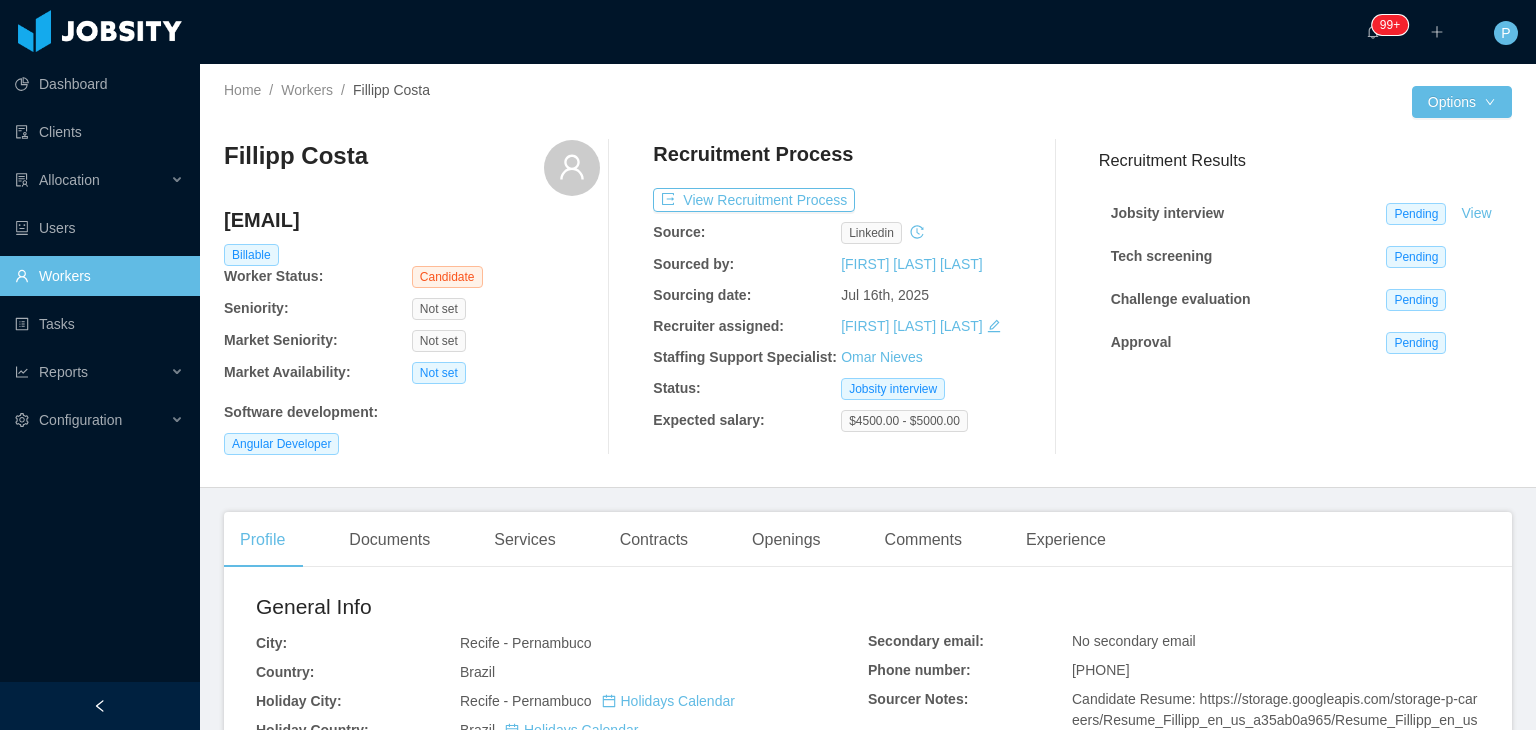 scroll, scrollTop: 0, scrollLeft: 0, axis: both 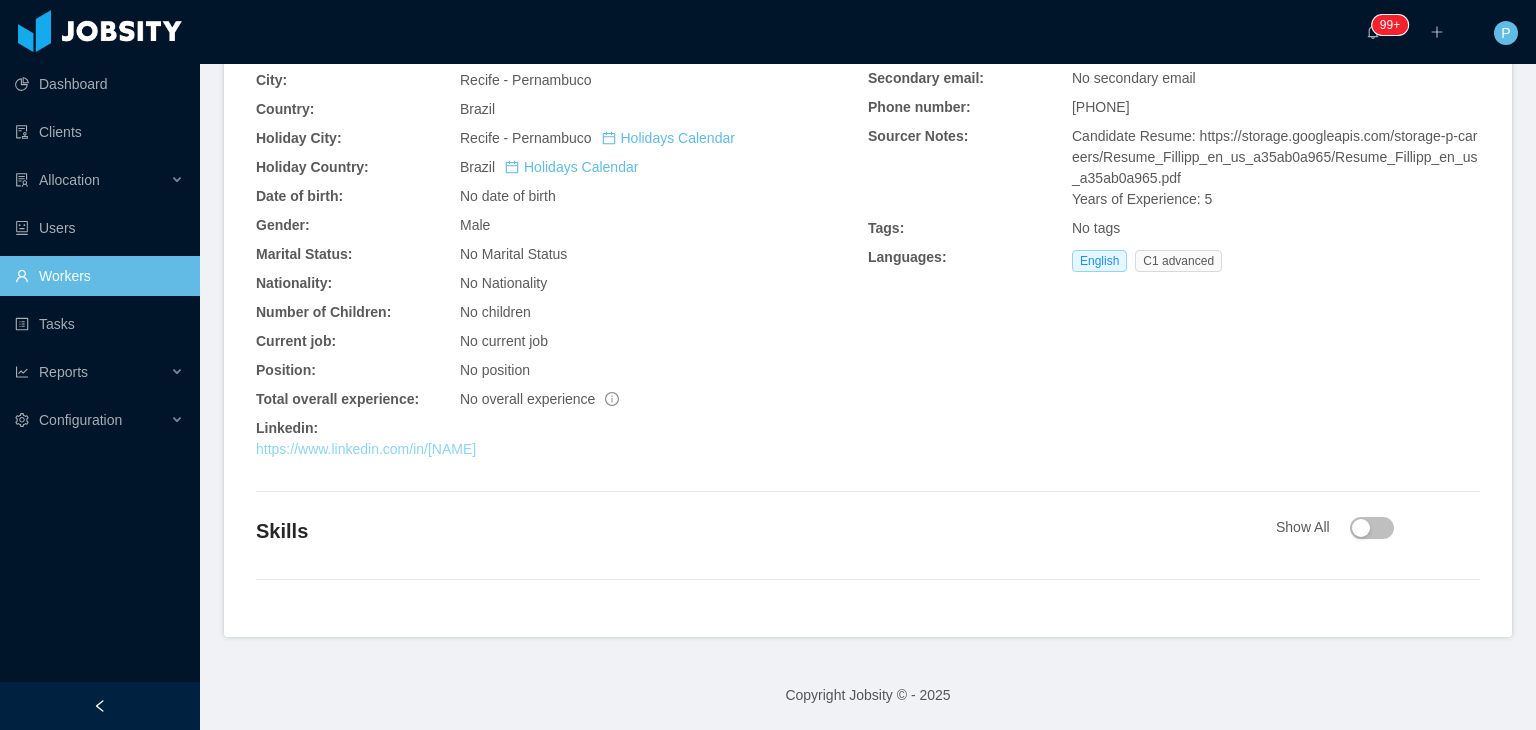 click on "https://www.linkedin.com/in/fillipp-cabral-769ba016" at bounding box center (366, 449) 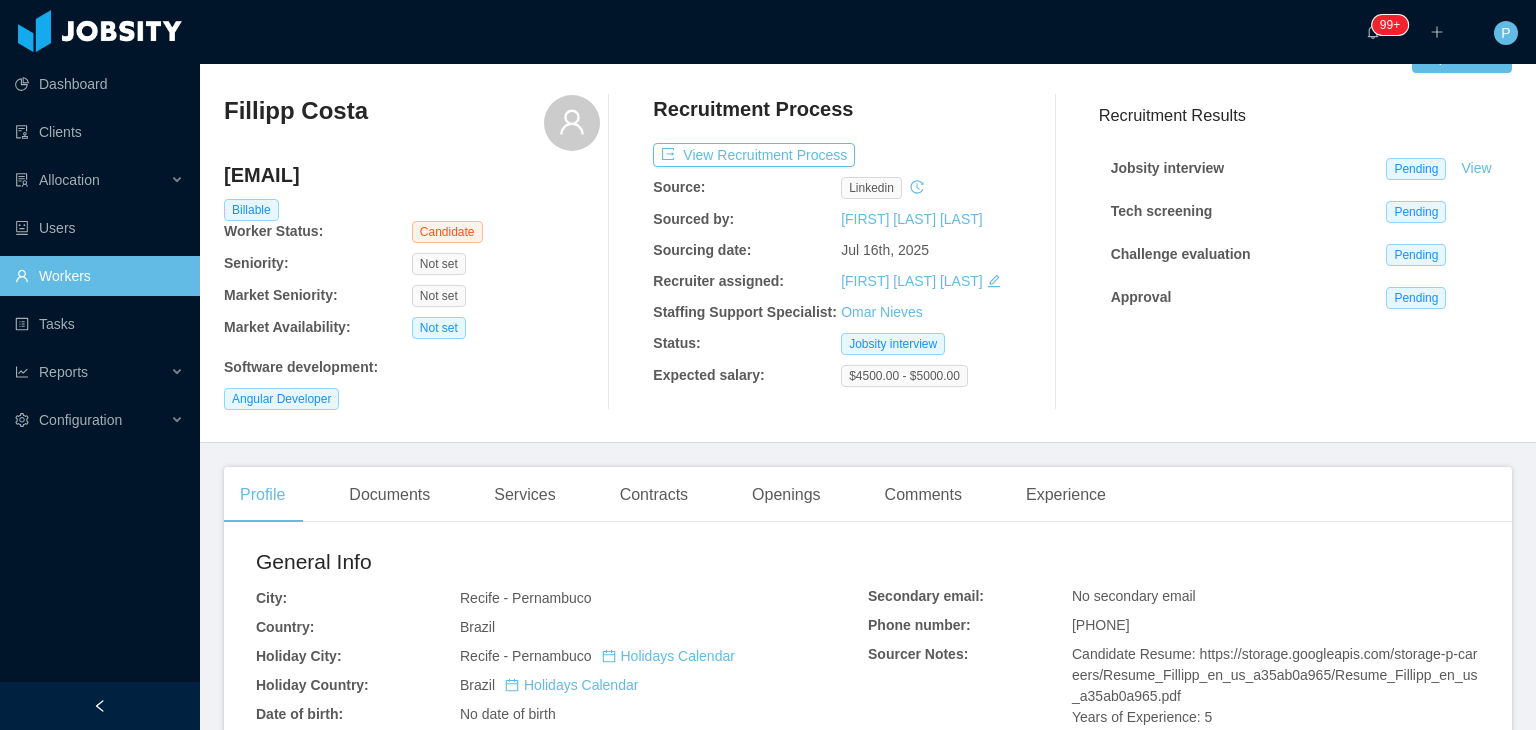 scroll, scrollTop: 24, scrollLeft: 0, axis: vertical 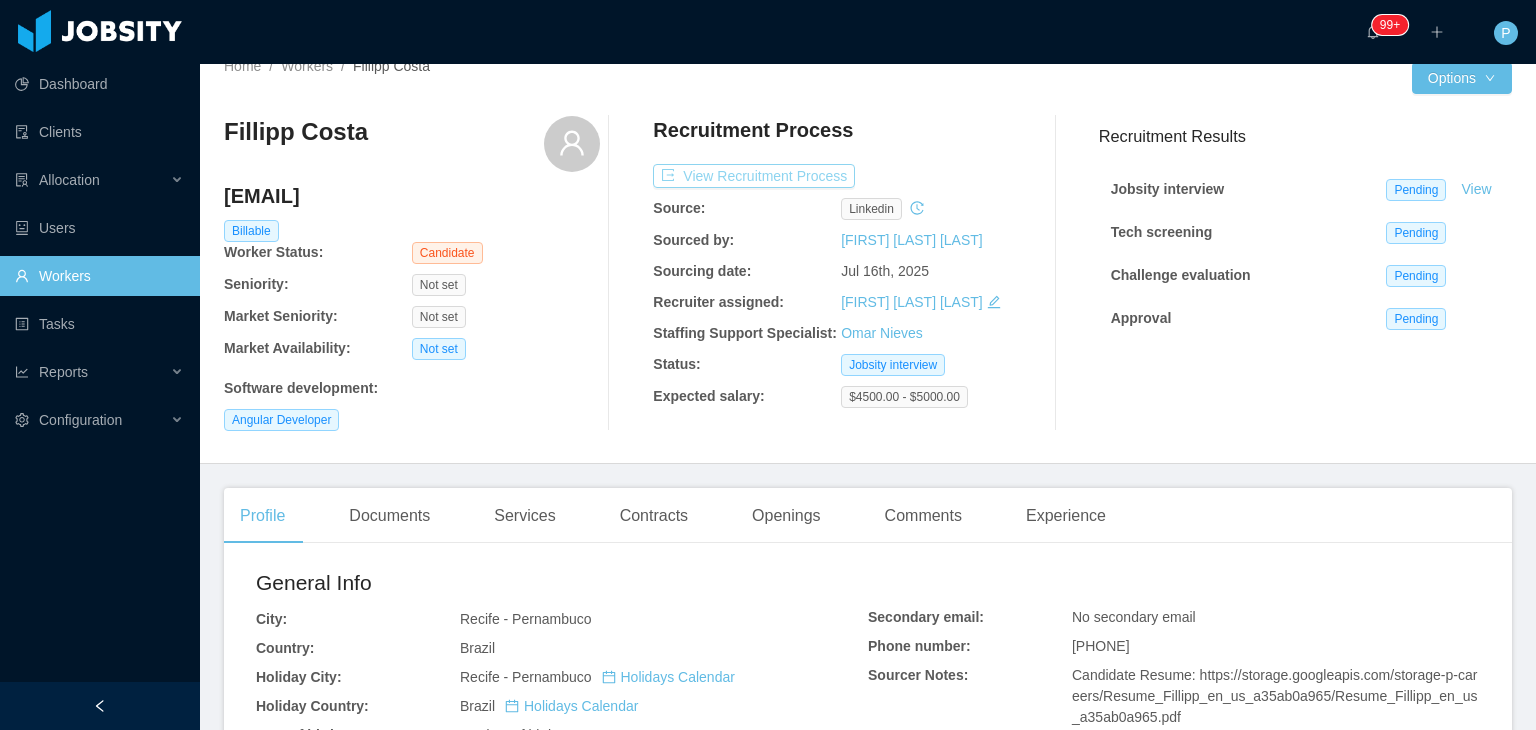 click on "View Recruitment Process" at bounding box center [754, 176] 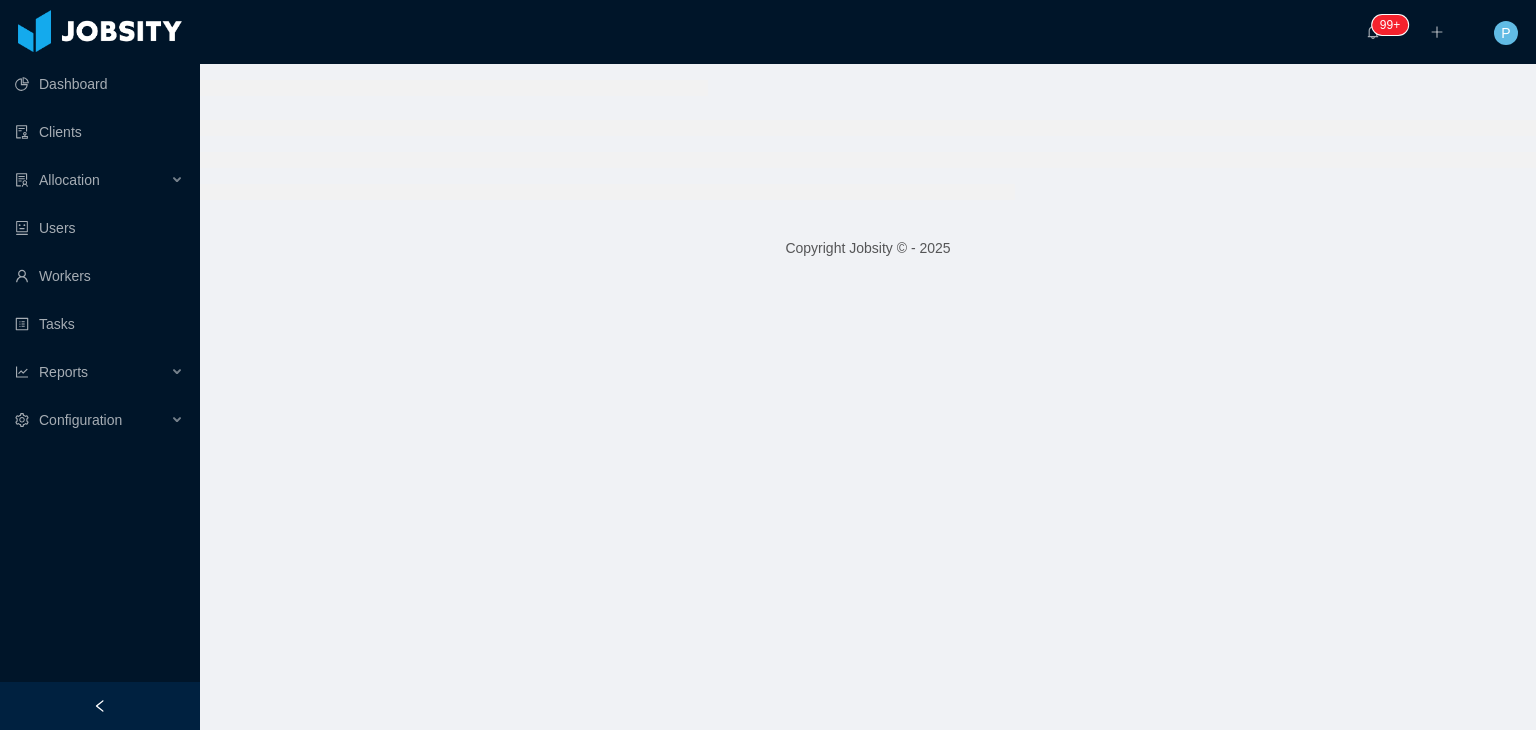 scroll, scrollTop: 0, scrollLeft: 0, axis: both 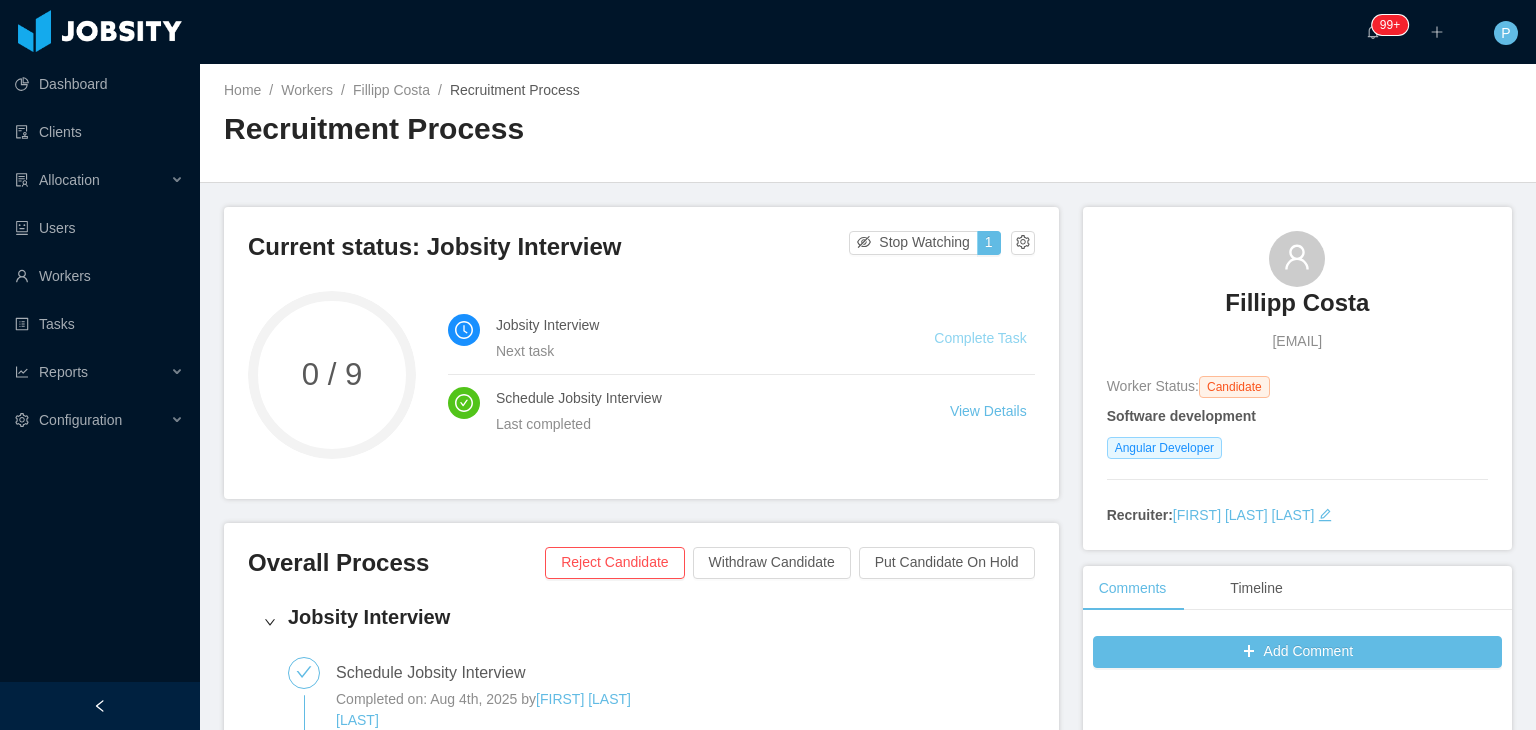 click on "Complete Task" at bounding box center [980, 338] 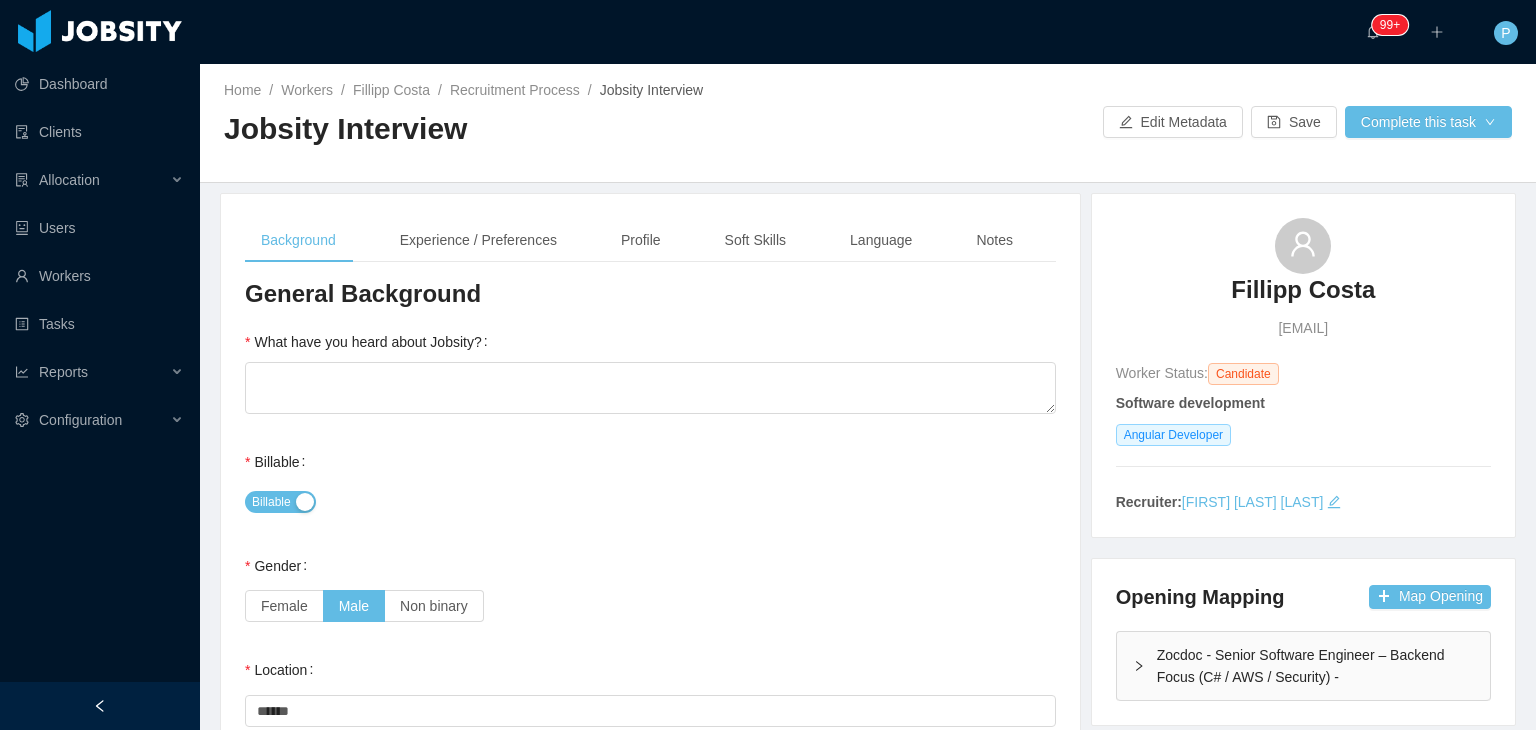 type 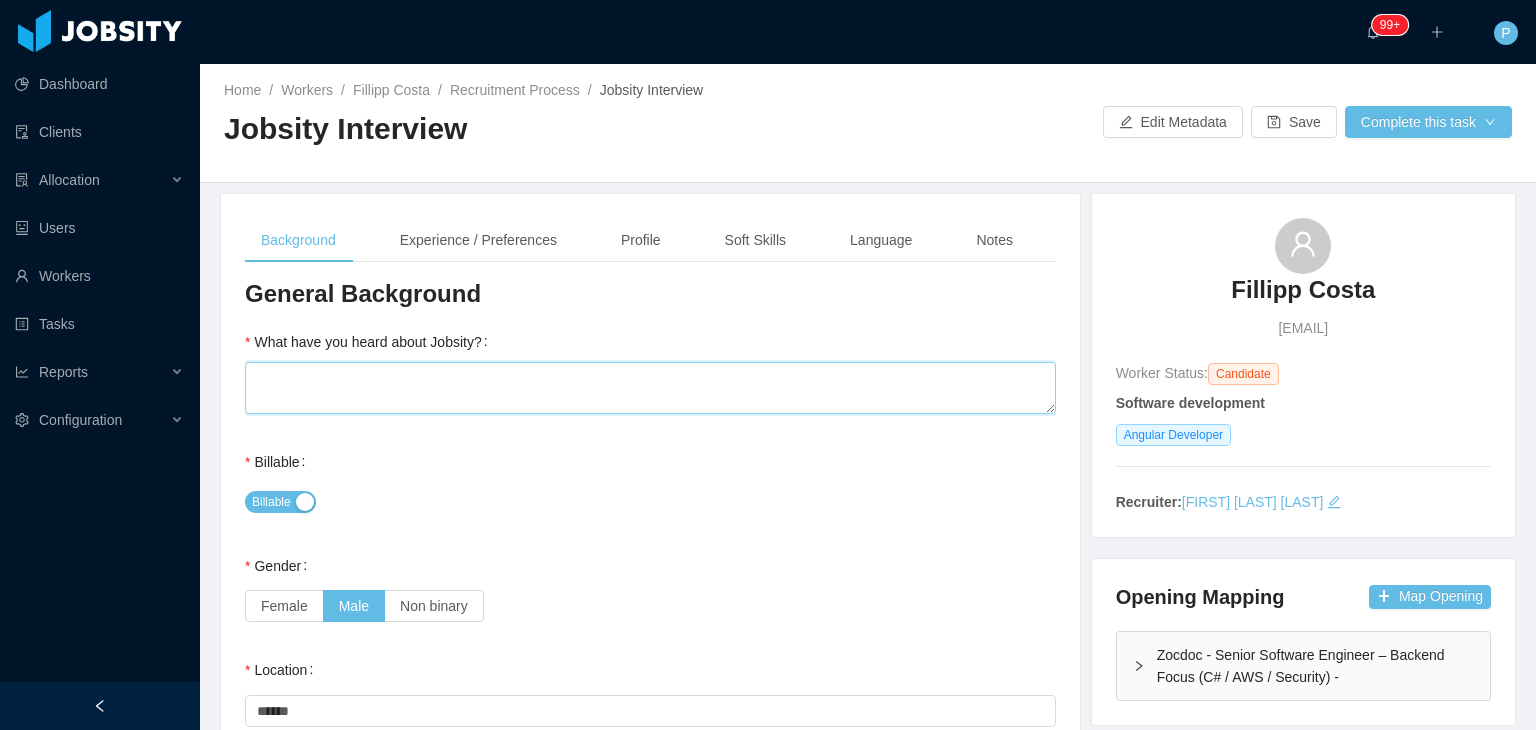 click on "What have you heard about Jobsity?" at bounding box center (650, 388) 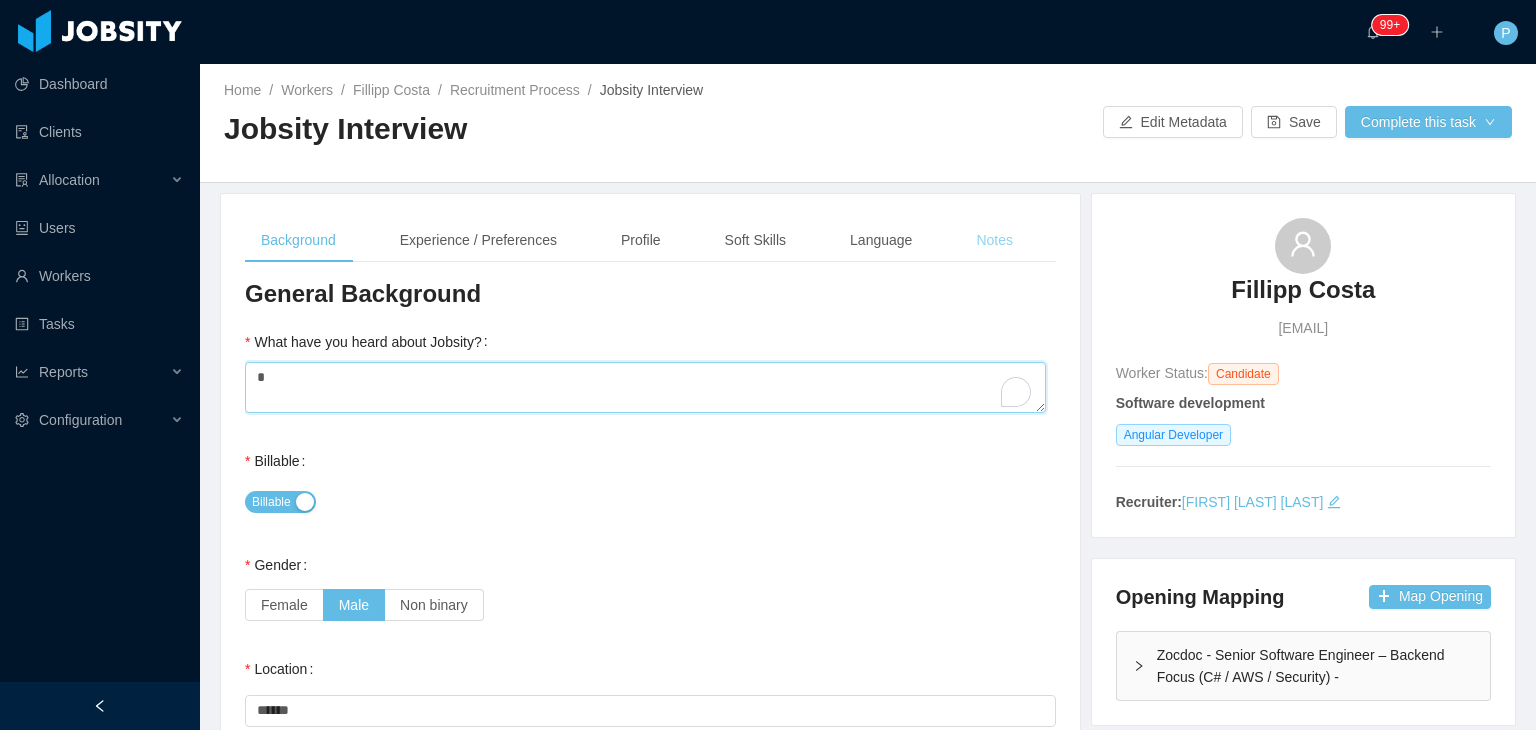 type on "*" 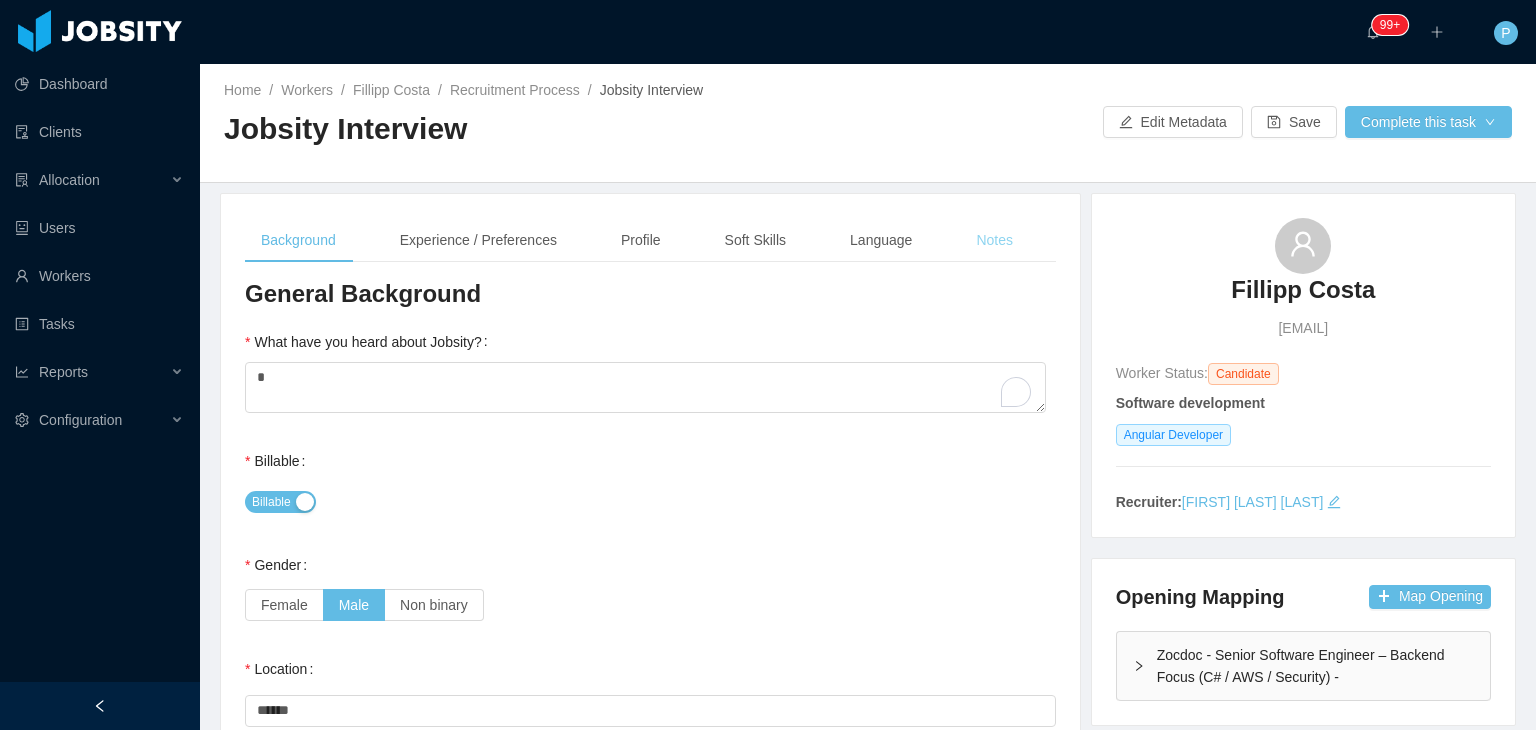 click on "Notes" at bounding box center [994, 240] 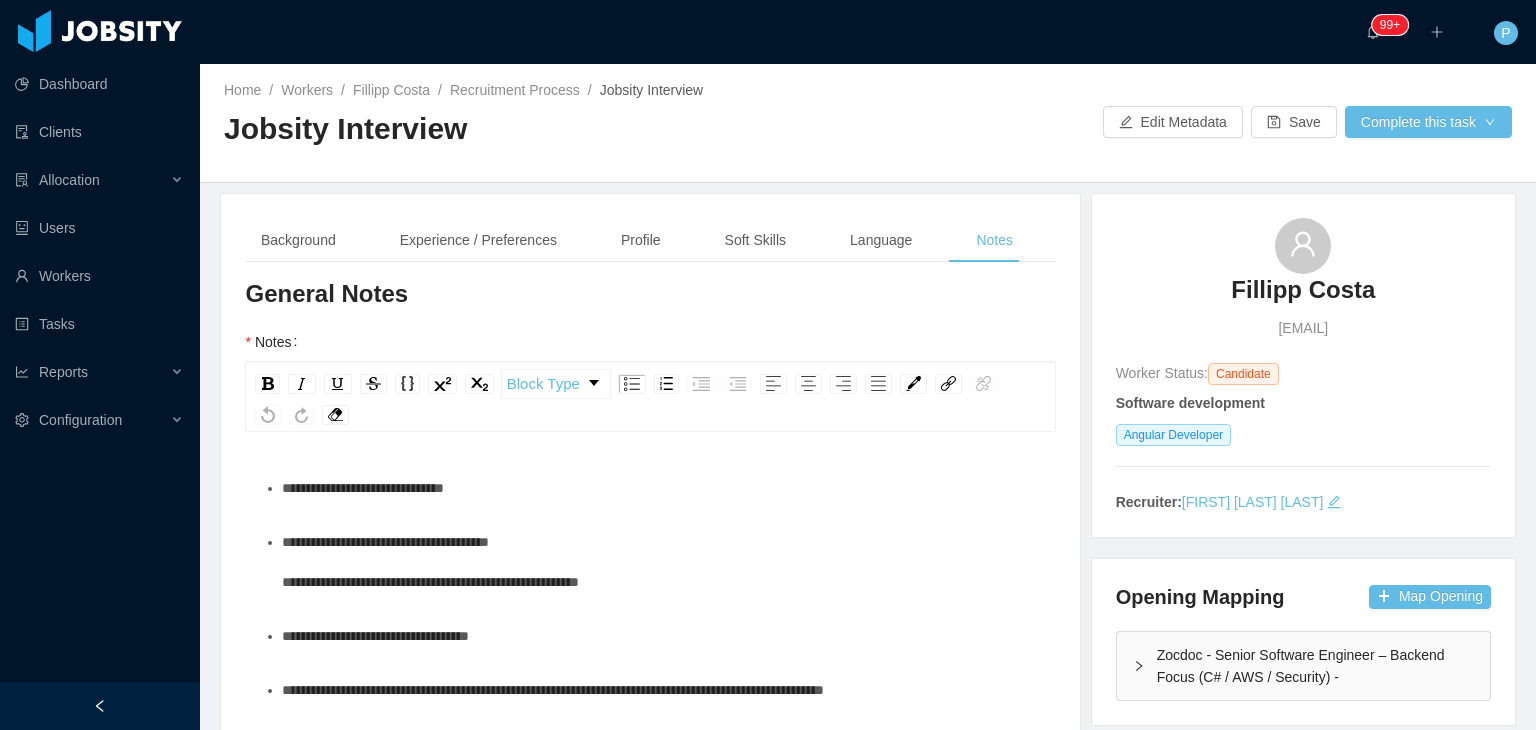 click on "**********" at bounding box center (661, 562) 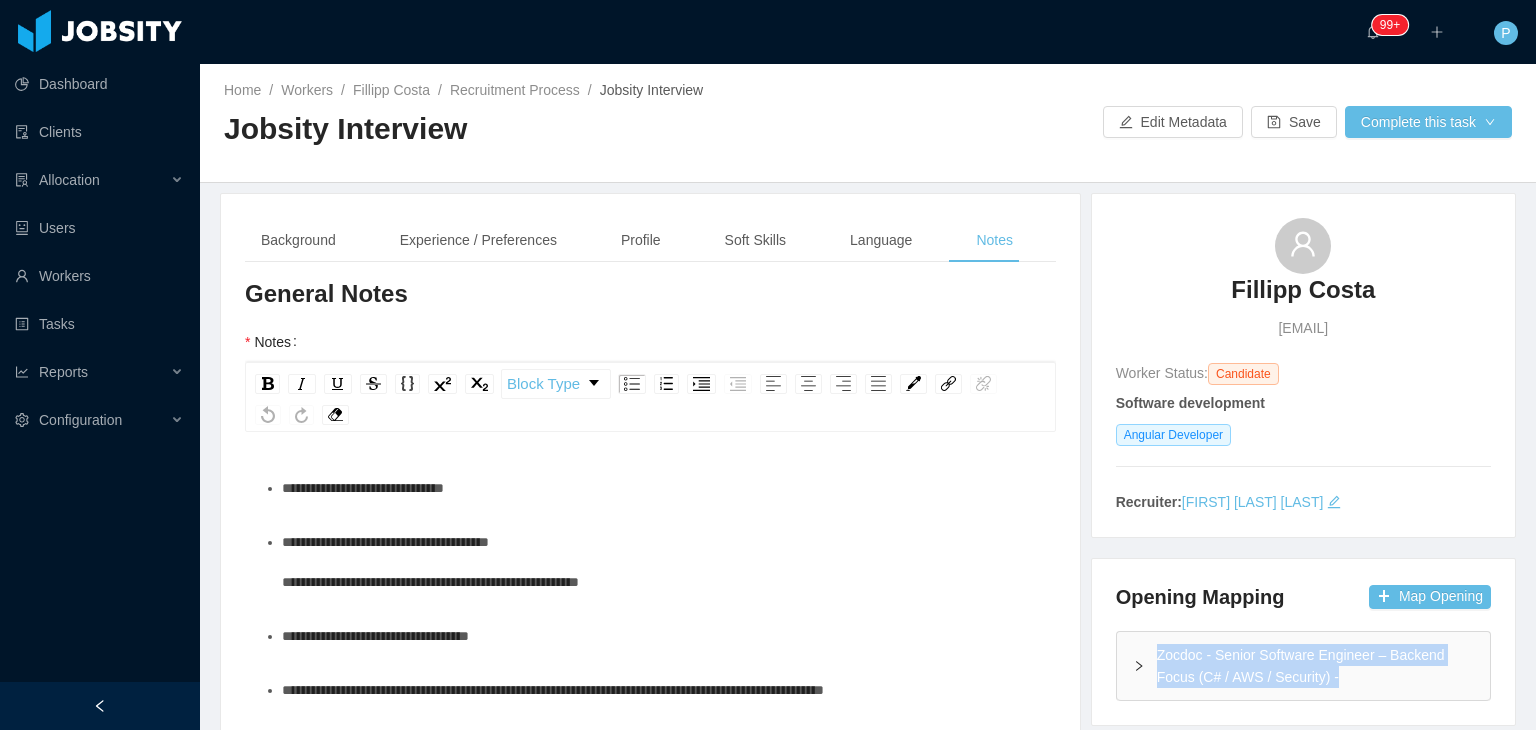 drag, startPoint x: 1336, startPoint y: 680, endPoint x: 1140, endPoint y: 655, distance: 197.58795 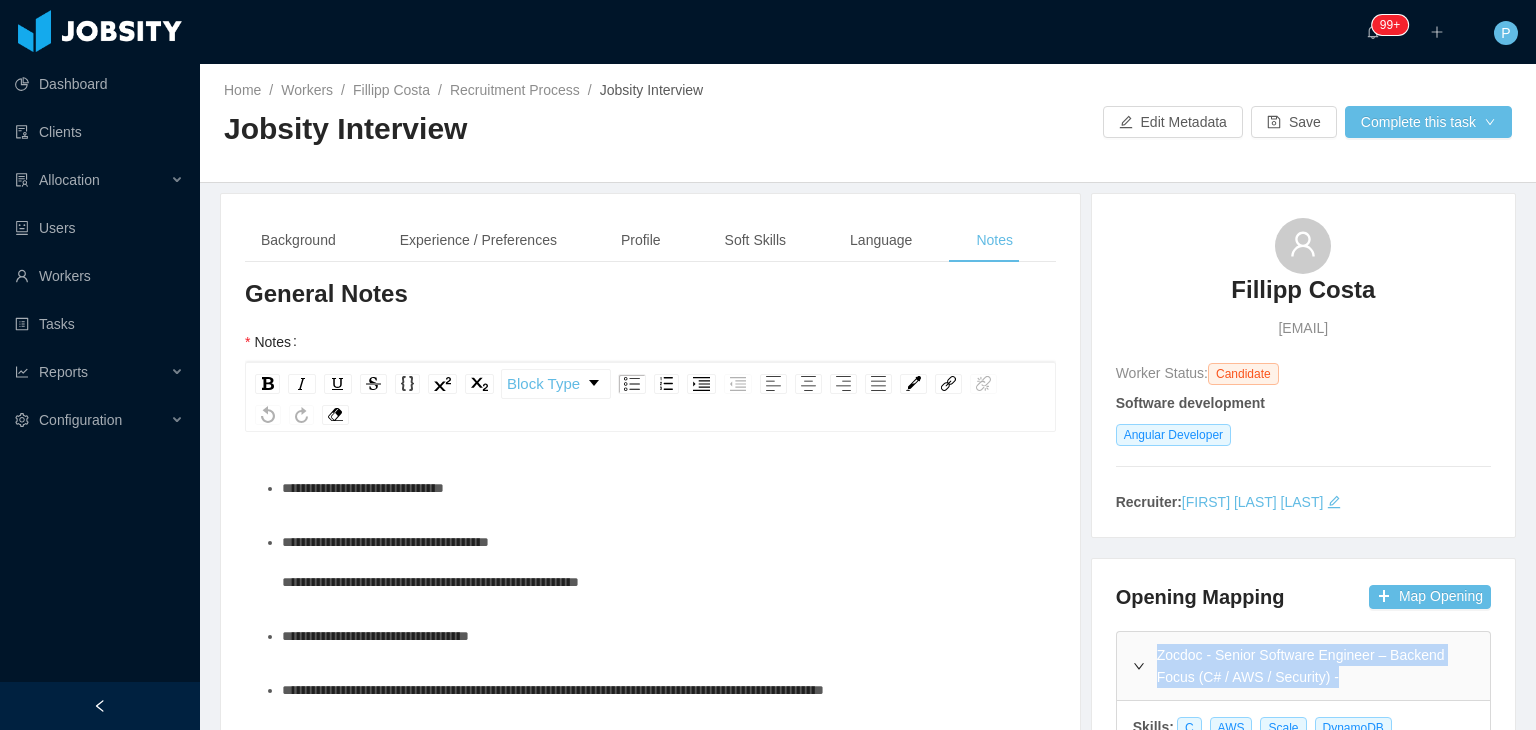 copy on "Zocdoc - Senior Software Engineer – Backend Focus (C# / AWS / Security) -" 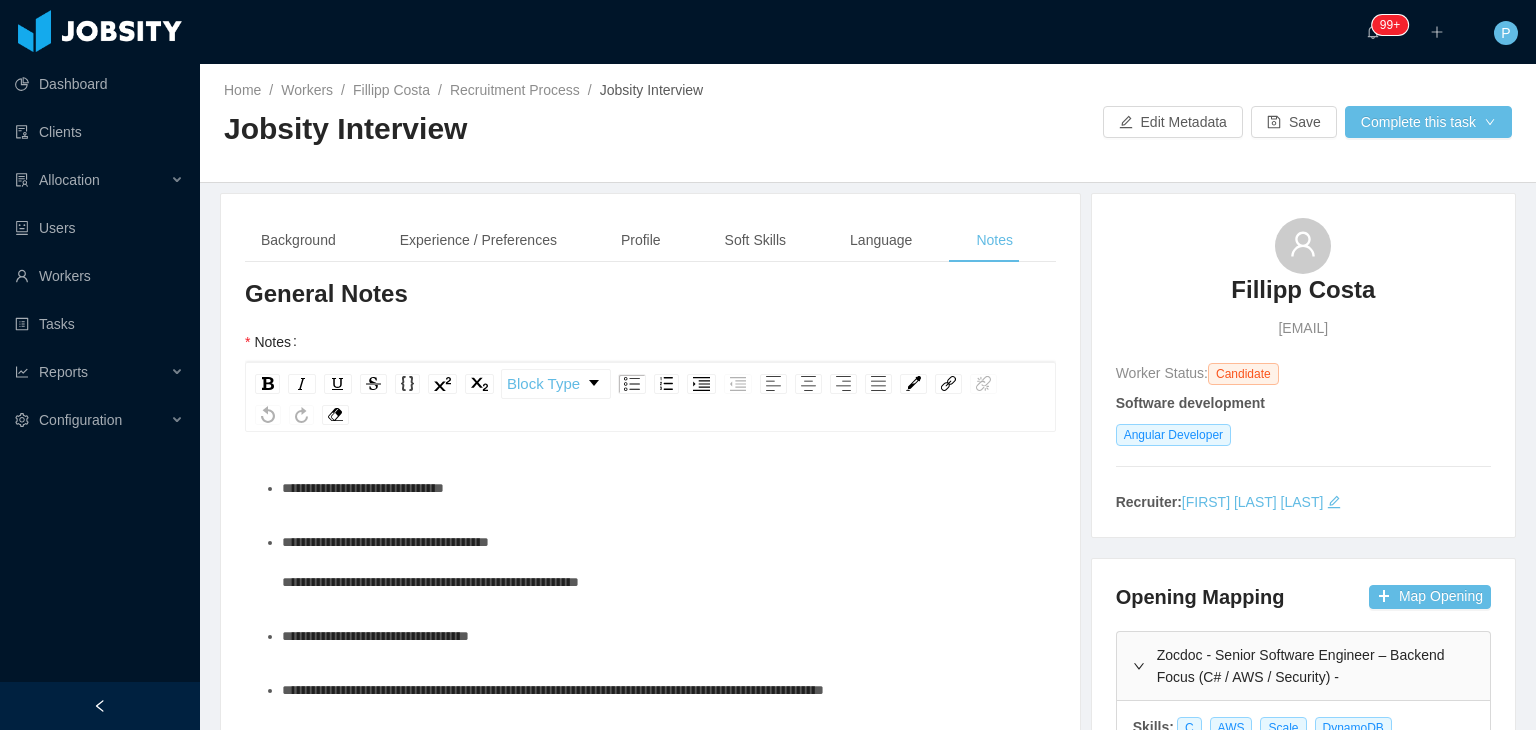 click on "**********" at bounding box center (363, 488) 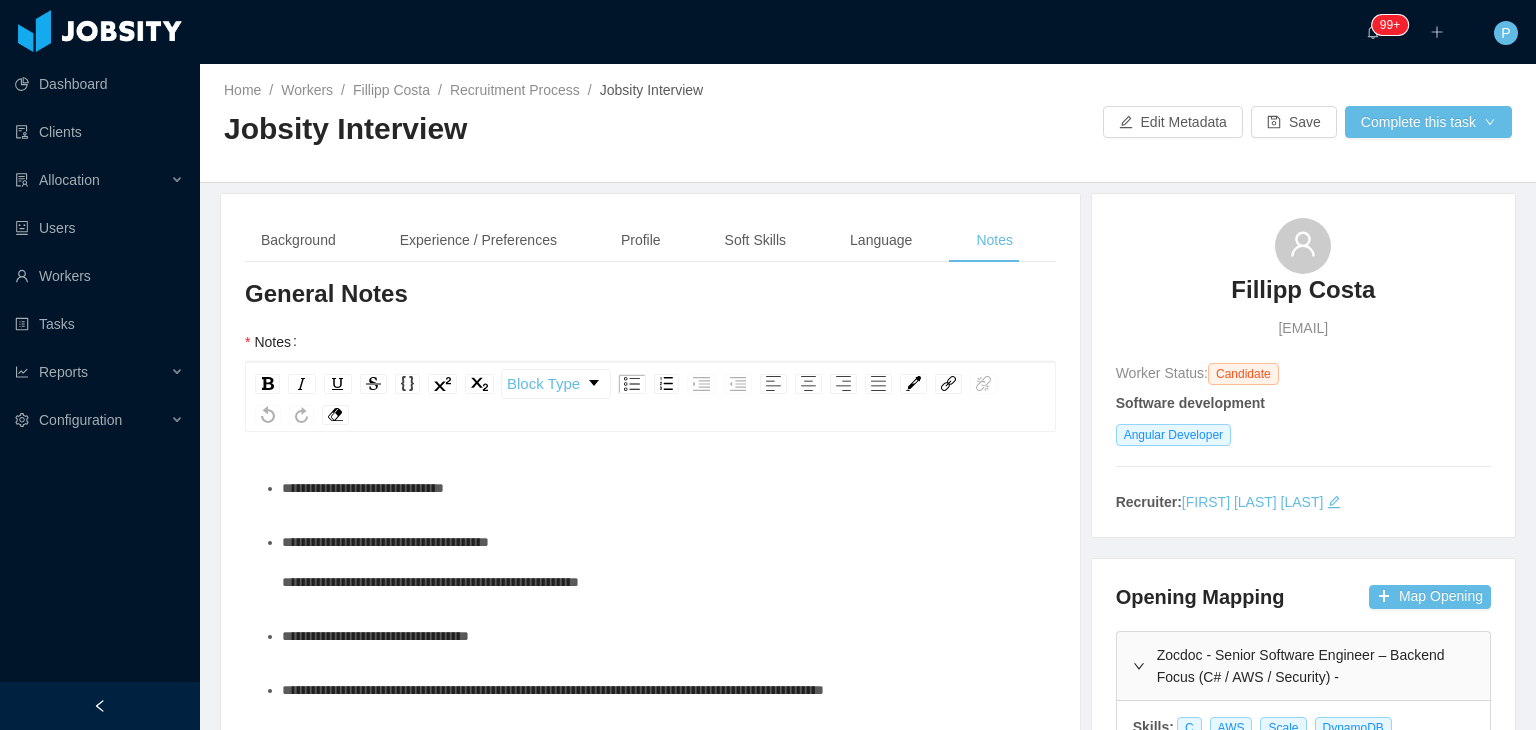 paste 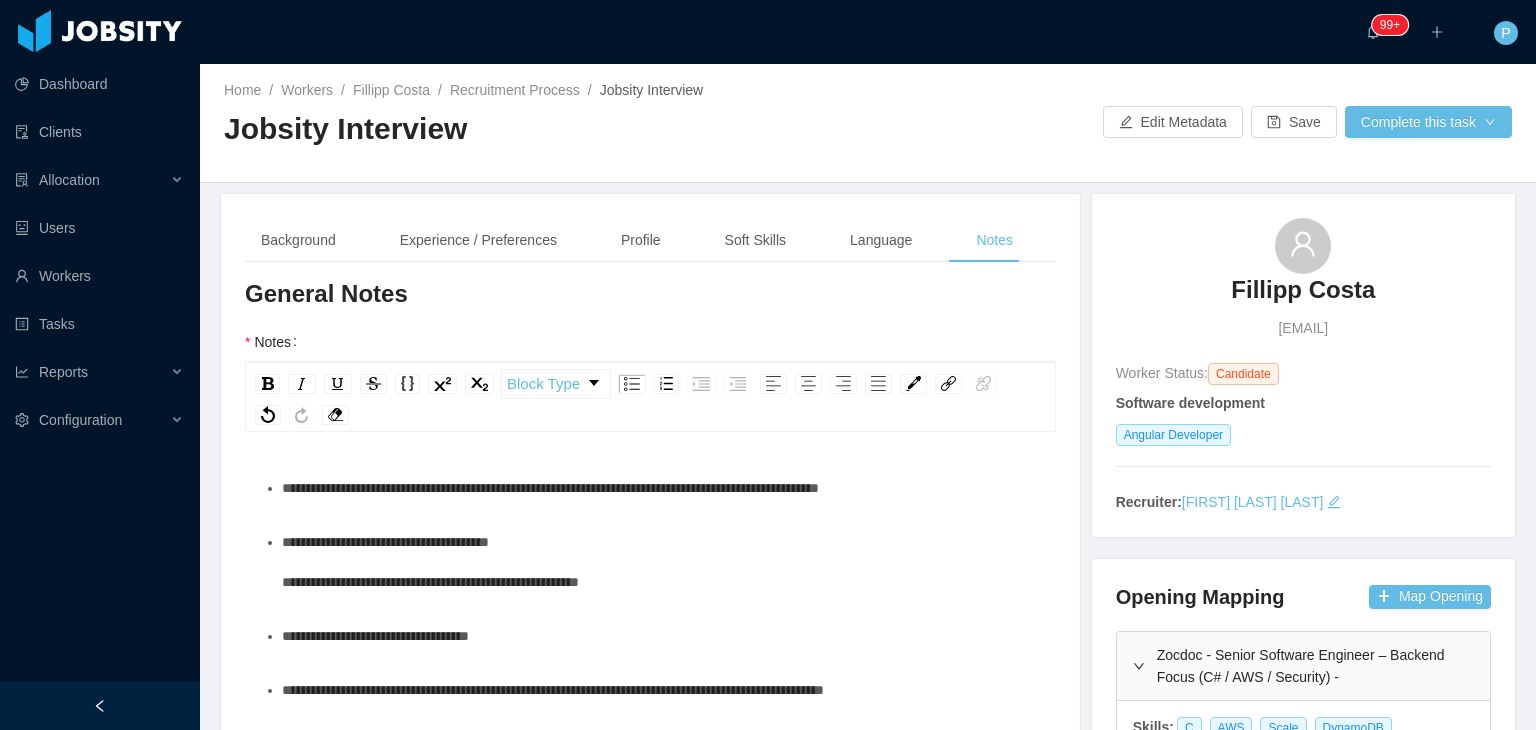 click on "**********" at bounding box center [550, 488] 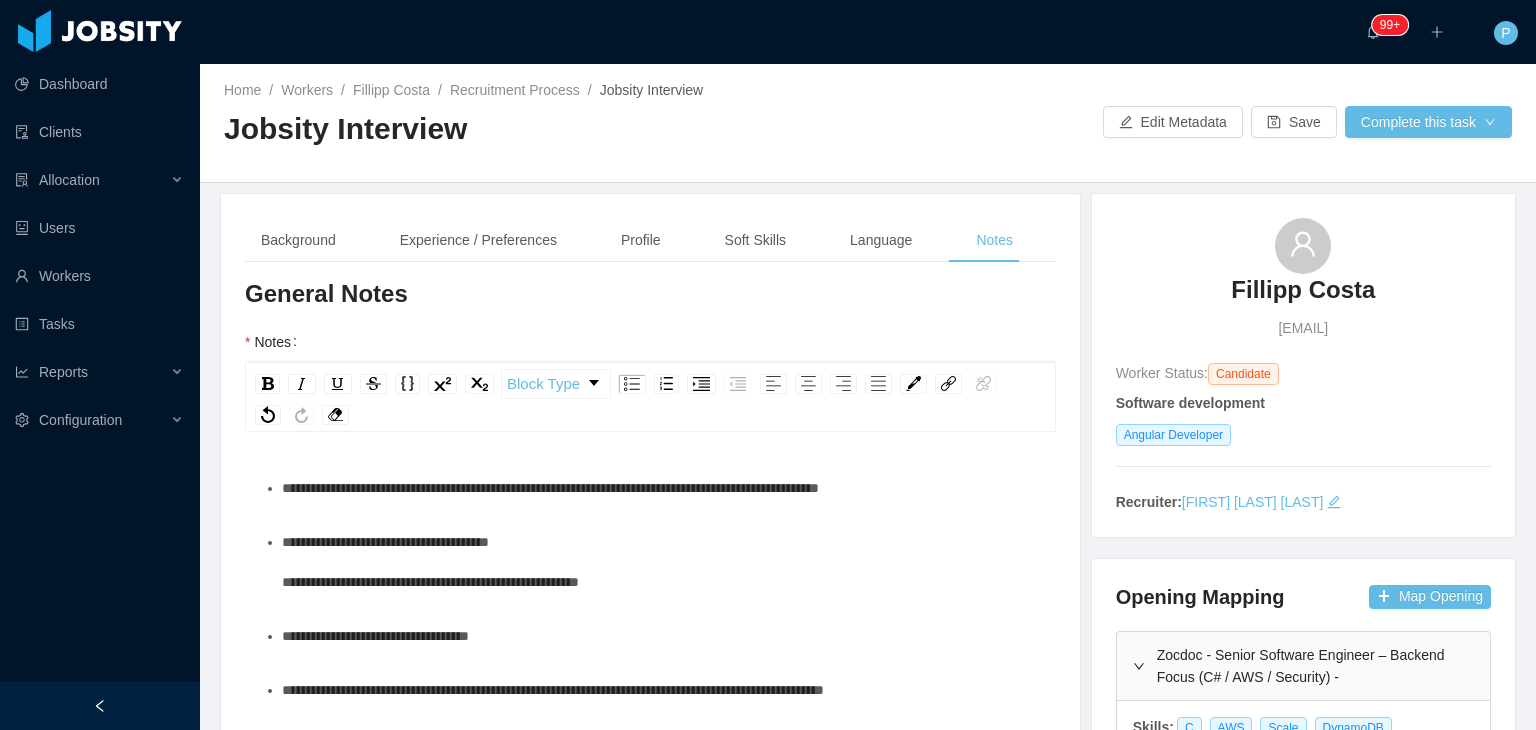 type 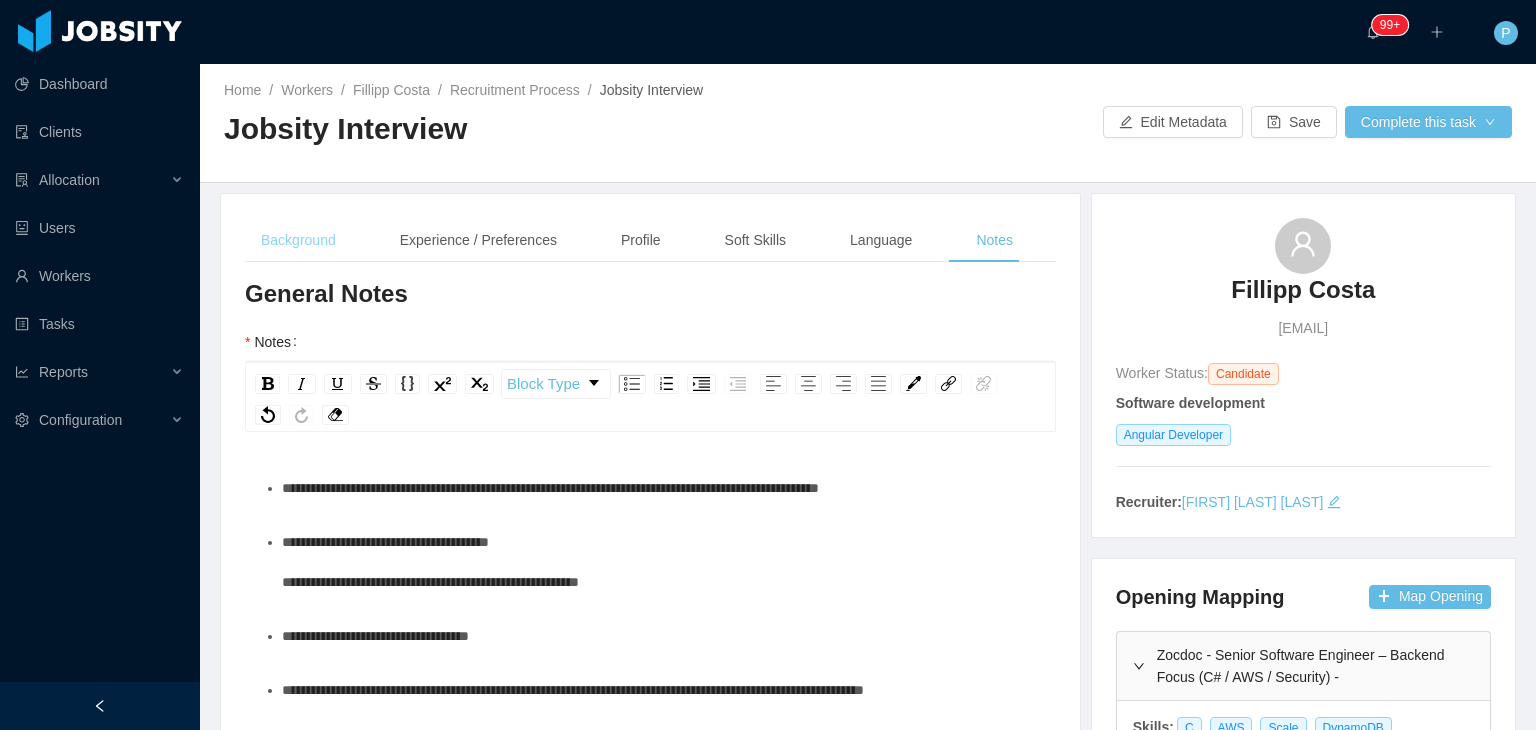 click on "Background" at bounding box center (298, 240) 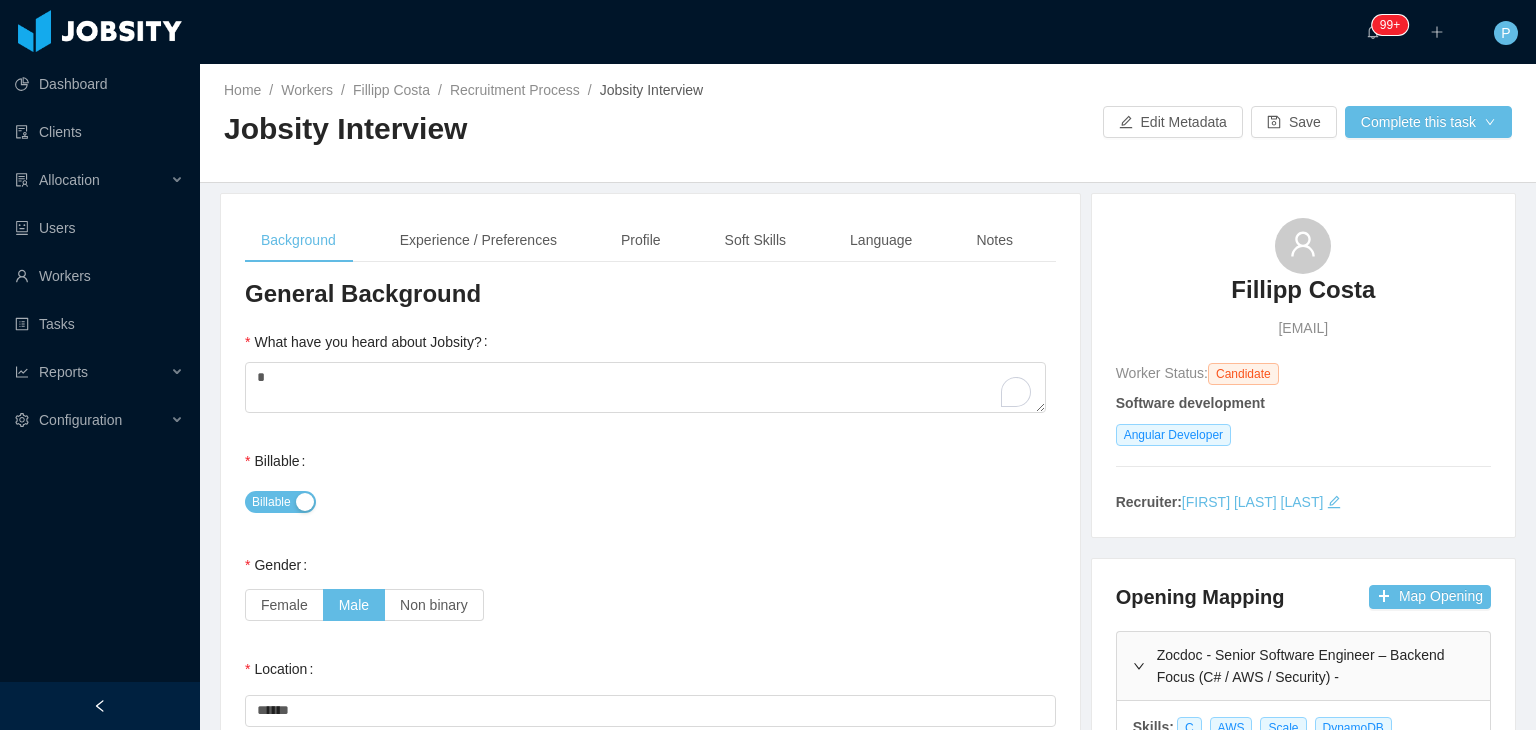 click on "Jobsity Interview" at bounding box center [546, 129] 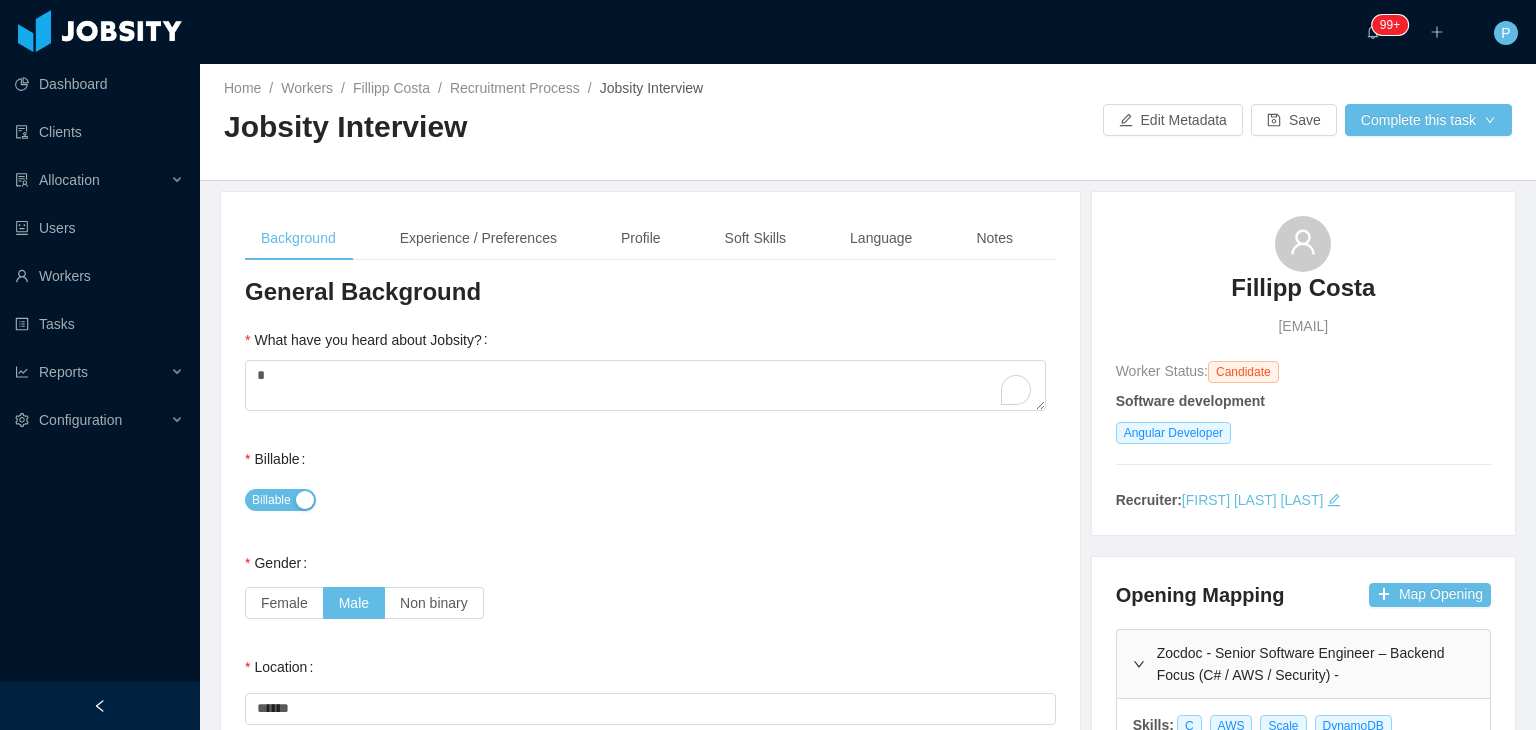 scroll, scrollTop: 0, scrollLeft: 0, axis: both 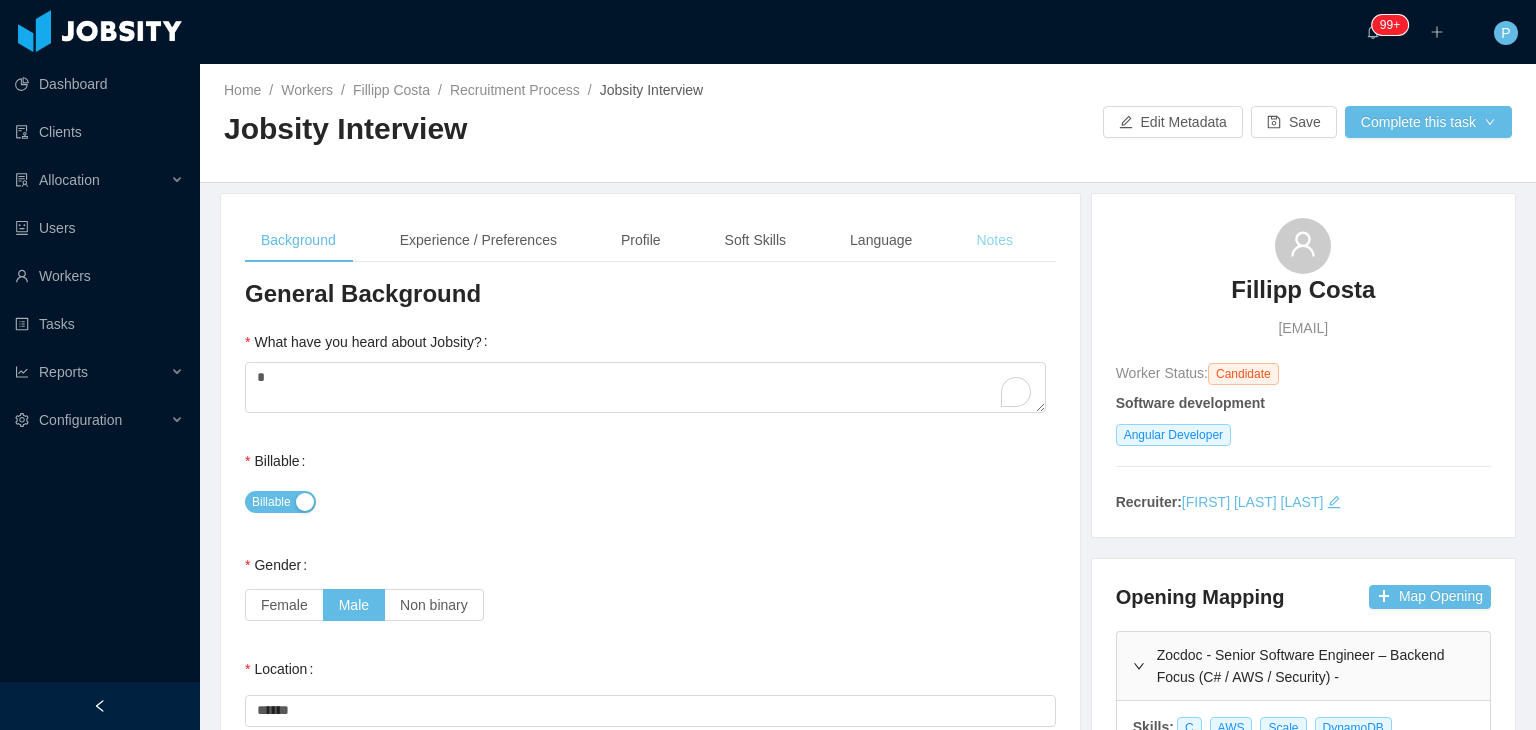 click on "Notes" at bounding box center [994, 240] 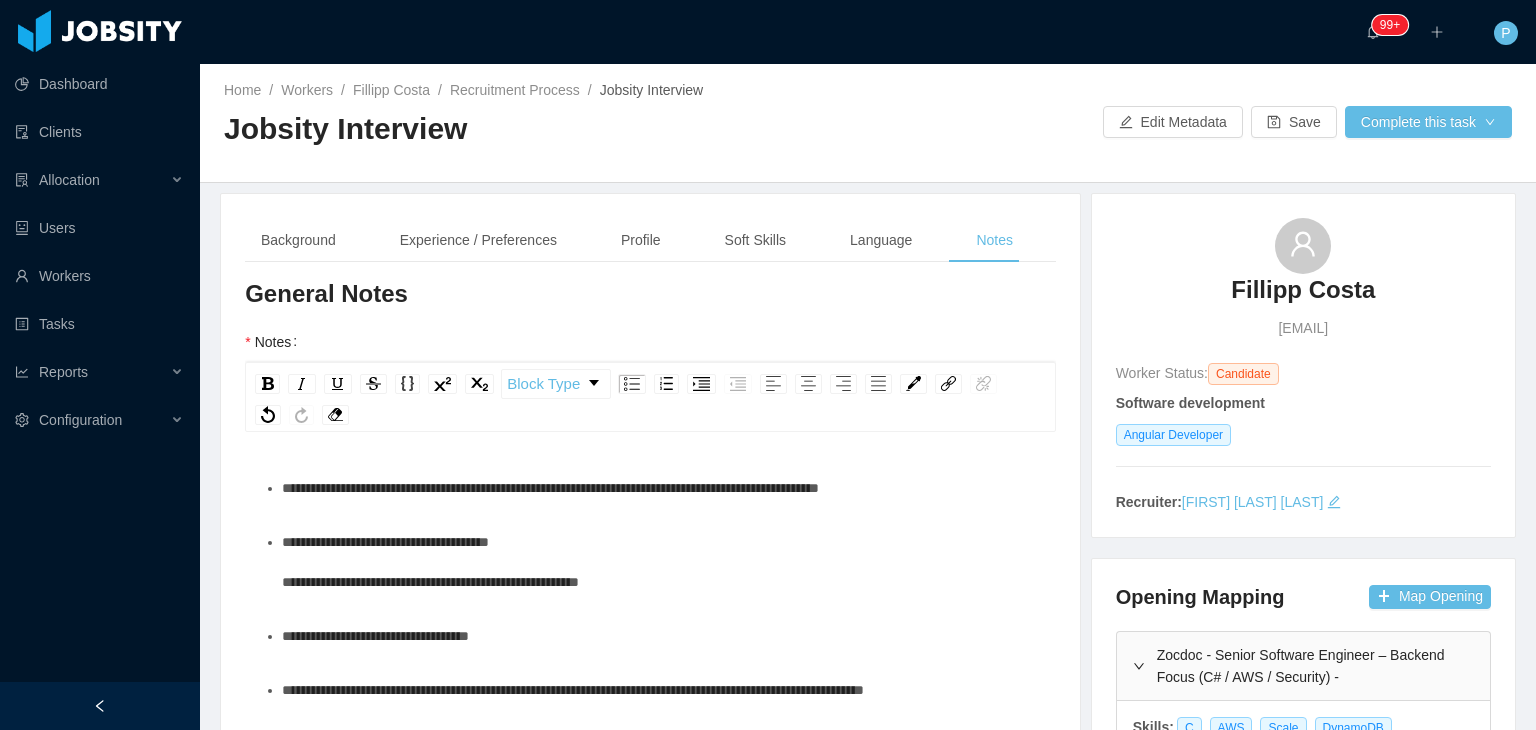 click on "**********" at bounding box center [661, 562] 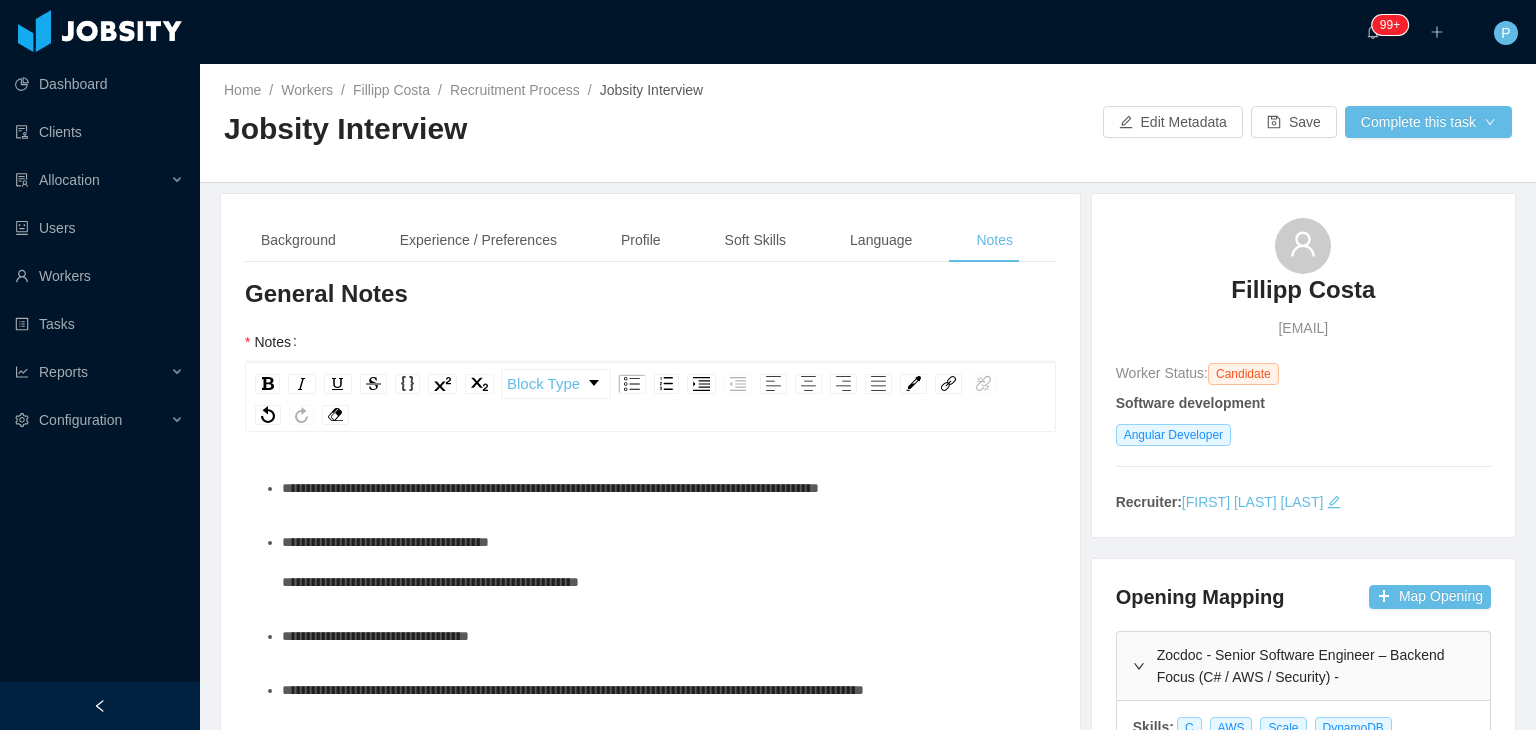 click on "**********" at bounding box center [661, 562] 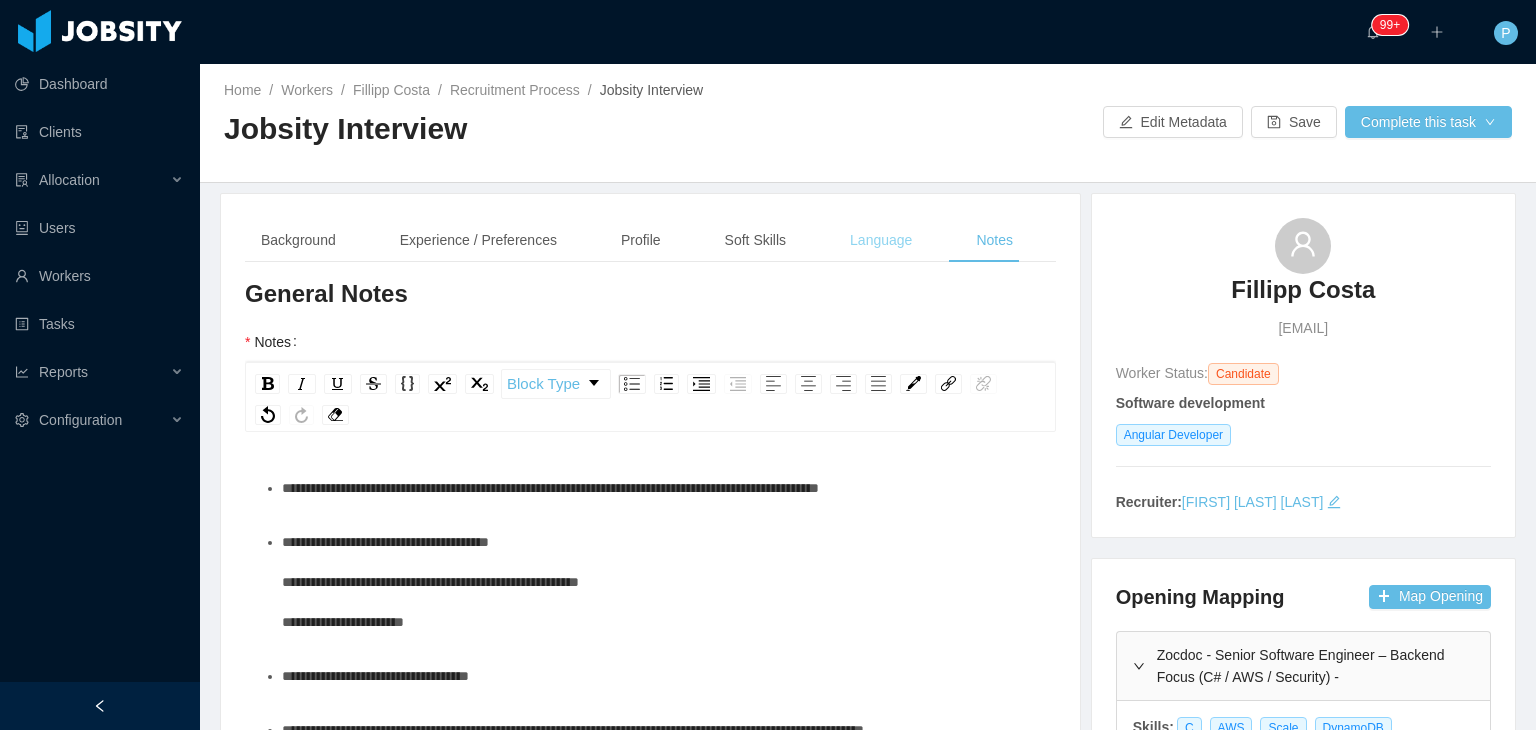 click on "Language" at bounding box center (881, 240) 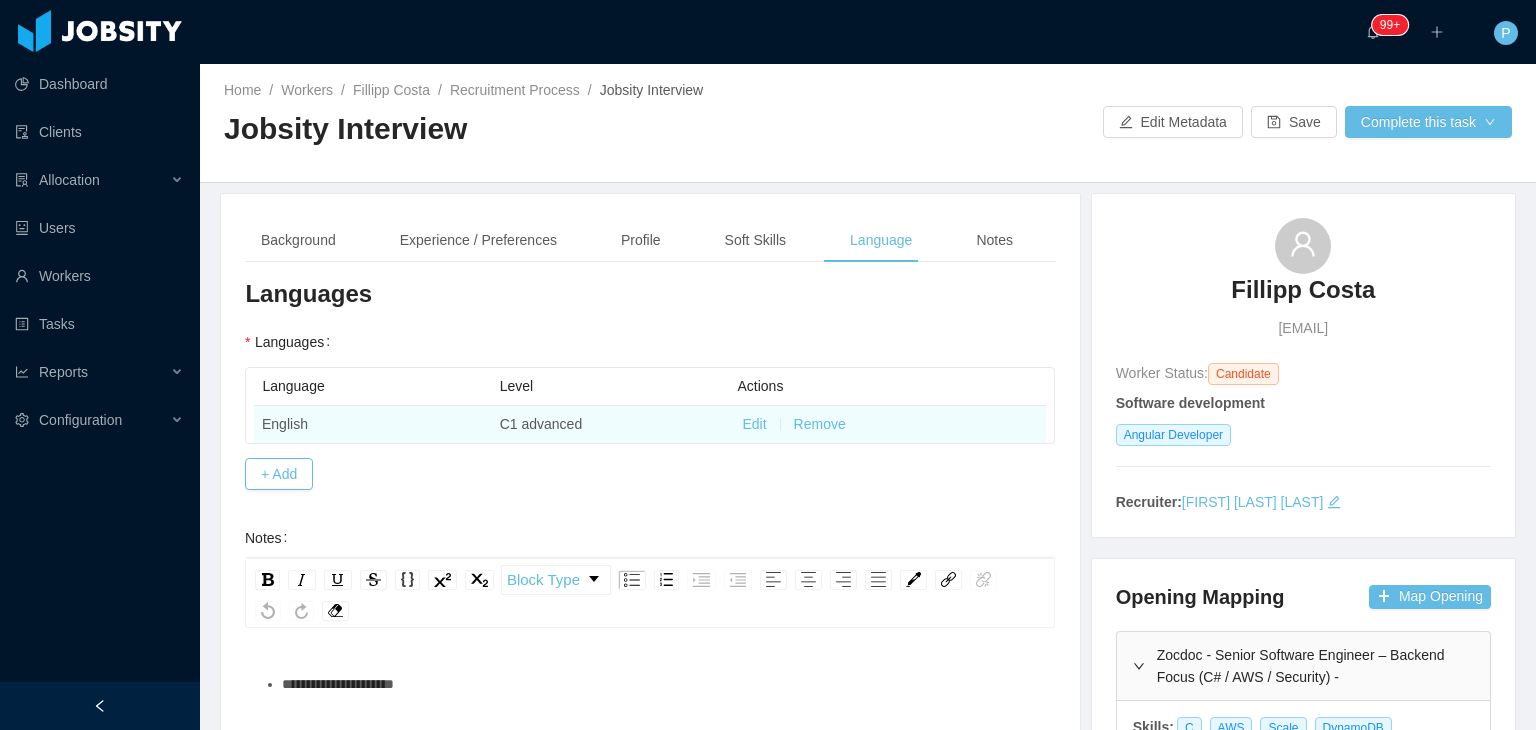 click on "Edit" at bounding box center [755, 424] 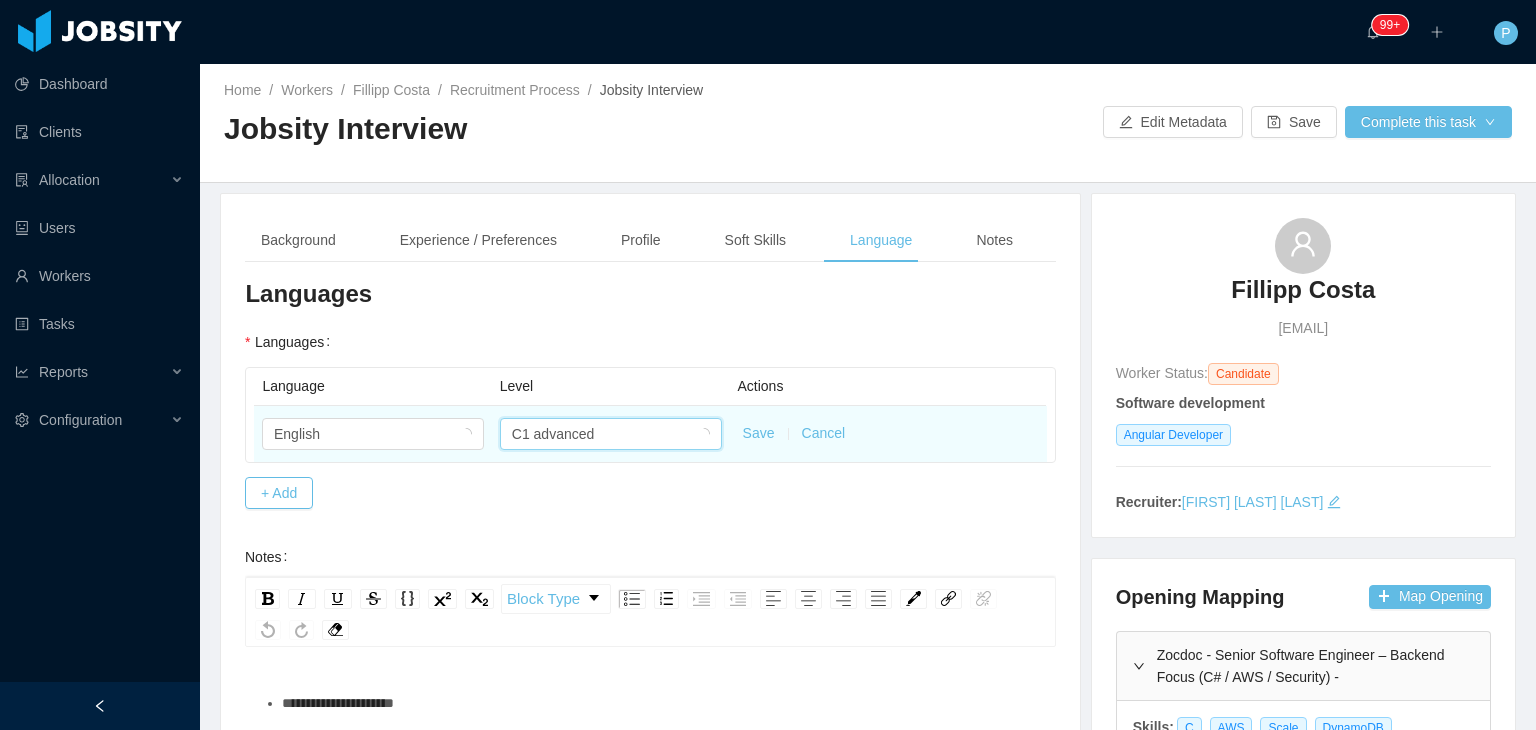 click on "C1 advanced" at bounding box center (553, 434) 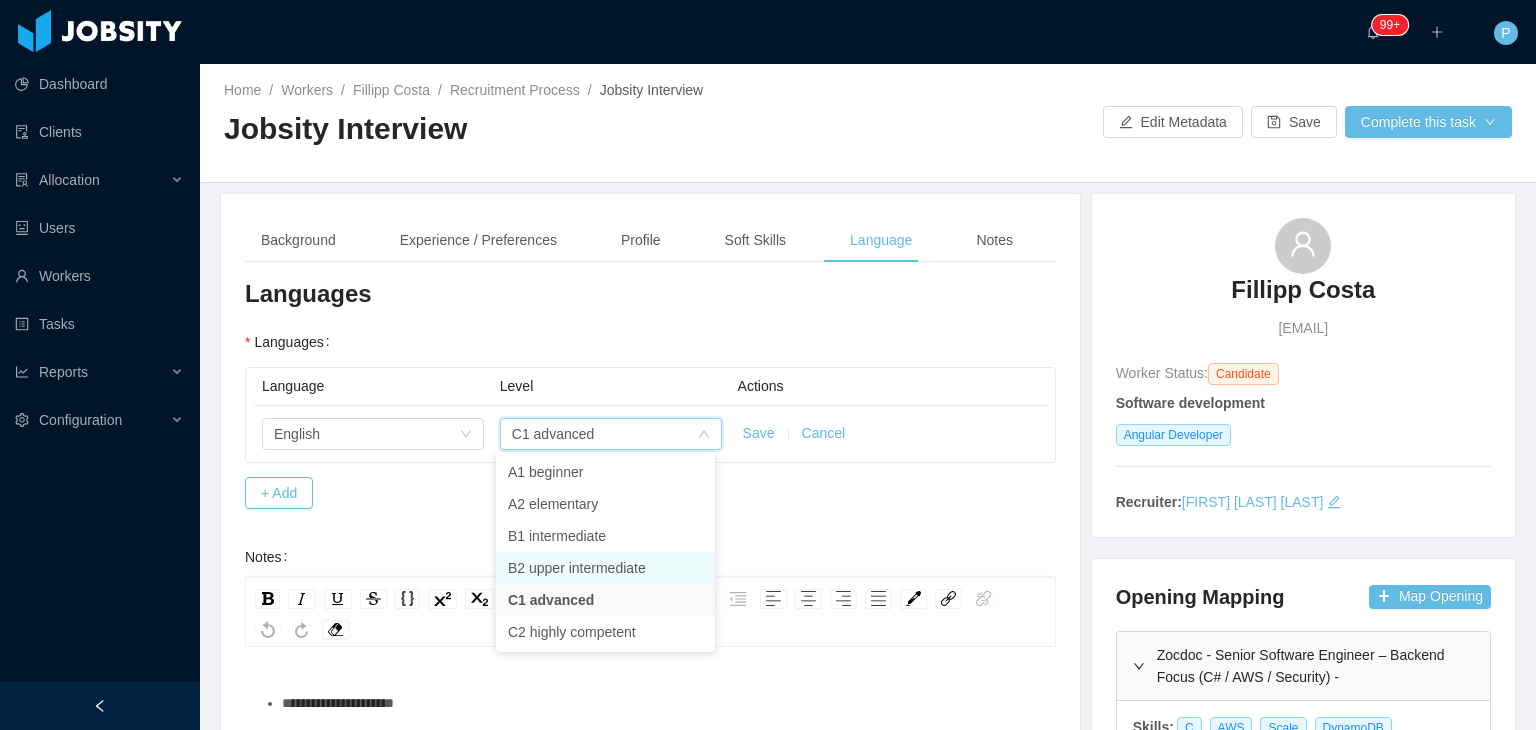 click on "B2 upper intermediate" at bounding box center [605, 568] 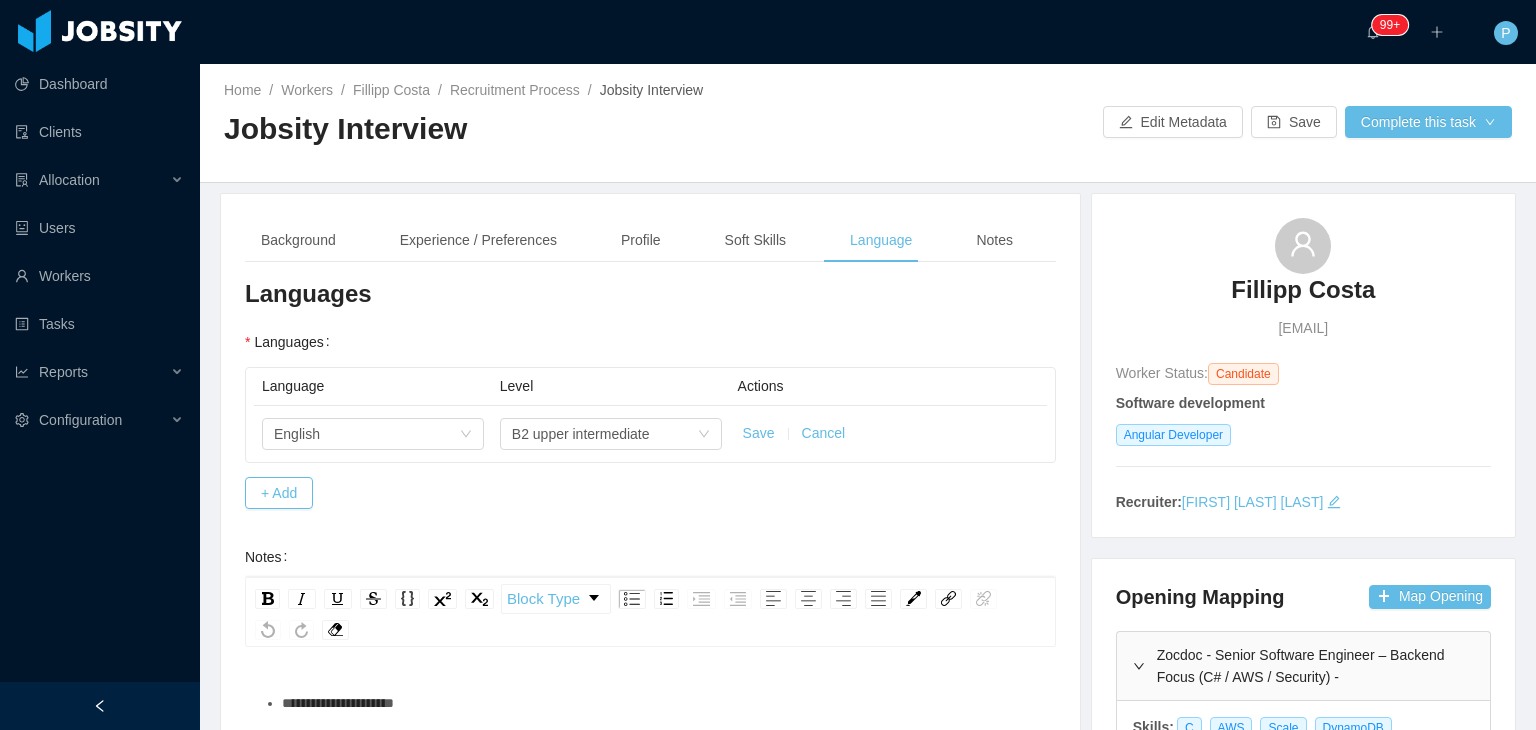 click on "Save" at bounding box center (759, 433) 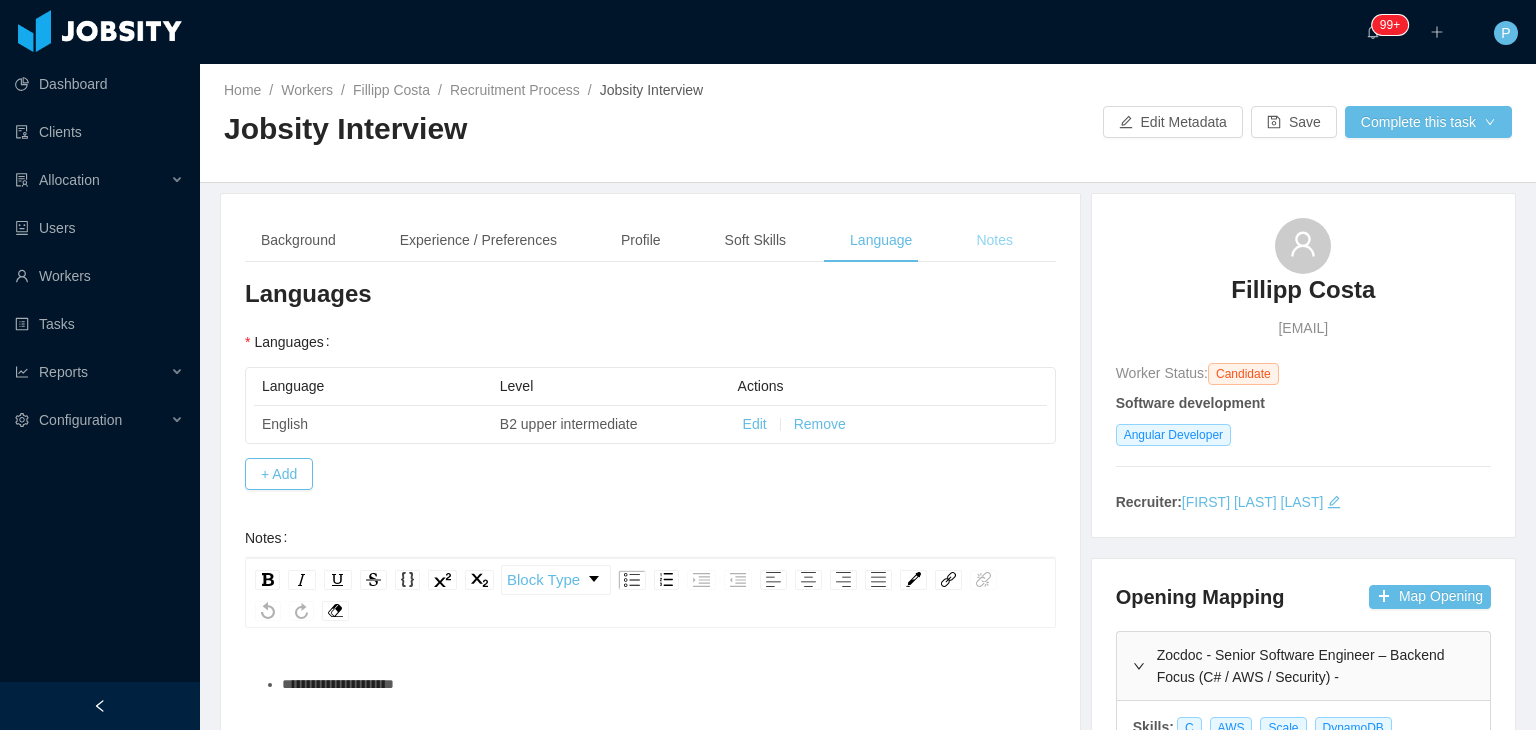 click on "Notes" at bounding box center [994, 240] 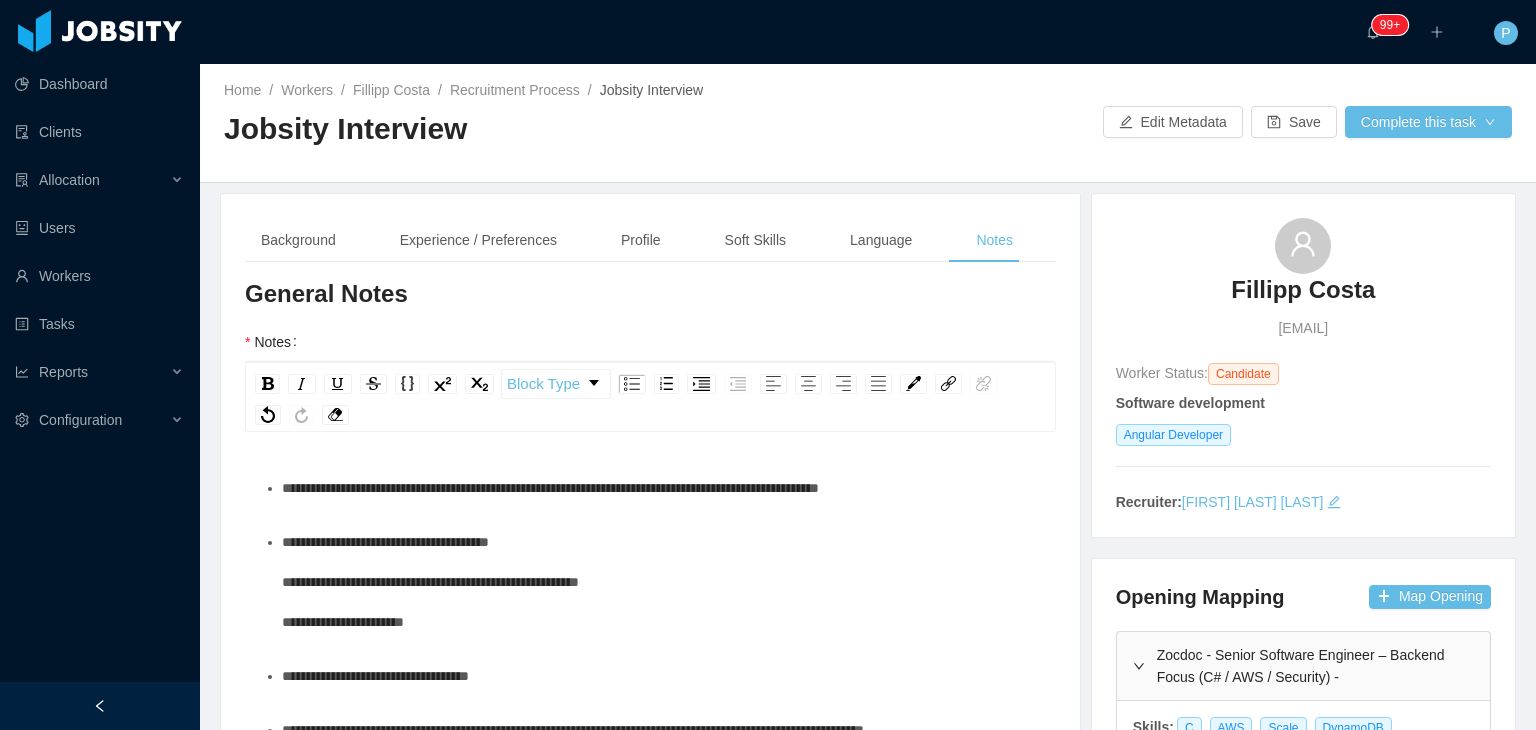 click on "**********" at bounding box center (661, 582) 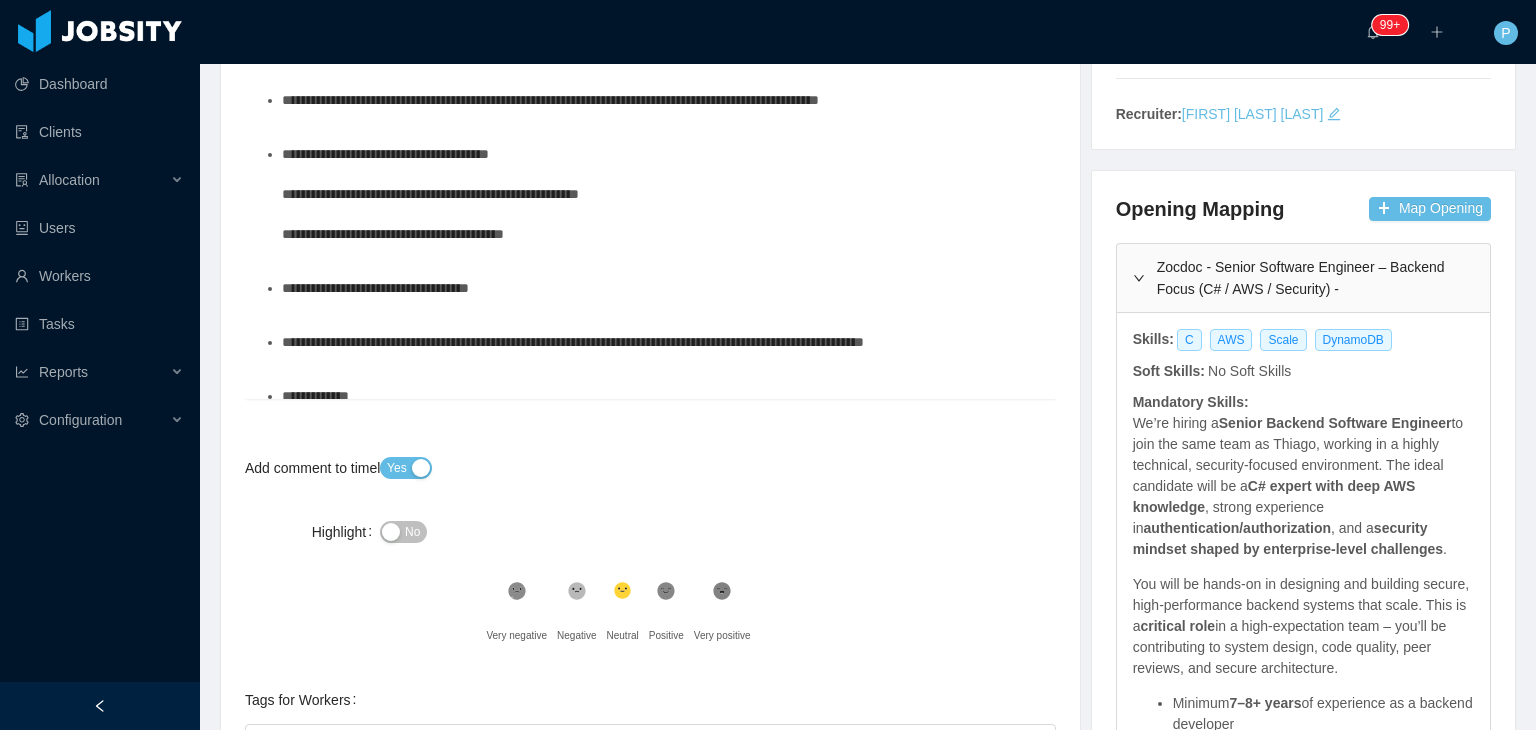 scroll, scrollTop: 397, scrollLeft: 0, axis: vertical 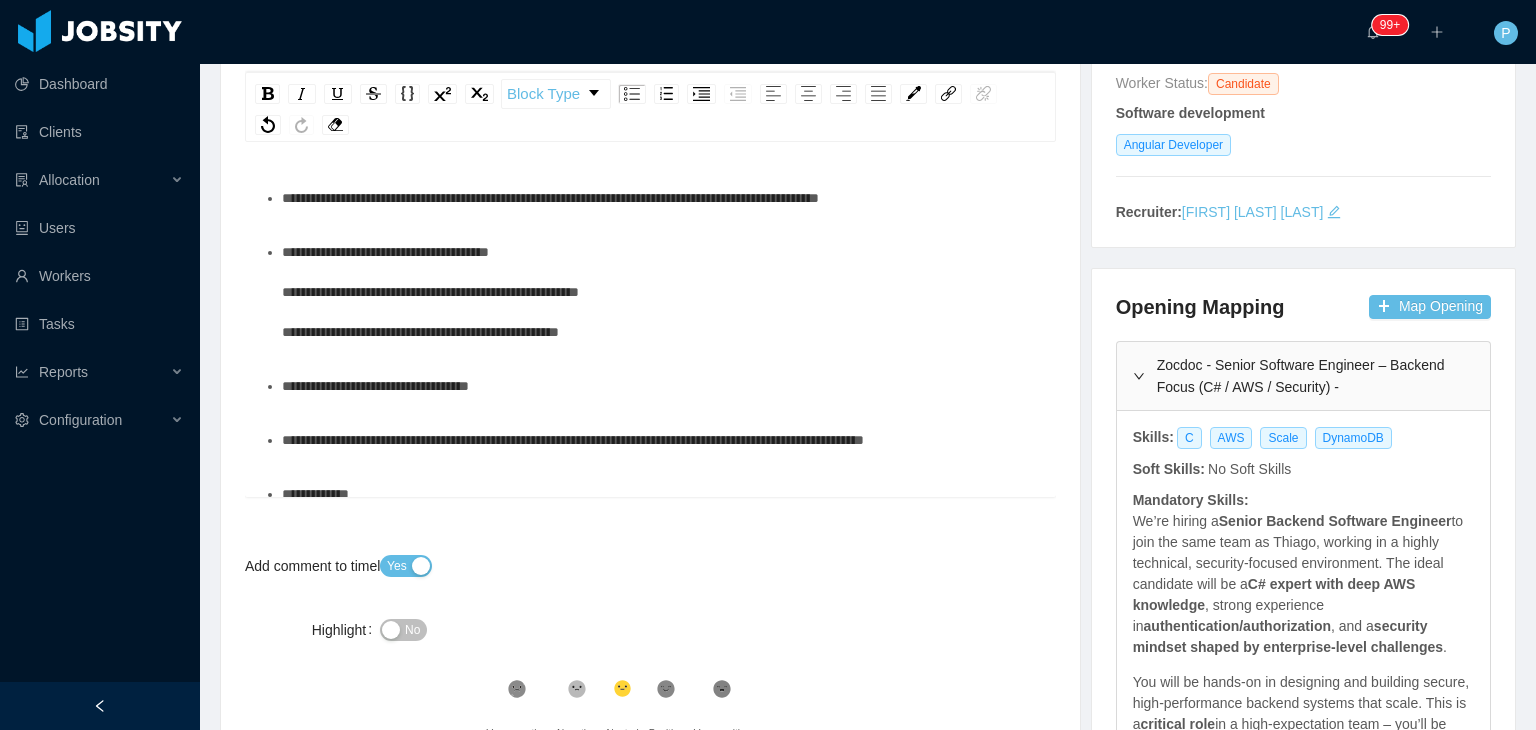 click on "**********" at bounding box center (651, 454) 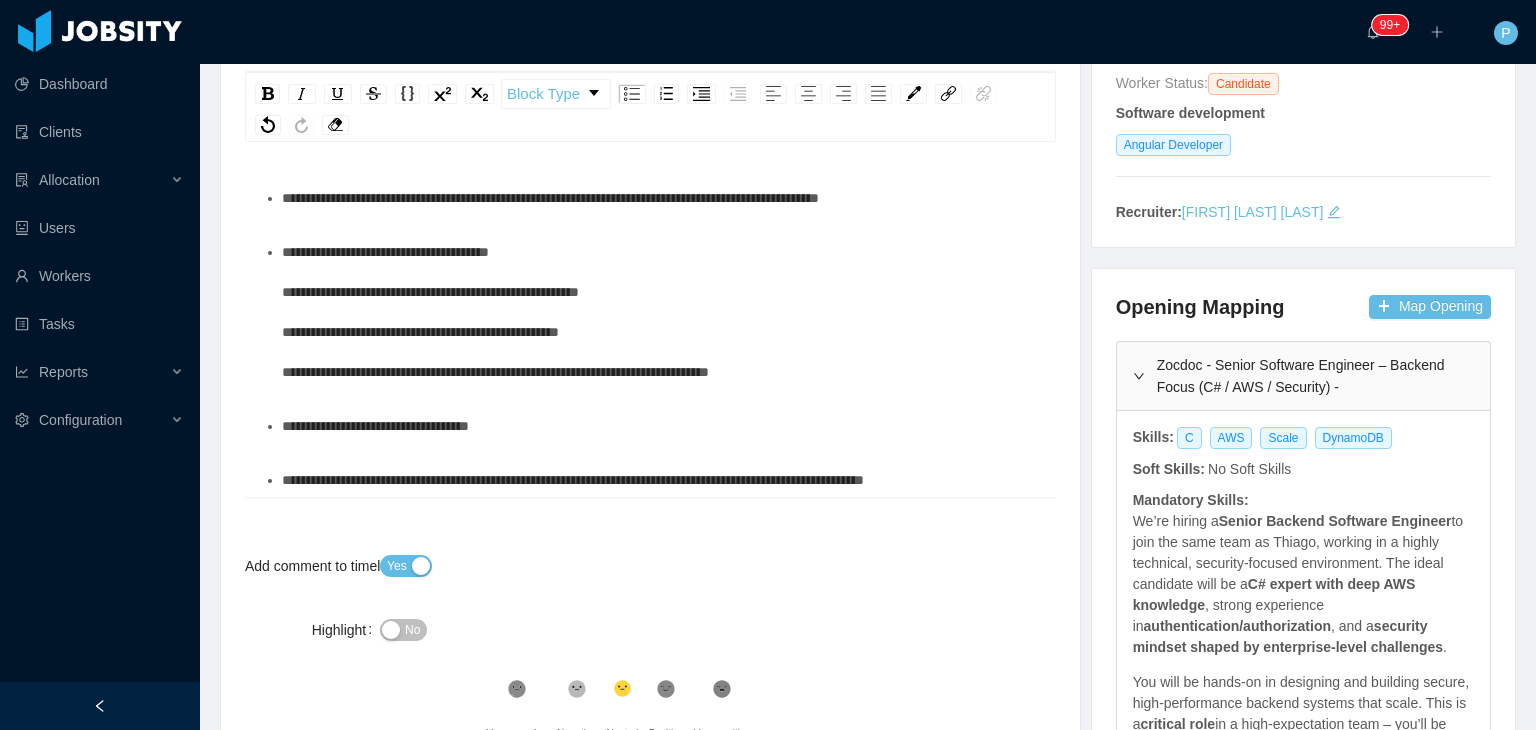 click on "**********" at bounding box center (495, 312) 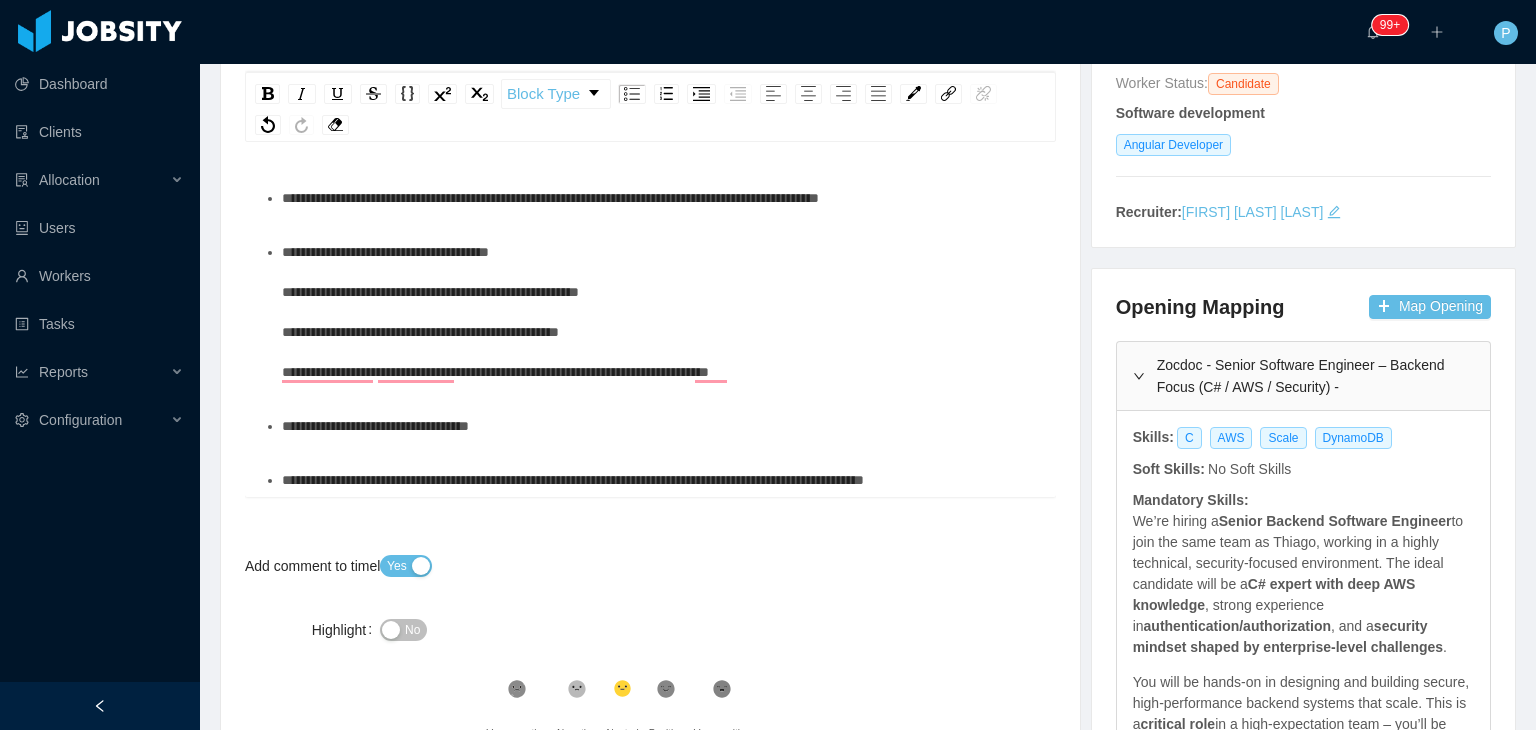 click on "**********" at bounding box center (573, 480) 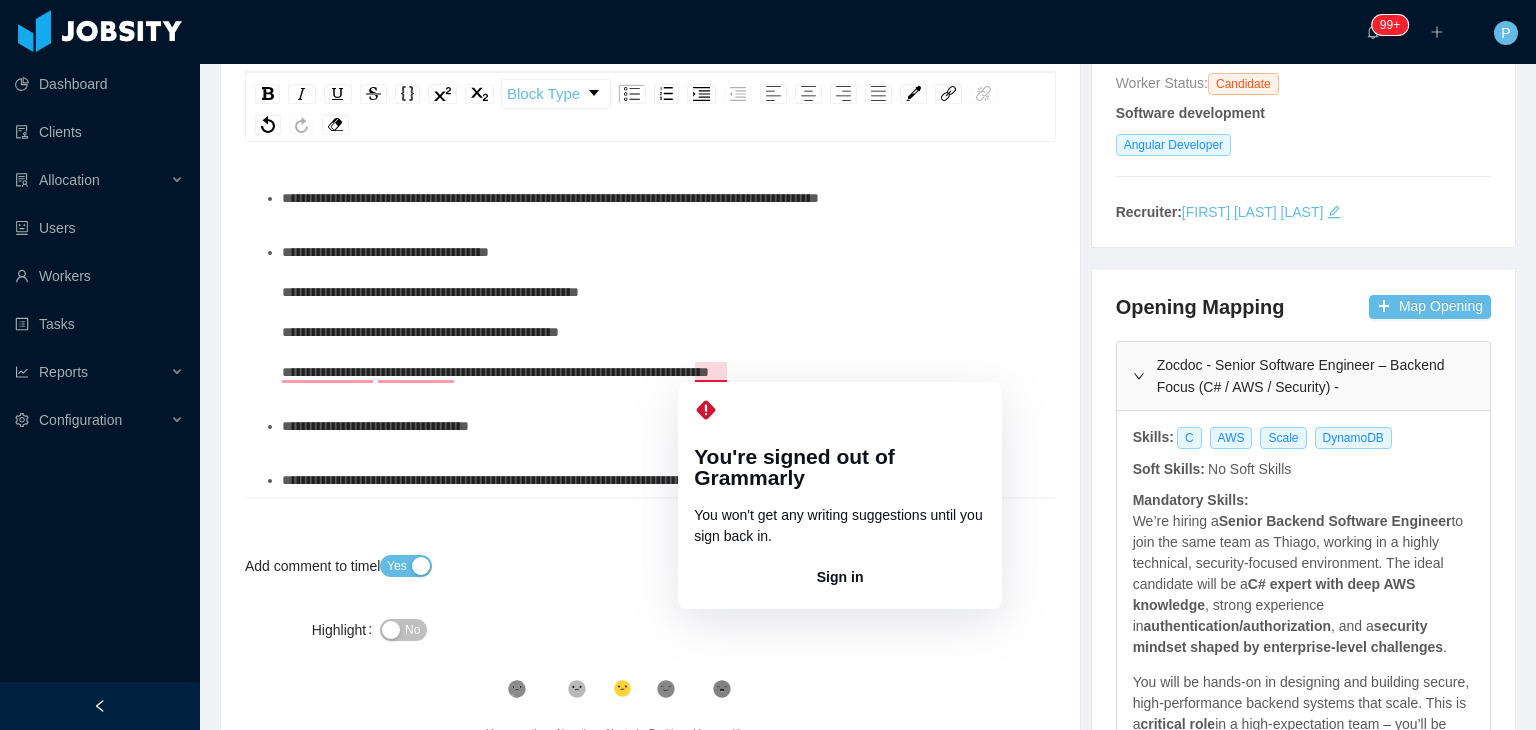 click on "**********" at bounding box center [495, 312] 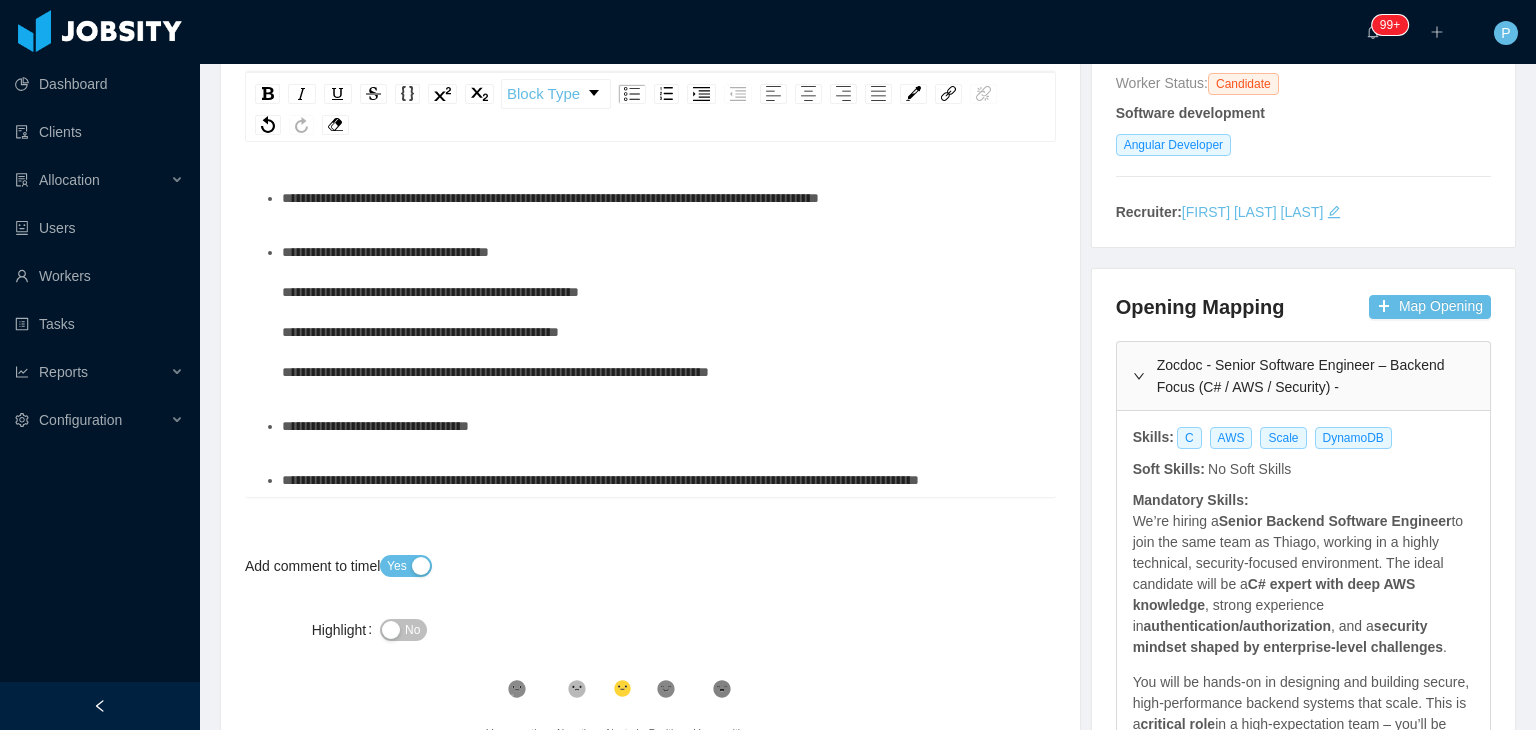 click on "**********" at bounding box center [661, 312] 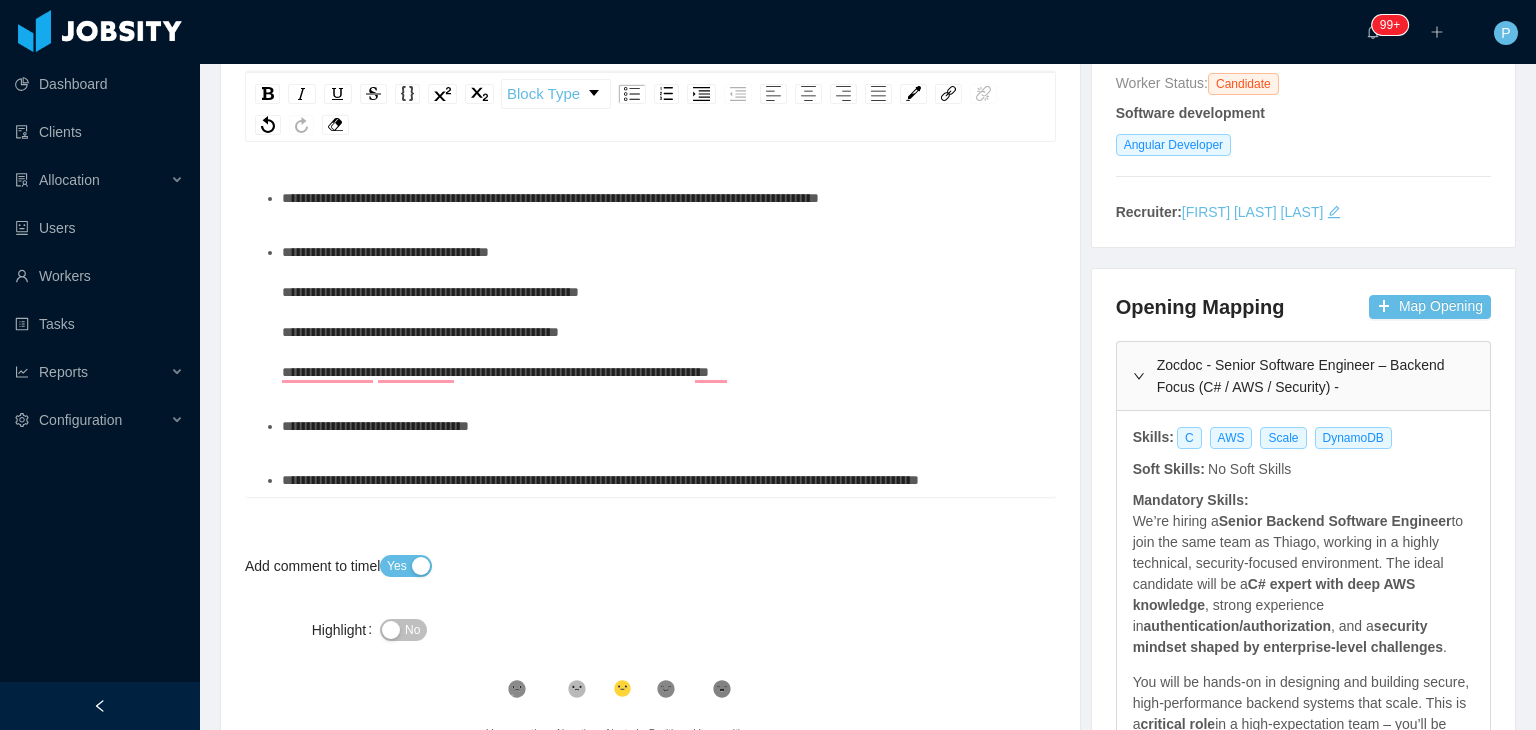 click on "**********" at bounding box center (600, 480) 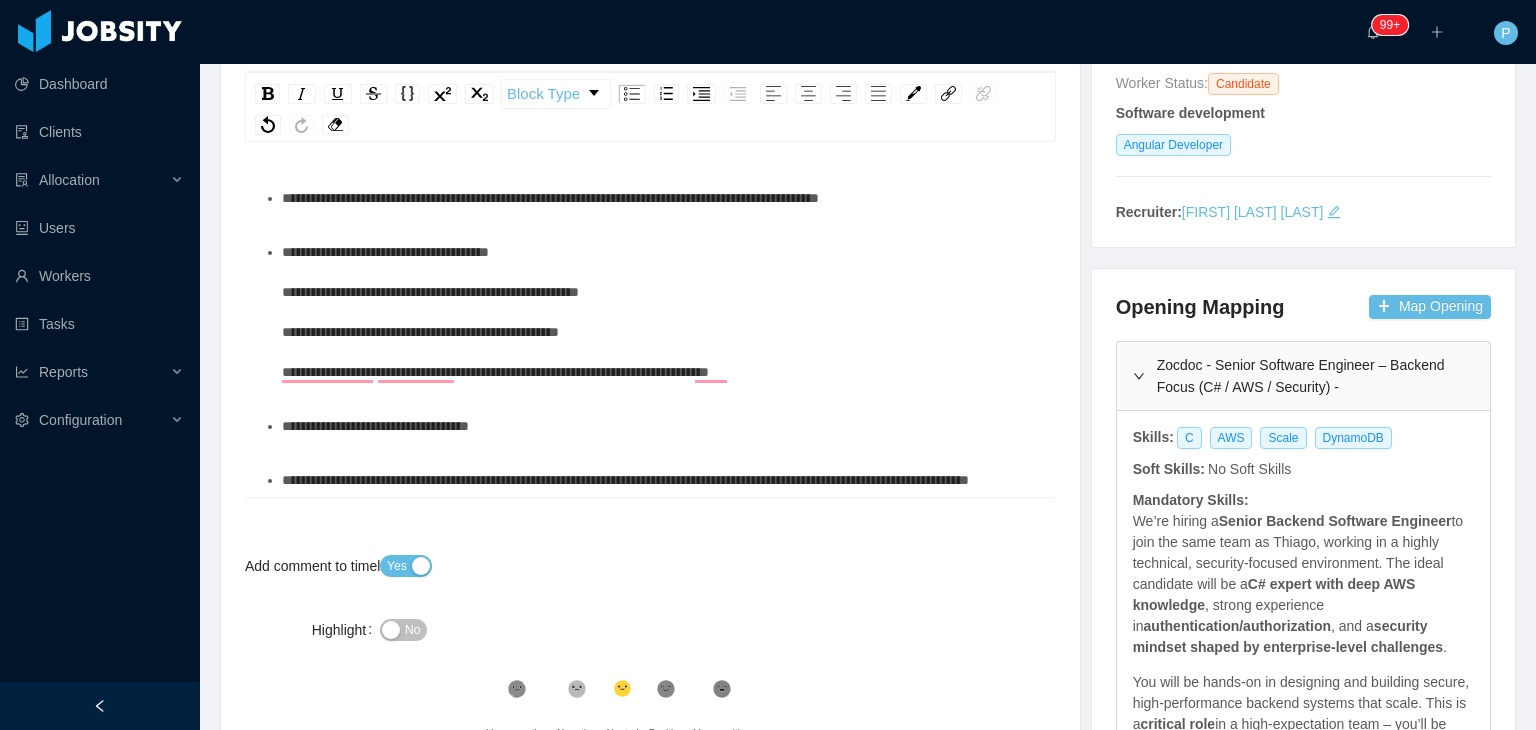 scroll, scrollTop: 290, scrollLeft: 0, axis: vertical 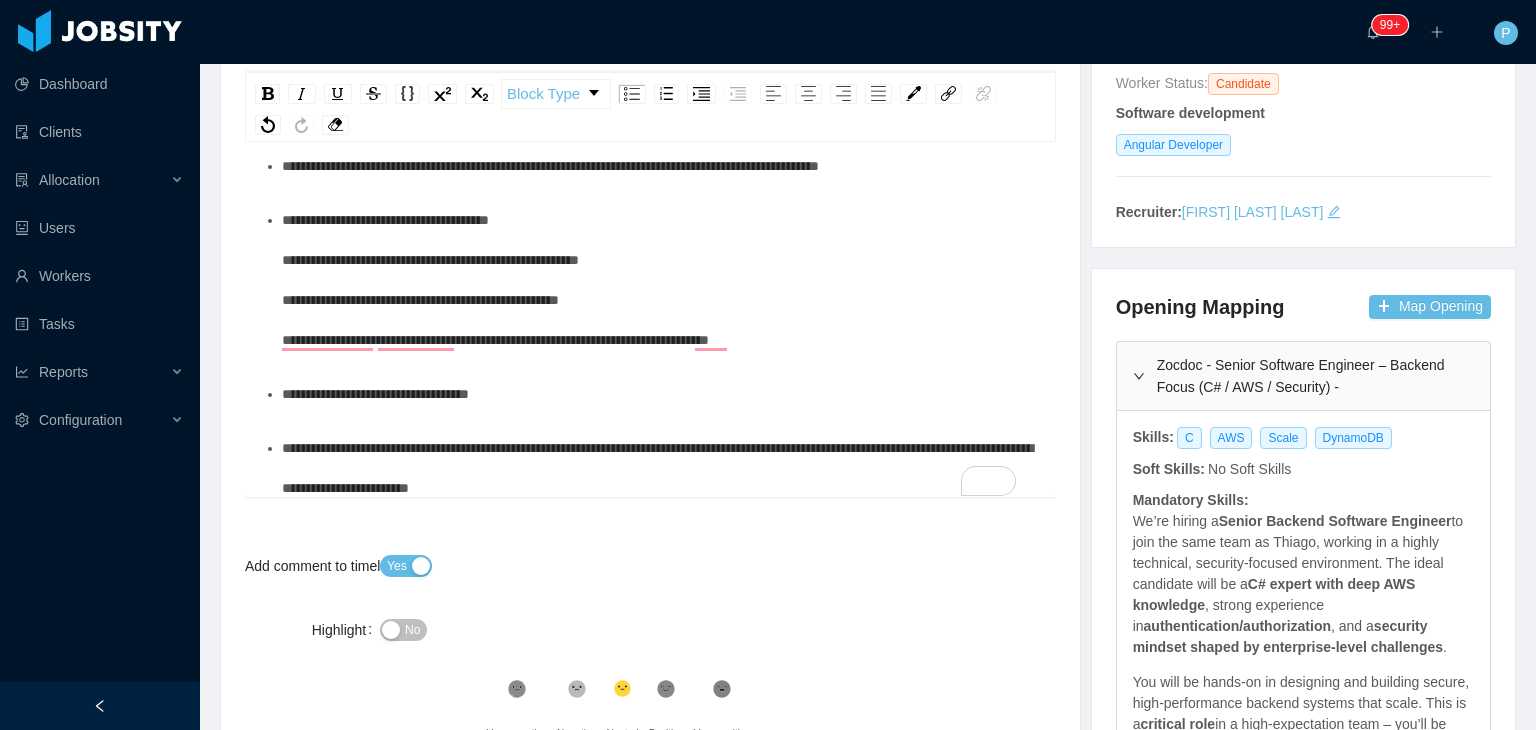 click on "**********" at bounding box center (657, 468) 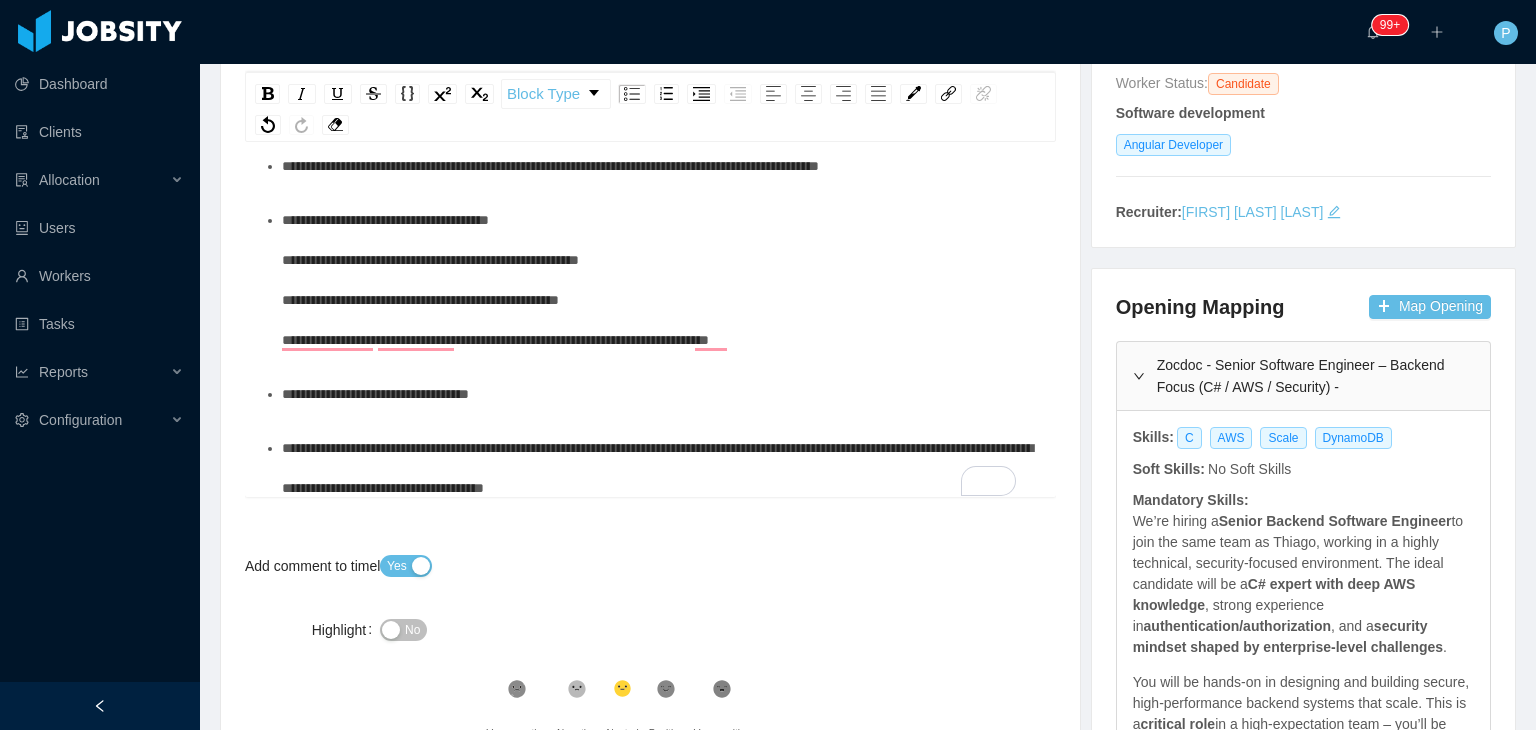 click on "**********" at bounding box center (657, 468) 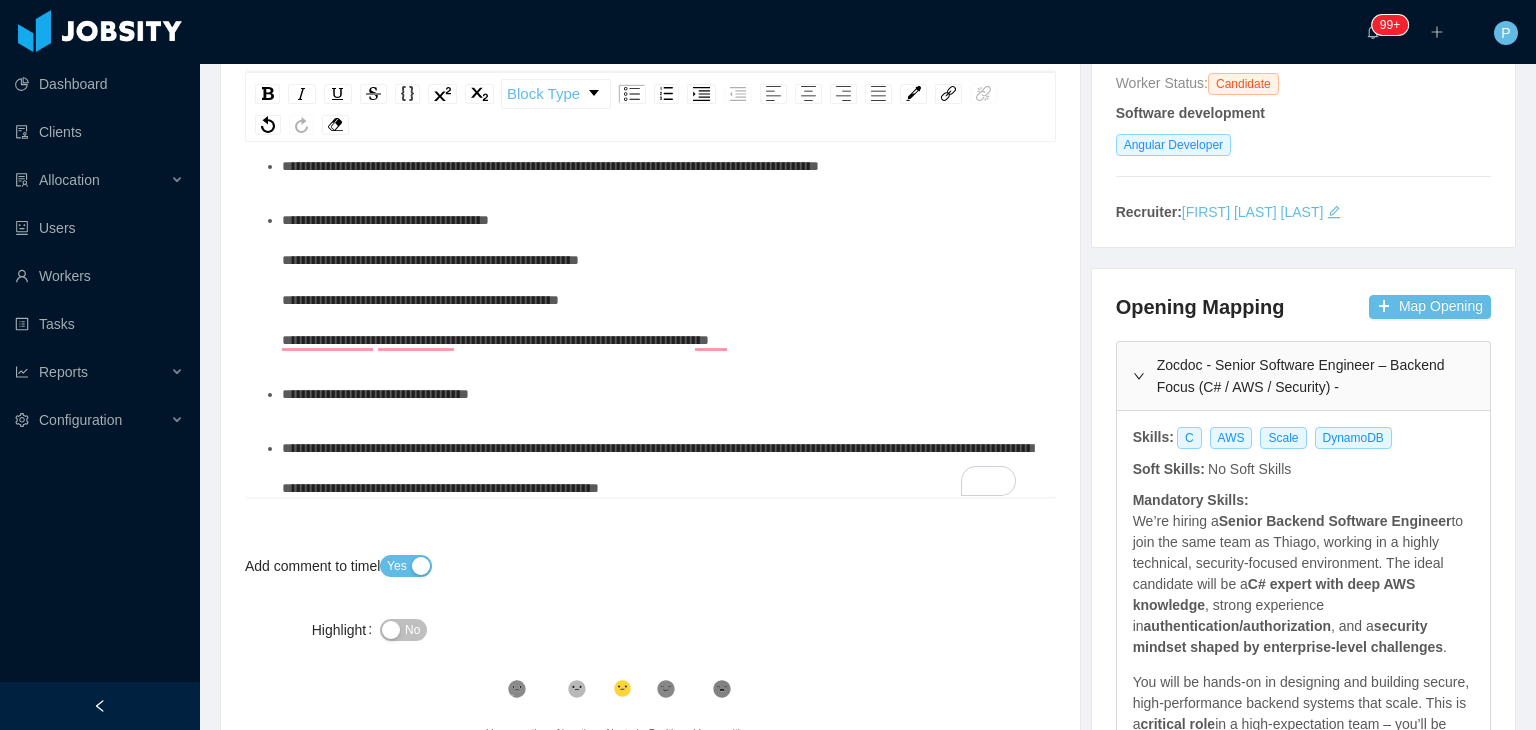 click on "**********" at bounding box center [657, 468] 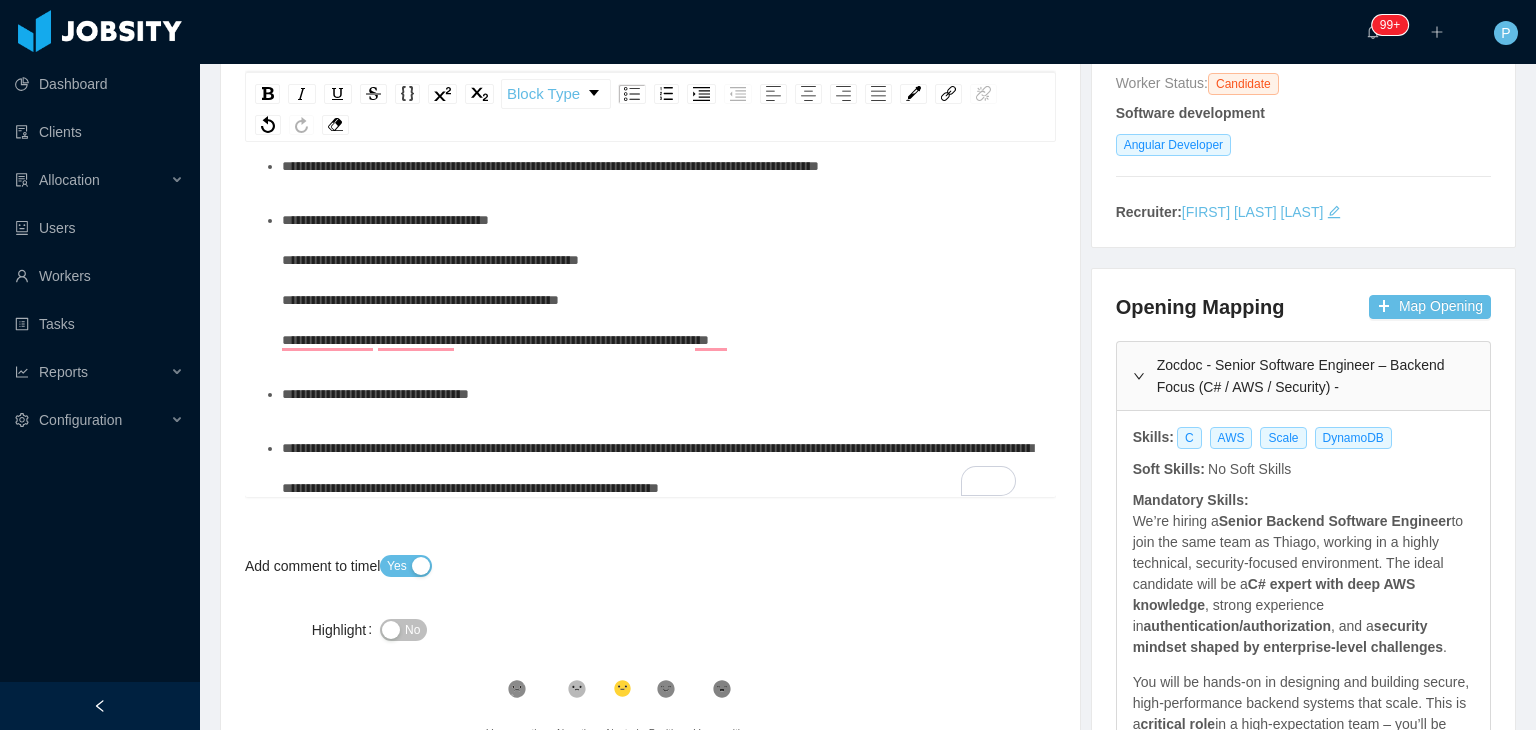 click on "**********" at bounding box center (657, 468) 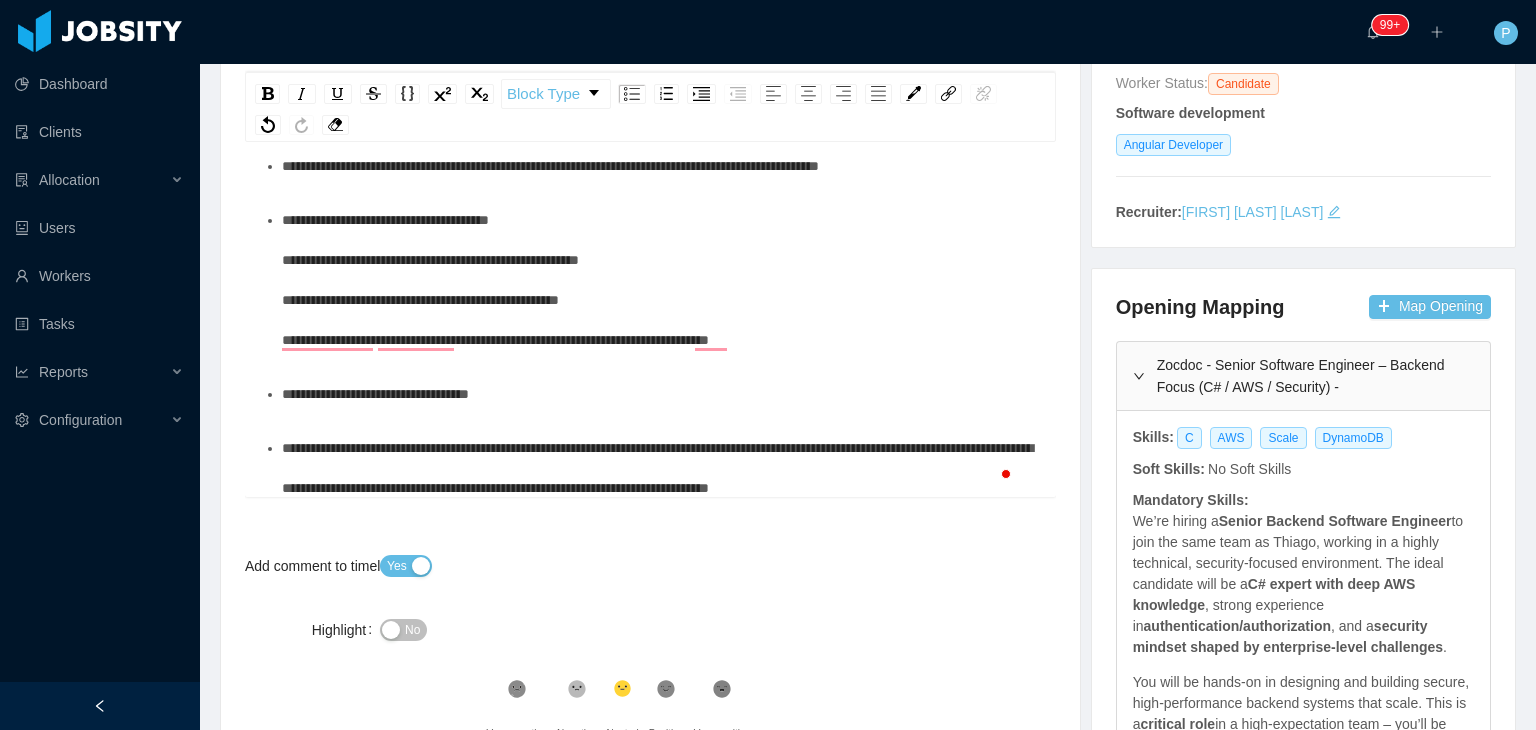 scroll, scrollTop: 290, scrollLeft: 0, axis: vertical 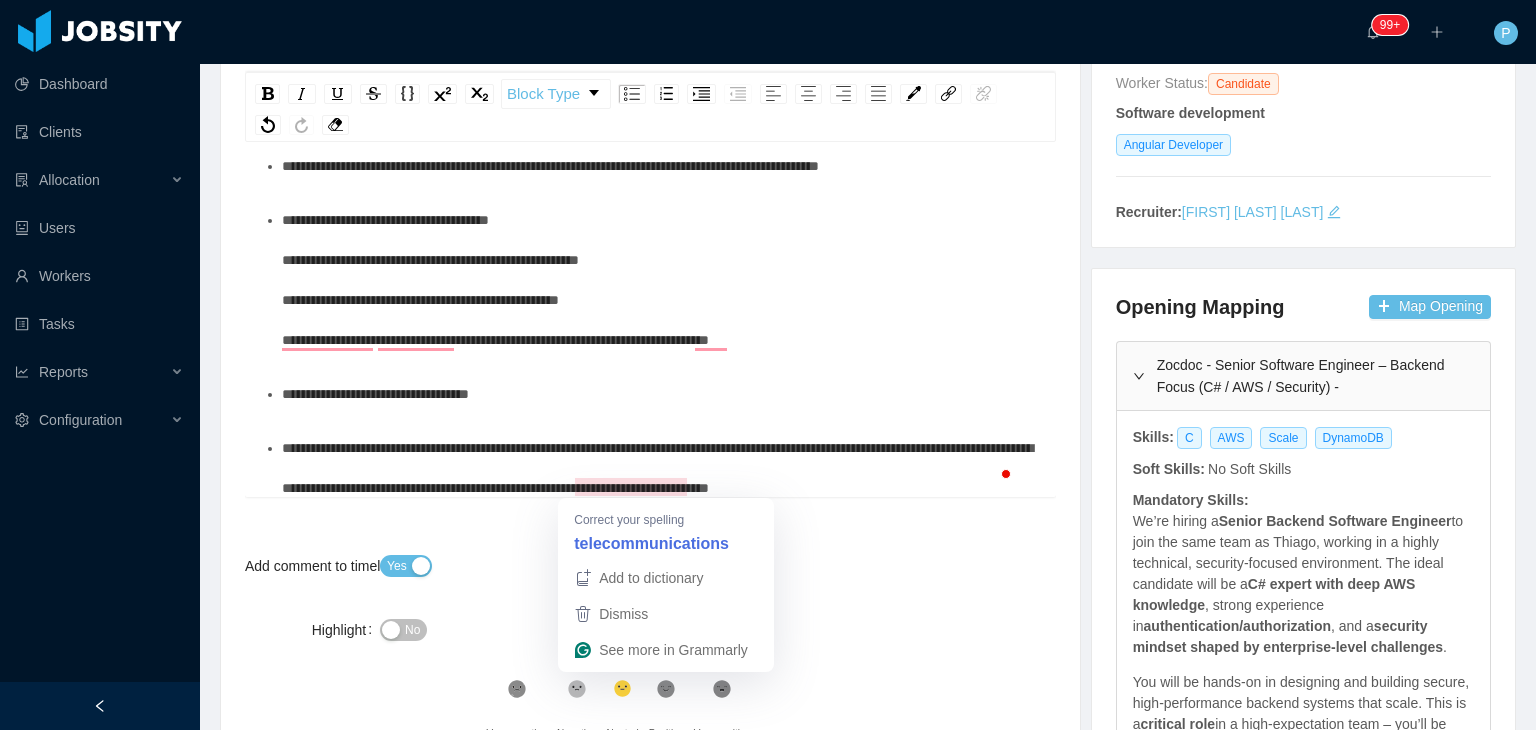 click on "**********" at bounding box center [657, 468] 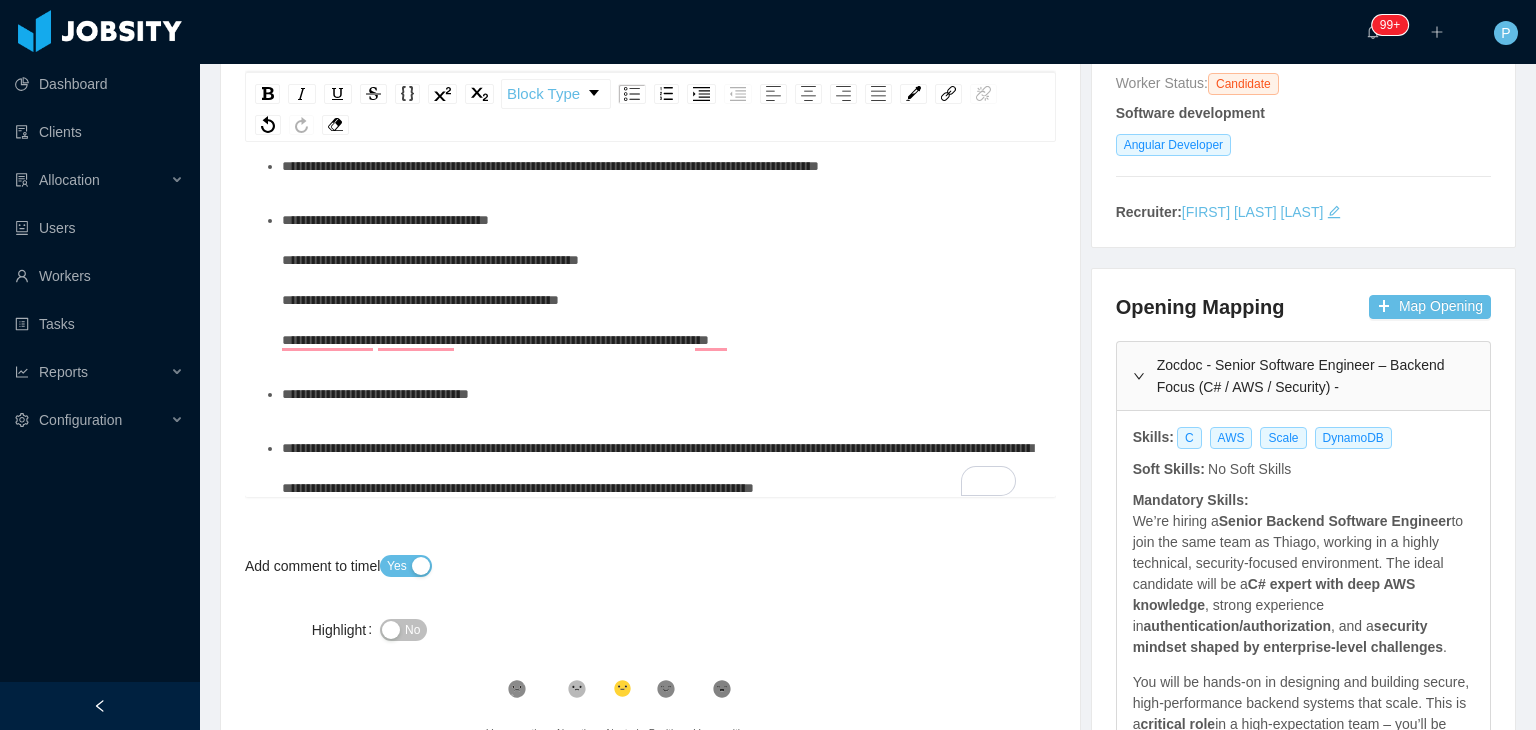 click on "**********" at bounding box center [375, 394] 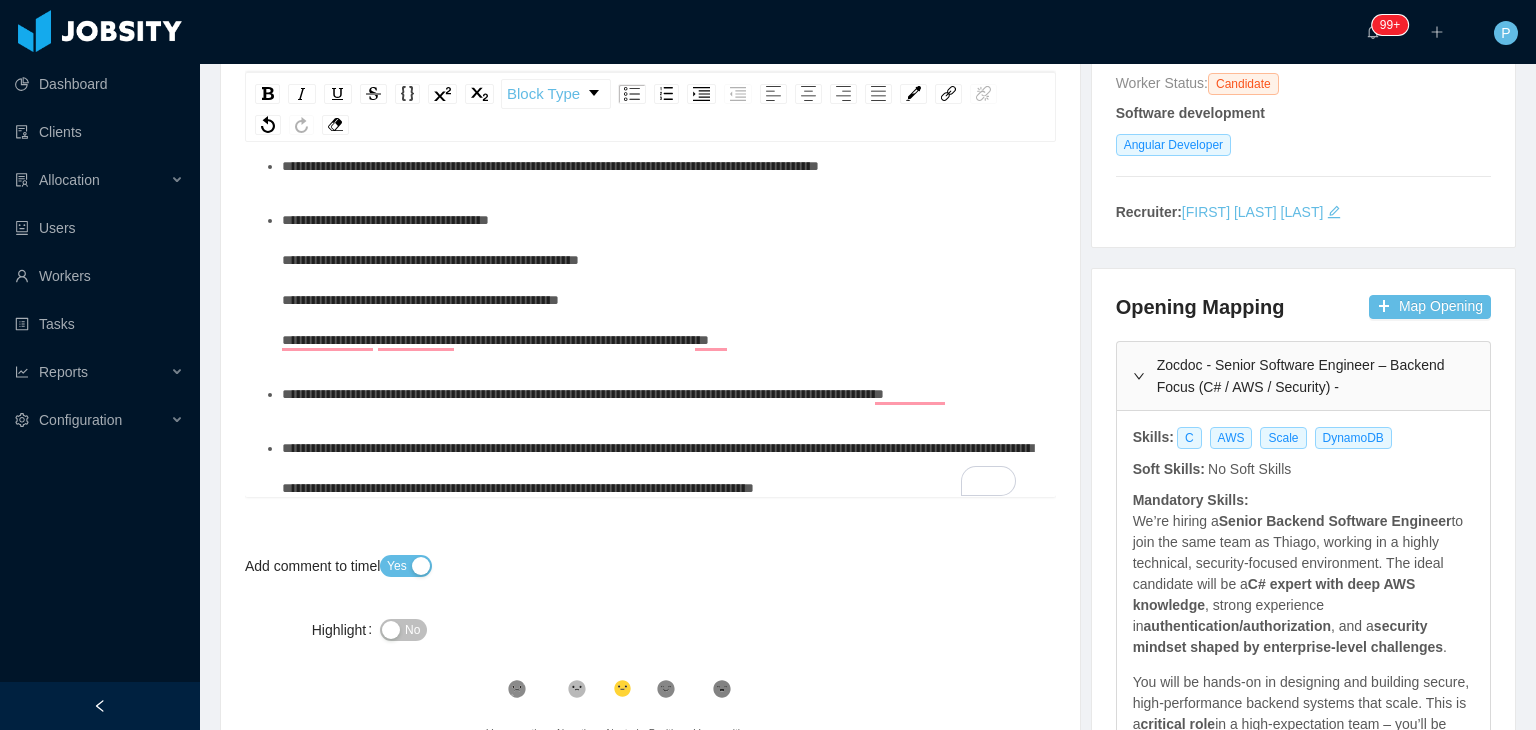 click on "**********" at bounding box center [661, 394] 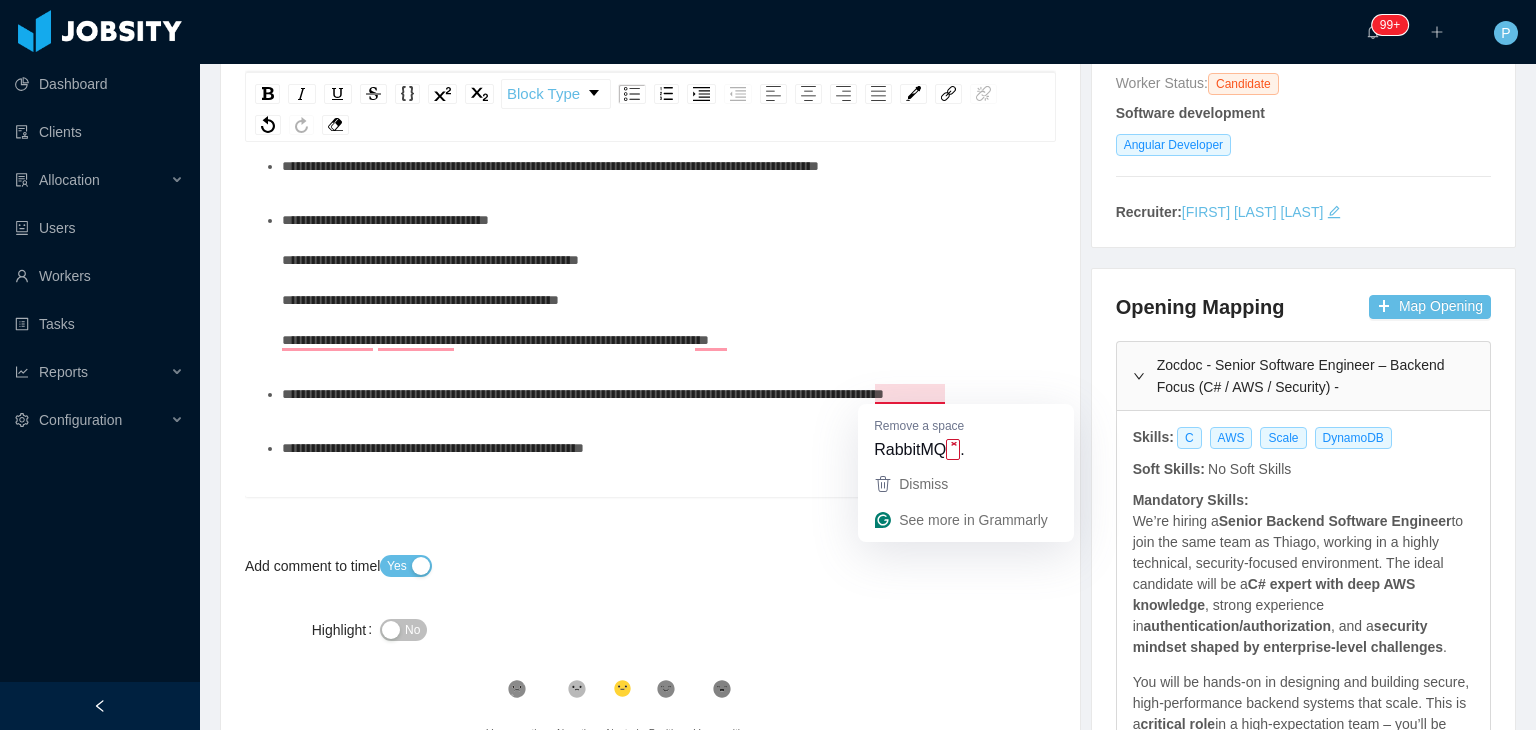 click on "**********" at bounding box center [583, 394] 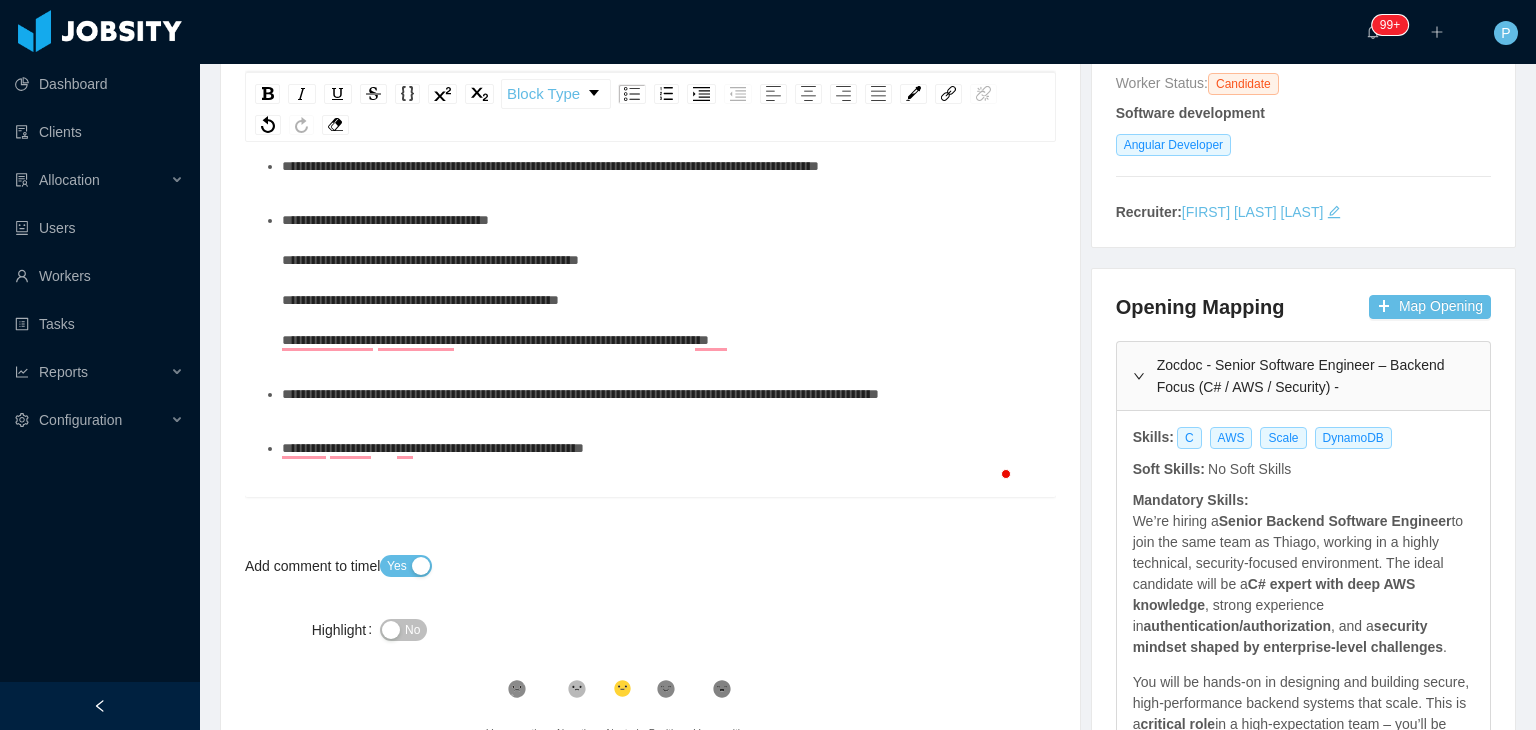 click on "**********" at bounding box center [661, 448] 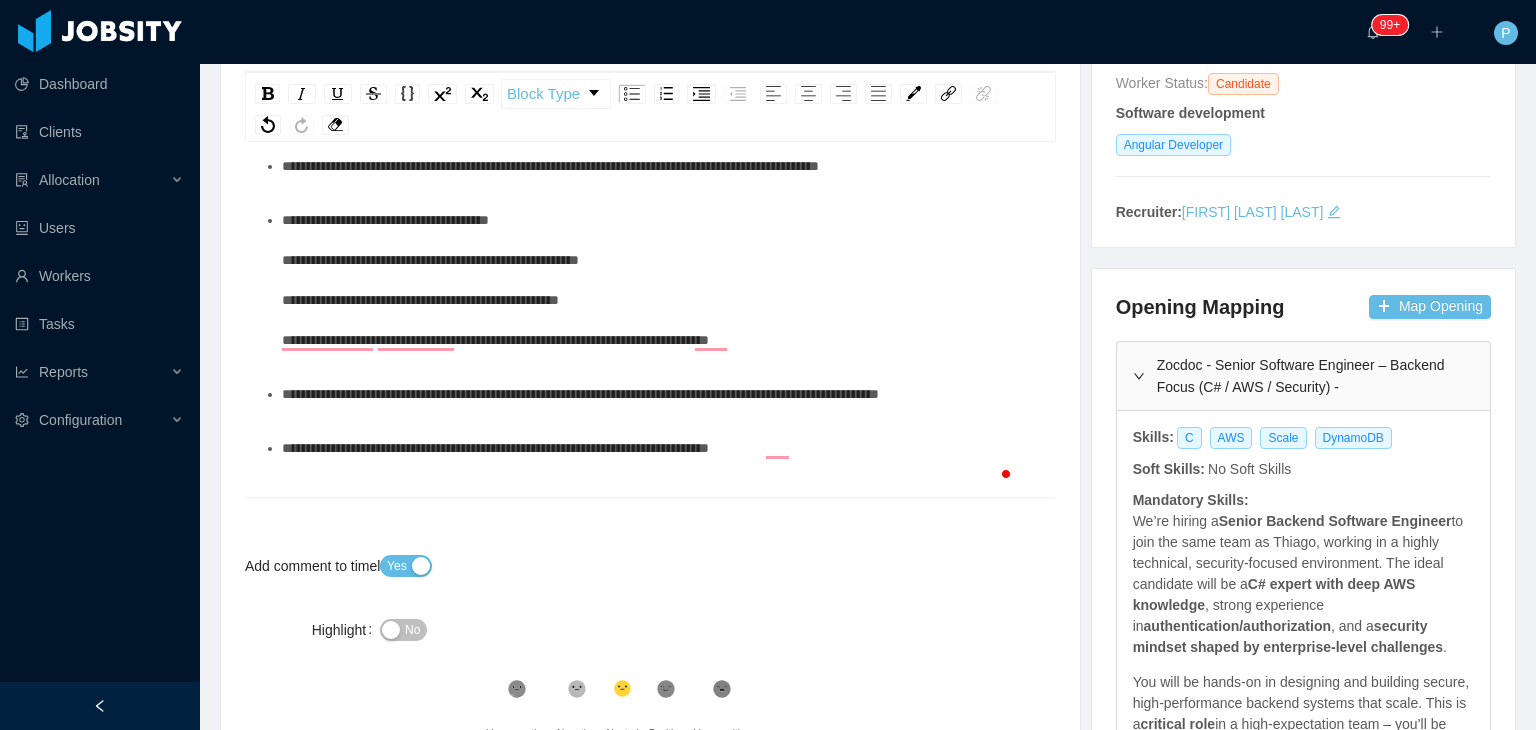 click on "**********" at bounding box center [661, 394] 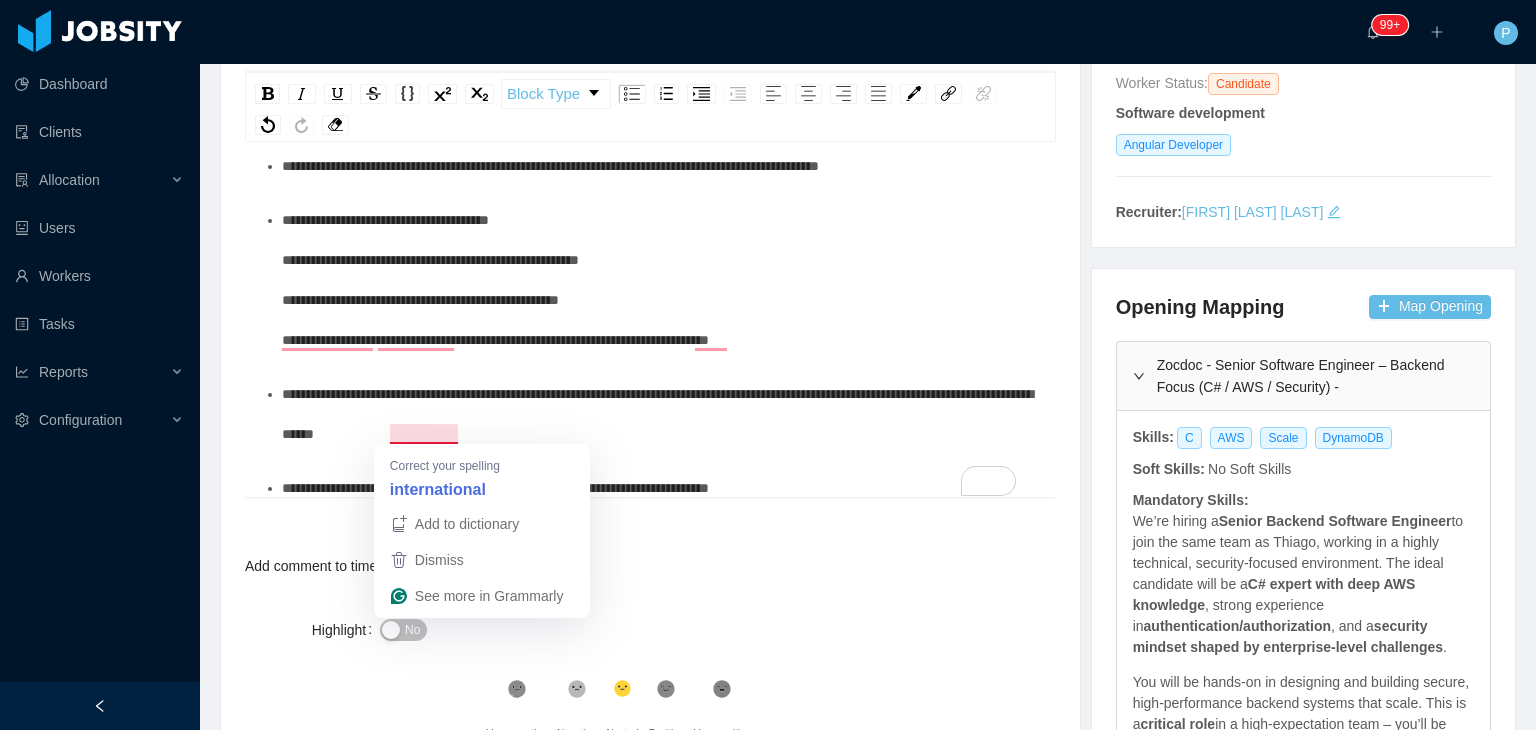 click on "**********" at bounding box center (657, 414) 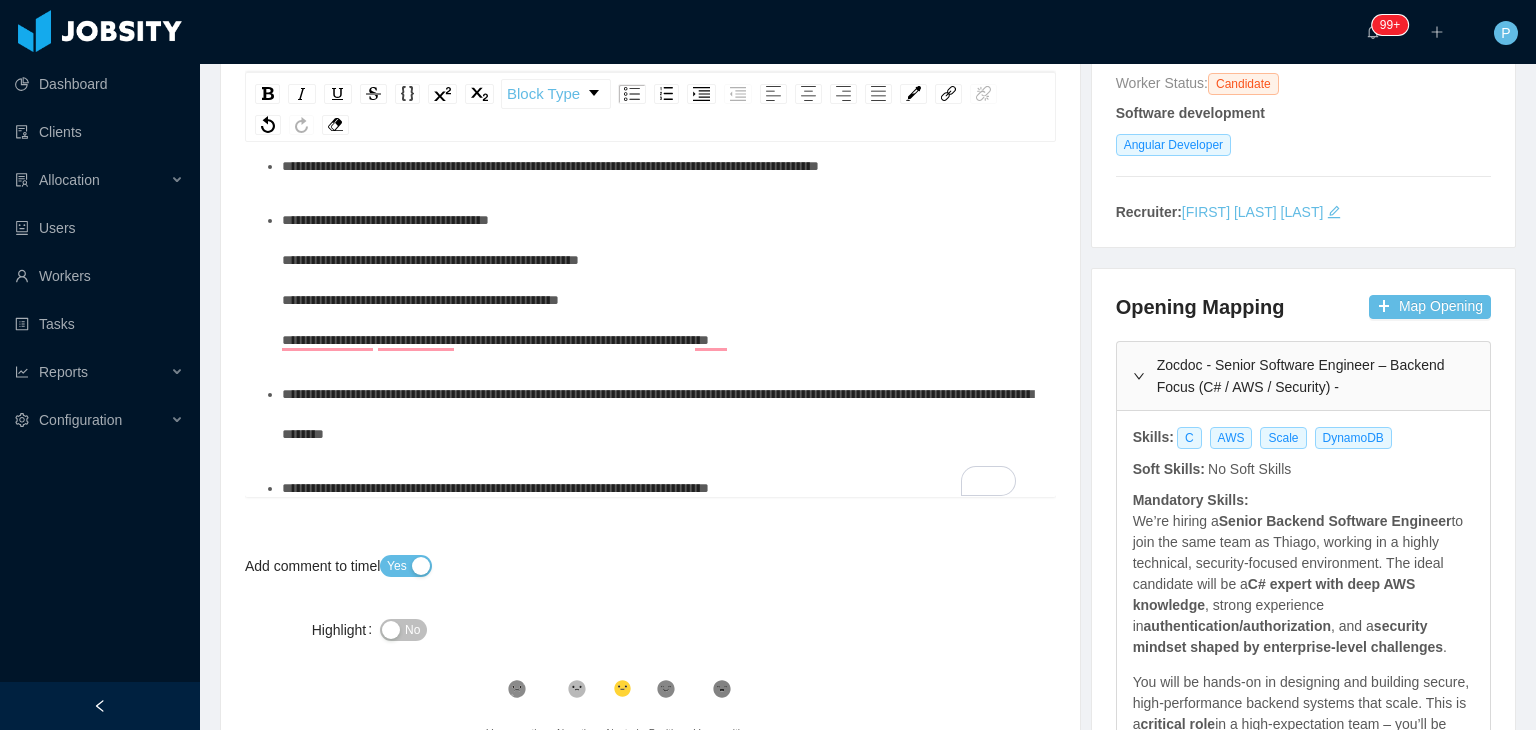 click on "**********" at bounding box center [661, 414] 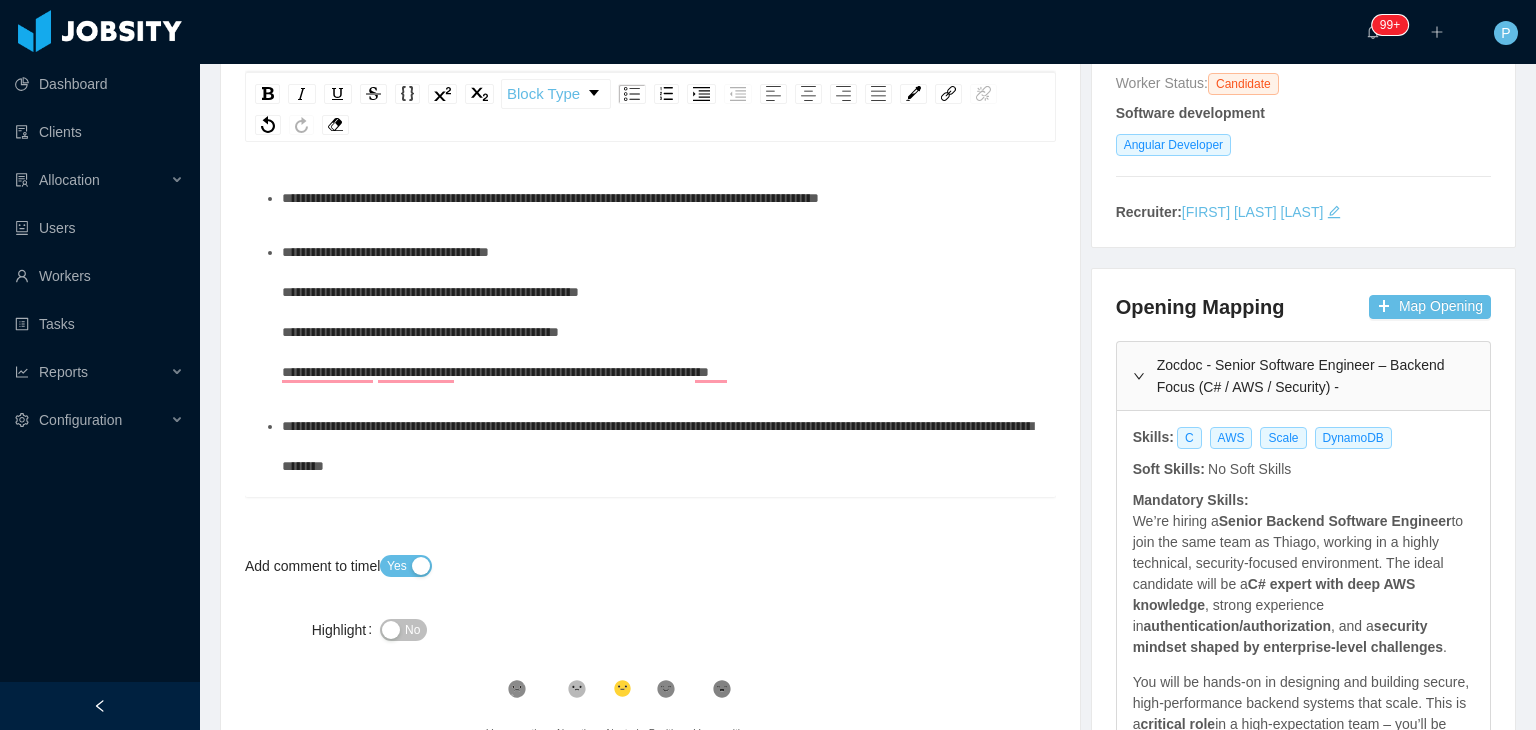 scroll, scrollTop: 30, scrollLeft: 0, axis: vertical 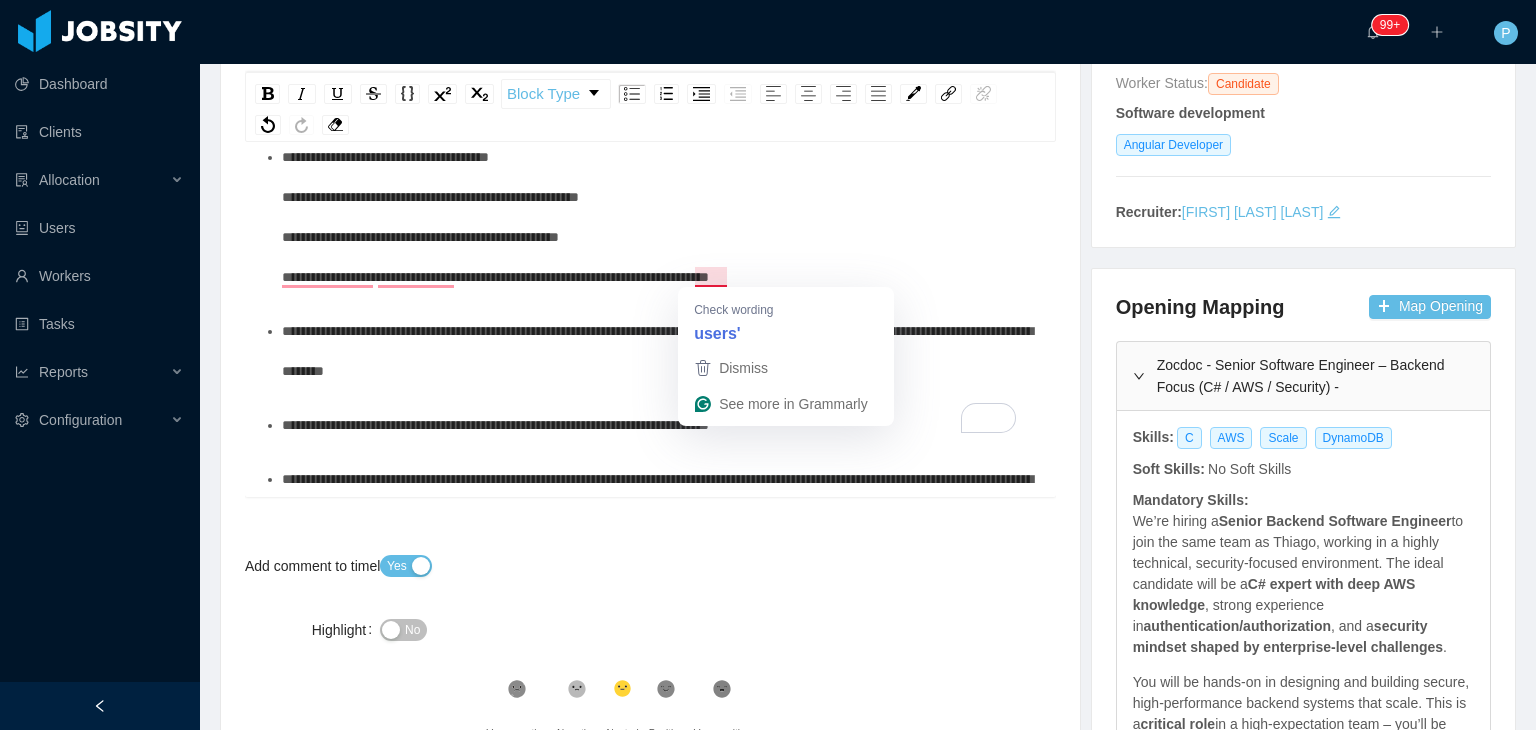 click on "**********" at bounding box center (495, 217) 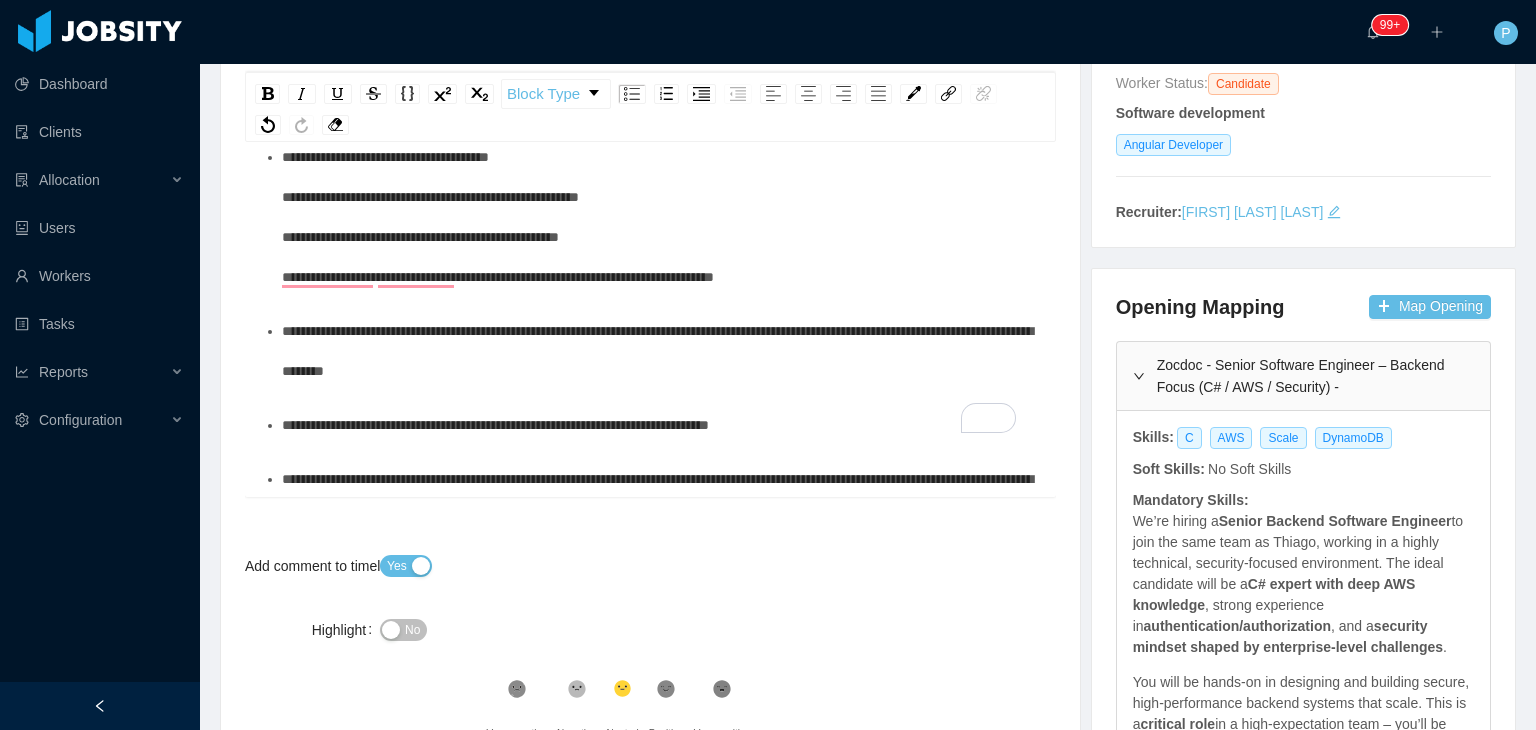 scroll, scrollTop: 0, scrollLeft: 0, axis: both 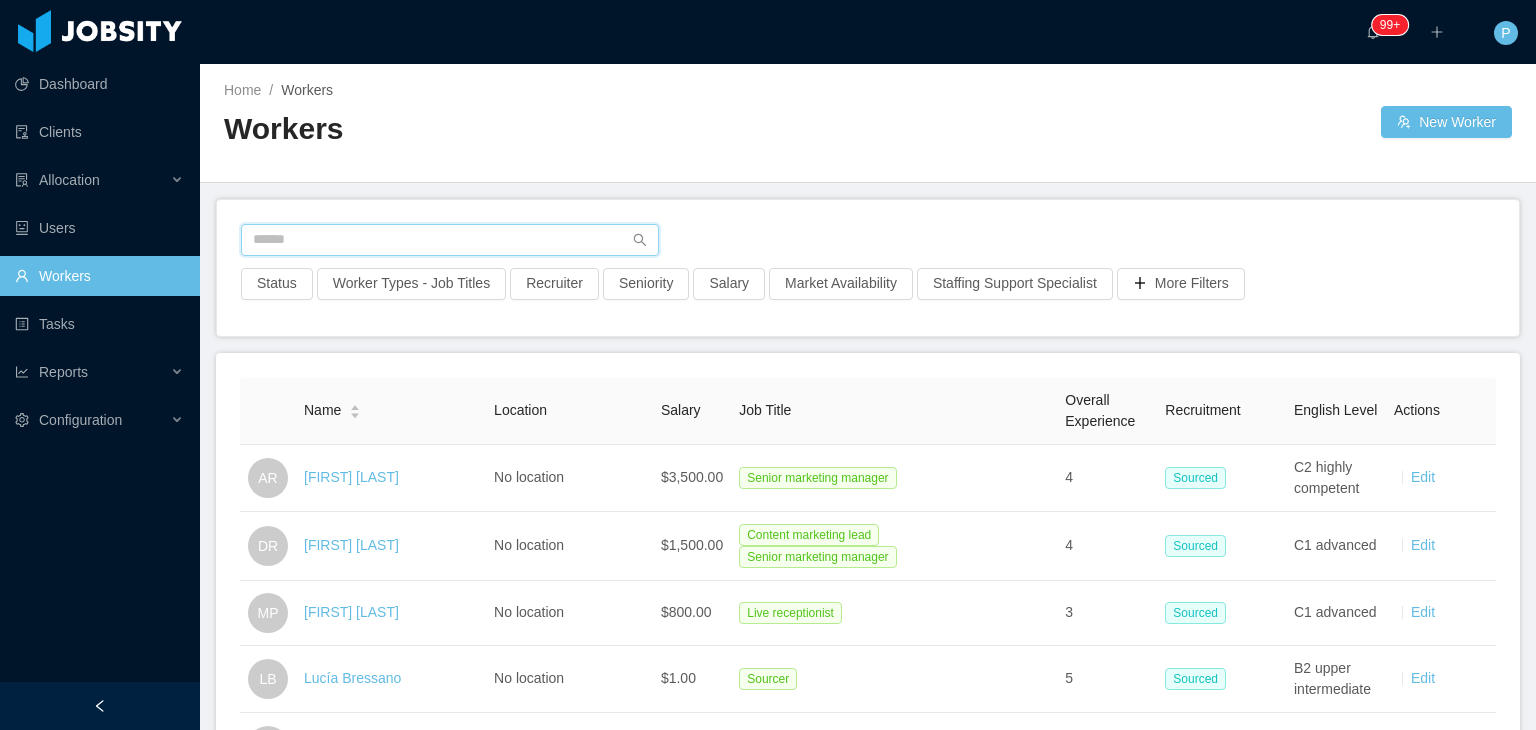 click at bounding box center [450, 240] 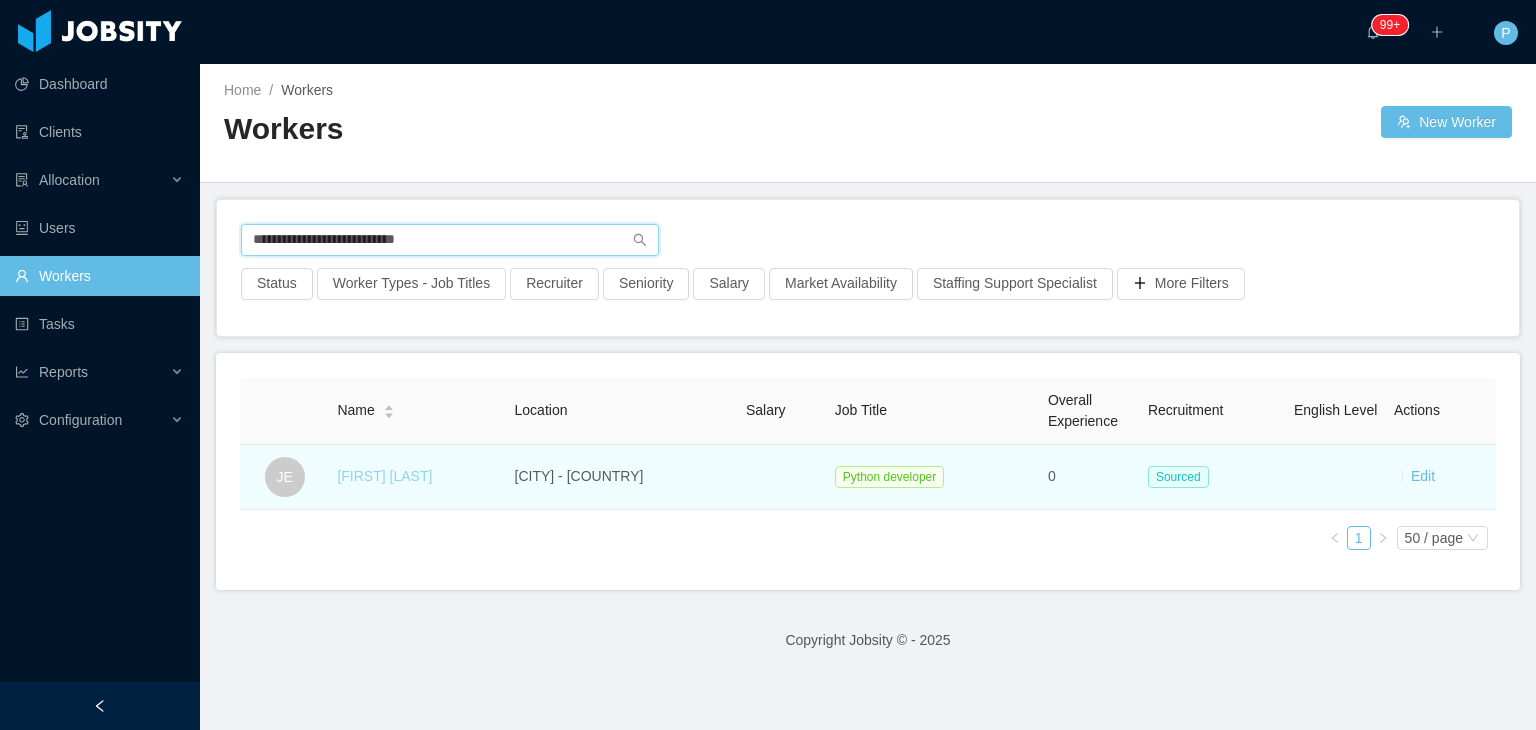 type on "**********" 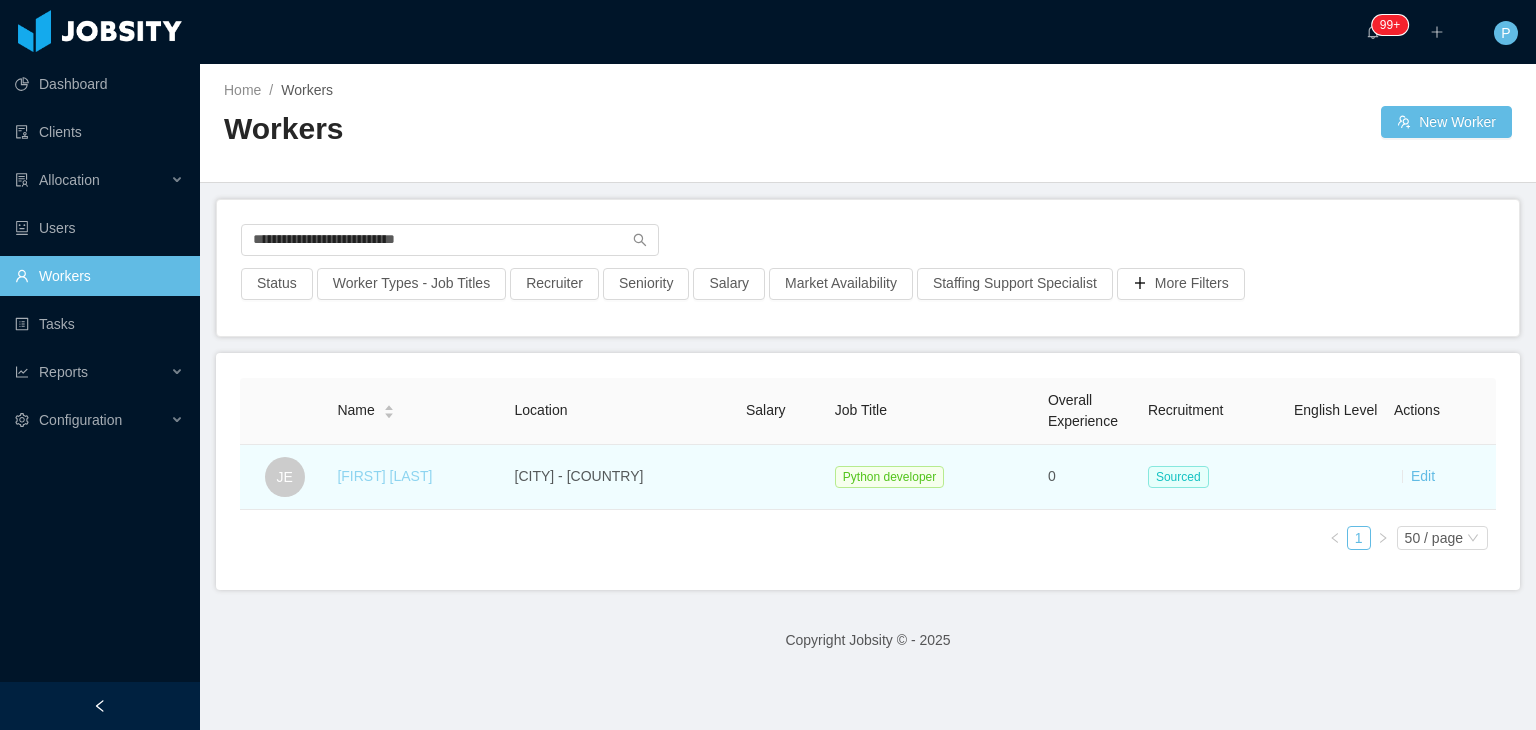 click on "[FIRST] [LAST]" at bounding box center [384, 476] 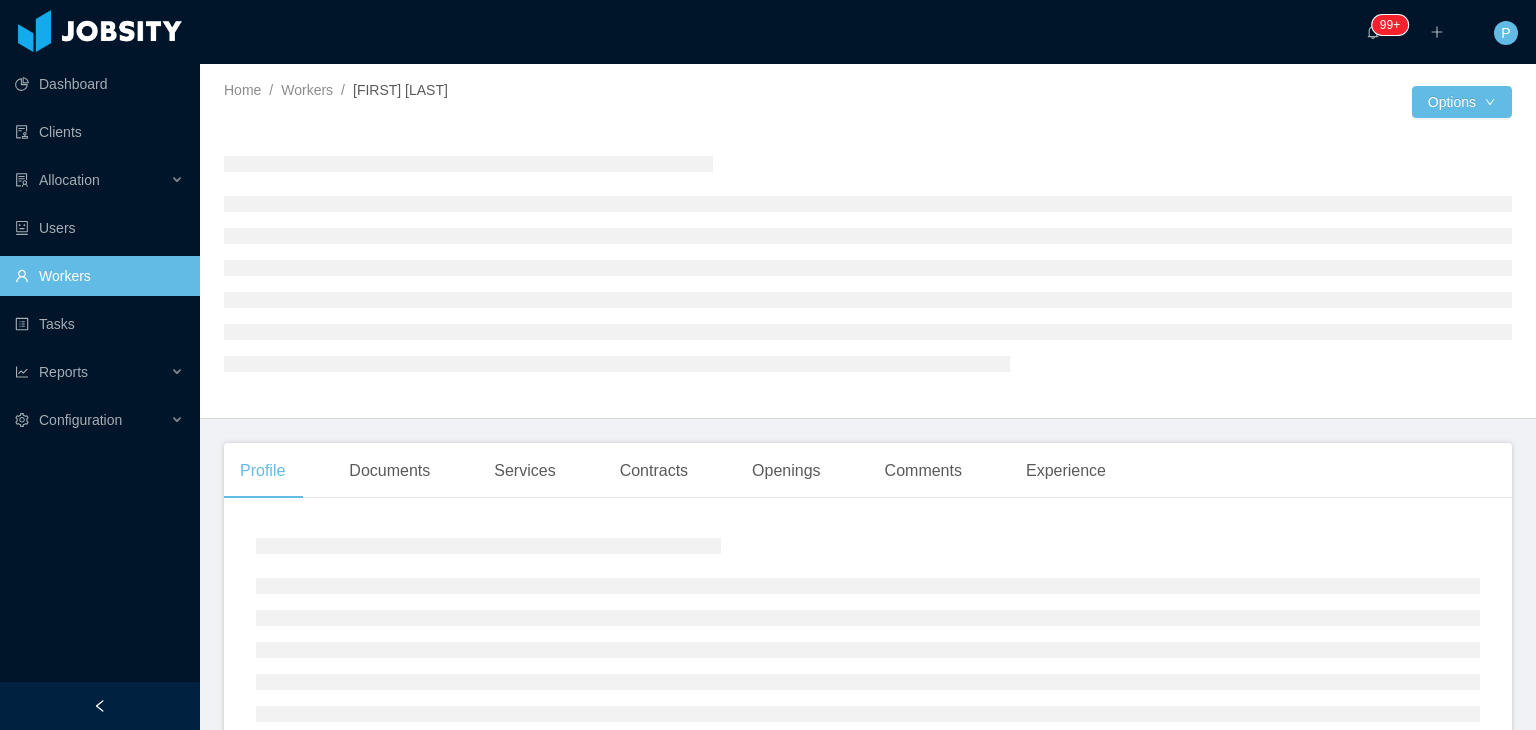 click at bounding box center (1140, 102) 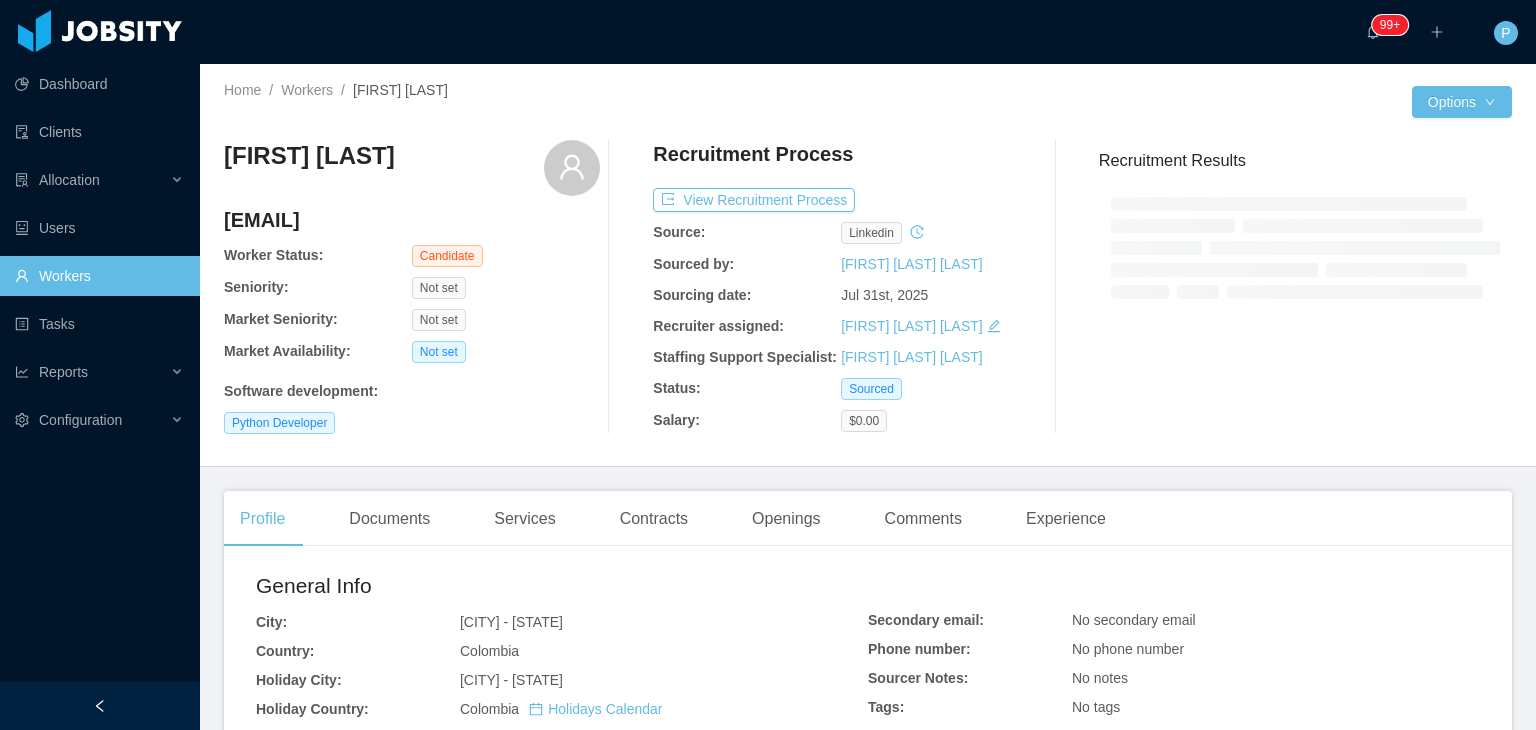 click on "Jonathan Elejalde jonathanelejalde@hotmail.com Worker Status: Candidate Seniority:  Not set  Market Seniority:  Not set  Market Availability: Not set Software development : Python Developer Recruitment Process View Recruitment Process  Source: linkedin Sourced by: Paola Cóndor Andrade Sourcing date: Jul 31st, 2025 Recruiter assigned: Paola Cóndor Andrade   Staffing Support Specialist: Paola Cóndor Andrade Status: Sourced Salary: $0.00 Recruitment Results" at bounding box center [868, 287] 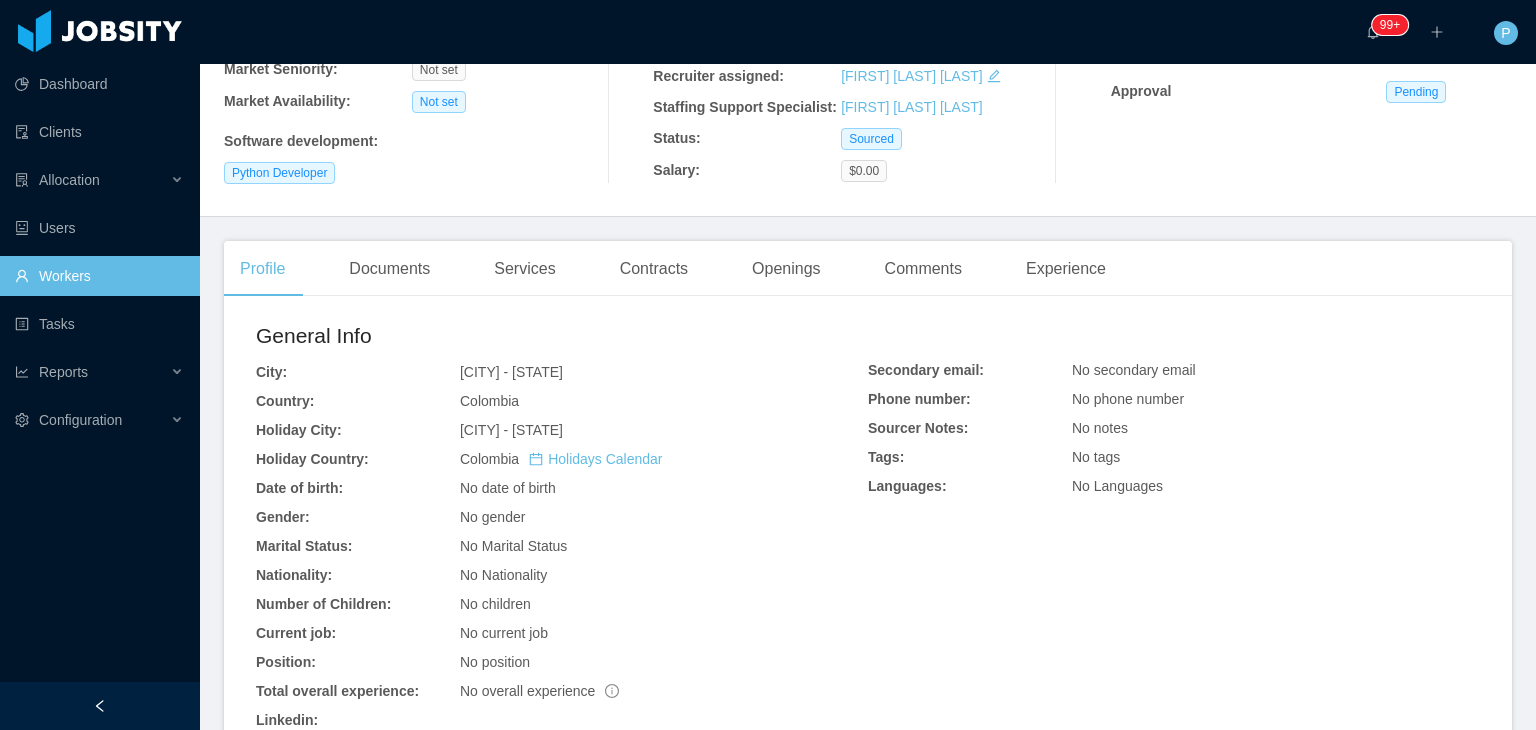 scroll, scrollTop: 455, scrollLeft: 0, axis: vertical 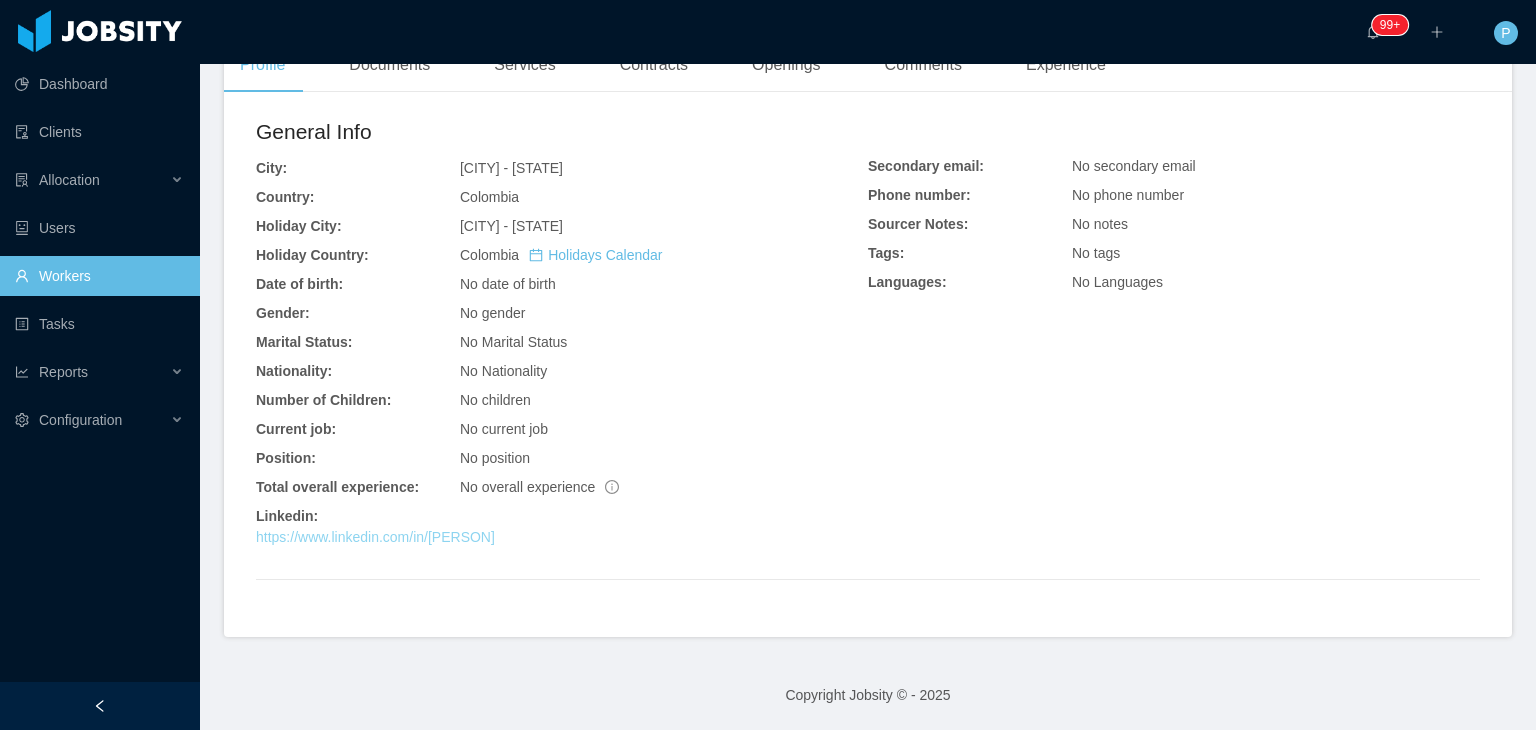 click on "https://www.linkedin.com/in/jonathanelejalde" at bounding box center [375, 537] 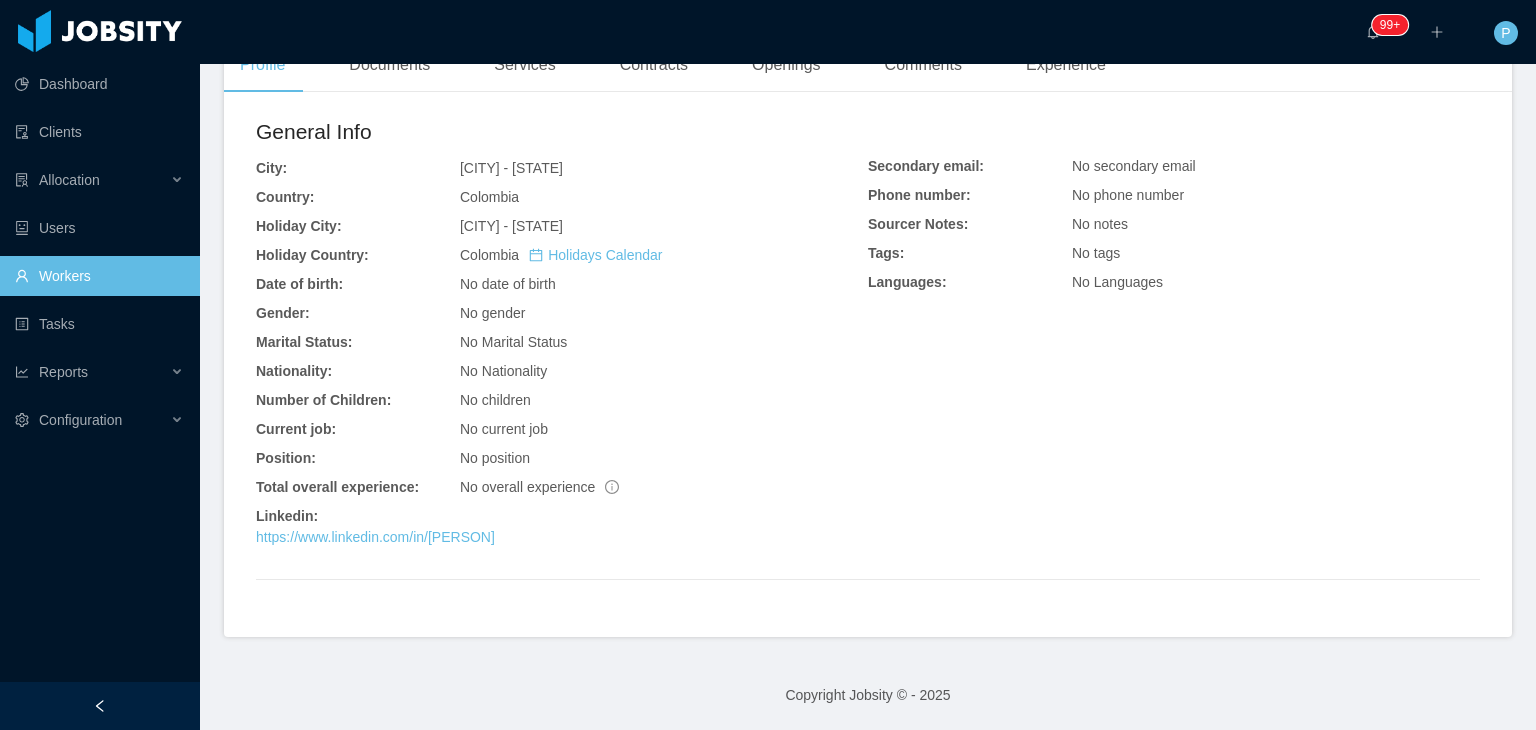 click on "No Marital Status" at bounding box center (664, 342) 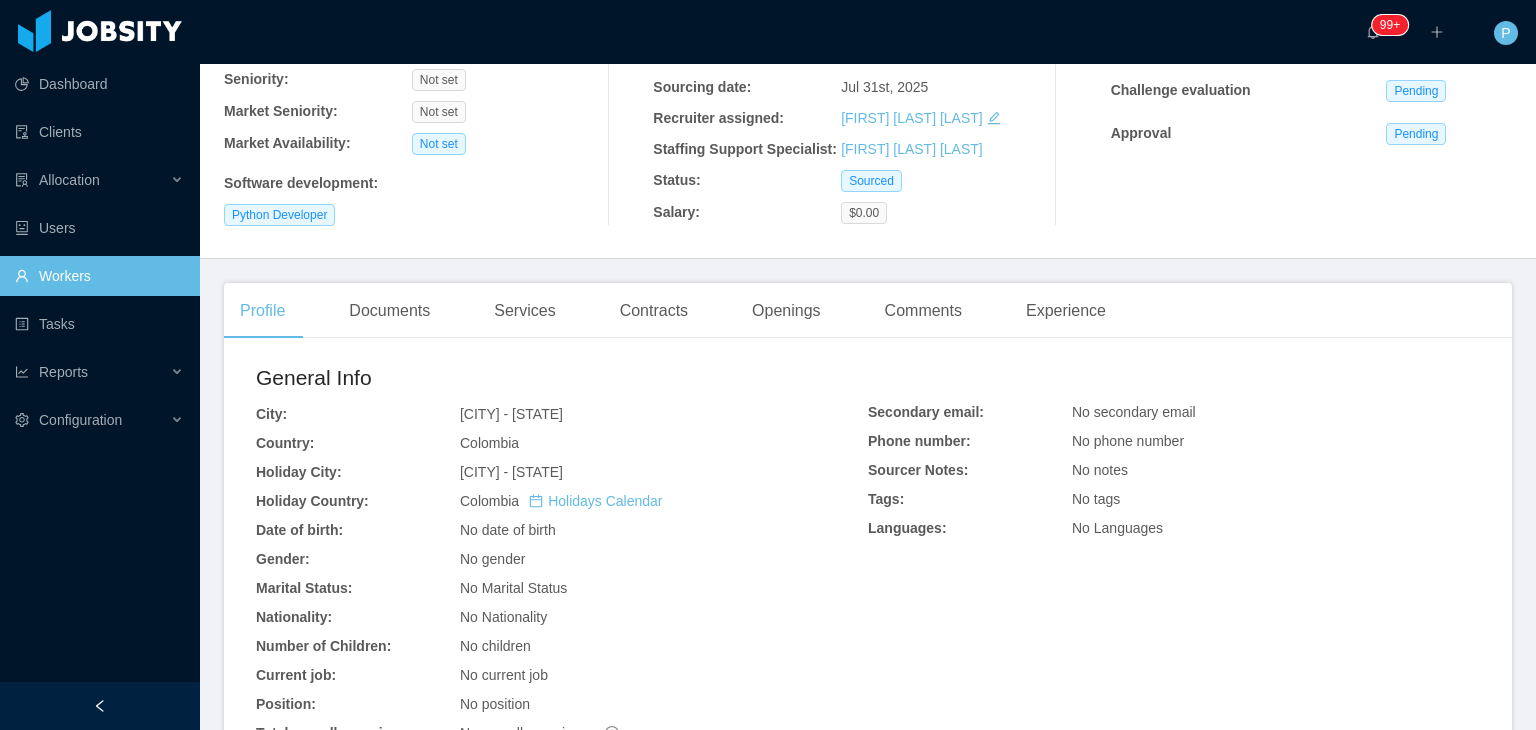 scroll, scrollTop: 0, scrollLeft: 0, axis: both 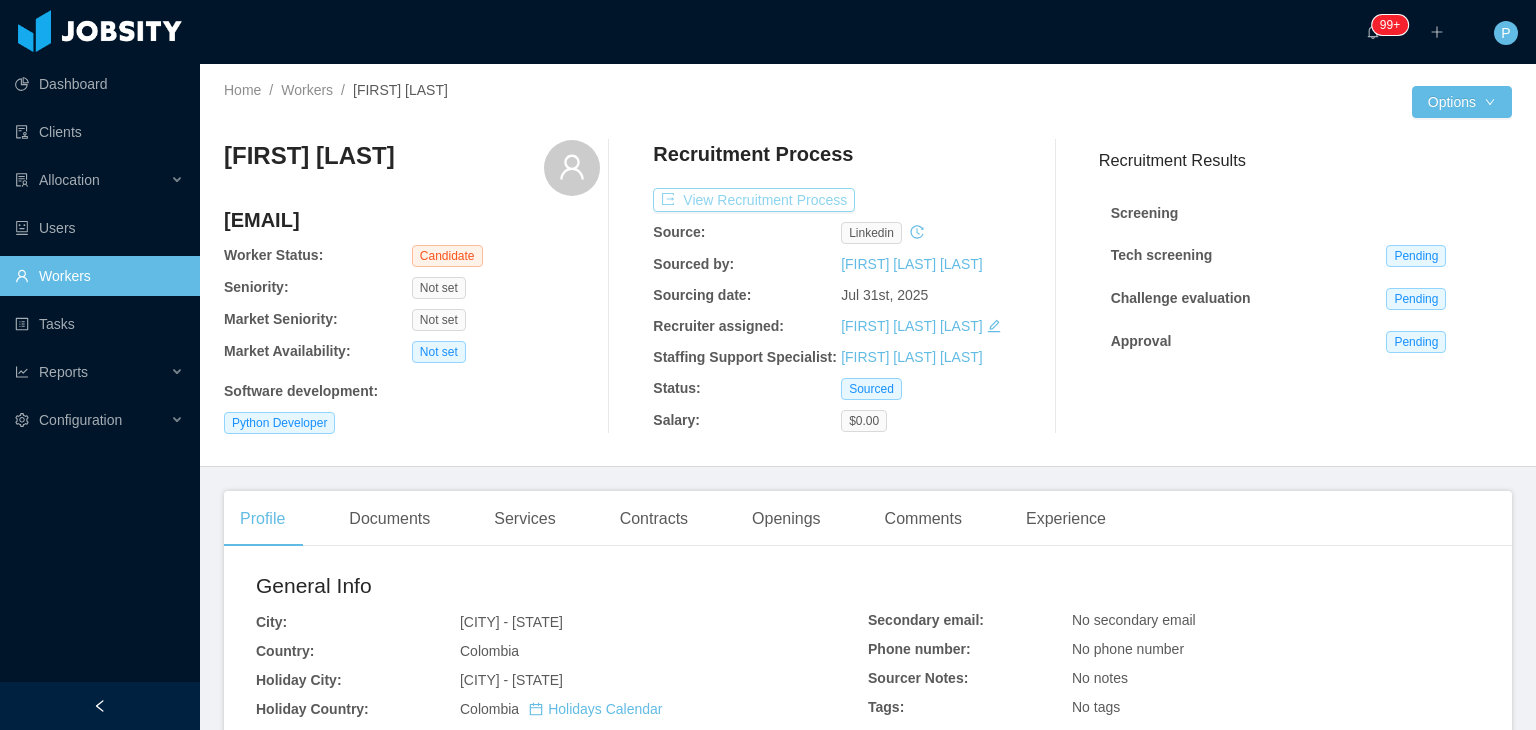 click on "View Recruitment Process" at bounding box center (754, 200) 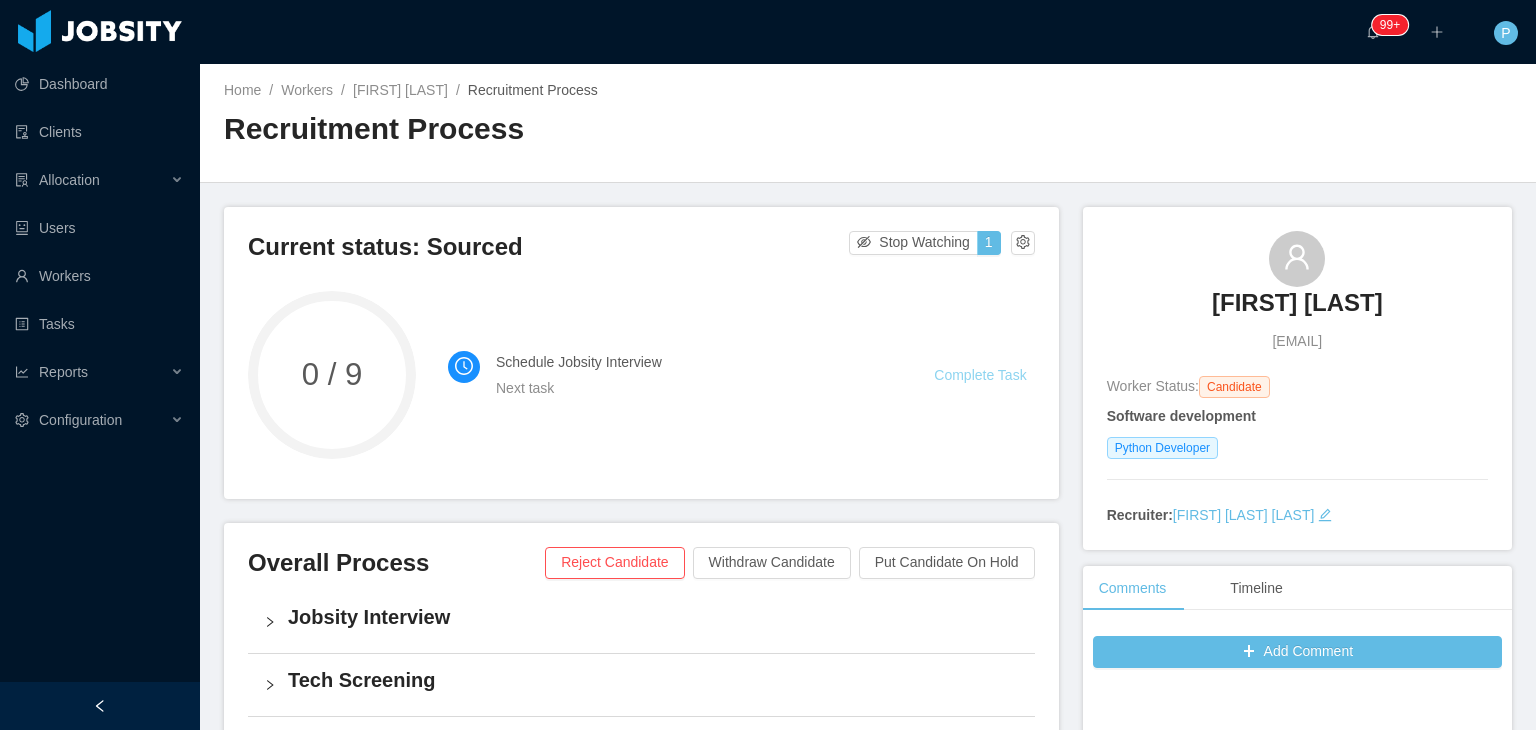 click on "Complete Task" at bounding box center (980, 375) 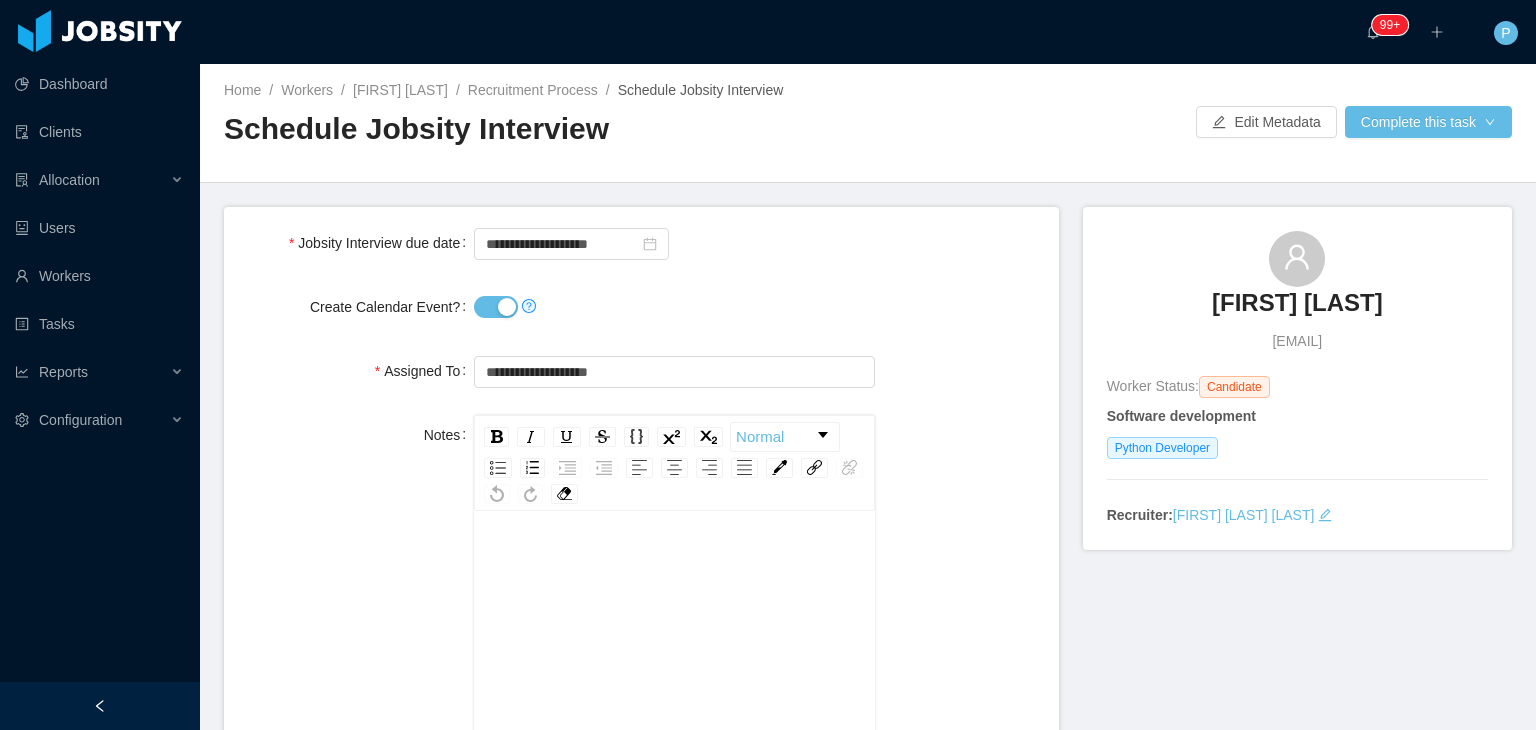 click on "Create Calendar Event?" at bounding box center [496, 307] 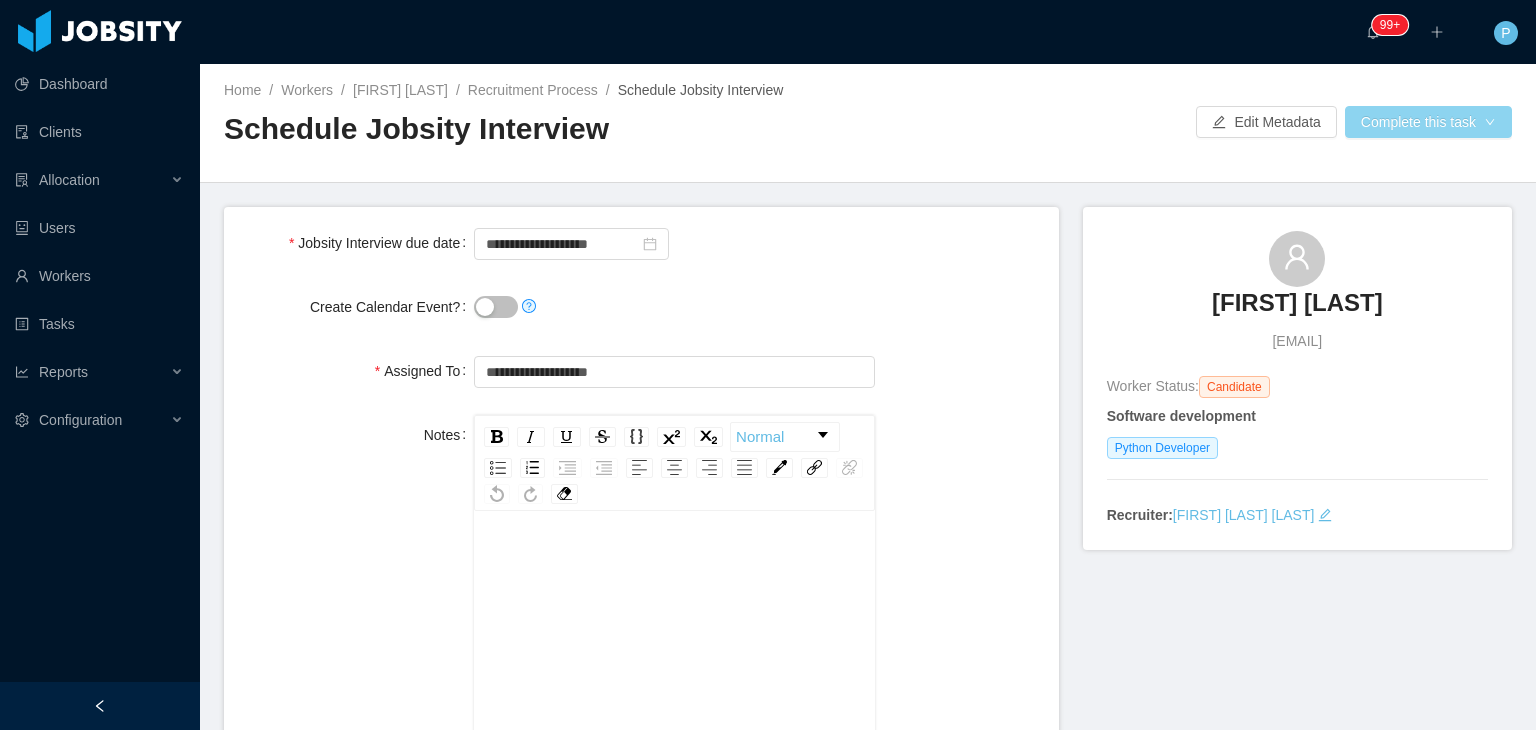 click on "Complete this task" at bounding box center [1428, 122] 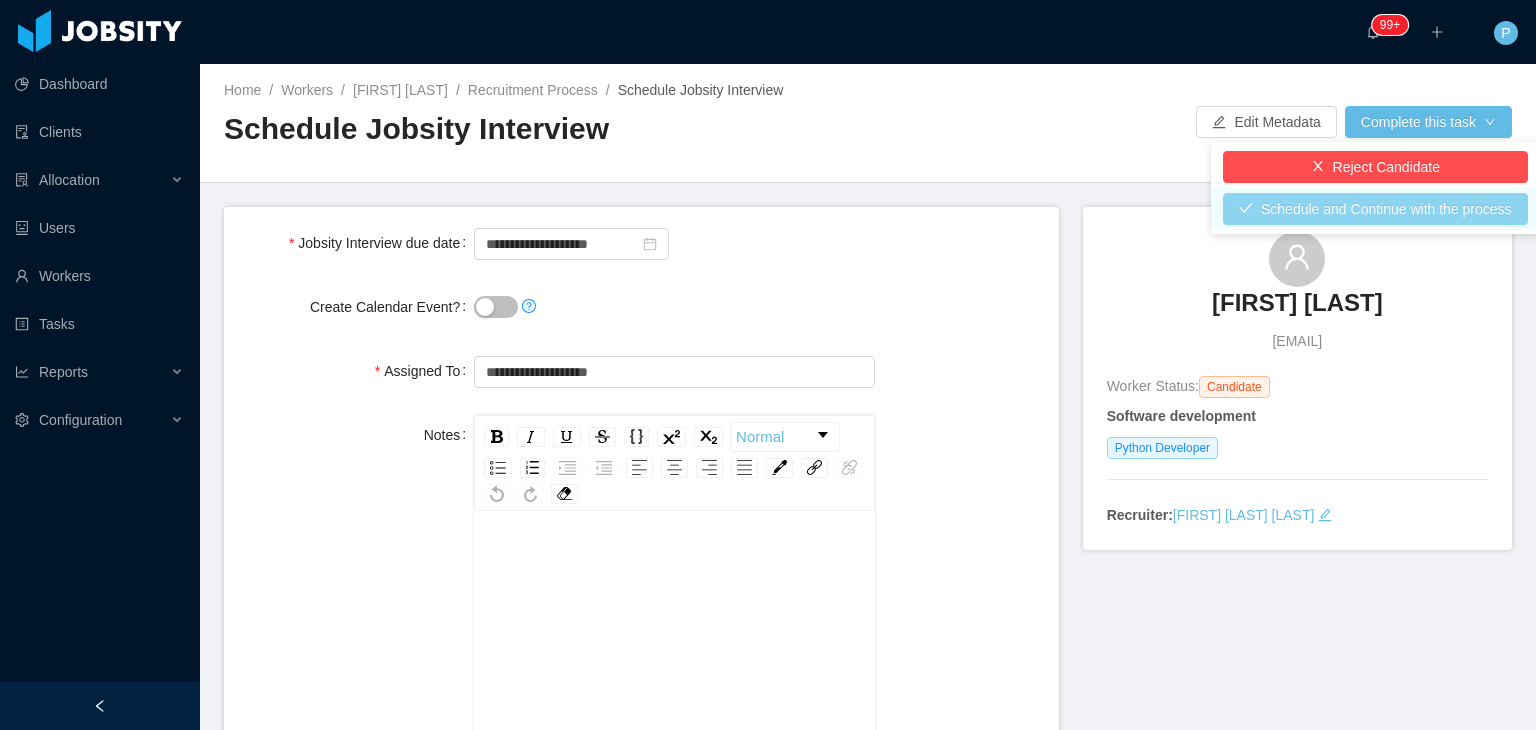 click on "Schedule and Continue with the process" at bounding box center [1375, 209] 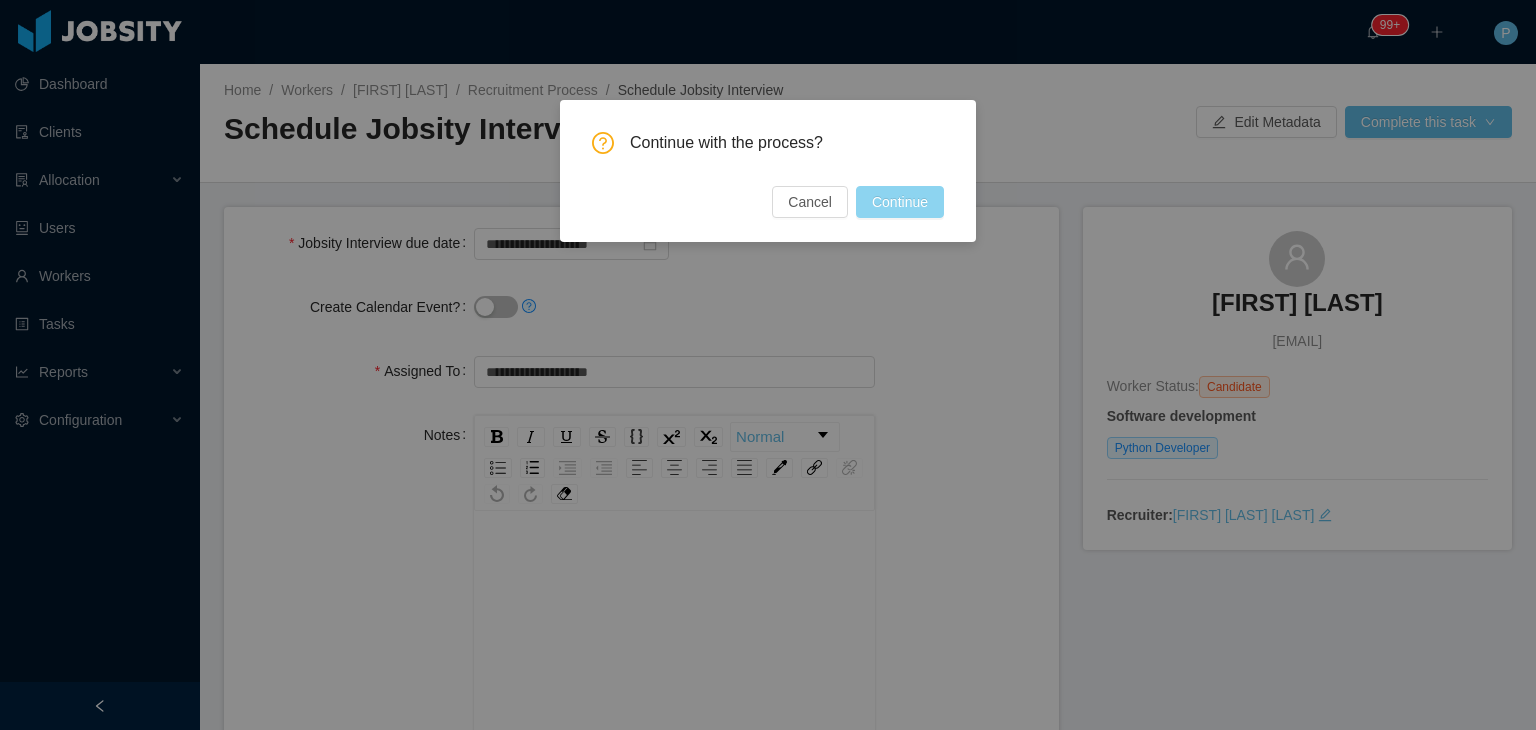 click on "Continue" at bounding box center [900, 202] 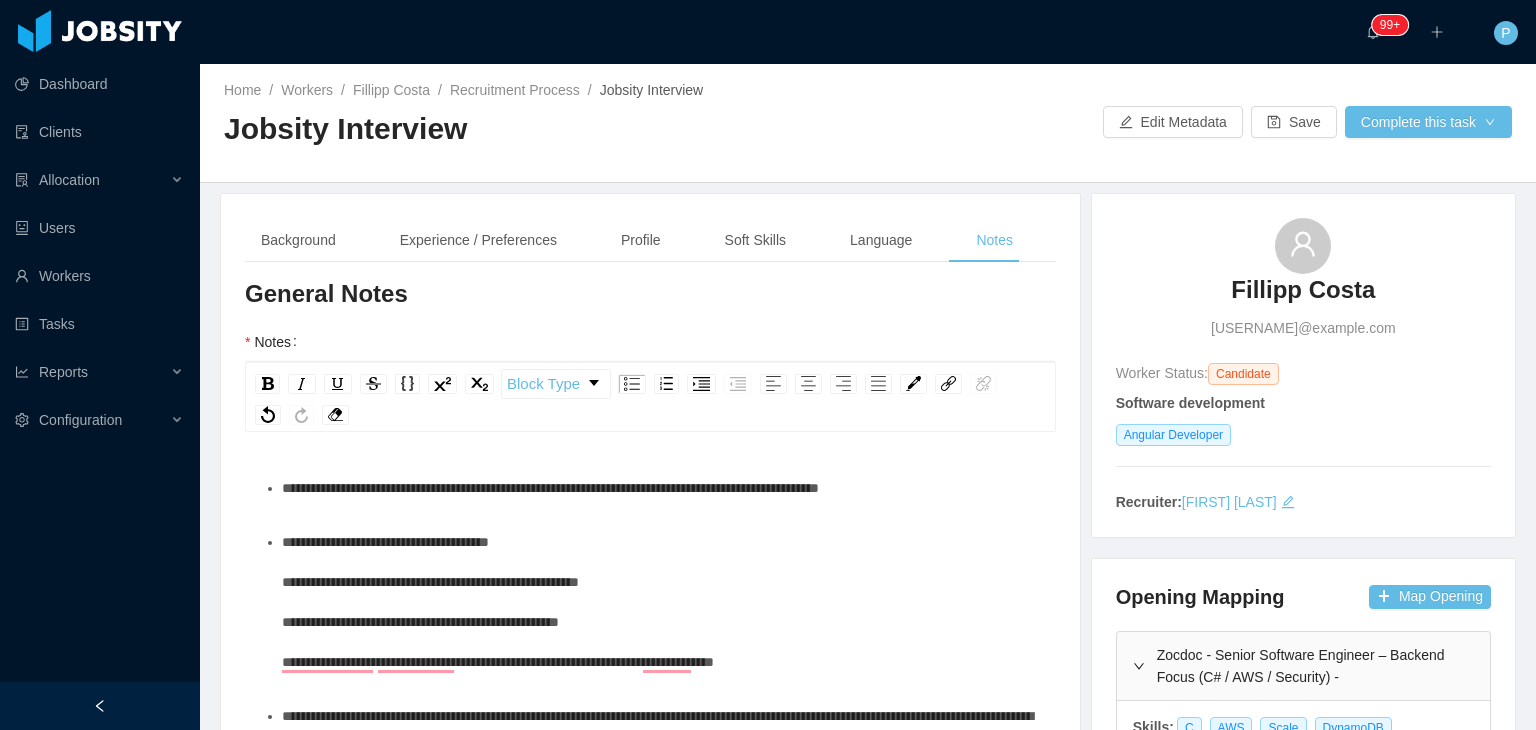 scroll, scrollTop: 0, scrollLeft: 0, axis: both 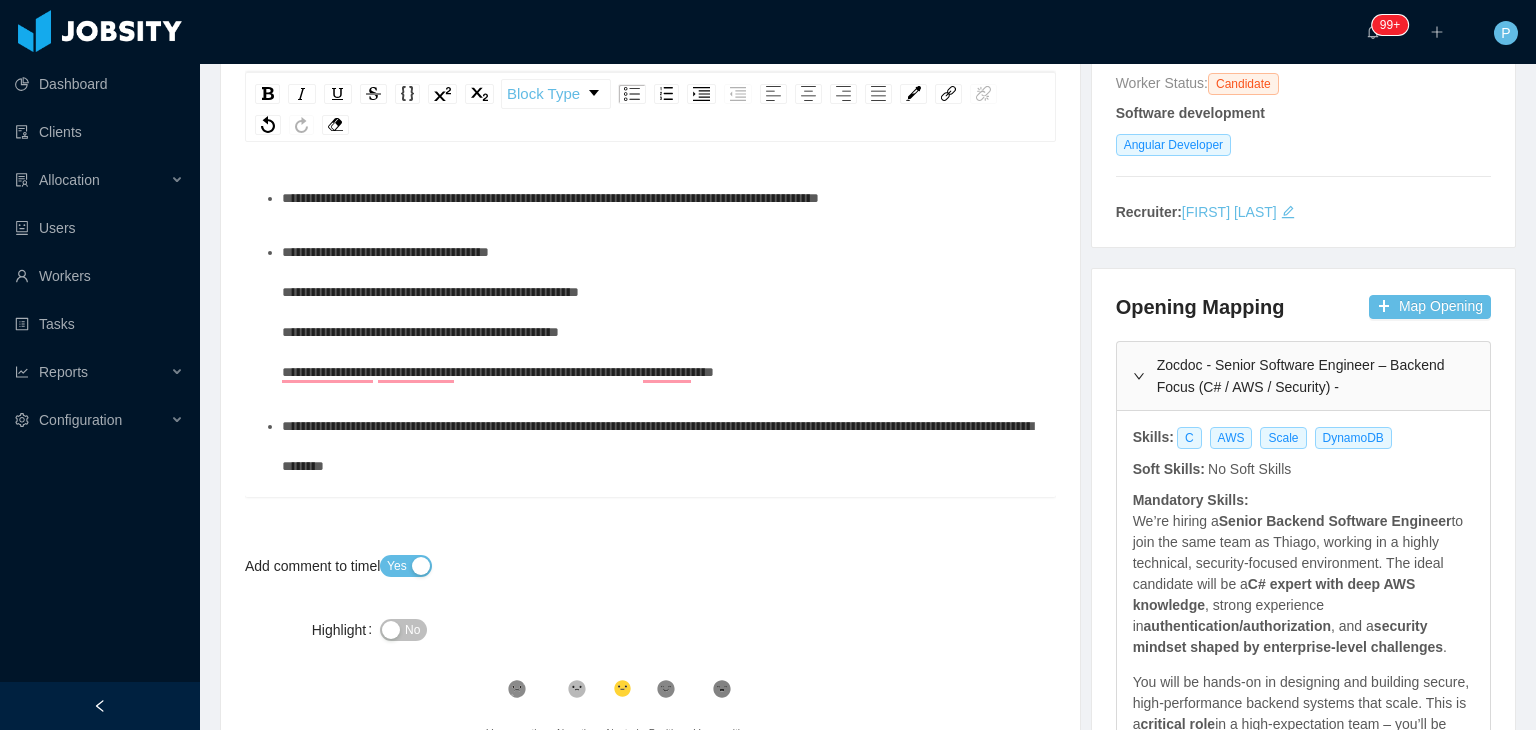 click on "**********" at bounding box center (651, 541) 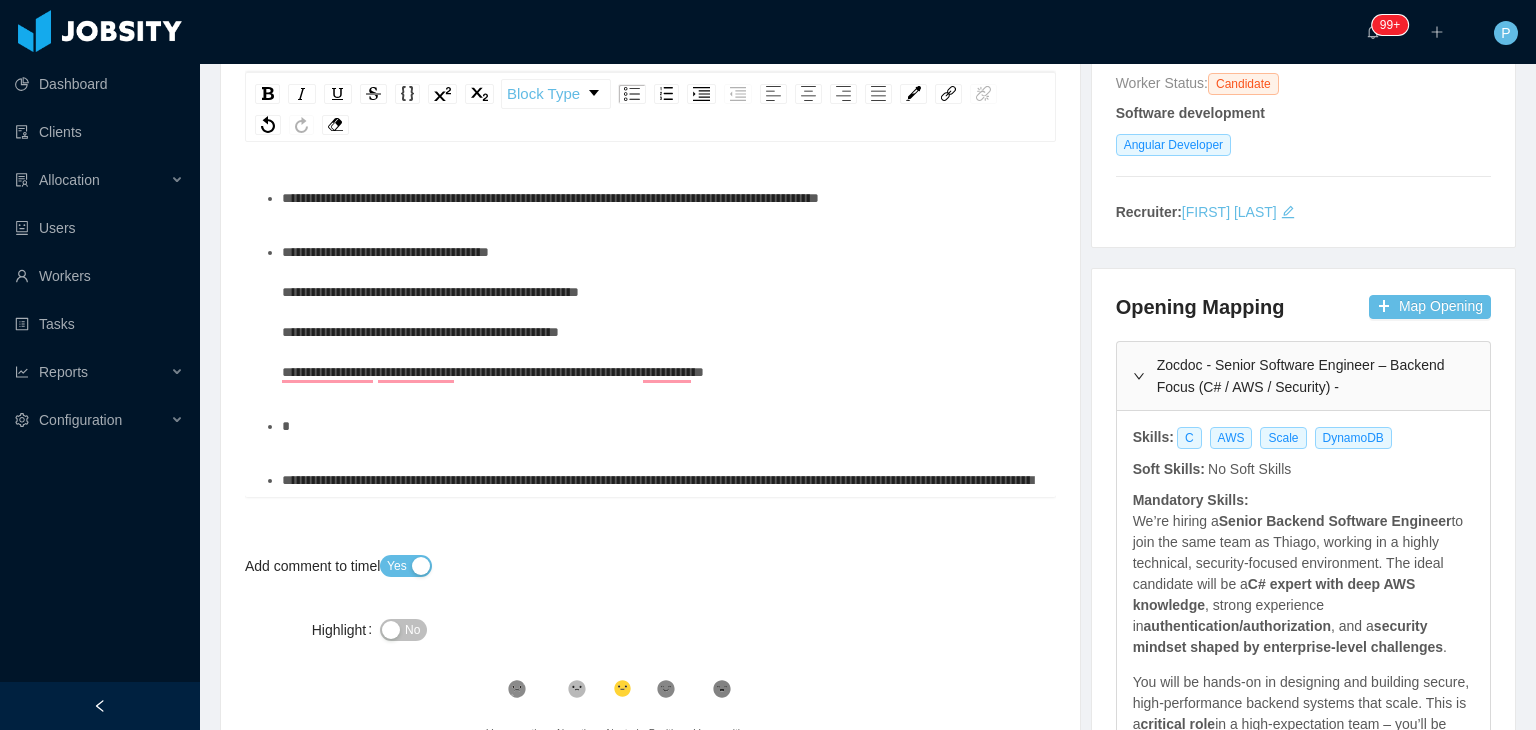 type 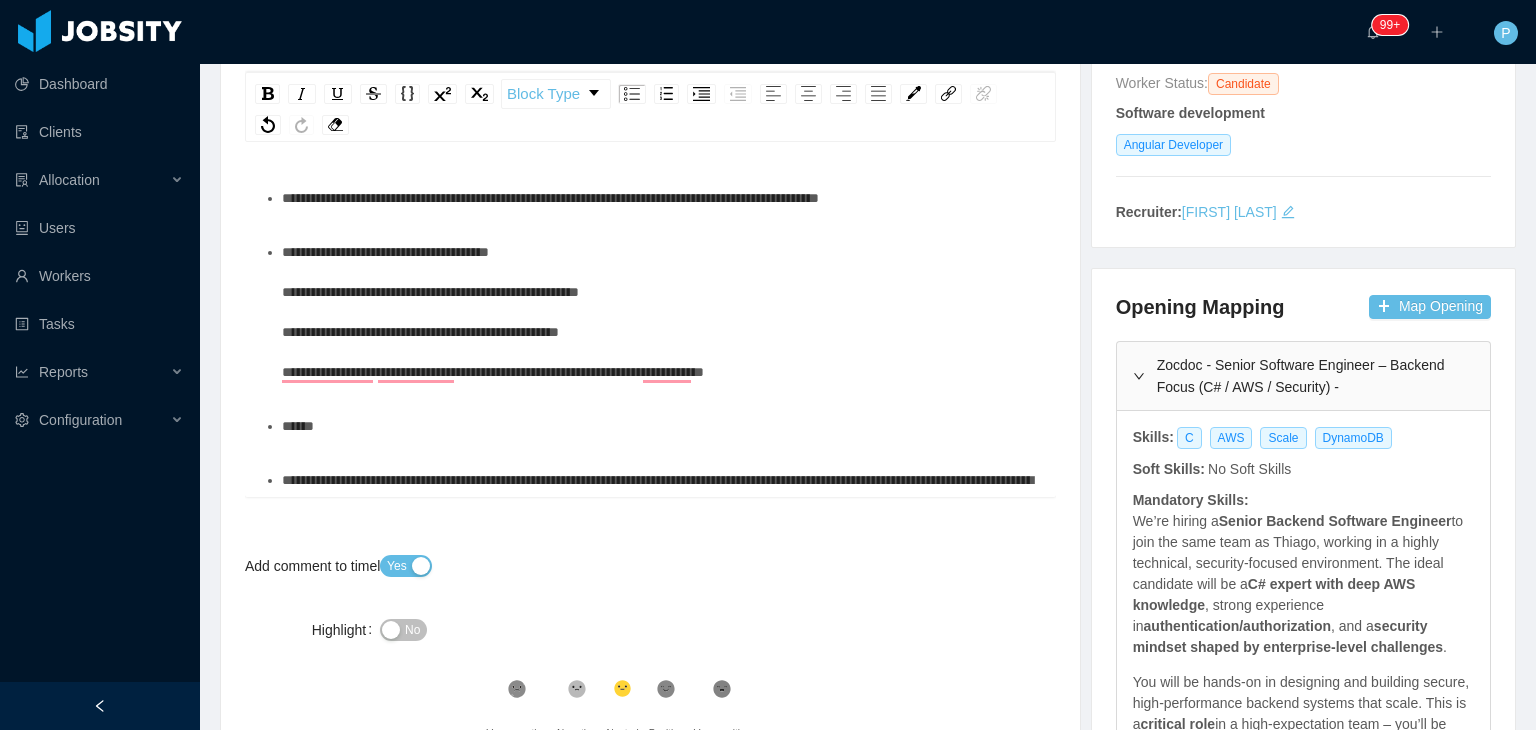 scroll, scrollTop: 117, scrollLeft: 0, axis: vertical 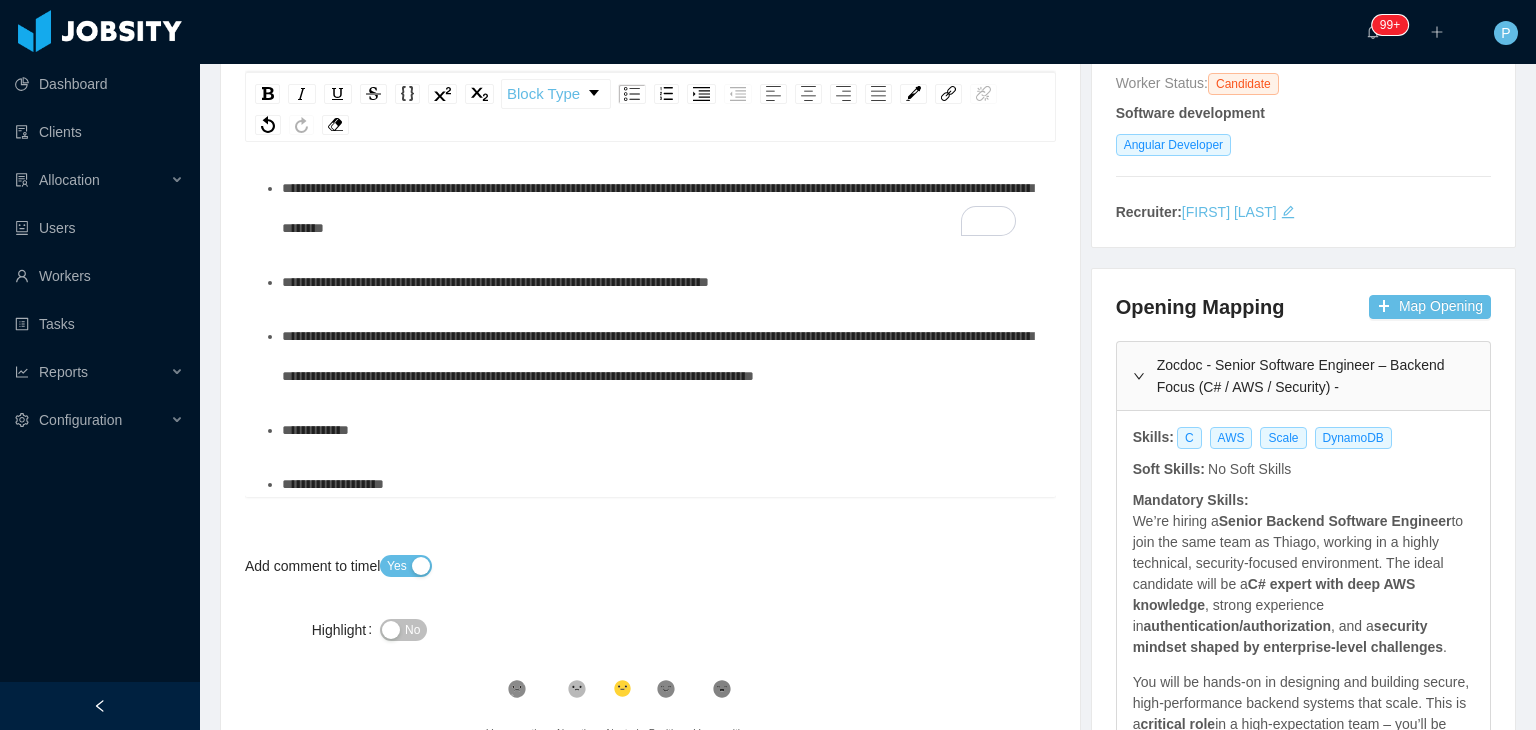 click on "**********" at bounding box center [657, 356] 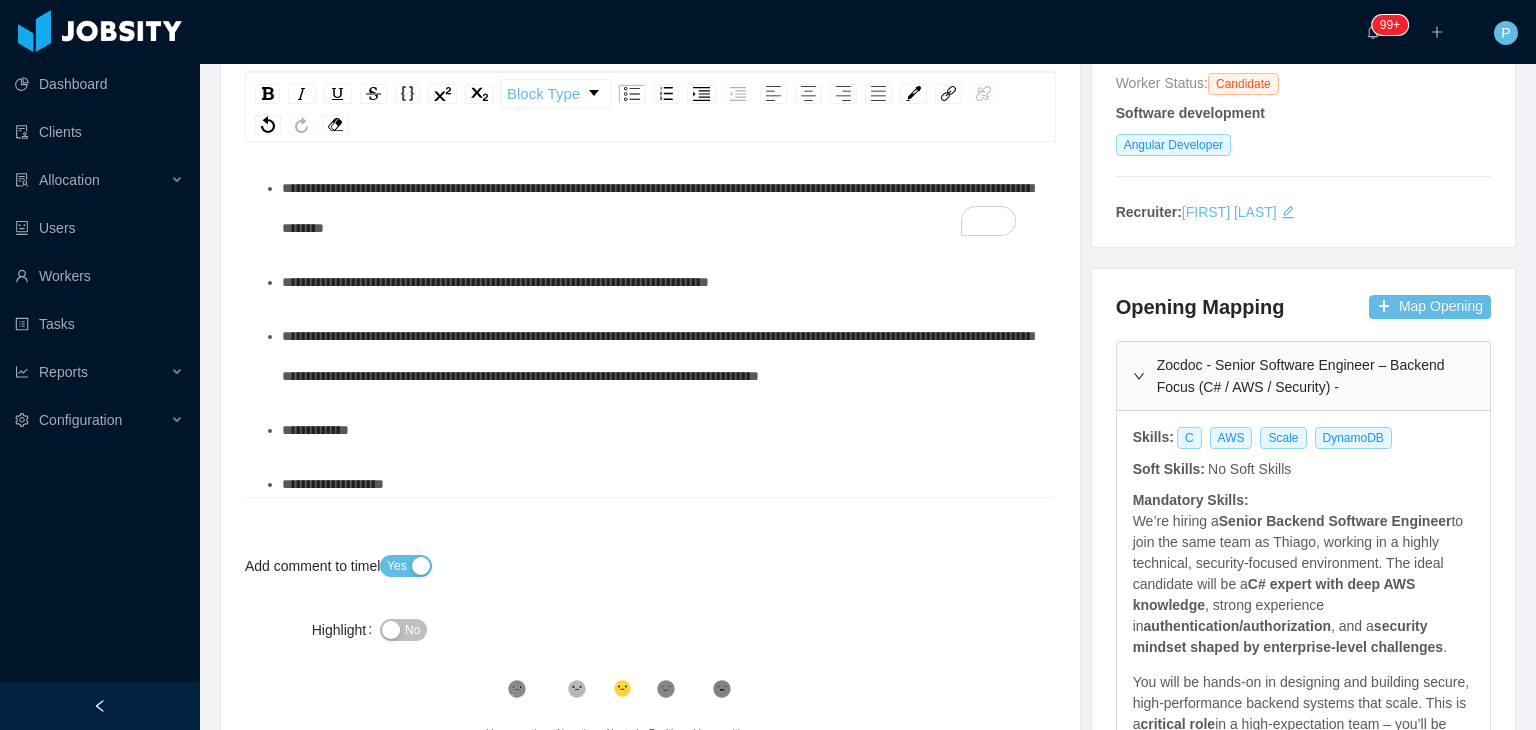 click on "**********" at bounding box center (661, 282) 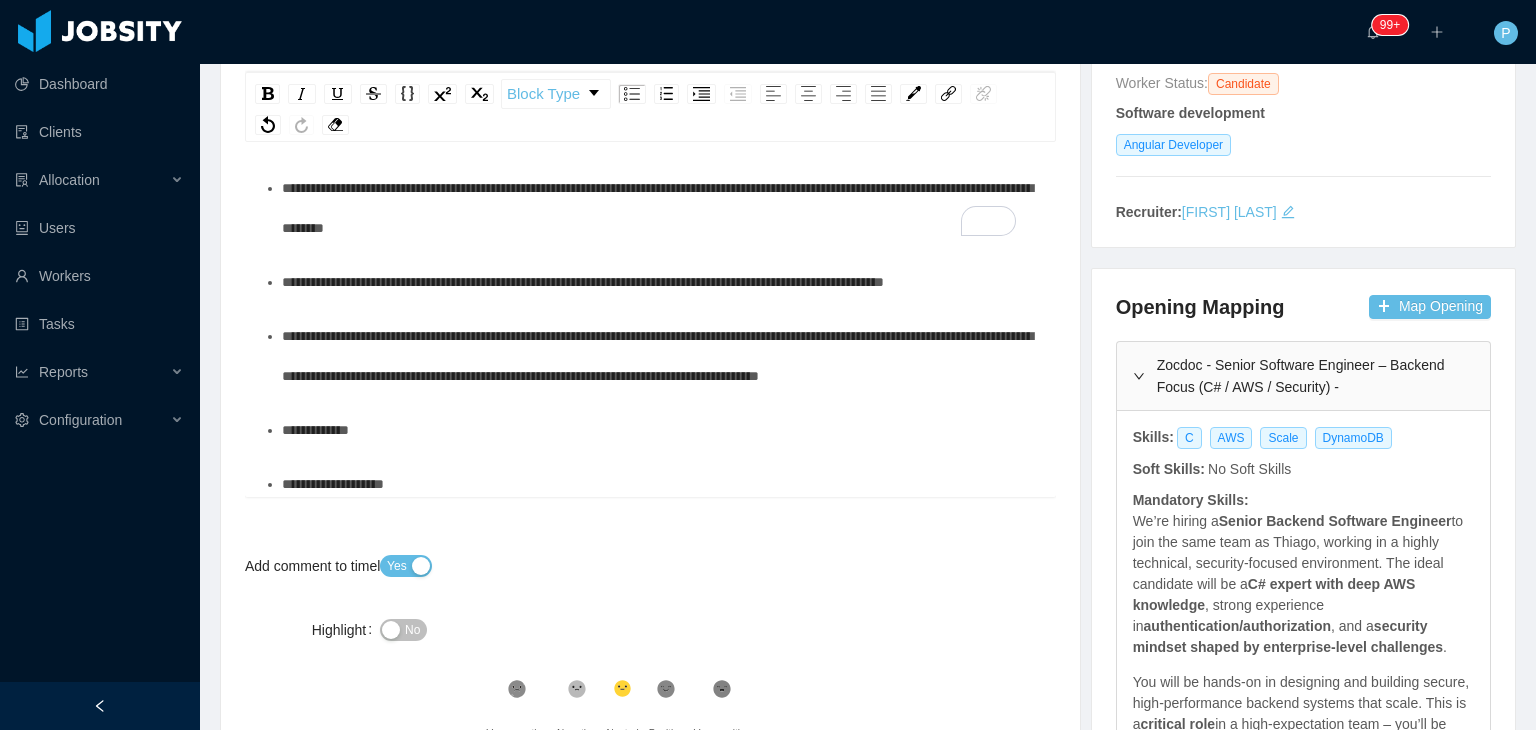 scroll, scrollTop: 280, scrollLeft: 0, axis: vertical 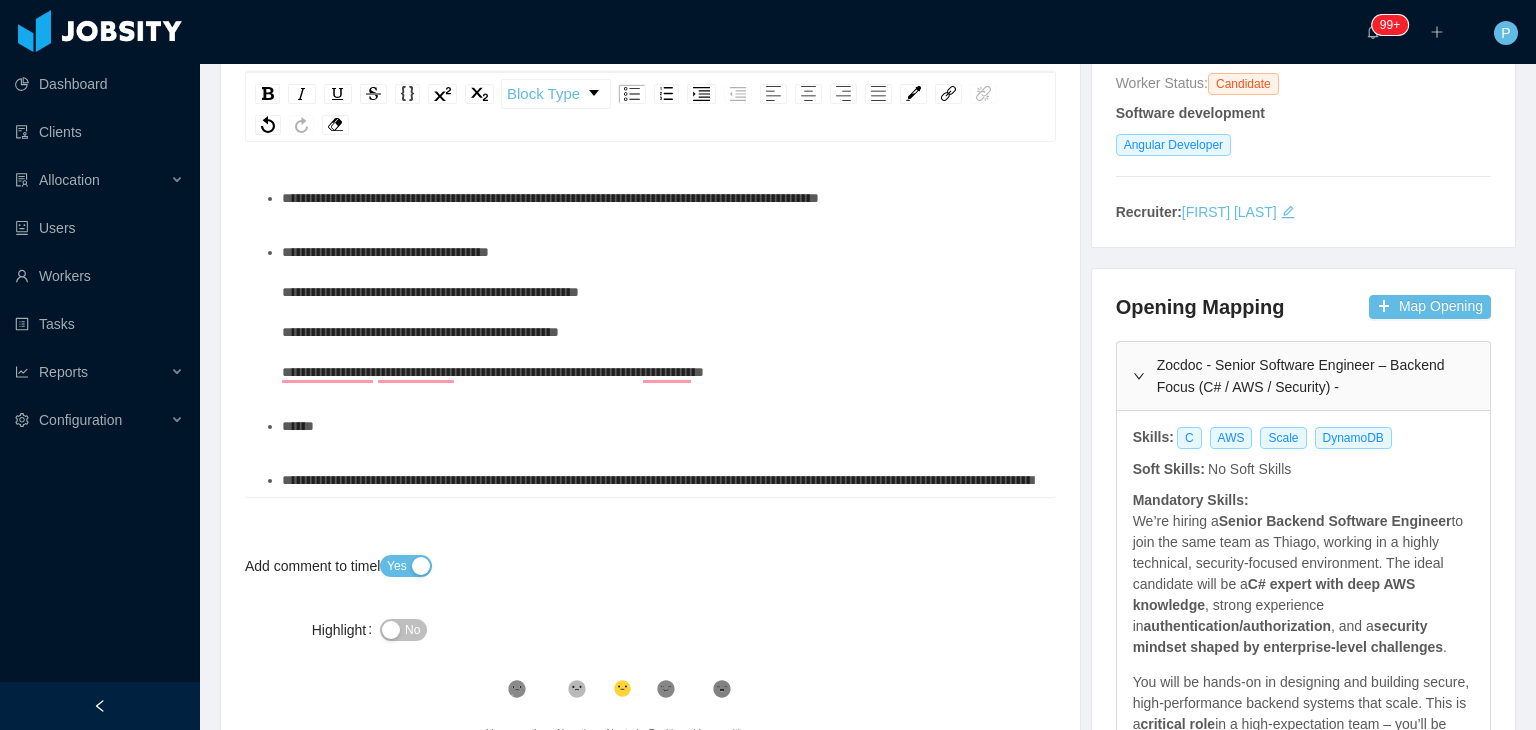 click on "**********" at bounding box center (661, 312) 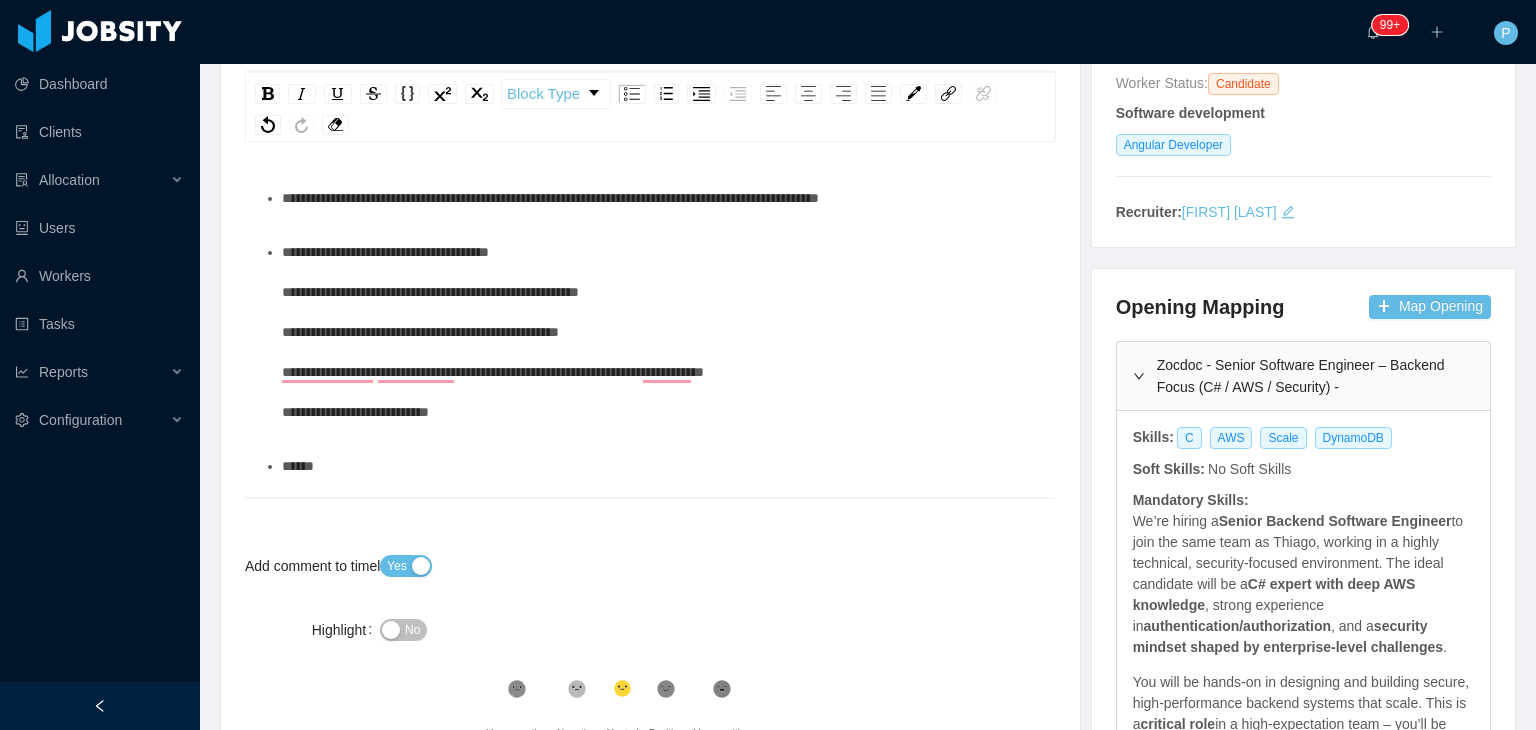 scroll, scrollTop: 228, scrollLeft: 0, axis: vertical 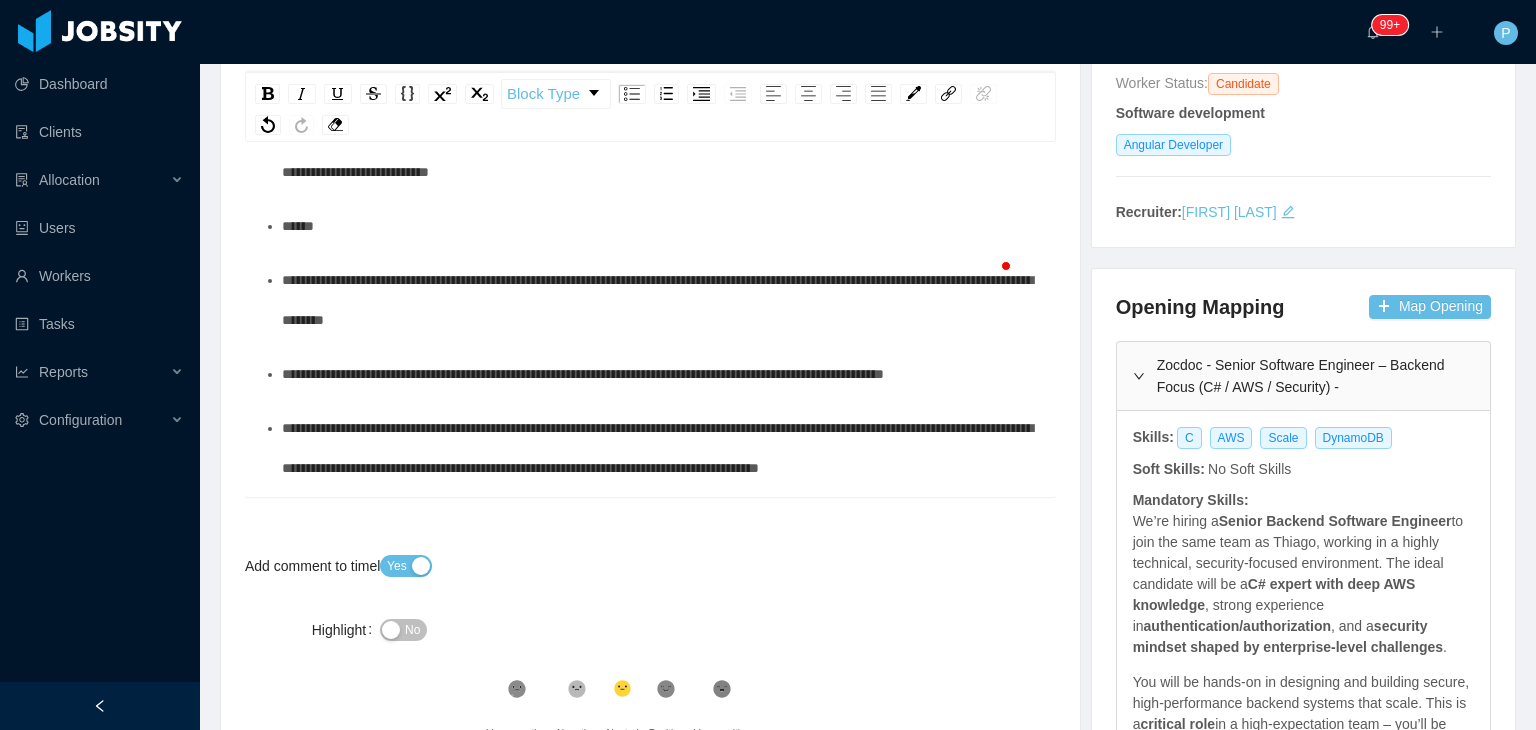click on "**********" at bounding box center (661, 374) 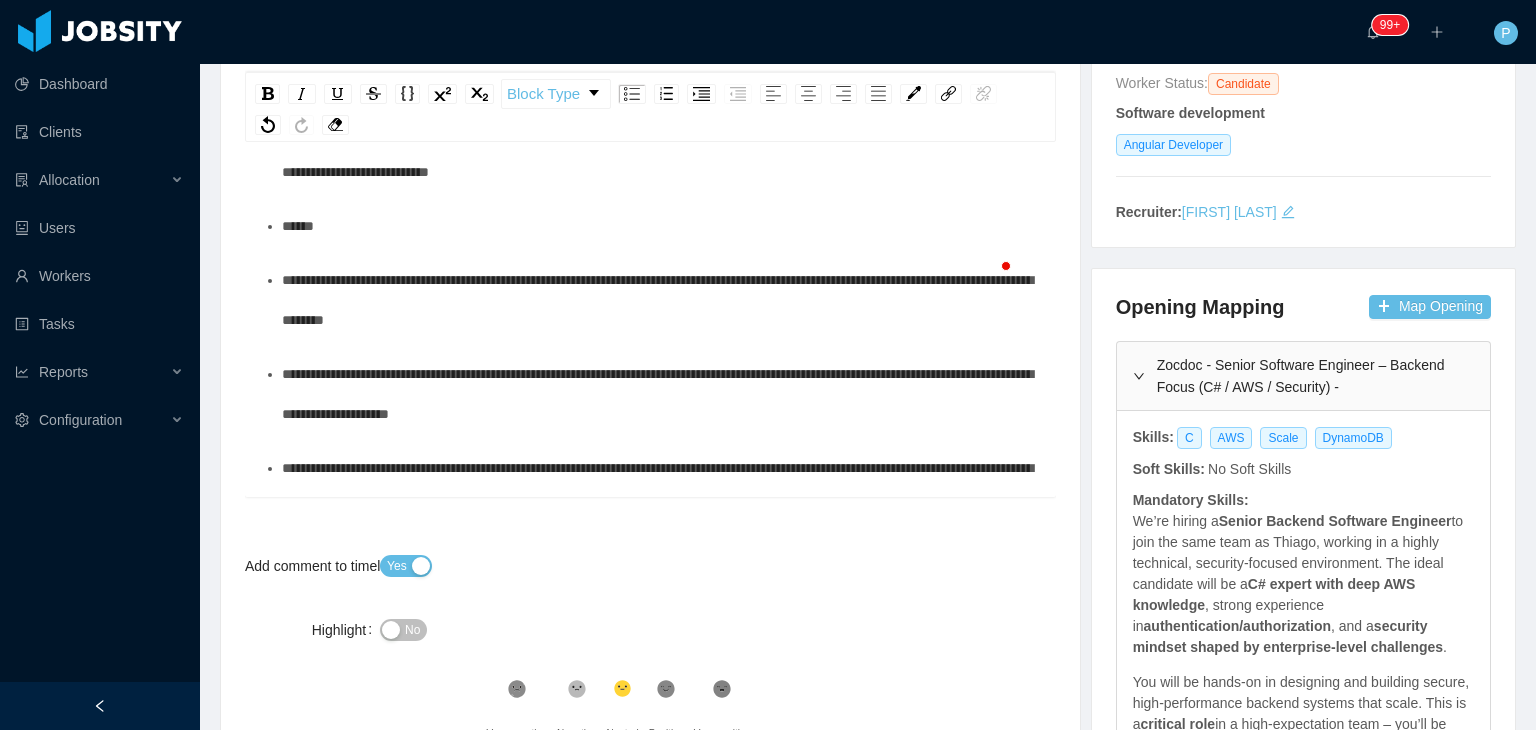 scroll, scrollTop: 561, scrollLeft: 0, axis: vertical 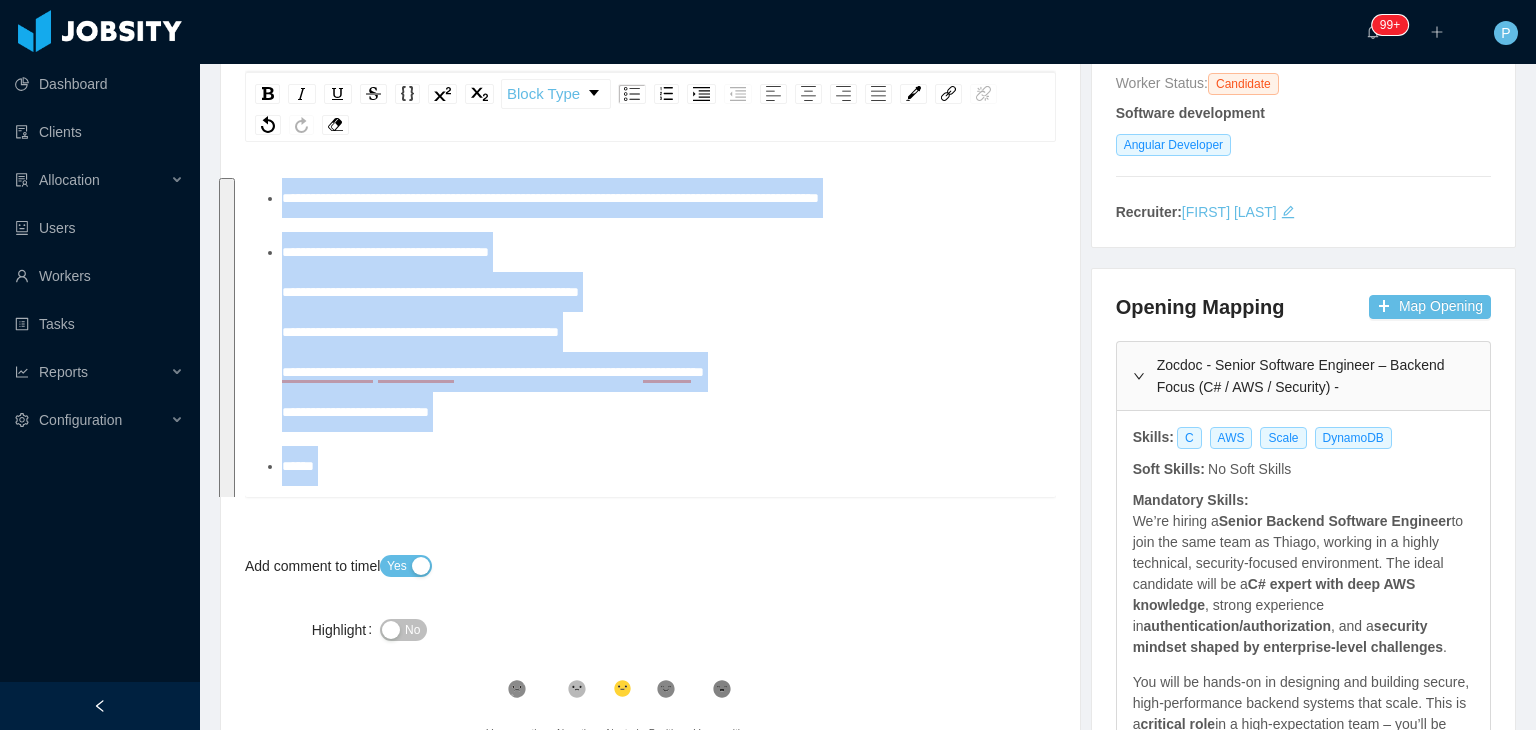 drag, startPoint x: 449, startPoint y: 478, endPoint x: 276, endPoint y: 200, distance: 327.43396 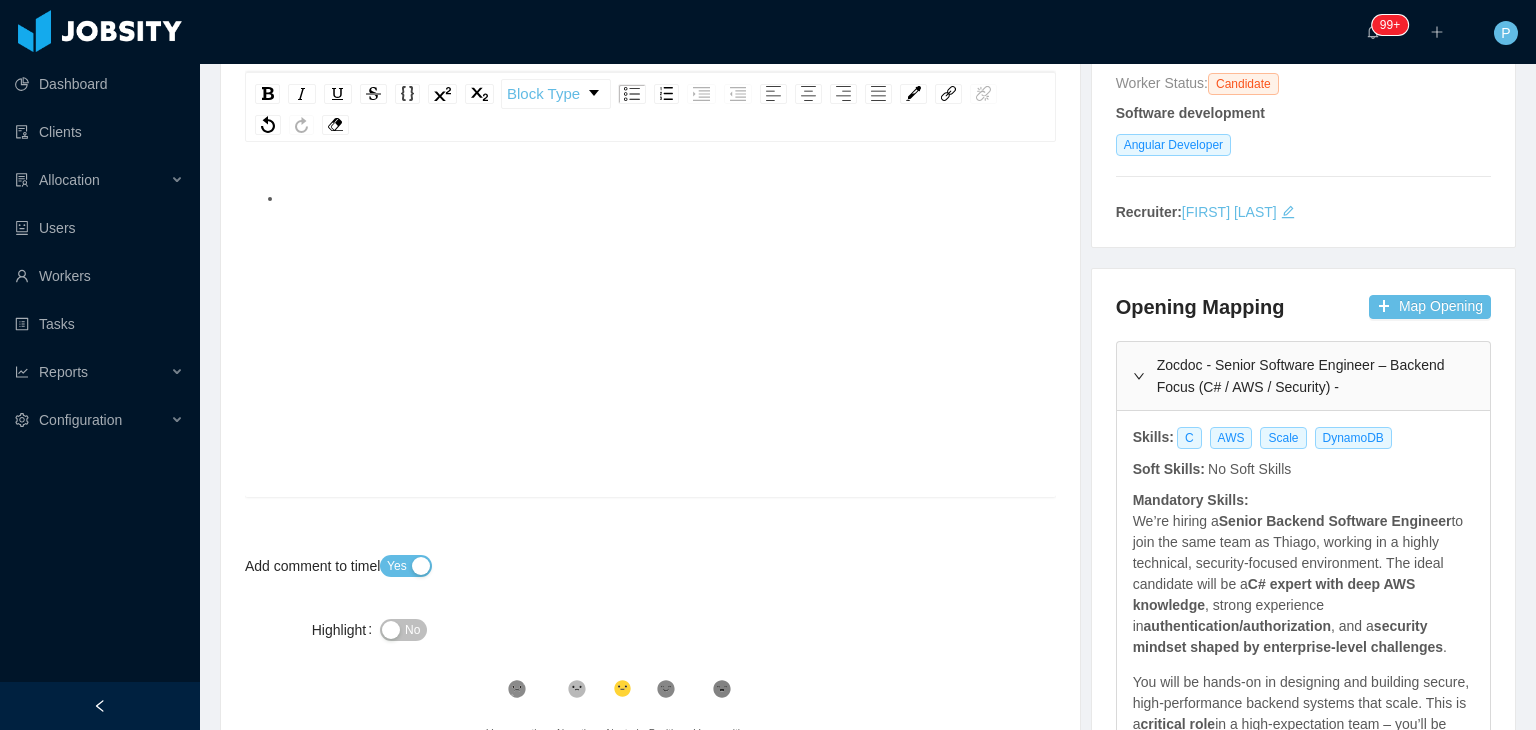 scroll, scrollTop: 0, scrollLeft: 0, axis: both 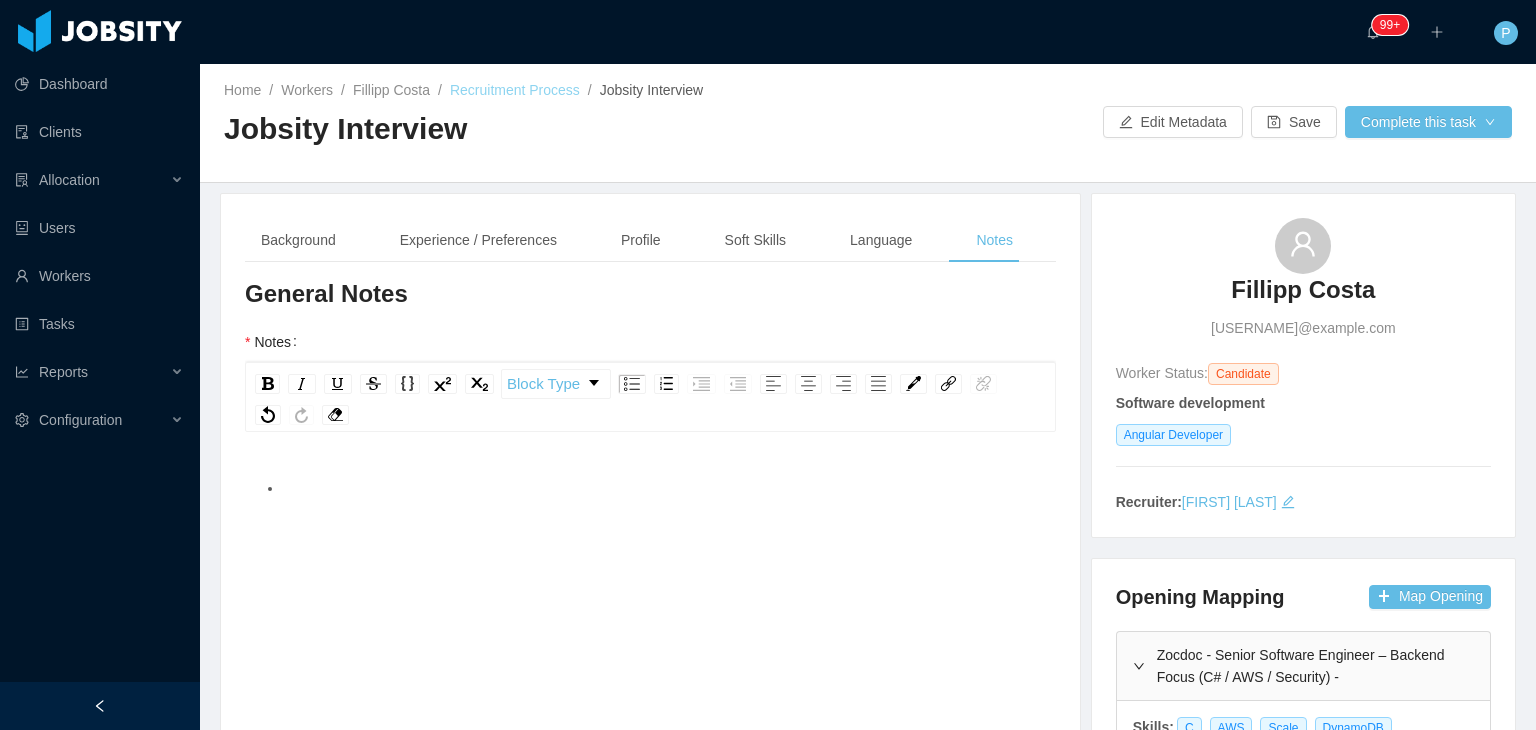 click on "Recruitment Process" at bounding box center [515, 90] 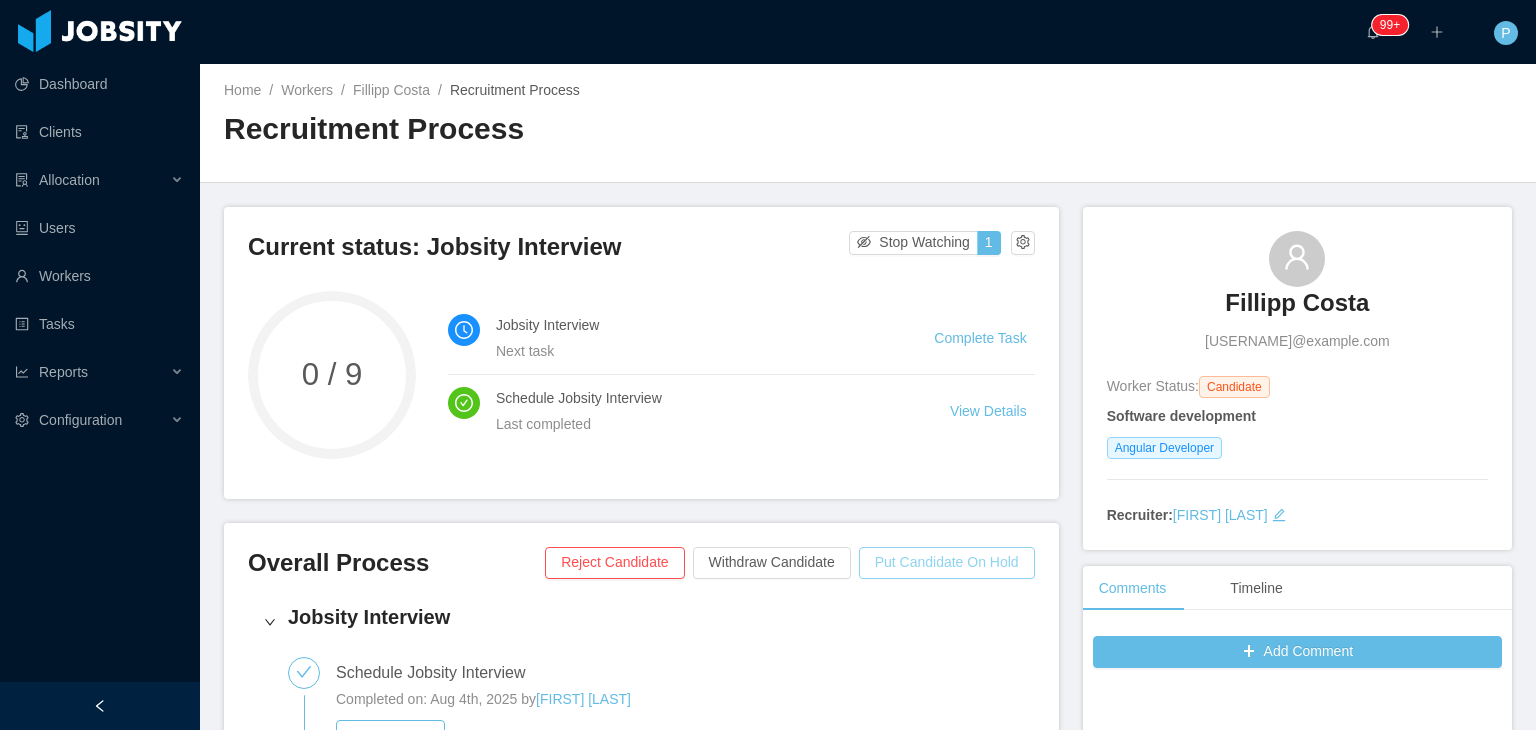 click on "Put Candidate On Hold" at bounding box center [947, 563] 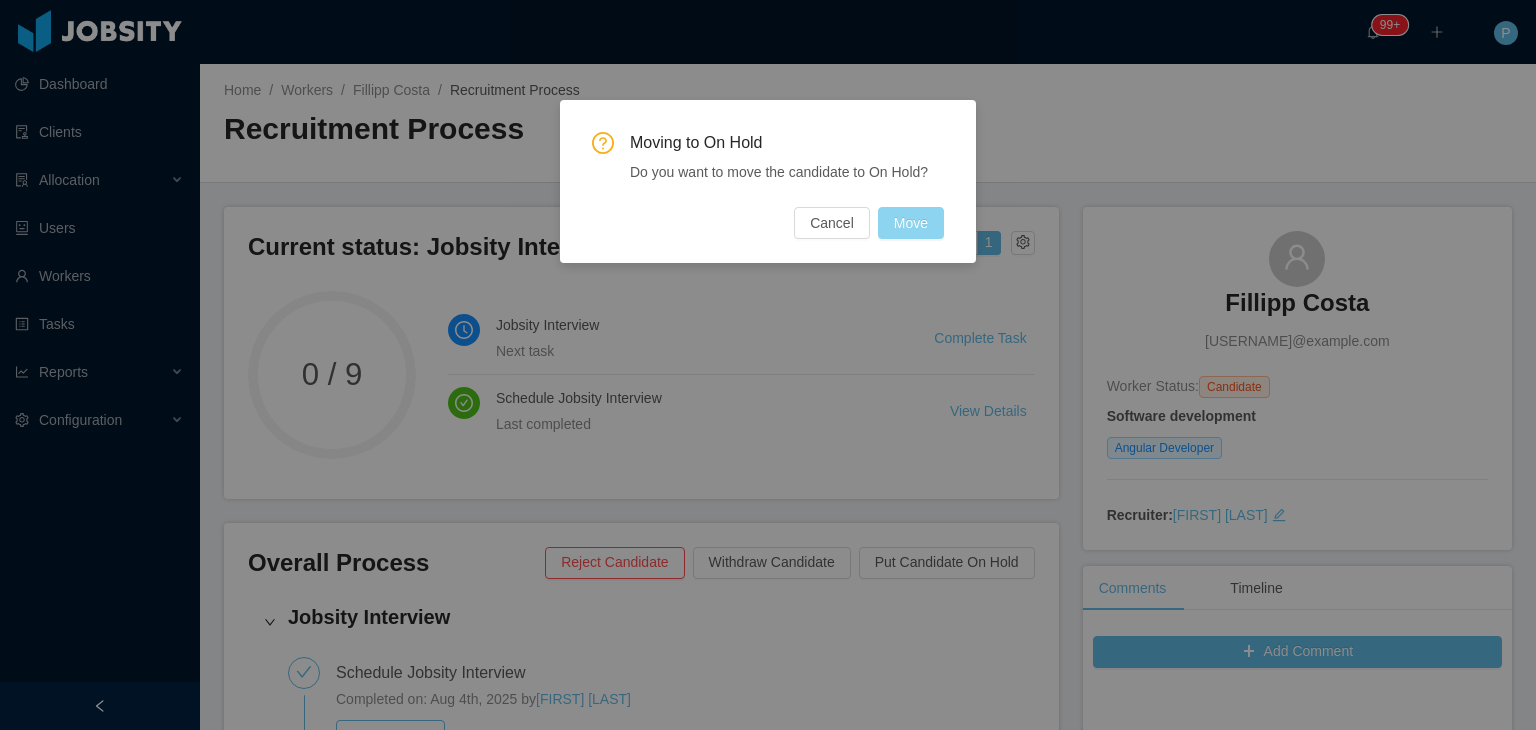 click on "Move" at bounding box center [911, 223] 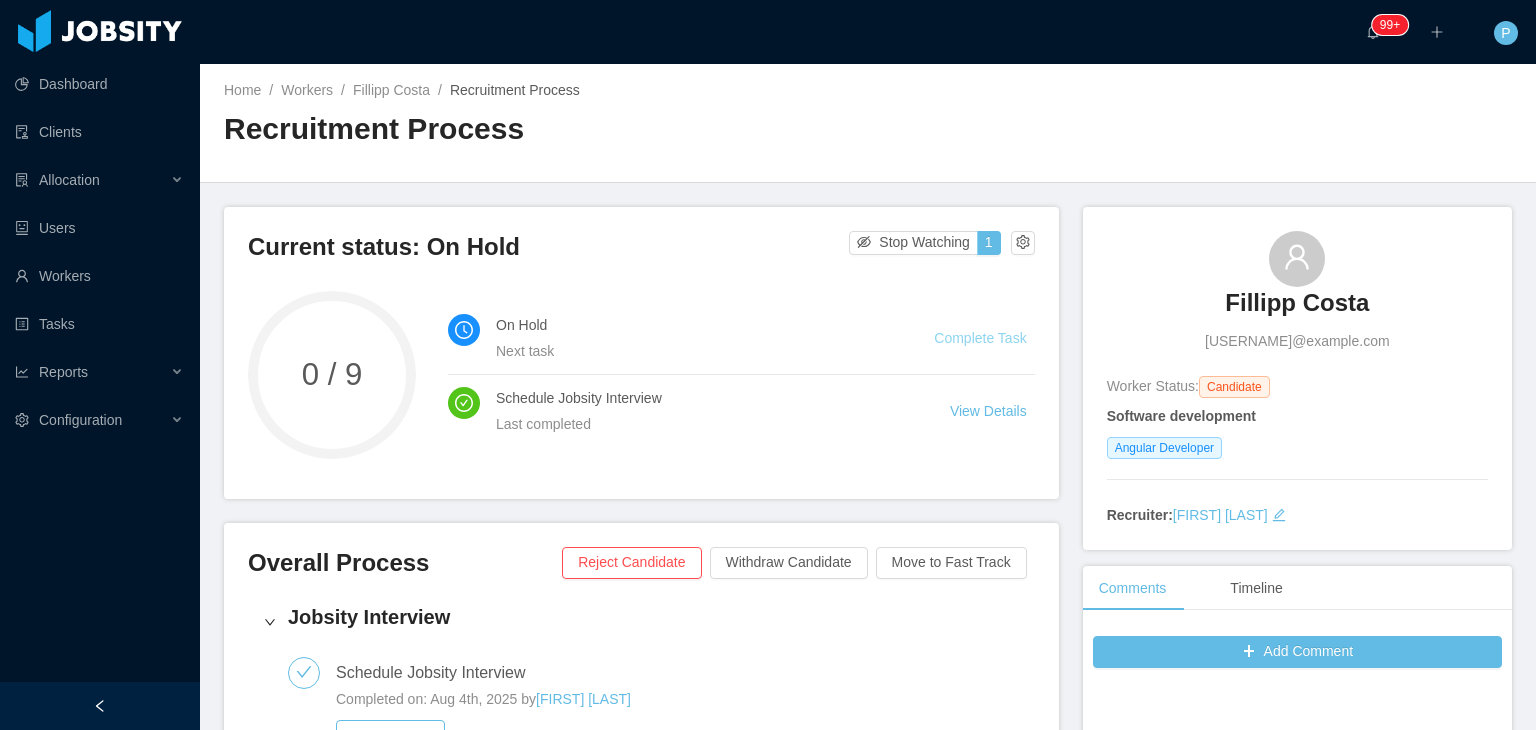 click on "Complete Task" at bounding box center [980, 338] 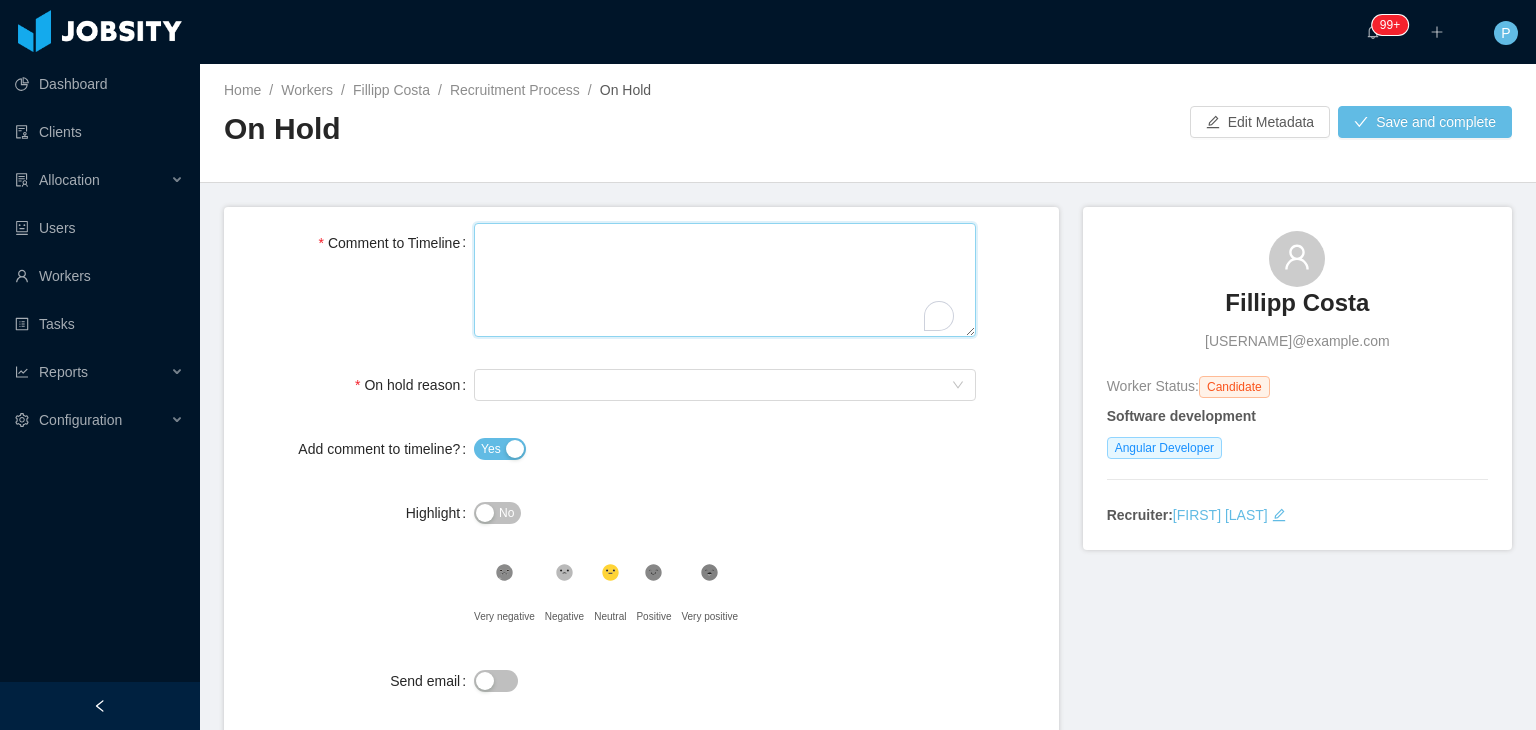 click on "Comment to Timeline" at bounding box center [725, 280] 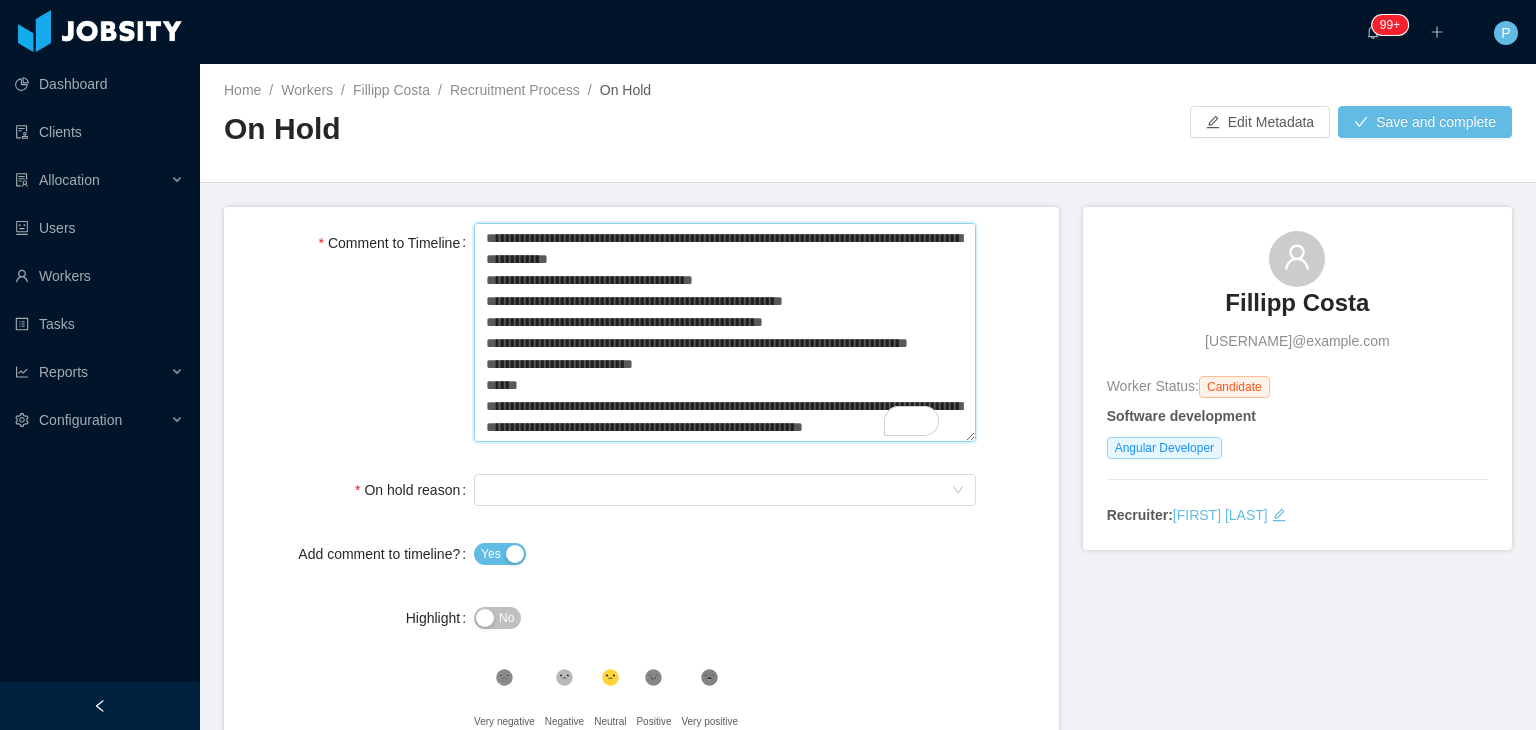 scroll, scrollTop: 288, scrollLeft: 0, axis: vertical 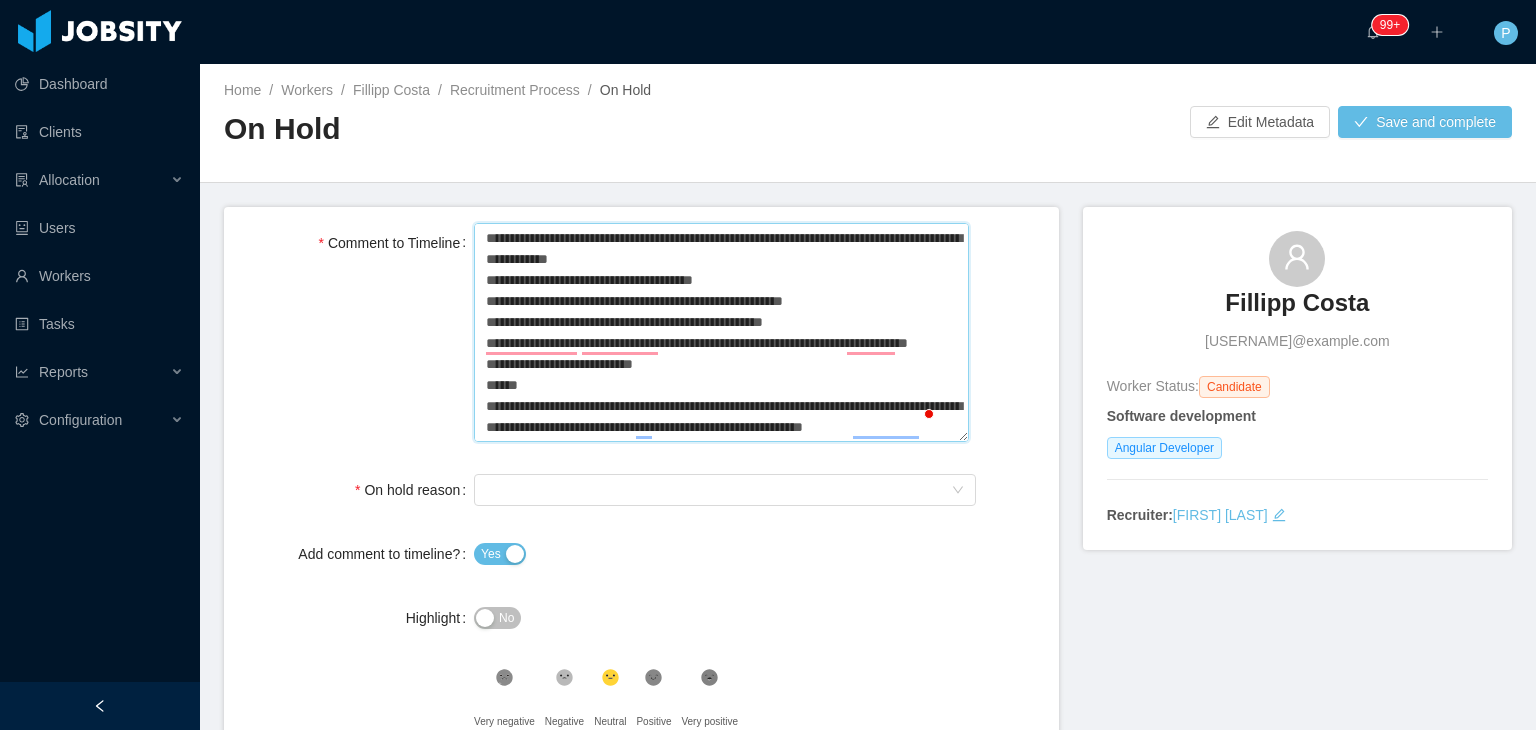 drag, startPoint x: 560, startPoint y: 235, endPoint x: 424, endPoint y: 247, distance: 136.52838 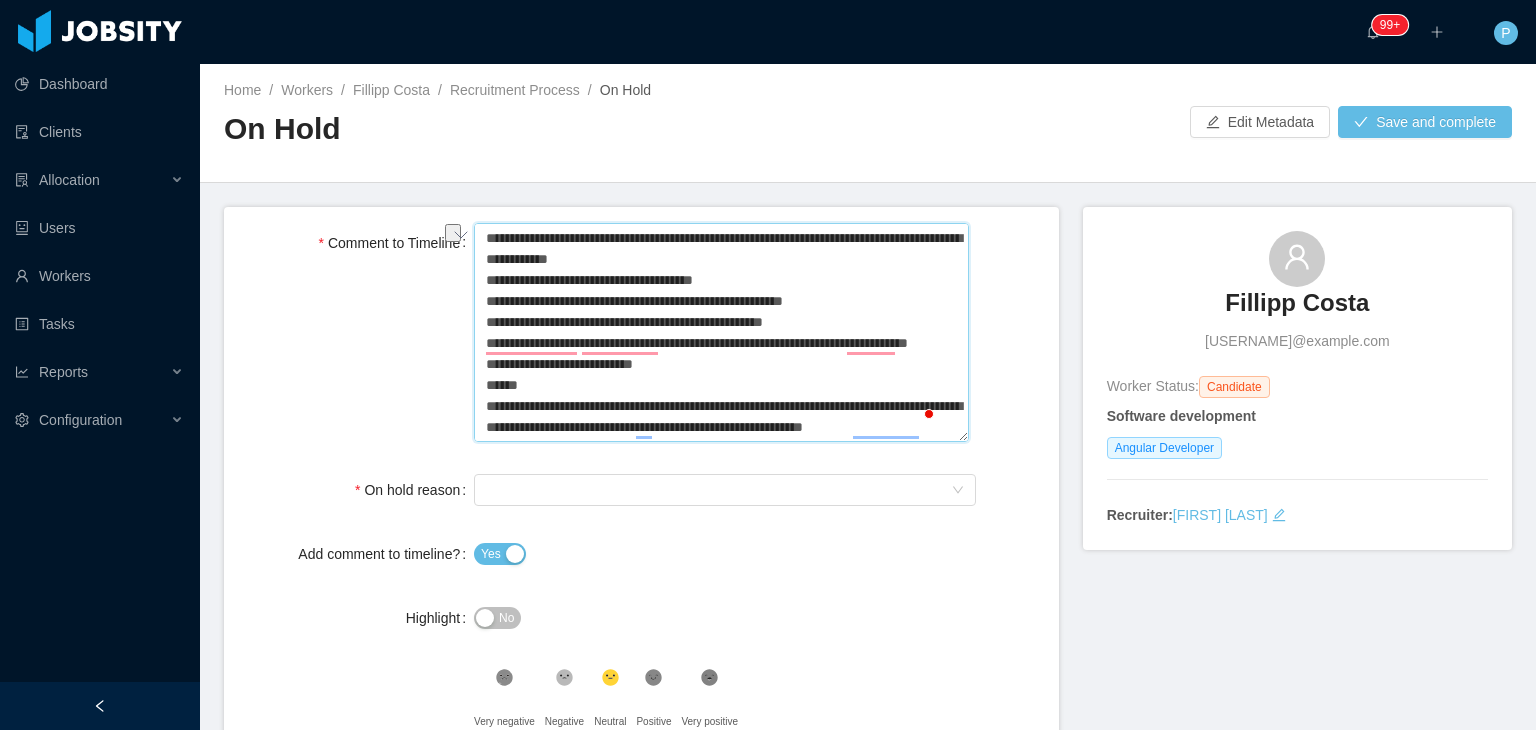 type 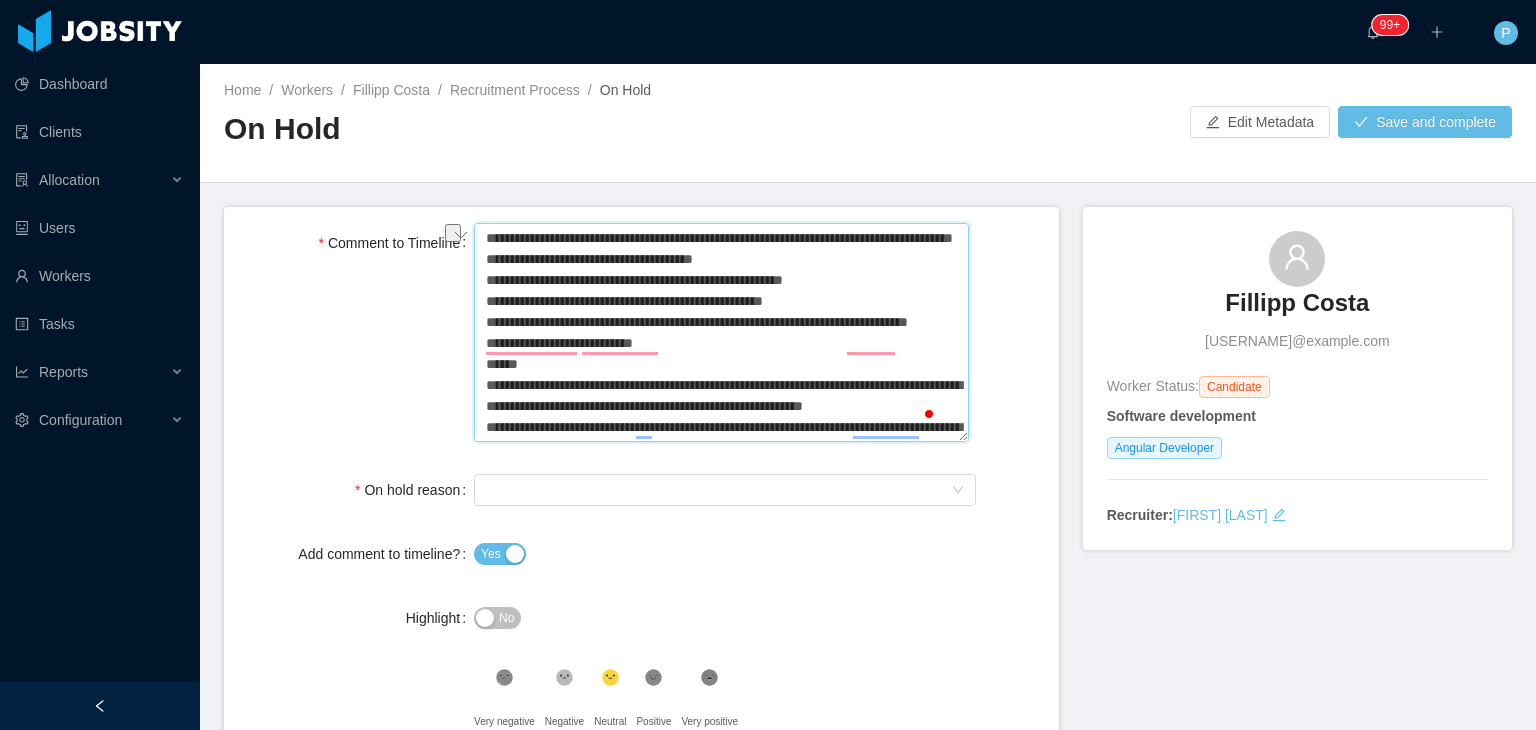 type 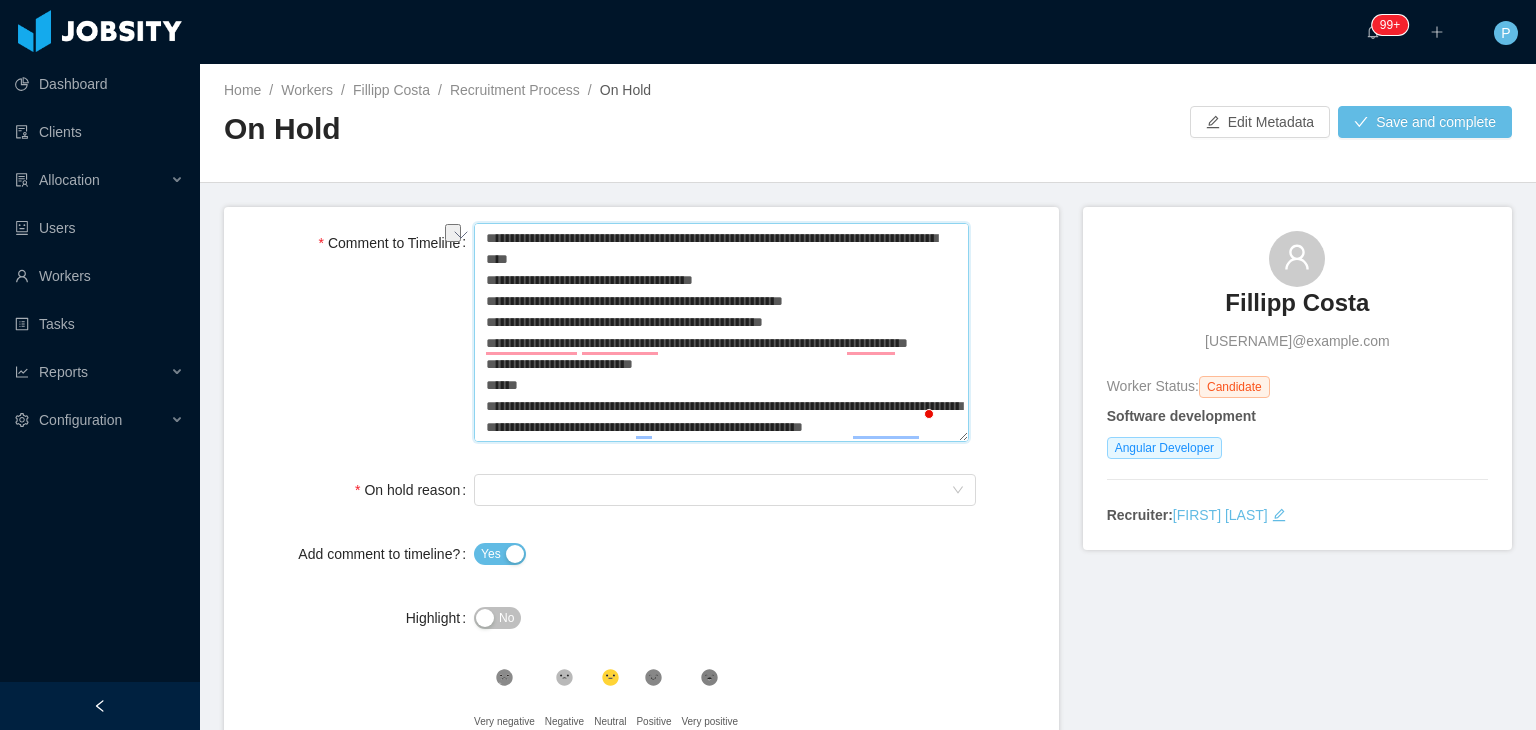 type on "**********" 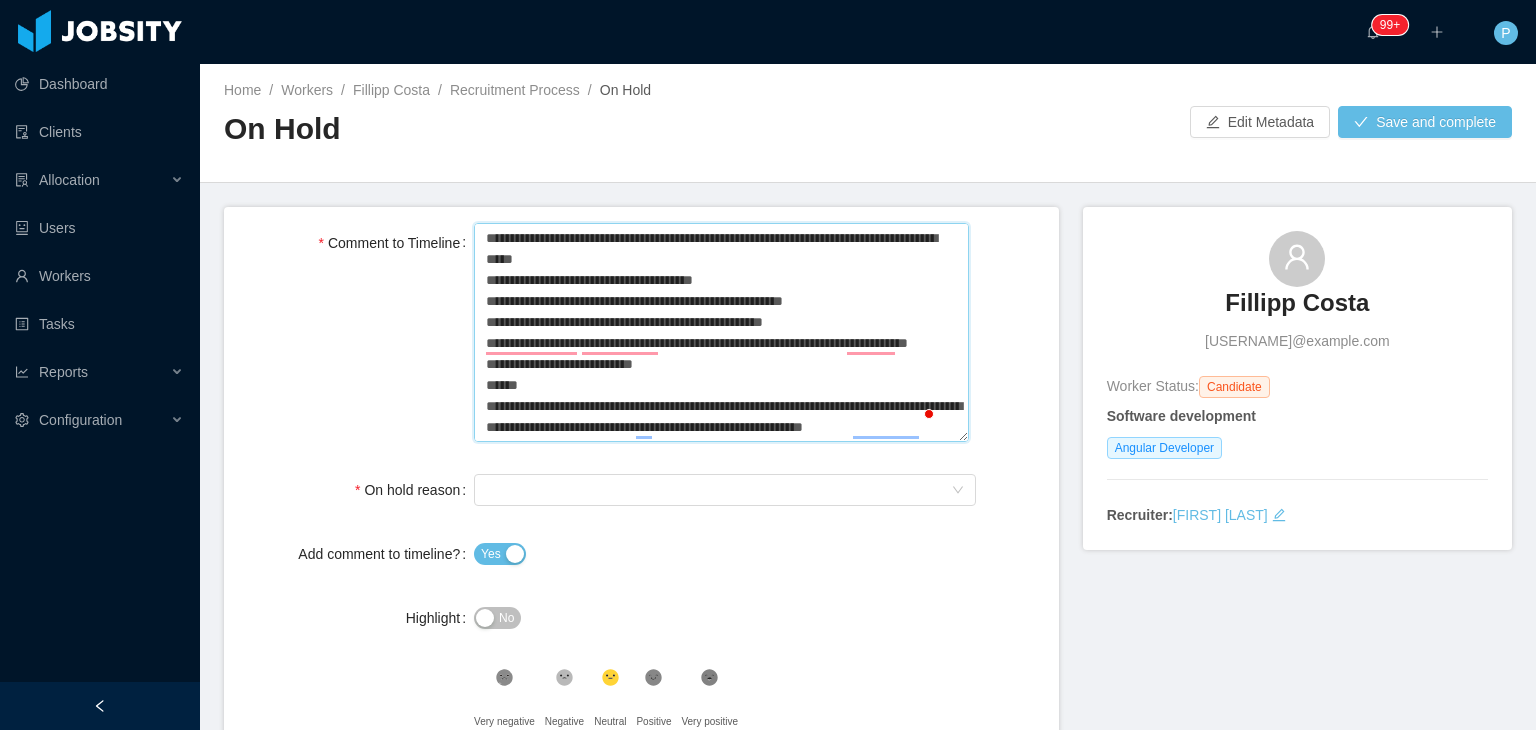 type 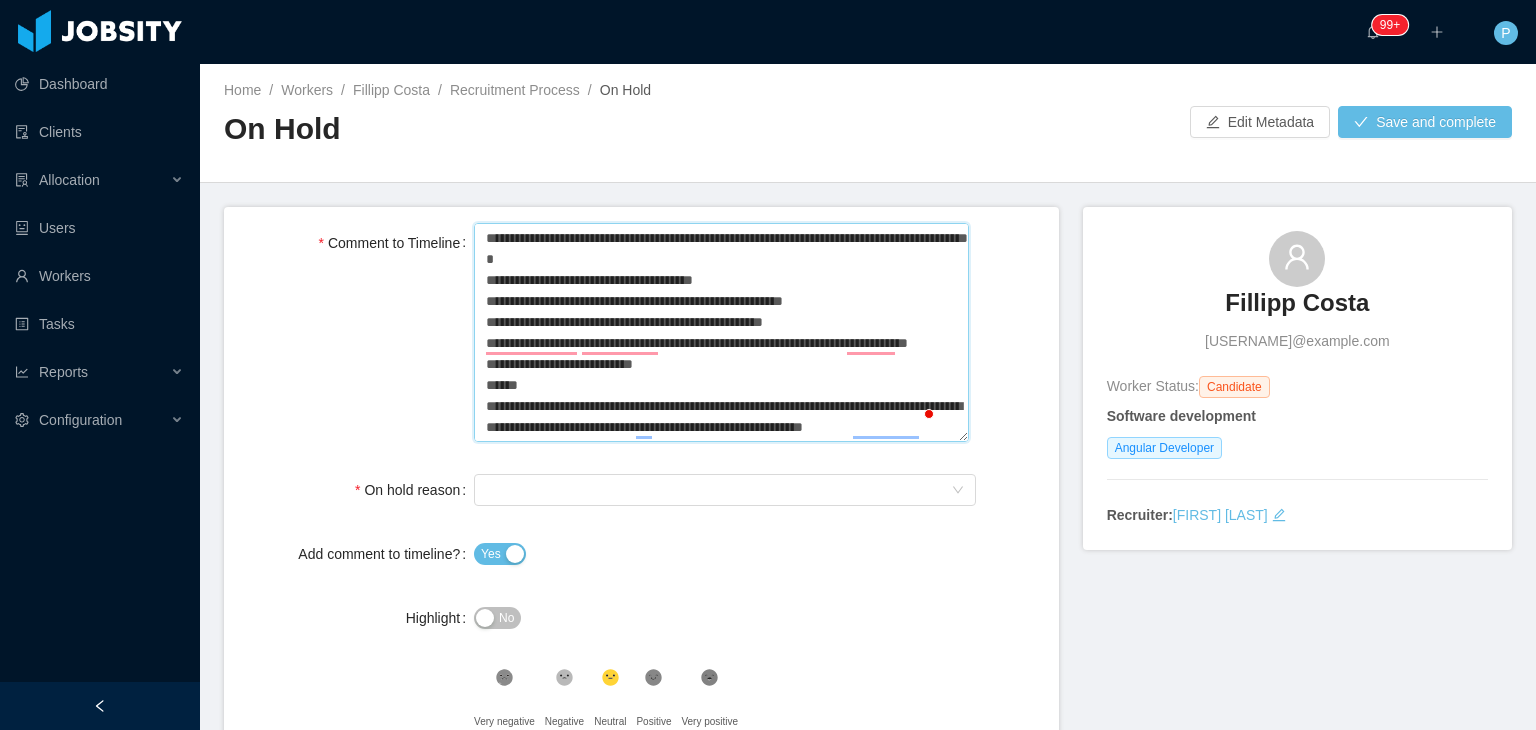 type 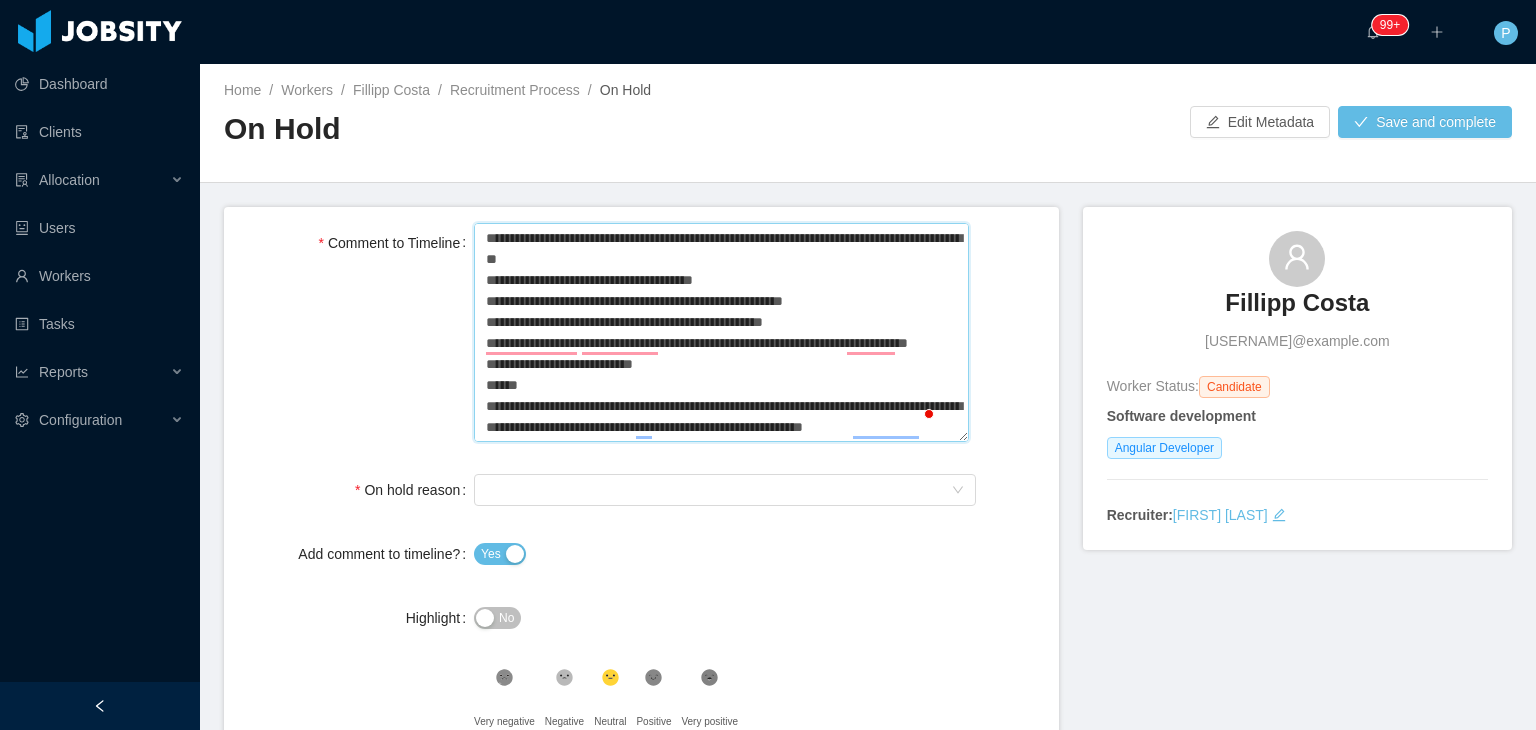 type 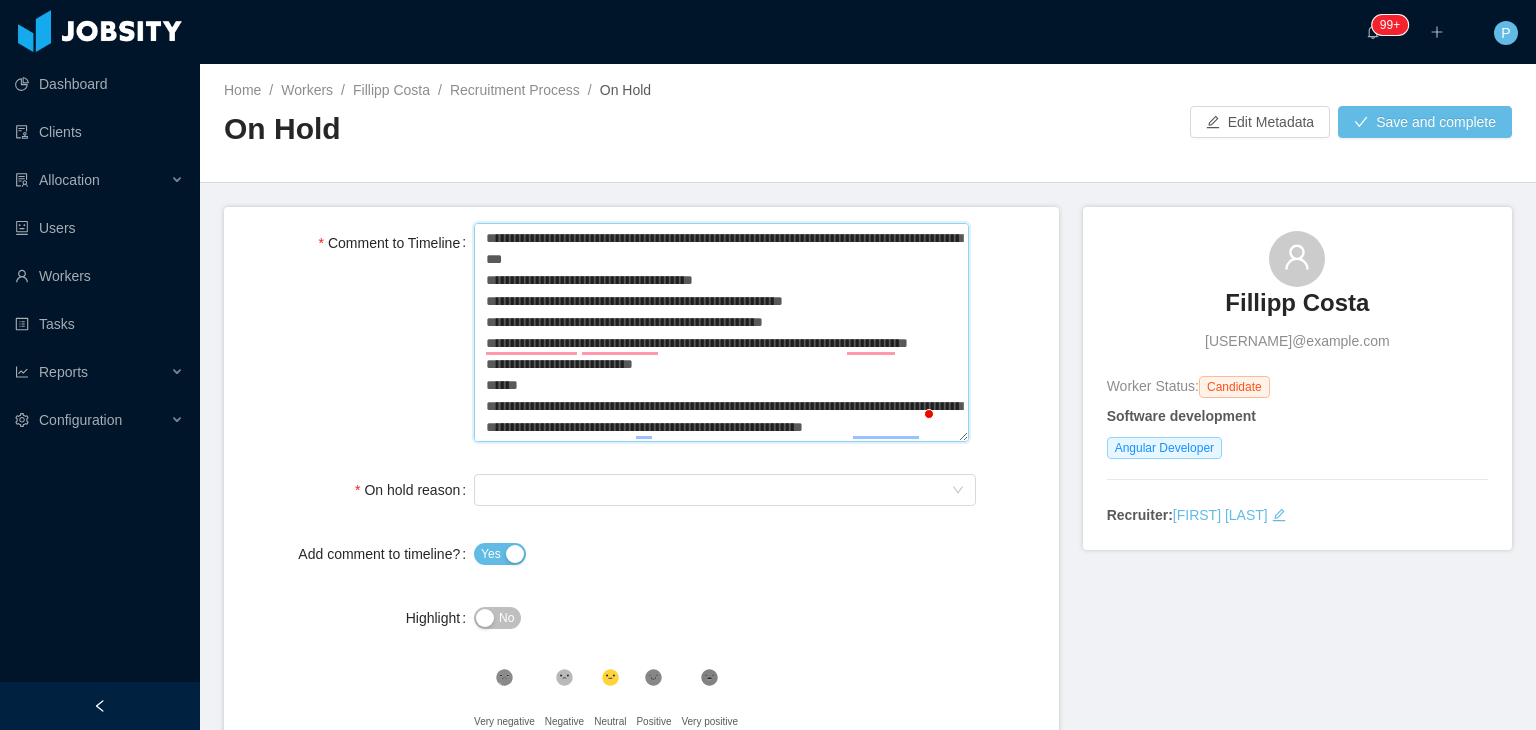 type on "**********" 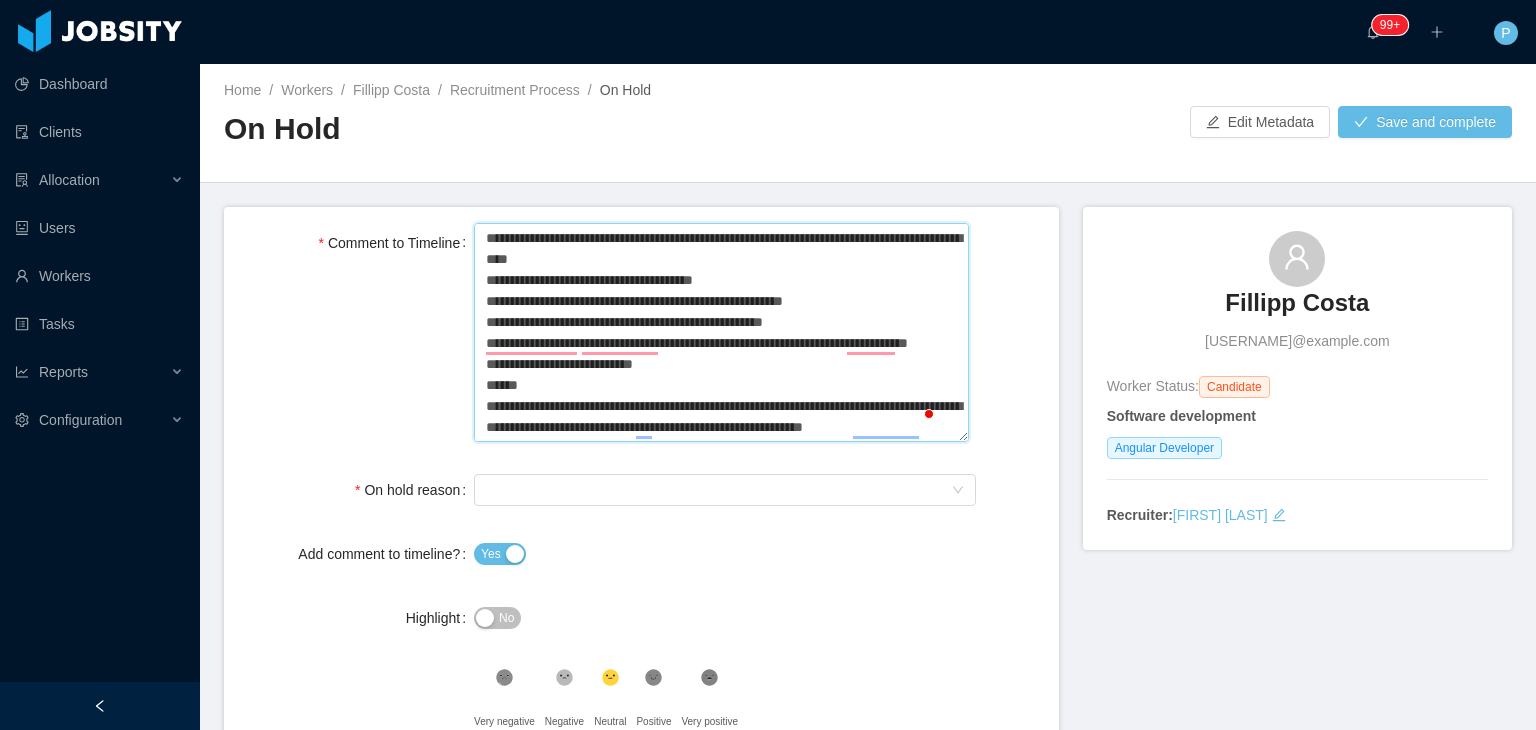 type 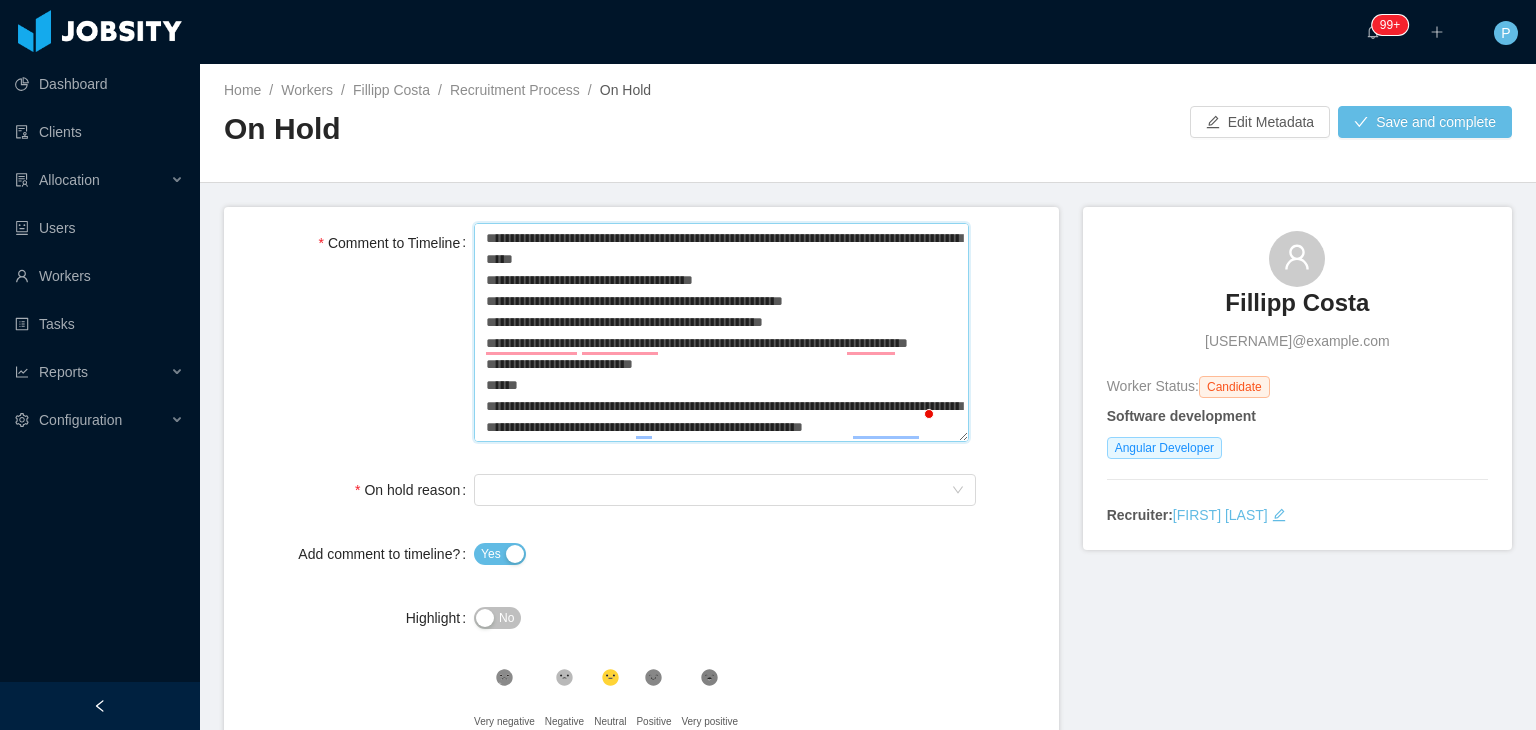 type on "**********" 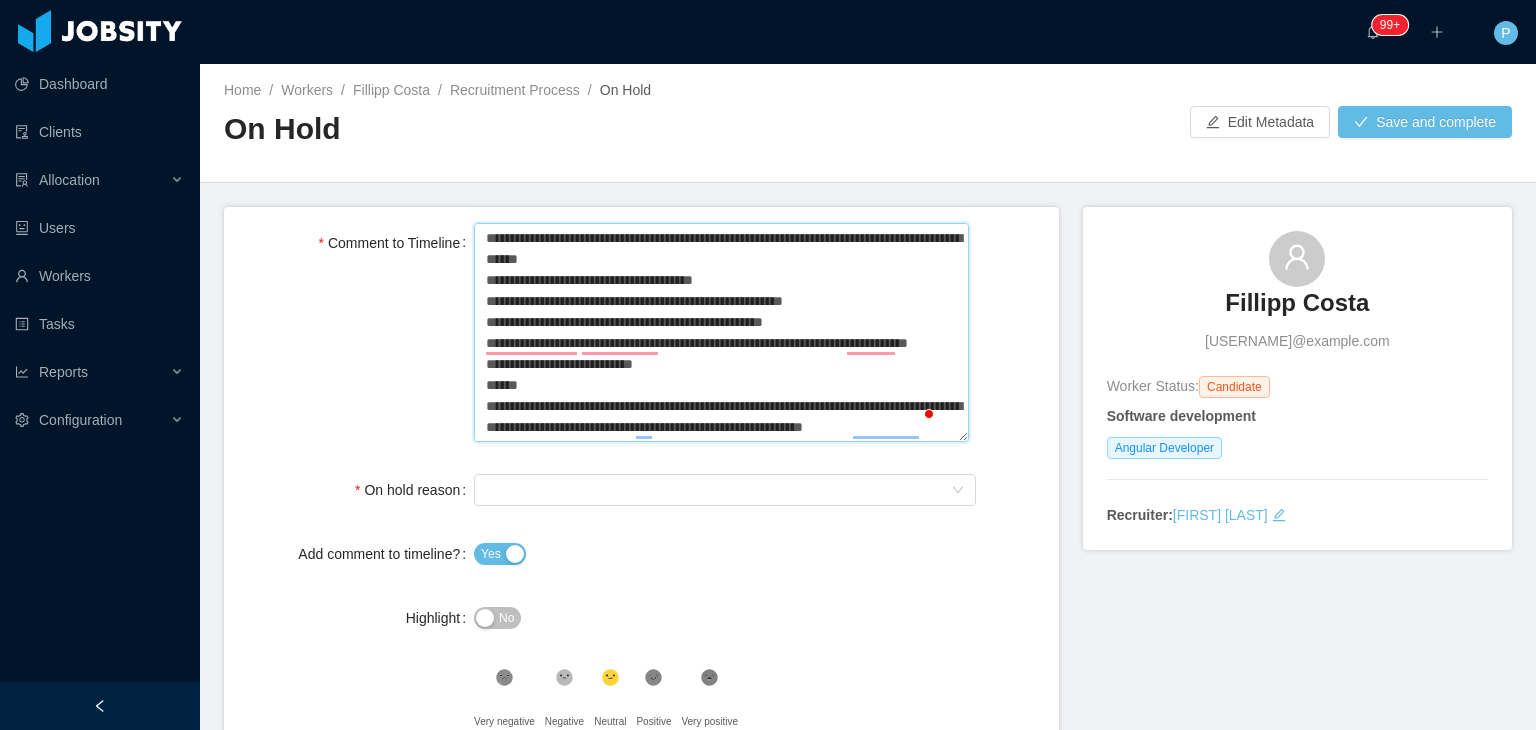 type 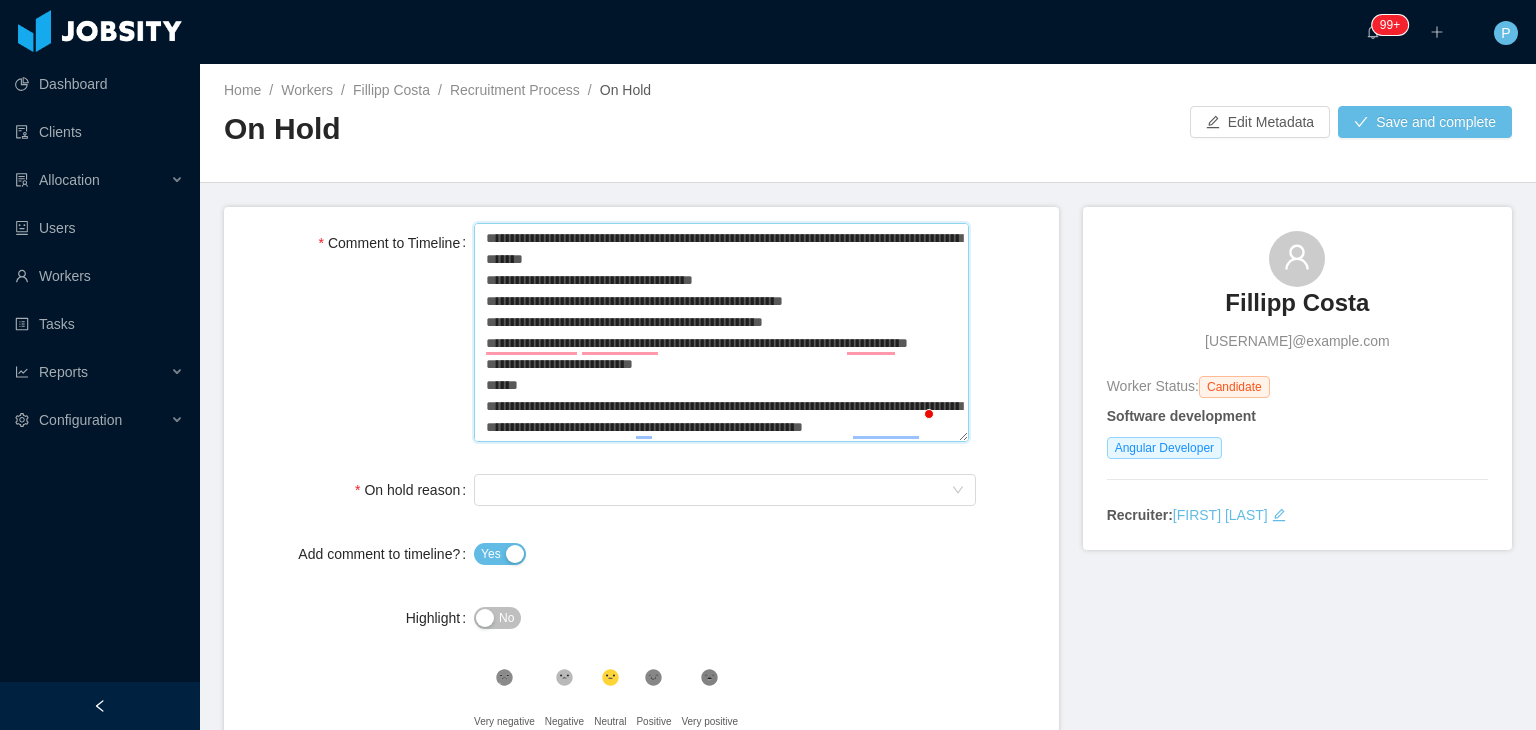 type 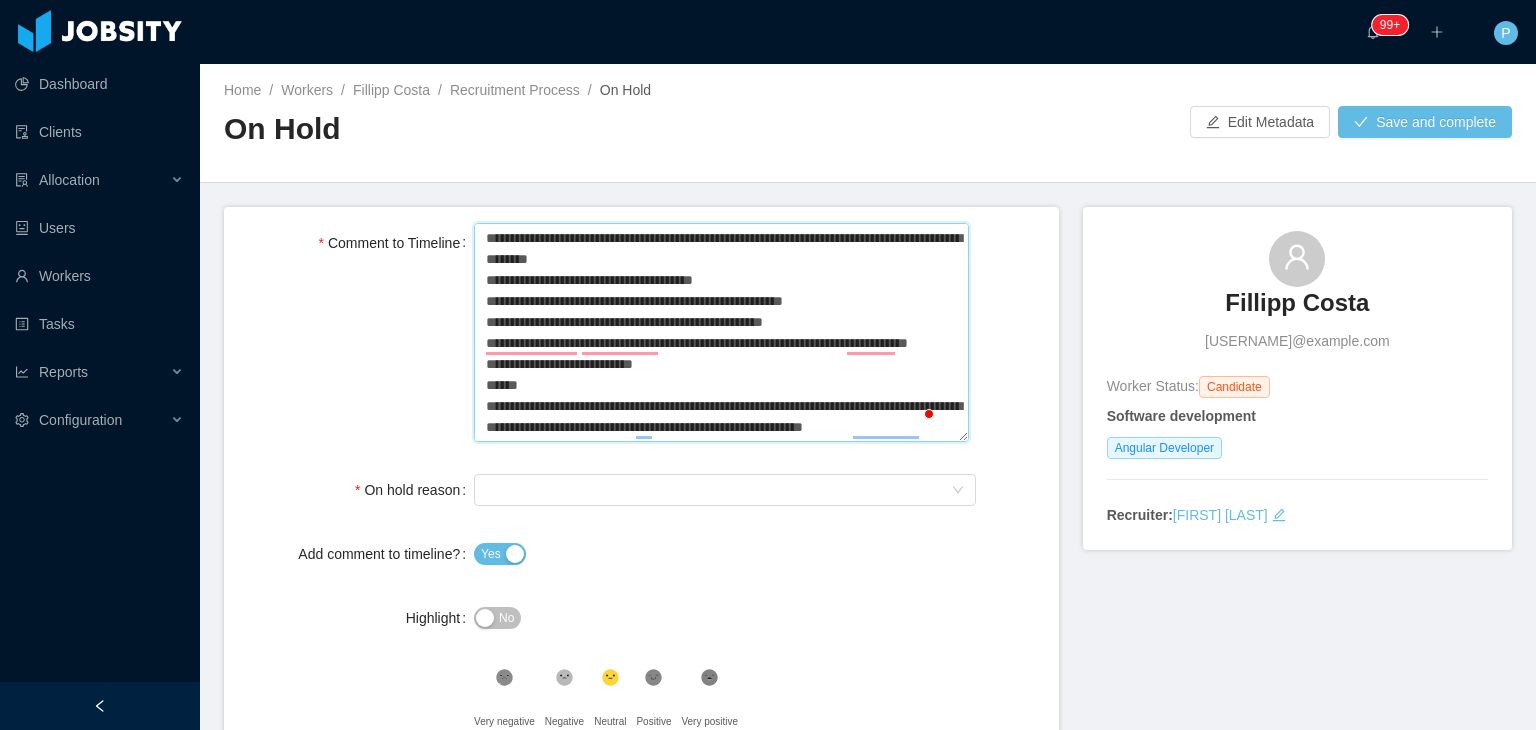 type 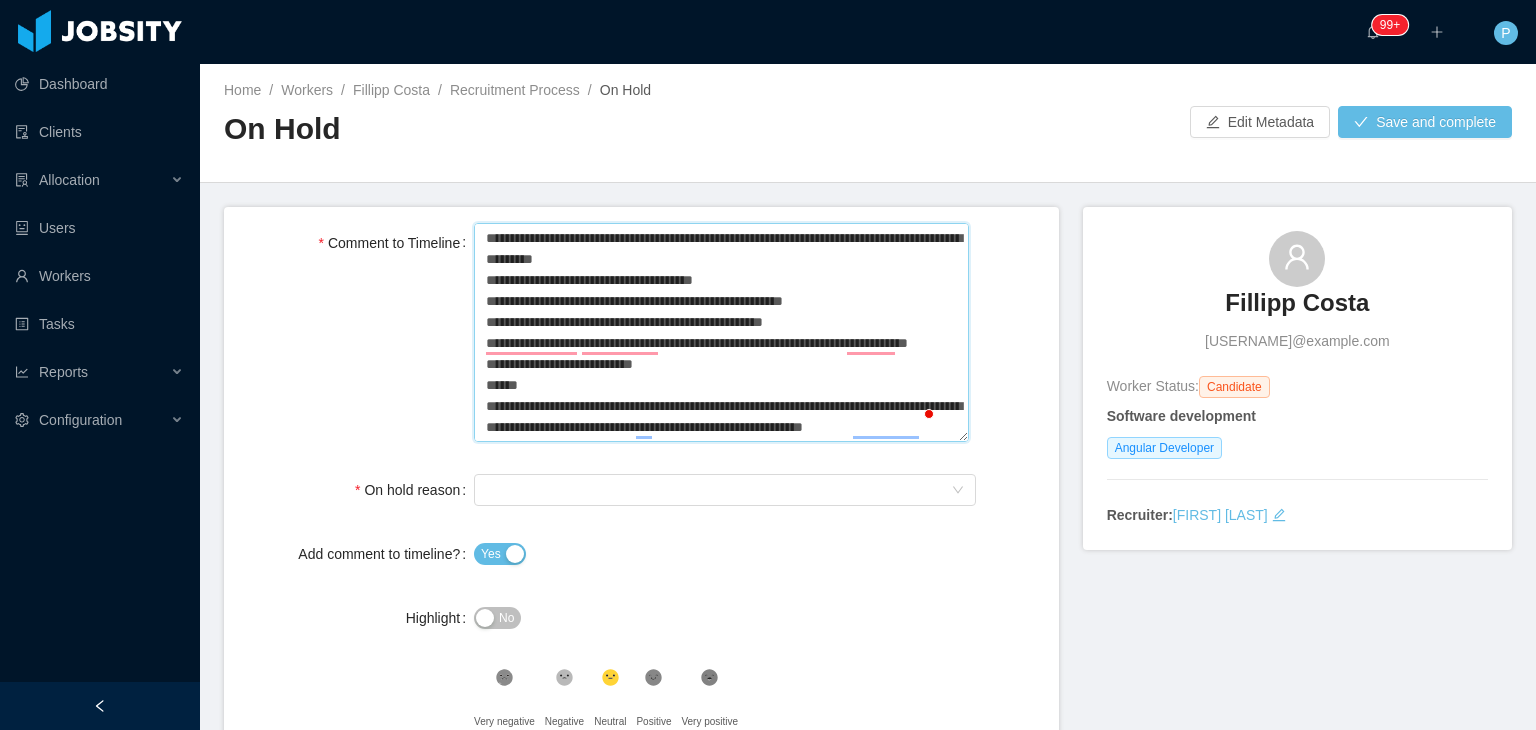 type 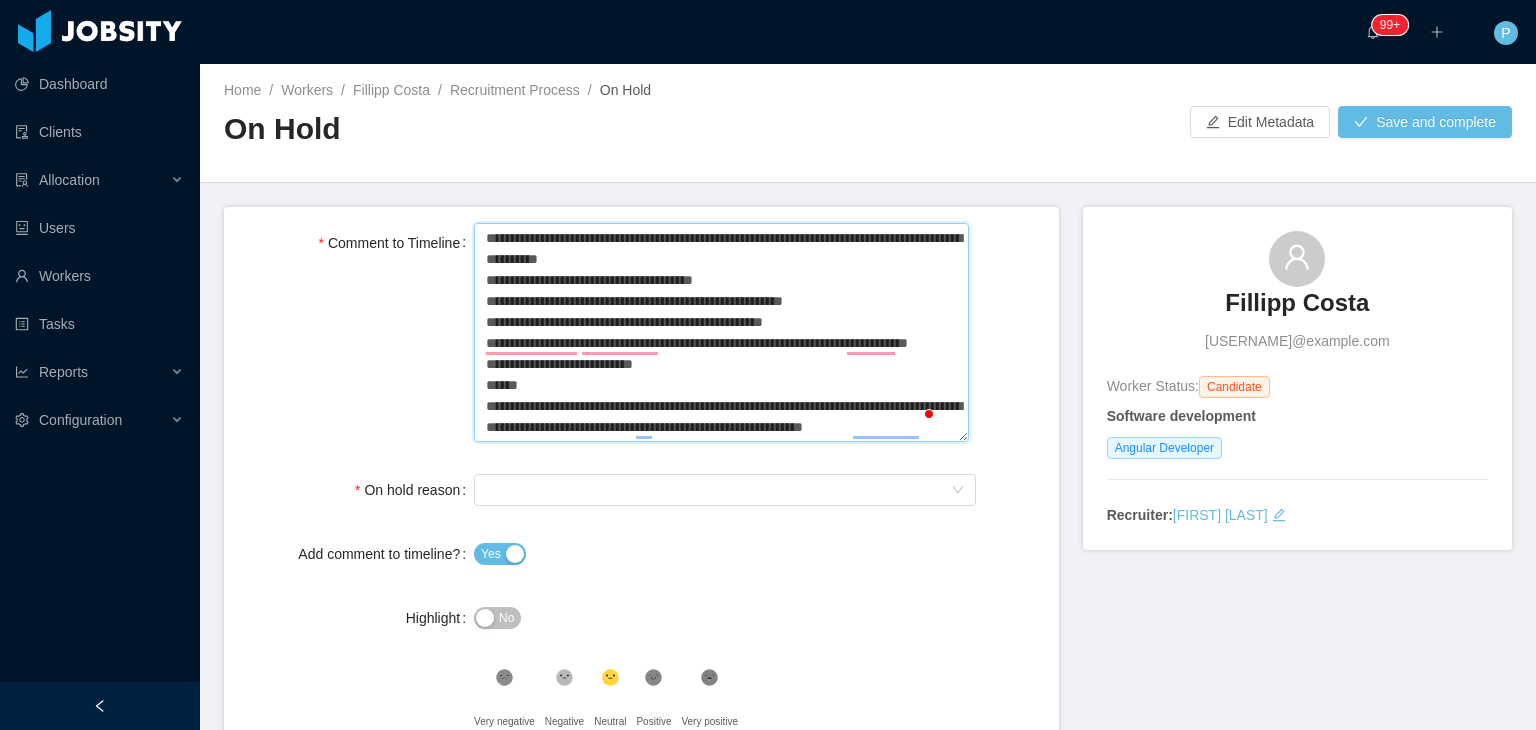 type 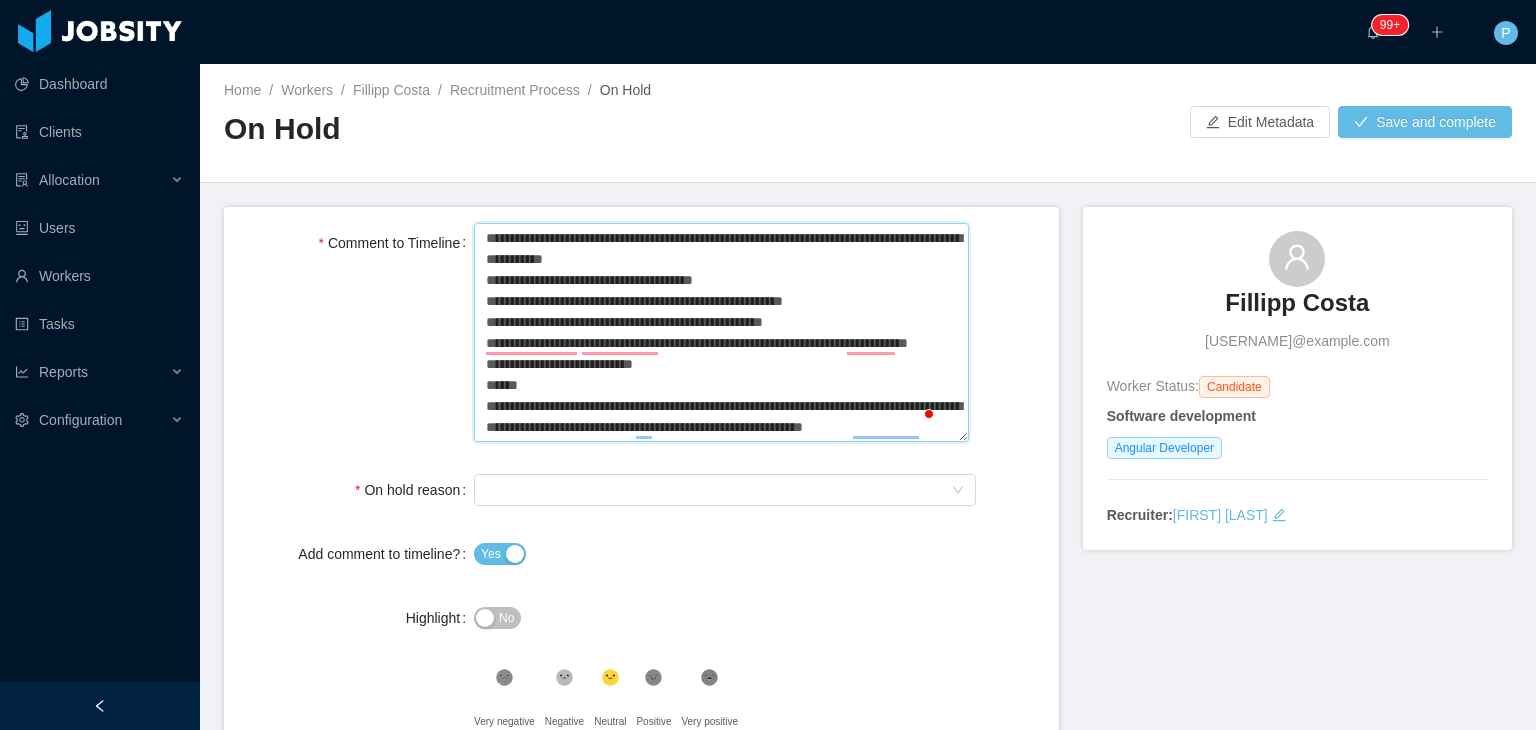 type 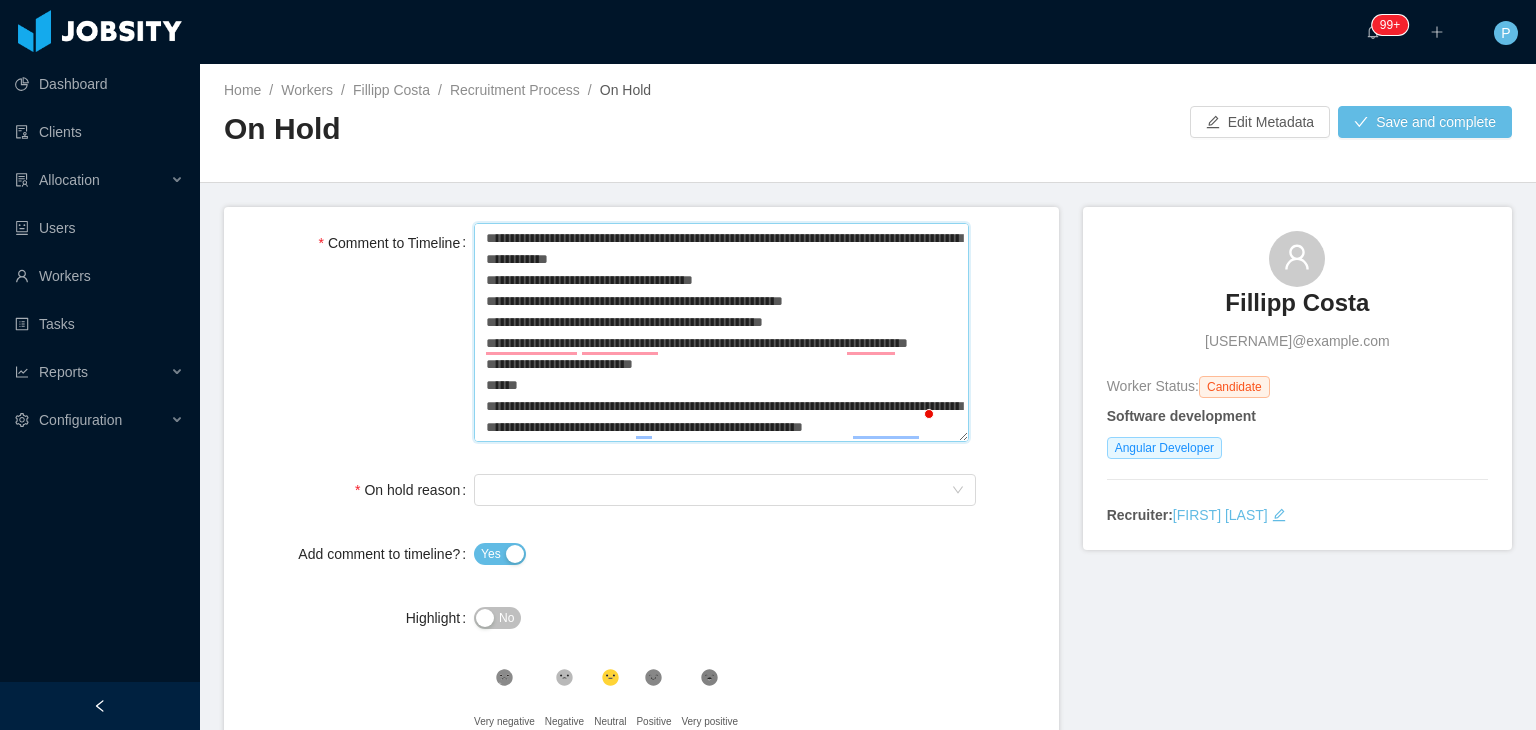 type 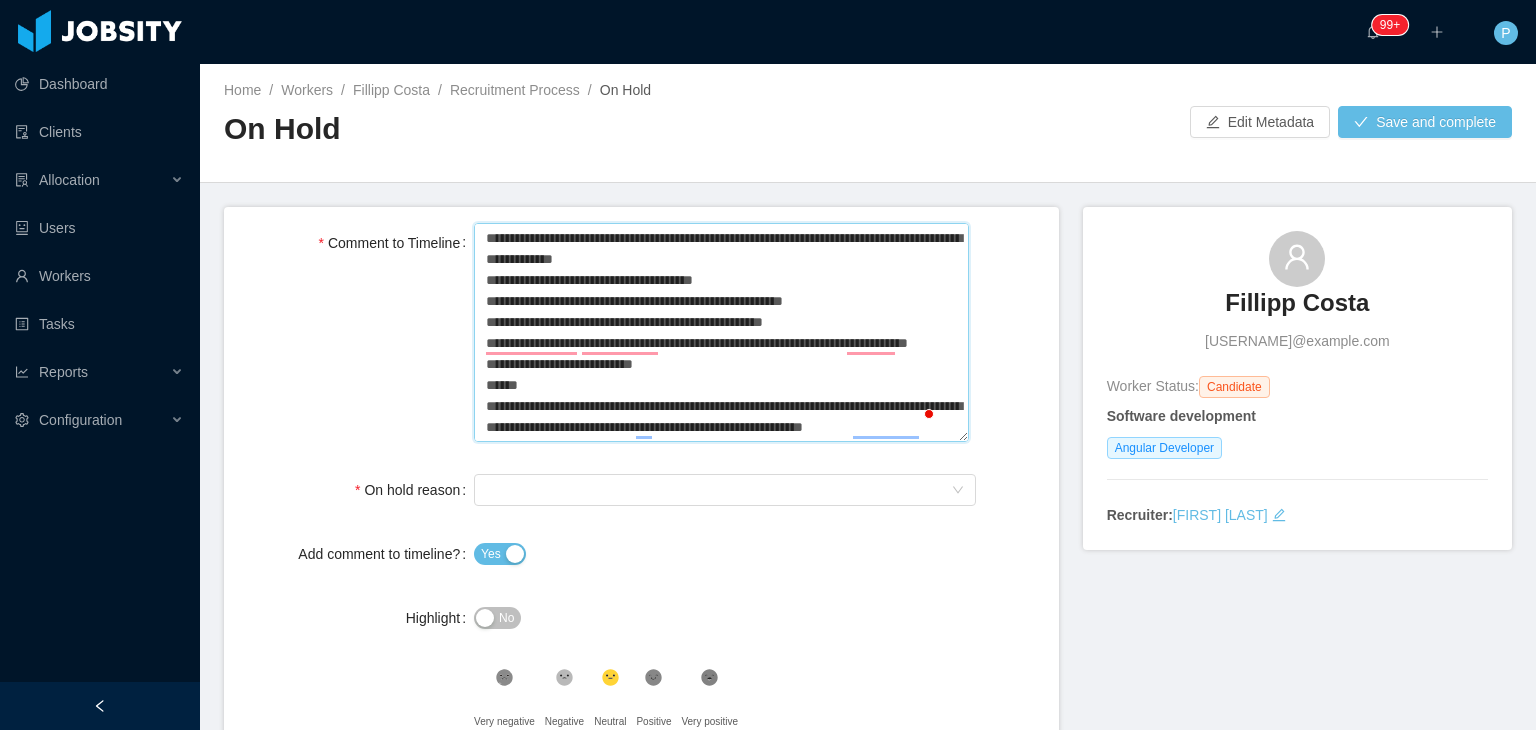 type 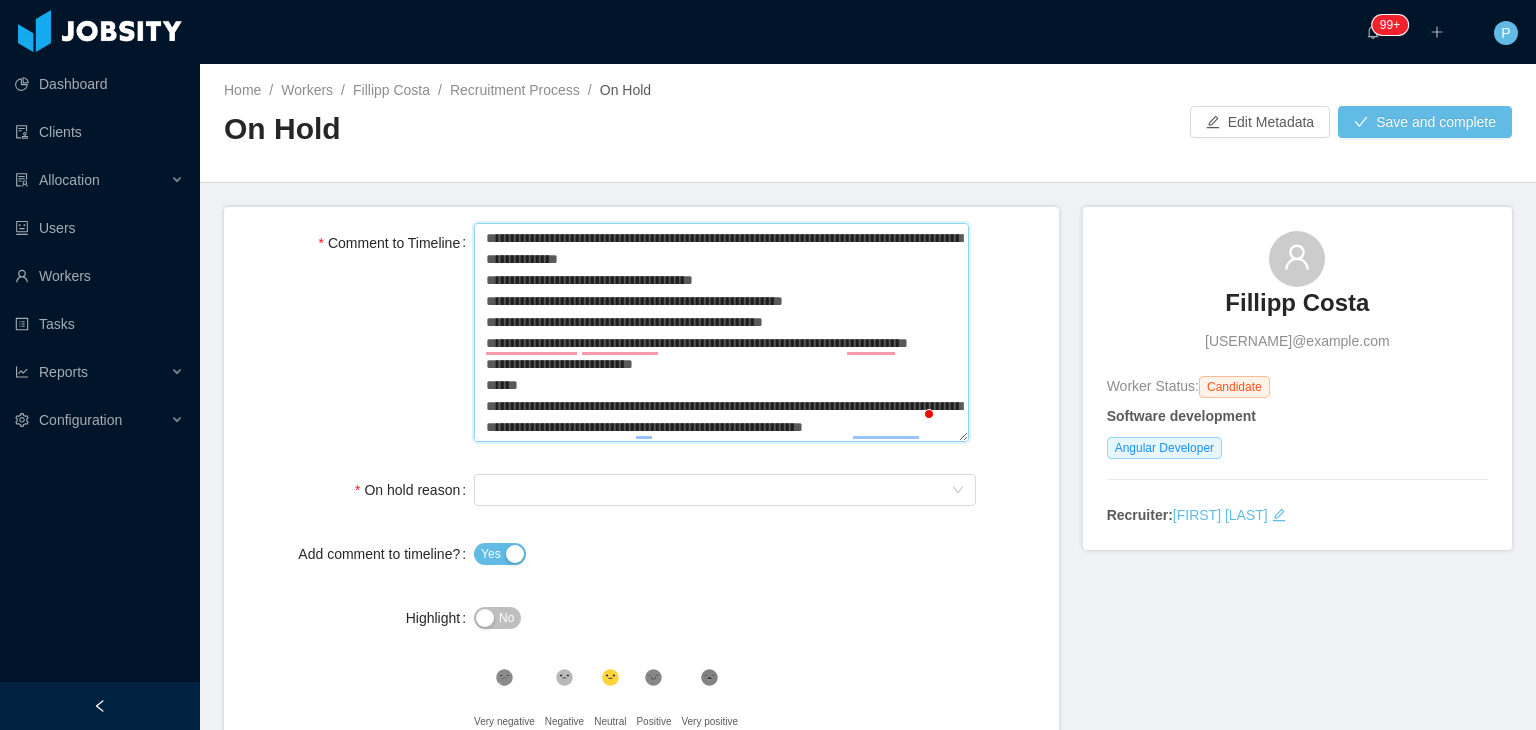 type 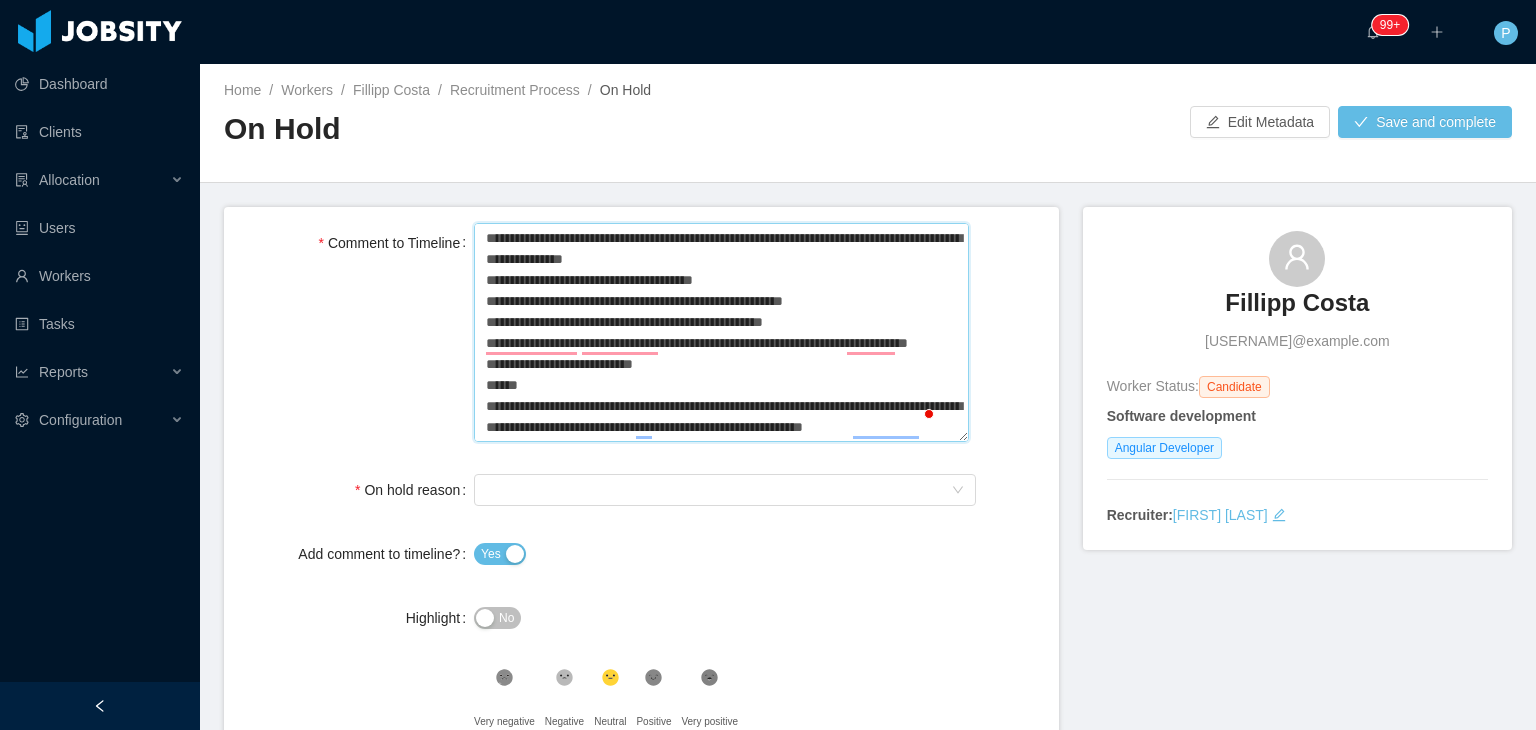 type 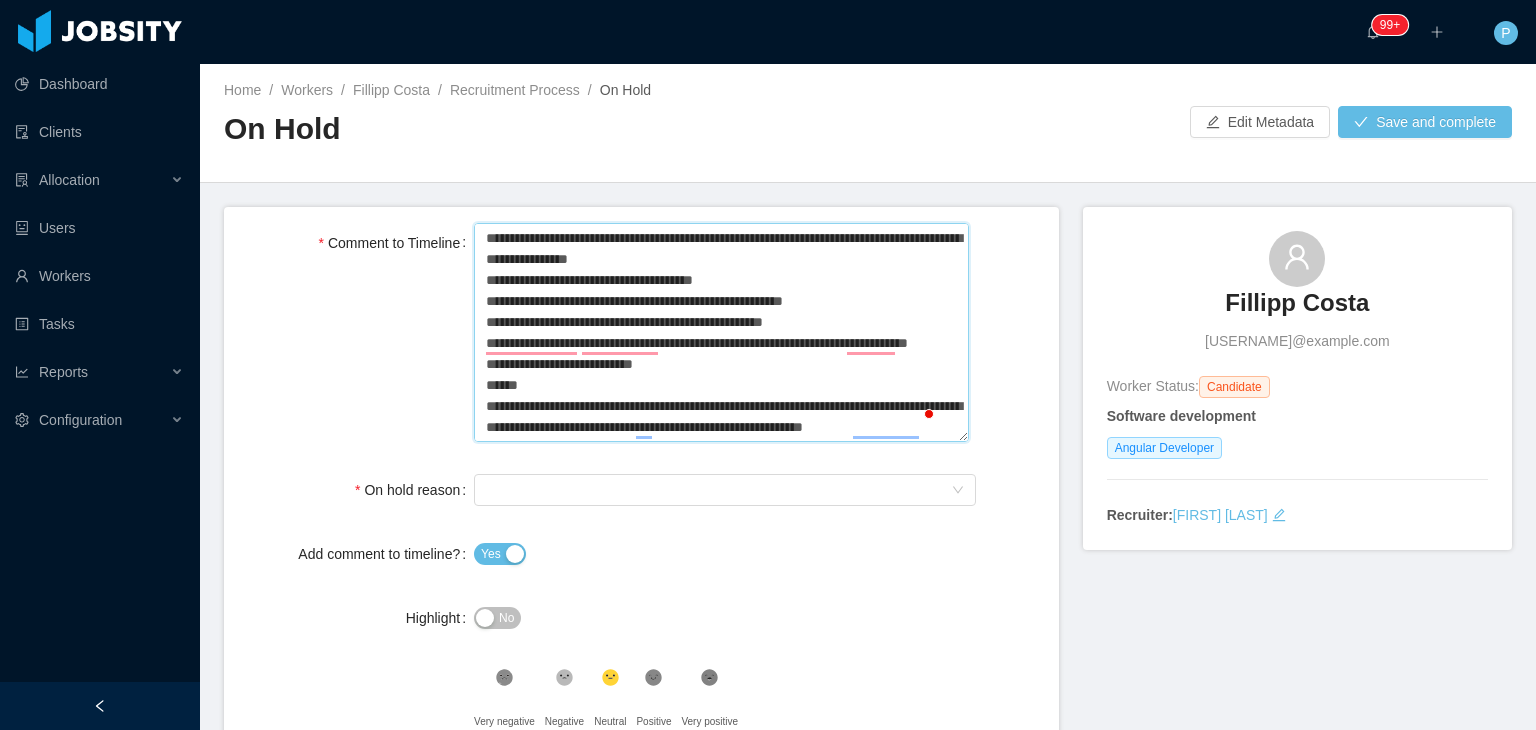 type 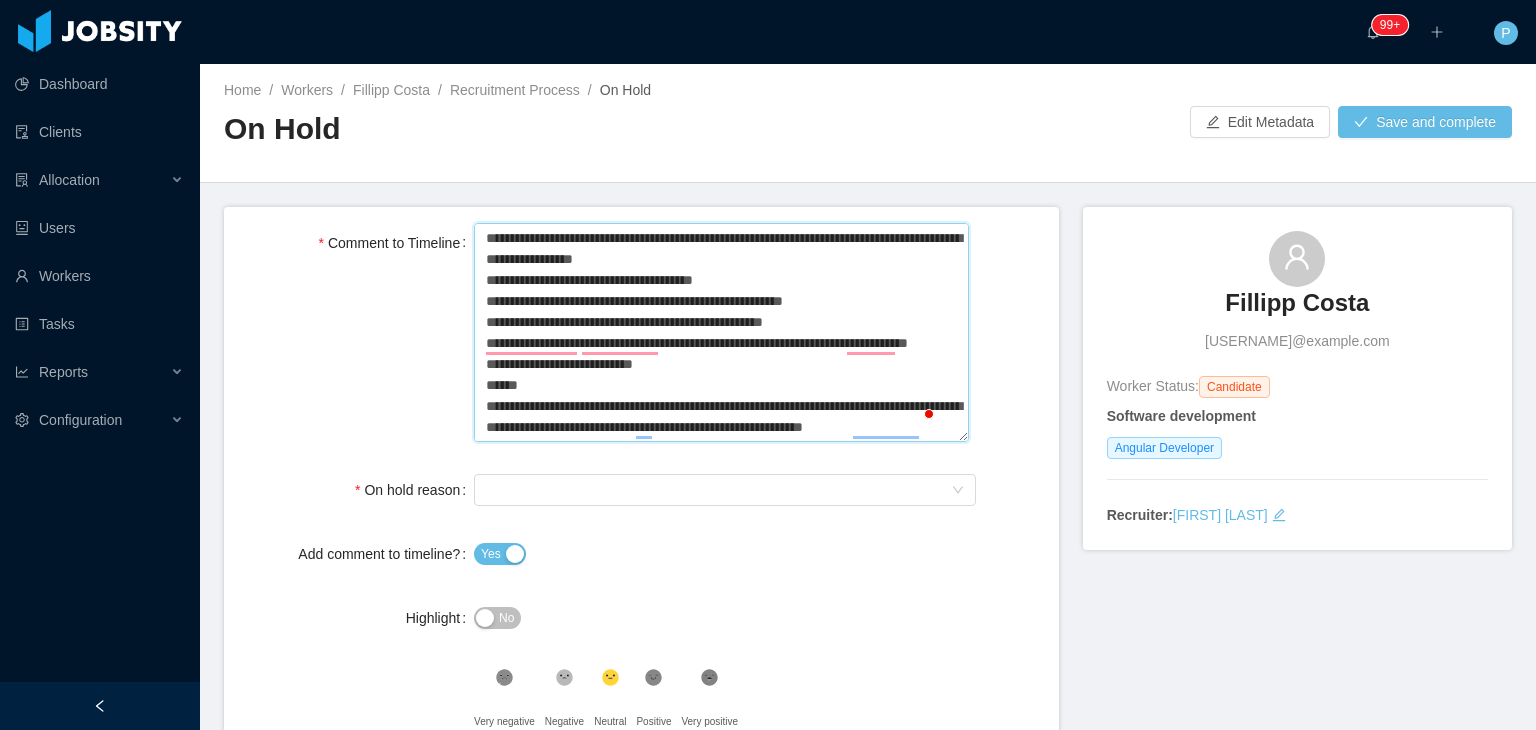 type 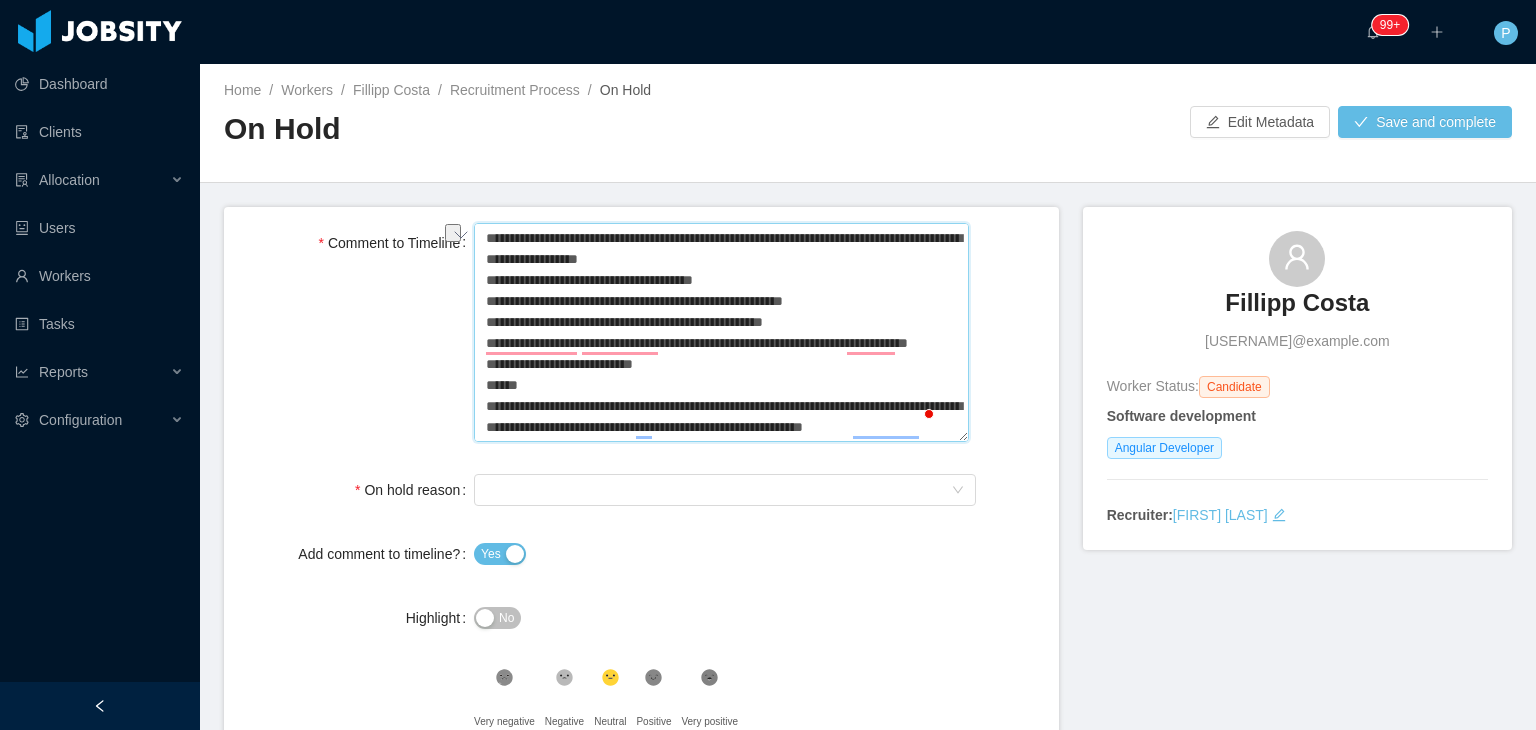 drag, startPoint x: 758, startPoint y: 261, endPoint x: 636, endPoint y: 261, distance: 122 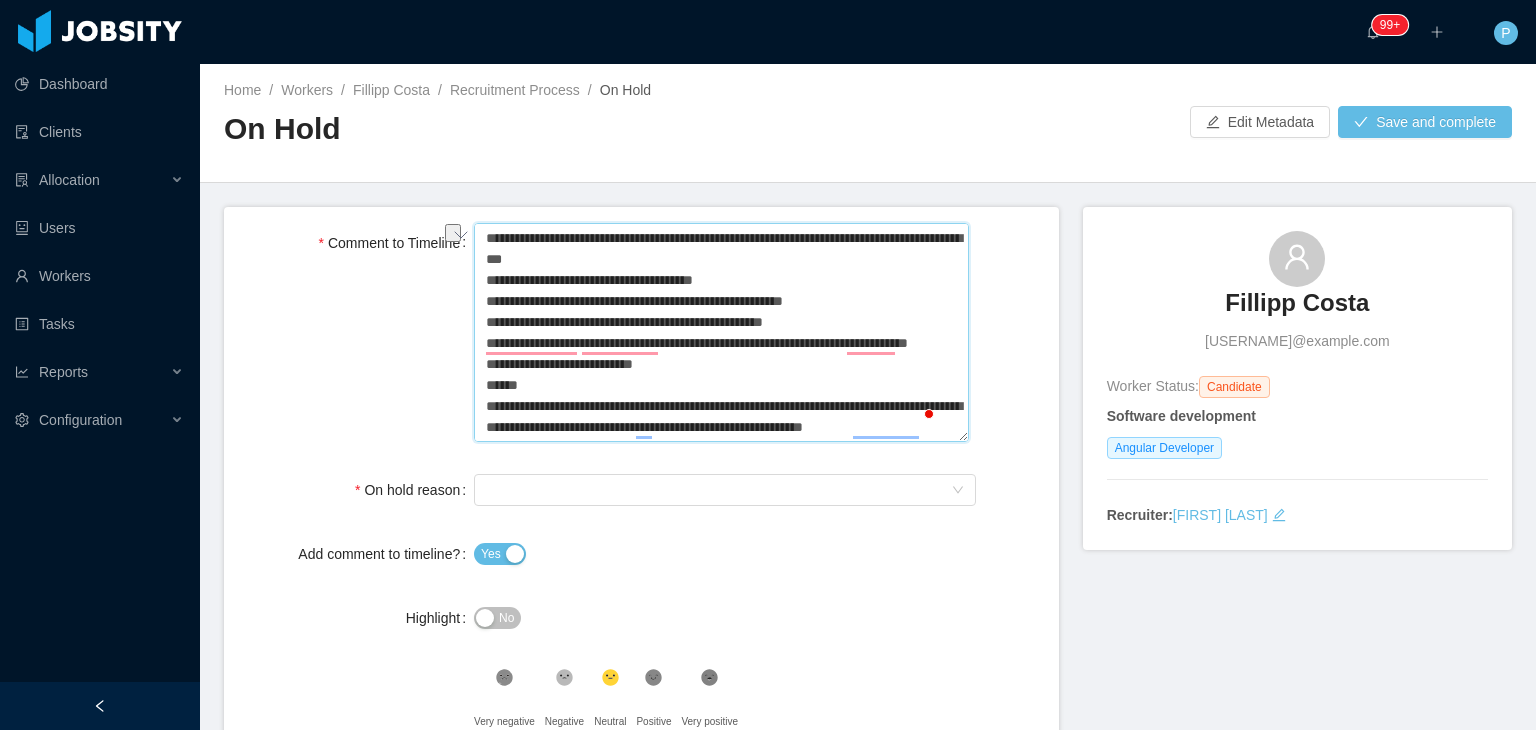 type 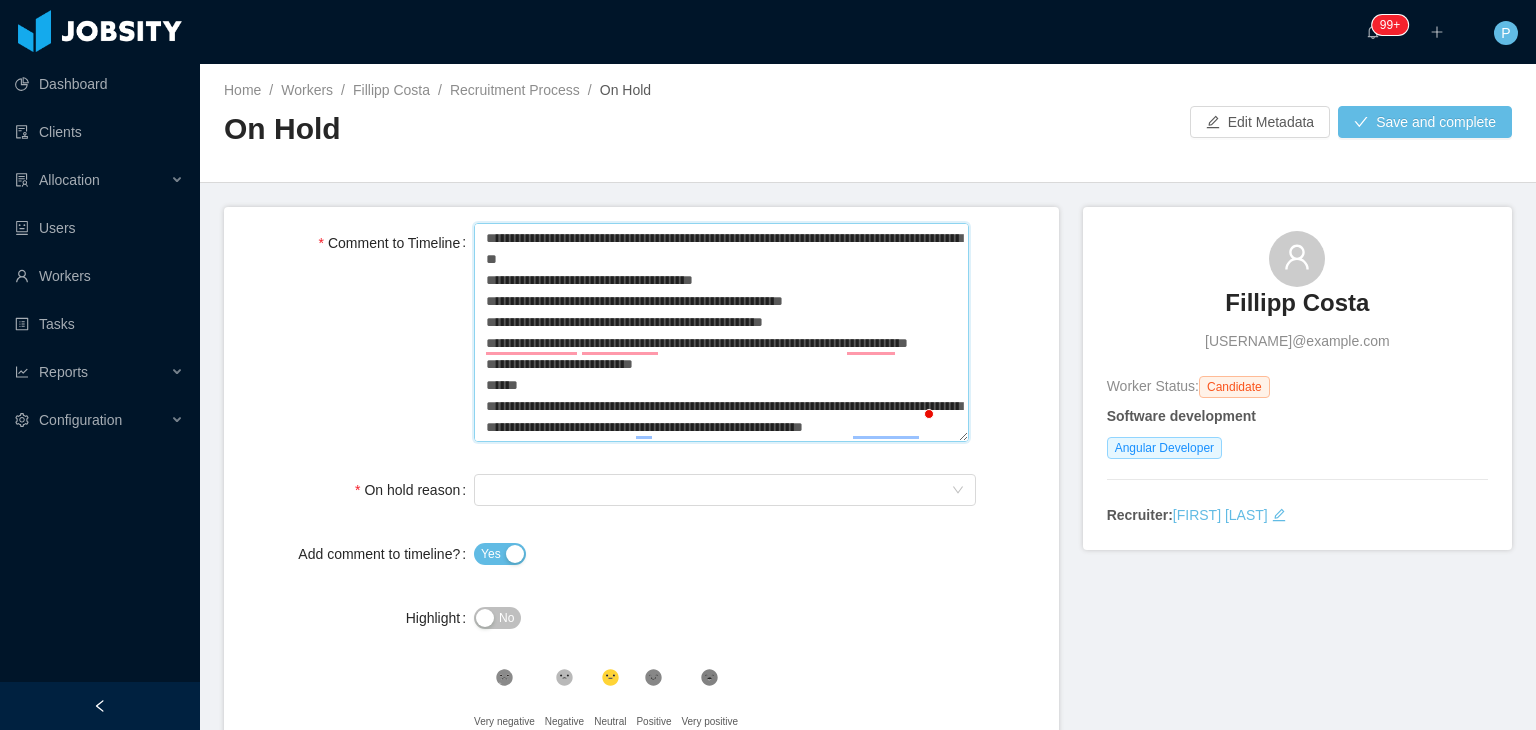 type 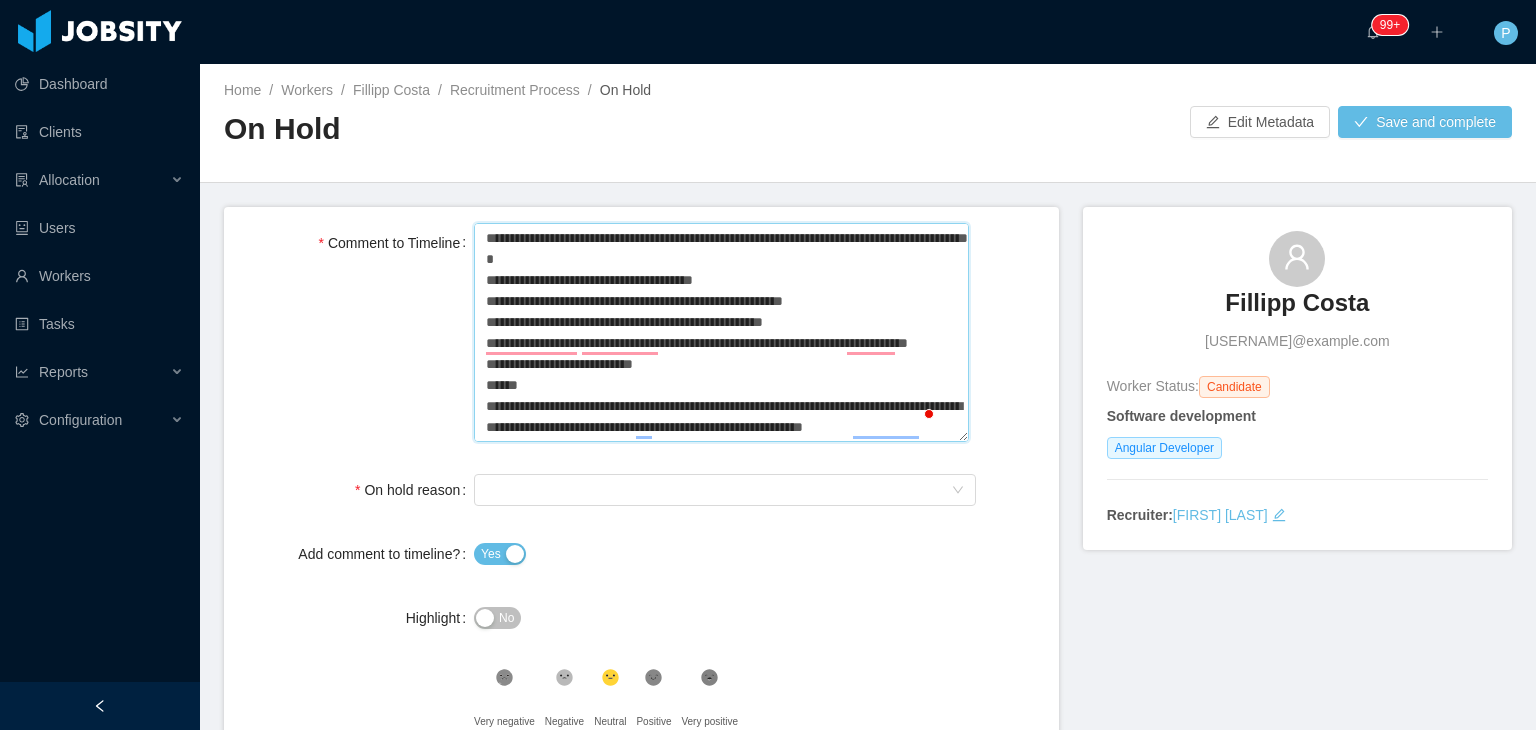 type 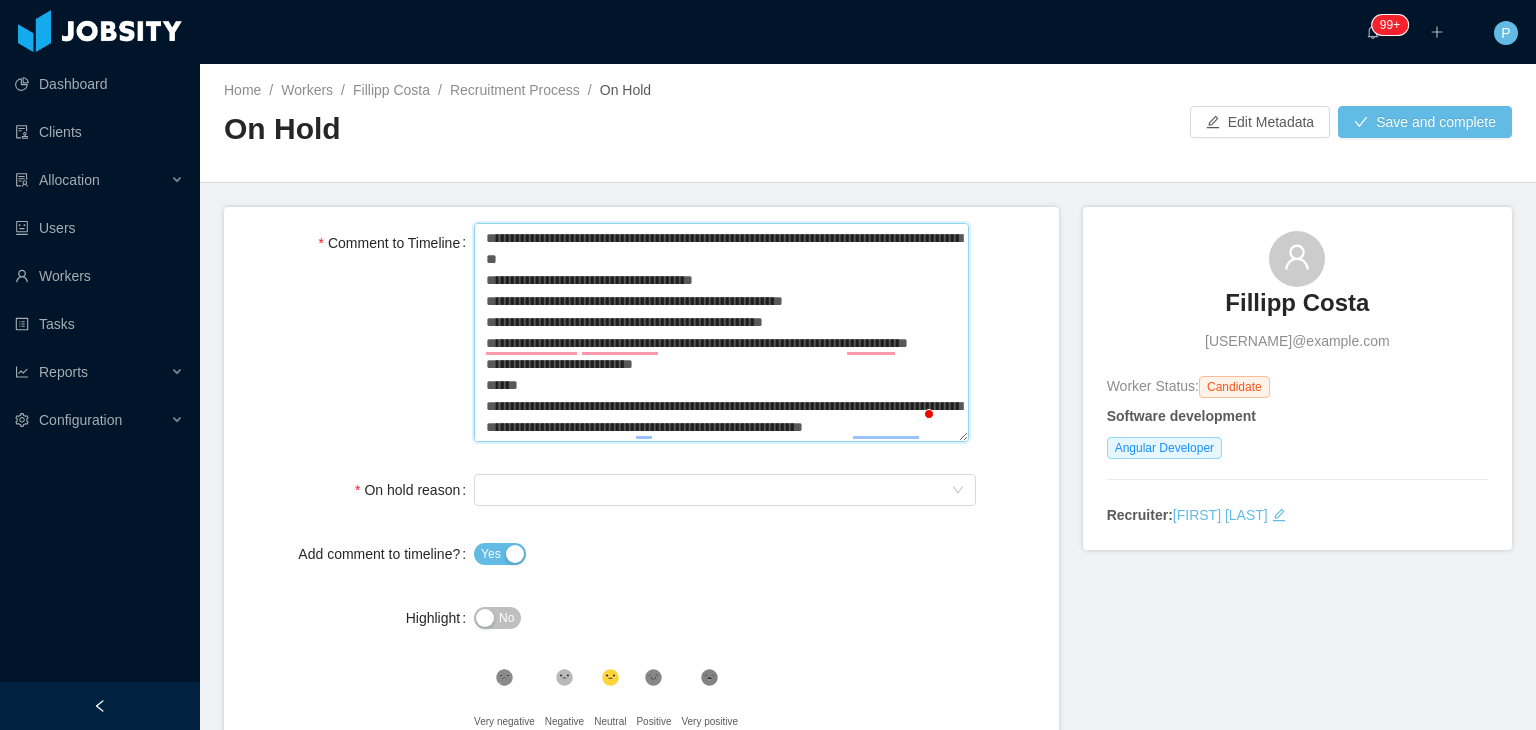 type 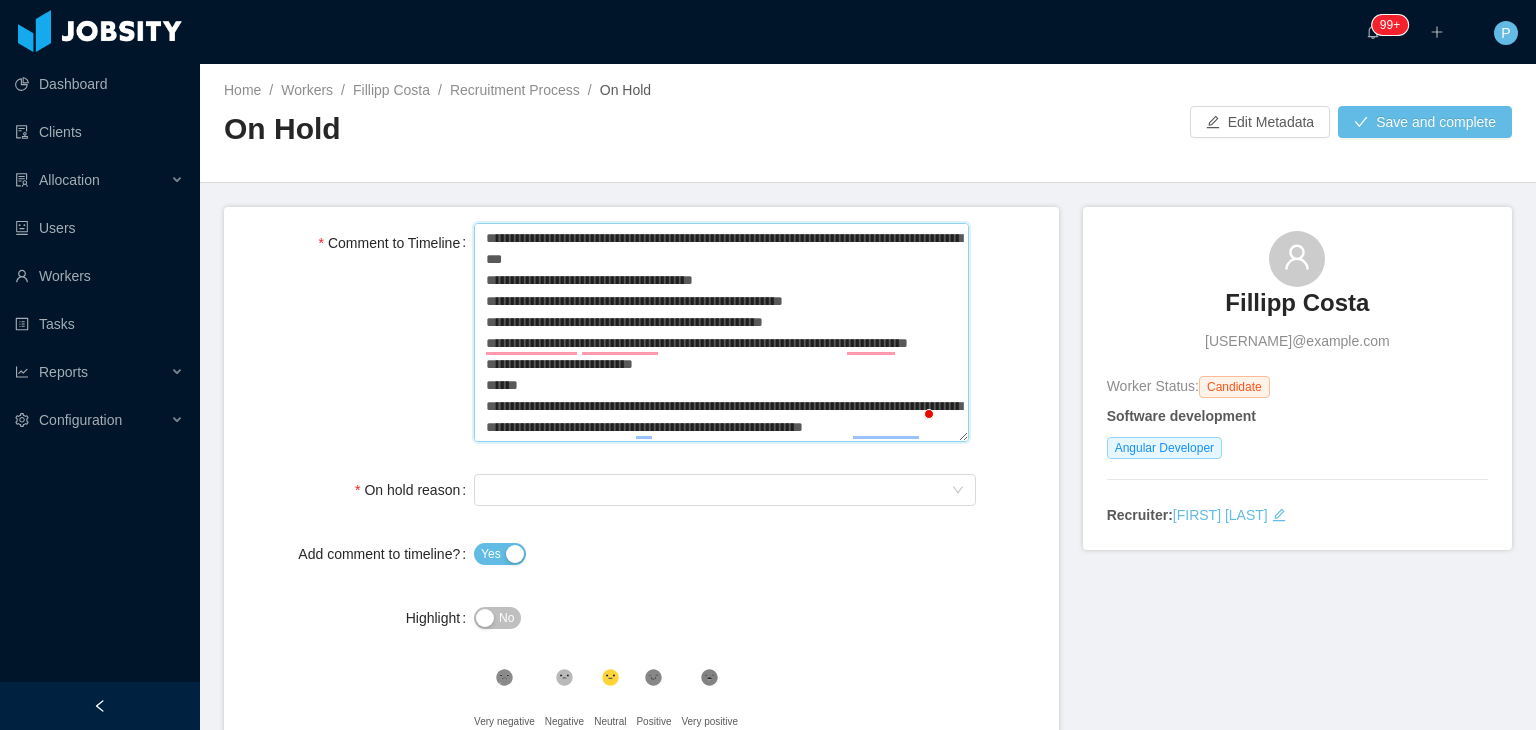 type 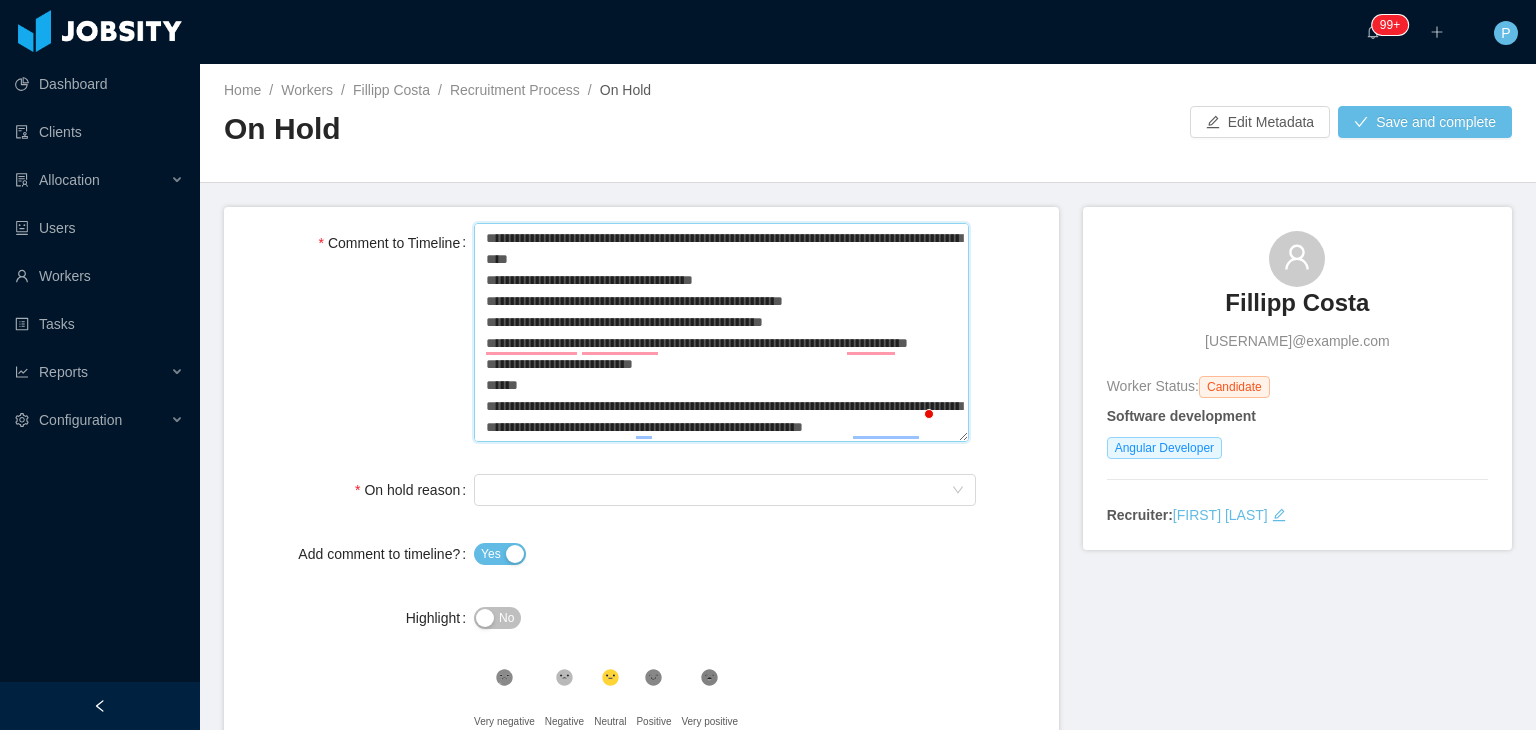 type 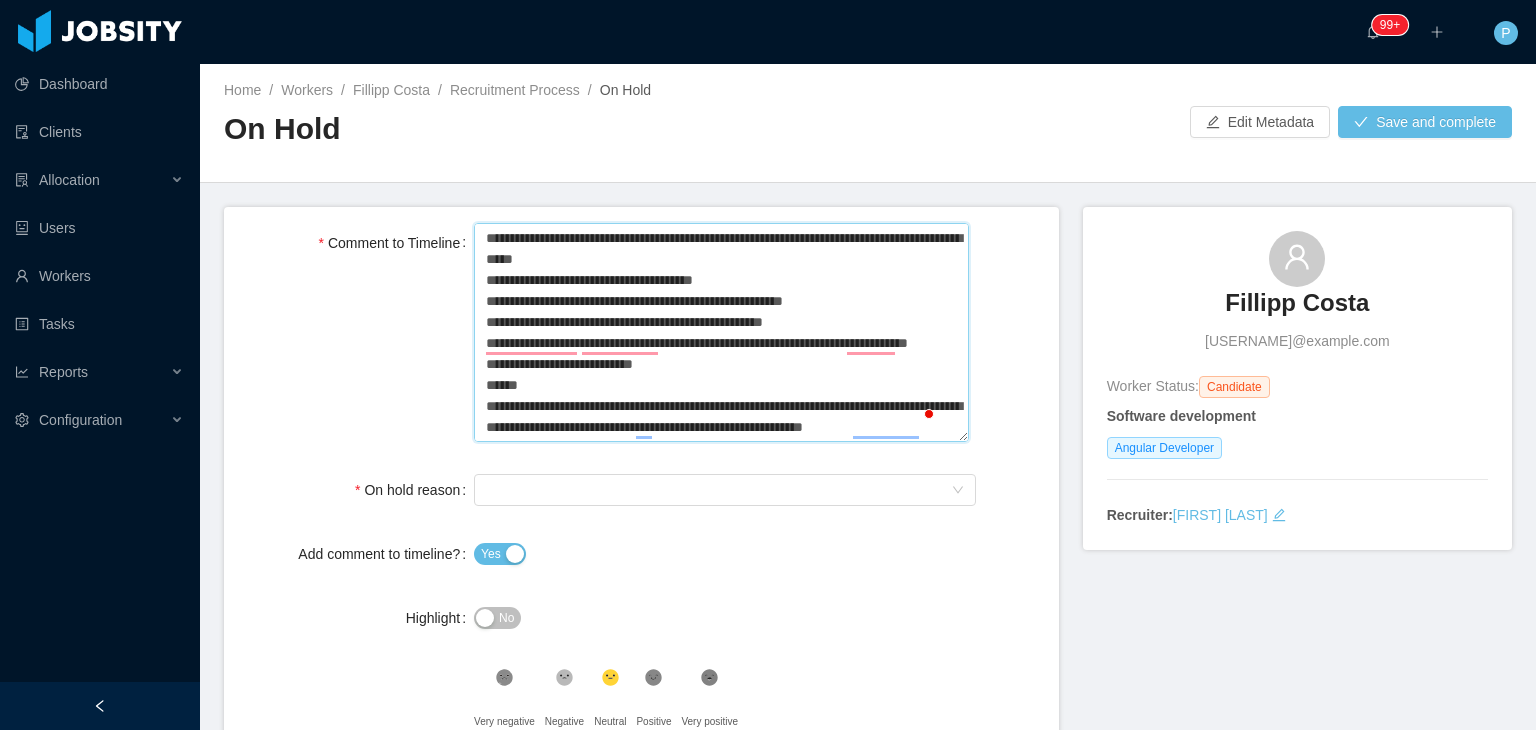 type 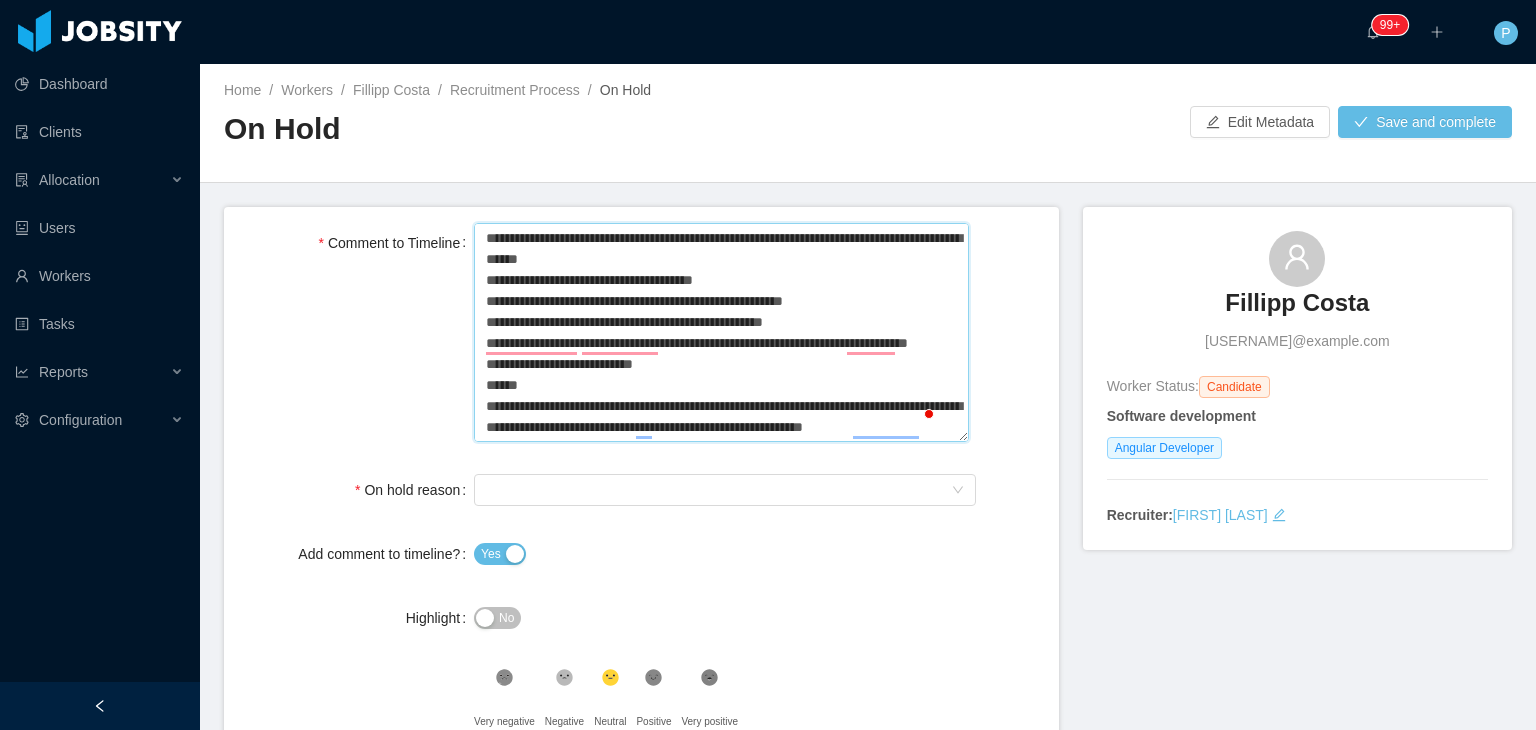 type 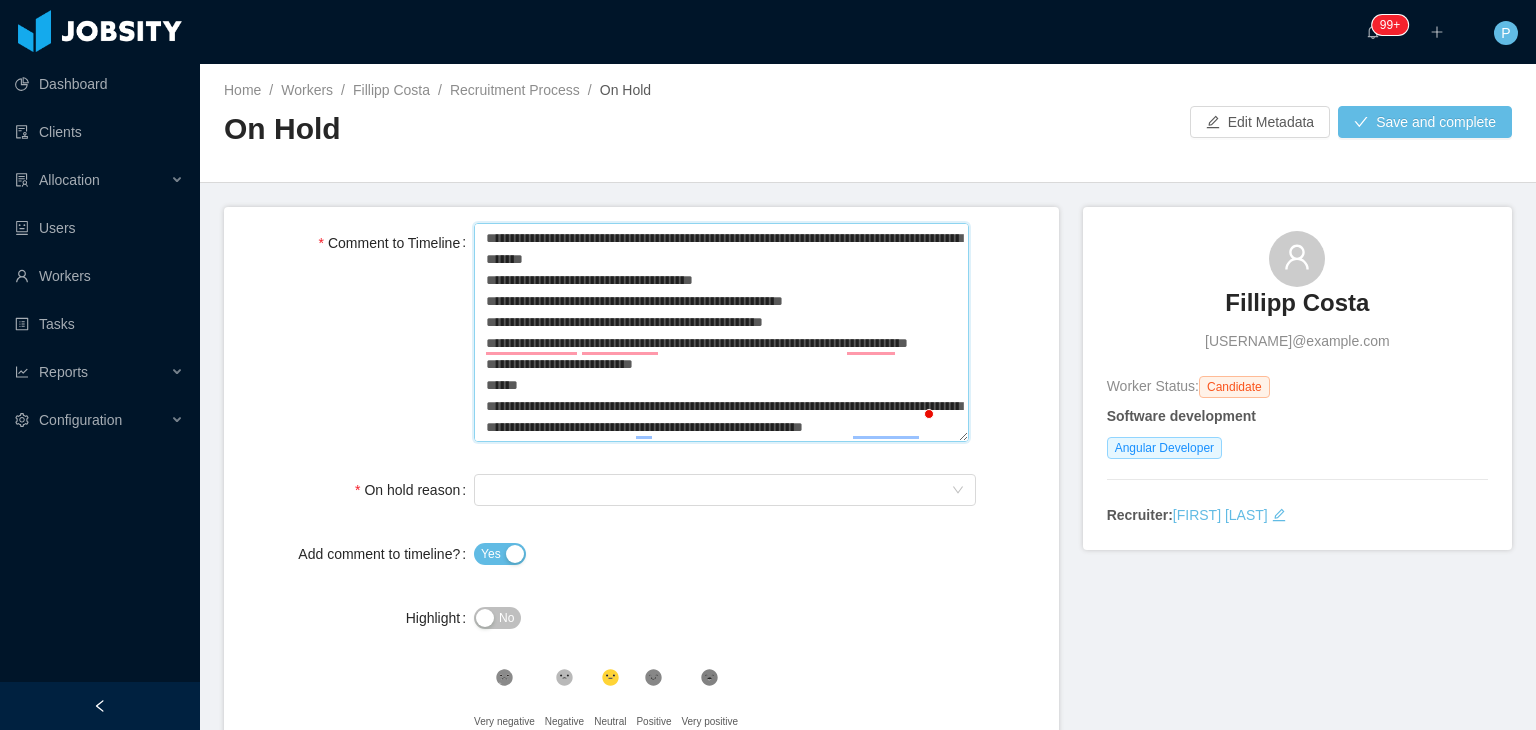 type on "**********" 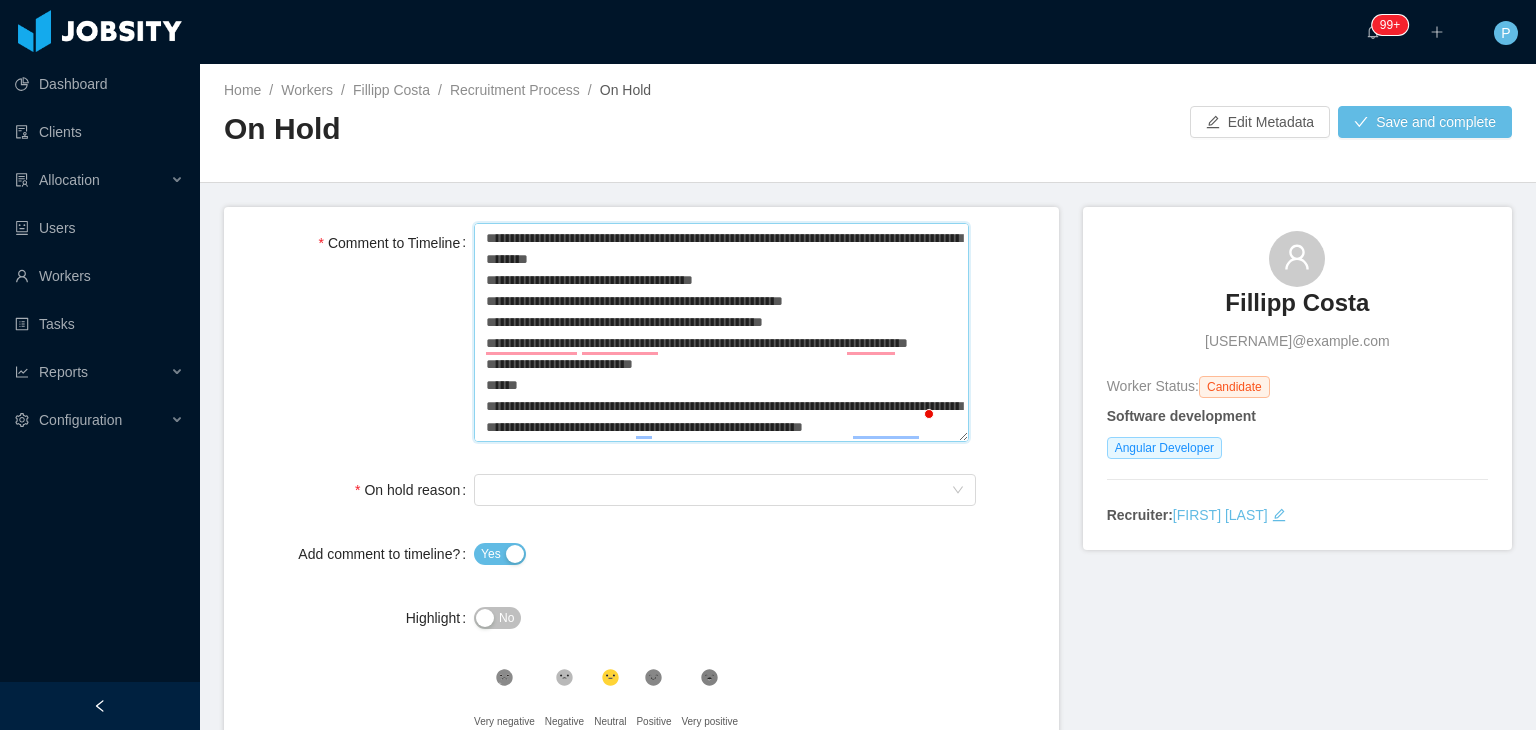 type 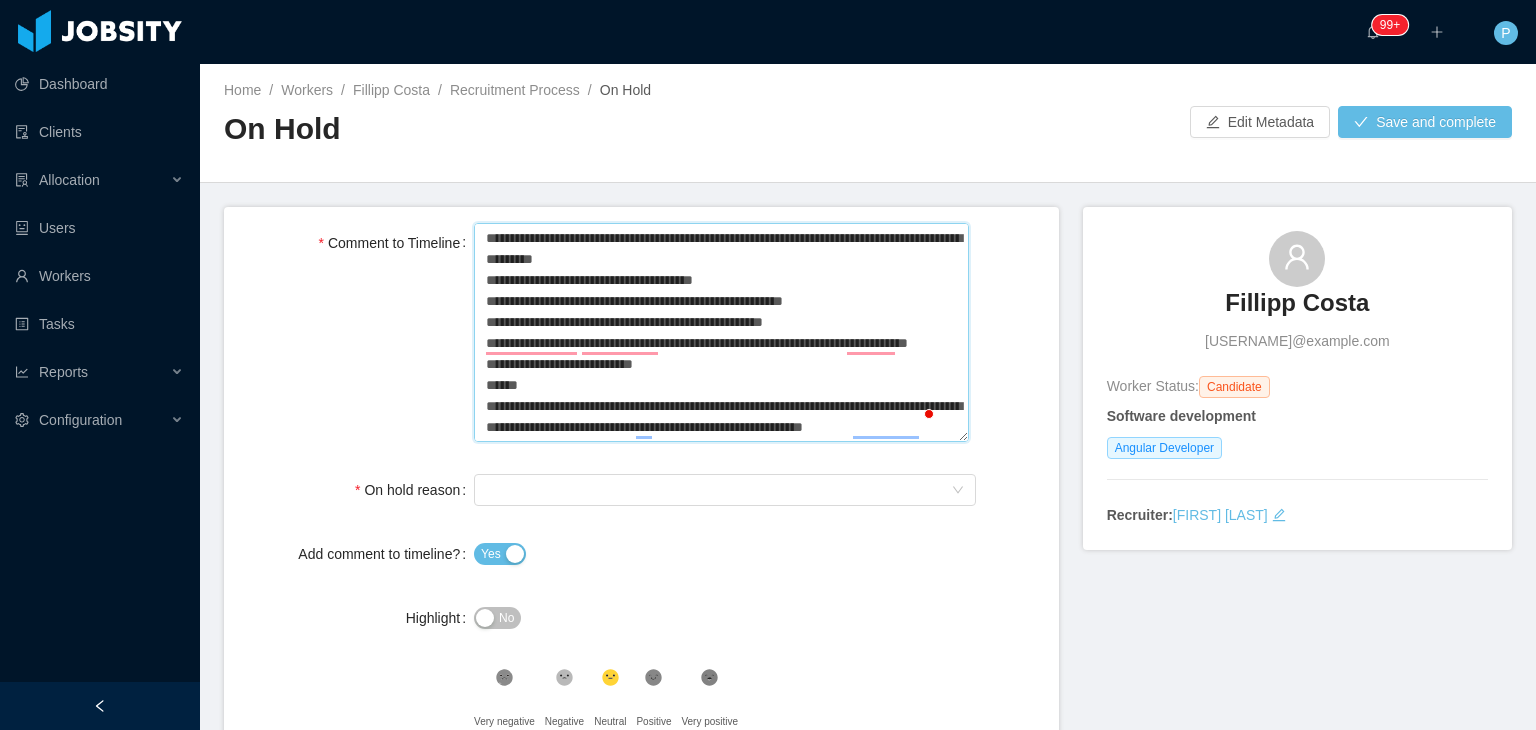 type 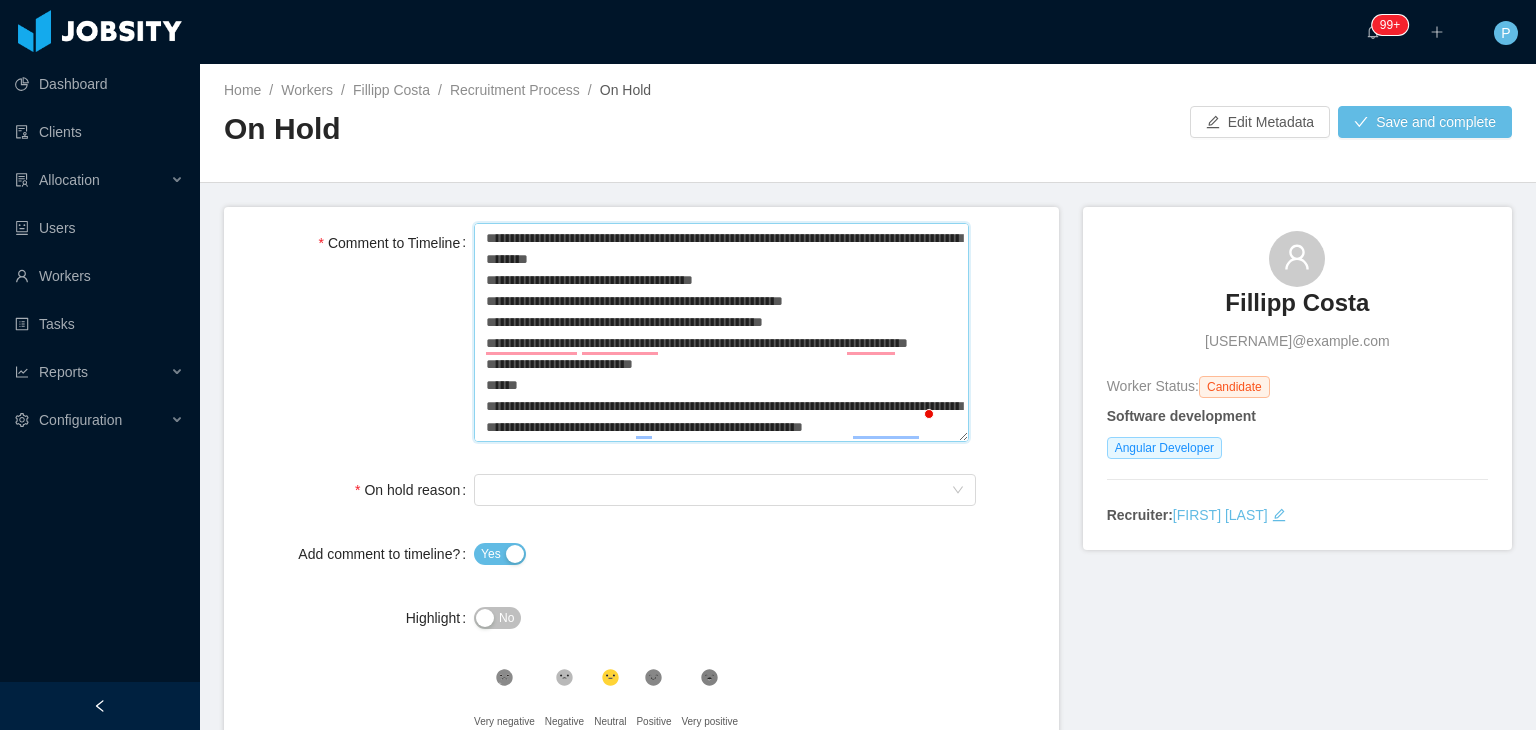 type 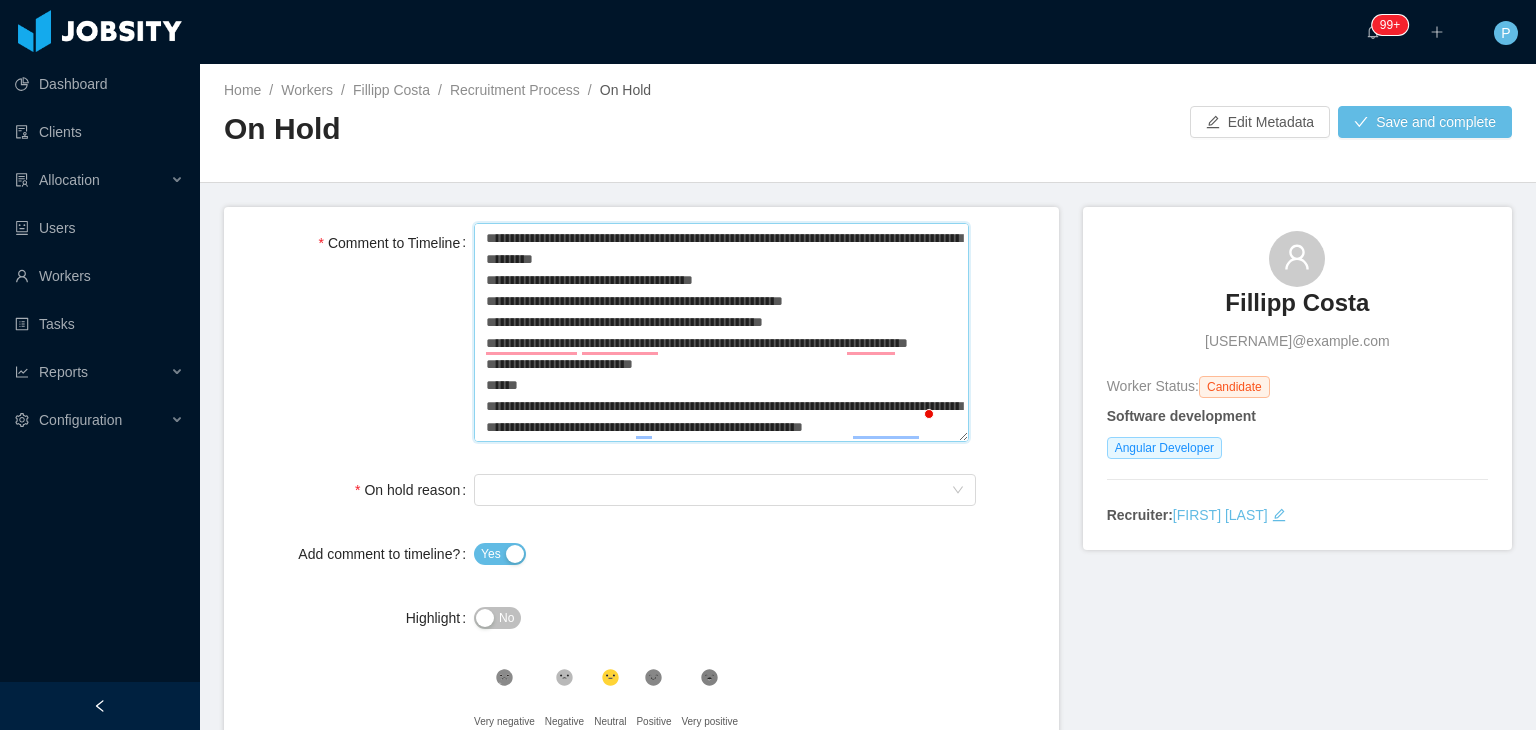 type 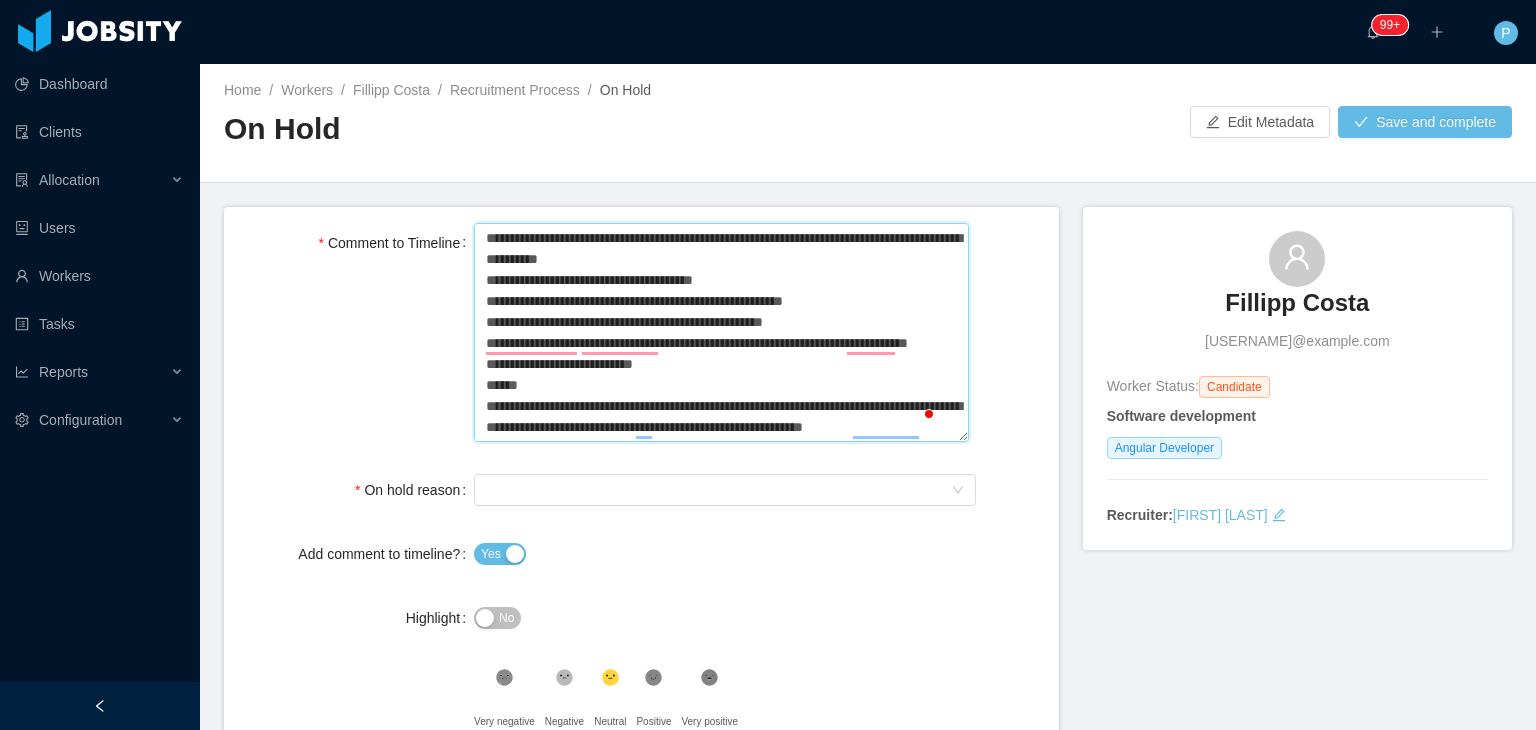 type 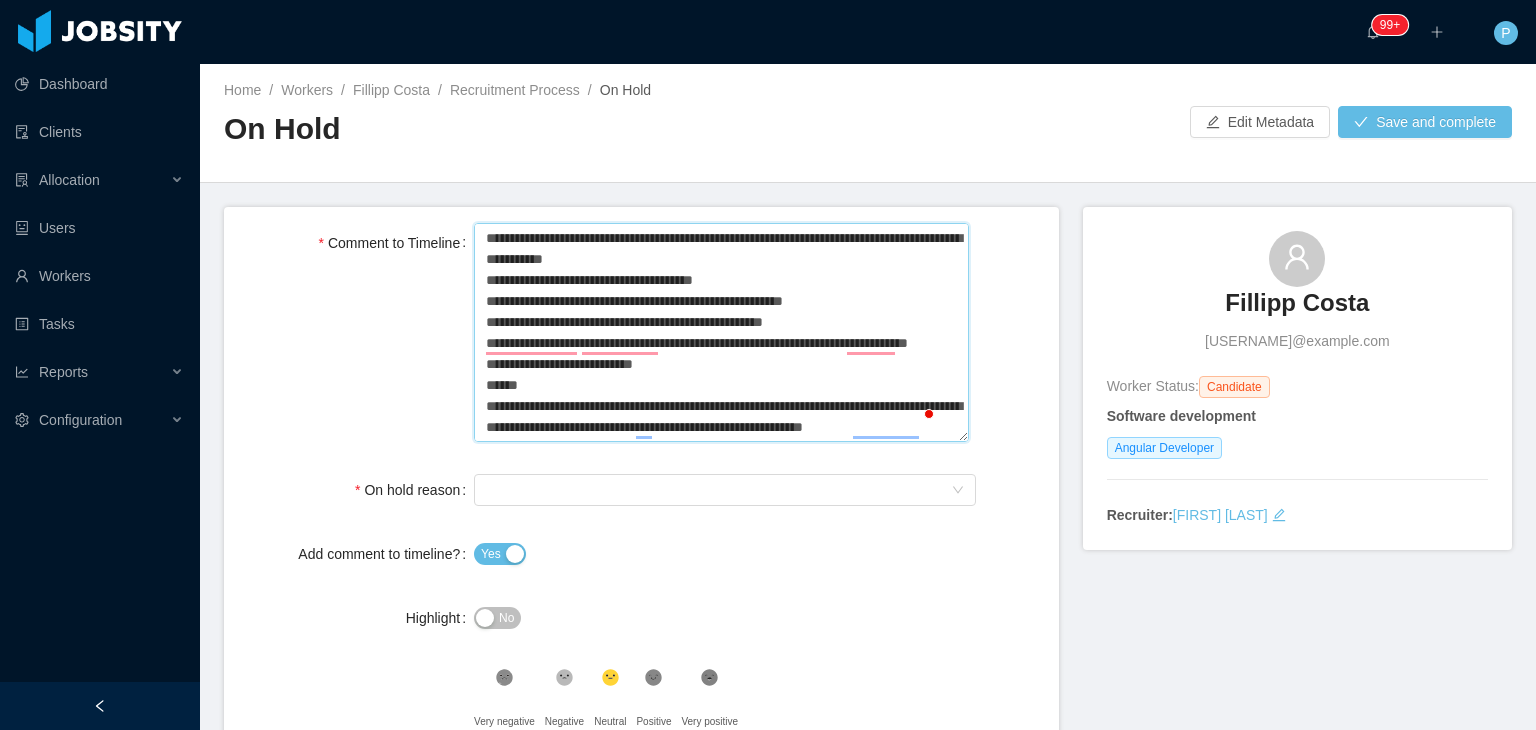 type 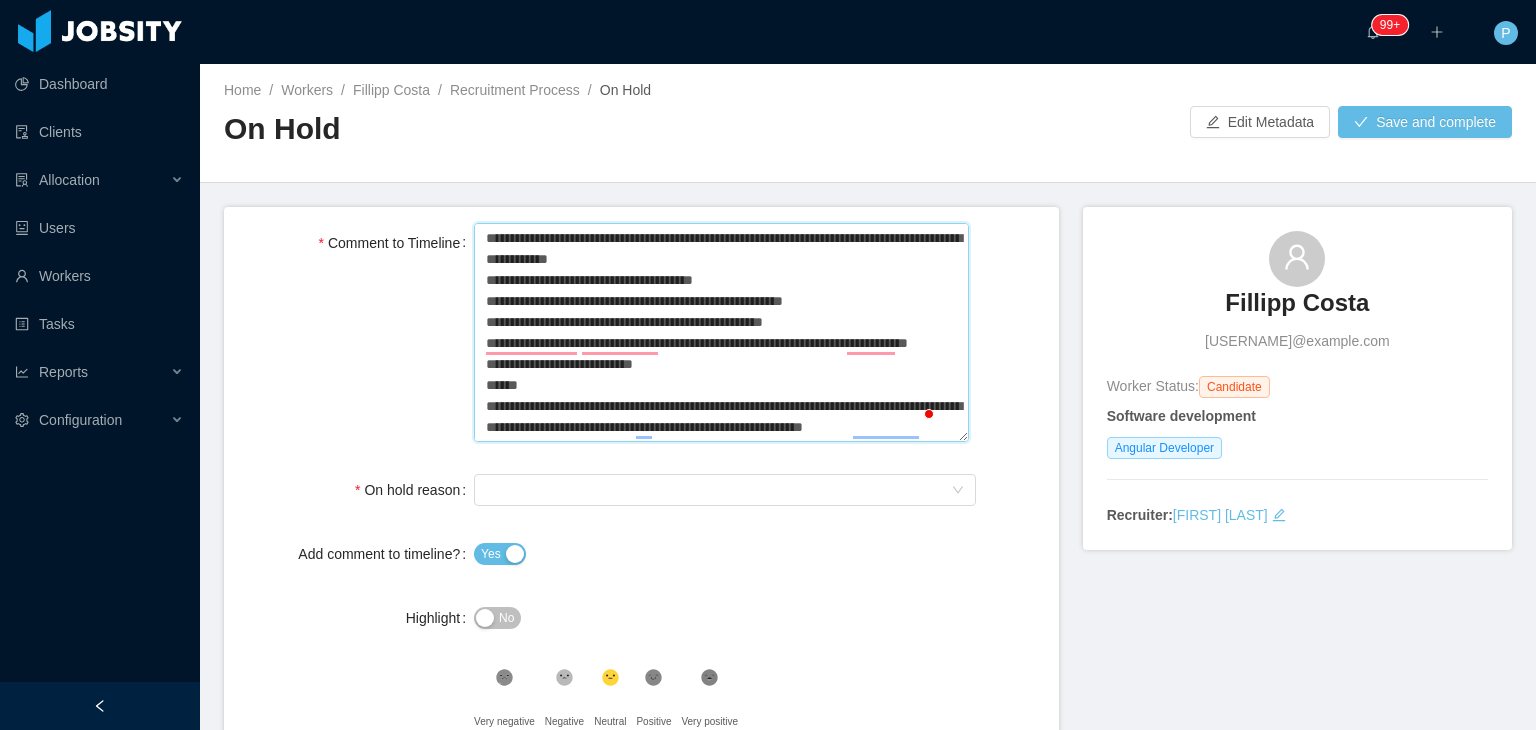 type 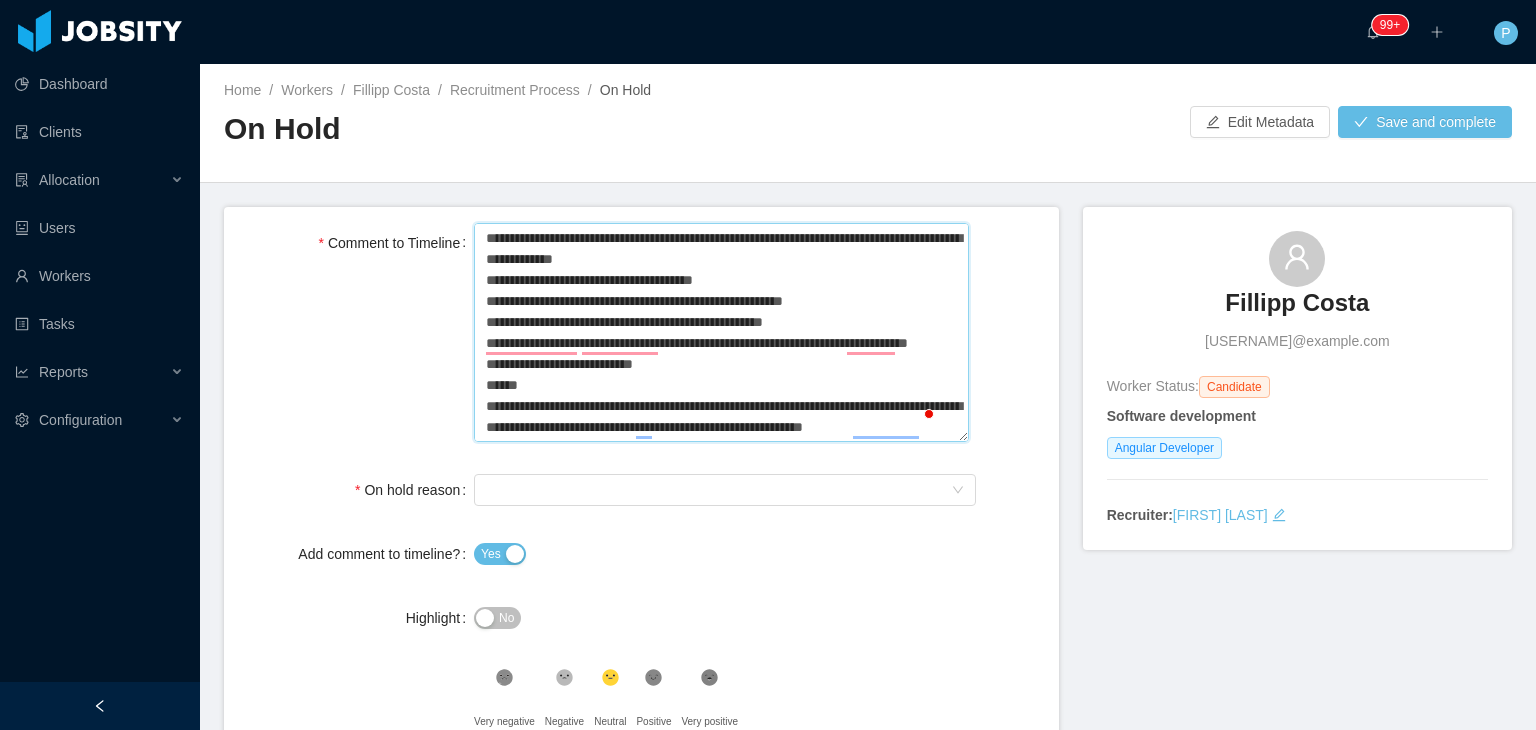 type 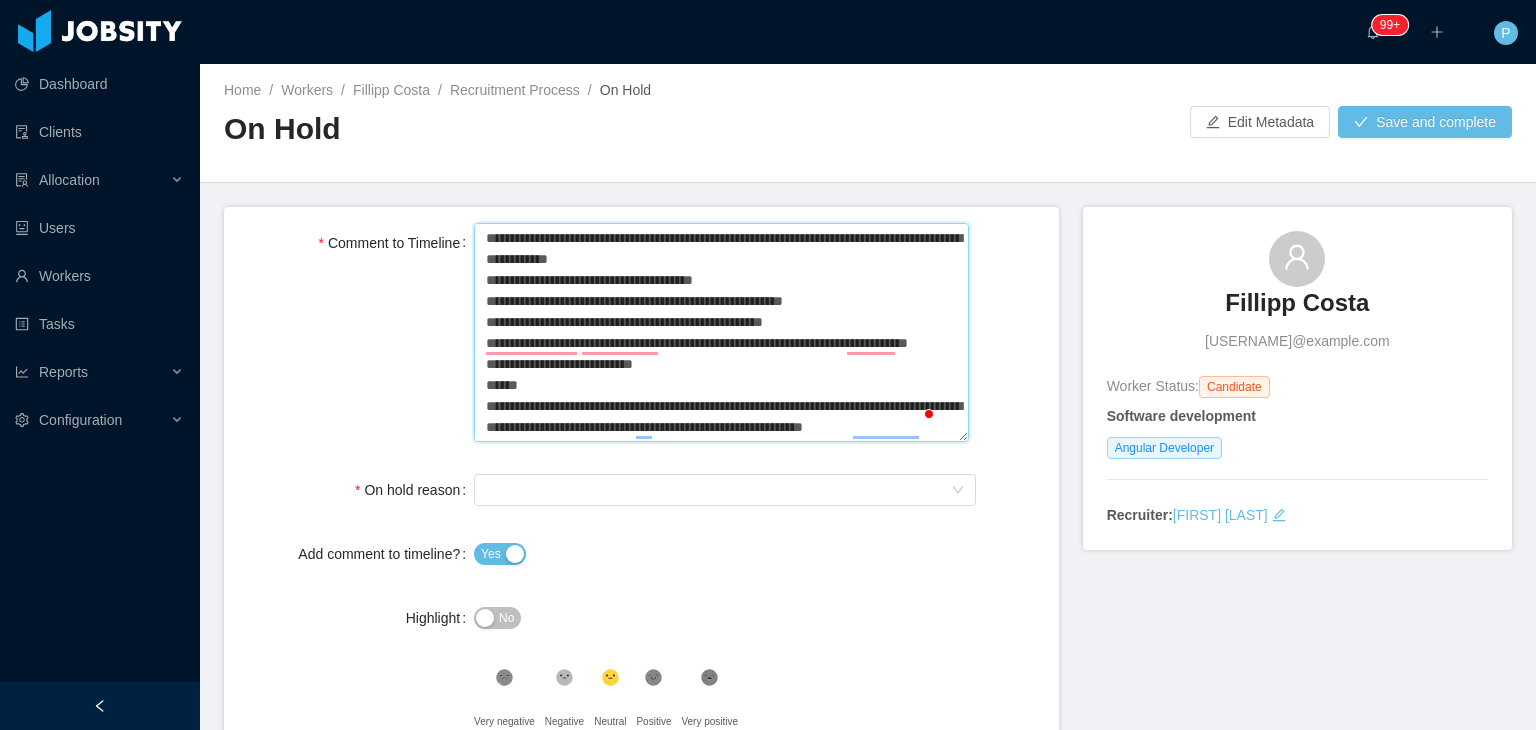 type 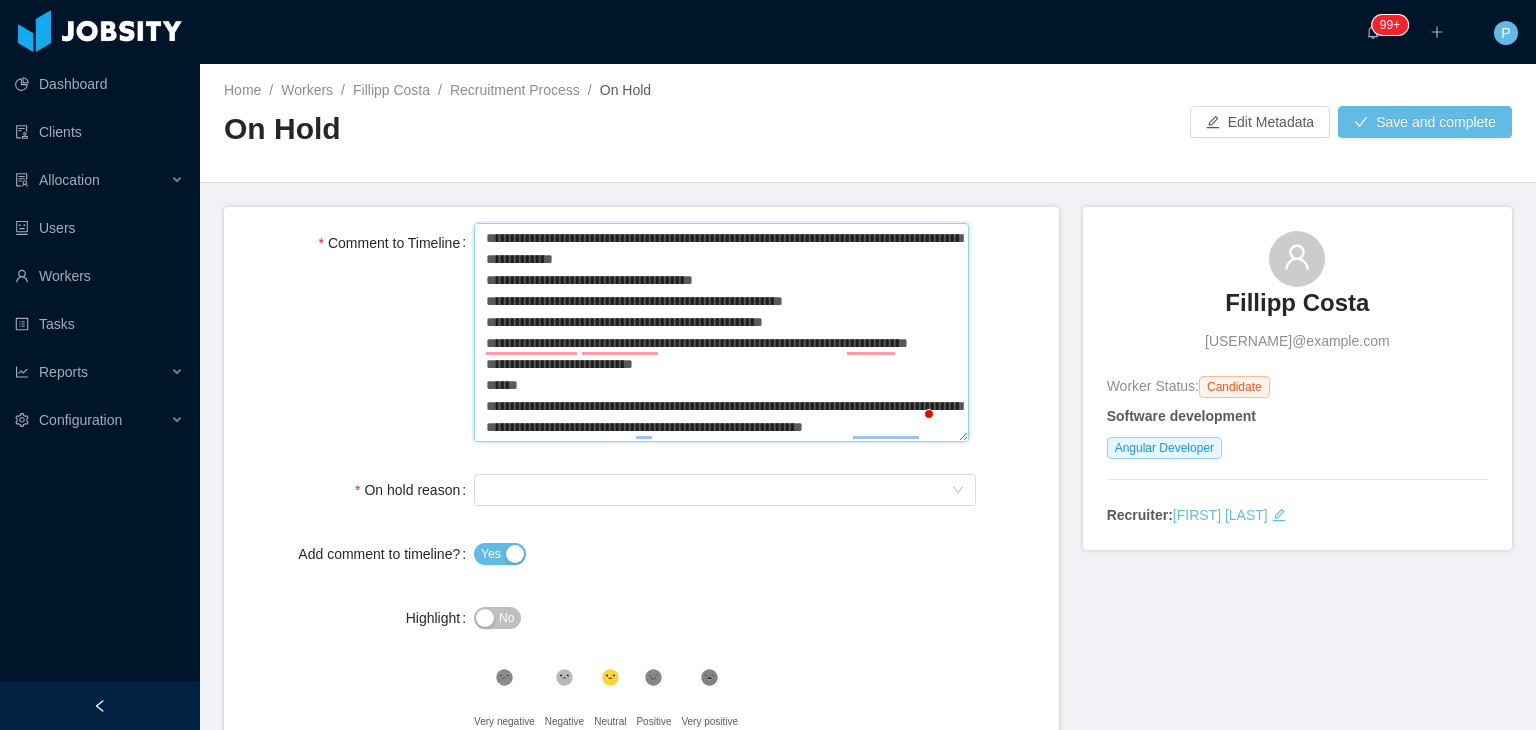 type 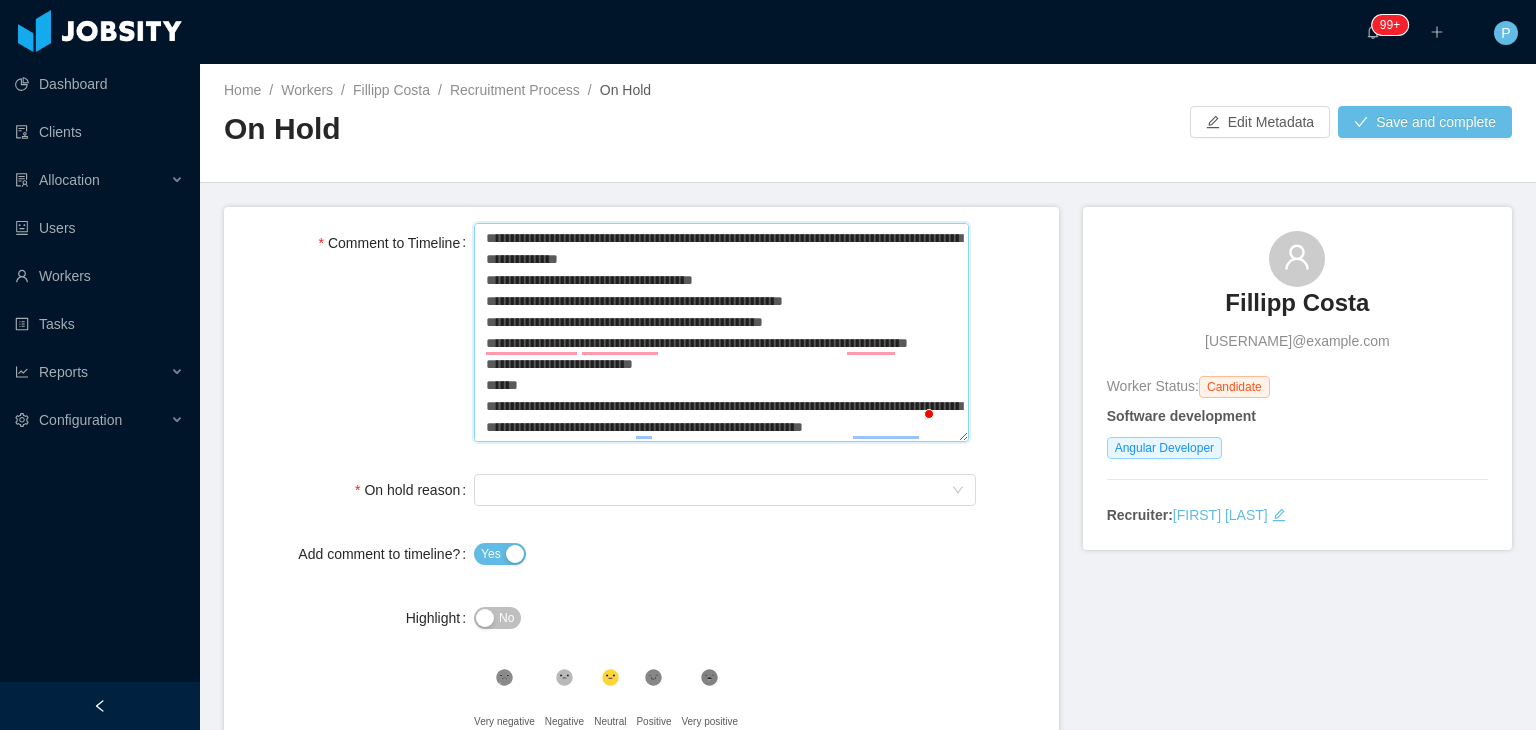 type 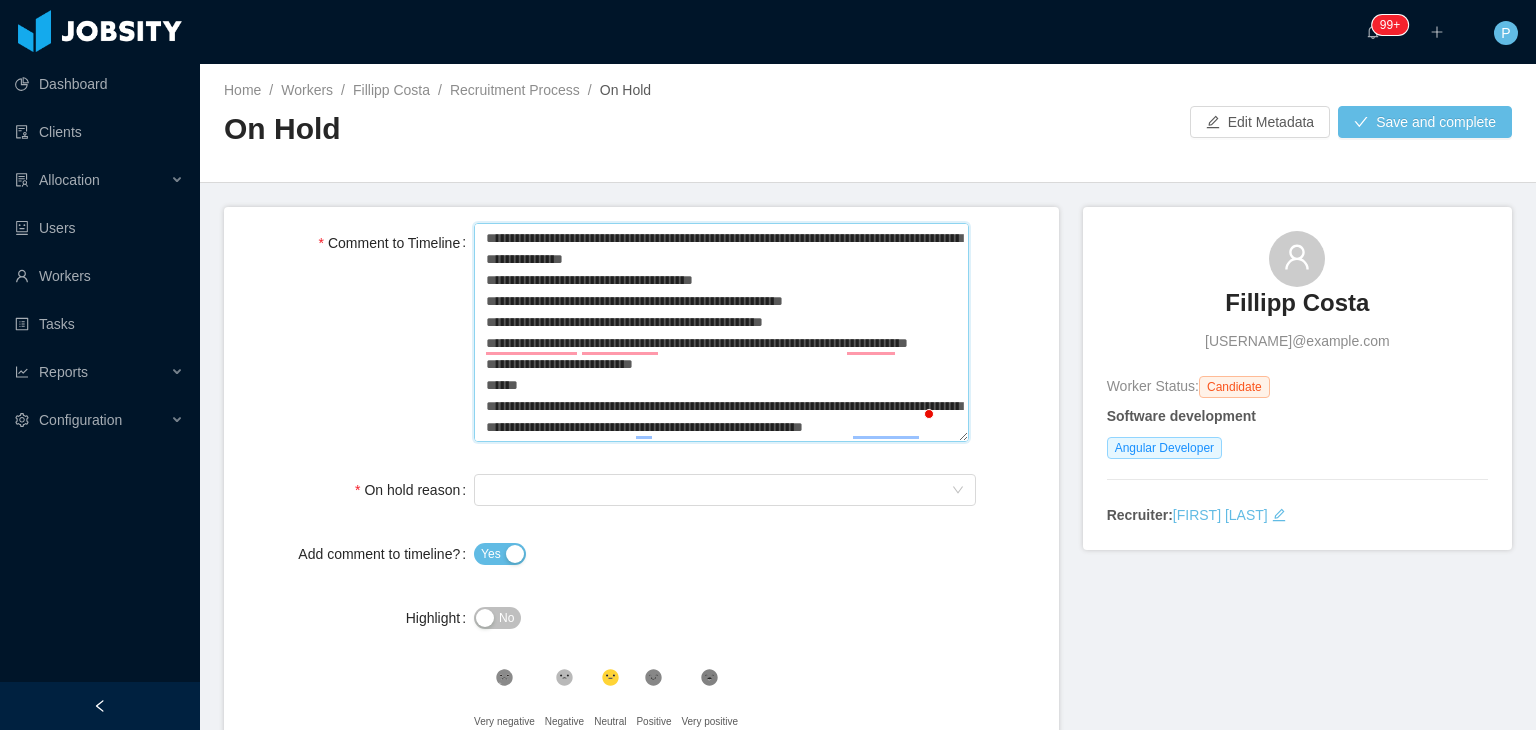 type 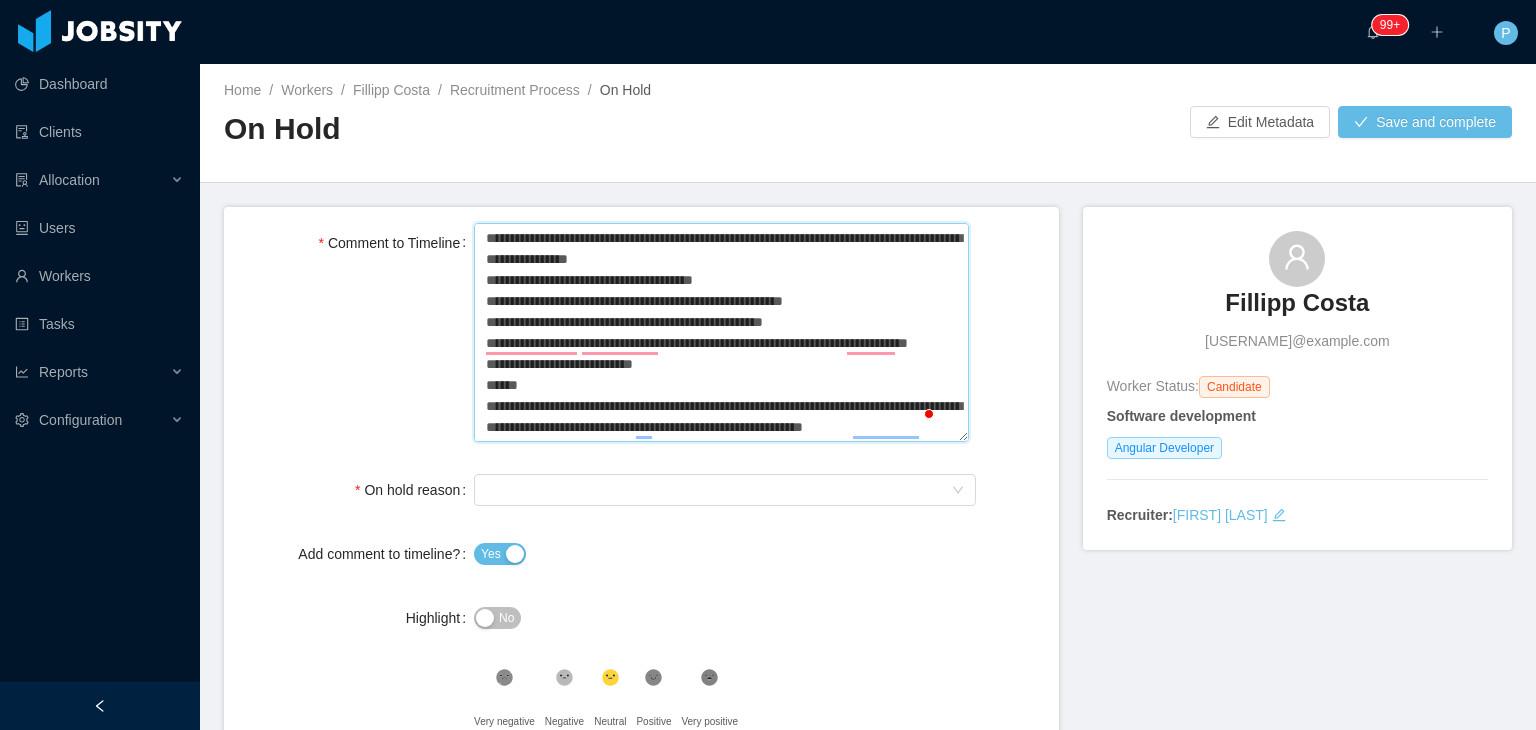 type 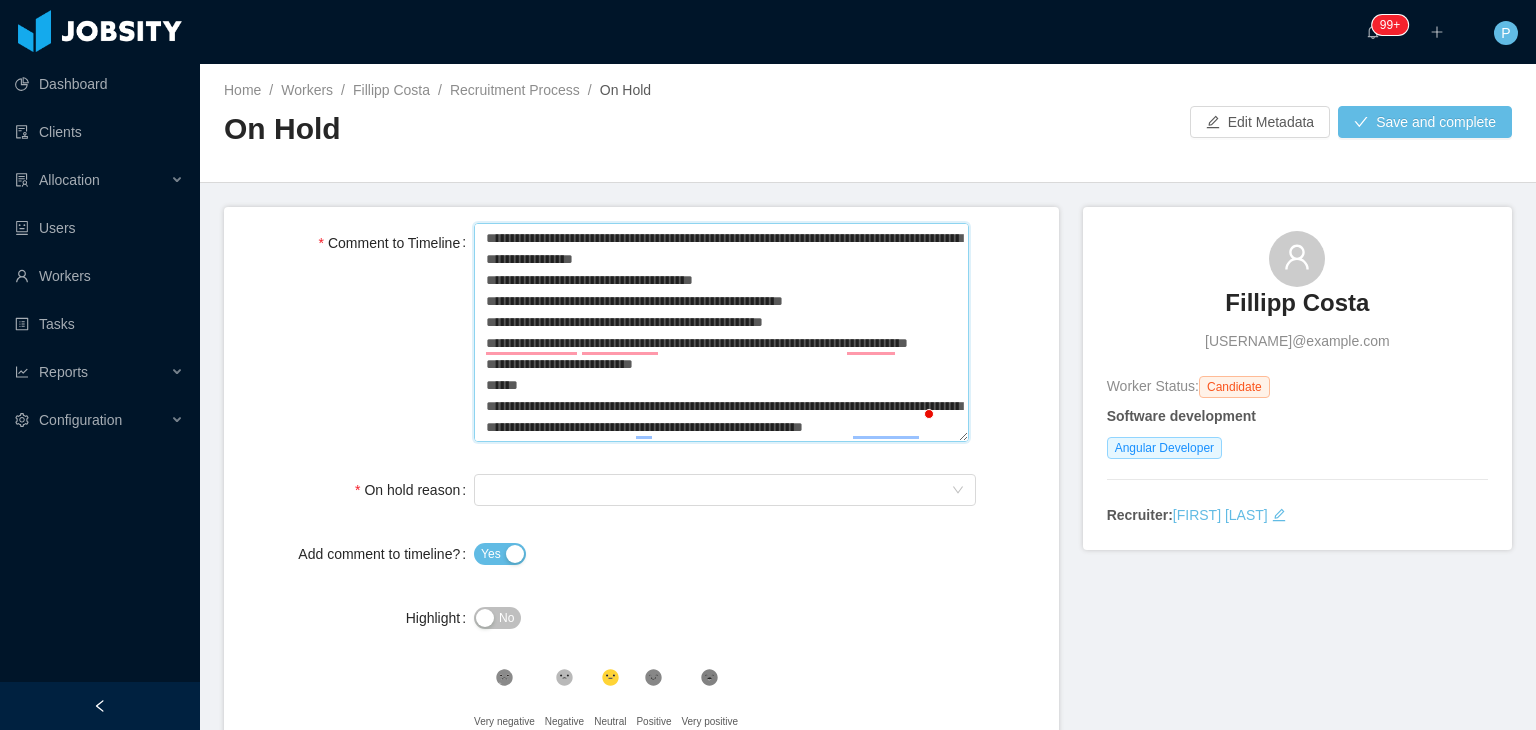 type 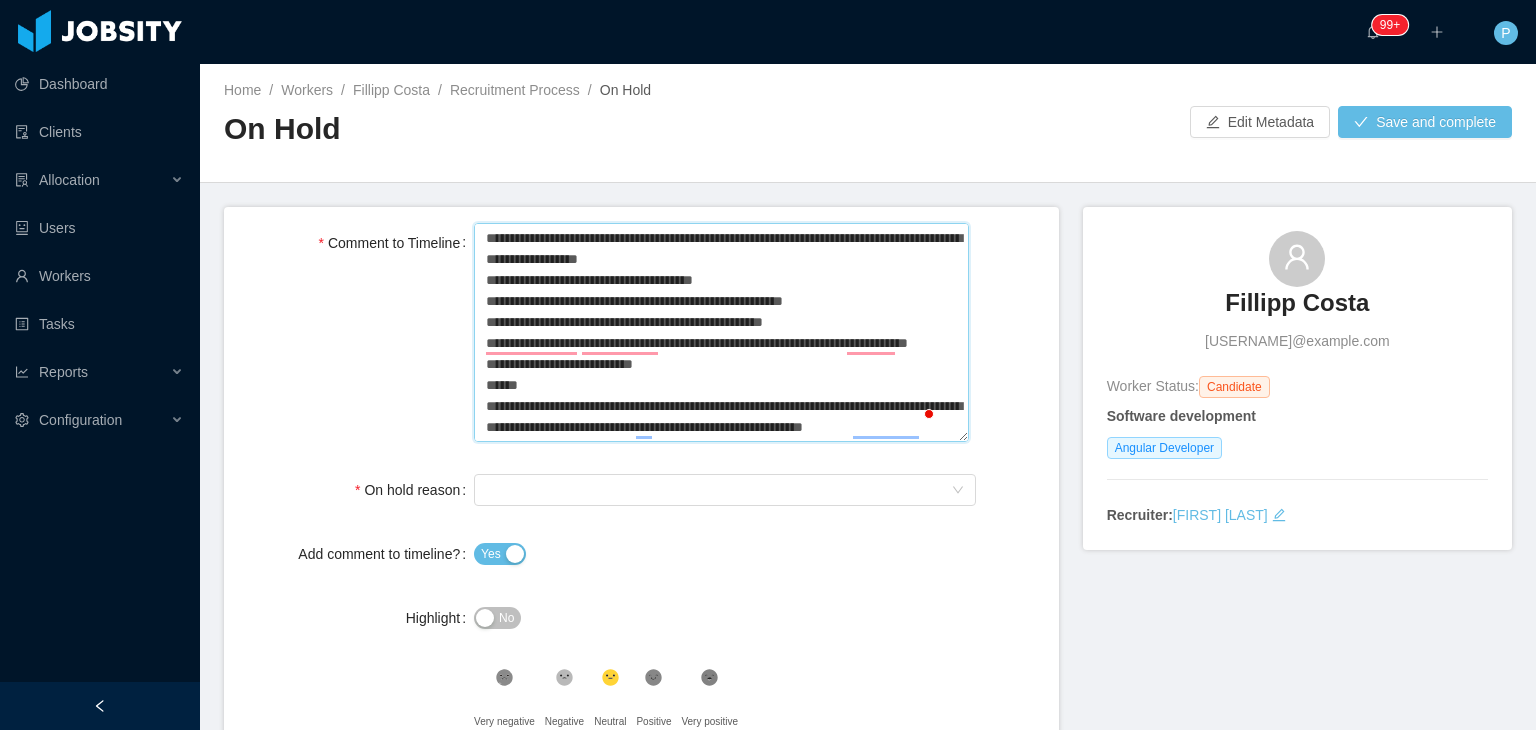 type on "**********" 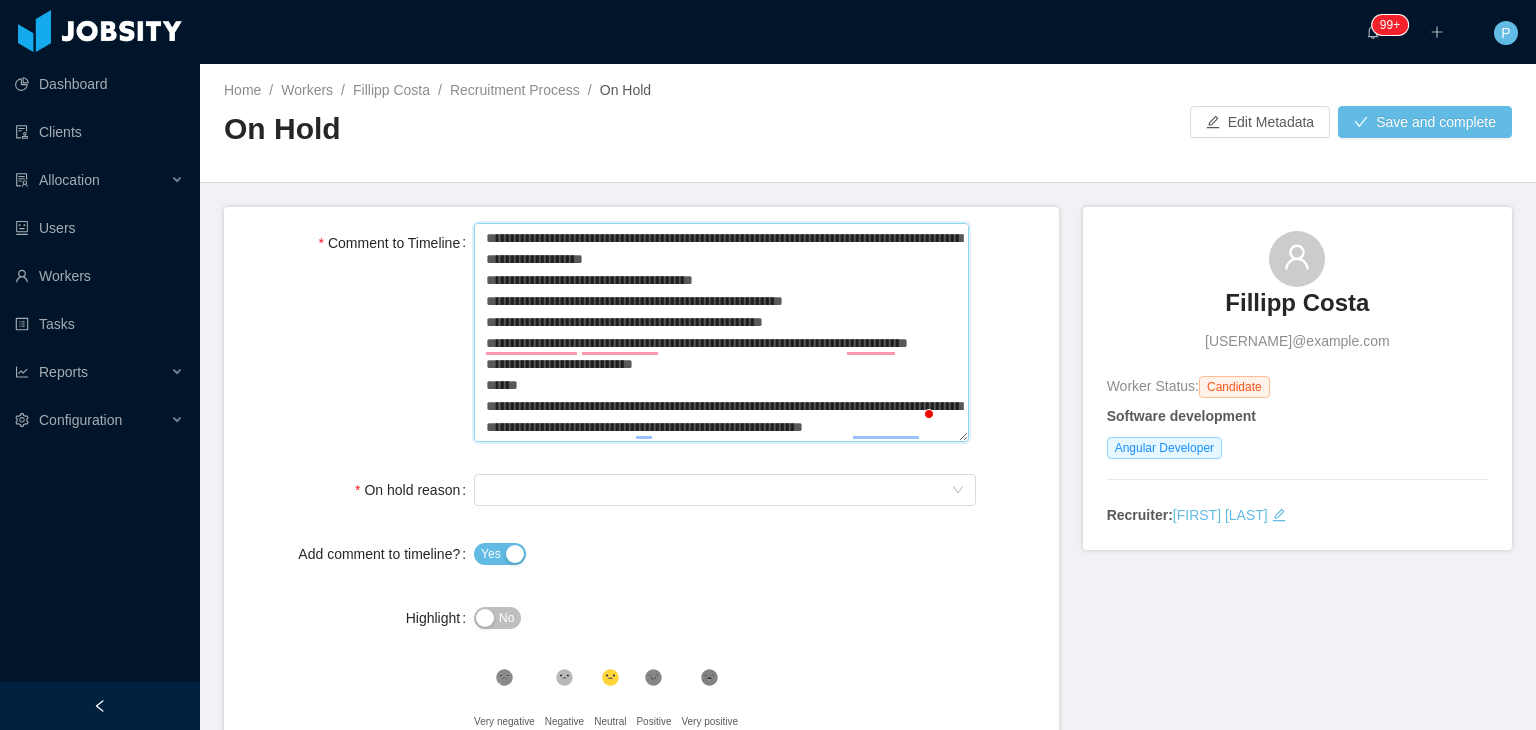 type 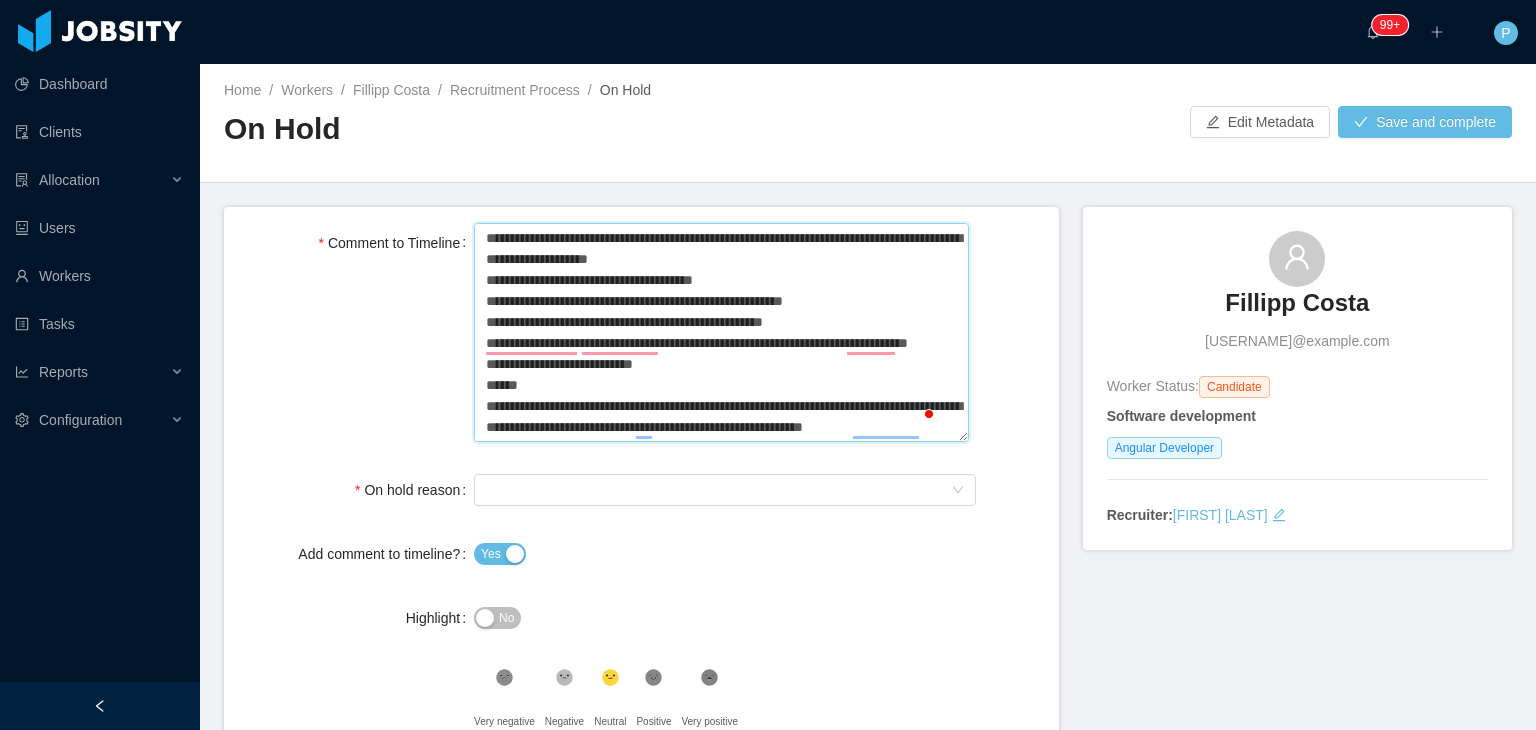 type 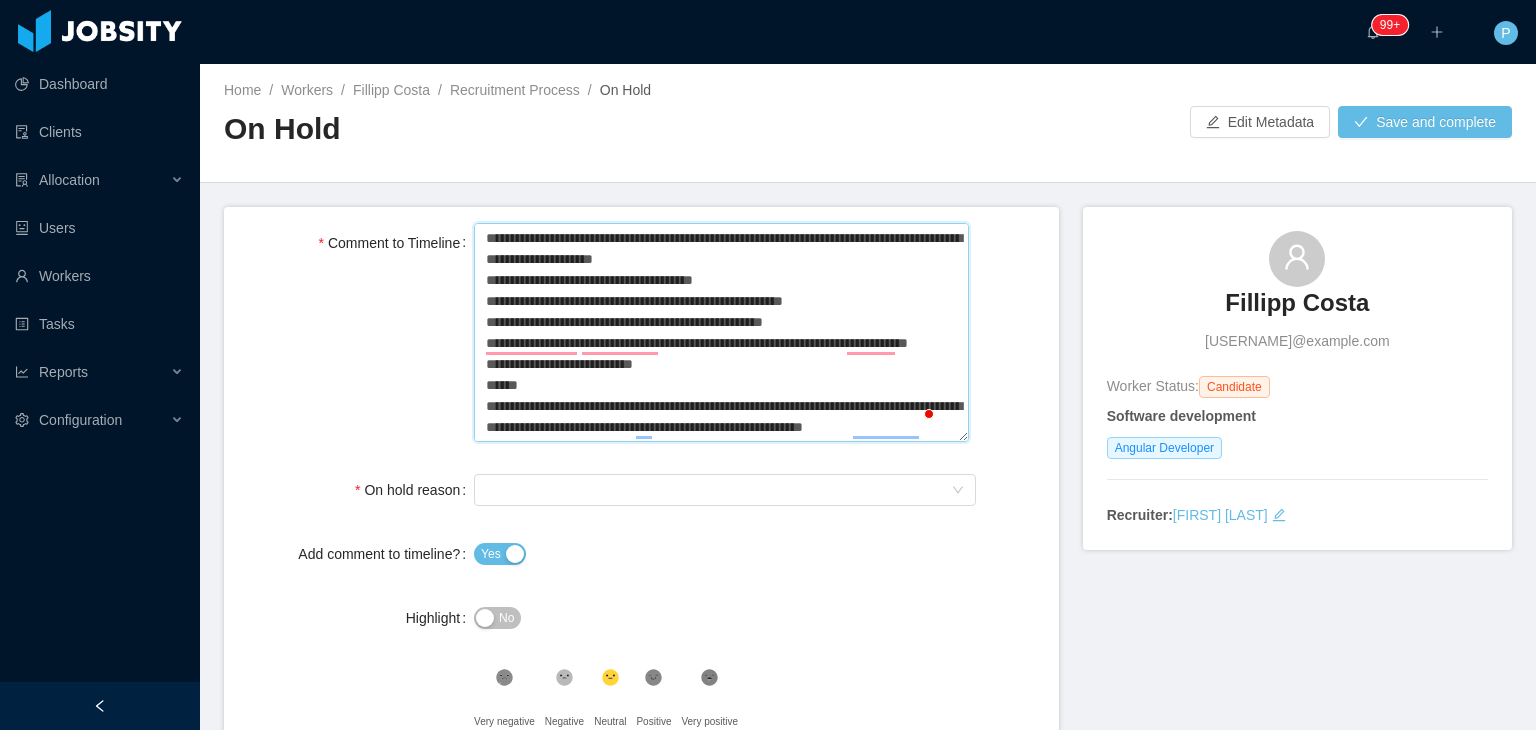 type 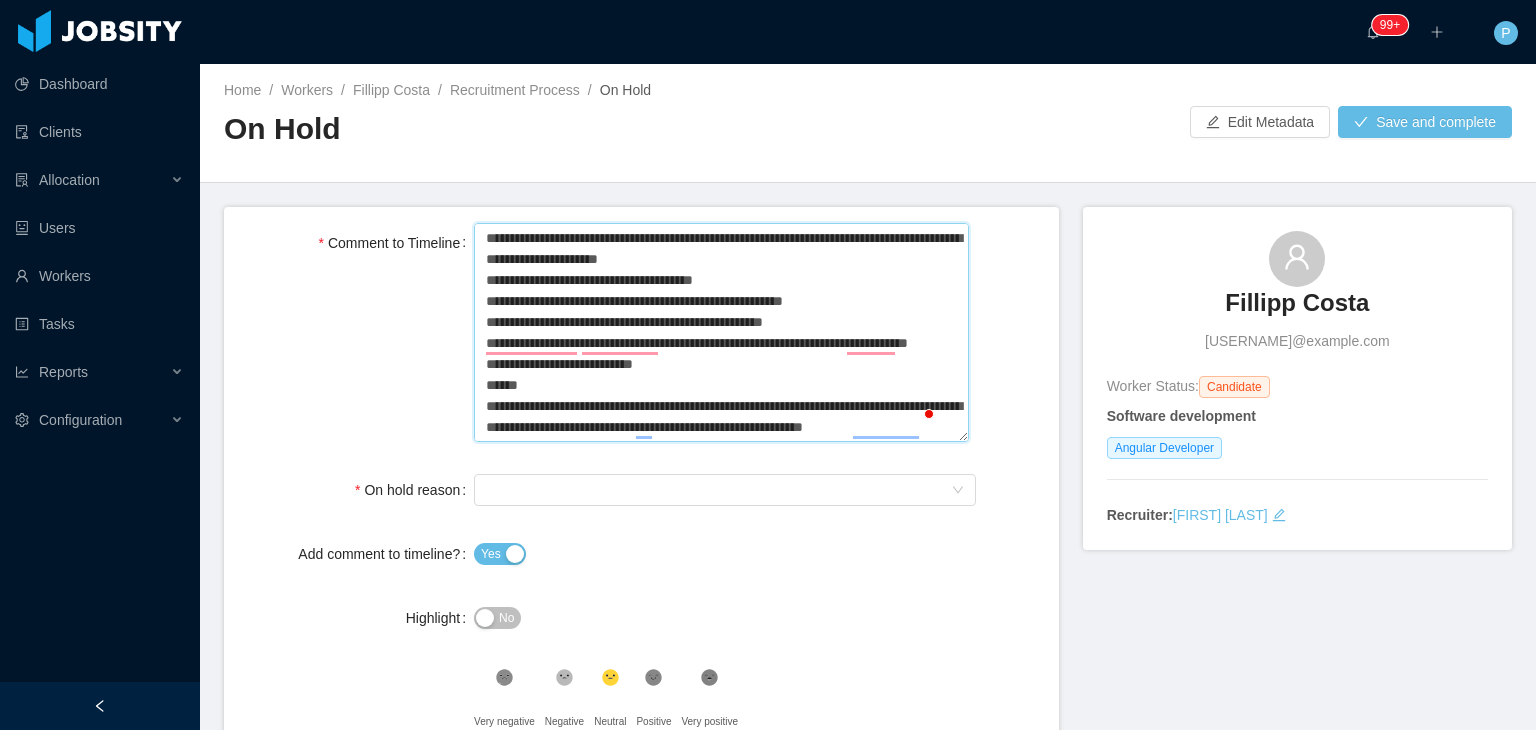 type 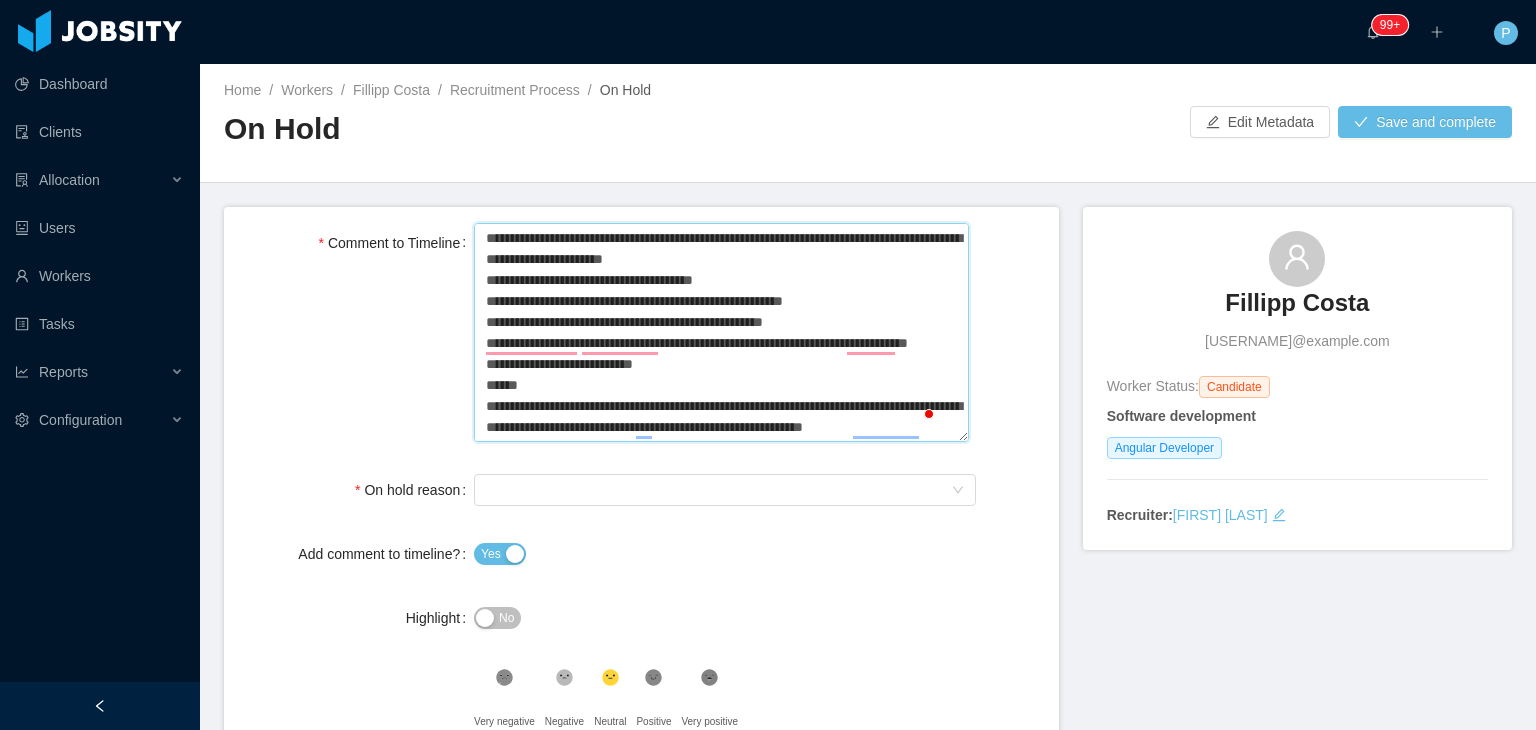 type 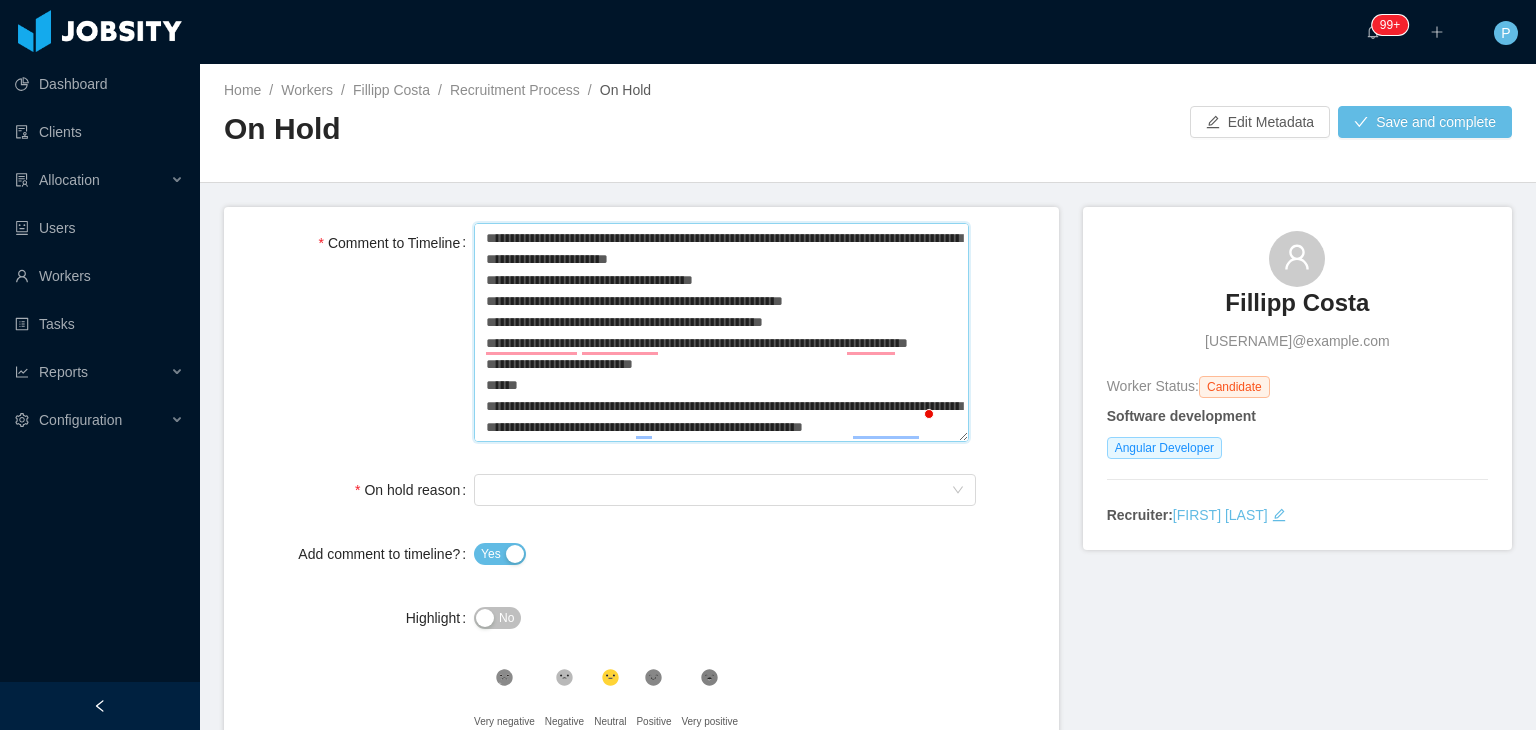 type 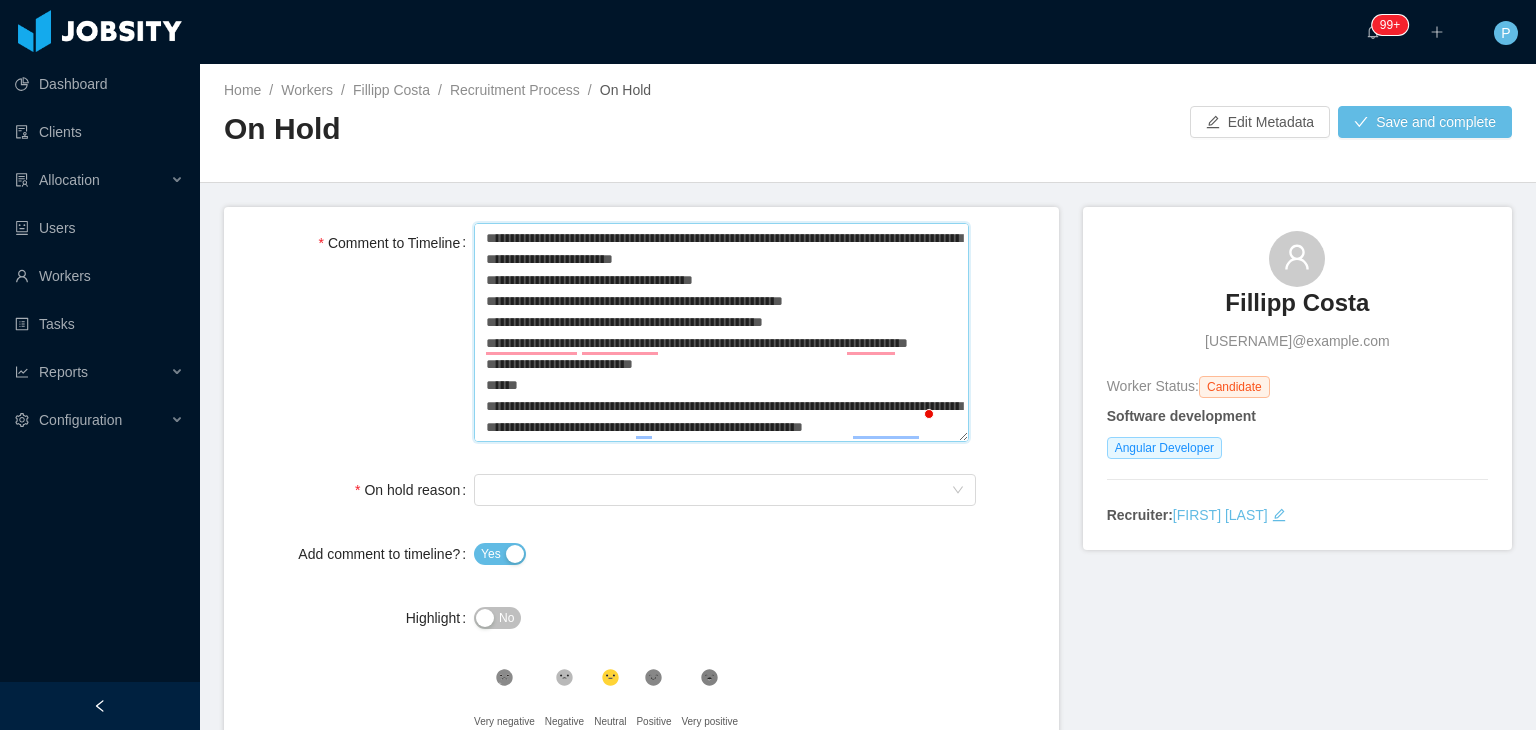 type 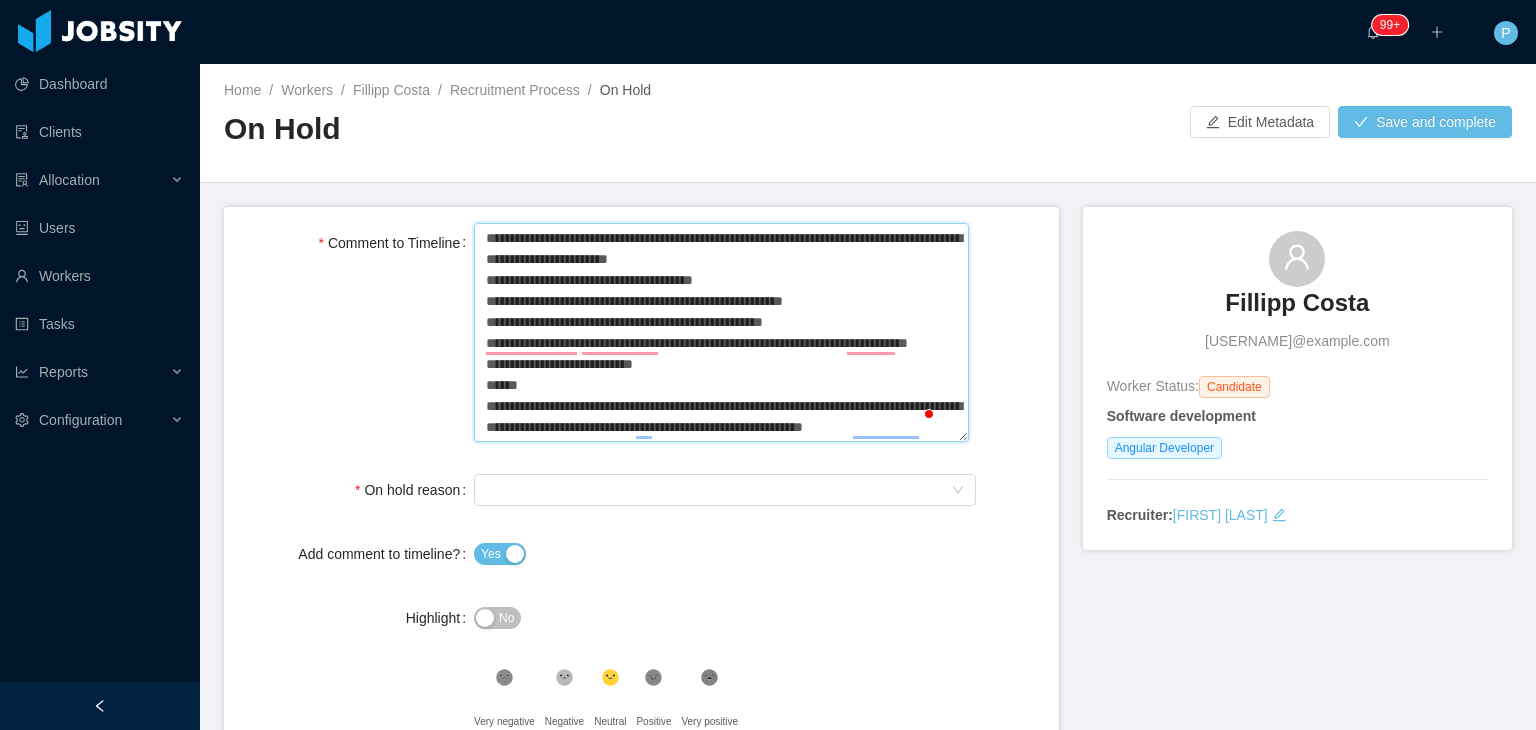 type 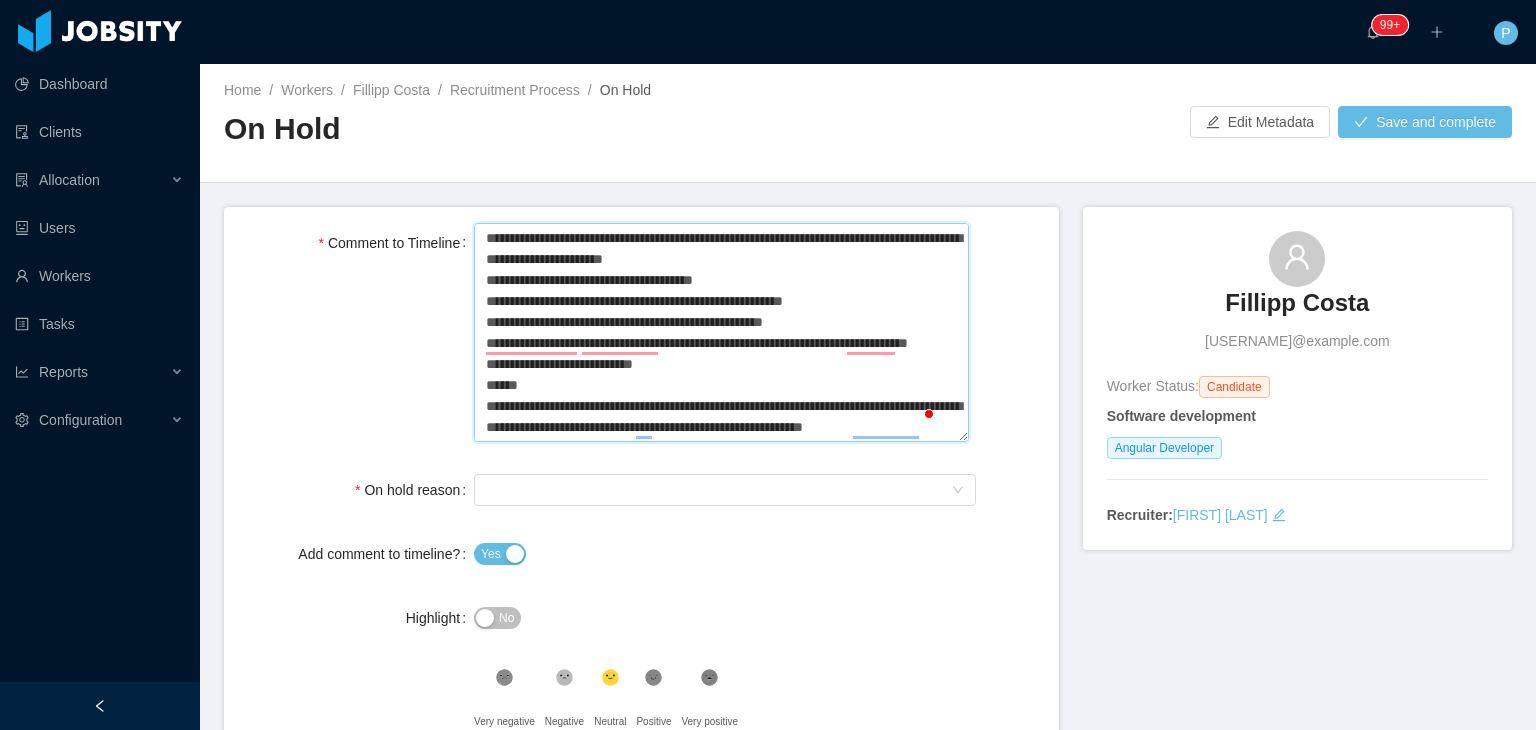 type 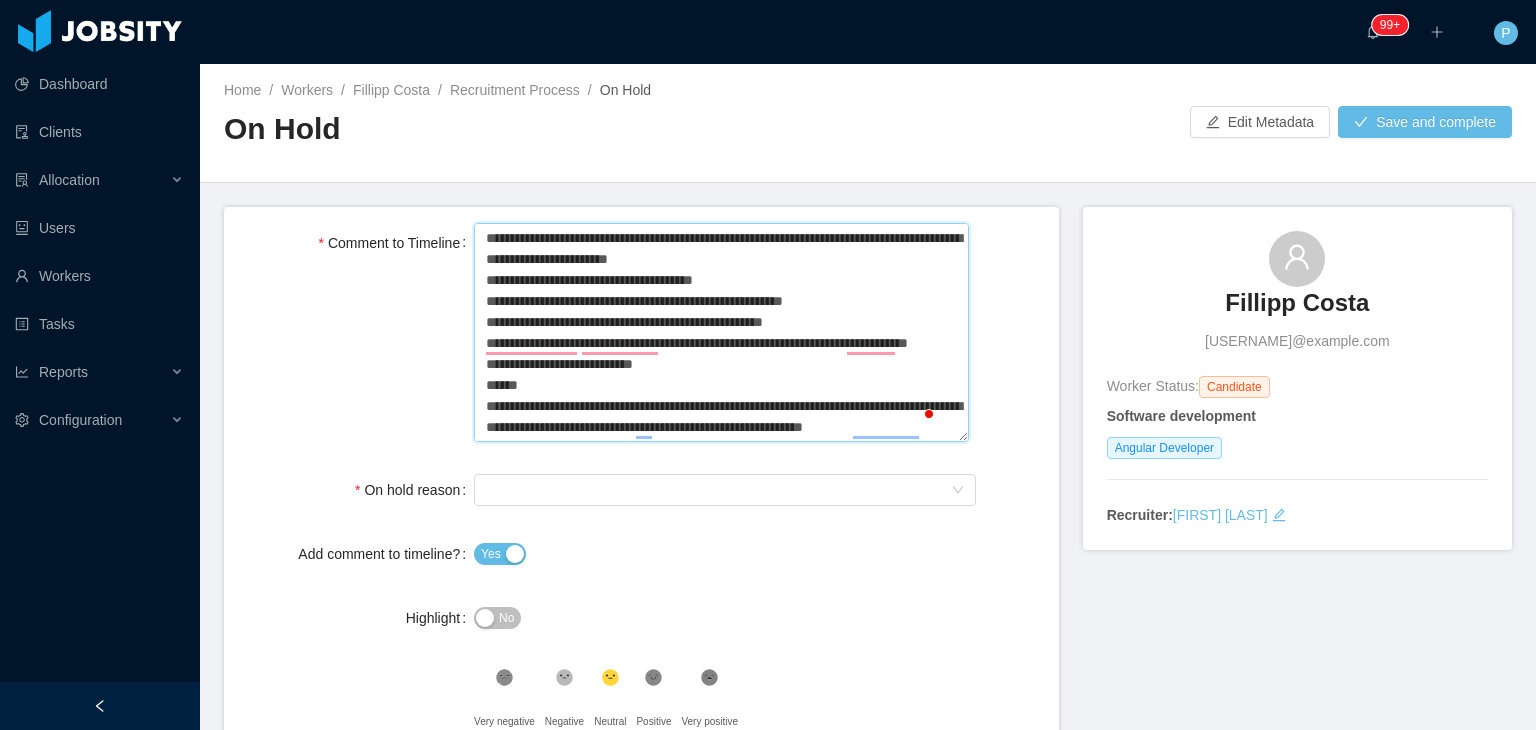 type 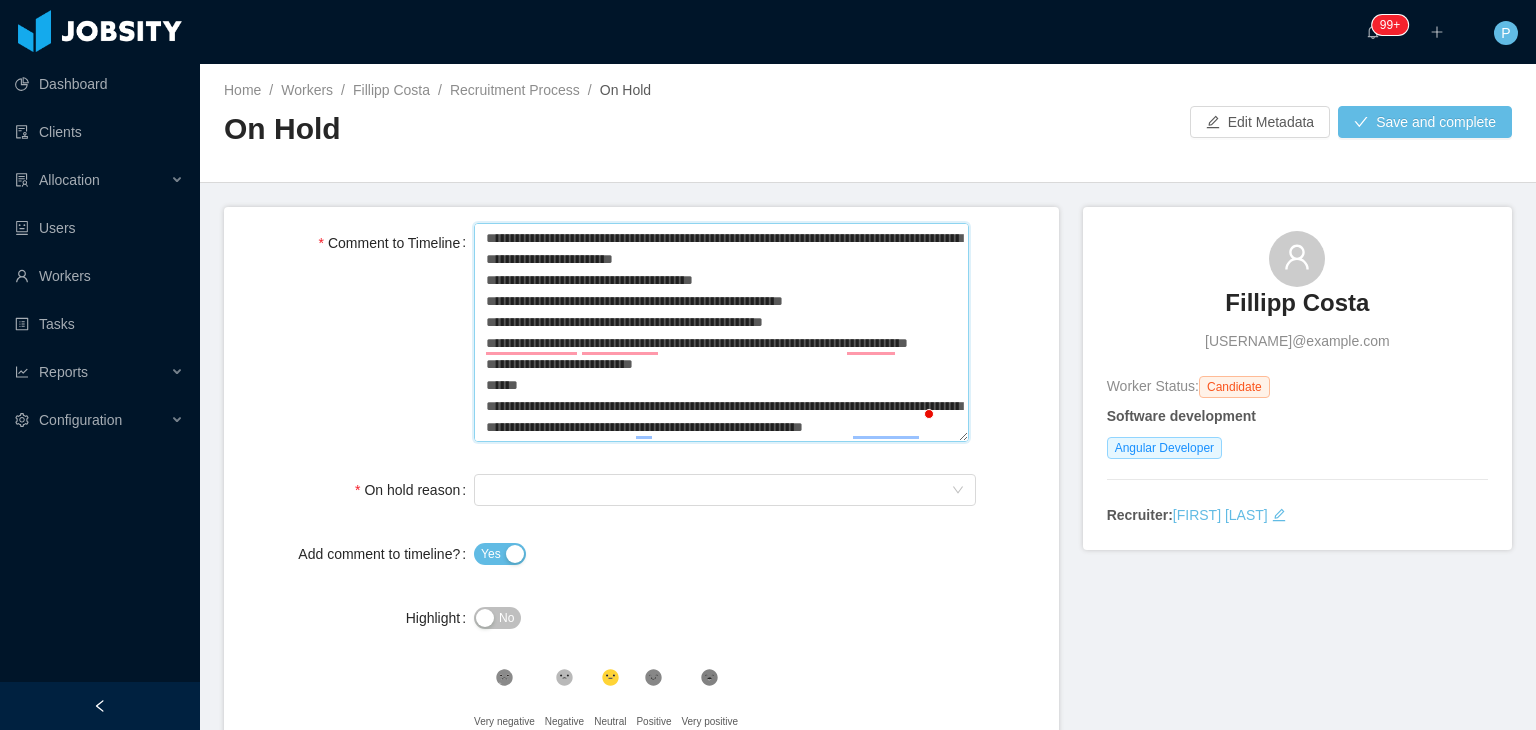 type 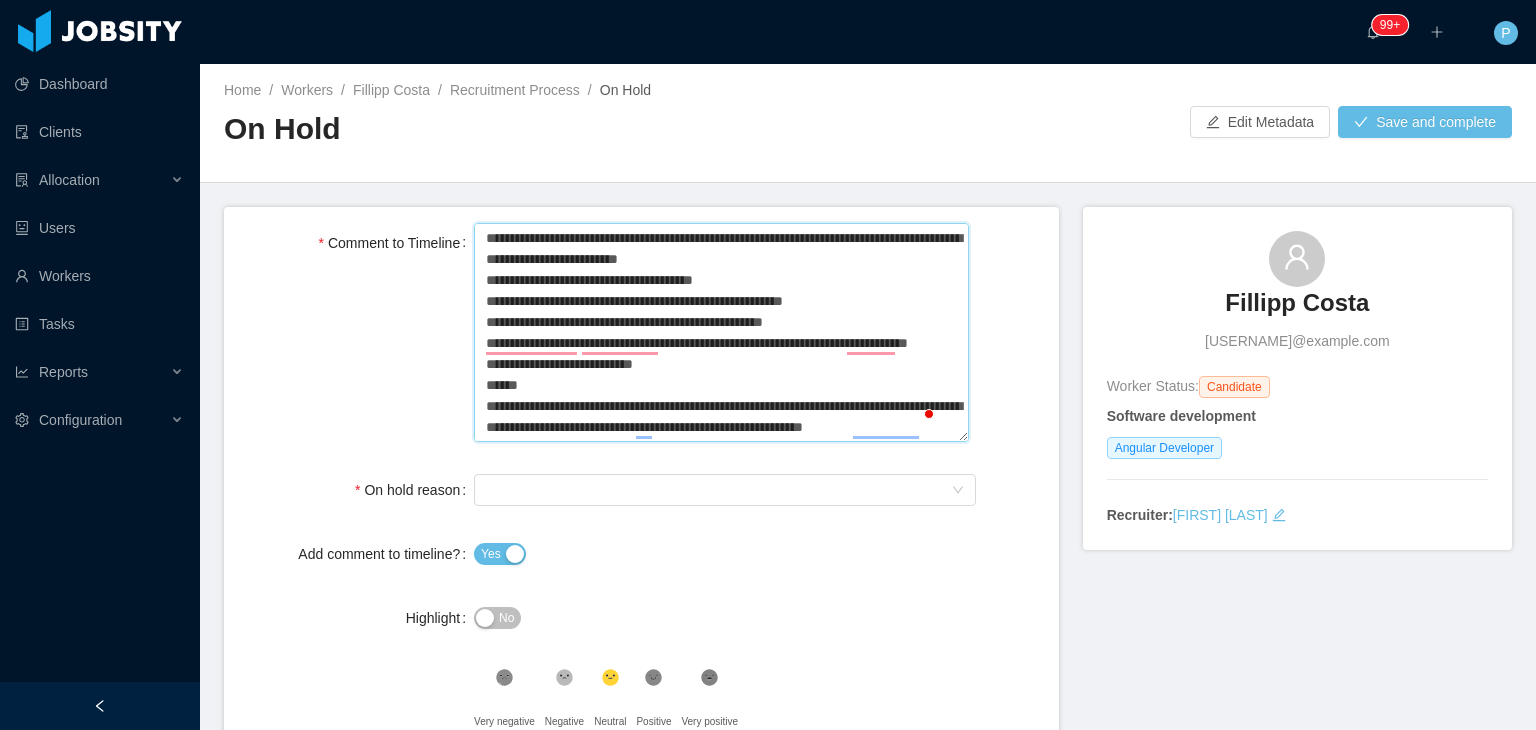 type on "**********" 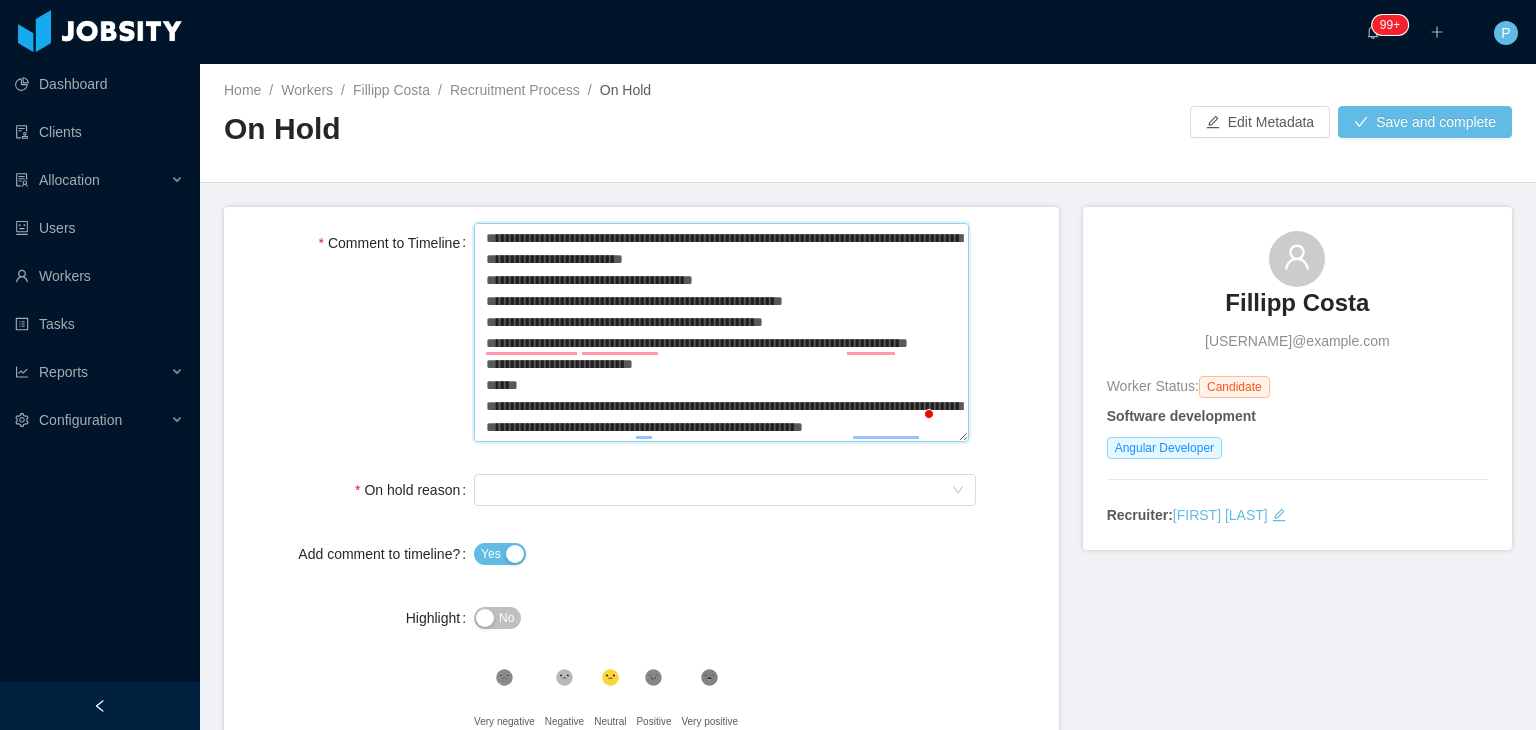 type 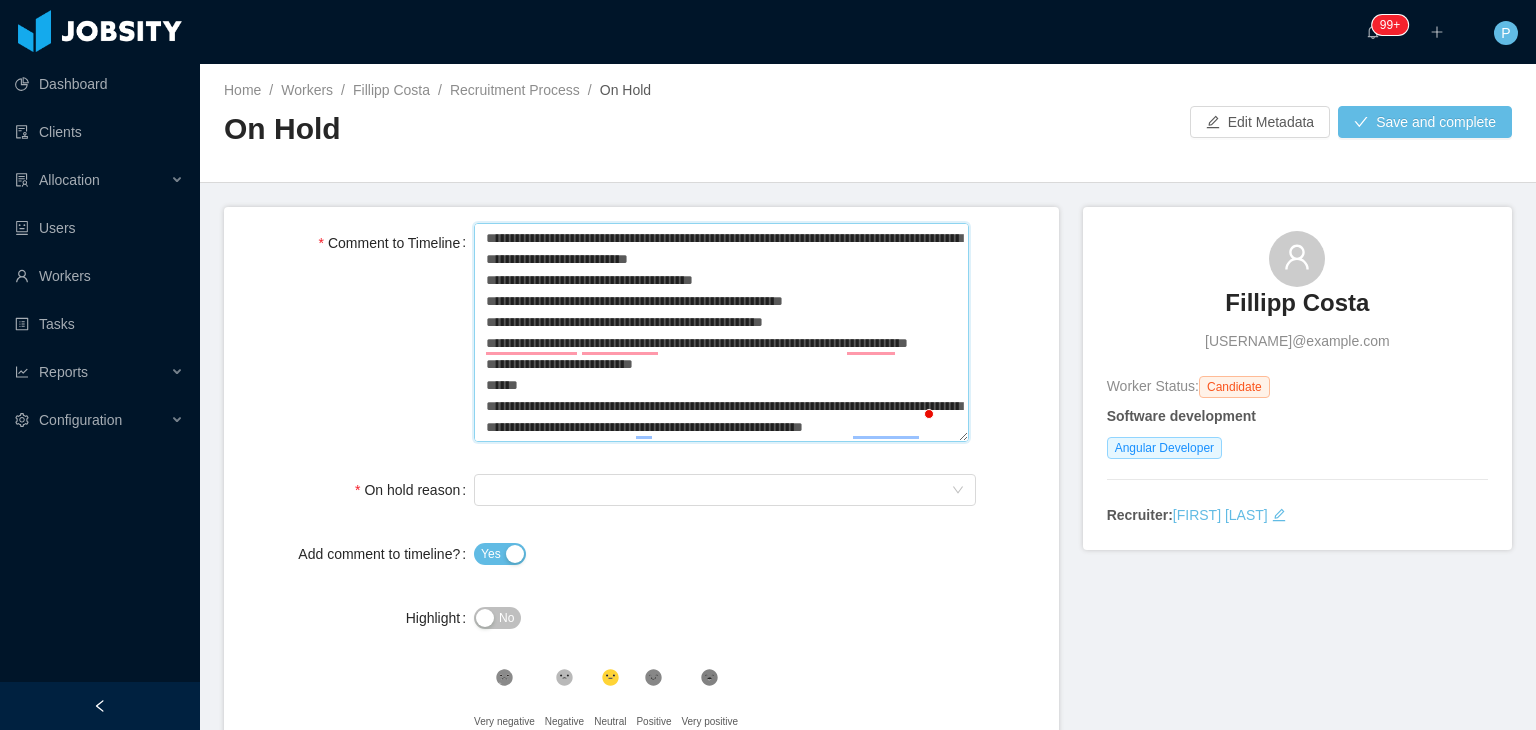 type on "**********" 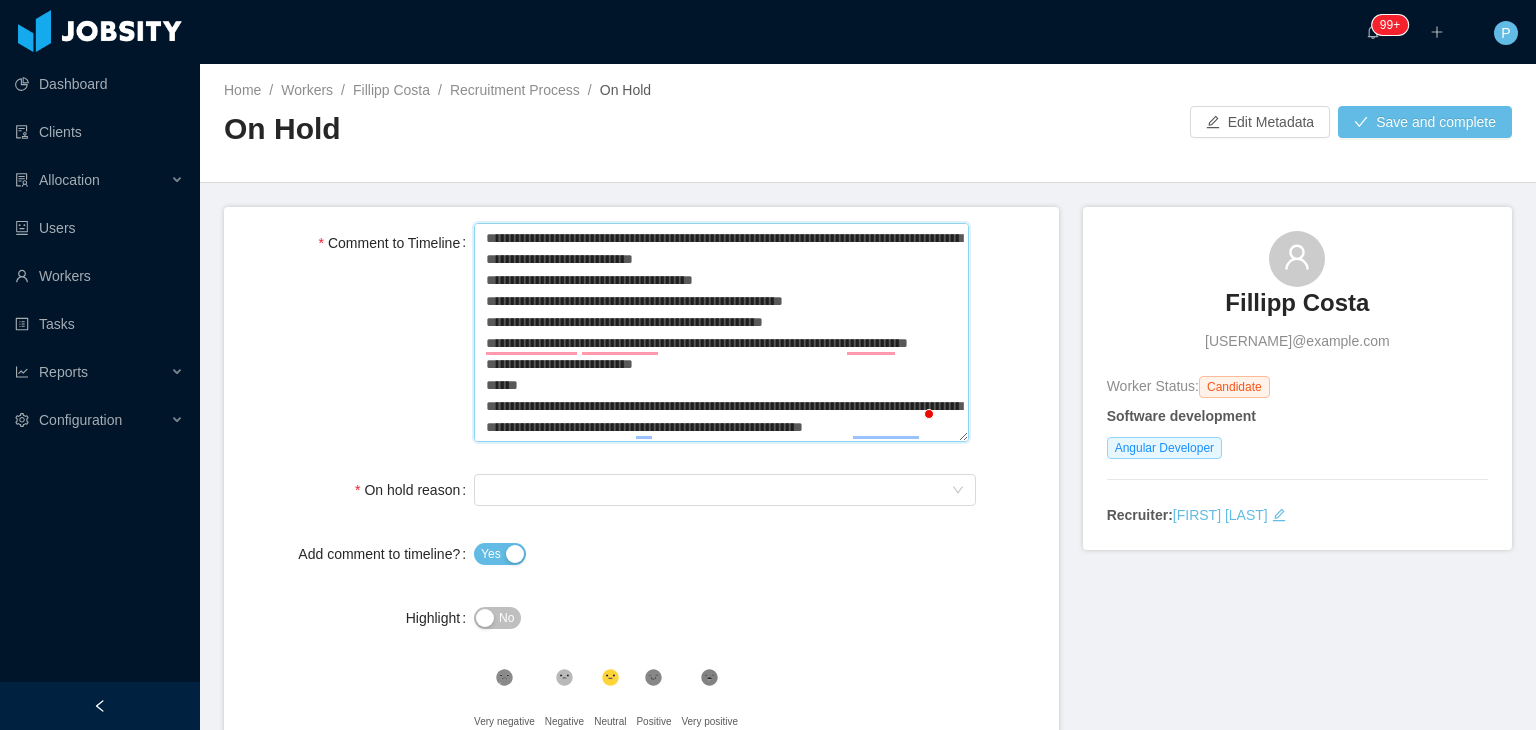 type 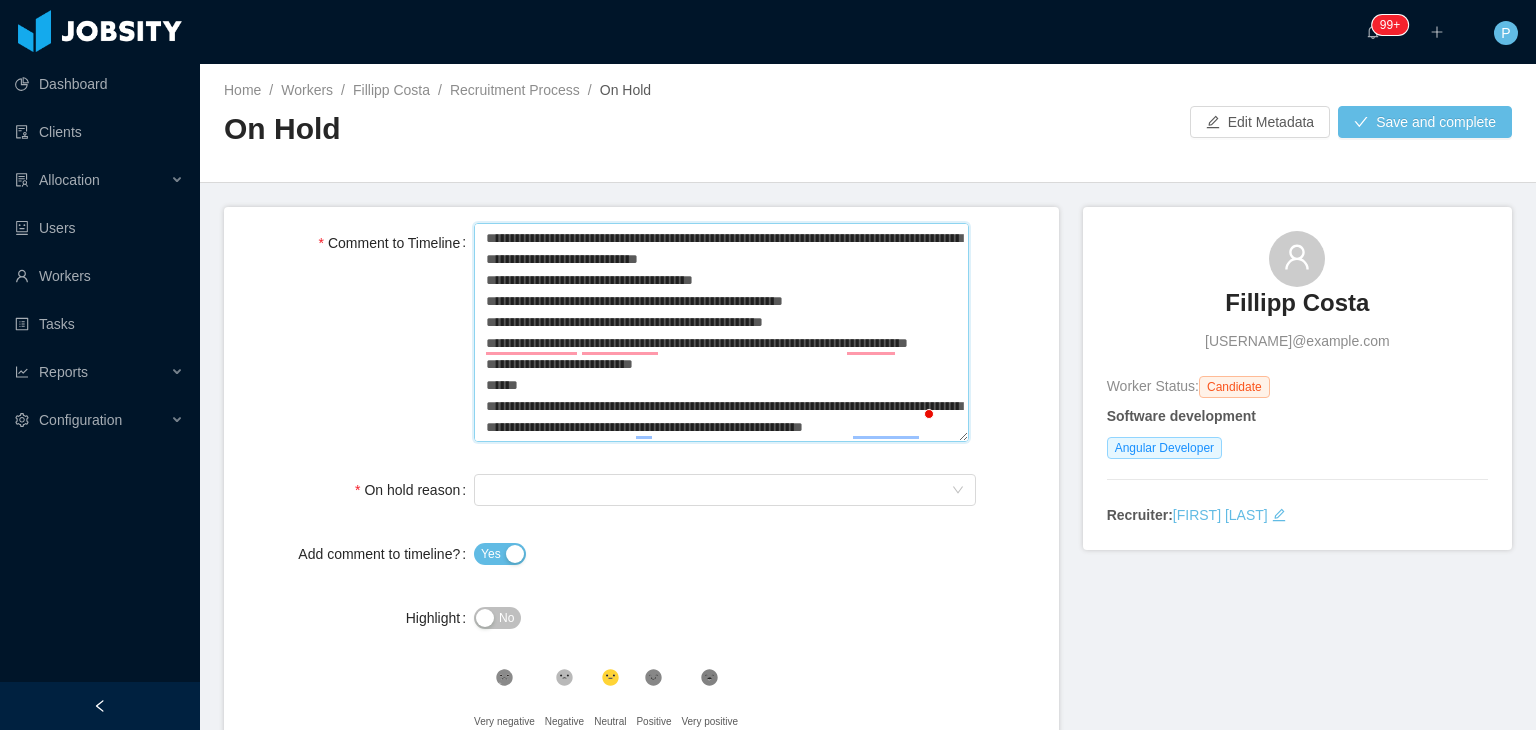 type on "**********" 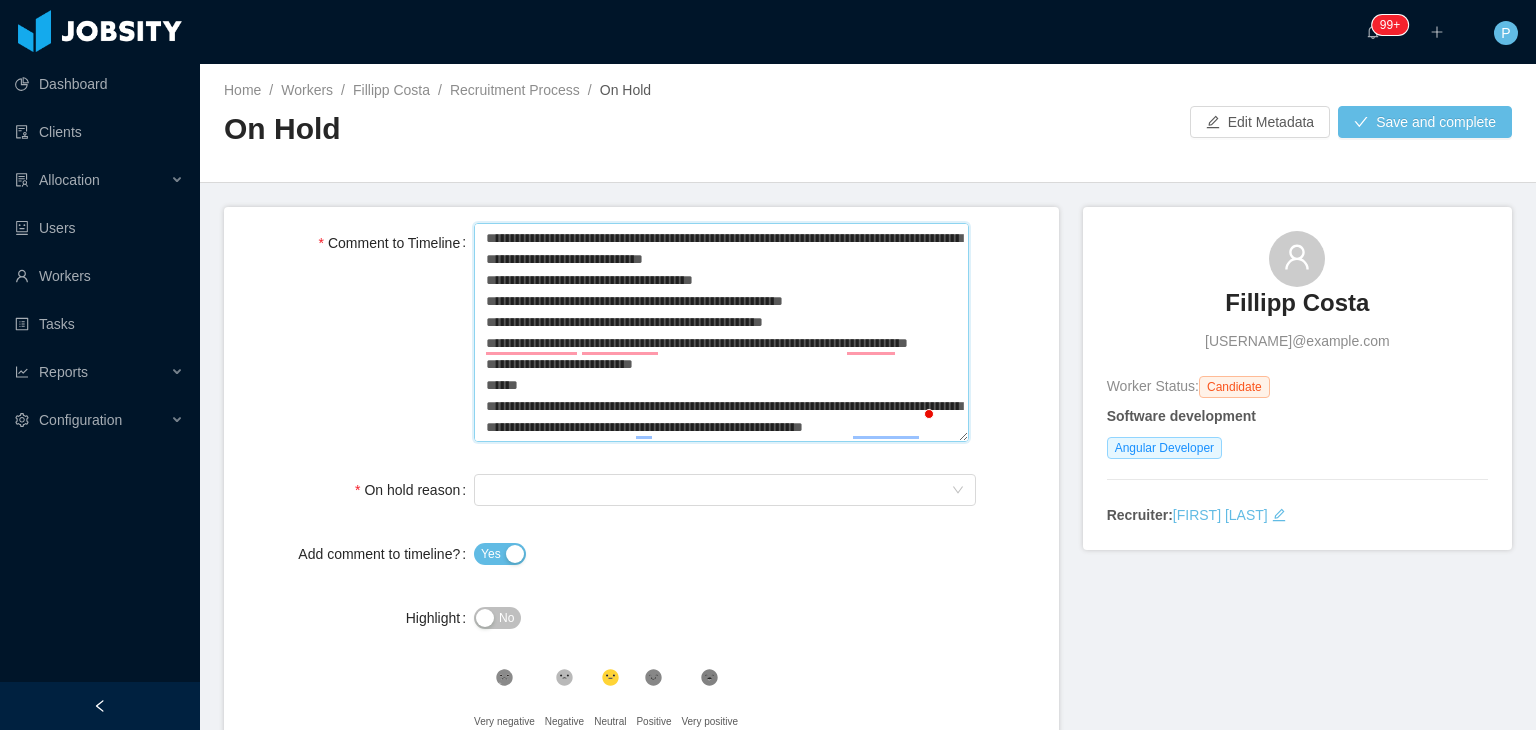 type 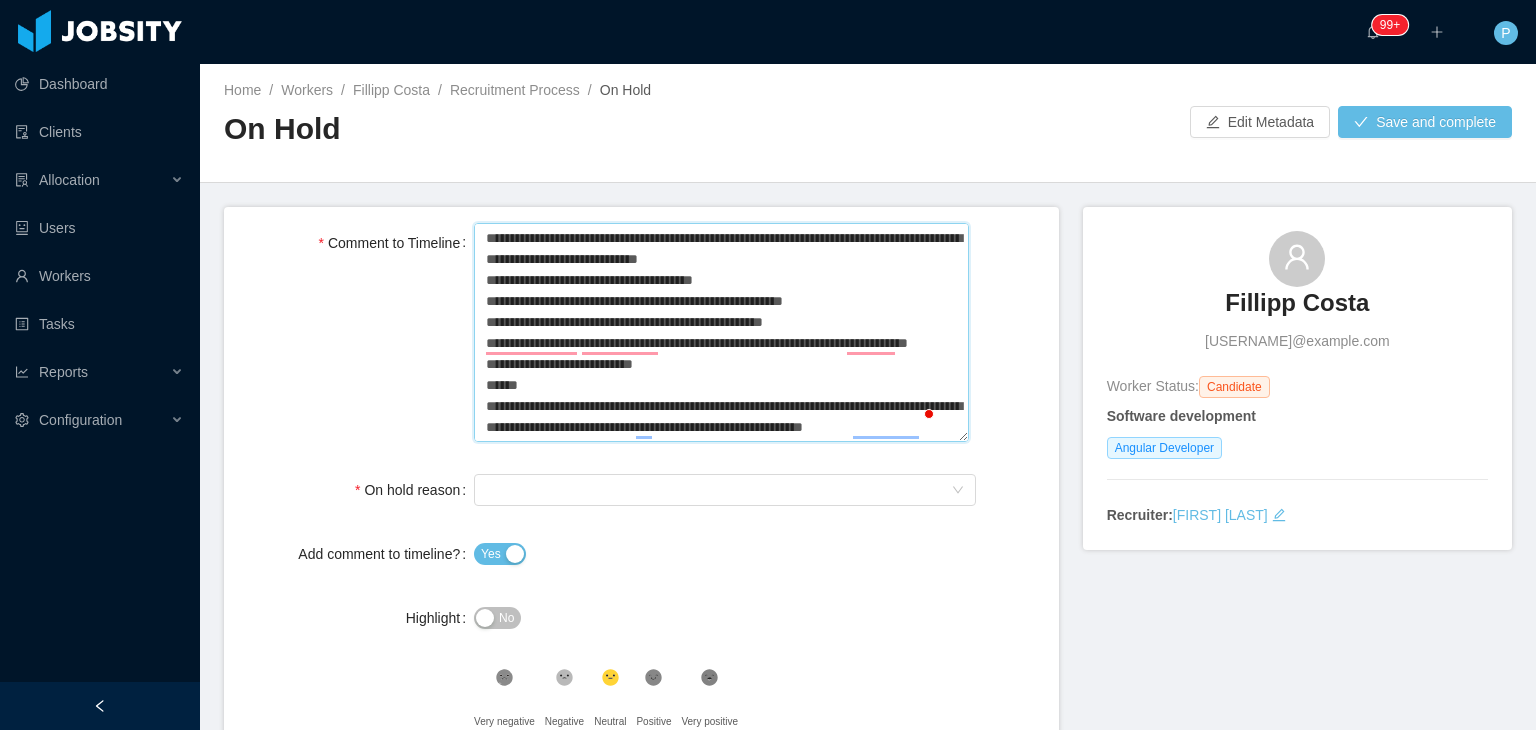 type 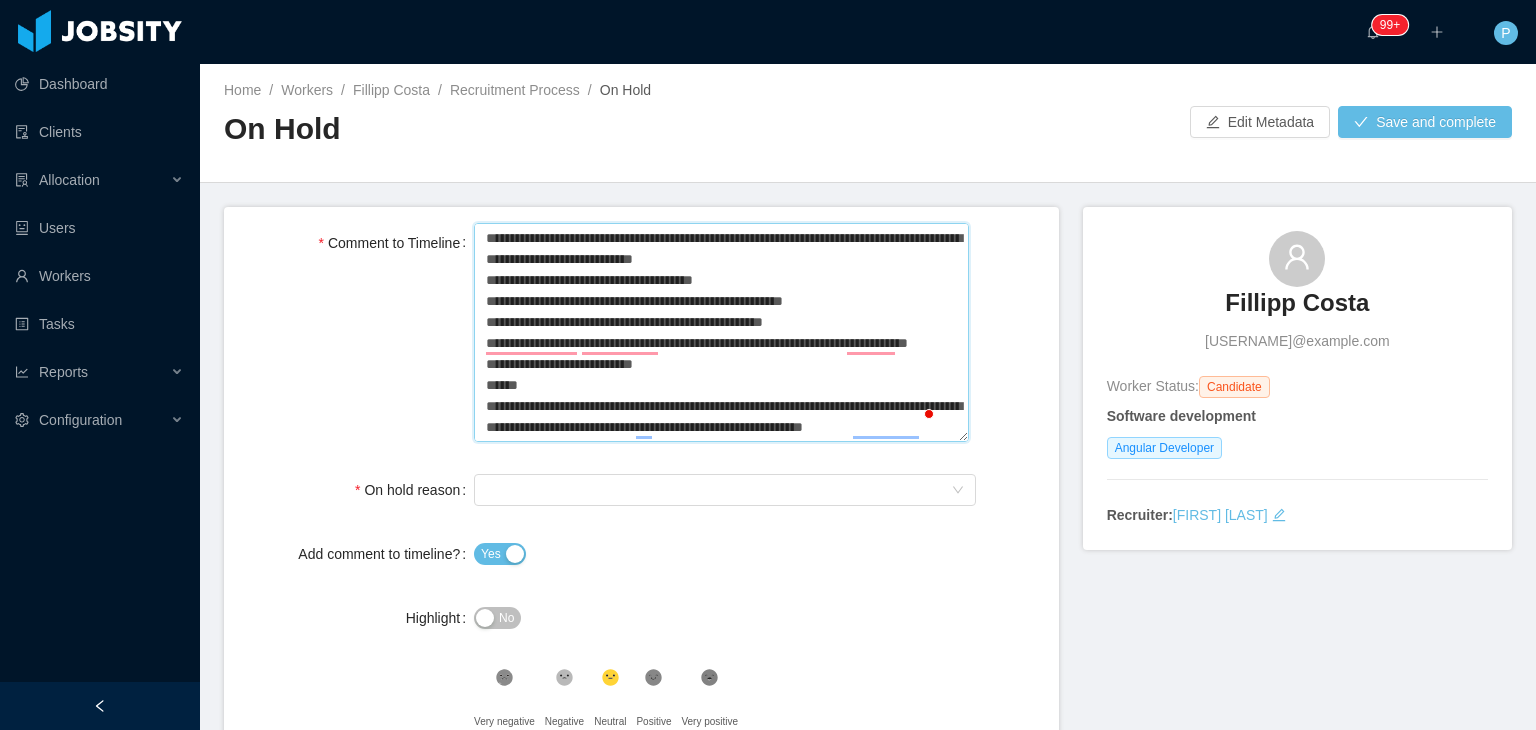 type 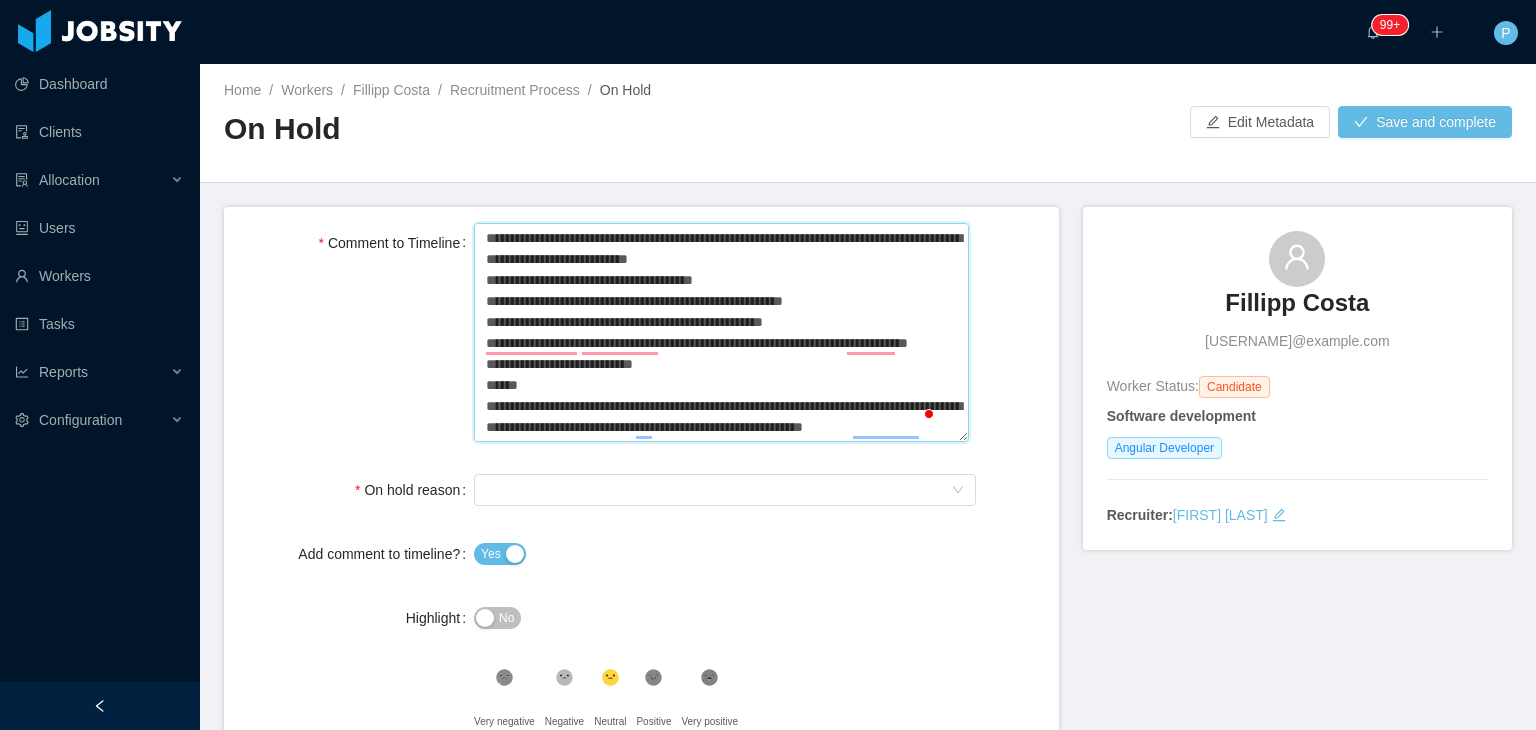 type 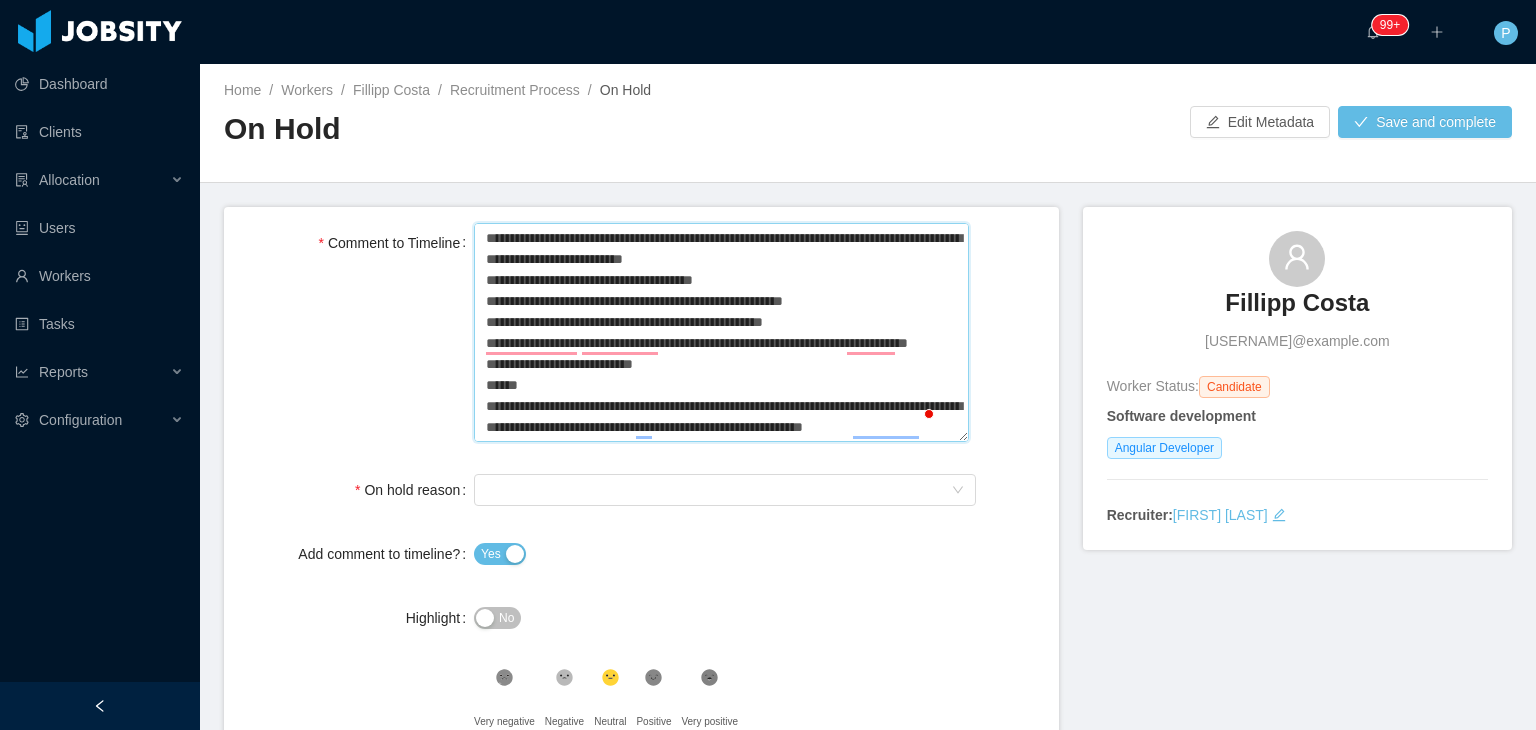 type 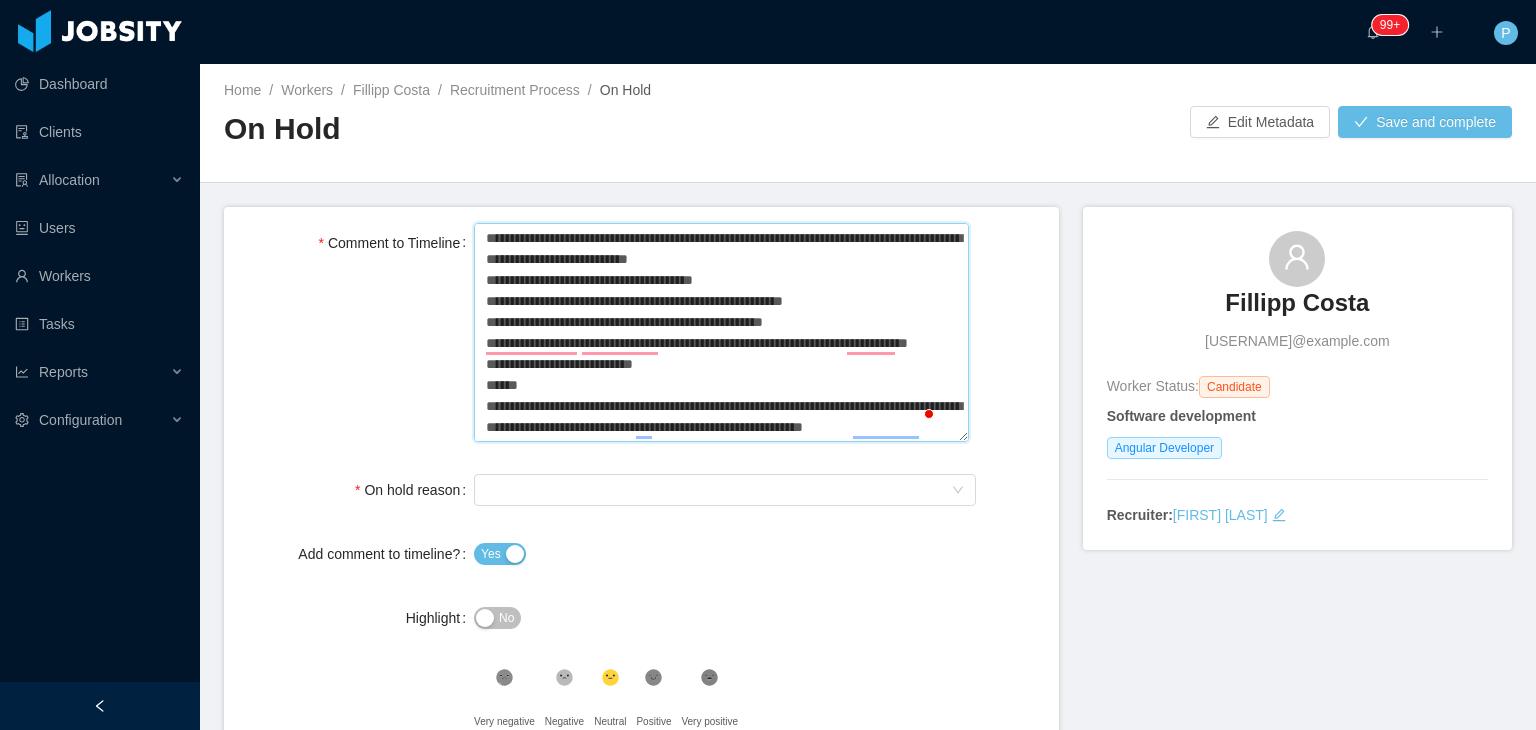 type 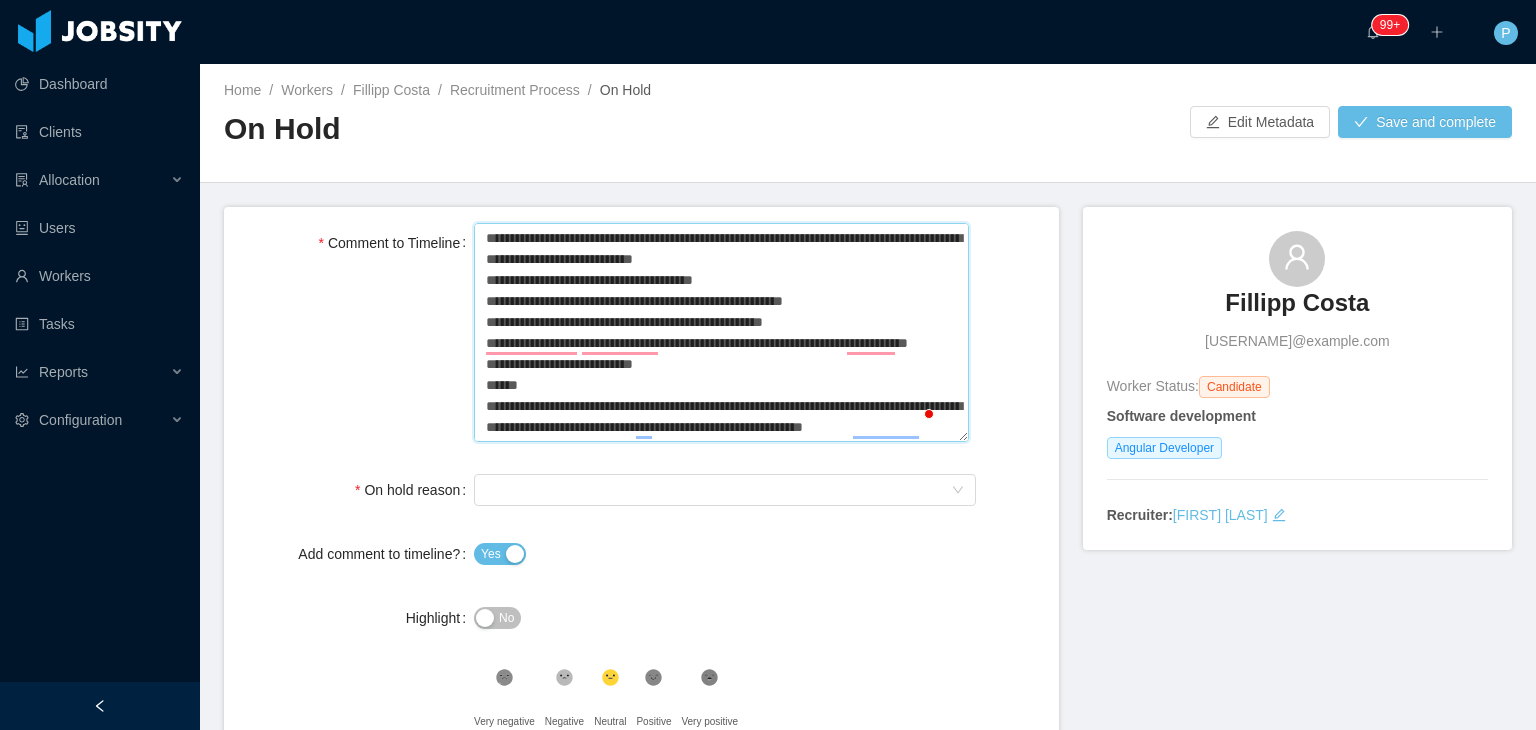 type 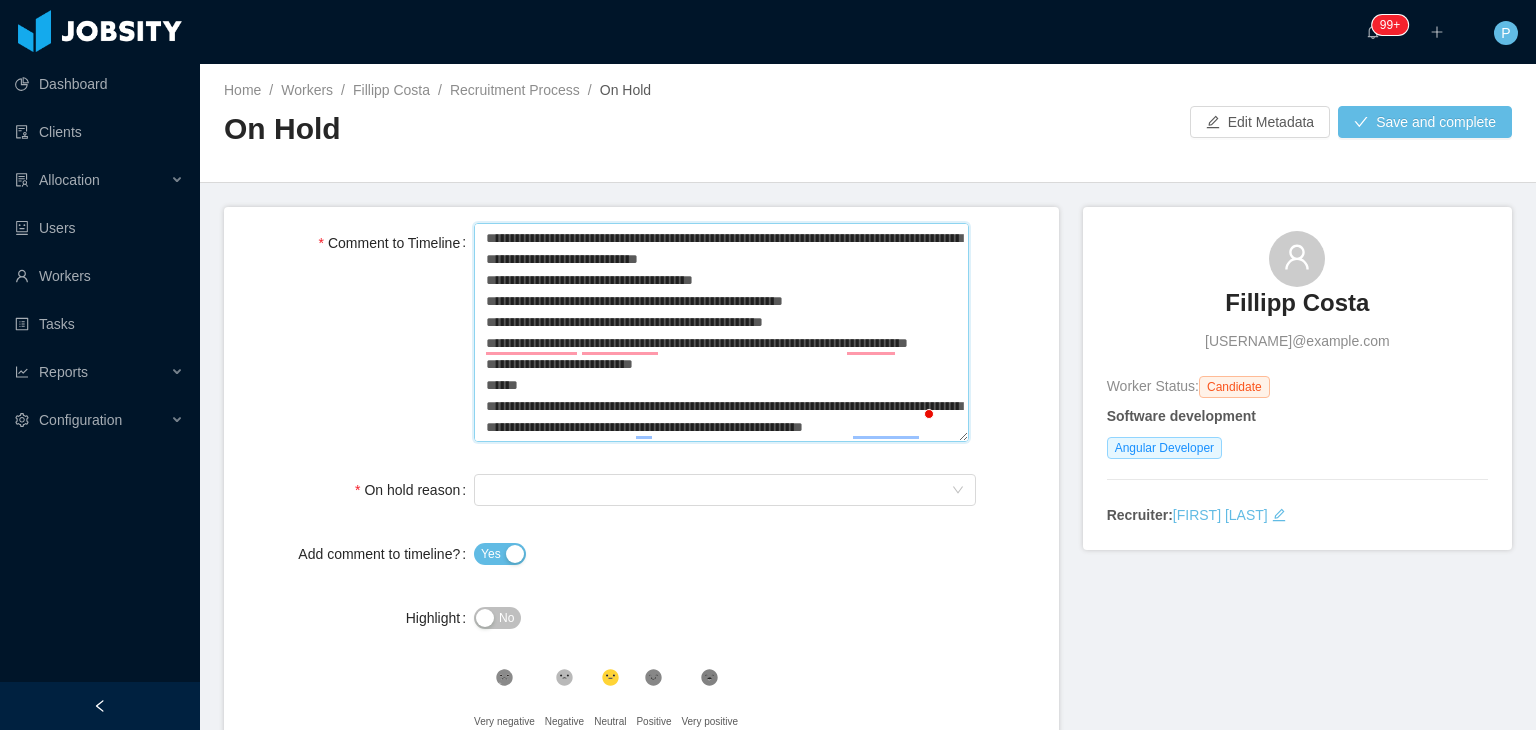type 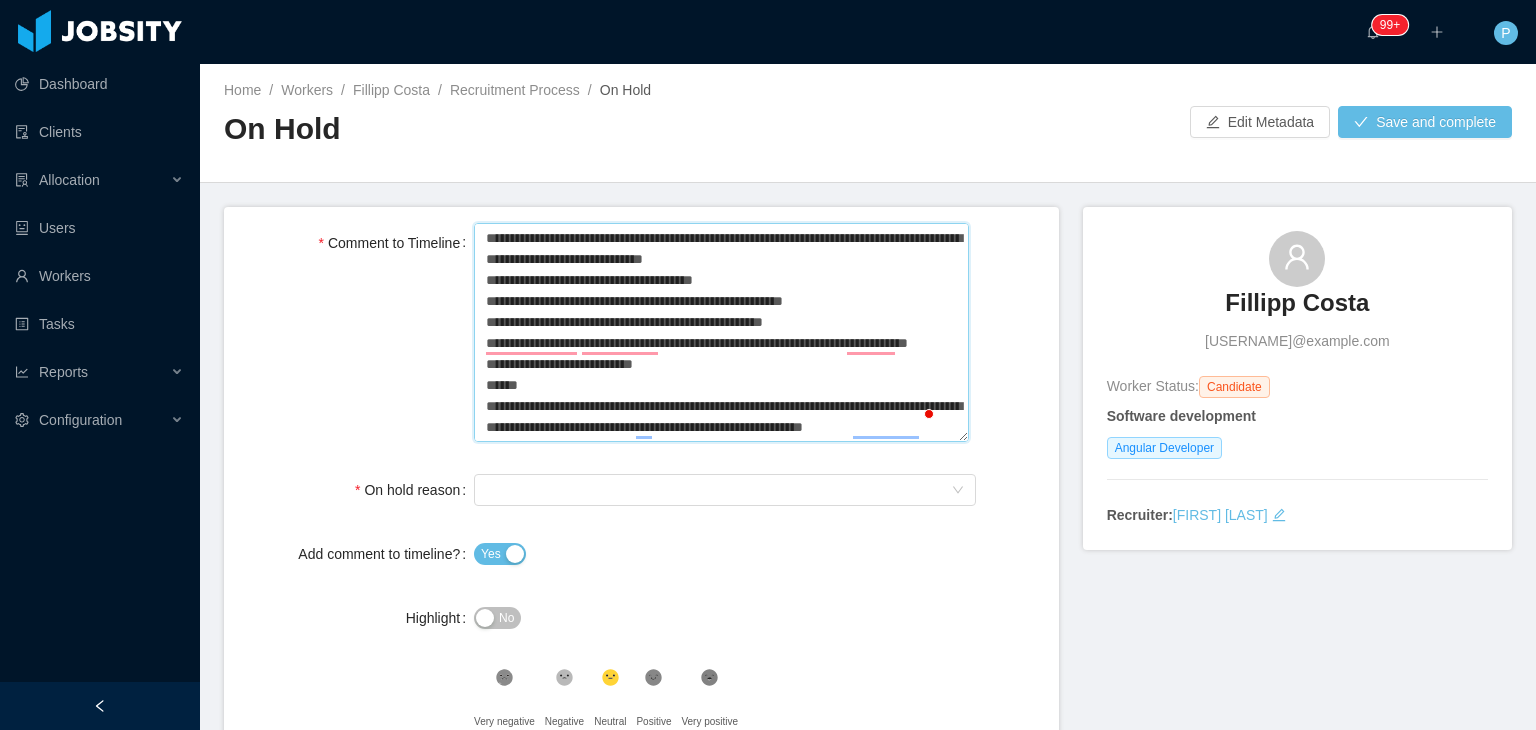 type 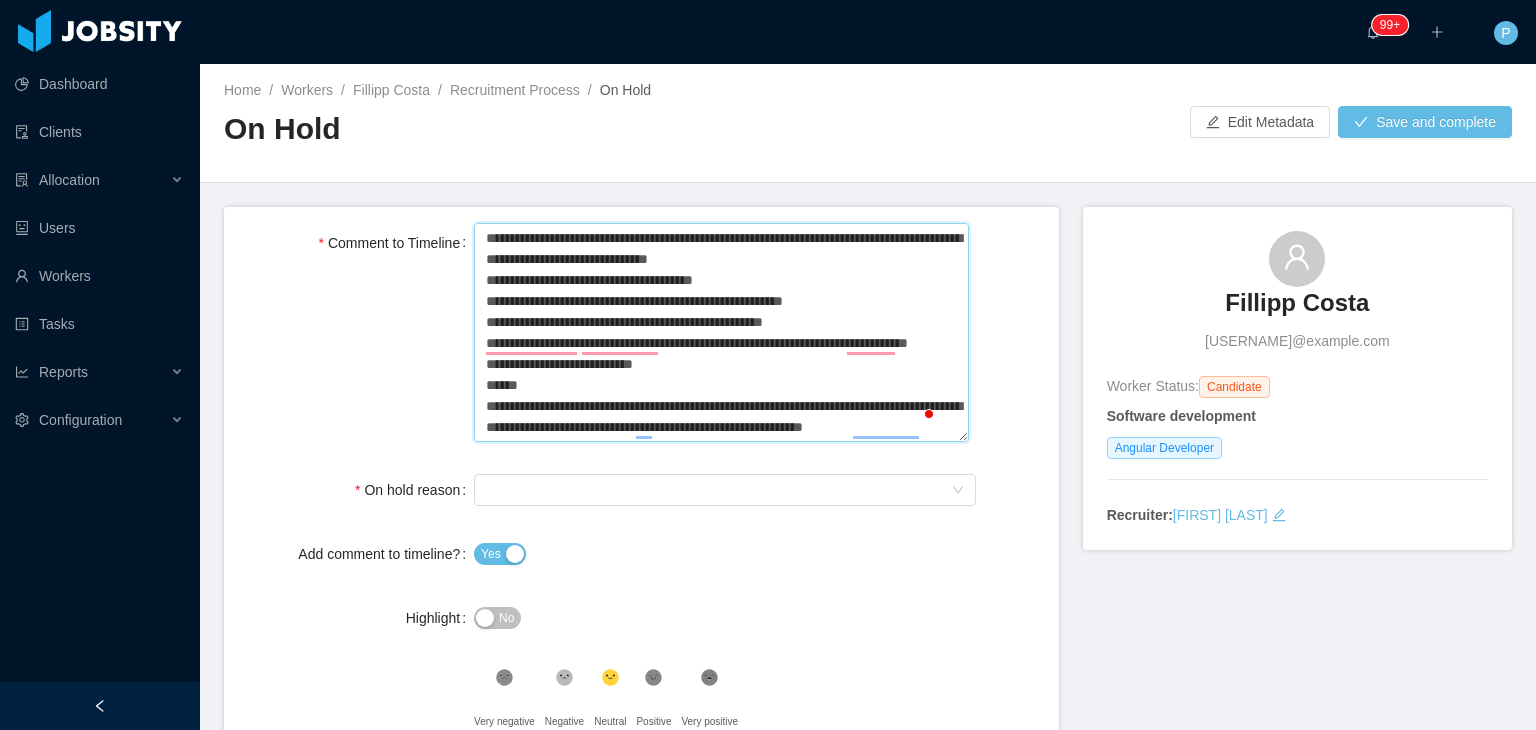 type 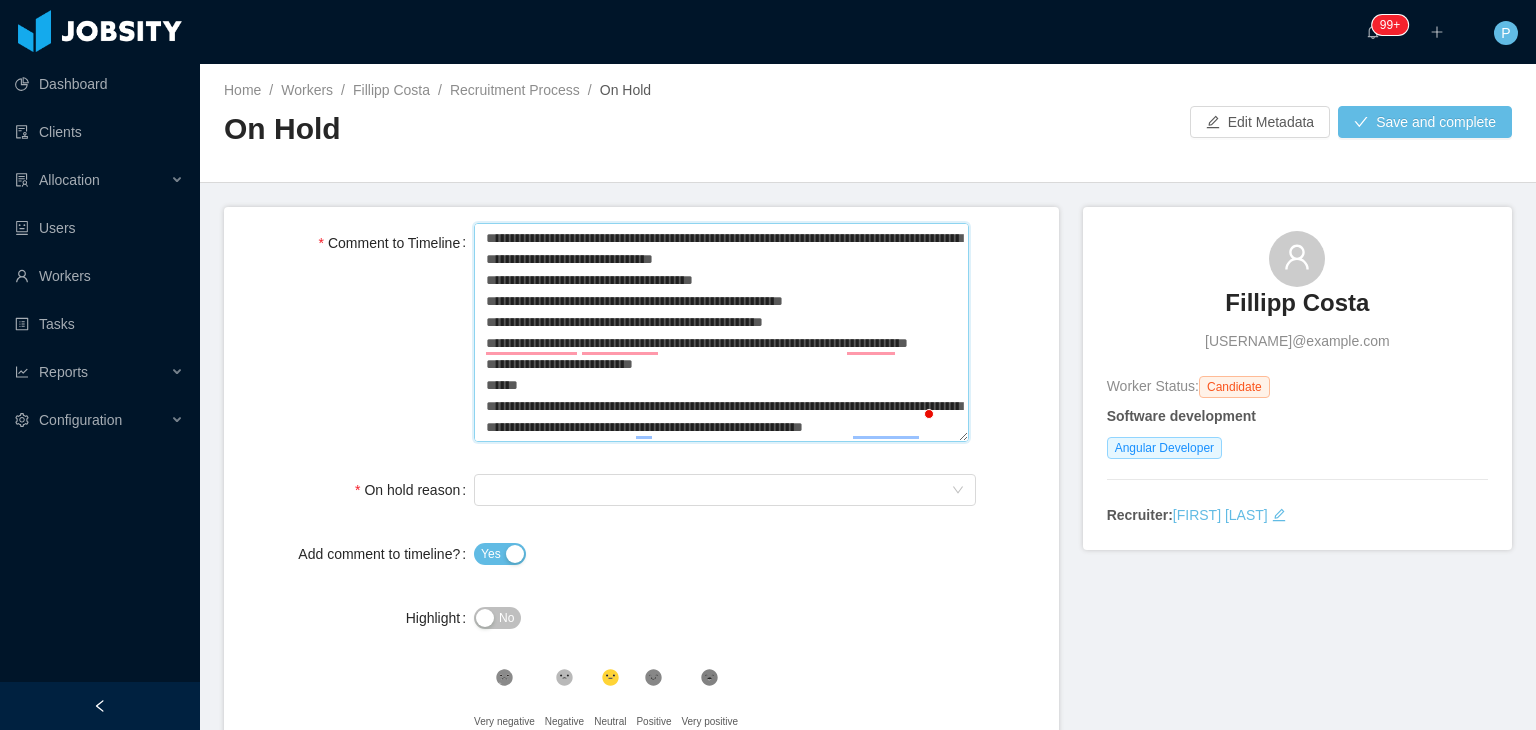 type 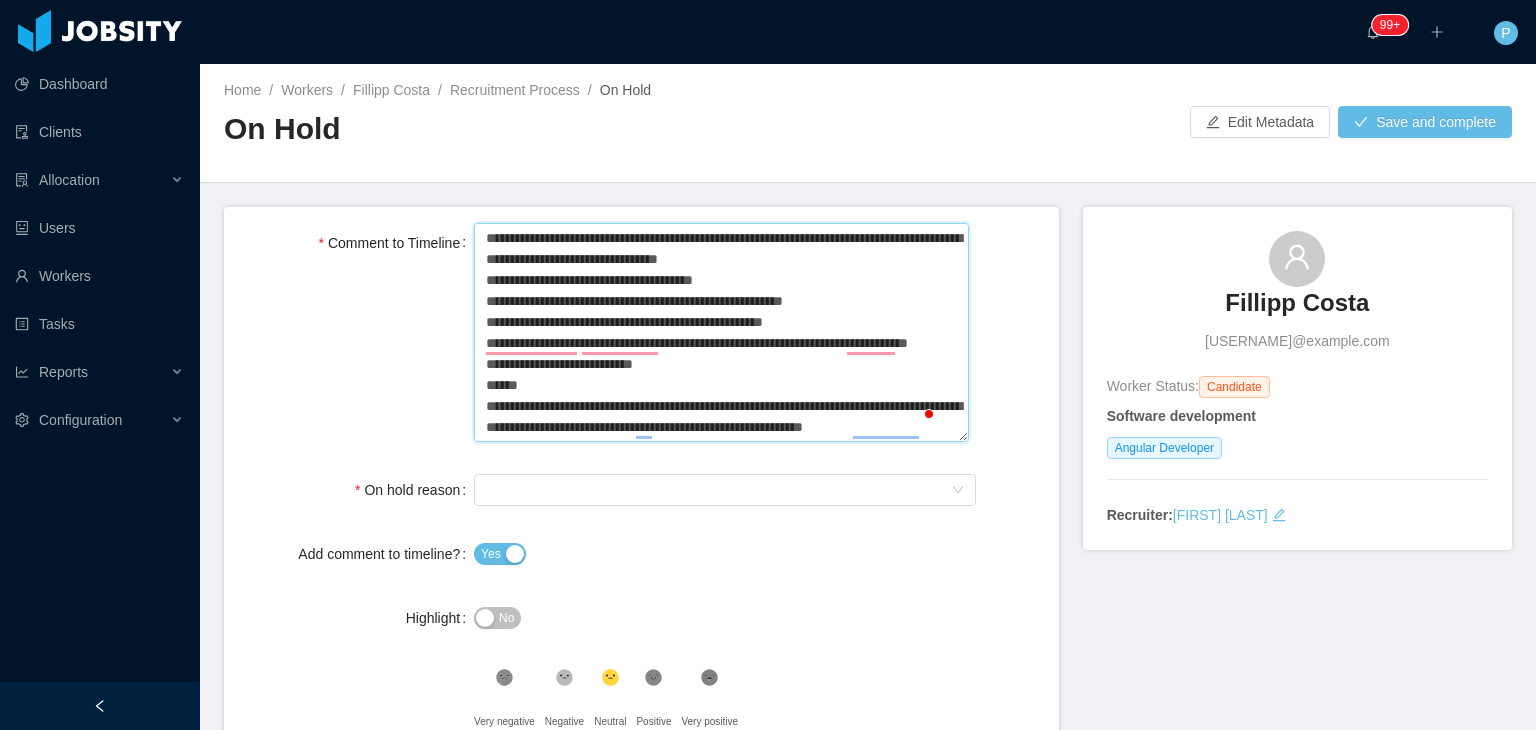 type 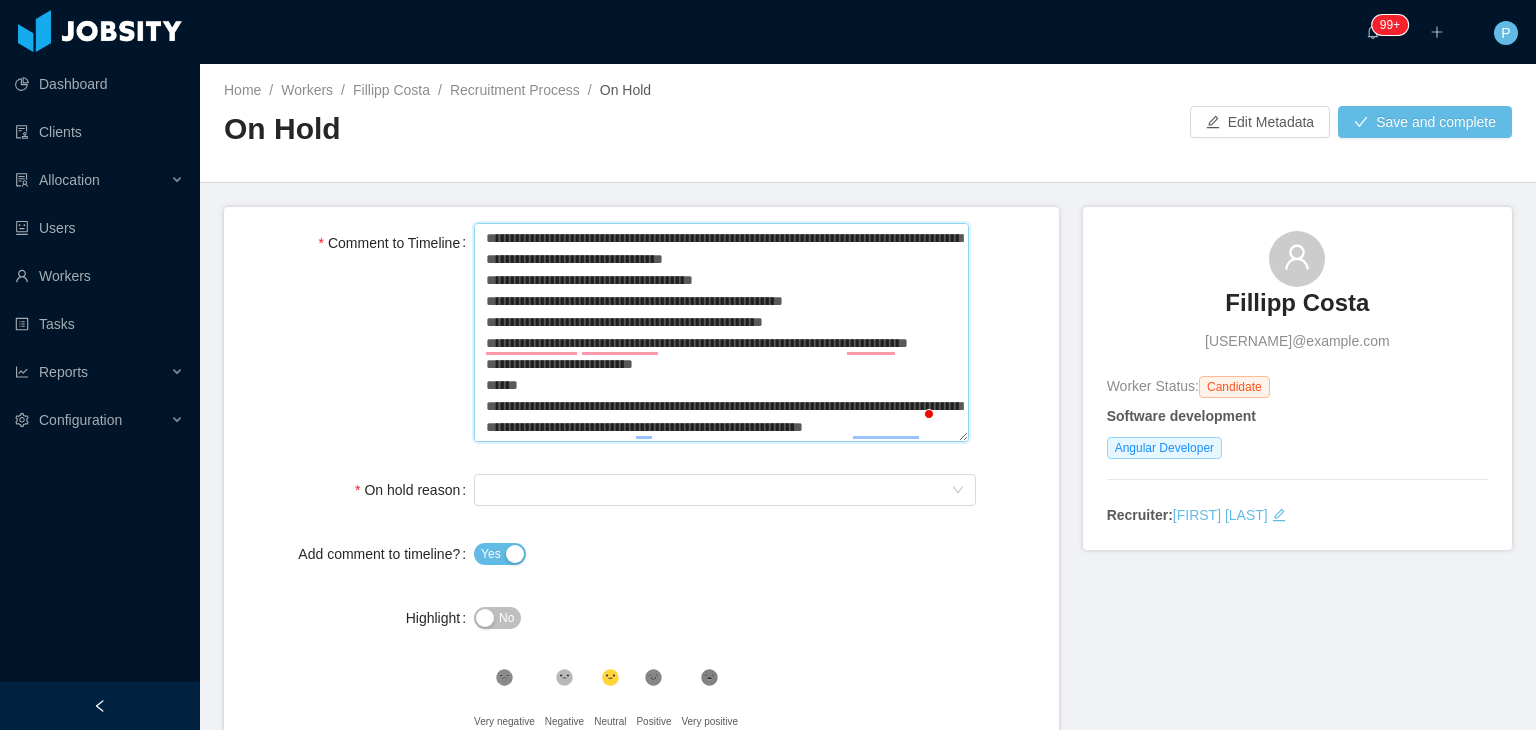 type 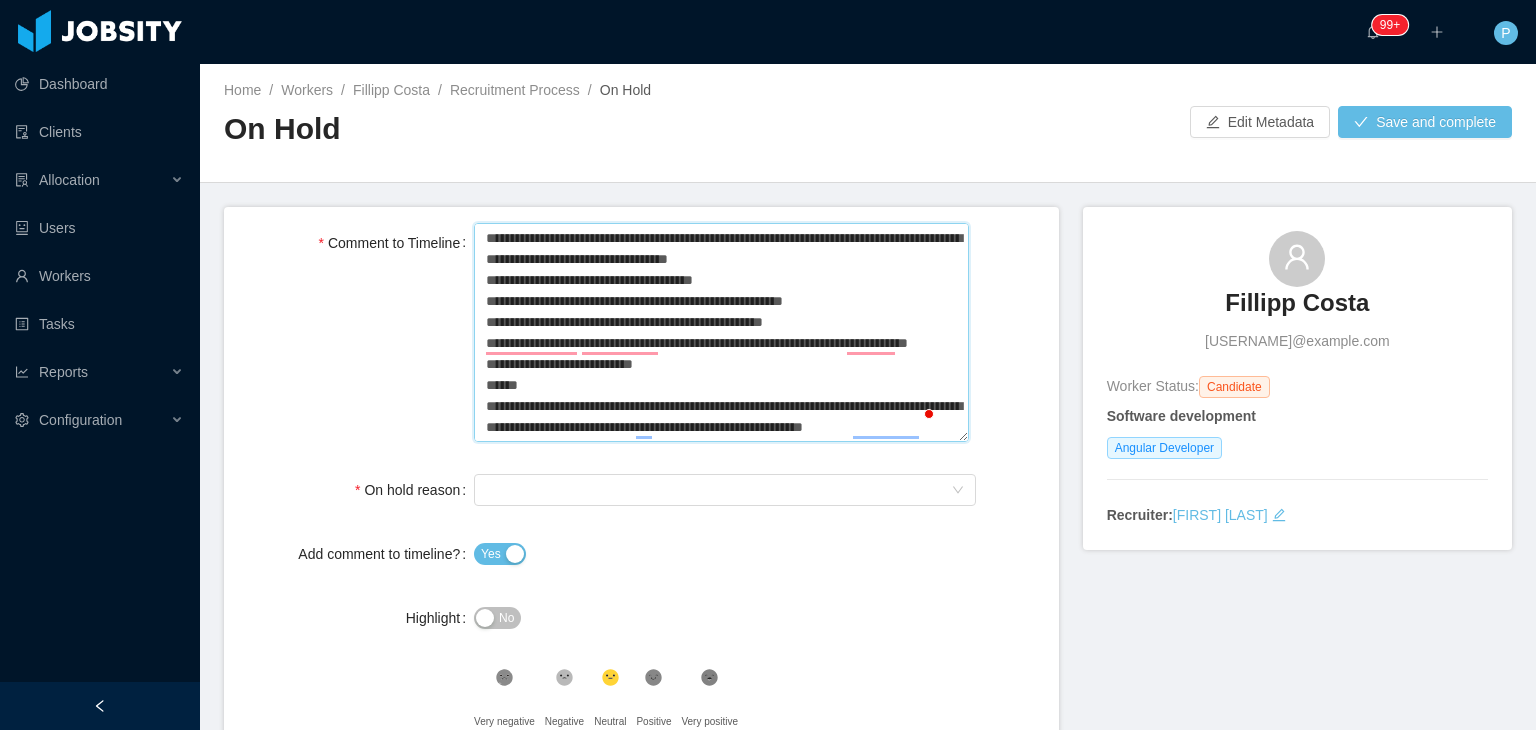 type 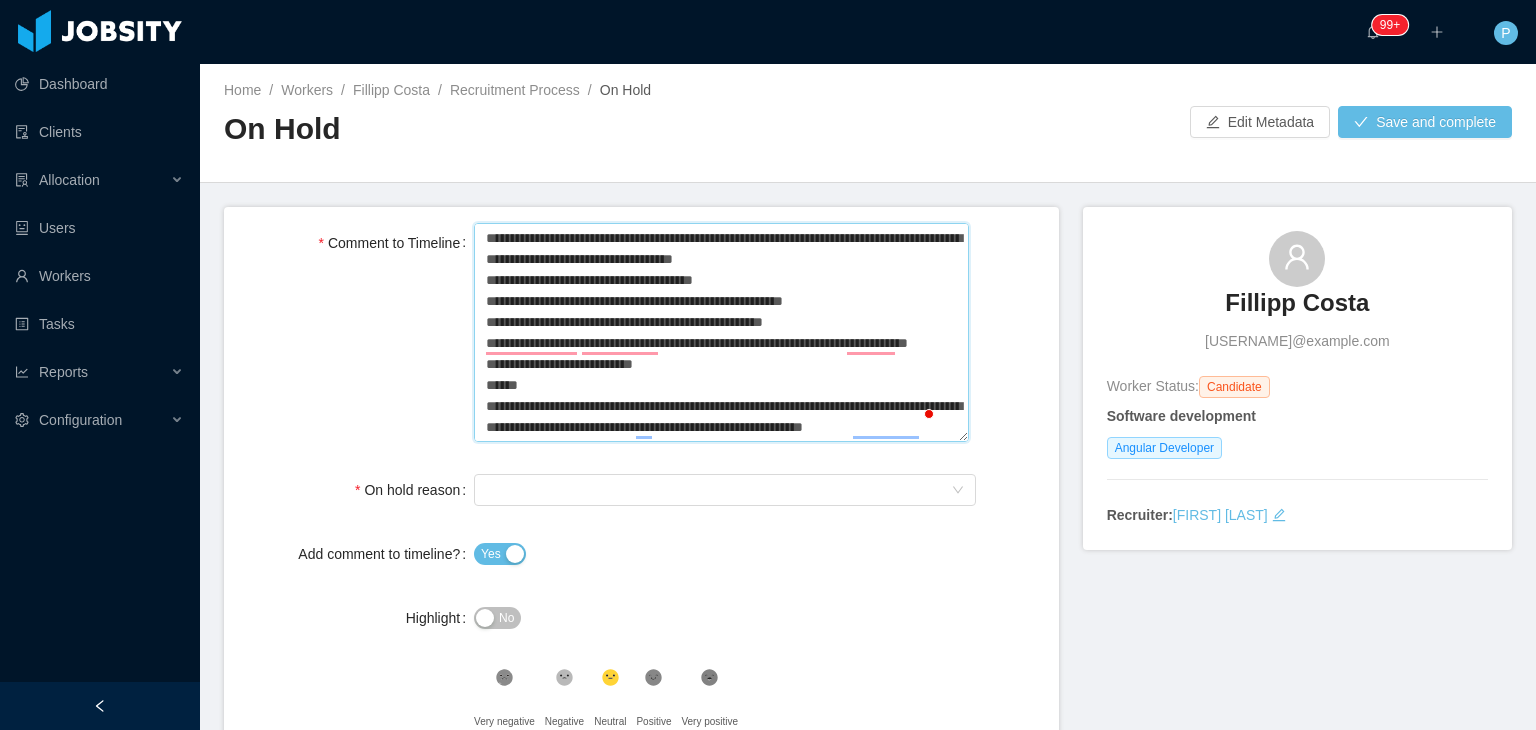 type 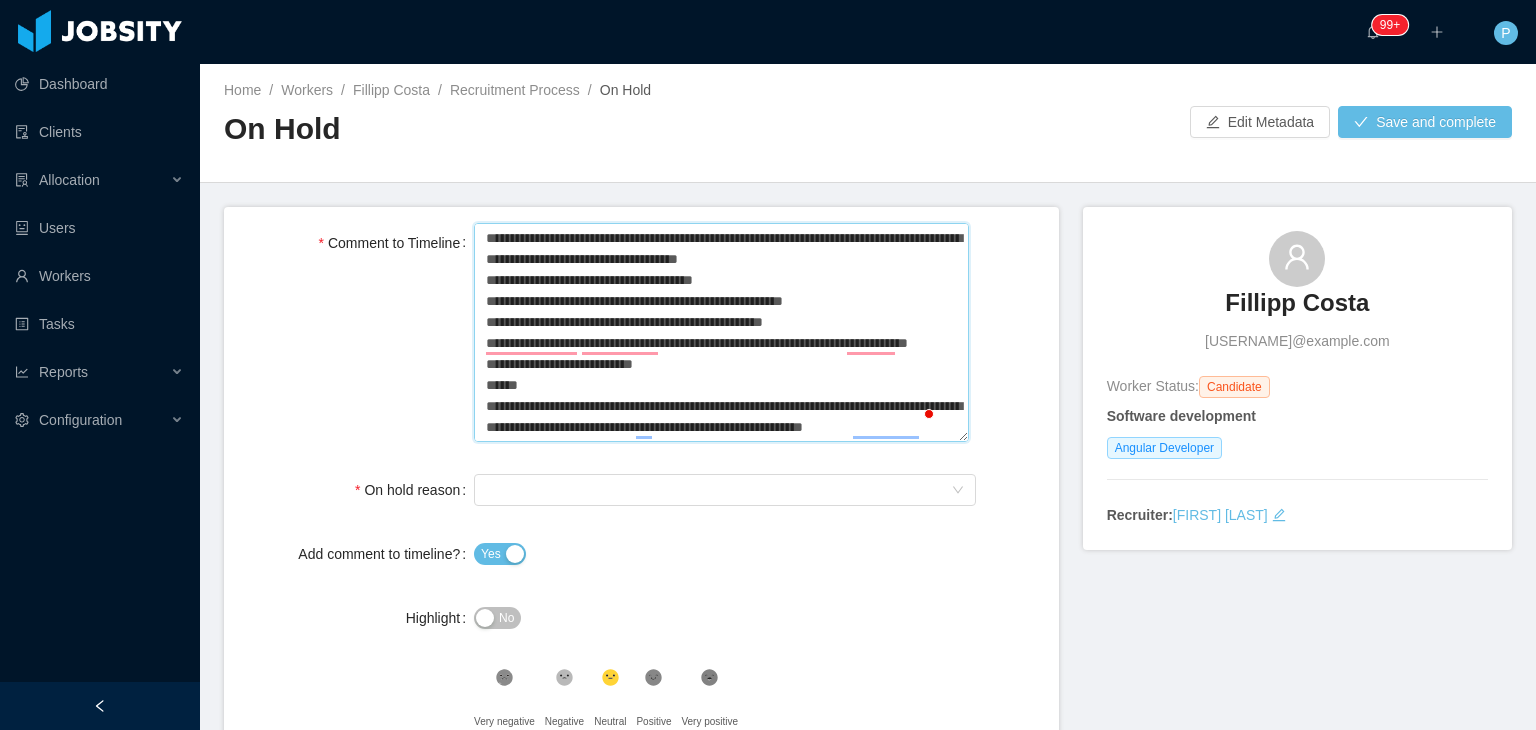 type 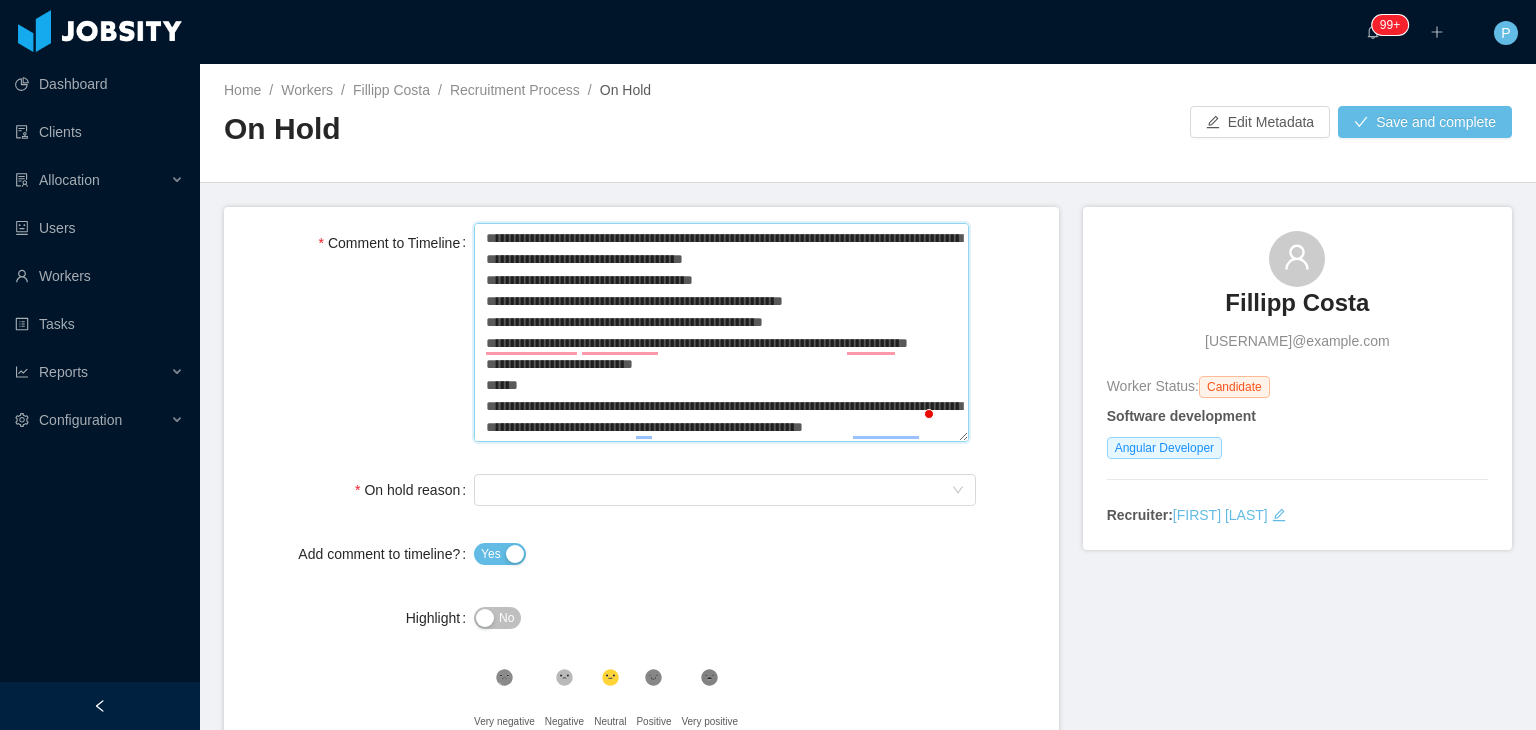 type 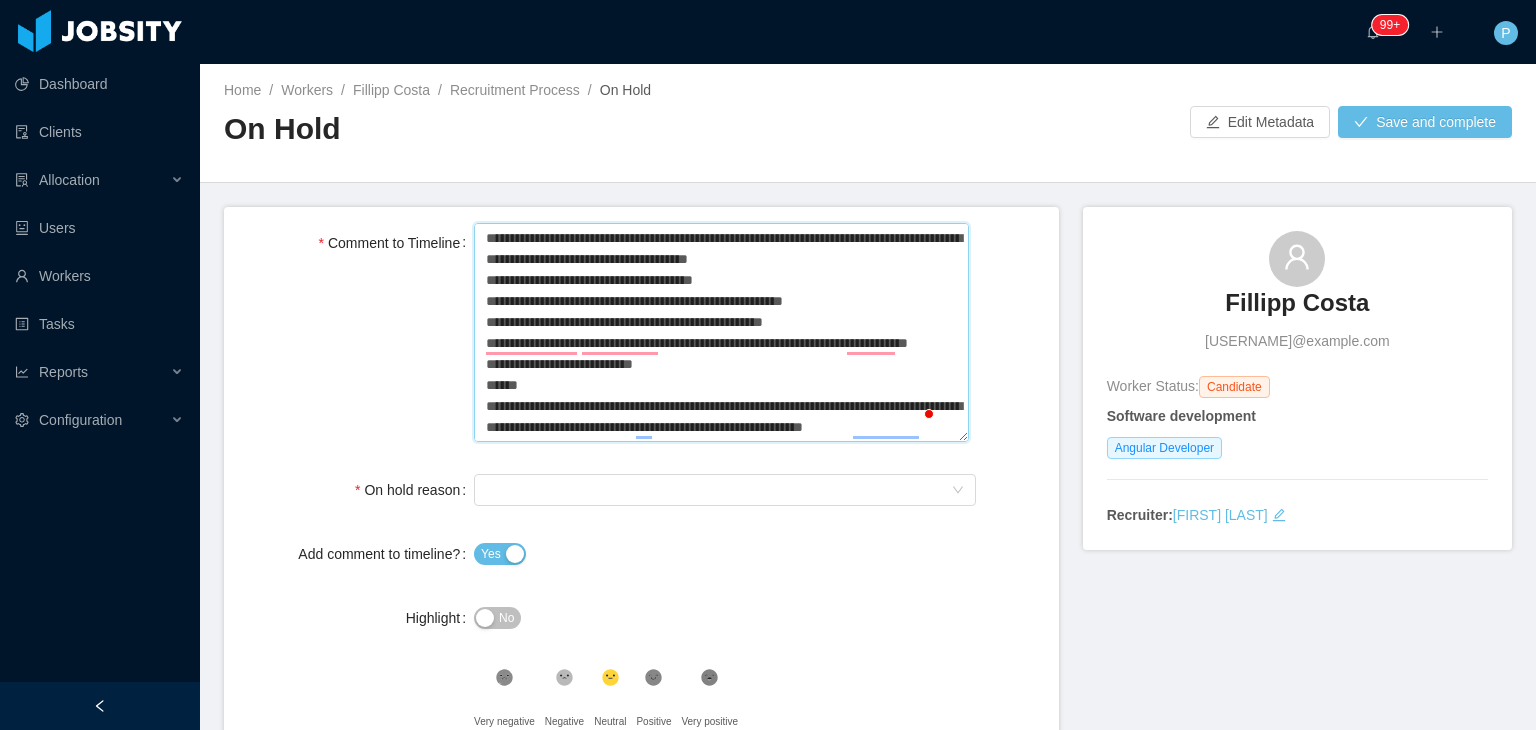 type 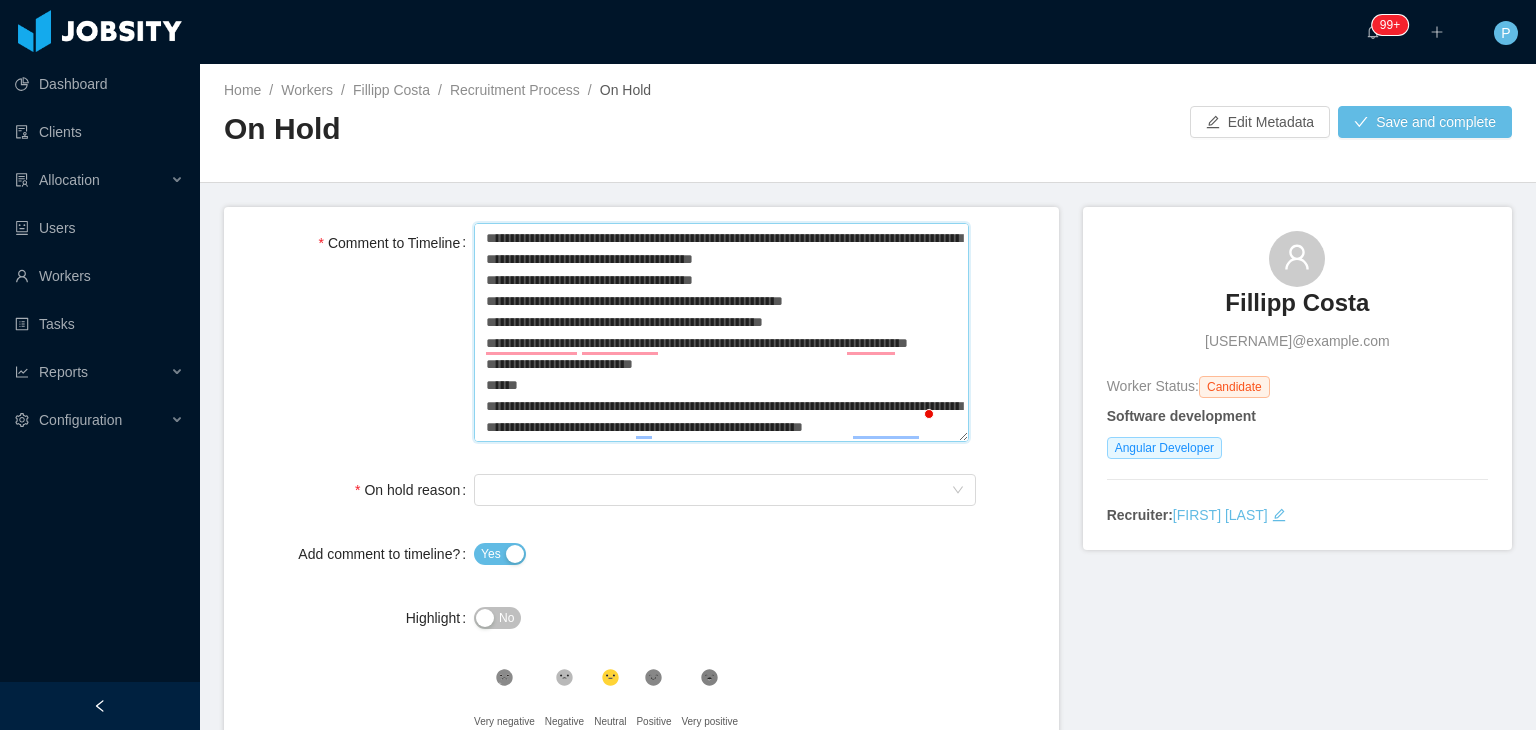 type 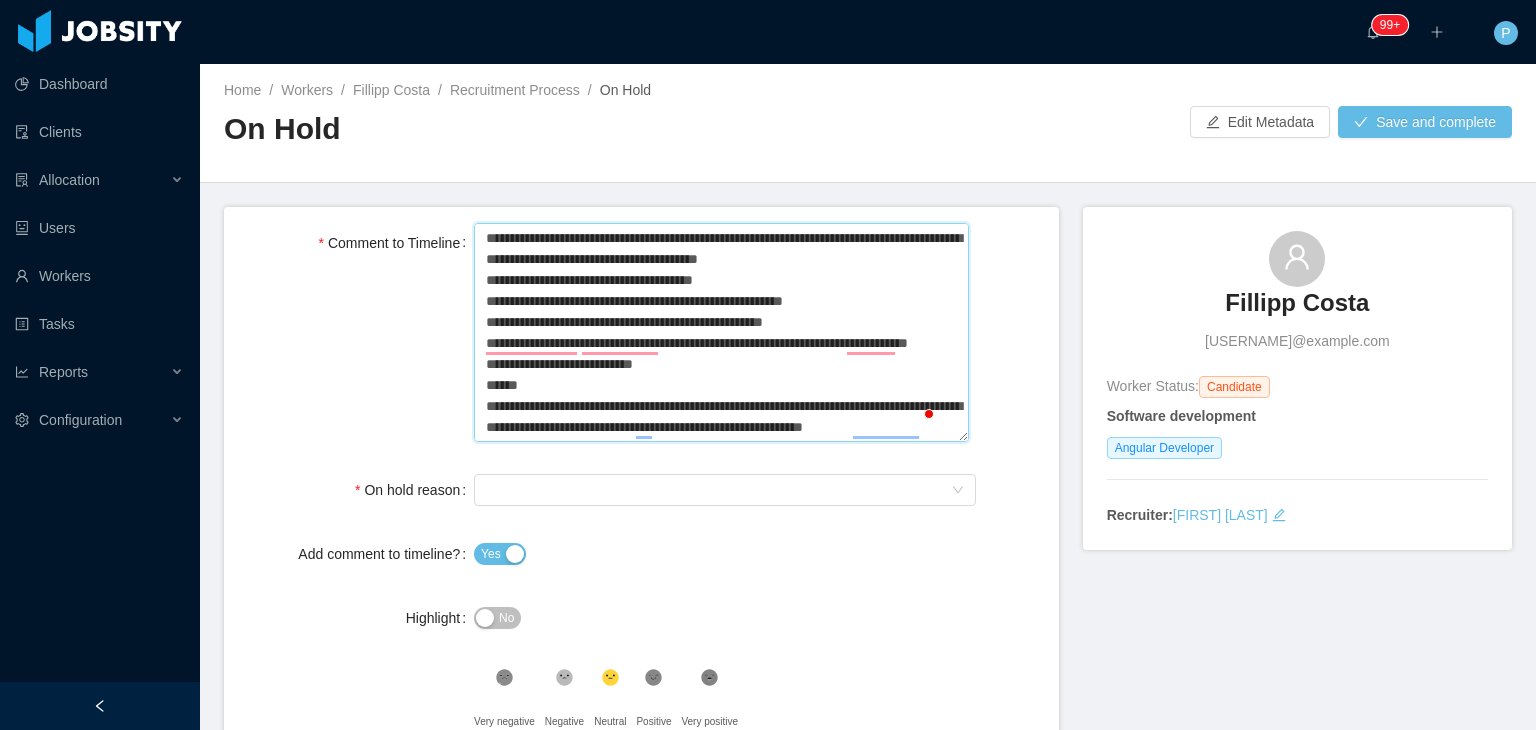 type 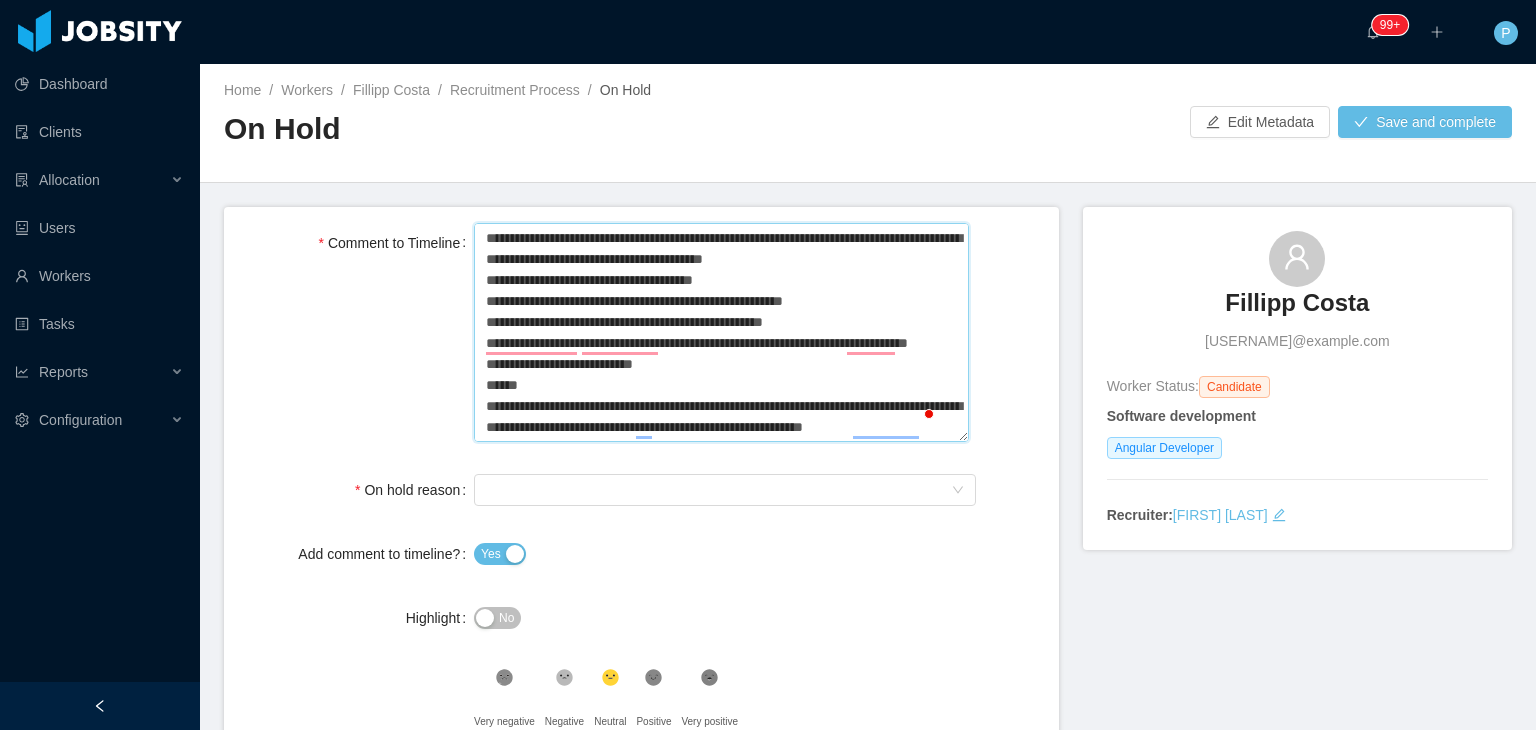 type 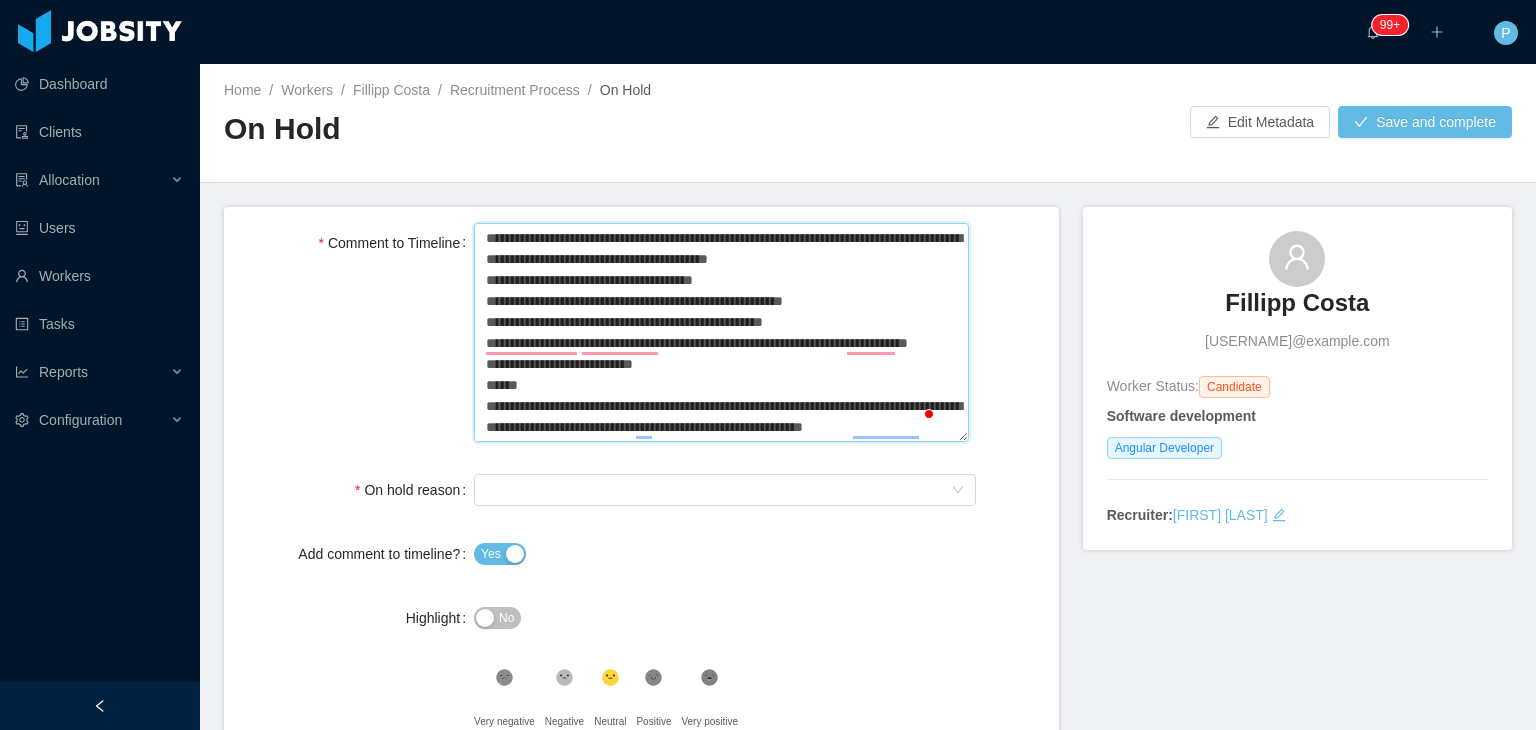 type 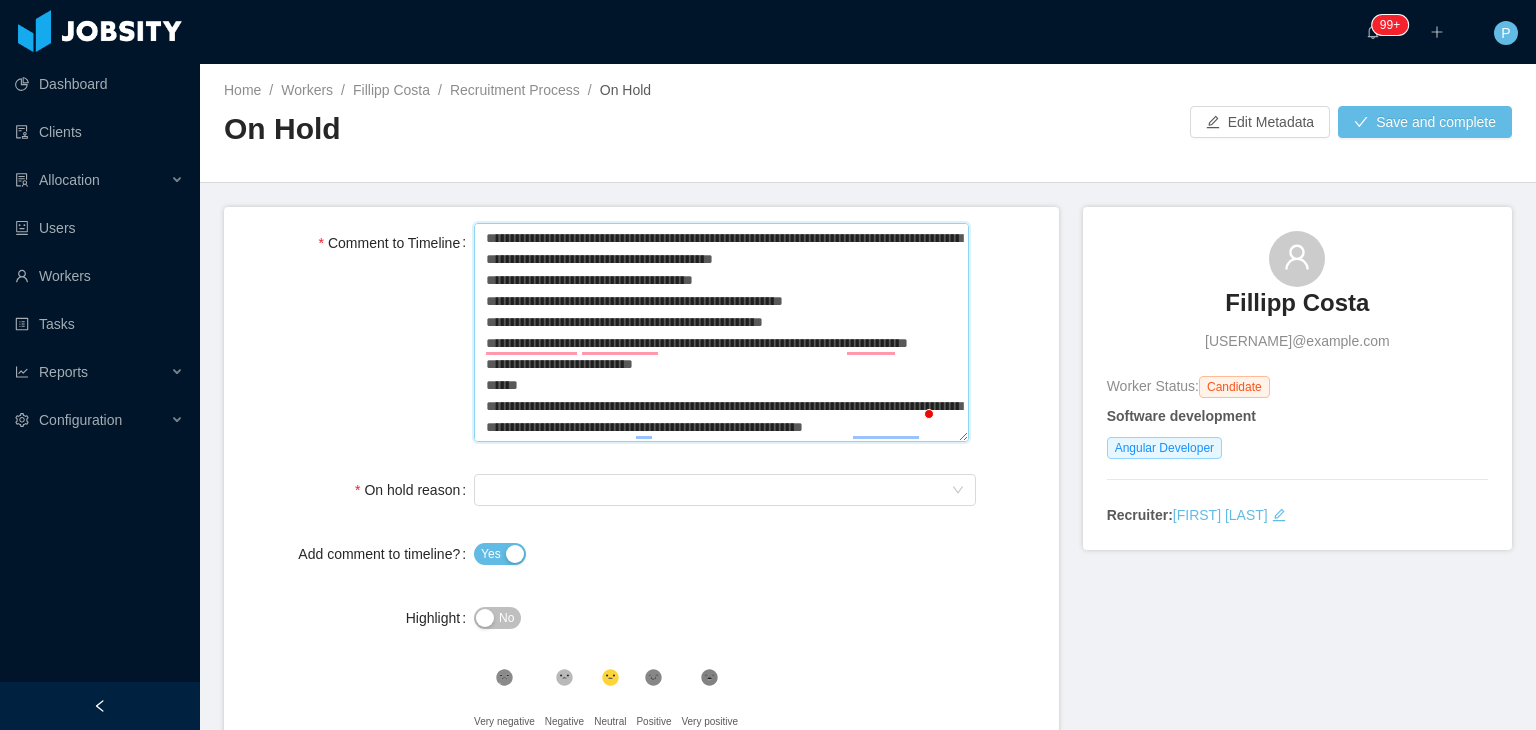 type 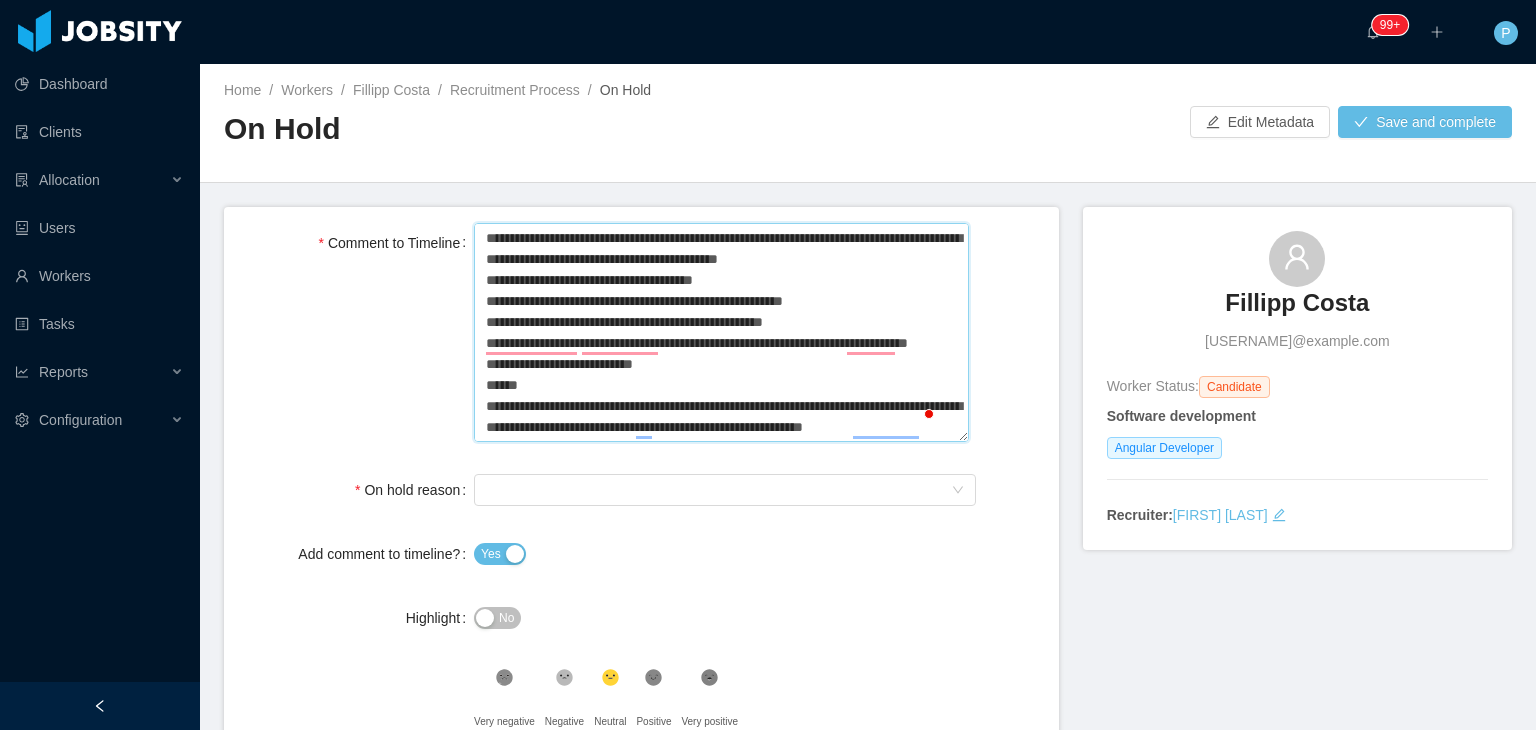 type 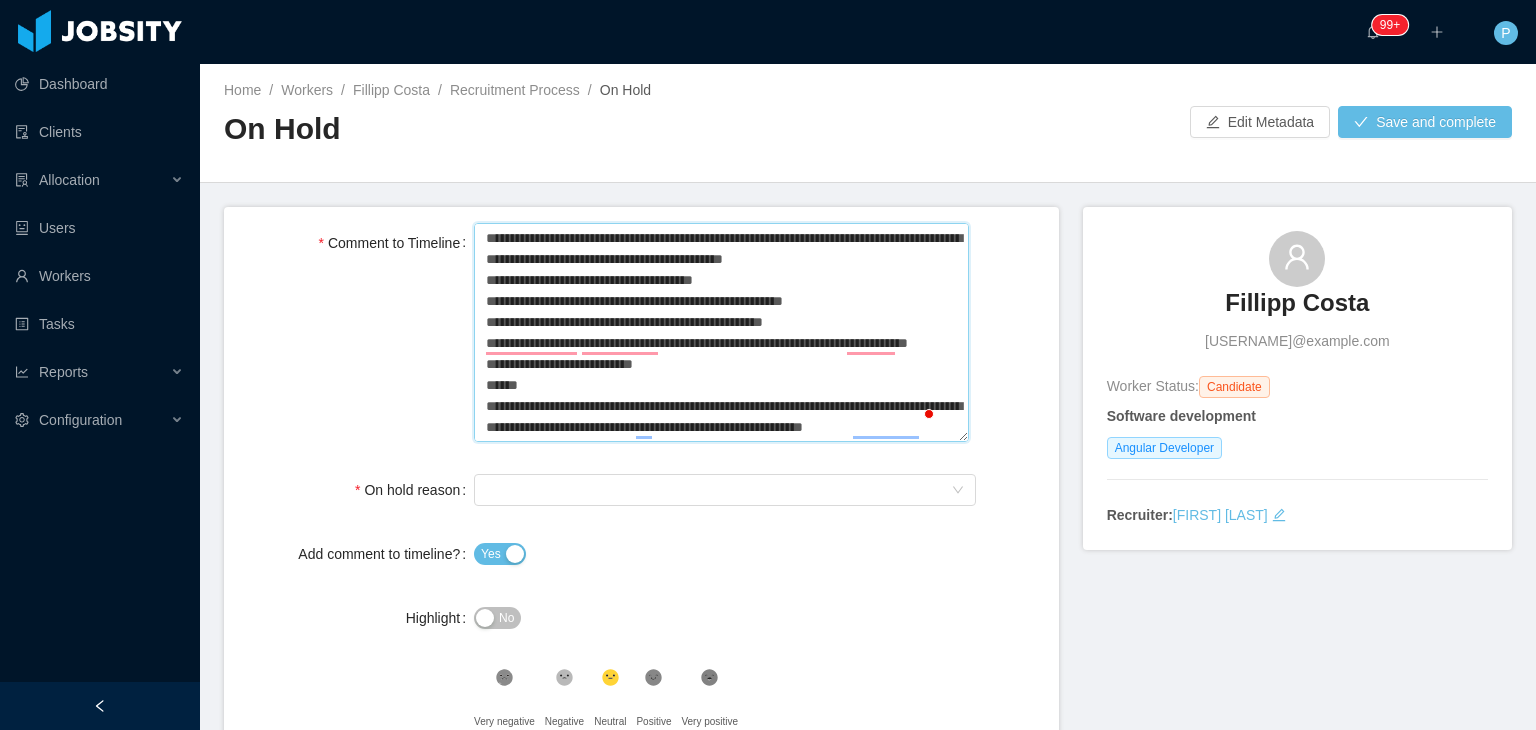 type 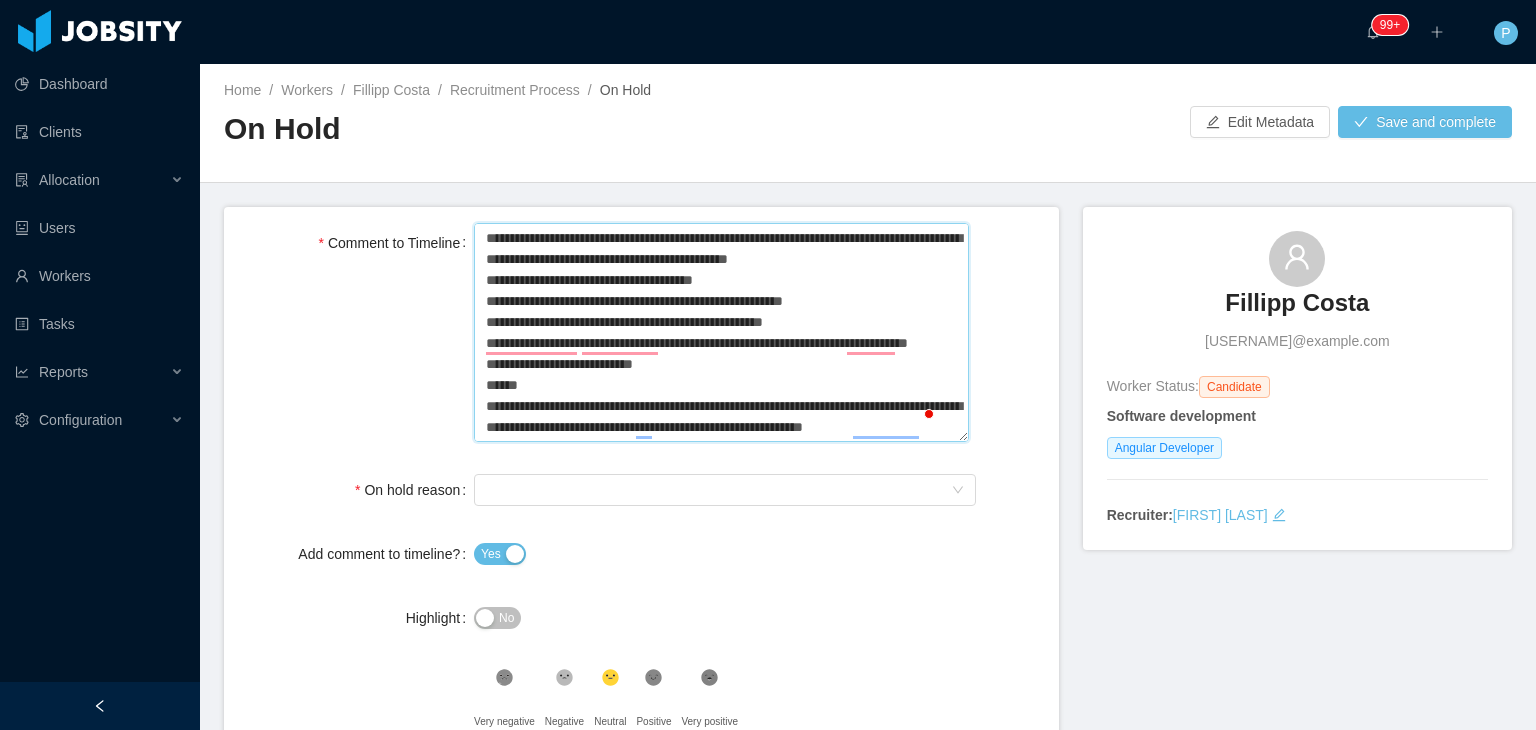 type 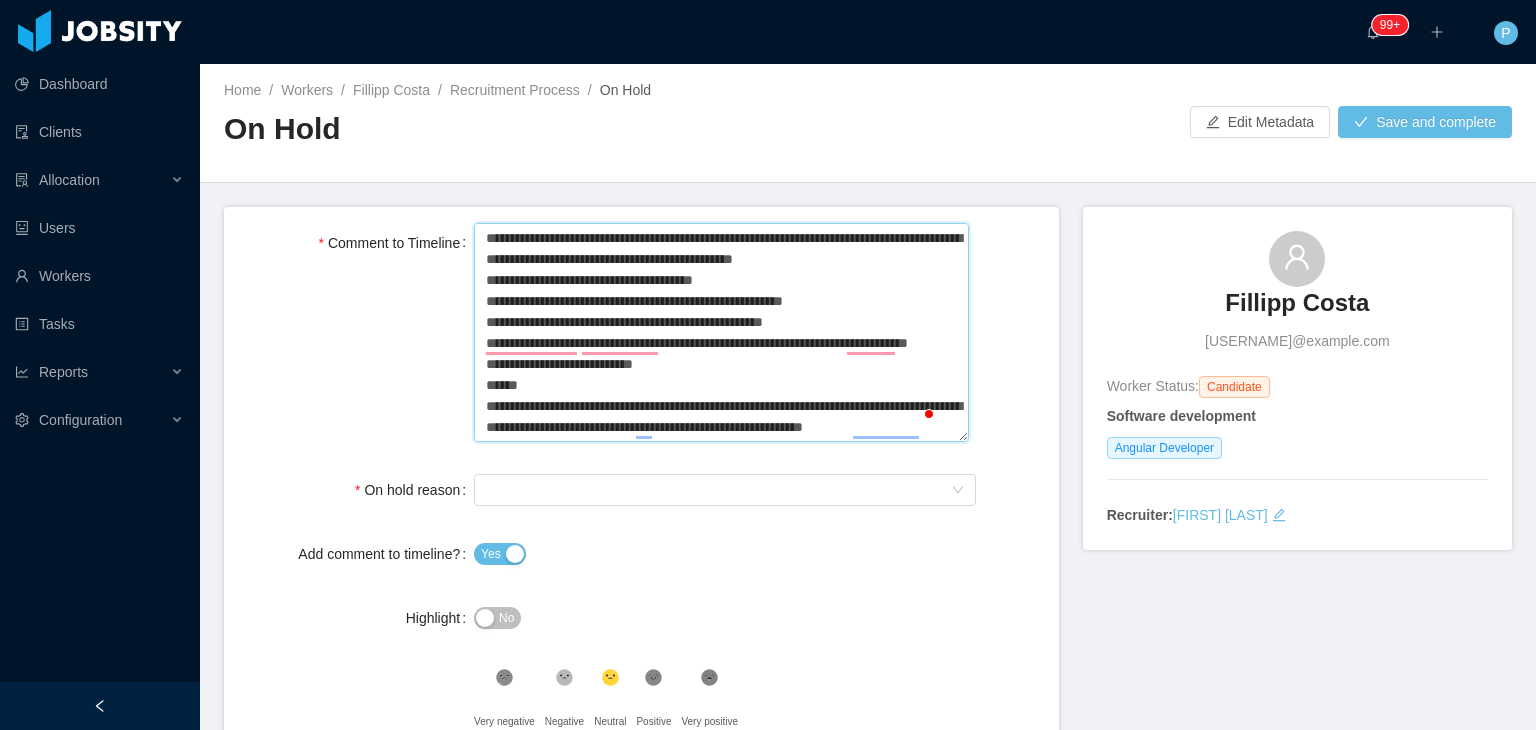 type 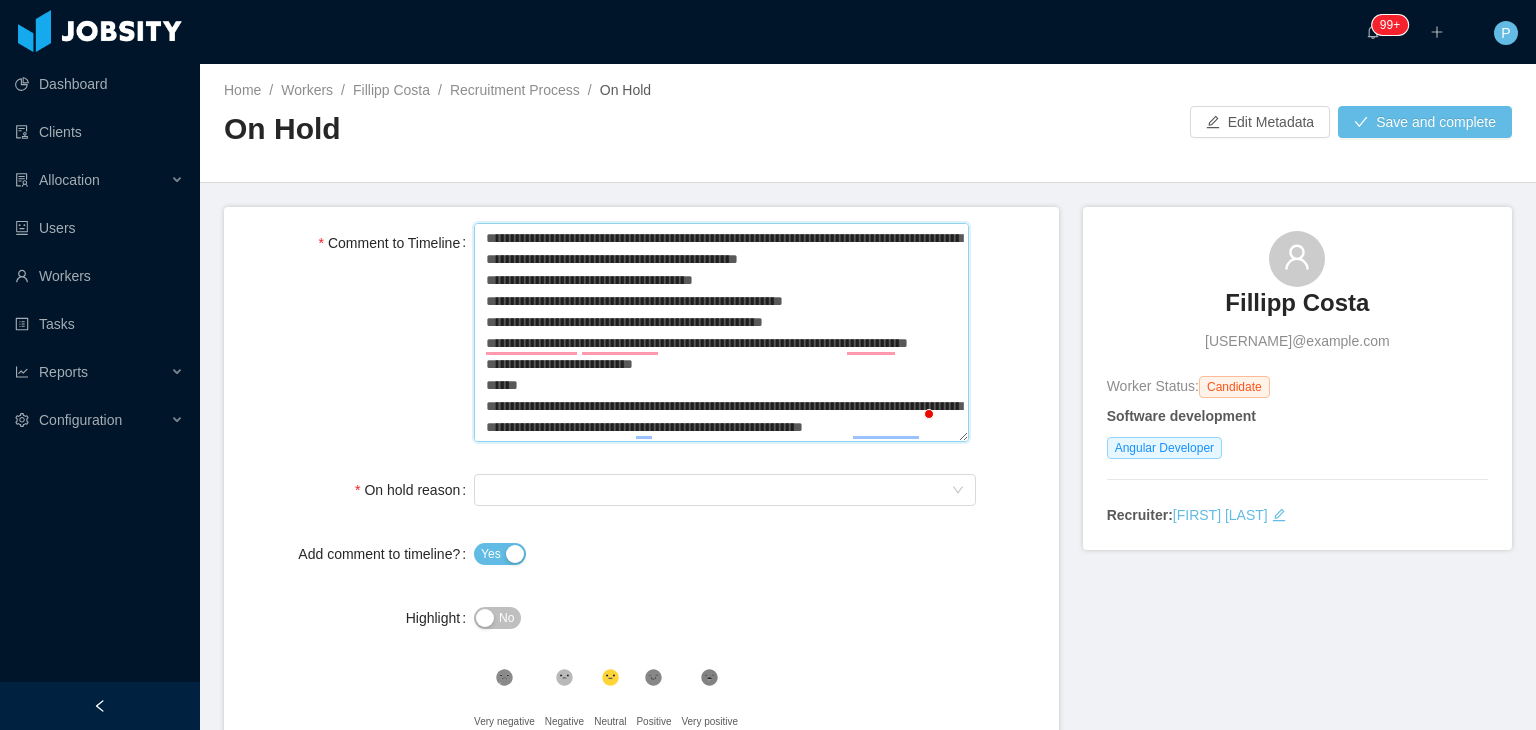 type 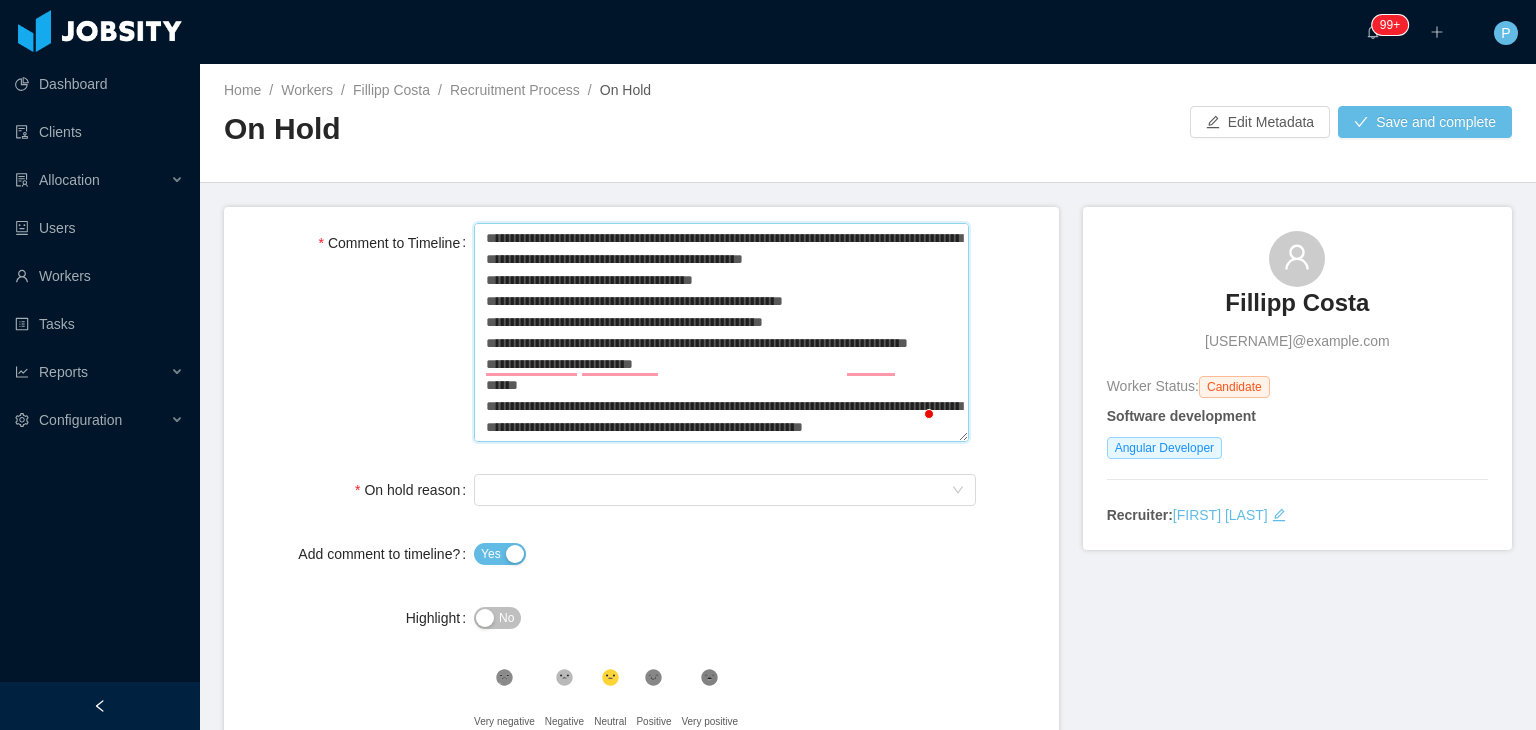 type 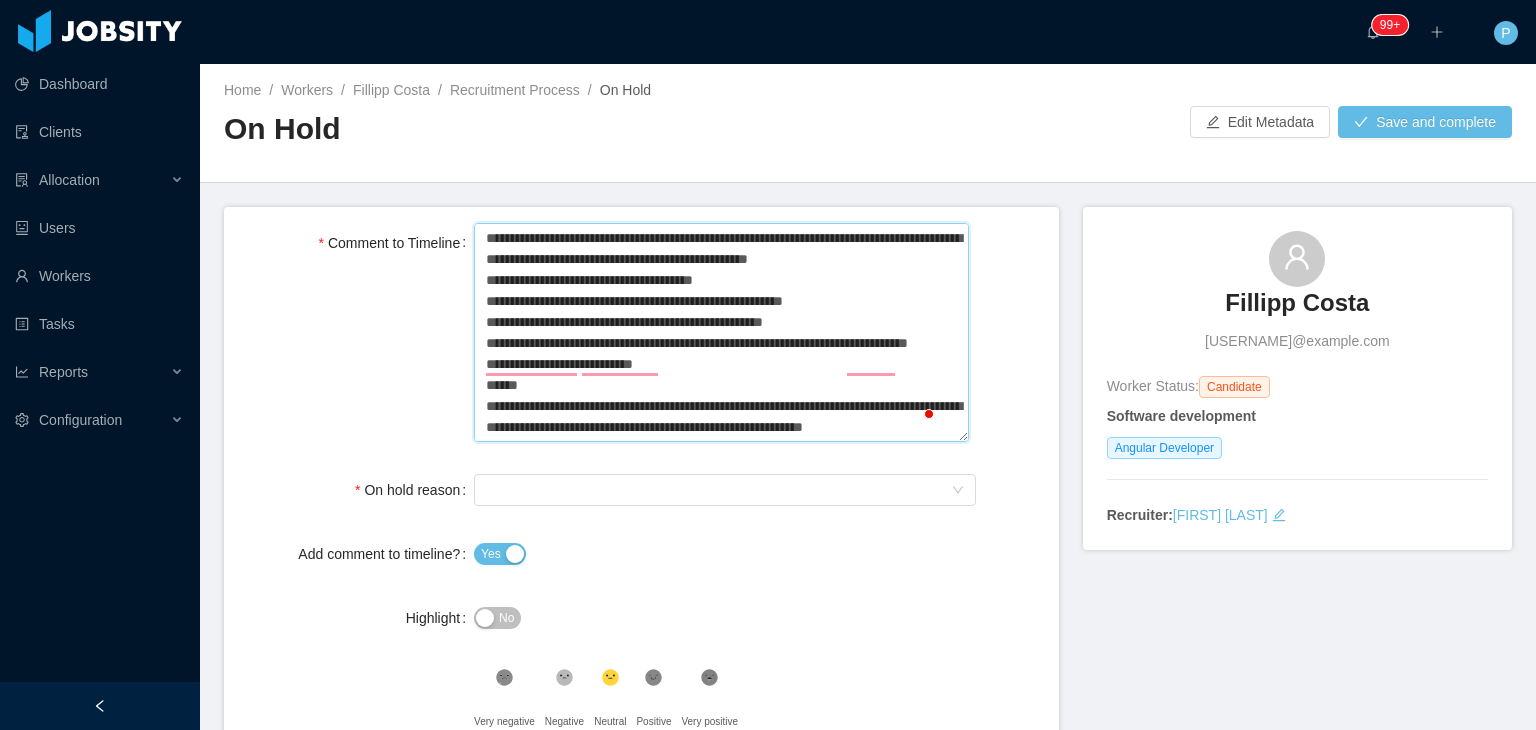 type 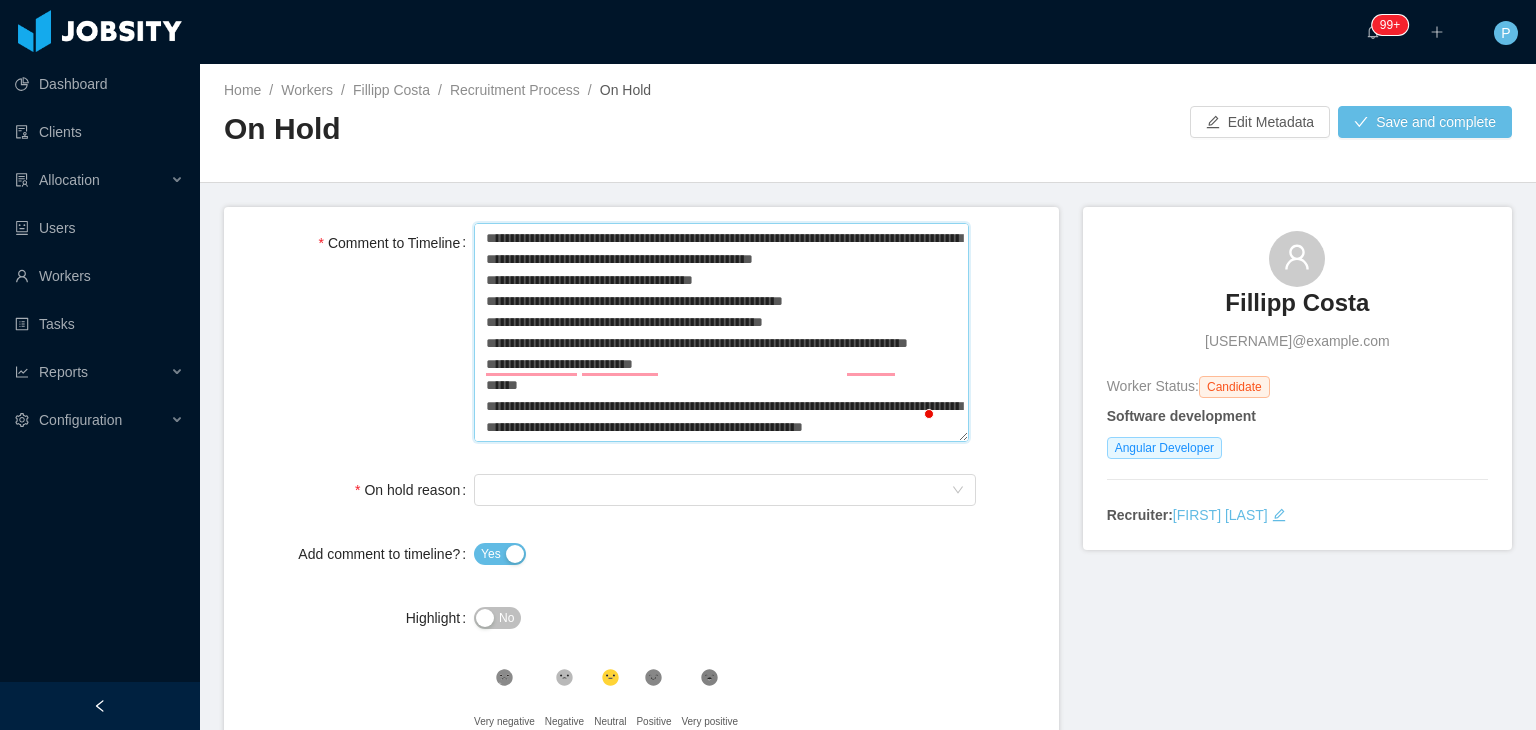 type 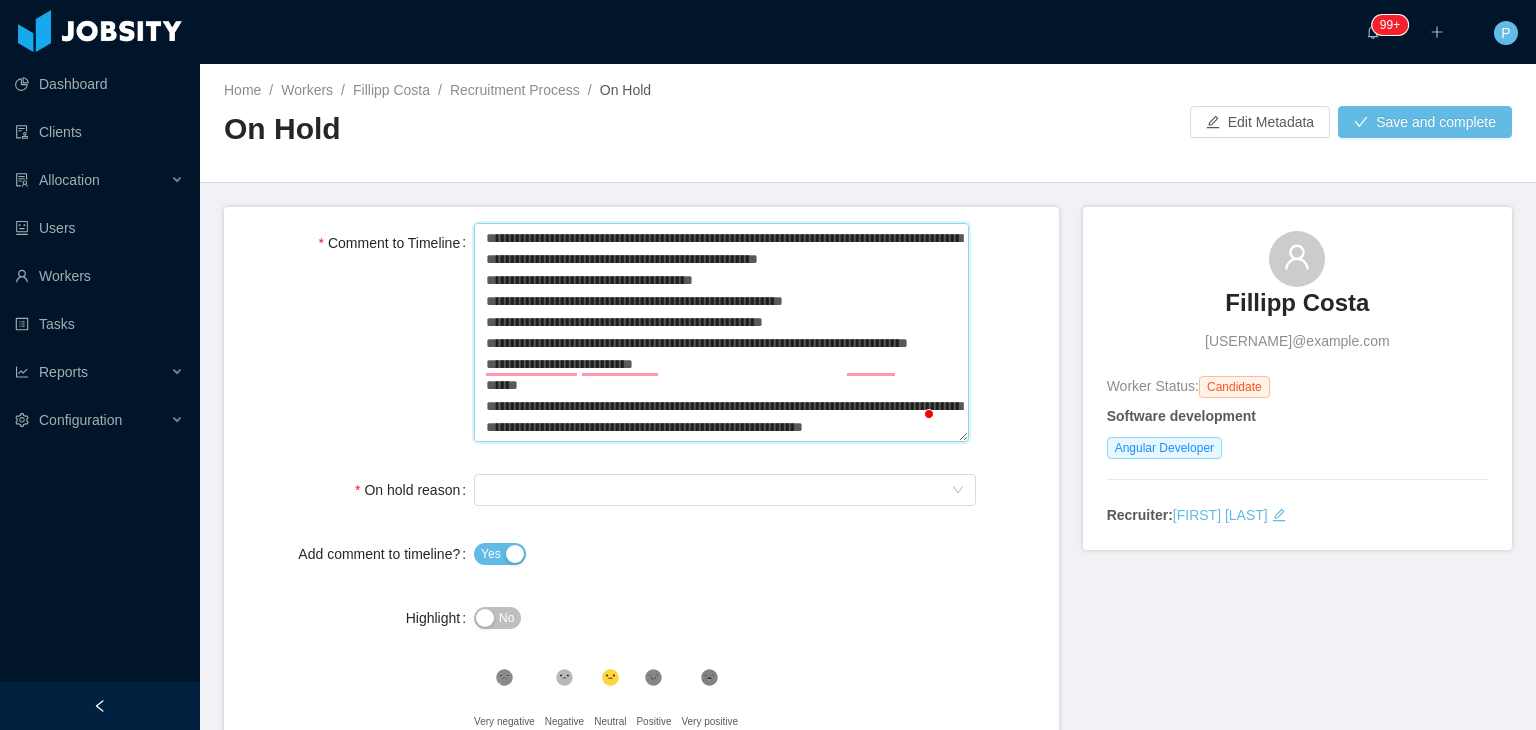 type 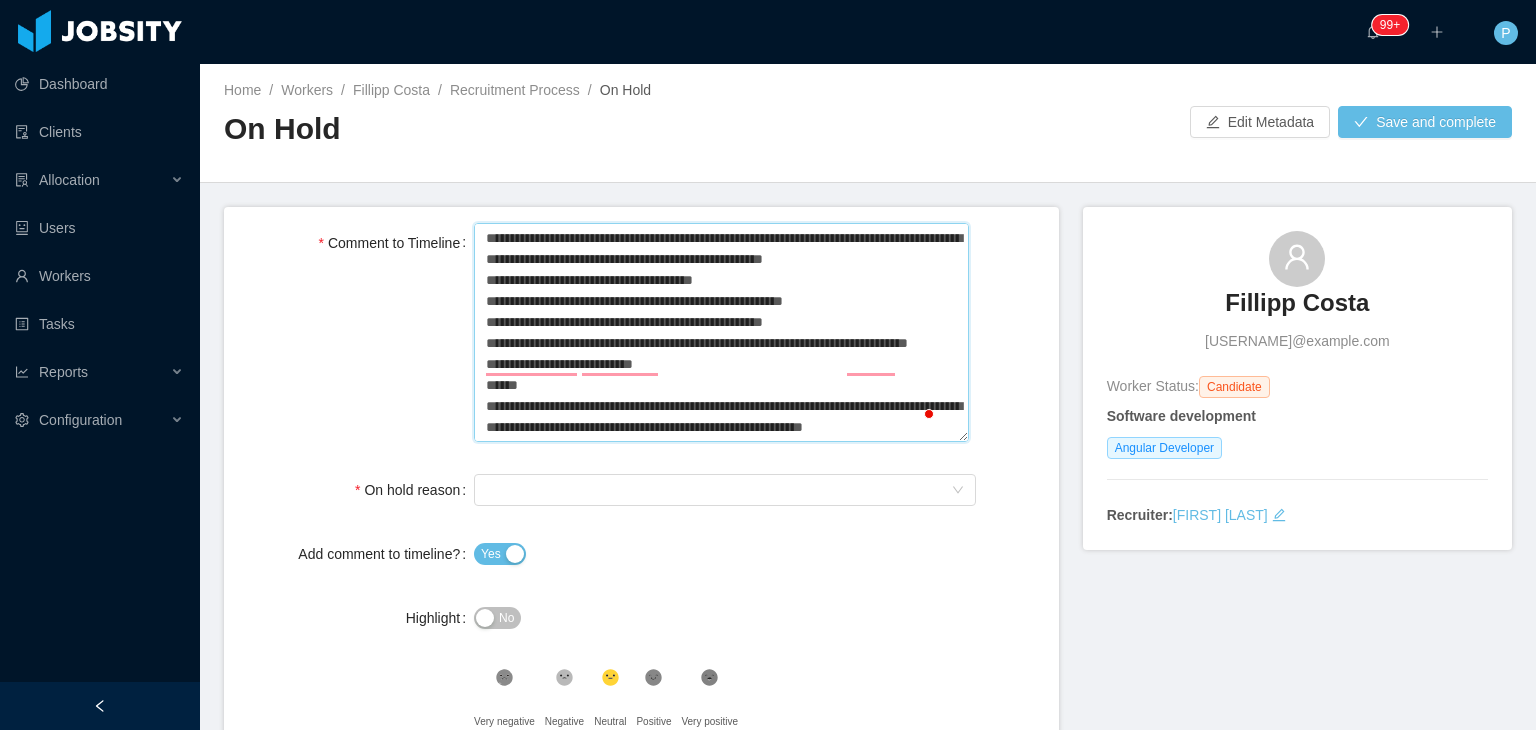 type 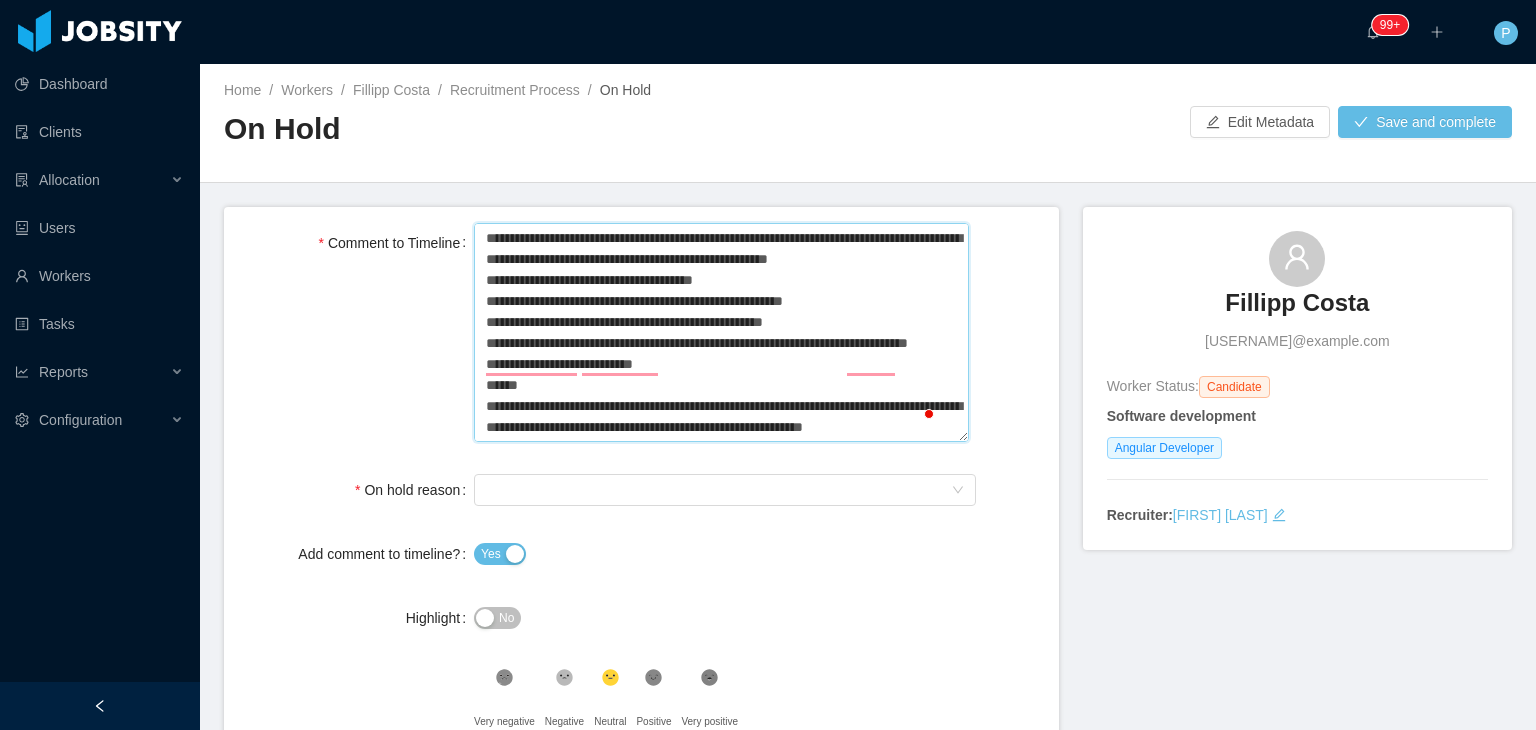 type 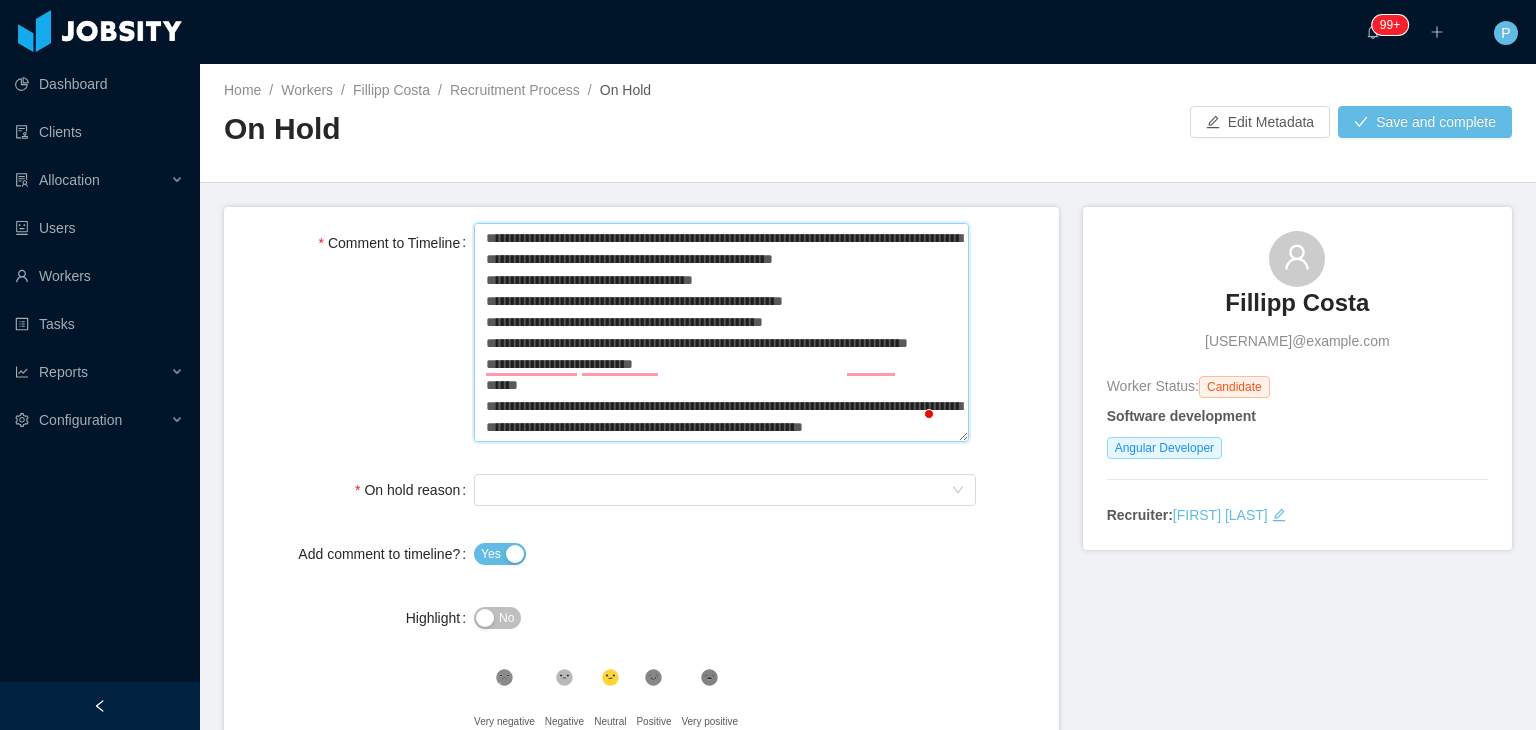 type 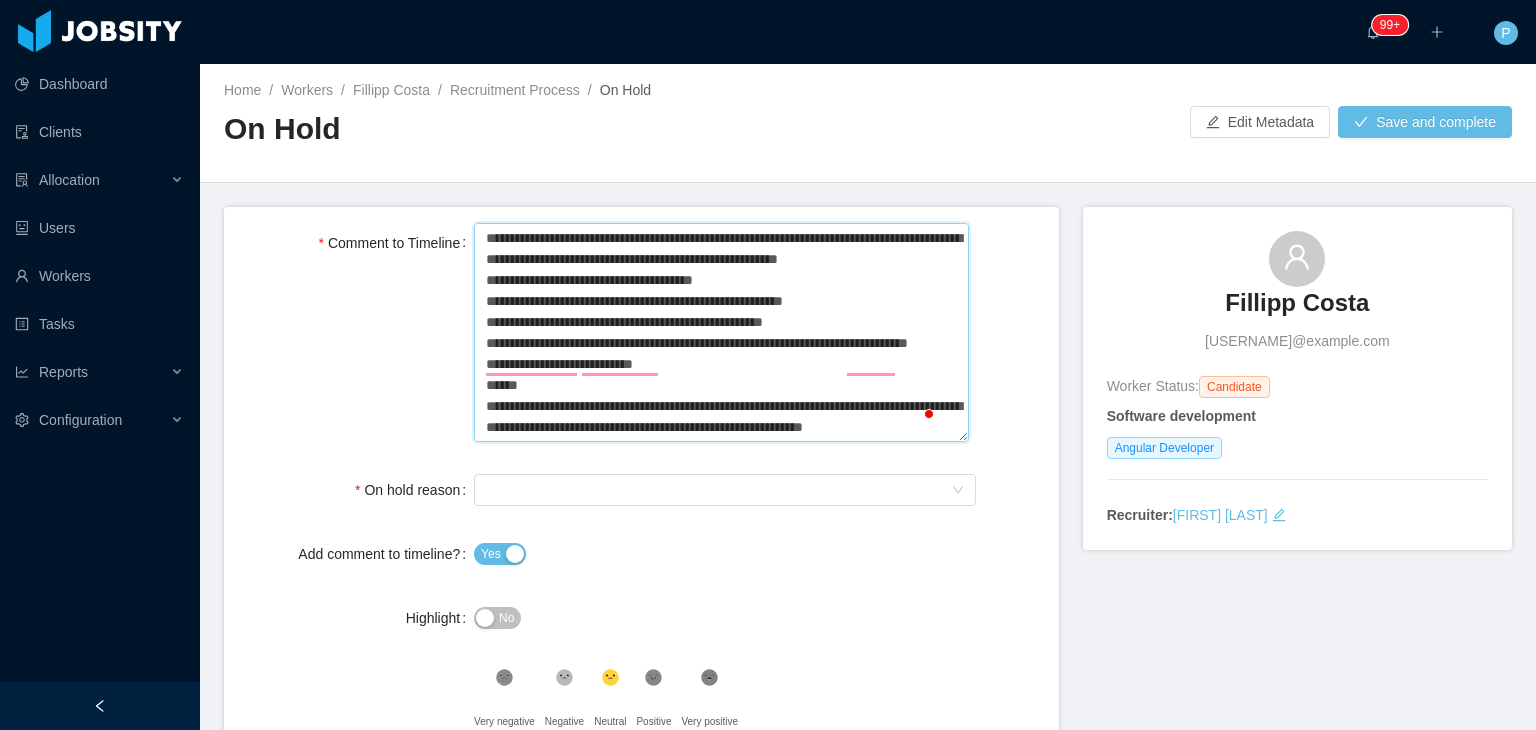 type 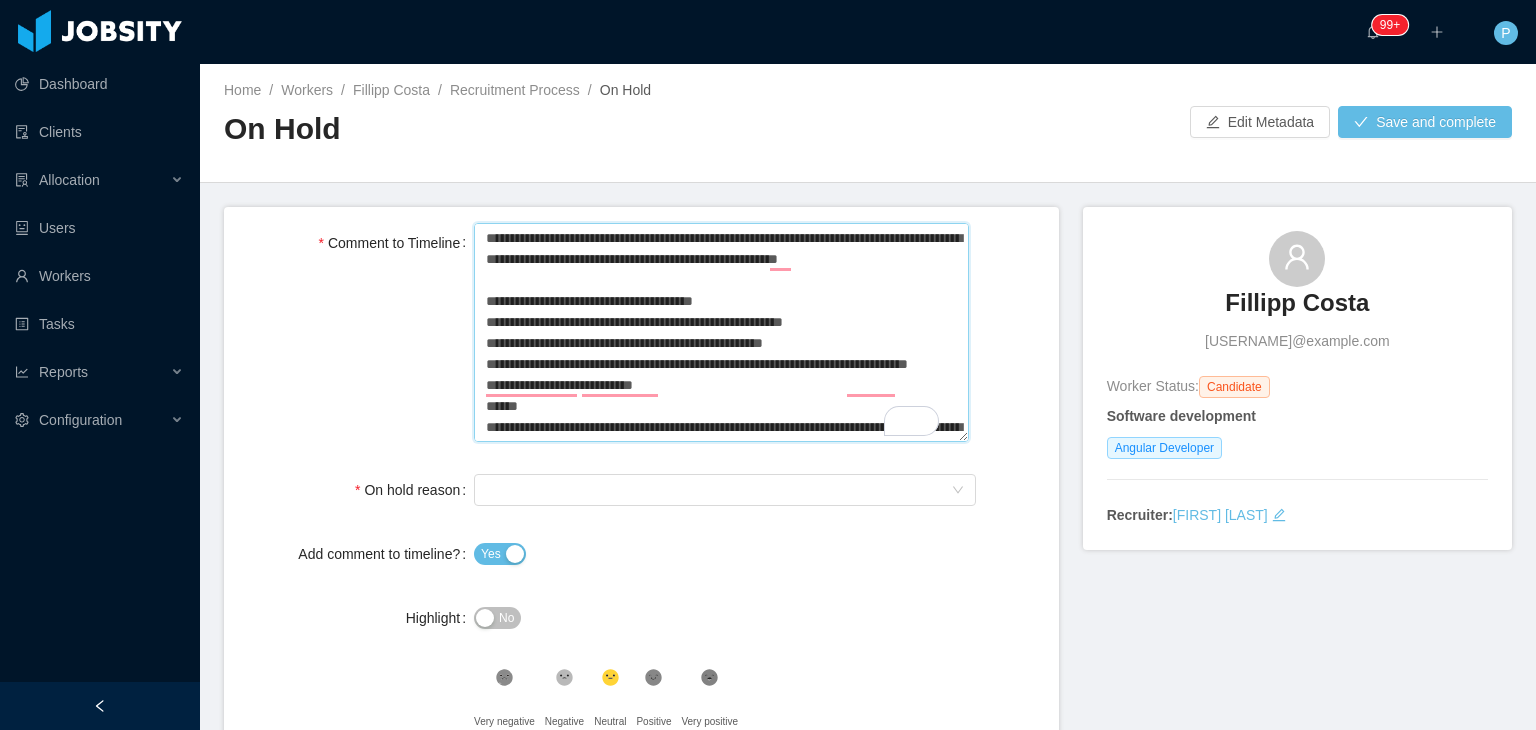 drag, startPoint x: 724, startPoint y: 320, endPoint x: 577, endPoint y: 332, distance: 147.48898 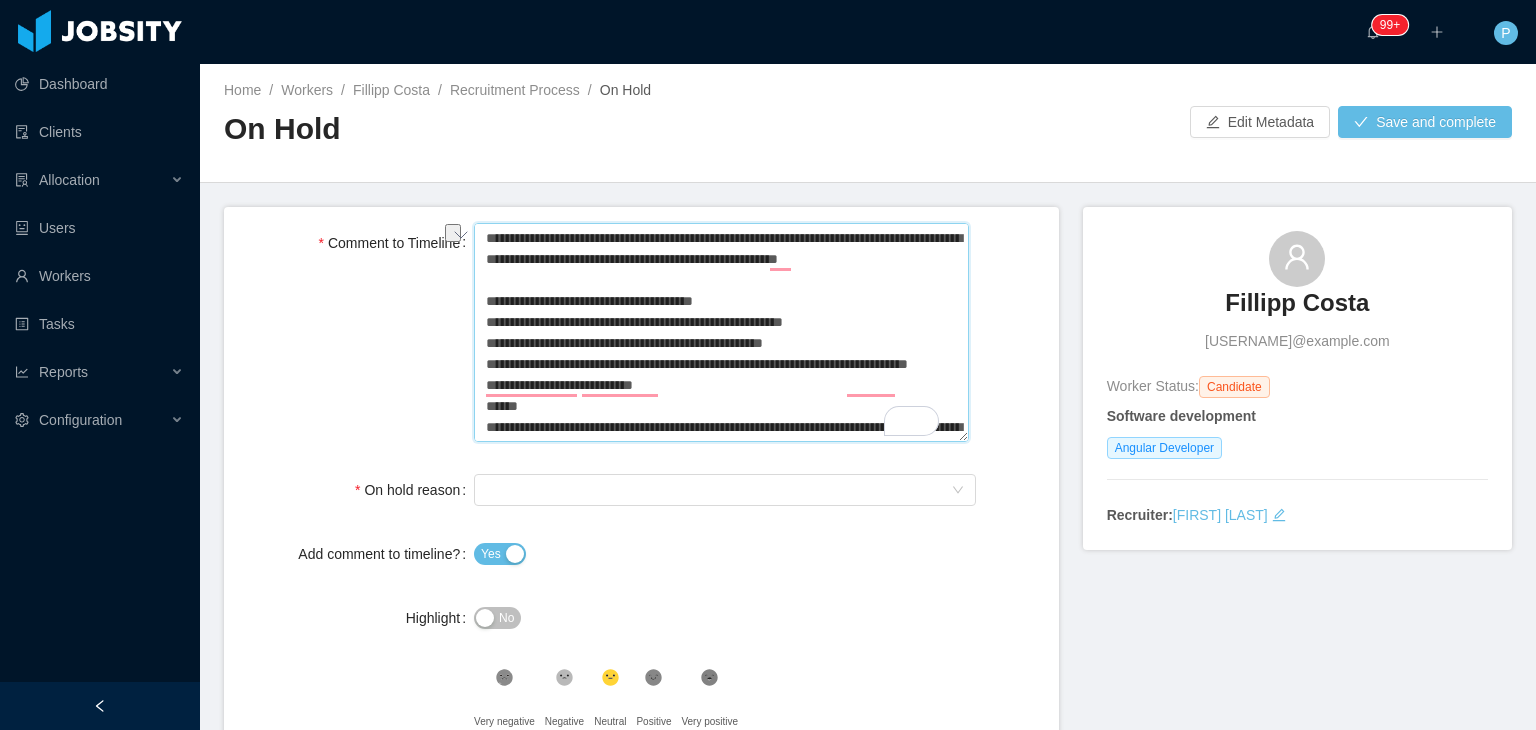 type 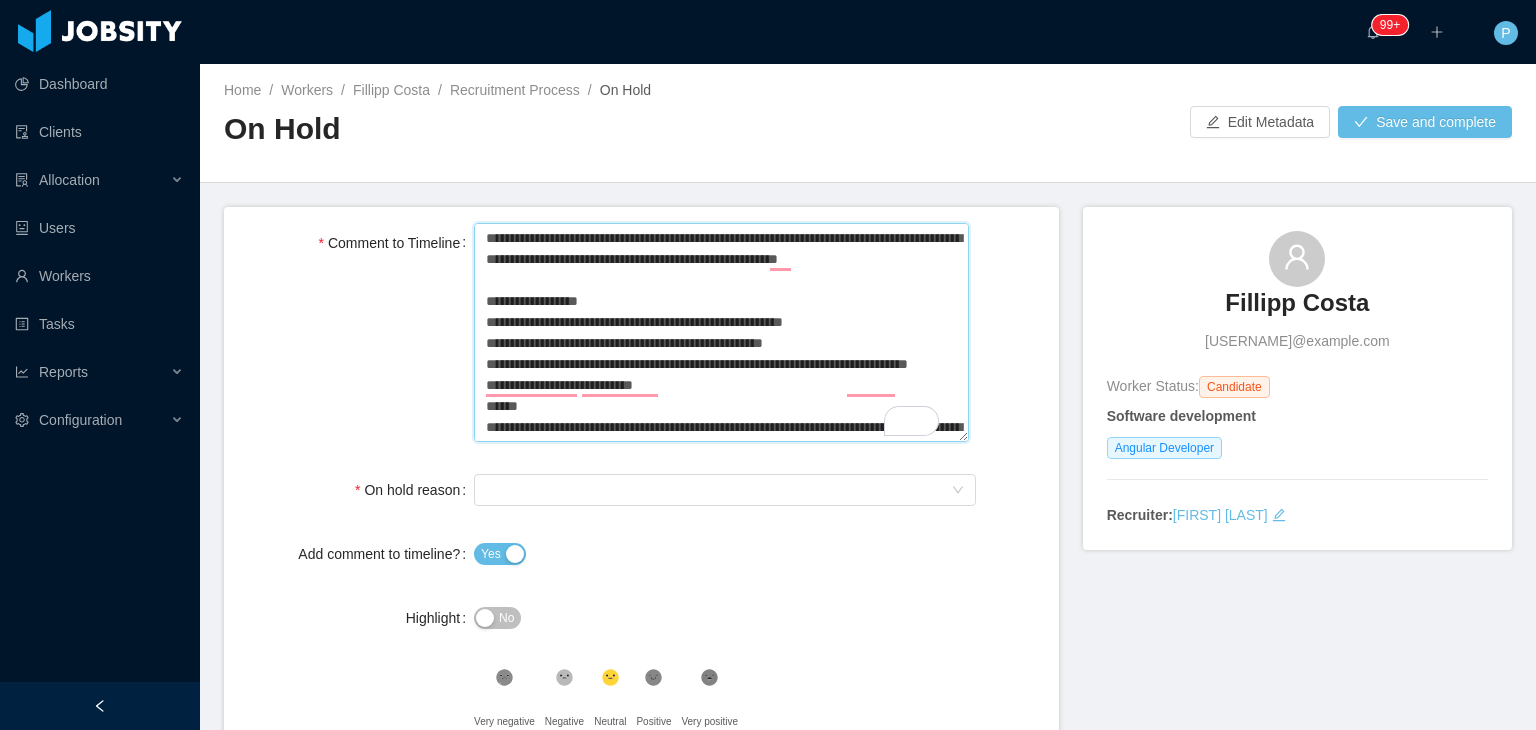 type 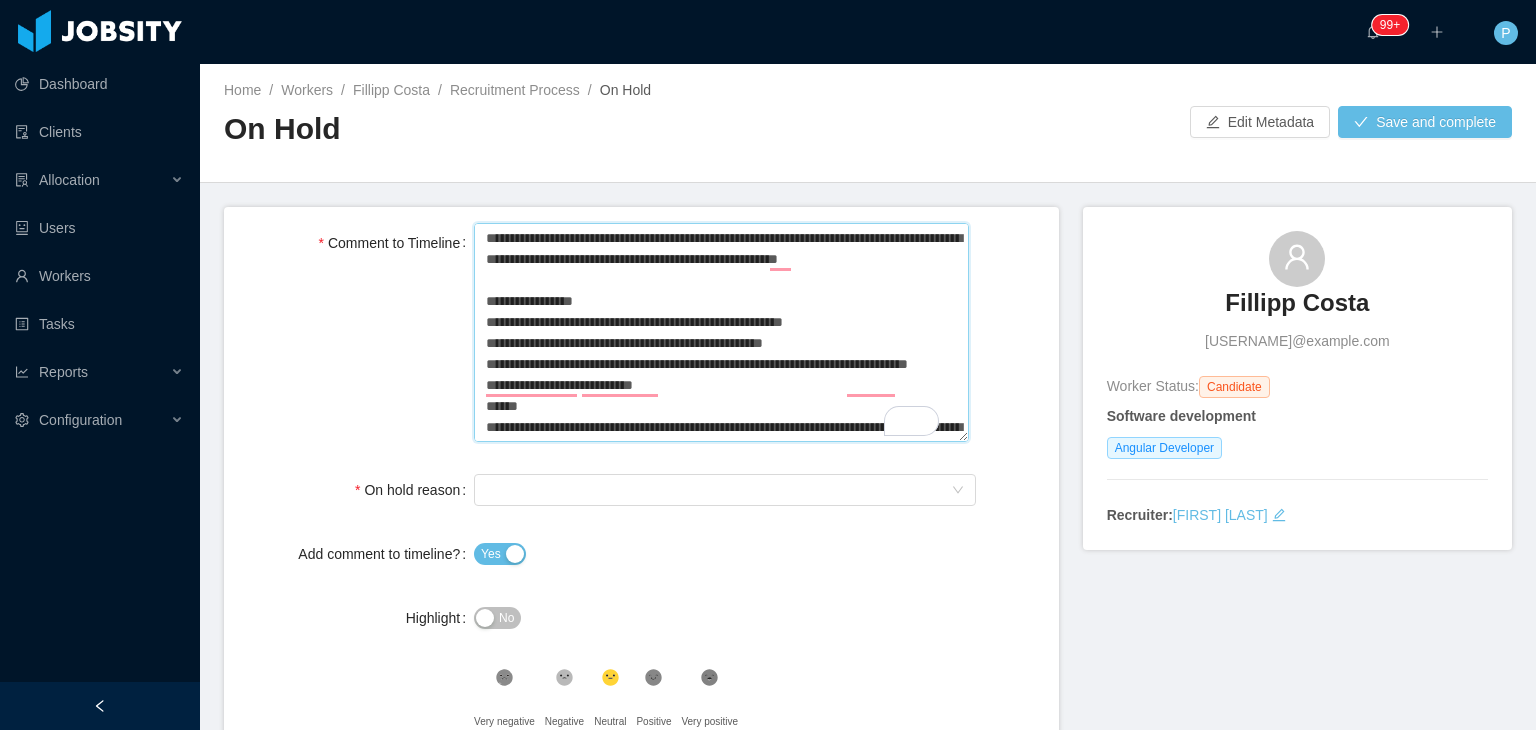 type 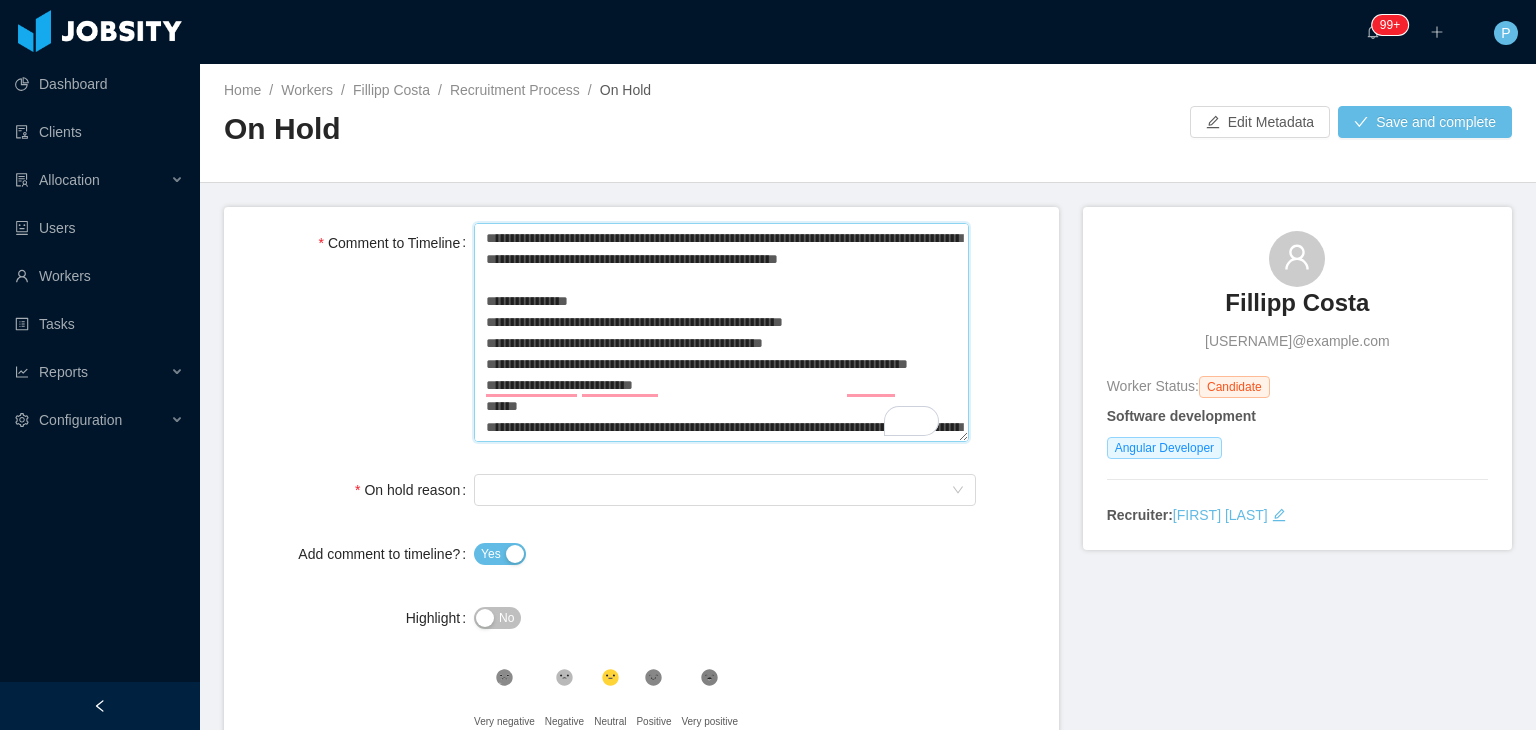 type 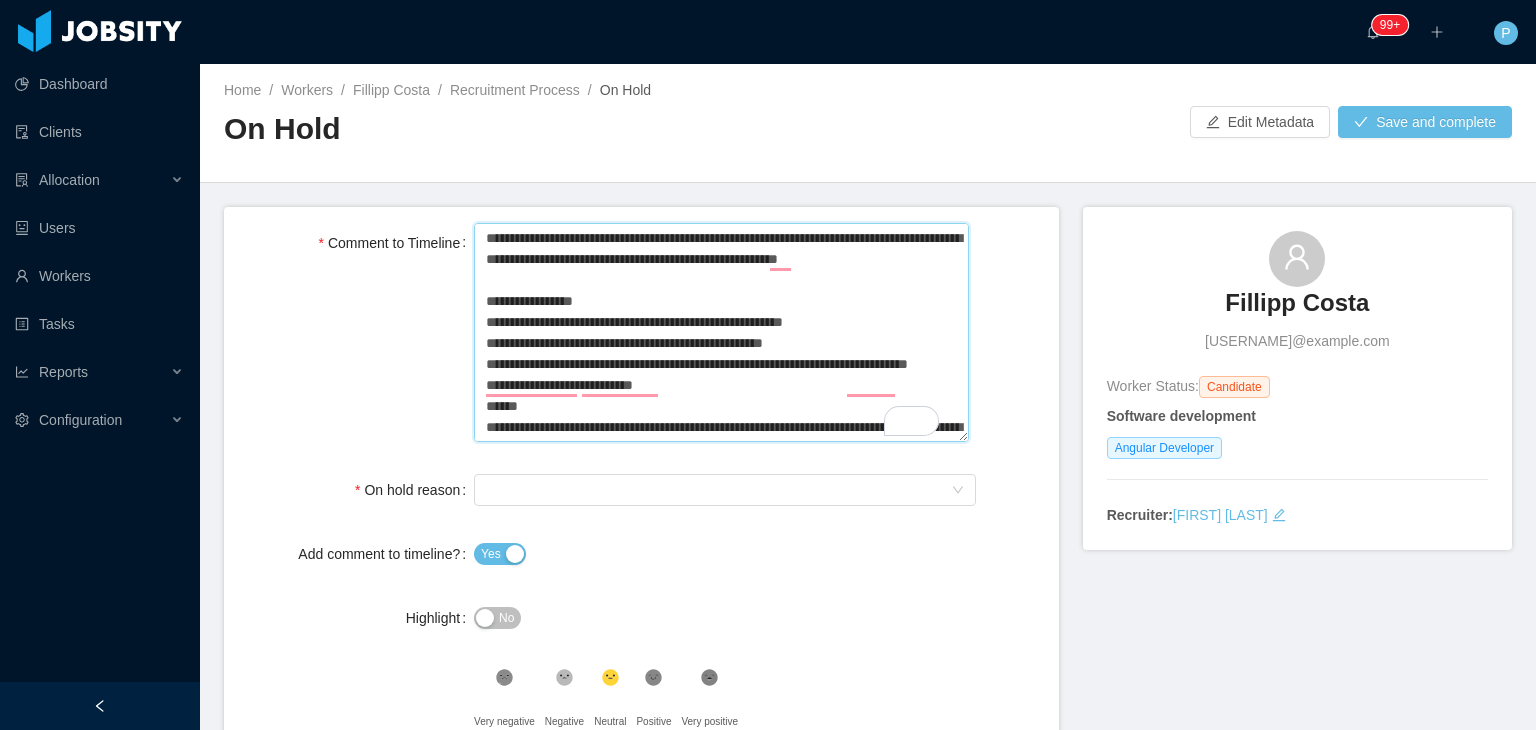click on "Comment to Timeline" at bounding box center [721, 333] 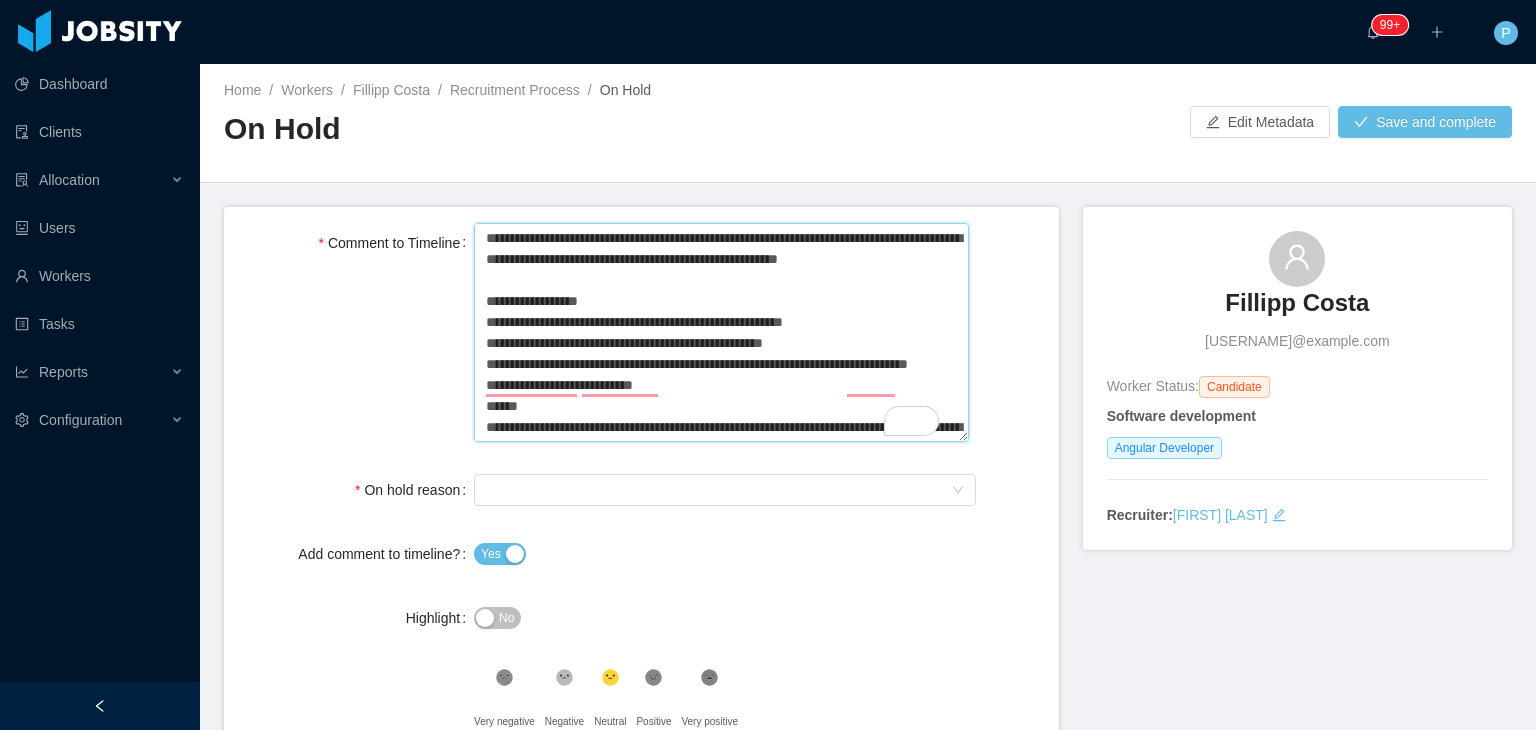 type 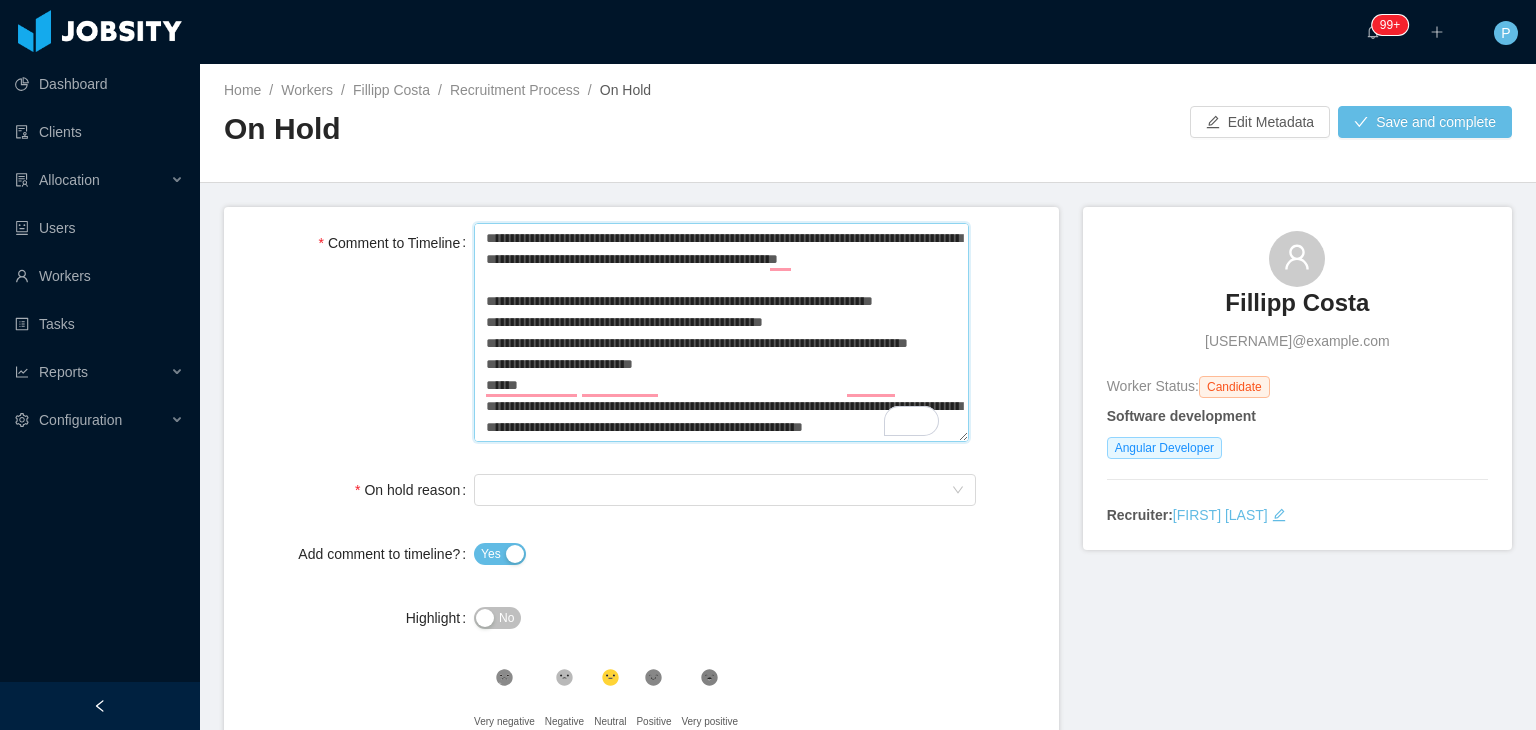 scroll, scrollTop: 16, scrollLeft: 0, axis: vertical 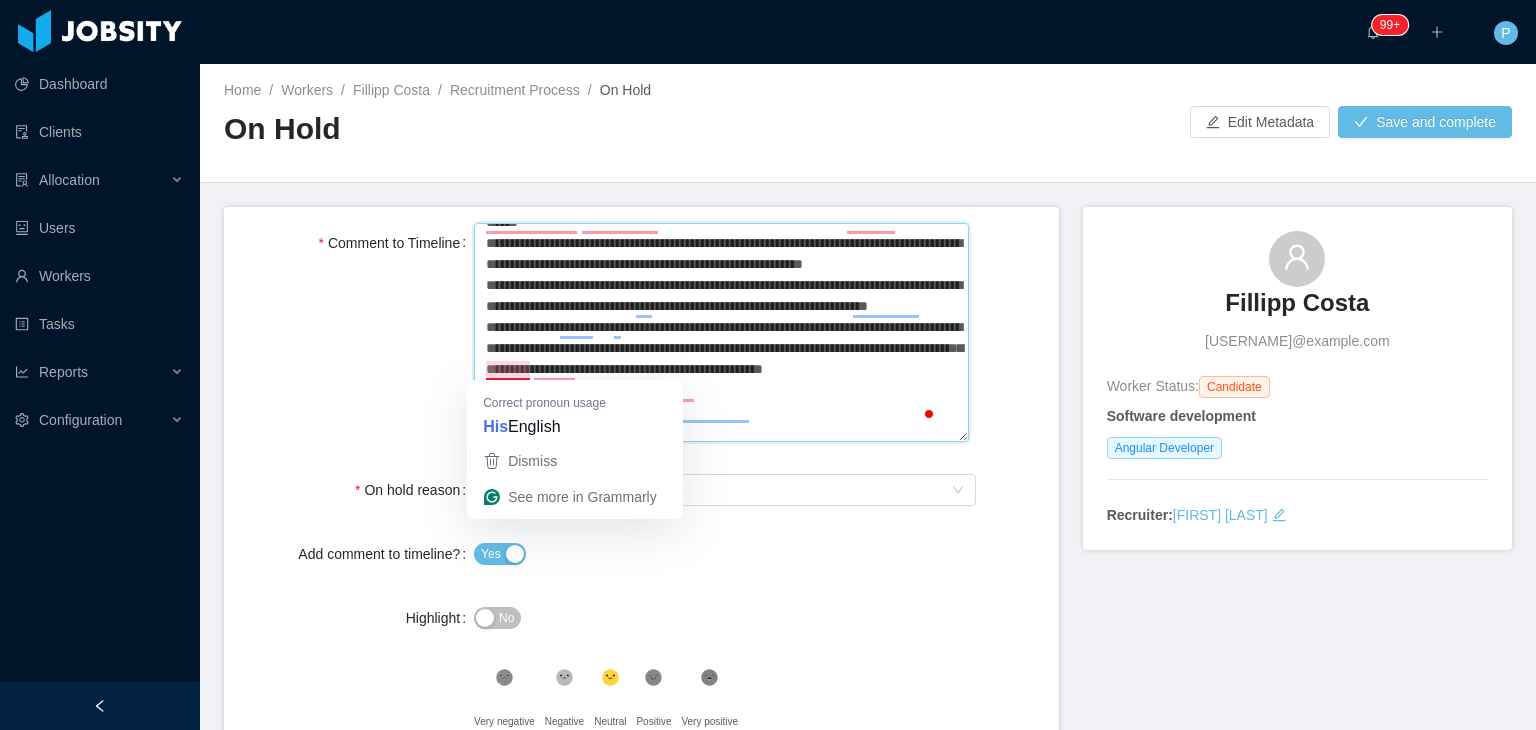 click on "Comment to Timeline" at bounding box center (721, 333) 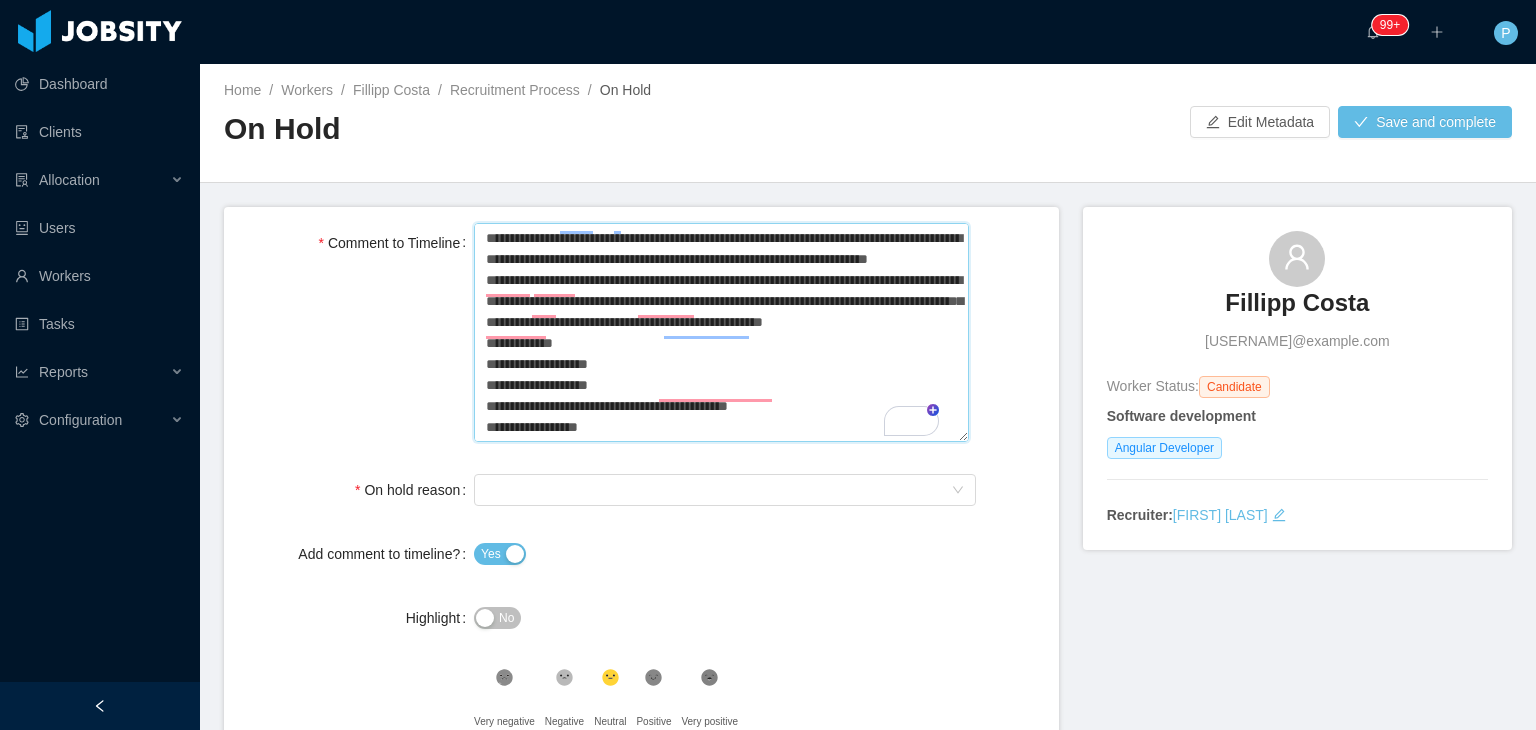 click on "Comment to Timeline" at bounding box center (721, 333) 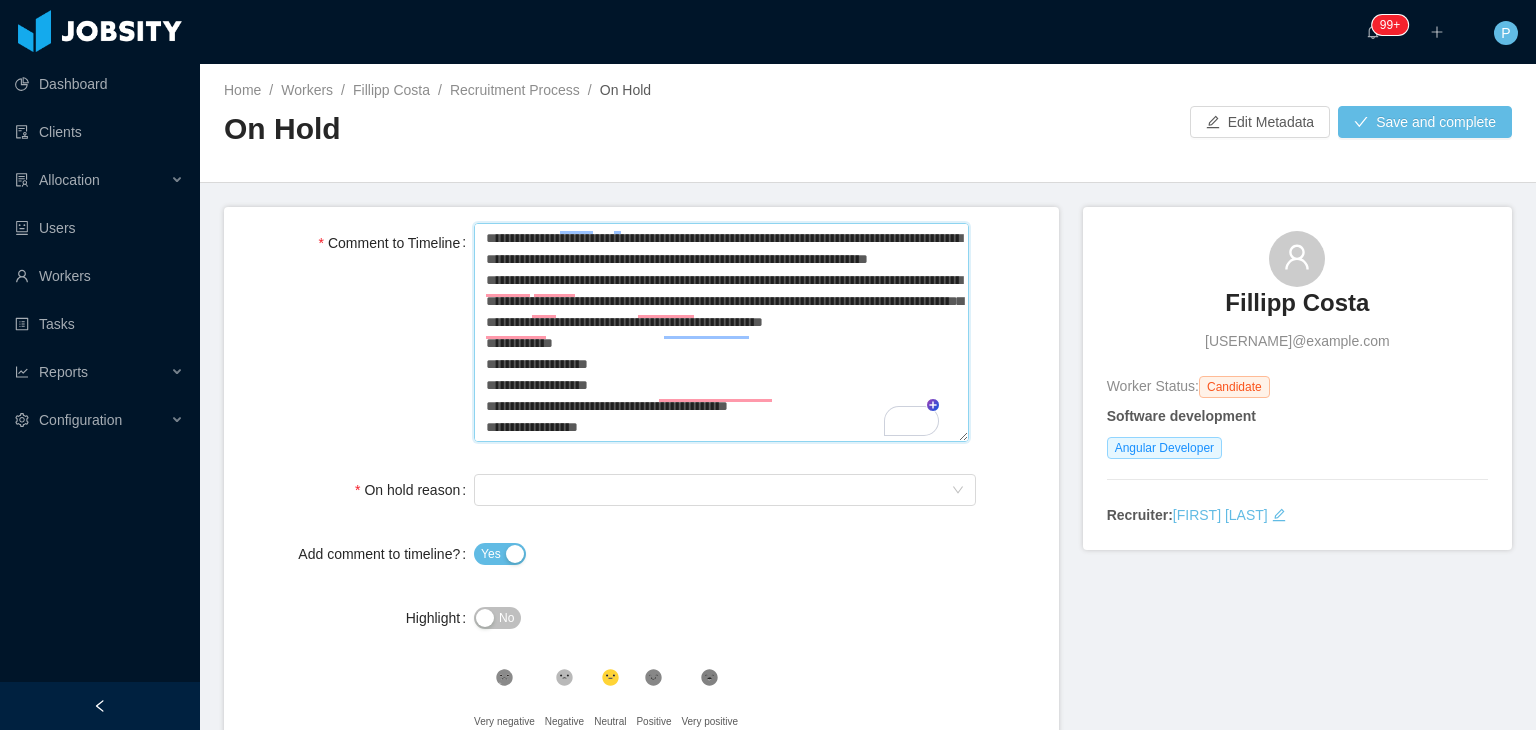 type 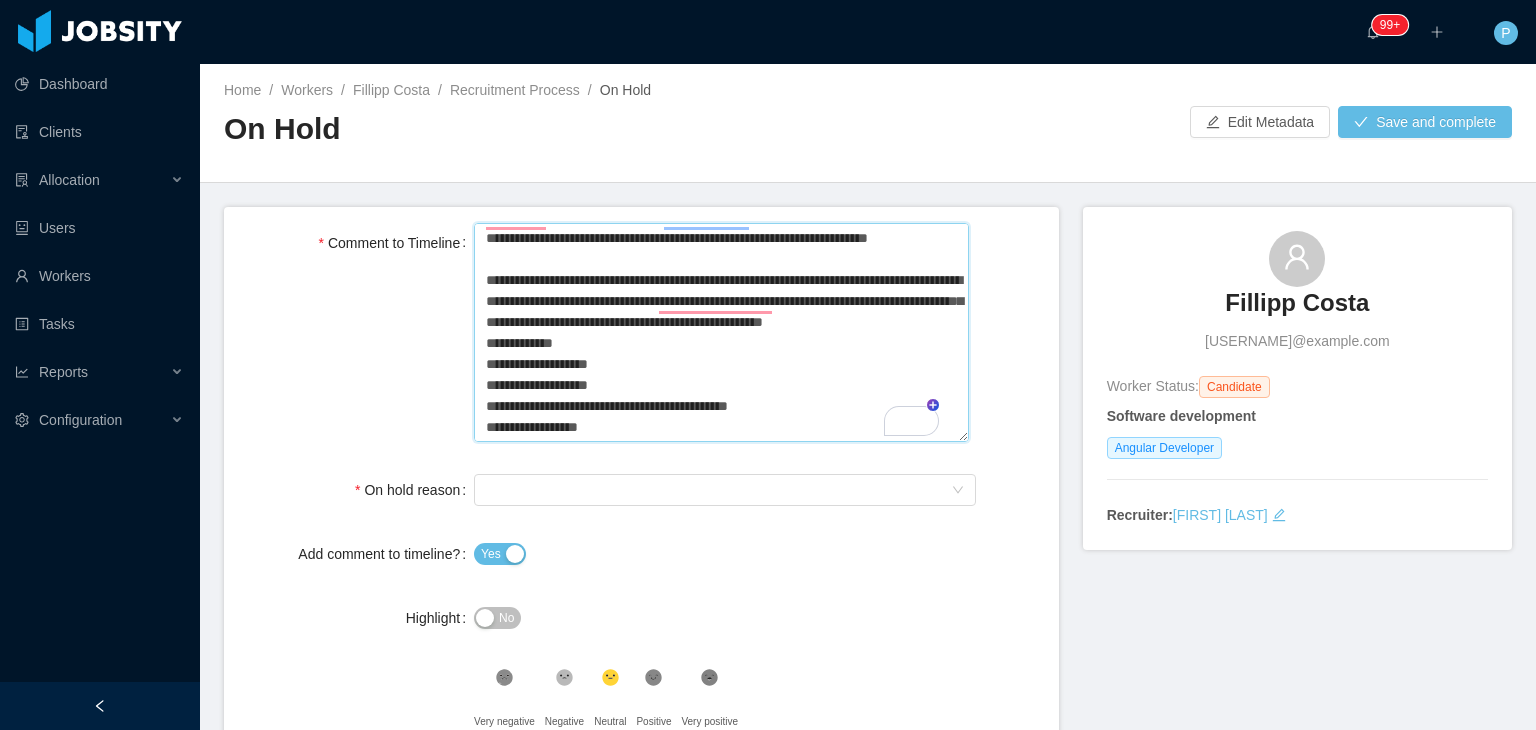 drag, startPoint x: 638, startPoint y: 433, endPoint x: 483, endPoint y: 328, distance: 187.21645 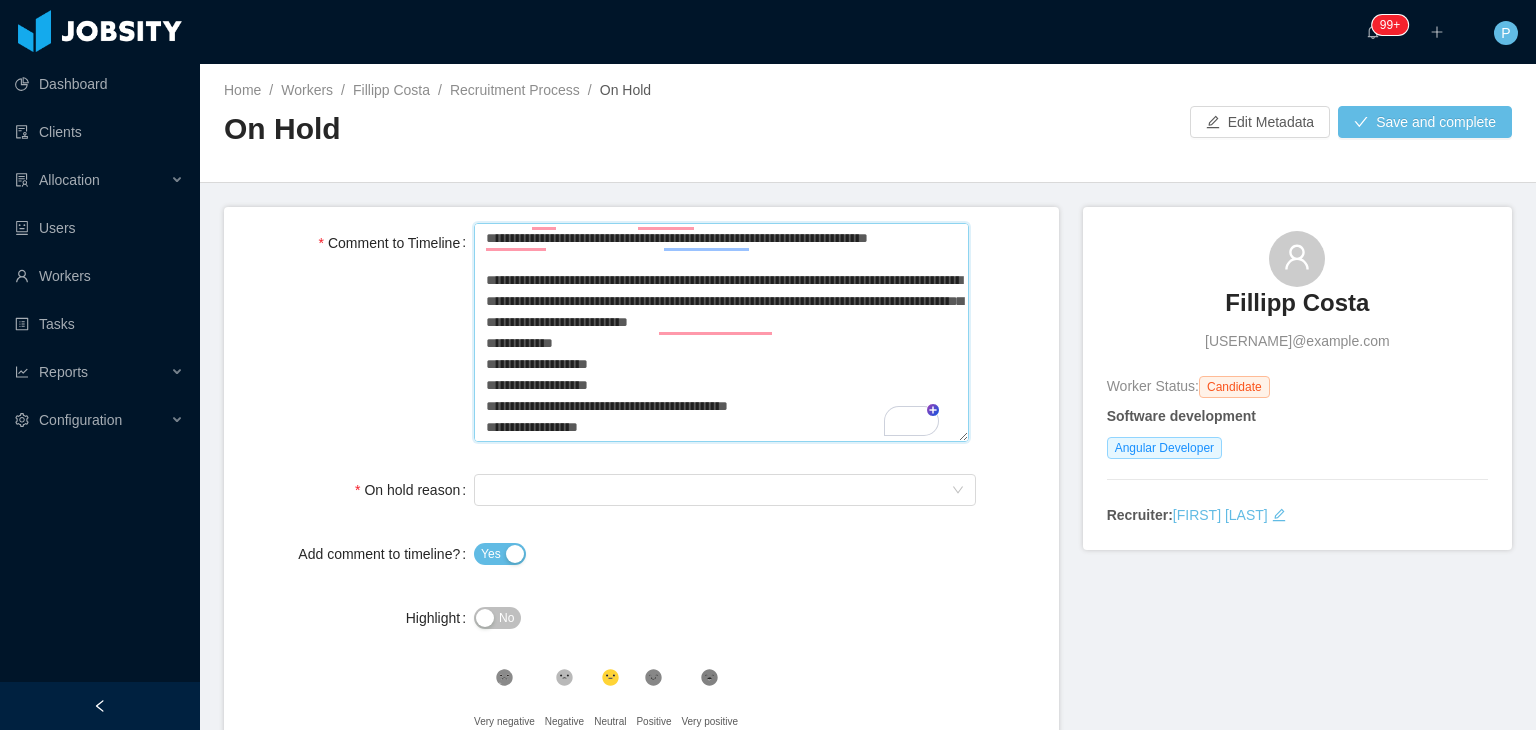 drag, startPoint x: 477, startPoint y: 342, endPoint x: 675, endPoint y: 452, distance: 226.50386 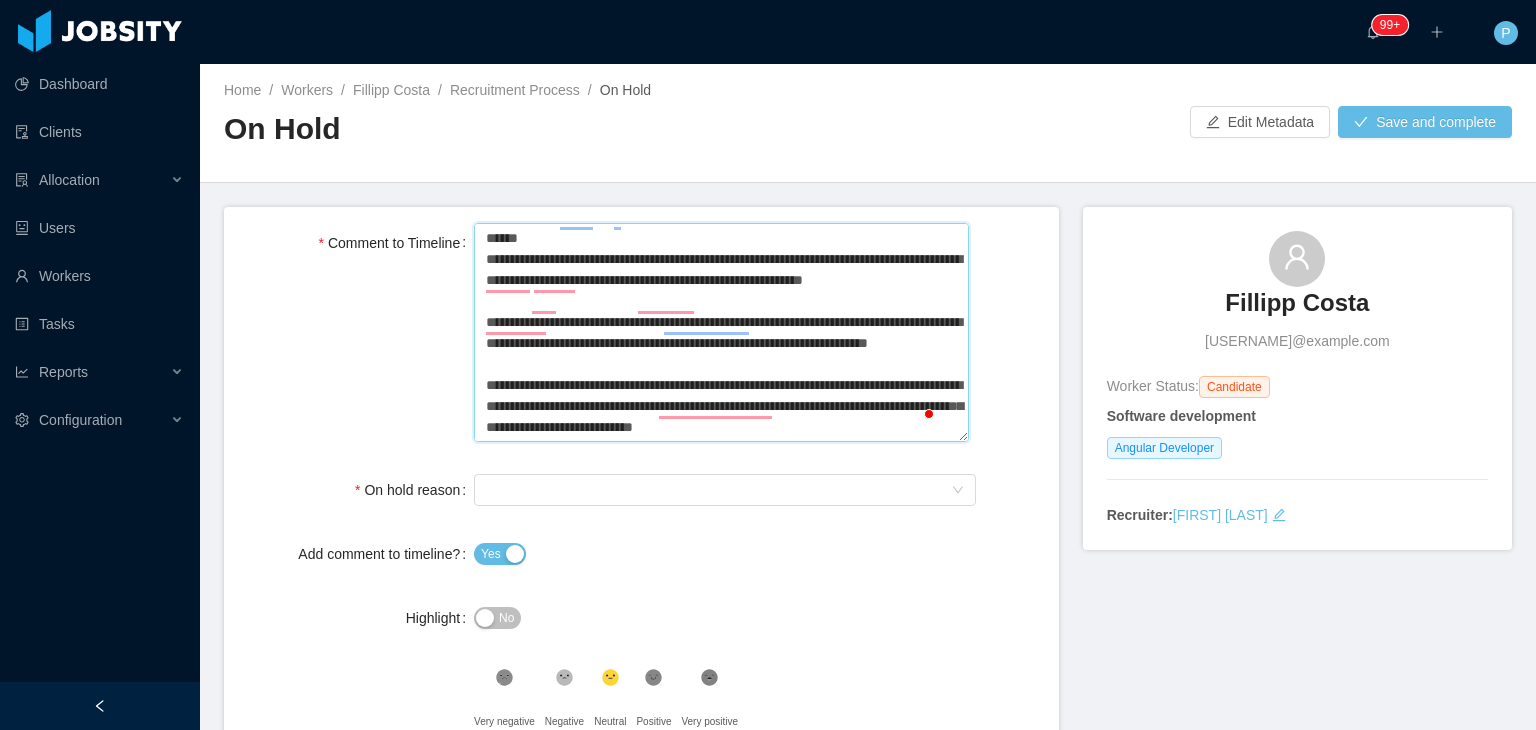 click on "**********" at bounding box center [721, 333] 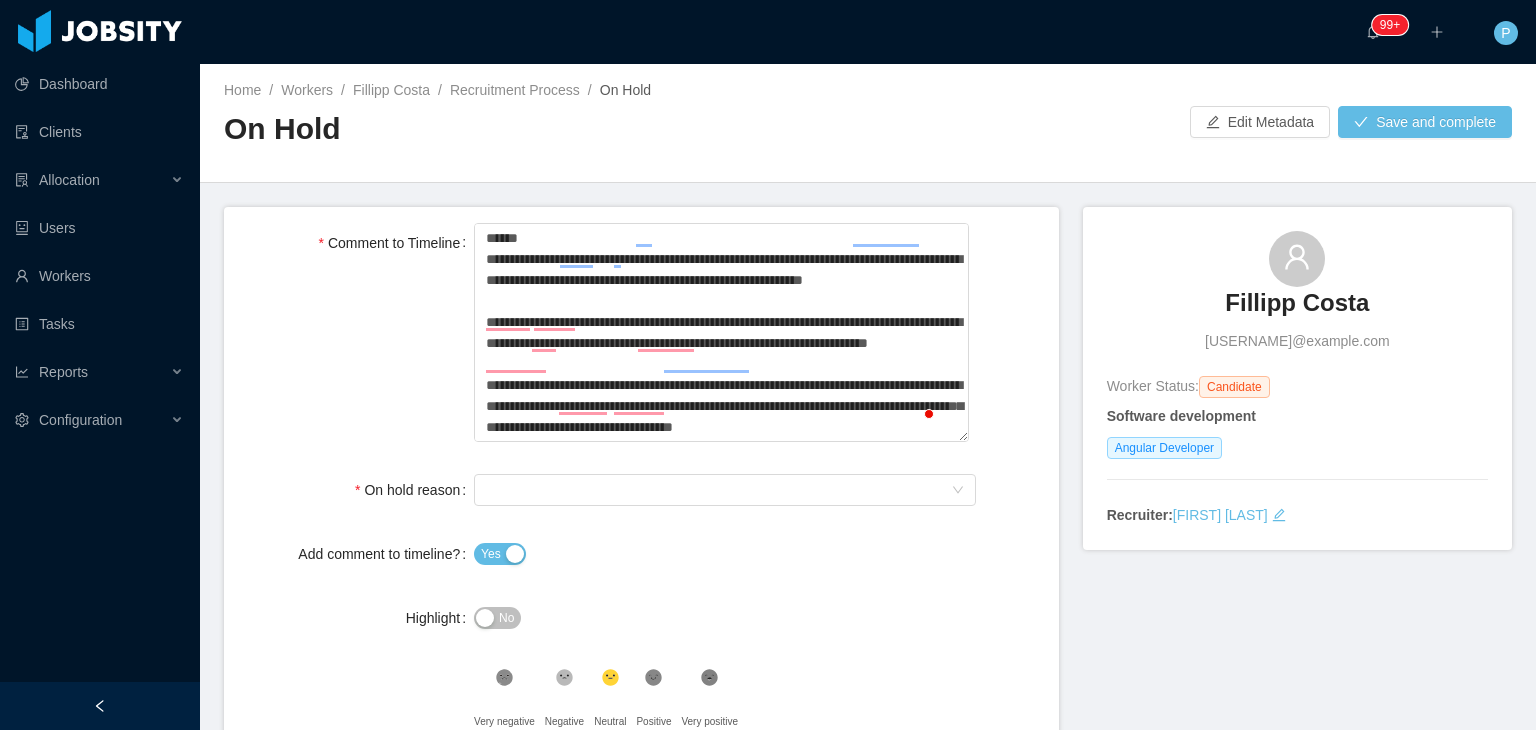 click on "No" at bounding box center [497, 618] 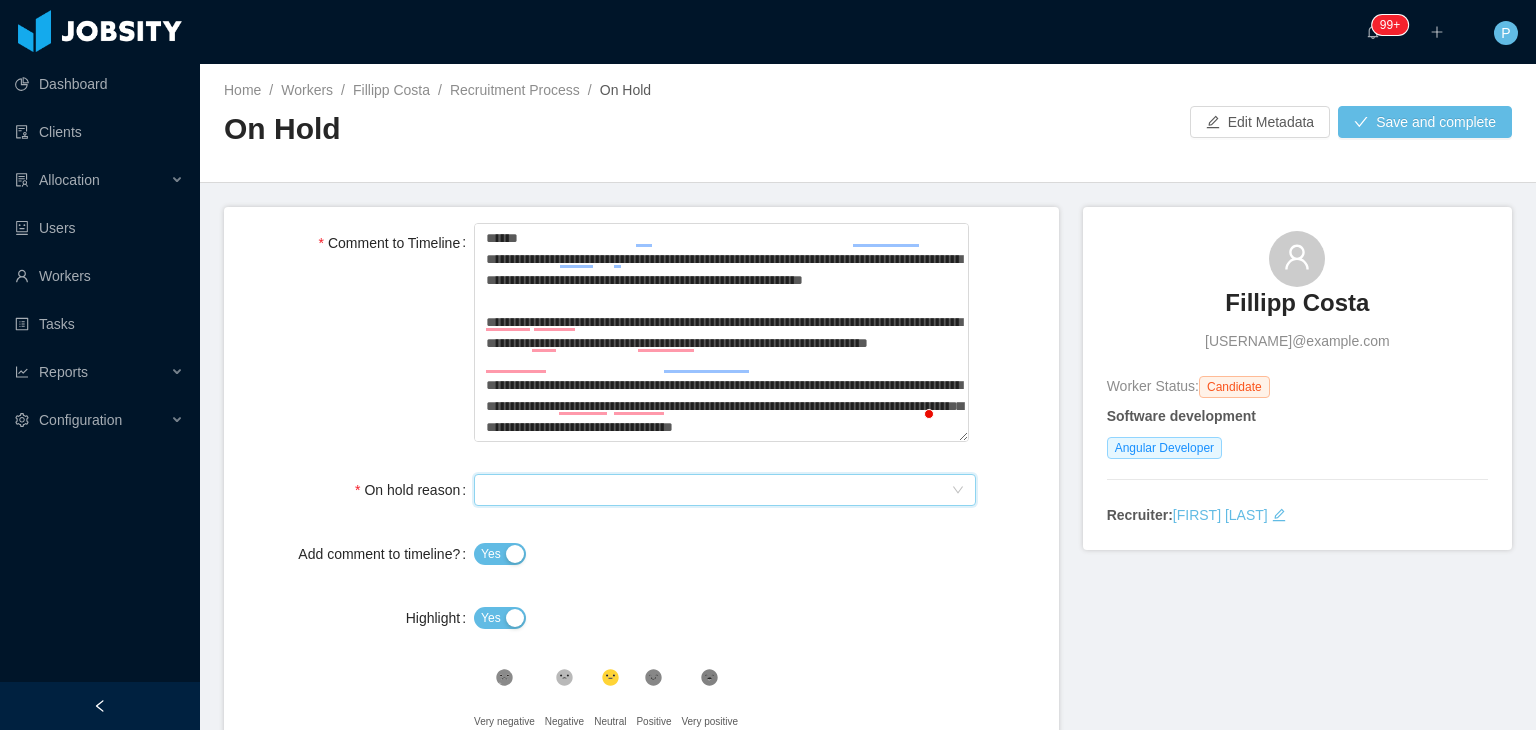 click on "Select On Hold reason" at bounding box center (718, 490) 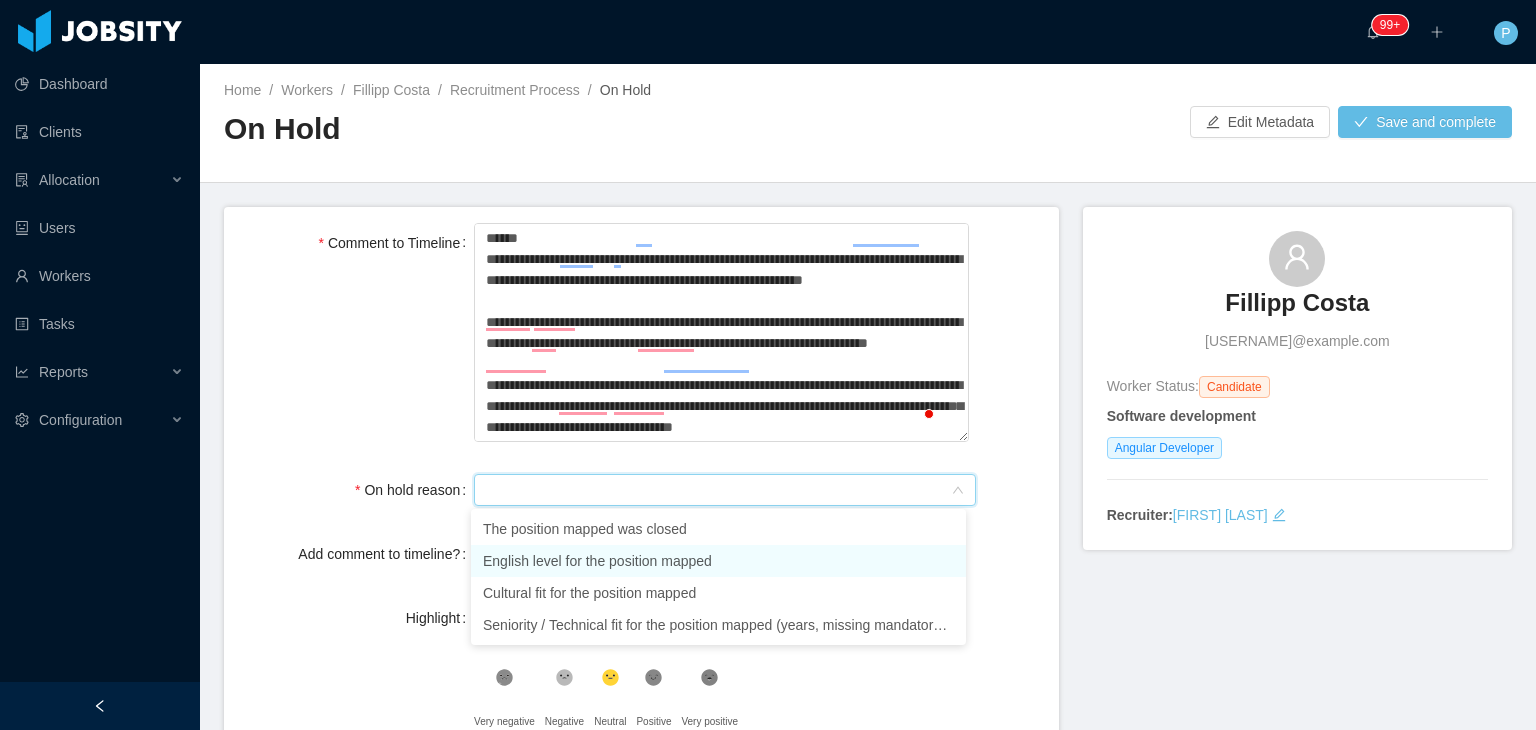 click on "English level for the position mapped" at bounding box center [718, 561] 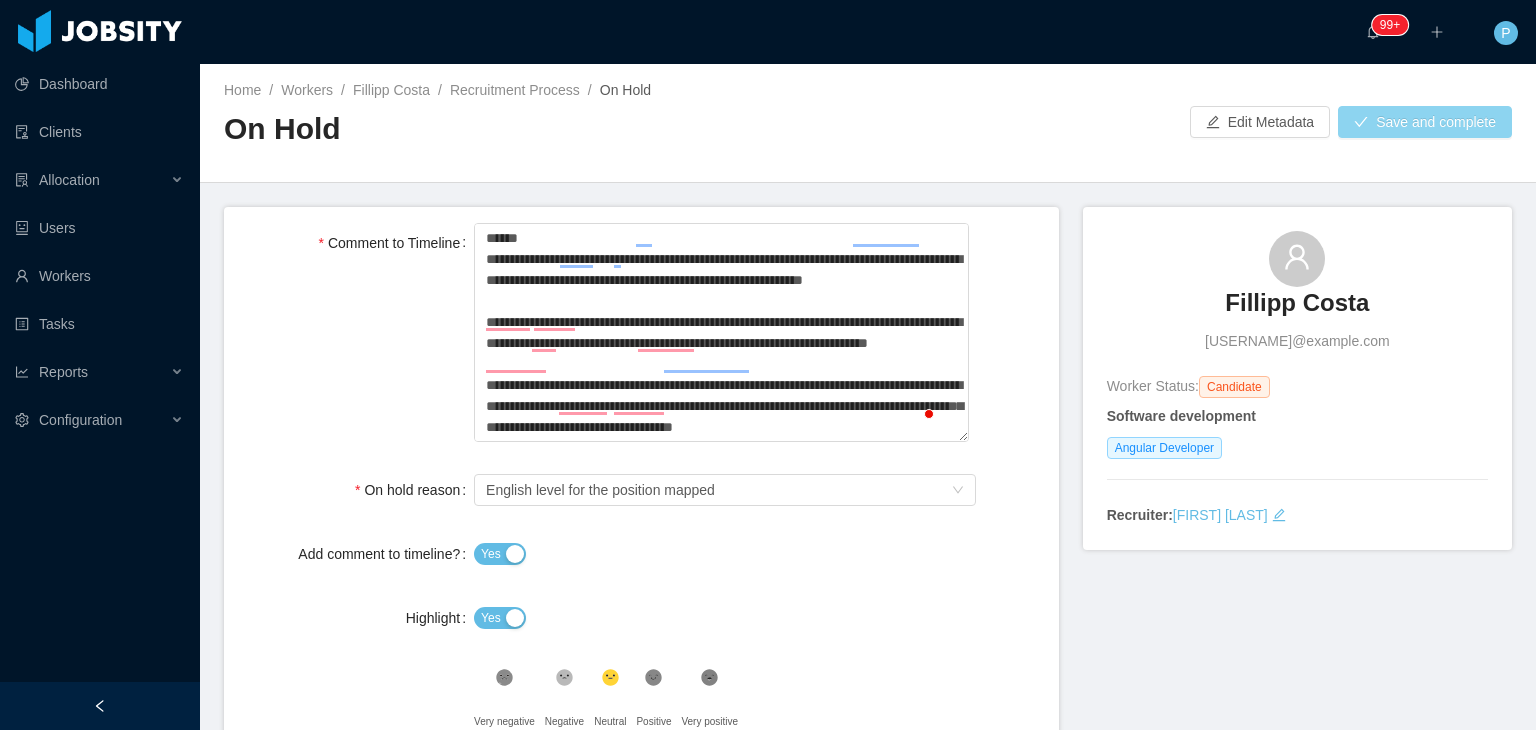 click on "Save and complete" at bounding box center (1425, 122) 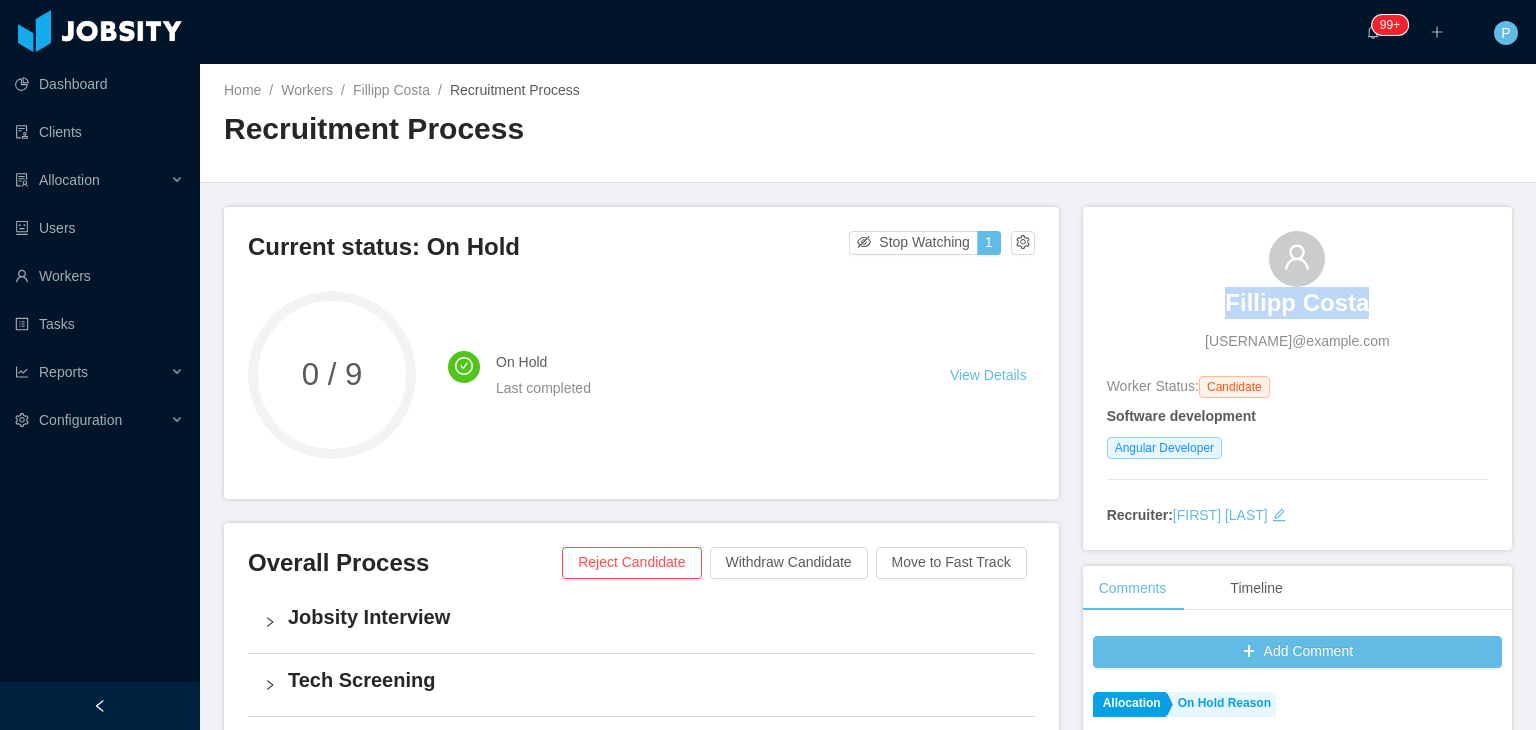 drag, startPoint x: 1356, startPoint y: 310, endPoint x: 1220, endPoint y: 319, distance: 136.29747 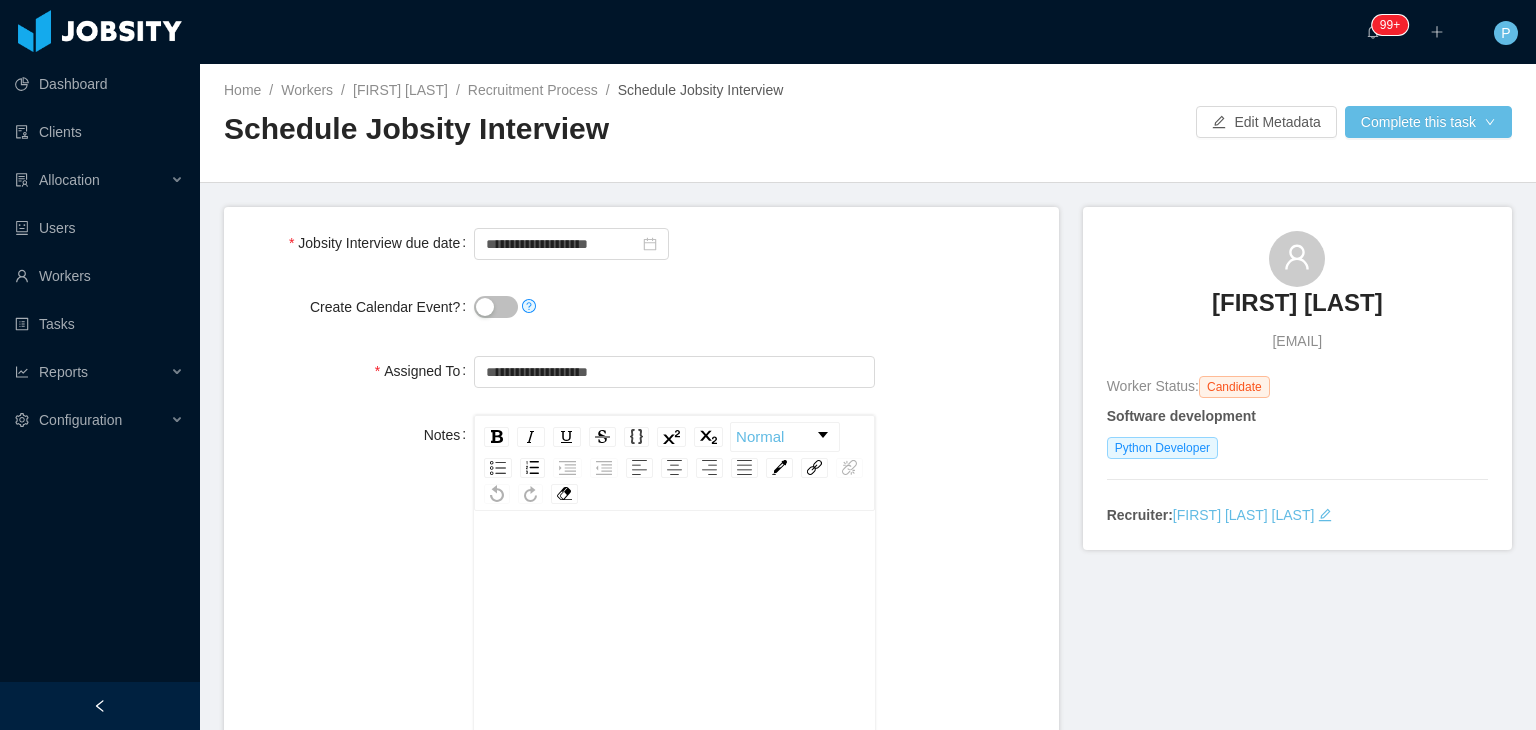 scroll, scrollTop: 0, scrollLeft: 0, axis: both 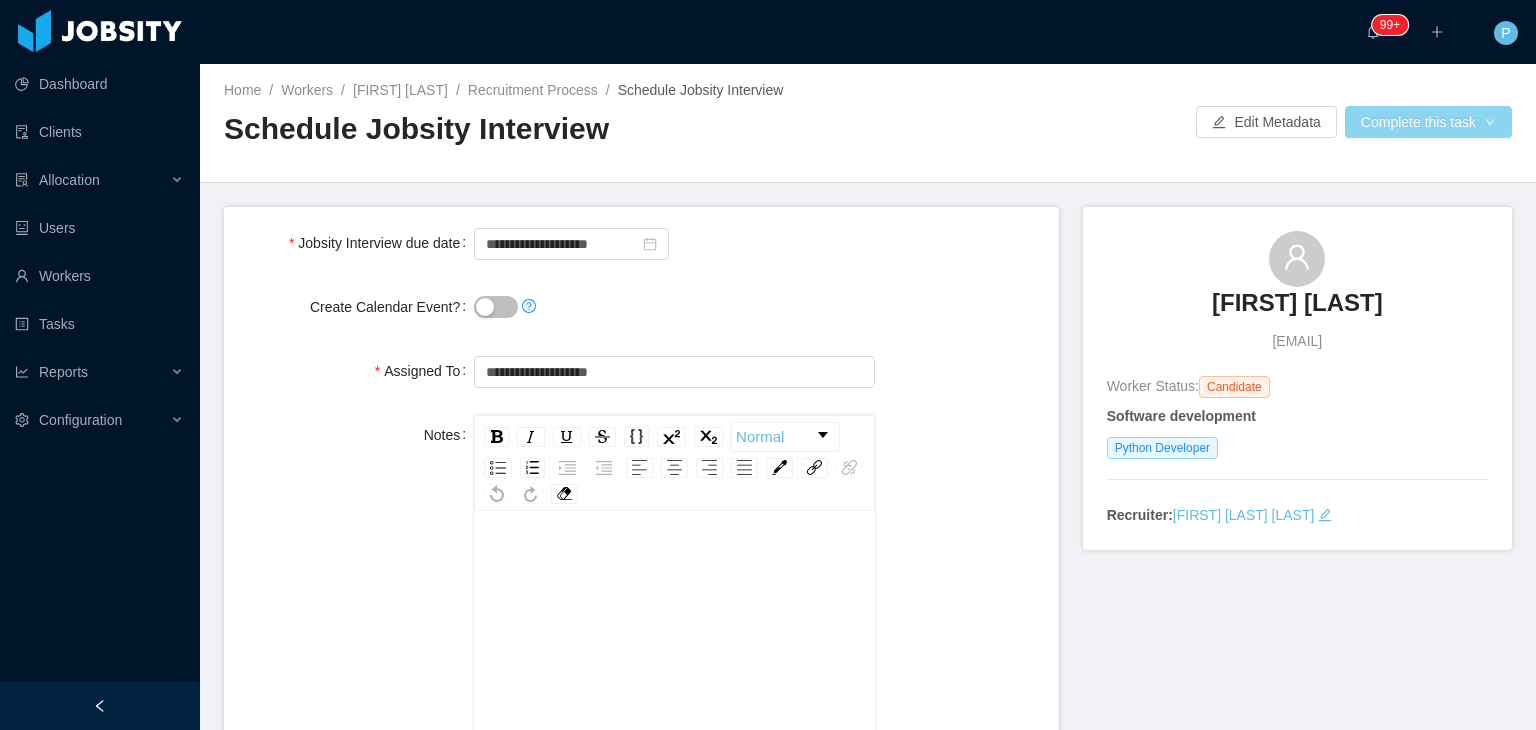 click on "Complete this task" at bounding box center (1428, 122) 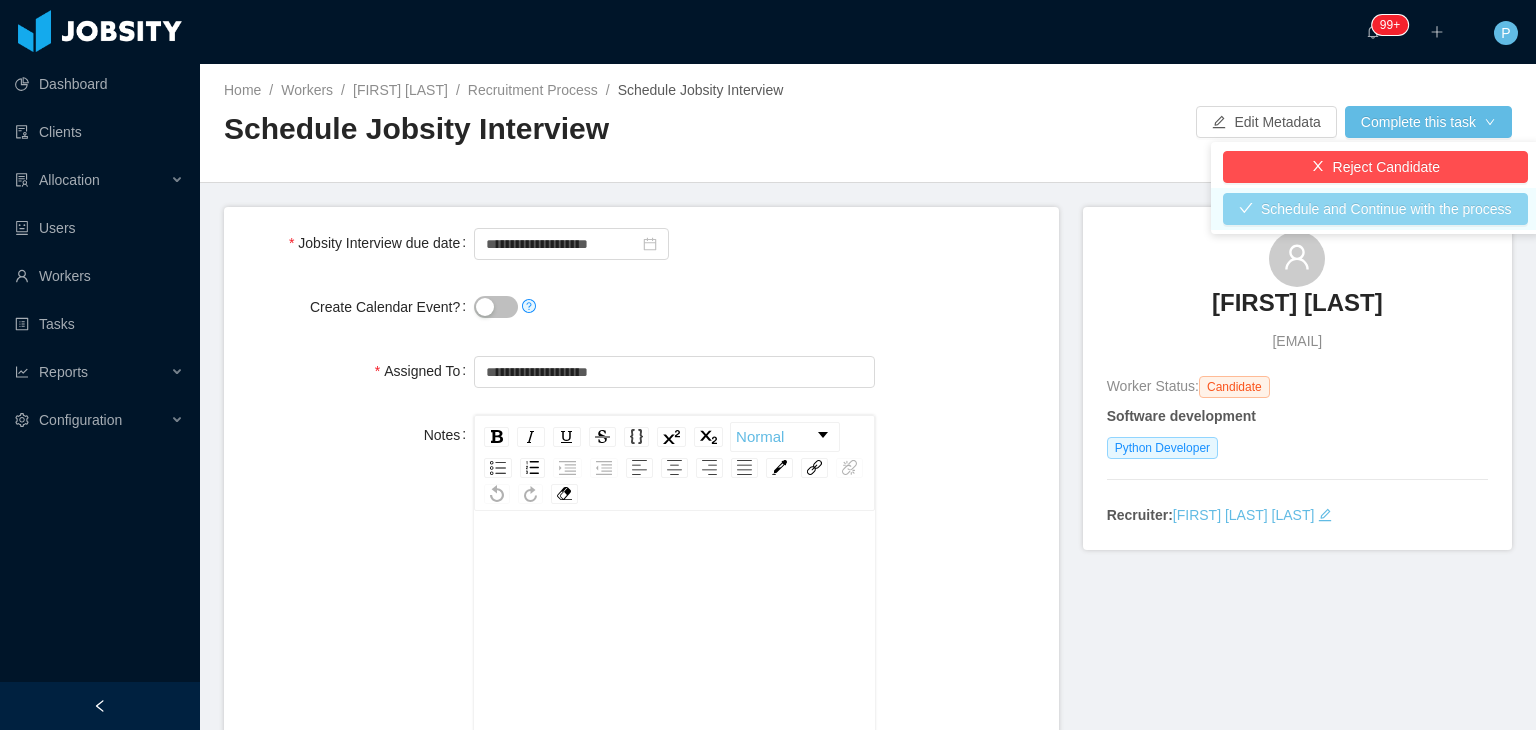 click on "Schedule and Continue with the process" at bounding box center (1375, 209) 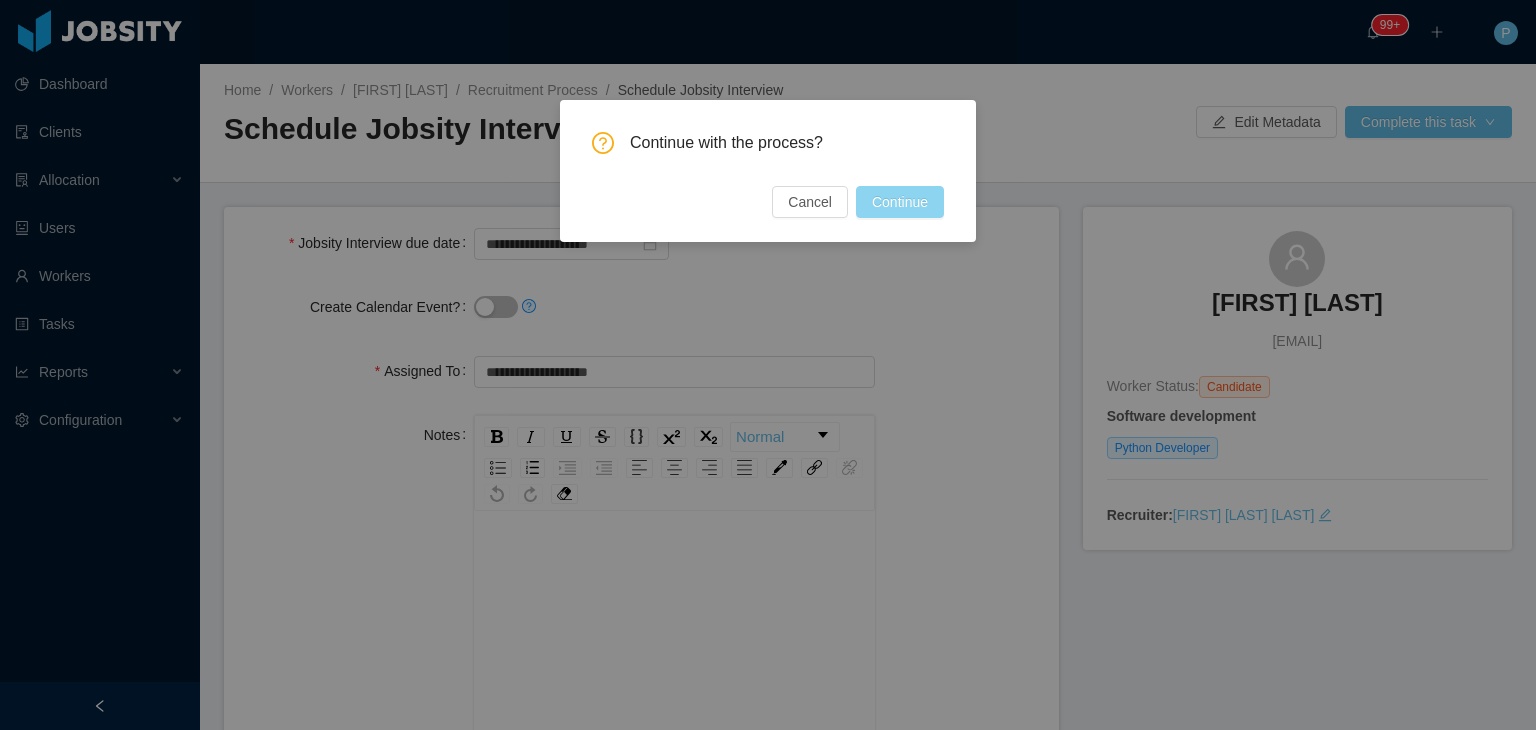 click on "Continue" at bounding box center (900, 202) 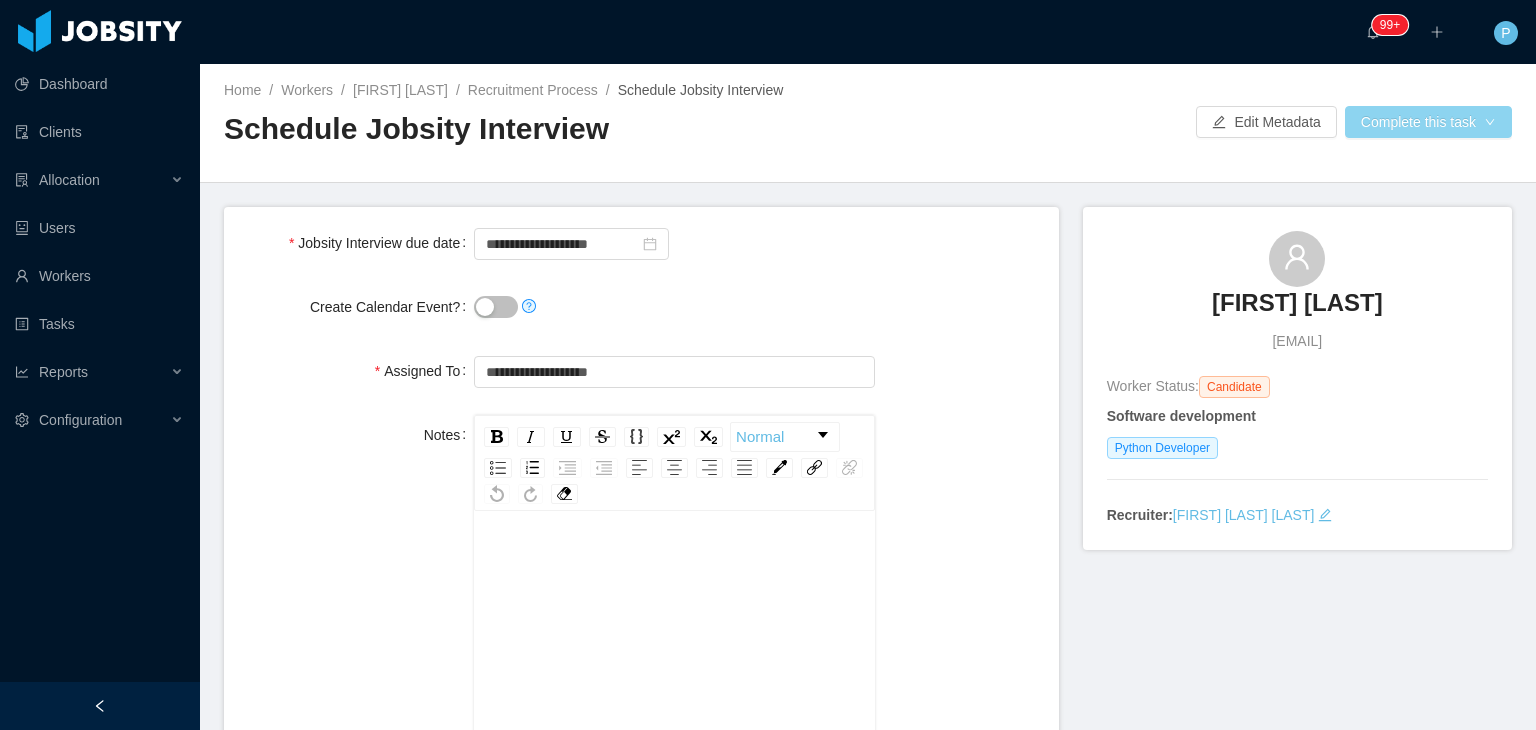 click on "Complete this task" at bounding box center (1428, 122) 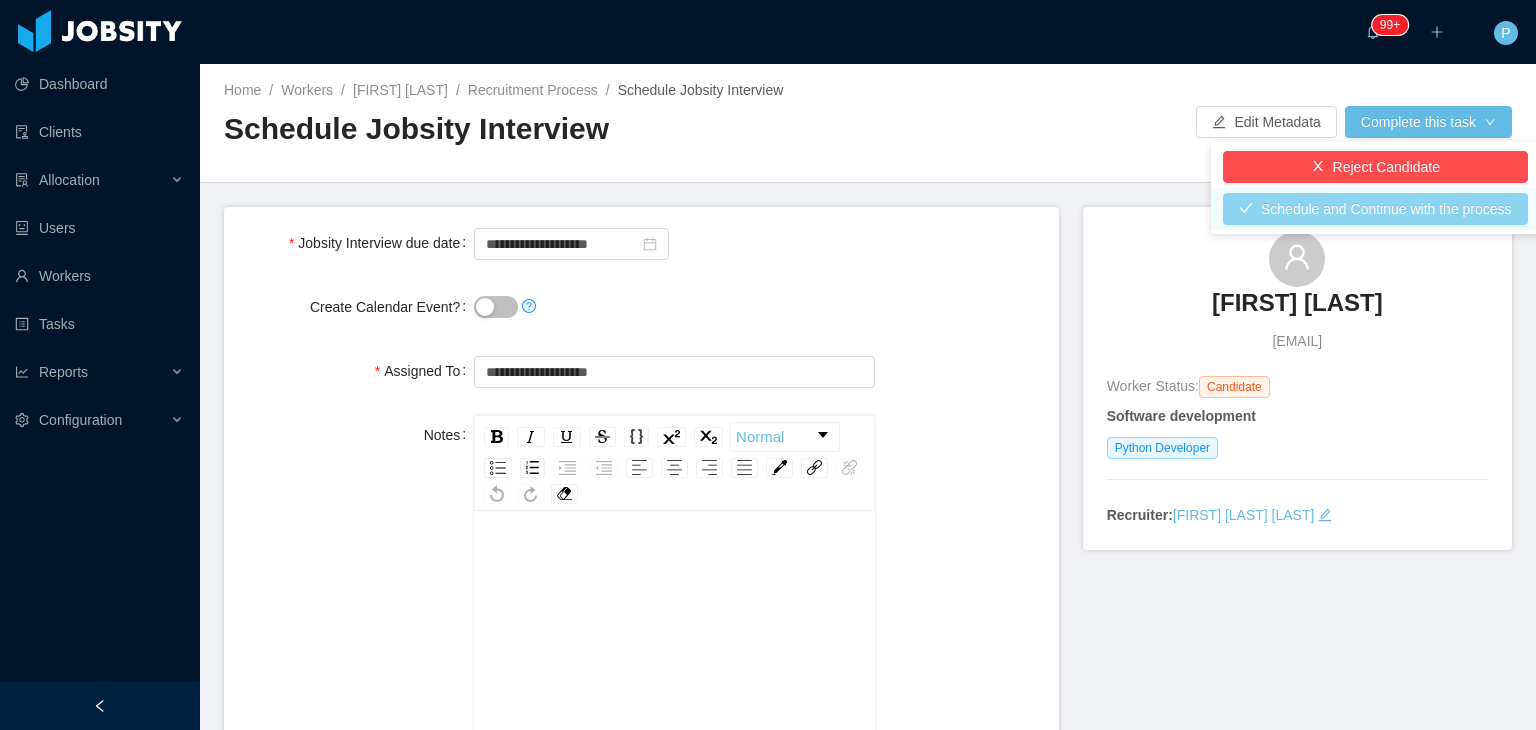 click on "Schedule and Continue with the process" at bounding box center [1375, 209] 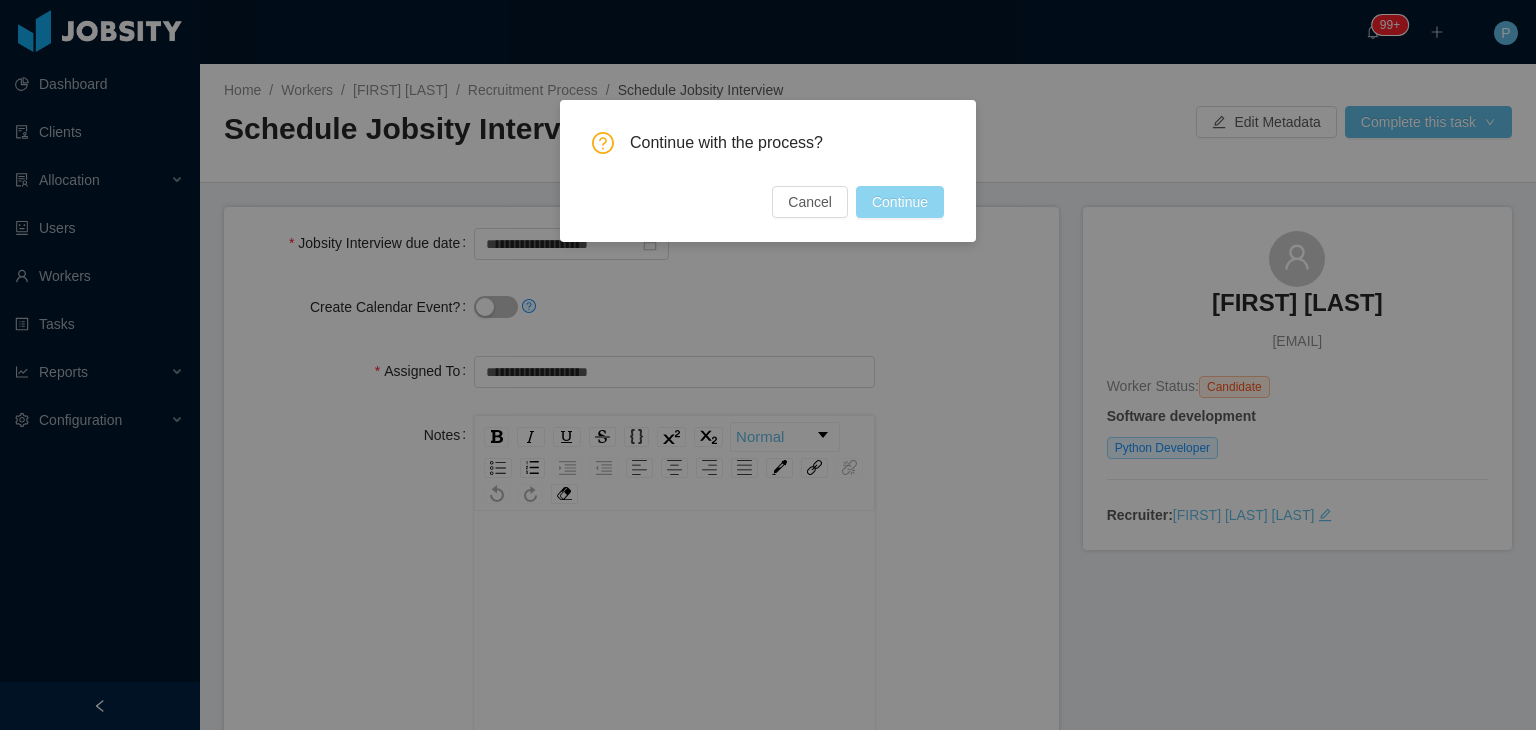 click on "Continue" at bounding box center [900, 202] 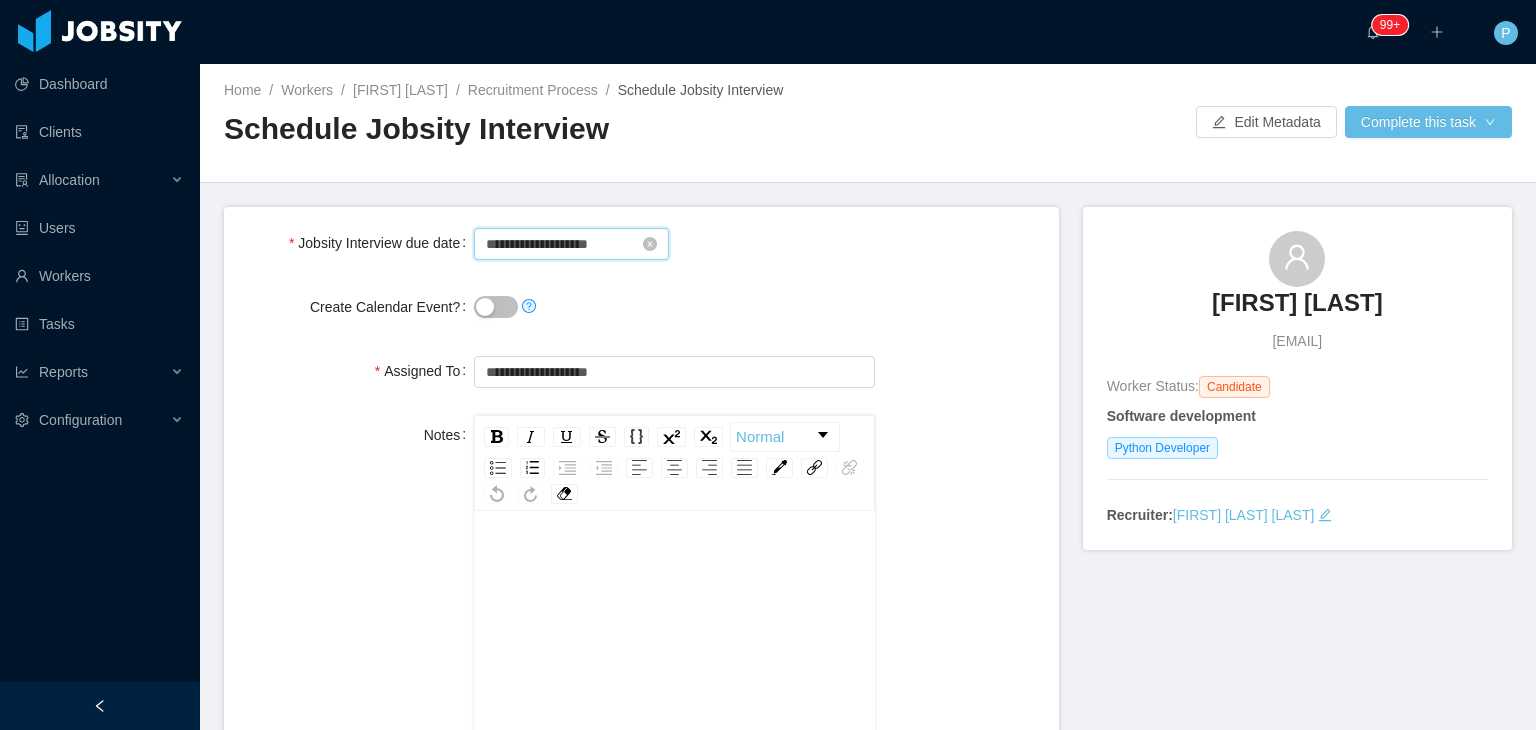 click on "**********" at bounding box center (571, 244) 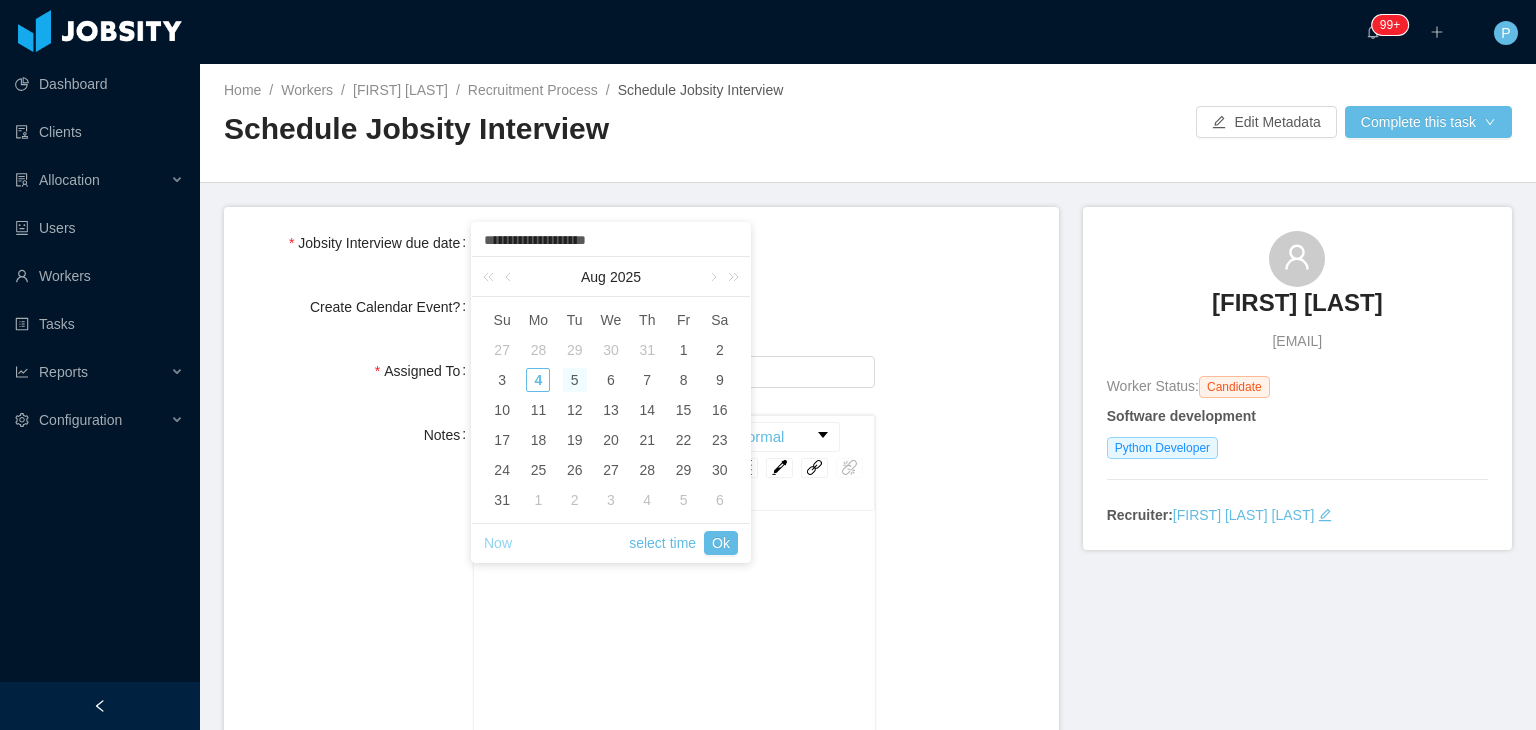 click on "Now" at bounding box center (498, 543) 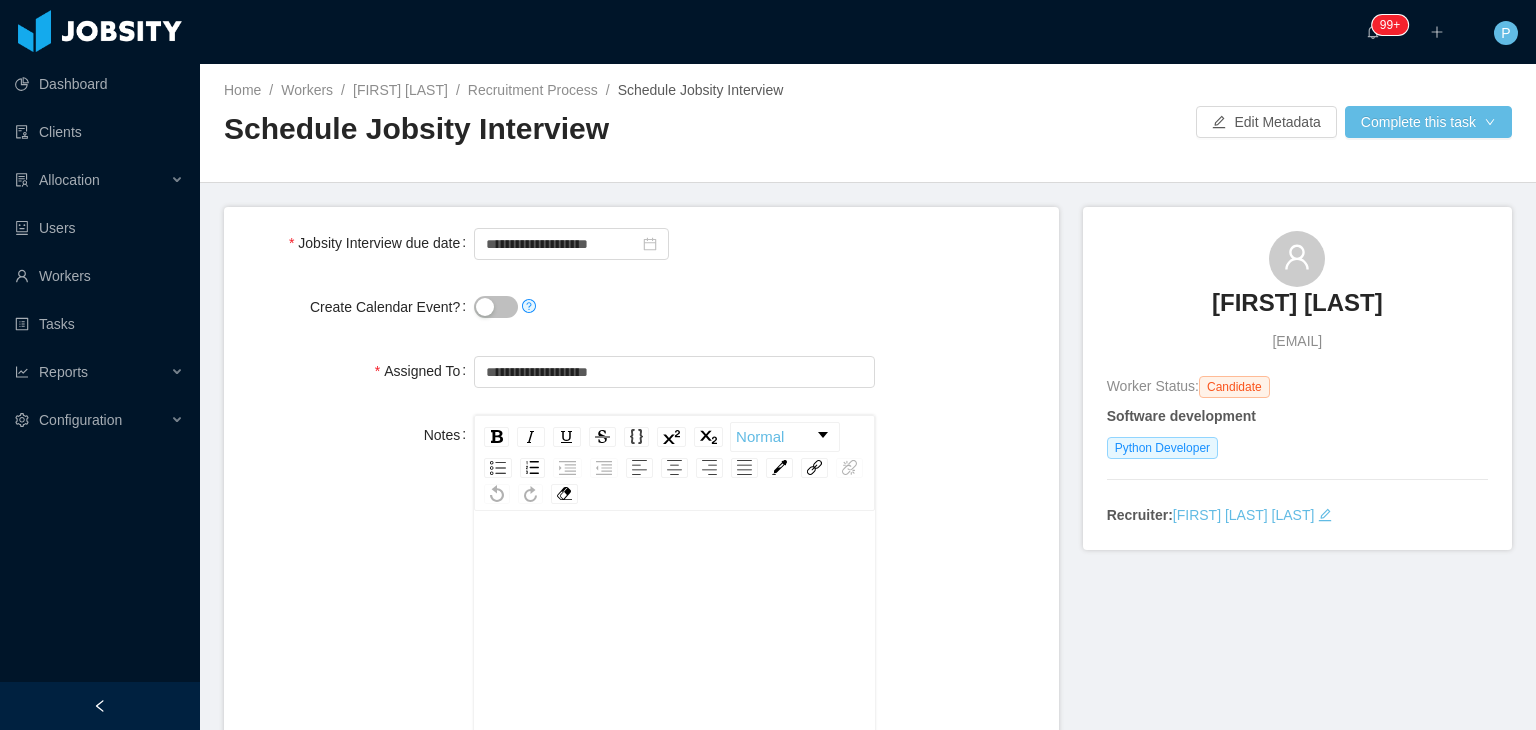 click on "**********" at bounding box center (641, 243) 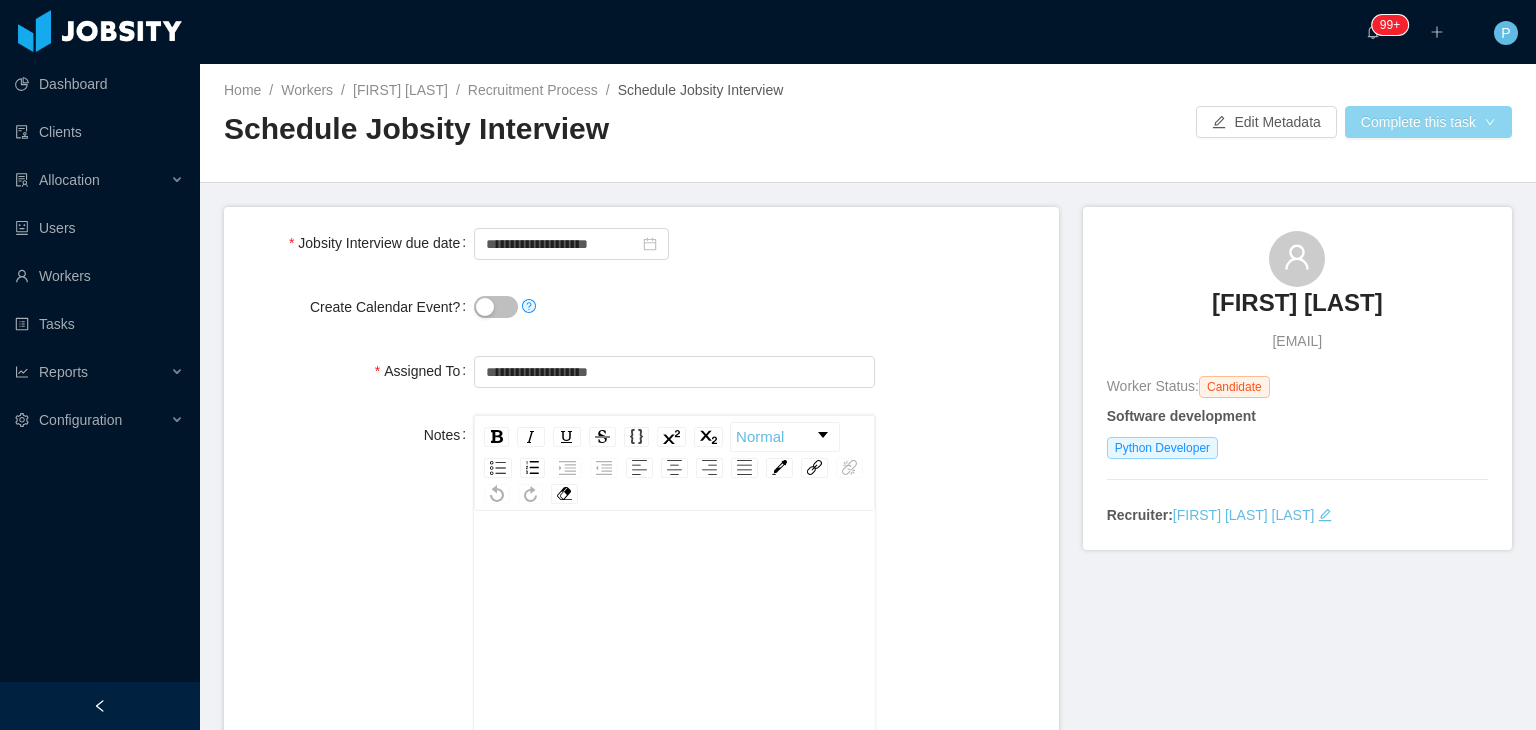 click on "Complete this task" at bounding box center (1428, 122) 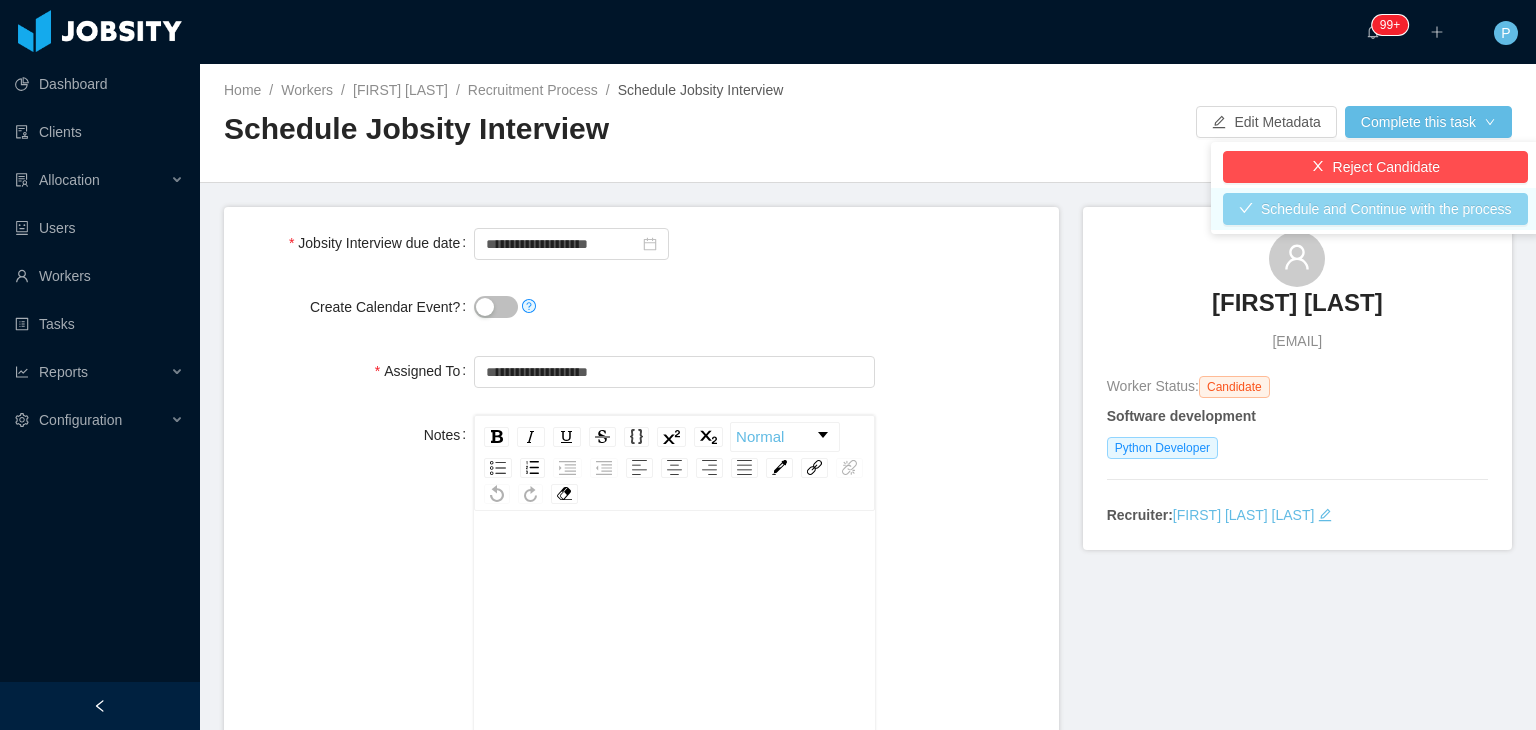 click on "Schedule and Continue with the process" at bounding box center [1375, 209] 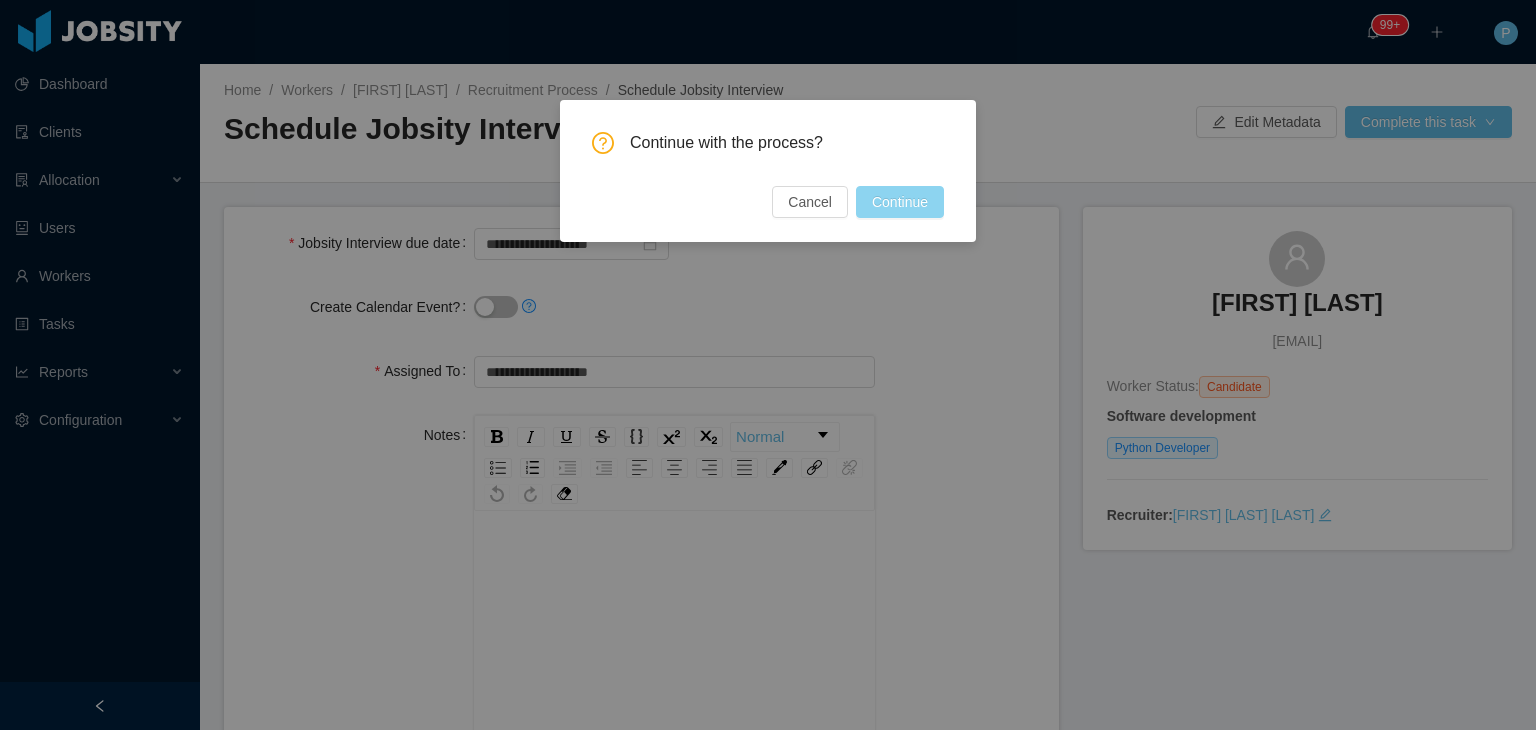 click on "Continue" at bounding box center (900, 202) 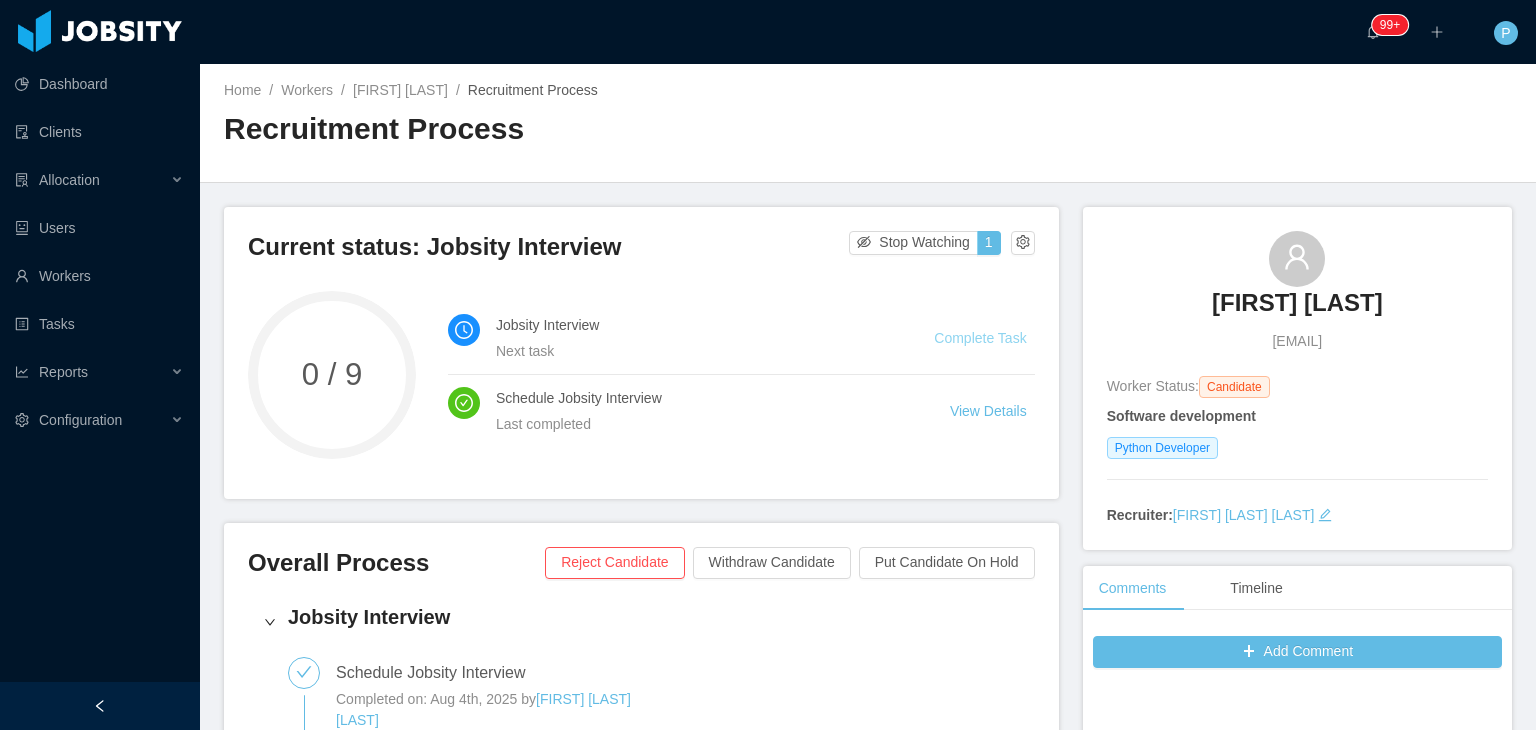click on "Complete Task" at bounding box center [980, 338] 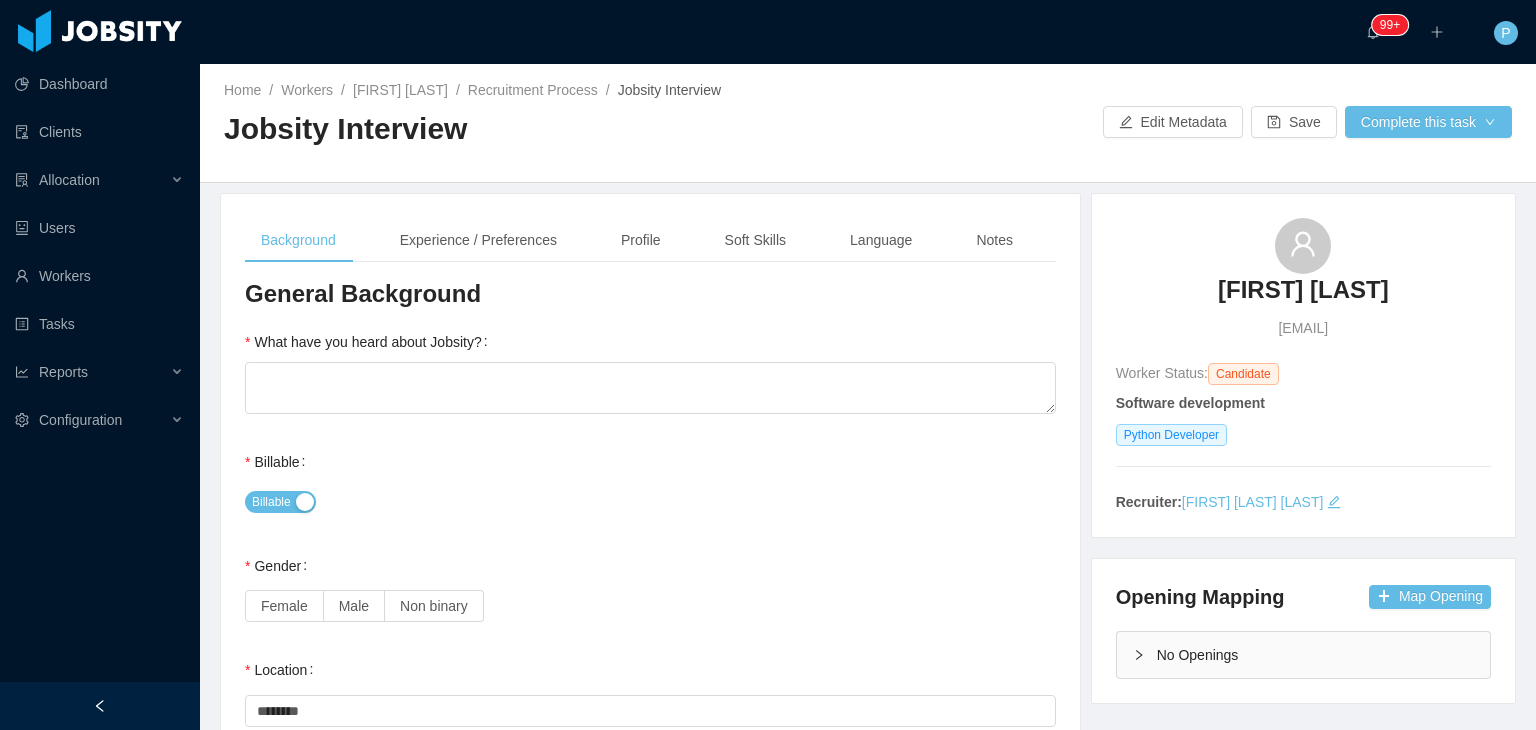 type 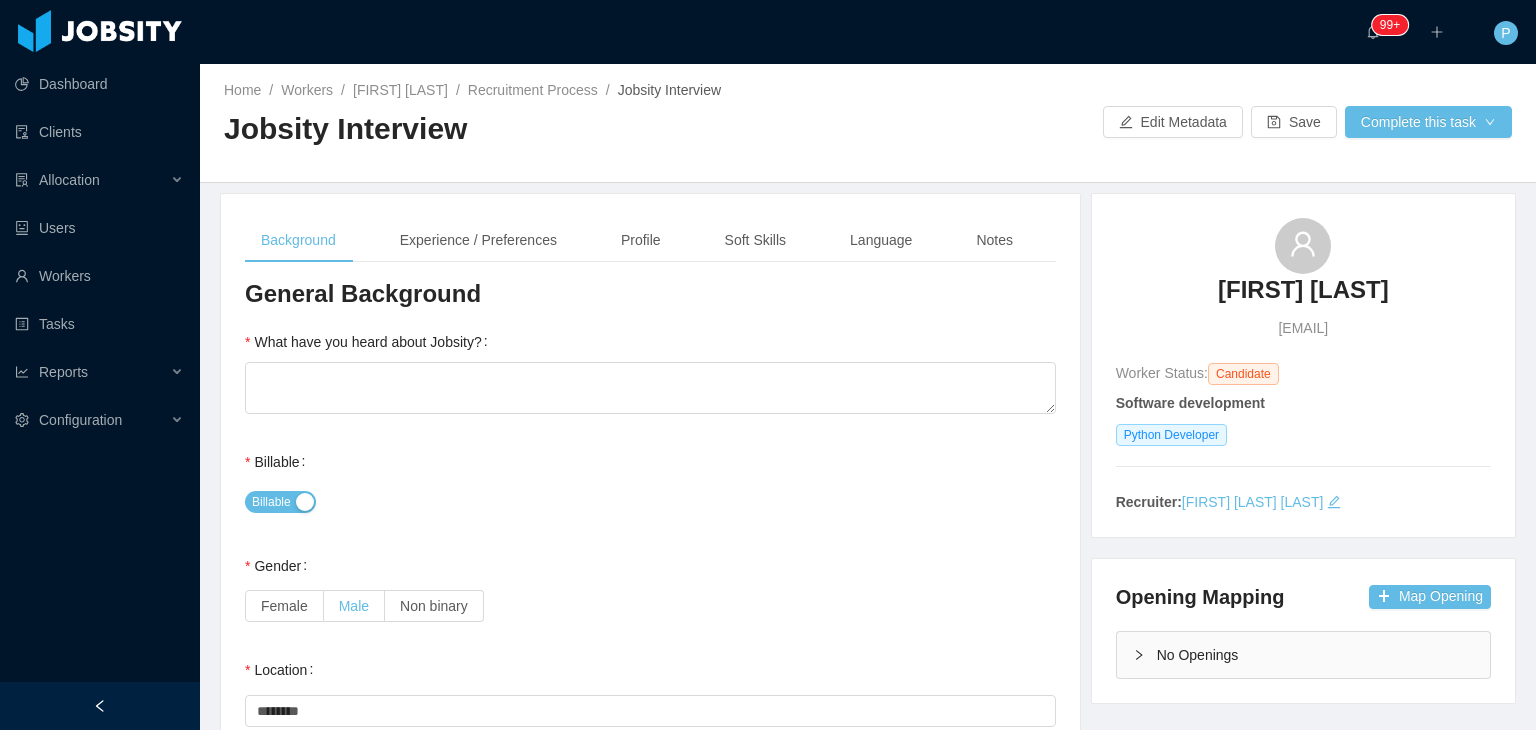 click on "Male" at bounding box center [354, 606] 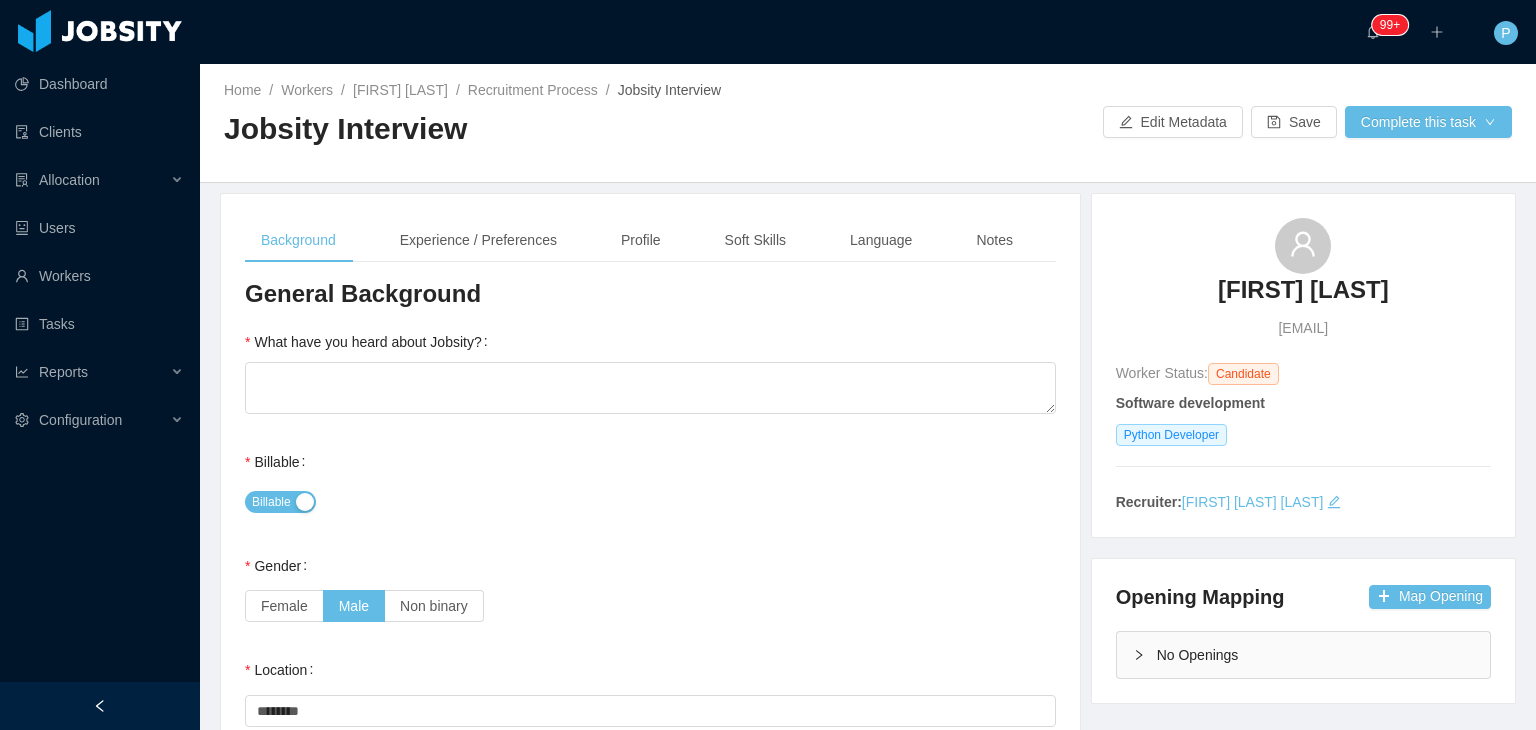 click on "Billable" at bounding box center (650, 502) 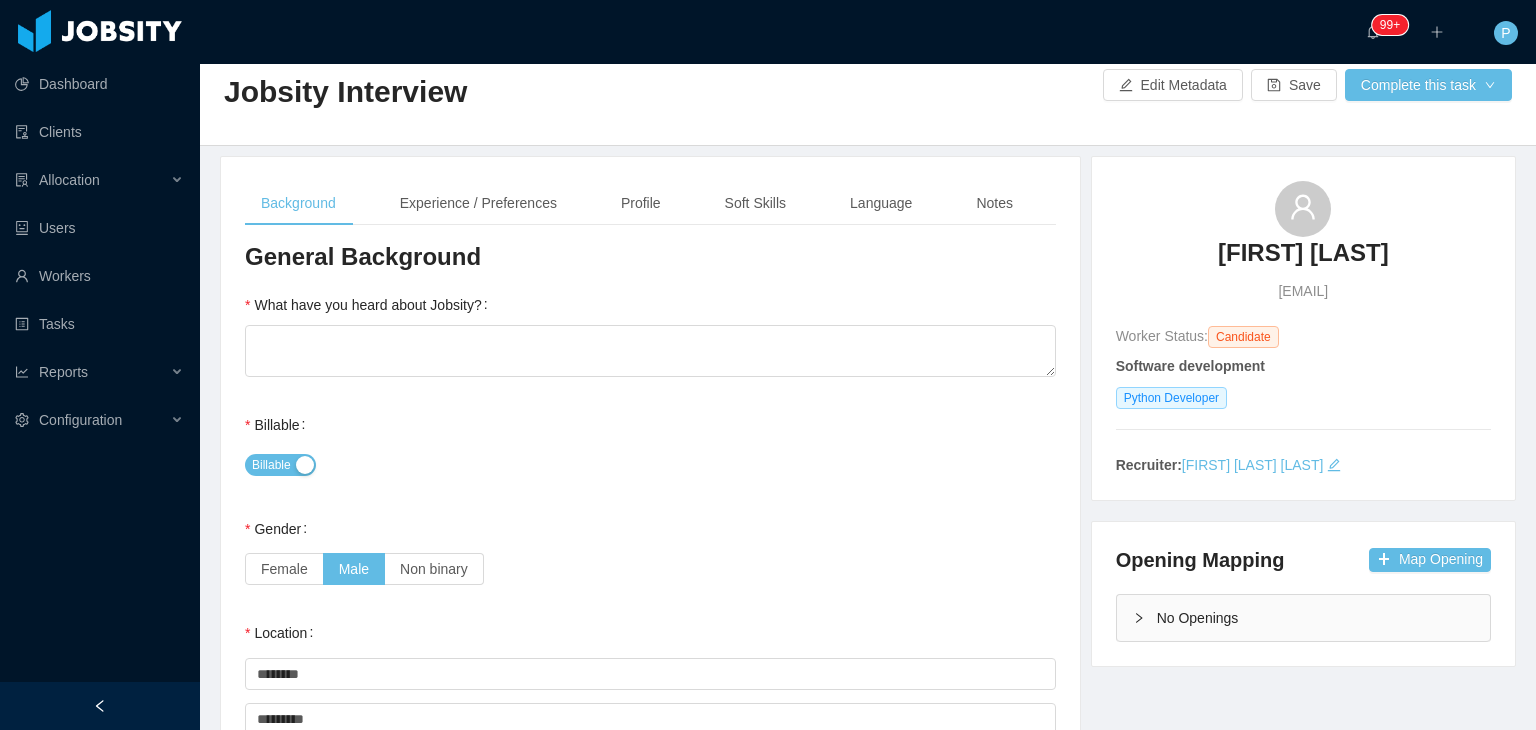 scroll, scrollTop: 40, scrollLeft: 0, axis: vertical 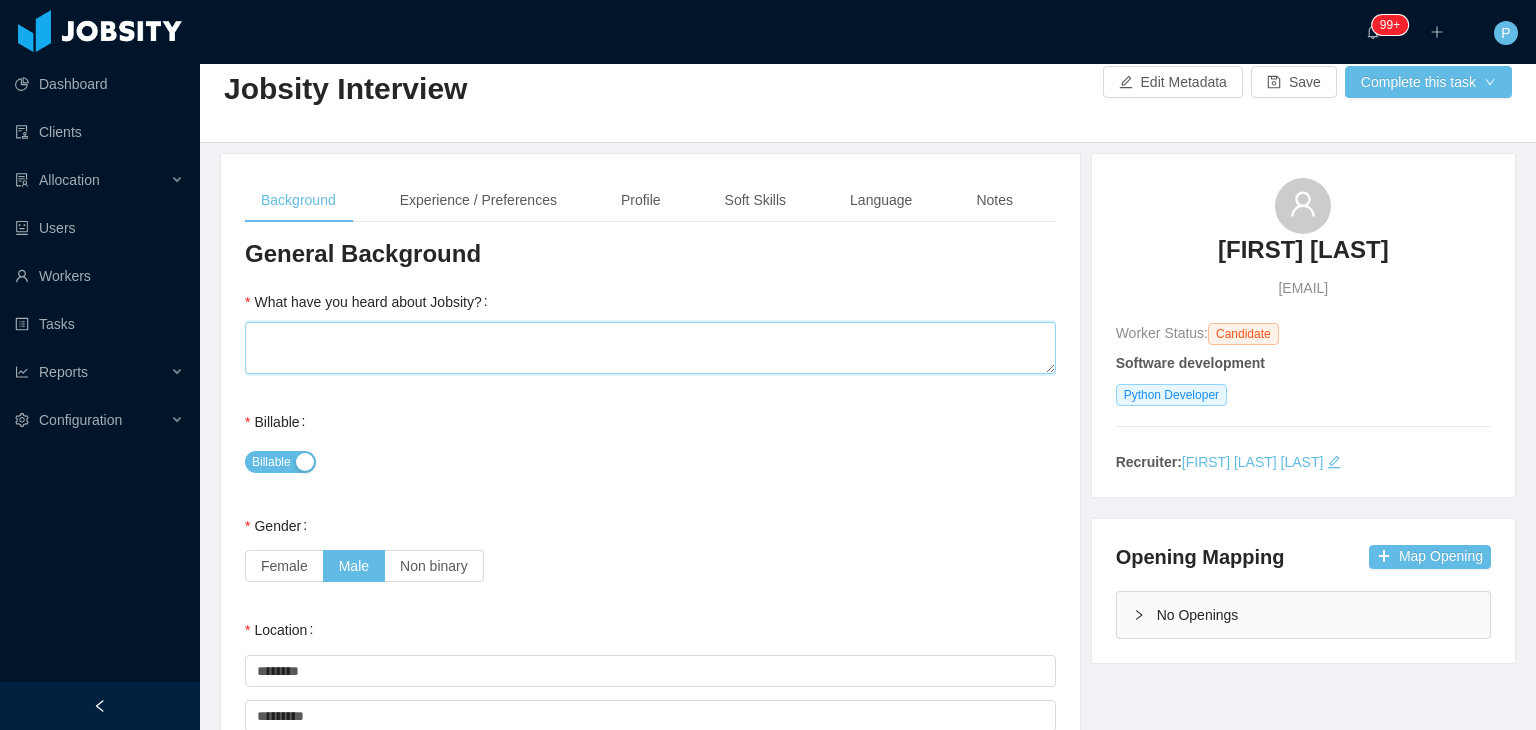 click on "What have you heard about Jobsity?" at bounding box center (650, 348) 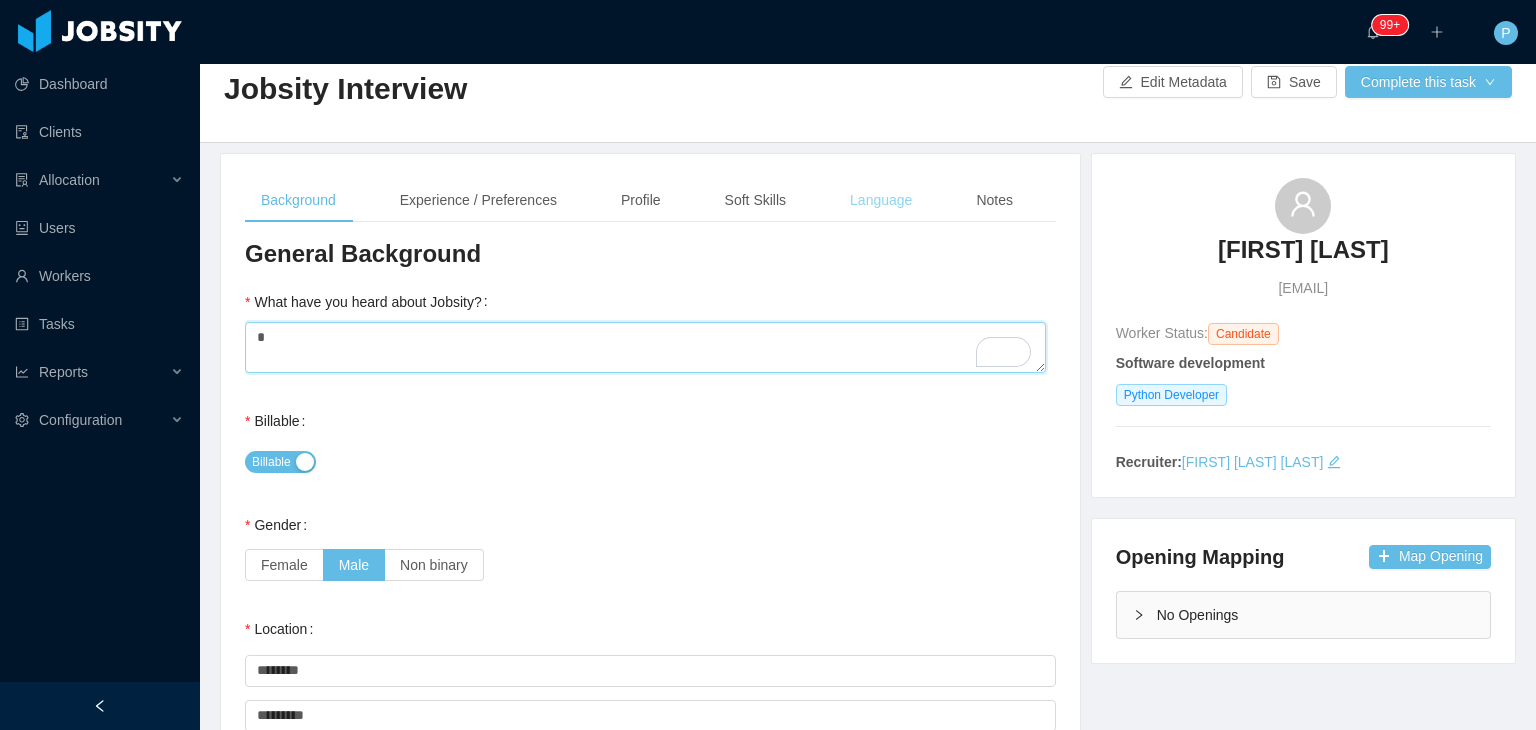 type on "*" 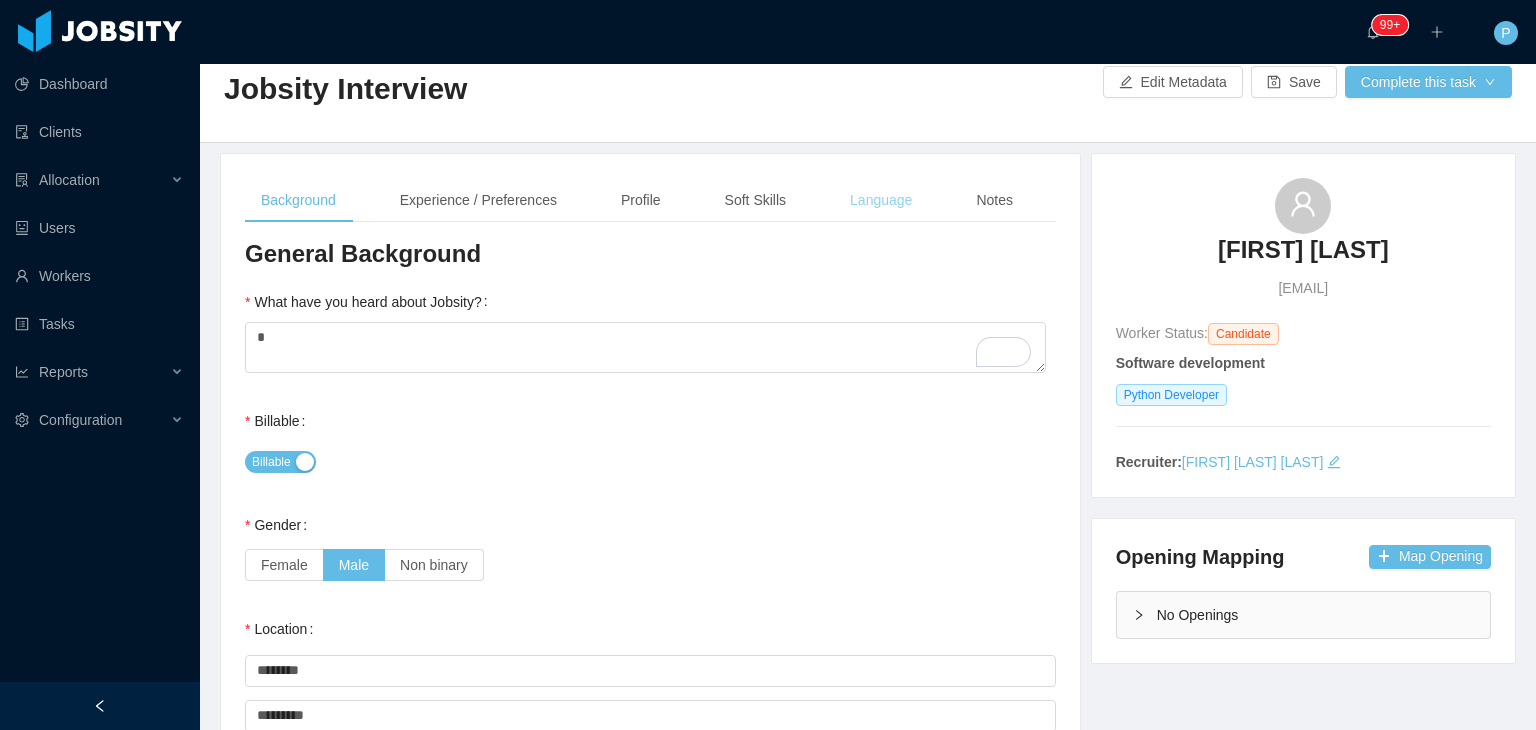 click on "Language" at bounding box center (881, 200) 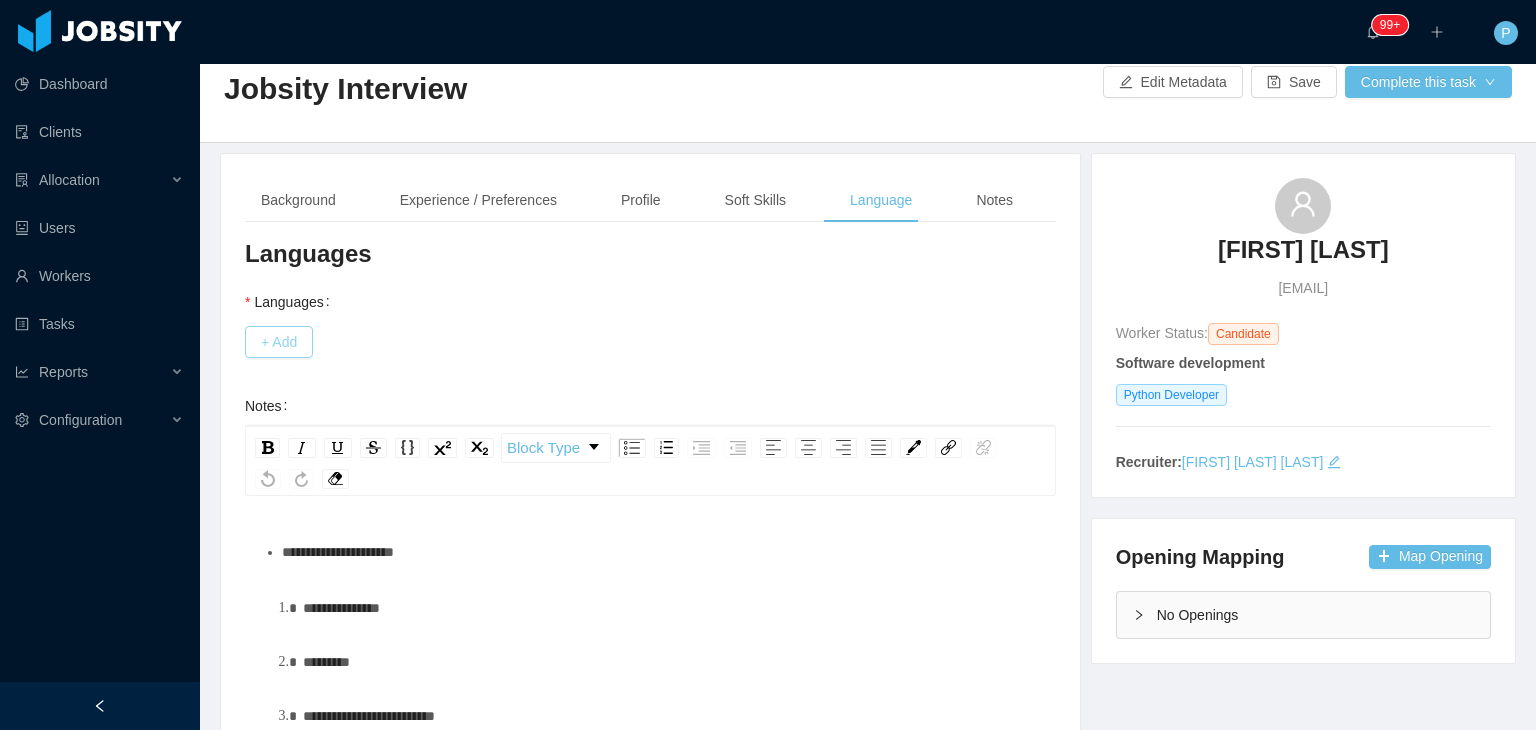 click on "+ Add" at bounding box center [279, 342] 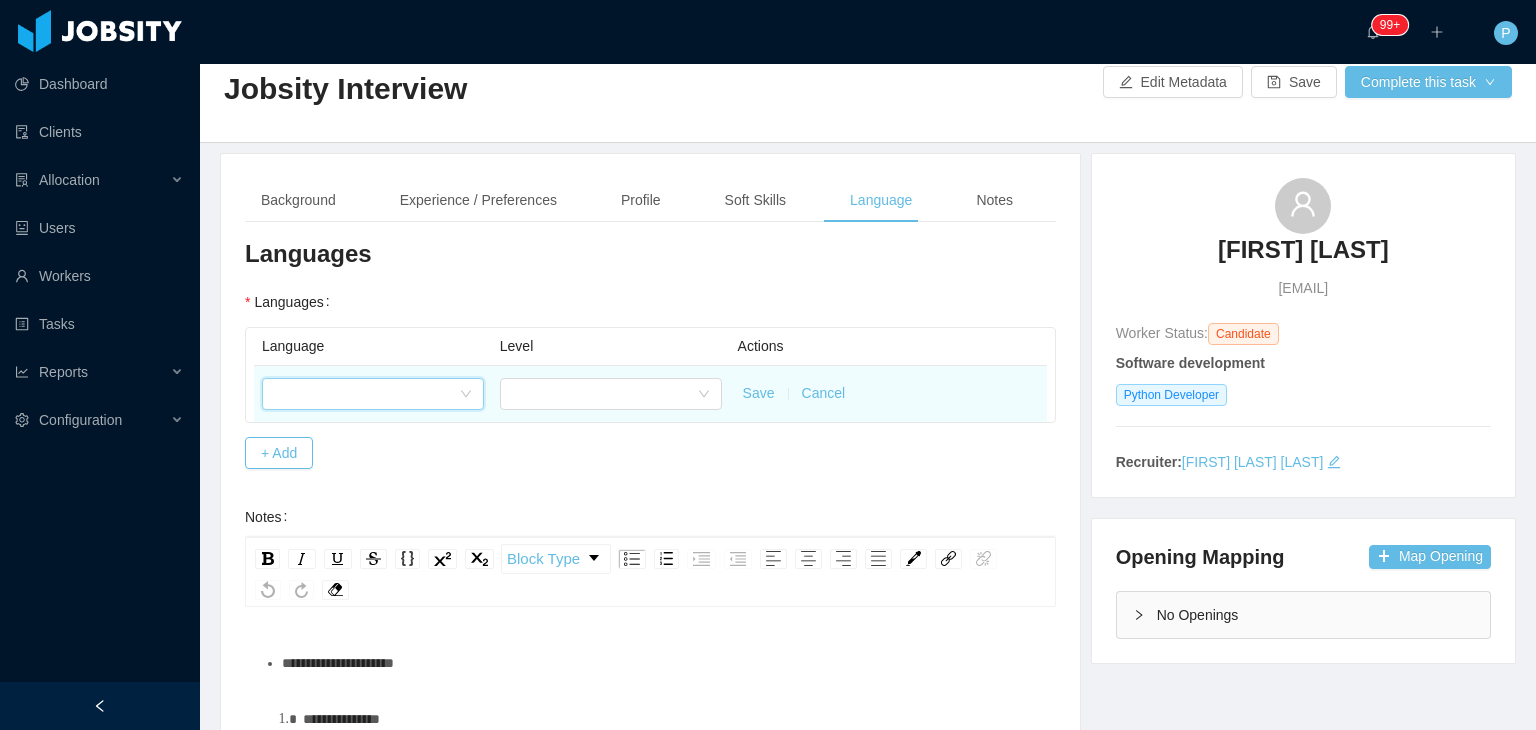click at bounding box center [366, 394] 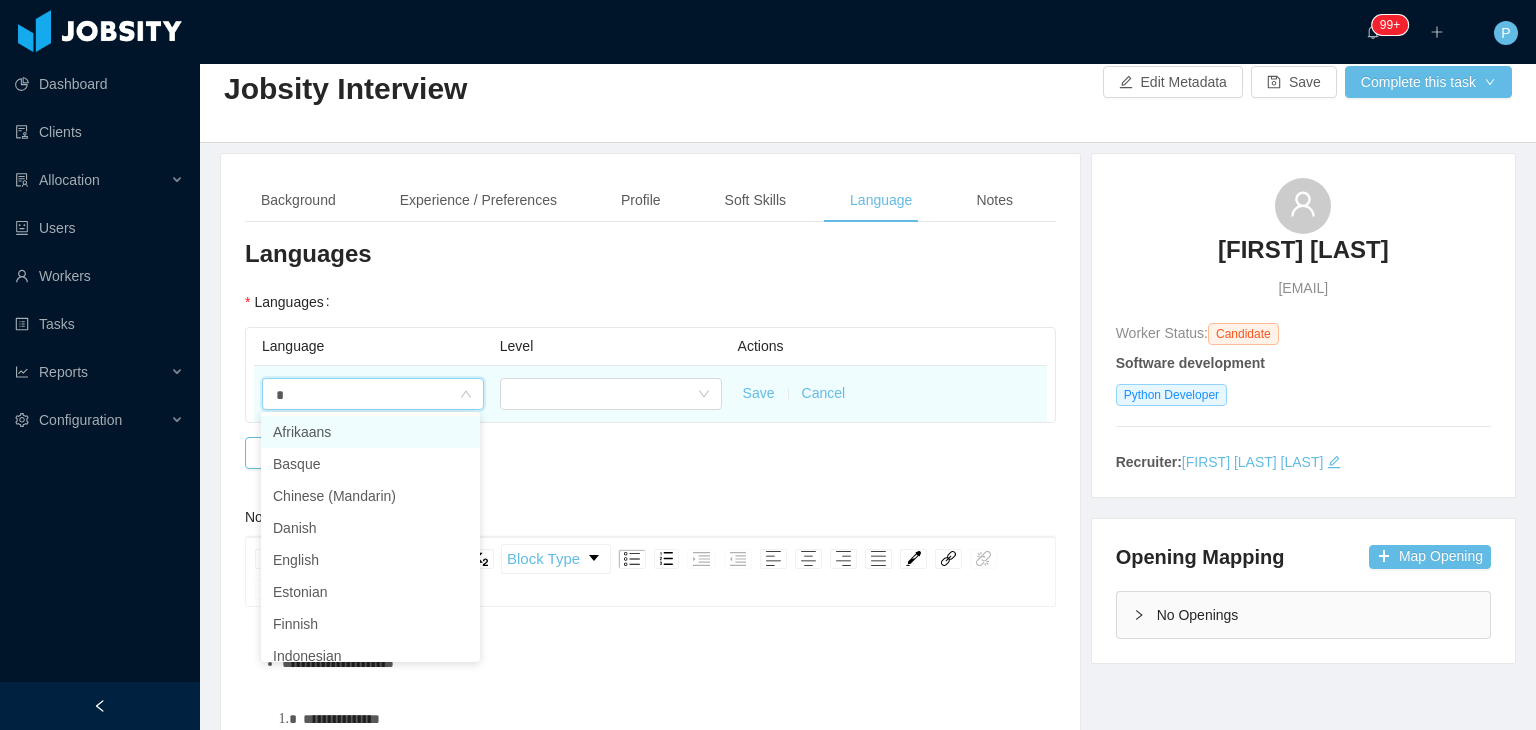 type on "**" 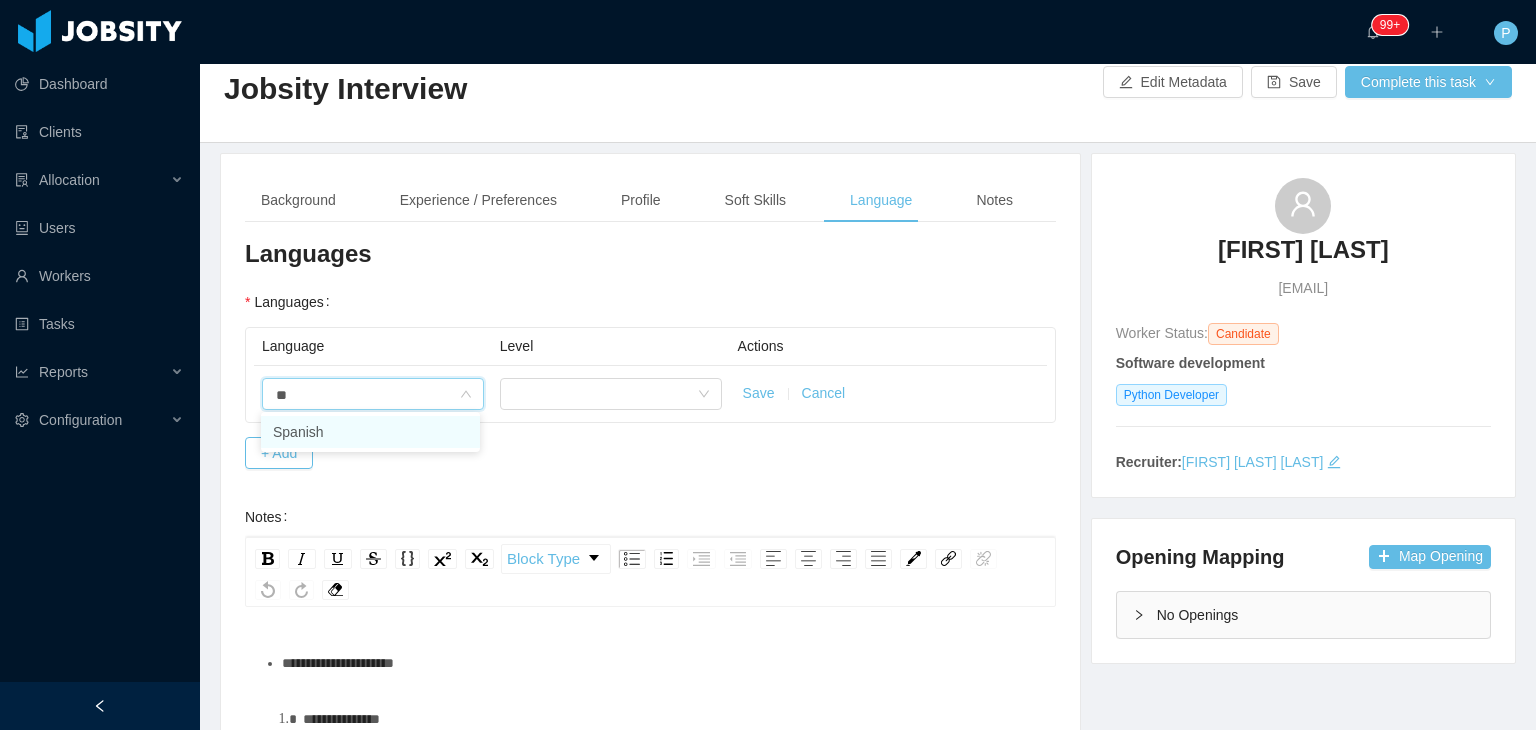 click on "Spanish" at bounding box center [370, 432] 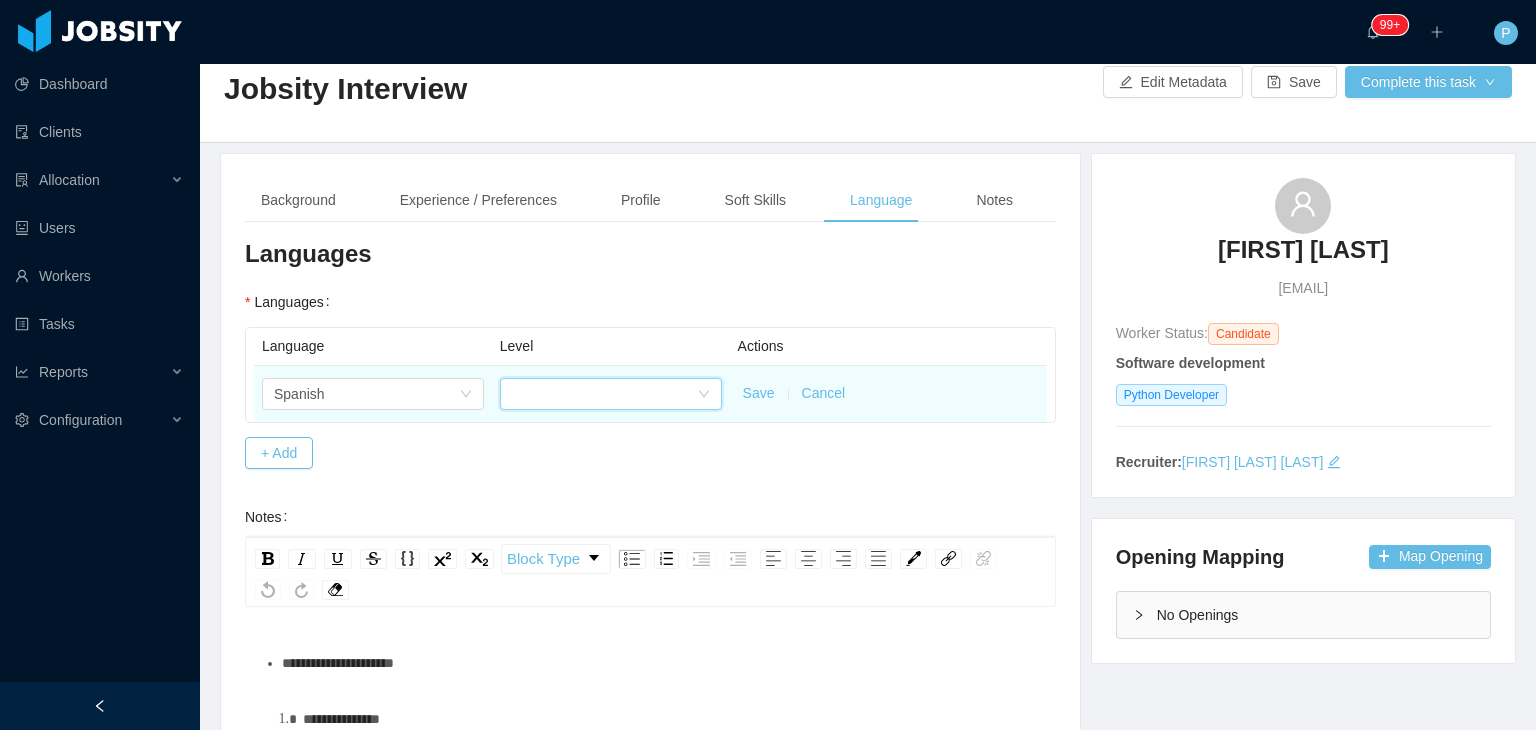 click at bounding box center (604, 394) 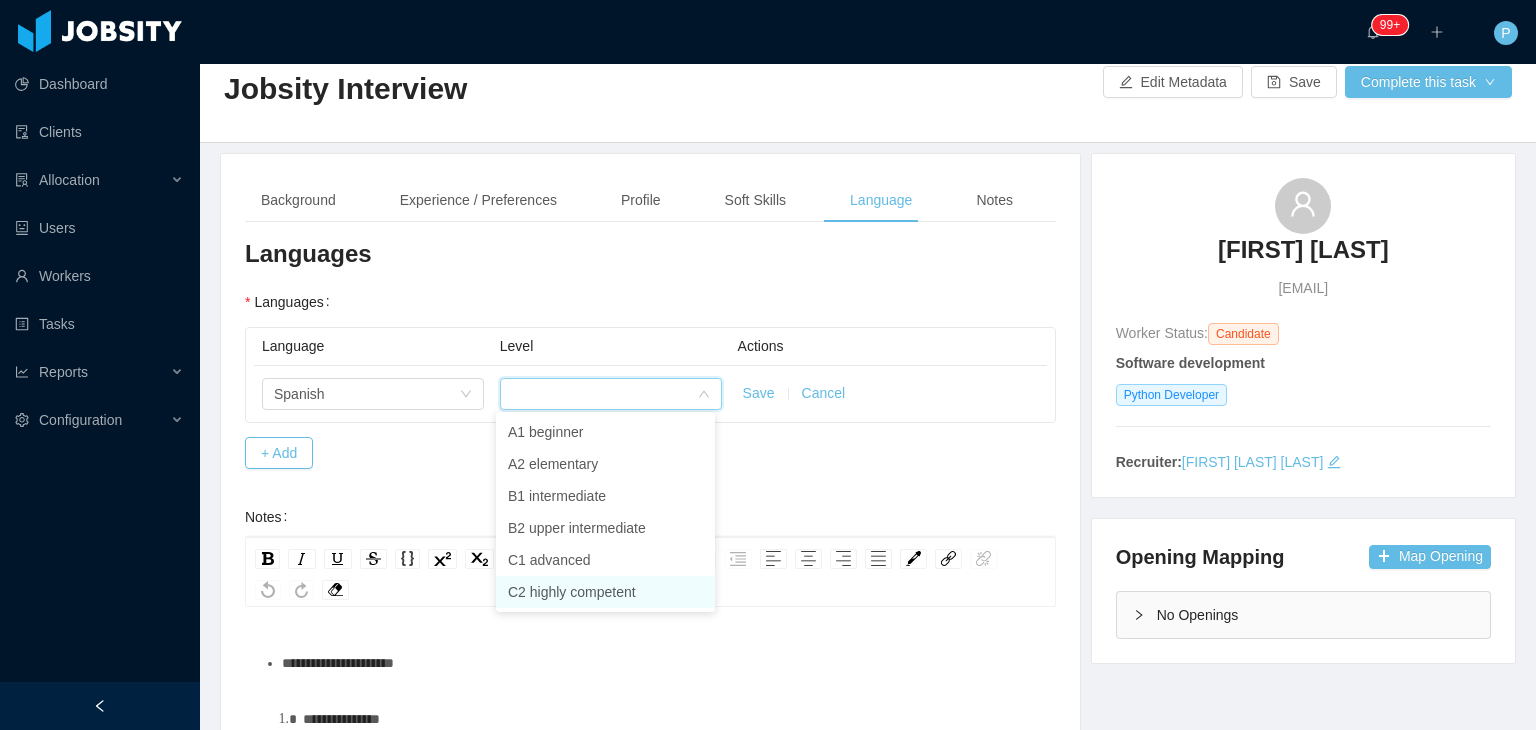 click on "C2 highly competent" at bounding box center [605, 592] 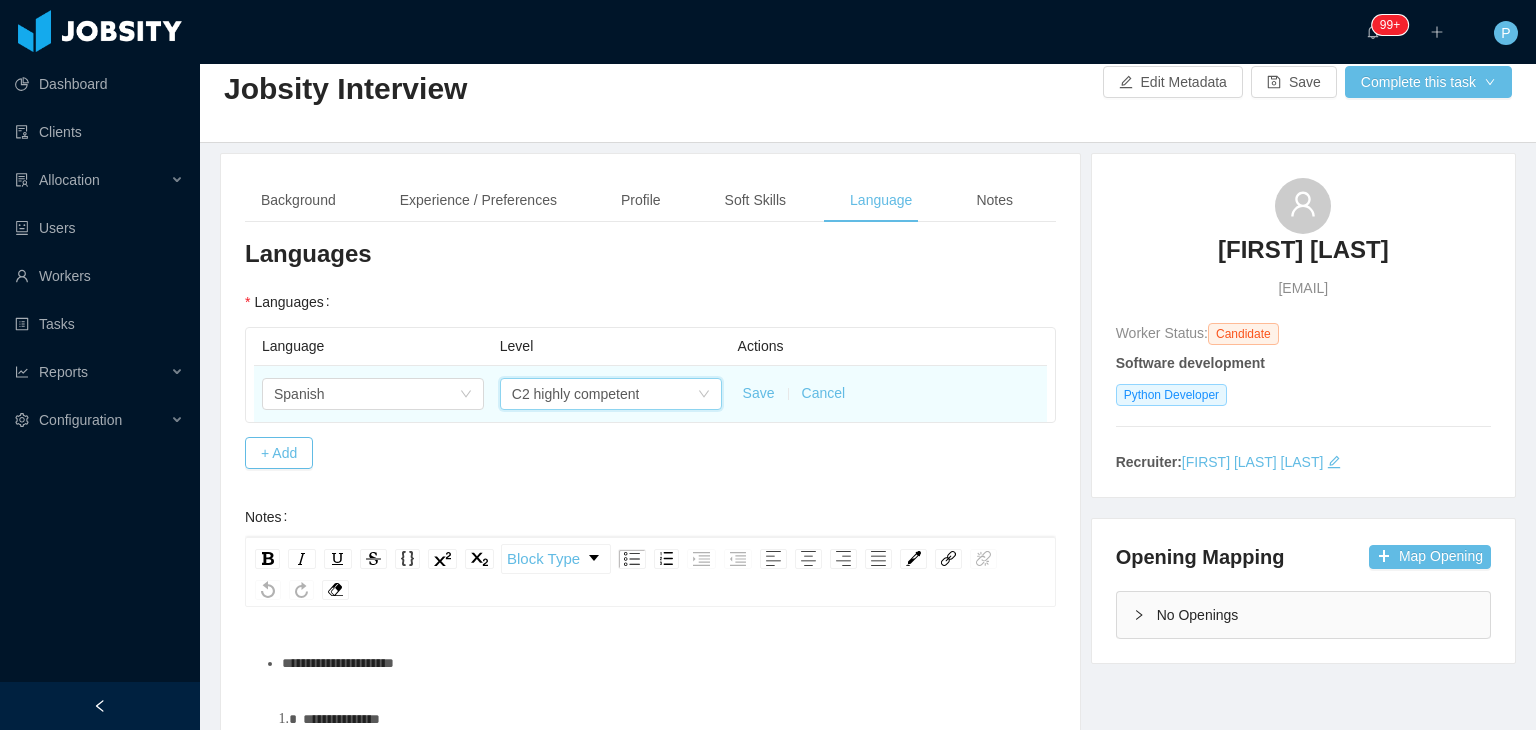 click on "Save" at bounding box center (759, 393) 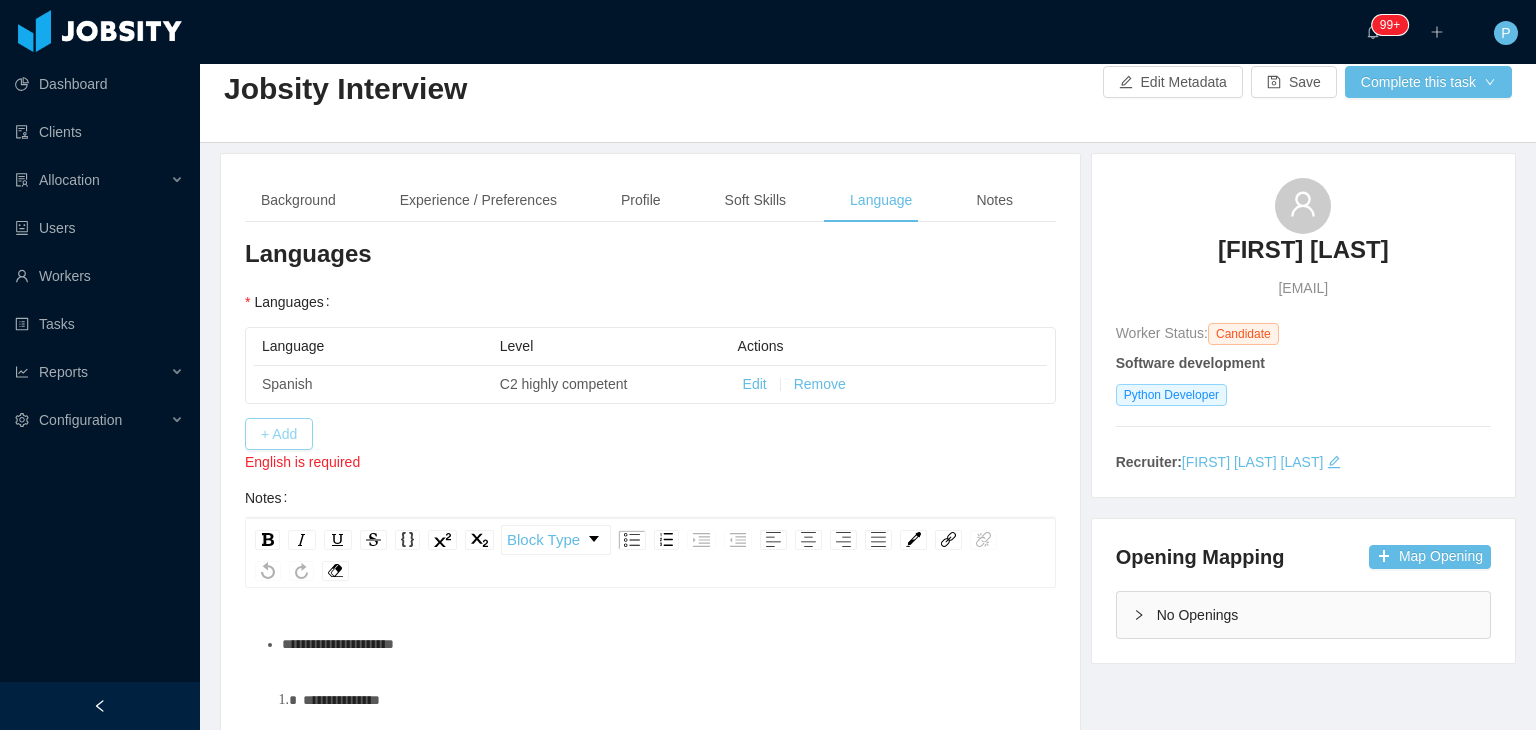 click on "+ Add" at bounding box center (279, 434) 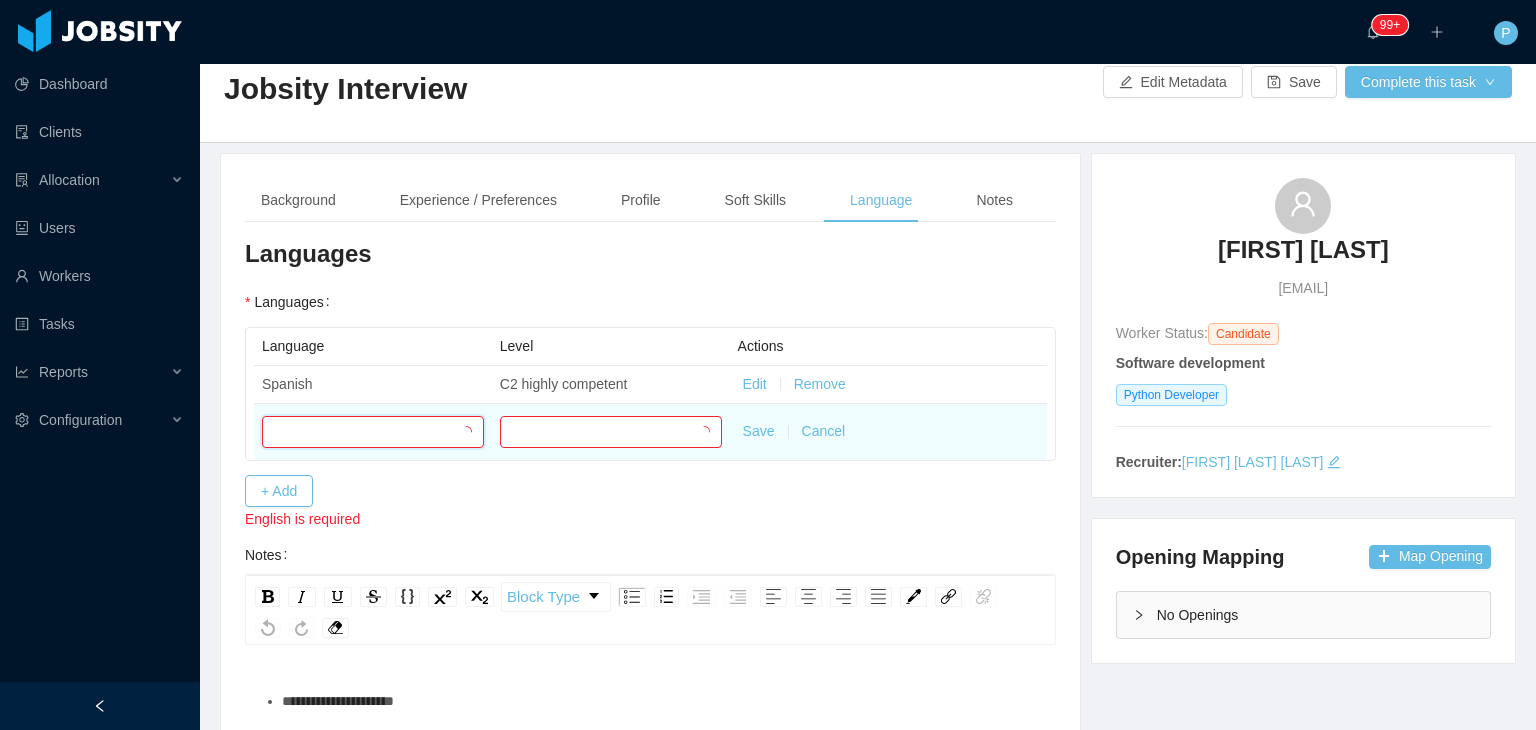 click at bounding box center (366, 432) 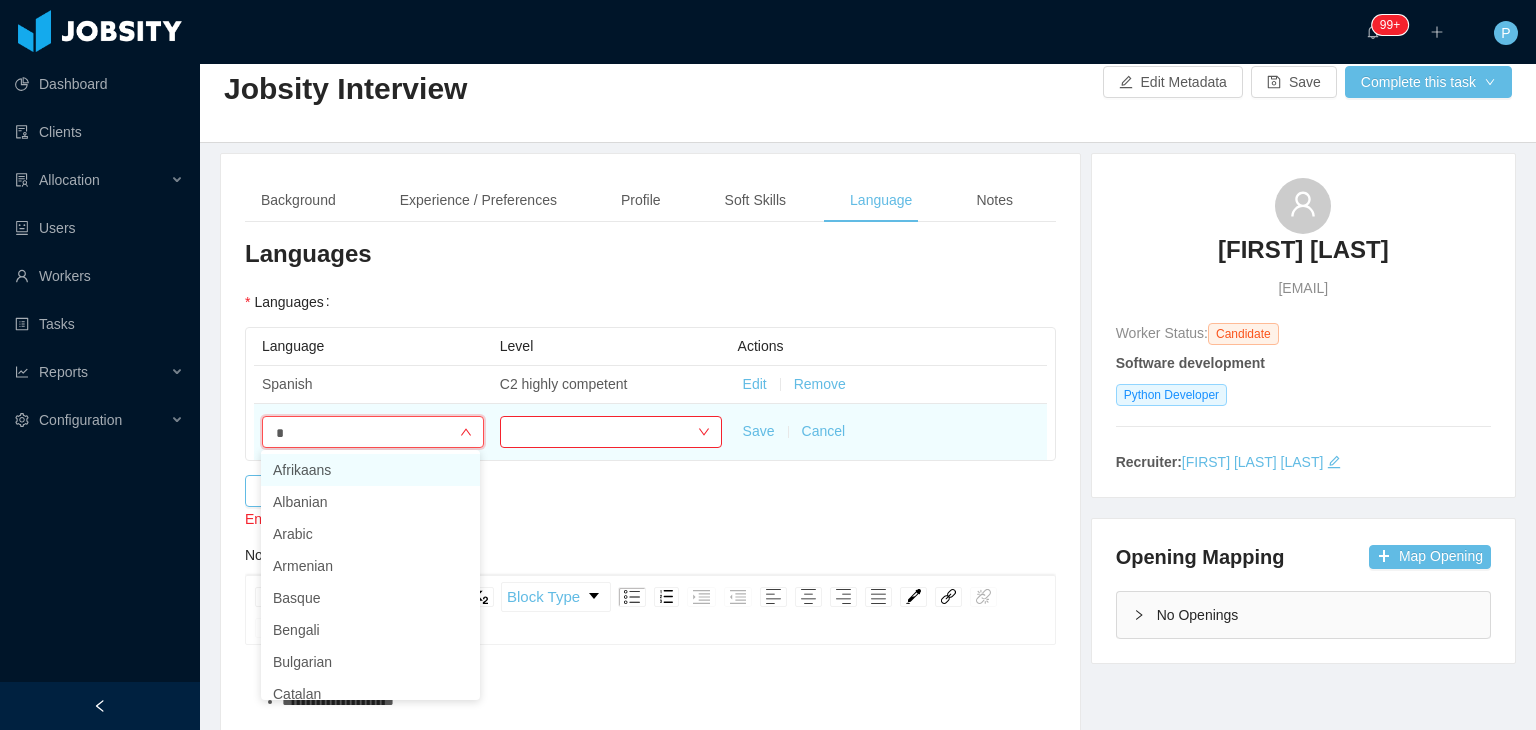 type on "**" 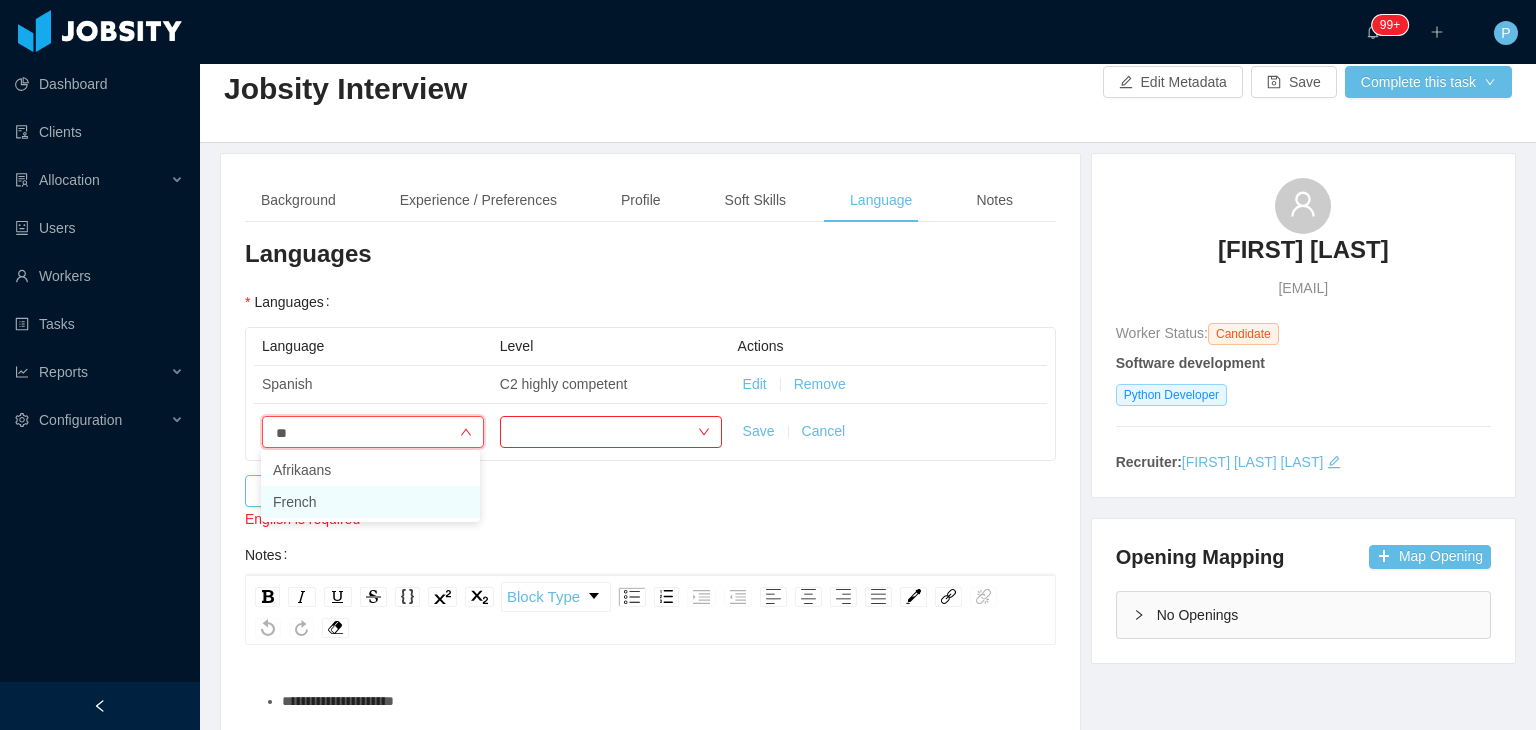 click on "French" at bounding box center [370, 502] 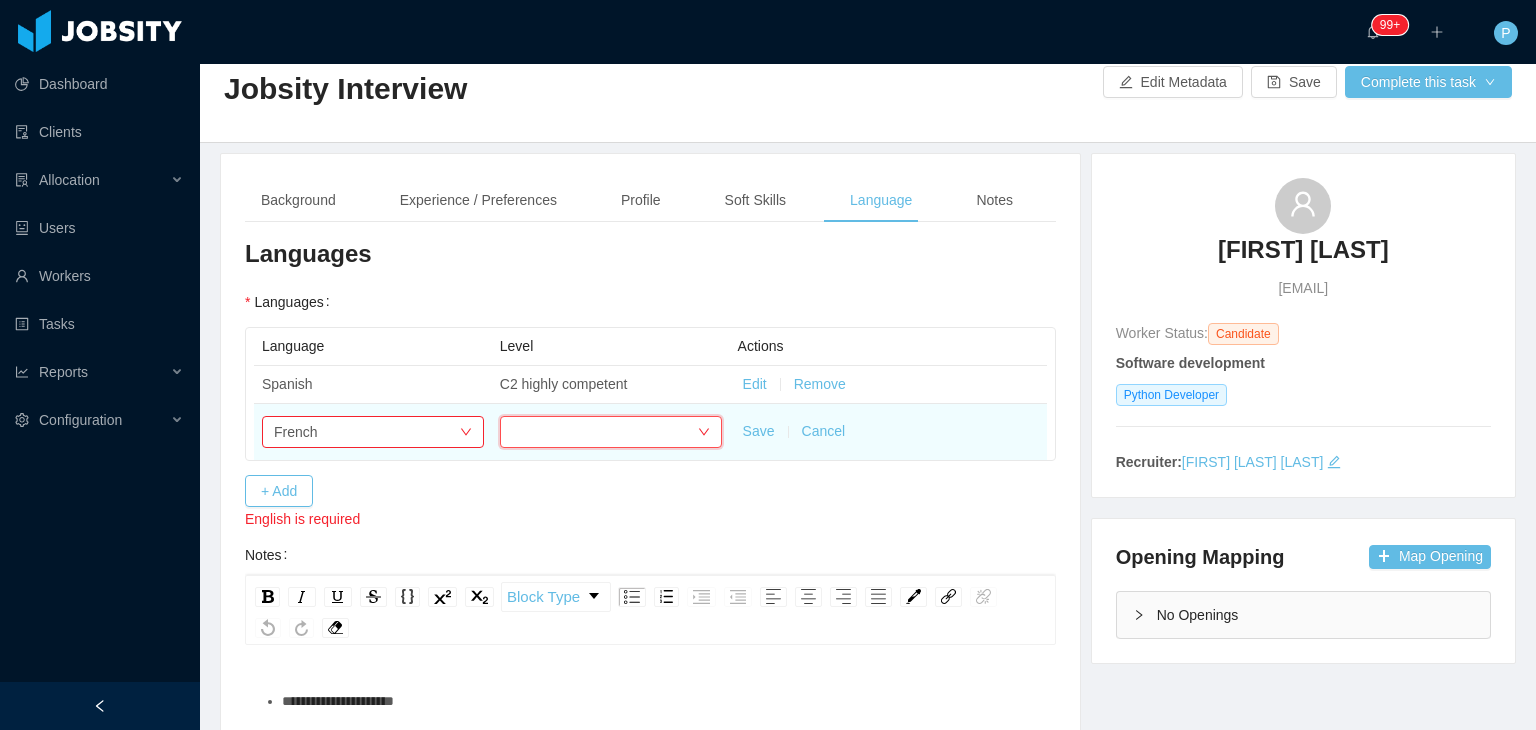 click at bounding box center [604, 432] 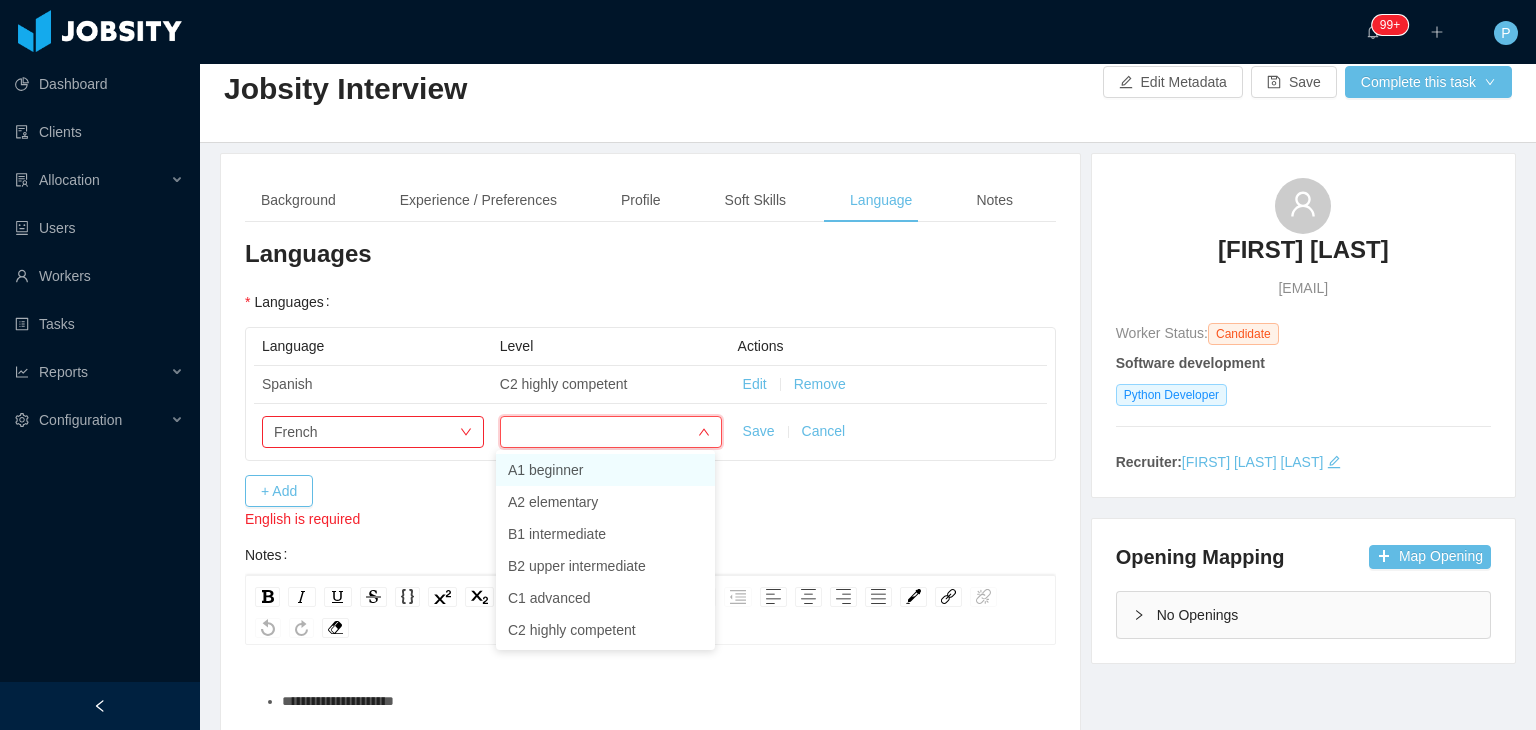 click on "A1 beginner" at bounding box center [605, 470] 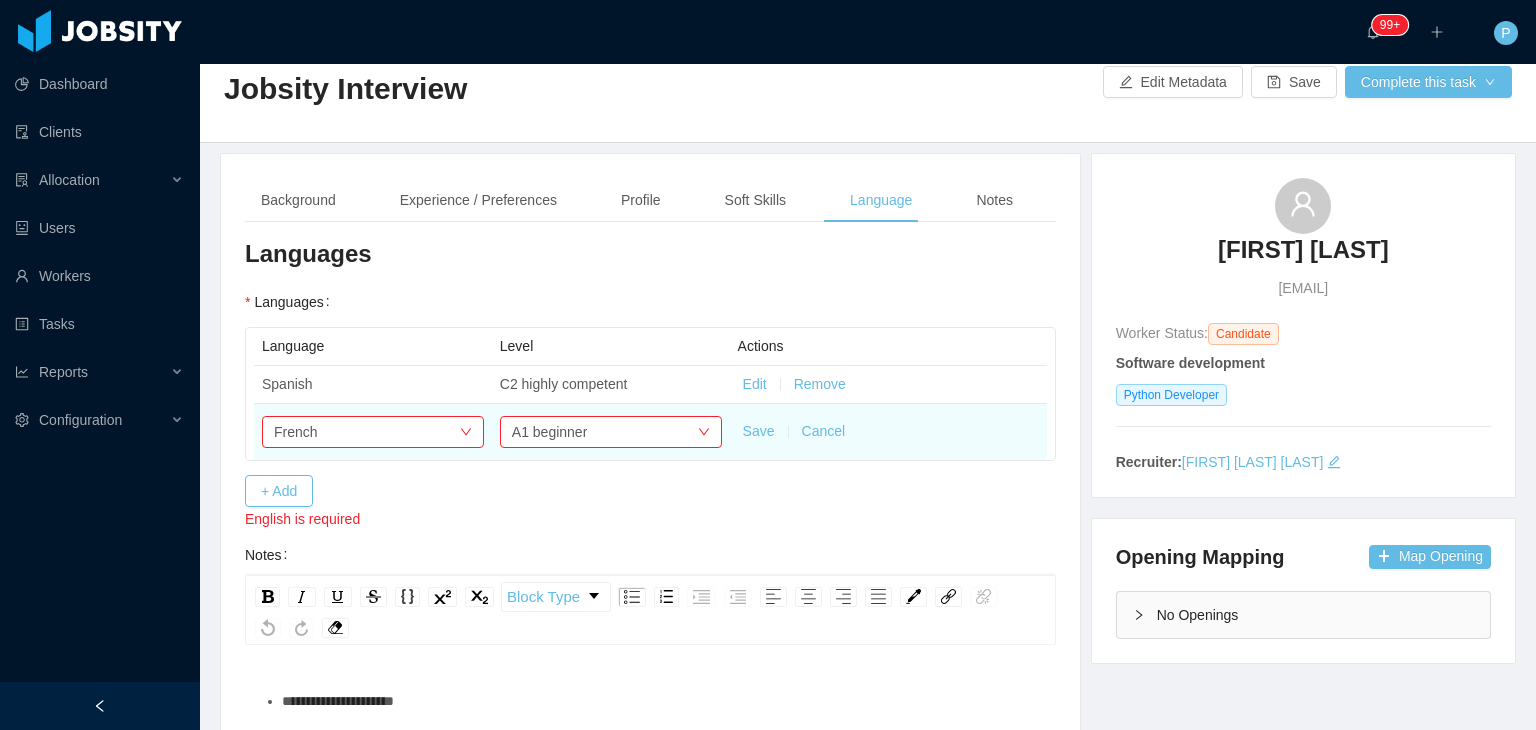 click on "Save" at bounding box center [759, 431] 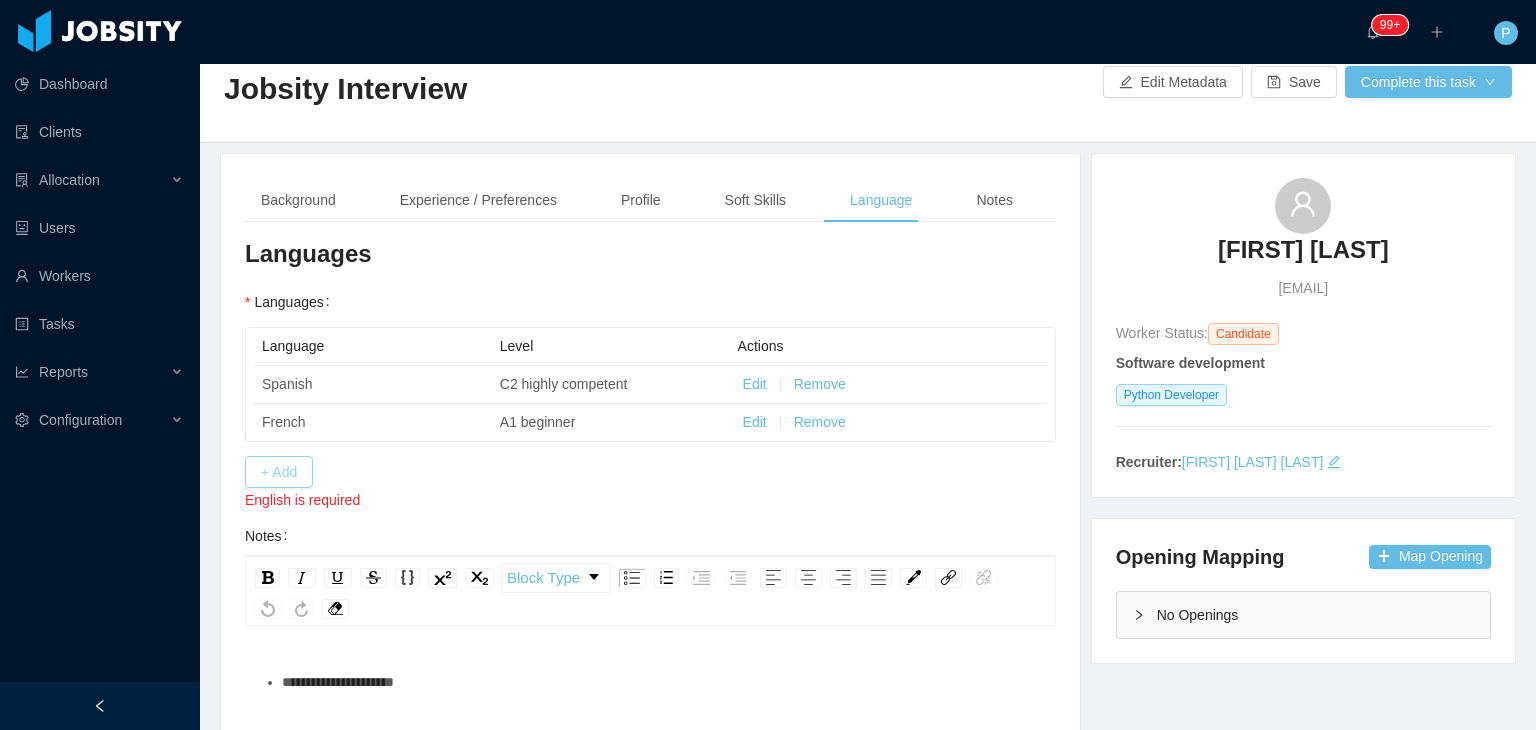 click on "+ Add" at bounding box center [279, 472] 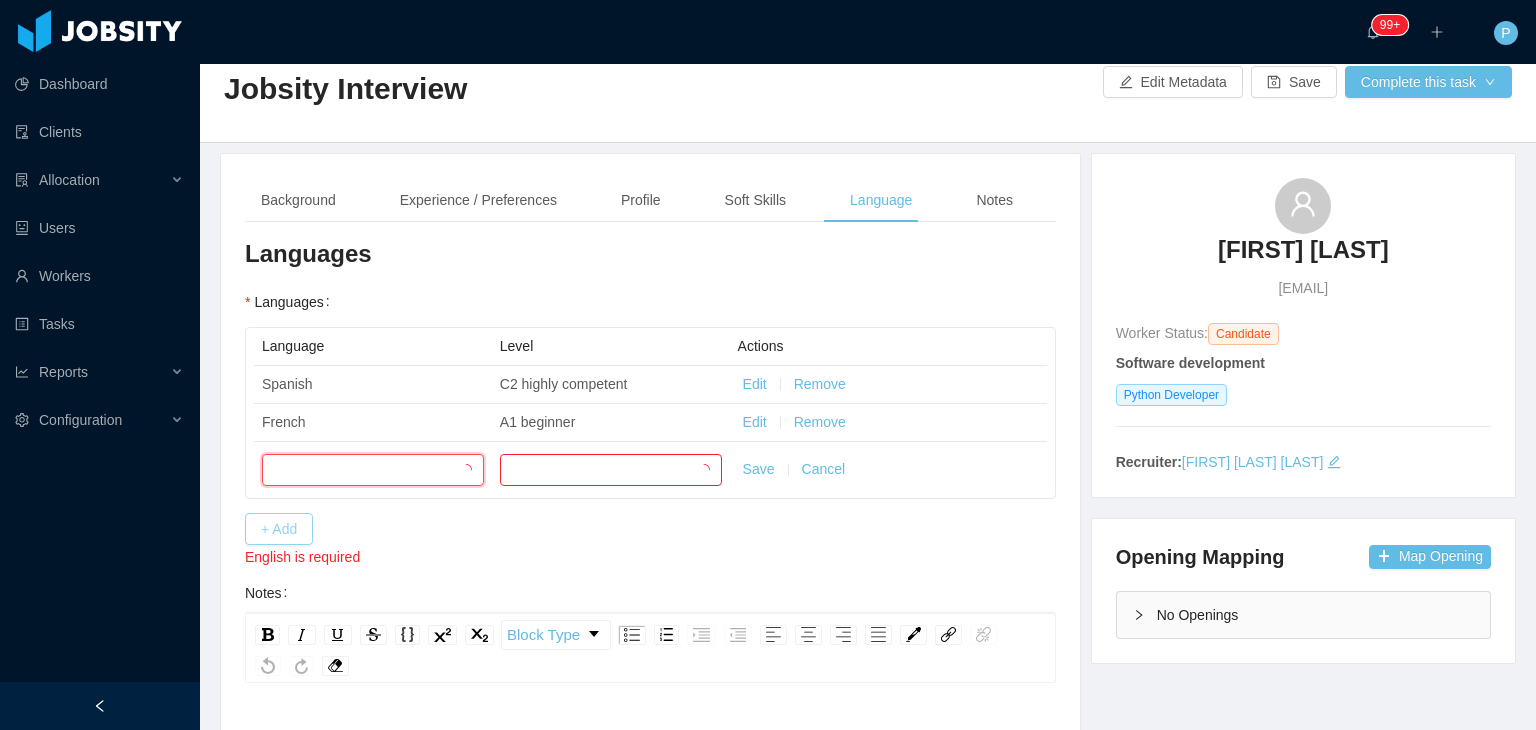 click at bounding box center [366, 470] 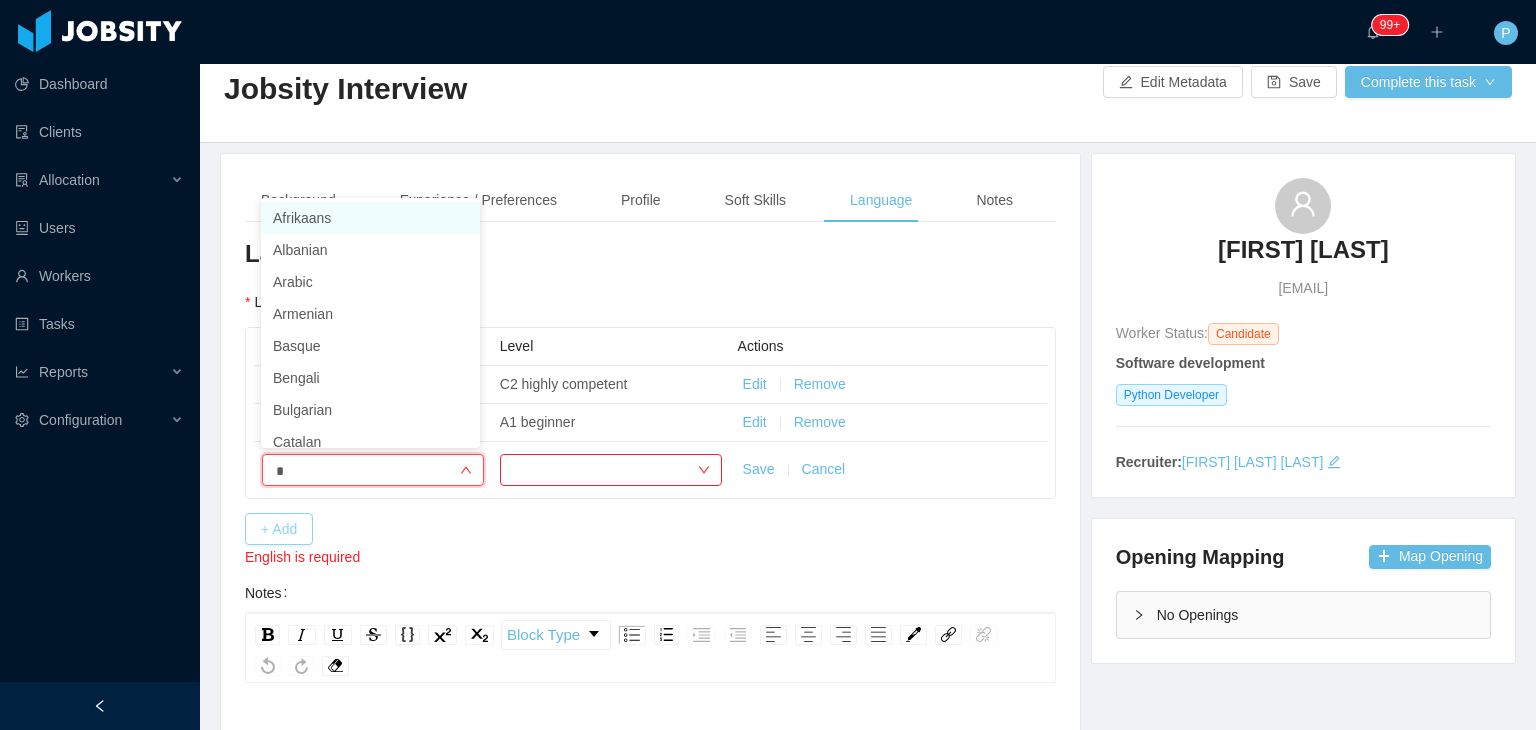 type on "**" 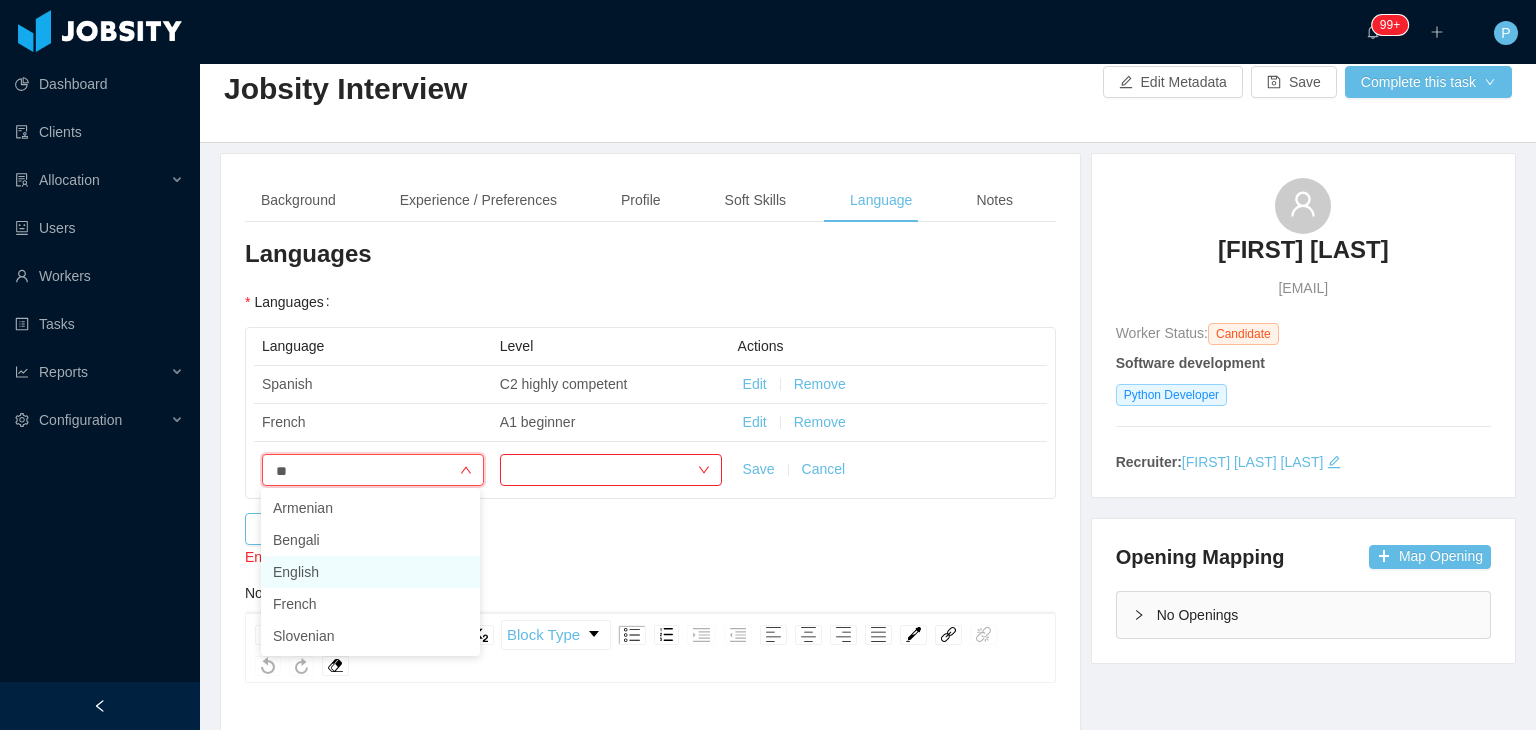 click on "English" at bounding box center [370, 572] 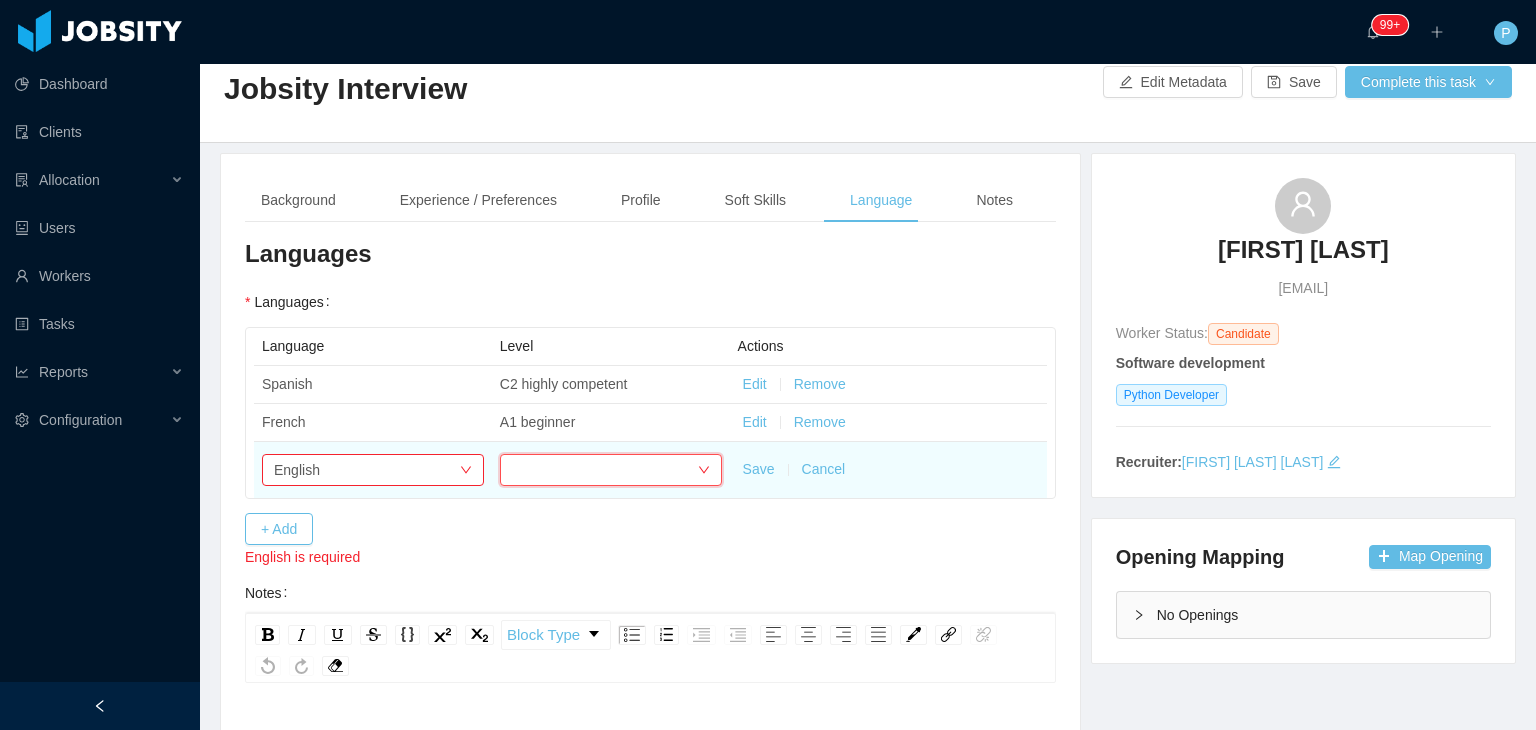 click at bounding box center [604, 470] 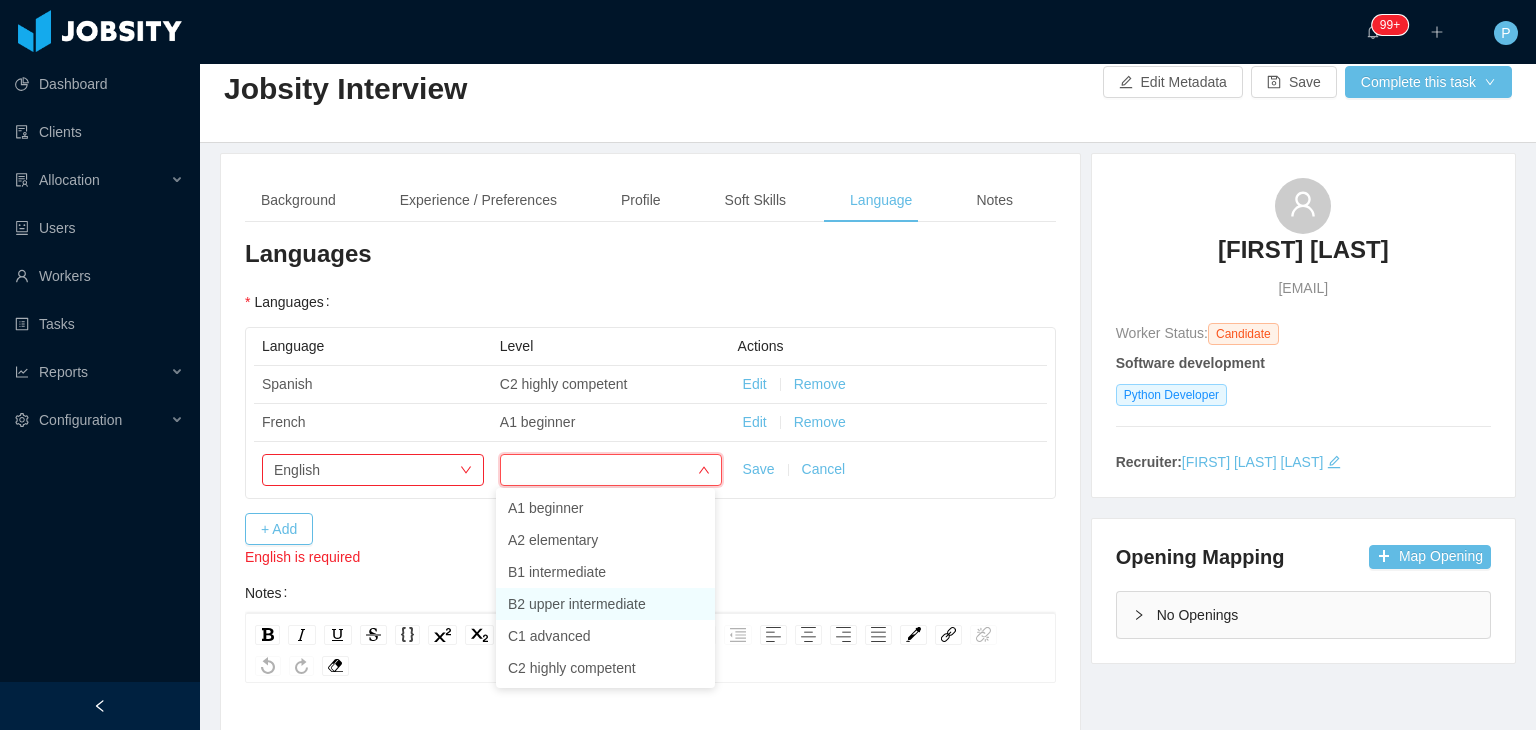 click on "B2 upper intermediate" at bounding box center [605, 604] 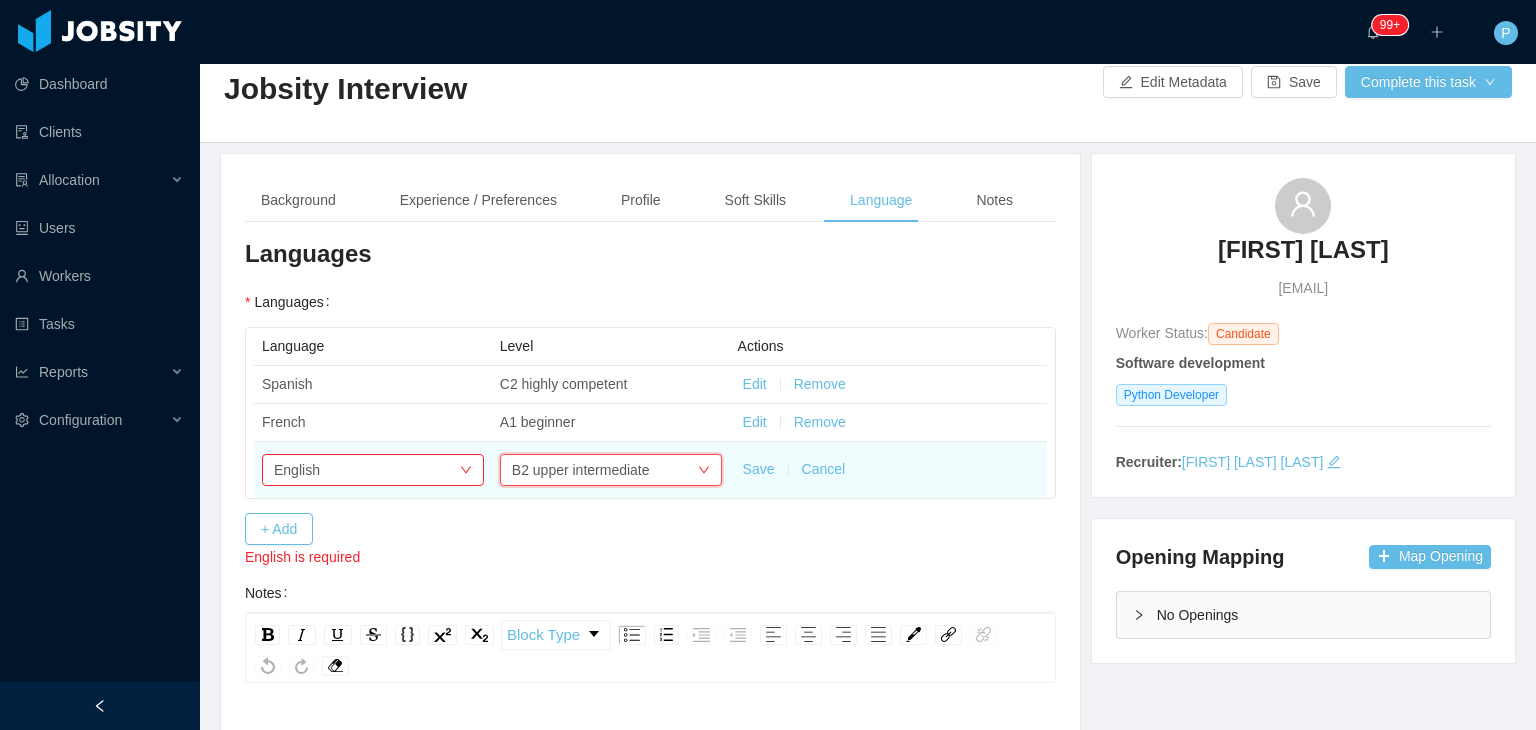 click on "Save" at bounding box center [759, 469] 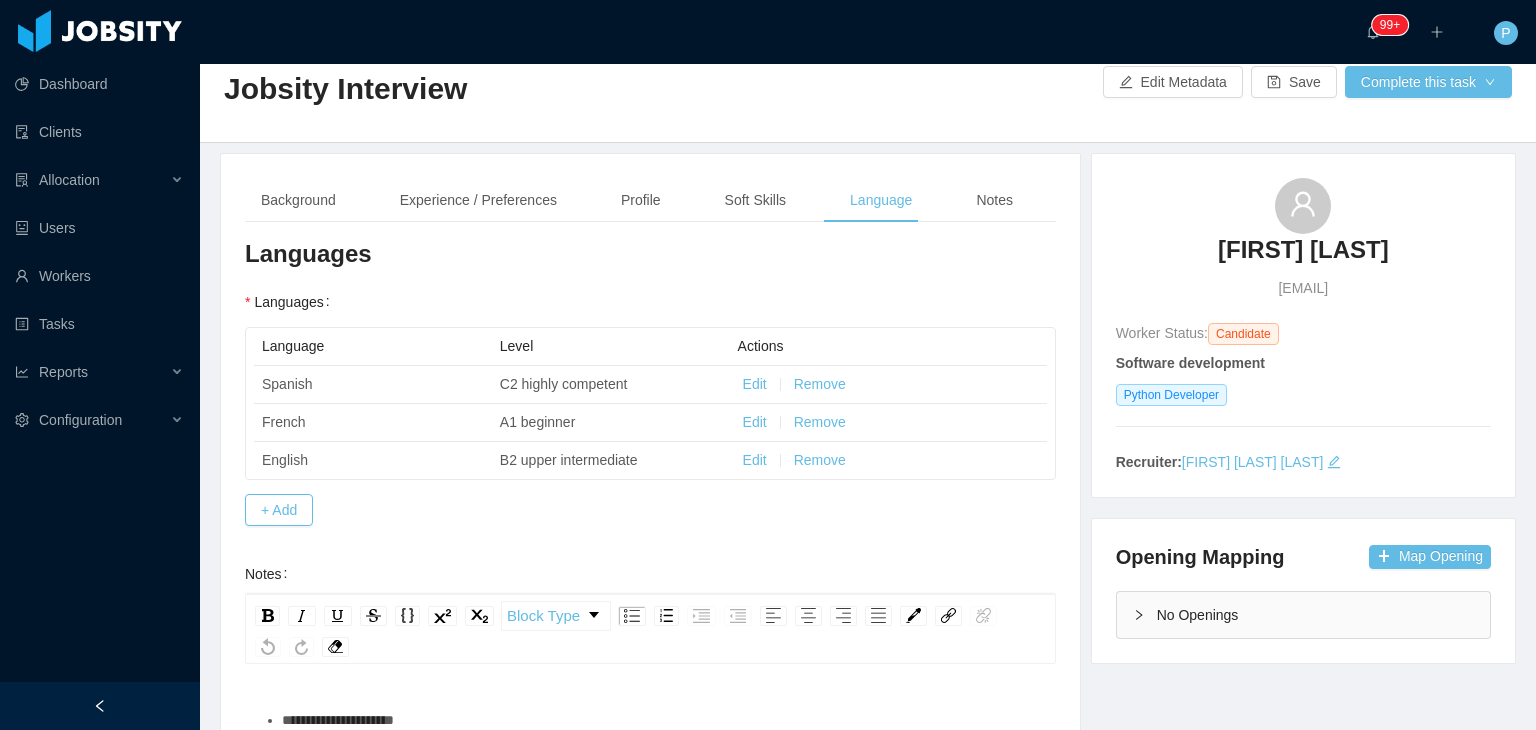 click on "**********" at bounding box center (650, 641) 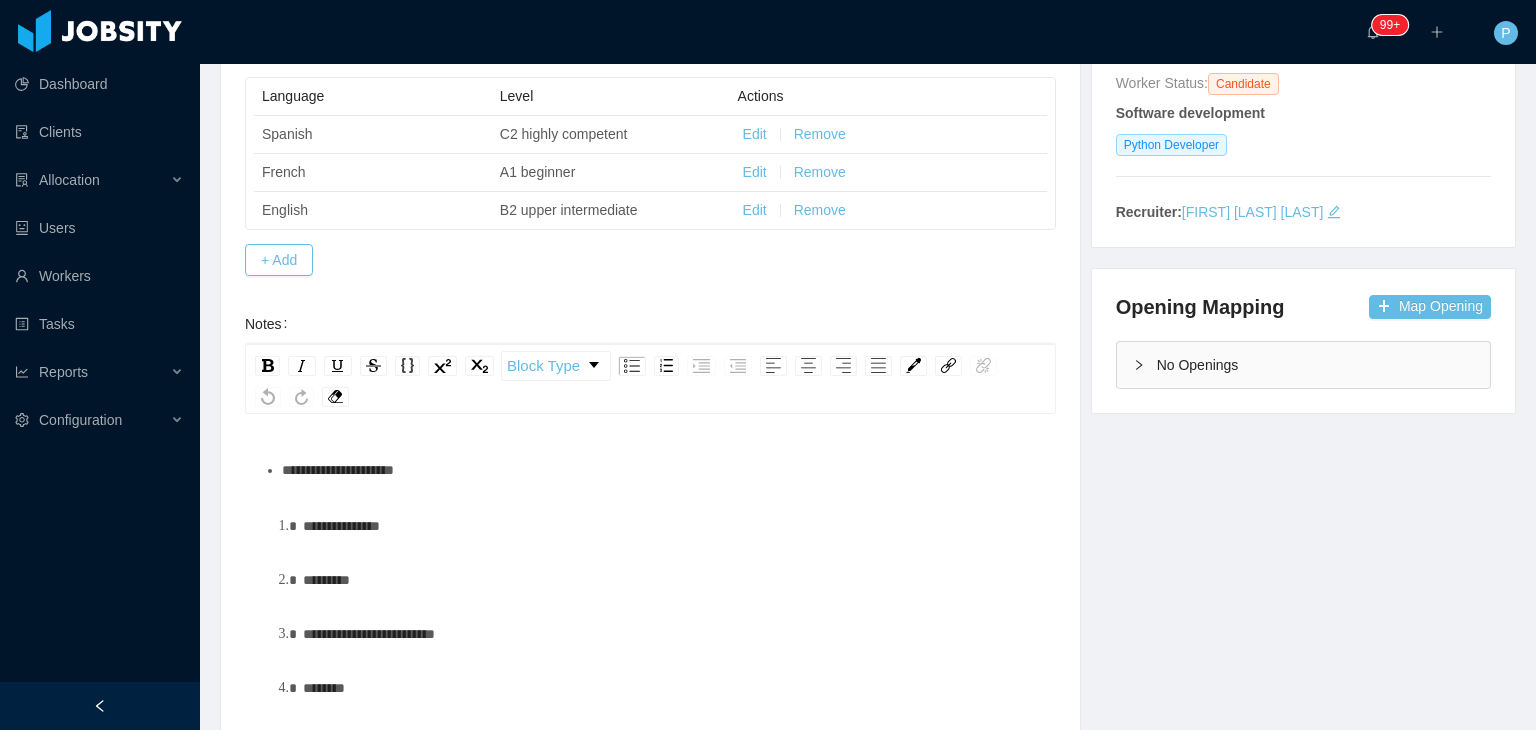 scroll, scrollTop: 299, scrollLeft: 0, axis: vertical 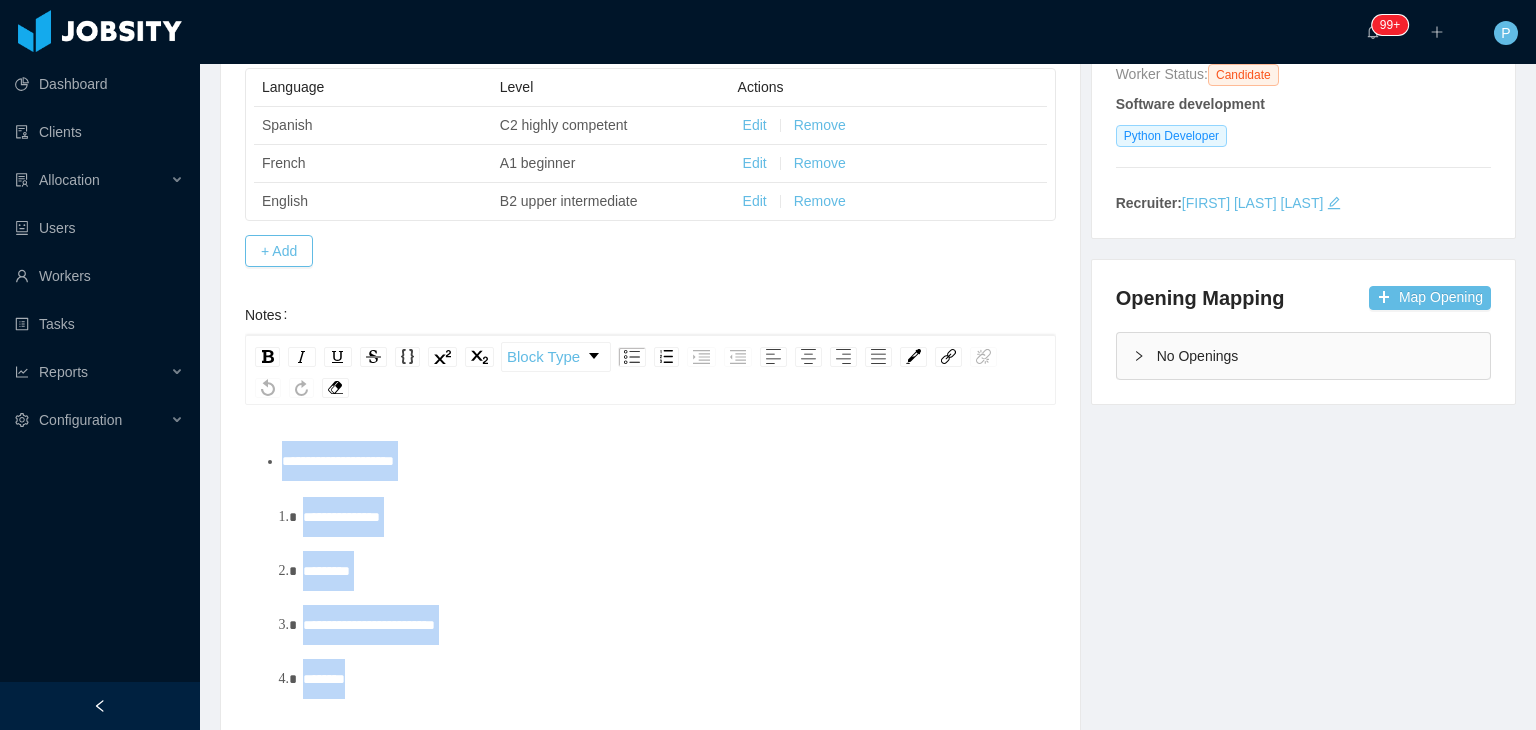 drag, startPoint x: 372, startPoint y: 670, endPoint x: 280, endPoint y: 453, distance: 235.69684 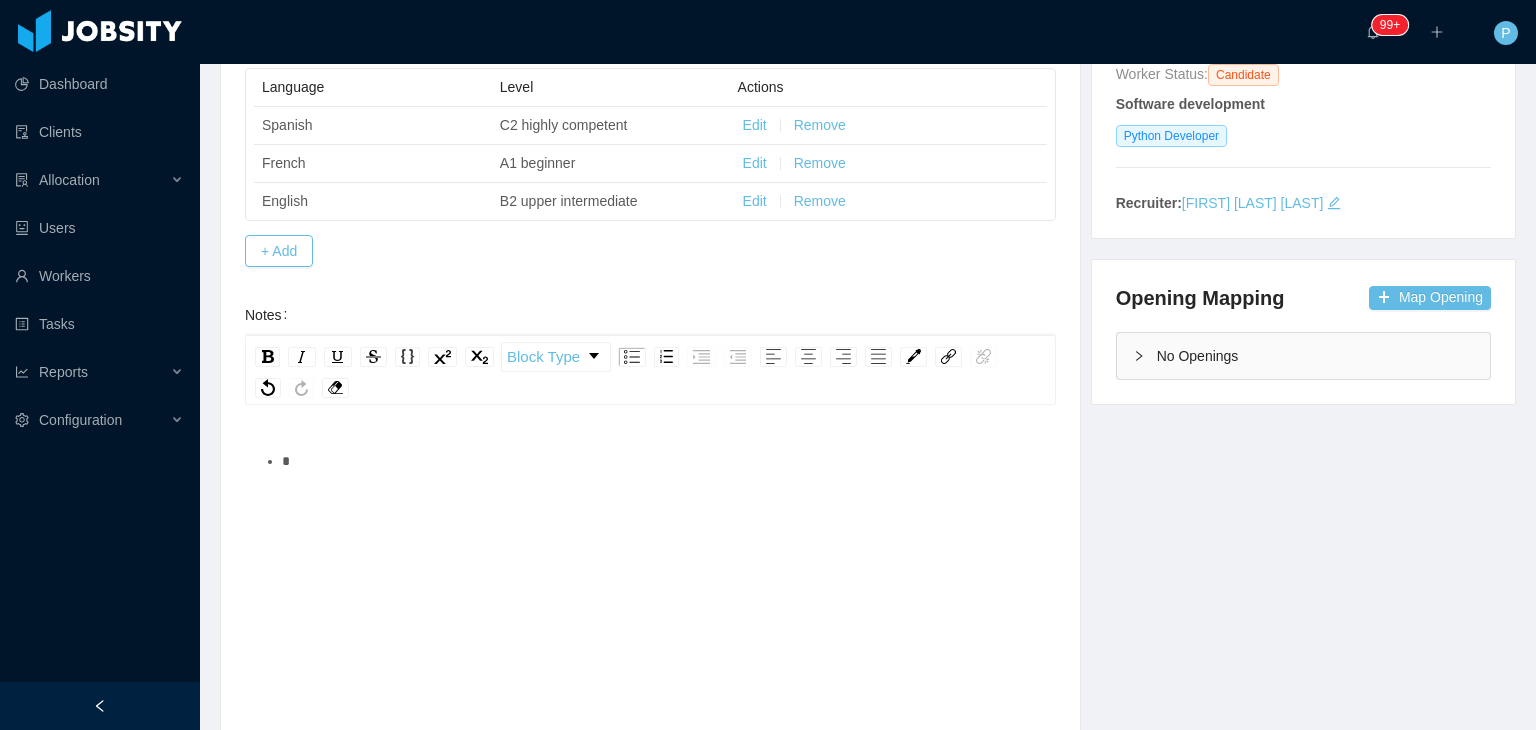 type 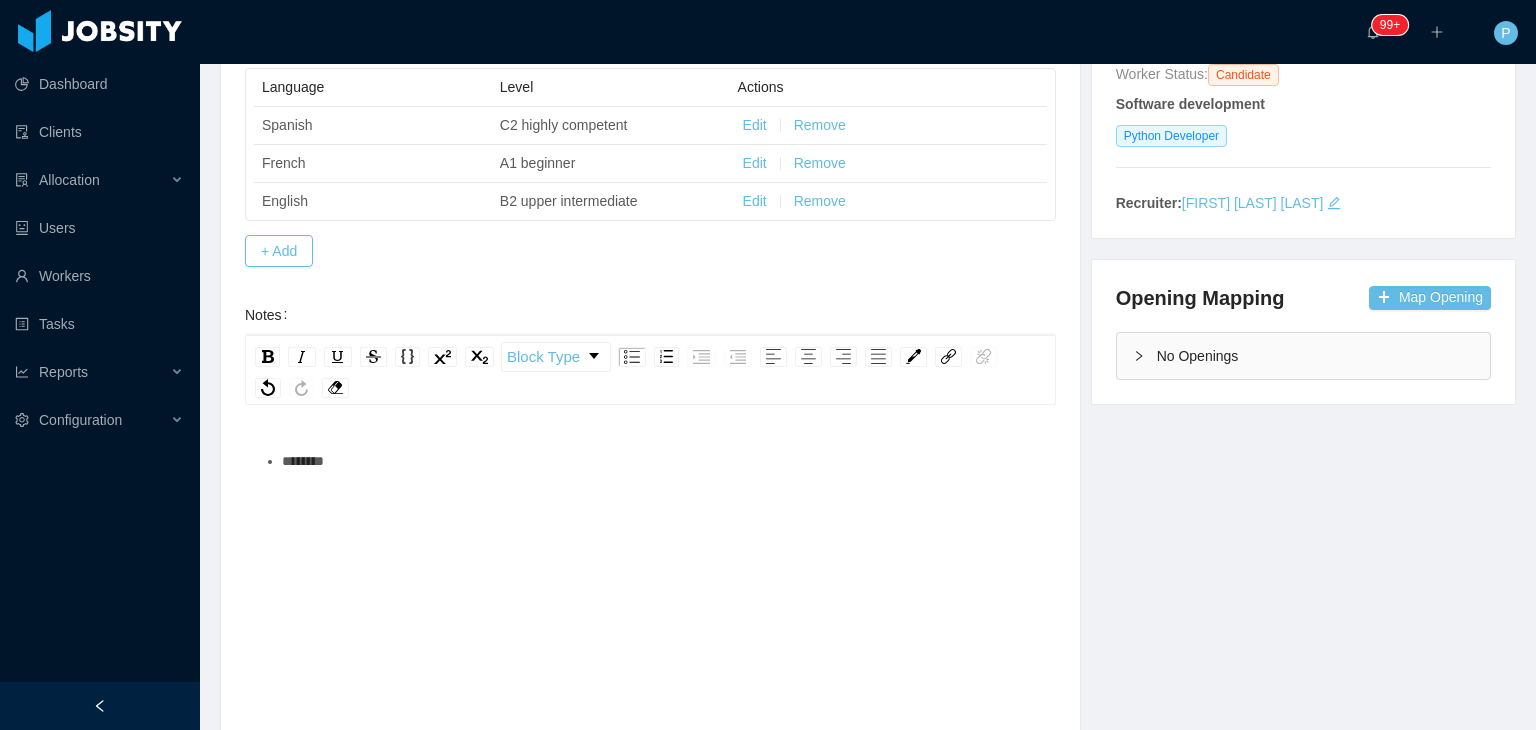 scroll, scrollTop: 104, scrollLeft: 0, axis: vertical 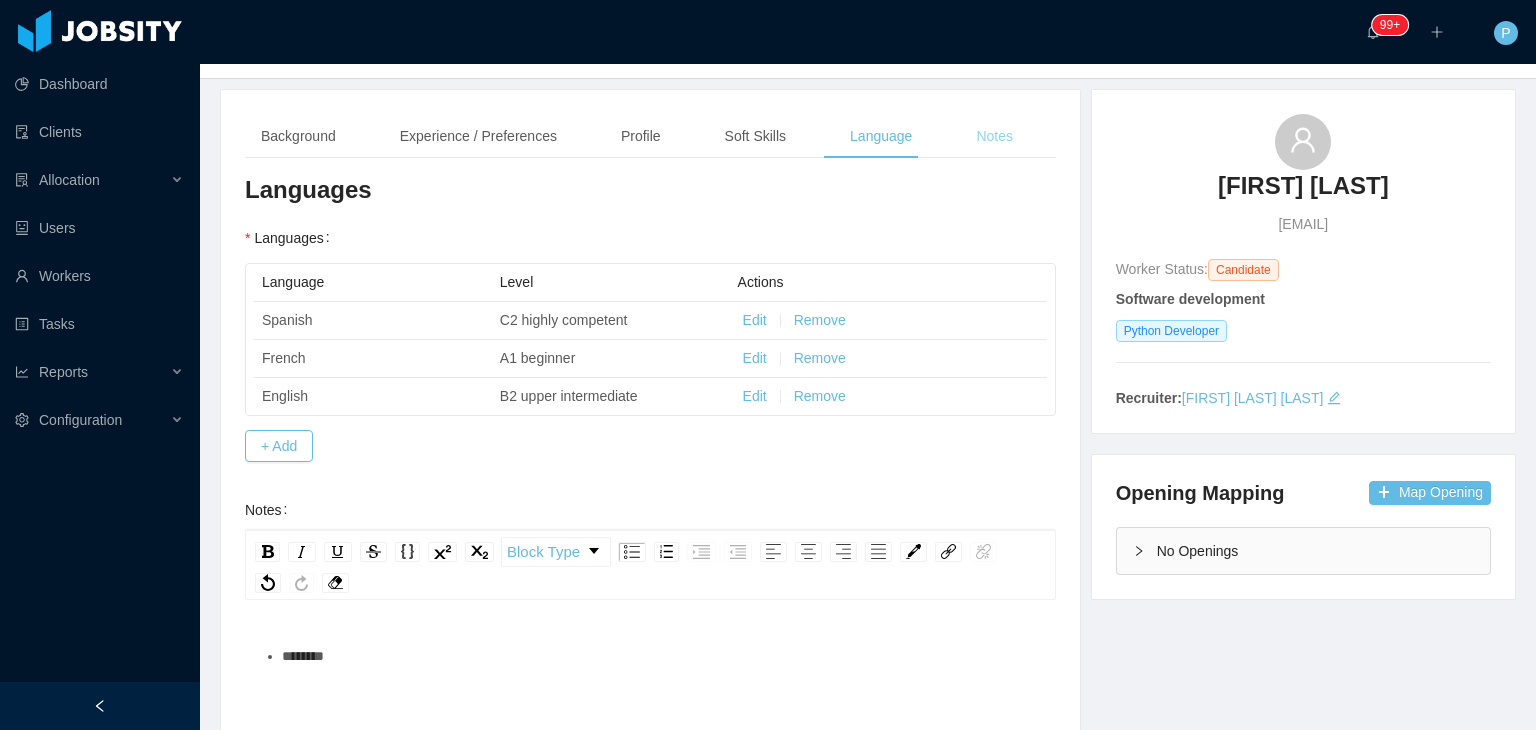 click on "Notes" at bounding box center (994, 136) 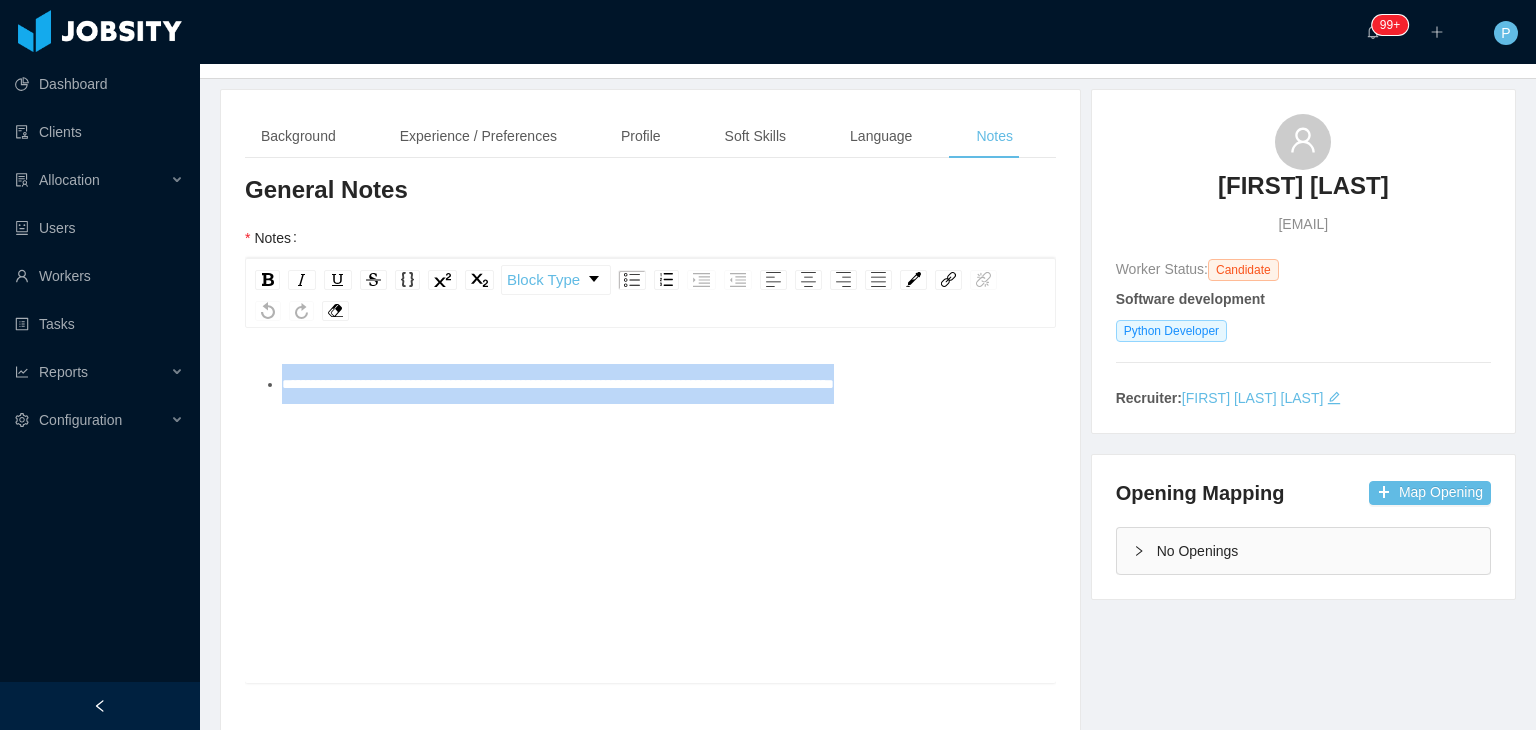 drag, startPoint x: 978, startPoint y: 389, endPoint x: 270, endPoint y: 389, distance: 708 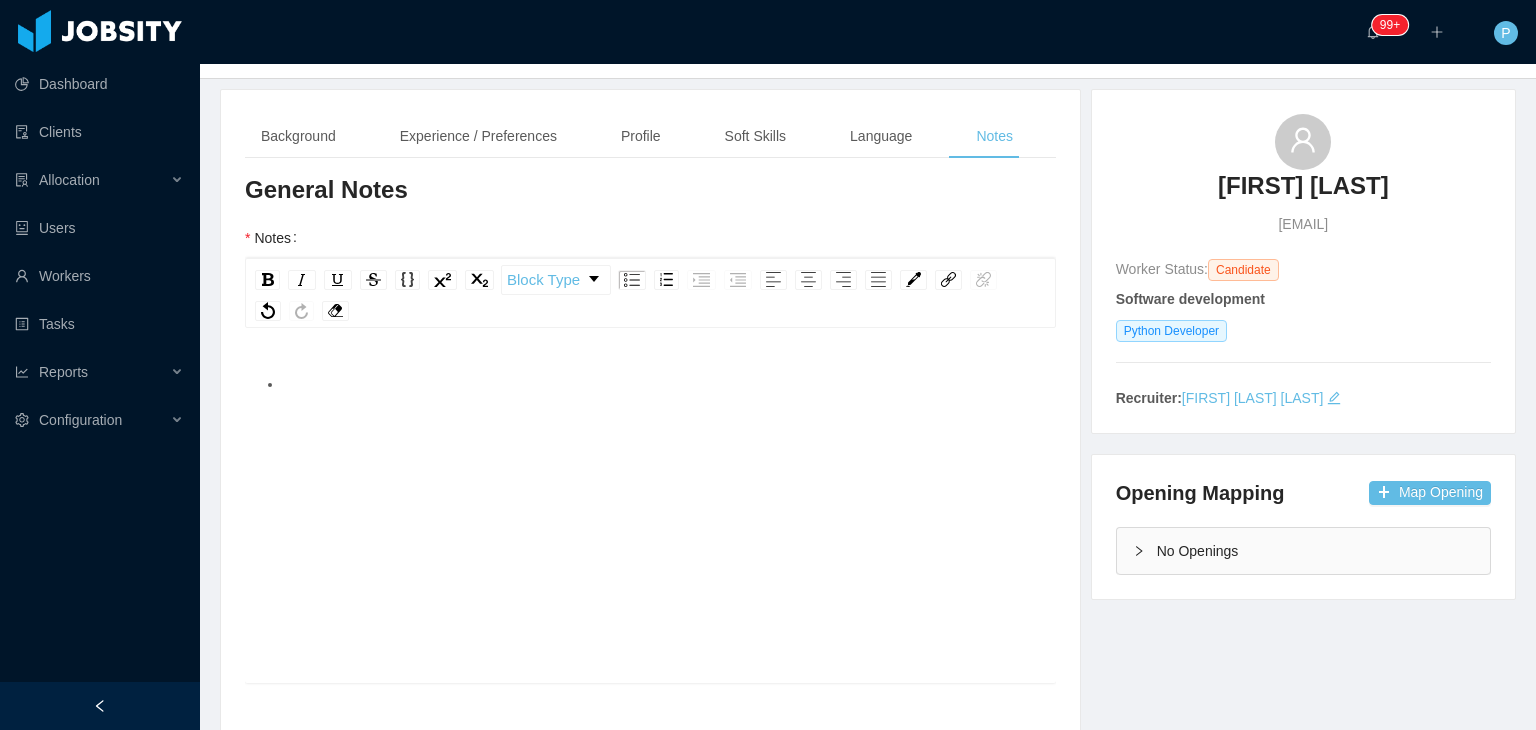 scroll, scrollTop: 104, scrollLeft: 0, axis: vertical 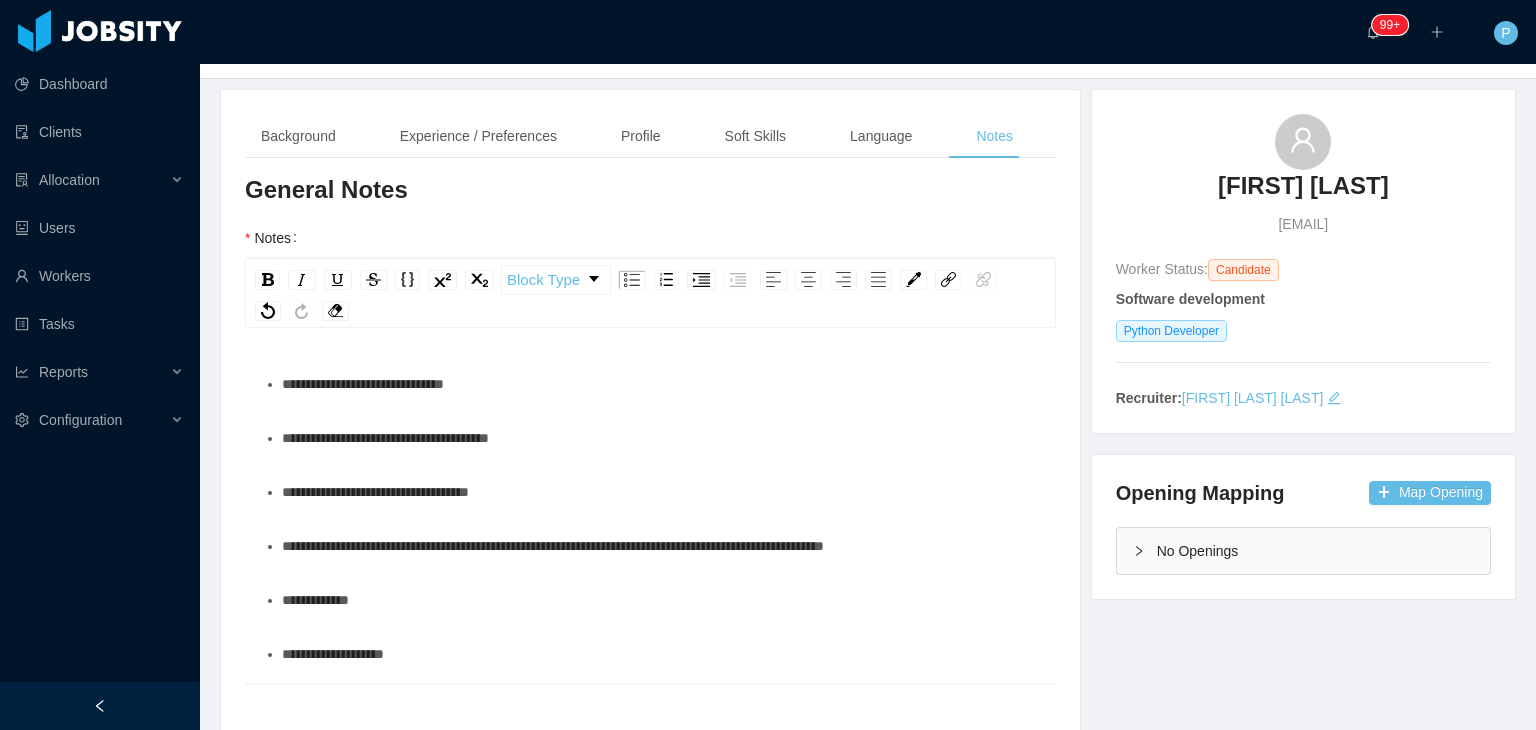 click on "**********" at bounding box center [661, 438] 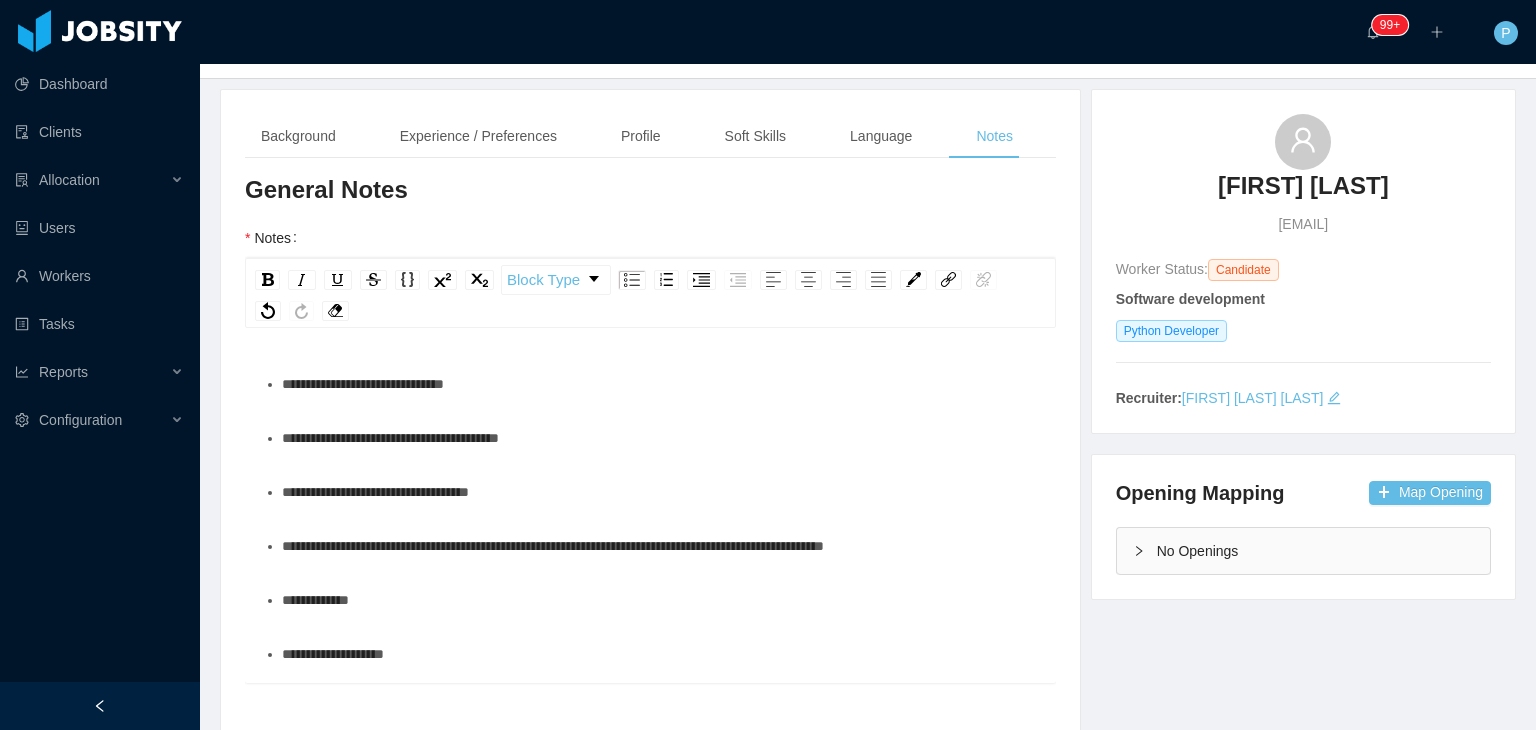 type 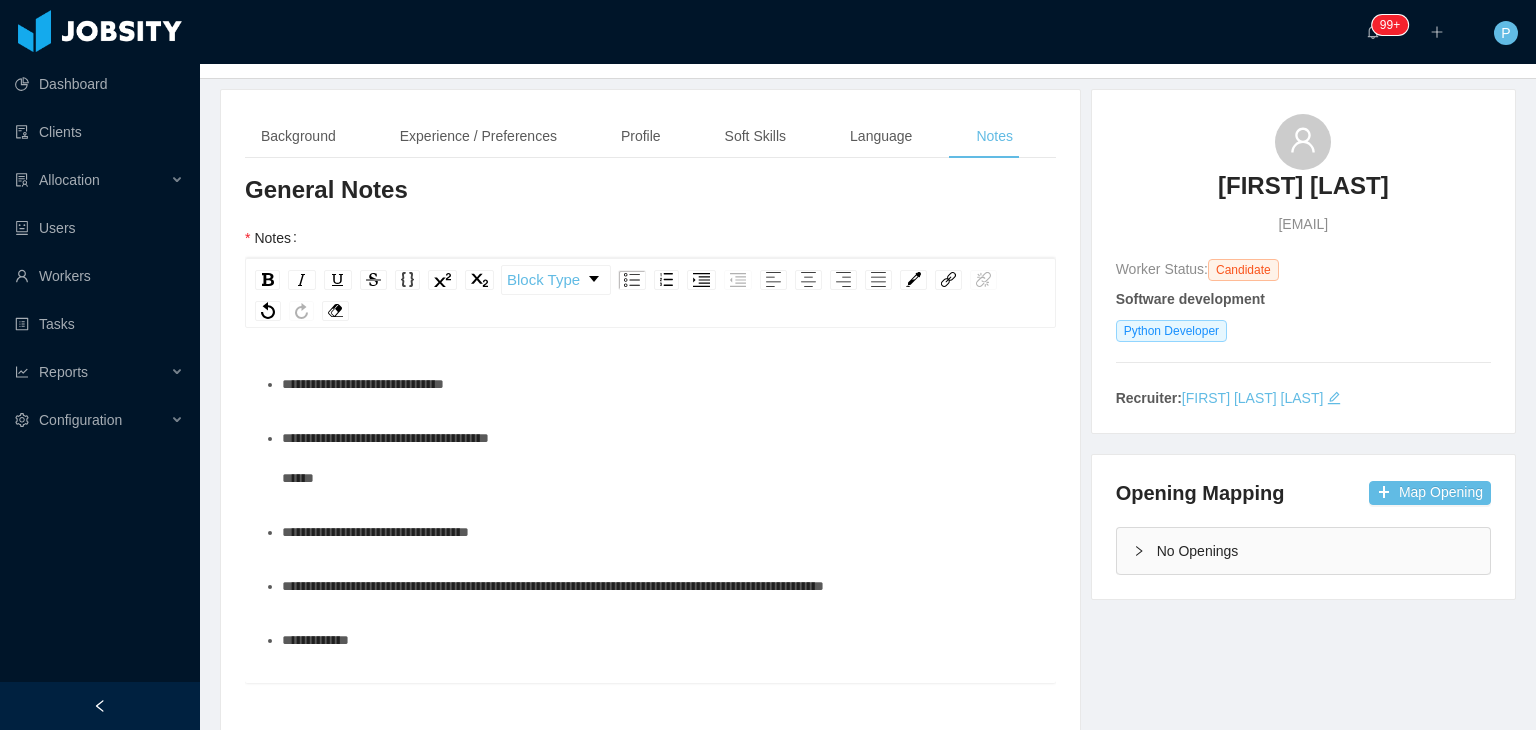 click on "**********" at bounding box center [661, 458] 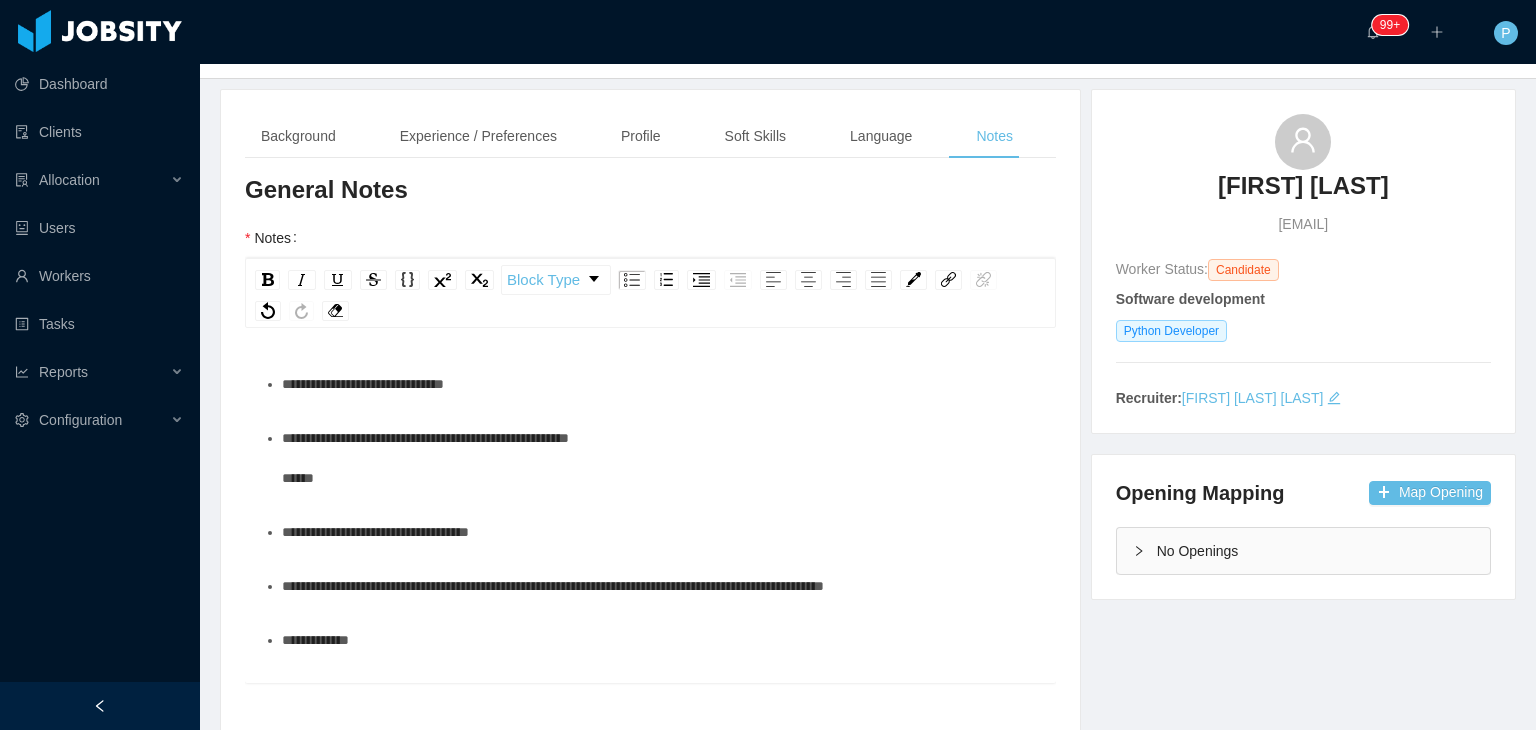 click on "**********" at bounding box center (553, 586) 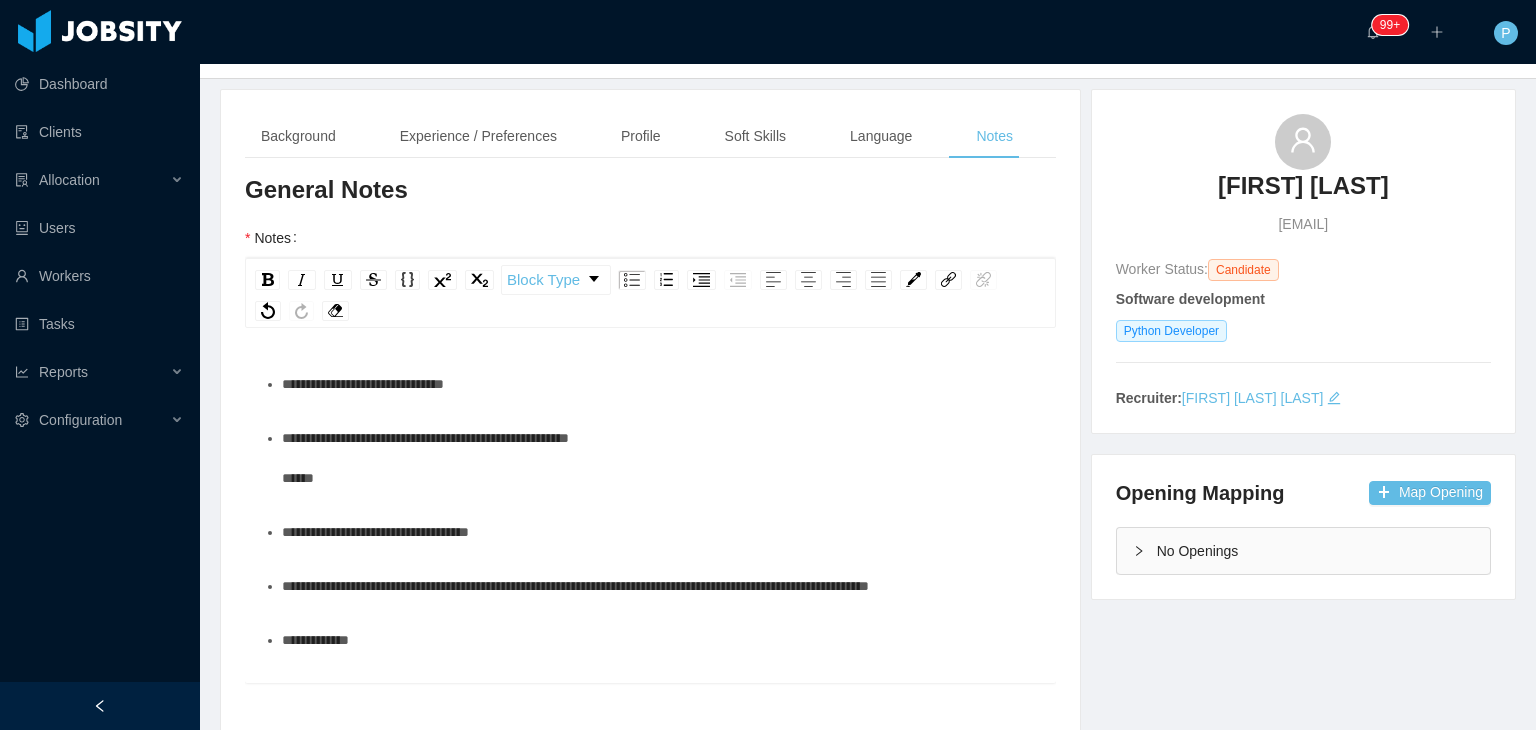 click on "**********" at bounding box center (661, 458) 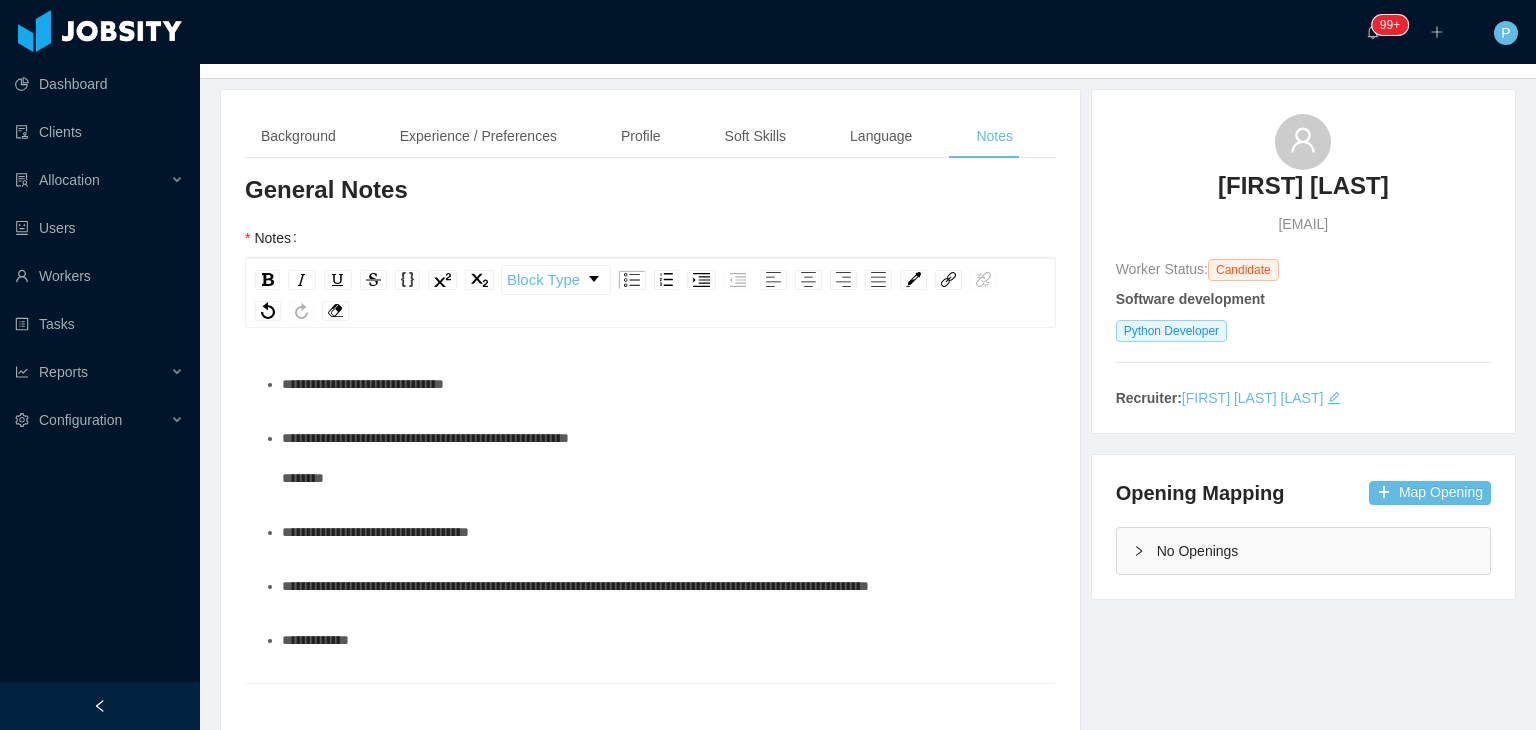 click on "**********" at bounding box center [661, 458] 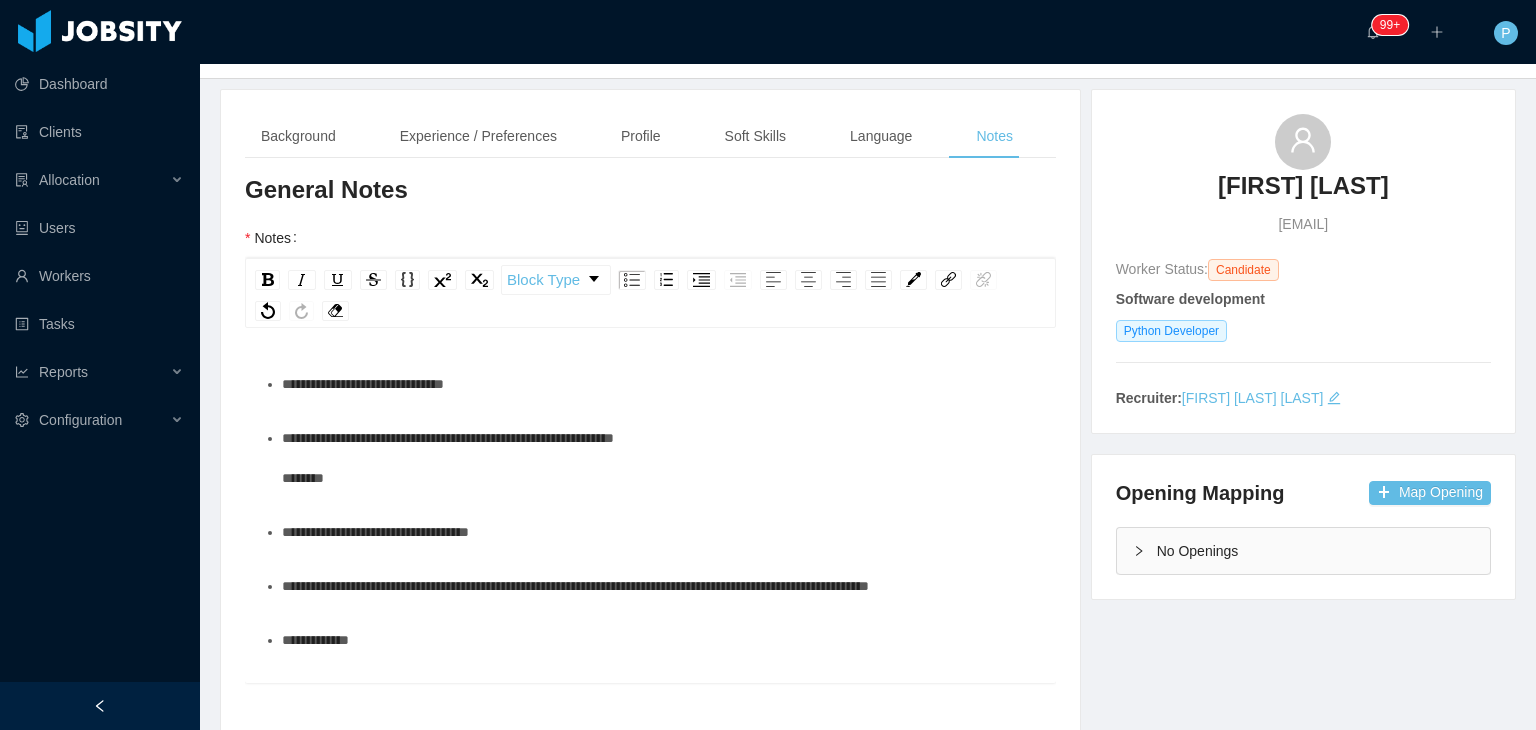 click on "Background Experience / Preferences Profile Soft Skills Language Notes General Background What have you heard about Jobsity? * Billable Billable Gender Female Male Non binary Location Country ******** Colombia   City ********* Manizales   Marital Status Marital Status Number of Children * Nationality Country   Education + Add Overall Years of Experience Date of Birth Technical Profile and Role Preference Which technologies have you been most involved and committed to? Software development Remove Edit Python Developer Add Type In which technologies do you have experience with? Python Developer Skills by Job Title Other Skills + Add Do you feel more comfortable in the BE, FE or in both, as a full stack? Select an option   Which technologies are you interested in working with? Select Job Titles Python Developer   What skills are you interested in learning in the future? Select skills   Do you consider yourself more as a specialist or a generalist? Generalist Specialist Select an option   Soft Skills   *" at bounding box center [650, 695] 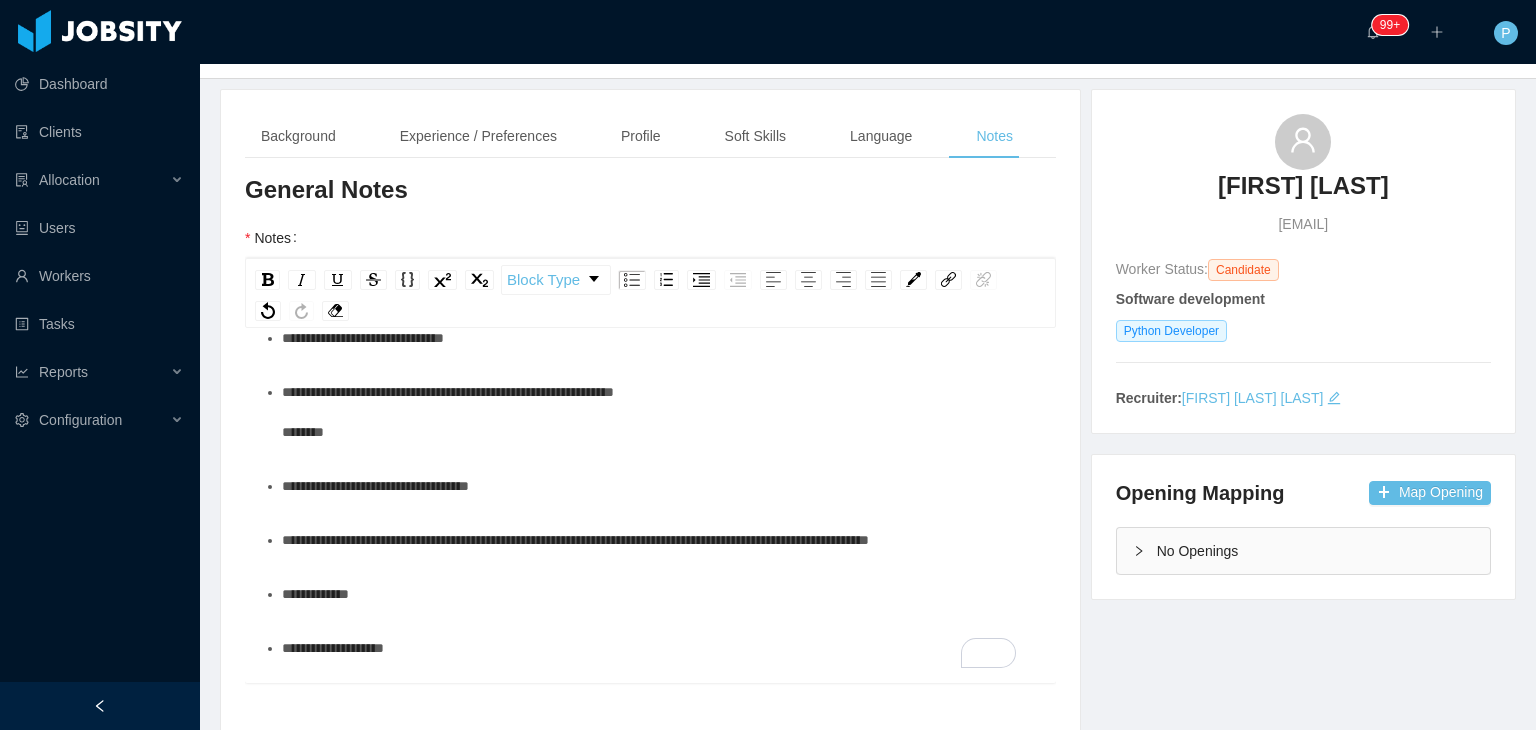 scroll, scrollTop: 98, scrollLeft: 0, axis: vertical 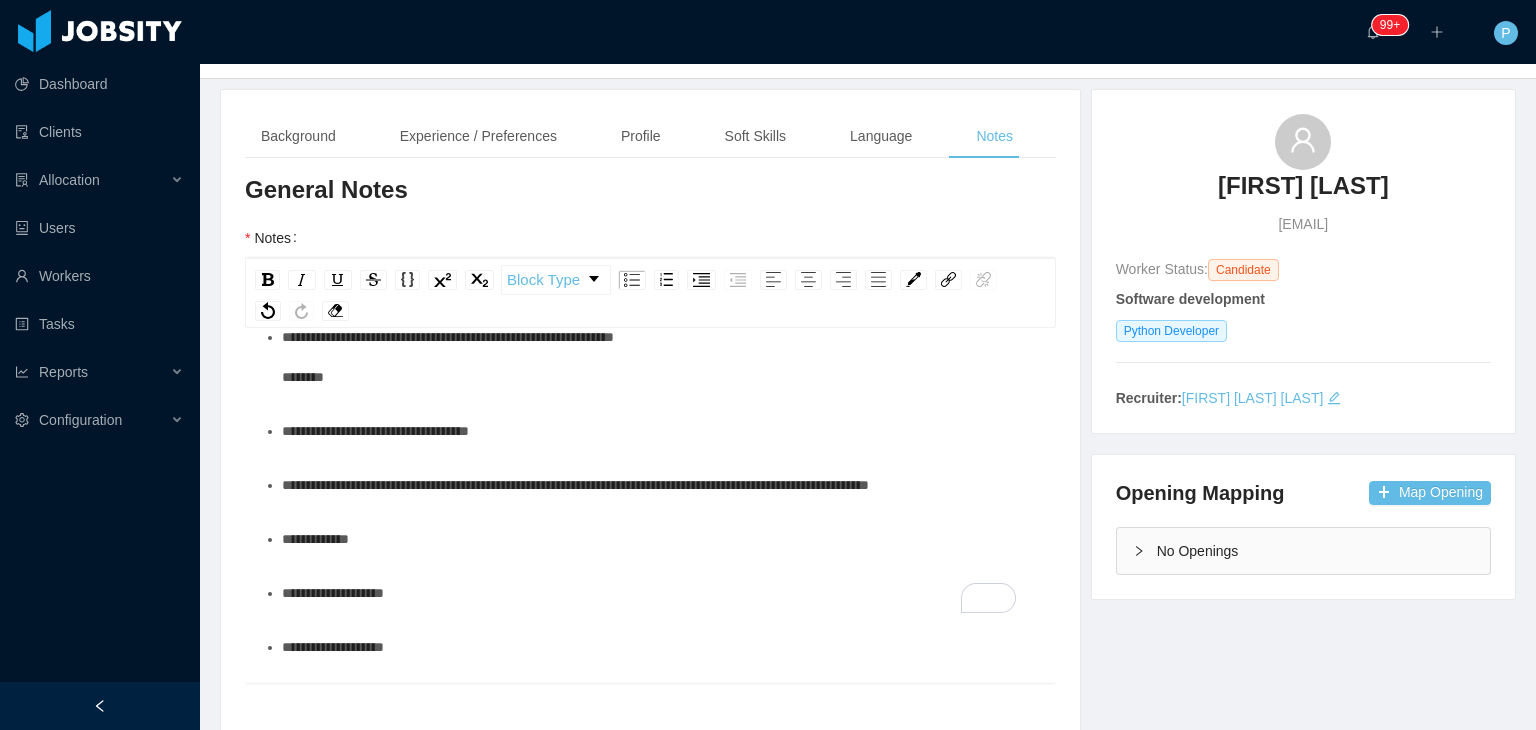 click on "**********" at bounding box center (661, 539) 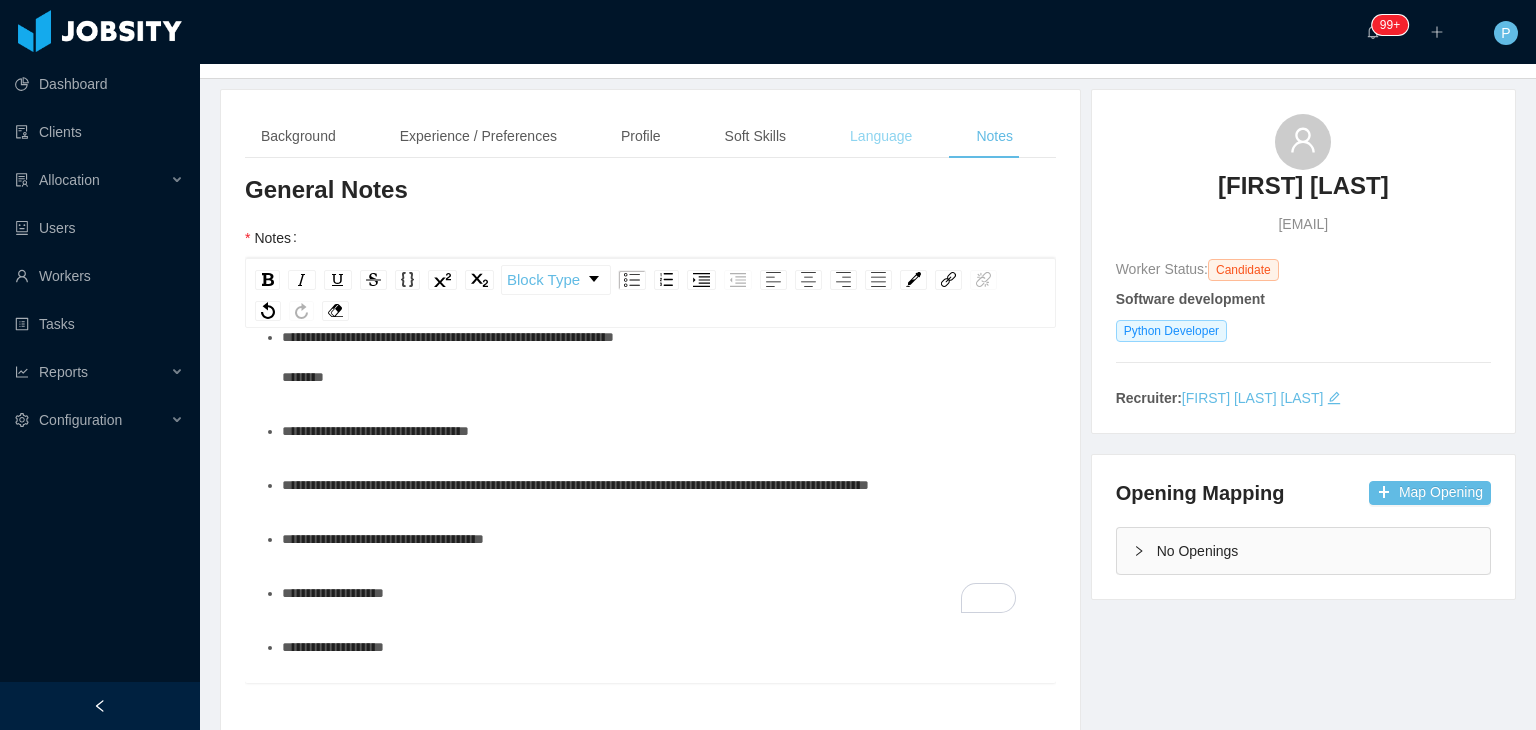 click on "Language" at bounding box center [881, 136] 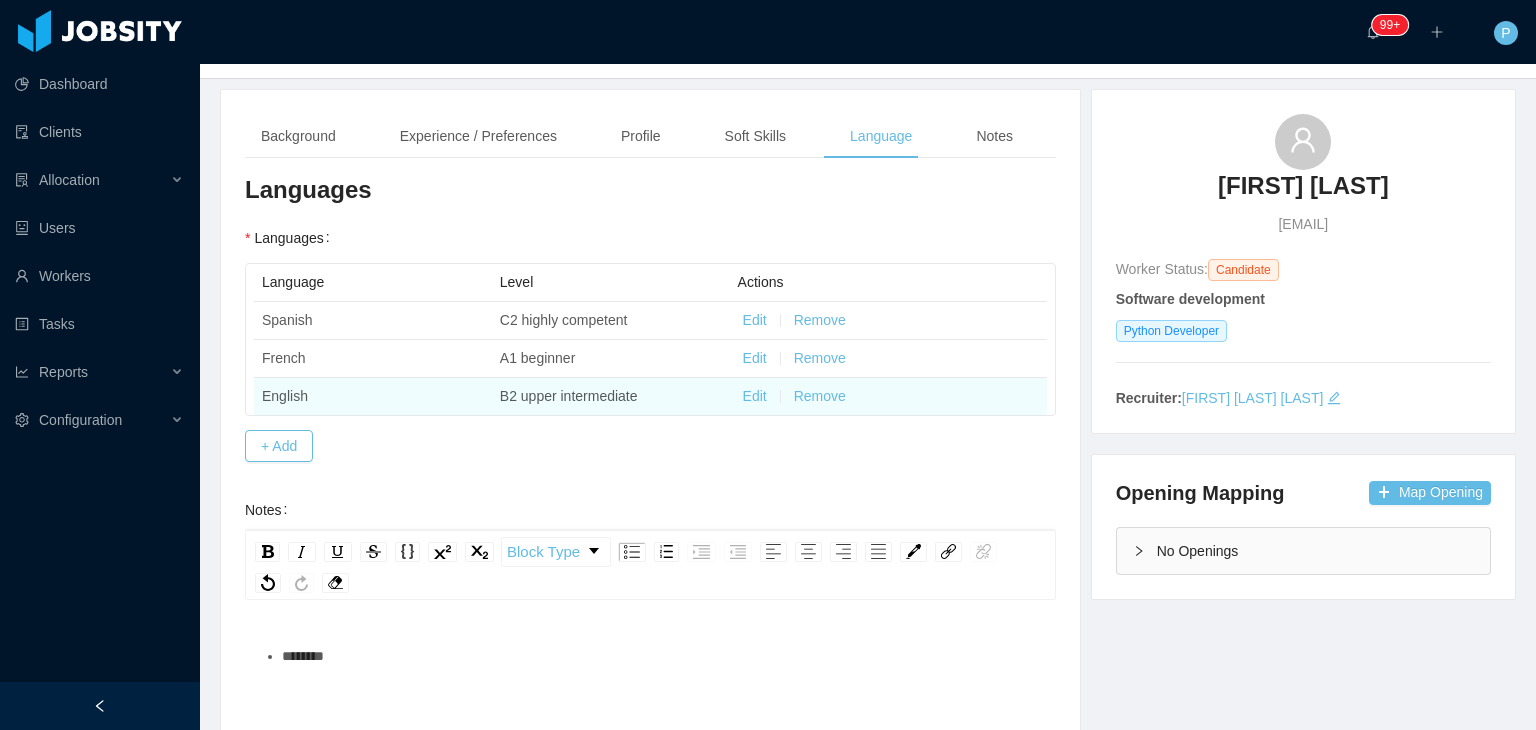 click on "Edit" at bounding box center [755, 396] 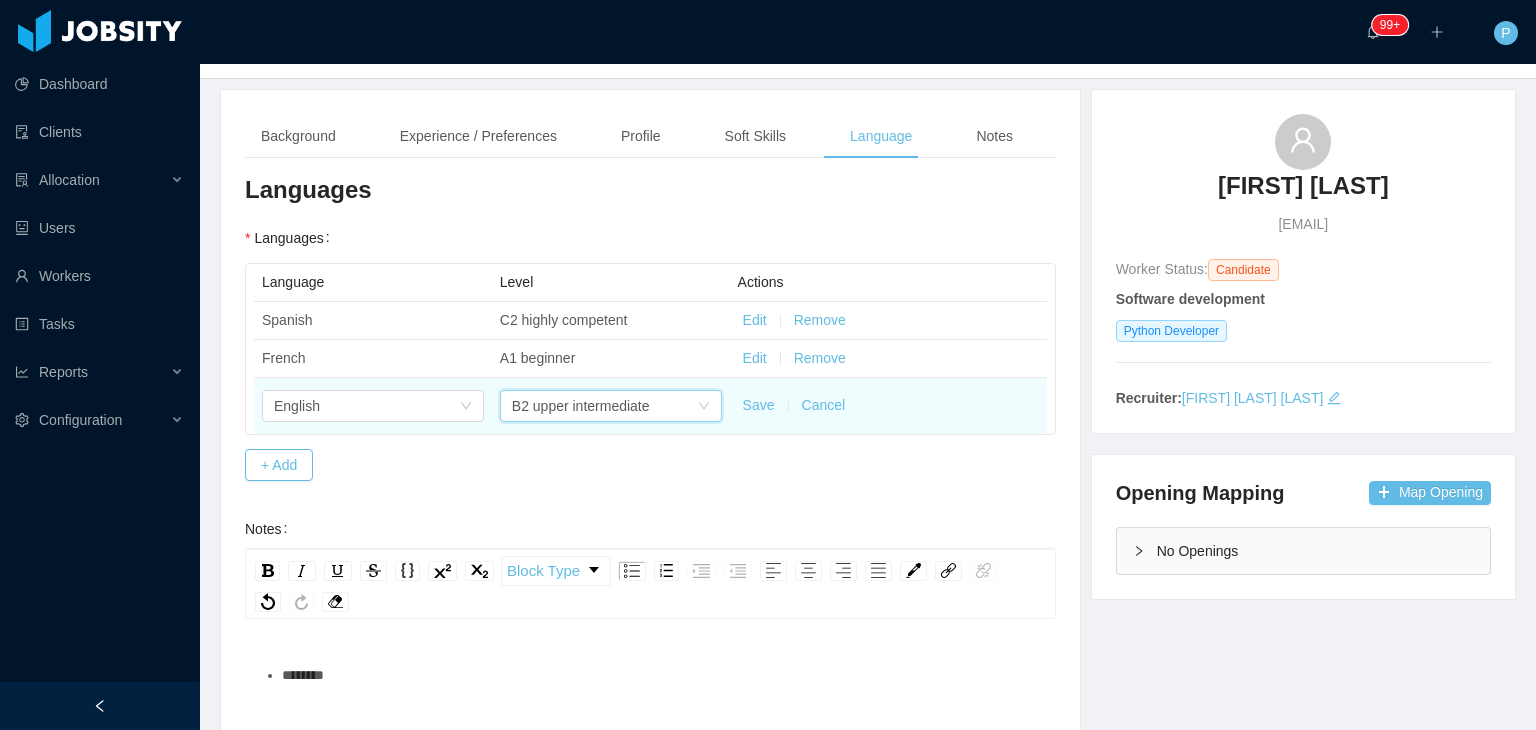 click on "B2 upper intermediate" at bounding box center [581, 406] 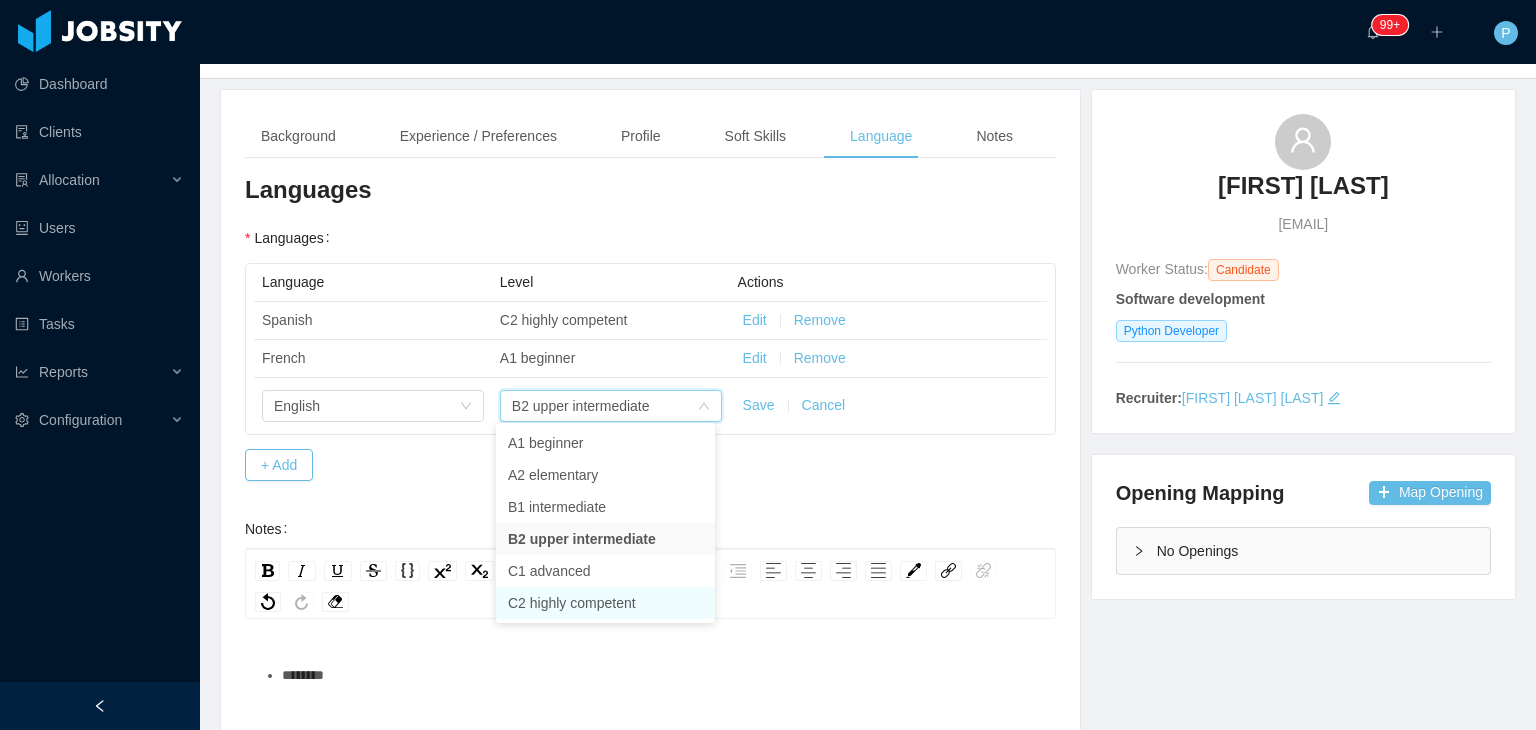 click on "C2 highly competent" at bounding box center (605, 603) 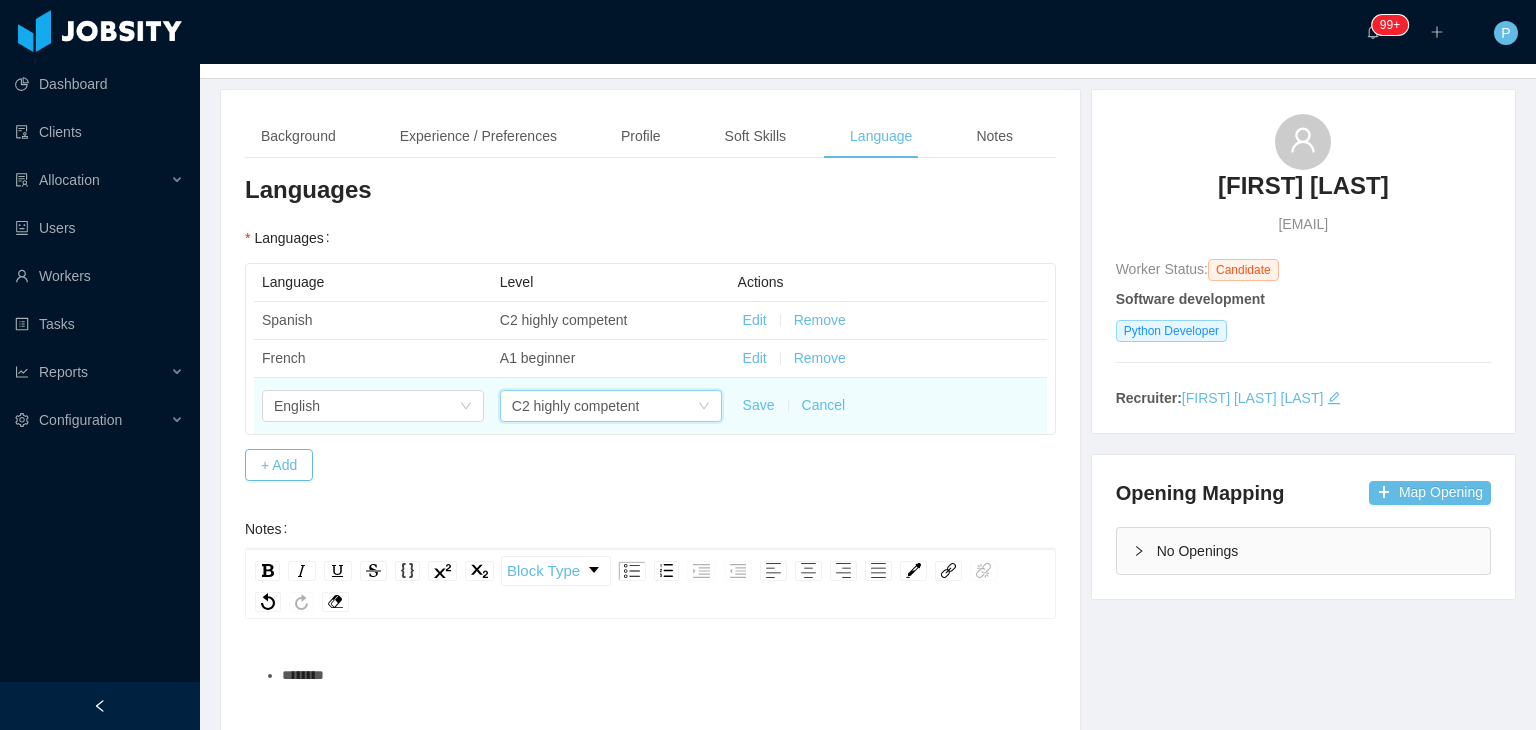 click on "C2 highly competent" at bounding box center [576, 406] 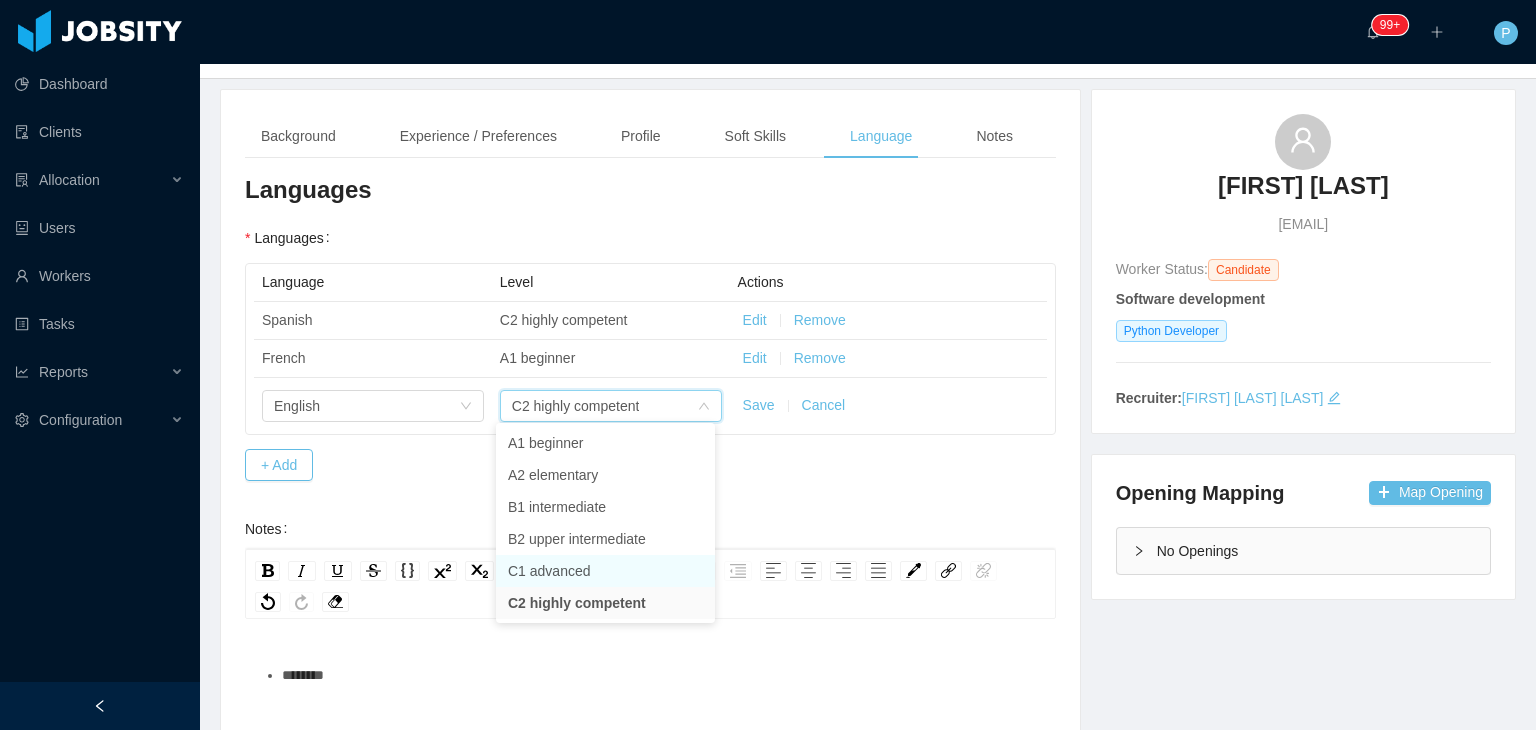 click on "C1 advanced" at bounding box center [605, 571] 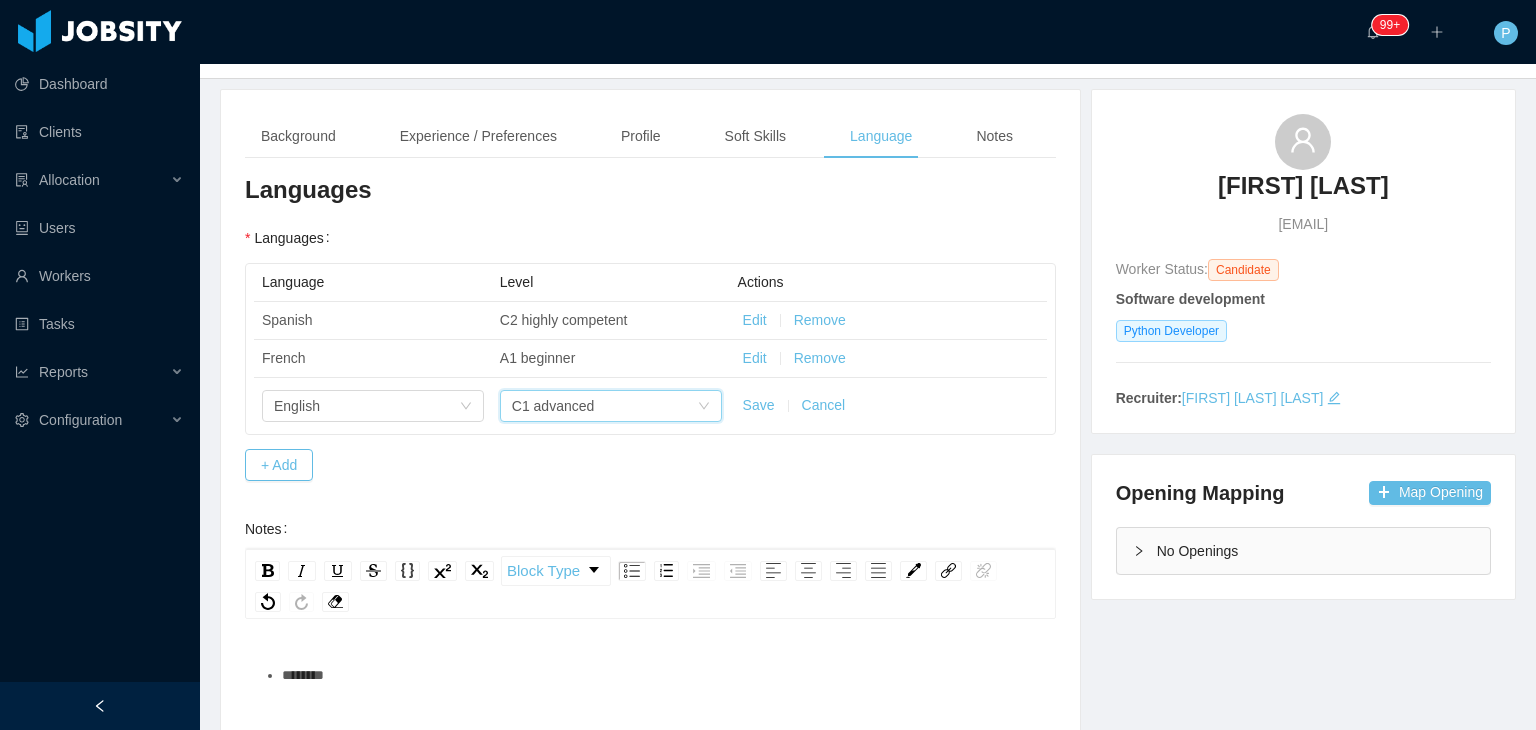 click on "Save" at bounding box center [759, 405] 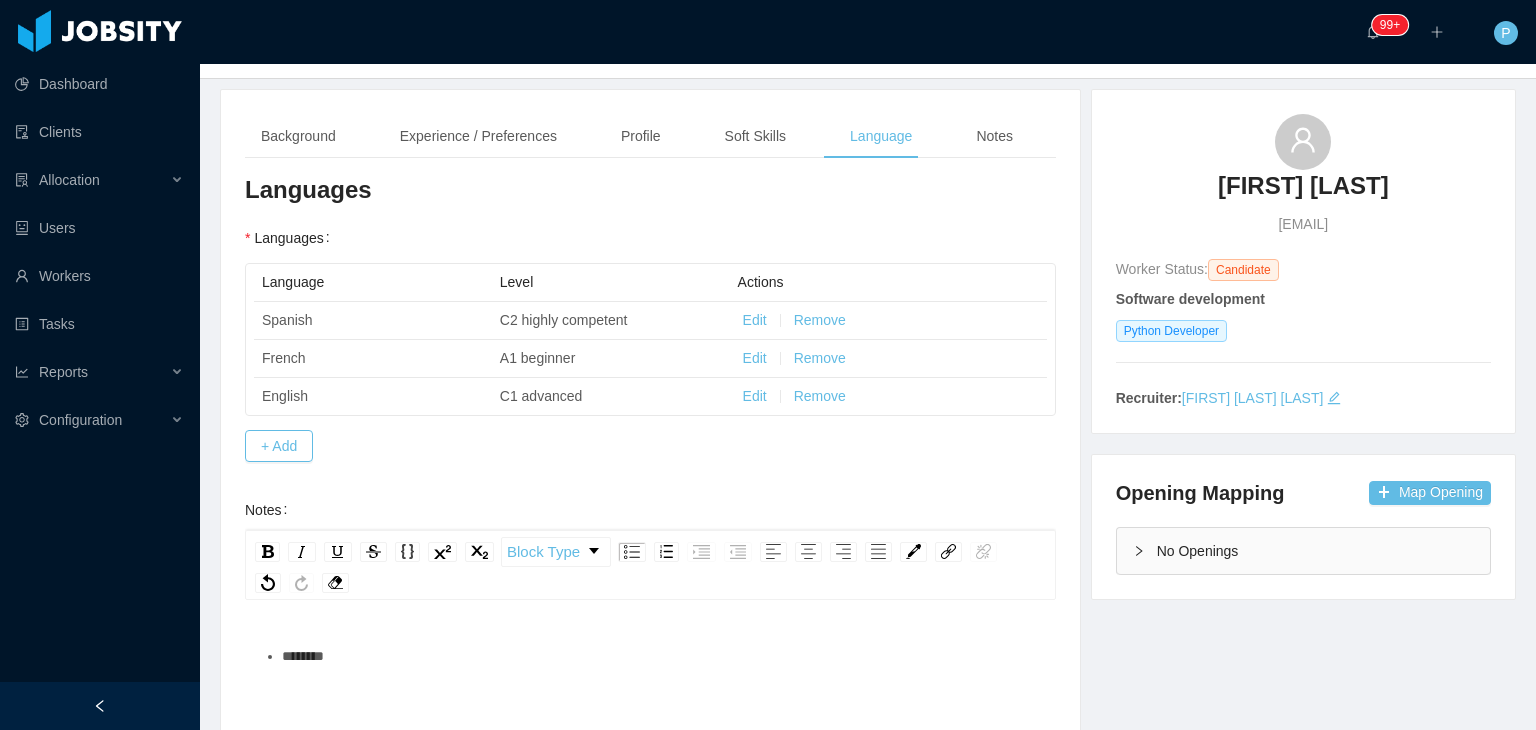 click on "********" at bounding box center (661, 656) 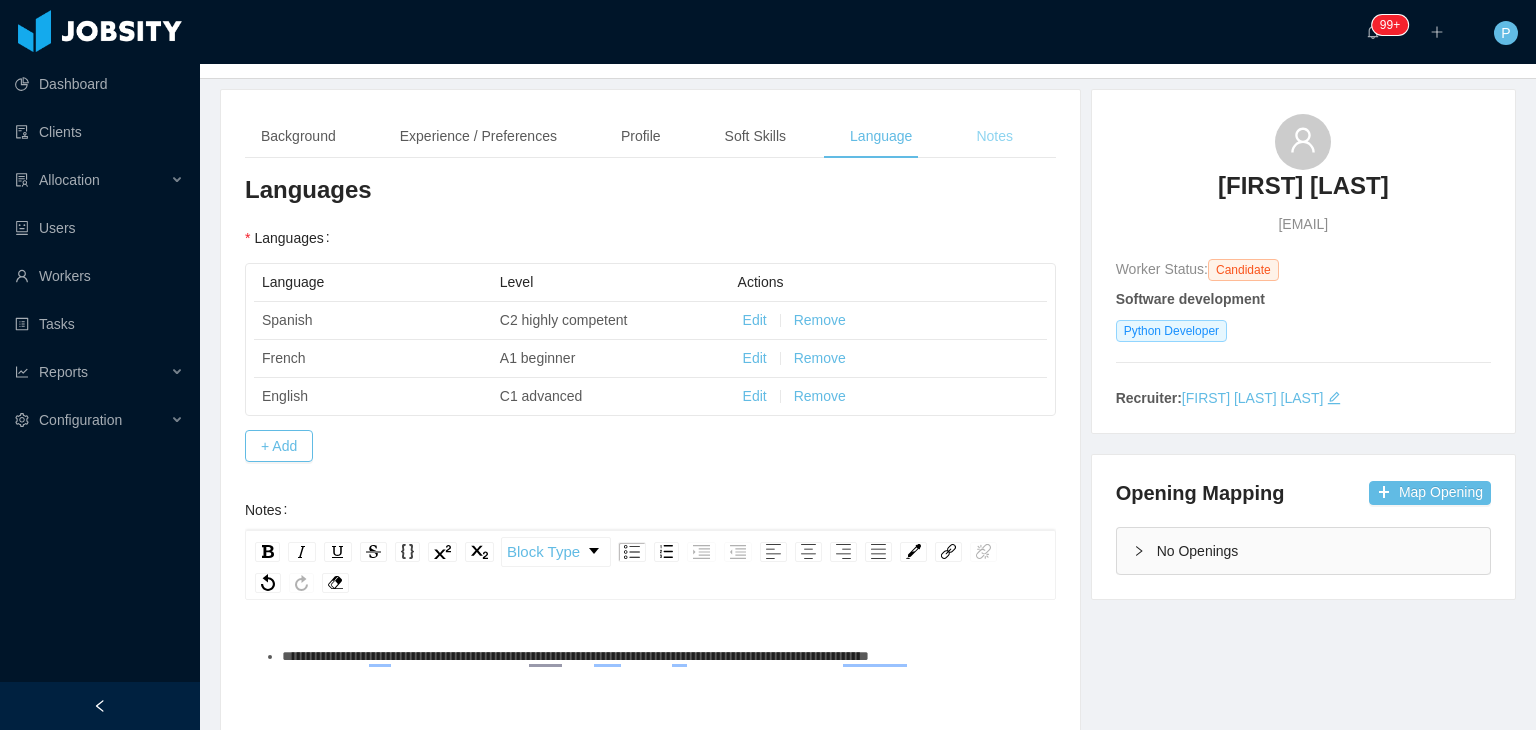 click on "Notes" at bounding box center (994, 136) 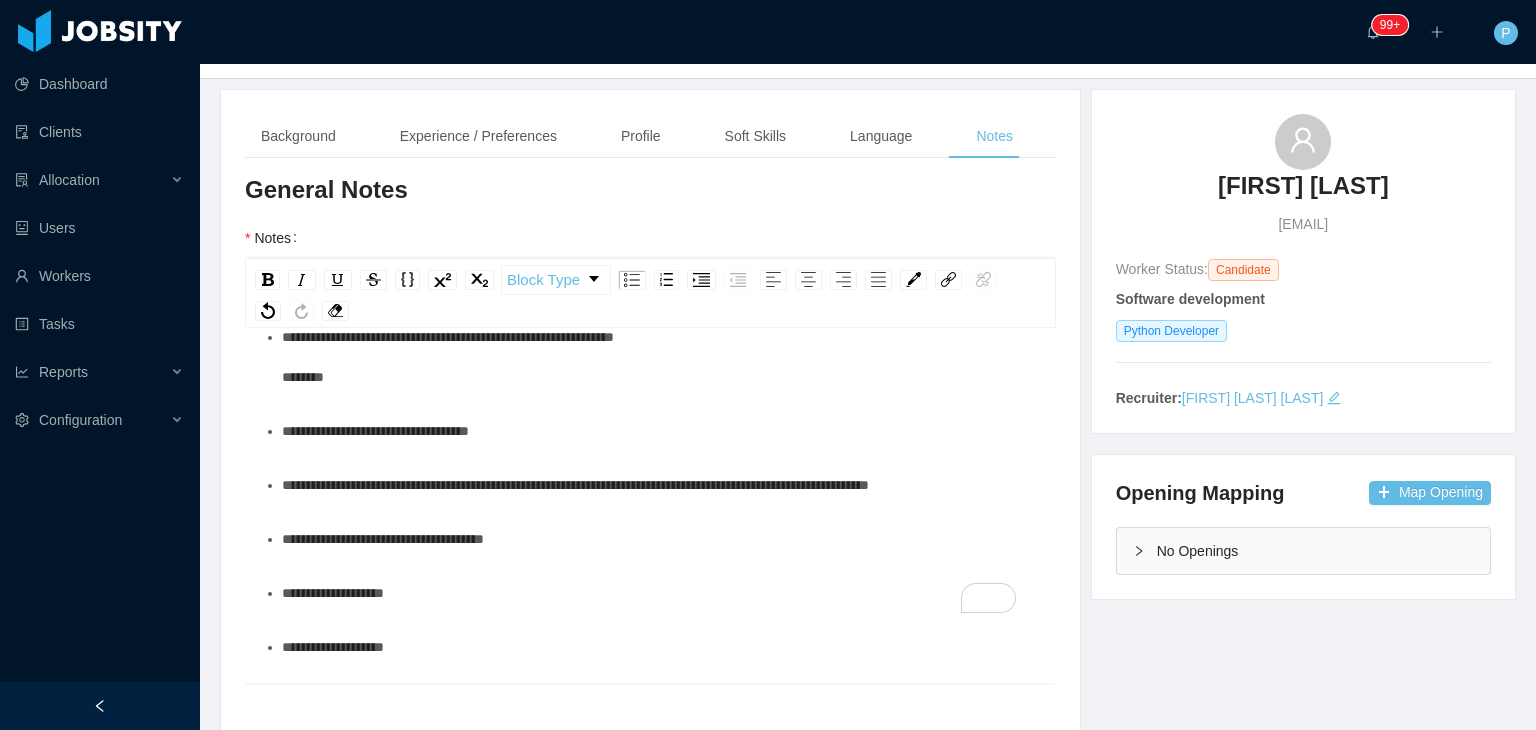 click on "**********" at bounding box center [661, 357] 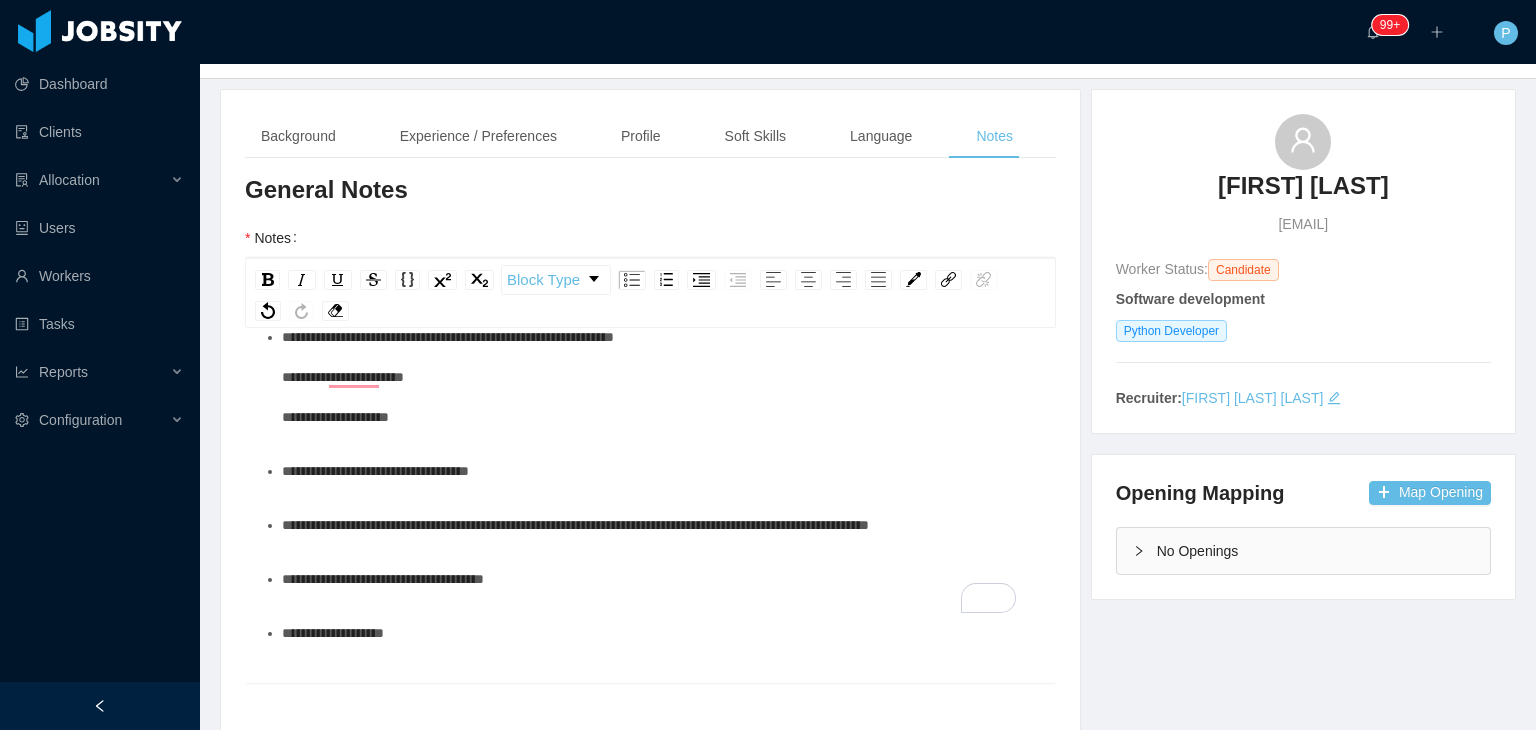 click on "**********" at bounding box center (575, 525) 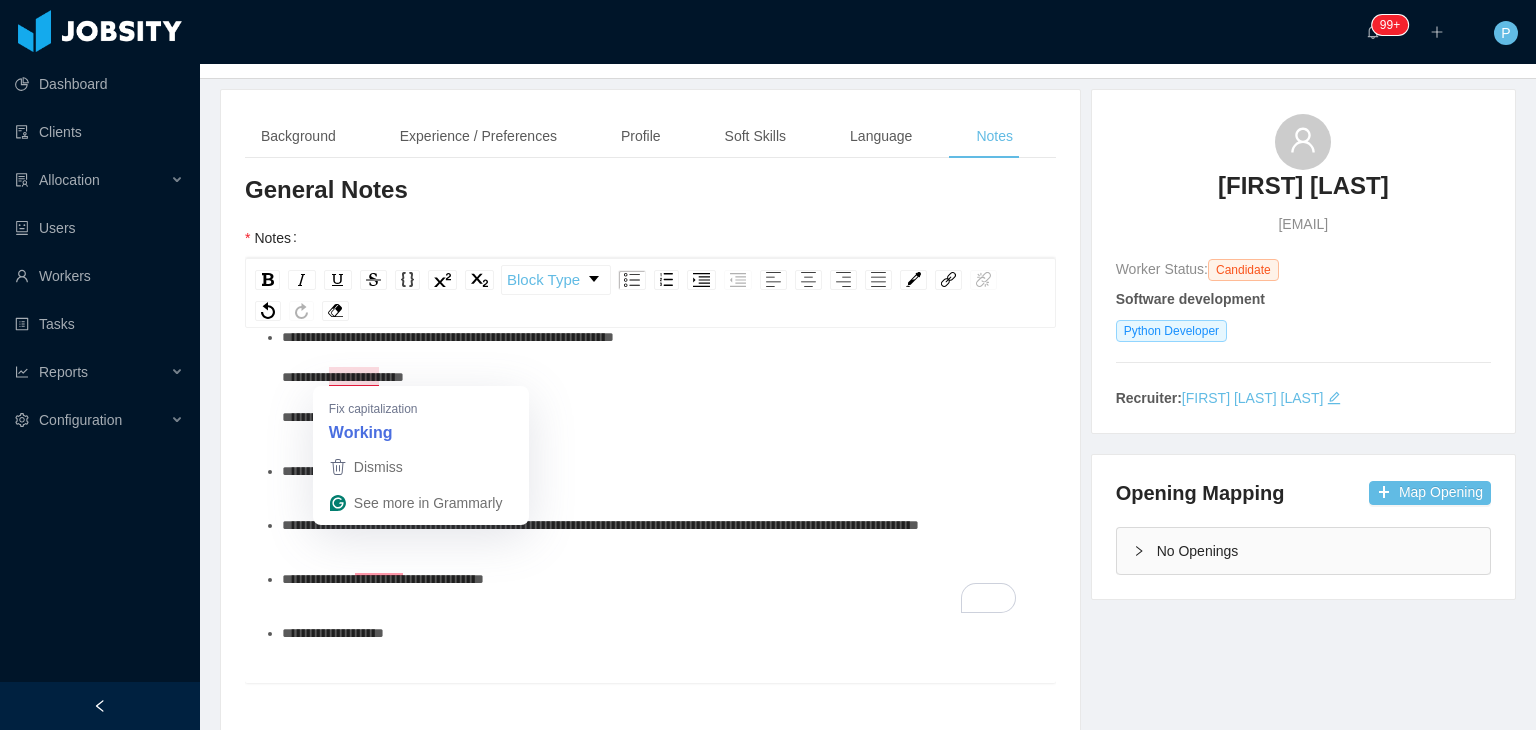 click on "**********" at bounding box center [448, 377] 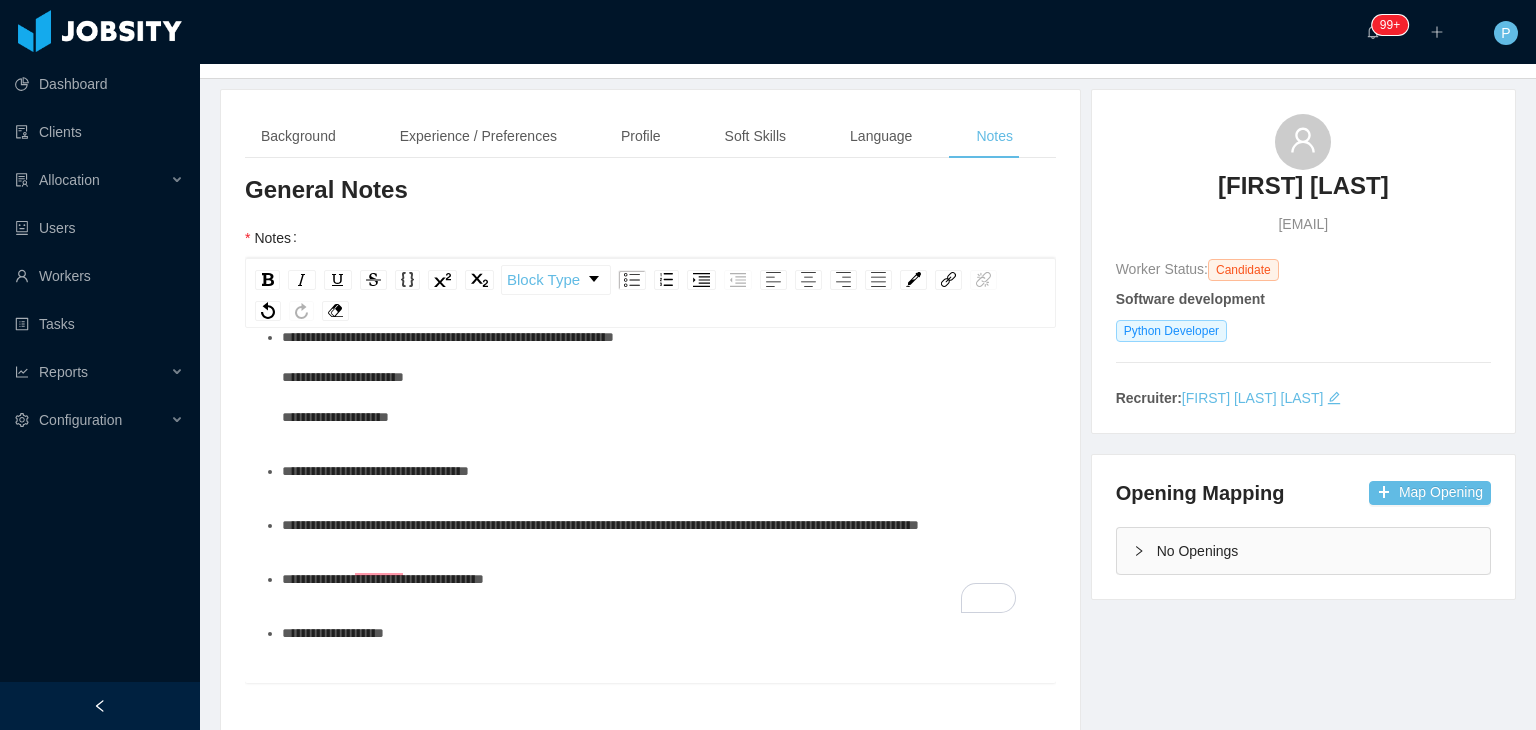 scroll, scrollTop: 0, scrollLeft: 0, axis: both 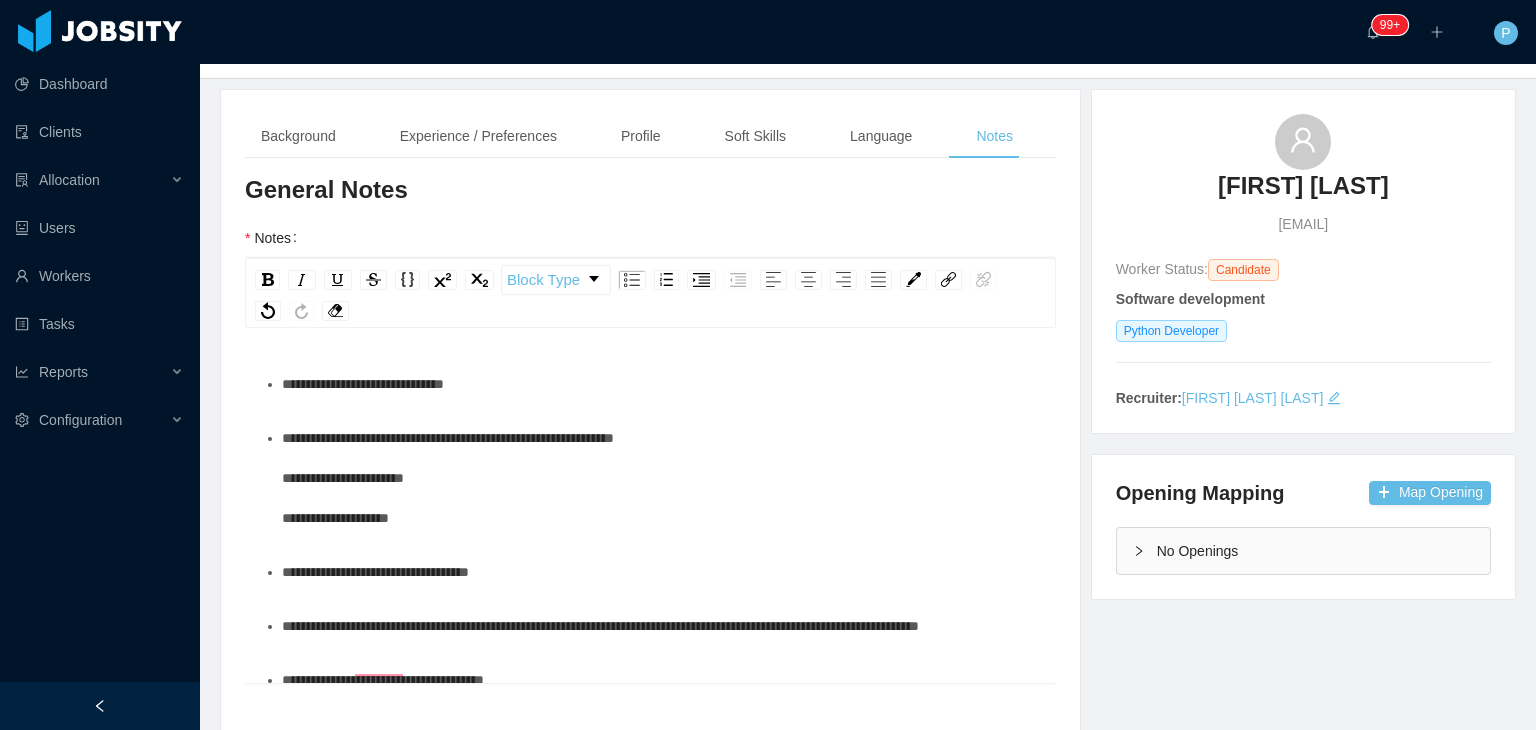 click on "**********" at bounding box center (661, 478) 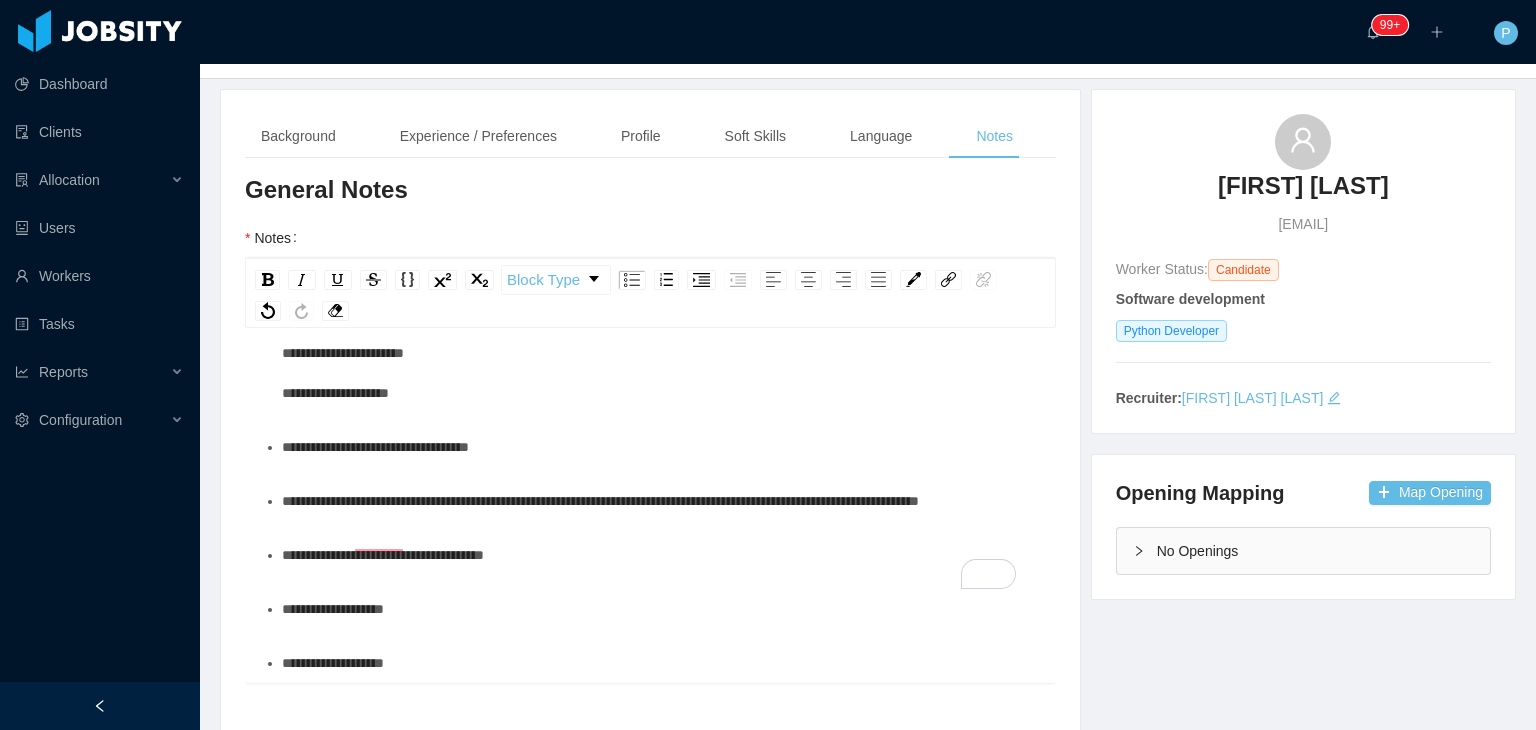 scroll, scrollTop: 199, scrollLeft: 0, axis: vertical 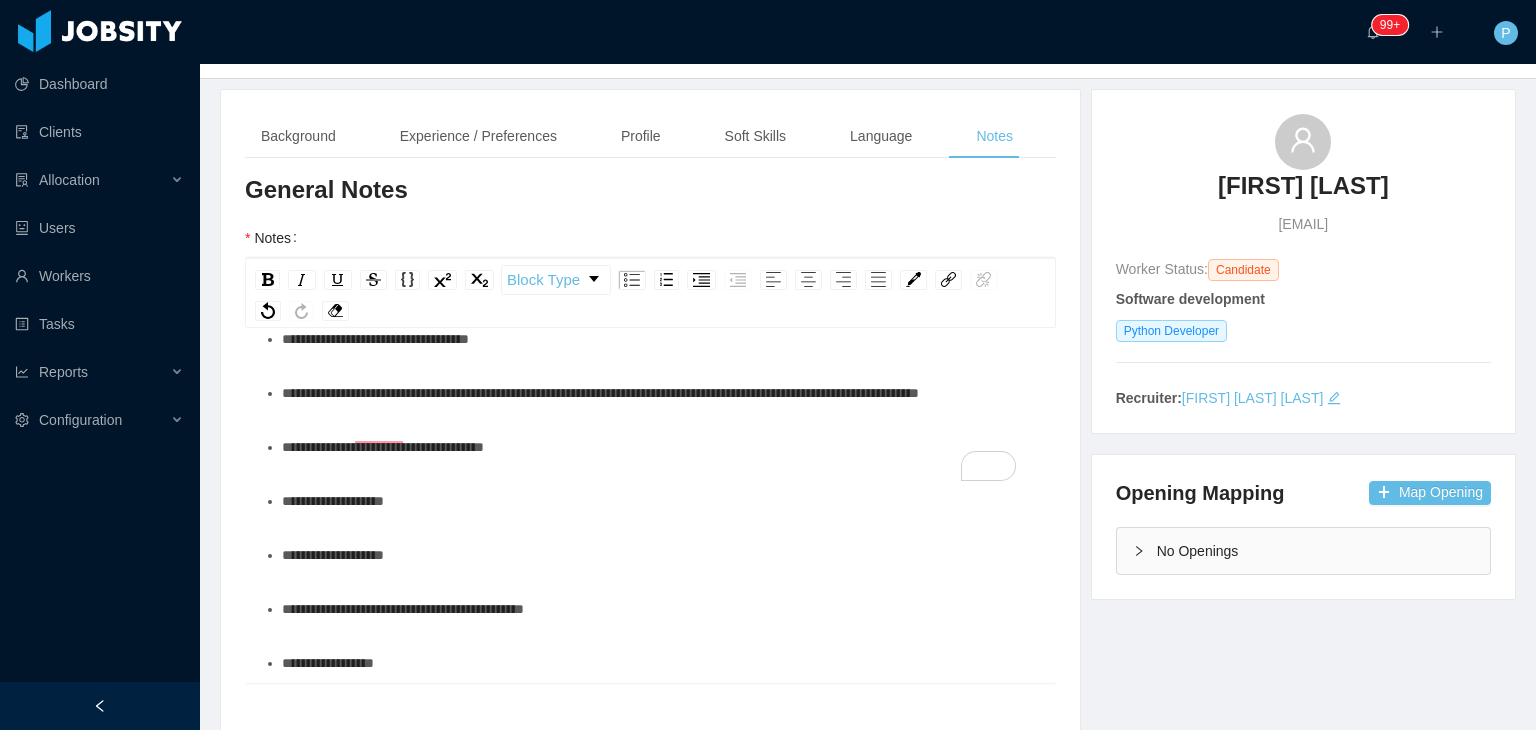 click on "**********" at bounding box center (661, 447) 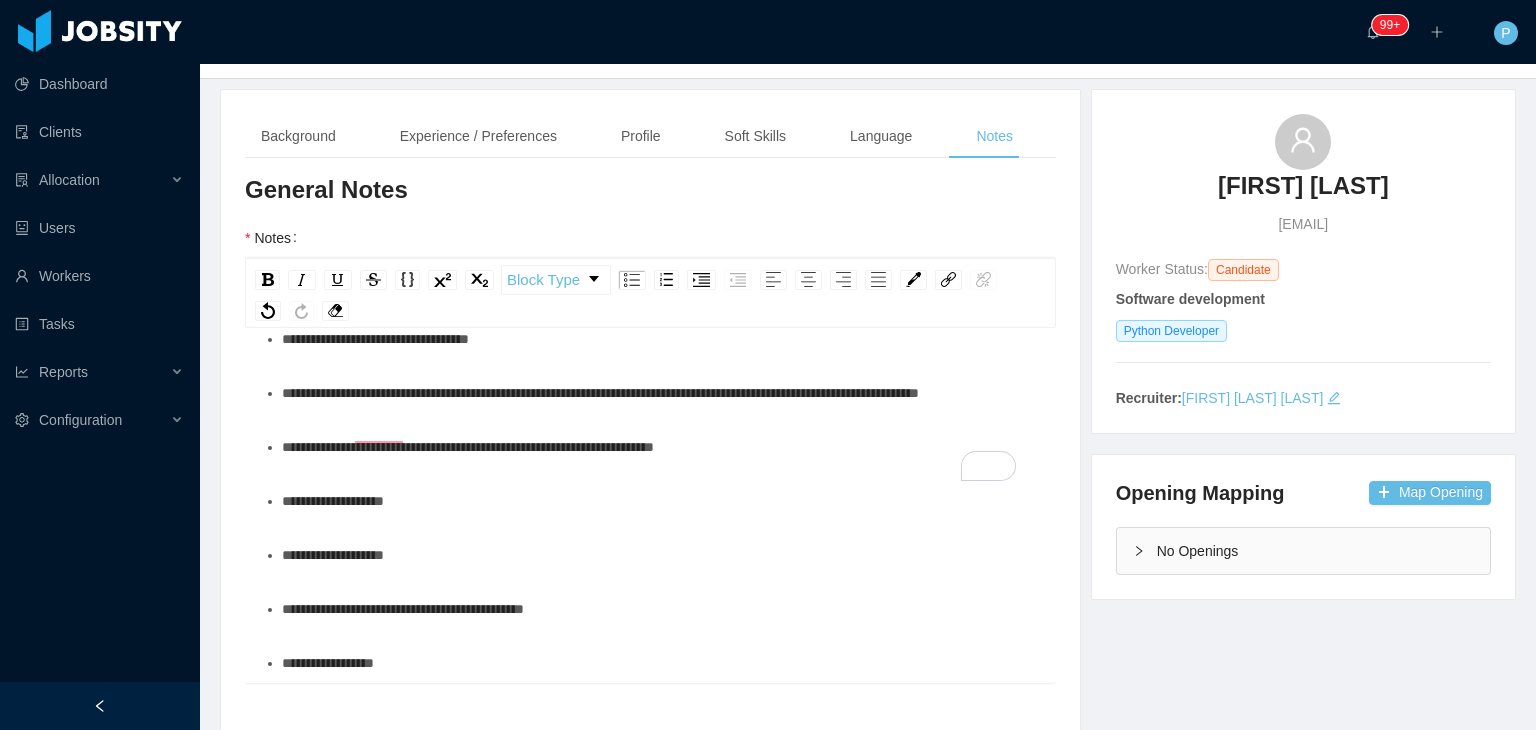 click on "**********" at bounding box center [468, 447] 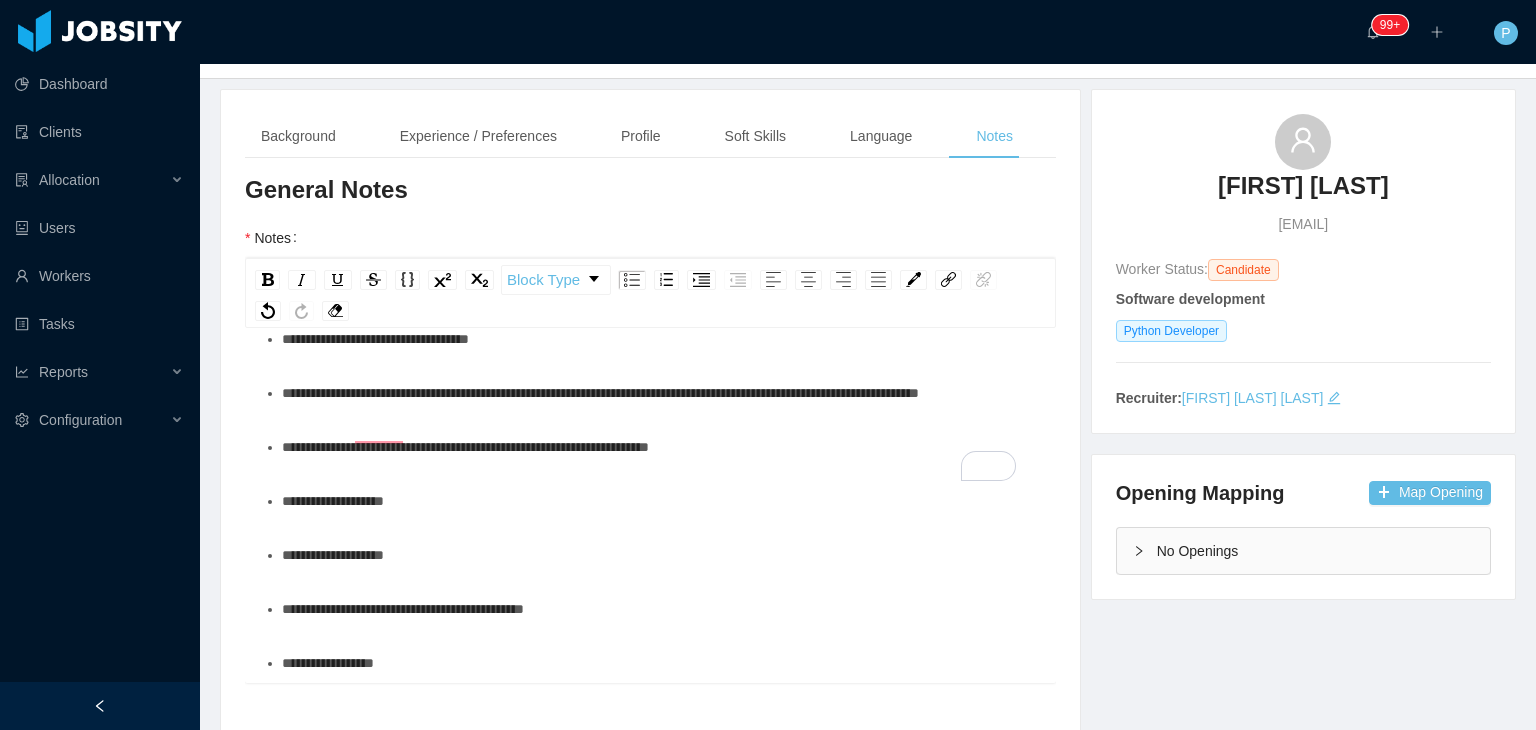 scroll, scrollTop: 196, scrollLeft: 0, axis: vertical 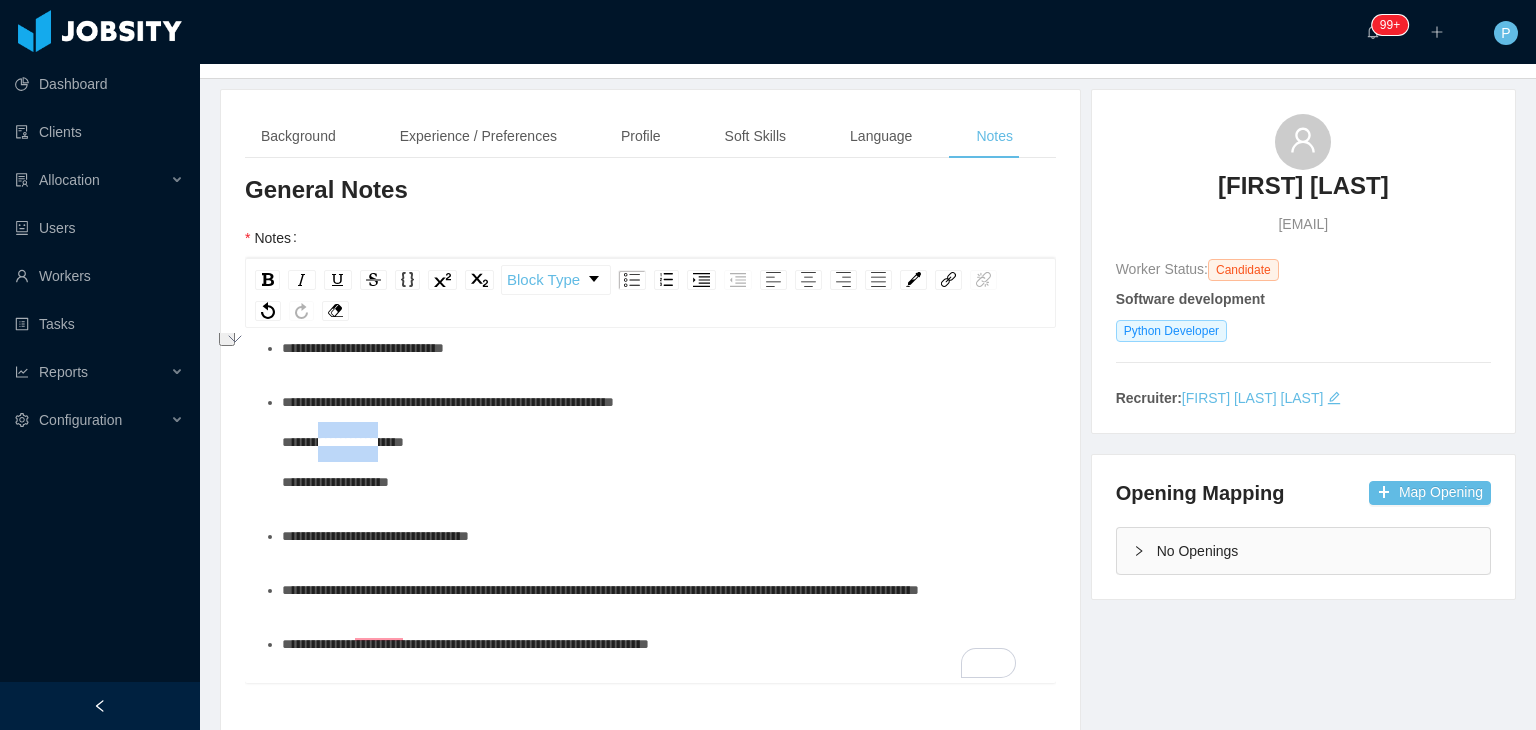 drag, startPoint x: 409, startPoint y: 437, endPoint x: 328, endPoint y: 437, distance: 81 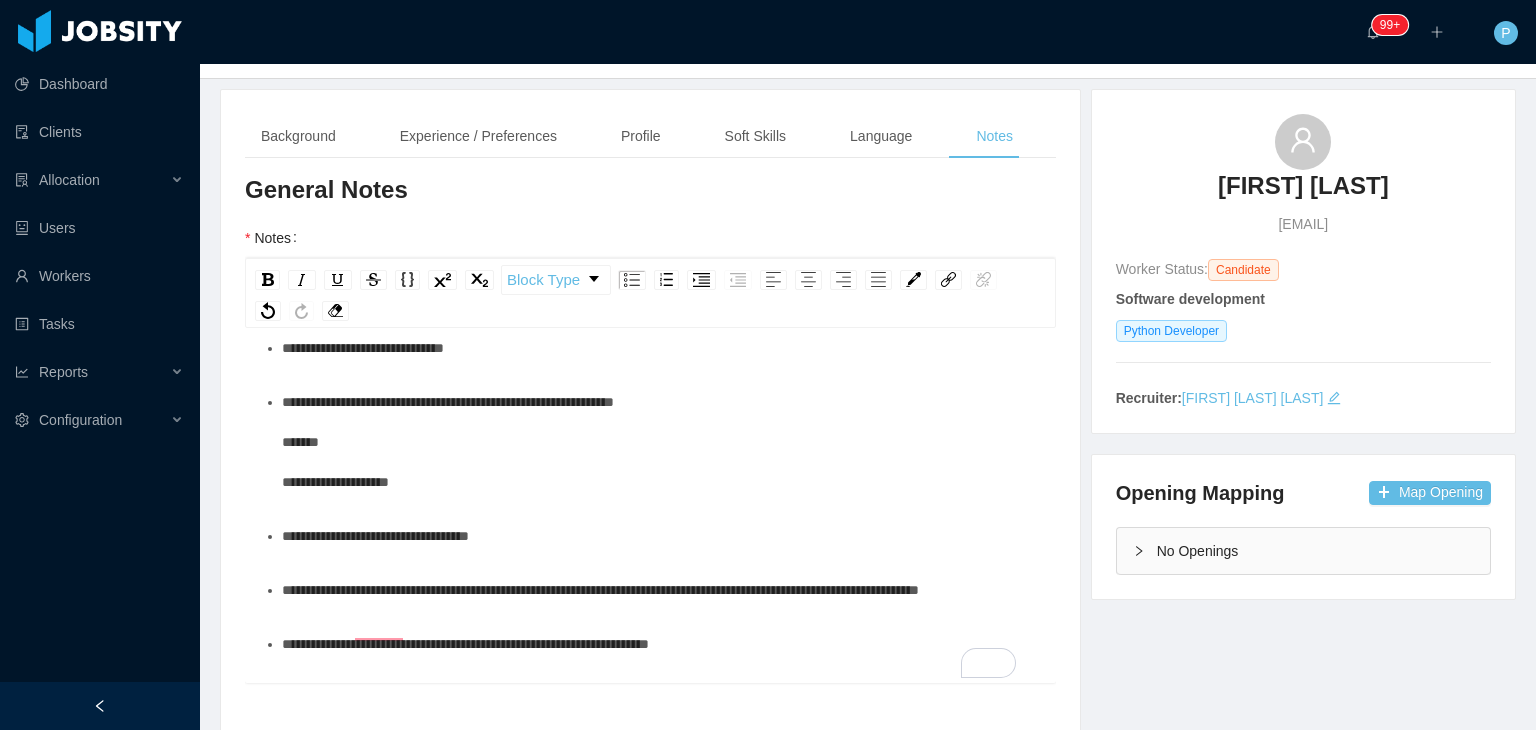 click on "**********" at bounding box center [661, 442] 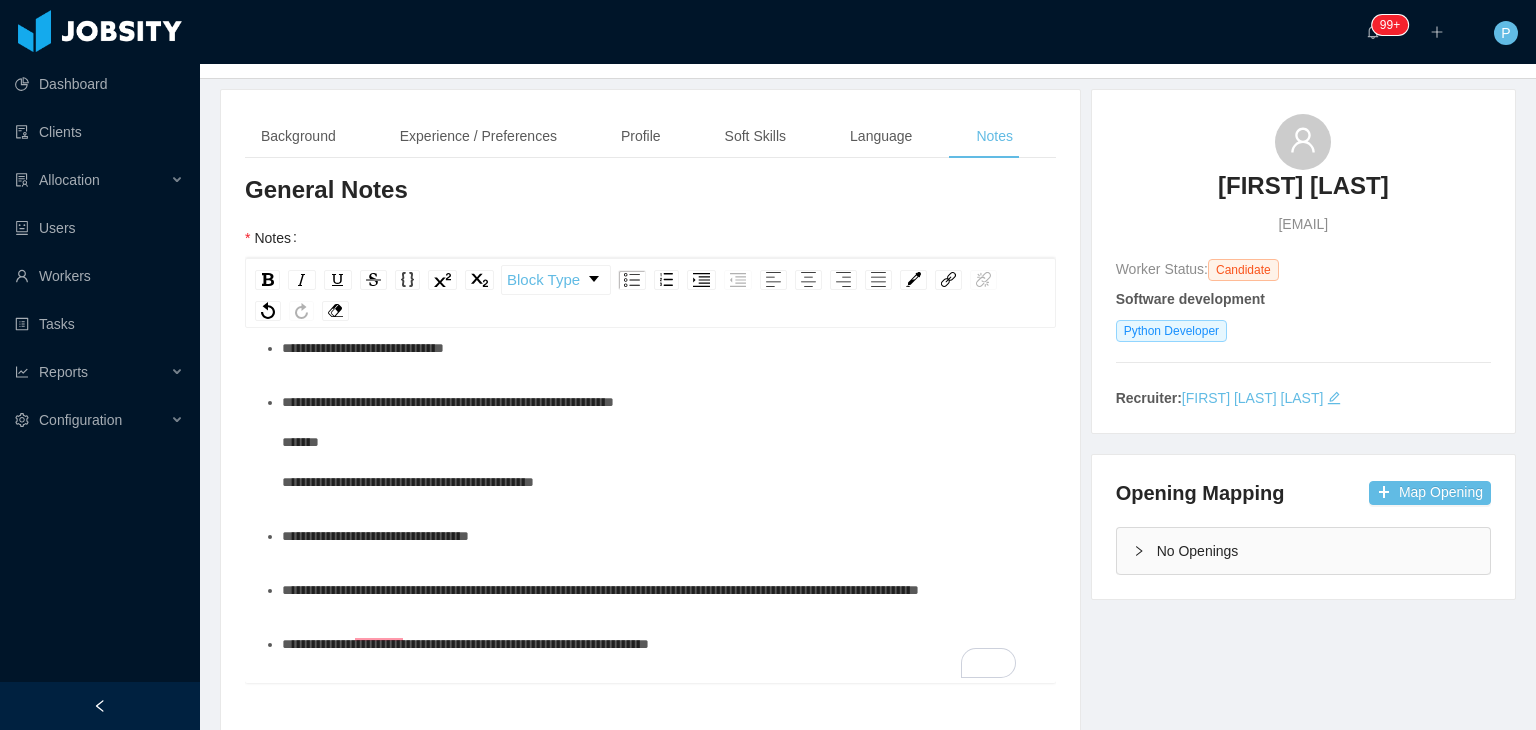 click on "**********" at bounding box center (600, 590) 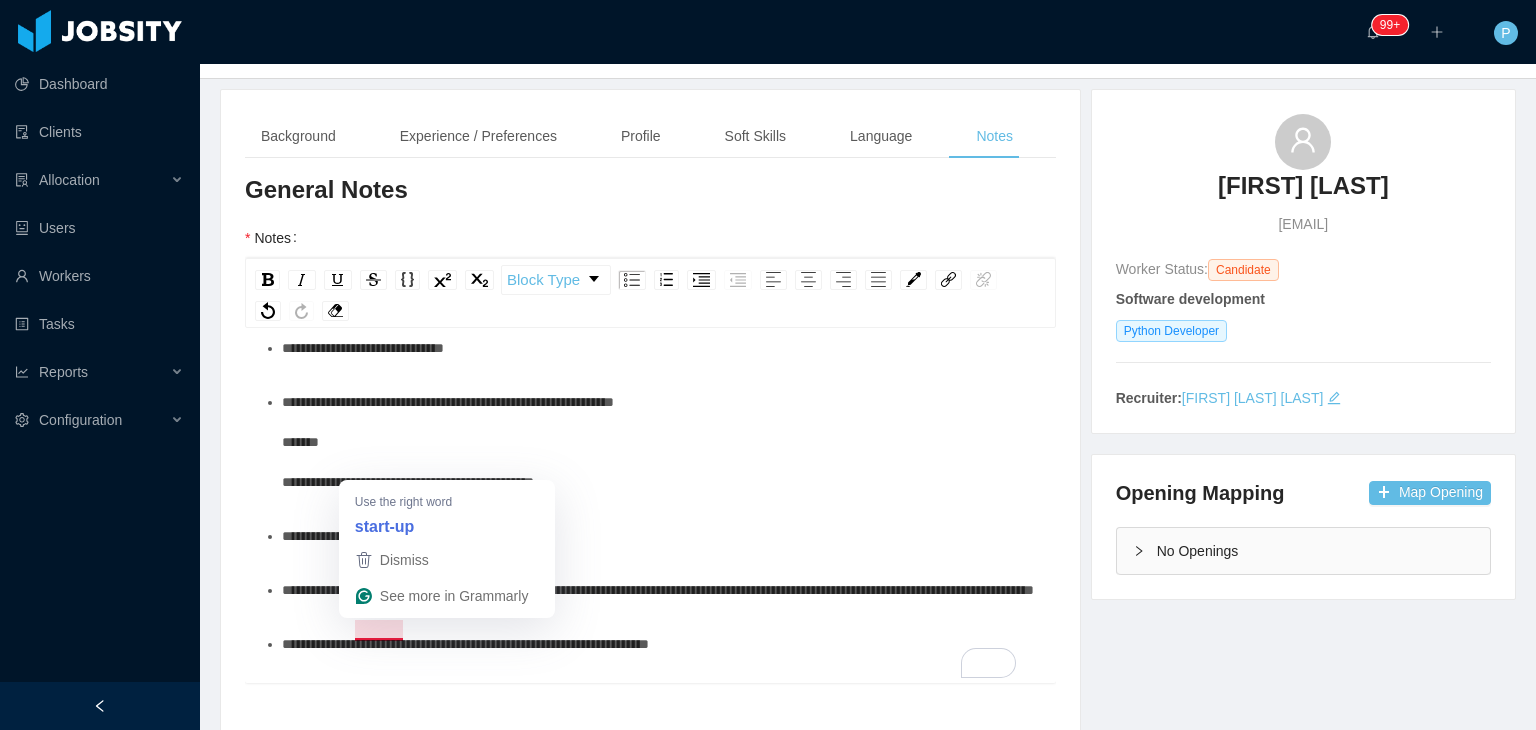 click on "**********" at bounding box center [658, 590] 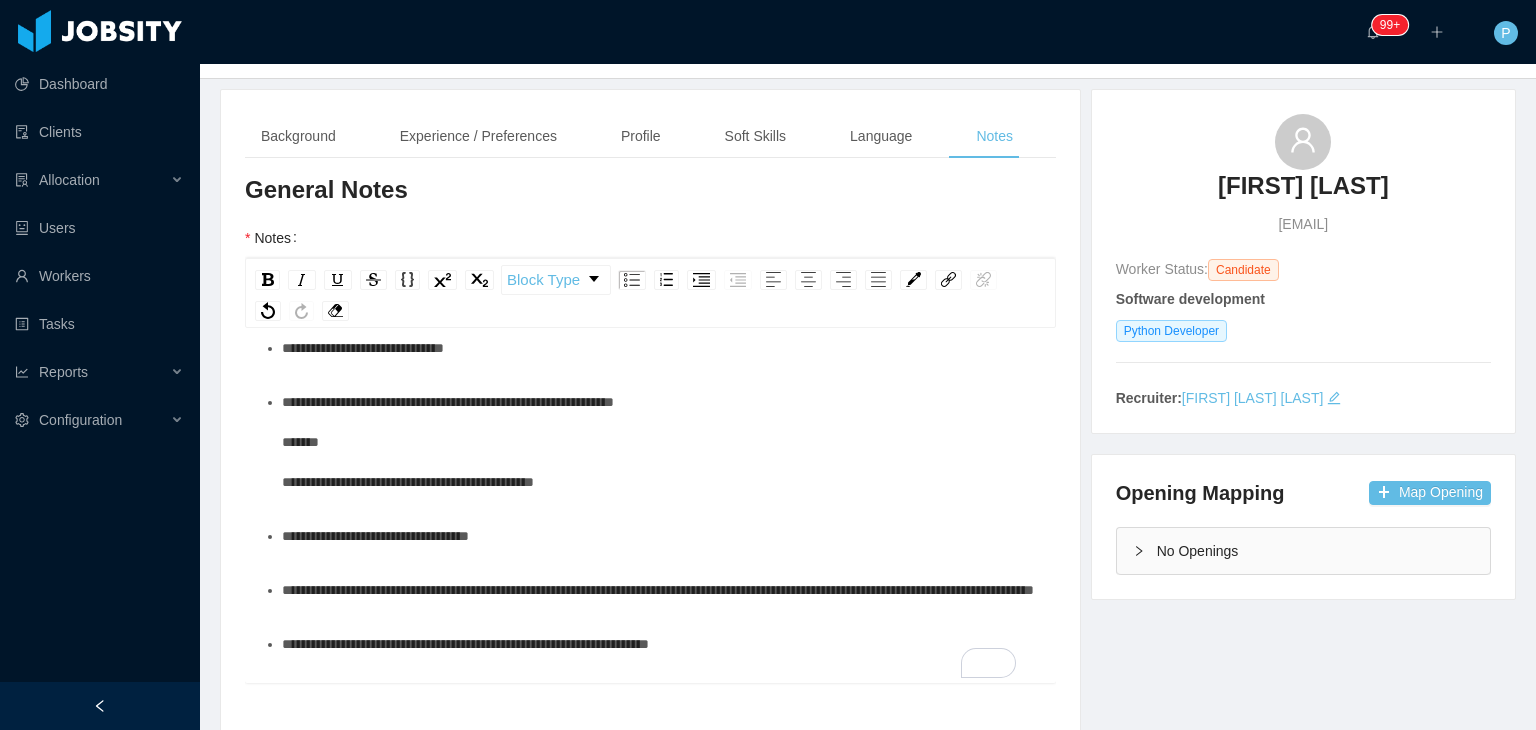 click on "**********" at bounding box center [658, 590] 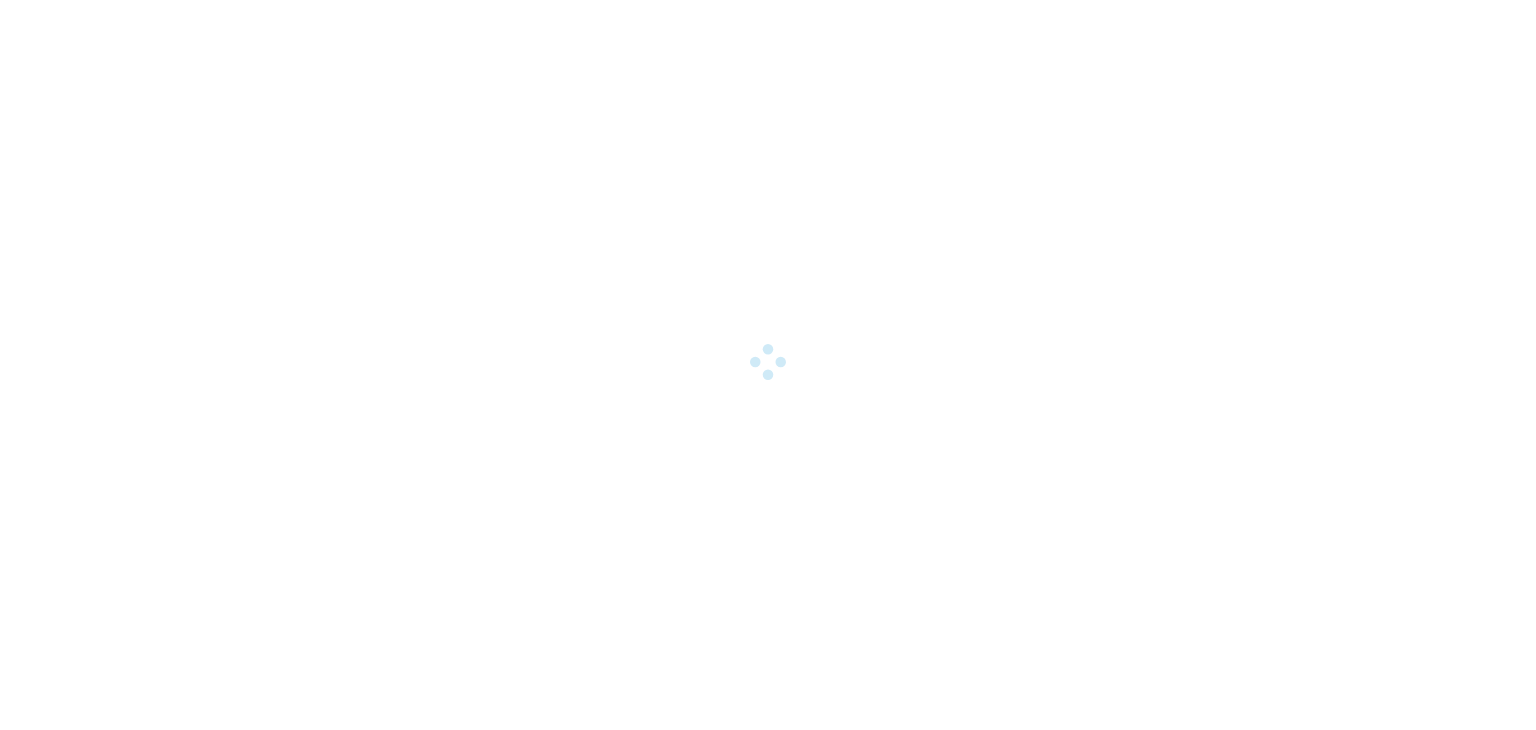 scroll, scrollTop: 0, scrollLeft: 0, axis: both 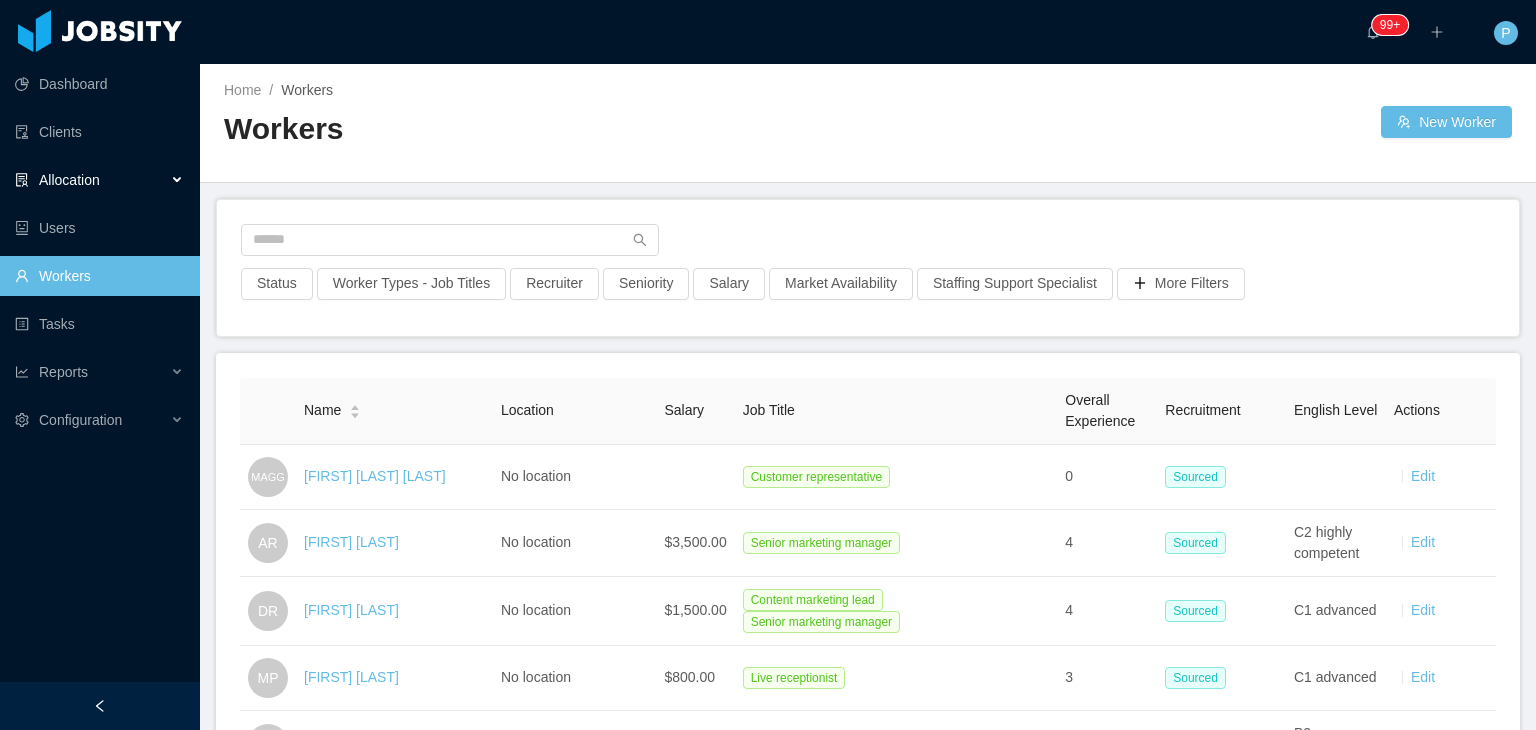 click on "Allocation" at bounding box center [100, 180] 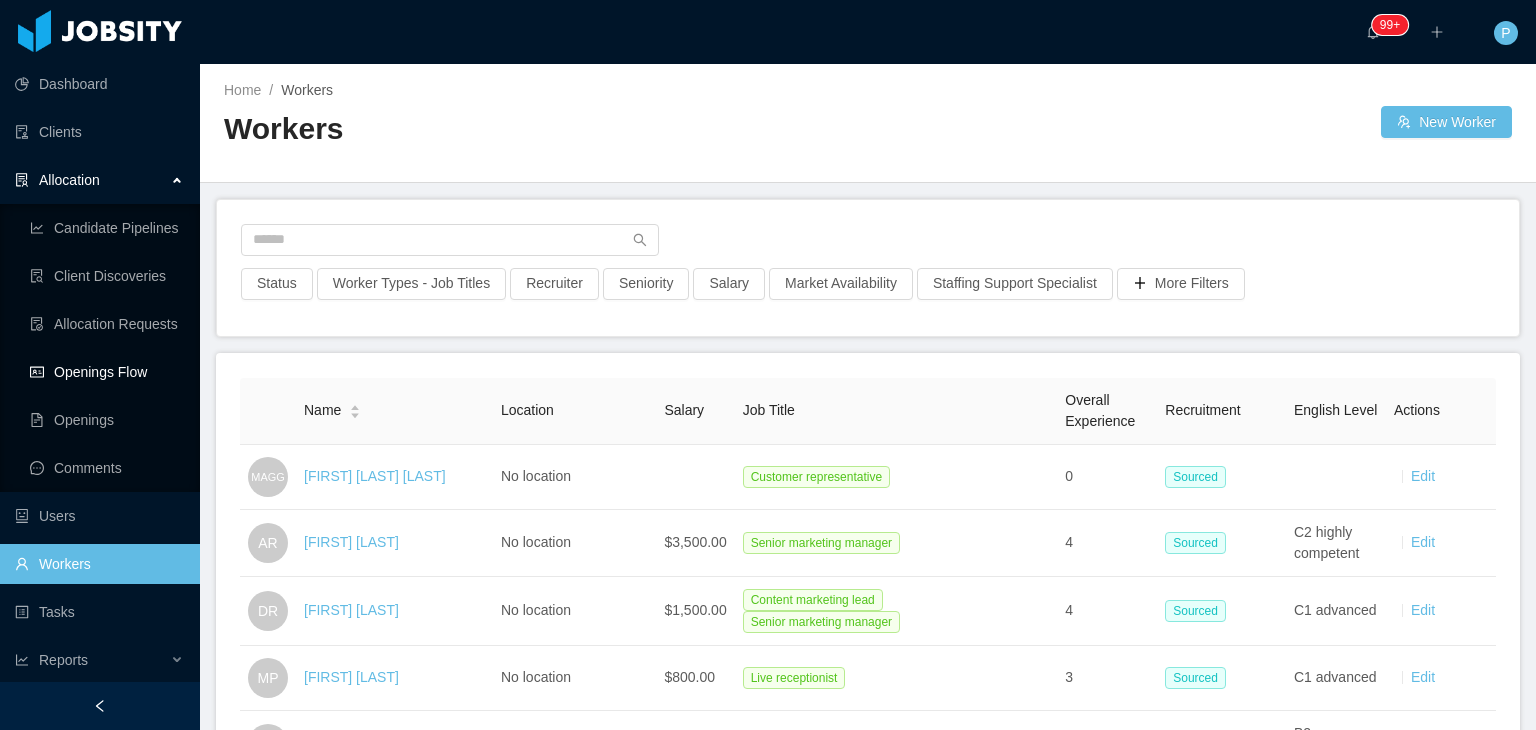 click on "Openings Flow" at bounding box center (107, 372) 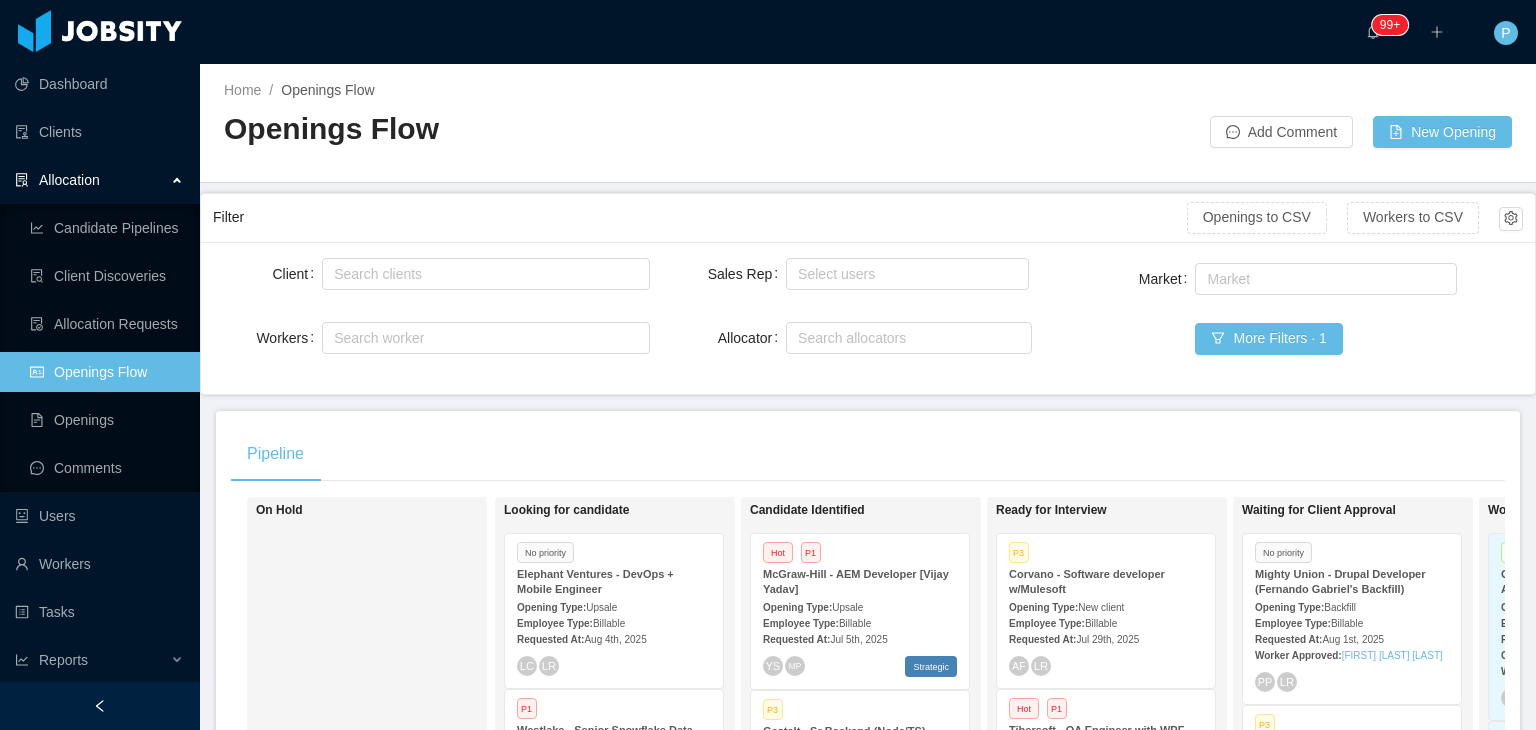 scroll, scrollTop: 993, scrollLeft: 0, axis: vertical 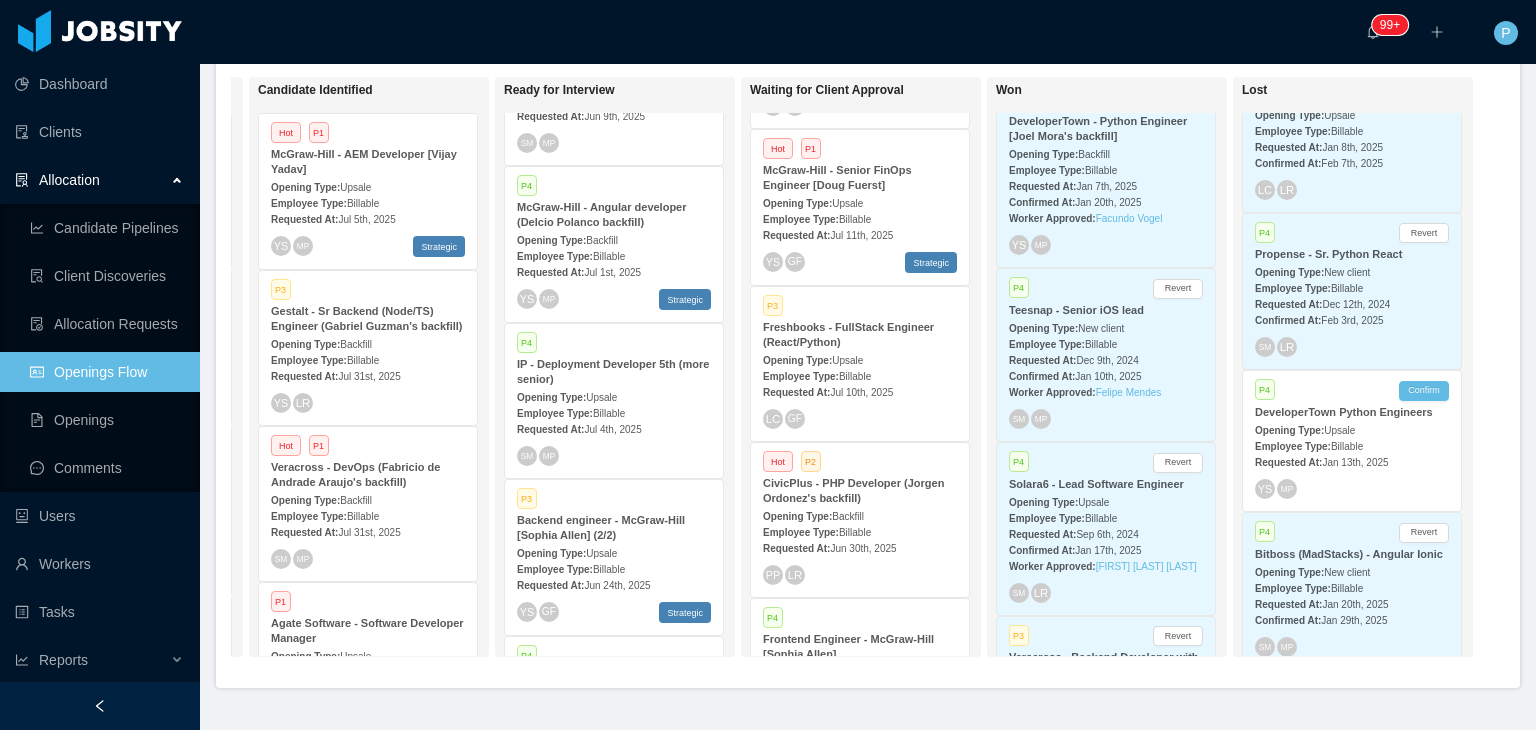 click on "IP - Deployment Developer 5th (more senior)" at bounding box center (614, 372) 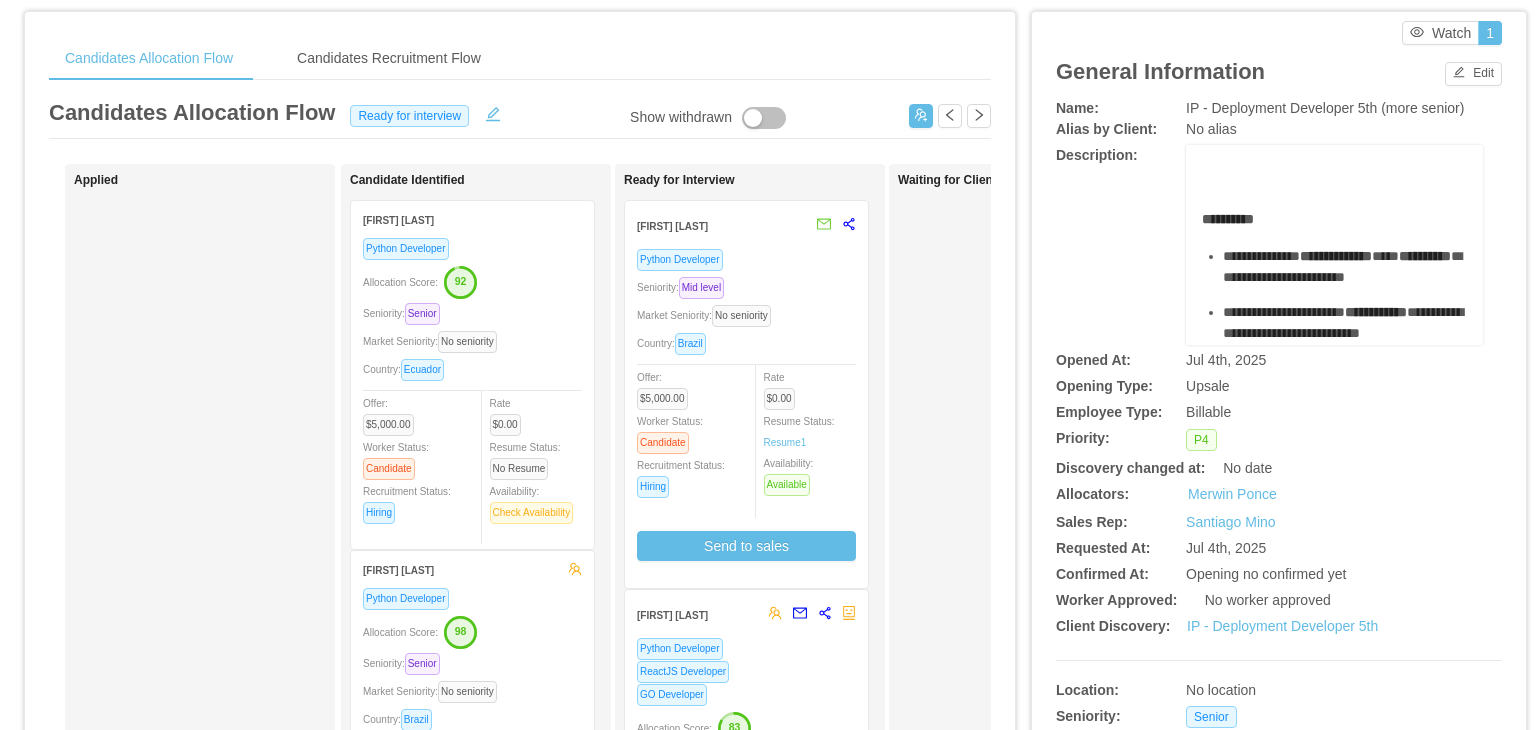 scroll, scrollTop: 58, scrollLeft: 0, axis: vertical 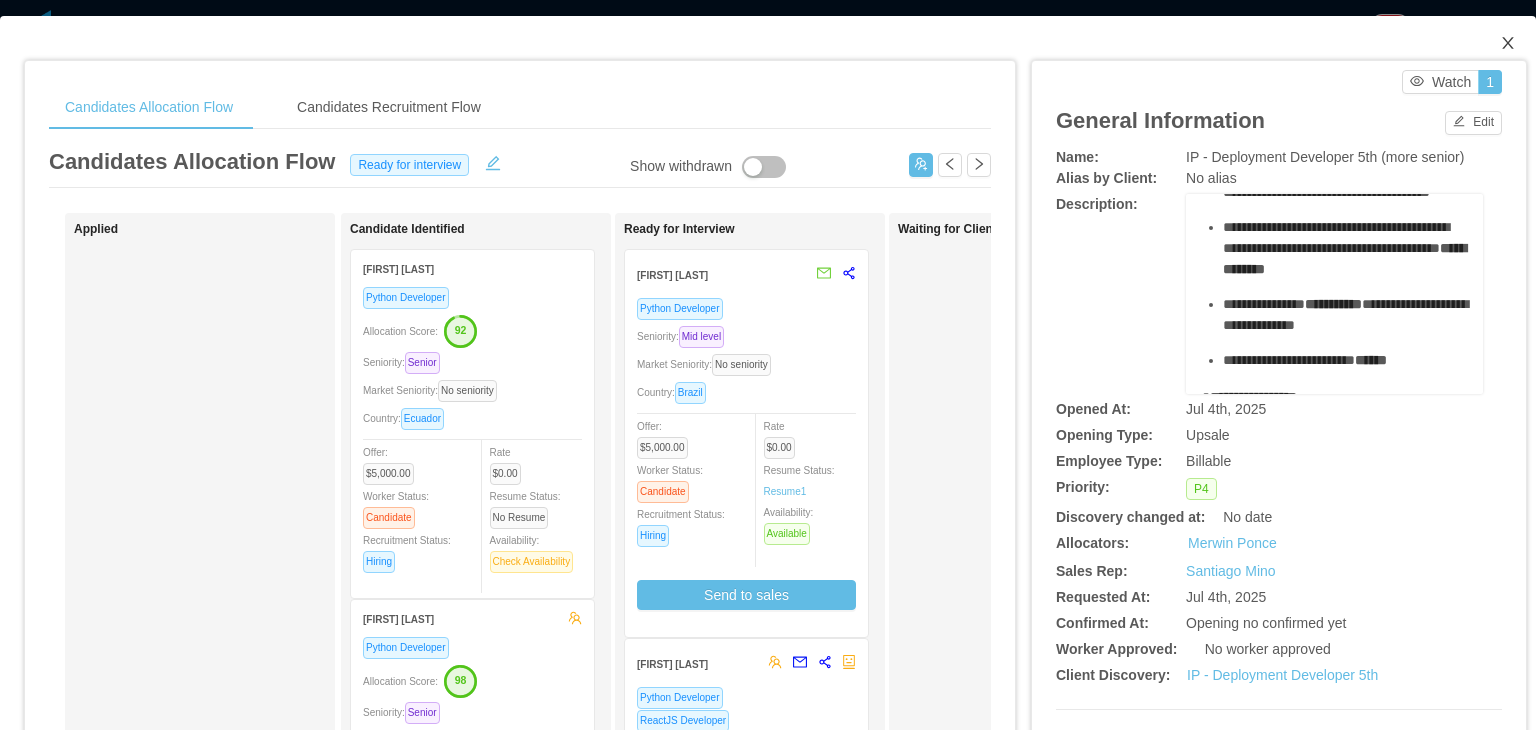 click 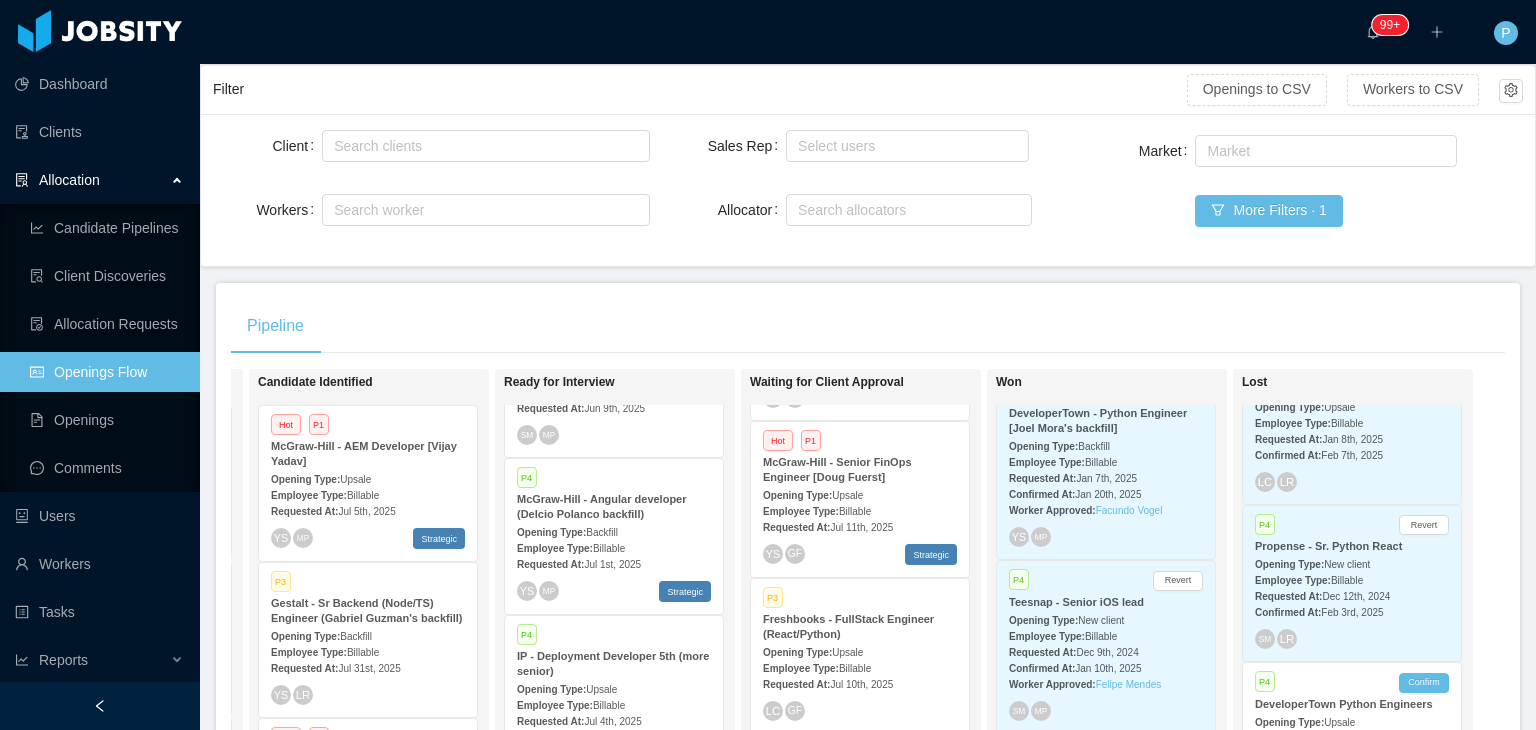 scroll, scrollTop: 0, scrollLeft: 0, axis: both 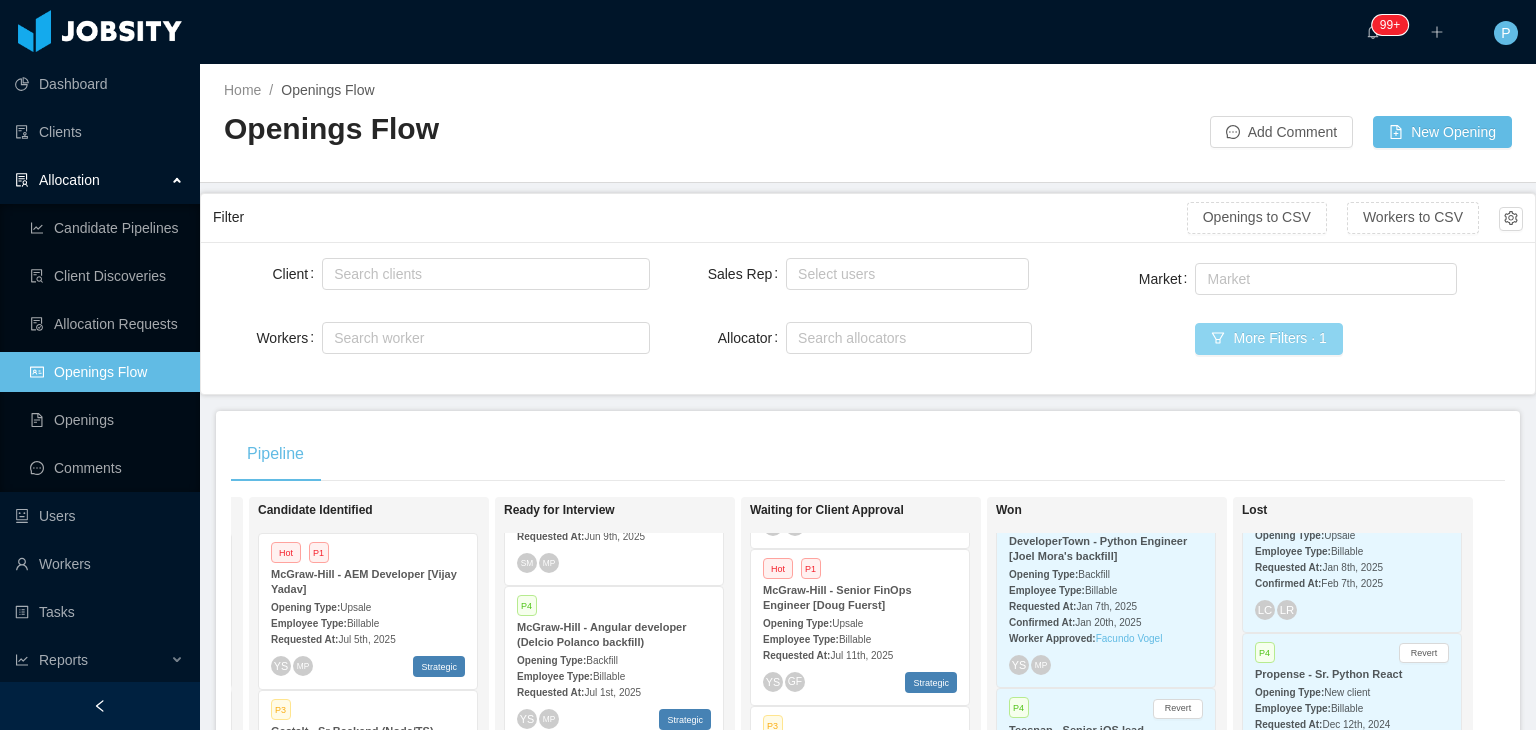click on "More Filters · 1" at bounding box center (1268, 339) 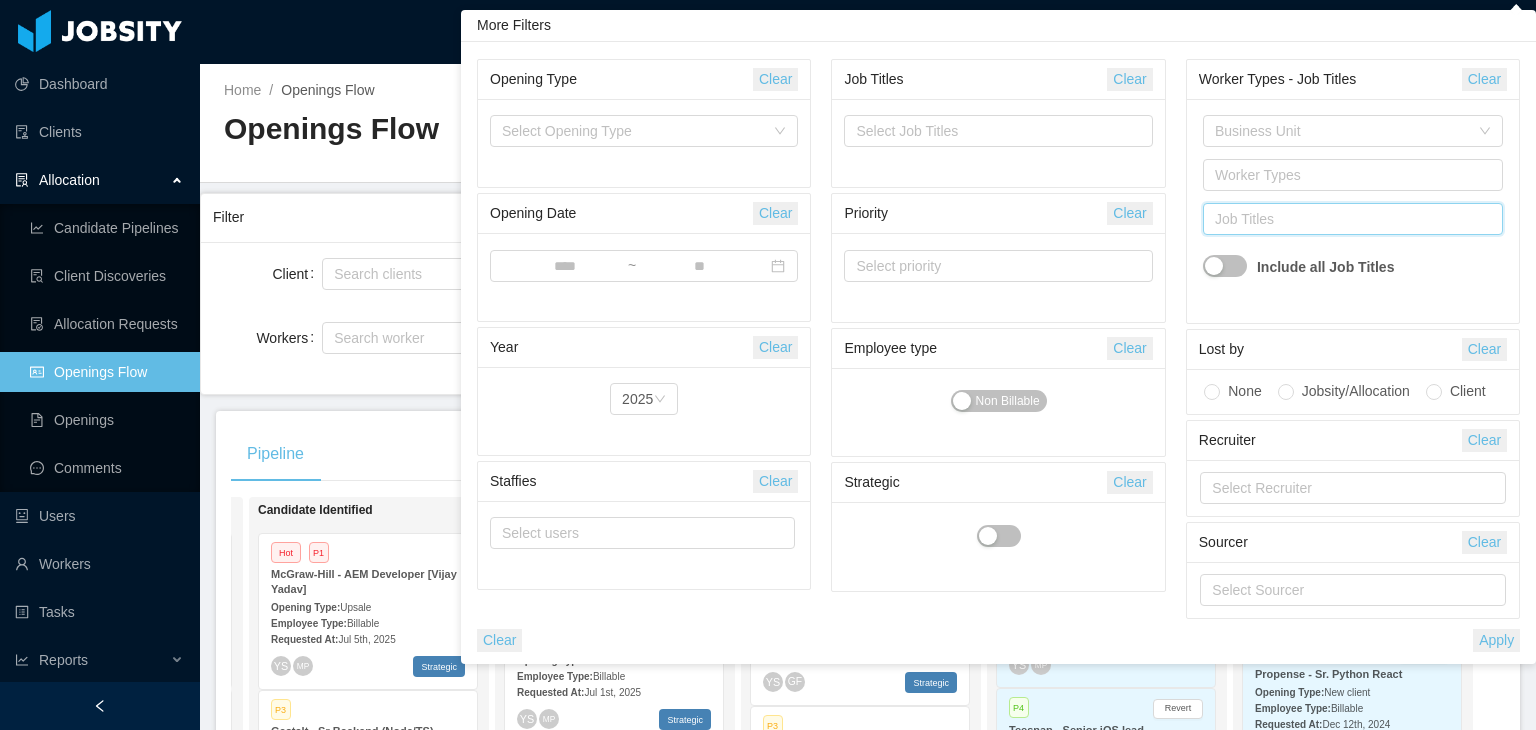 click at bounding box center (1214, 220) 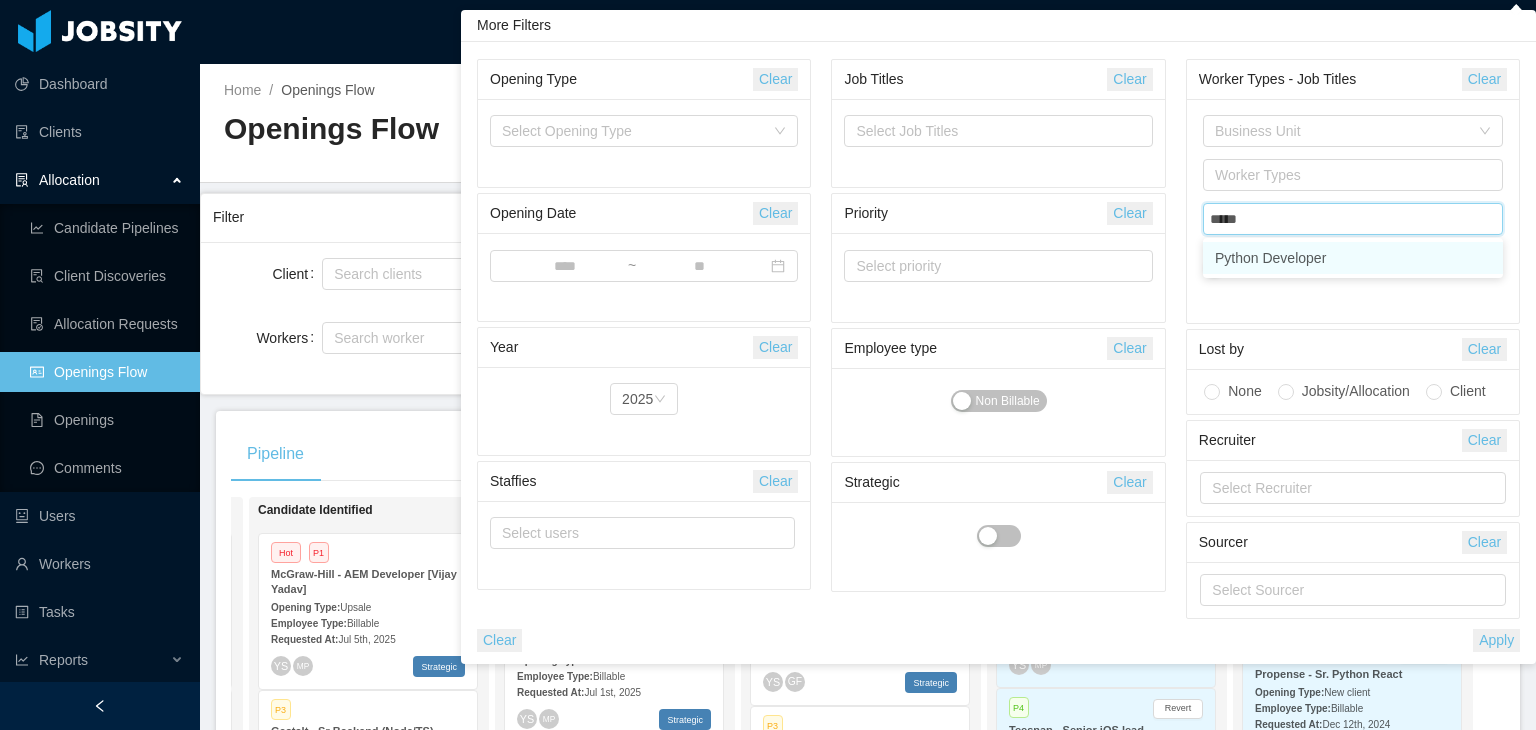 type on "******" 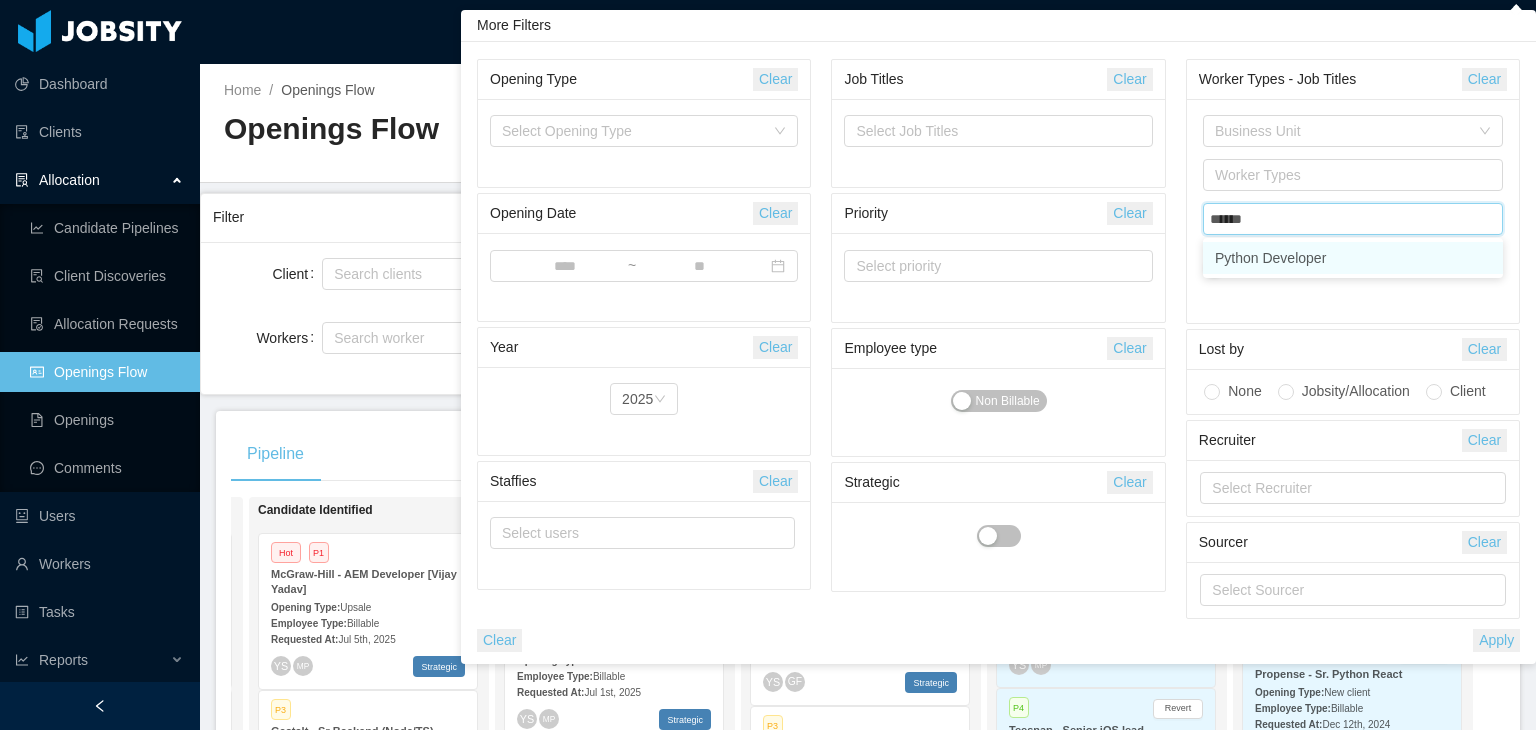 type 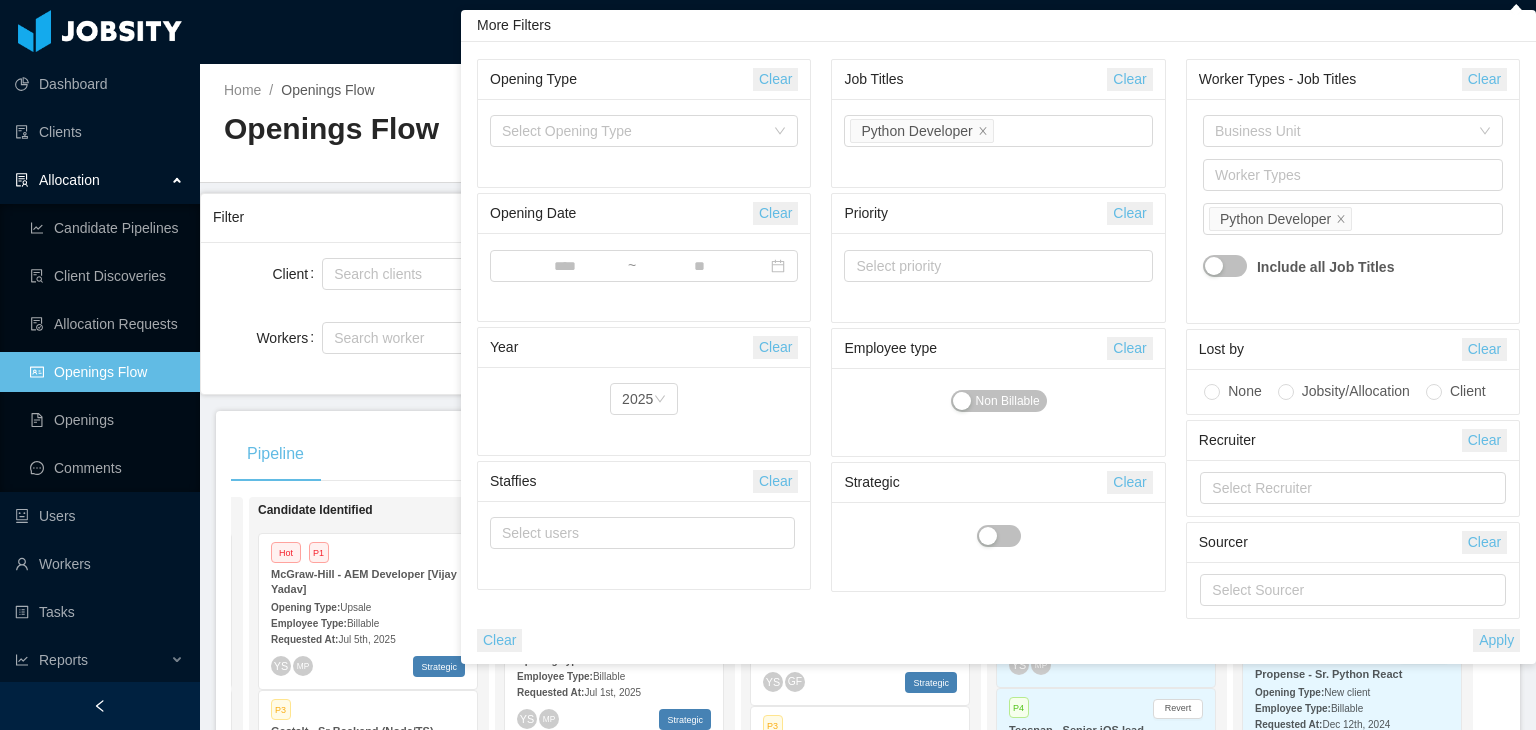 click on "Apply" at bounding box center [1496, 640] 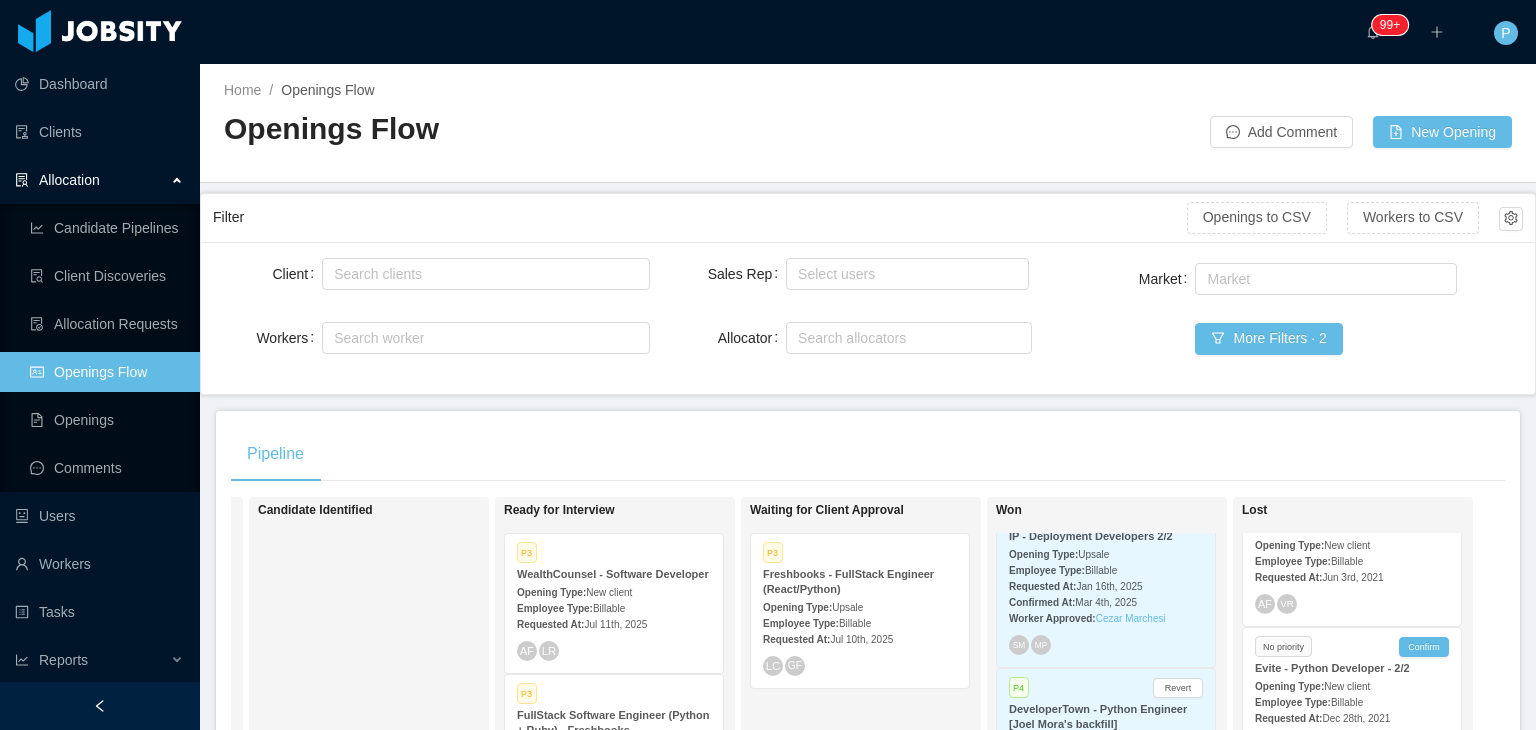 scroll, scrollTop: 0, scrollLeft: 0, axis: both 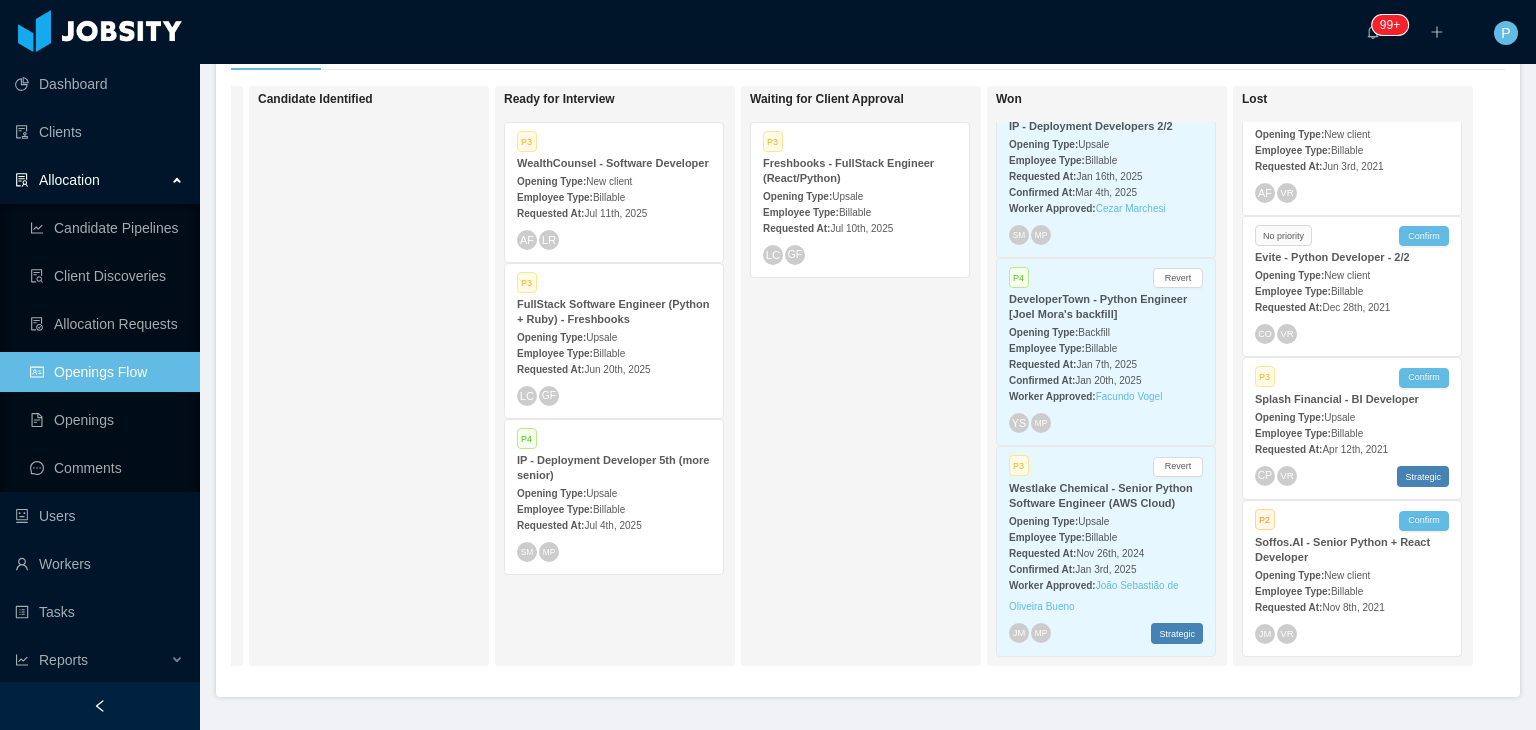 click on "Requested At:   Jul 11th, 2025" at bounding box center [614, 212] 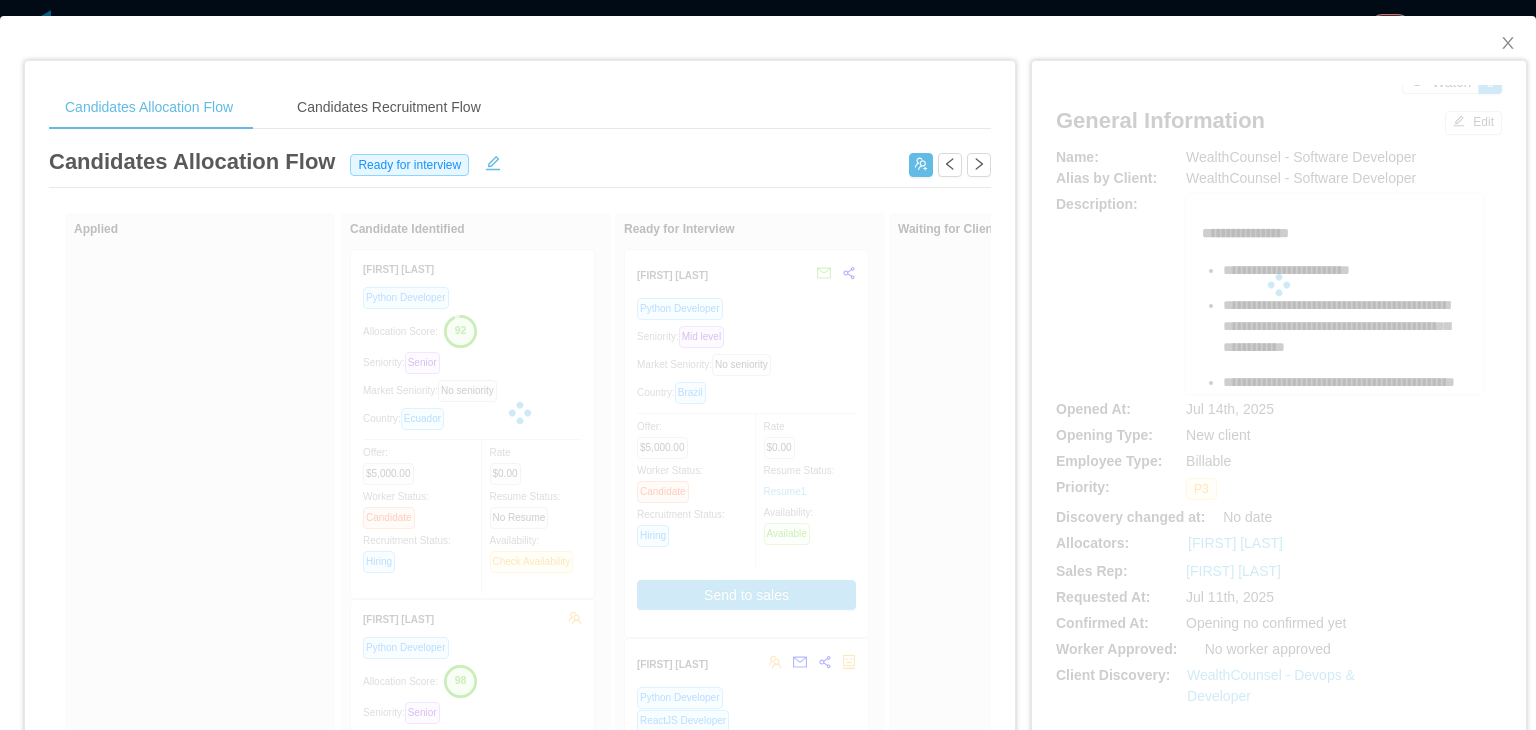 click at bounding box center [1279, 285] 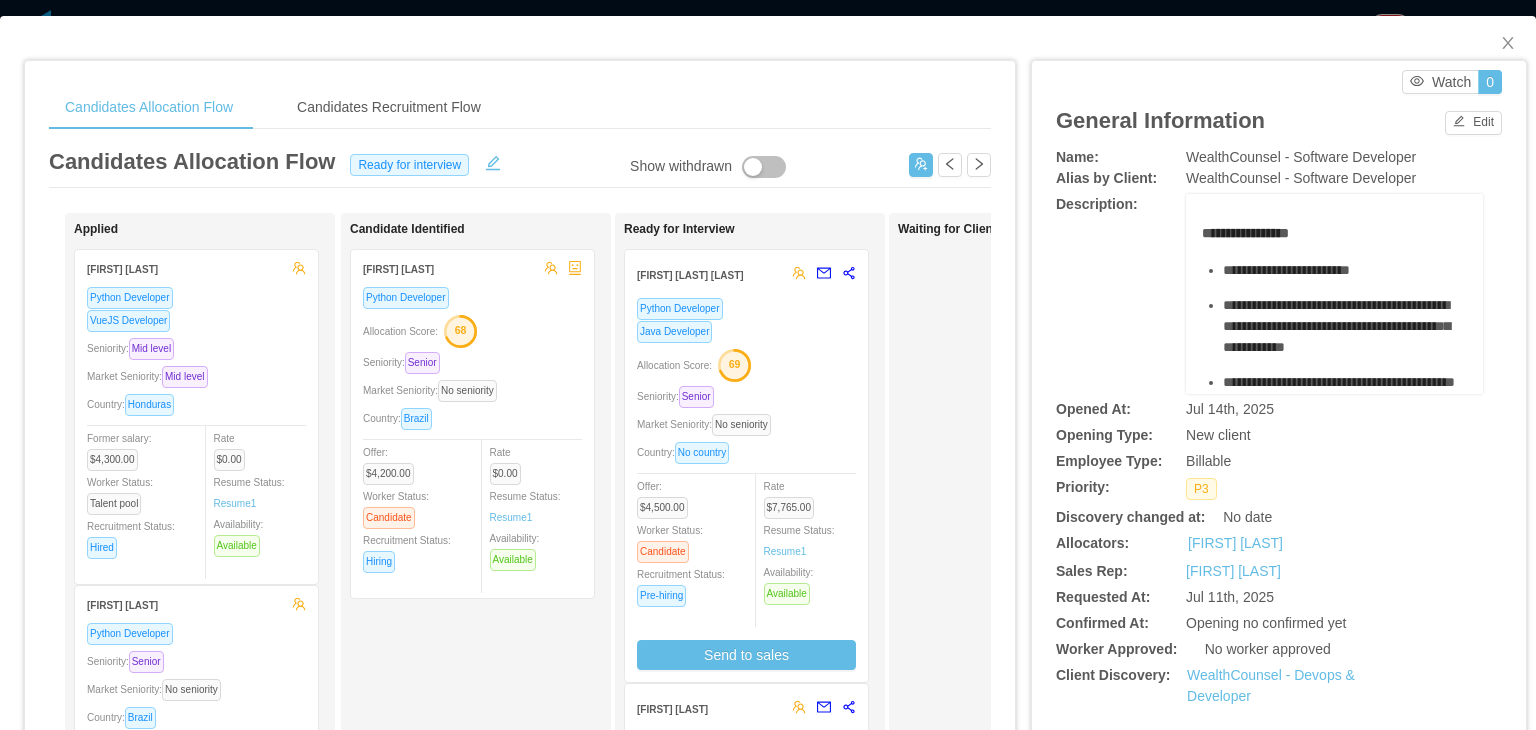 click on "**********" at bounding box center (1279, 515) 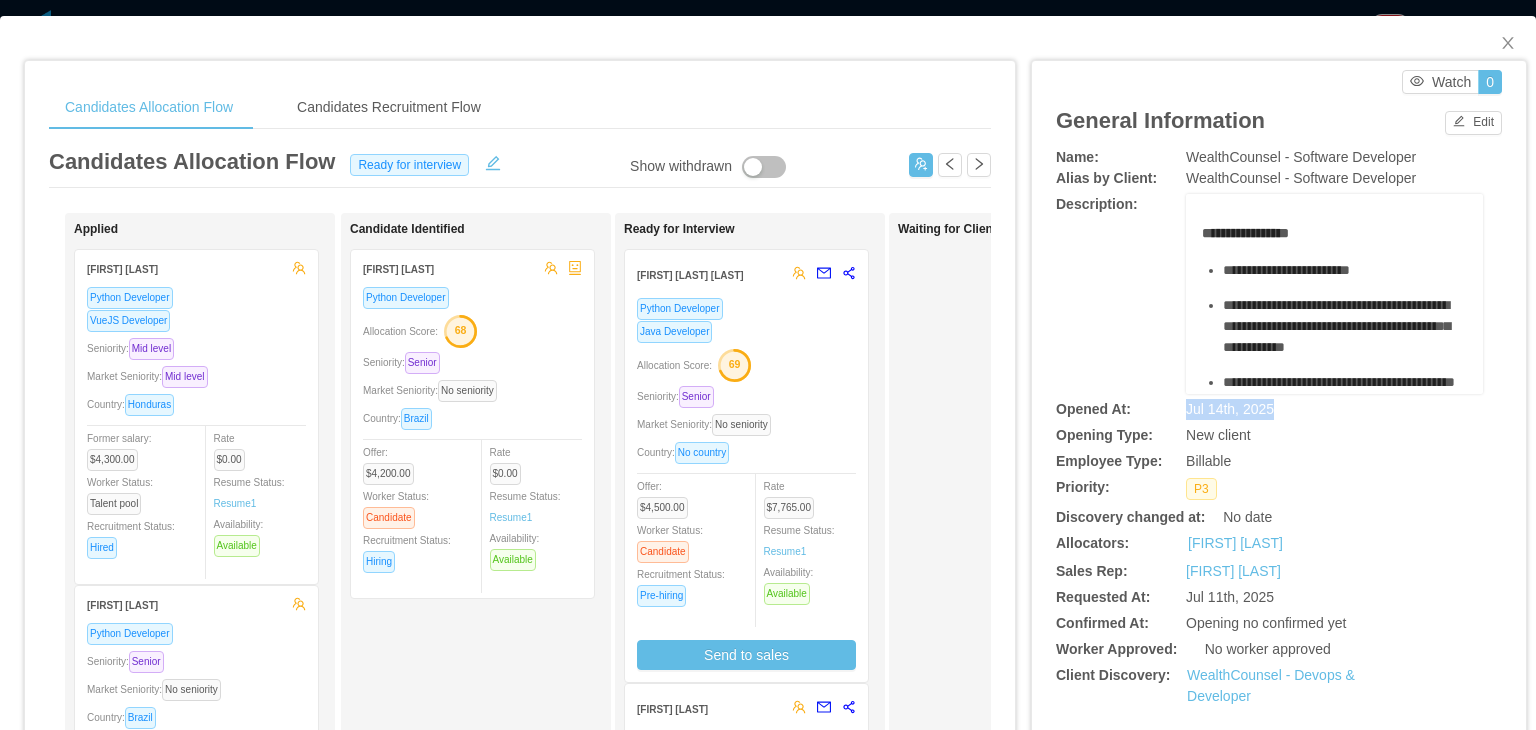 click on "**********" at bounding box center [1279, 515] 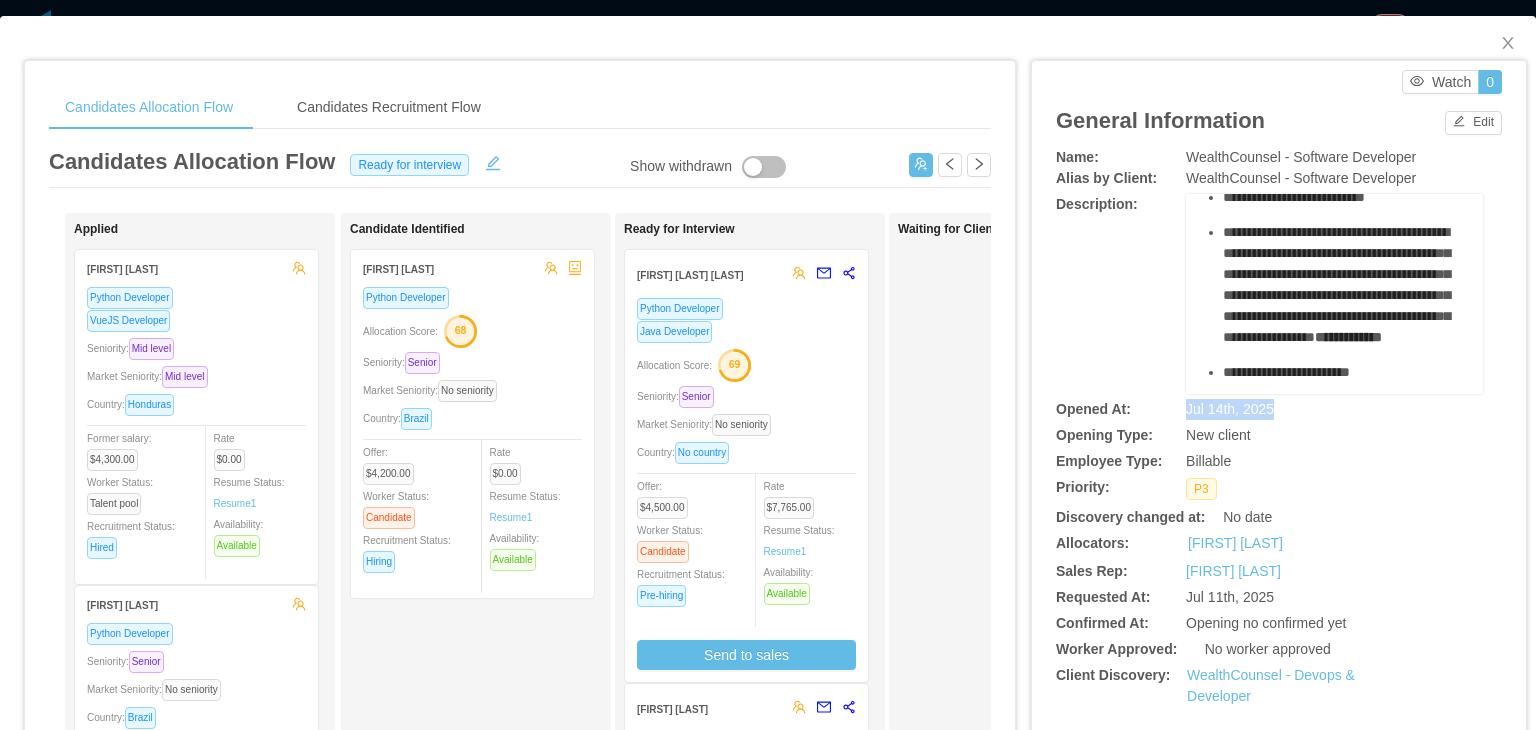 scroll, scrollTop: 240, scrollLeft: 0, axis: vertical 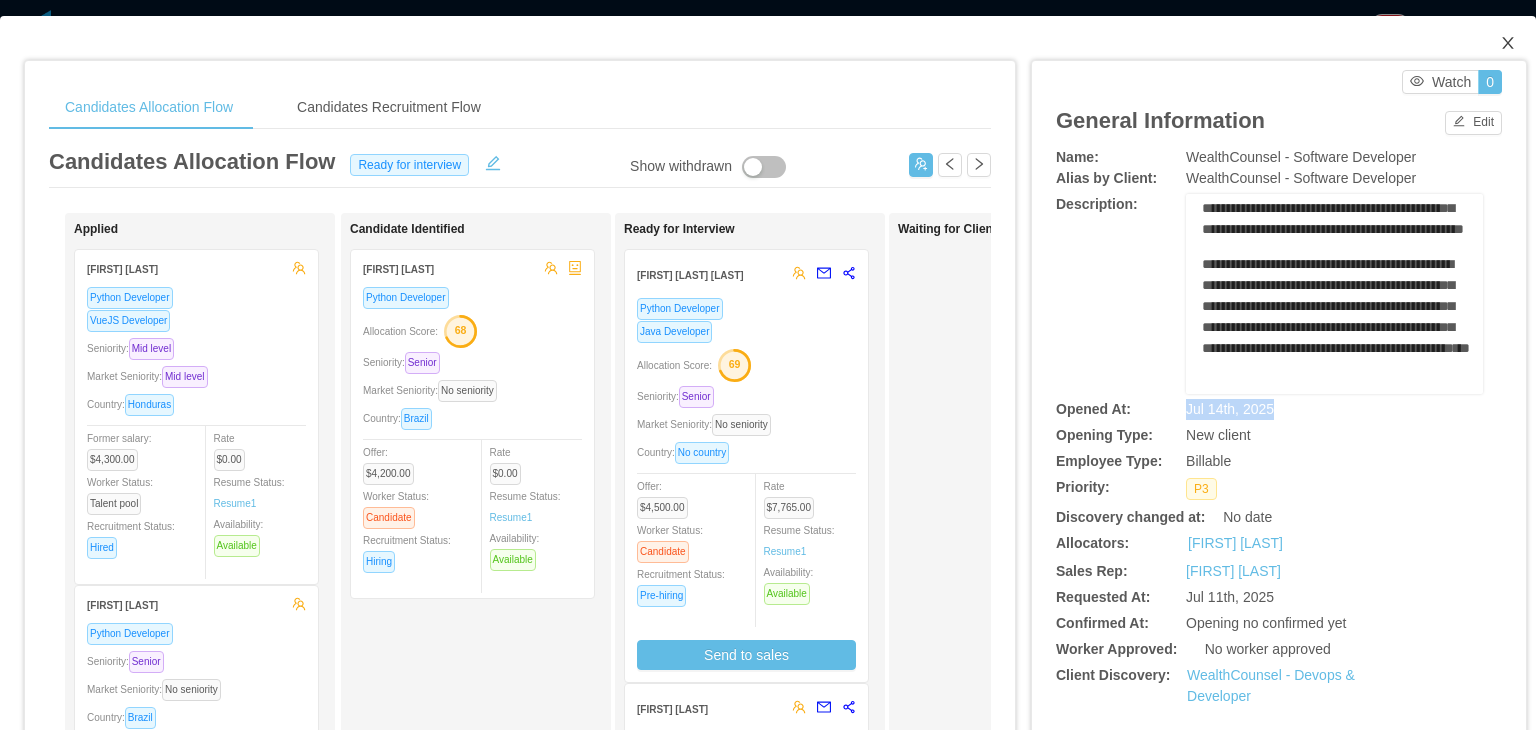 click 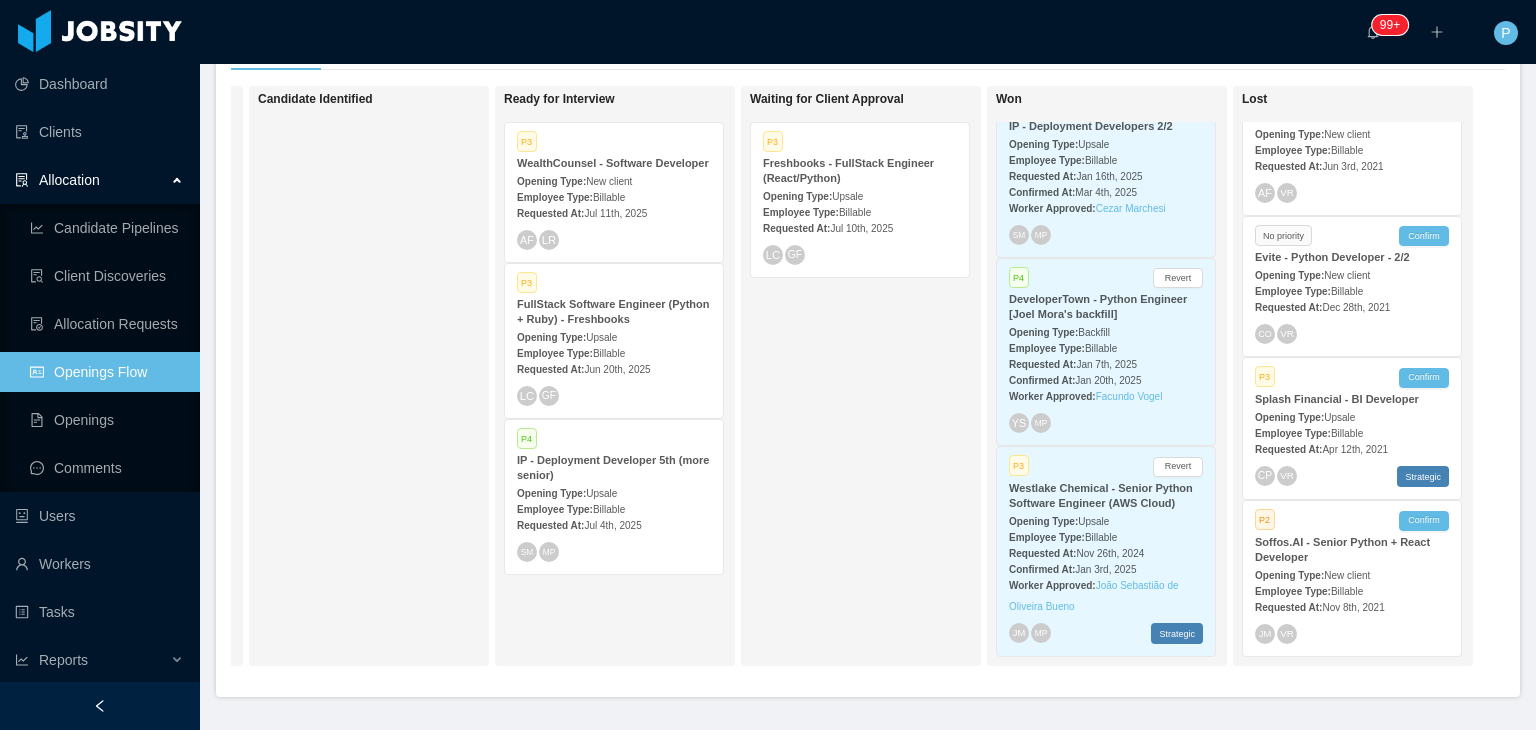 click on "Requested At:   Jul 11th, 2025" at bounding box center [614, 212] 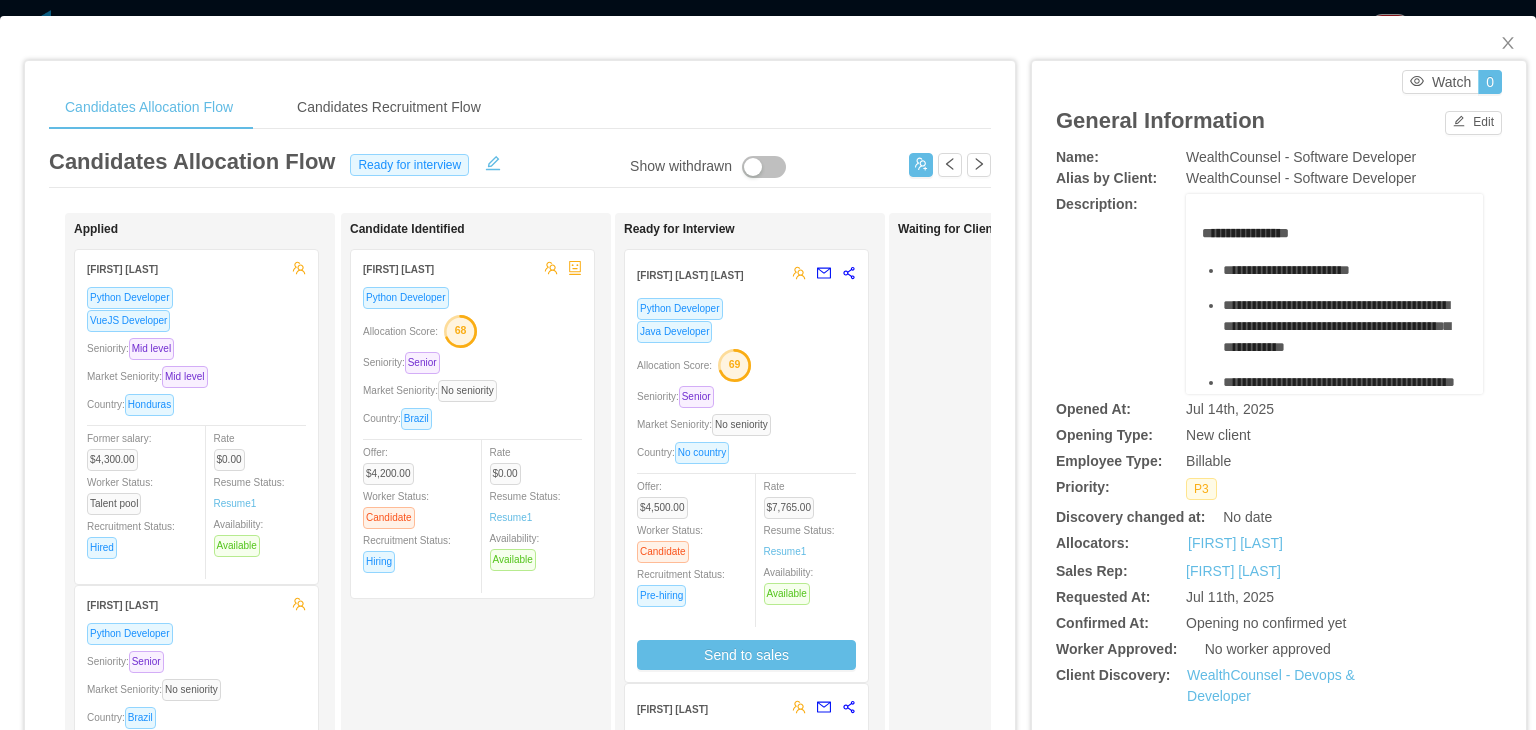 click on "**********" at bounding box center [1335, 449] 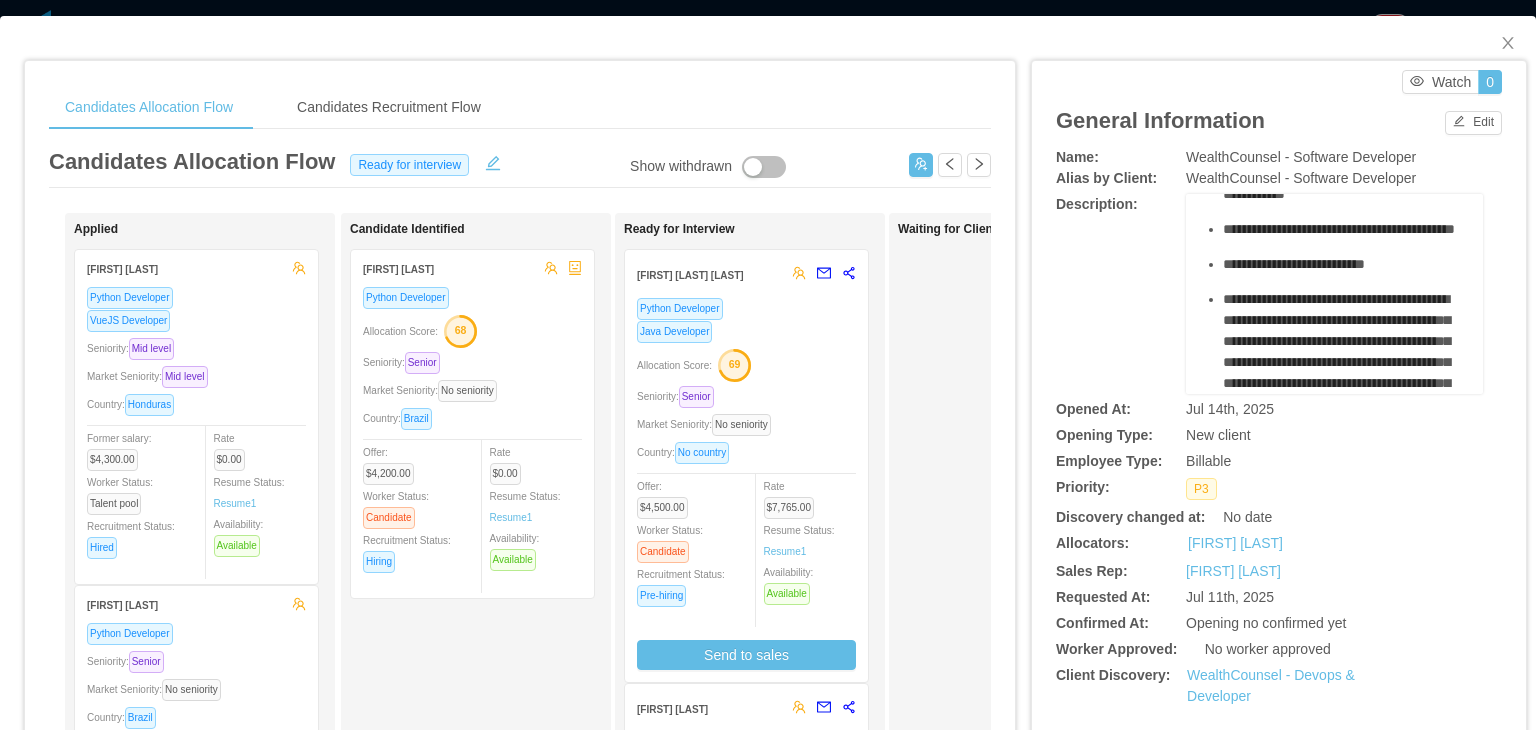 scroll, scrollTop: 160, scrollLeft: 0, axis: vertical 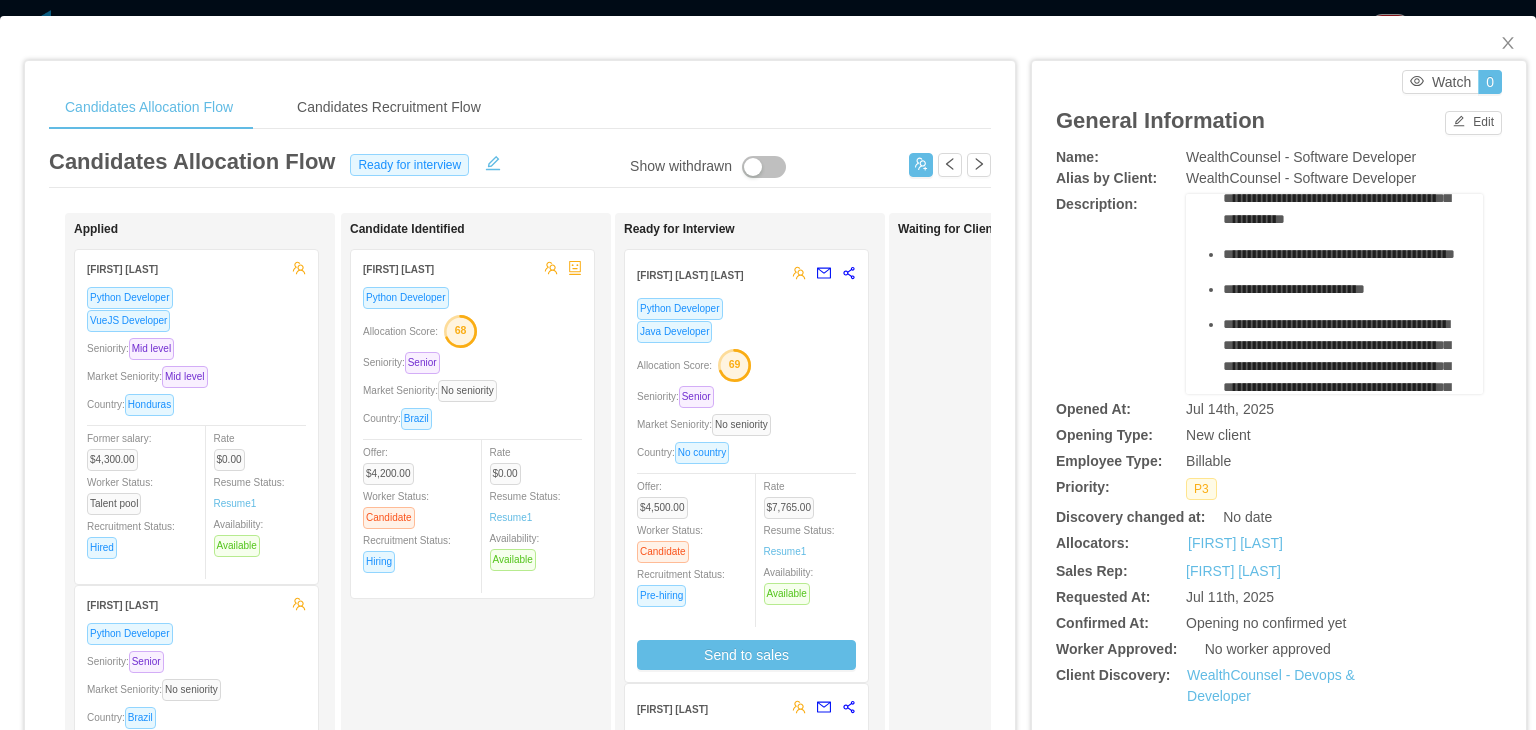 click on "**********" at bounding box center (1279, 294) 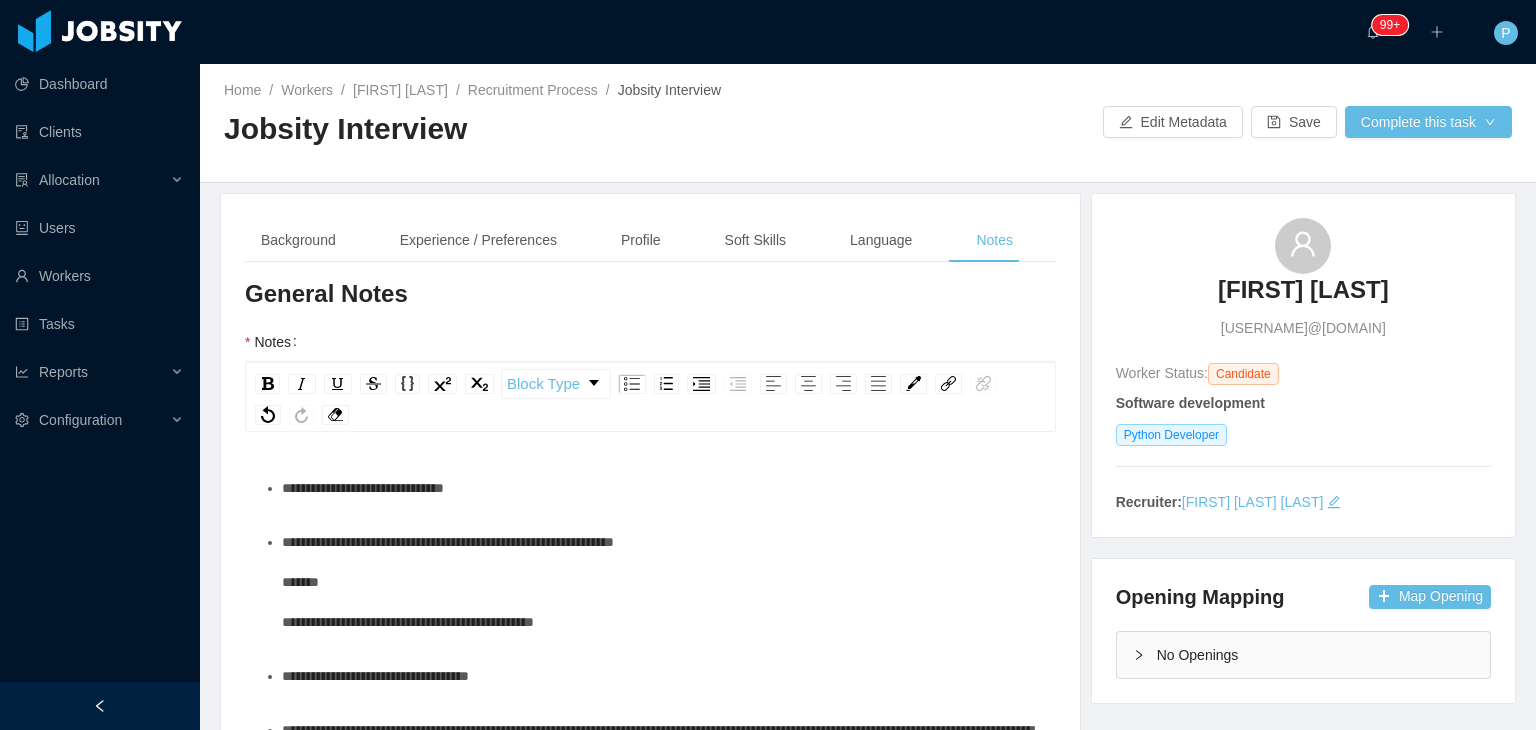 scroll, scrollTop: 0, scrollLeft: 0, axis: both 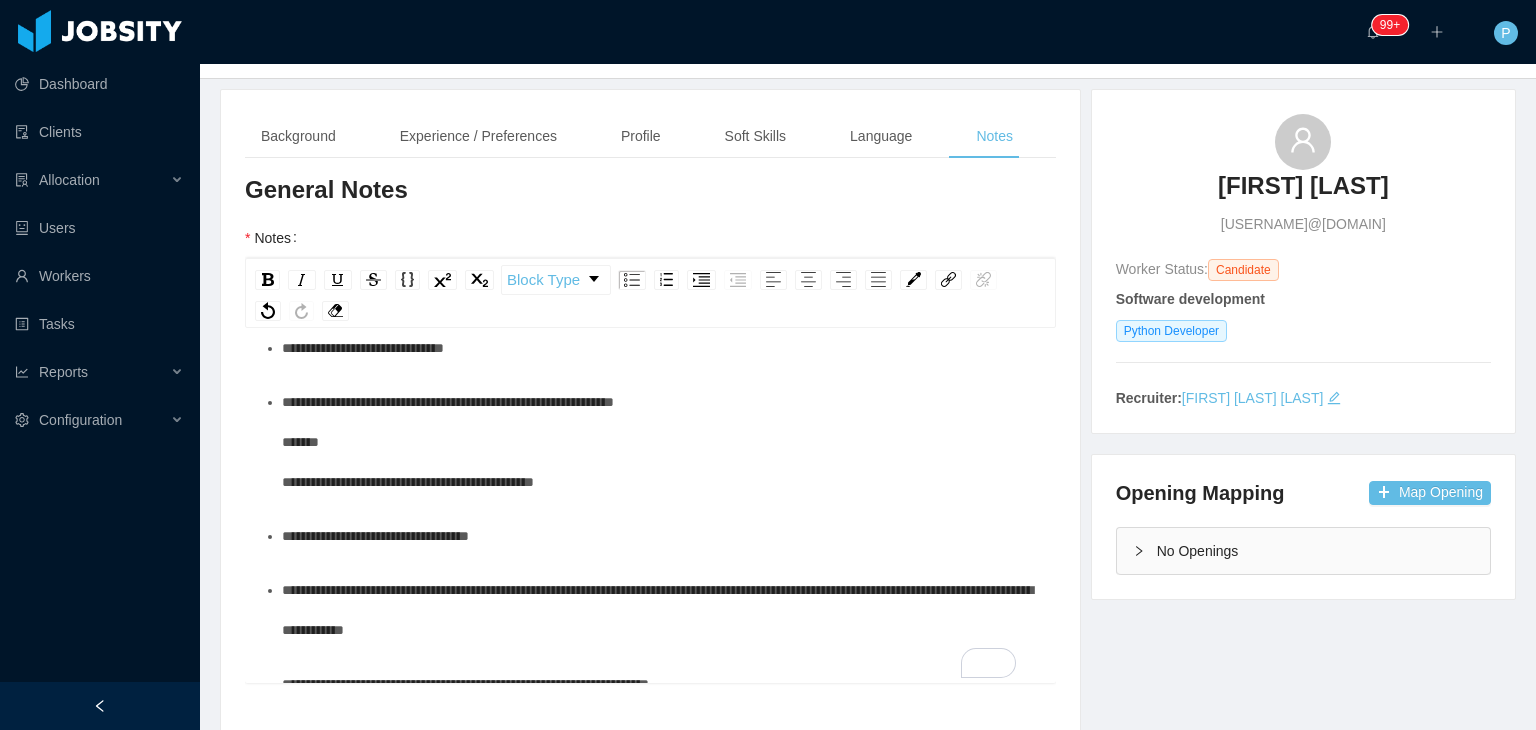 click on "**********" at bounding box center [661, 442] 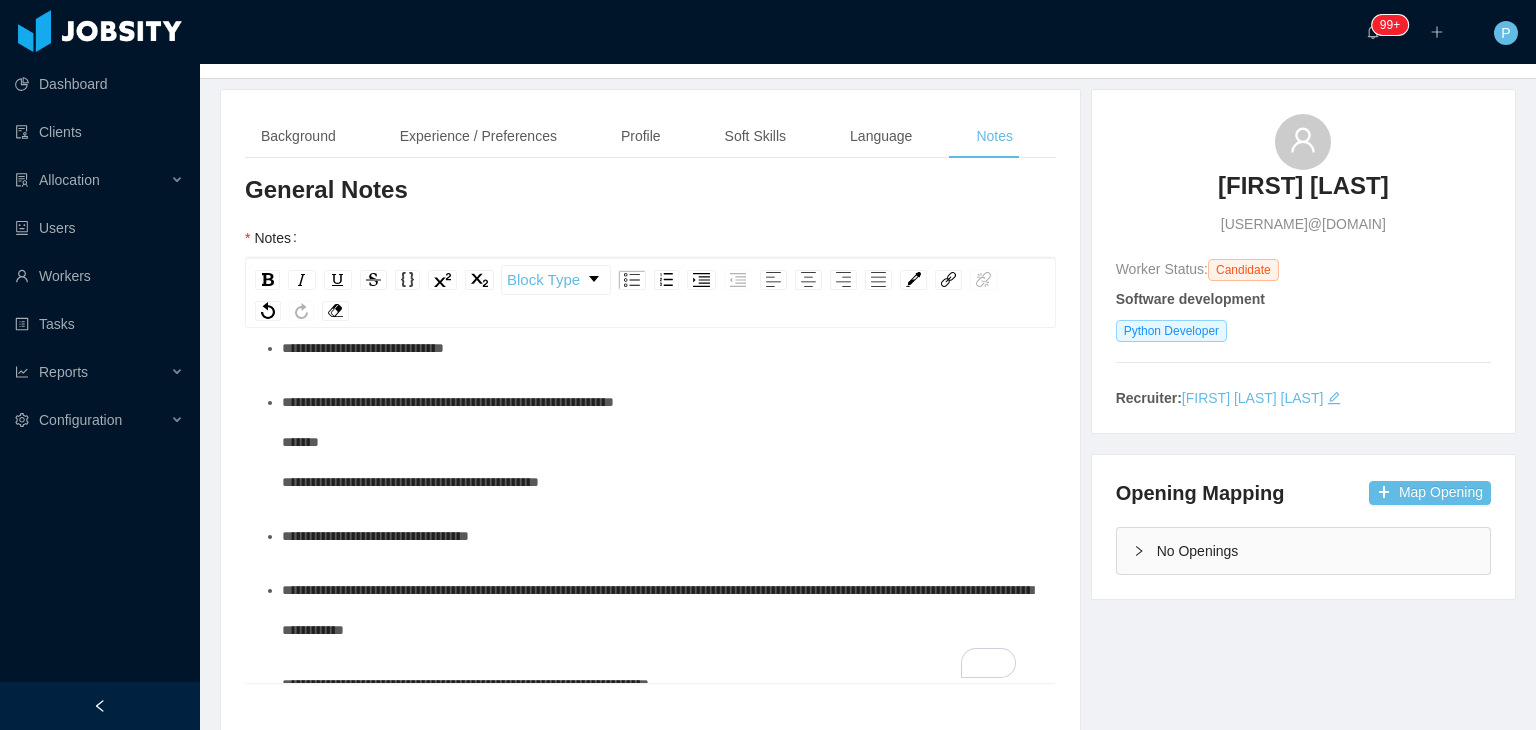 type 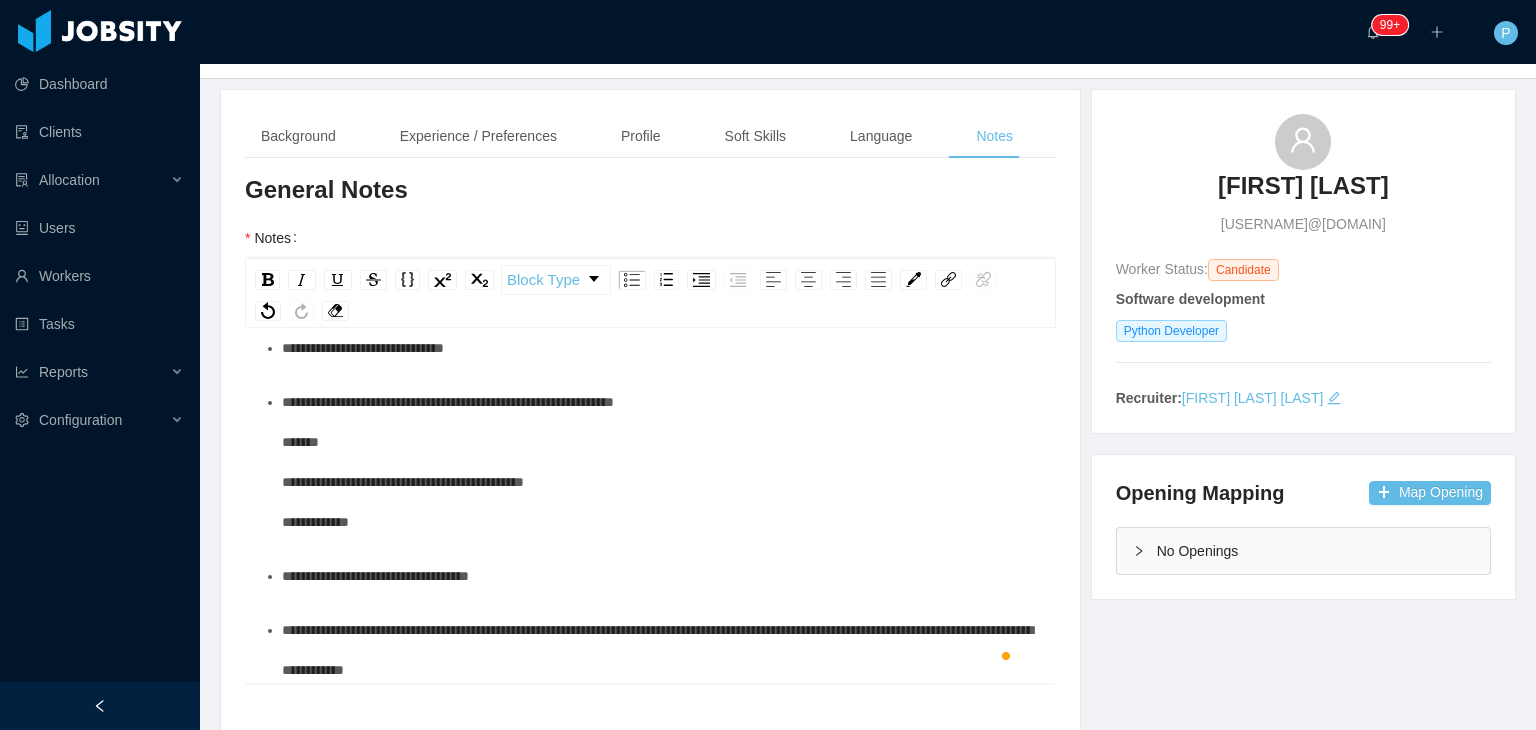 click on "**********" at bounding box center [661, 462] 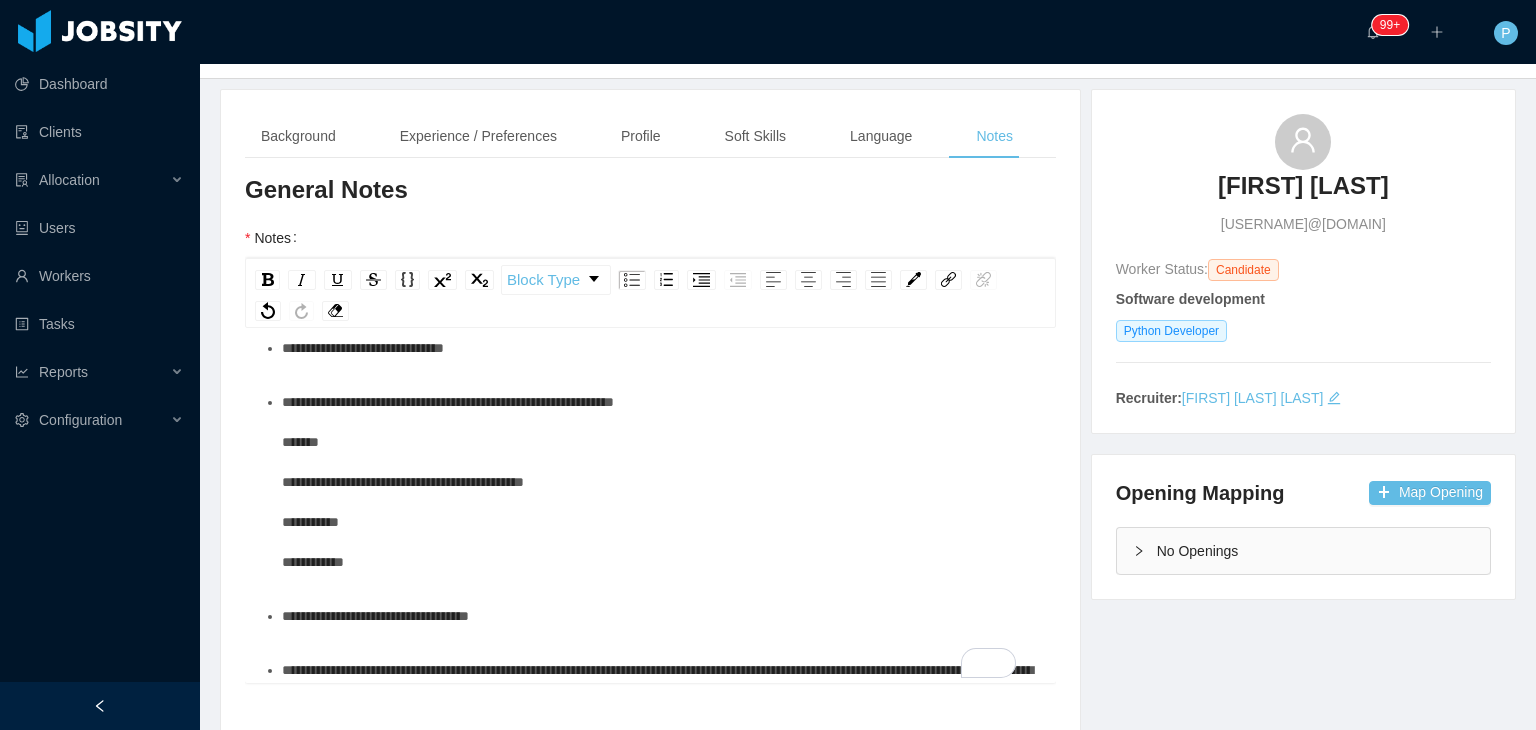 scroll, scrollTop: 197, scrollLeft: 0, axis: vertical 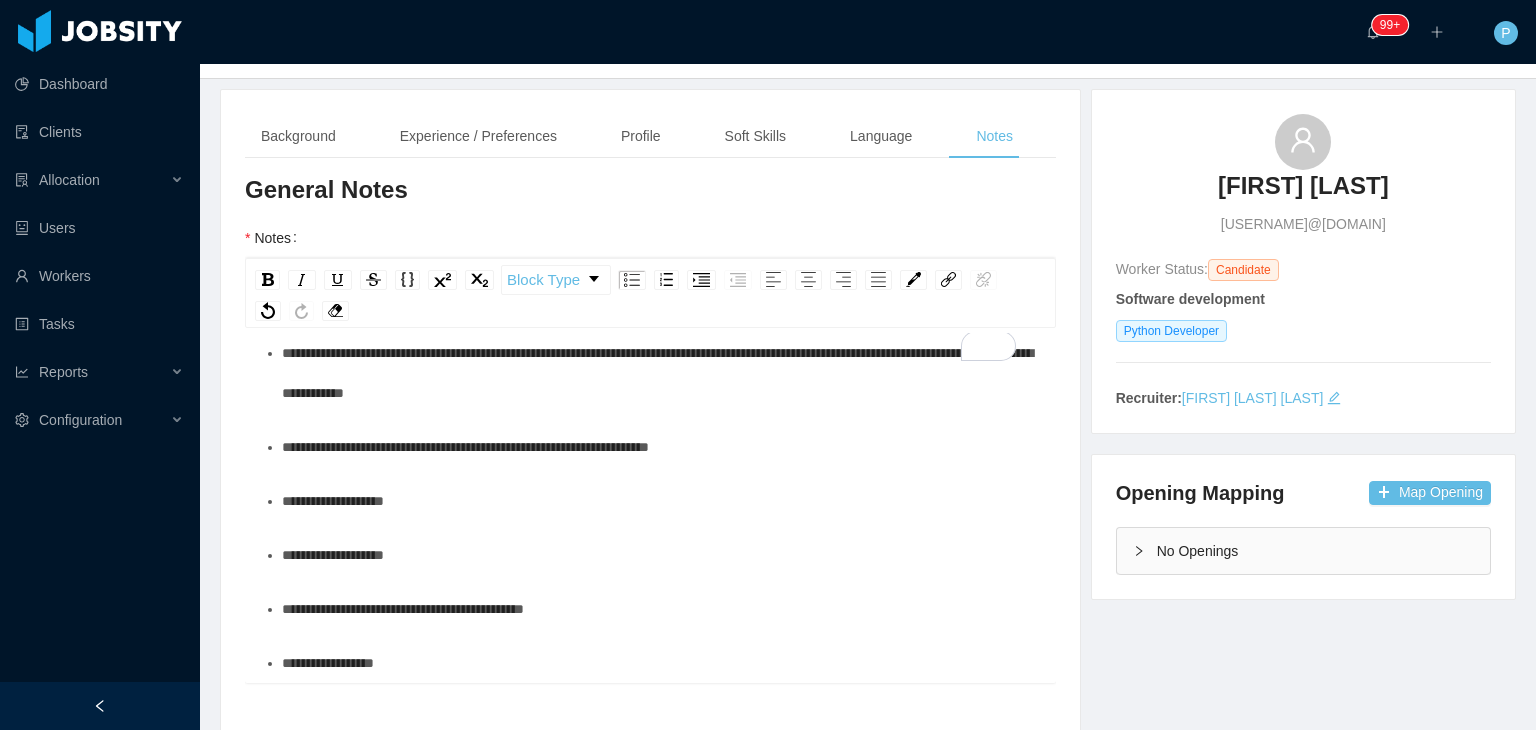 click on "**********" at bounding box center [661, 555] 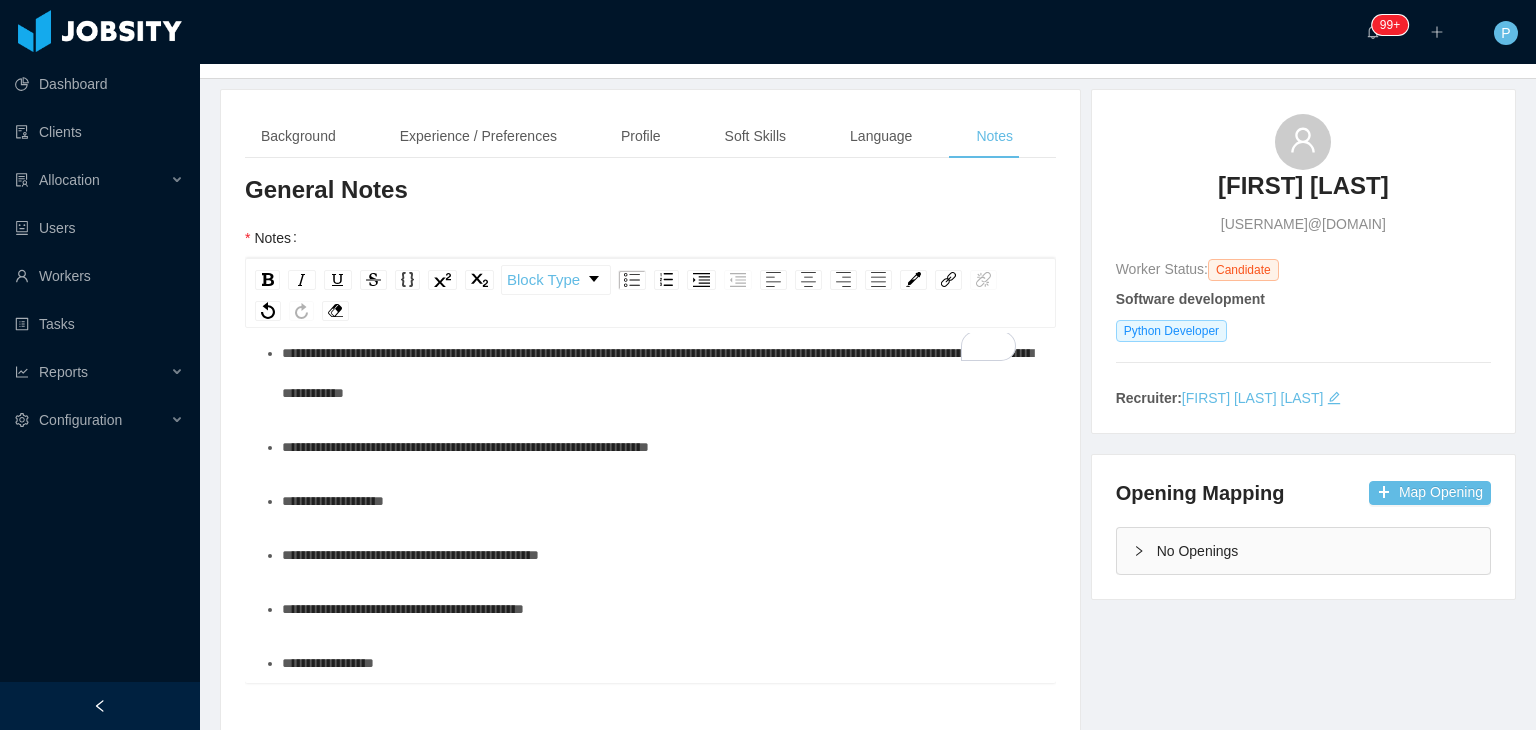 scroll, scrollTop: 301, scrollLeft: 0, axis: vertical 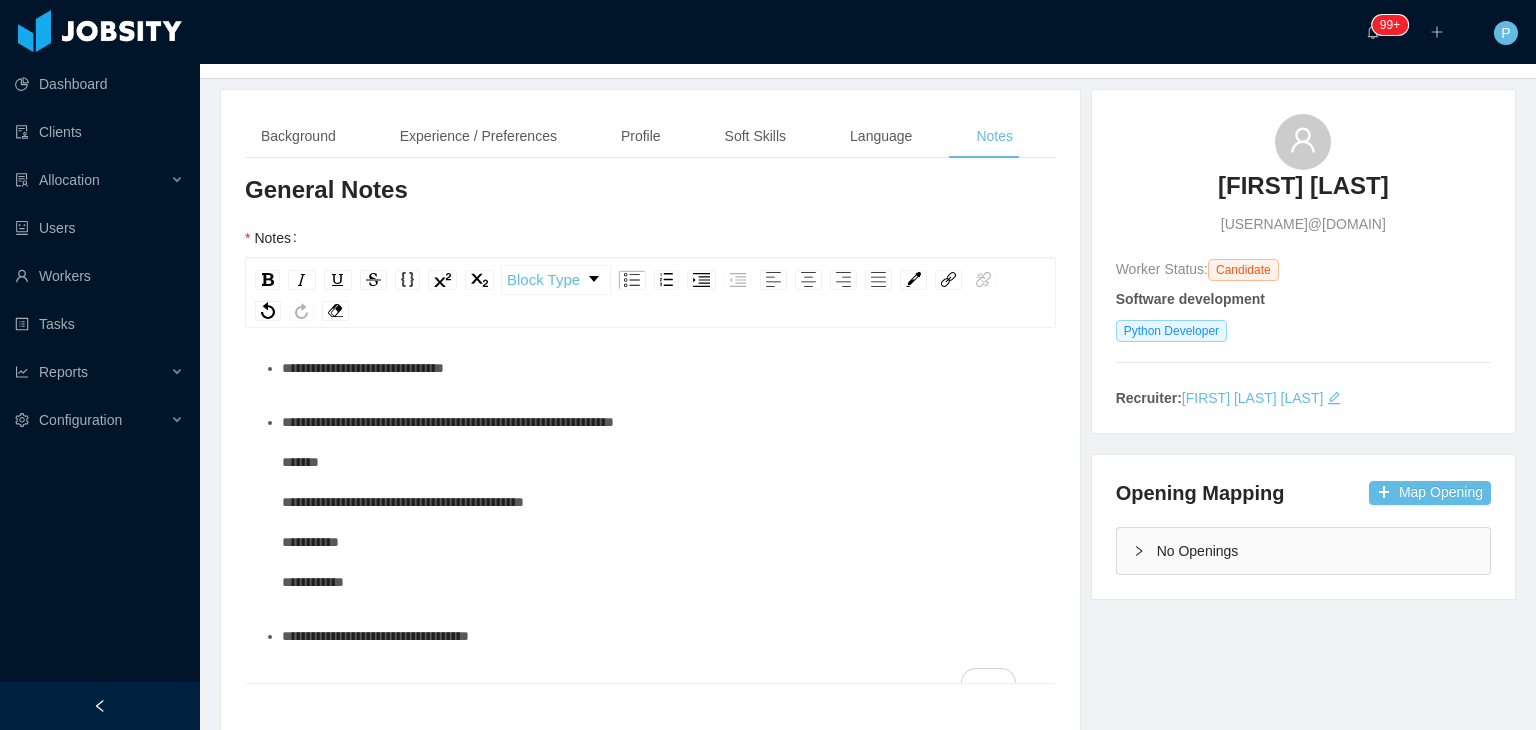 click on "**********" at bounding box center [375, 636] 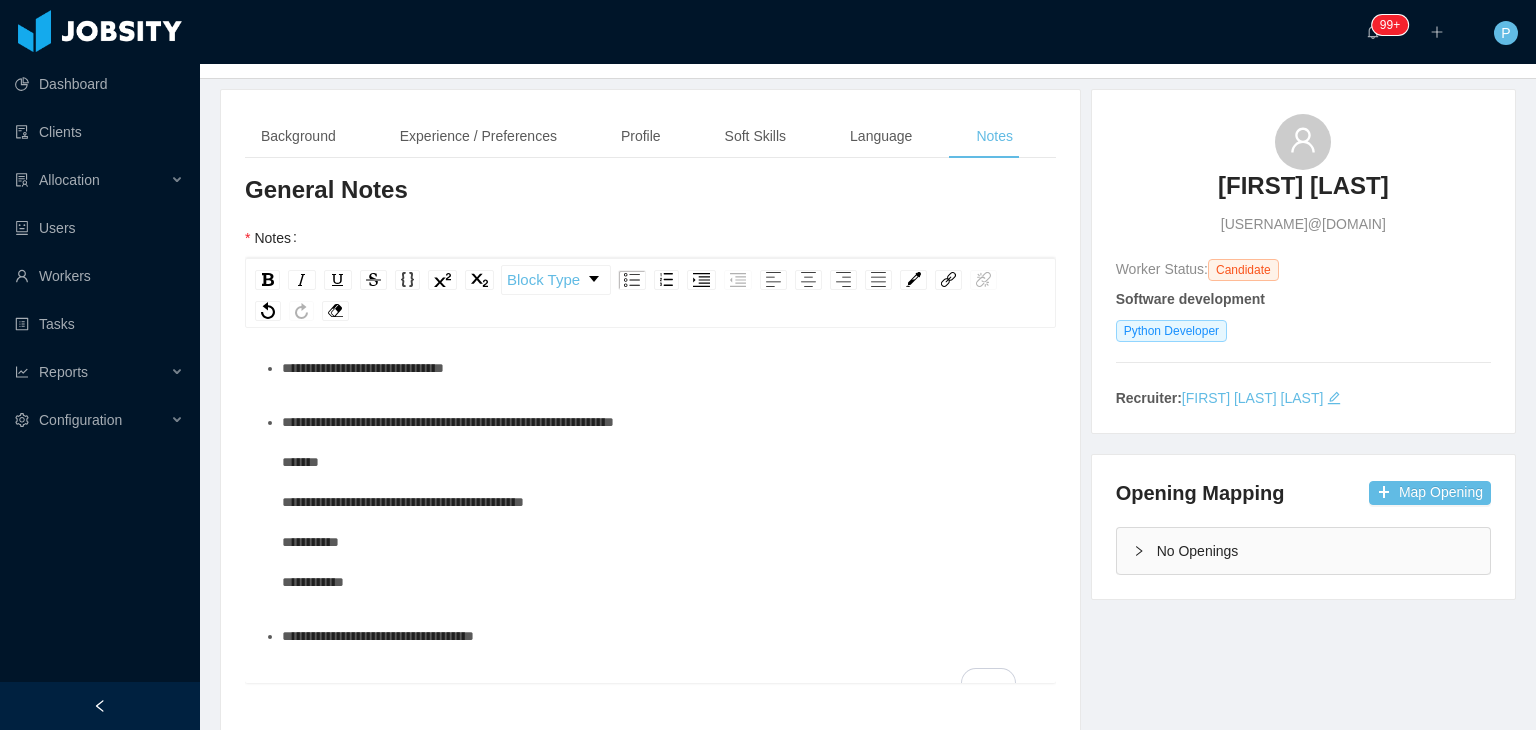 scroll, scrollTop: 18, scrollLeft: 0, axis: vertical 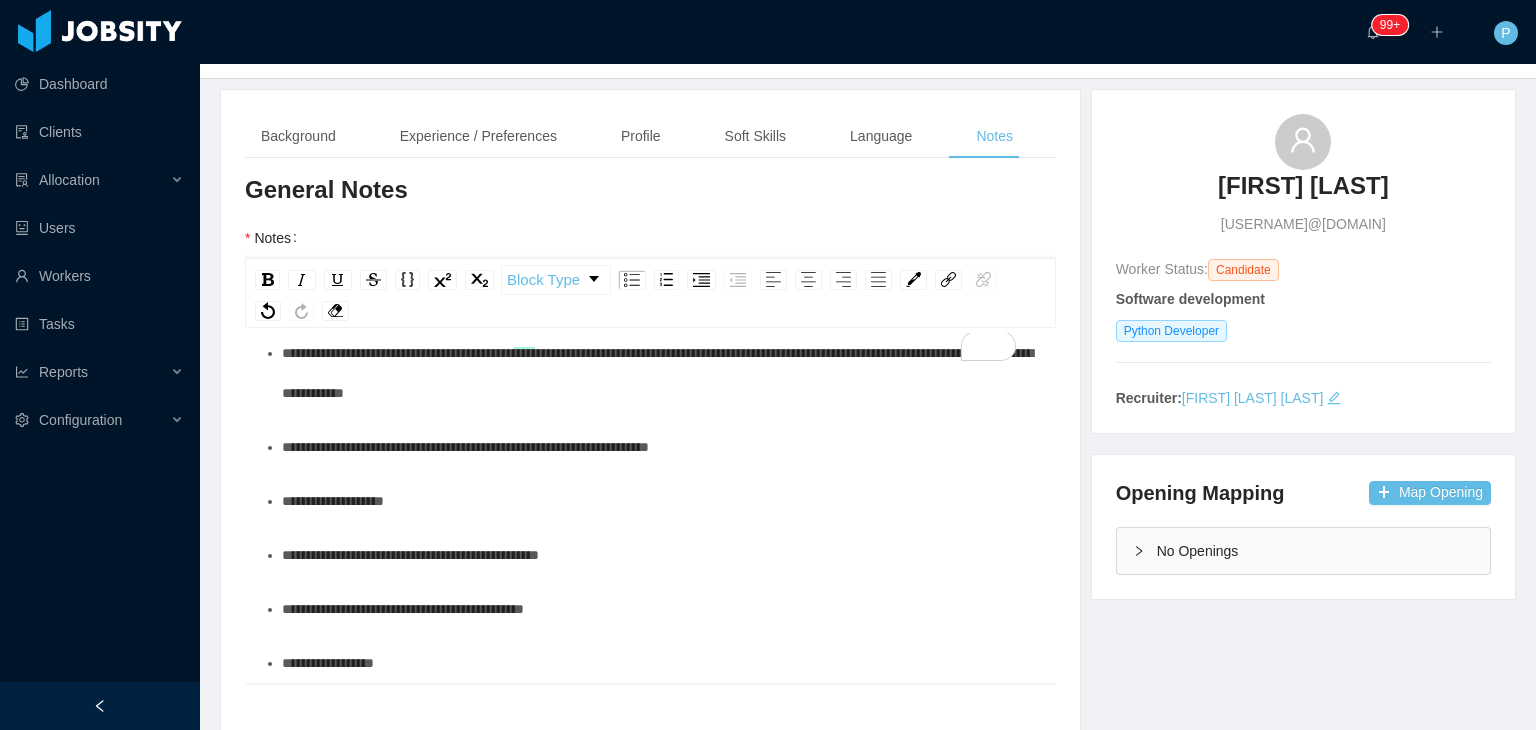 click on "**********" at bounding box center (661, 447) 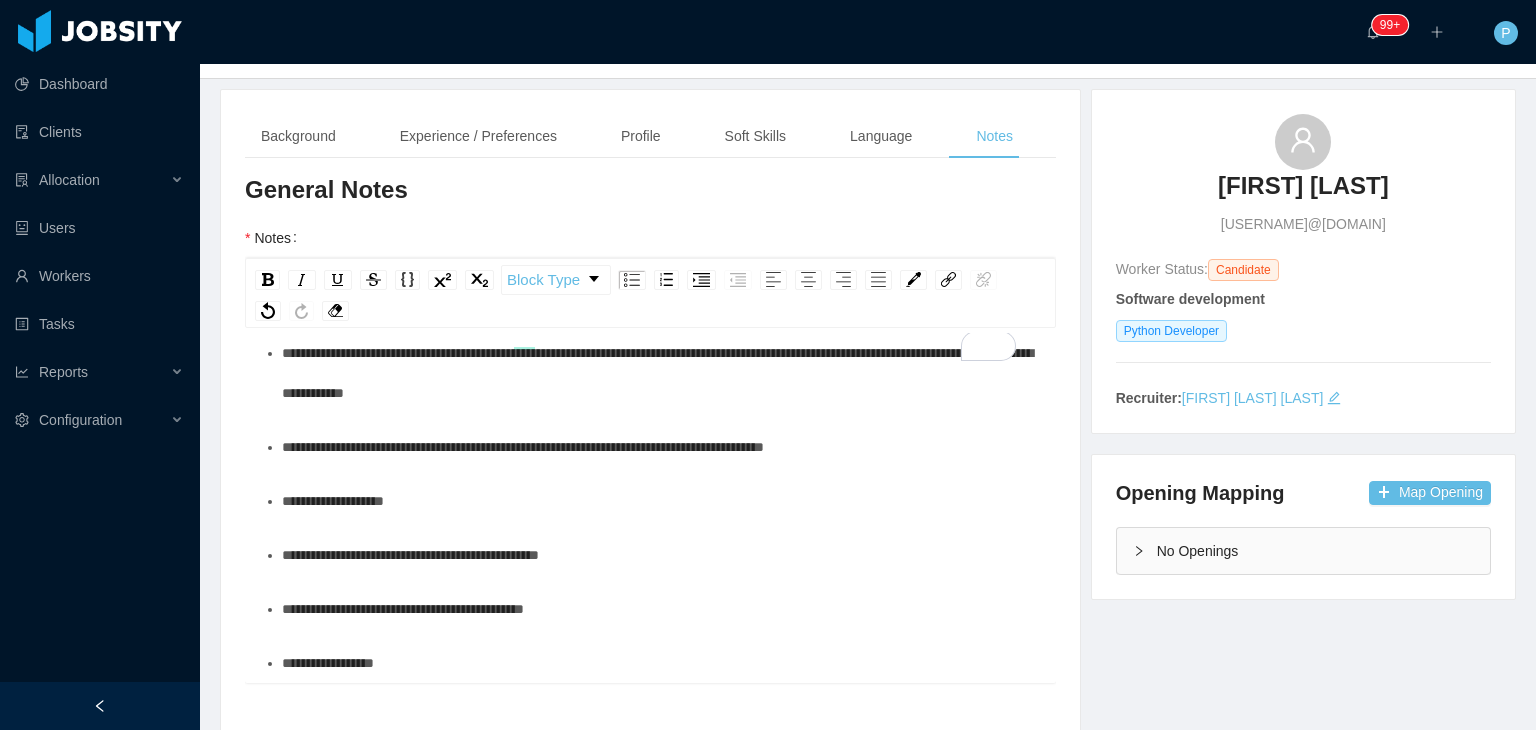 scroll, scrollTop: 283, scrollLeft: 0, axis: vertical 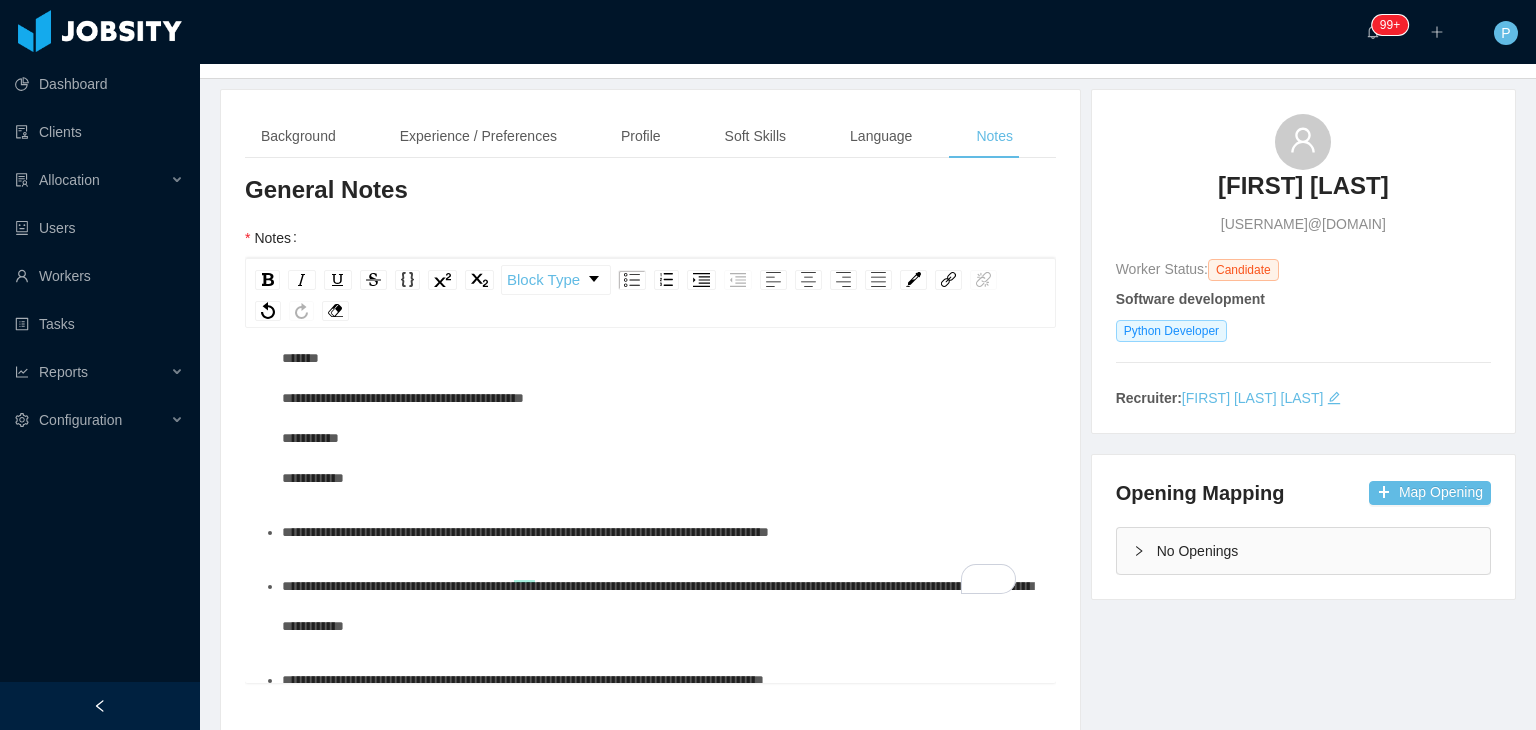click on "**********" at bounding box center (661, 532) 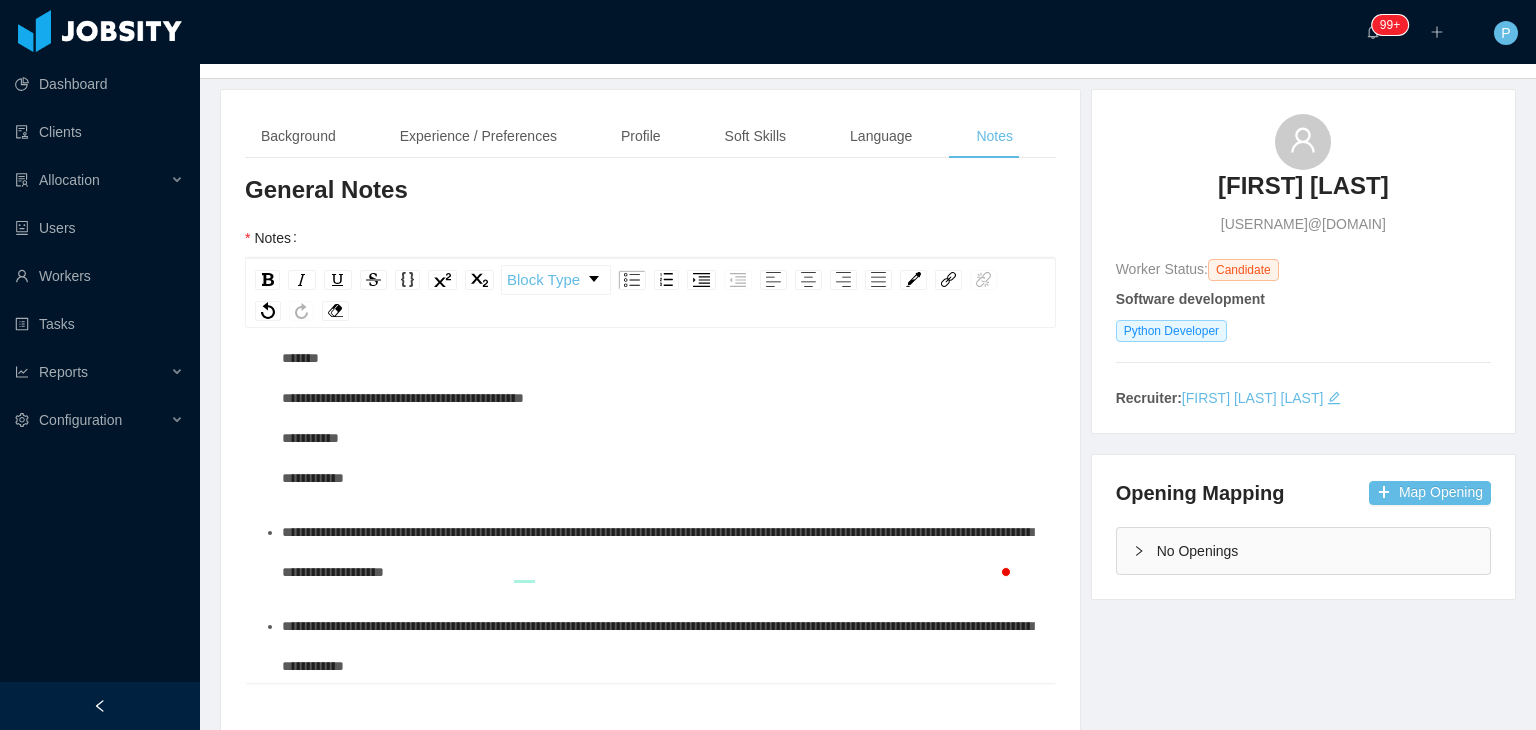 click on "**********" at bounding box center [661, 398] 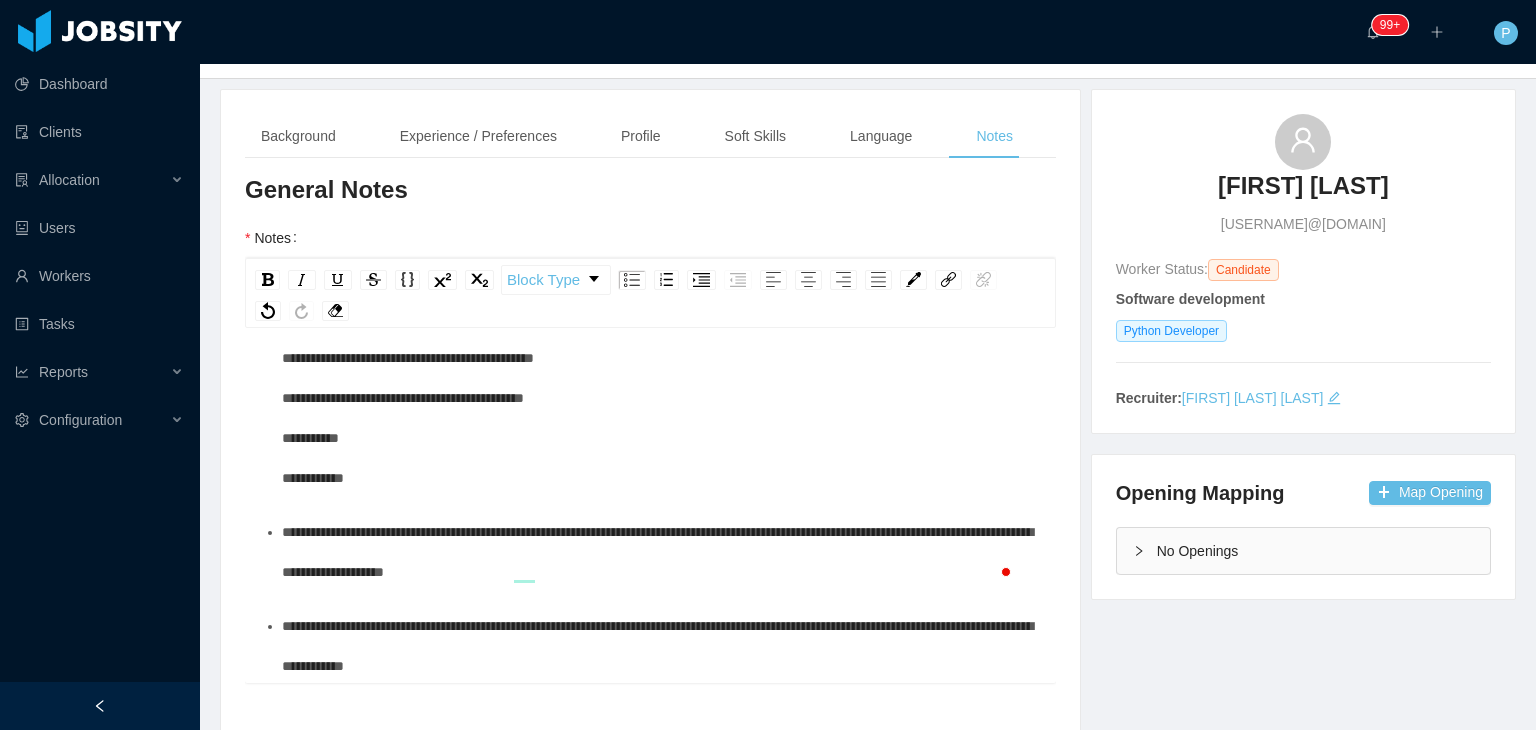 click on "**********" at bounding box center [448, 398] 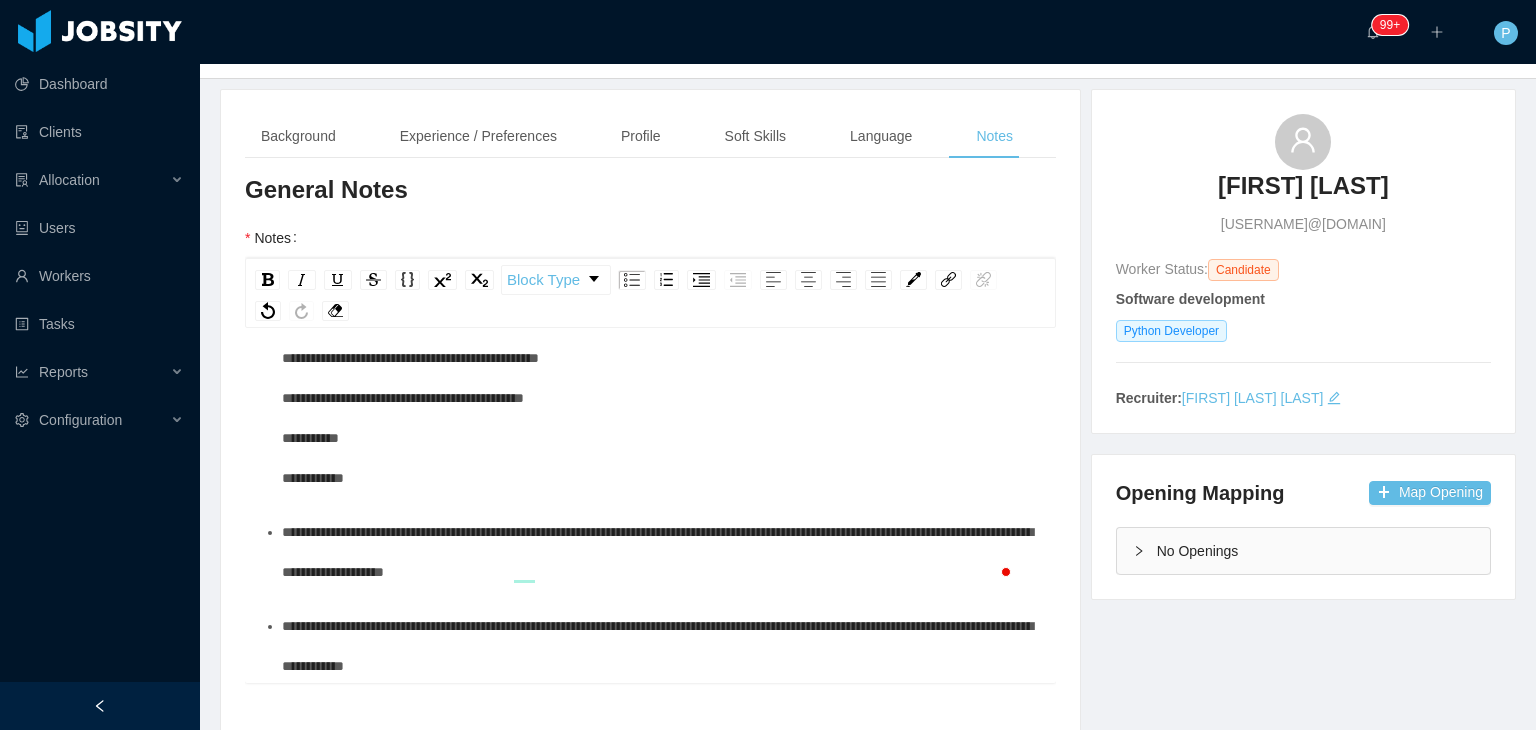 click on "**********" at bounding box center [448, 398] 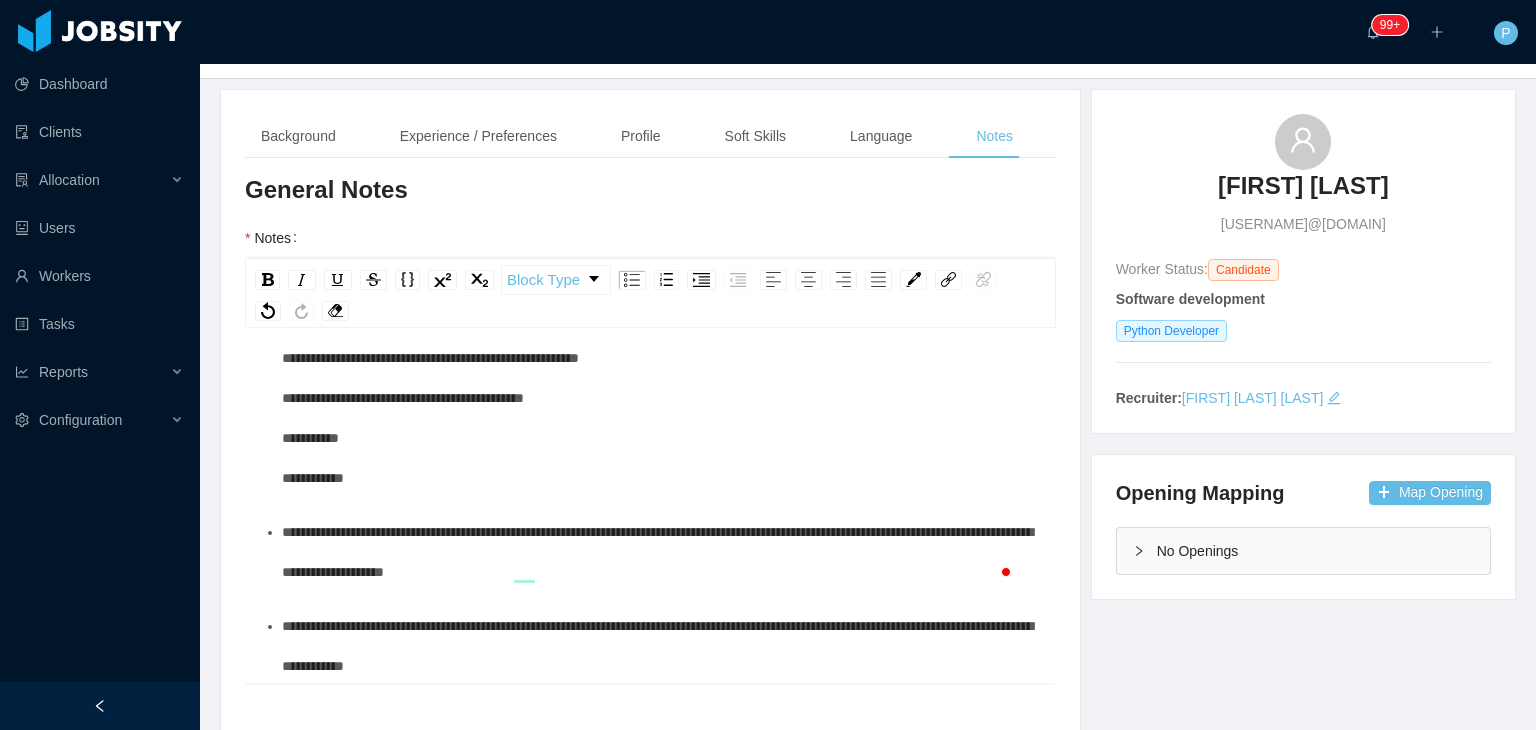click on "**********" at bounding box center [661, 398] 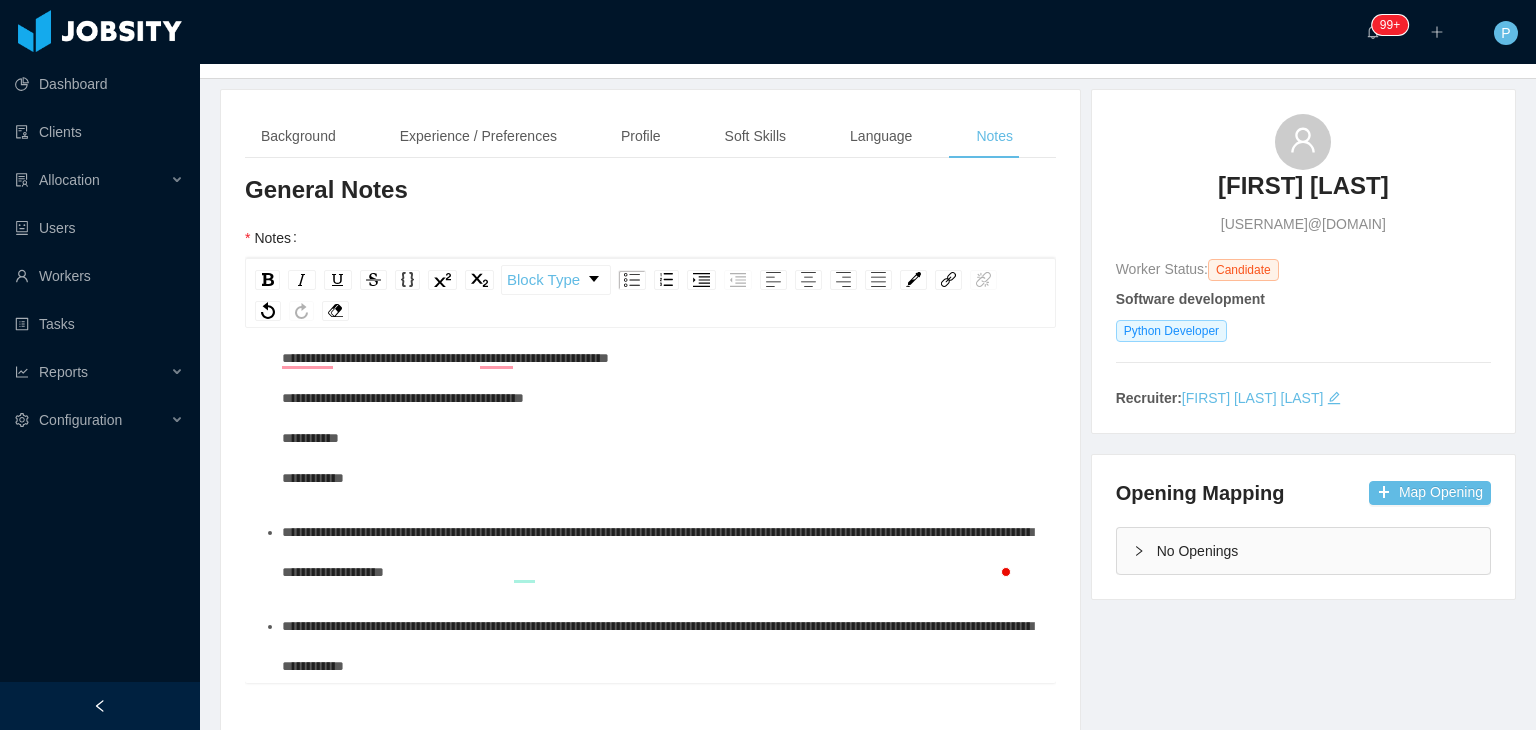 scroll, scrollTop: 366, scrollLeft: 0, axis: vertical 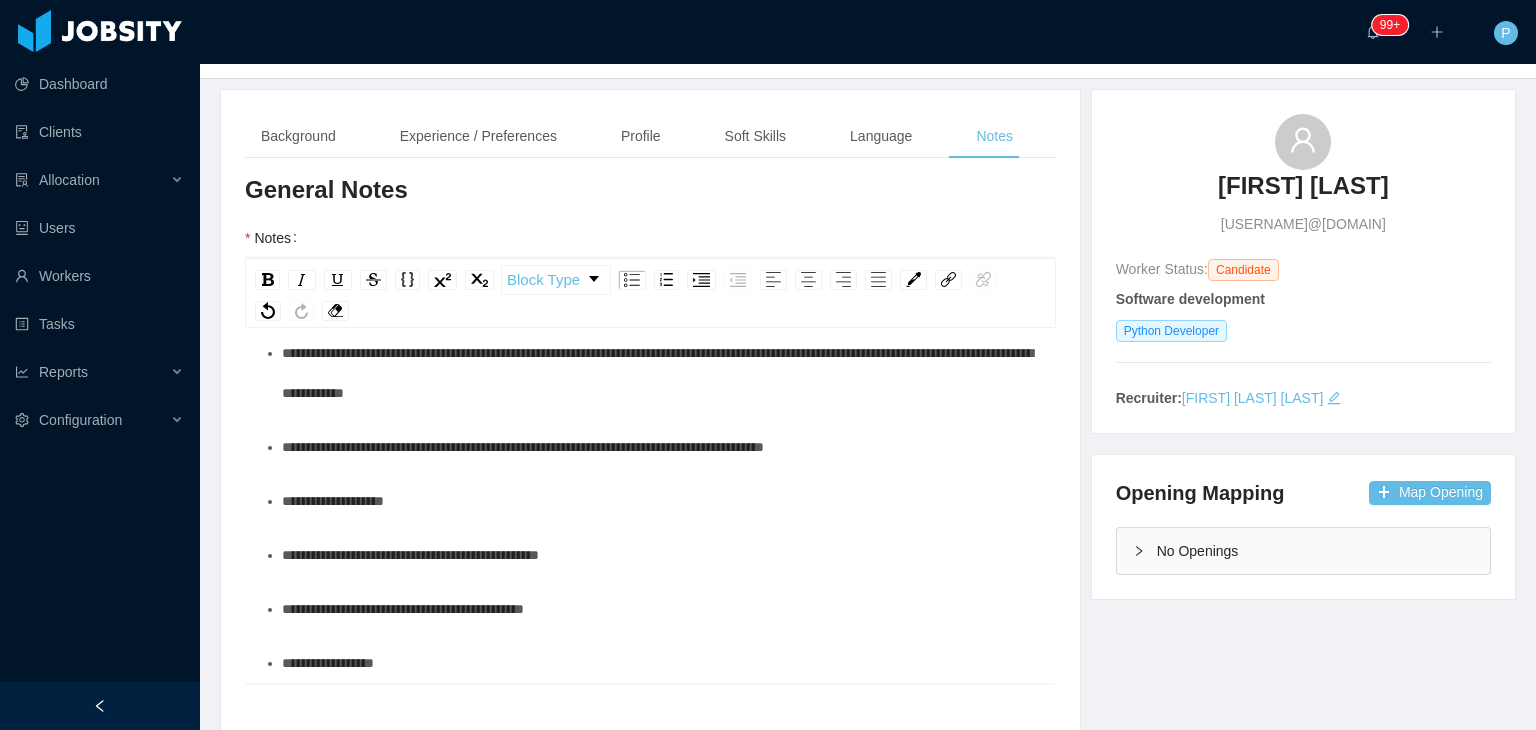 click on "**********" at bounding box center (661, 447) 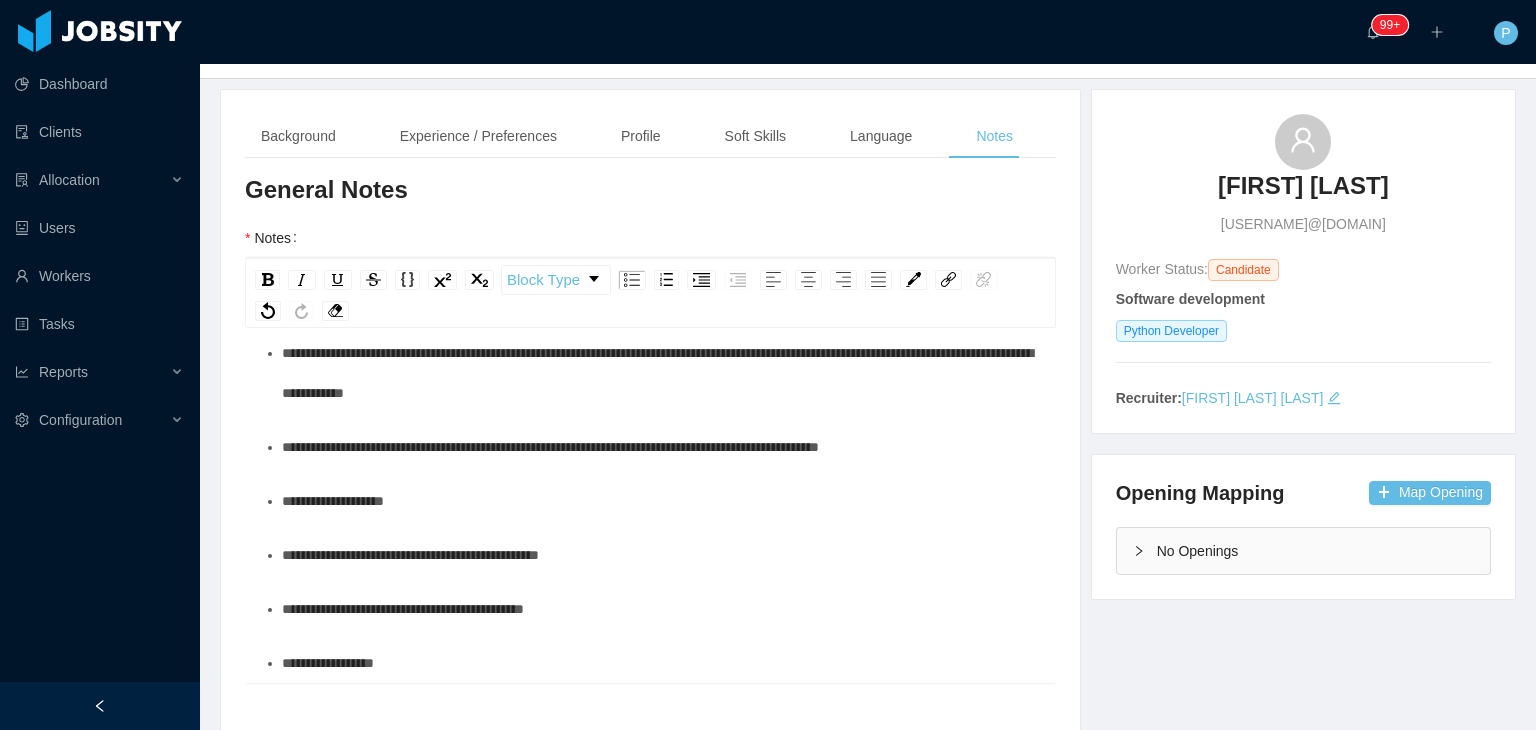 scroll, scrollTop: 321, scrollLeft: 0, axis: vertical 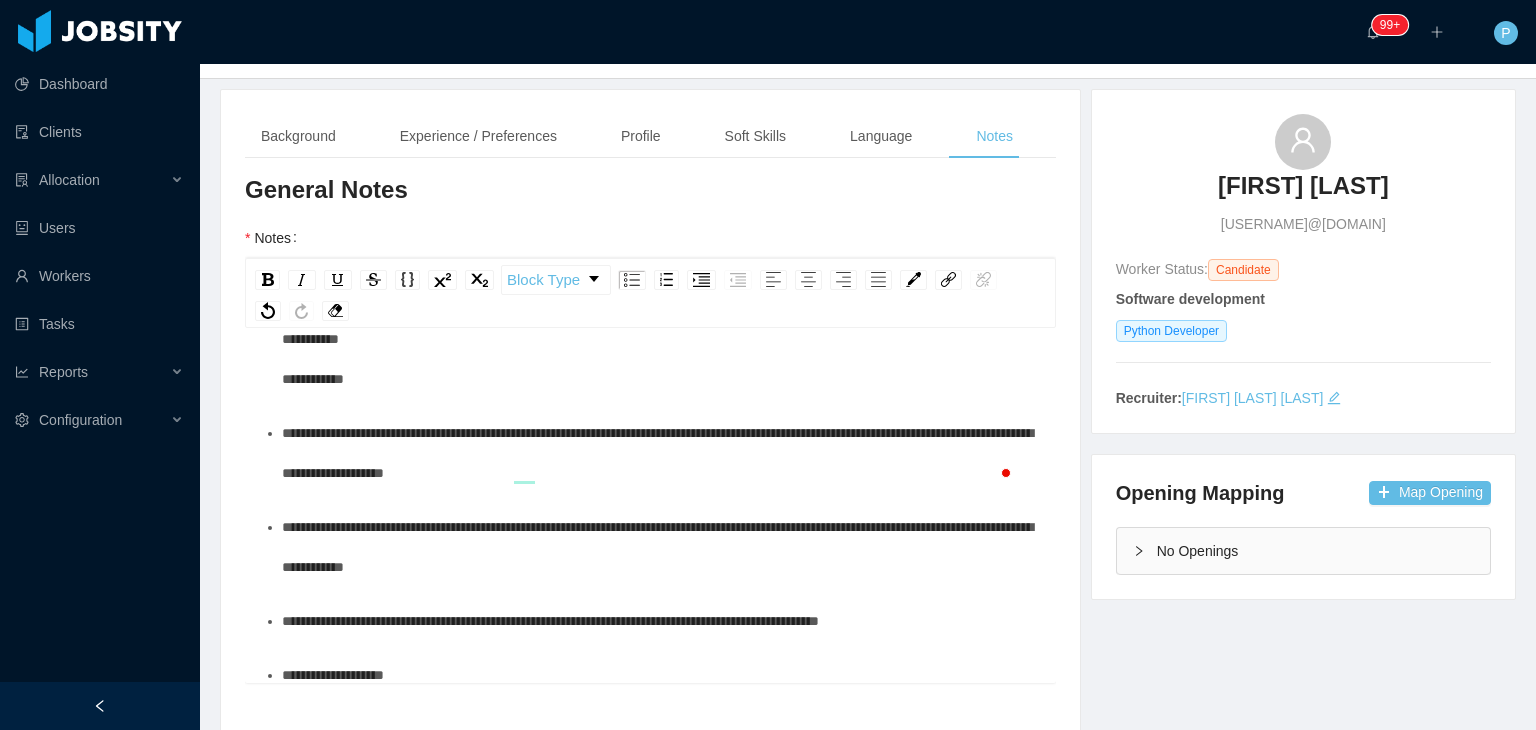 click on "**********" at bounding box center [657, 547] 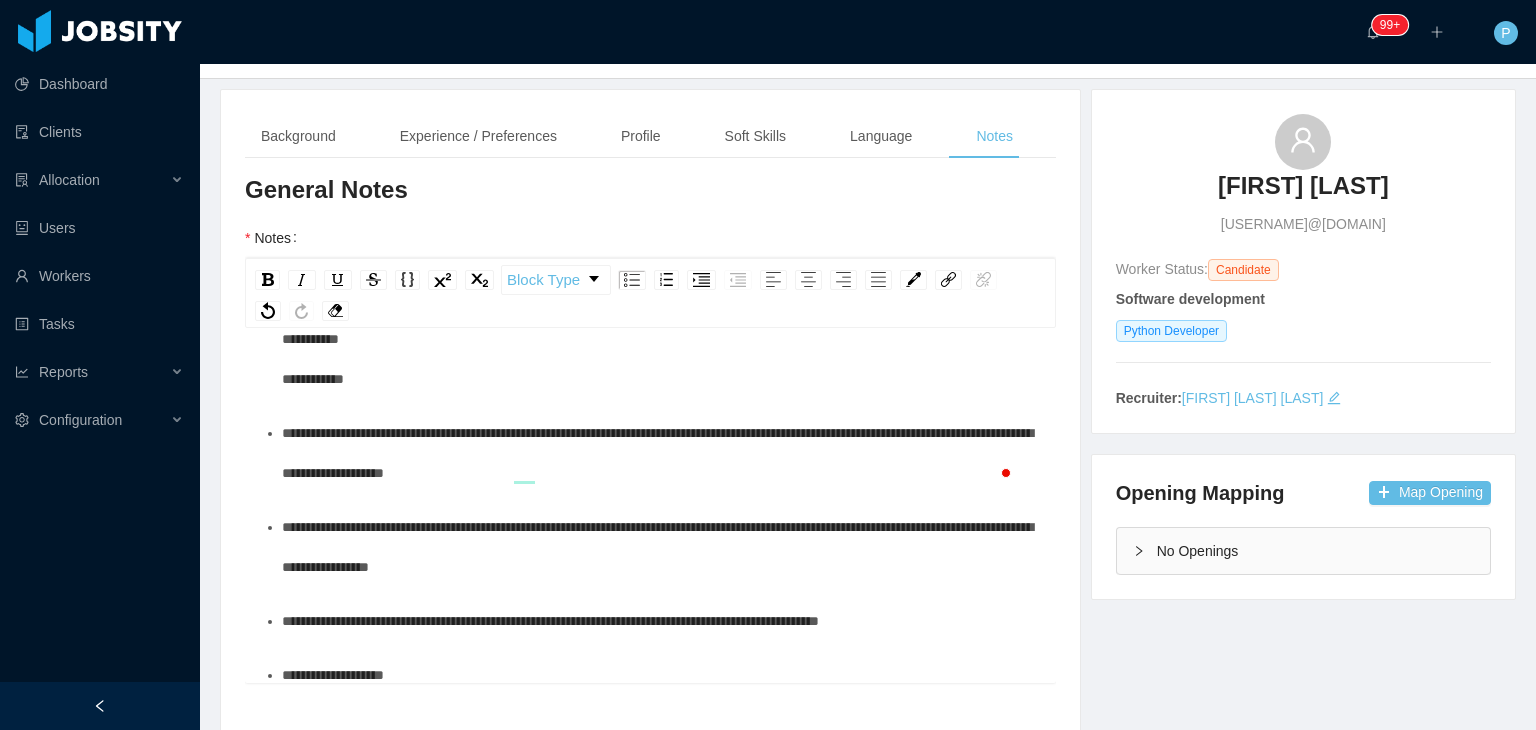 scroll, scrollTop: 76, scrollLeft: 0, axis: vertical 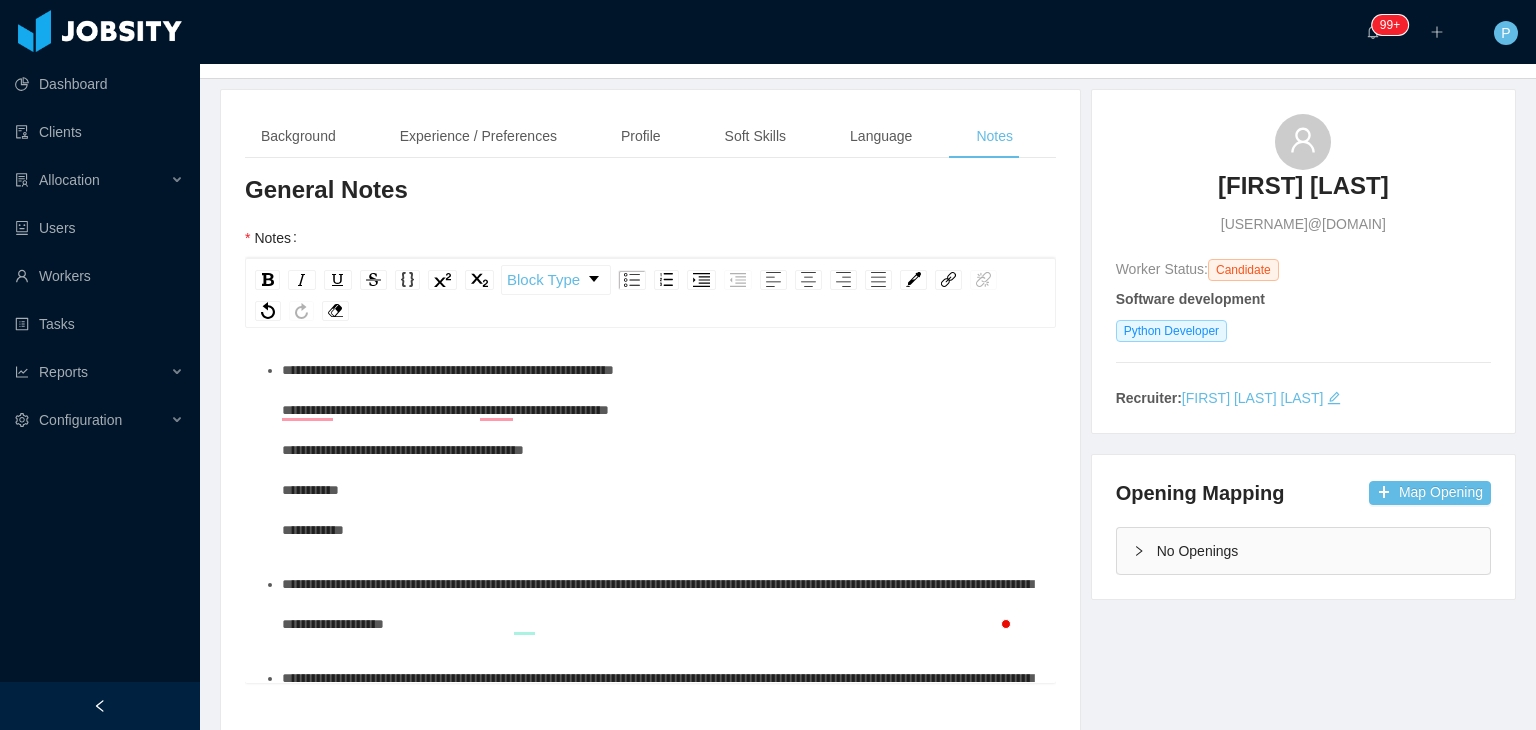 click on "**********" at bounding box center [661, 450] 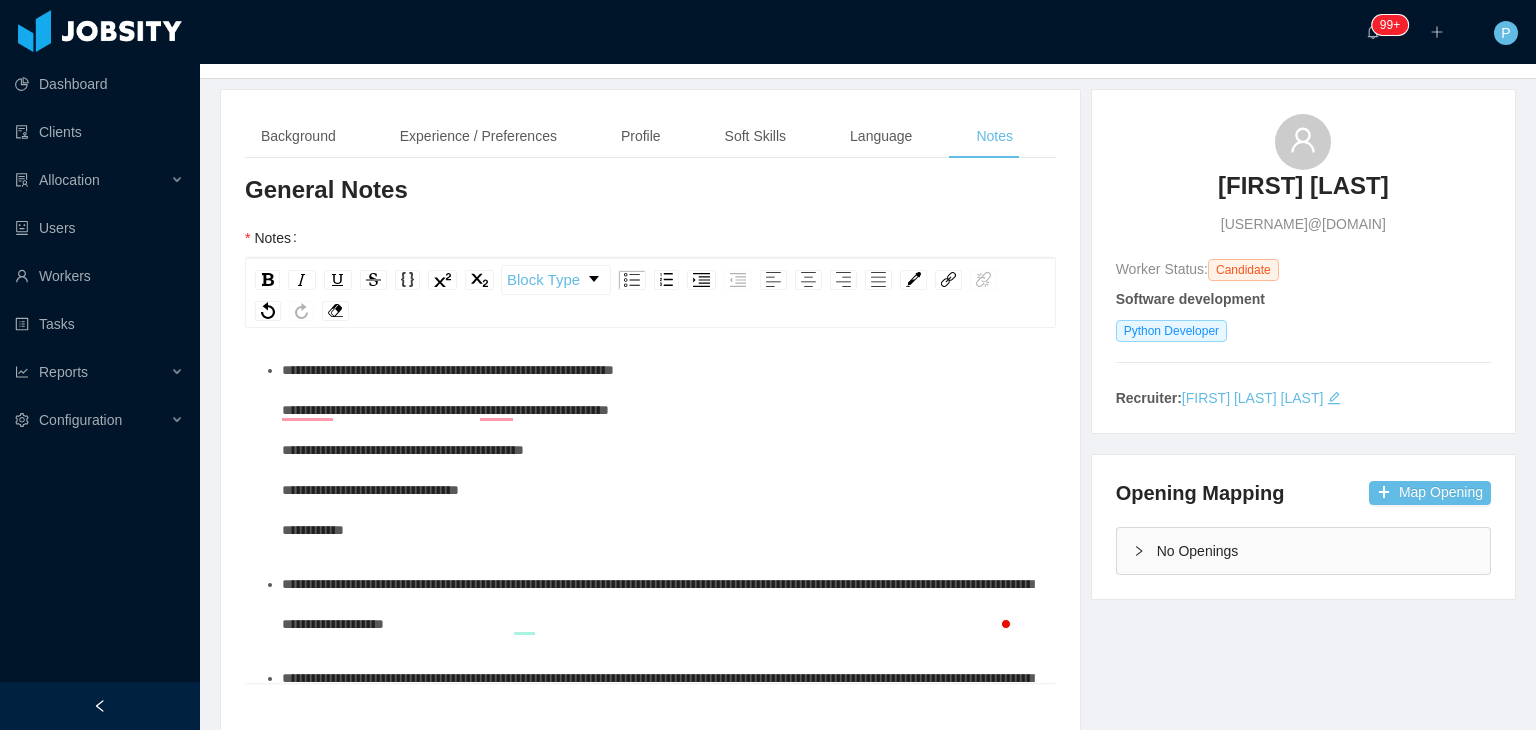 click on "**********" at bounding box center [661, 450] 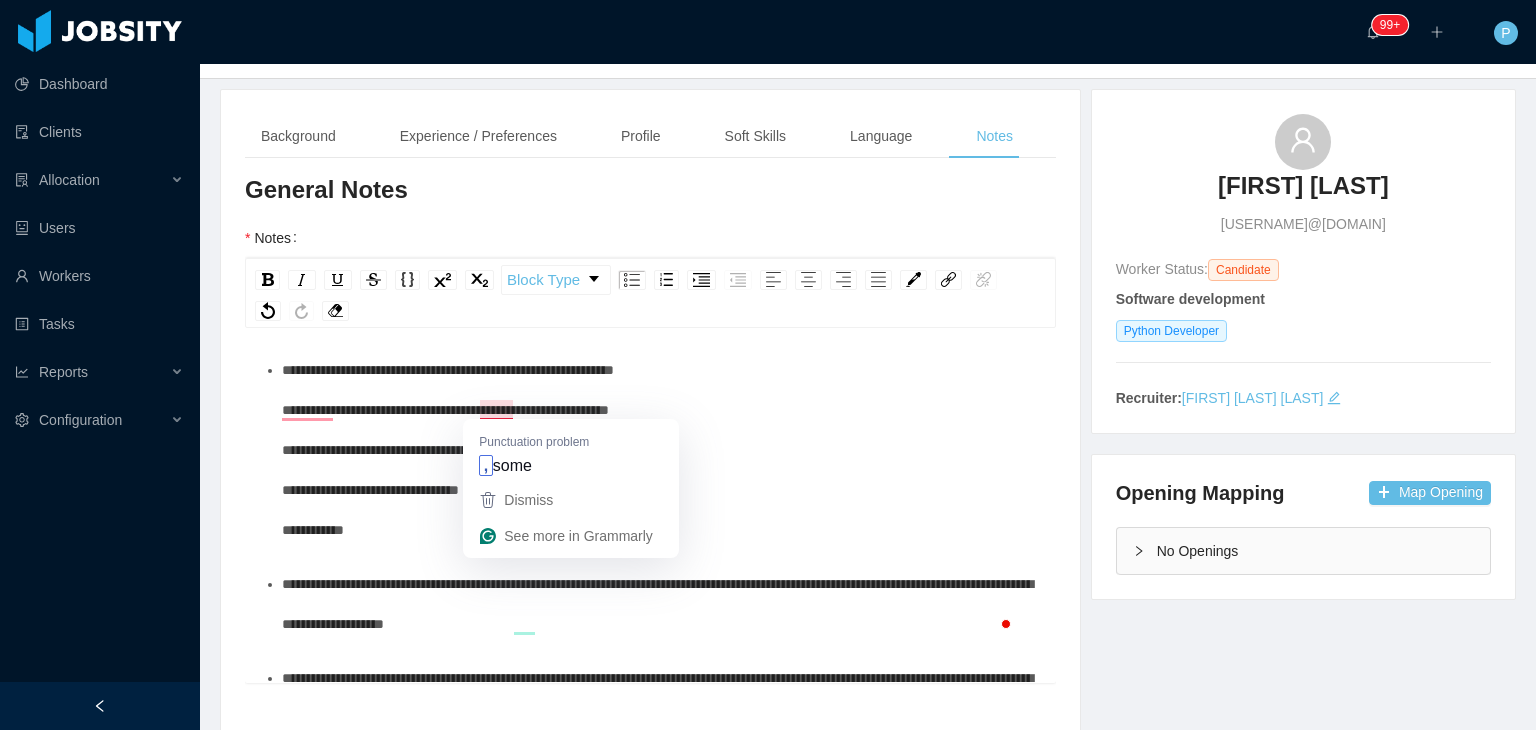 click on "**********" at bounding box center (448, 450) 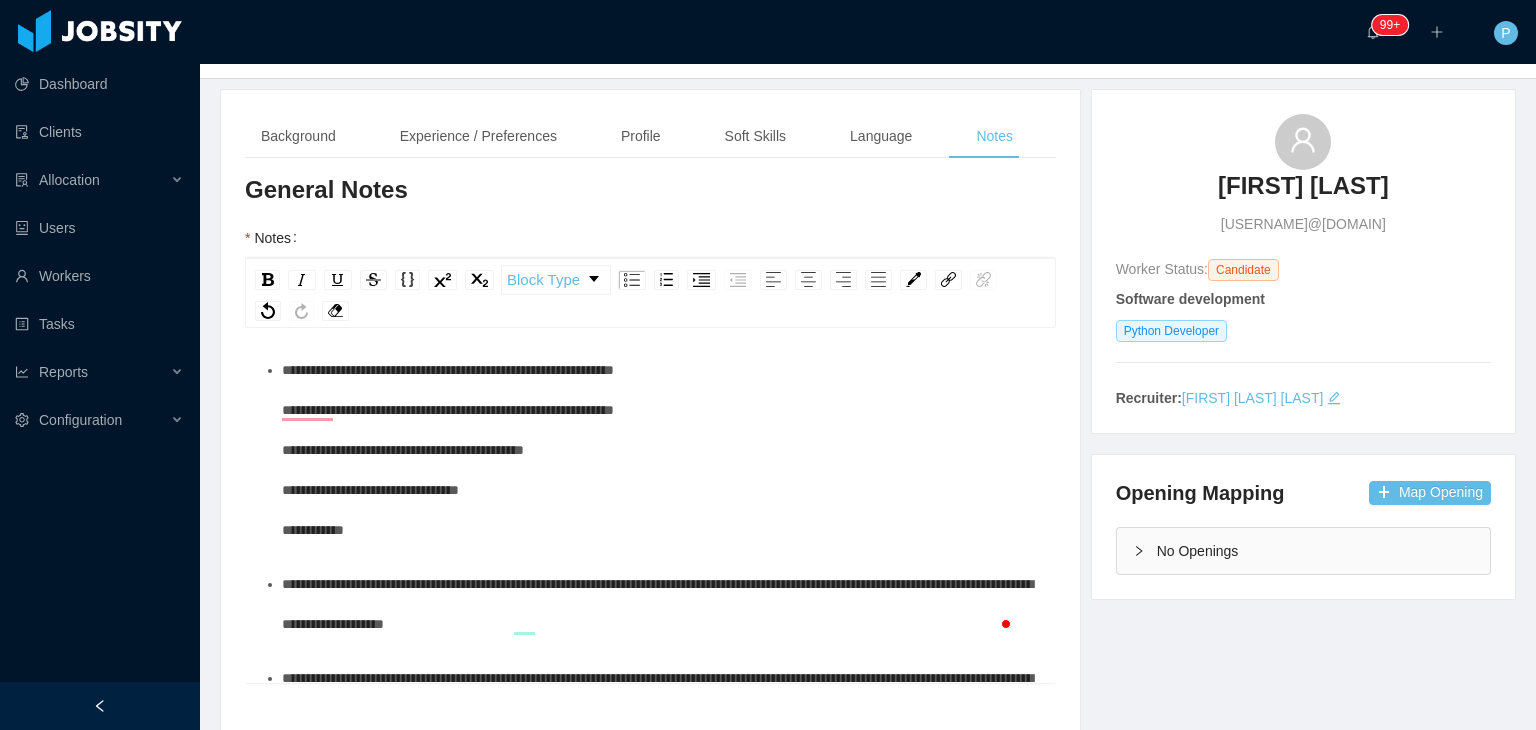 scroll, scrollTop: 0, scrollLeft: 0, axis: both 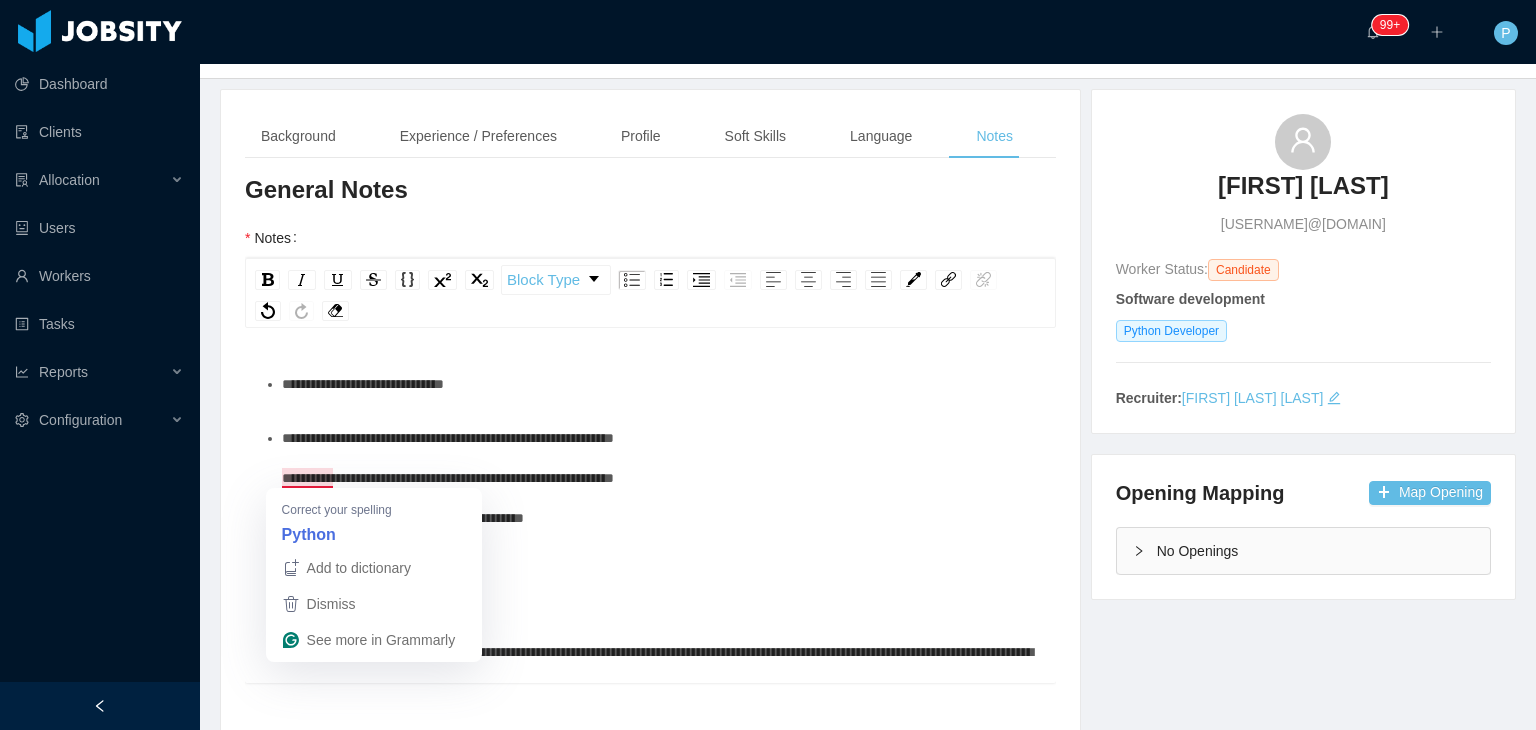 click on "**********" at bounding box center [448, 518] 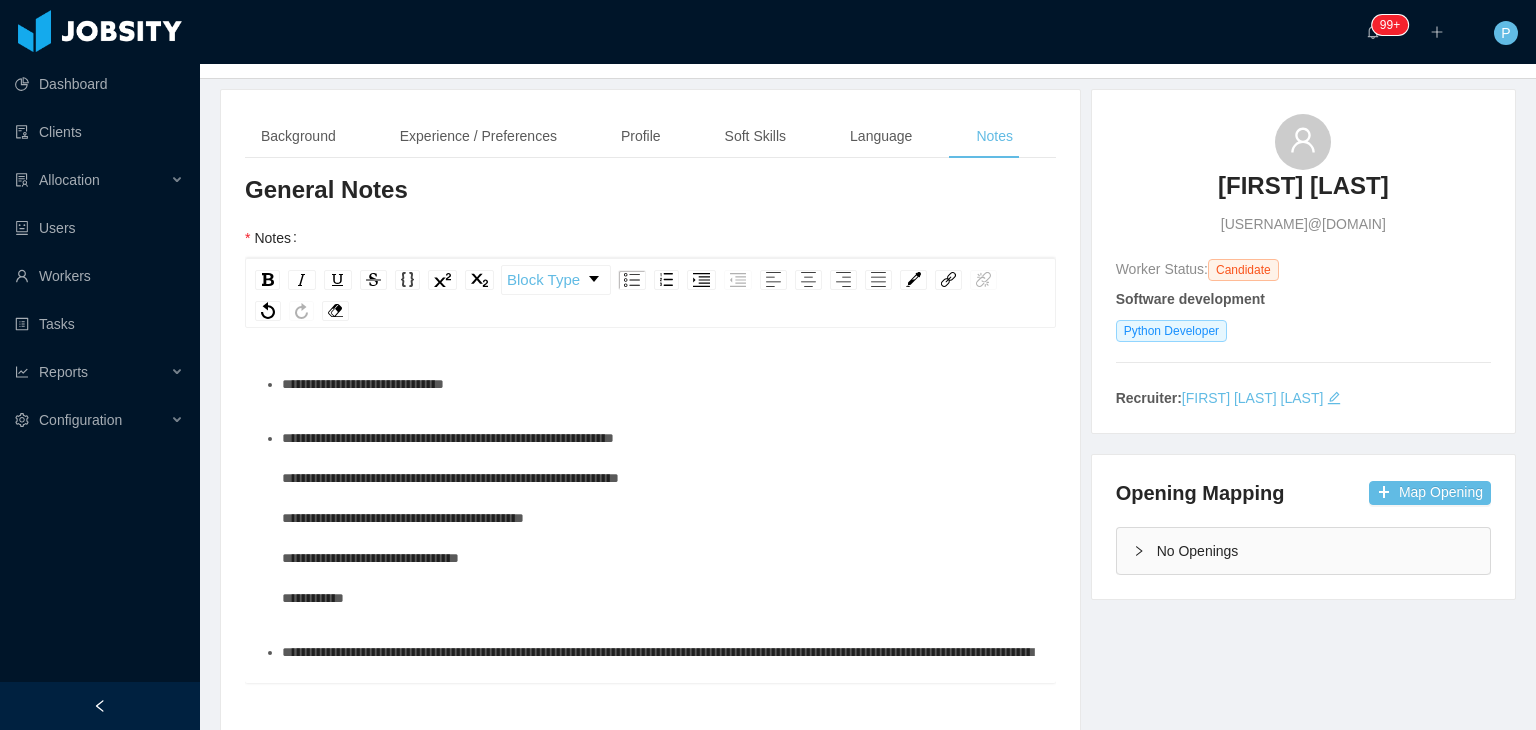 click on "**********" at bounding box center (661, 518) 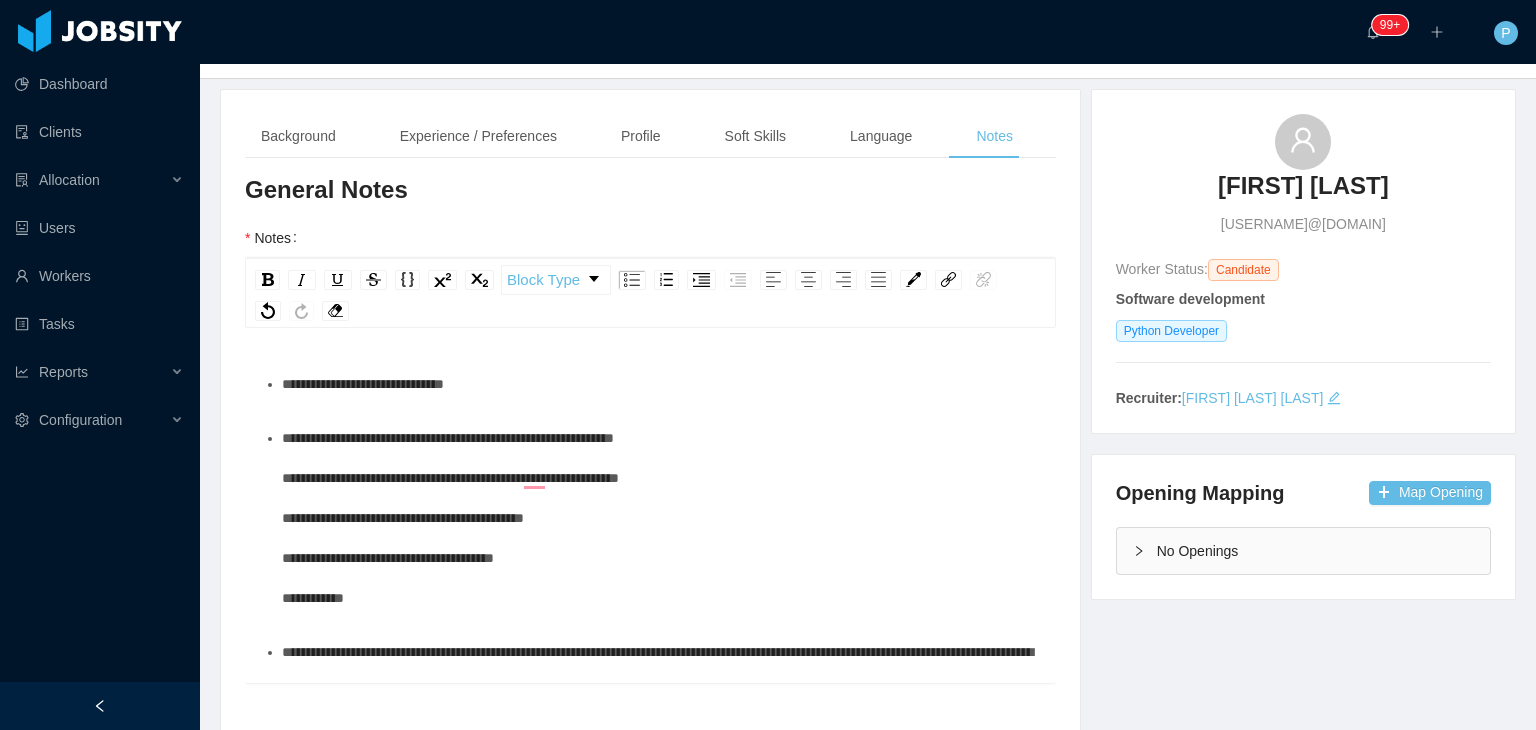 click on "**********" at bounding box center (450, 518) 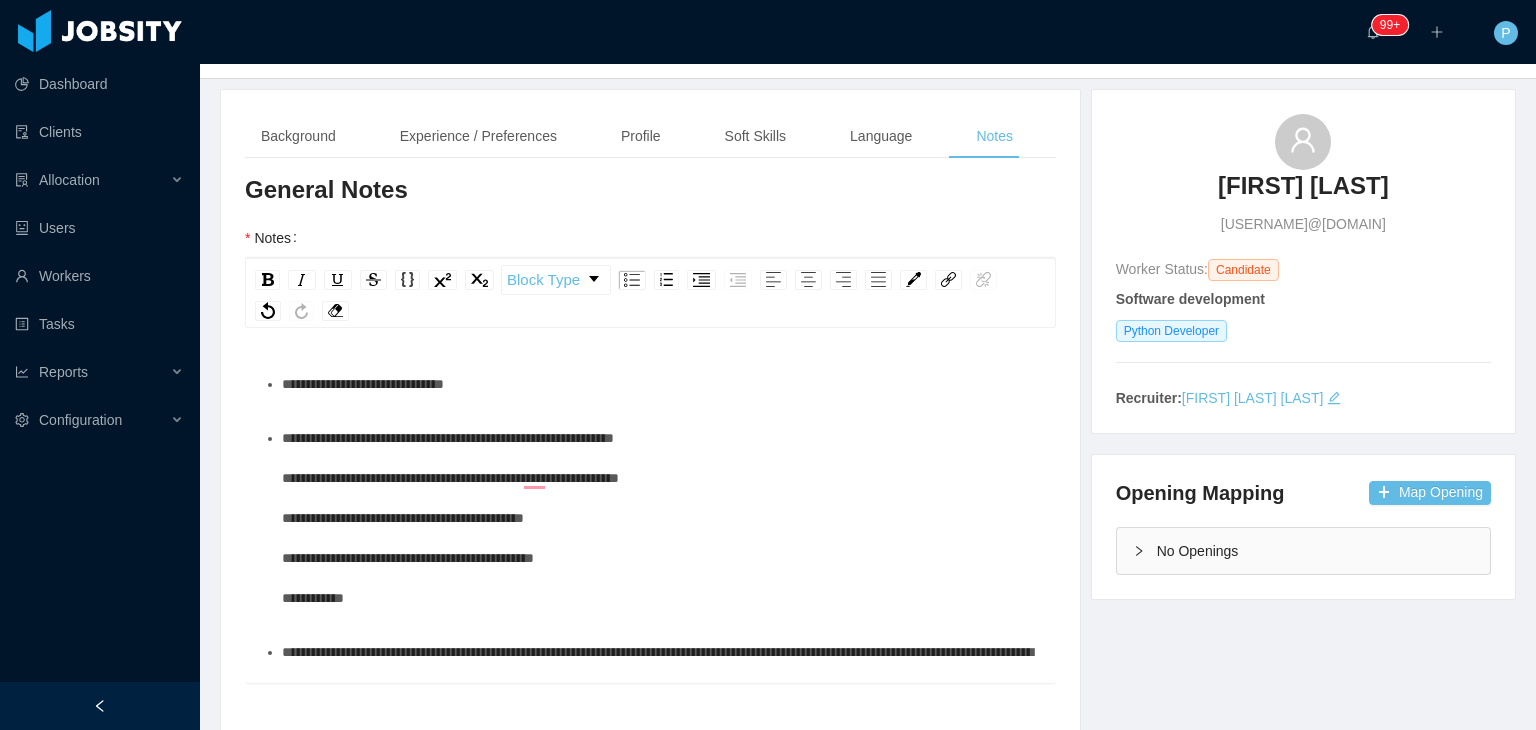 click on "**********" at bounding box center (661, 518) 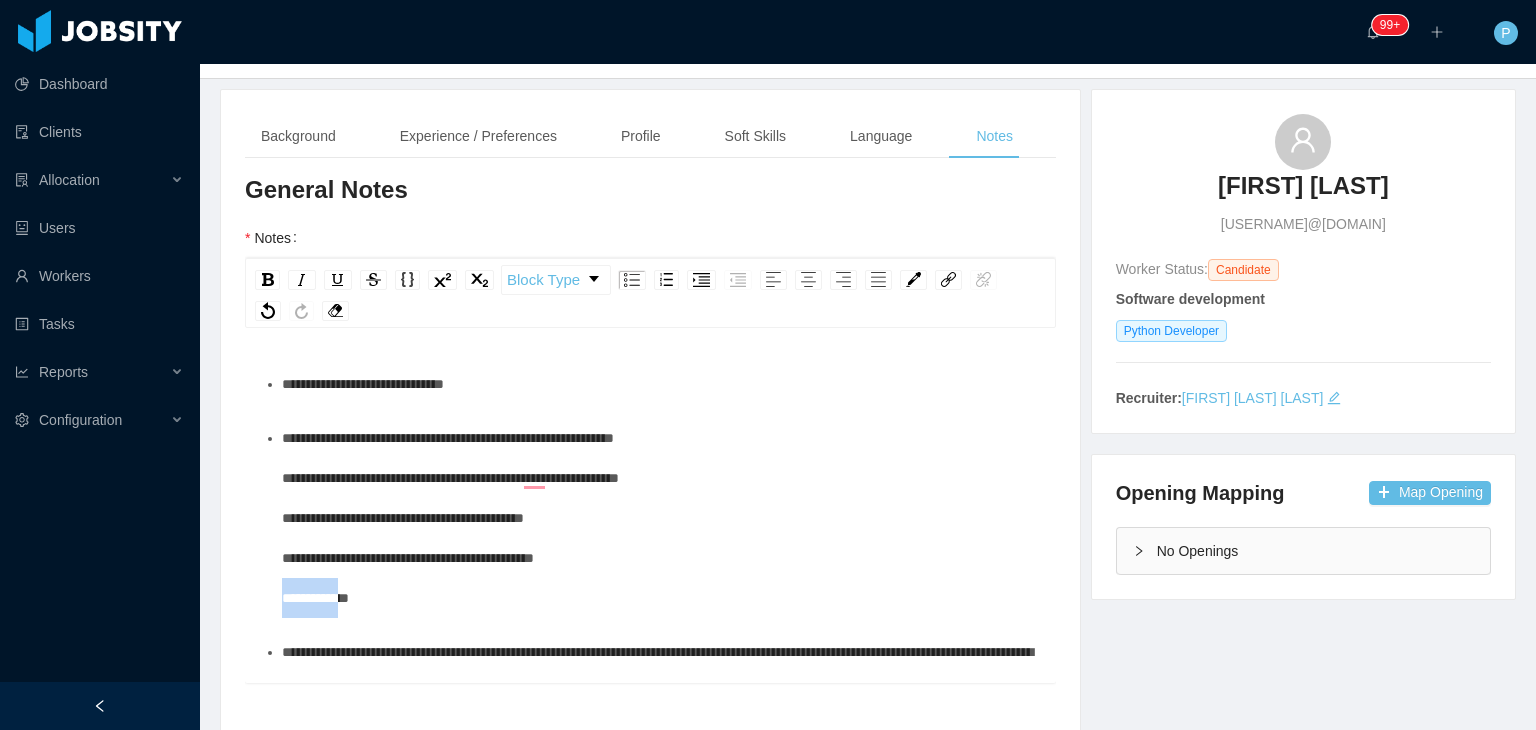 drag, startPoint x: 357, startPoint y: 598, endPoint x: 279, endPoint y: 596, distance: 78.025635 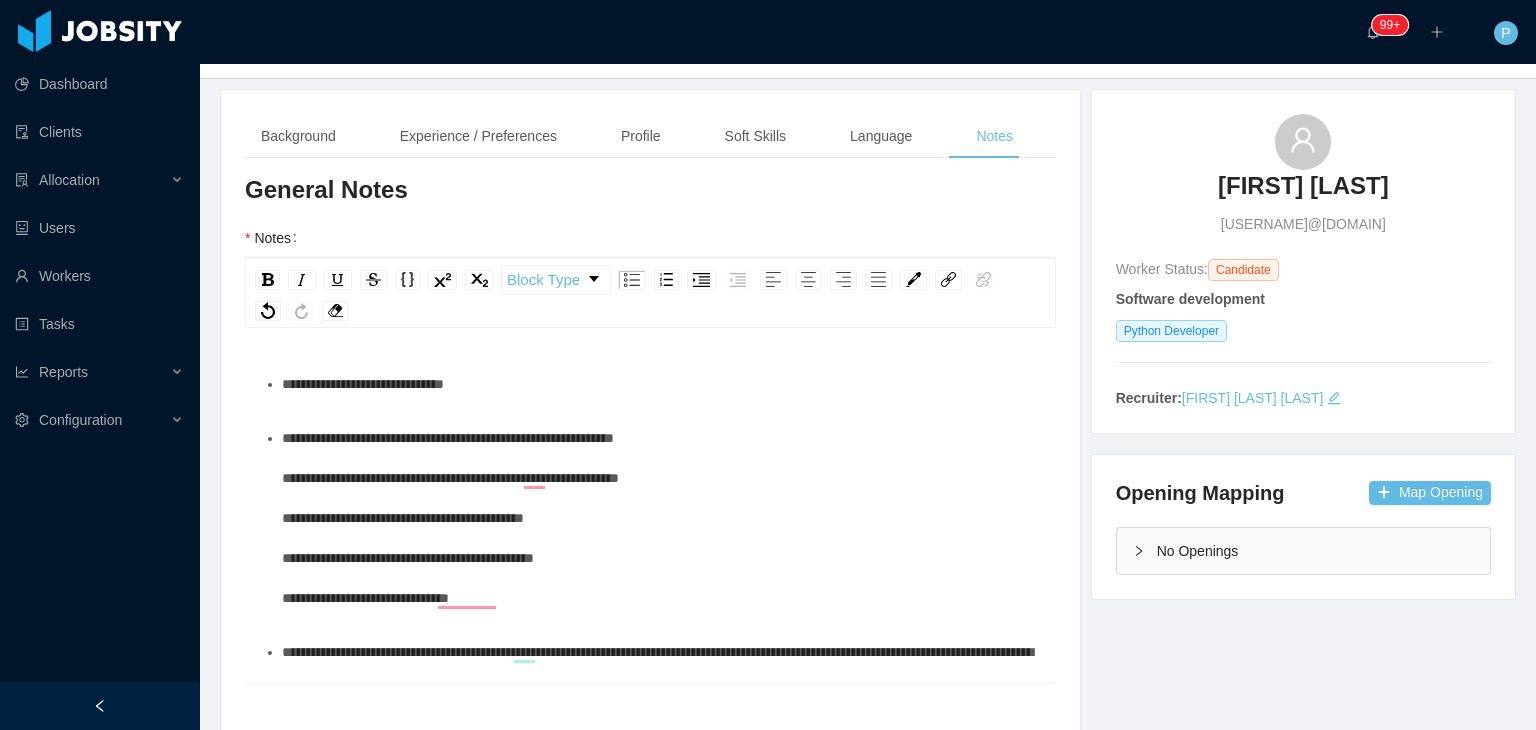 click on "**********" at bounding box center [661, 518] 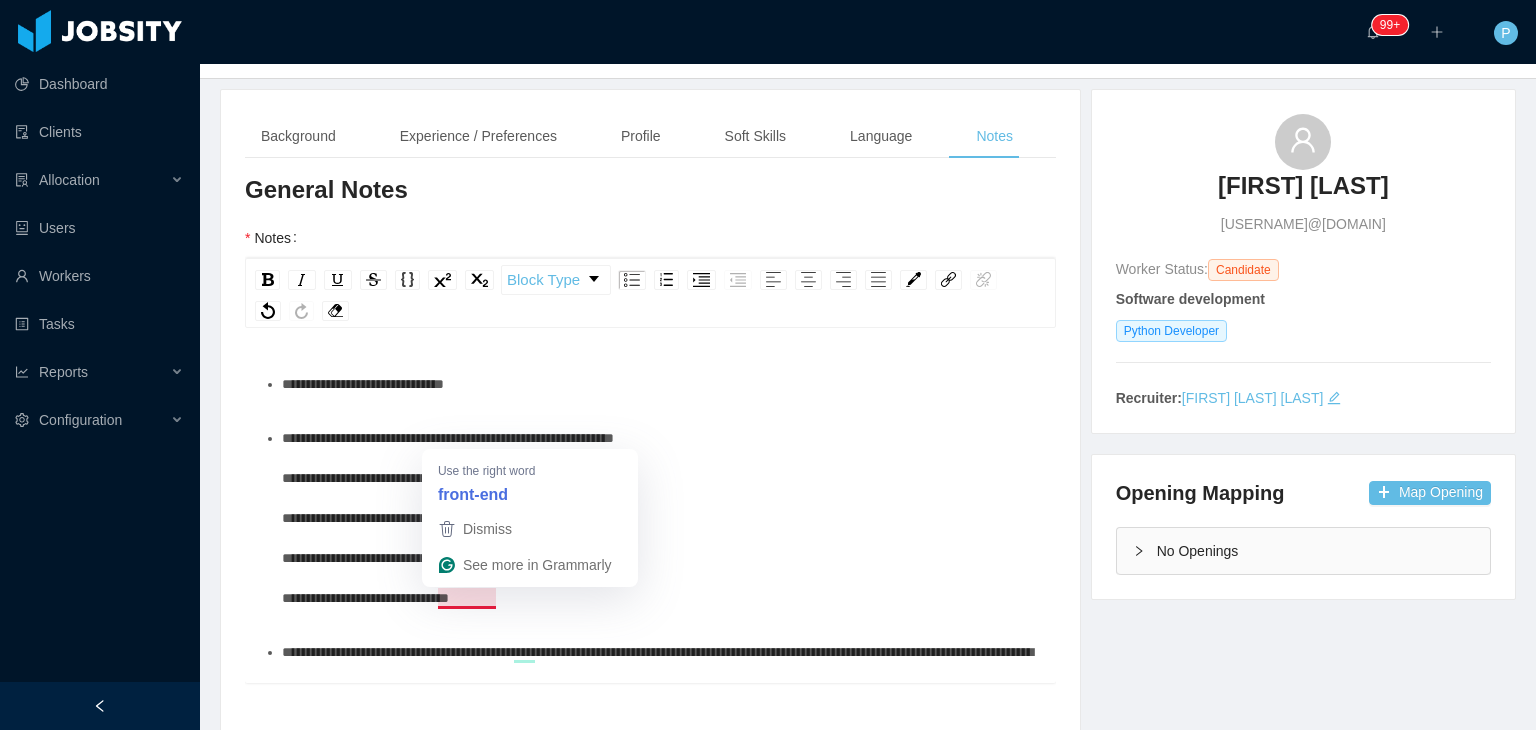 click on "**********" at bounding box center (450, 518) 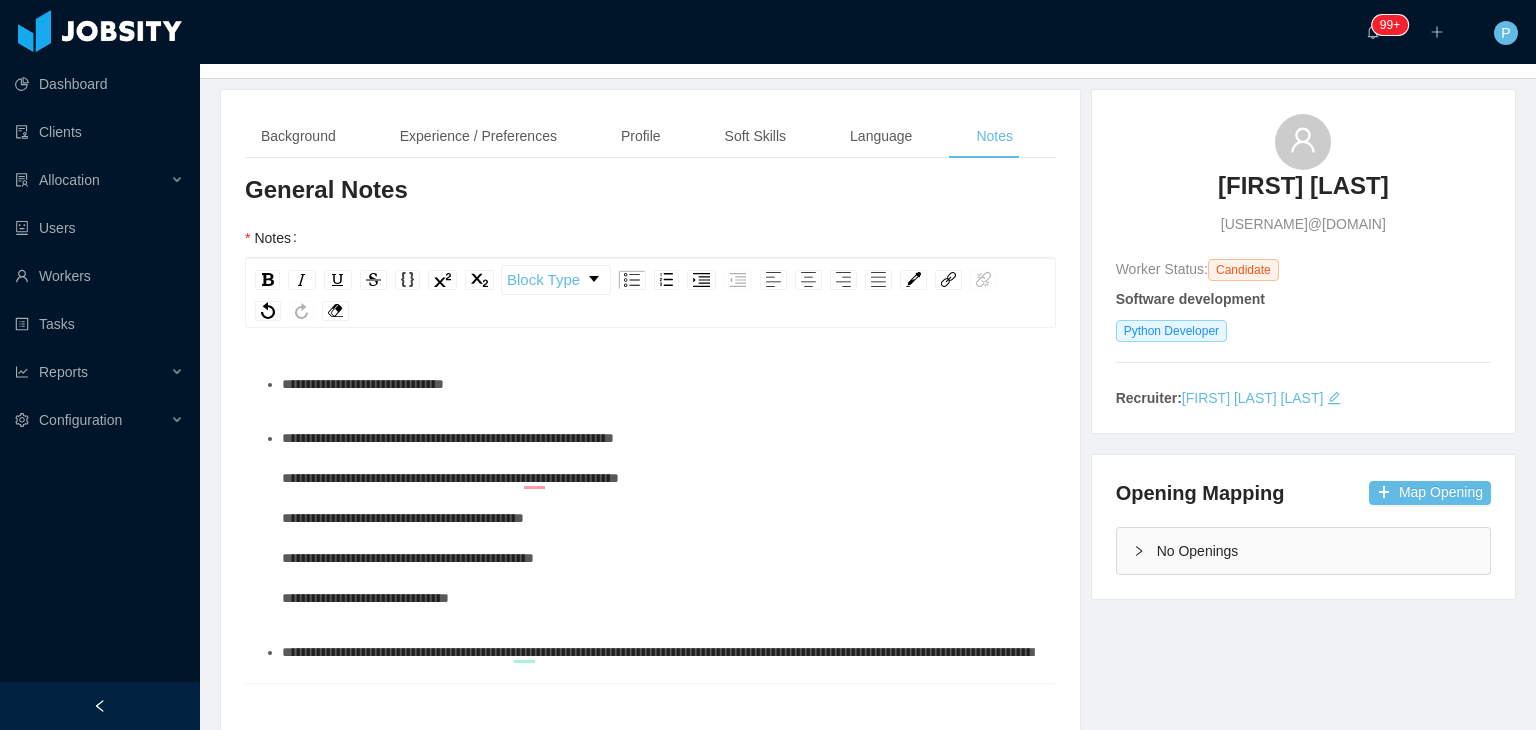 click on "**********" at bounding box center (661, 518) 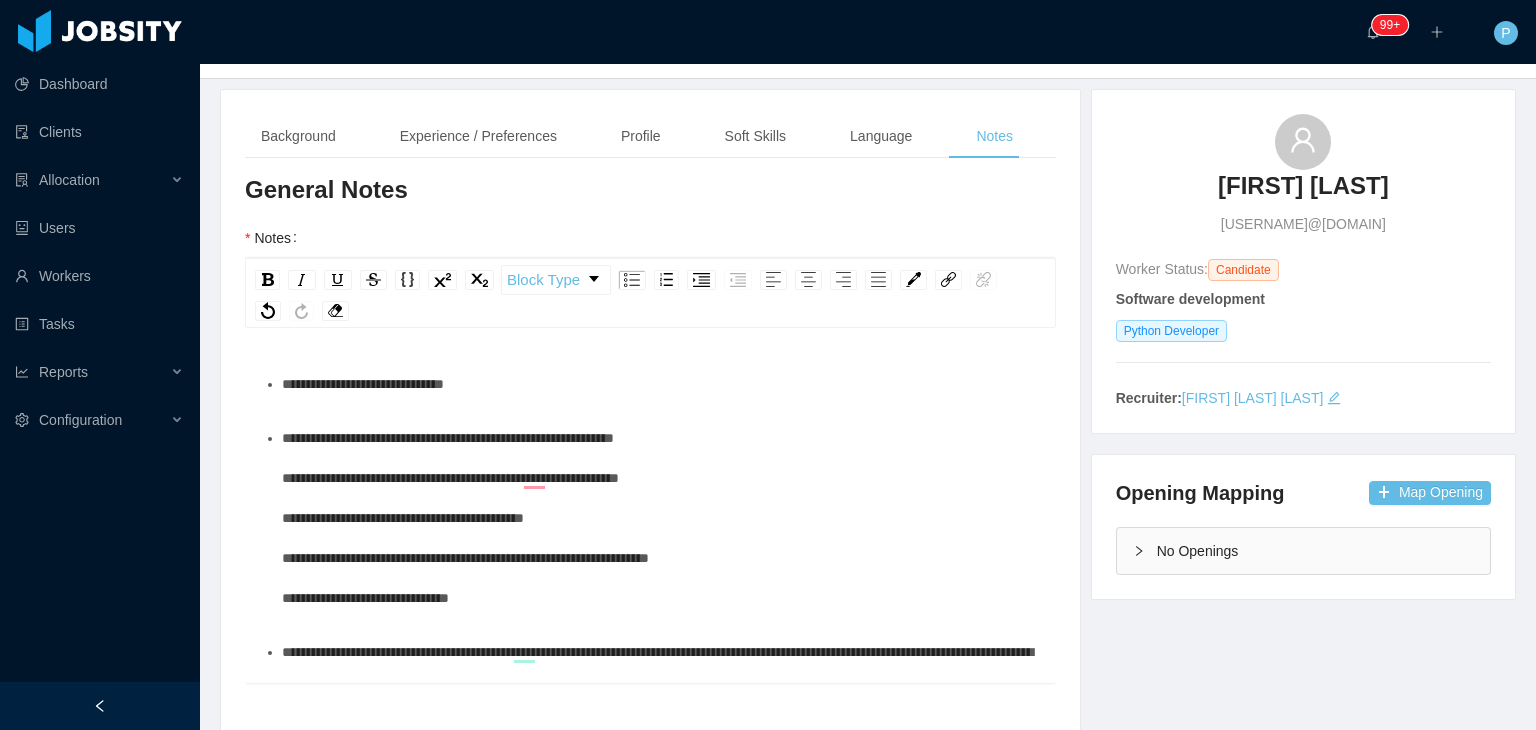click on "**********" at bounding box center [661, 518] 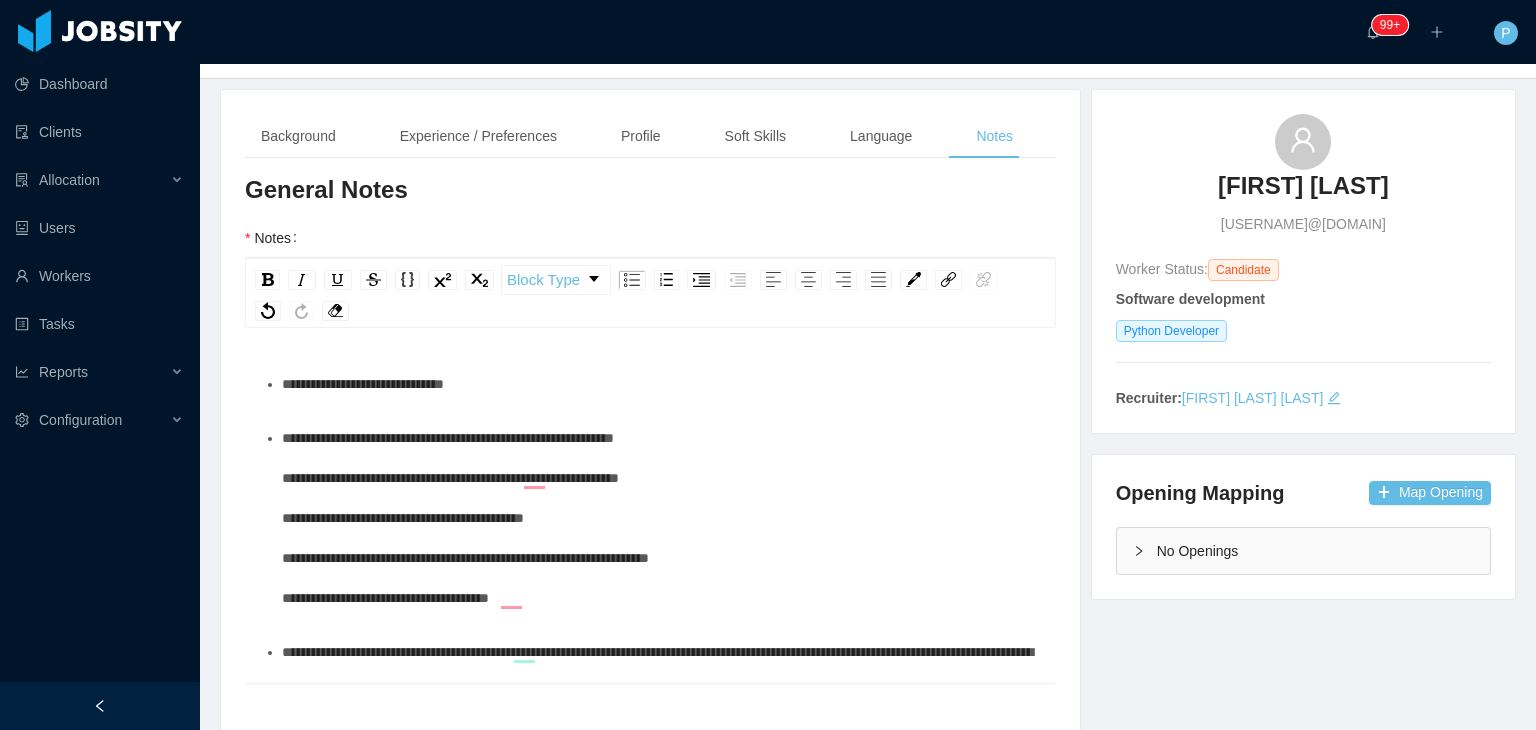 click on "**********" at bounding box center [363, 384] 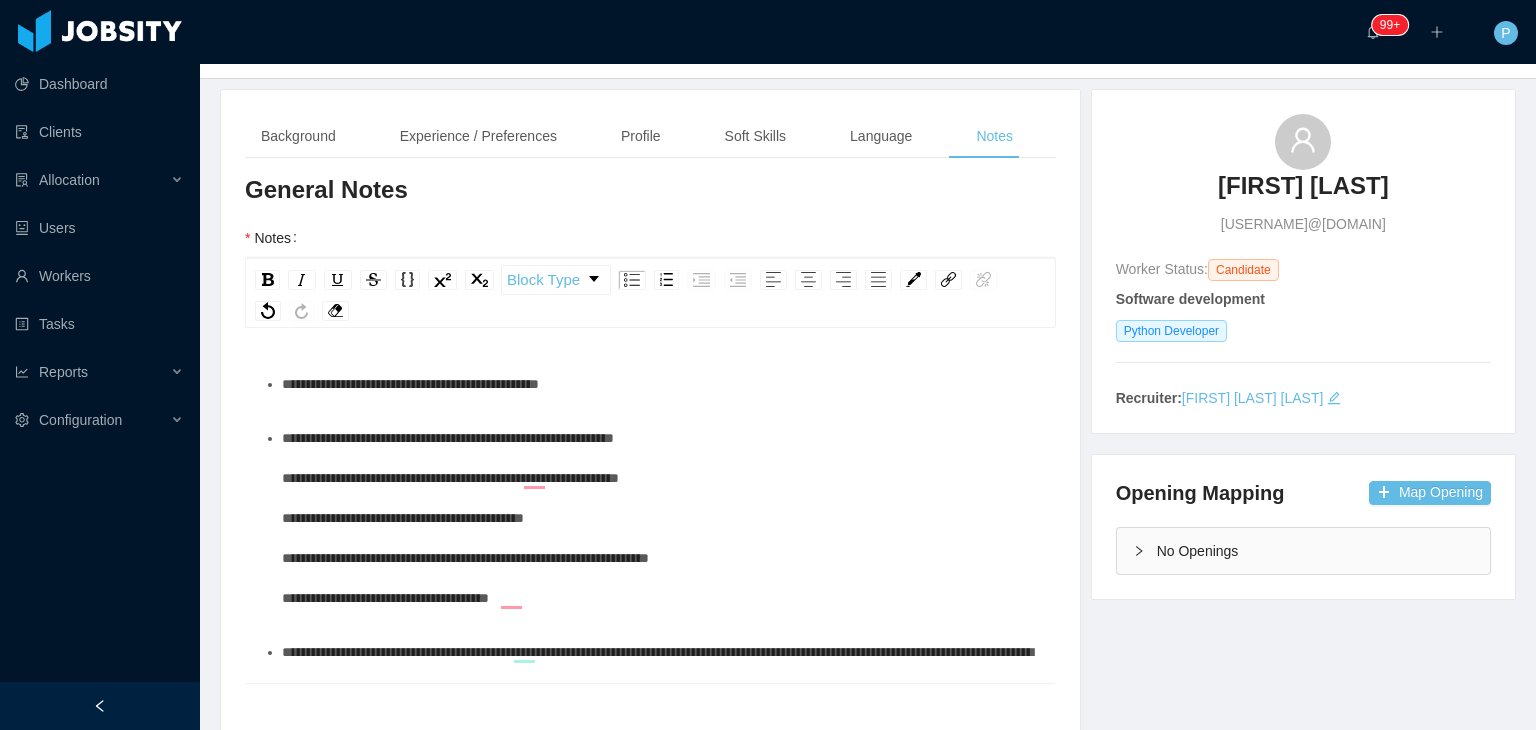 scroll, scrollTop: 46, scrollLeft: 0, axis: vertical 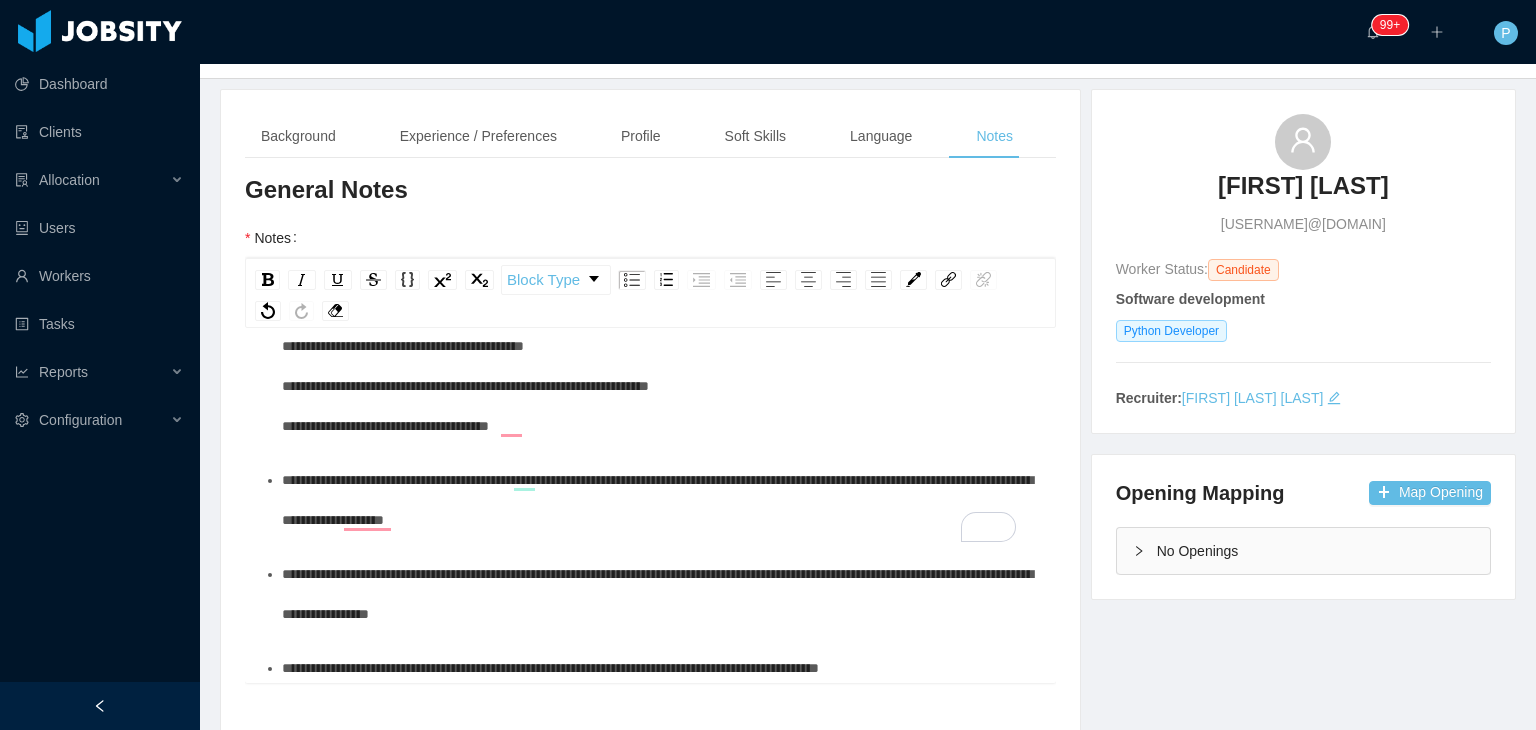 click on "**********" at bounding box center (657, 594) 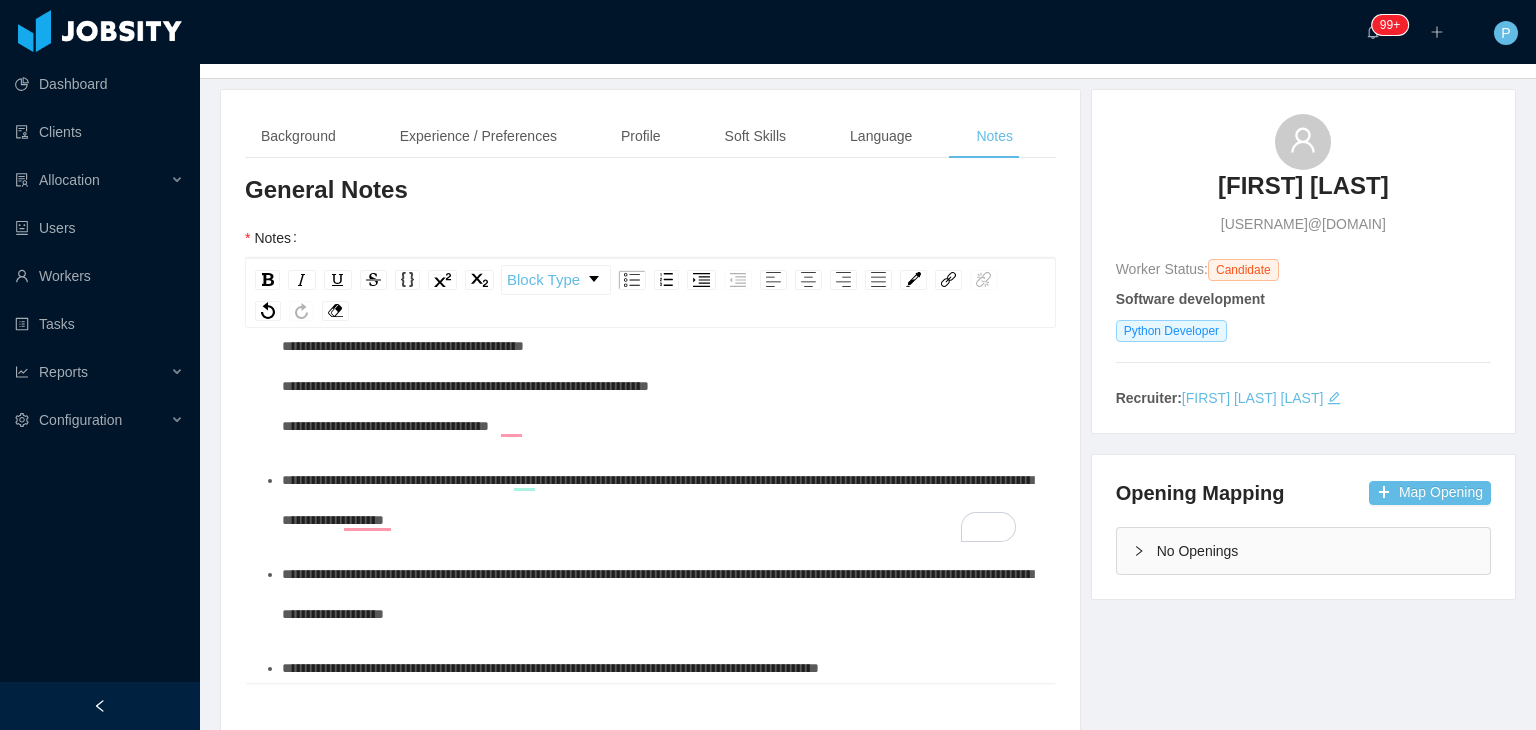 click on "**********" at bounding box center [657, 594] 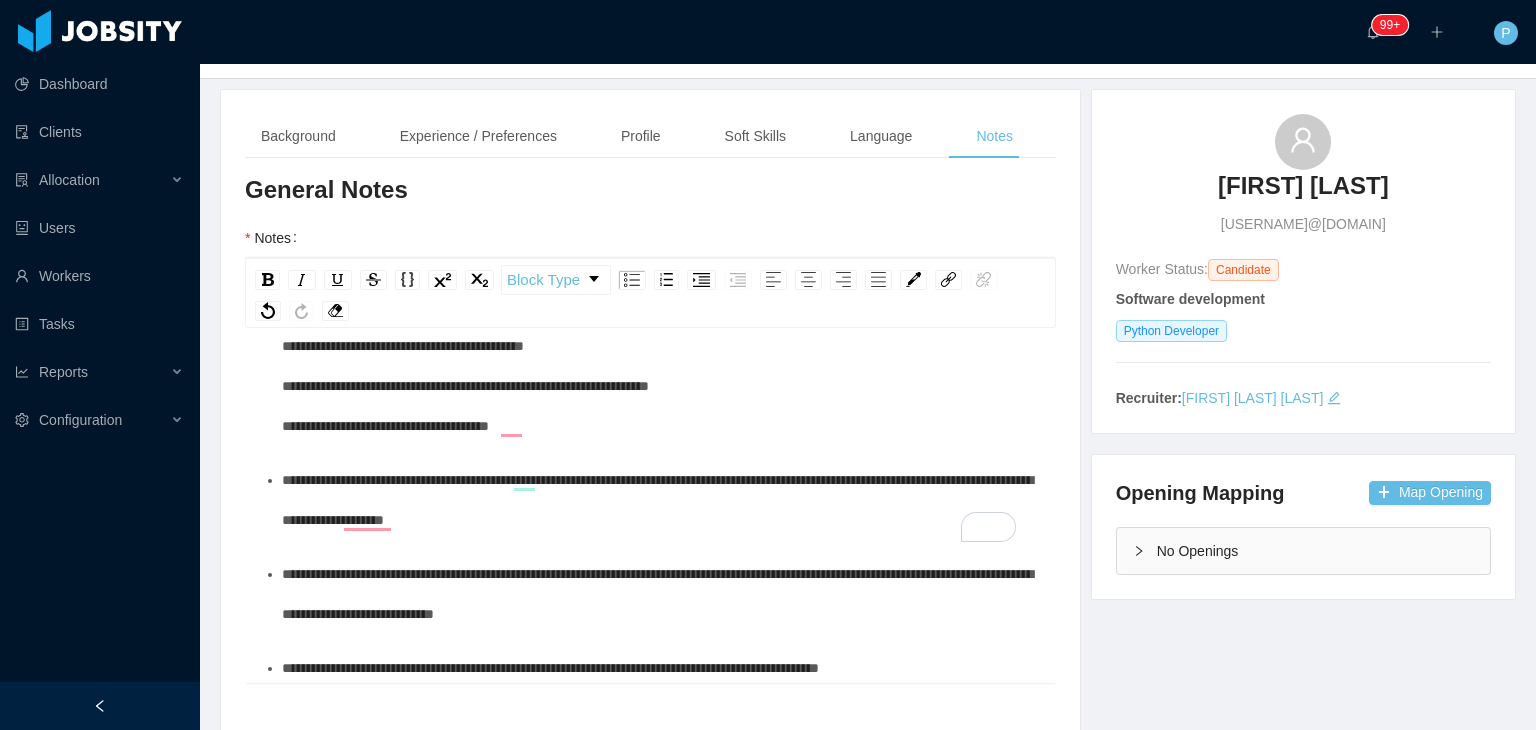 click on "**********" at bounding box center [657, 594] 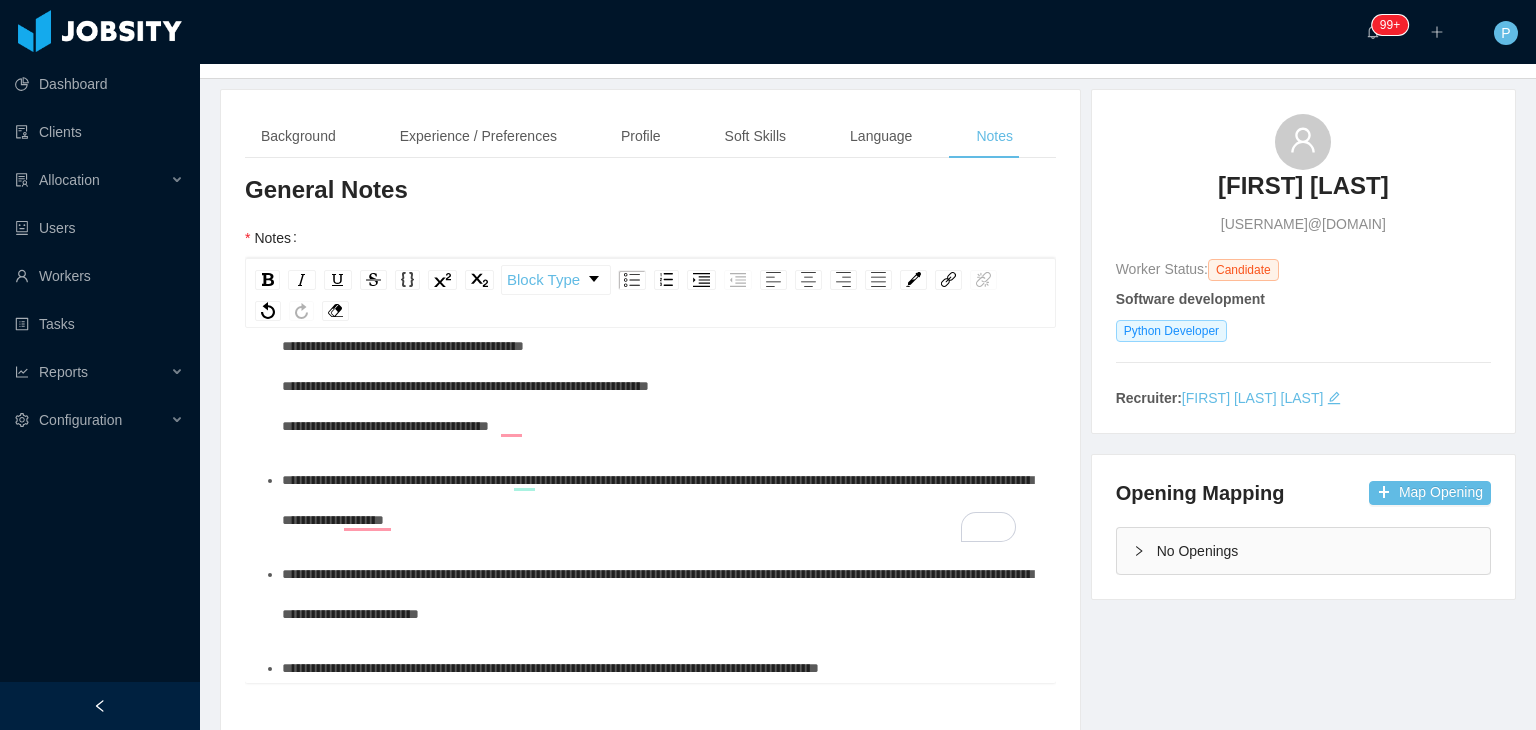 click on "**********" at bounding box center (657, 594) 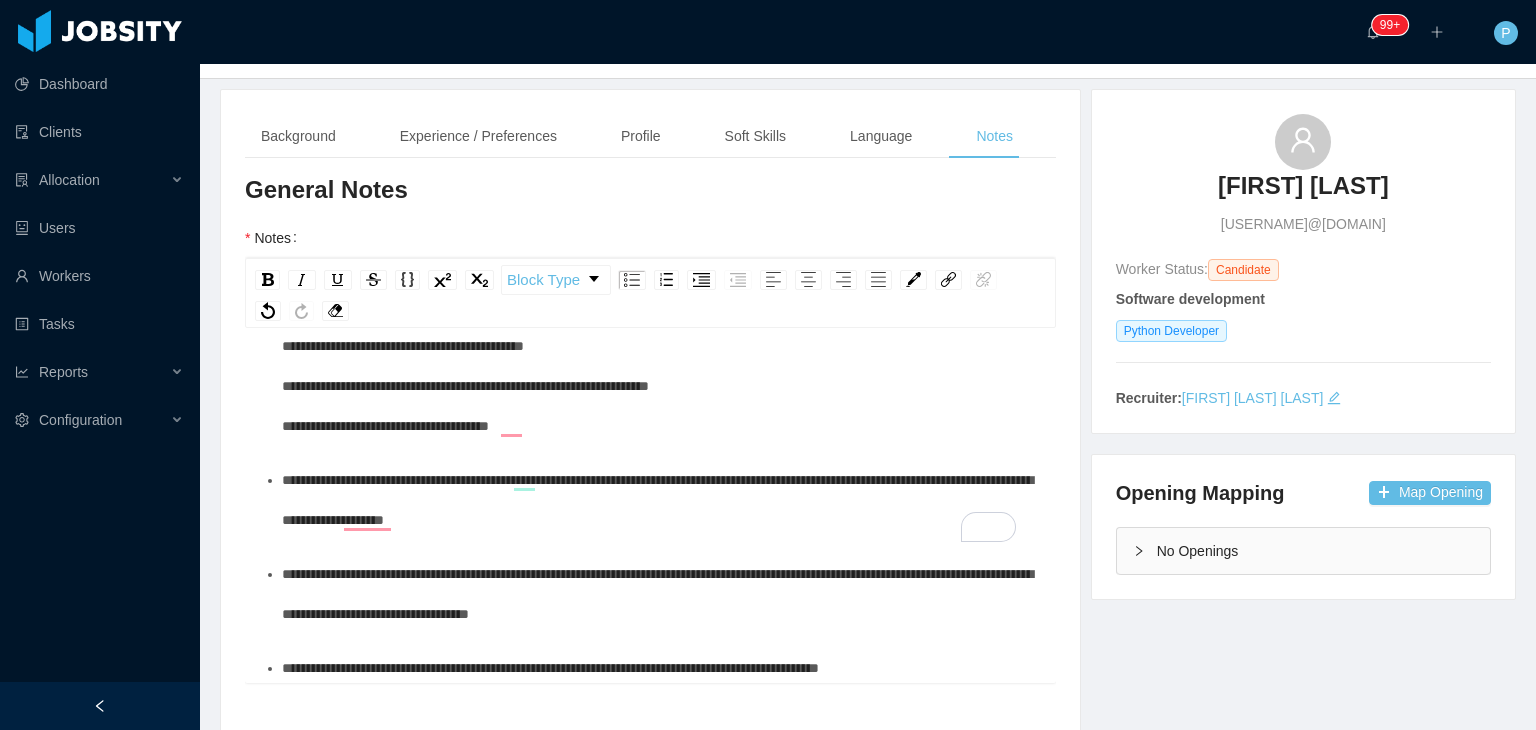 click on "**********" at bounding box center (657, 594) 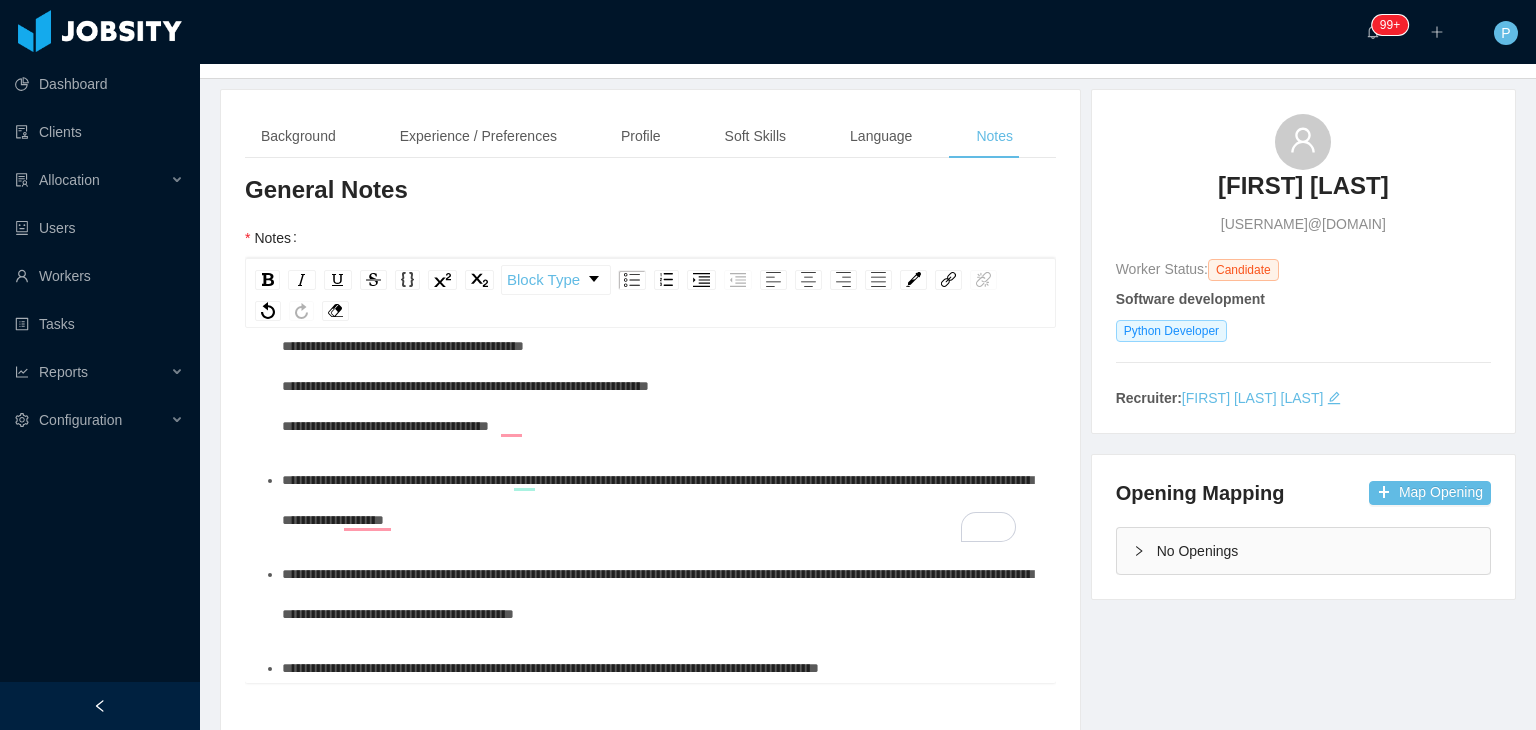 click on "**********" at bounding box center (661, 594) 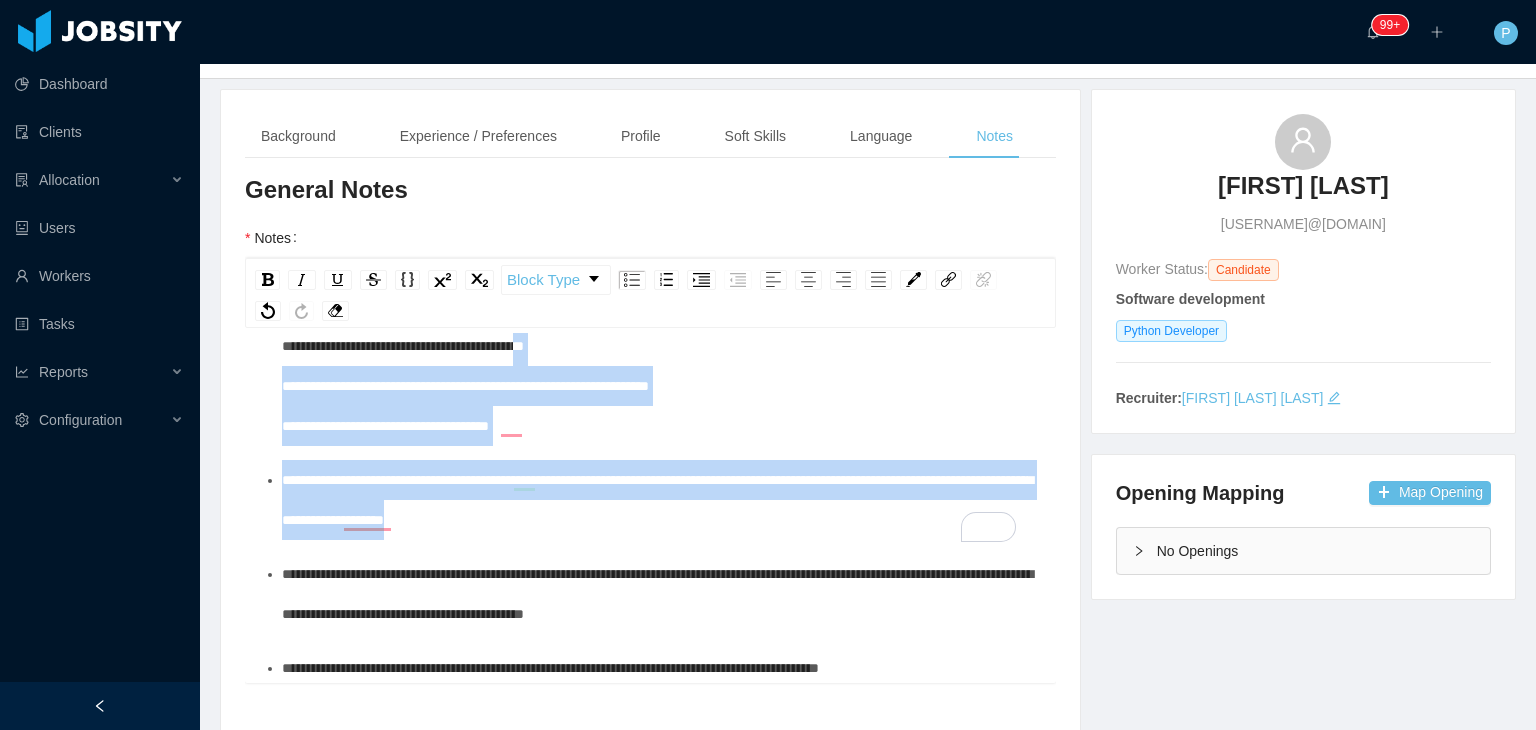 scroll, scrollTop: 0, scrollLeft: 0, axis: both 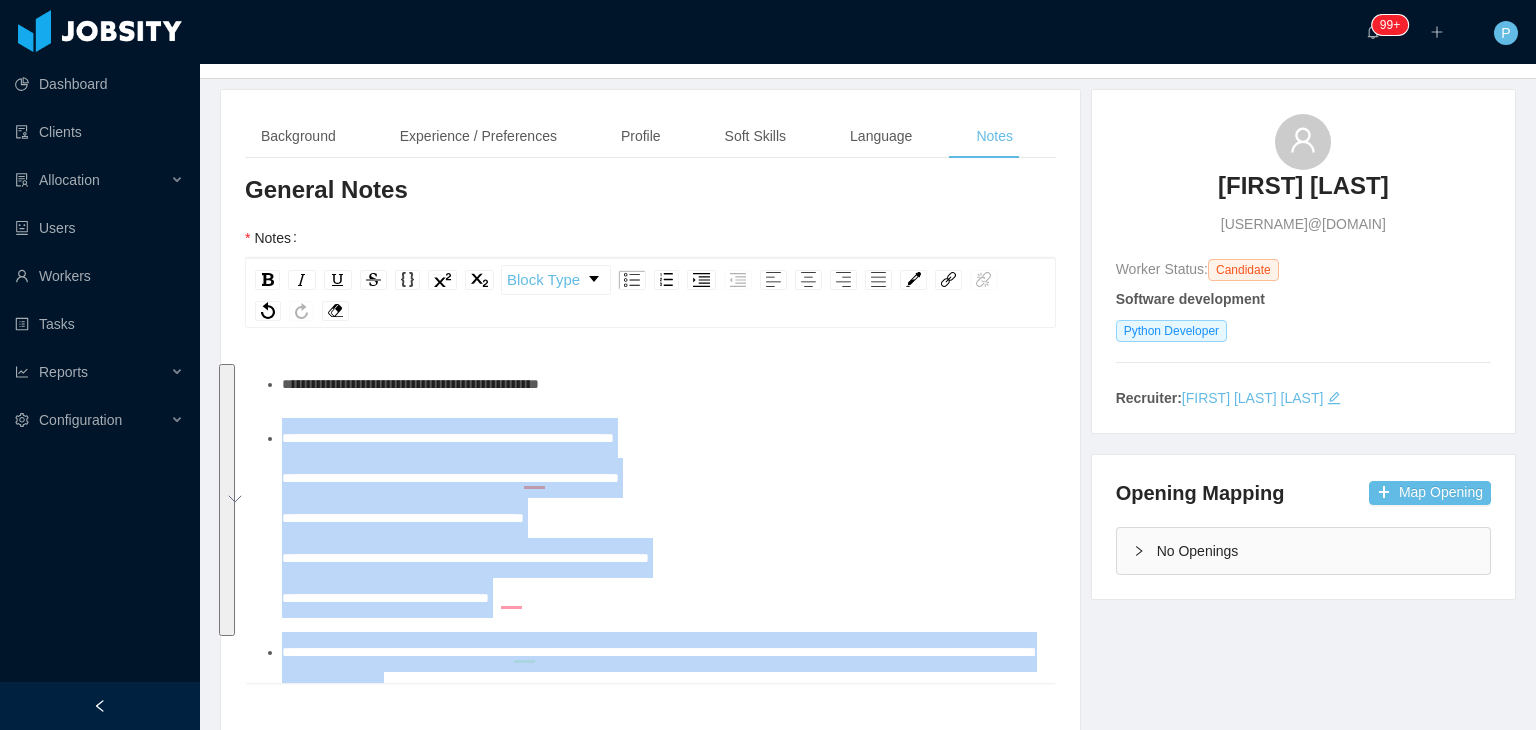 drag, startPoint x: 587, startPoint y: 515, endPoint x: 273, endPoint y: 439, distance: 323.06656 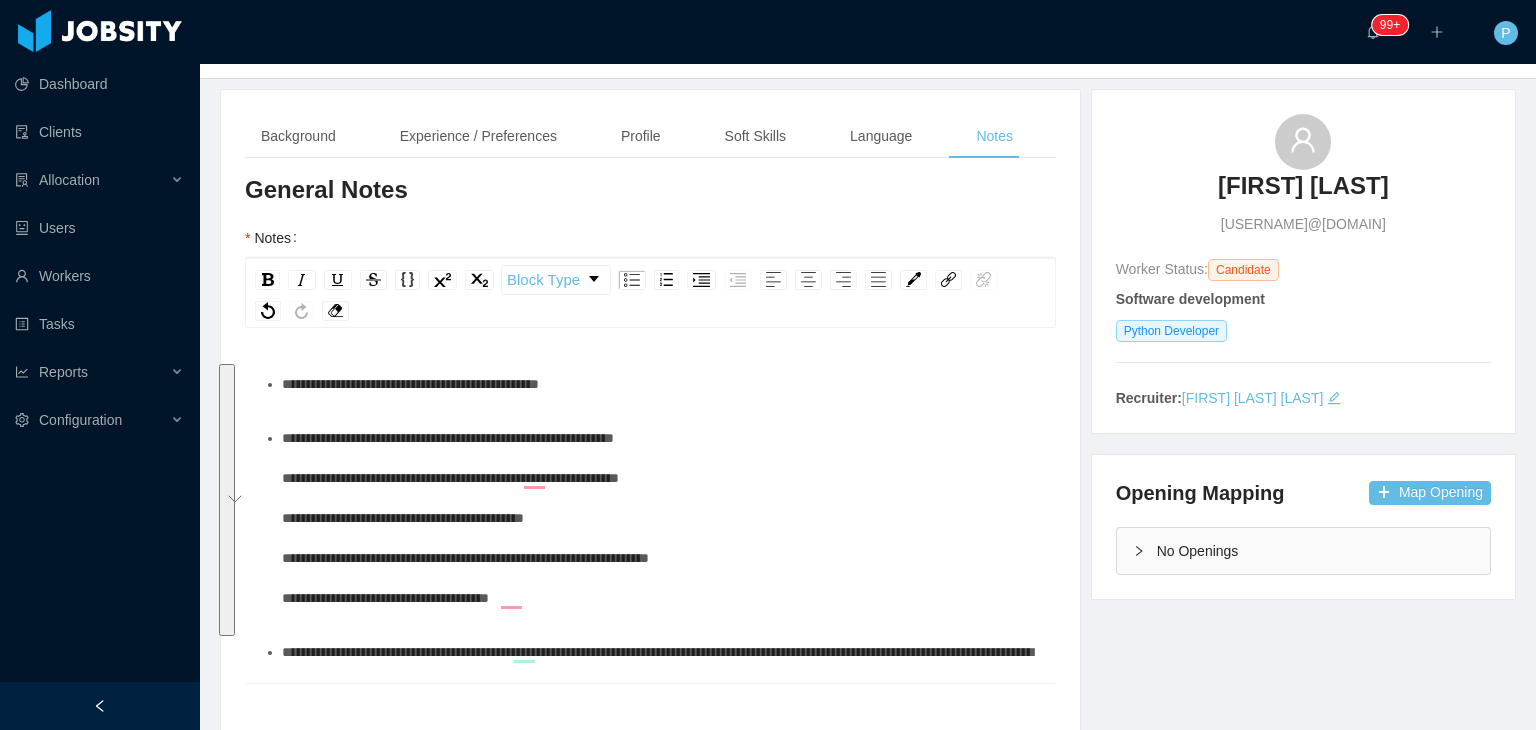 click on "Background Experience / Preferences Profile Soft Skills Language Notes General Background What have you heard about Jobsity? * Billable Billable Gender Female Male Non binary Location Country ******** Colombia   City ********* Manizales   Marital Status Marital Status Number of Children * Nationality Country   Education + Add Overall Years of Experience Date of Birth Technical Profile and Role Preference Which technologies have you been most involved and committed to? Software development Remove Edit Python Developer Add Type In which technologies do you have experience with? Python Developer Skills by Job Title Other Skills + Add Do you feel more comfortable in the BE, FE or in both, as a full stack? Select an option   Which technologies are you interested in working with? Select Job Titles Python Developer   What skills are you interested in learning in the future? Select skills   Do you consider yourself more as a specialist or a generalist? Generalist Specialist Select an option   Soft Skills   *" at bounding box center [650, 695] 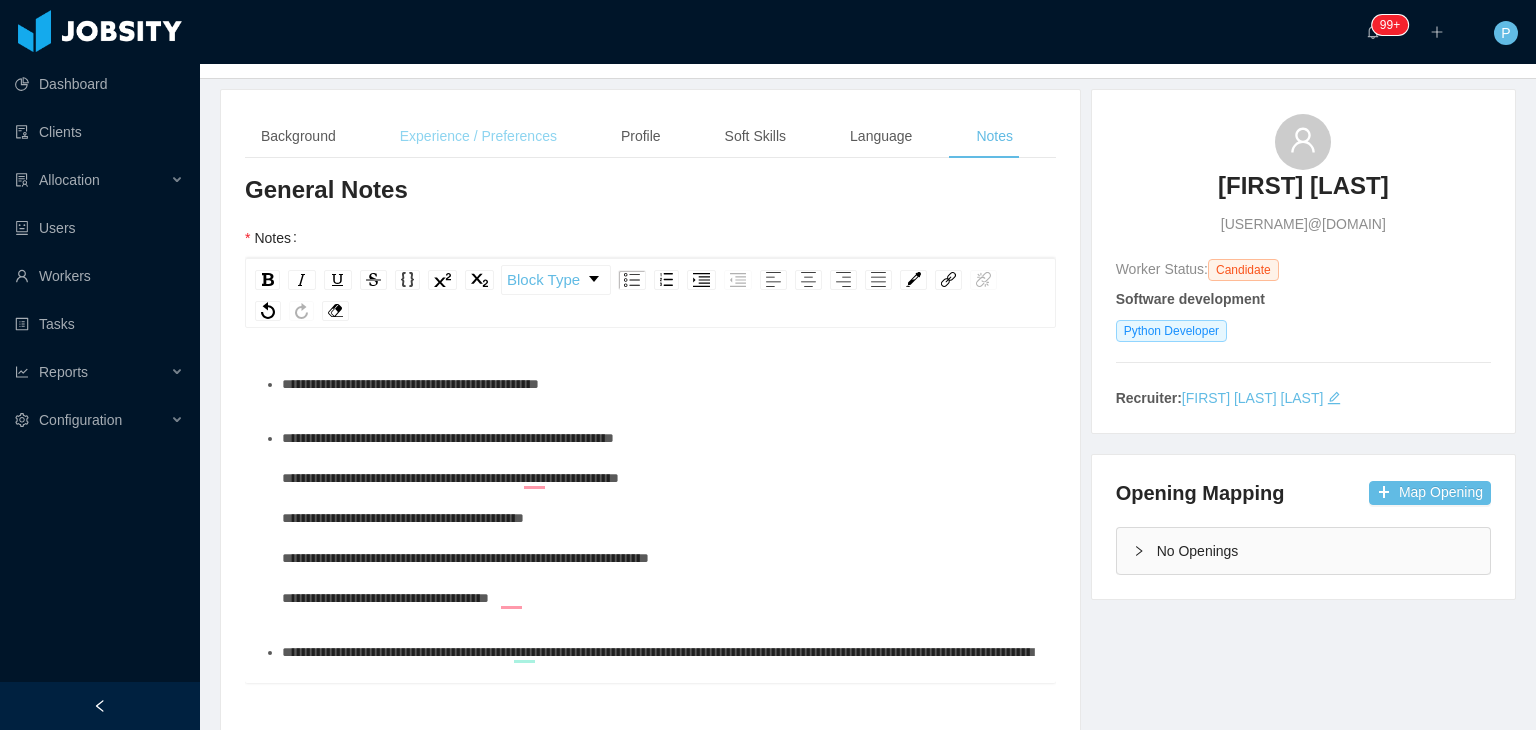 click on "Experience / Preferences" at bounding box center (478, 136) 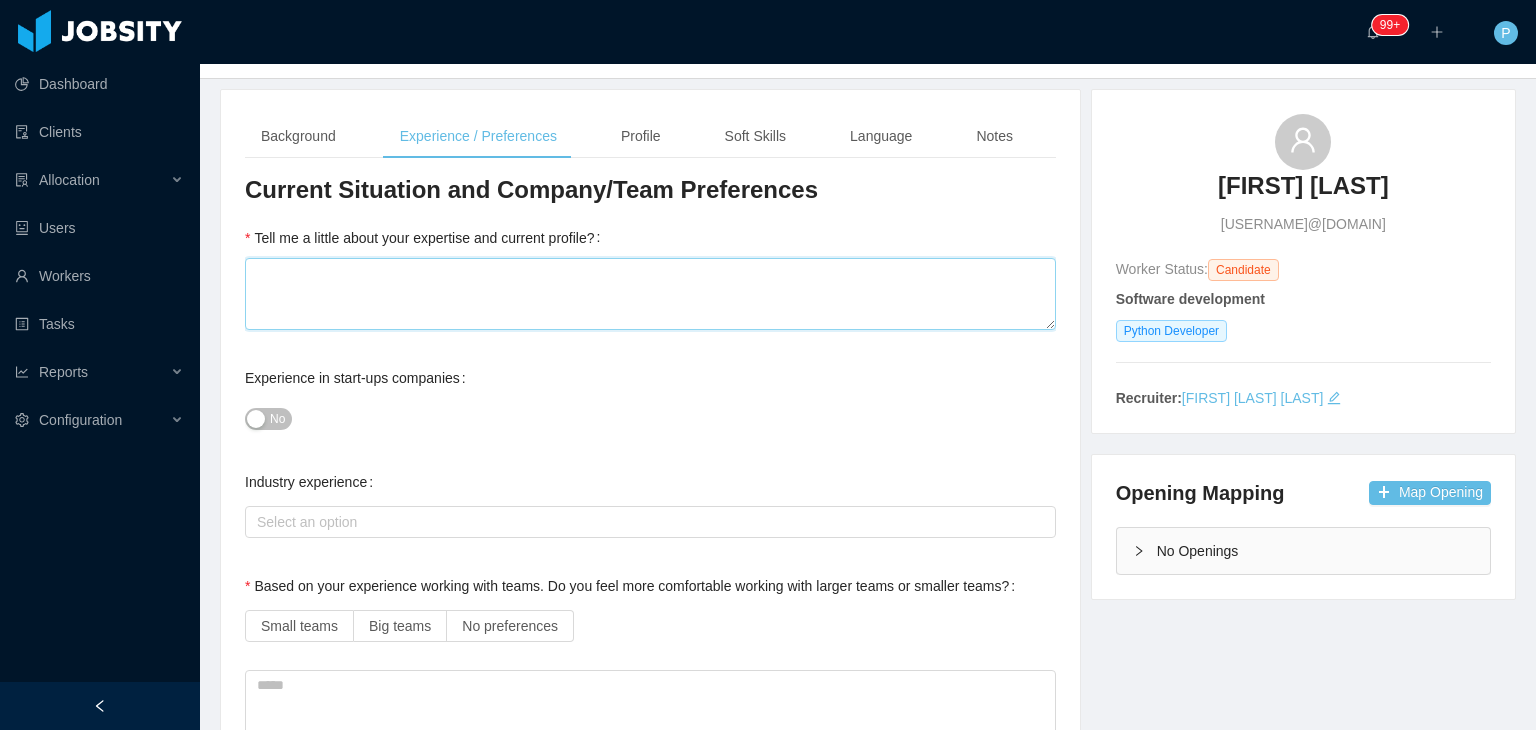 click on "Tell me a little about your expertise and current profile?" at bounding box center [650, 294] 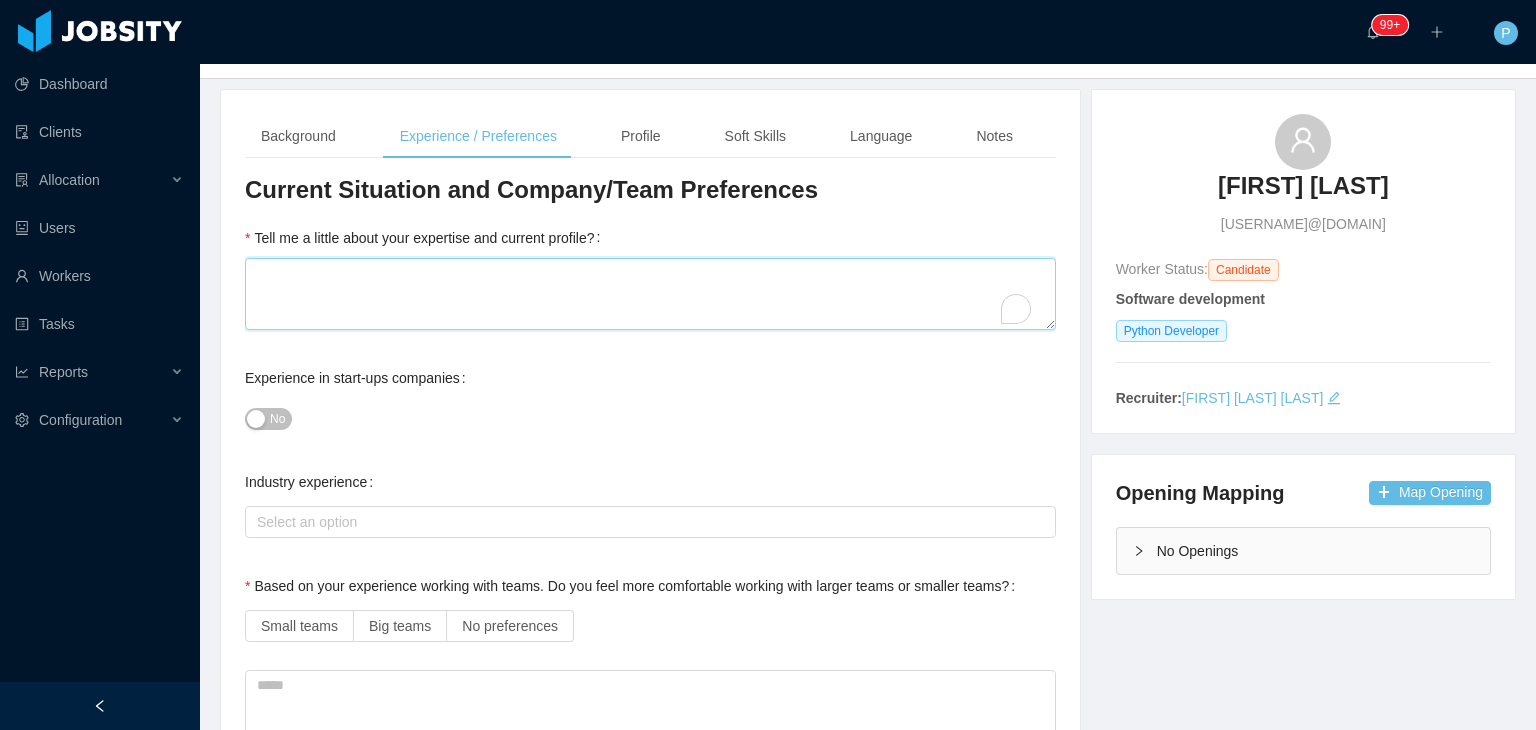 paste on "**********" 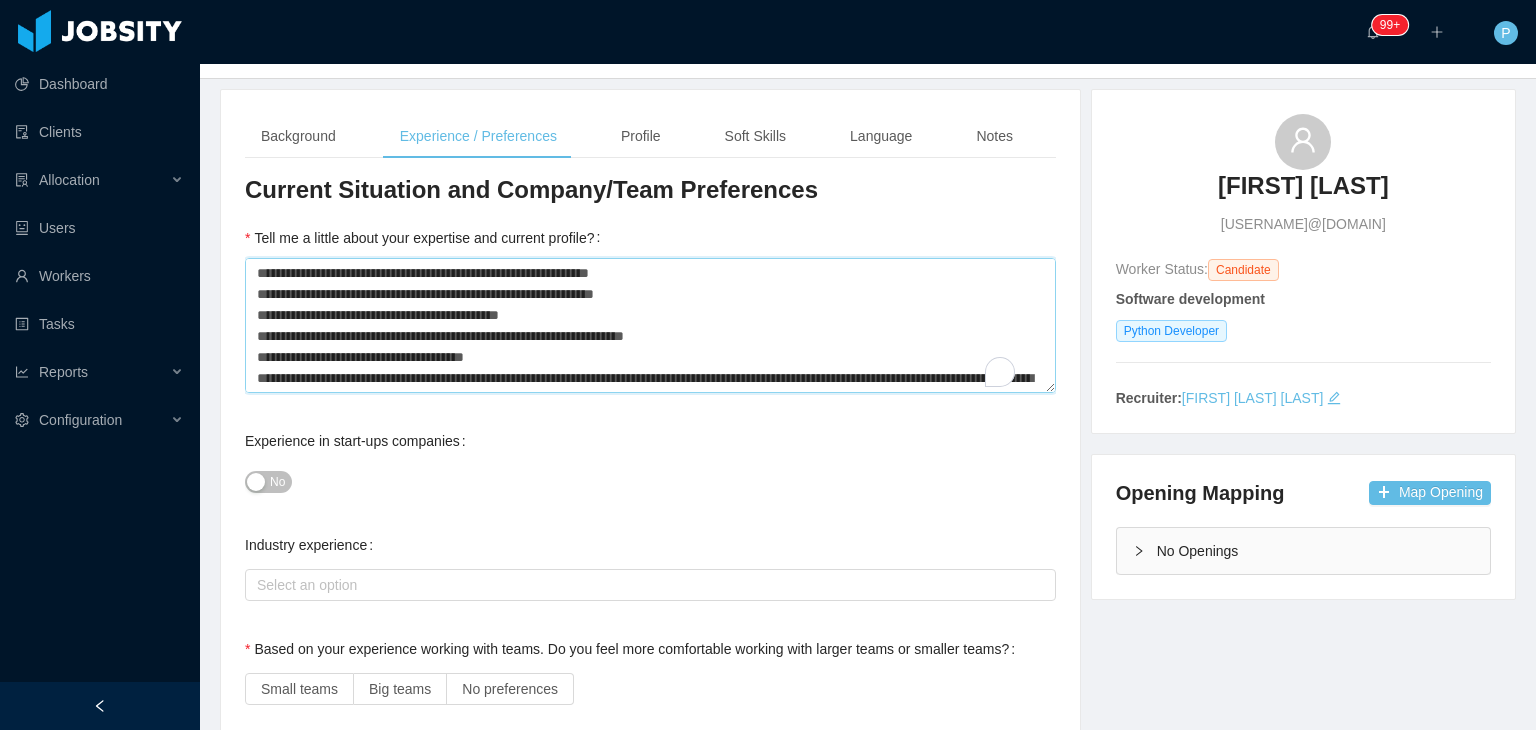 type 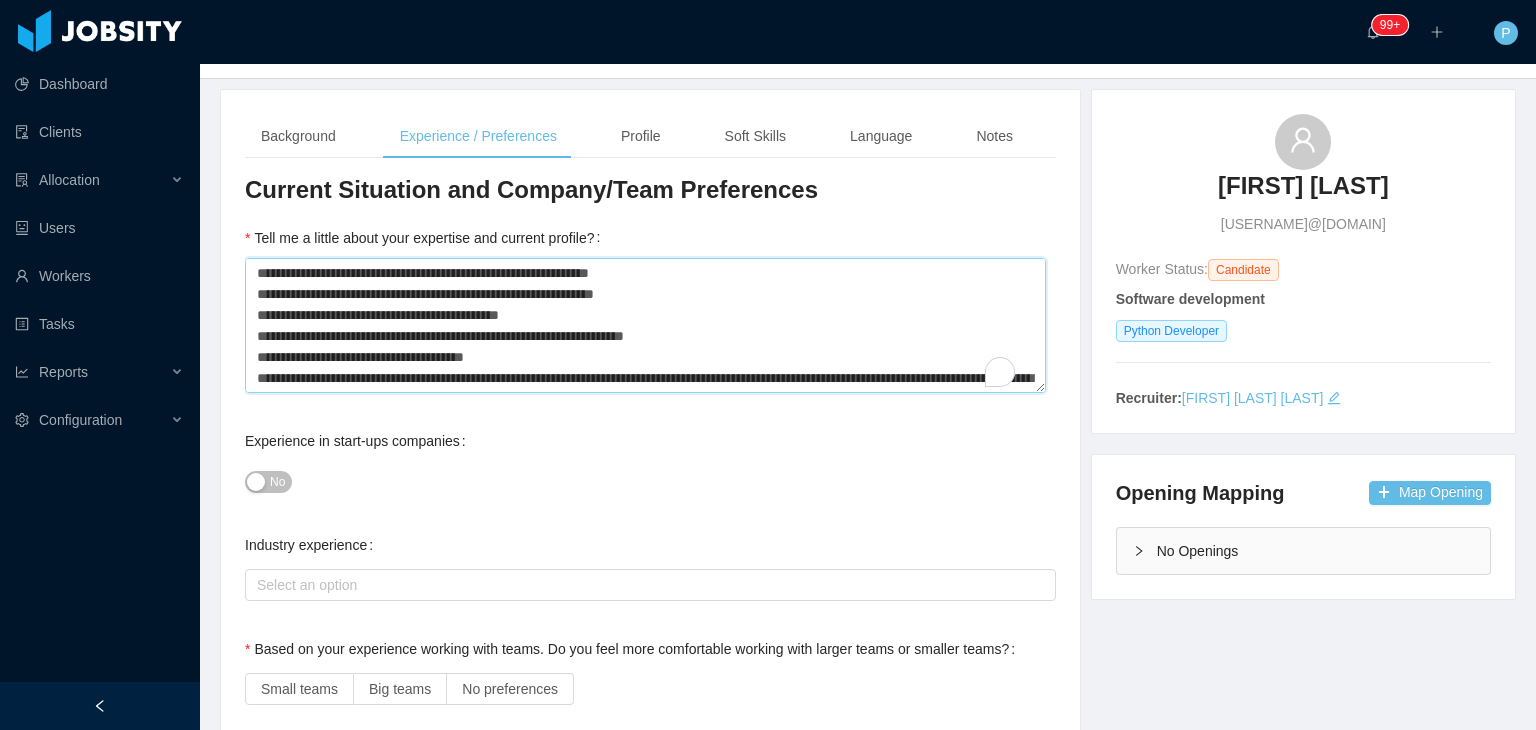 scroll, scrollTop: 16, scrollLeft: 0, axis: vertical 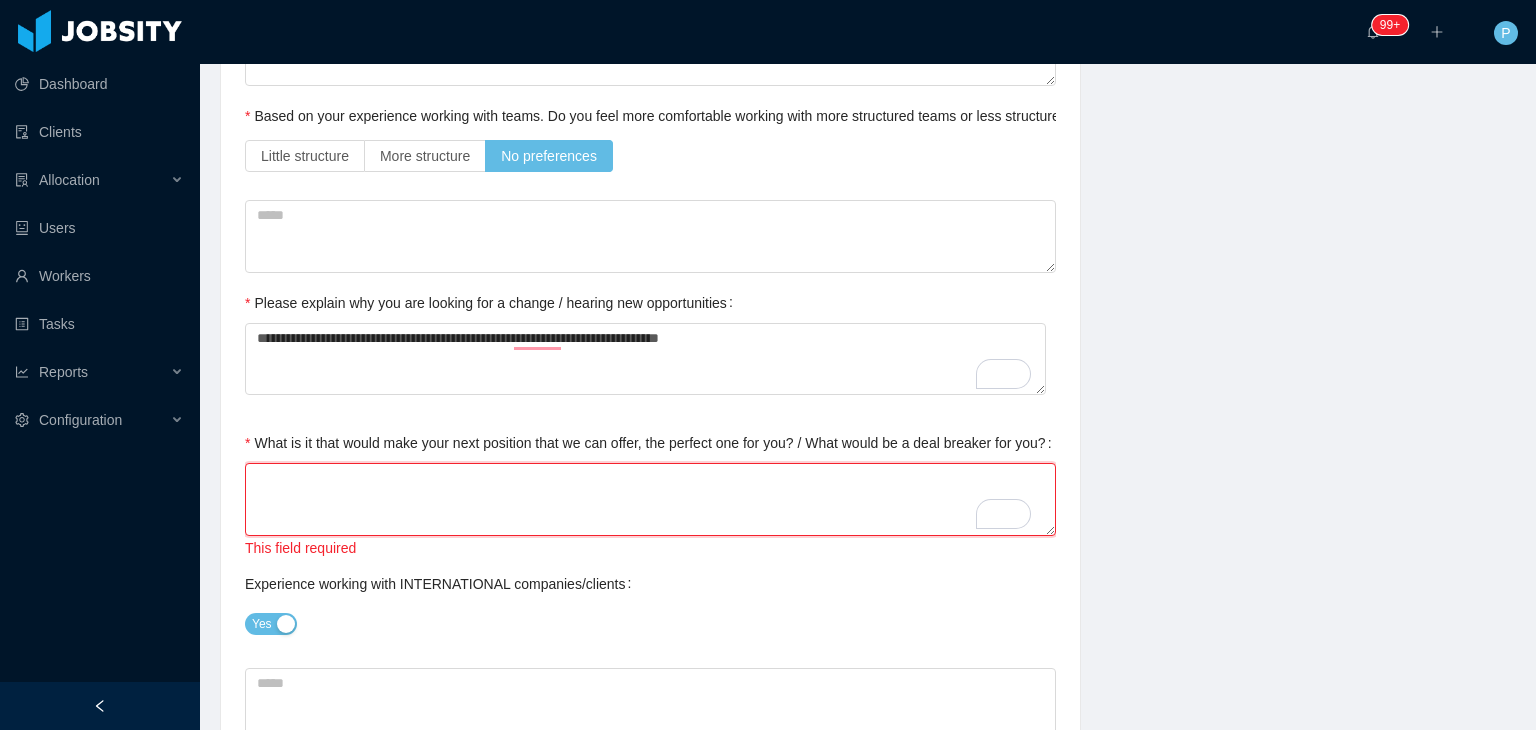 click on "What is it that would make your next position that we can offer, the perfect one for you? / What would be a deal breaker for you?" at bounding box center [650, 499] 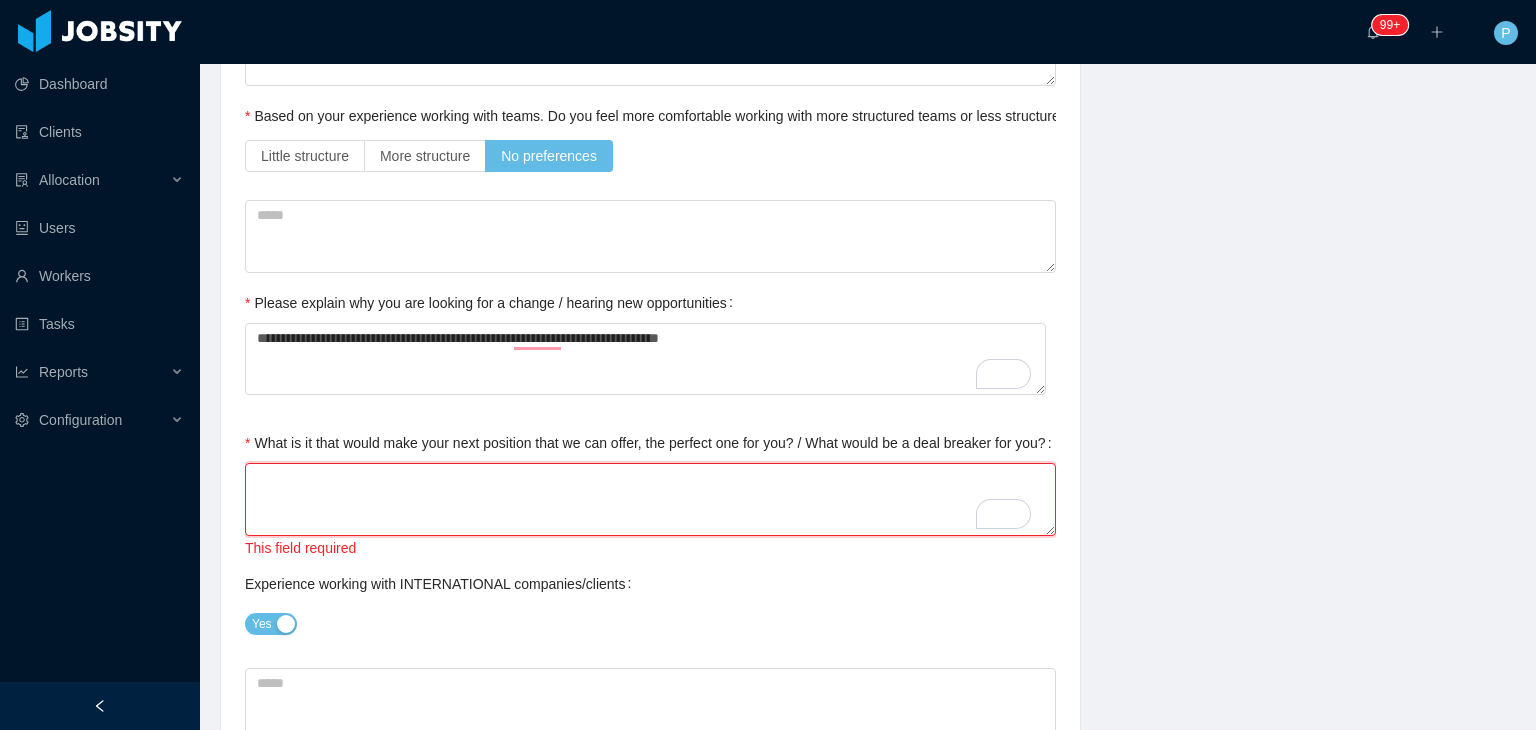 type on "*" 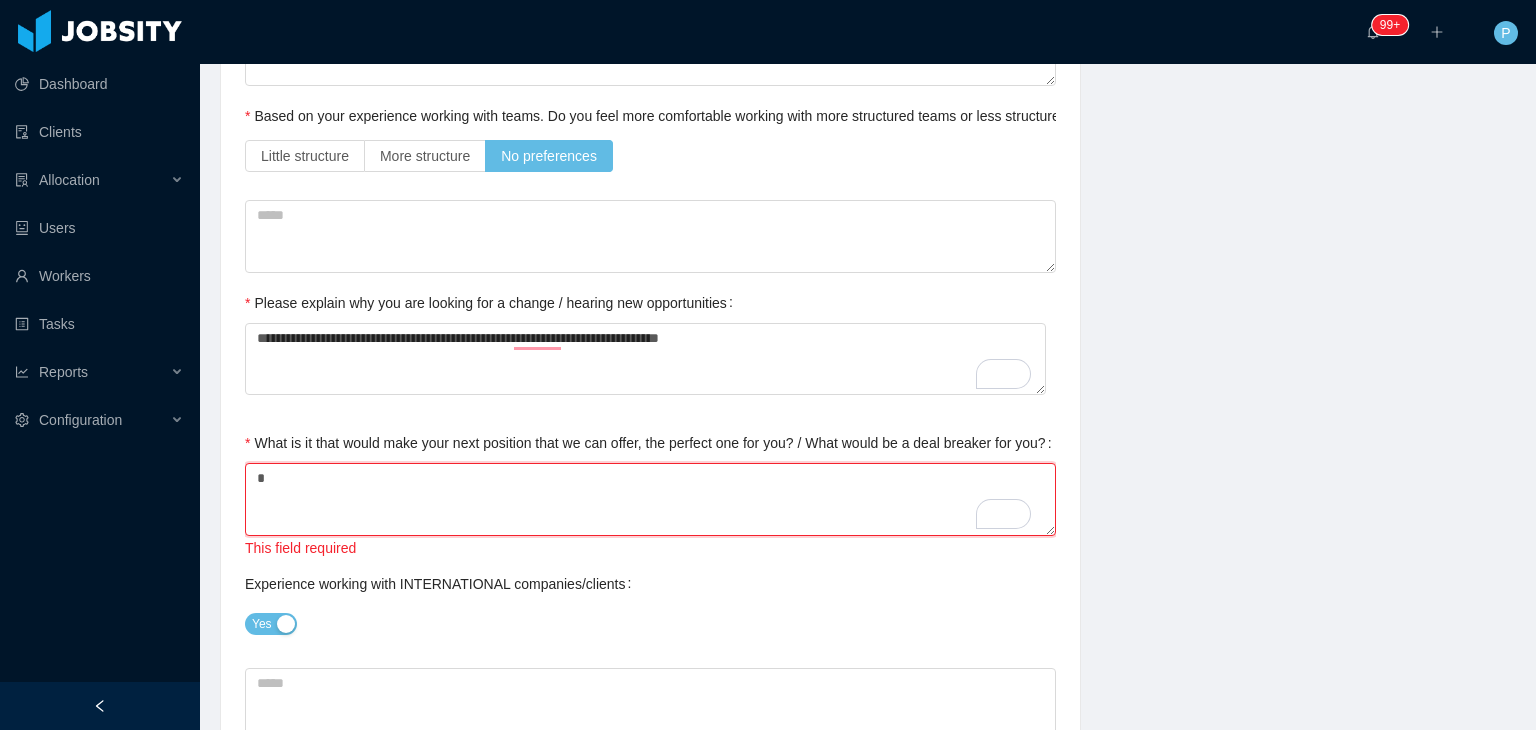 type 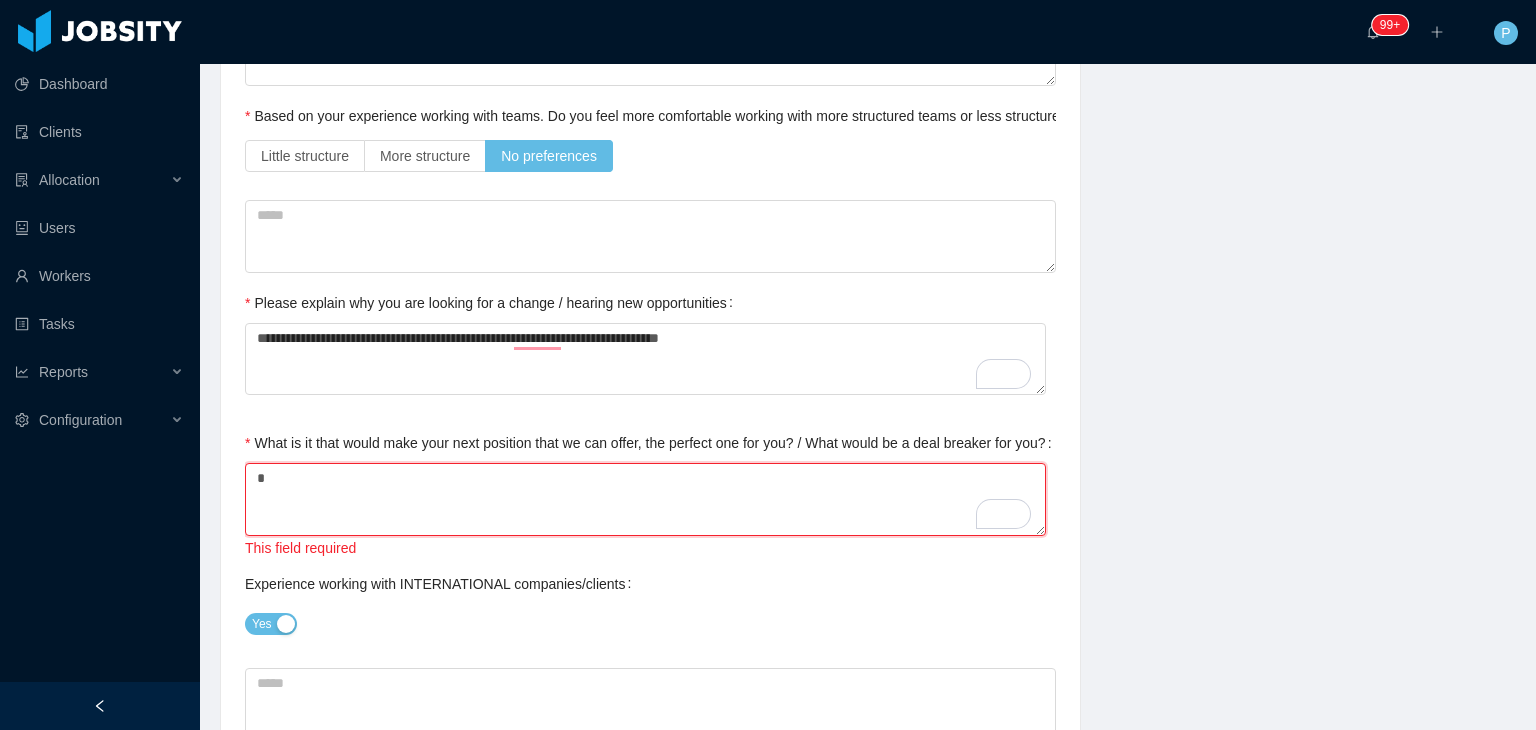 type on "**" 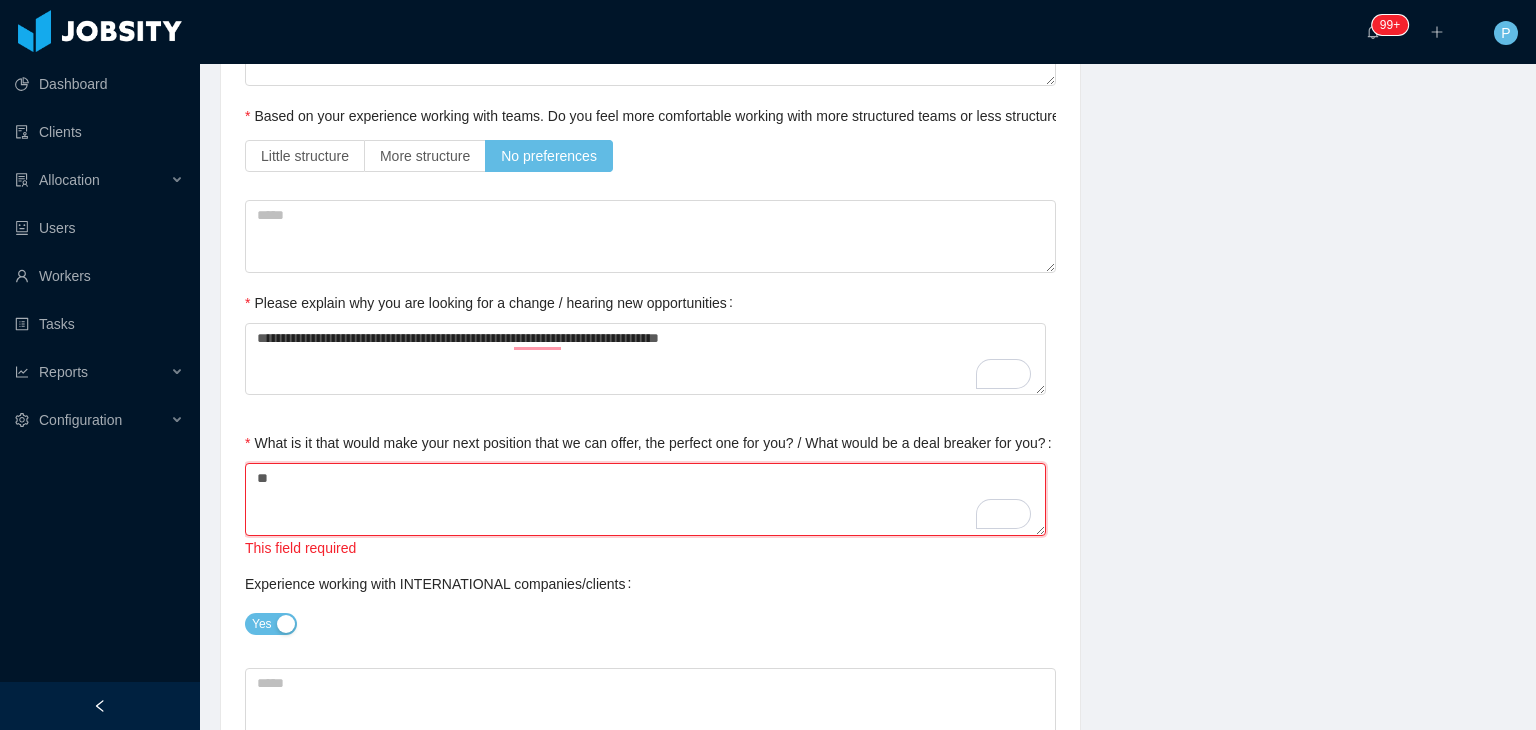 type on "**" 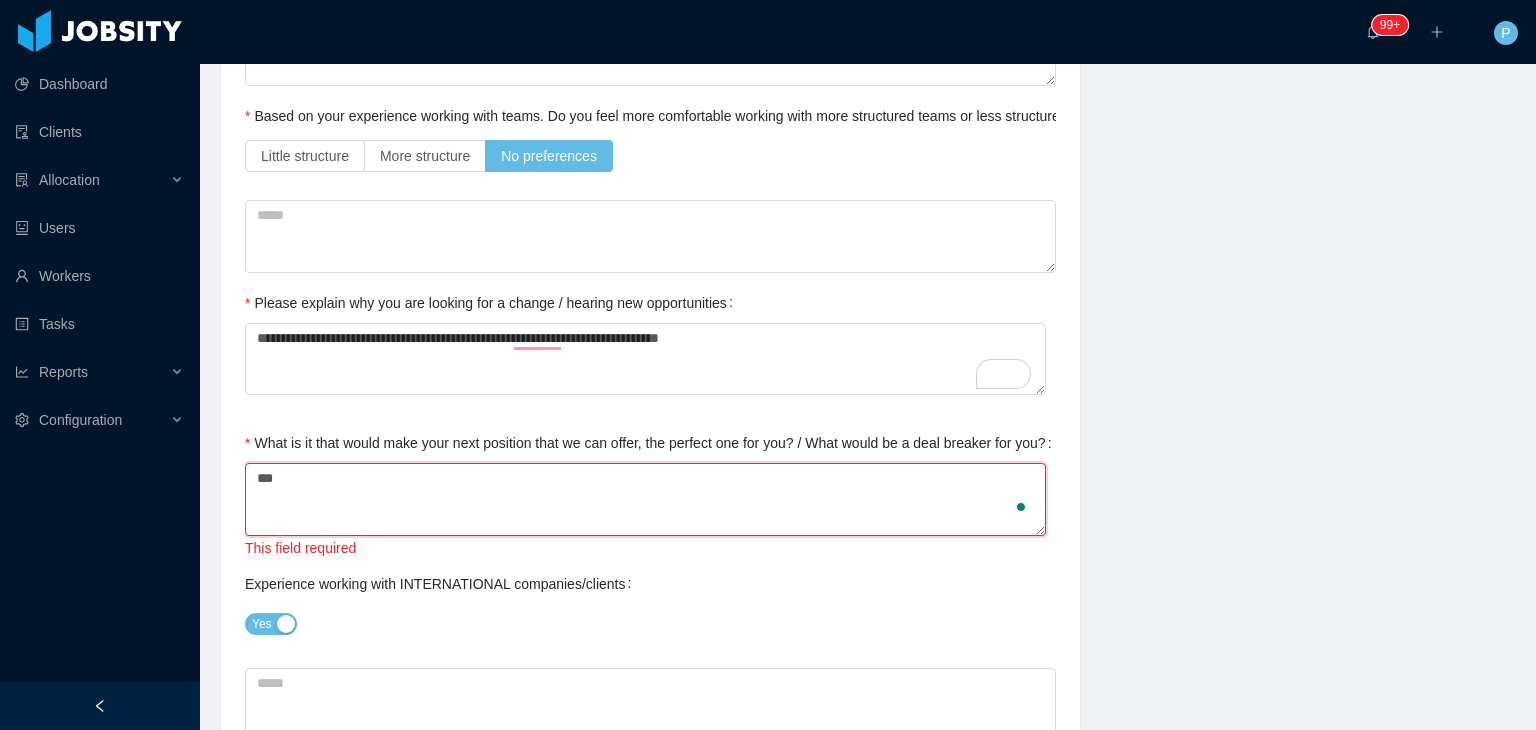 type on "****" 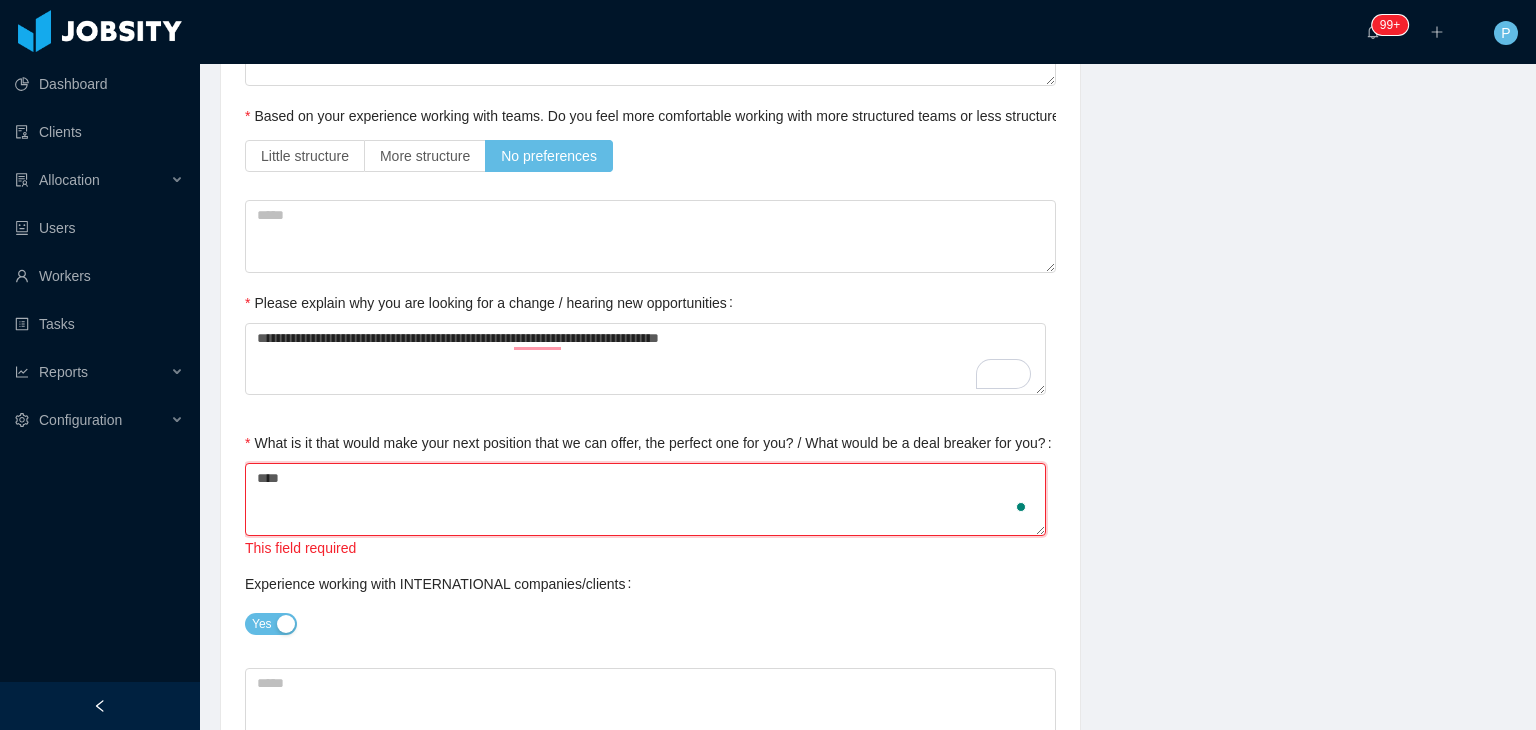 type on "*****" 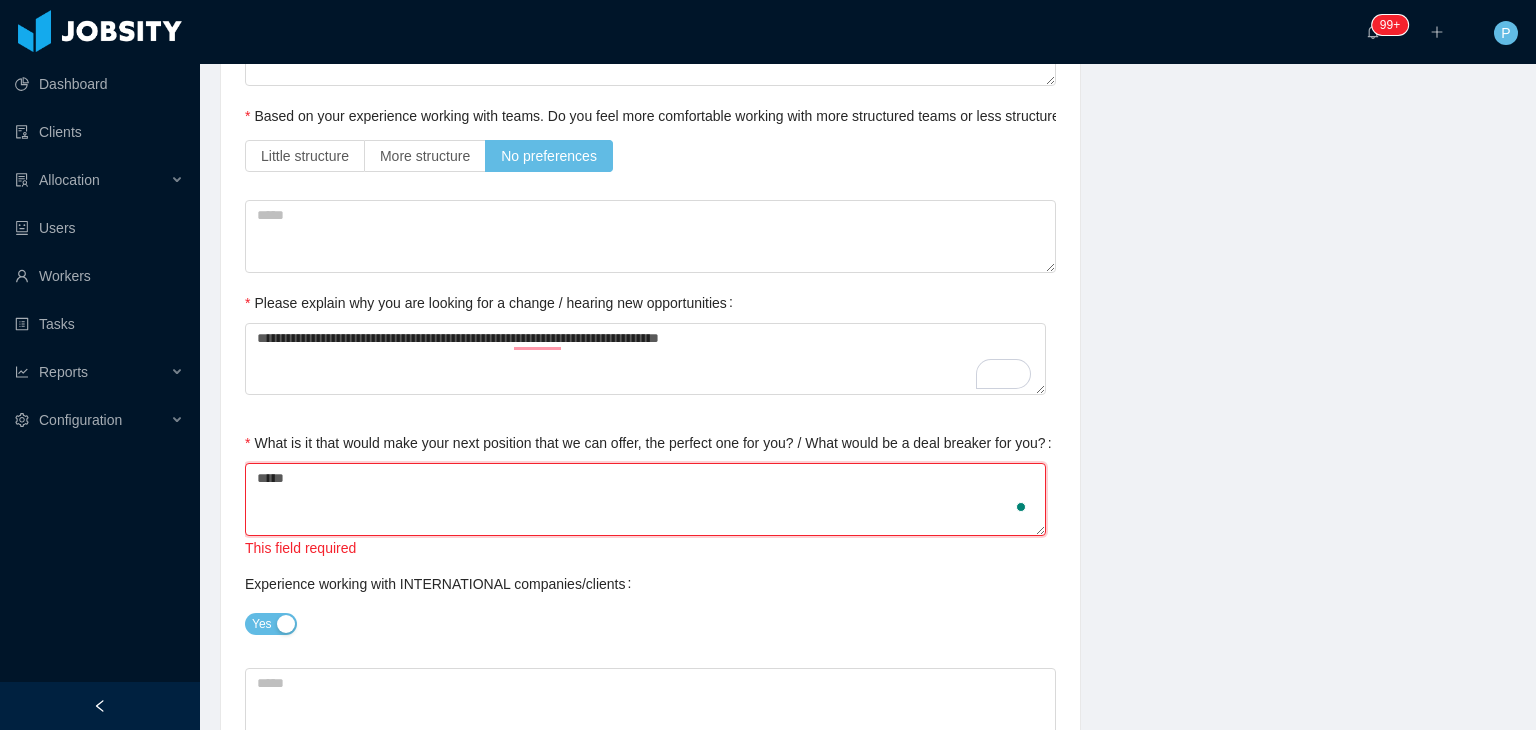 type on "******" 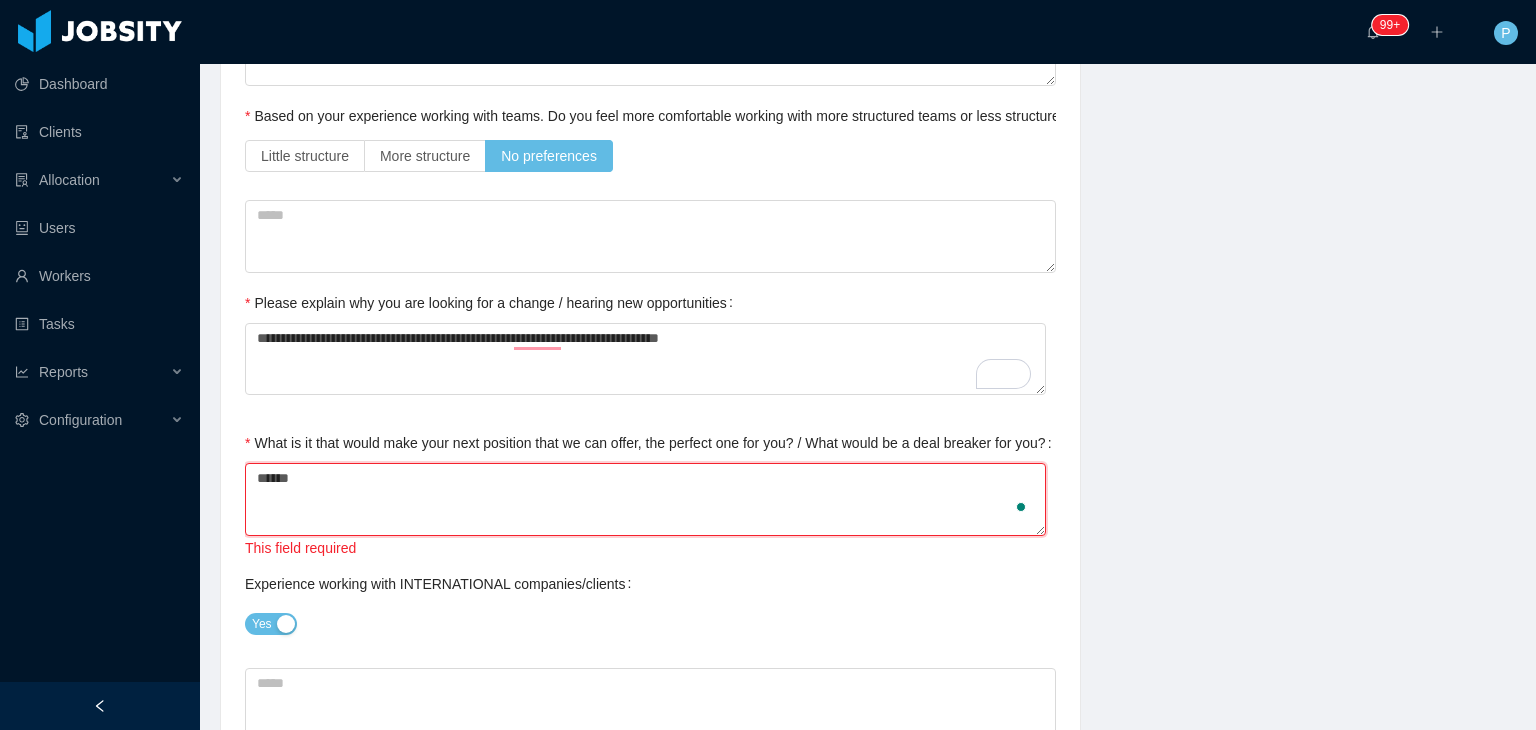 type on "*******" 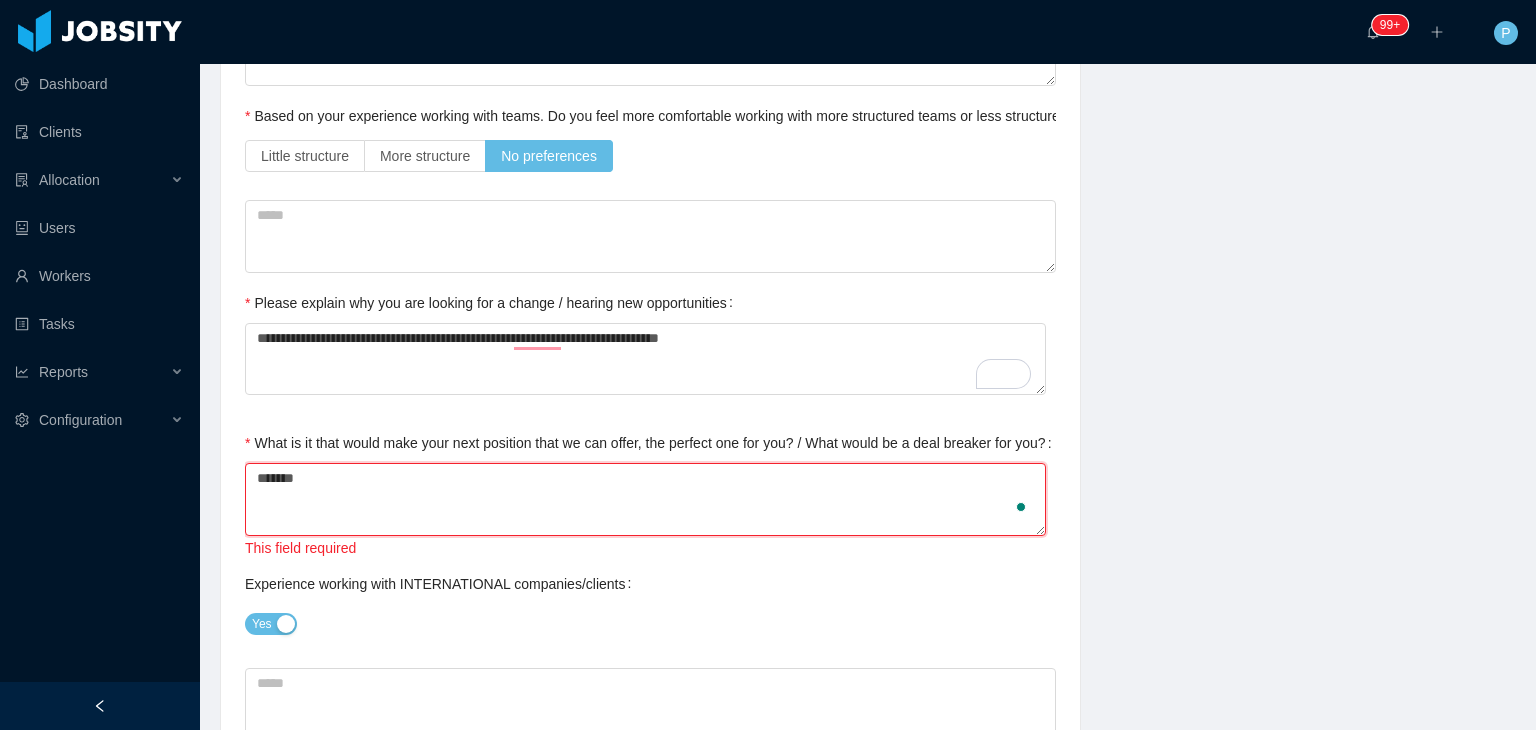 type on "********" 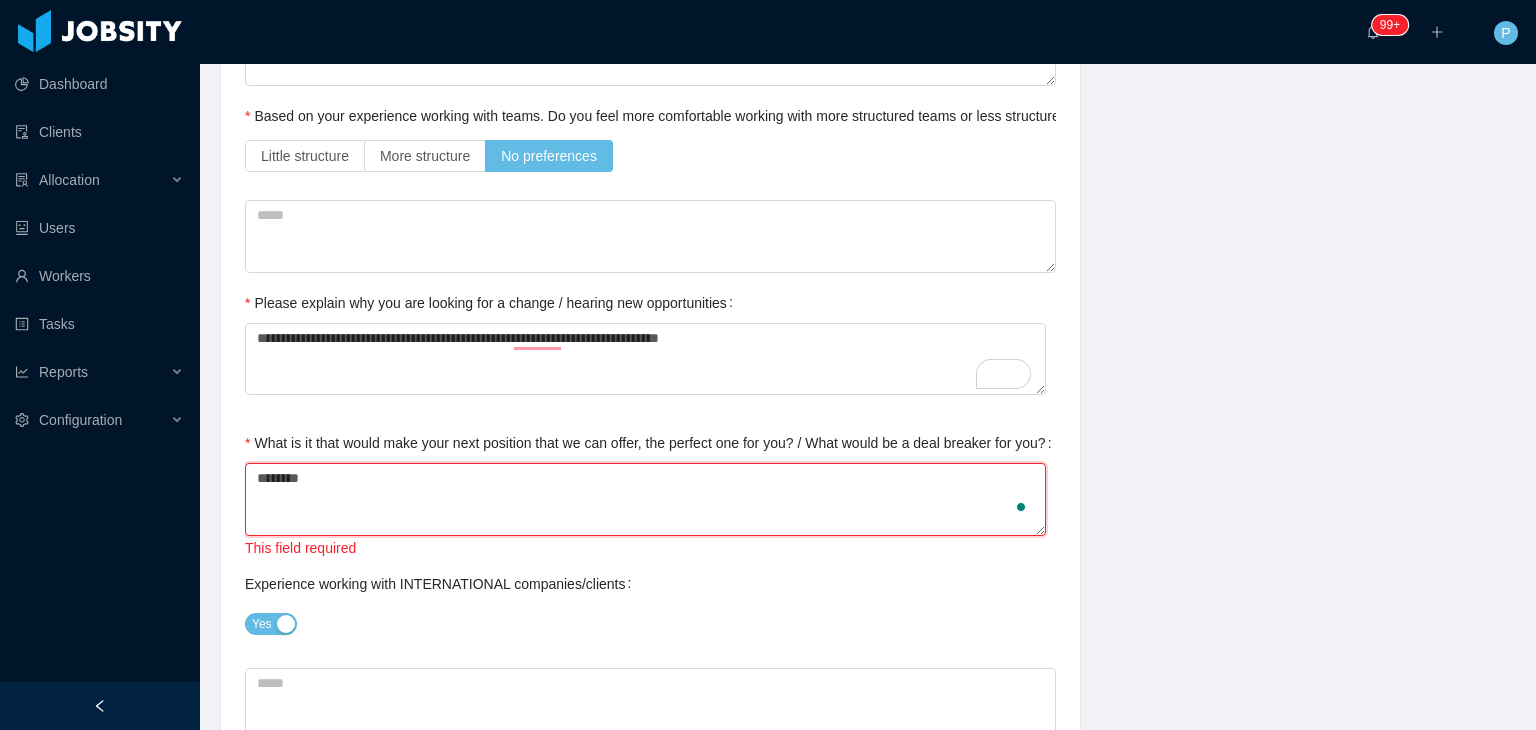type on "********" 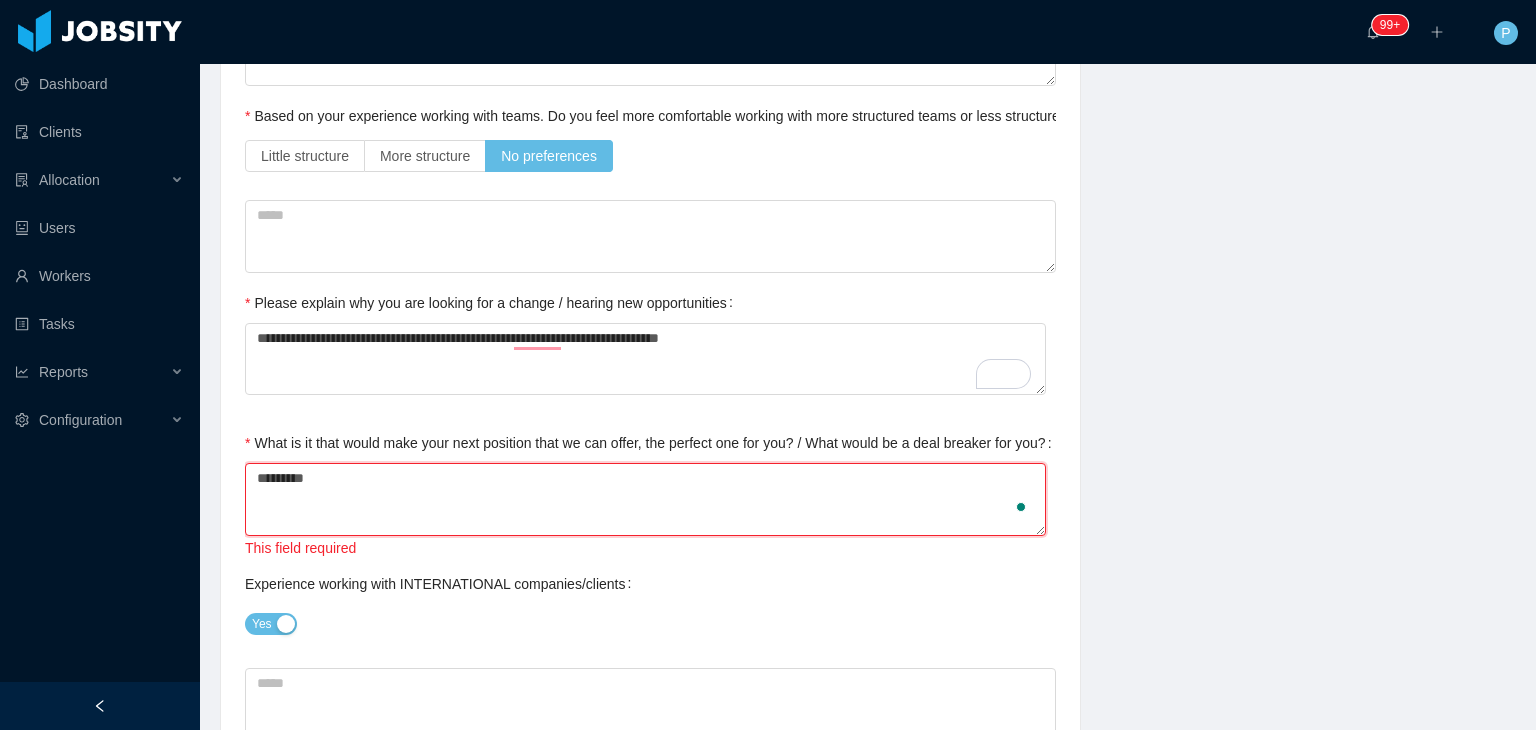 type 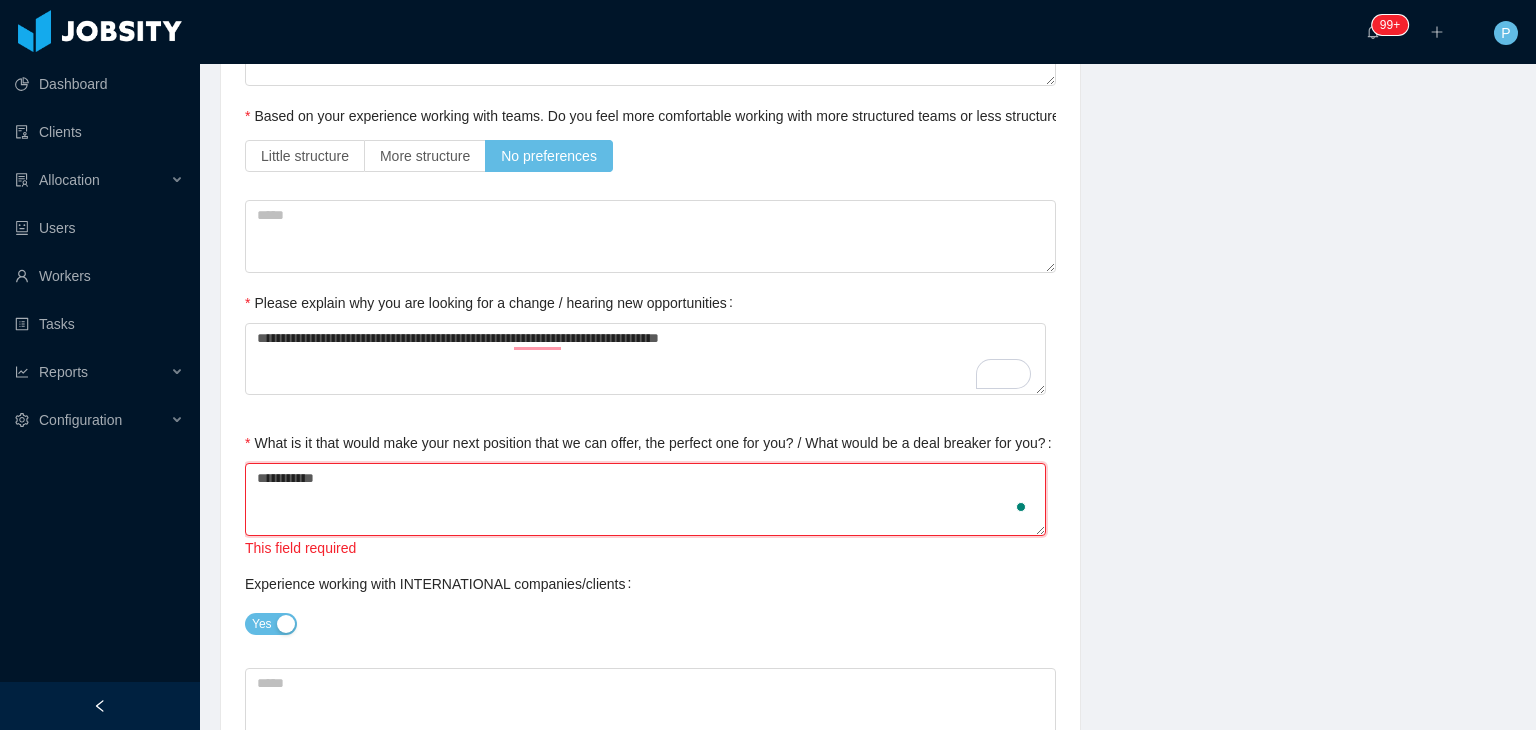 type on "**********" 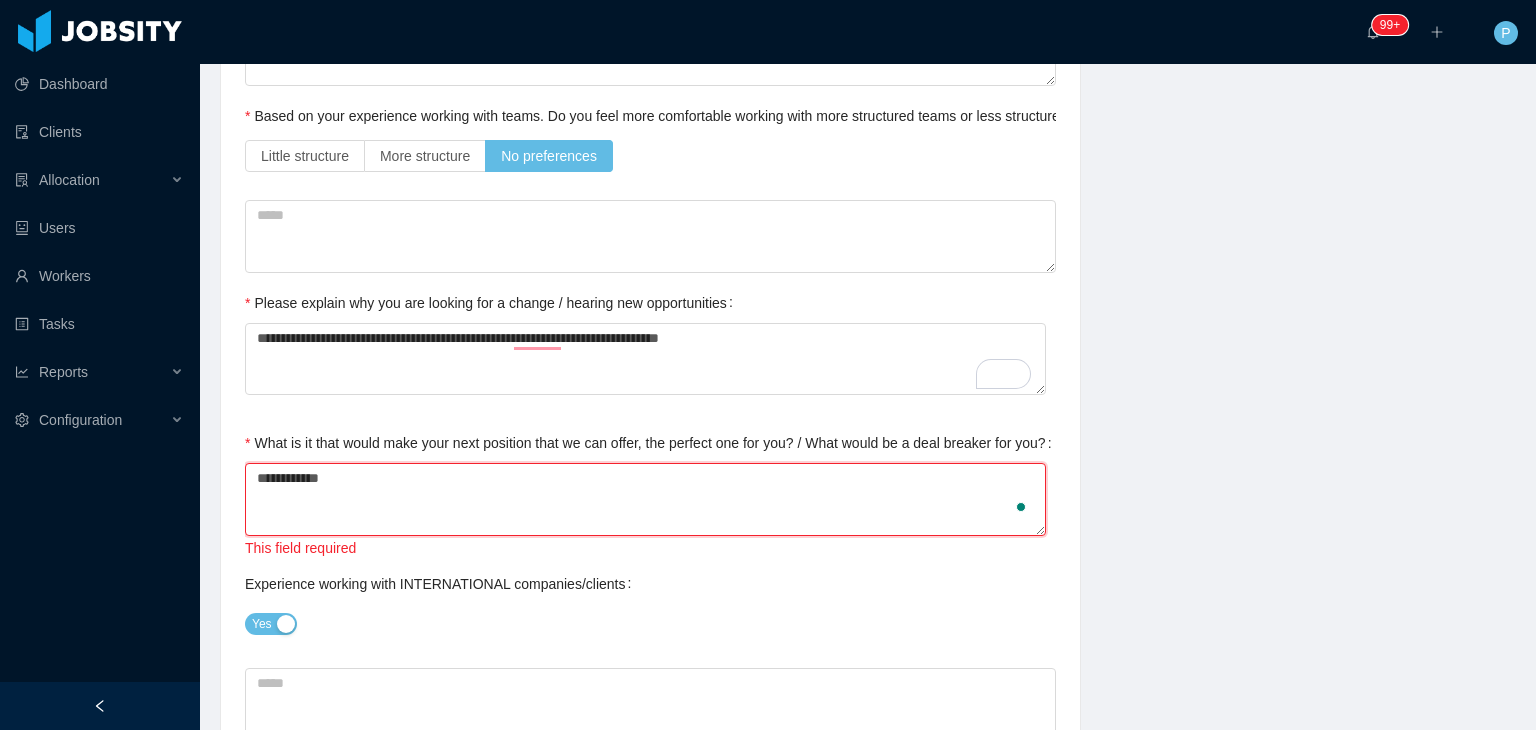 type 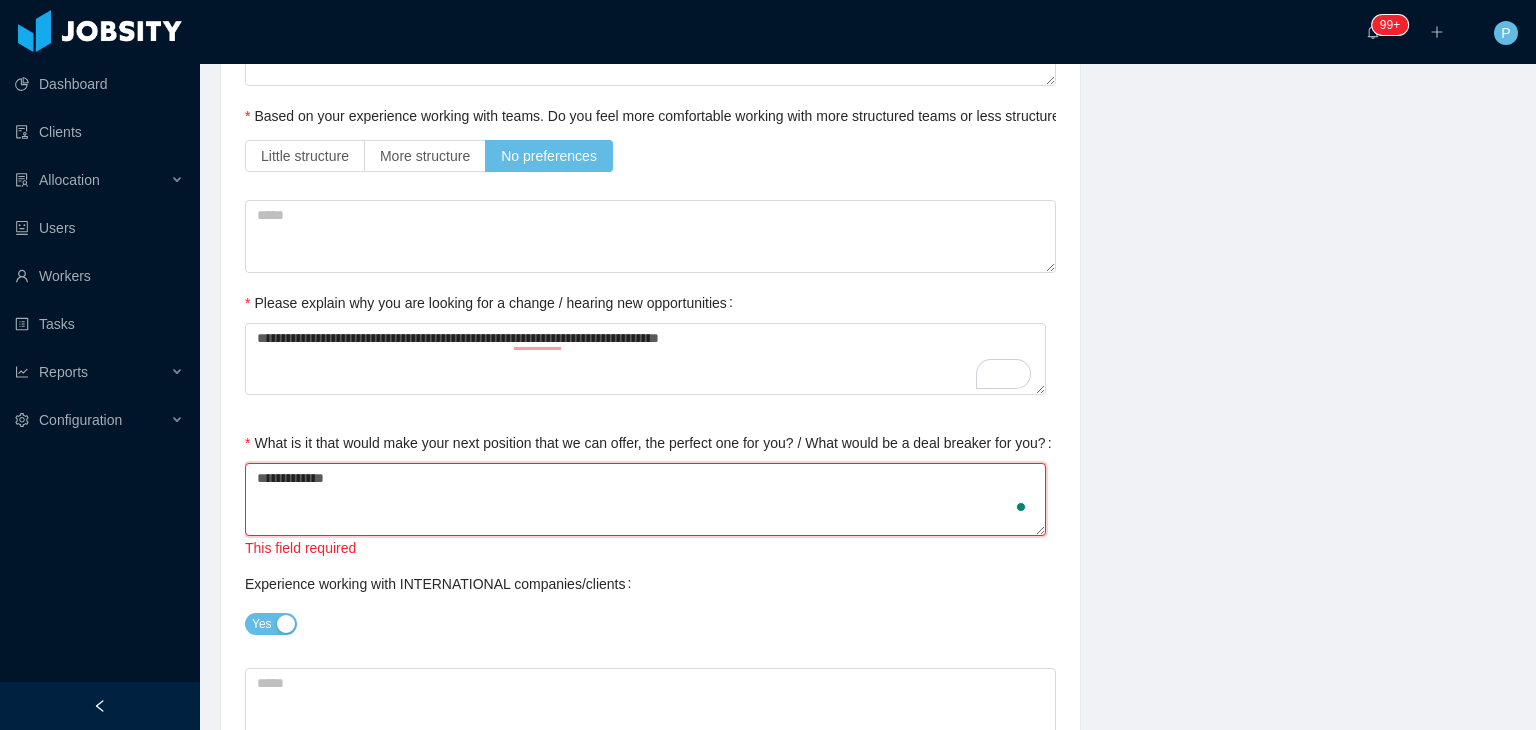 type on "**********" 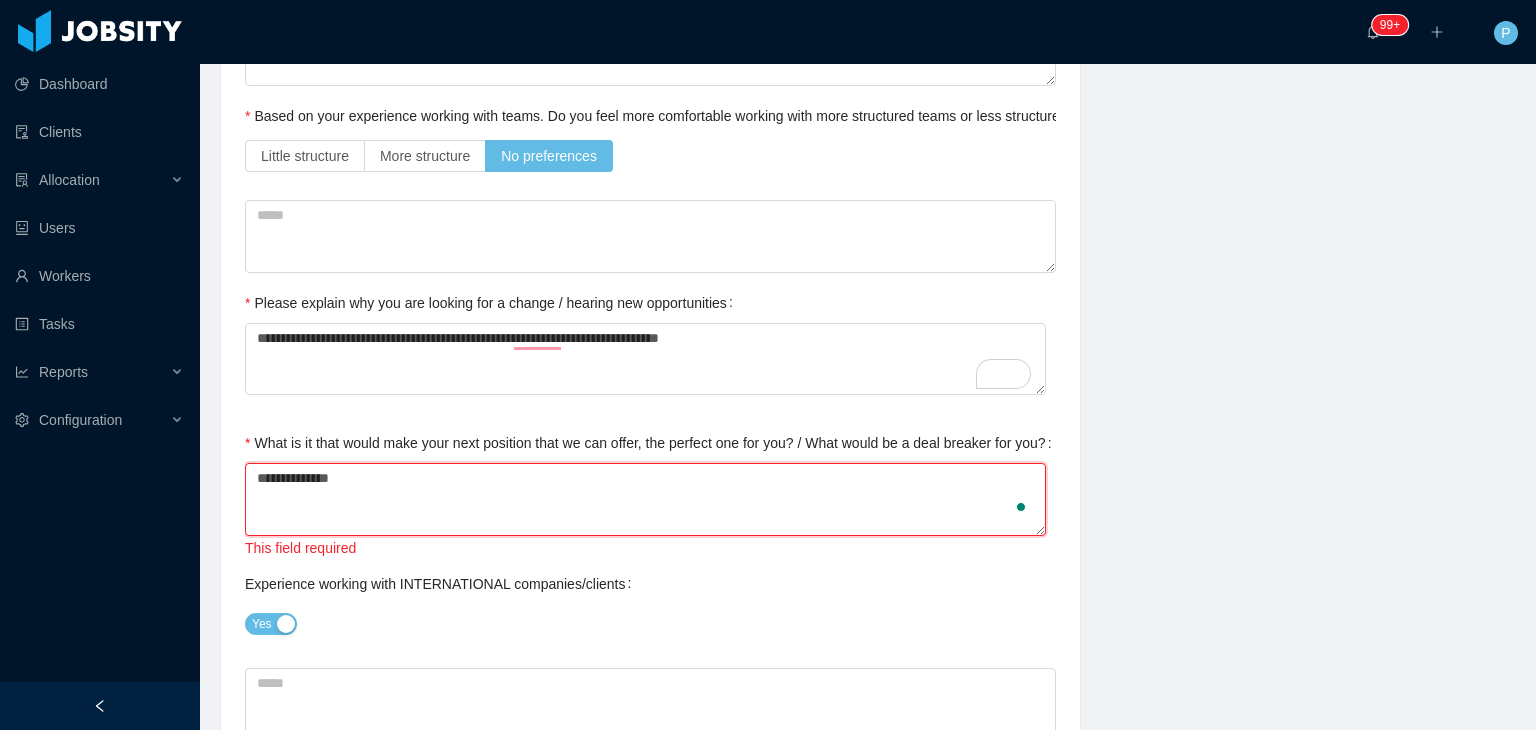 type on "**********" 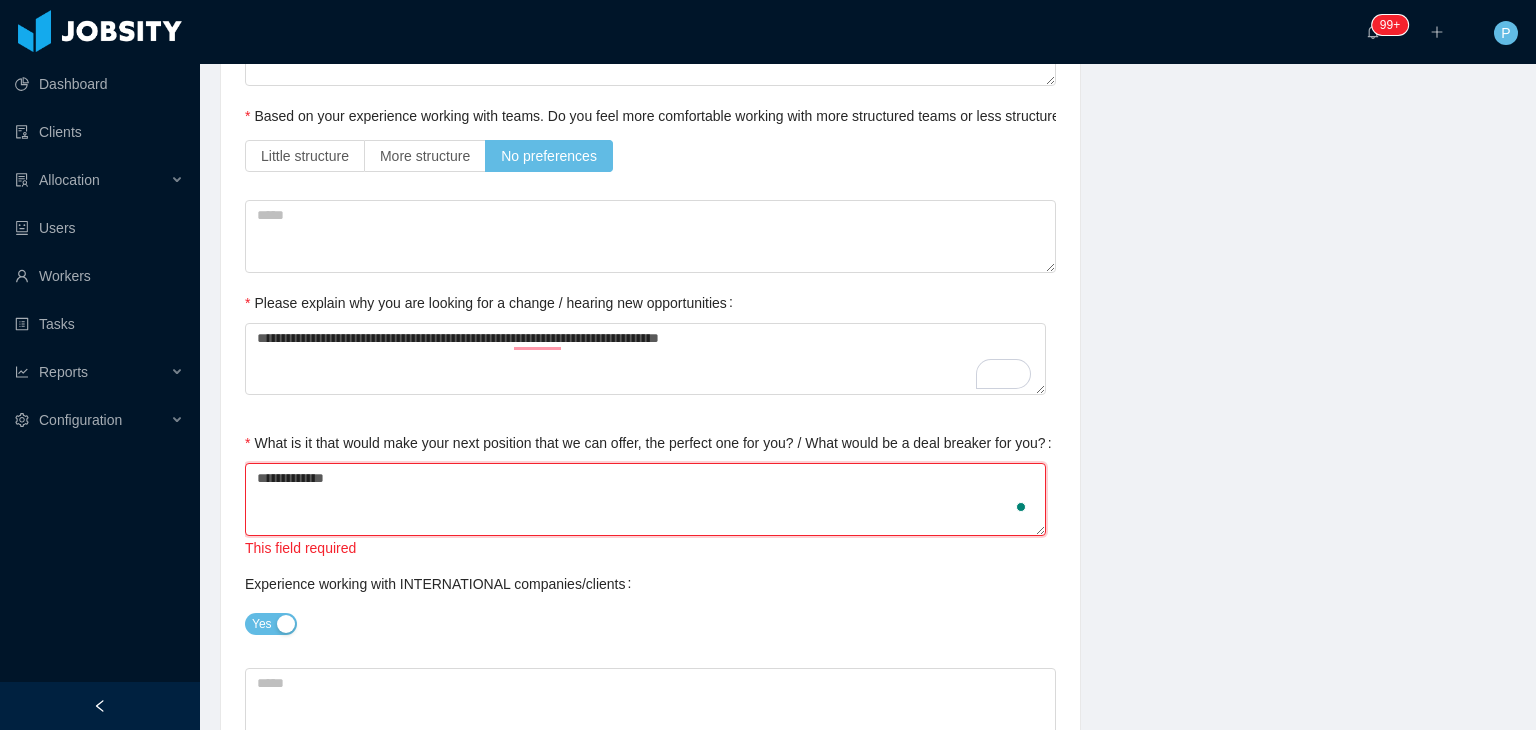 type on "**********" 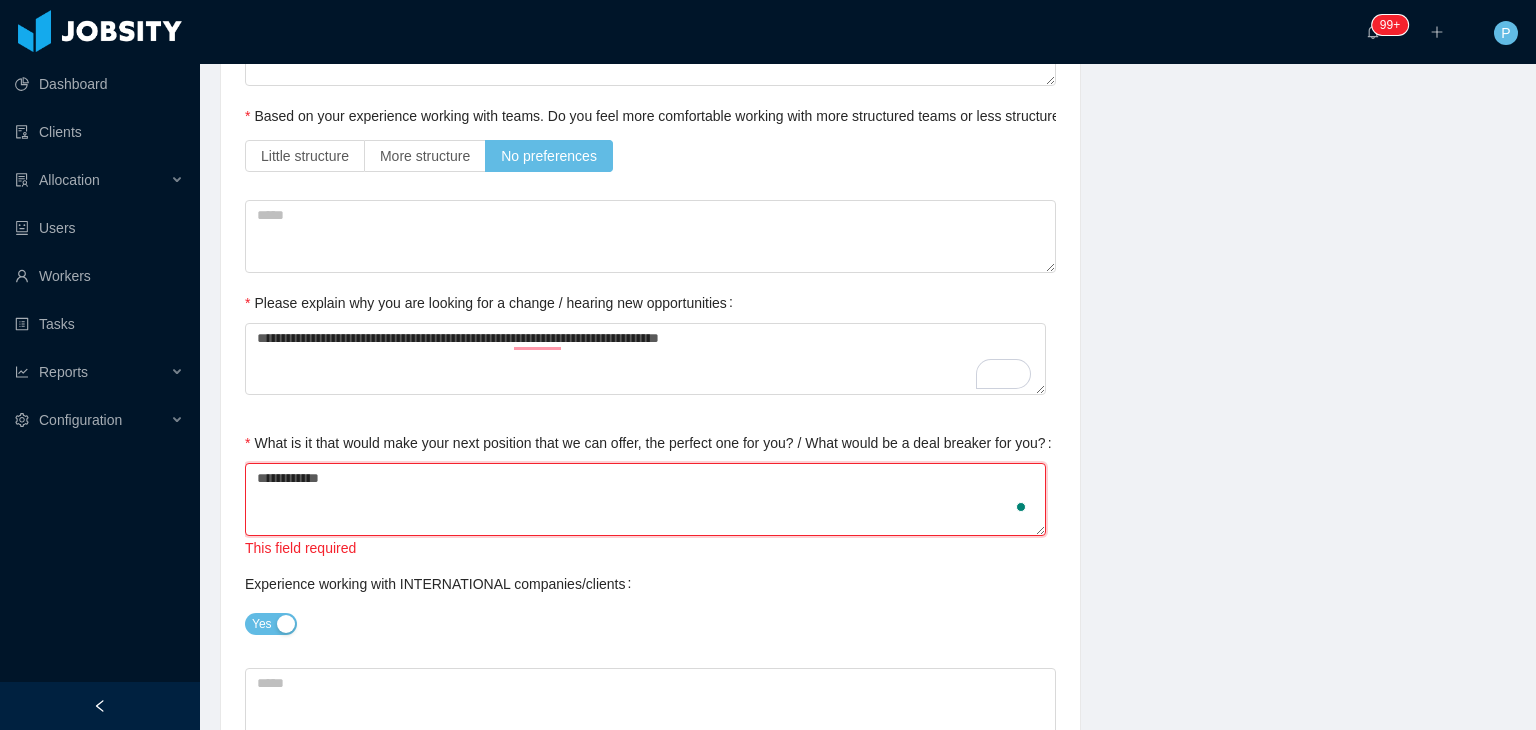 type on "**********" 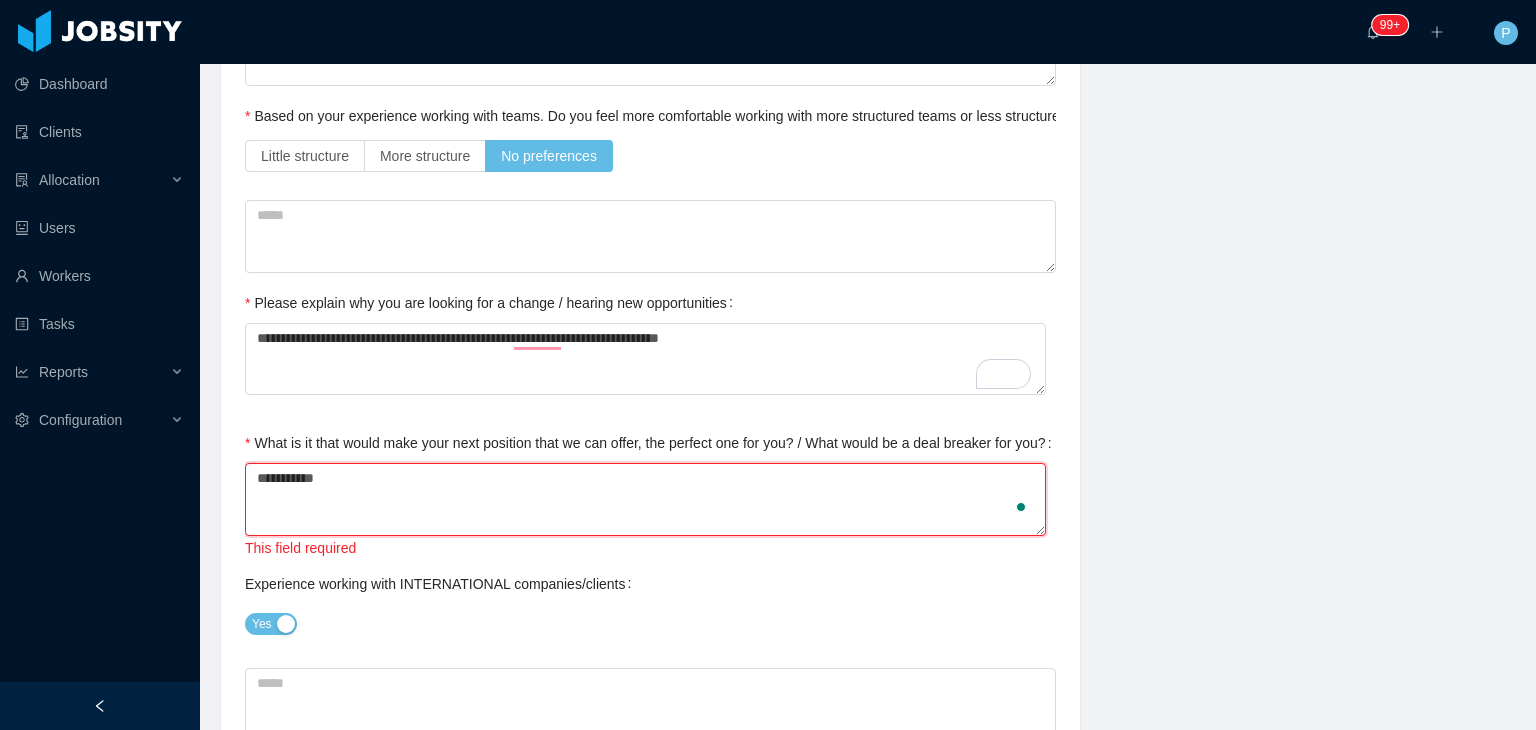 type on "**********" 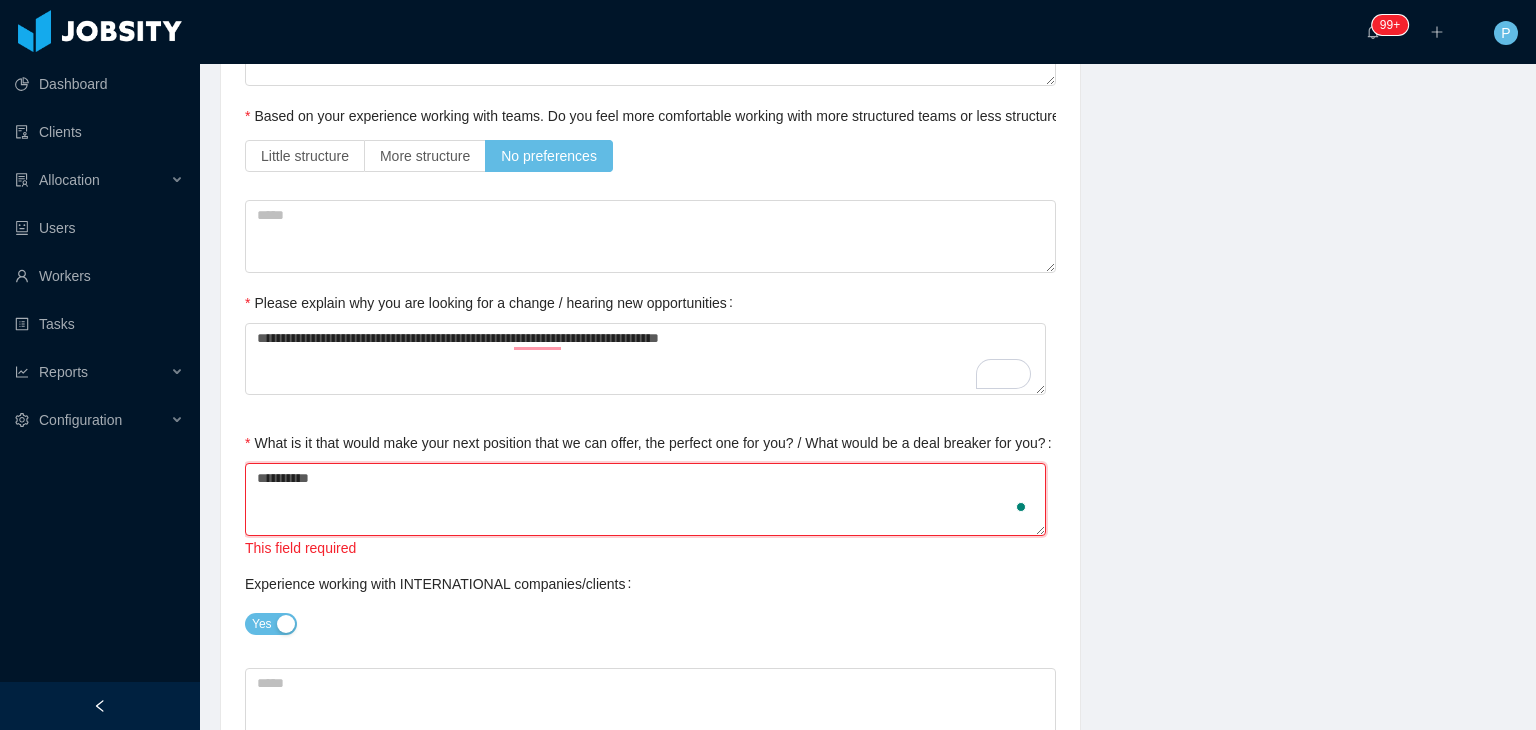 type on "**********" 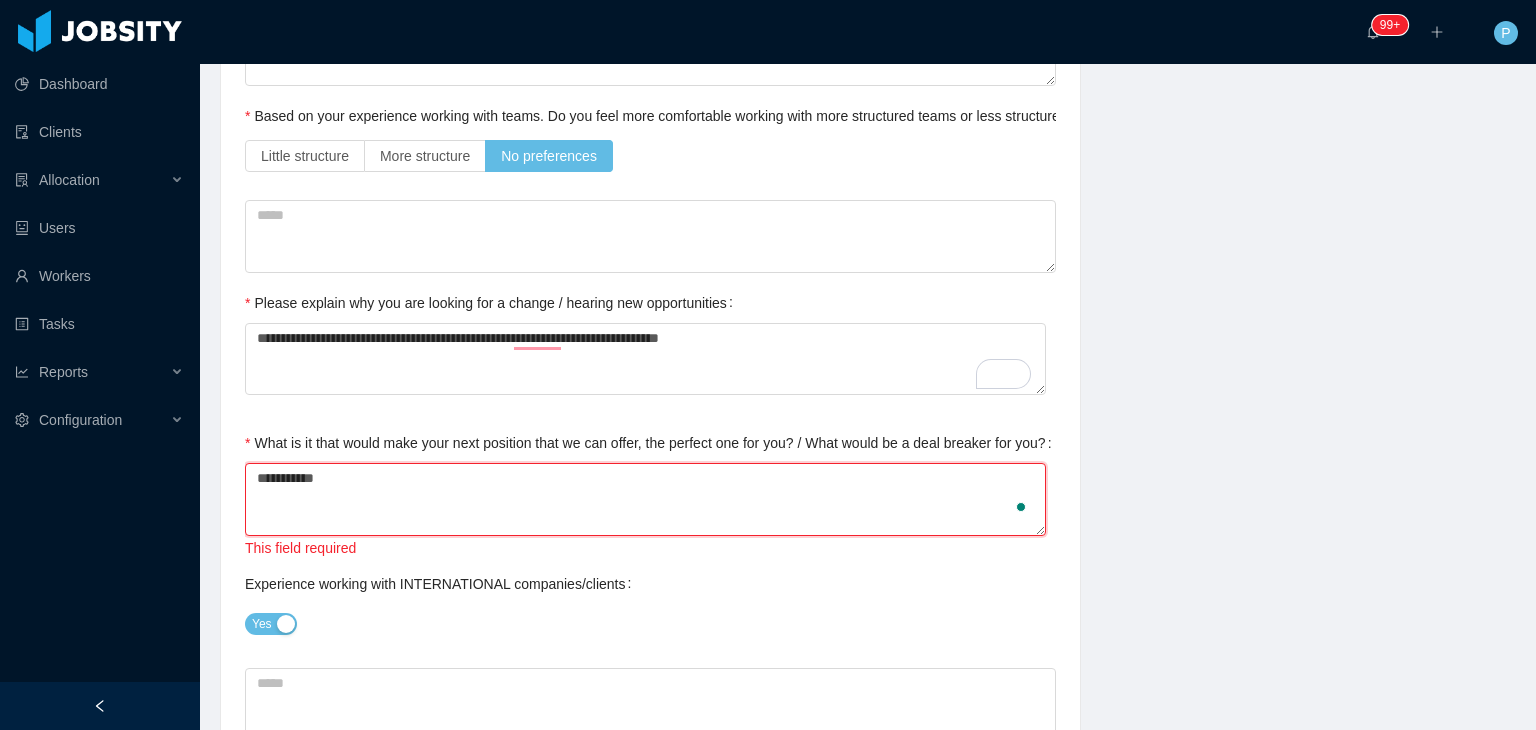 type on "**********" 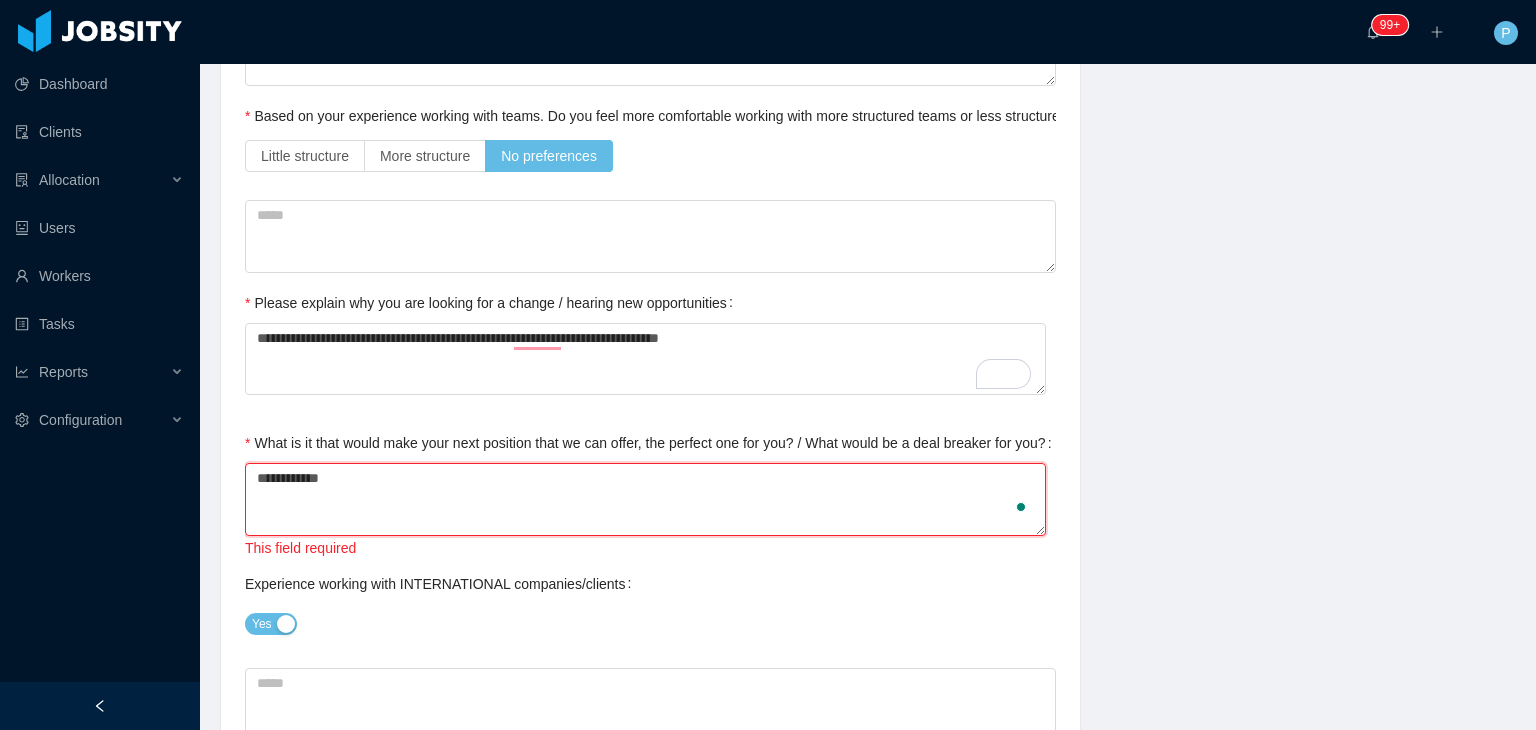 type on "**********" 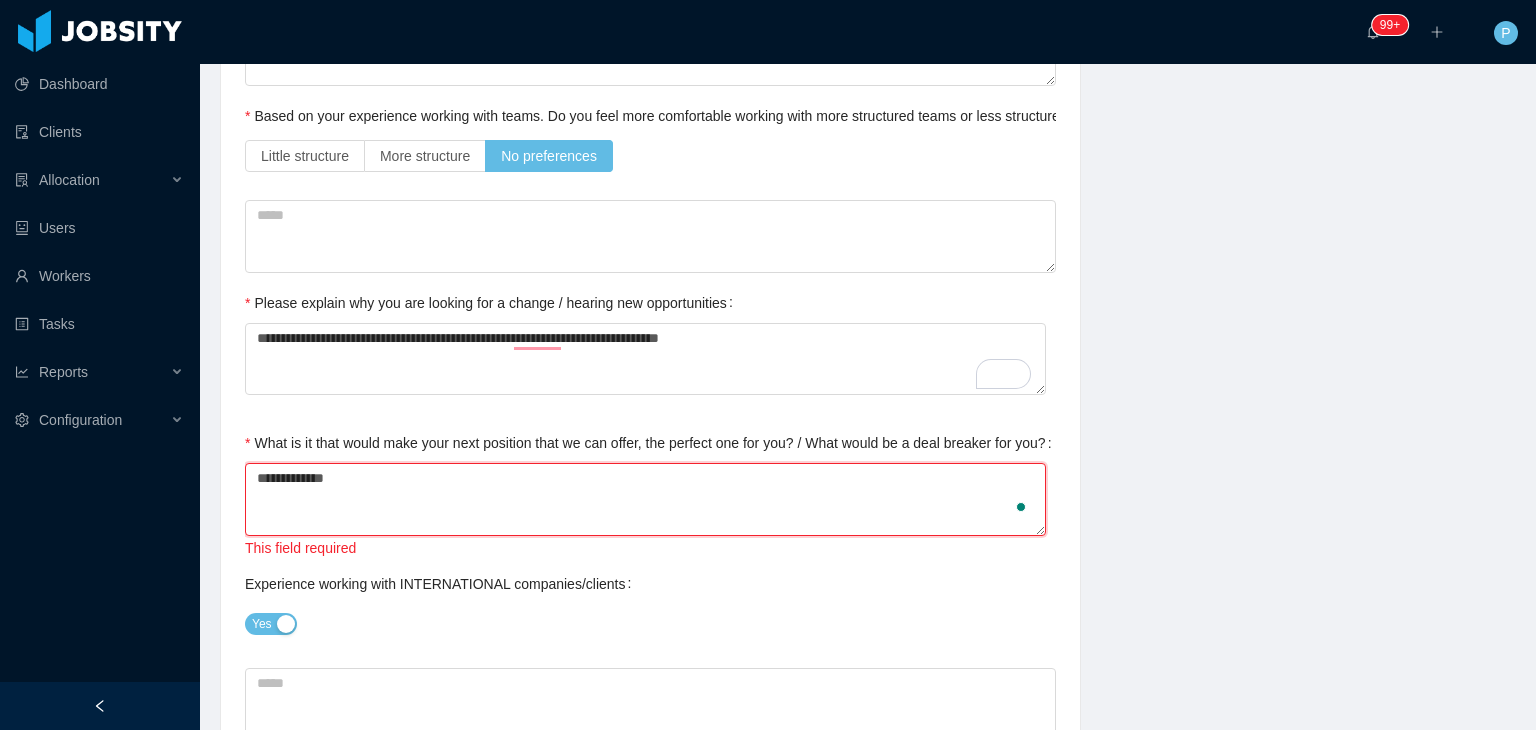 type on "**********" 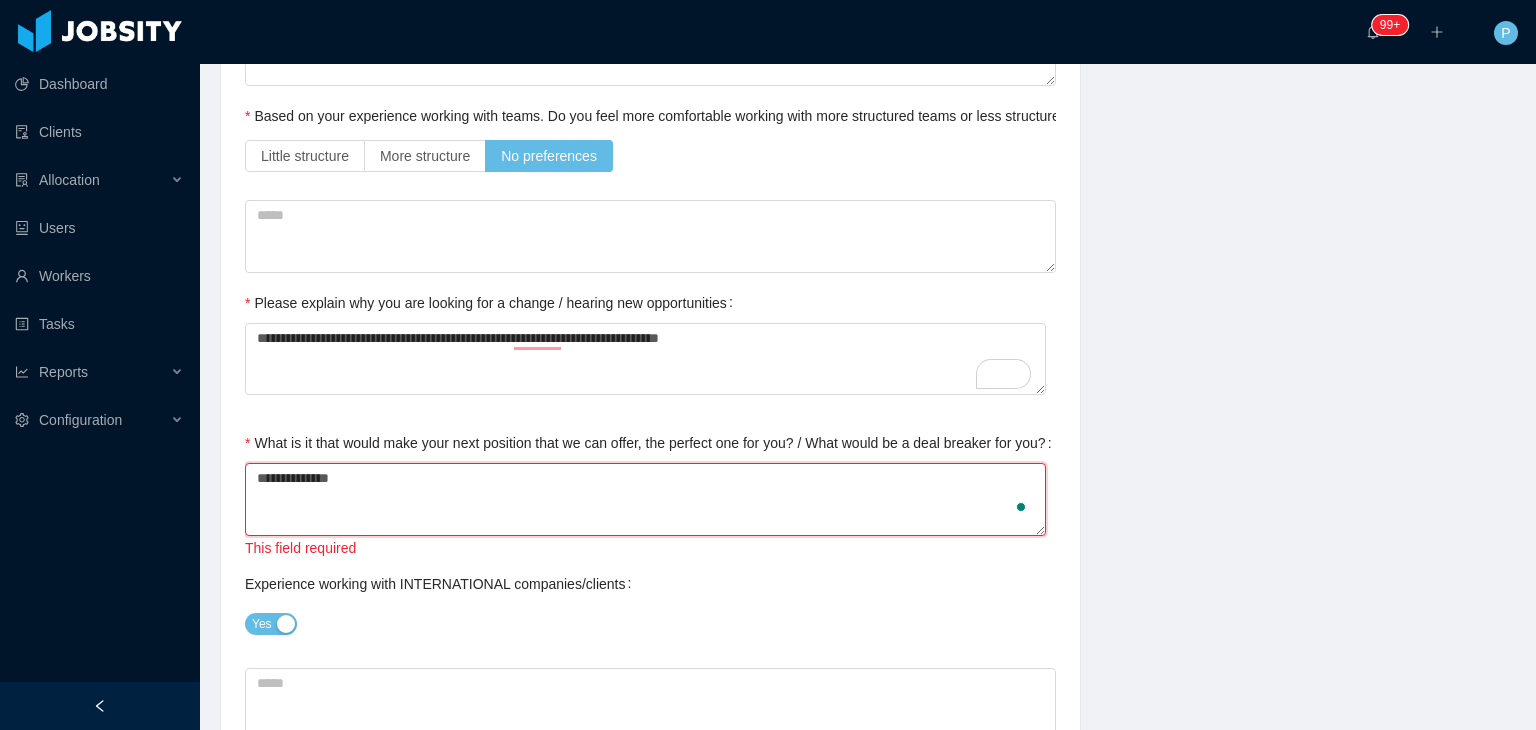 type 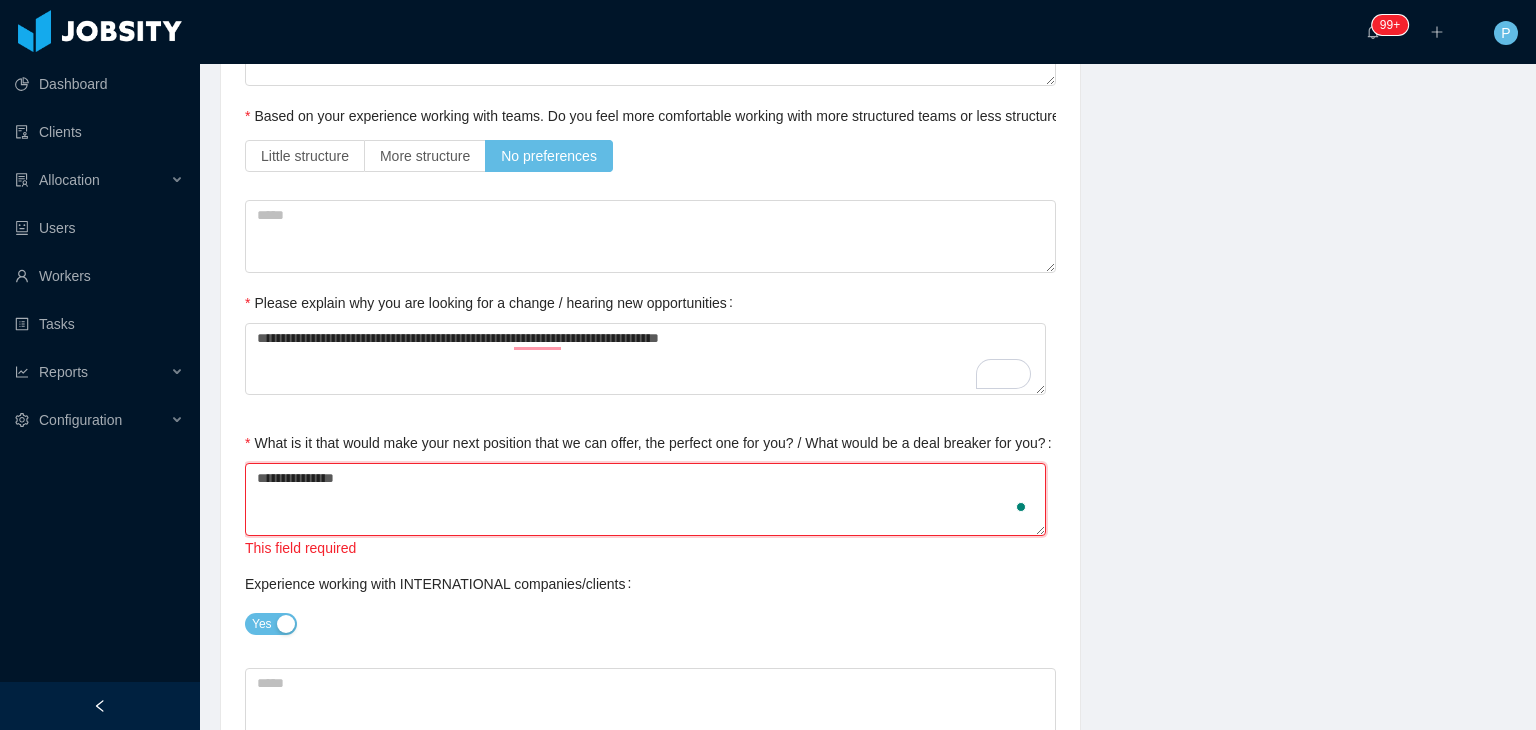 type on "**********" 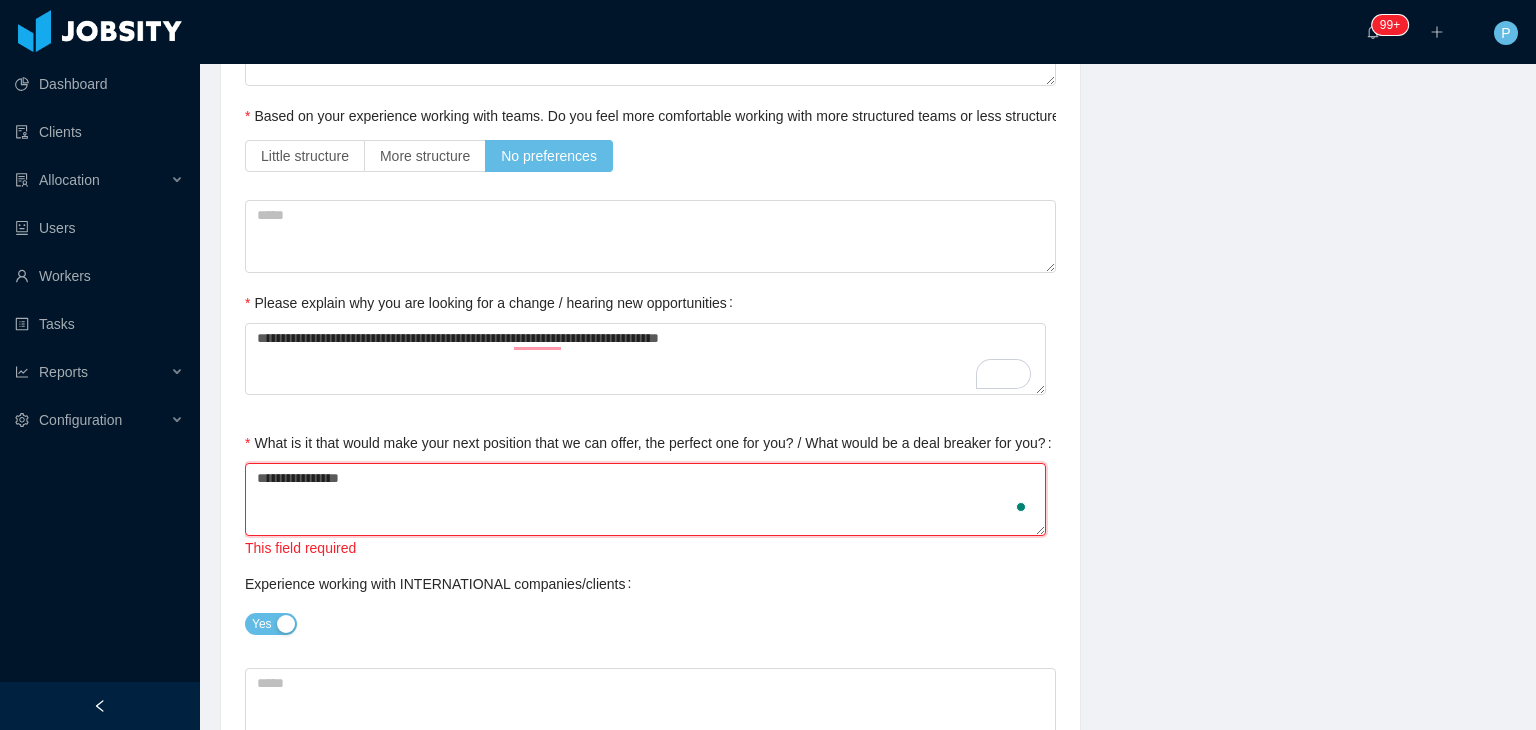 type 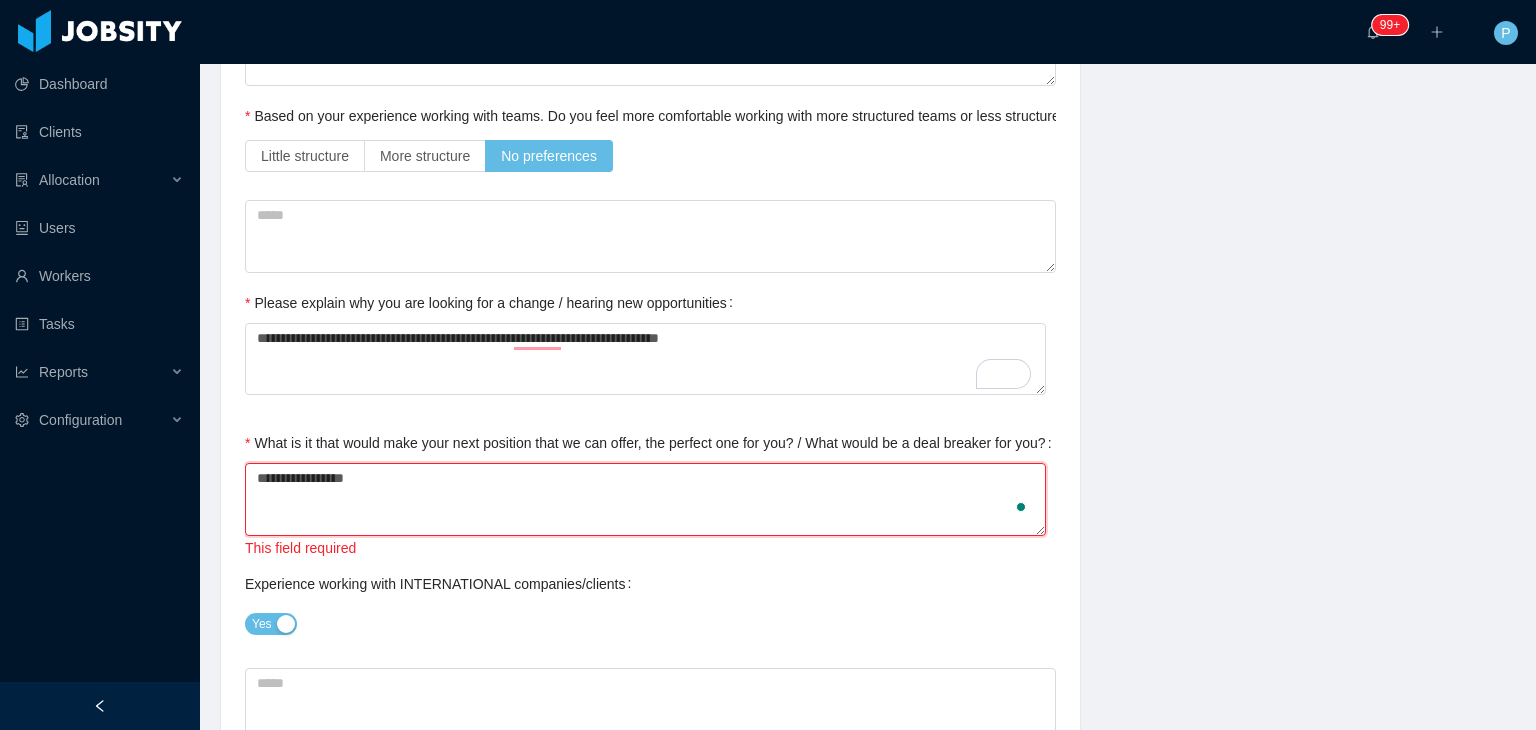 type on "**********" 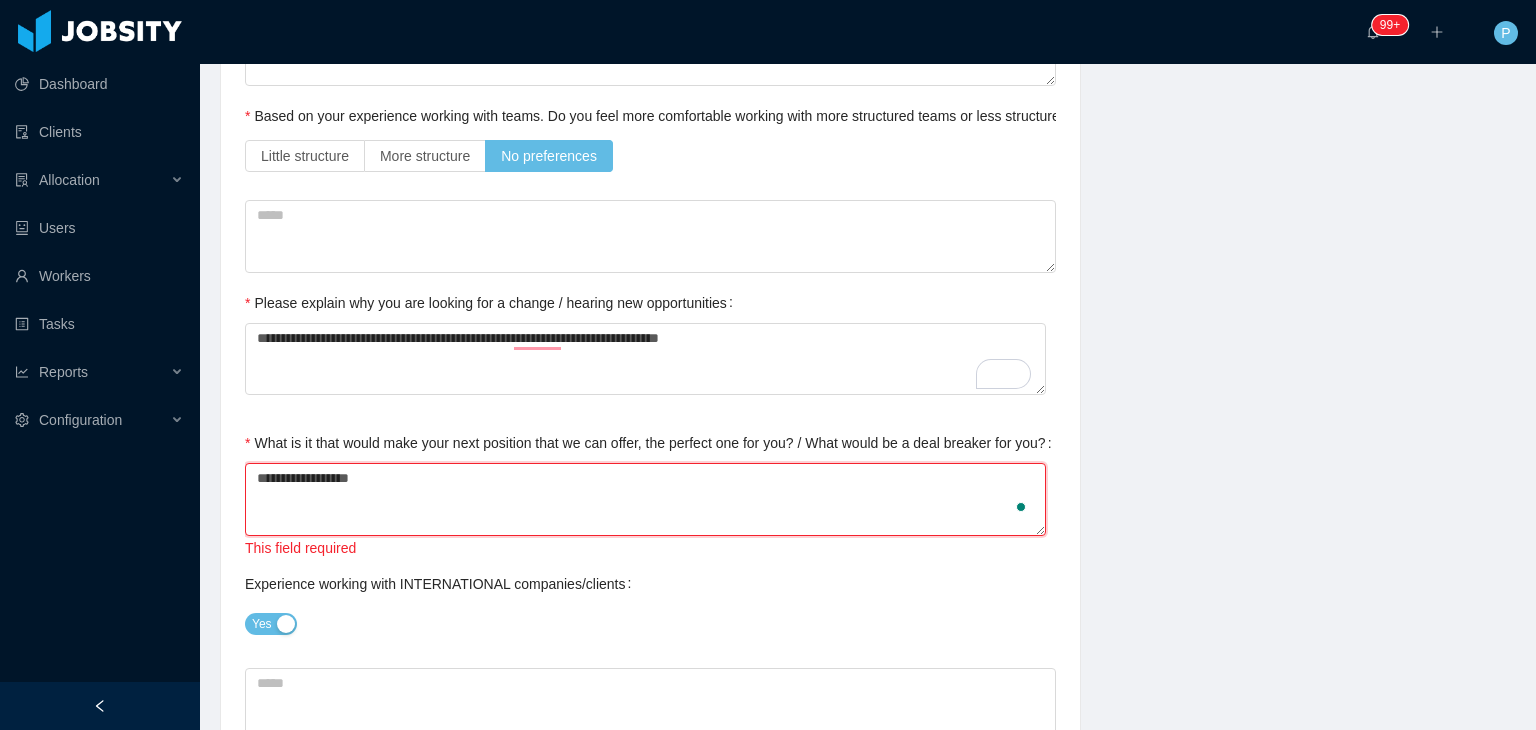 type on "**********" 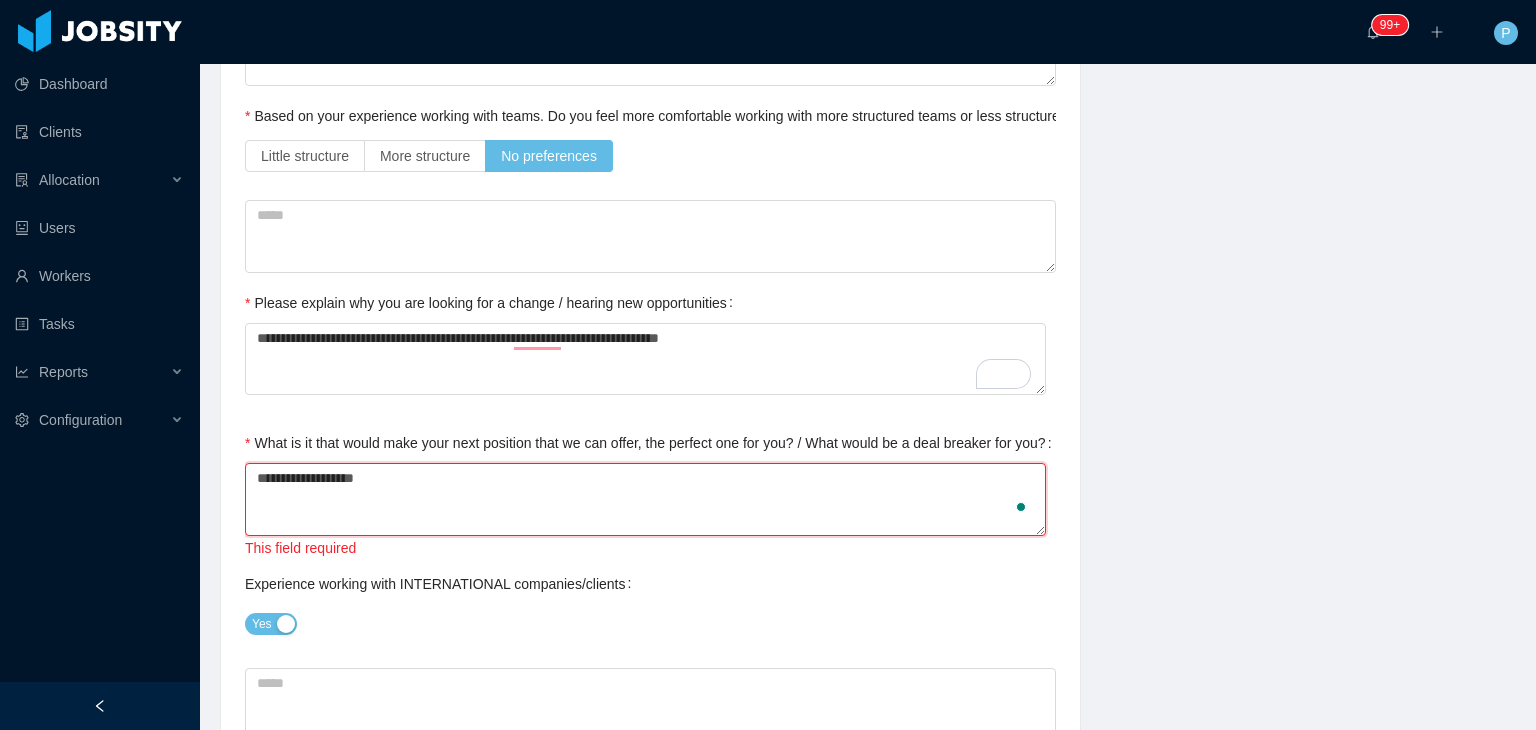 type on "**********" 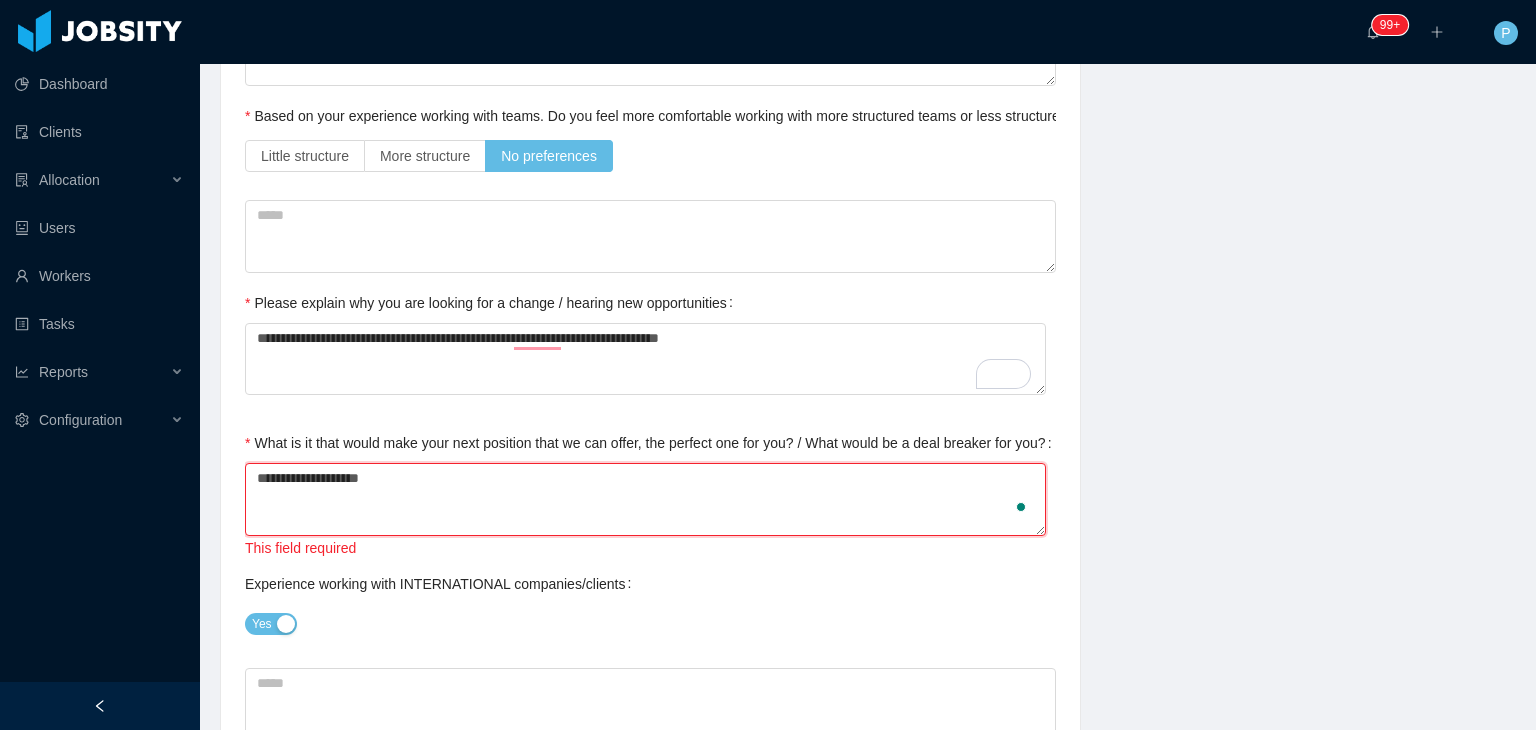 type on "**********" 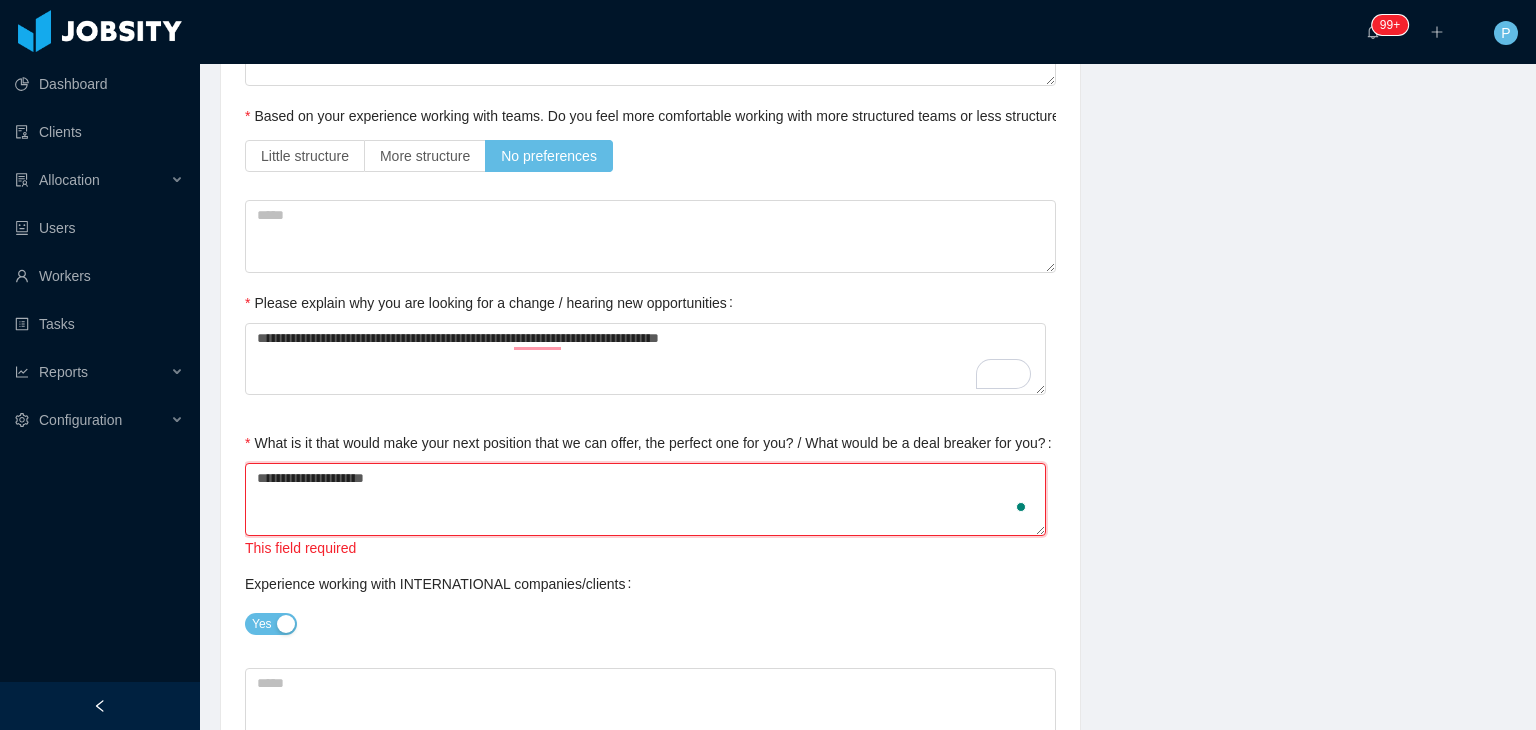 type on "**********" 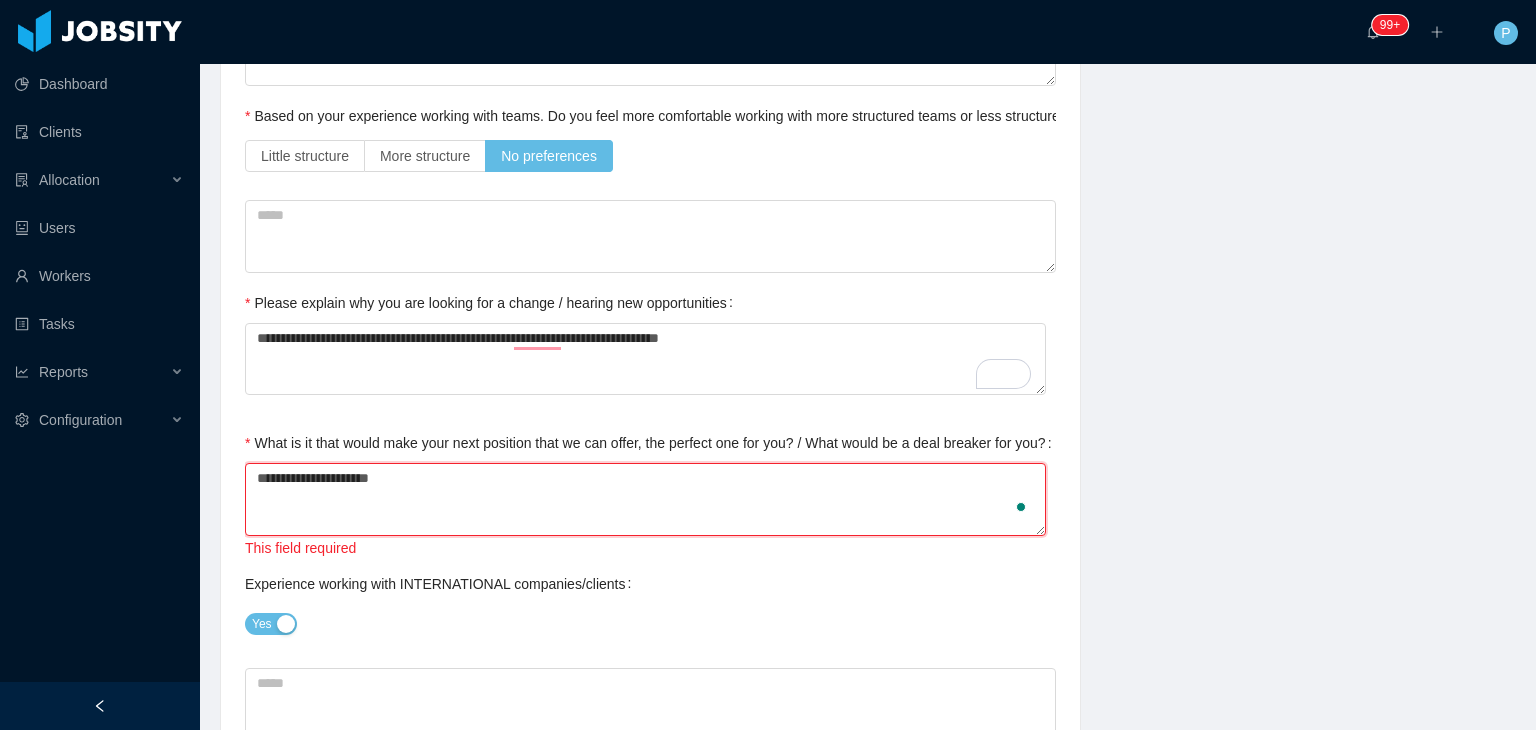 type on "**********" 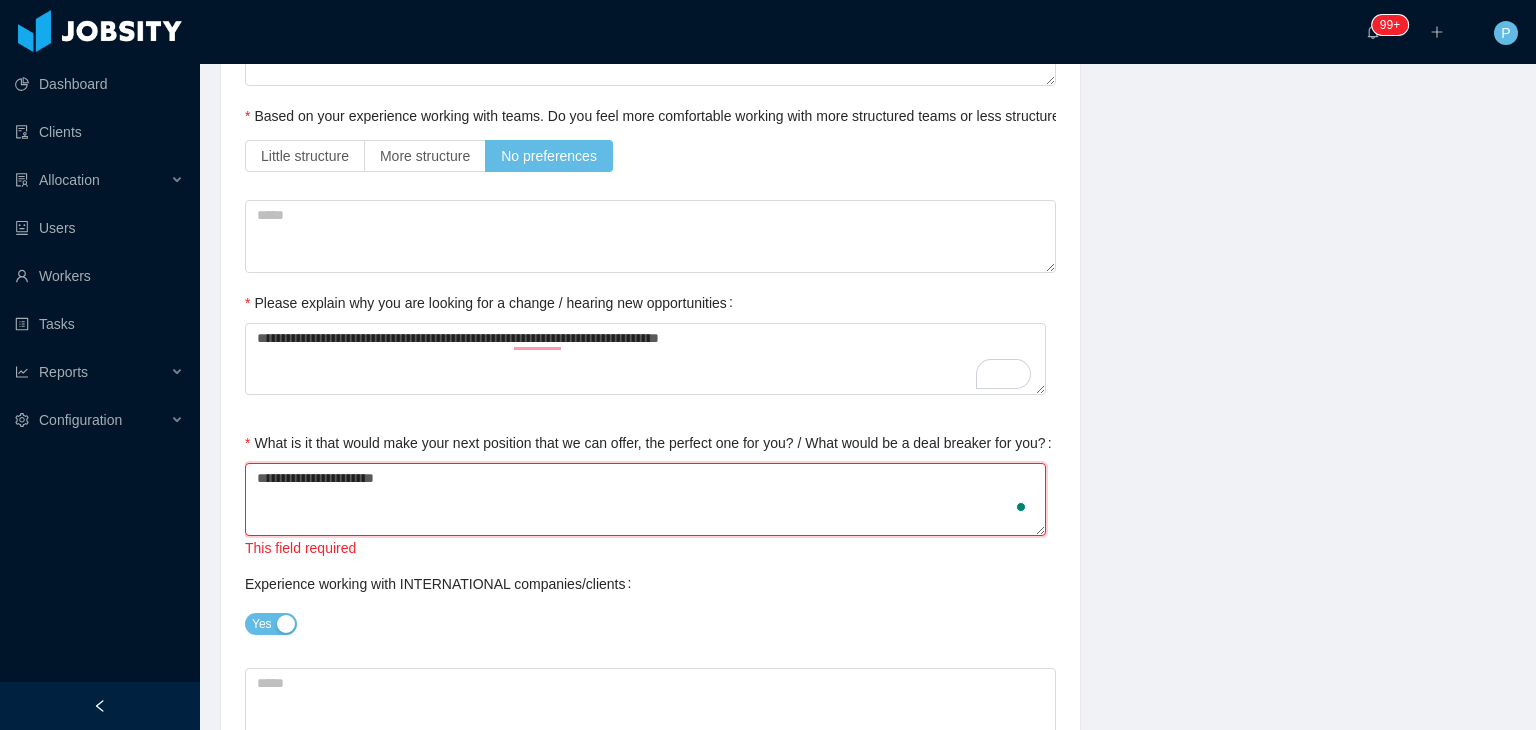 type on "**********" 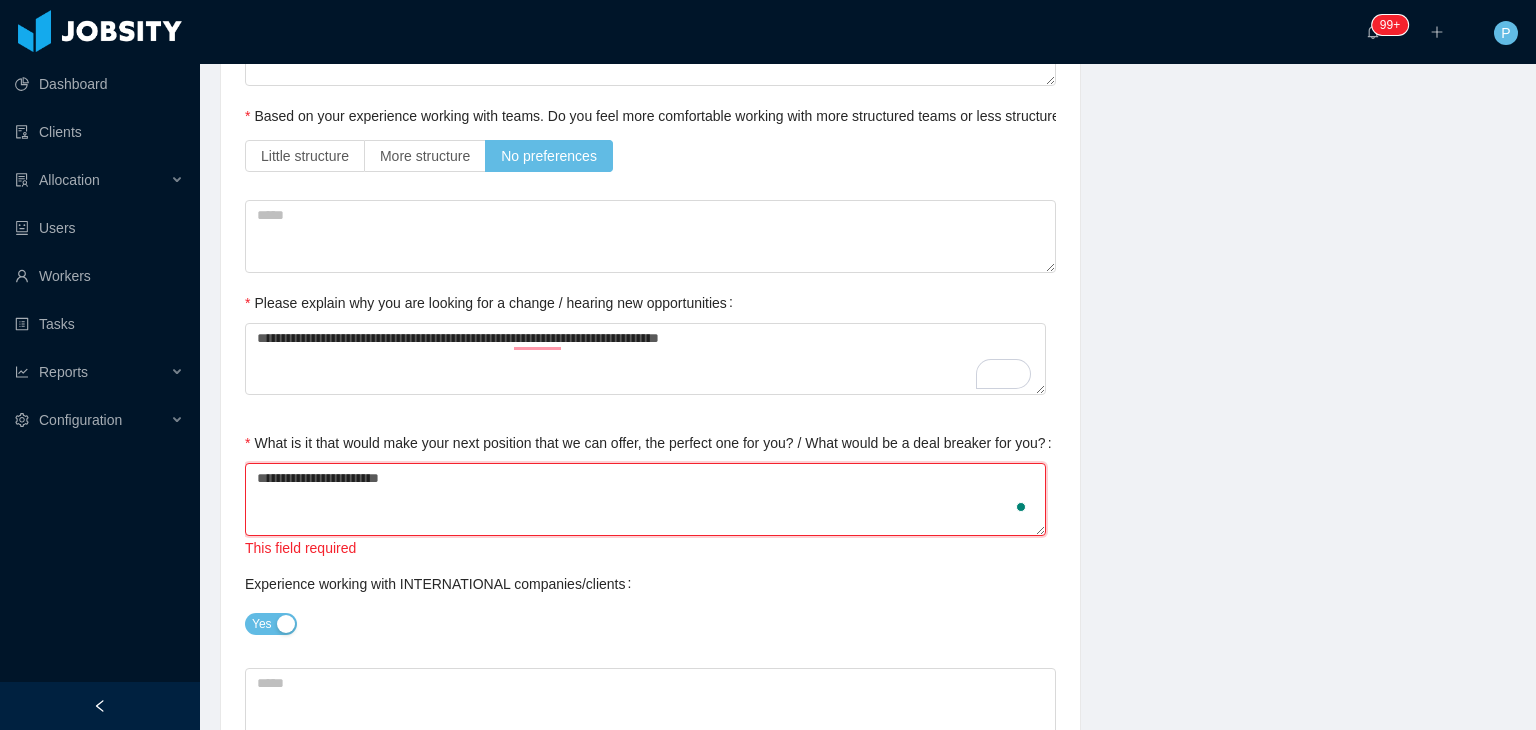 type on "**********" 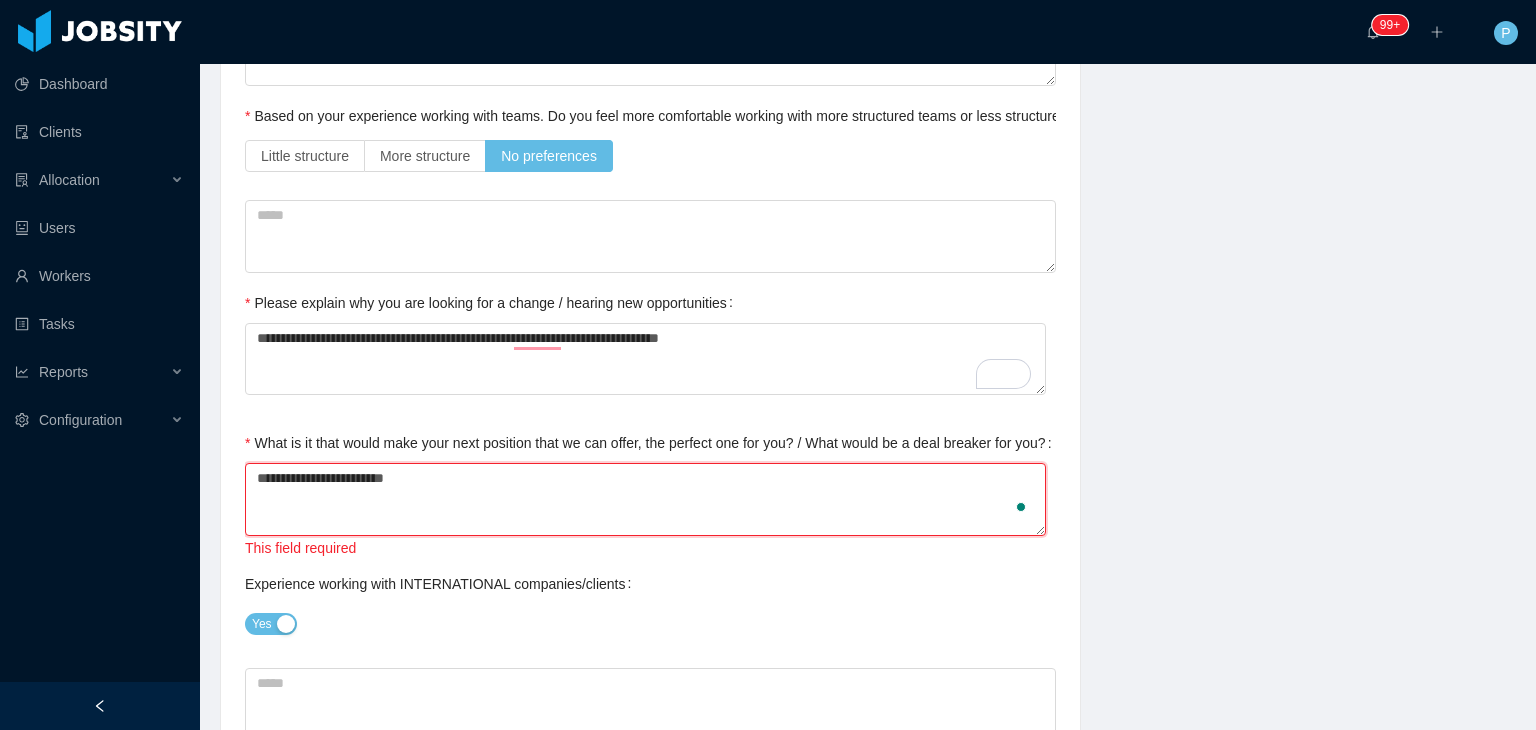type on "**********" 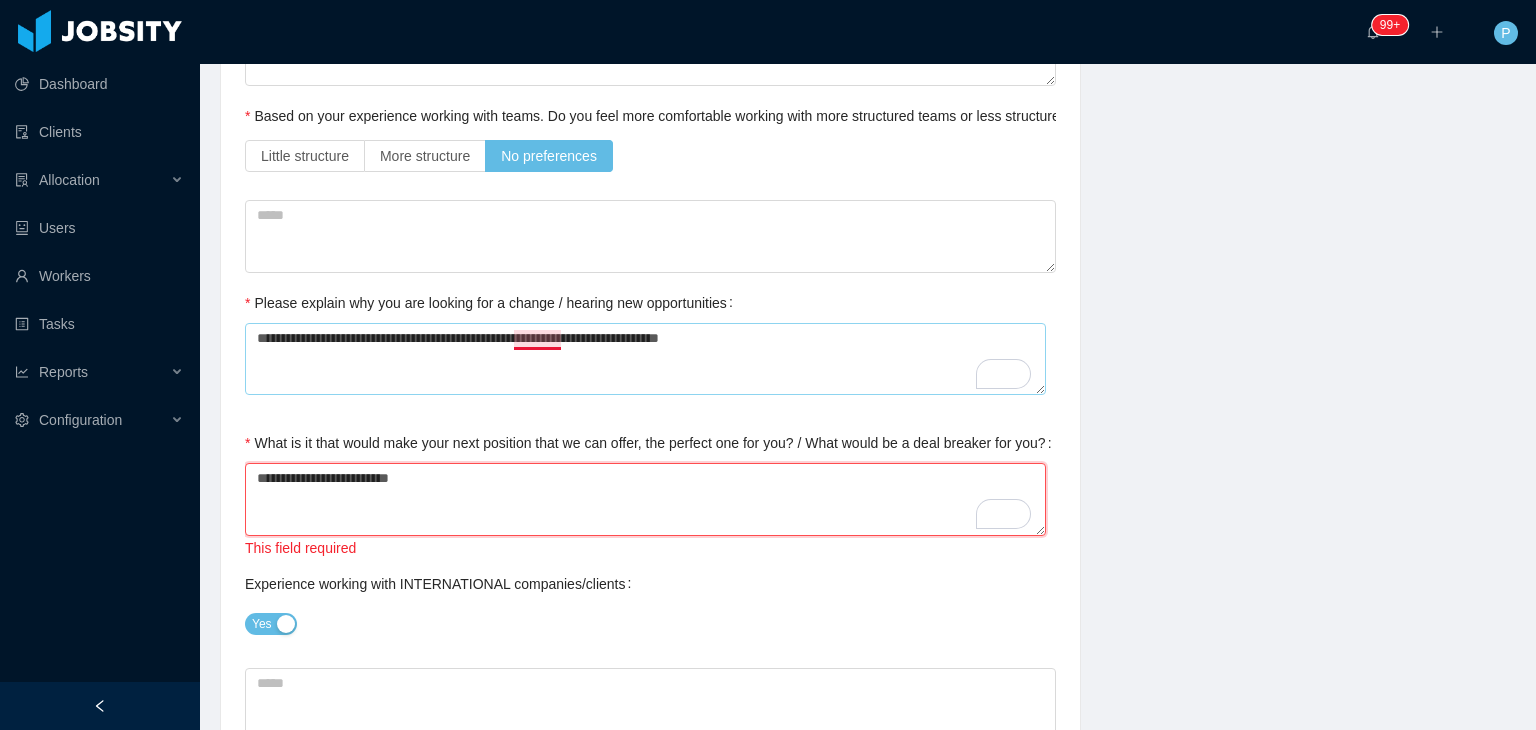 type on "**********" 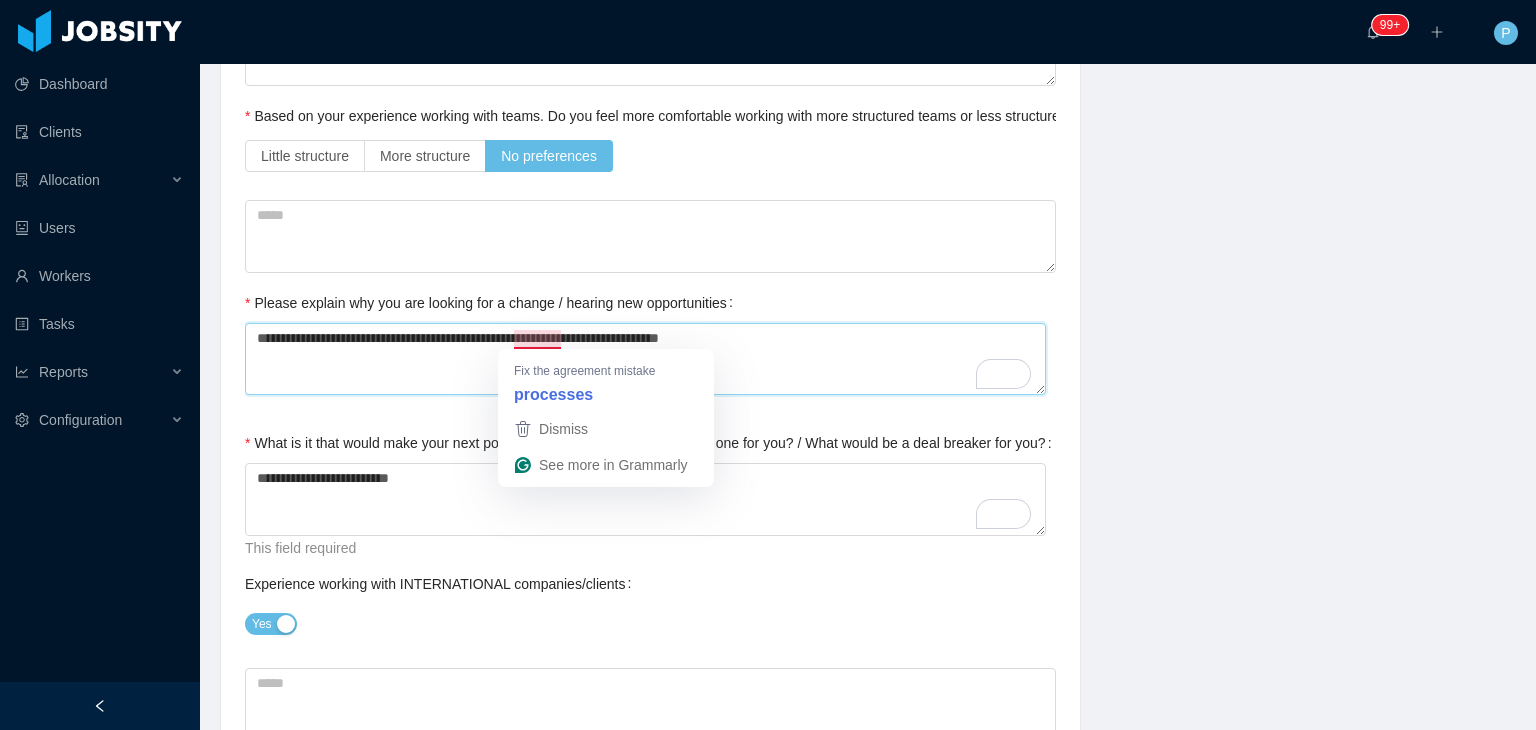 click on "**********" at bounding box center [645, 359] 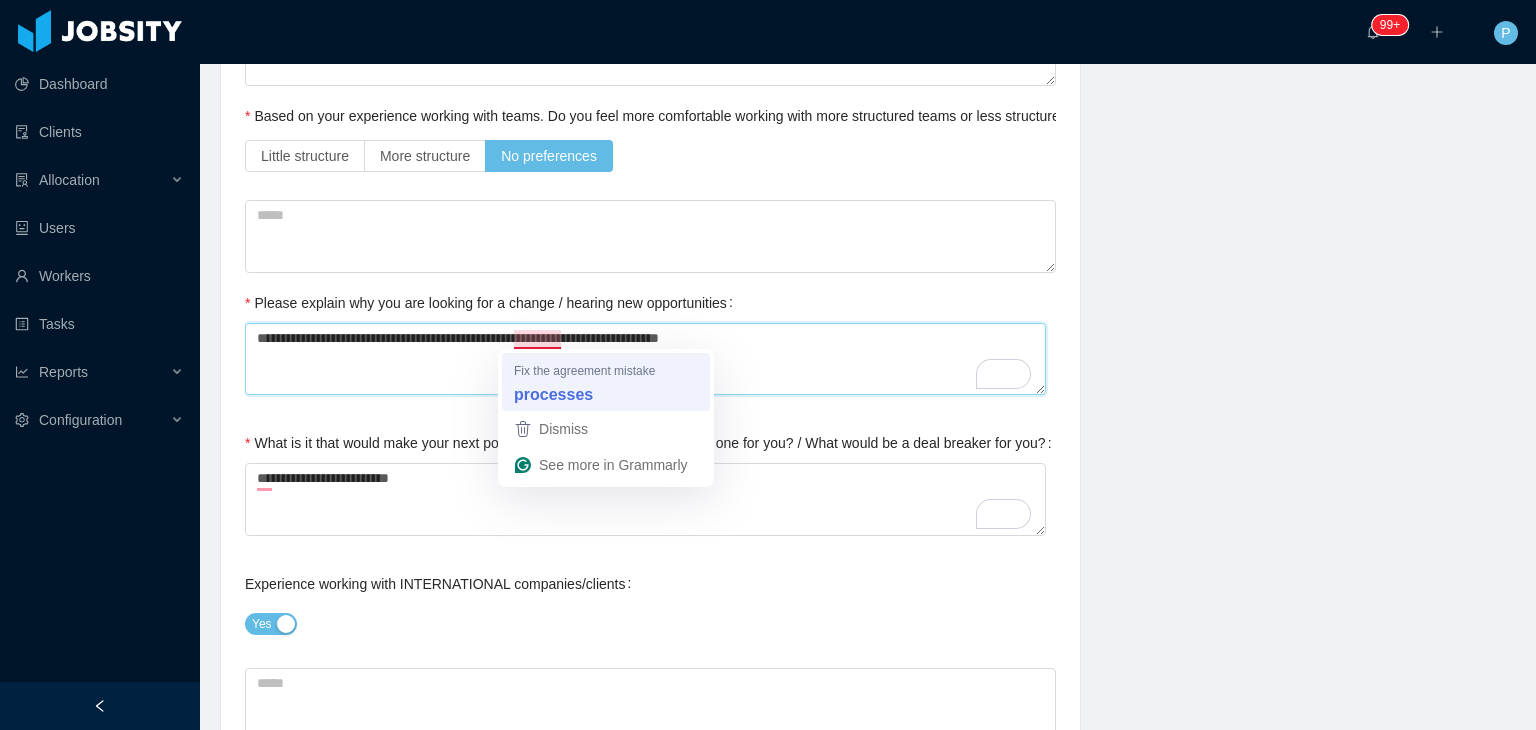 type on "**********" 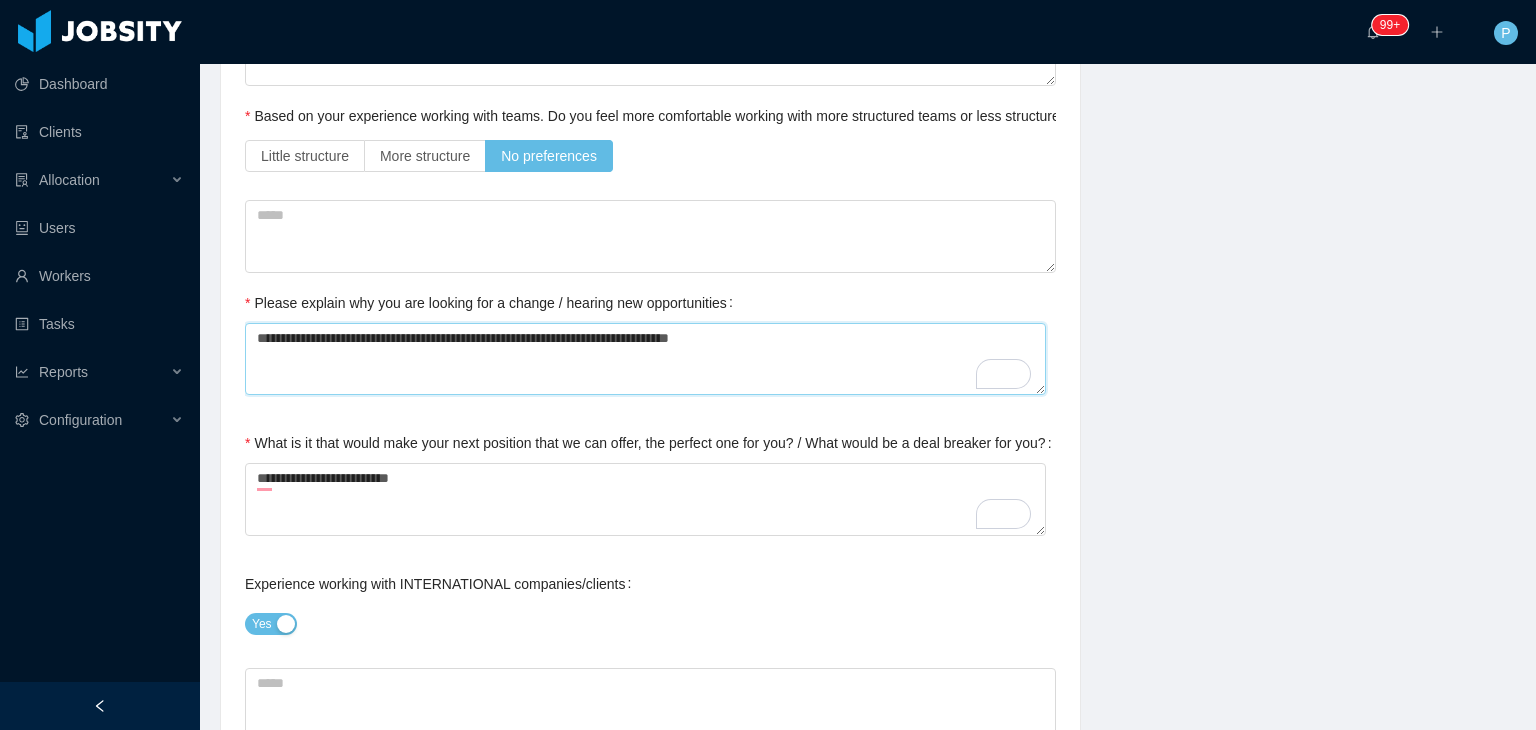 type on "**********" 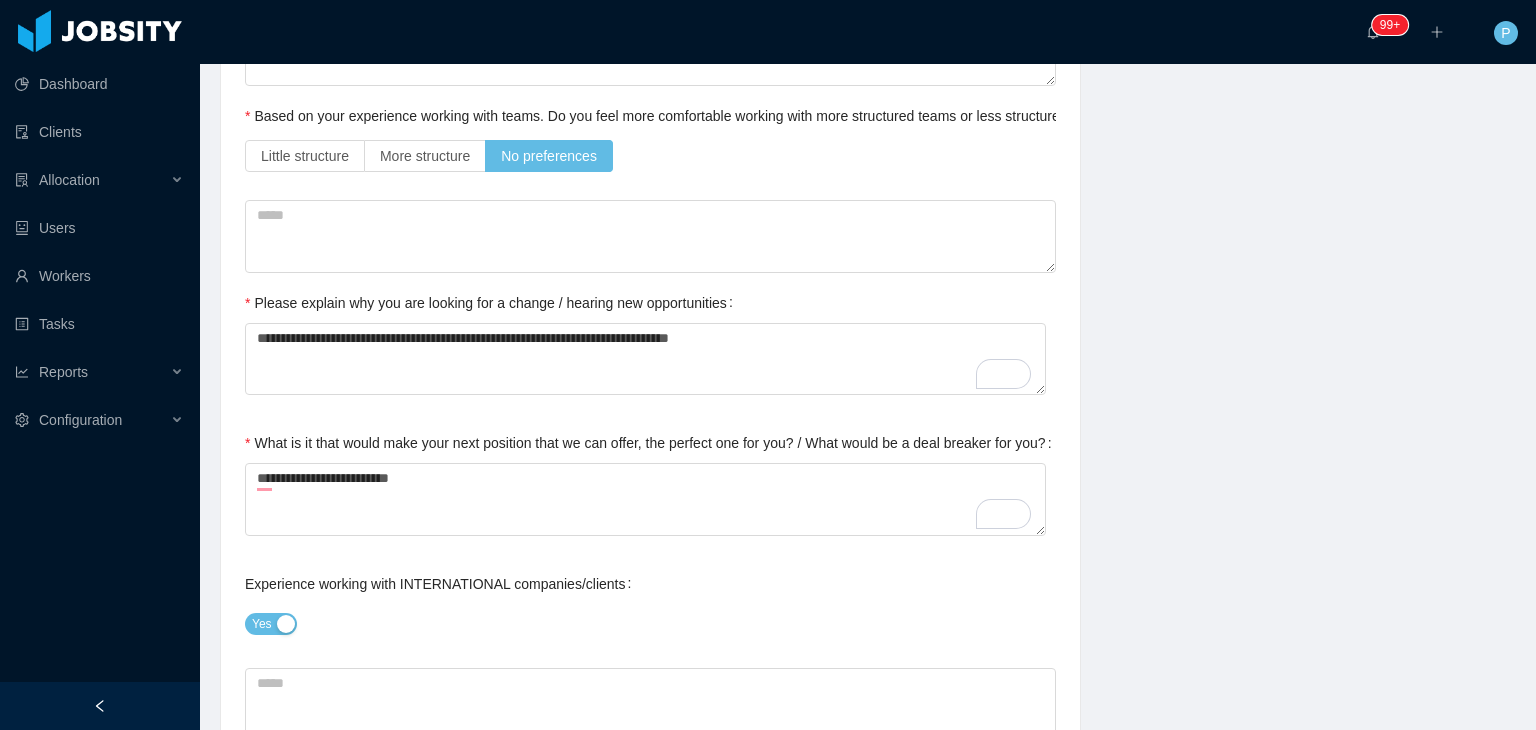 click on "**********" at bounding box center [650, 746] 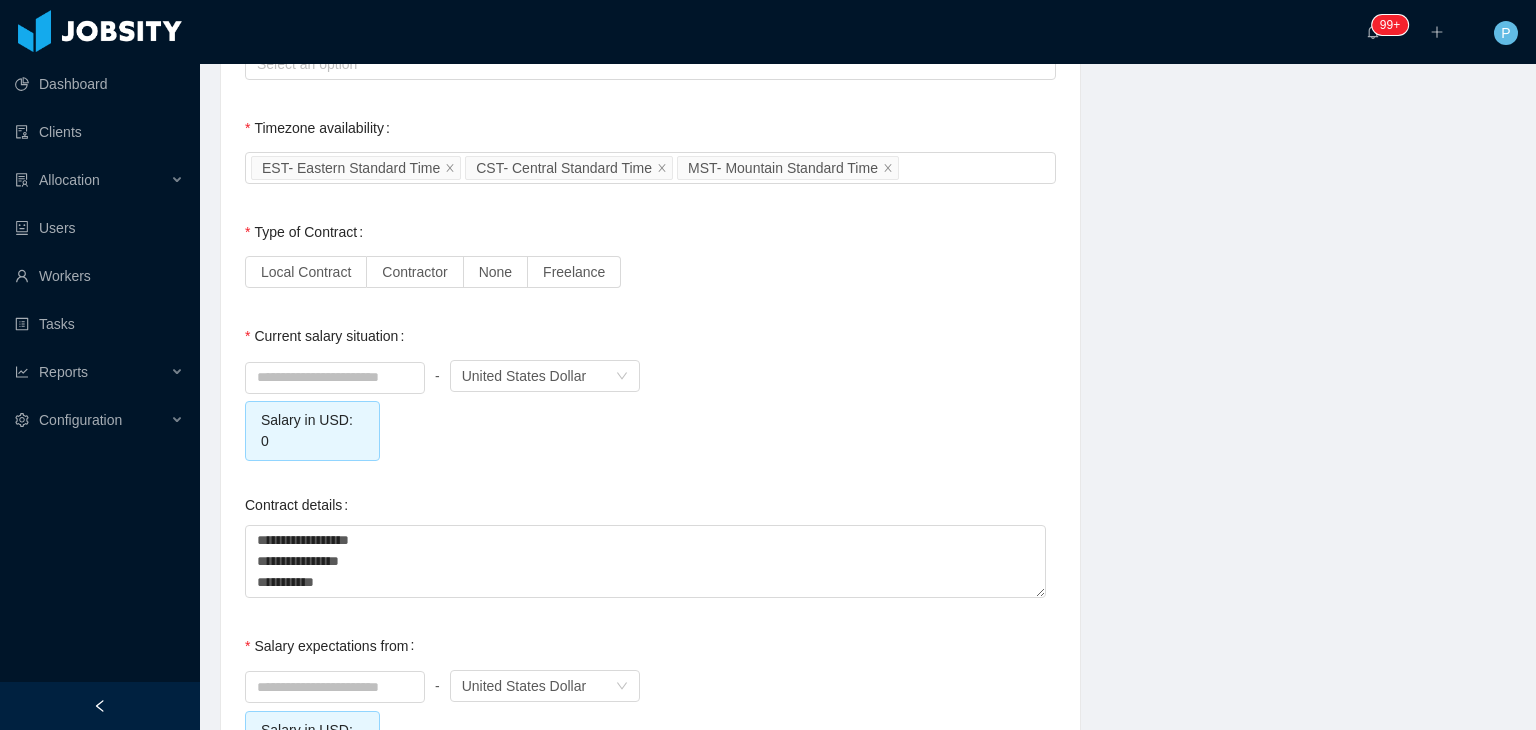 scroll, scrollTop: 1824, scrollLeft: 0, axis: vertical 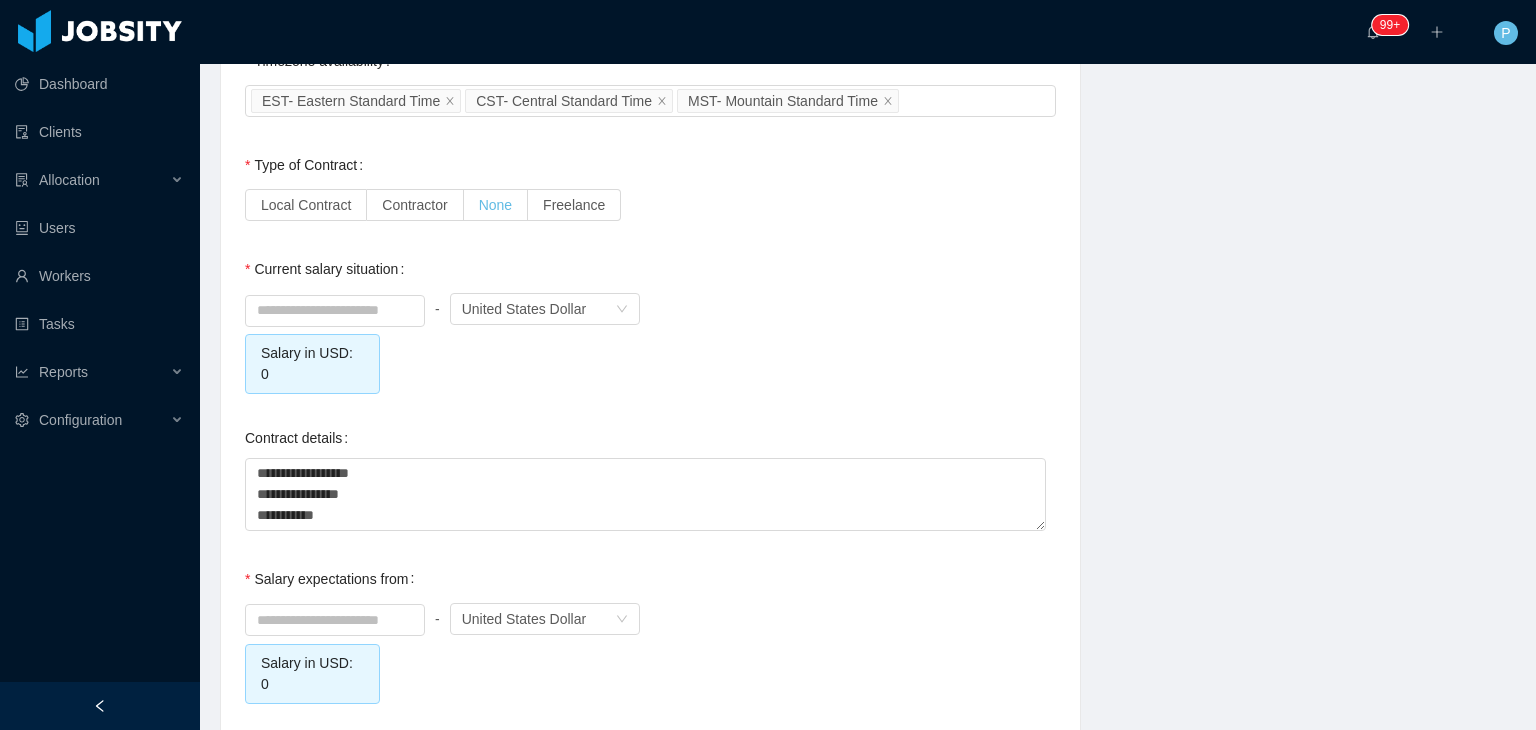 click on "None" at bounding box center (495, 205) 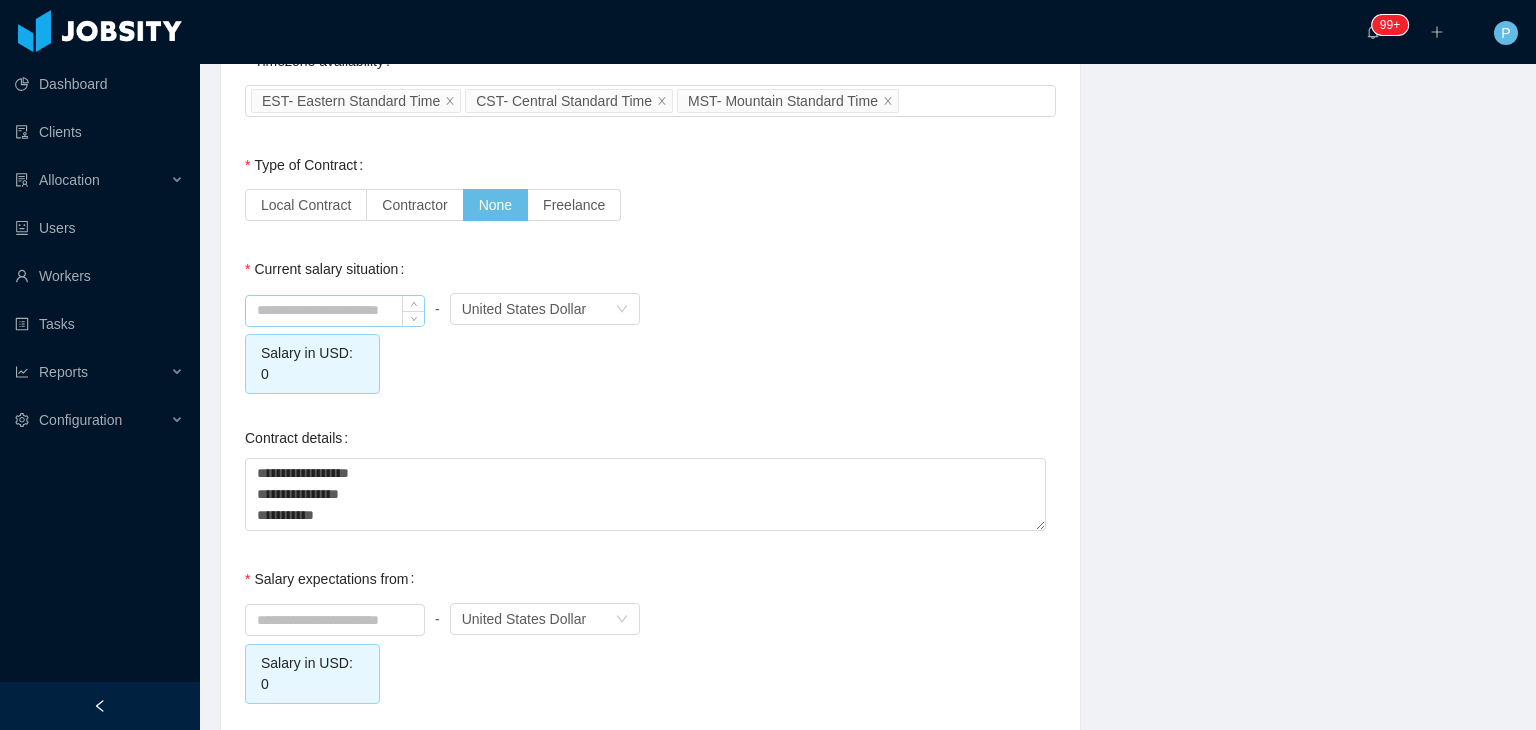 click at bounding box center [335, 311] 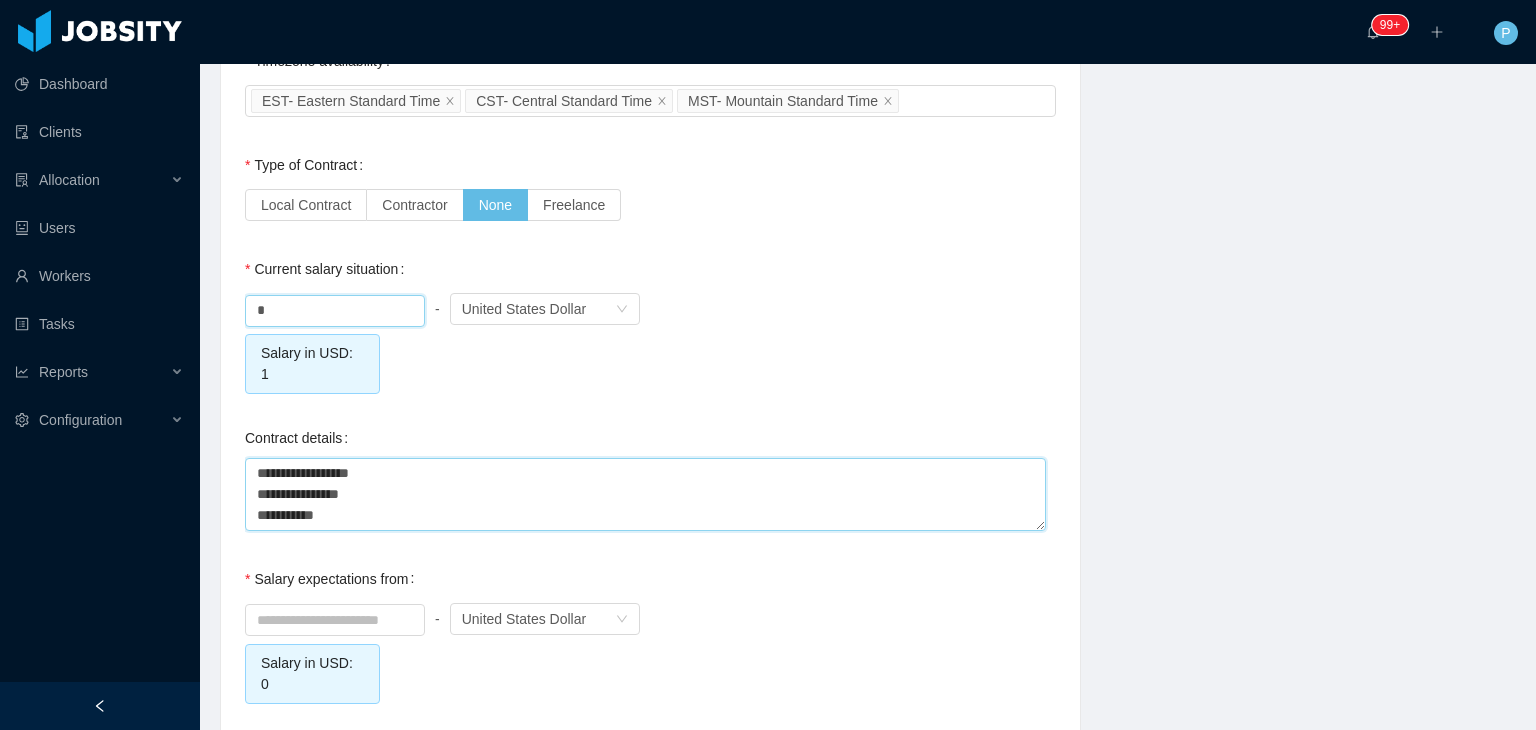 type on "****" 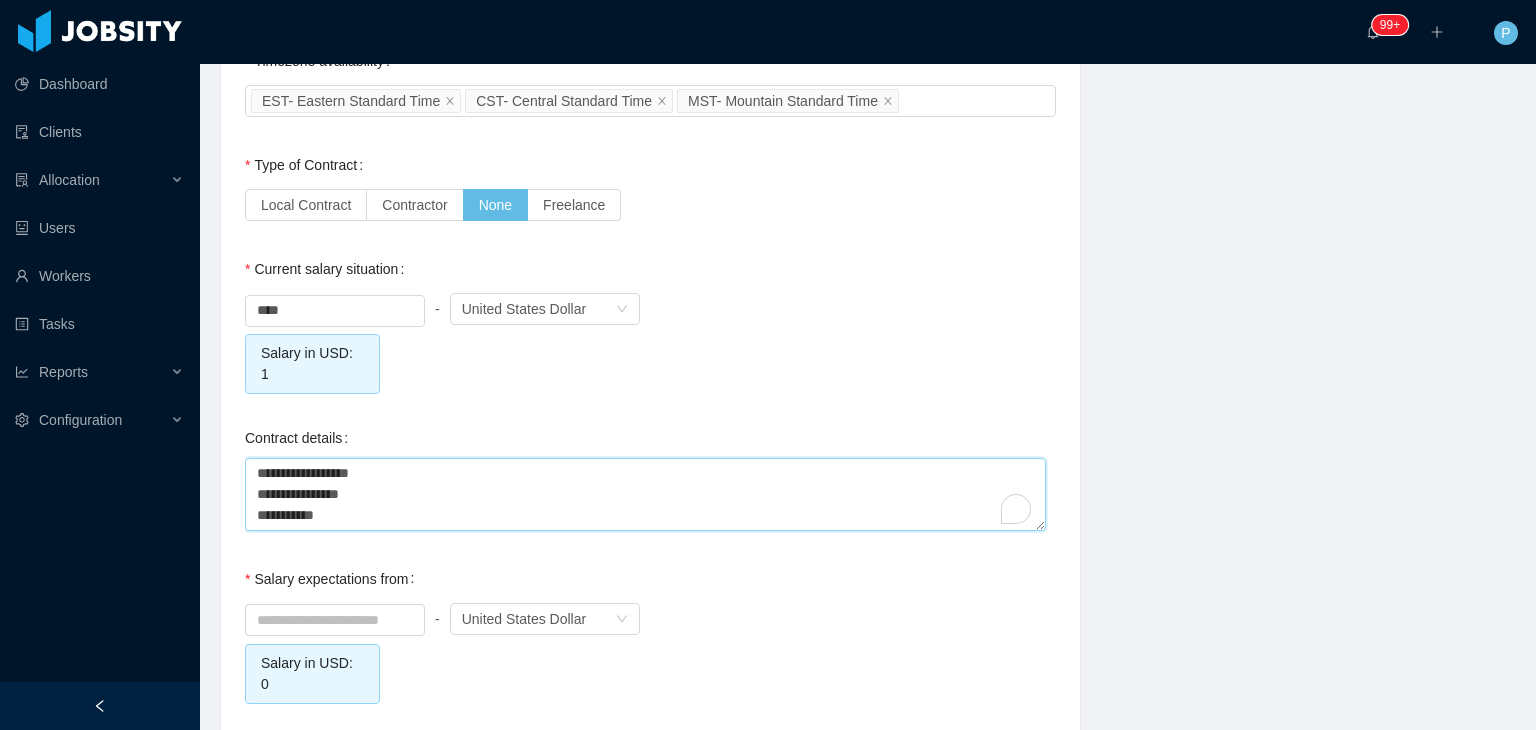 drag, startPoint x: 384, startPoint y: 493, endPoint x: 232, endPoint y: 458, distance: 155.97757 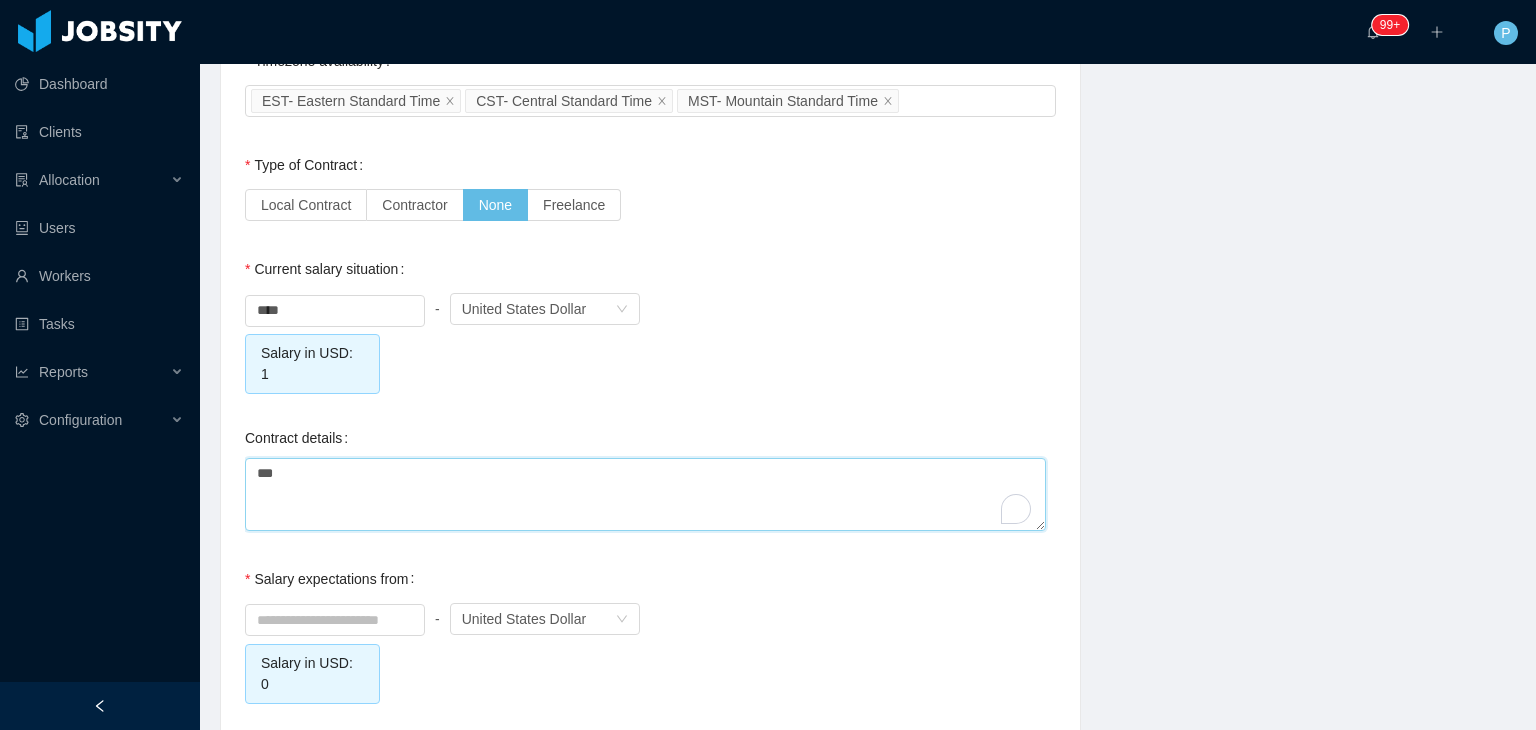 type on "****" 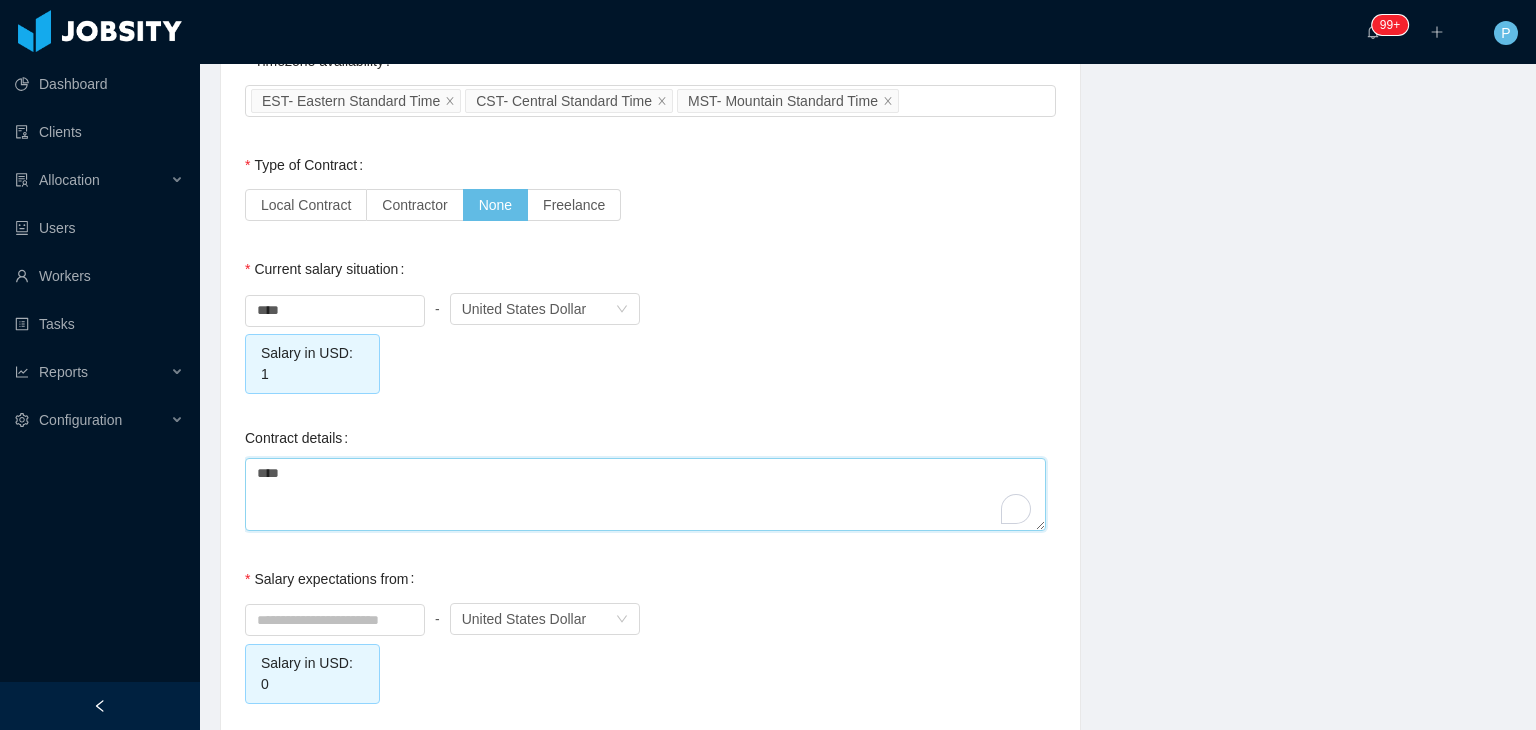 type 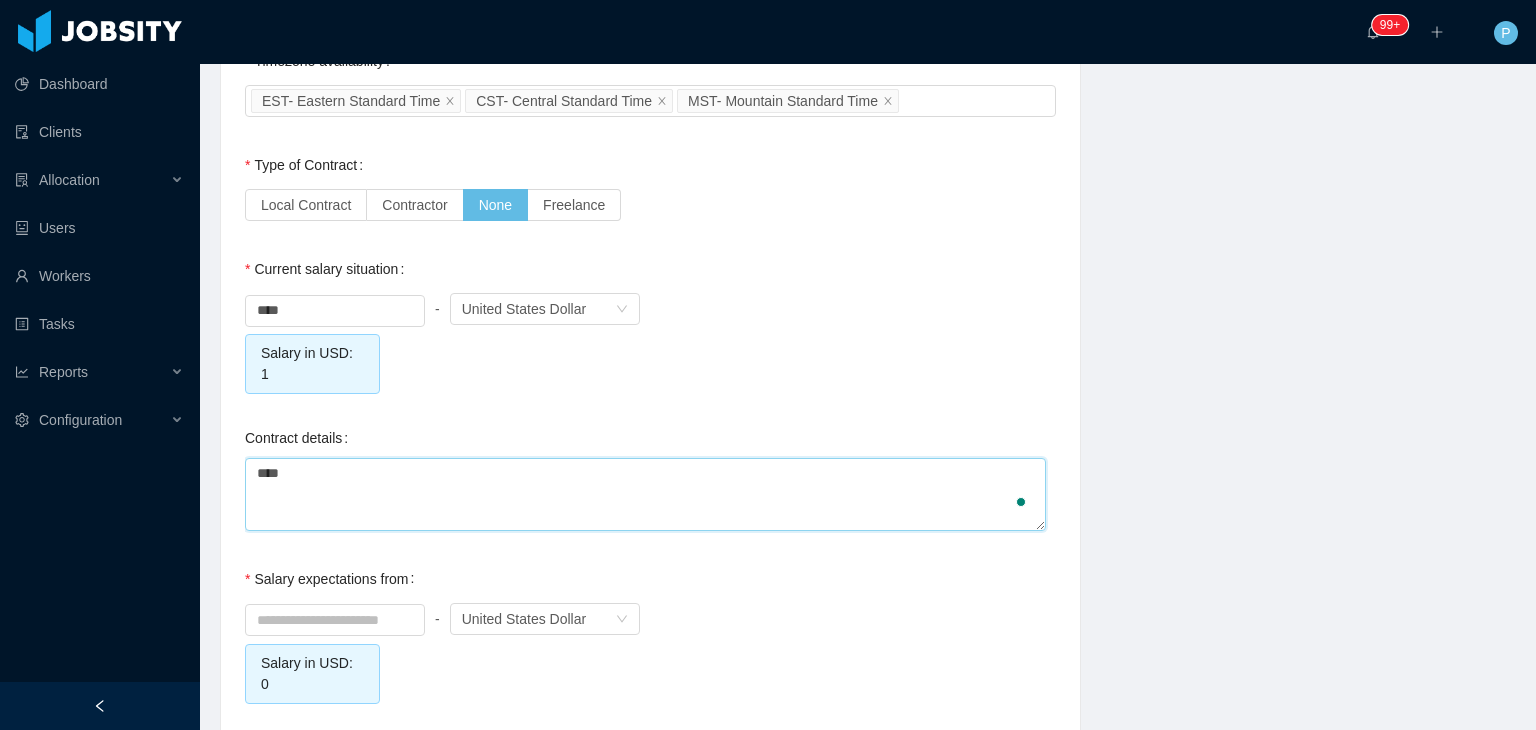 scroll, scrollTop: 16, scrollLeft: 0, axis: vertical 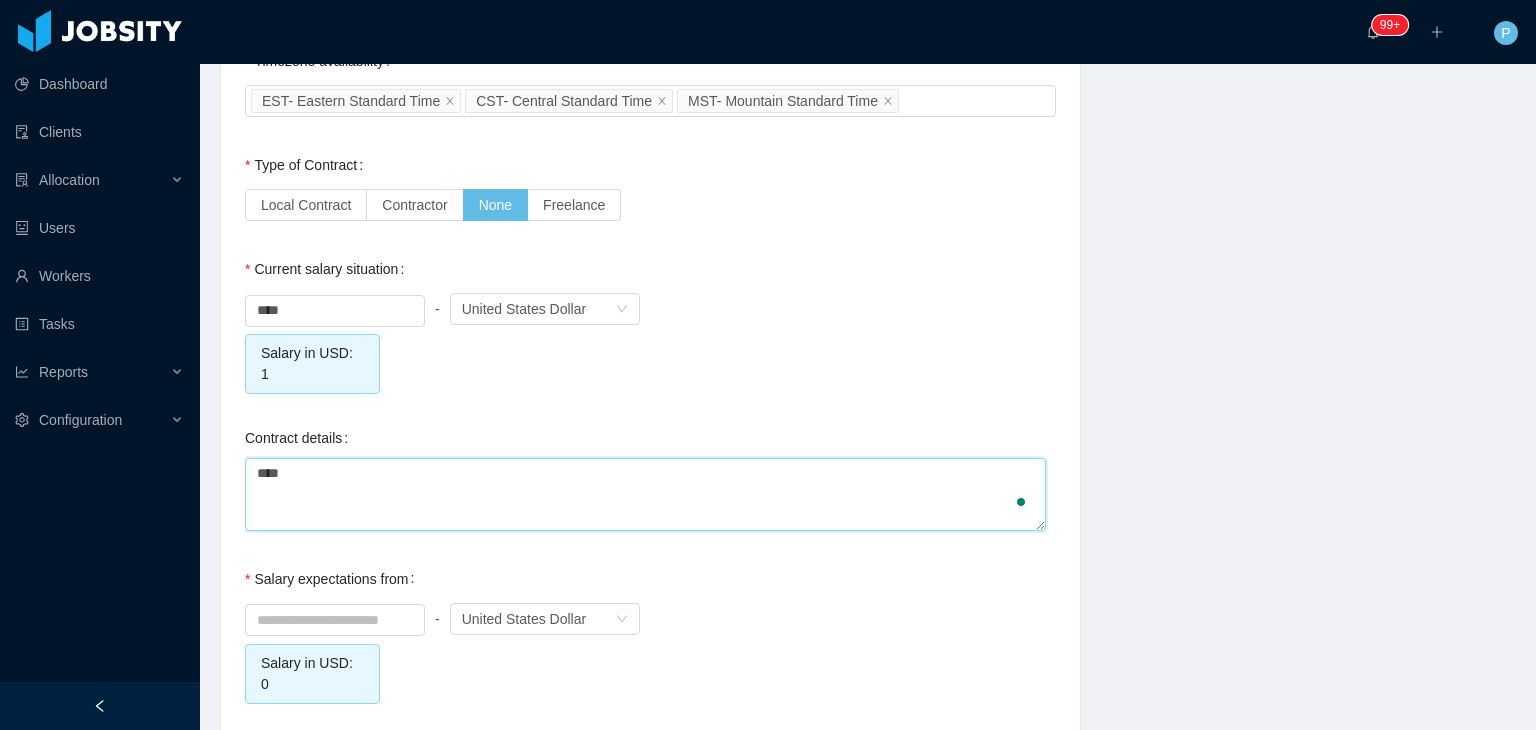 type on "****" 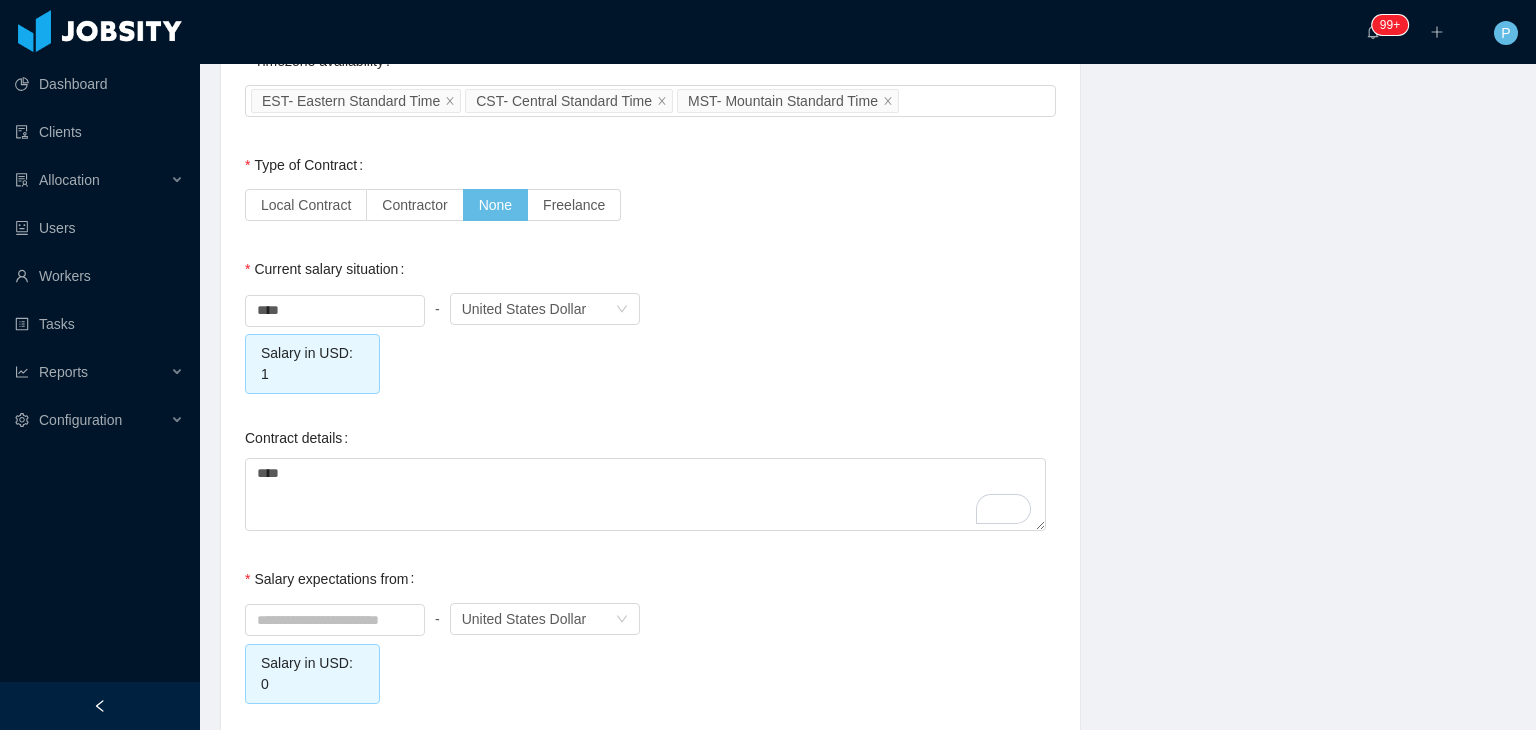 click on "**** - Currency United States Dollar   Salary in USD: 1" at bounding box center (650, 341) 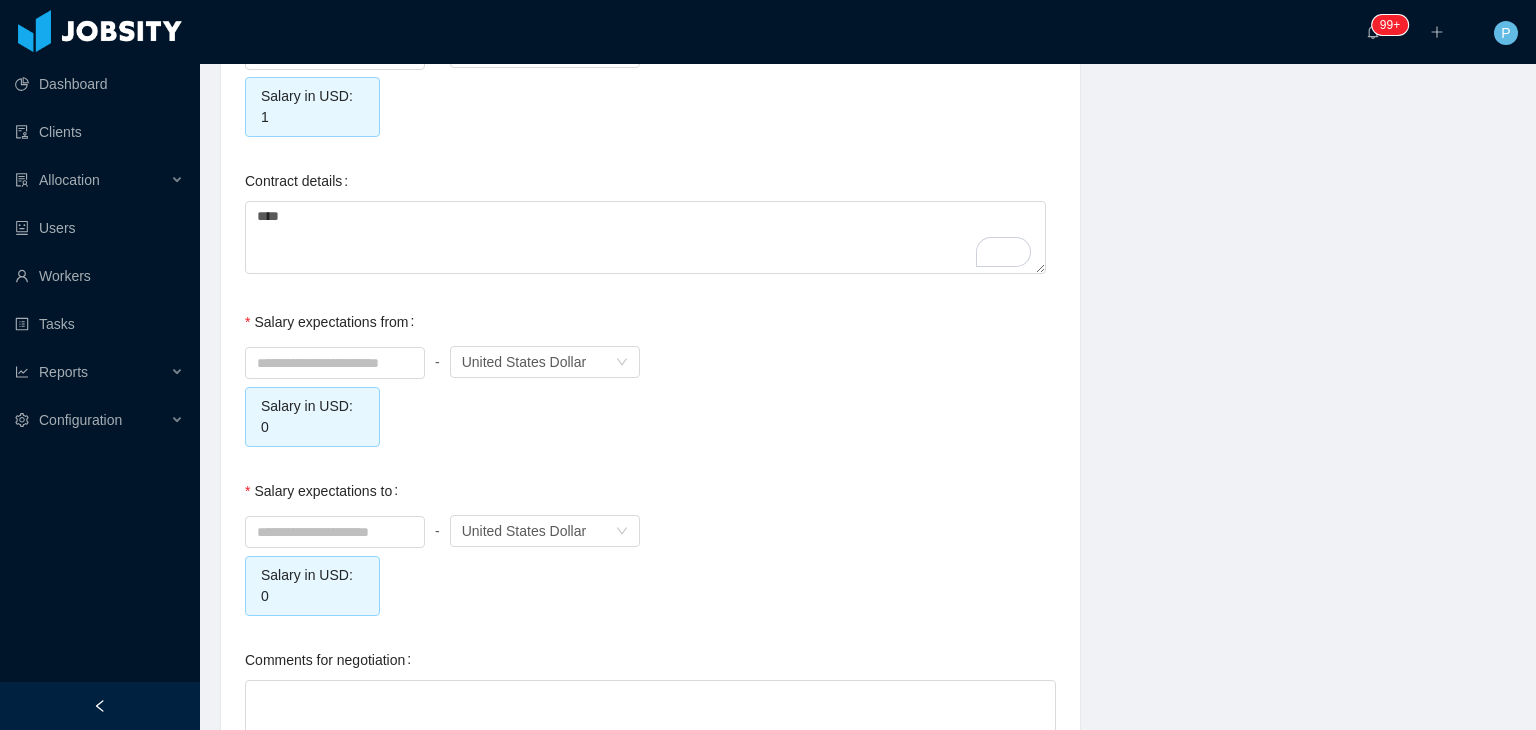 scroll, scrollTop: 2144, scrollLeft: 0, axis: vertical 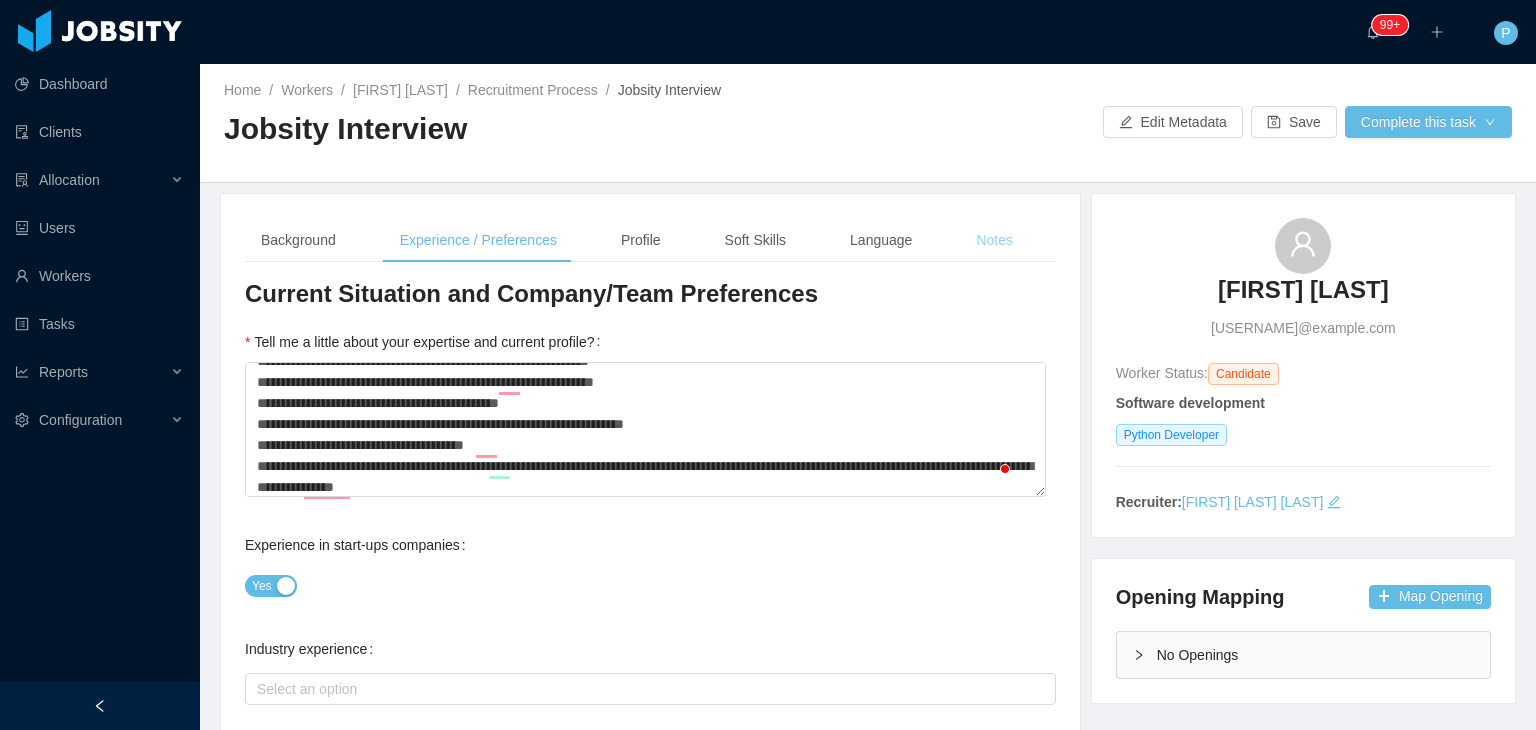 click on "Notes" at bounding box center (994, 240) 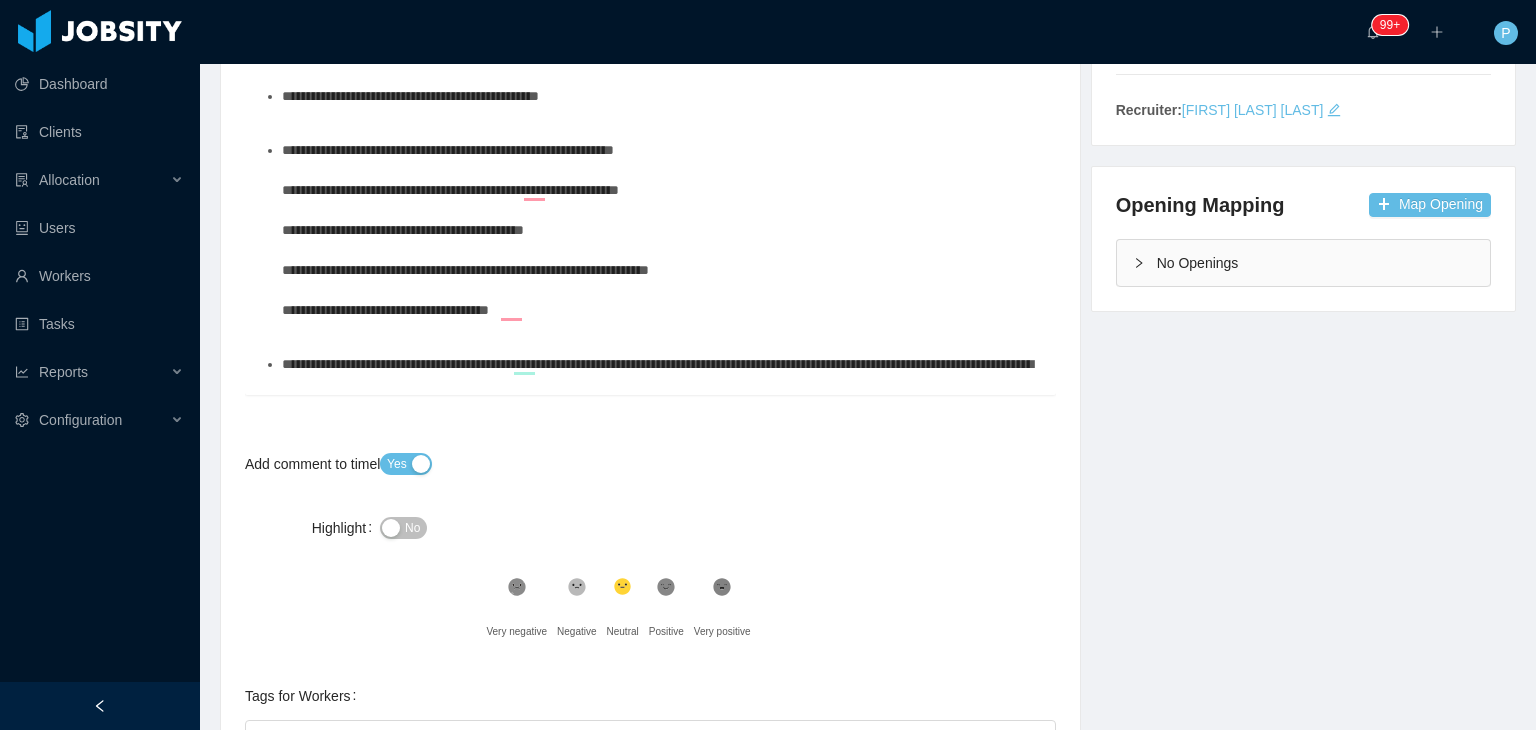 scroll, scrollTop: 544, scrollLeft: 0, axis: vertical 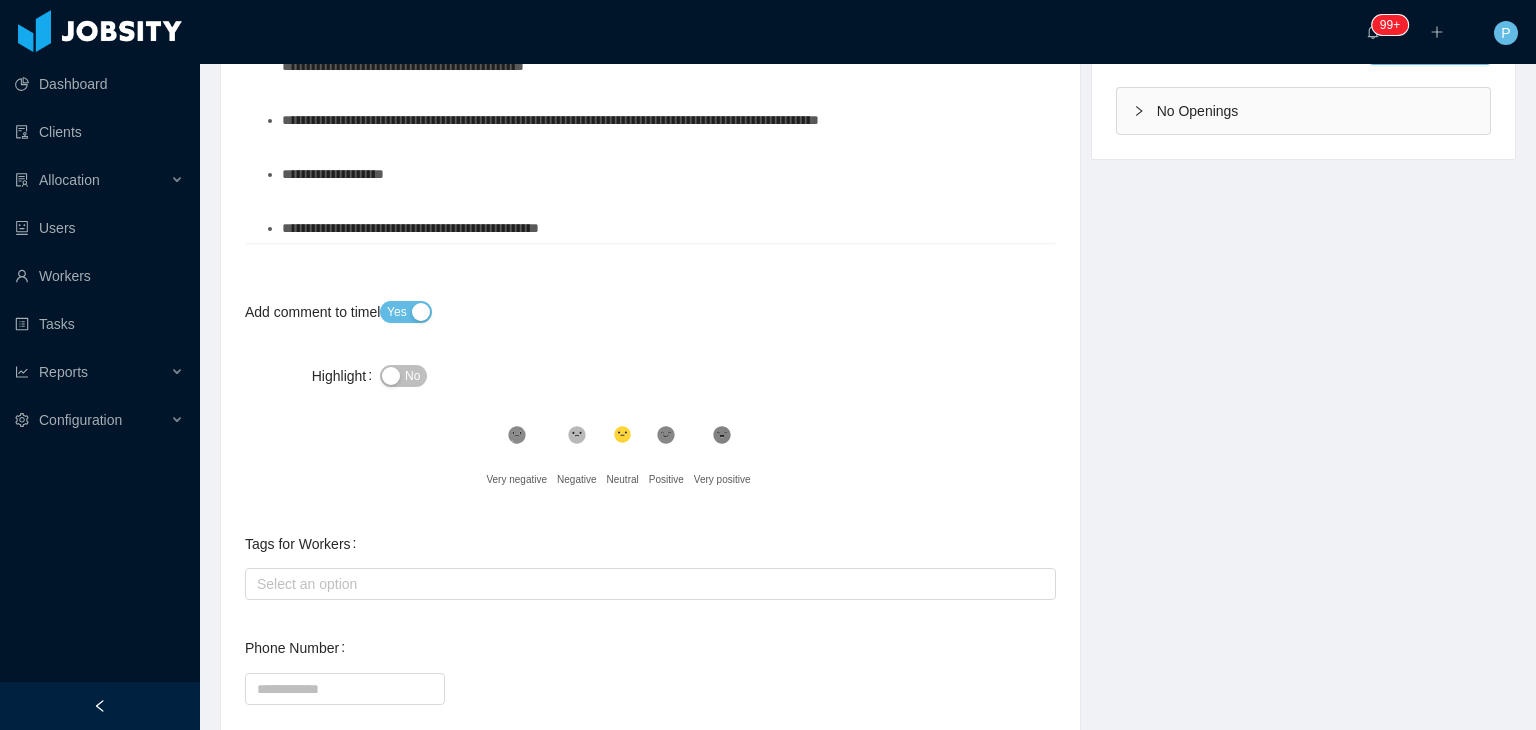 click on "**********" at bounding box center [661, 174] 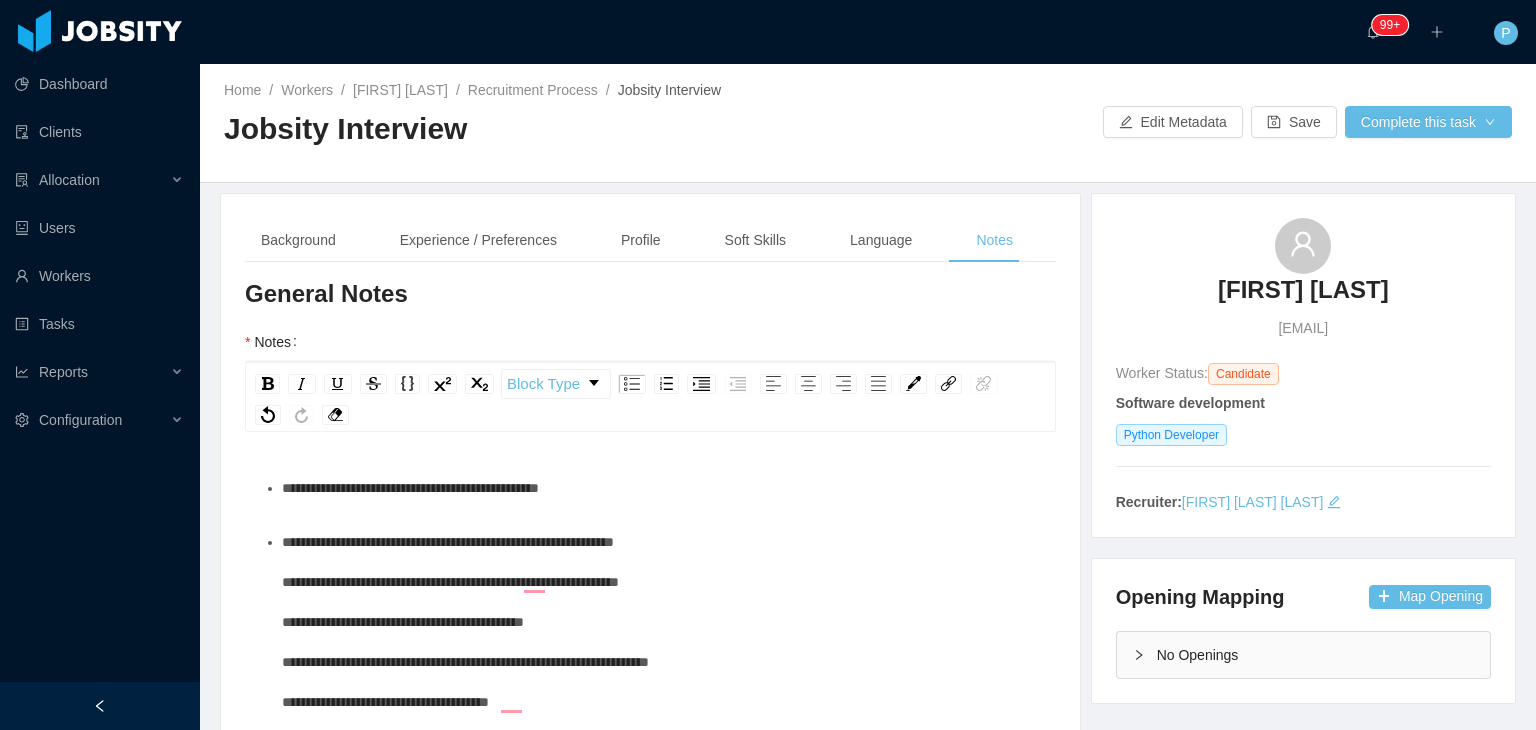 type 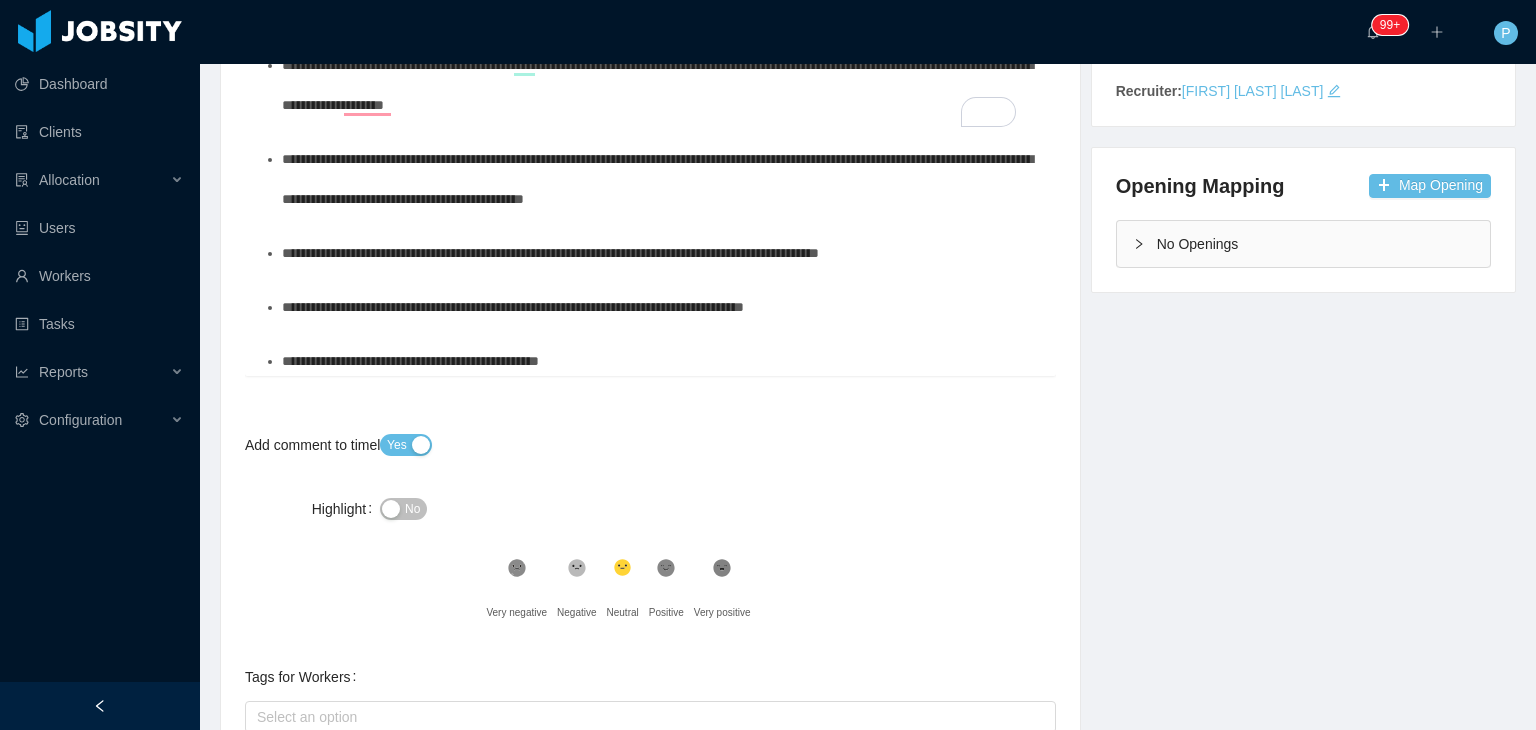 scroll, scrollTop: 365, scrollLeft: 0, axis: vertical 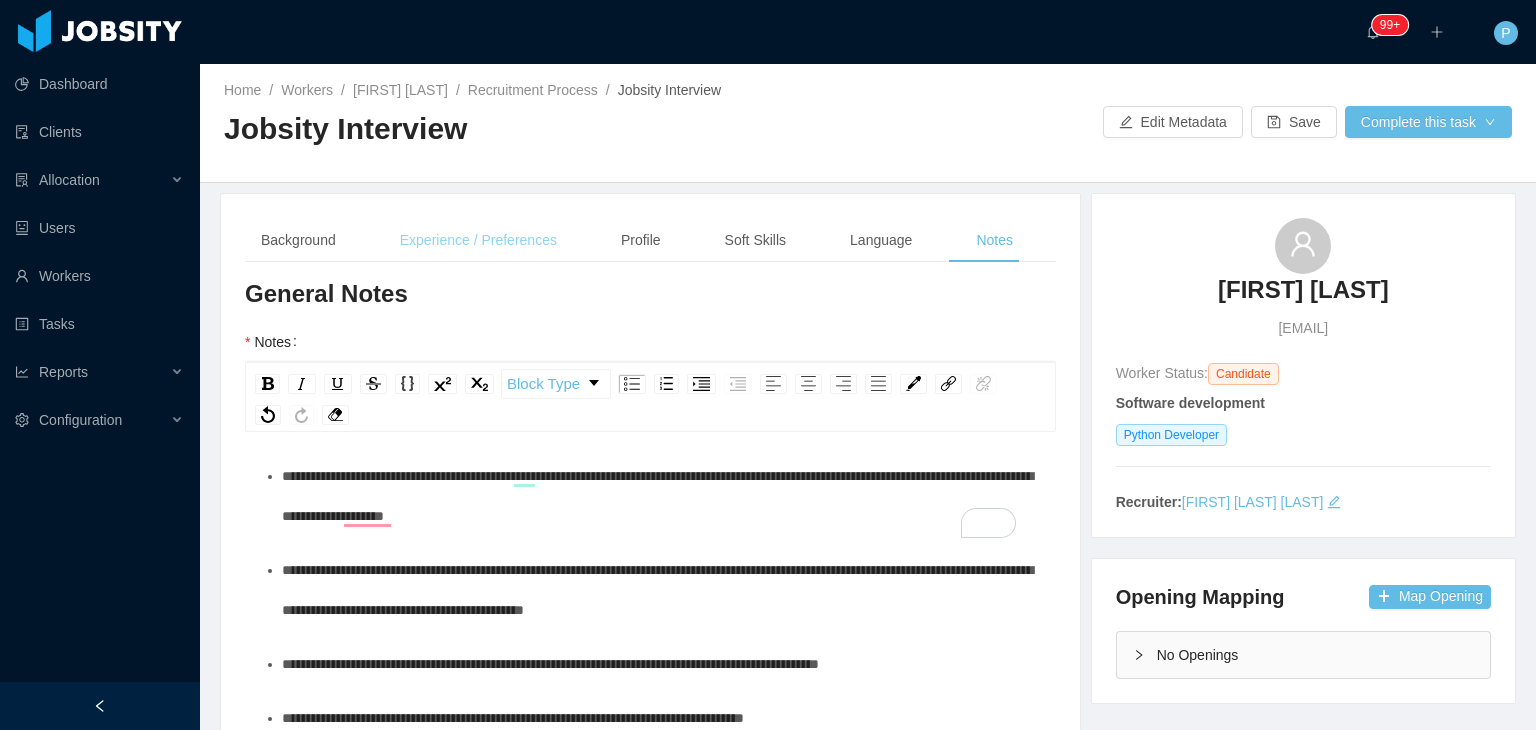 click on "Experience / Preferences" at bounding box center [478, 240] 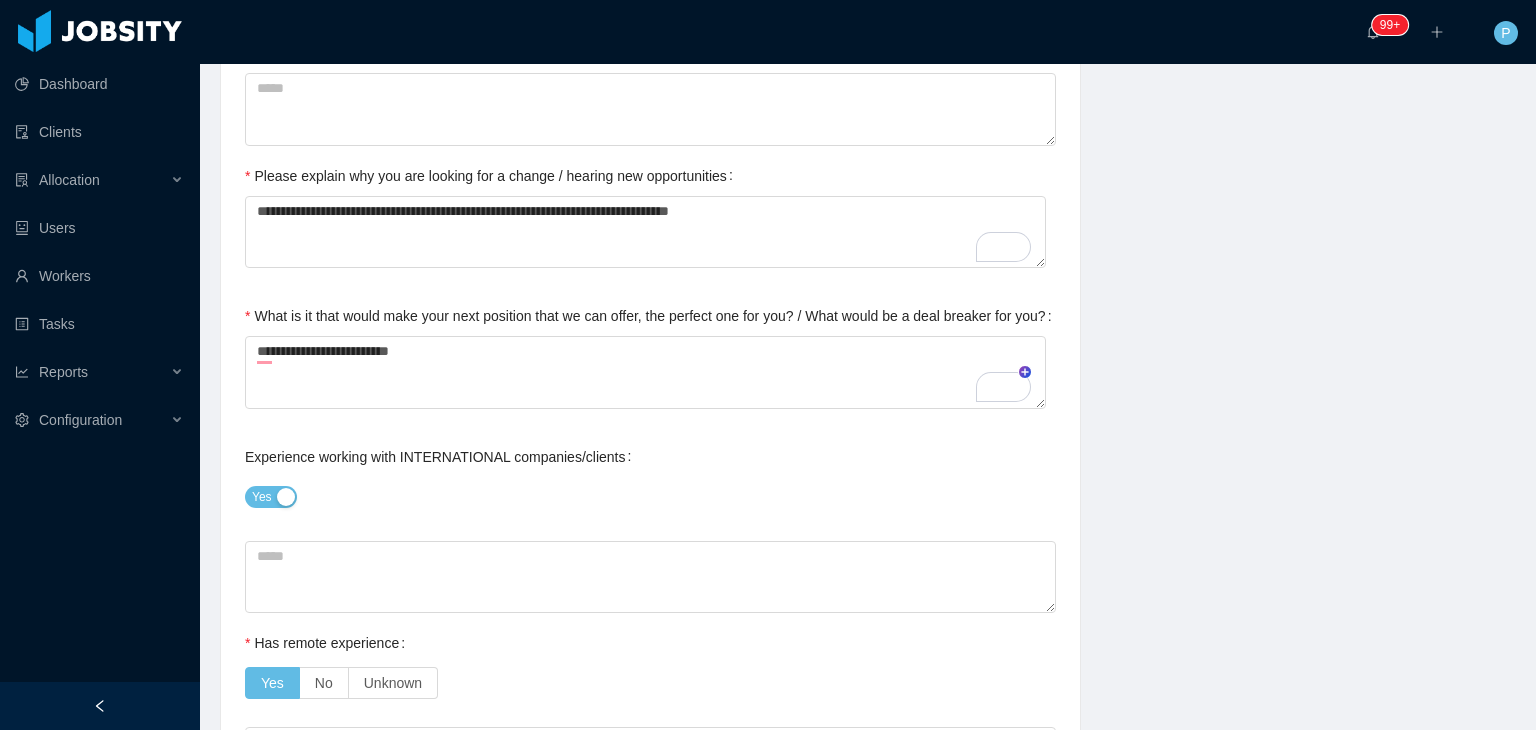 scroll, scrollTop: 937, scrollLeft: 0, axis: vertical 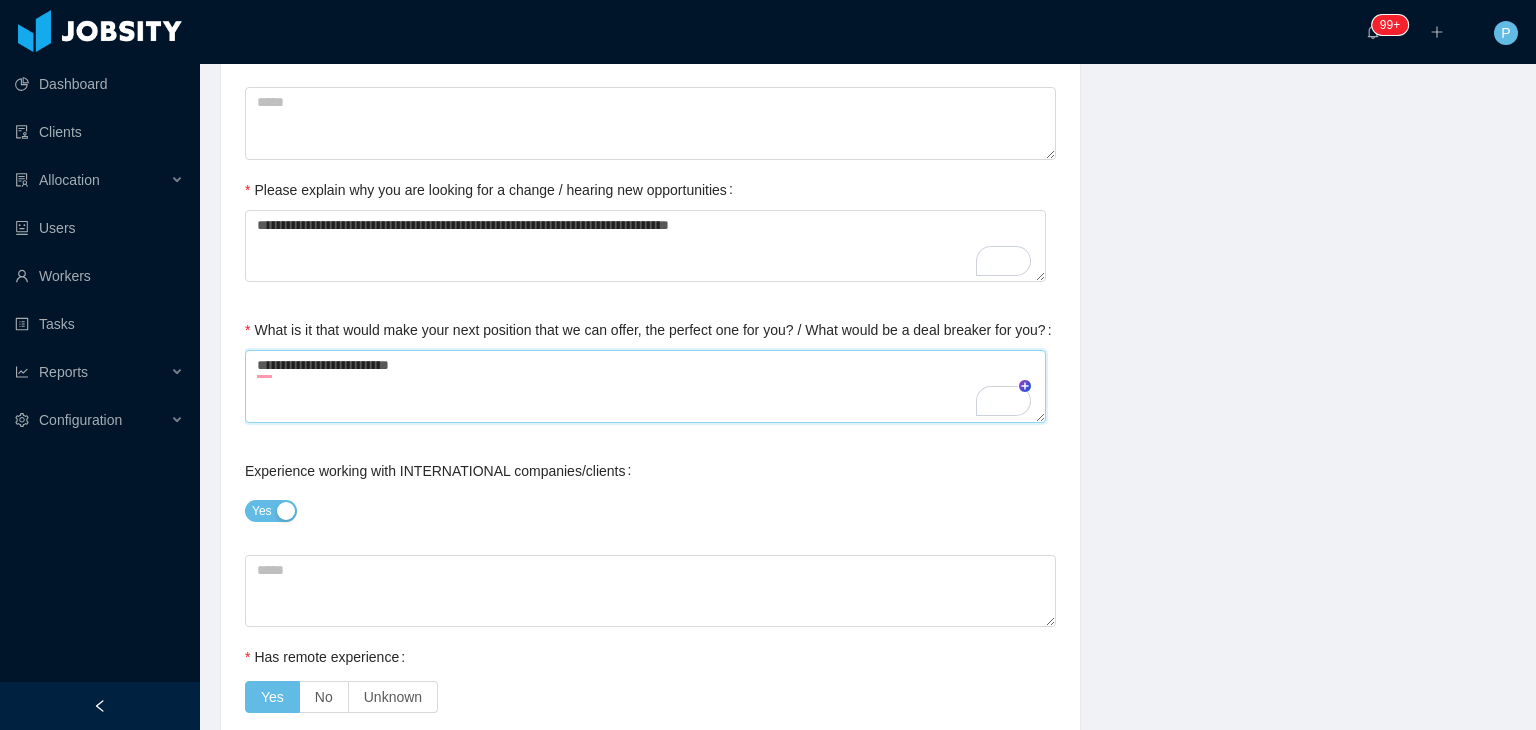 click on "**********" at bounding box center (645, 386) 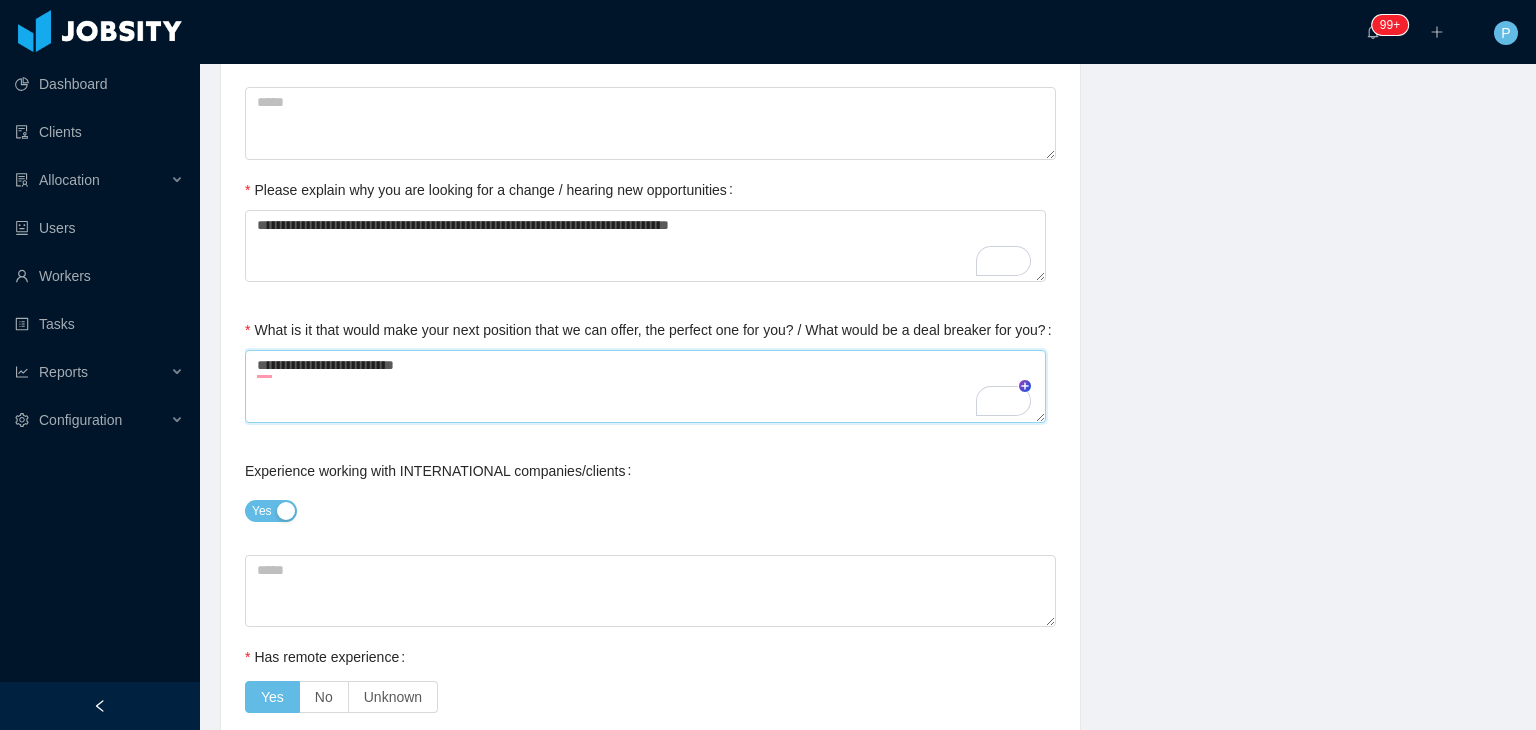 type on "**********" 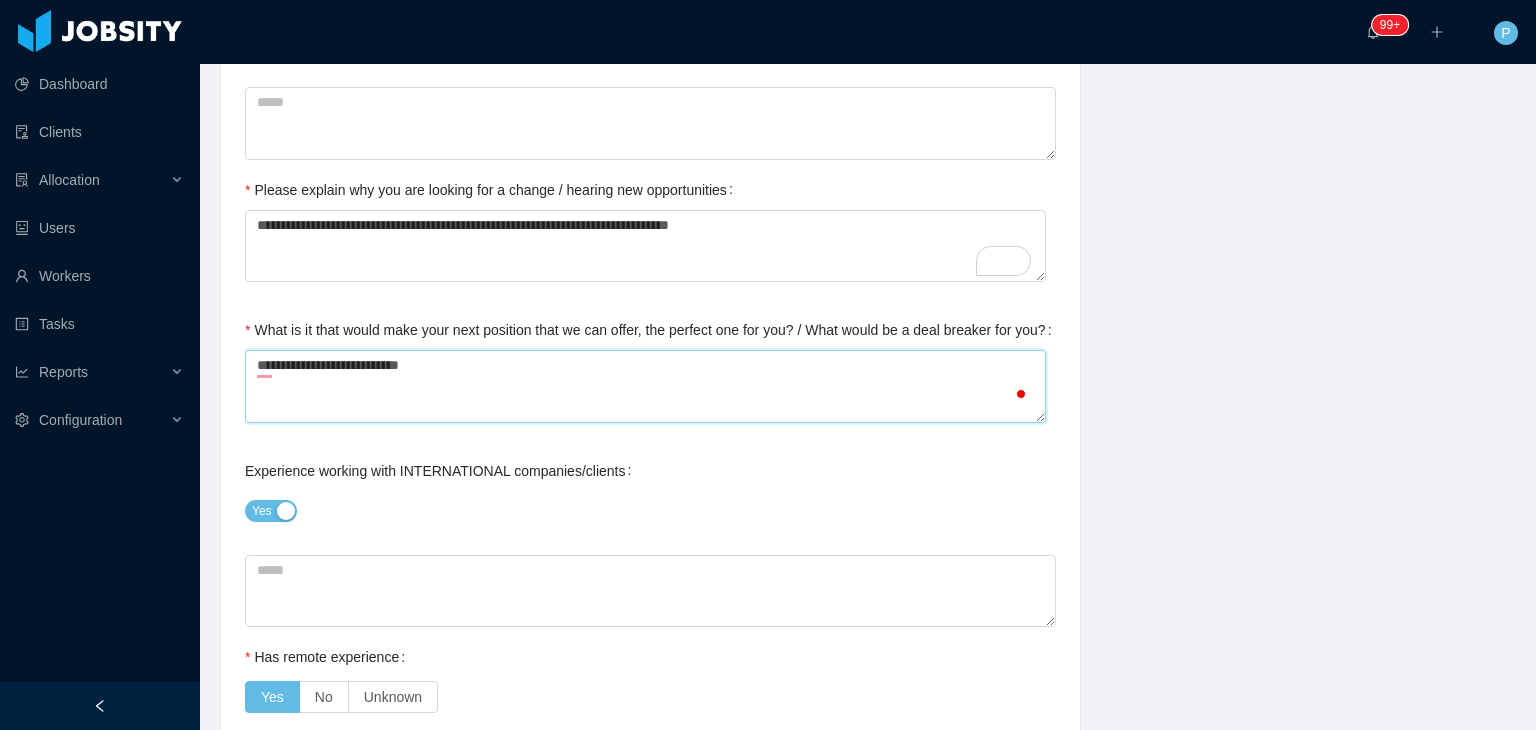type on "**********" 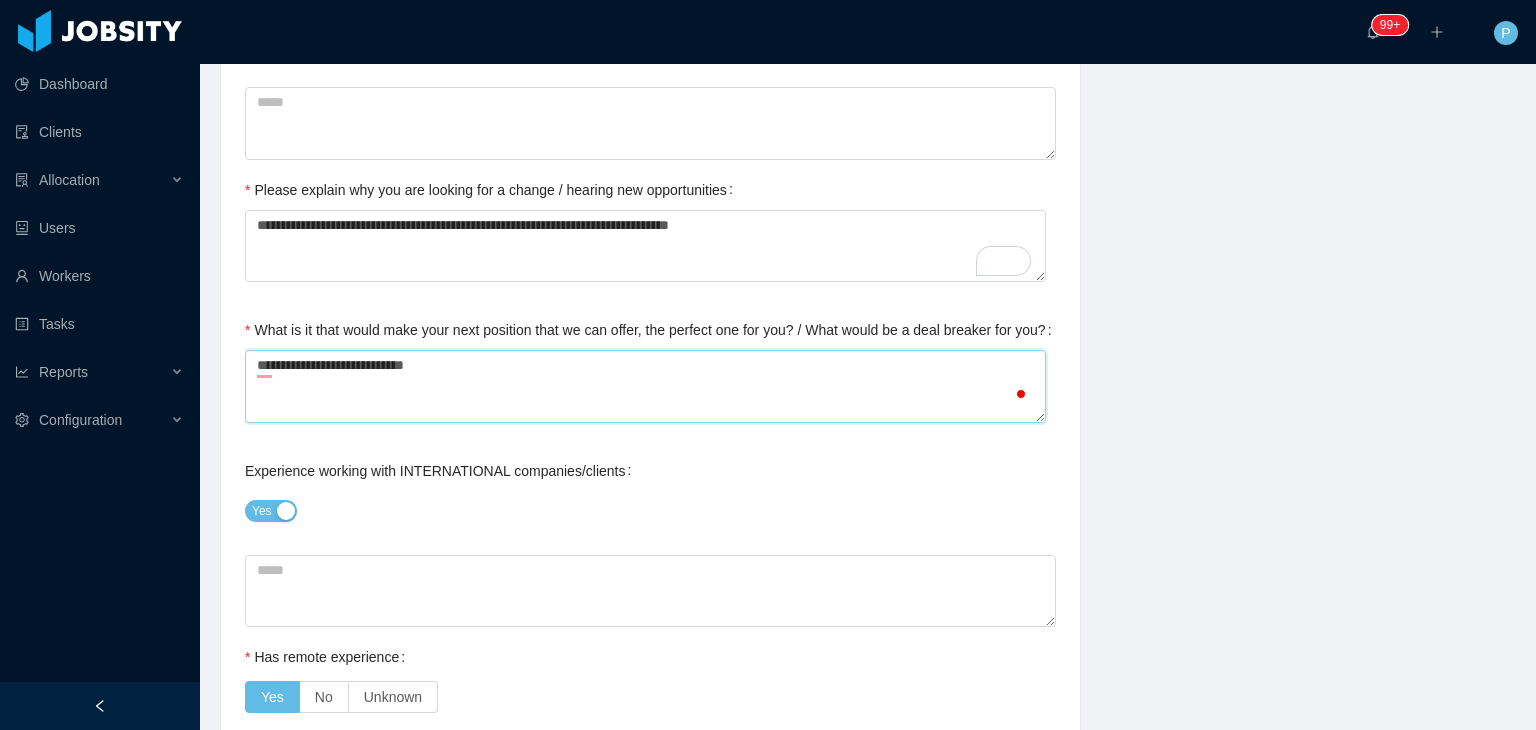 type on "**********" 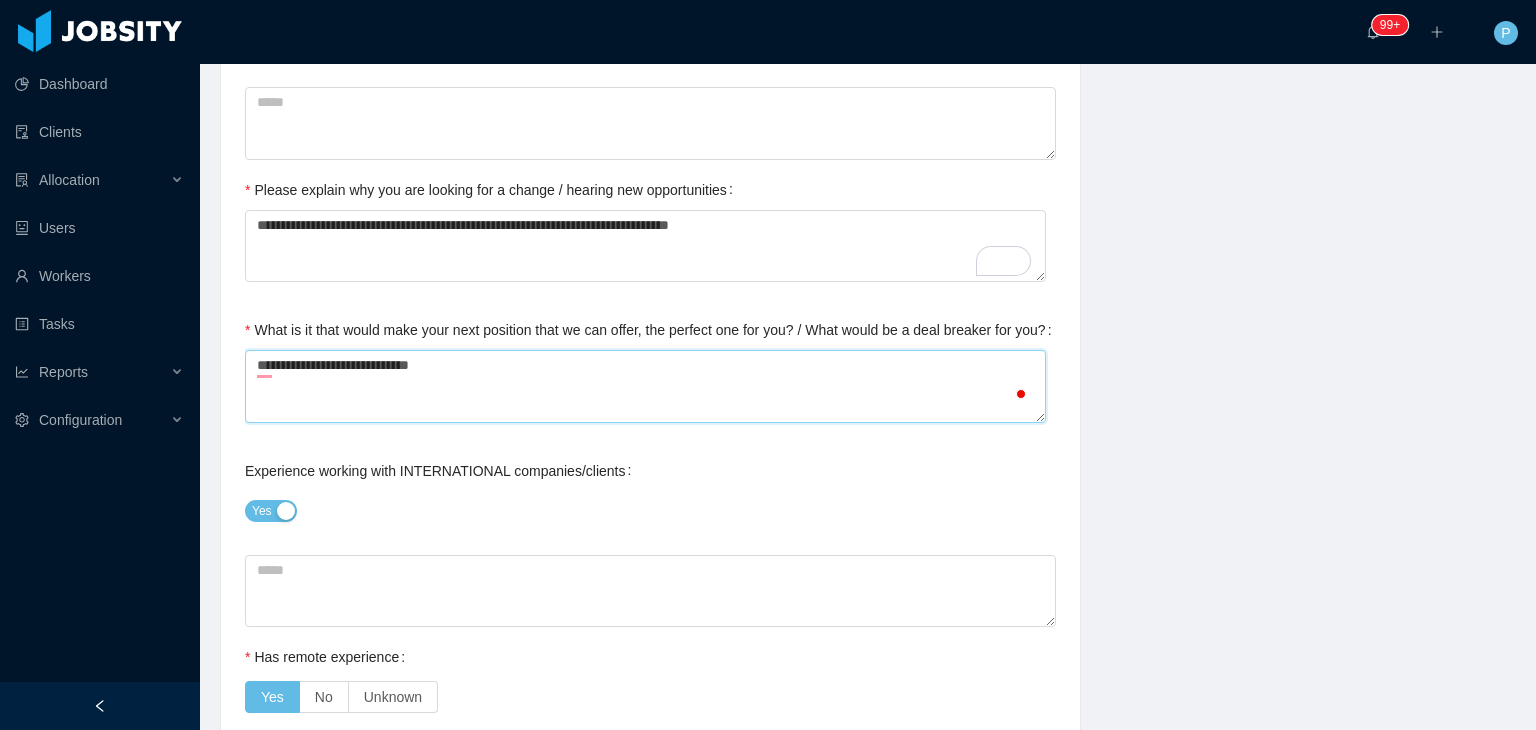 type on "**********" 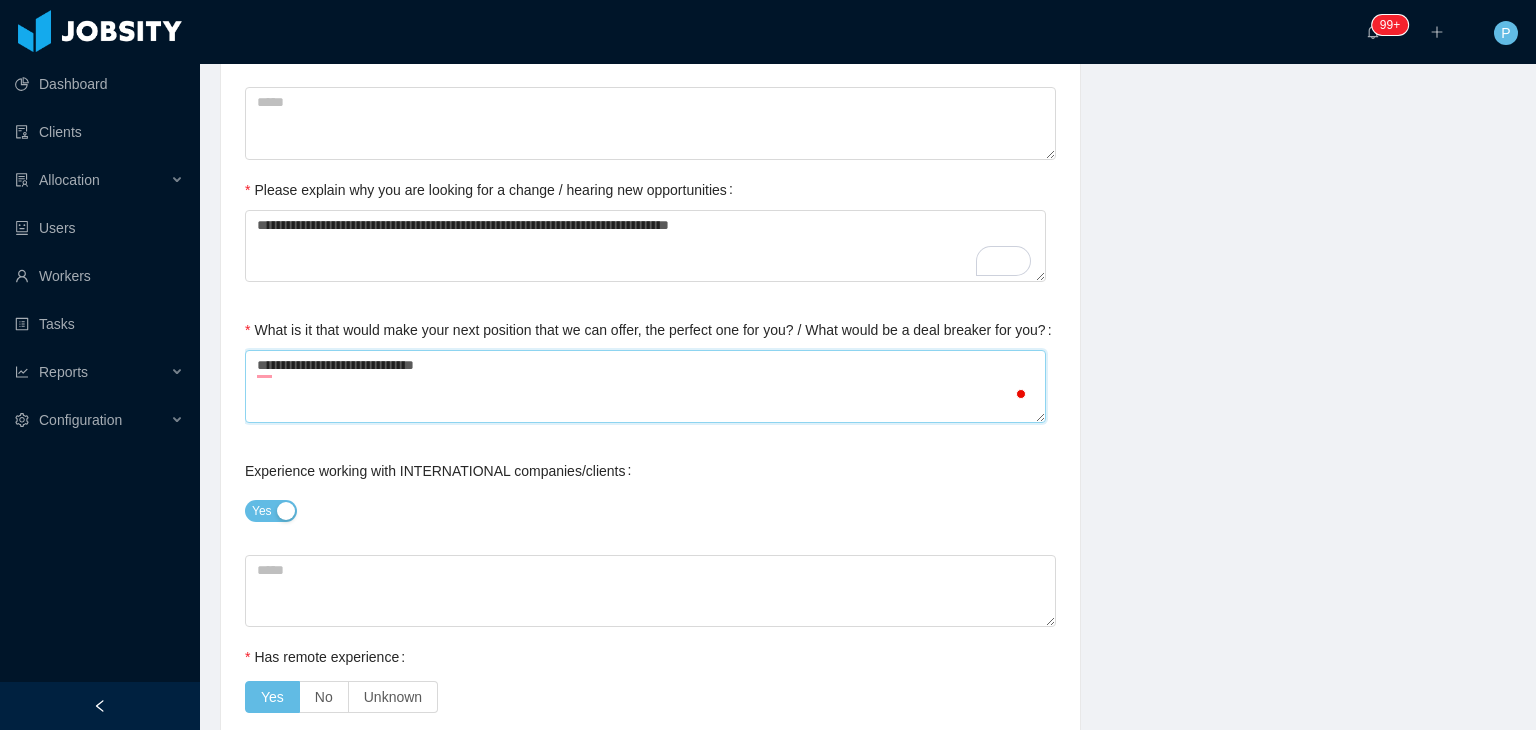 type on "**********" 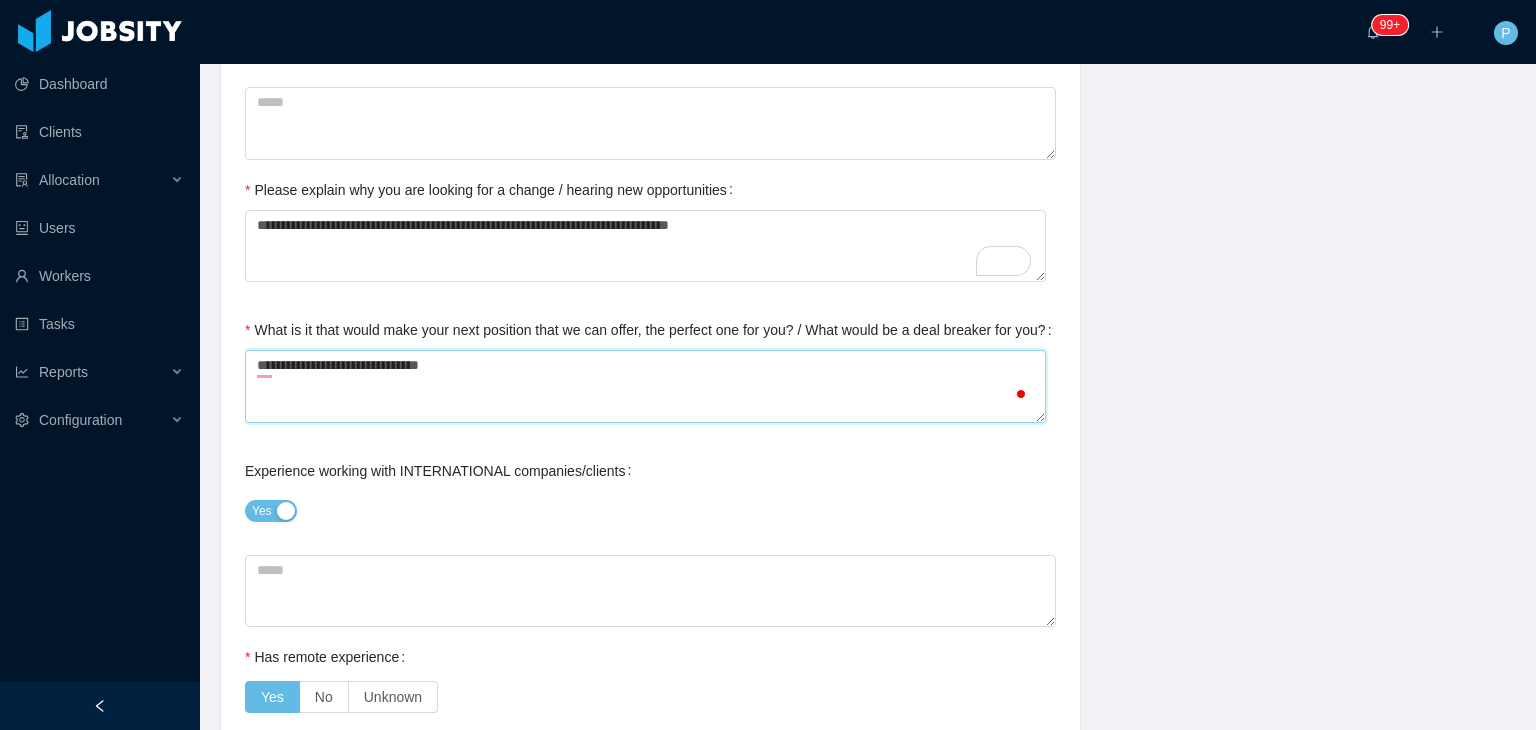 type on "**********" 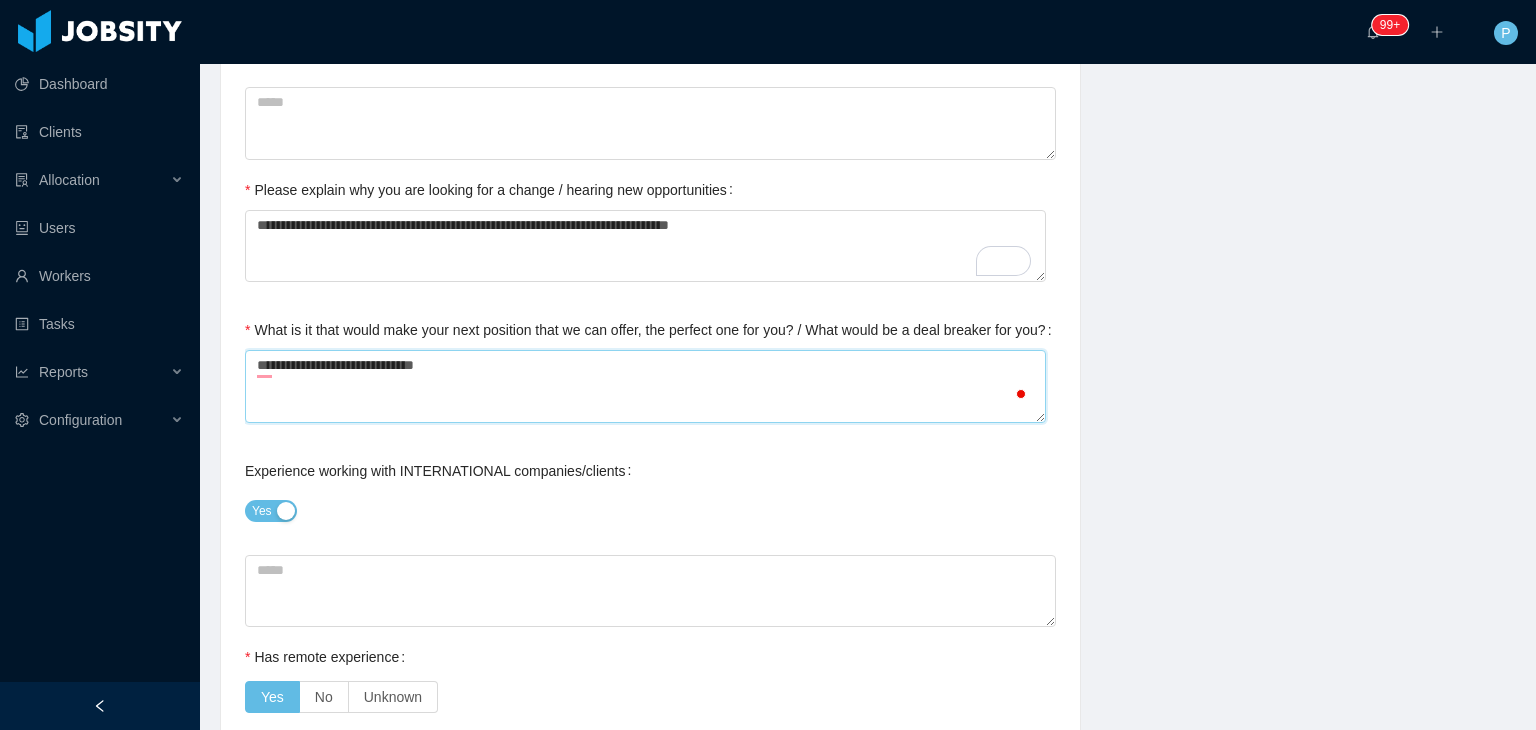 type on "**********" 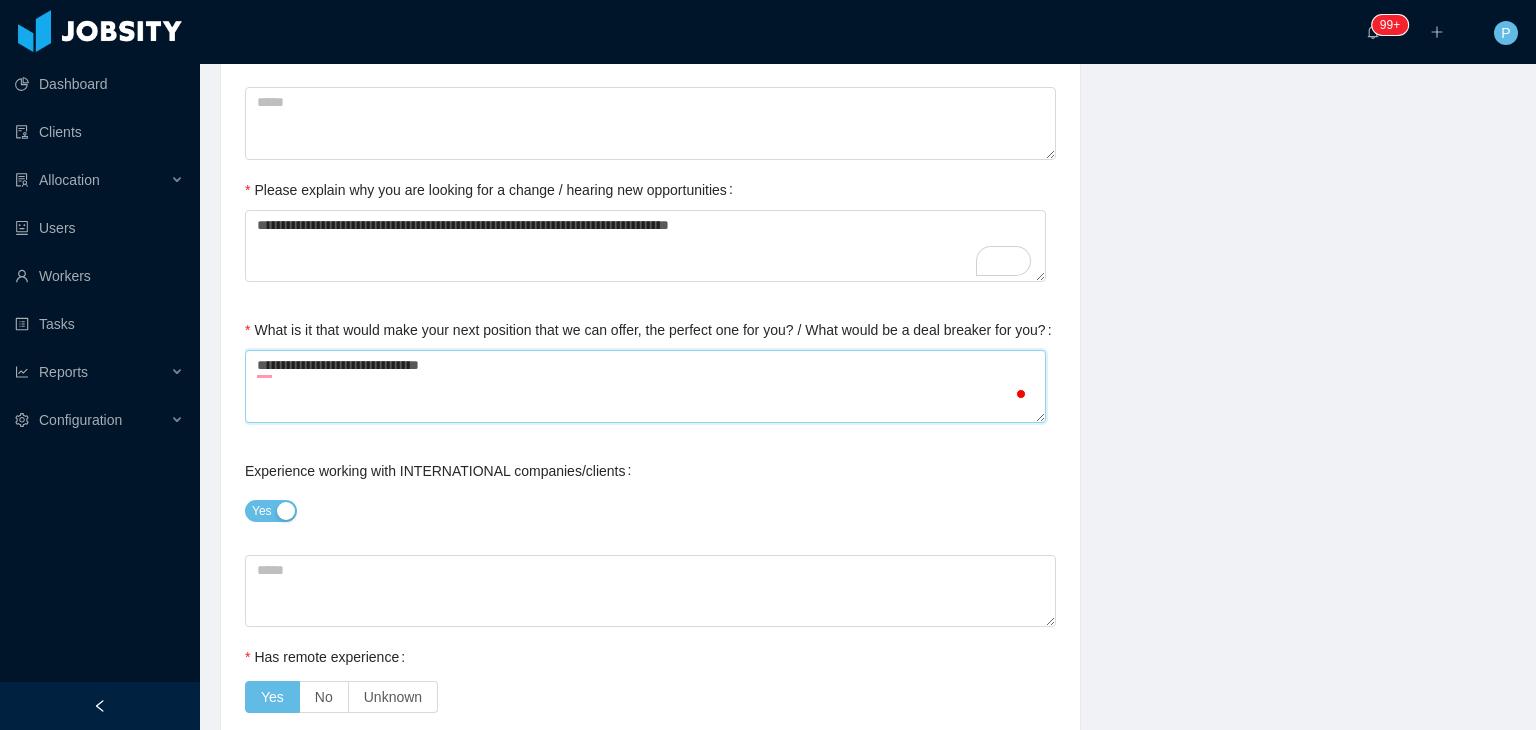 type on "**********" 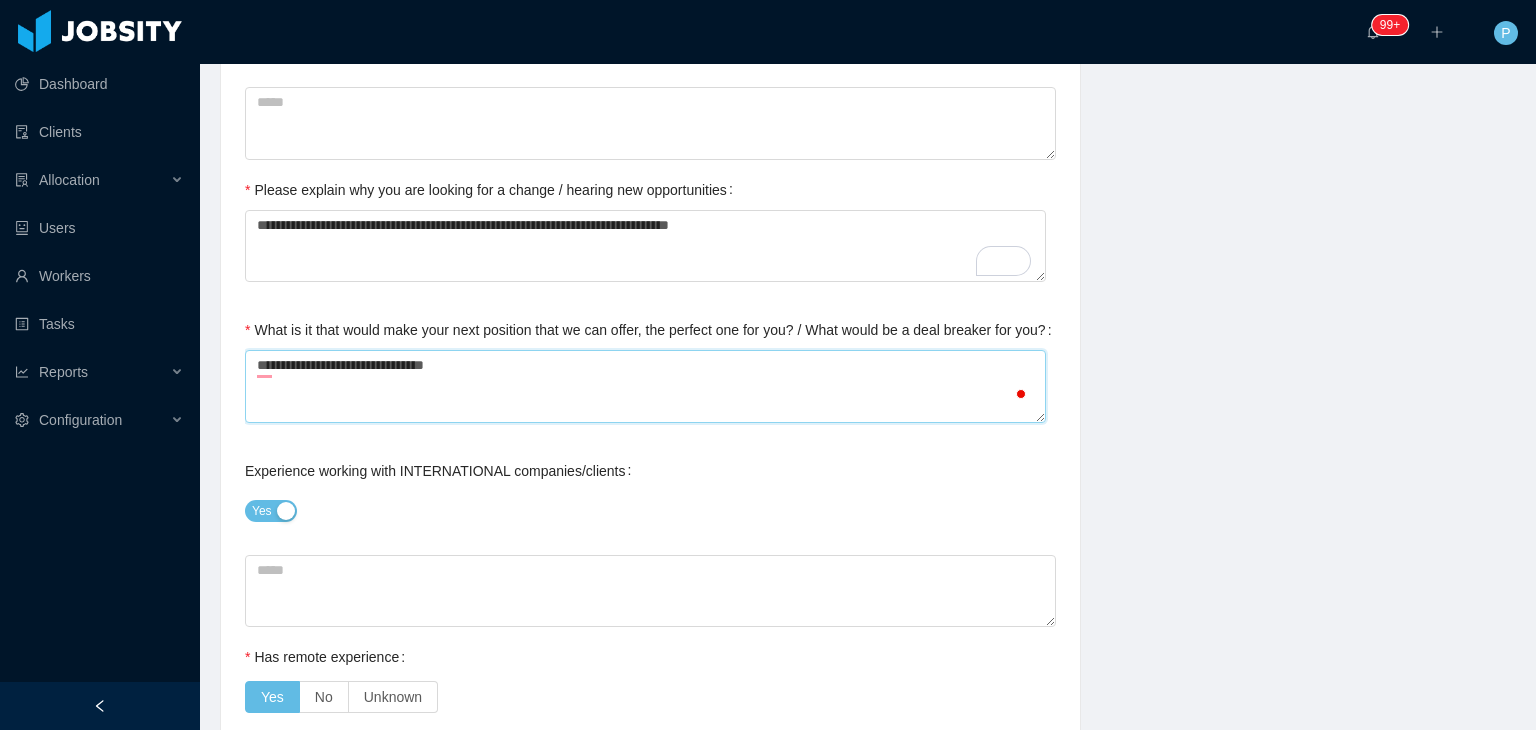 type on "**********" 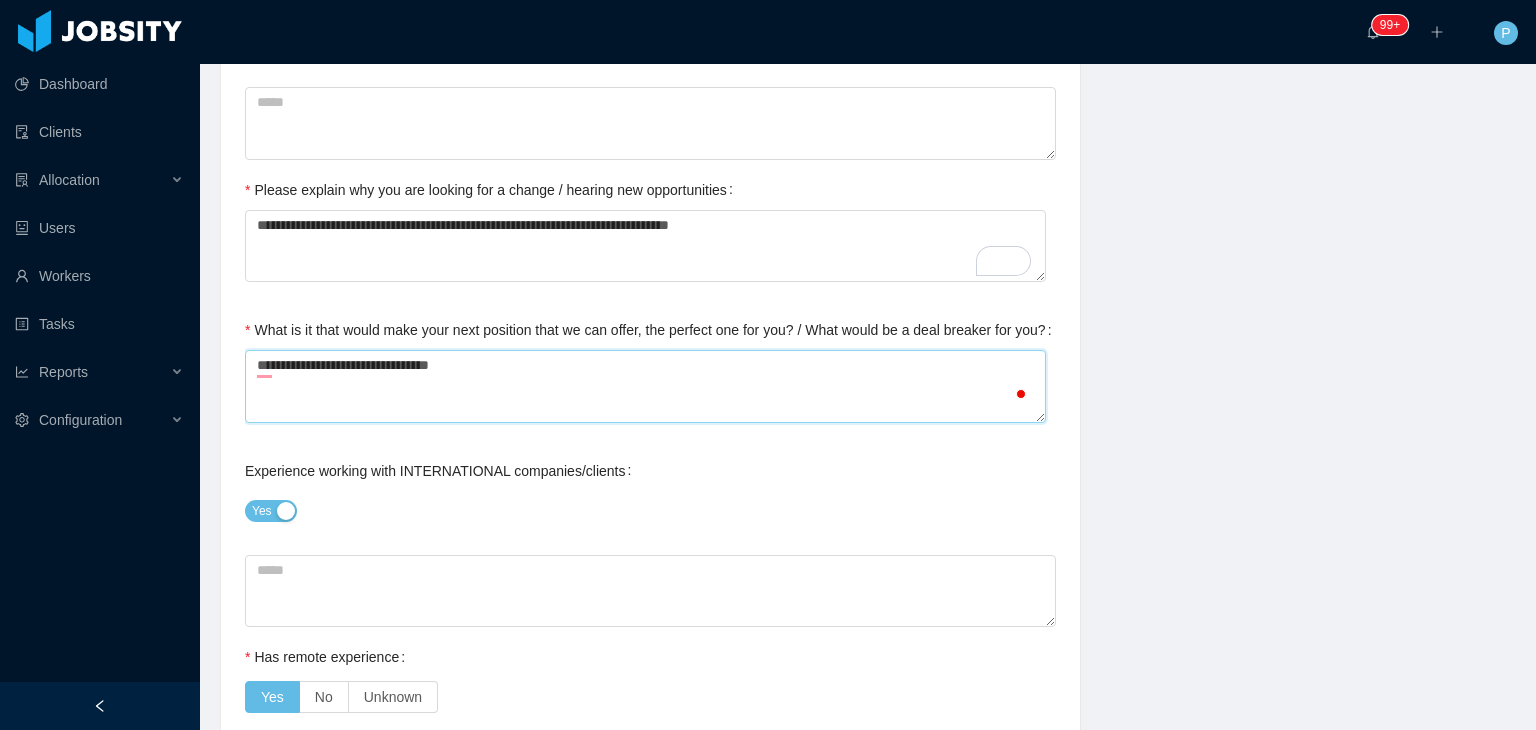 type on "**********" 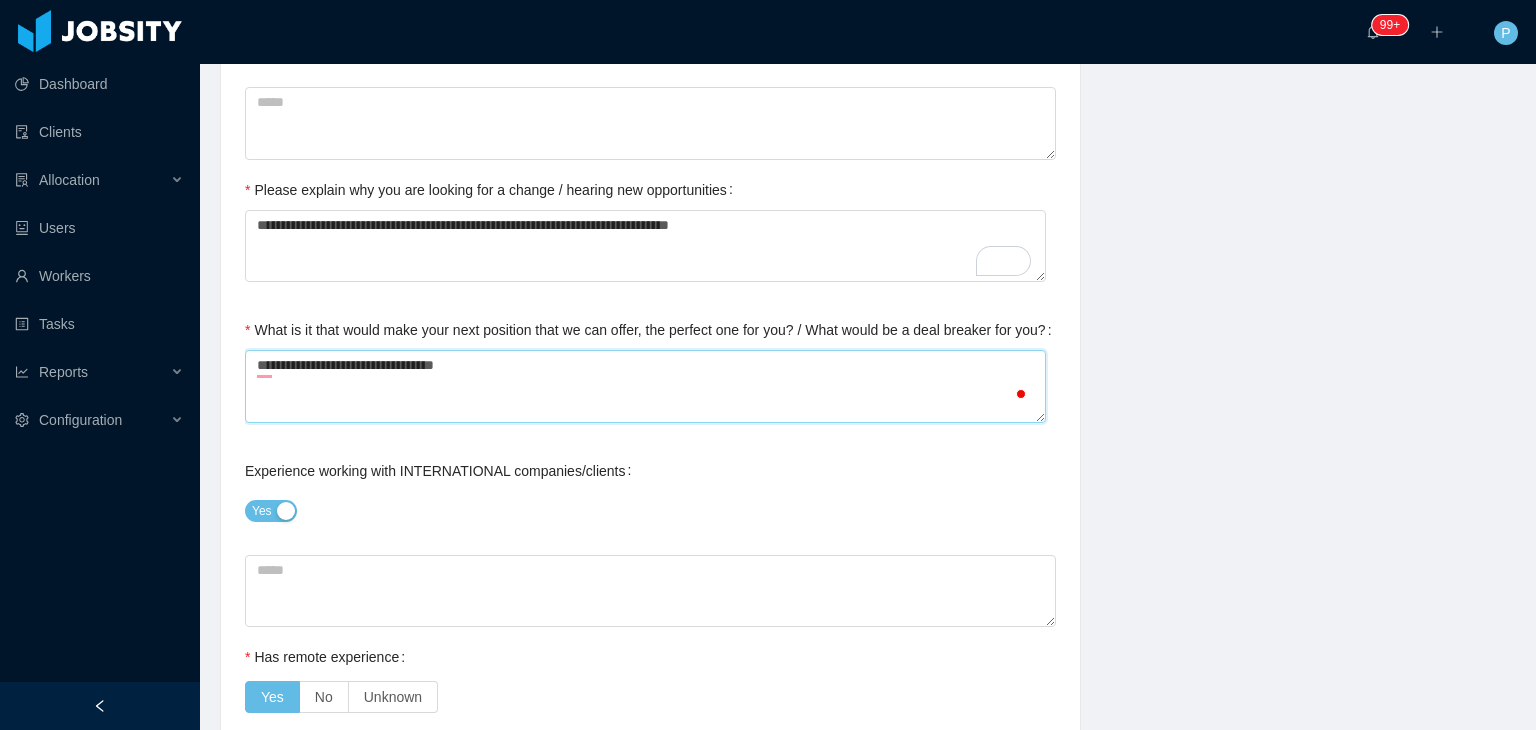 type on "**********" 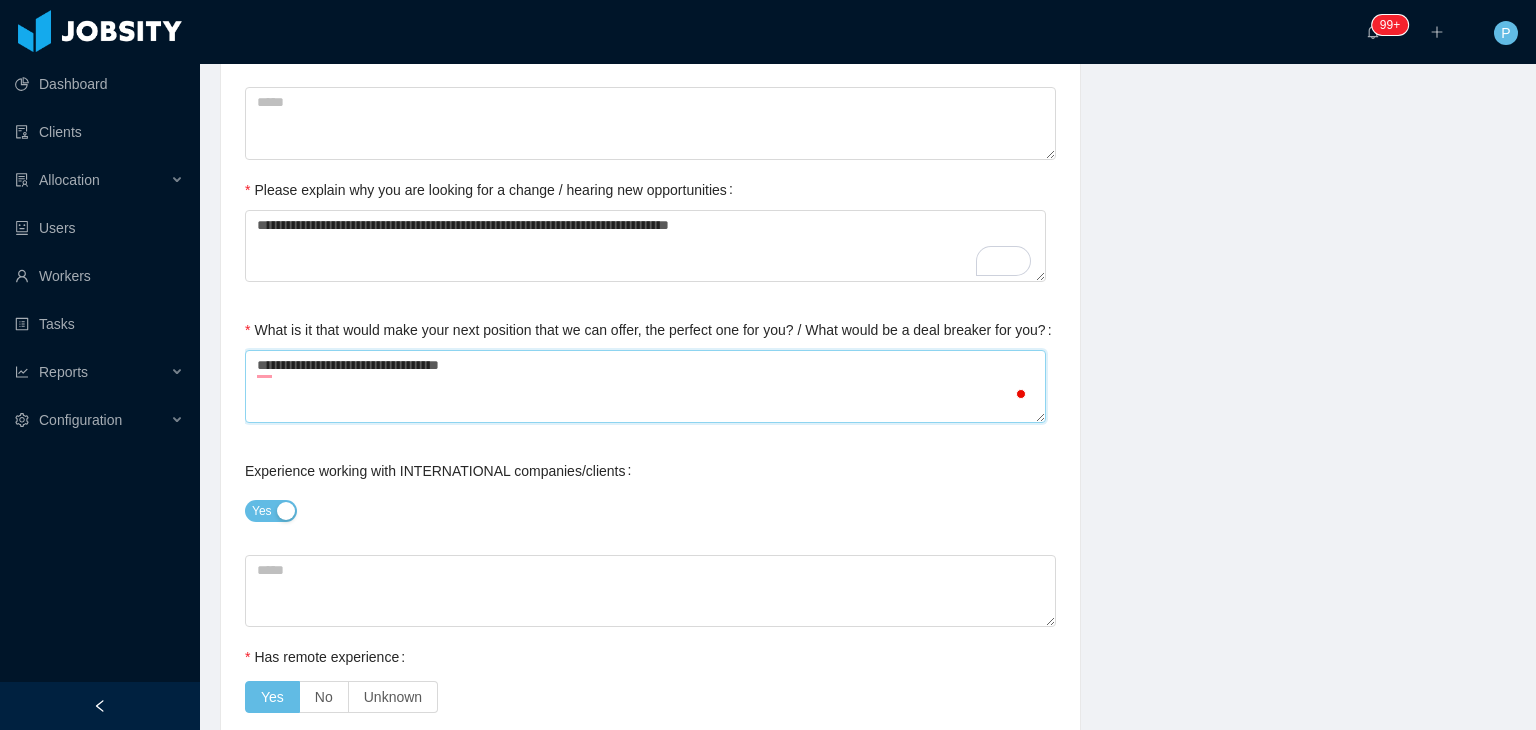 type on "**********" 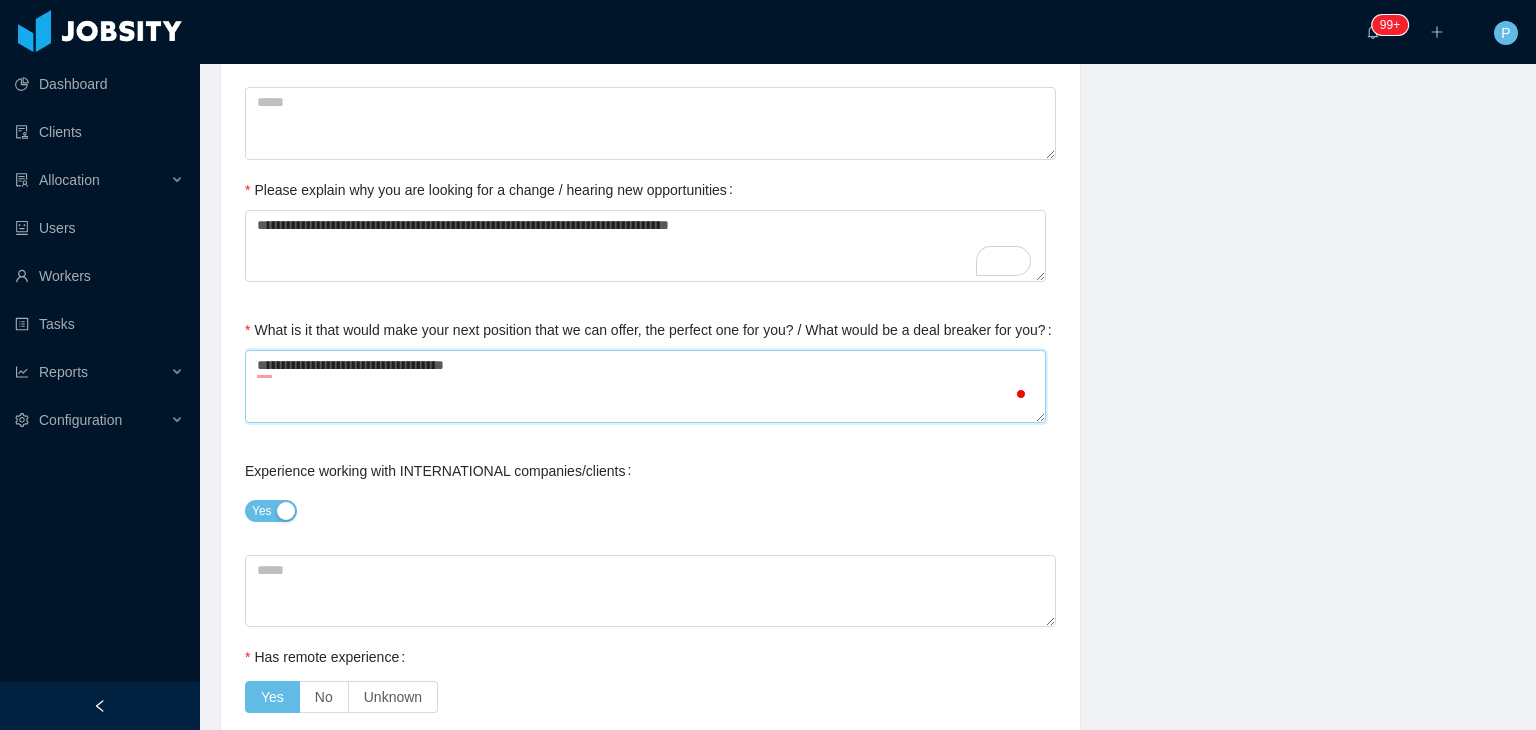 type on "**********" 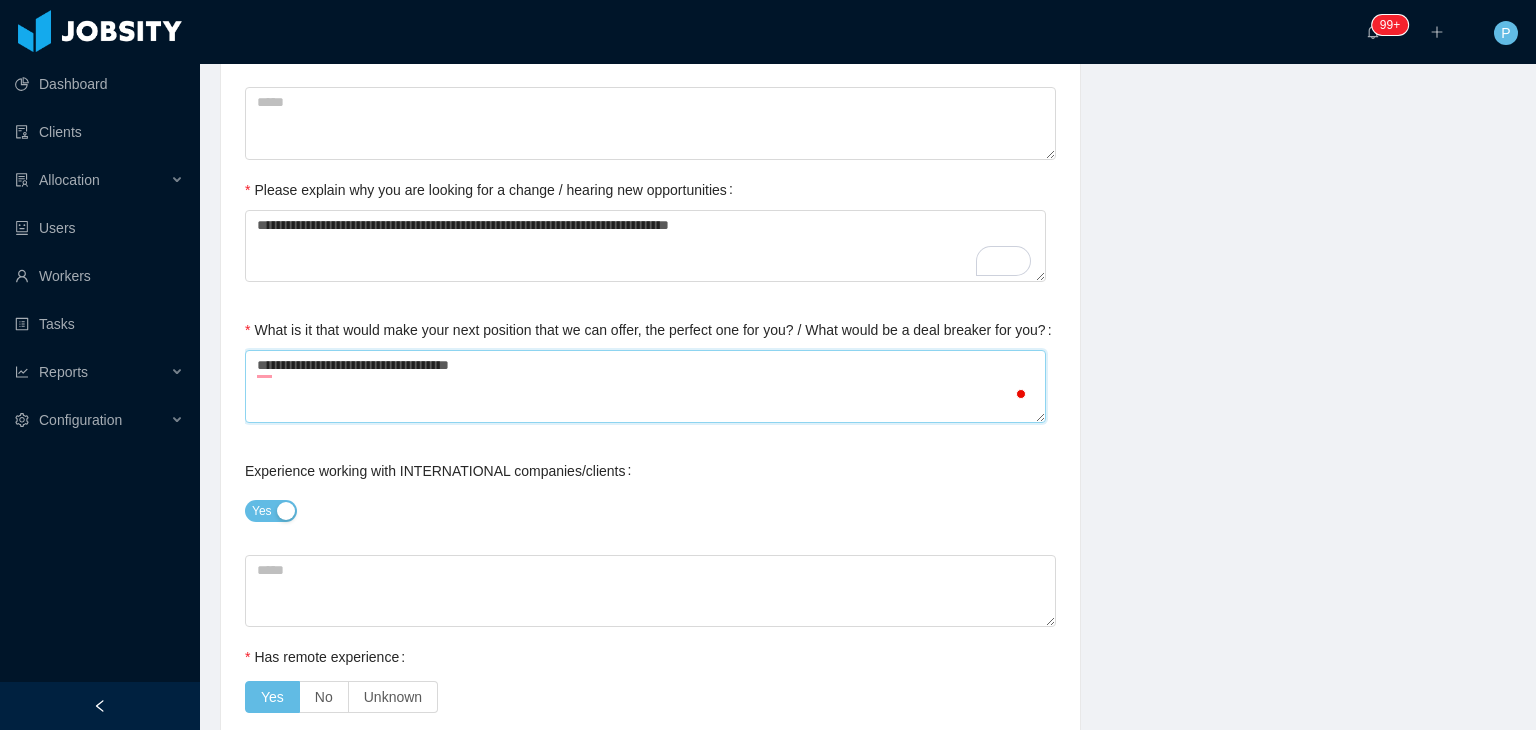 type on "**********" 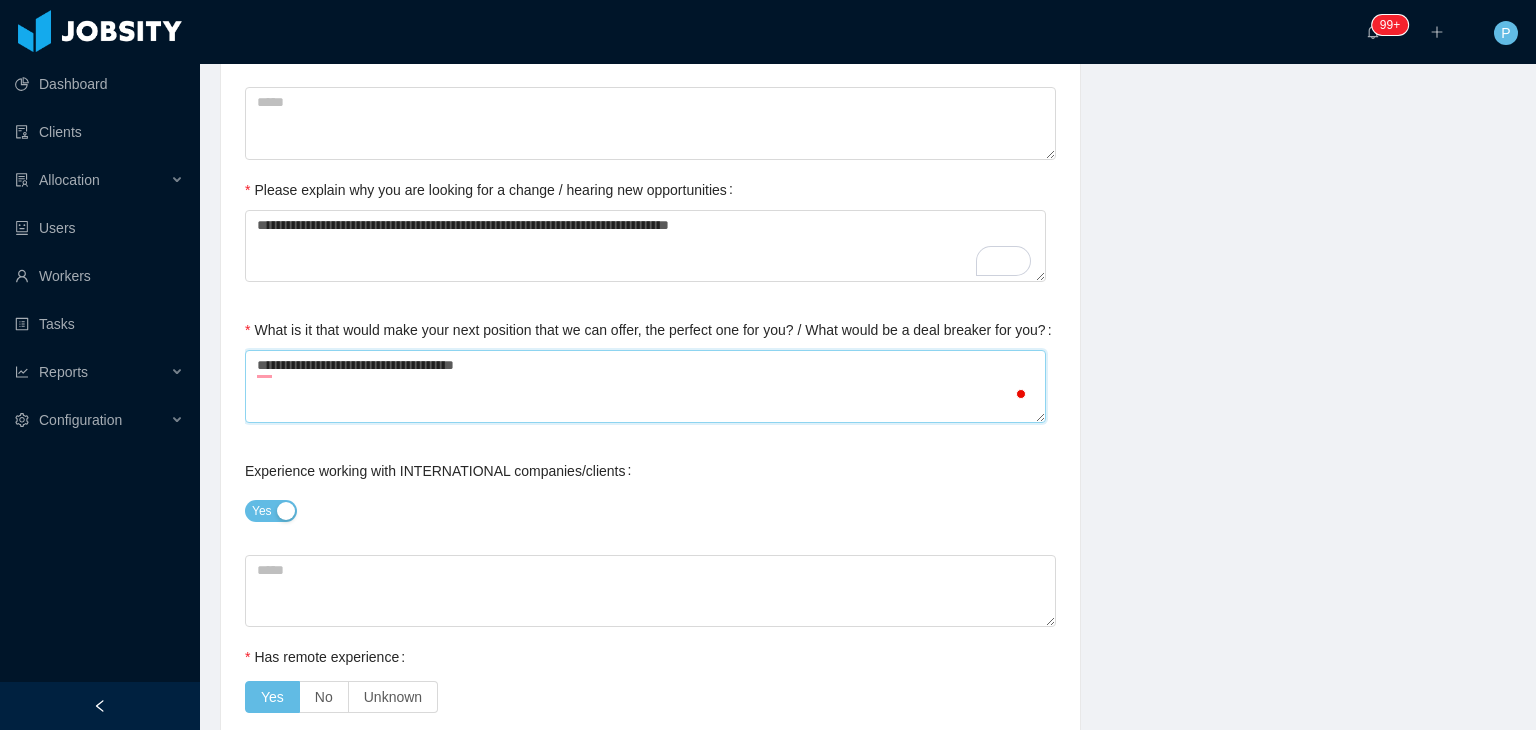type on "**********" 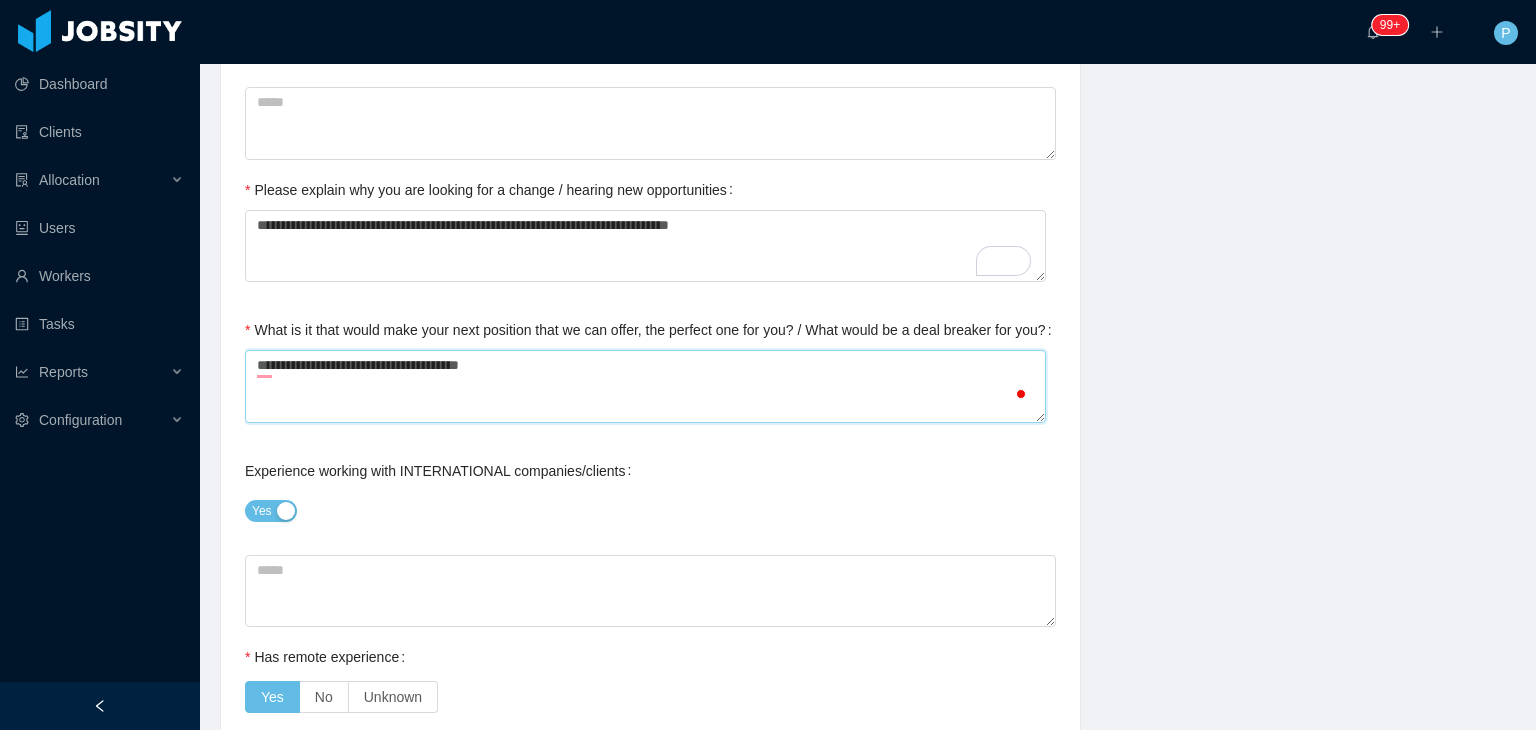 type on "**********" 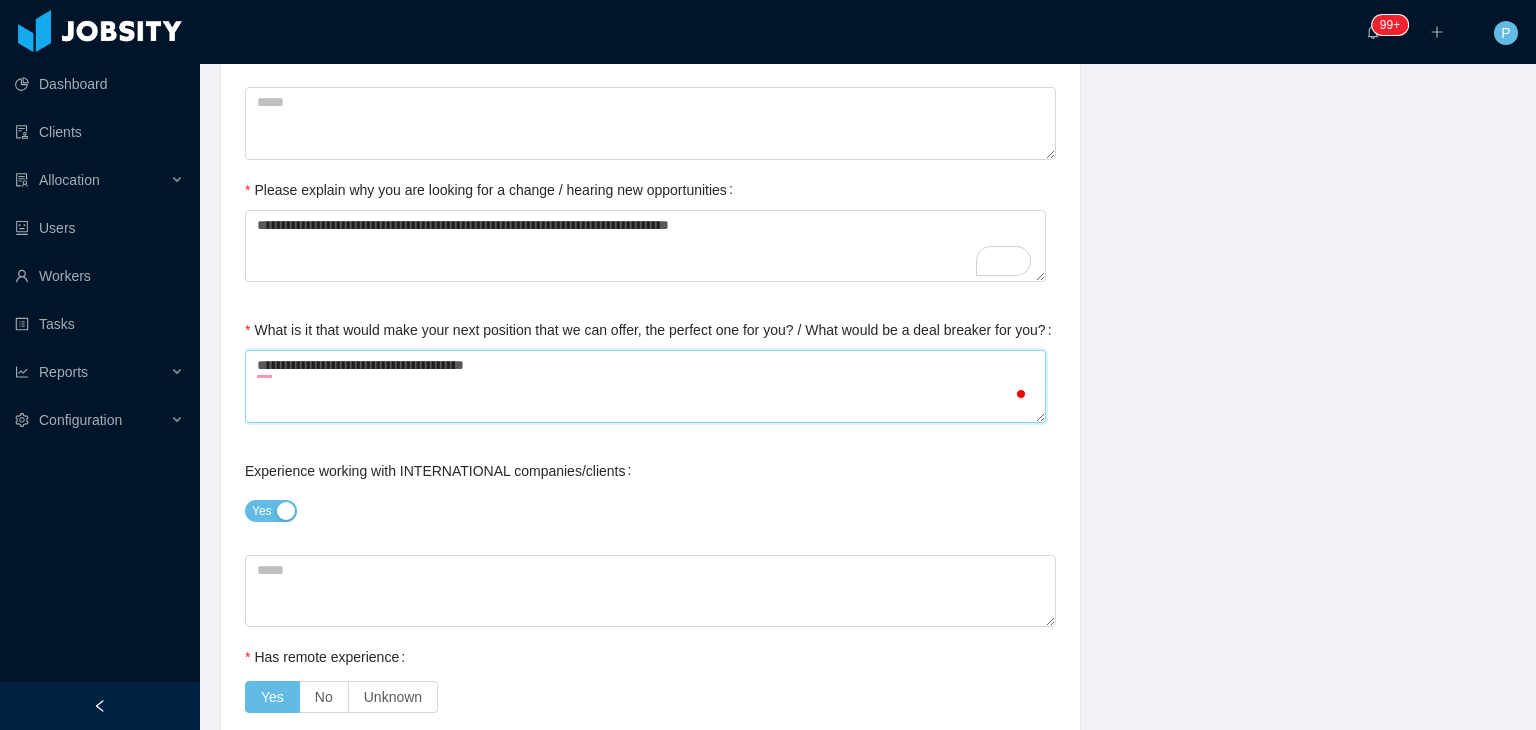 type on "**********" 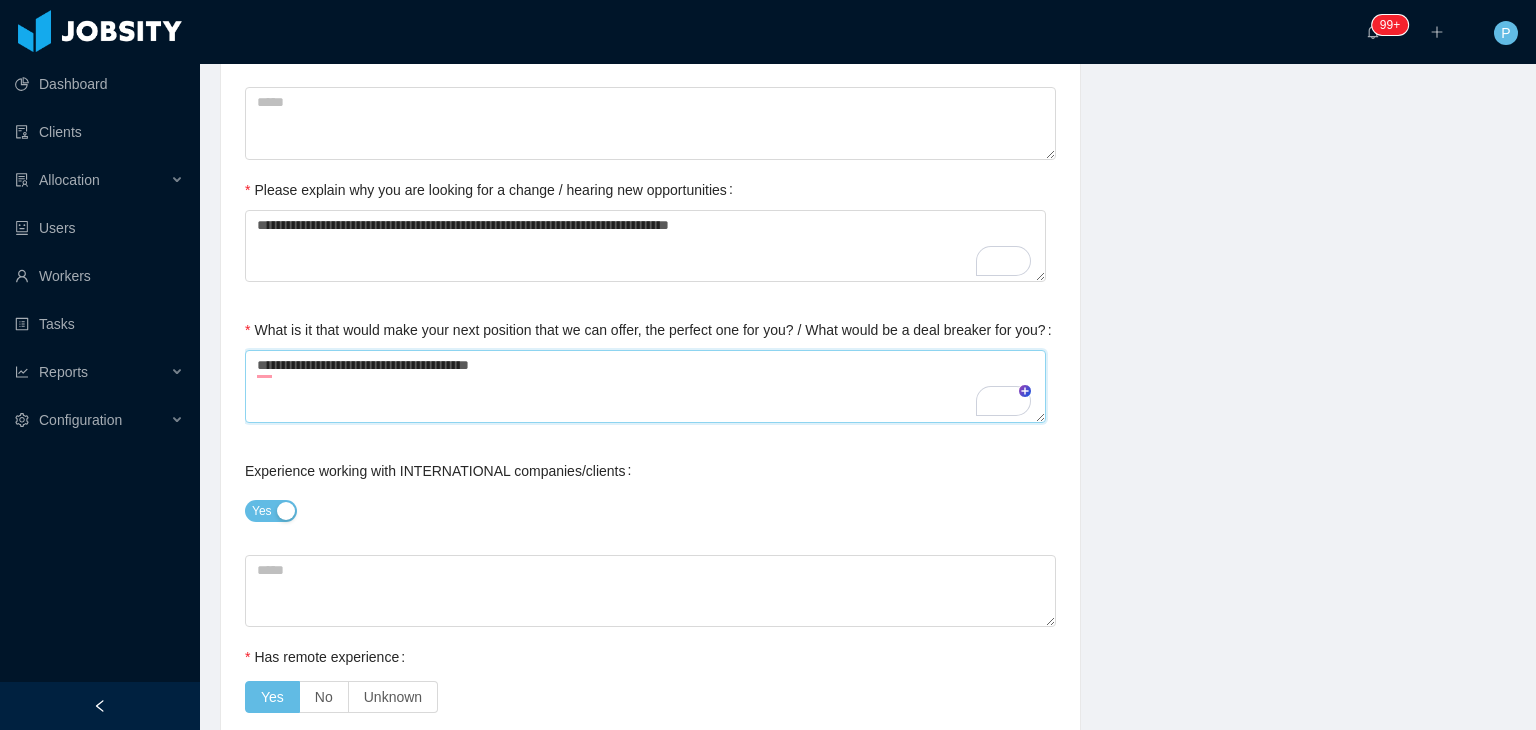 type on "**********" 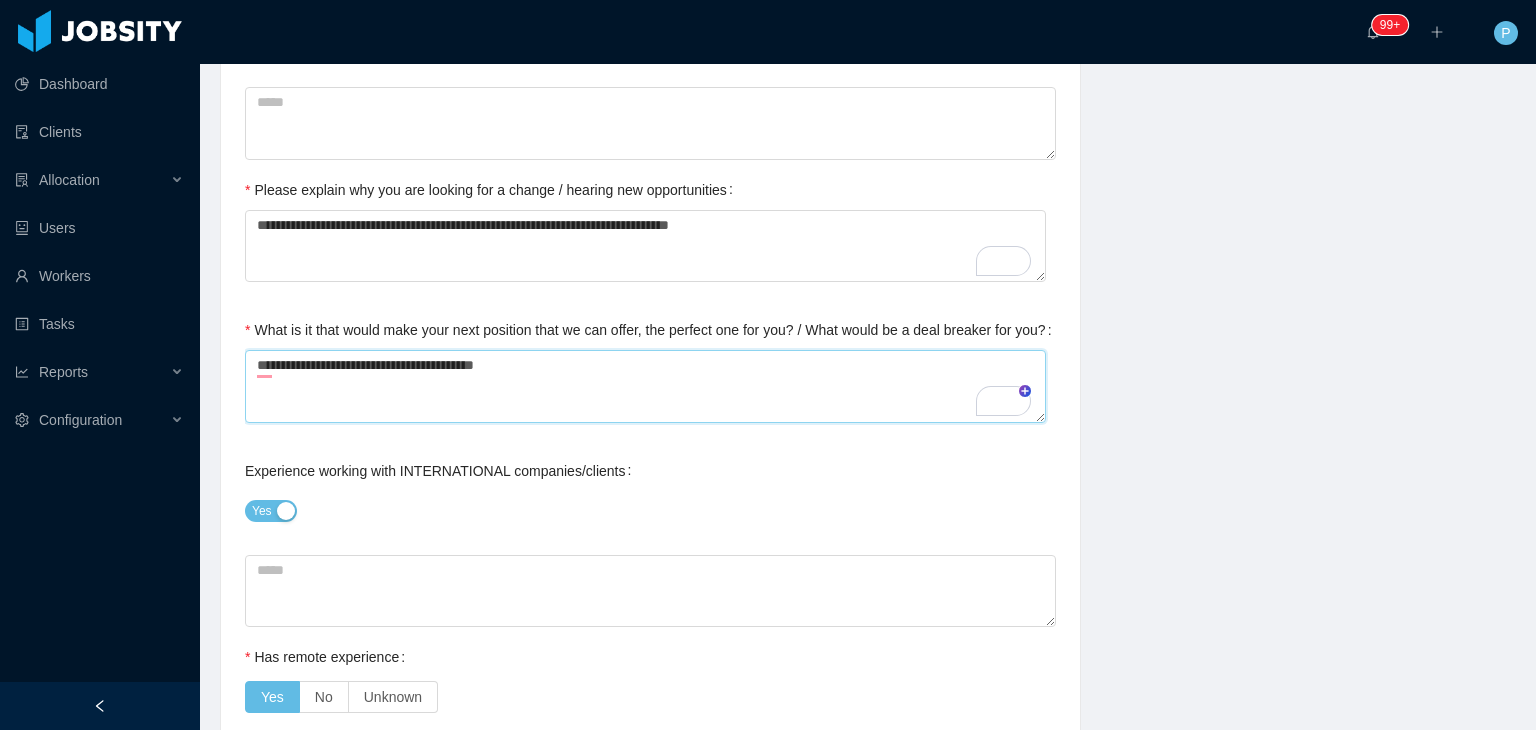 type 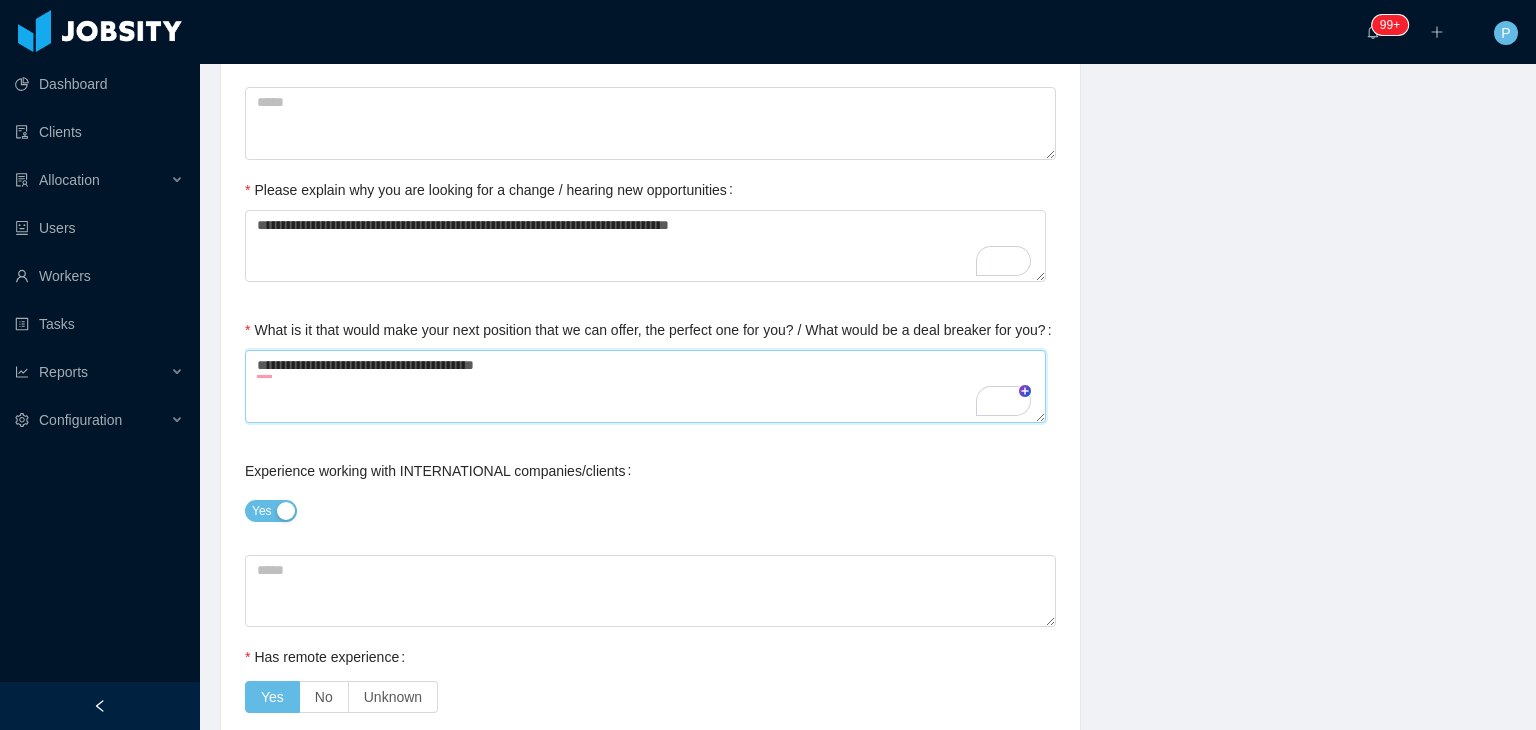 type 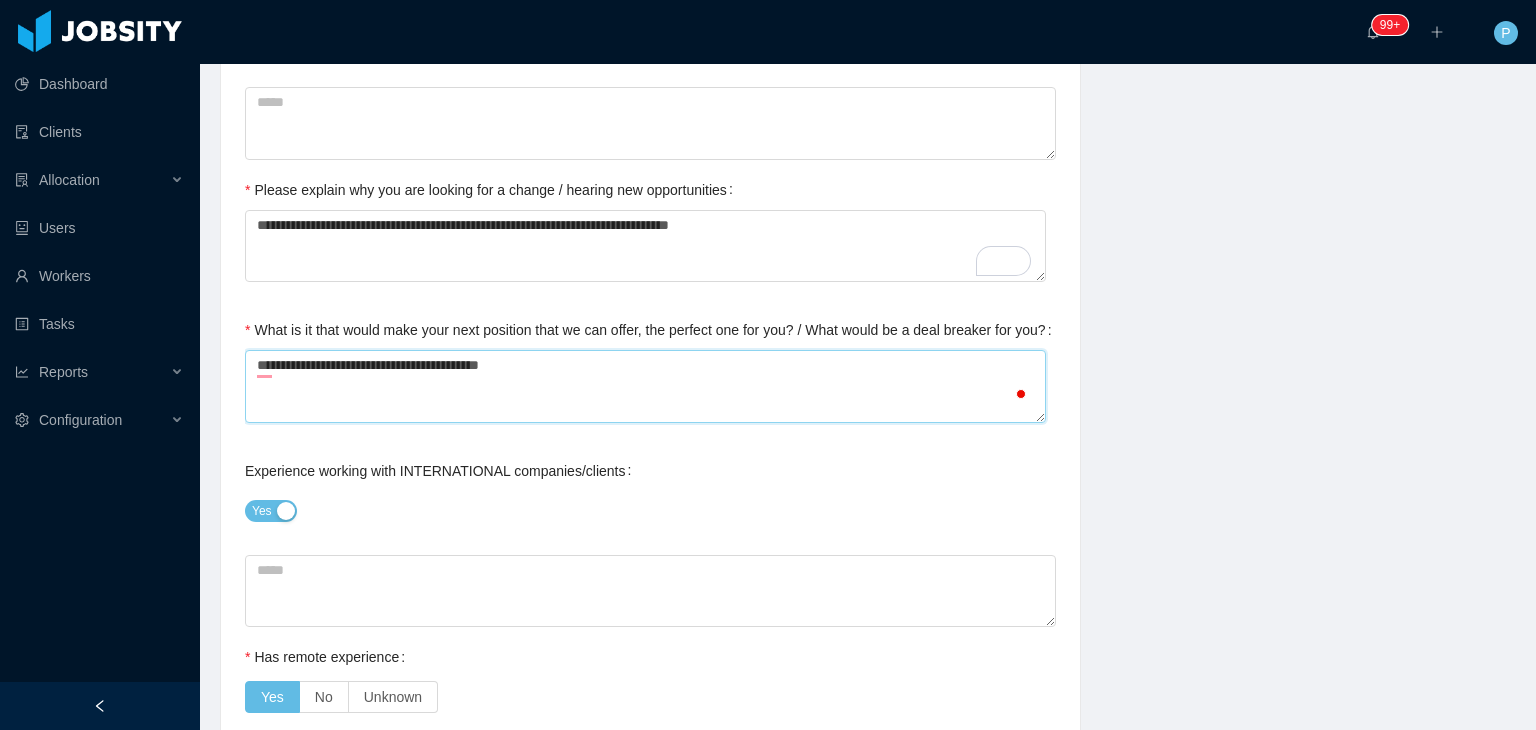 type on "**********" 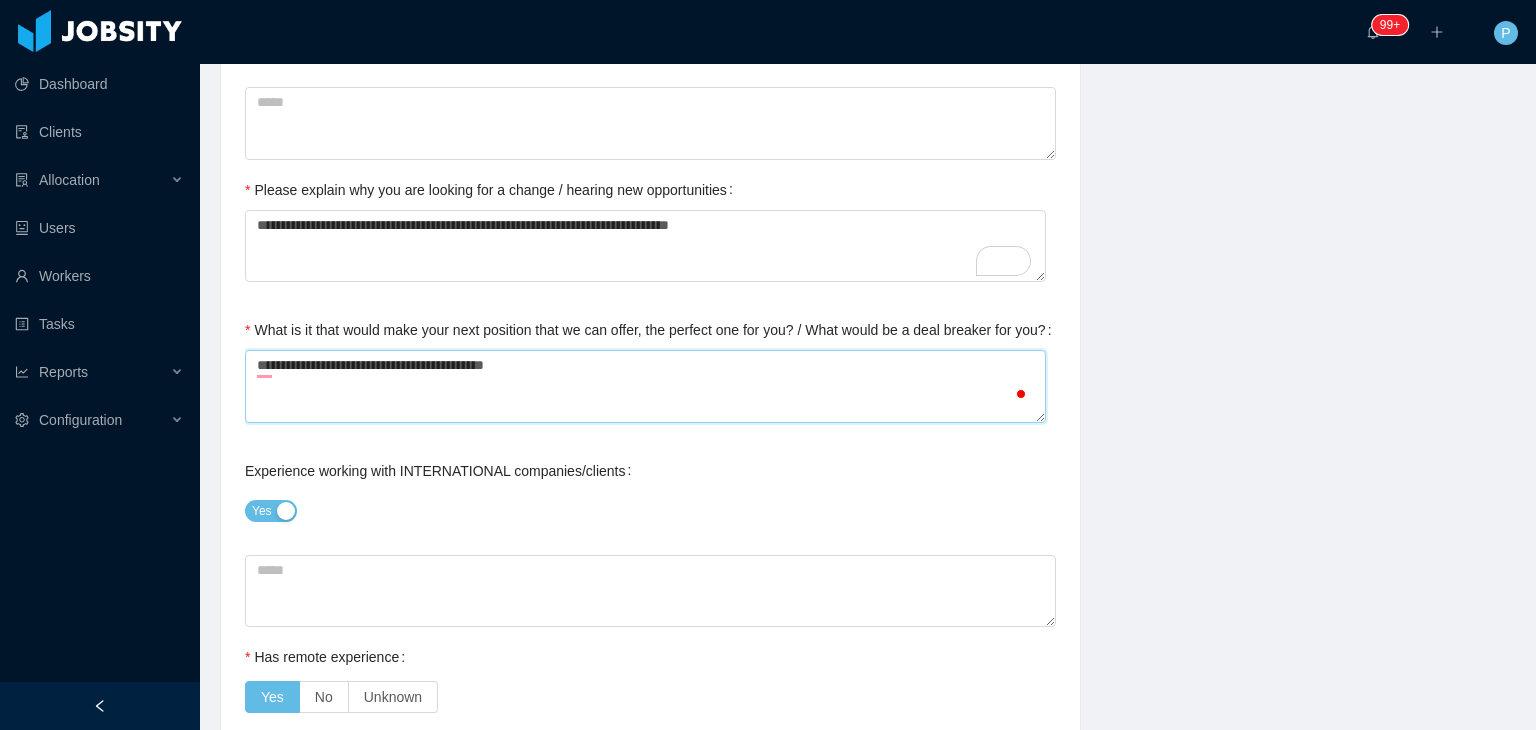 type on "**********" 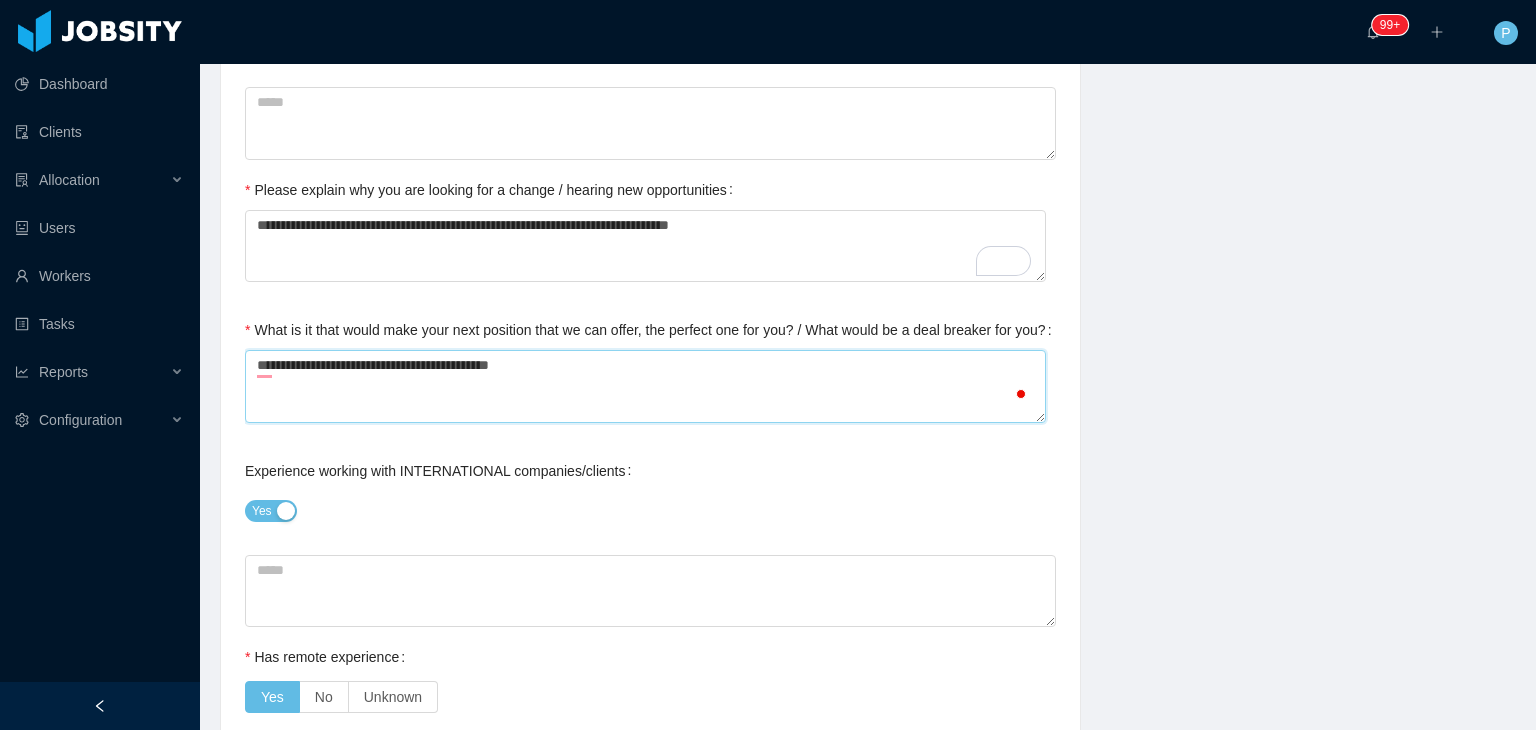type on "**********" 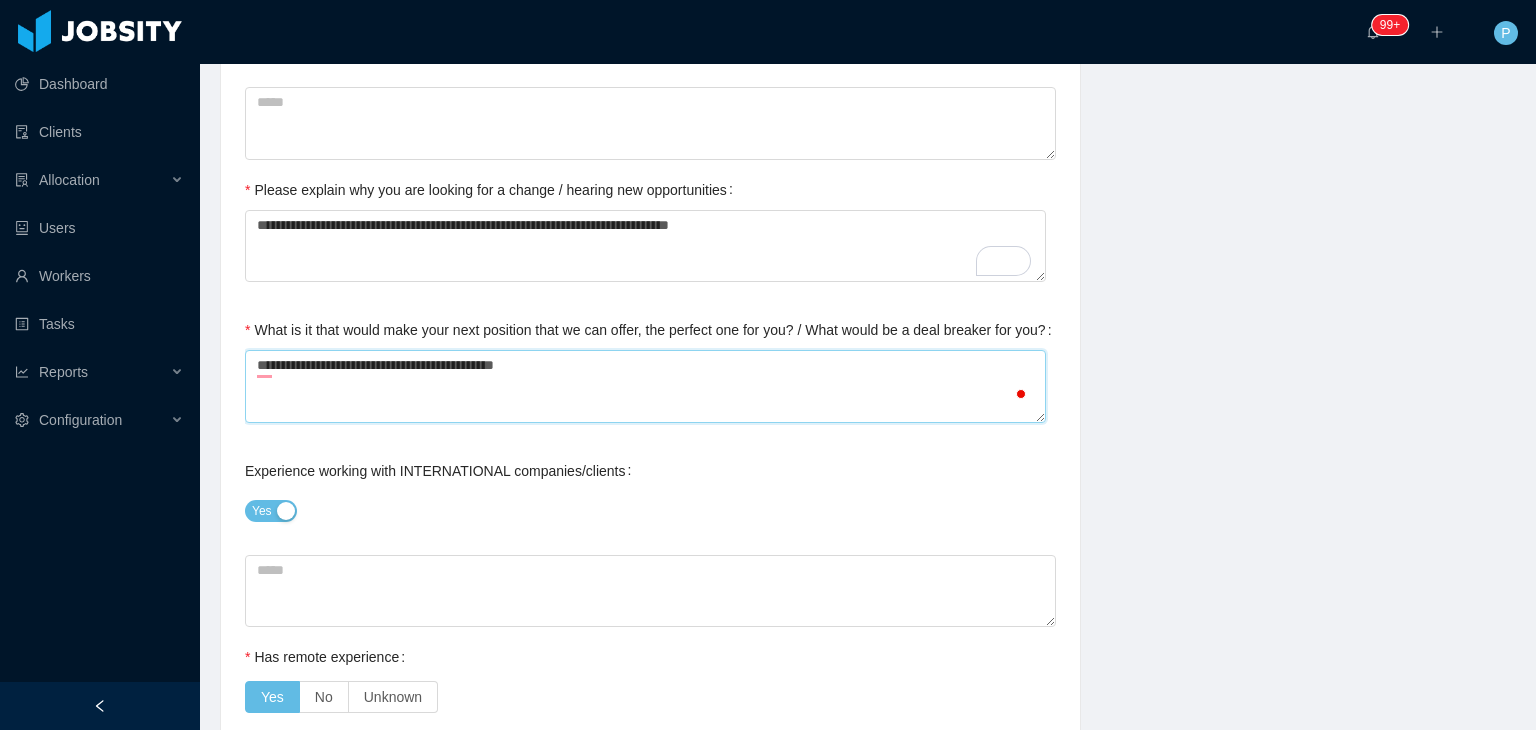 type 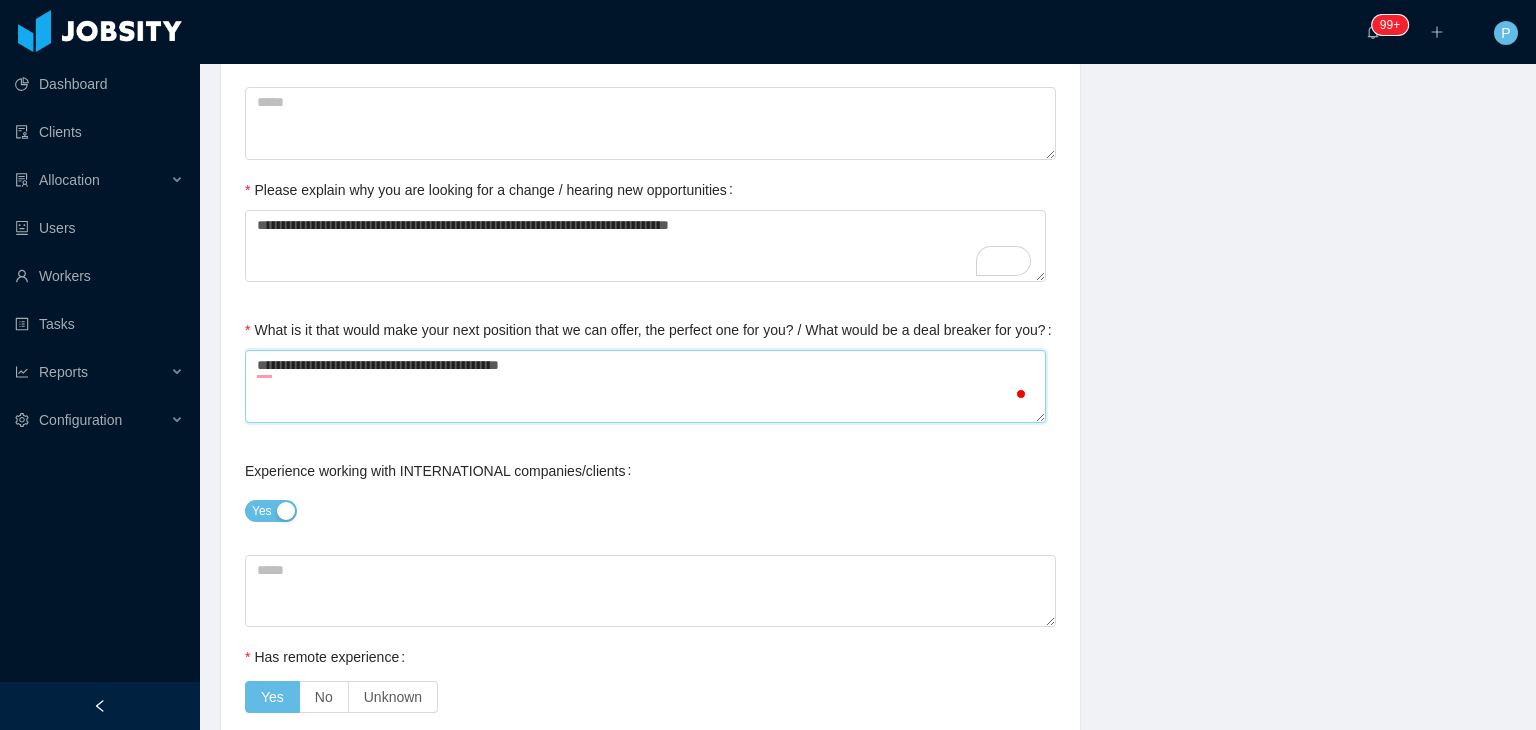 type on "**********" 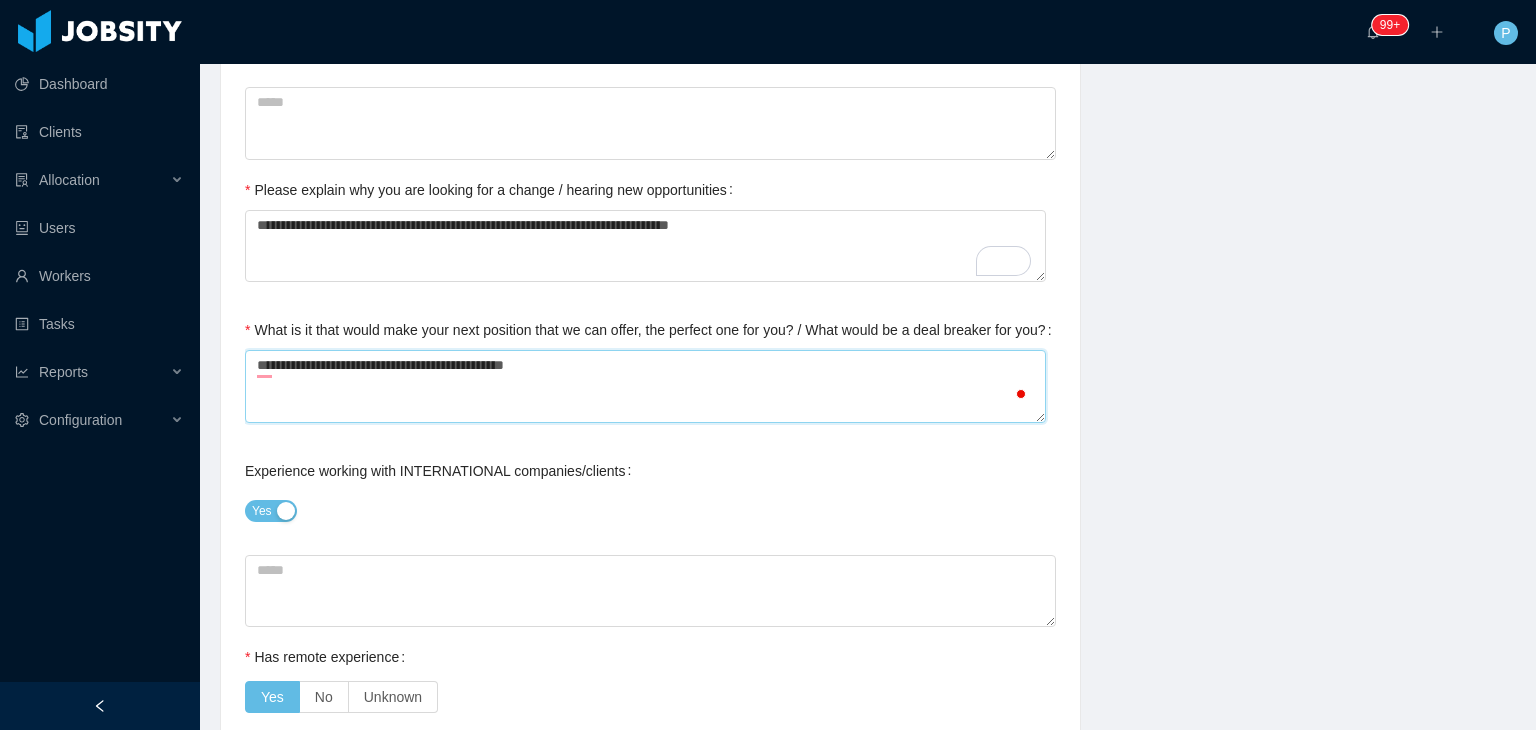 type on "**********" 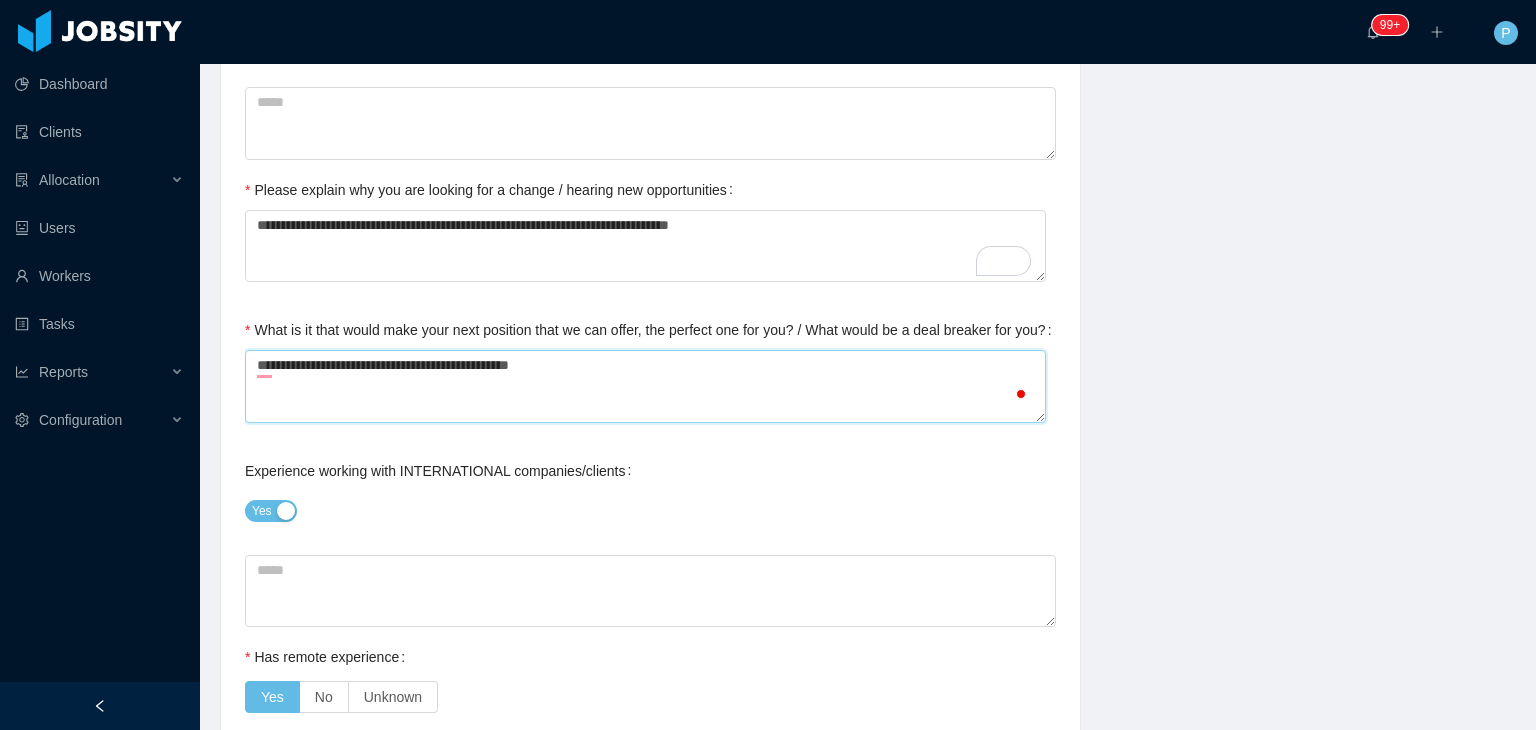 type on "**********" 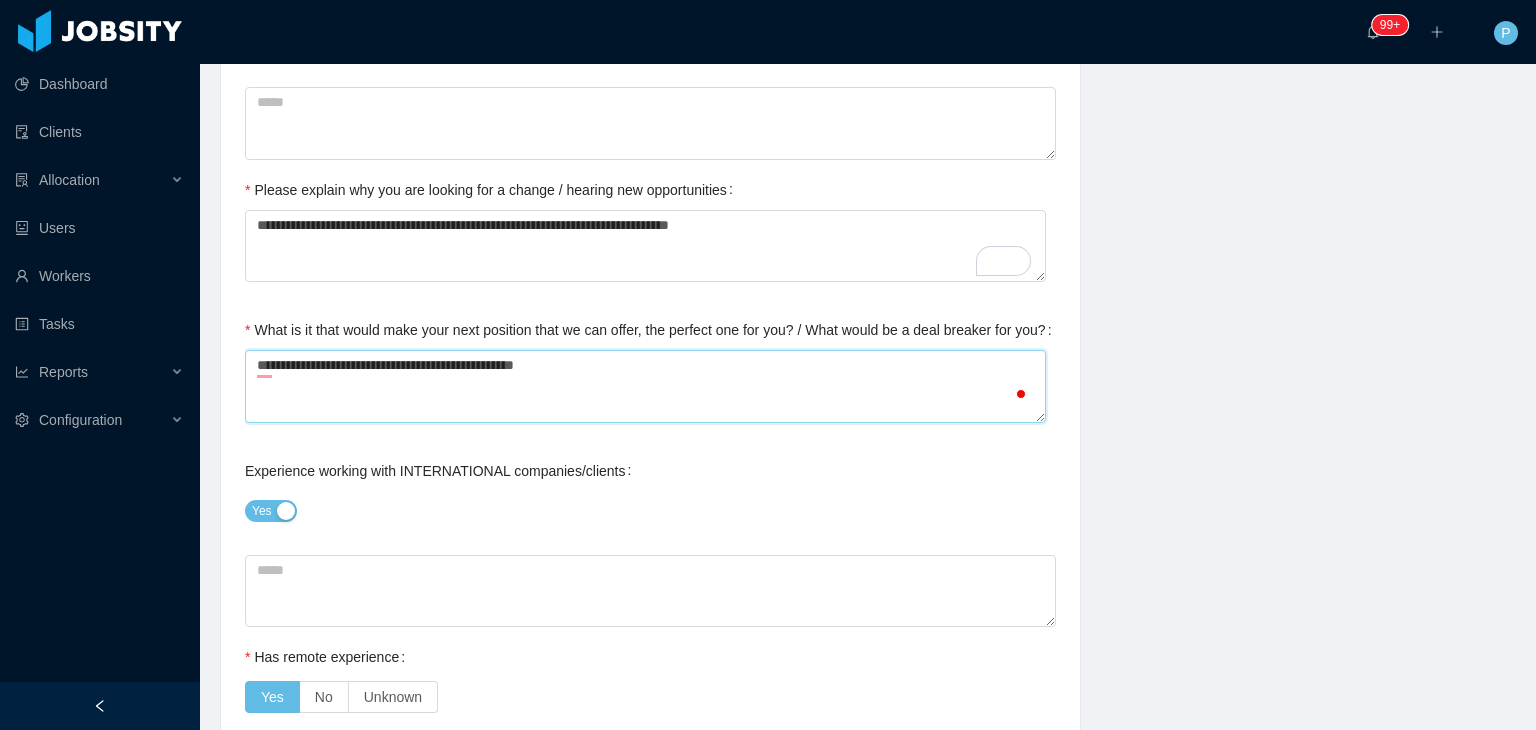type on "**********" 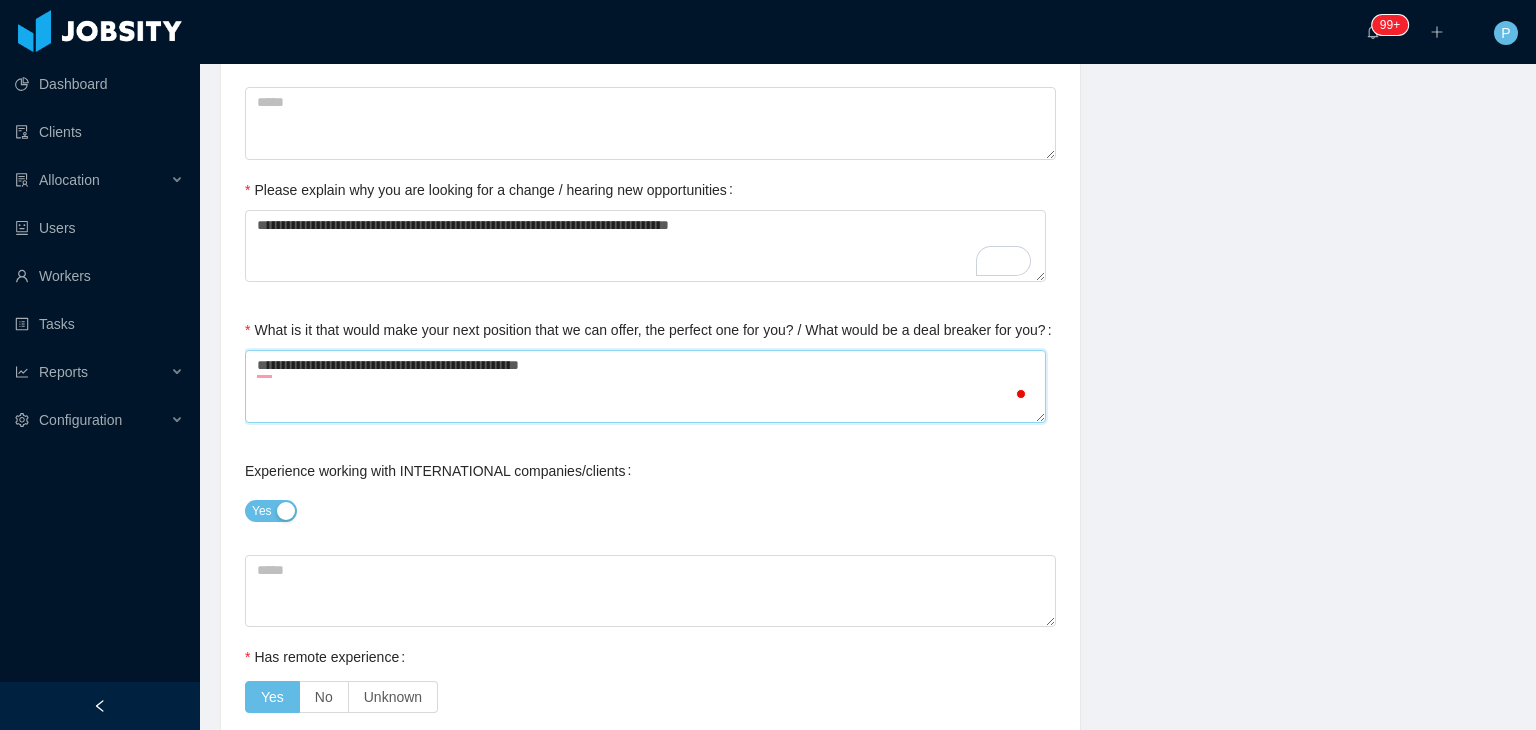type on "**********" 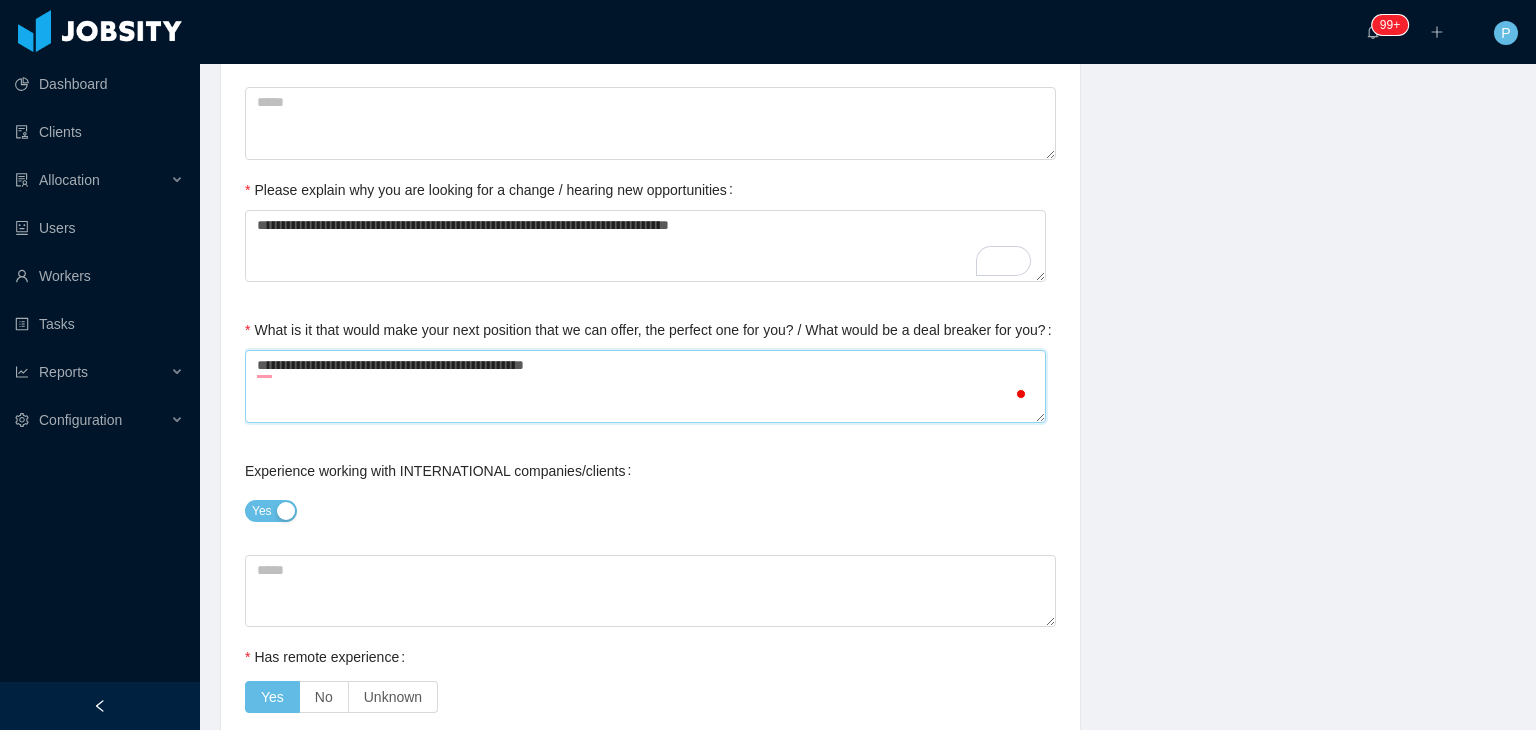type on "**********" 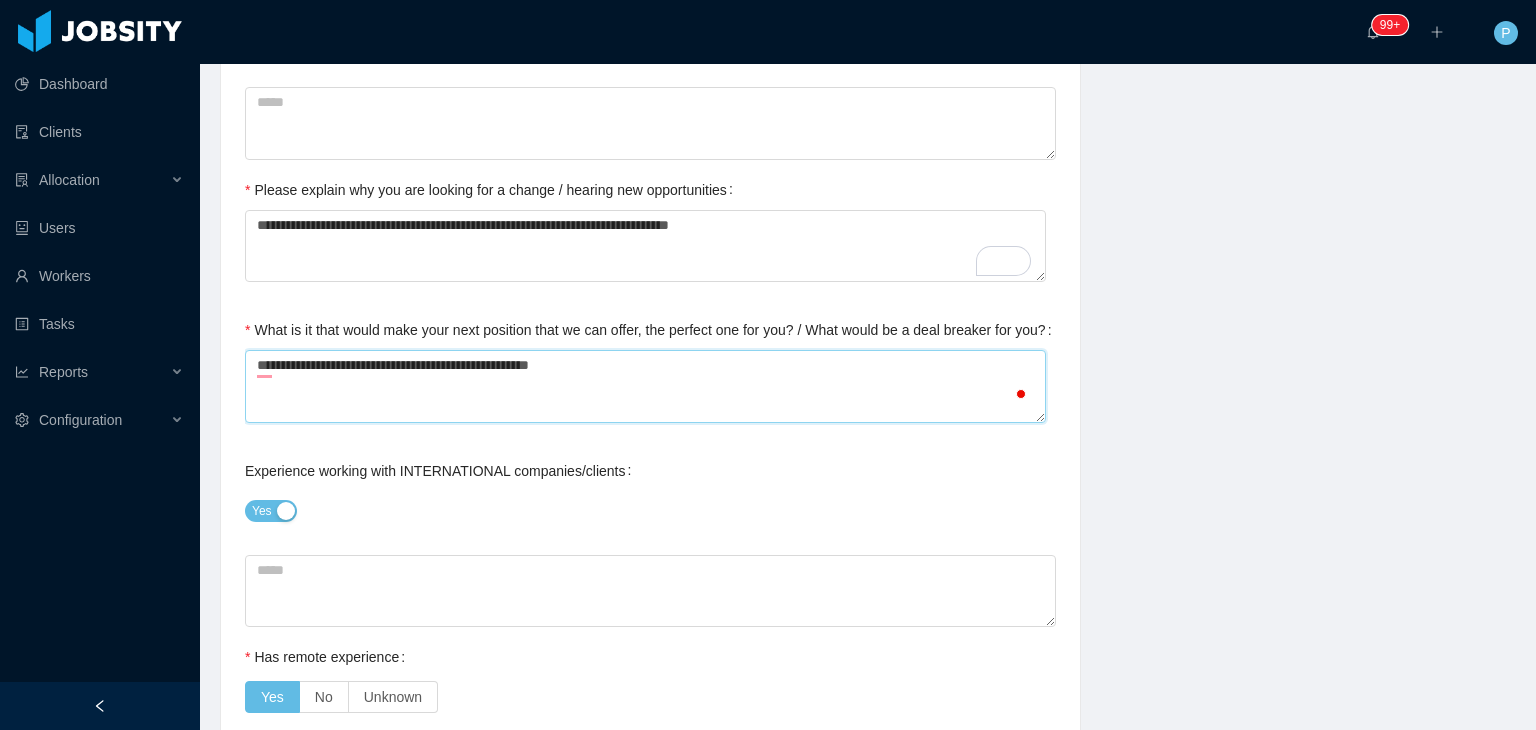 type on "**********" 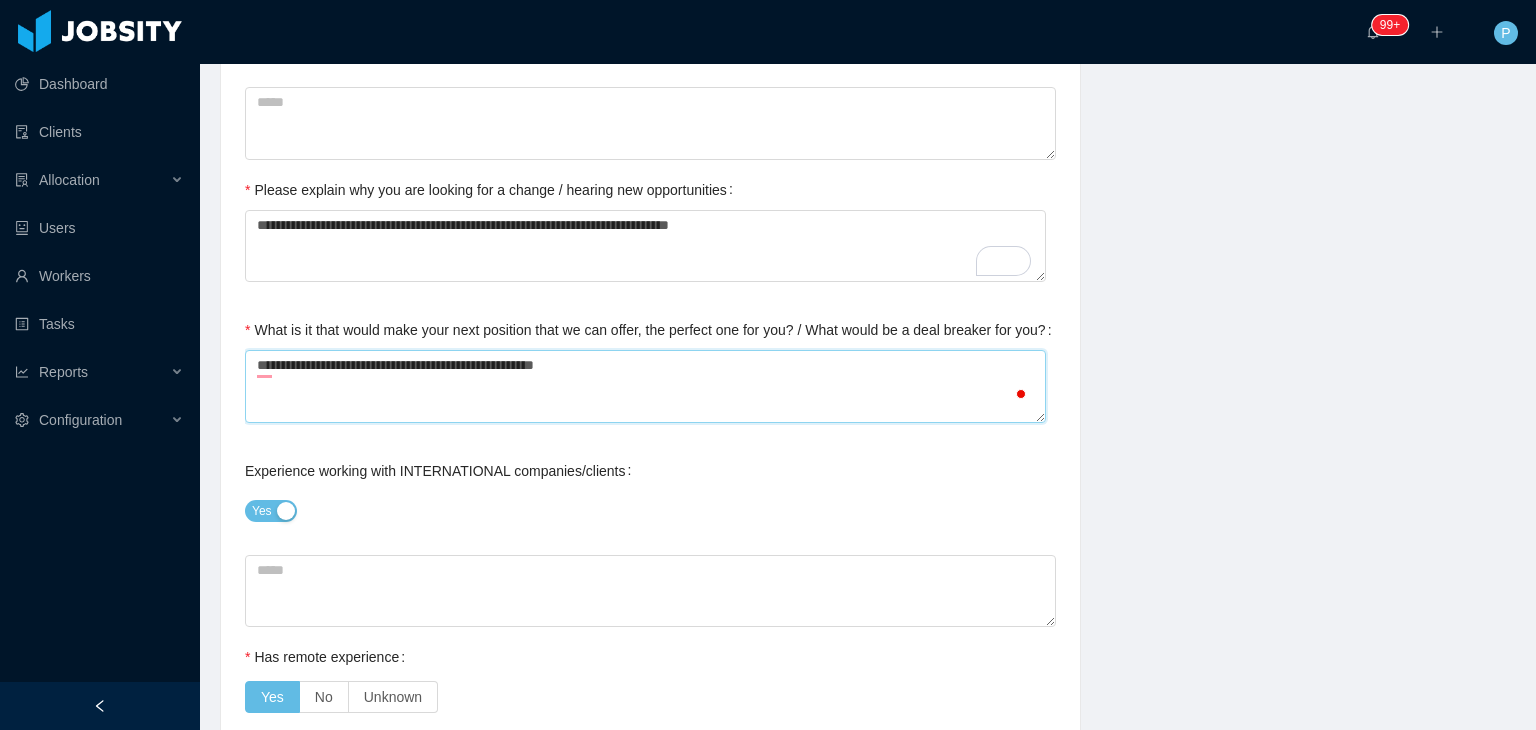type on "**********" 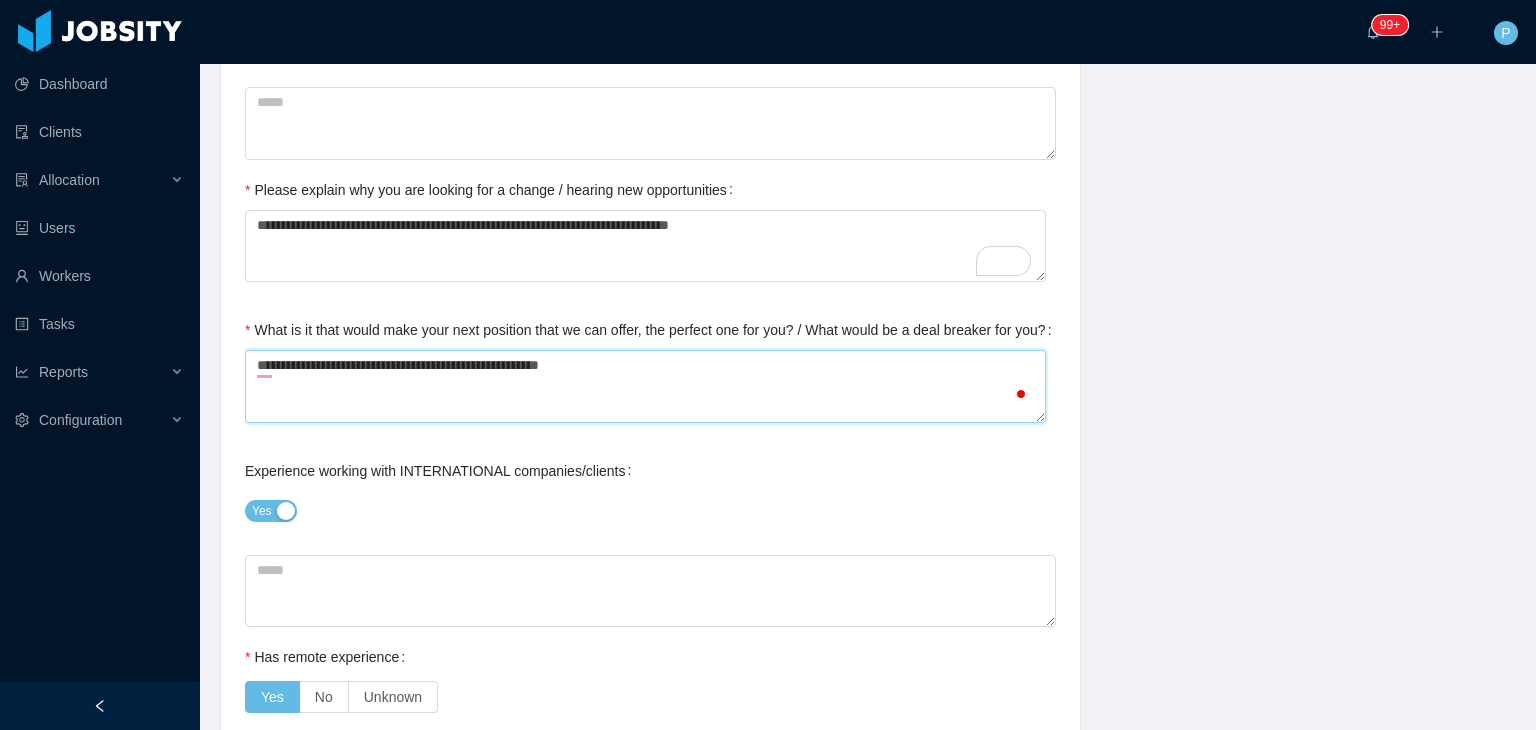 type on "**********" 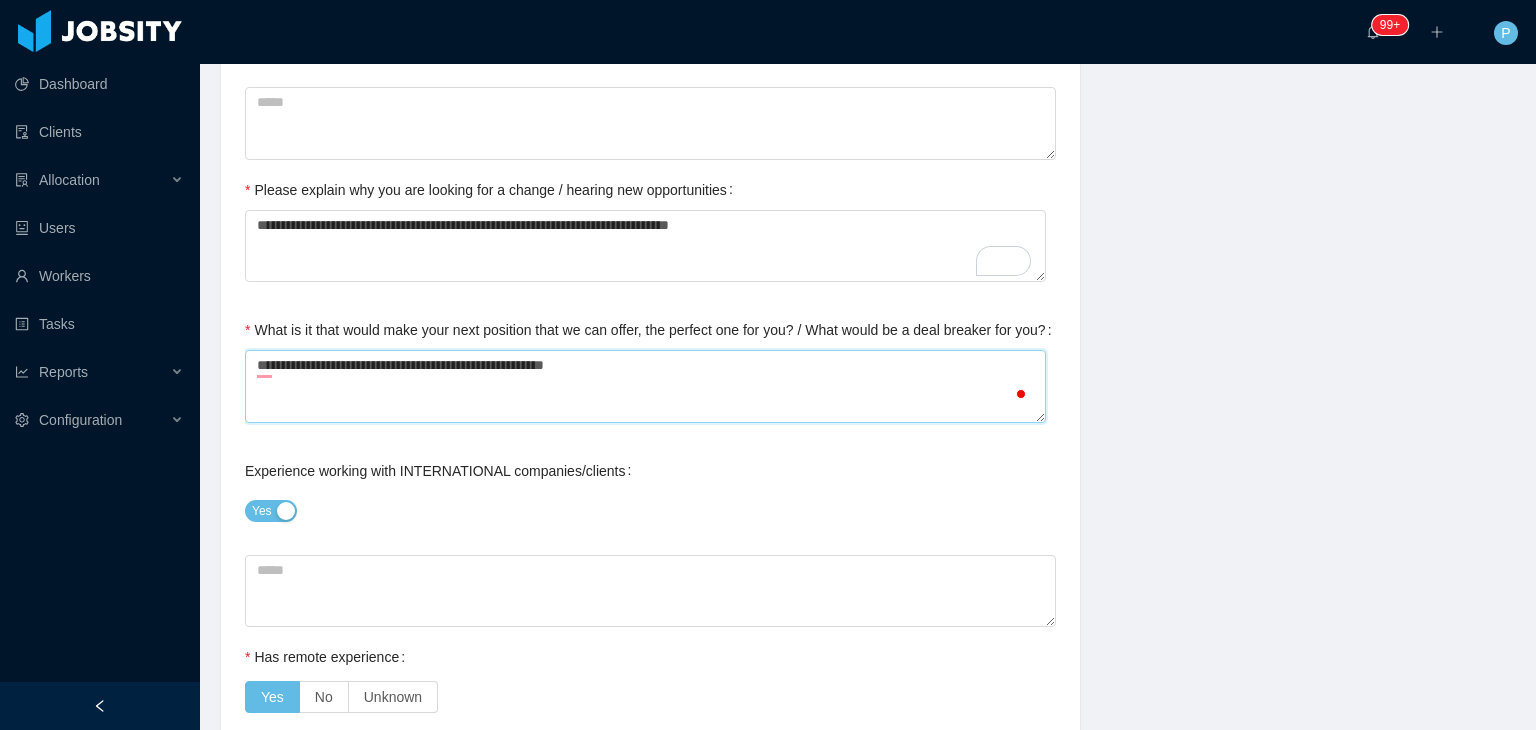 type on "**********" 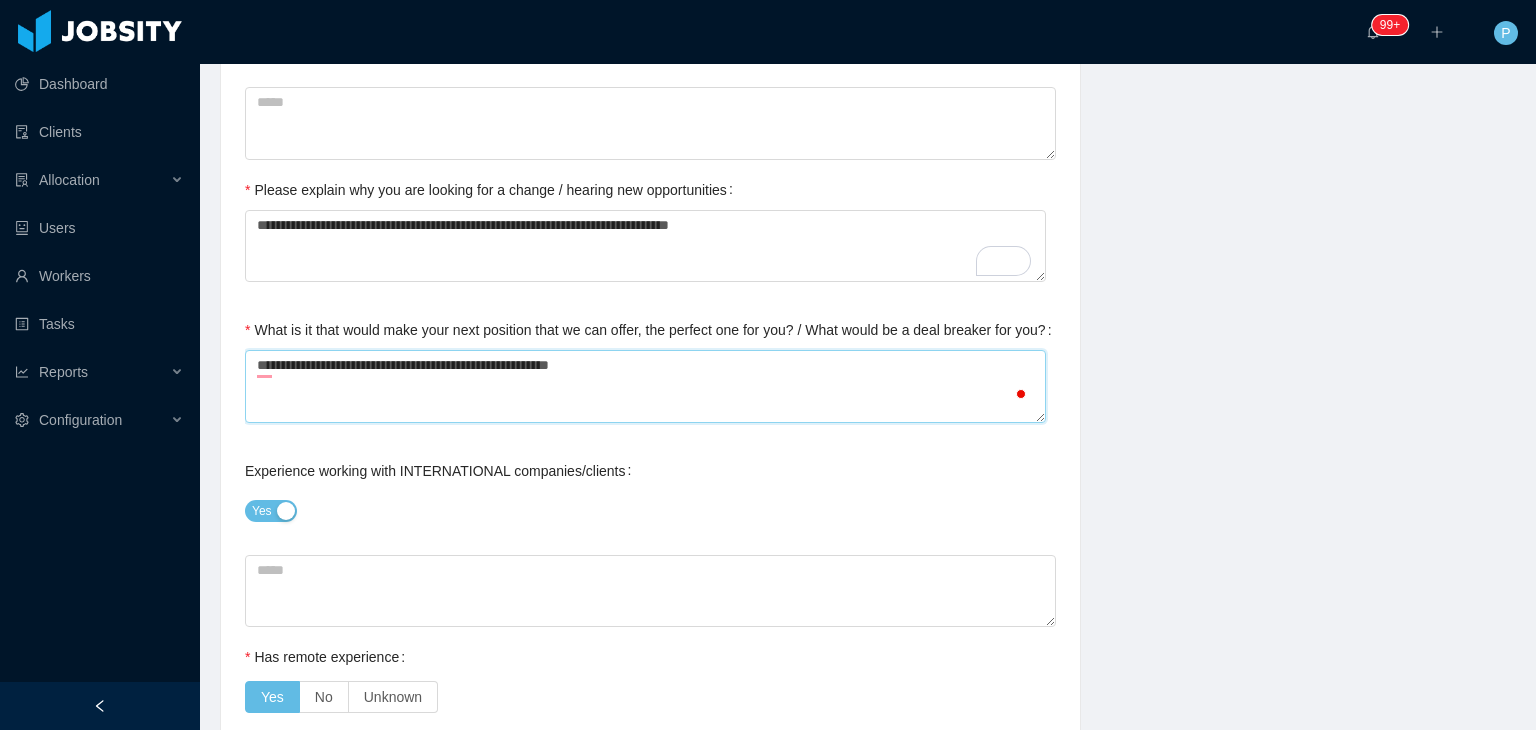 type on "**********" 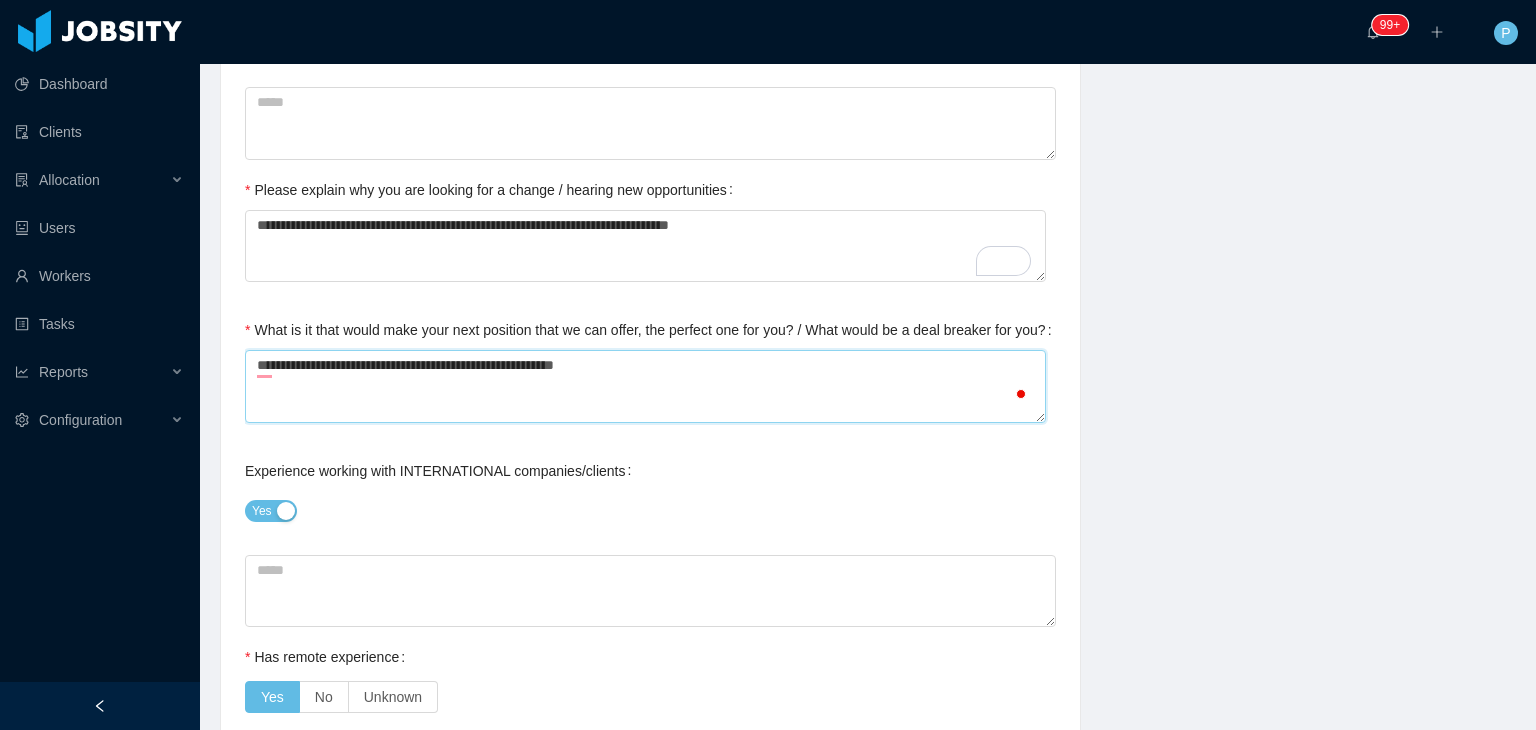 type on "**********" 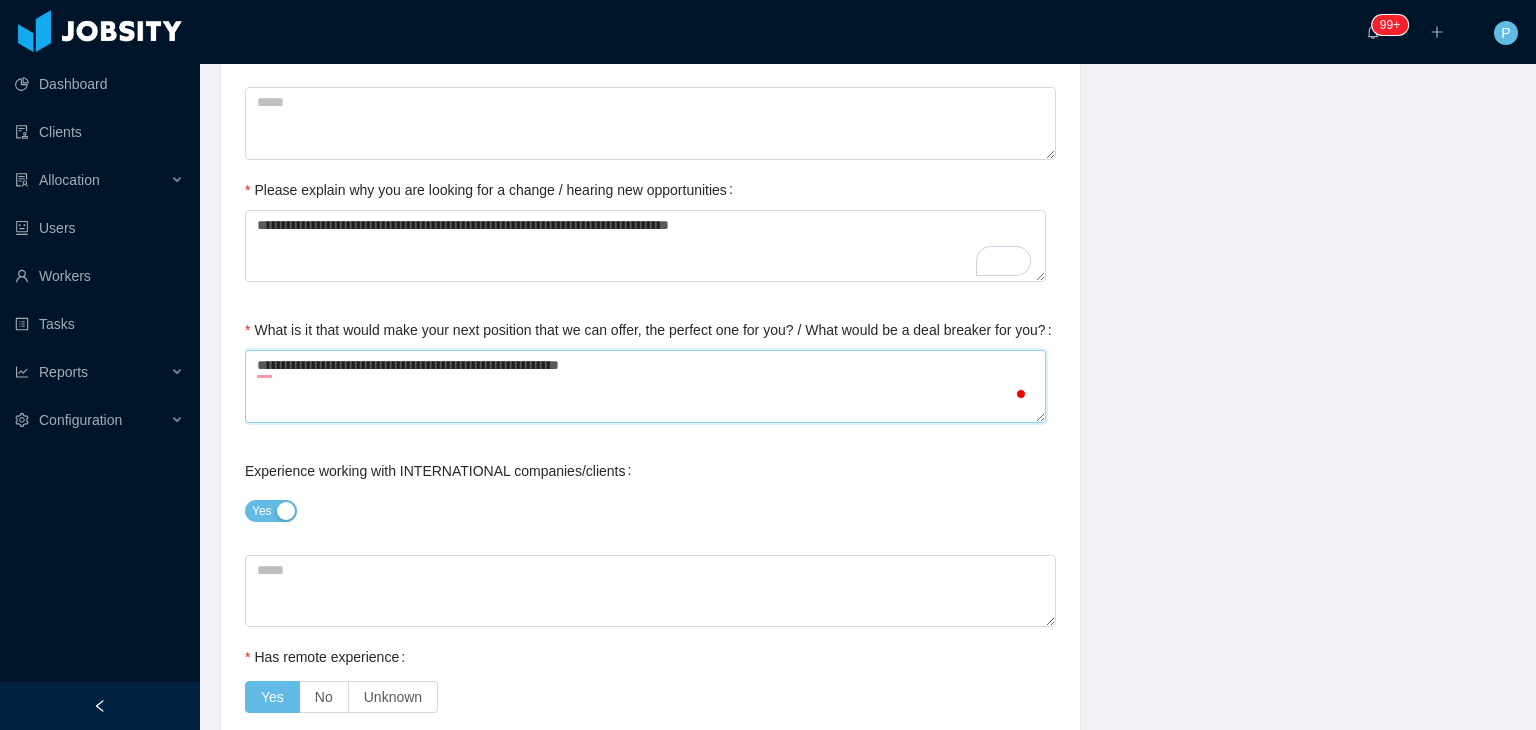 type on "**********" 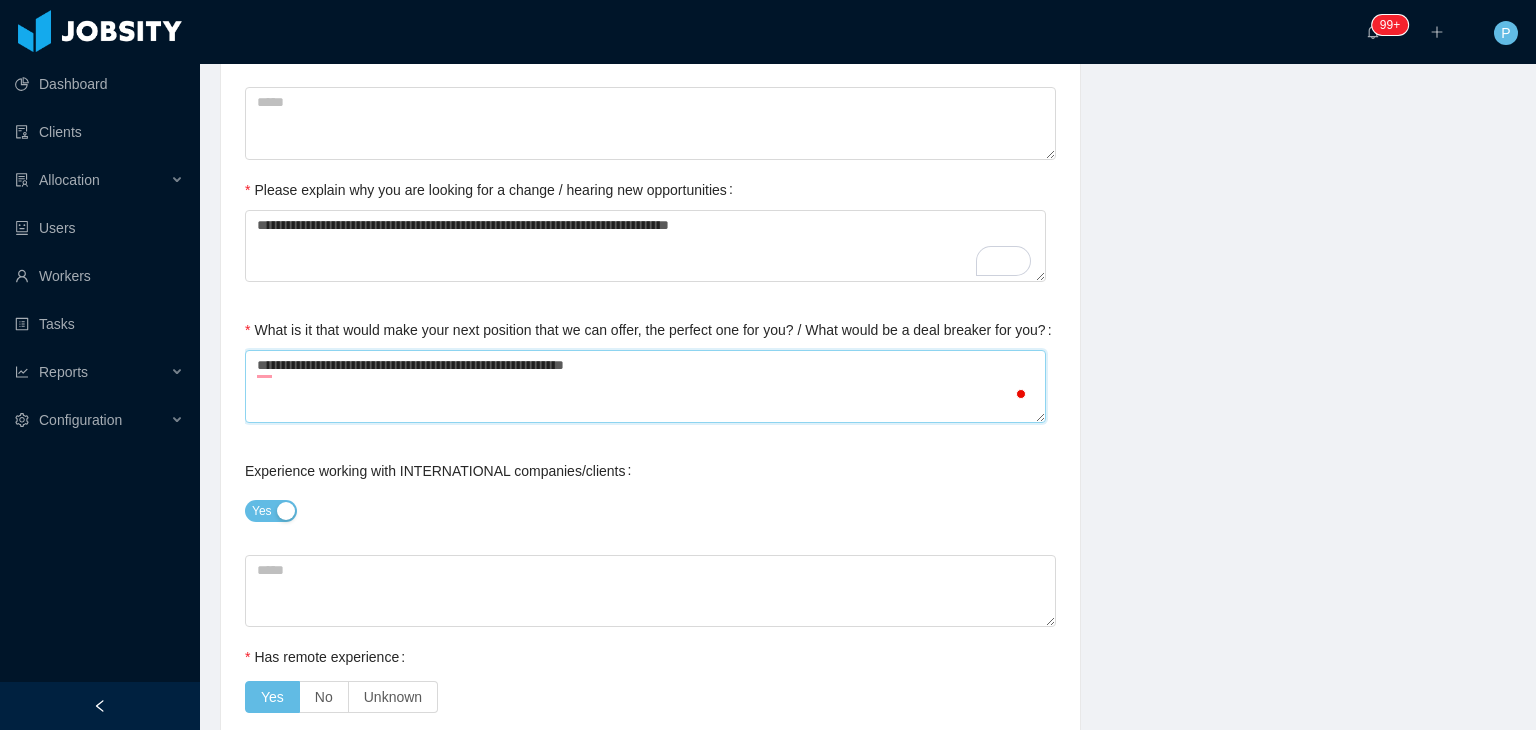 type on "**********" 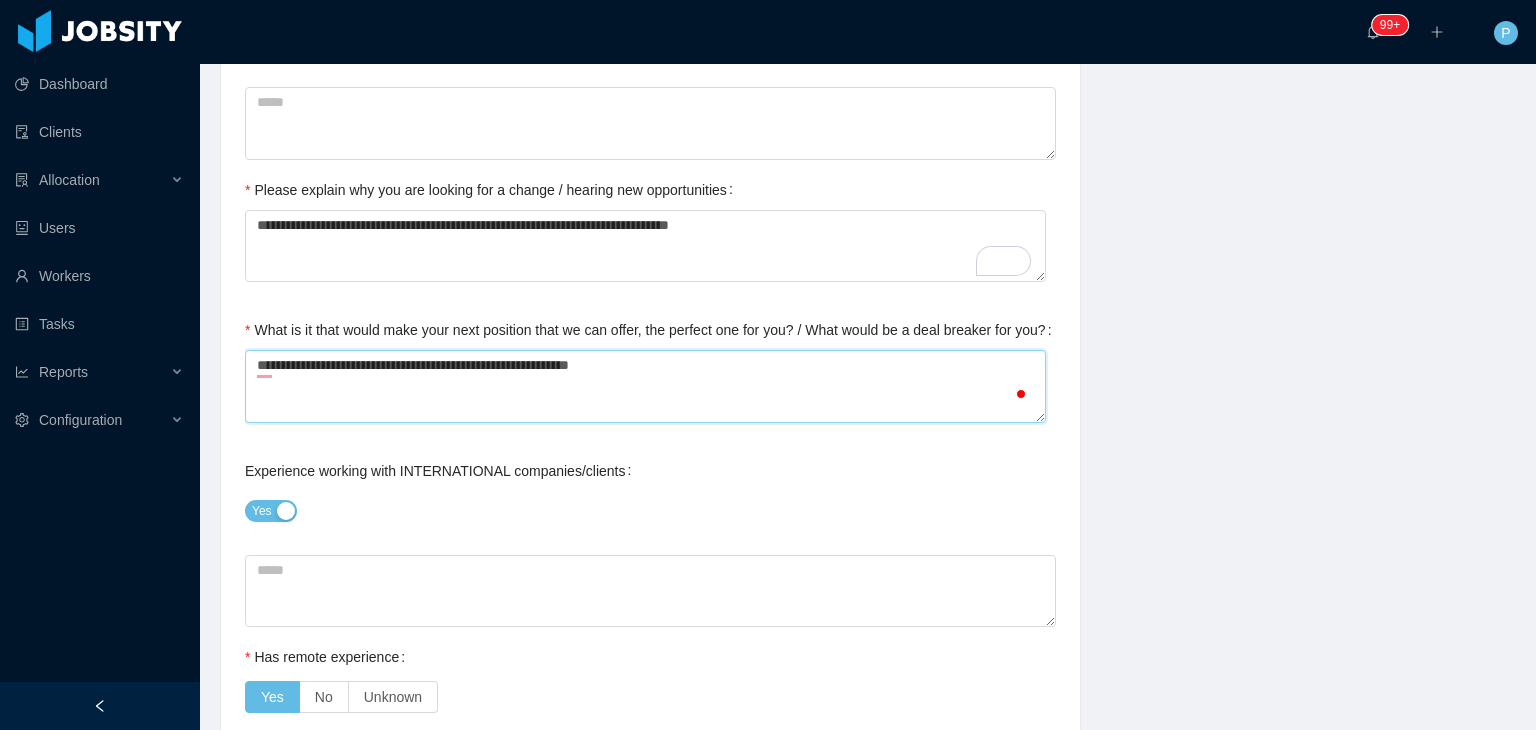 type on "**********" 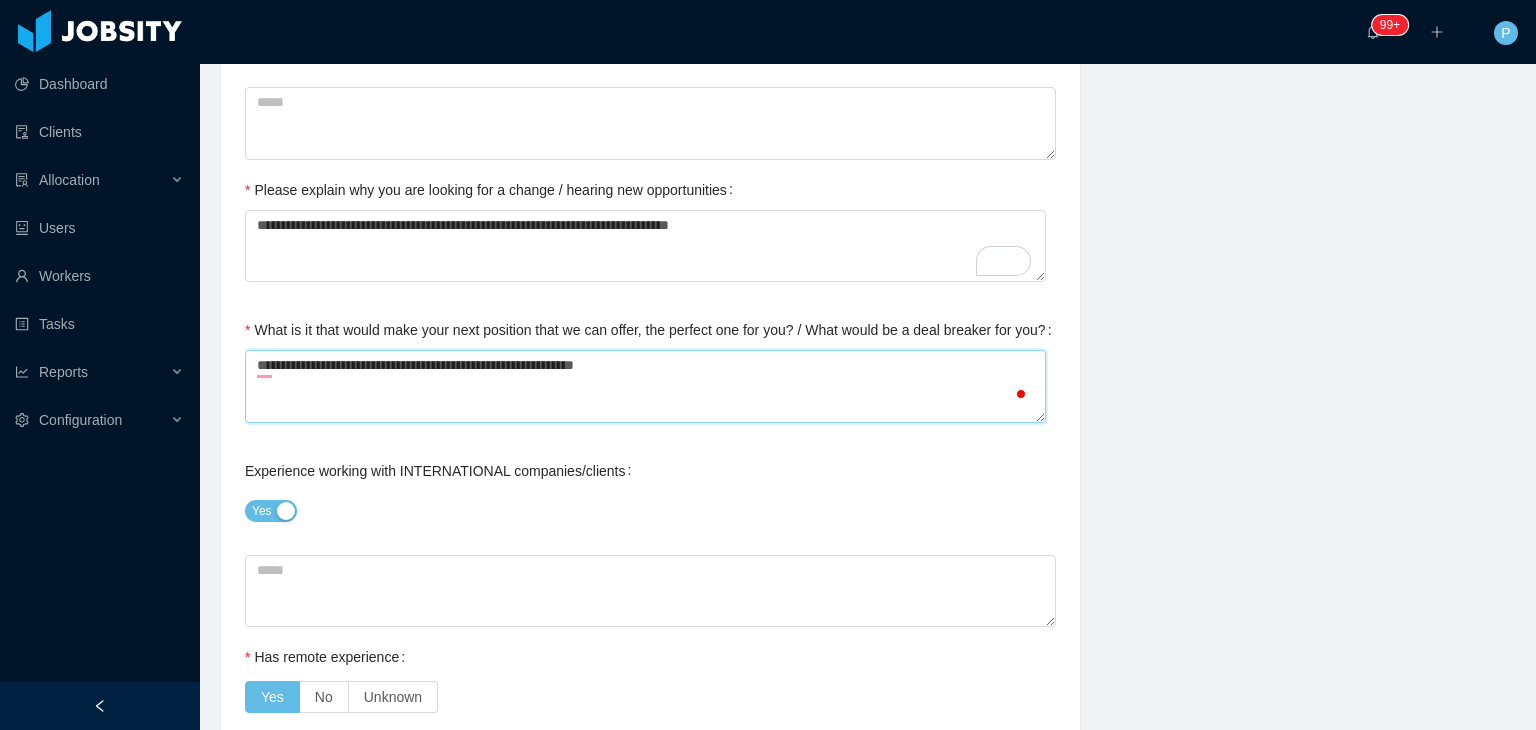 type on "**********" 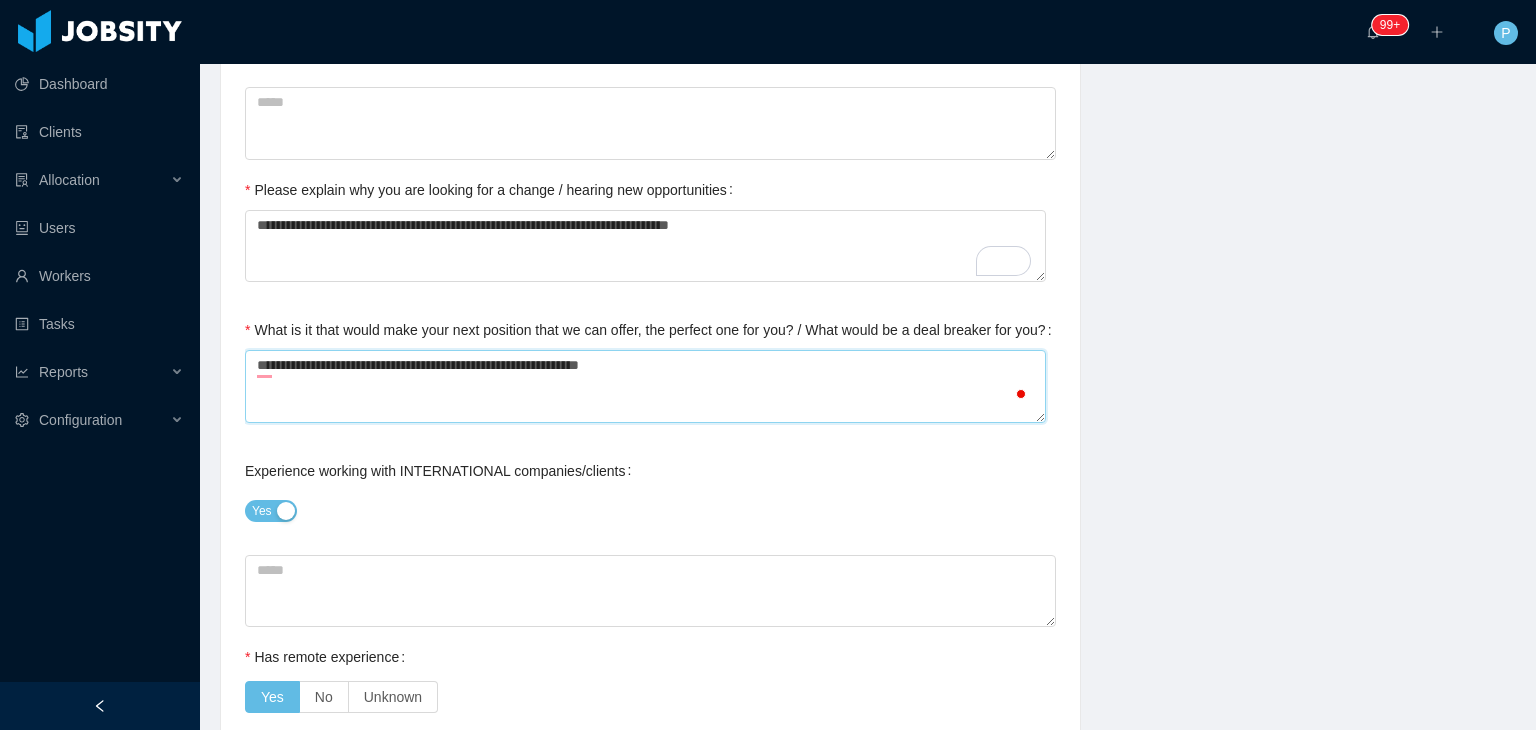type on "**********" 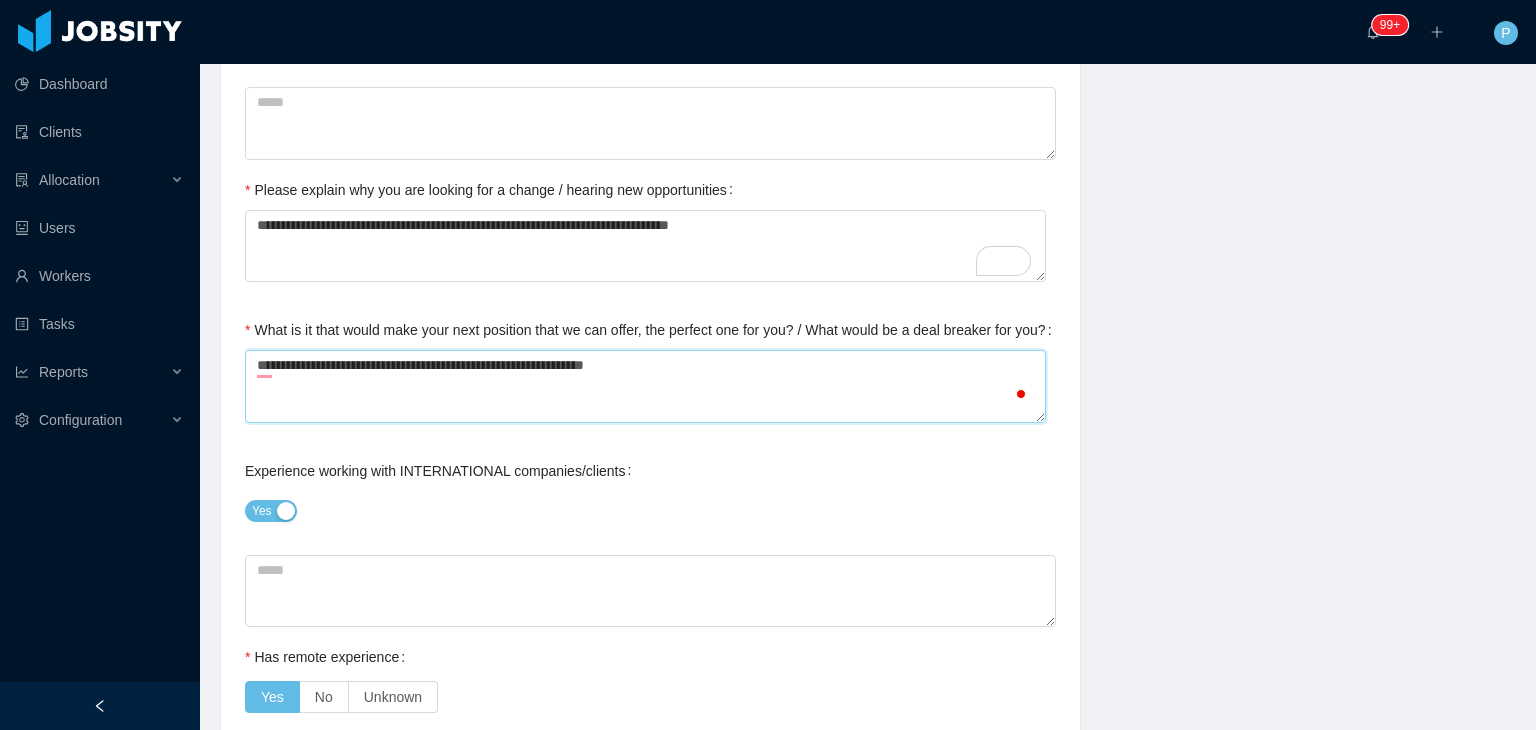 type on "**********" 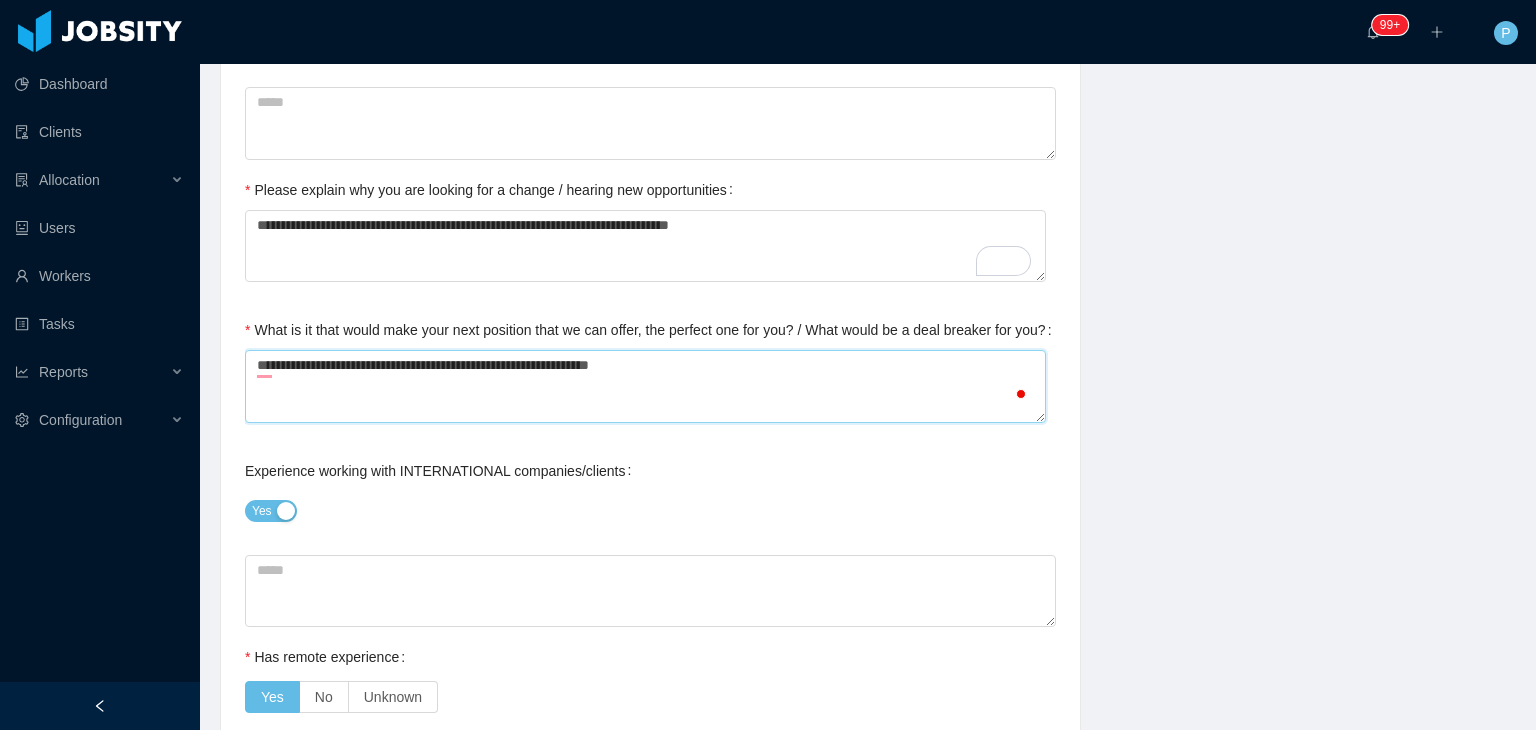 type on "**********" 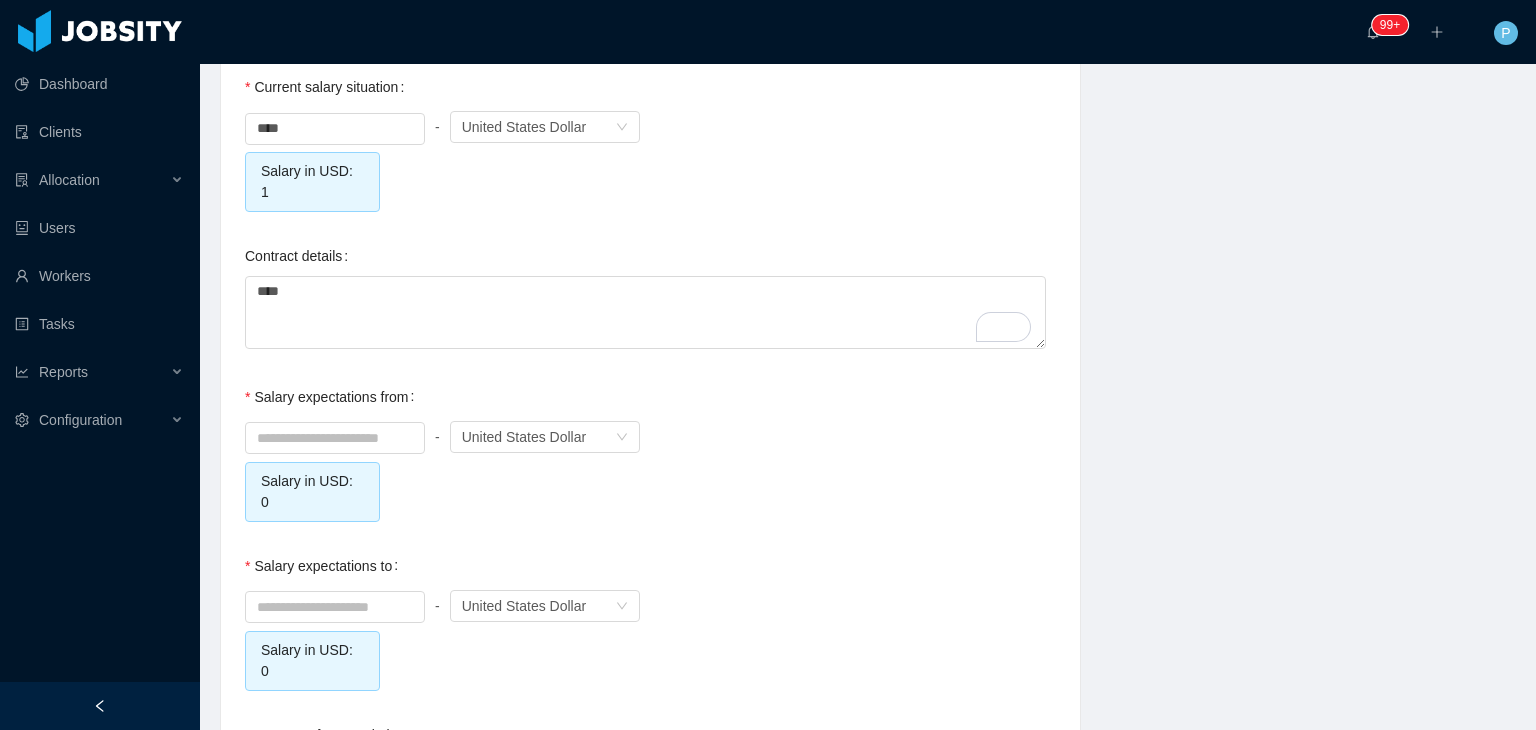scroll, scrollTop: 2083, scrollLeft: 0, axis: vertical 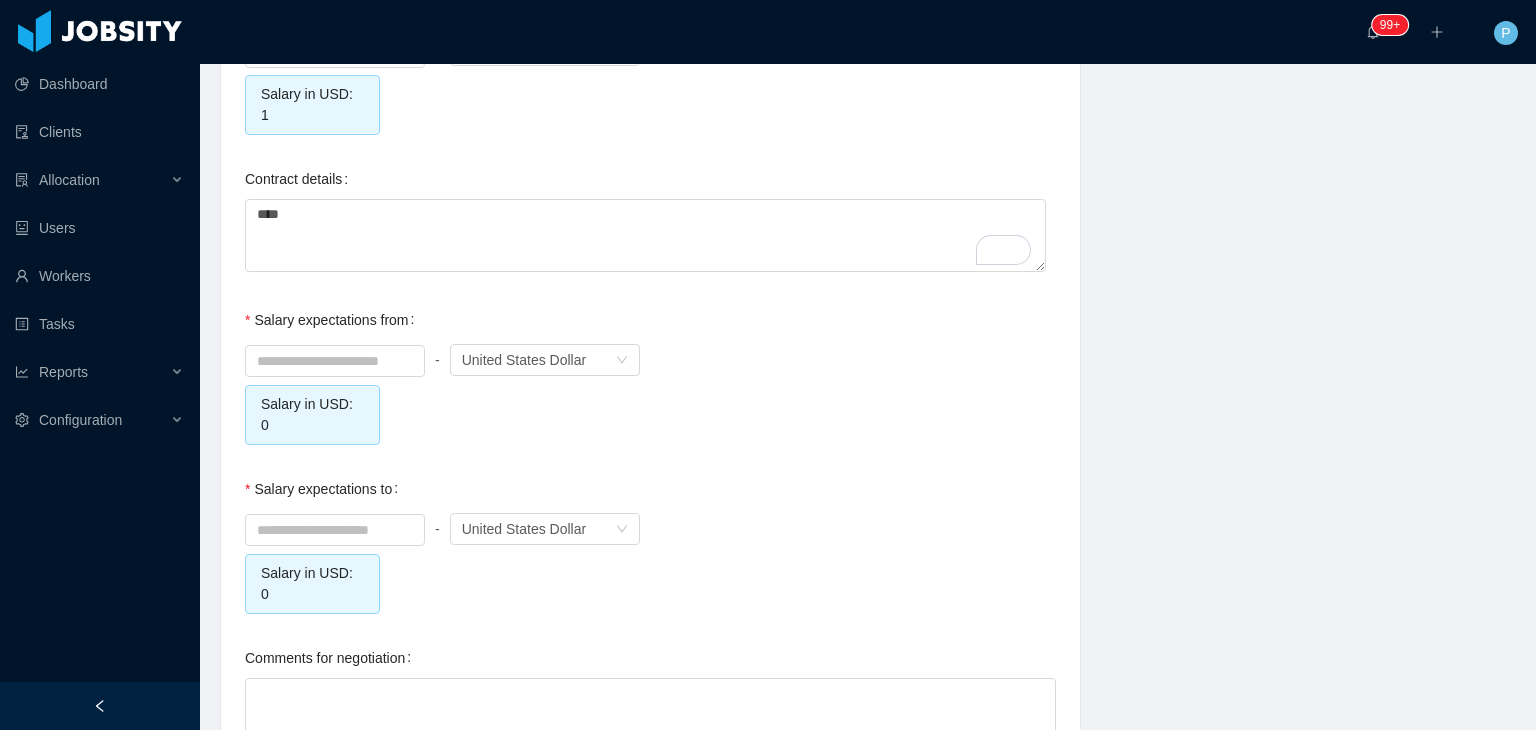 type on "**********" 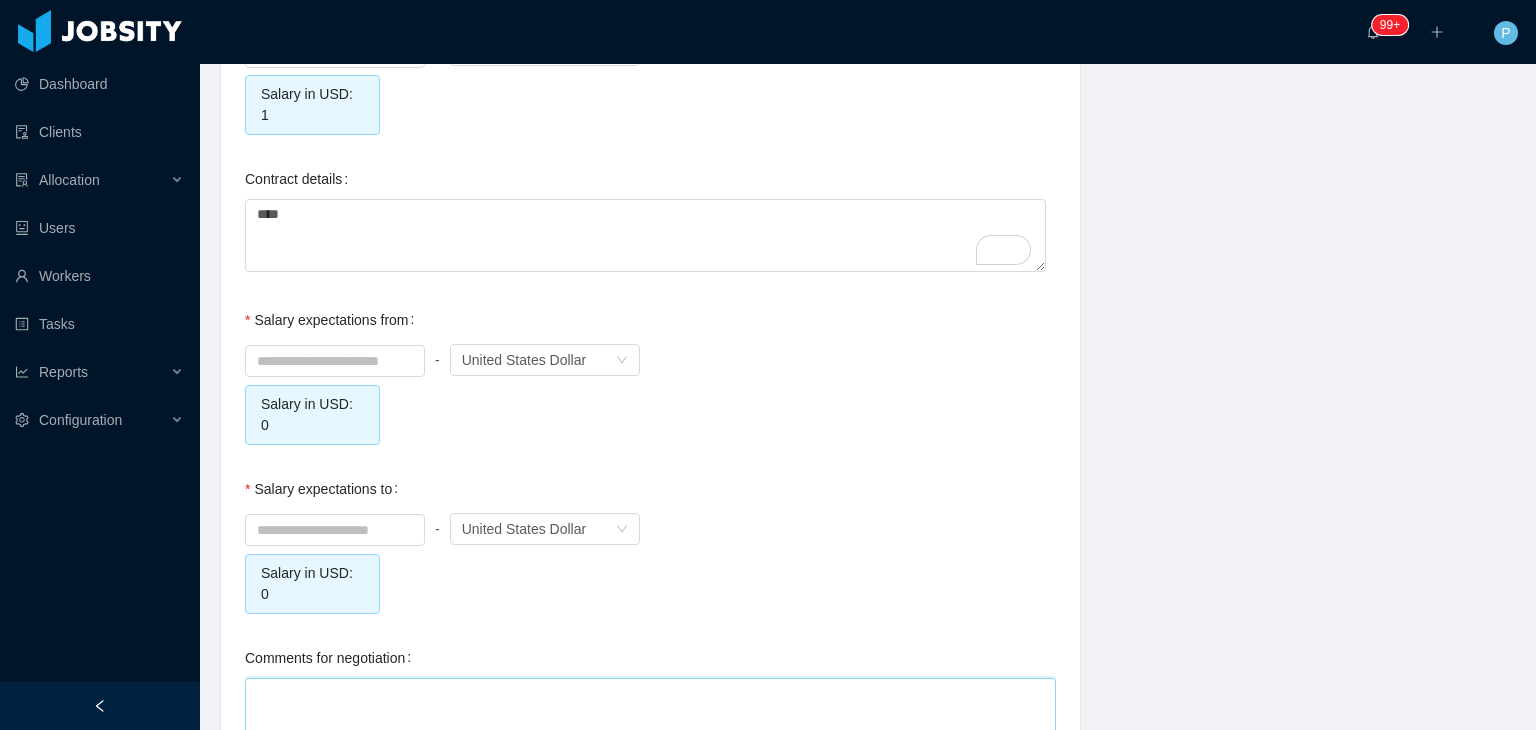 click on "Comments for negotiation" at bounding box center (650, 714) 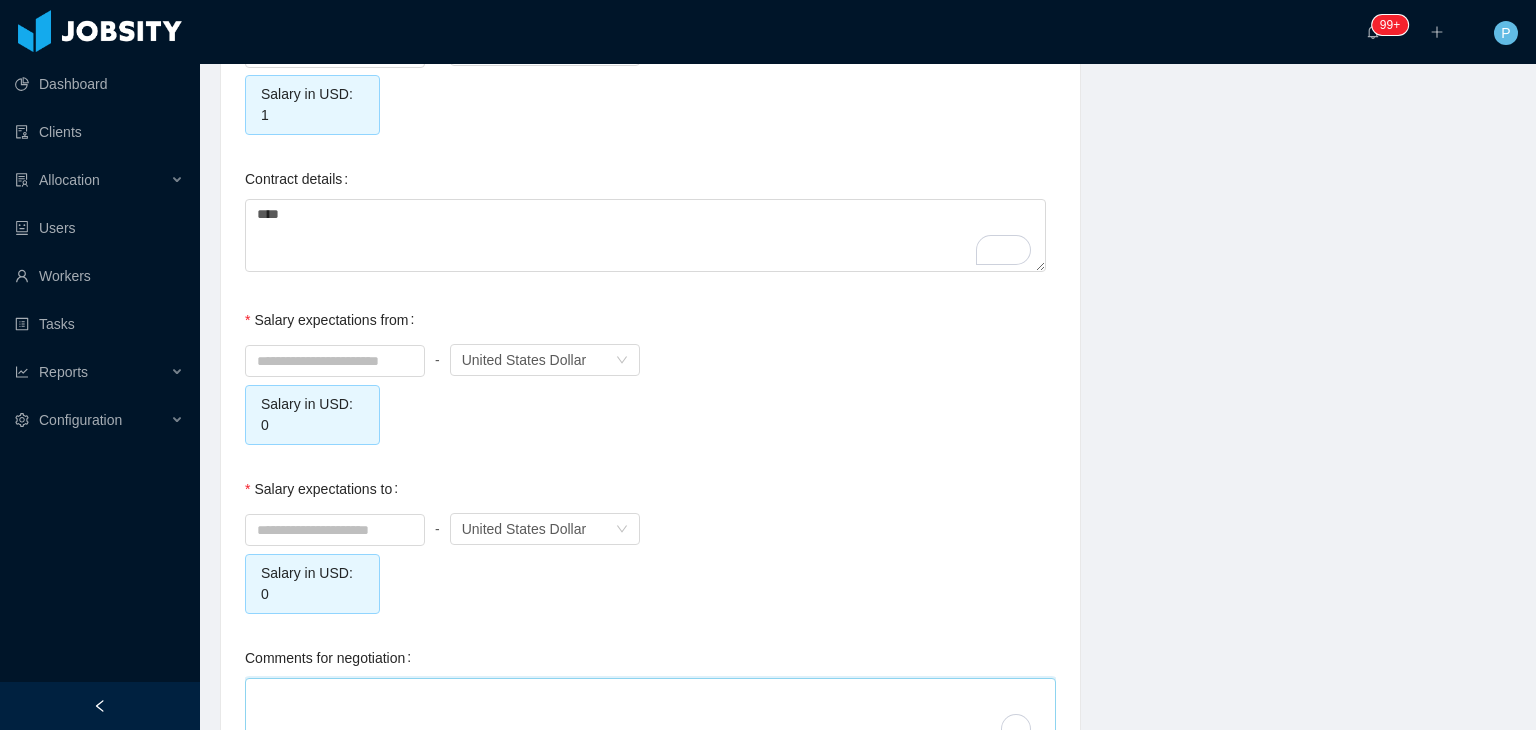 type on "*" 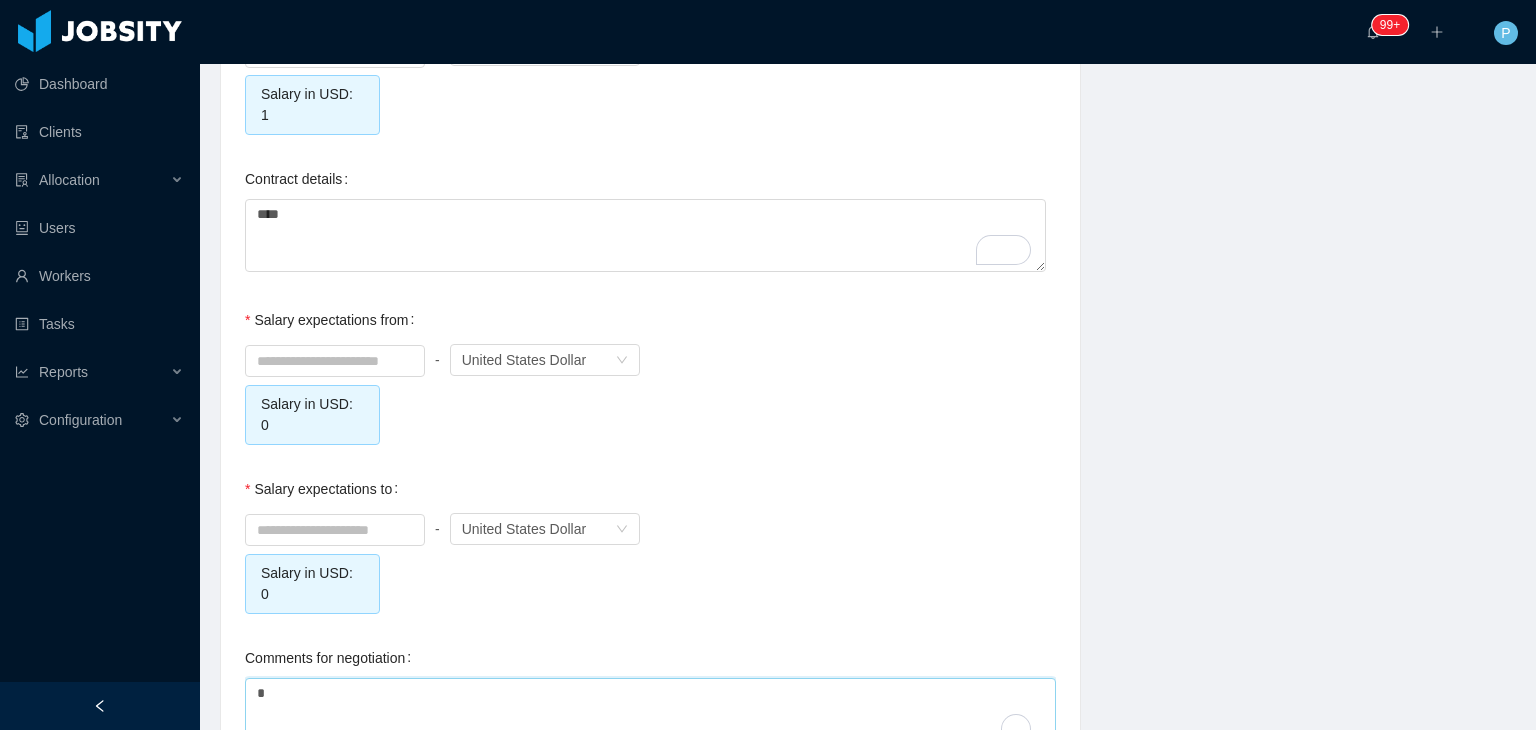type 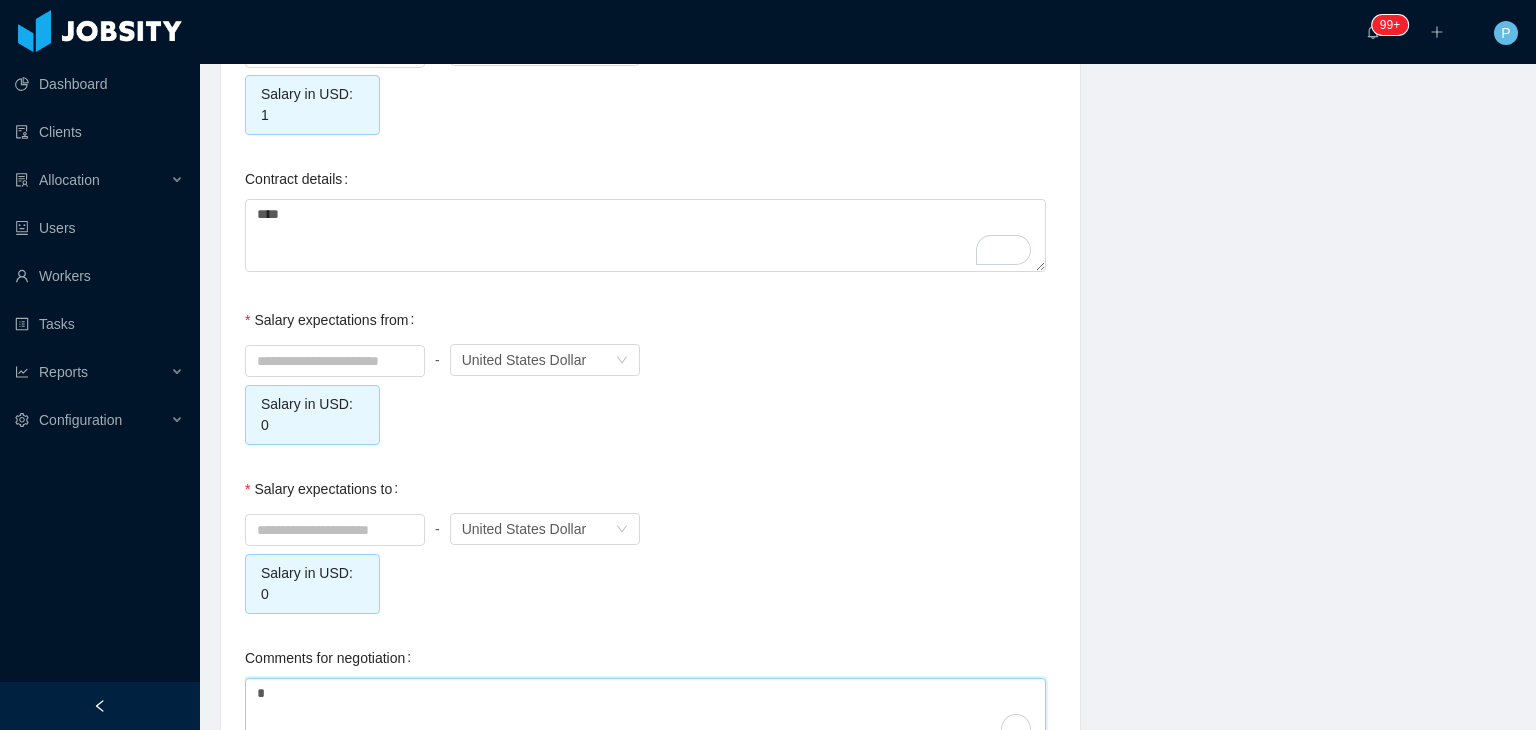 type on "**" 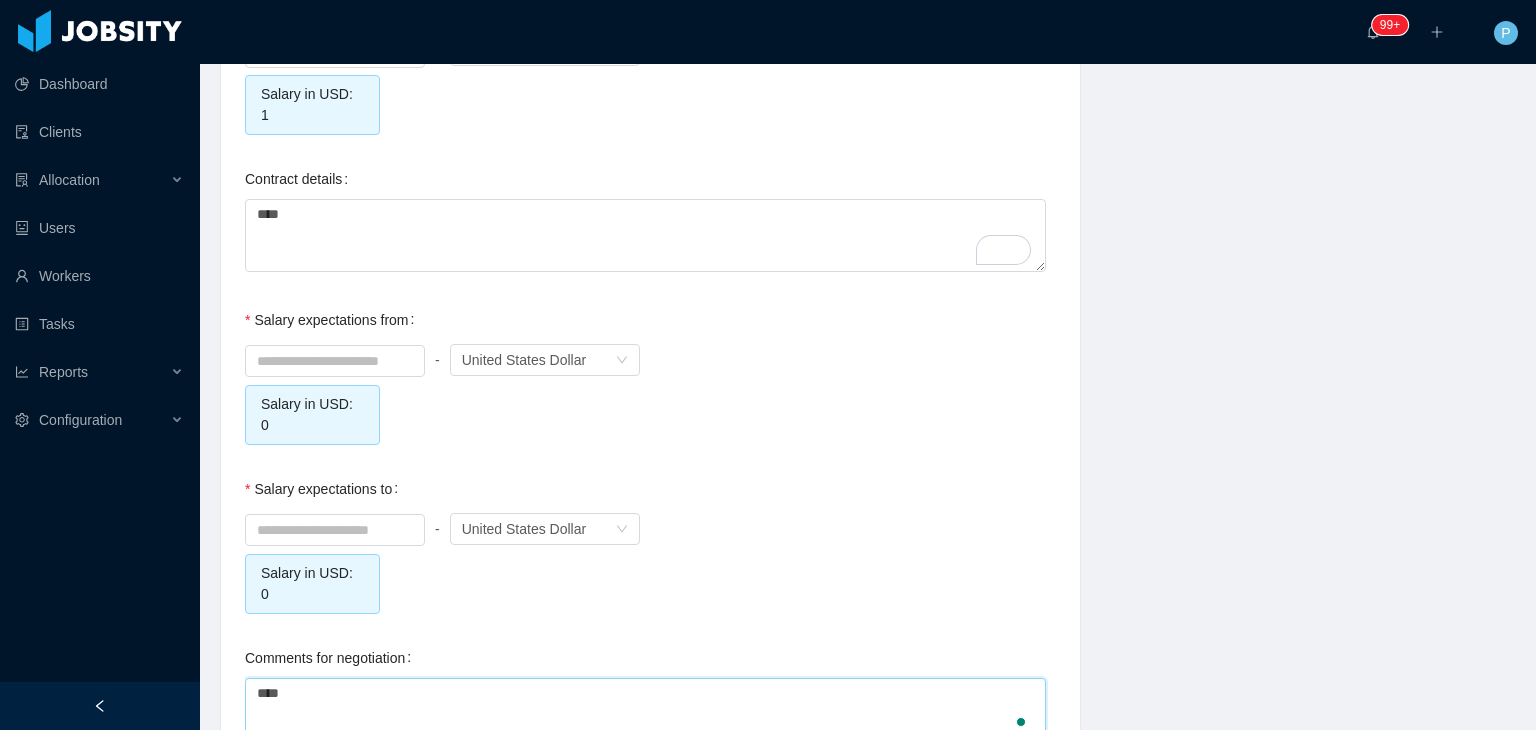 type on "****" 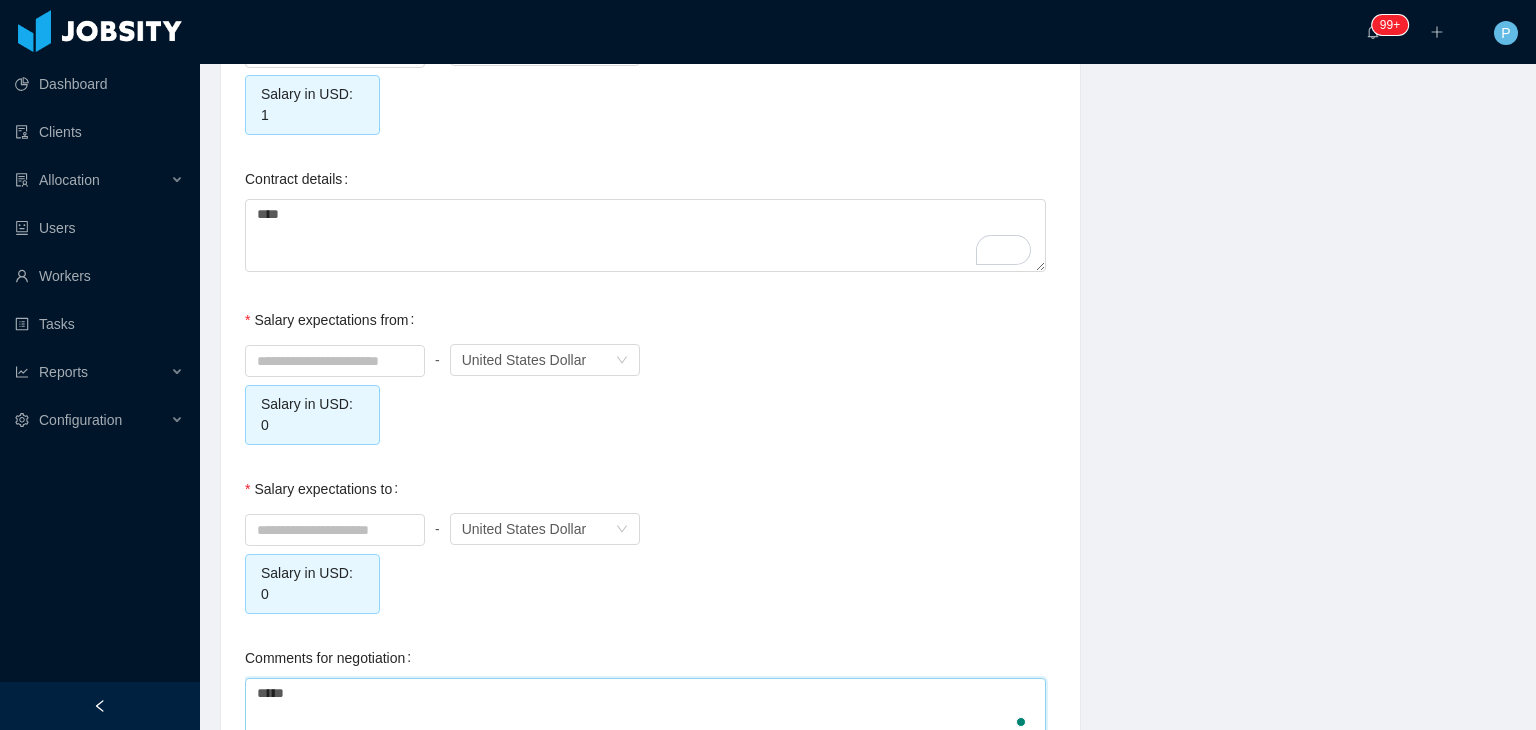 type 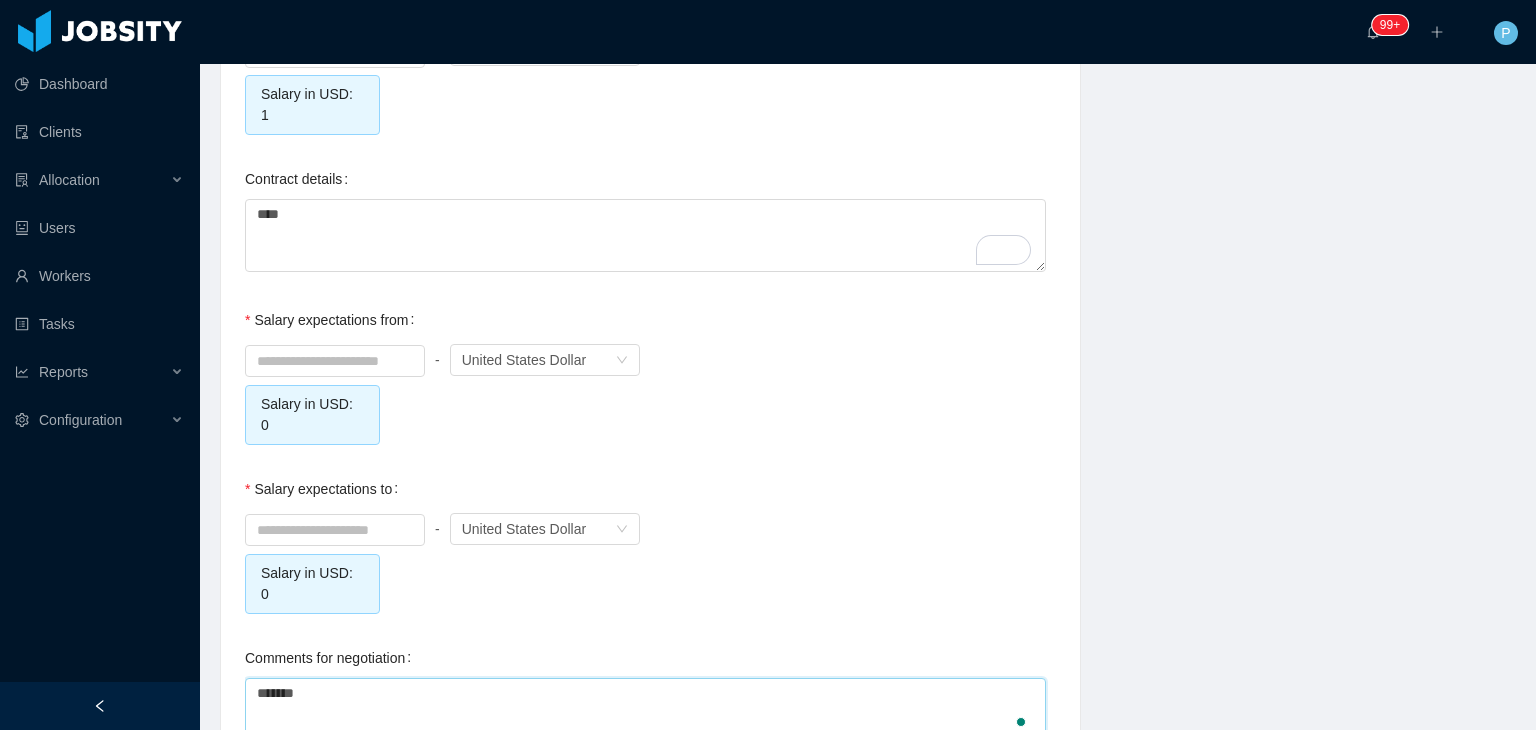 type on "********" 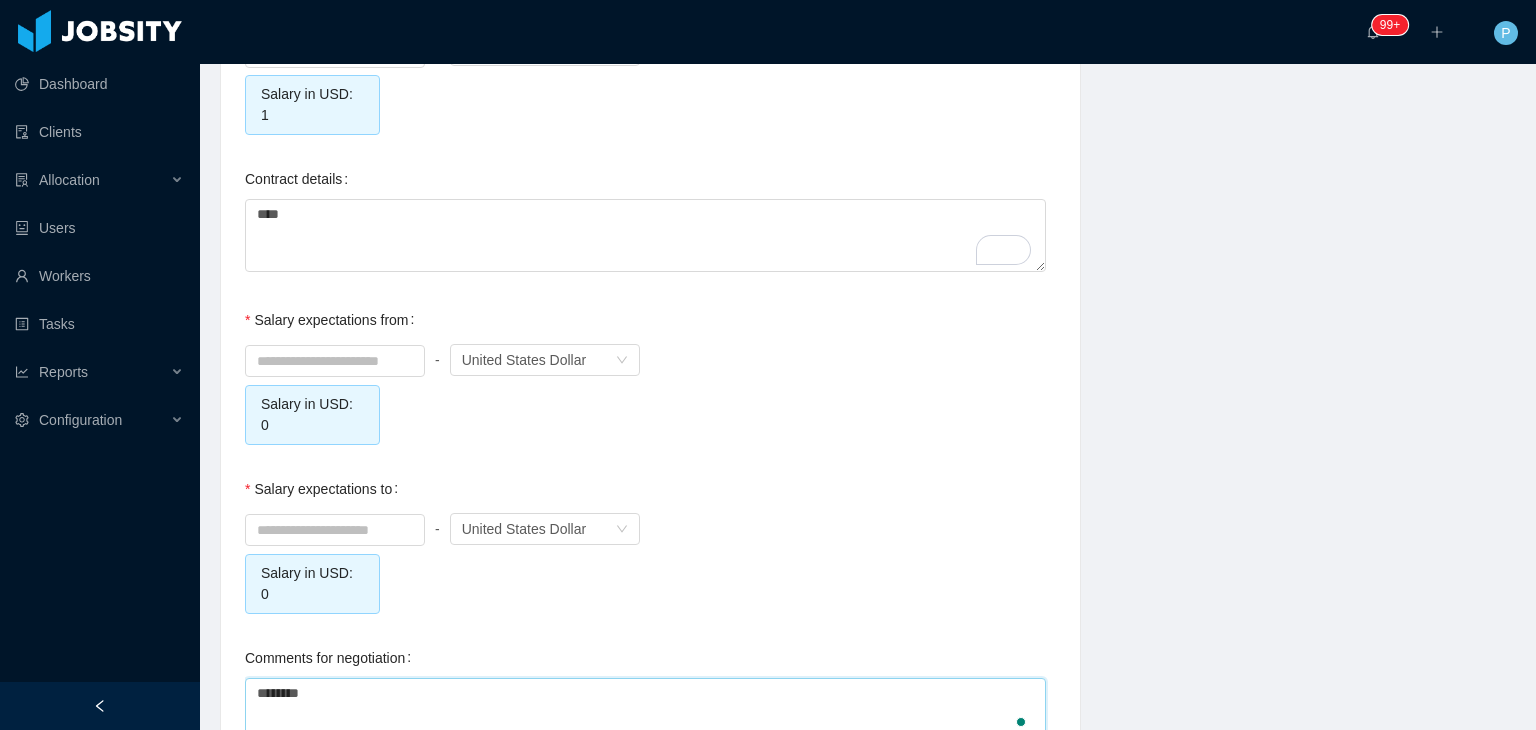 type 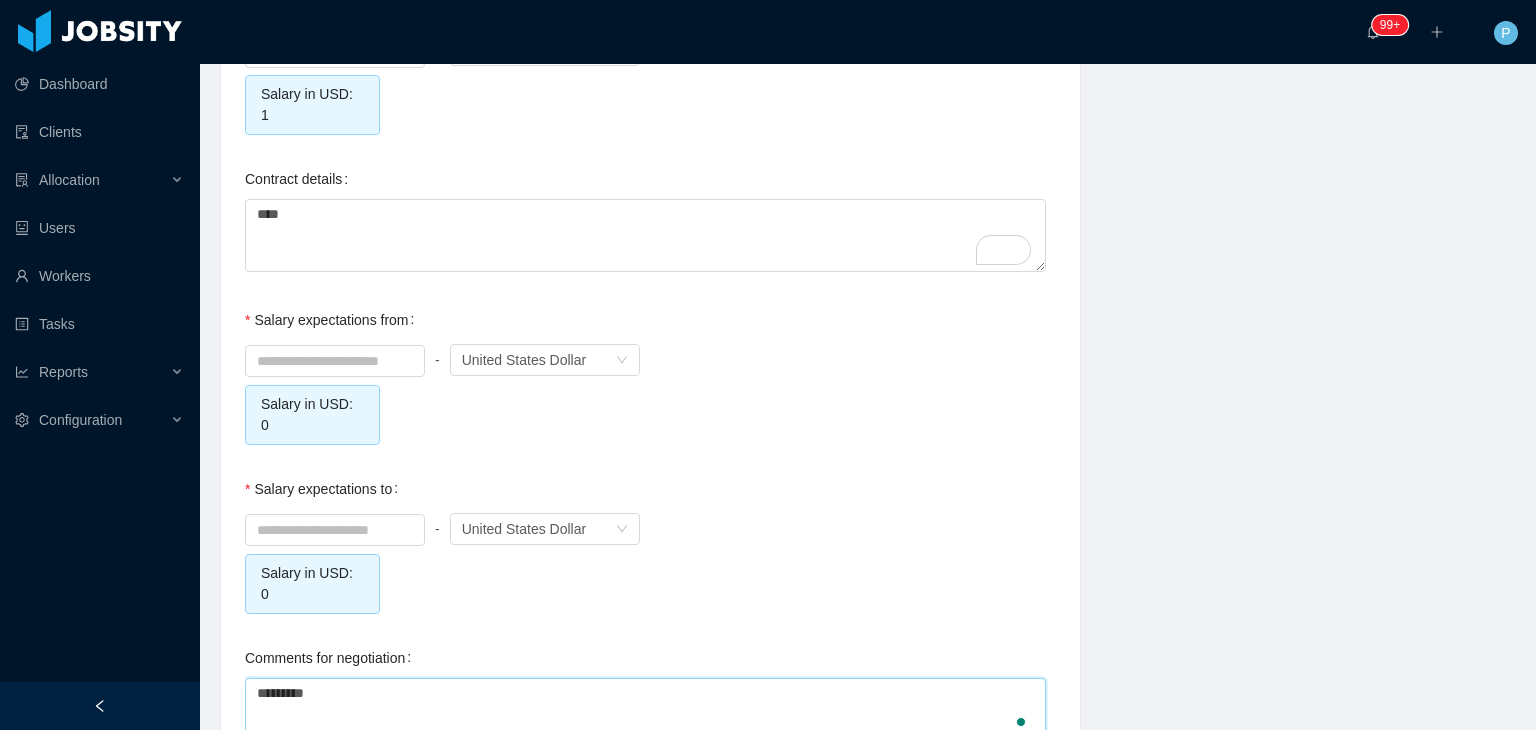 type 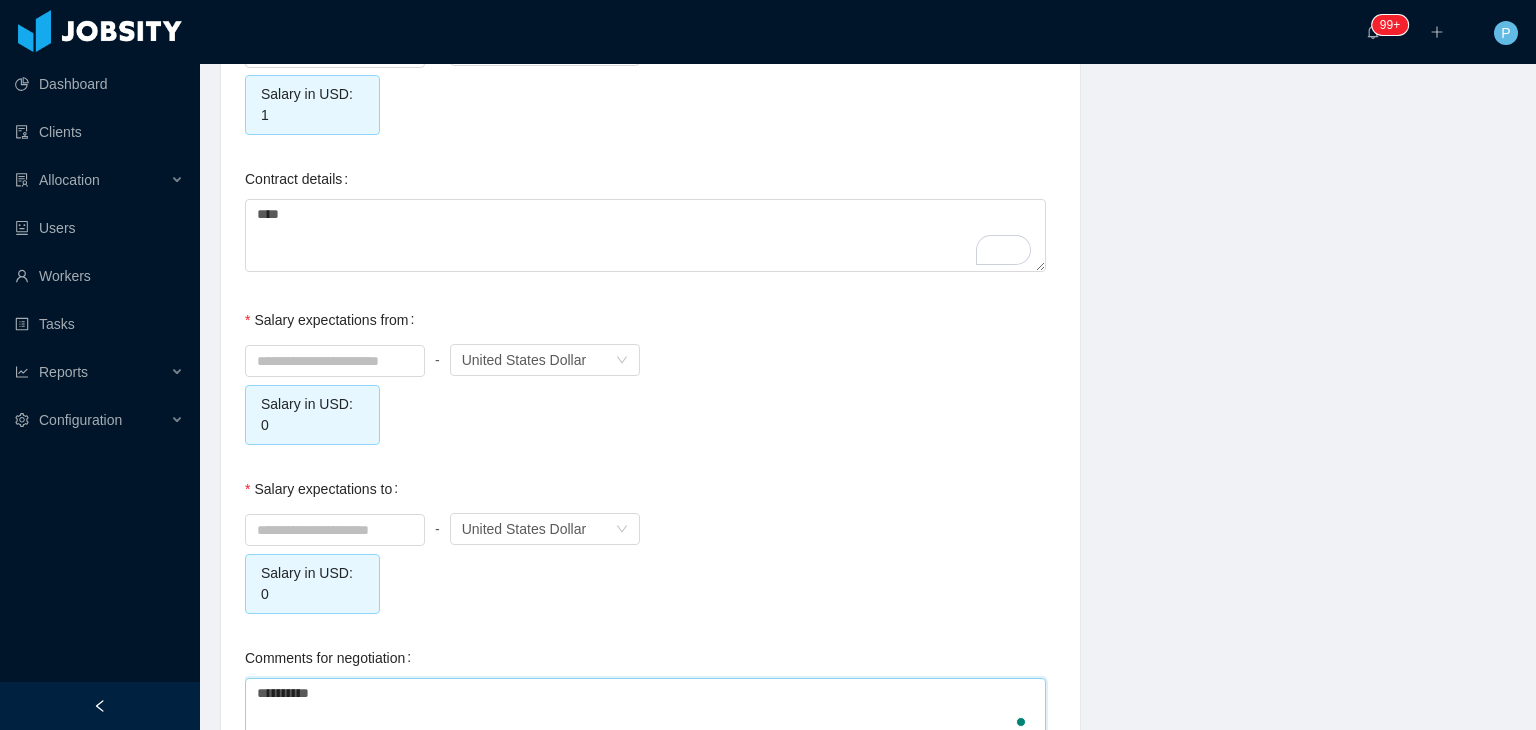type 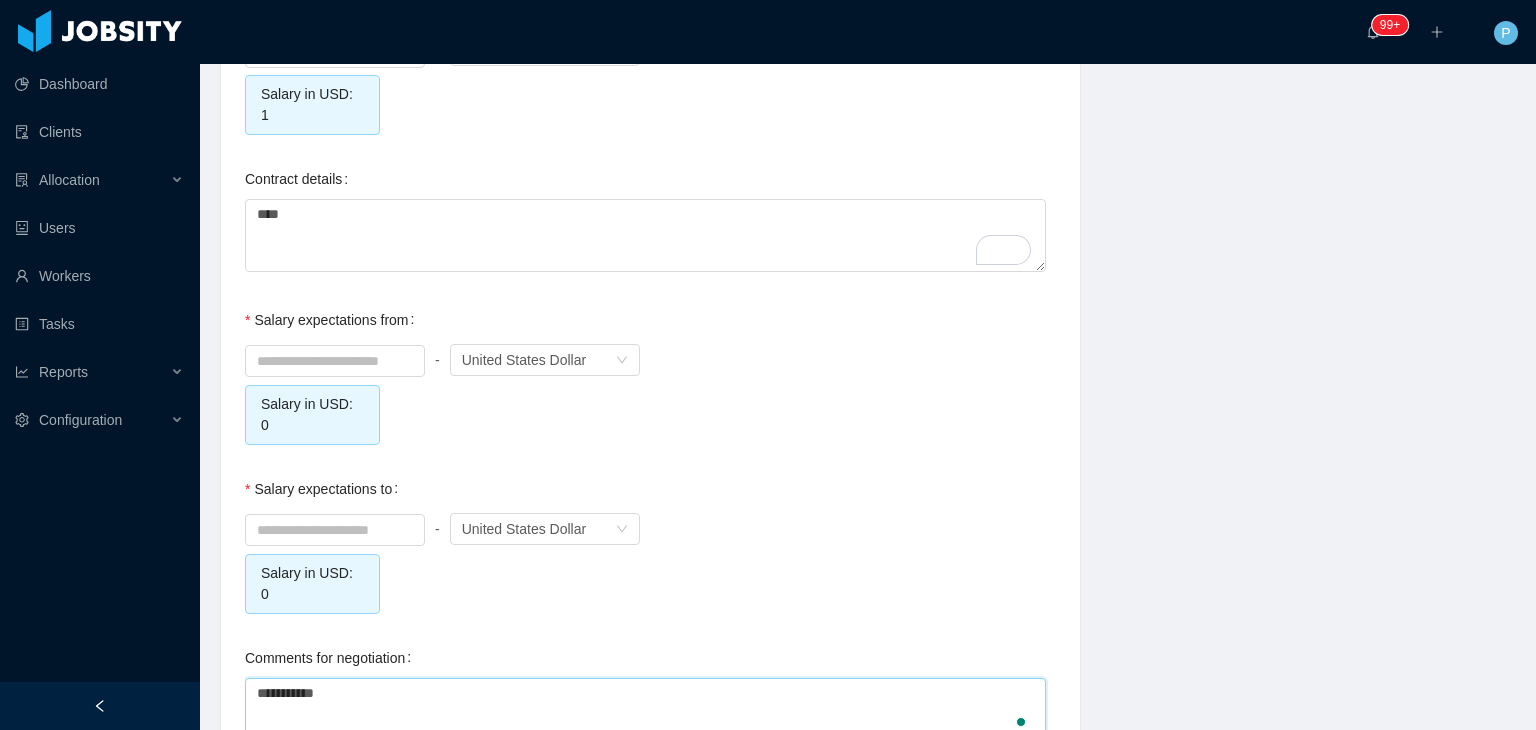 type on "**********" 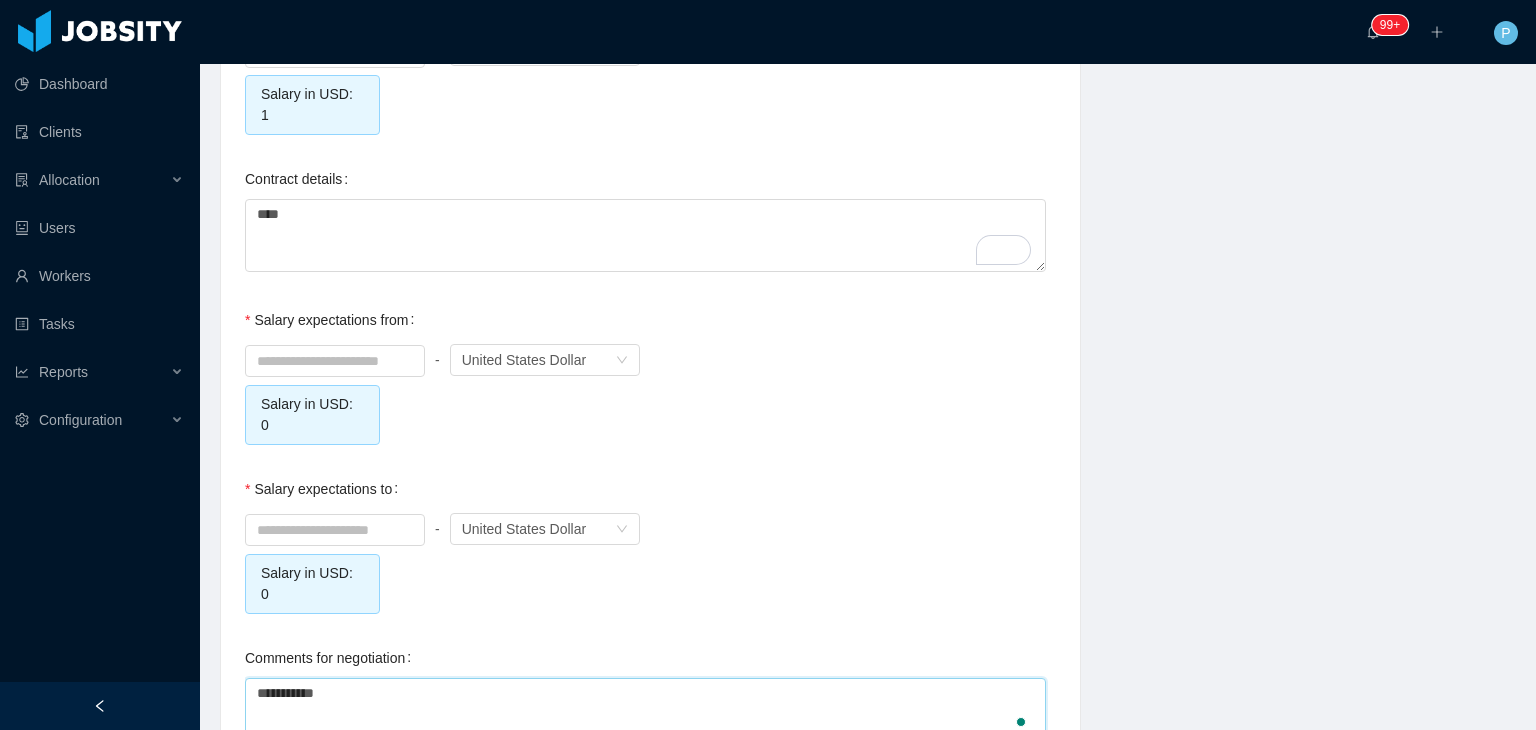 type 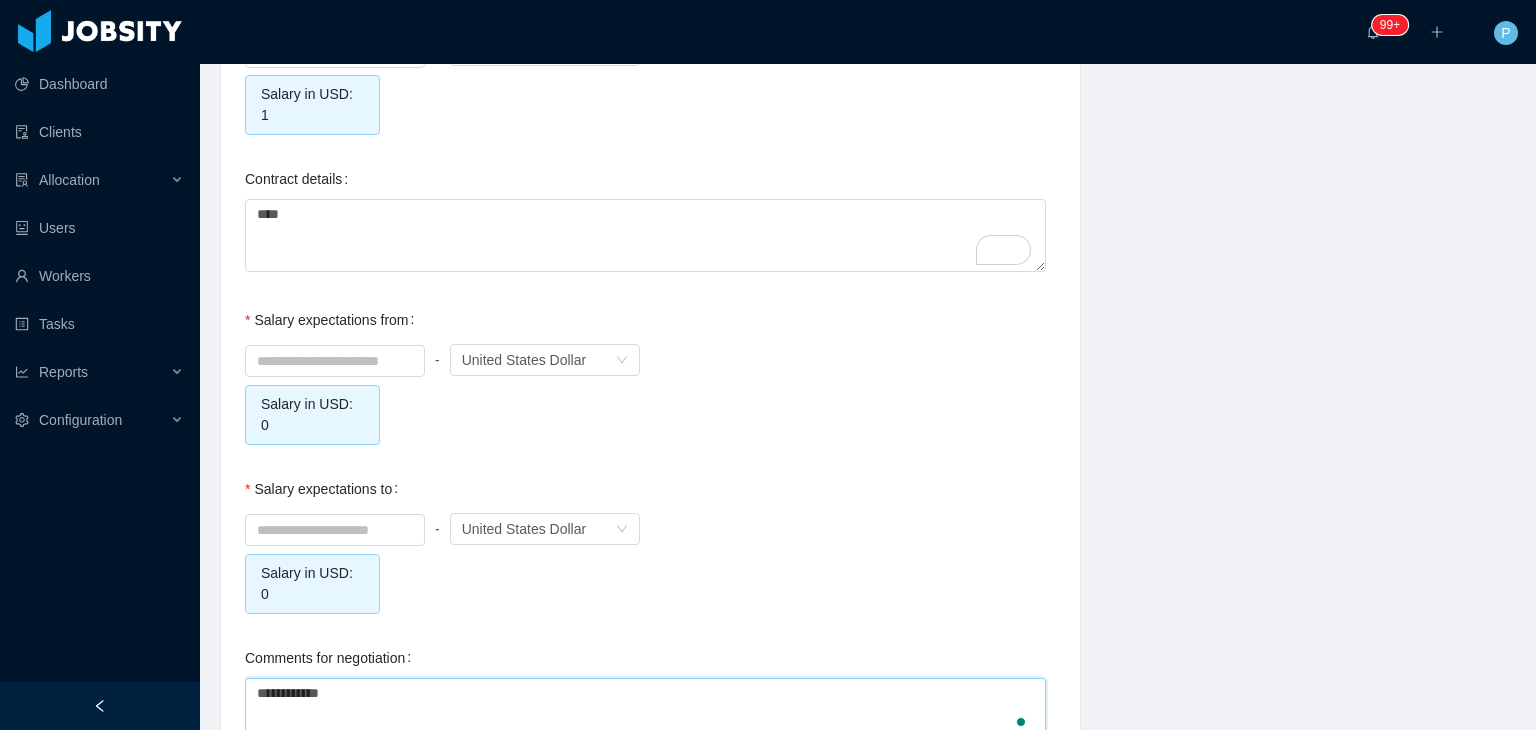 type on "**********" 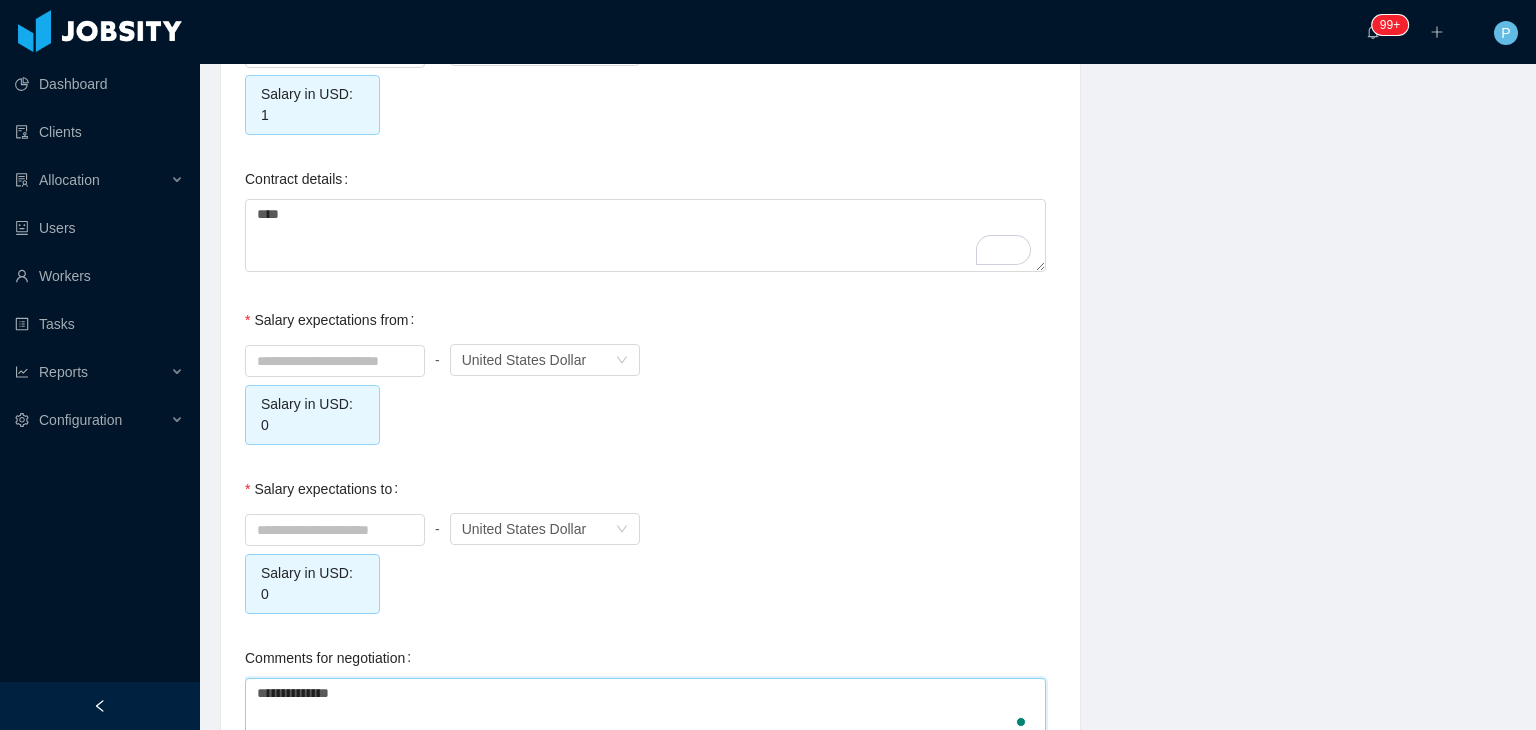 type on "**********" 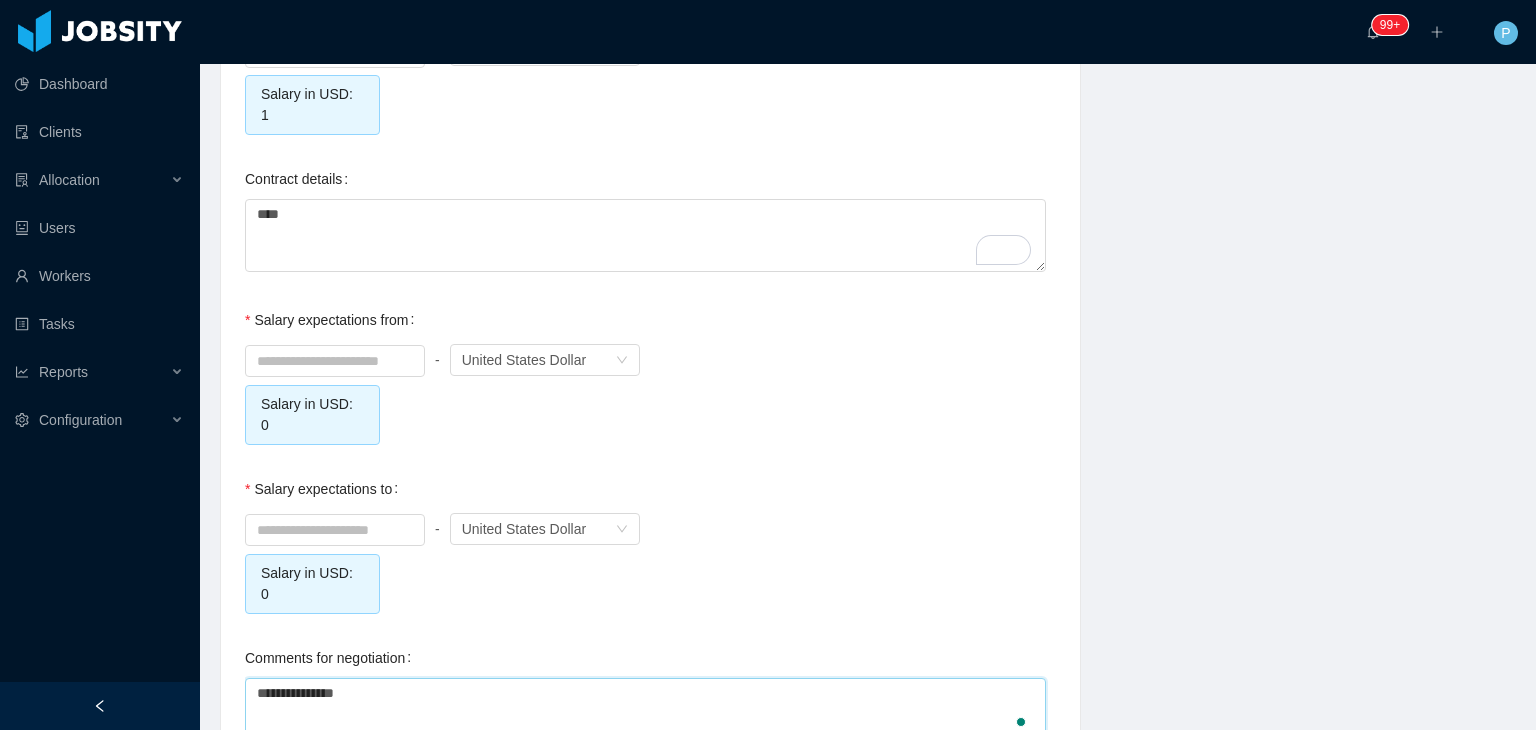 type on "**********" 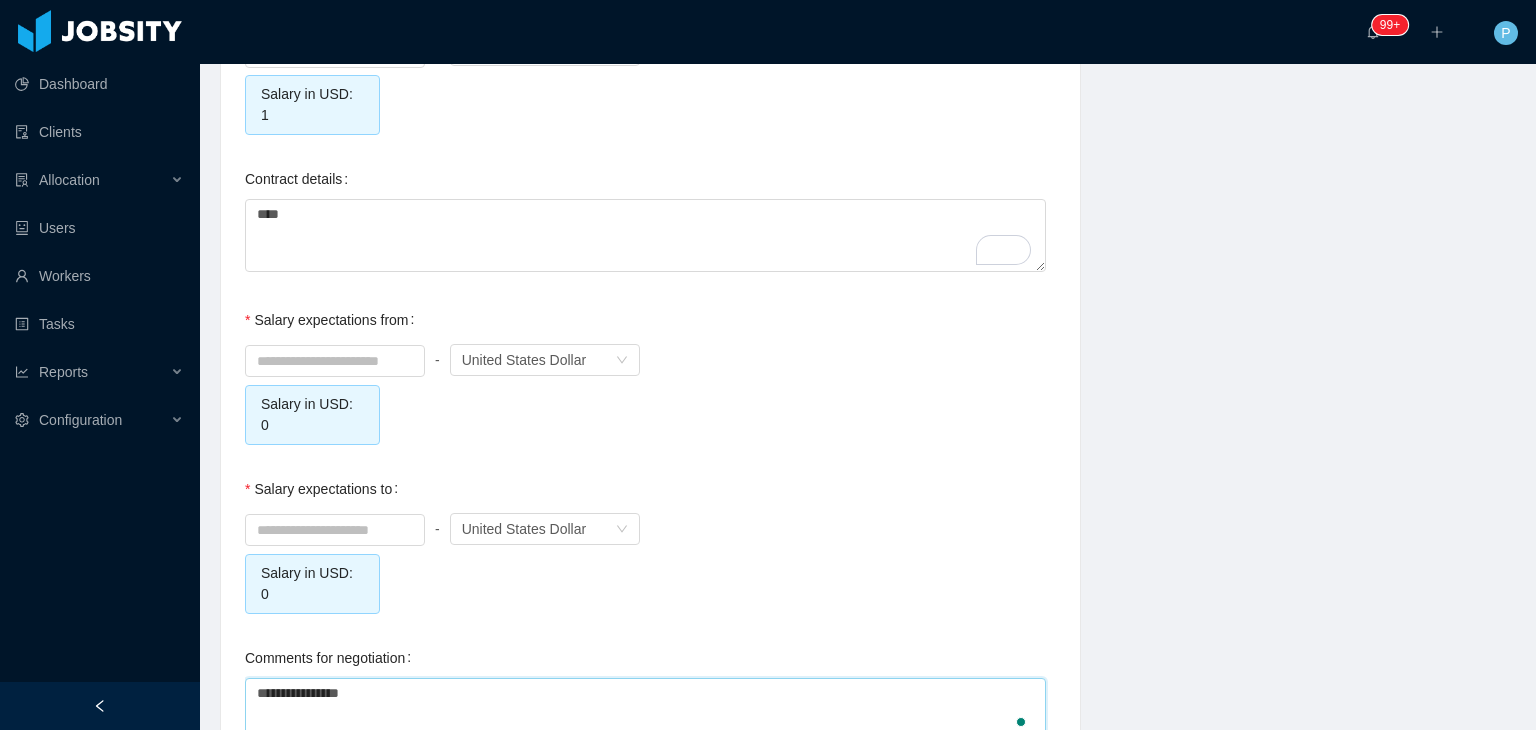 type on "**********" 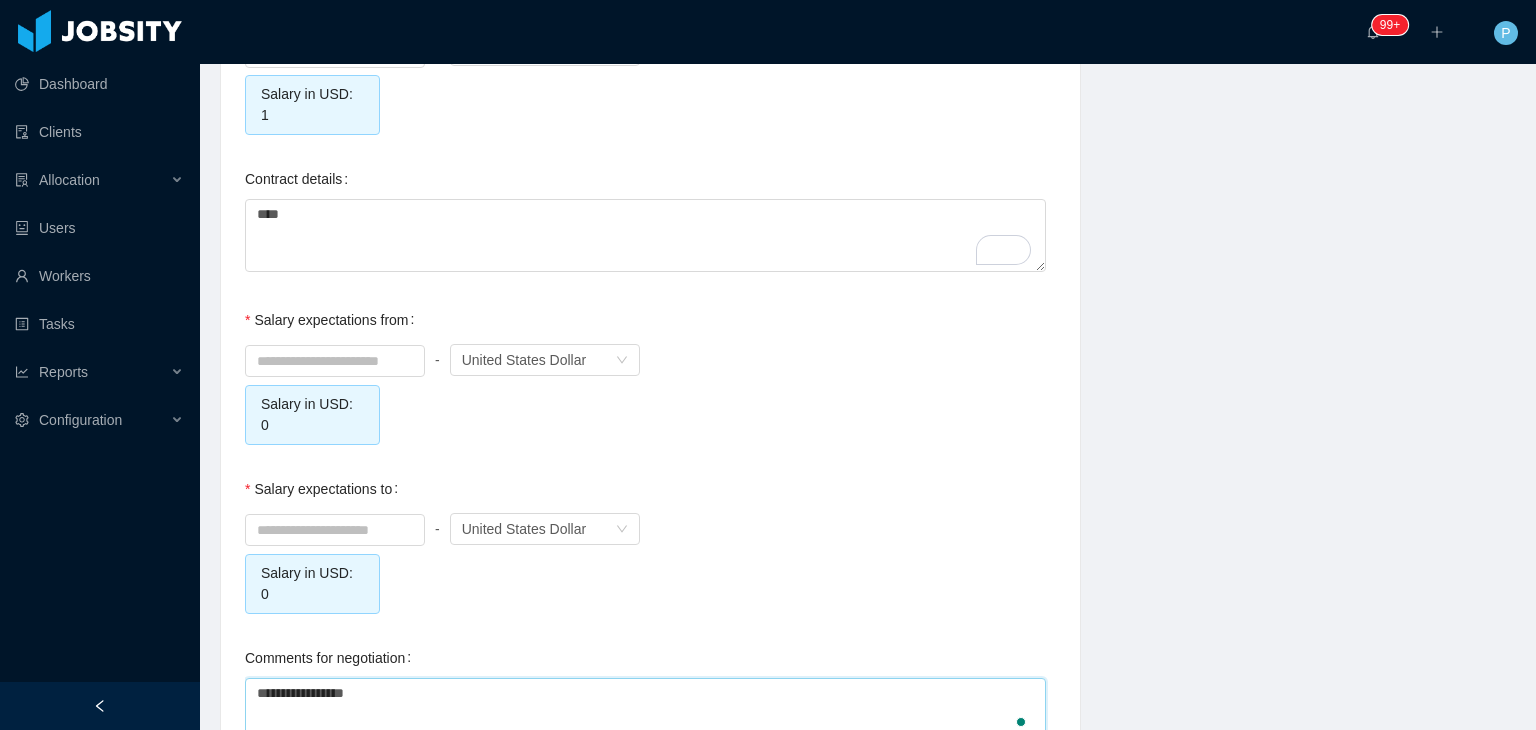 type on "**********" 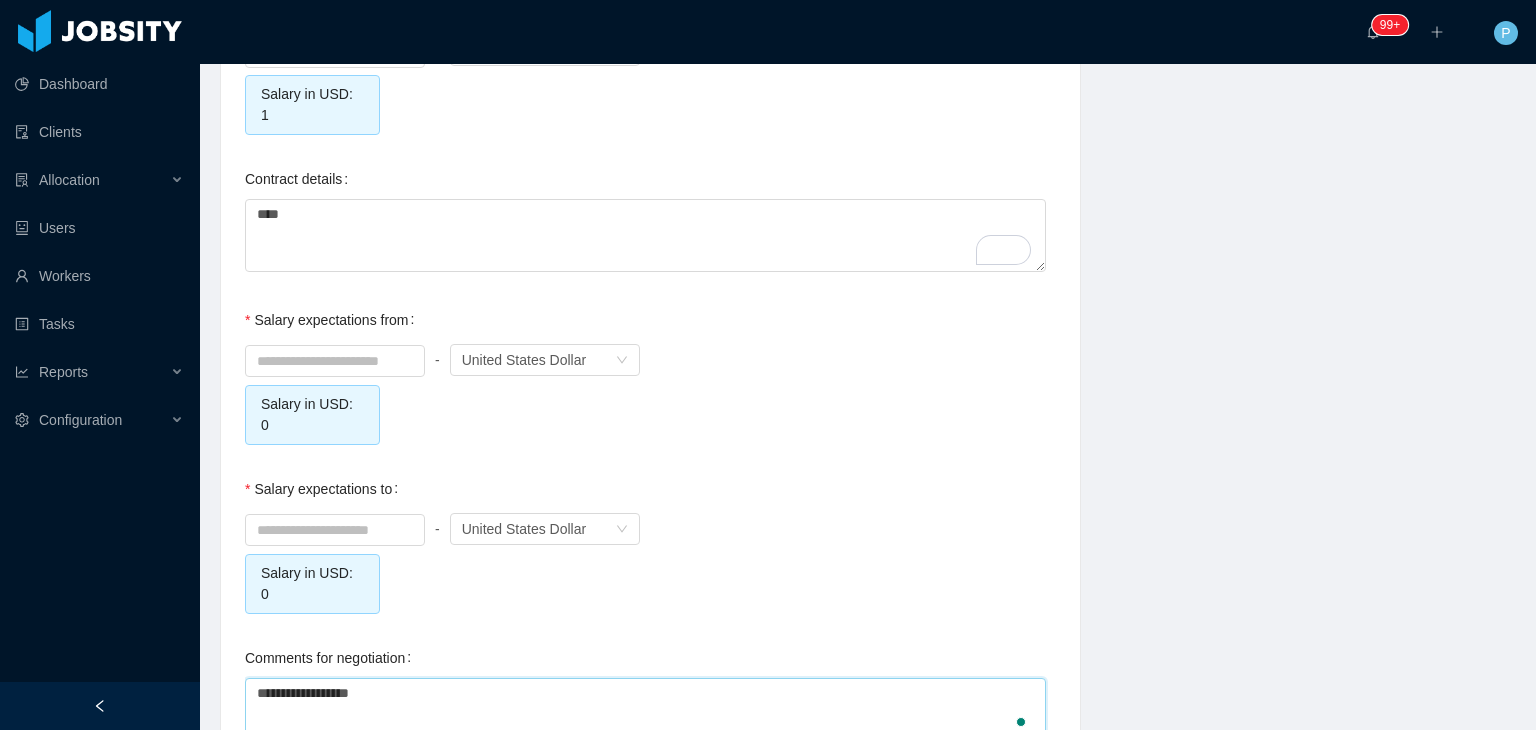 type 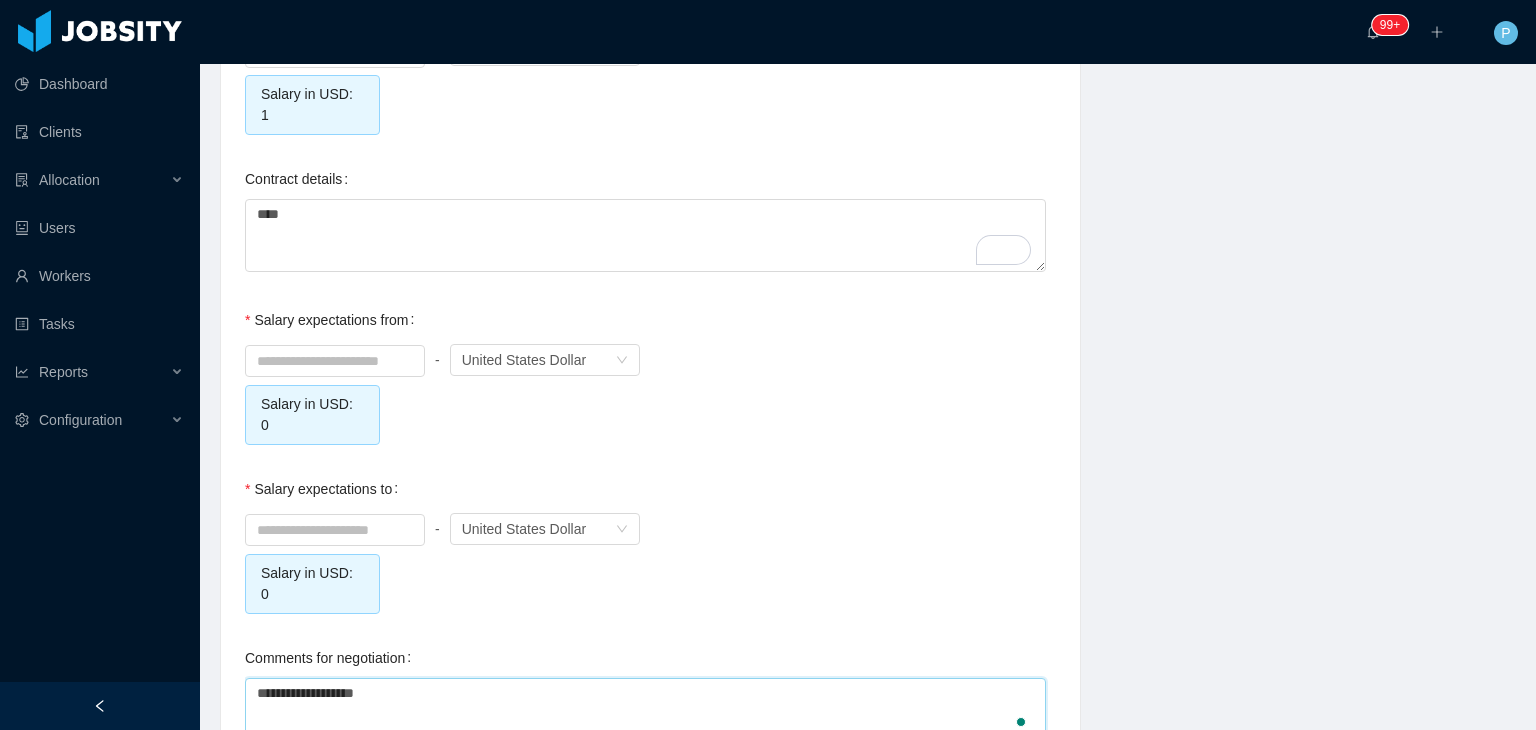 type on "**********" 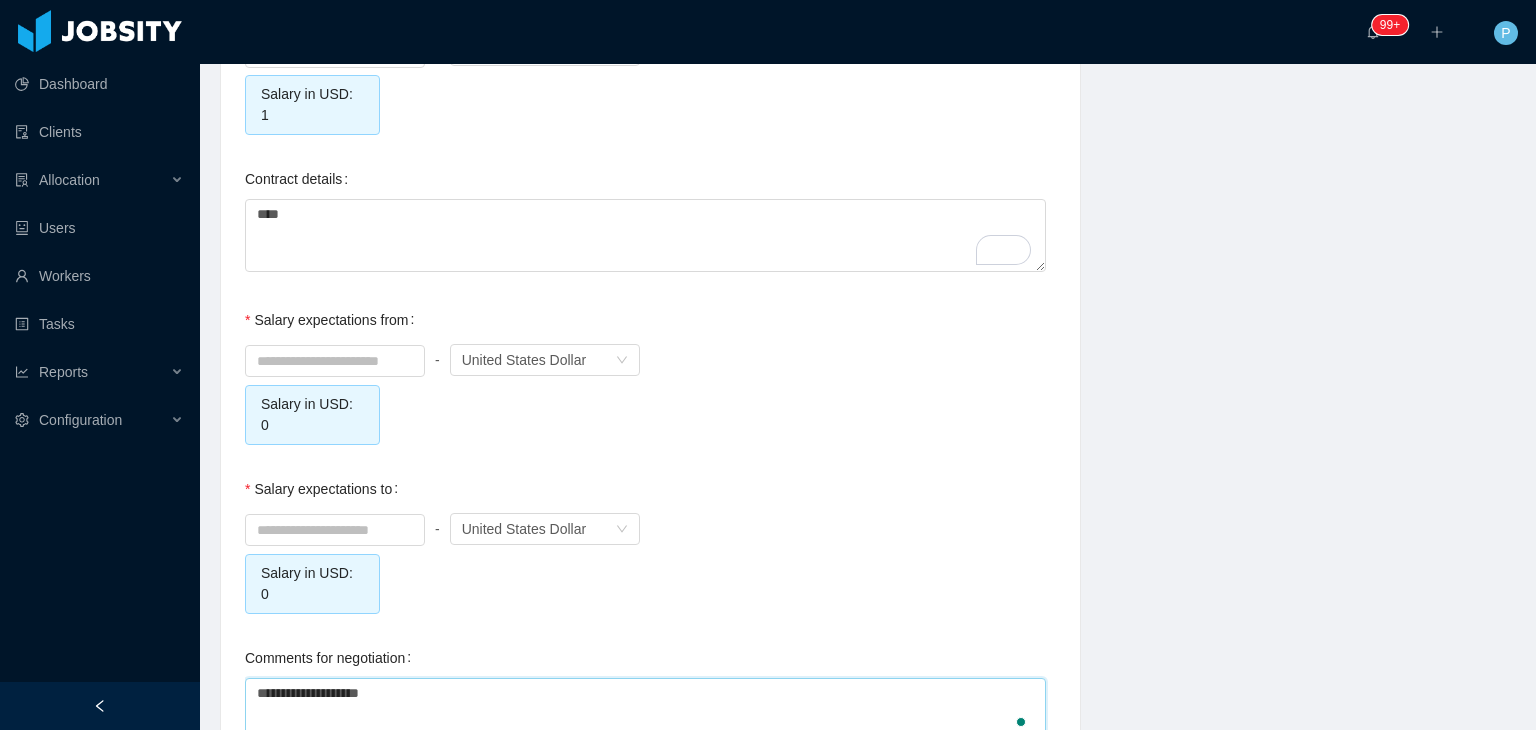 type on "**********" 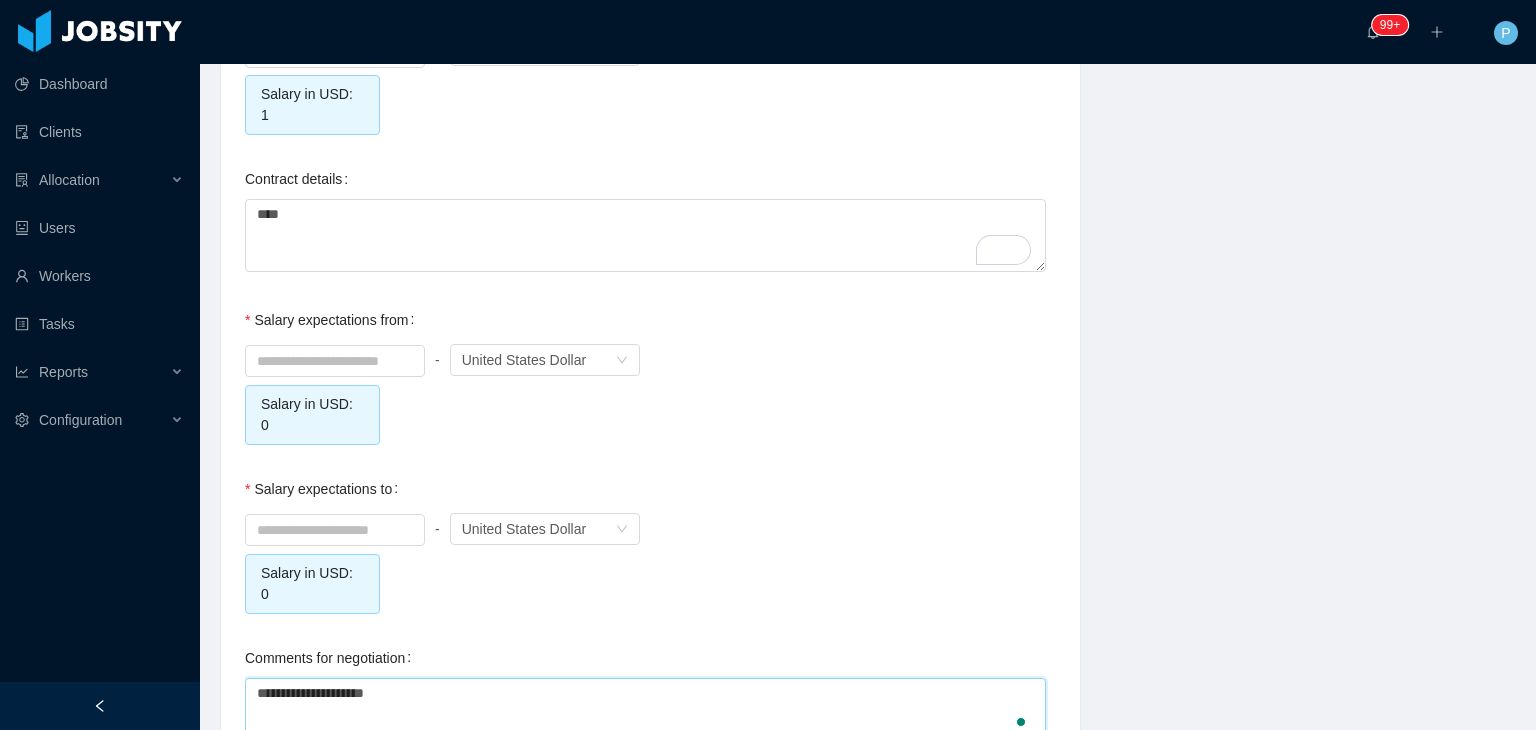 type on "**********" 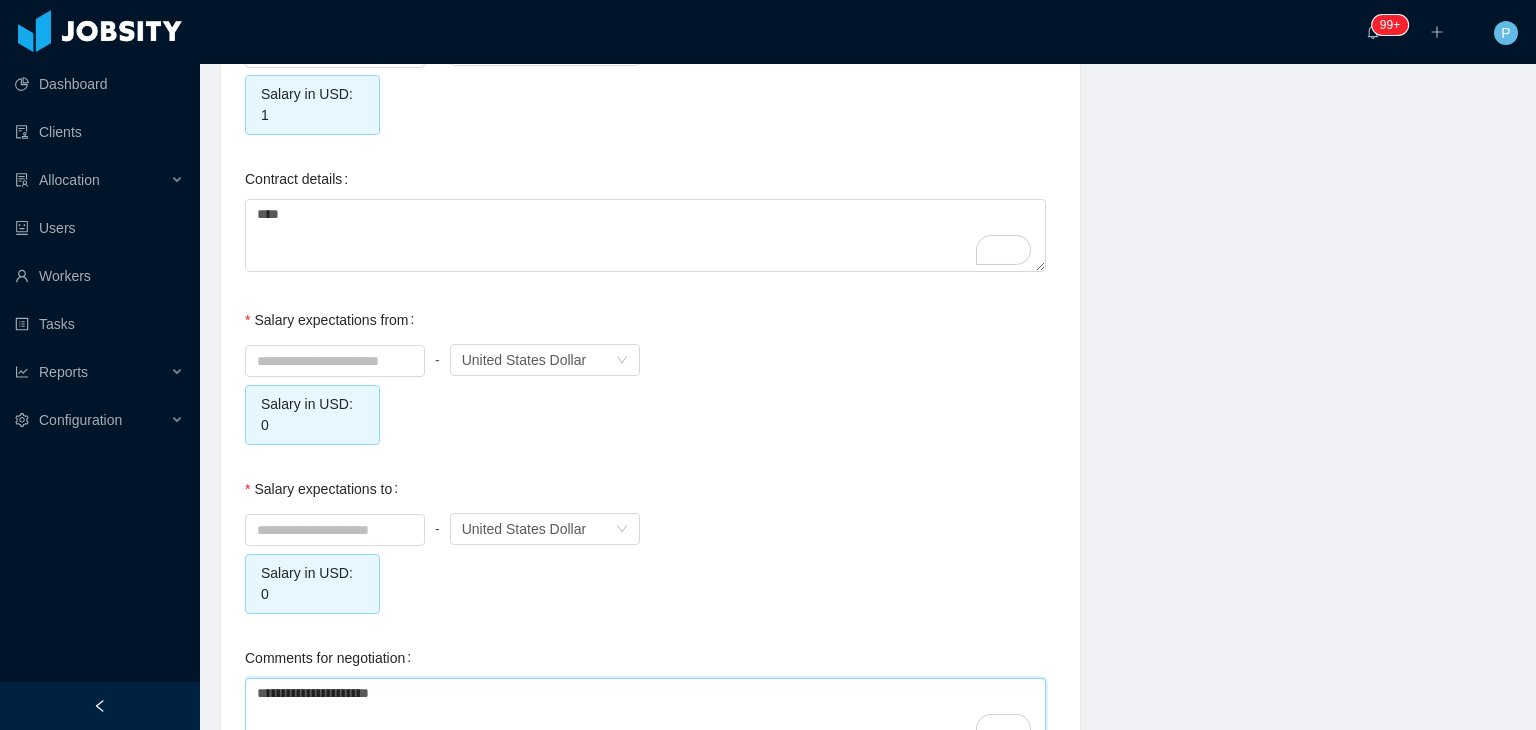 type on "**********" 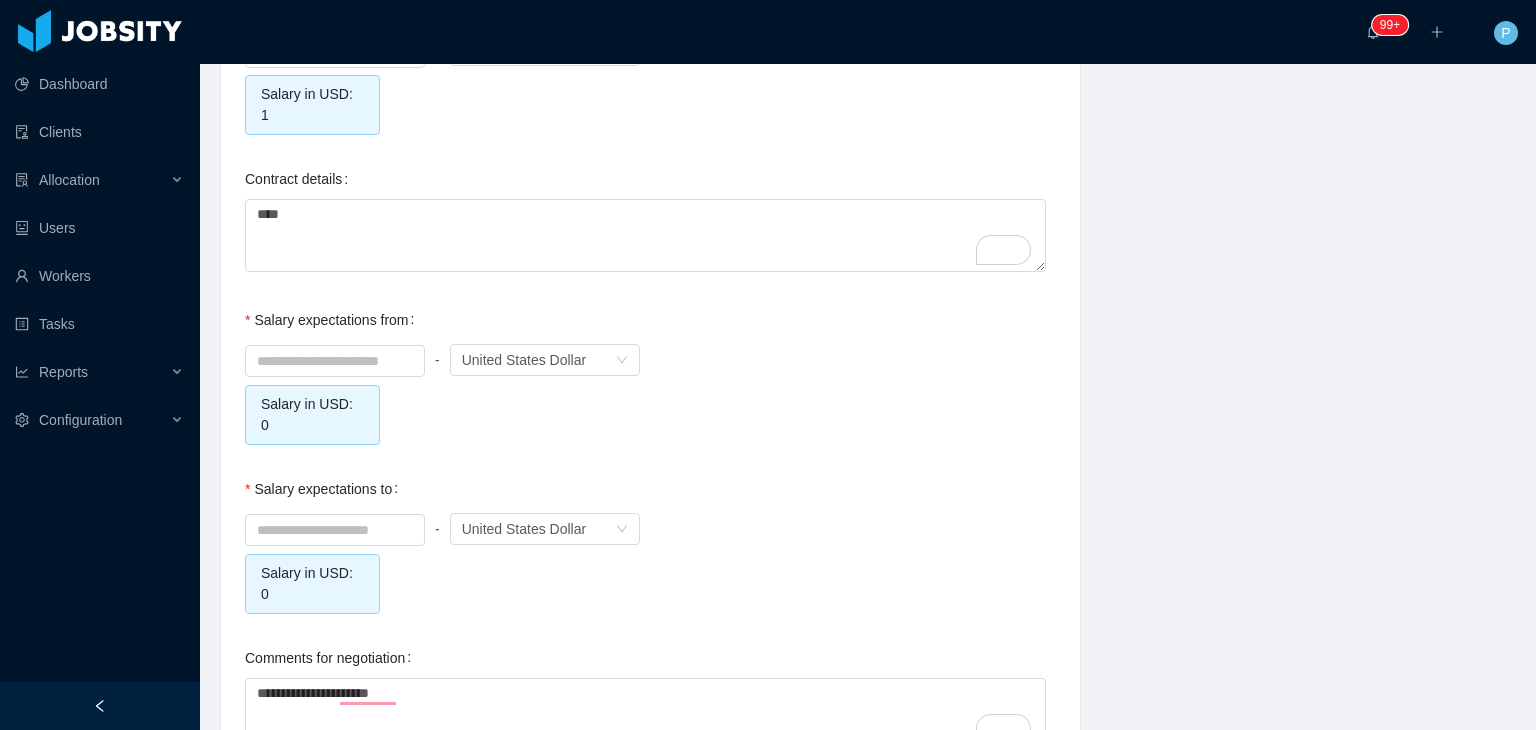 click on "**********" at bounding box center [650, -513] 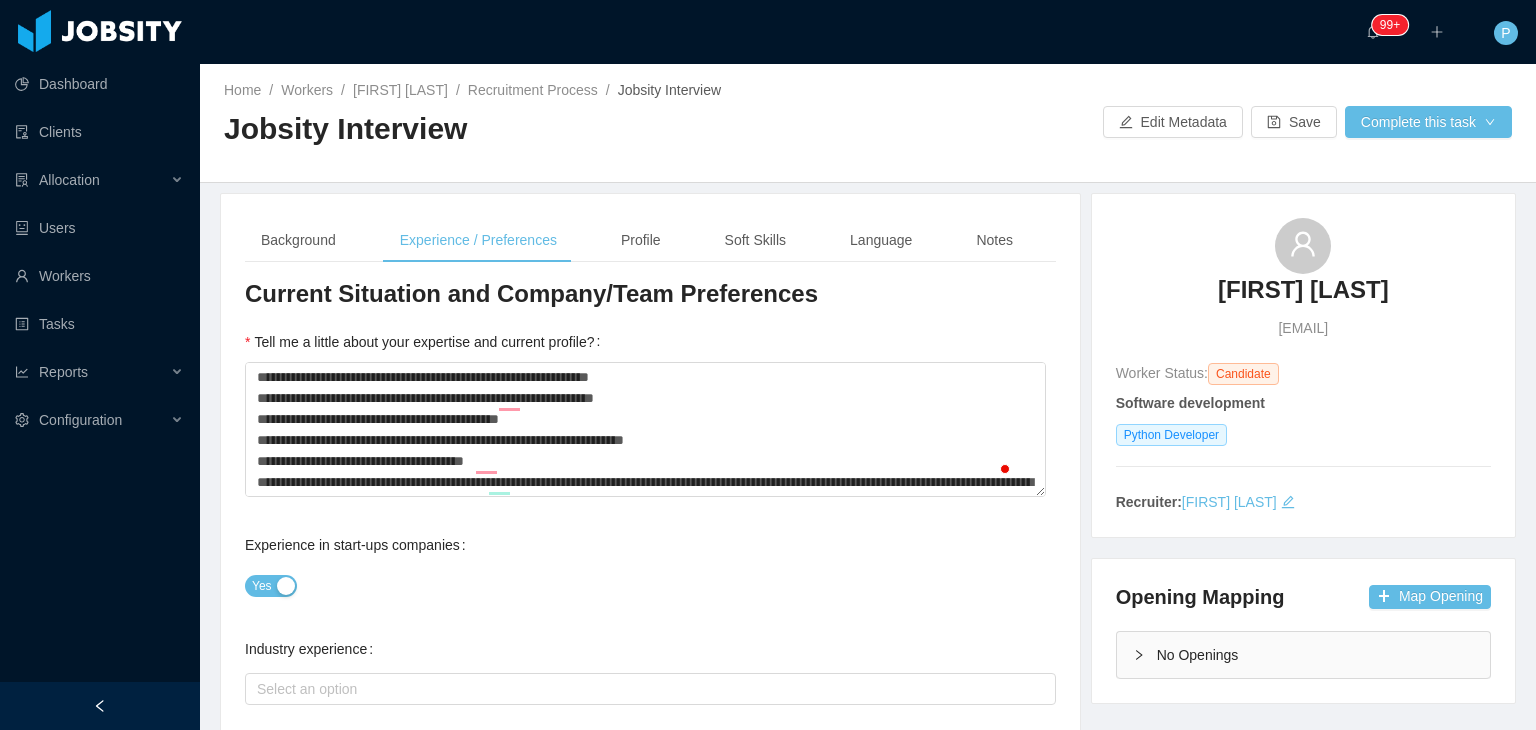 scroll, scrollTop: 0, scrollLeft: 0, axis: both 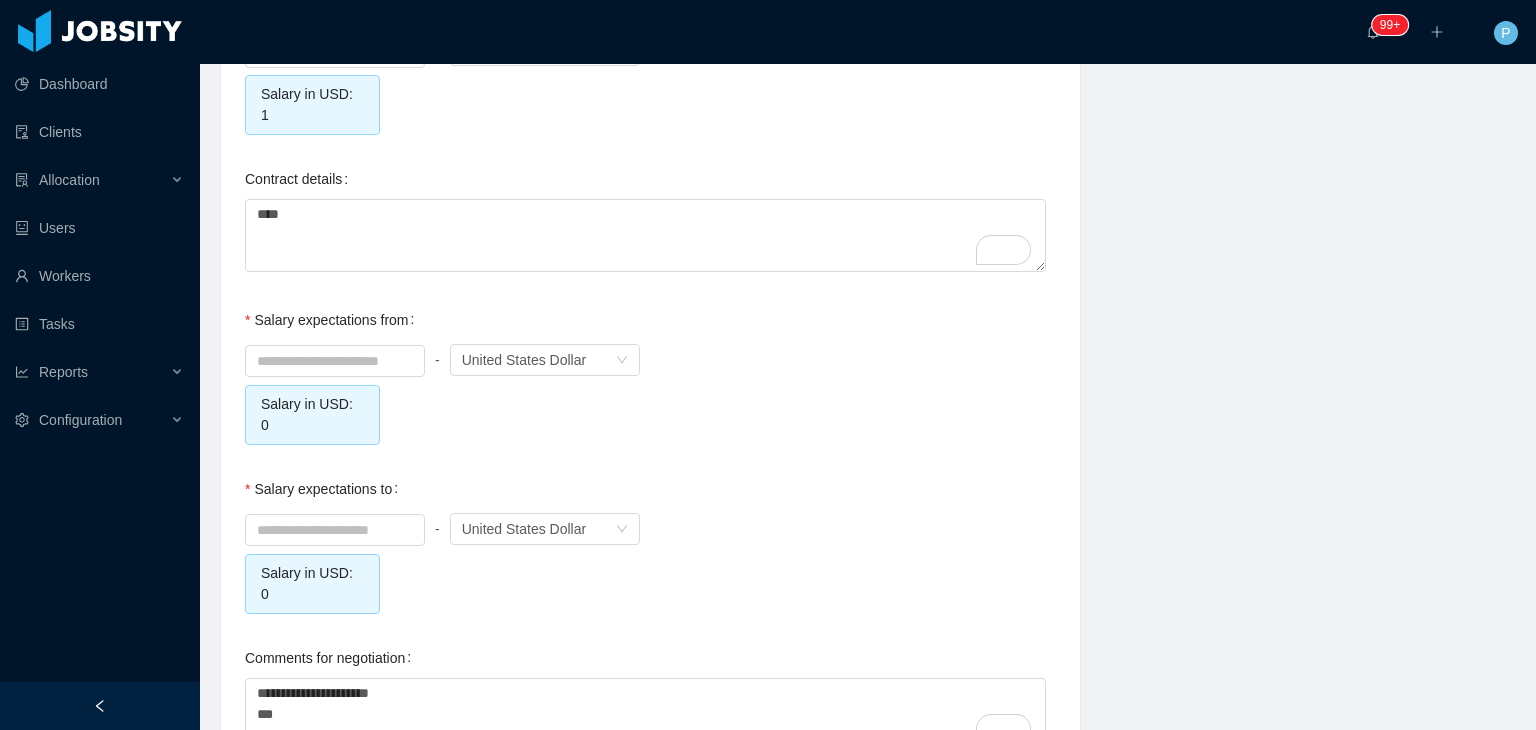 type on "**********" 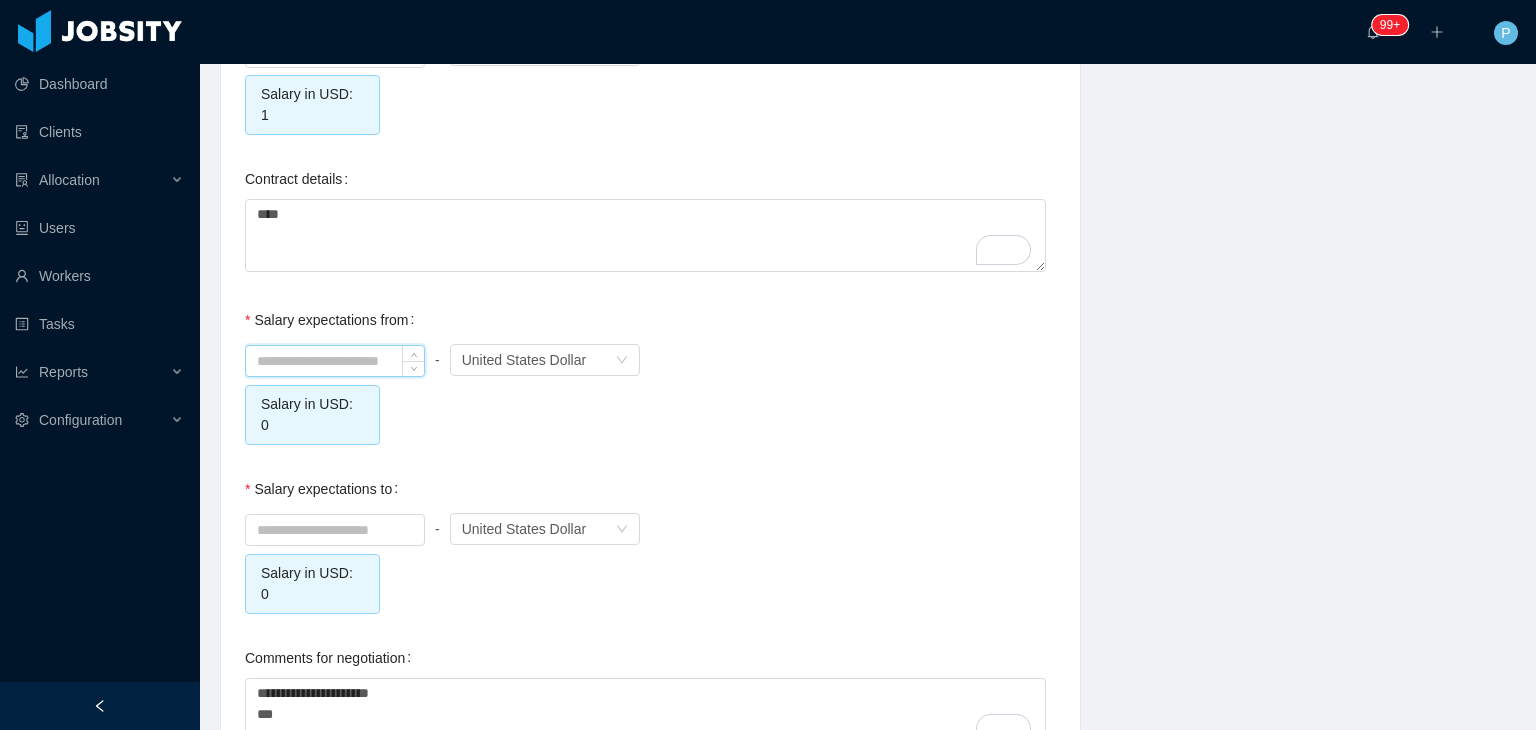 click at bounding box center (335, 361) 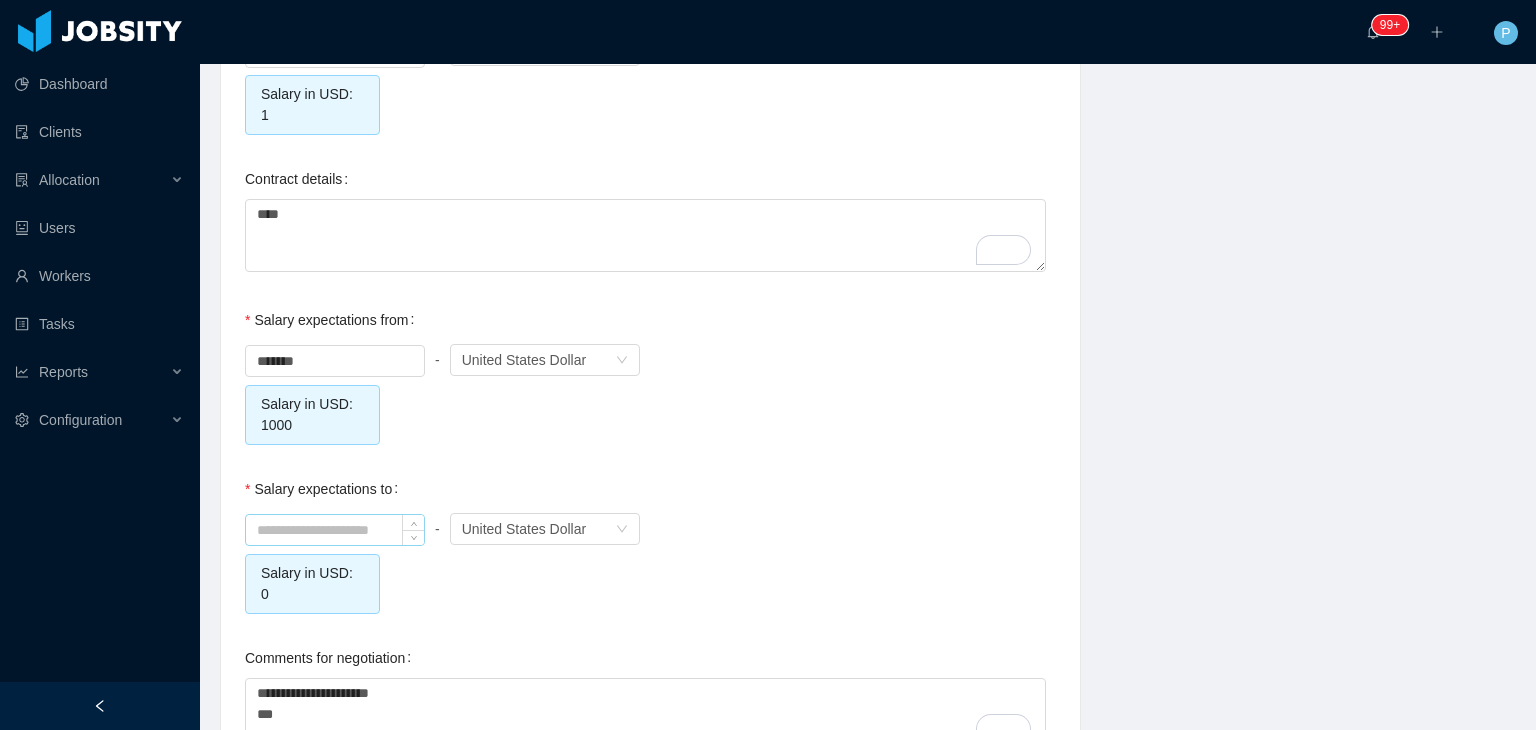 drag, startPoint x: 377, startPoint y: 525, endPoint x: 384, endPoint y: 507, distance: 19.313208 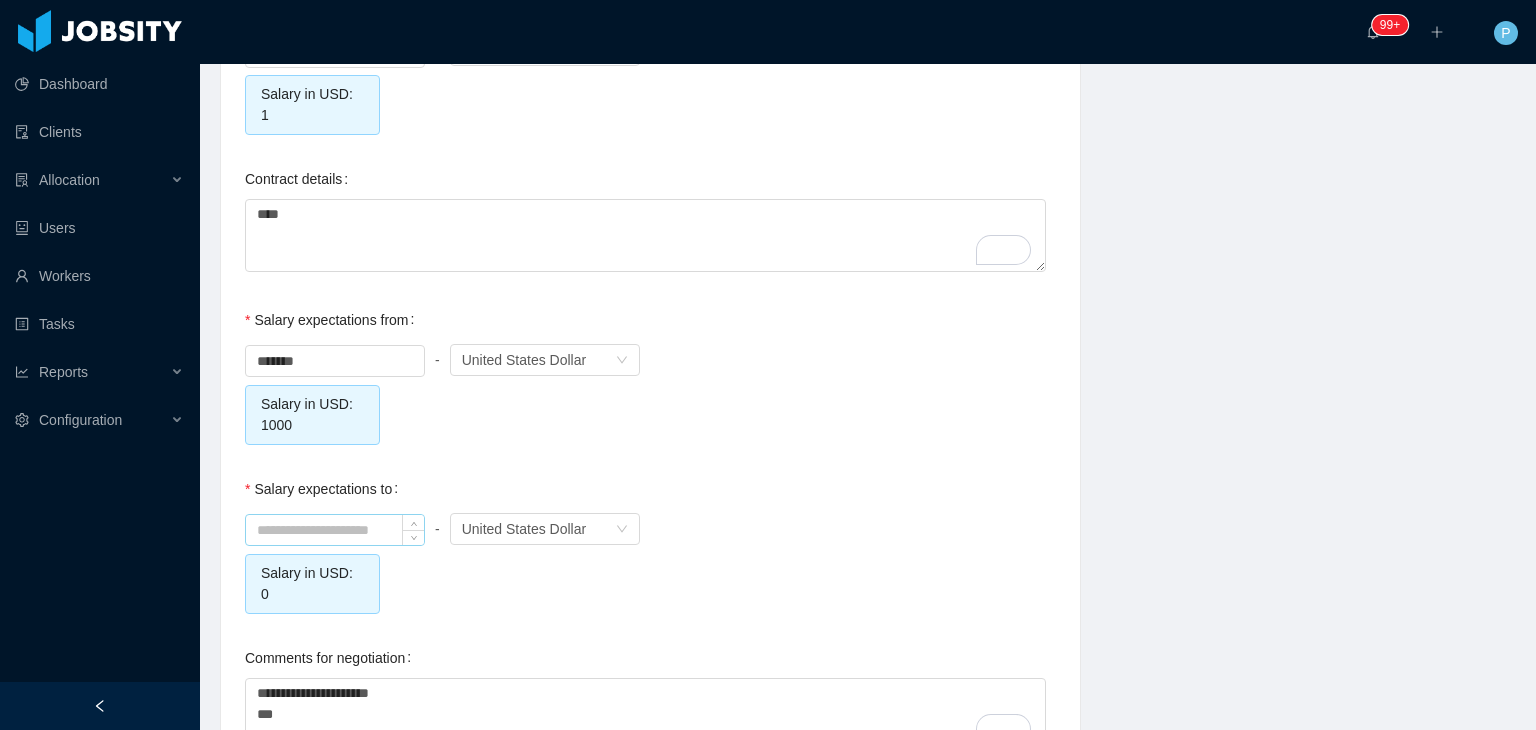 click at bounding box center (335, 529) 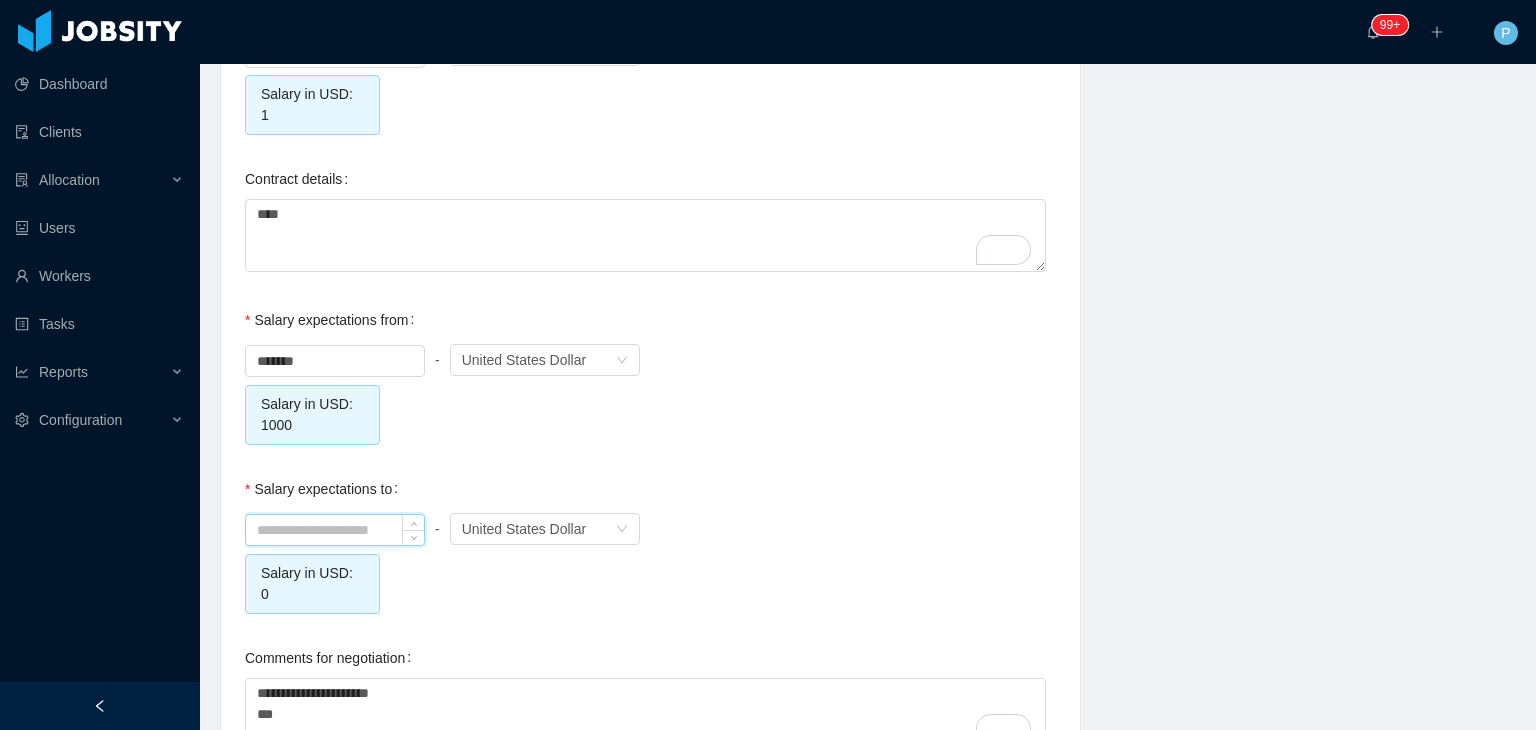 click at bounding box center [335, 530] 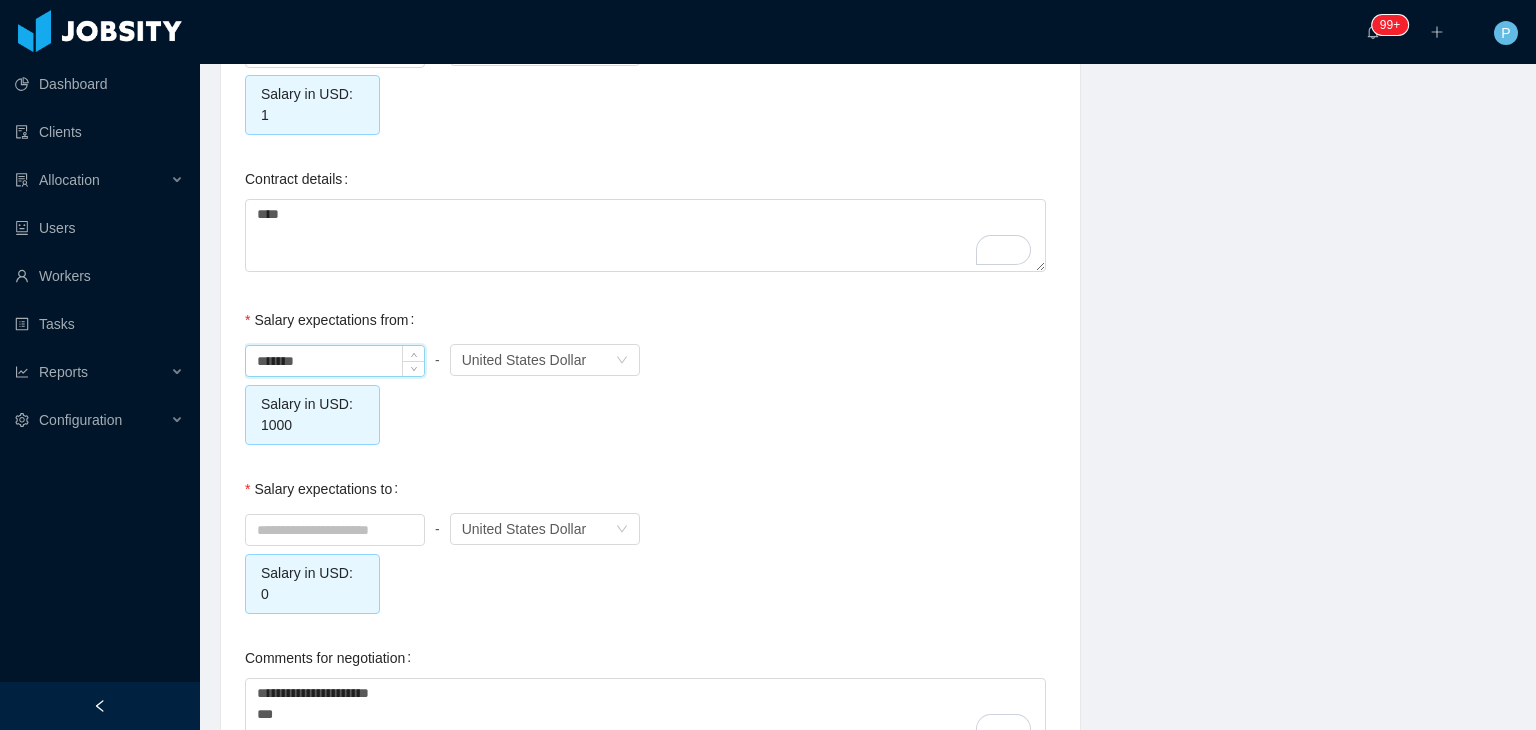 click on "*******" at bounding box center [335, 361] 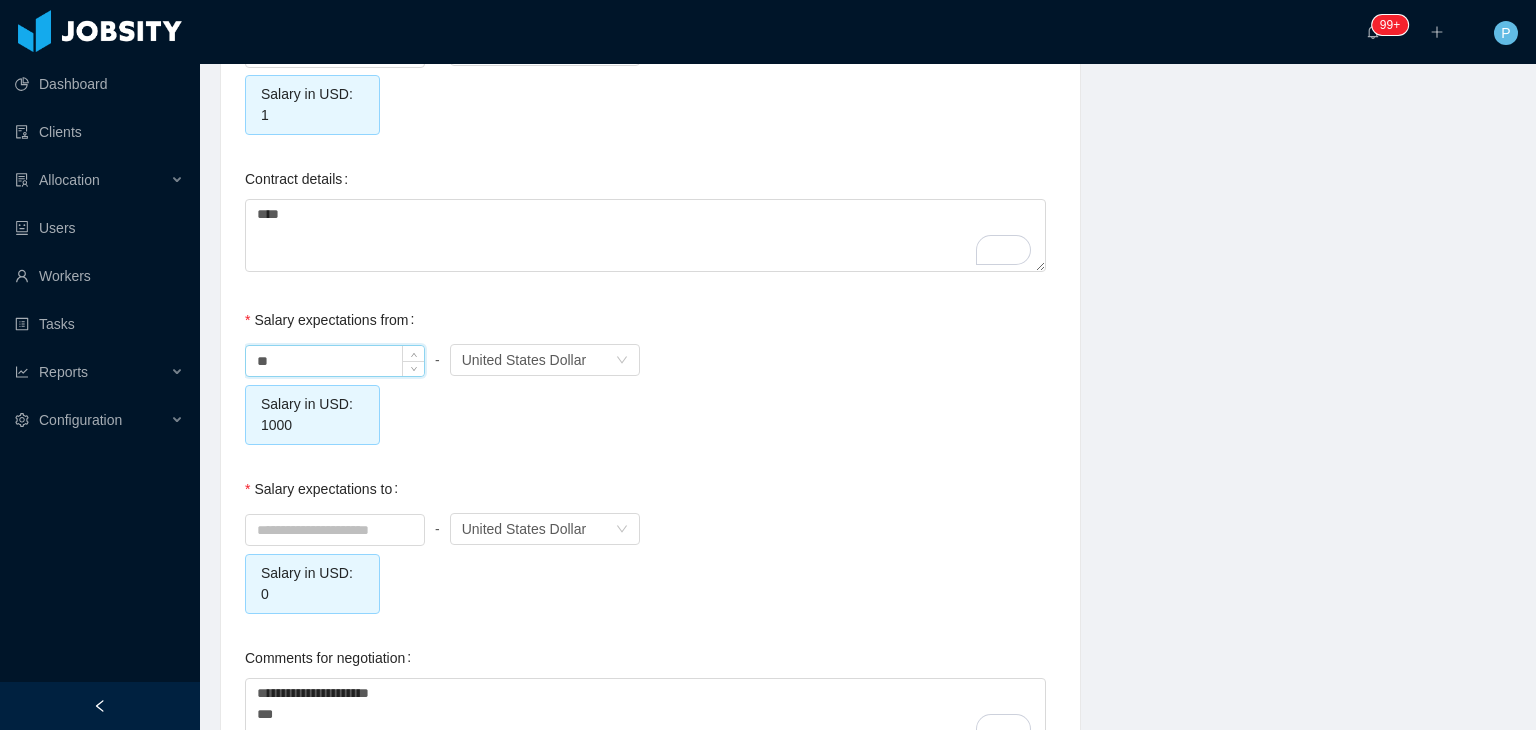 type on "*" 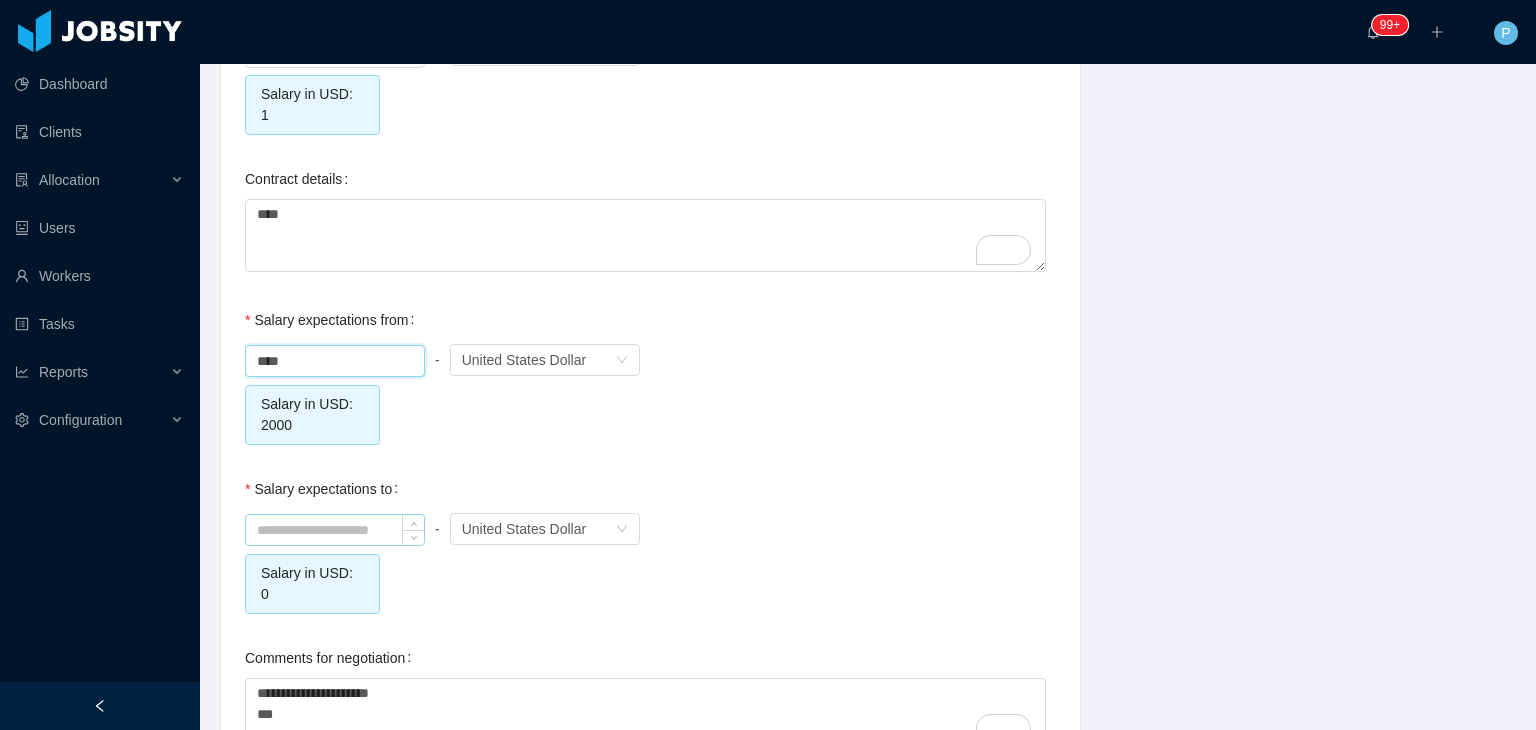 type on "*******" 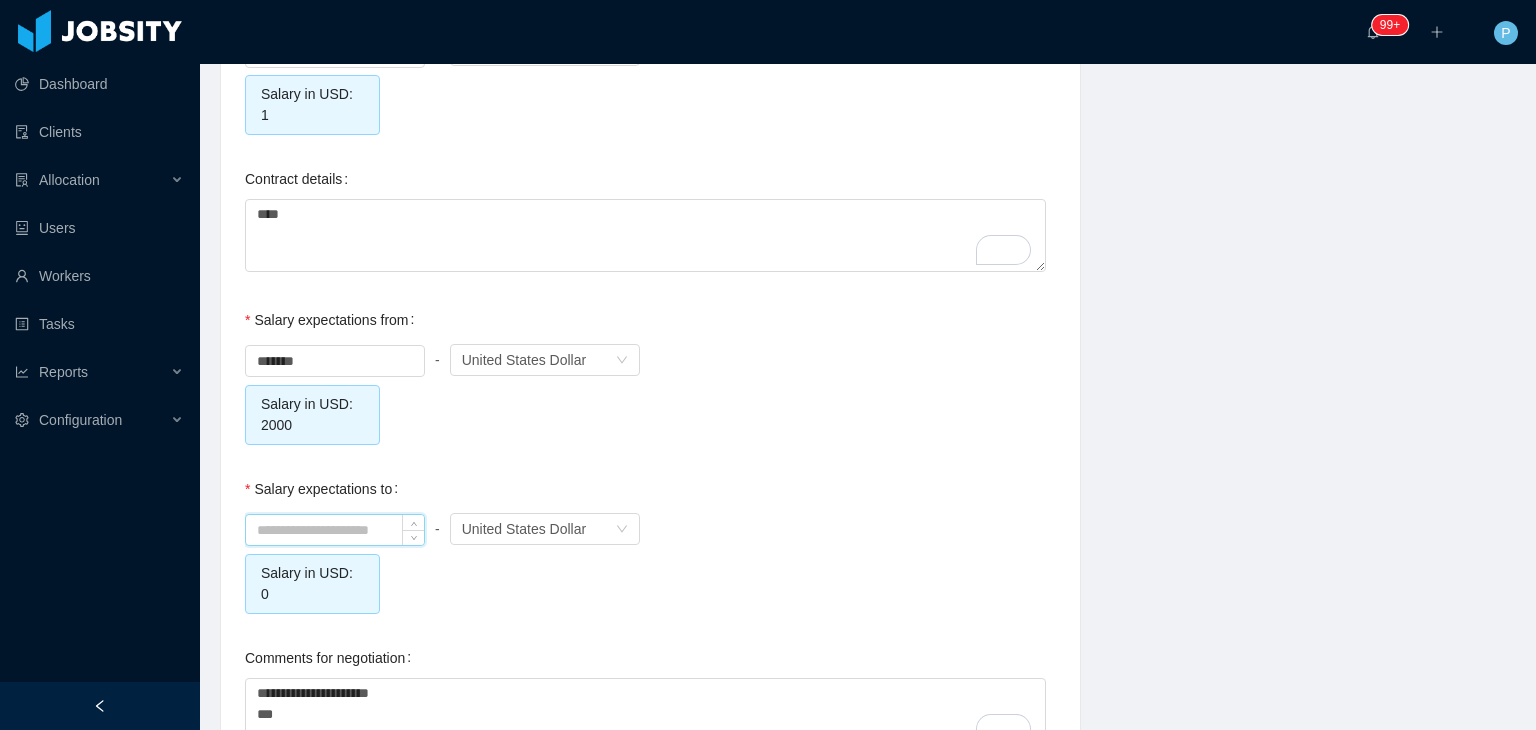 click at bounding box center [335, 530] 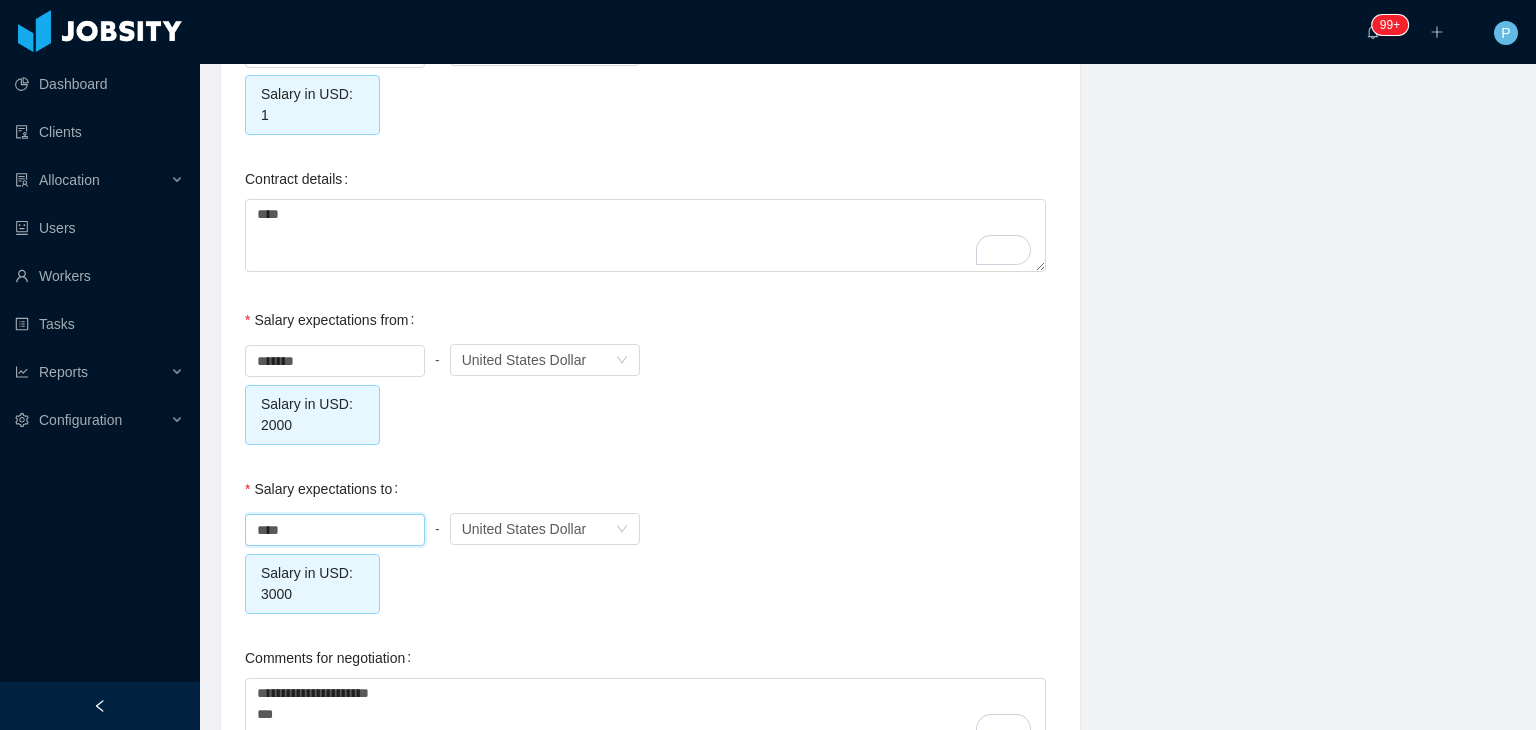 type on "*******" 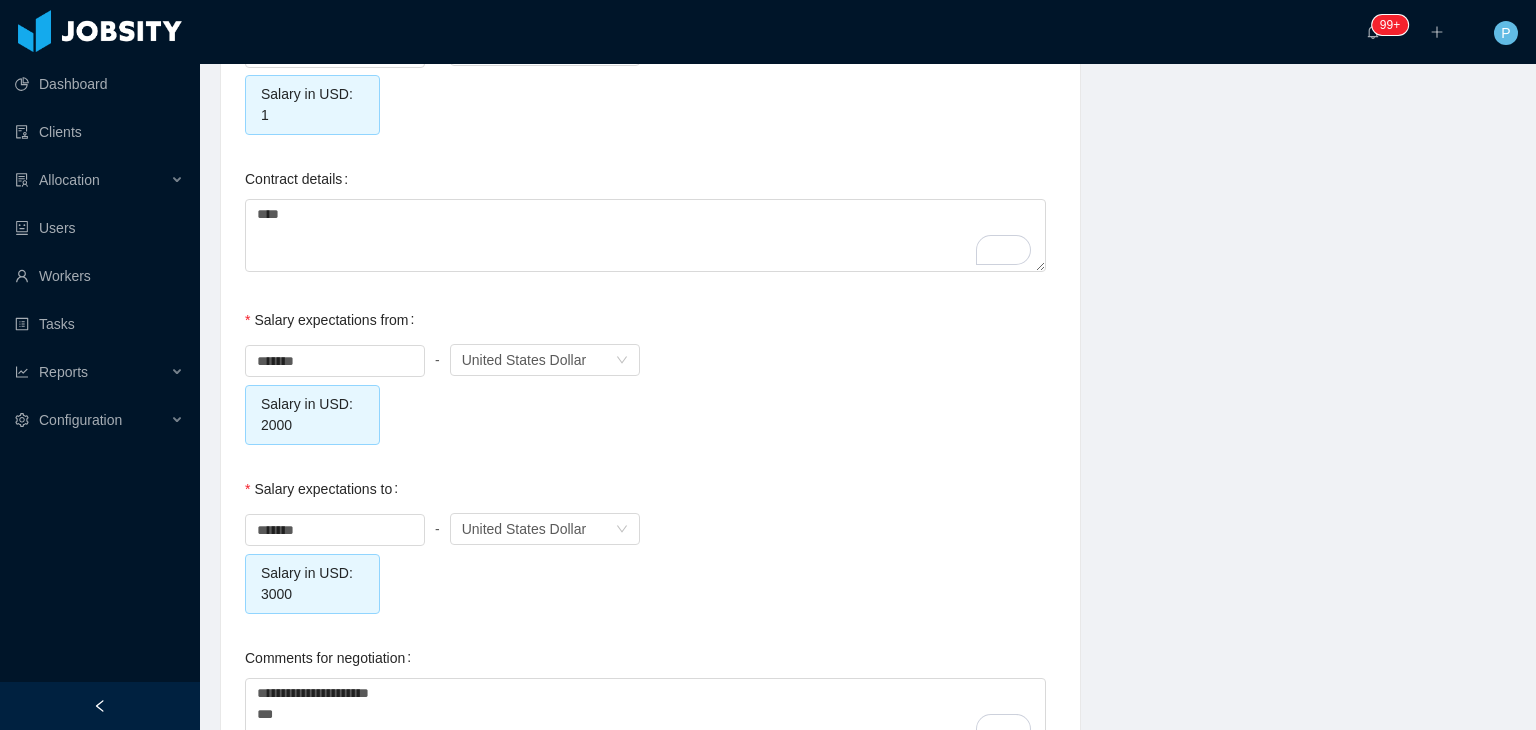 click on "******* - Currency United States Dollar" at bounding box center (650, 529) 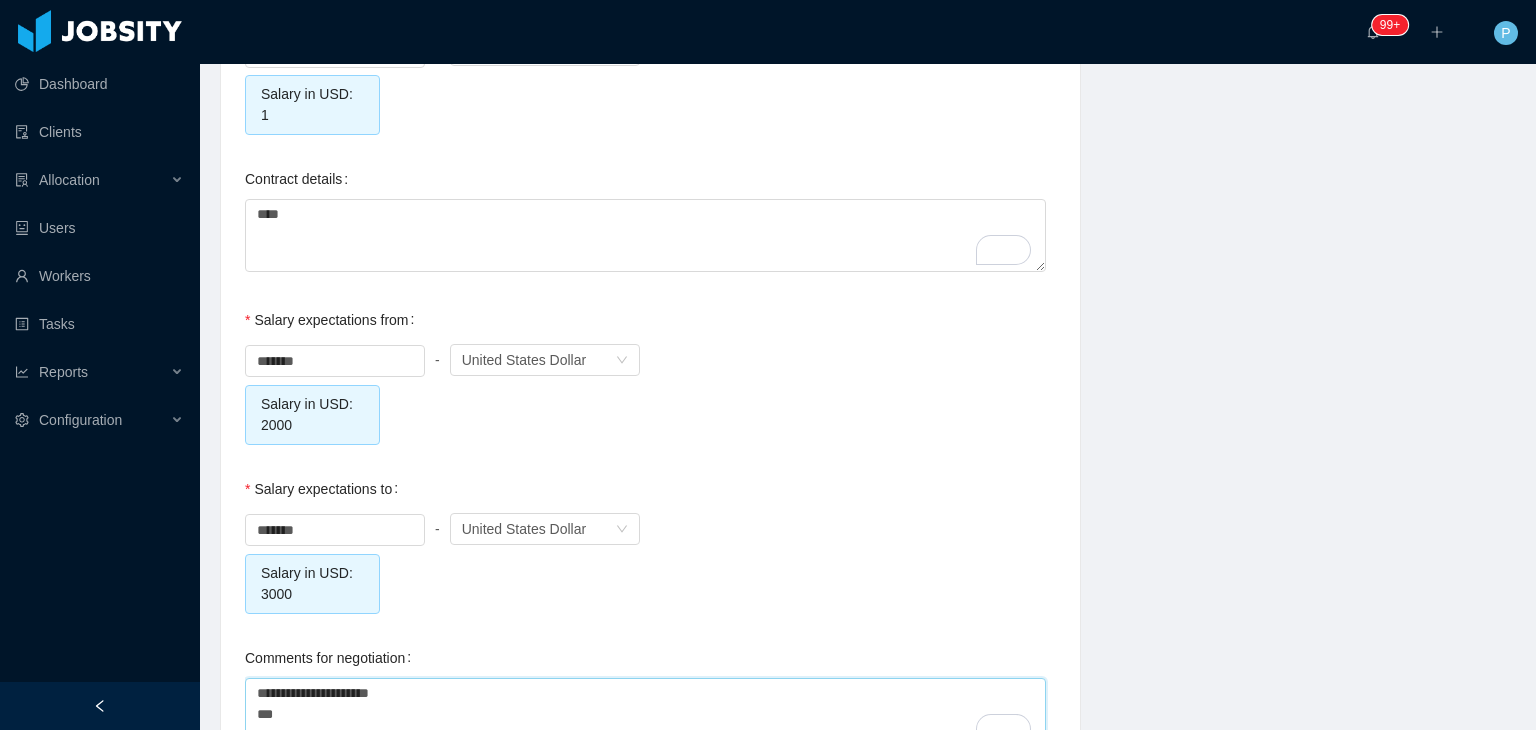 click on "**********" at bounding box center [645, 714] 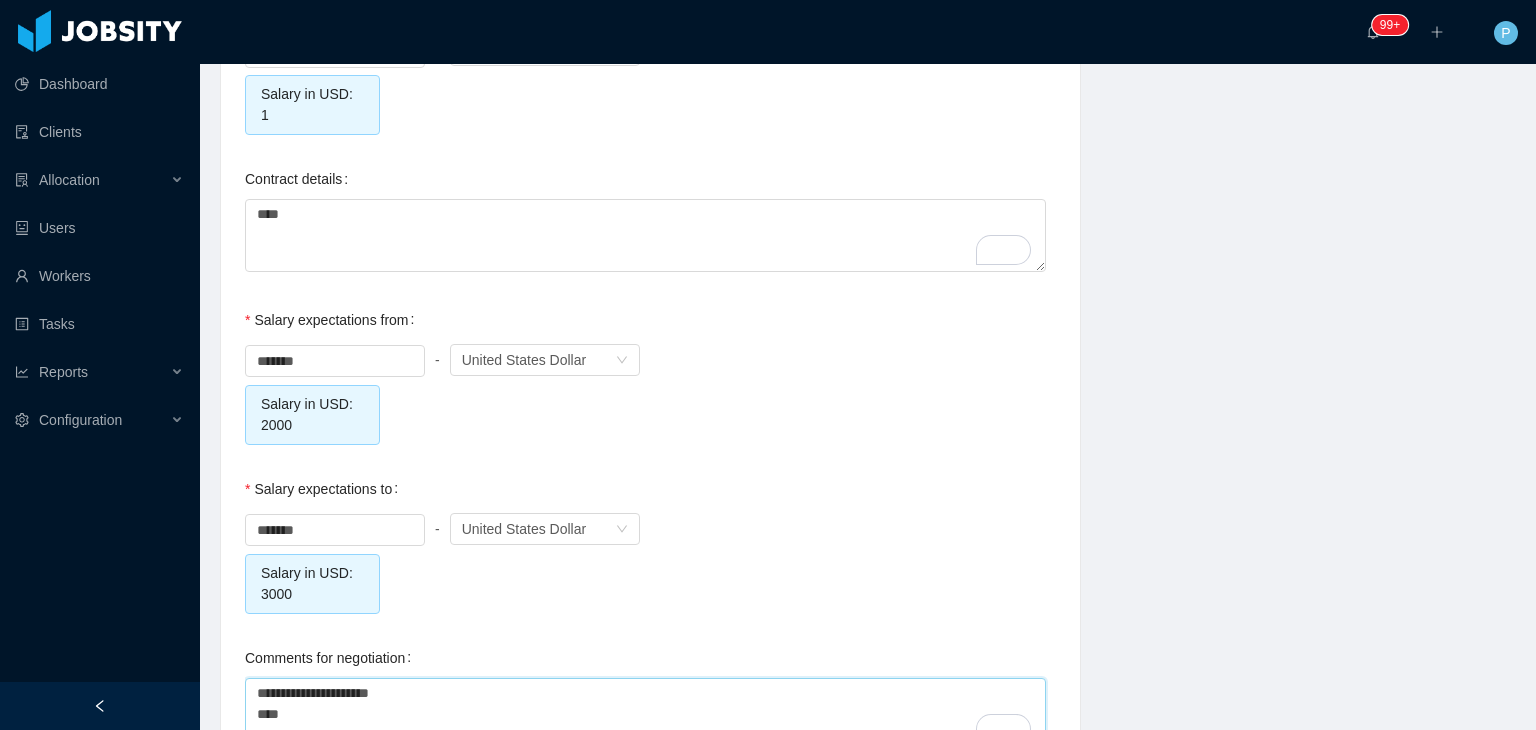 type on "**********" 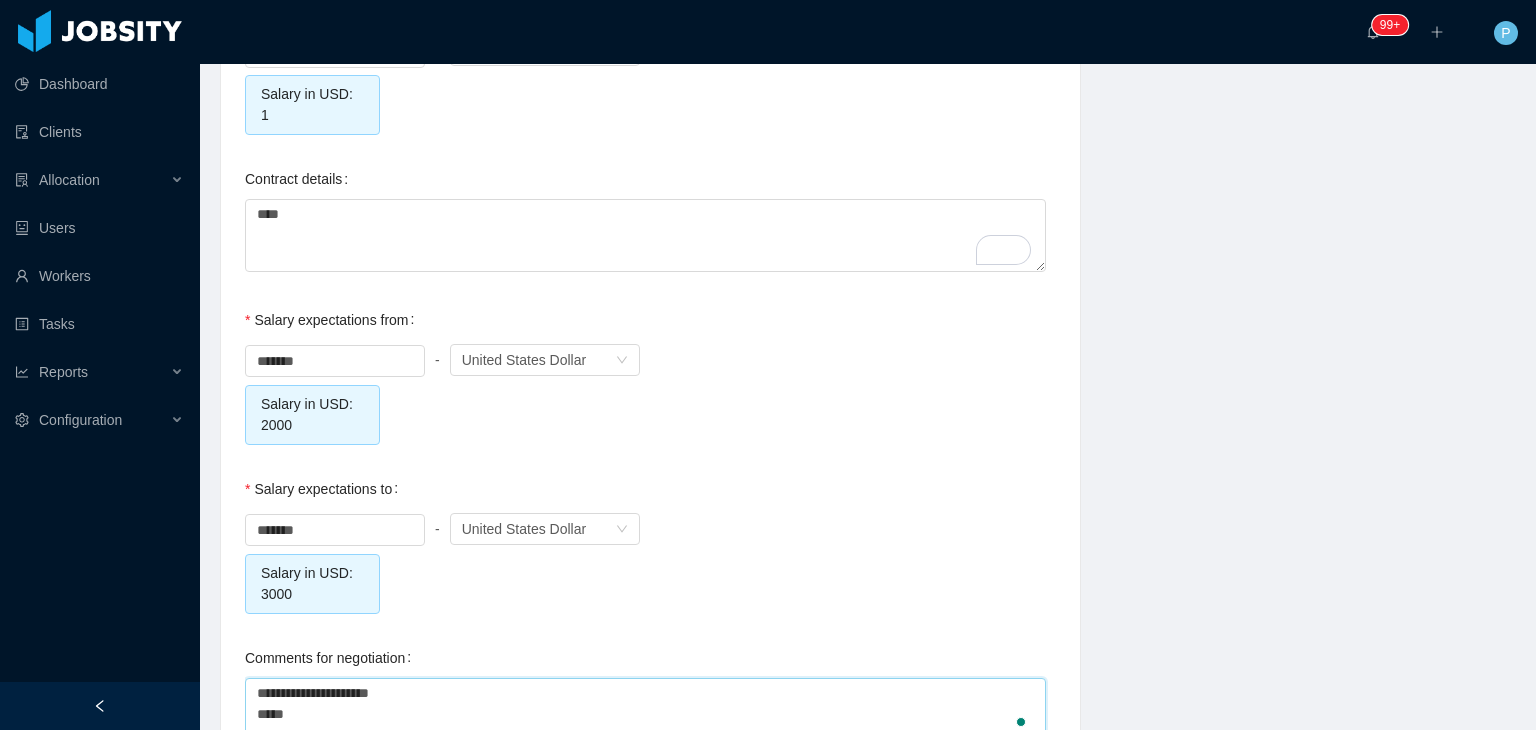 type on "**********" 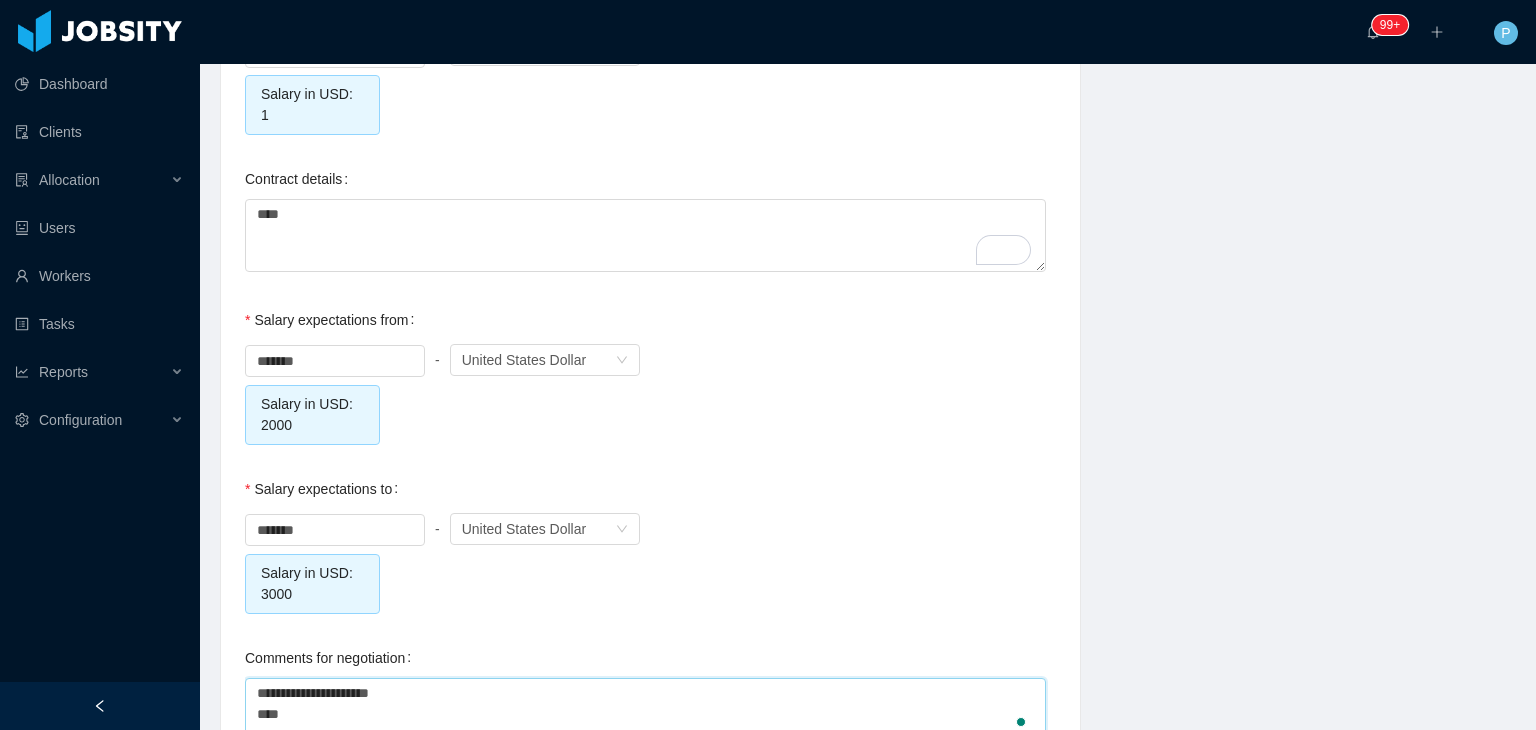 type on "**********" 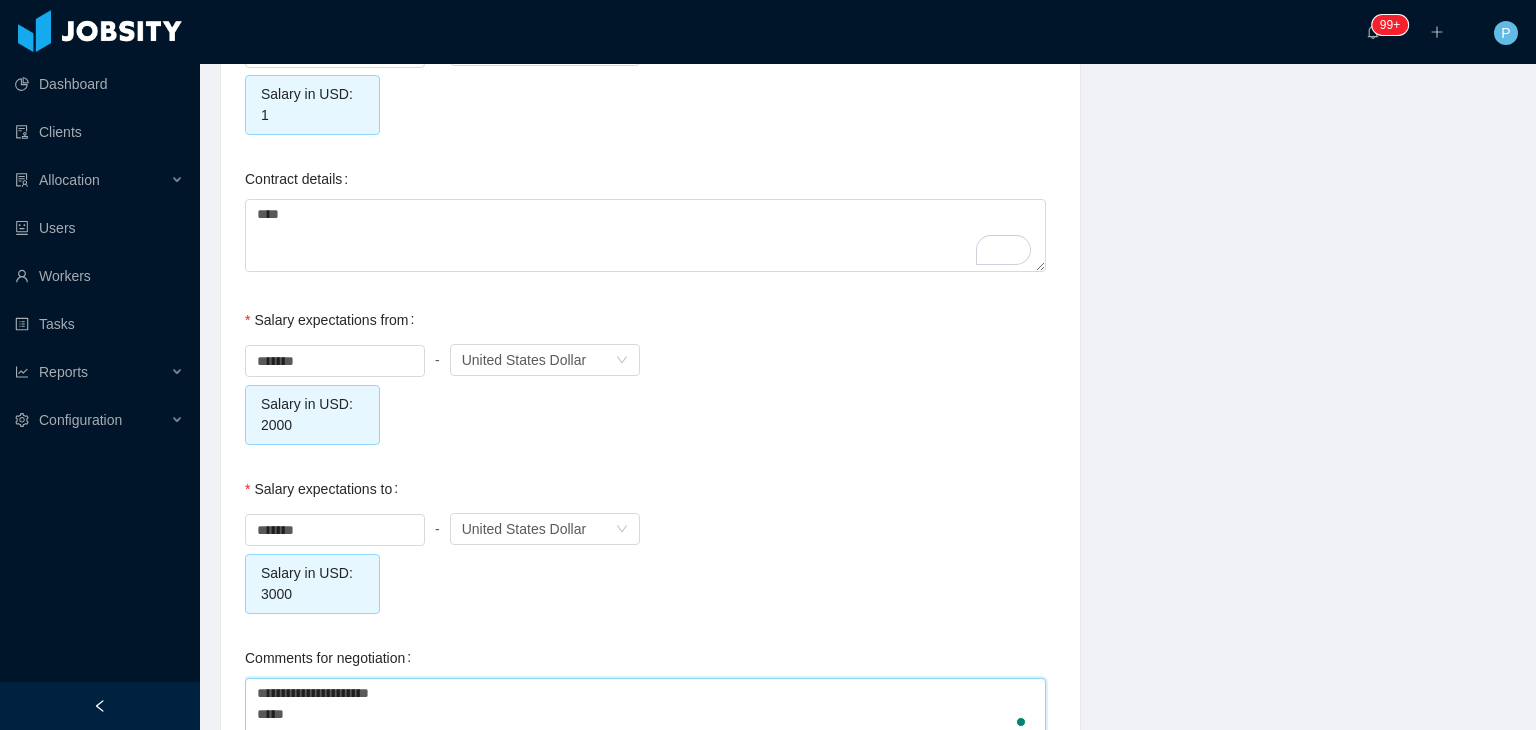 type on "**********" 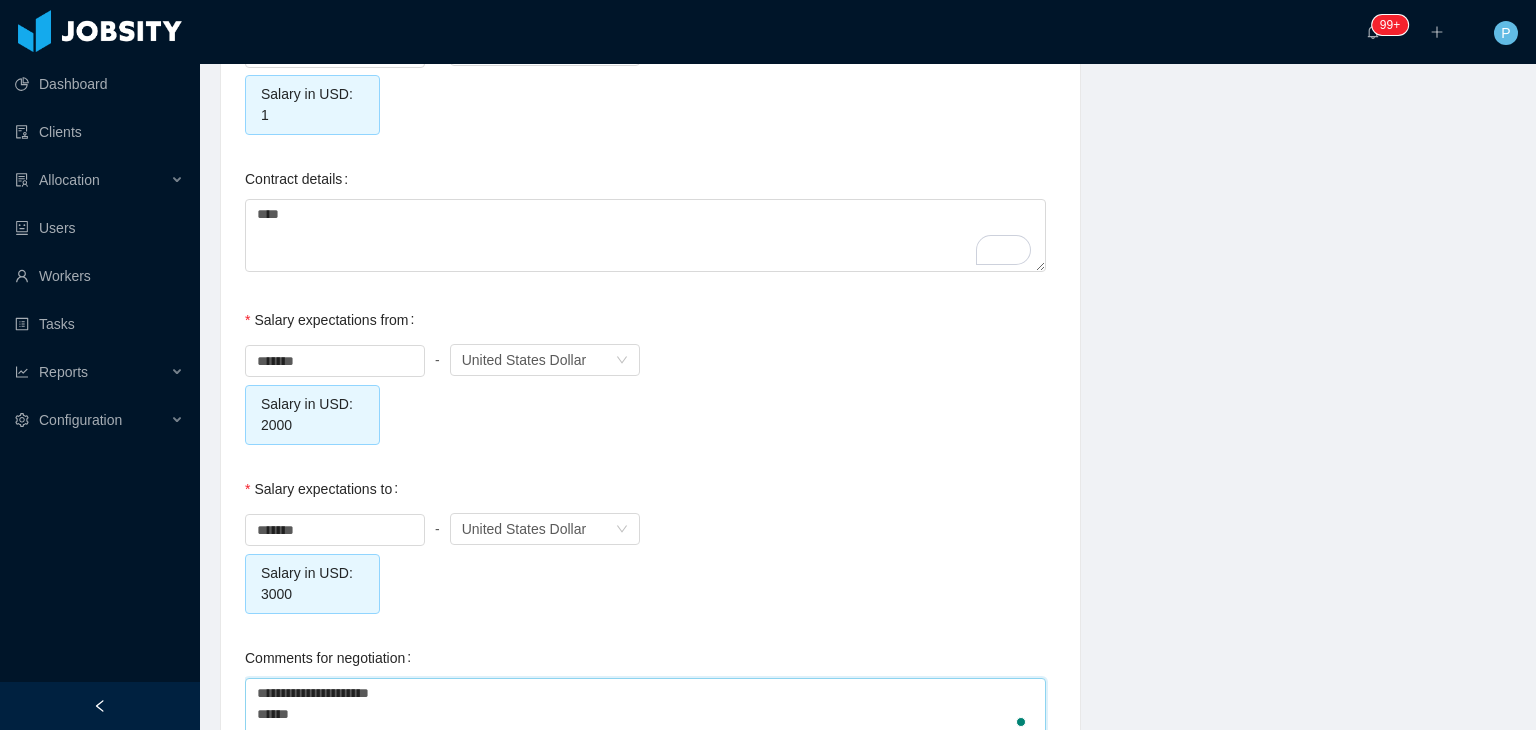type on "**********" 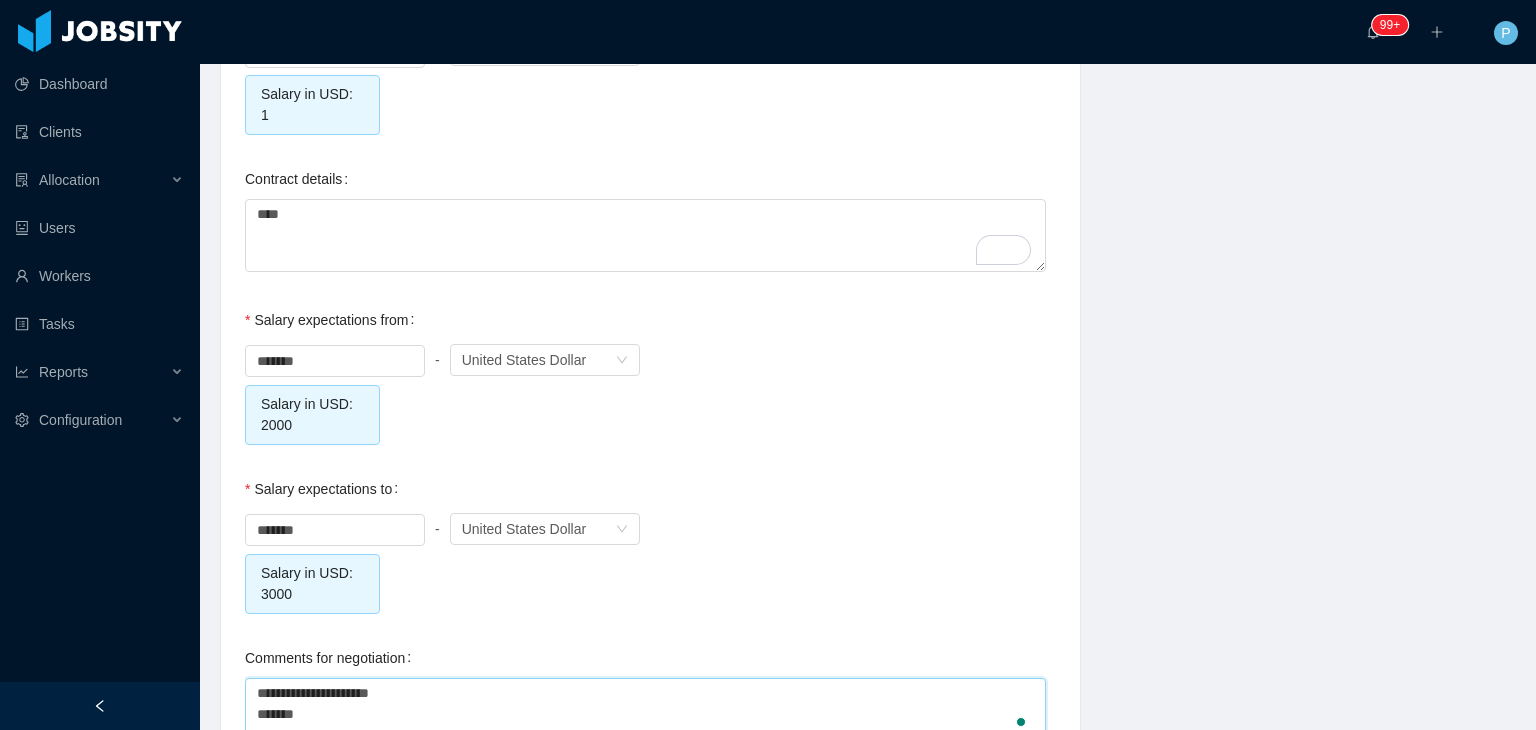 type on "**********" 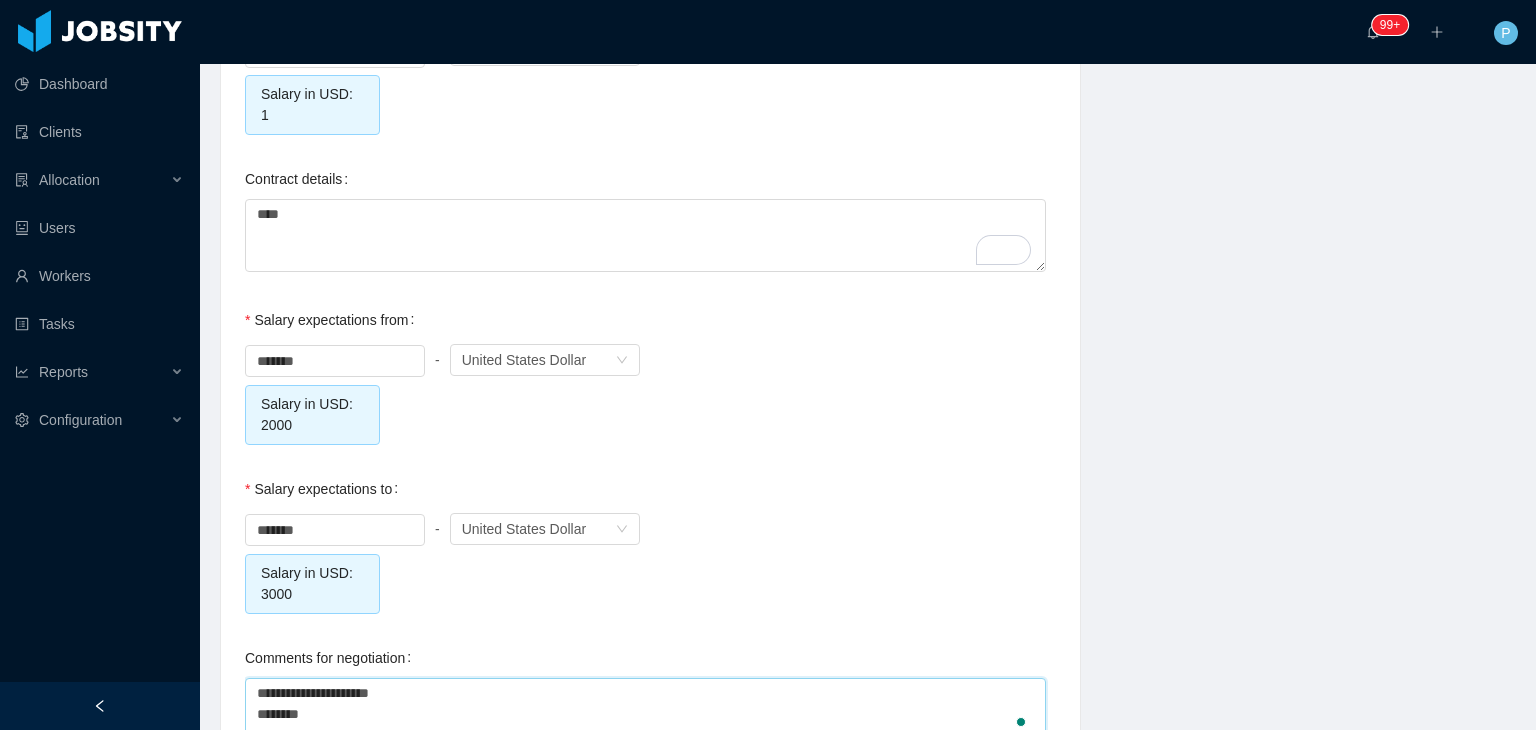 type on "**********" 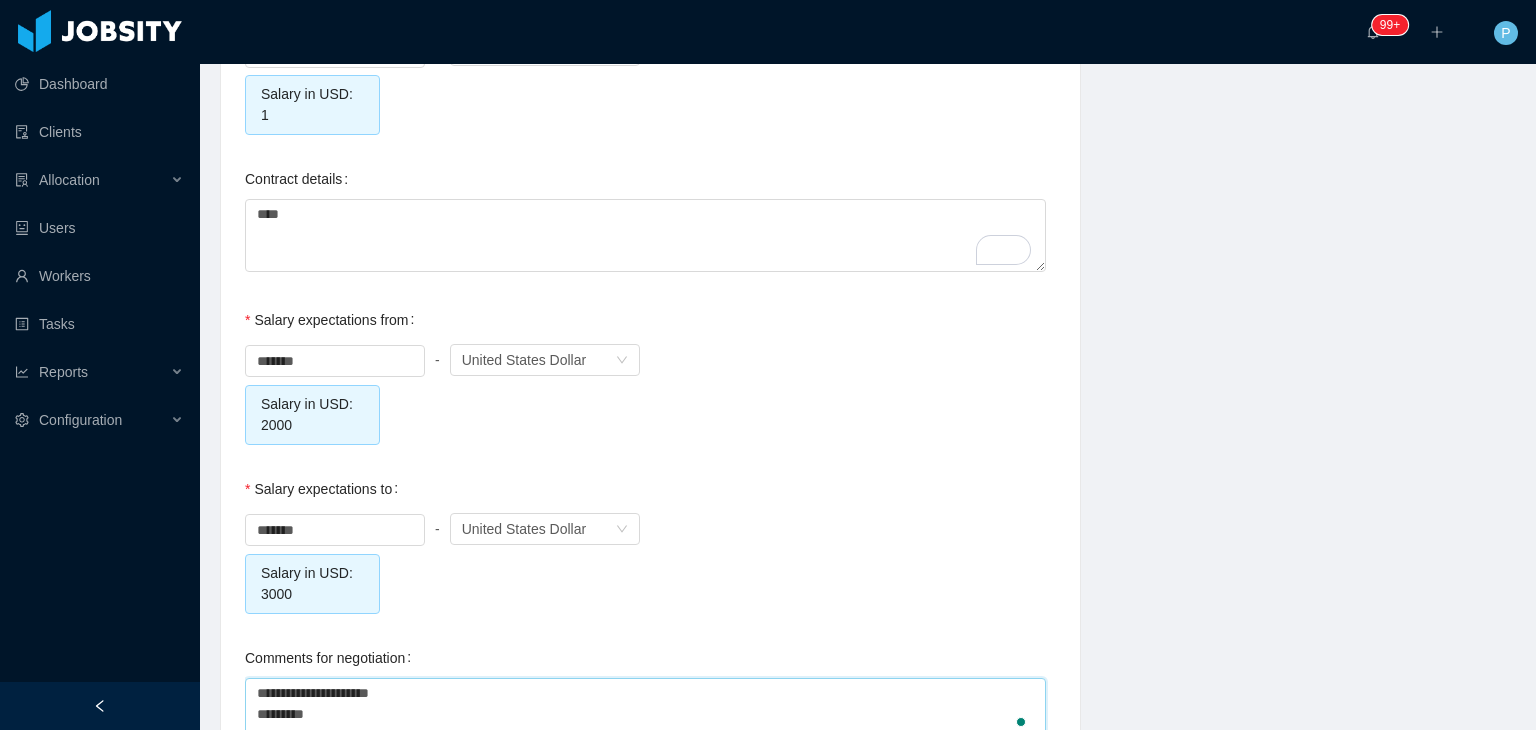 type on "**********" 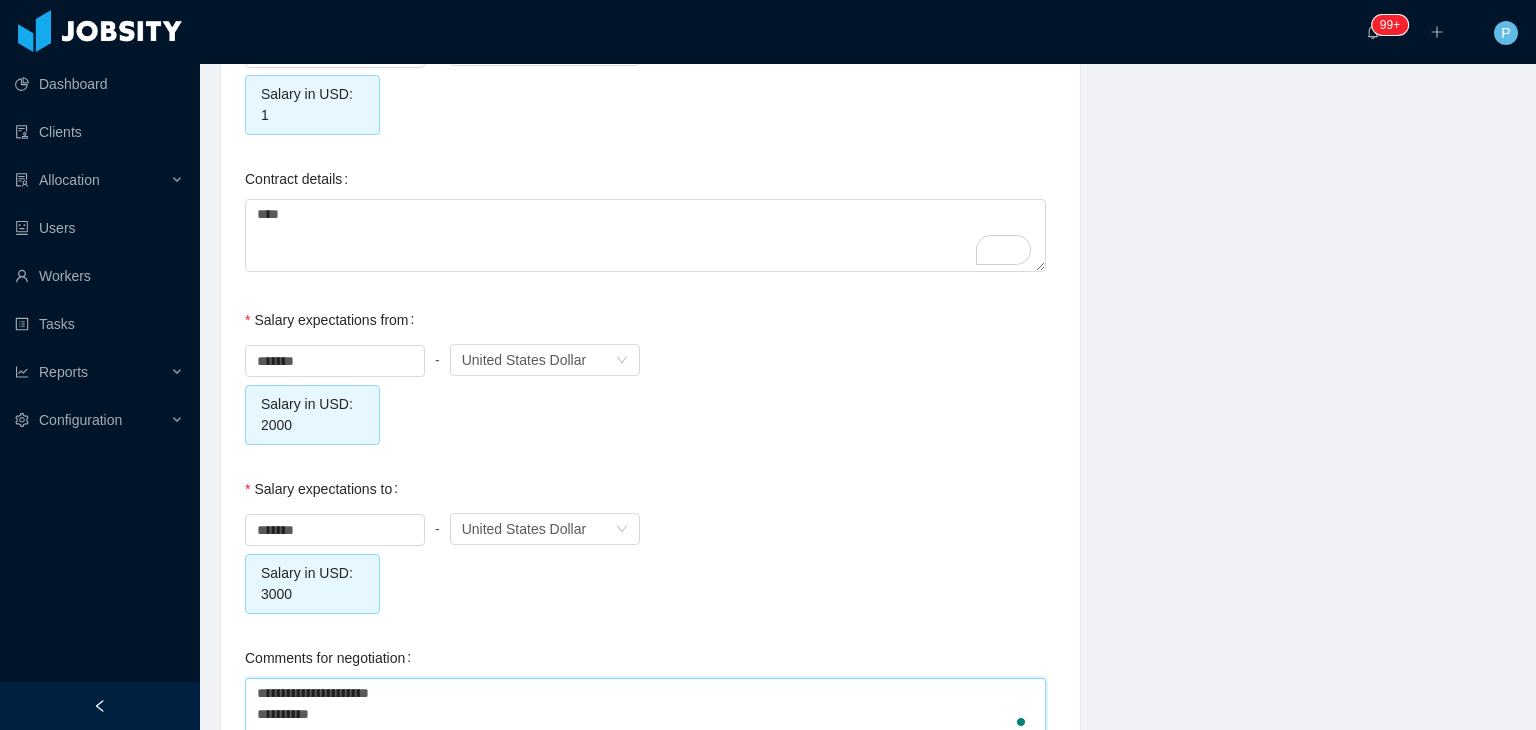 type on "**********" 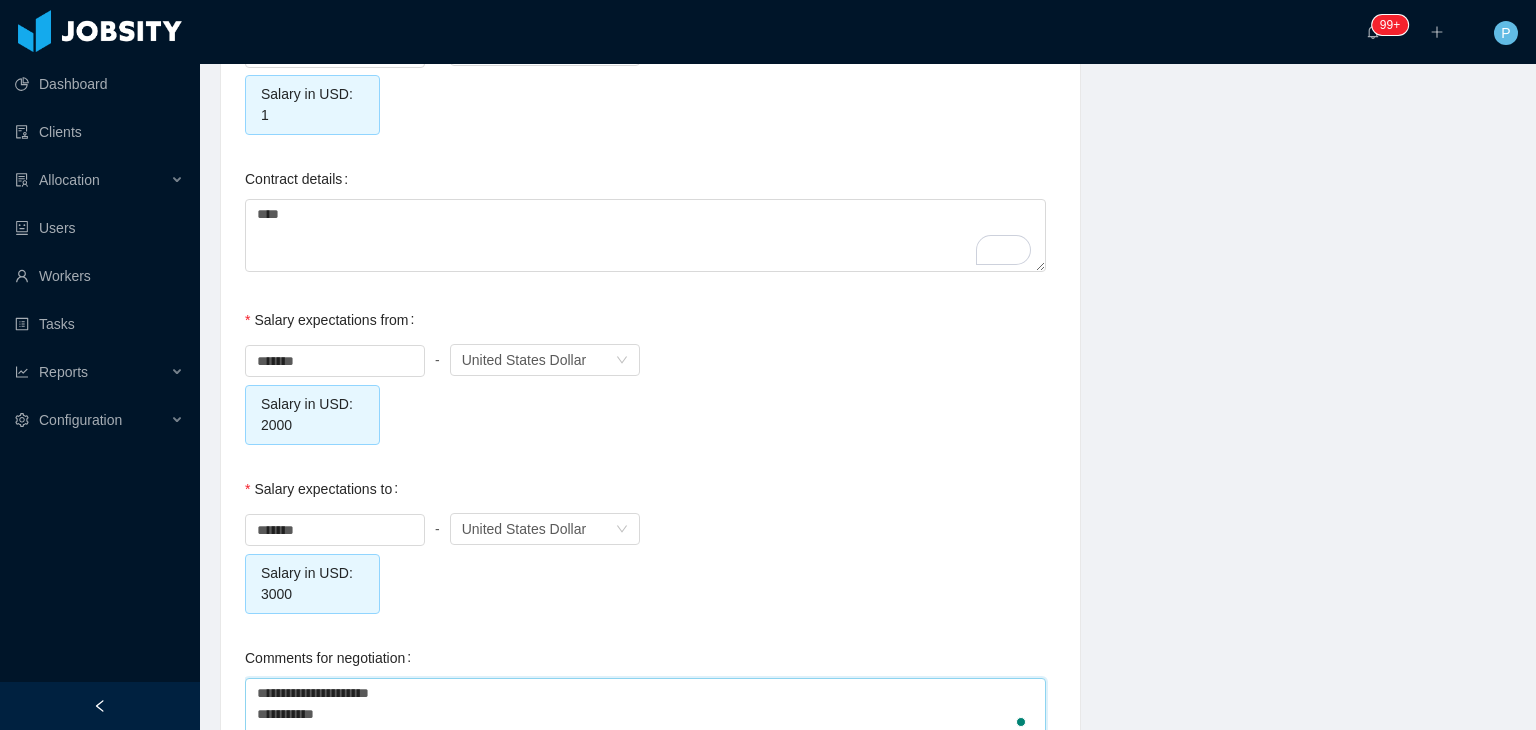 type on "**********" 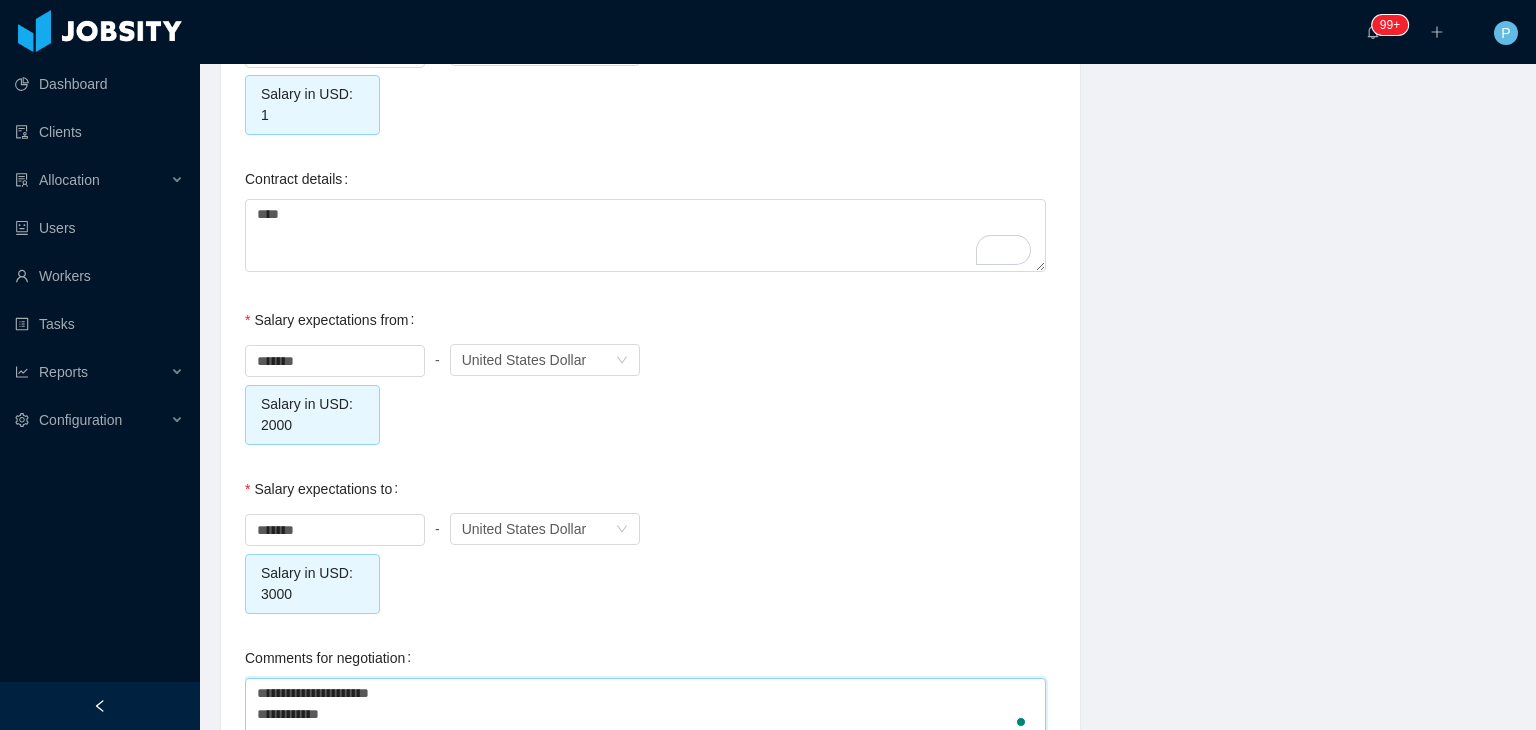 type on "**********" 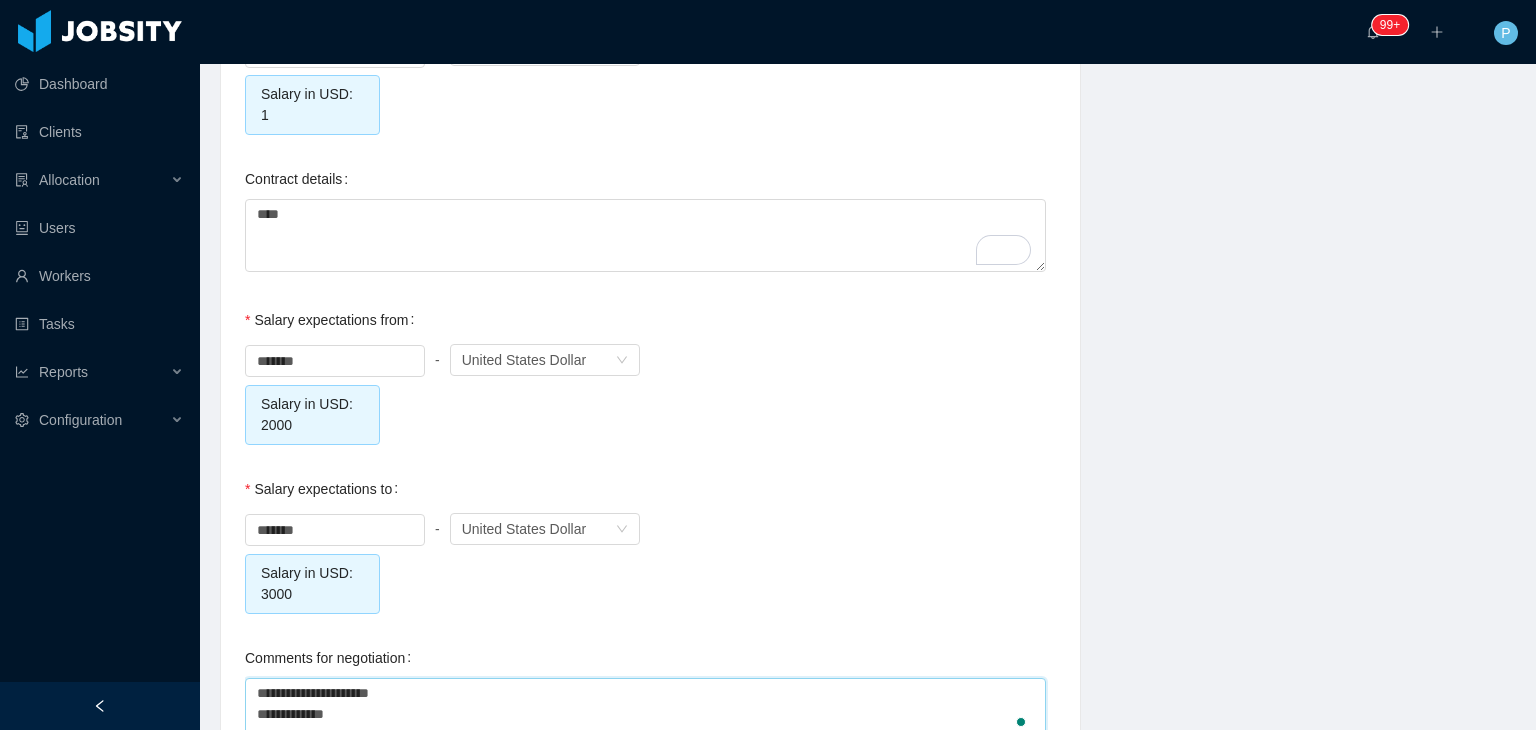 type on "**********" 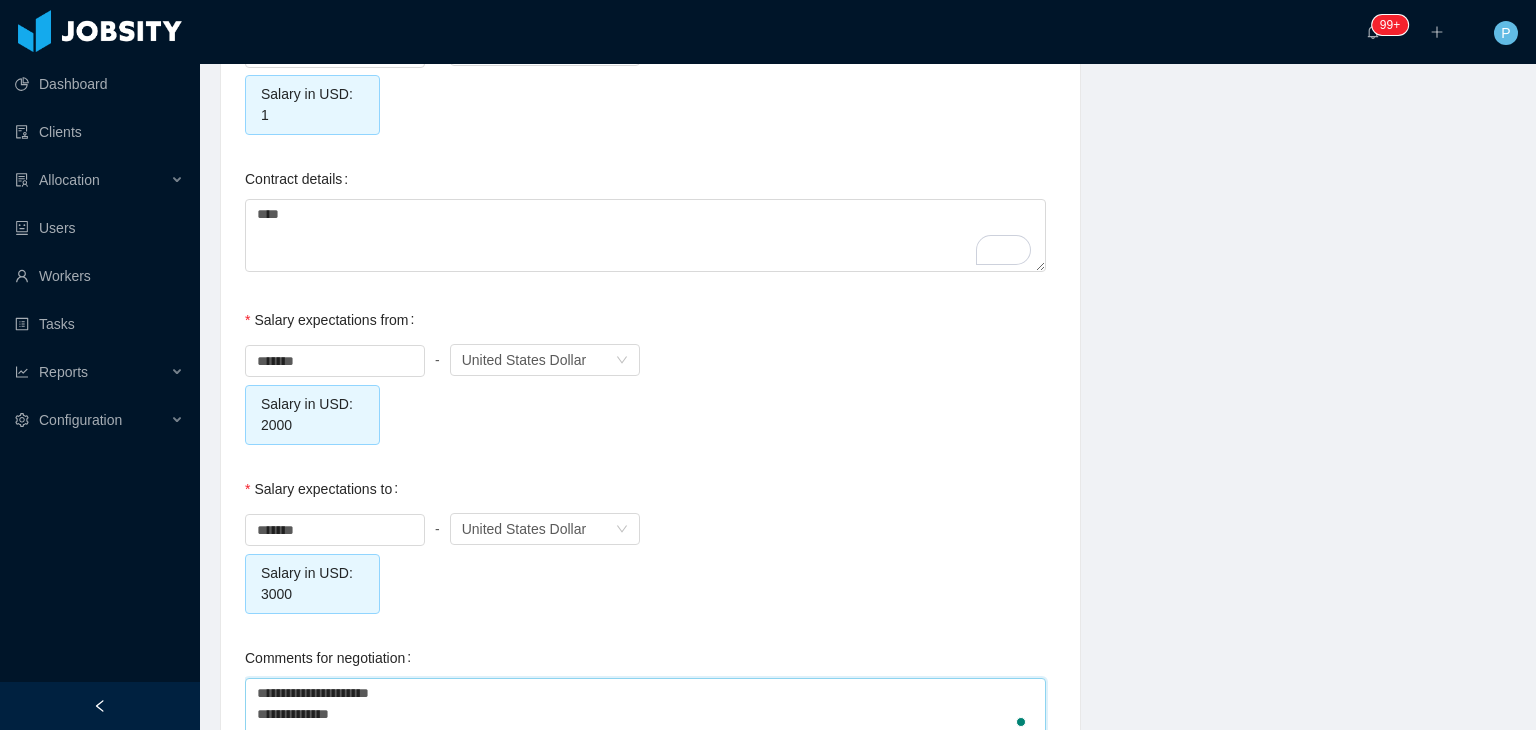 type on "**********" 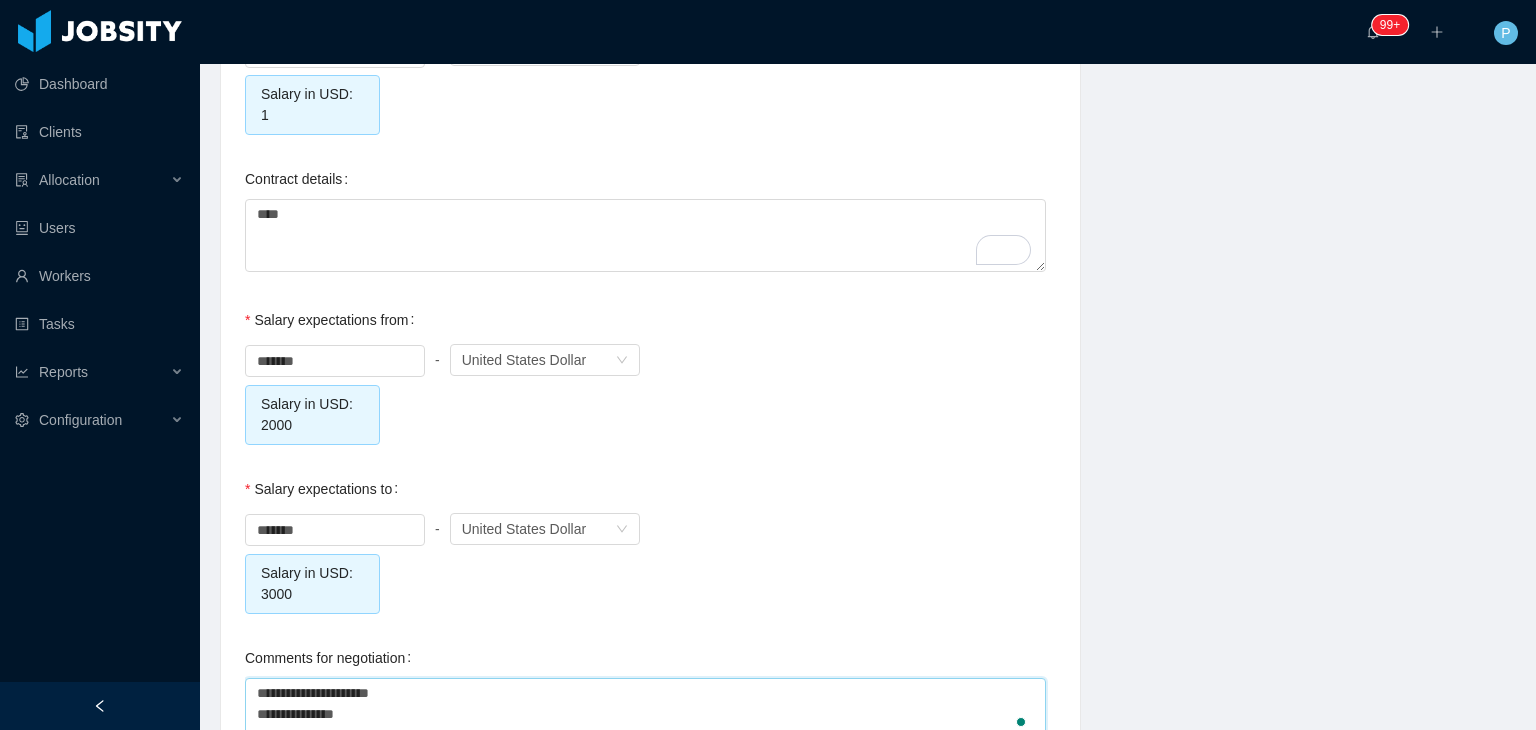 type on "**********" 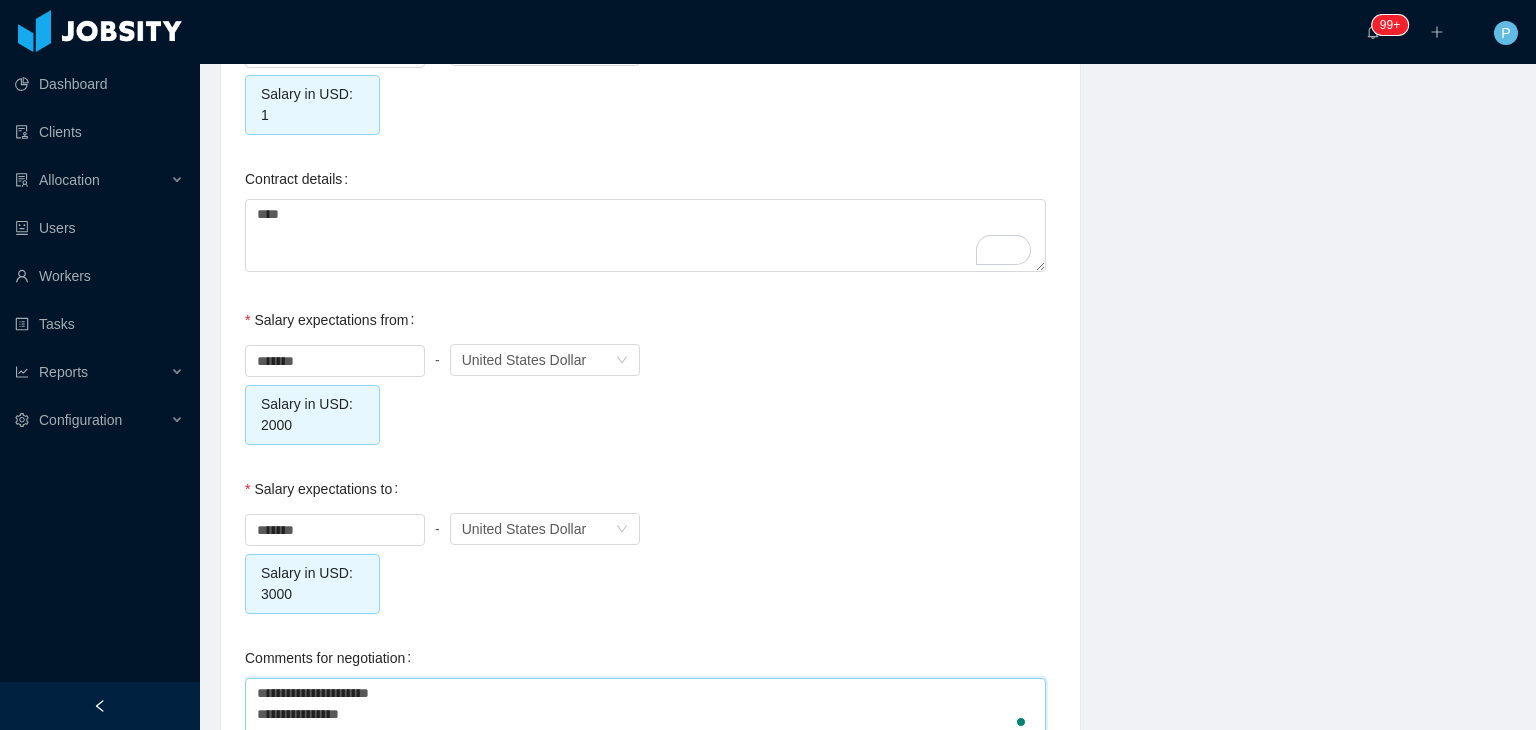 type on "**********" 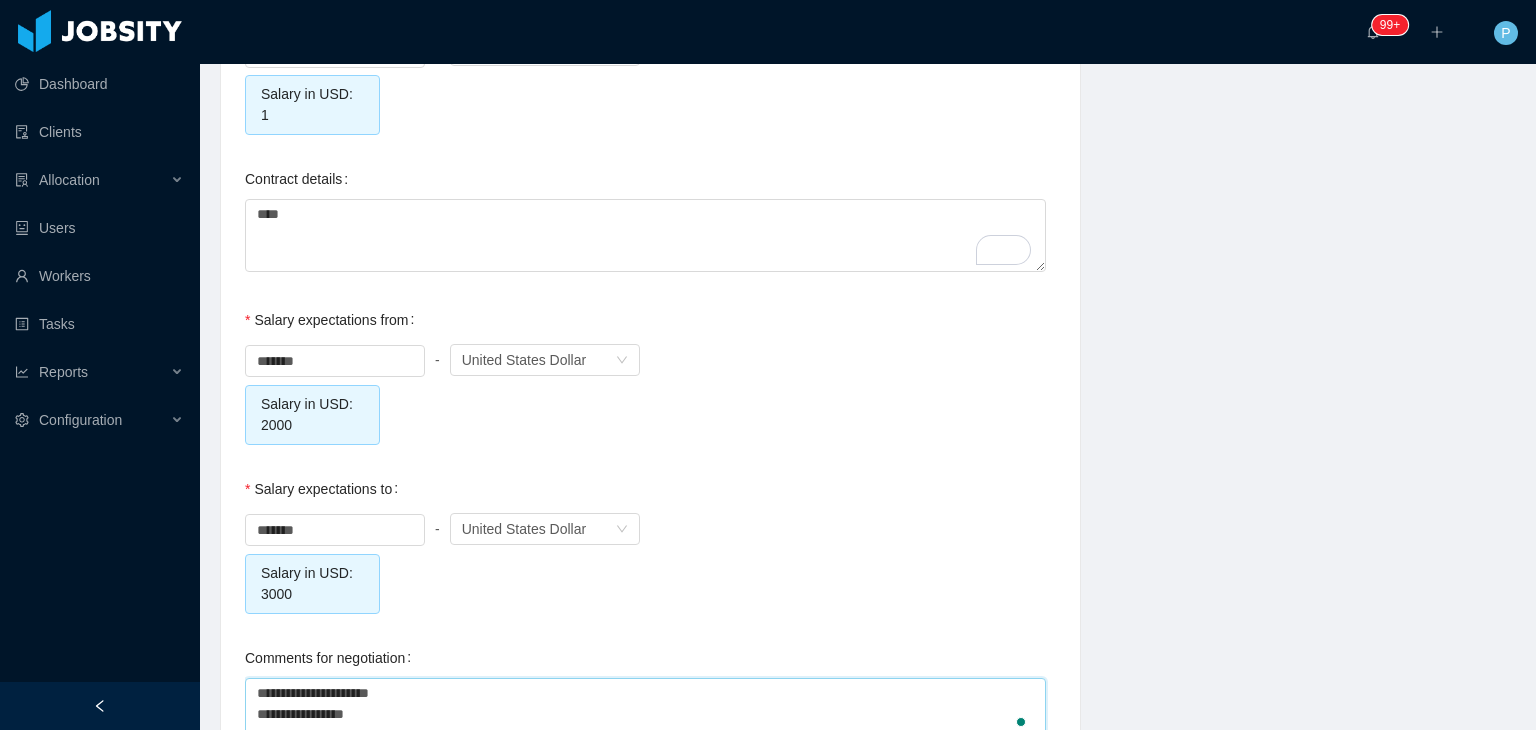 type on "**********" 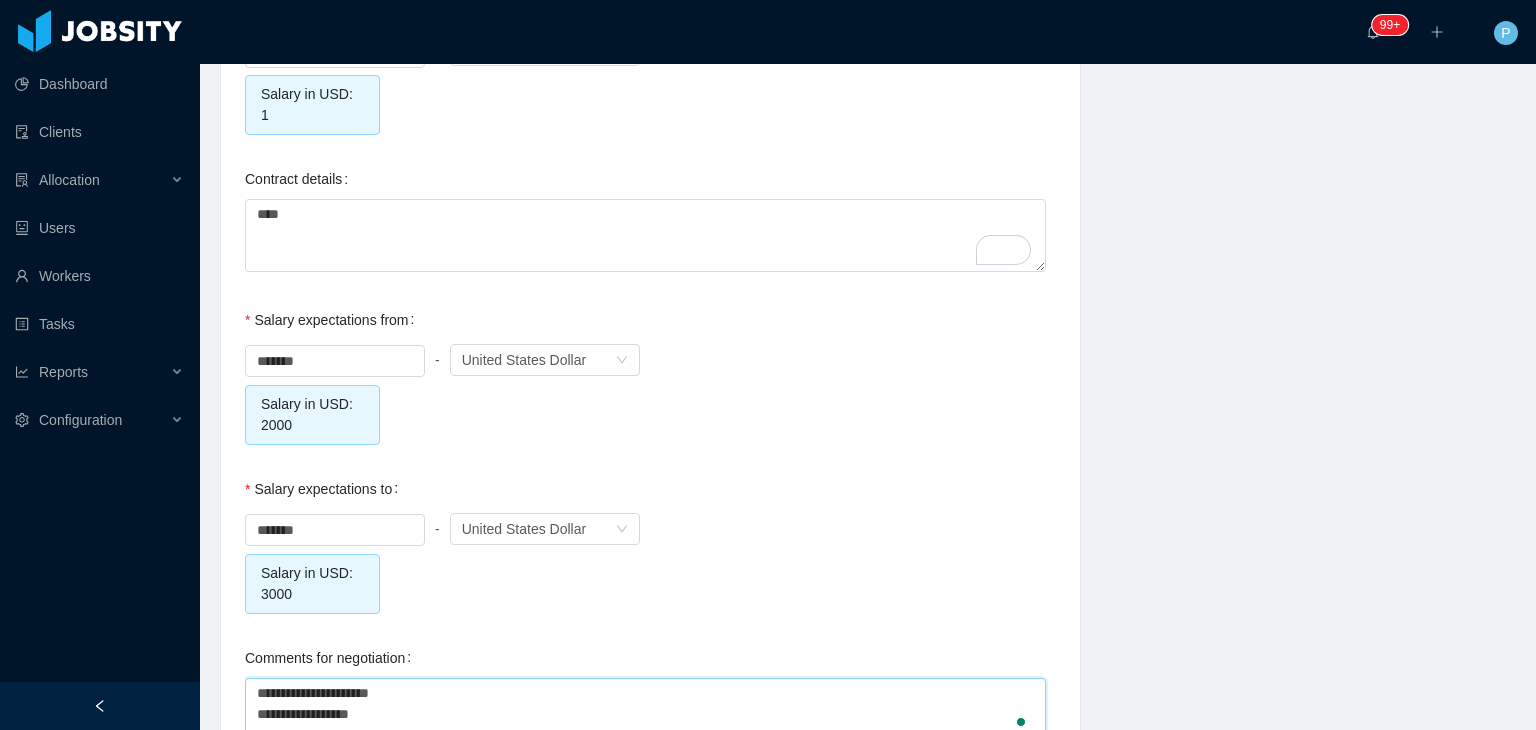 type on "**********" 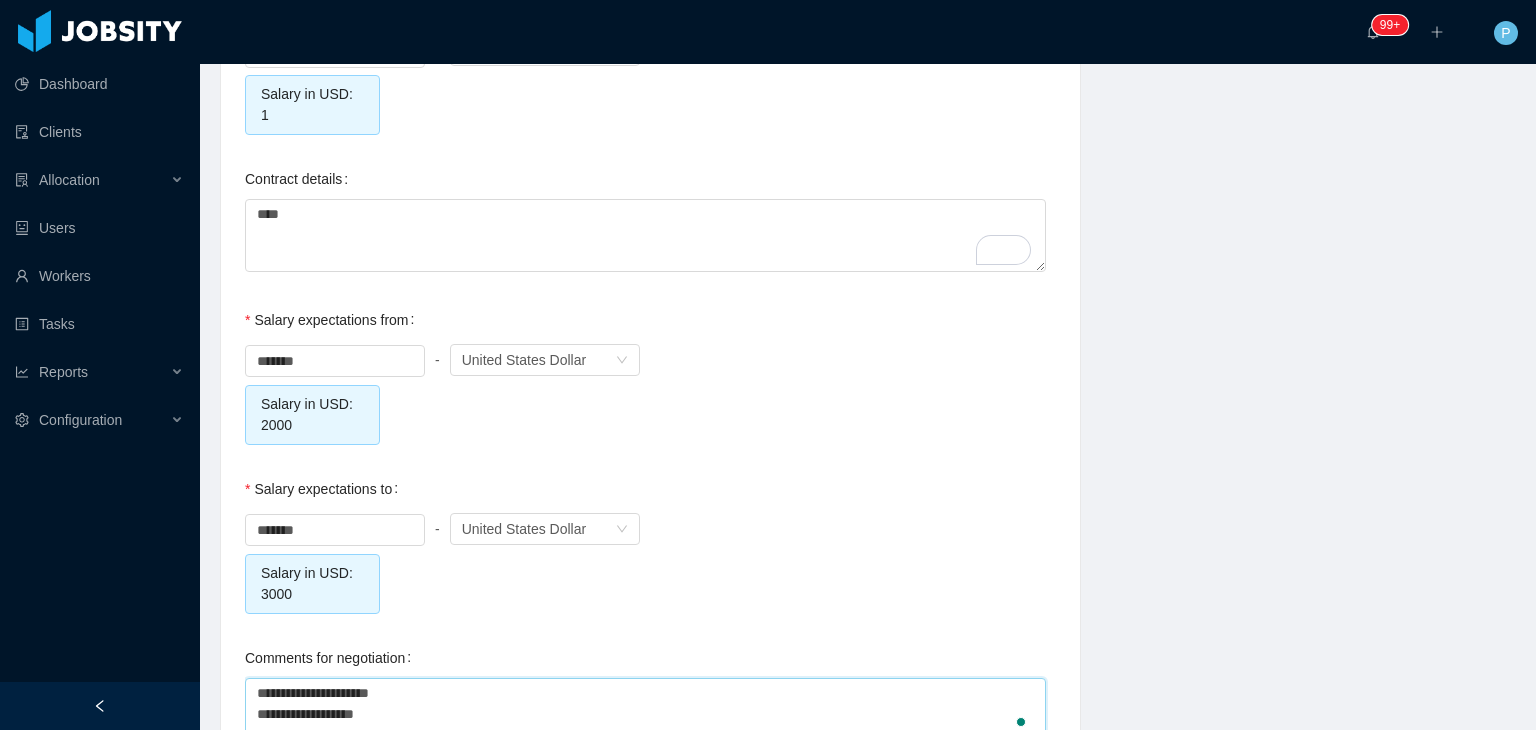 type on "**********" 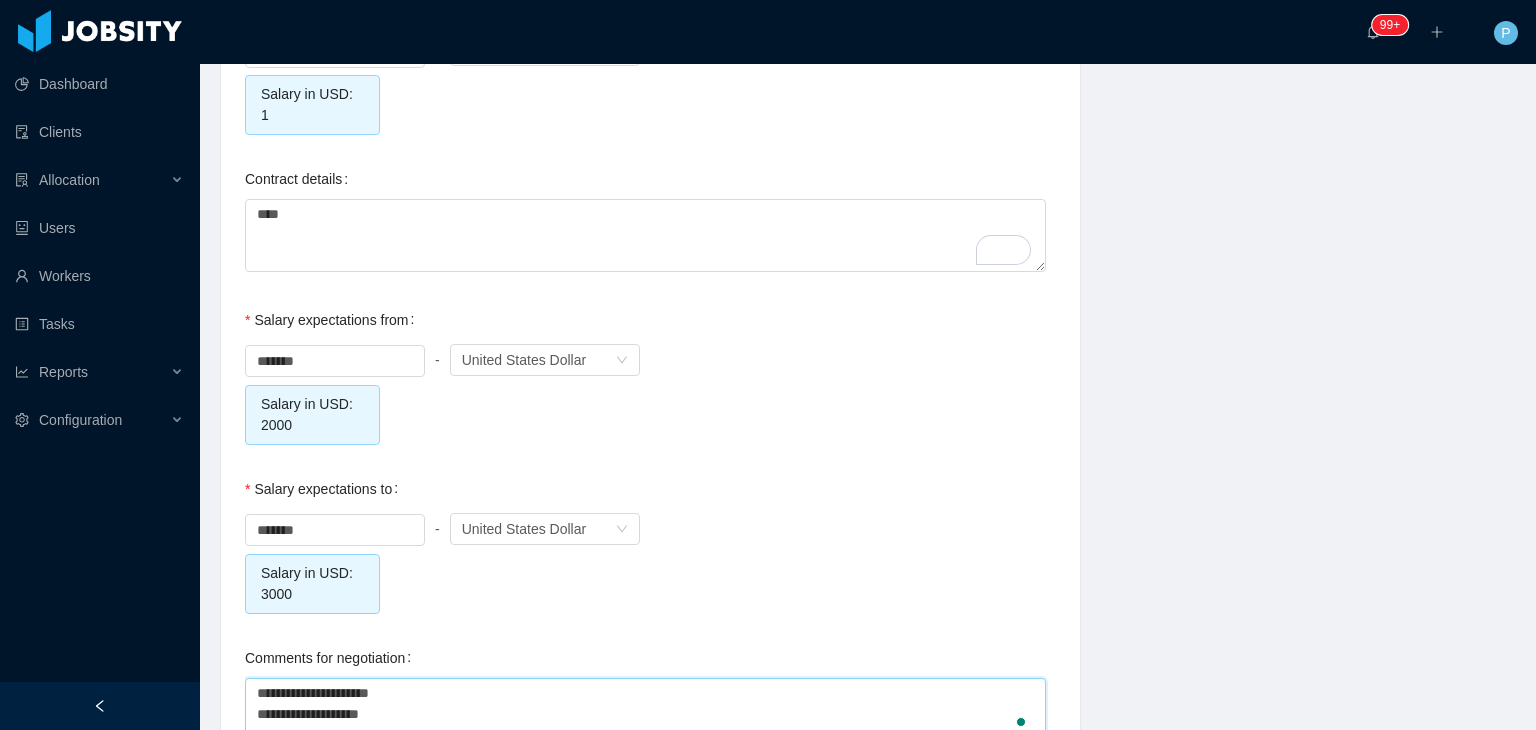 type on "**********" 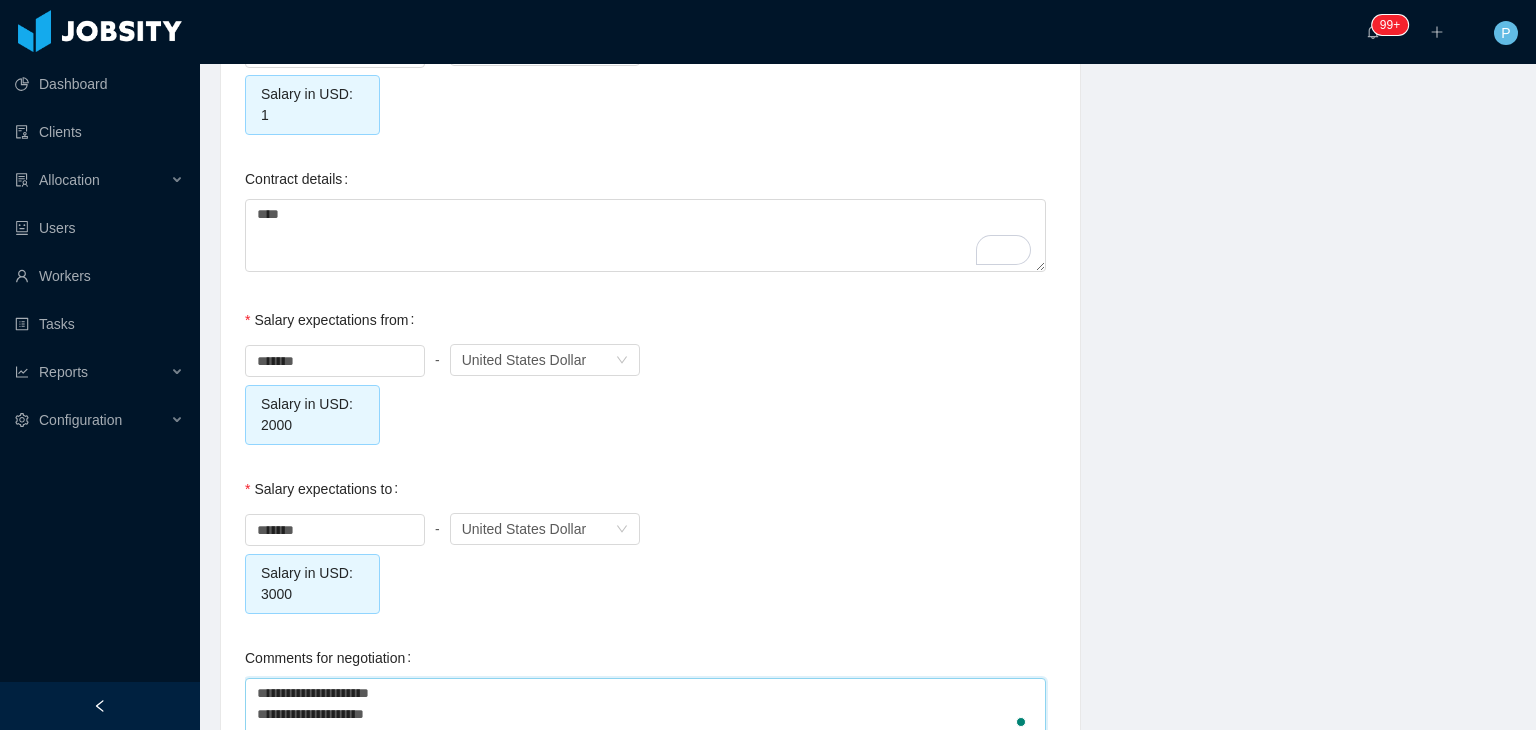 type 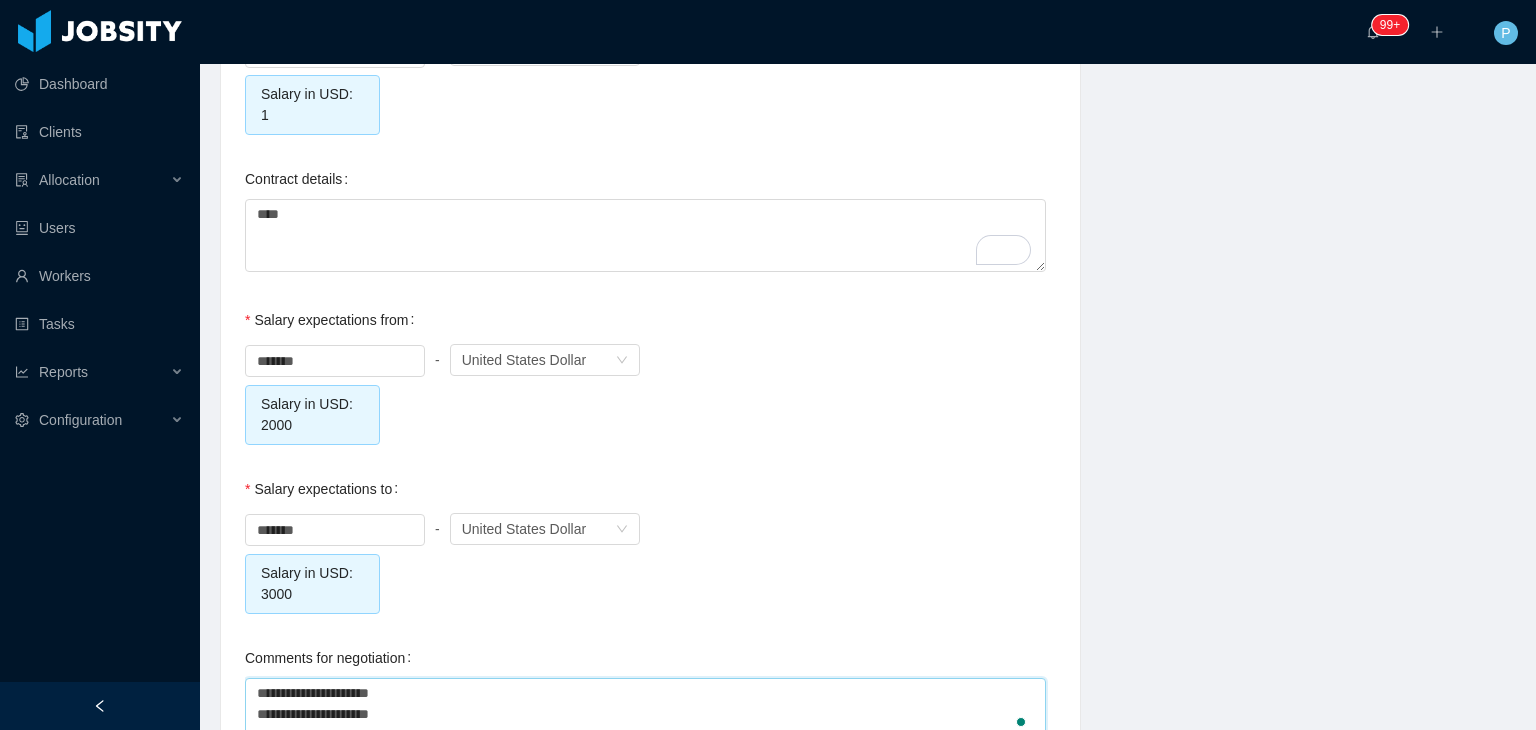 type on "**********" 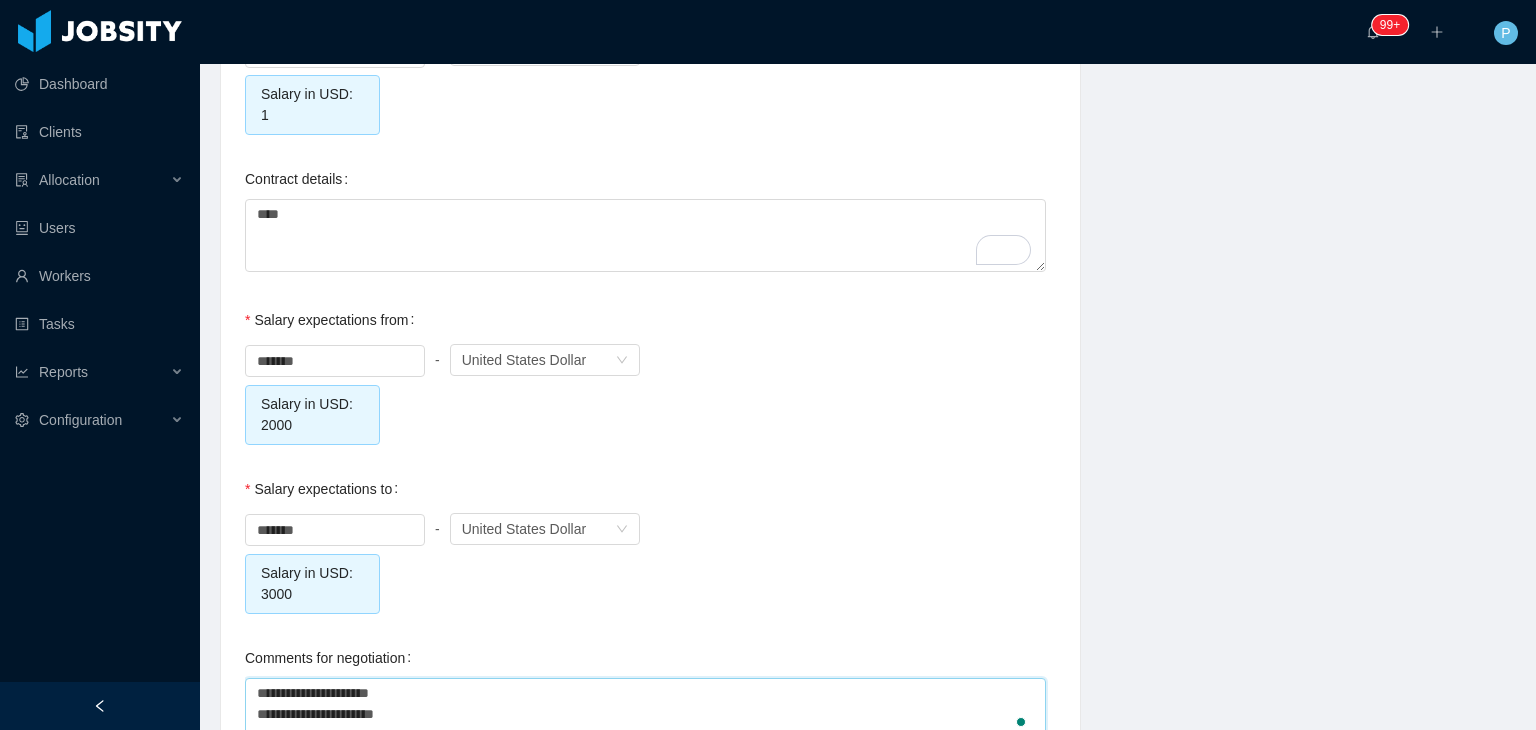 type on "**********" 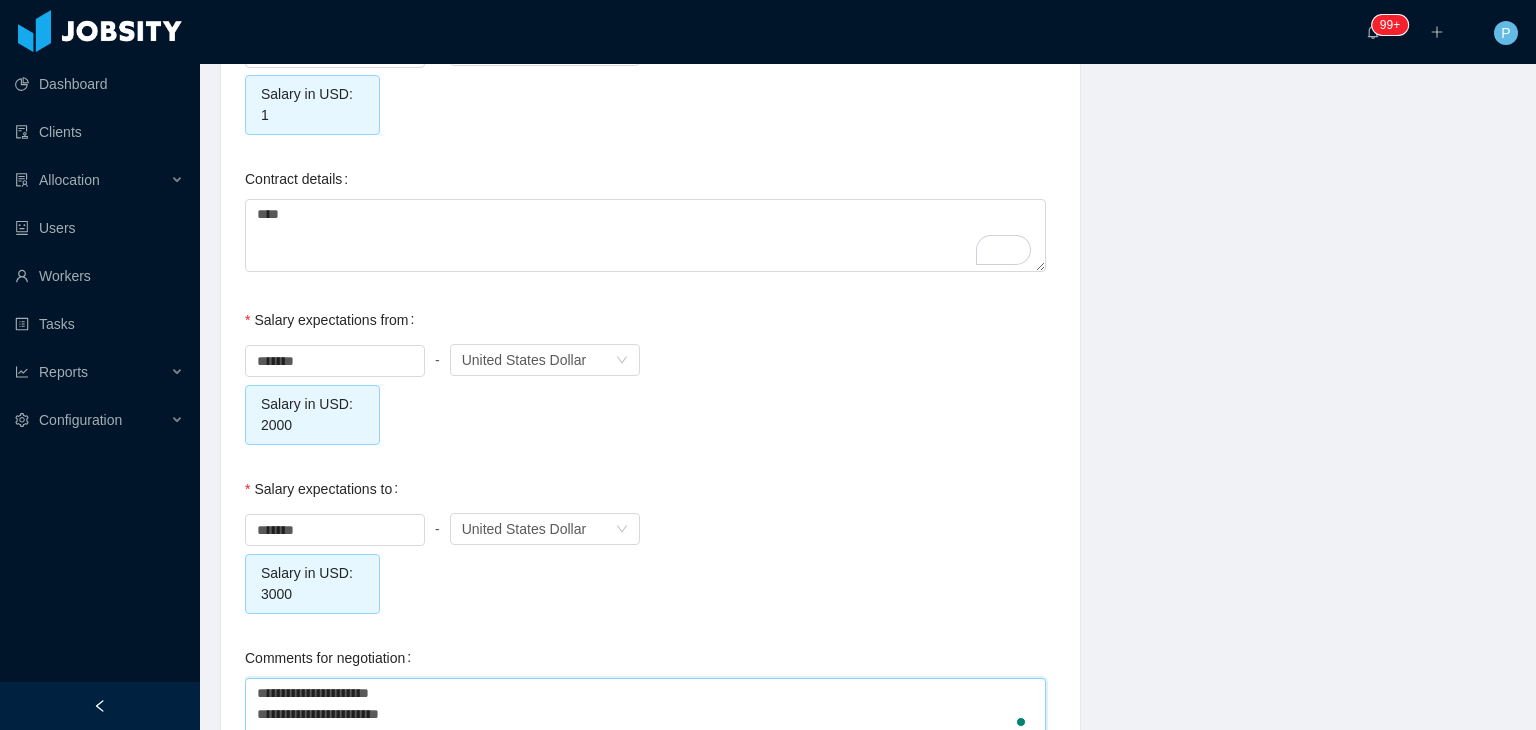 type on "**********" 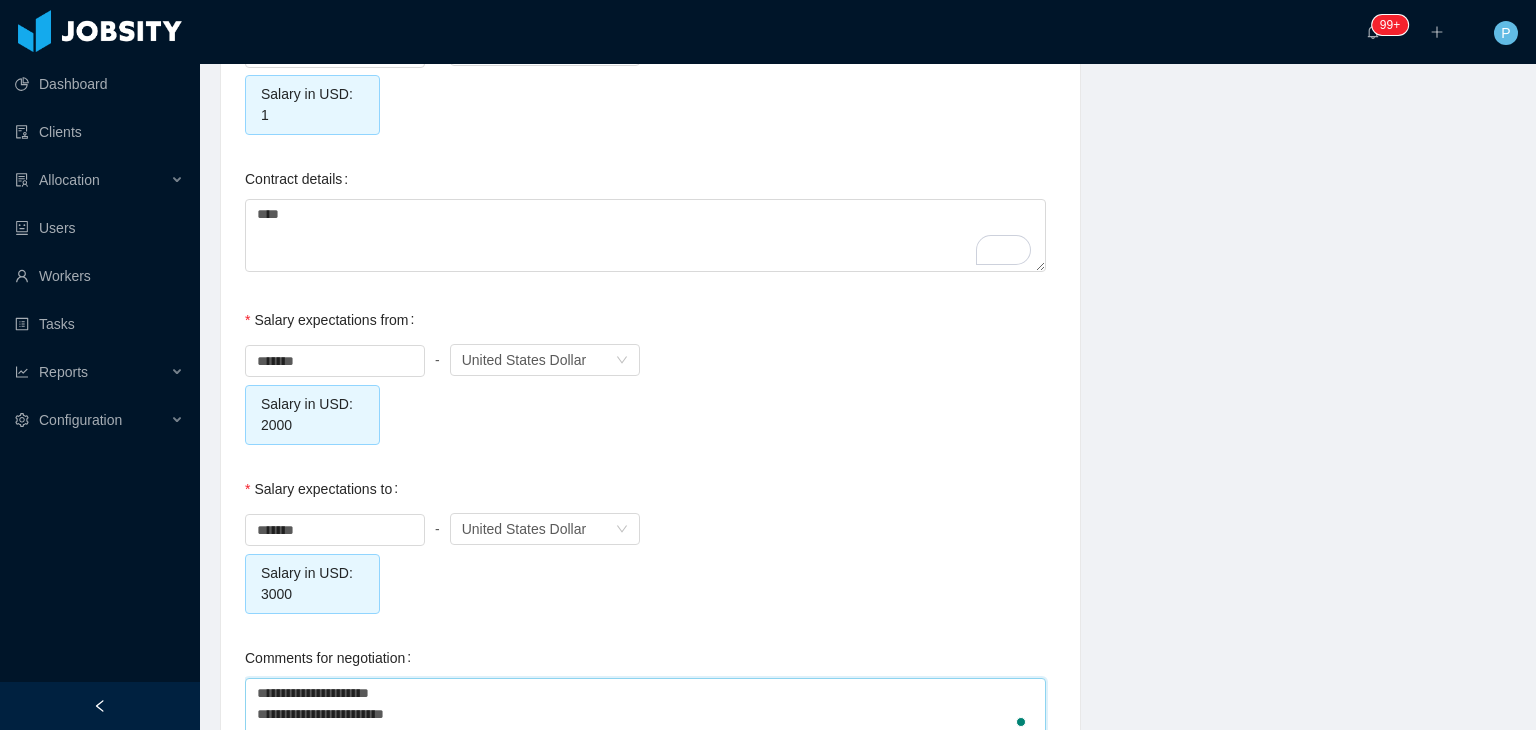 type on "**********" 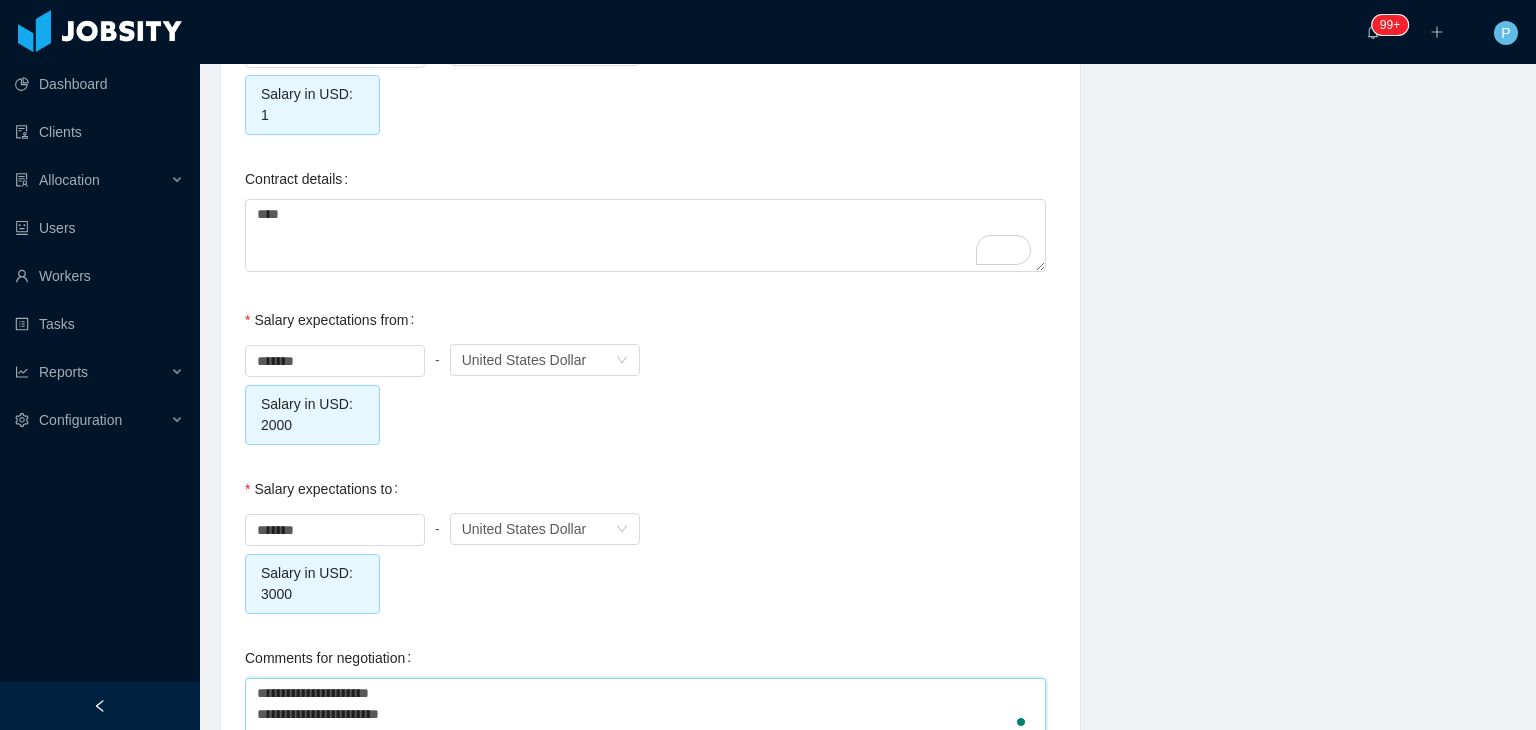 type on "**********" 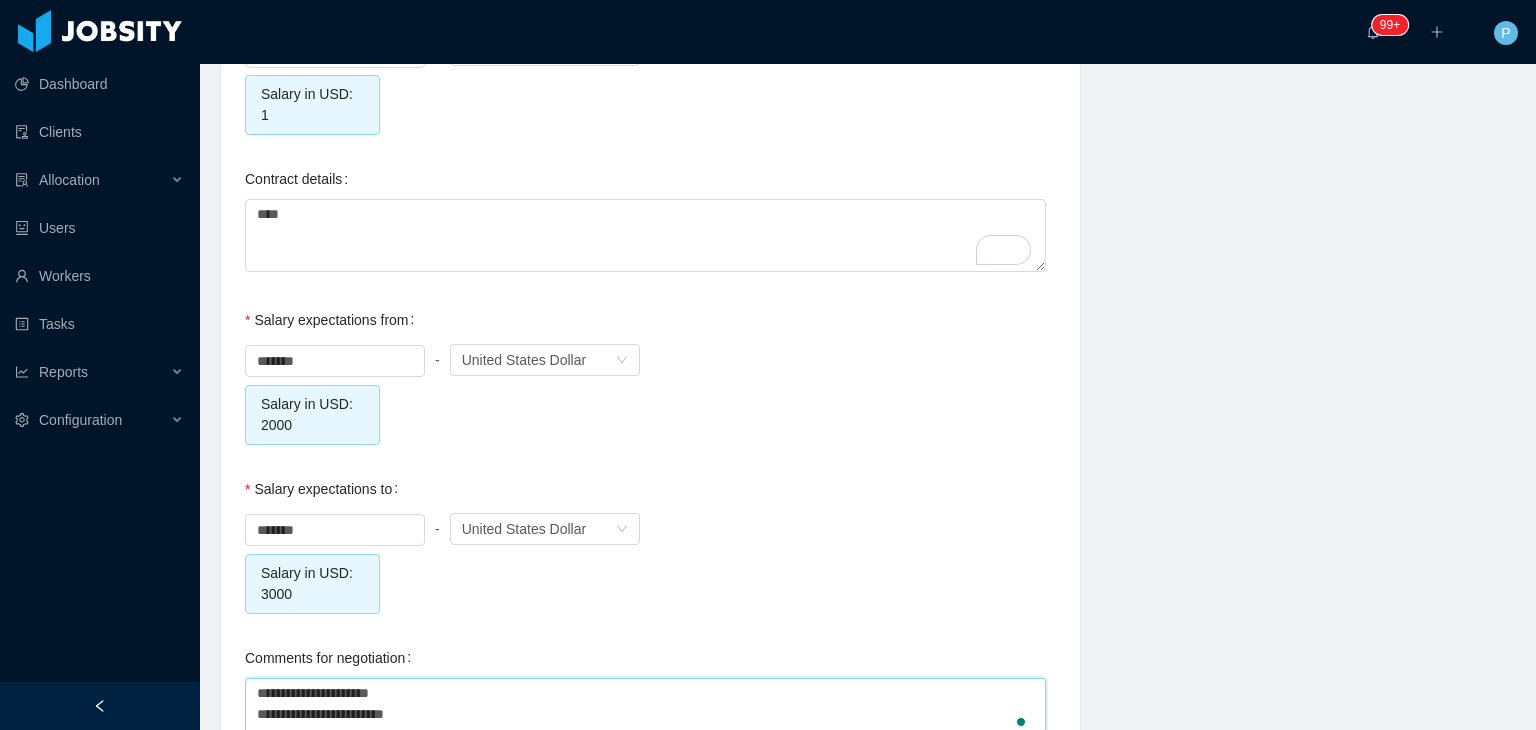 type on "**********" 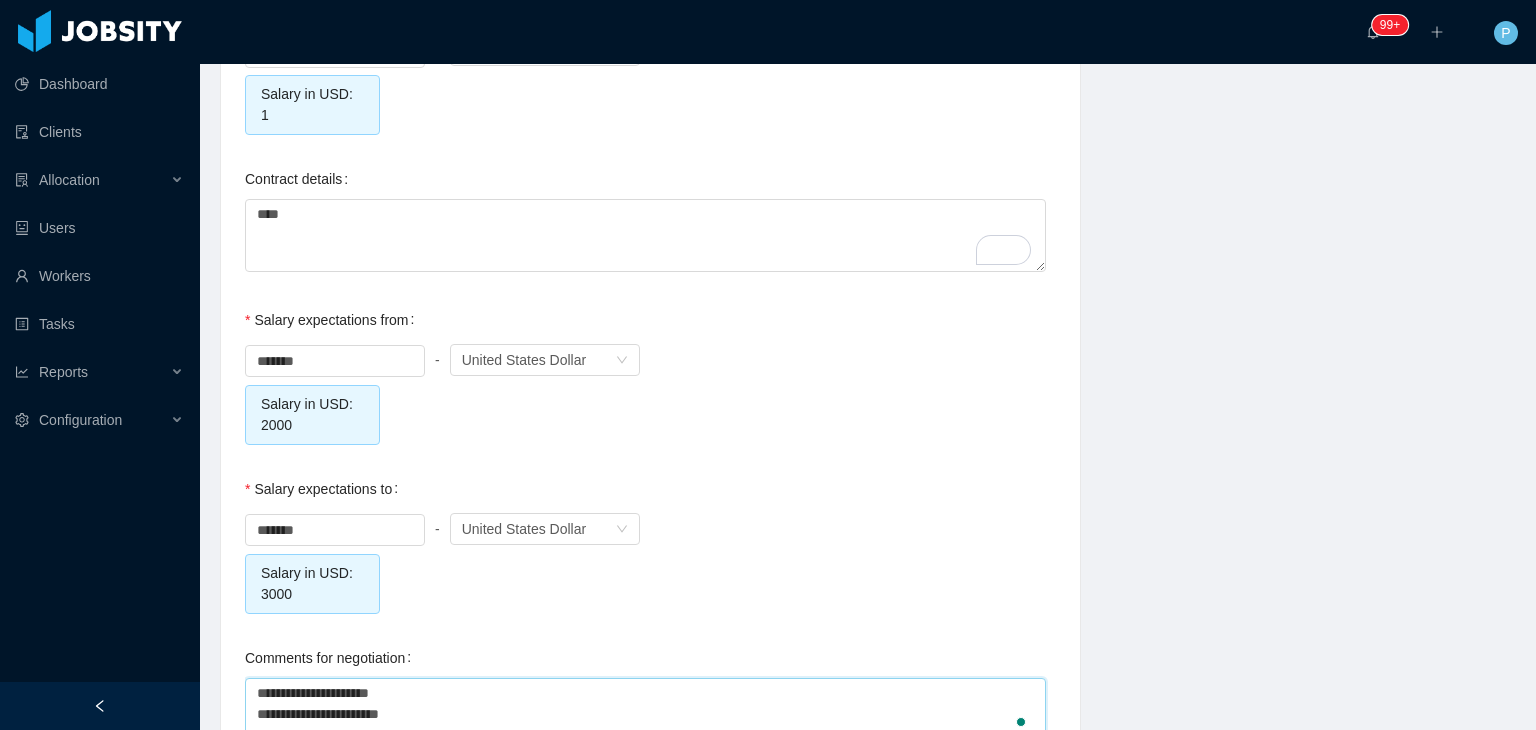 type on "**********" 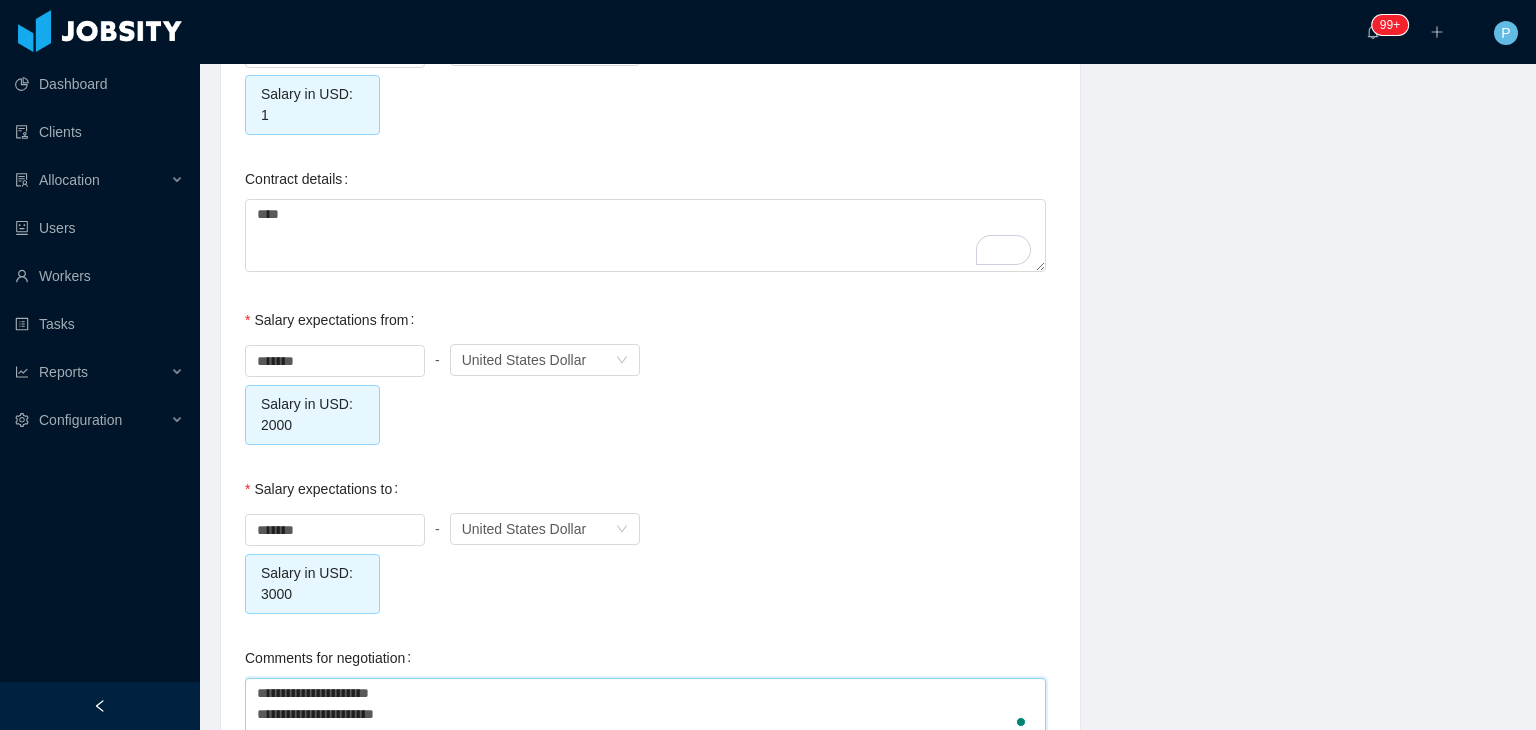 type on "**********" 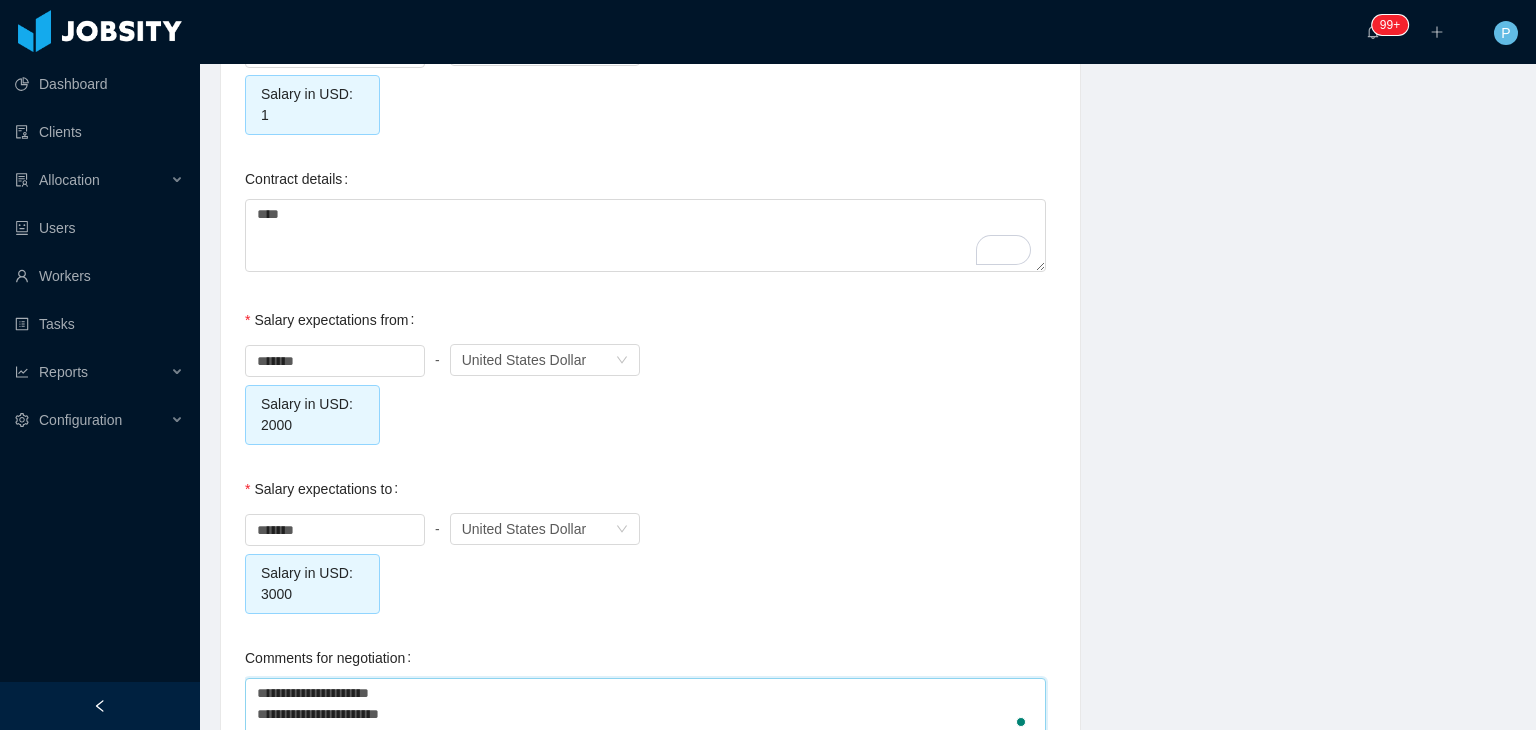 type on "**********" 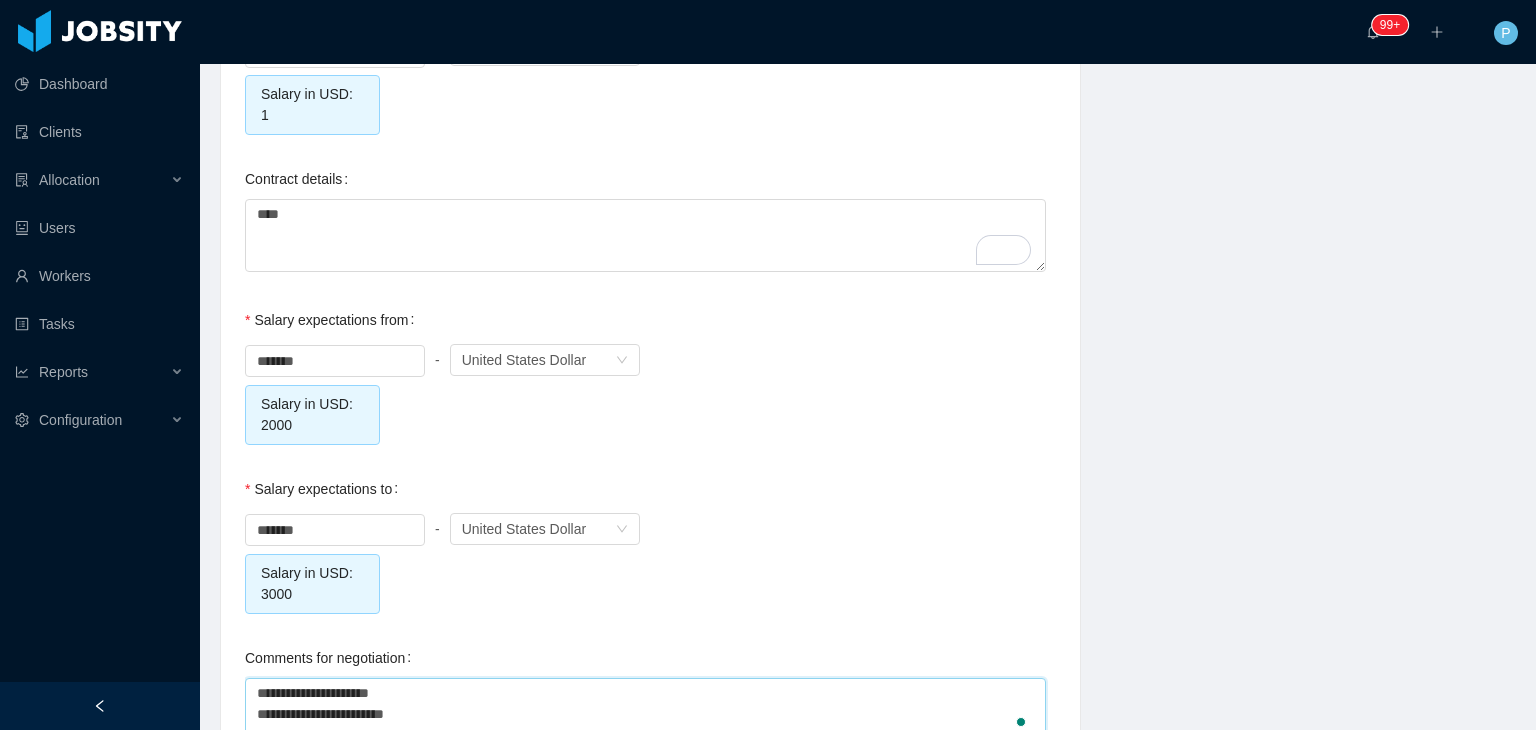 type on "**********" 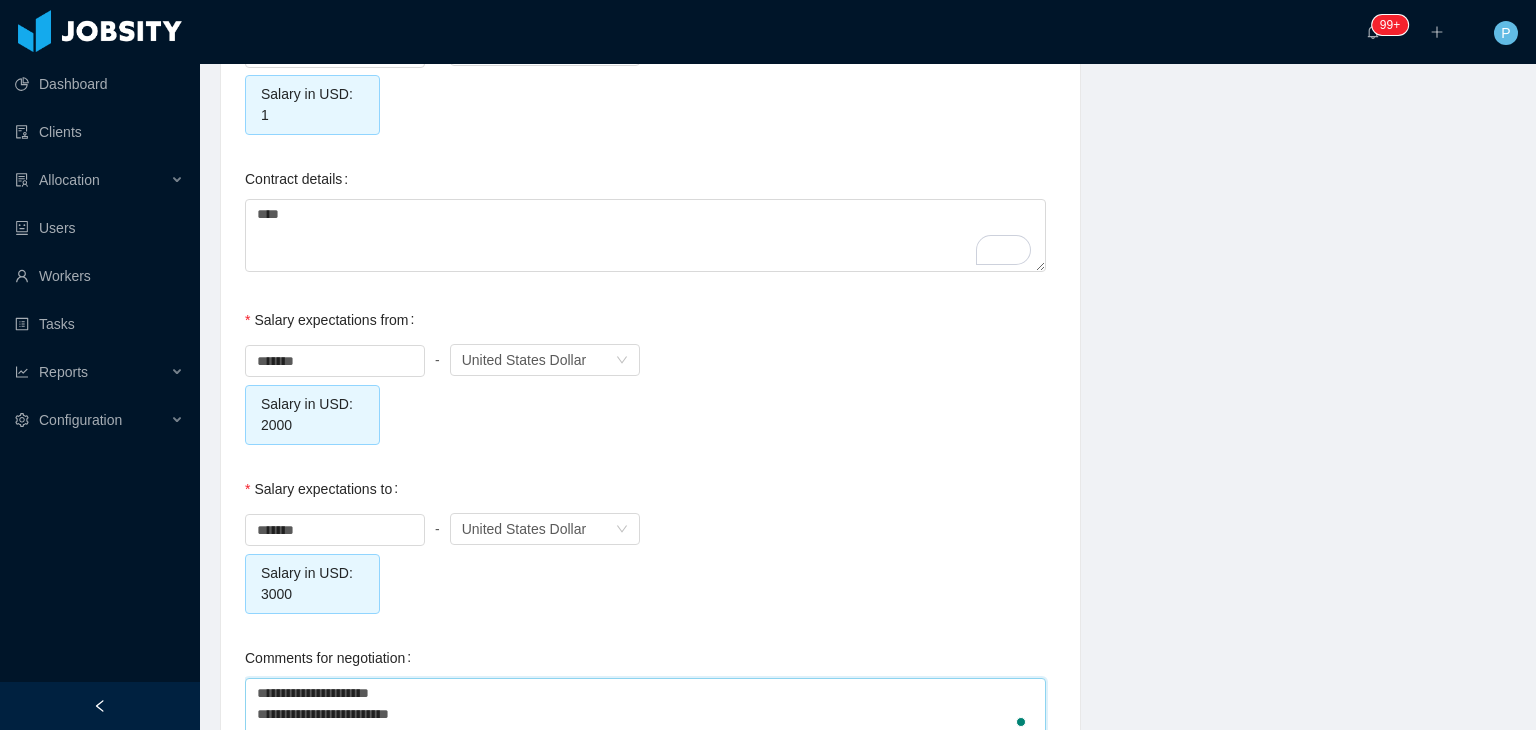 type on "**********" 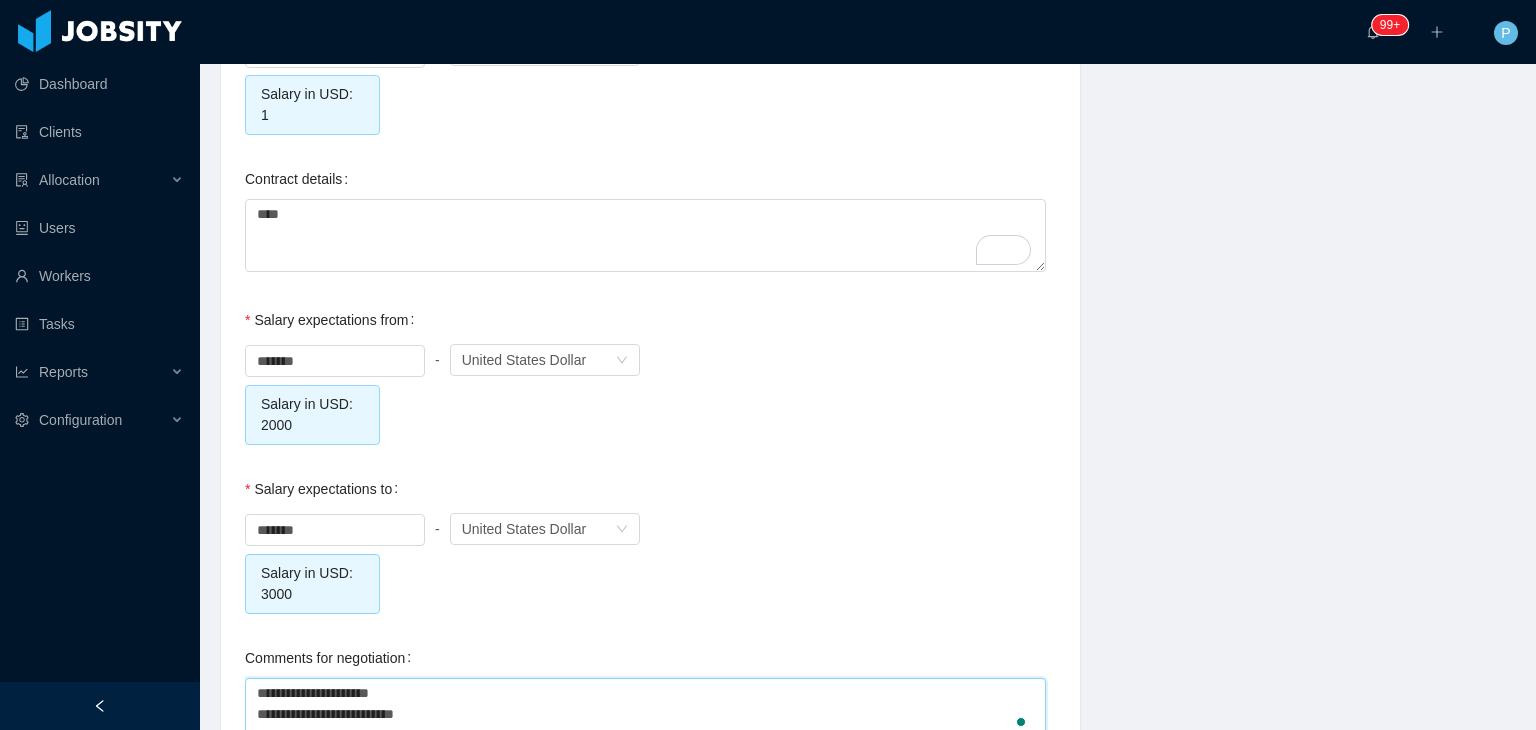 type on "**********" 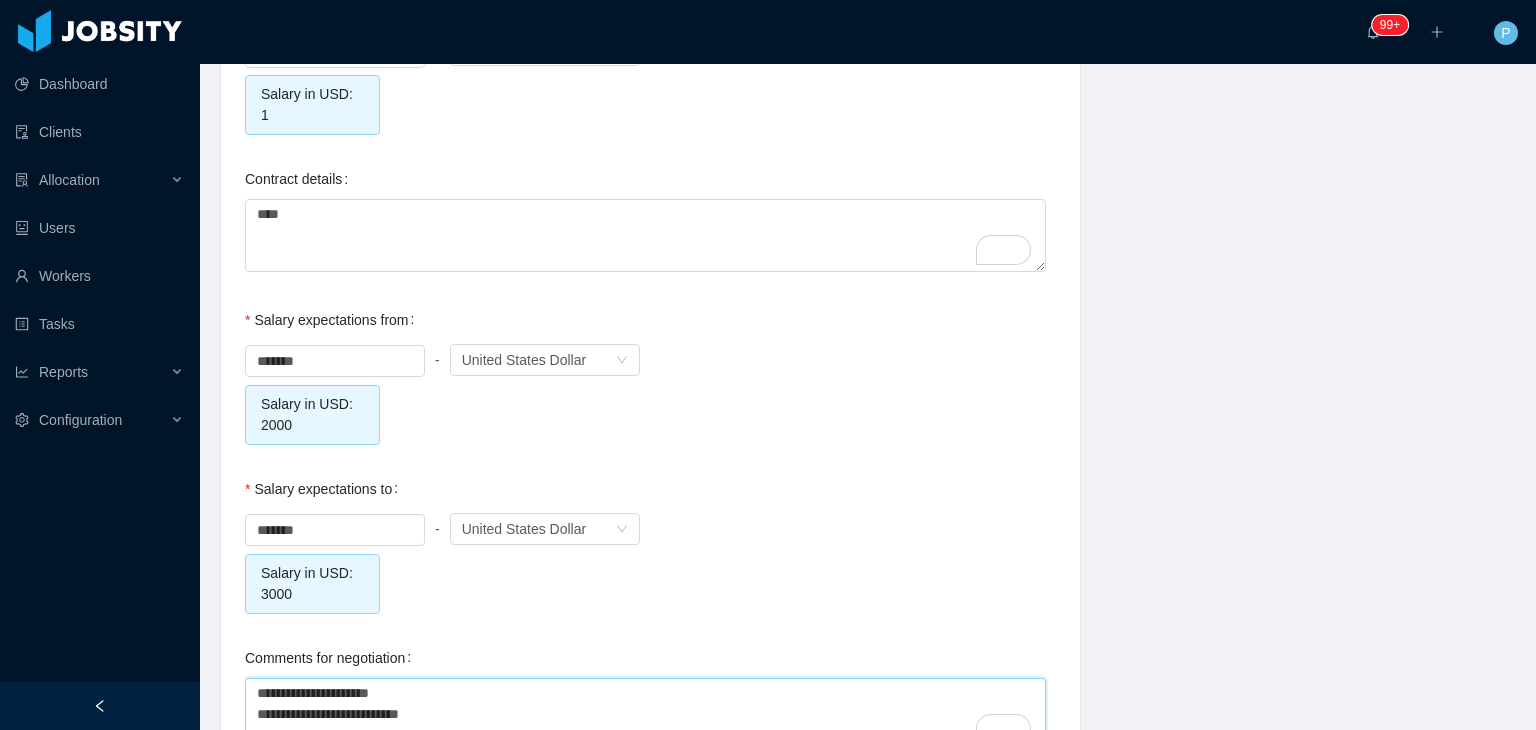 type on "**********" 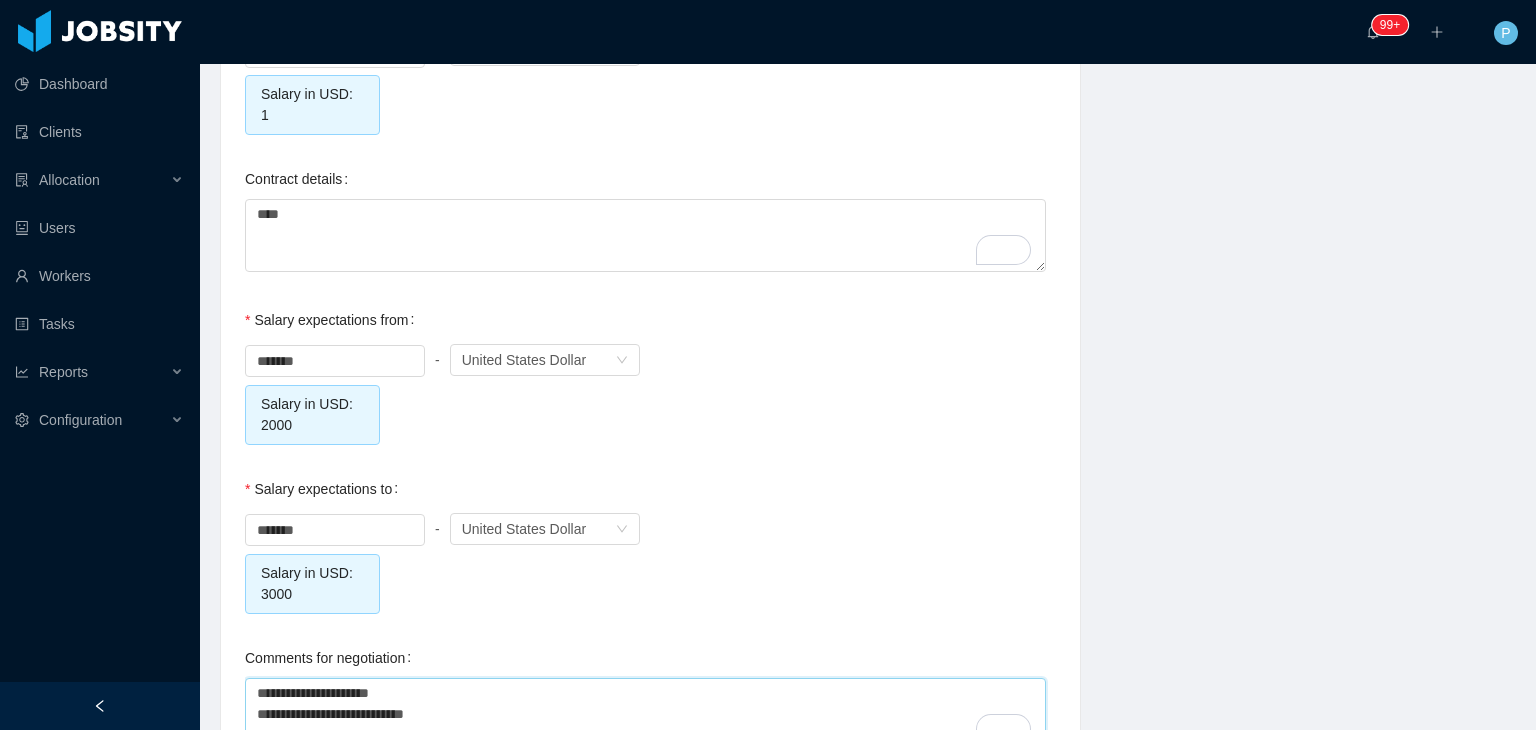 type on "**********" 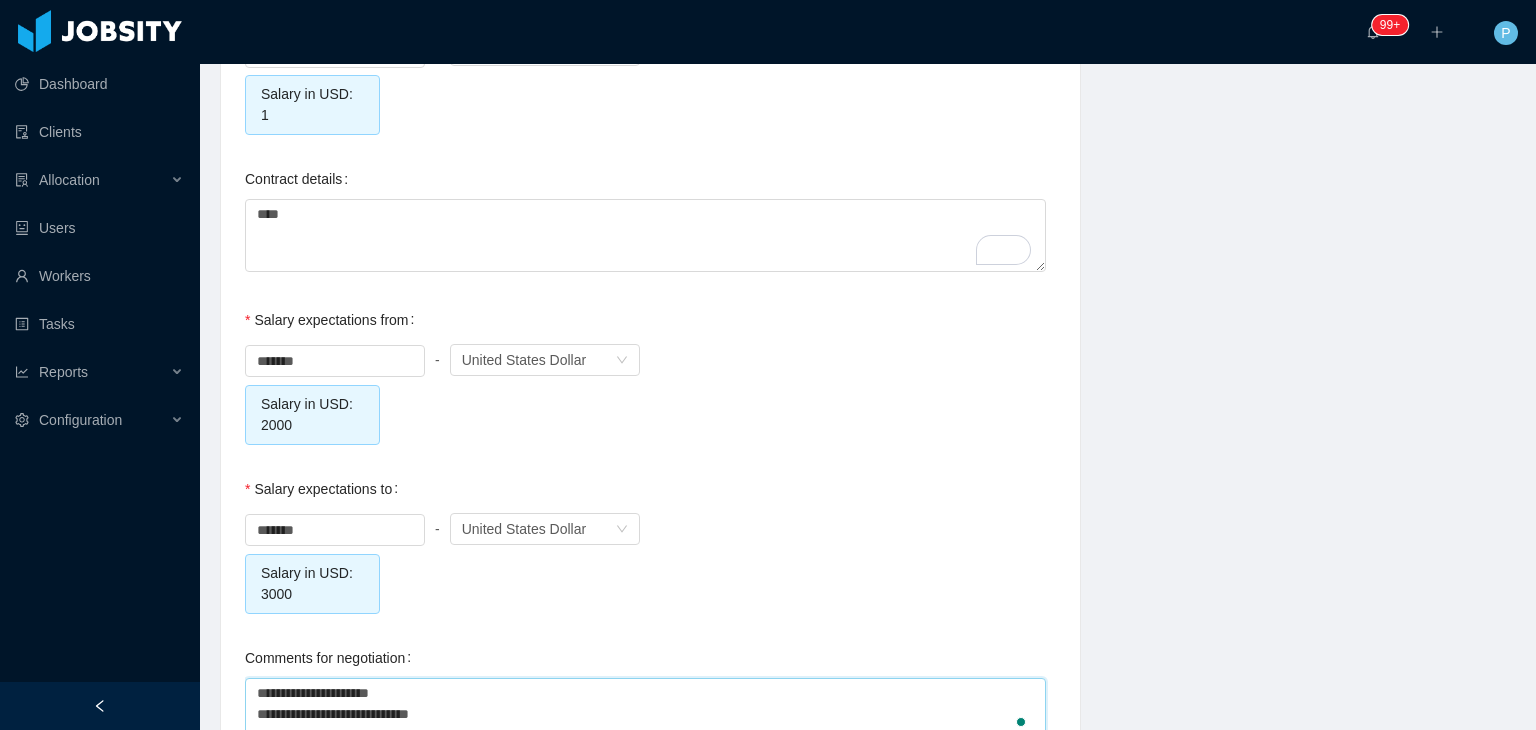 type on "**********" 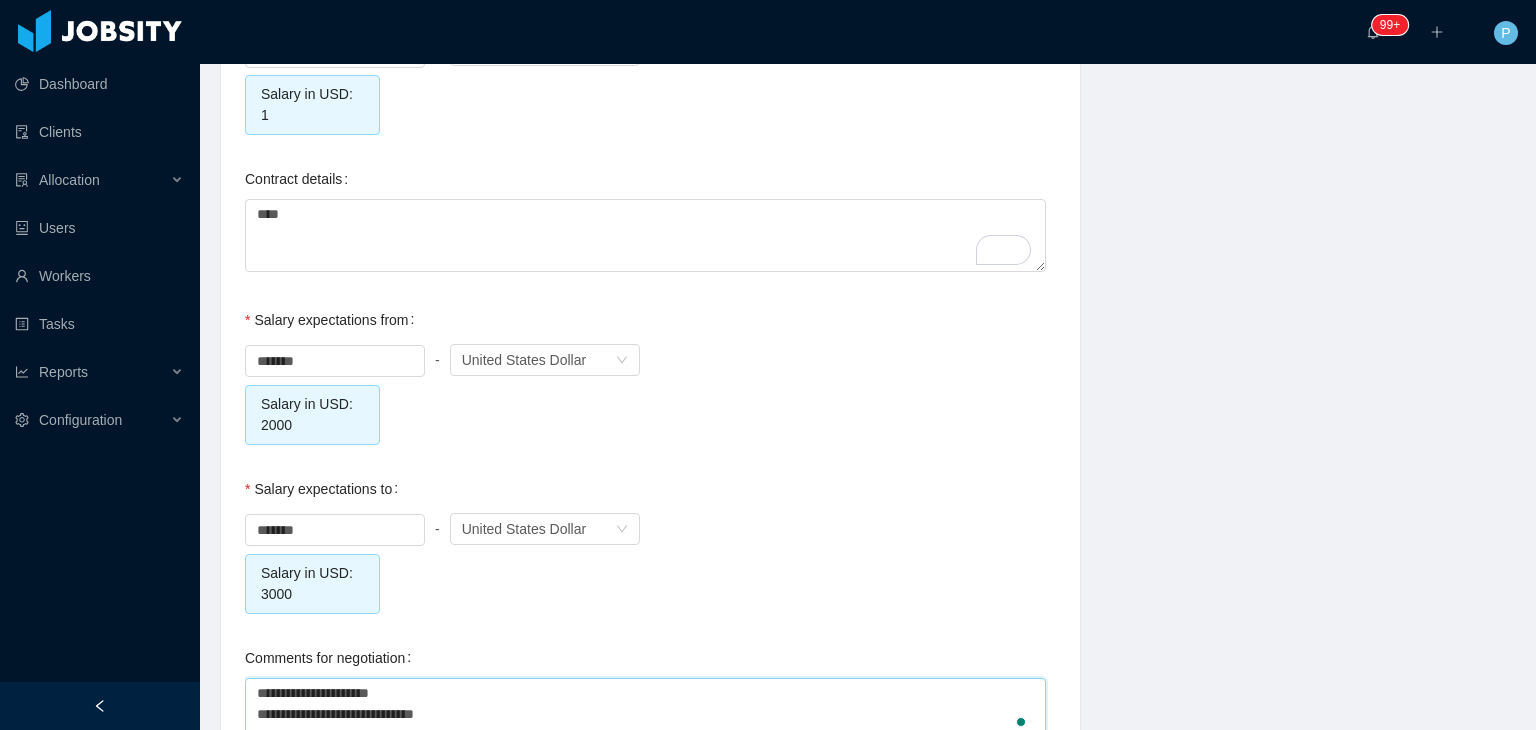 type on "**********" 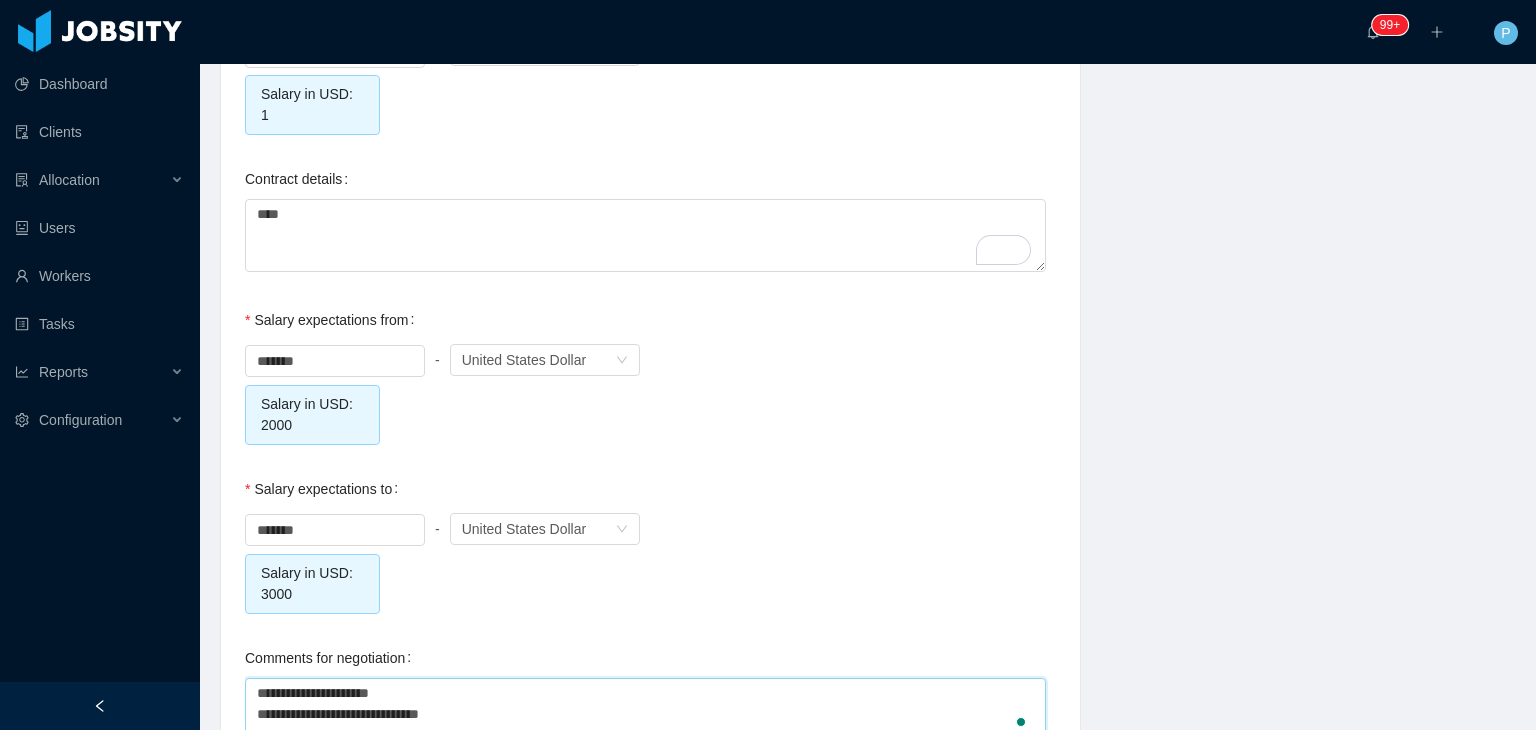 type on "**********" 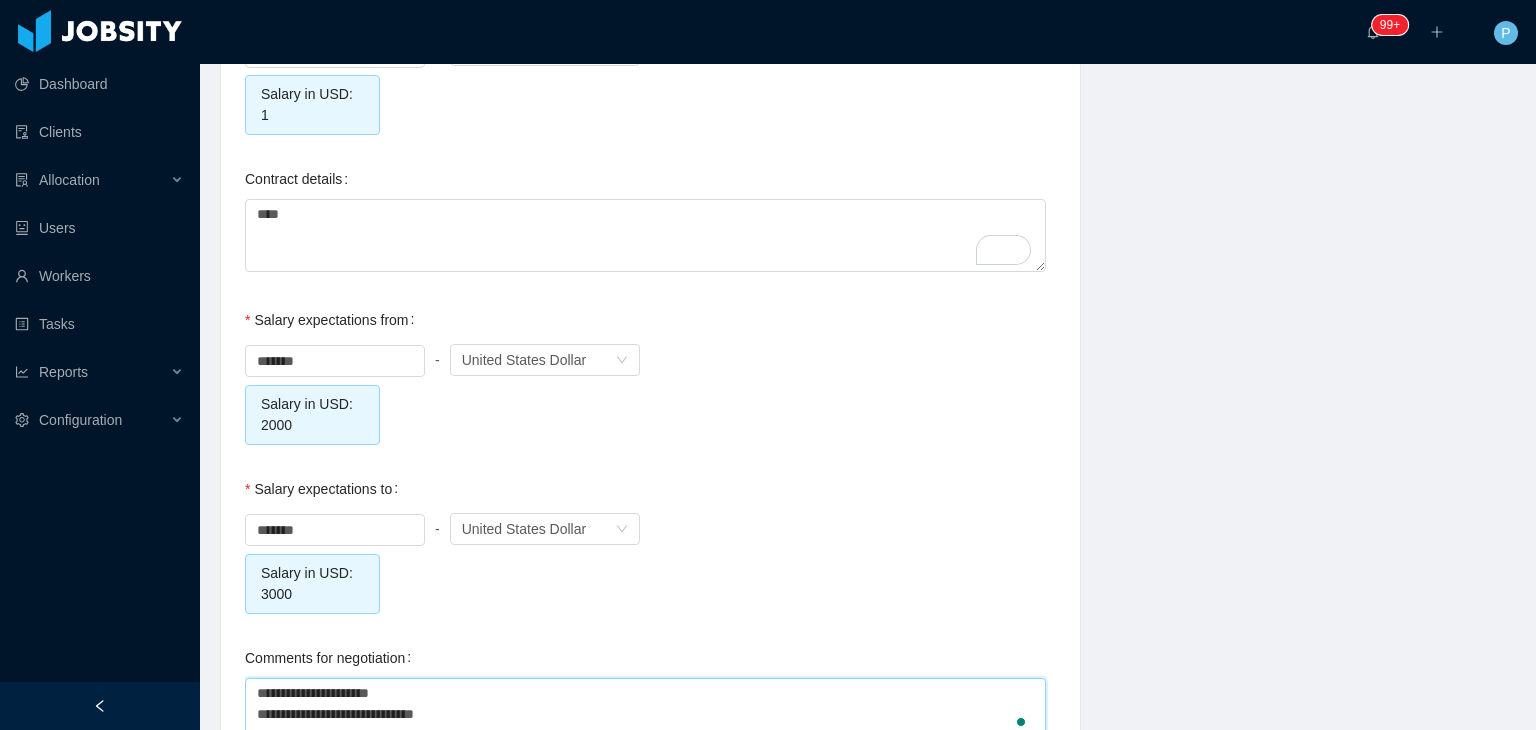 type on "**********" 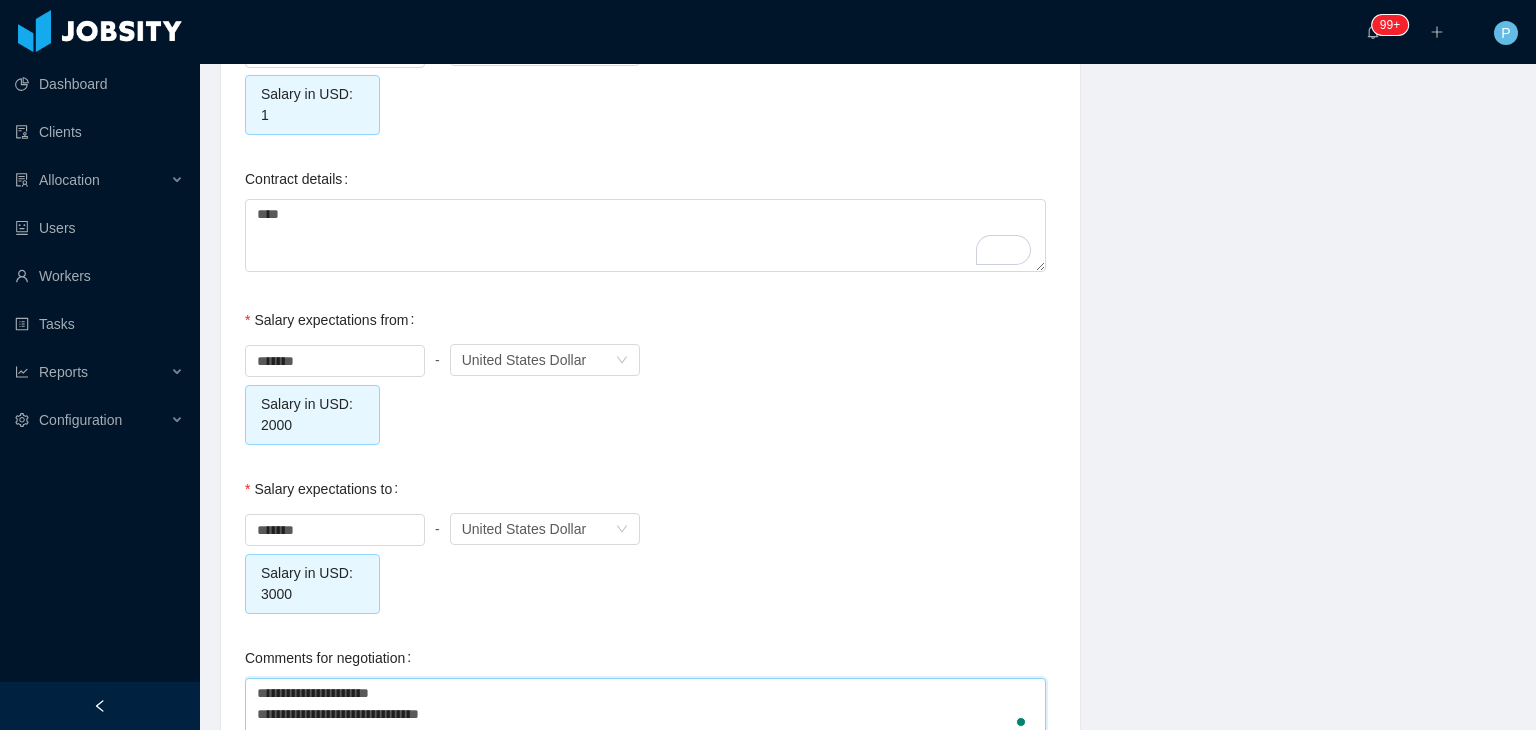type on "**********" 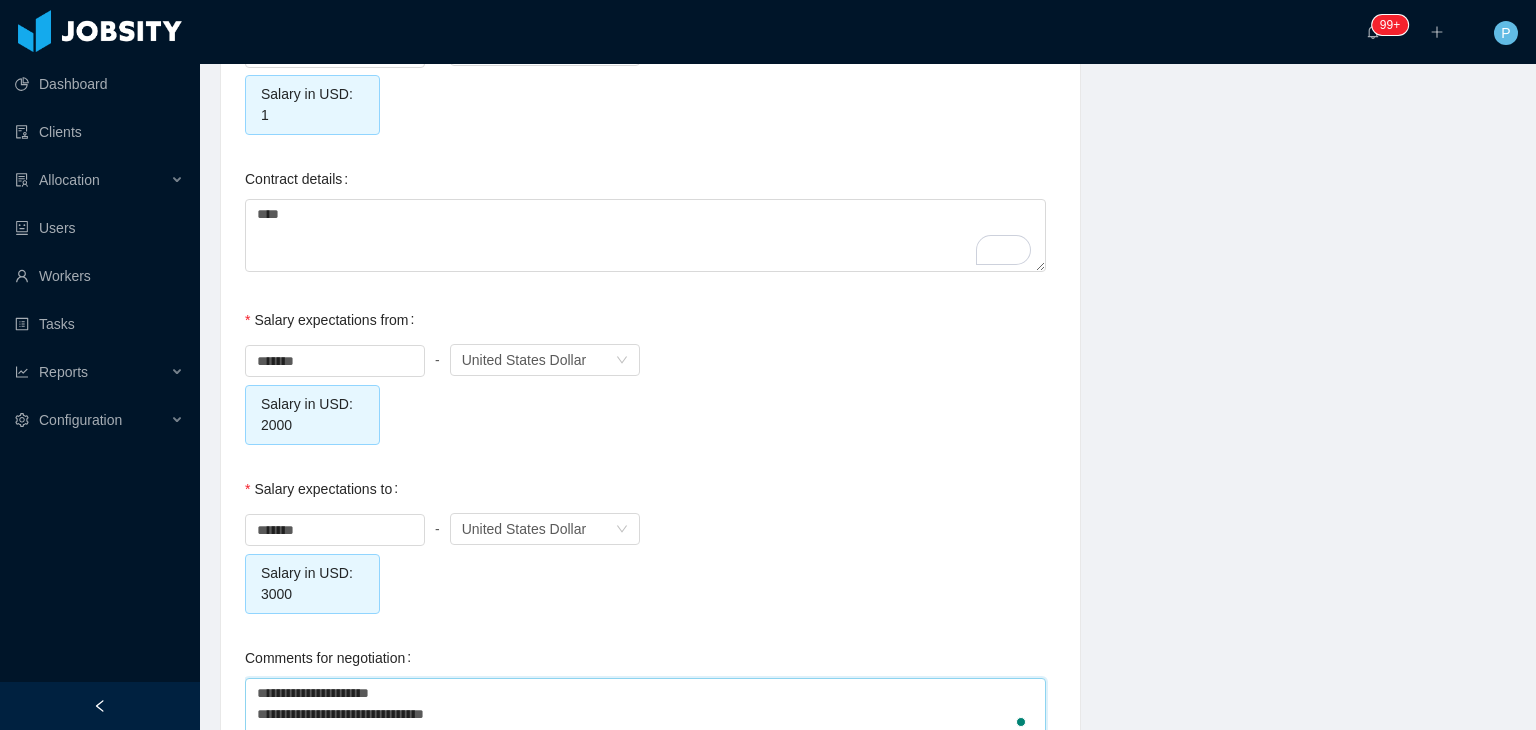 type on "**********" 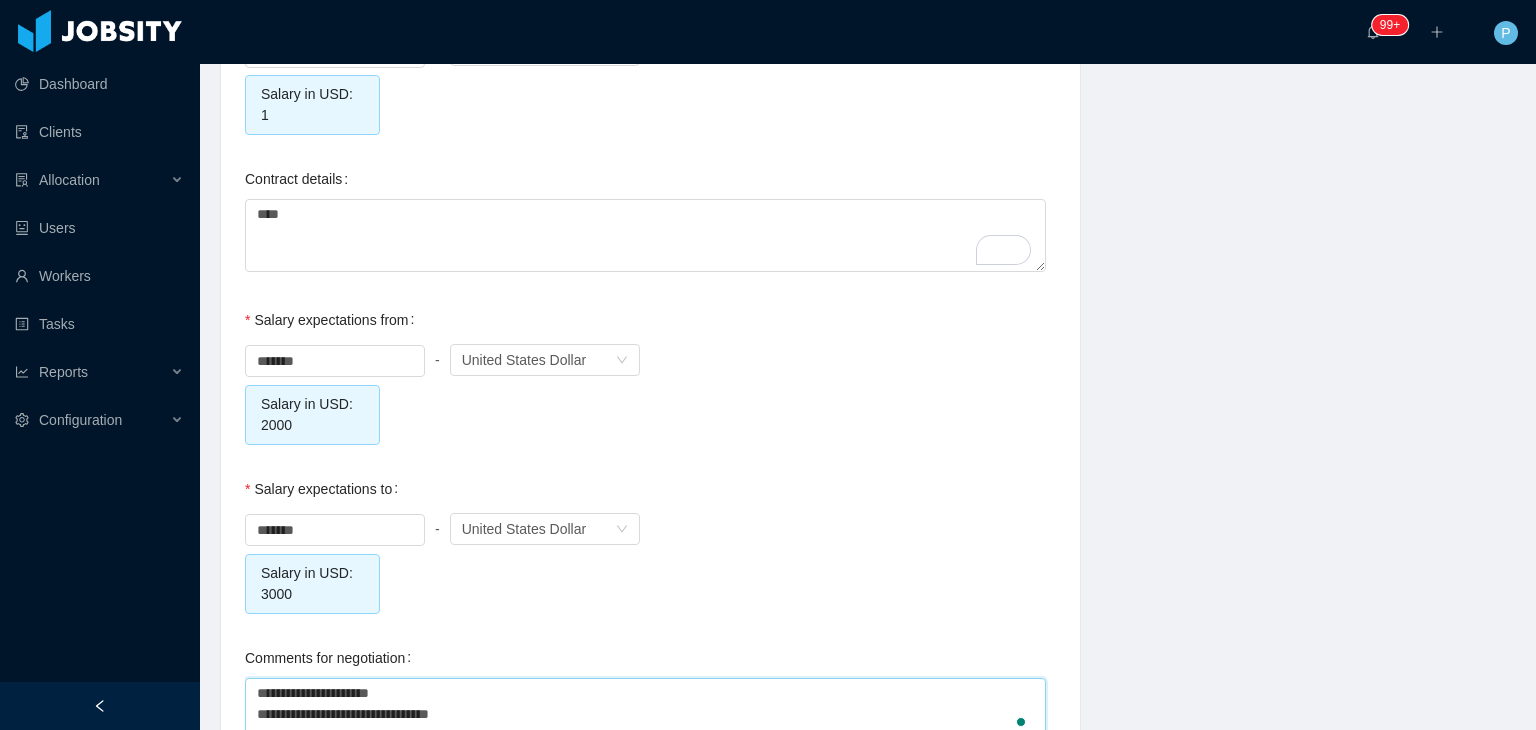 type on "**********" 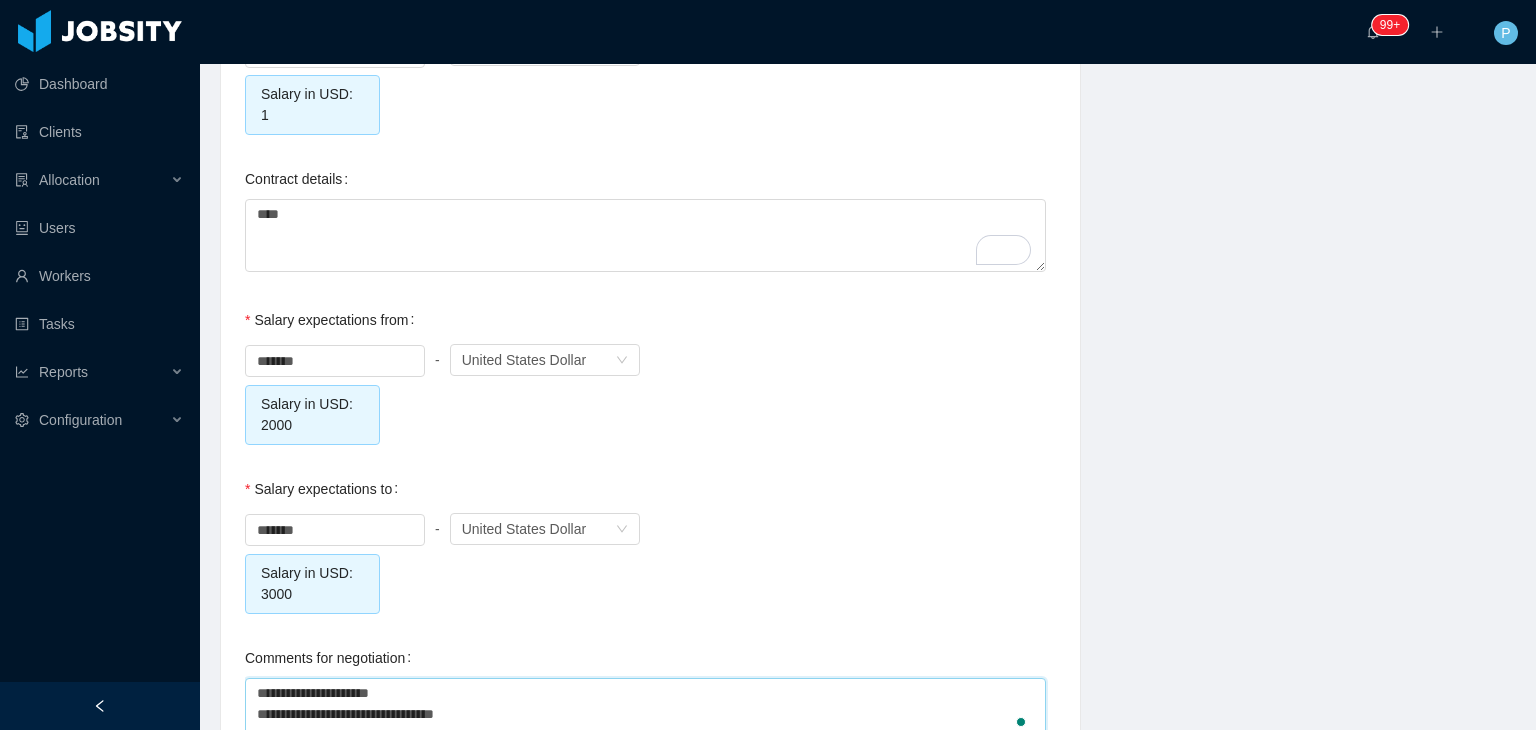 type on "**********" 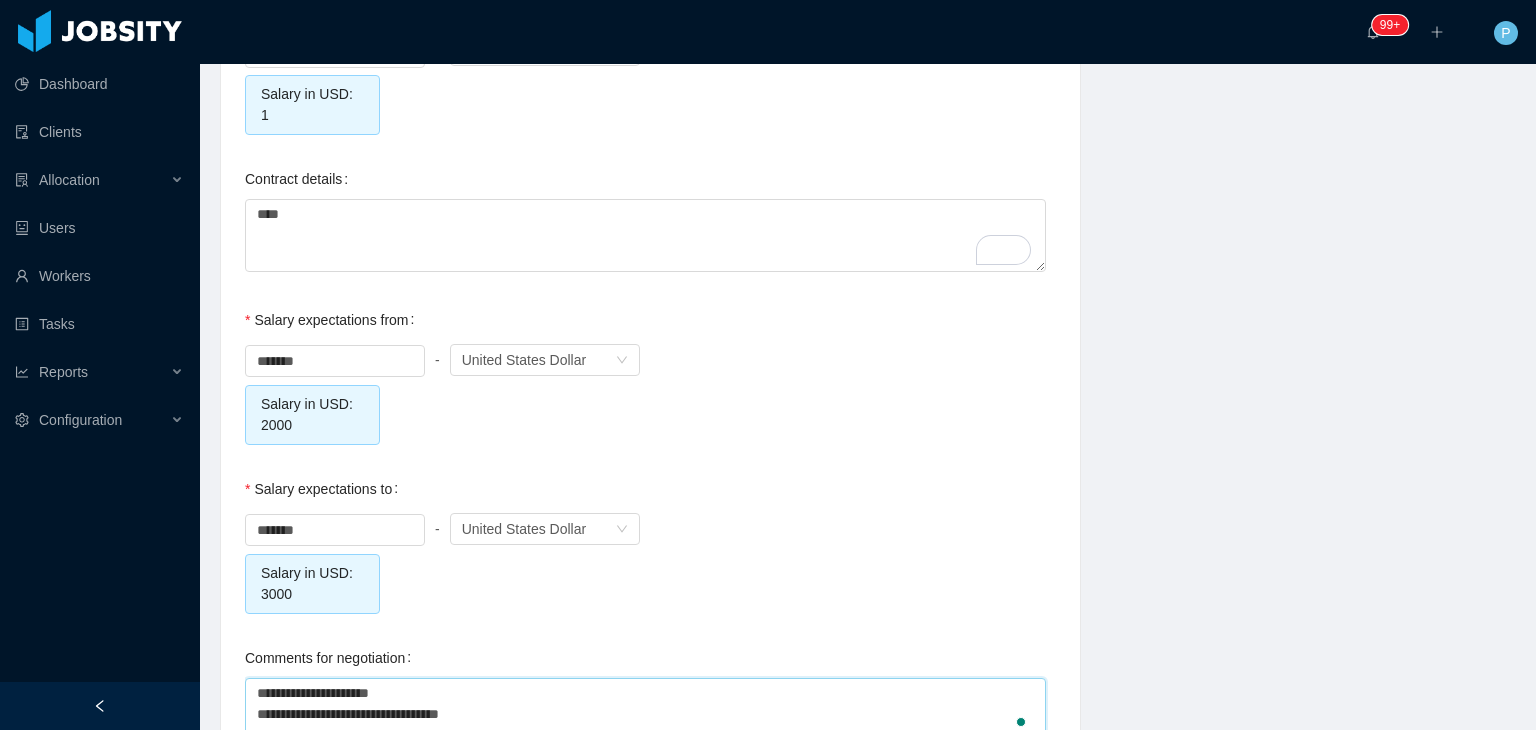 type on "**********" 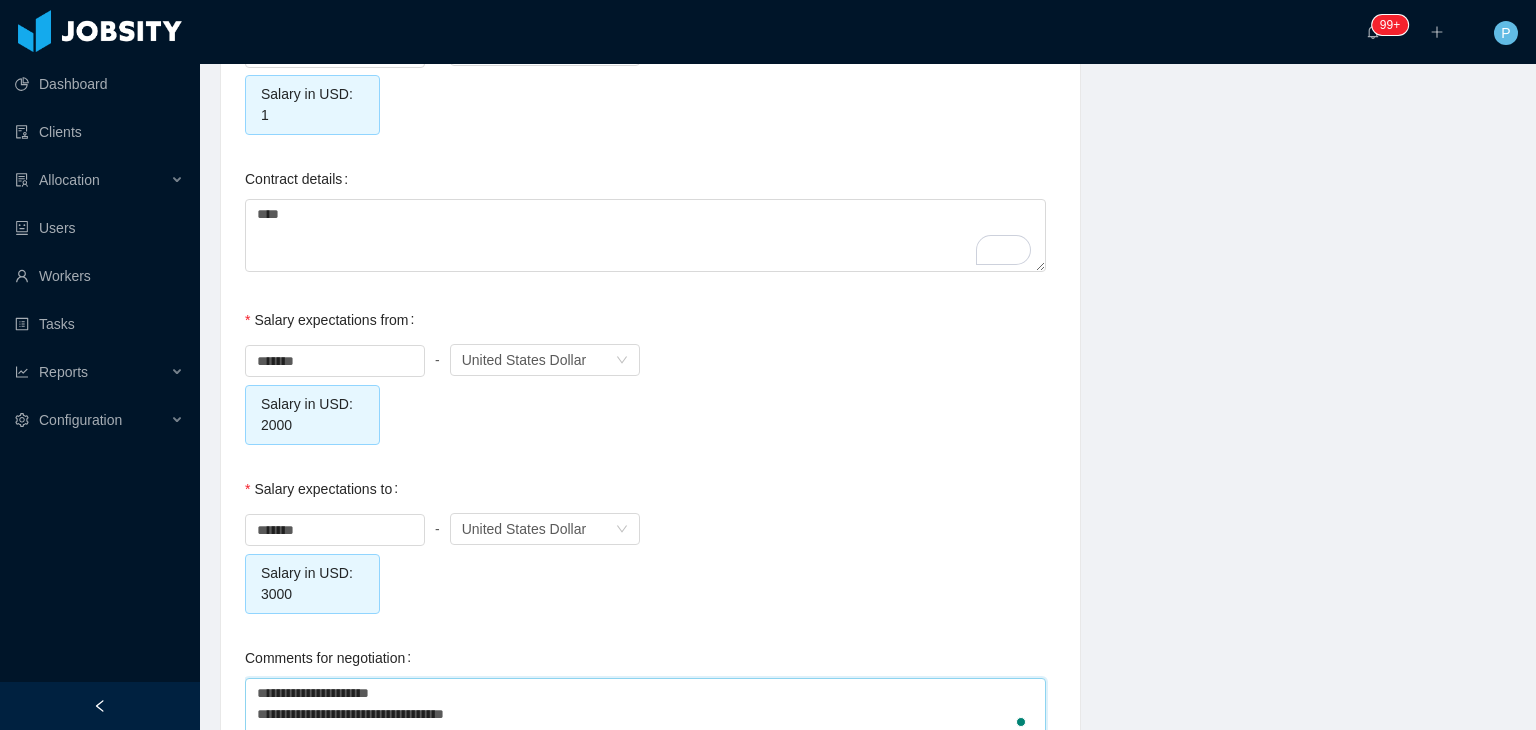 type on "**********" 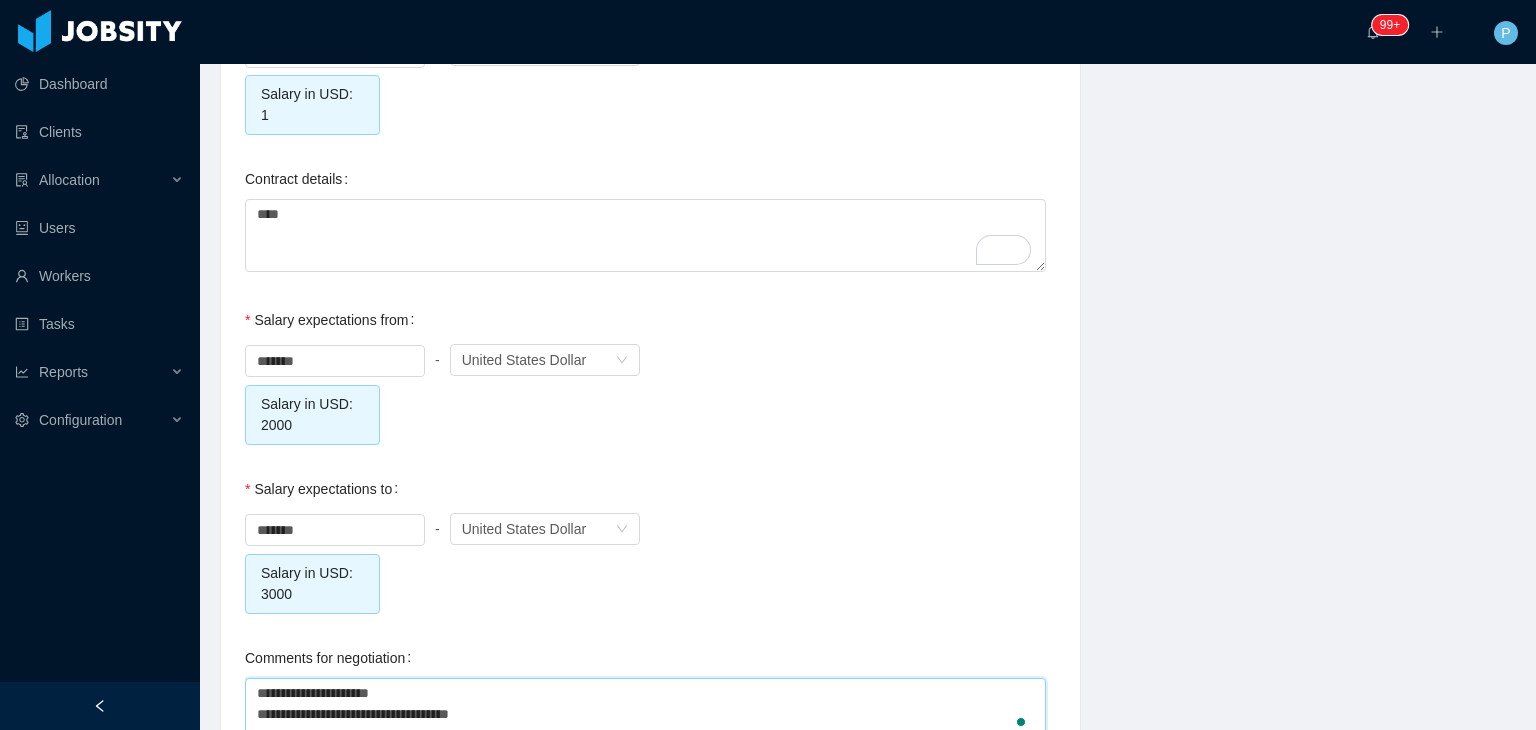 type on "**********" 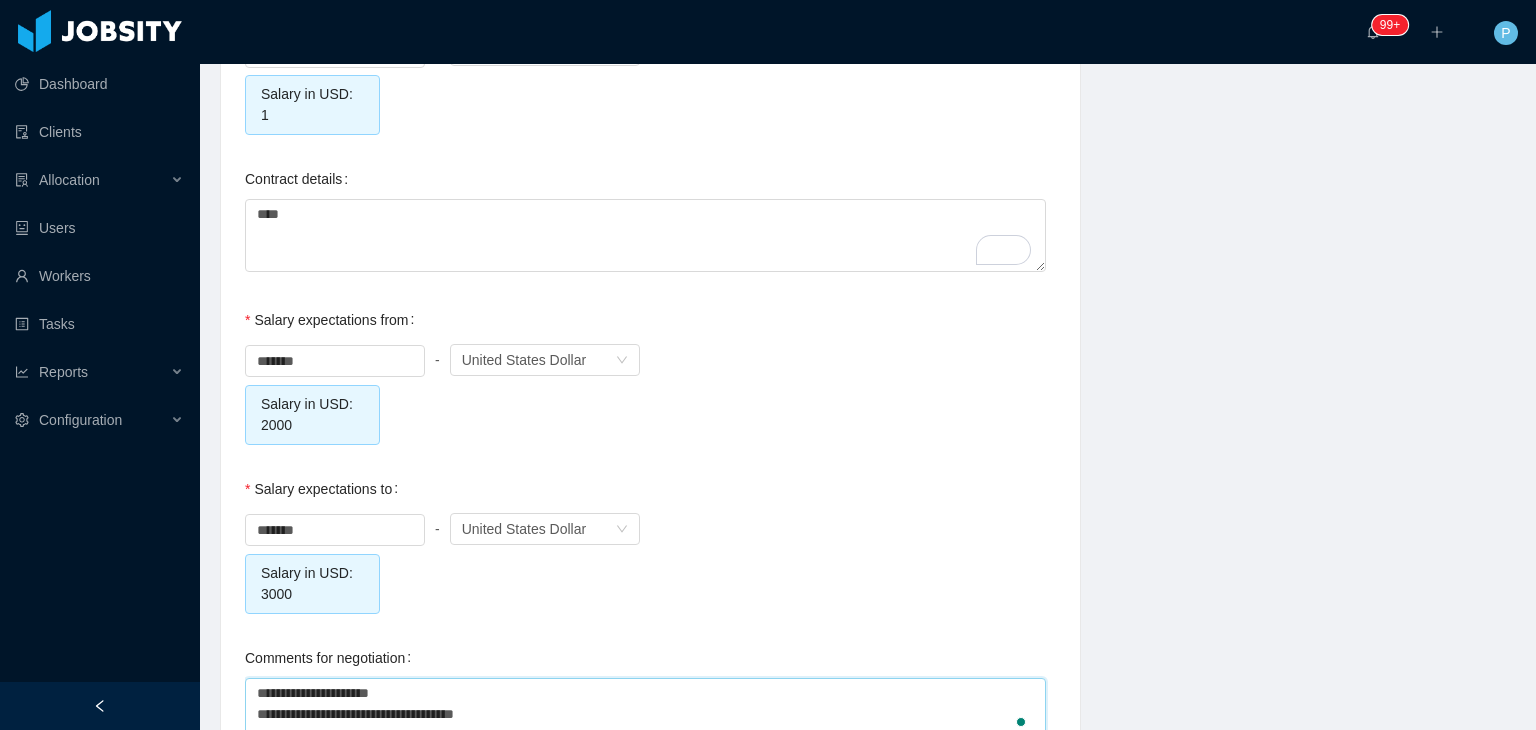 type on "**********" 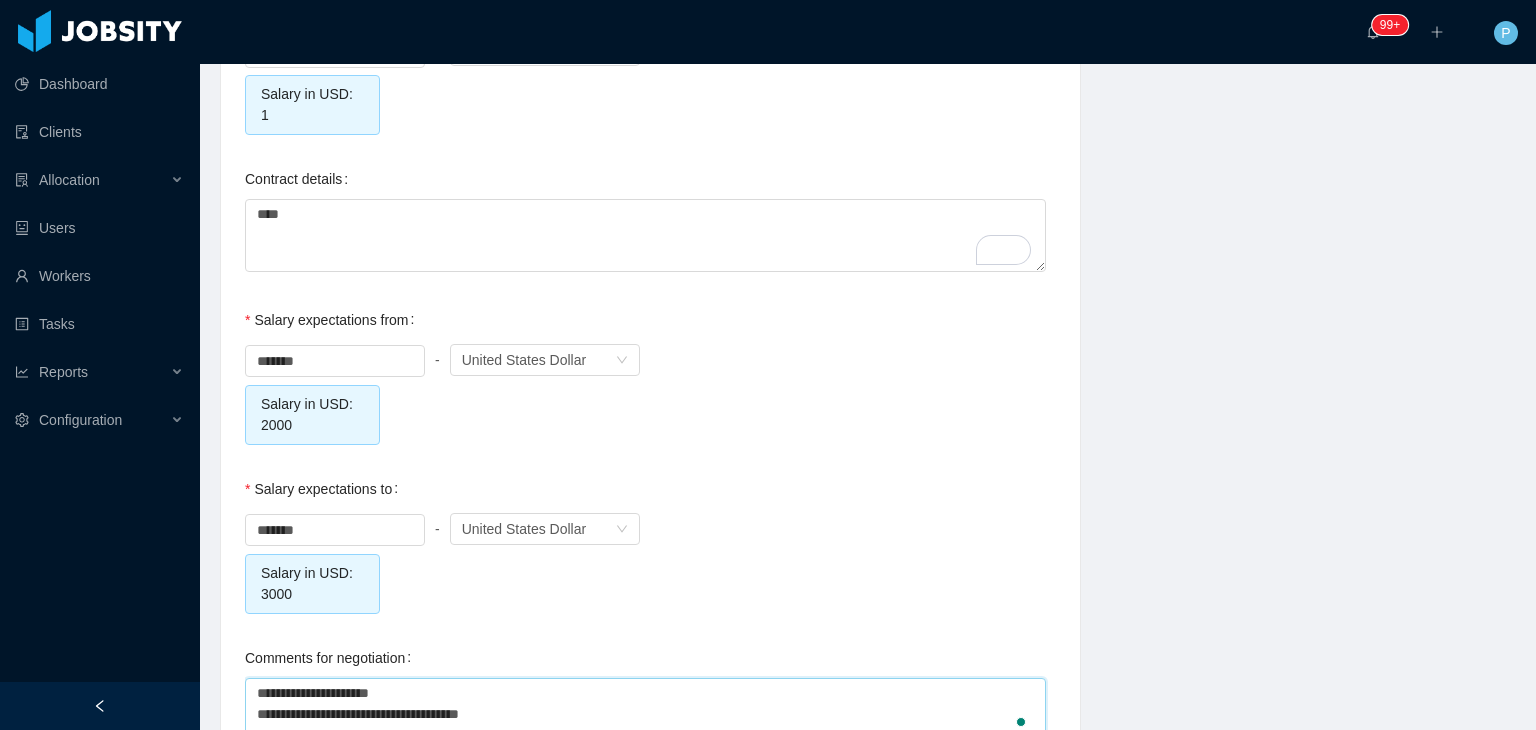type on "**********" 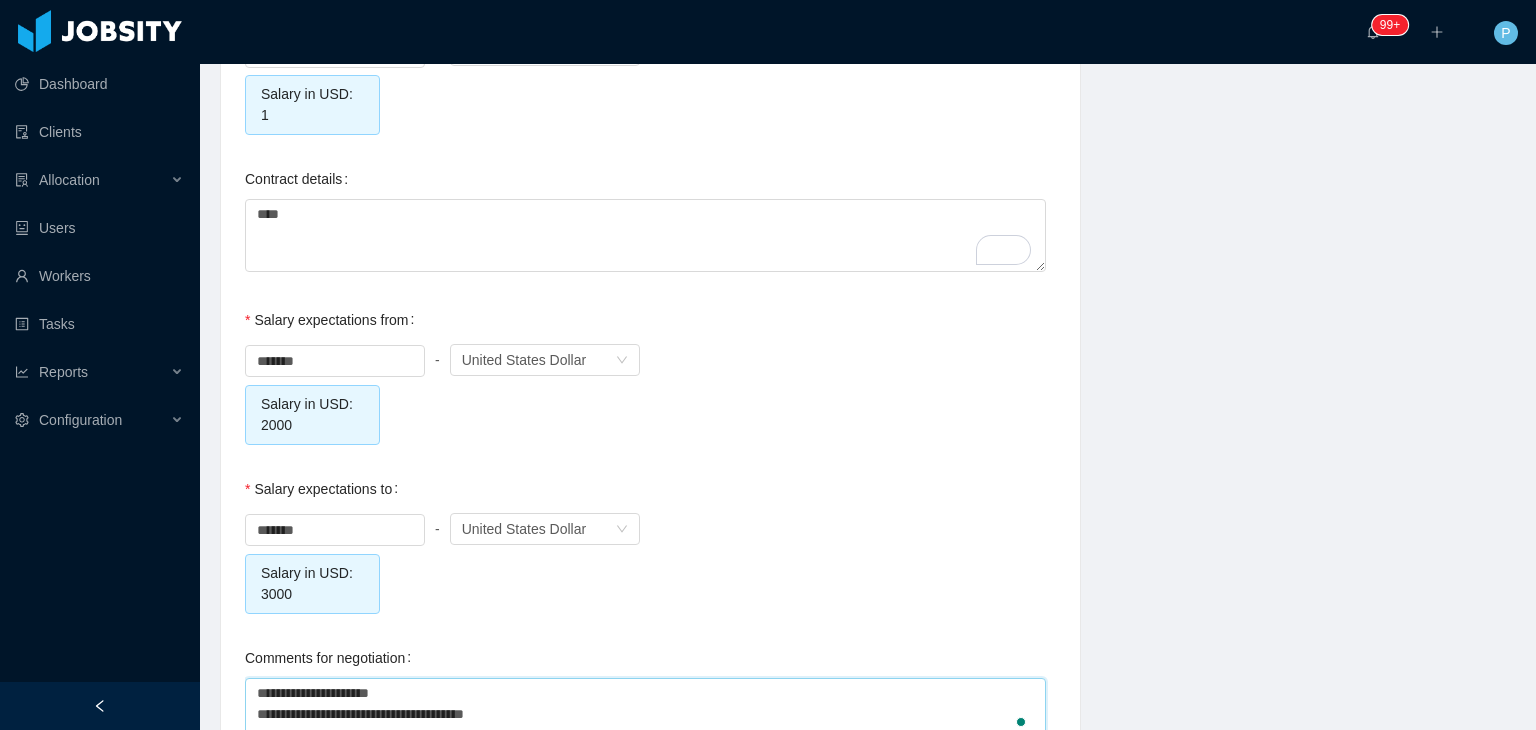 type on "**********" 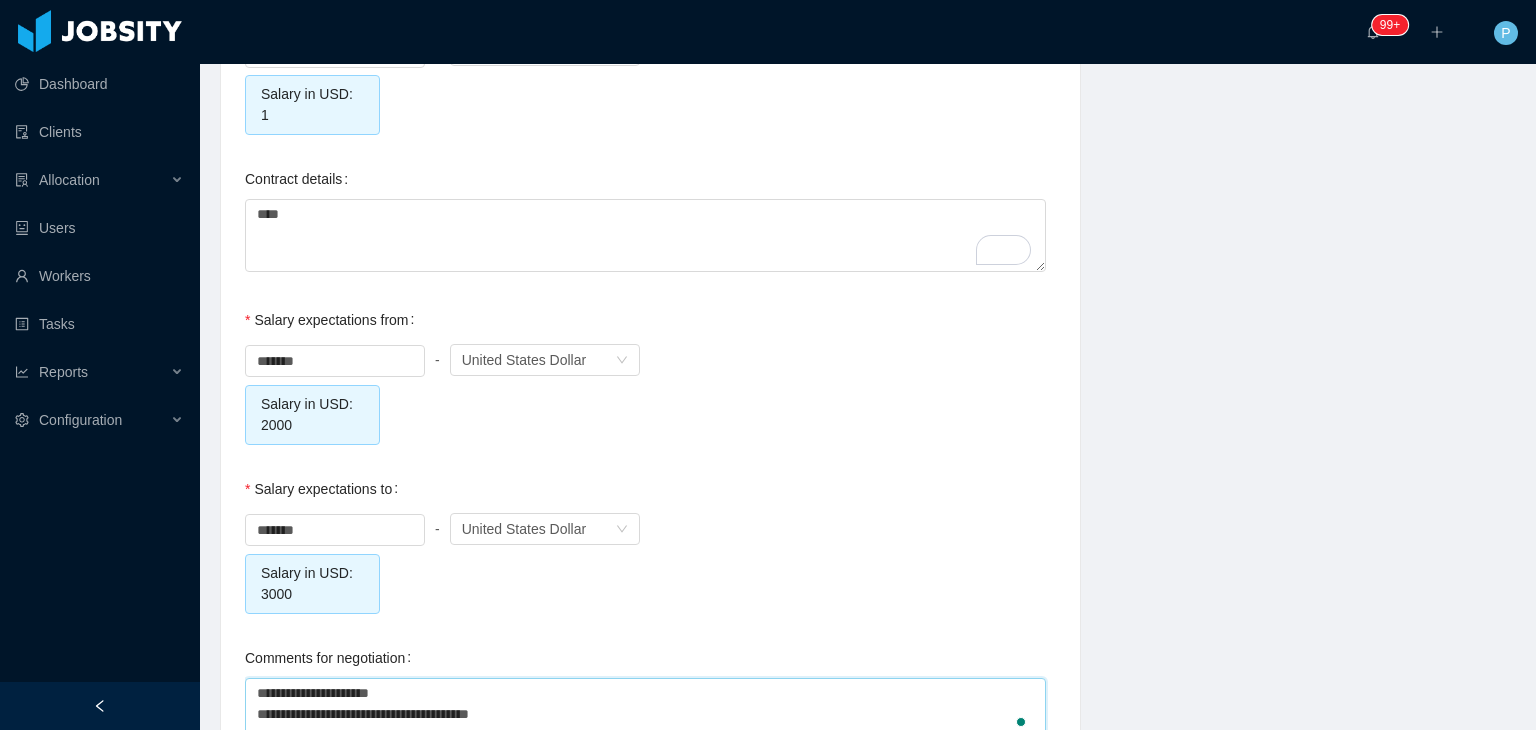 type on "**********" 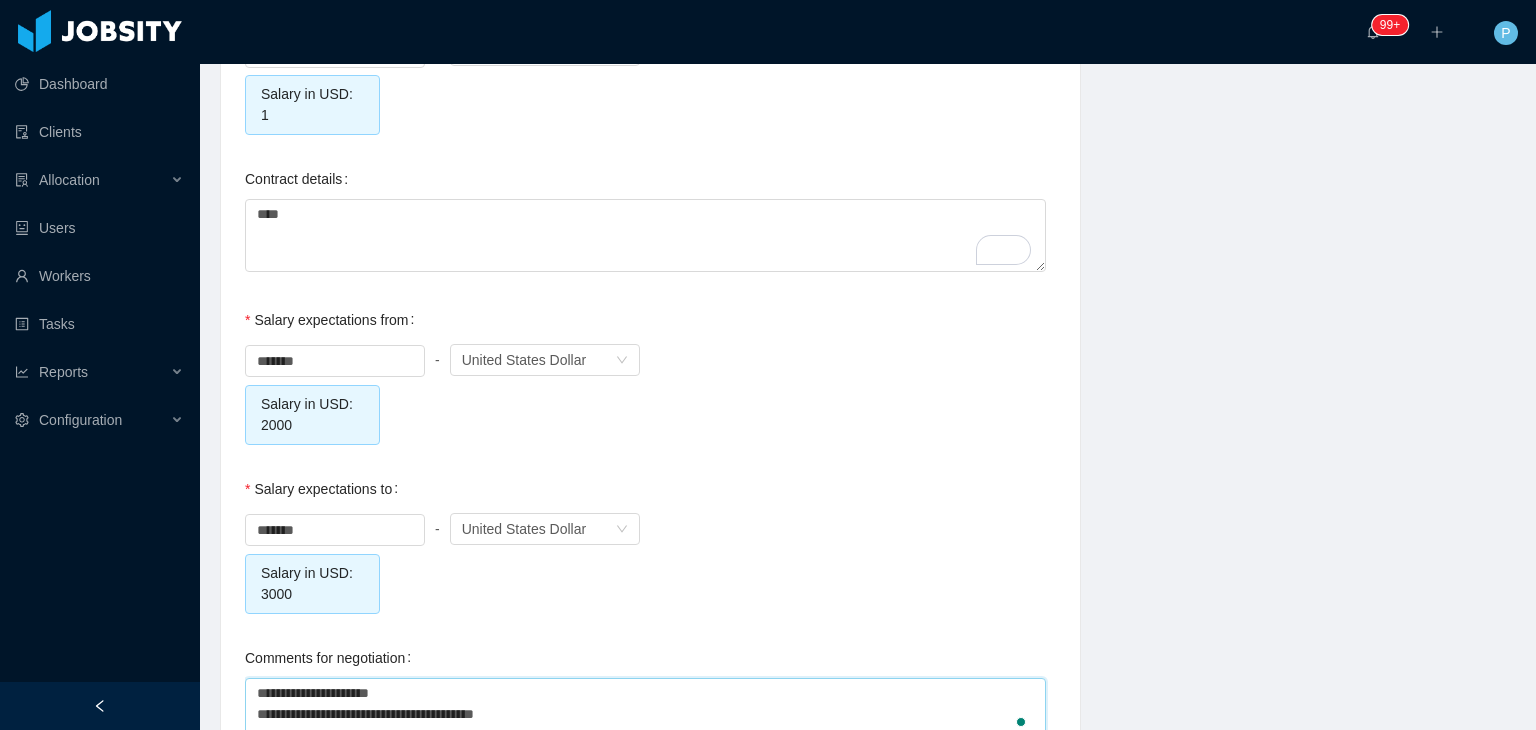 type on "**********" 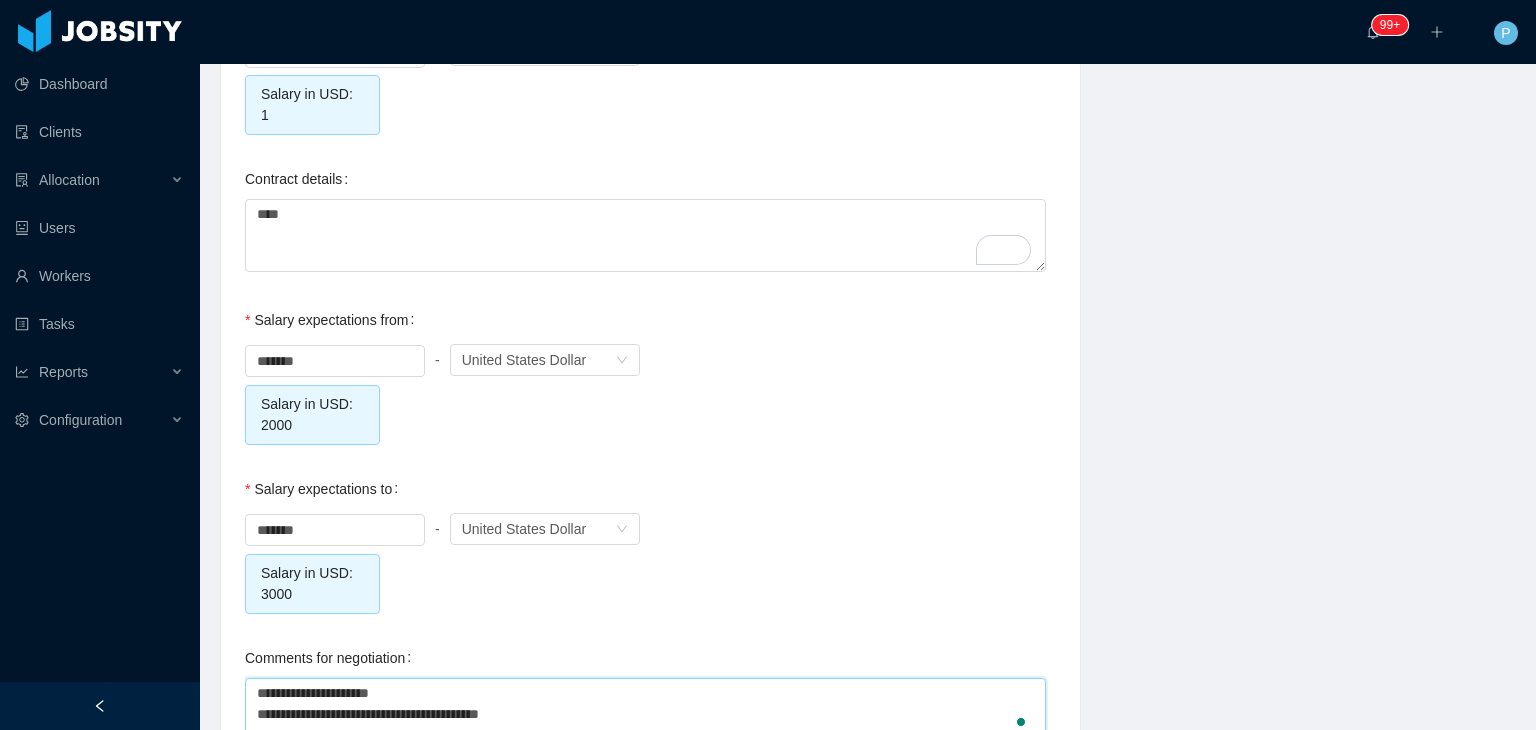 type on "**********" 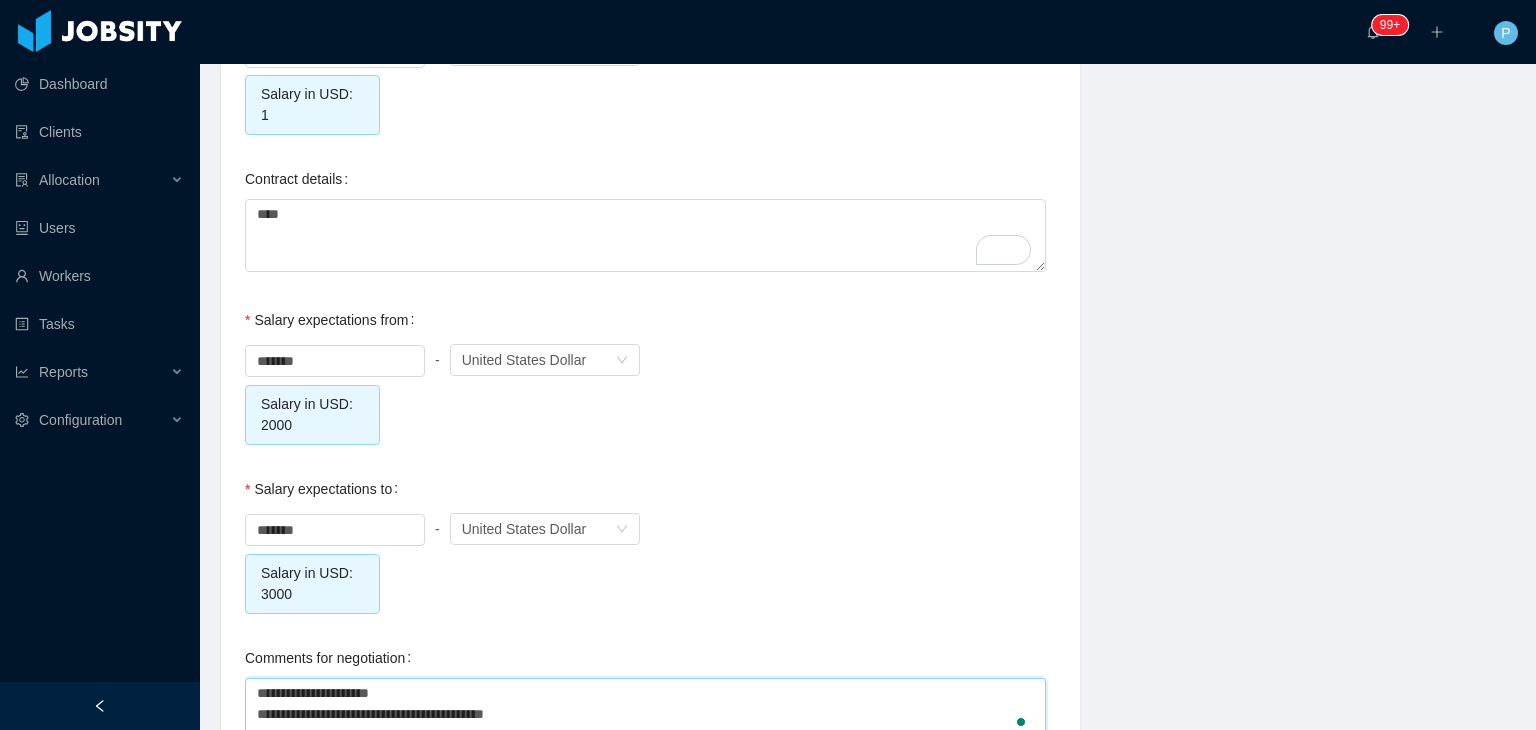 type on "**********" 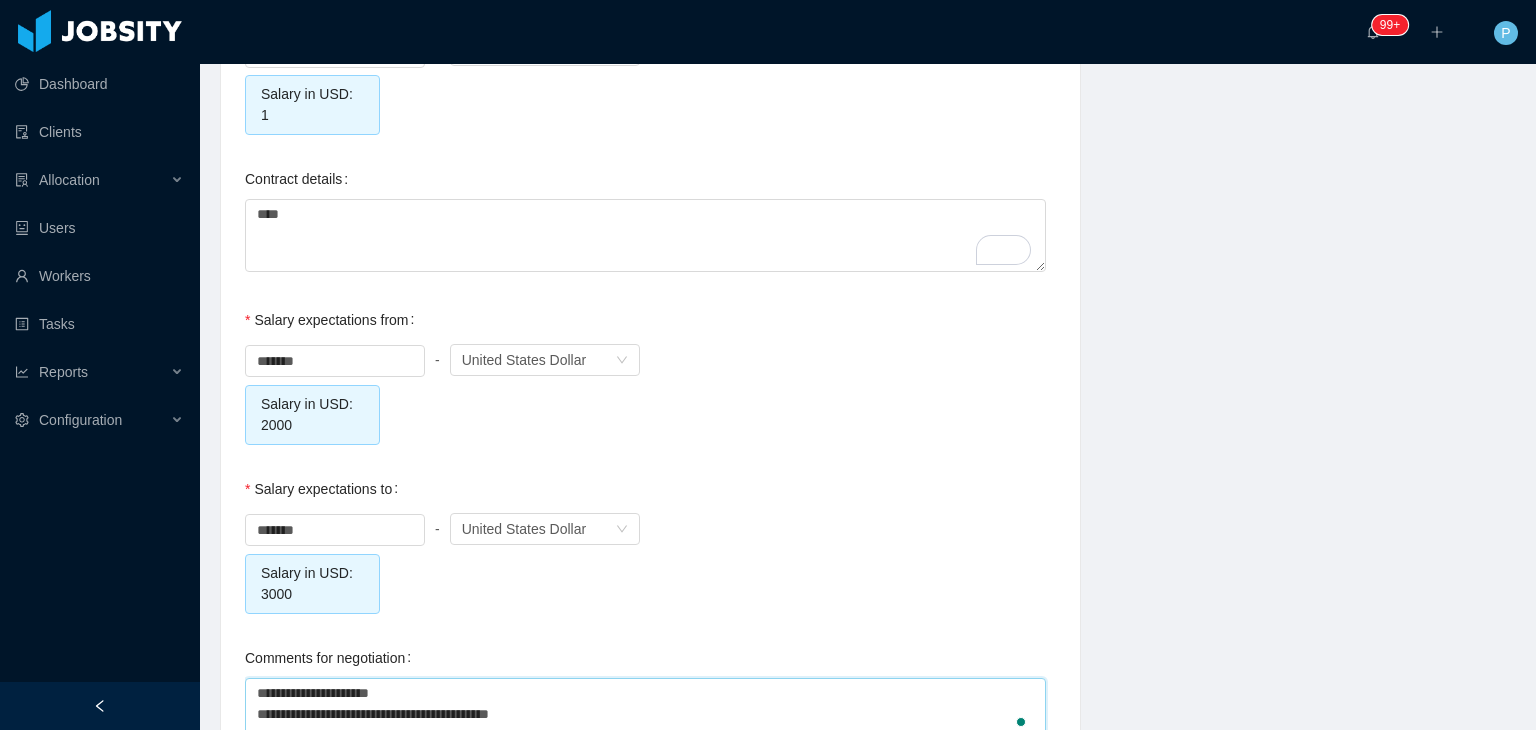 type on "**********" 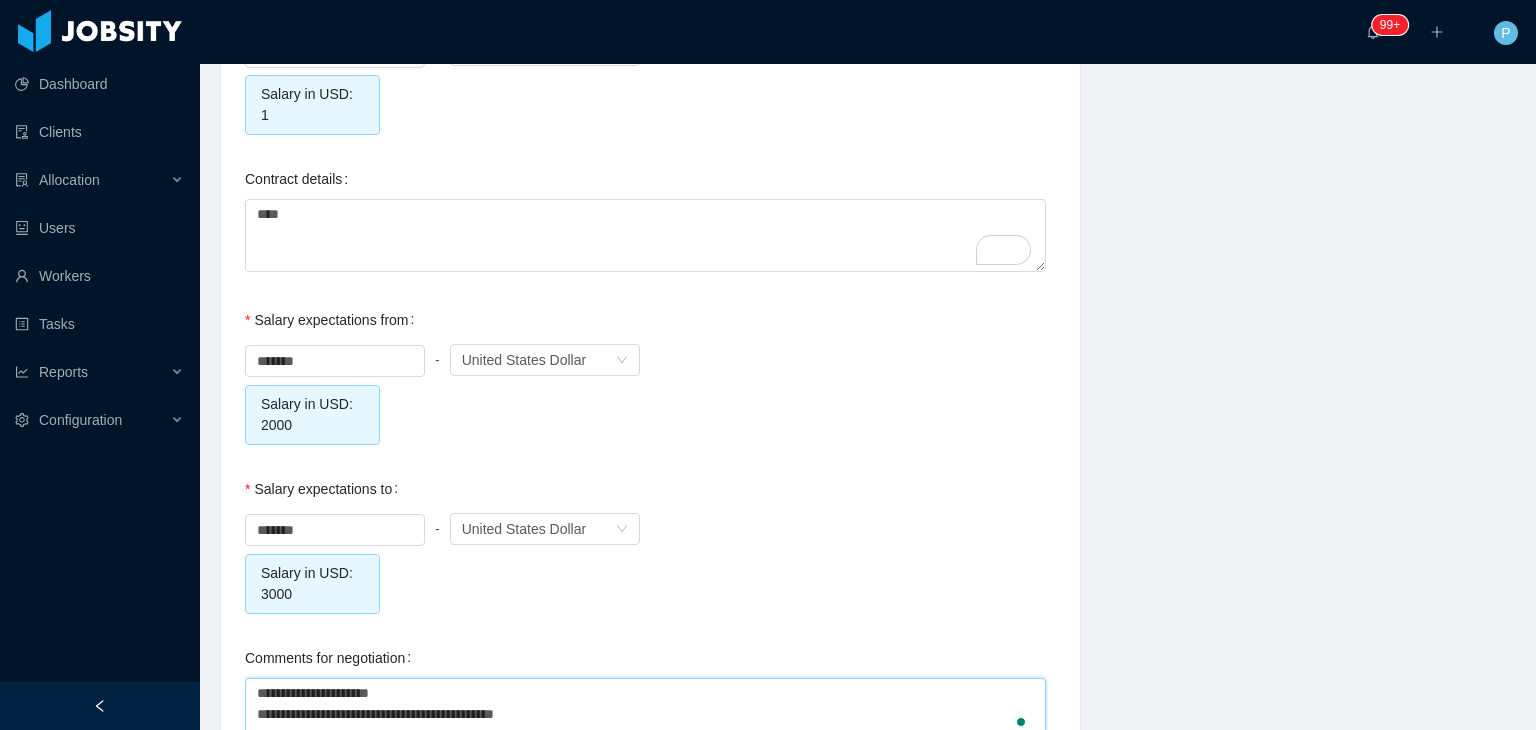 type on "**********" 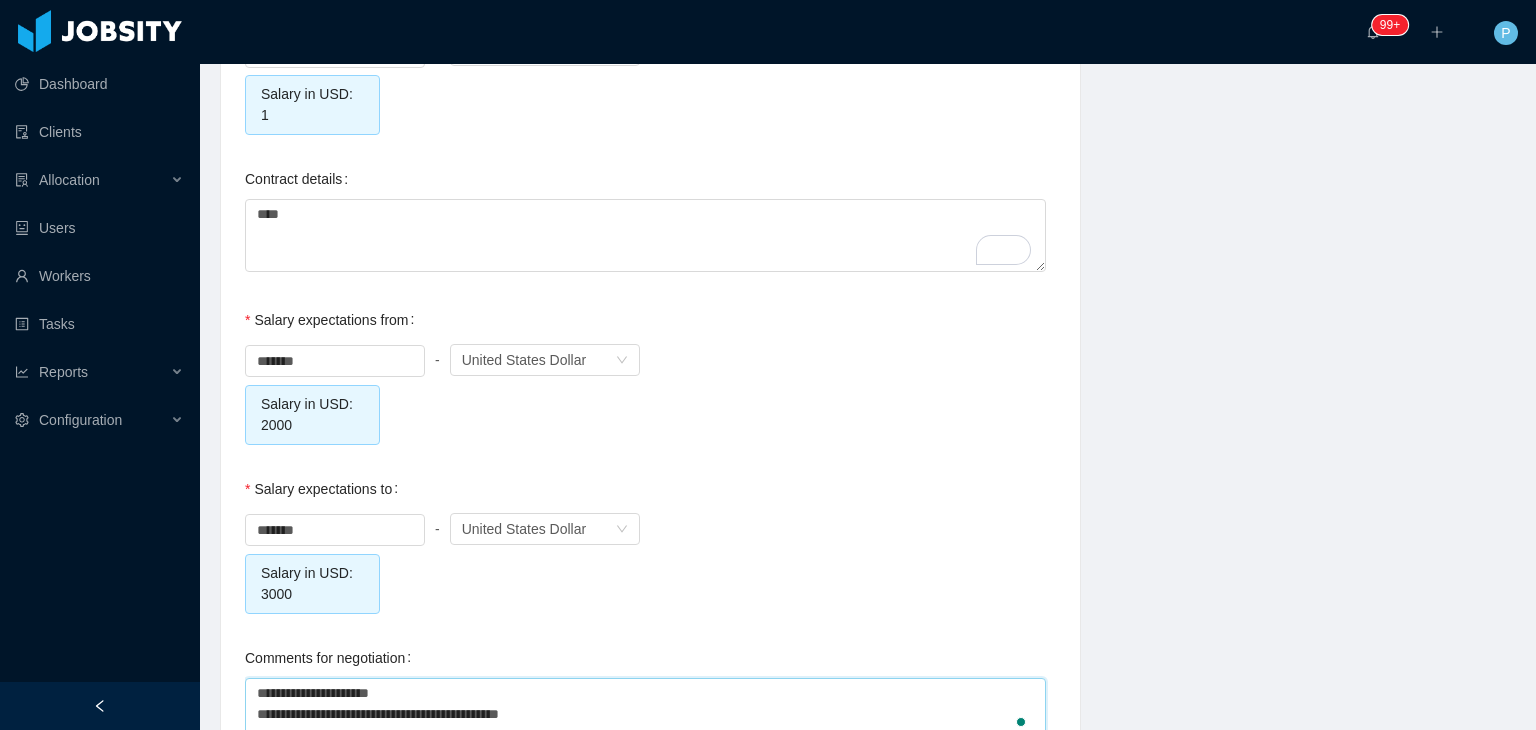 type on "**********" 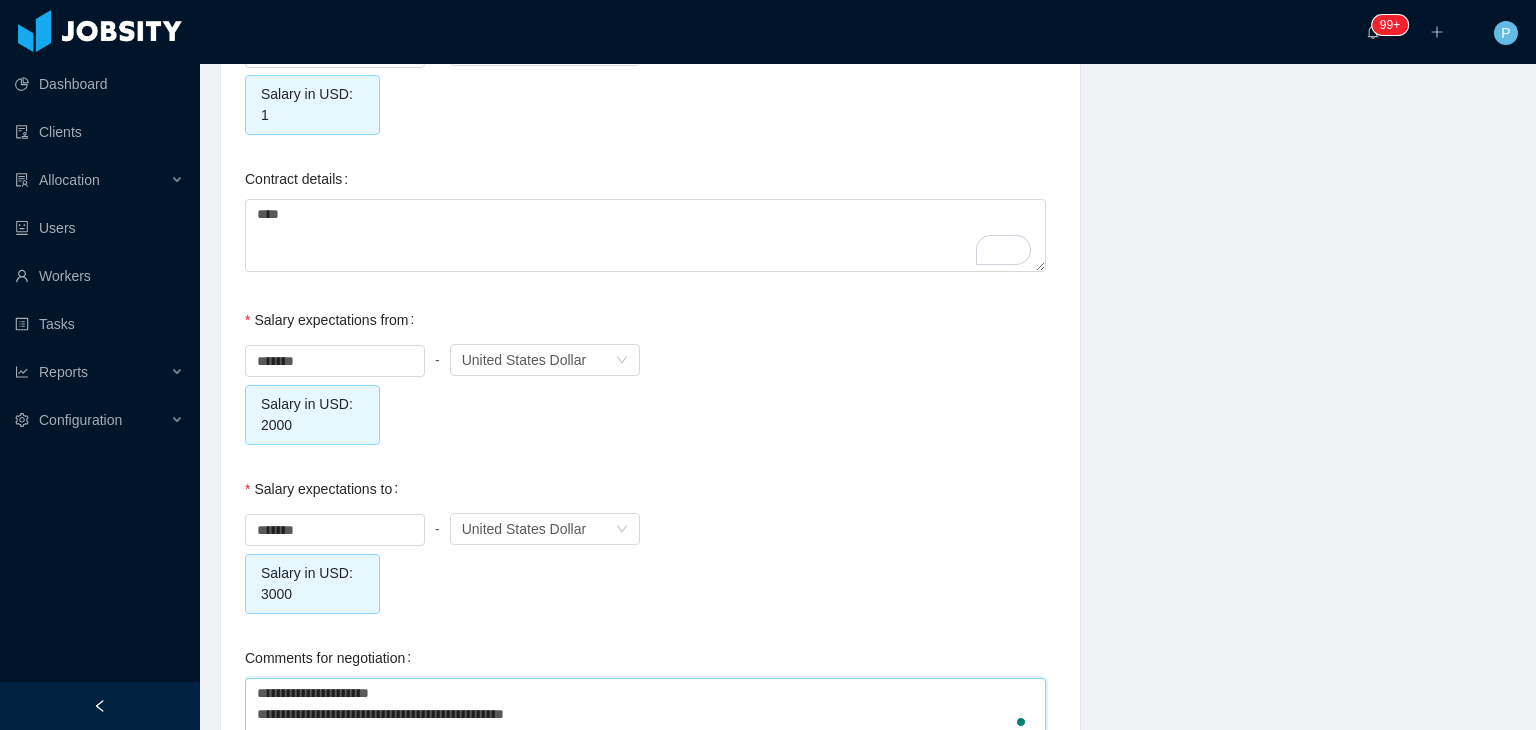 type on "**********" 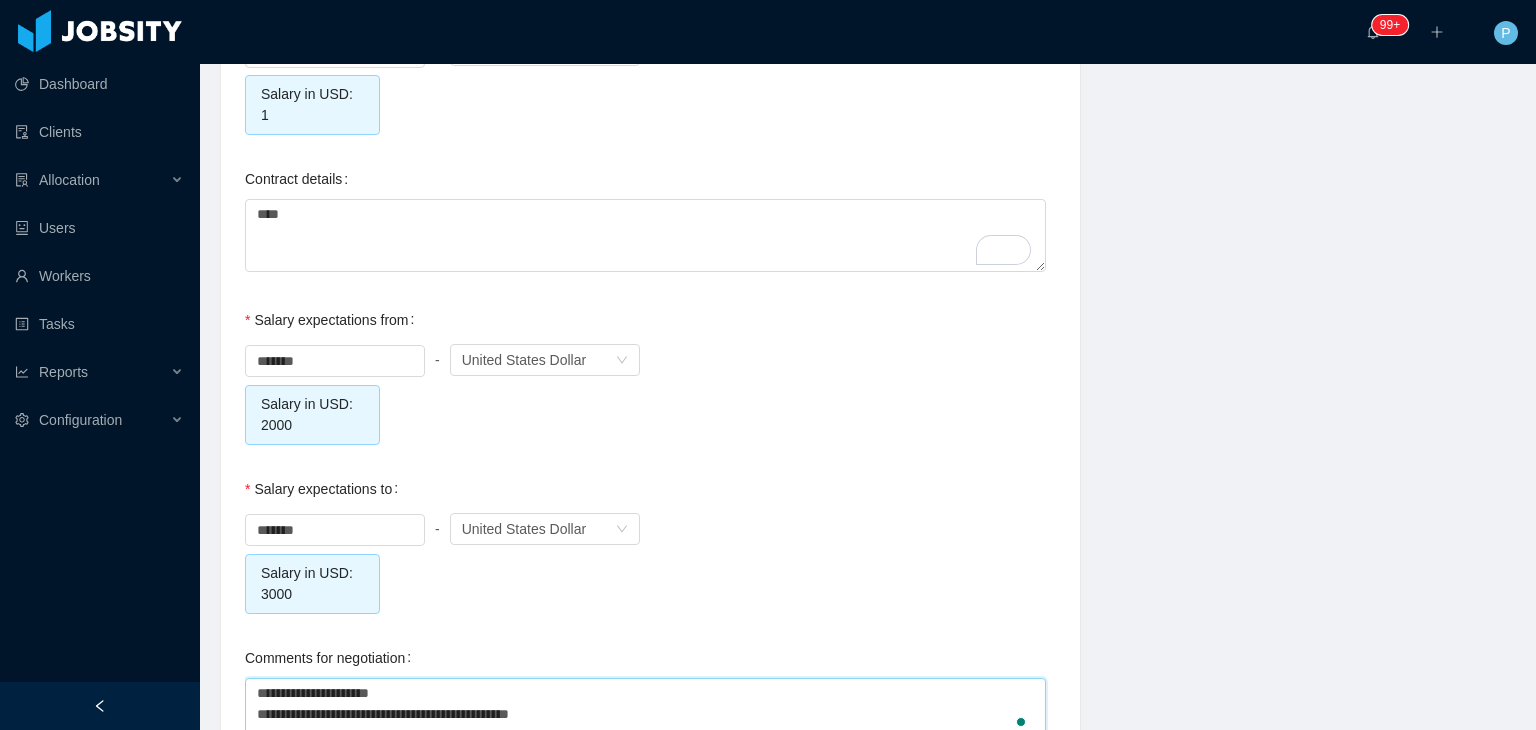 type on "**********" 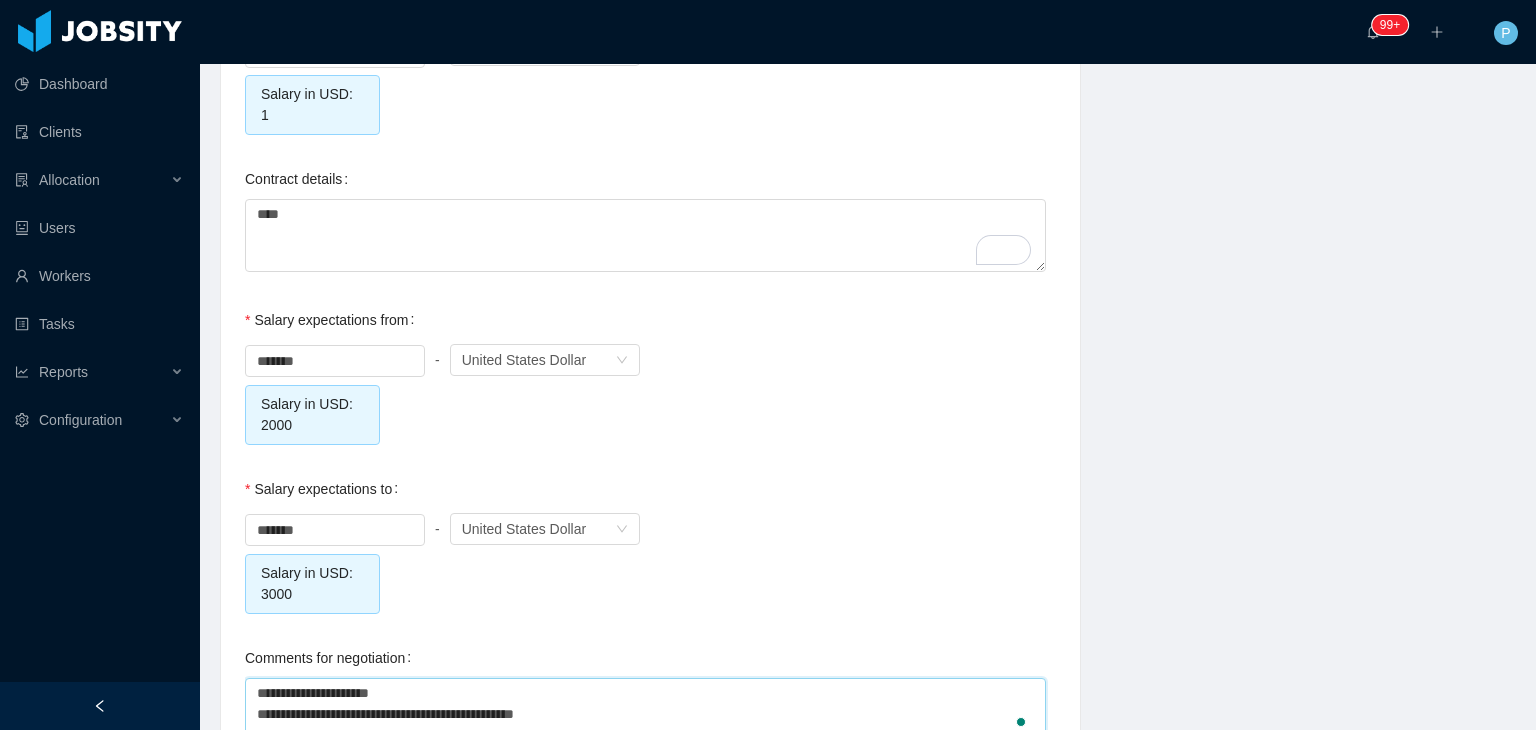 type on "**********" 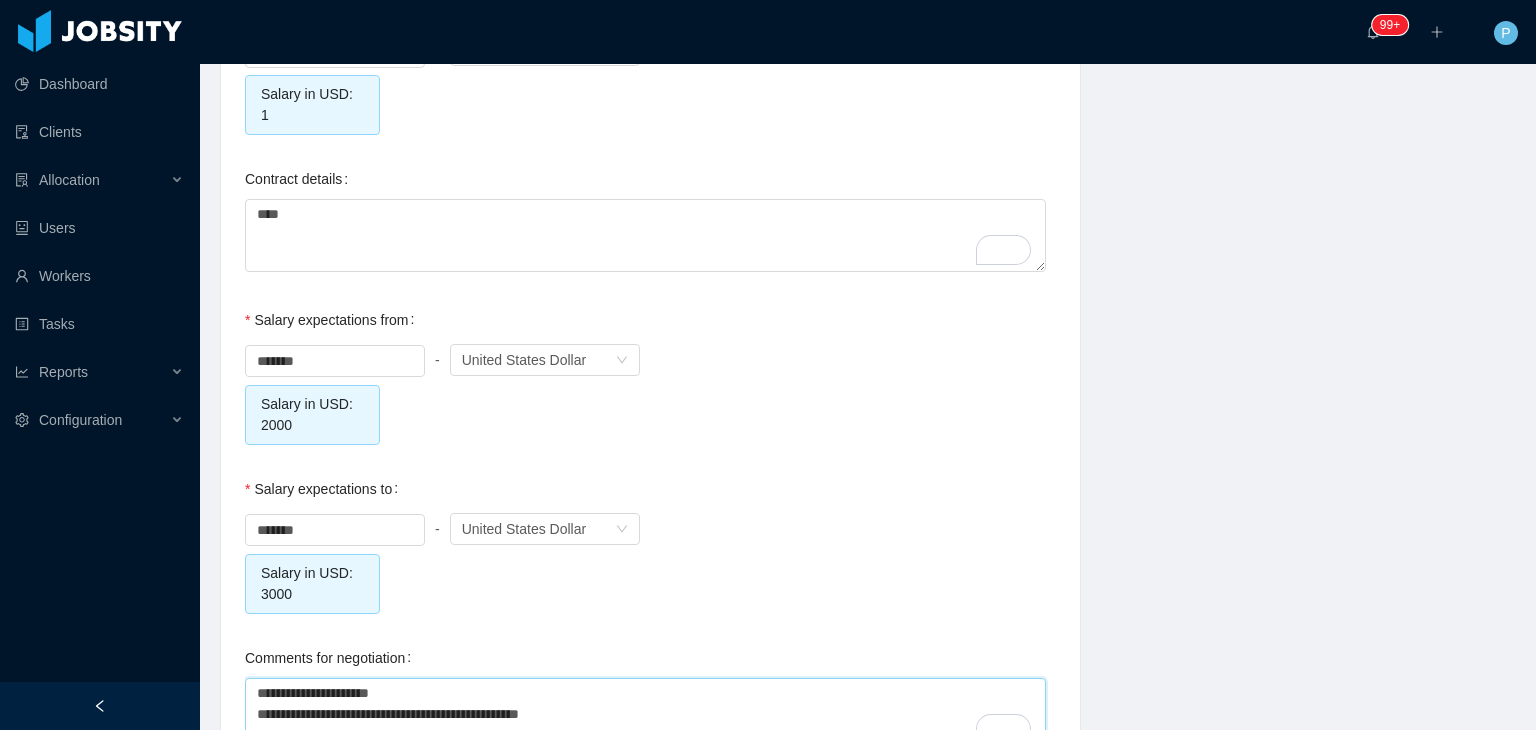 type on "**********" 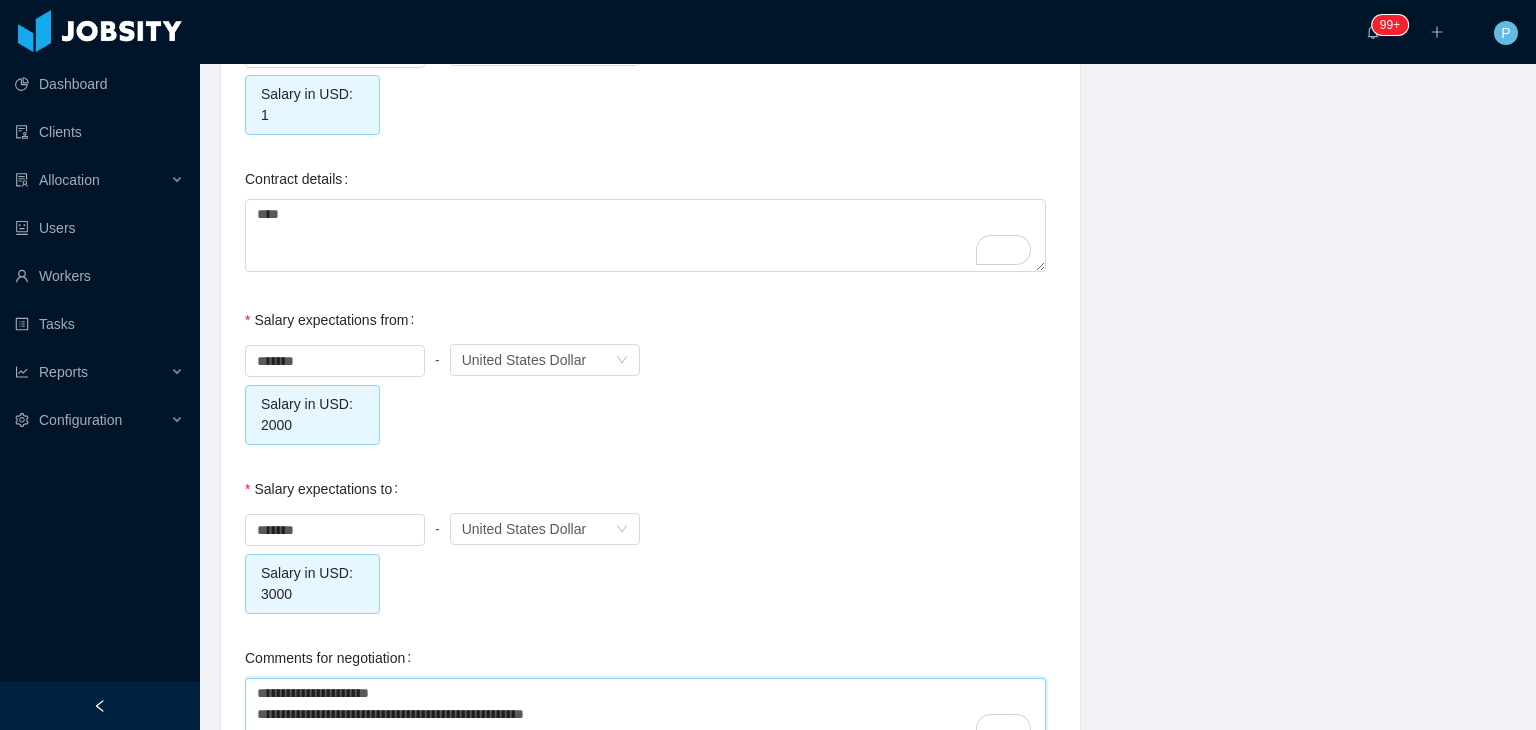 type on "**********" 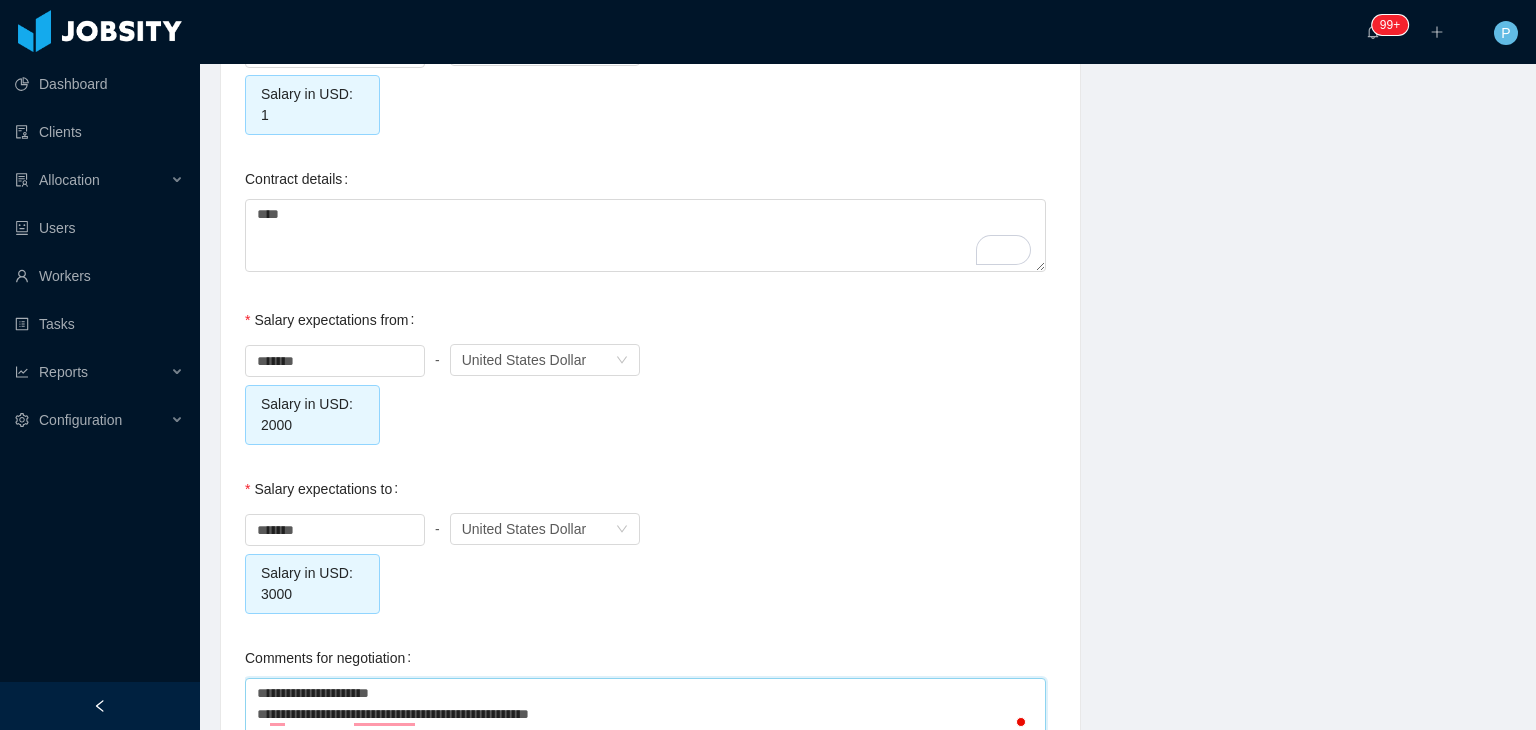 type on "**********" 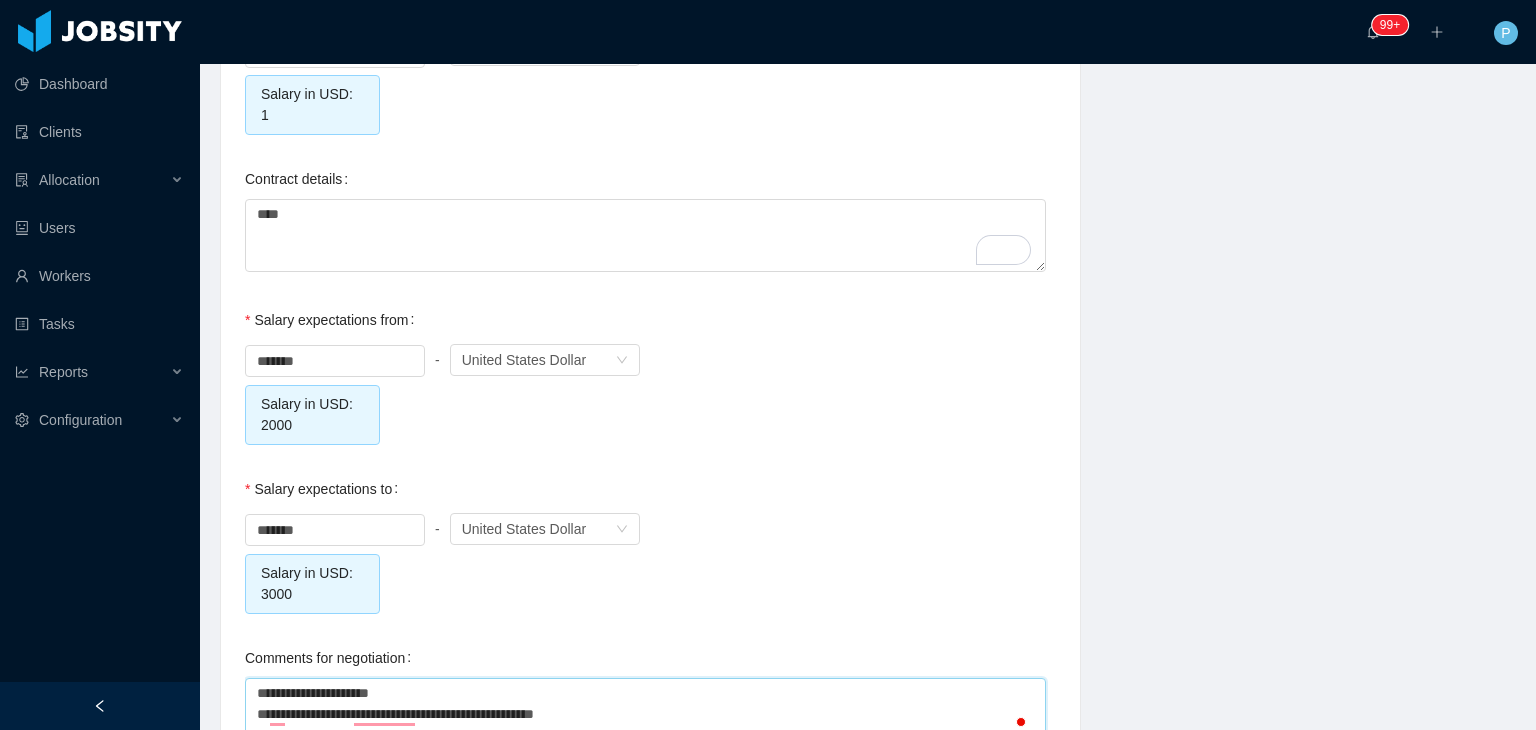 type on "**********" 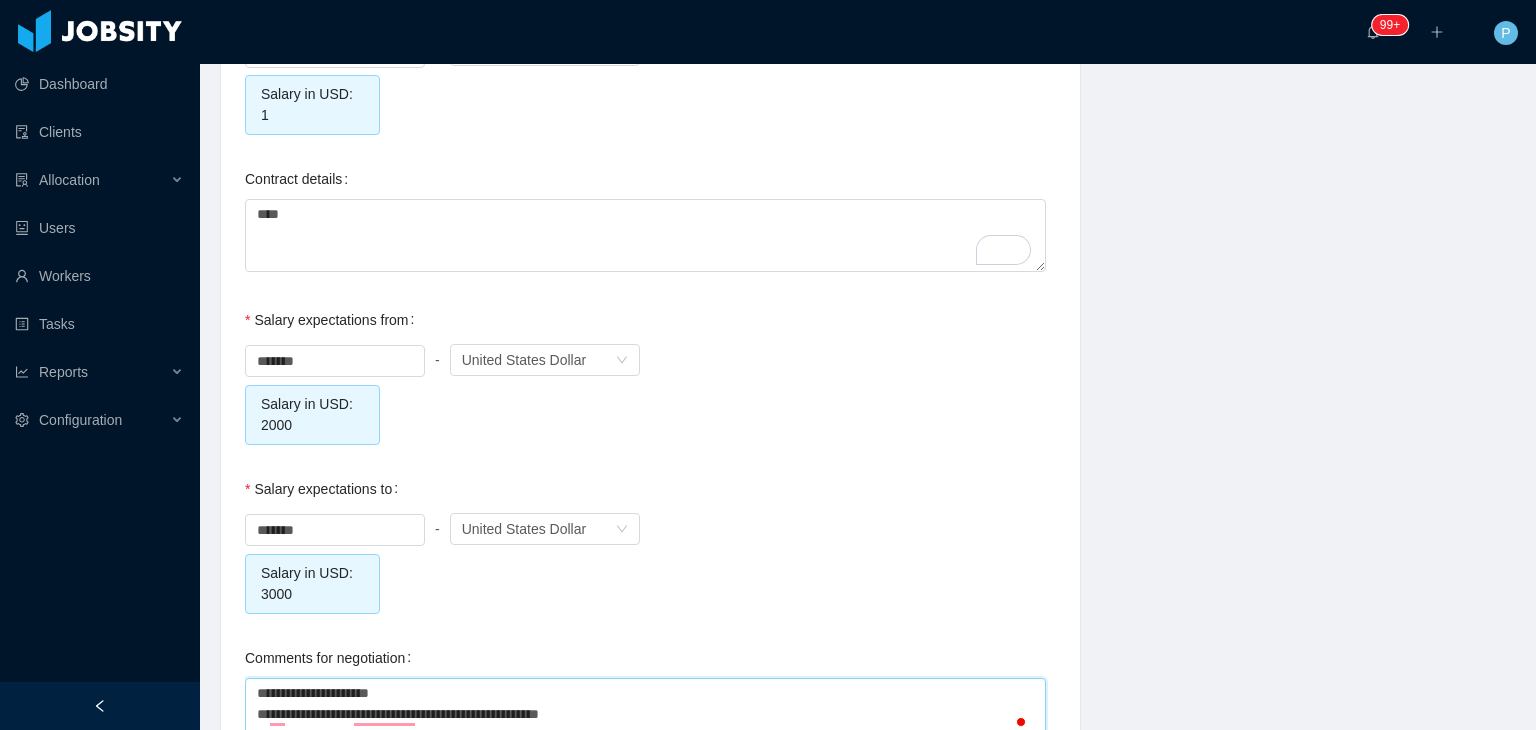type on "**********" 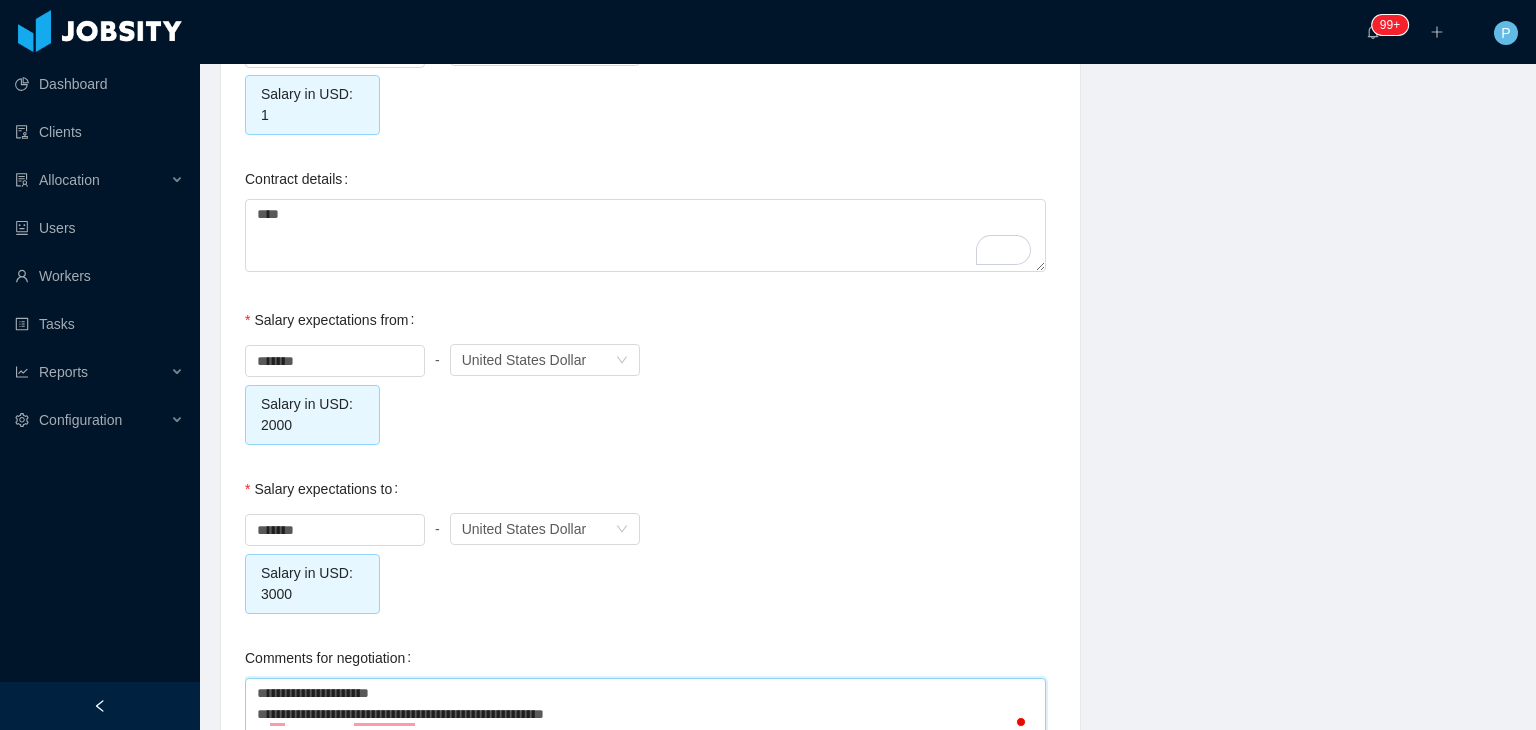 type on "**********" 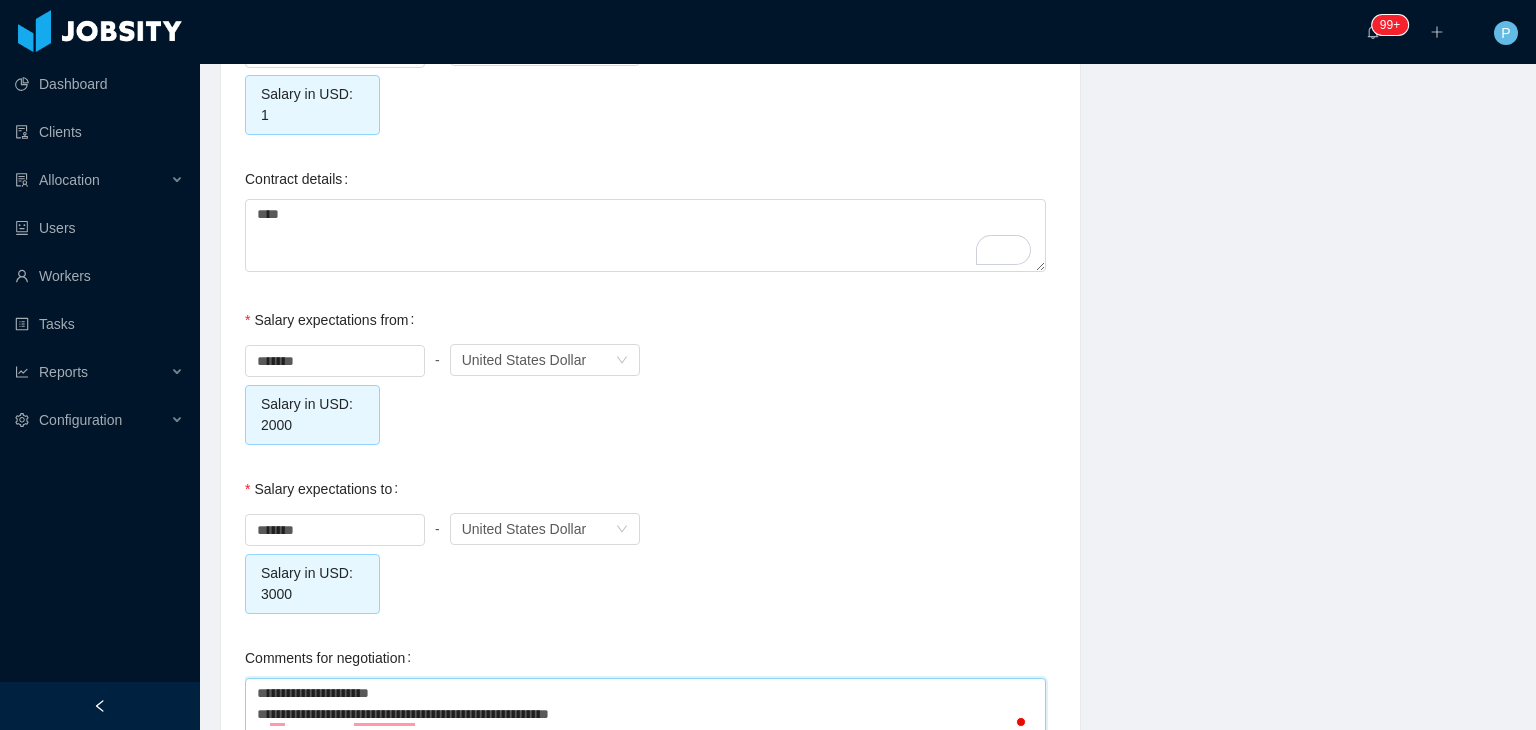 type on "**********" 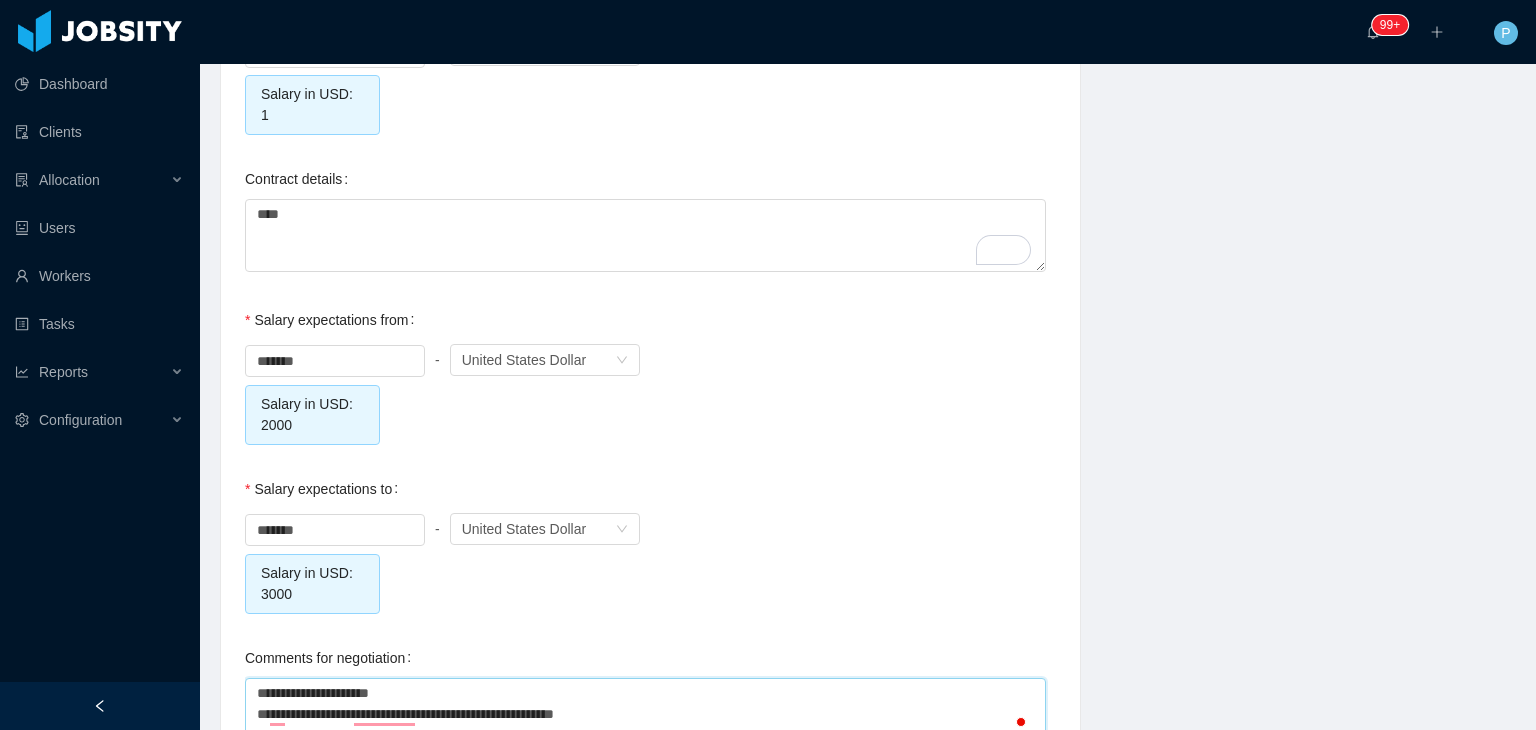type 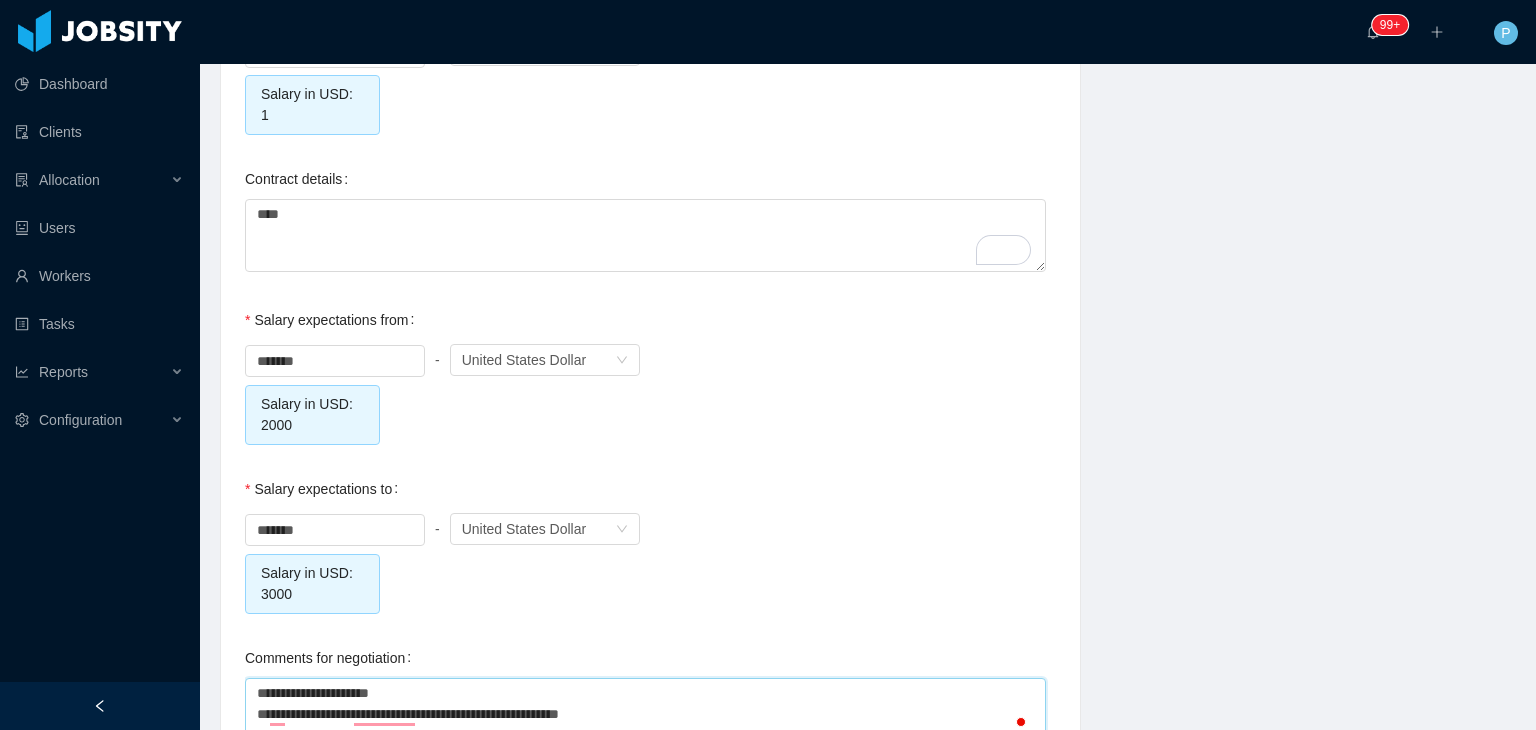 type on "**********" 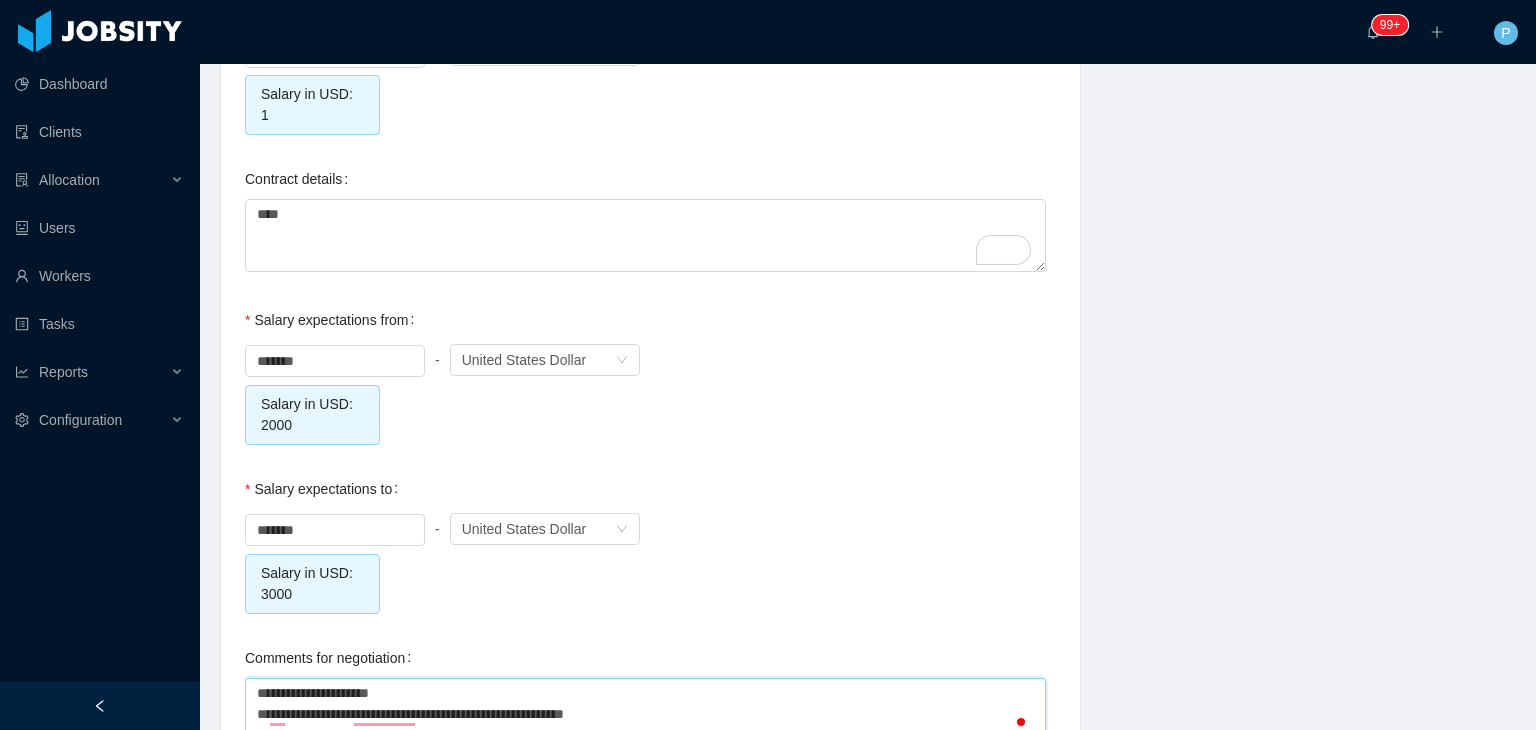 type on "**********" 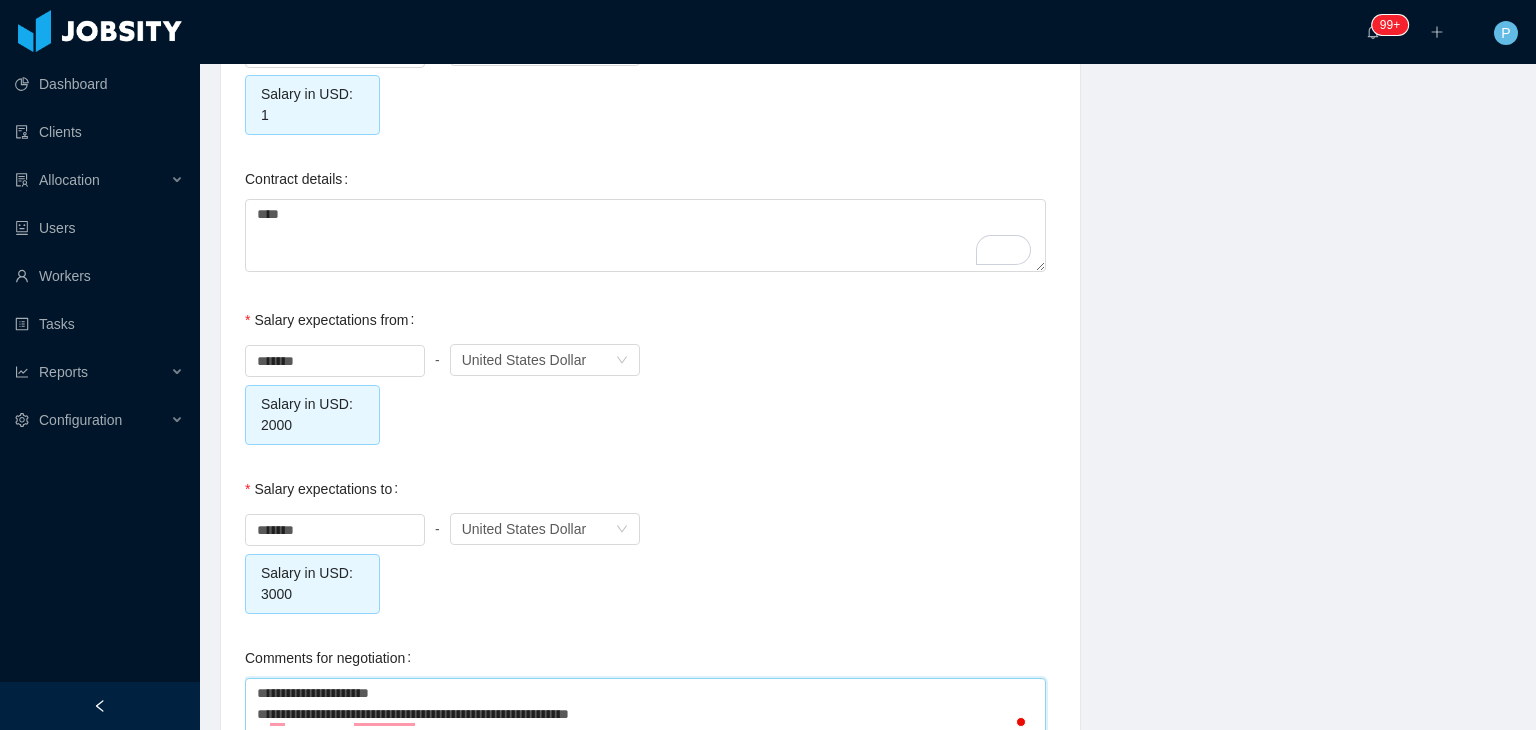 type on "**********" 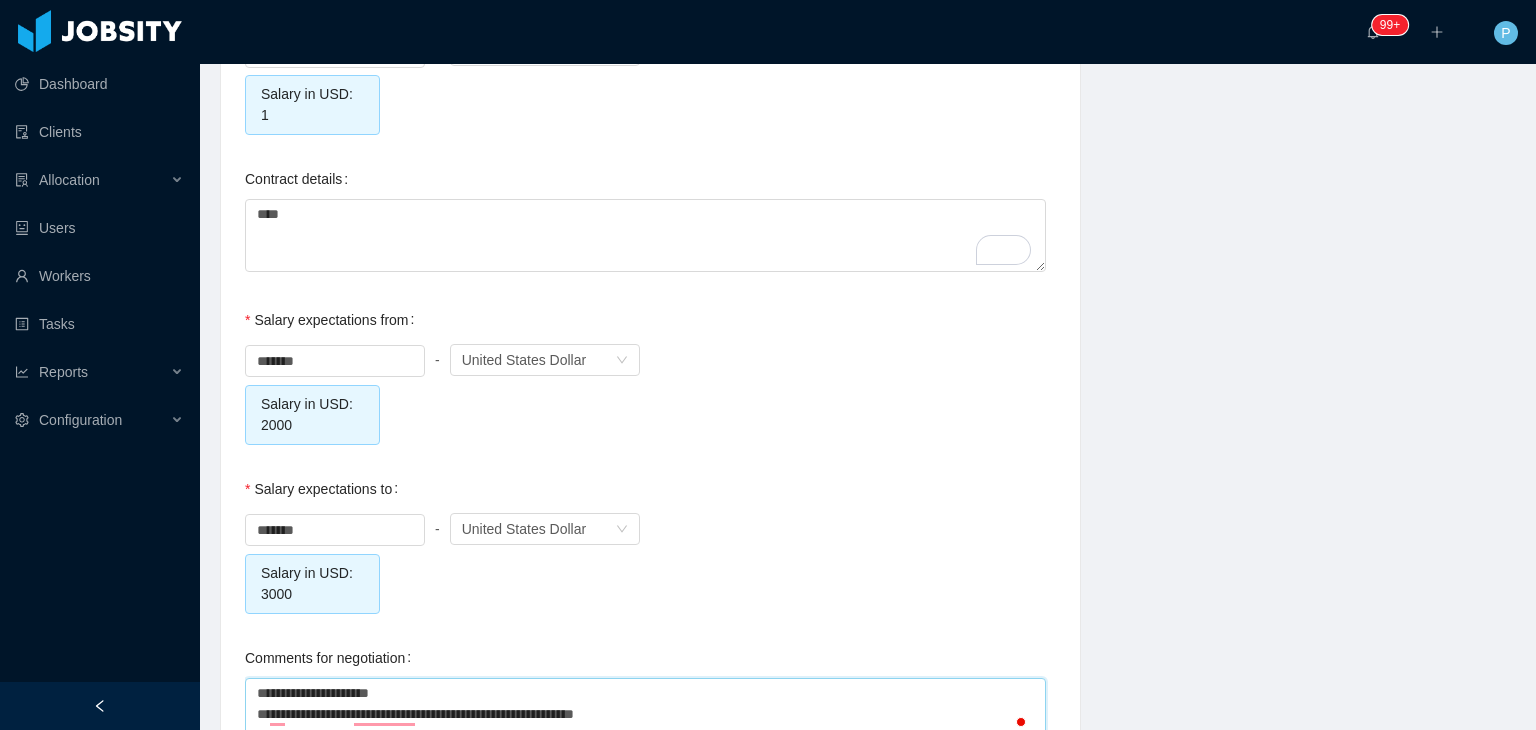 type on "**********" 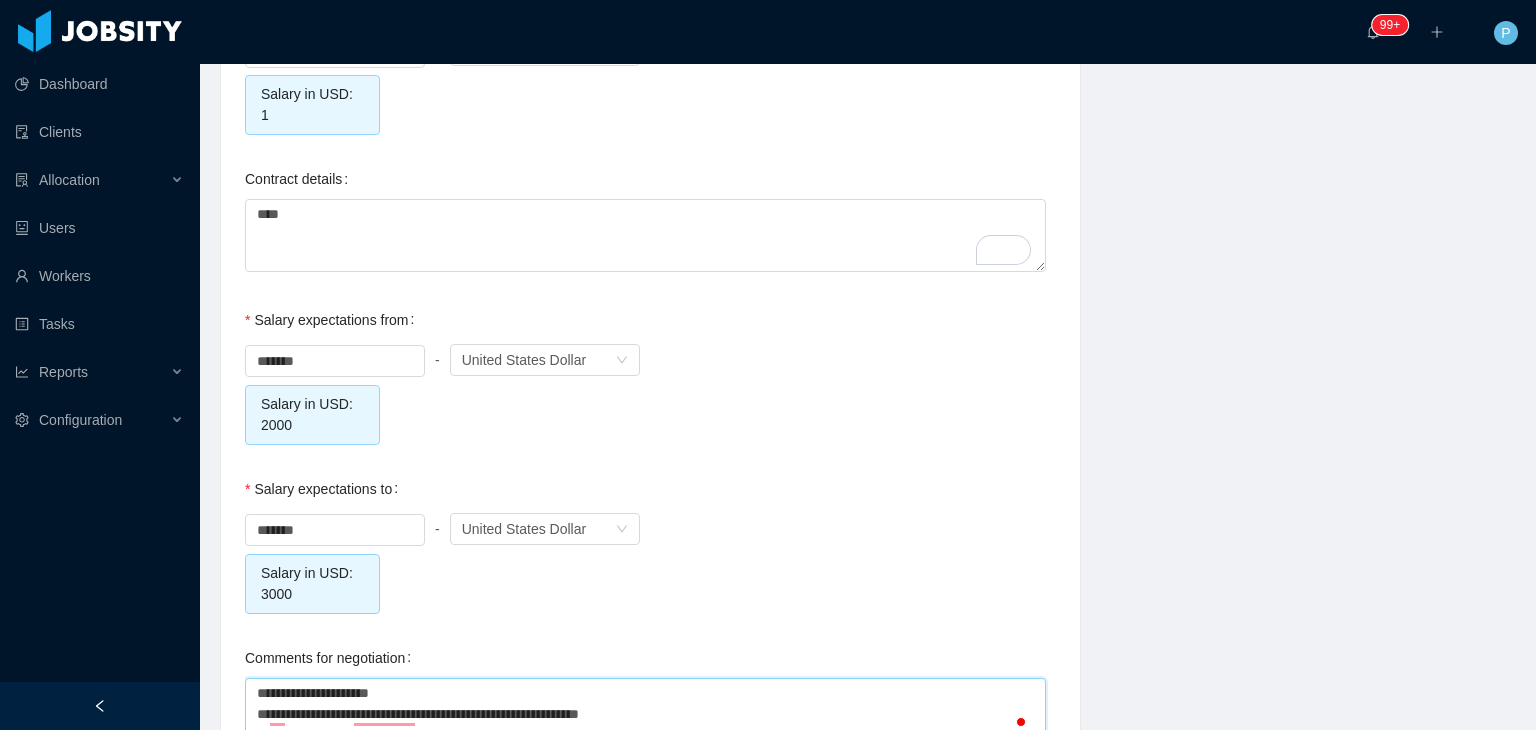 type on "**********" 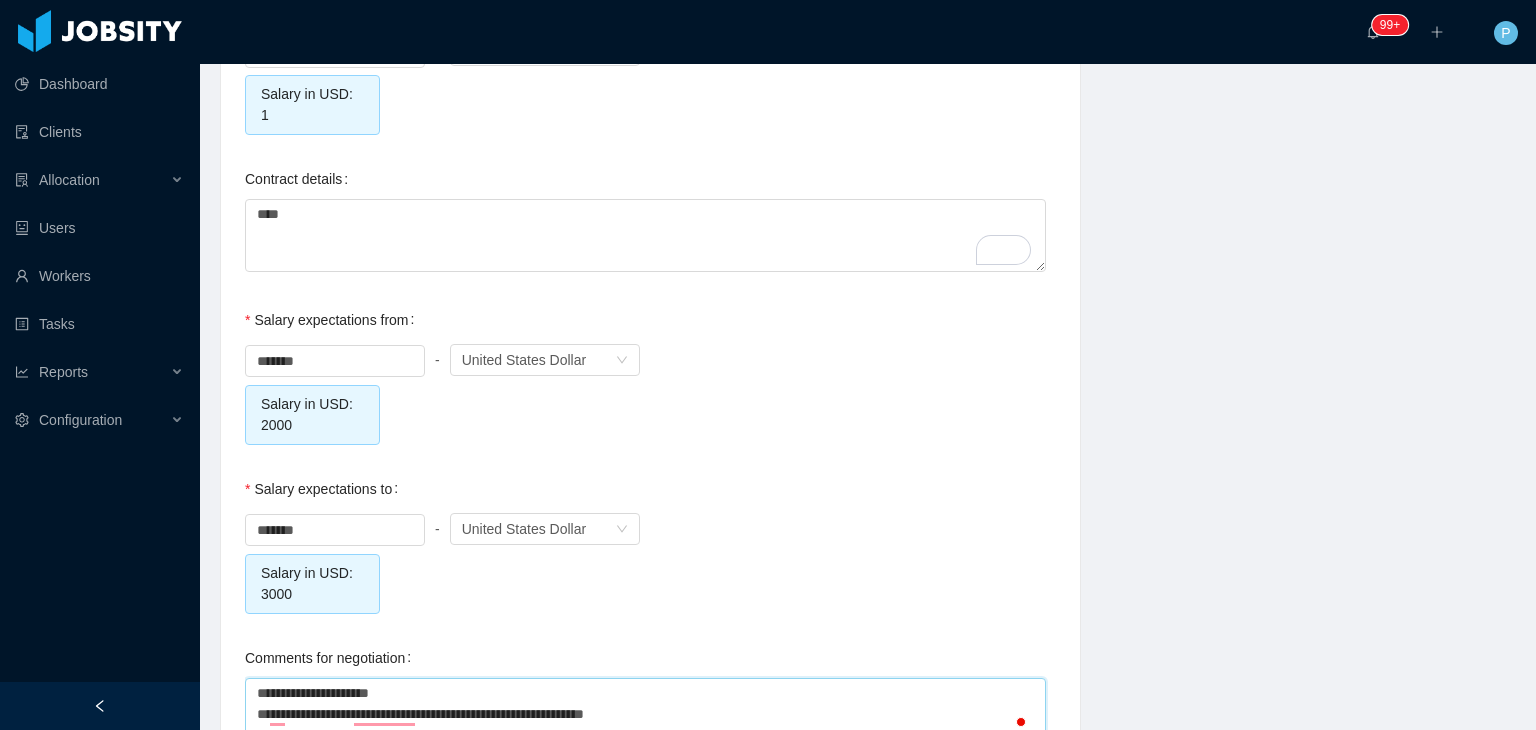 type on "**********" 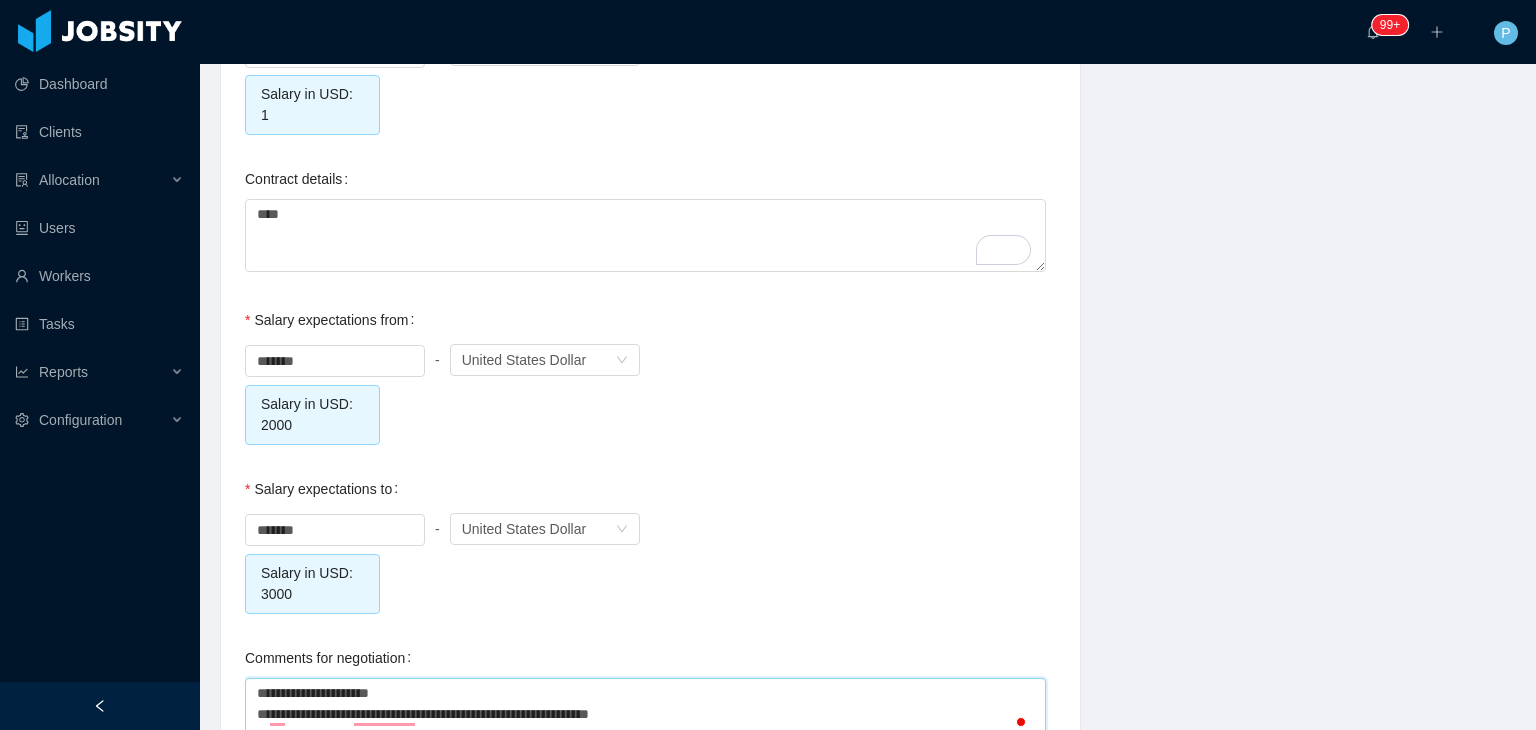 type on "**********" 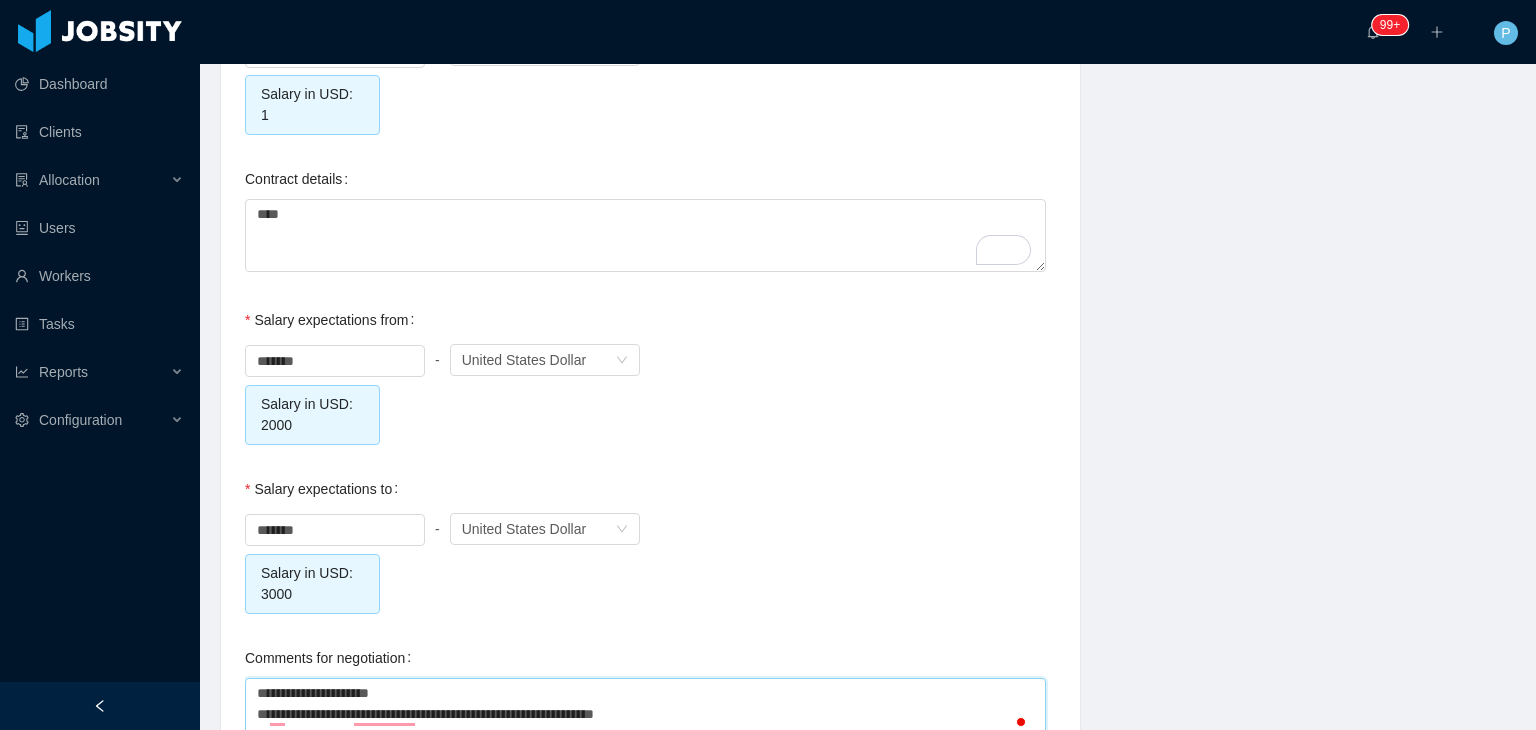 type on "**********" 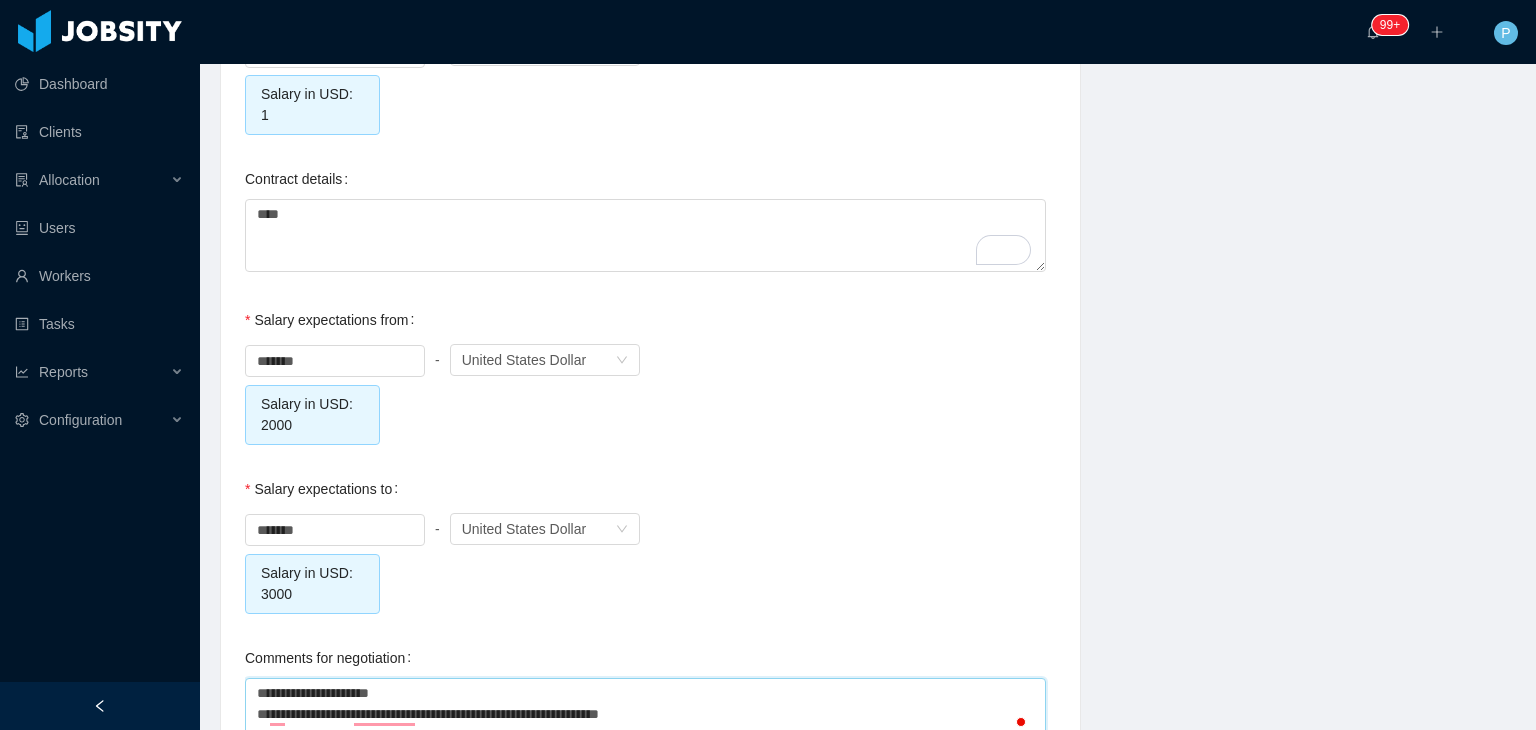type 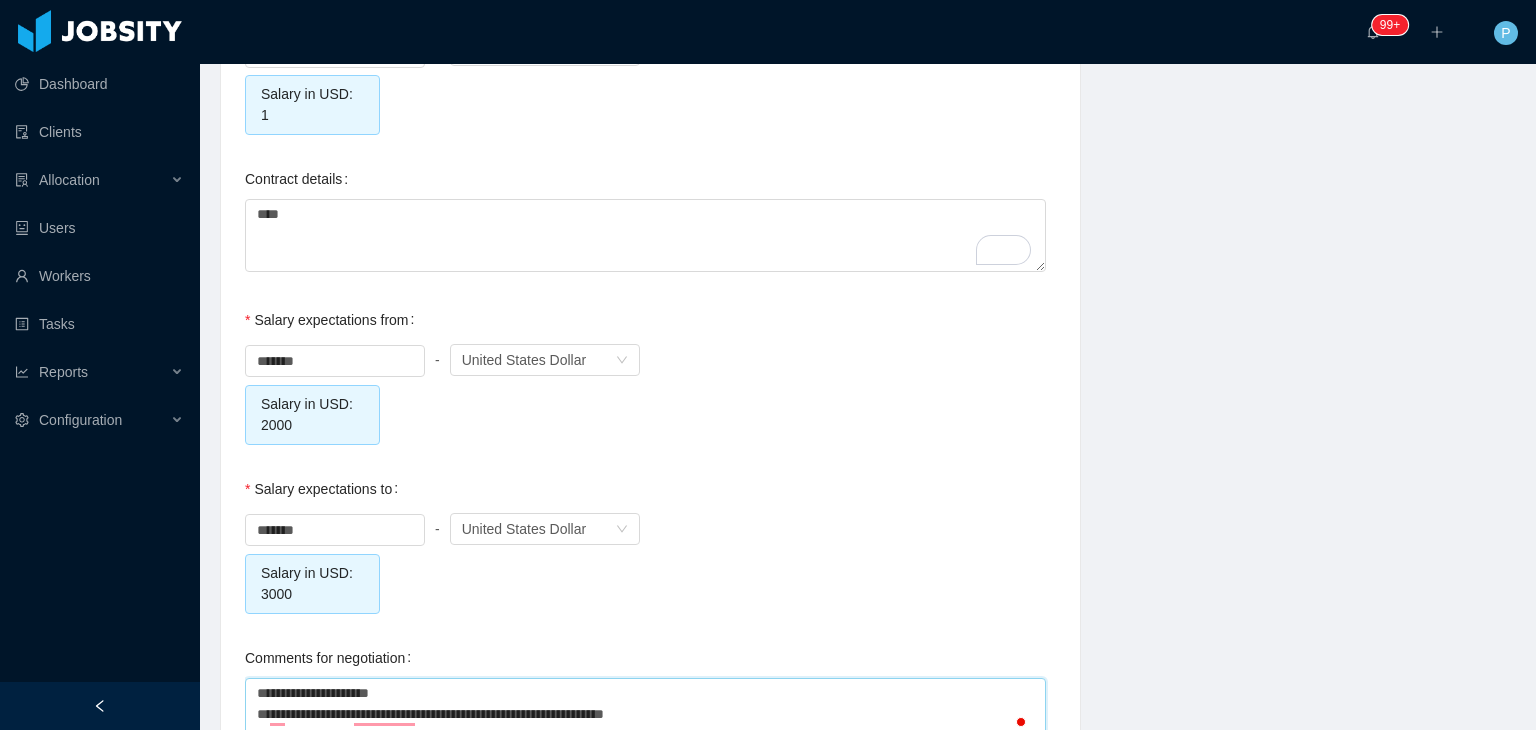type 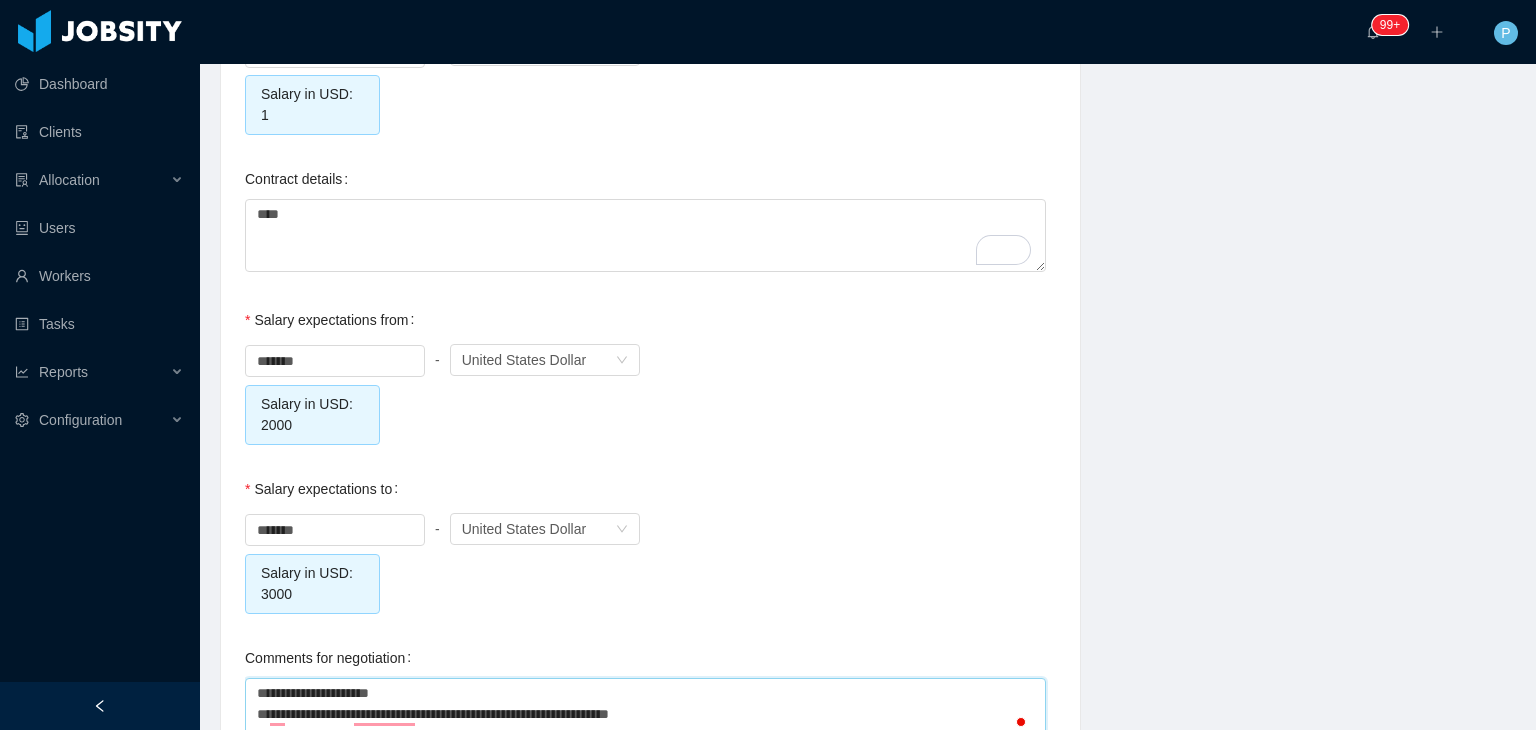 type on "**********" 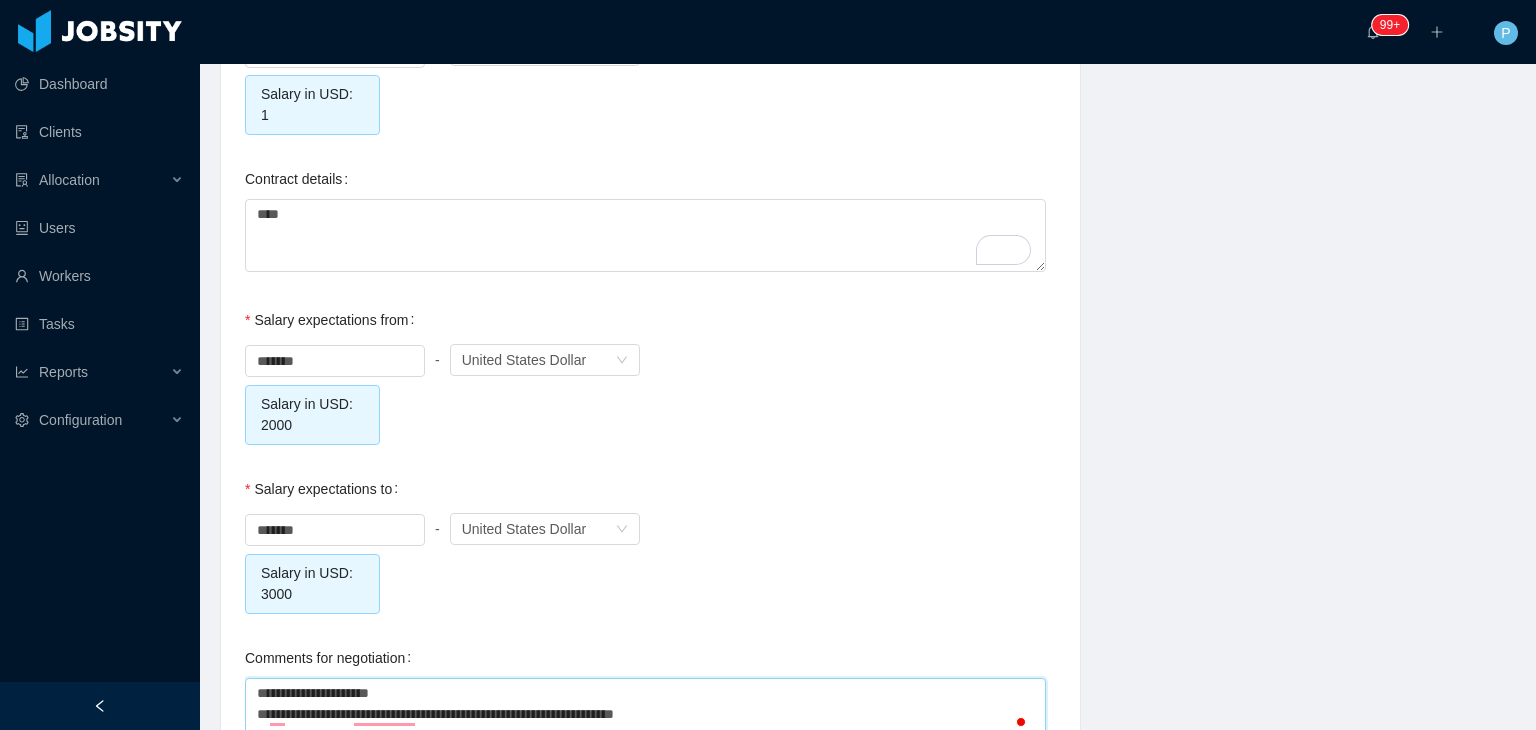 type on "**********" 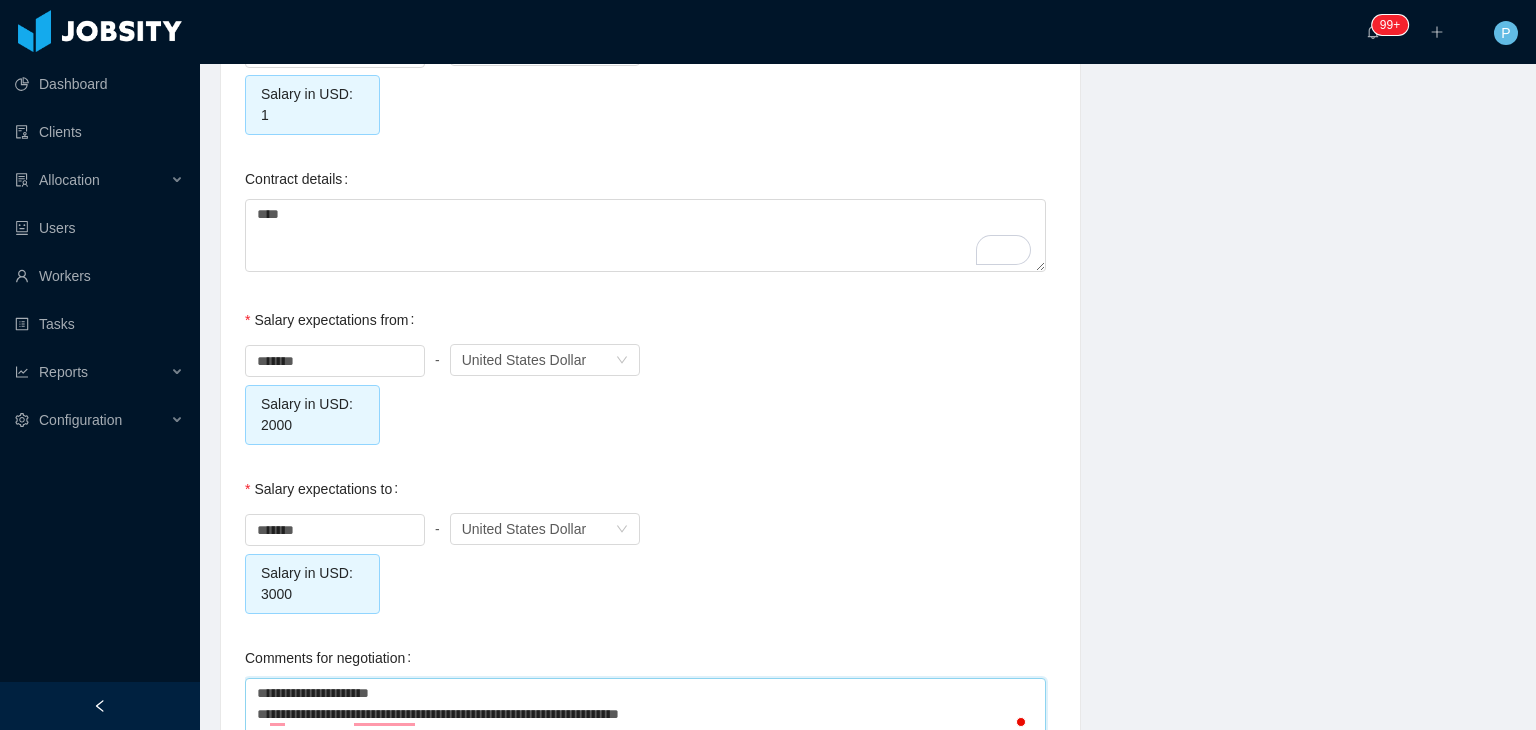 type 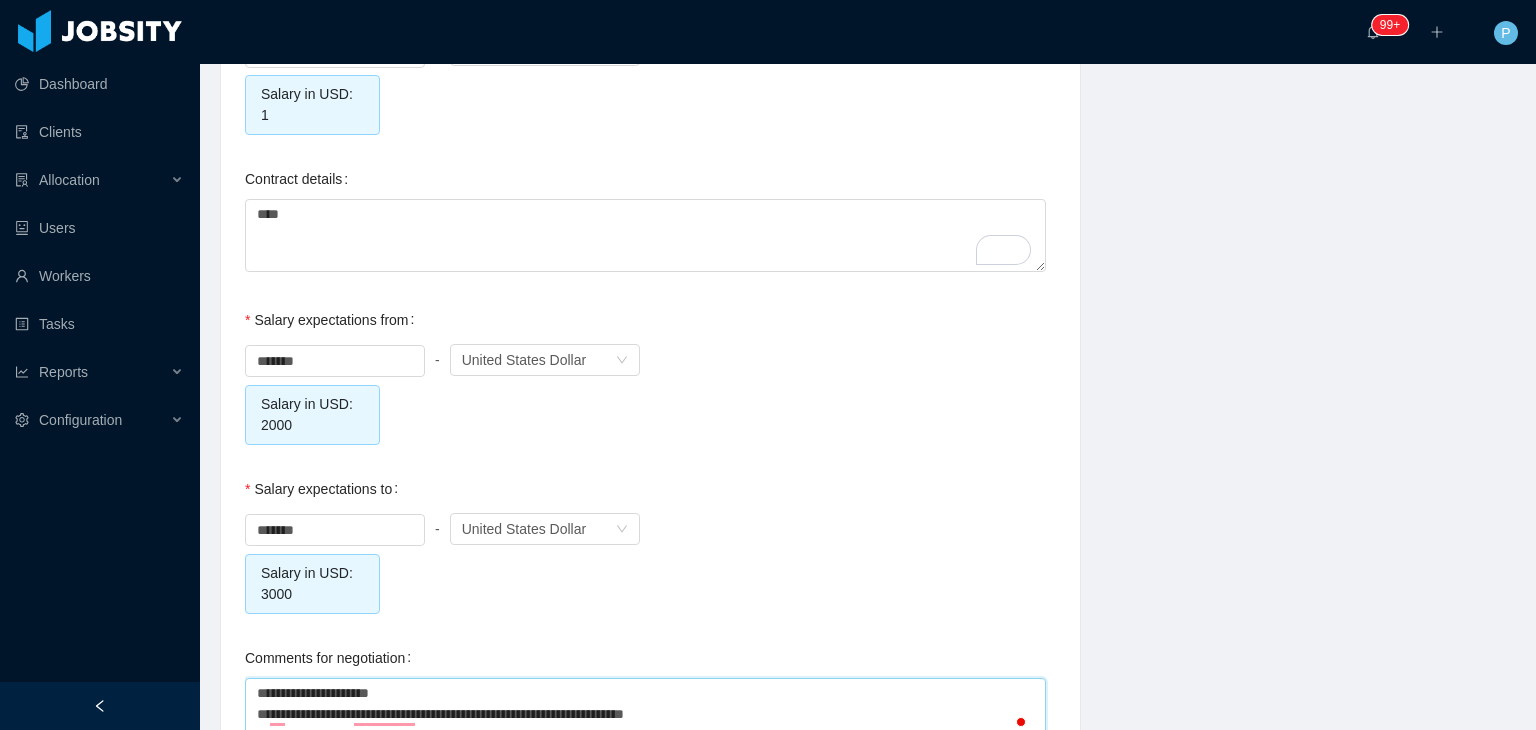 type on "**********" 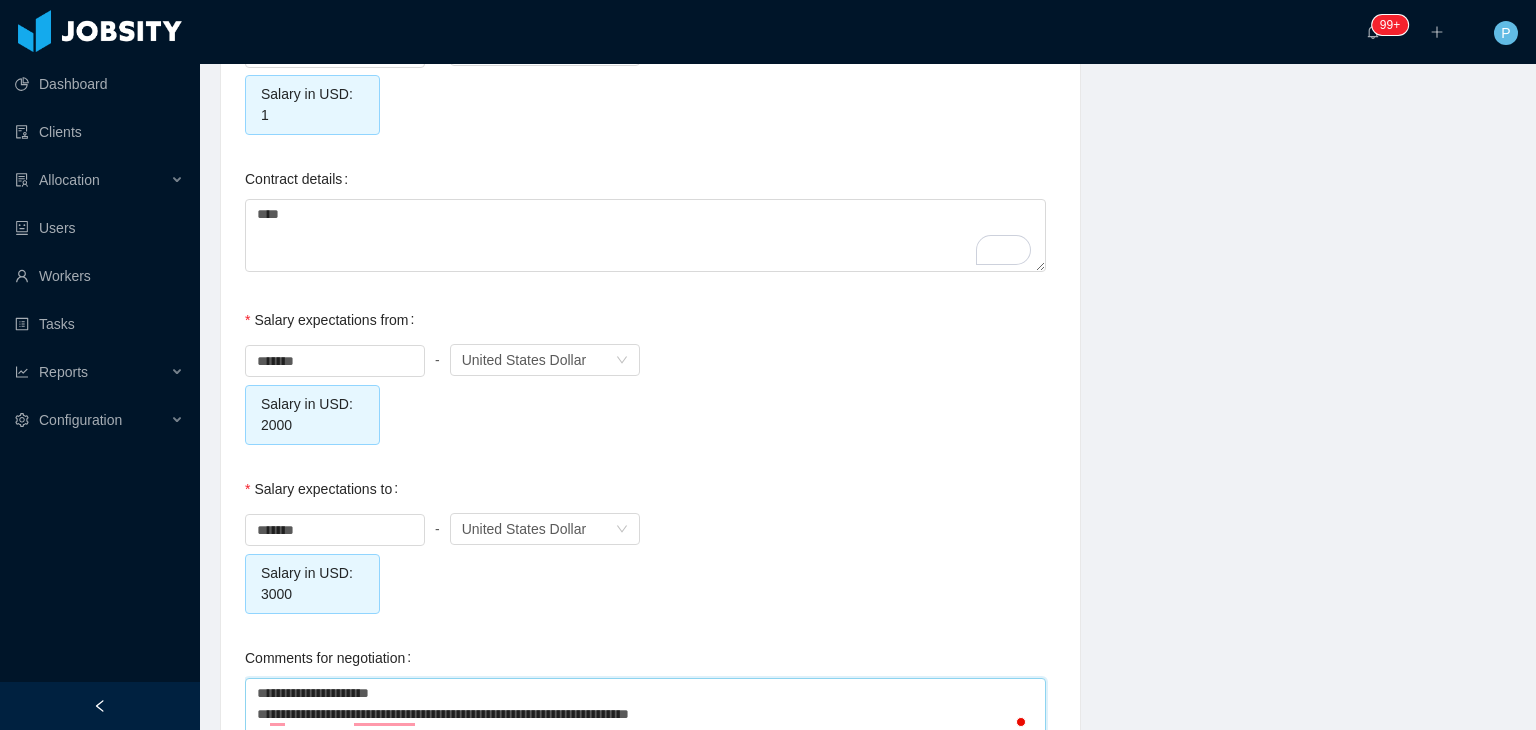 type on "**********" 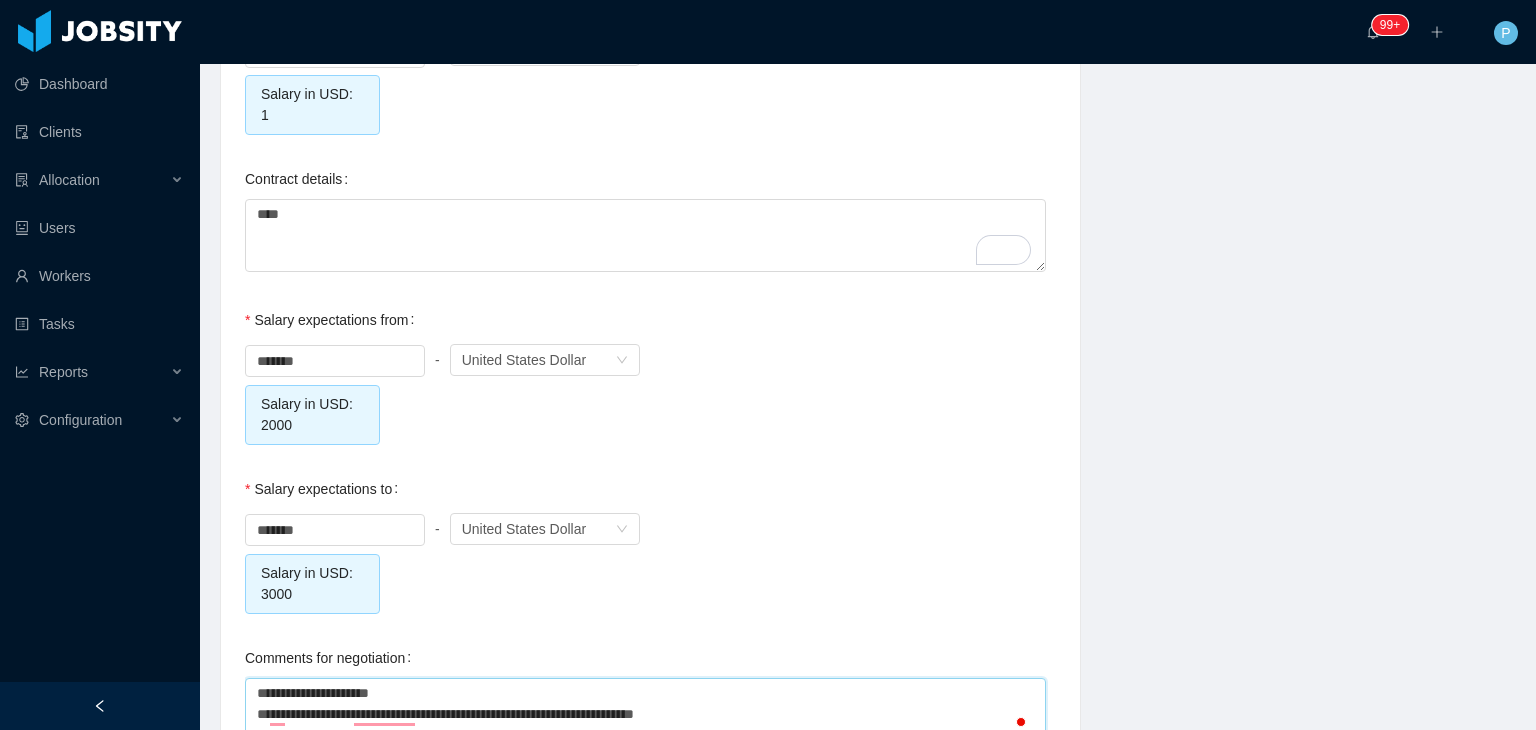 type on "**********" 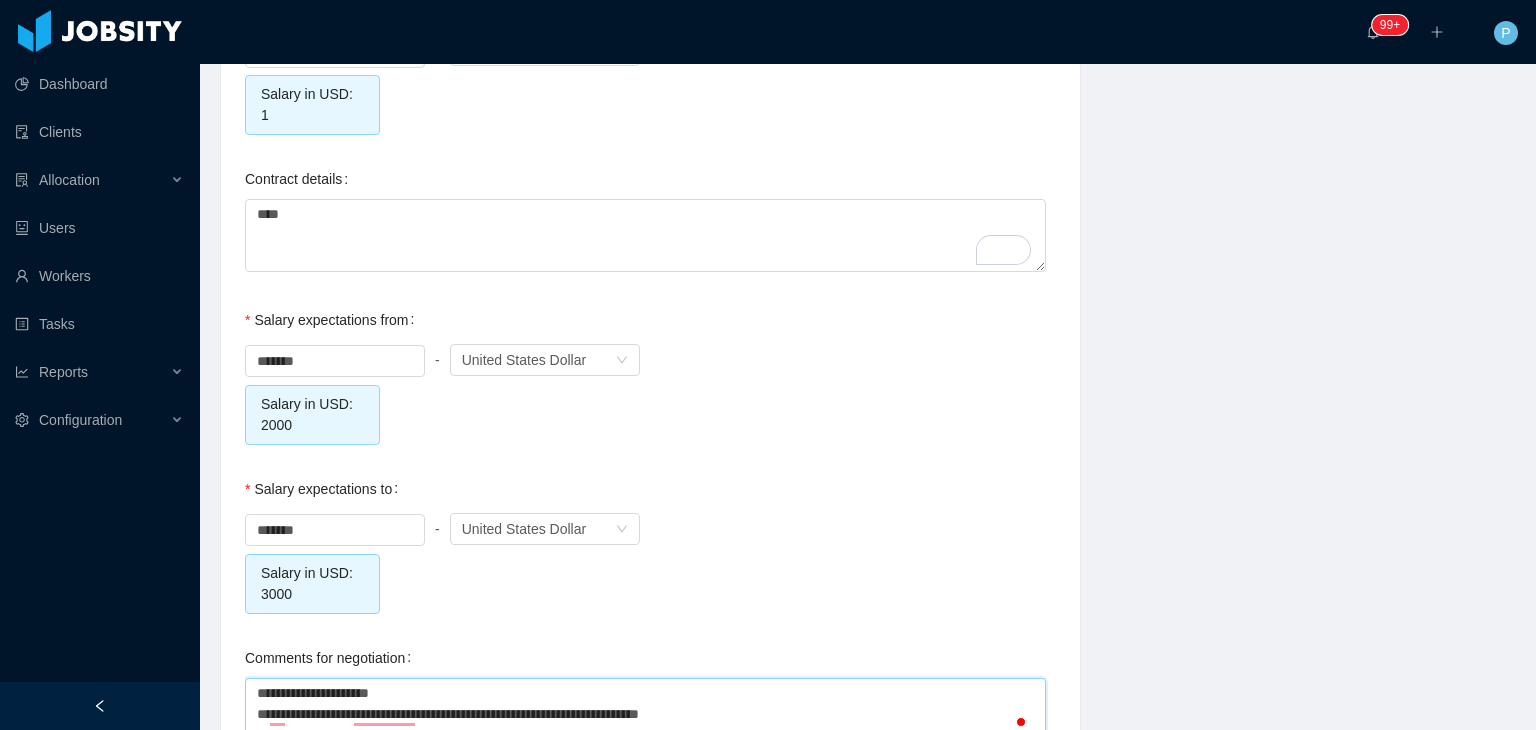 type on "**********" 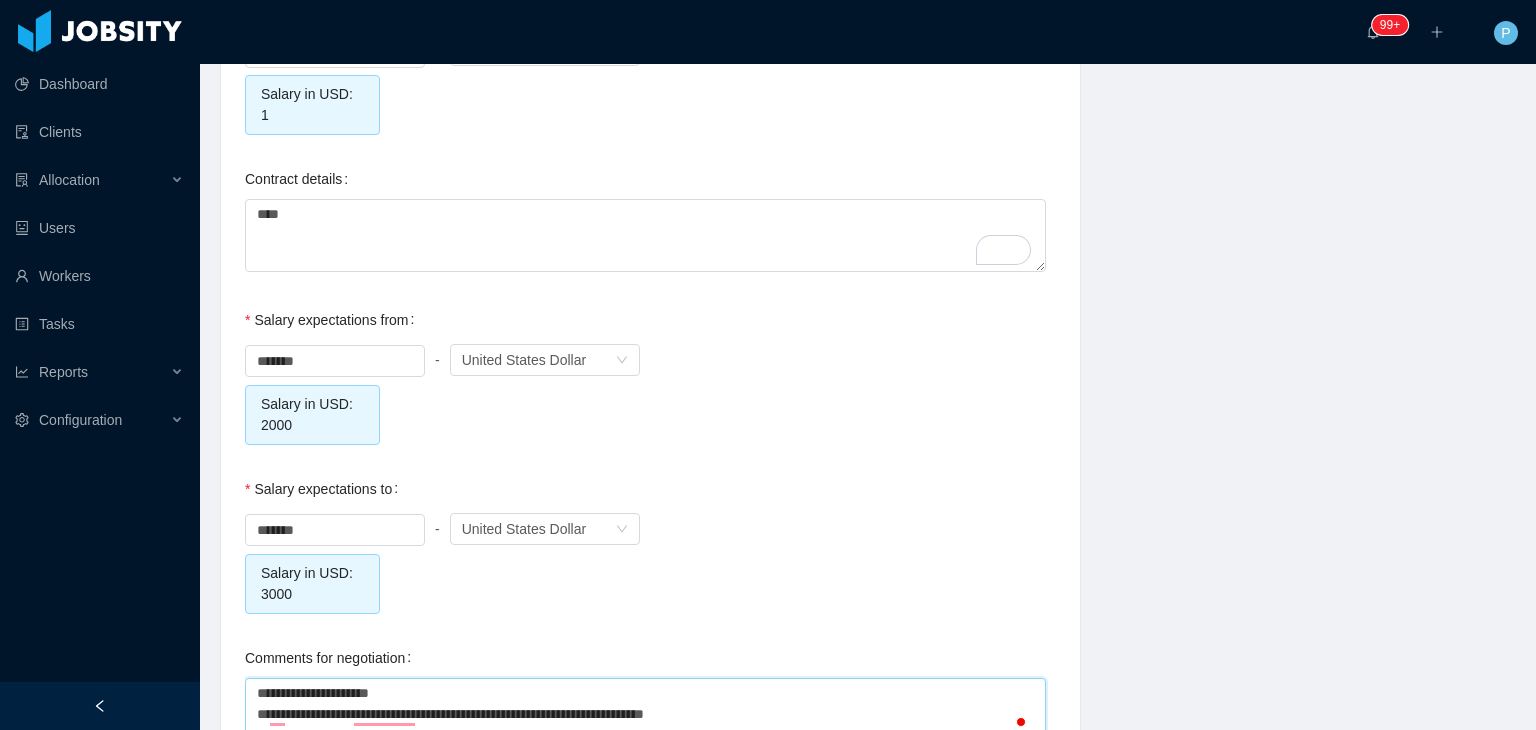 type on "**********" 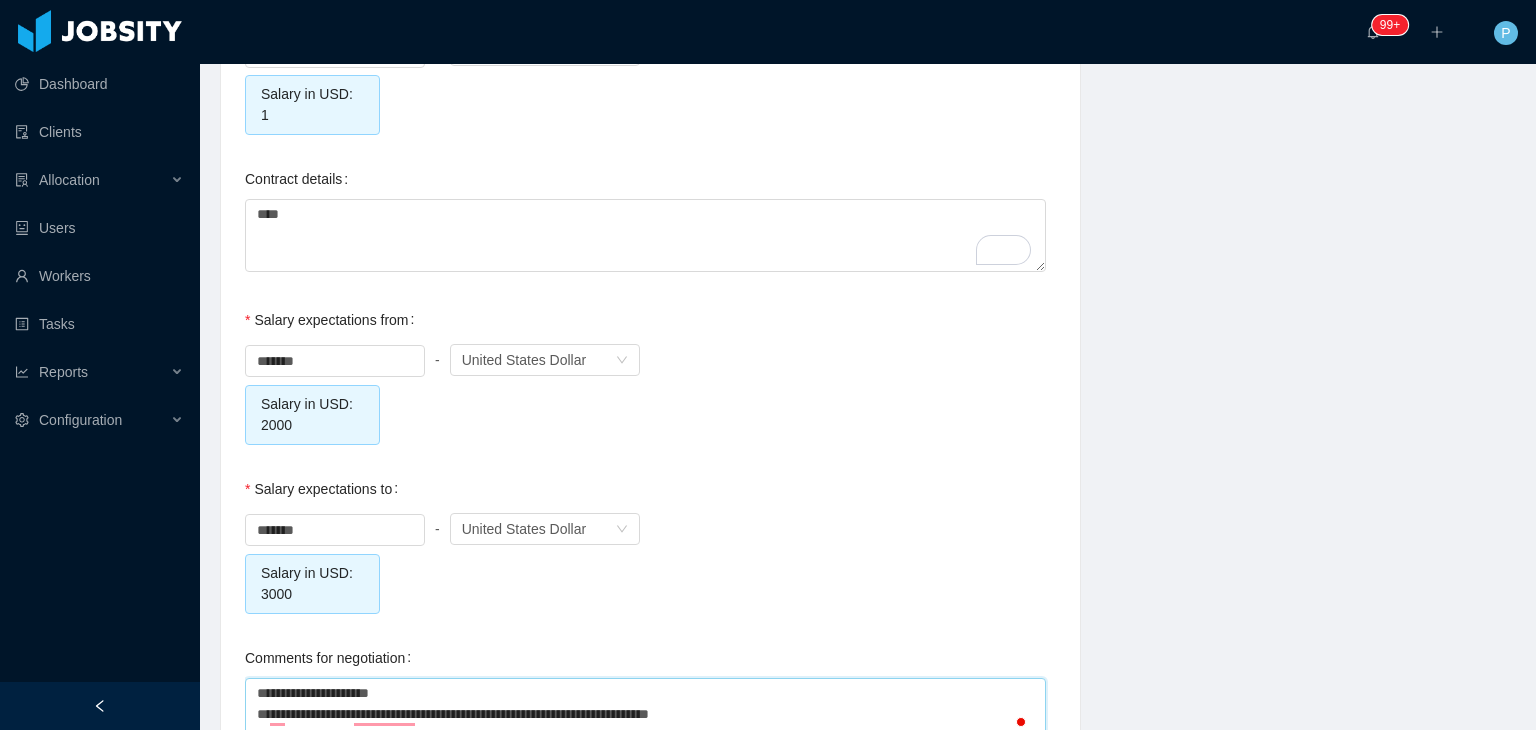 type on "**********" 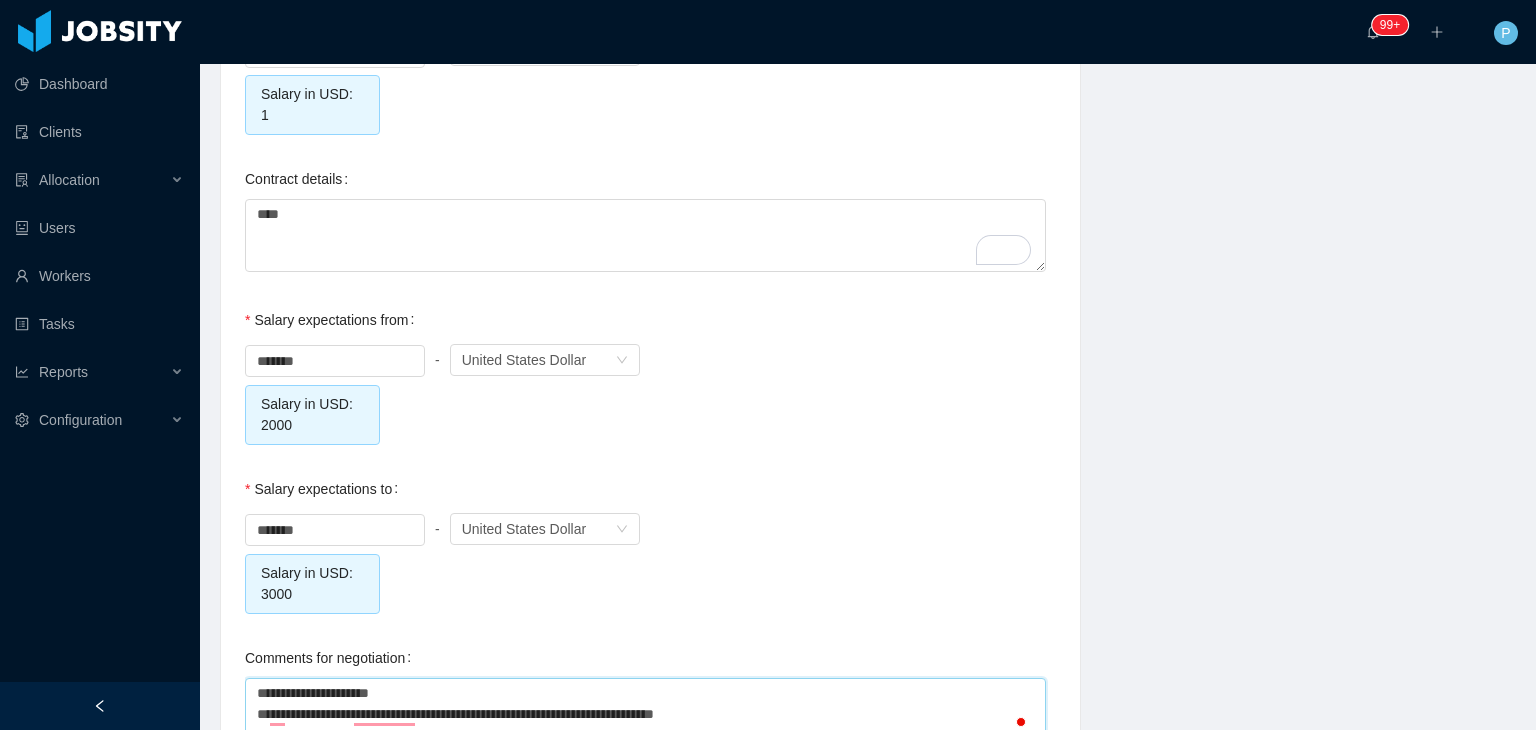 type on "**********" 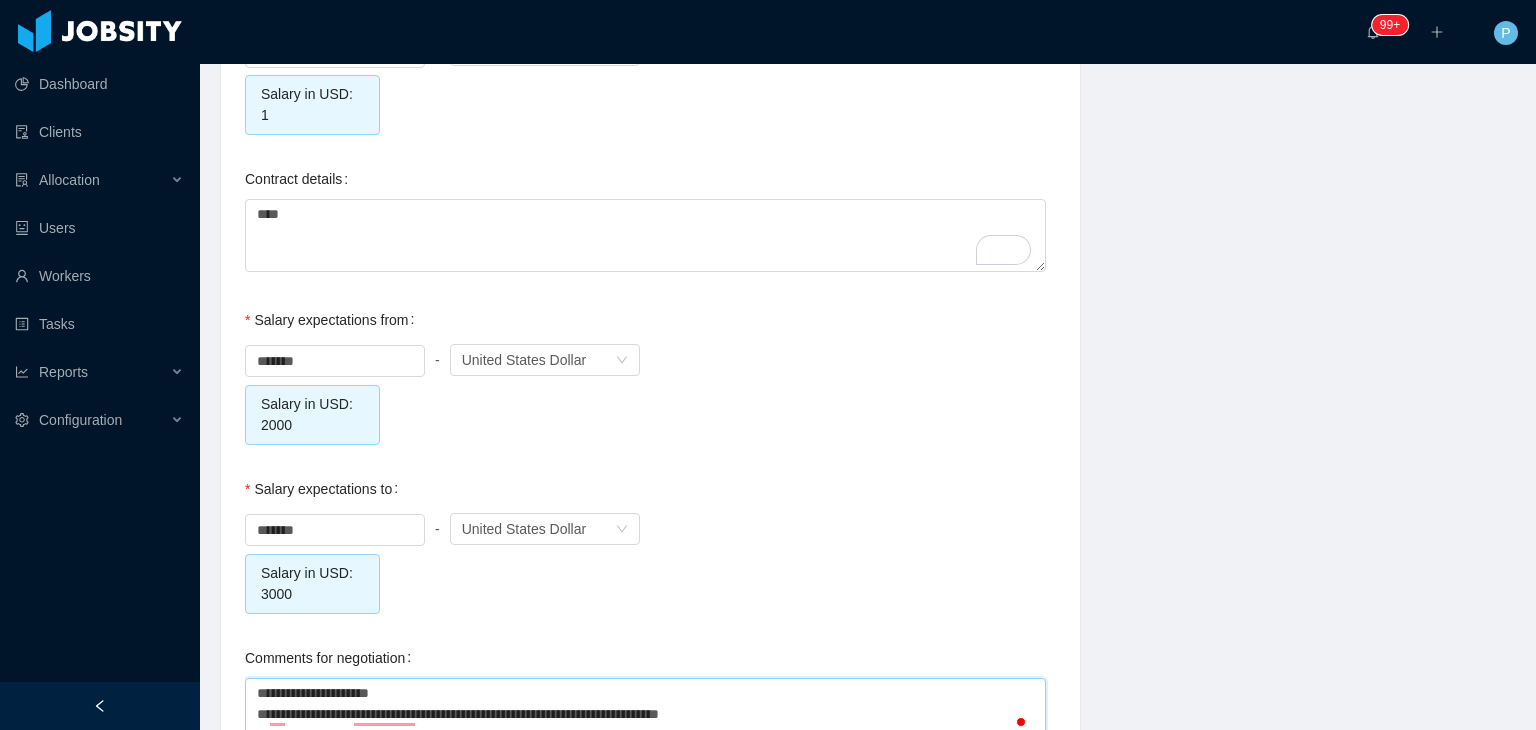type on "**********" 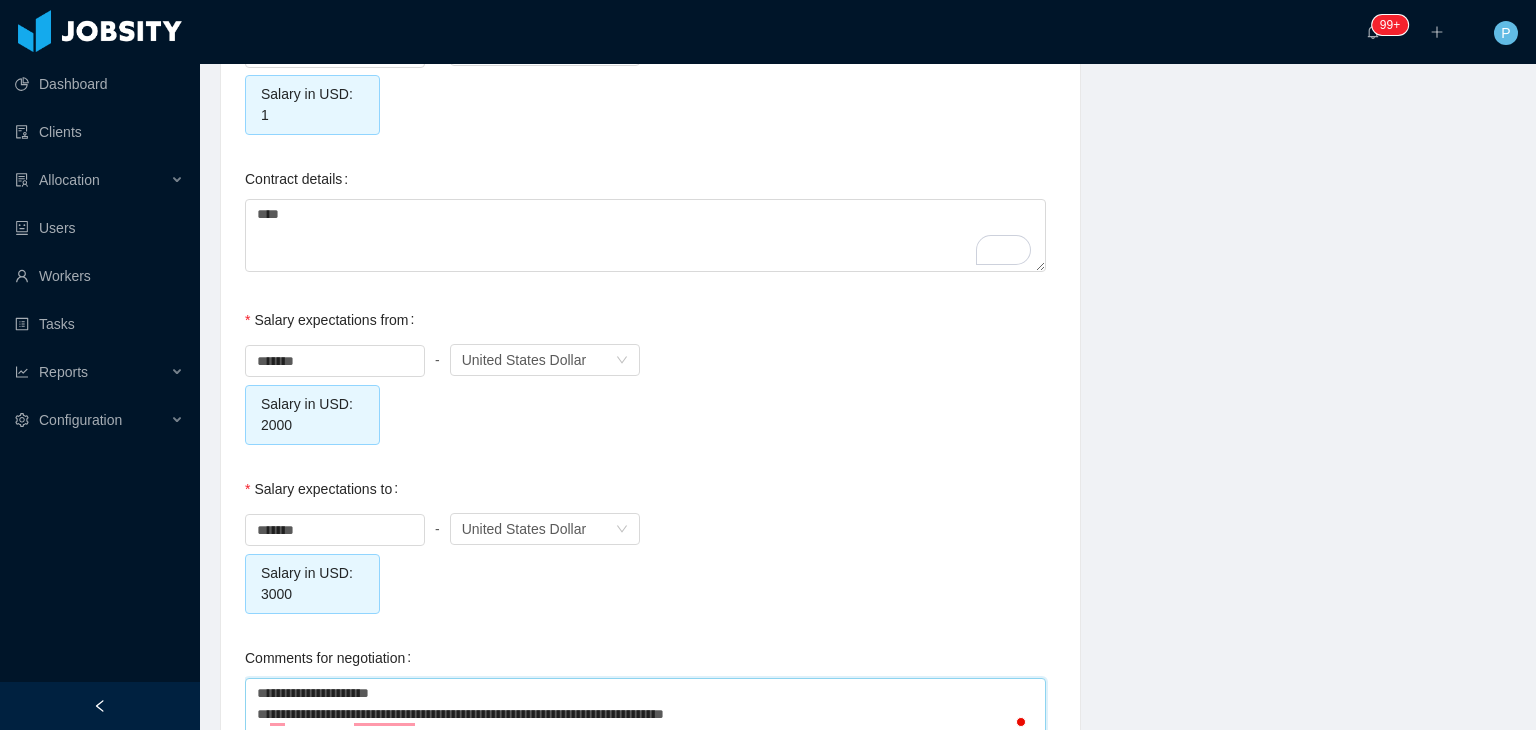 type on "**********" 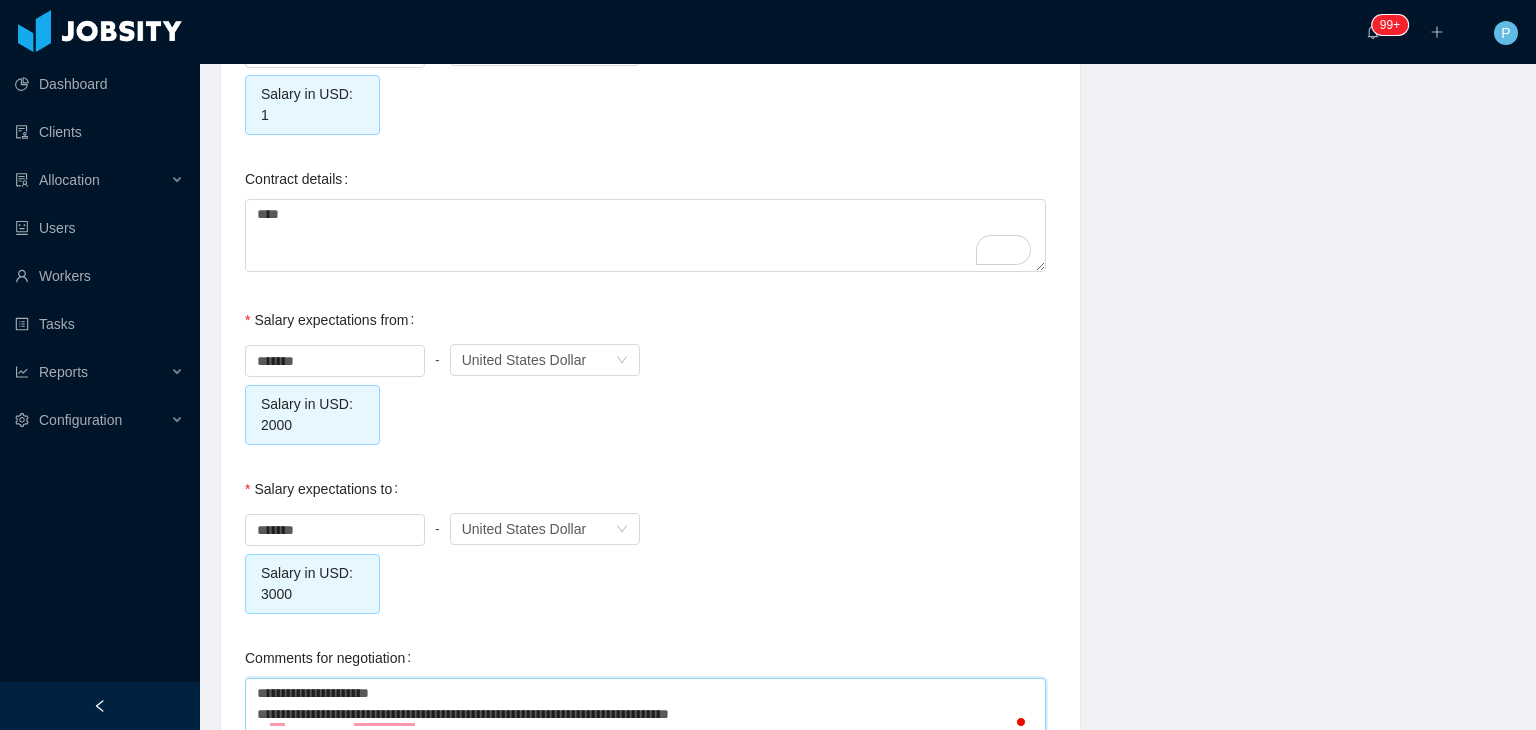 type on "**********" 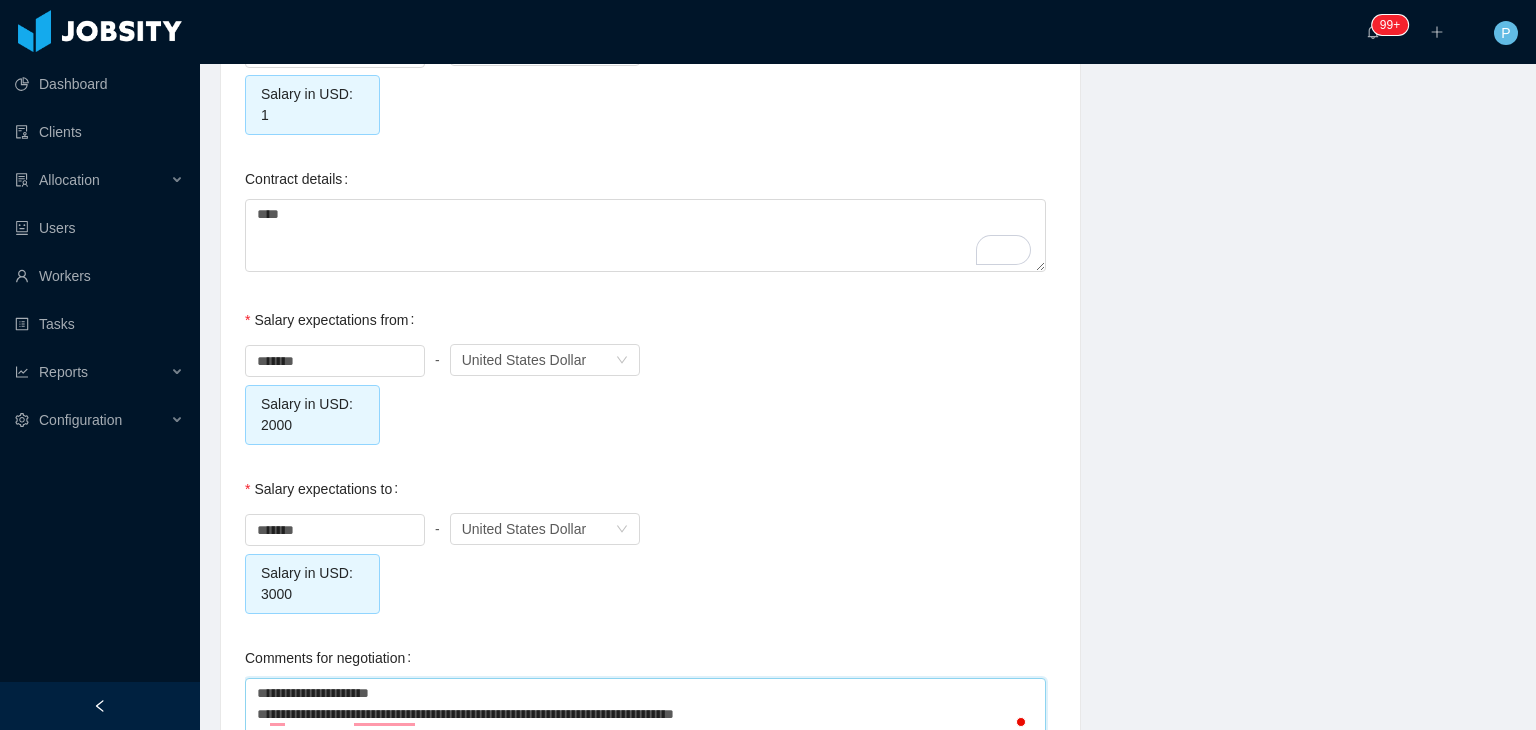 type 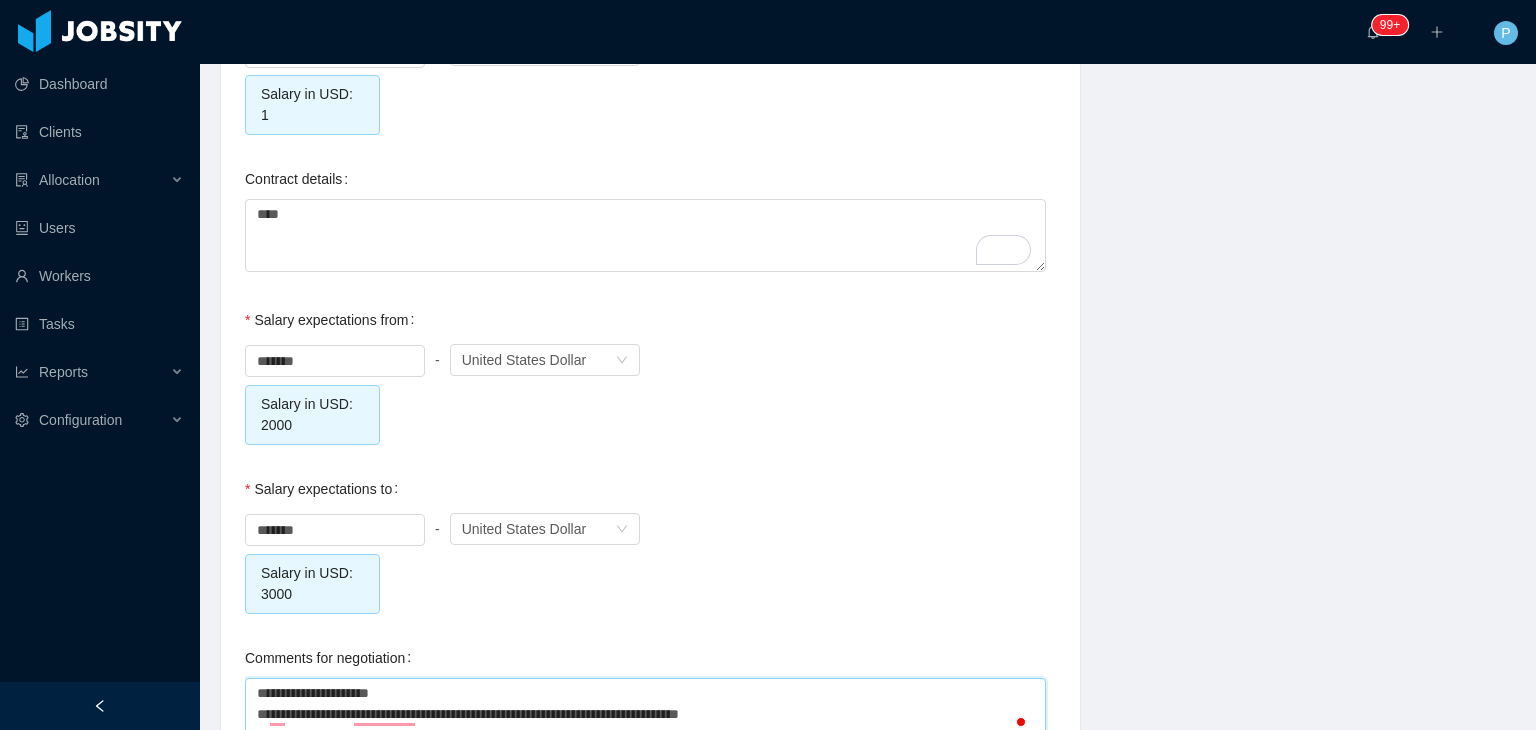 type on "**********" 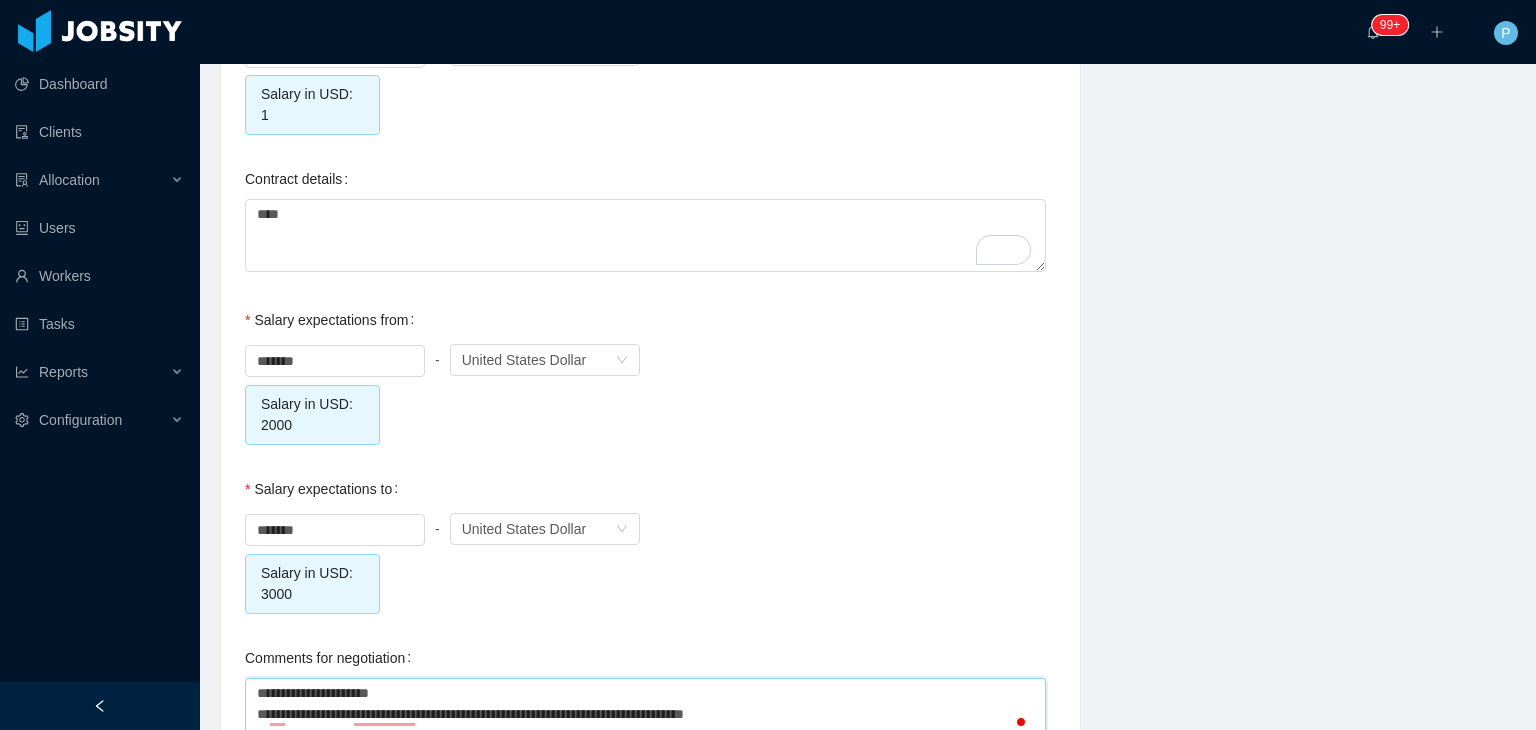 type on "**********" 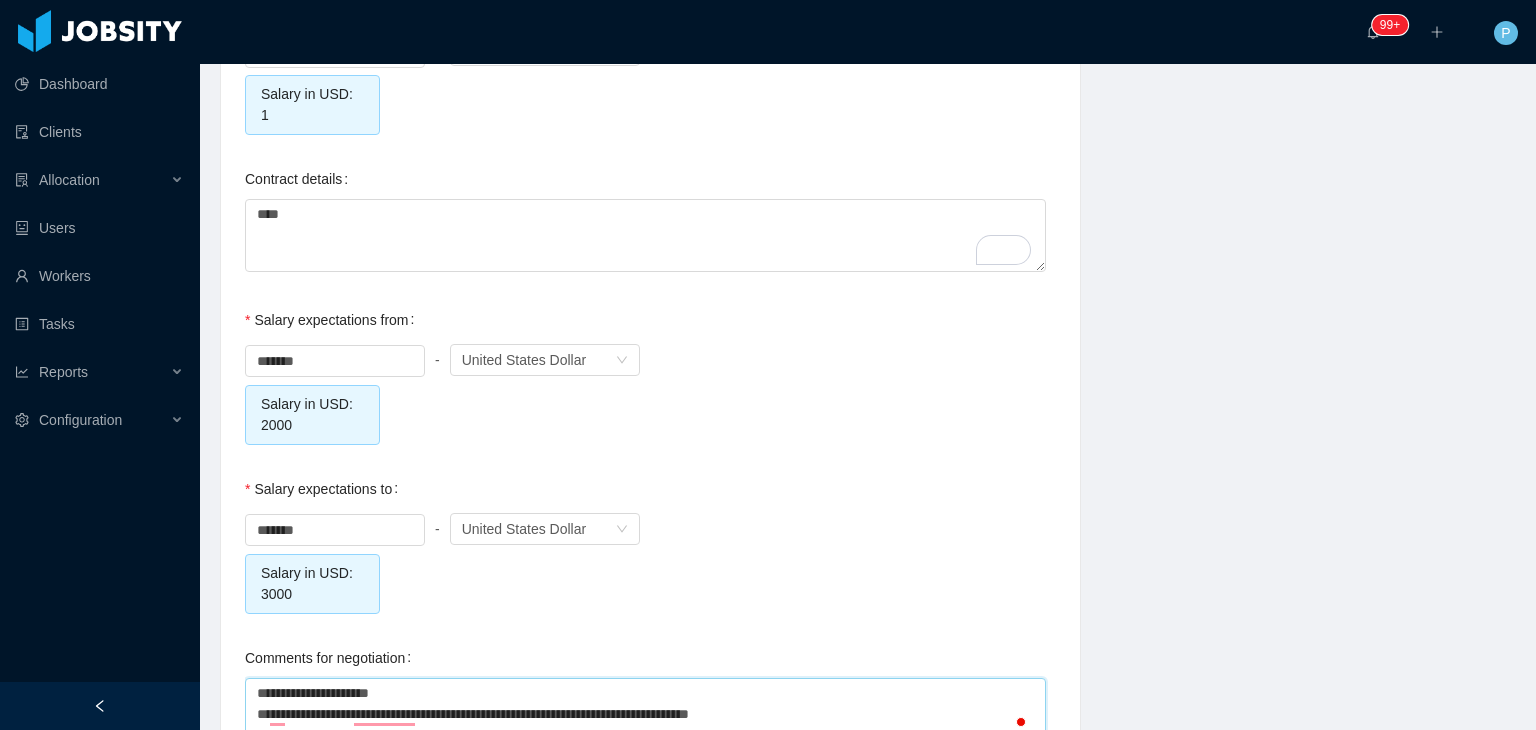 type 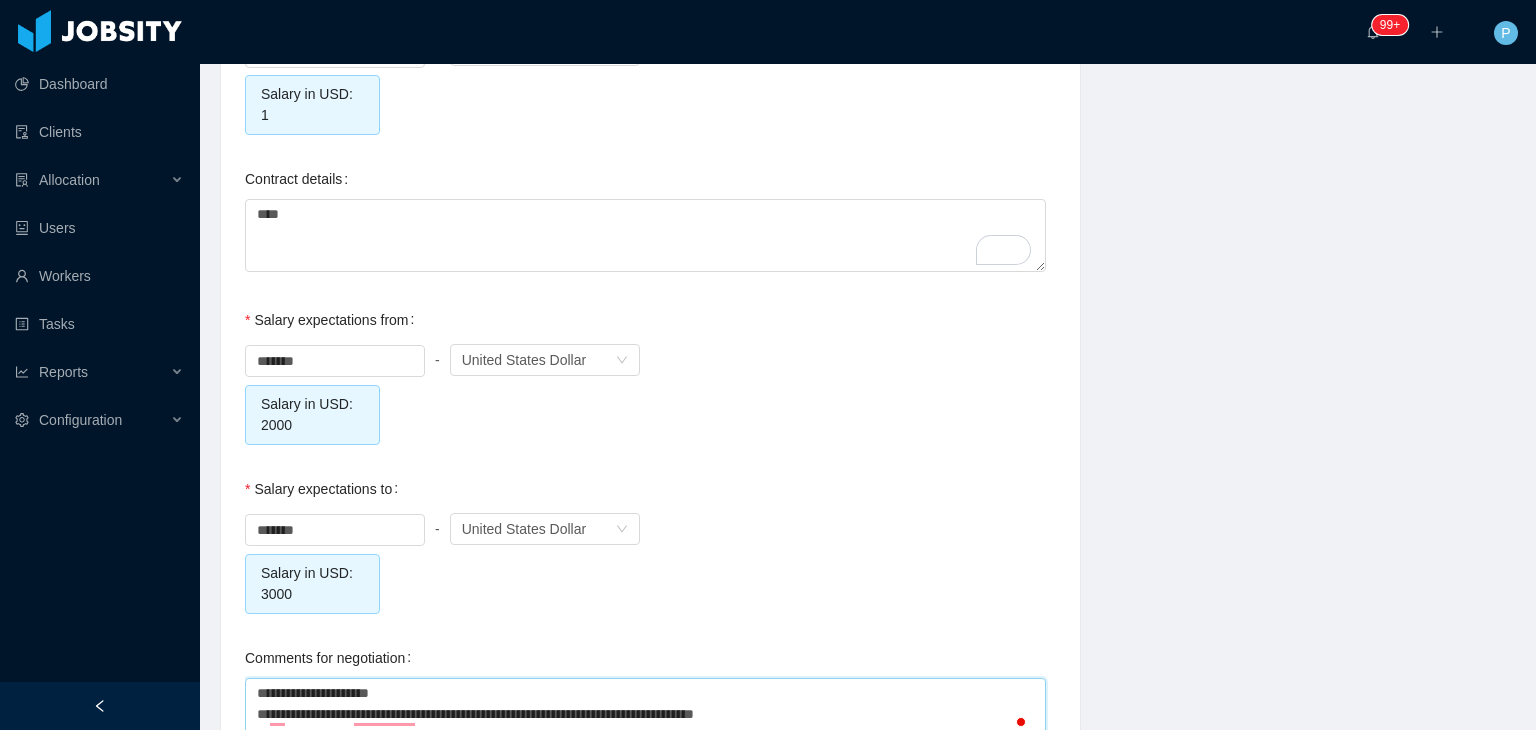 type on "**********" 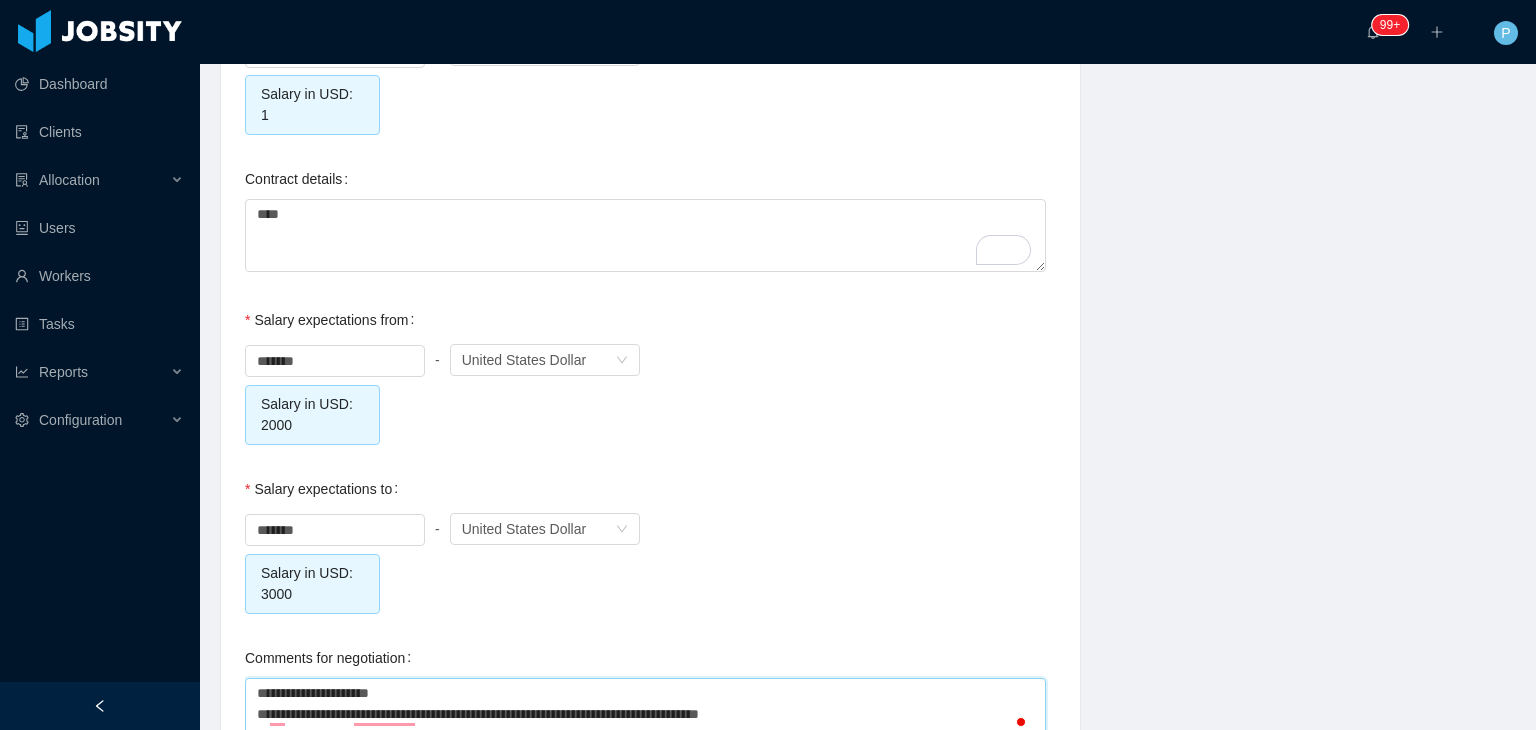 type on "**********" 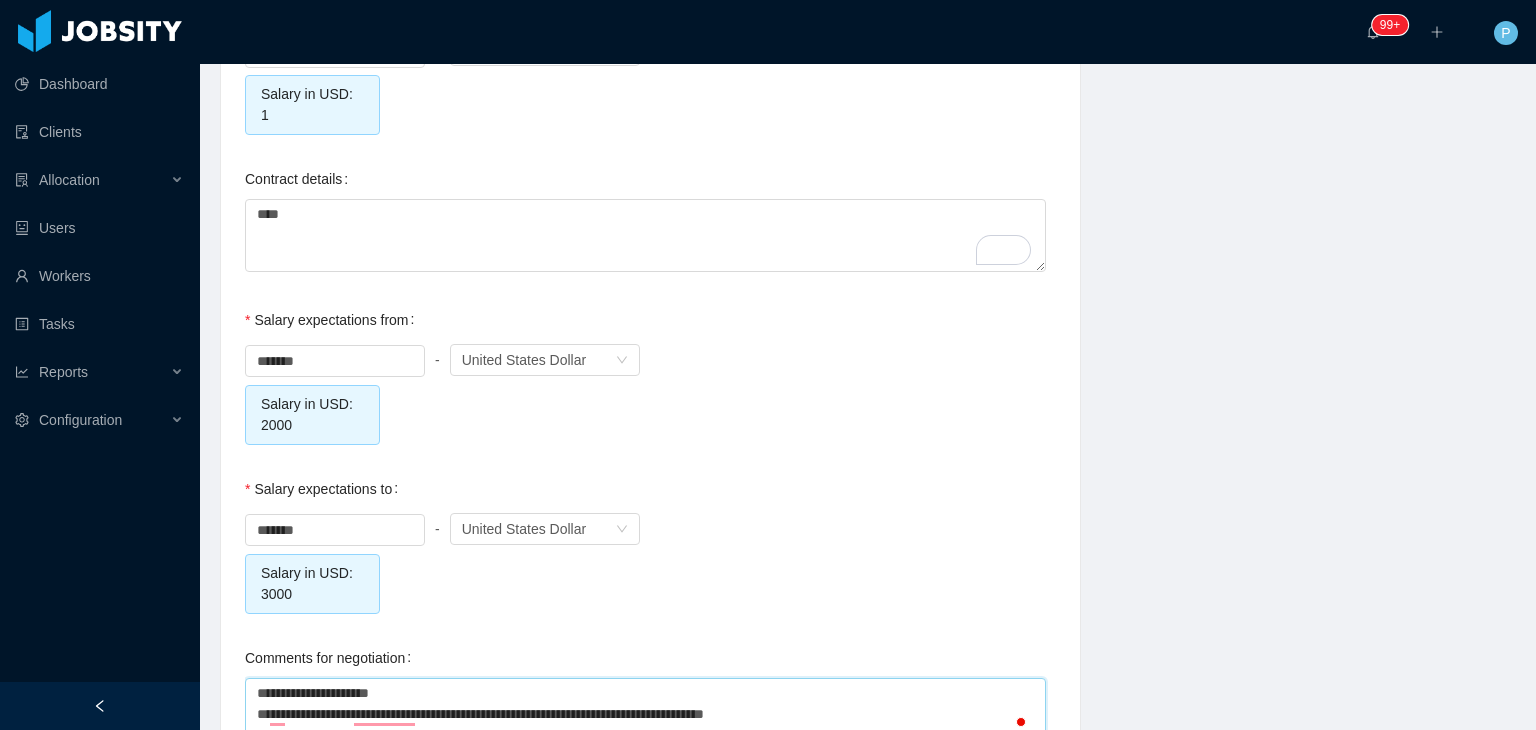 type on "**********" 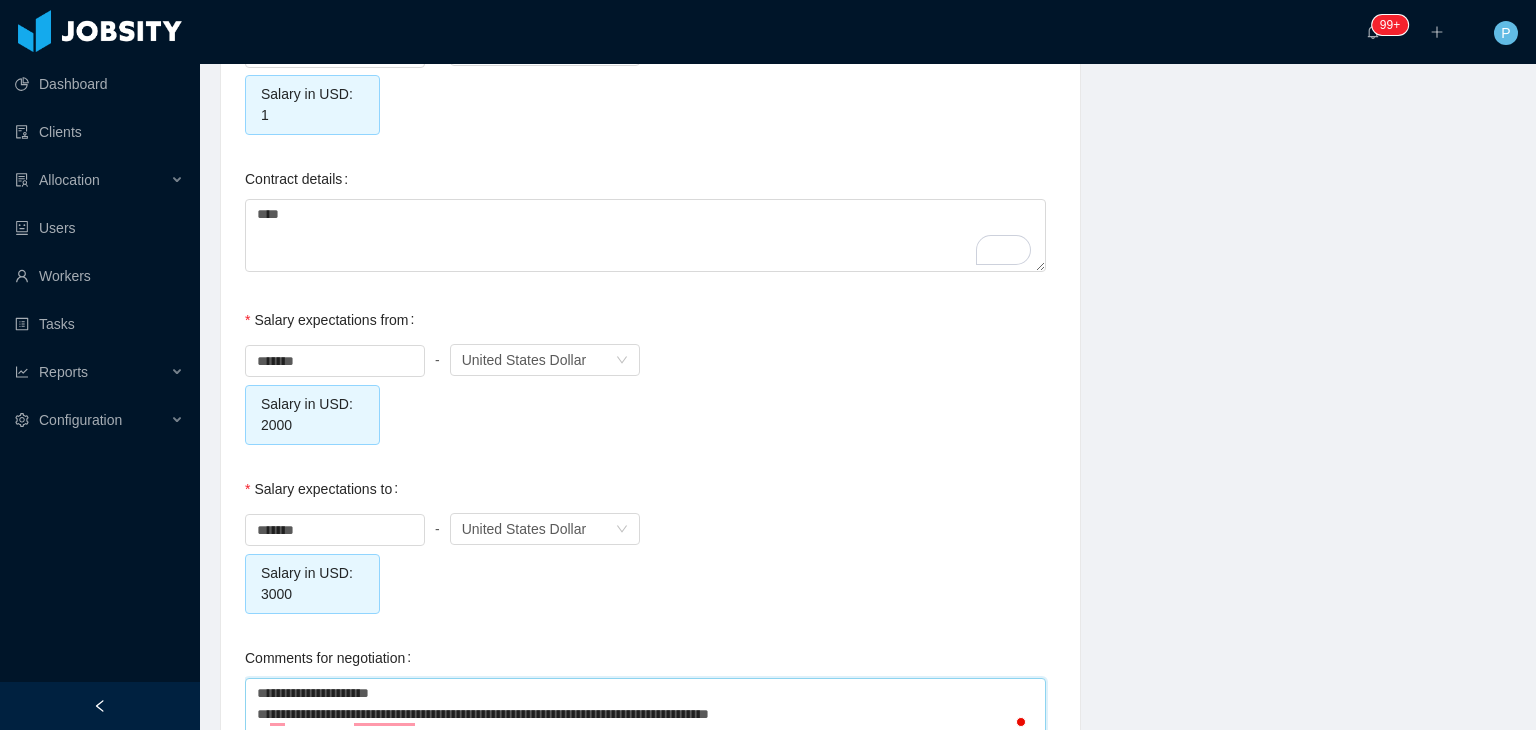 type on "**********" 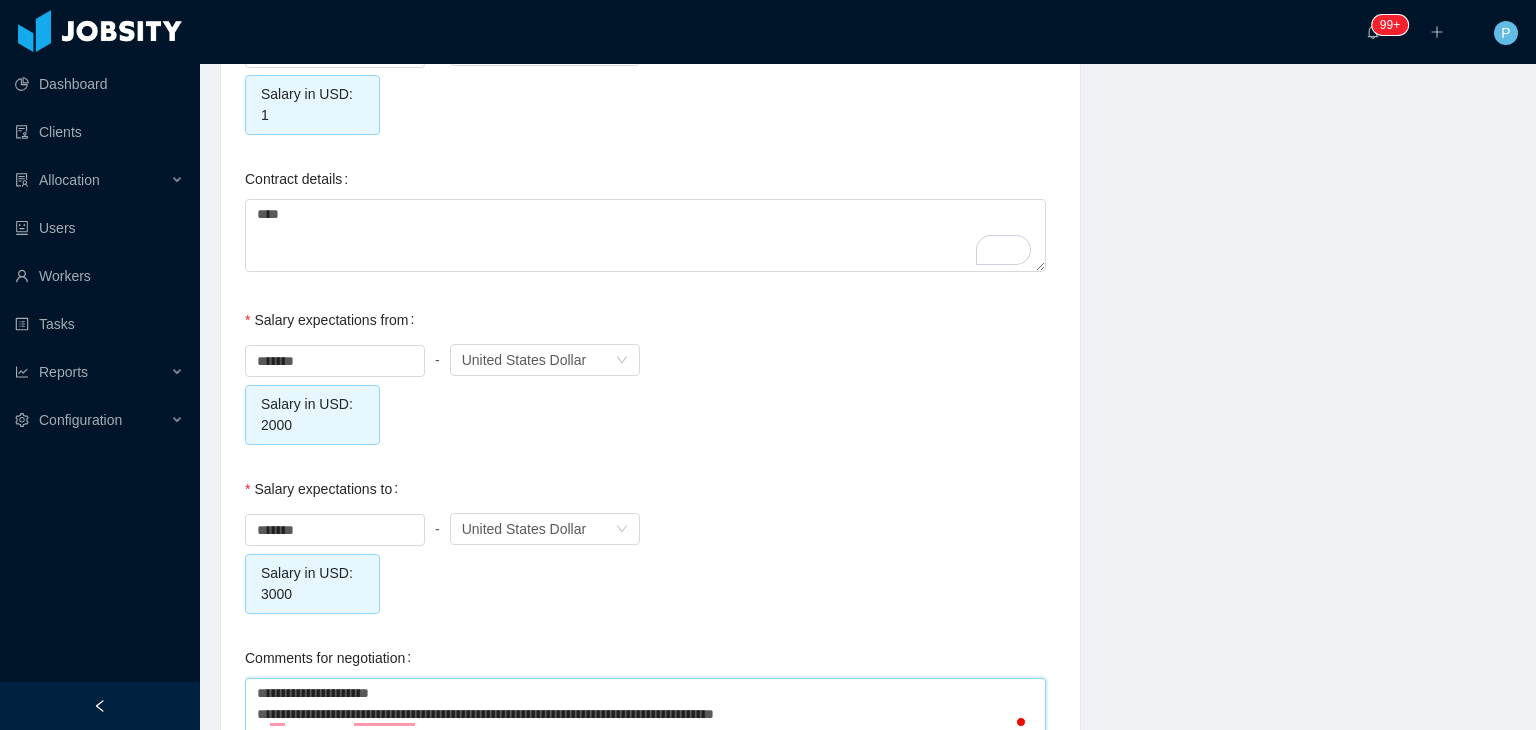 type 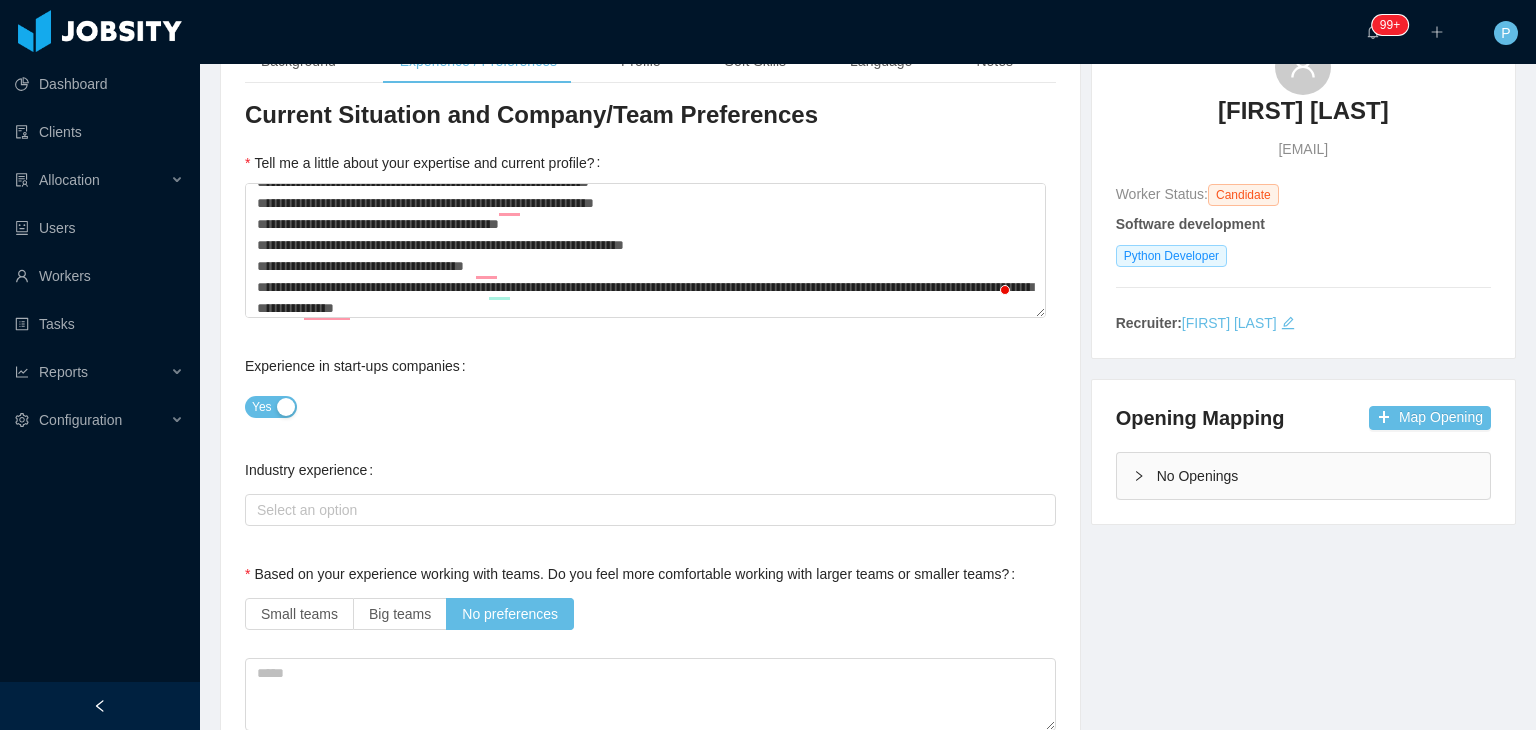 scroll, scrollTop: 0, scrollLeft: 0, axis: both 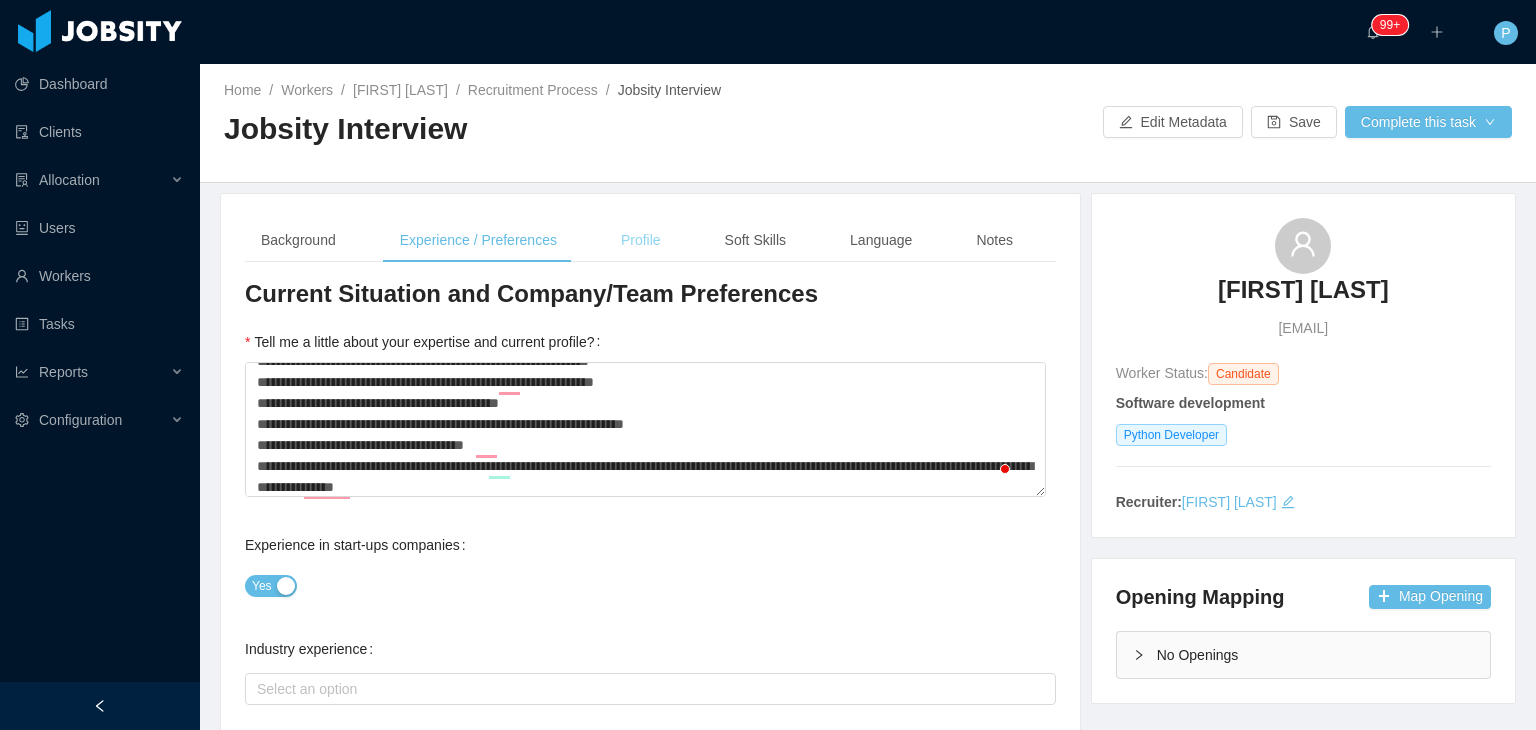 click on "Profile" at bounding box center [641, 240] 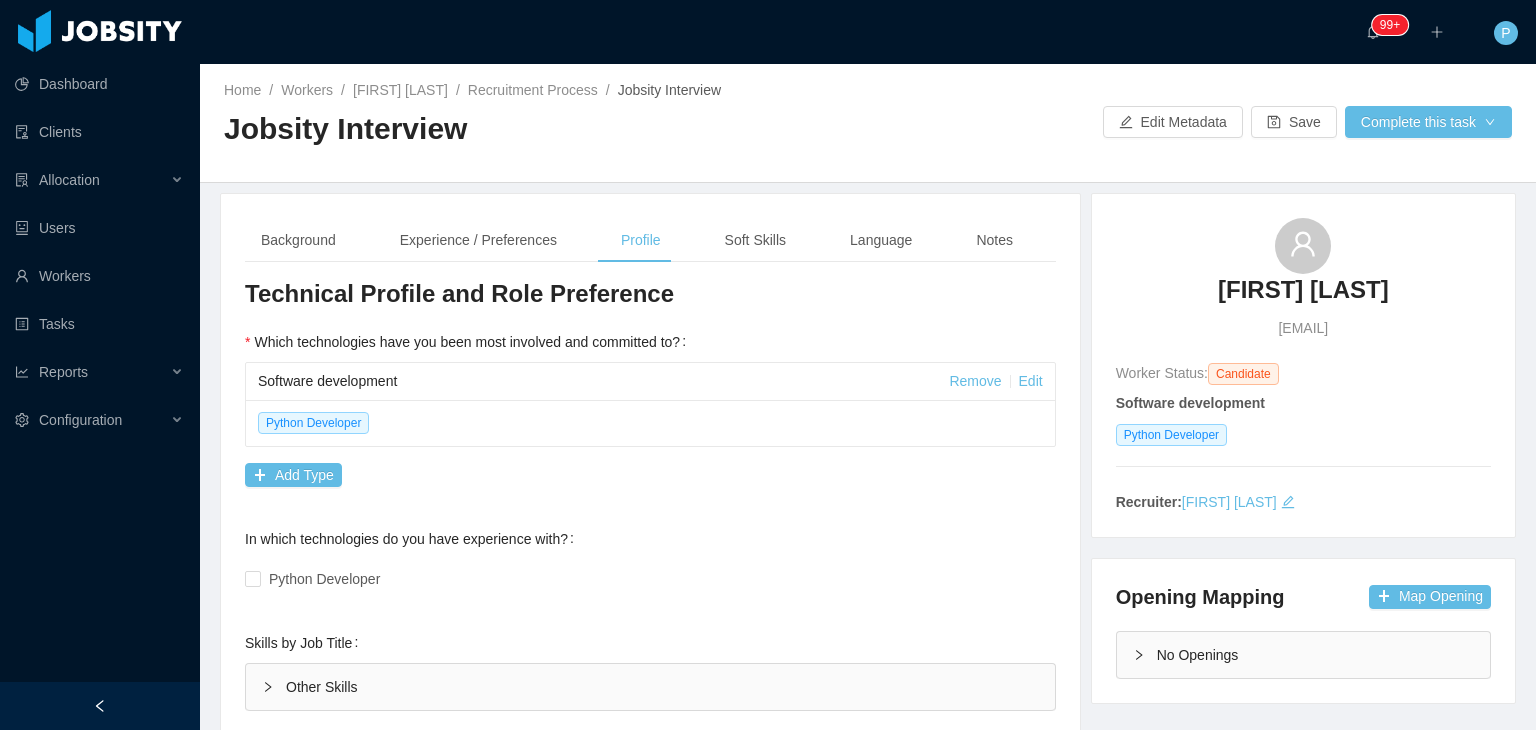 click on "Jobsity Interview" at bounding box center [546, 129] 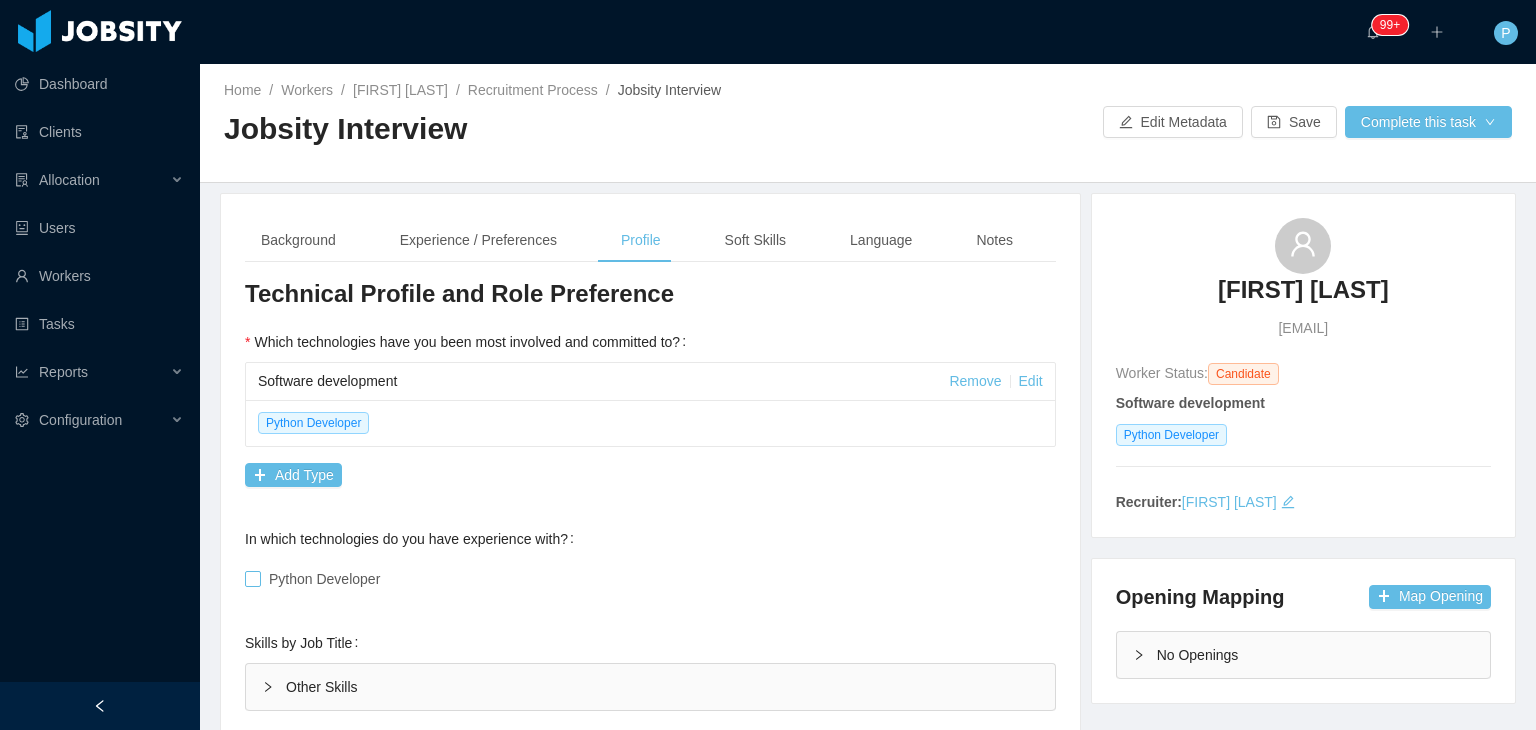 click on "Python Developer" at bounding box center (324, 579) 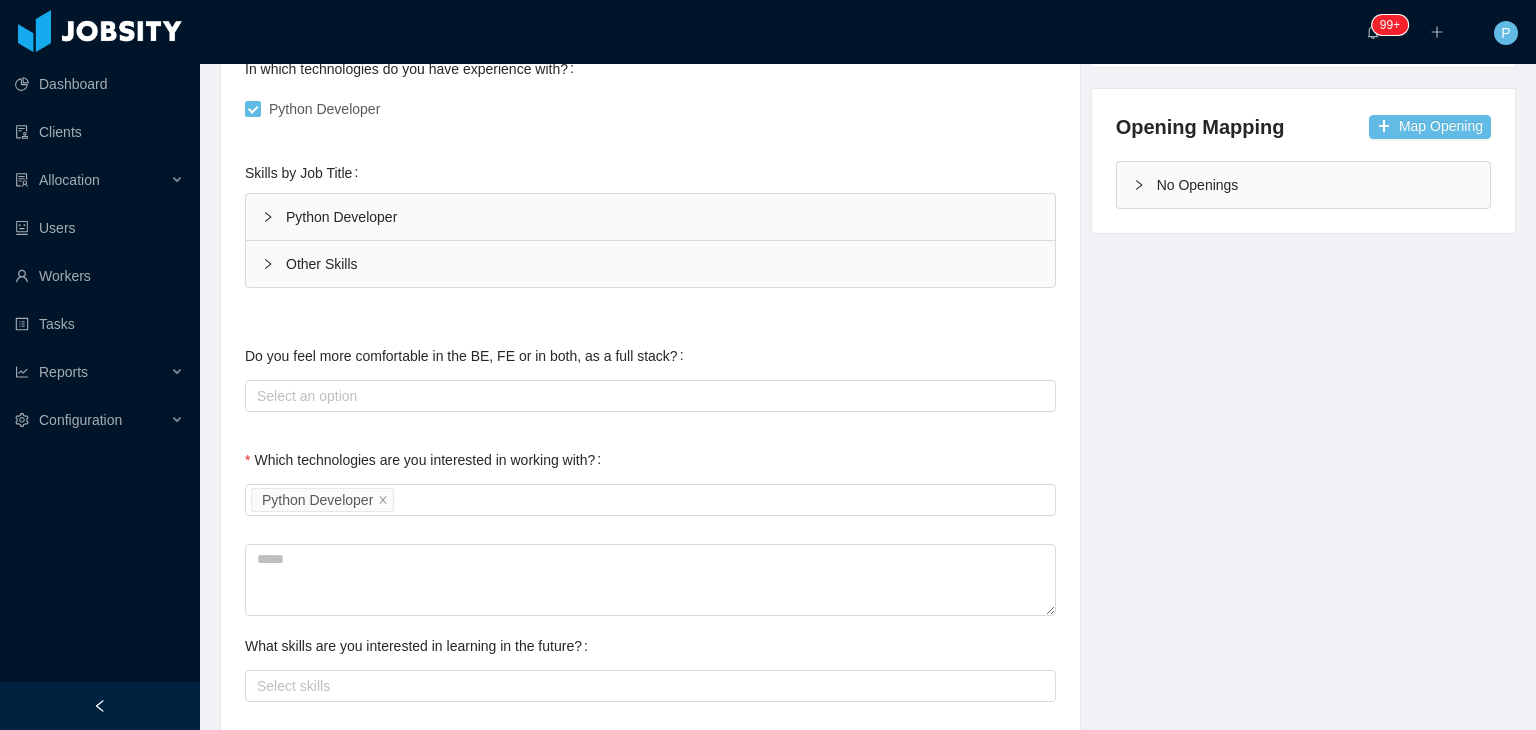 scroll, scrollTop: 502, scrollLeft: 0, axis: vertical 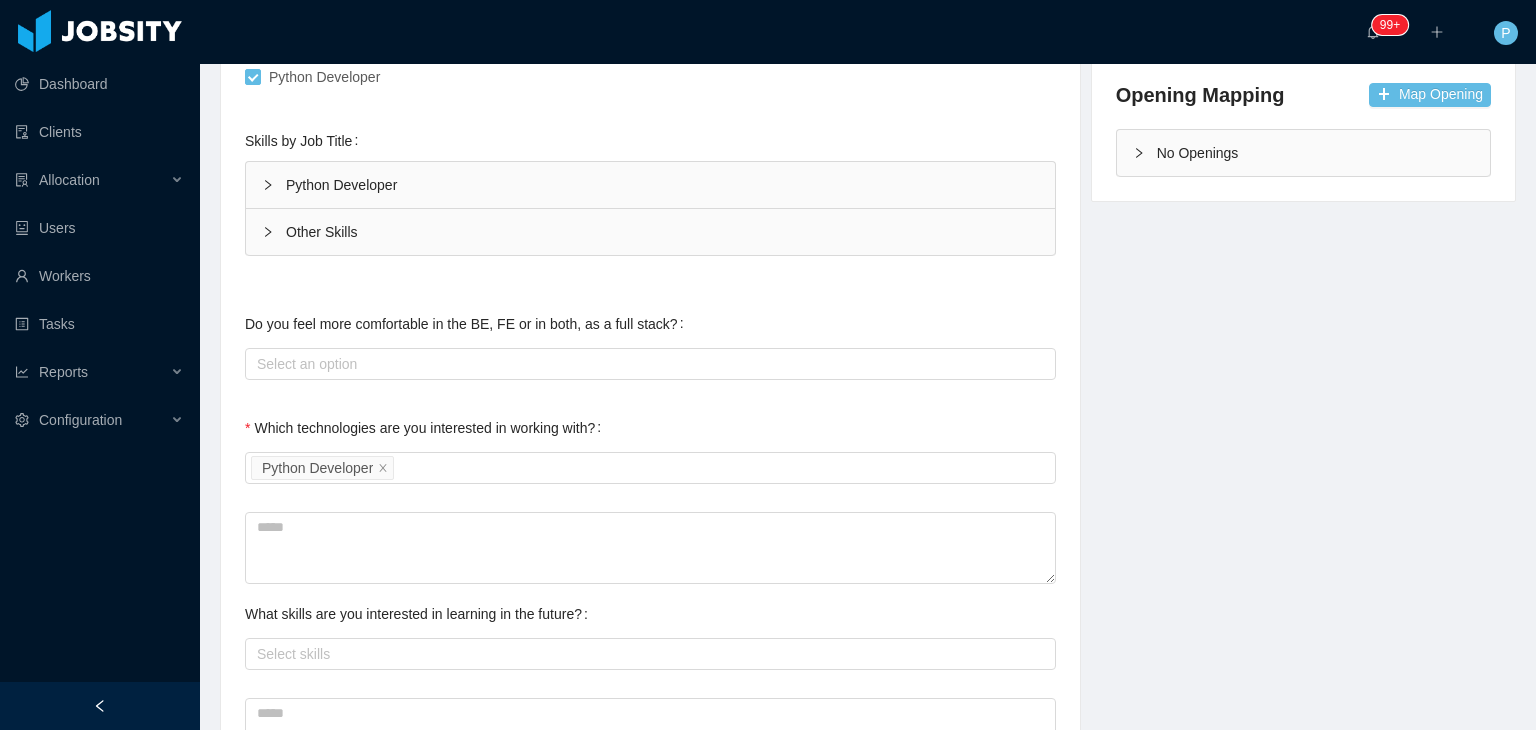 click on "Python Developer" at bounding box center (650, 185) 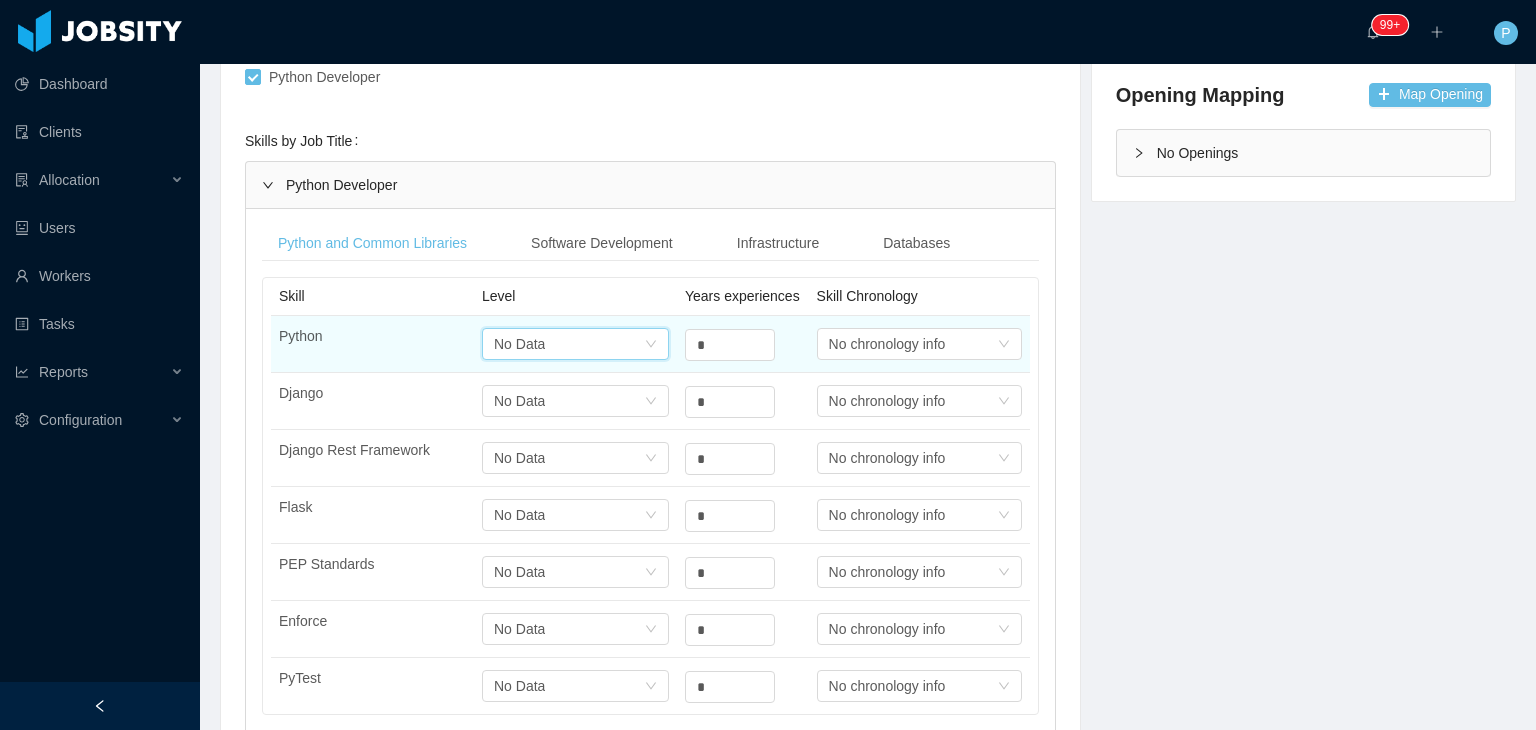 click on "Select one No Data" at bounding box center (569, 344) 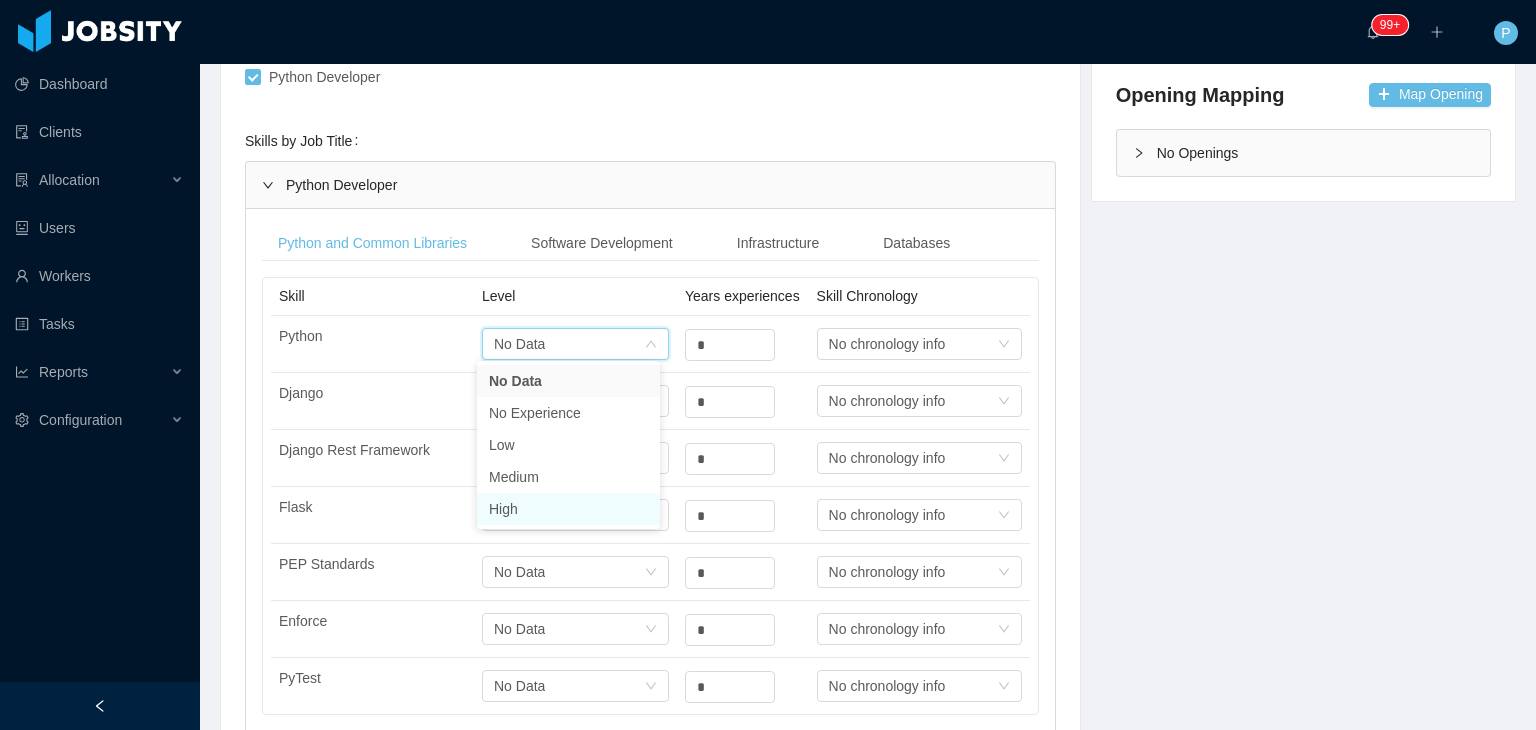 click on "High" at bounding box center [568, 509] 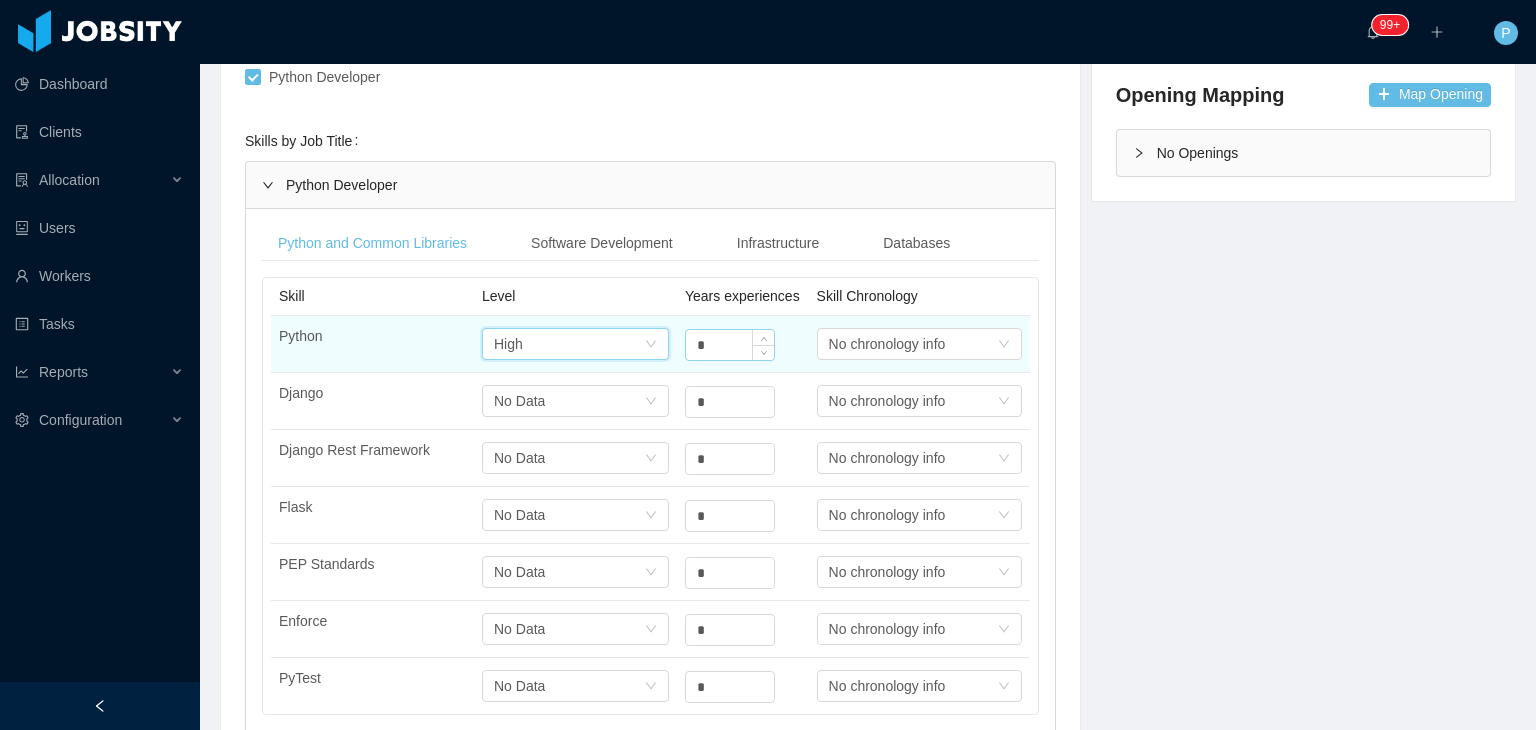click on "*" at bounding box center [730, 345] 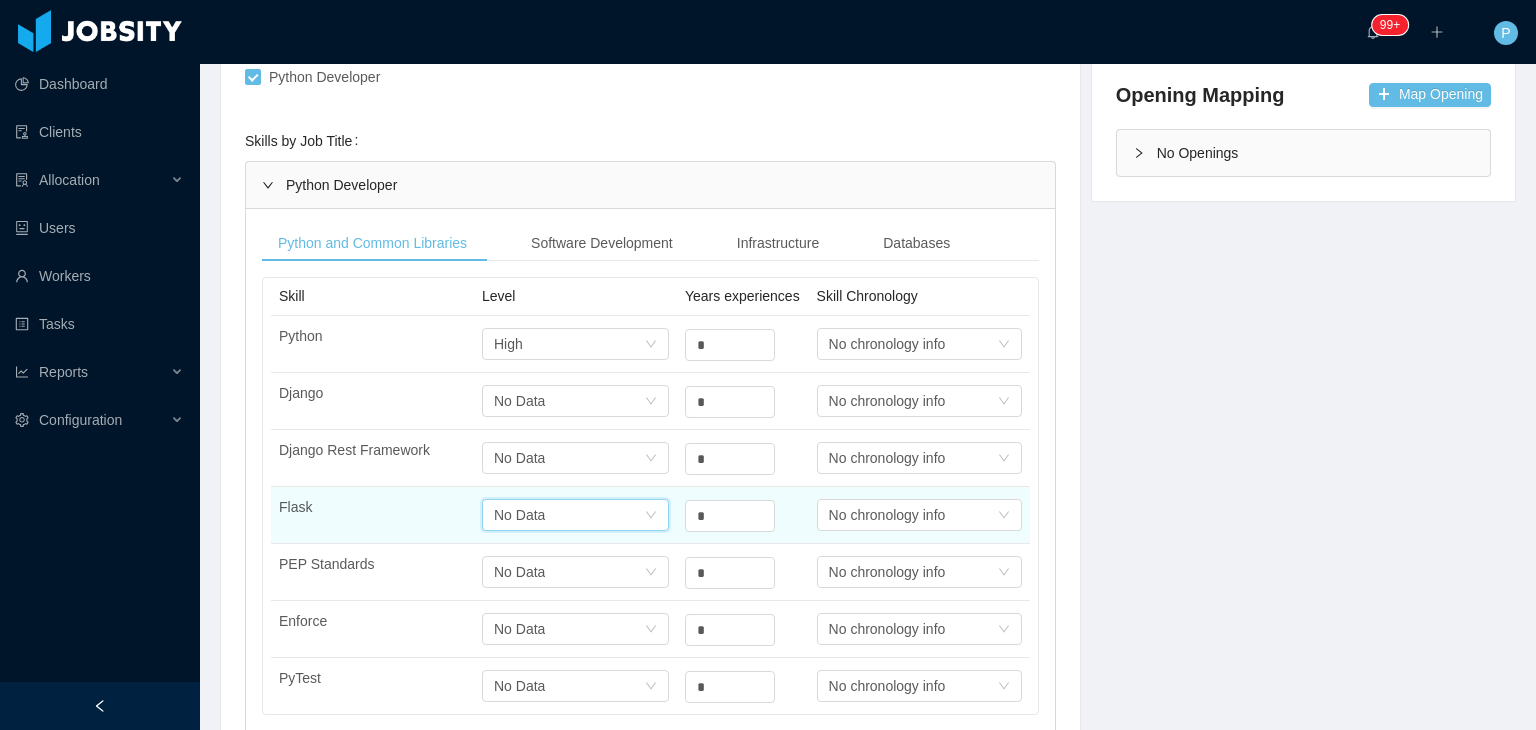 click on "Select one No Data" at bounding box center (569, 515) 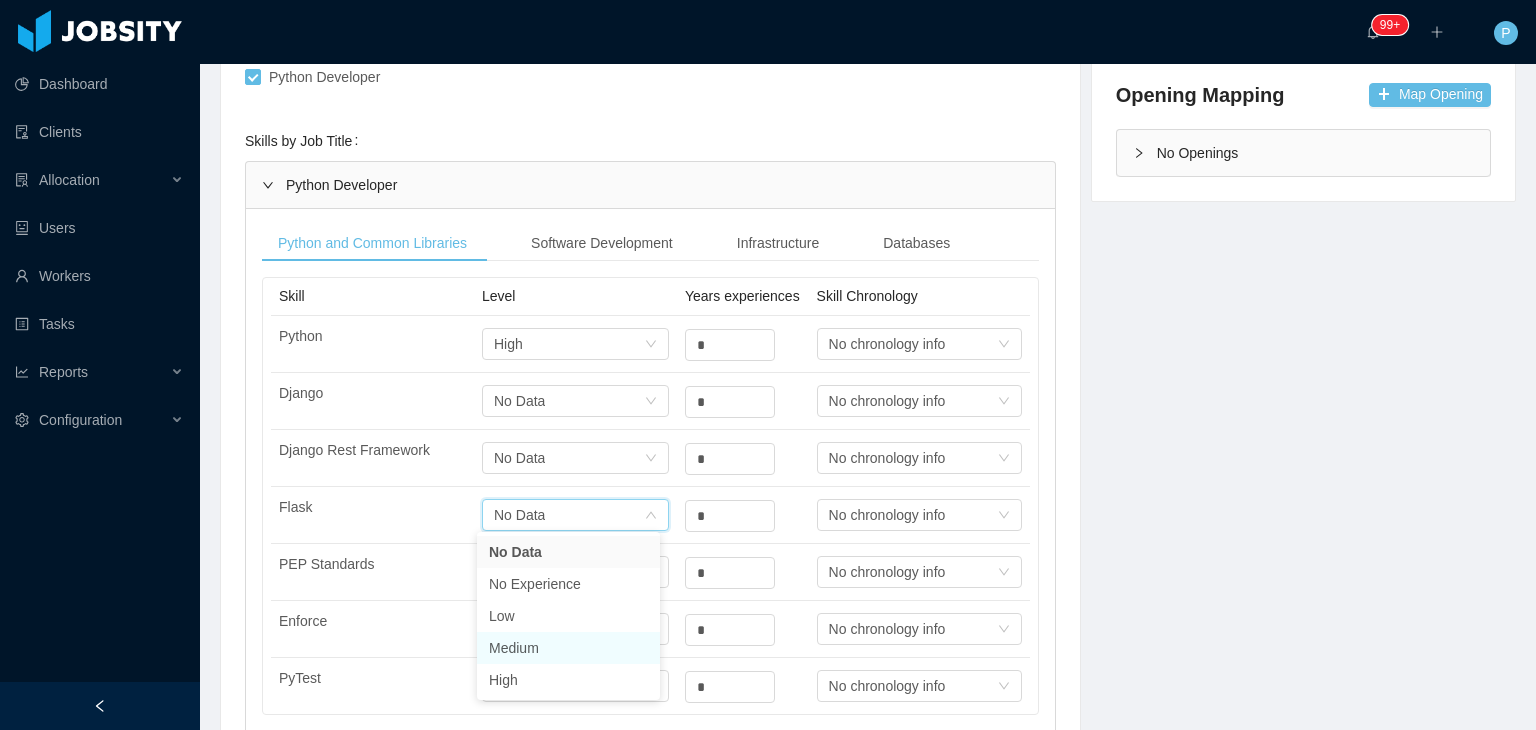 click on "Medium" at bounding box center (568, 648) 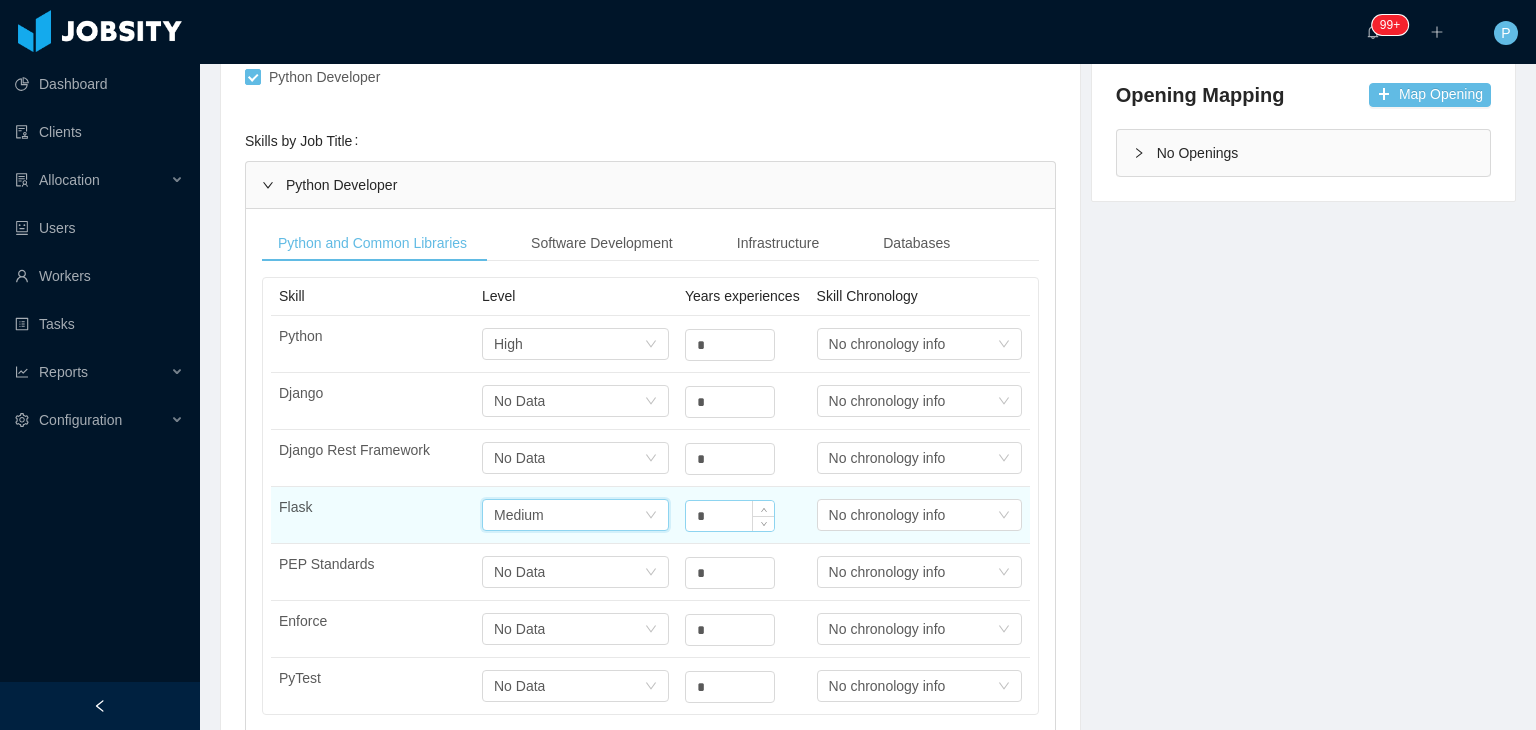 click on "*" at bounding box center [730, 345] 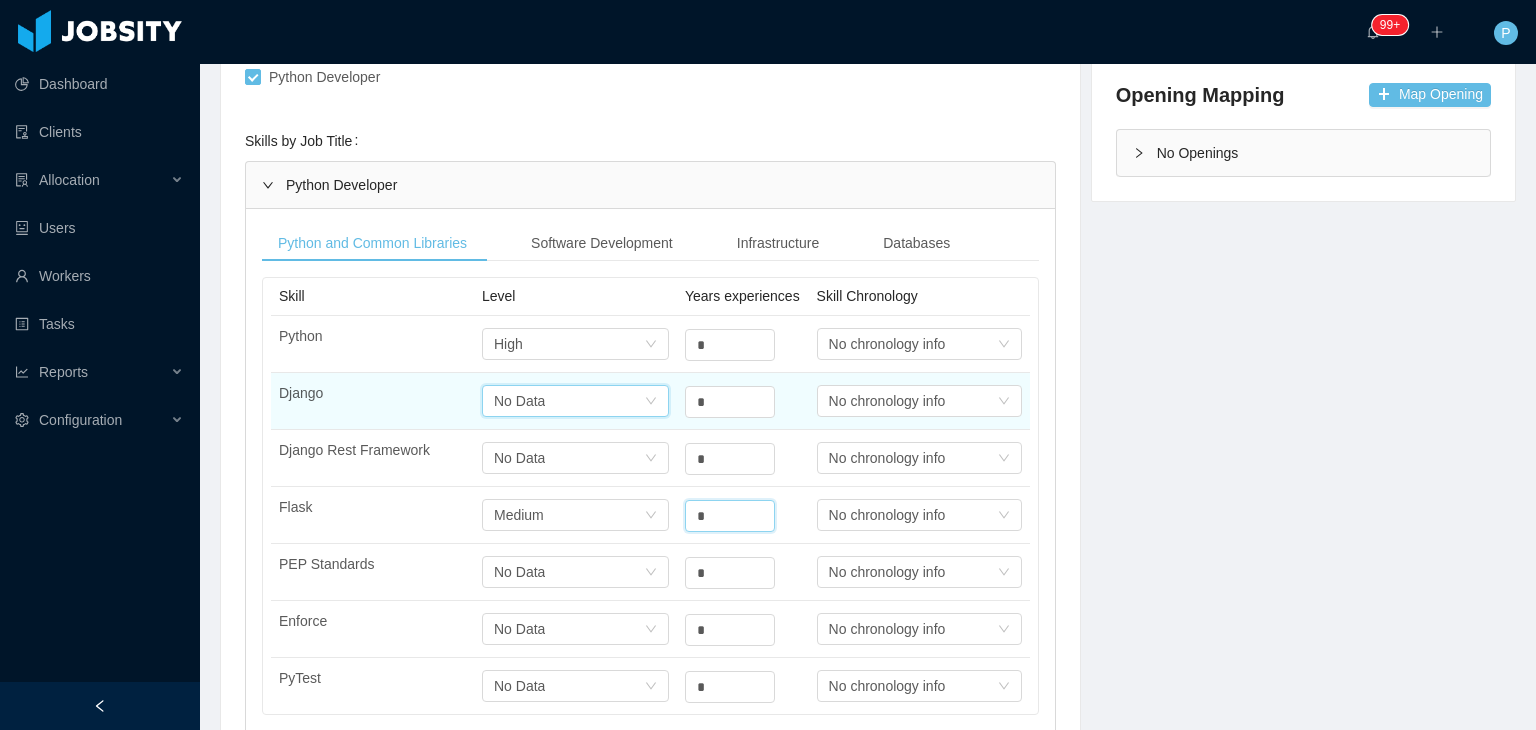 click on "Select one No Data" at bounding box center [569, 344] 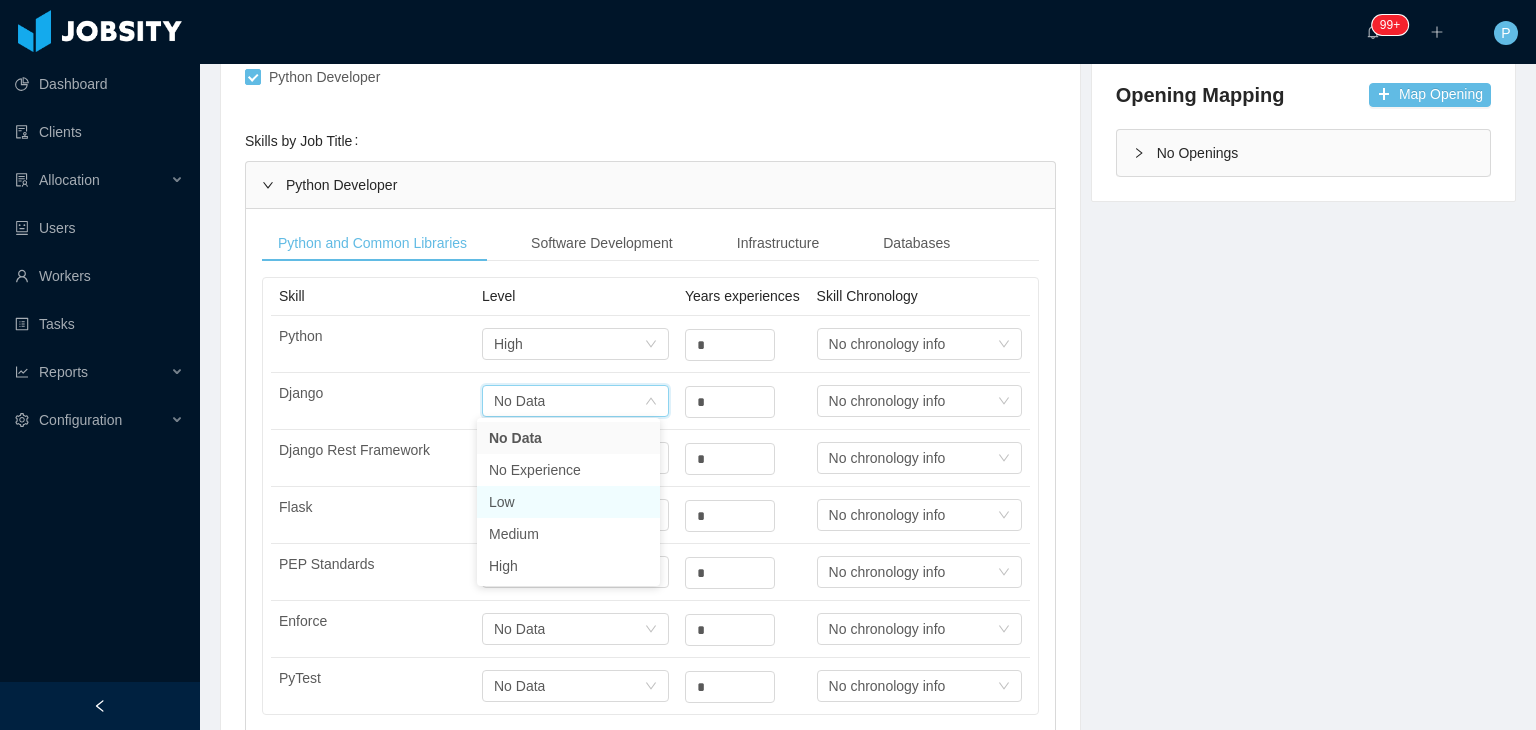 click on "Low" at bounding box center (568, 502) 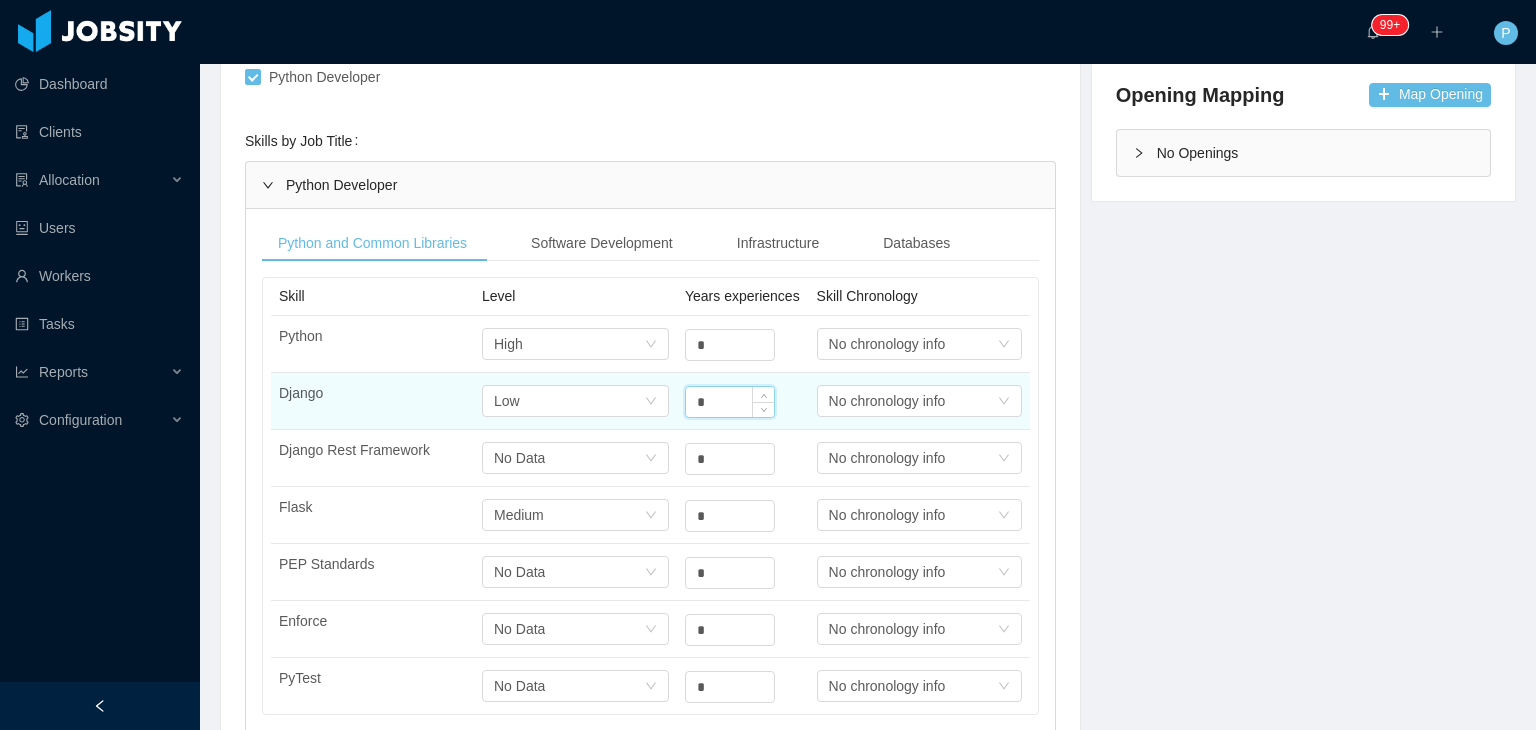 click on "*" at bounding box center (730, 402) 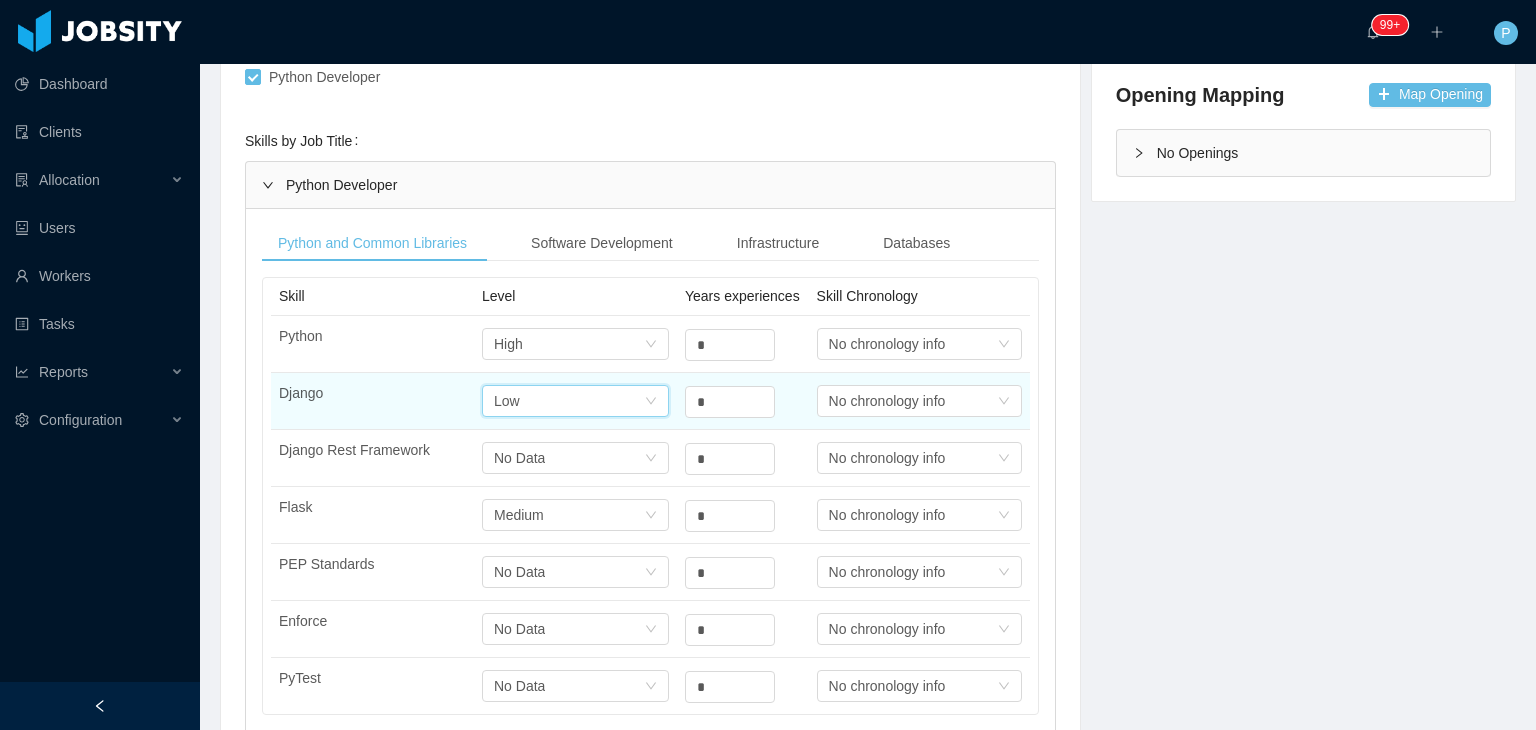 click on "Select one Low" at bounding box center [569, 401] 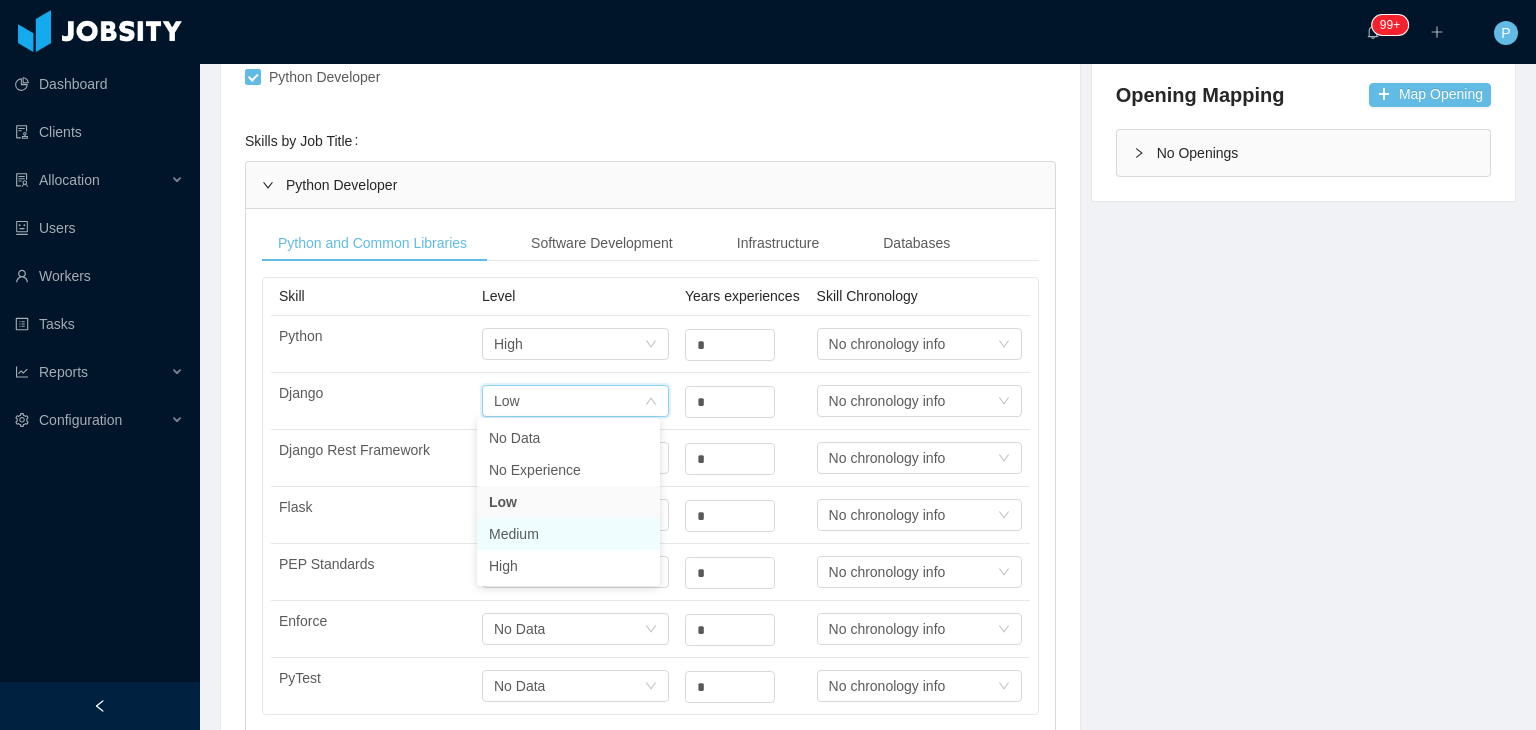 click on "Medium" at bounding box center (568, 534) 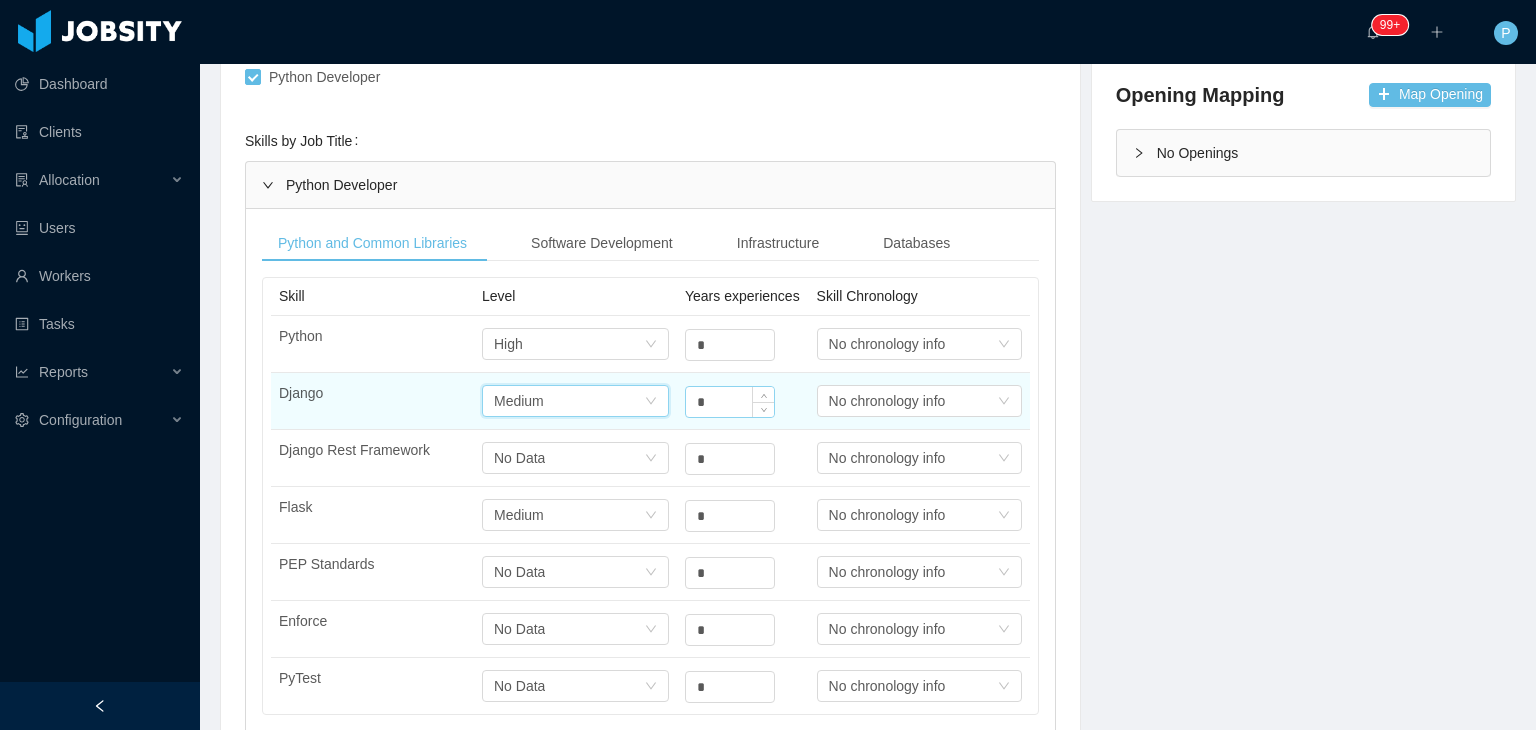 click on "*" at bounding box center (730, 345) 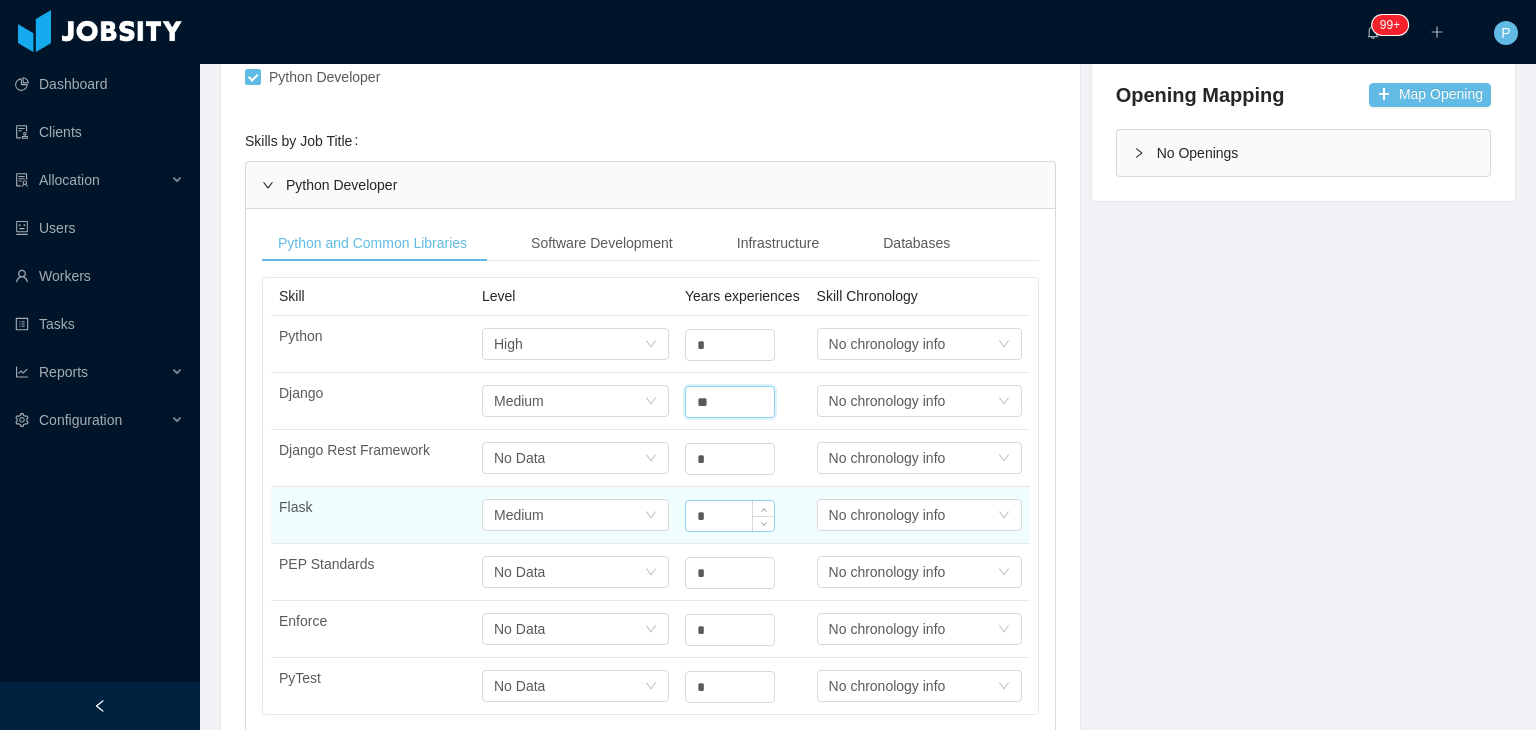 click on "*" at bounding box center (730, 345) 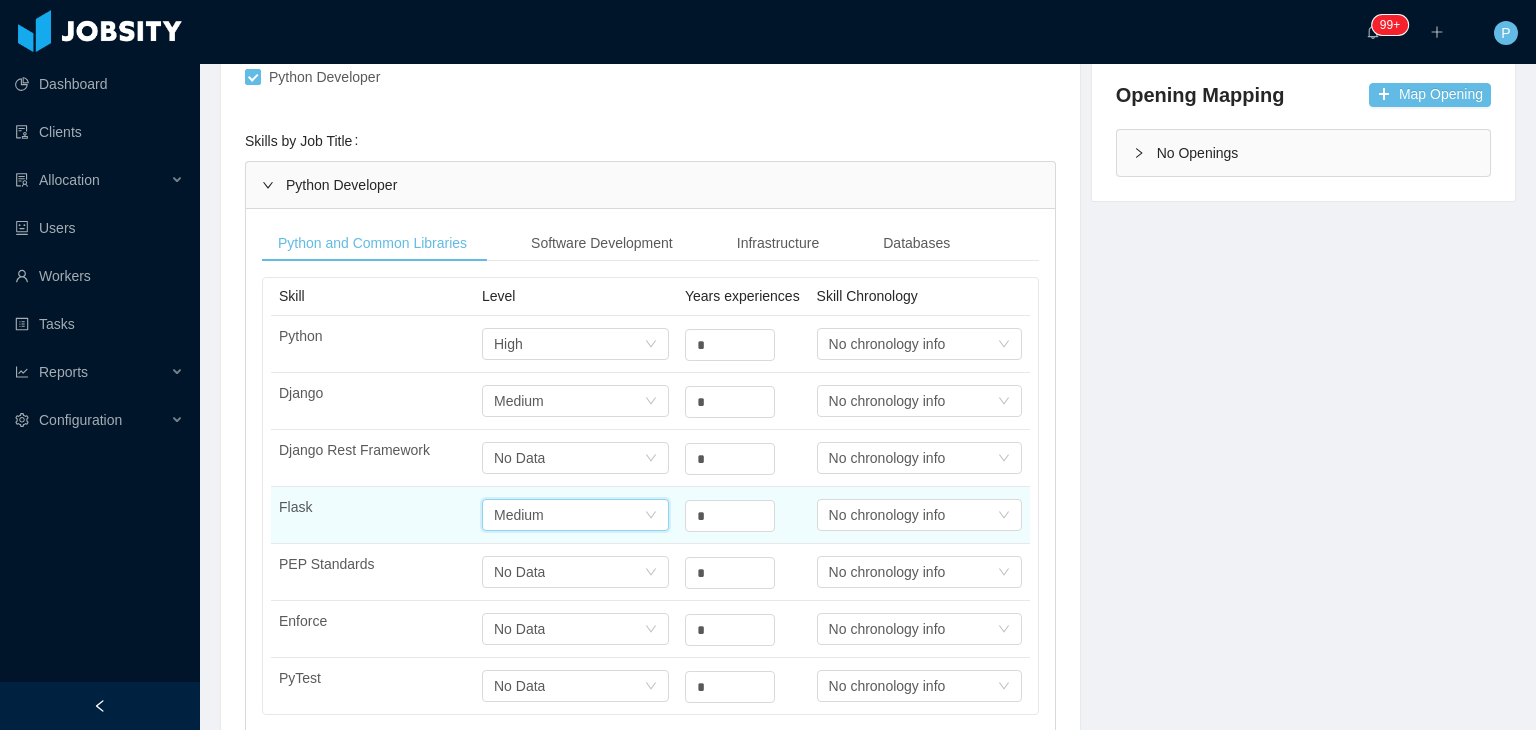 click on "Select one Medium" at bounding box center (575, 515) 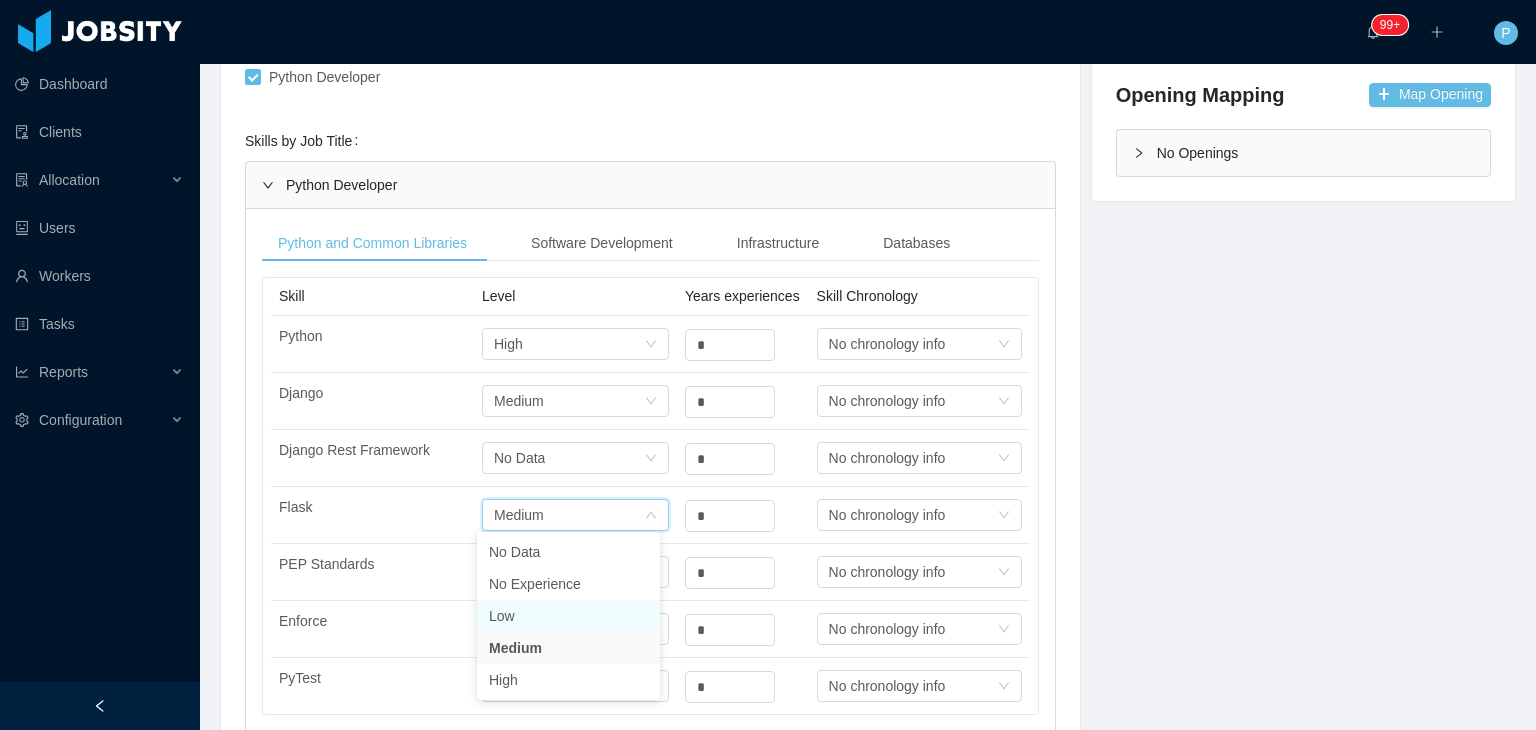 click on "Low" at bounding box center (568, 616) 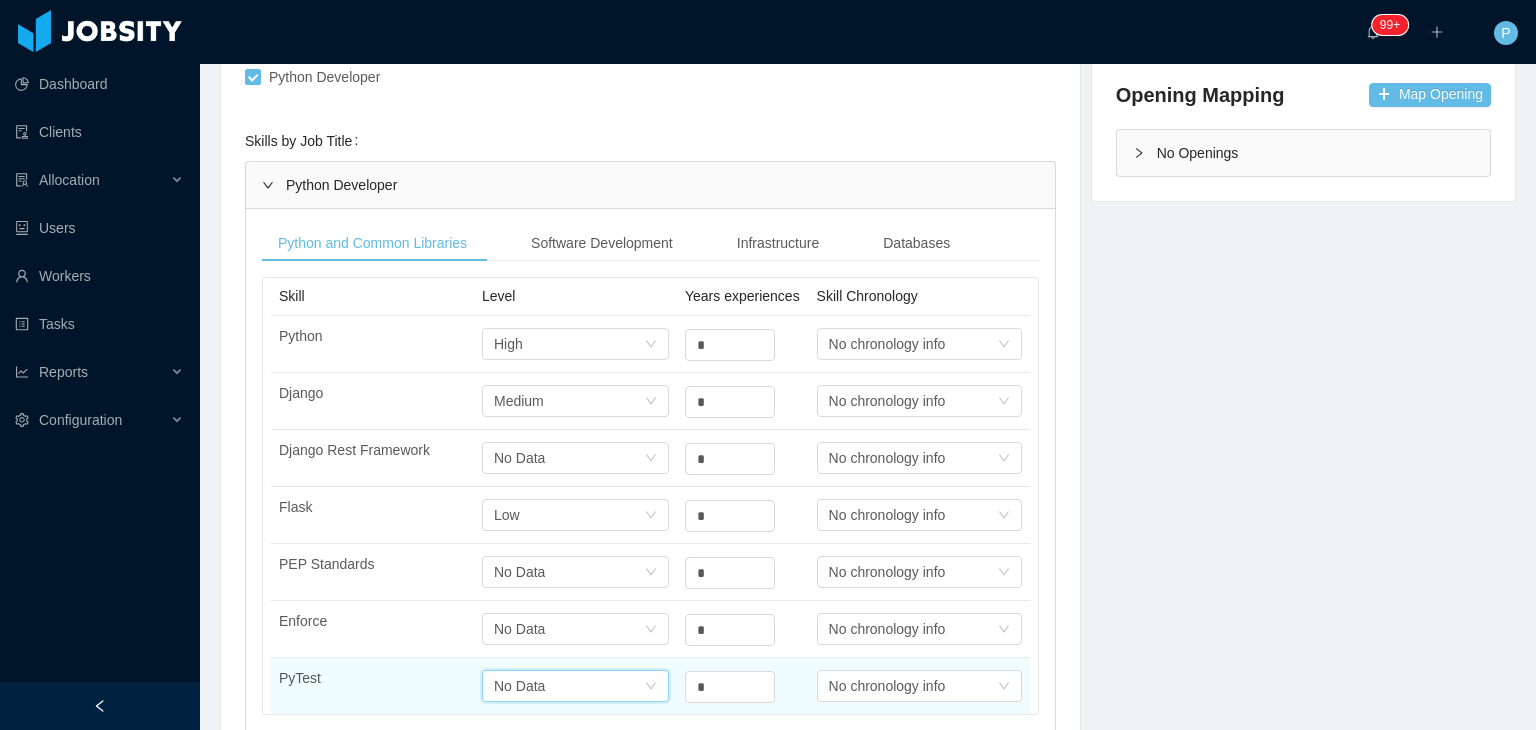 click on "Select one No Data" at bounding box center [569, 686] 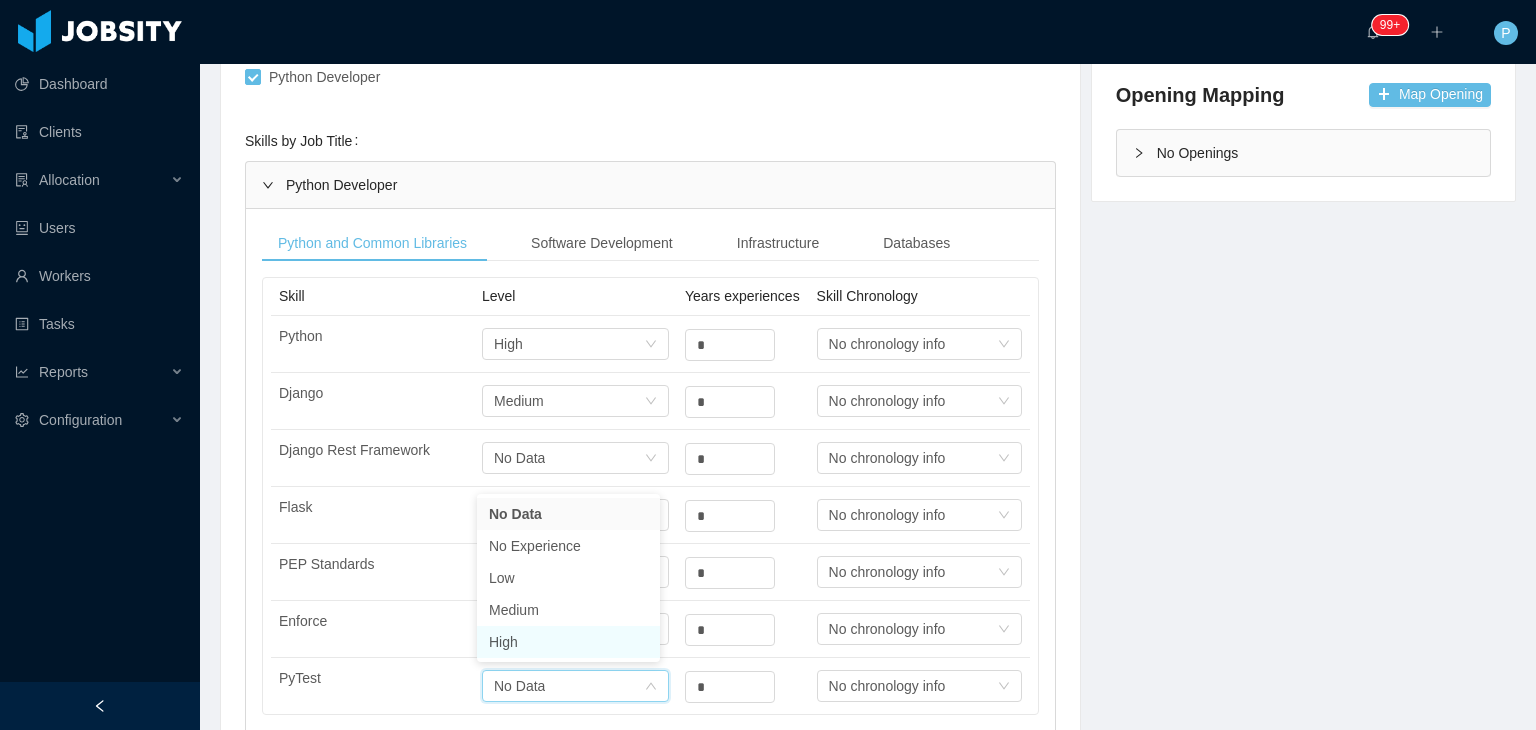 click on "High" at bounding box center [568, 642] 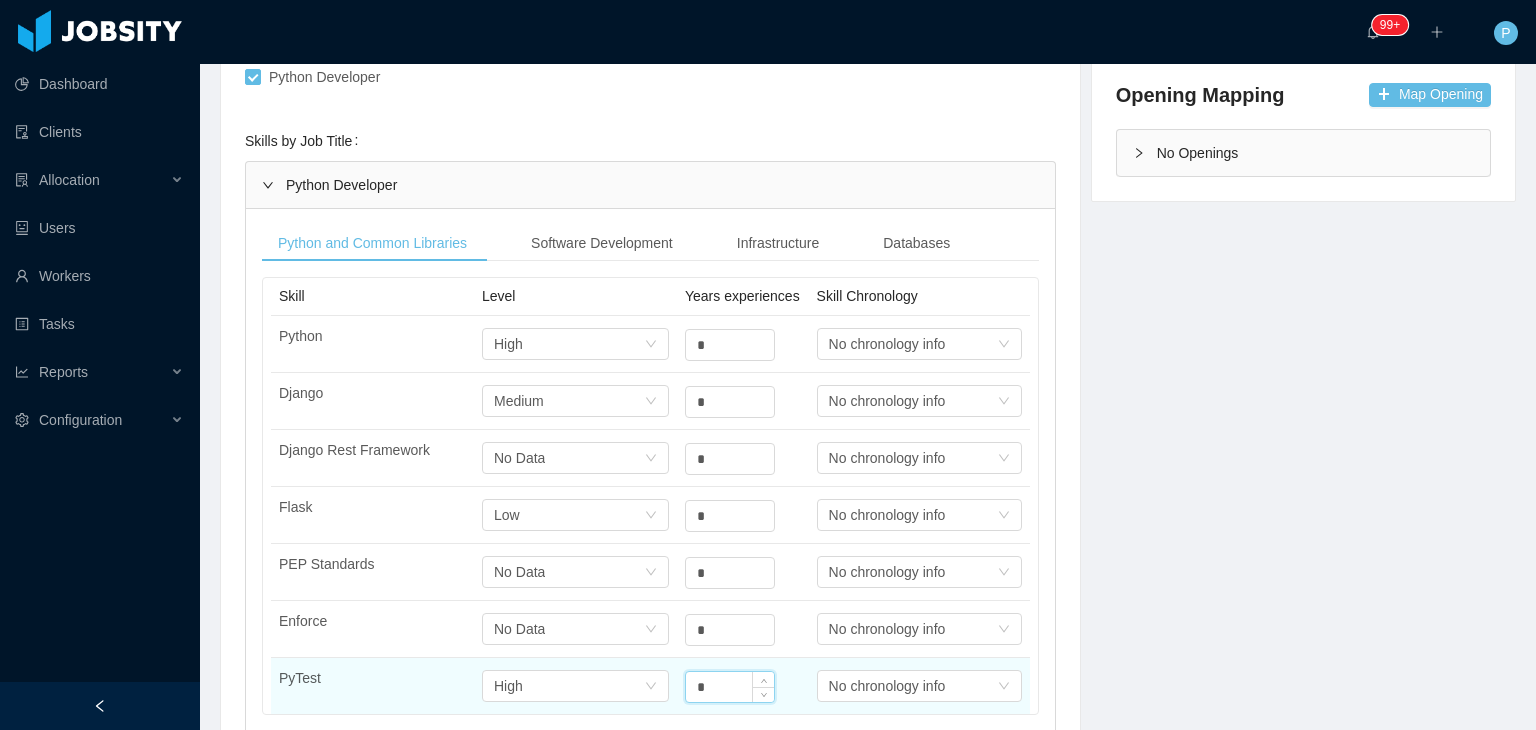 click on "*" at bounding box center [730, 687] 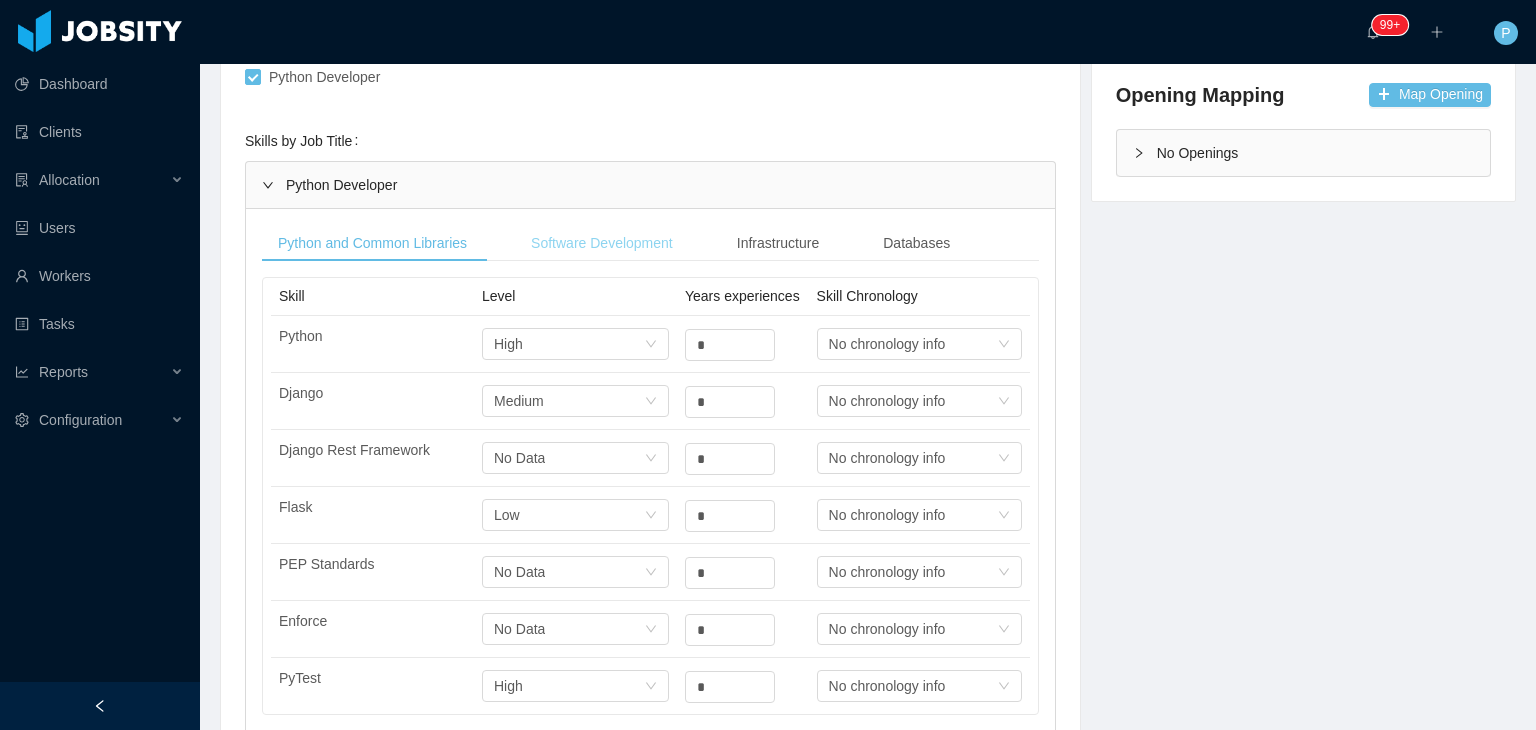 click on "Software Development" at bounding box center (602, 243) 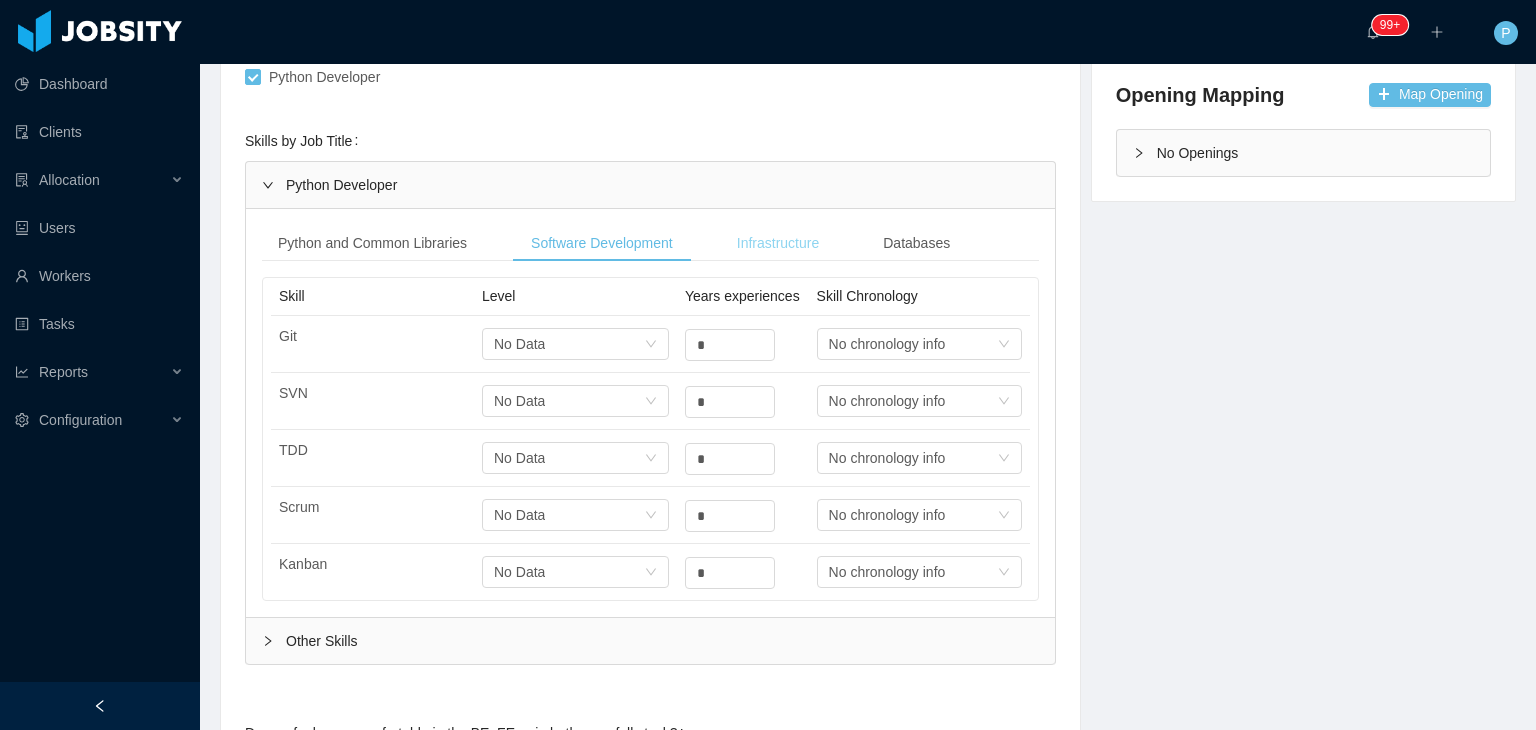click on "Infrastructure" at bounding box center [778, 243] 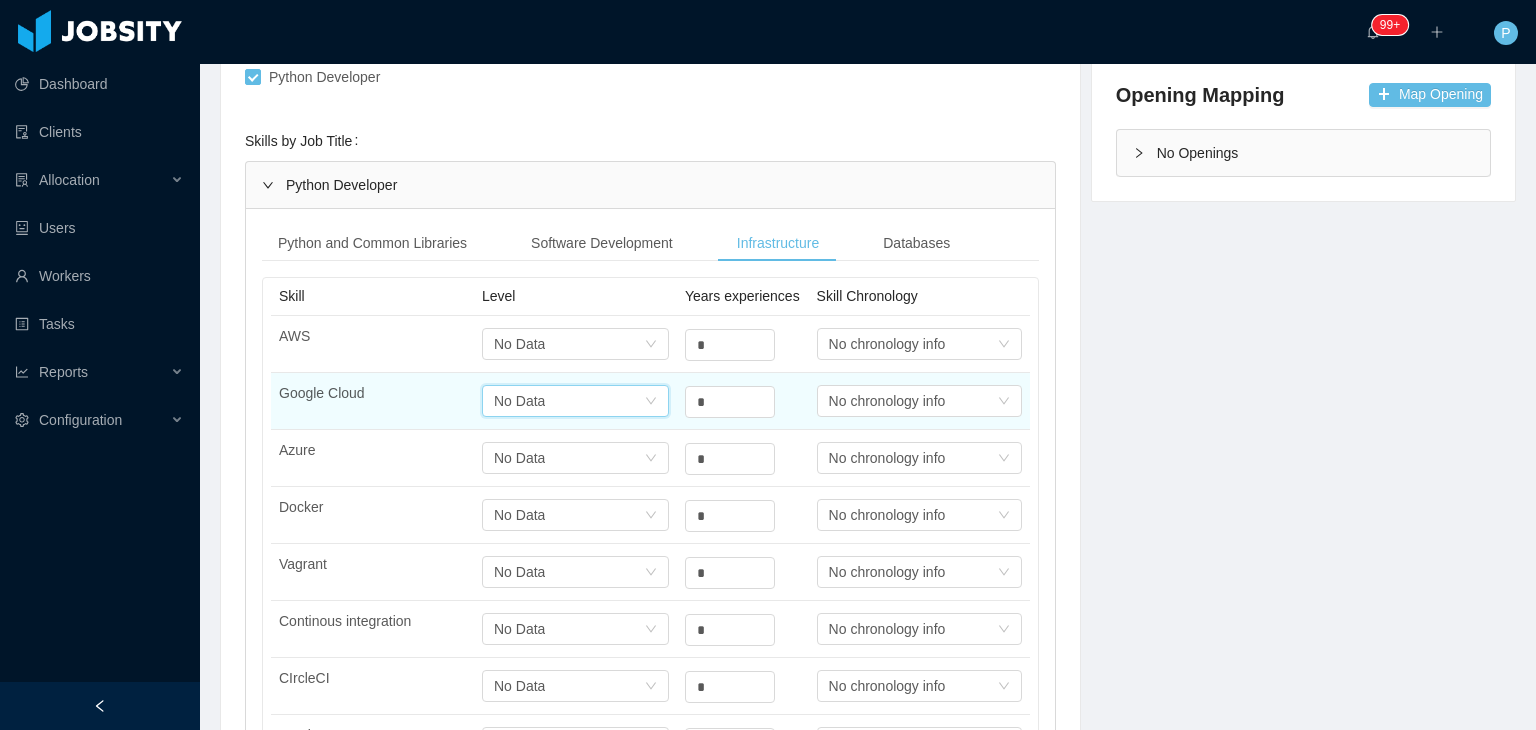 click on "Select one No Data" at bounding box center [569, 401] 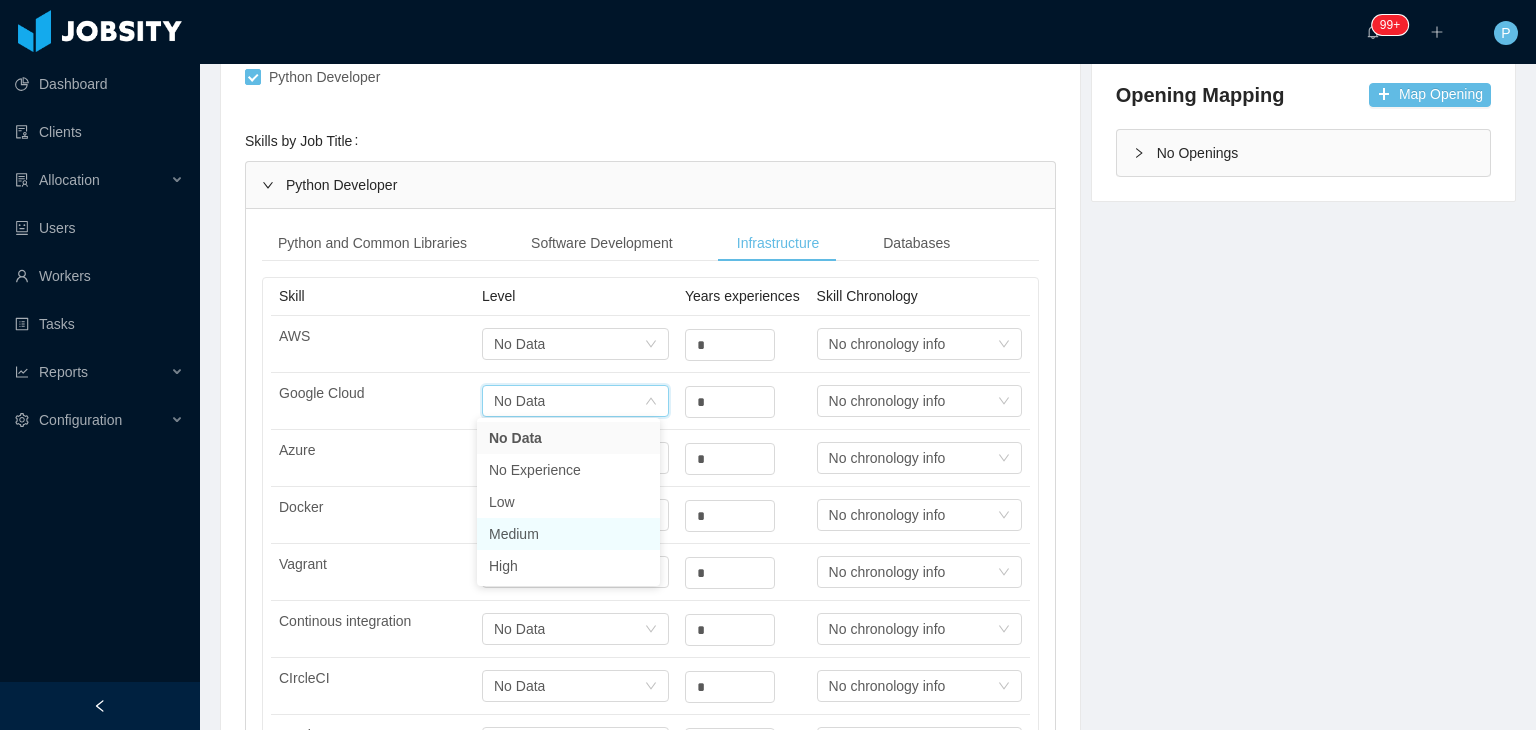 click on "Medium" at bounding box center [568, 534] 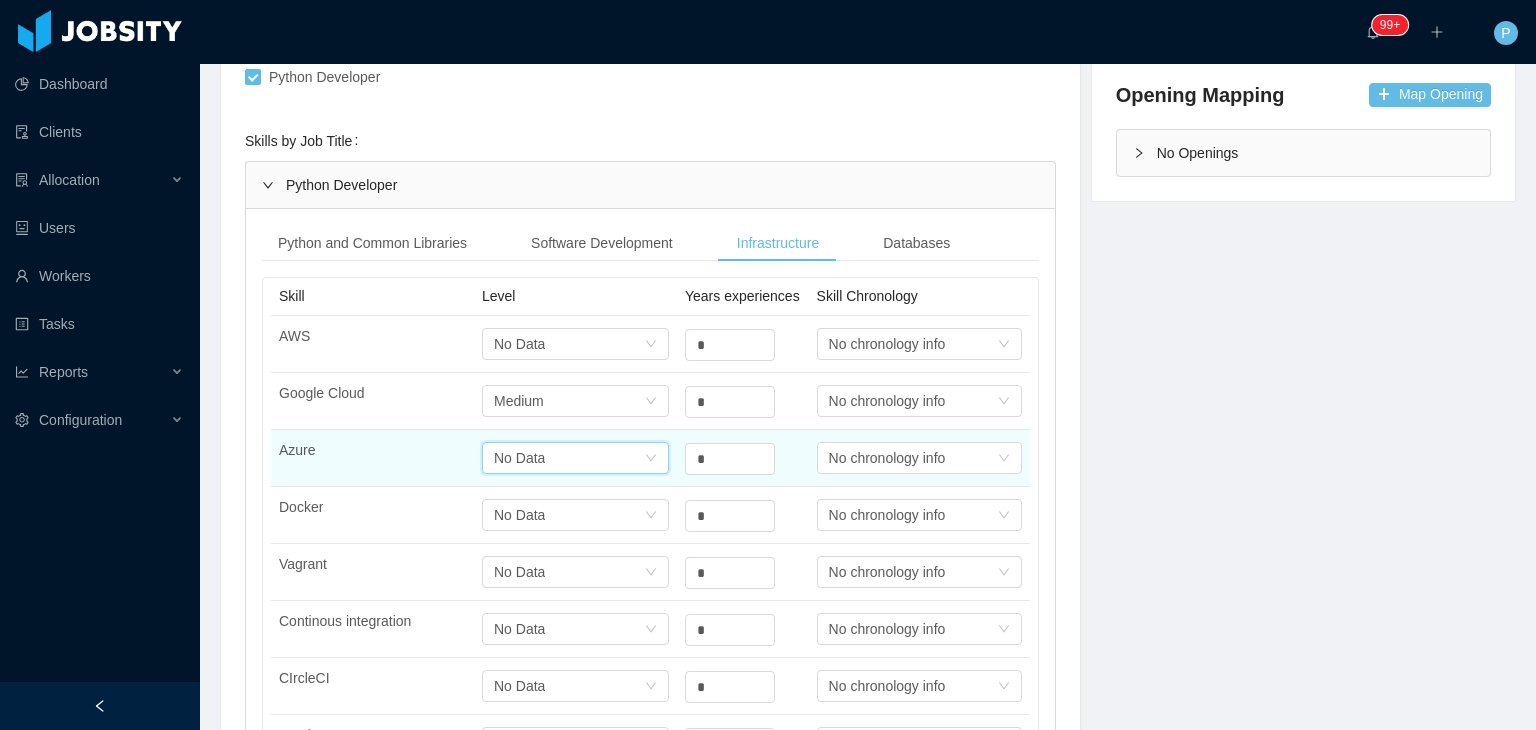 click on "Select one No Data" at bounding box center [575, 458] 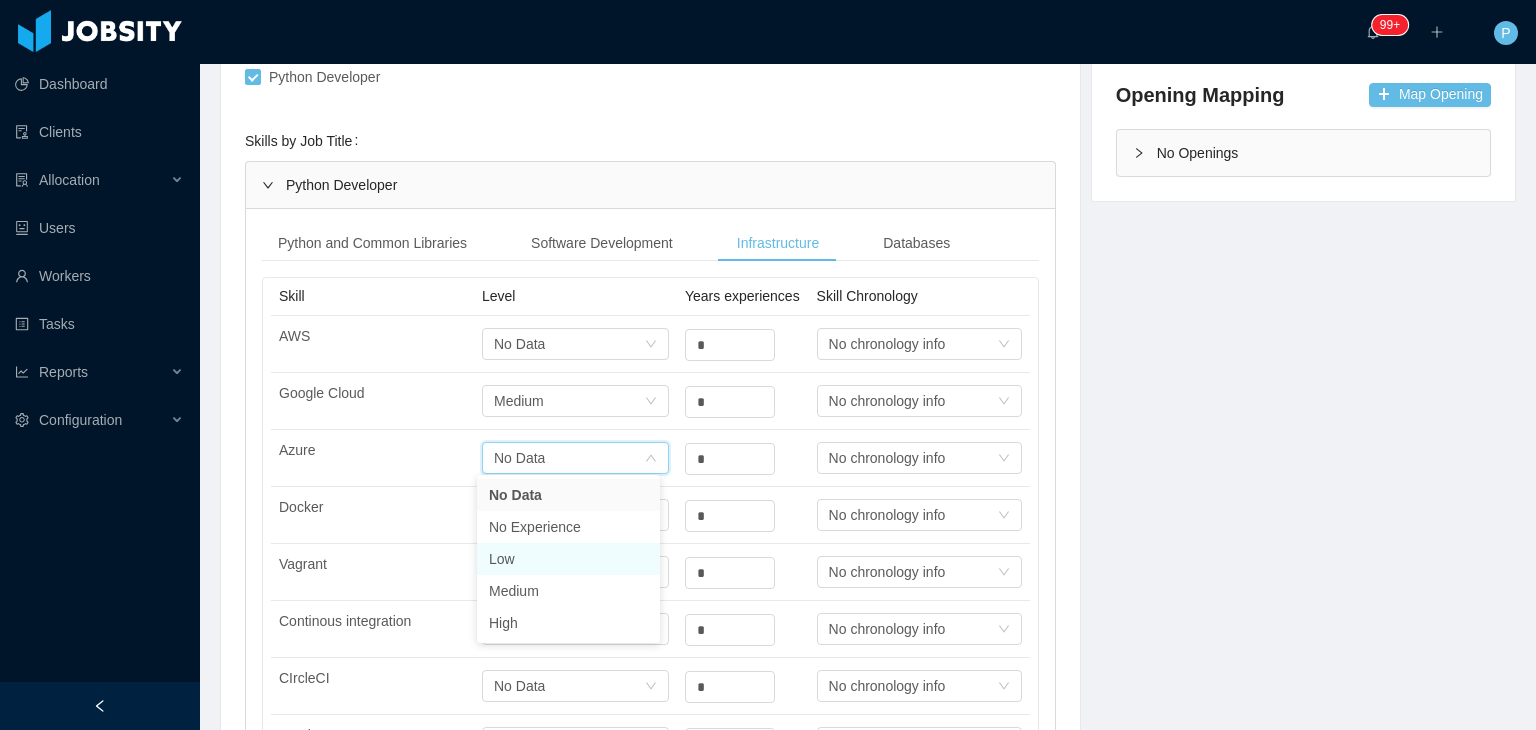 click on "Low" at bounding box center [568, 559] 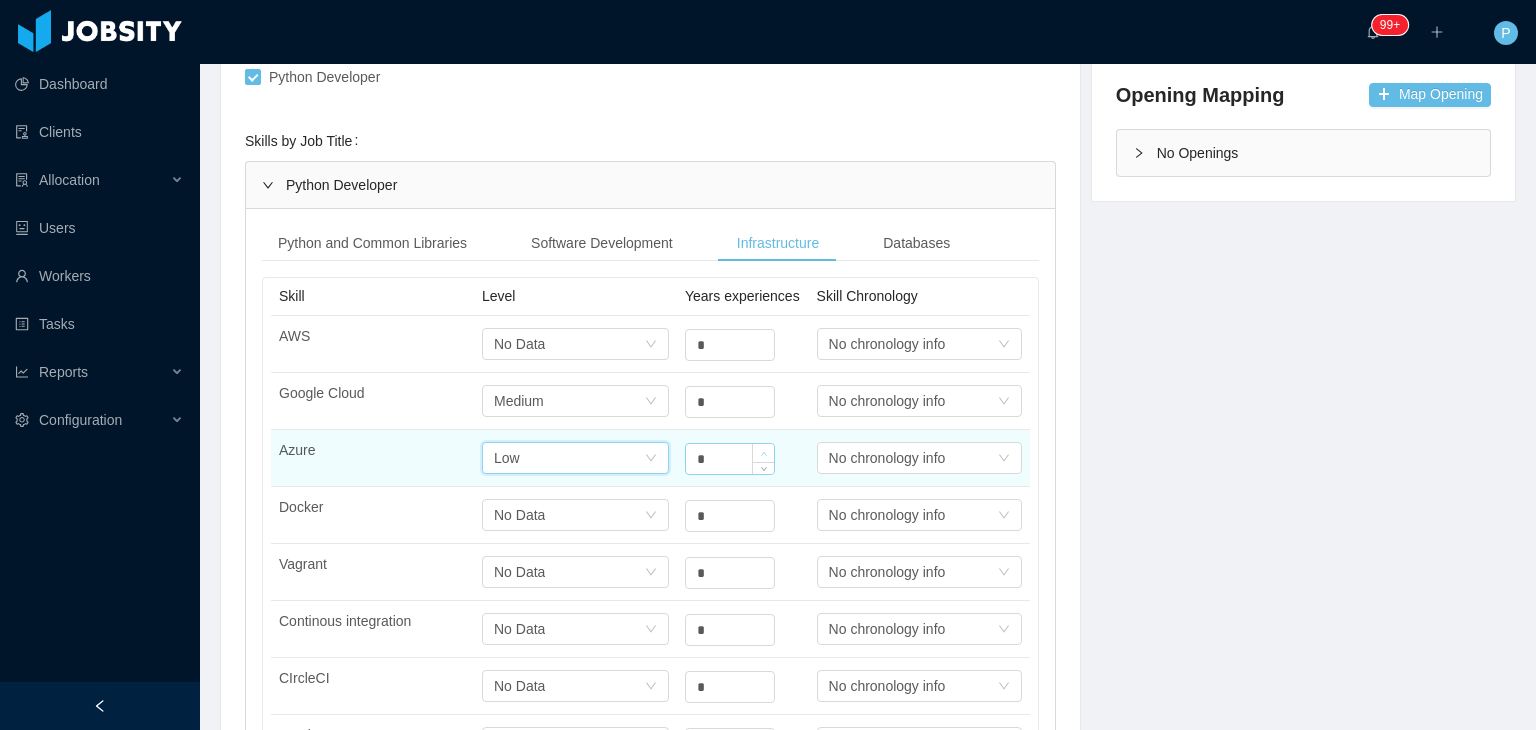 click at bounding box center (763, 453) 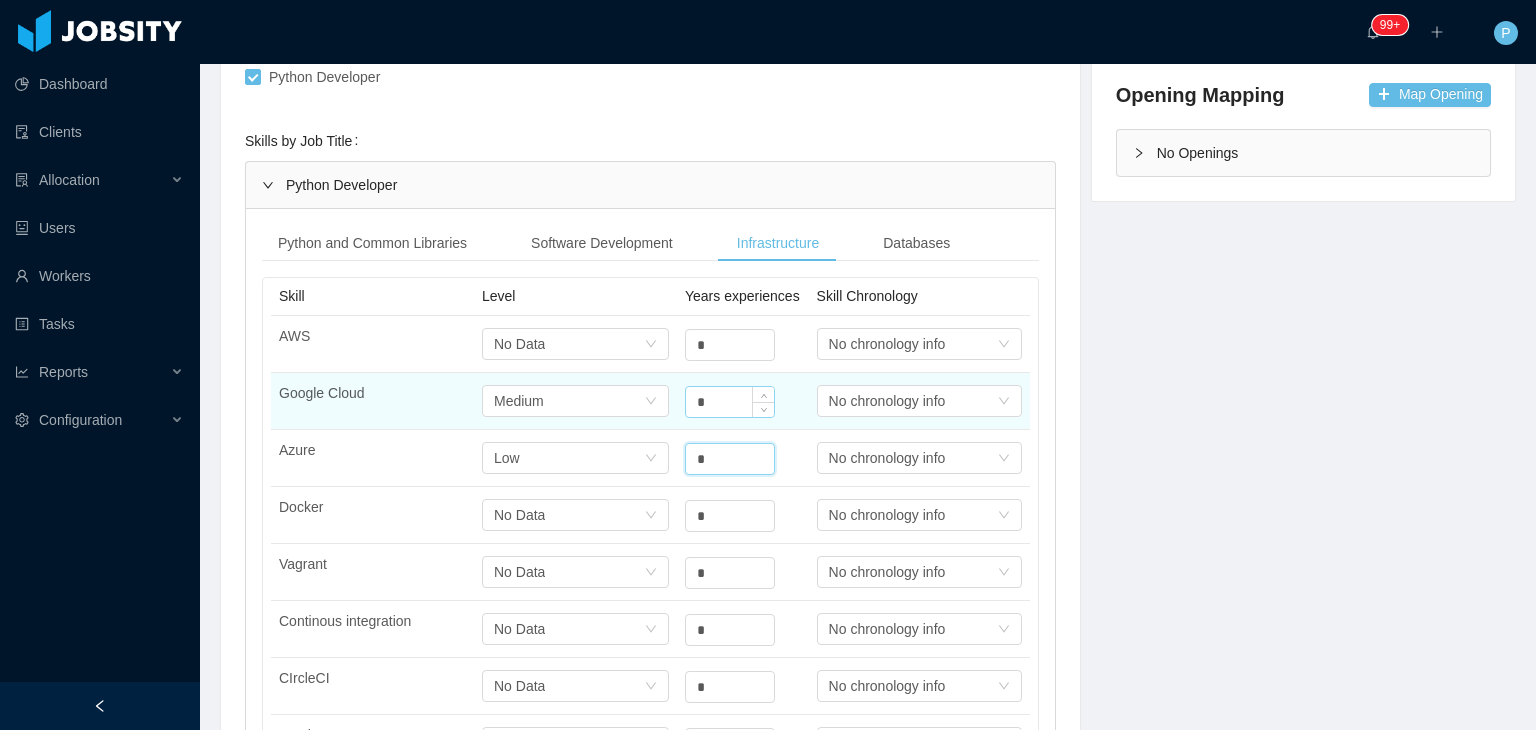 click on "*" at bounding box center (730, 345) 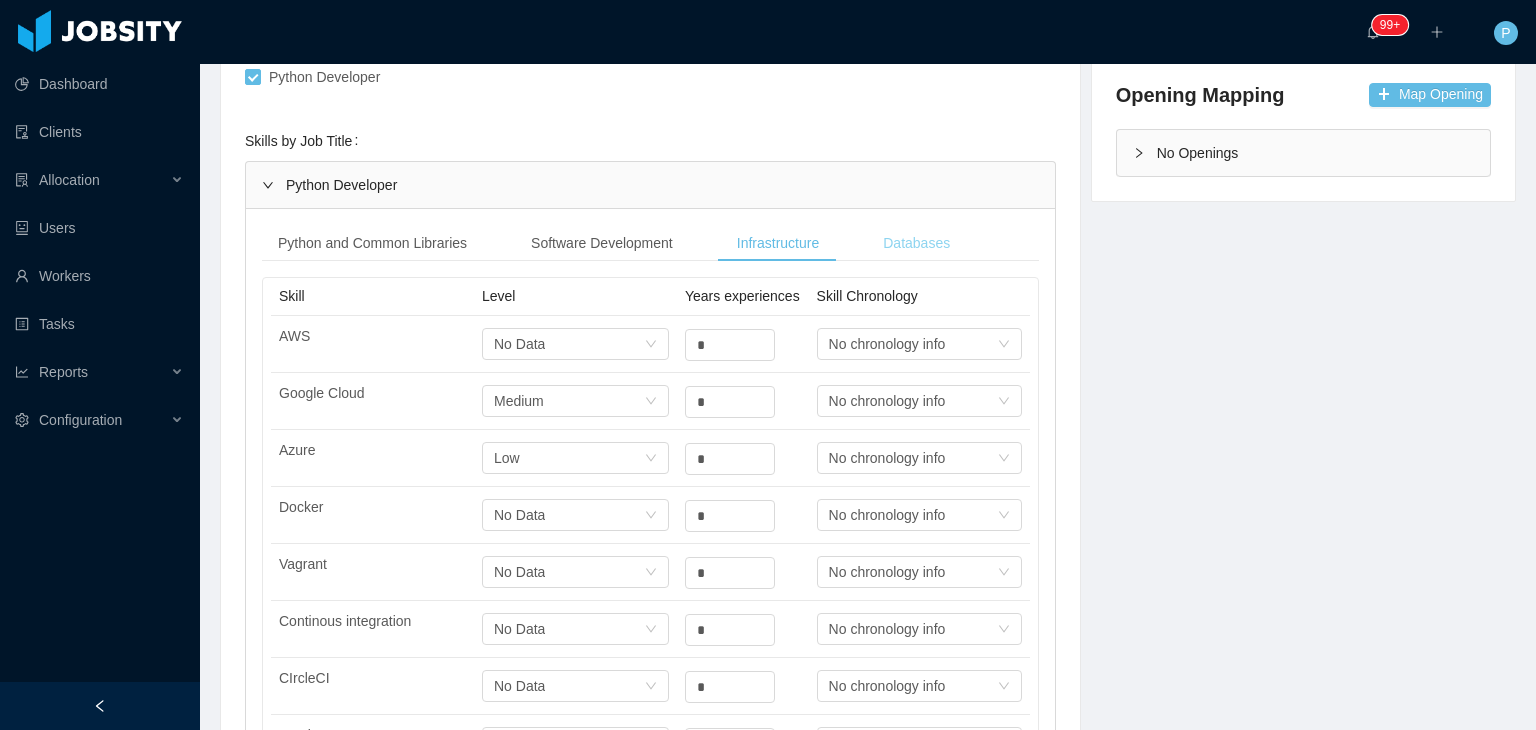click on "Databases" at bounding box center (916, 243) 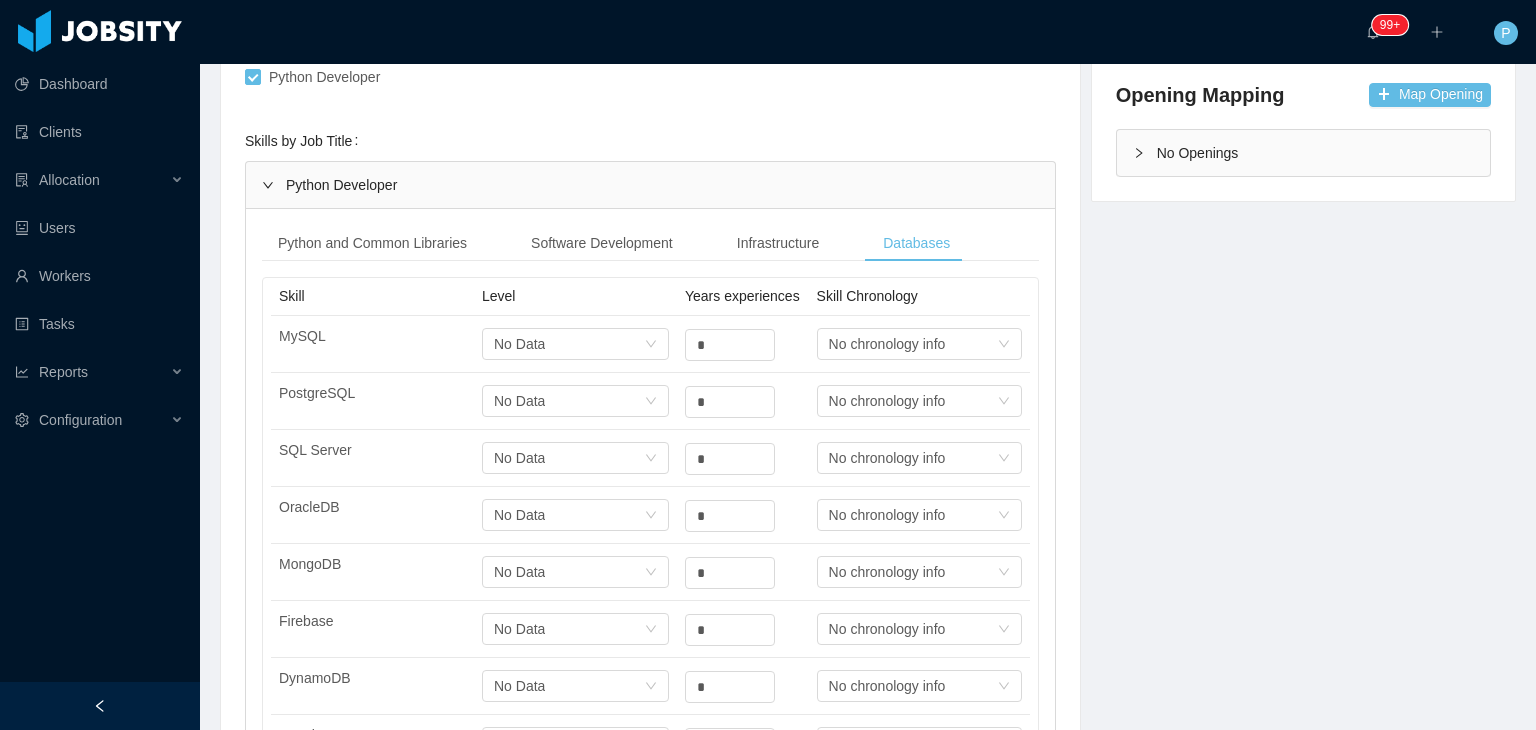 click on "**********" at bounding box center (868, 783) 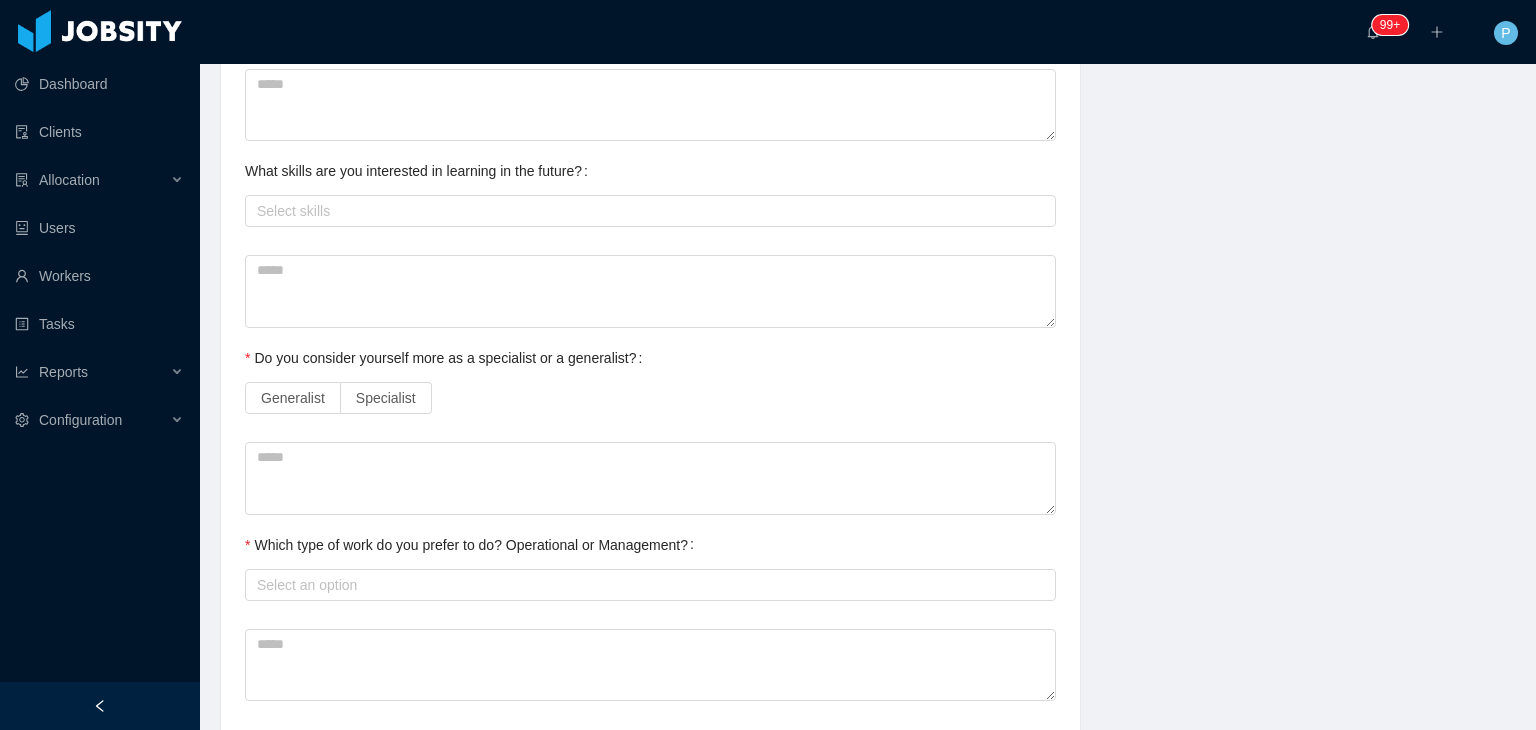 scroll, scrollTop: 1662, scrollLeft: 0, axis: vertical 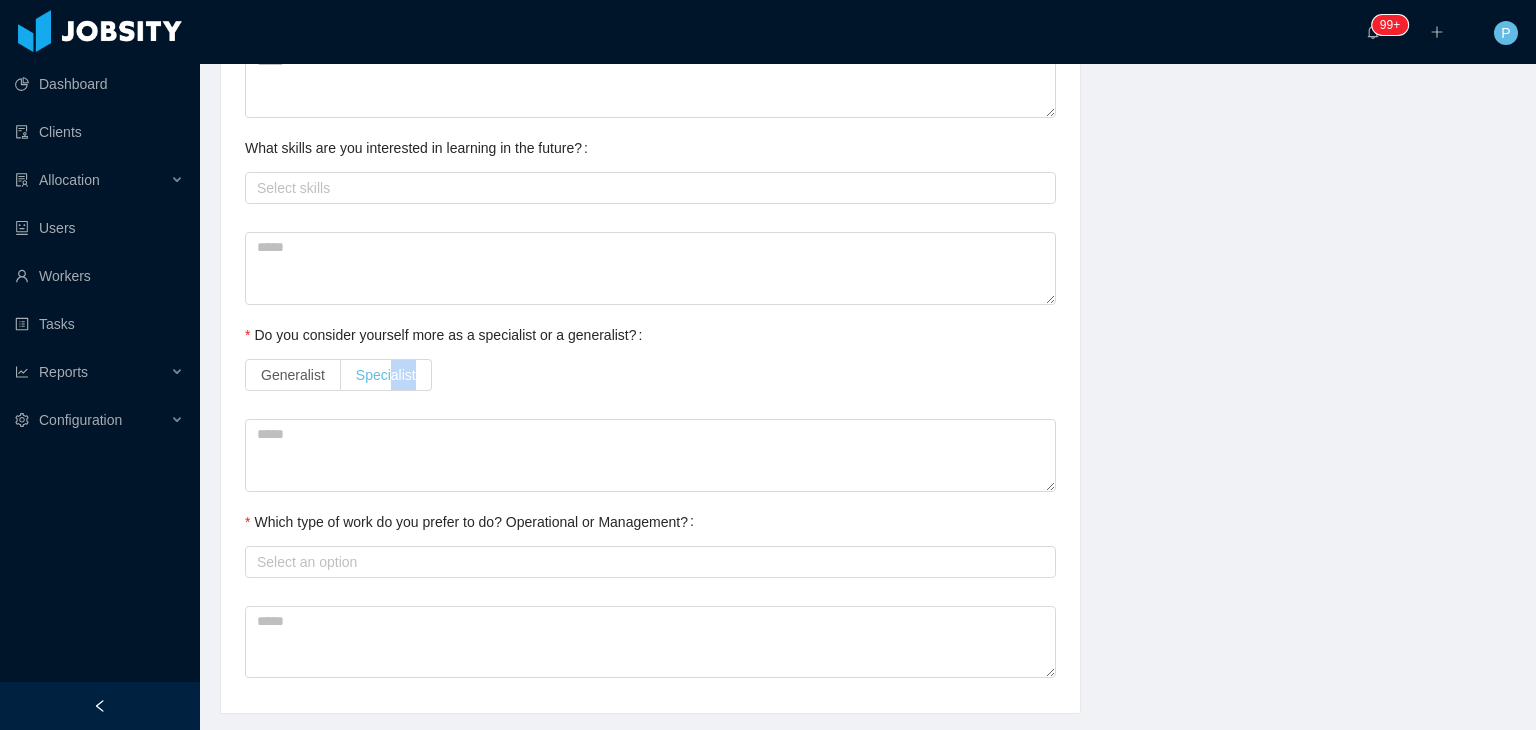 click on "Generalist Specialist" at bounding box center [650, 375] 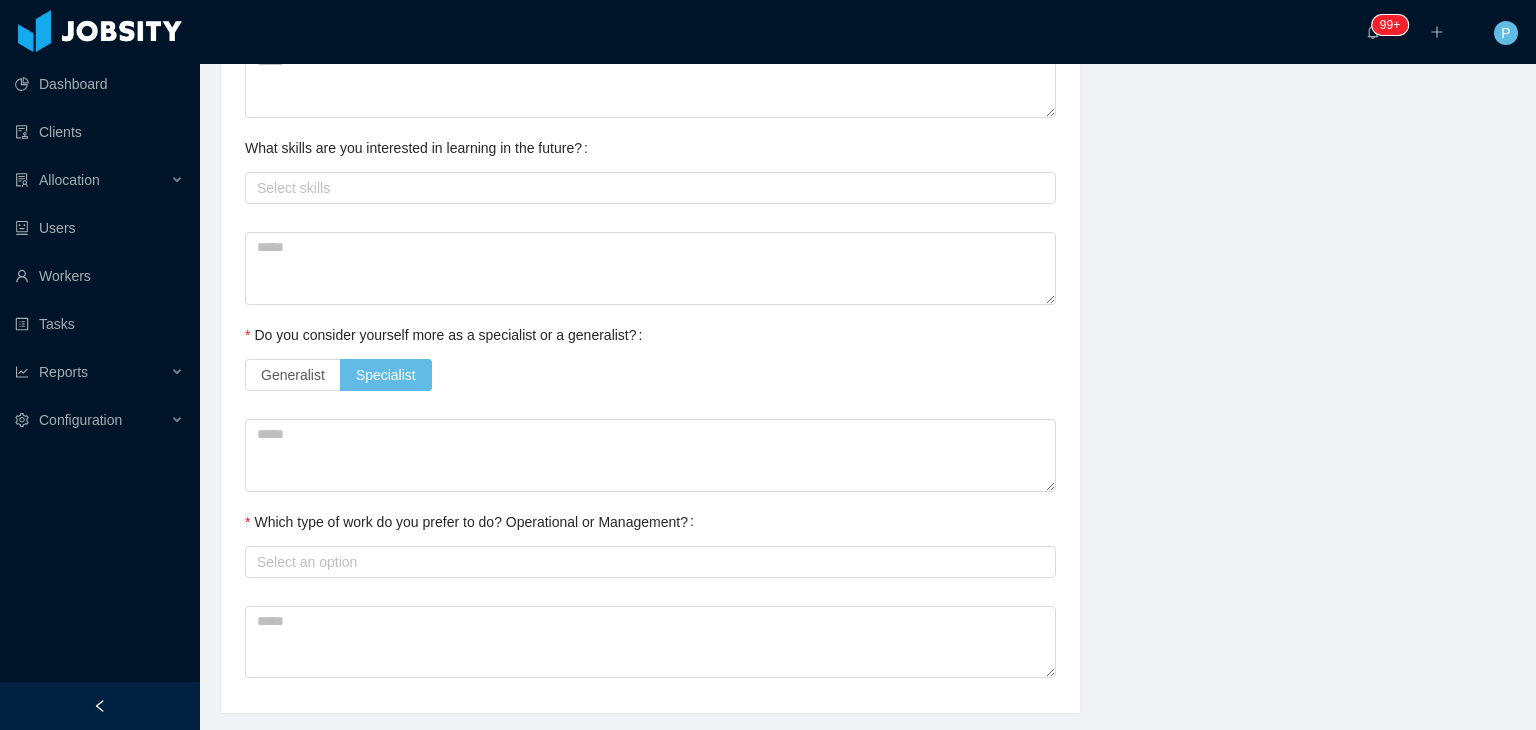 click on "Generalist Specialist" at bounding box center (650, 375) 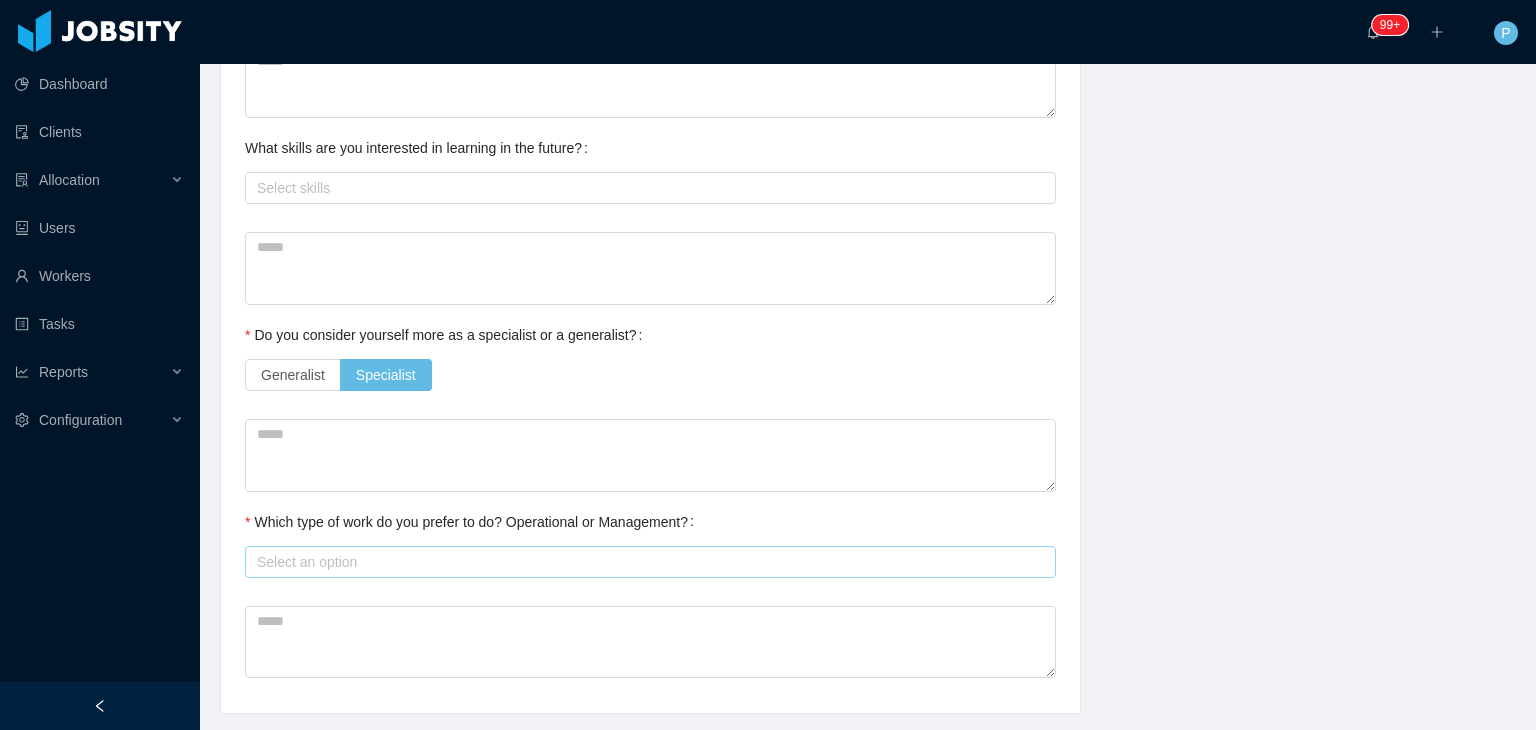 click on "Select an option" at bounding box center (646, 562) 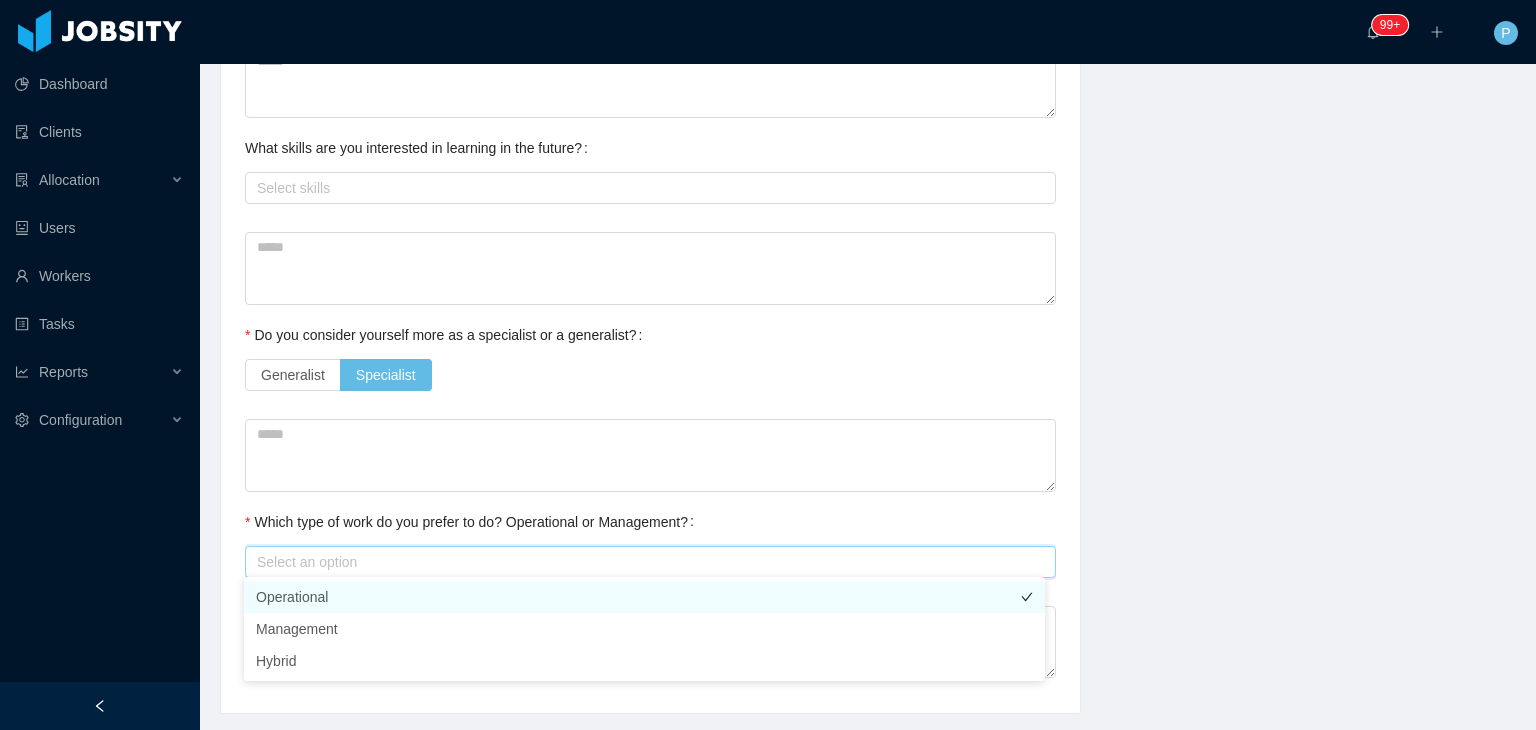 click on "Operational" at bounding box center [644, 597] 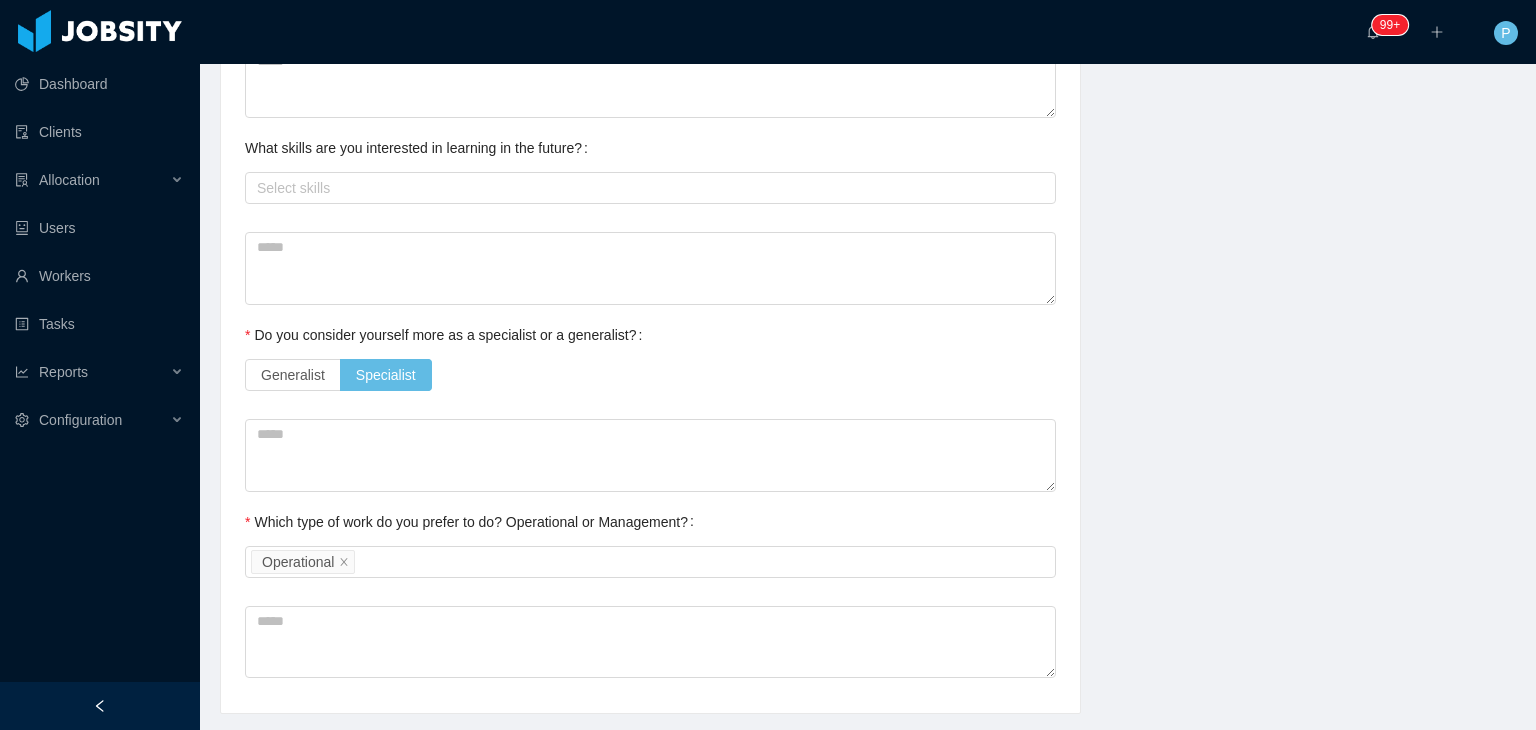 click on "Which type of work do you prefer to do? Operational or Management? Select an option Operational" at bounding box center [650, 542] 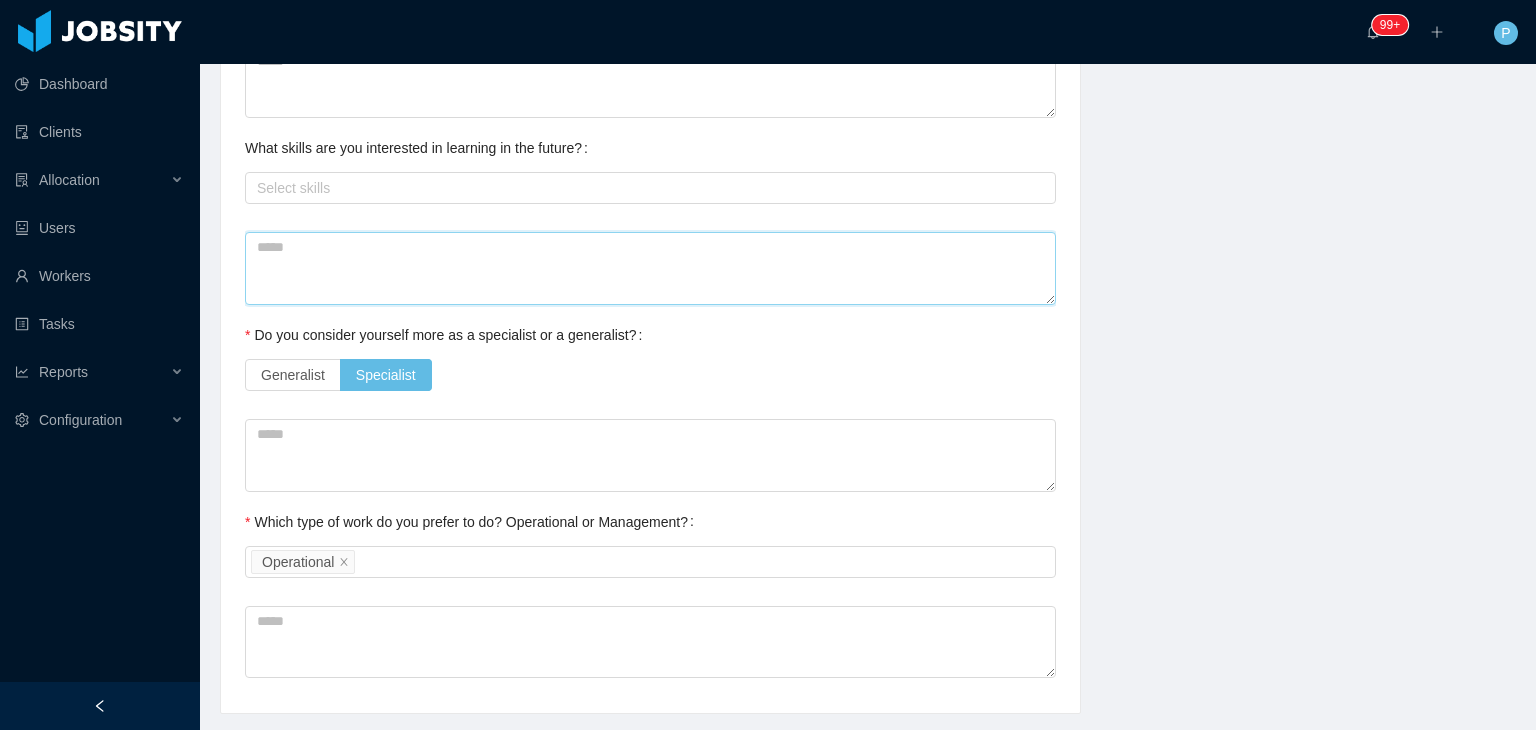 click at bounding box center (650, 268) 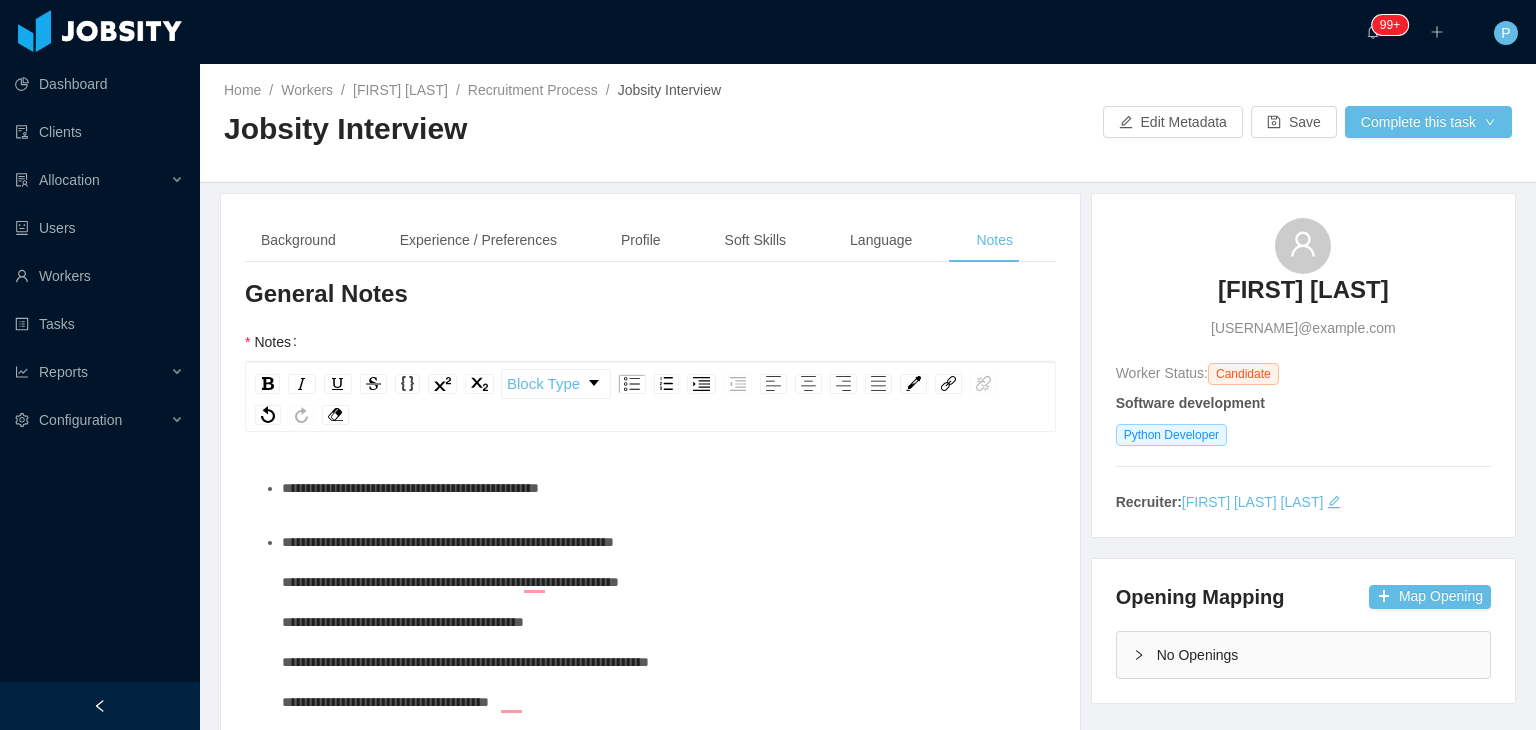 scroll, scrollTop: 0, scrollLeft: 0, axis: both 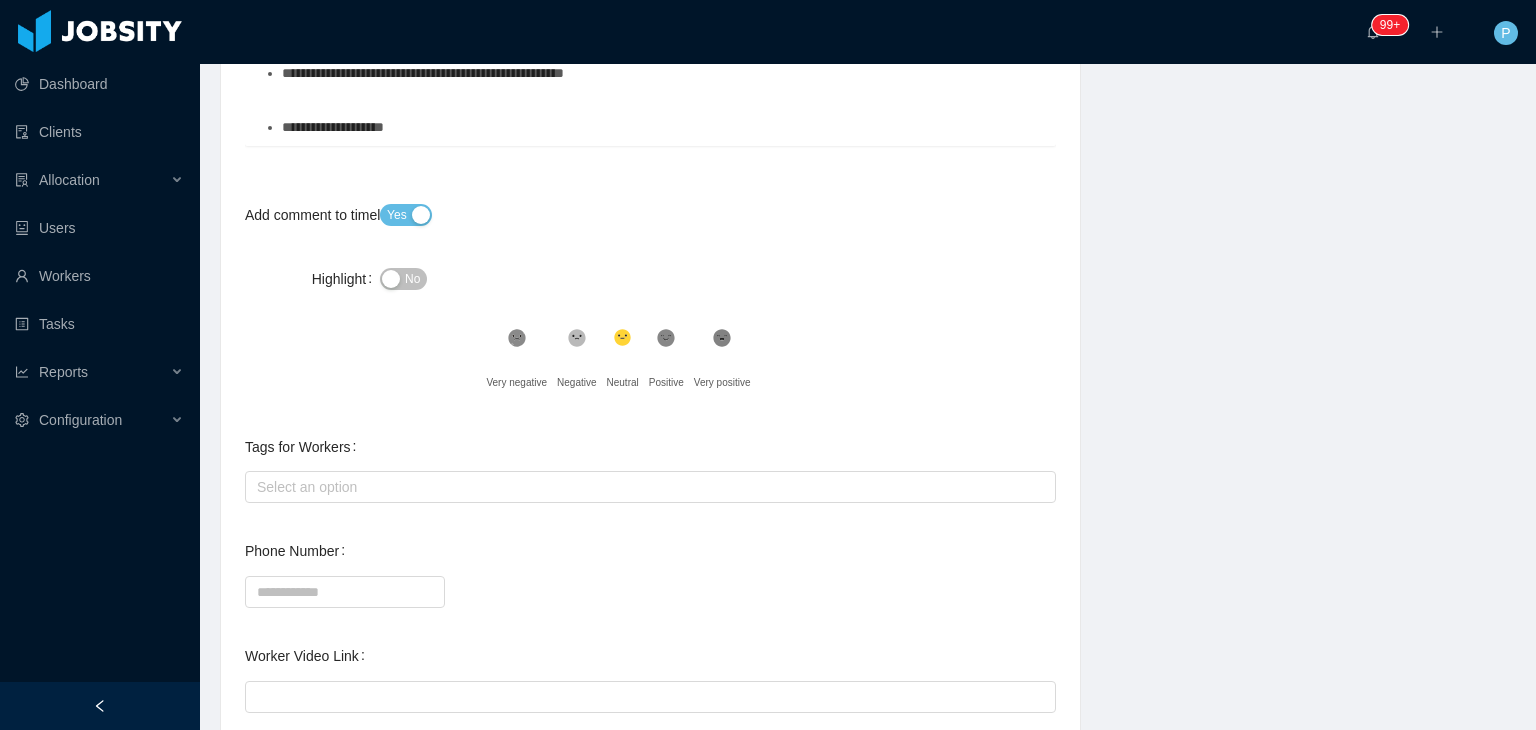click on "No" at bounding box center [412, 279] 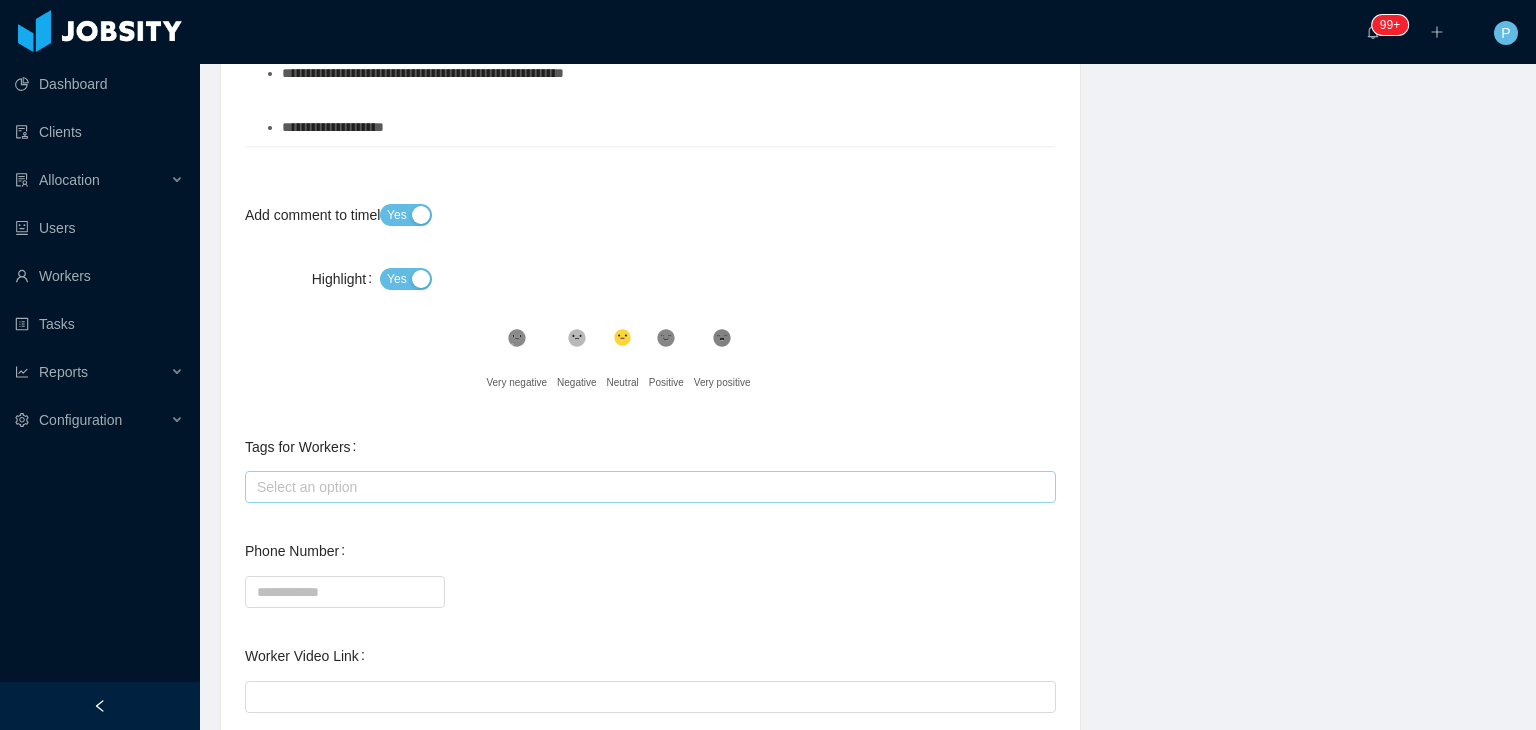 click on "Select an option" at bounding box center (647, 487) 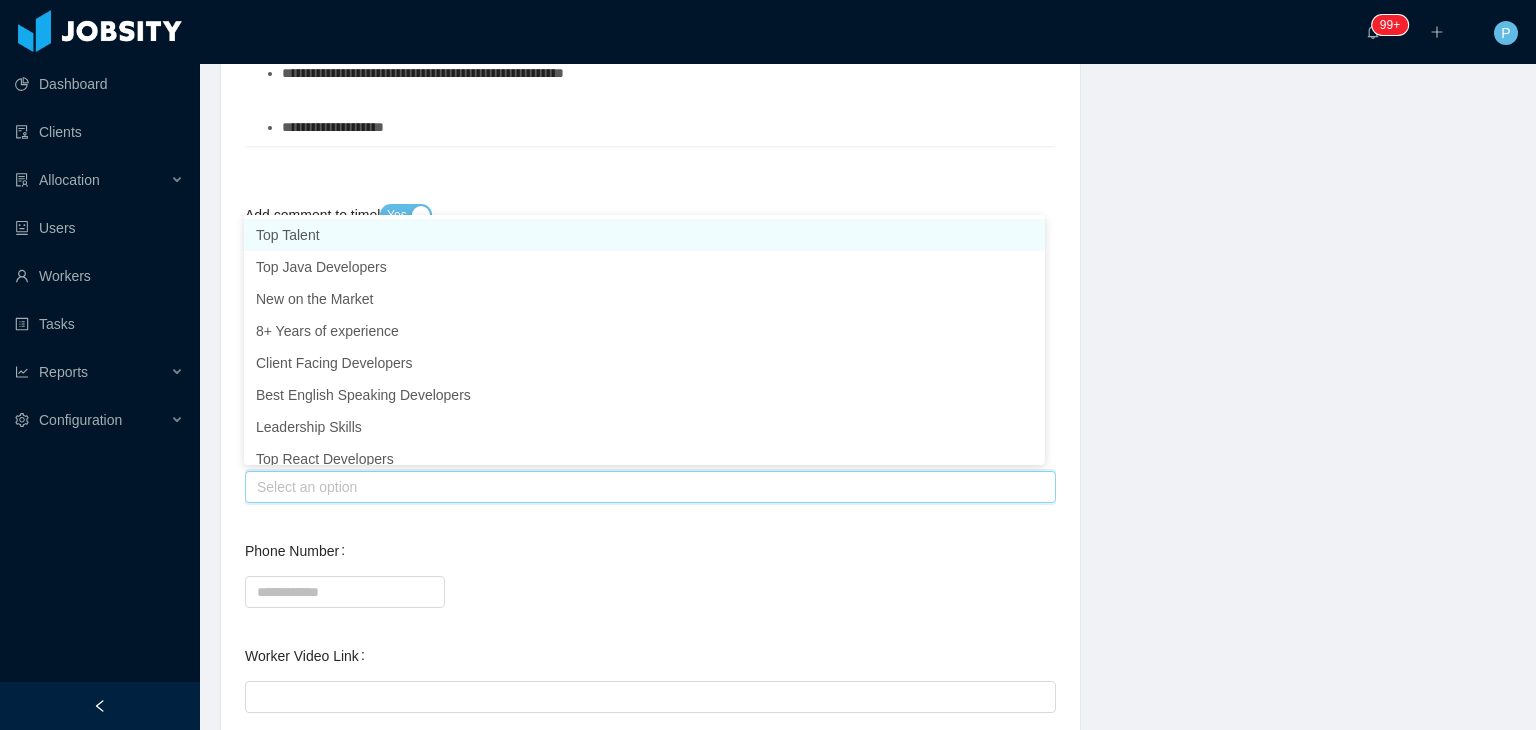 type on "*" 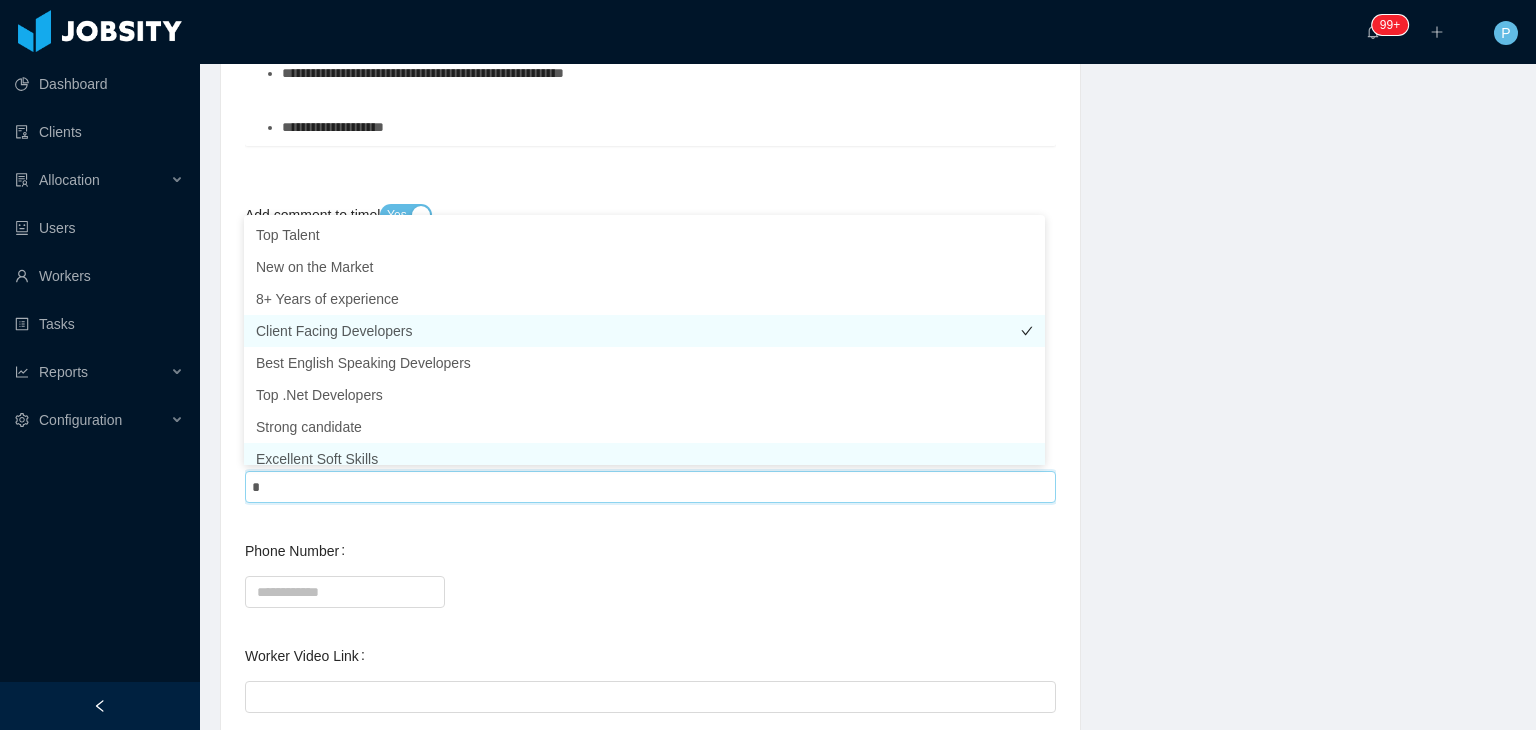 scroll, scrollTop: 10, scrollLeft: 0, axis: vertical 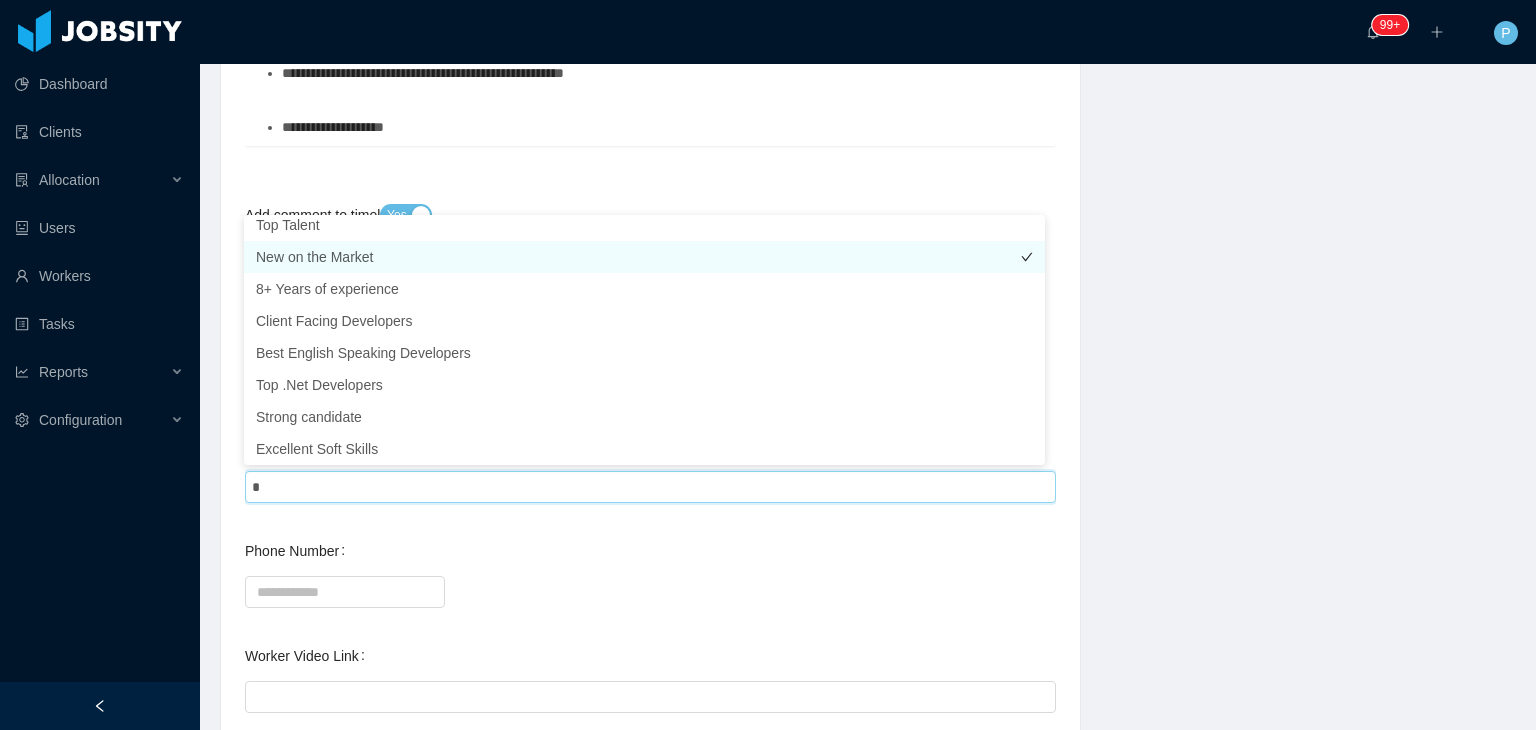 click on "New on the Market" at bounding box center (644, 257) 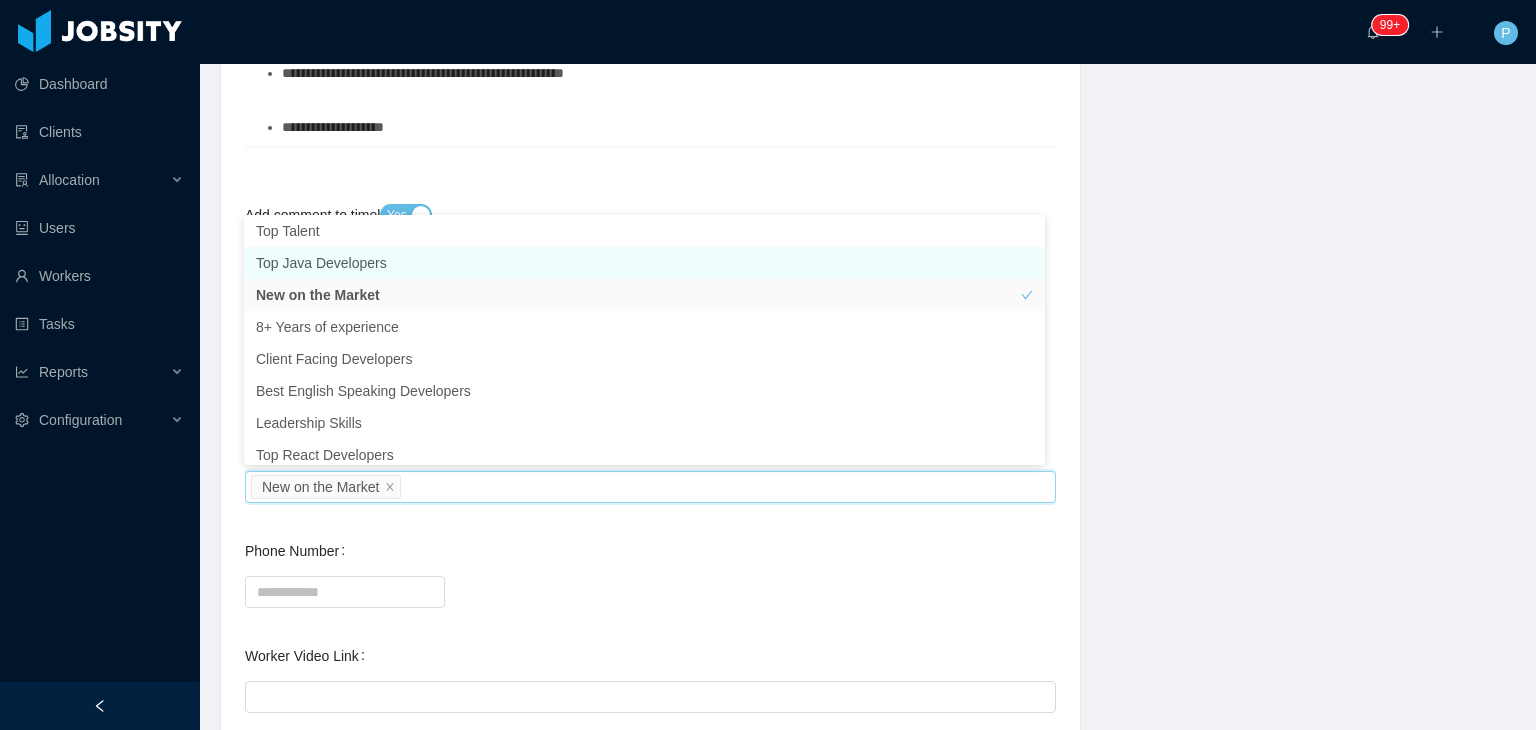scroll, scrollTop: 10, scrollLeft: 0, axis: vertical 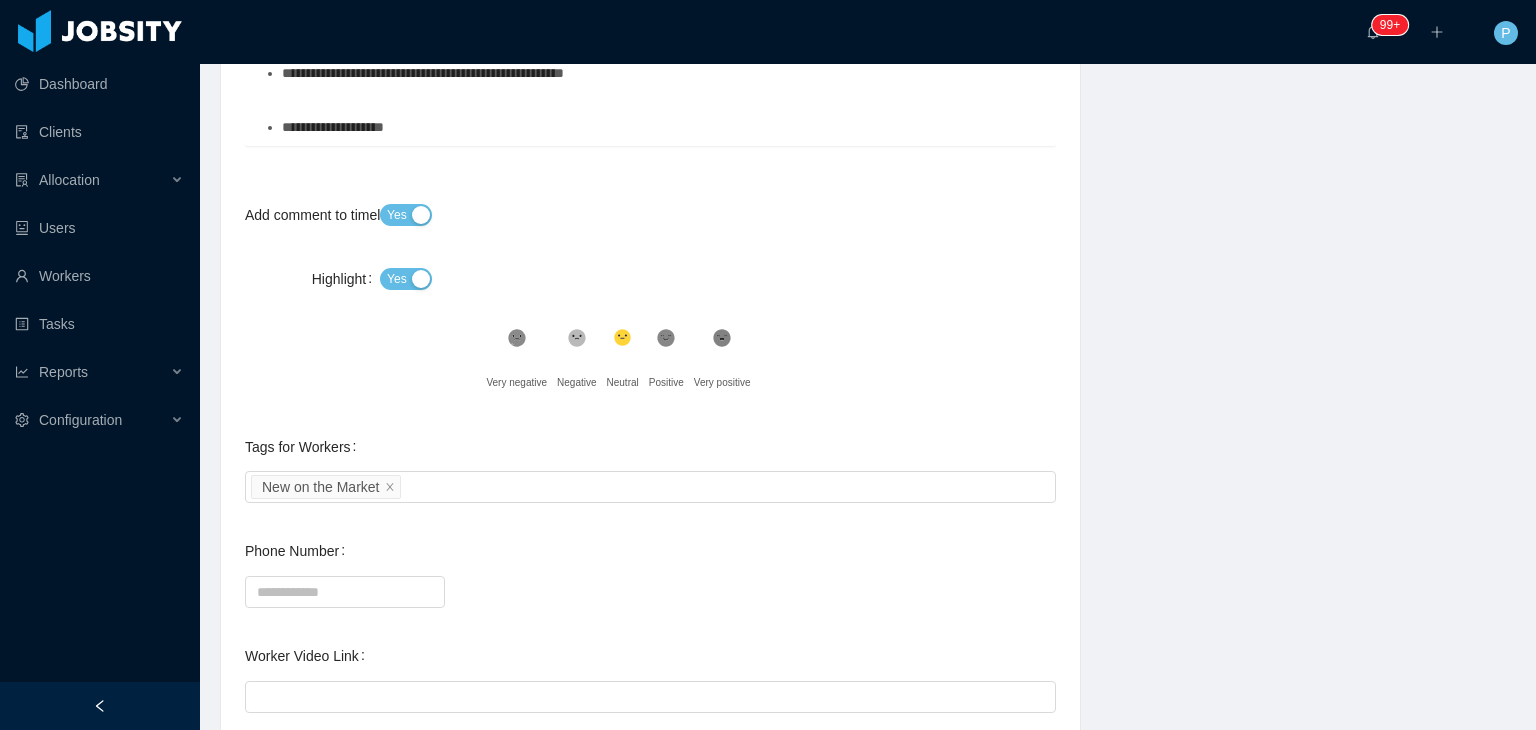 click at bounding box center (650, 591) 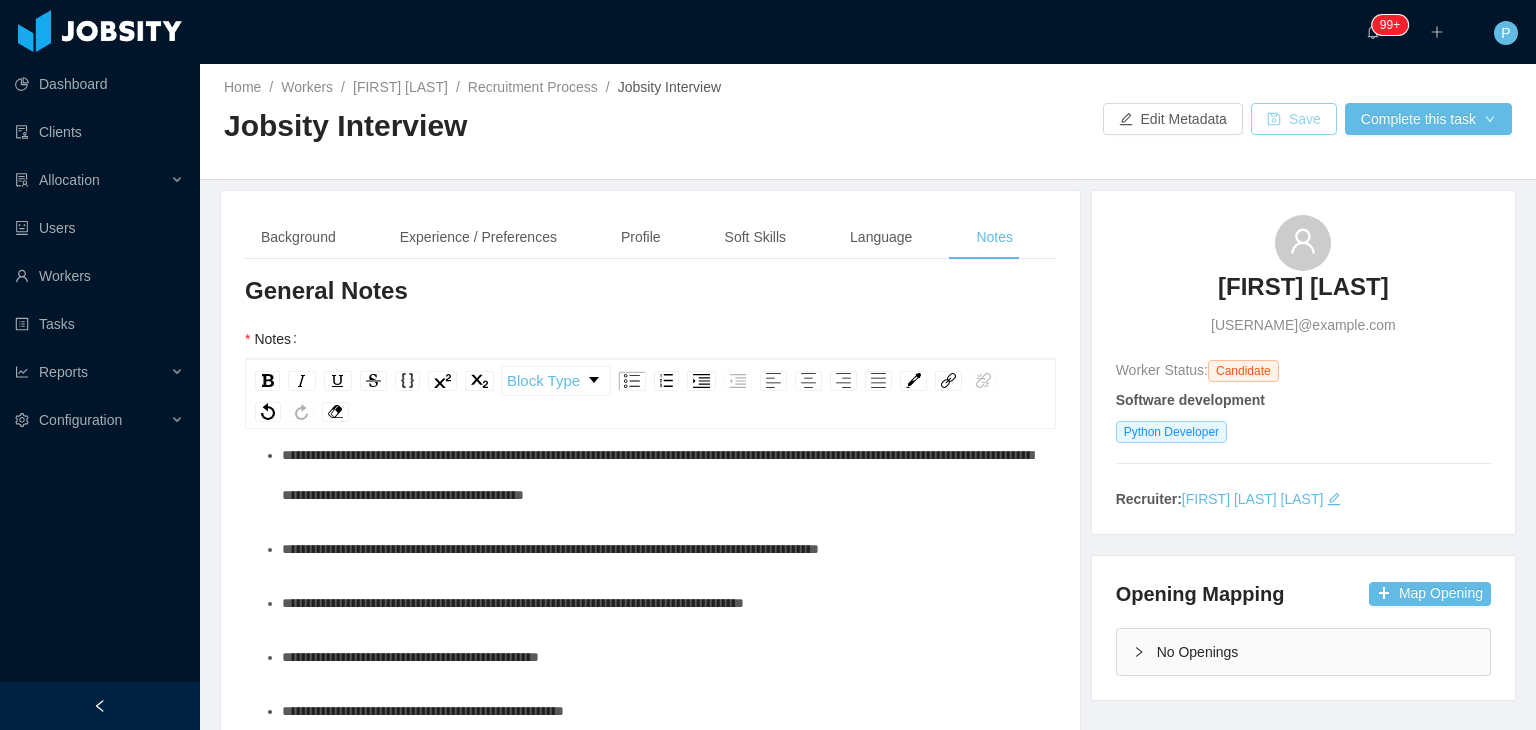 click on "Save" at bounding box center (1294, 119) 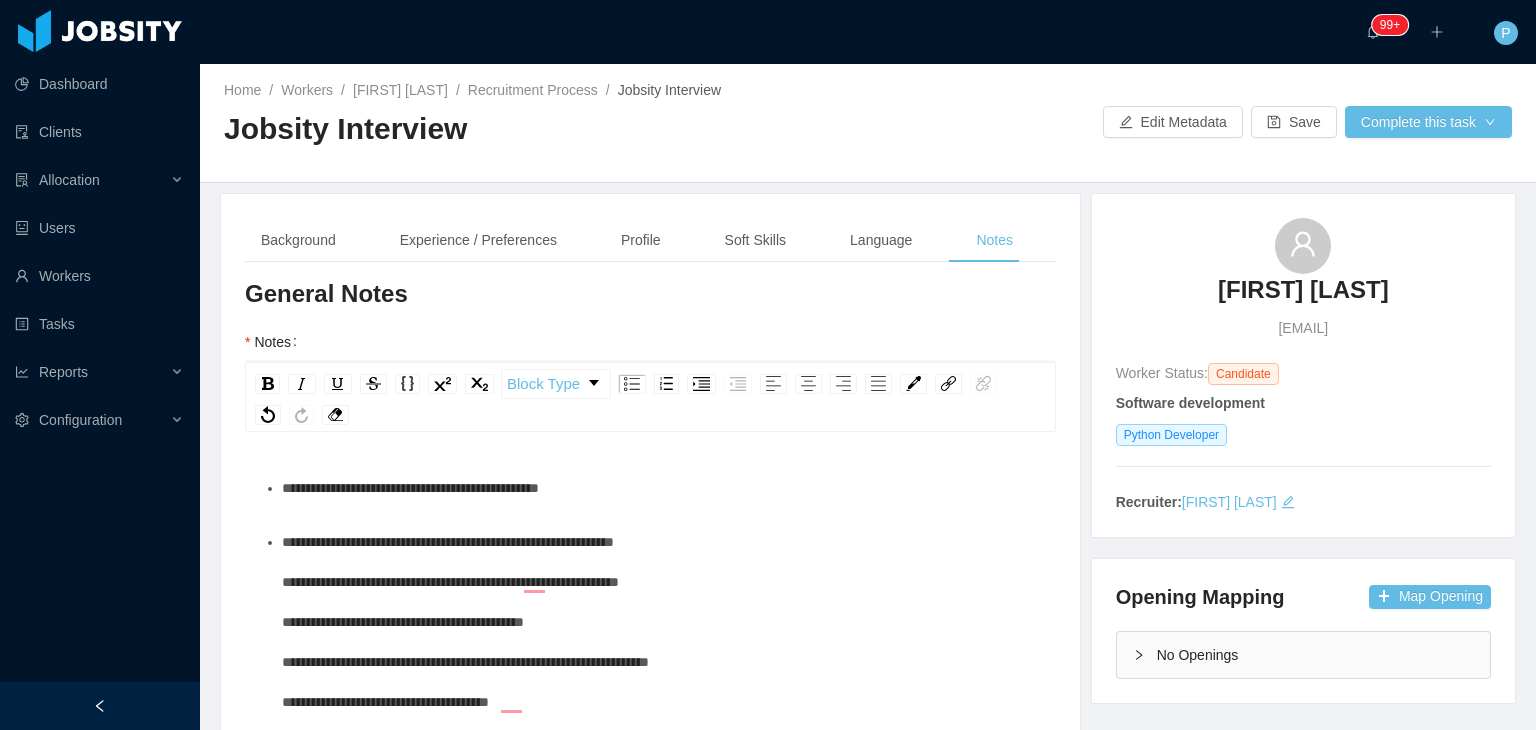 scroll, scrollTop: 0, scrollLeft: 0, axis: both 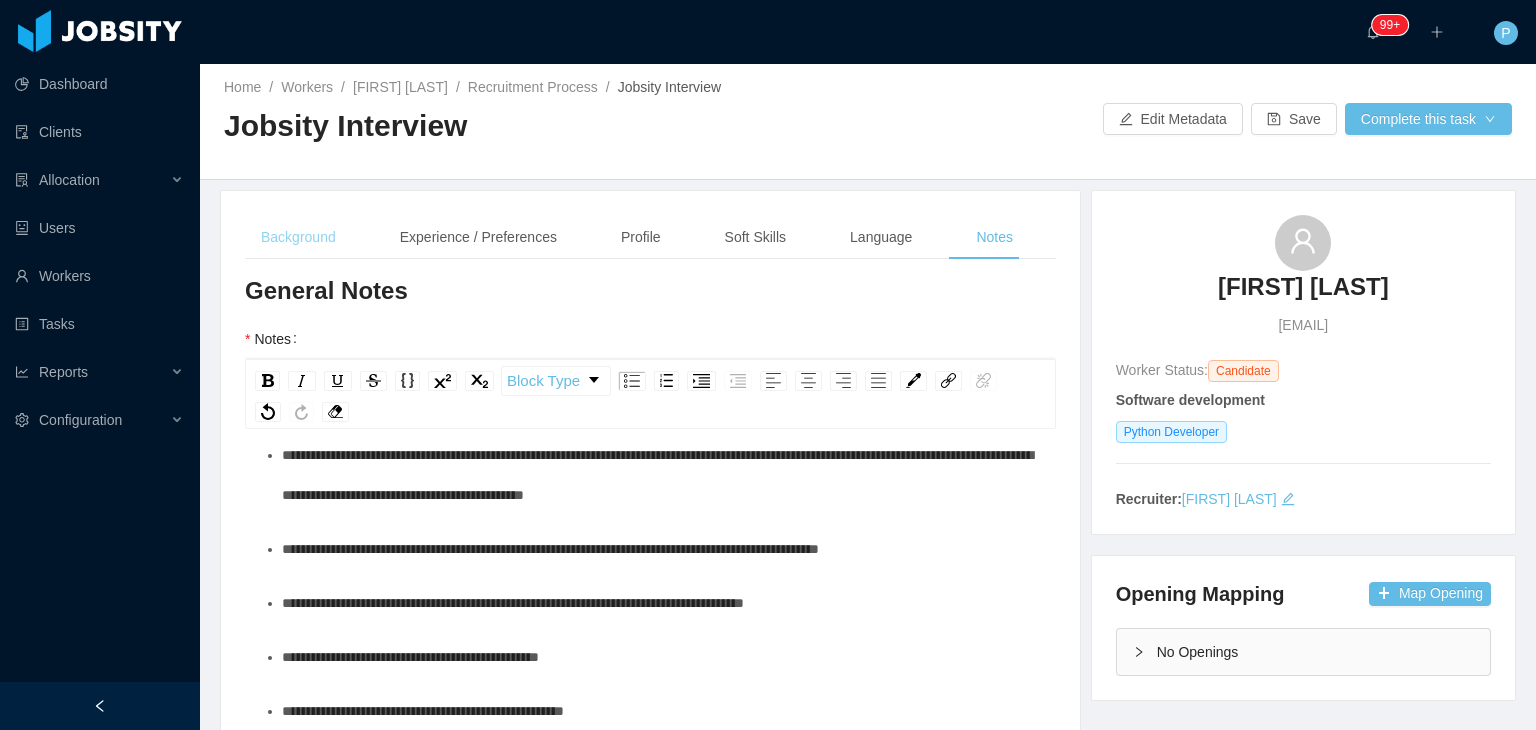 click on "Background" at bounding box center (298, 237) 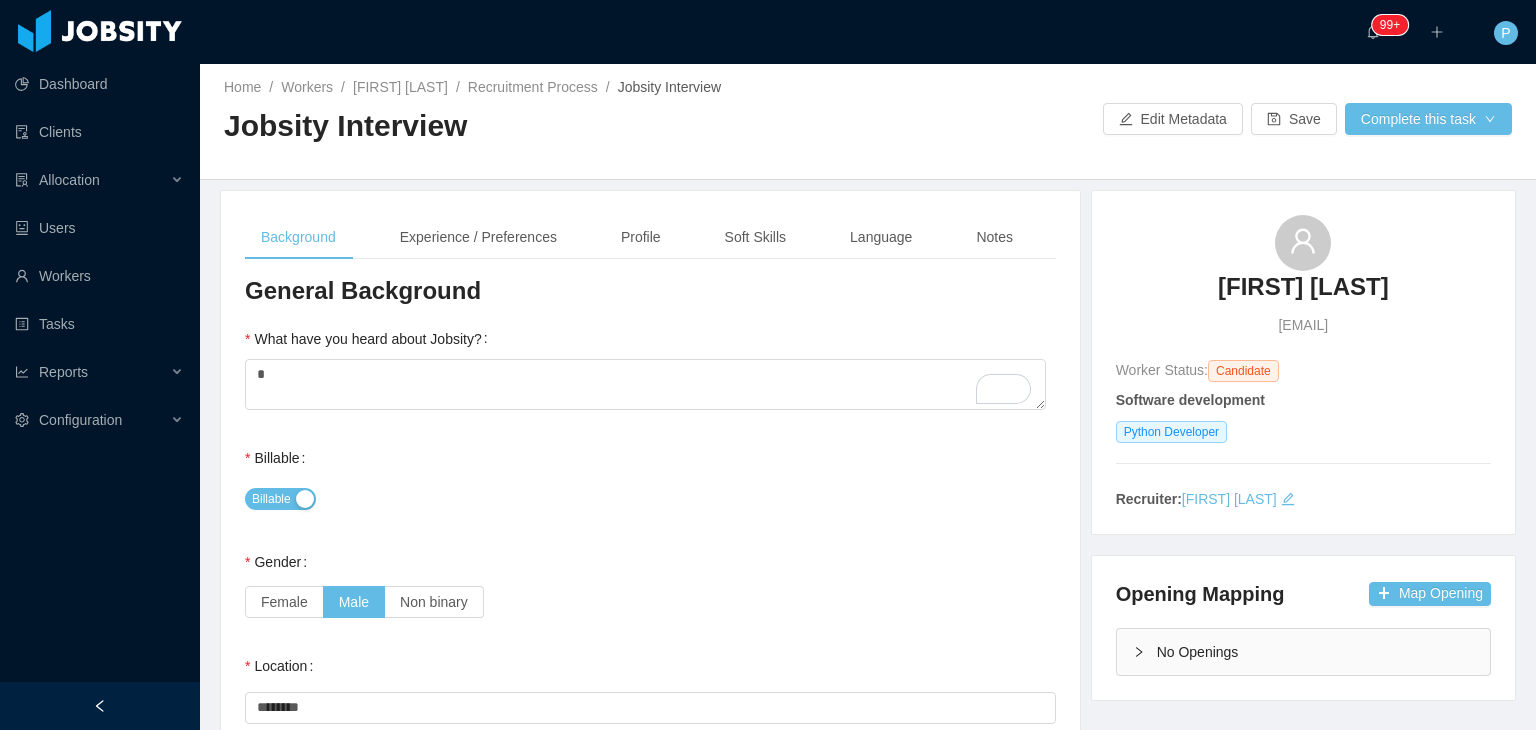 click on "Billable Billable" at bounding box center [650, 478] 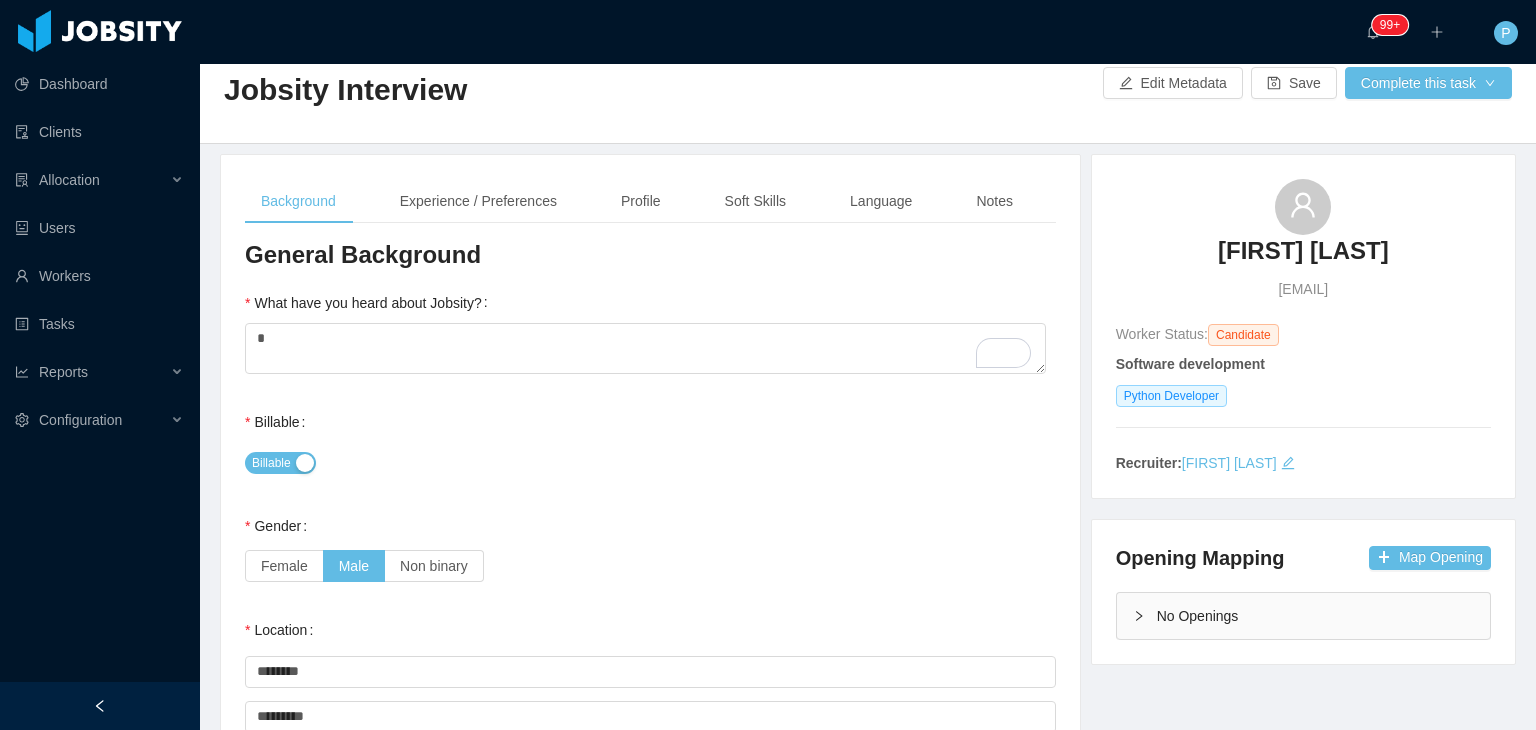 scroll, scrollTop: 43, scrollLeft: 0, axis: vertical 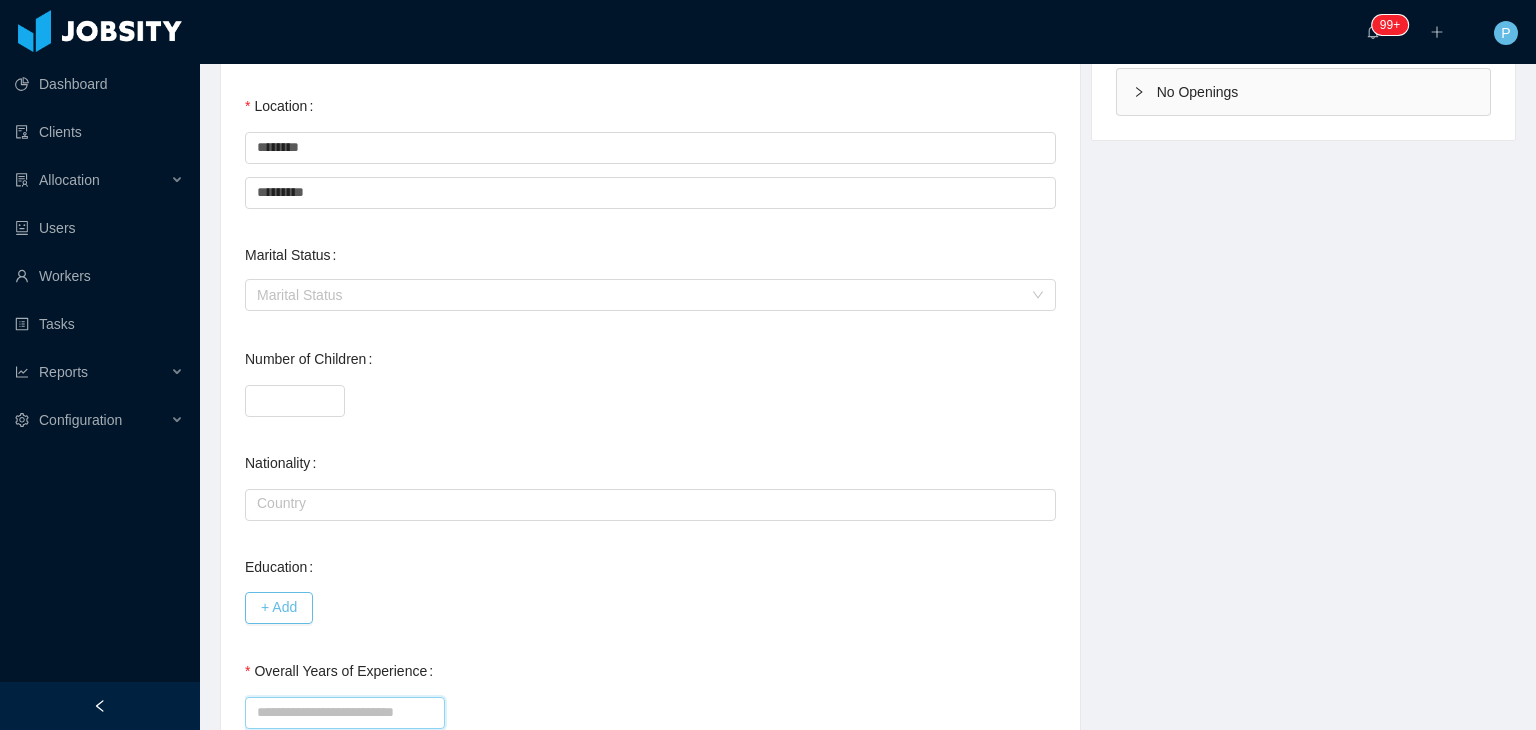 click on "Overall Years of Experience" at bounding box center [345, 713] 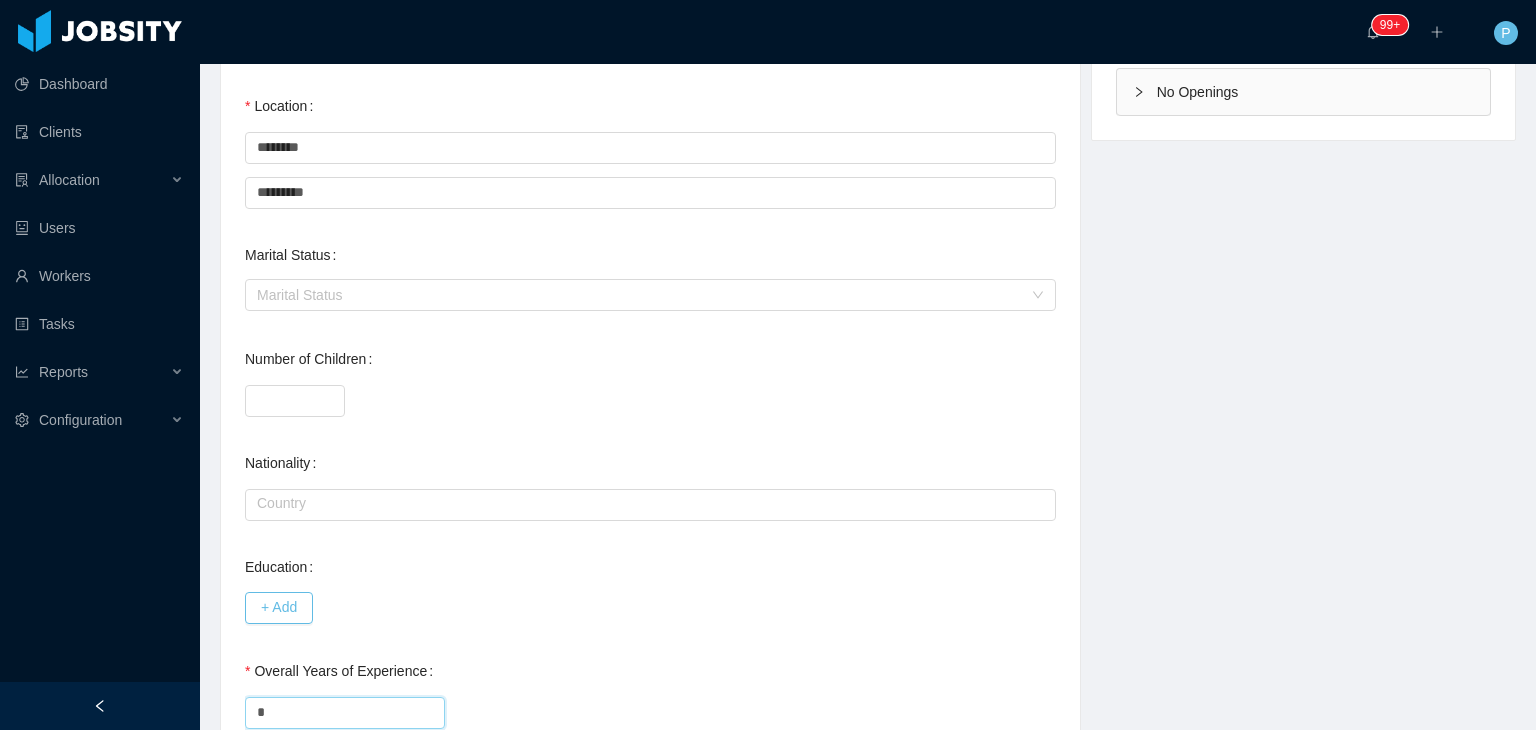 type on "*" 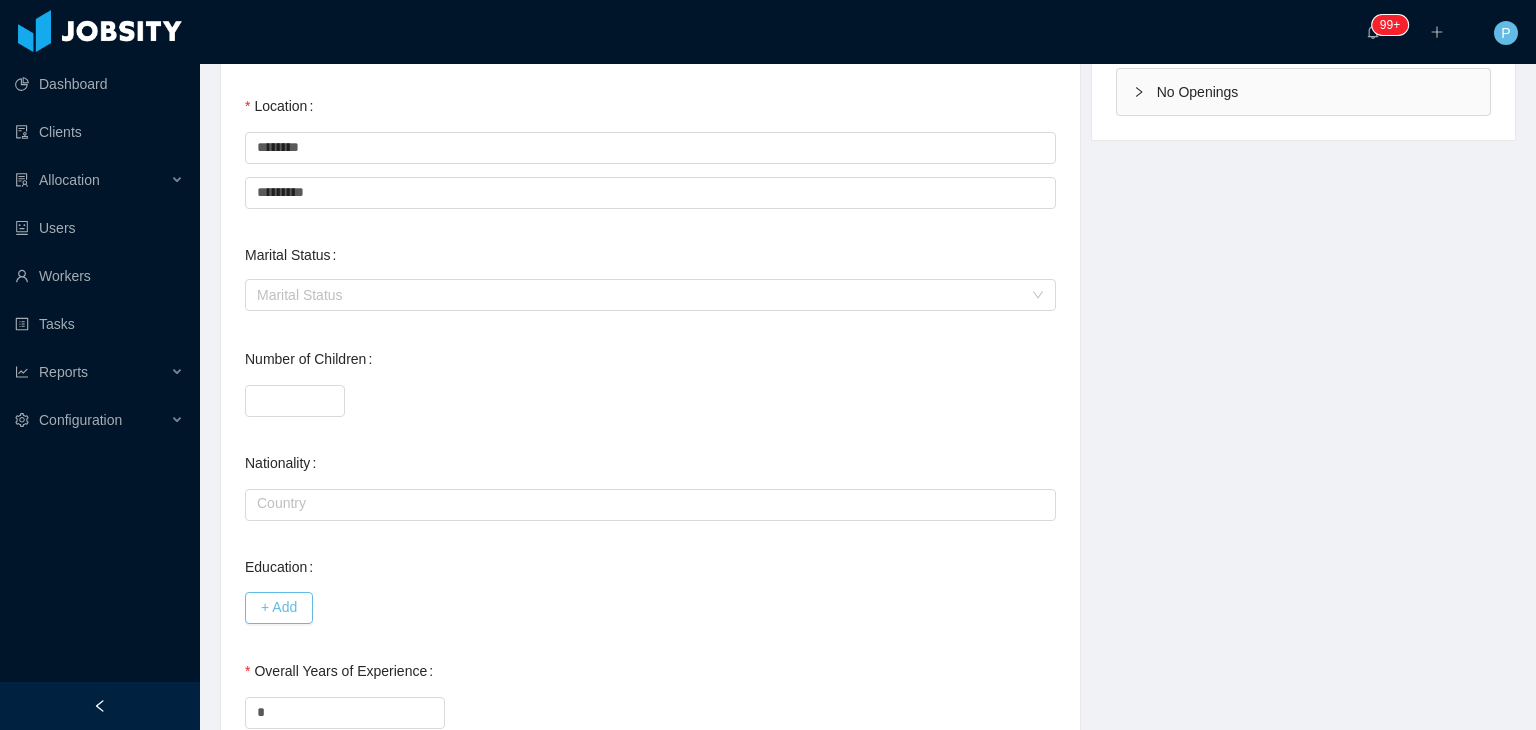 click on "General Background What have you heard about Jobsity? * Billable Billable Gender Female Male Non binary Location Country ******** [COUNTRY]   City ********* [CITY]   Marital Status Marital Status Number of Children * Nationality Country   Education + Add Overall Years of Experience * [DATE]" at bounding box center (650, 287) 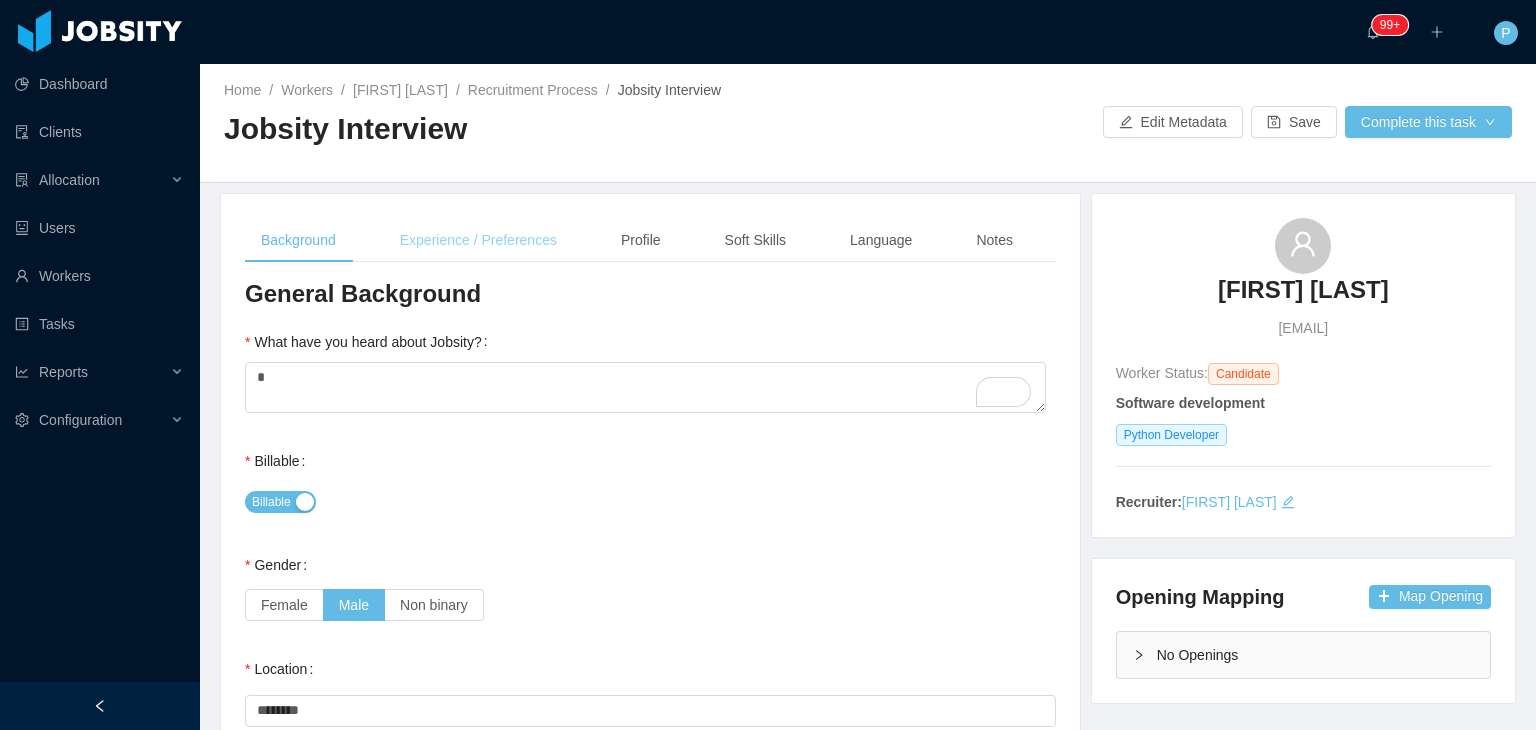 click on "Experience / Preferences" at bounding box center (478, 240) 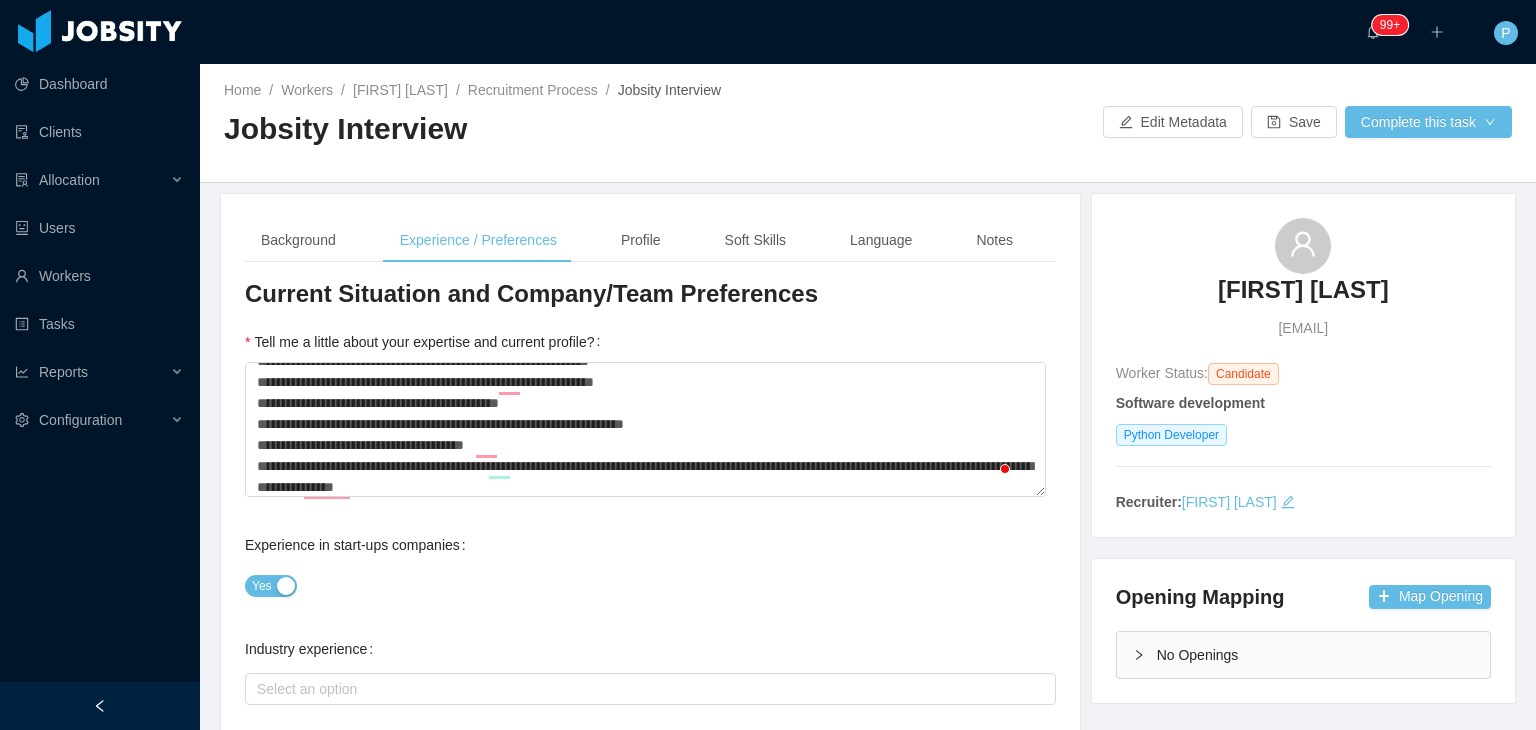 click on "Experience in start-ups companies Yes" at bounding box center (650, 565) 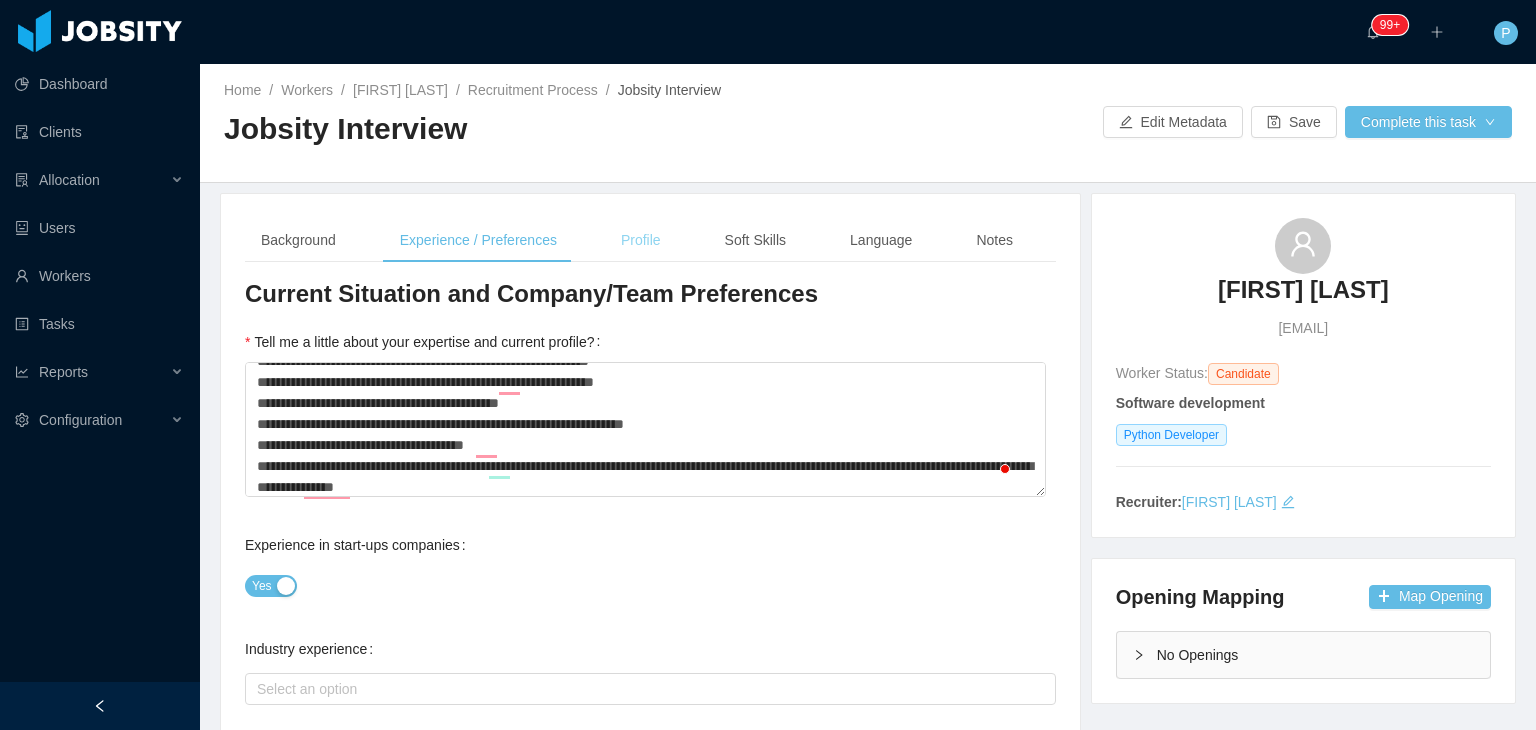 click on "Profile" at bounding box center [641, 240] 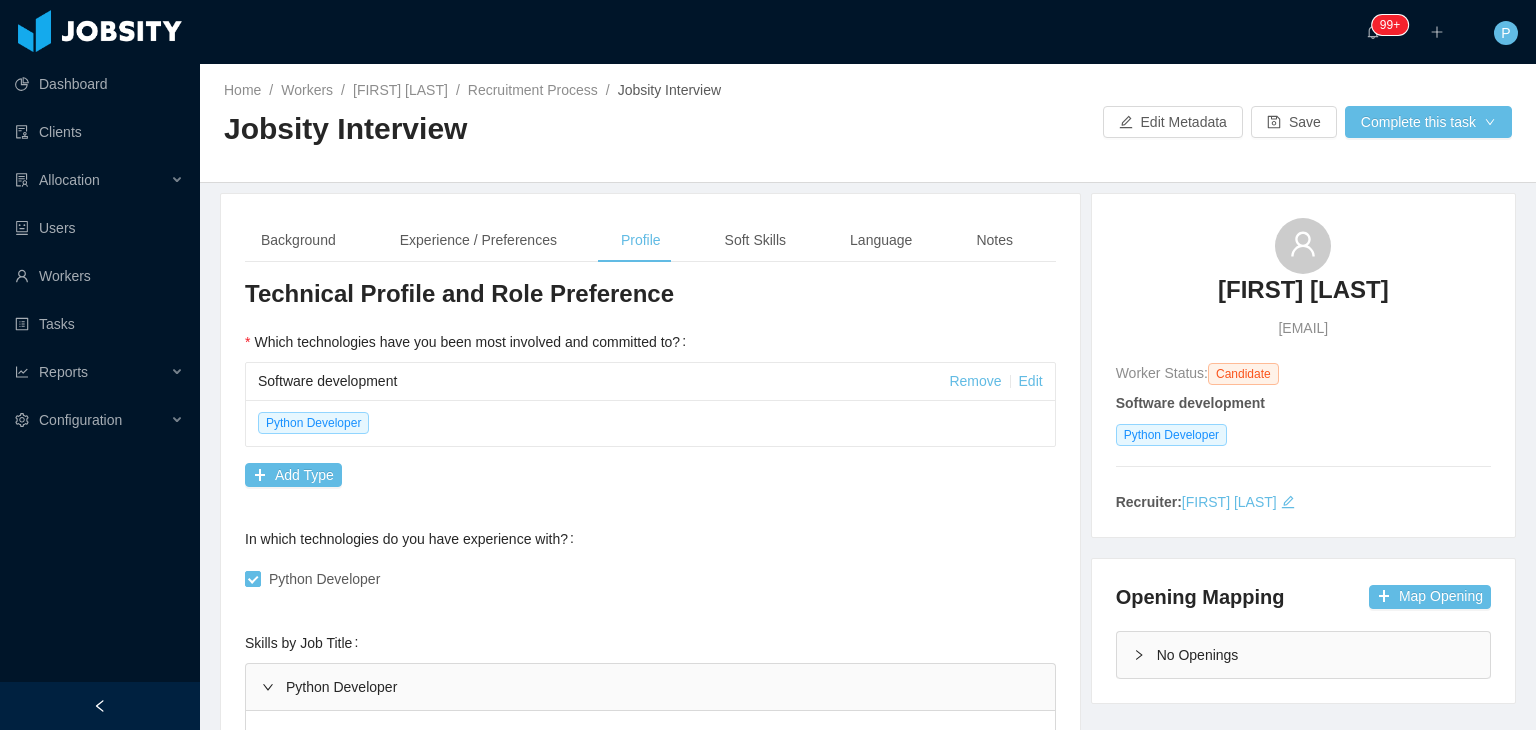 click on "Technical Profile and Role Preference Which technologies have you been most involved and committed to? Software development Remove Edit Python Developer Add Type In which technologies do you have experience with? Python Developer Skills by Job Title Python Developer Python and Common Libraries Software Development Infrastructure Databases Skill Level Years experiences Skill Chronology Python Select one High * Select one No chronology info Django Select one Medium * Select one No chronology info Django Rest Framework Select one No Data * Select one No chronology info Flask Select one Low * Select one No chronology info PEP Standards Select one No Data * Select one No chronology info Enforce Select one No Data * Select one No chronology info PyTest Select one High * Select one No chronology info Skill Level Years experiences Skill Chronology Git Select one No Data * Select one No chronology info SVN Select one No Data * Select one No chronology info TDD Select one No Data * Select one No chronology info Scrum *" at bounding box center (650, 1315) 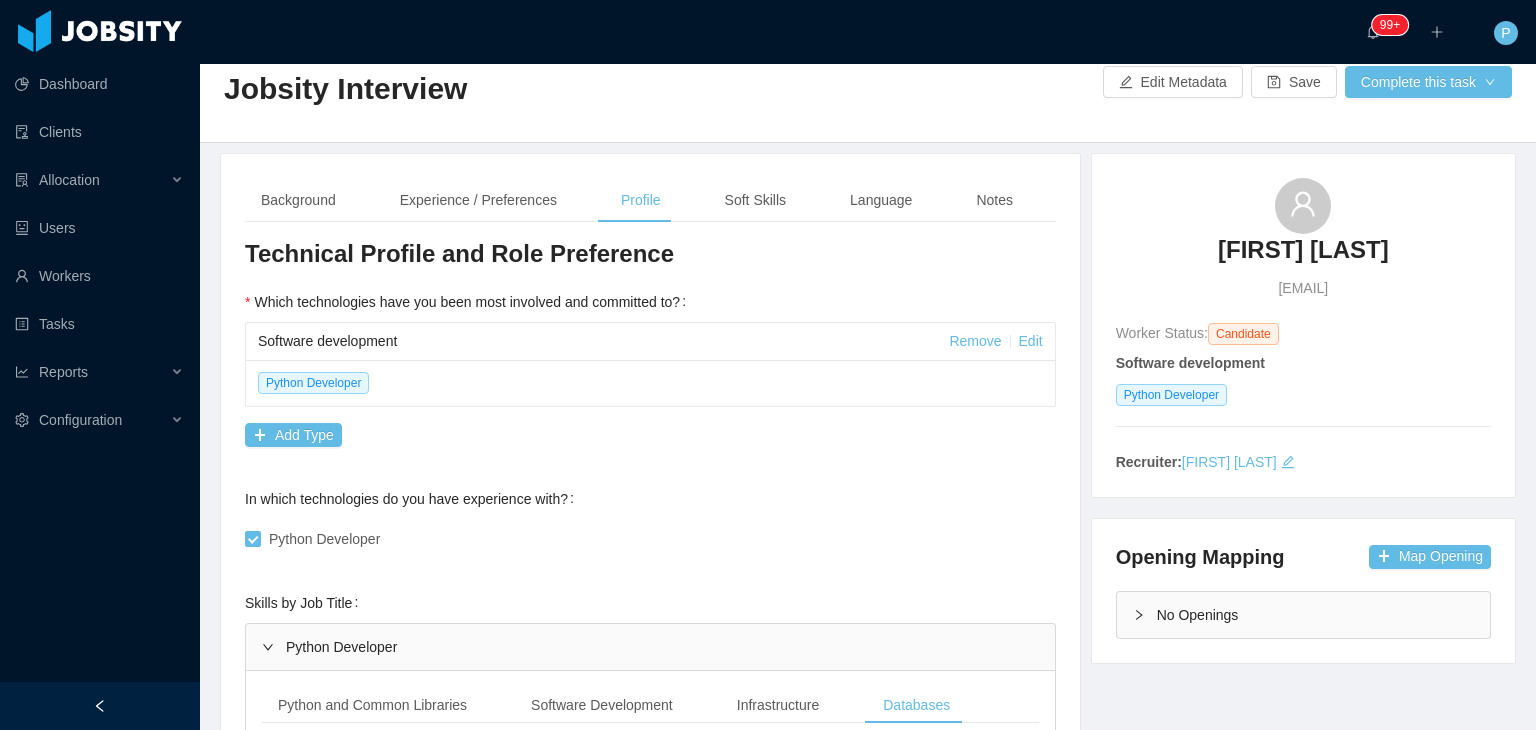 scroll, scrollTop: 105, scrollLeft: 0, axis: vertical 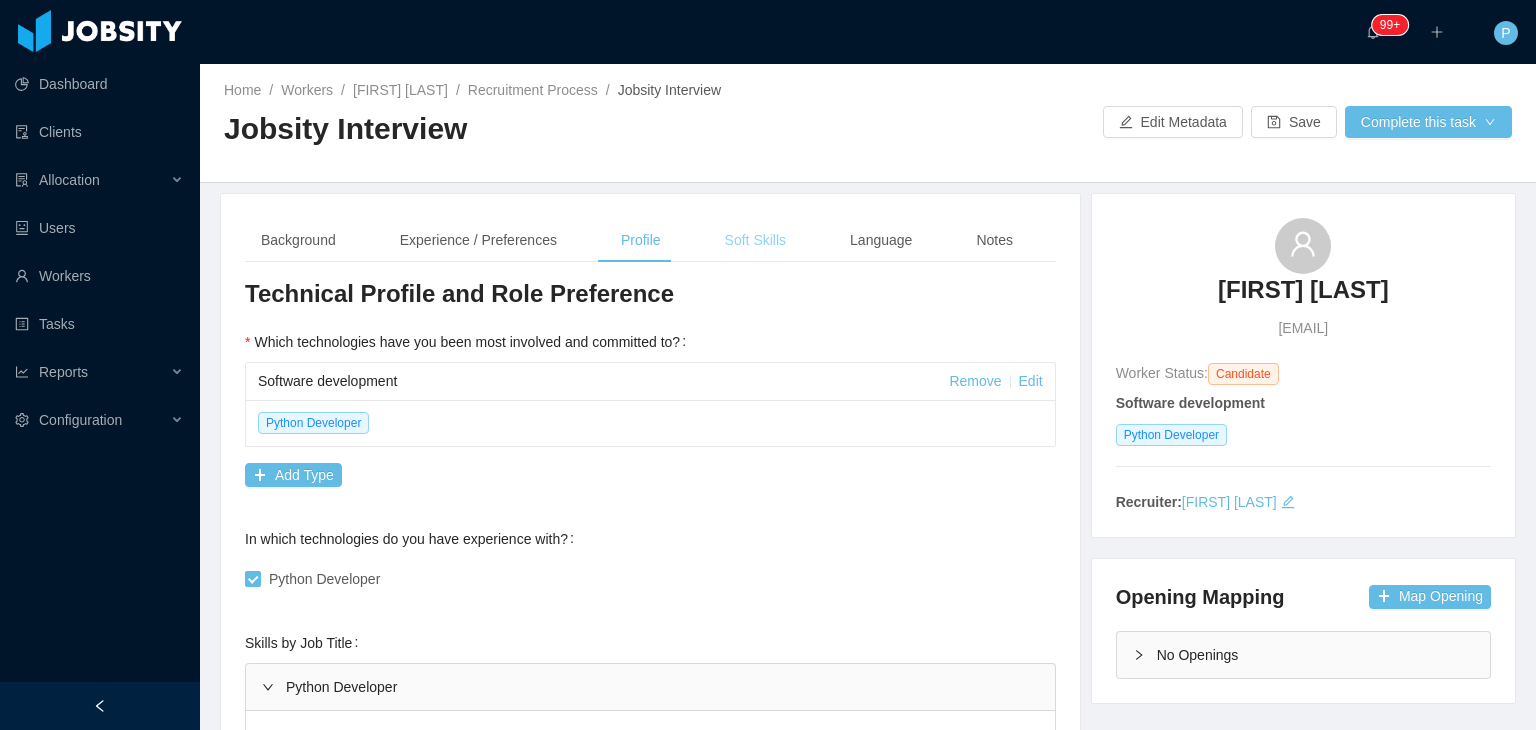 click on "Soft Skills" at bounding box center (755, 240) 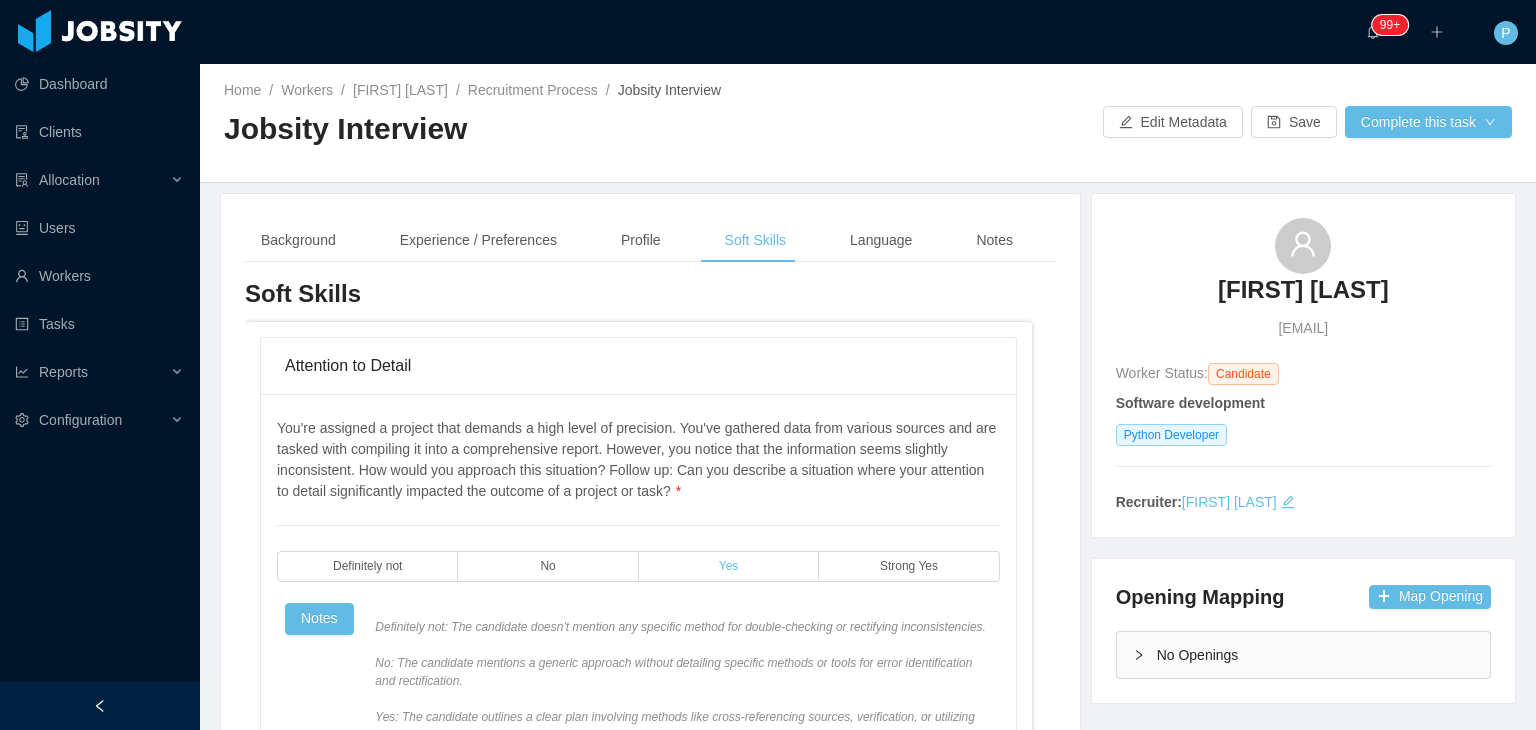 click on "Yes" at bounding box center (729, 566) 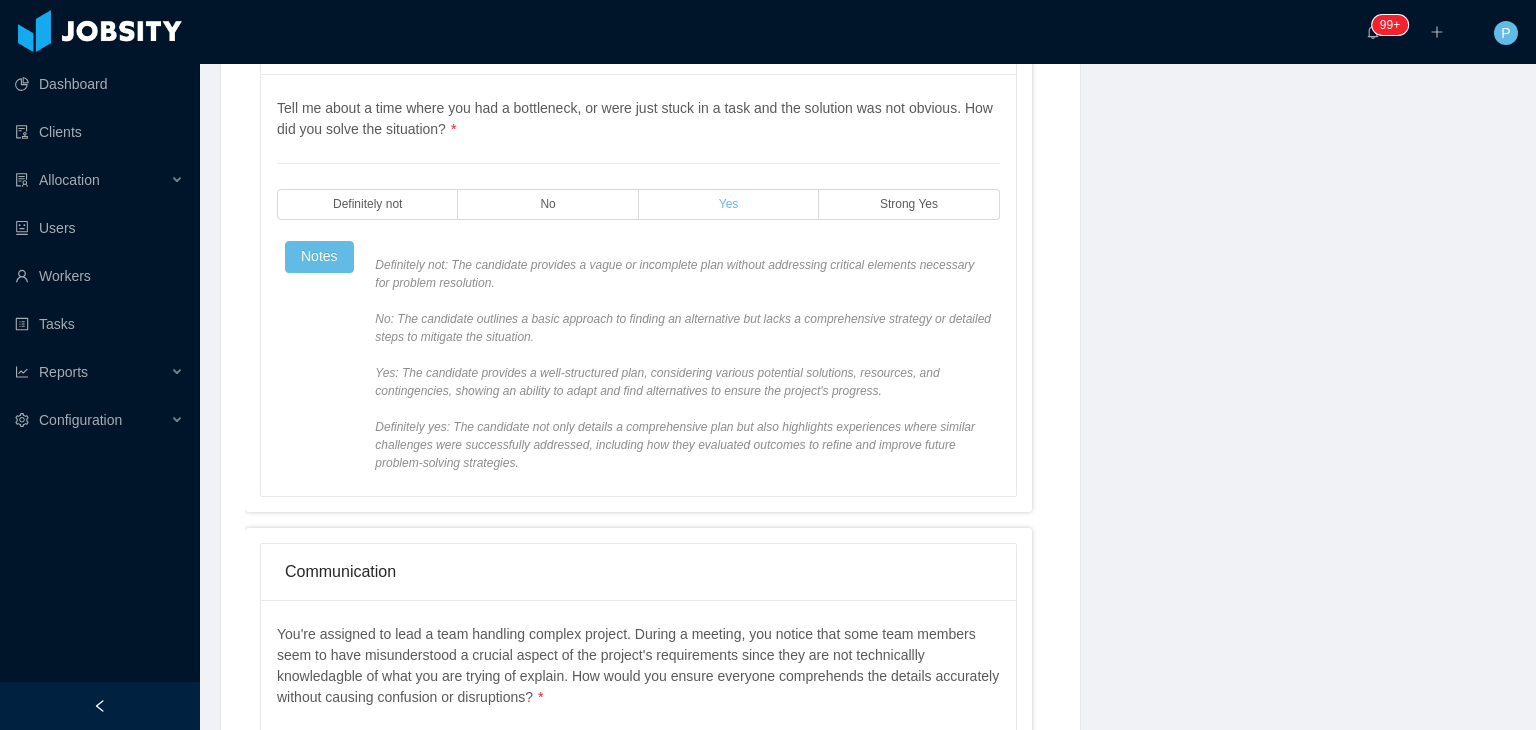 click on "Yes" at bounding box center (729, 204) 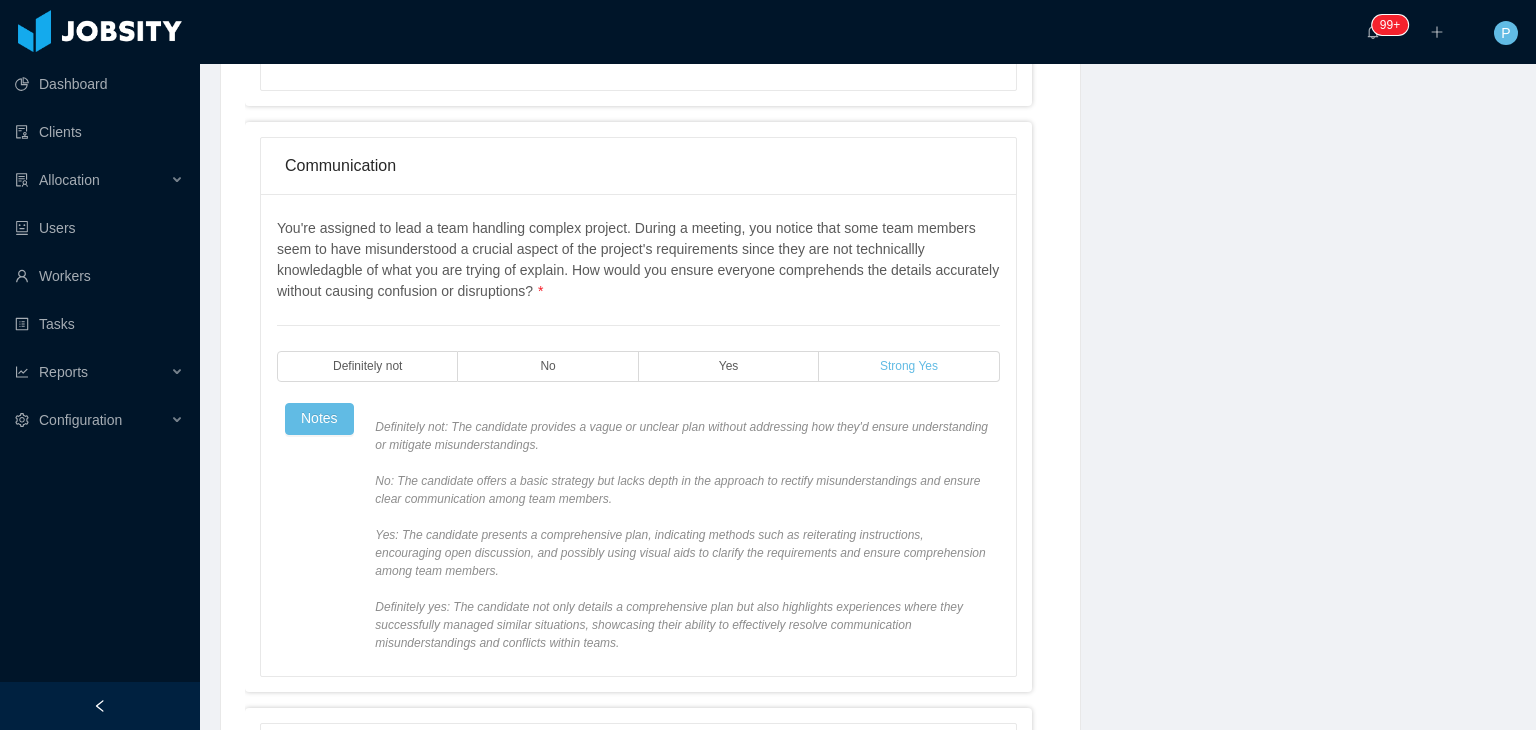 click on "Strong Yes" at bounding box center [909, 366] 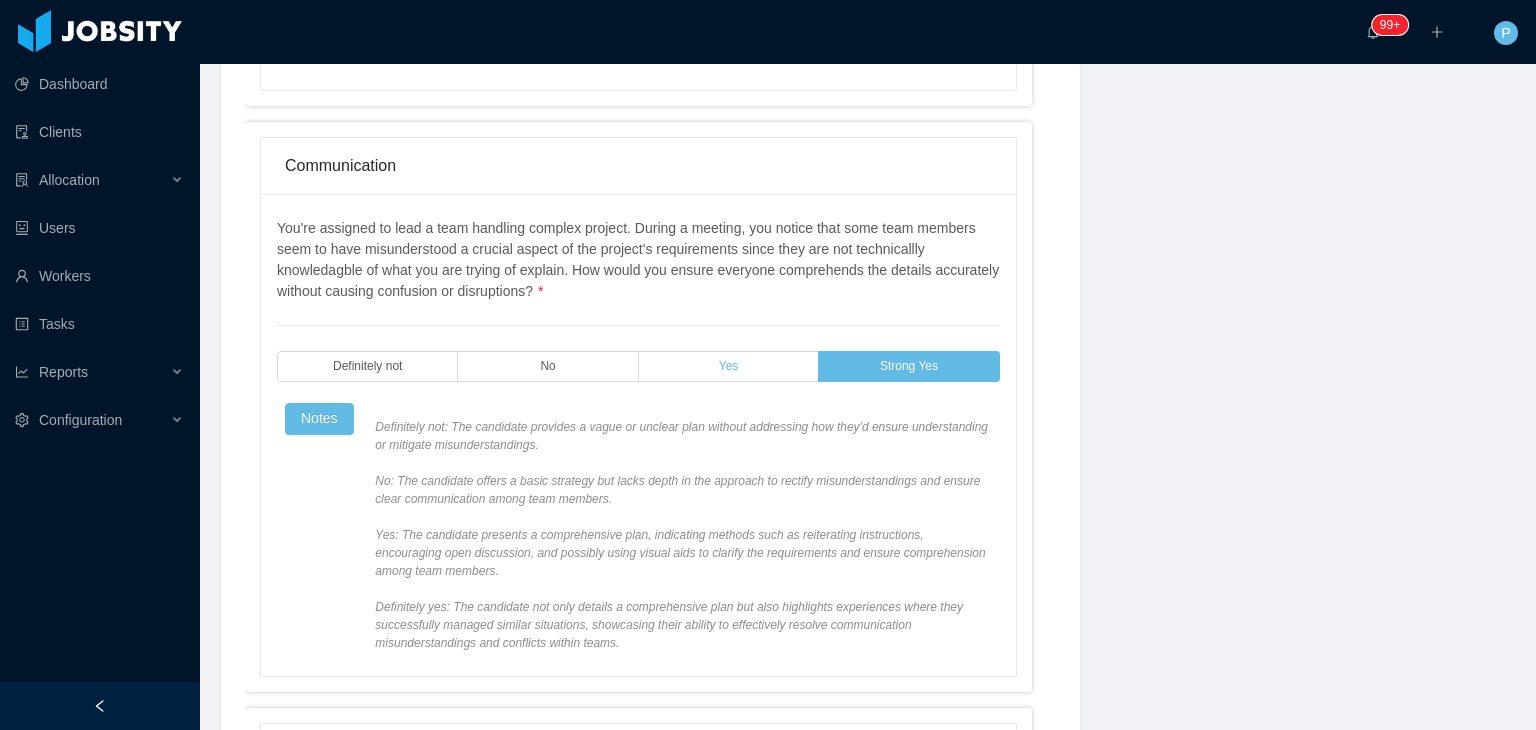 click on "Yes" at bounding box center [729, 366] 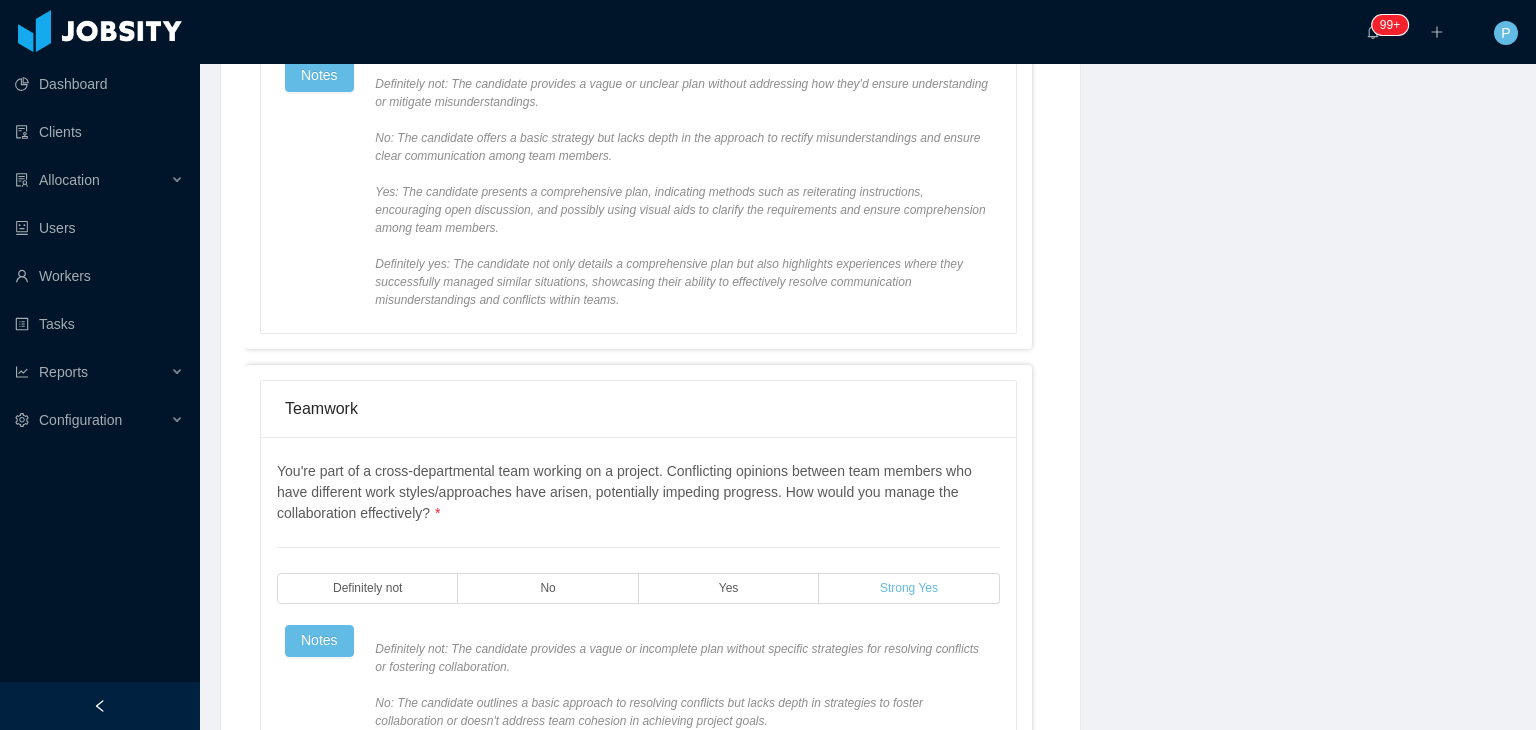 click on "Strong Yes" at bounding box center (909, 588) 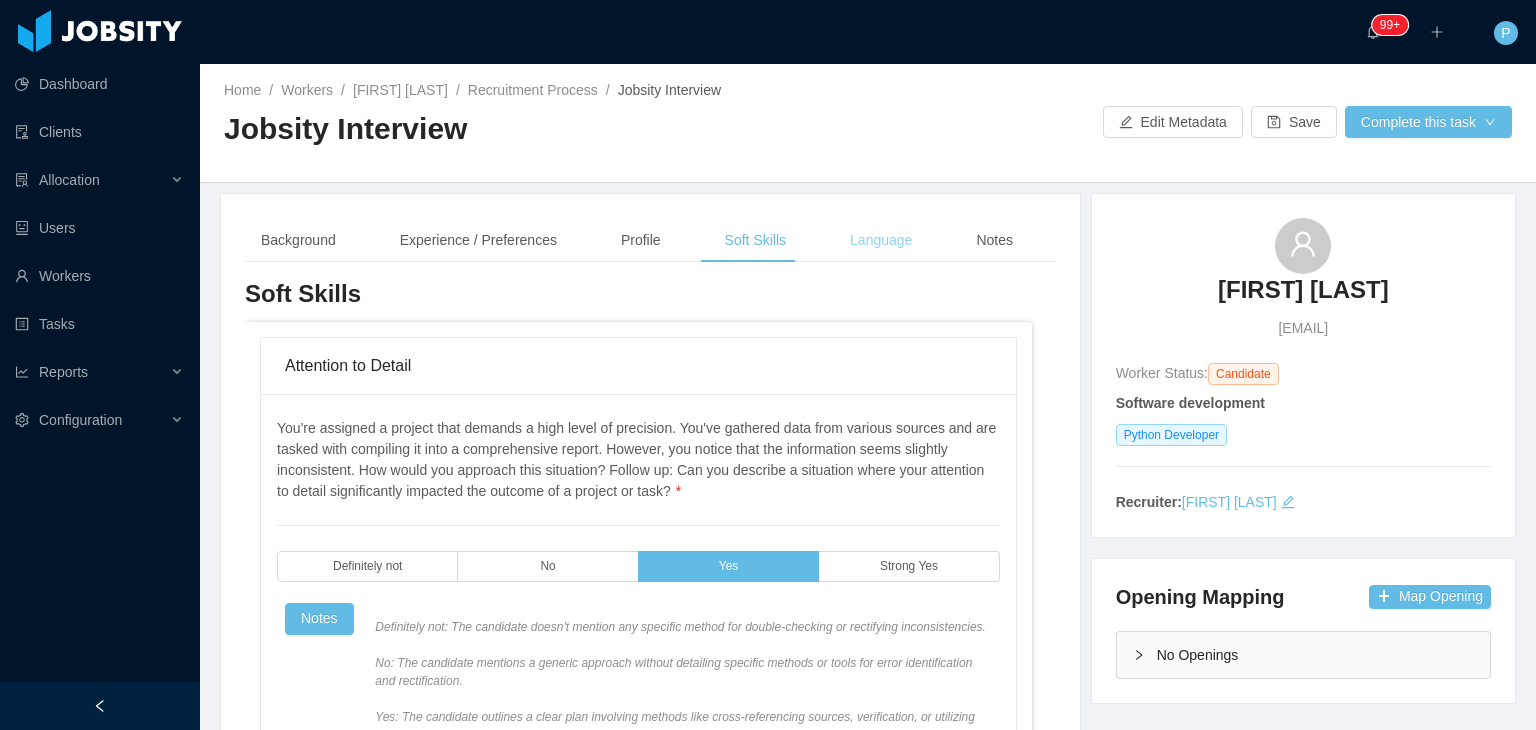 click on "Language" at bounding box center [881, 240] 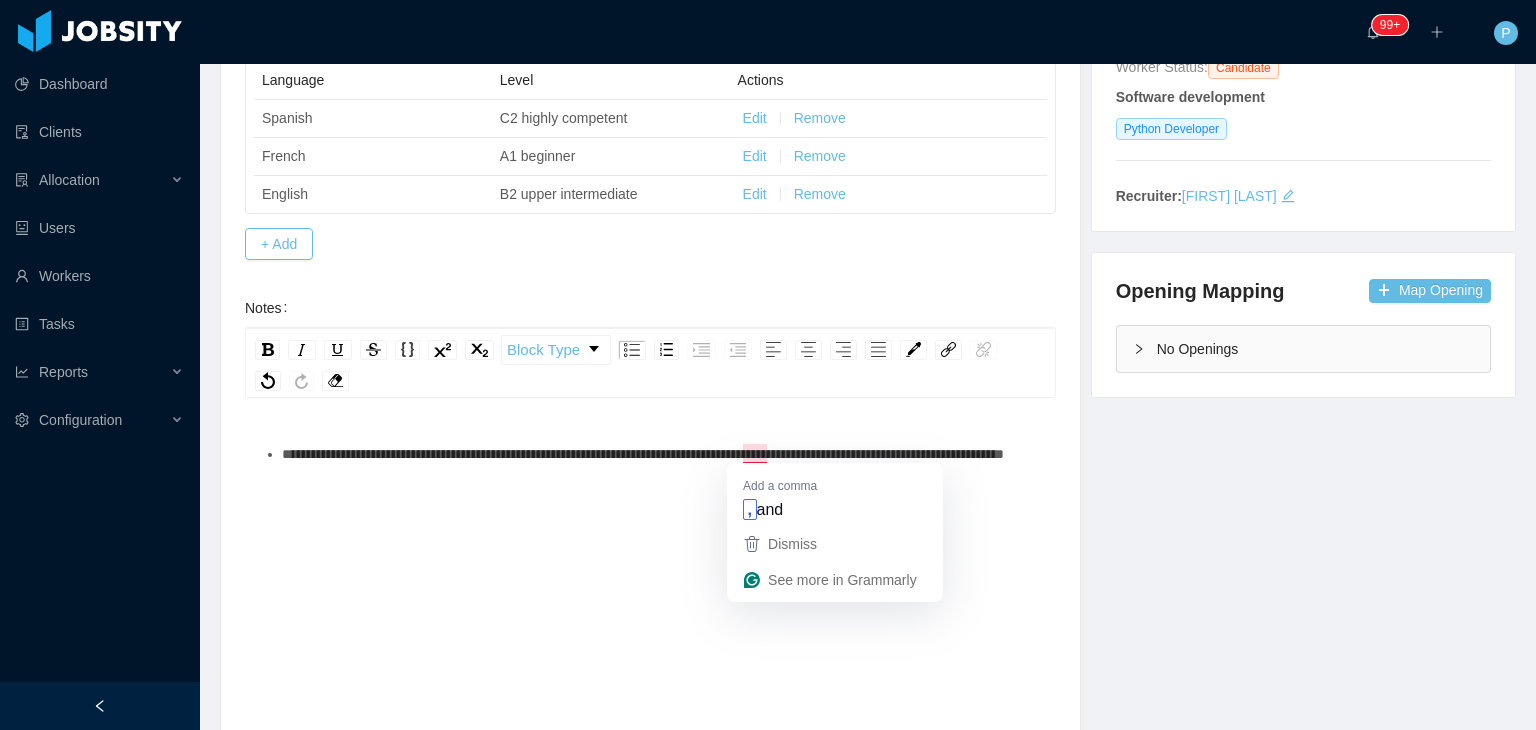 click on "**********" at bounding box center [643, 454] 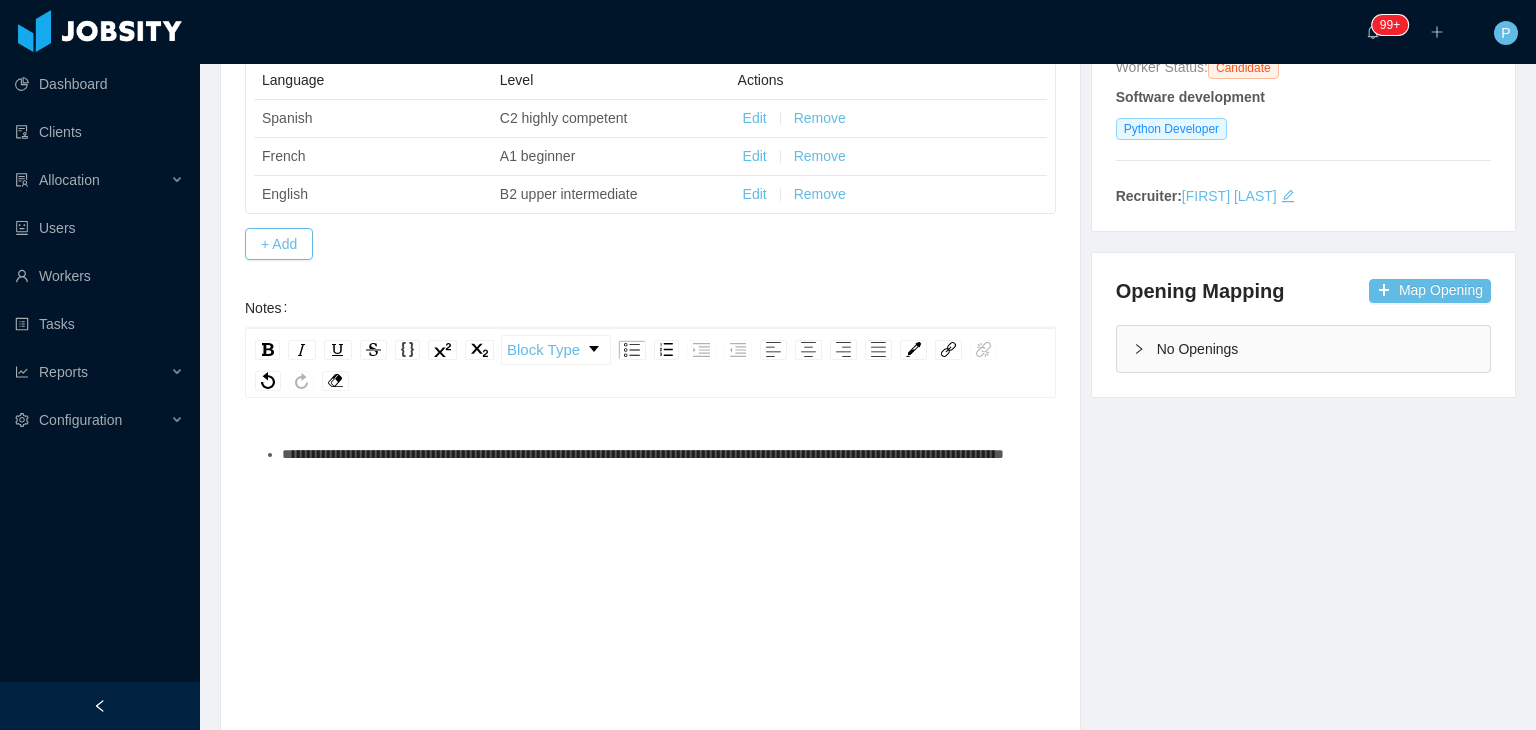 click on "**********" at bounding box center [651, 609] 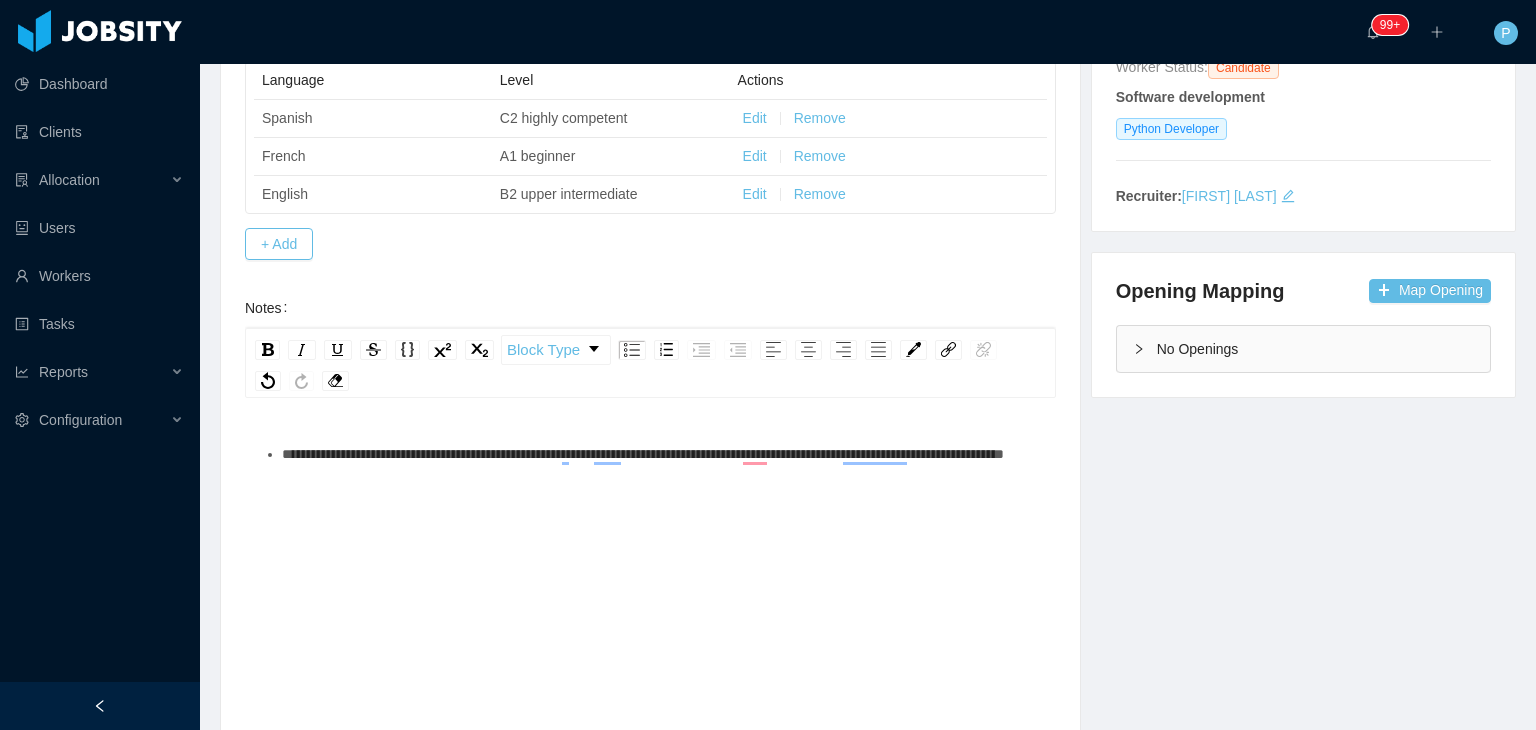 click on "**********" at bounding box center (661, 454) 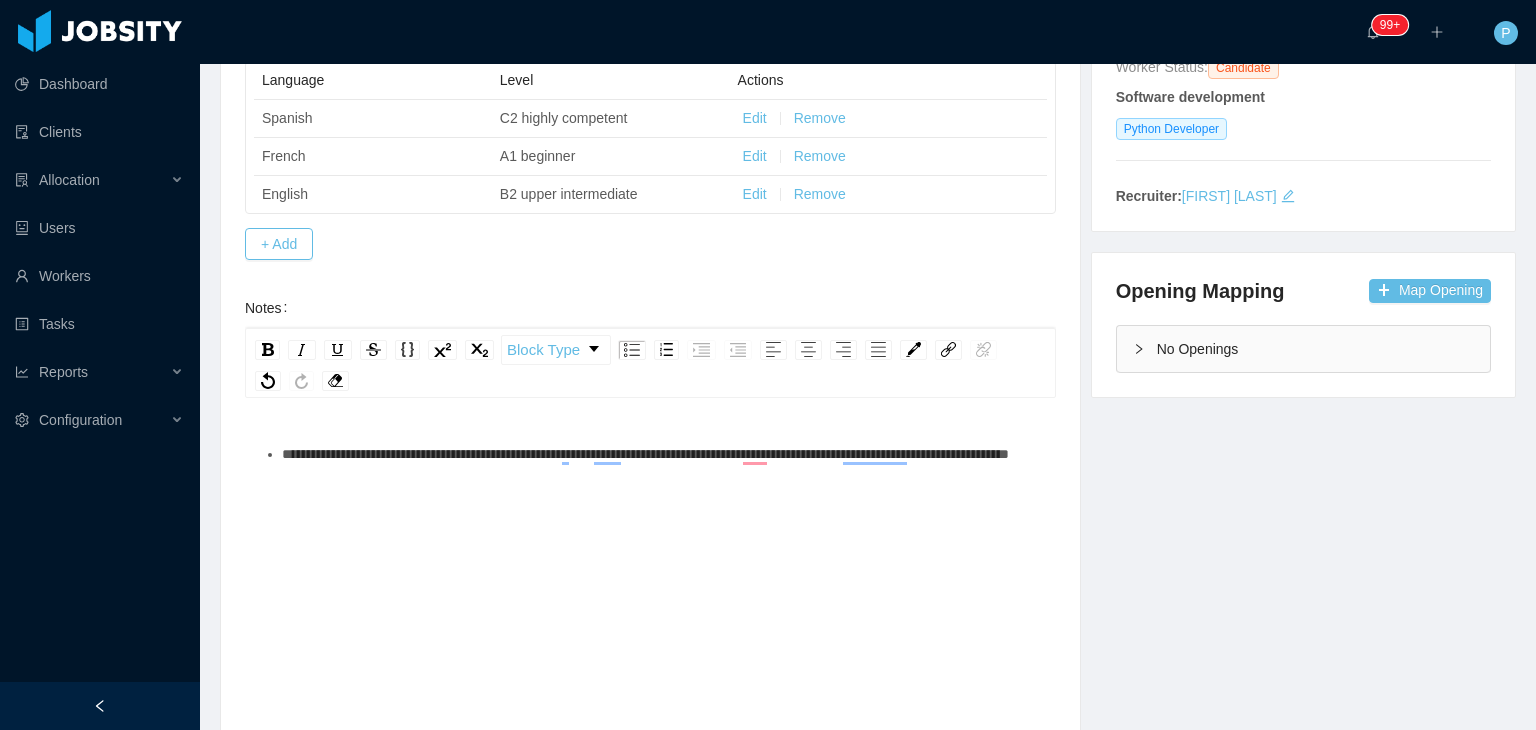 type 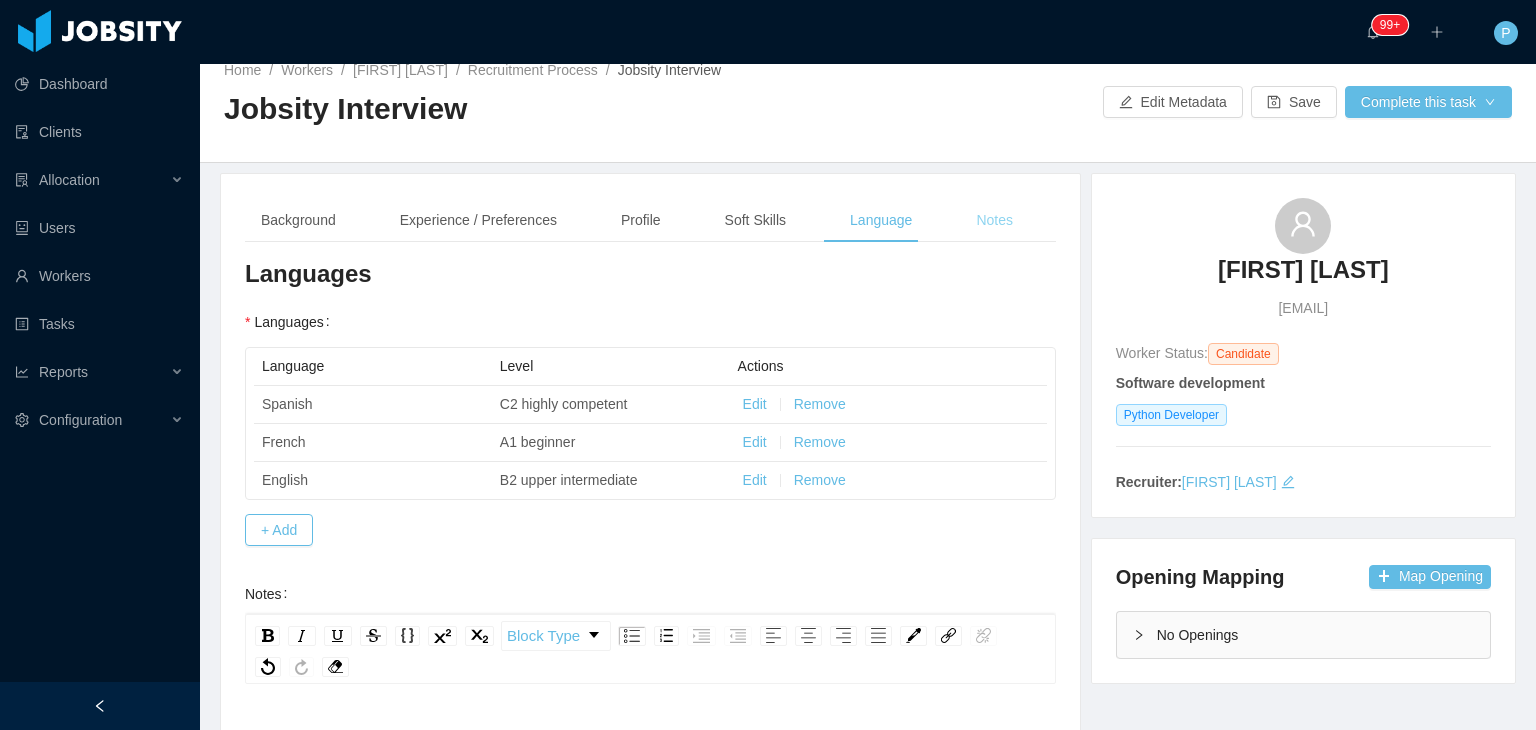click on "Notes" at bounding box center [994, 220] 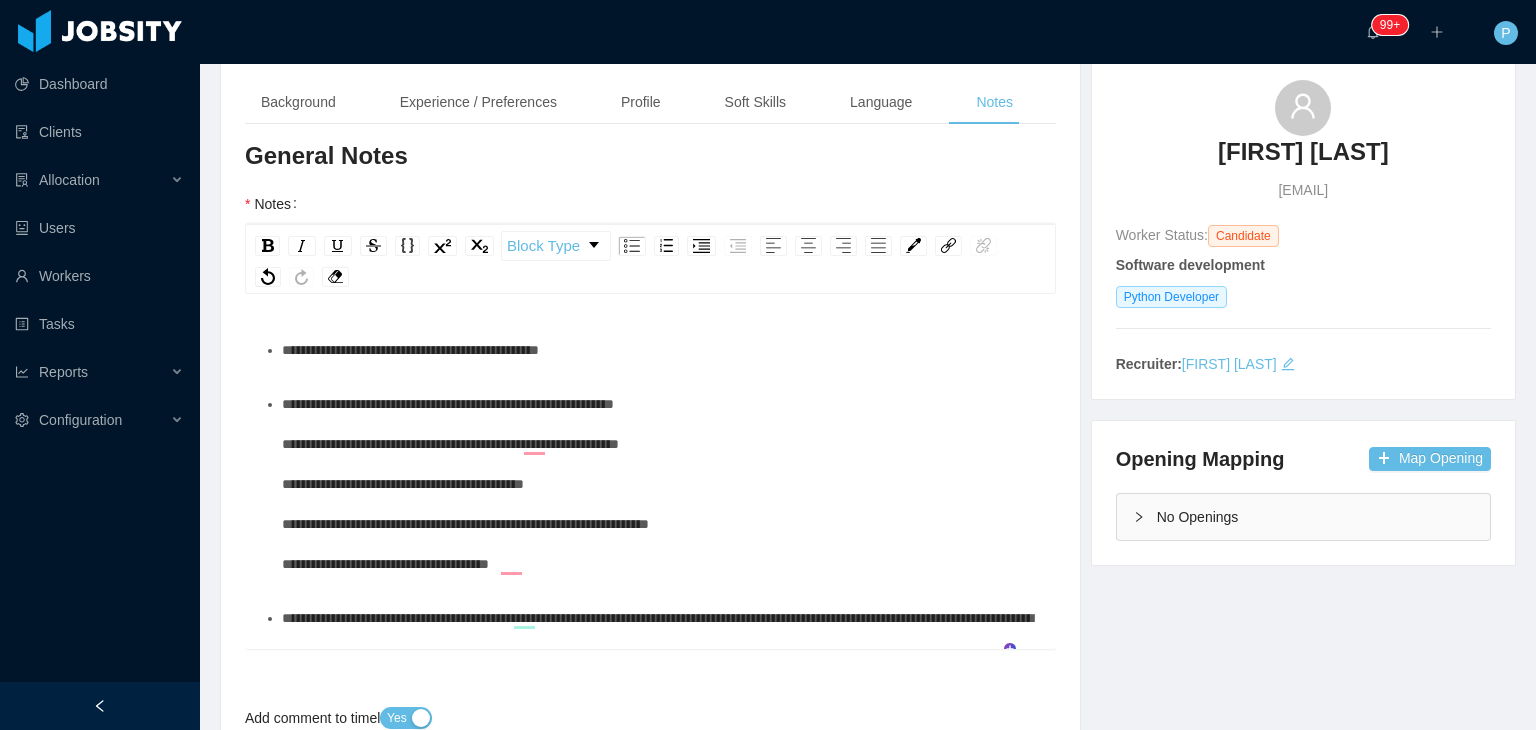 click on "**********" at bounding box center [661, 350] 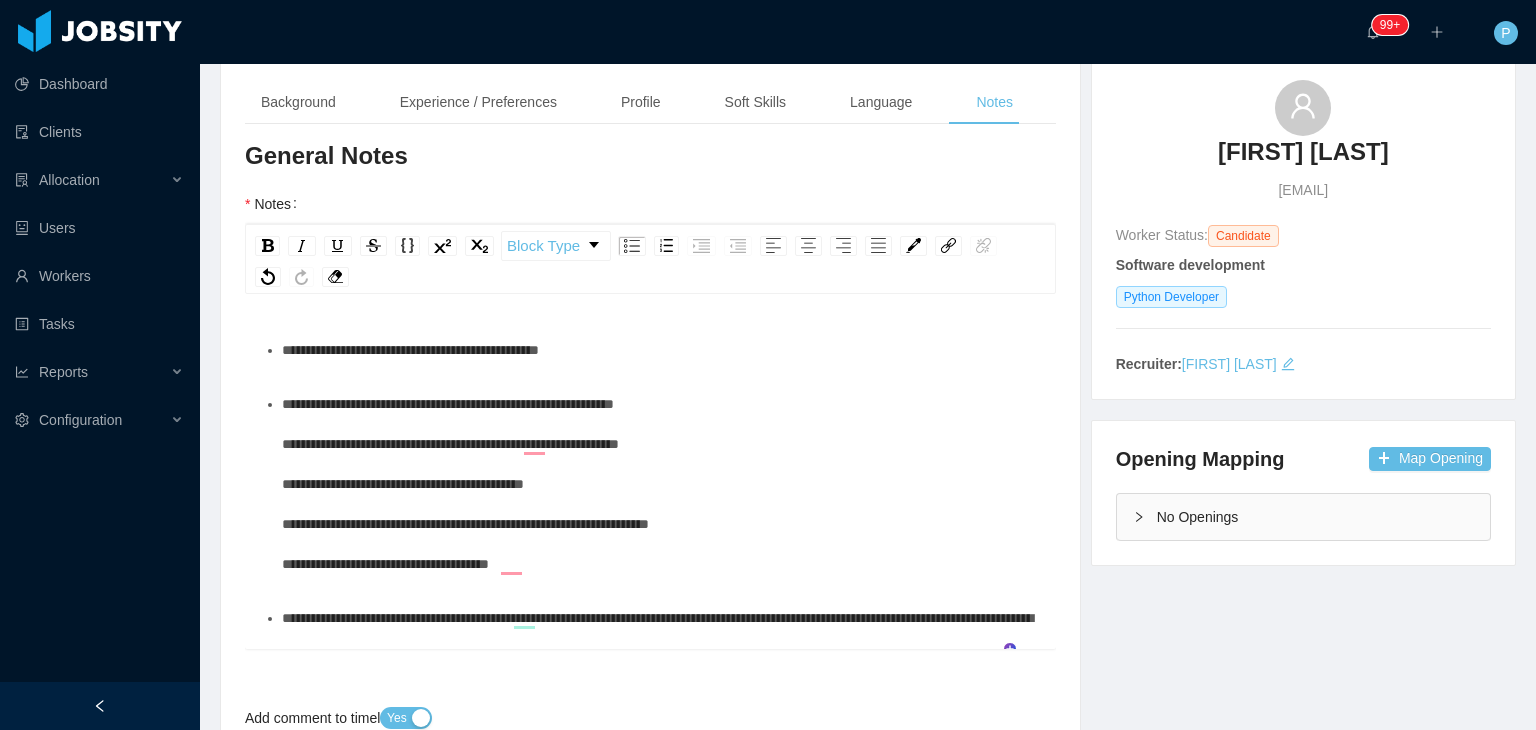 type 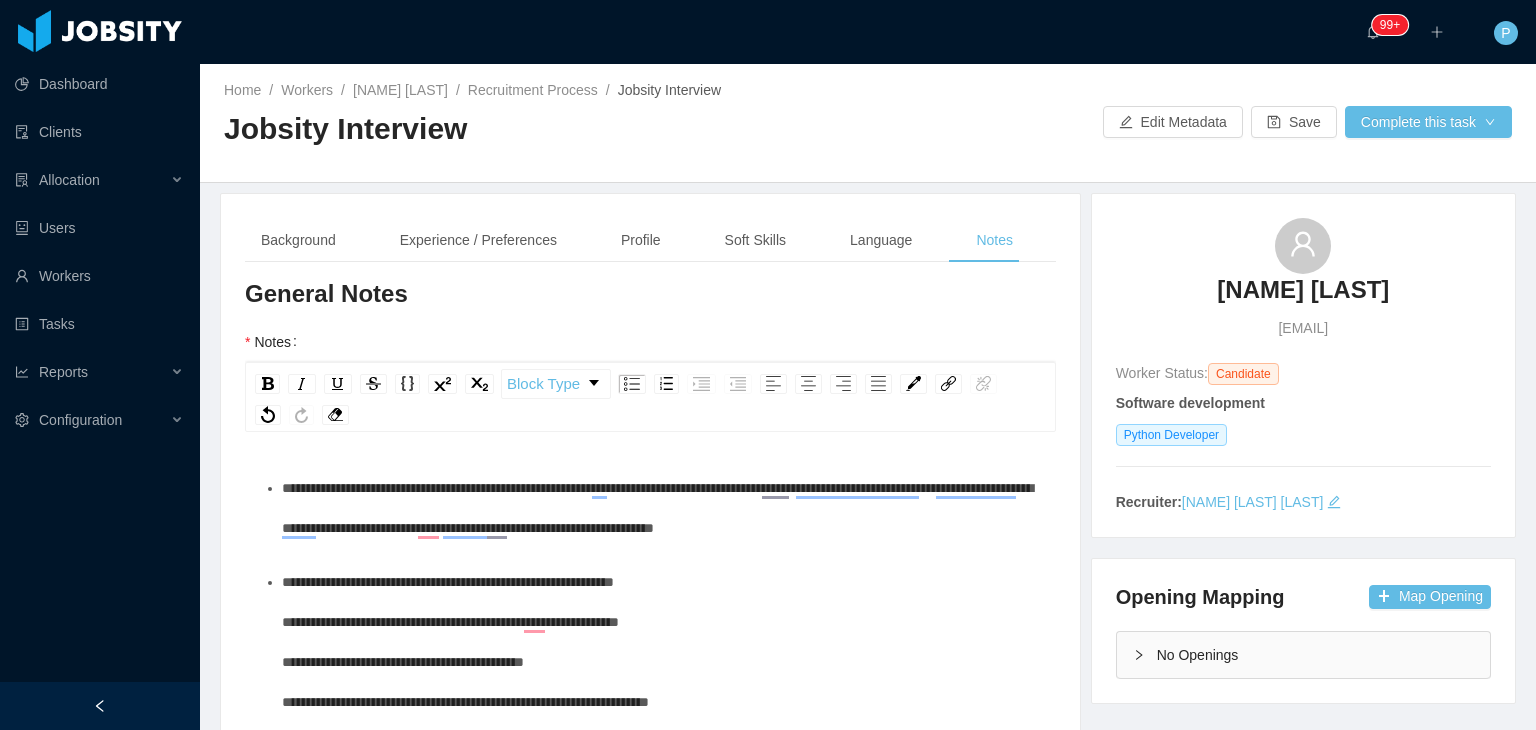 scroll, scrollTop: 0, scrollLeft: 0, axis: both 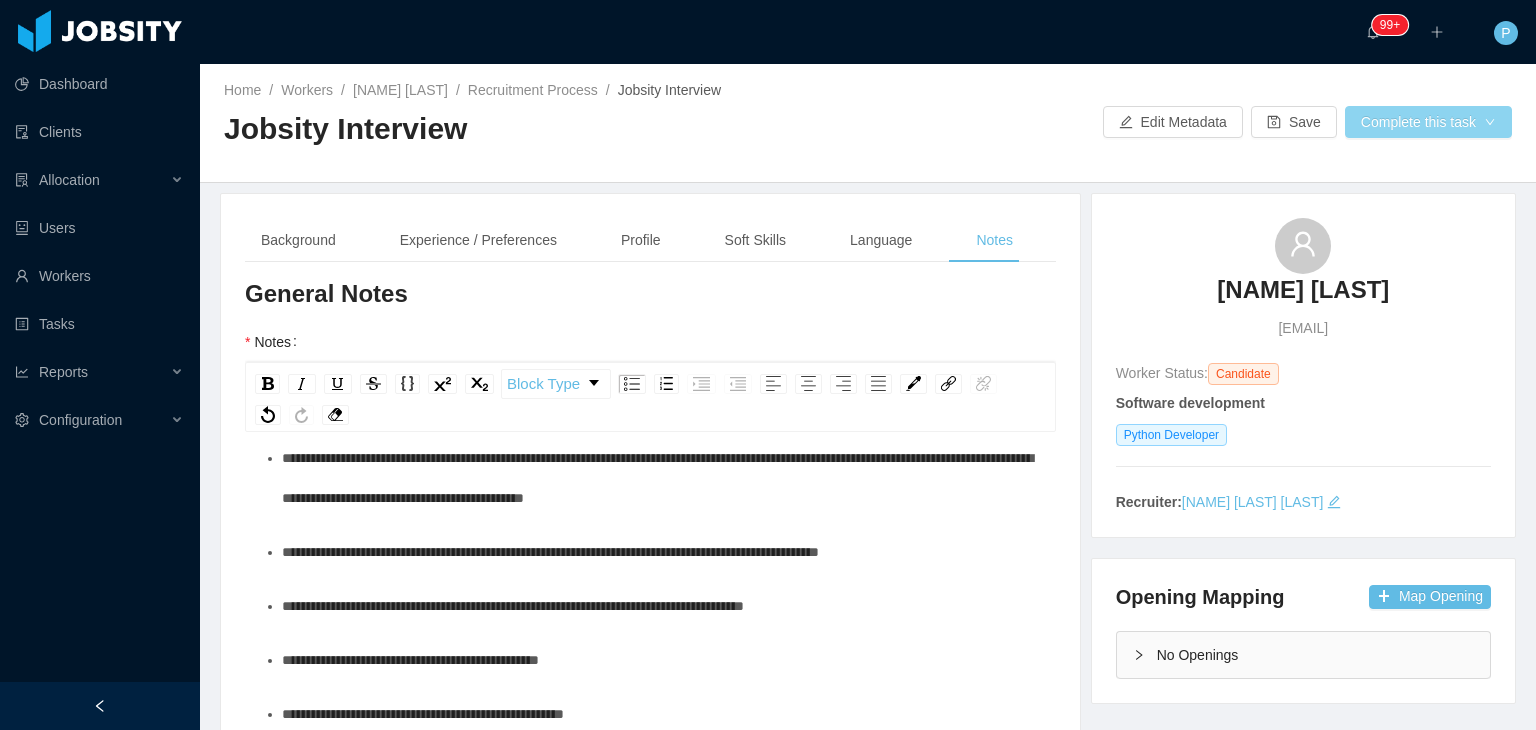 click on "Complete this task" at bounding box center (1428, 122) 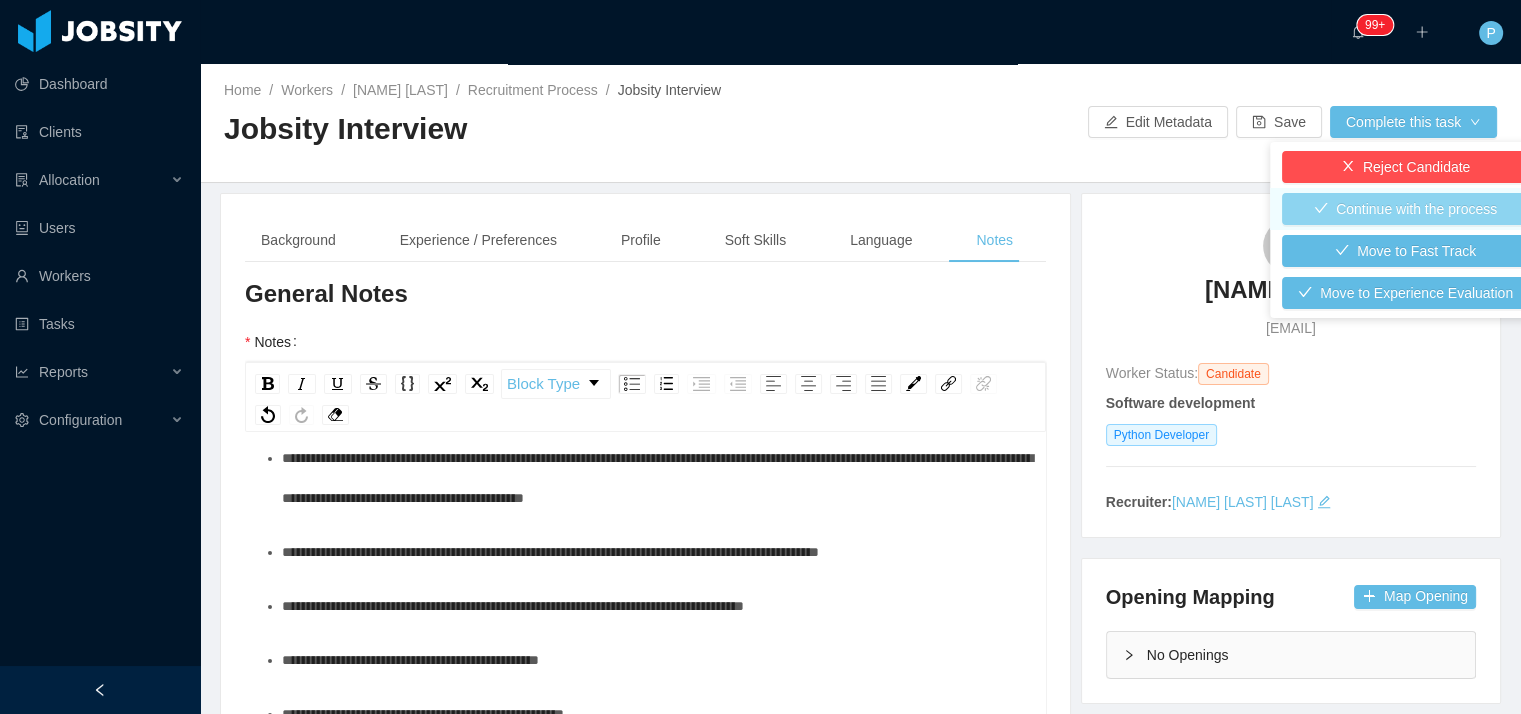 click on "Continue with the process" at bounding box center (1405, 209) 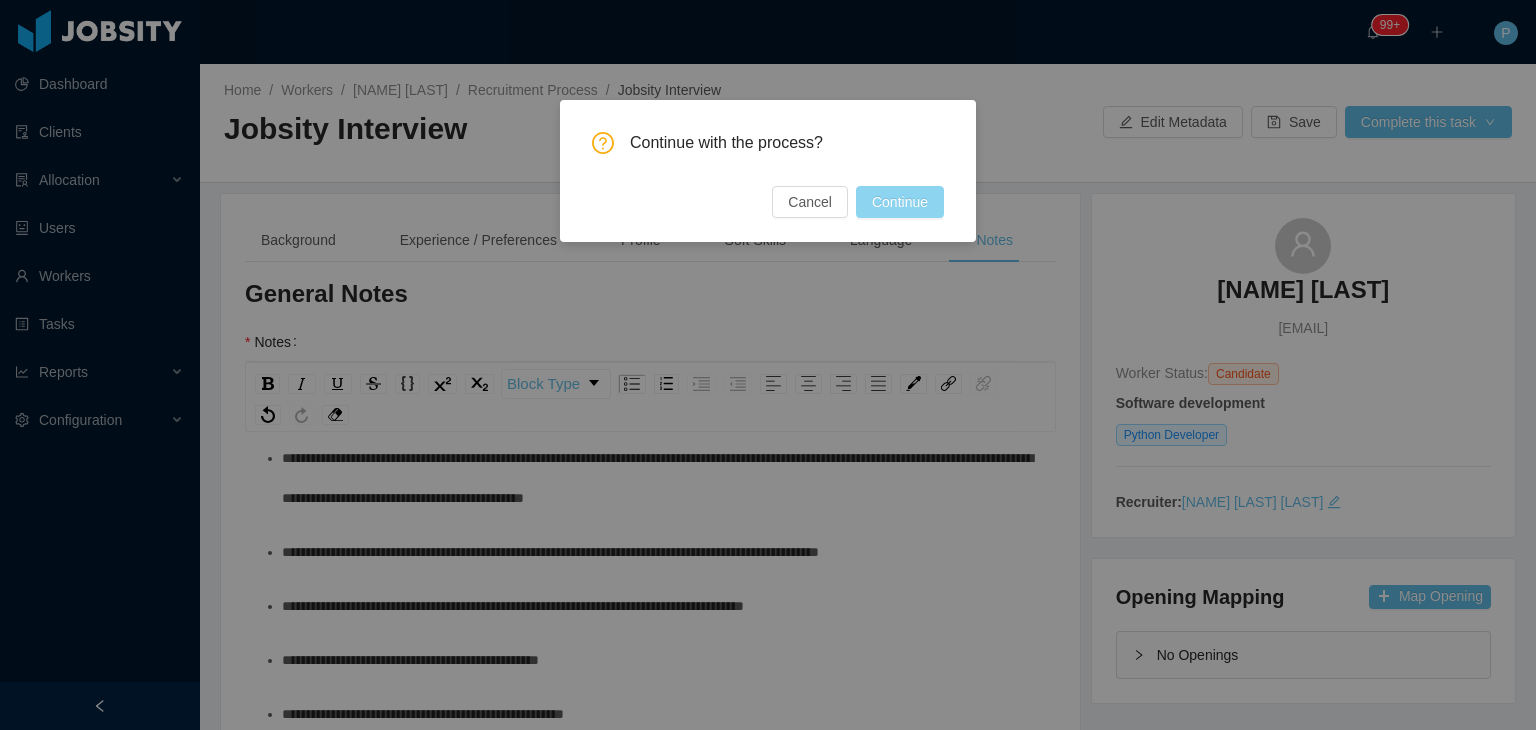 click on "Continue" at bounding box center [900, 202] 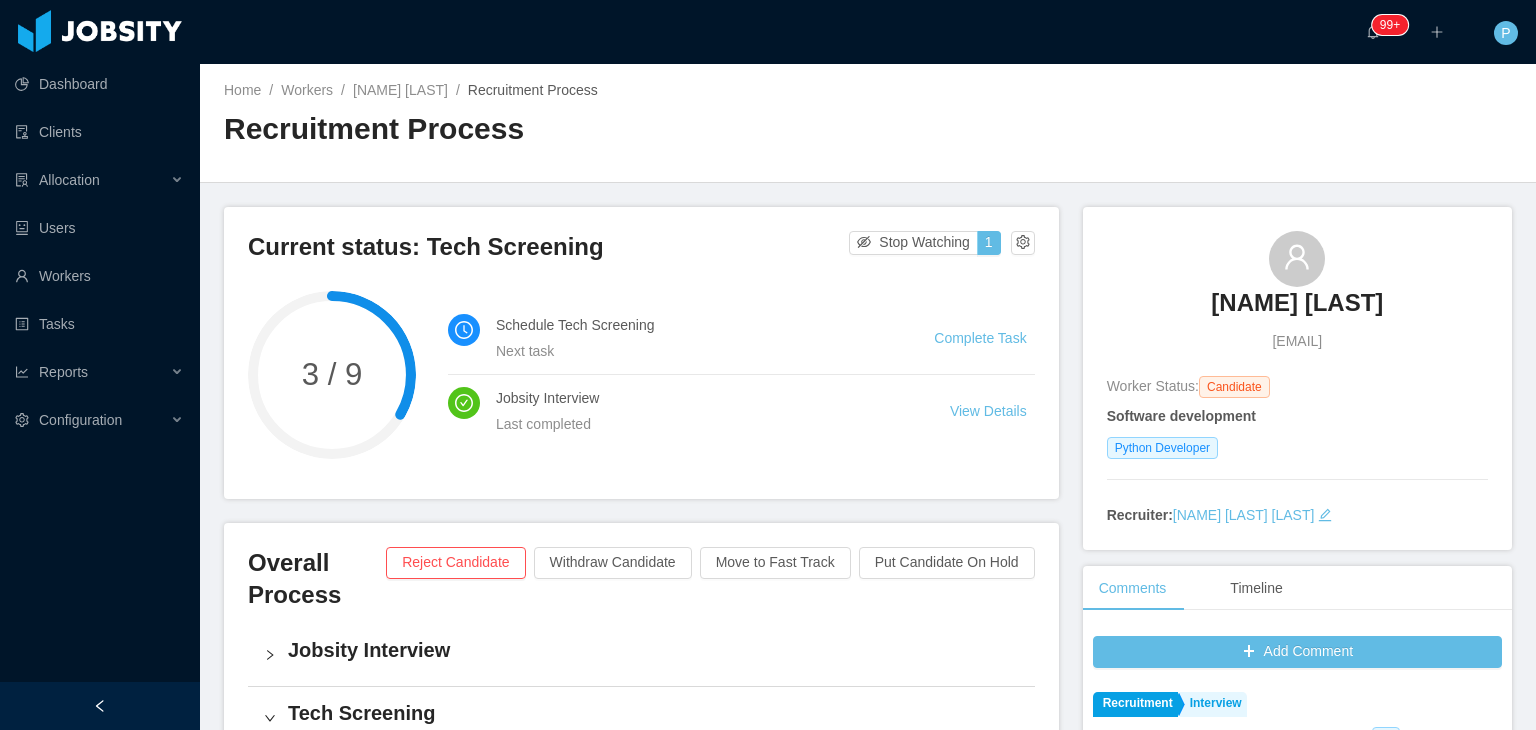 drag, startPoint x: 1397, startPoint y: 315, endPoint x: 1187, endPoint y: 304, distance: 210.2879 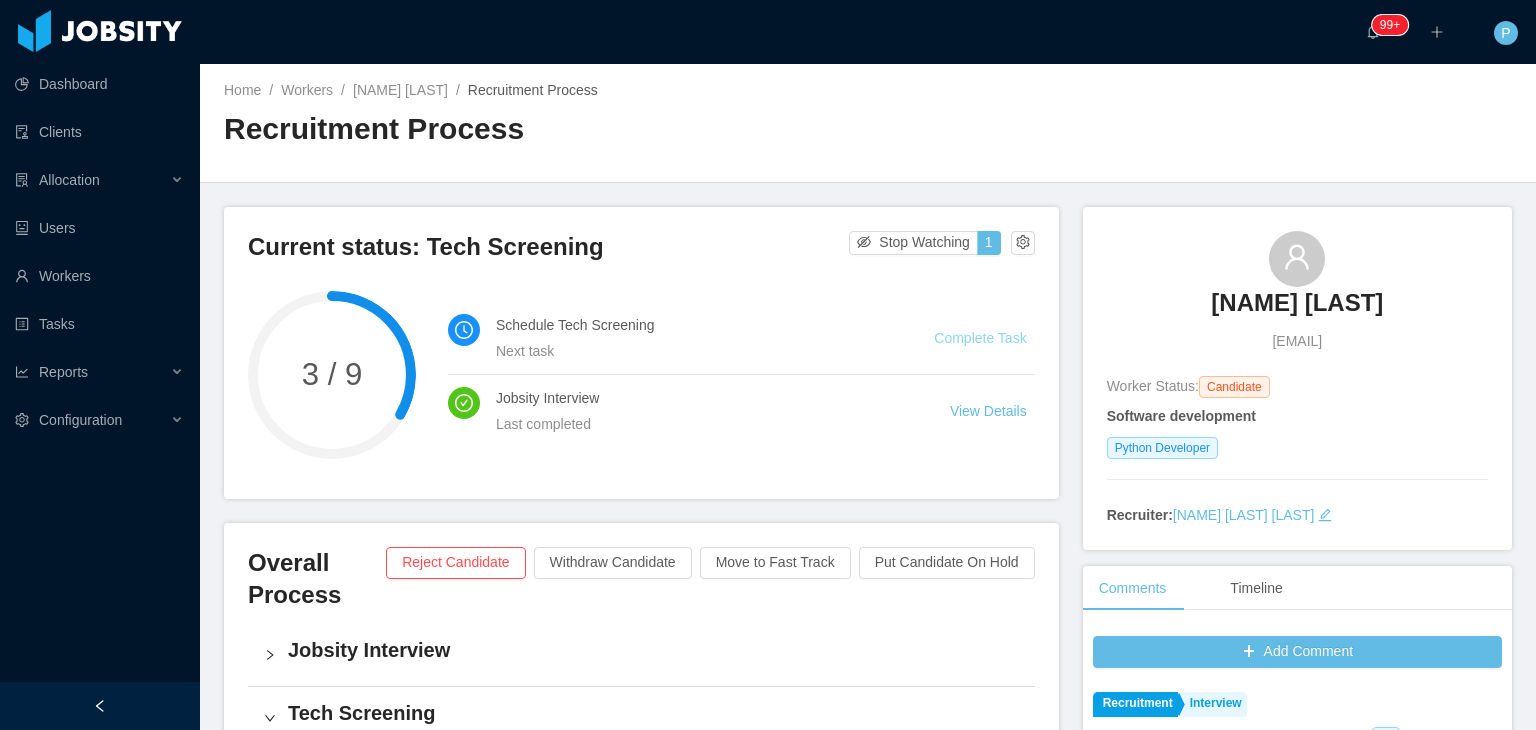 click on "Complete Task" at bounding box center [980, 338] 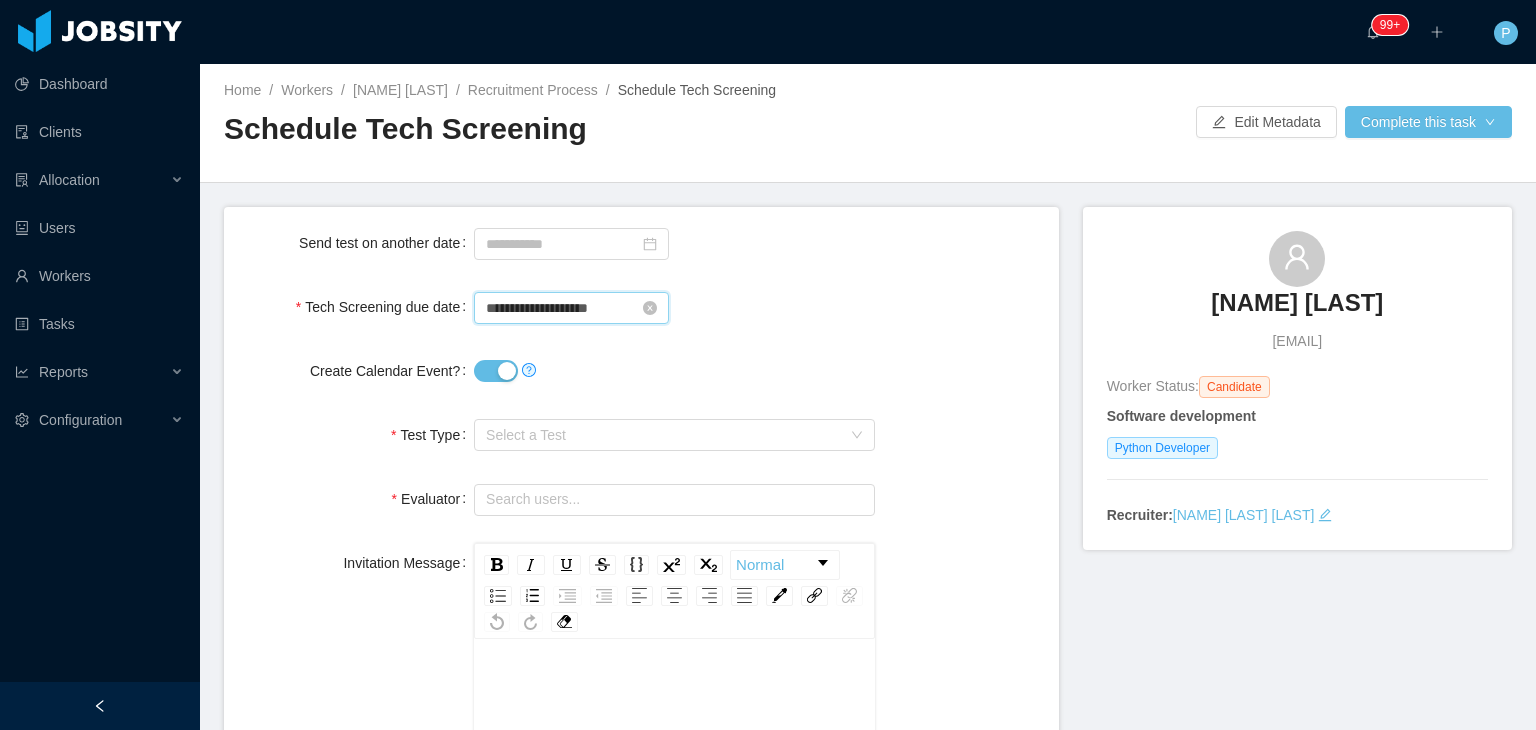click on "**********" at bounding box center (571, 308) 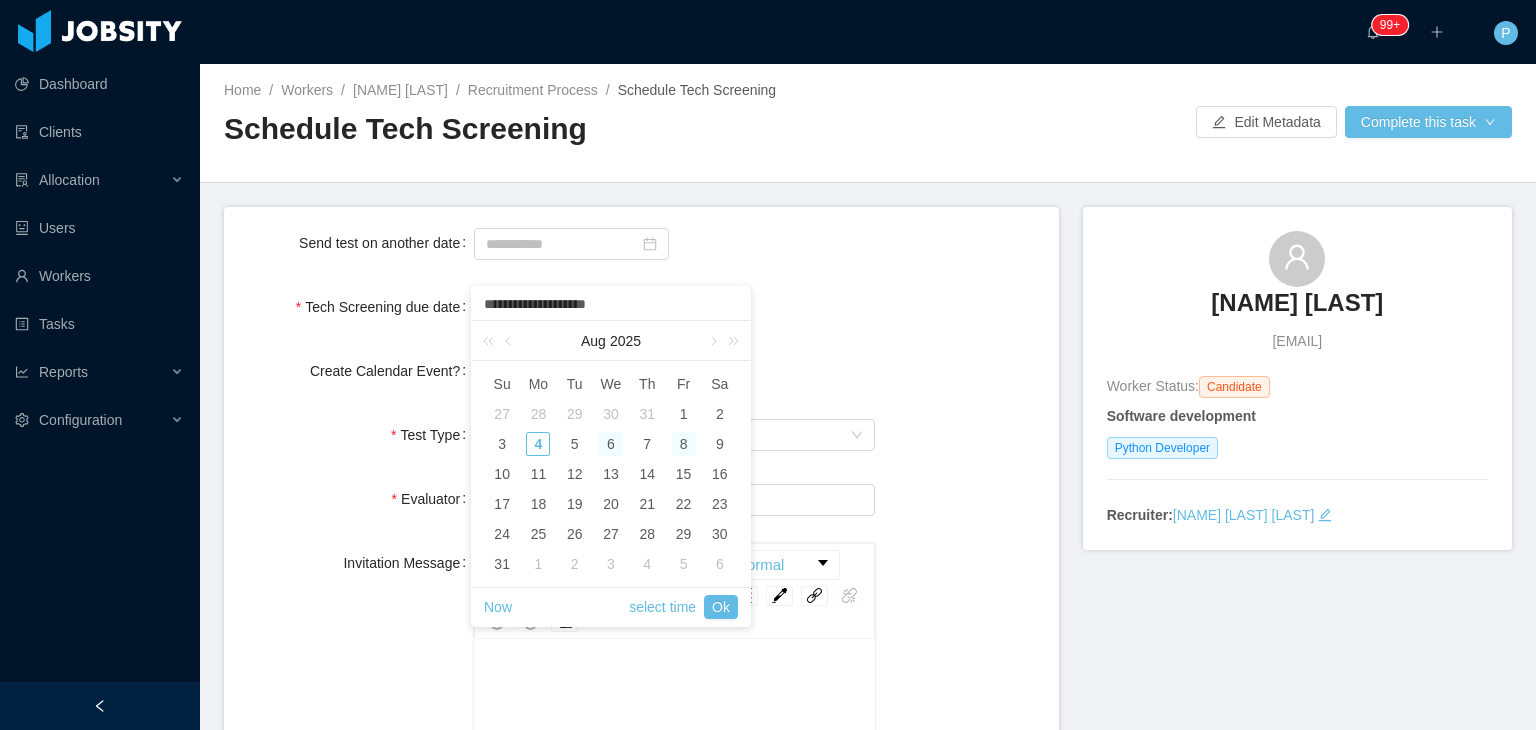 click on "8" at bounding box center [684, 444] 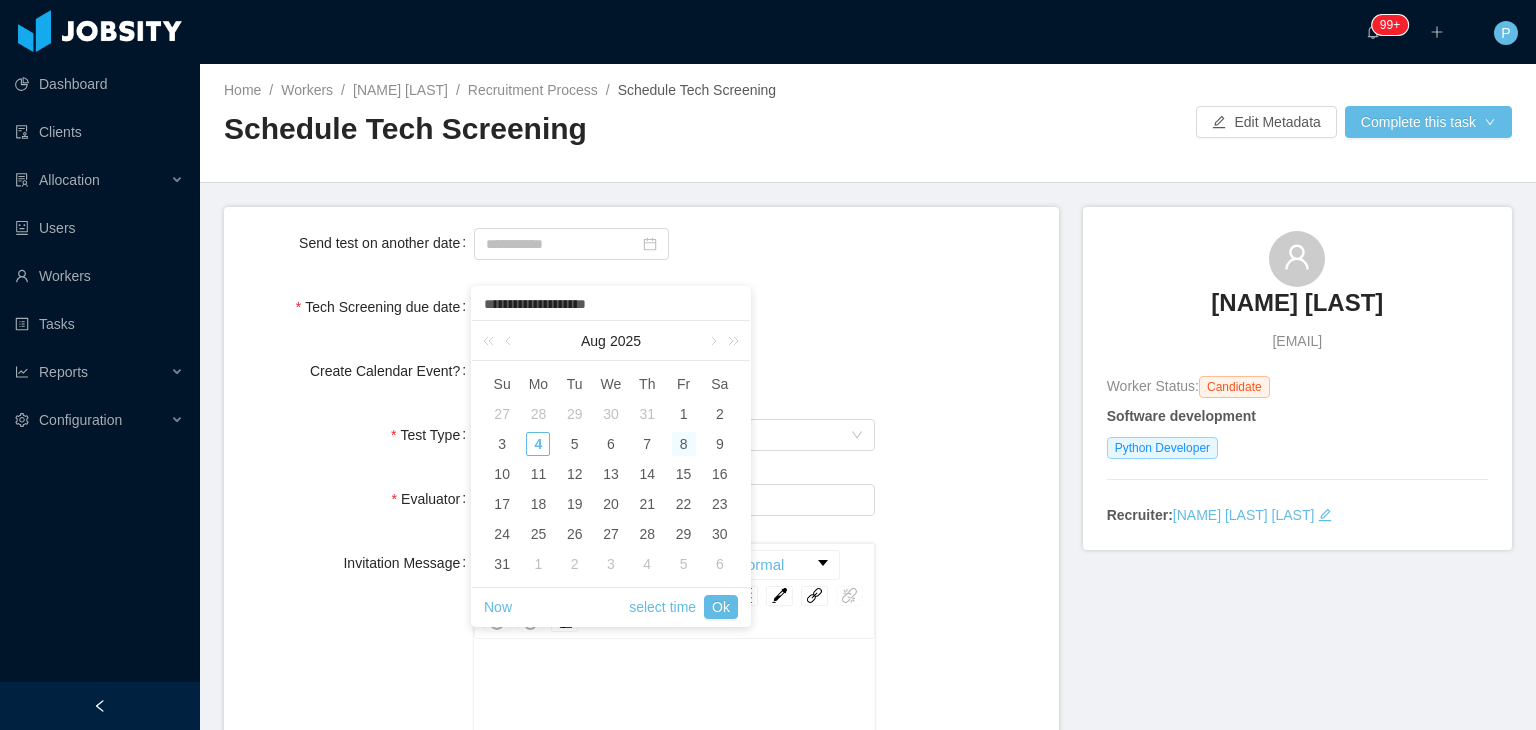 click on "**********" at bounding box center (611, 305) 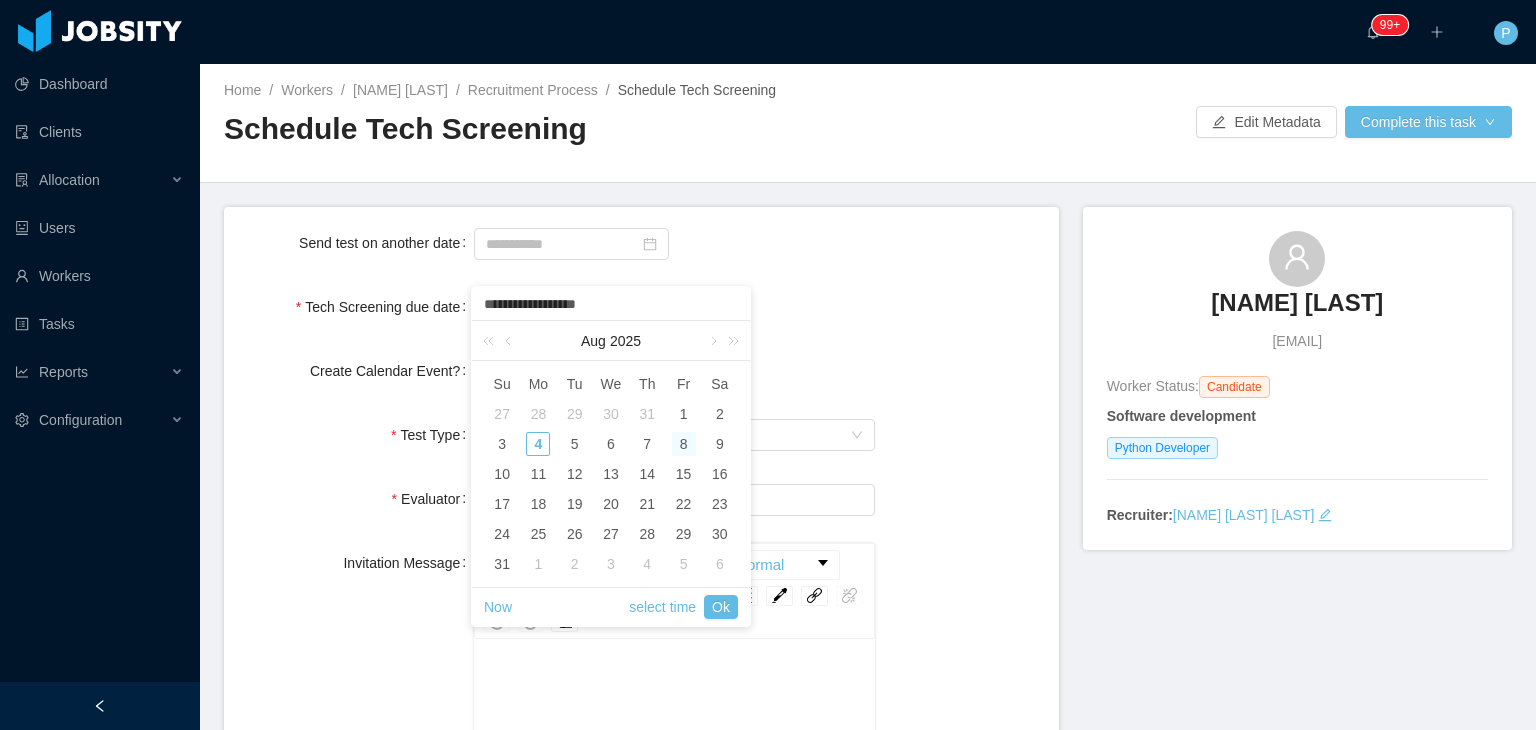 type on "**********" 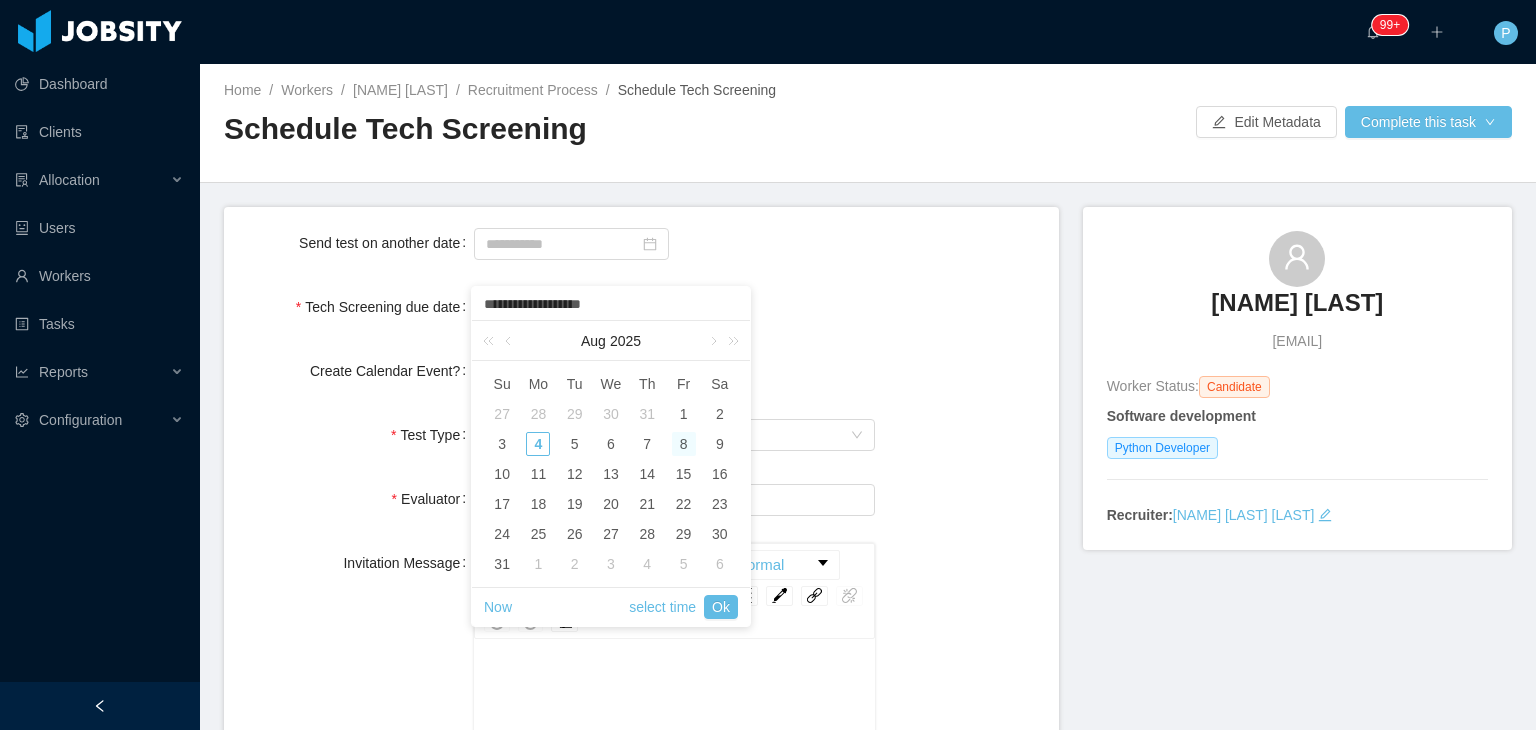 type on "**********" 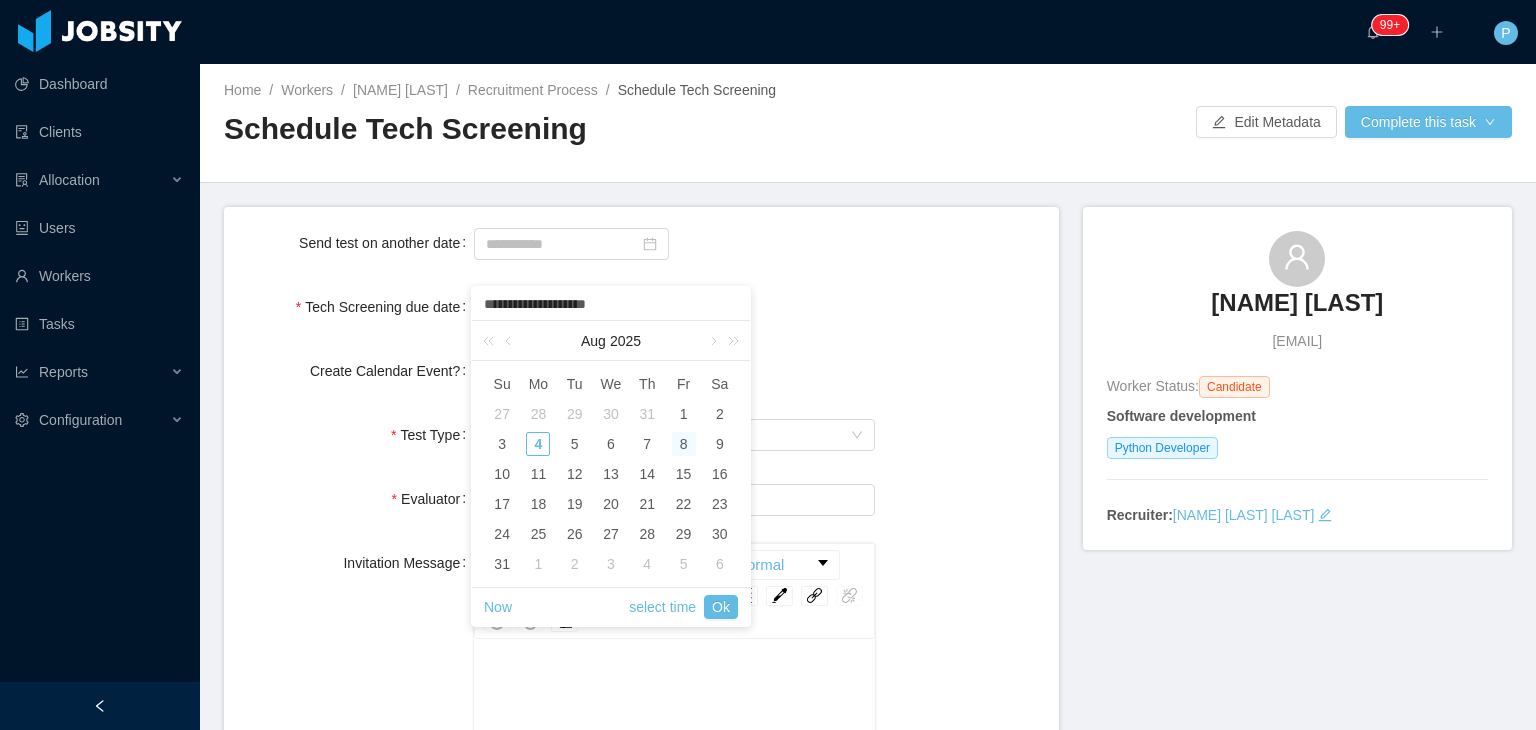 type on "**********" 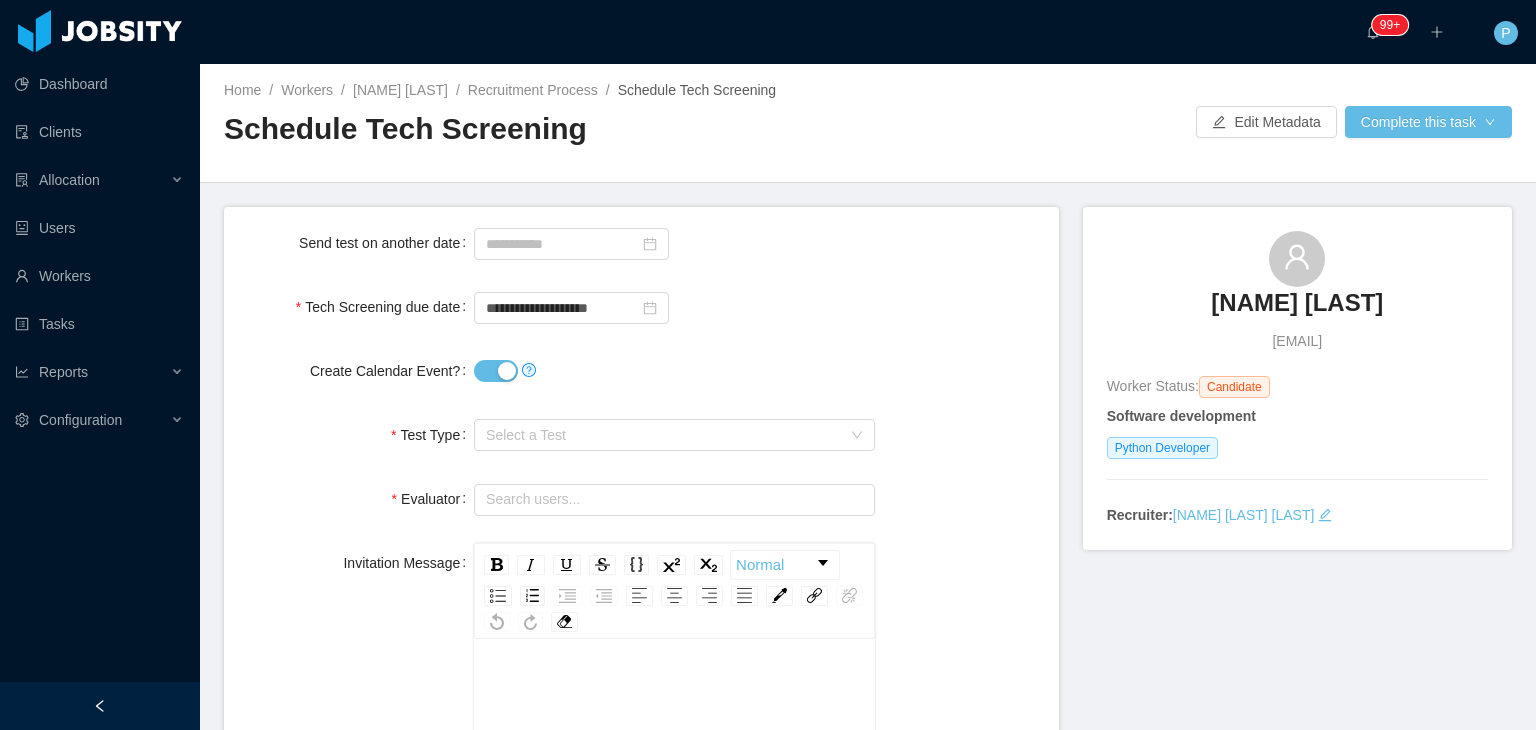 click on "**********" at bounding box center [641, 307] 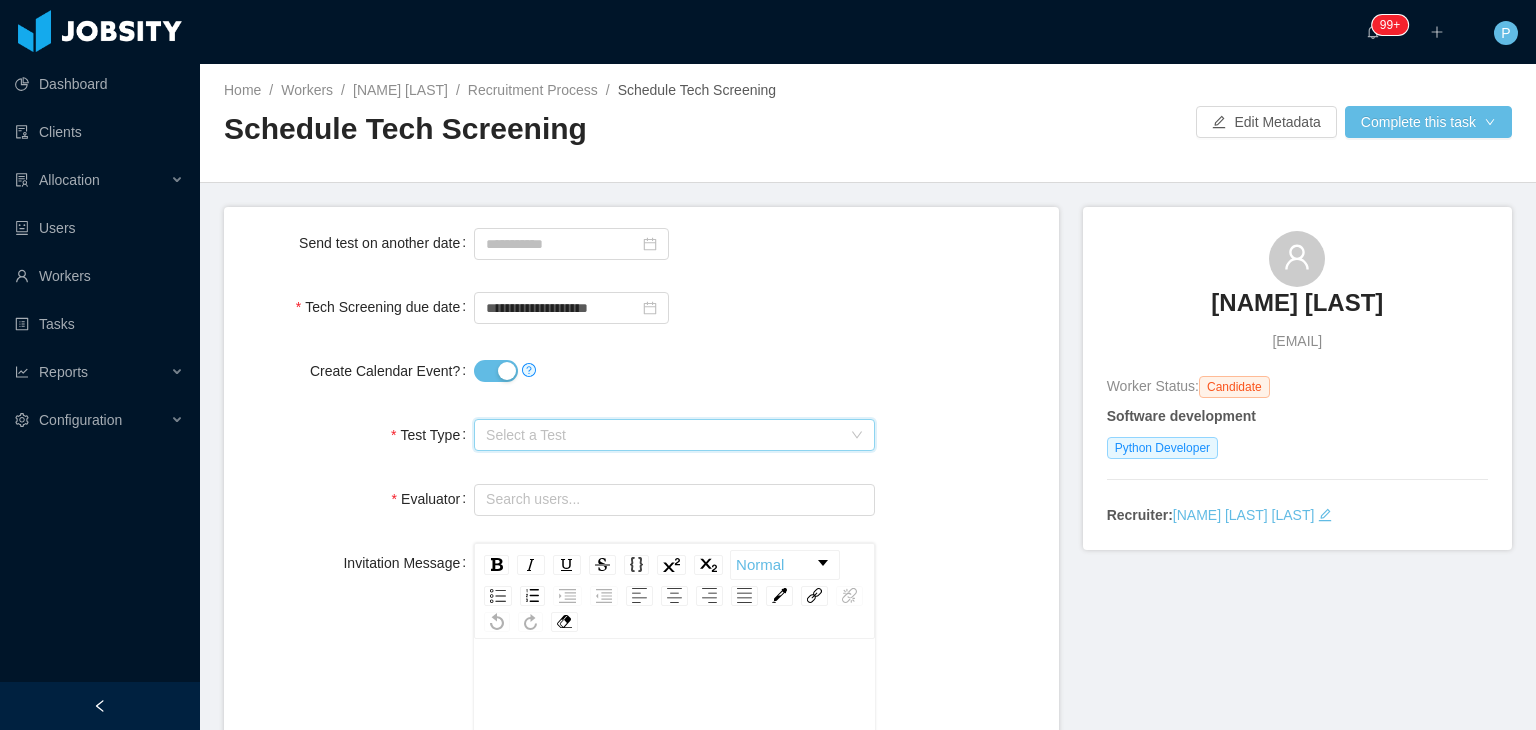 click on "Select a Test" at bounding box center [674, 435] 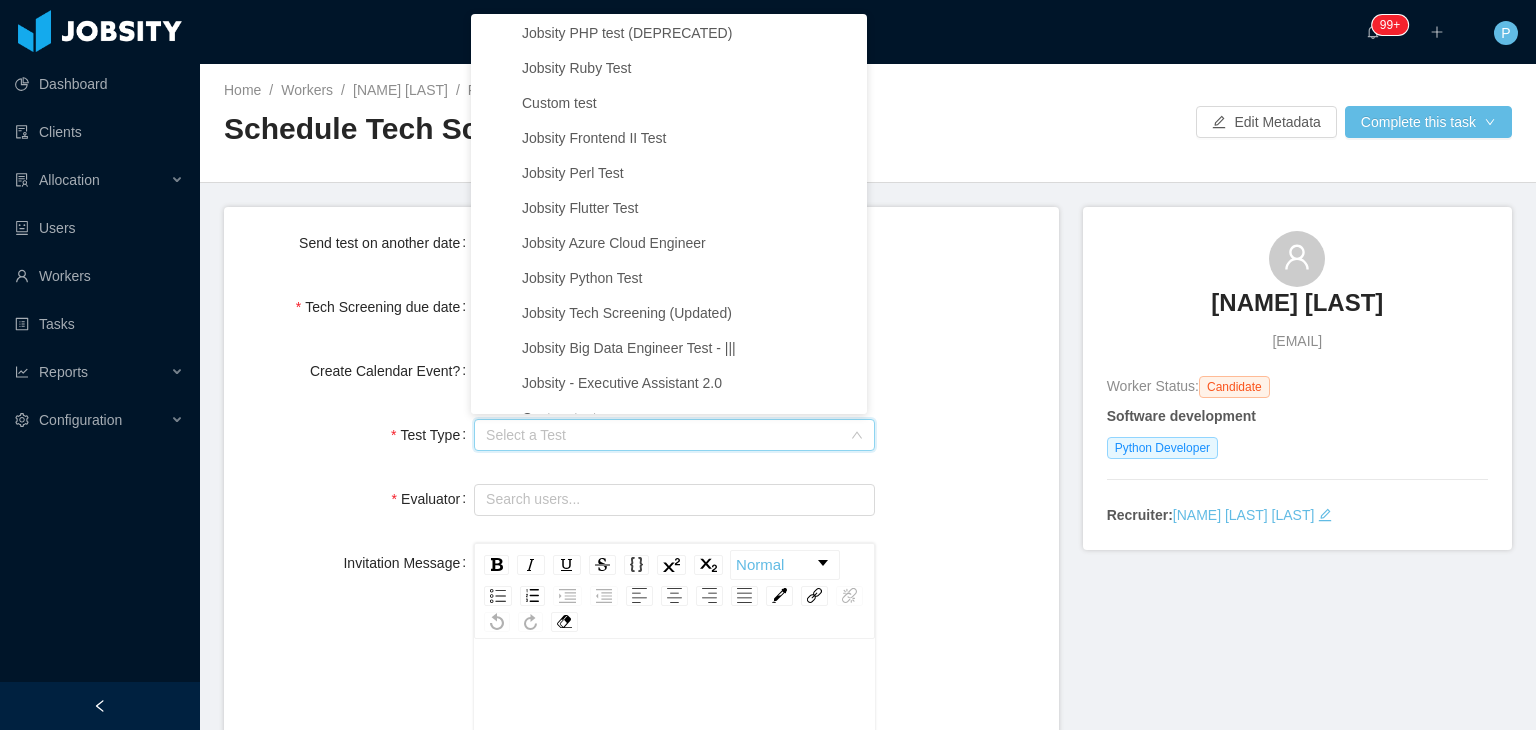 scroll, scrollTop: 1748, scrollLeft: 0, axis: vertical 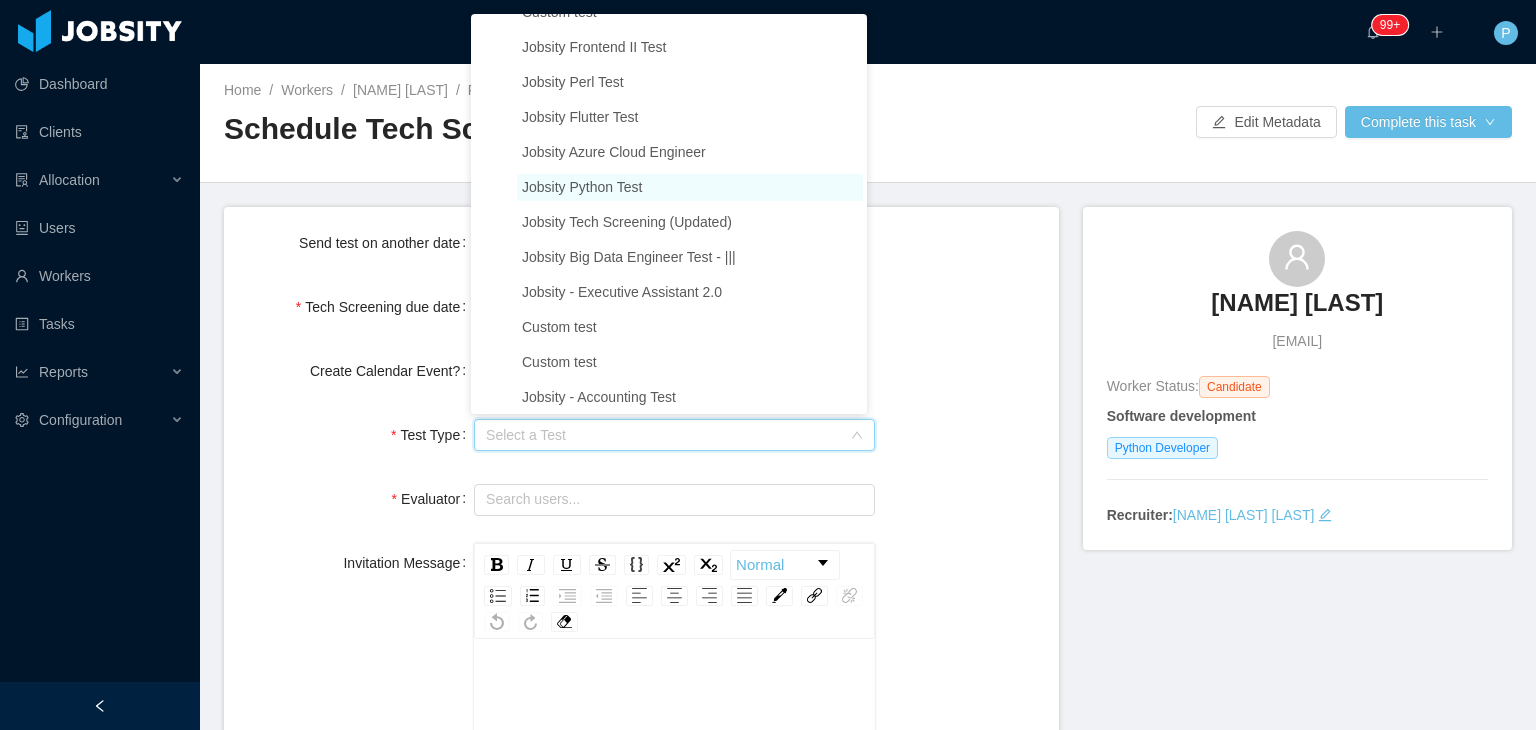 click on "Jobsity Python Test" at bounding box center [690, 187] 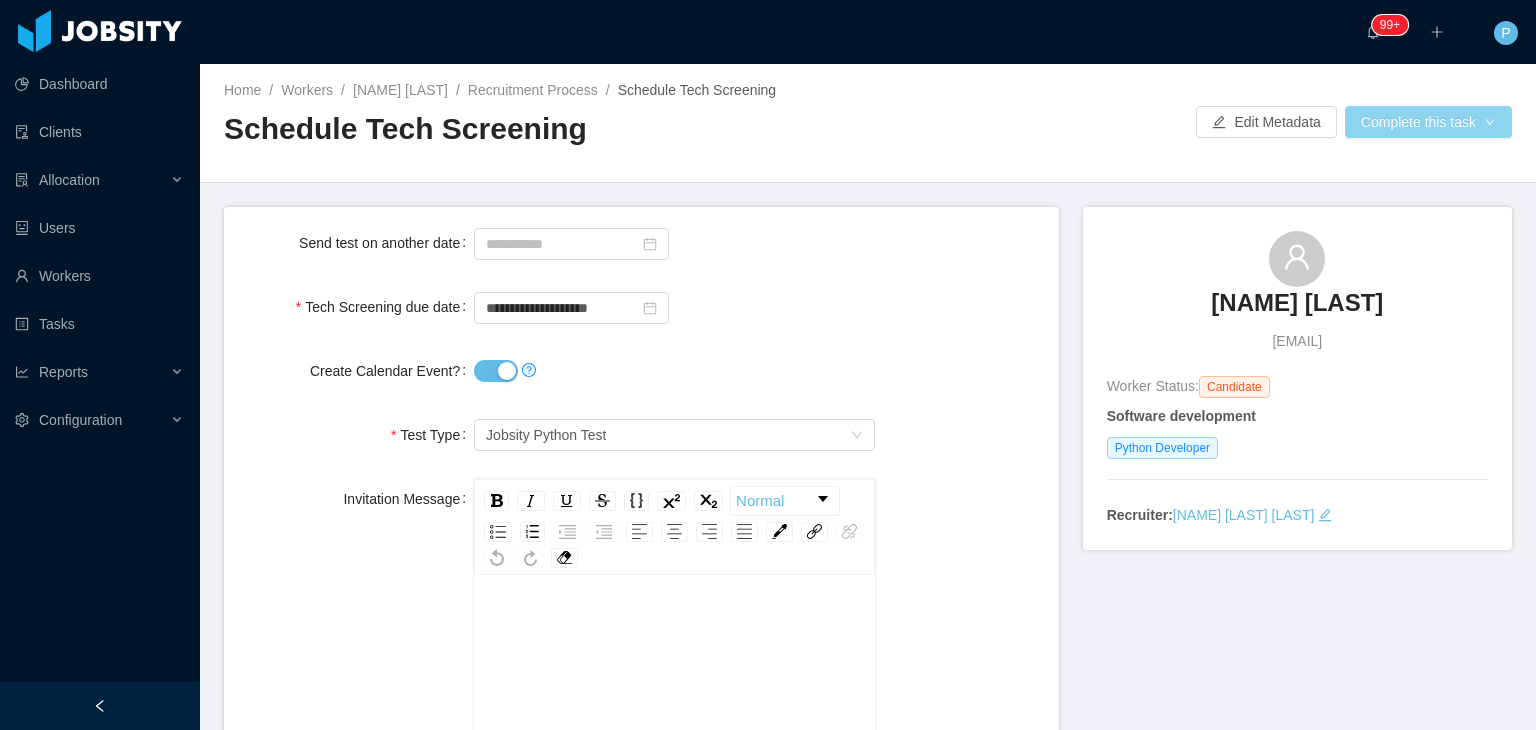 click on "Complete this task" at bounding box center (1428, 122) 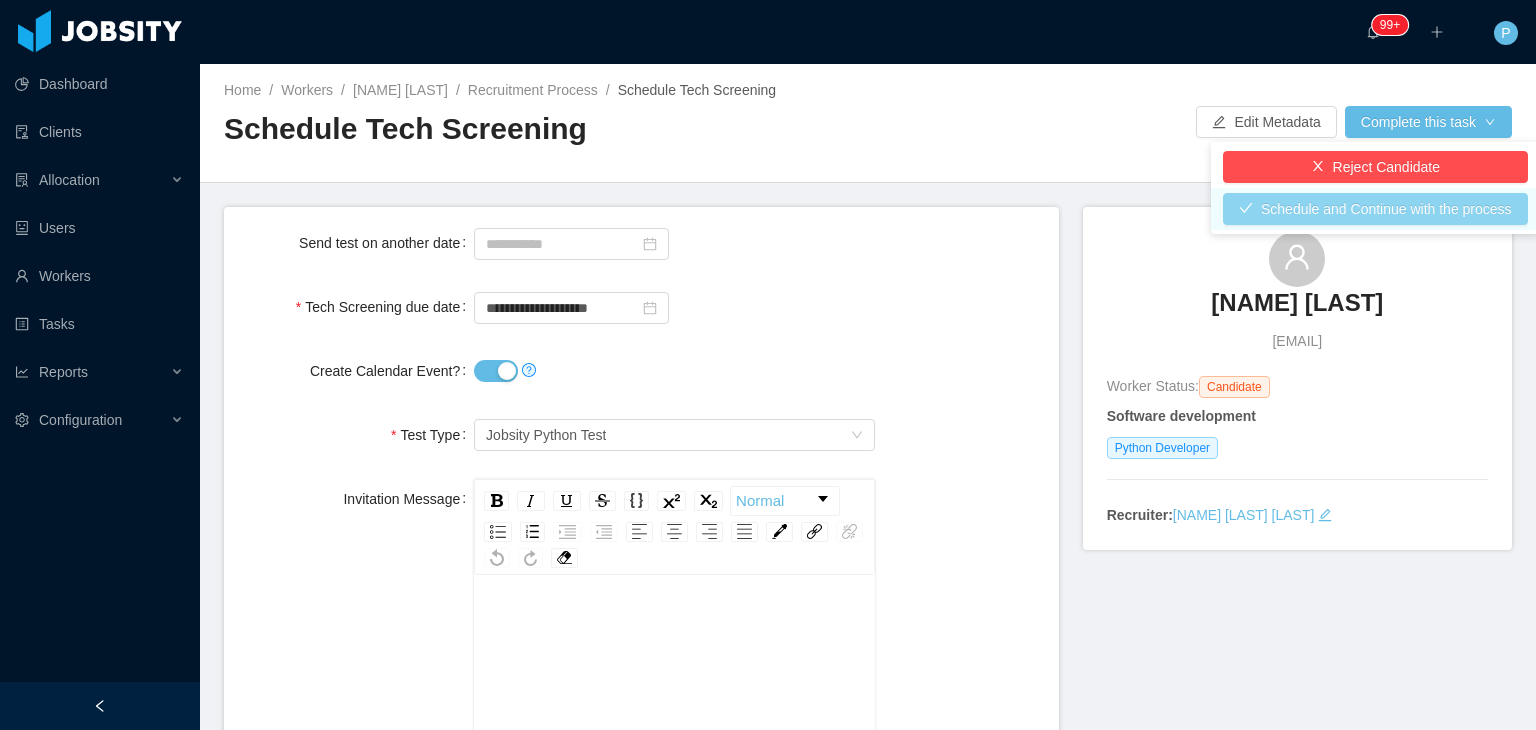 click on "Schedule and Continue with the process" at bounding box center [1375, 209] 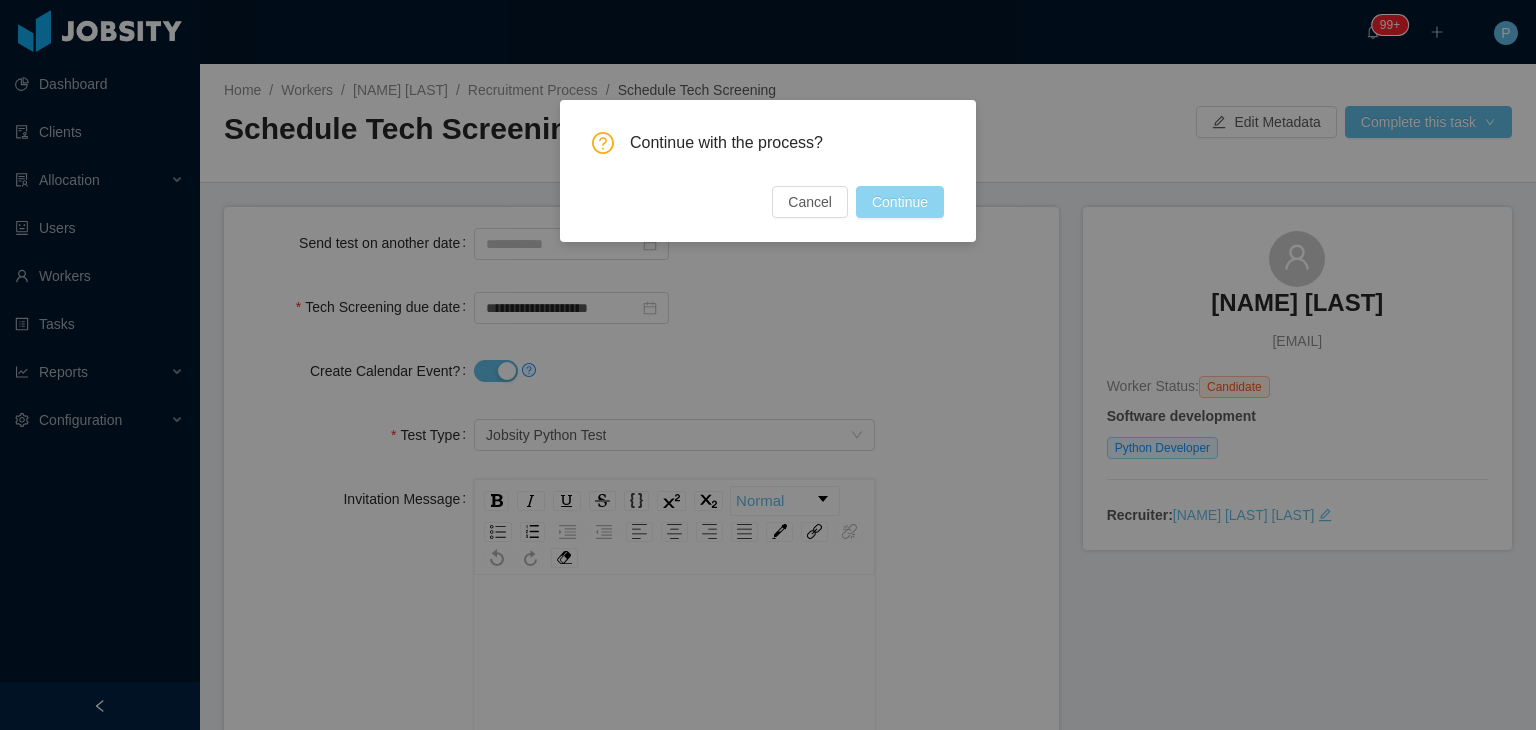 click on "Continue" at bounding box center (900, 202) 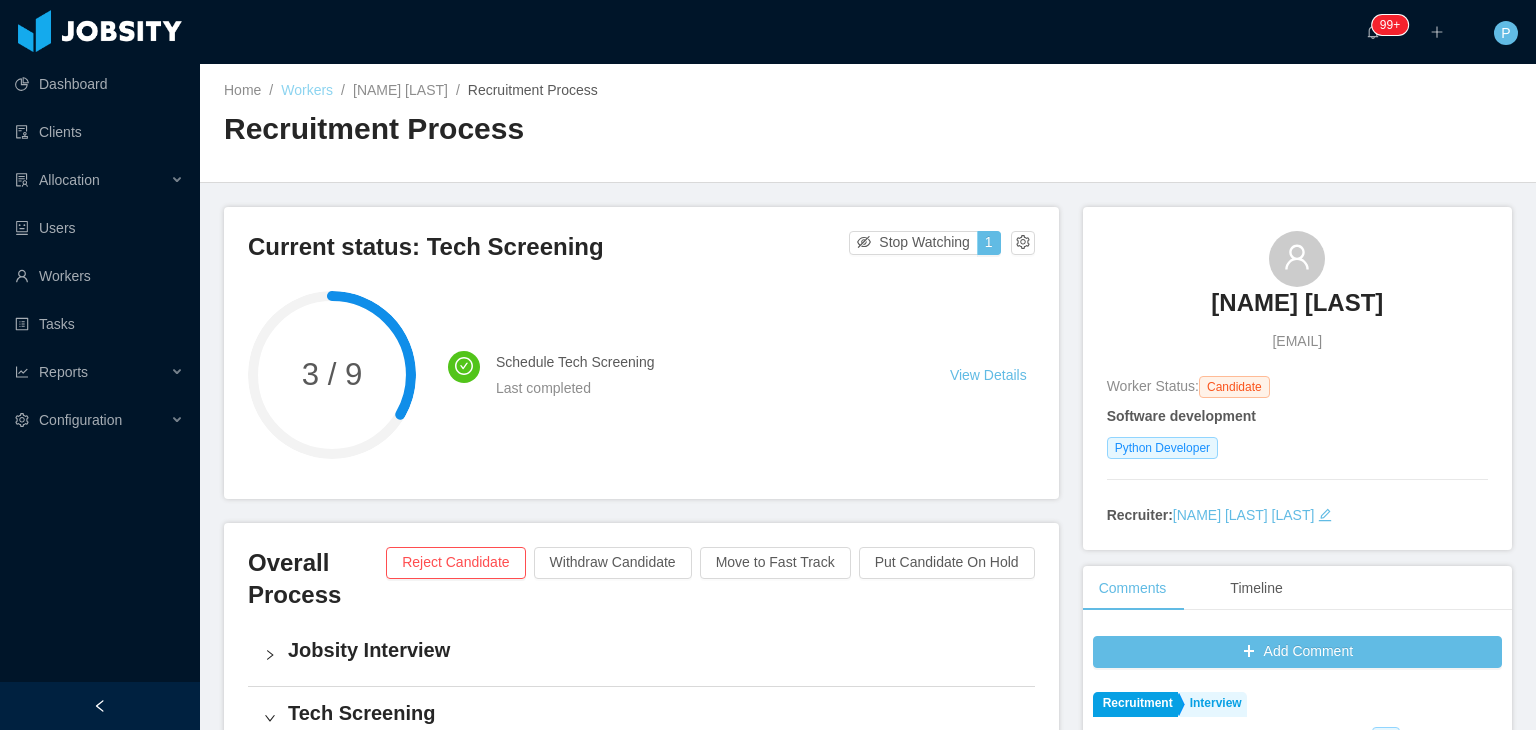 click on "Workers" at bounding box center [307, 90] 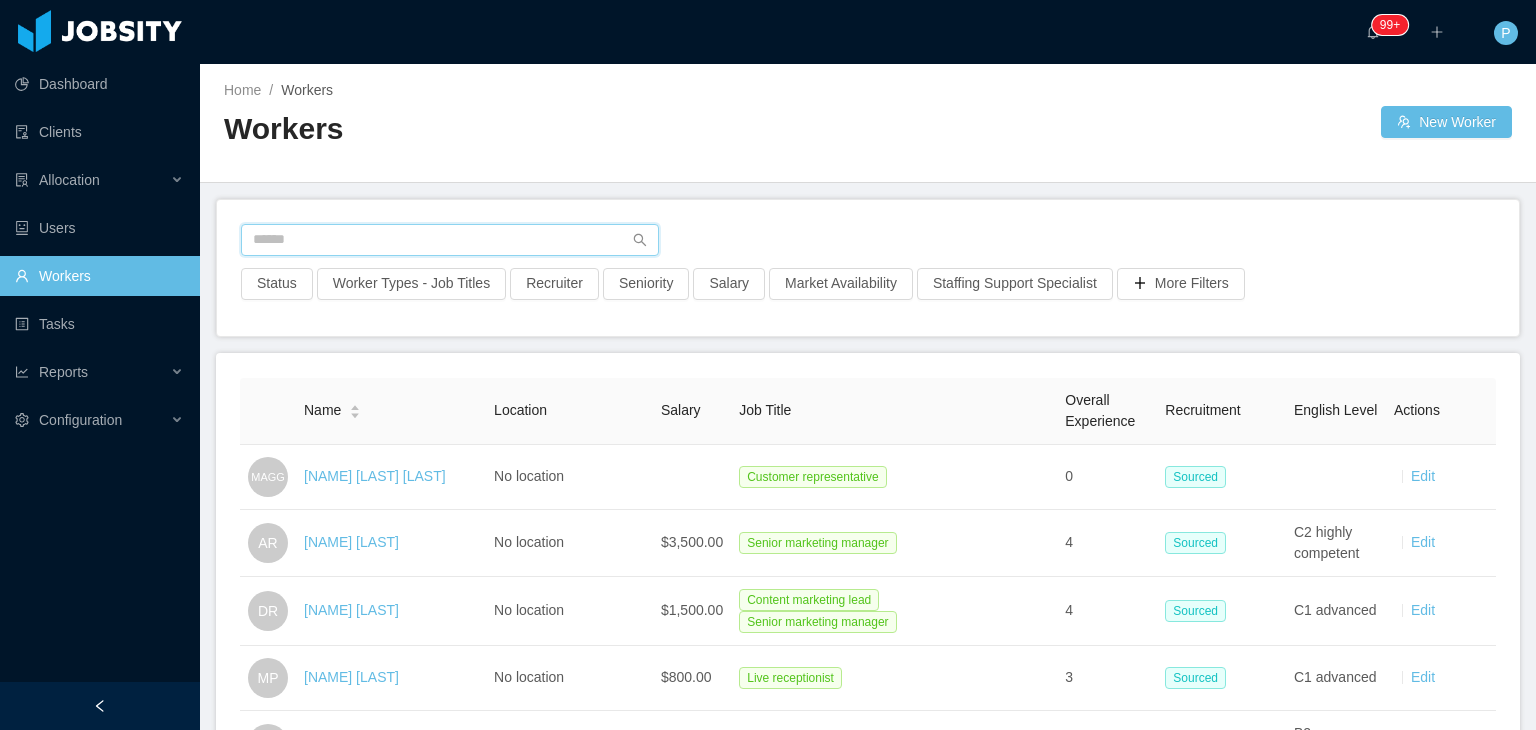 click at bounding box center [450, 240] 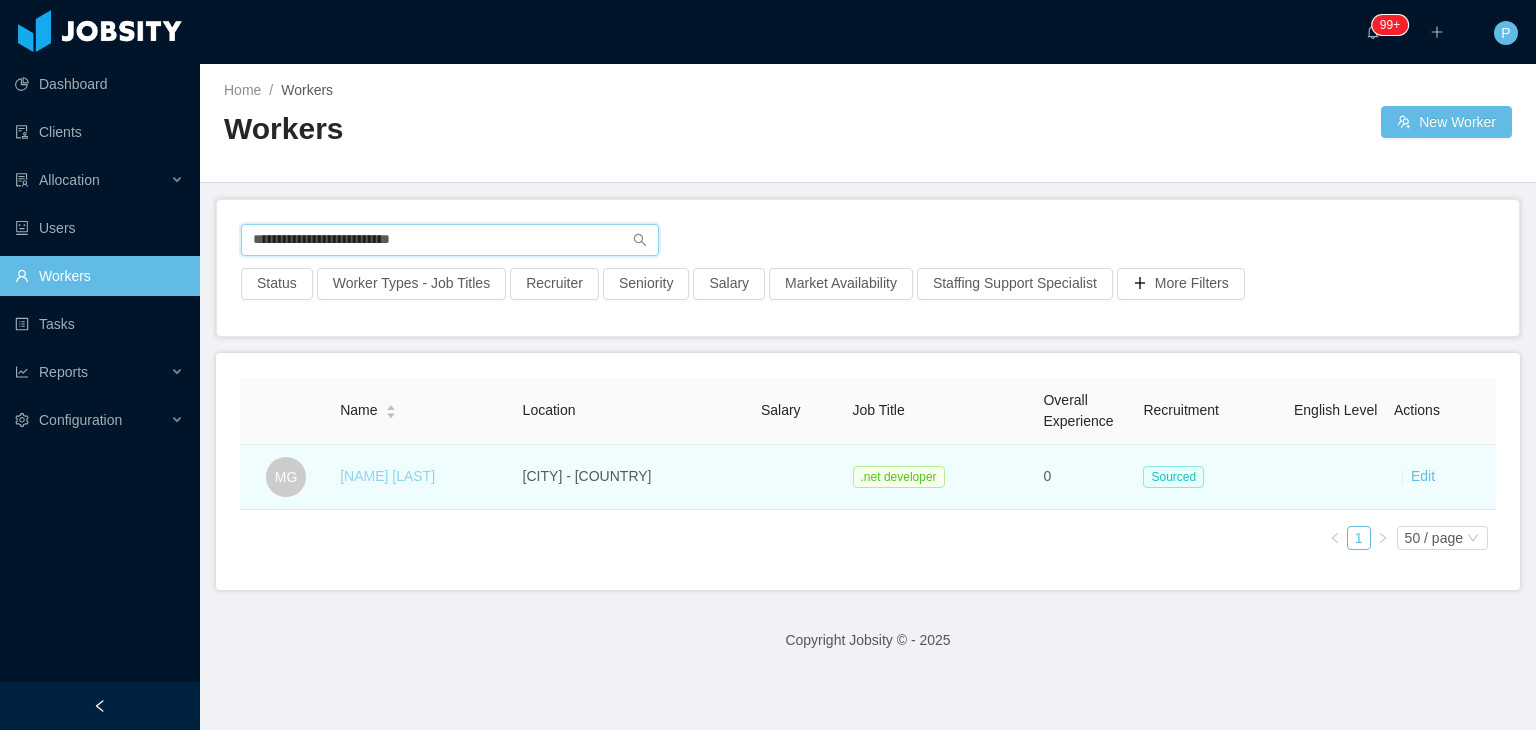type on "**********" 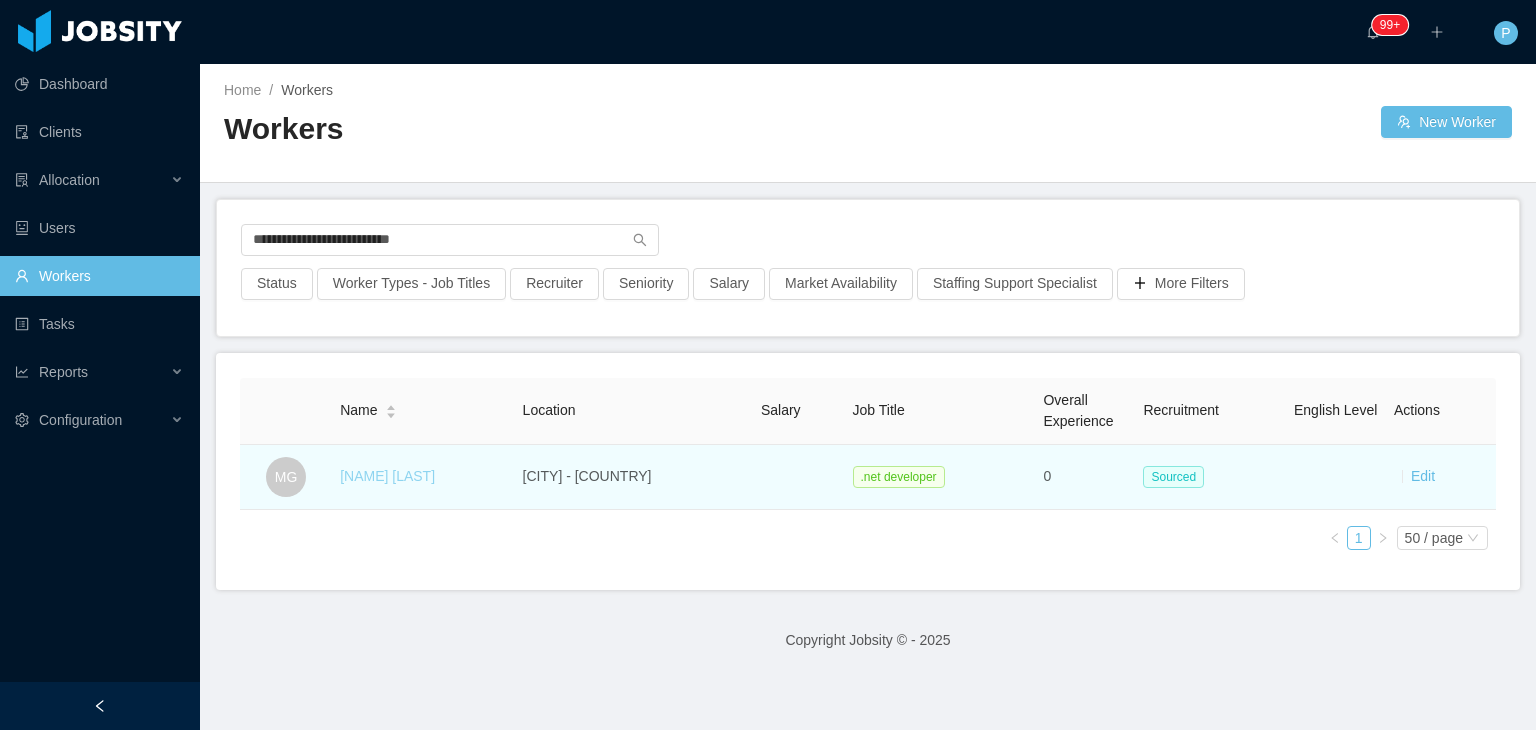 click on "[FIRST] [LAST]" at bounding box center [387, 476] 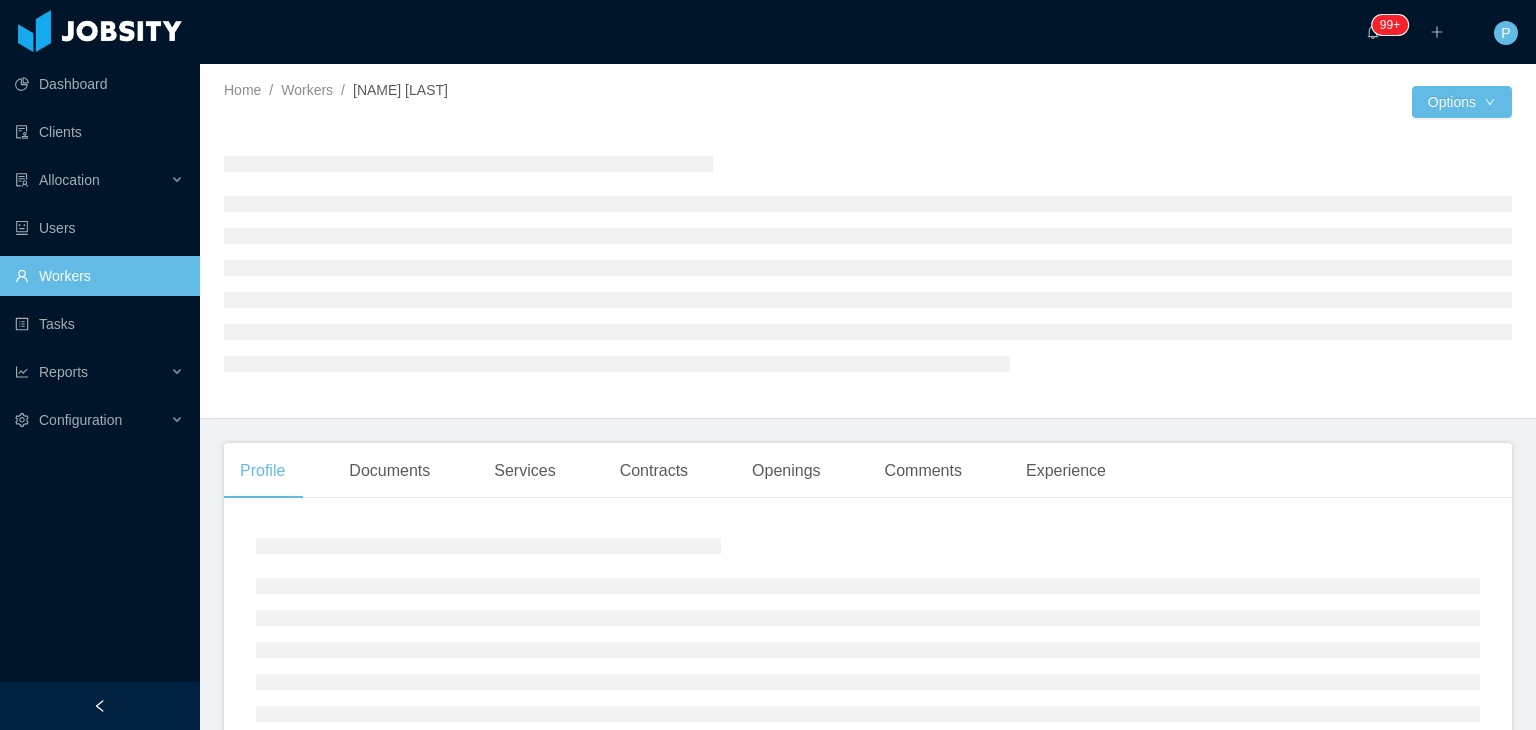 click on "Home / Workers / Marlon Gonzalez /" at bounding box center [546, 90] 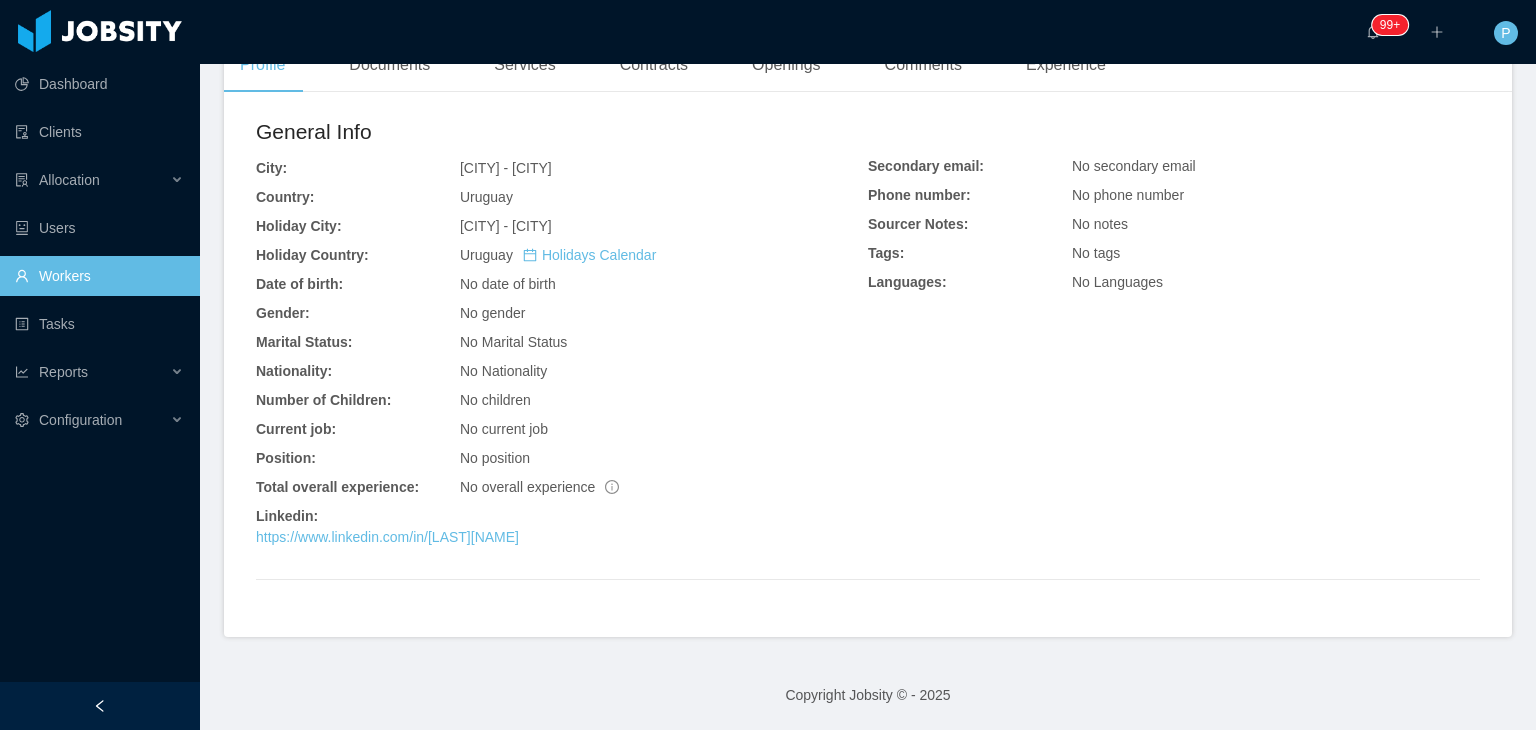 scroll, scrollTop: 455, scrollLeft: 0, axis: vertical 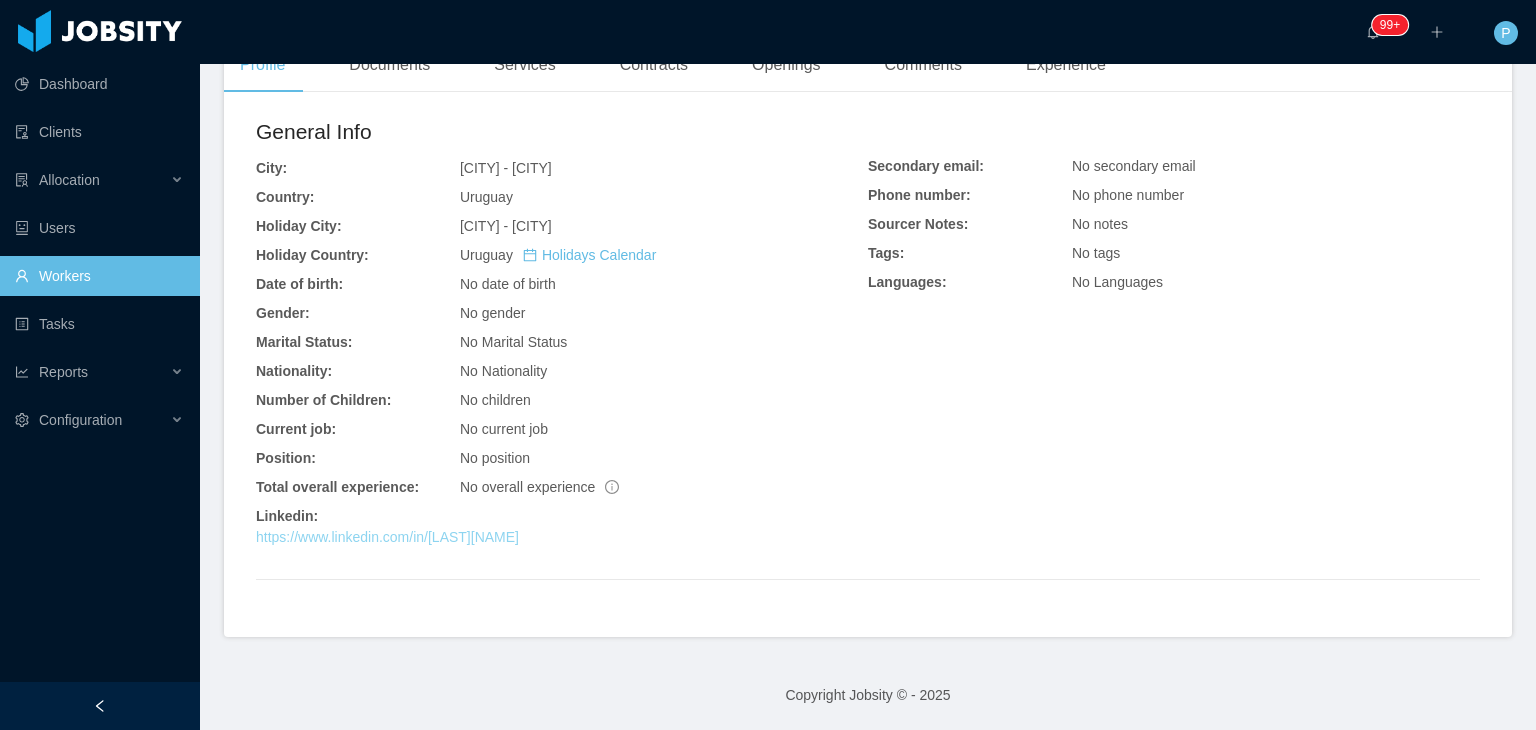 click on "https://www.linkedin.com/in/marlongonzalezdev" at bounding box center [387, 537] 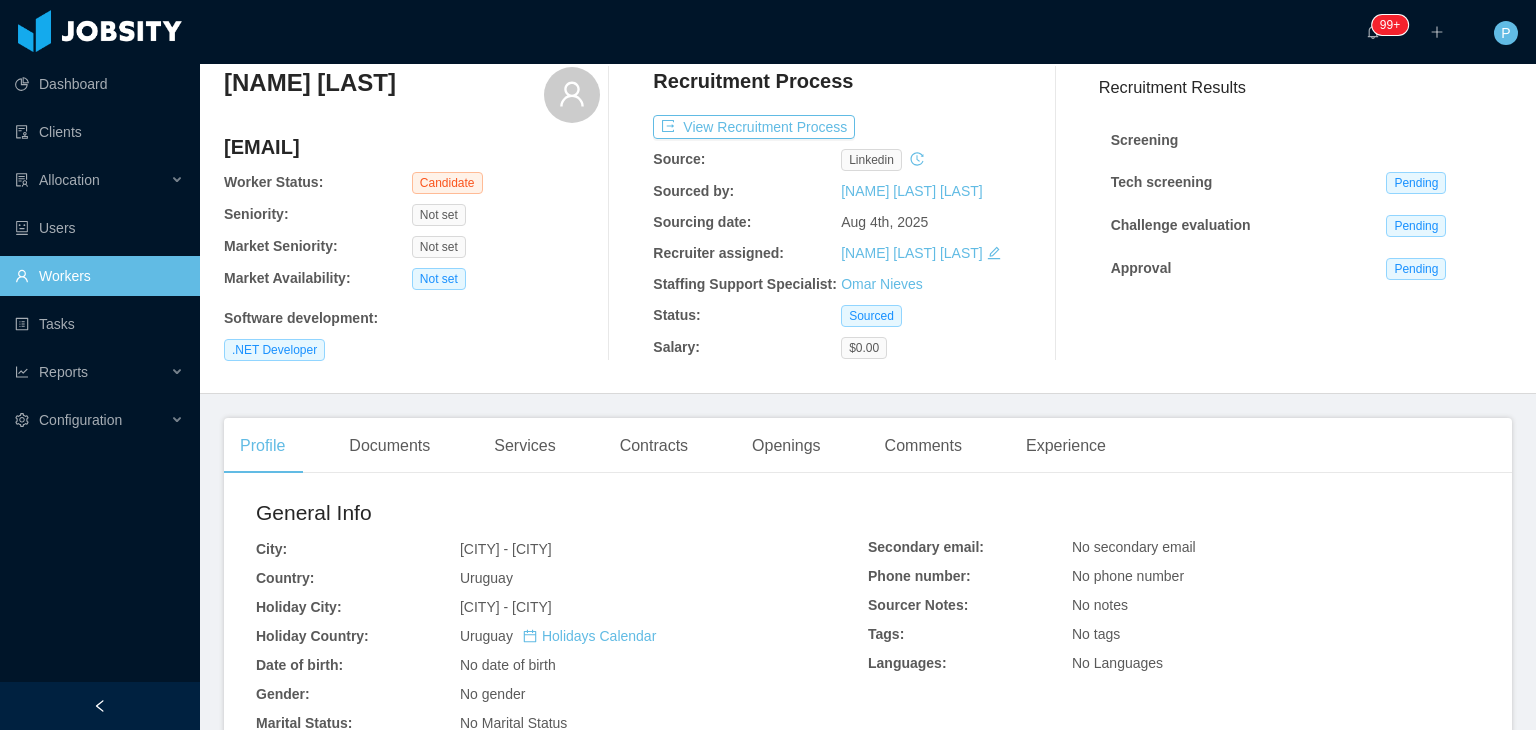 scroll, scrollTop: 0, scrollLeft: 0, axis: both 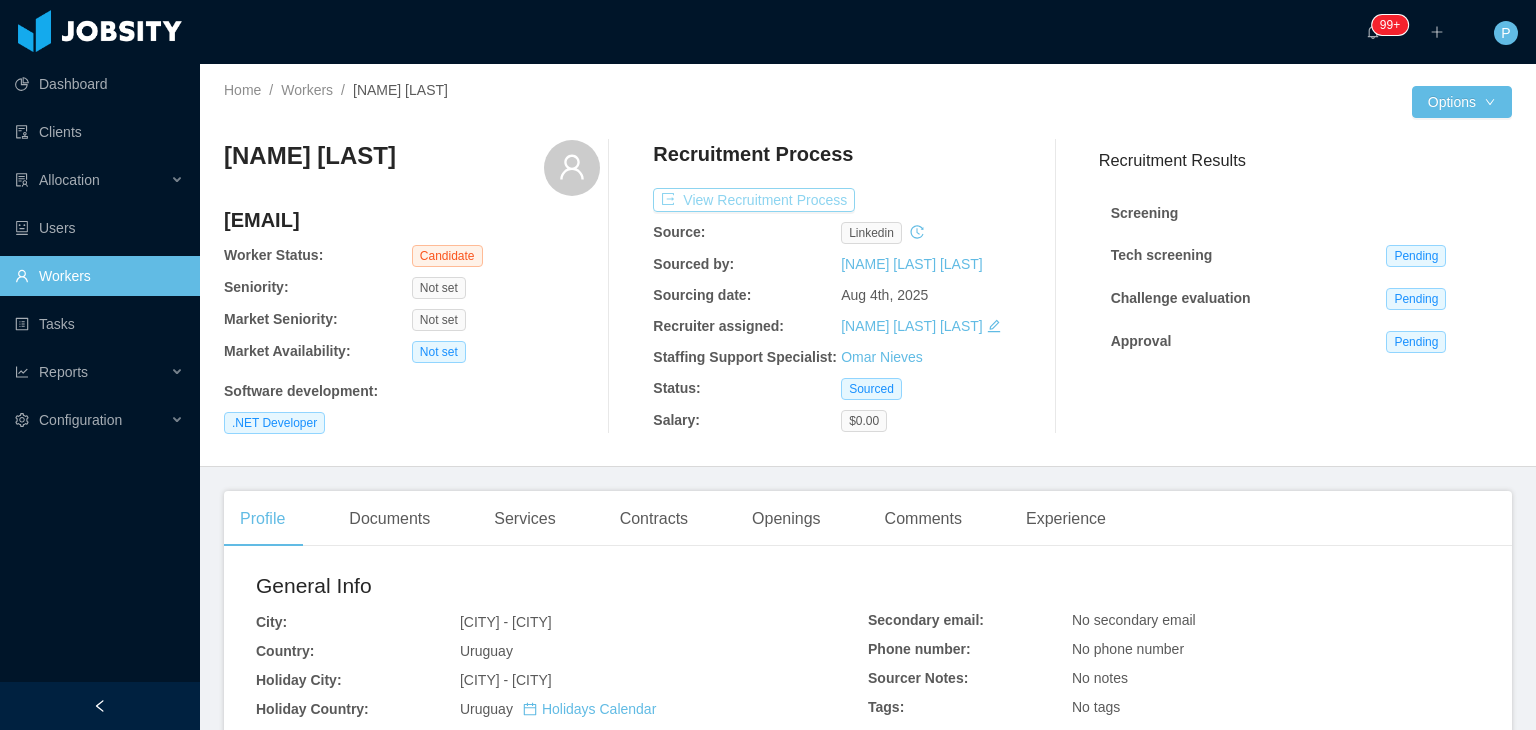 click on "View Recruitment Process" at bounding box center [754, 200] 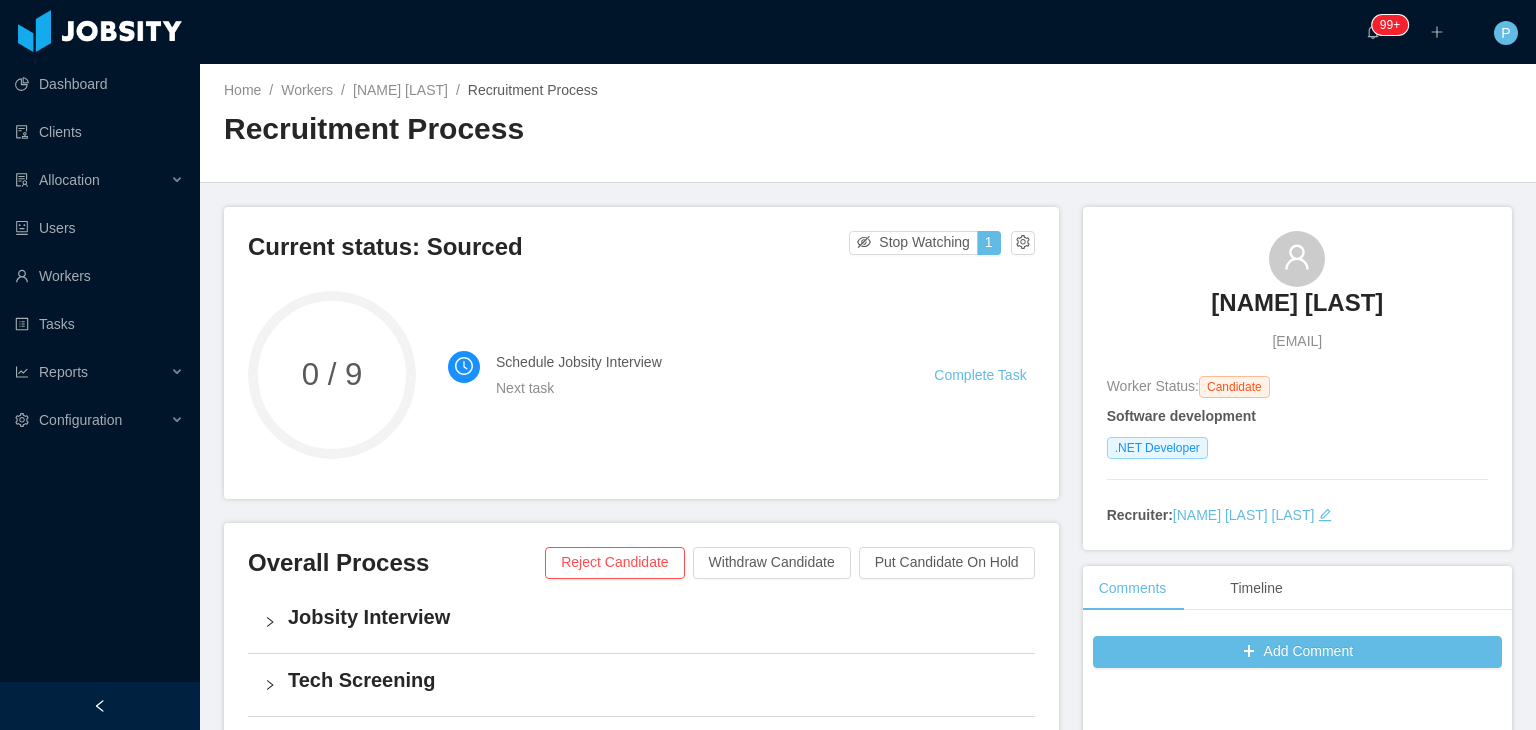 click on "Schedule Jobsity Interview Next task Complete Task" at bounding box center (741, 375) 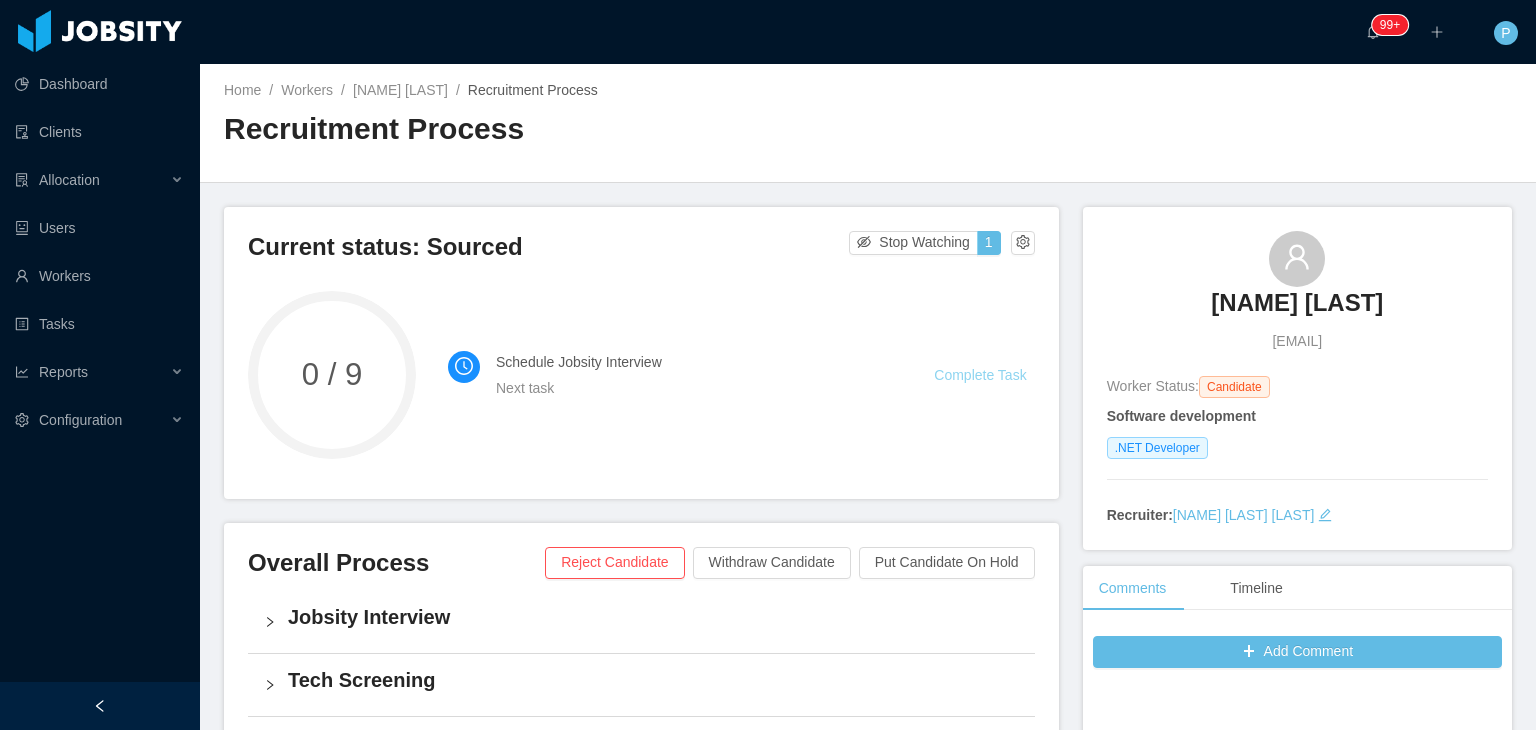 click on "Complete Task" at bounding box center [980, 375] 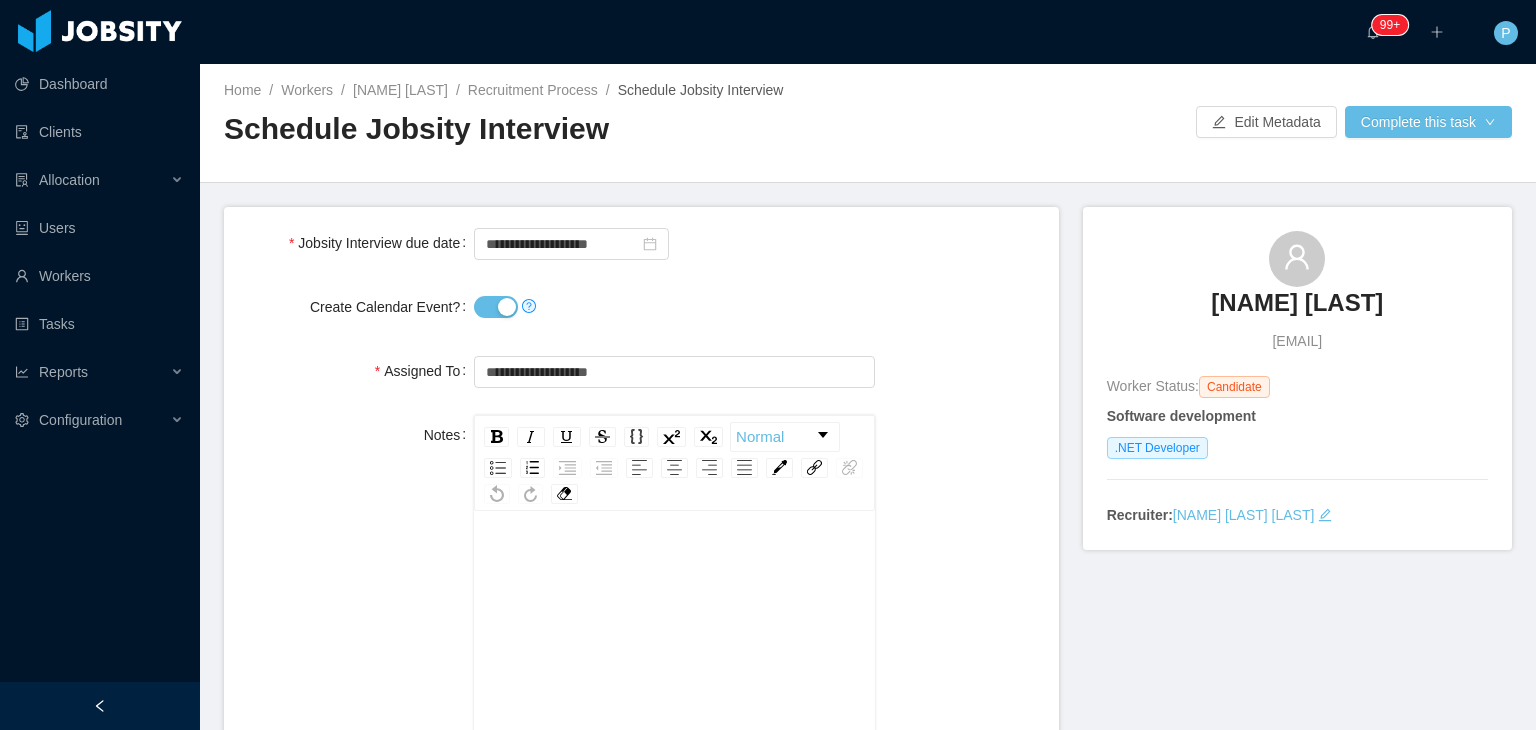 click on "Create Calendar Event?" at bounding box center (496, 307) 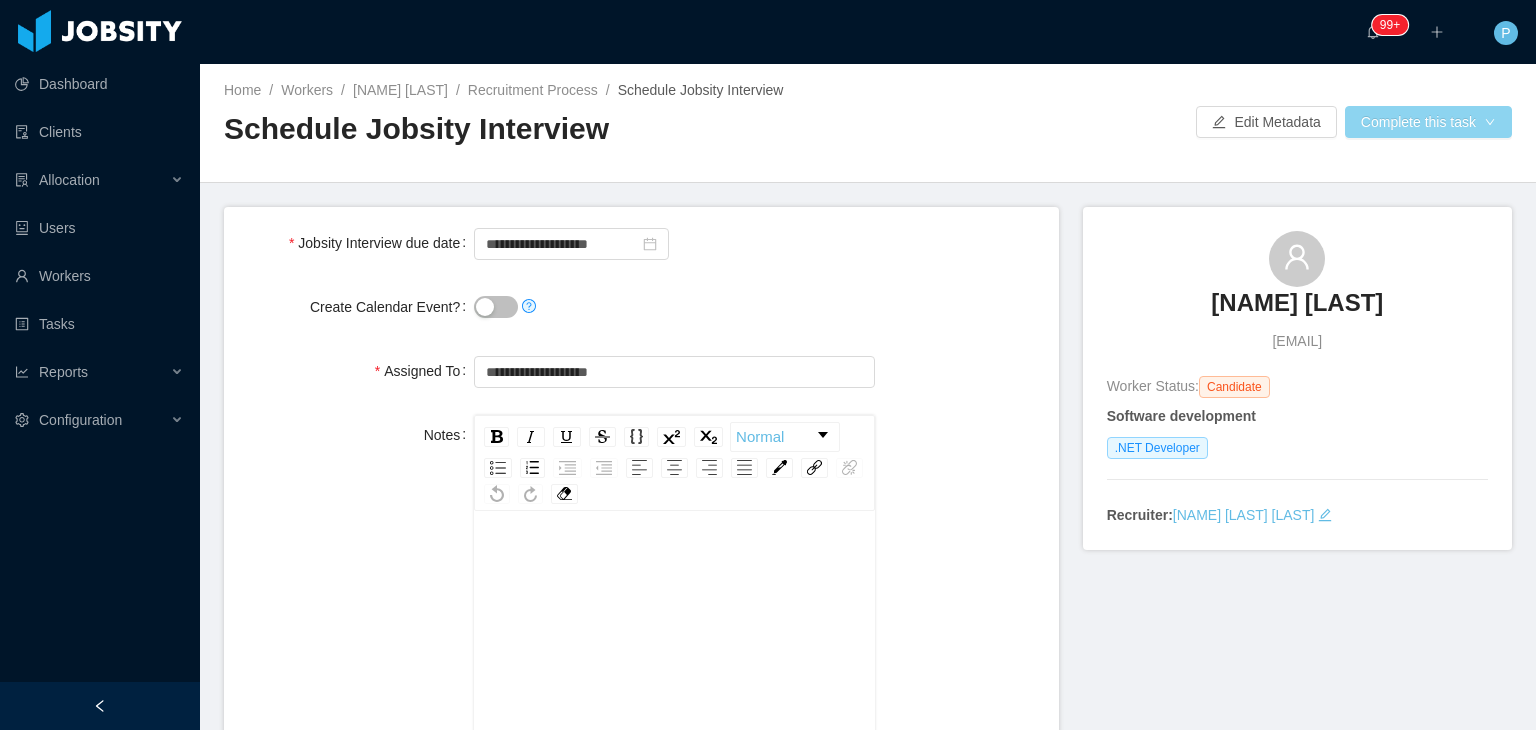 click on "Complete this task" at bounding box center [1428, 122] 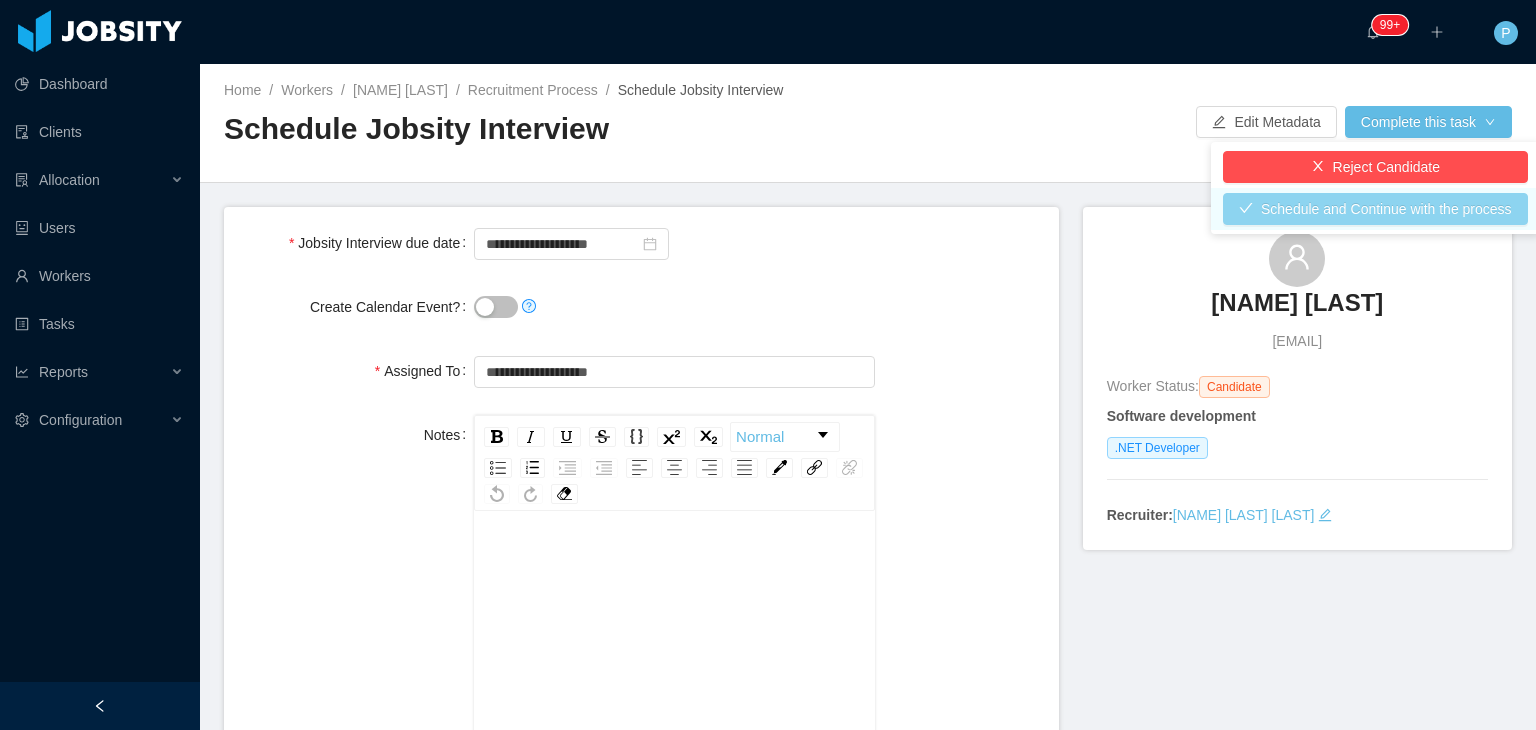 click on "Schedule and Continue with the process" at bounding box center [1375, 209] 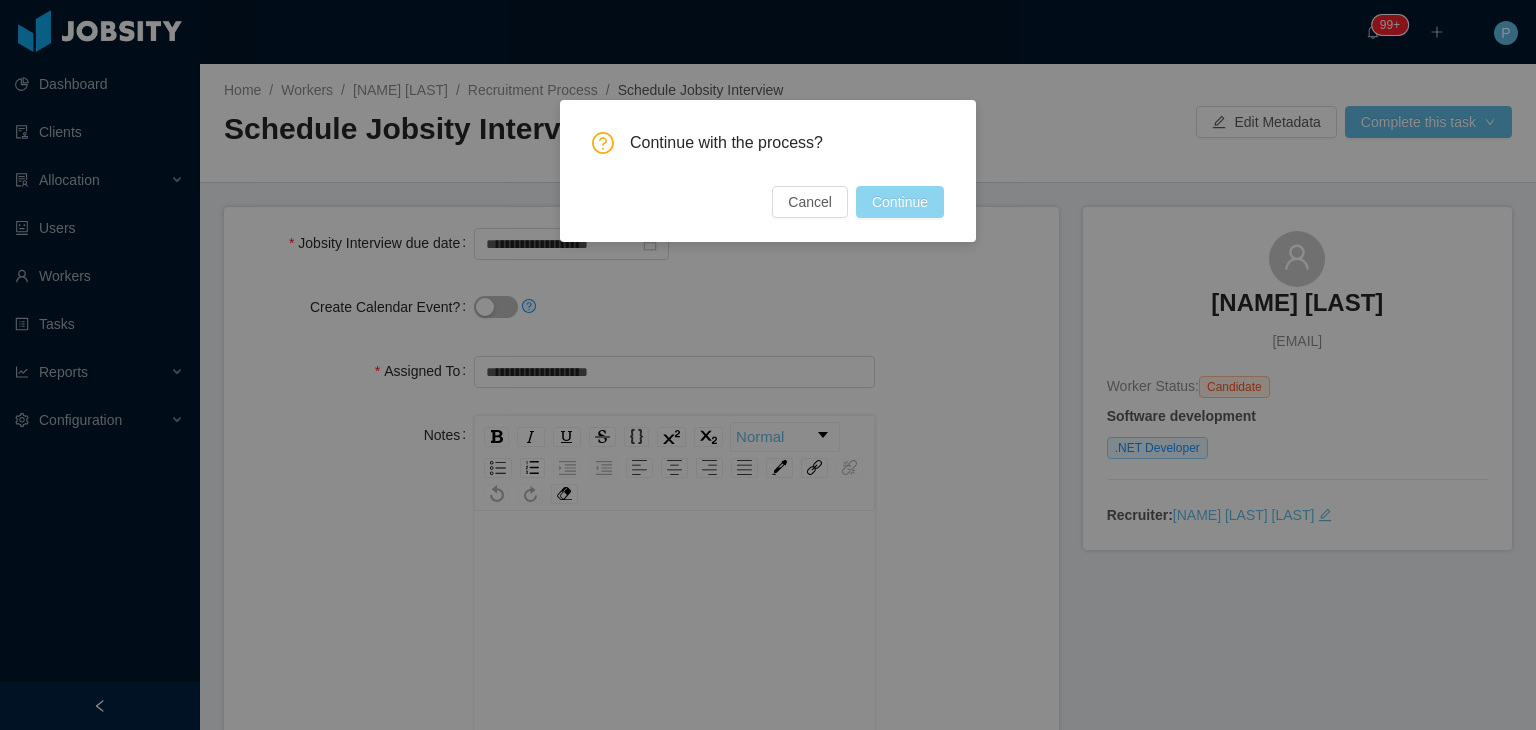 click on "Continue" at bounding box center (900, 202) 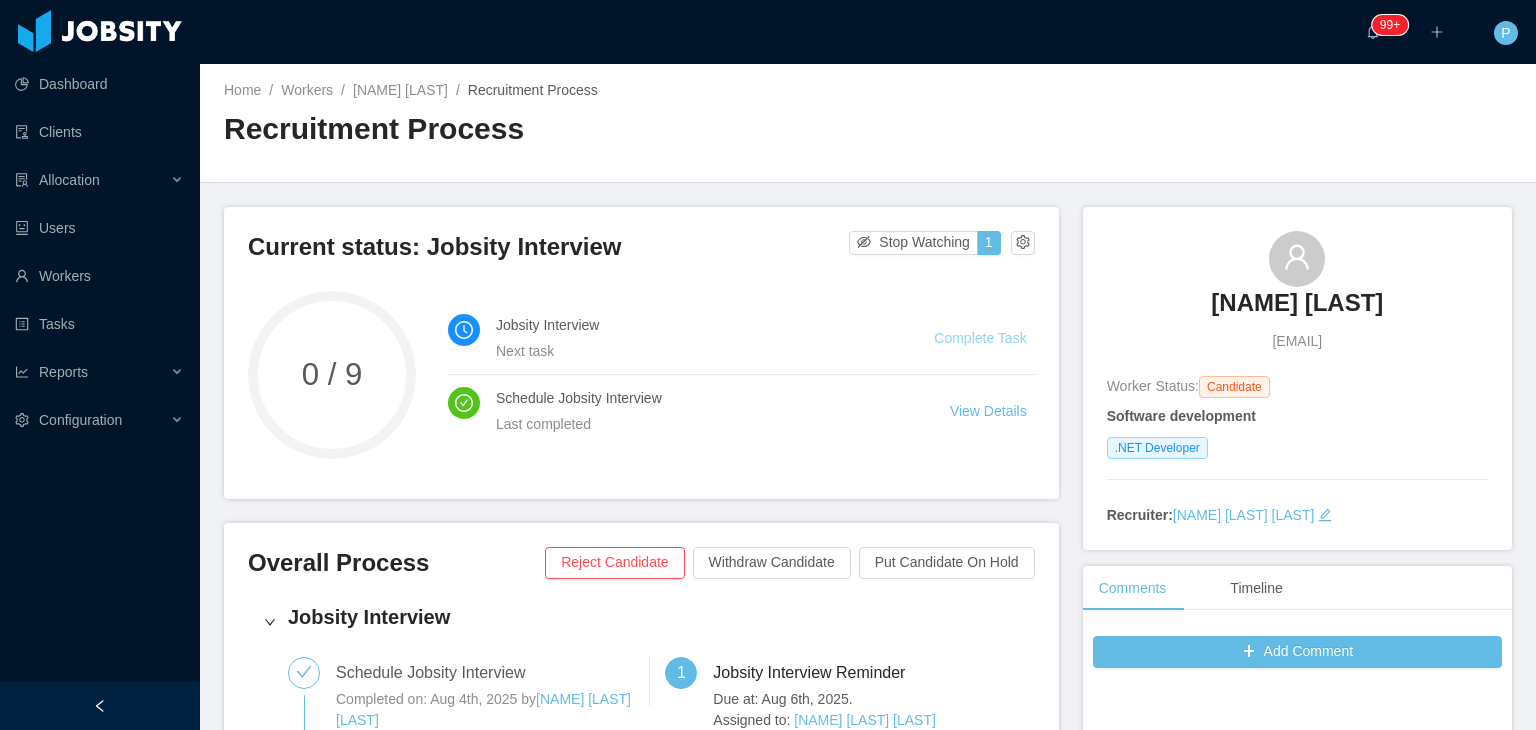 click on "Complete Task" at bounding box center [980, 338] 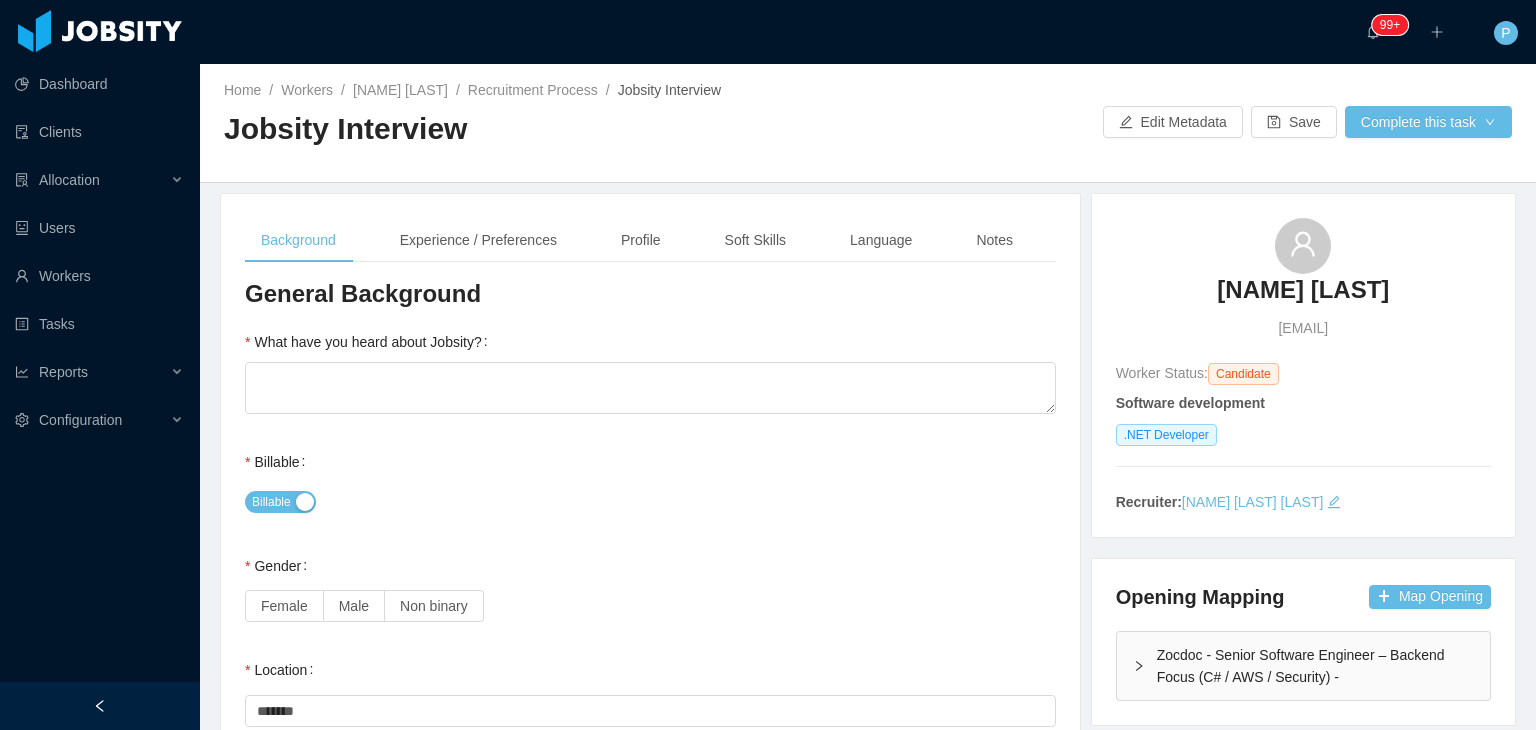 type 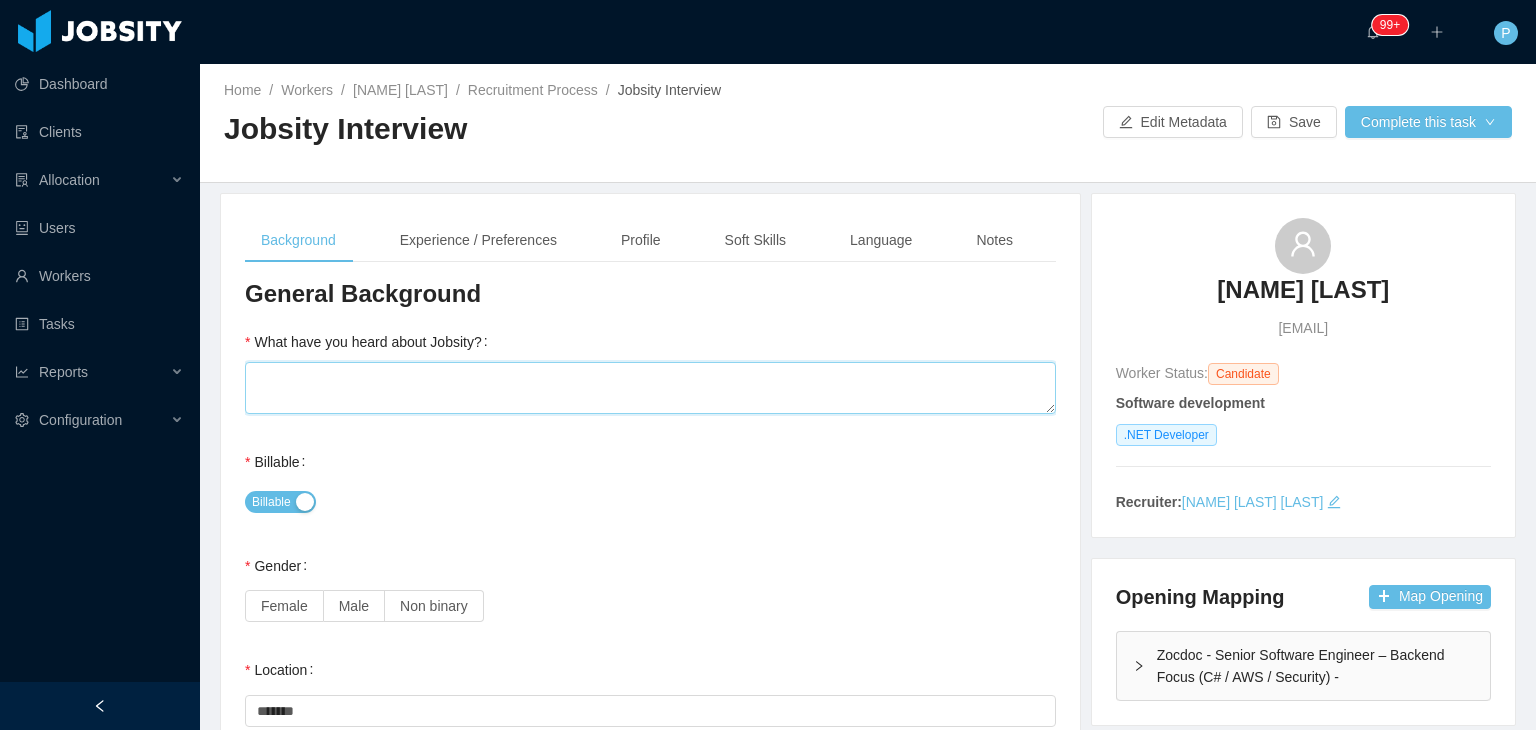 click on "What have you heard about Jobsity?" at bounding box center (650, 388) 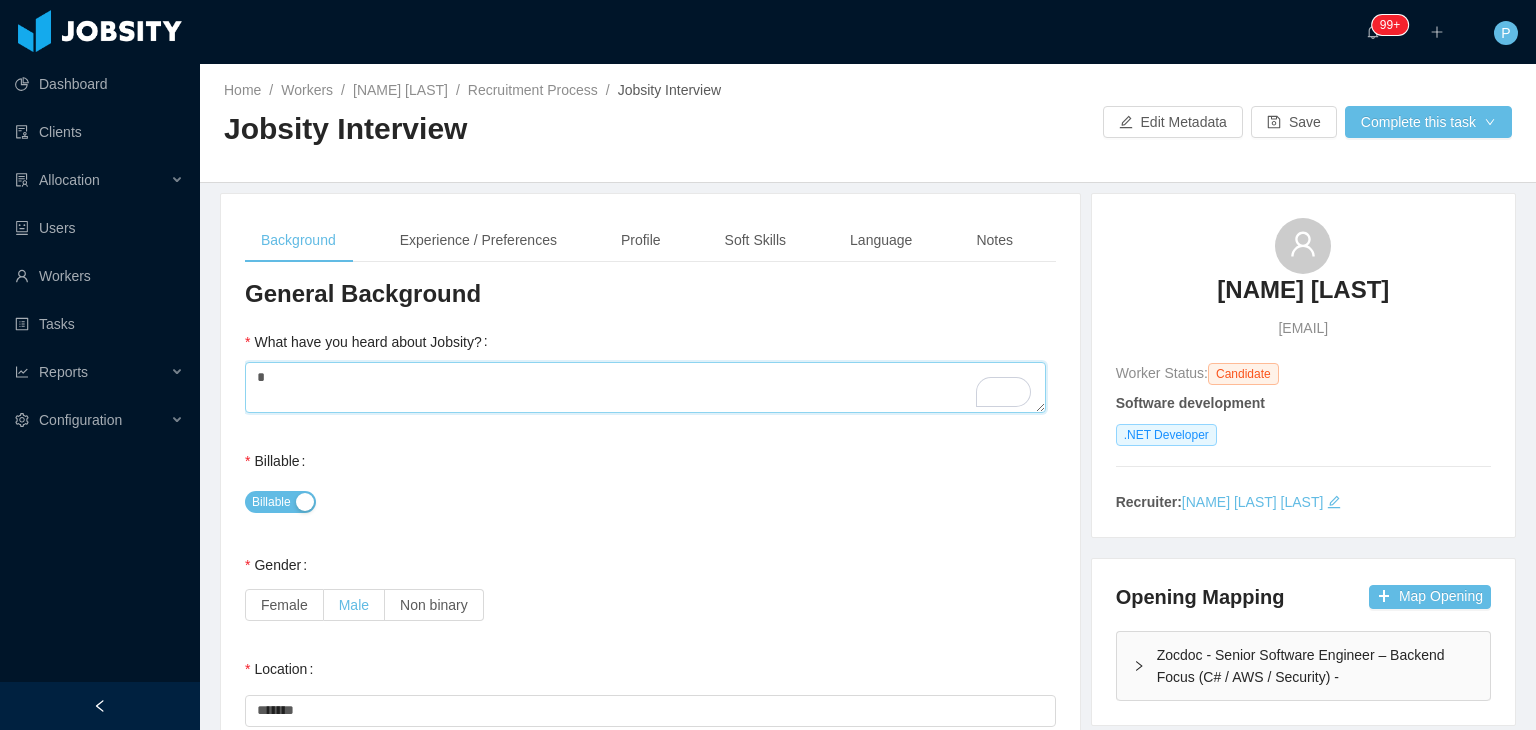 type on "*" 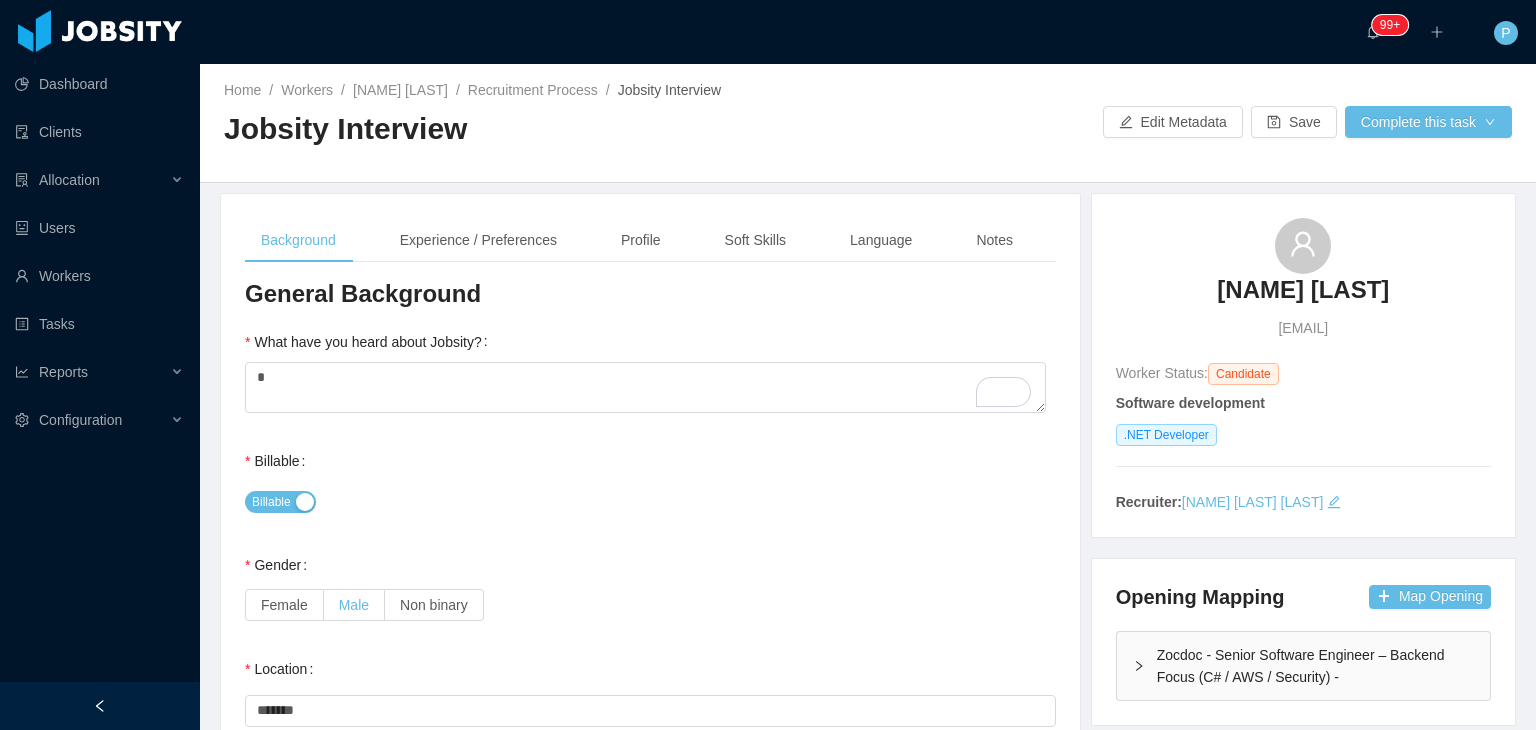 click on "Male" at bounding box center [354, 605] 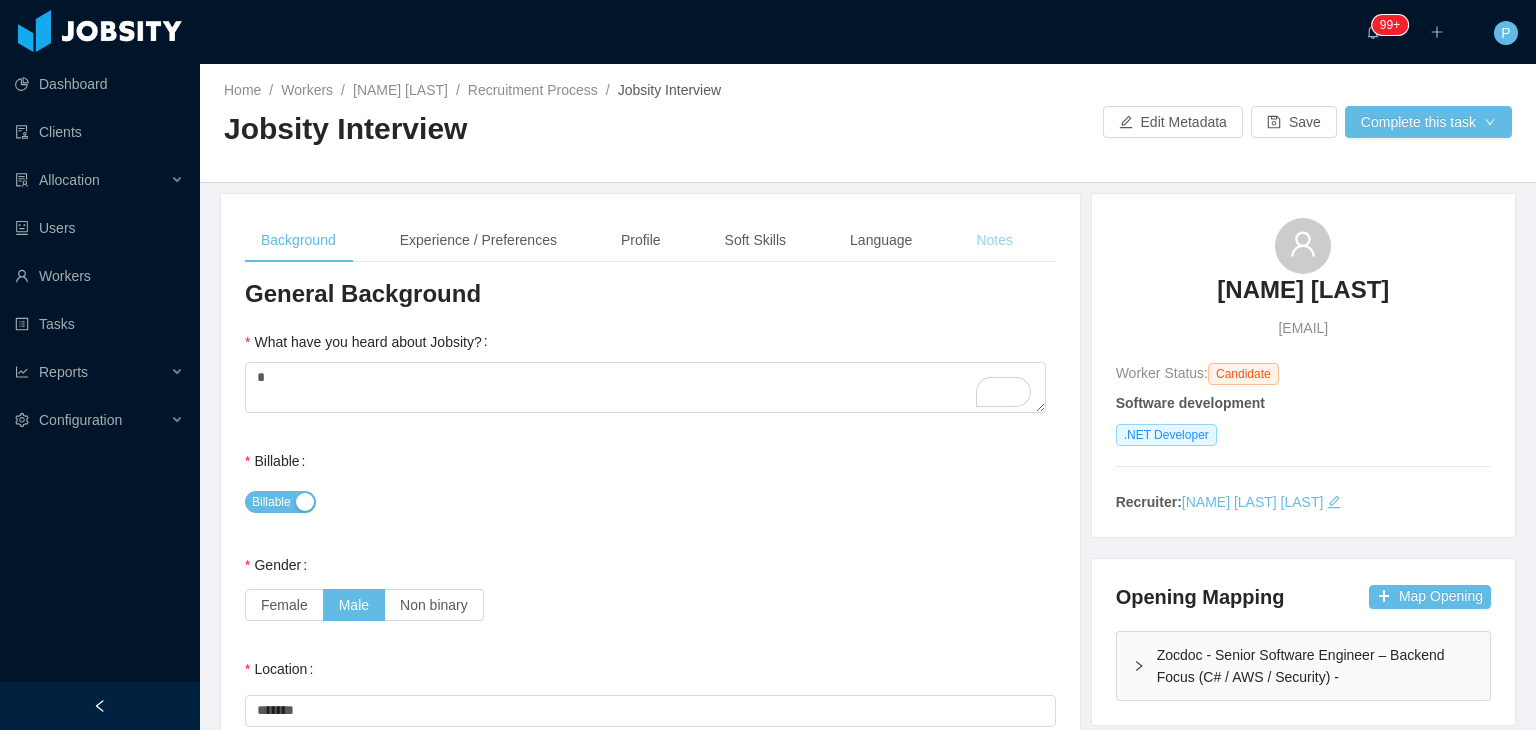 click on "Notes" at bounding box center [994, 240] 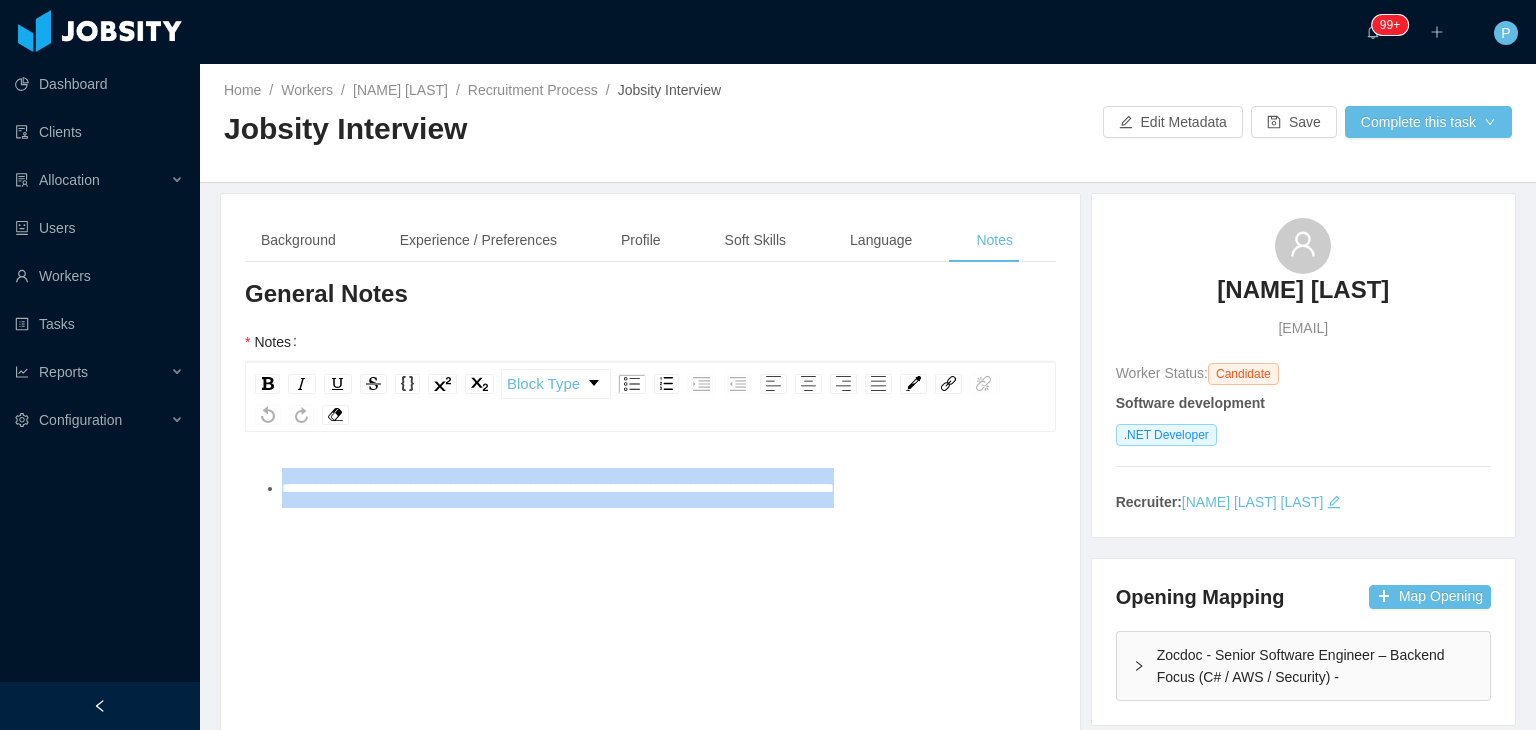 drag, startPoint x: 979, startPoint y: 487, endPoint x: 269, endPoint y: 473, distance: 710.138 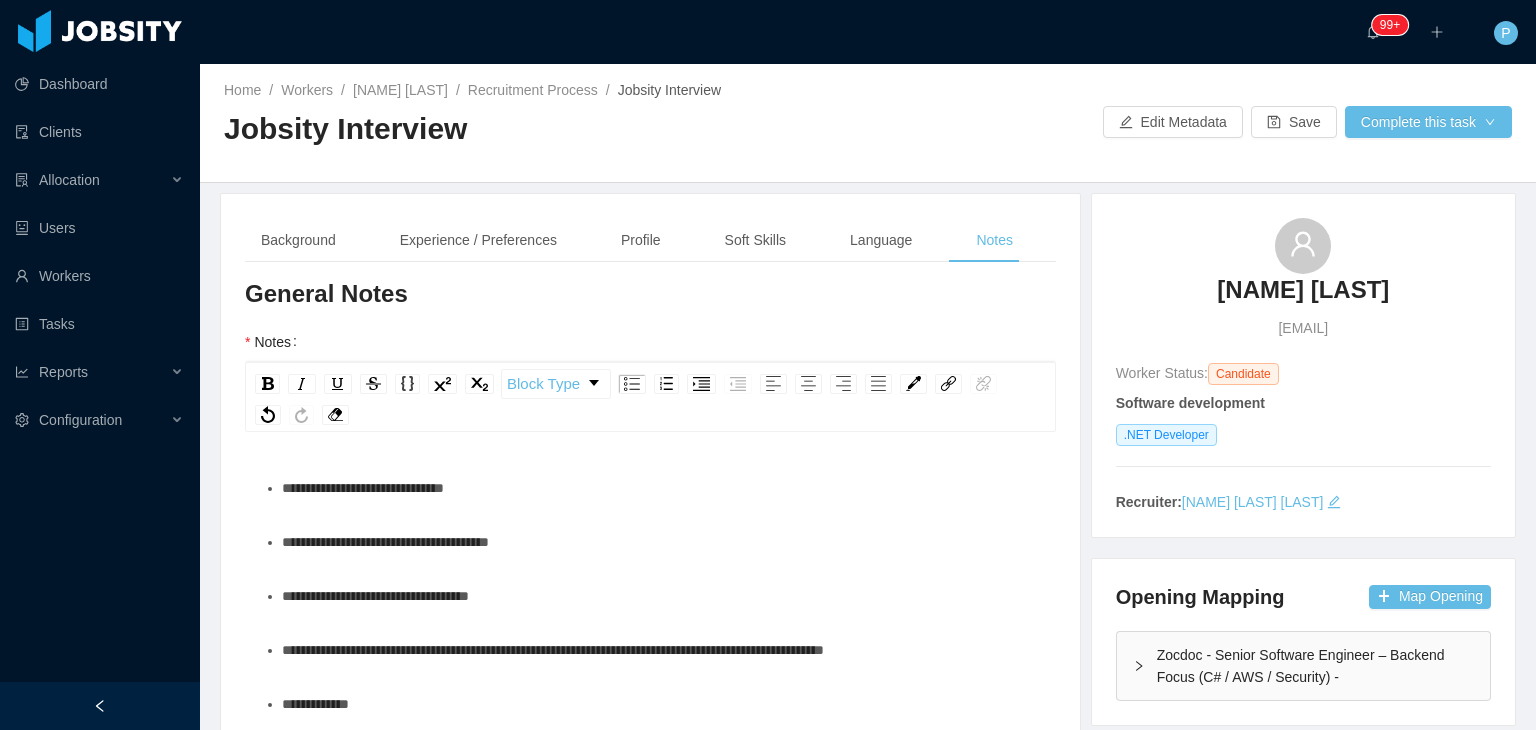 click on "**********" at bounding box center [661, 542] 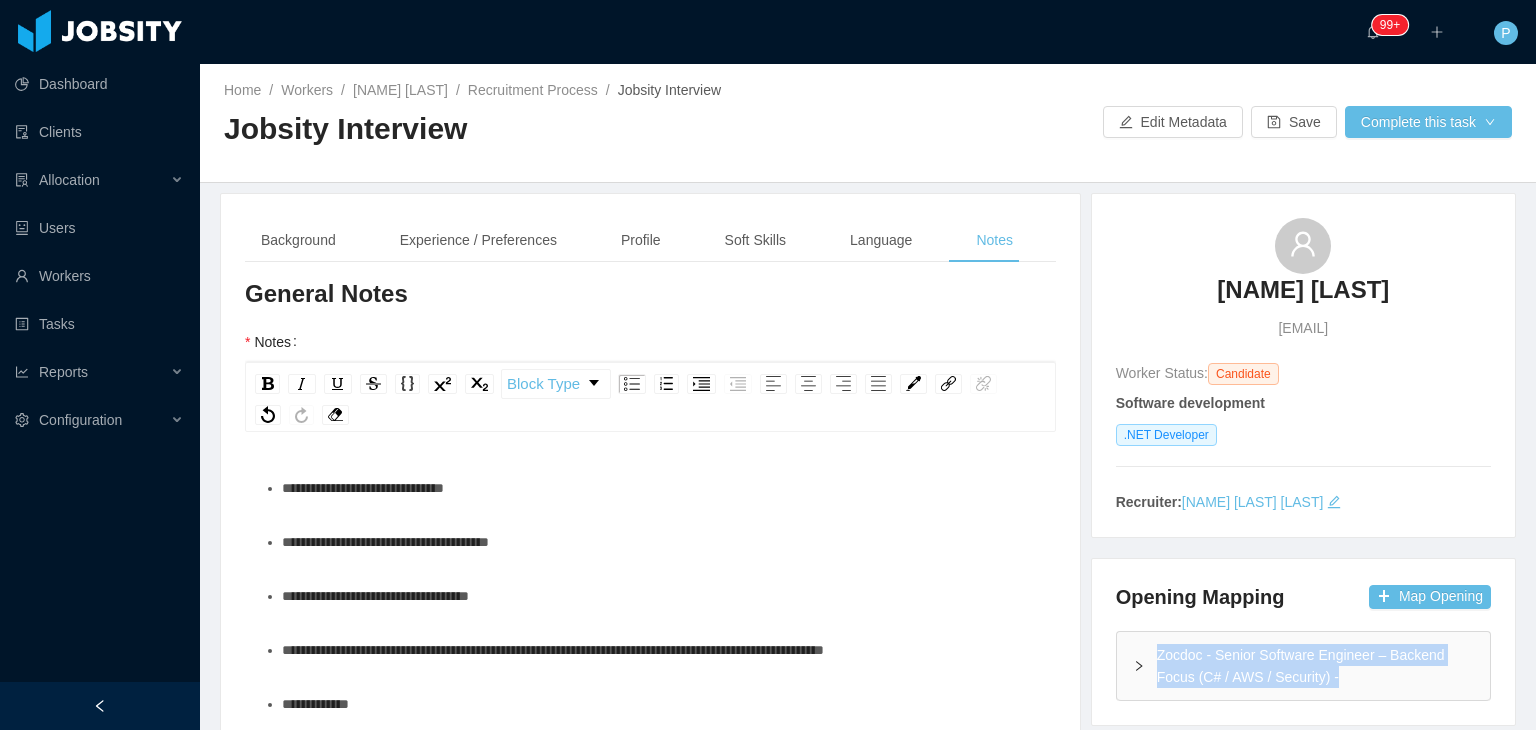drag, startPoint x: 1348, startPoint y: 682, endPoint x: 1133, endPoint y: 653, distance: 216.94699 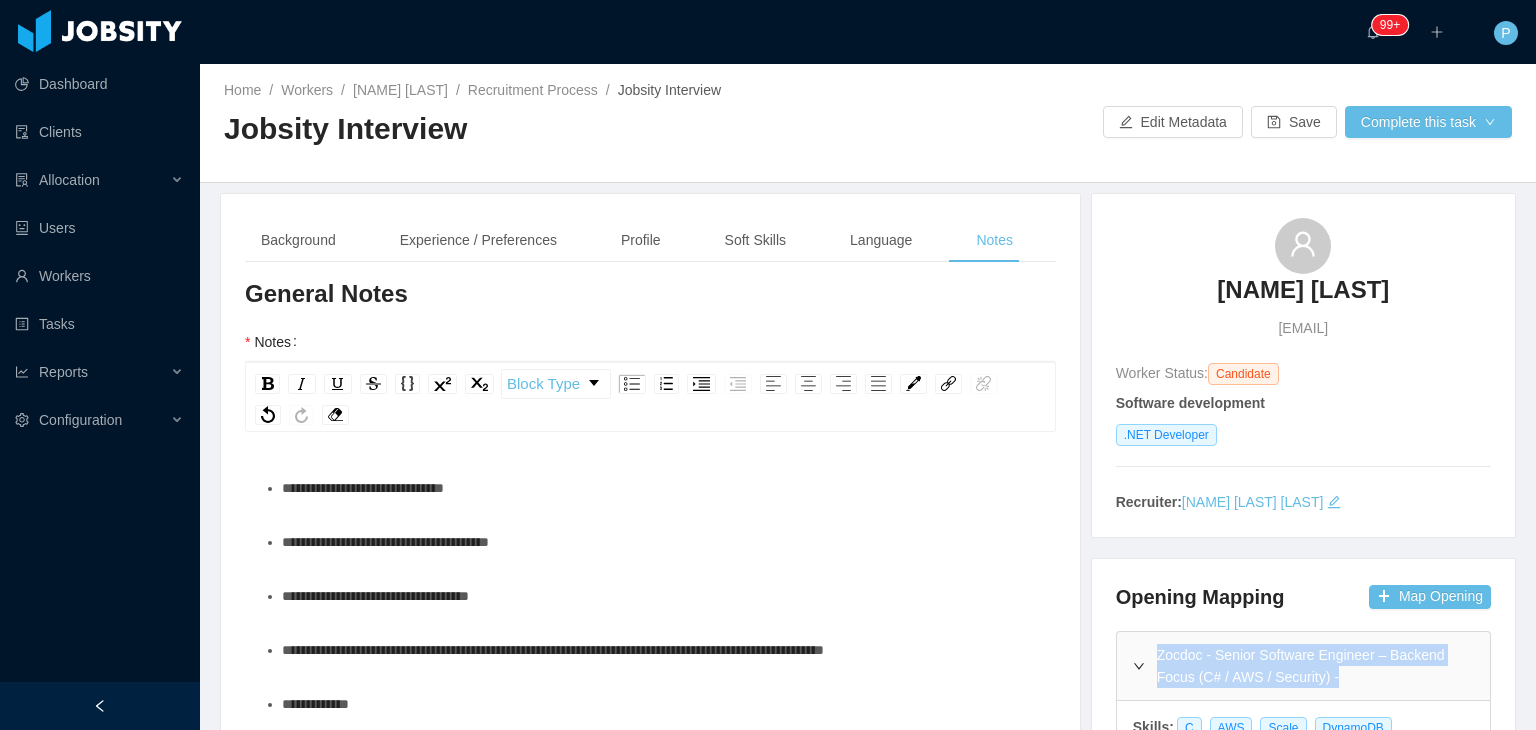 copy on "Zocdoc - Senior Software Engineer – Backend Focus (C# / AWS / Security) -" 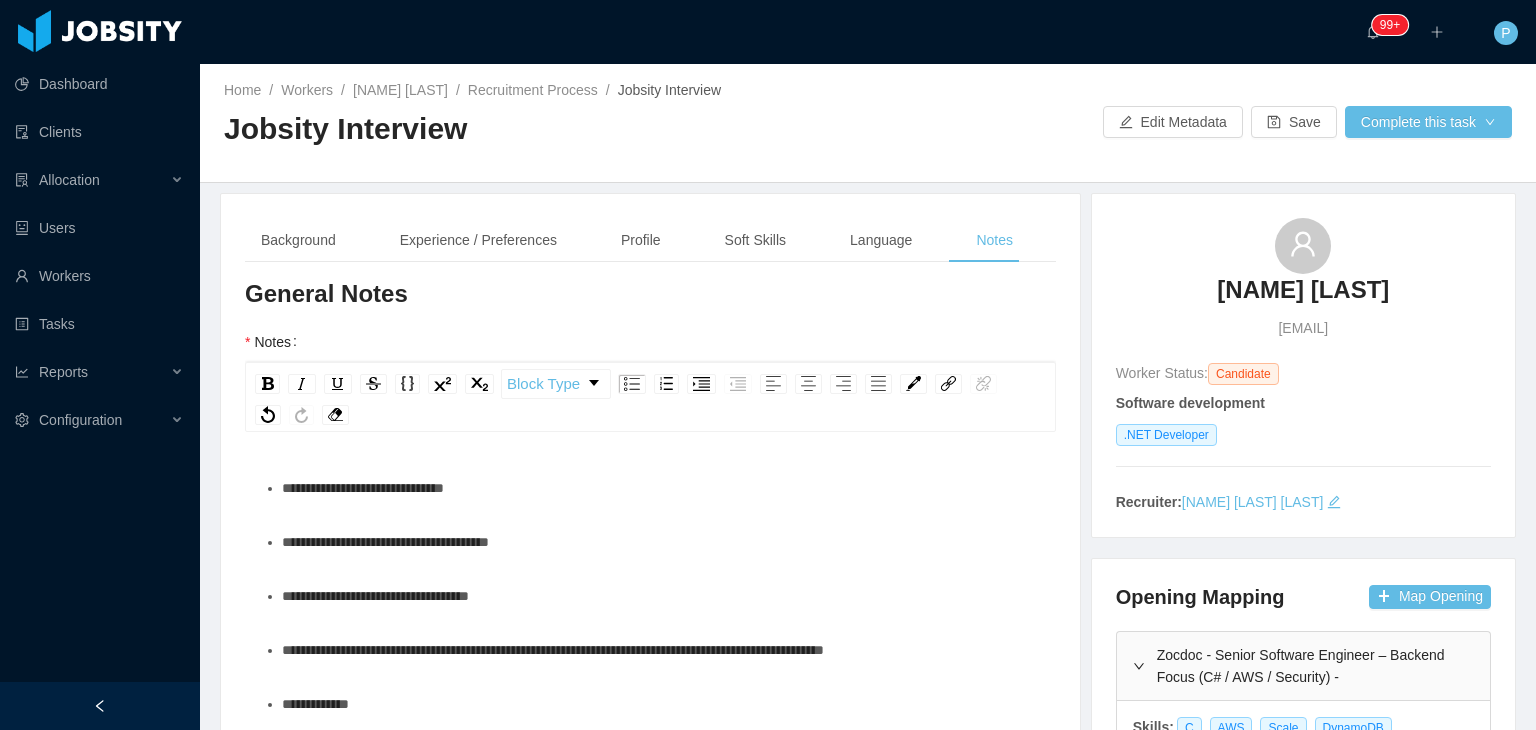 click on "**********" at bounding box center [363, 488] 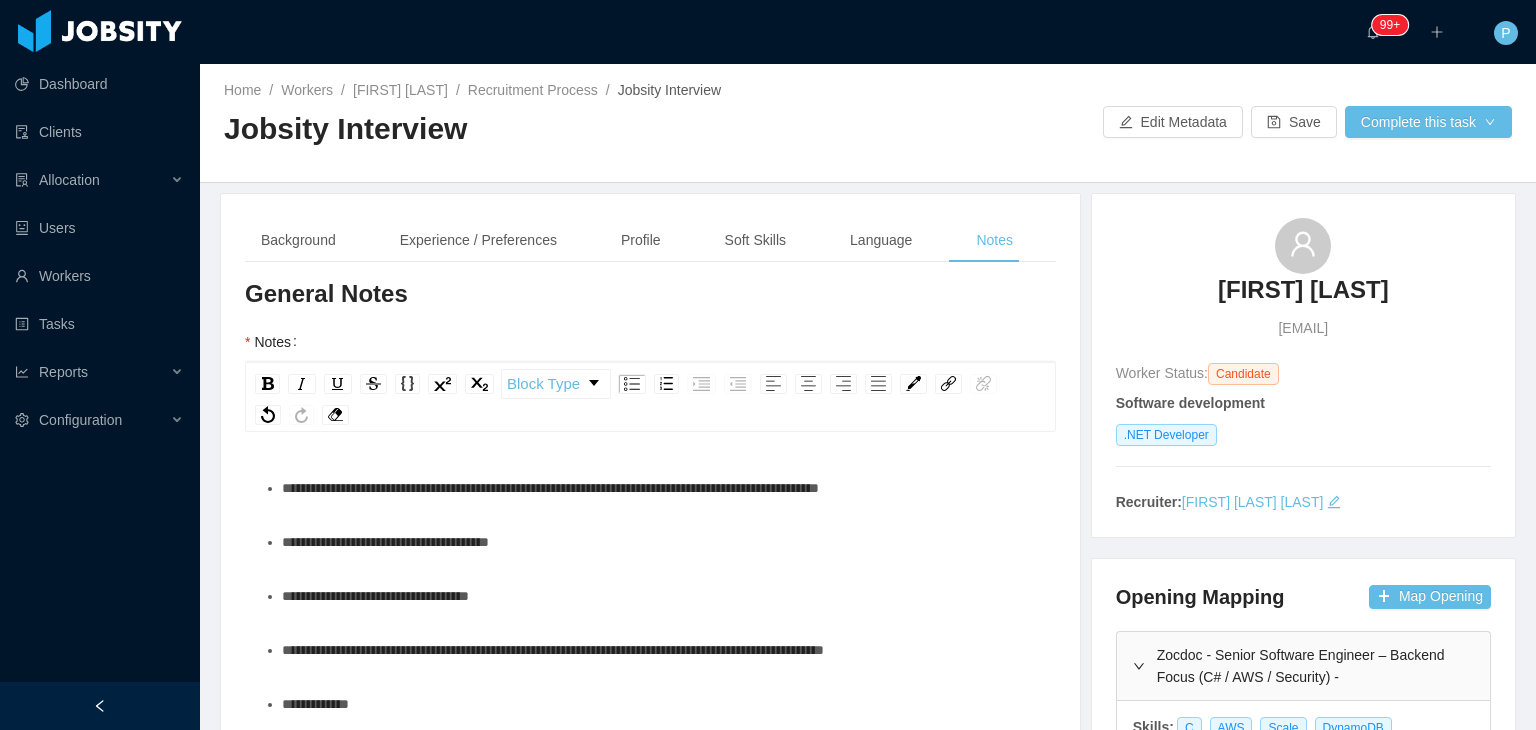 scroll, scrollTop: 0, scrollLeft: 0, axis: both 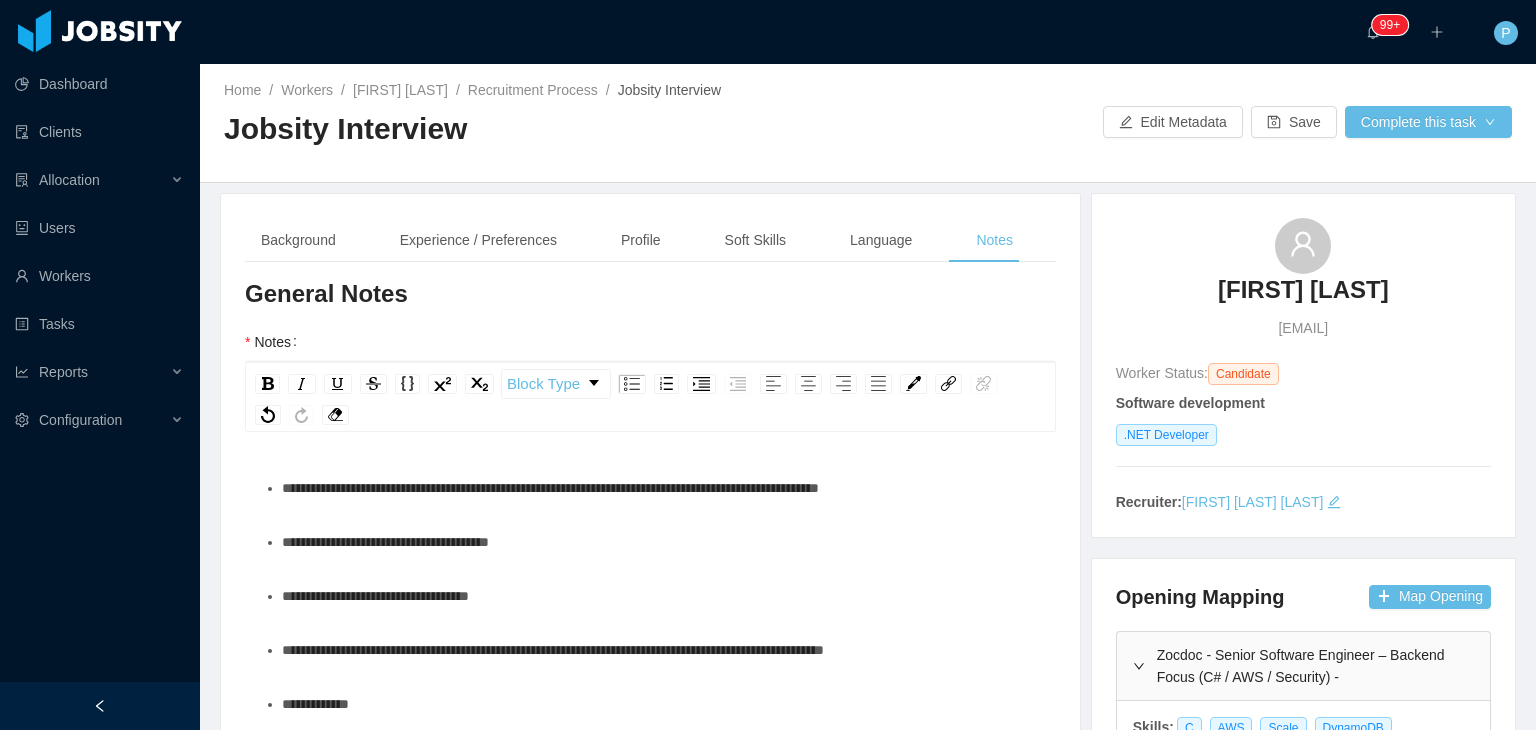 type 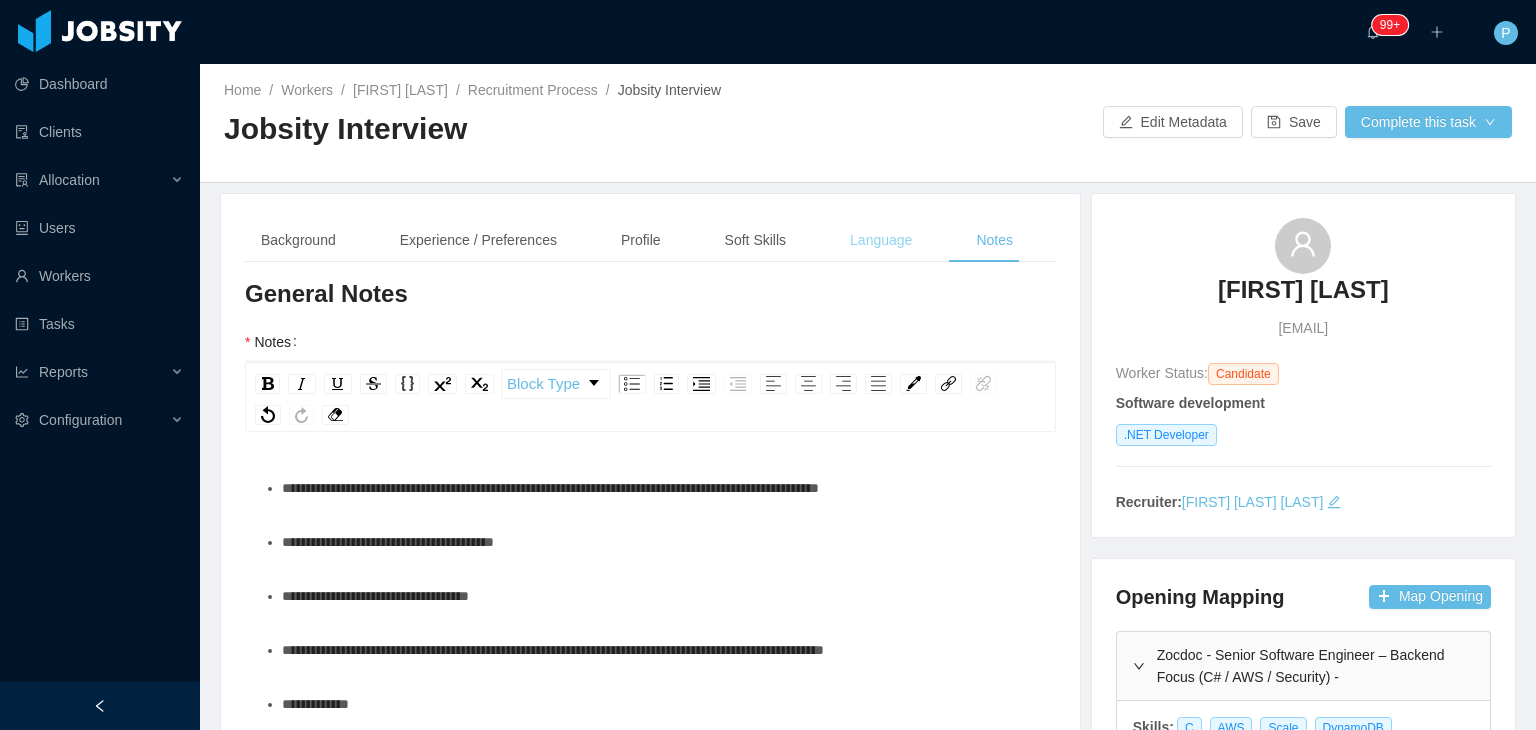 click on "Language" at bounding box center [881, 240] 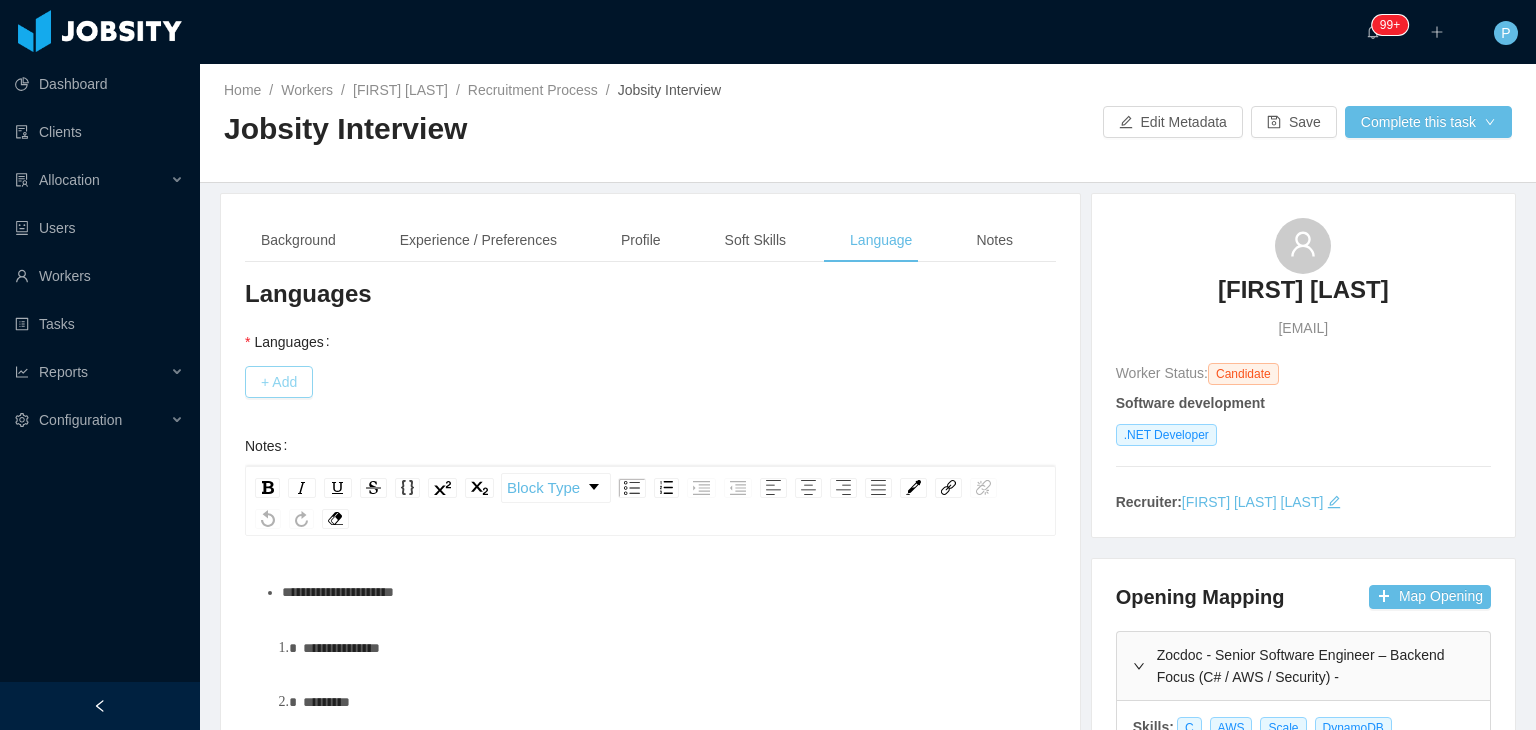 click on "+ Add" at bounding box center (279, 382) 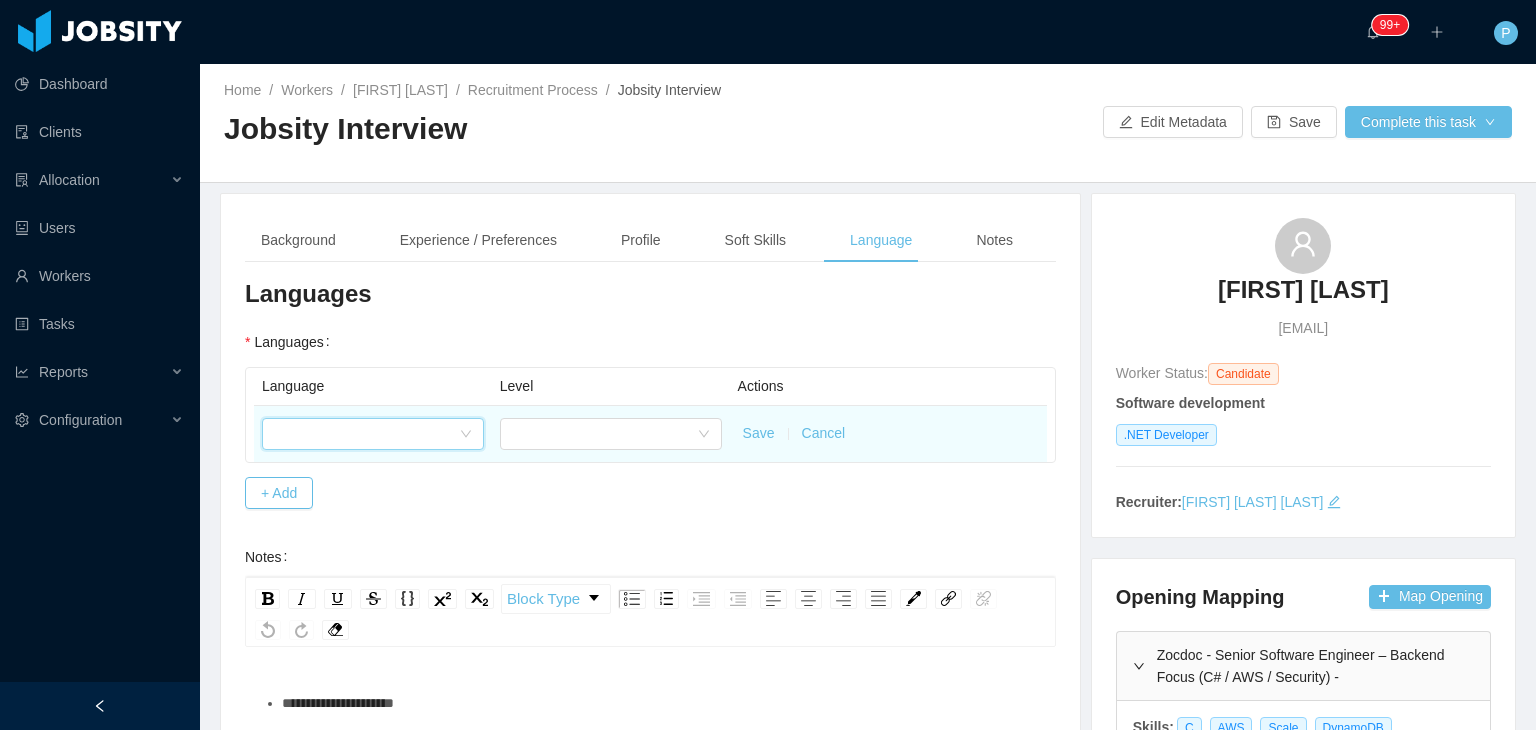 click at bounding box center [366, 434] 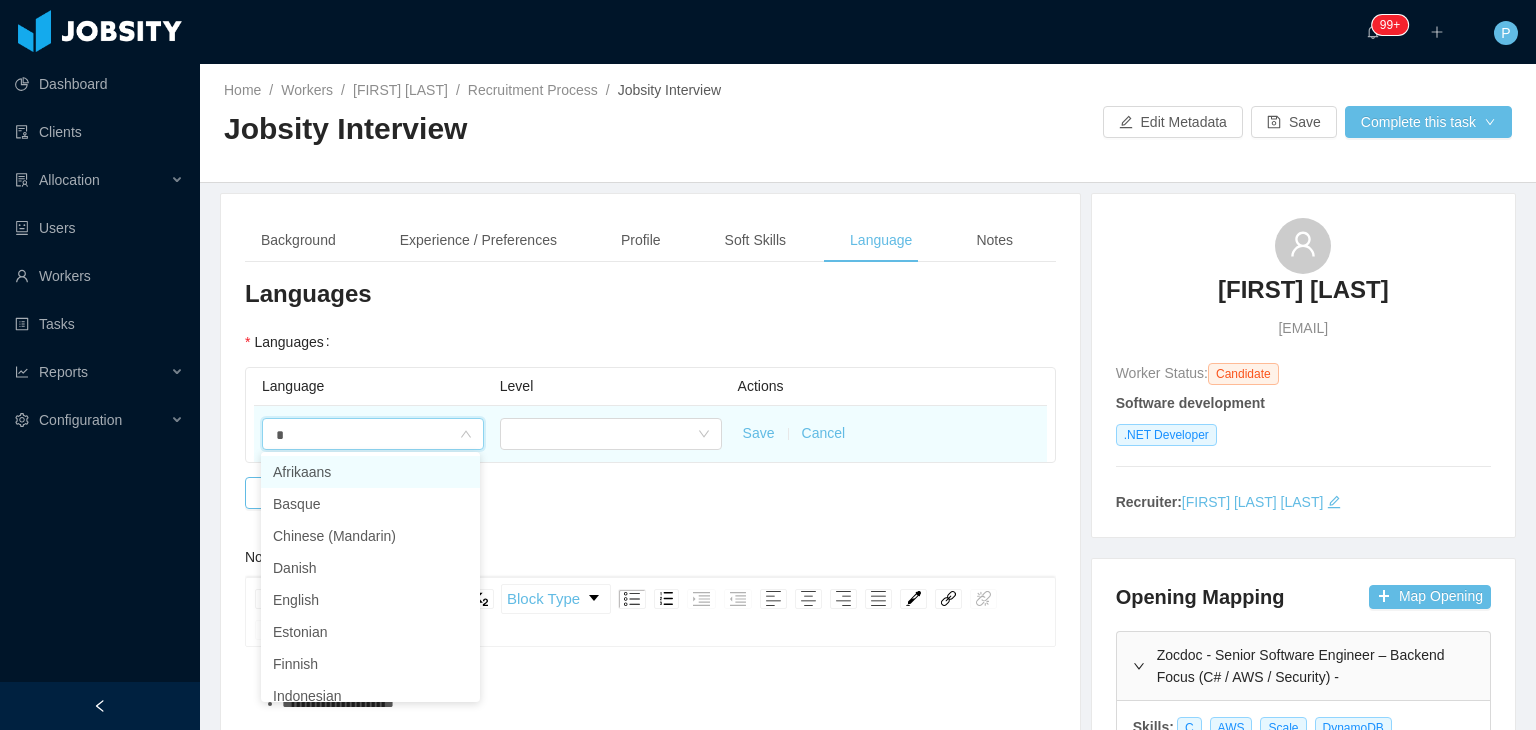type on "**" 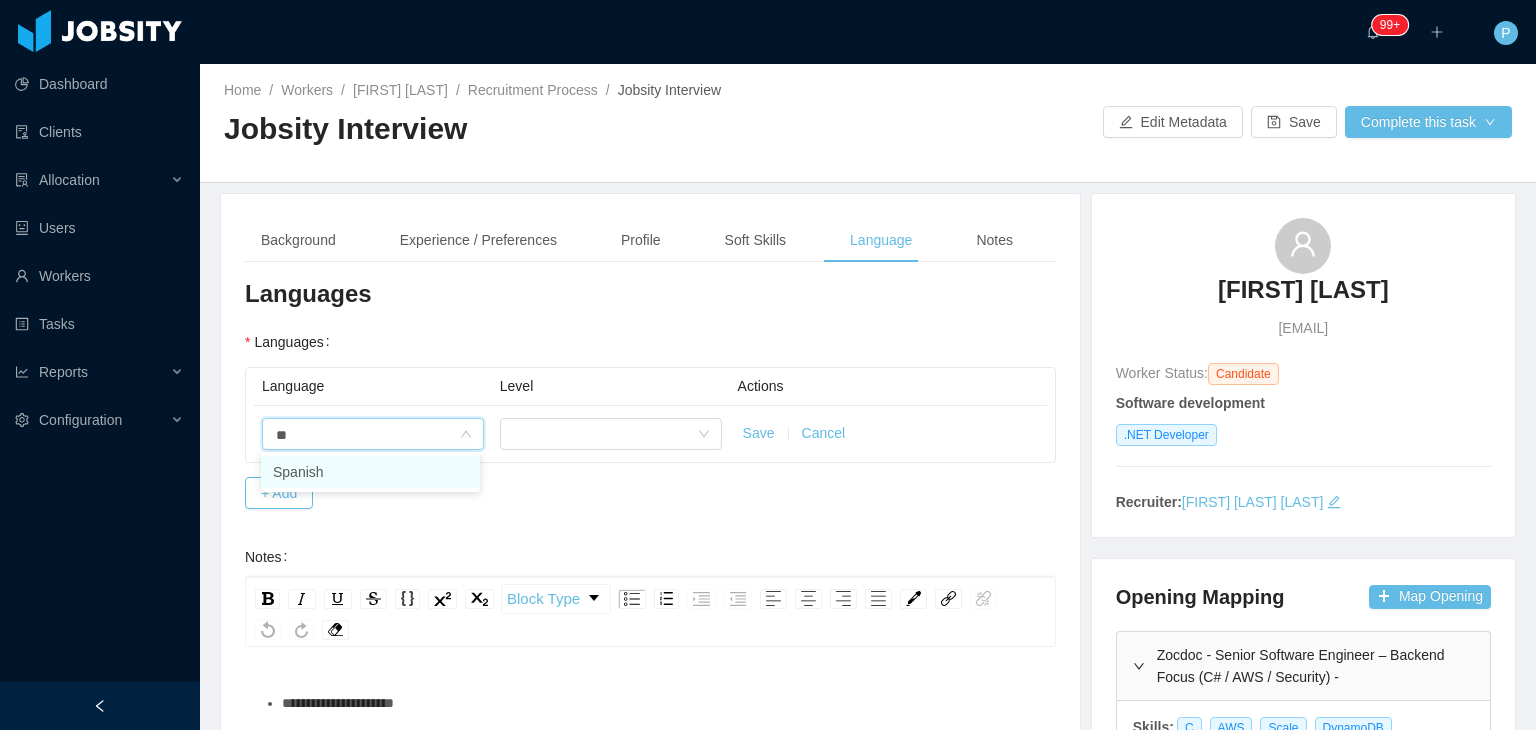 click on "Spanish" at bounding box center (370, 472) 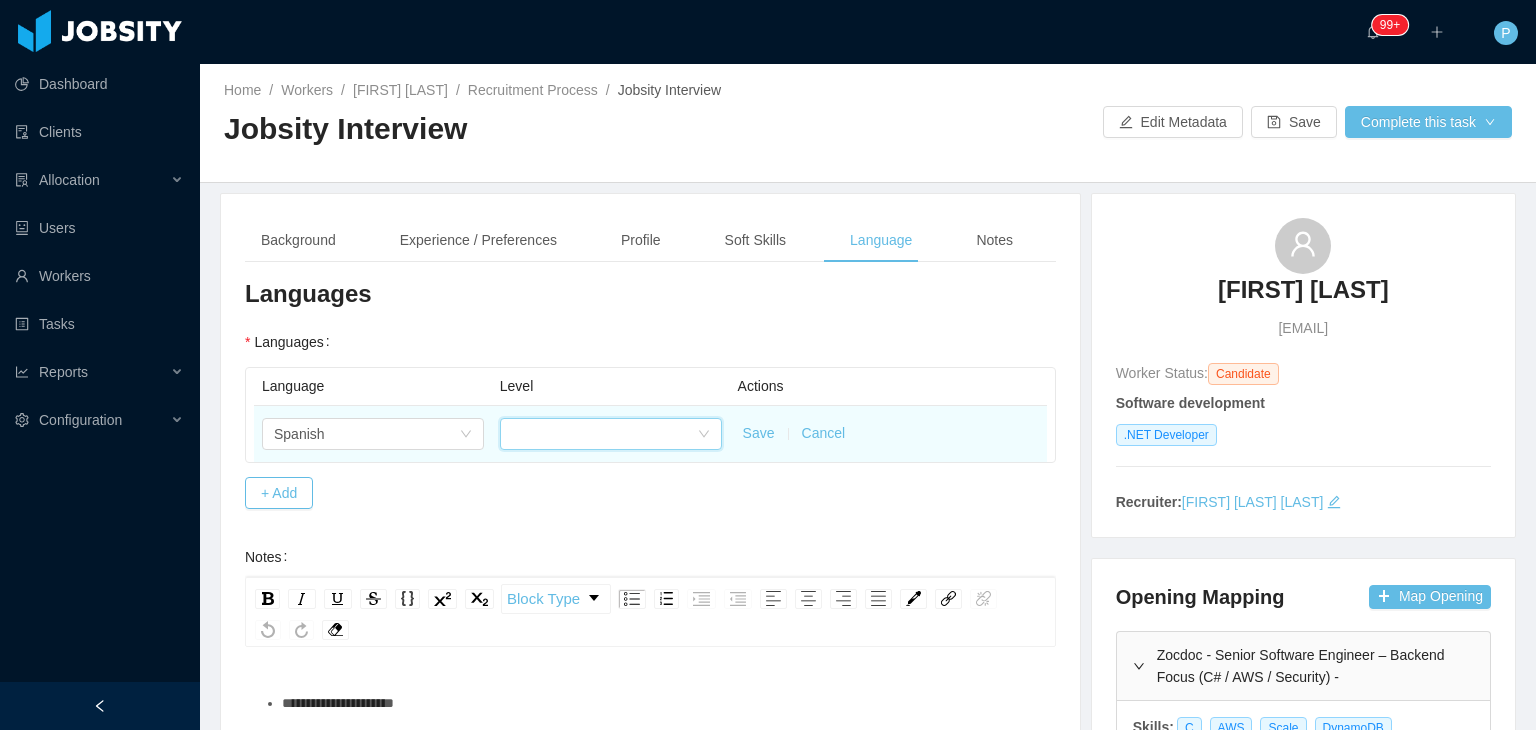 click at bounding box center [604, 434] 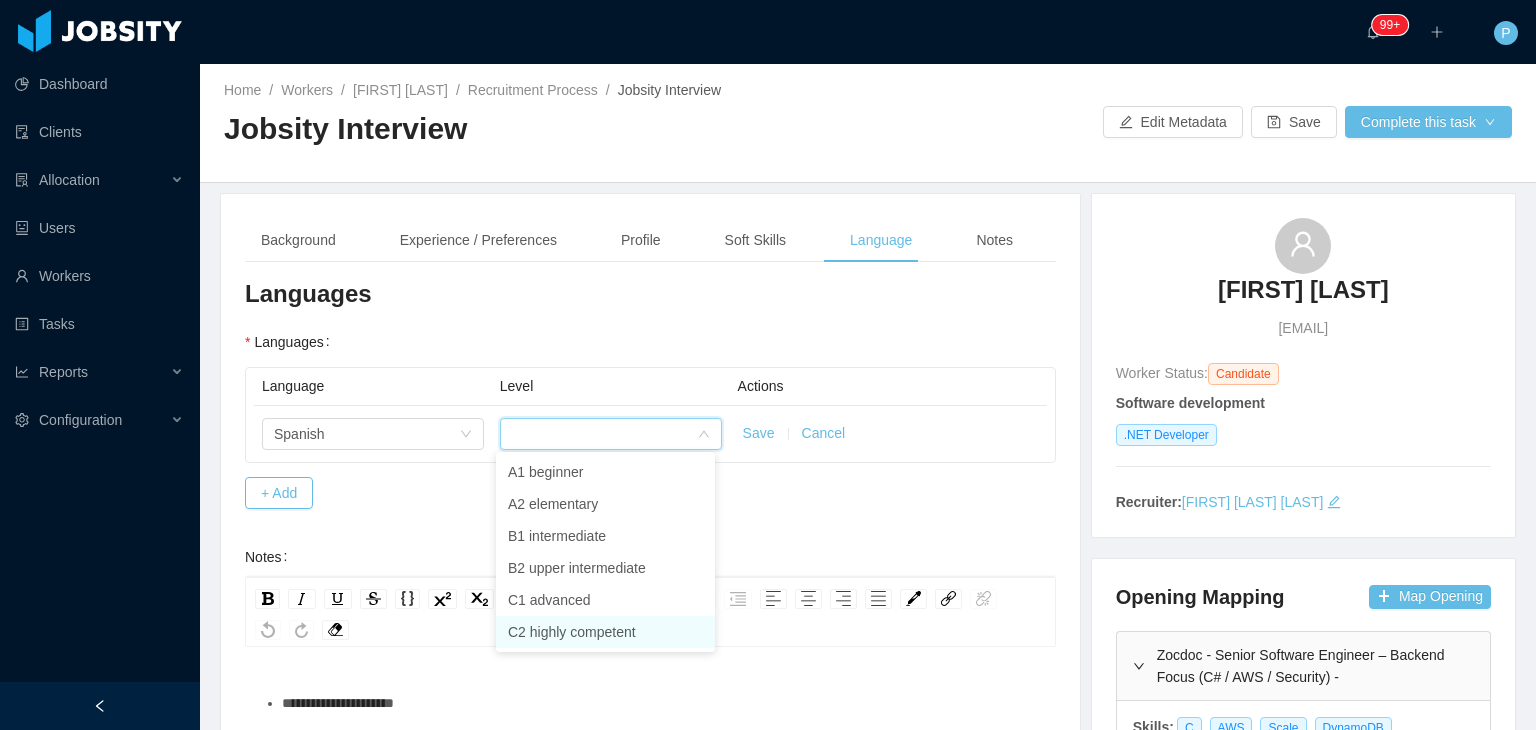 click on "C2 highly competent" at bounding box center (605, 632) 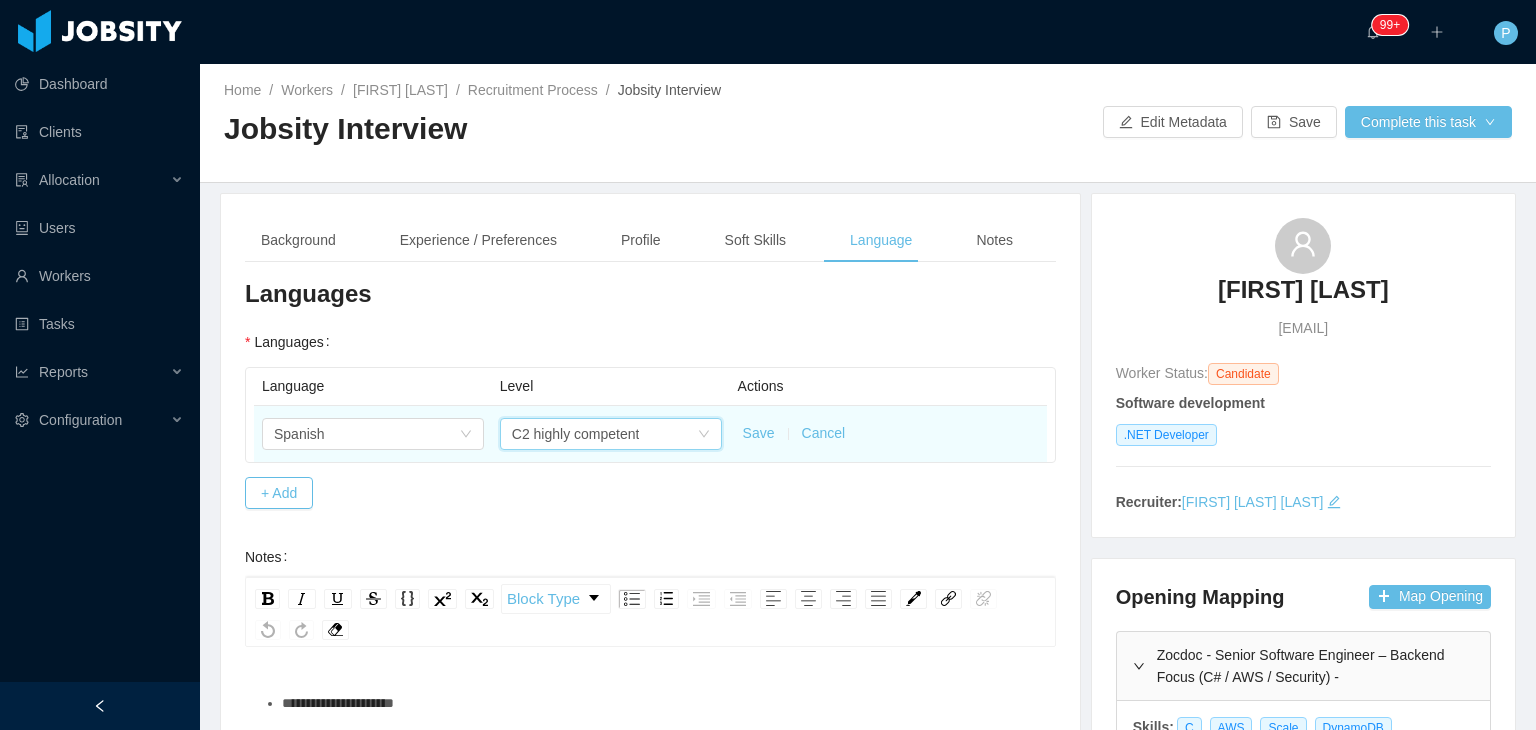 click on "Save" at bounding box center (759, 433) 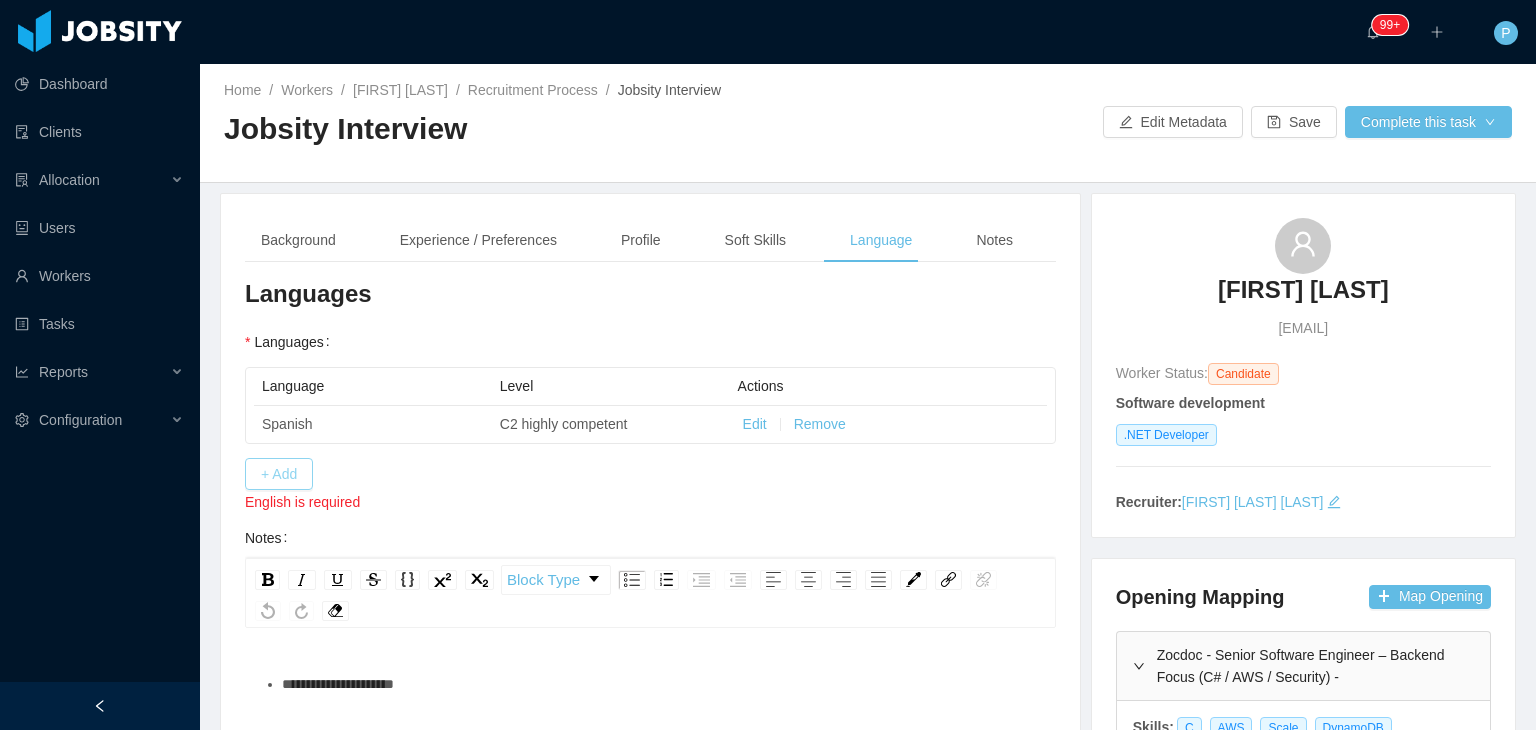 click on "+ Add" at bounding box center [279, 474] 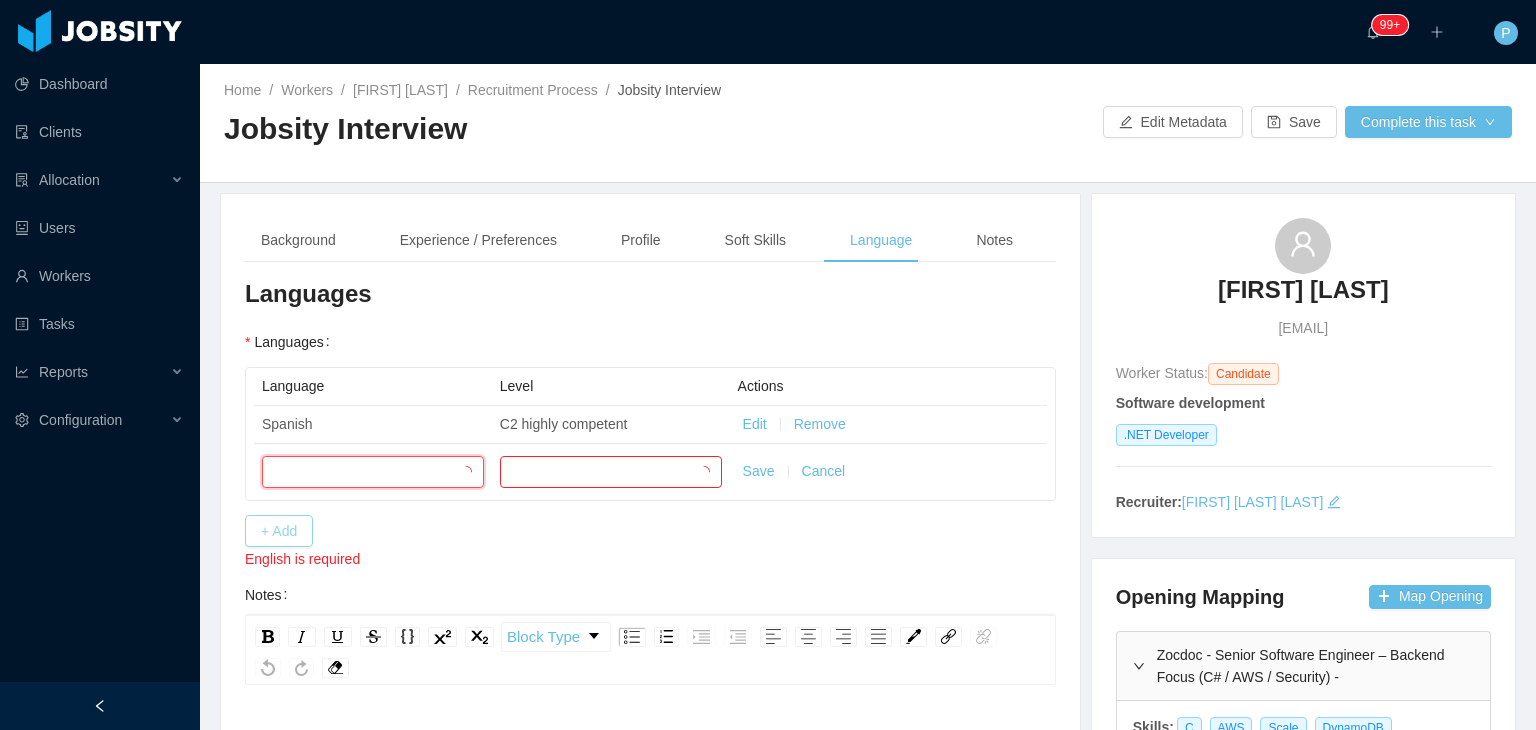 click at bounding box center (366, 472) 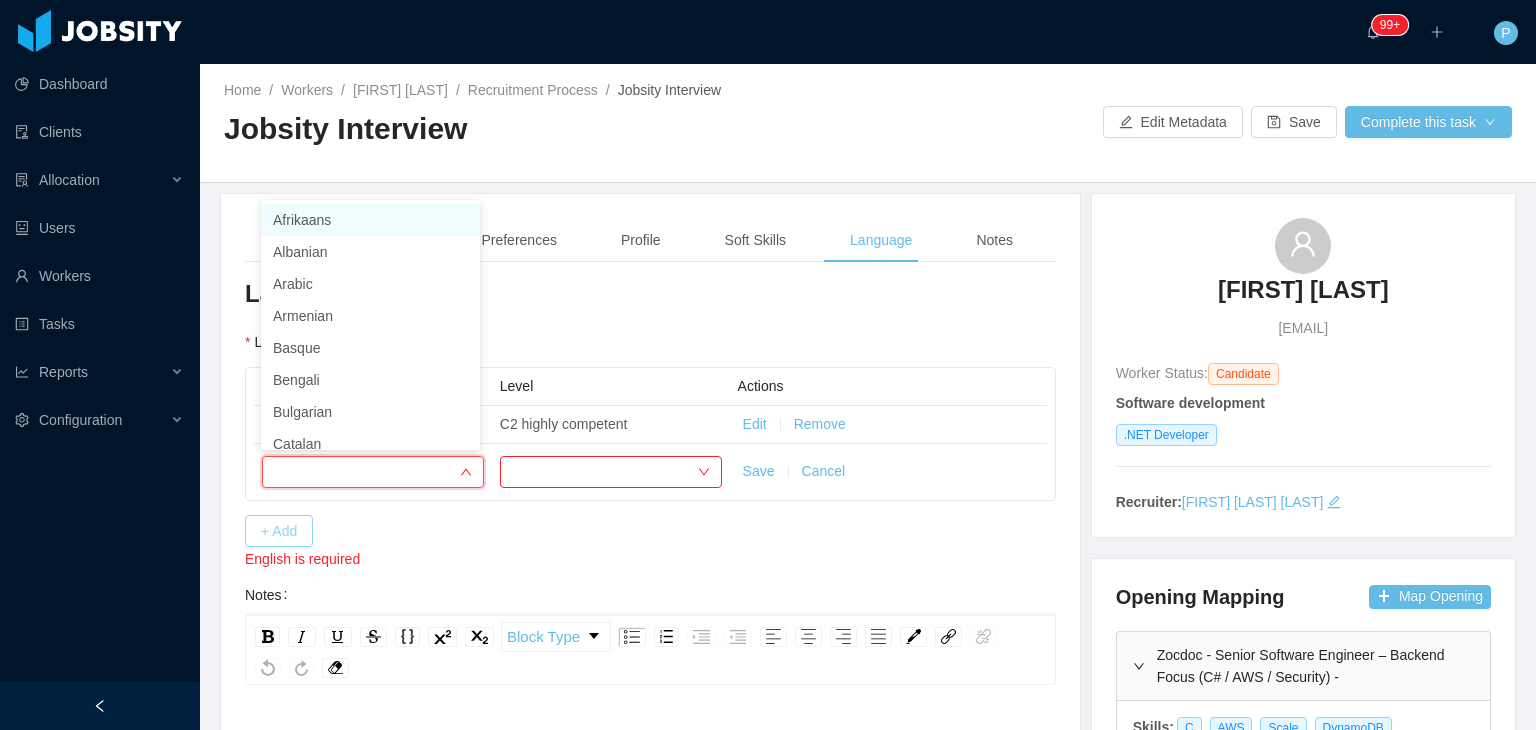 type on "*" 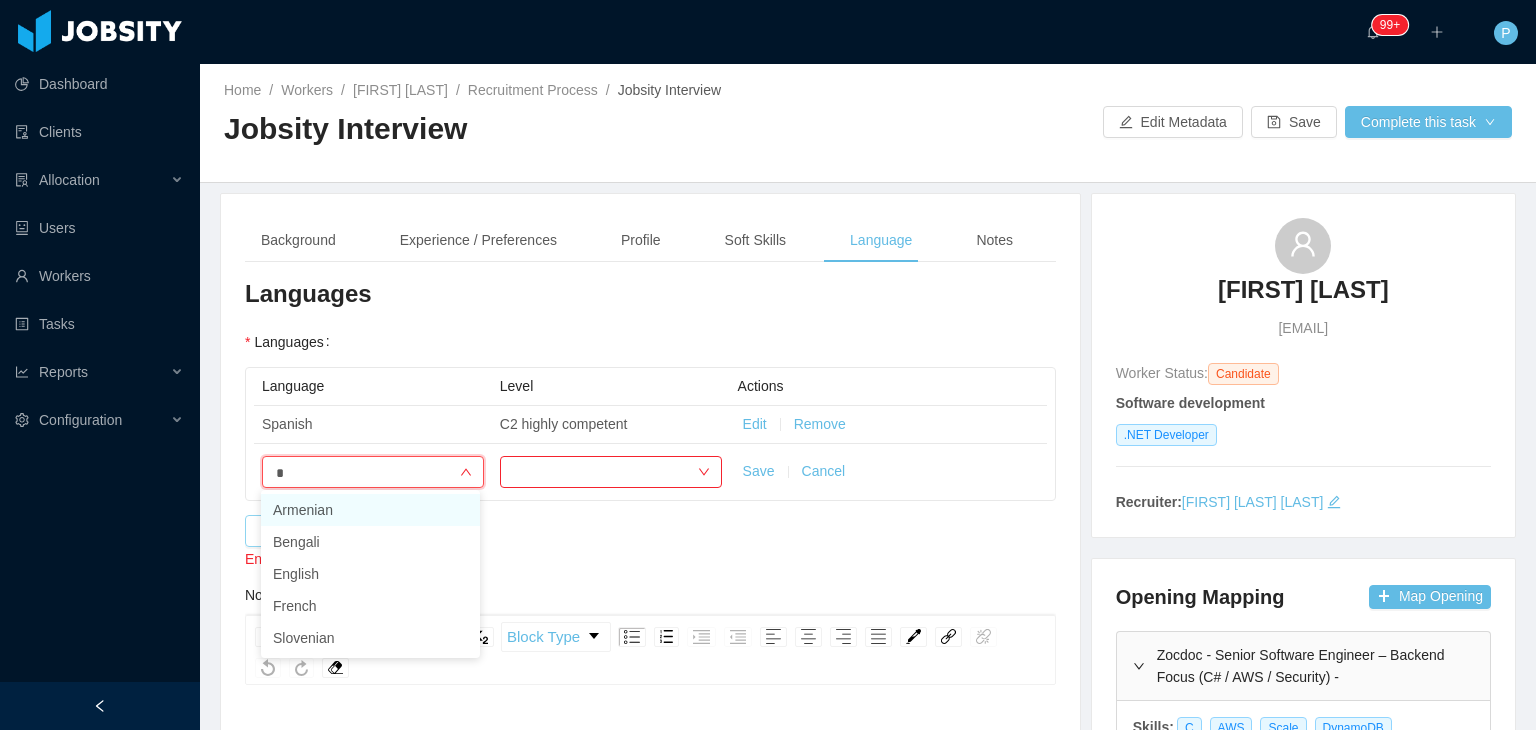 type on "**" 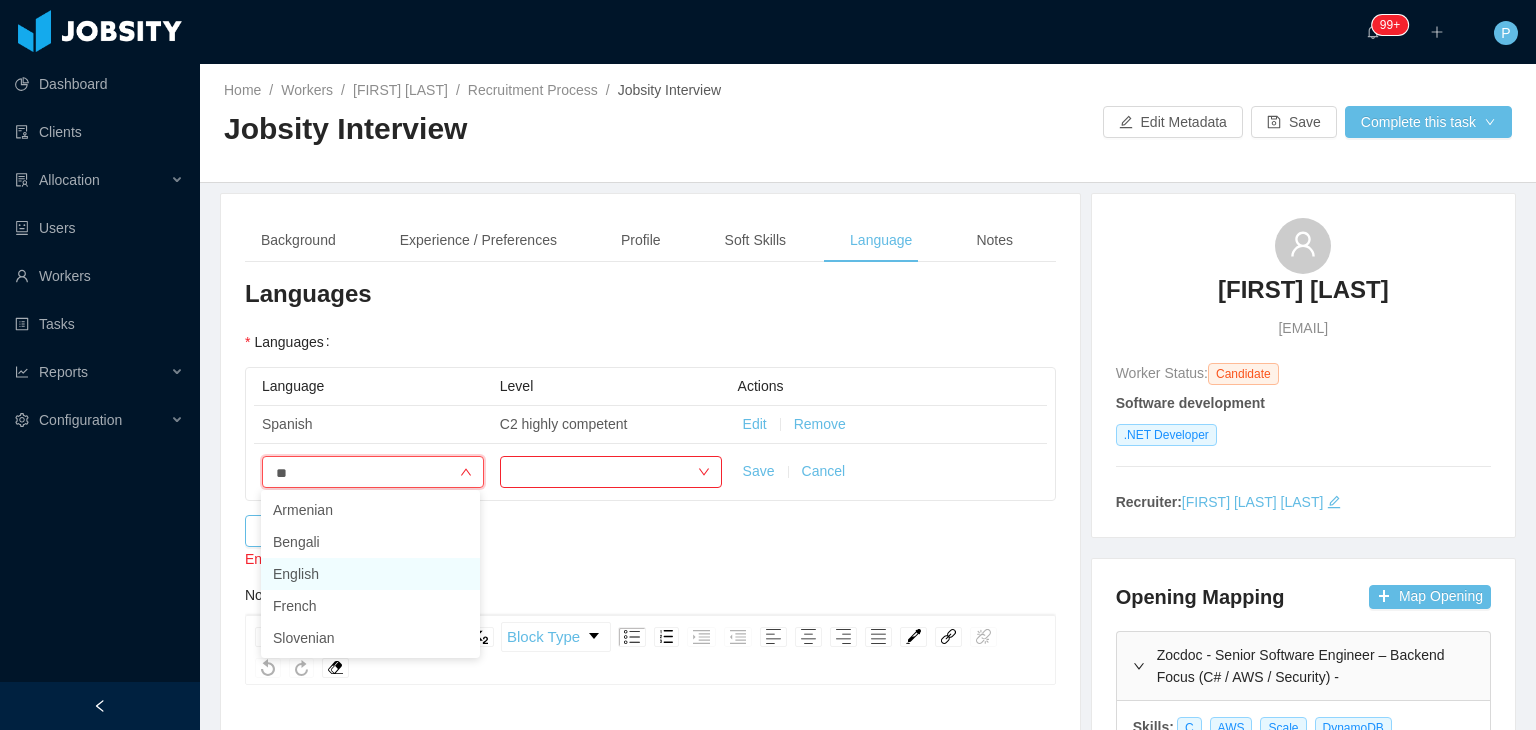 click on "English" at bounding box center (370, 574) 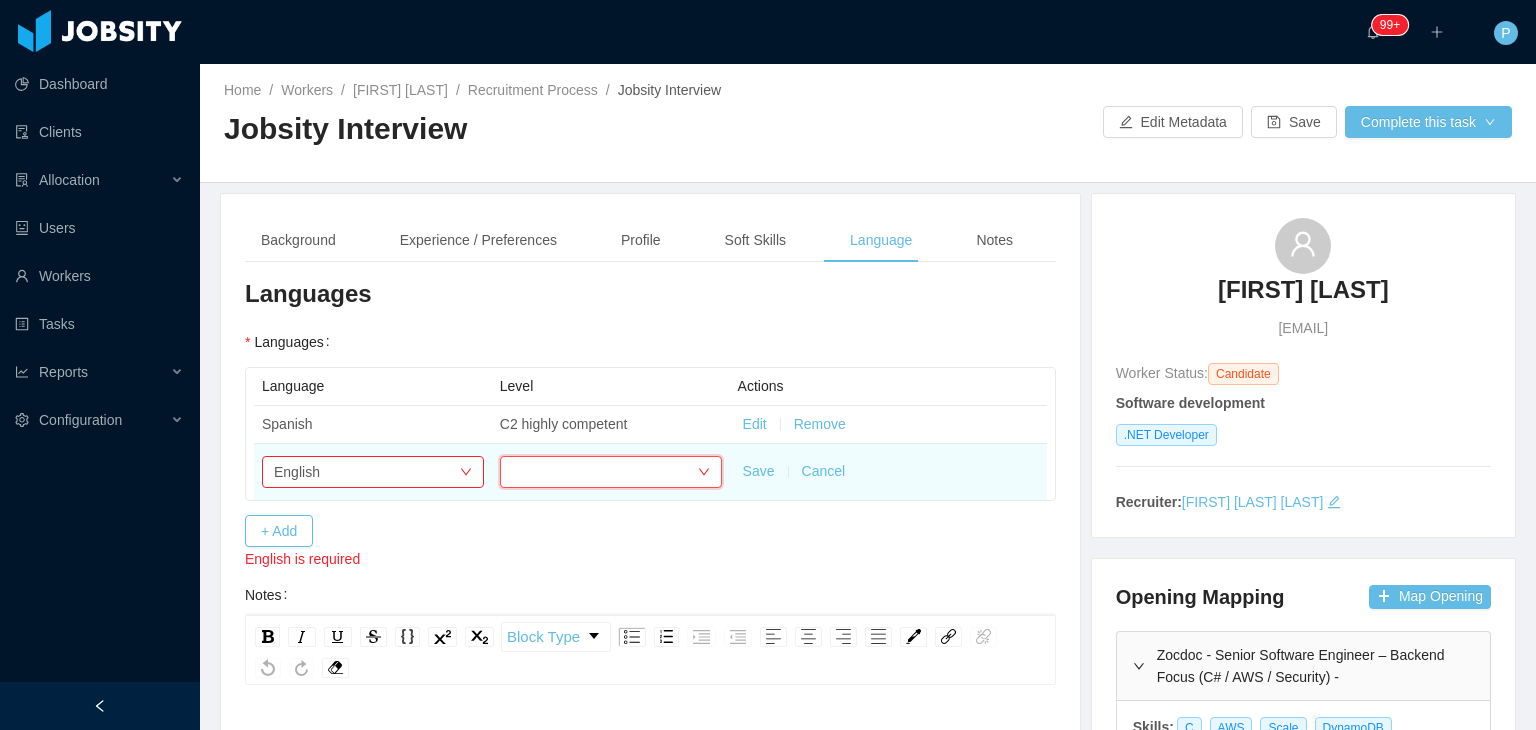 click at bounding box center (604, 472) 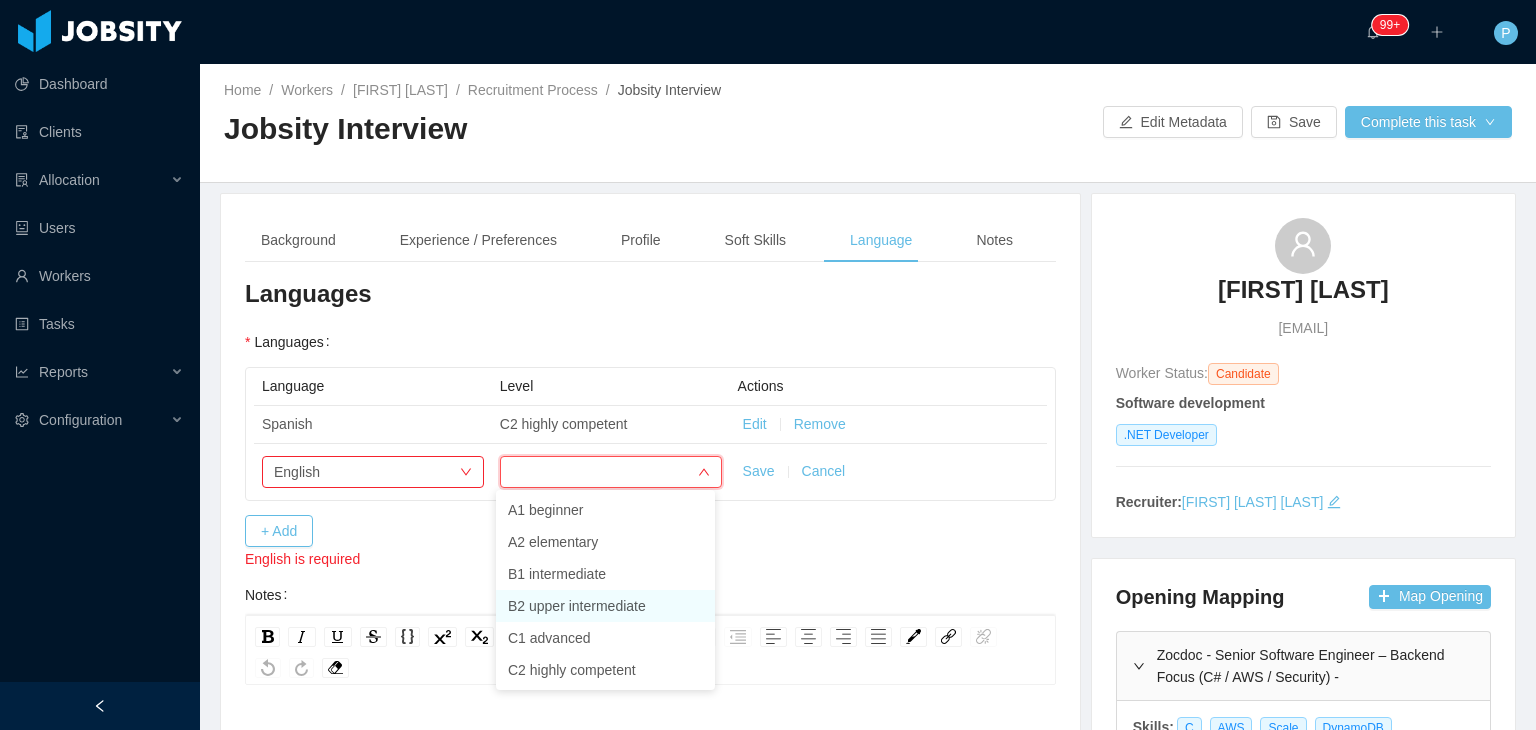 click on "B2 upper intermediate" at bounding box center [605, 606] 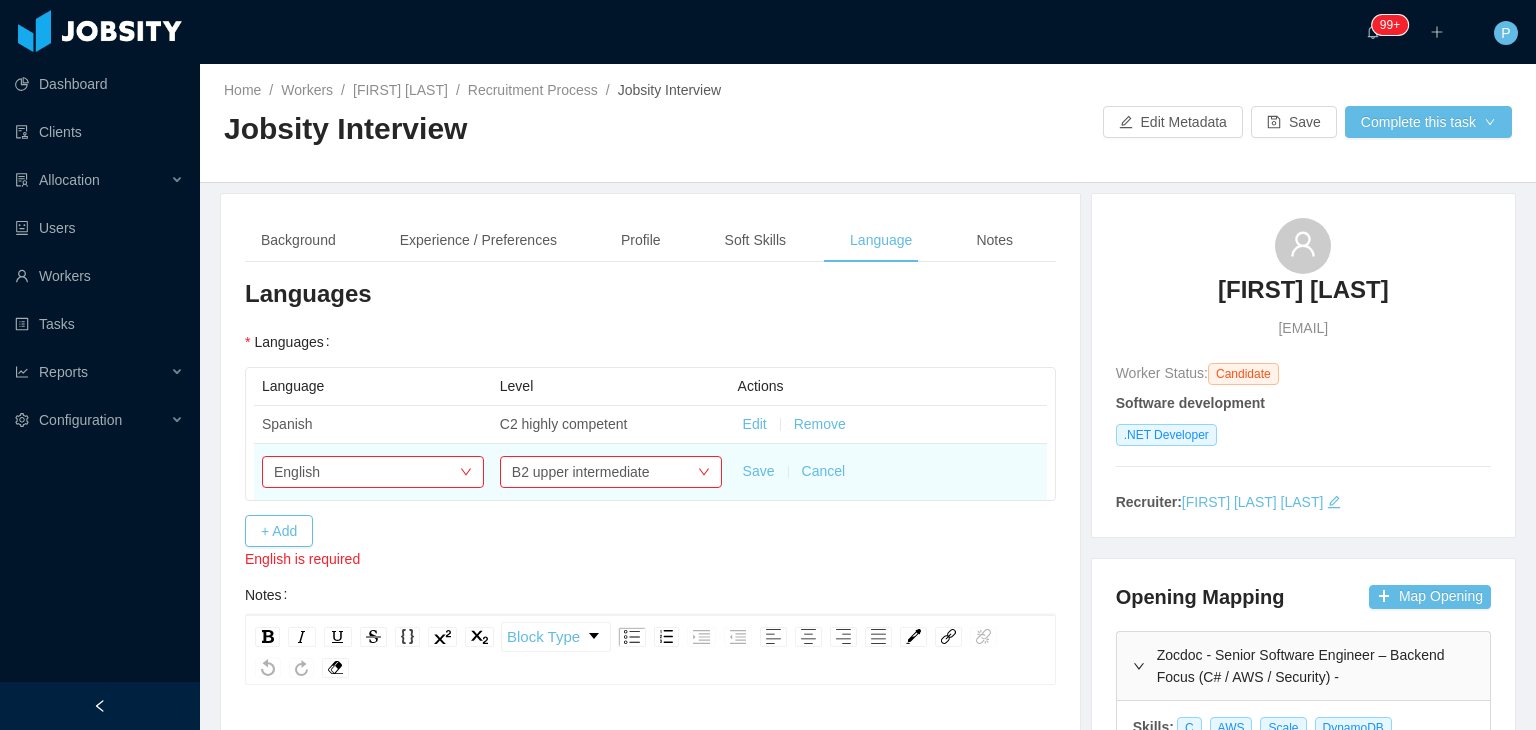 click on "Save" at bounding box center (759, 471) 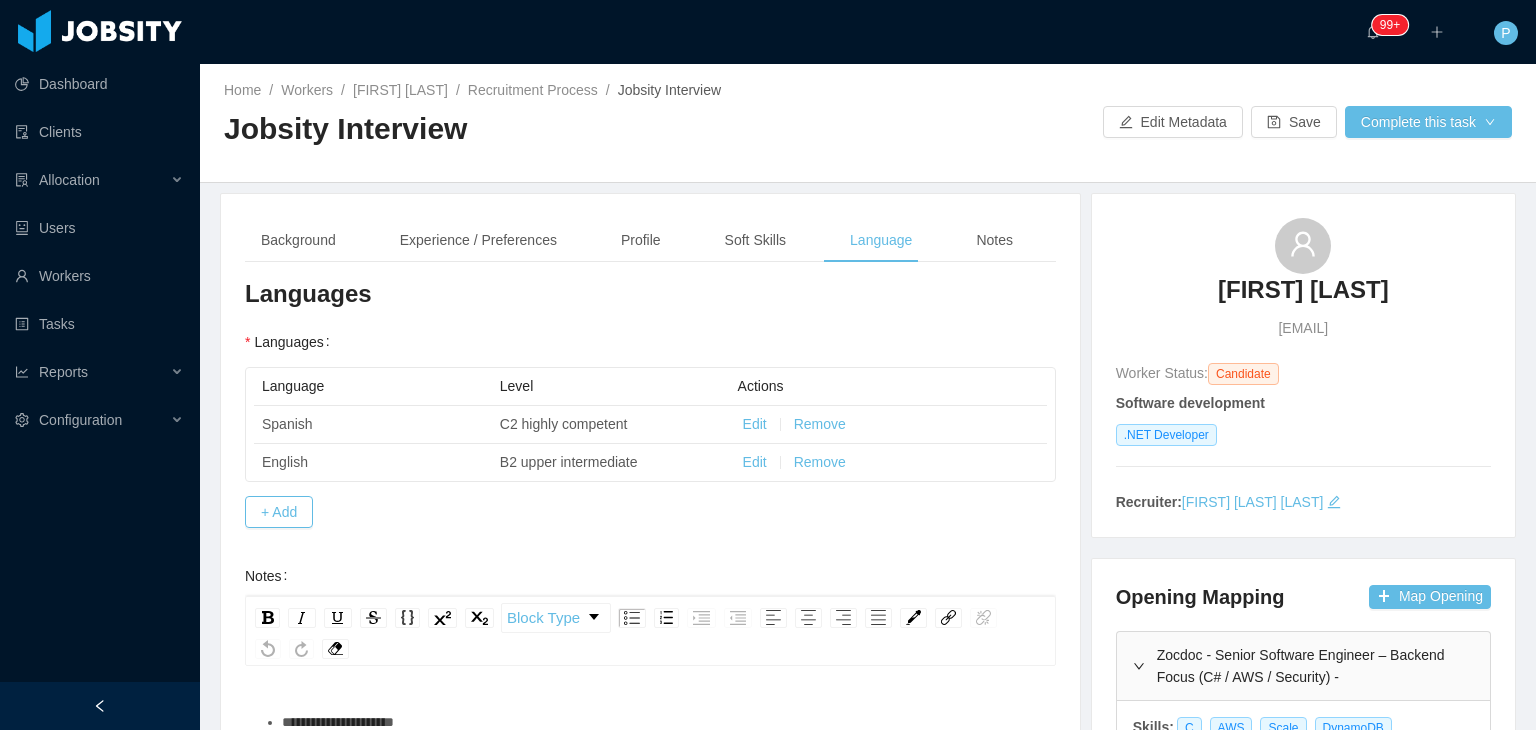 click on "Language Level Actions Spanish C2 highly competent Edit Remove English B2 upper intermediate Edit Remove + Add" at bounding box center (650, 447) 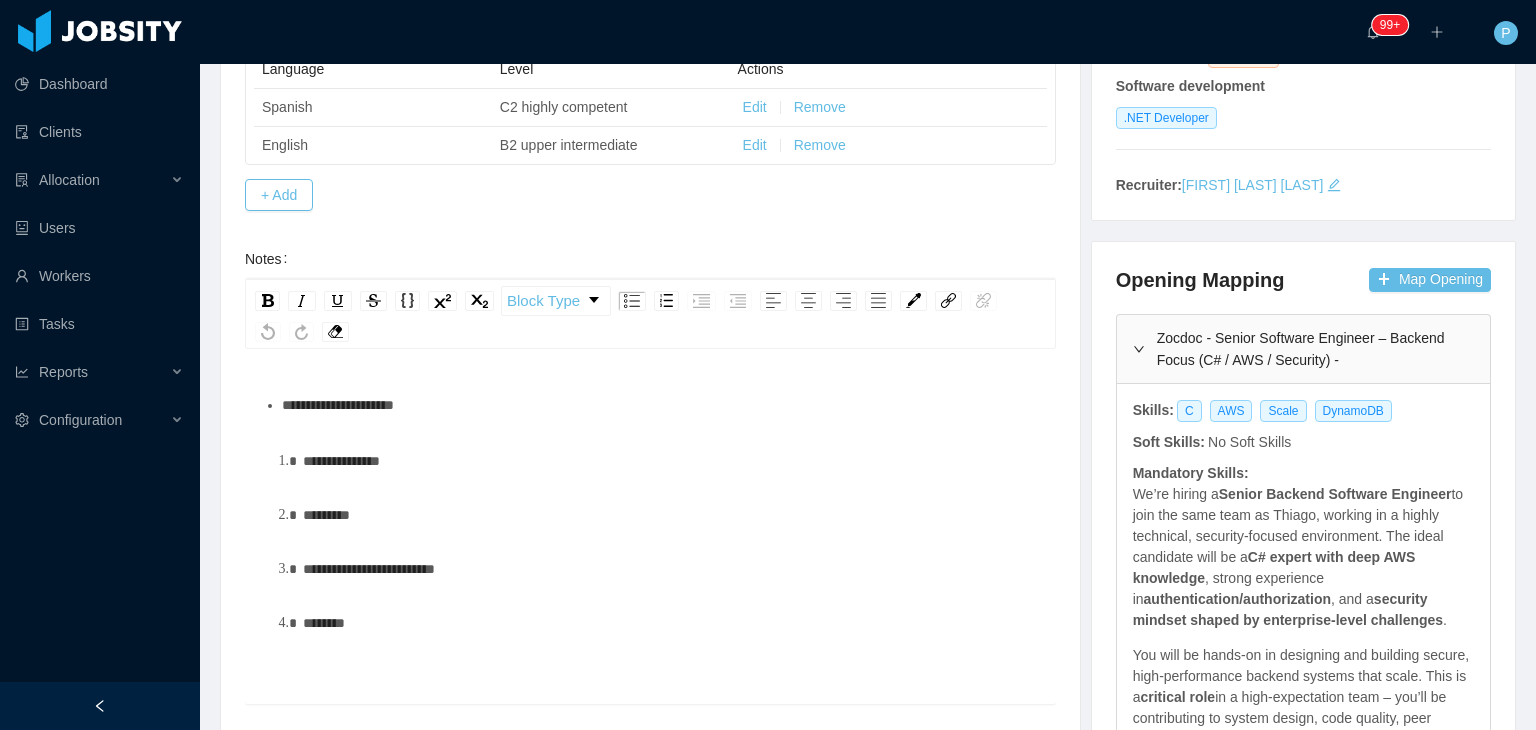 scroll, scrollTop: 392, scrollLeft: 0, axis: vertical 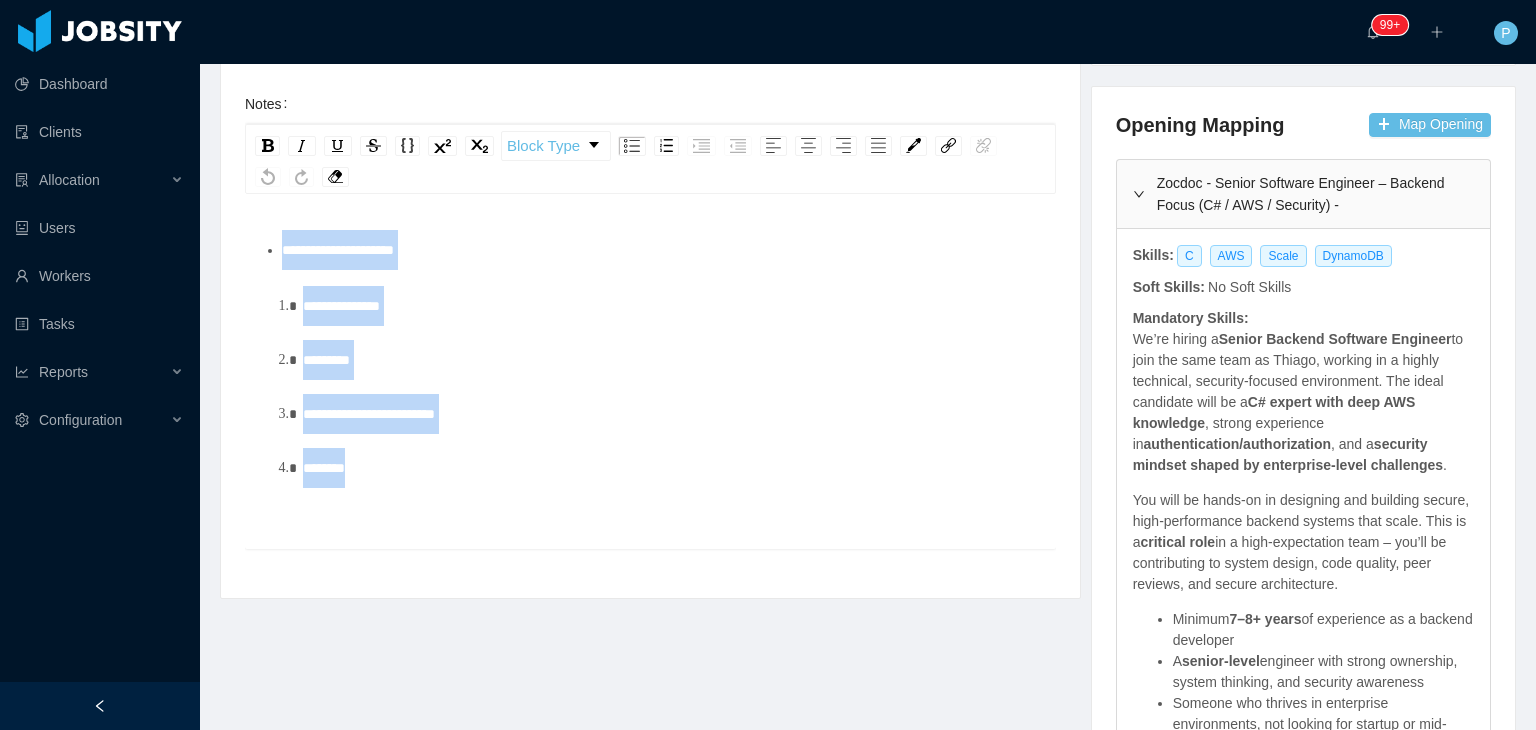 drag, startPoint x: 404, startPoint y: 475, endPoint x: 282, endPoint y: 238, distance: 266.55768 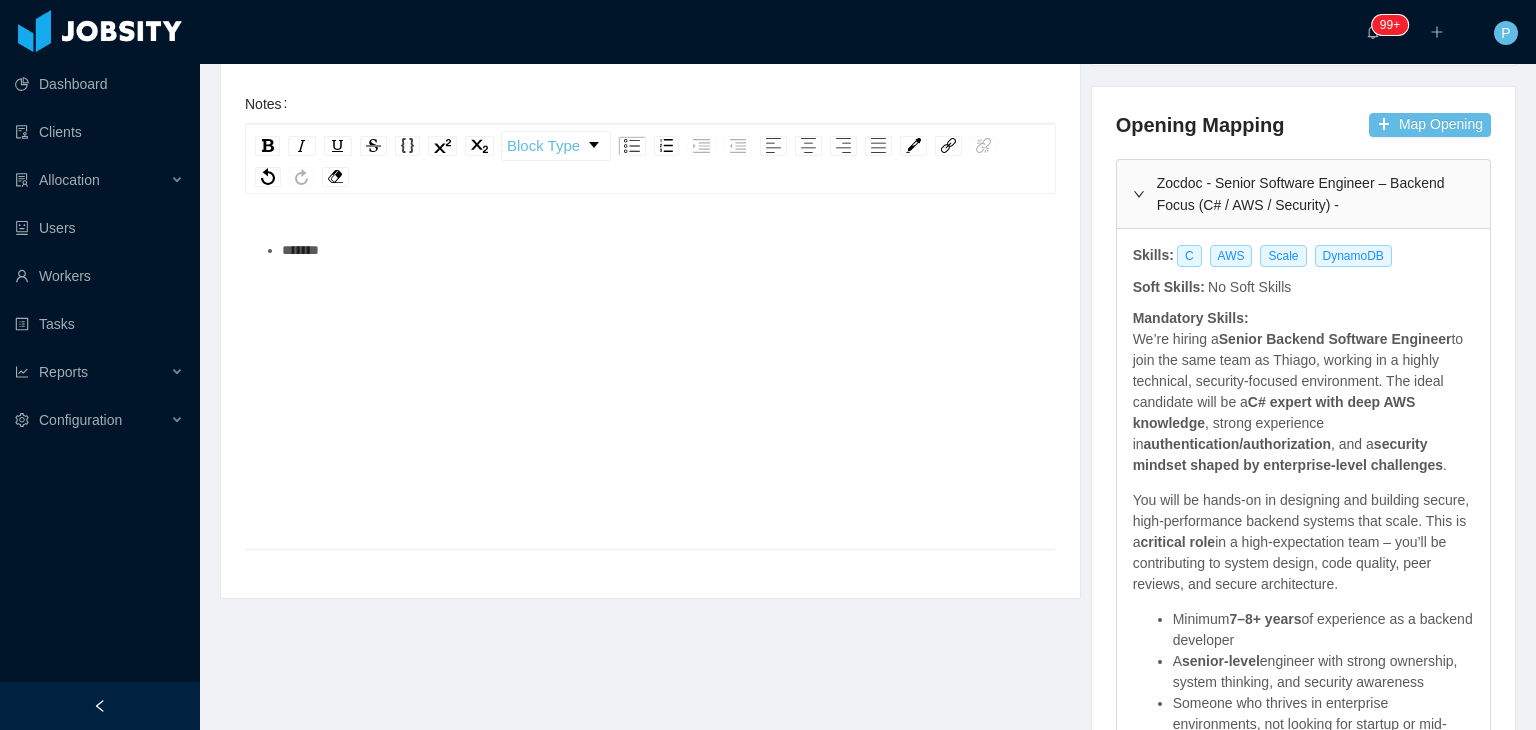 scroll, scrollTop: 472, scrollLeft: 0, axis: vertical 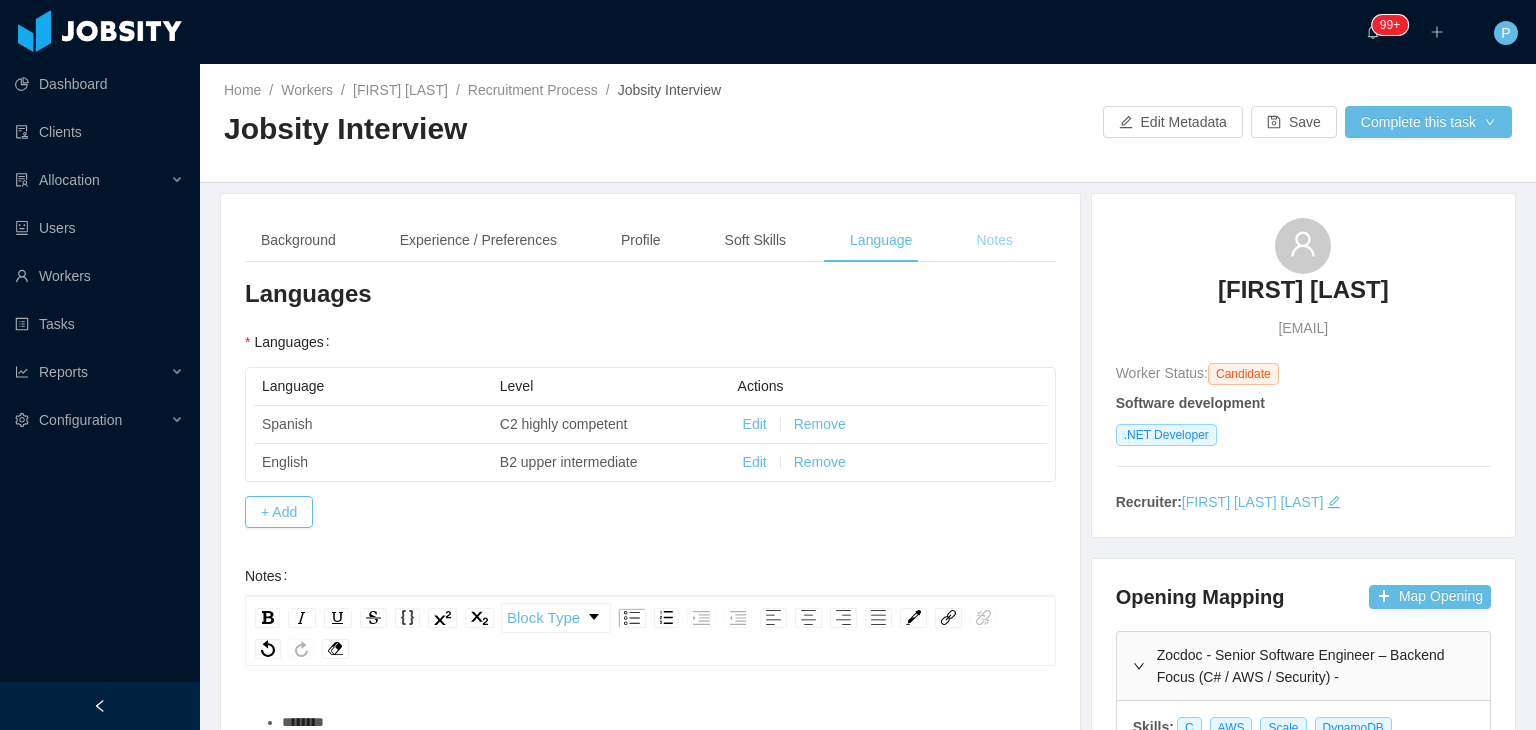 click on "Notes" at bounding box center (994, 240) 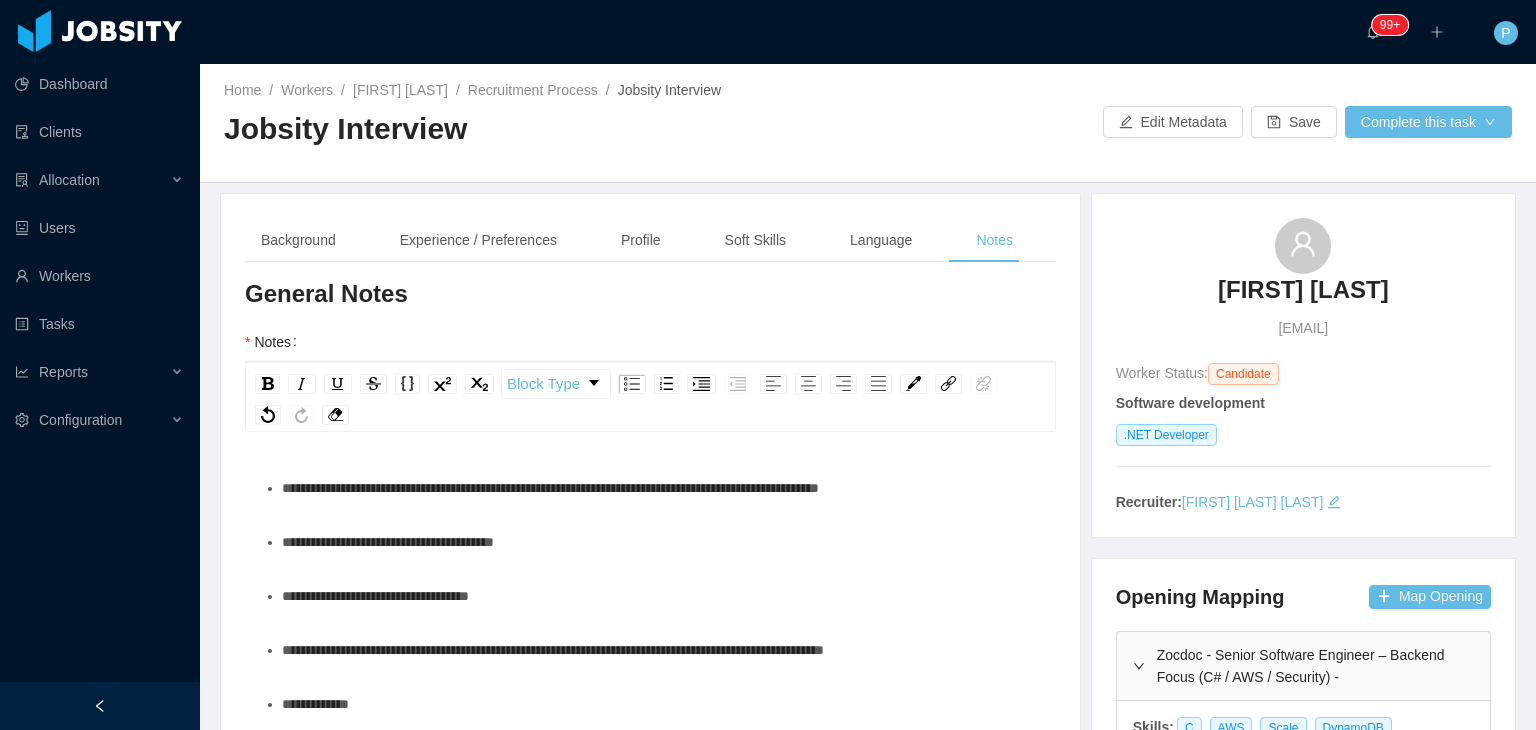 scroll, scrollTop: 153, scrollLeft: 0, axis: vertical 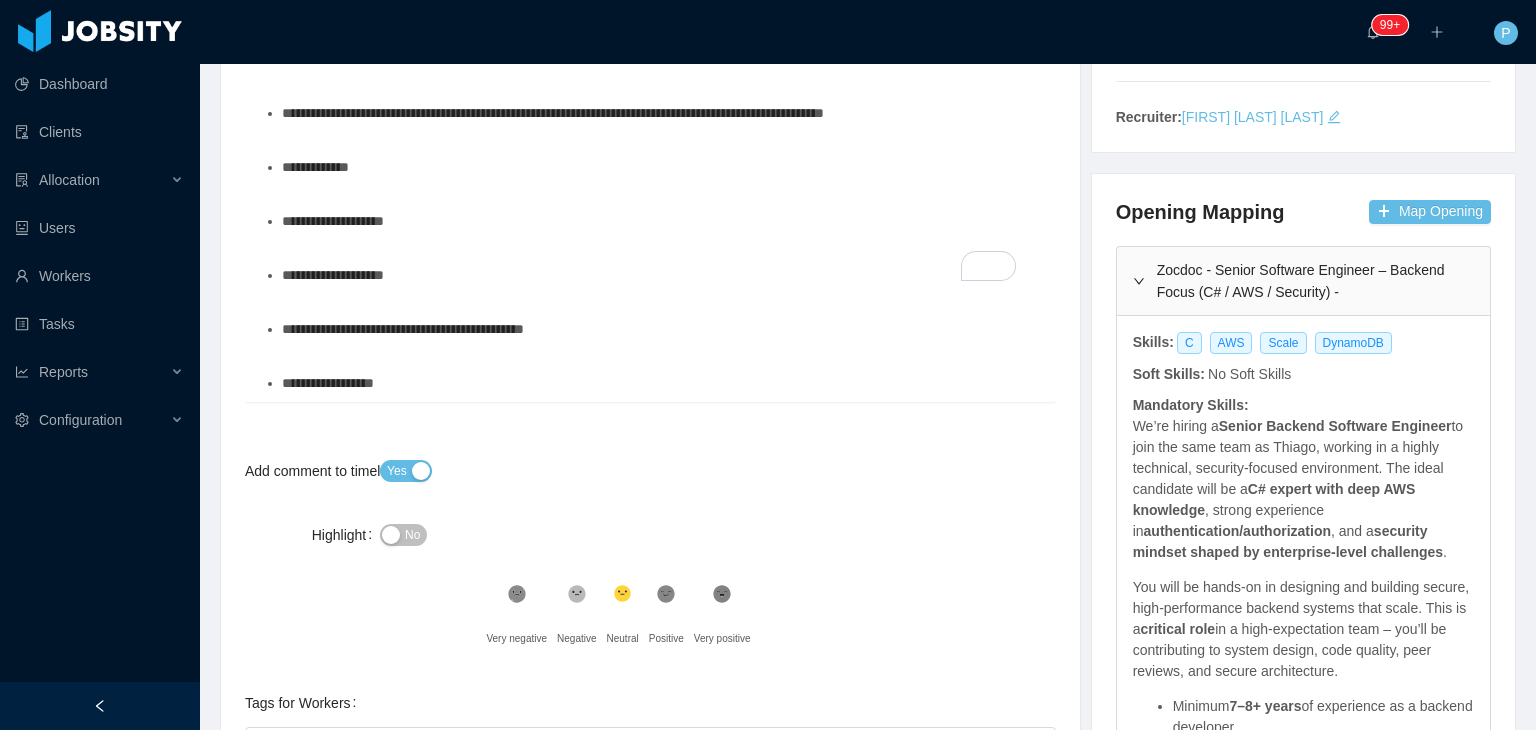 click on "**********" at bounding box center (661, 275) 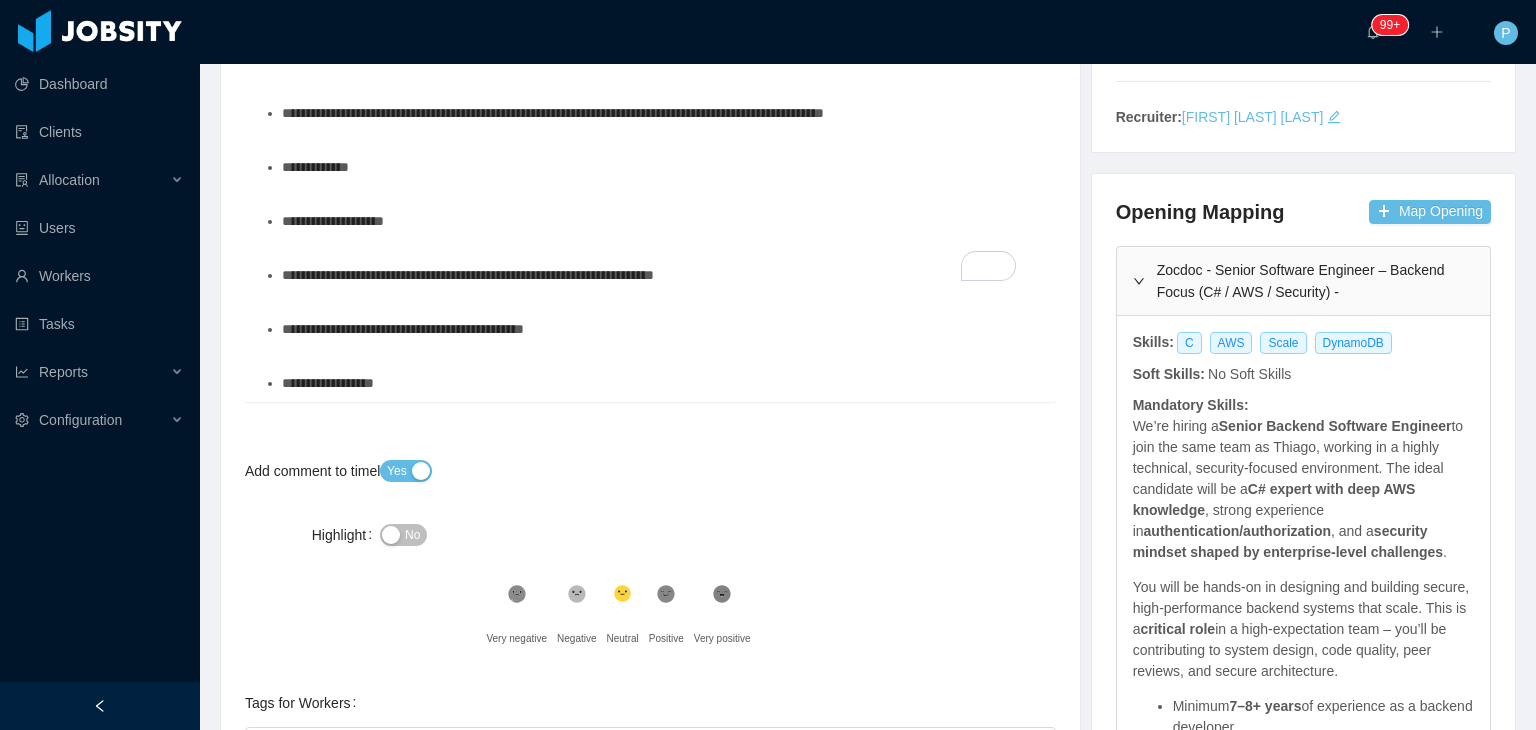 scroll, scrollTop: 44, scrollLeft: 0, axis: vertical 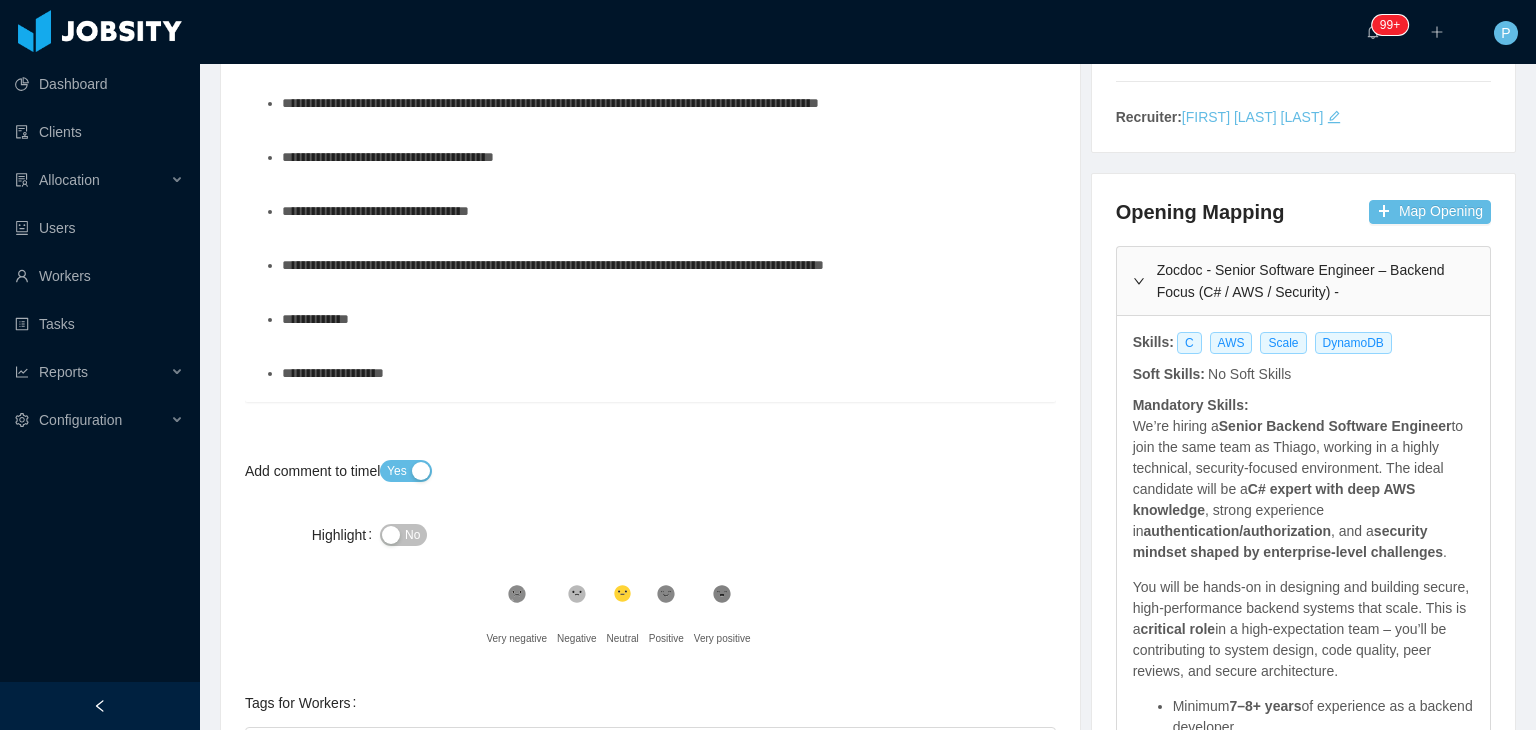 click on "**********" at bounding box center (661, 157) 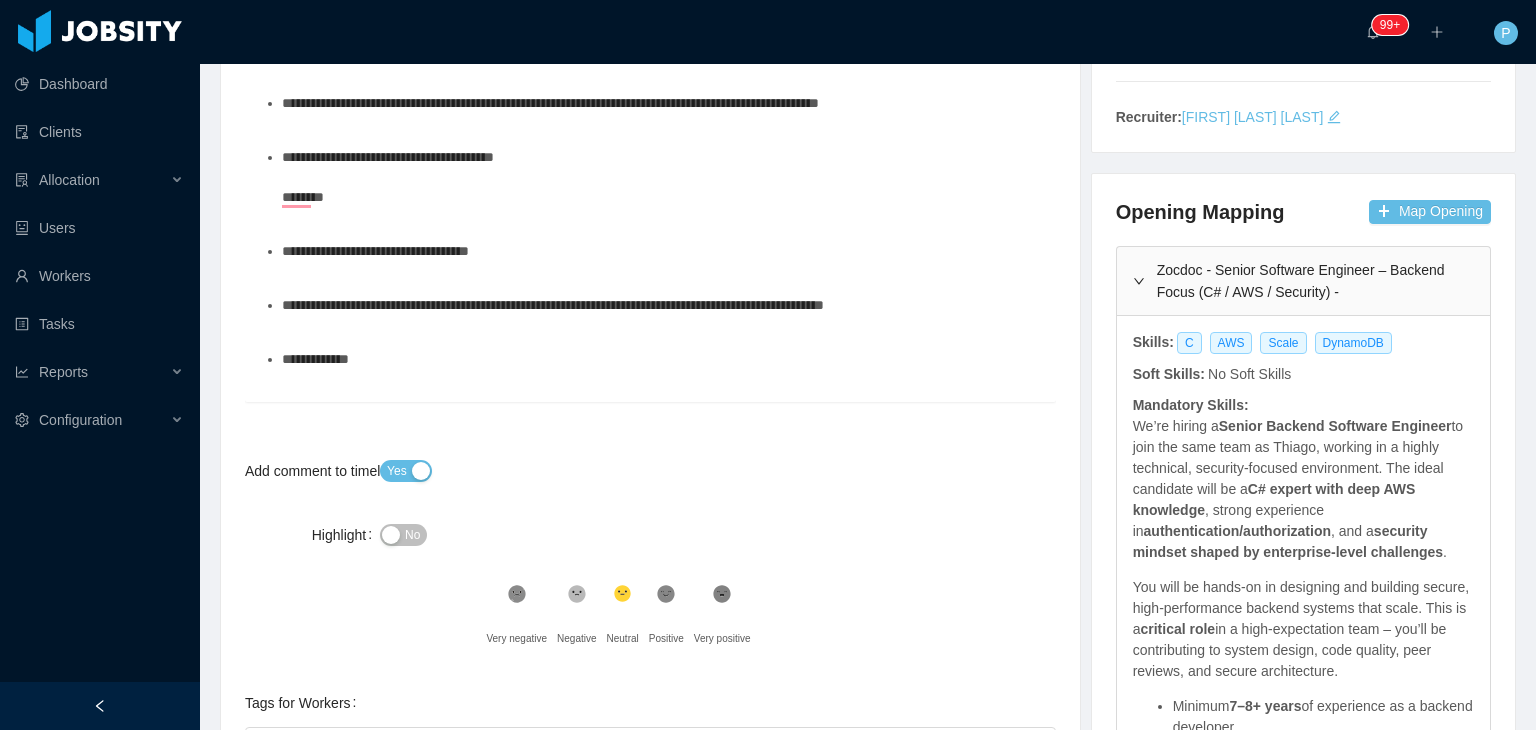 click on "**********" at bounding box center (661, 177) 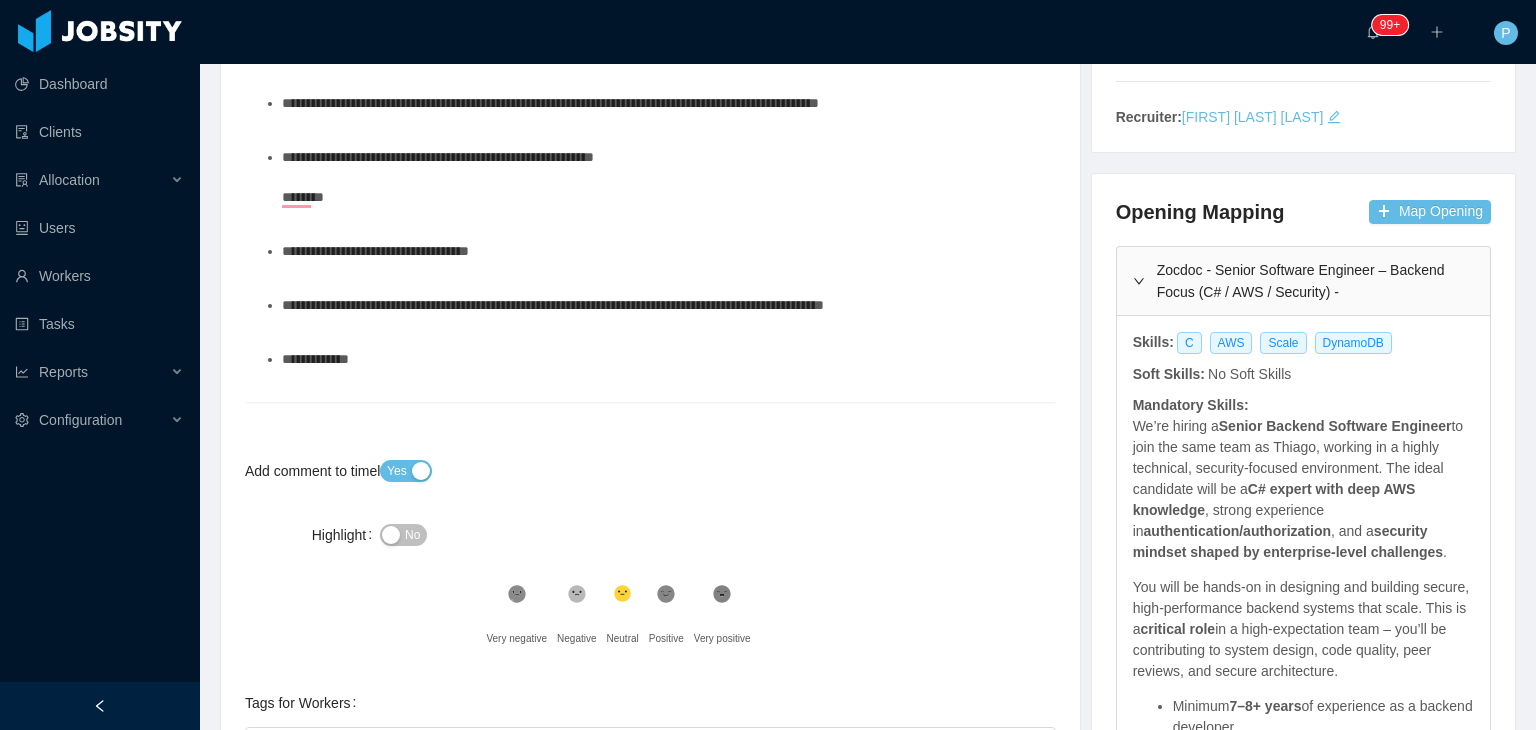 click on "**********" at bounding box center [661, 177] 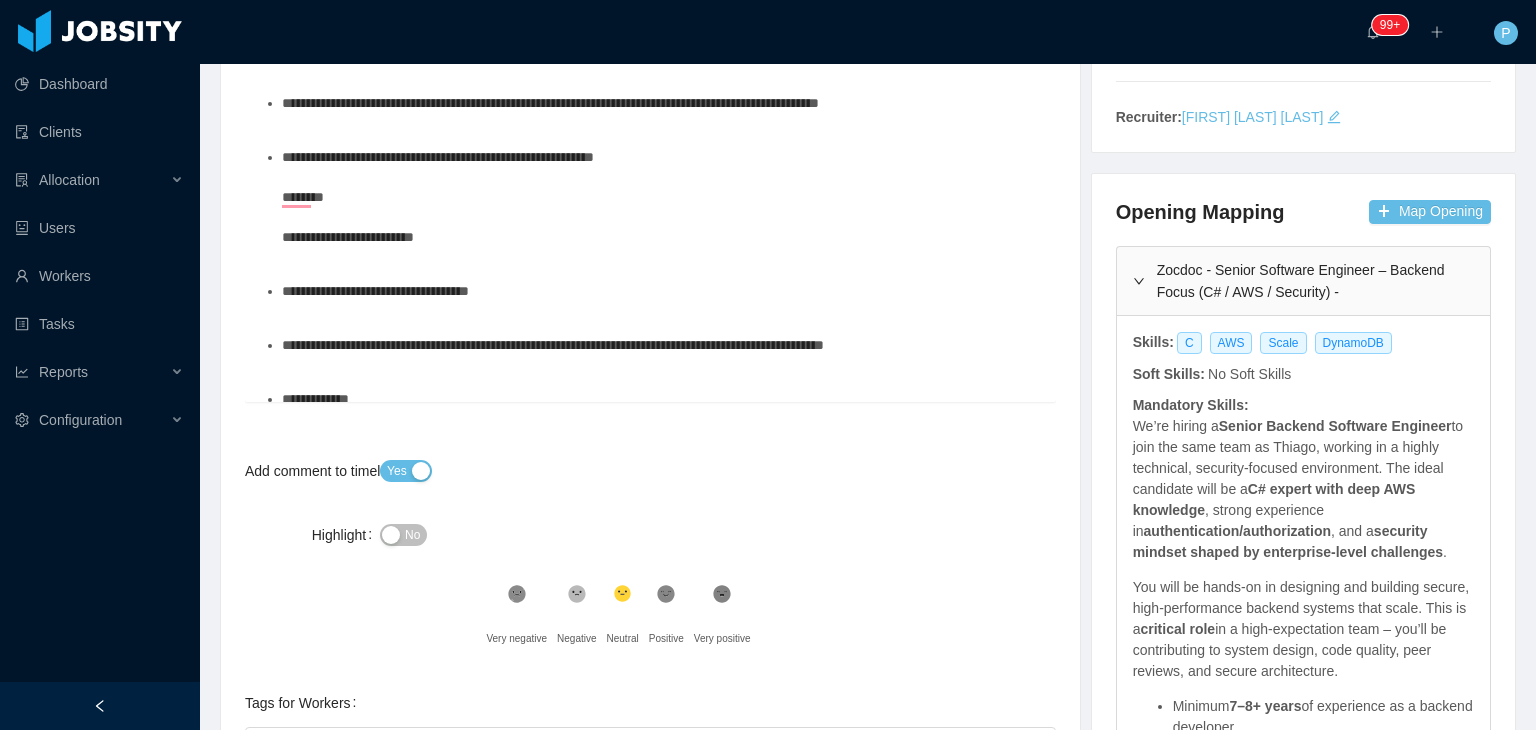 click on "**********" at bounding box center (661, 197) 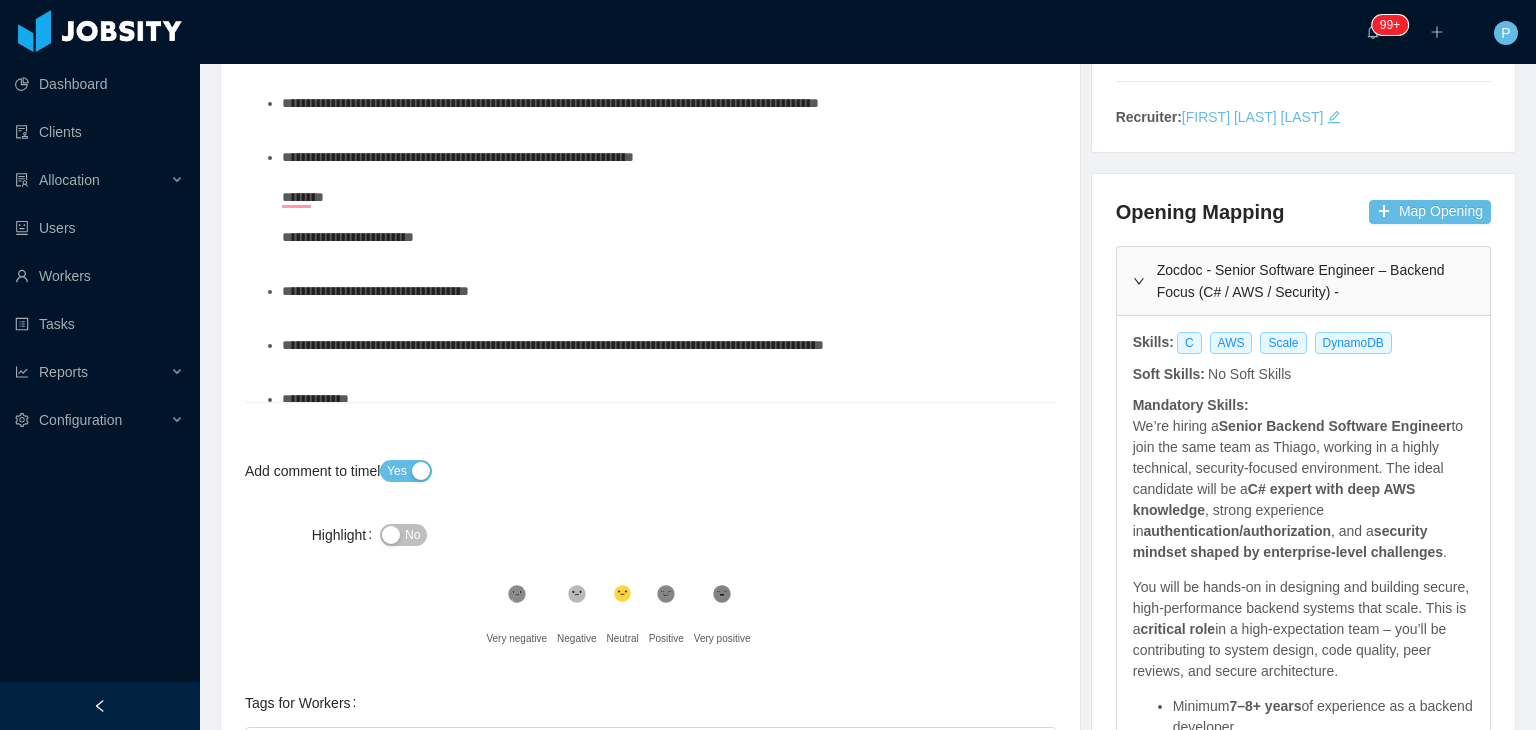 click on "**********" at bounding box center [661, 197] 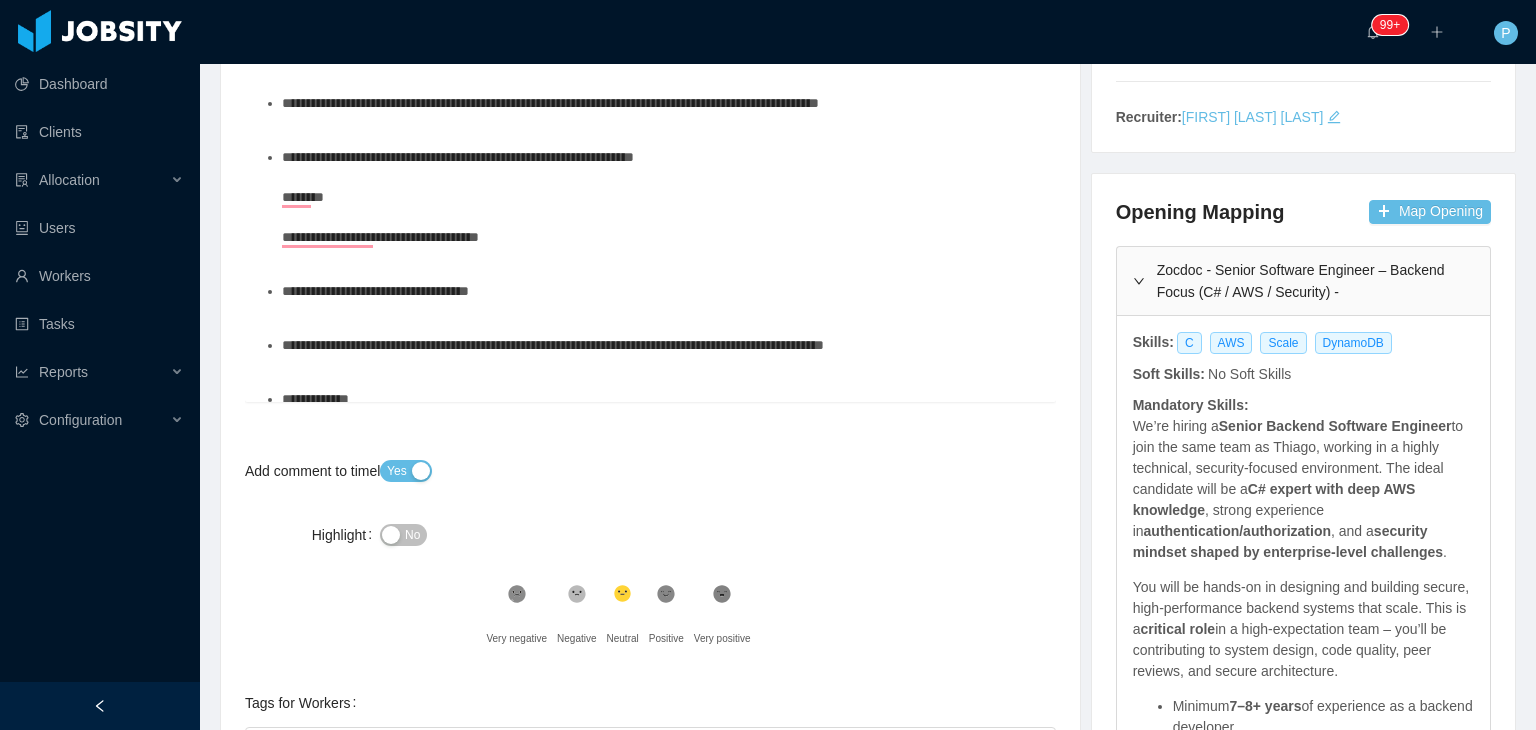 click on "**********" at bounding box center (553, 345) 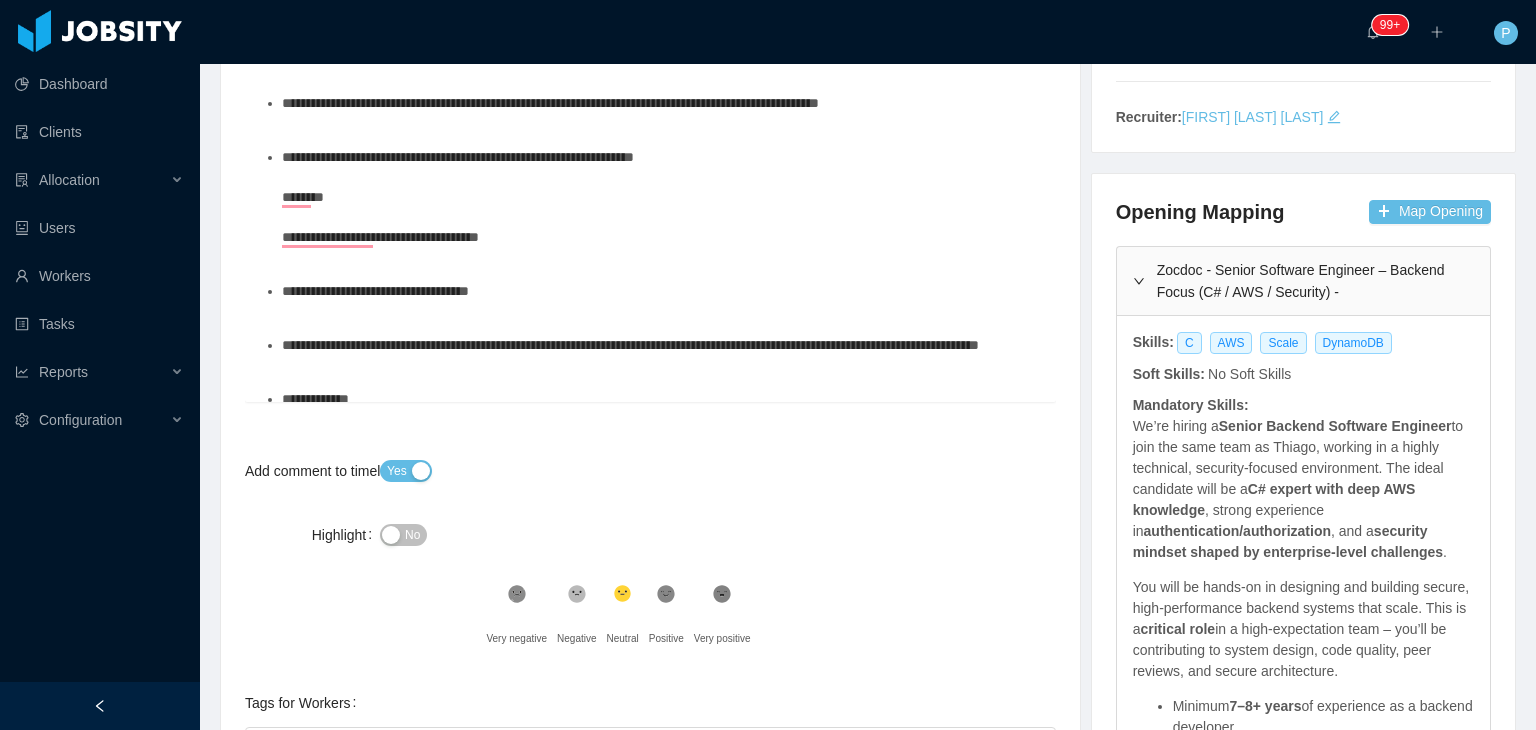 click on "**********" at bounding box center (375, 291) 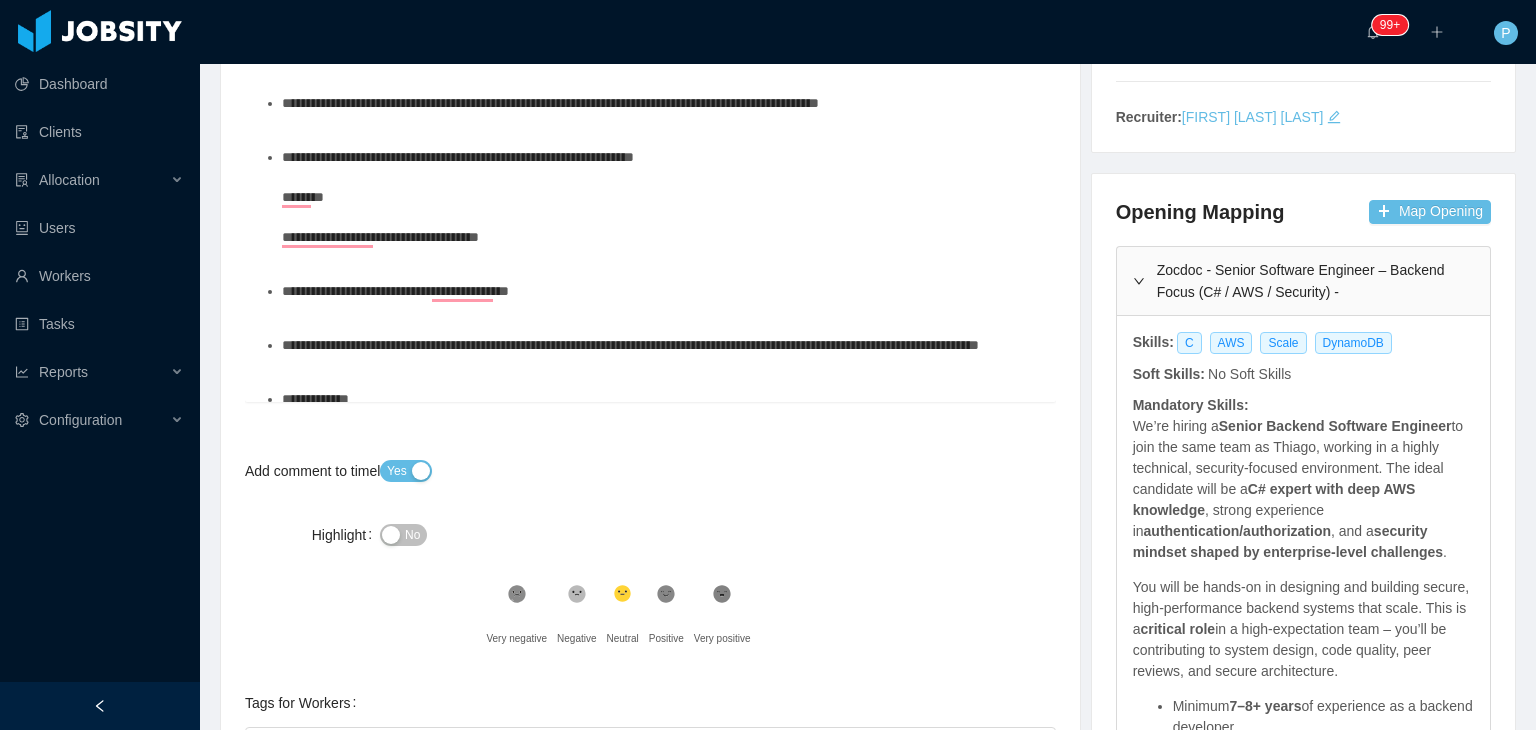 click on "**********" at bounding box center (661, 197) 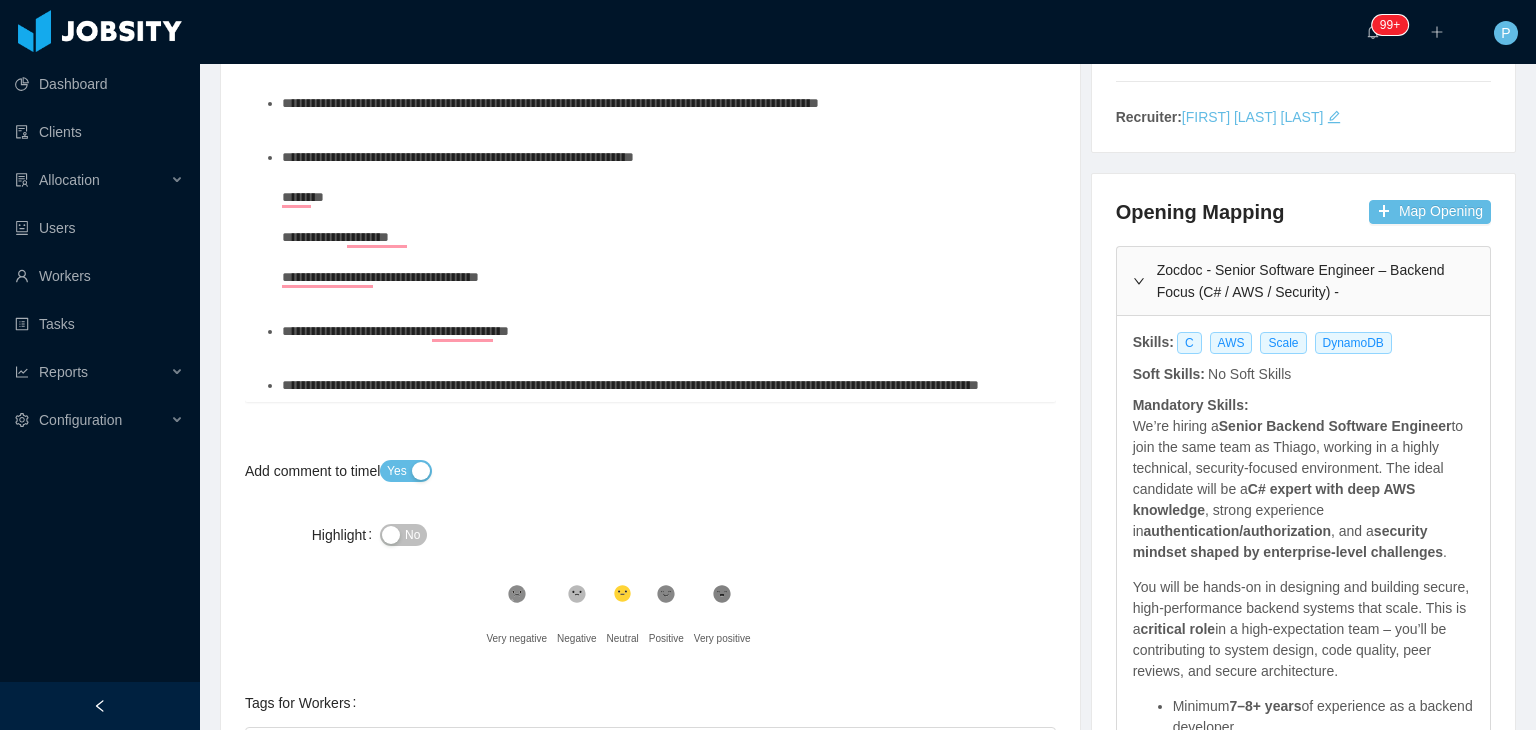 click on "**********" at bounding box center (458, 217) 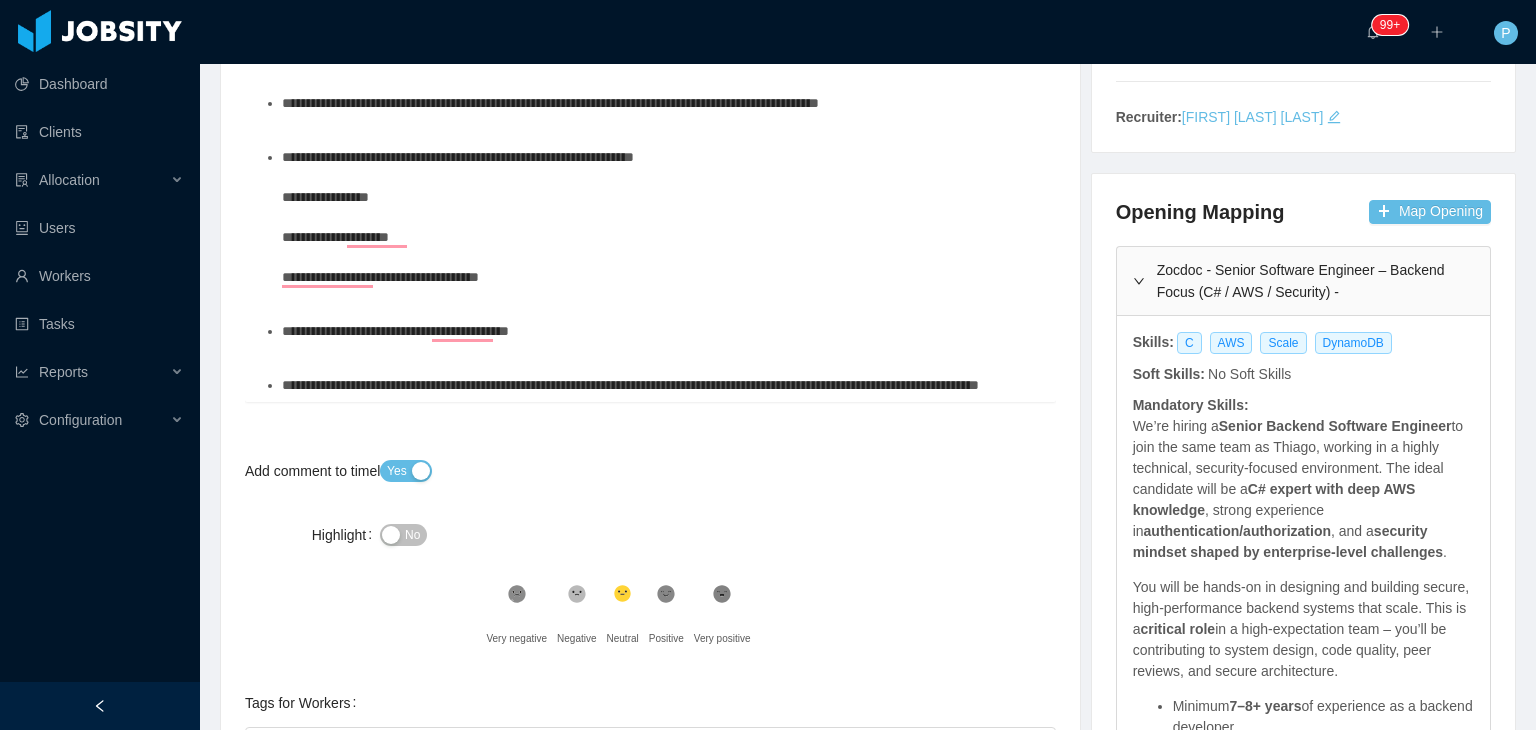 click on "**********" at bounding box center (661, 217) 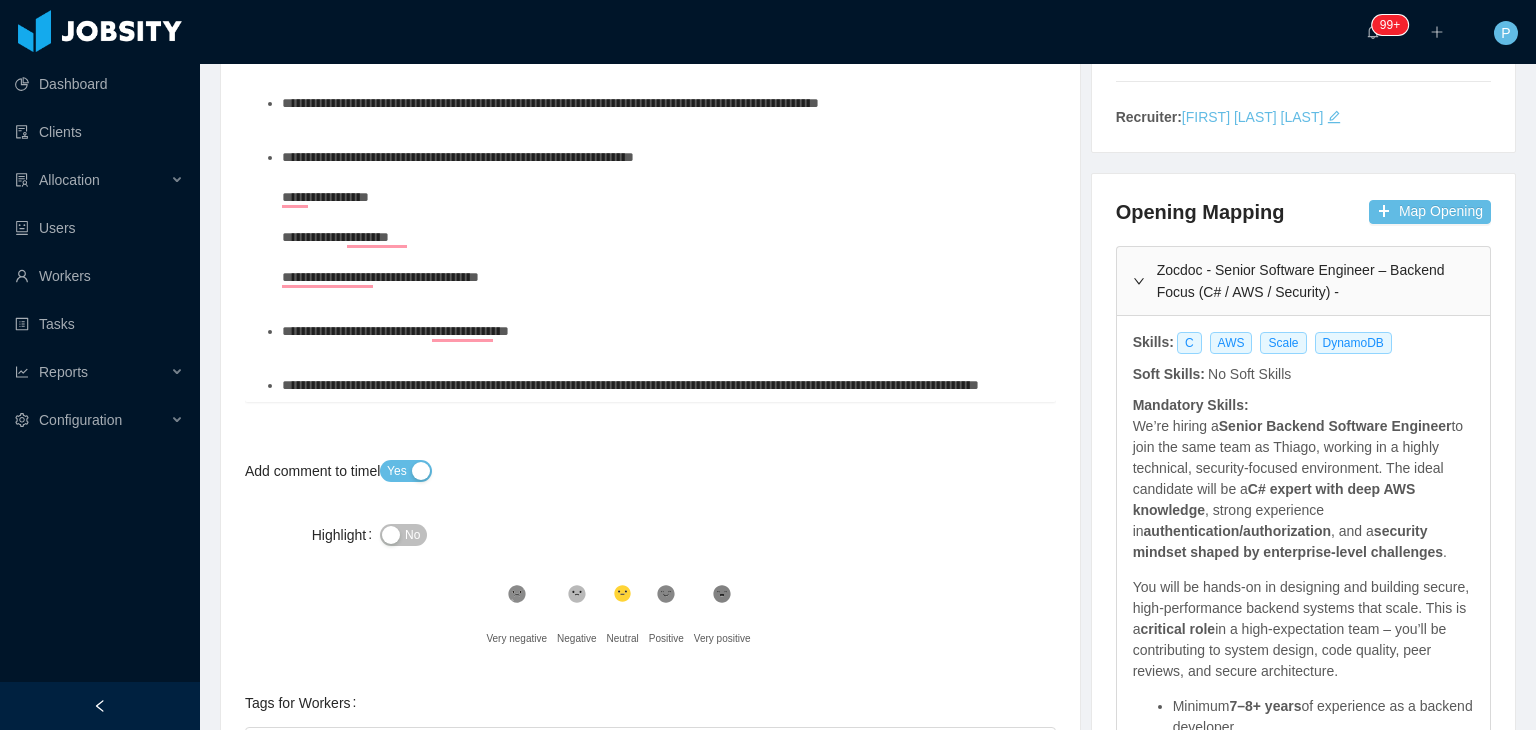 click on "**********" at bounding box center [661, 217] 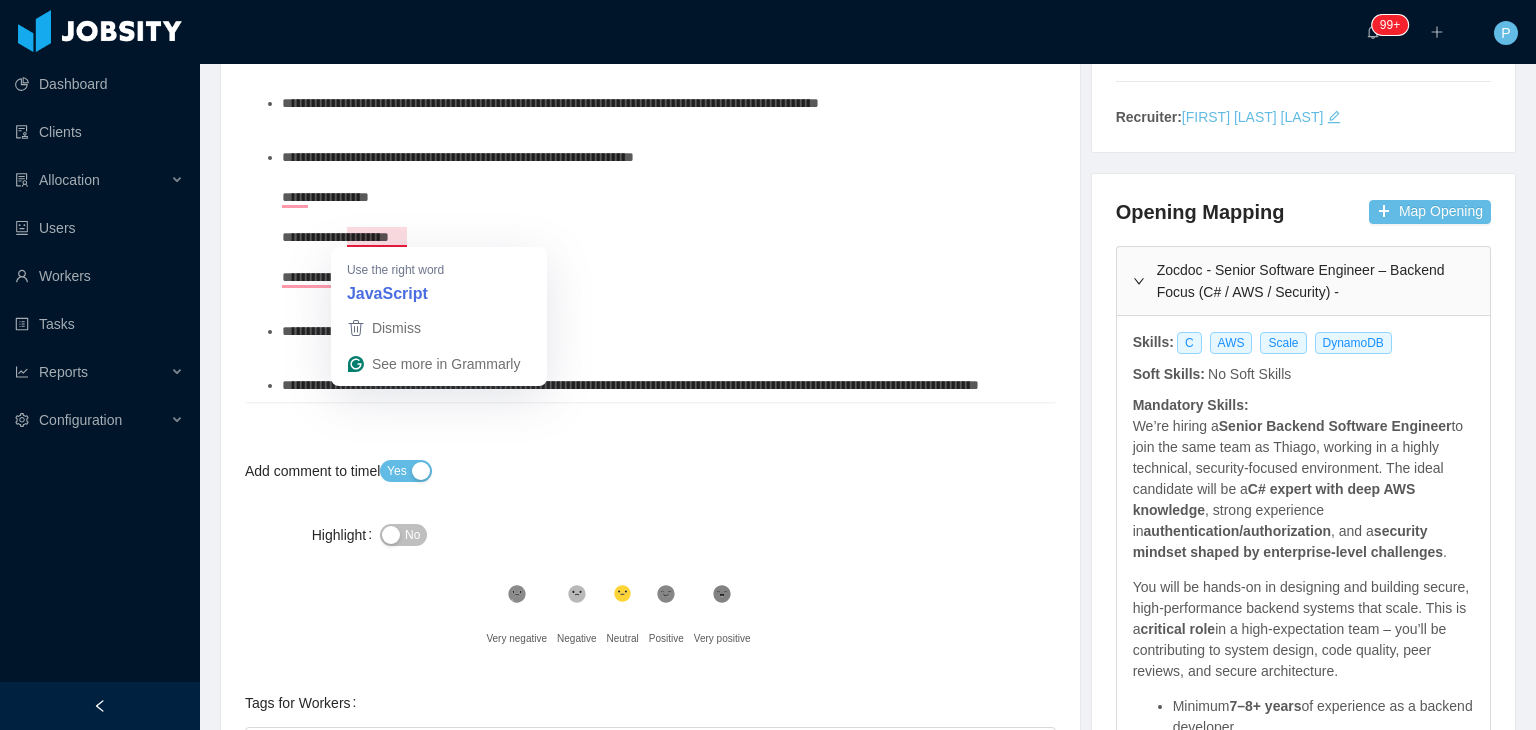 click on "**********" at bounding box center (661, 217) 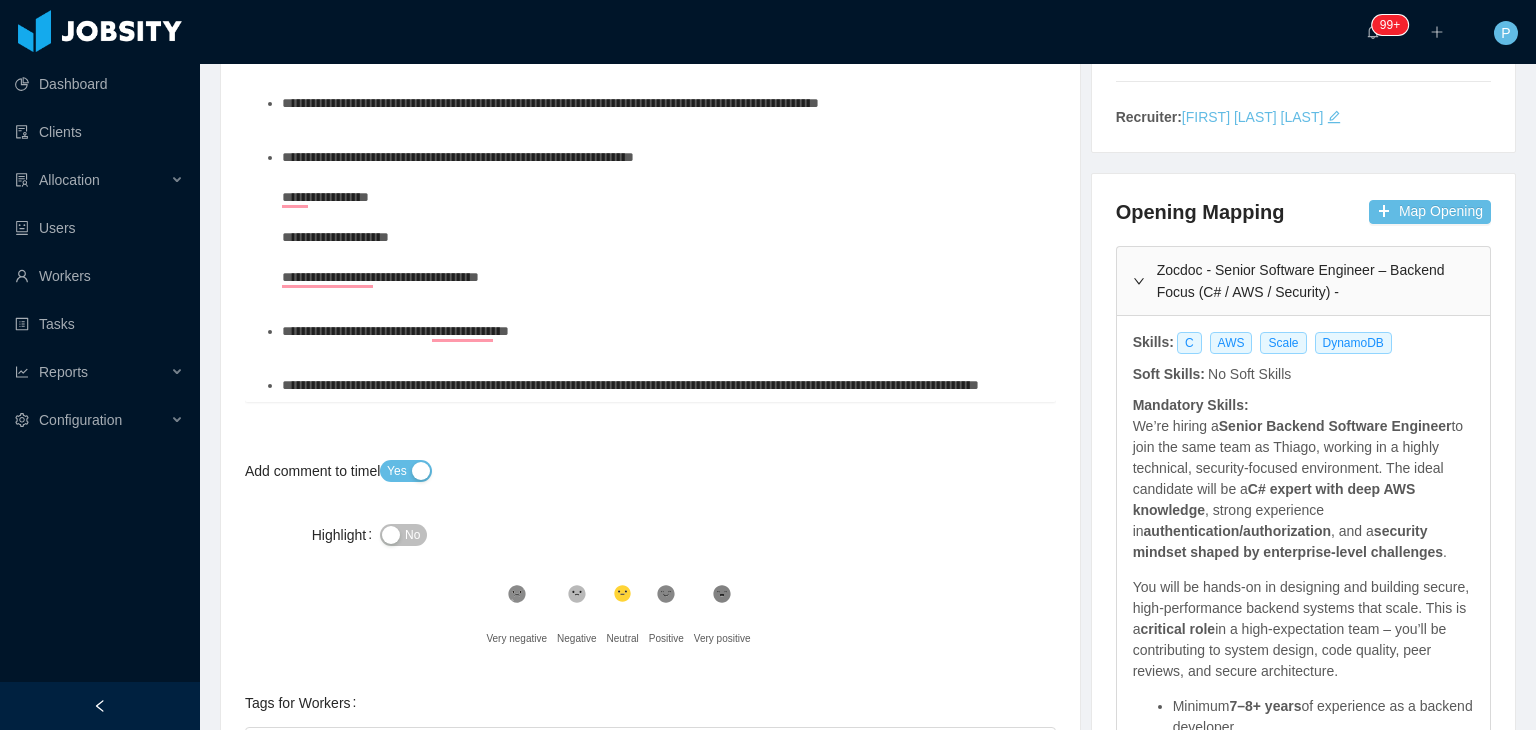 click on "**********" at bounding box center (661, 217) 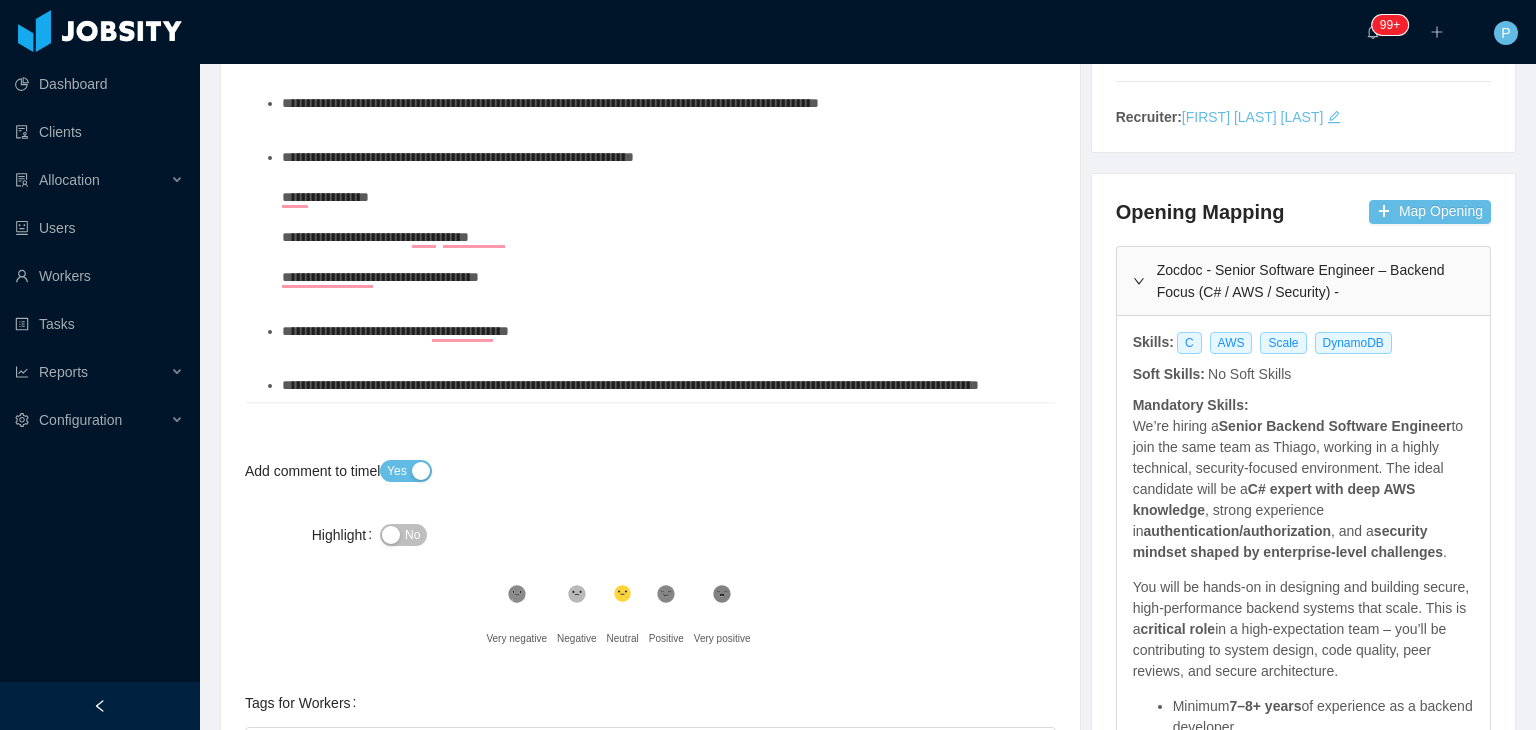 click on "**********" at bounding box center (661, 217) 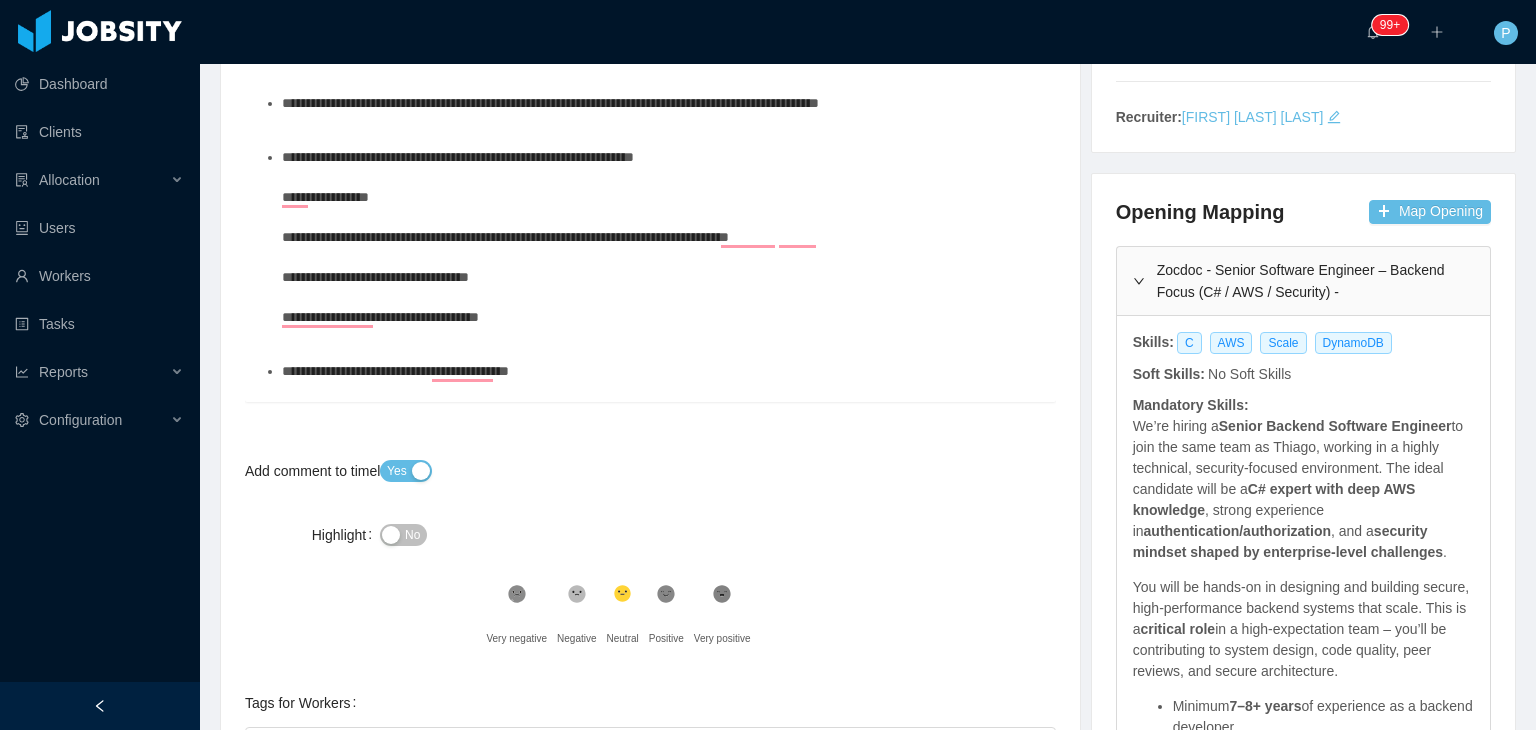 click on "**********" at bounding box center (505, 237) 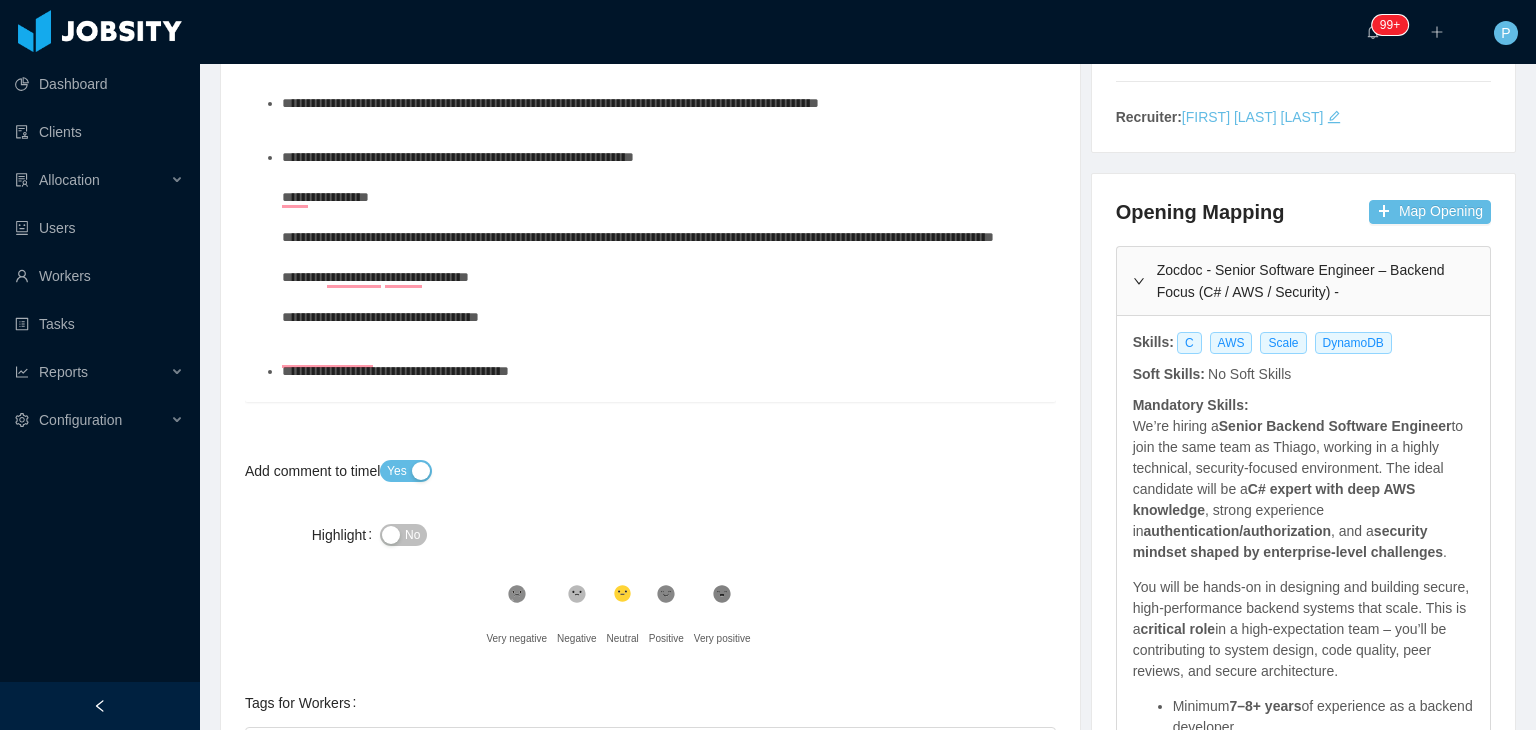 click on "**********" at bounding box center (638, 237) 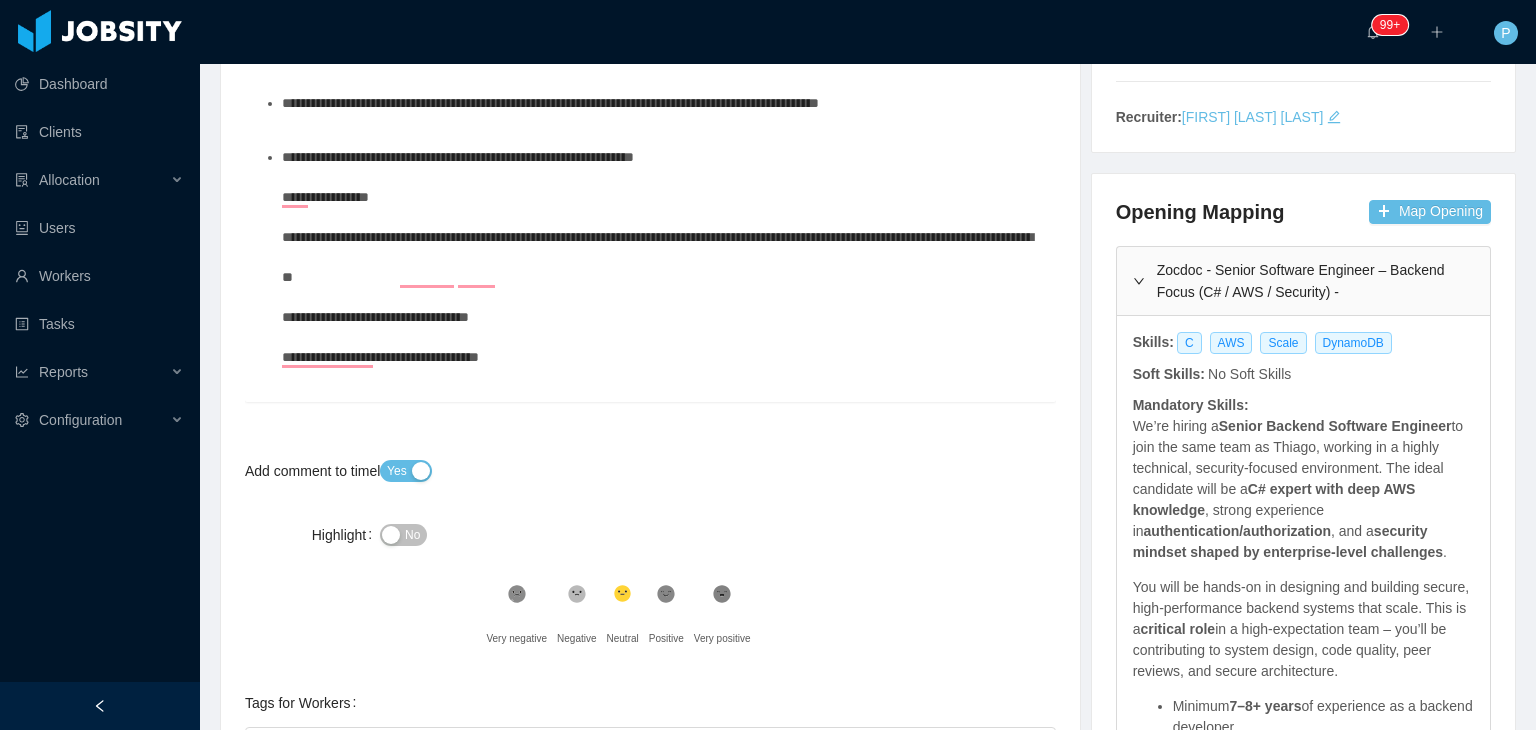 click on "**********" at bounding box center [661, 257] 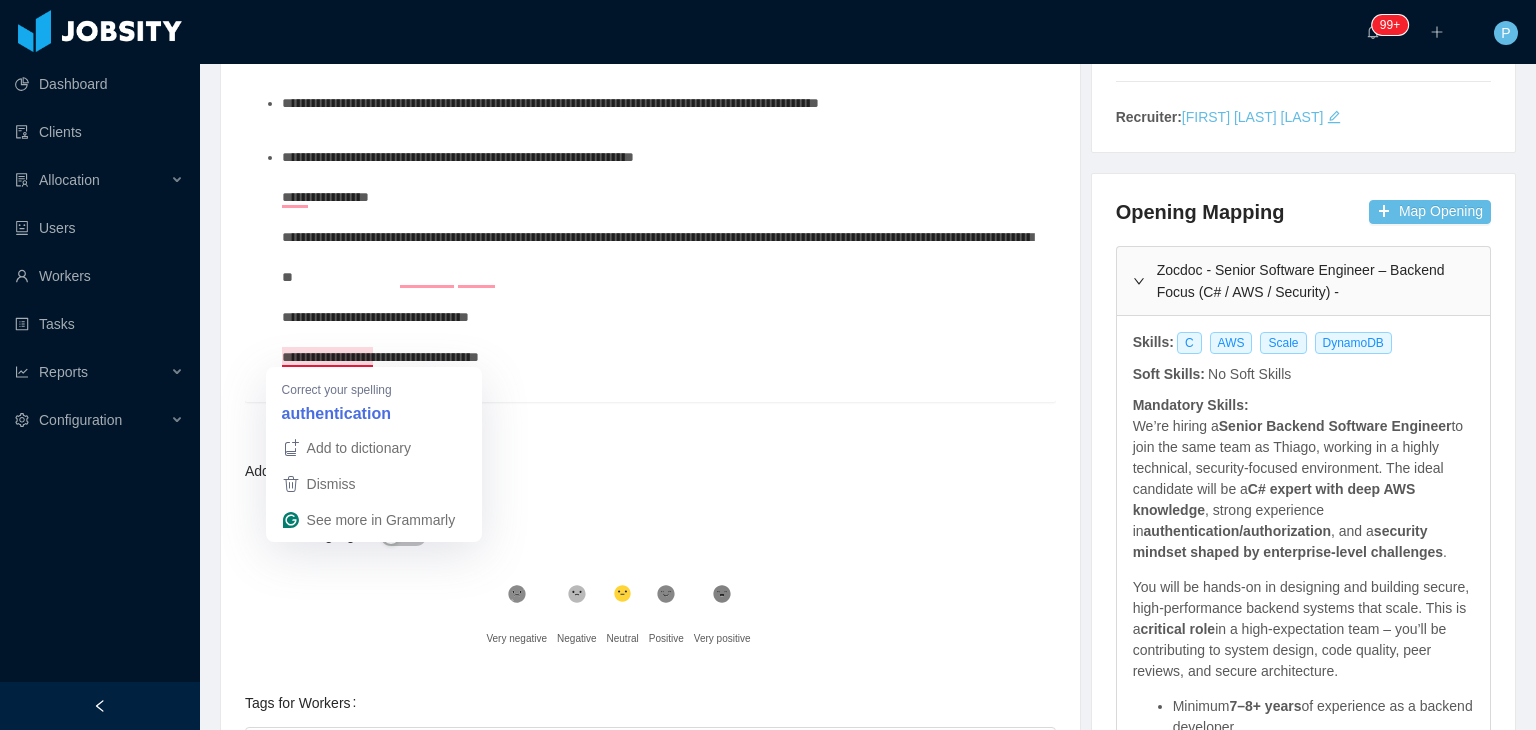 click on "**********" at bounding box center (657, 257) 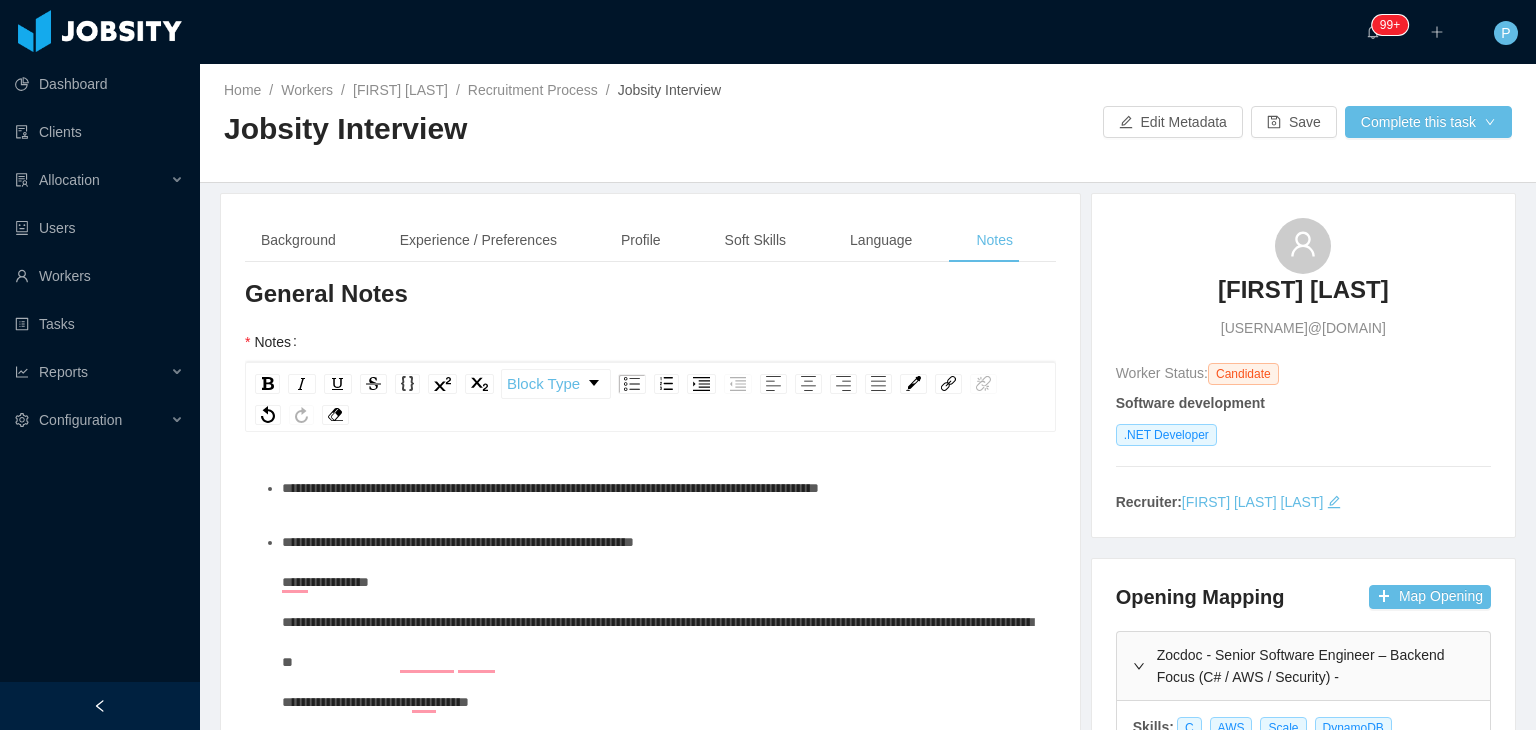 scroll, scrollTop: 0, scrollLeft: 0, axis: both 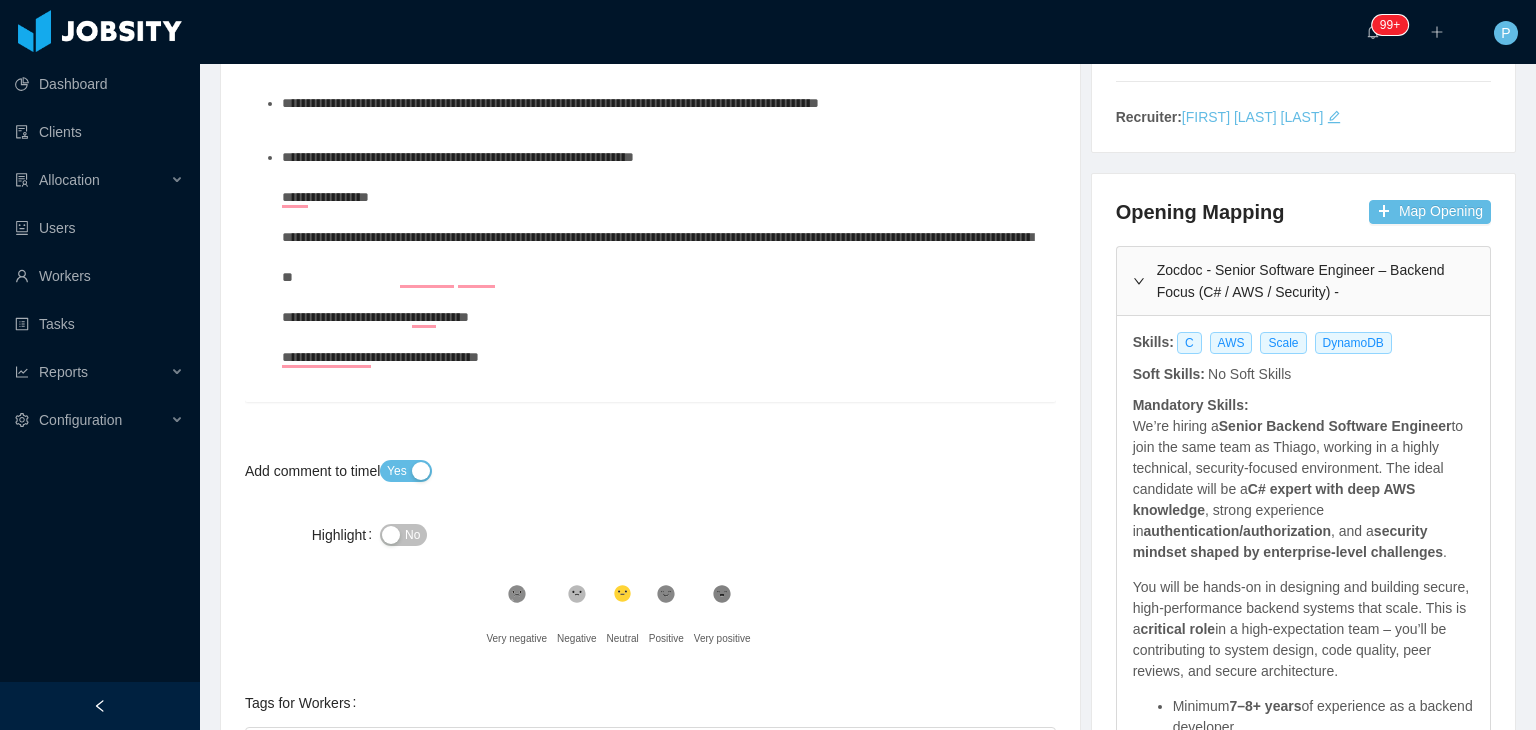 click on "**********" at bounding box center (657, 257) 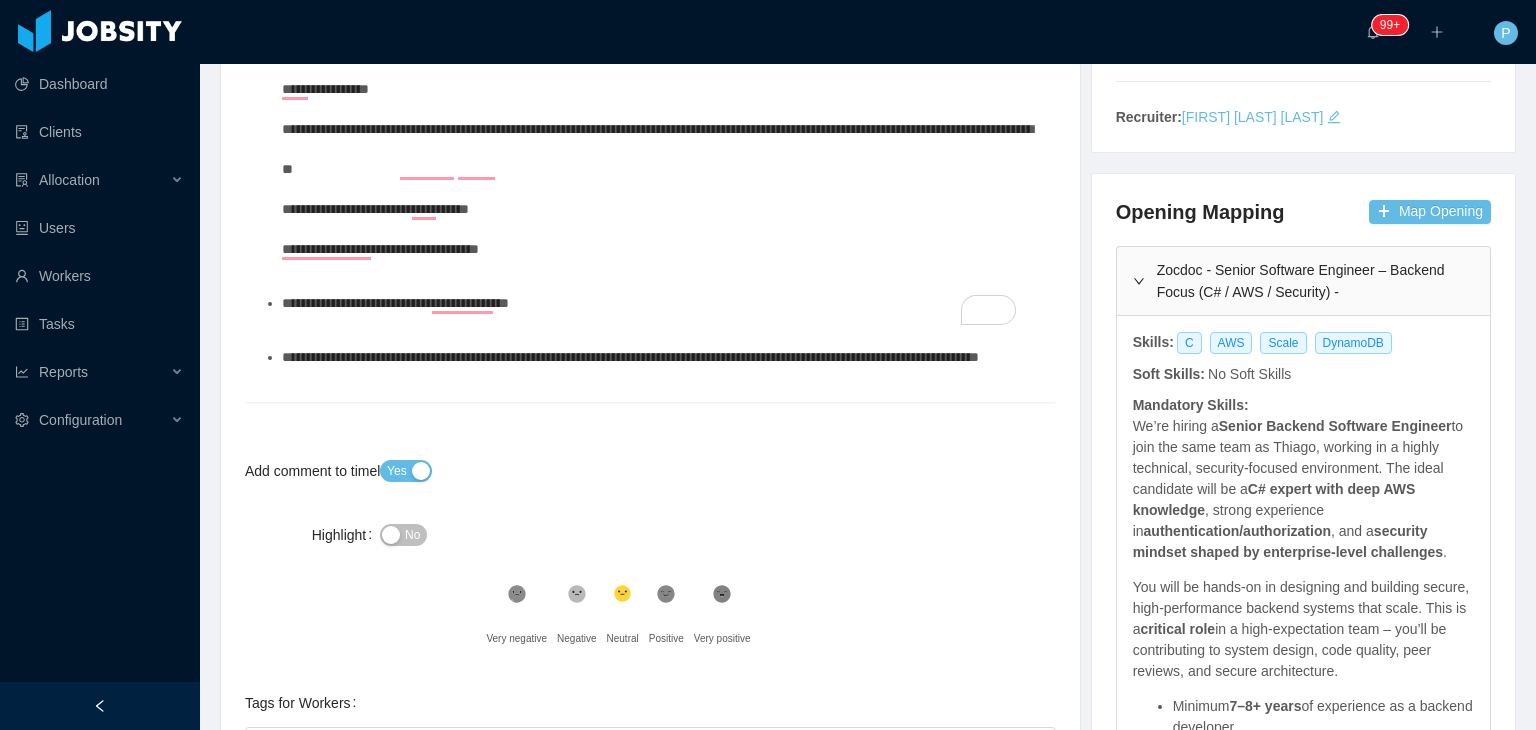 scroll, scrollTop: 188, scrollLeft: 0, axis: vertical 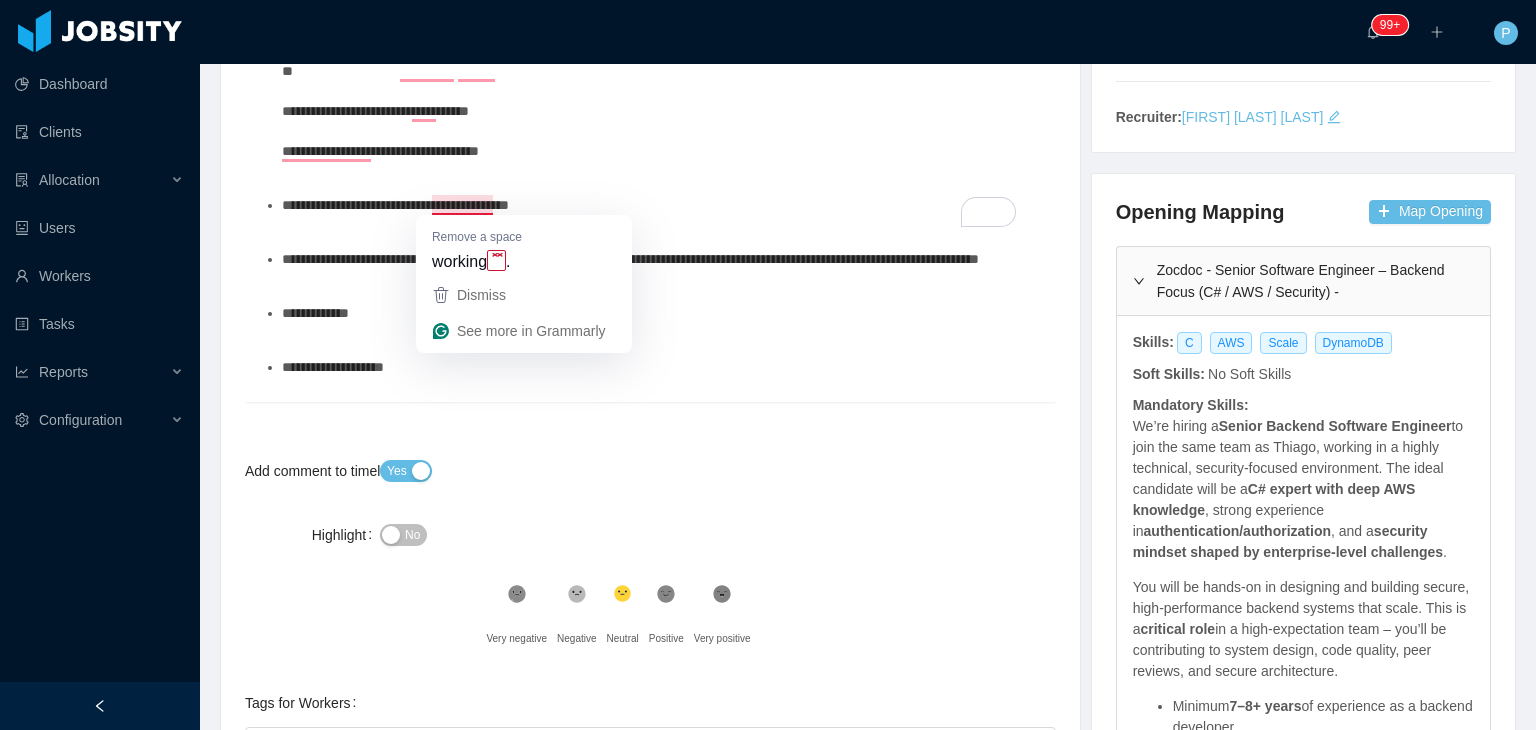 click on "**********" at bounding box center [395, 205] 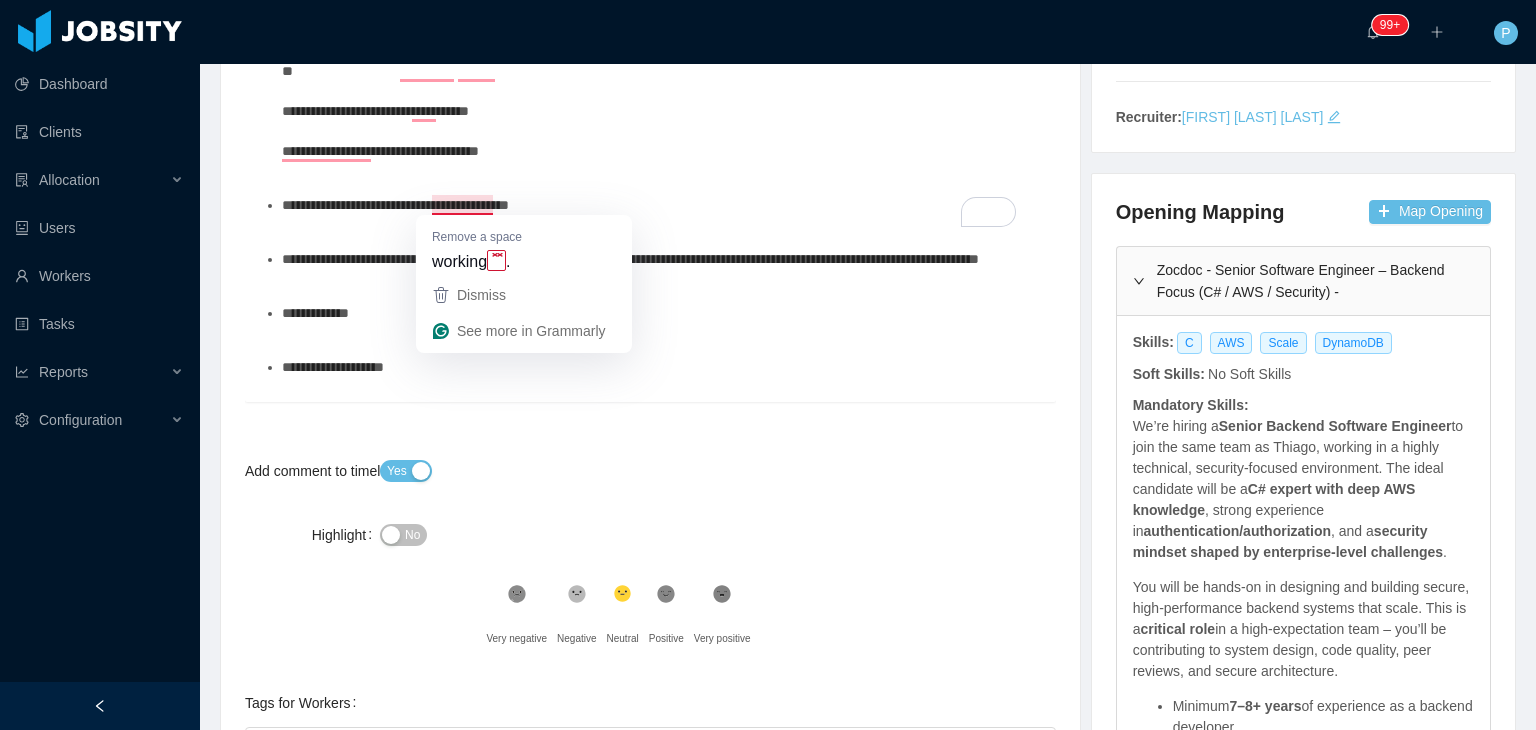 type 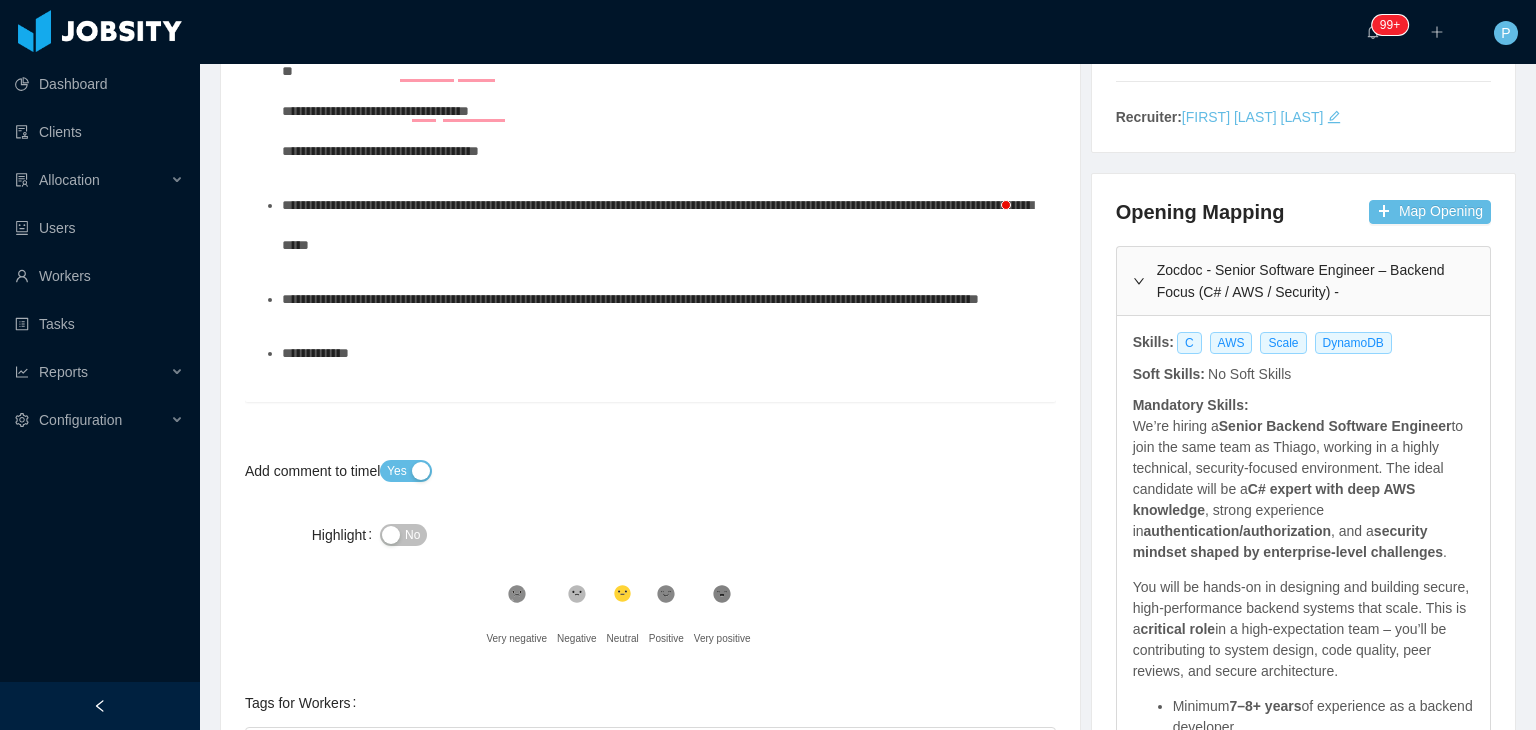 click on "**********" at bounding box center (661, 225) 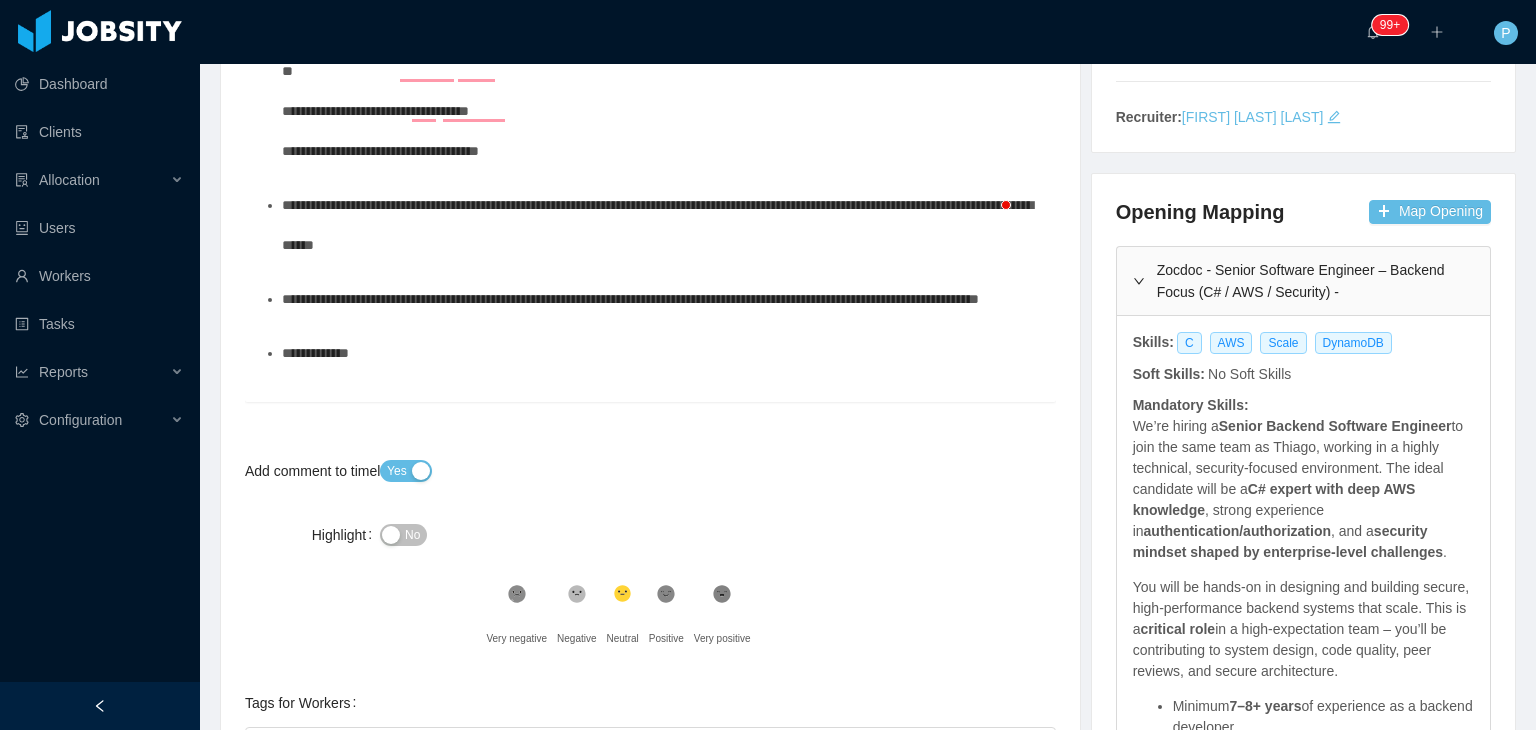 click on "**********" at bounding box center [657, 225] 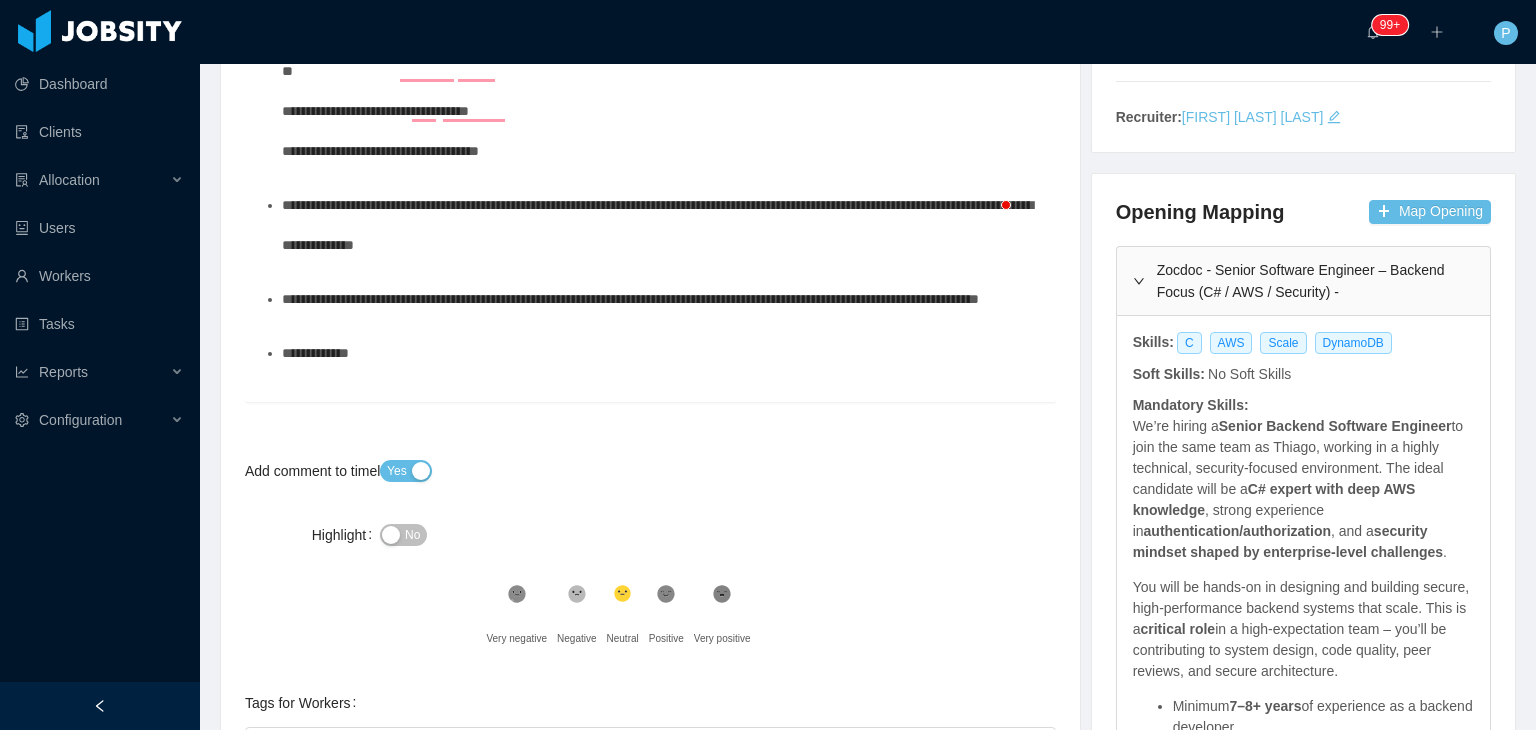 click on "**********" at bounding box center [661, 225] 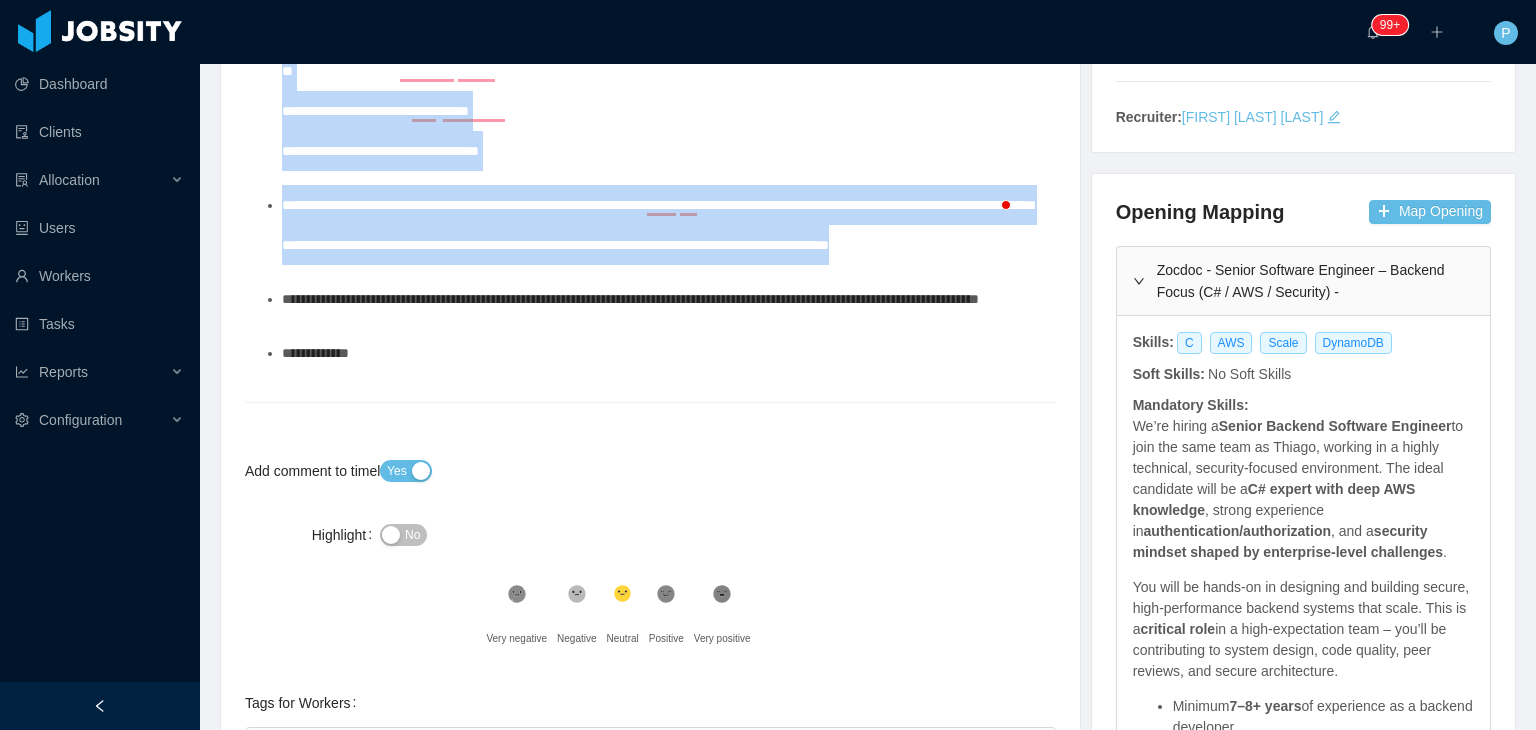scroll, scrollTop: 15, scrollLeft: 0, axis: vertical 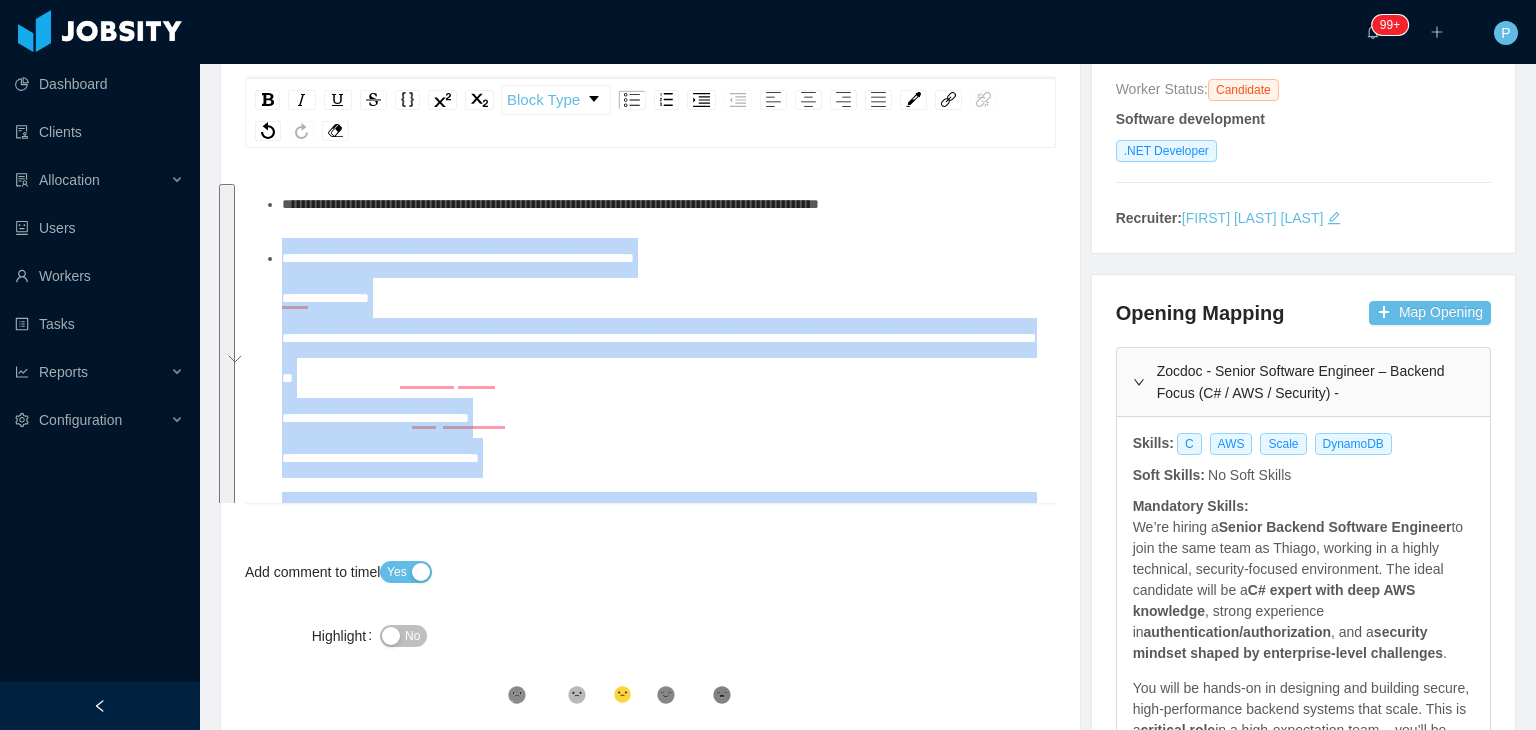 drag, startPoint x: 470, startPoint y: 285, endPoint x: 280, endPoint y: 257, distance: 192.05208 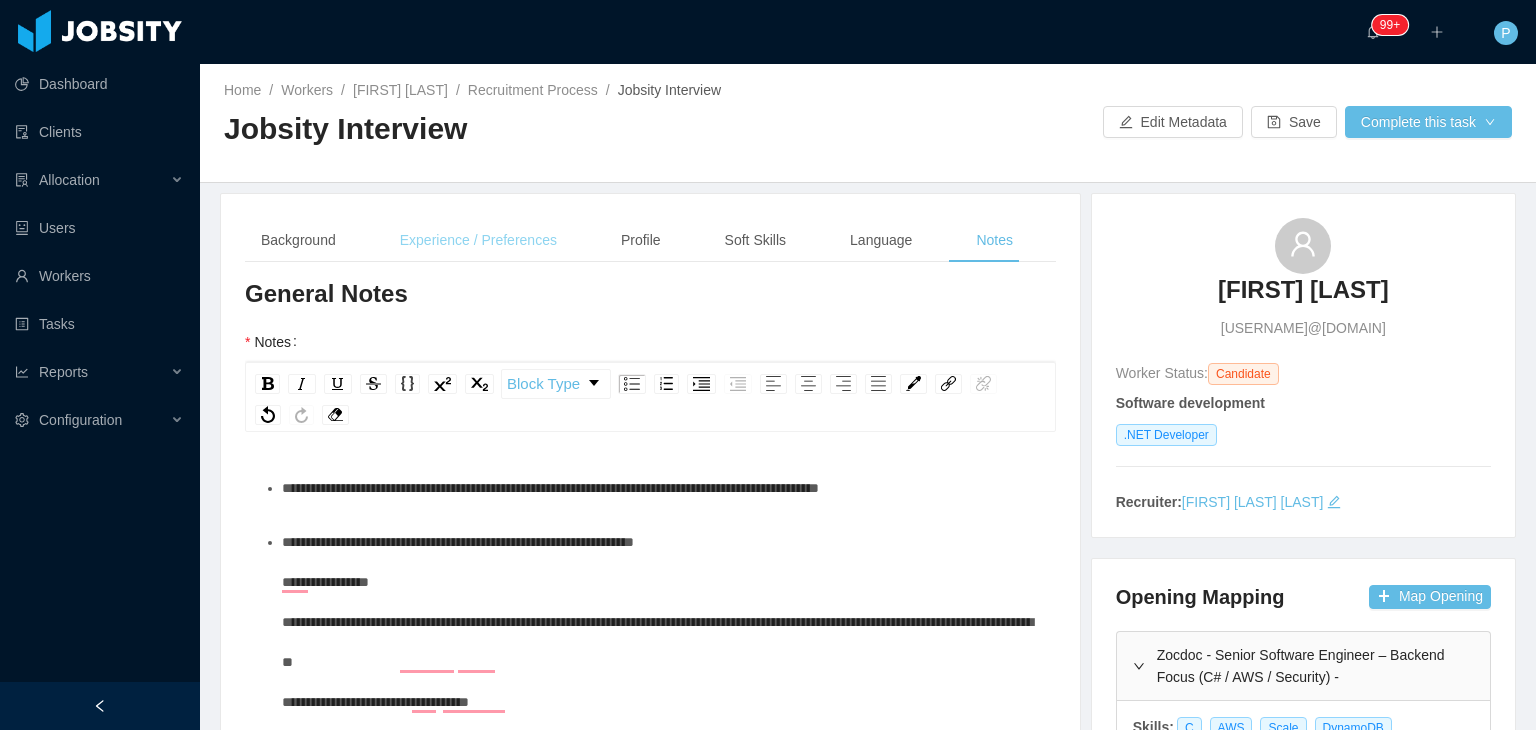 click on "Experience / Preferences" at bounding box center (478, 240) 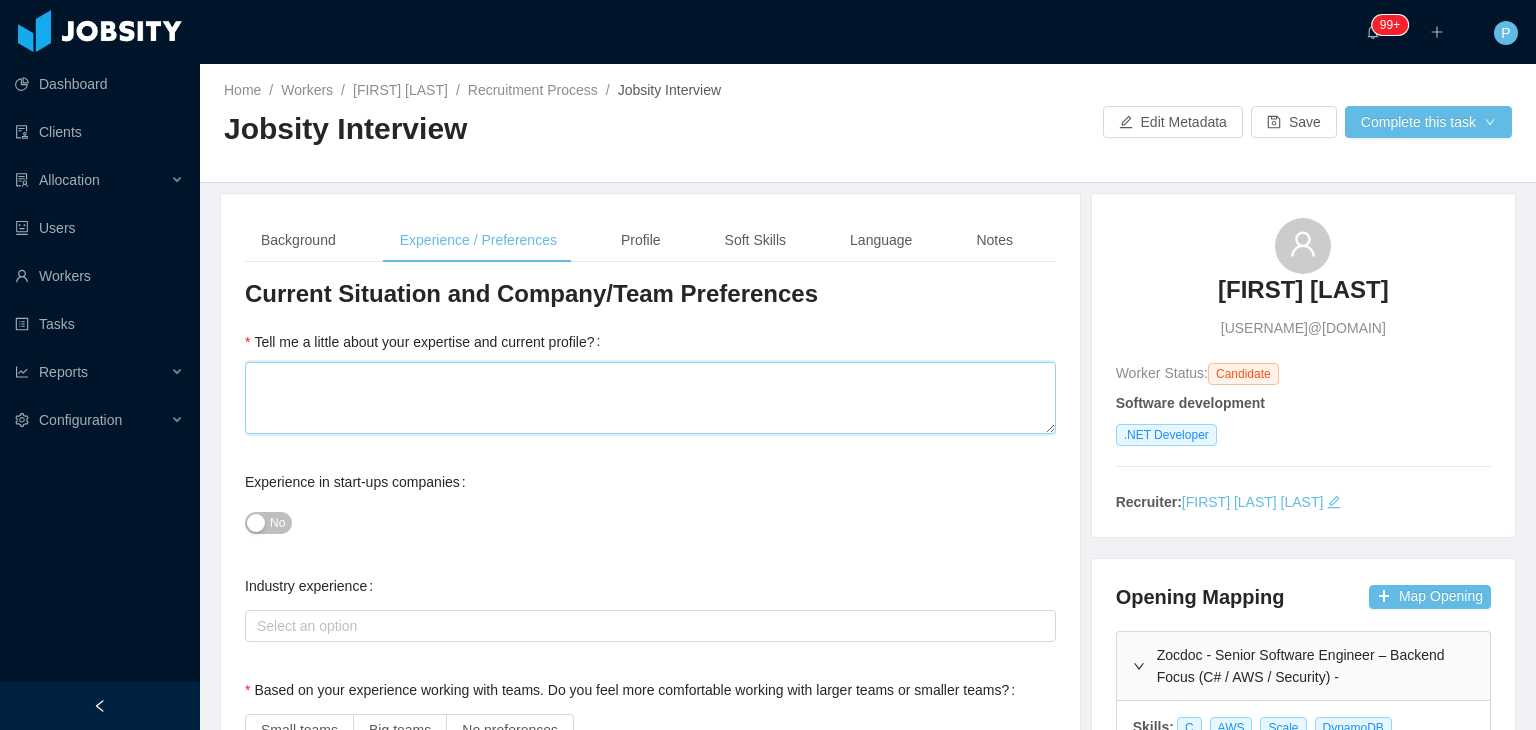 click on "Tell me a little about your expertise and current profile?" at bounding box center (650, 398) 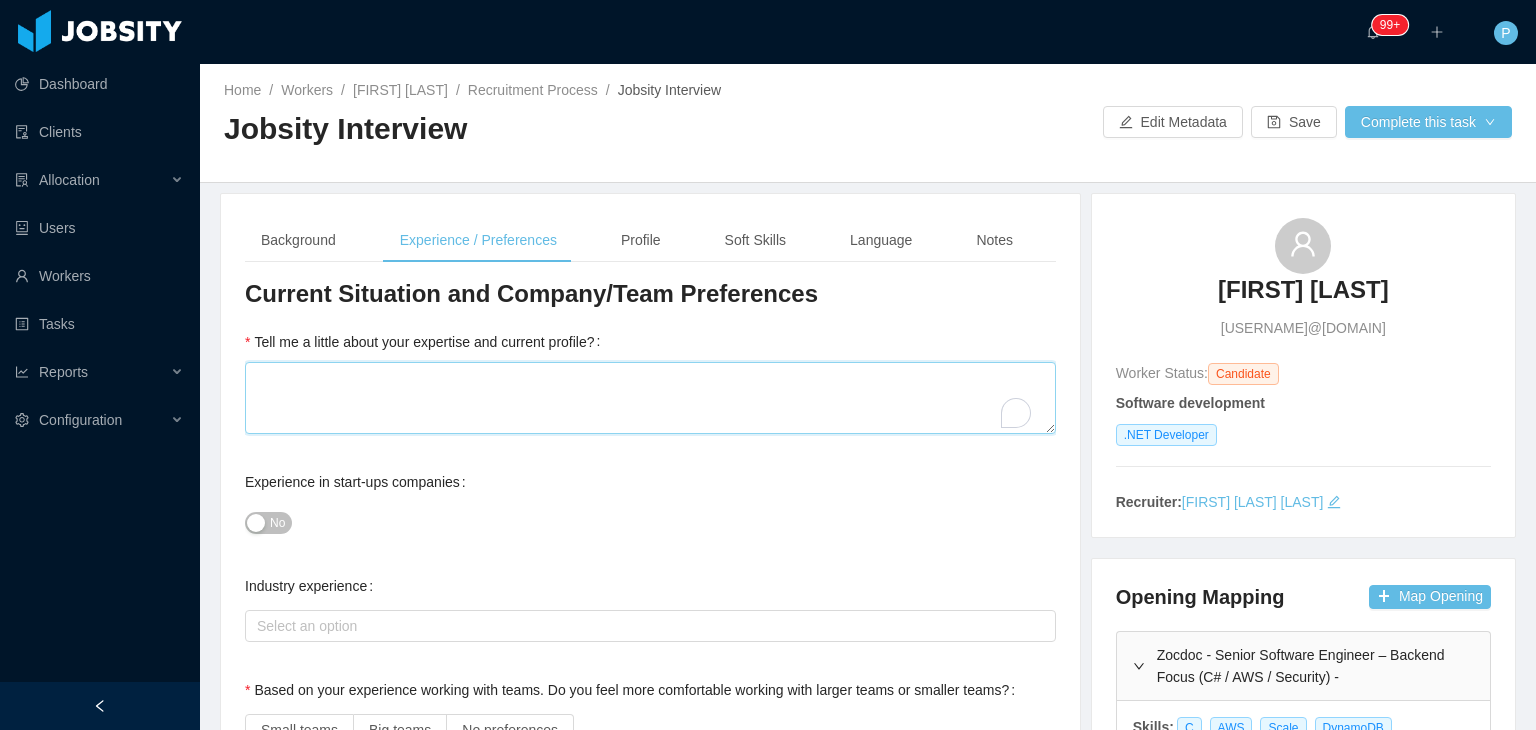 paste on "**********" 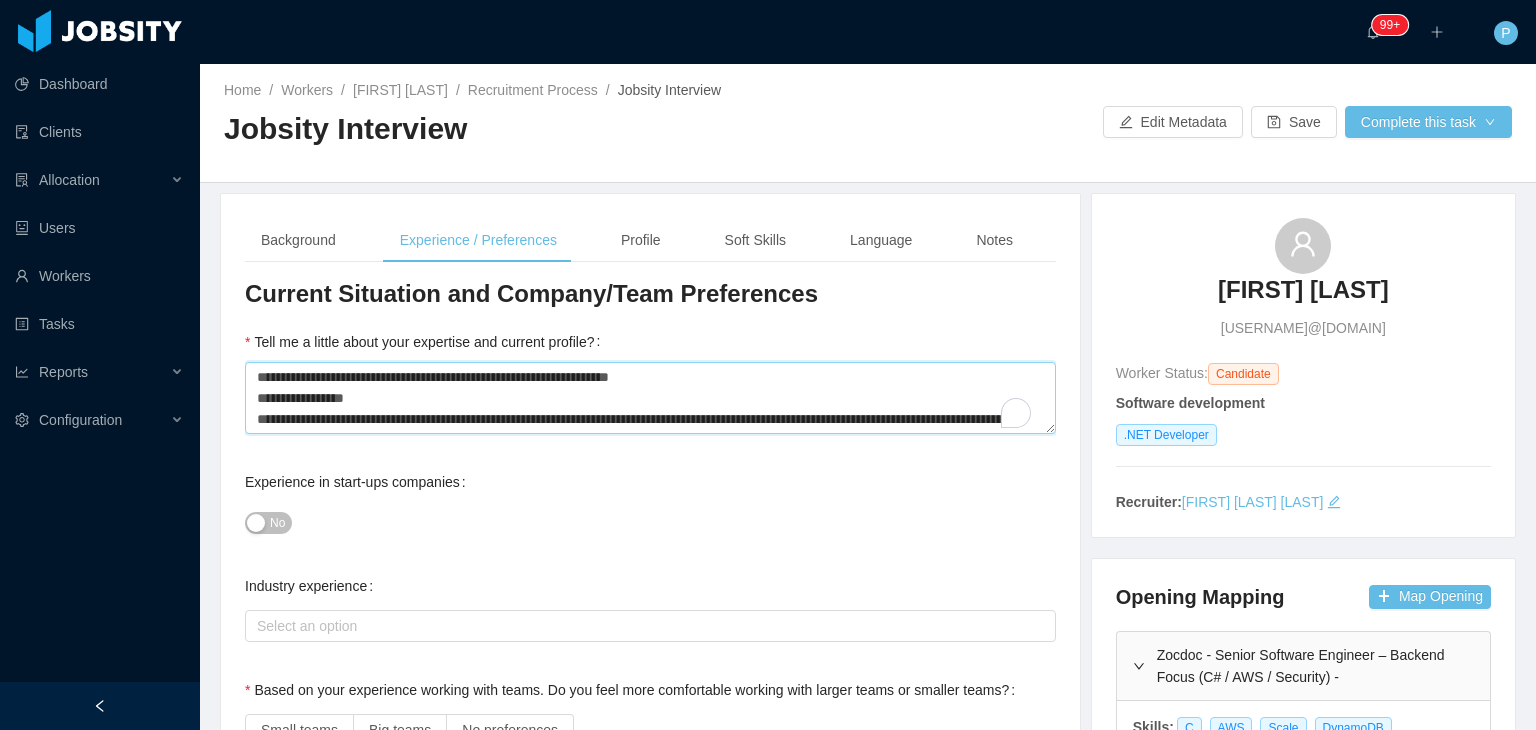 type 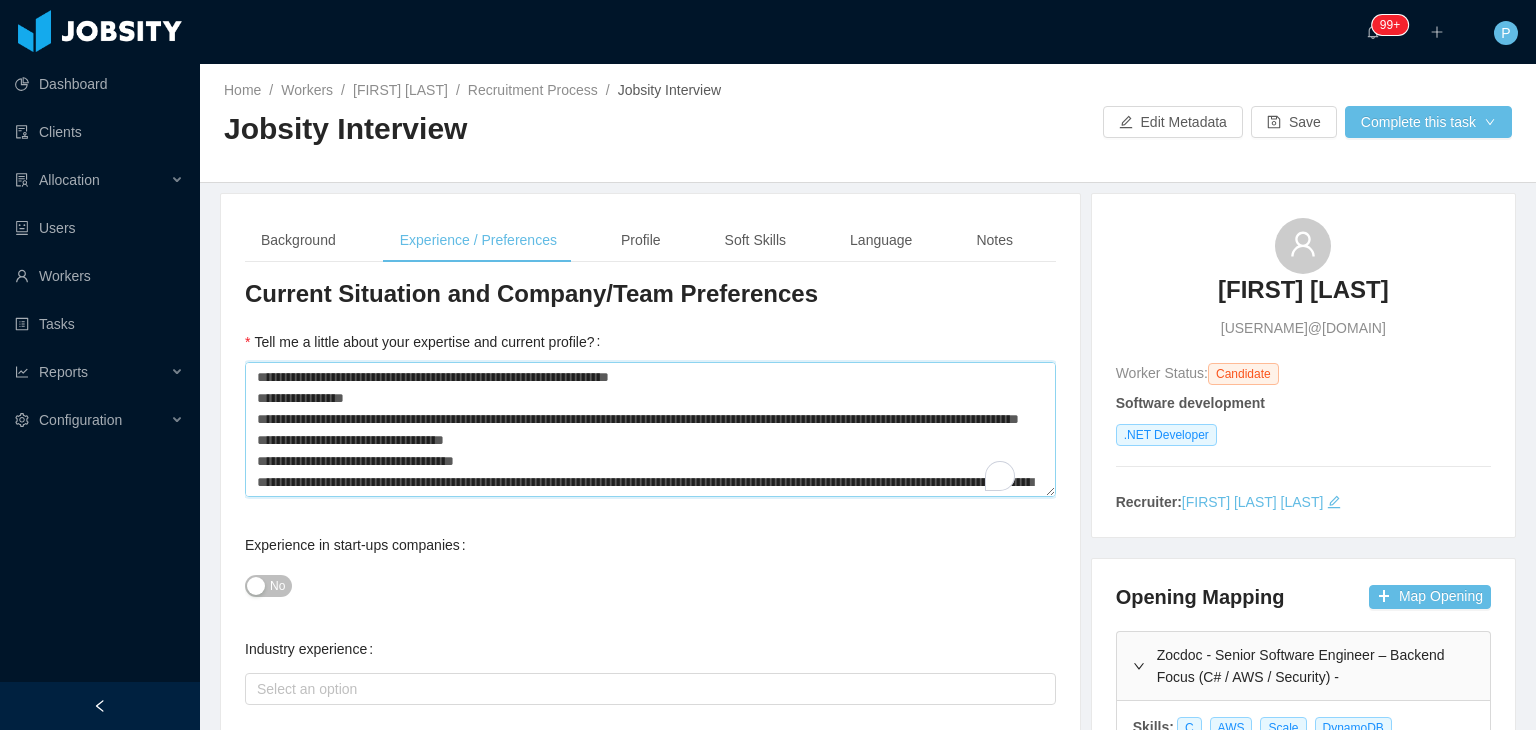 scroll, scrollTop: 57, scrollLeft: 0, axis: vertical 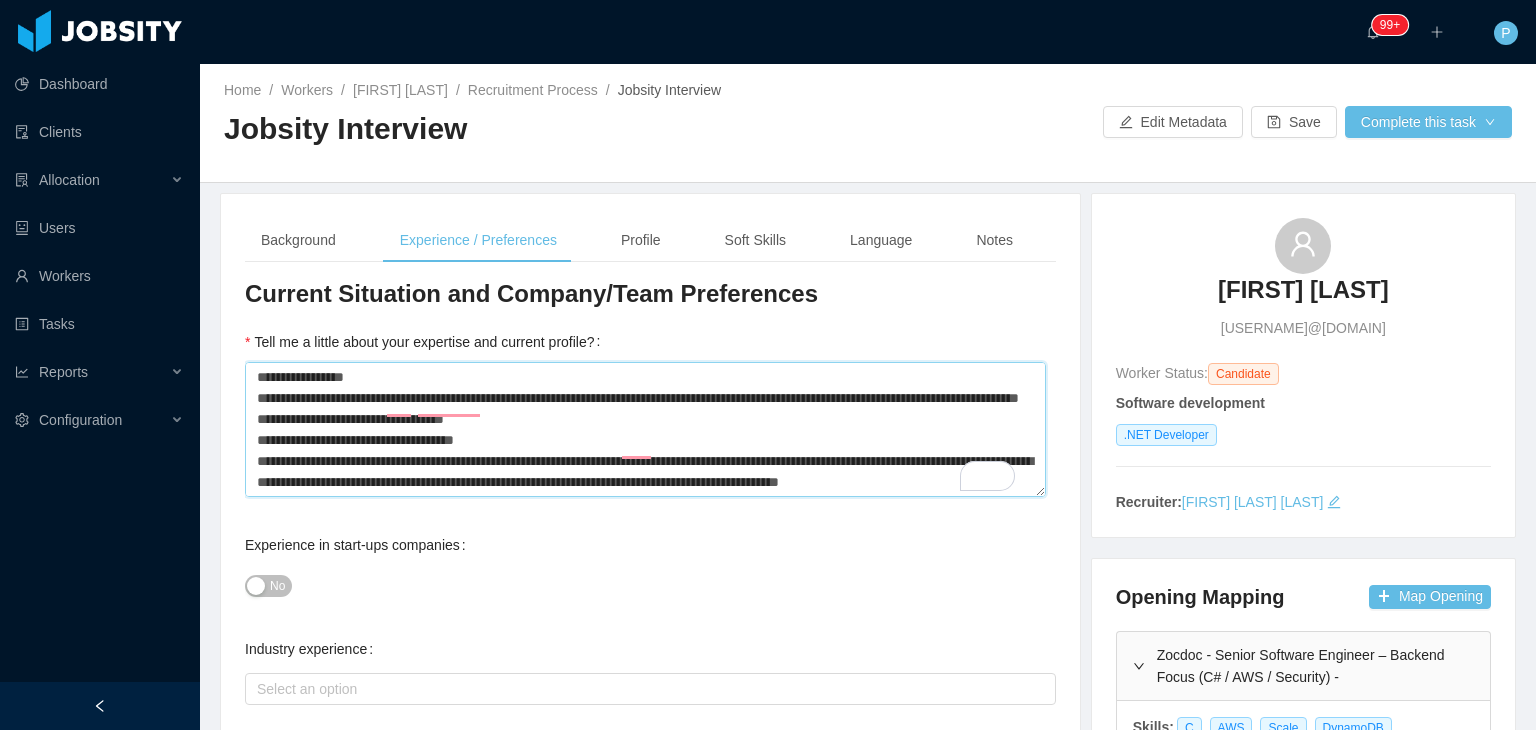 type on "**********" 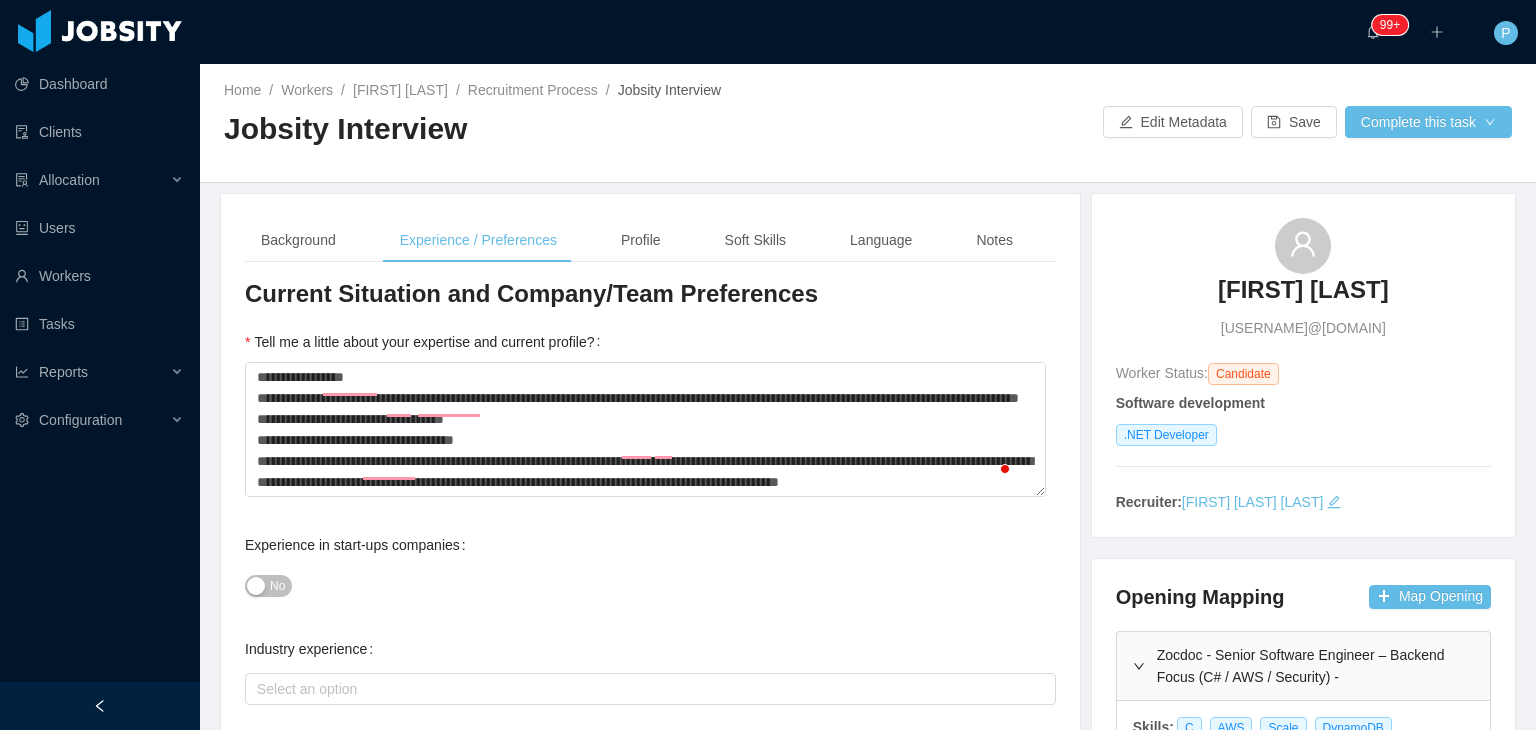 scroll, scrollTop: 57, scrollLeft: 0, axis: vertical 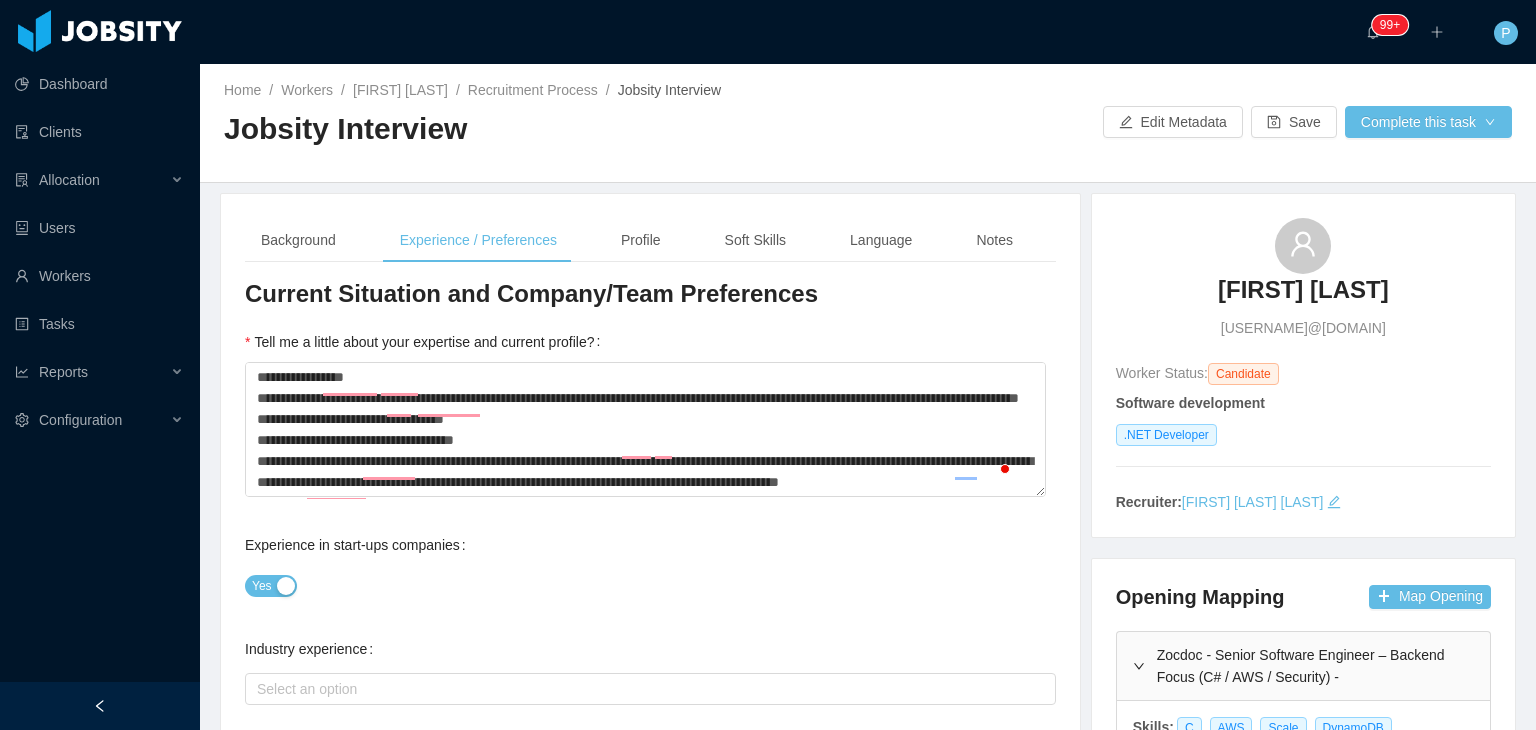 click on "Yes" at bounding box center (650, 585) 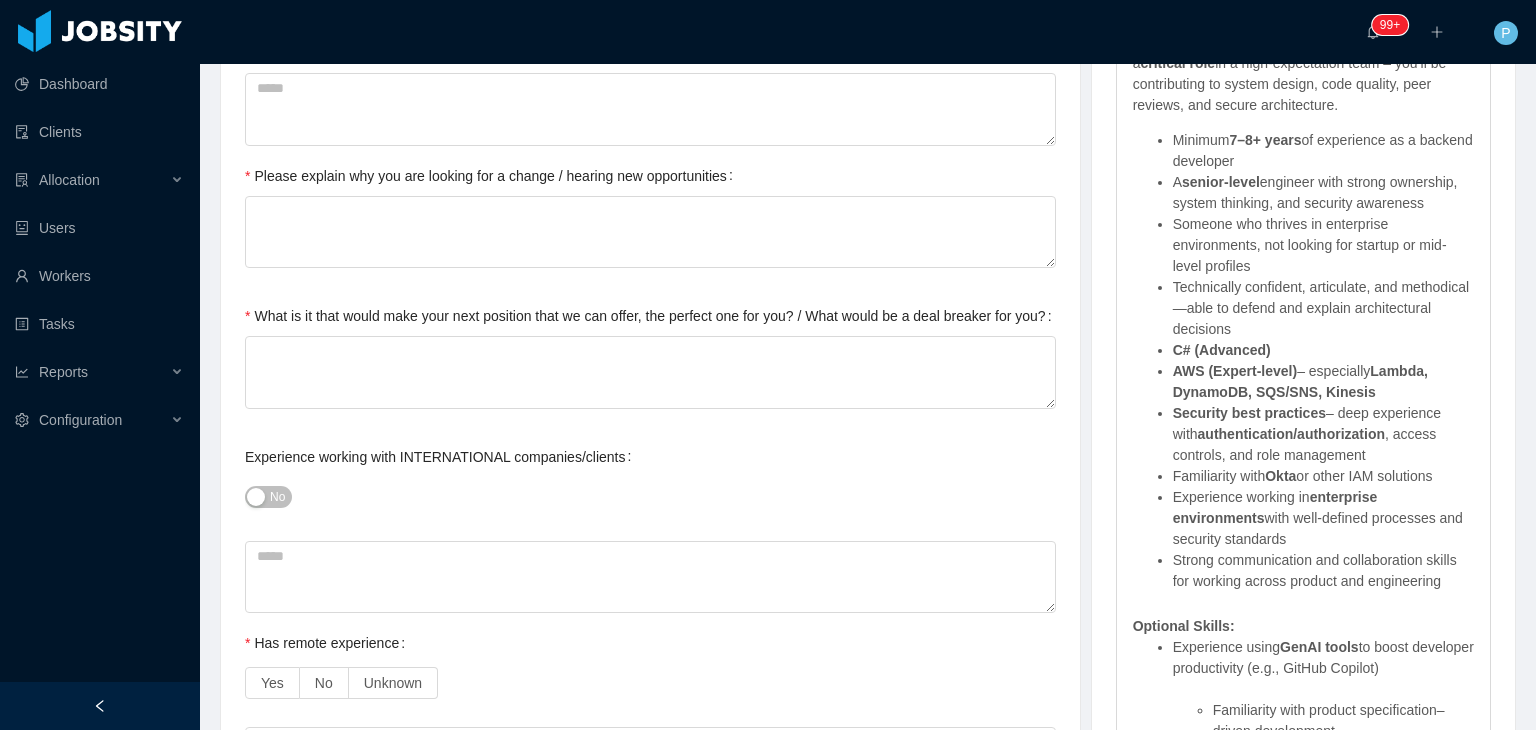 scroll, scrollTop: 1080, scrollLeft: 0, axis: vertical 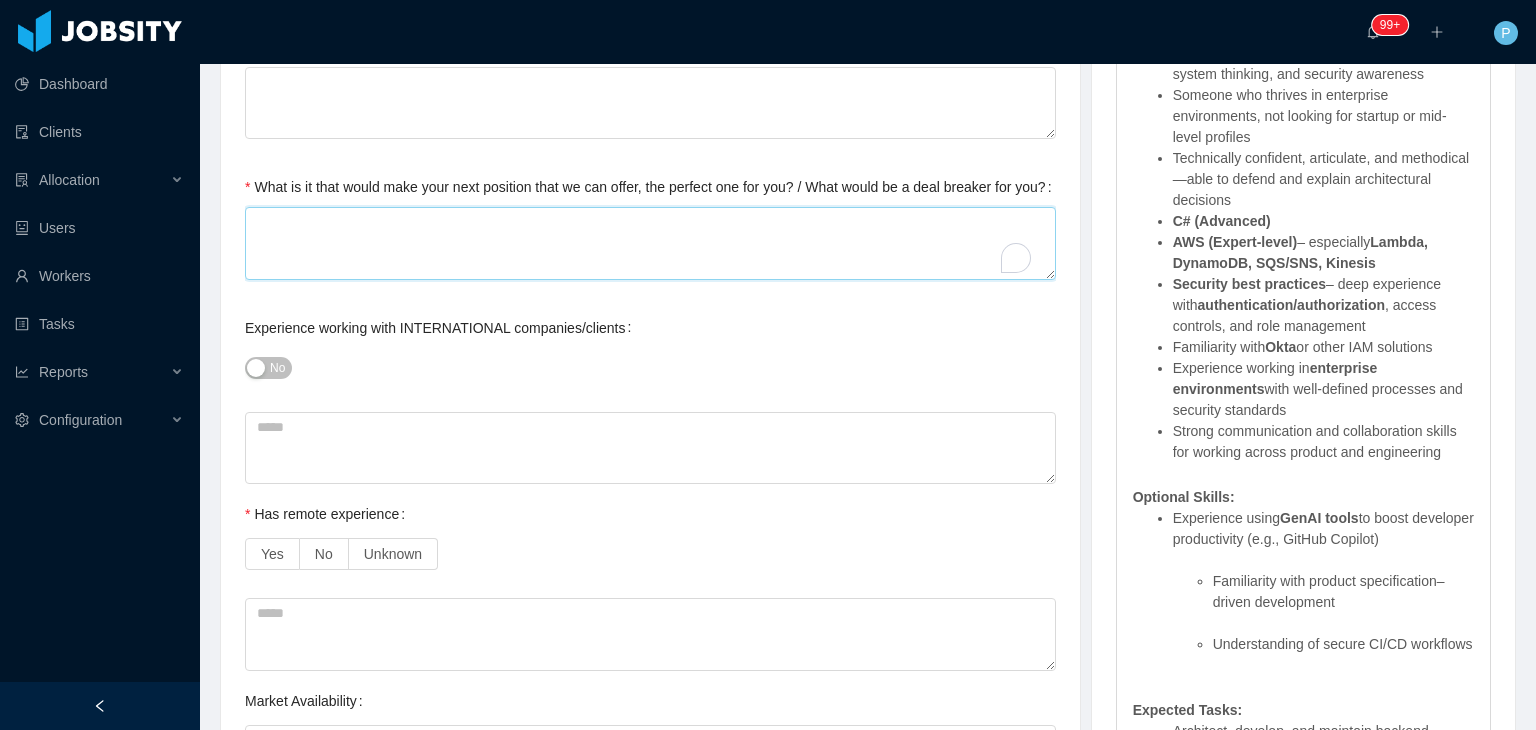 click on "What is it that would make your next position that we can offer, the perfect one for you? / What would be a deal breaker for you?" at bounding box center (650, 243) 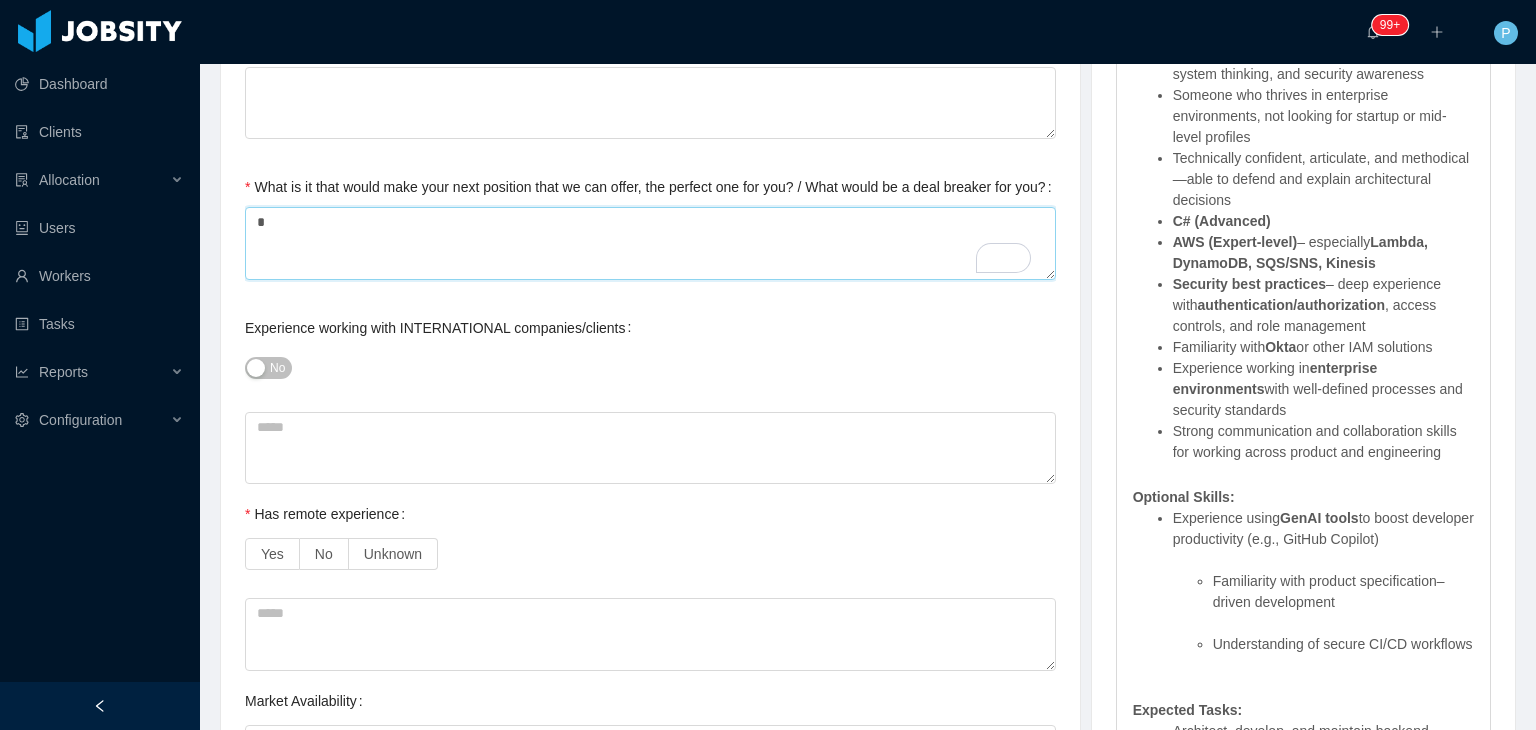 type on "**" 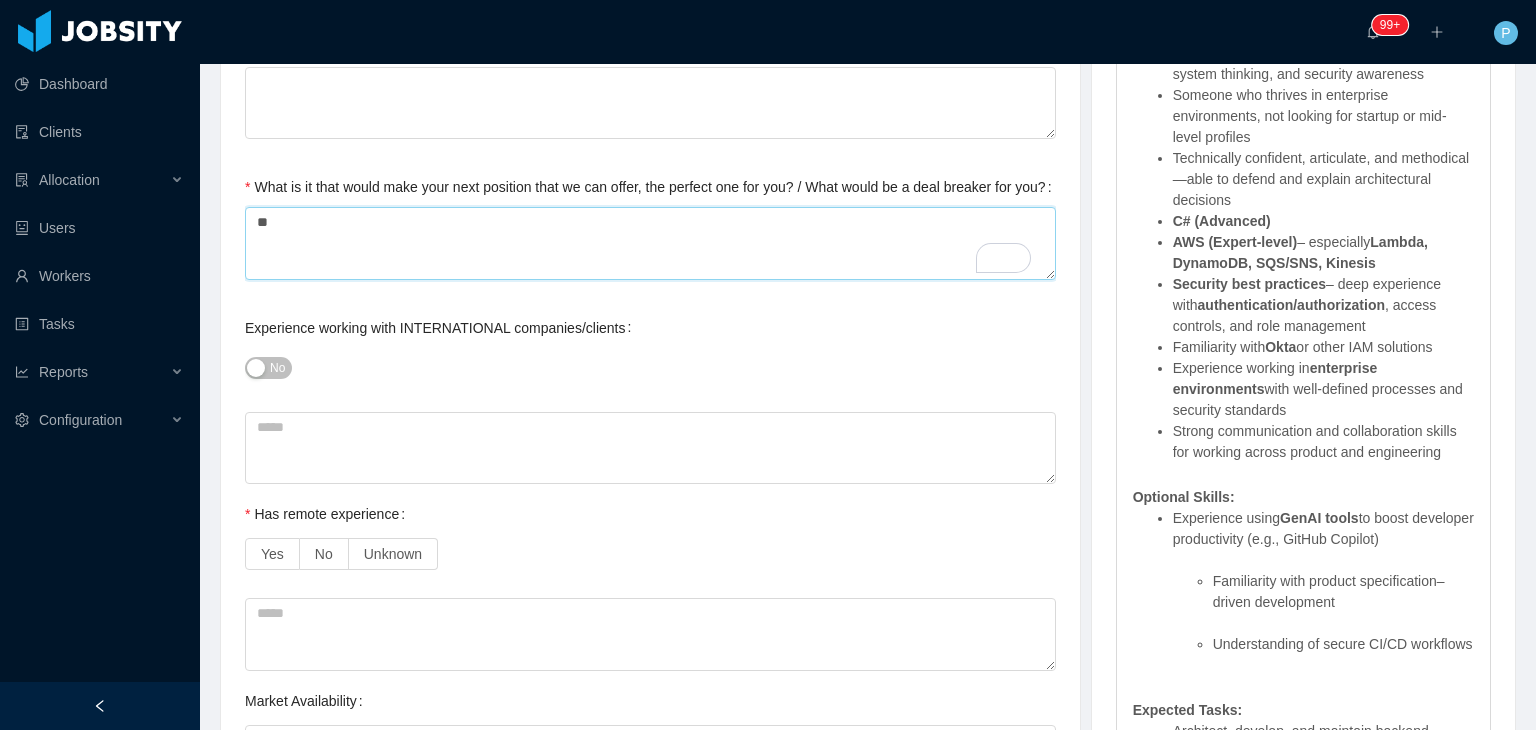 type 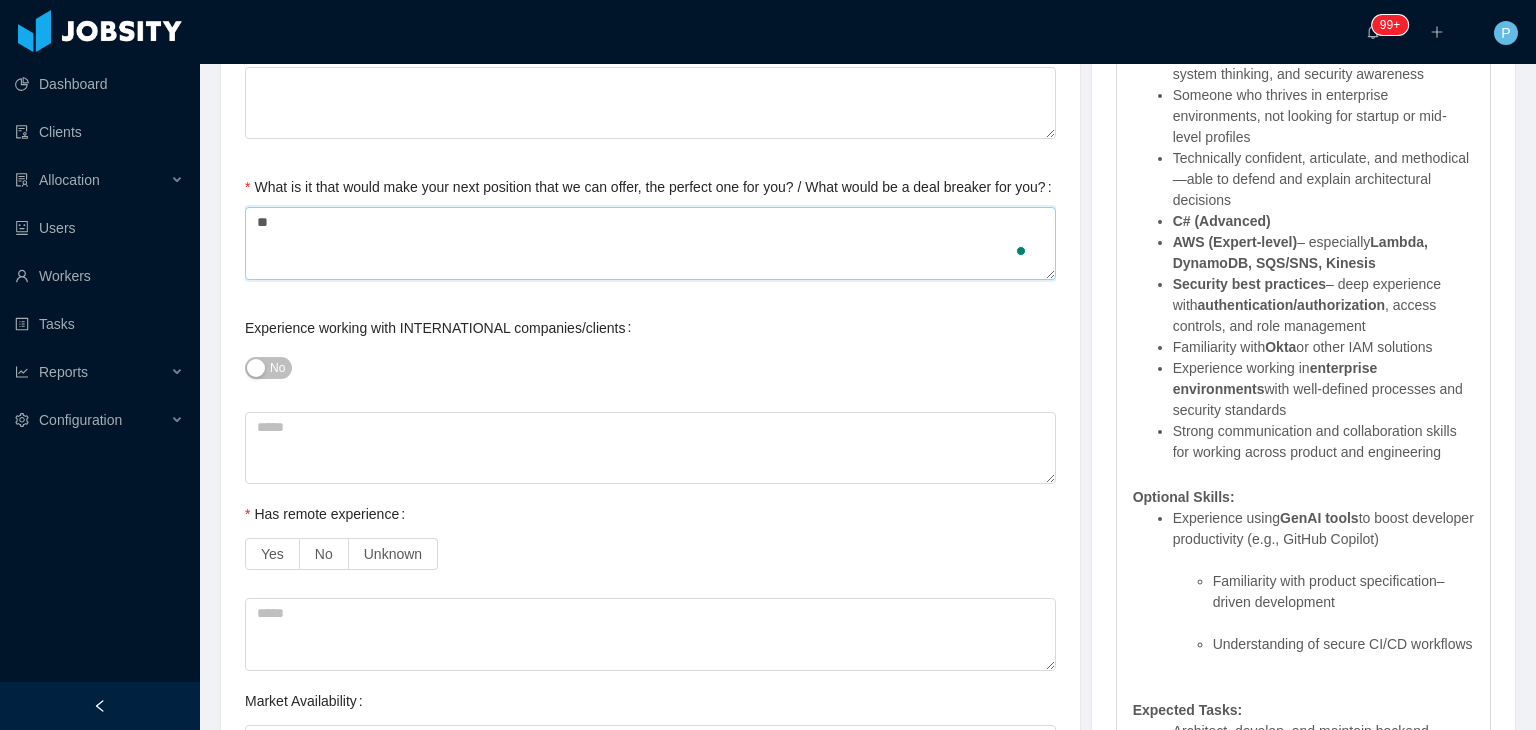 type on "***" 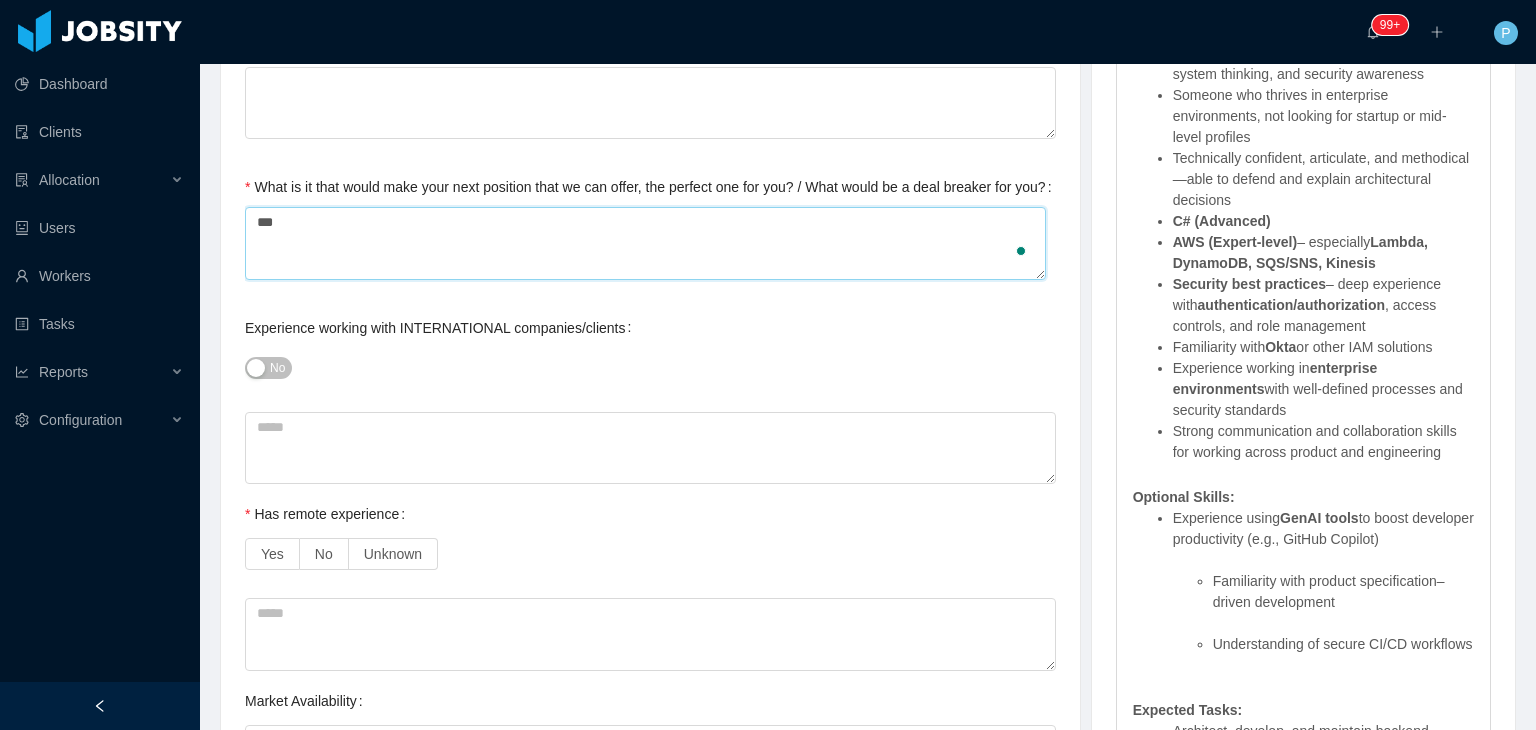 type 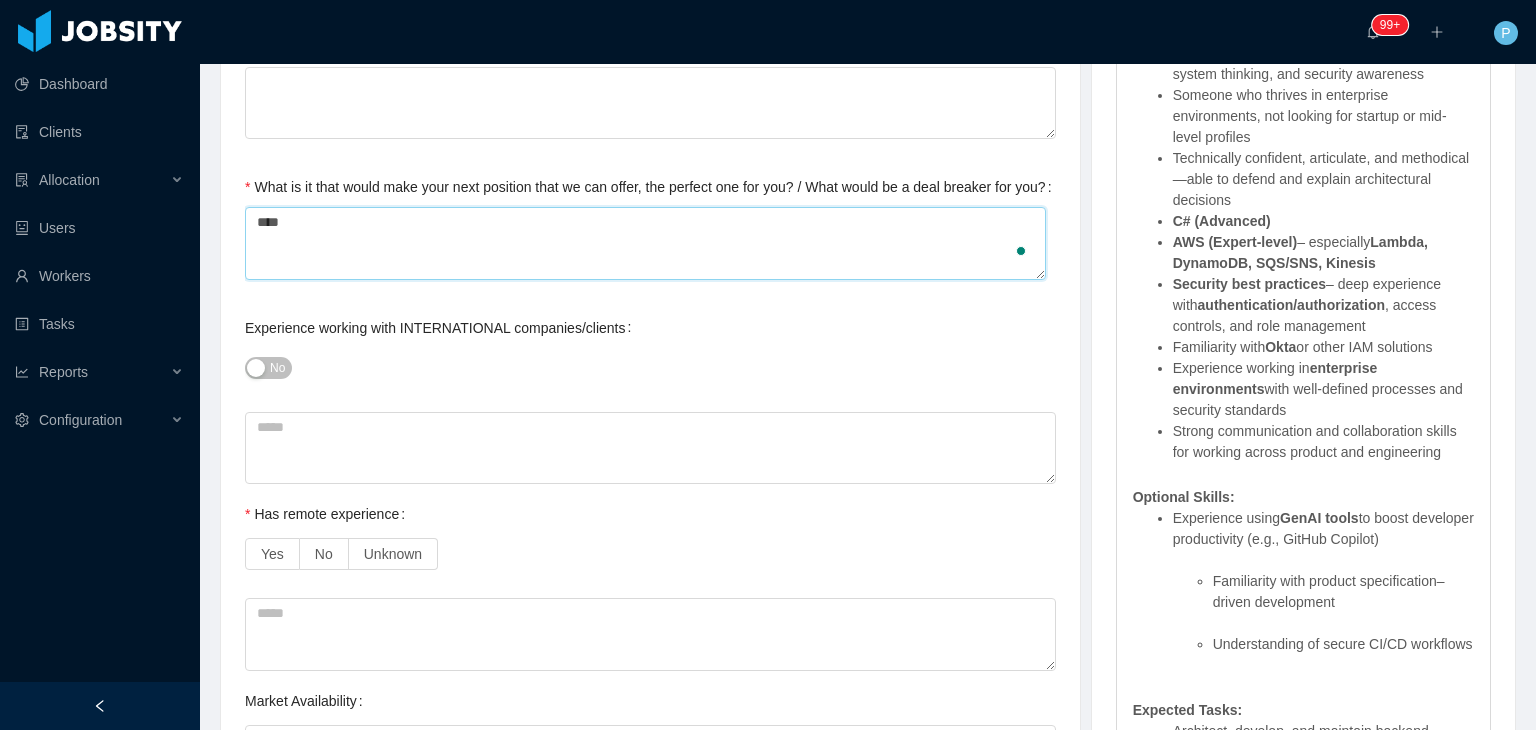 type 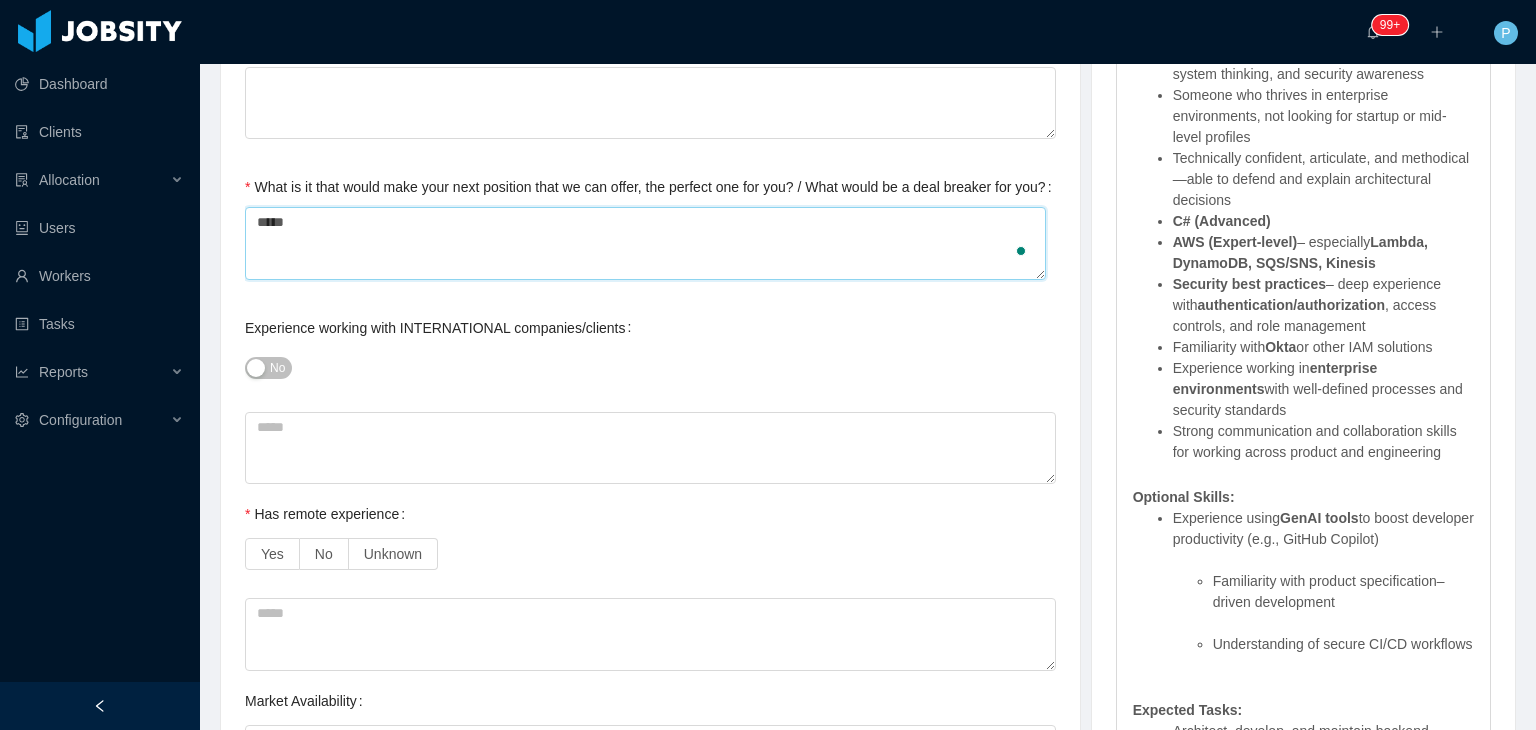 scroll, scrollTop: 57, scrollLeft: 0, axis: vertical 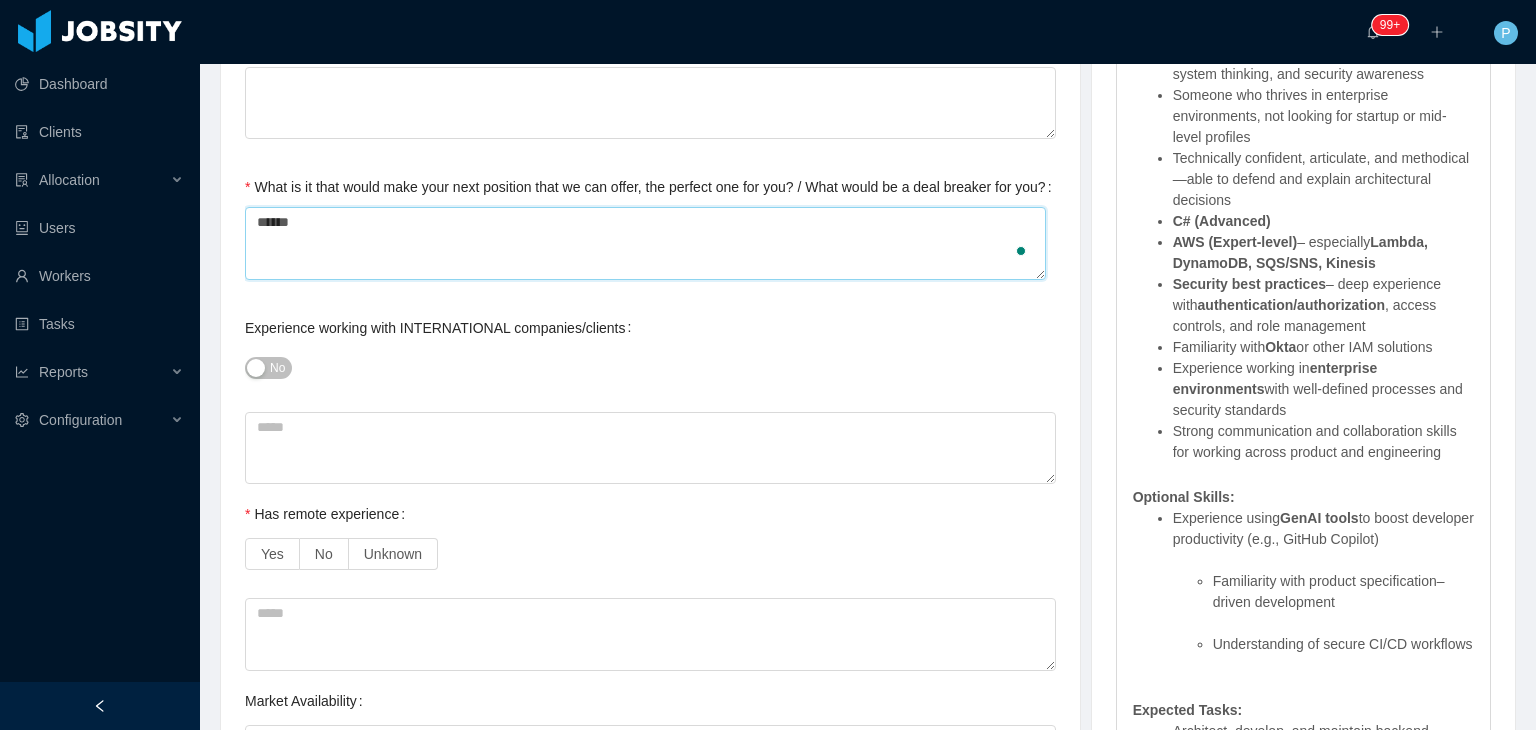type 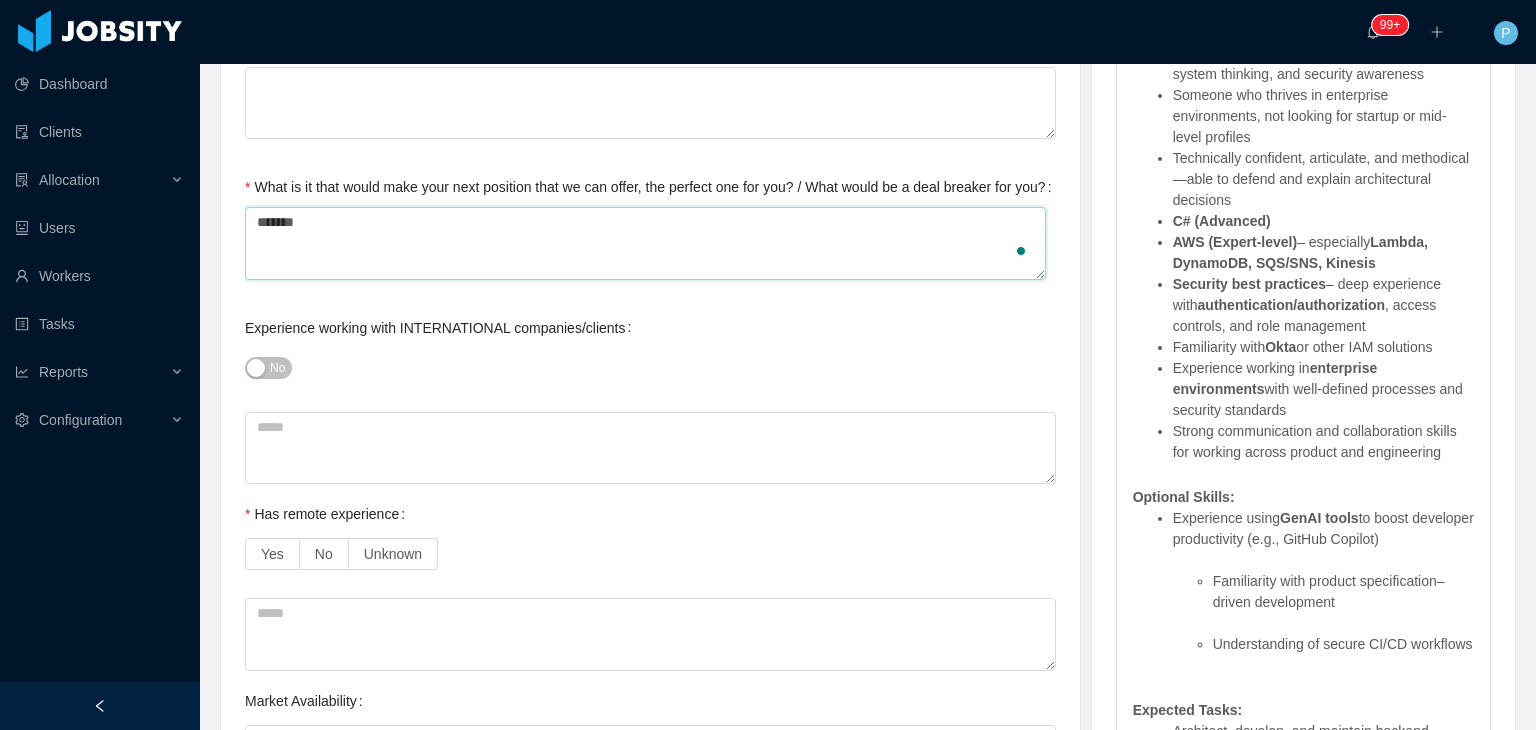type 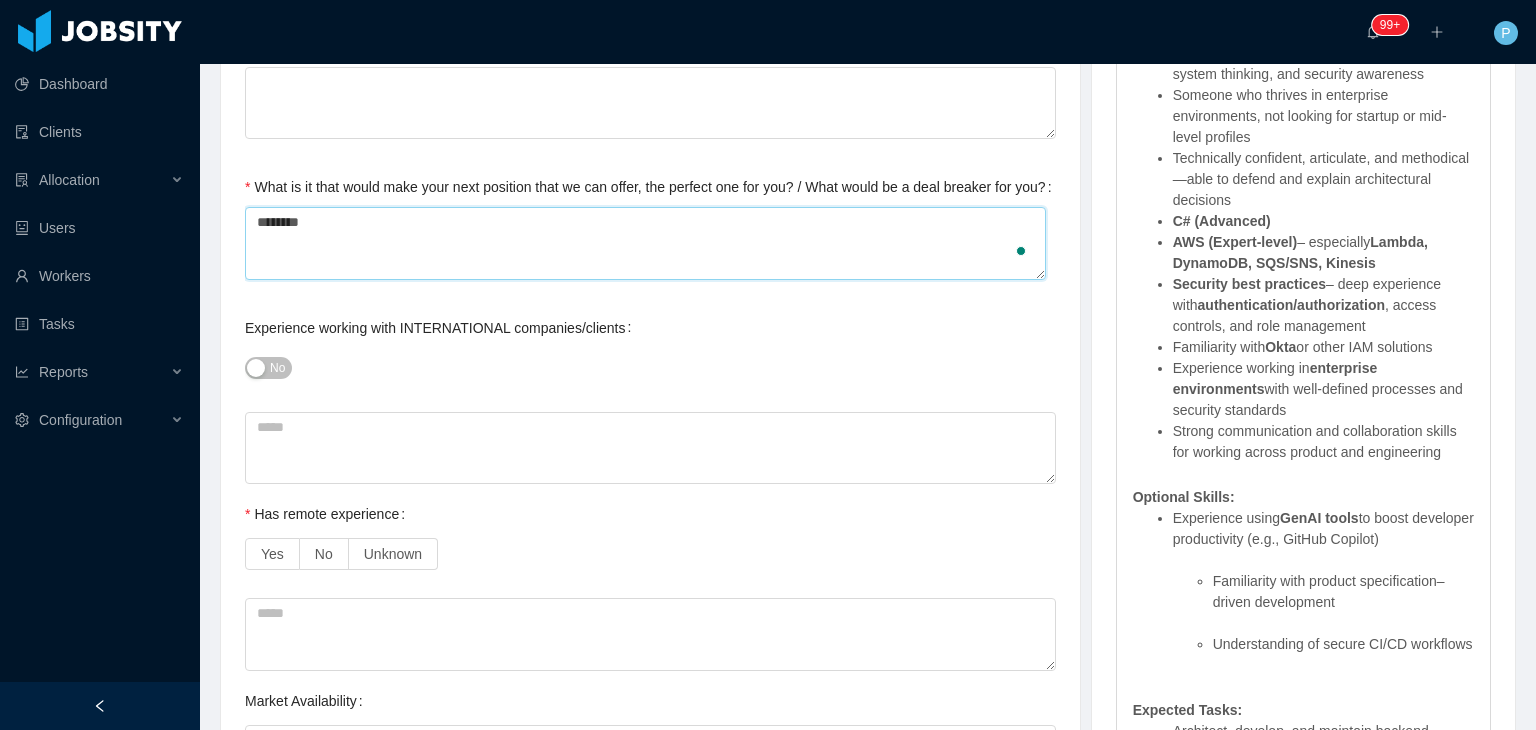 type 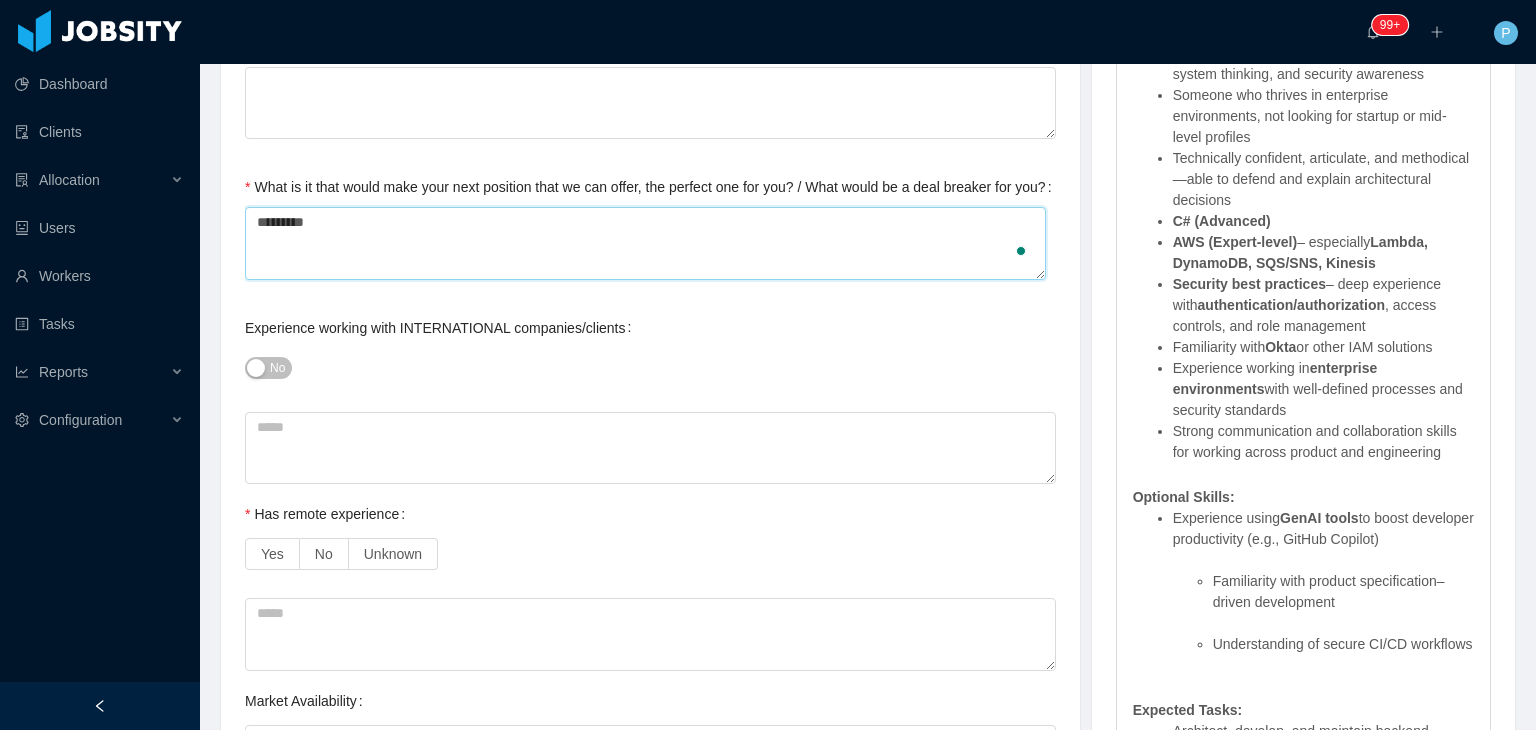 type 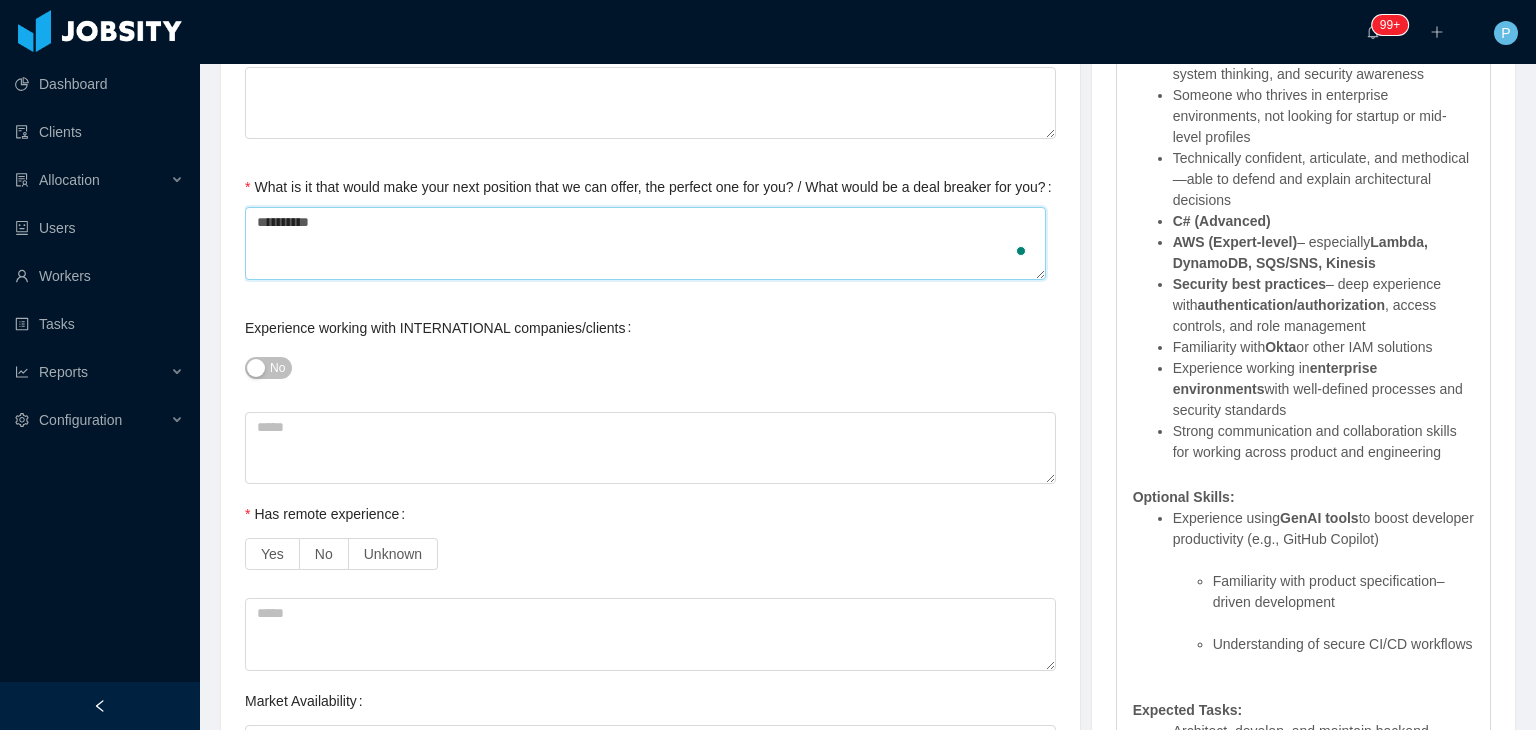 type 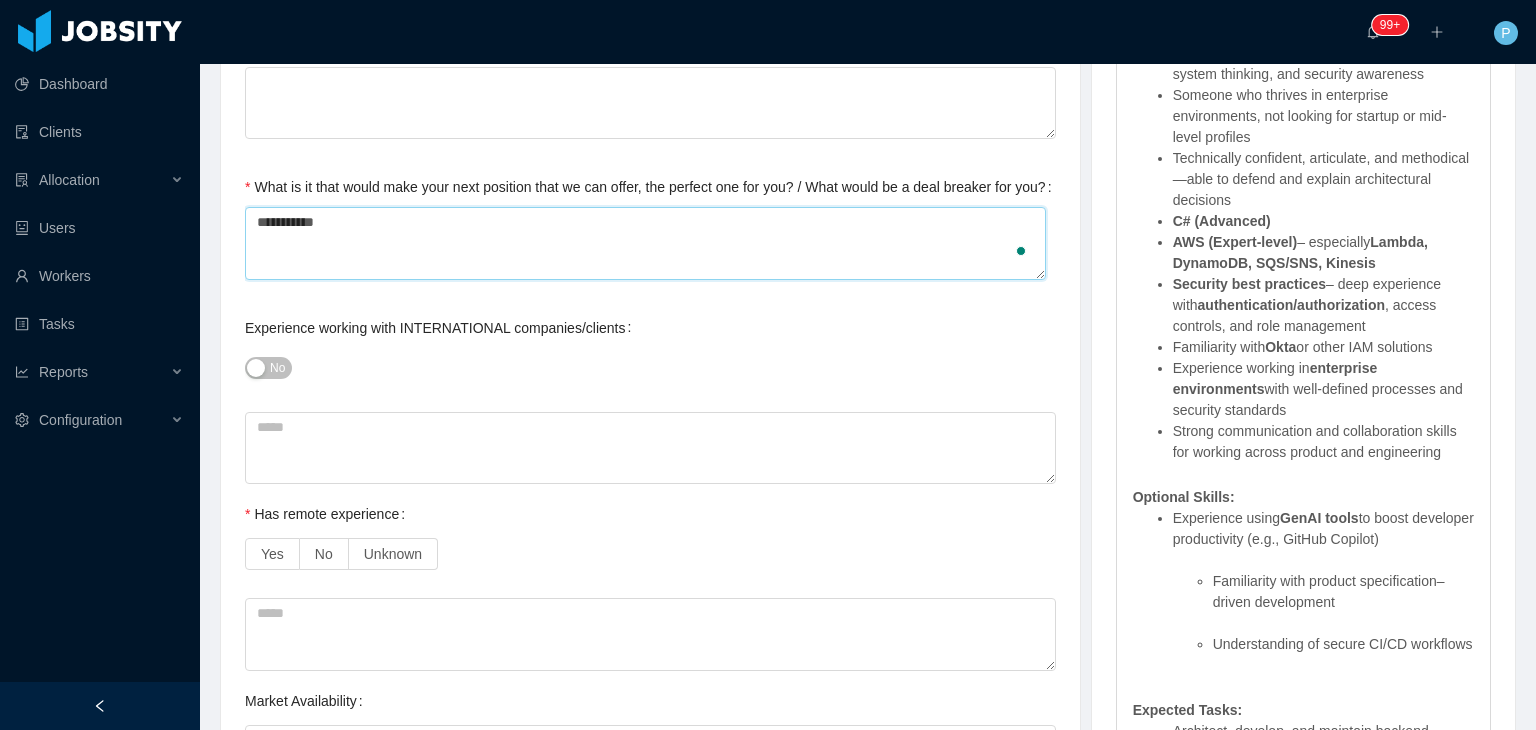 type 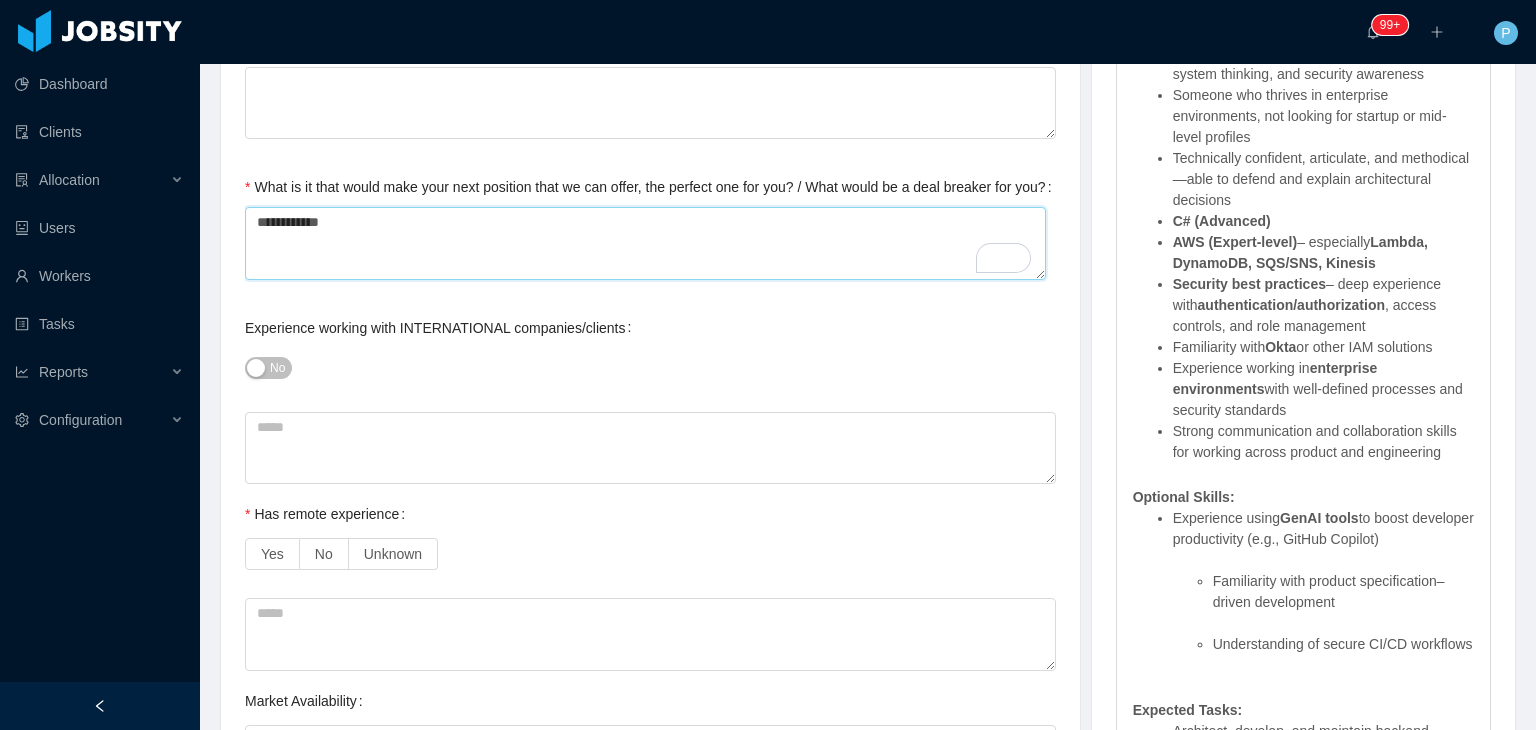 type 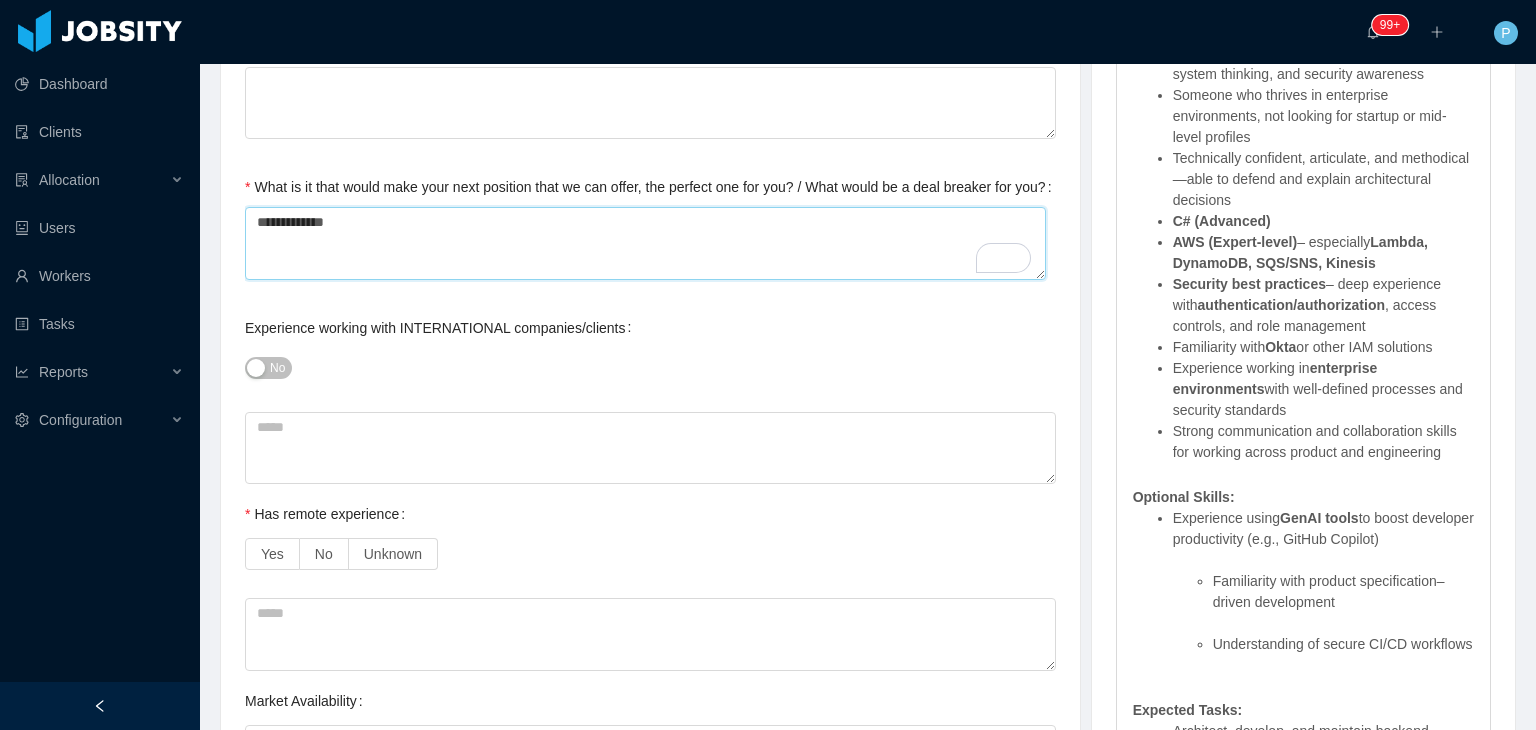 type 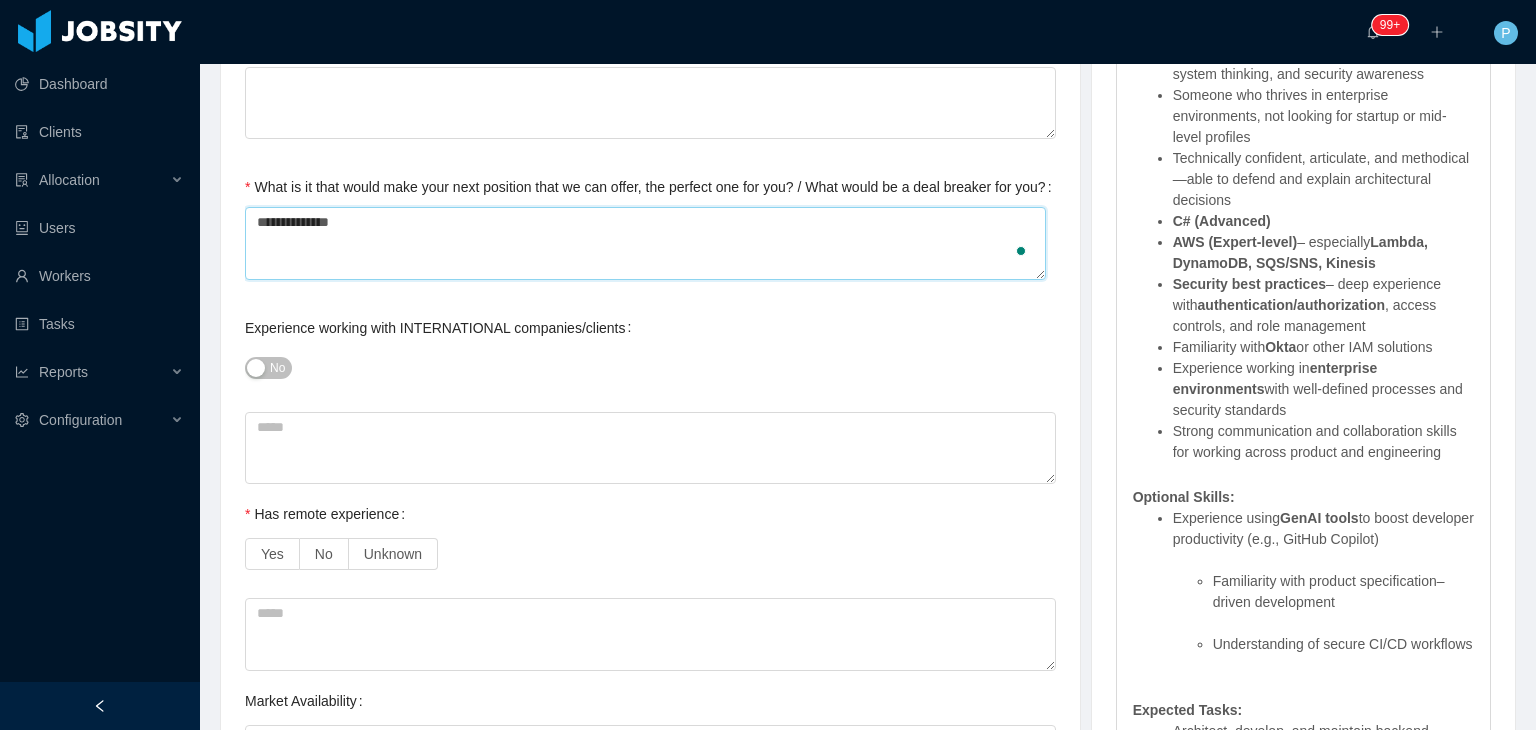 type 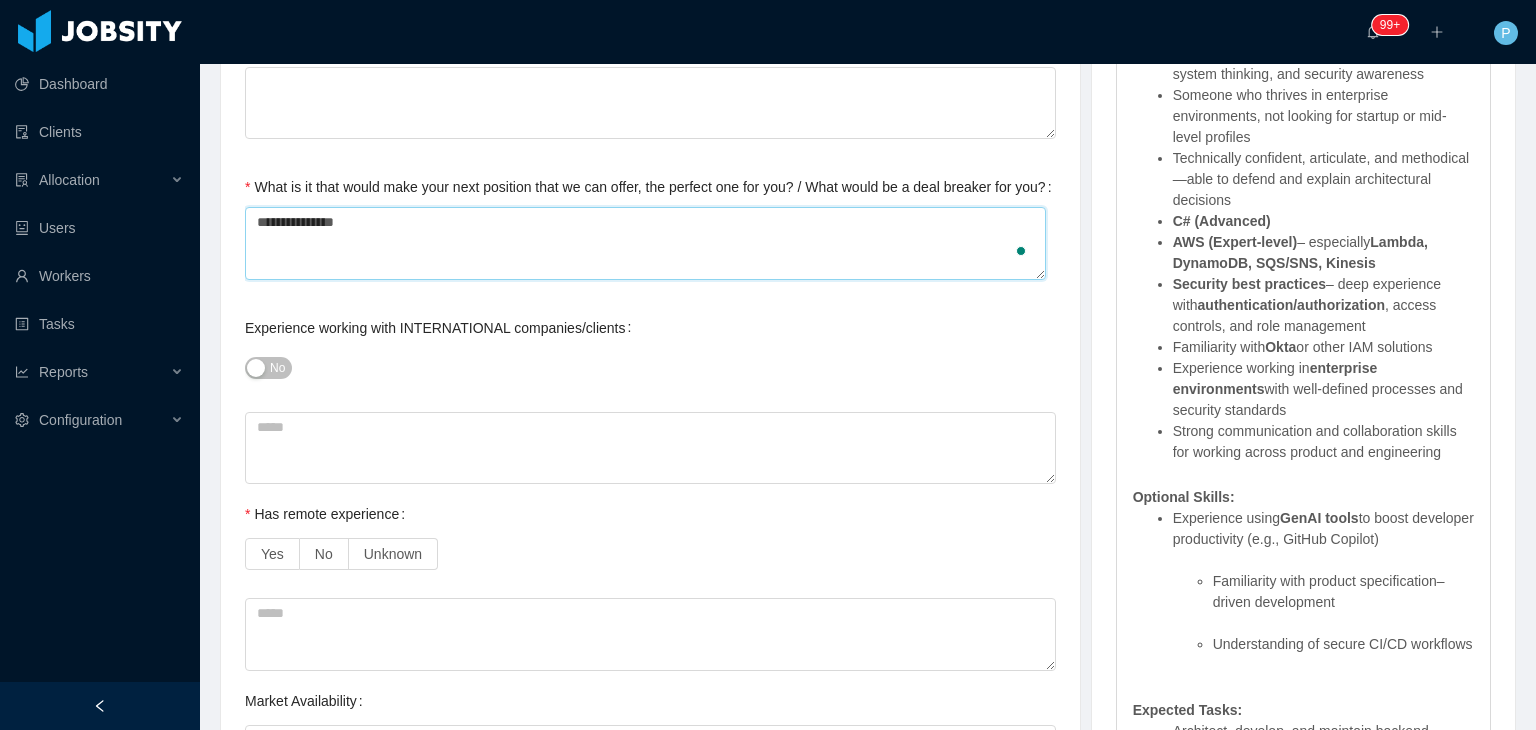 type 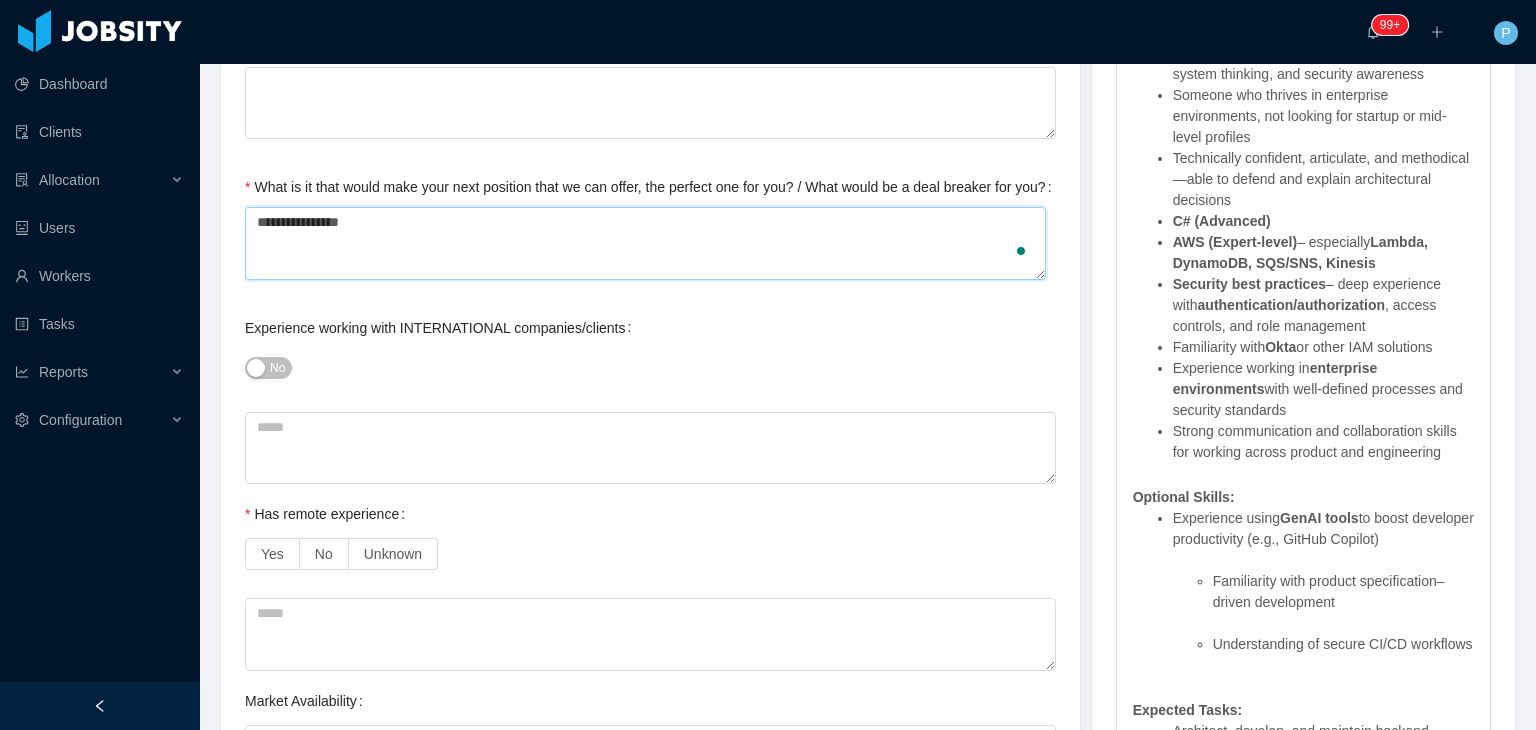 type 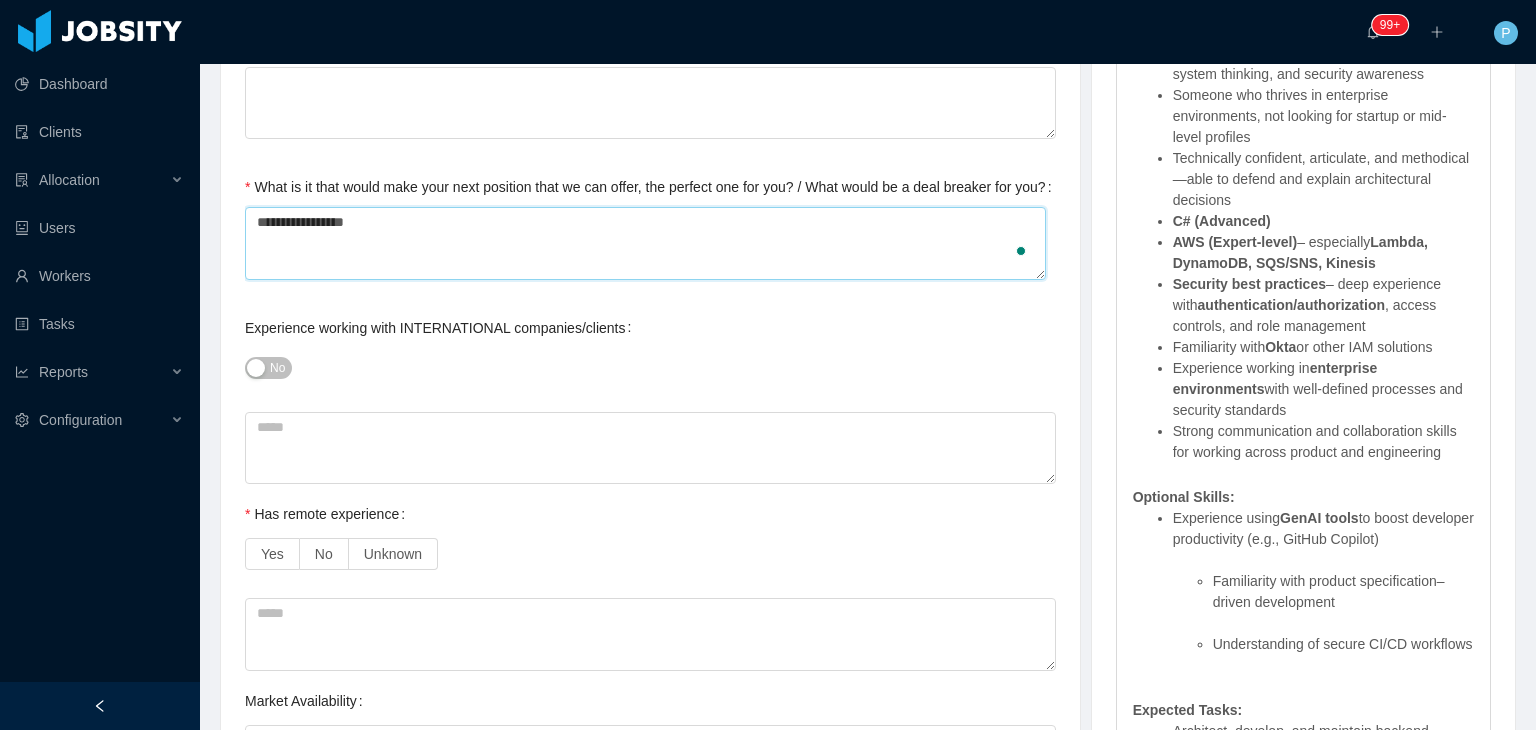 type 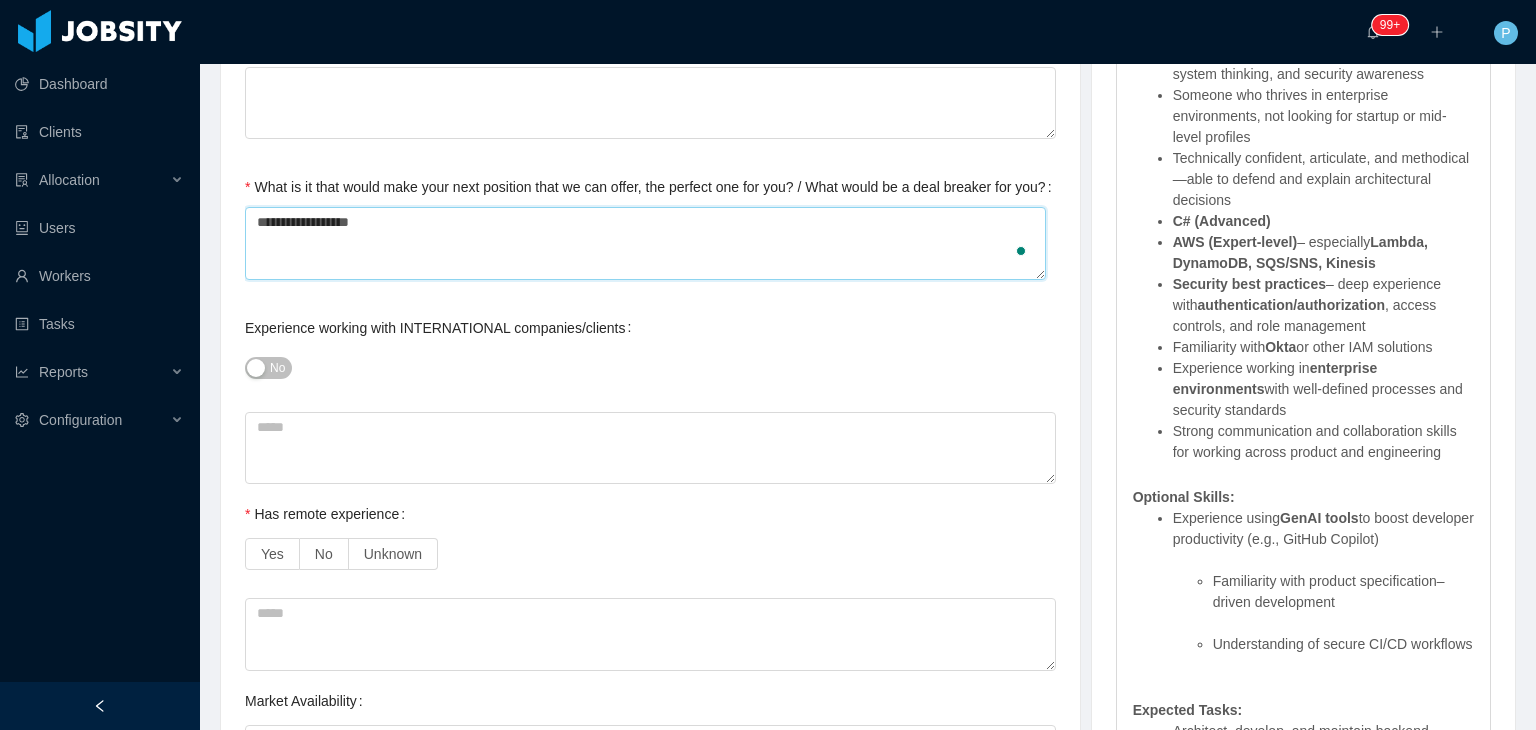 type 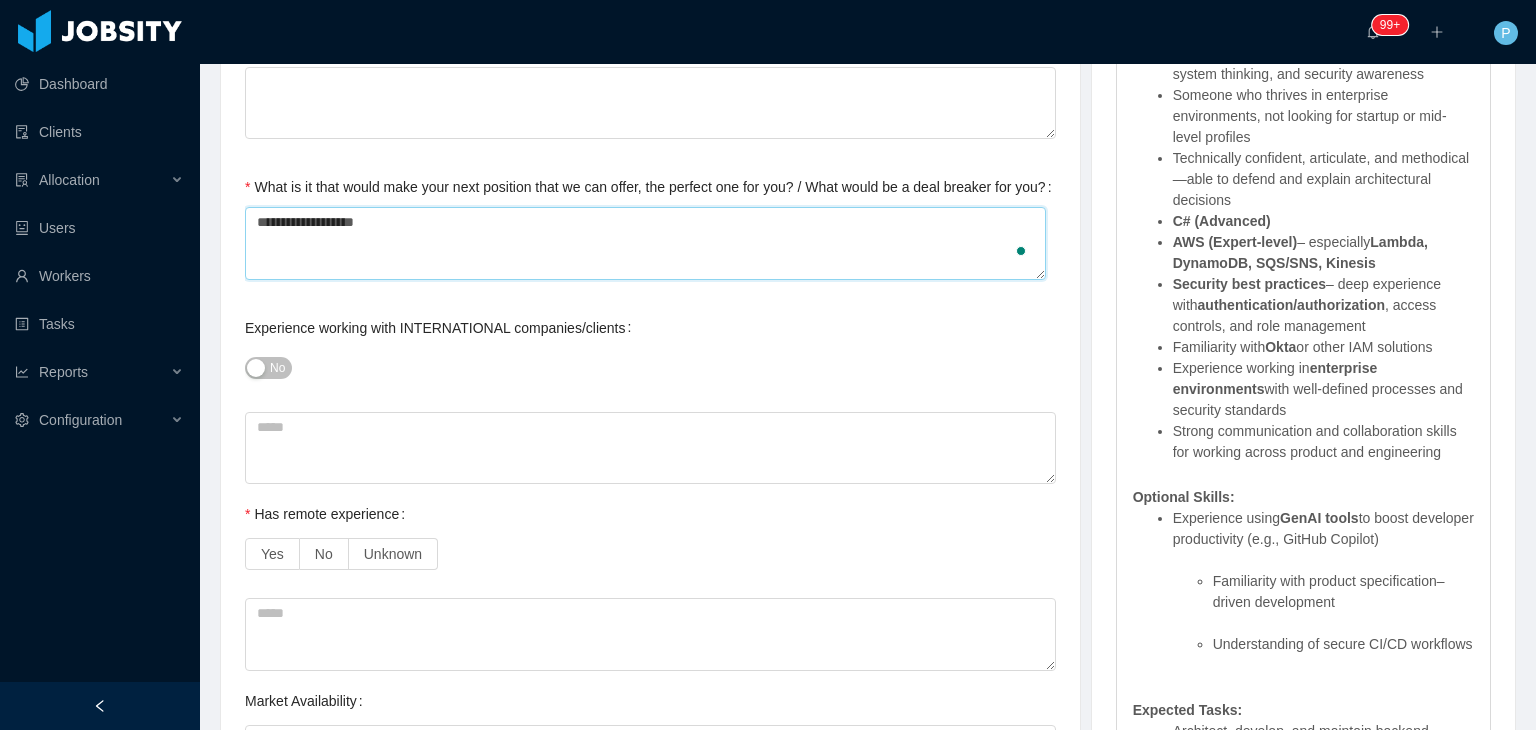 type on "**********" 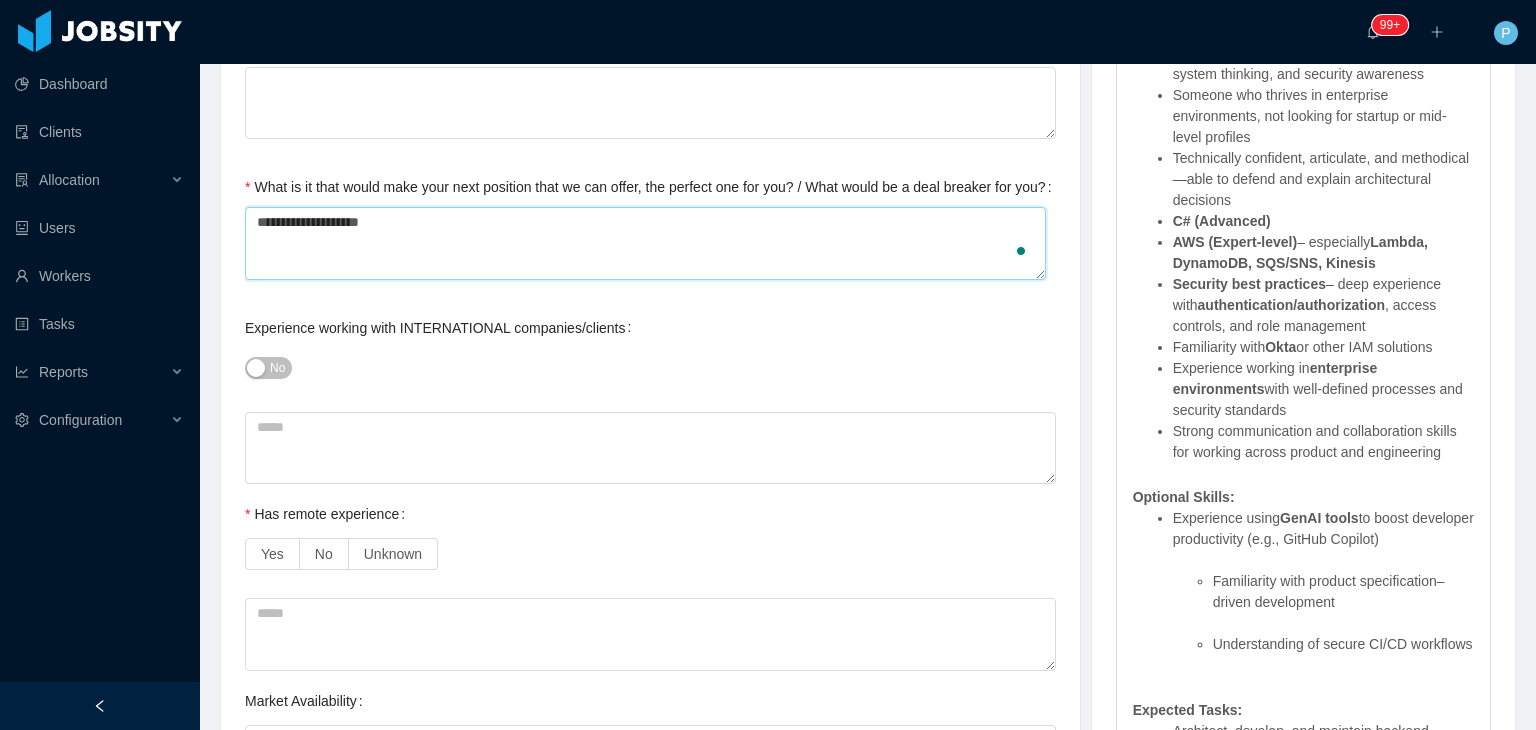 type 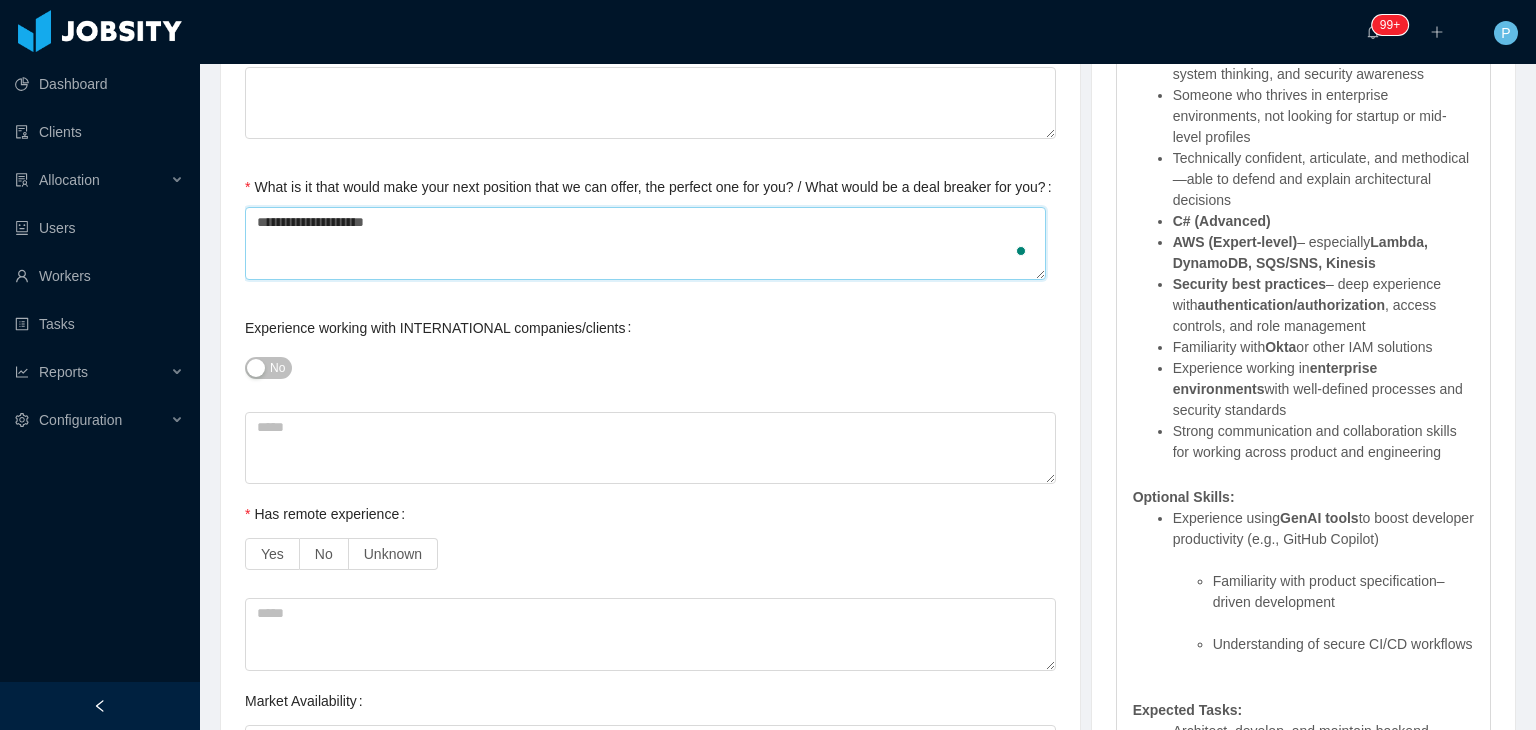 type 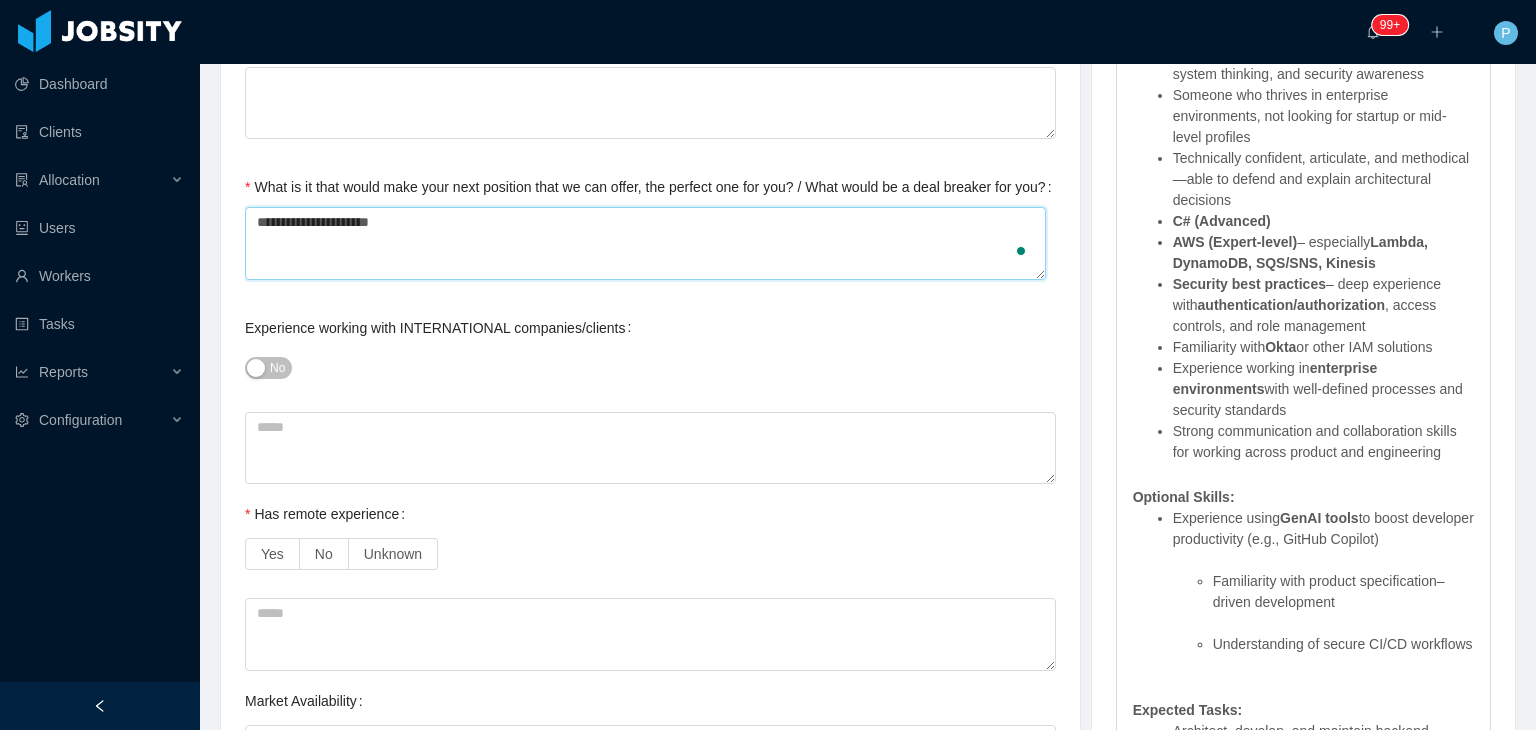 type 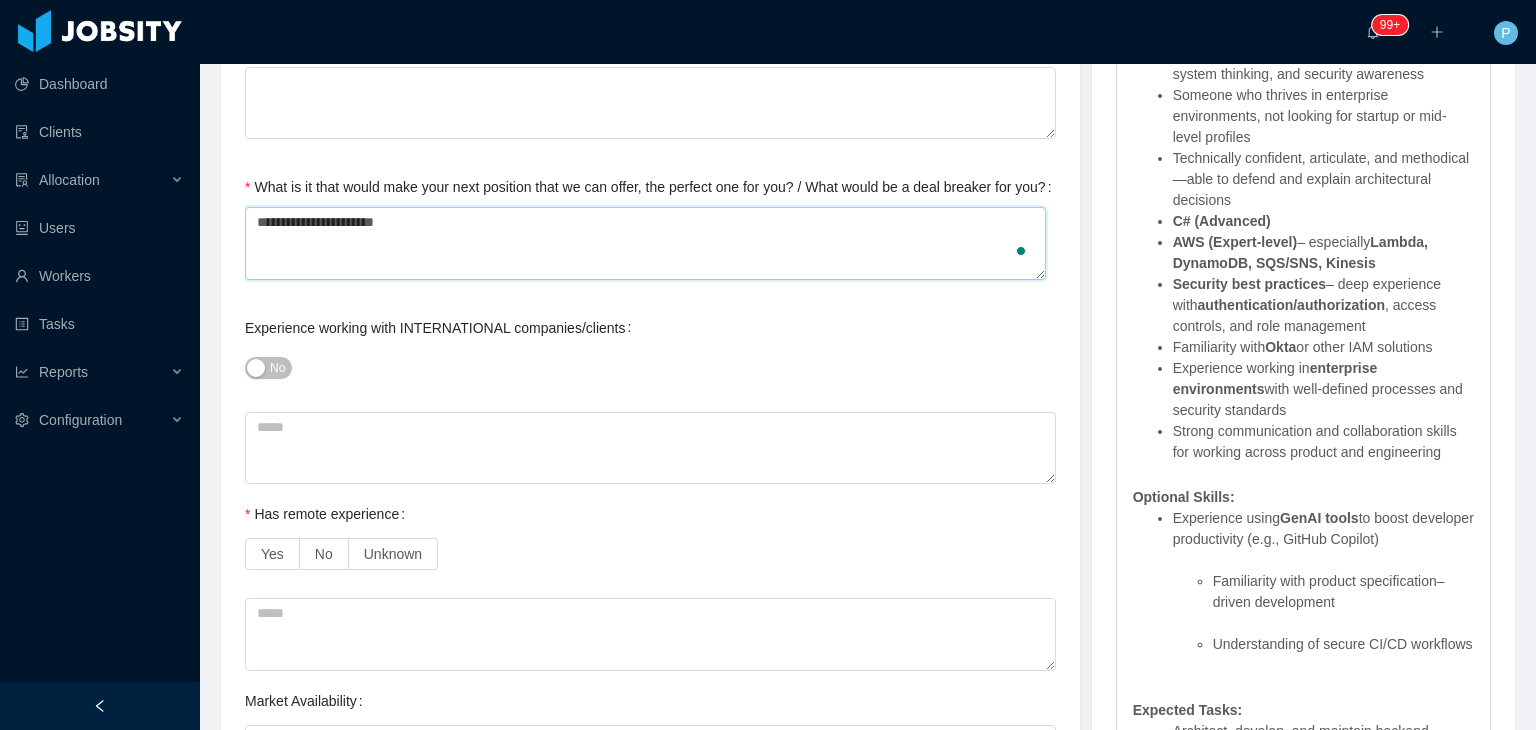 type 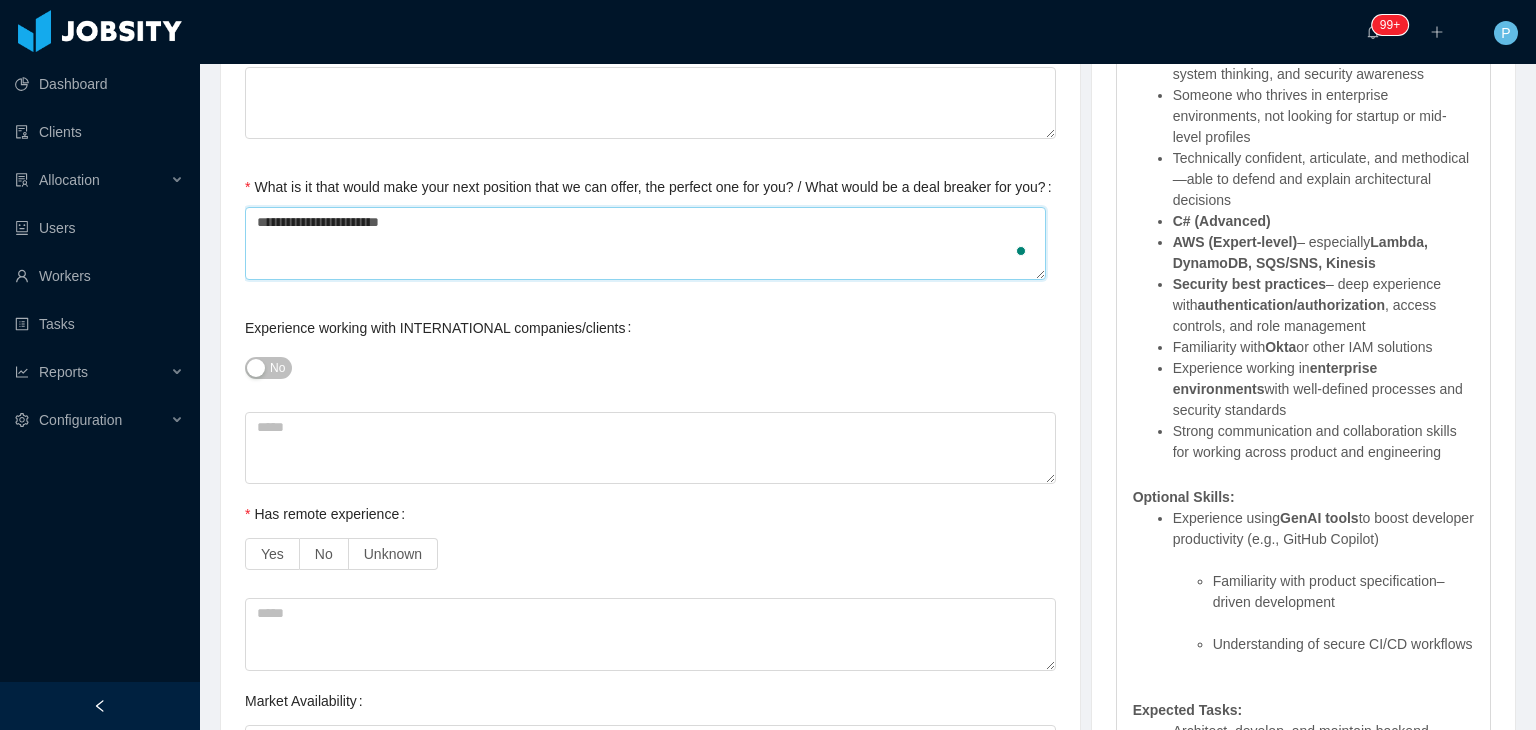 type 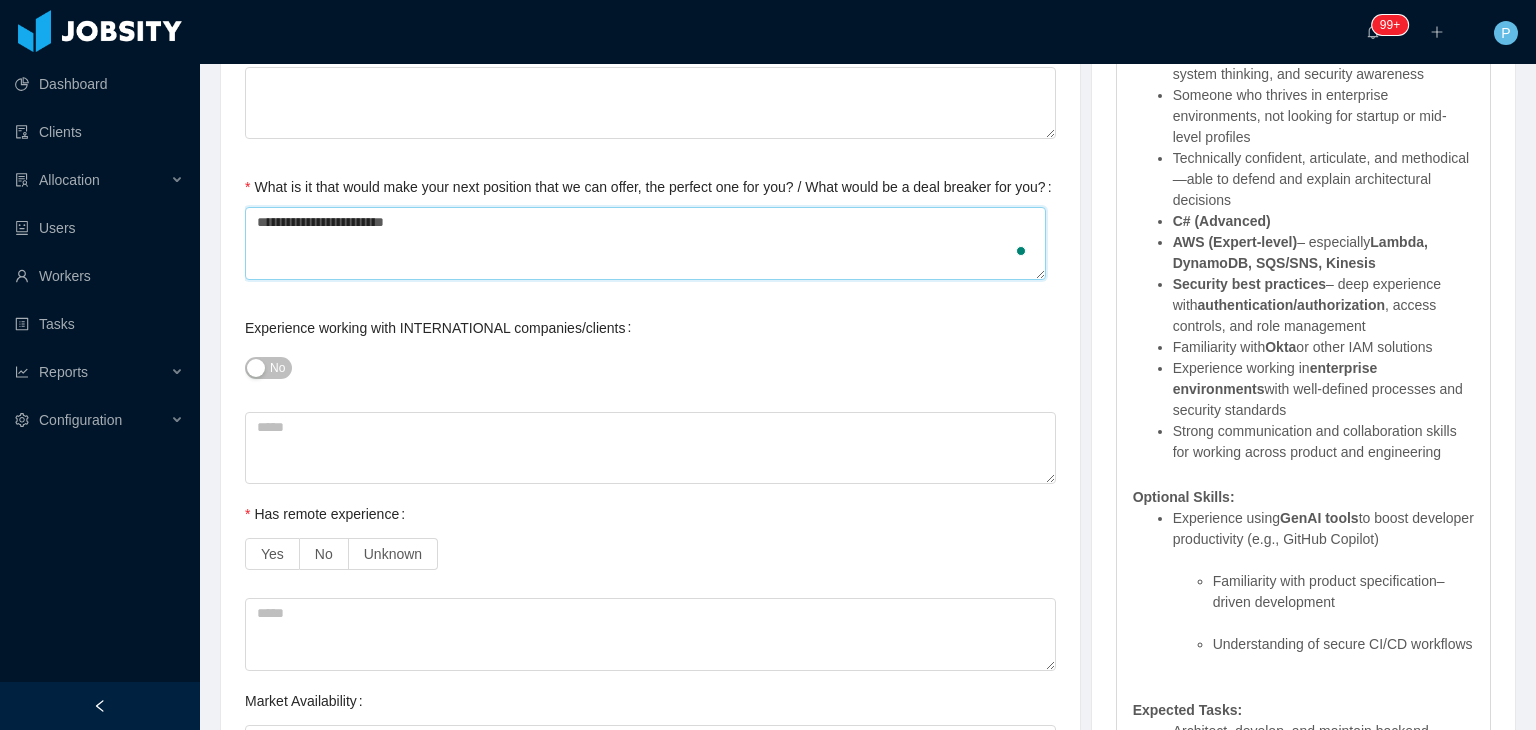 type 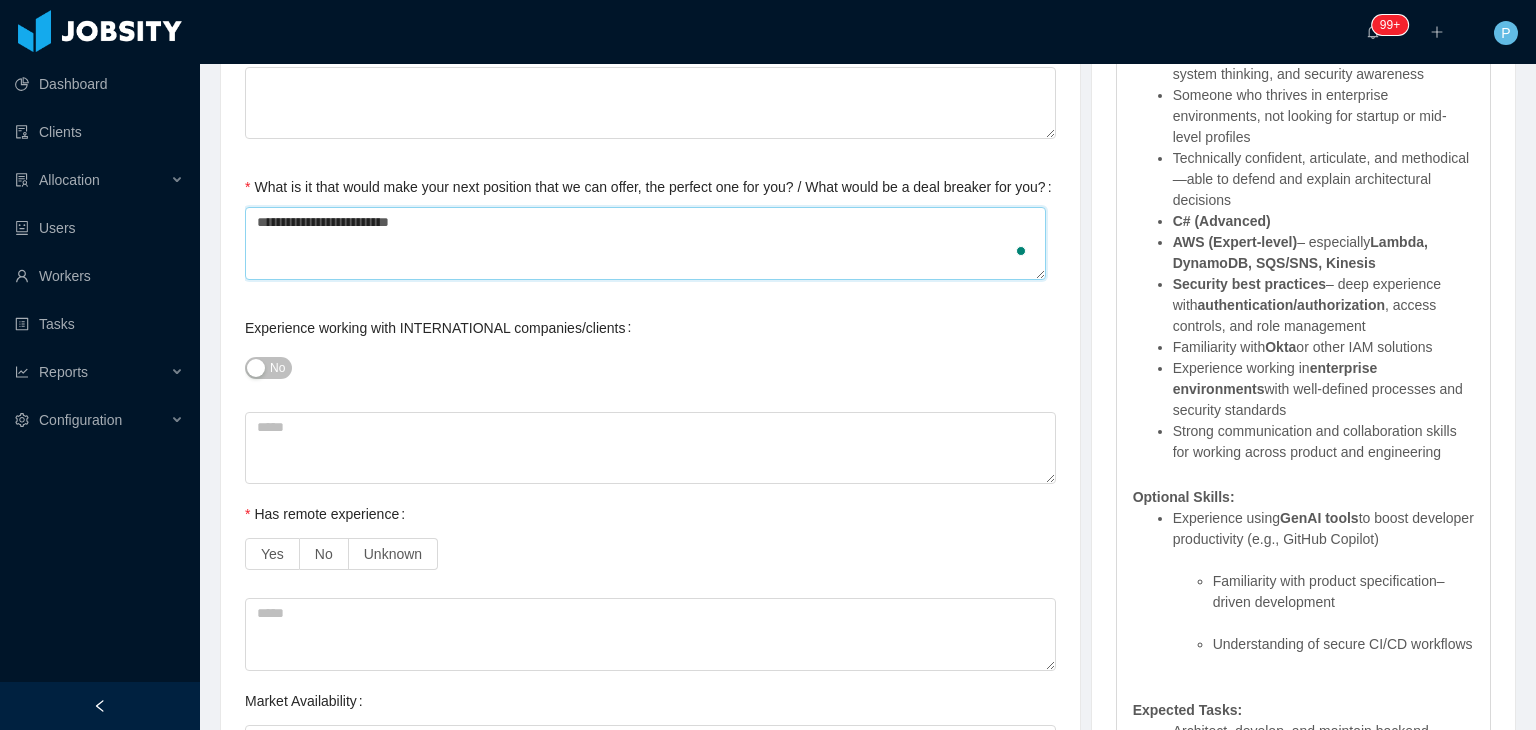 type 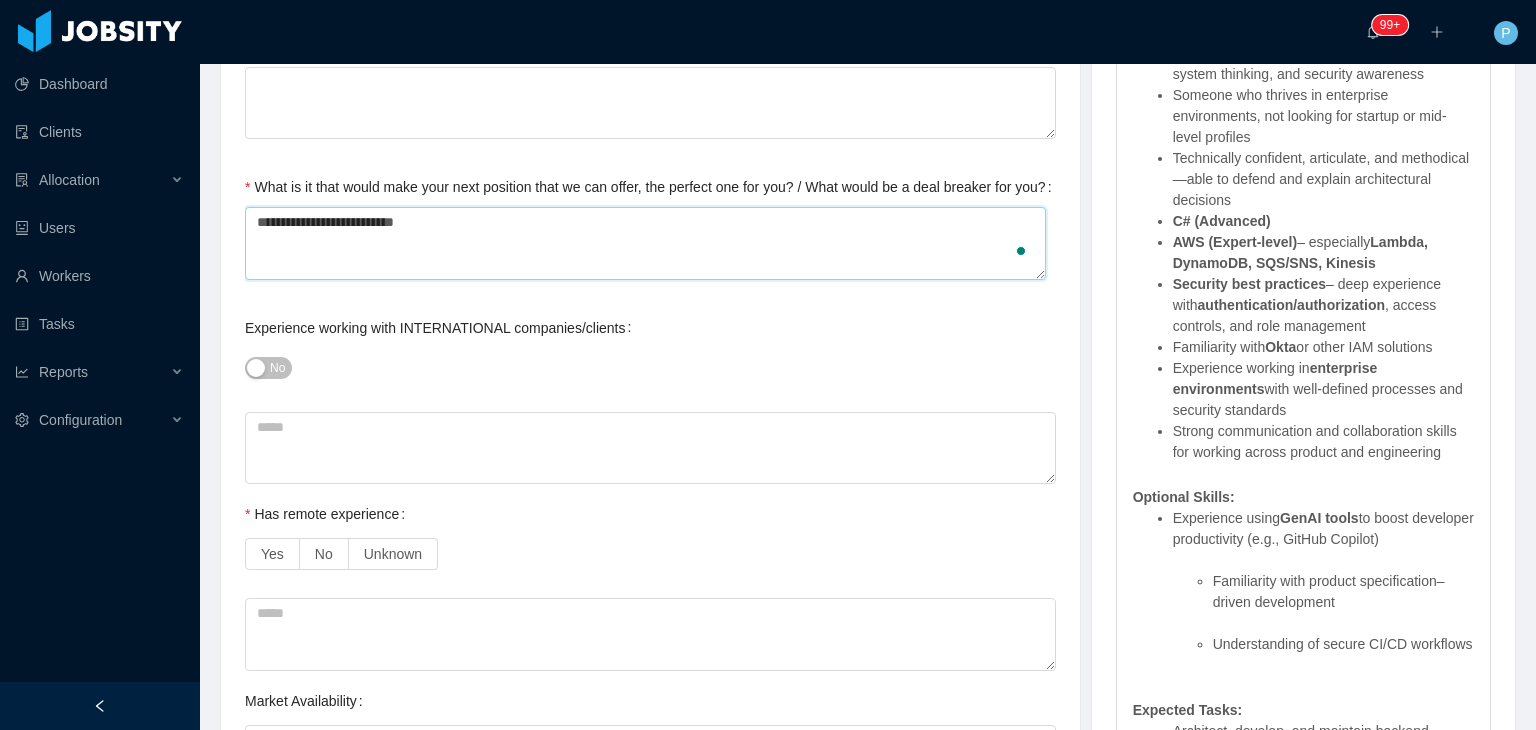 type 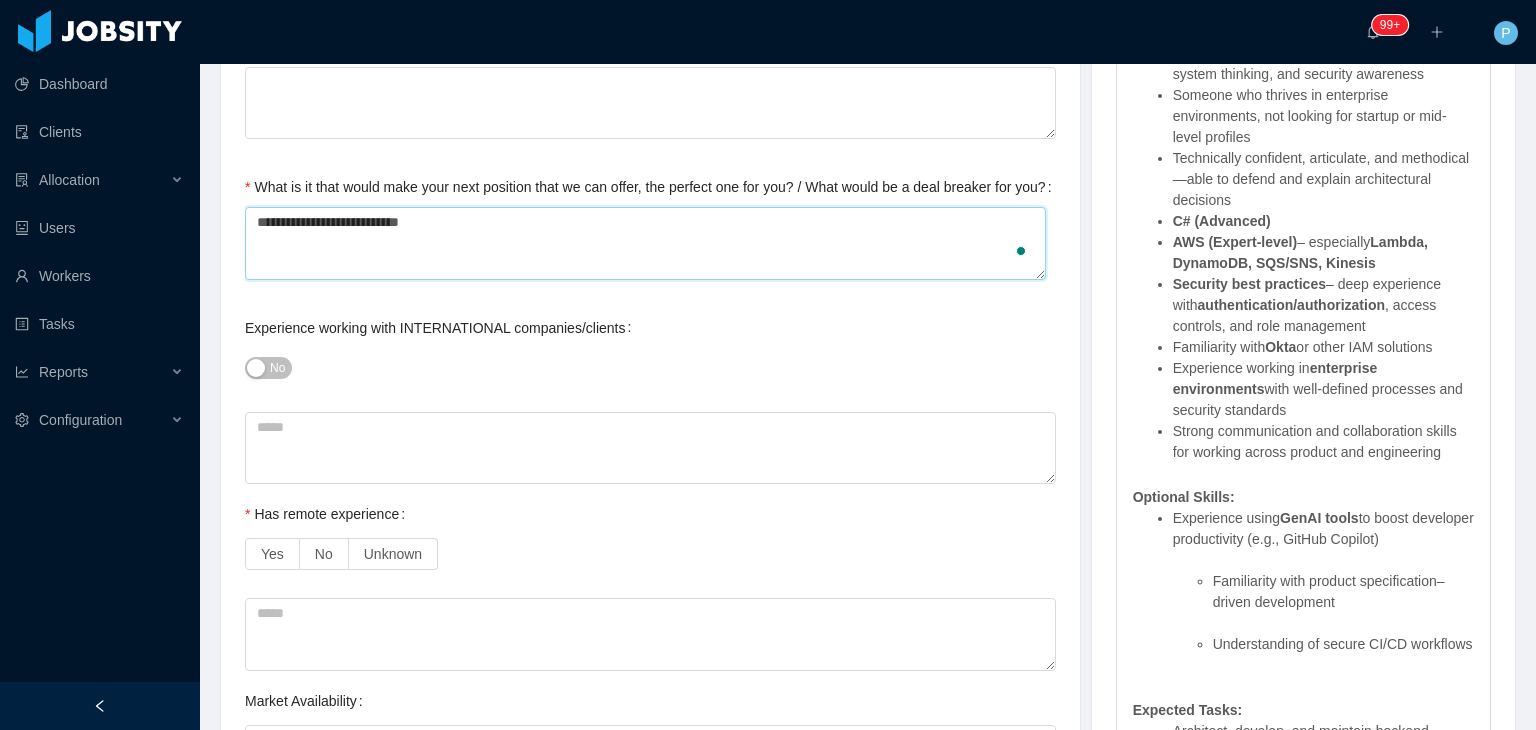type 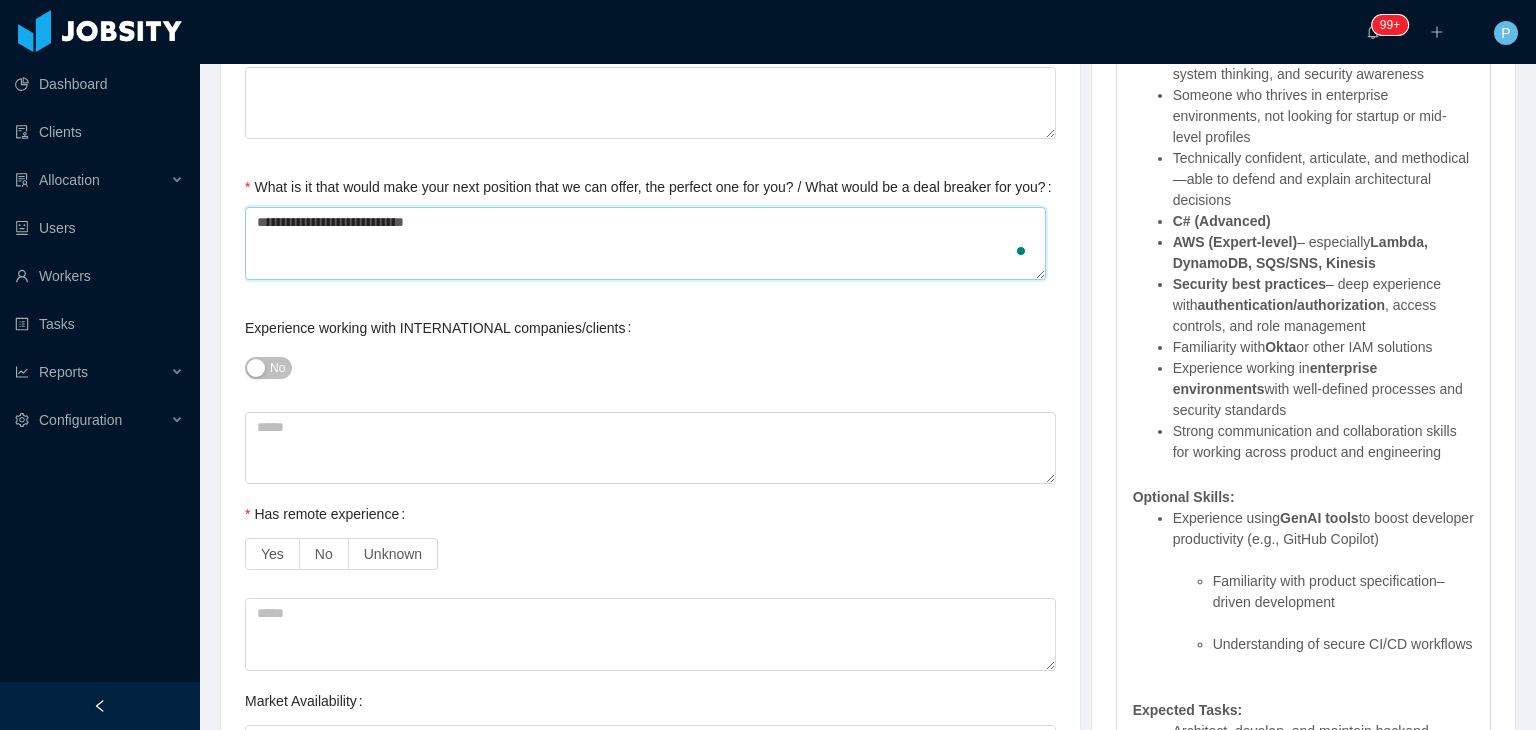 type 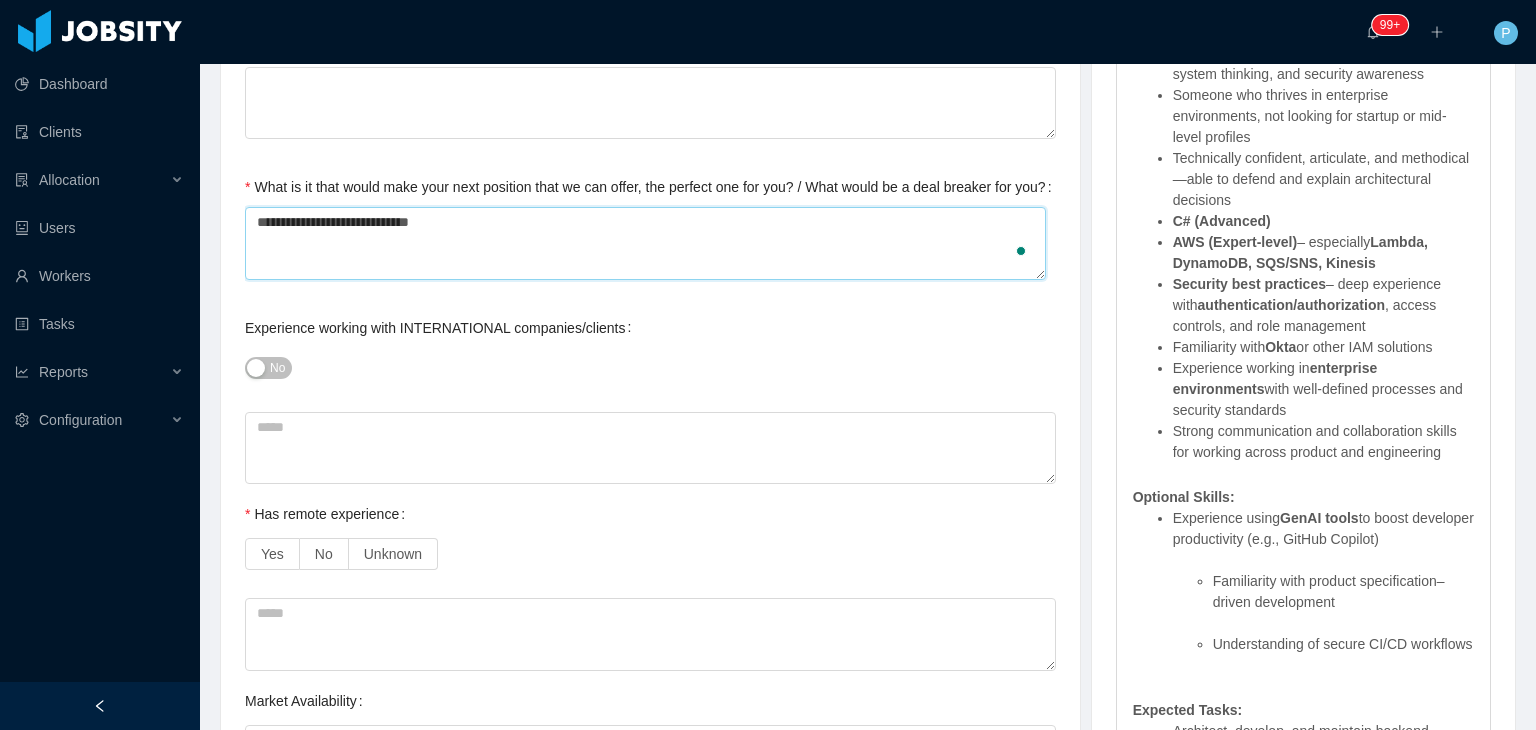 type on "**********" 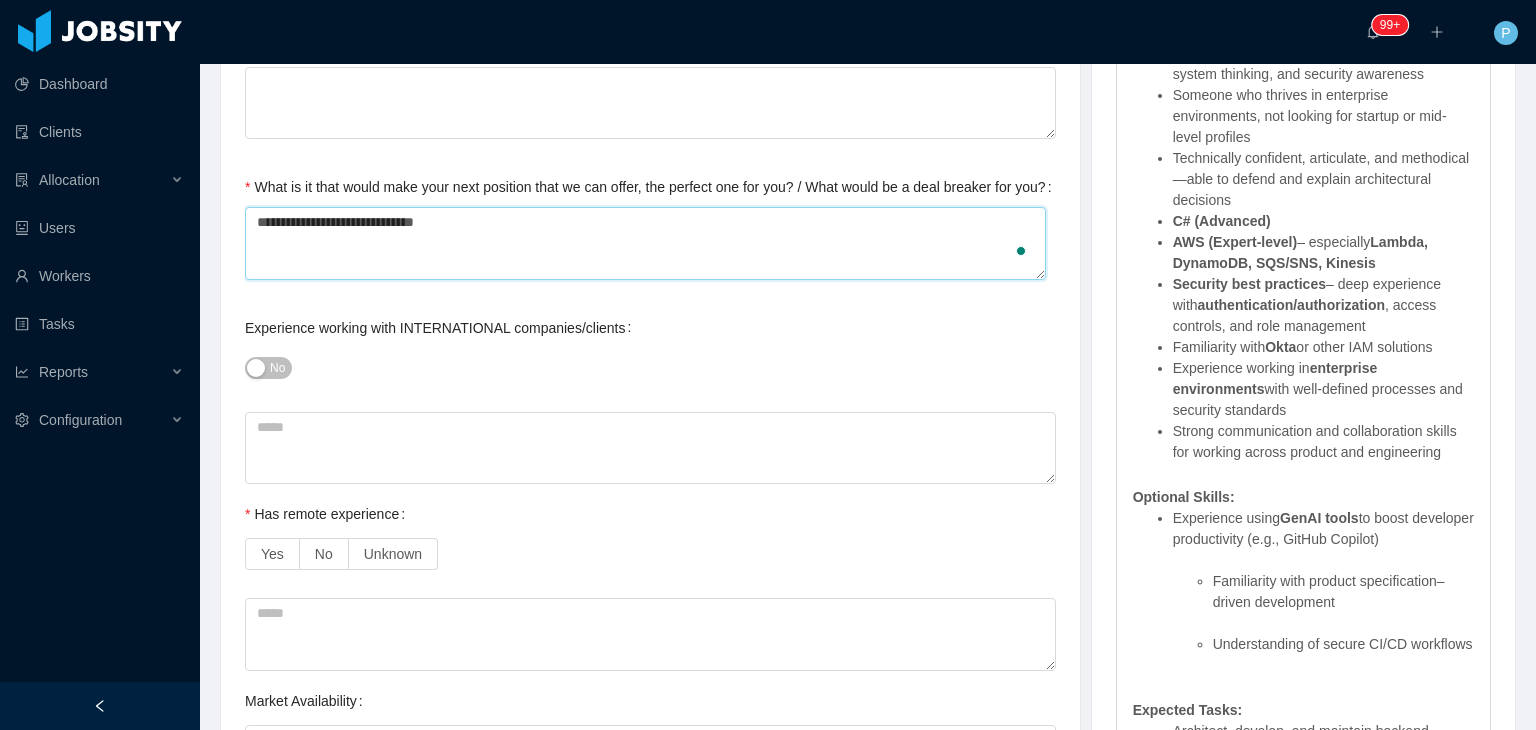type 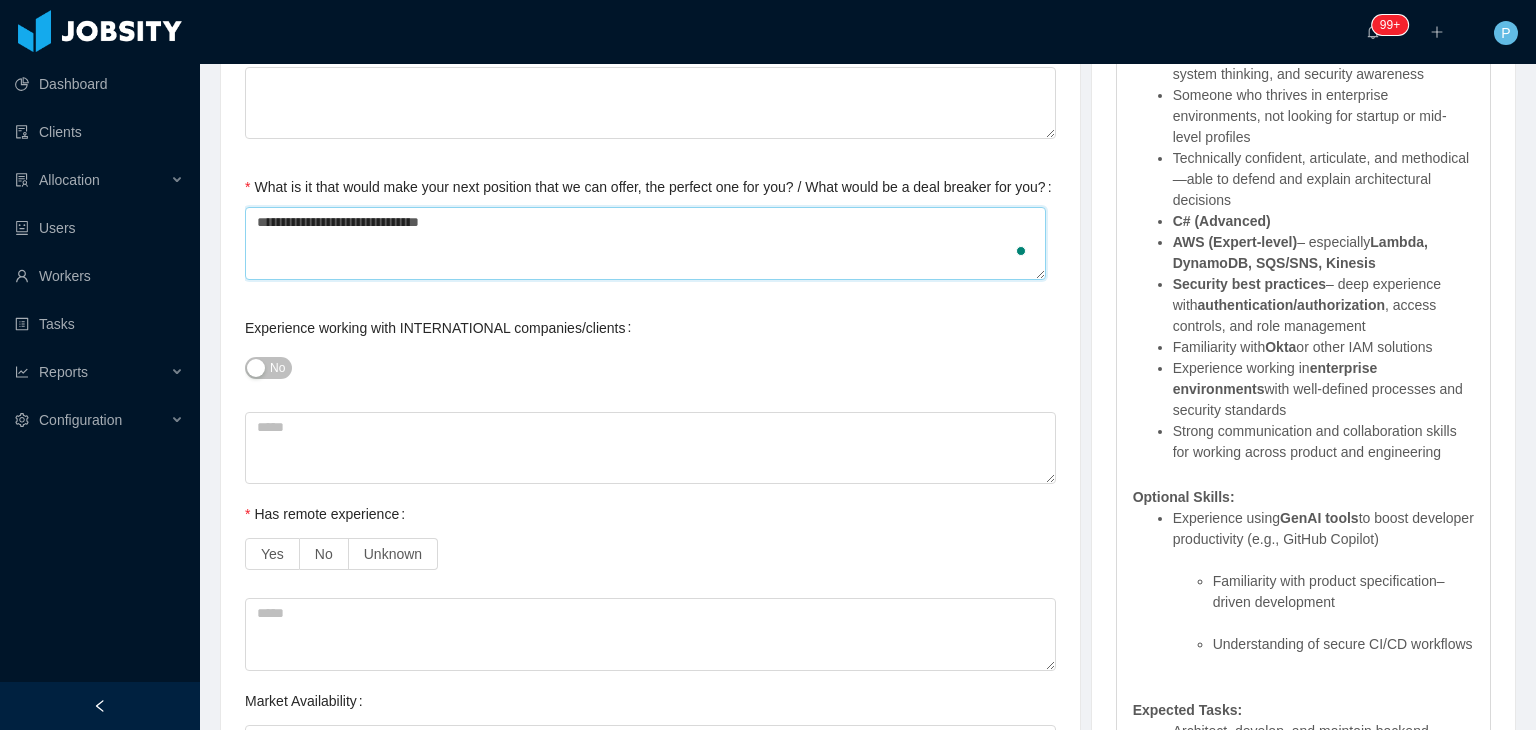 type 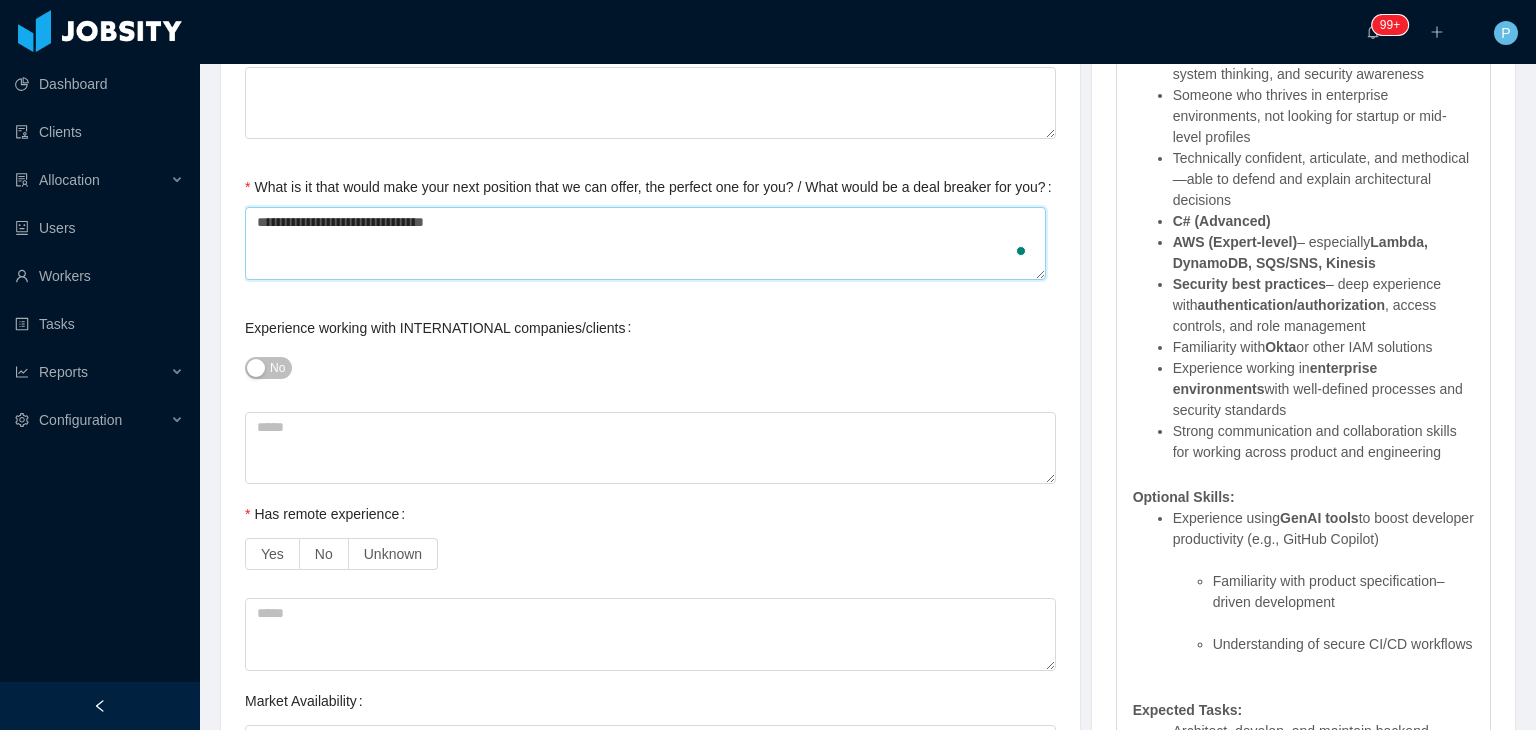 type 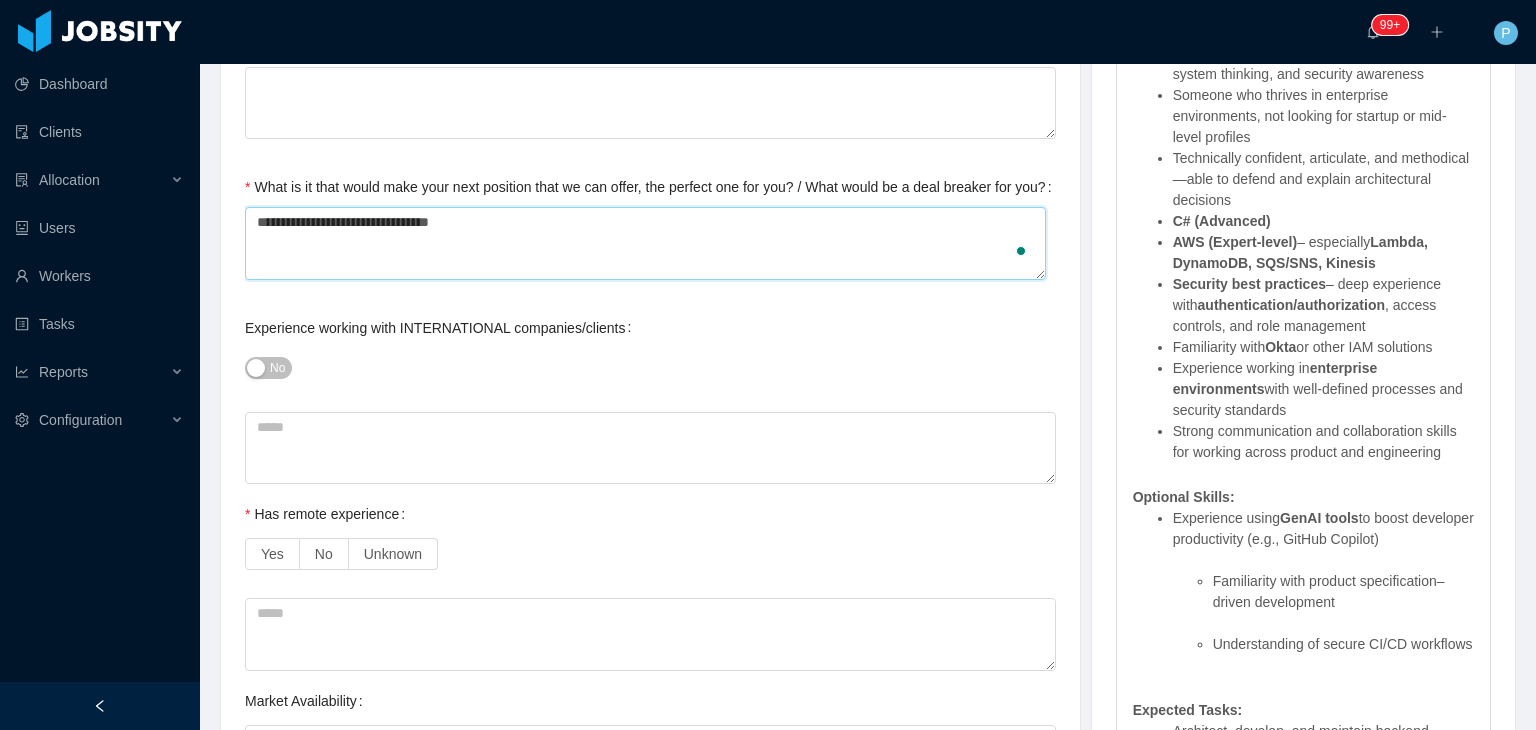 type 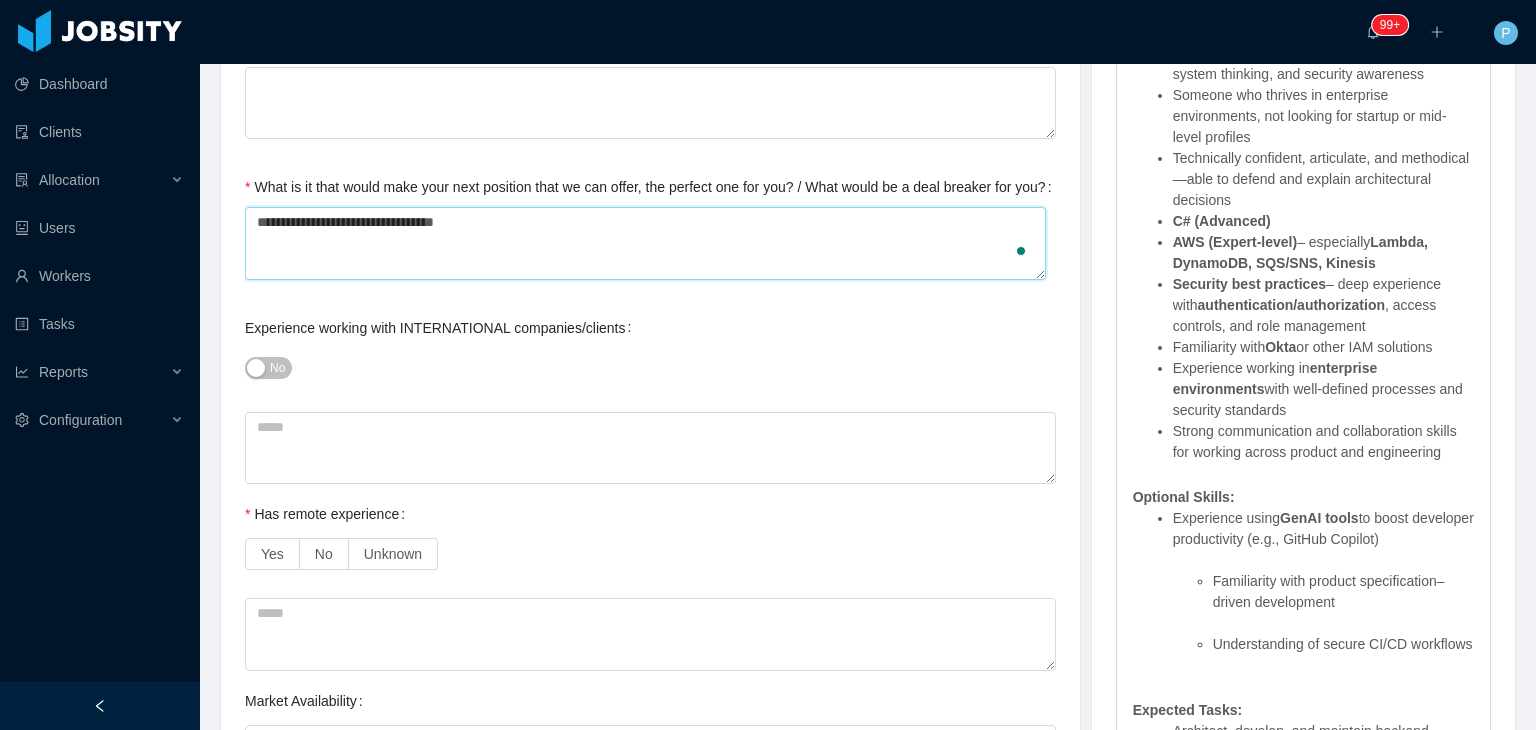 type 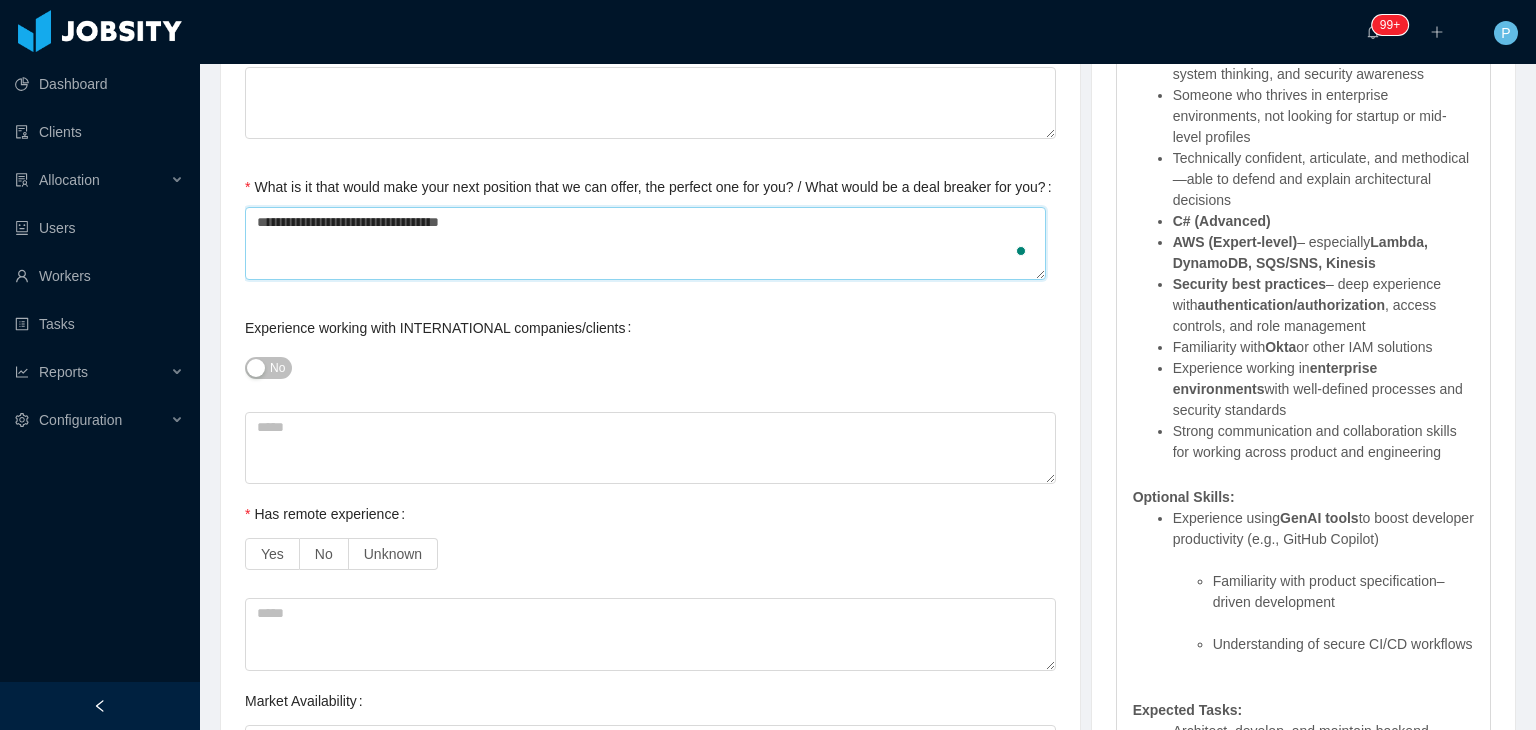 type 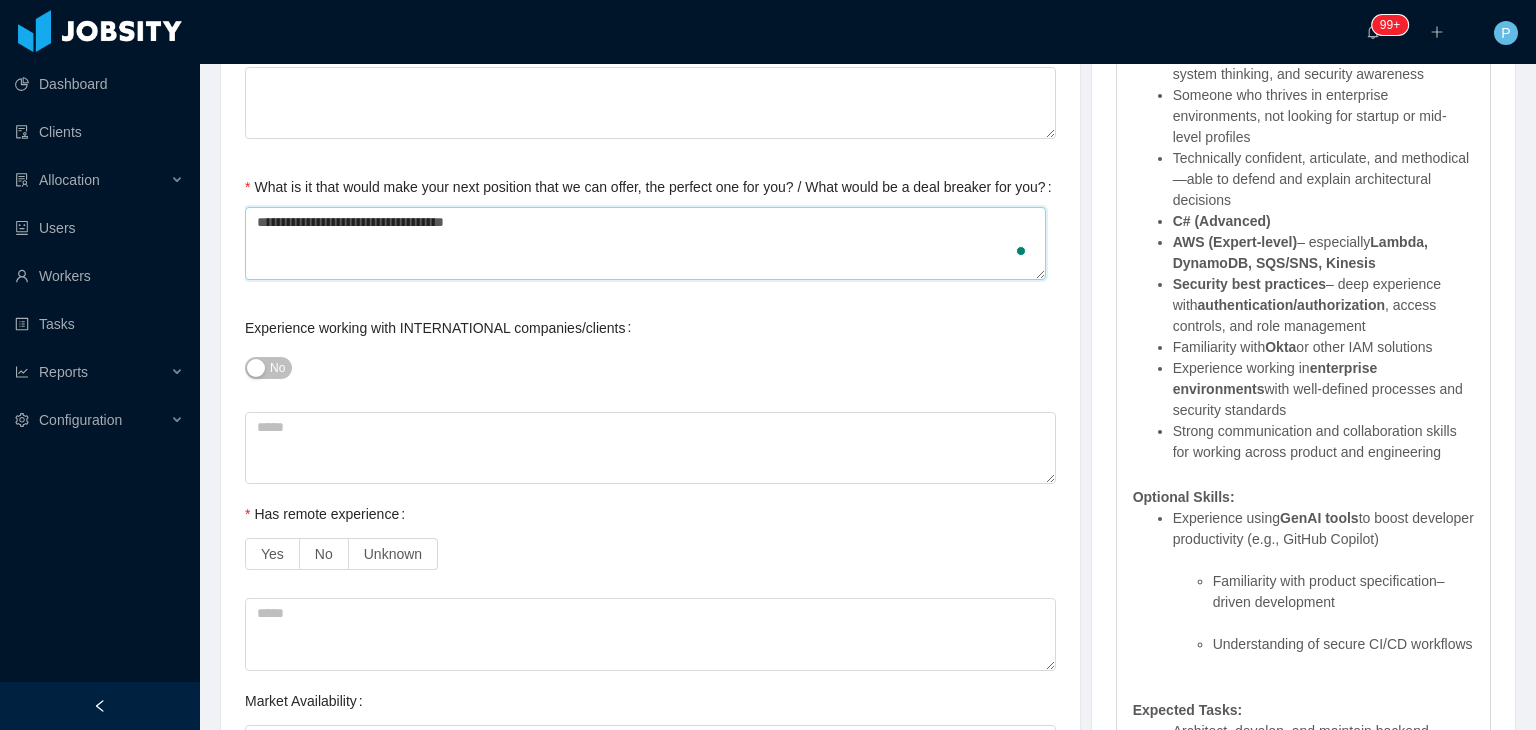 type 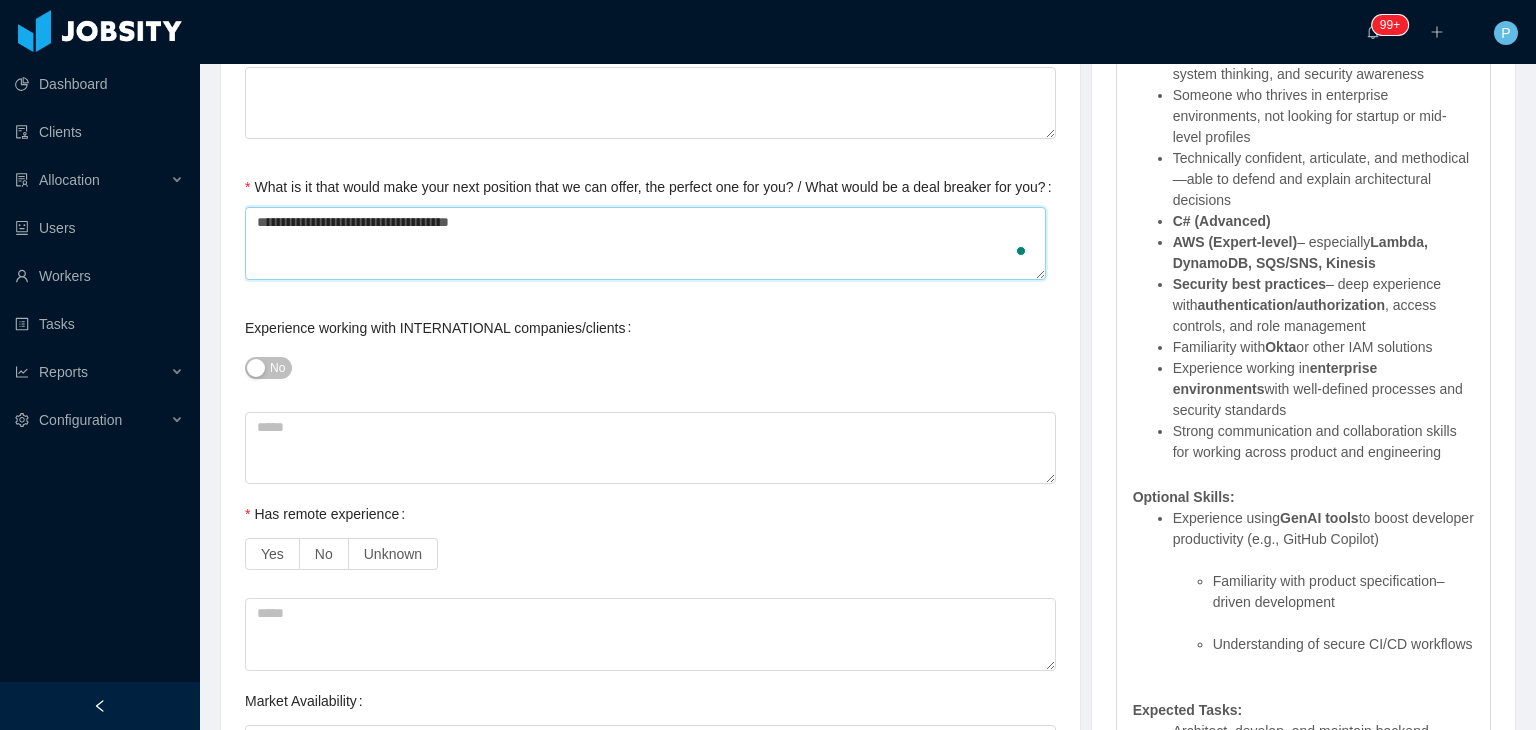 type 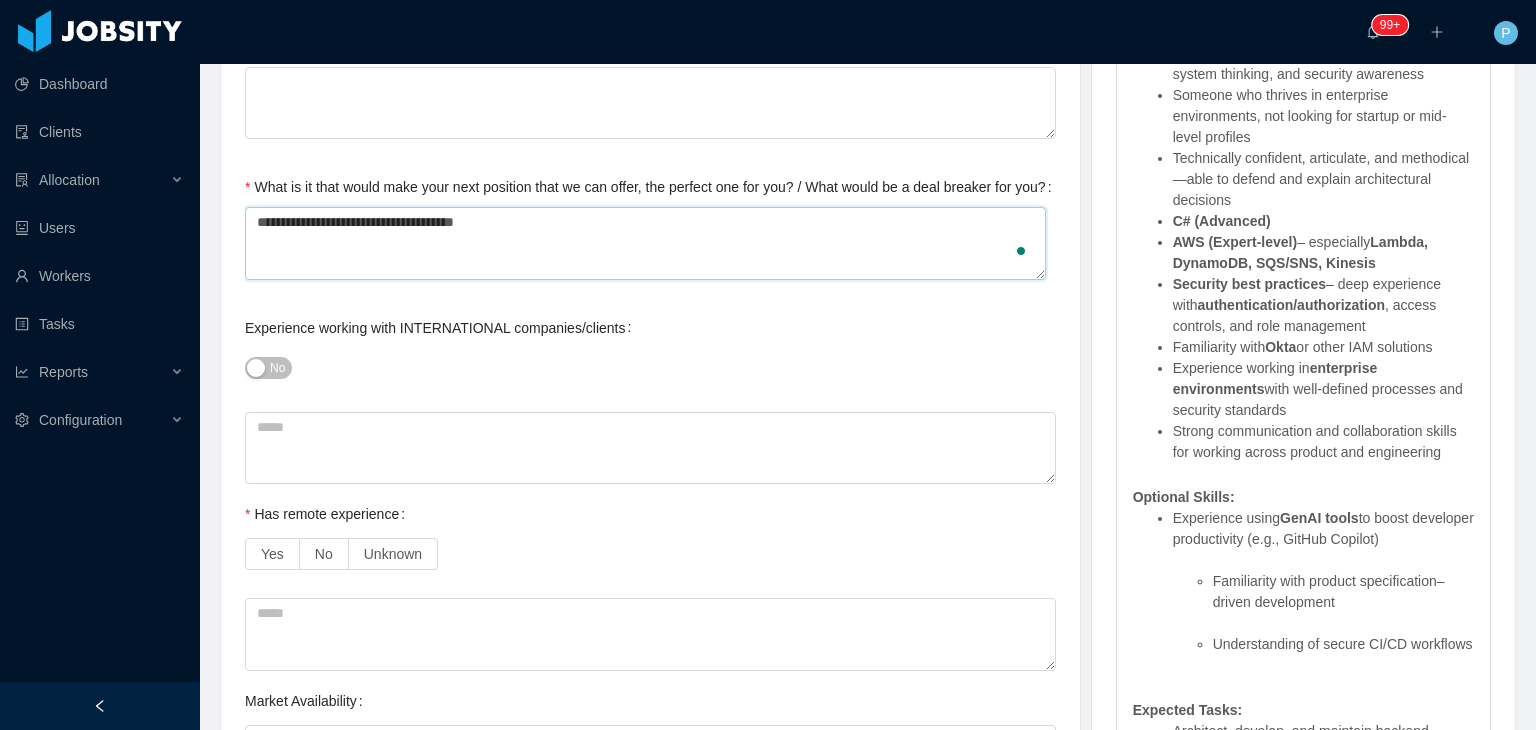 type on "**********" 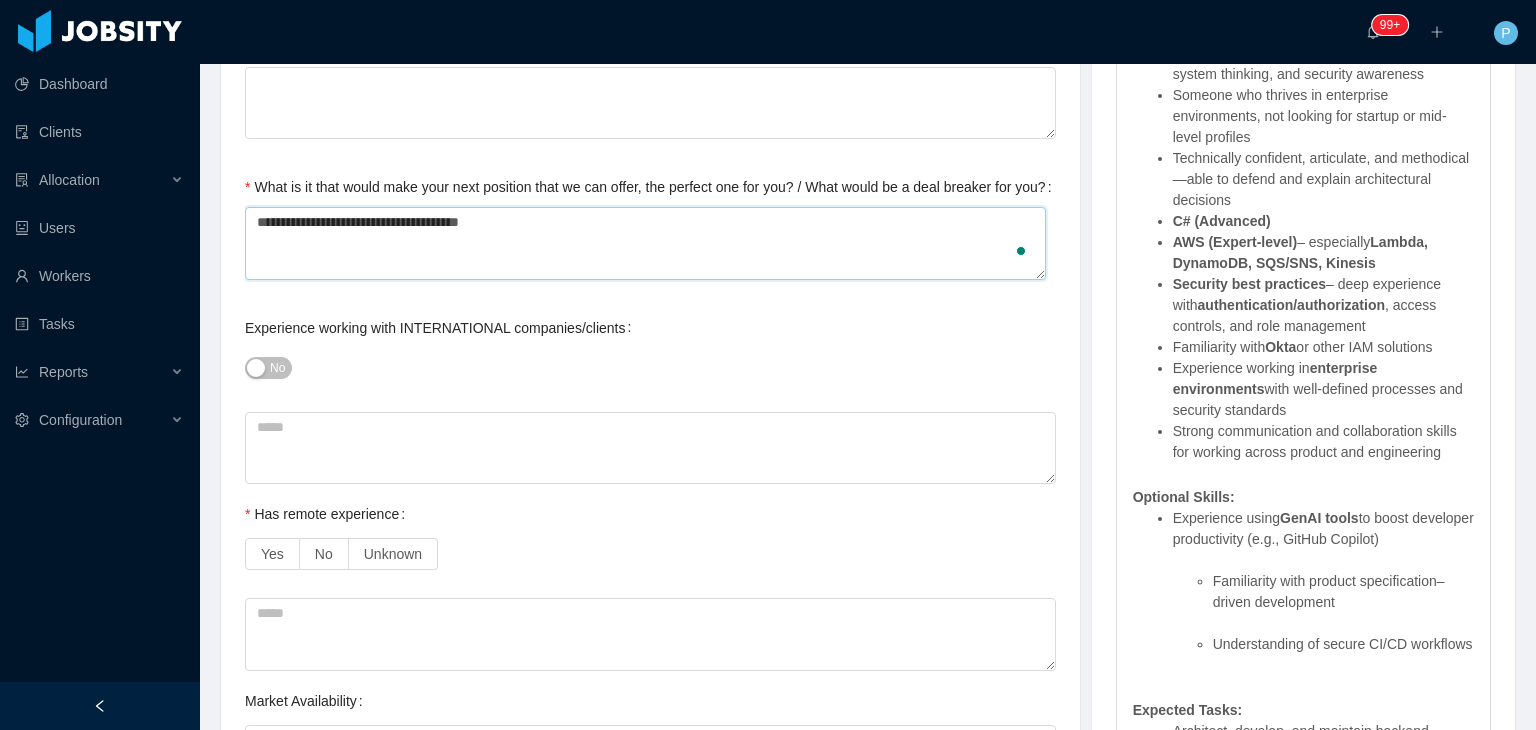 type 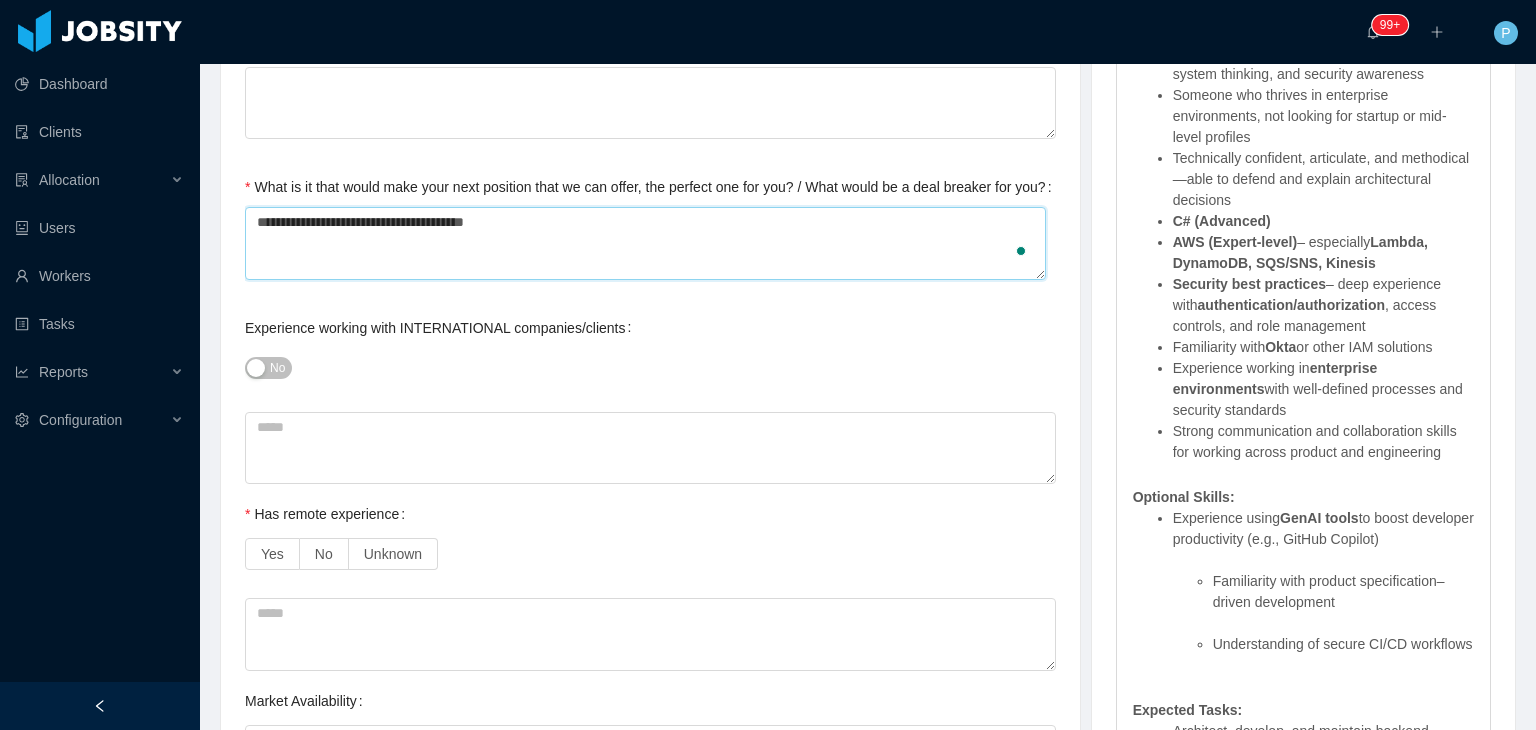 type 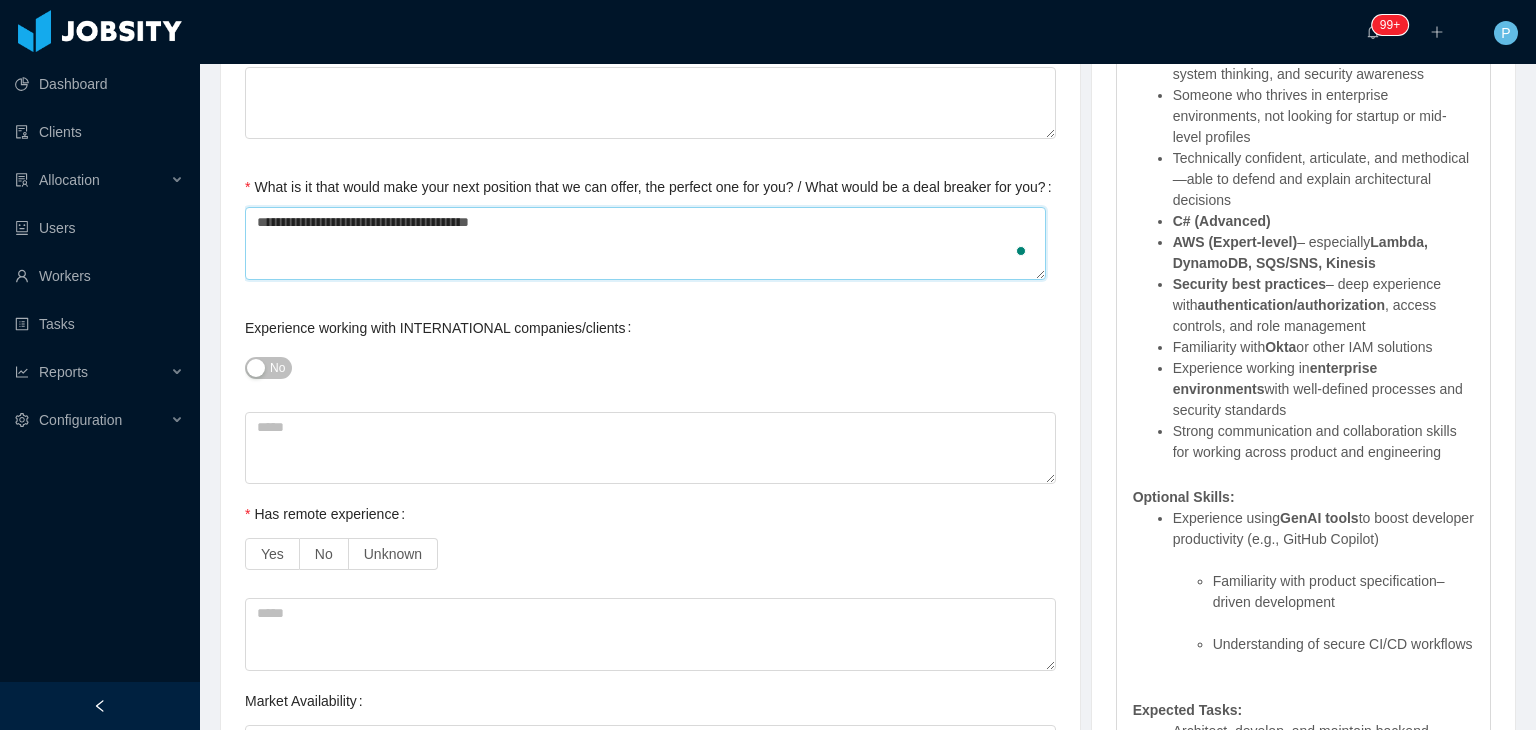 type 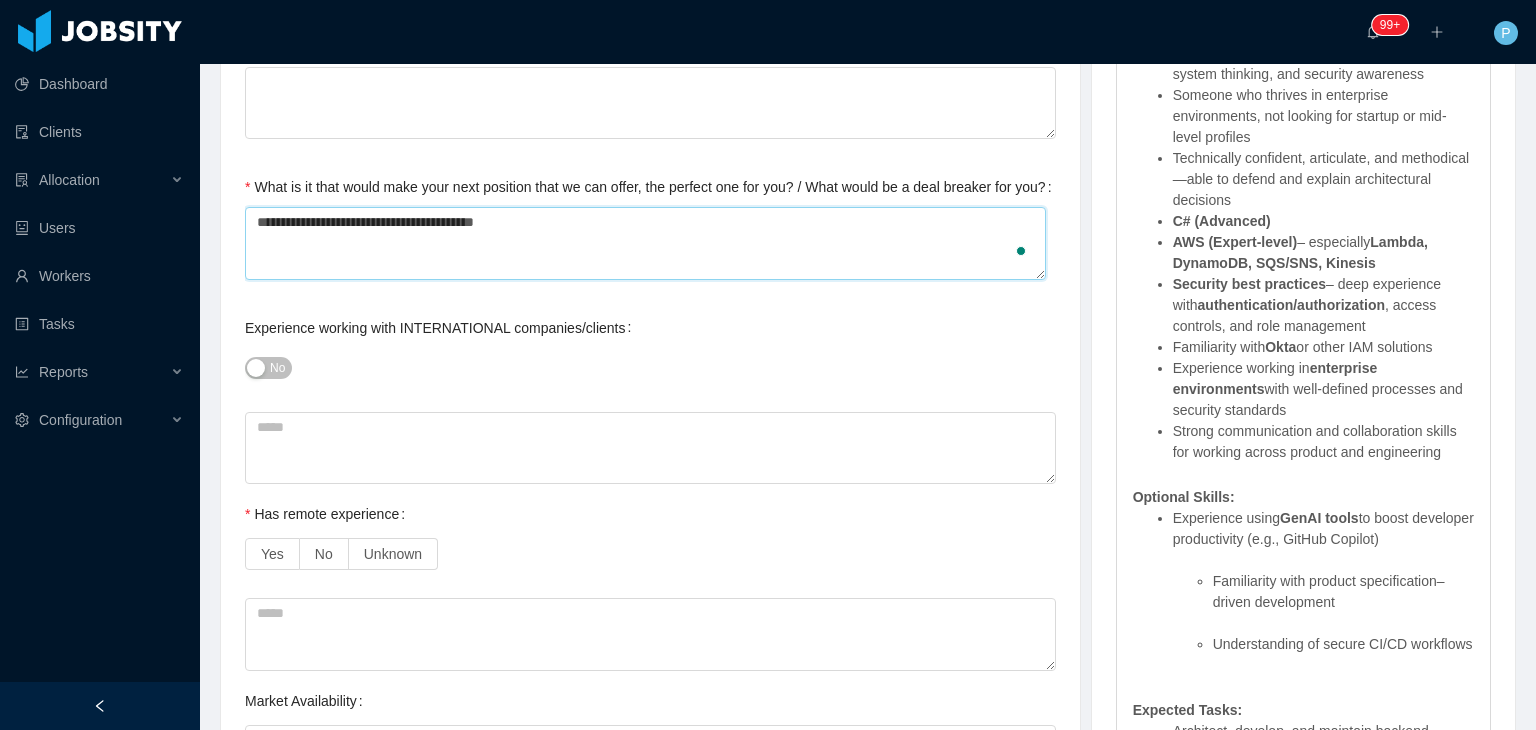 type 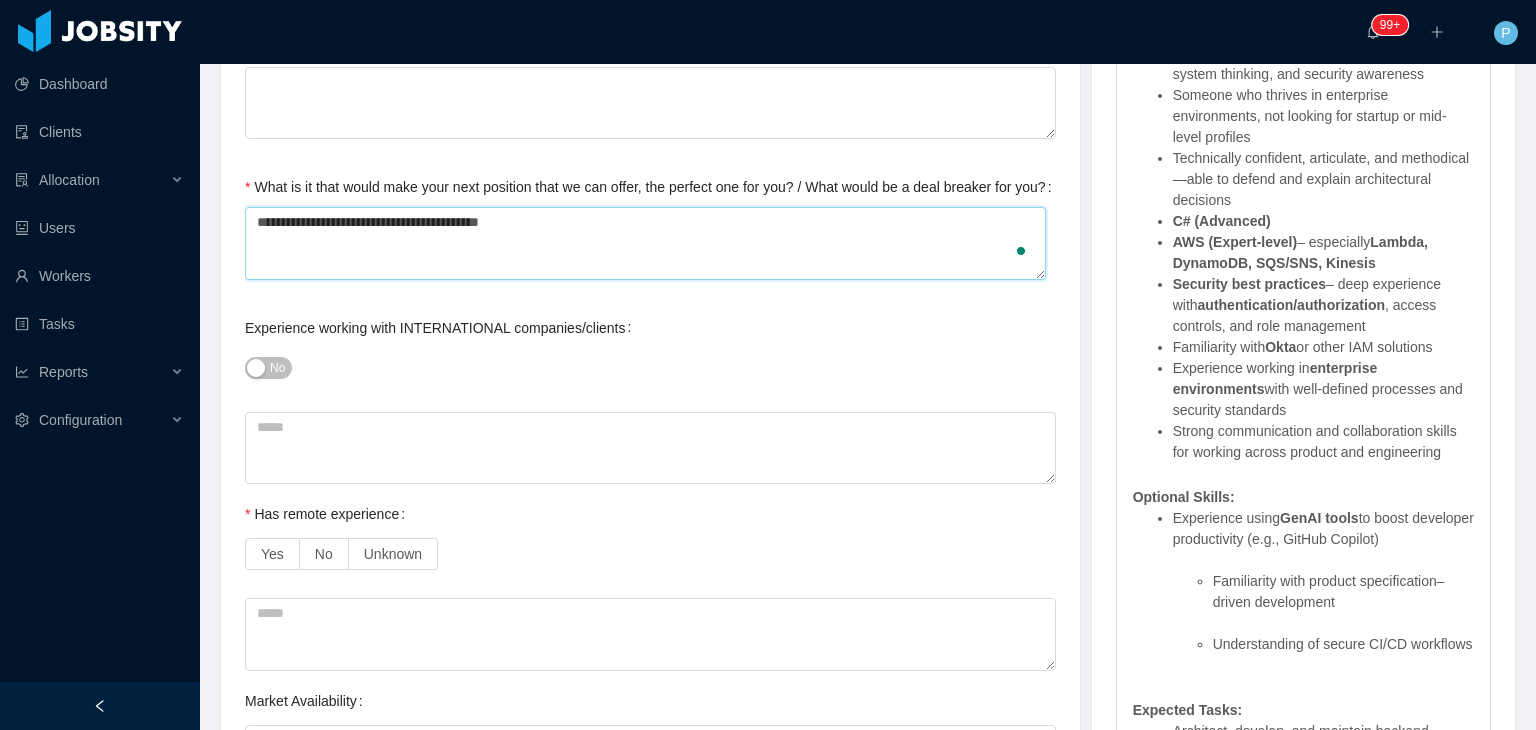 type 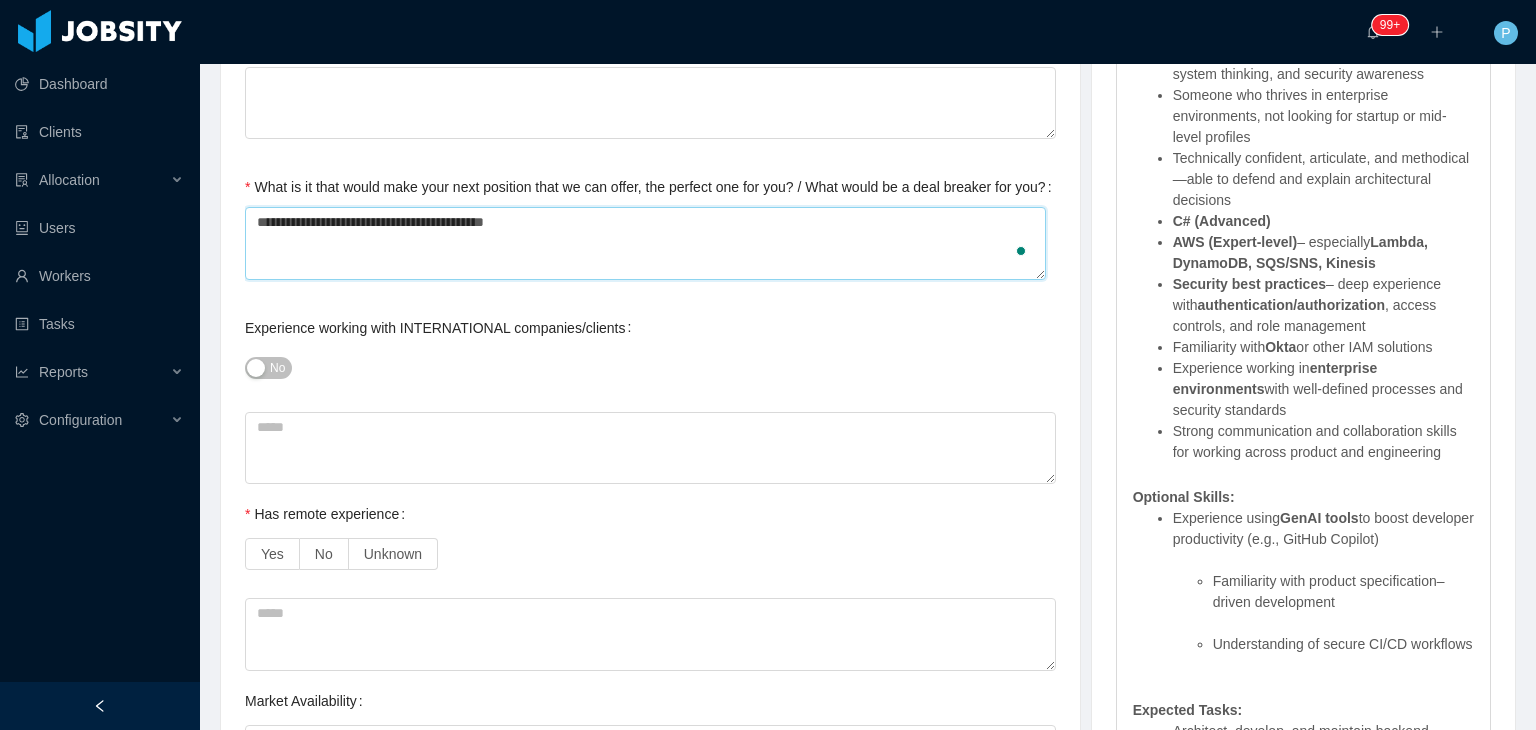 type 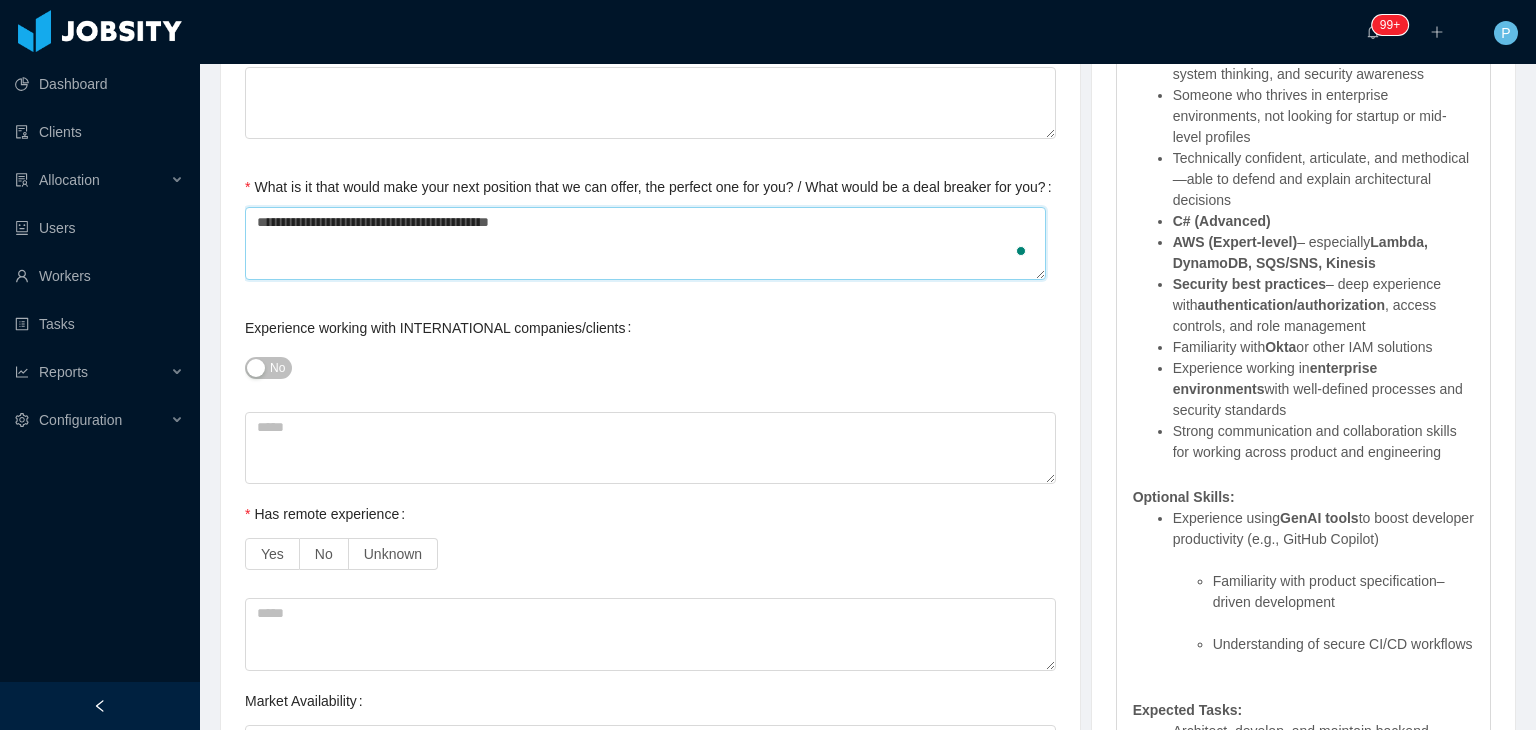 type 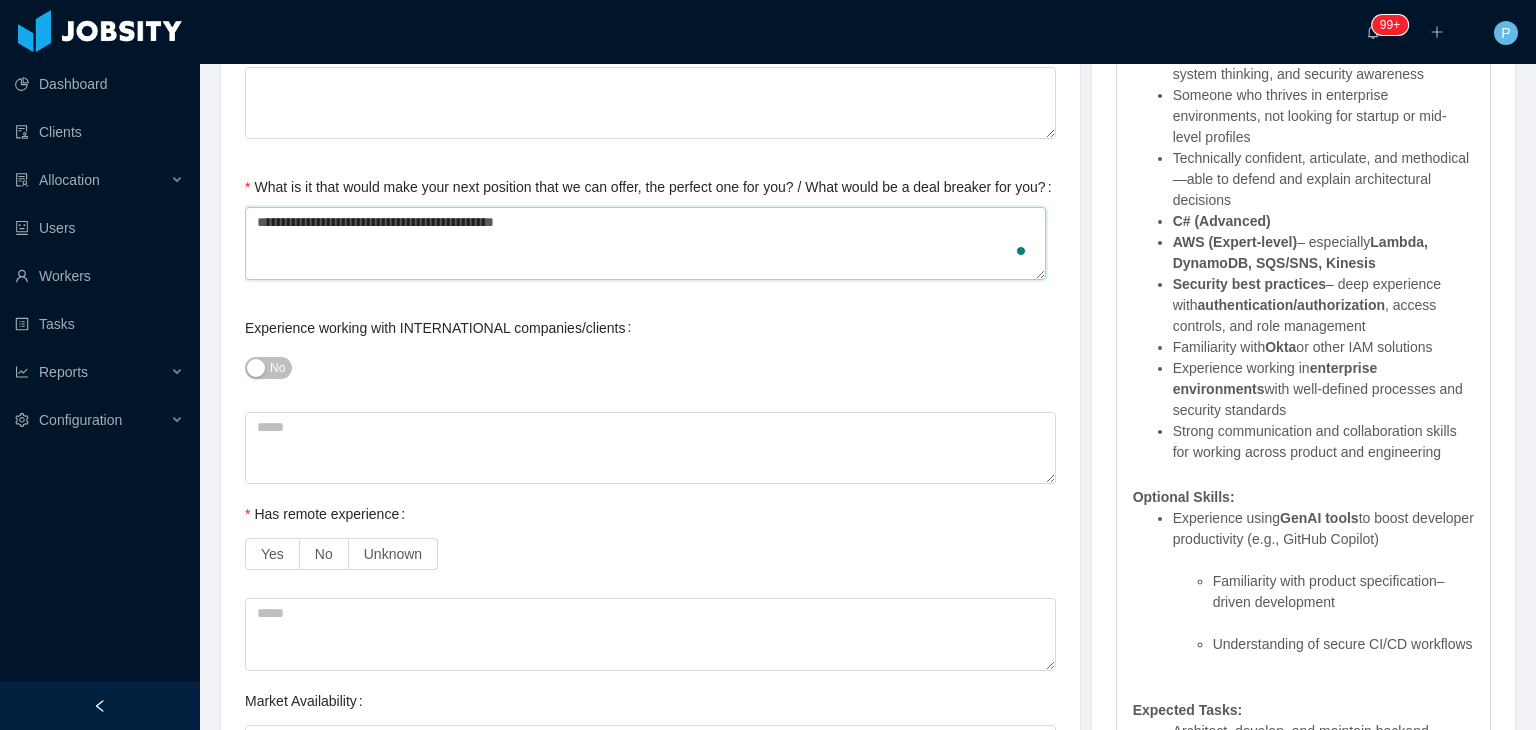type 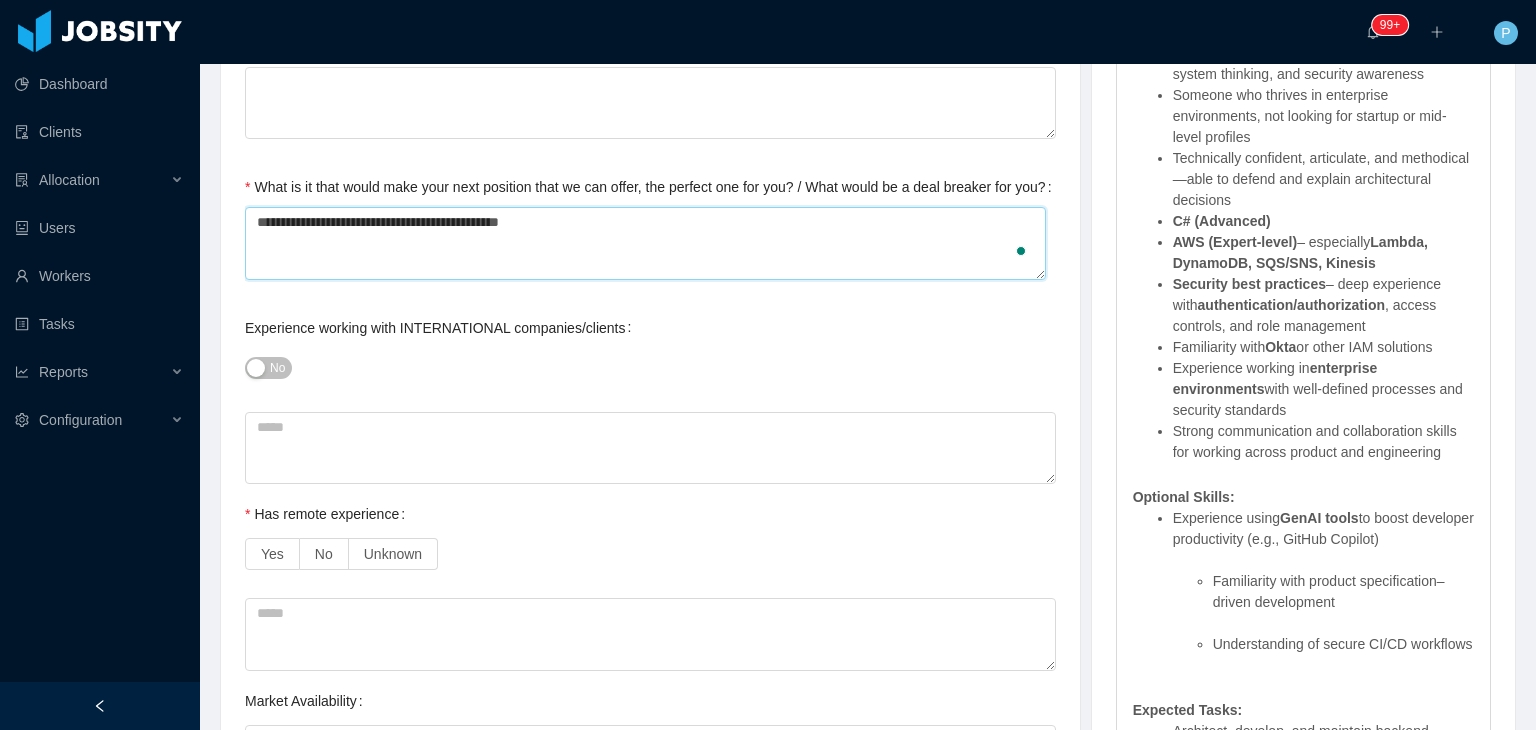 type 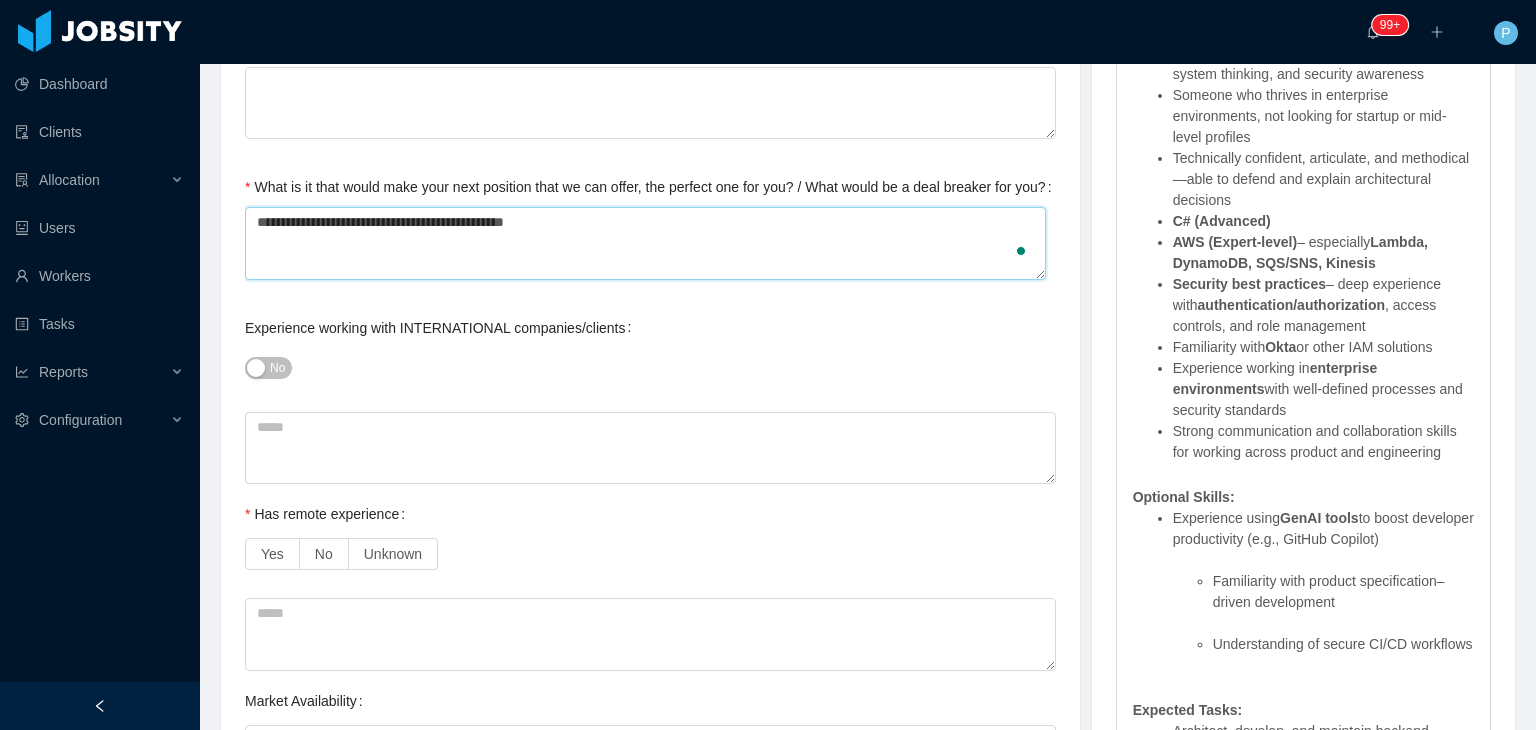 type 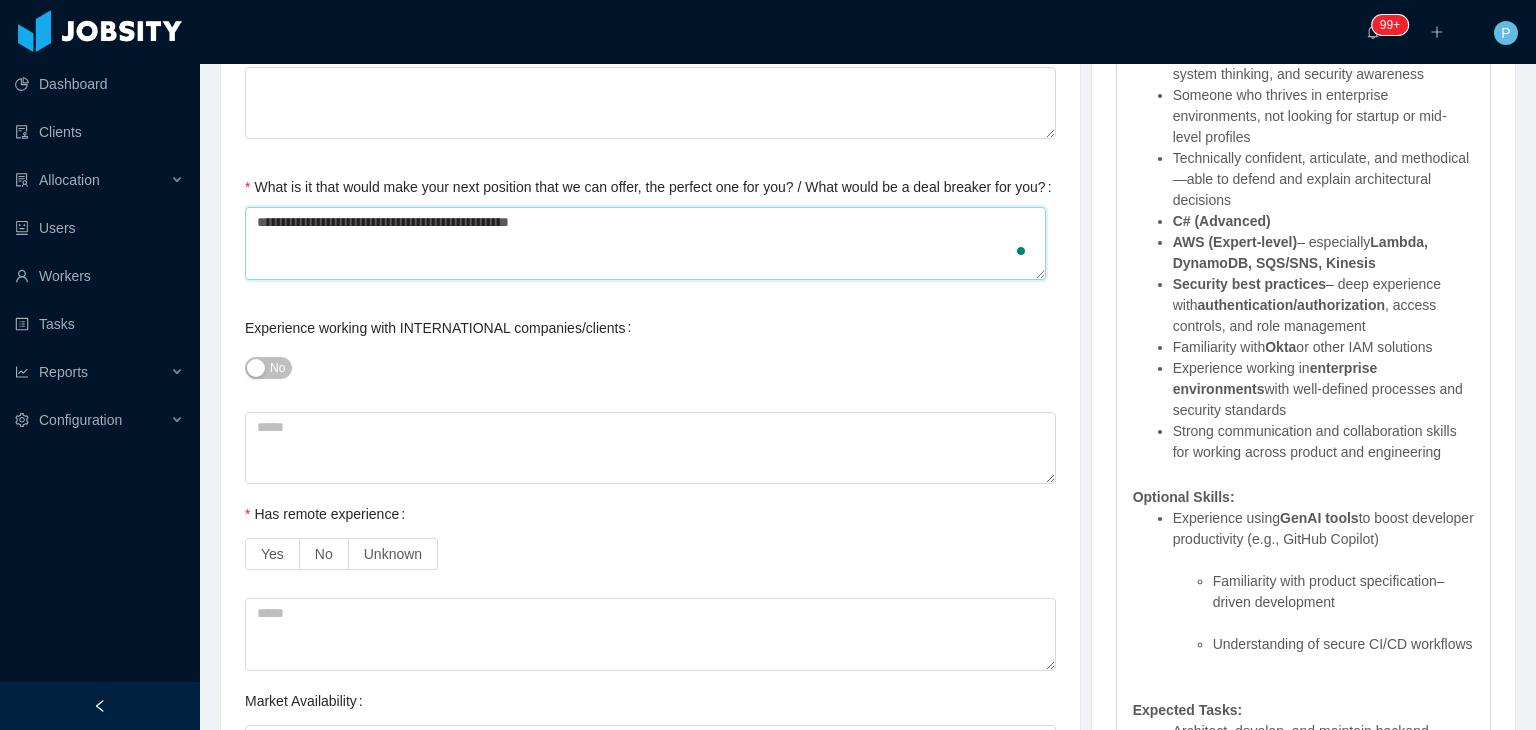 type 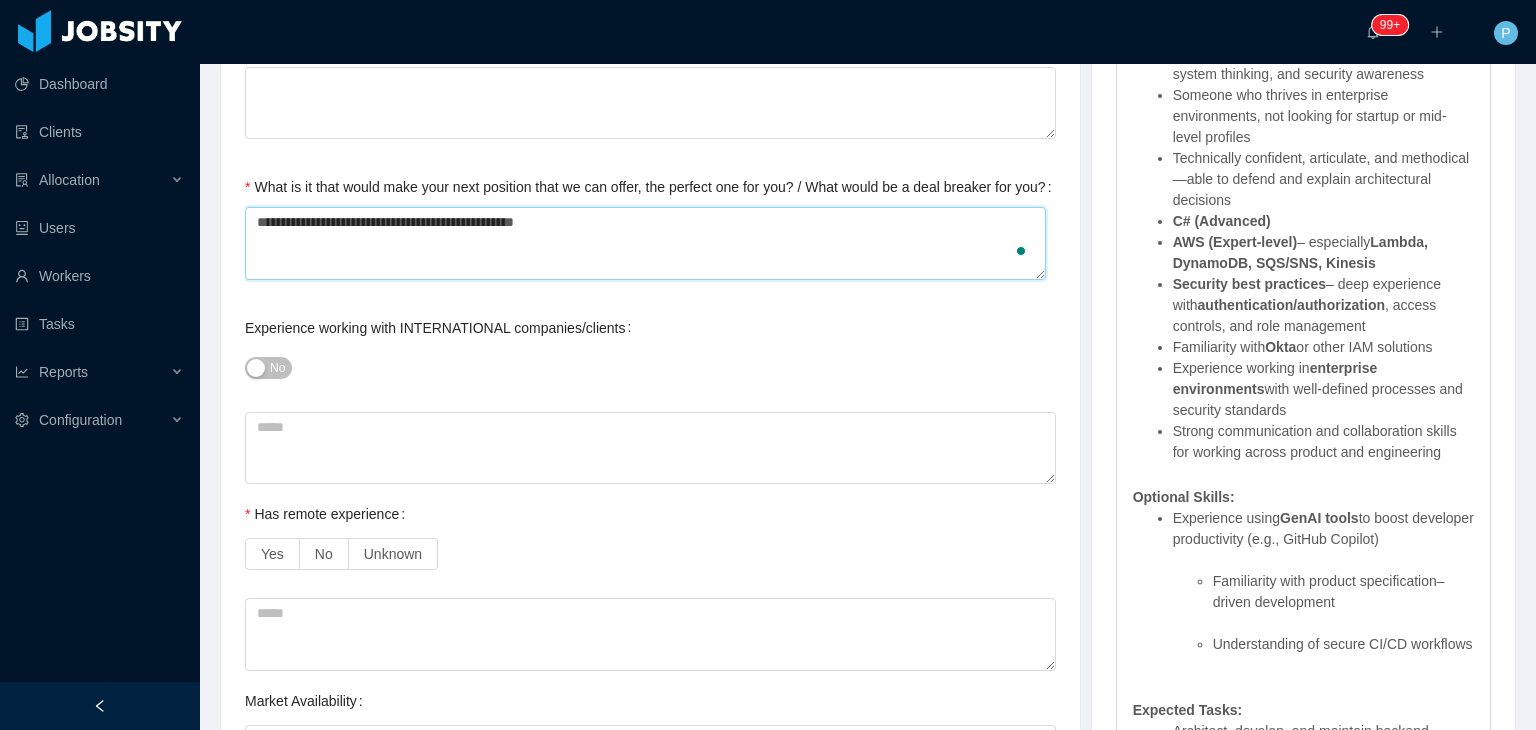 type 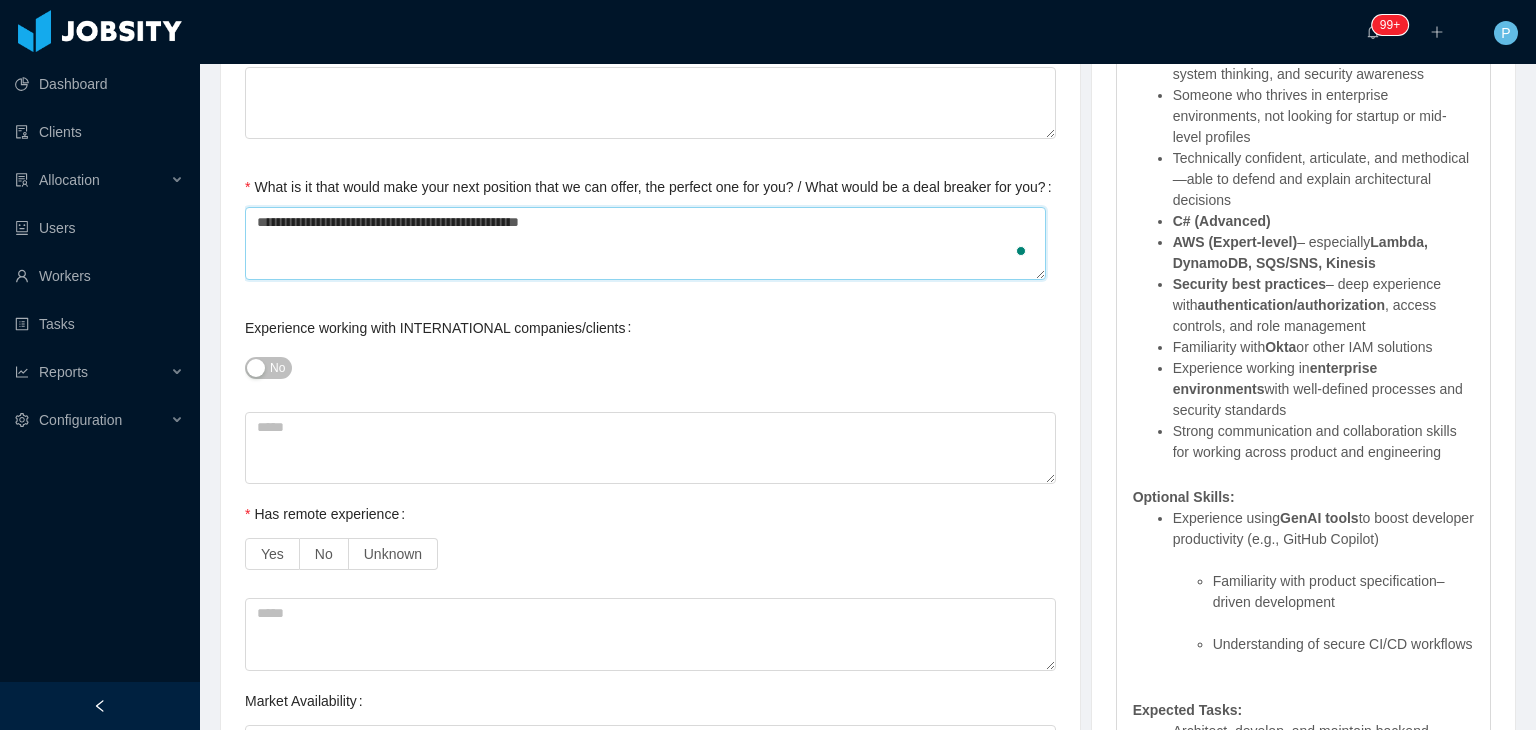 type 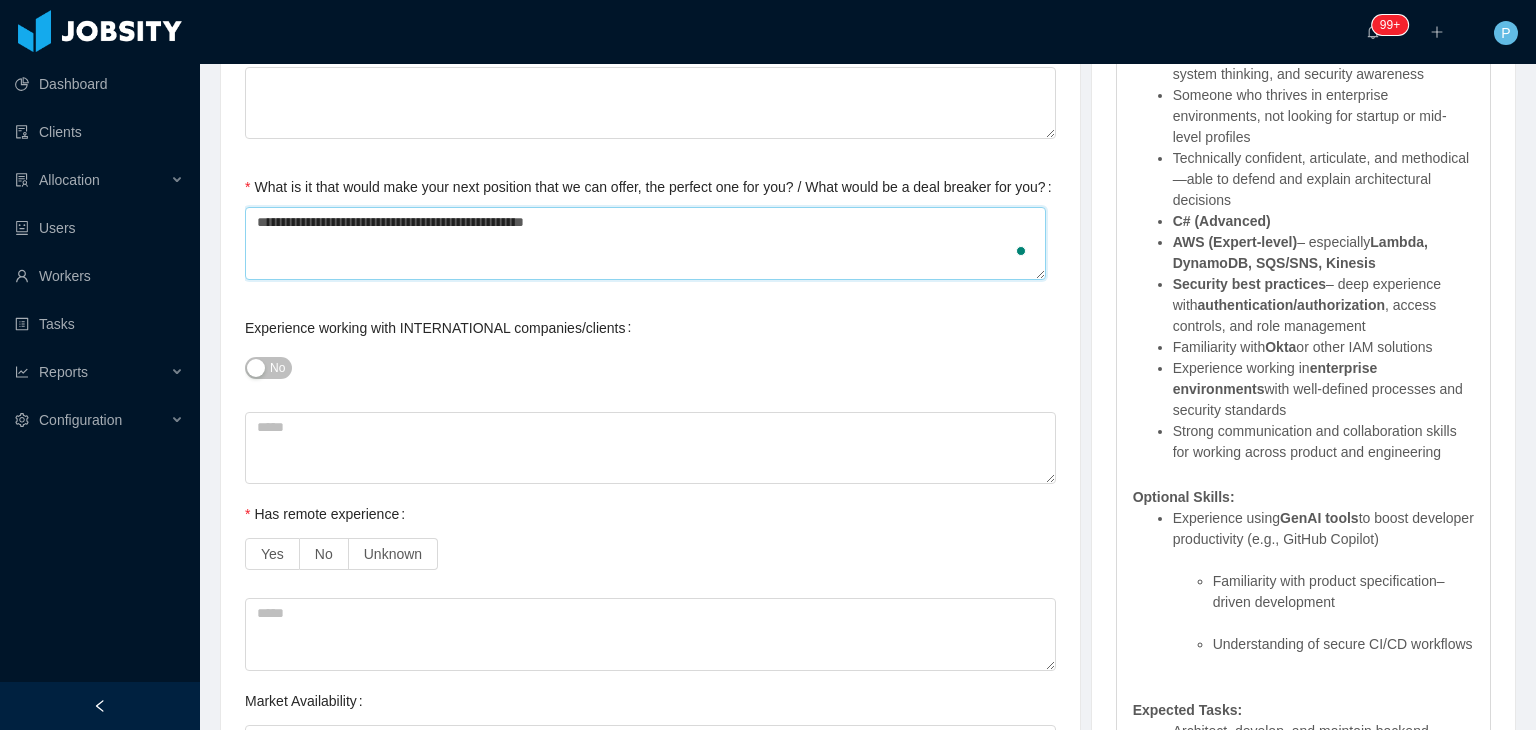 type on "**********" 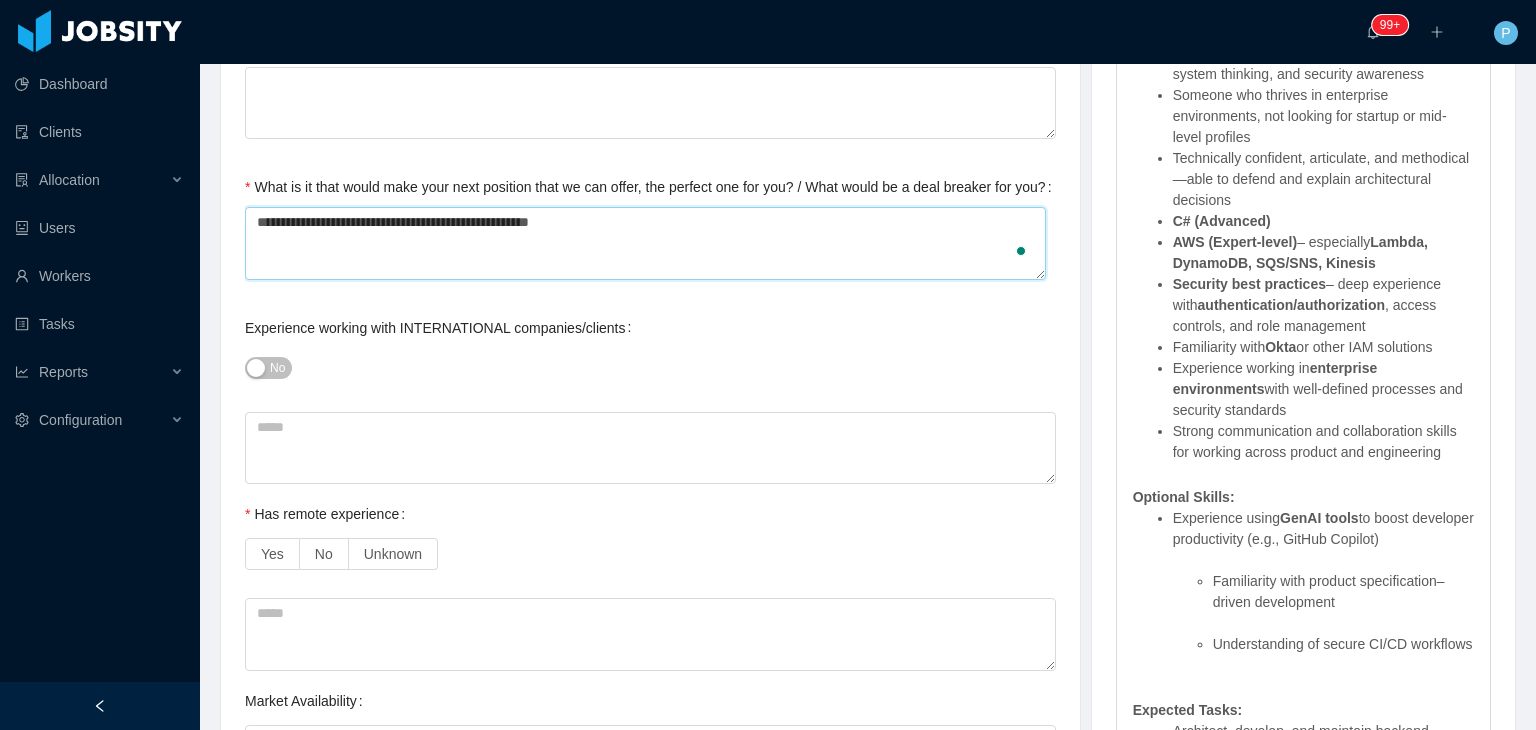 type 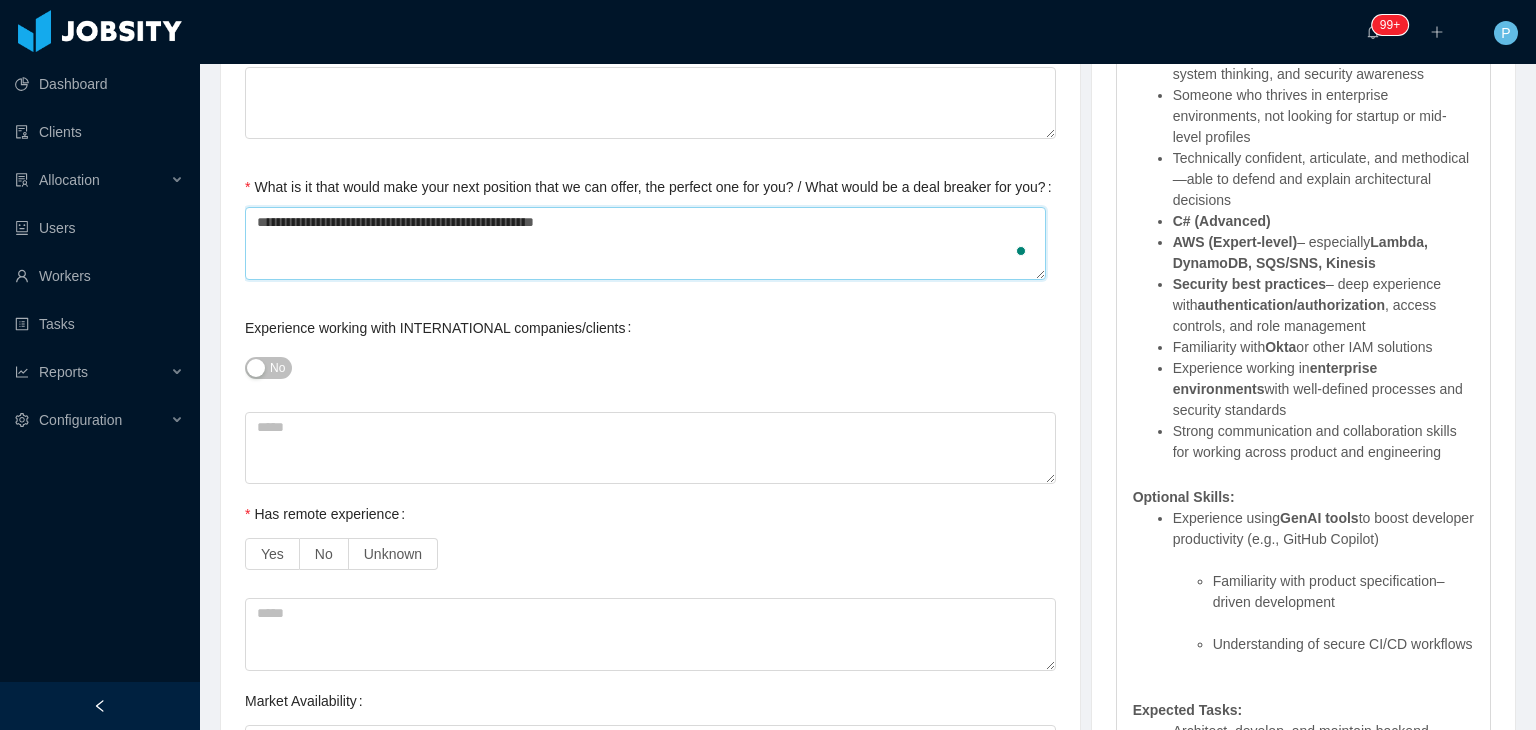 type 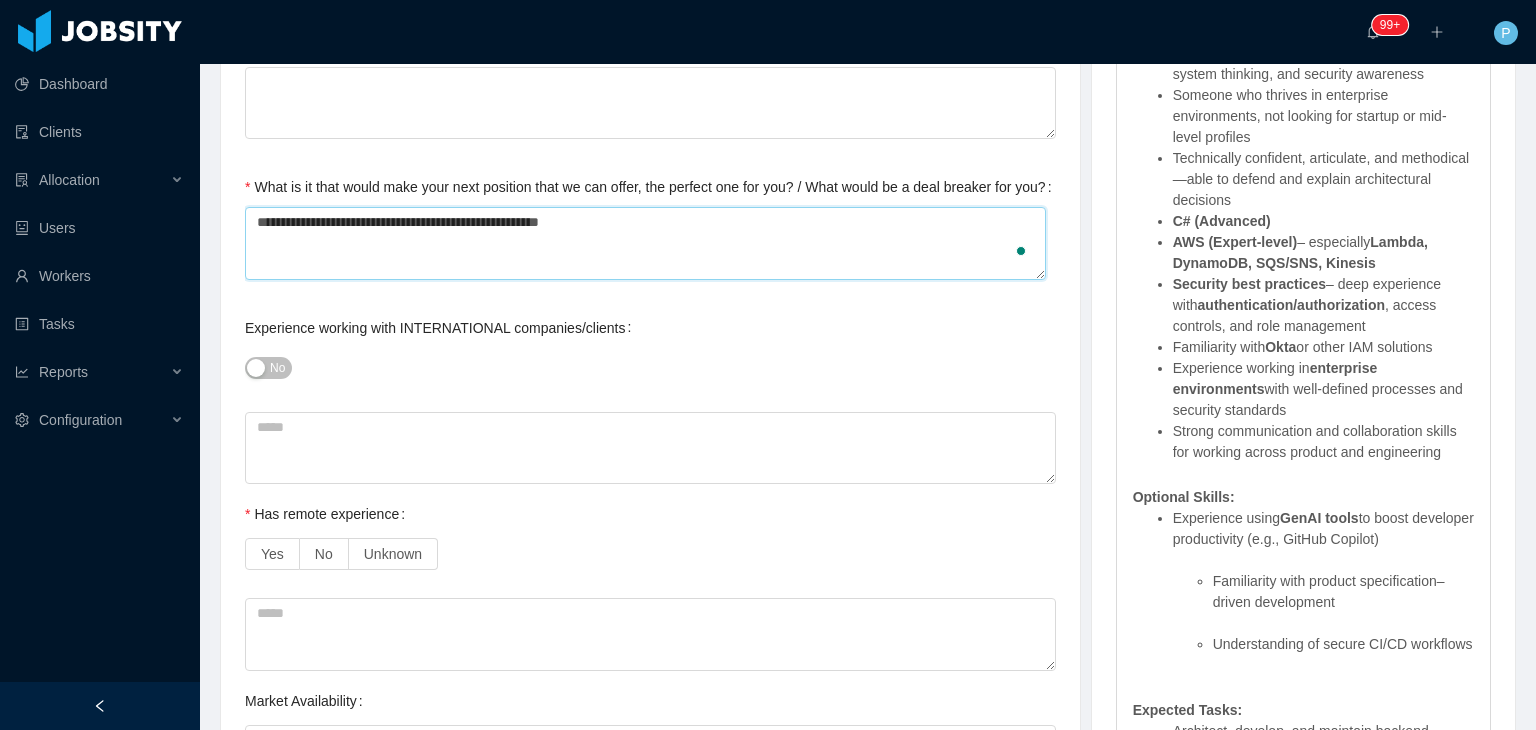 type 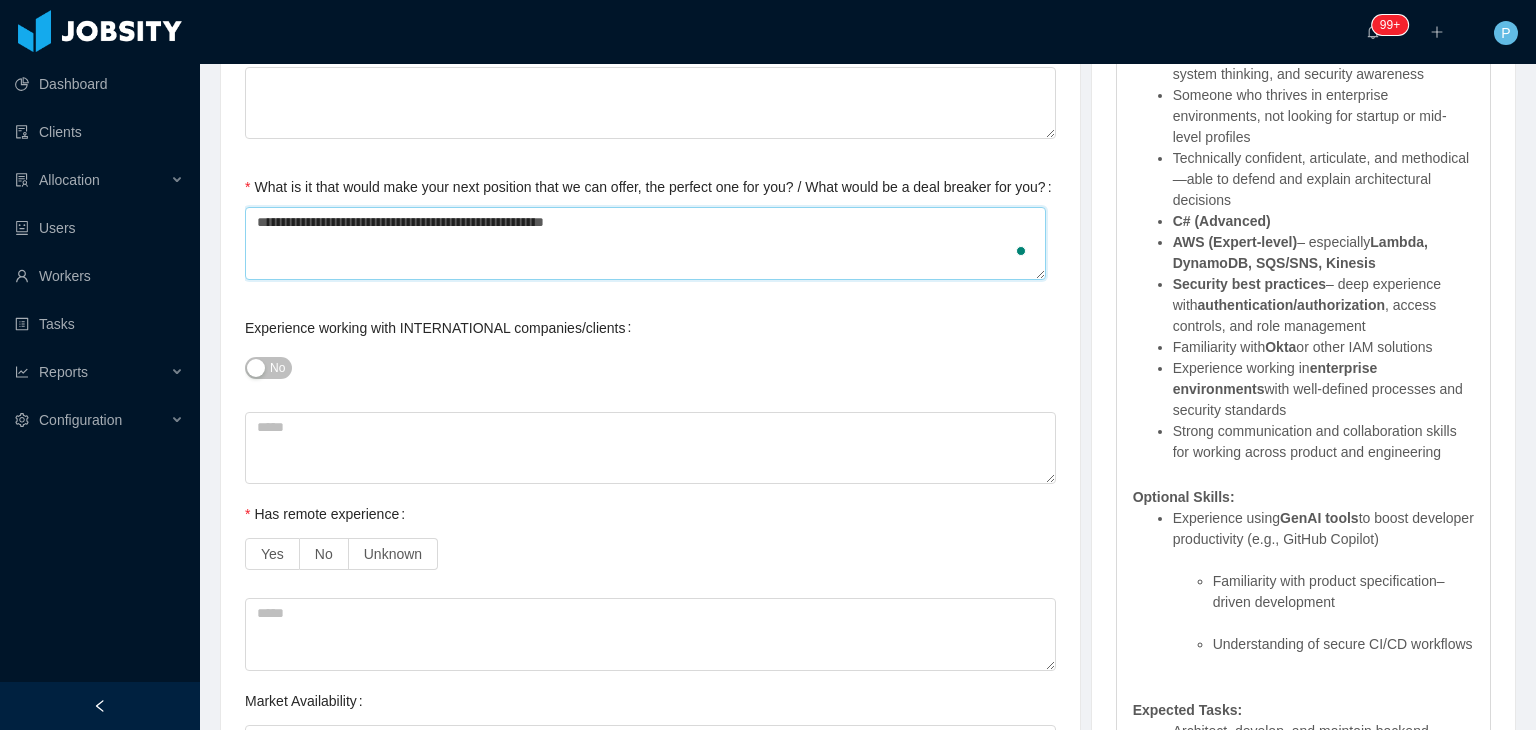 type 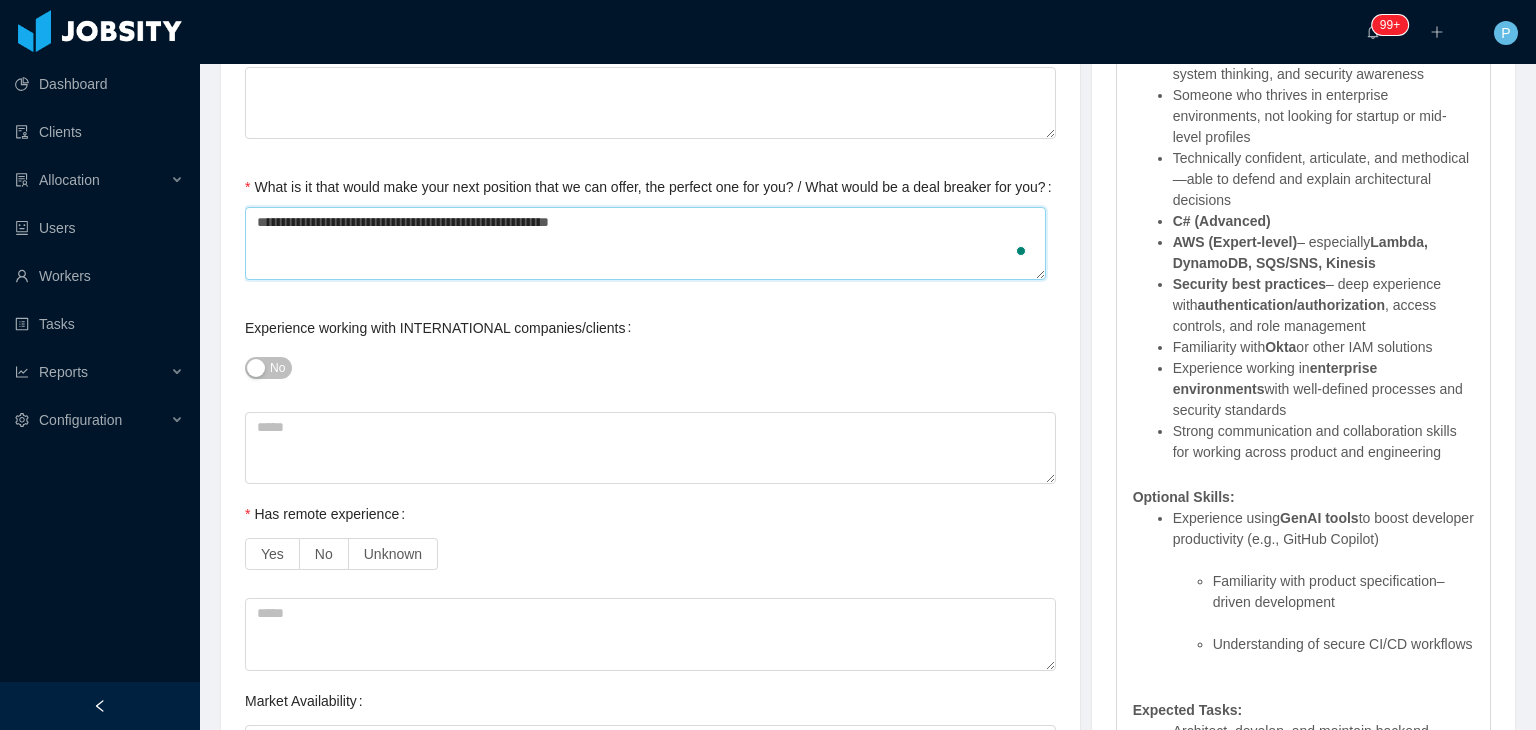 type 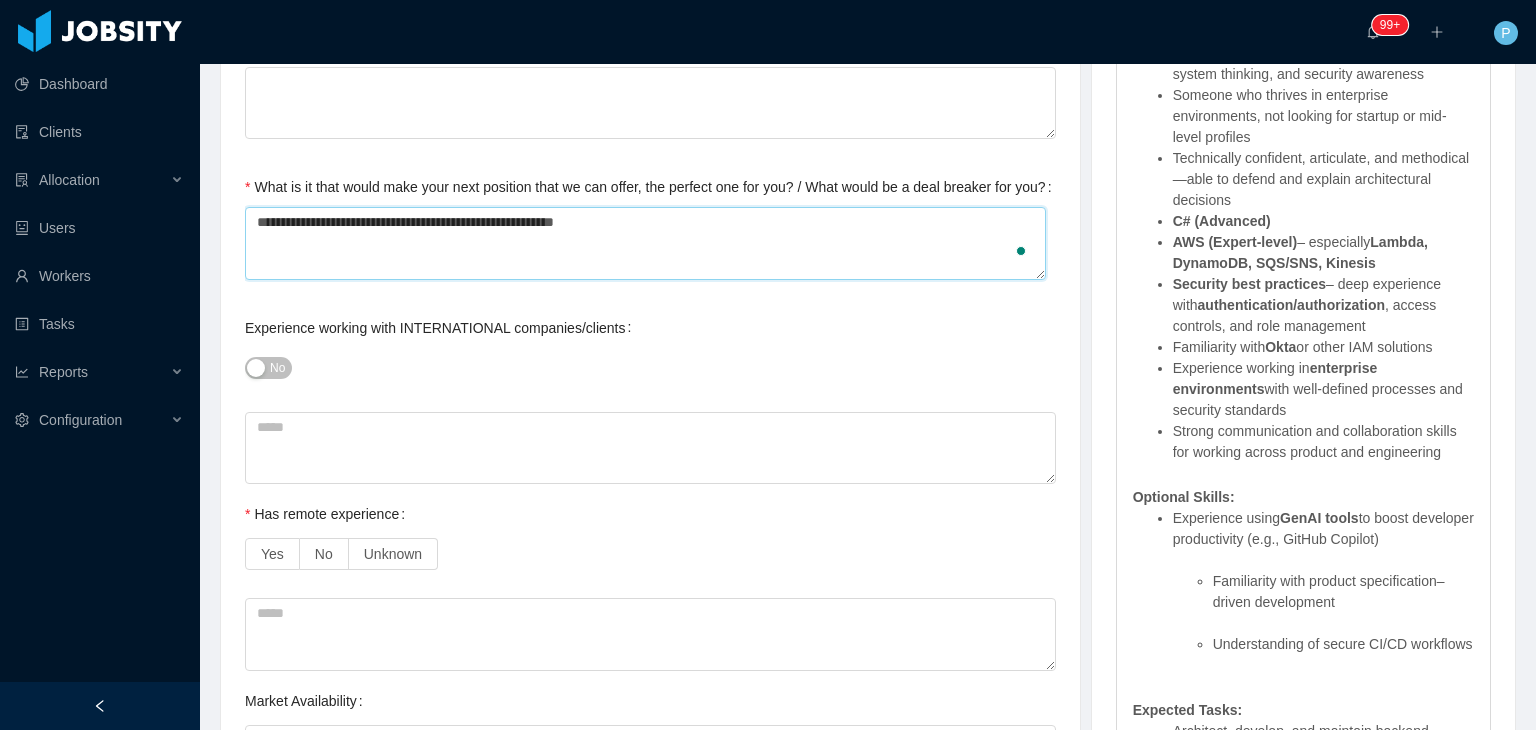 type 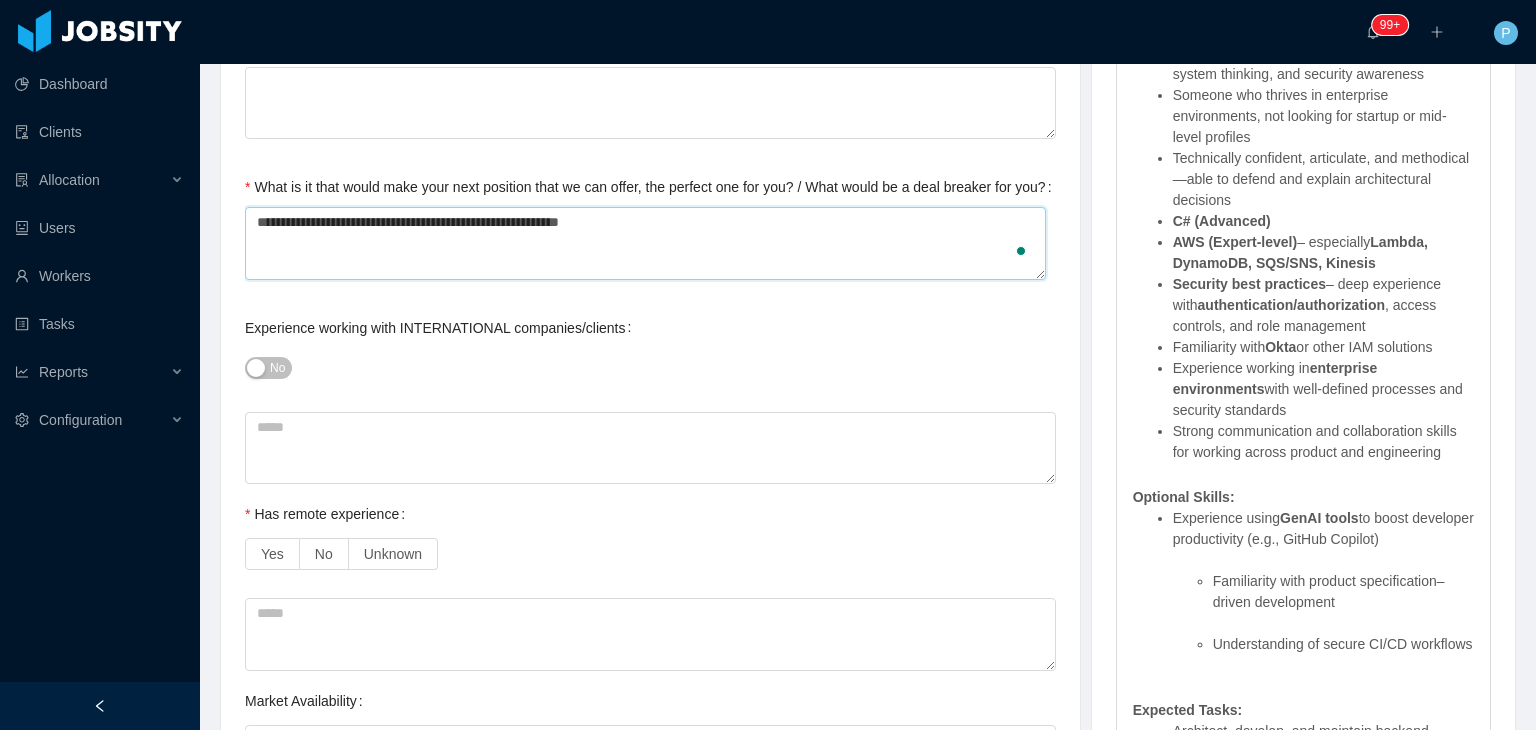 type 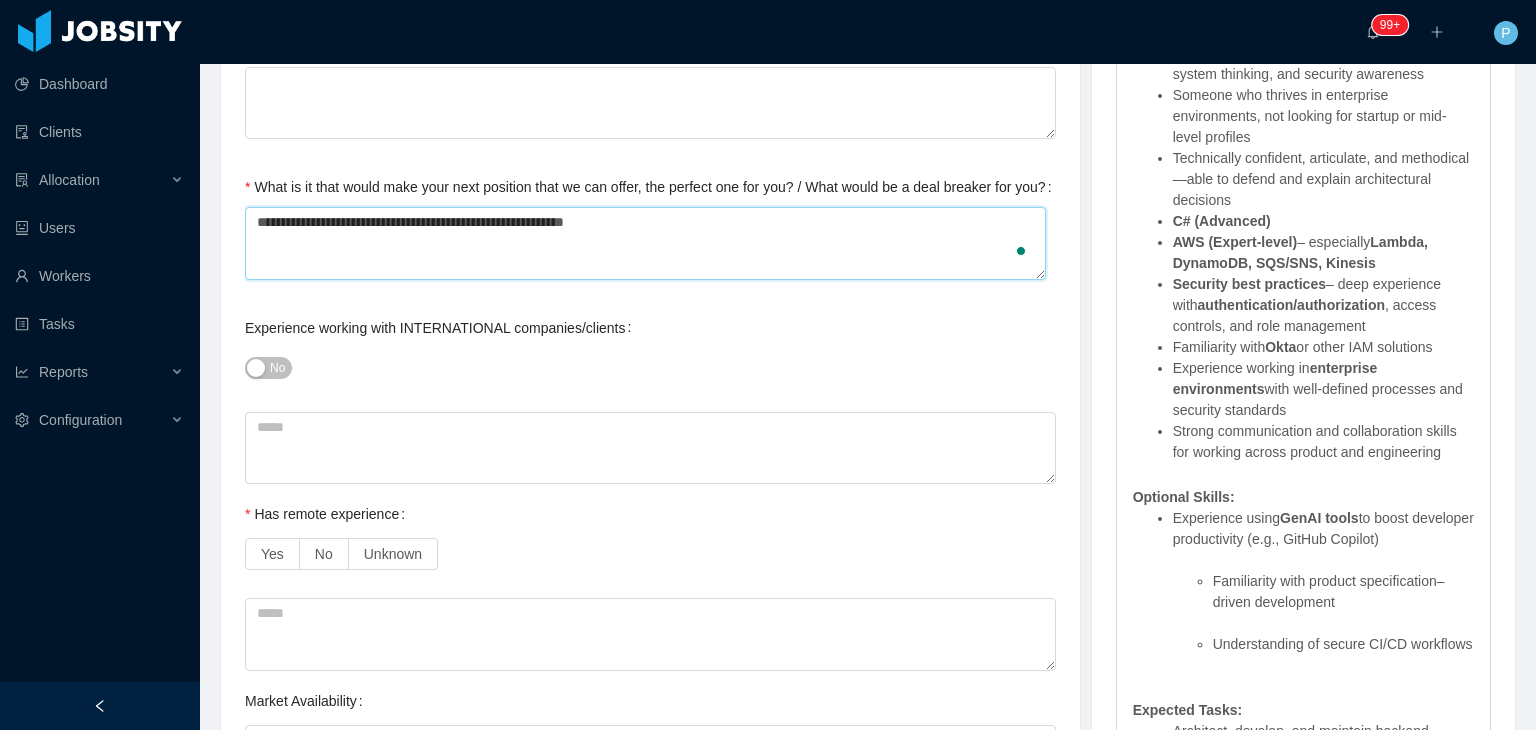 type 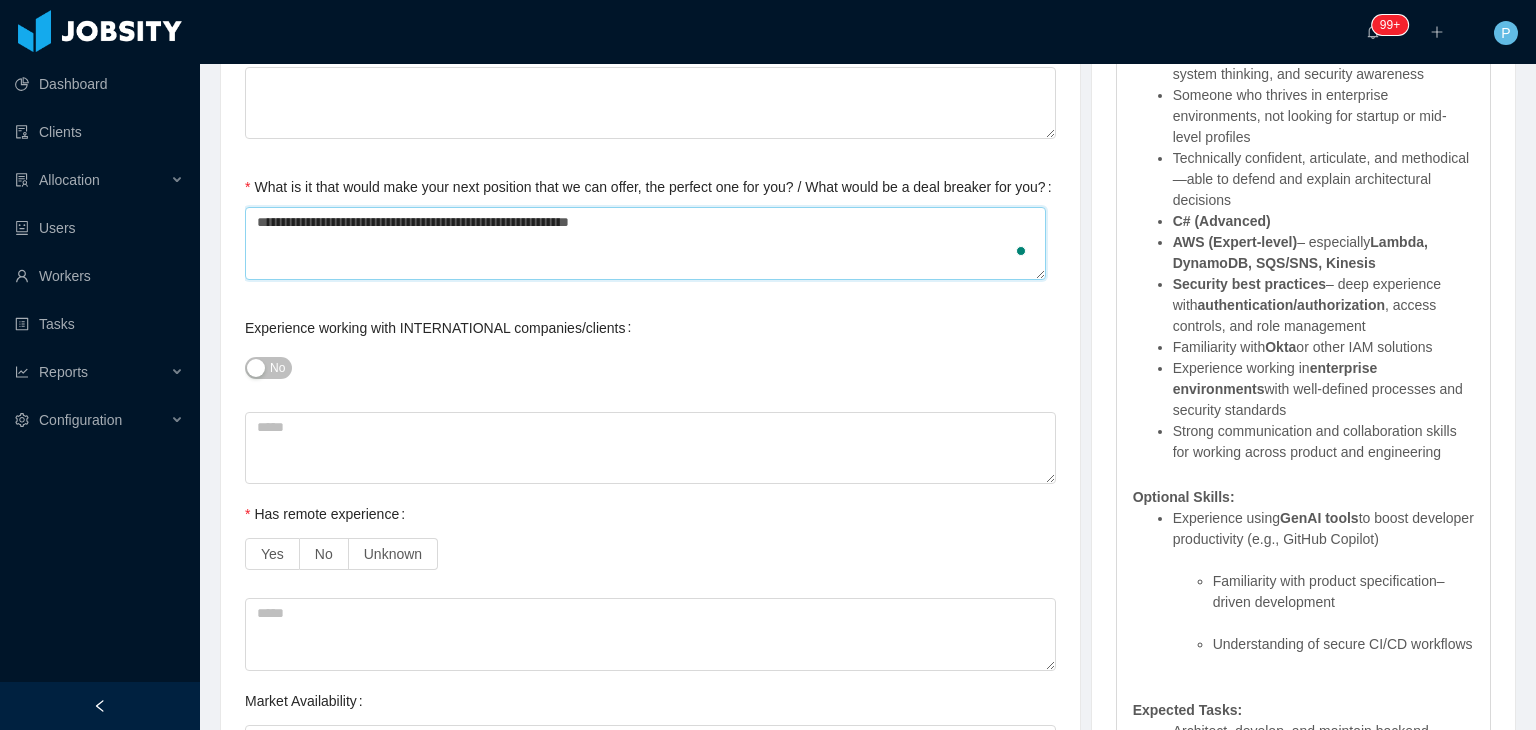 type 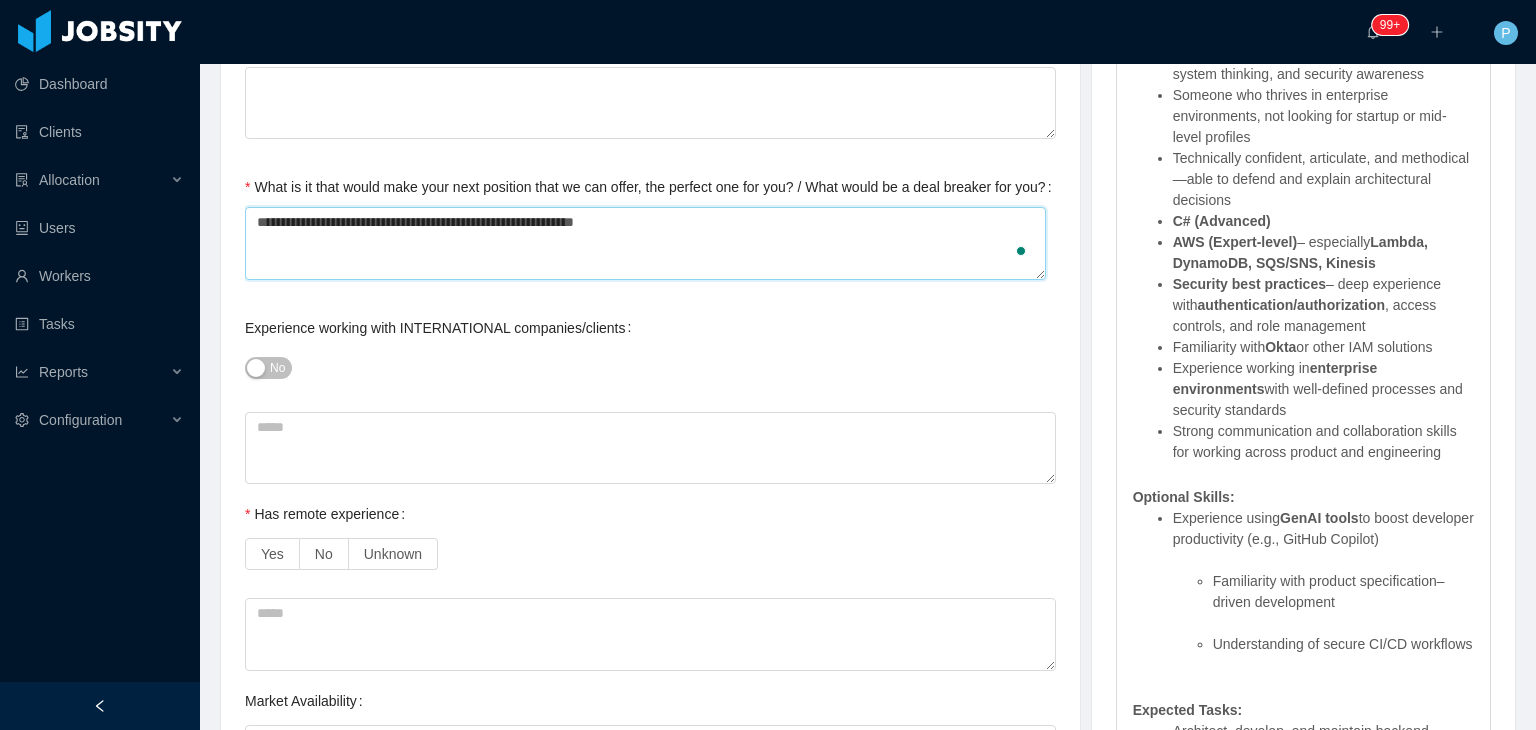 type 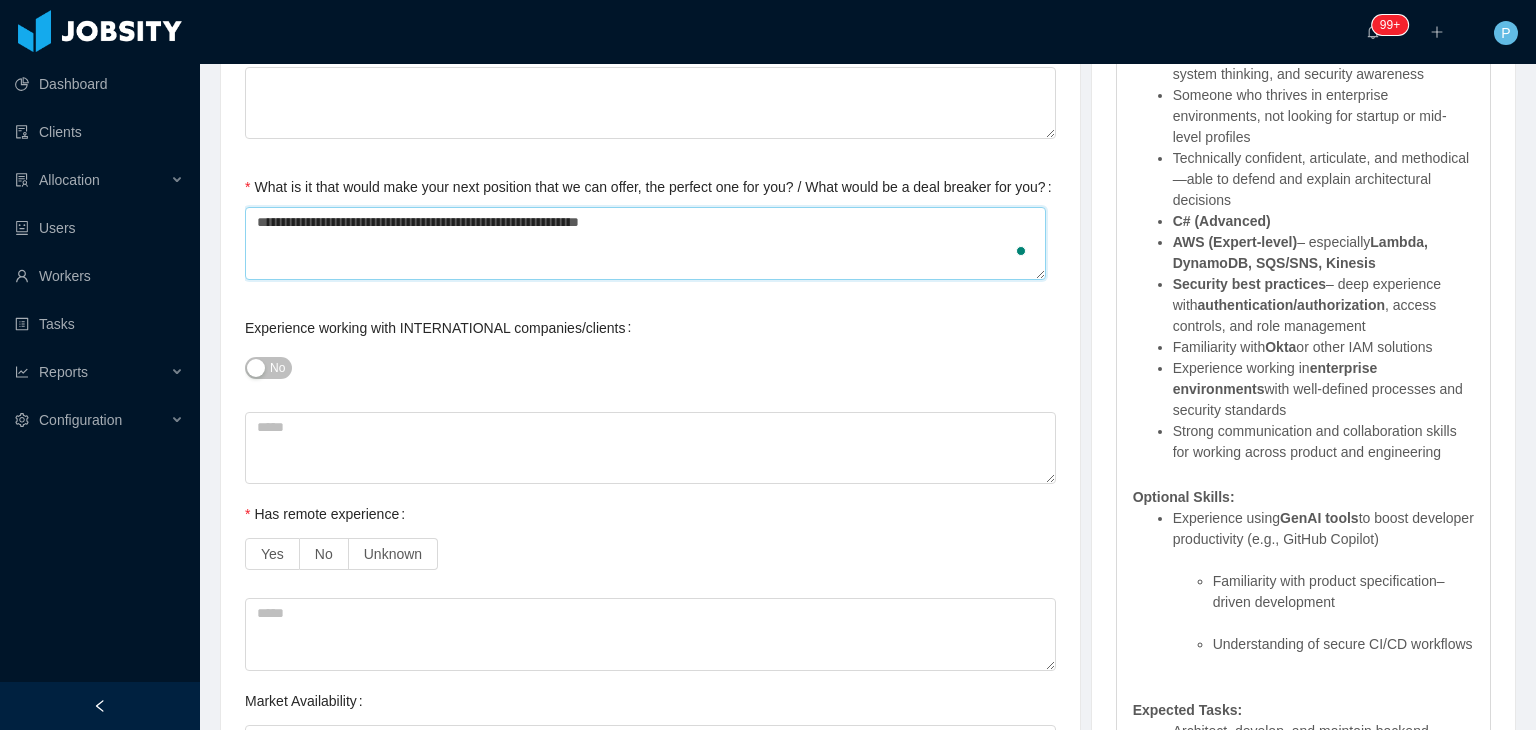type 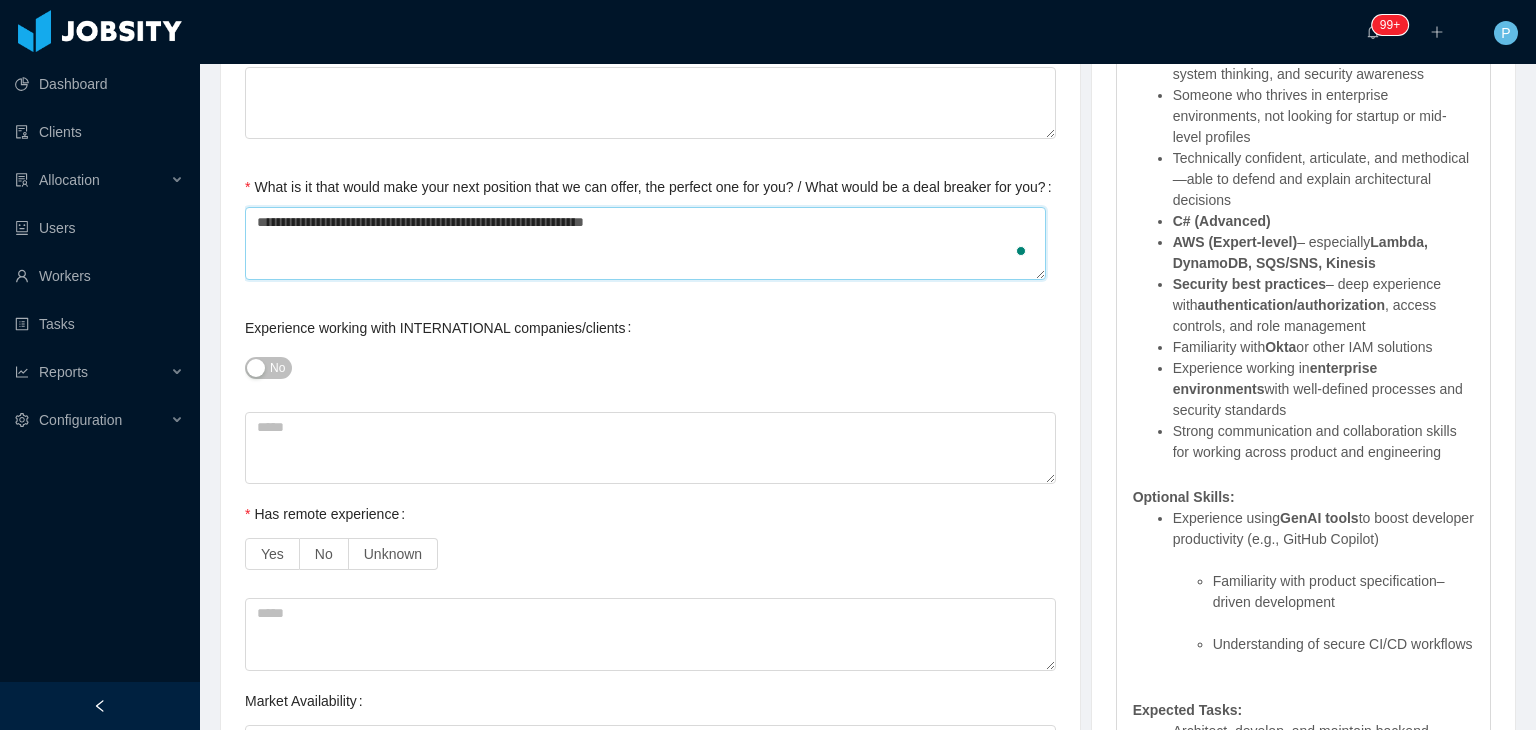 type 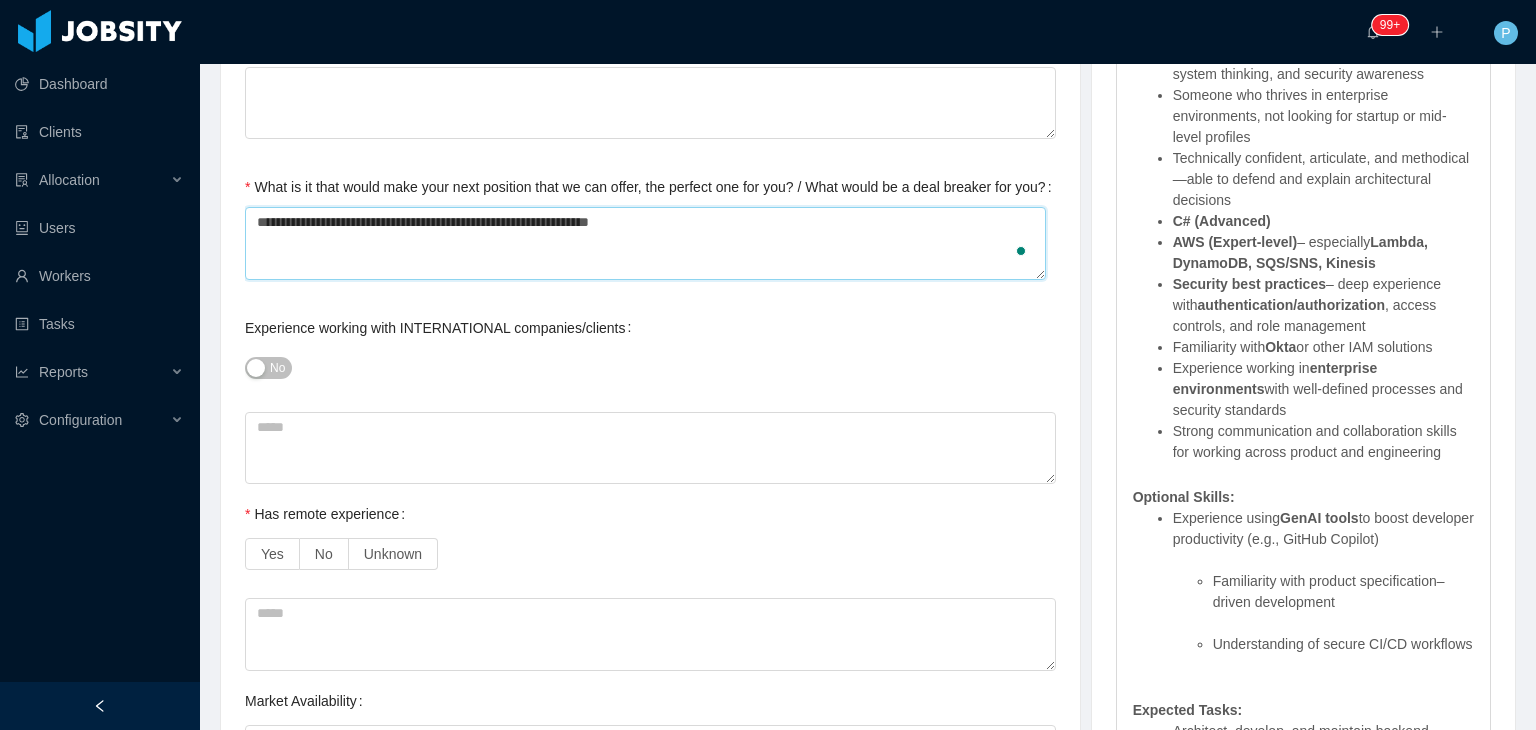 type 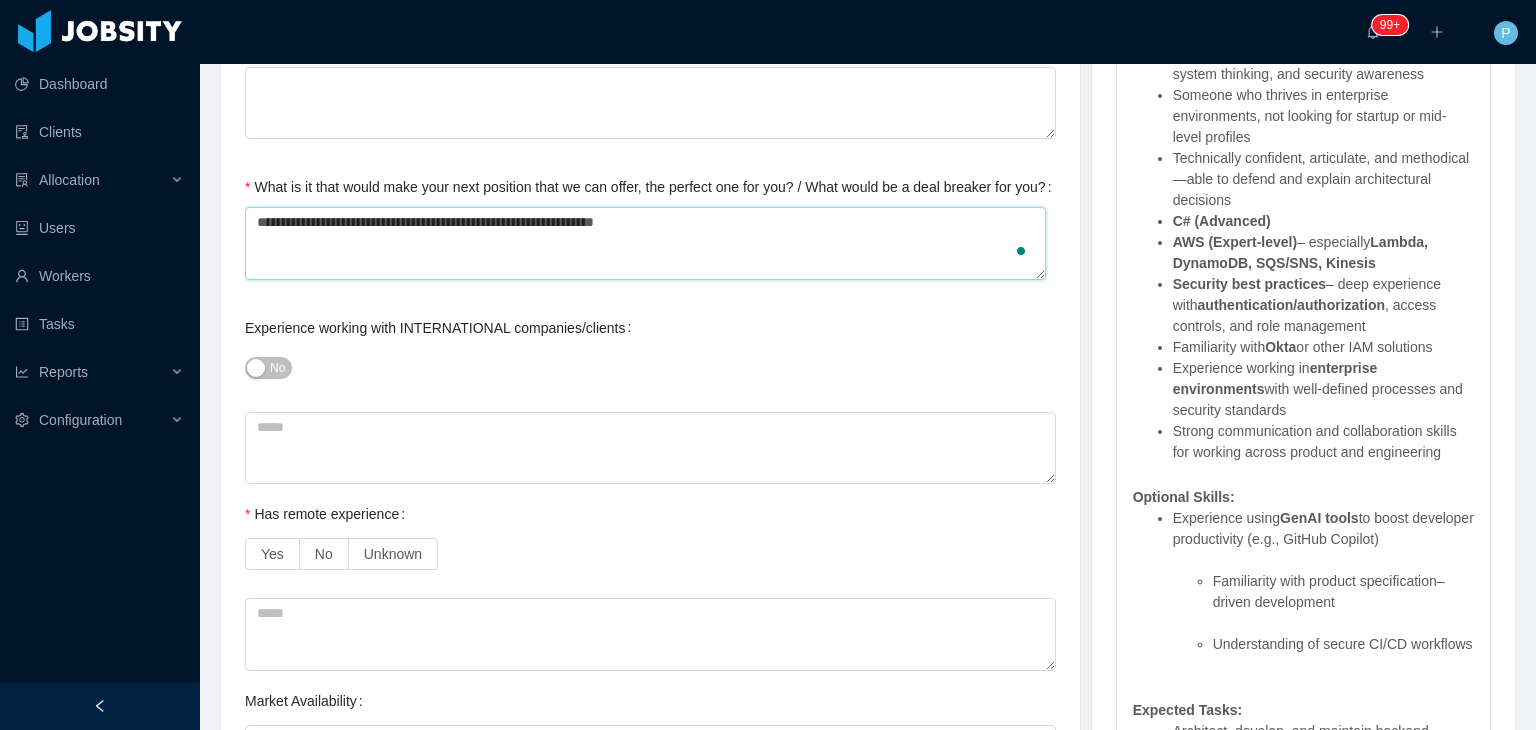 type 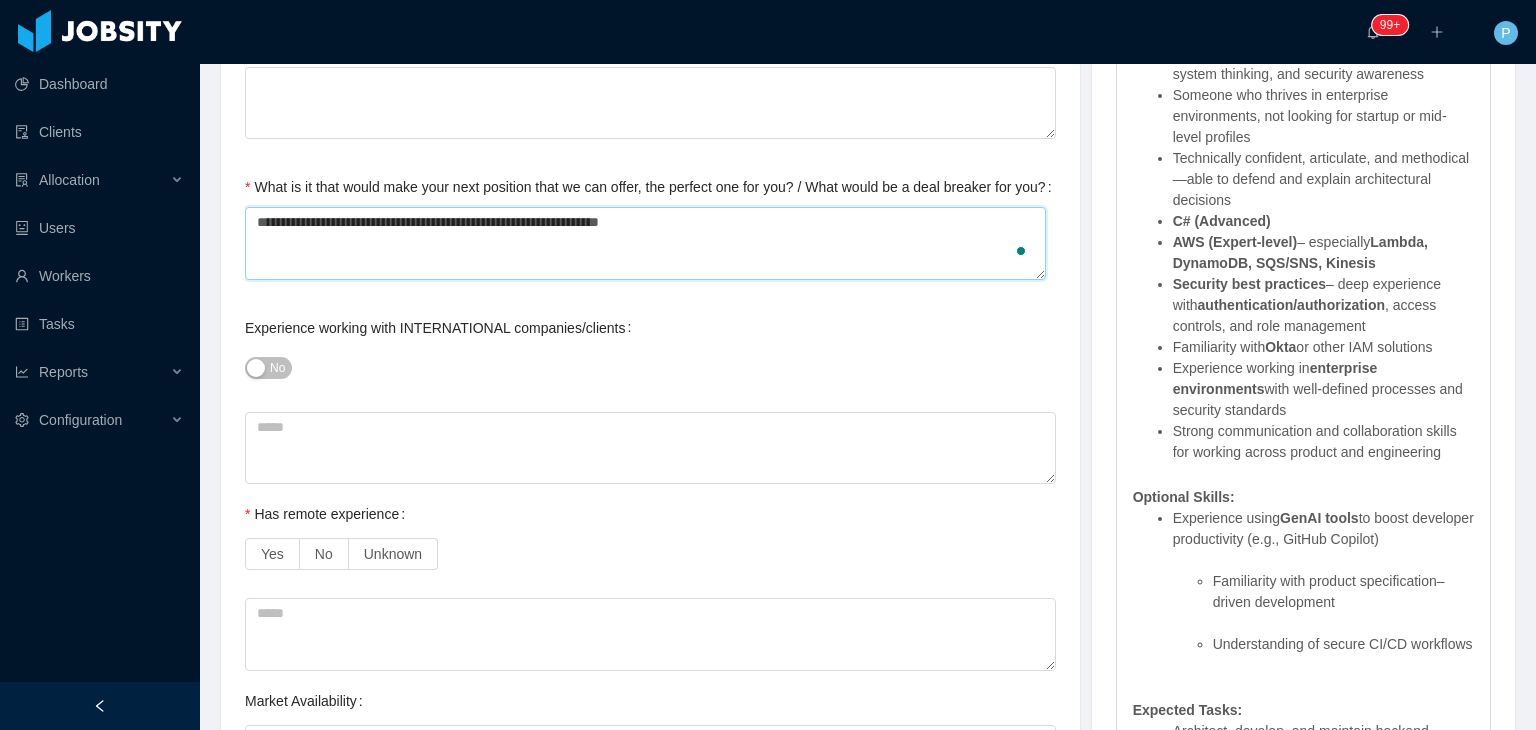 type 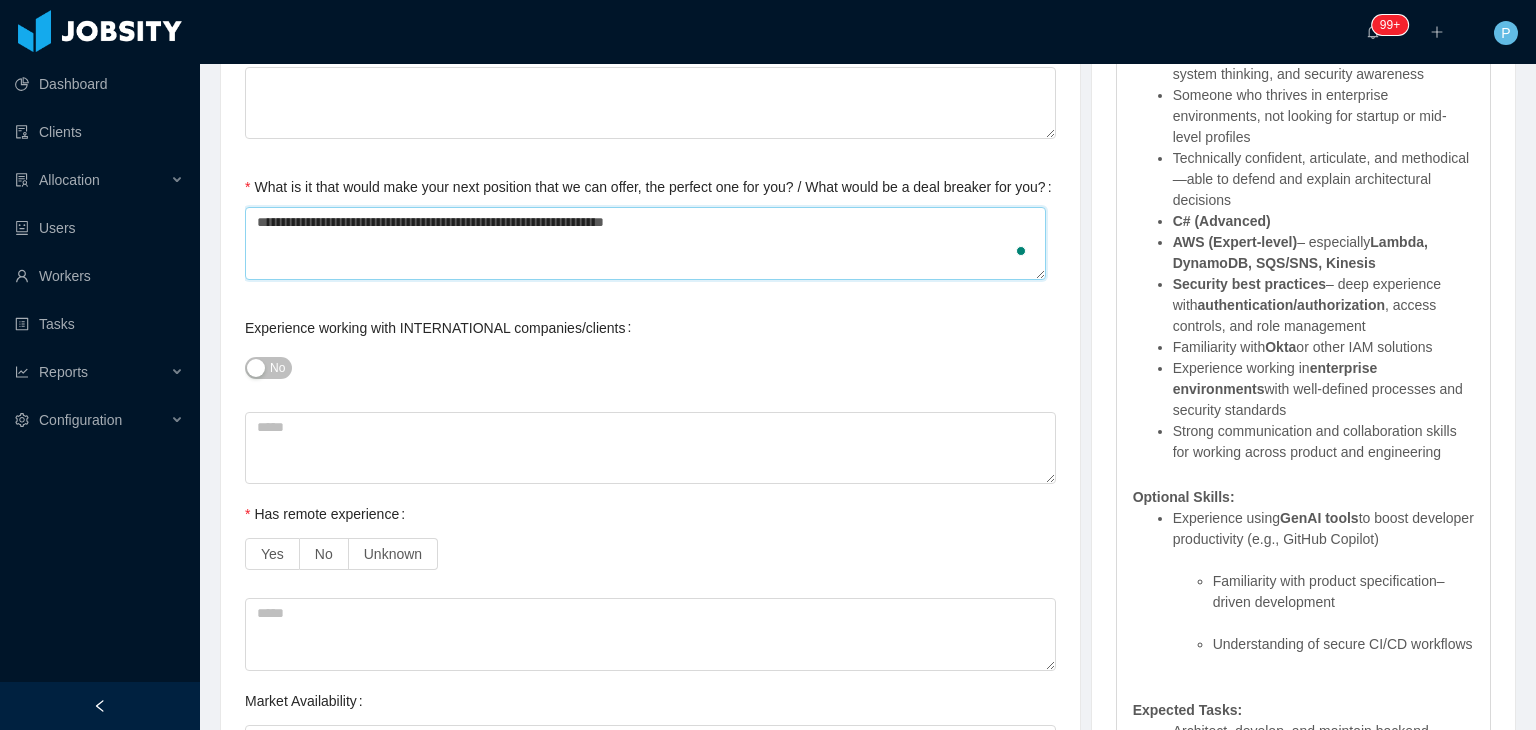 type 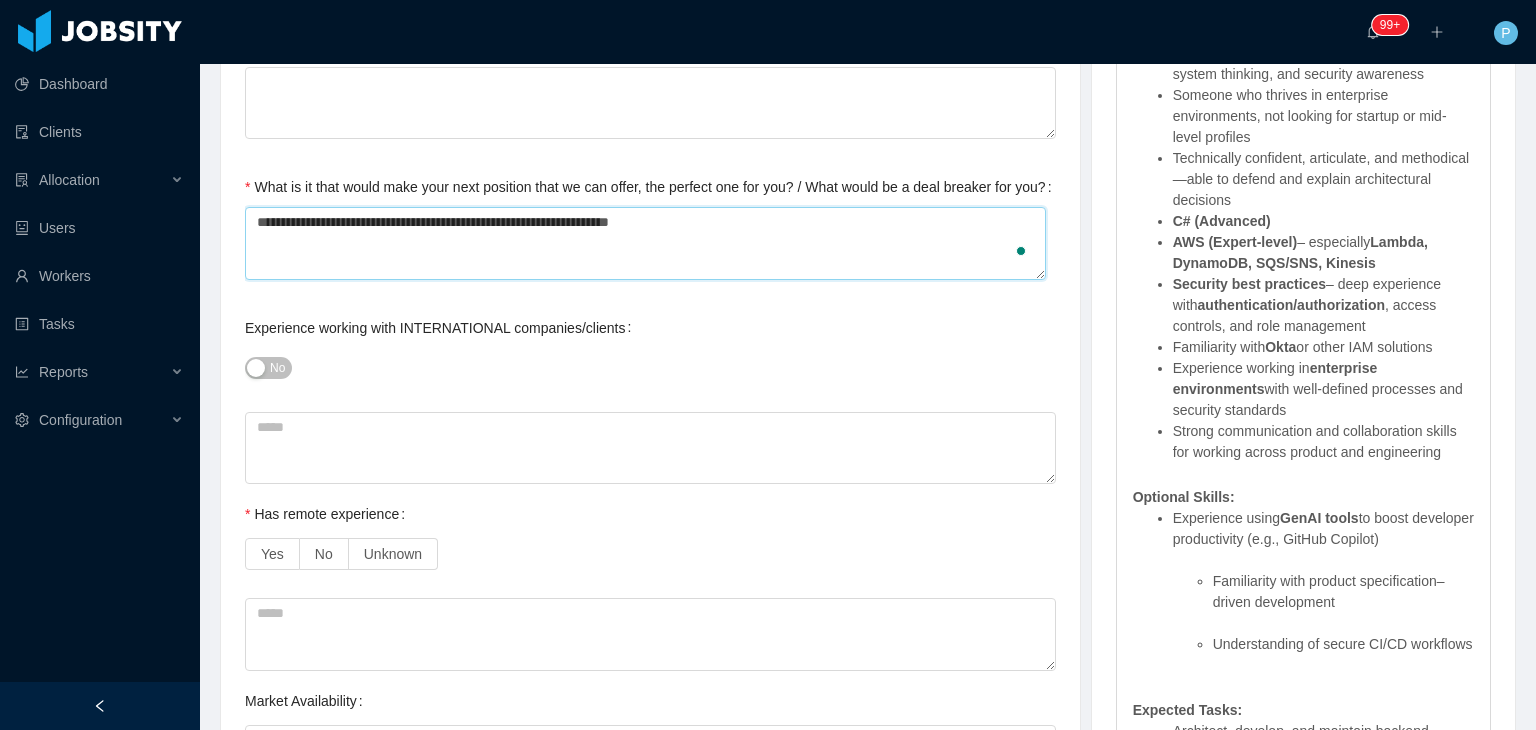 type on "**********" 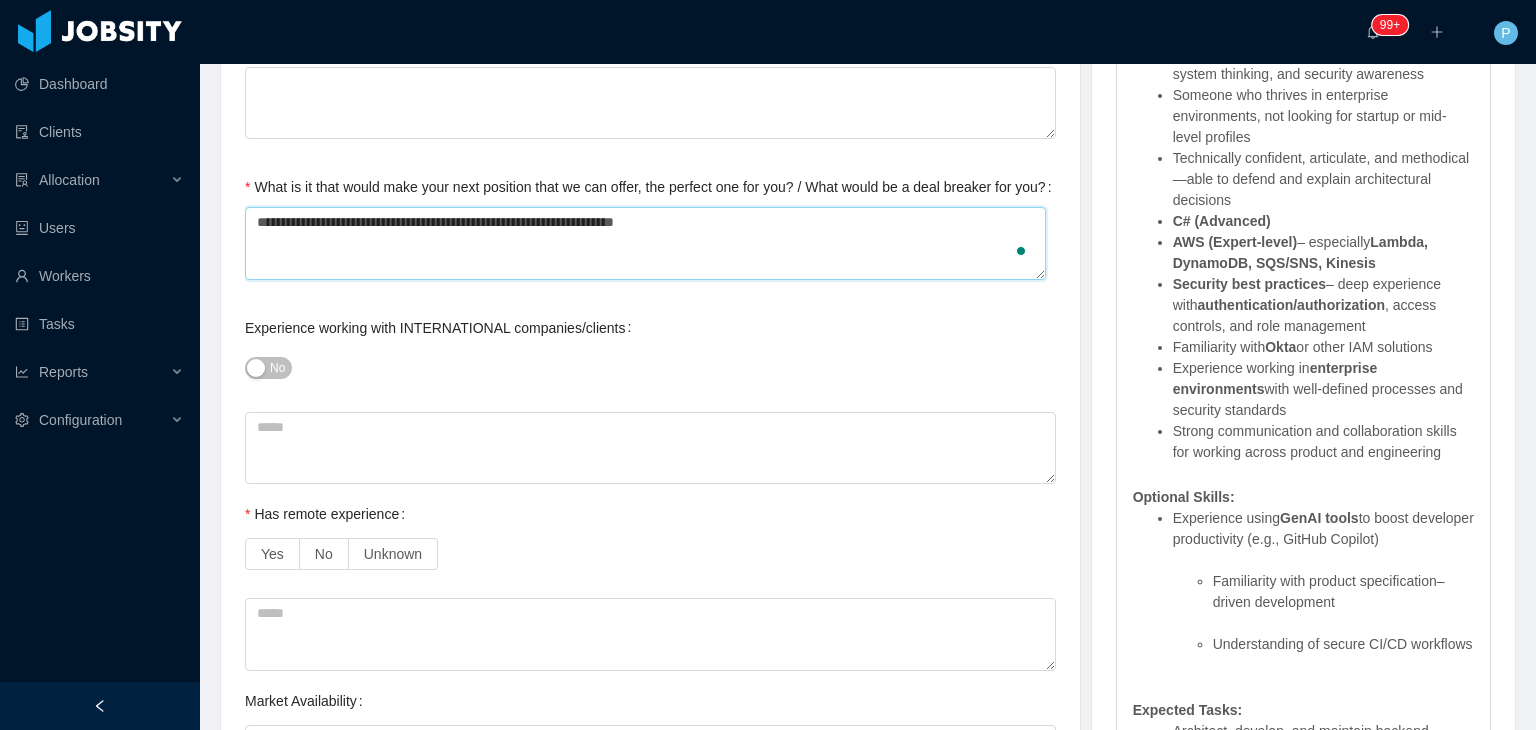 type 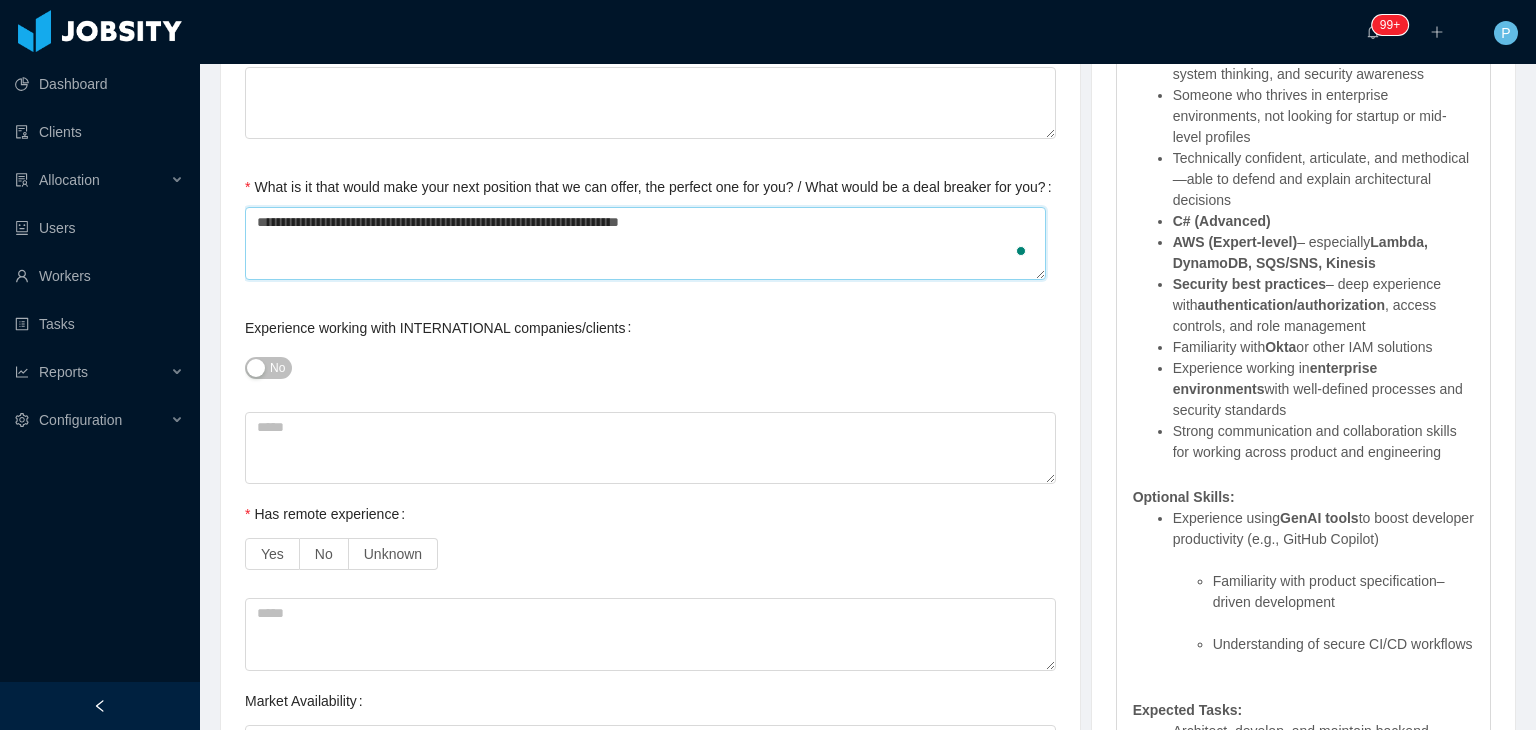 type 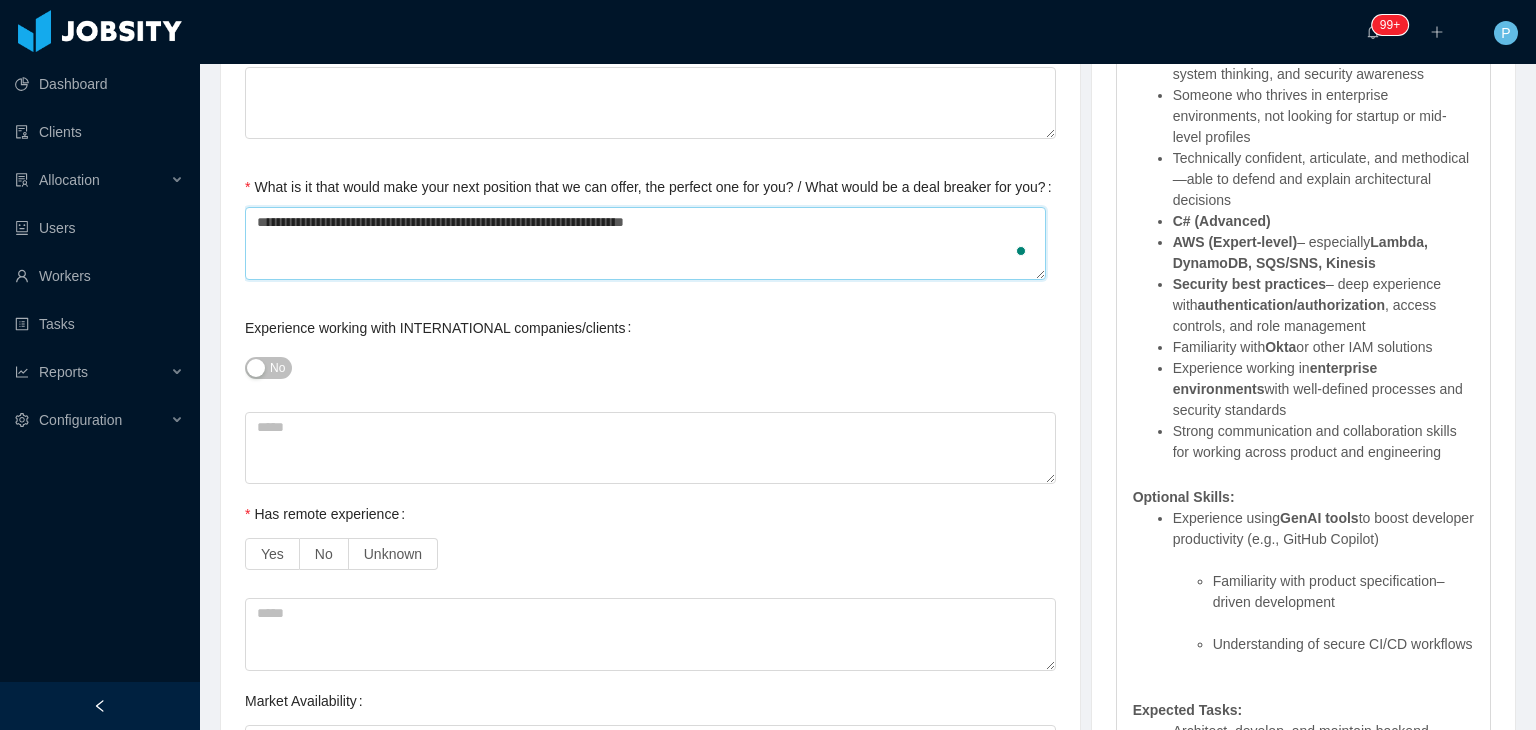 type 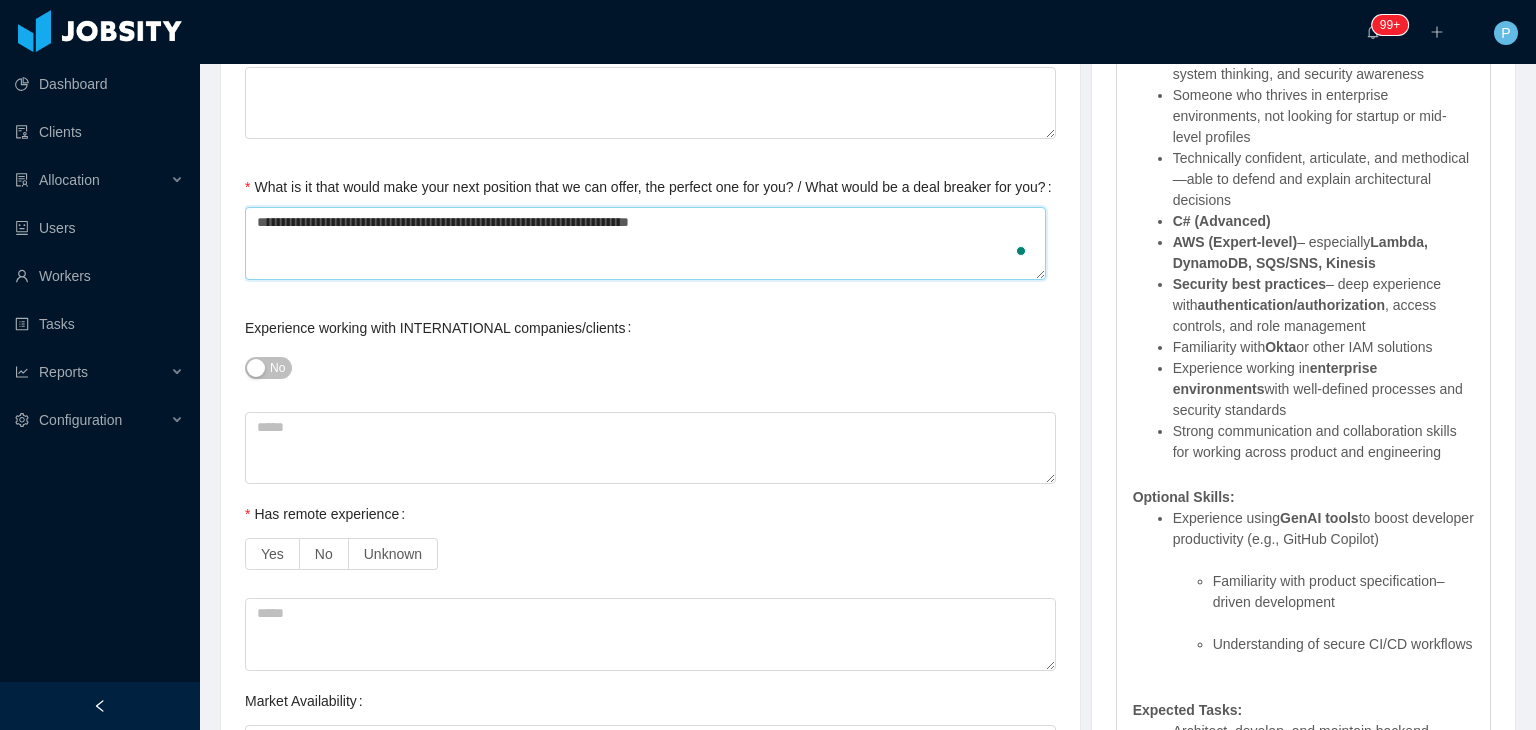 type 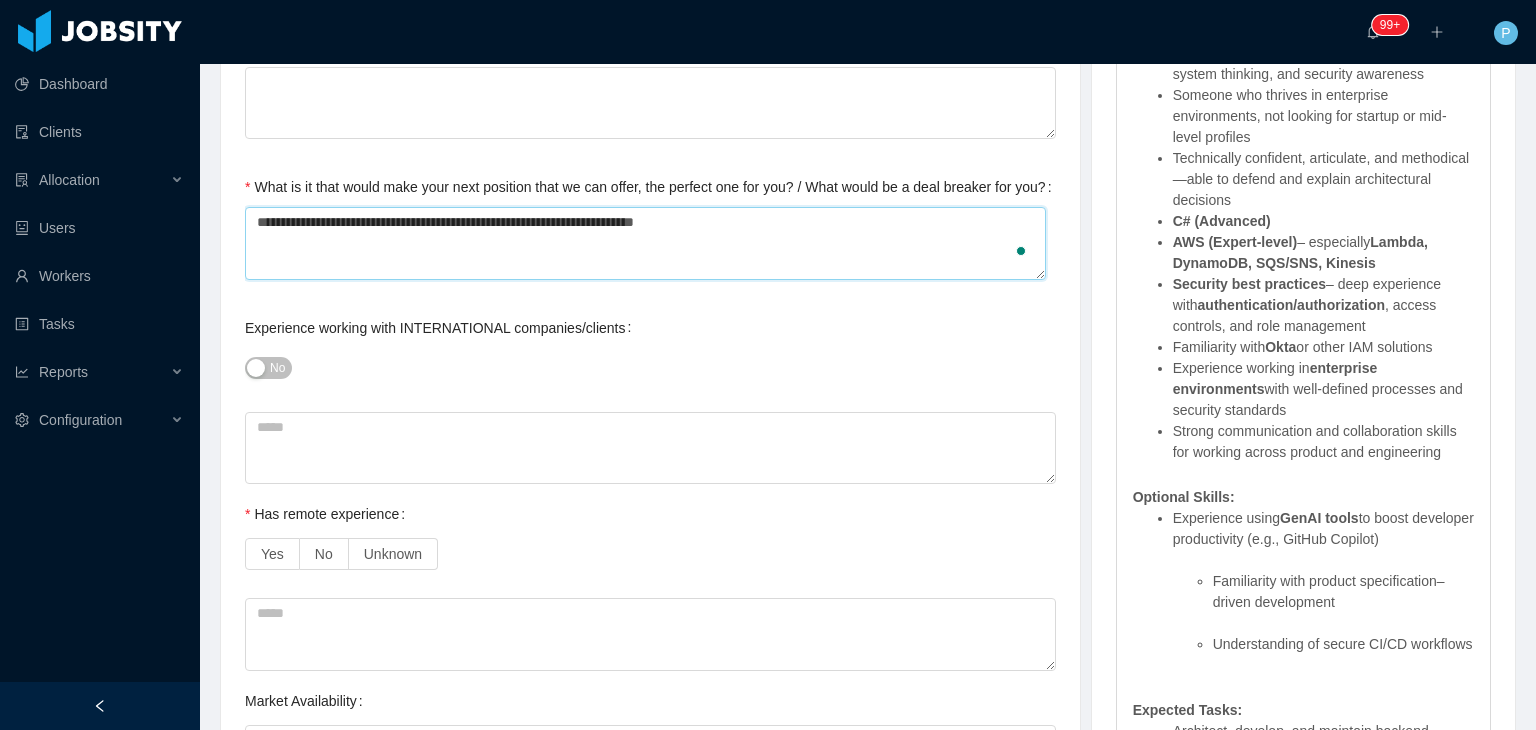 type 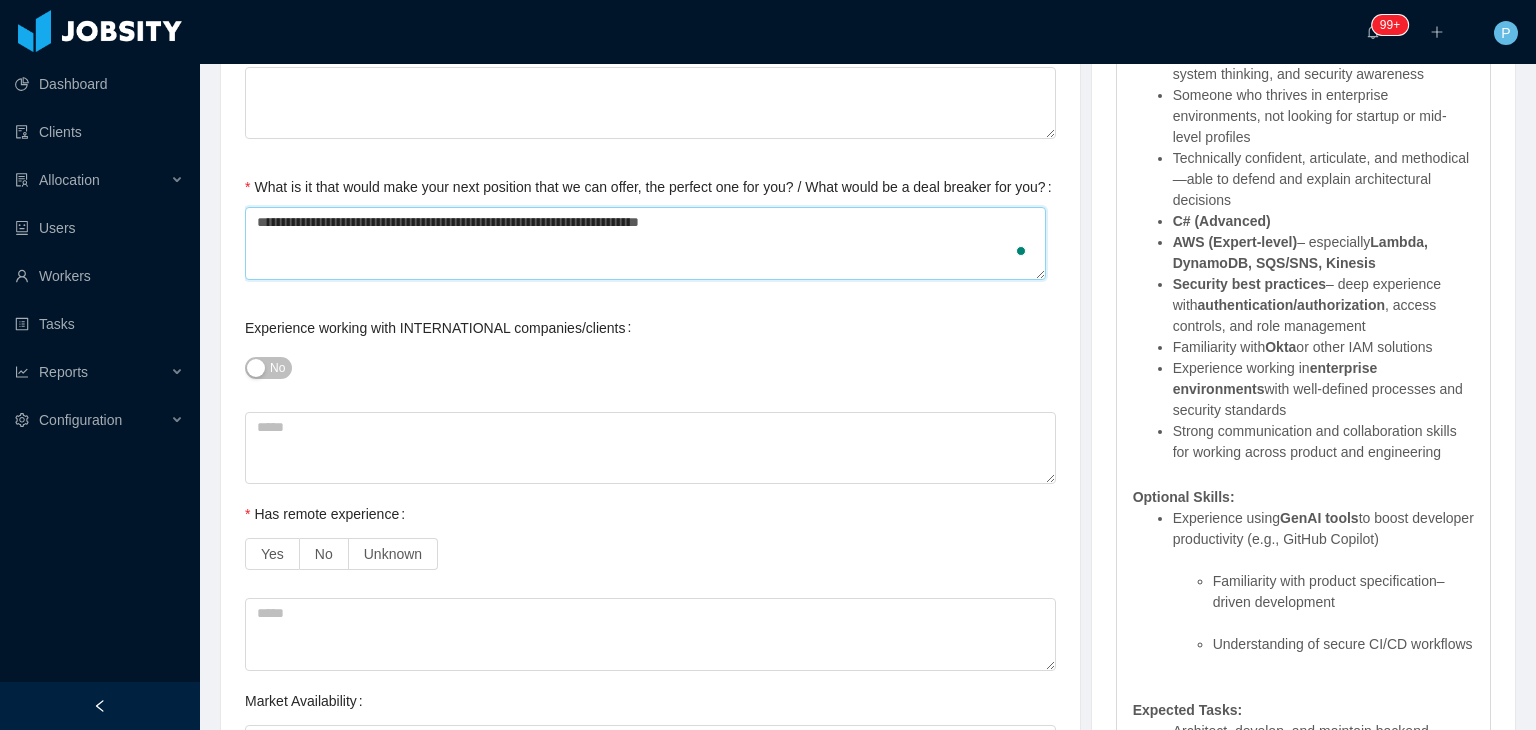 type 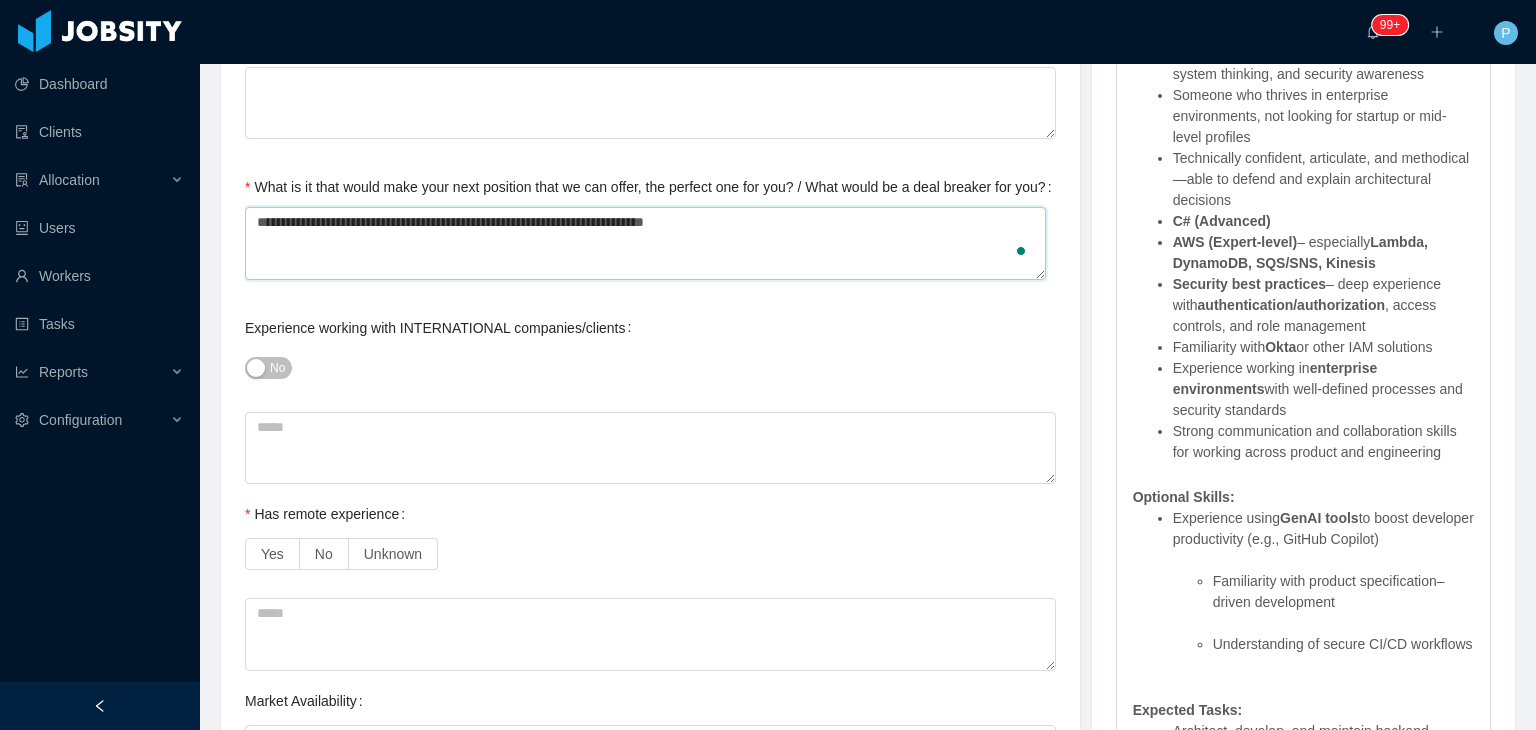 type 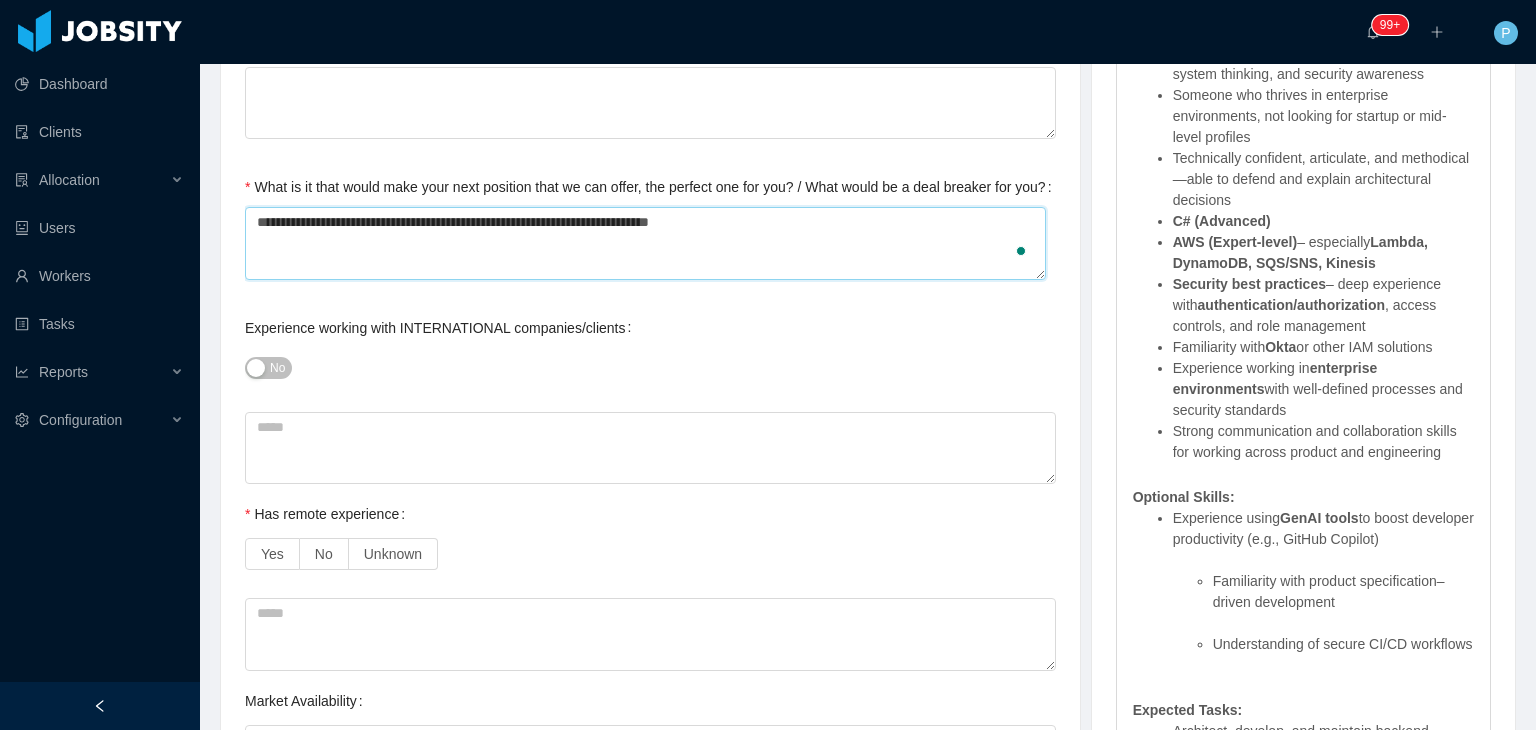 type 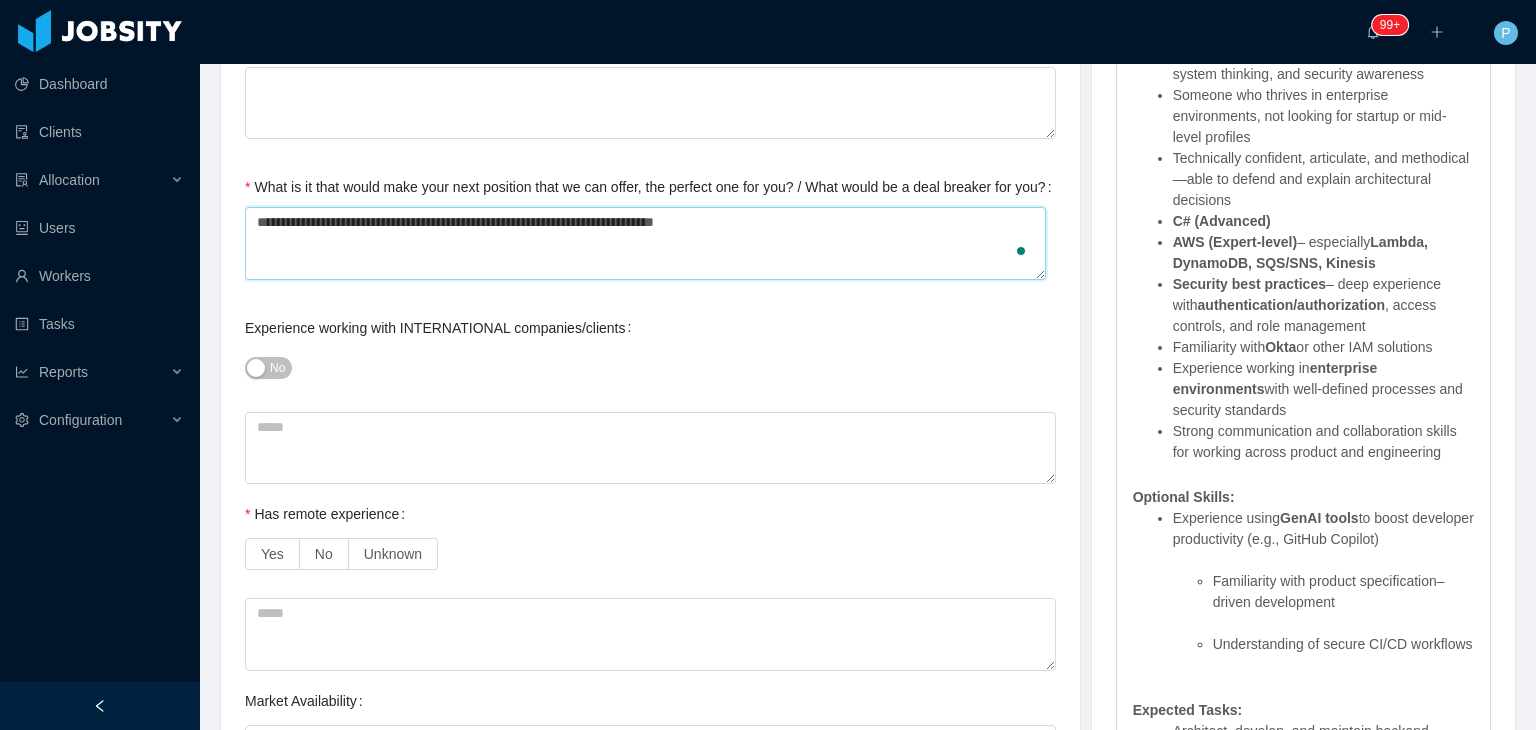 type 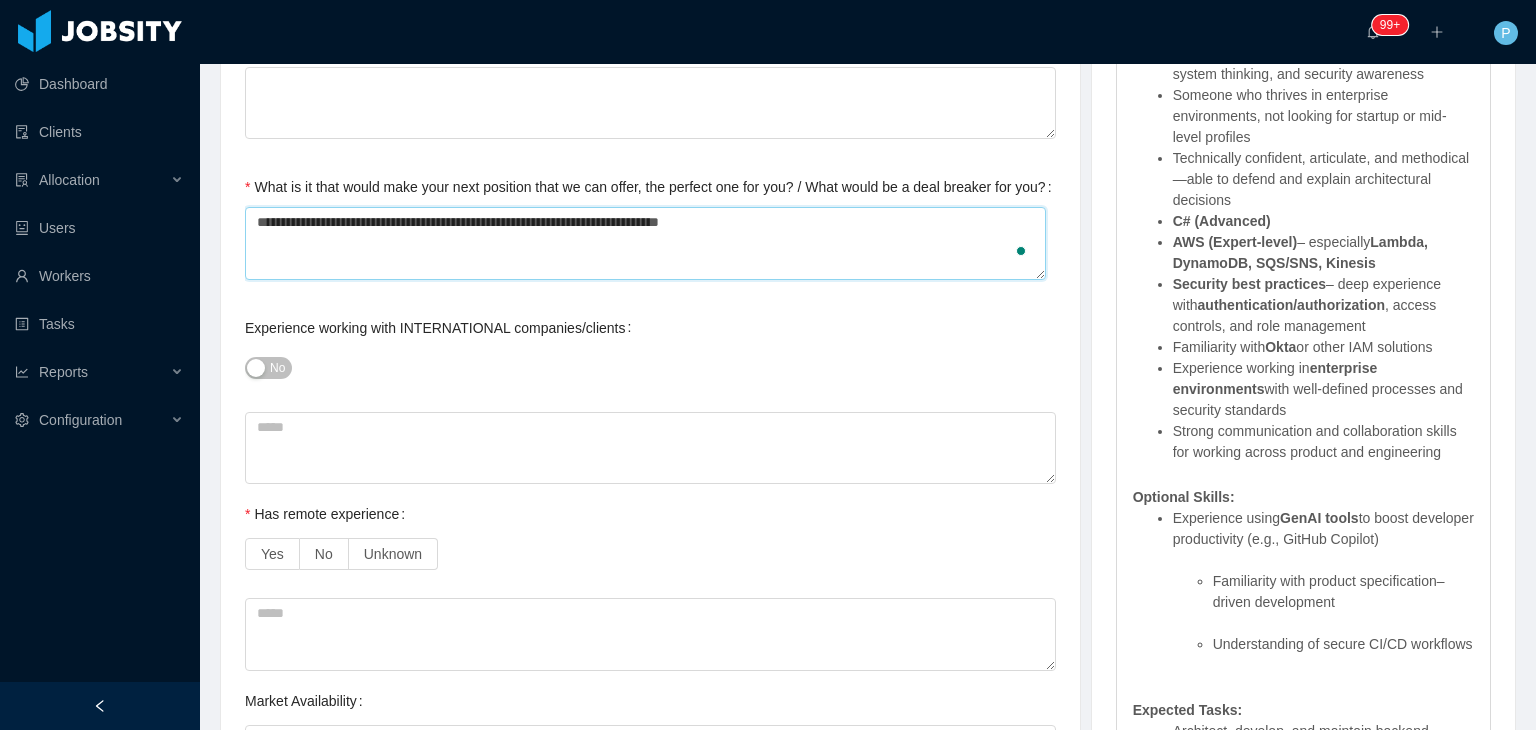type 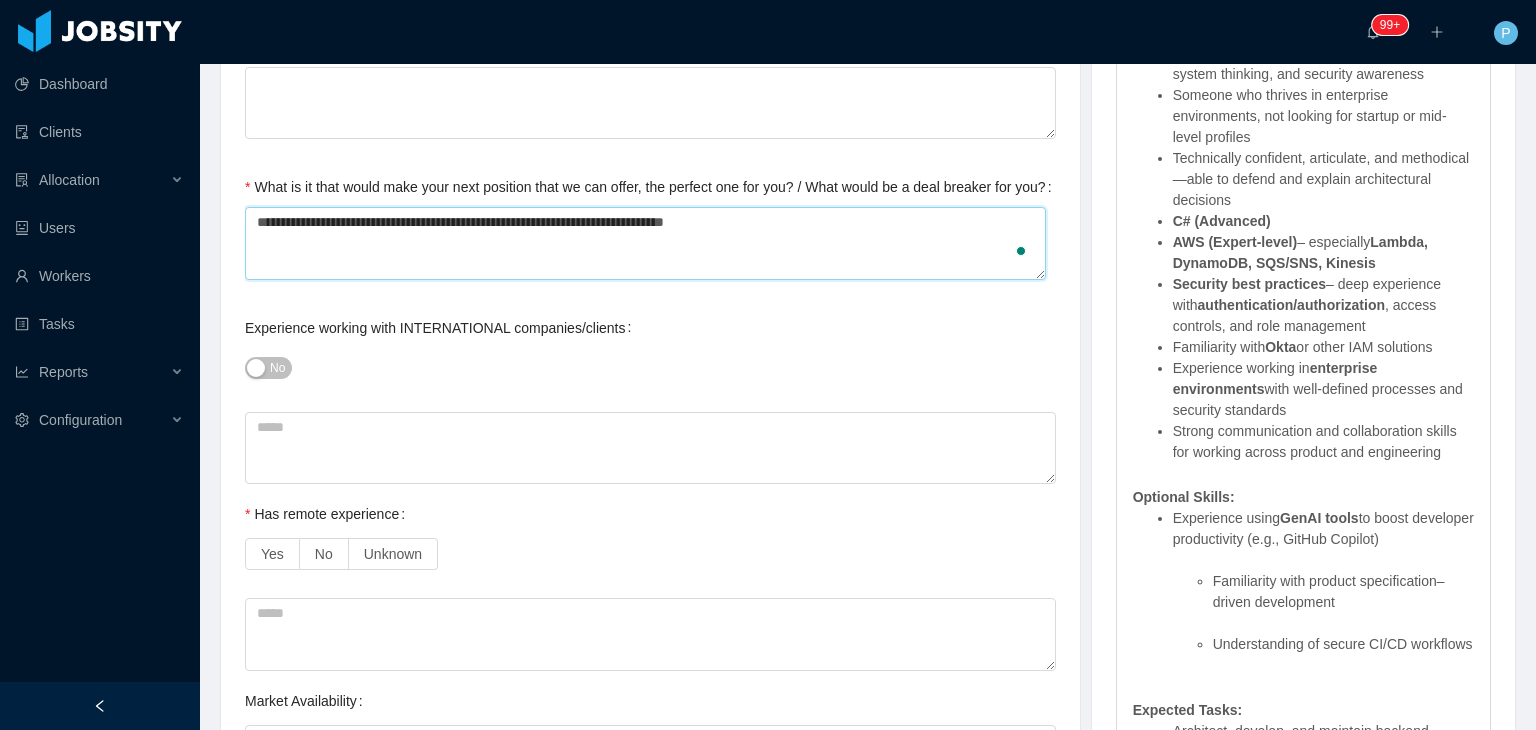 type 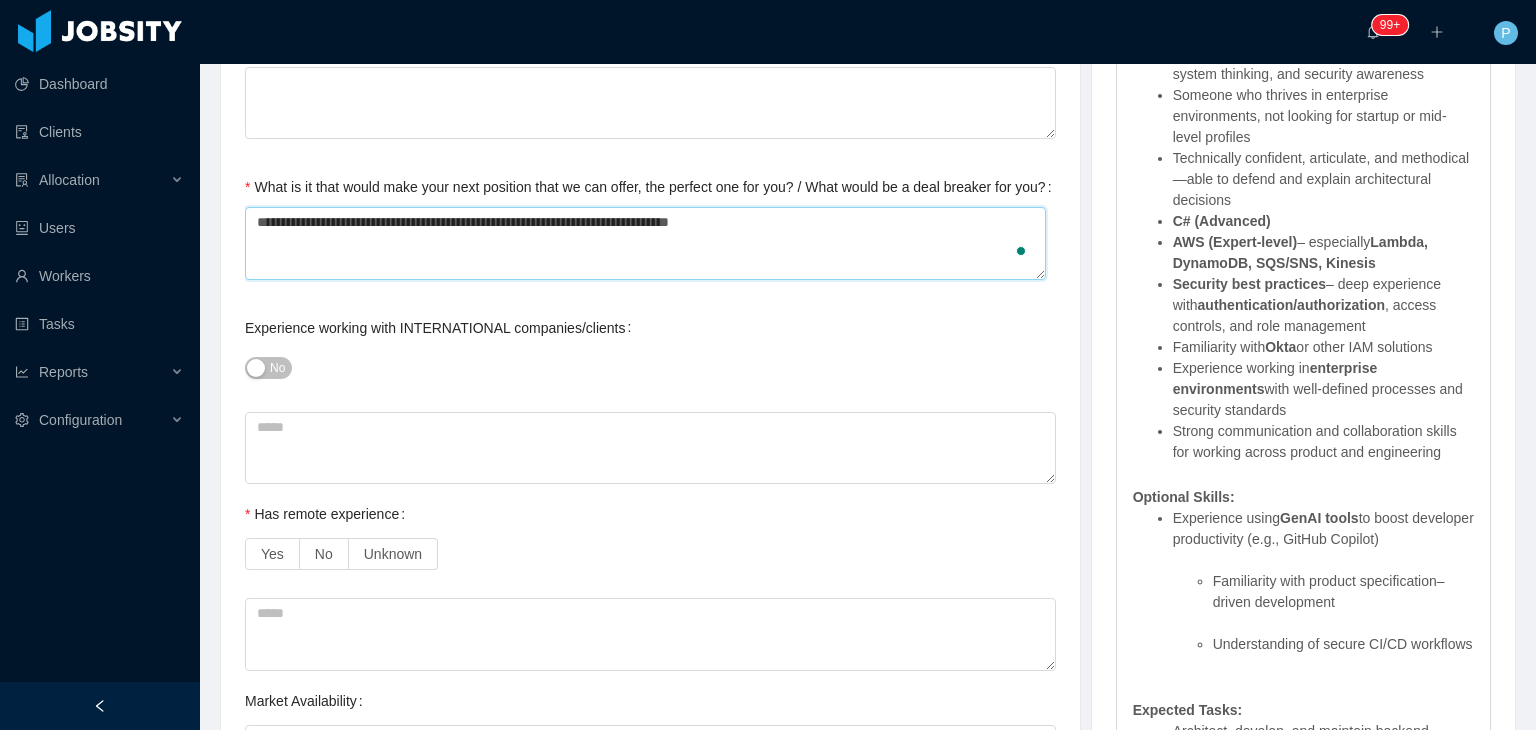 type 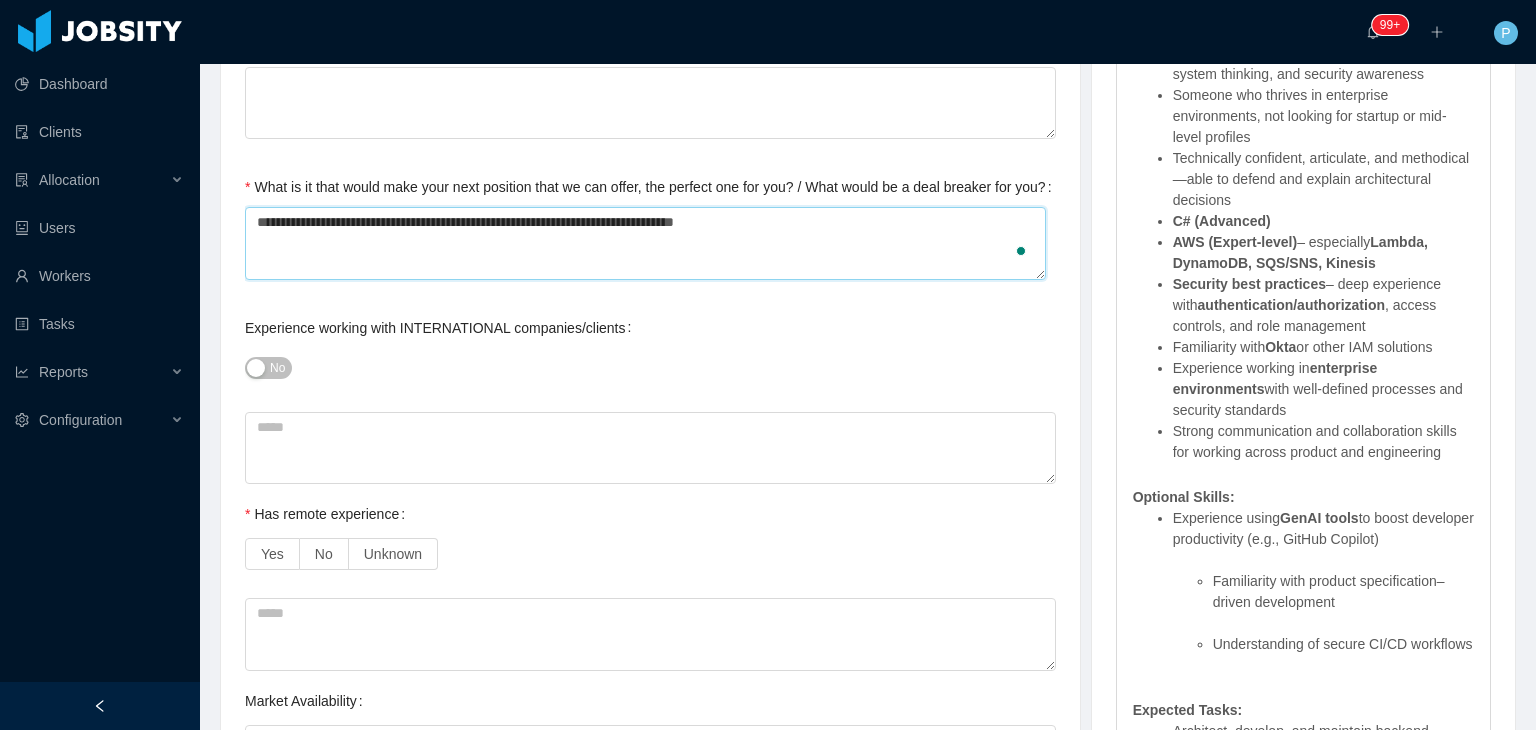 type 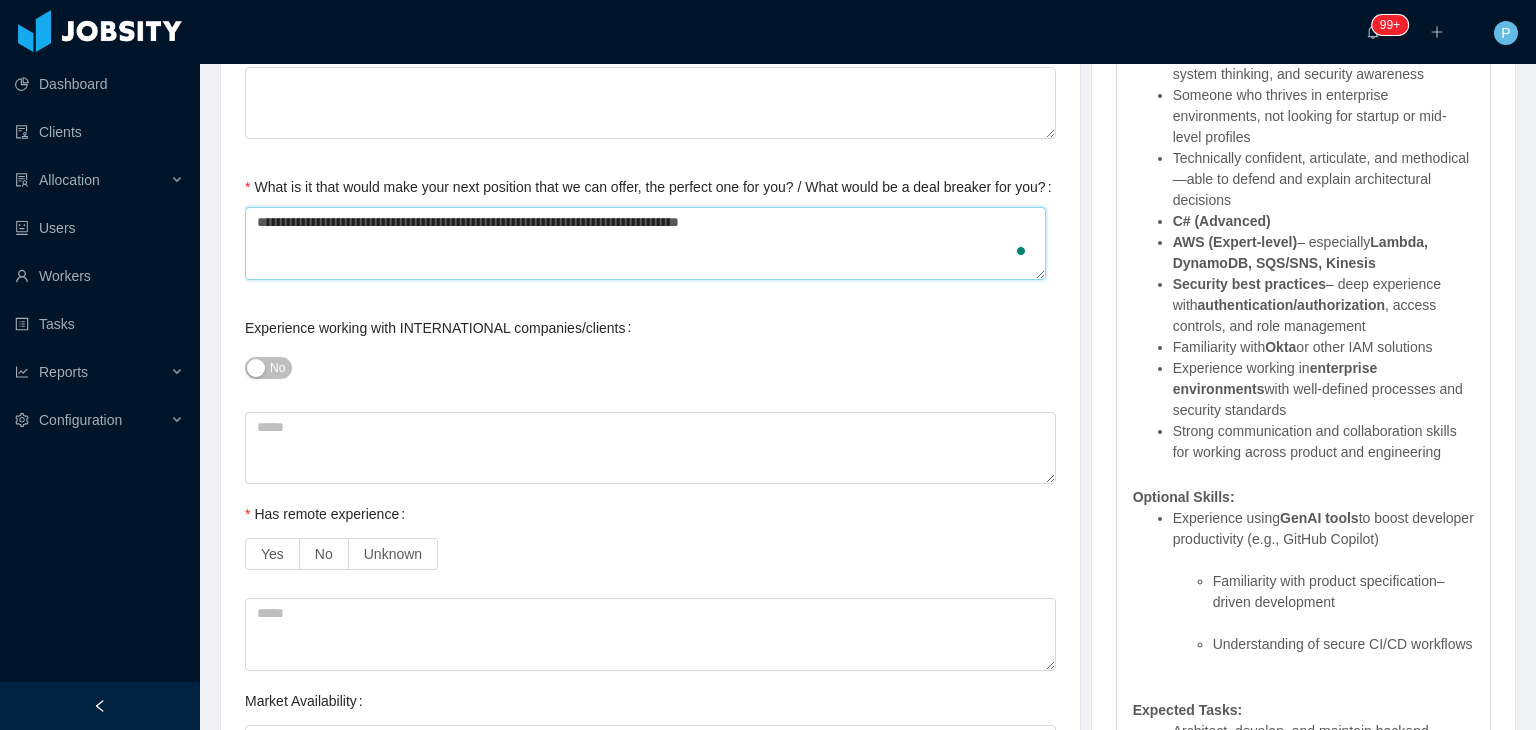 type 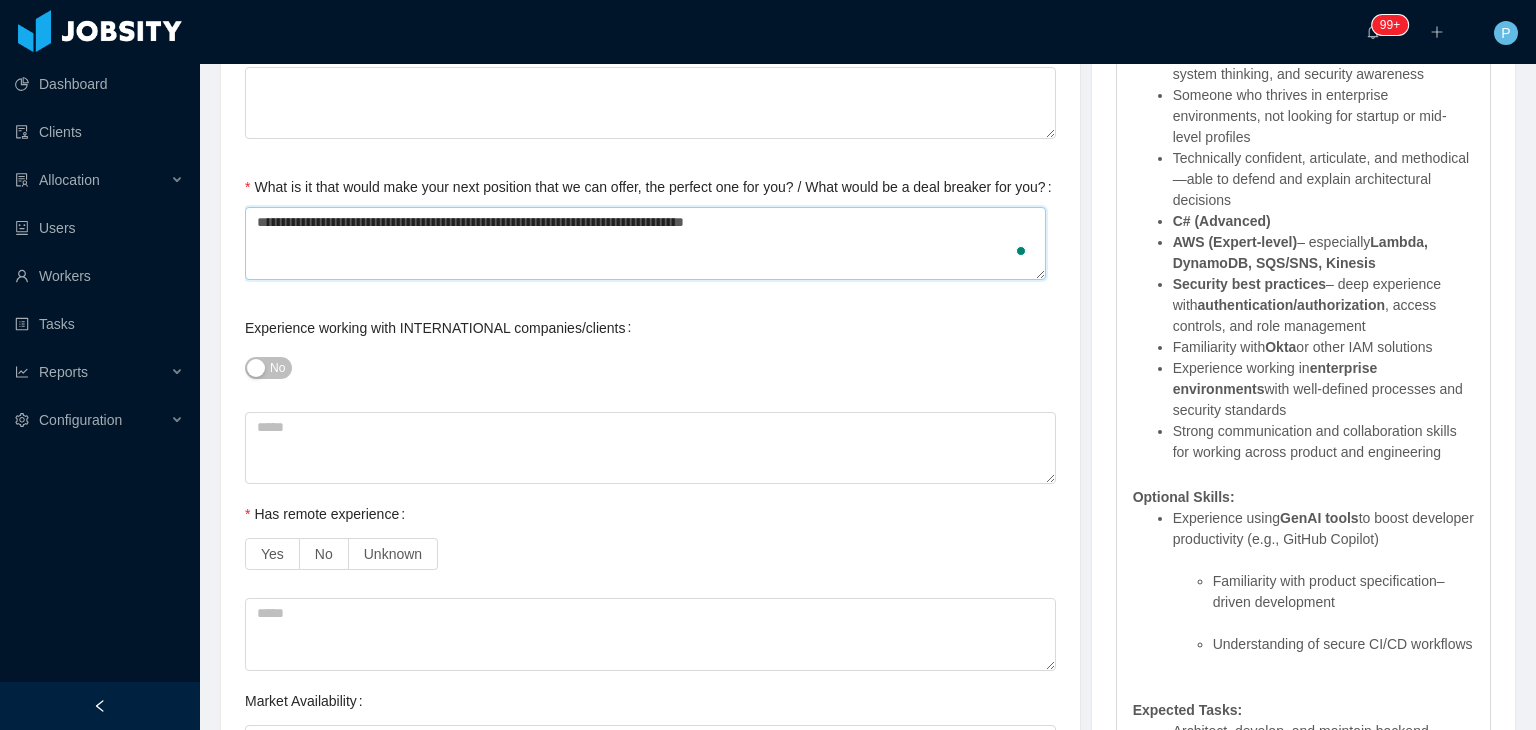 type 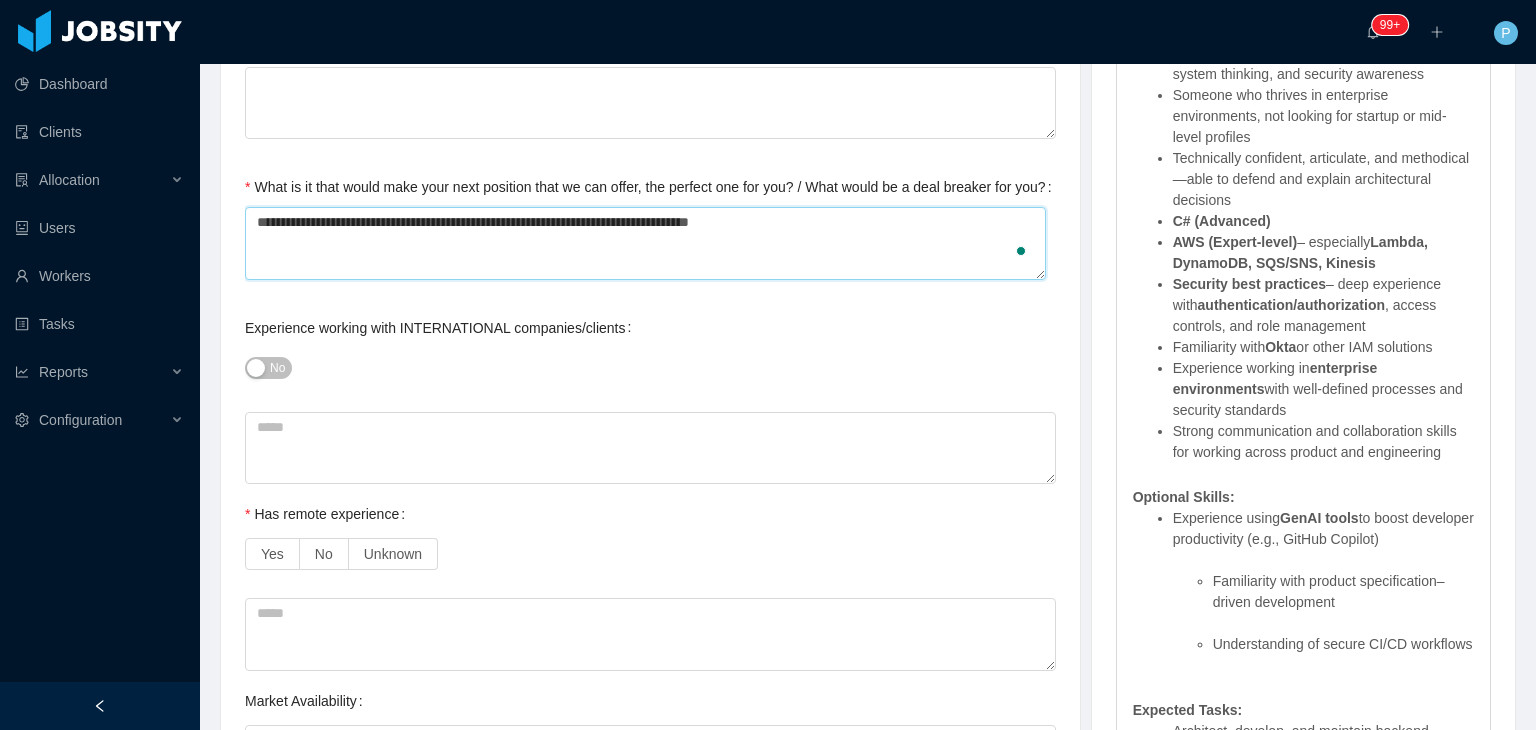 type 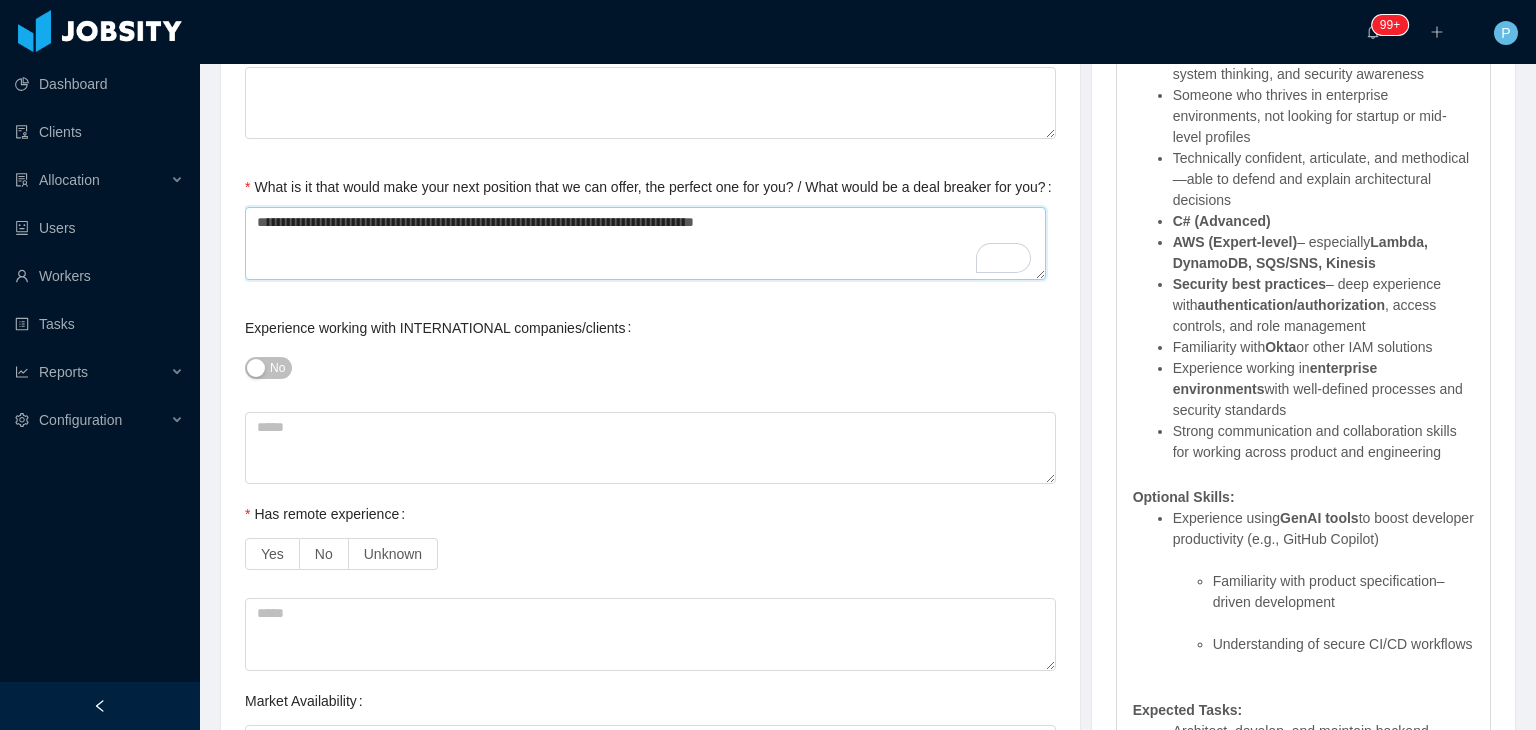 type on "**********" 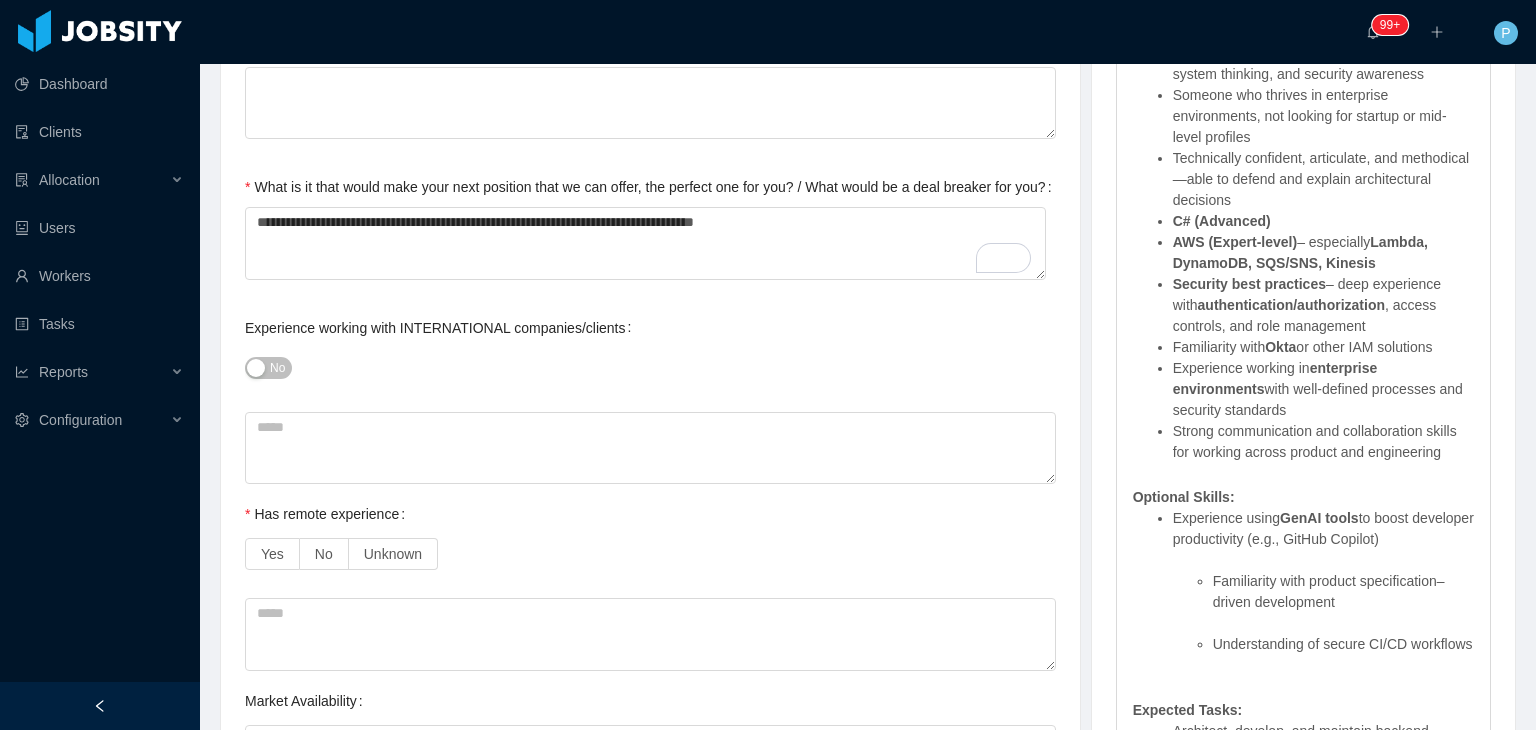 click on "No" at bounding box center (277, 368) 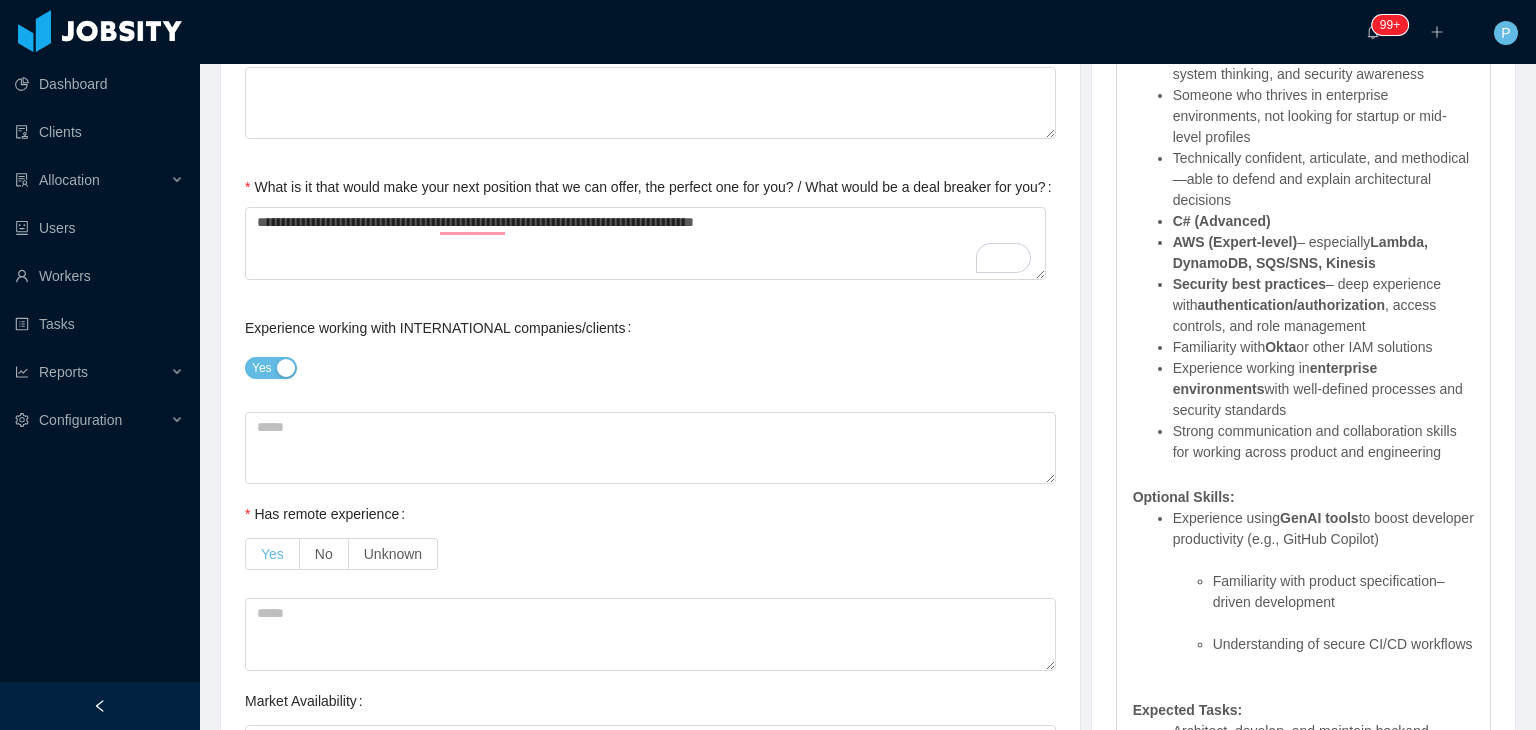 click on "Yes" at bounding box center (272, 554) 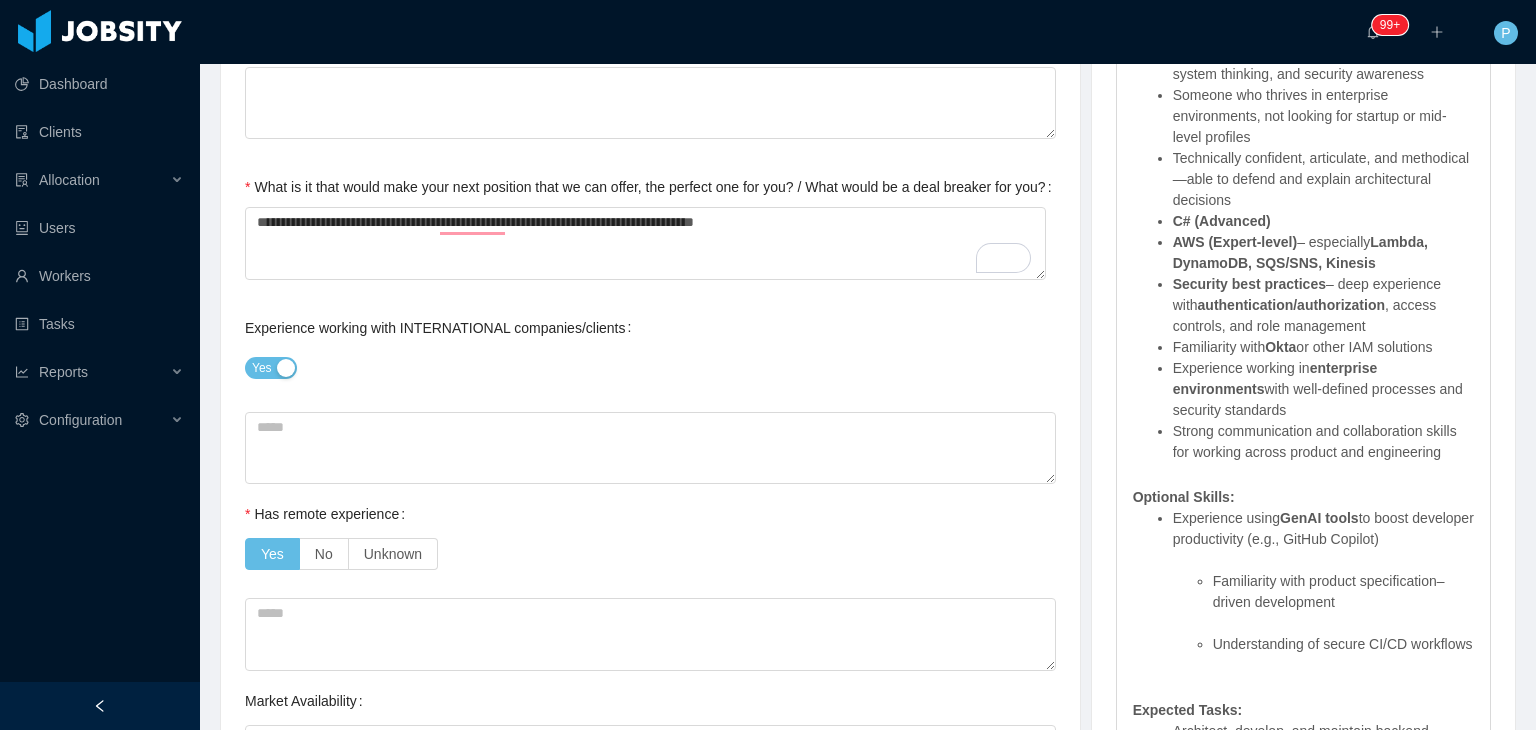 click on "Yes No Unknown" at bounding box center (650, 554) 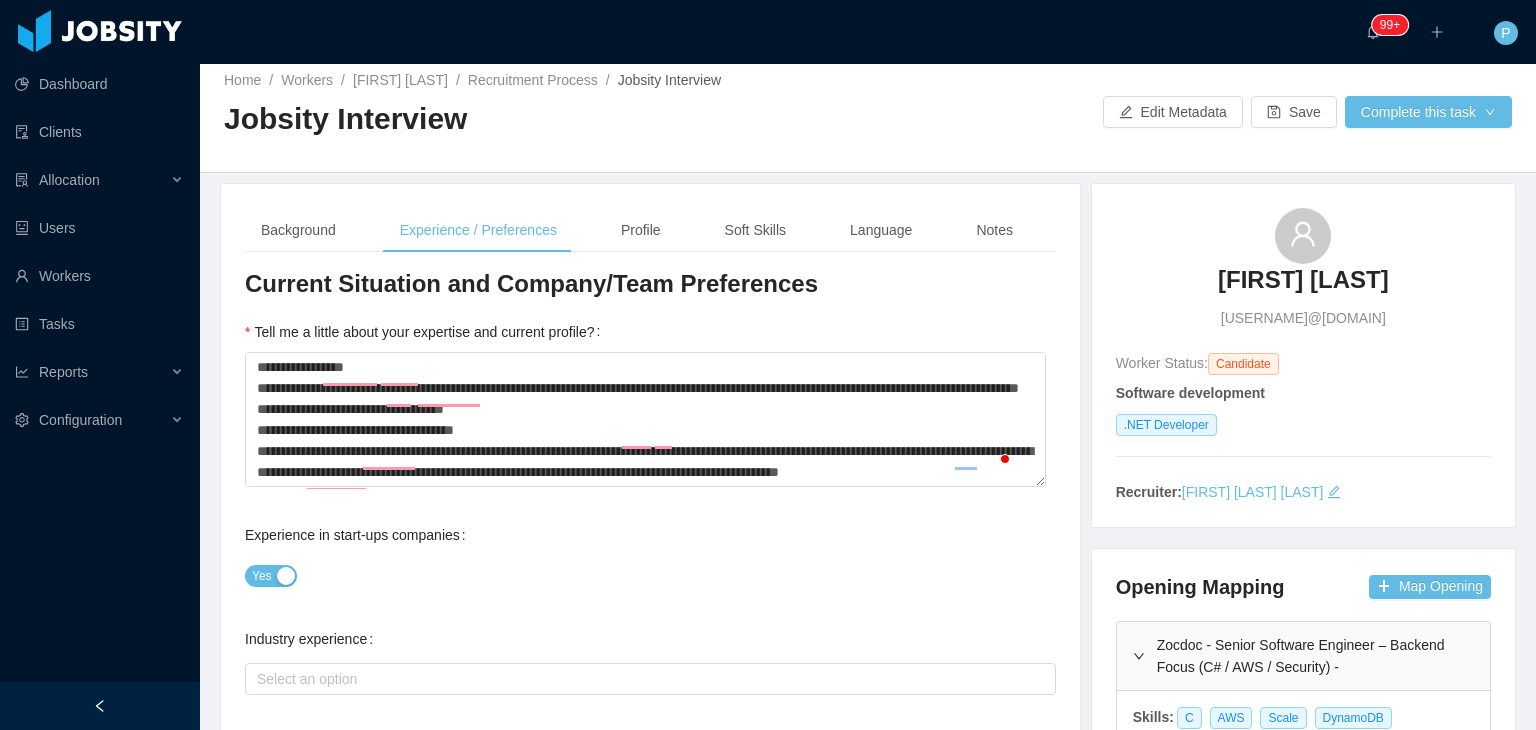 scroll, scrollTop: 0, scrollLeft: 0, axis: both 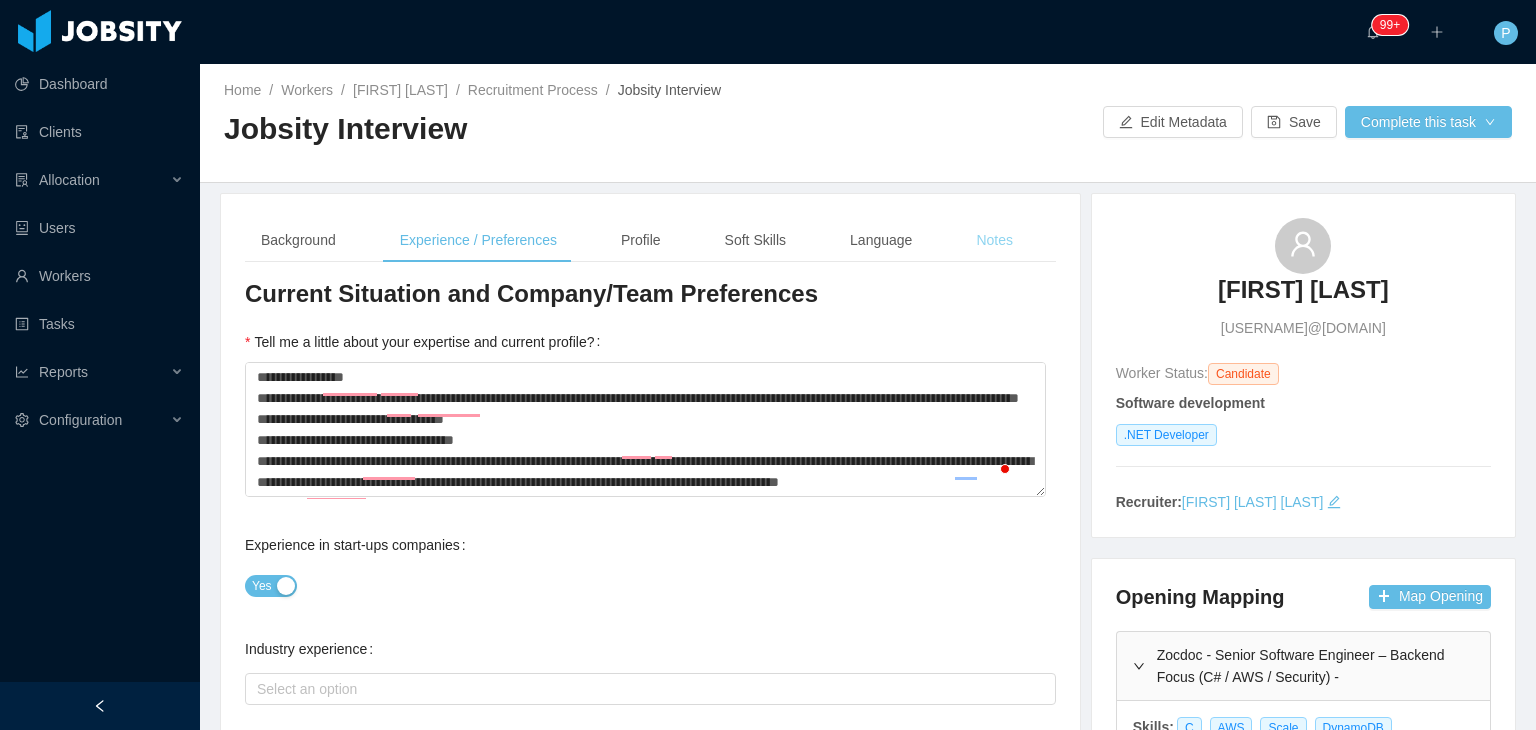 click on "Notes" at bounding box center [994, 240] 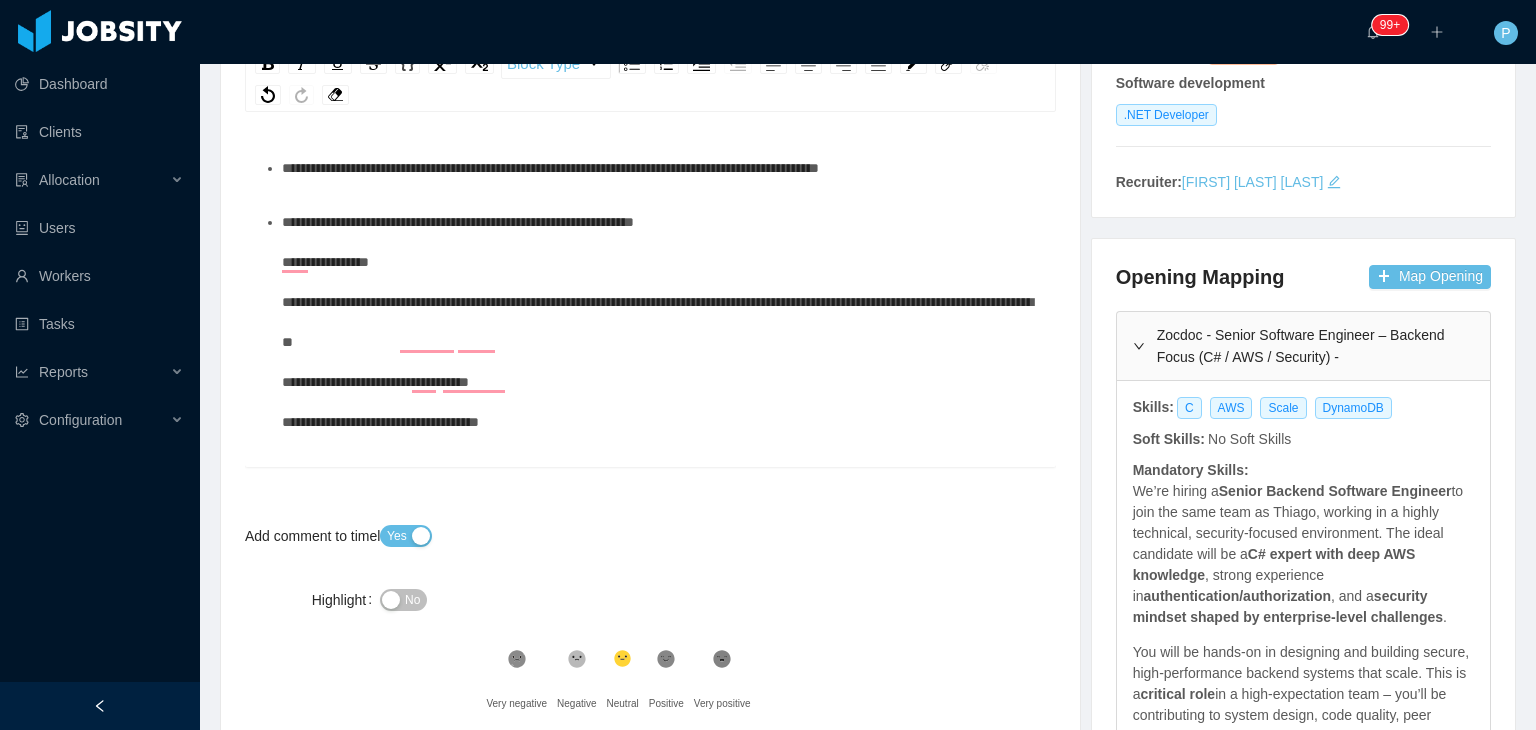 scroll, scrollTop: 335, scrollLeft: 0, axis: vertical 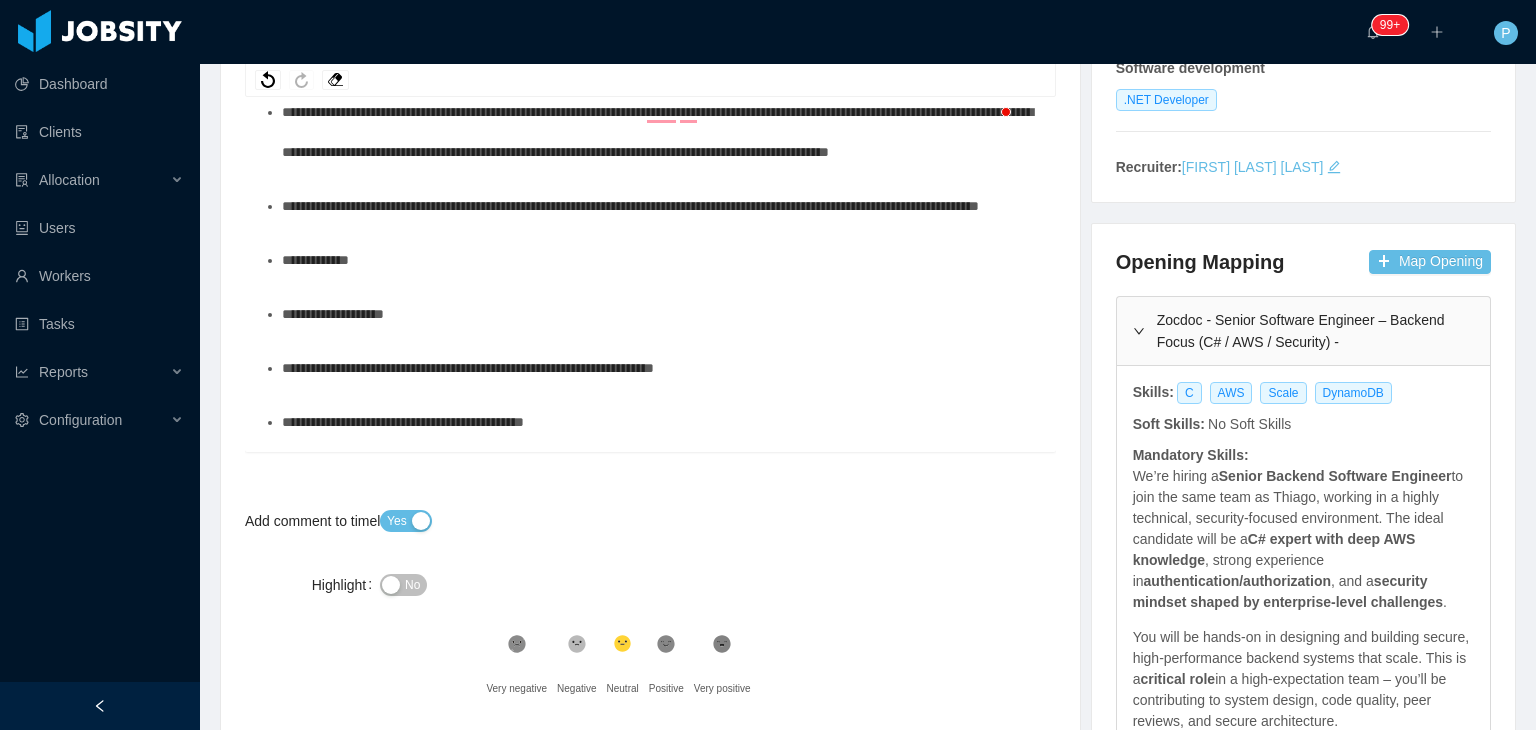 click on "**********" at bounding box center [630, 206] 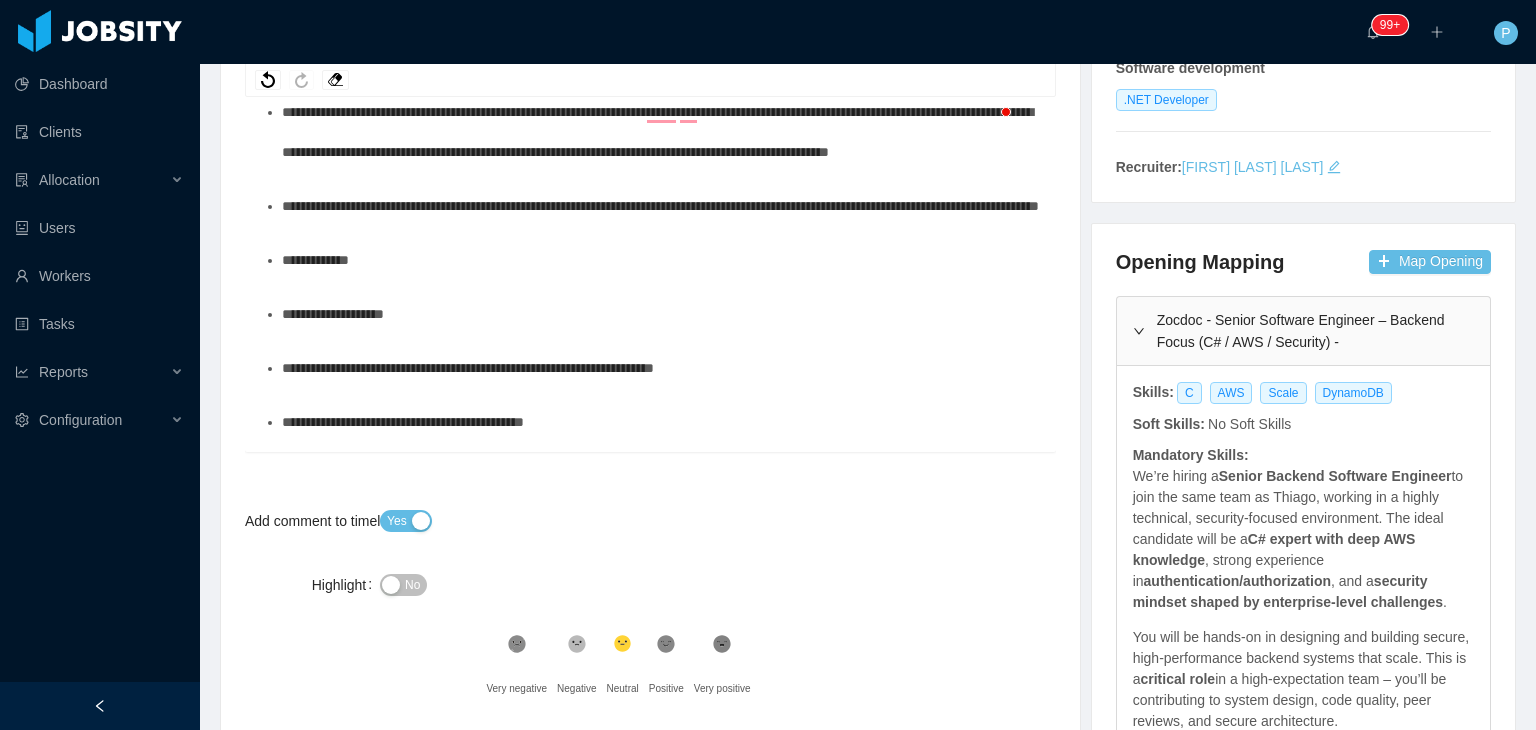 click on "**********" at bounding box center (660, 206) 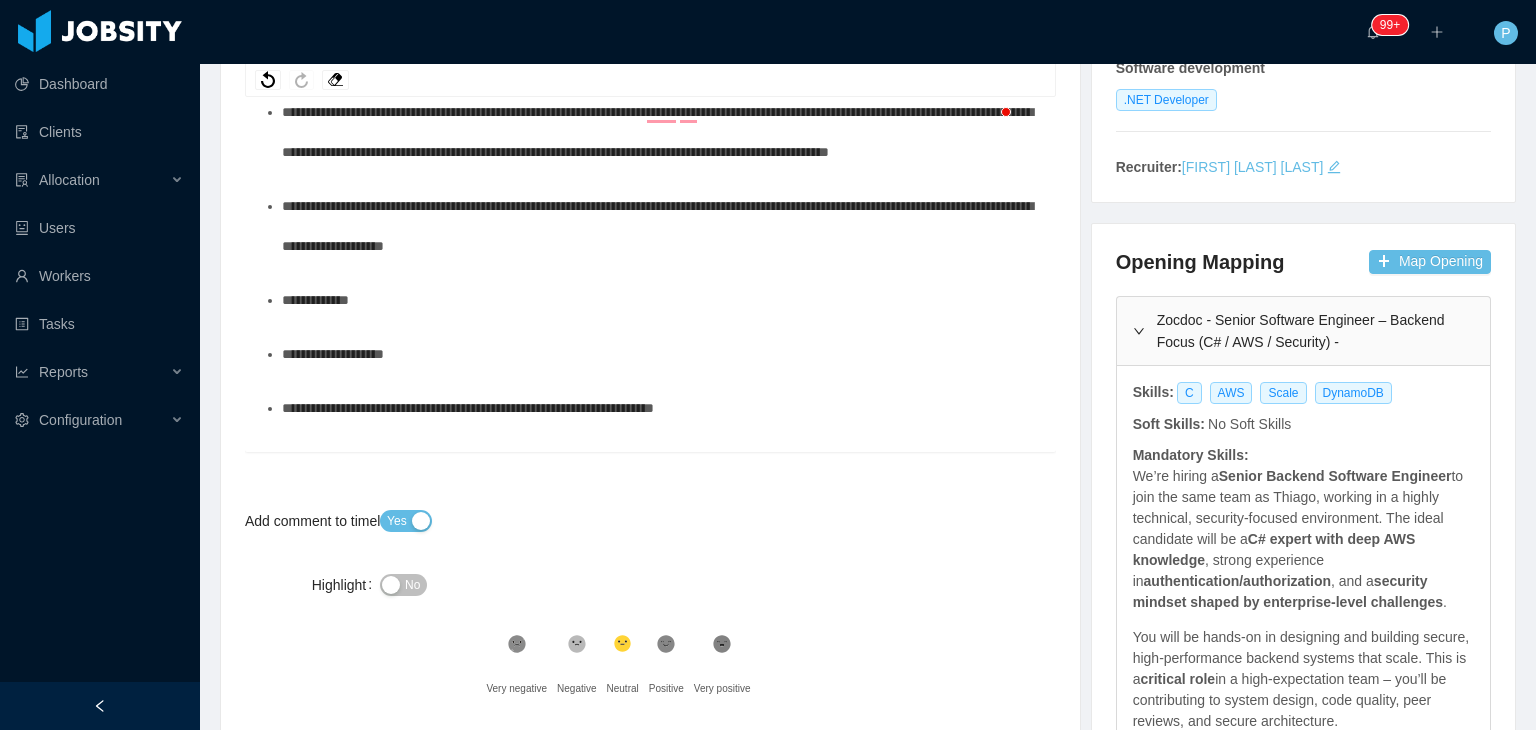 click on "**********" at bounding box center (657, 226) 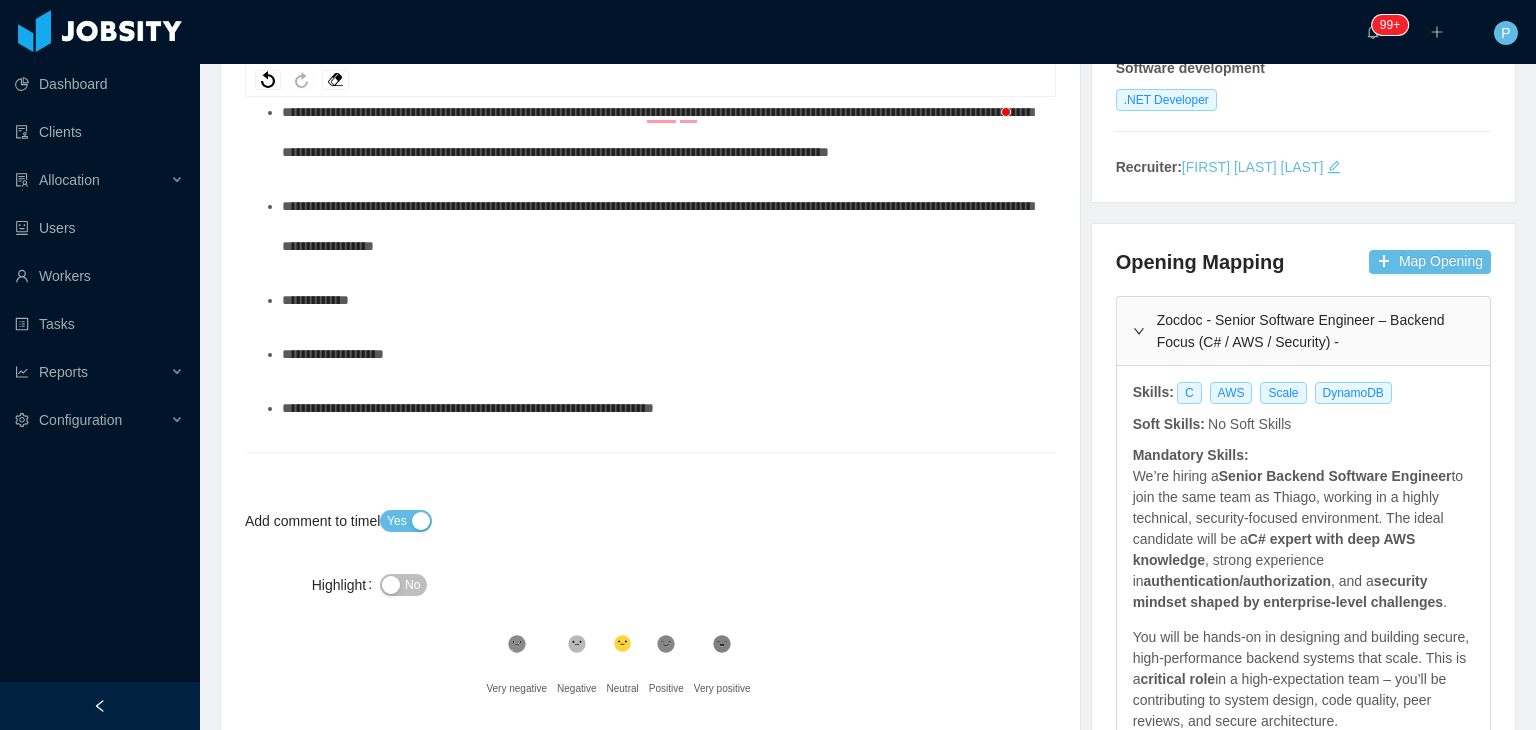 click on "**********" at bounding box center (657, 226) 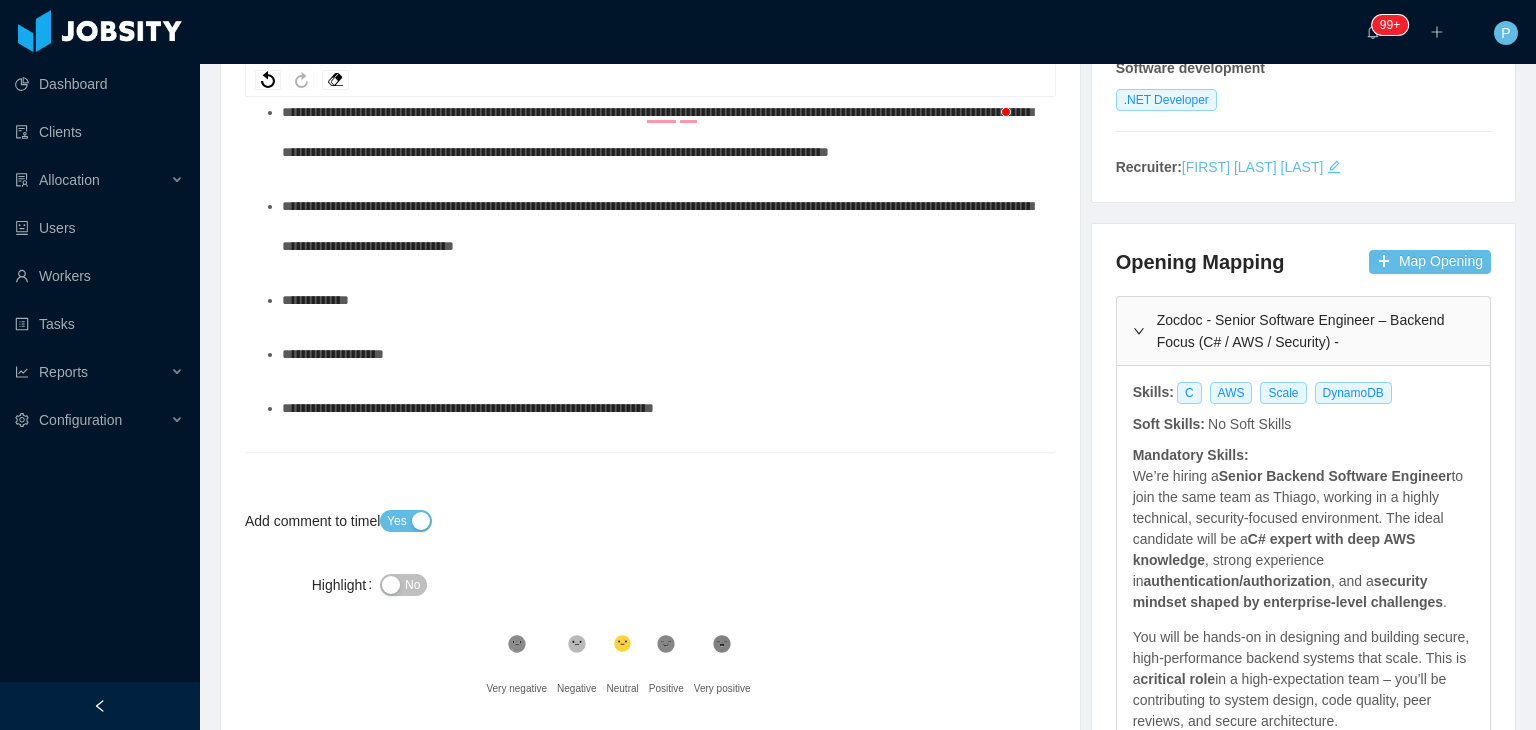 click on "**********" at bounding box center [657, 226] 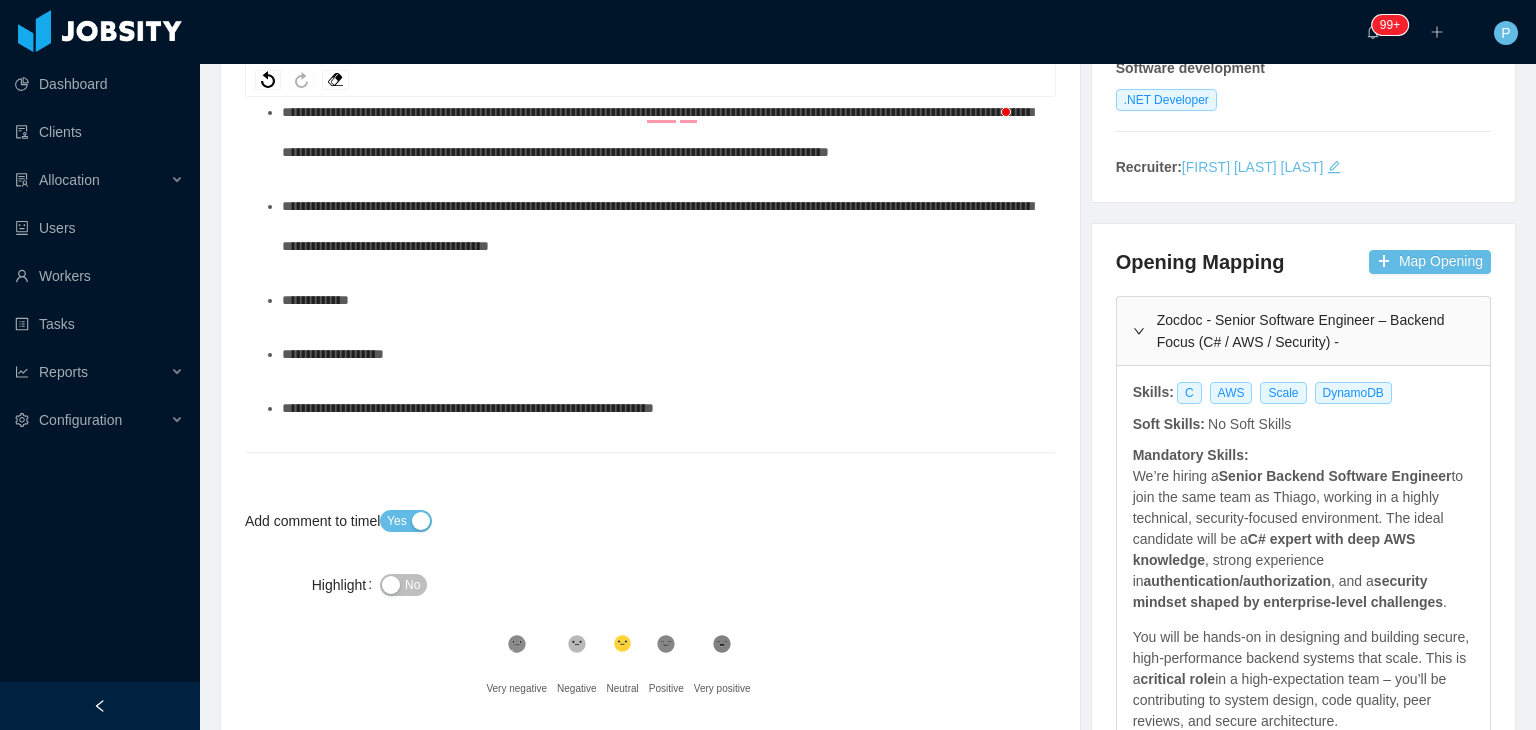 click on "**********" at bounding box center (661, 226) 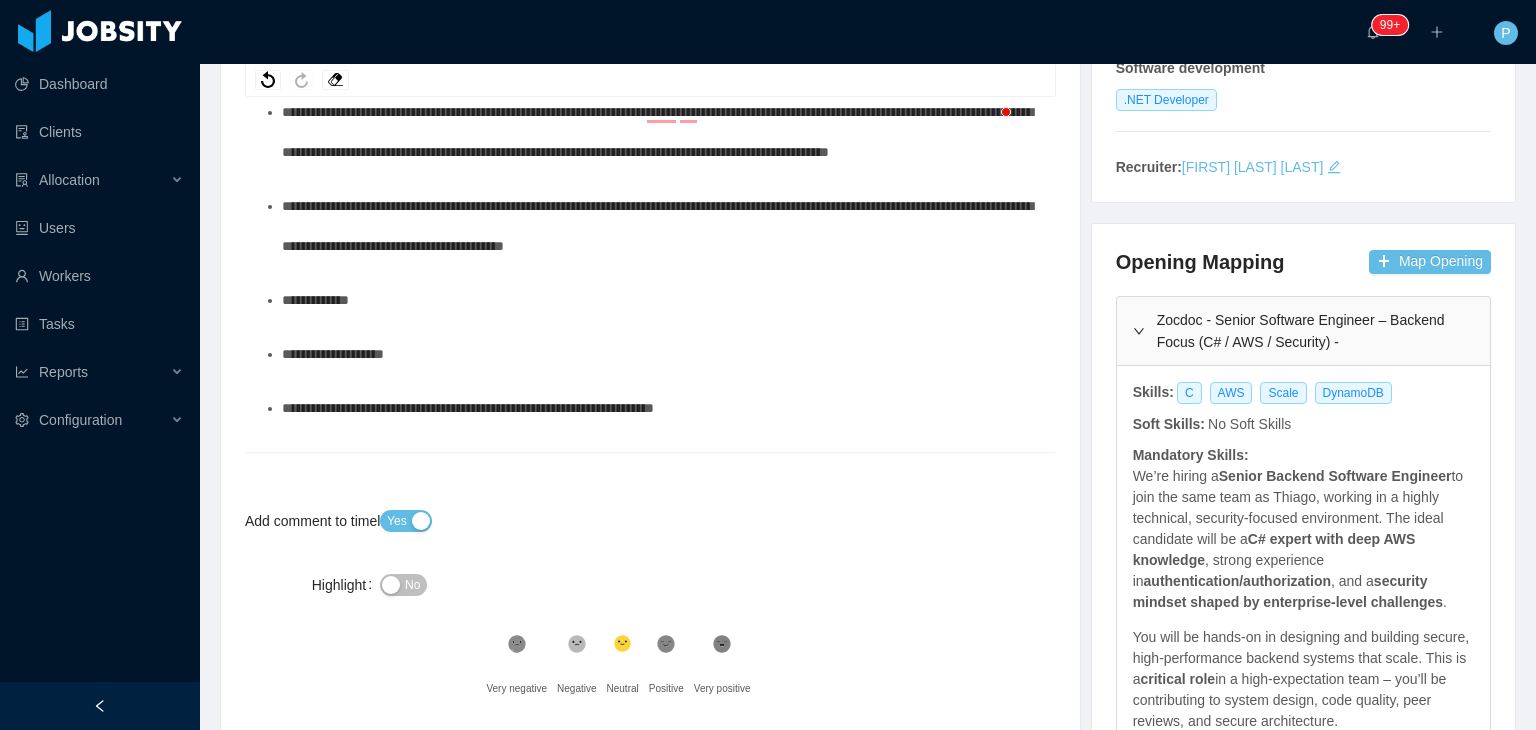click on "**********" at bounding box center (657, 226) 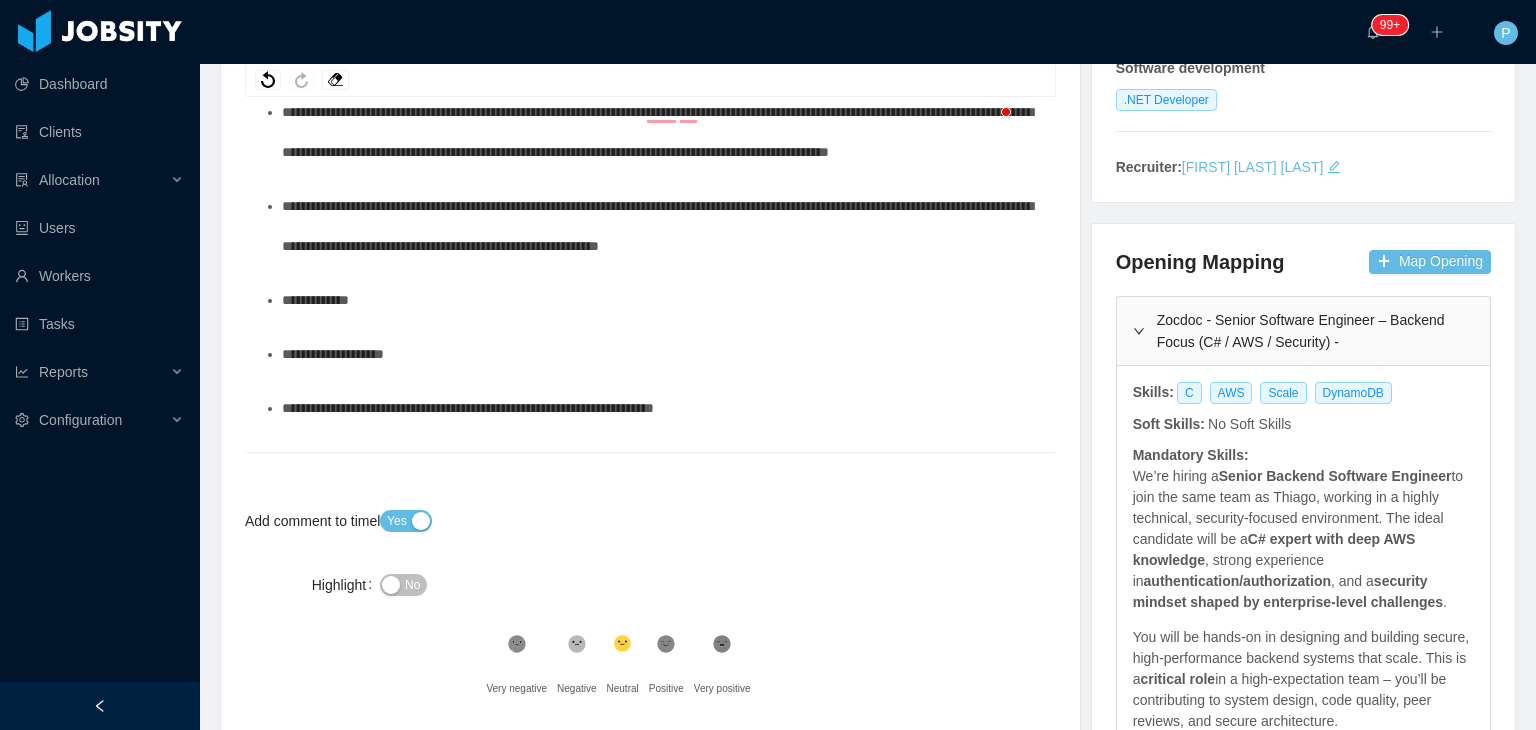 click on "**********" at bounding box center (661, 132) 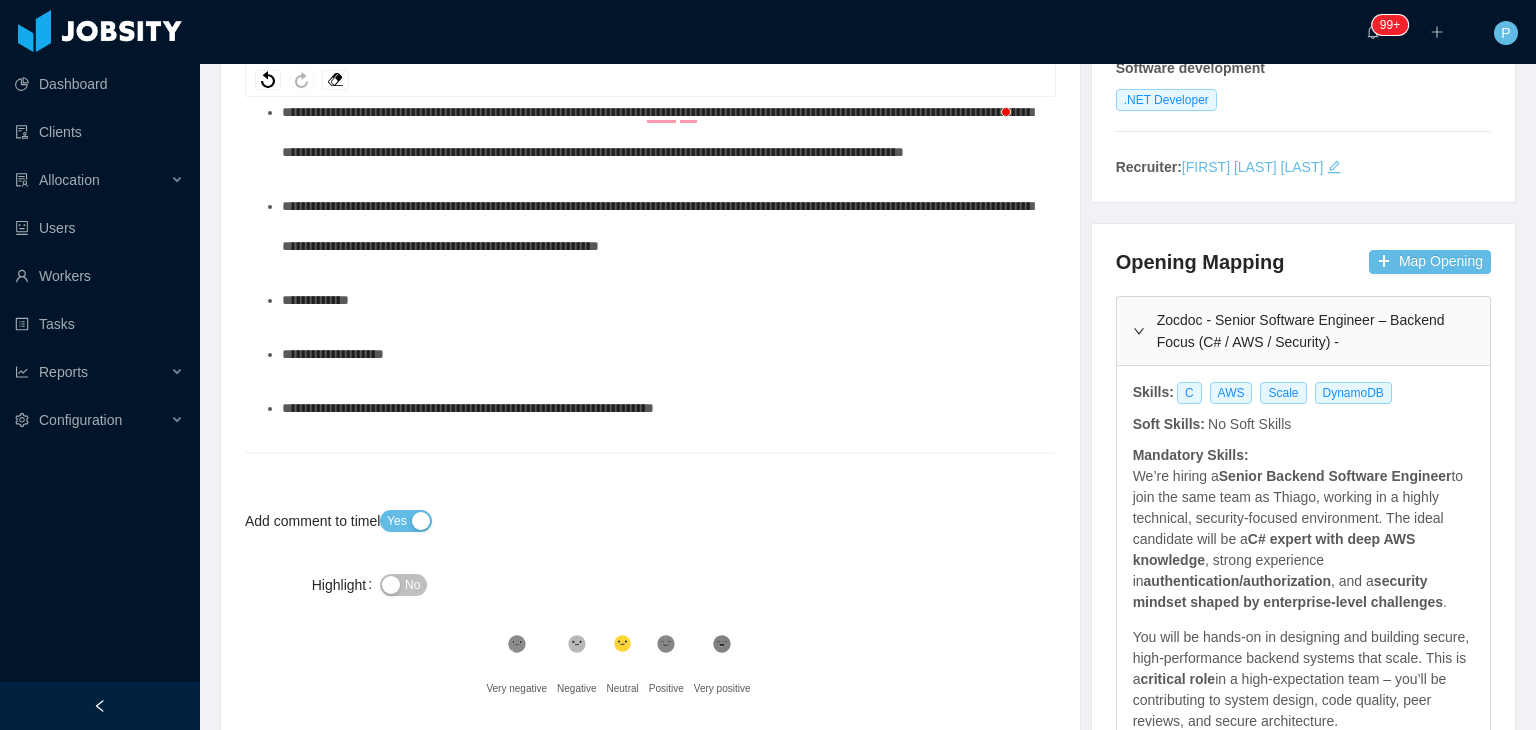 scroll, scrollTop: 224, scrollLeft: 0, axis: vertical 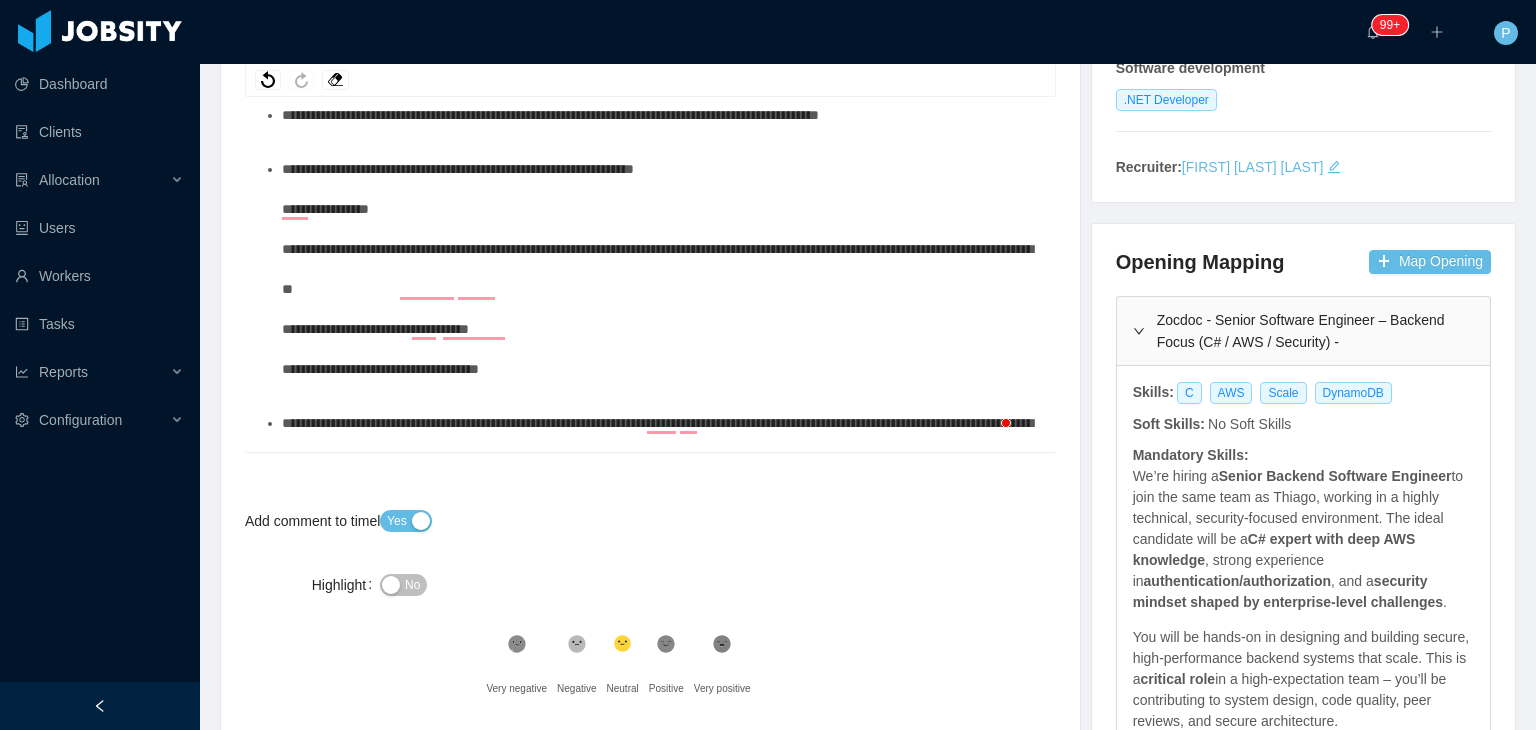 click on "**********" at bounding box center (661, 269) 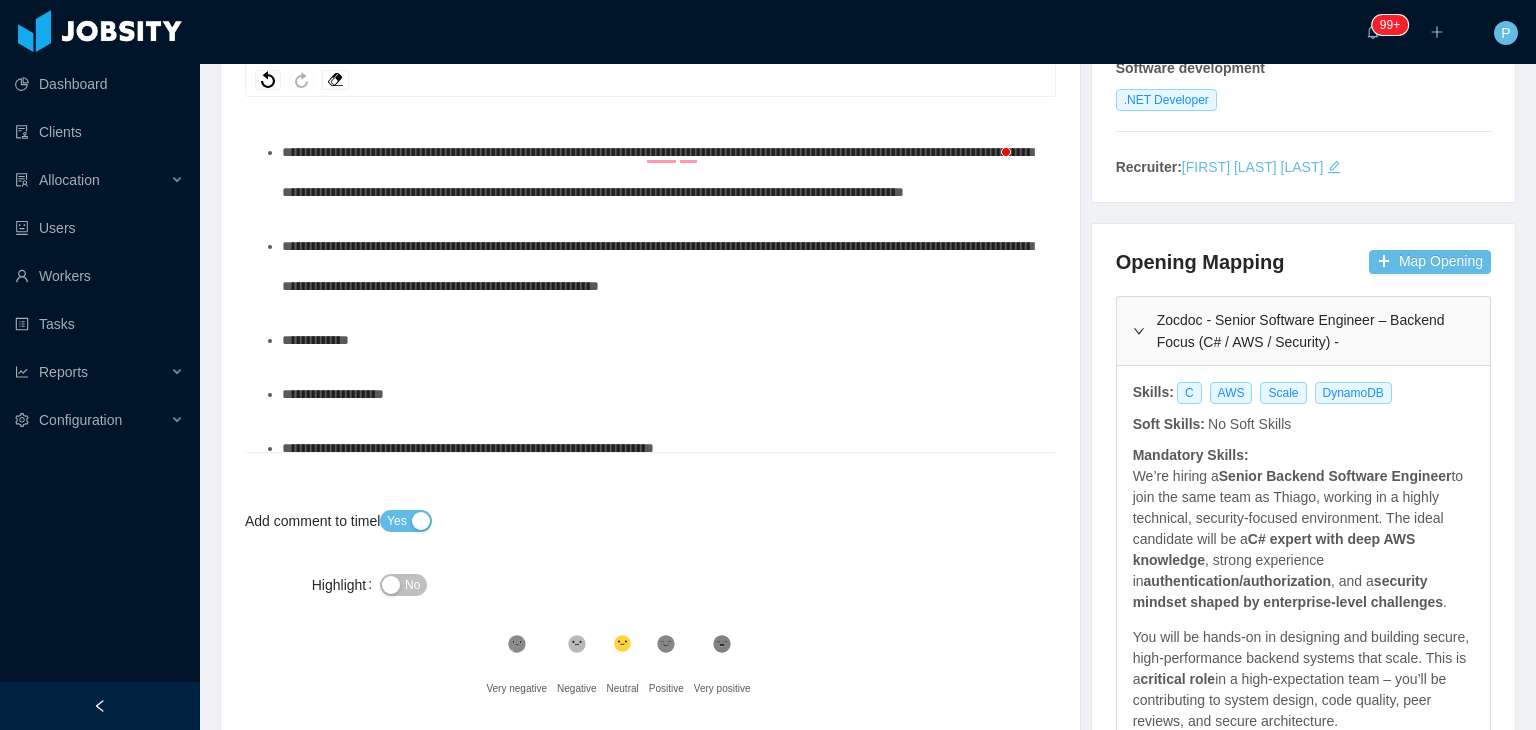 click on "**********" at bounding box center [657, 266] 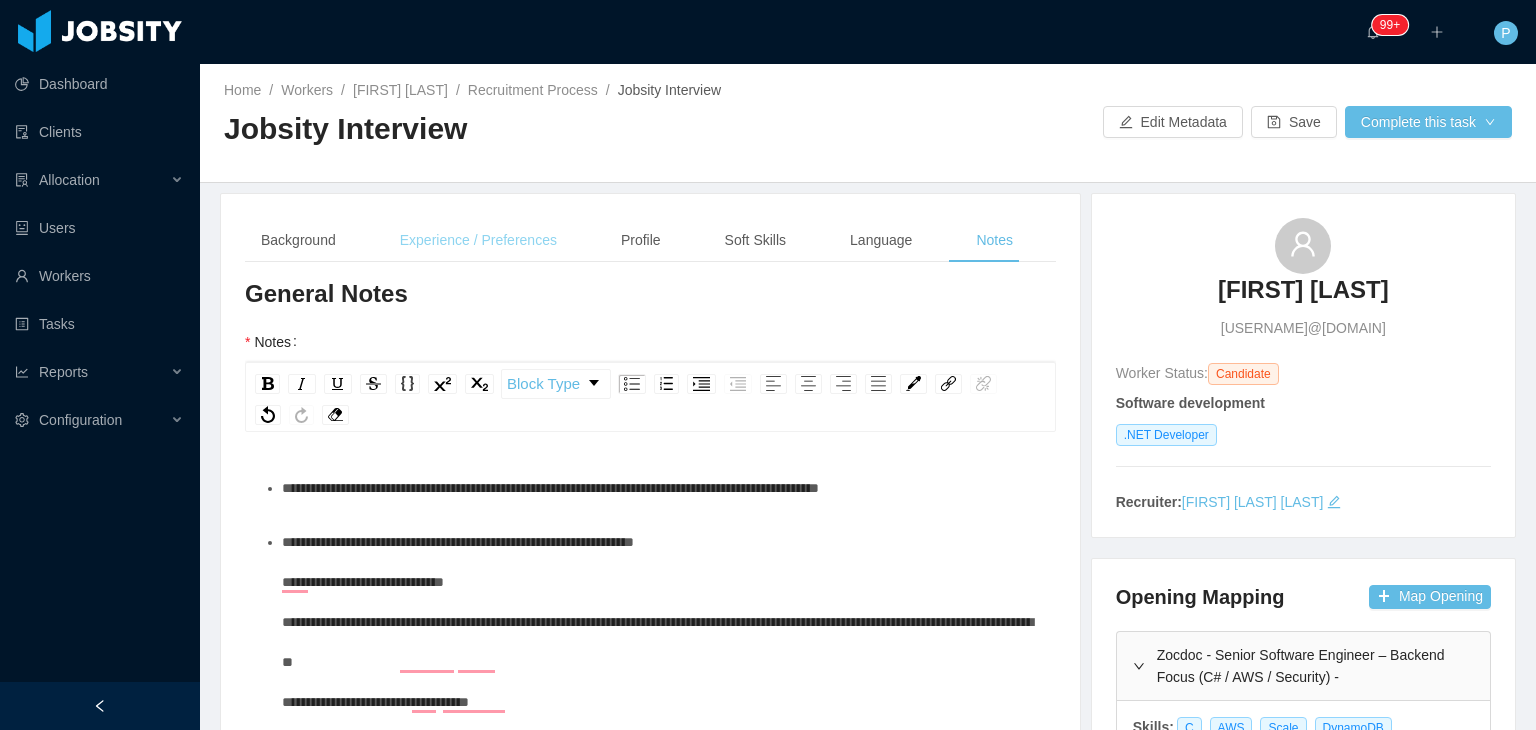 click on "Experience / Preferences" at bounding box center (478, 240) 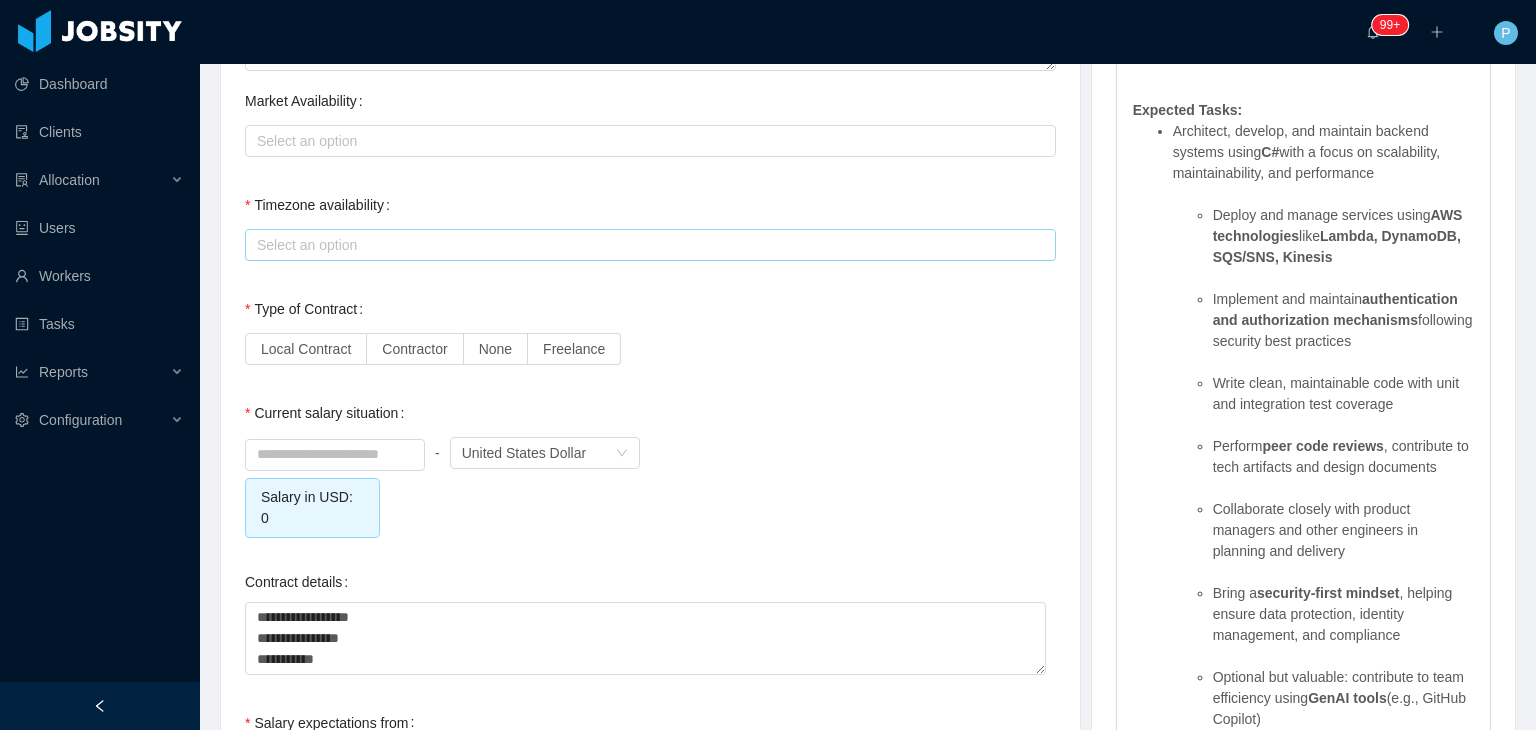 click on "Select an option" at bounding box center (646, 245) 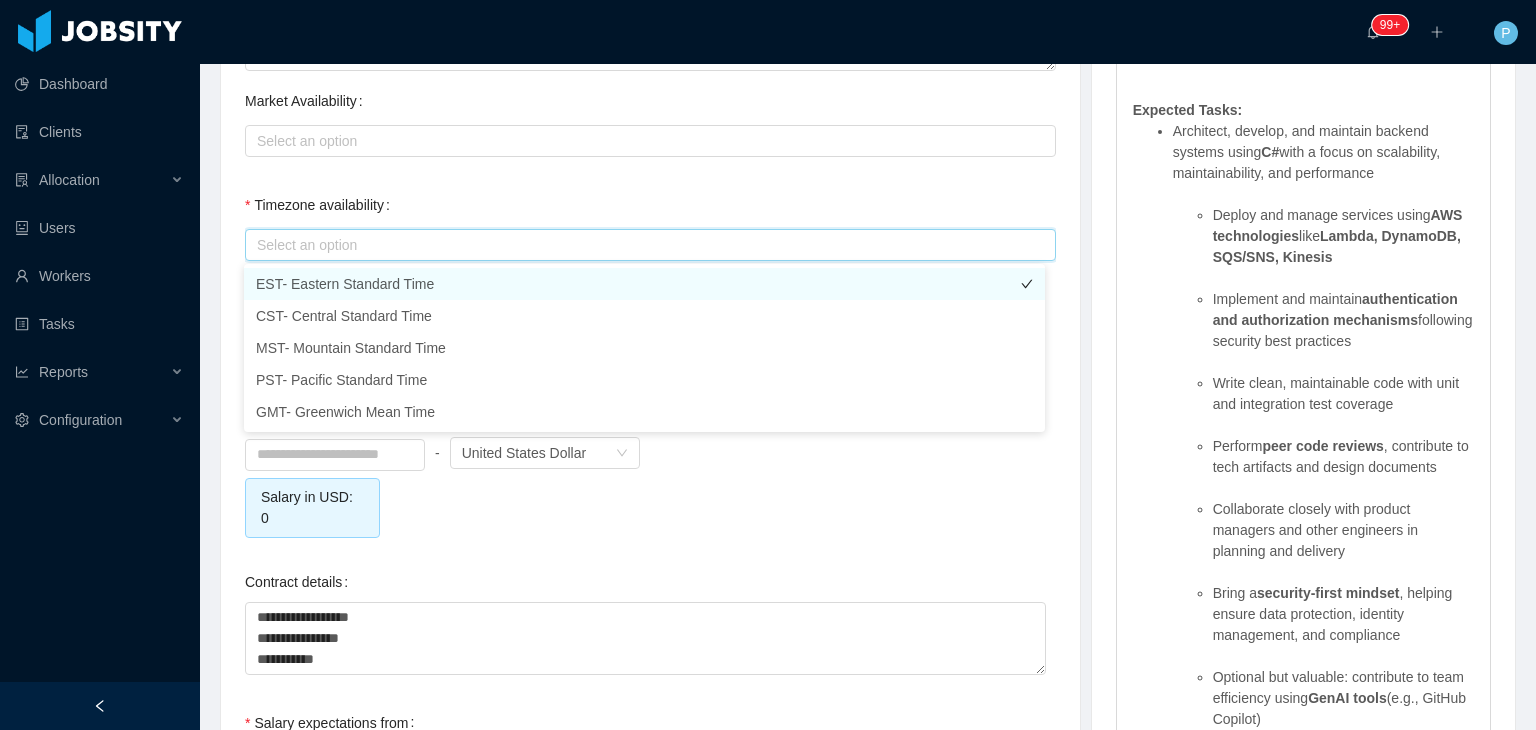 click on "EST- Eastern Standard Time" at bounding box center (644, 284) 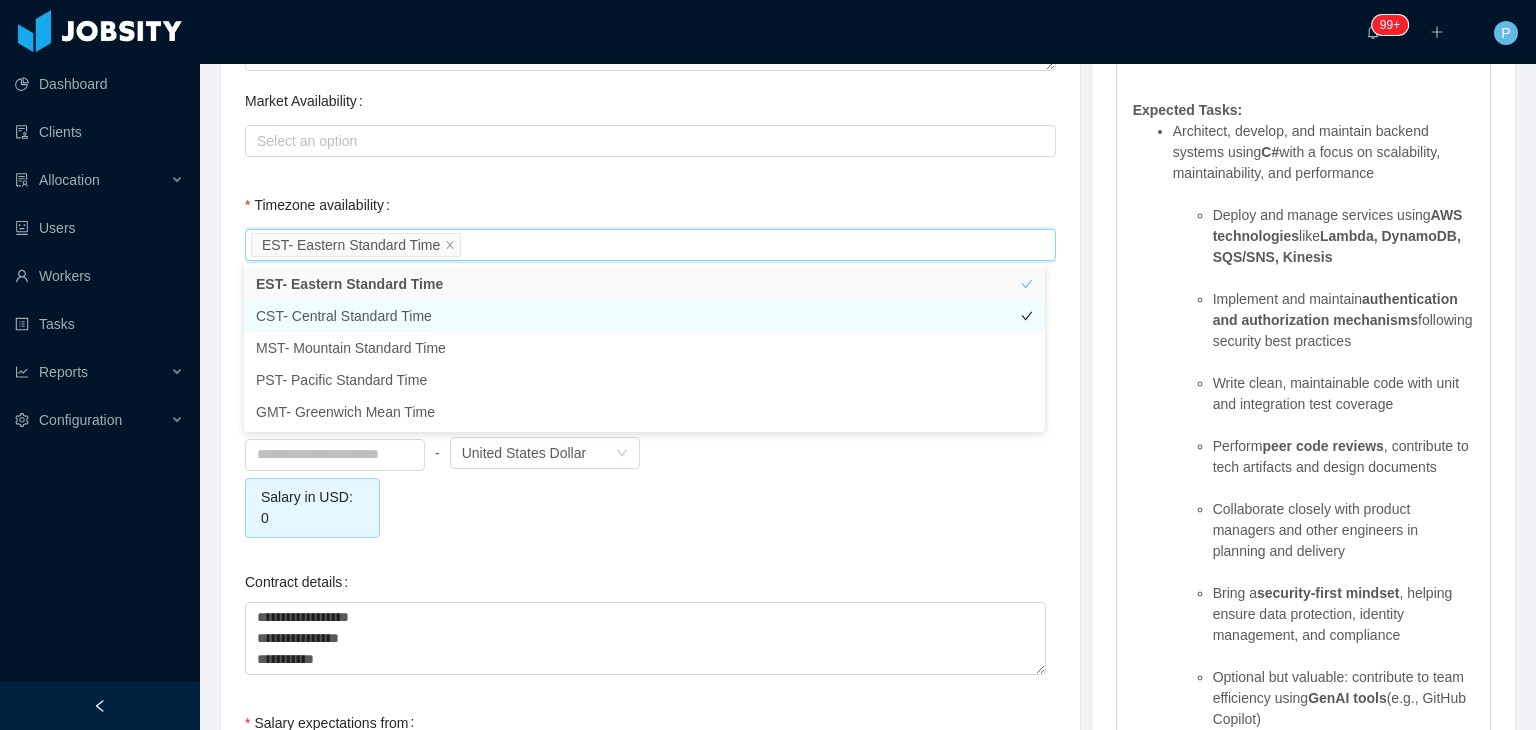 click on "CST- Central Standard Time" at bounding box center (644, 316) 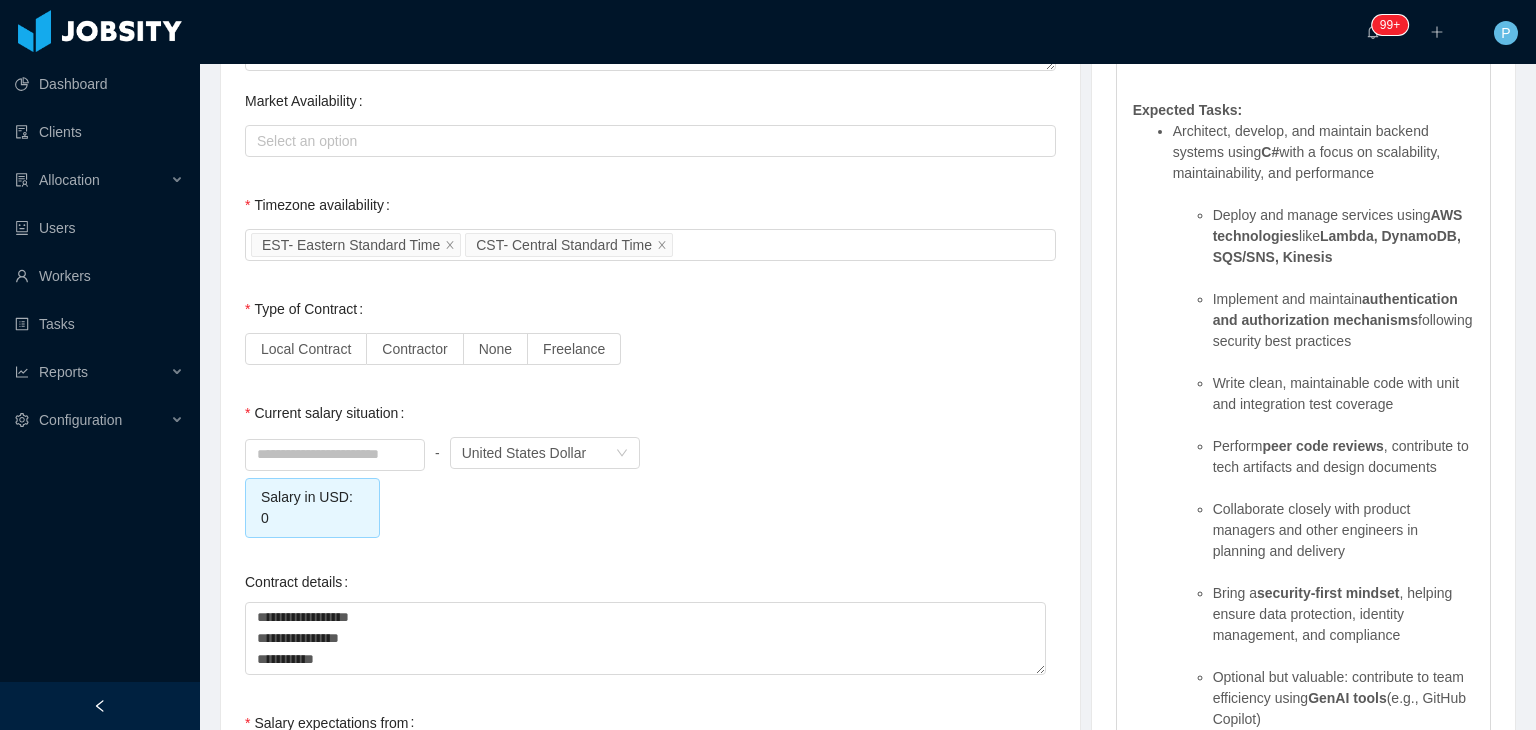 click on "- Currency United States Dollar   Salary in USD: 0" at bounding box center [650, 485] 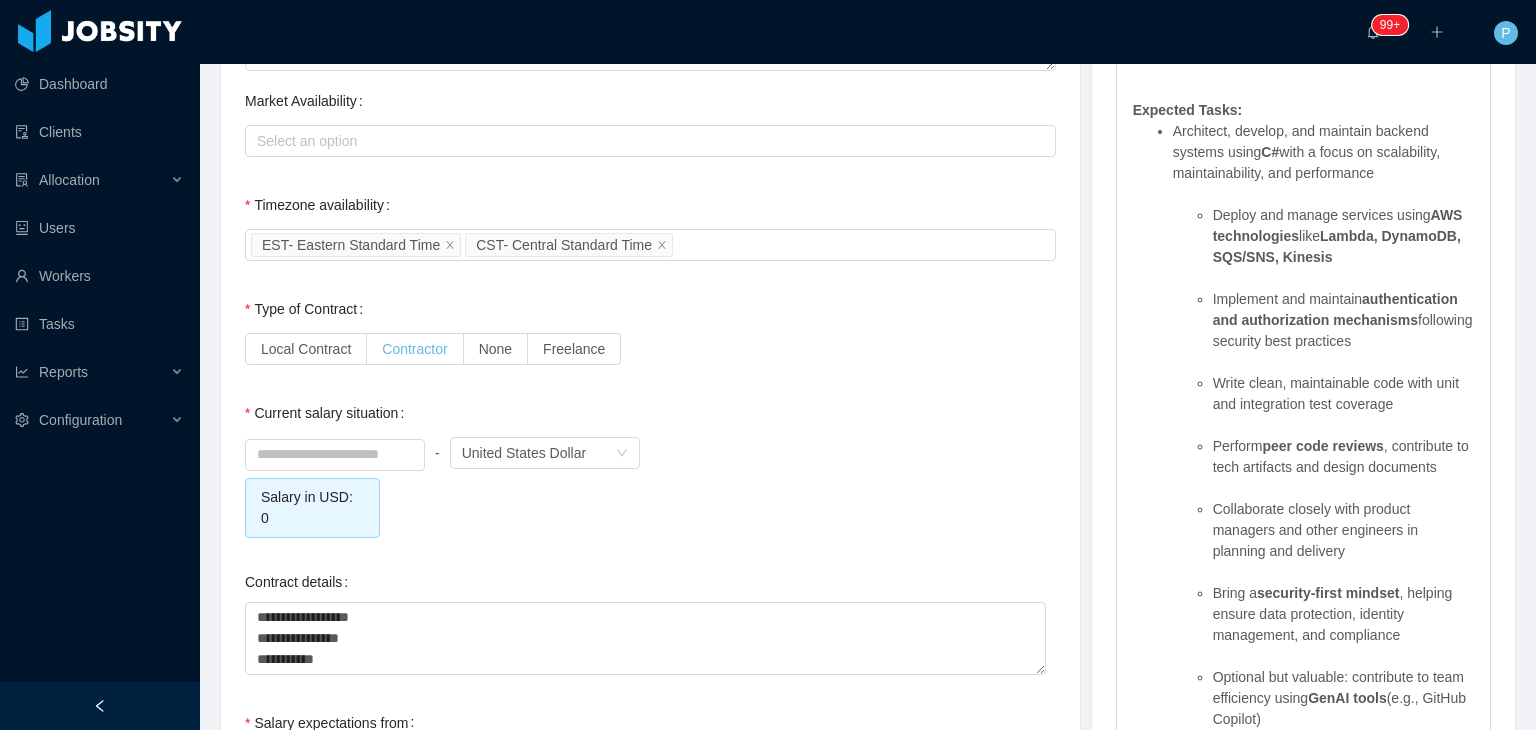 click on "Contractor" at bounding box center [414, 349] 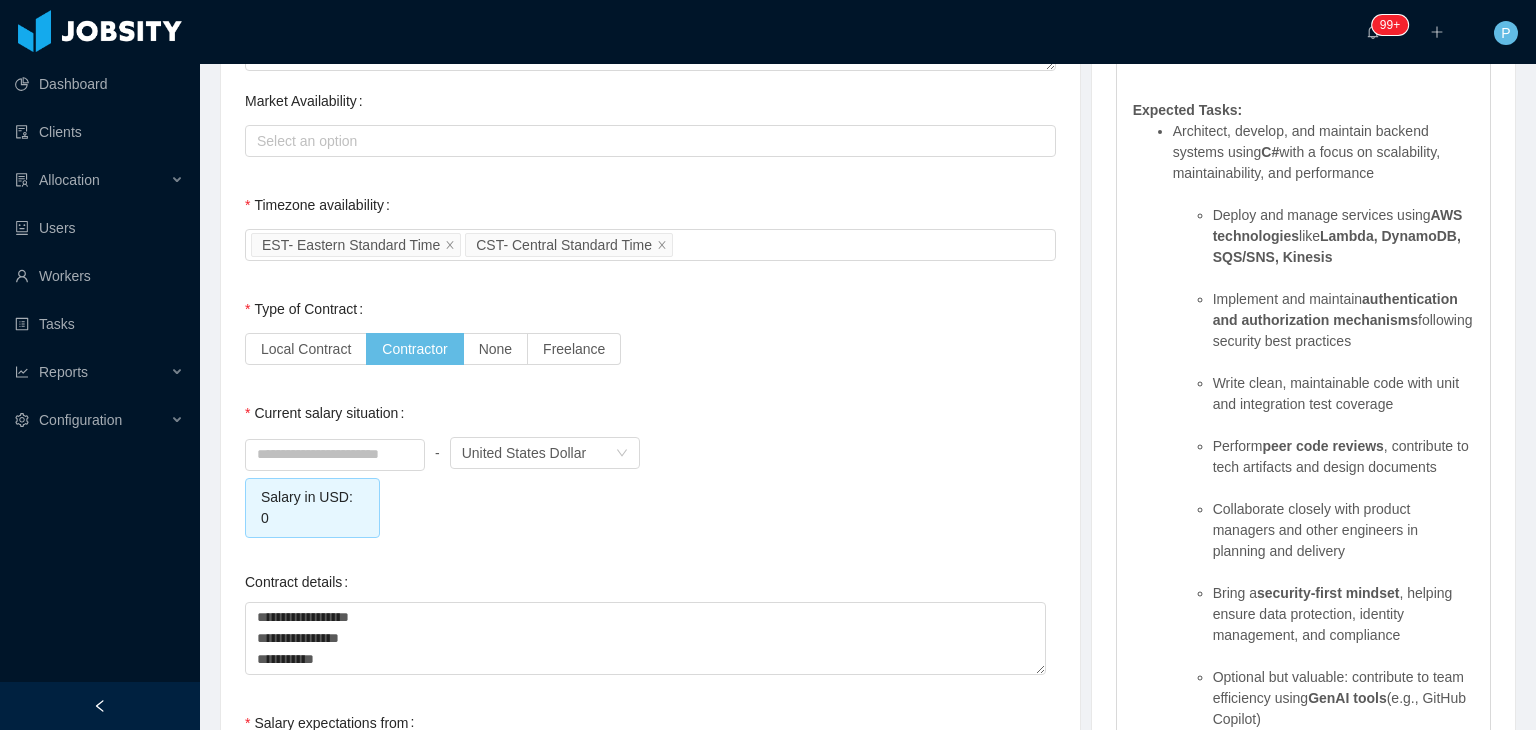 click on "**********" at bounding box center [650, 620] 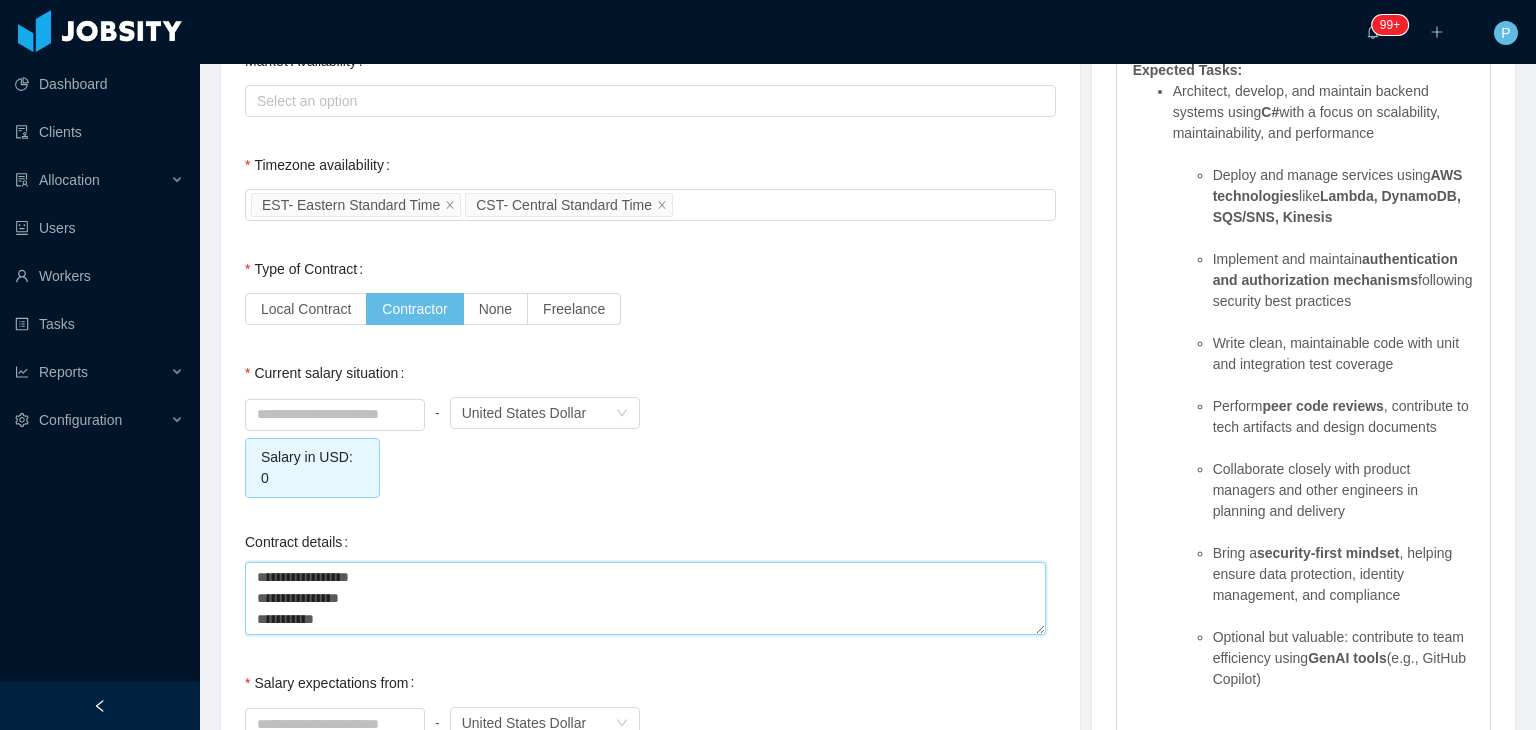 click on "**********" at bounding box center (645, 598) 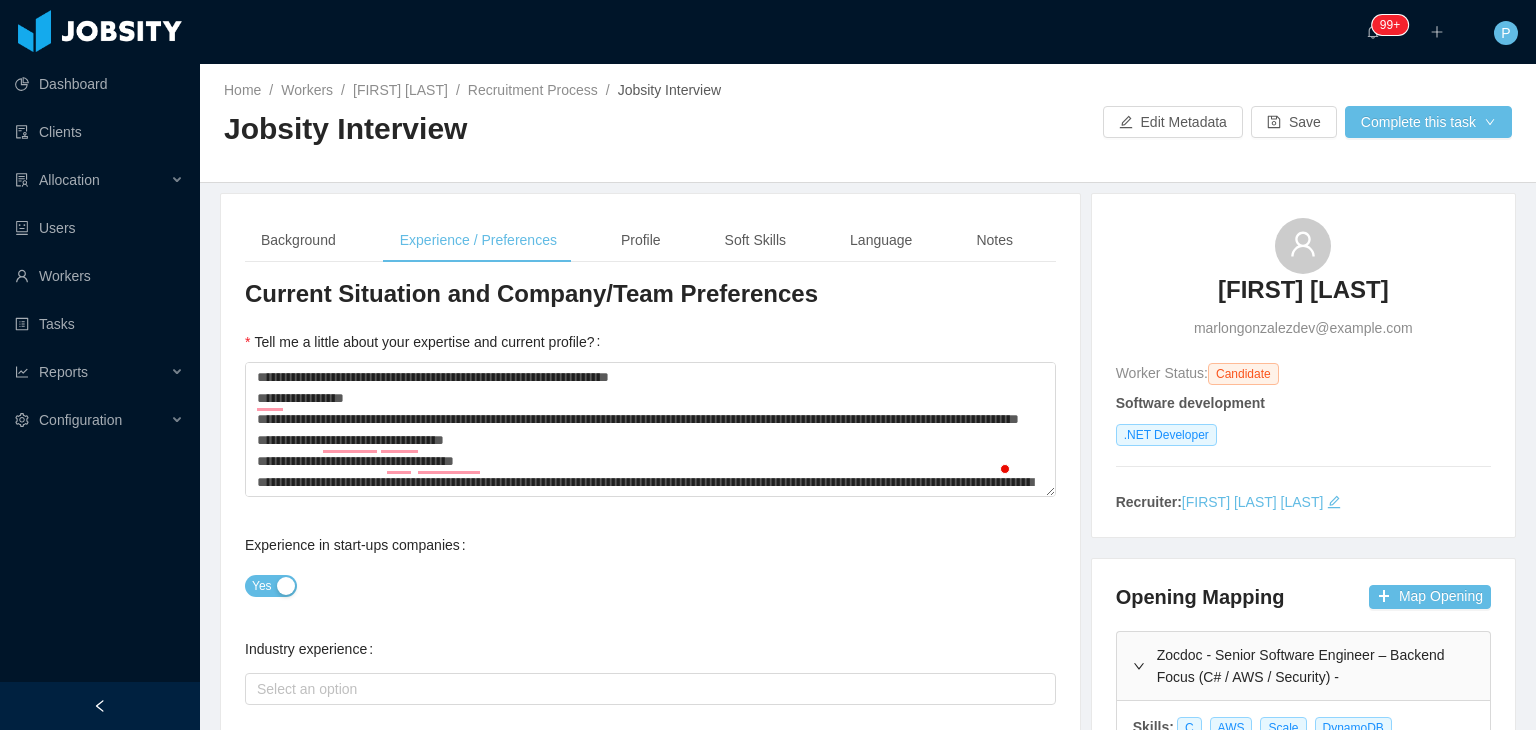 click on "**********" at bounding box center [650, 2318] 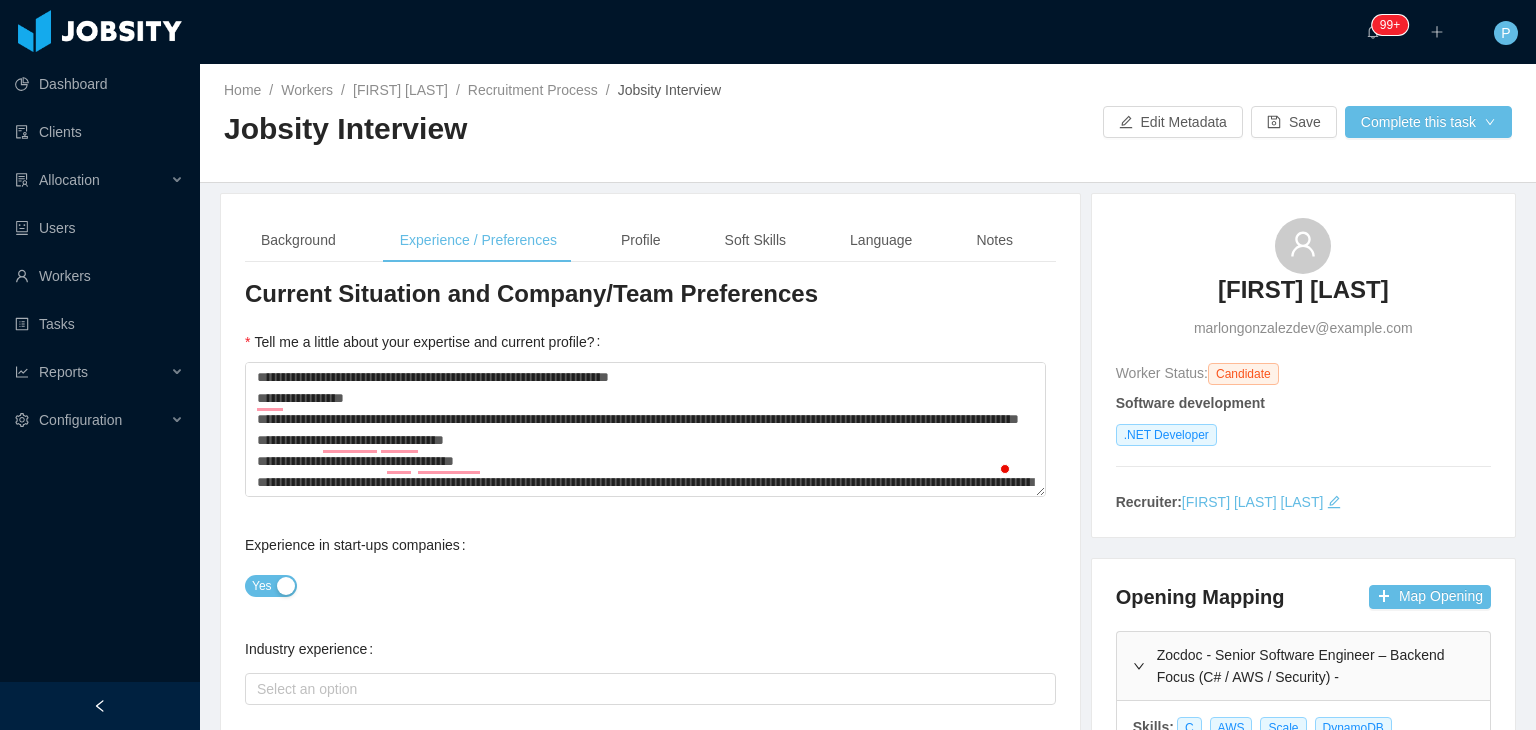 scroll, scrollTop: 0, scrollLeft: 0, axis: both 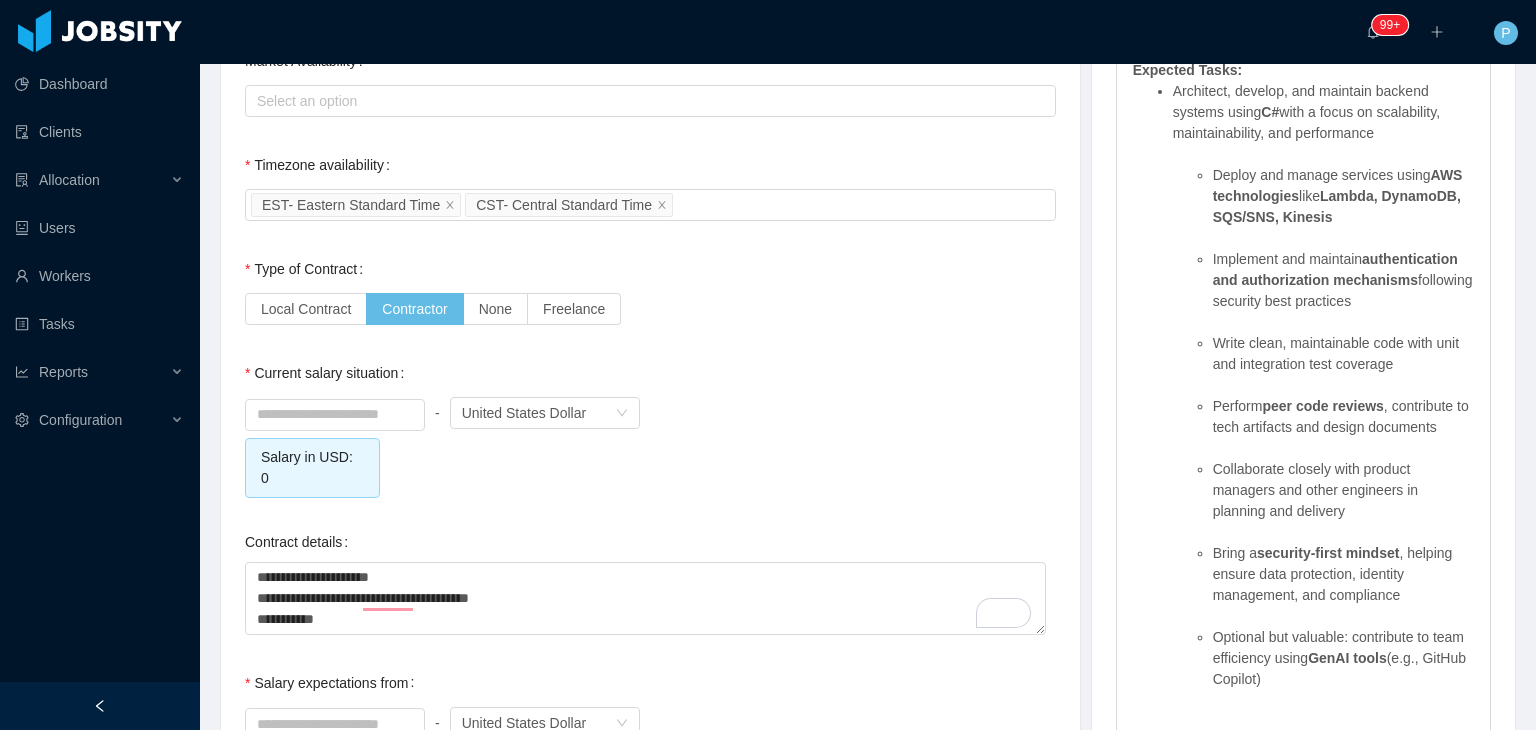 type on "**********" 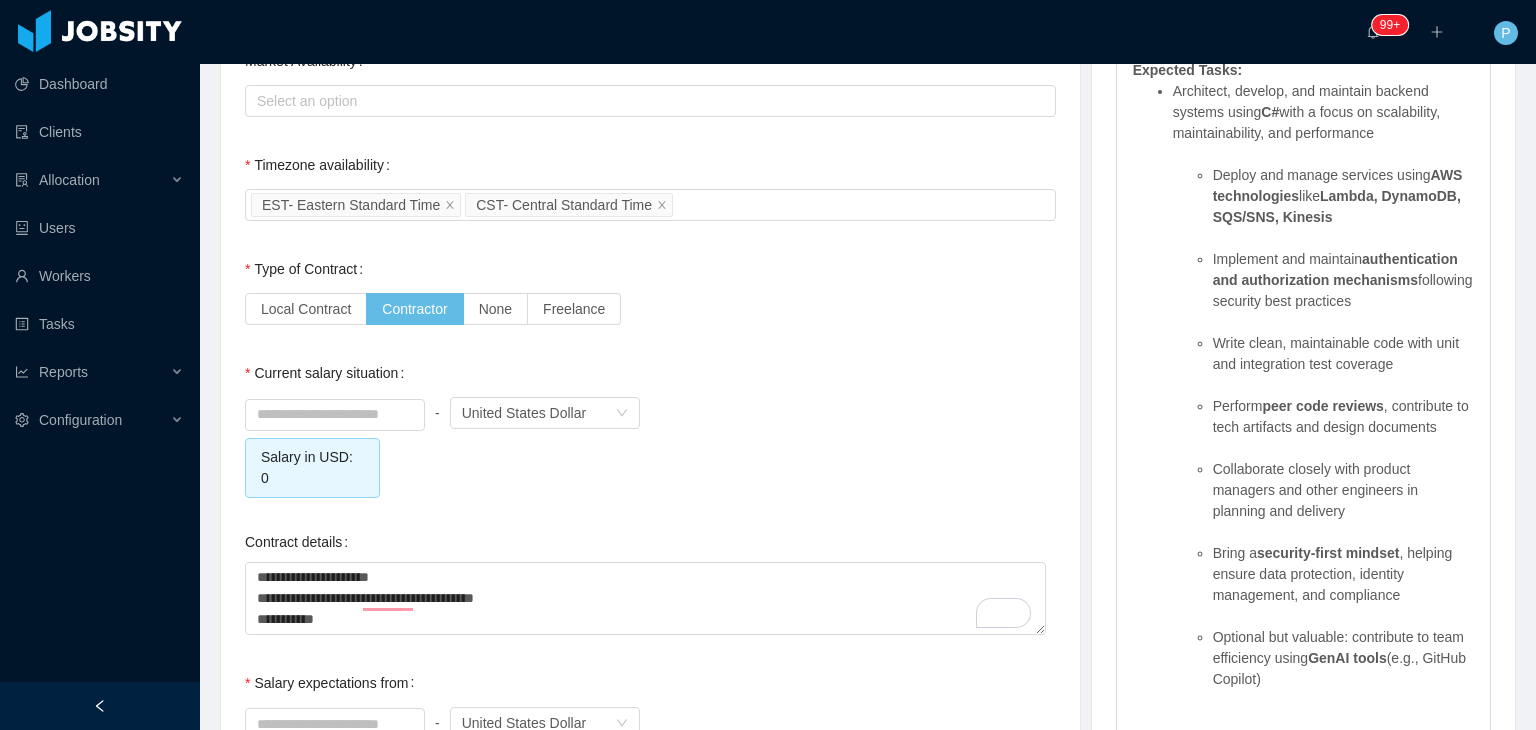 type on "**********" 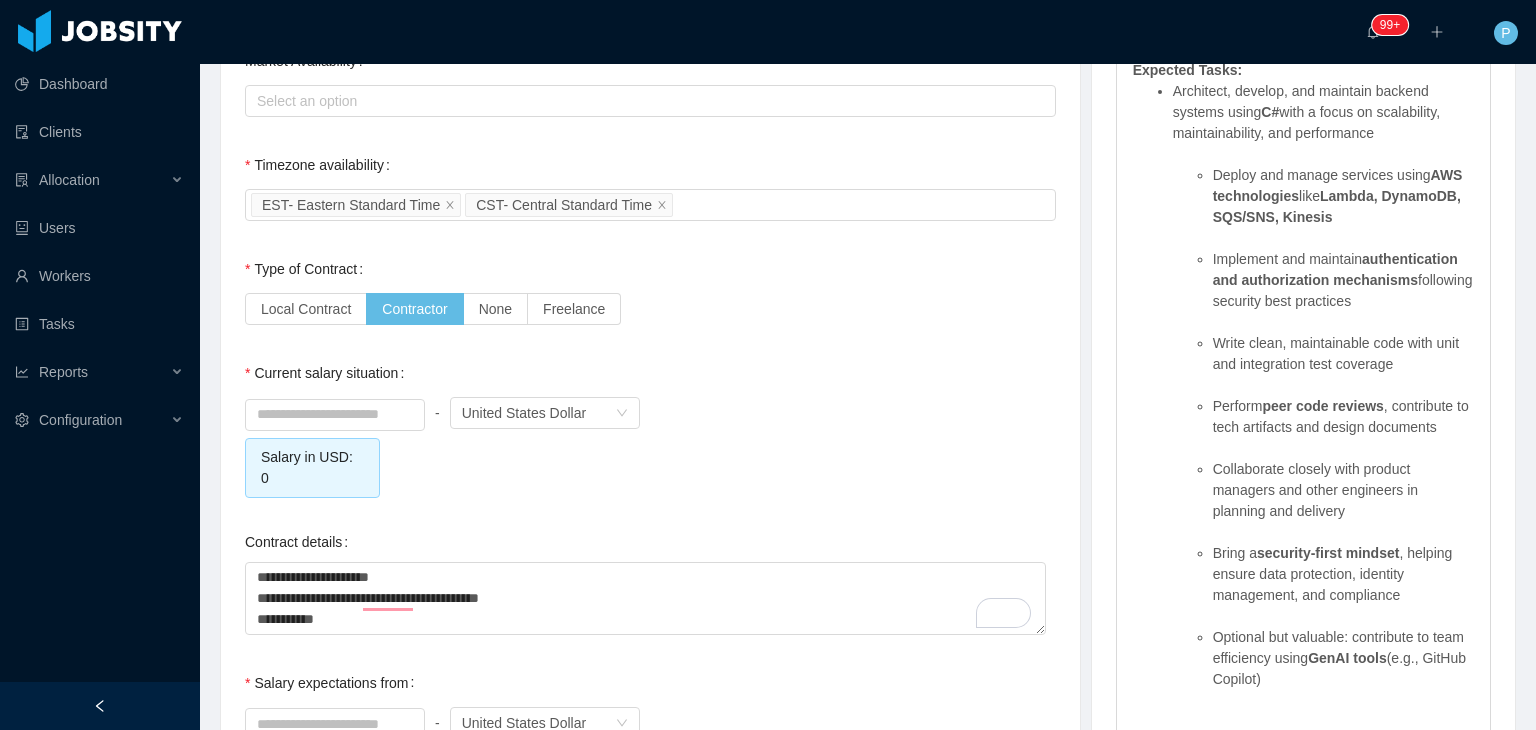 type on "**********" 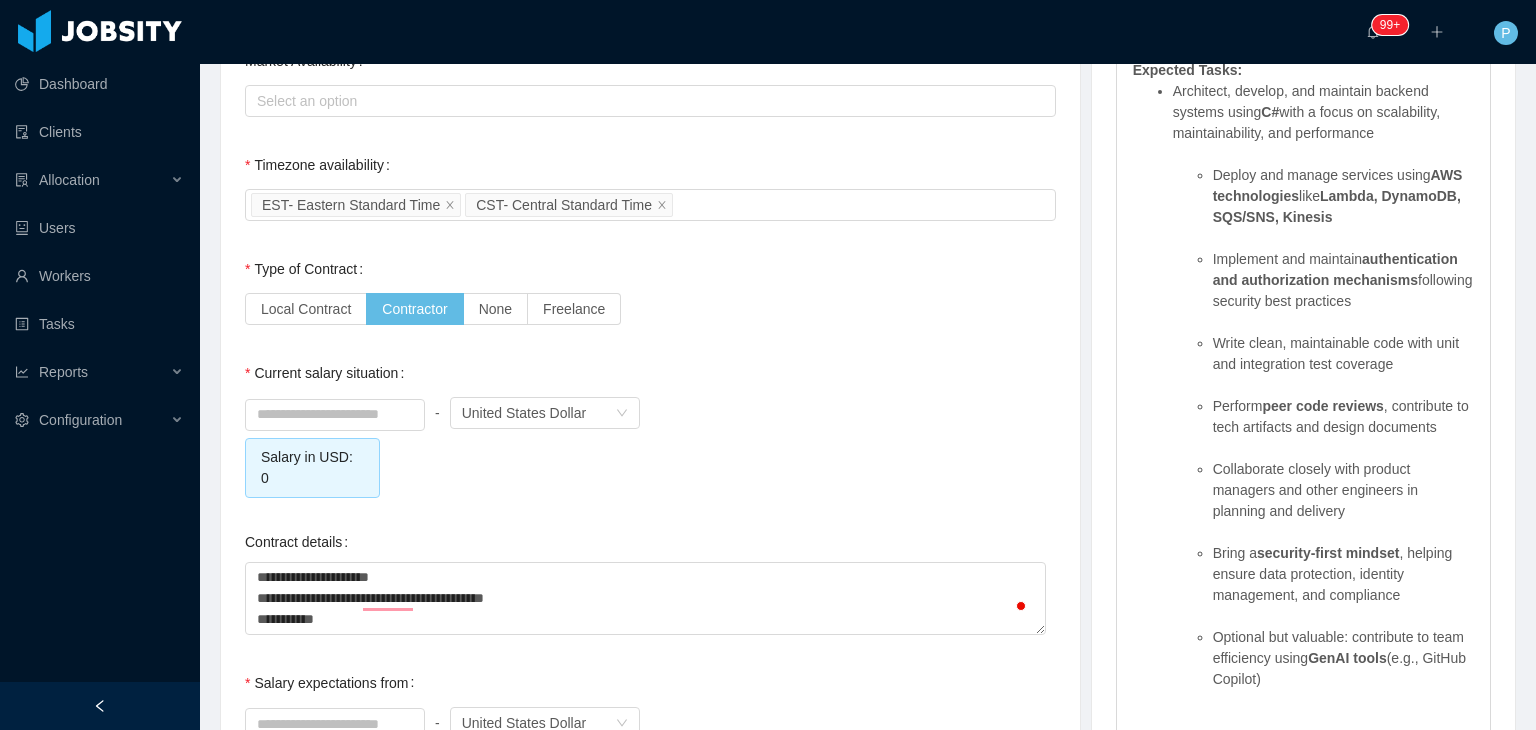 type on "**********" 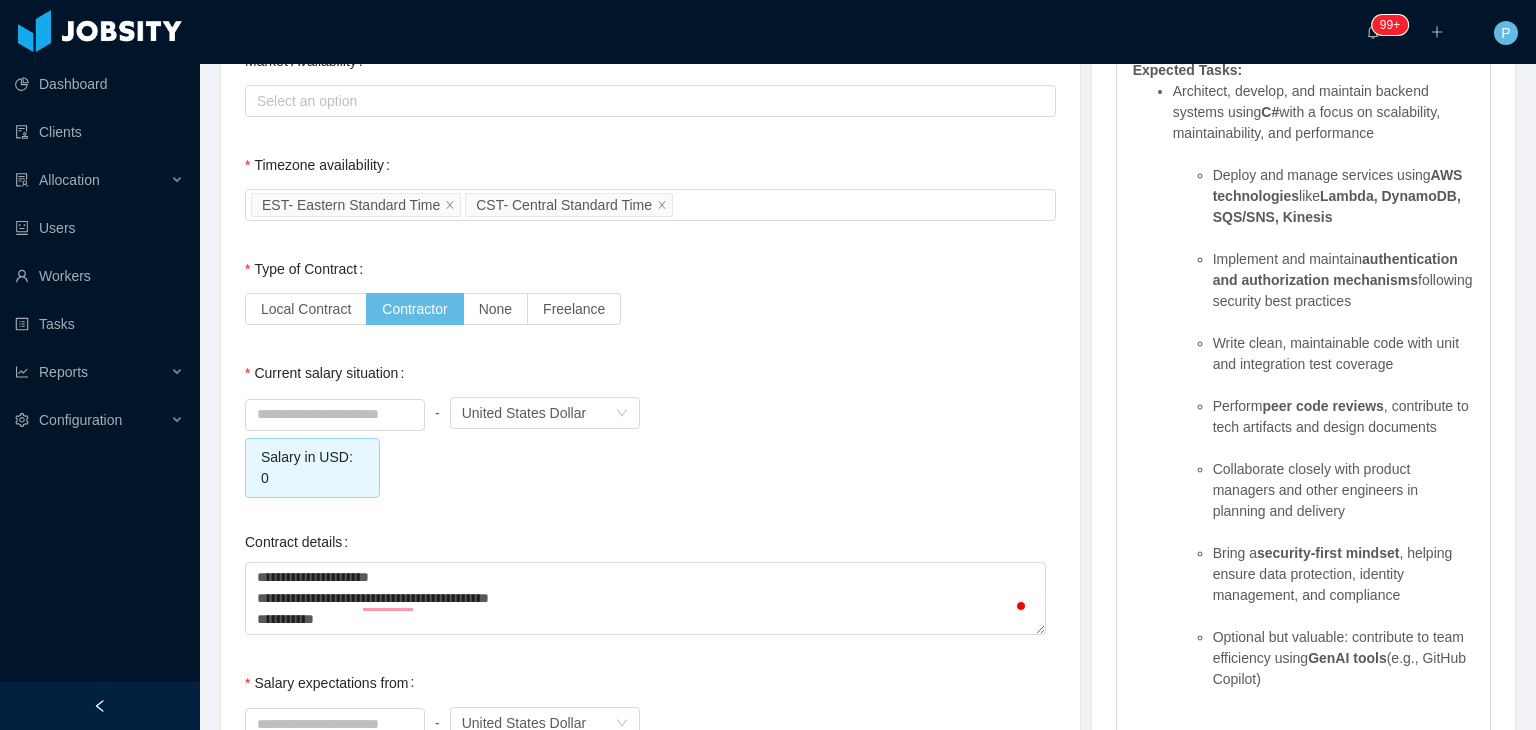 type on "**********" 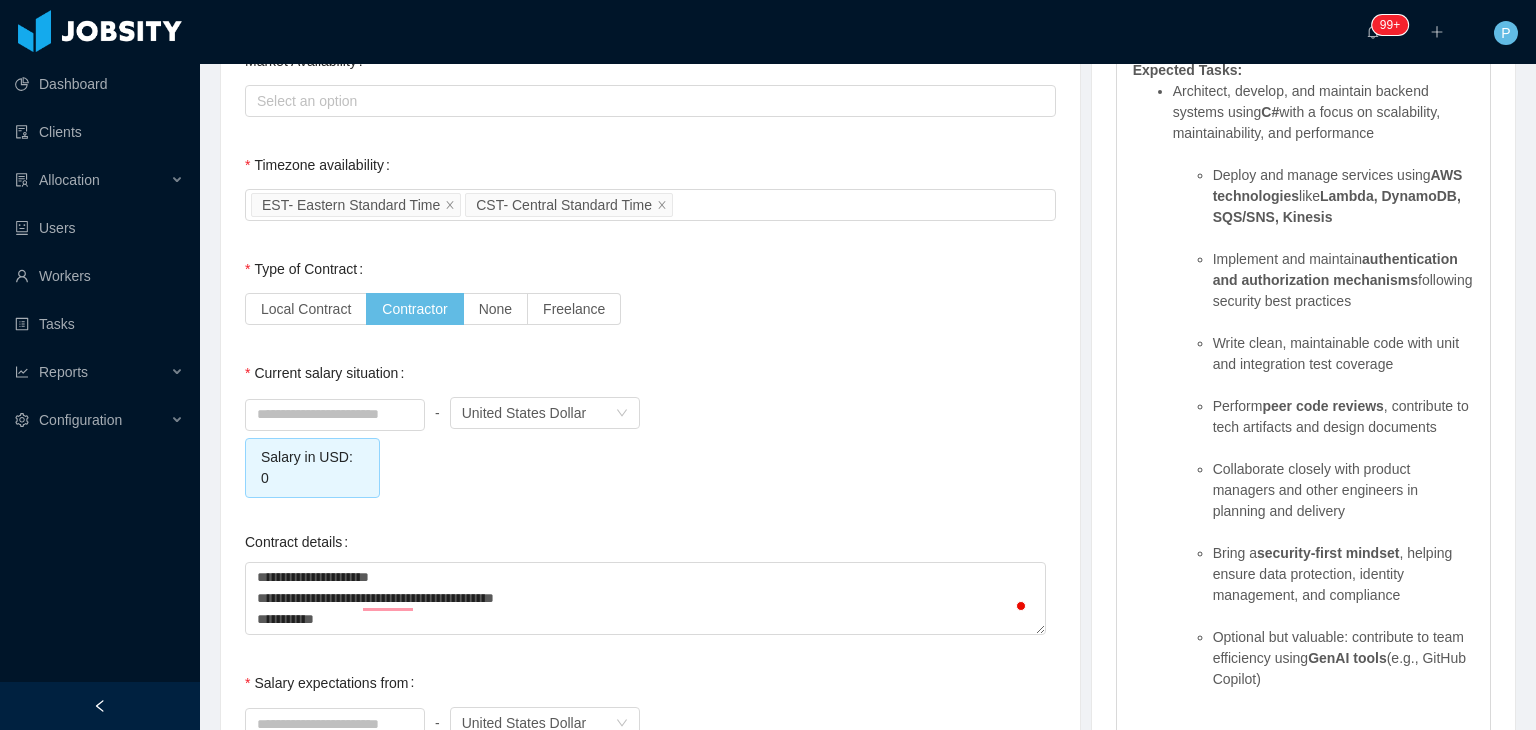 type on "**********" 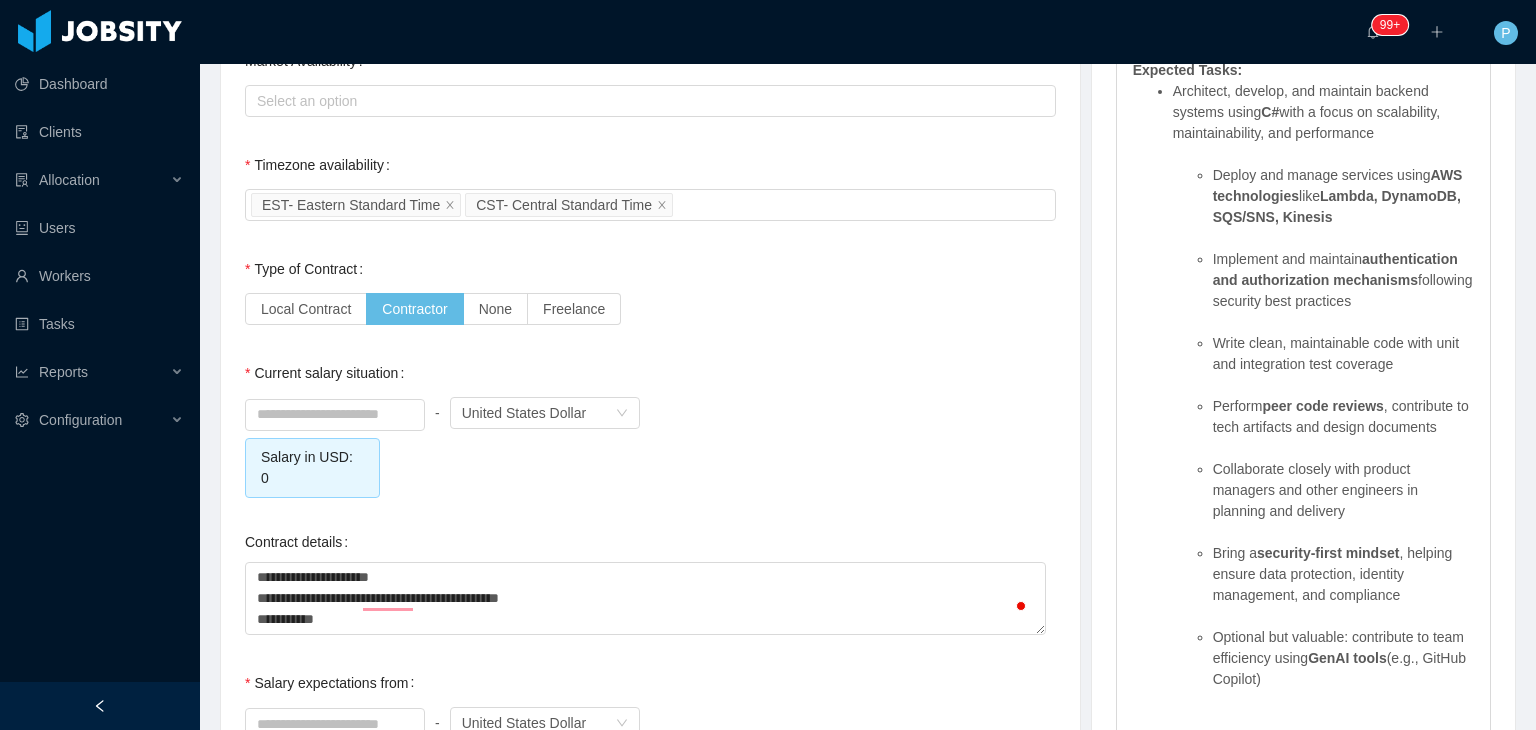 type on "**********" 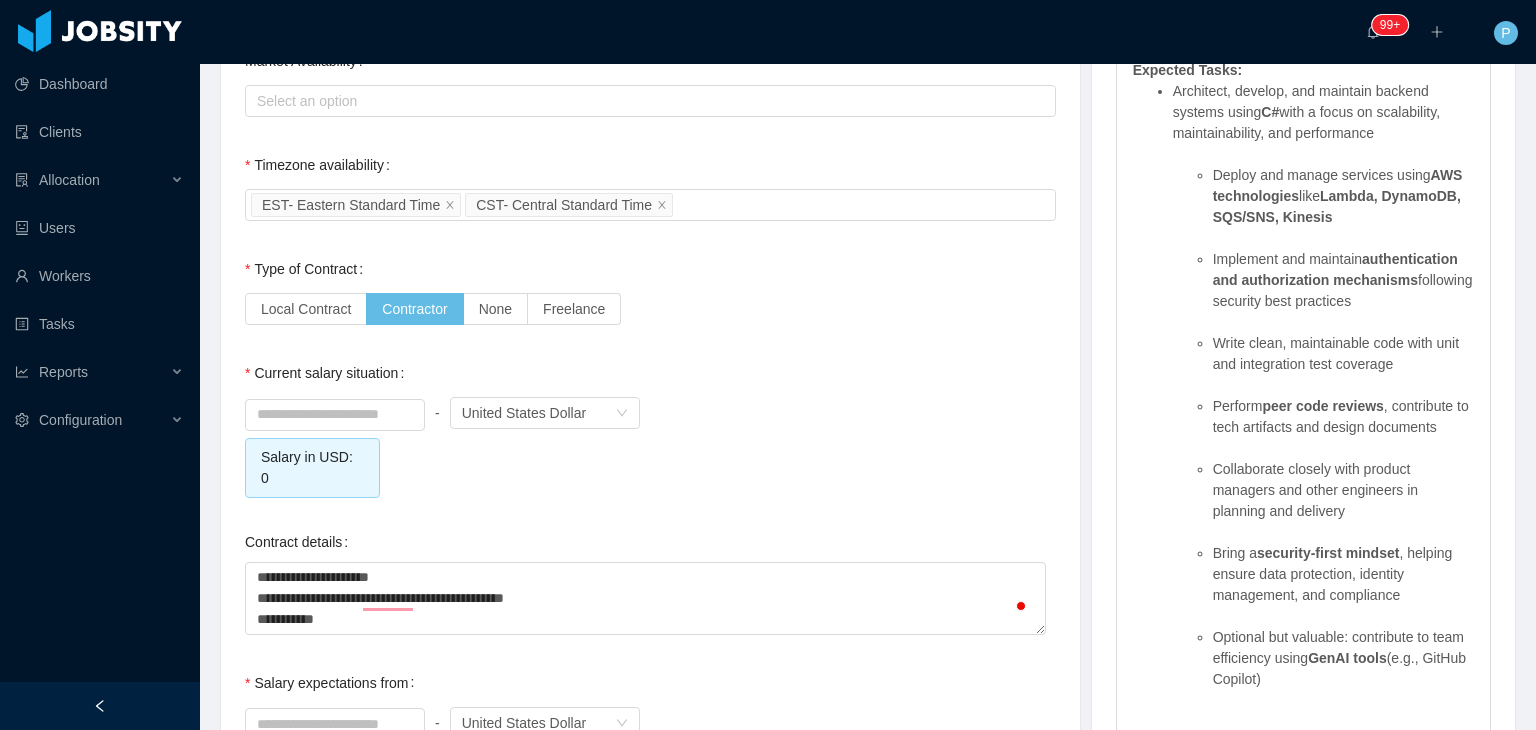 type on "**********" 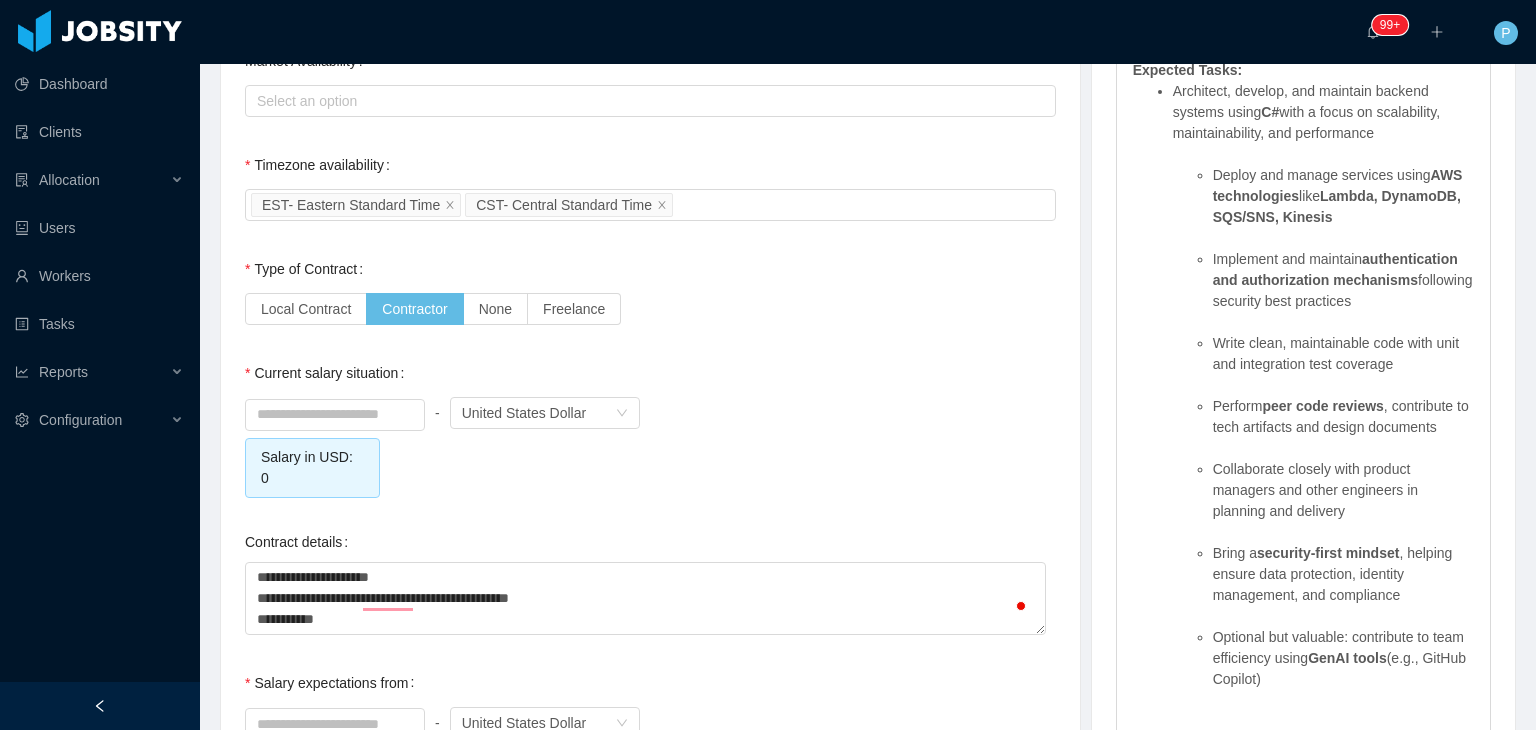 type on "**********" 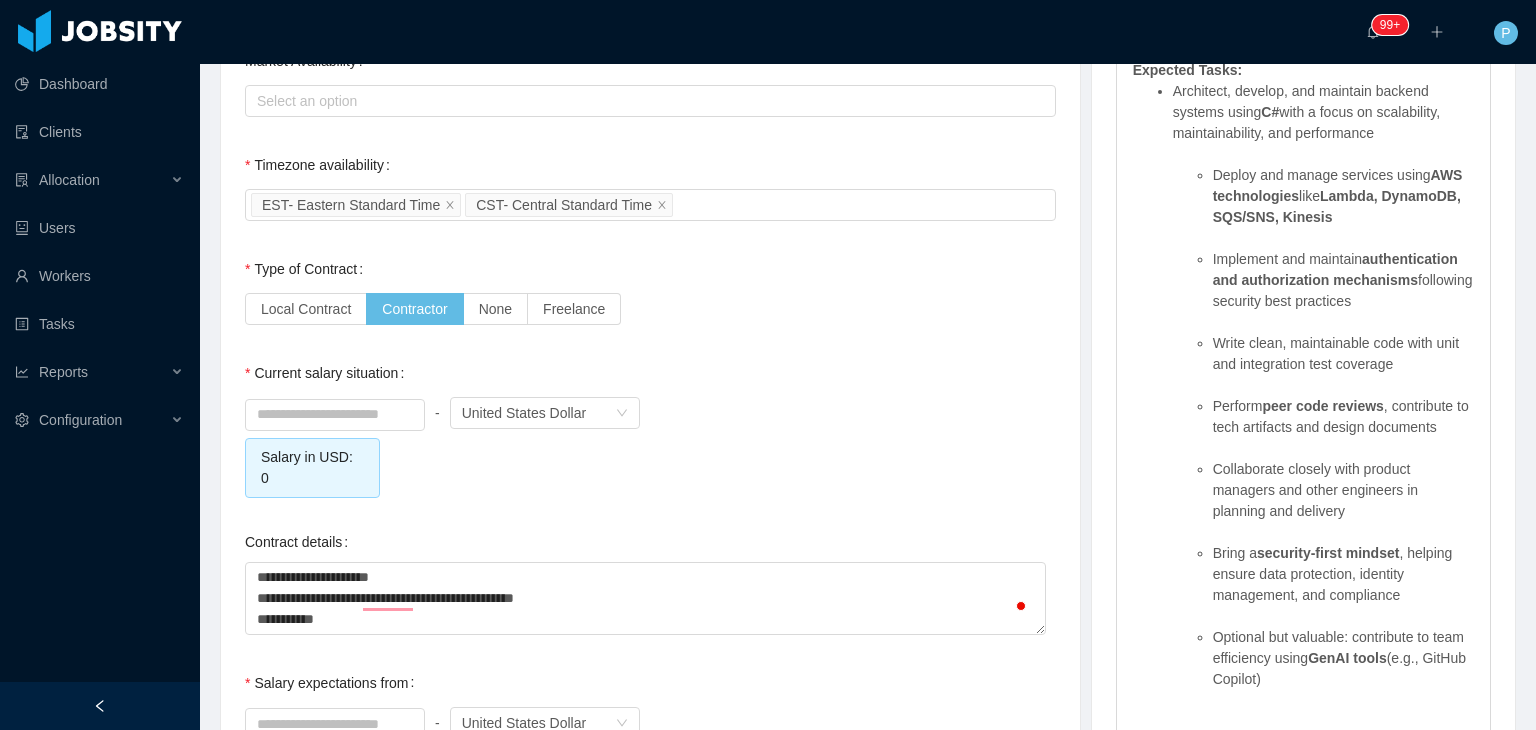 type on "**********" 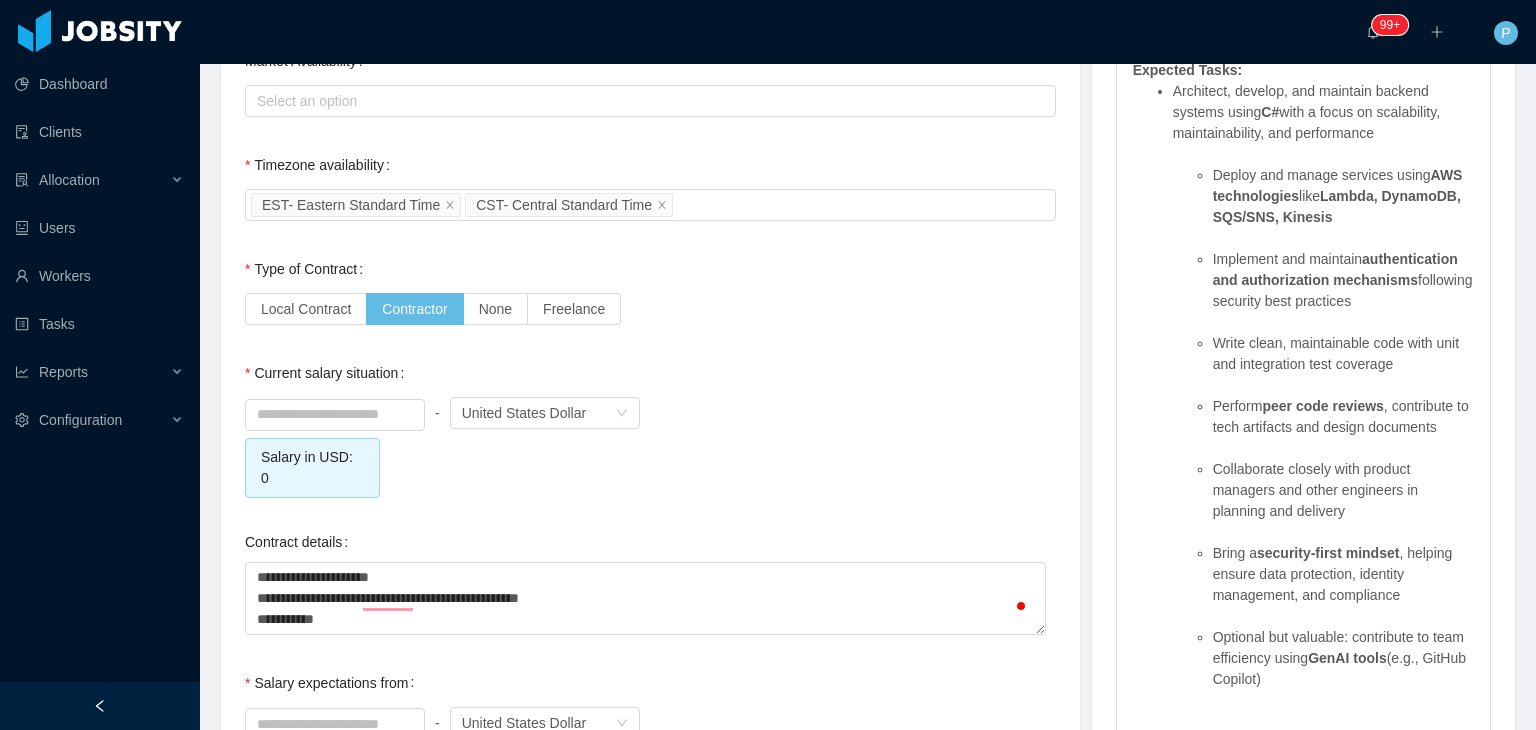 type on "**********" 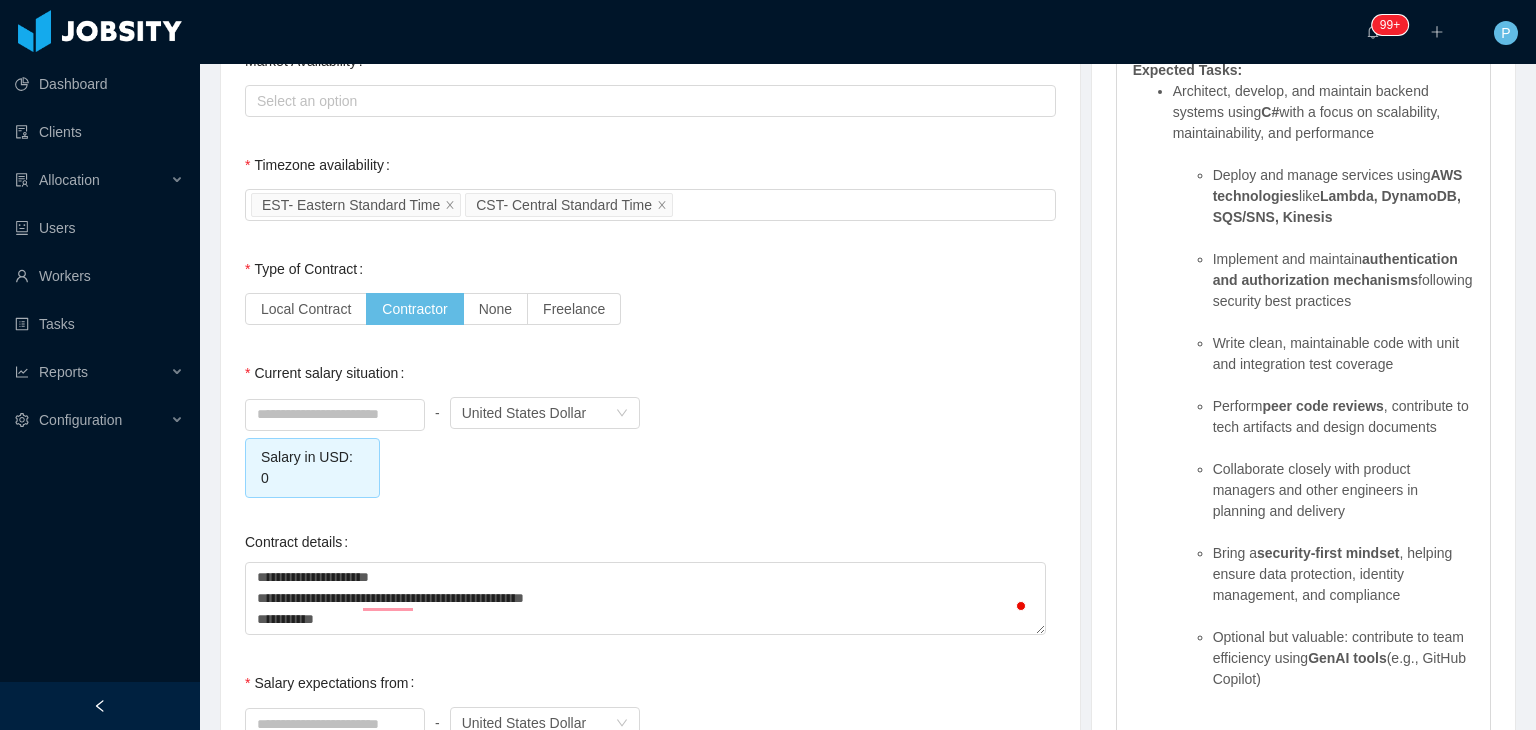 type on "**********" 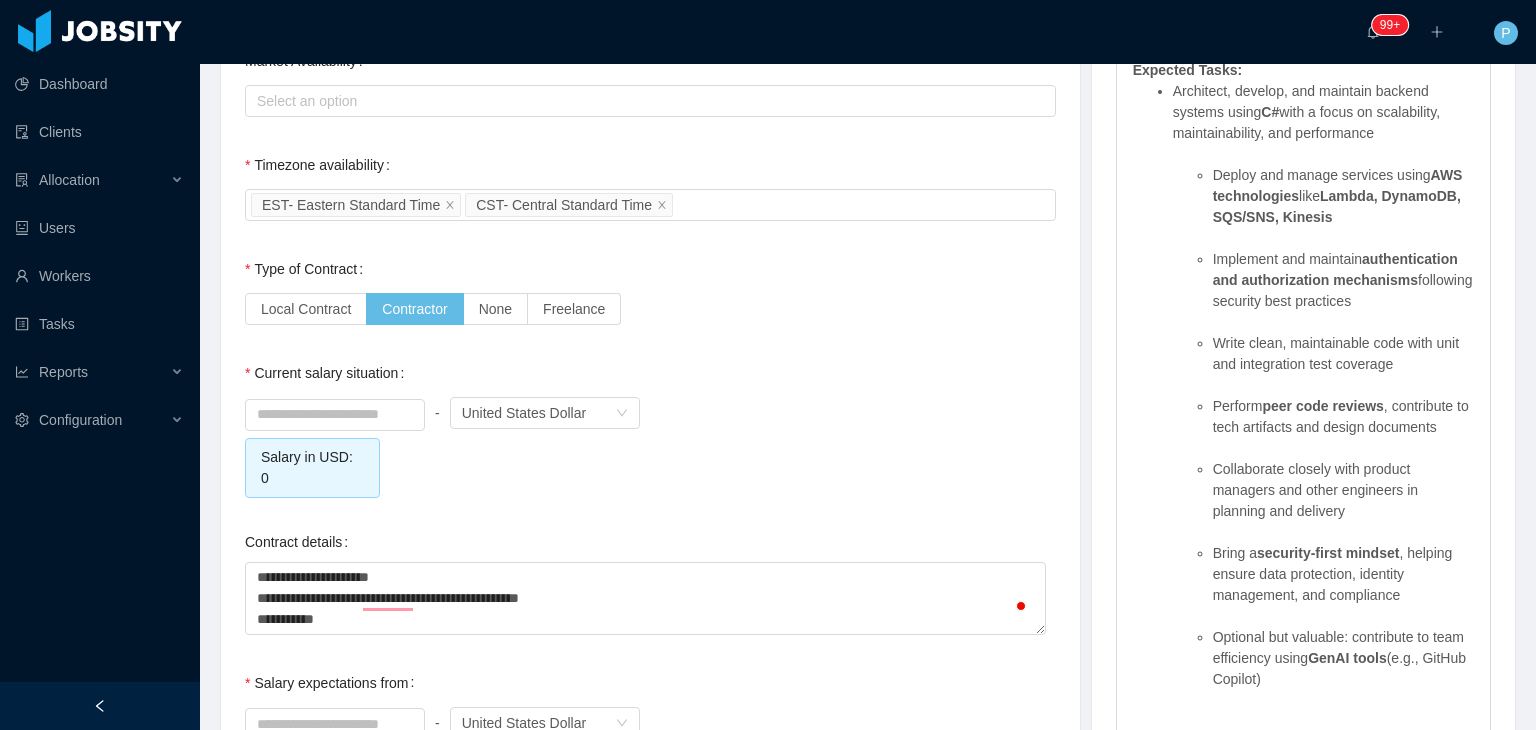 type on "**********" 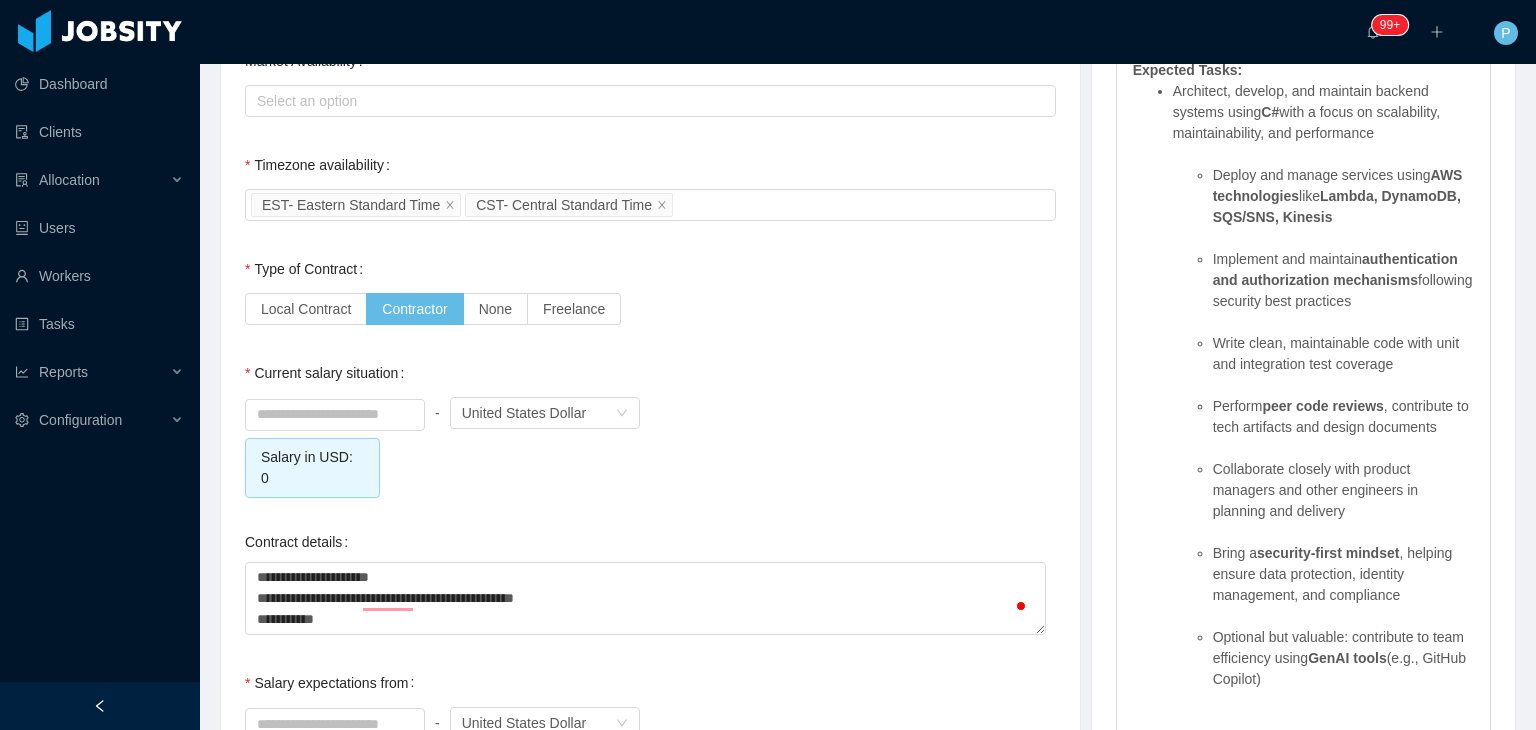 type on "**********" 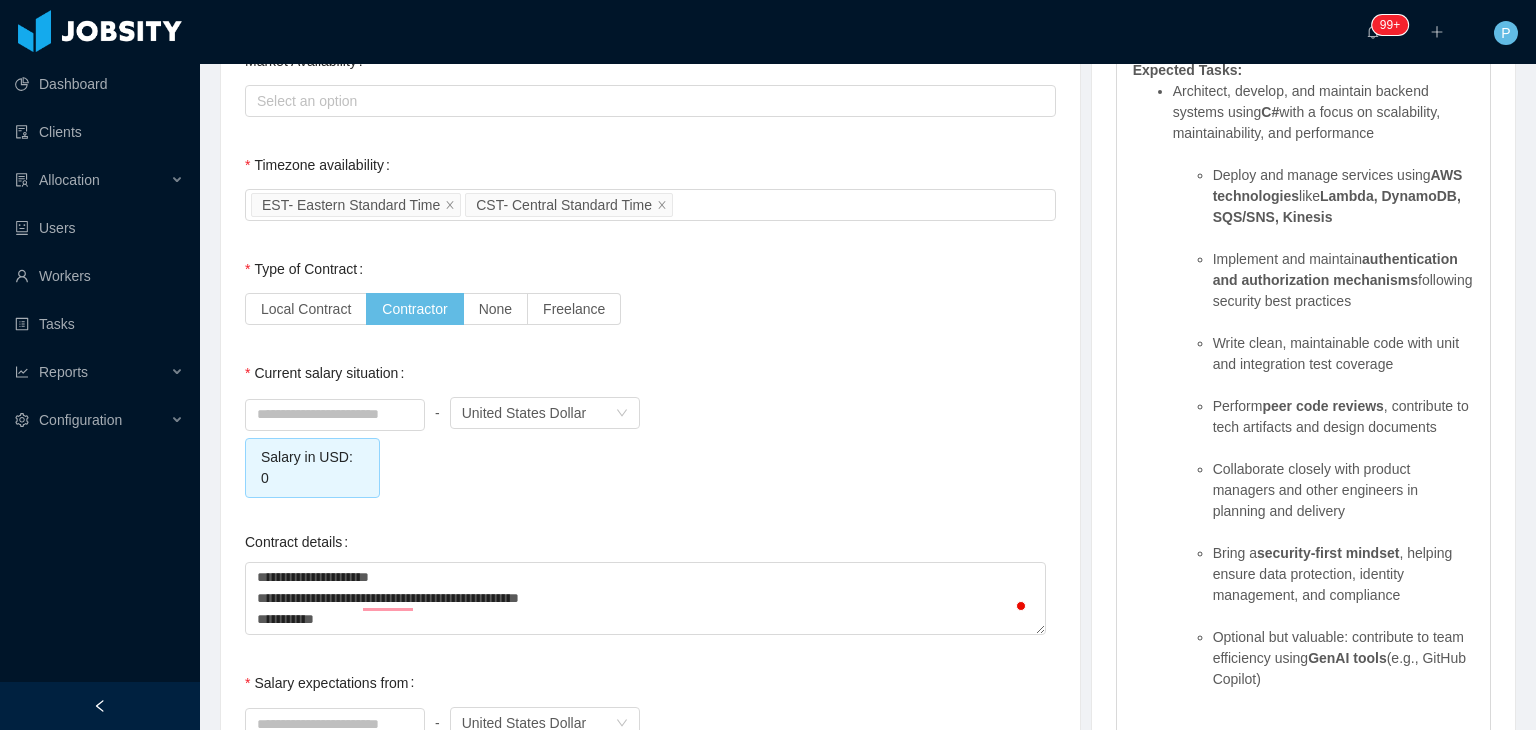 type on "**********" 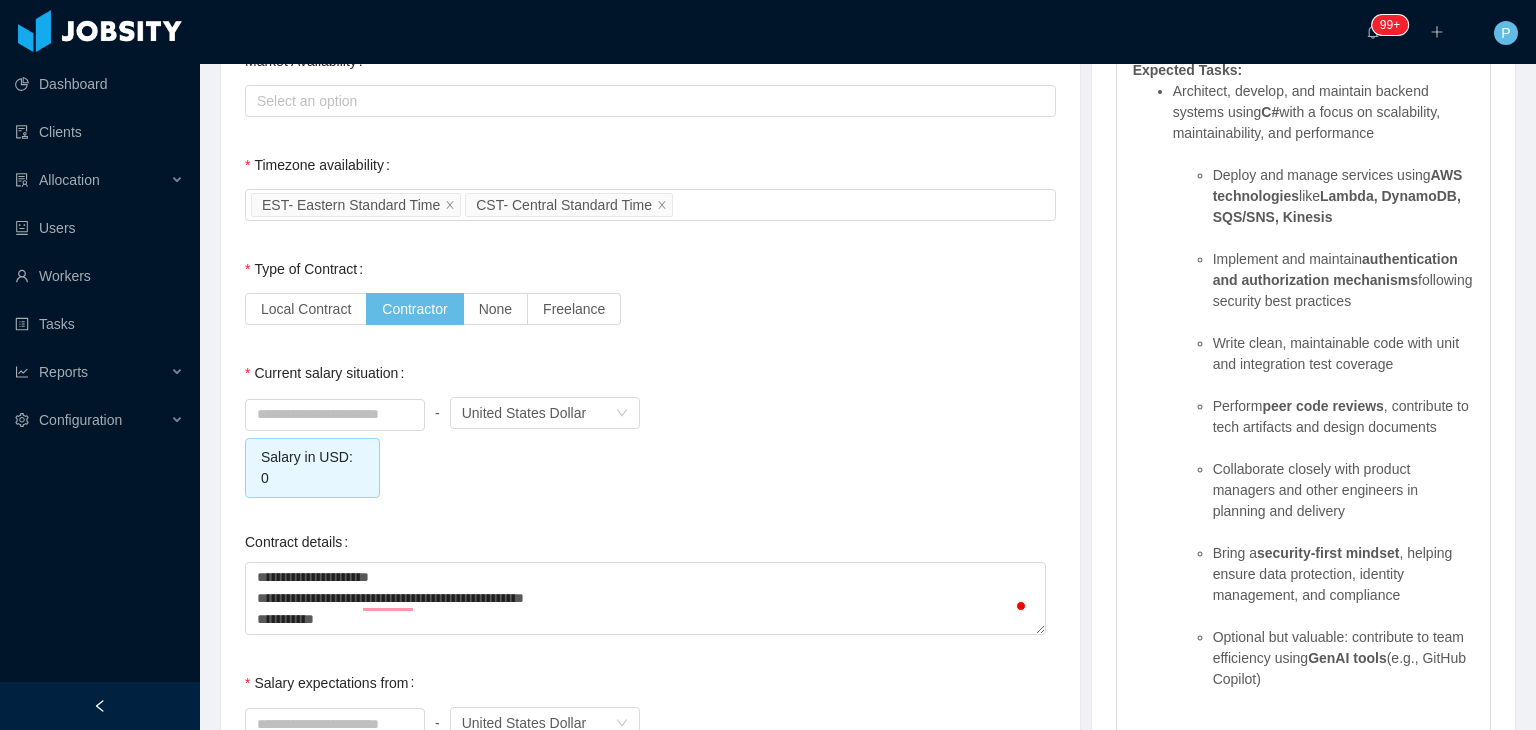 type on "**********" 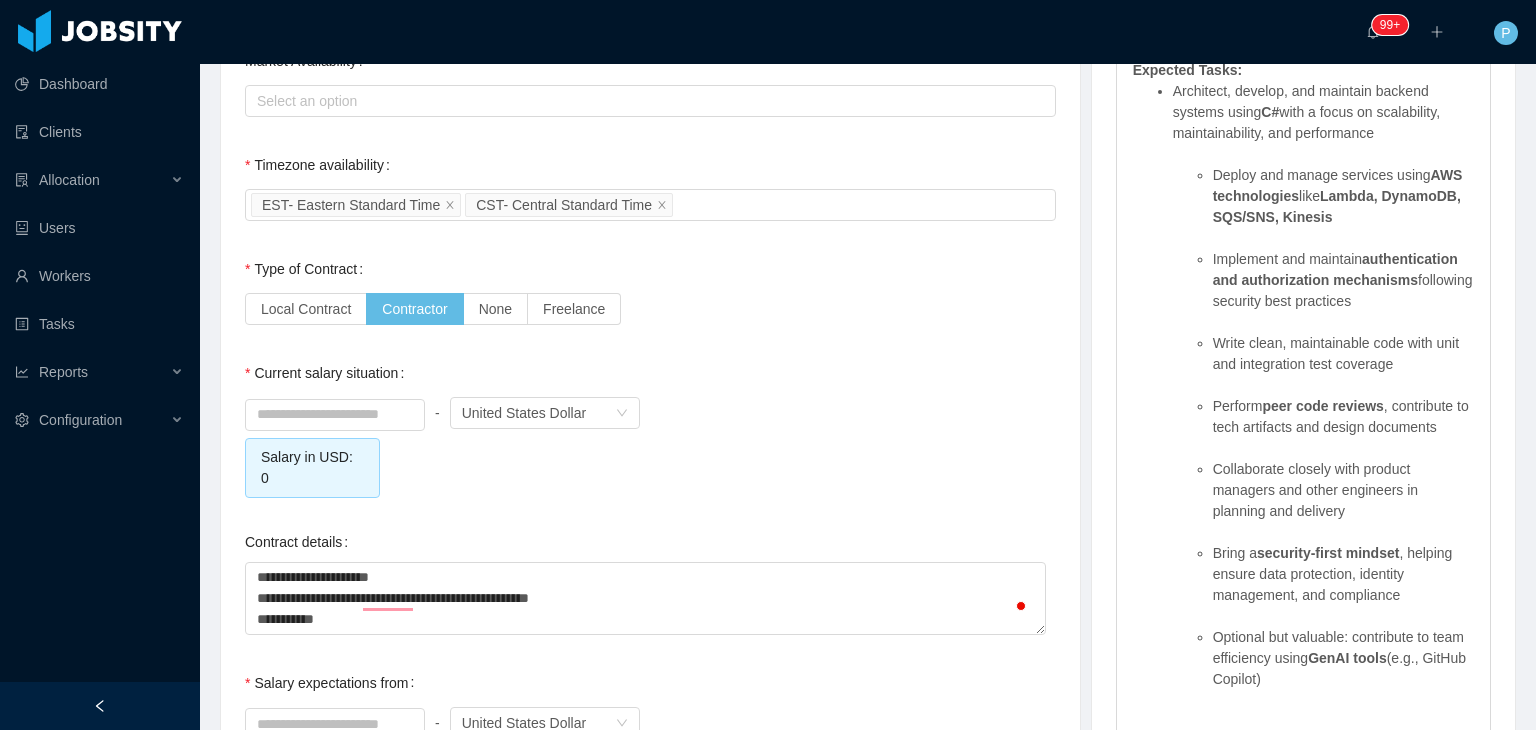 type on "**********" 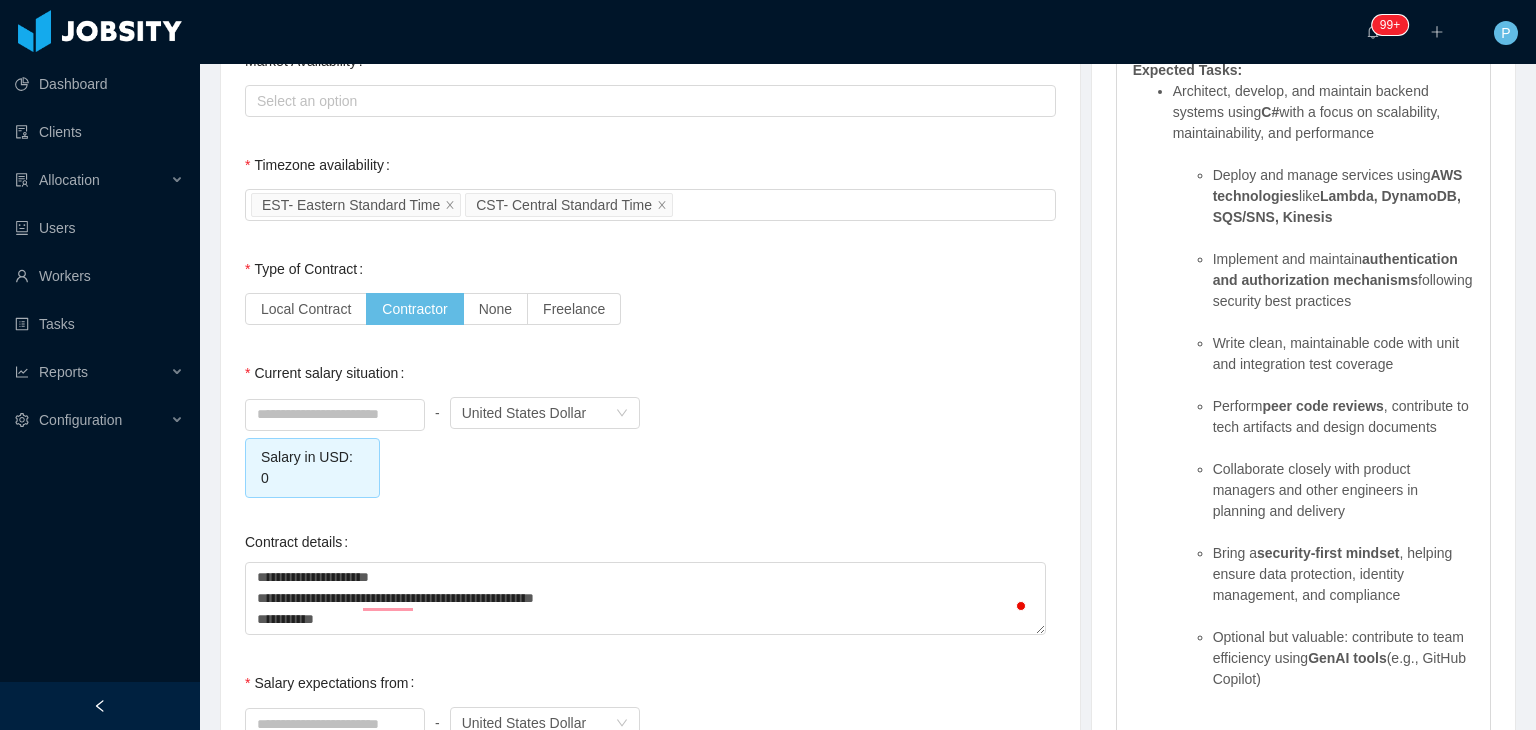 type on "**********" 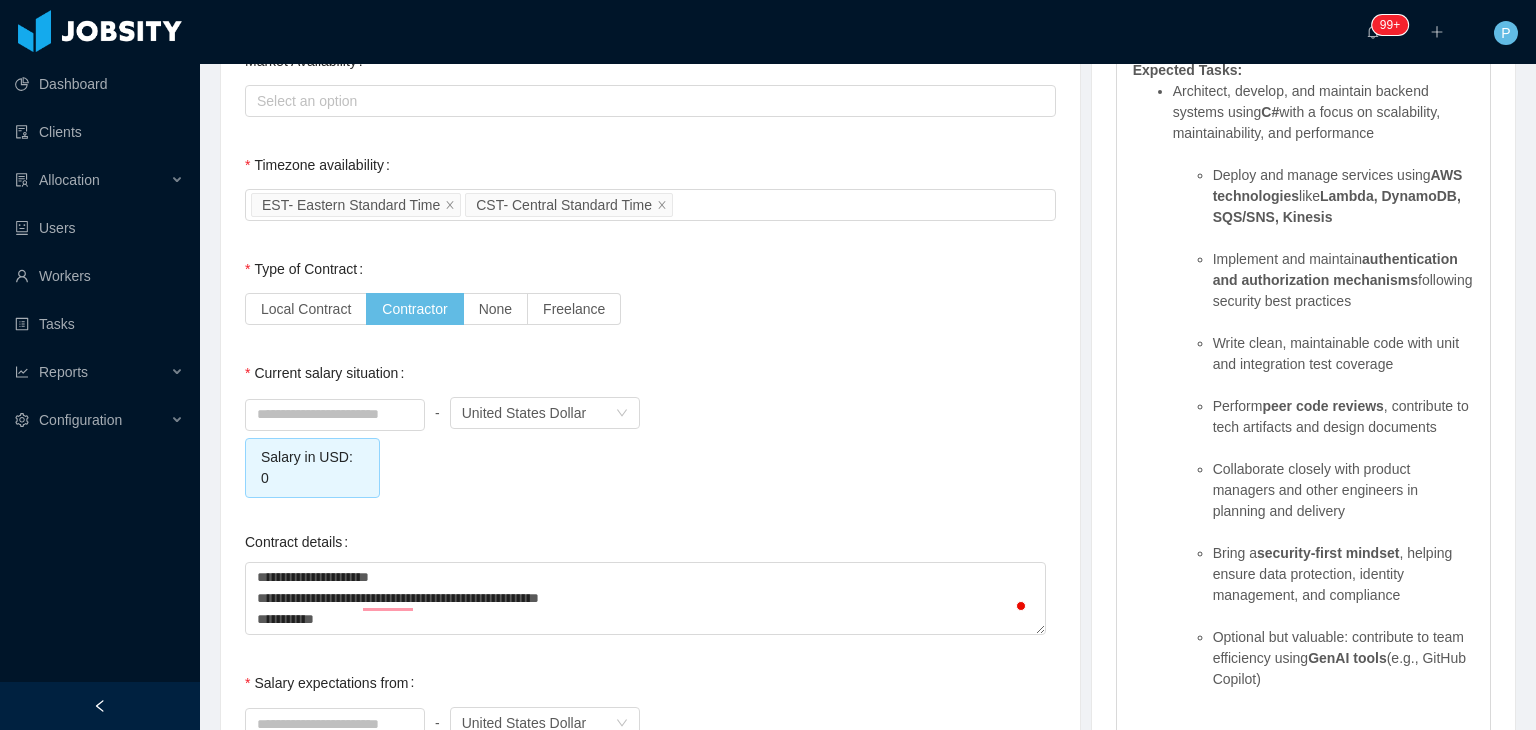 type on "**********" 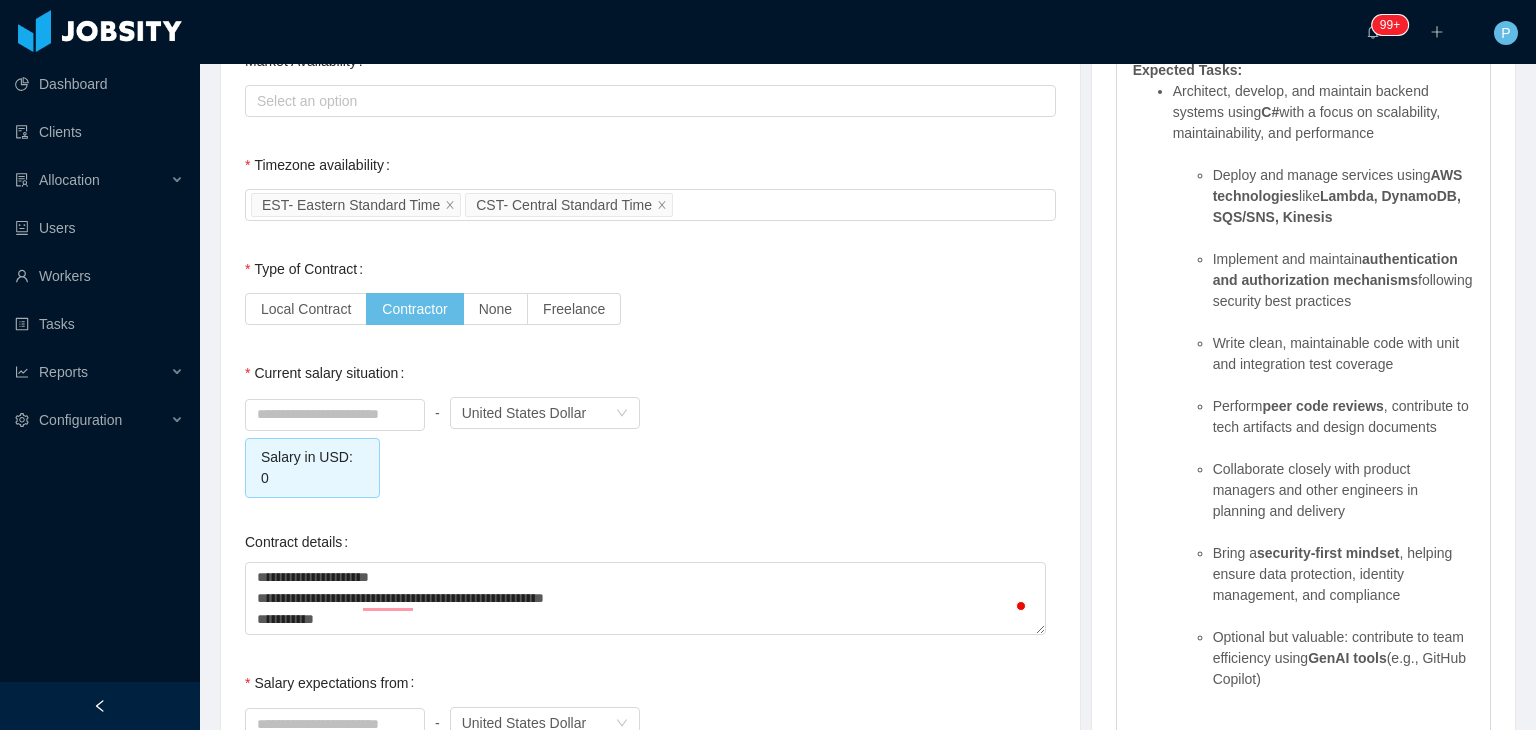 type on "**********" 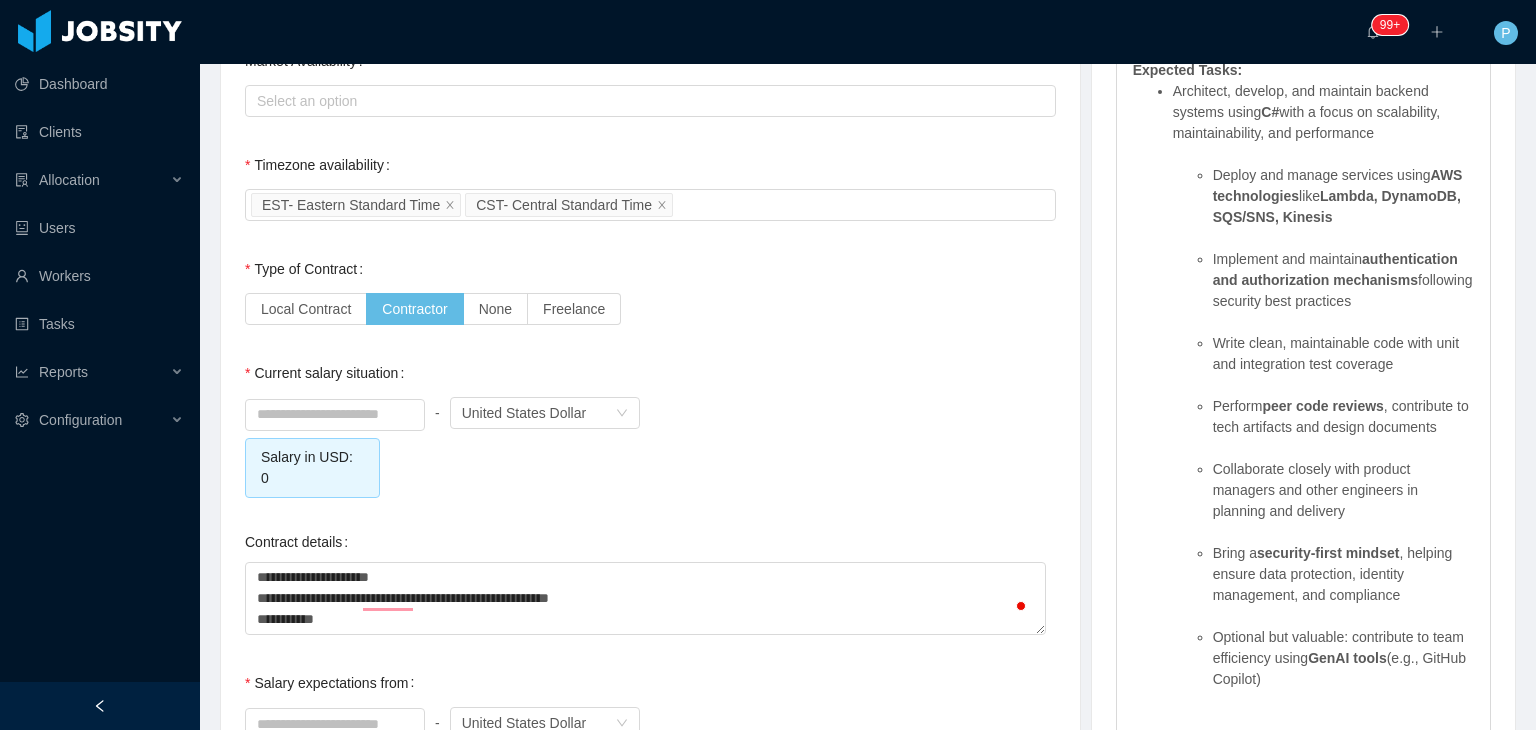 type on "**********" 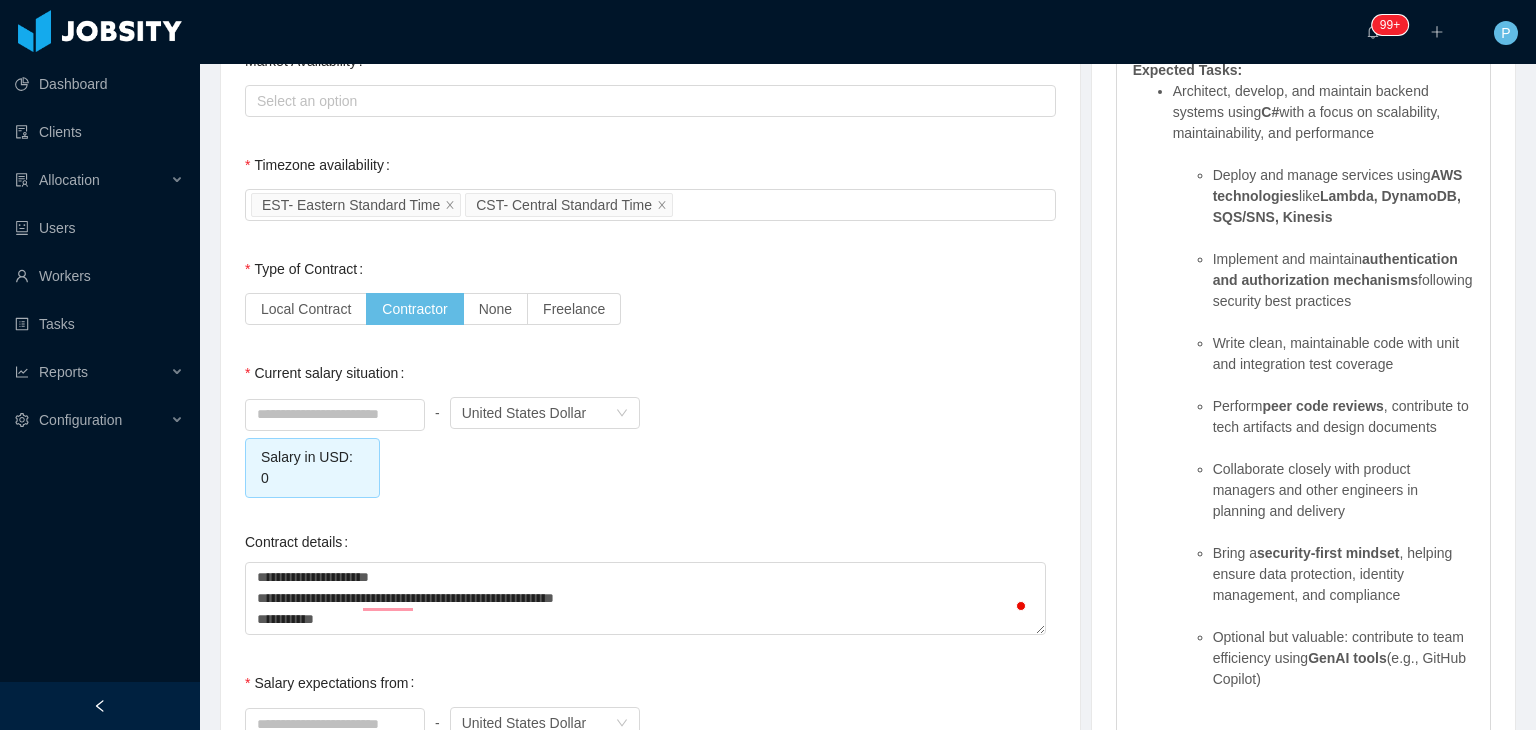 type 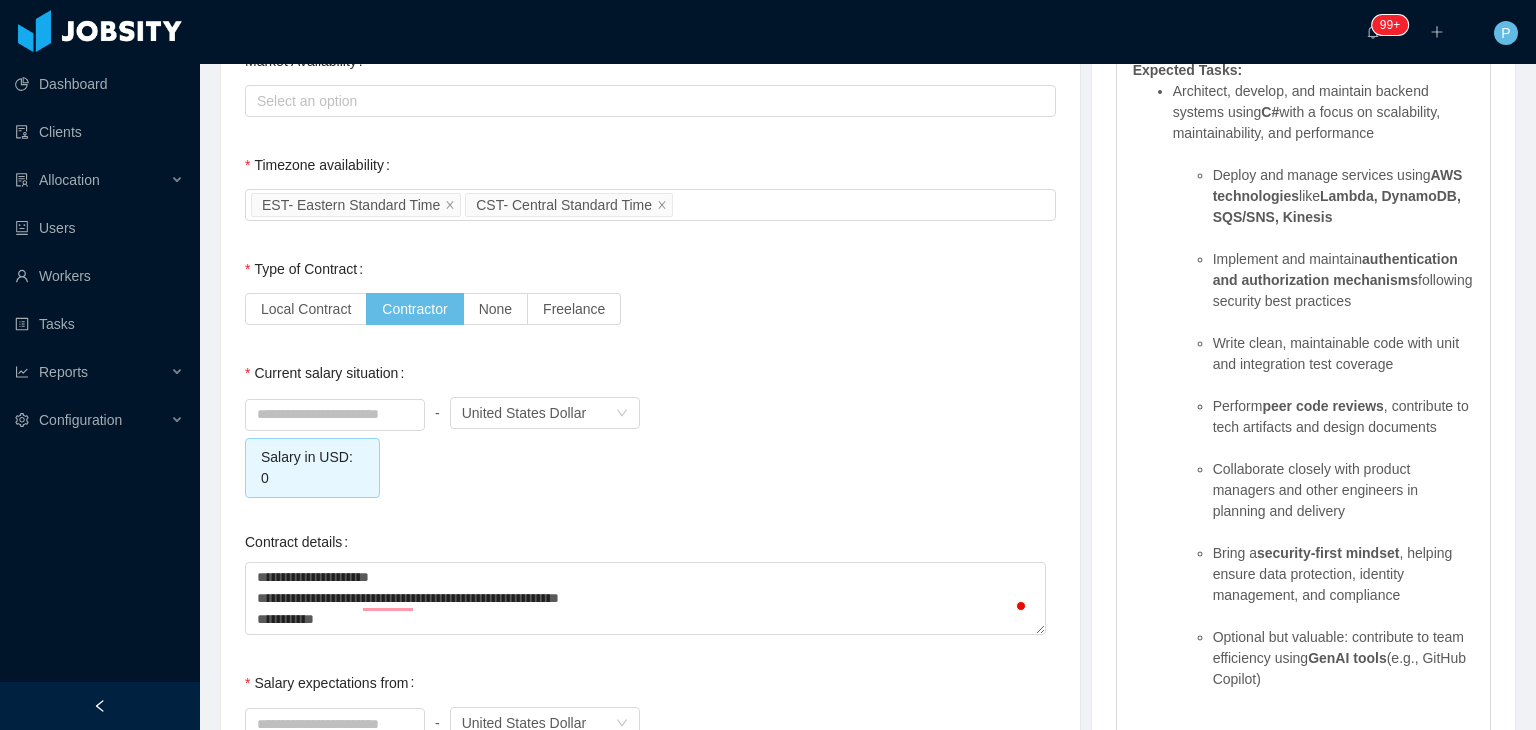 type on "**********" 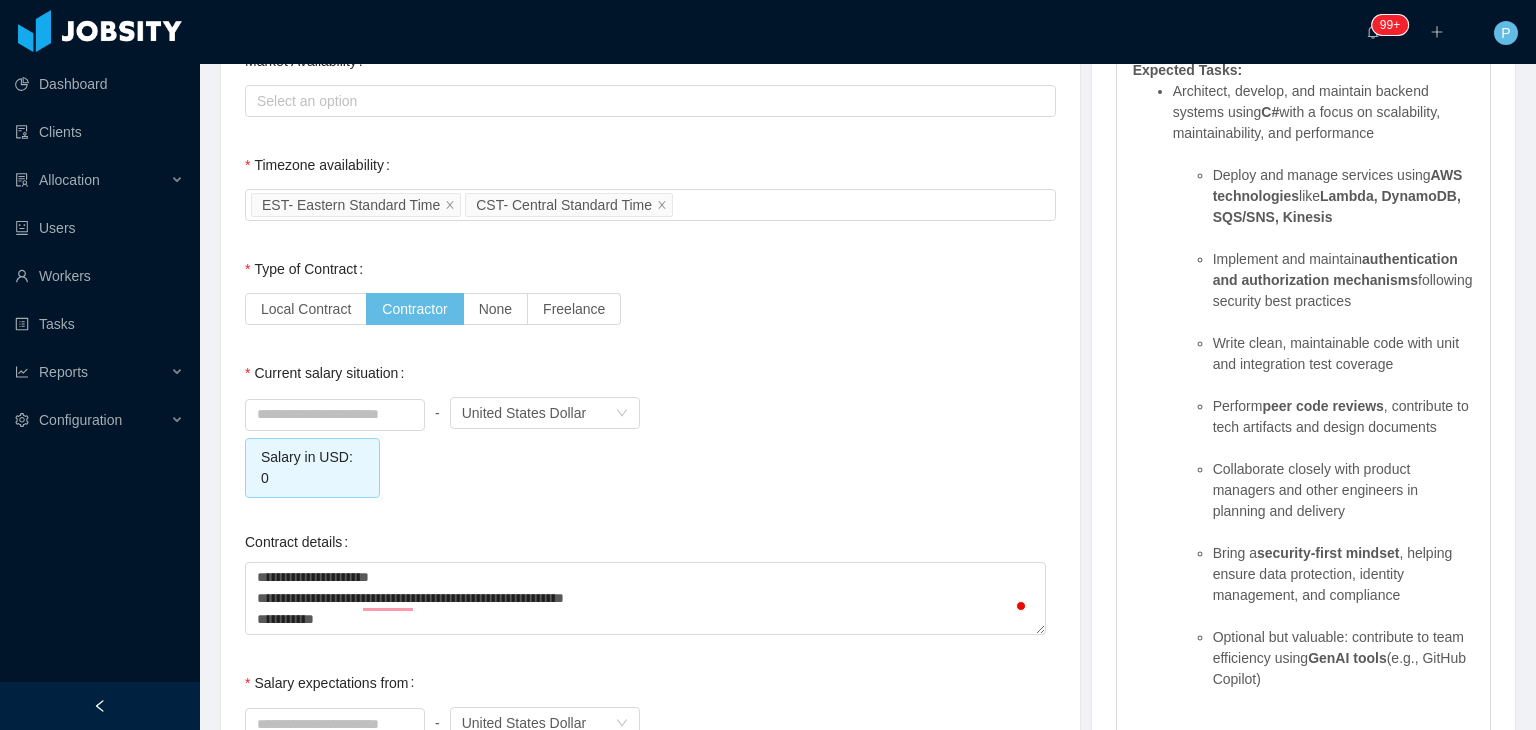 type on "**********" 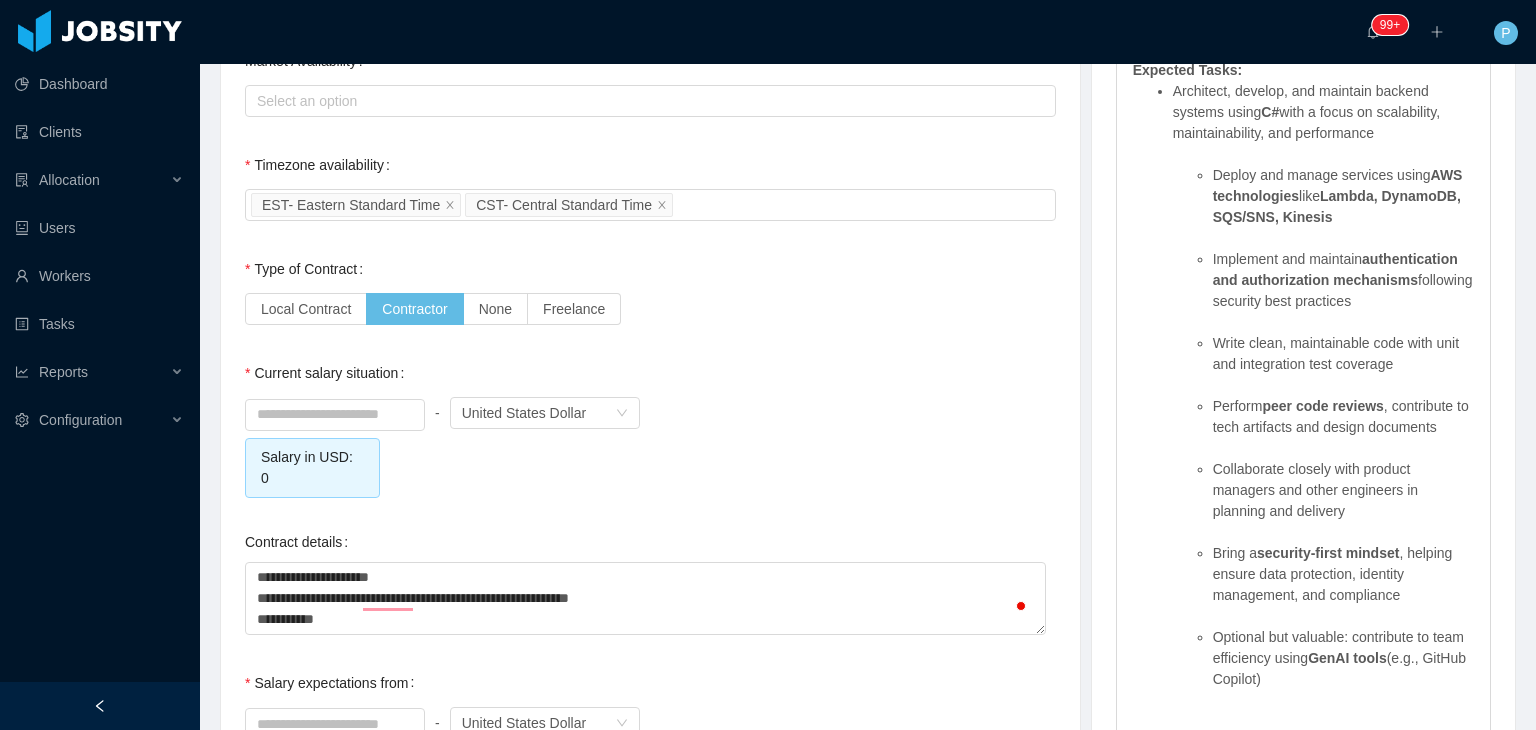 type on "**********" 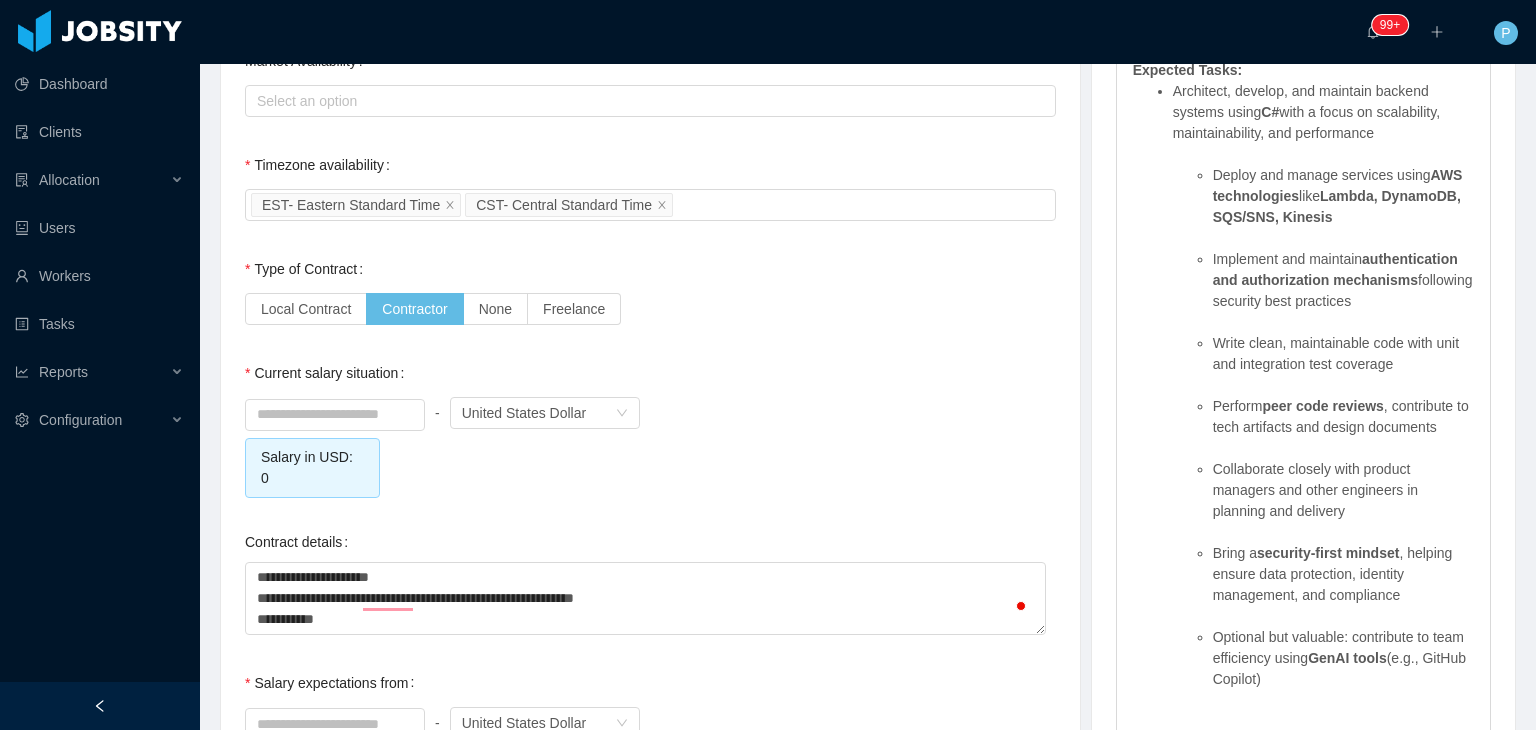 type on "**********" 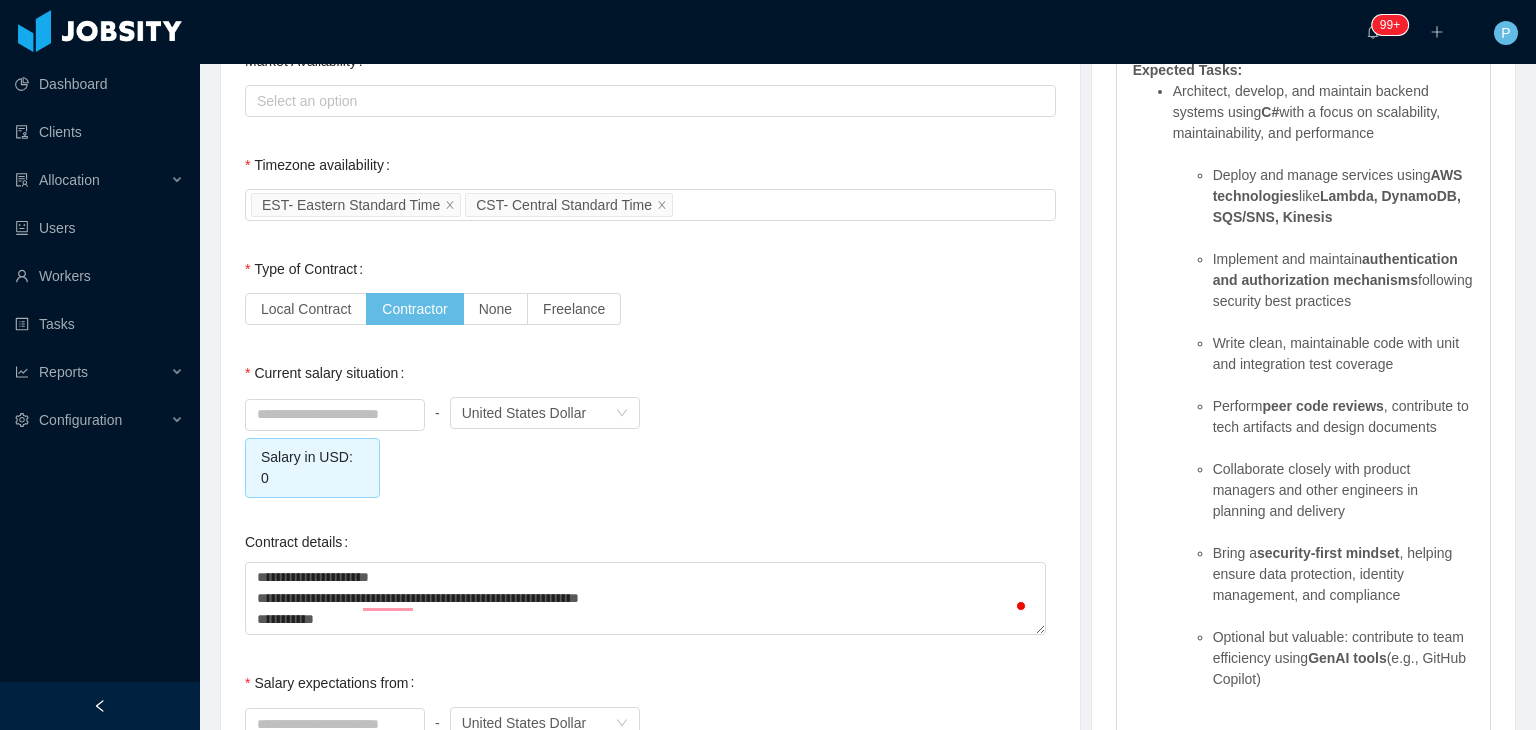 type on "**********" 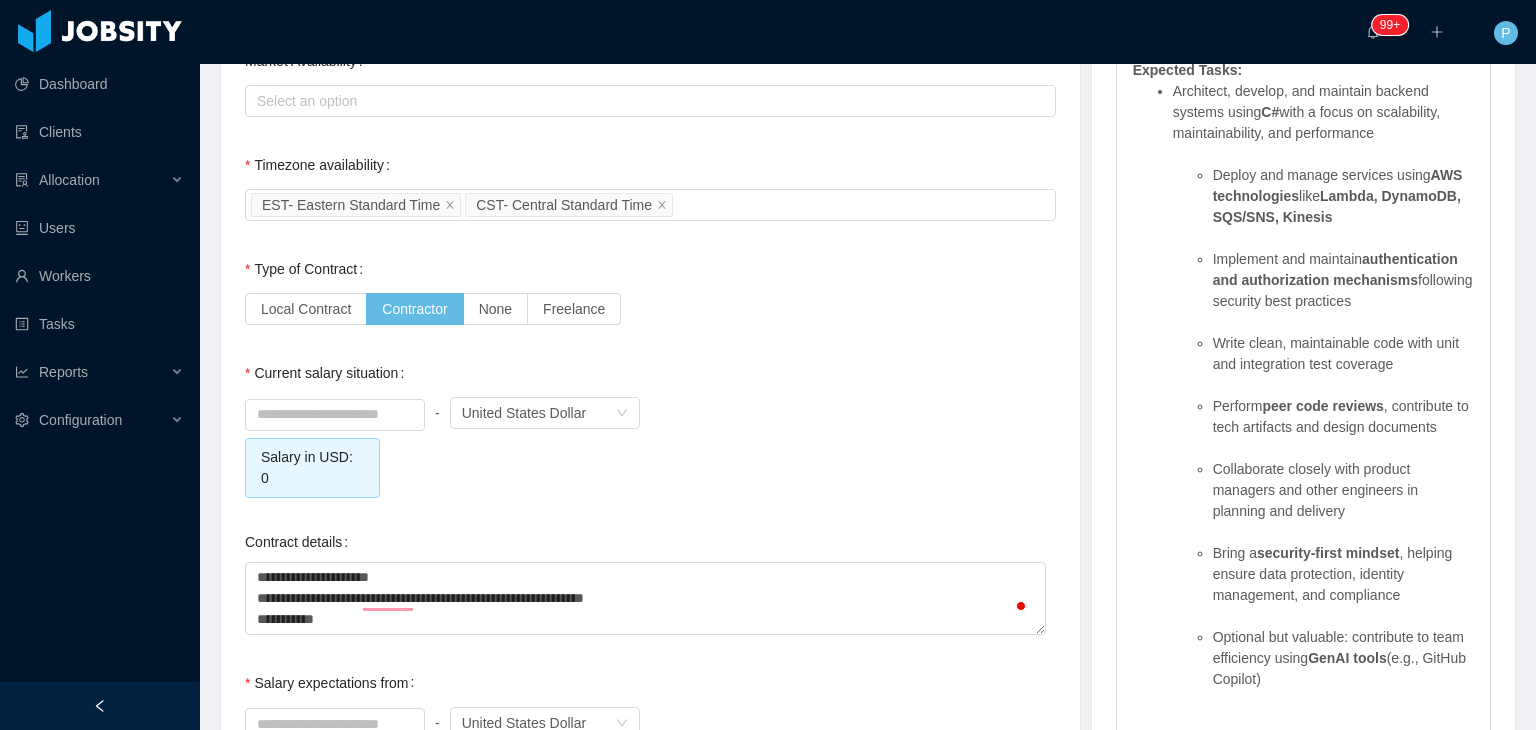 type on "**********" 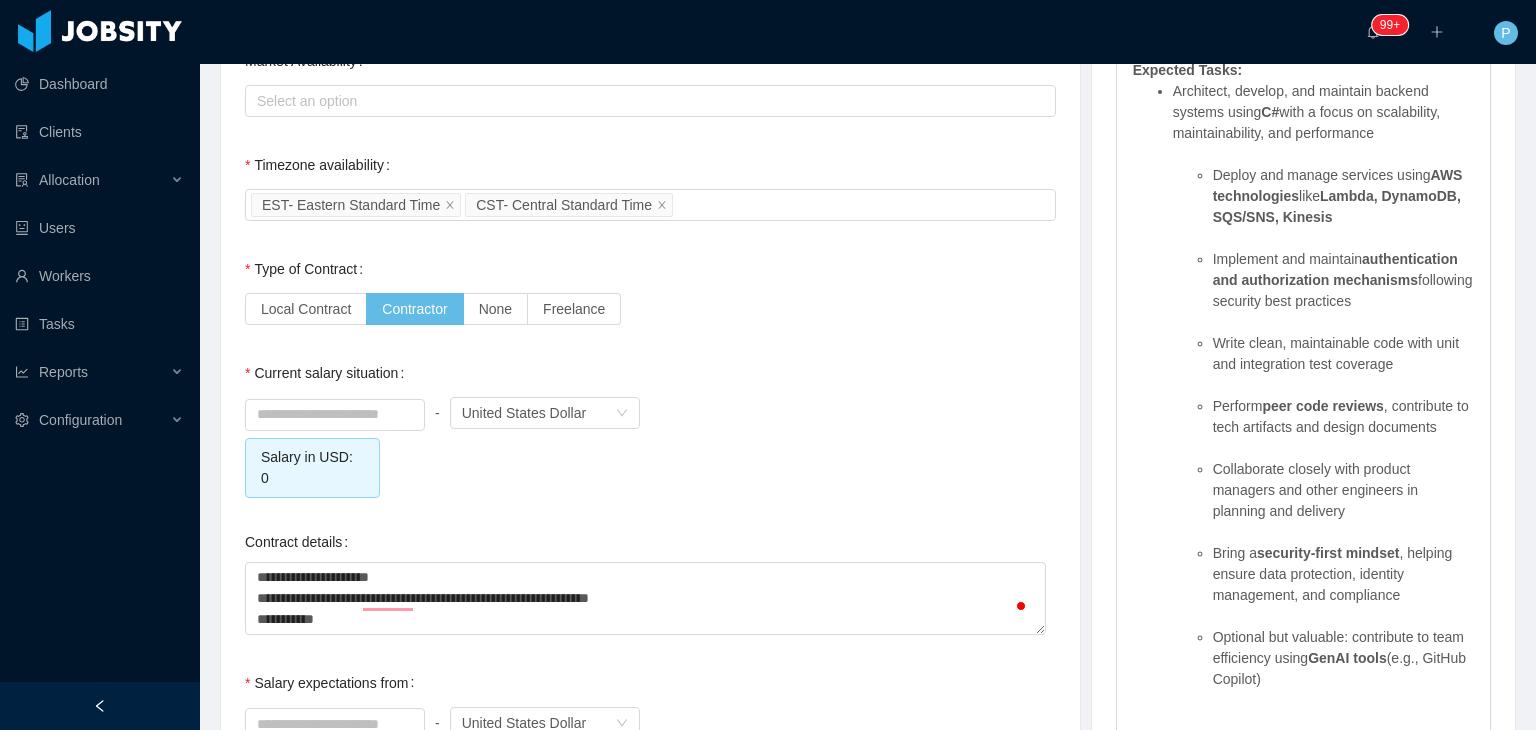 type on "**********" 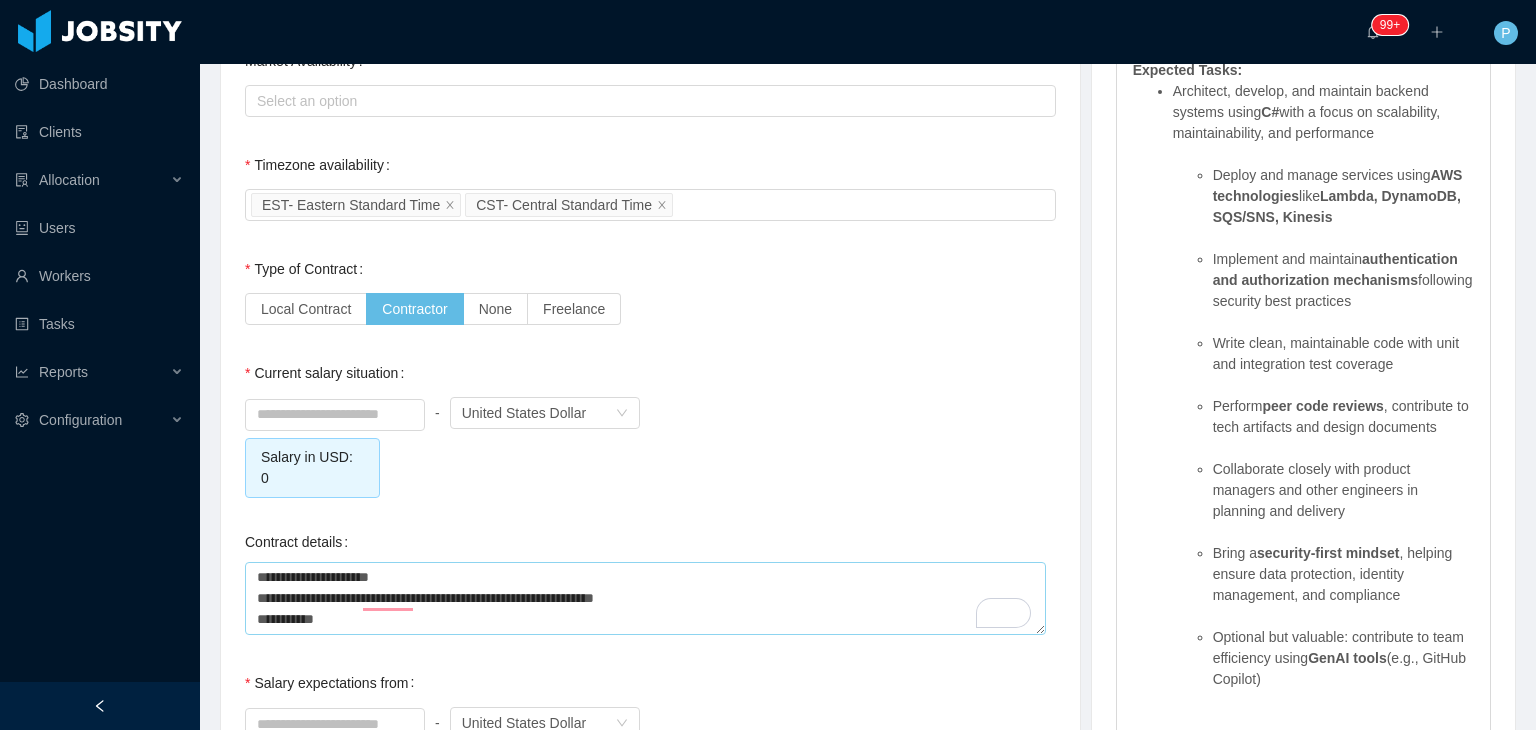 click on "**********" at bounding box center (645, 598) 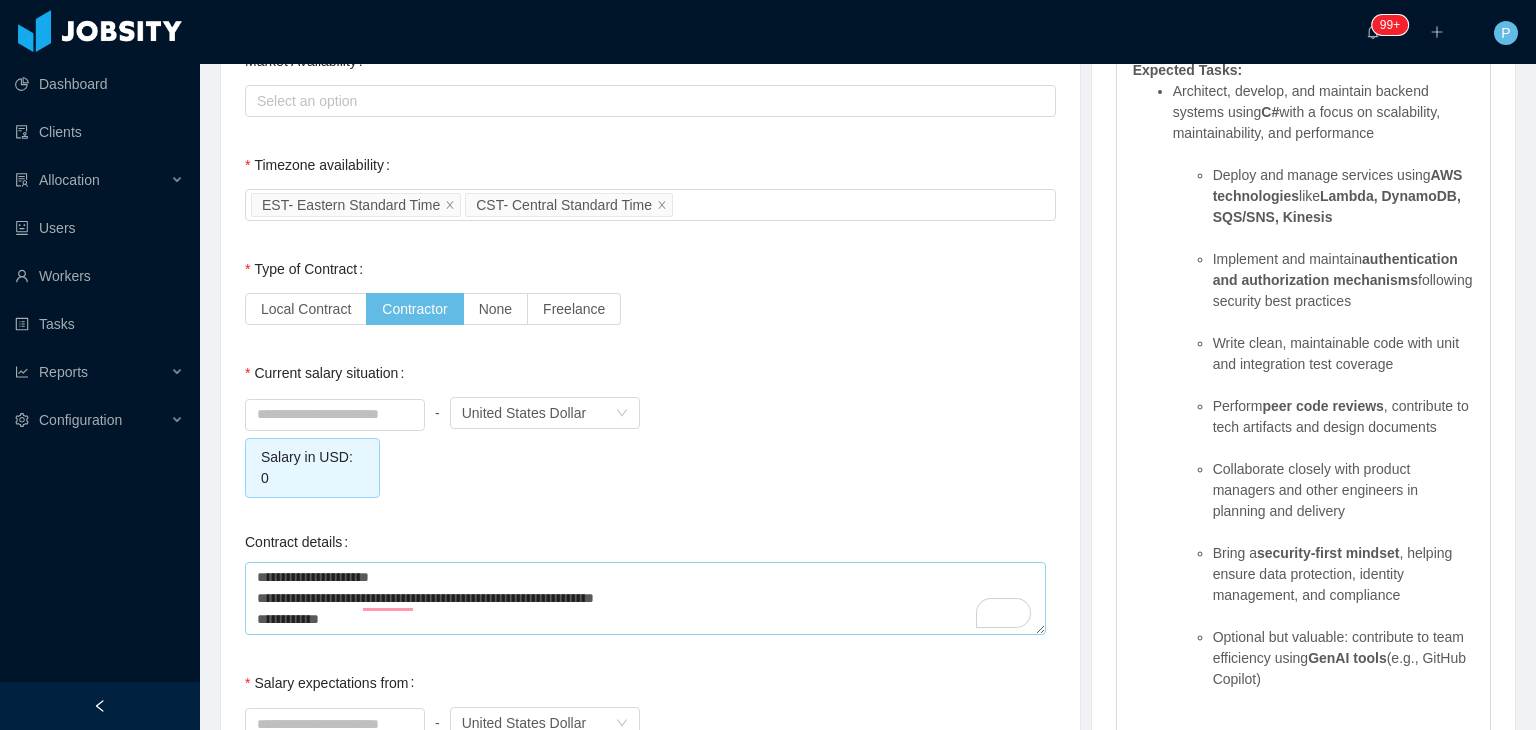 type on "**********" 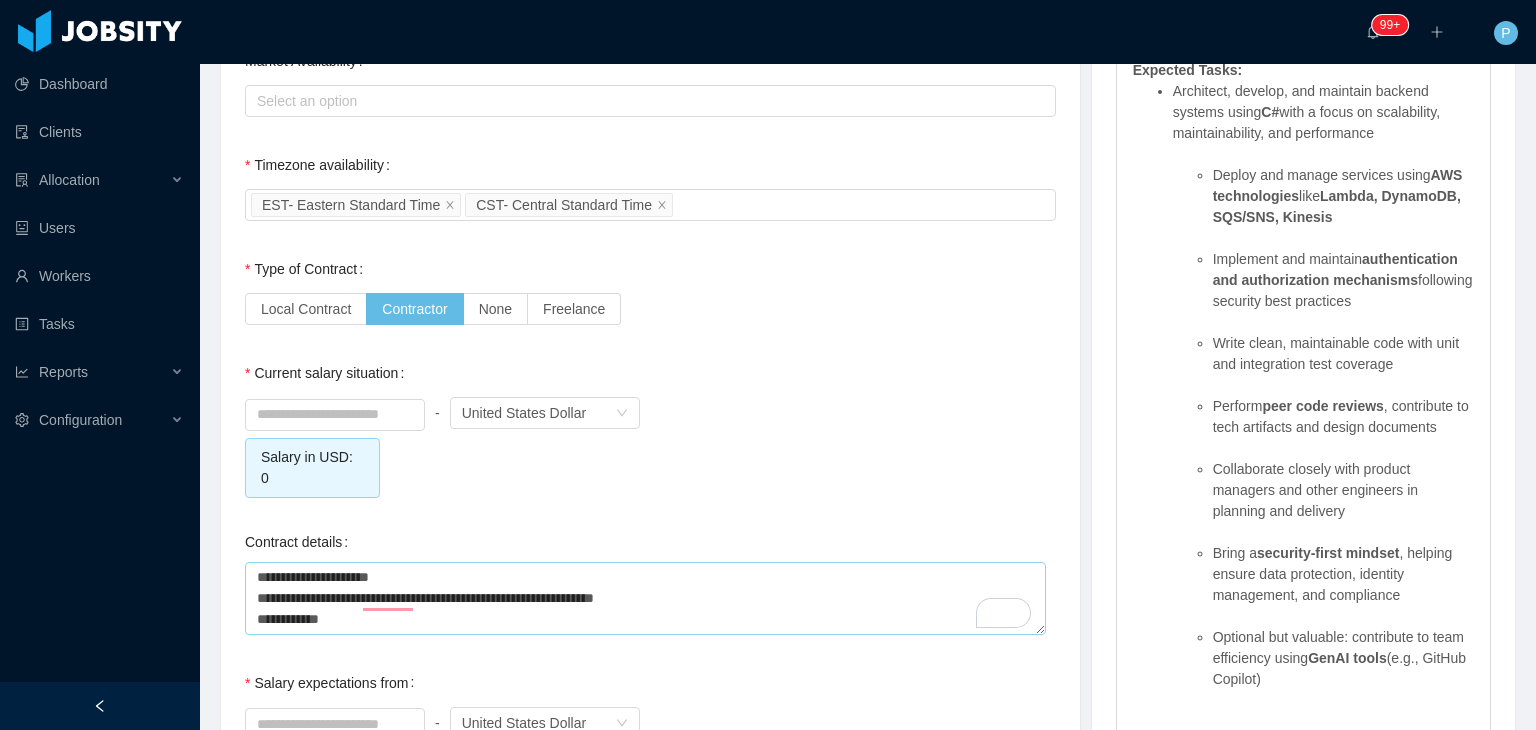 type 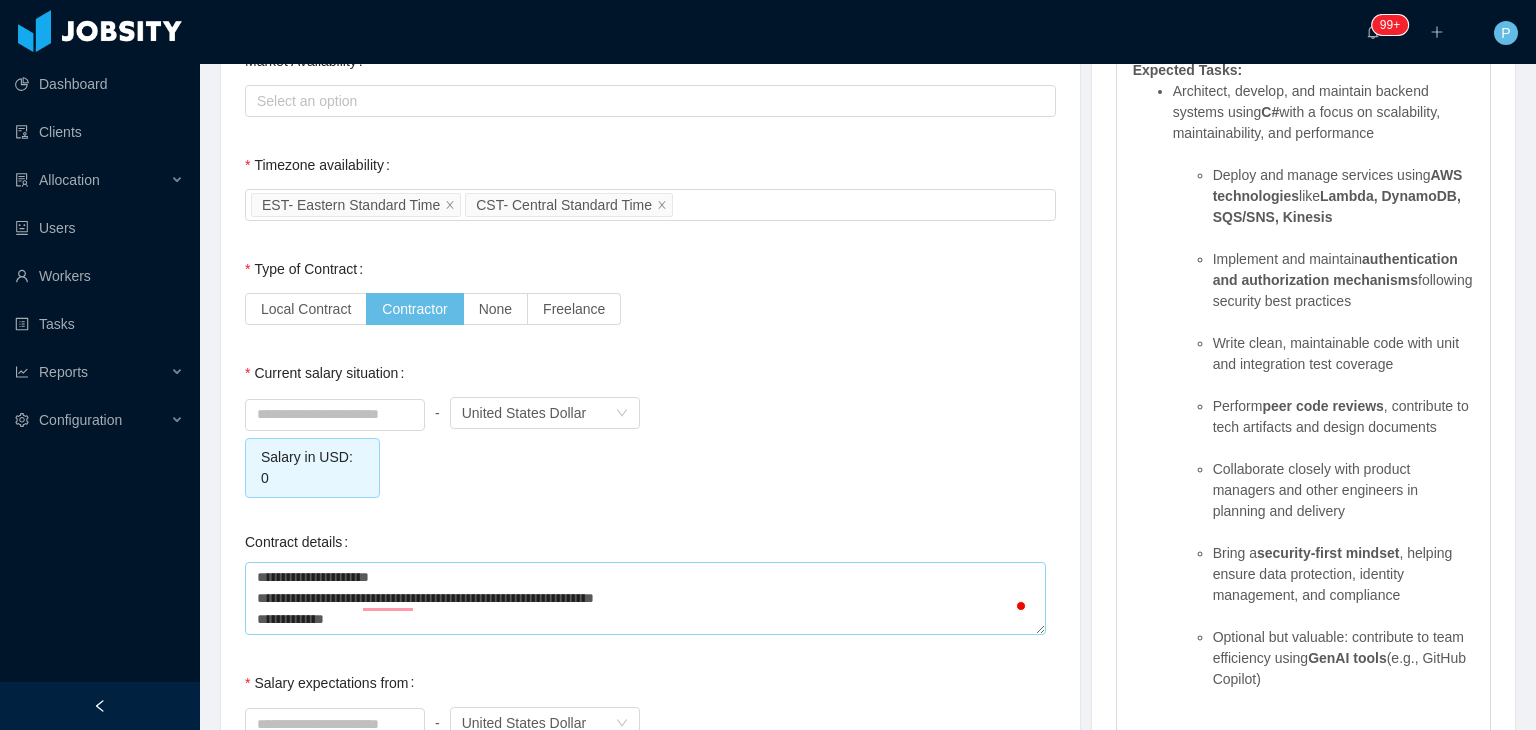 type on "**********" 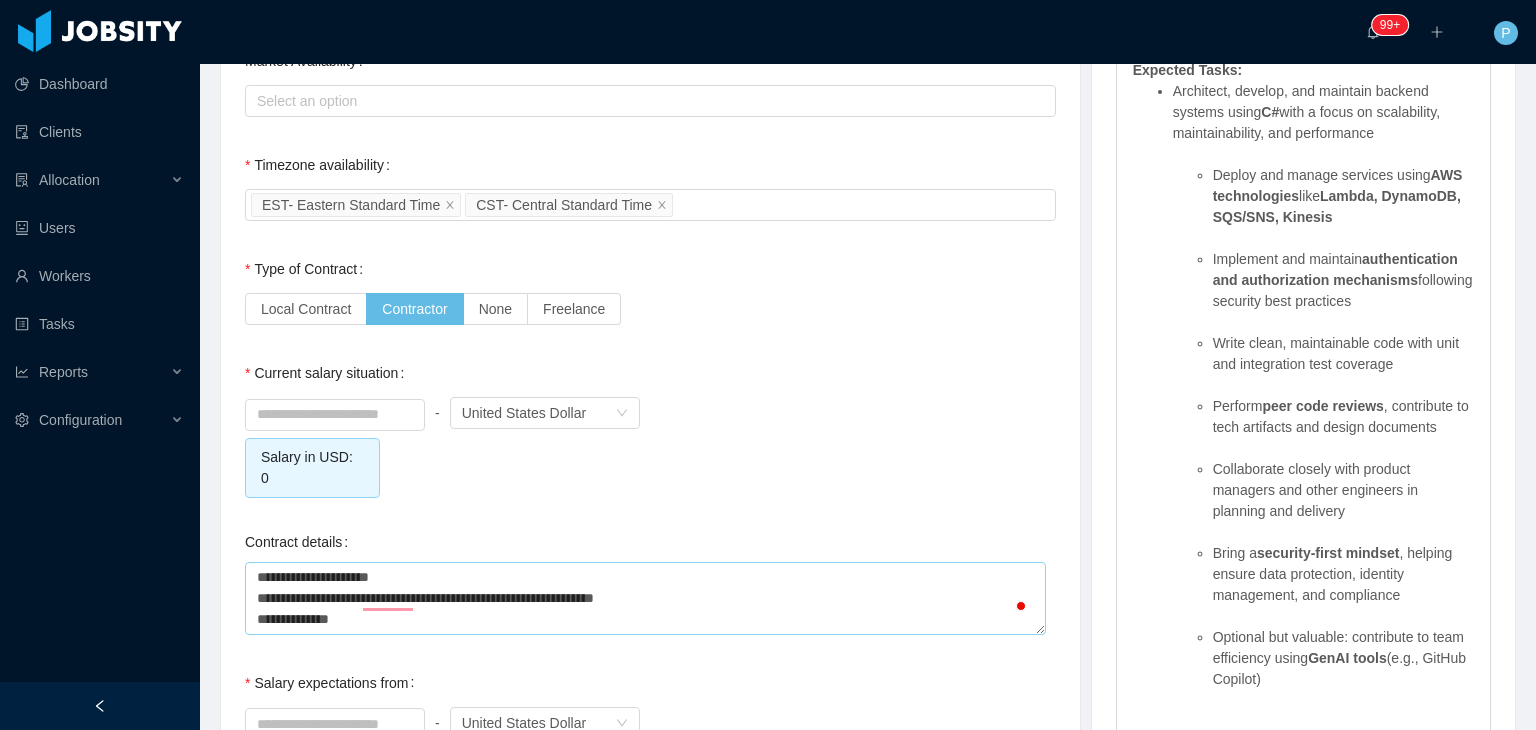 type on "**********" 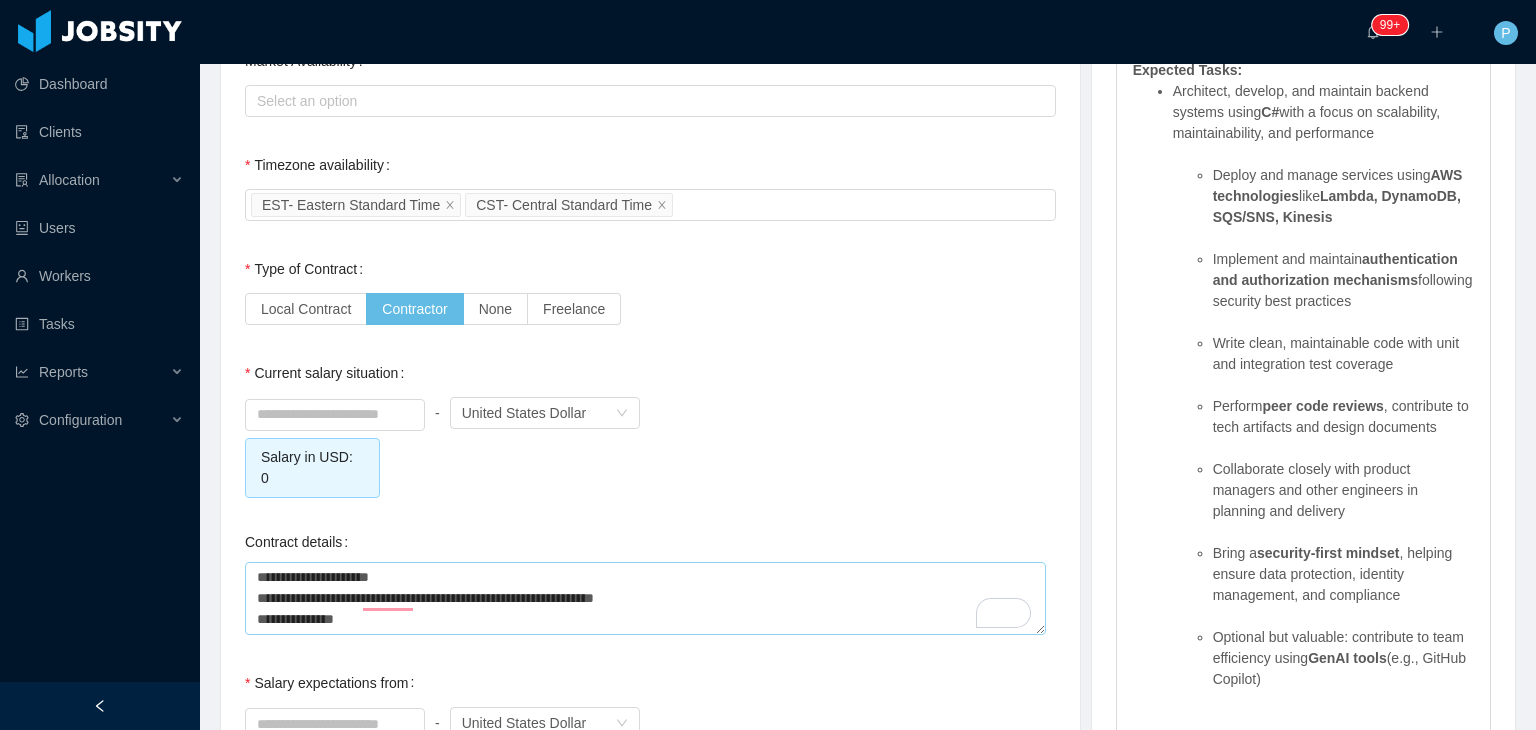 click on "**********" at bounding box center [645, 598] 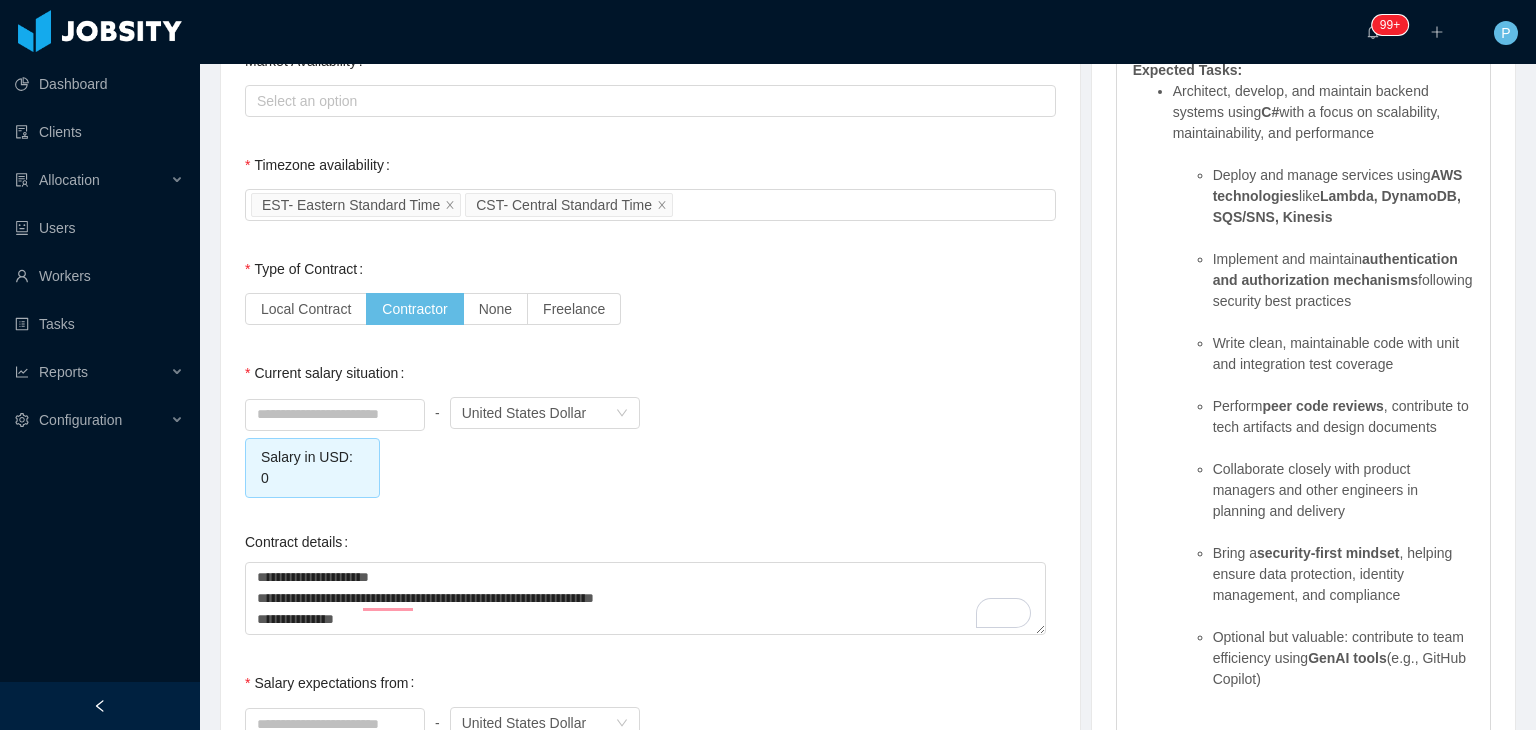 click on "**********" at bounding box center (650, 580) 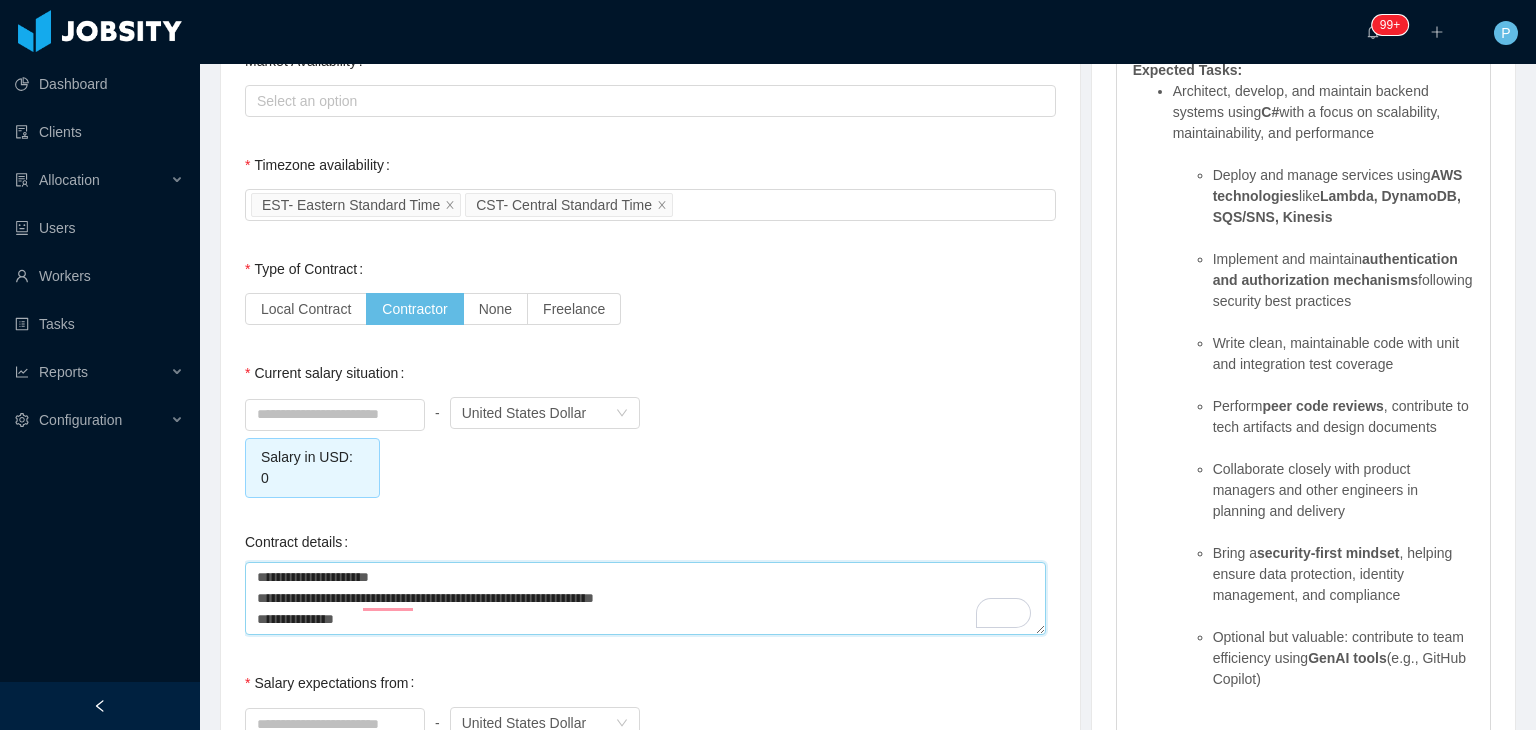 click on "**********" at bounding box center (645, 598) 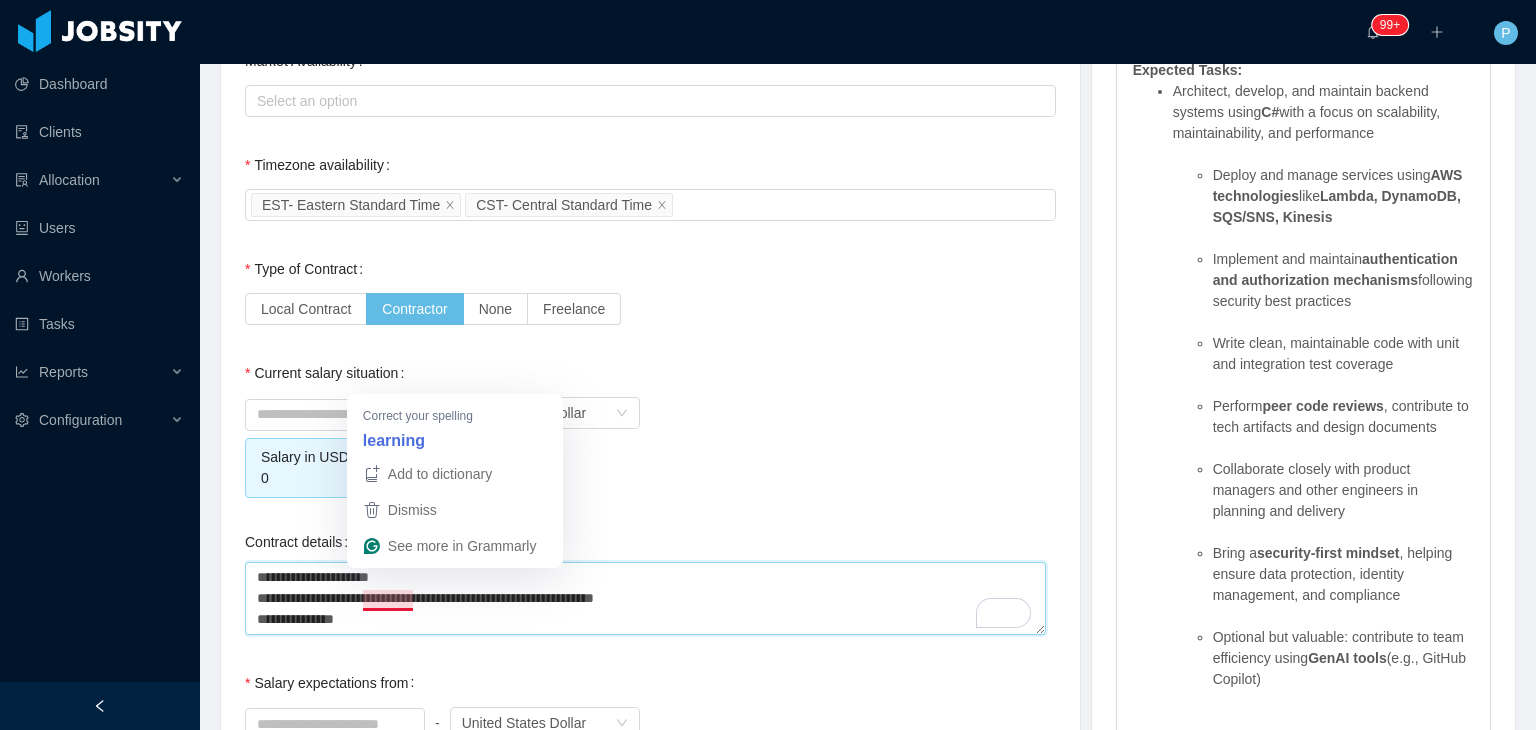 click on "**********" at bounding box center [645, 598] 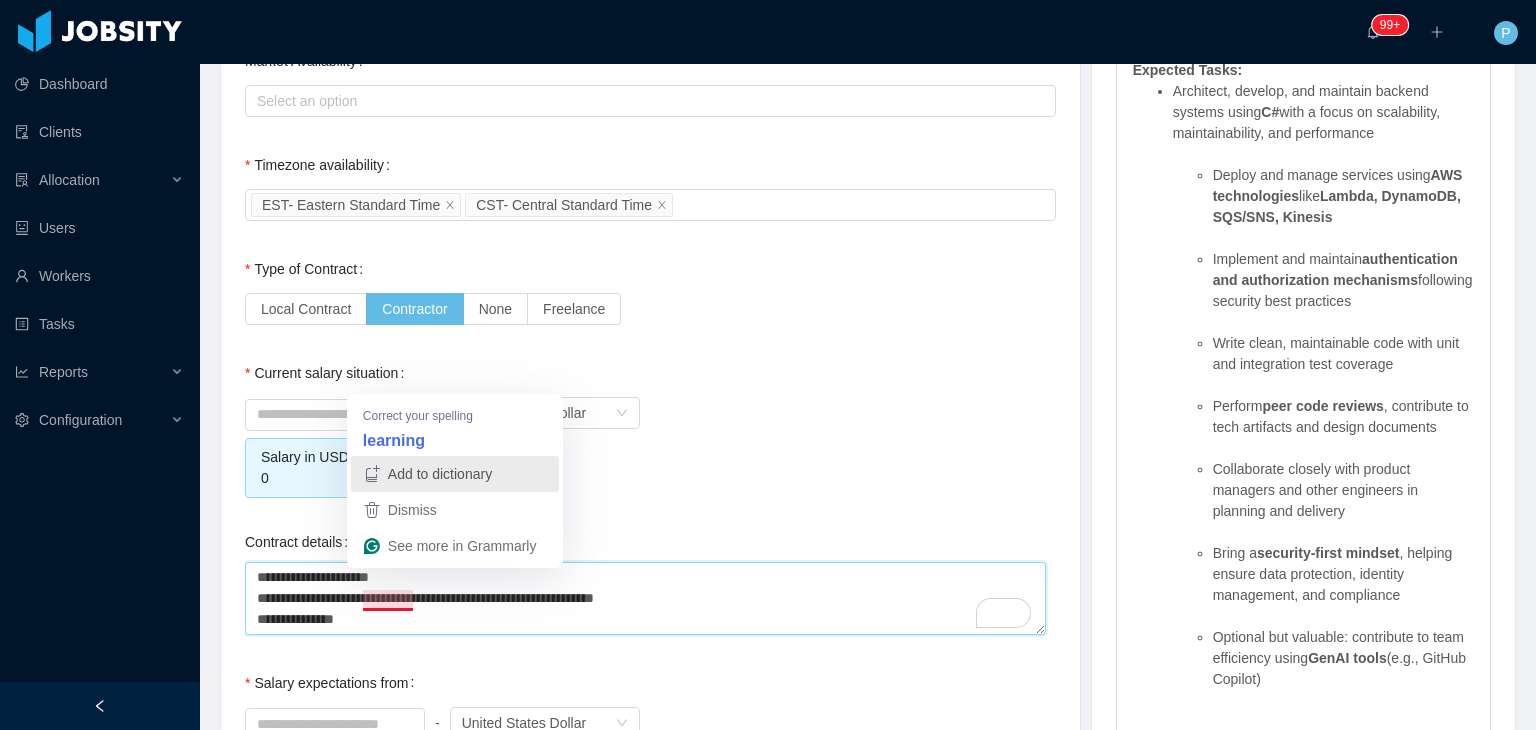 click on "Add to dictionary" at bounding box center (438, 474) 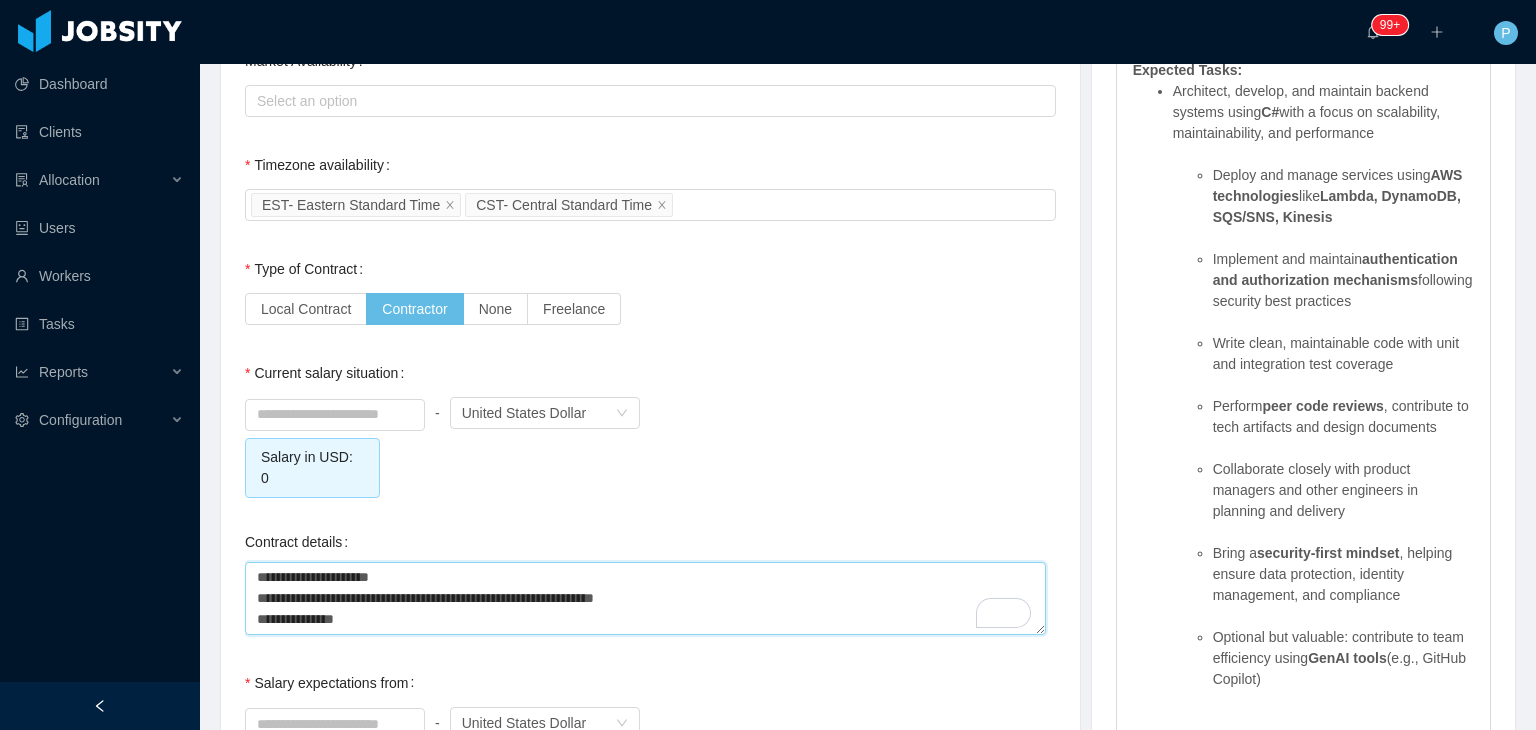 click on "**********" at bounding box center (645, 598) 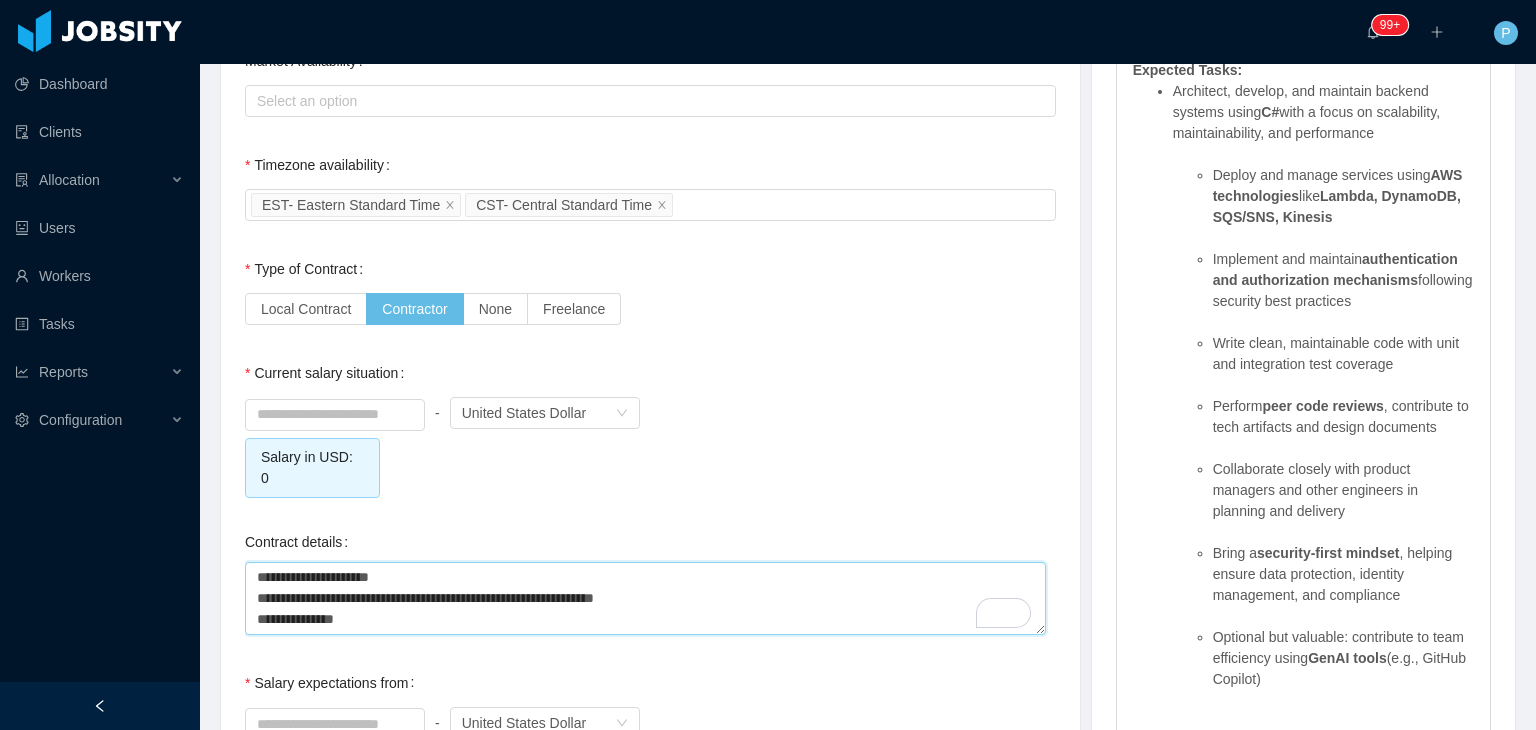 type 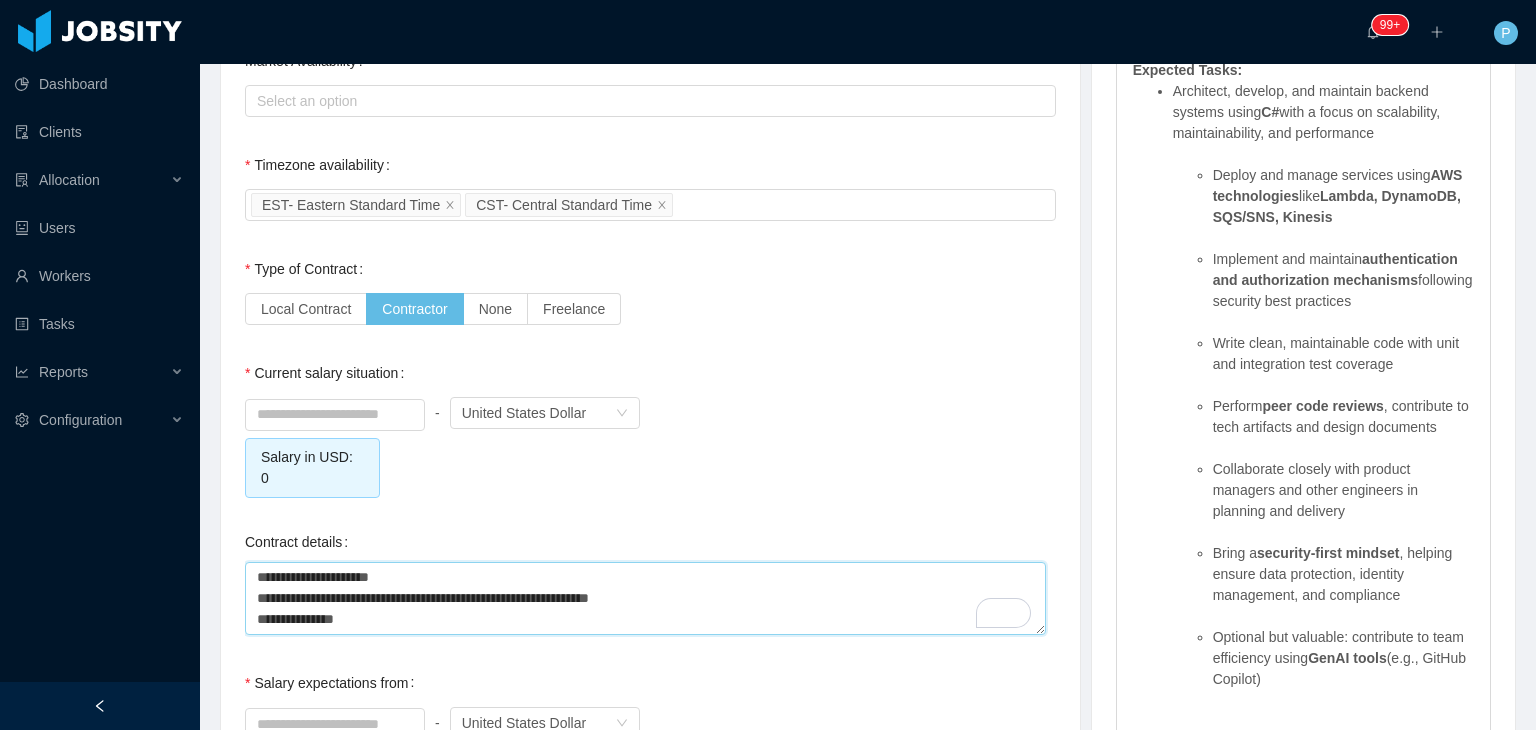 type on "**********" 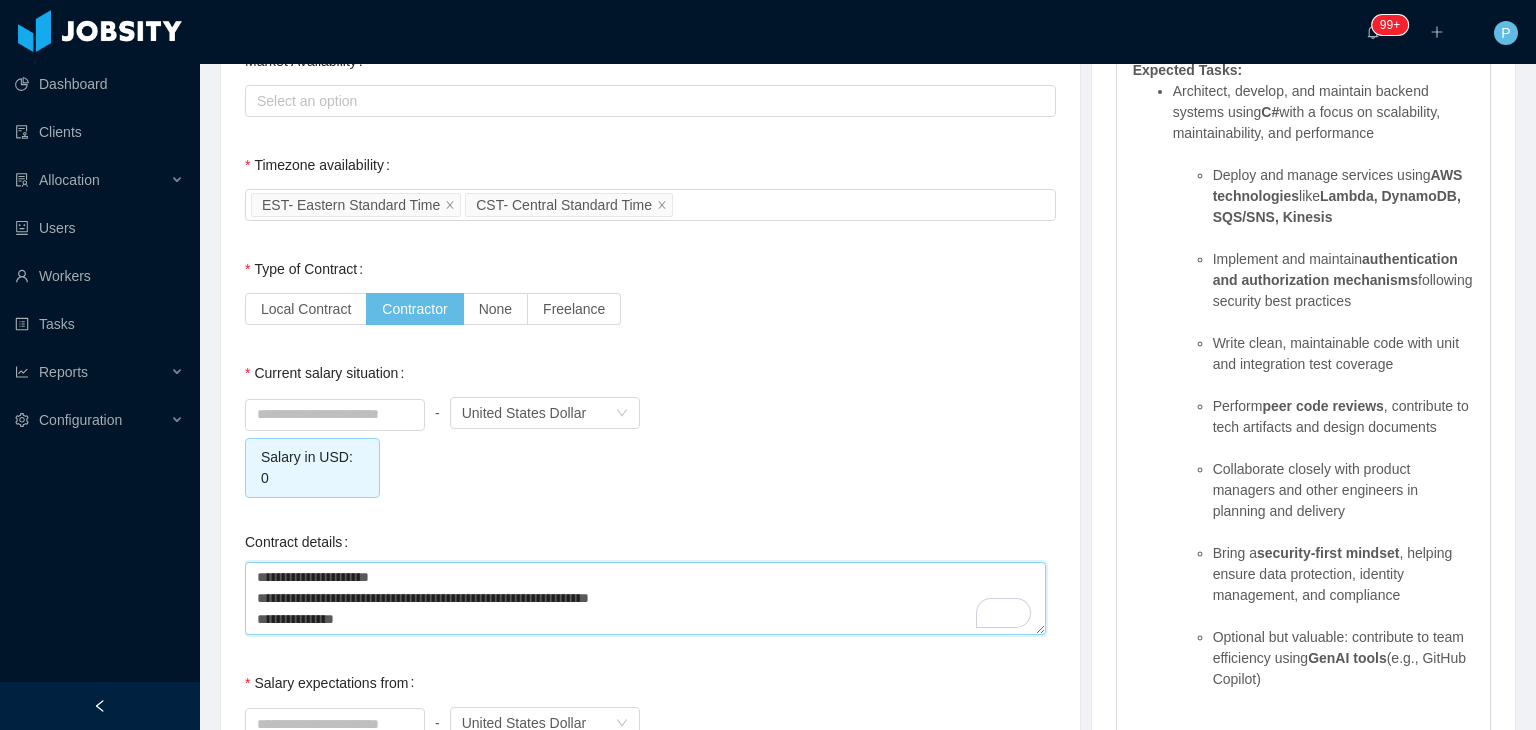 type 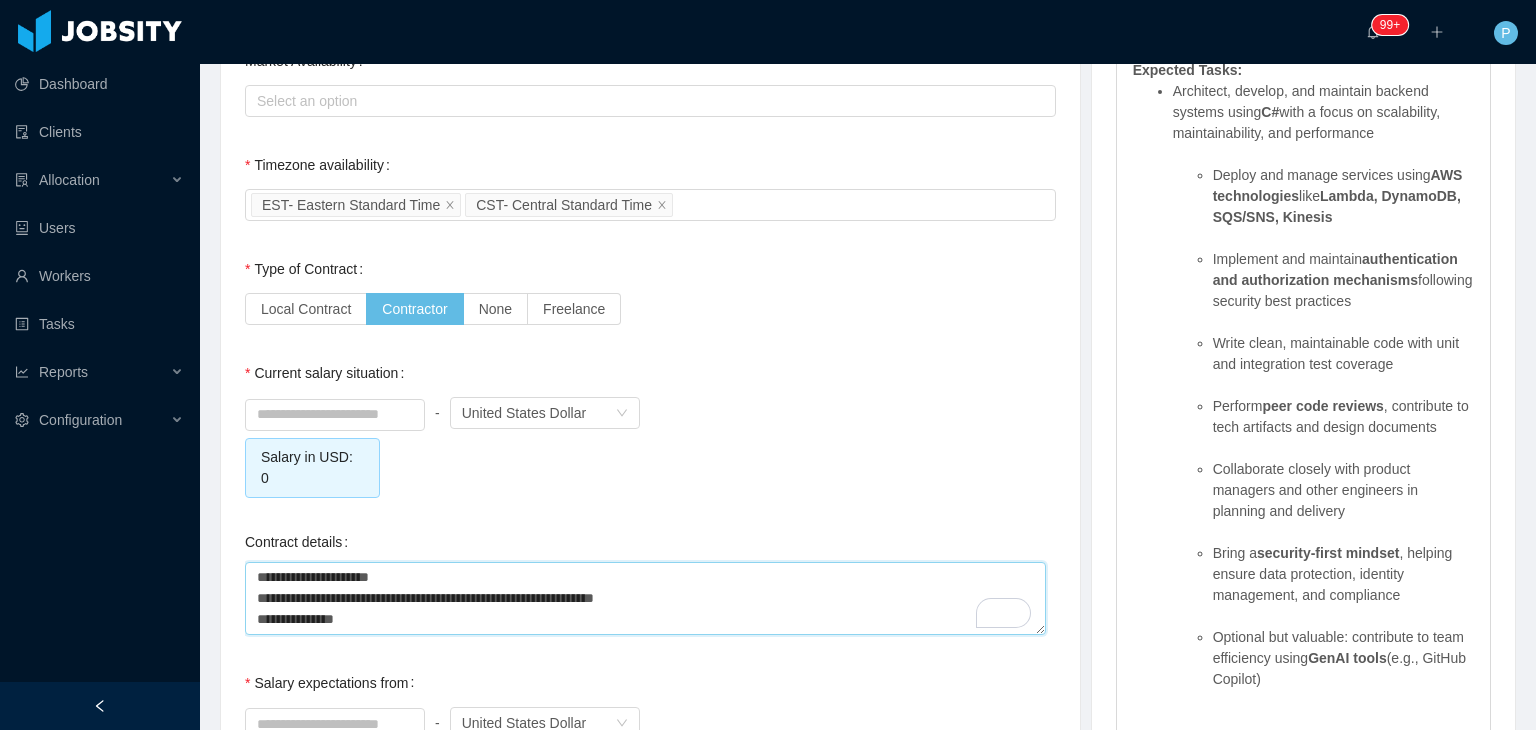 type on "**********" 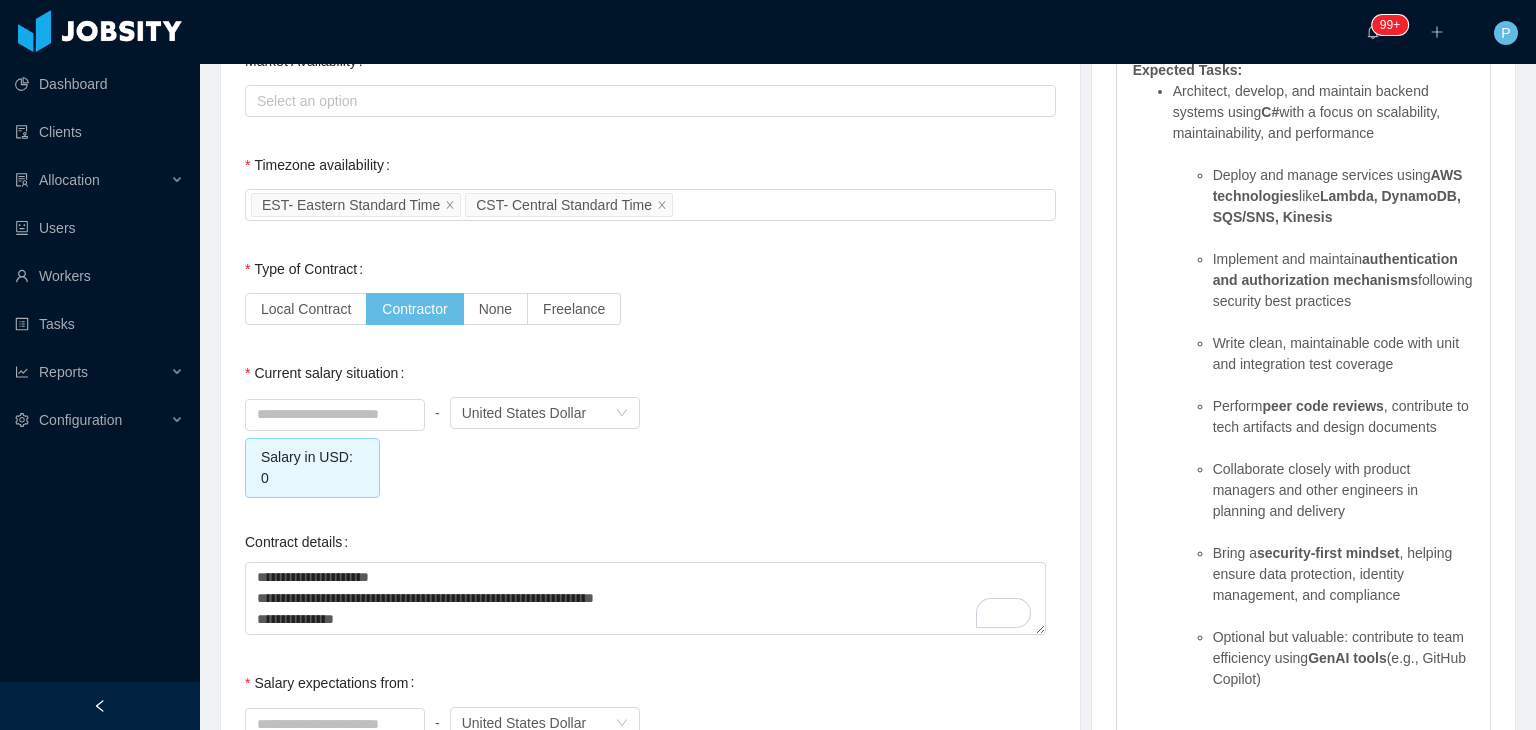 click on "**********" at bounding box center (650, -150) 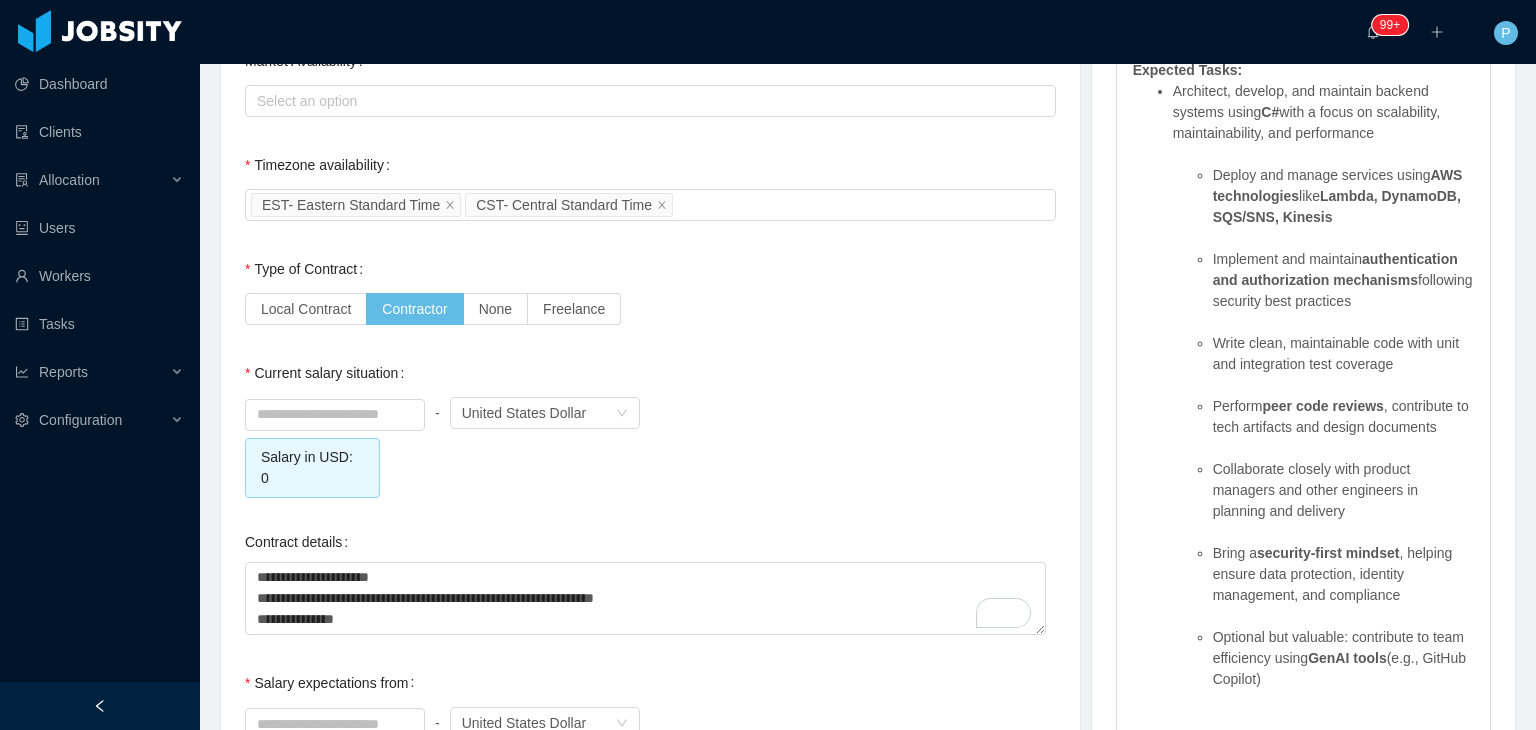 click on "Current salary situation - Currency United States Dollar   Salary in USD: 0" at bounding box center [650, 425] 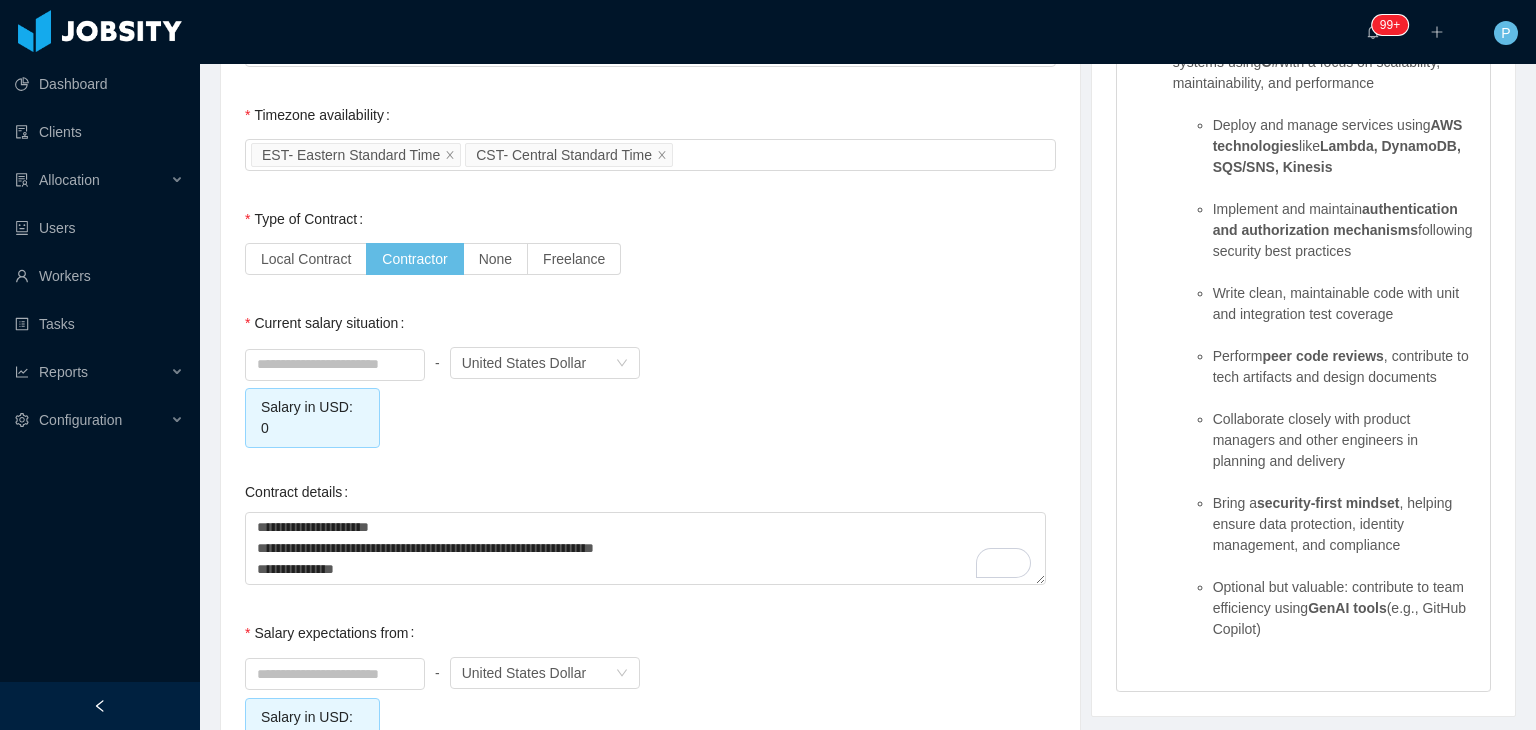 scroll, scrollTop: 1800, scrollLeft: 0, axis: vertical 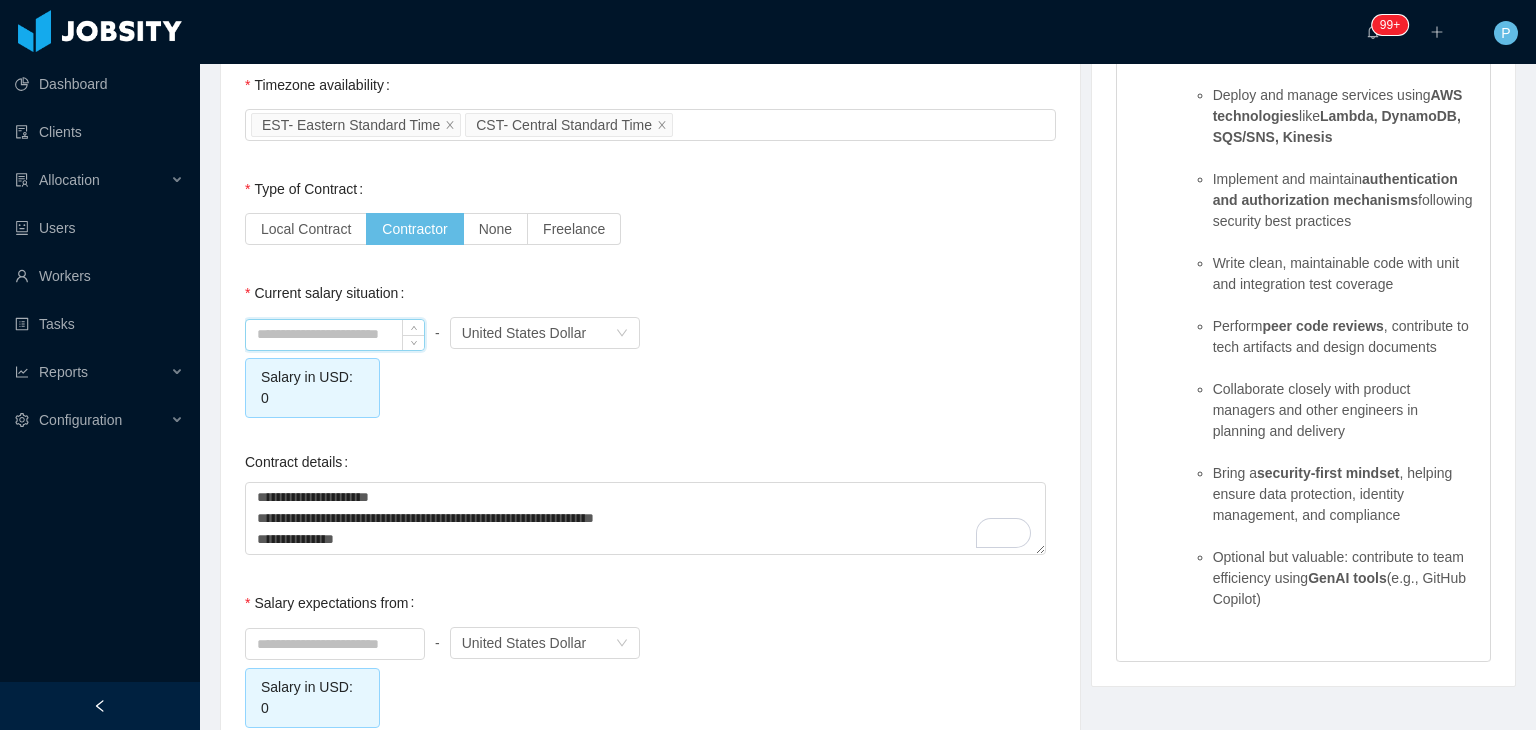 click at bounding box center [335, 335] 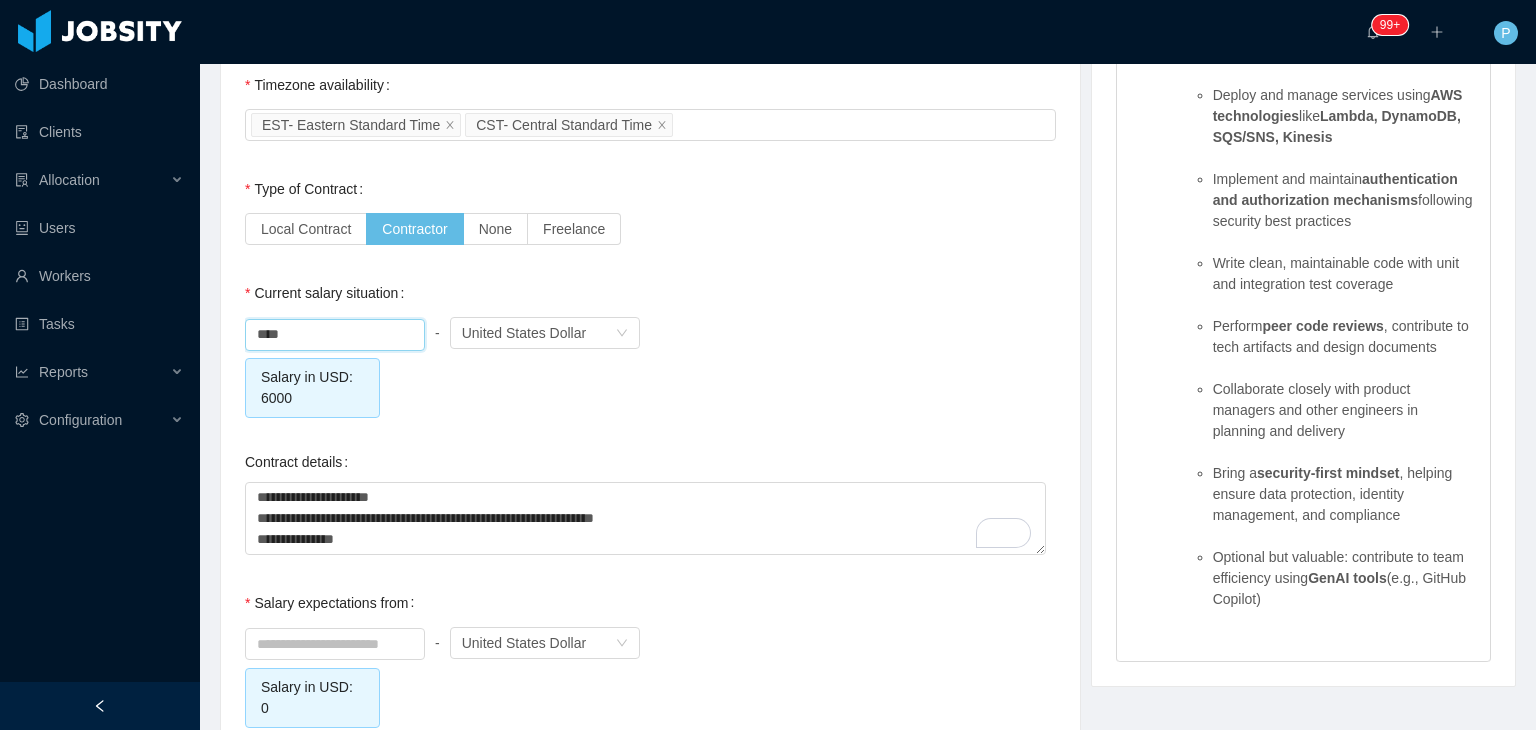 type on "*******" 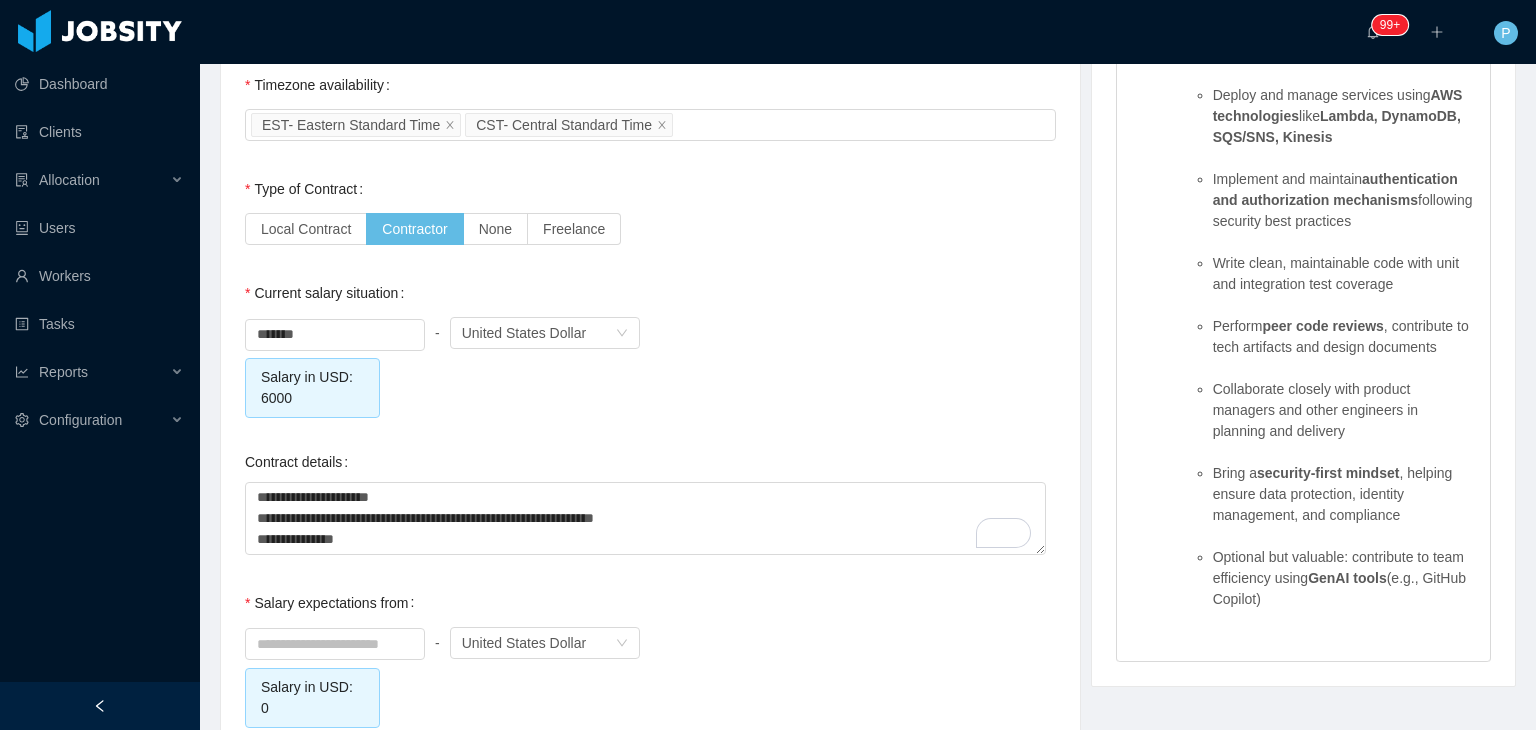 click on "**********" at bounding box center [650, -230] 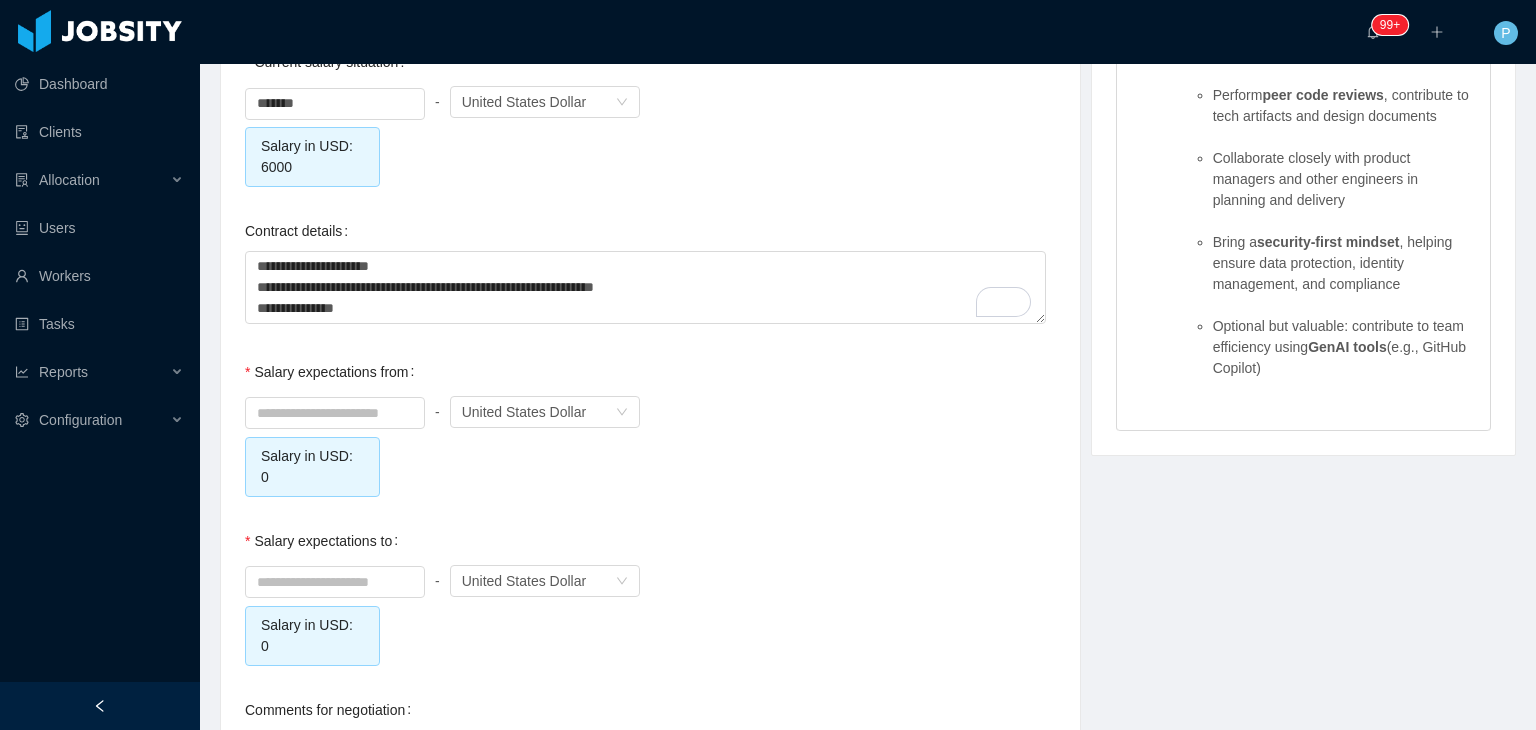 scroll, scrollTop: 2080, scrollLeft: 0, axis: vertical 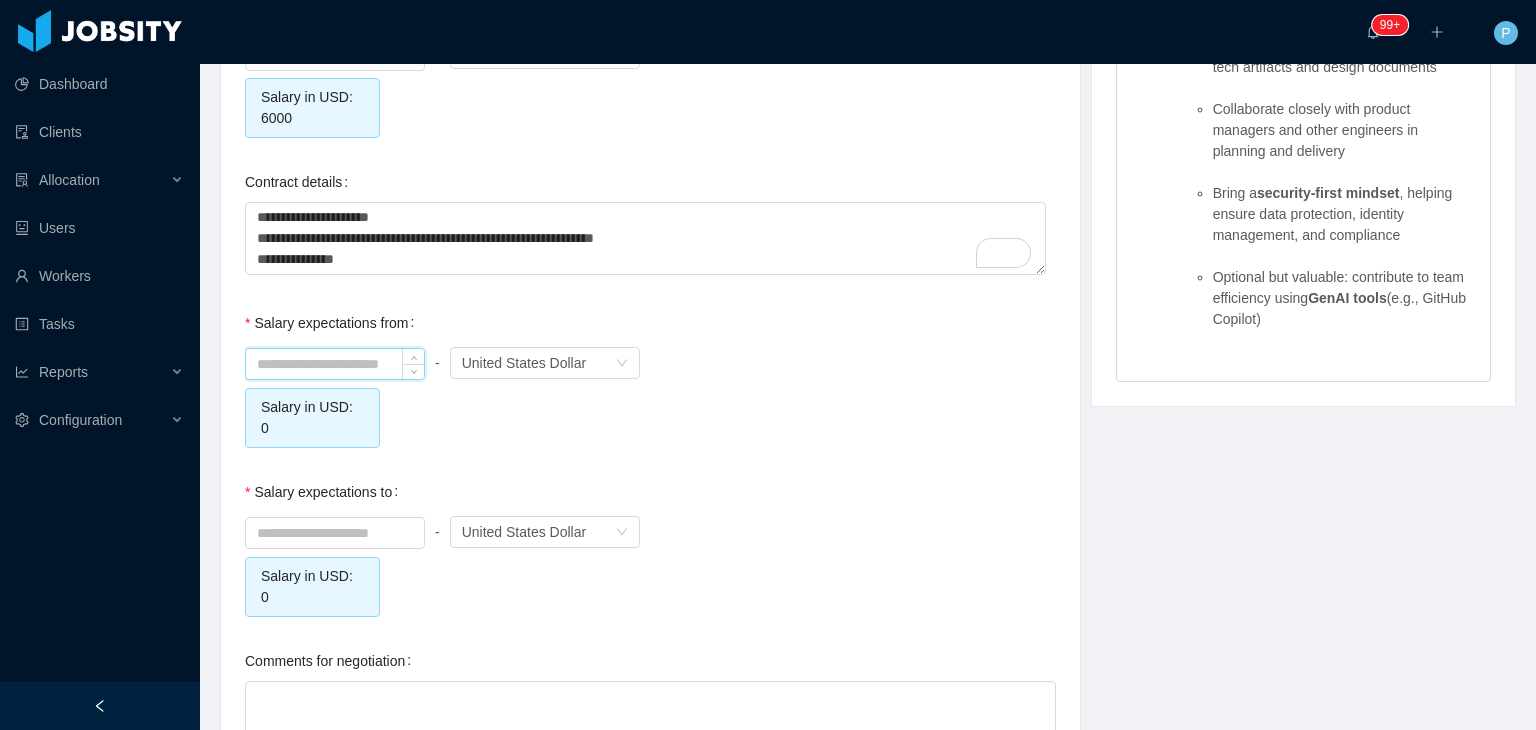 click at bounding box center [335, 364] 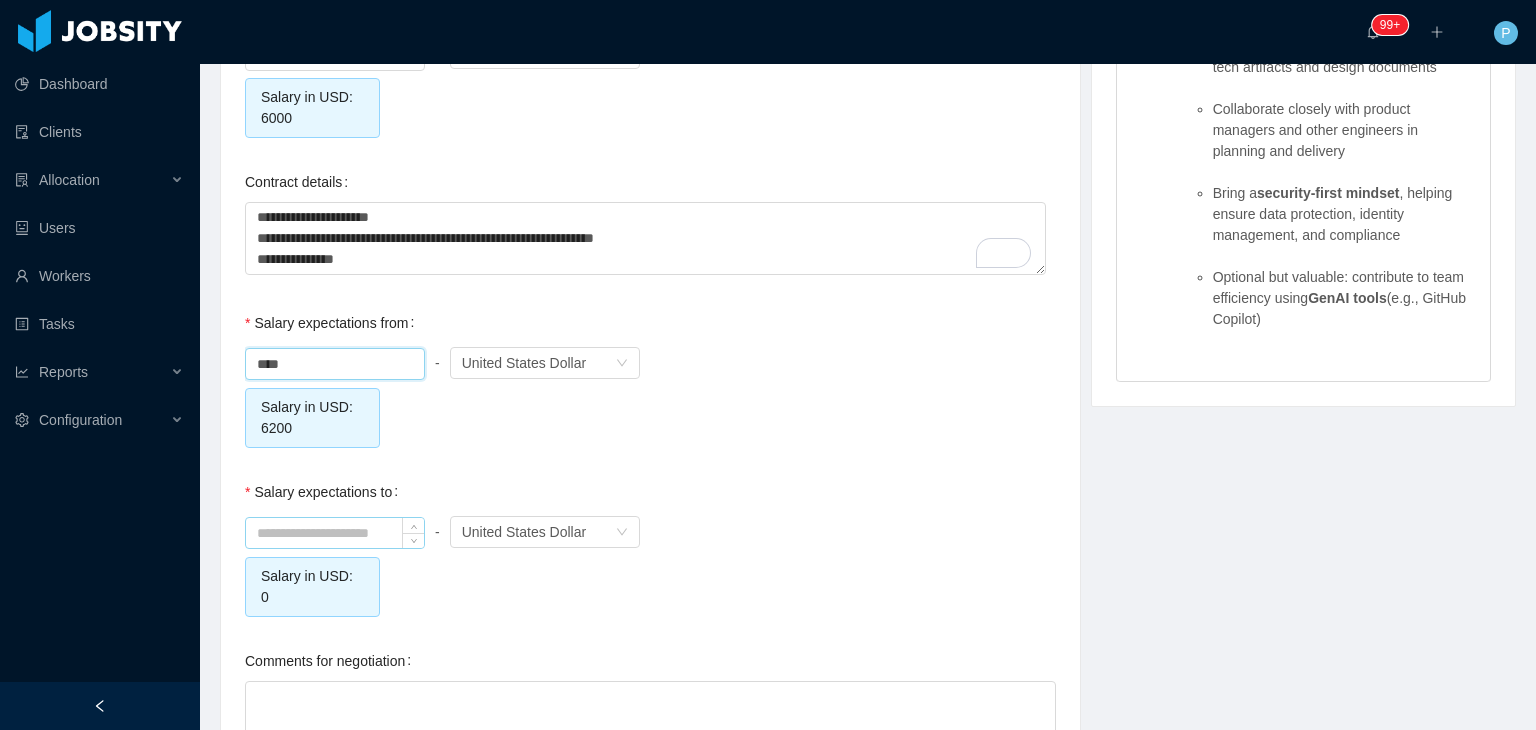 type on "*******" 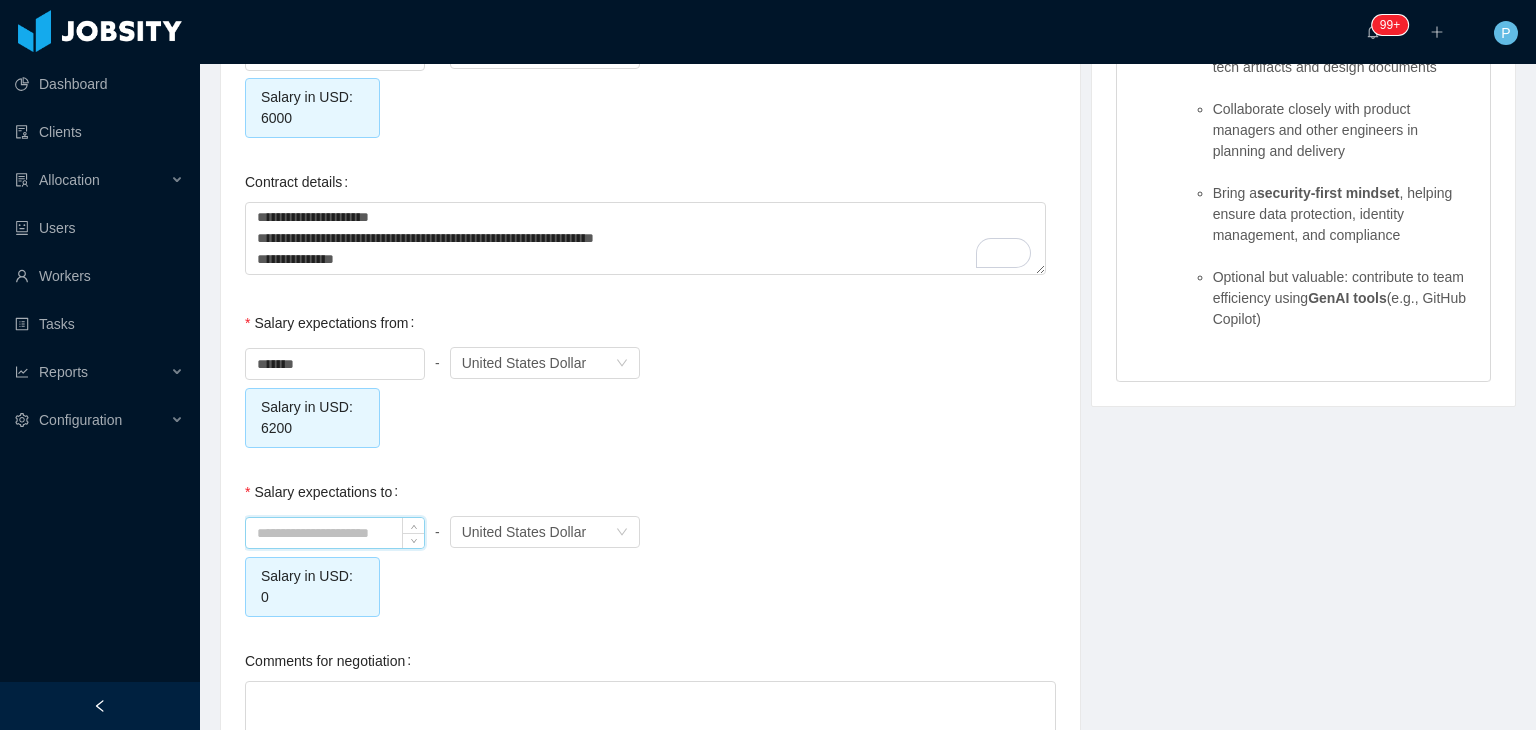 click at bounding box center [335, 533] 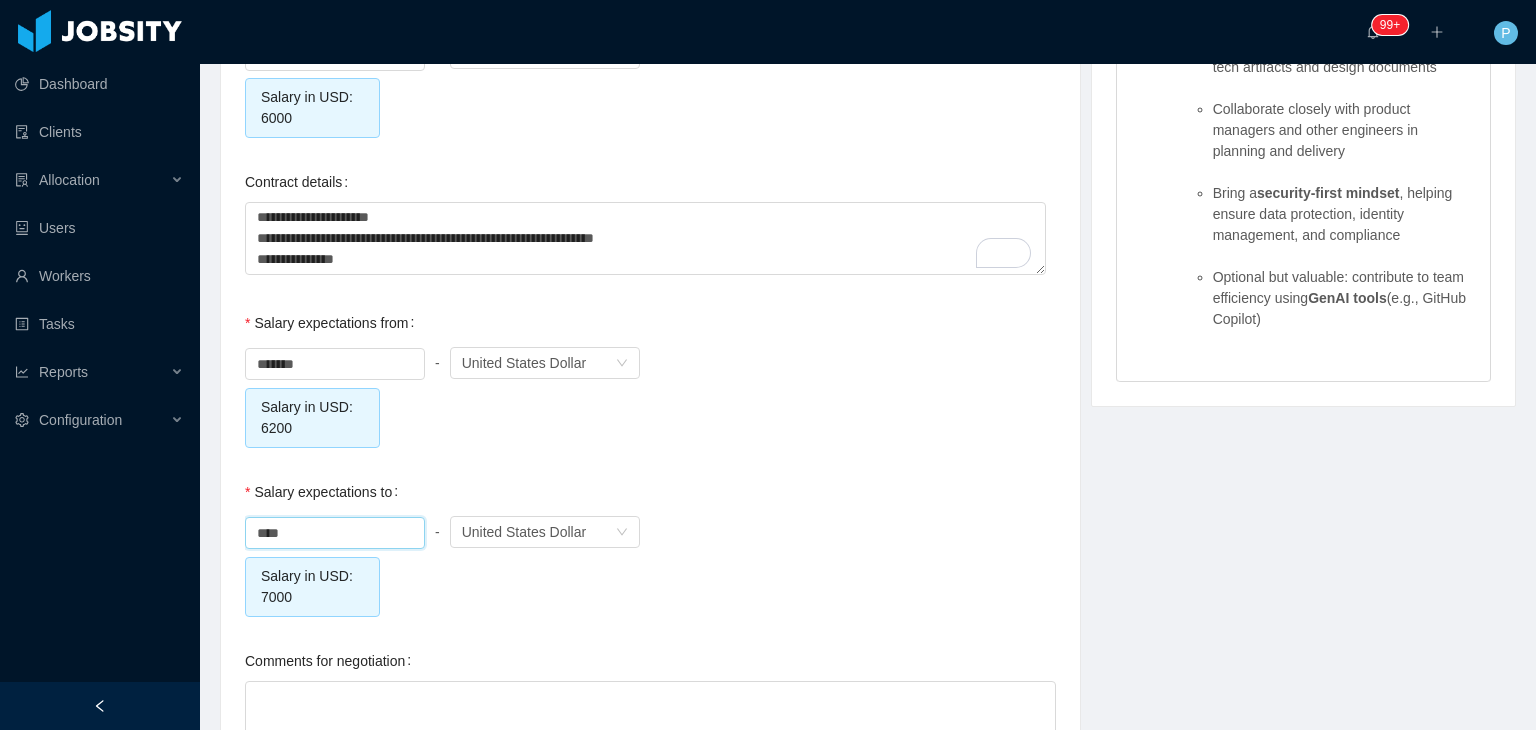 type on "*******" 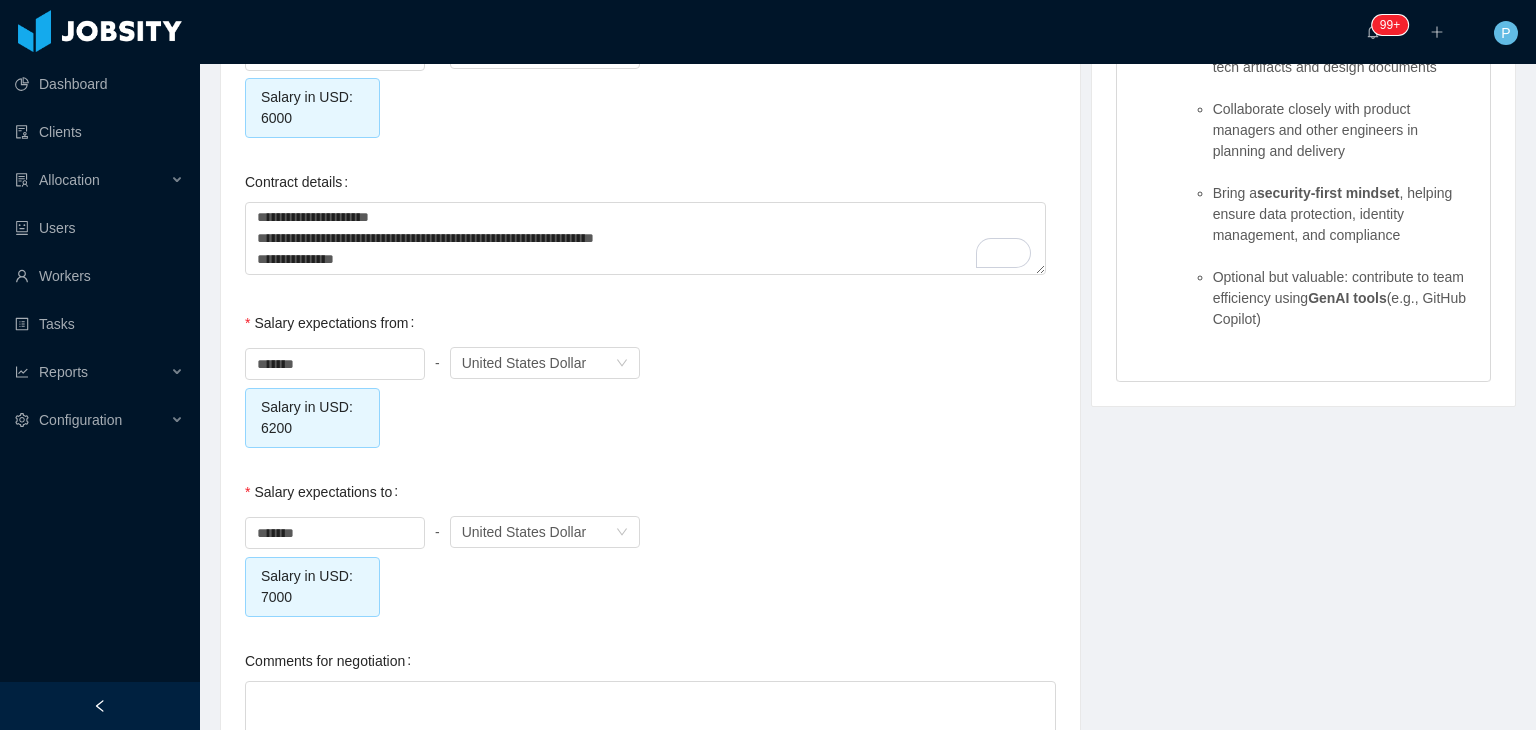 click on "**********" at bounding box center (650, -510) 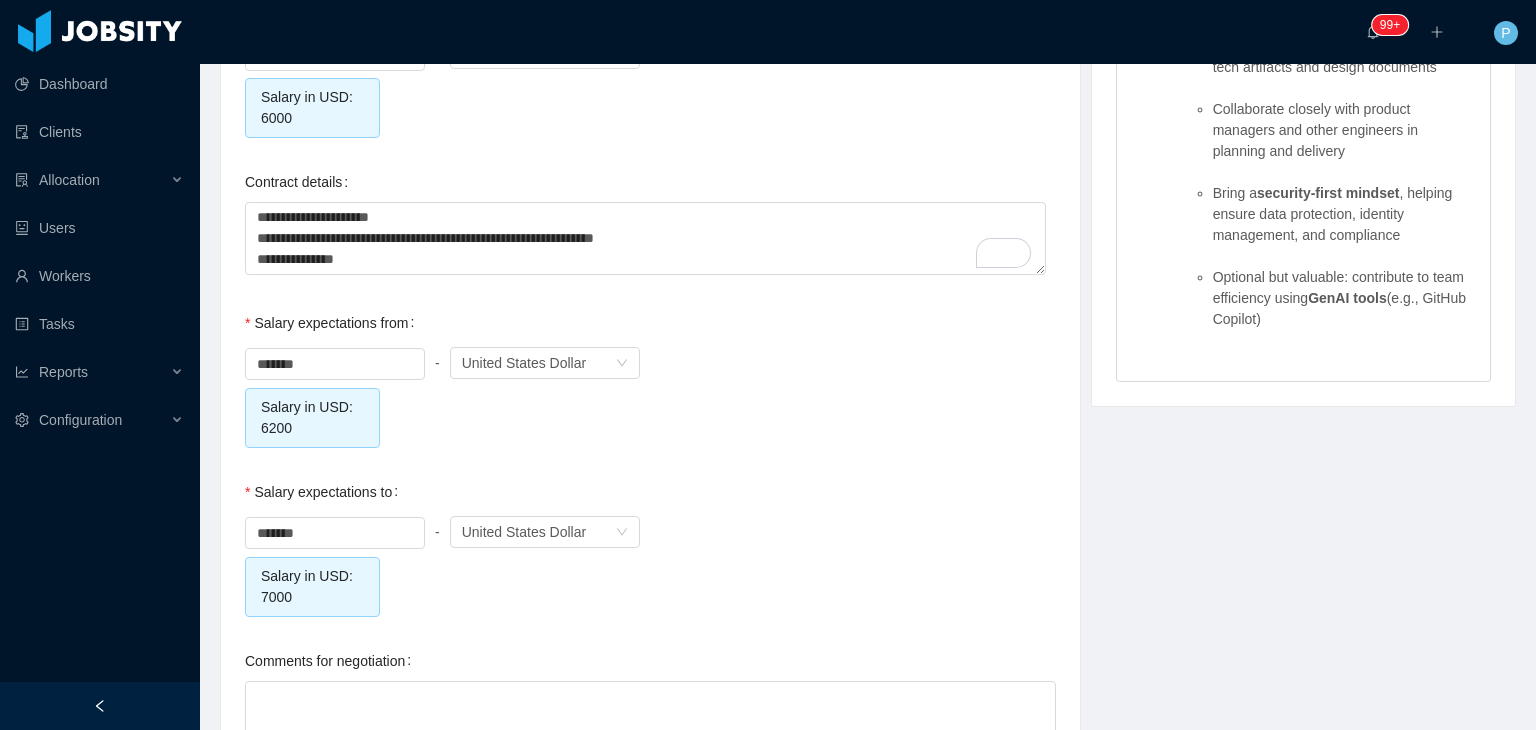 click on "Salary expectations to ******* - Currency United States Dollar   Salary in USD: 7000" at bounding box center (650, 544) 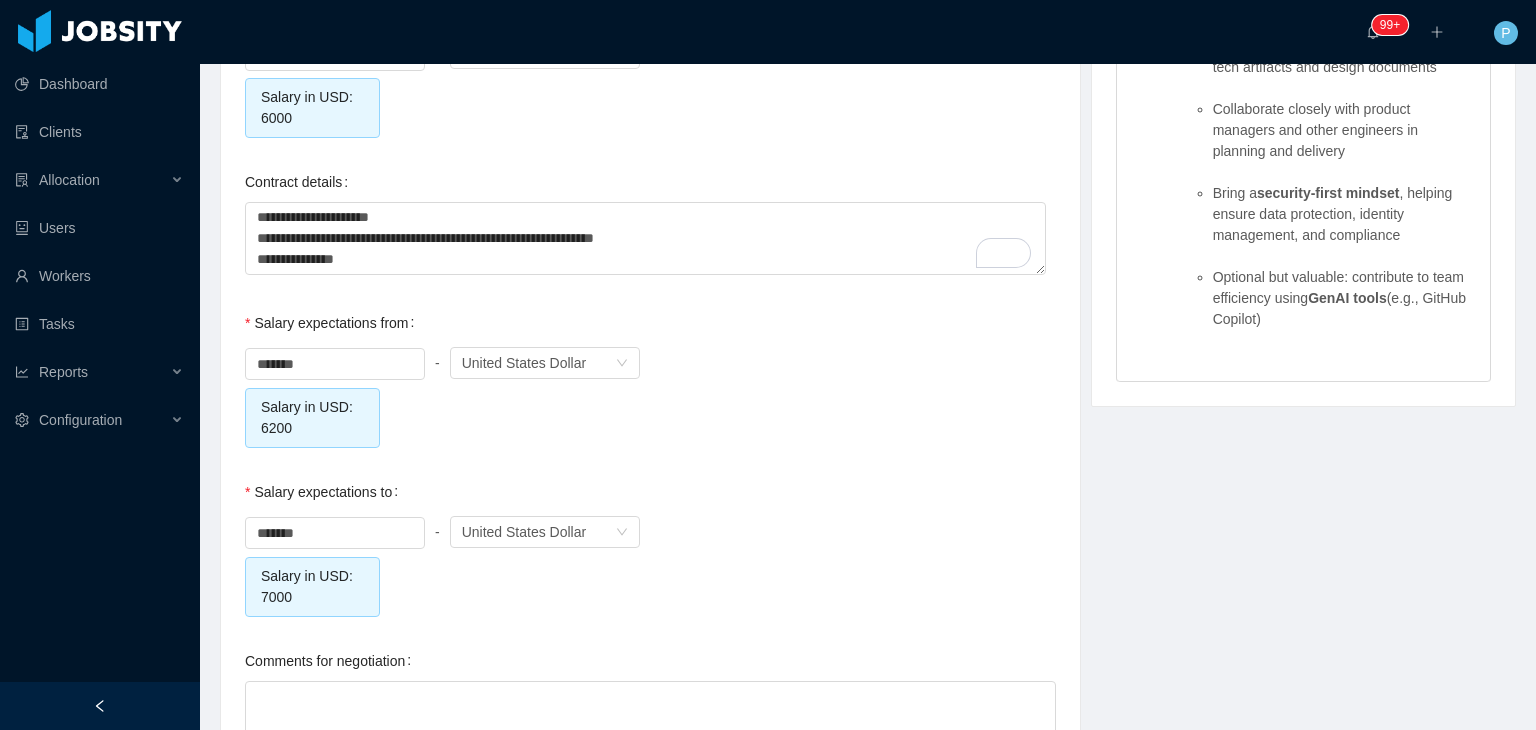 scroll, scrollTop: 2224, scrollLeft: 0, axis: vertical 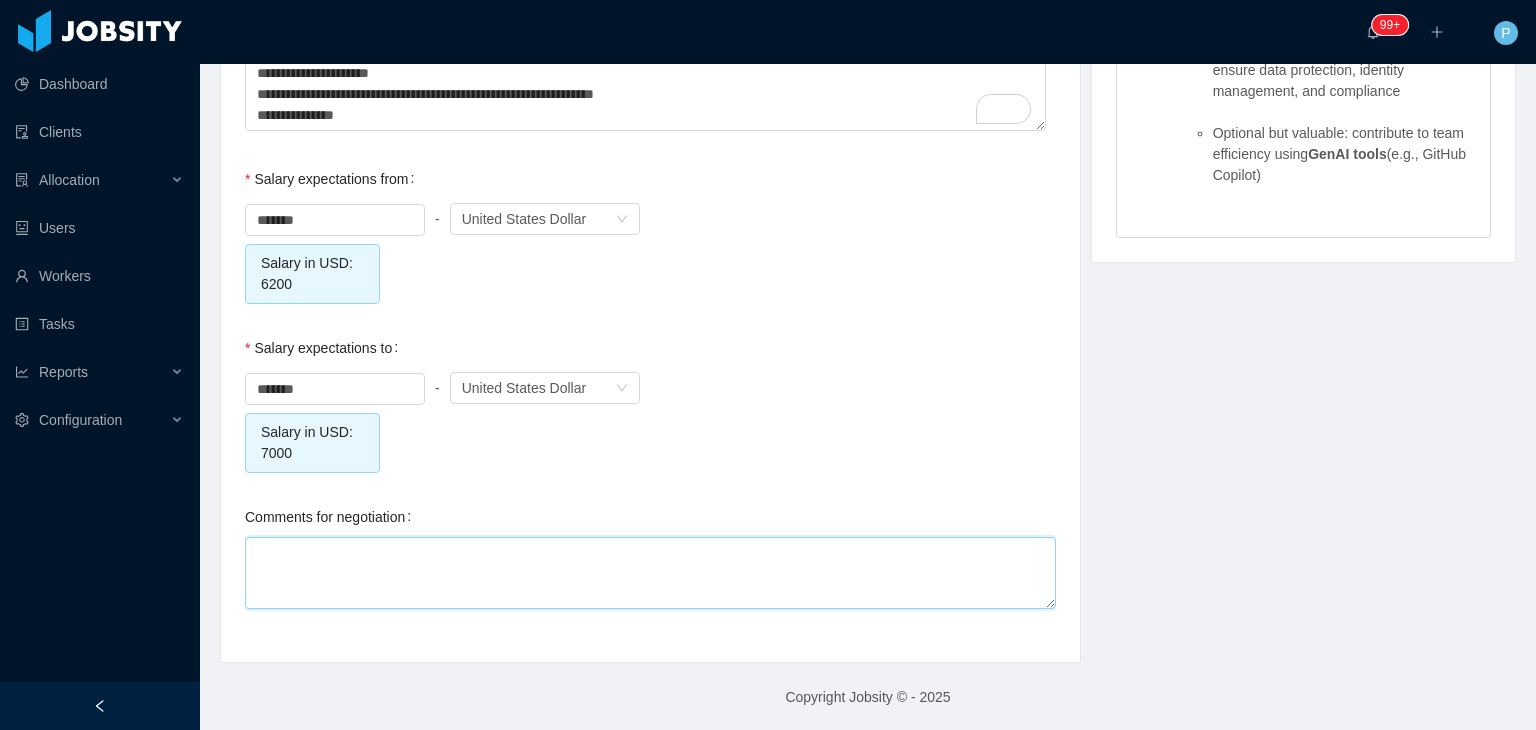 click on "Comments for negotiation" at bounding box center [650, 573] 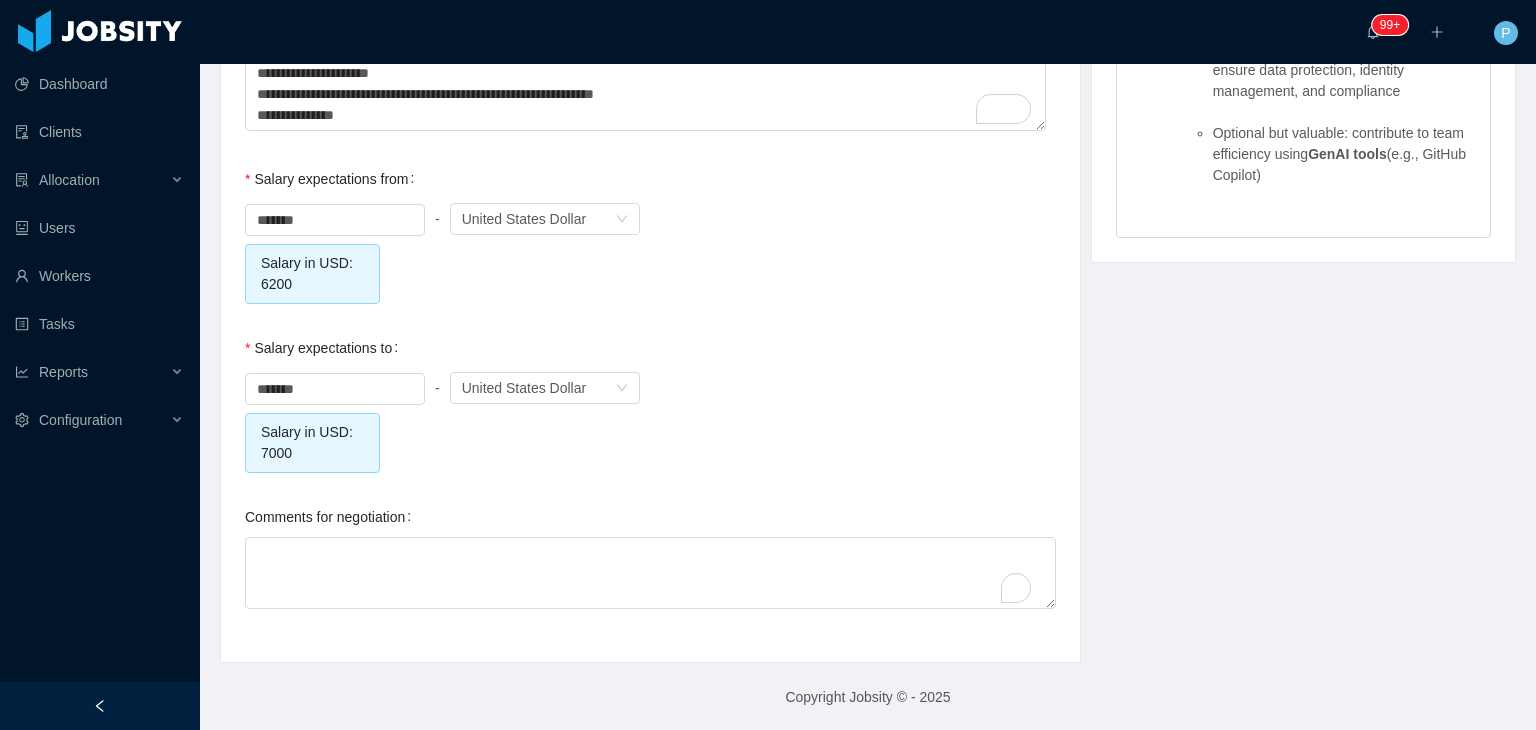click on "******* - Currency United States Dollar   Salary in USD: 7000" at bounding box center (650, 420) 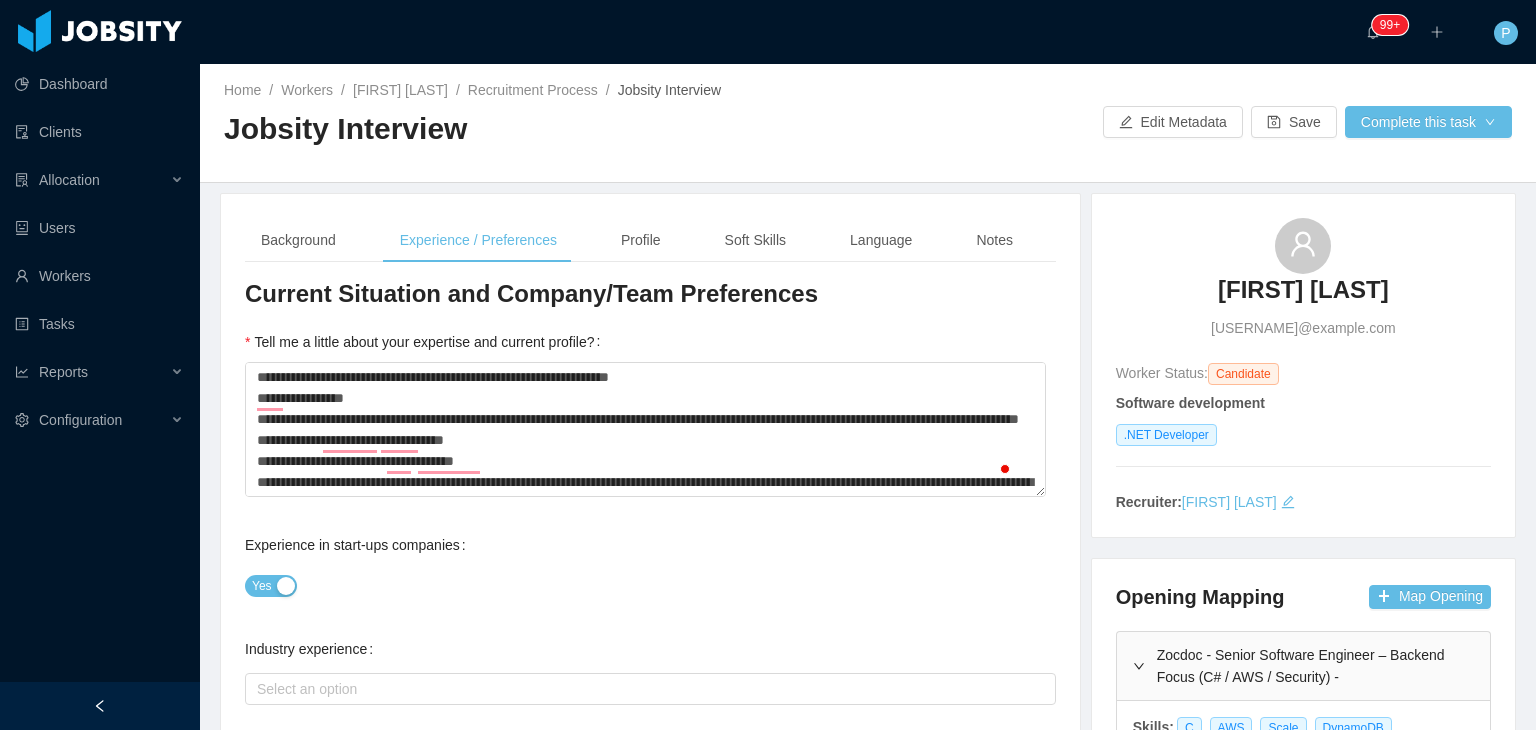 scroll, scrollTop: 0, scrollLeft: 0, axis: both 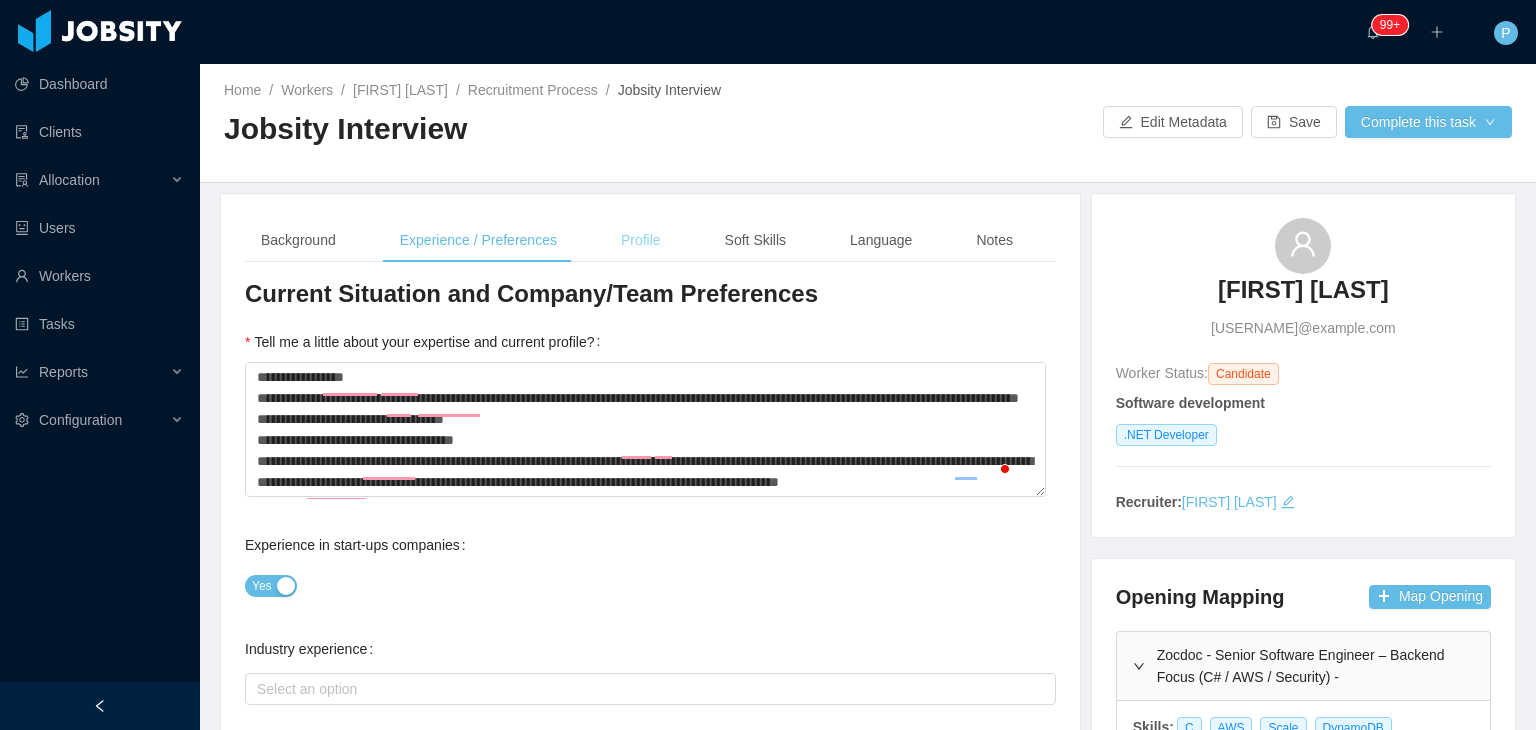 click on "Profile" at bounding box center (641, 240) 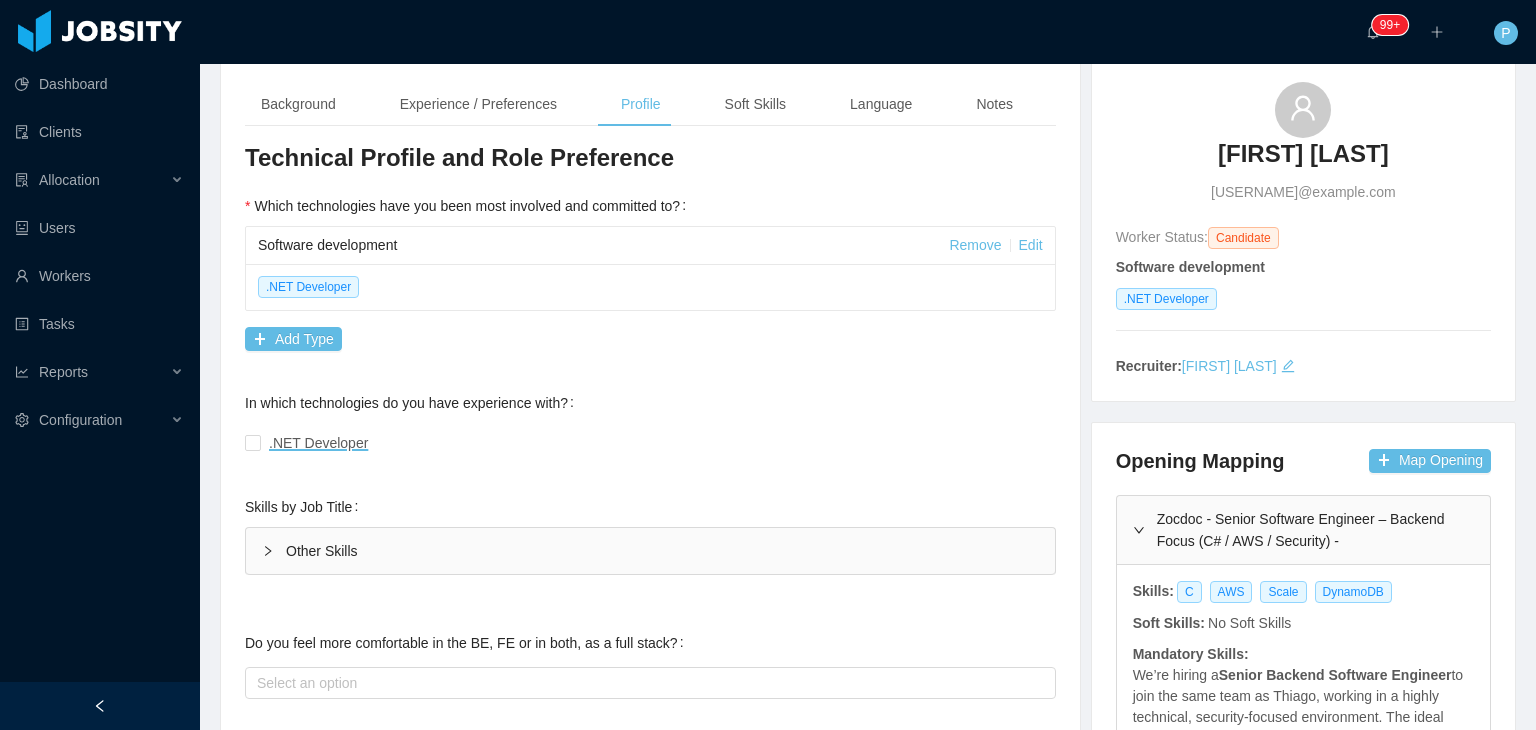 scroll, scrollTop: 195, scrollLeft: 0, axis: vertical 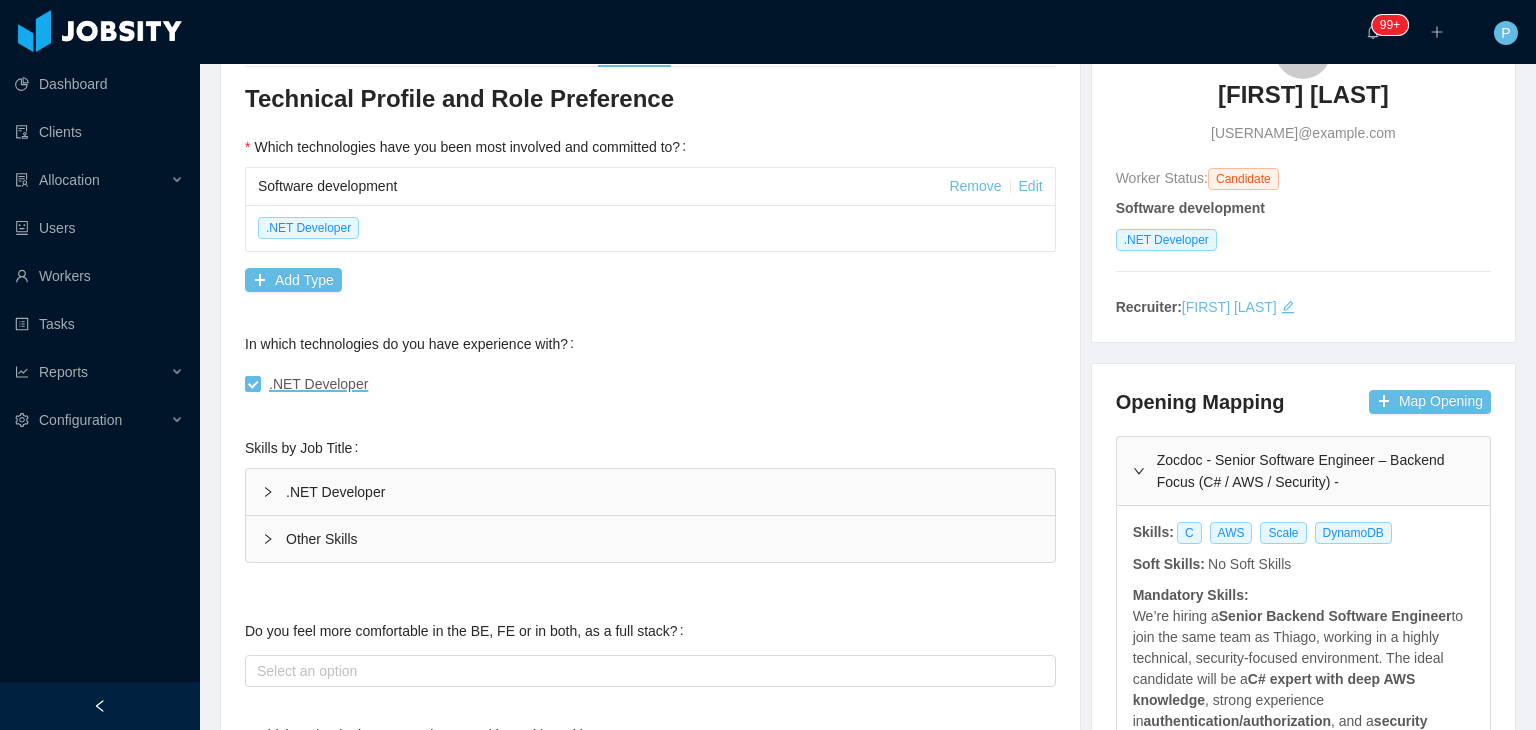click on "Technical Profile and Role Preference Which technologies have you been most involved and committed to? Software development Remove Edit .NET Developer Add Type In which technologies do you have experience with? .NET Developer Skills by Job Title .NET Developer .Net and Common Libraries Software Development Infrastructure Databases Skill Level Years experiences Skill Chronology C# Select one No Data * Select one No chronology info .NET Select one No Data * Select one No chronology info .NET Core Select one No Data * Select one No chronology info ASP.NET MVC Select one No Data * Select one No chronology info ASP.NET WEBAPI Select one No Data * Select one No chronology info Entity Framework Select one No Data * Select one No chronology info Dapper Select one No Data * Select one No chronology info LINQ Select one No Data * Select one No chronology info XUnit Select one No Data * Select one No chronology info Skill Level Years experiences Skill Chronology Asynchronous programming Select one No Data * Select one *" at bounding box center [650, 773] 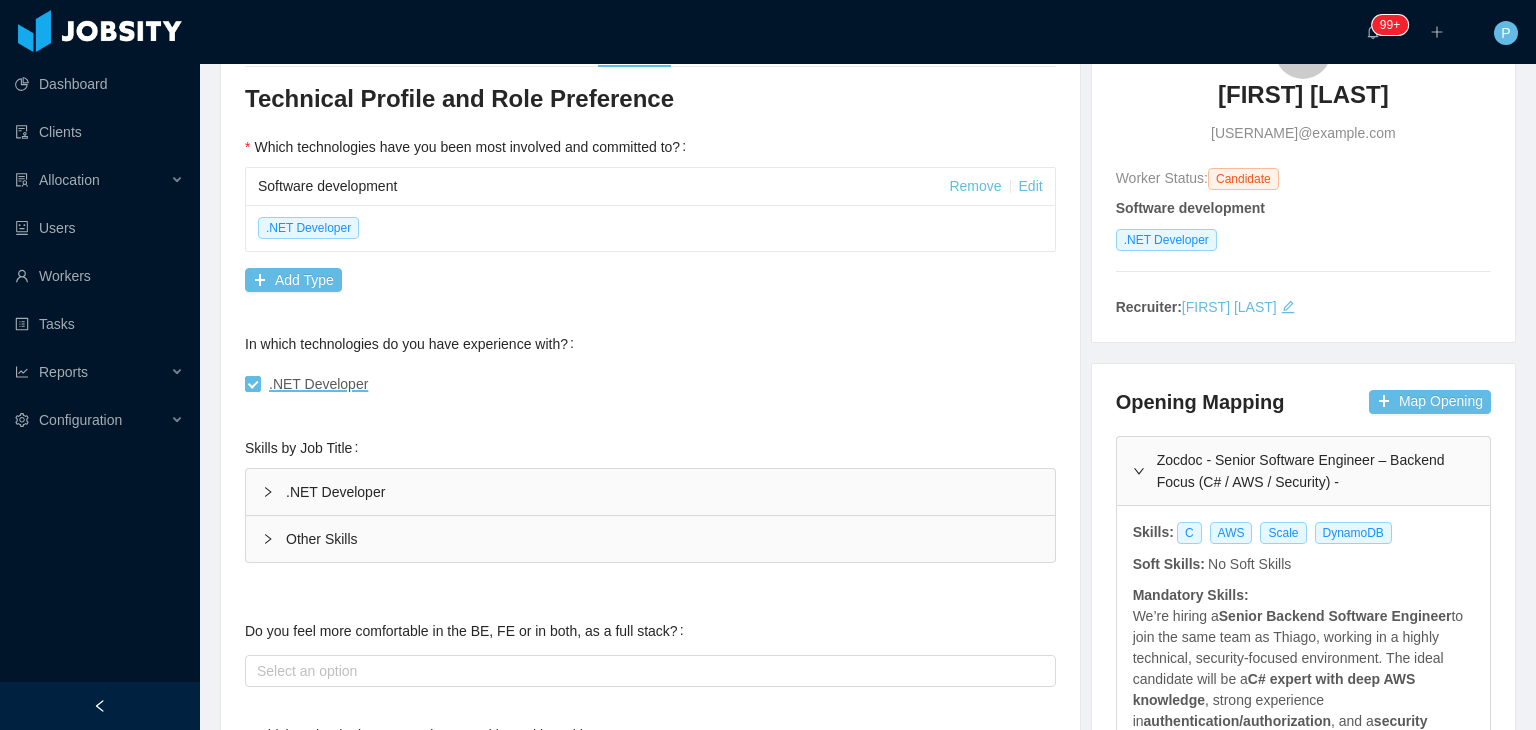 click on ".NET Developer" at bounding box center [650, 492] 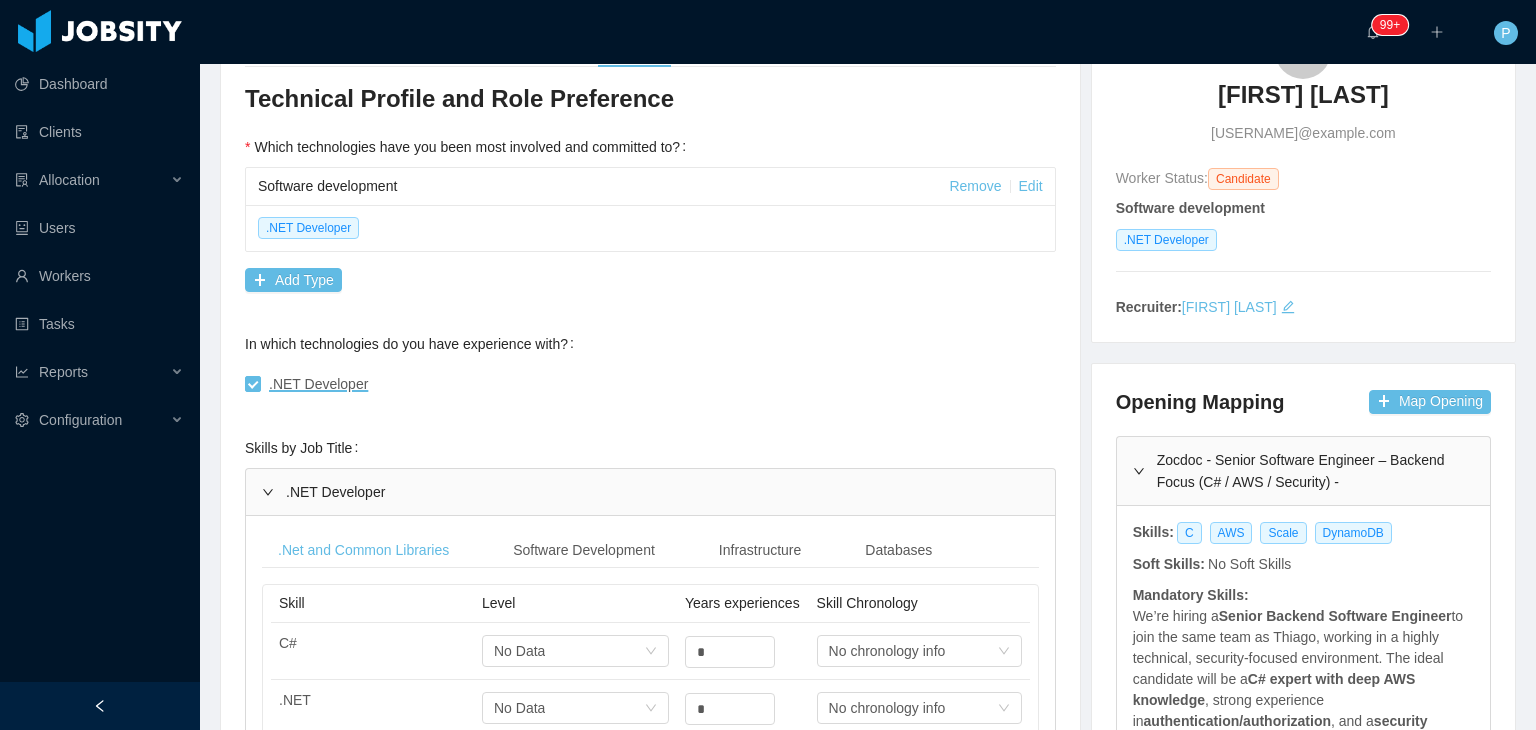 click on "In which technologies do you have experience with? .NET Developer" at bounding box center (650, 364) 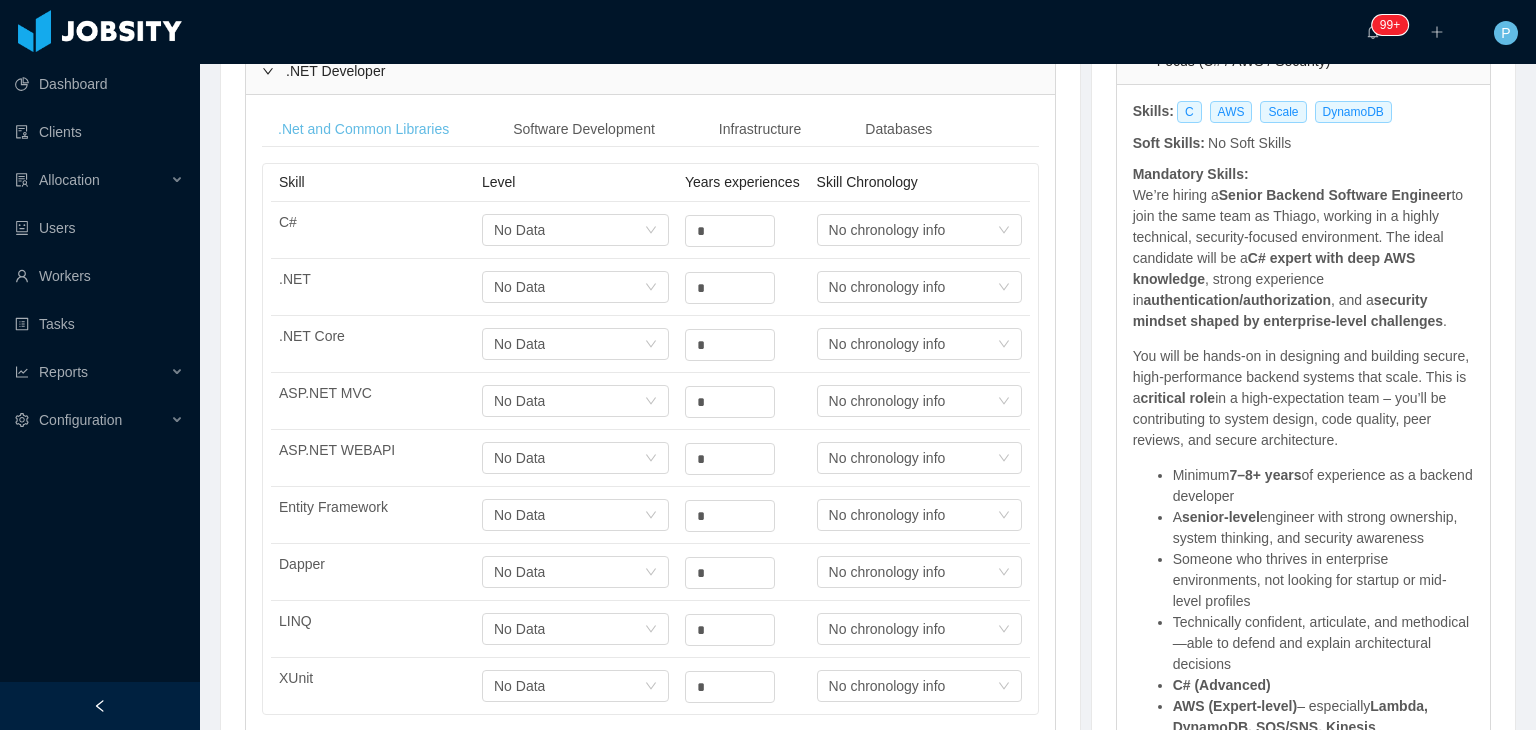 scroll, scrollTop: 659, scrollLeft: 0, axis: vertical 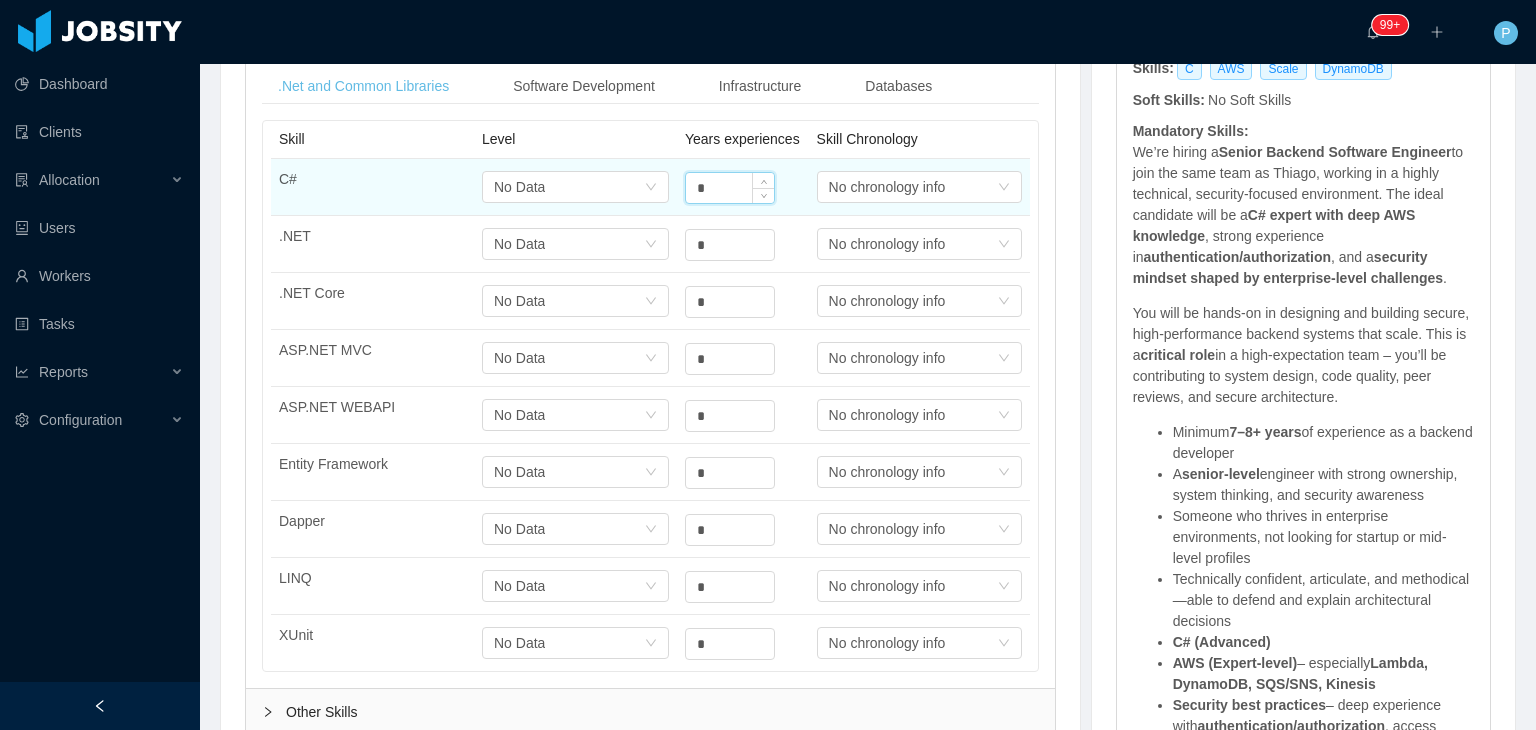 click on "*" at bounding box center [730, 188] 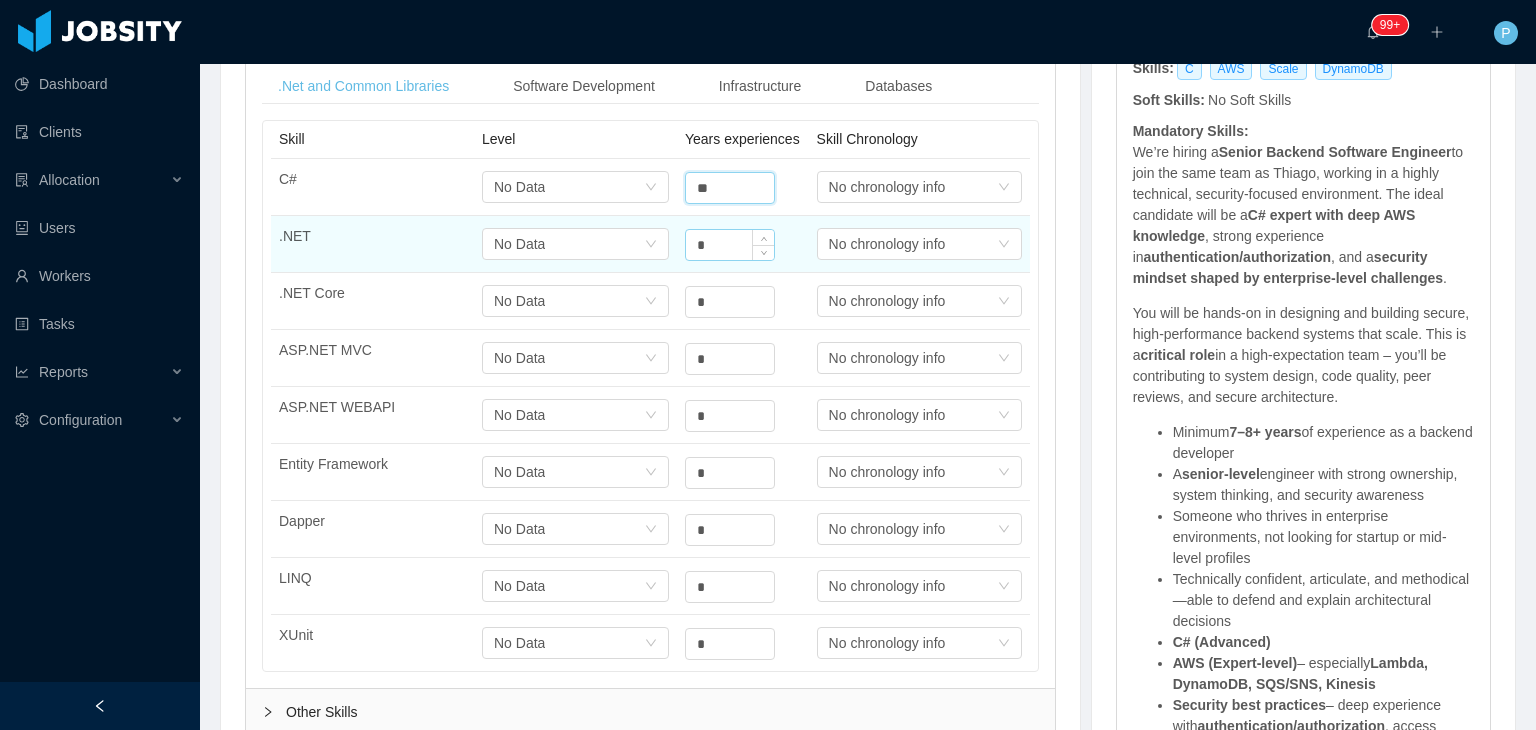type on "**" 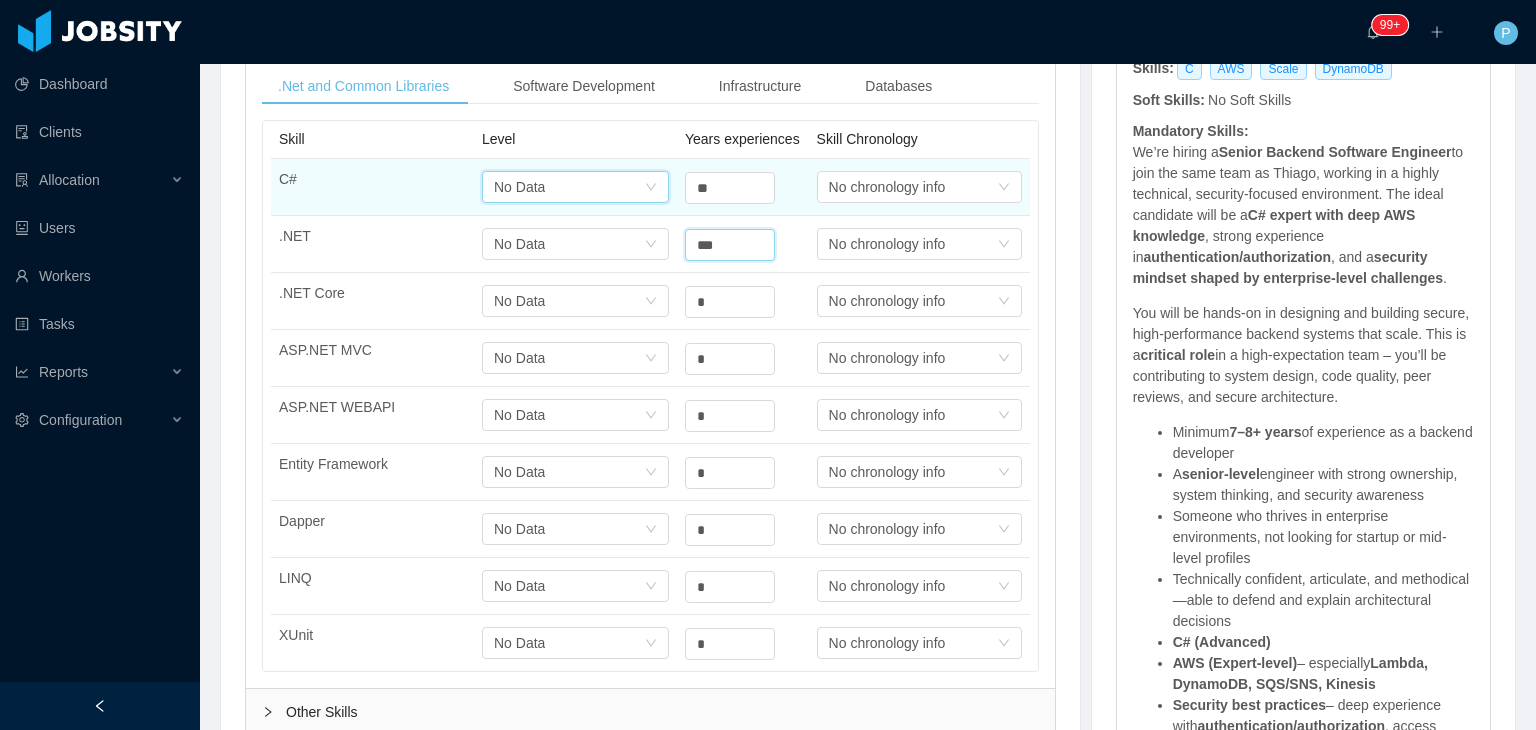 type on "**" 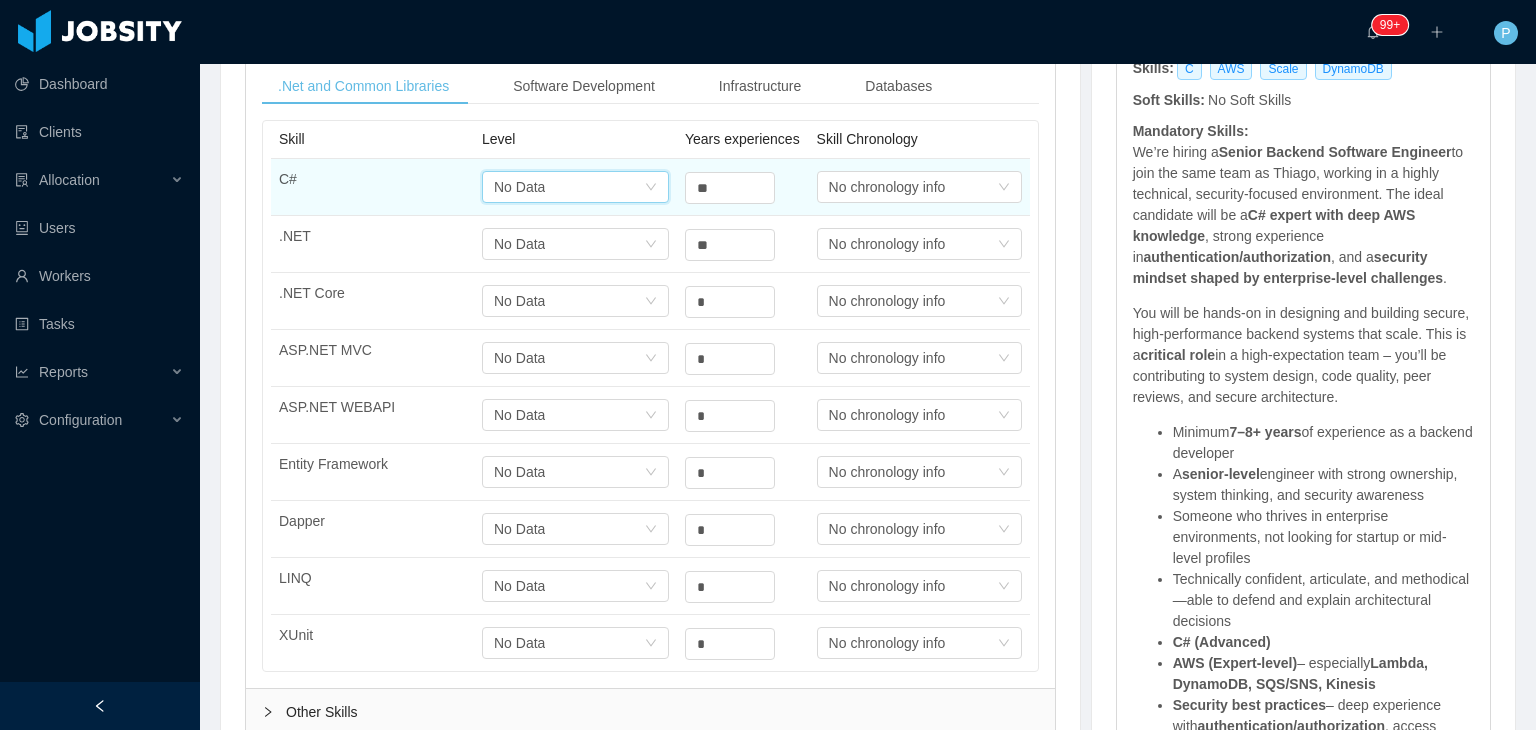 click on "Select one No Data" at bounding box center (569, 187) 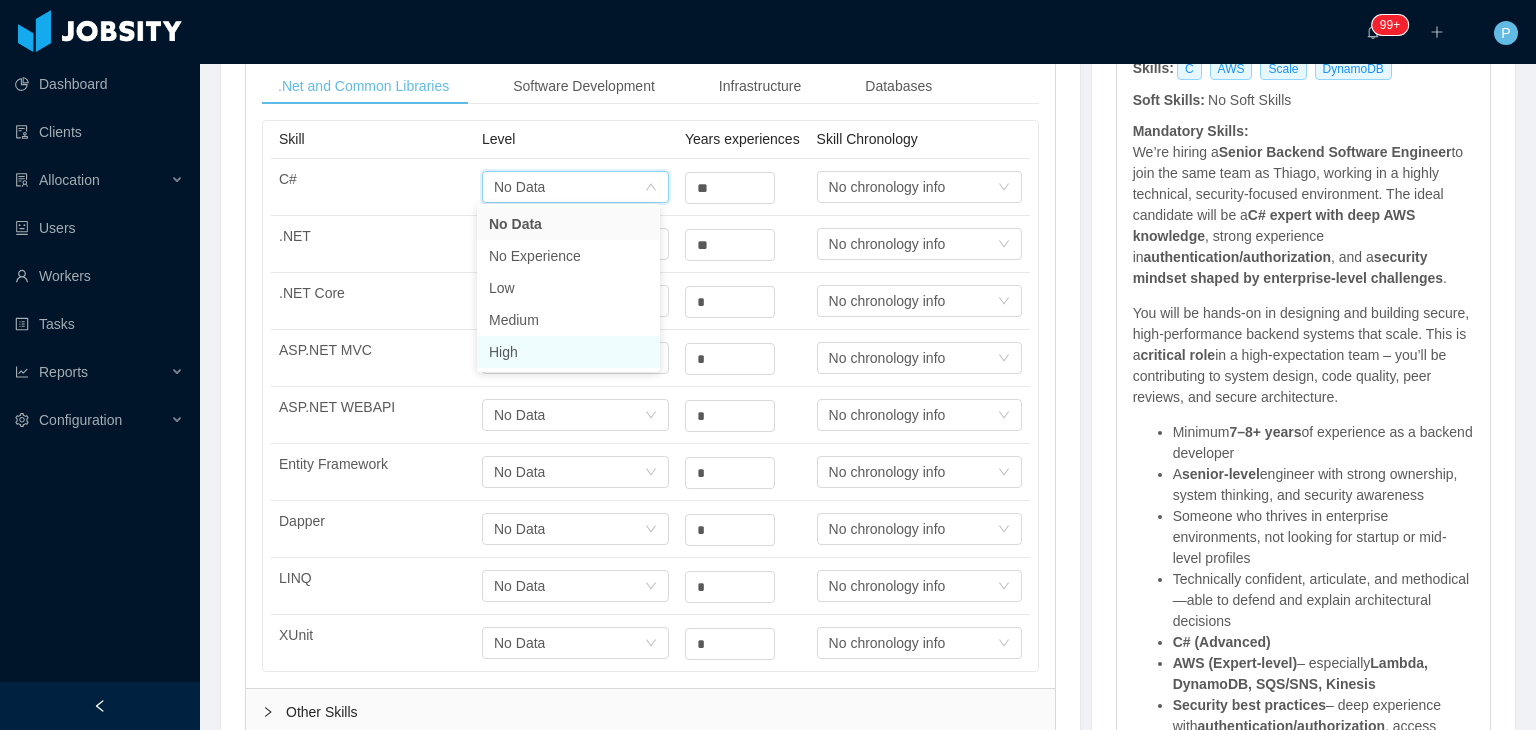 click on "High" at bounding box center [568, 352] 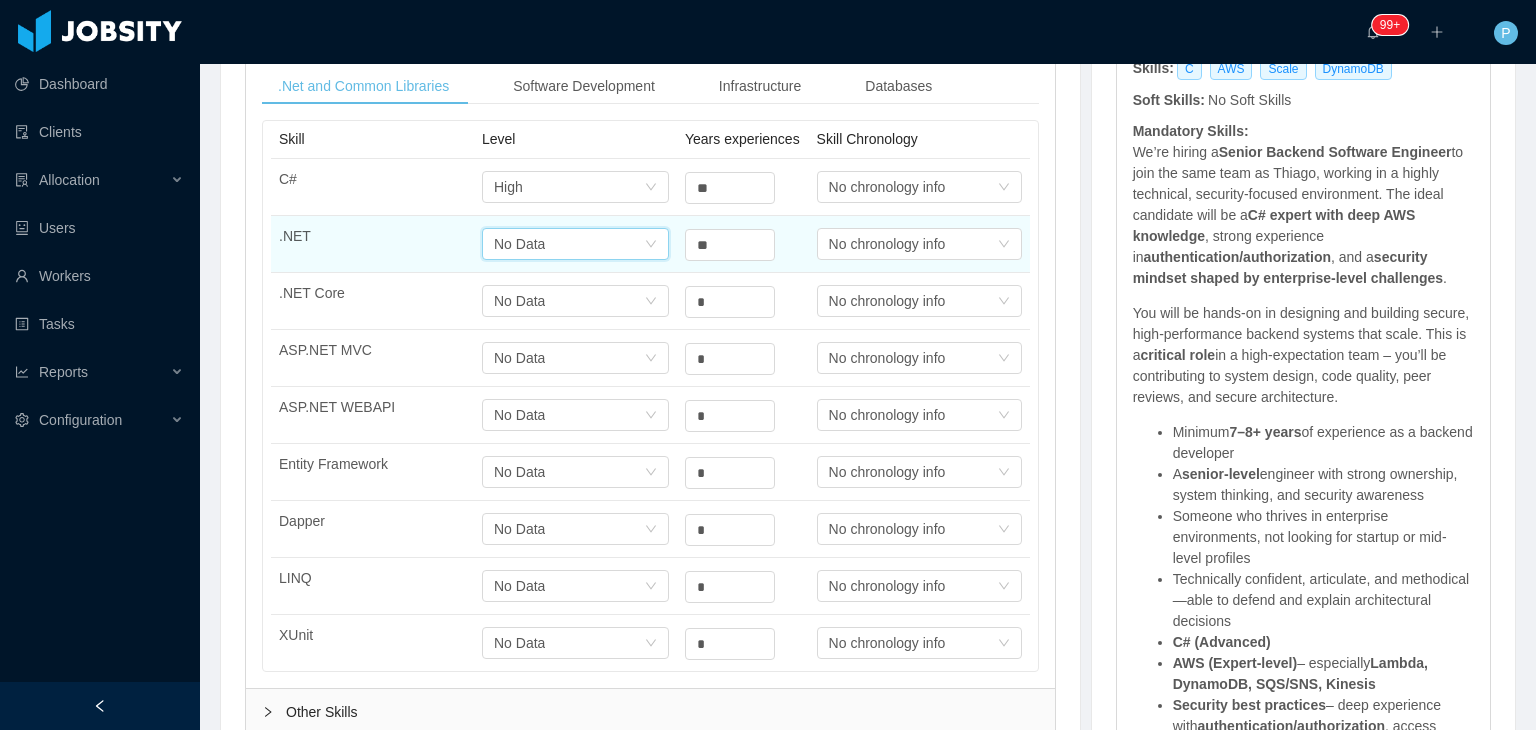 click on "Select one No Data" at bounding box center [569, 244] 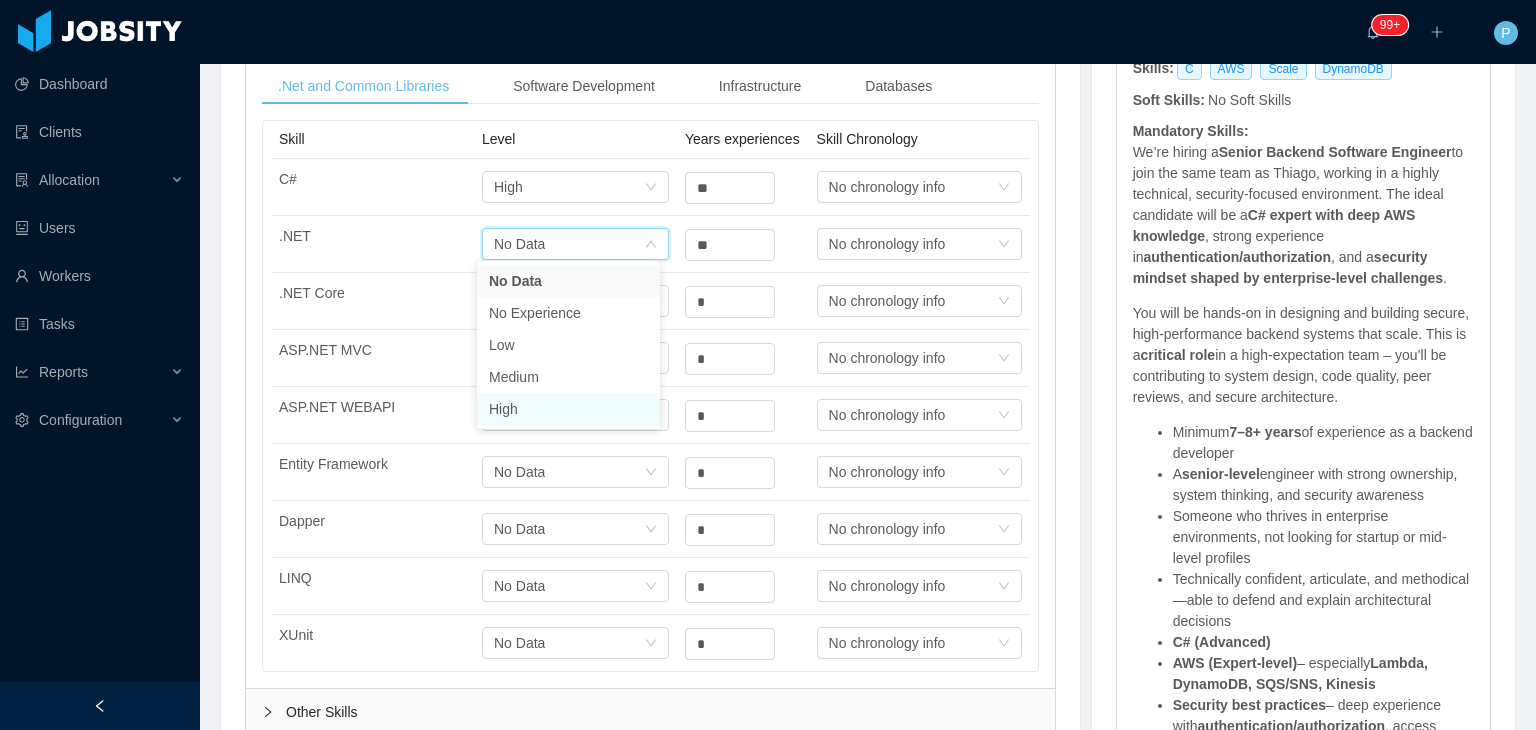 click on "High" at bounding box center (568, 409) 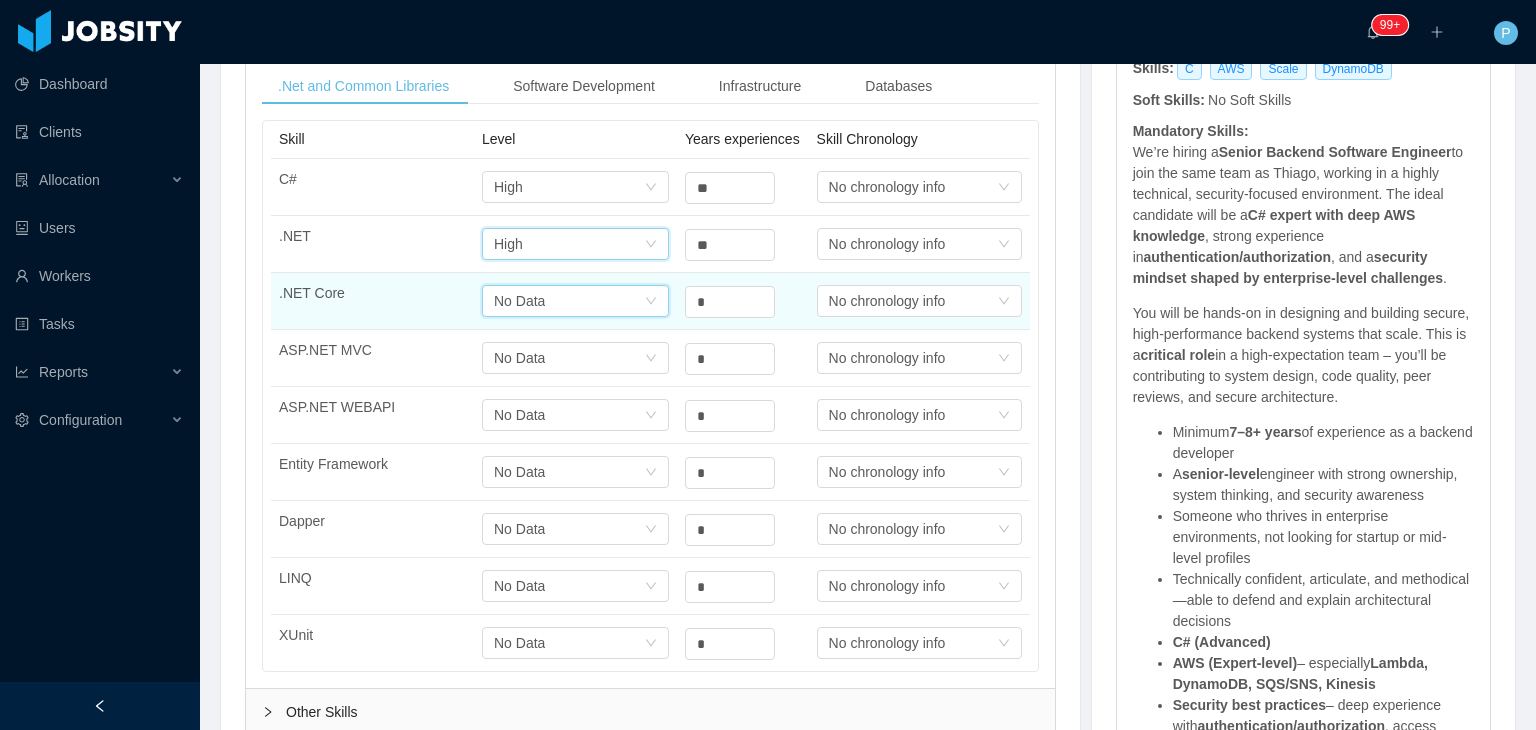 click on "Select one No Data" at bounding box center (569, 187) 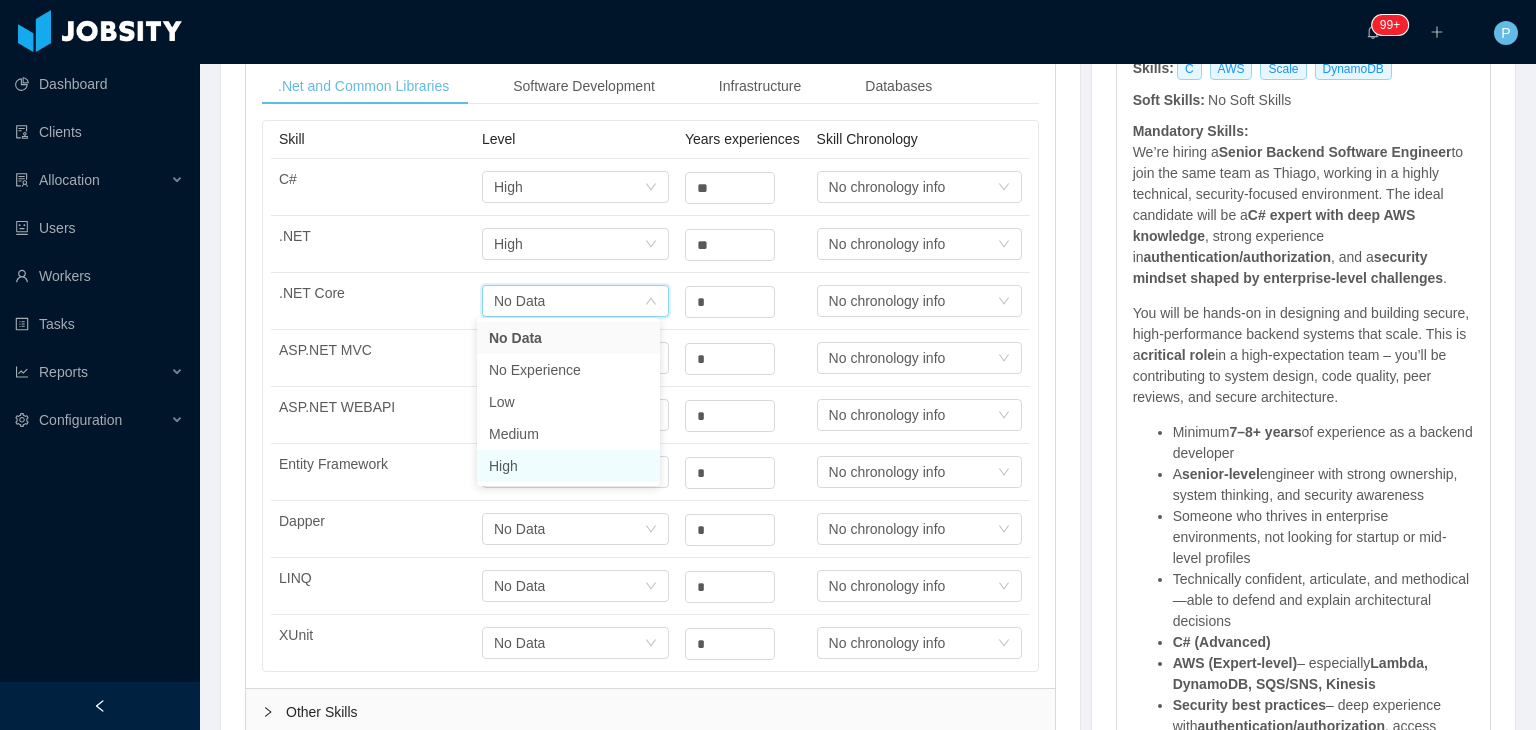 click on "High" at bounding box center (568, 466) 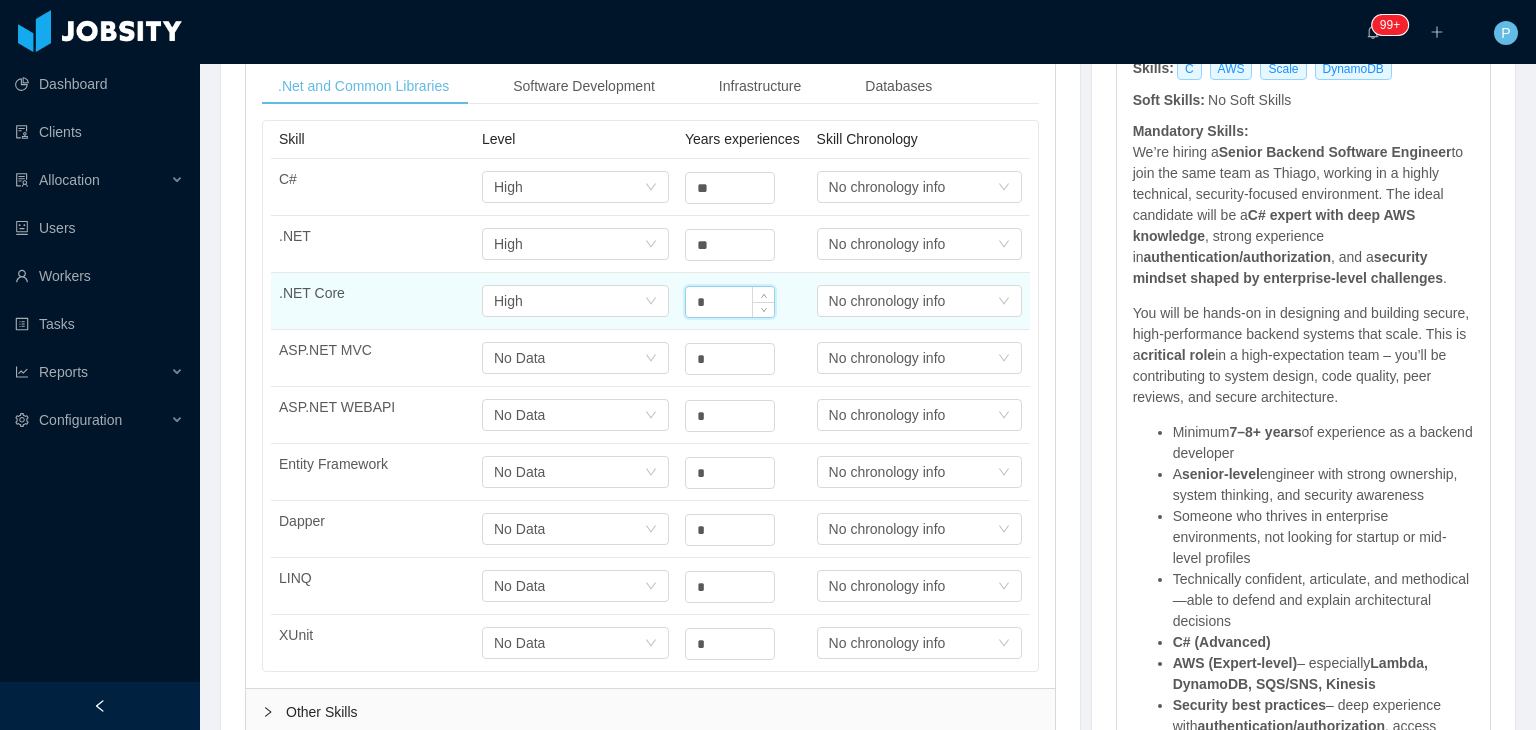 click on "*" at bounding box center [730, 302] 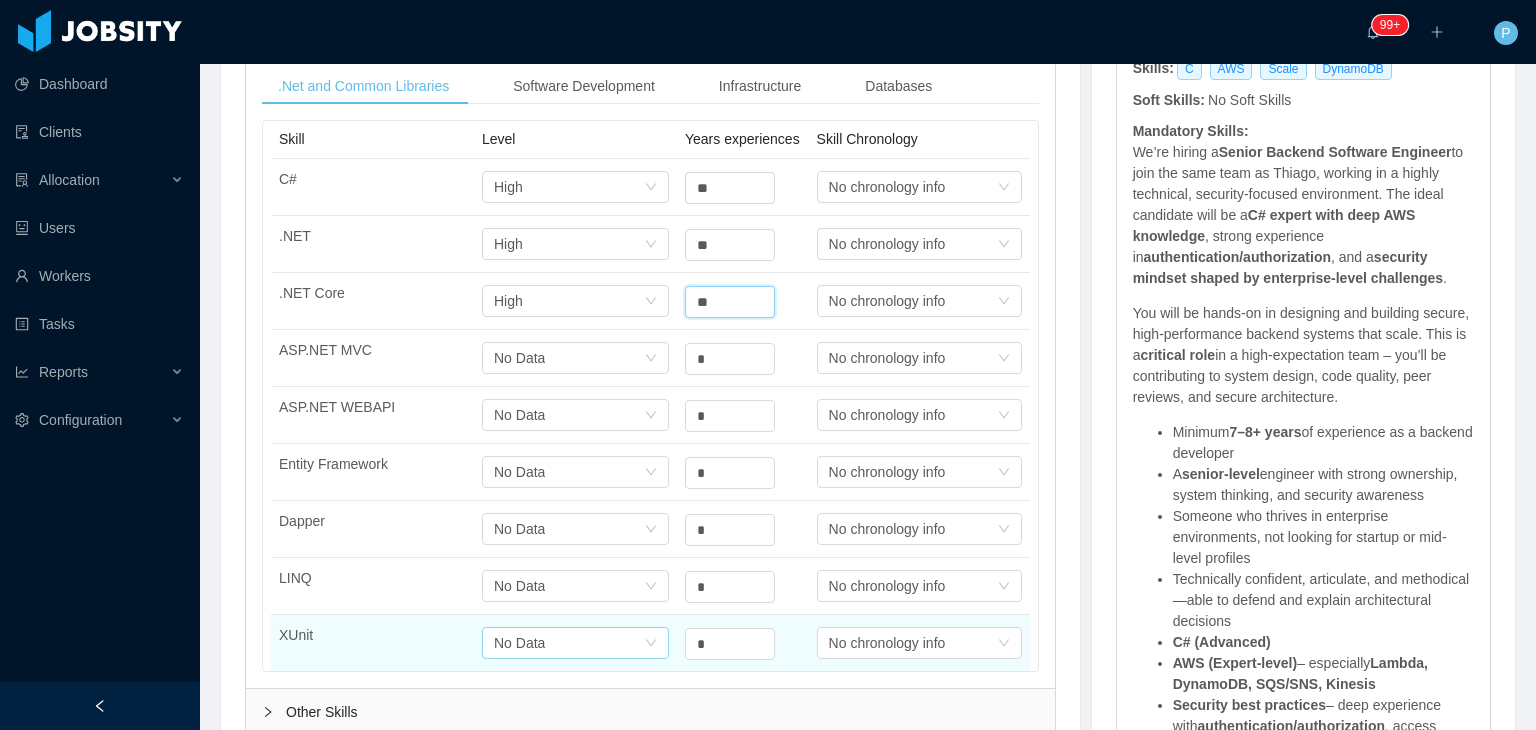 type on "*" 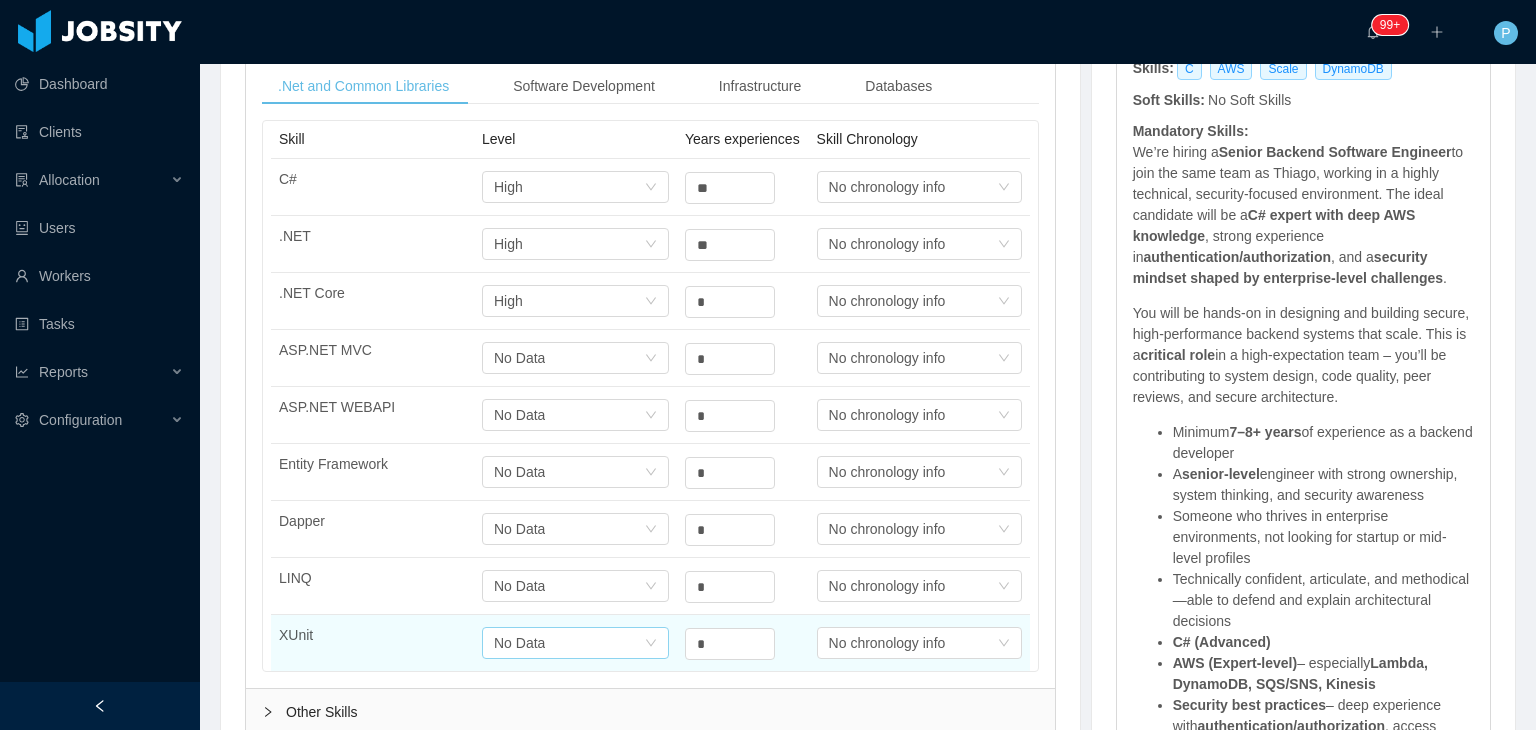 drag, startPoint x: 580, startPoint y: 618, endPoint x: 579, endPoint y: 640, distance: 22.022715 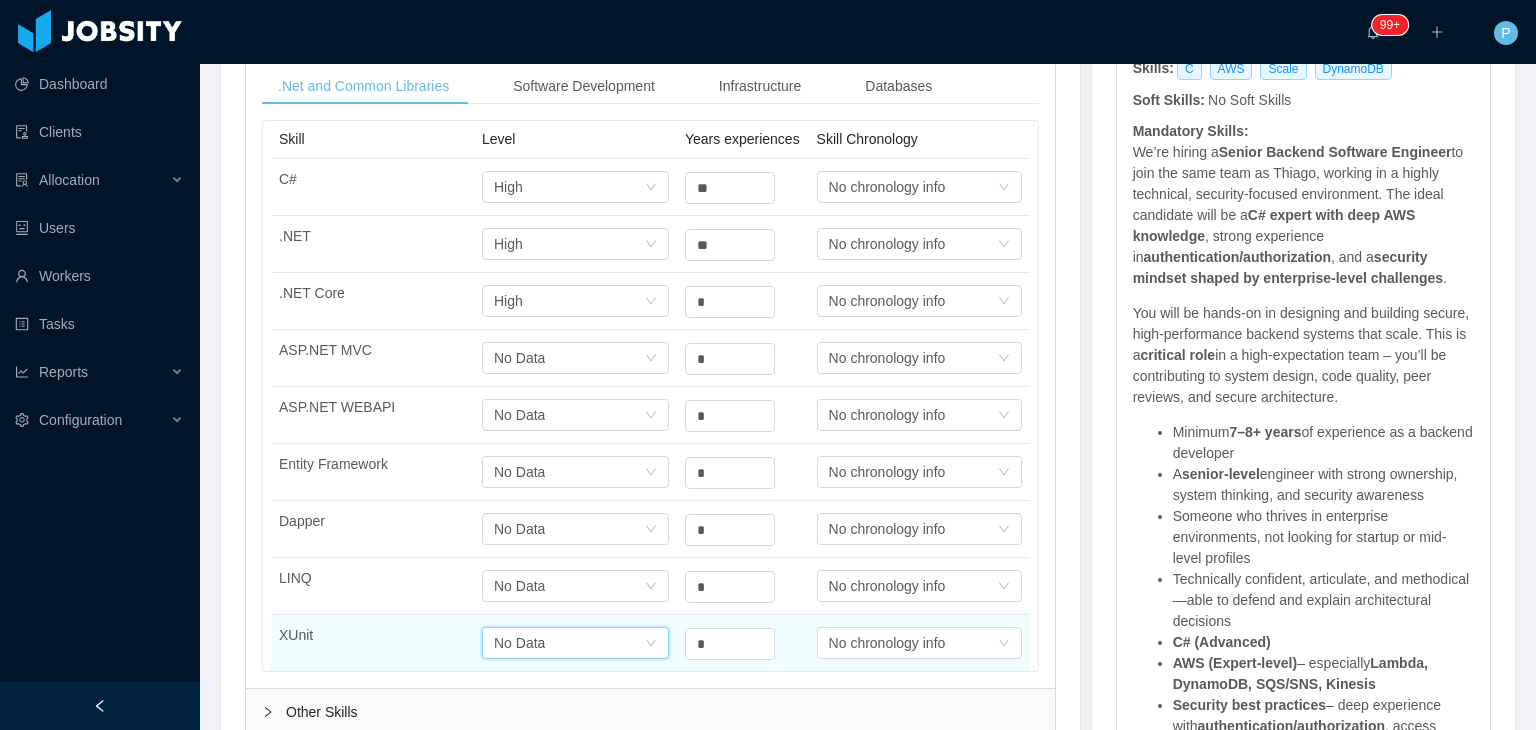 click on "Select one No Data" at bounding box center [569, 643] 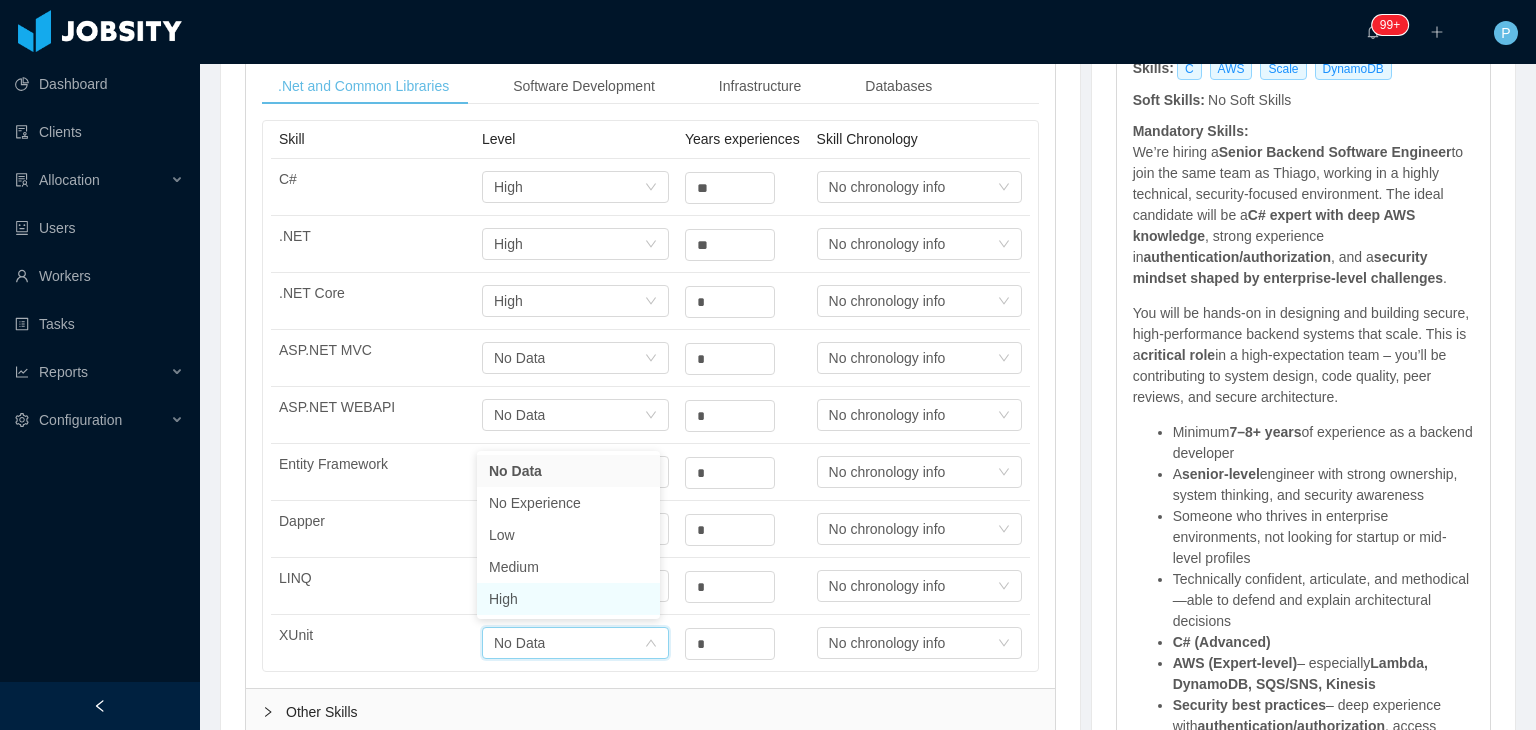 click on "High" at bounding box center (568, 599) 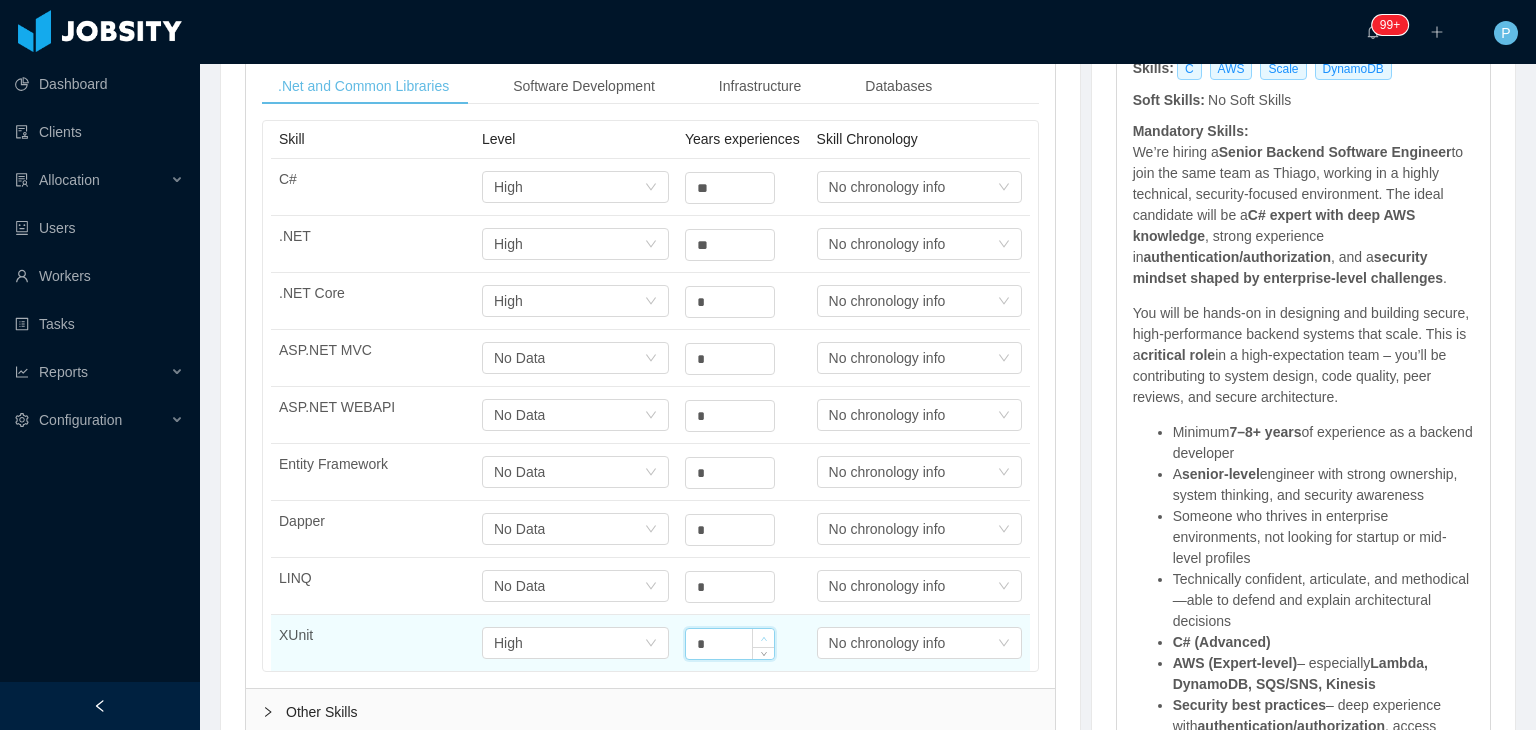 click 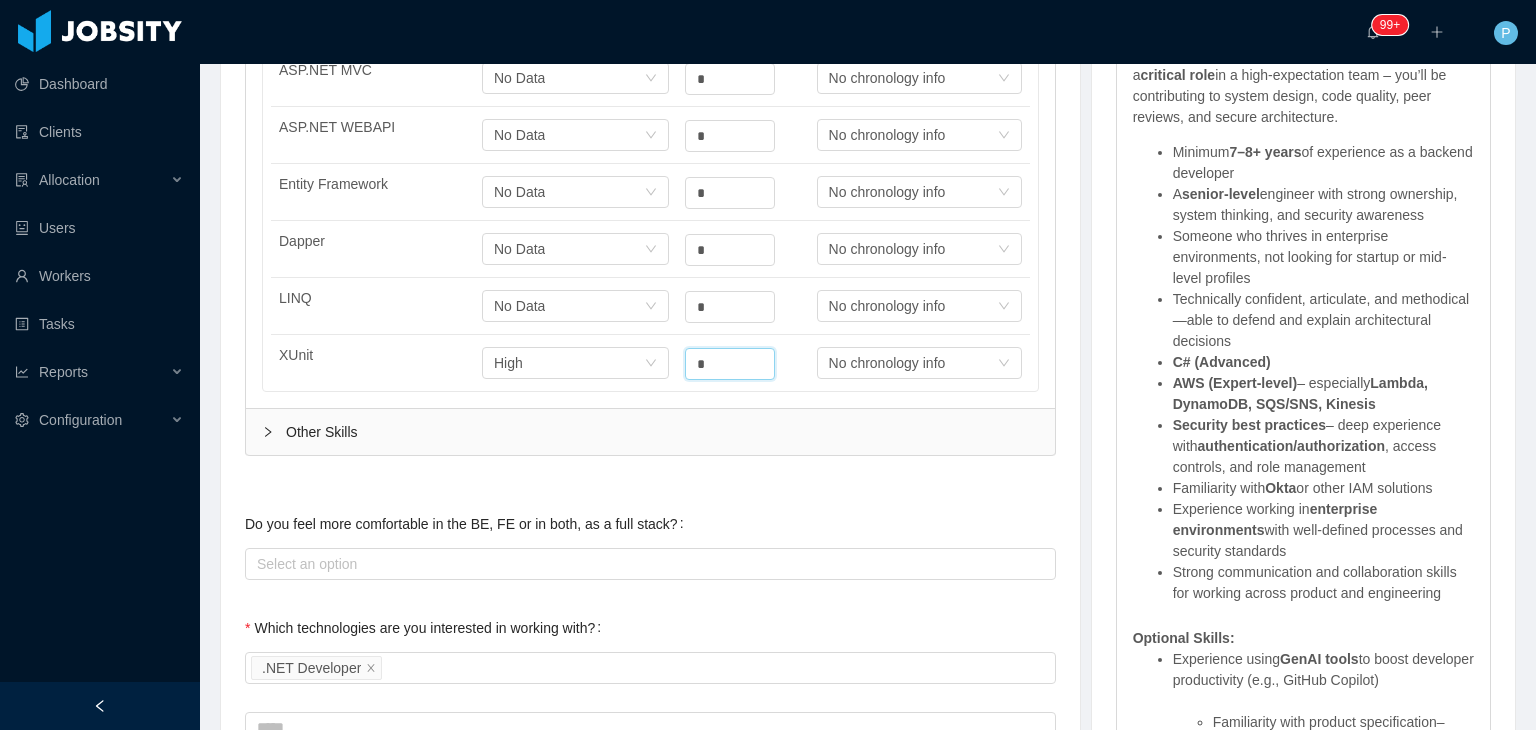 scroll, scrollTop: 1017, scrollLeft: 0, axis: vertical 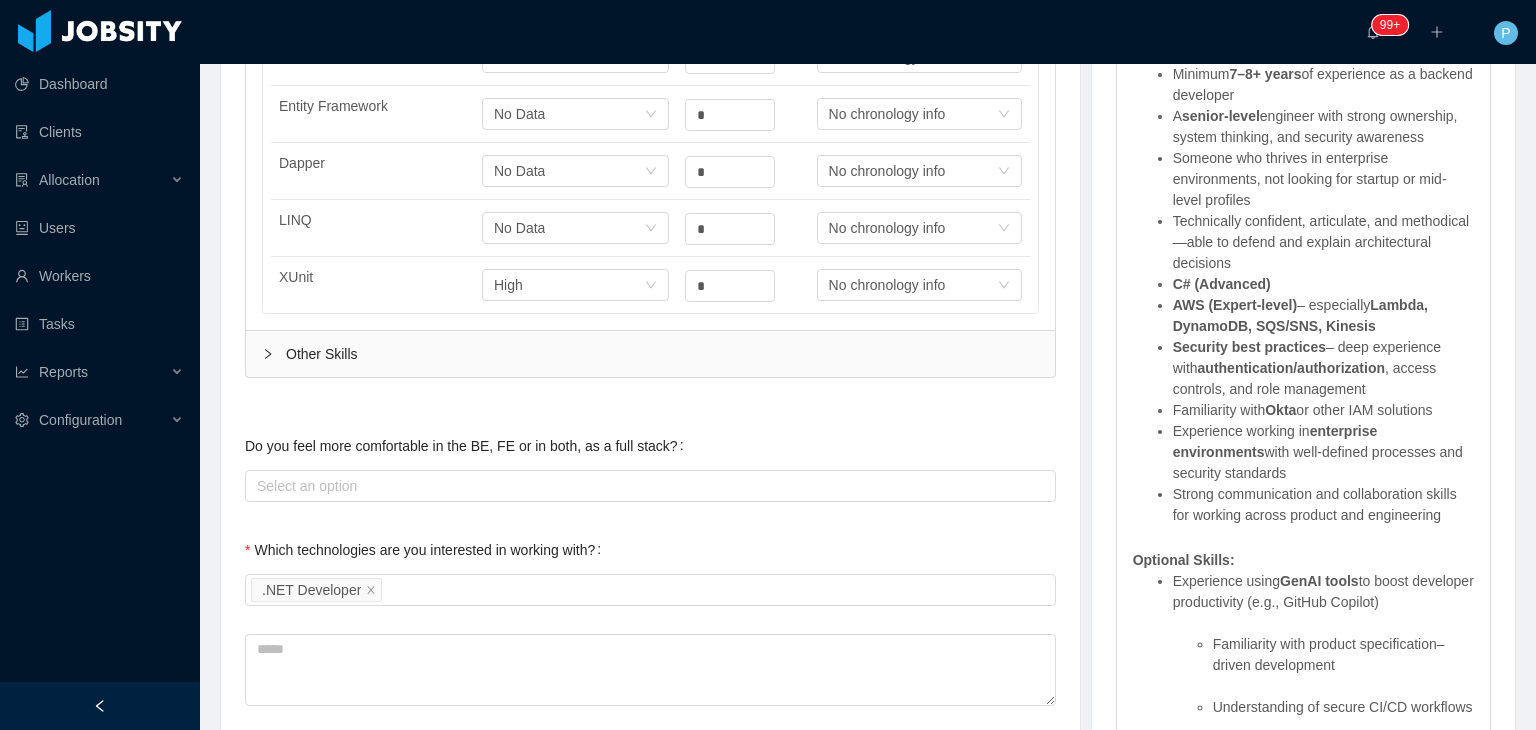 click on "Other Skills" at bounding box center (650, 354) 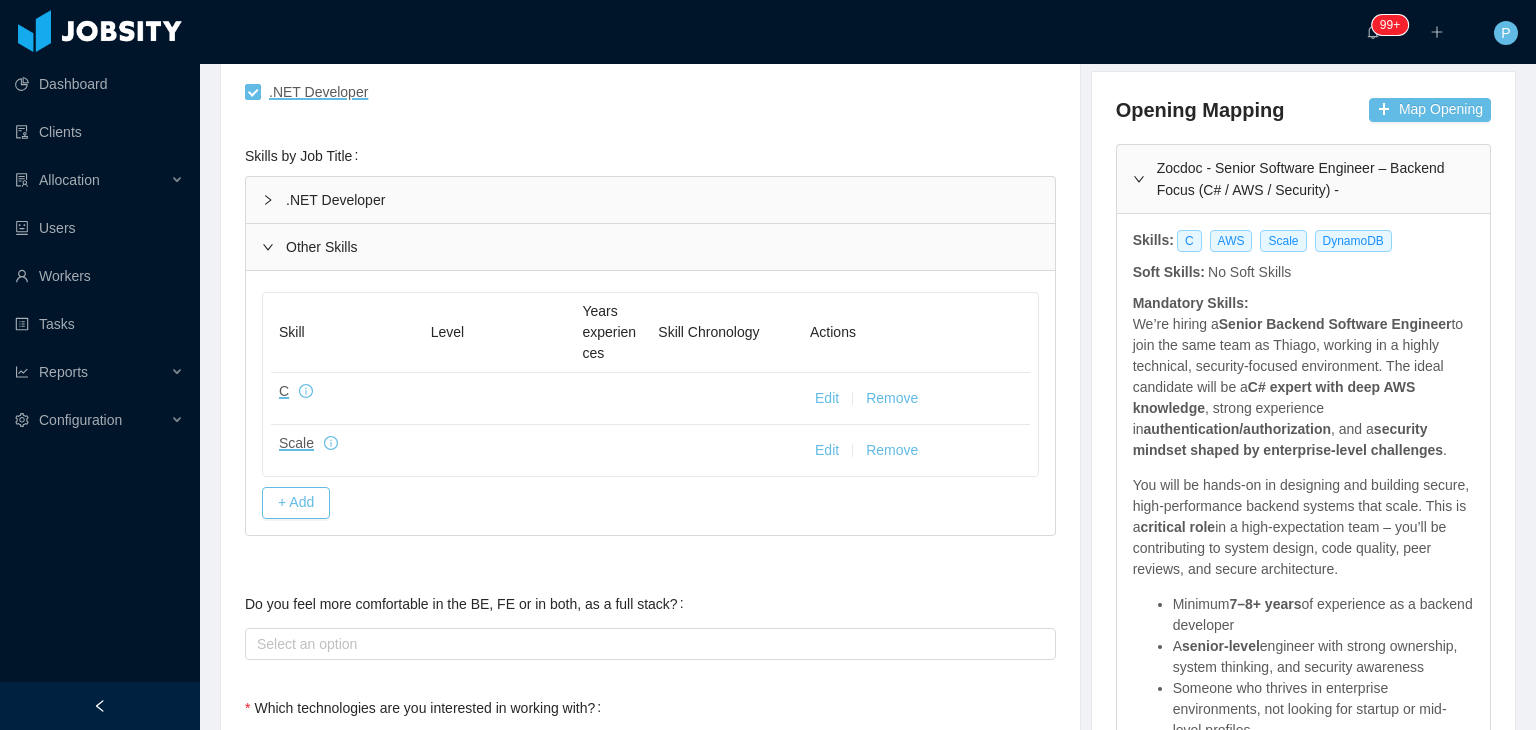 scroll, scrollTop: 484, scrollLeft: 0, axis: vertical 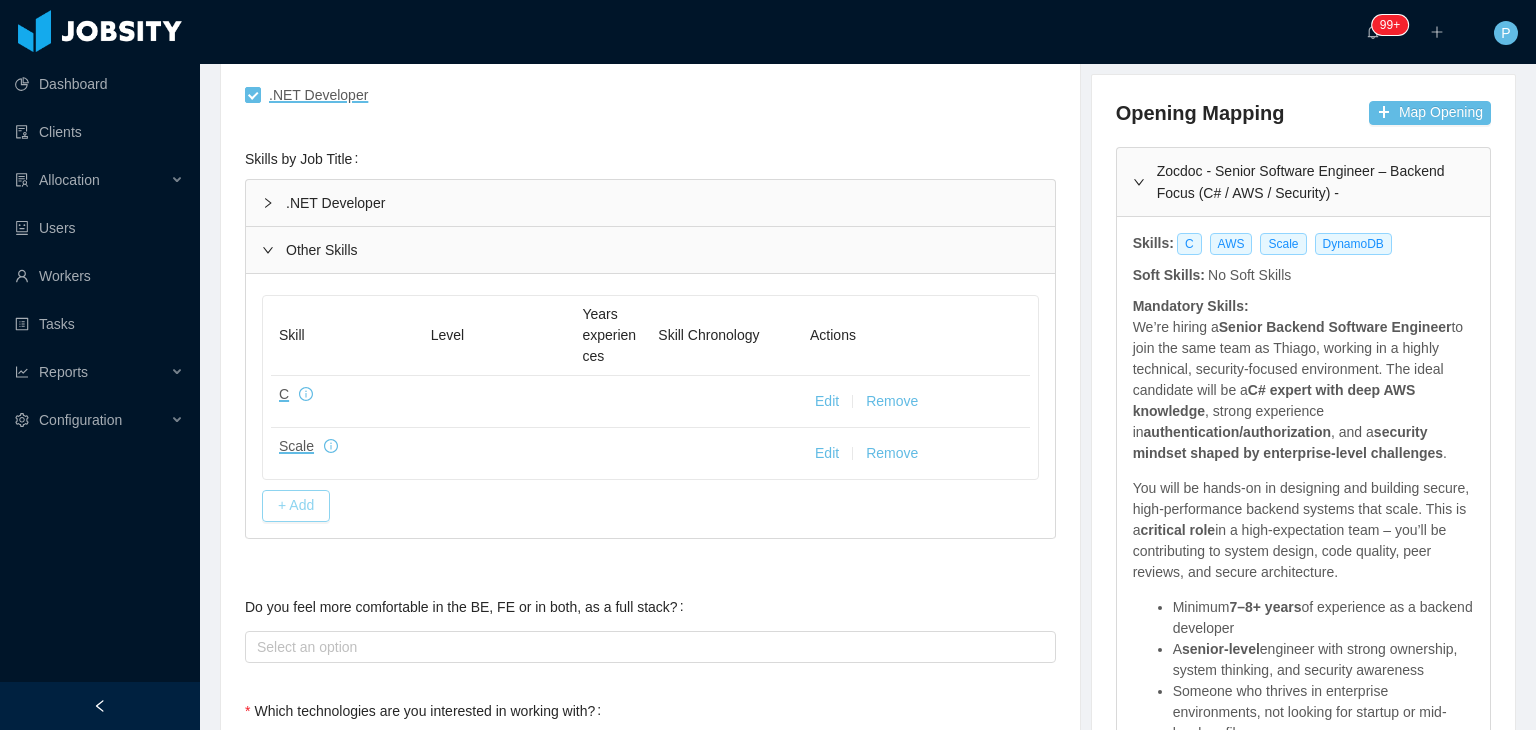 click on "+ Add" at bounding box center [296, 506] 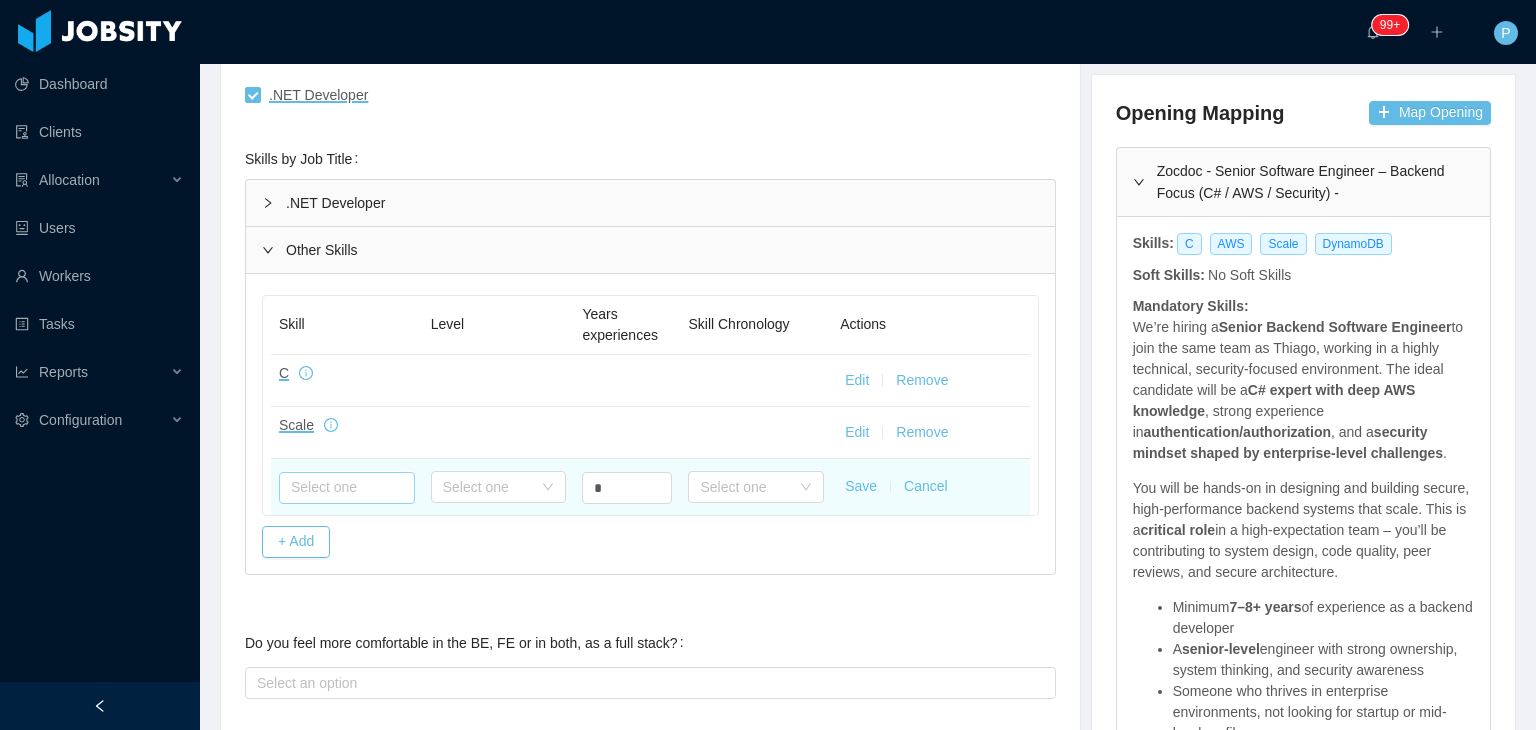click at bounding box center [347, 488] 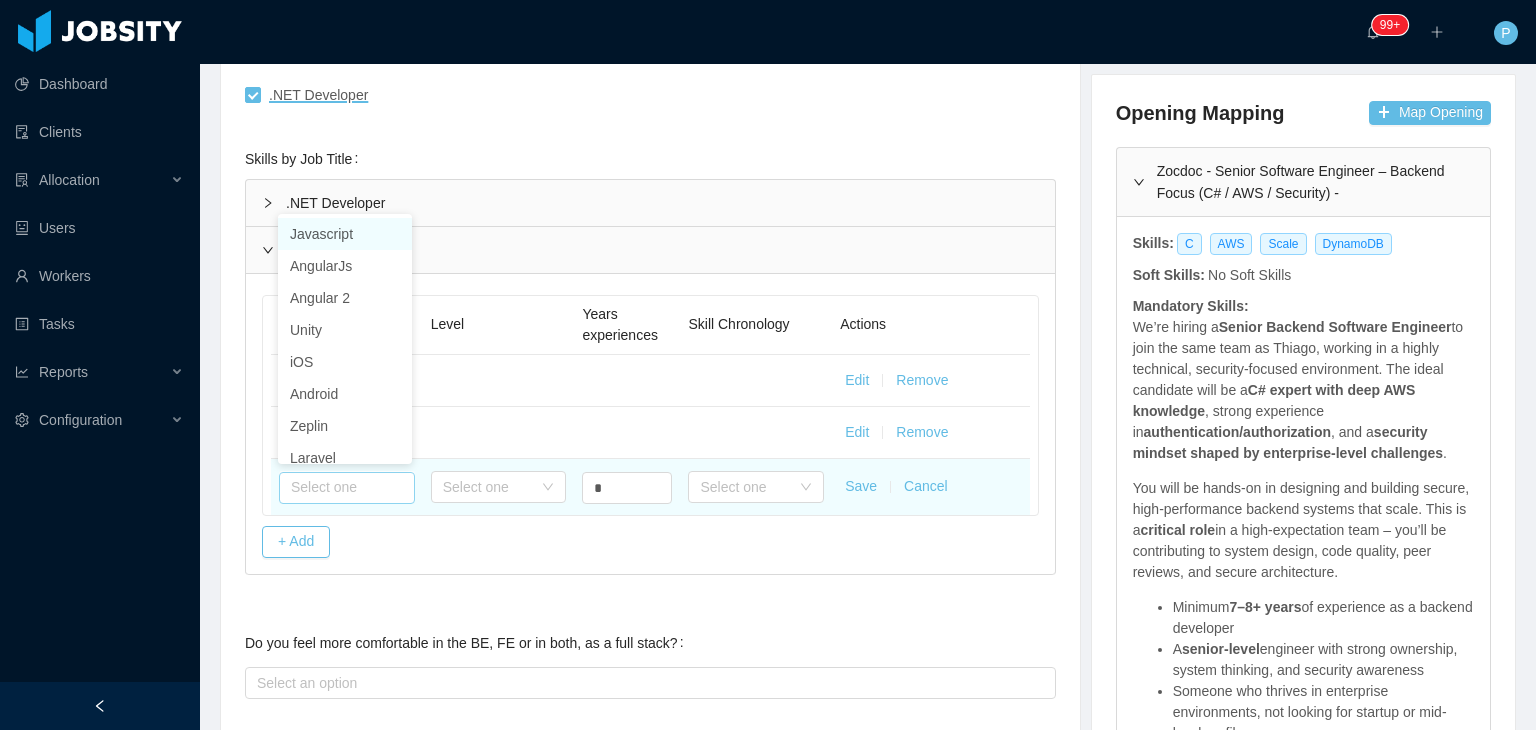 type on "*" 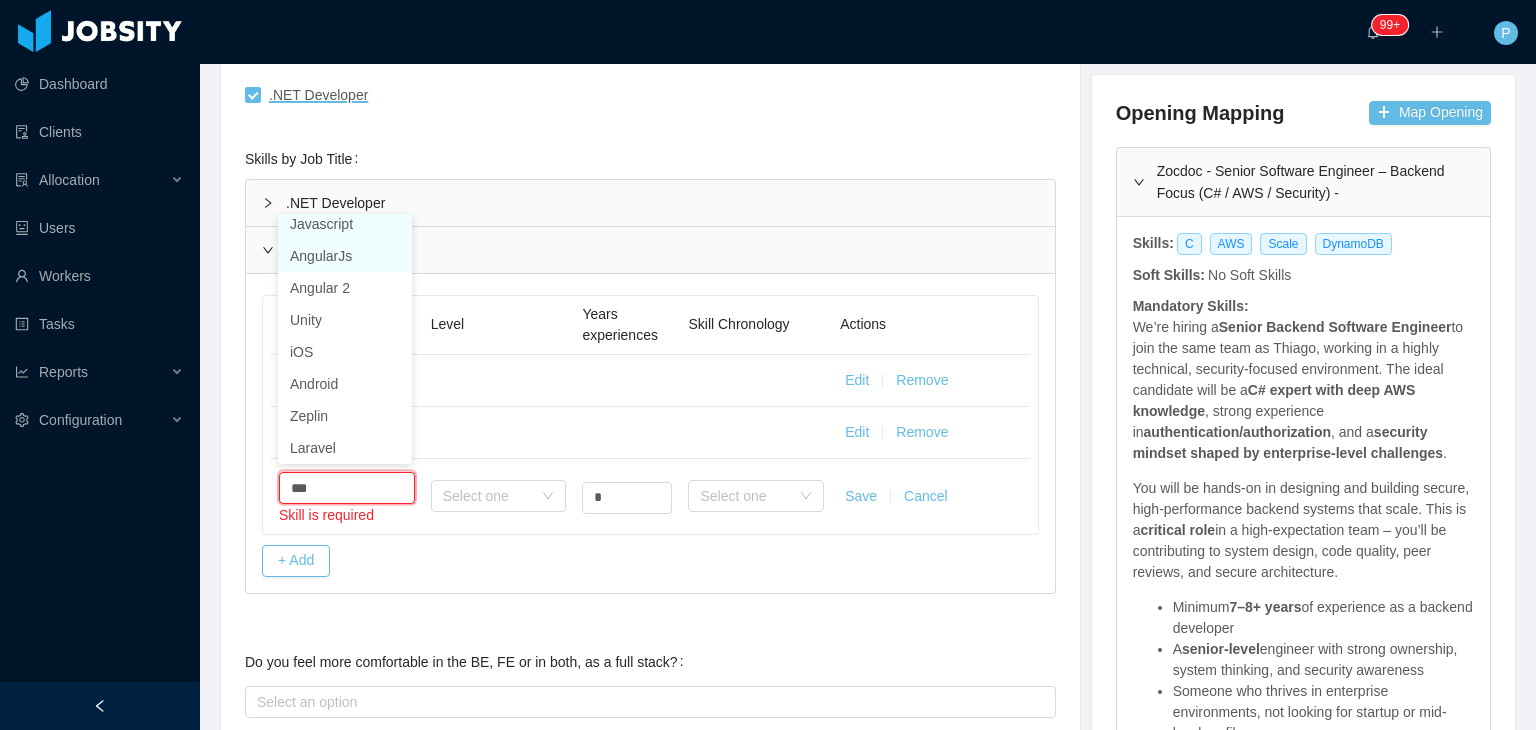scroll, scrollTop: 4, scrollLeft: 0, axis: vertical 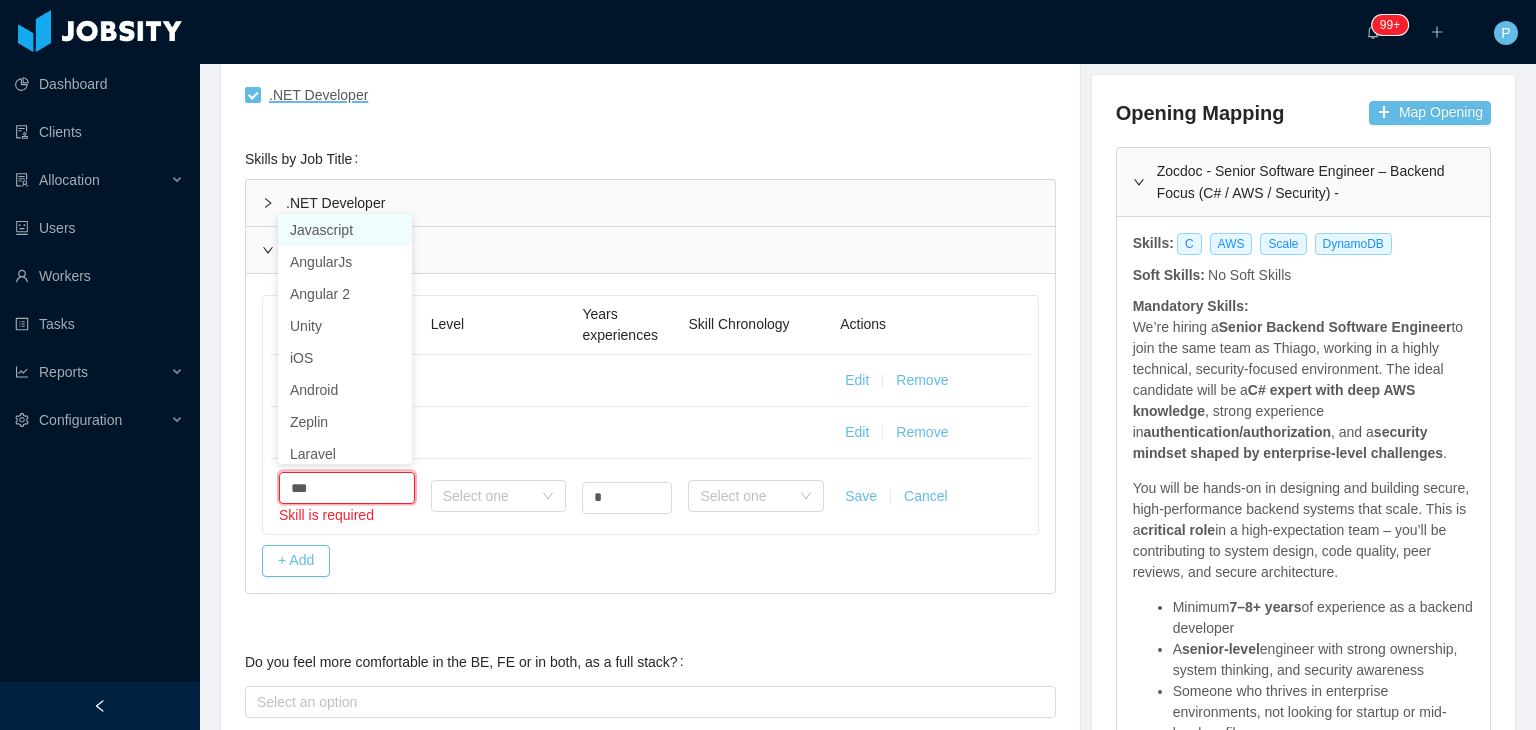 click on "Javascript" at bounding box center (345, 230) 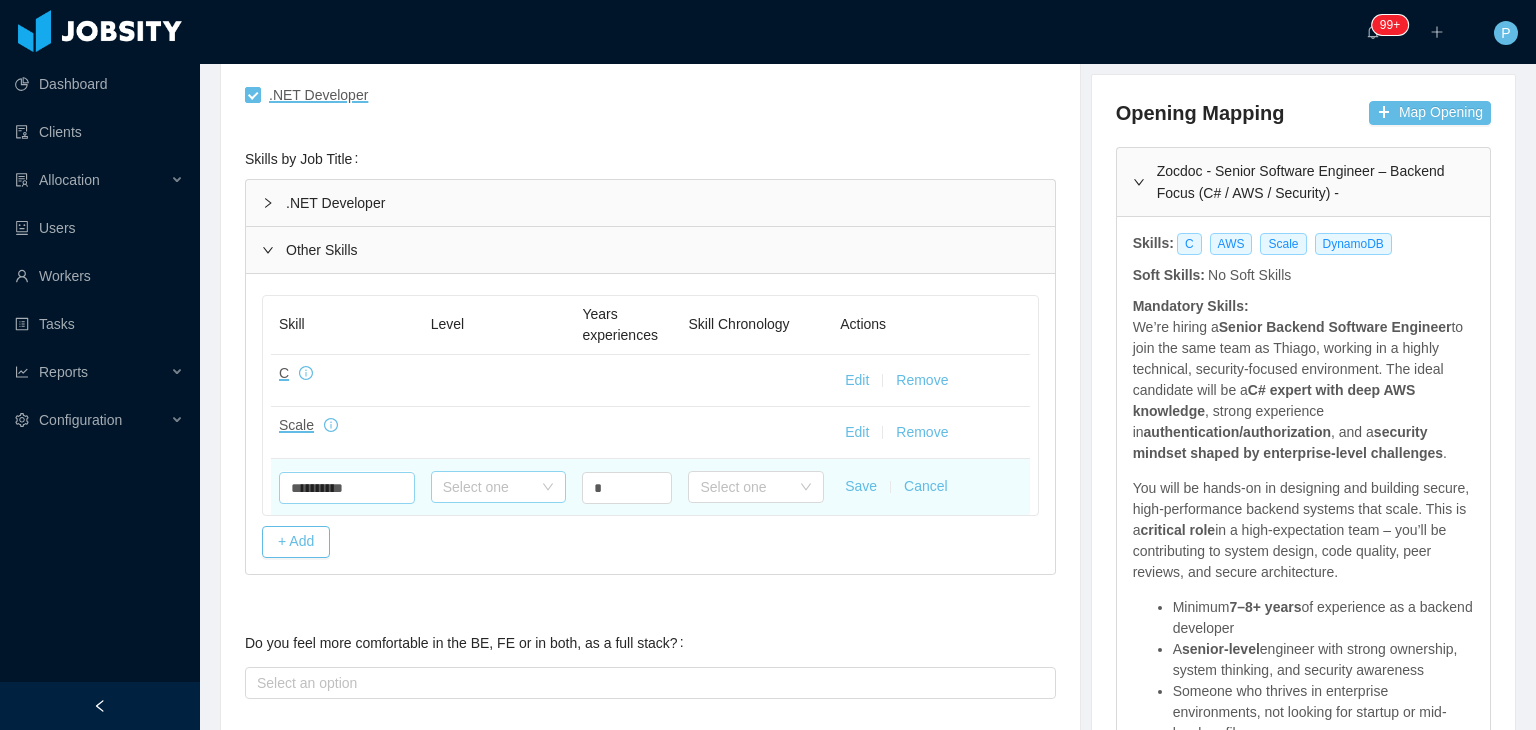 type on "**********" 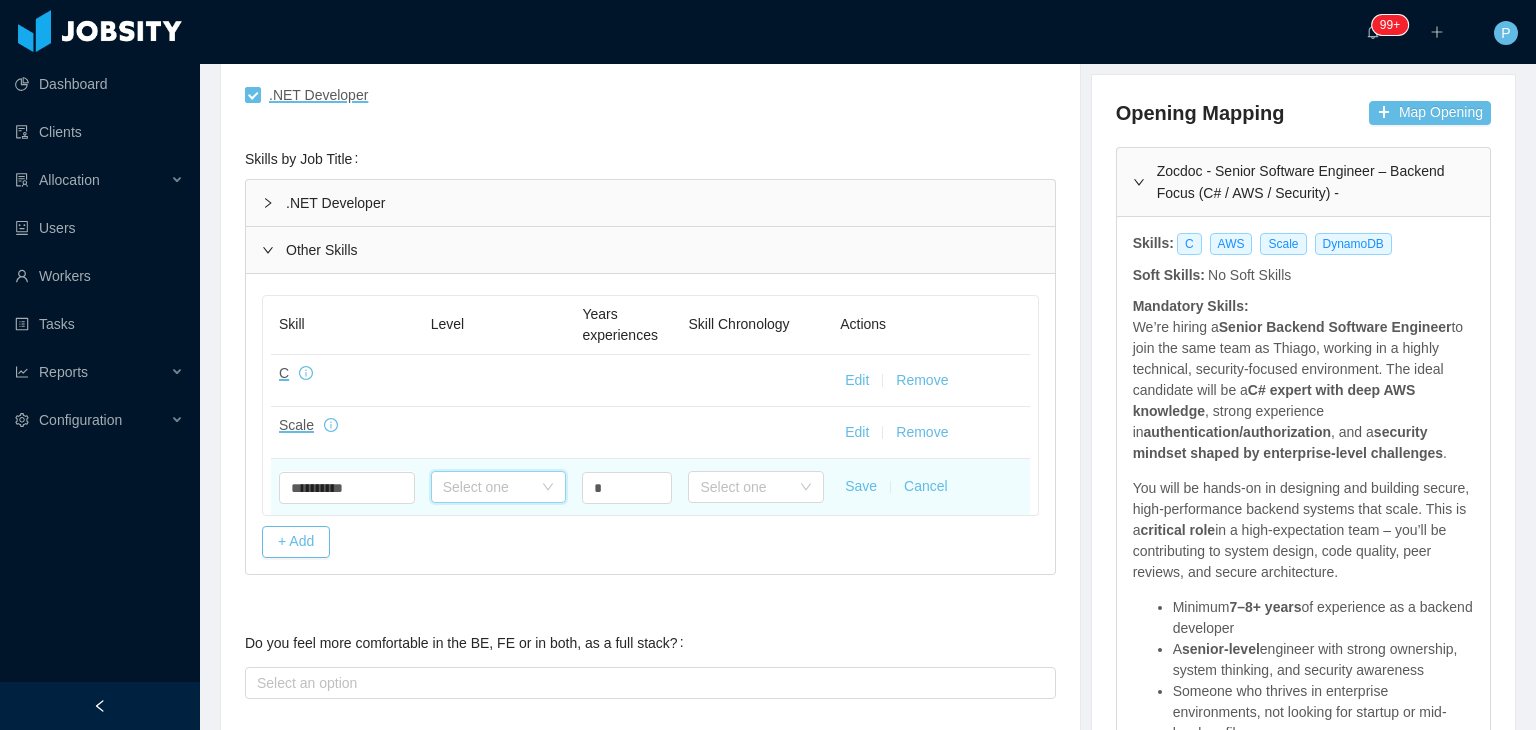 click on "Select one" at bounding box center [492, 487] 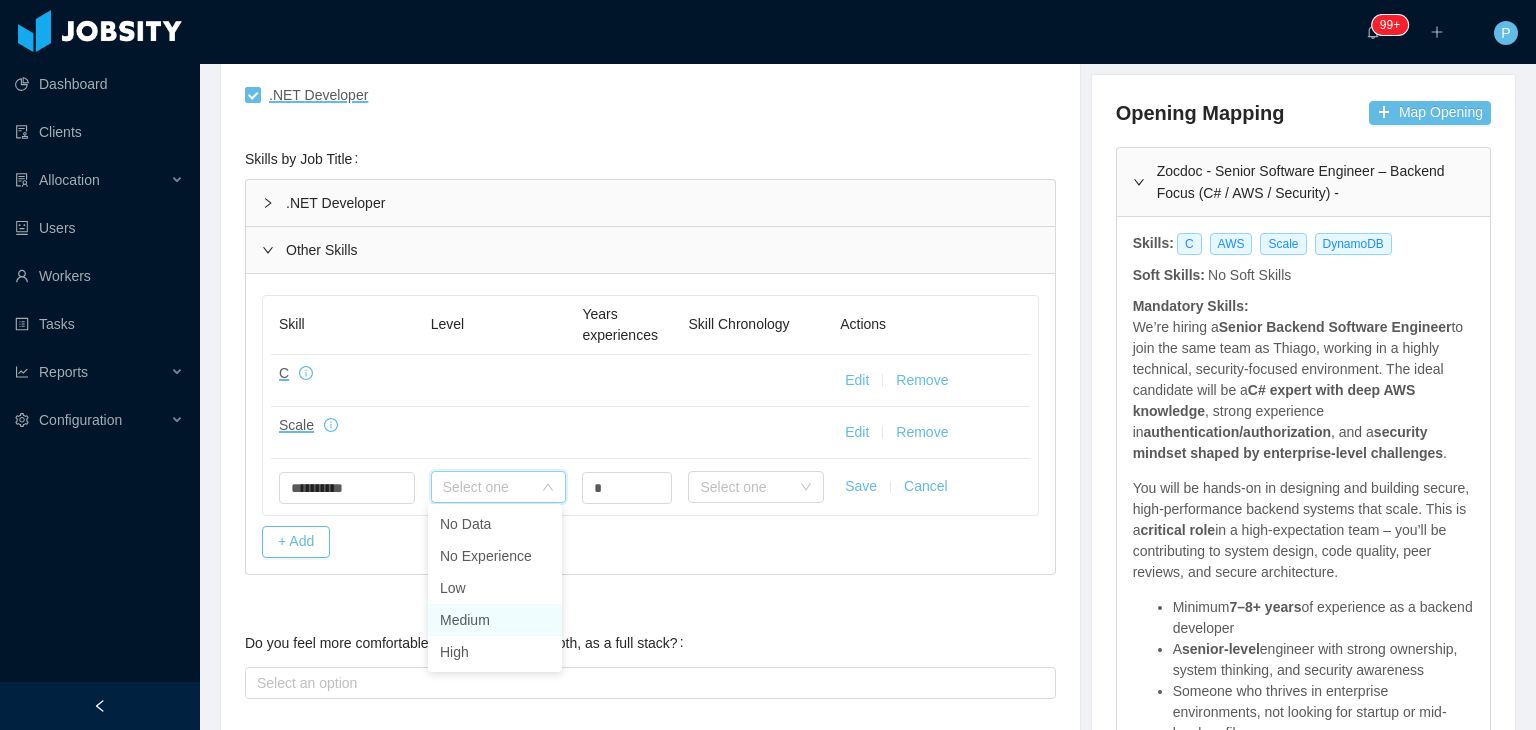 click on "Medium" at bounding box center [495, 620] 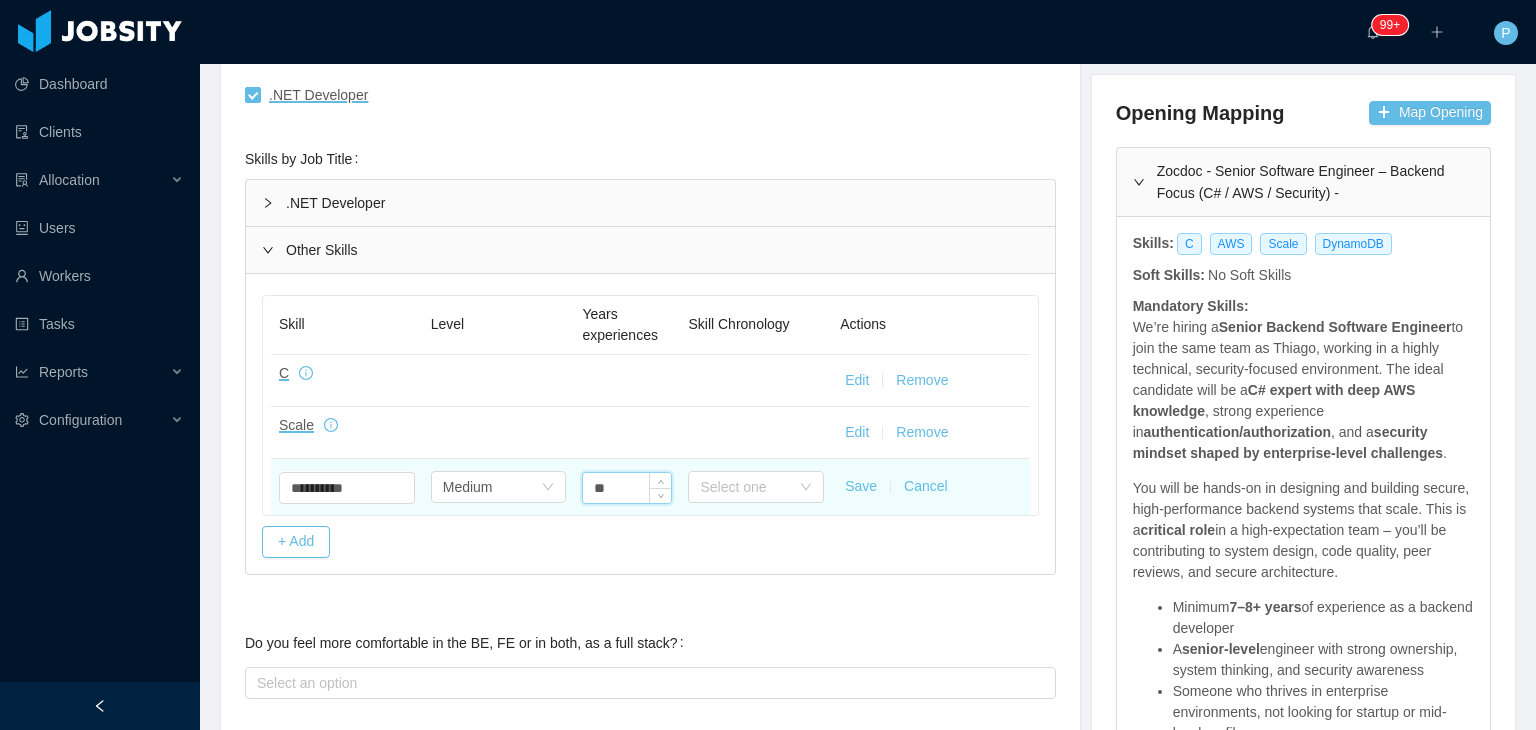 click on "**" at bounding box center [627, 488] 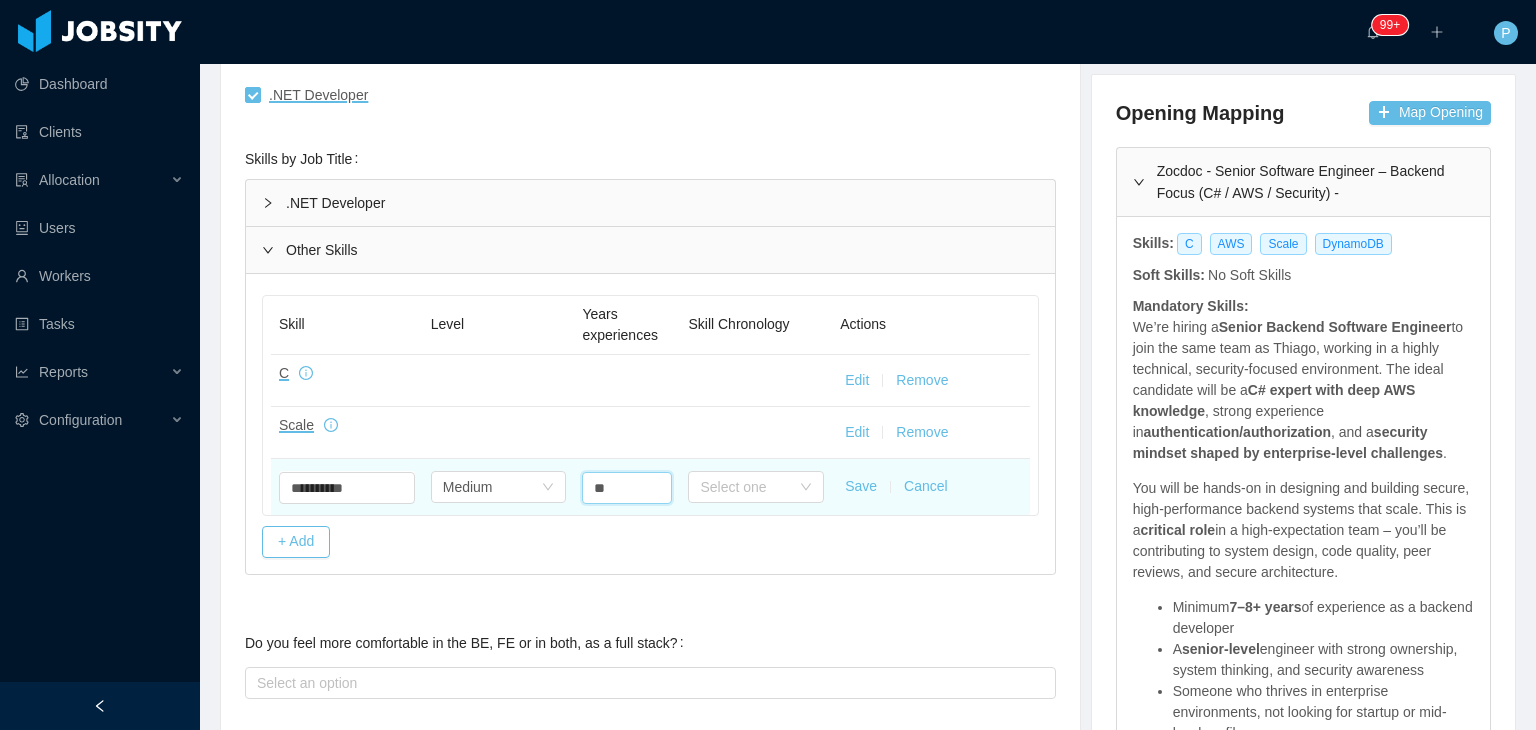 type on "*" 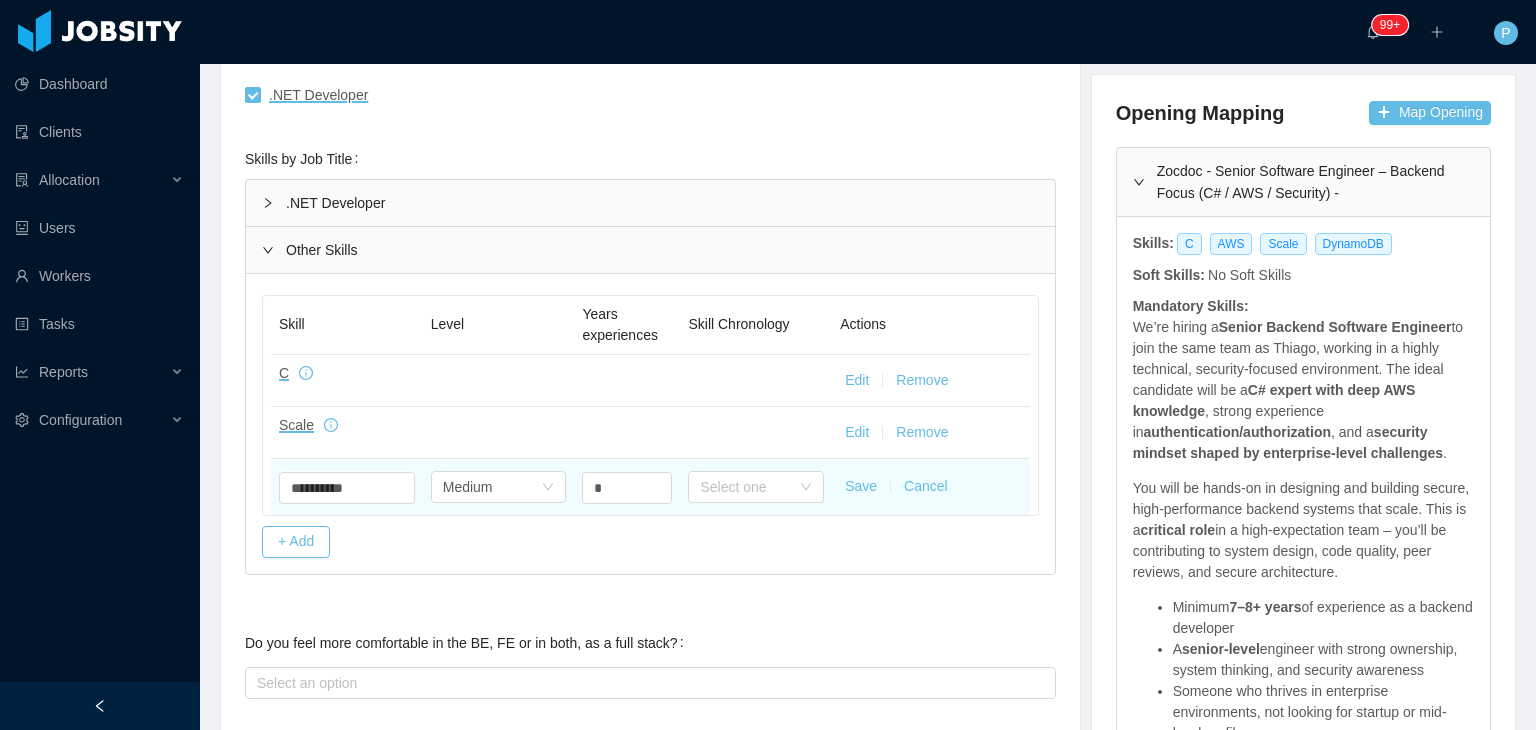 click on "Save" at bounding box center [861, 486] 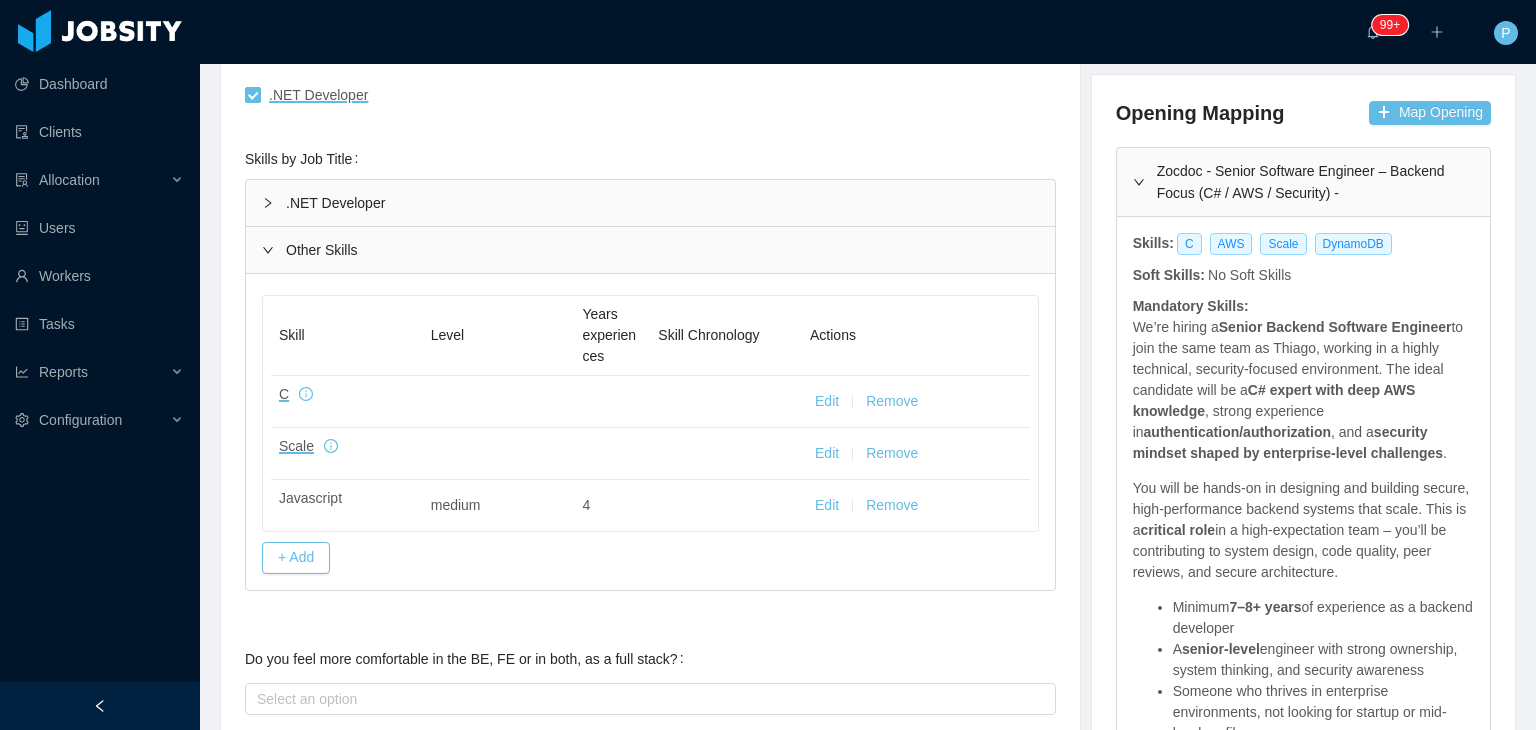 click on ".NET Developer" at bounding box center [650, 203] 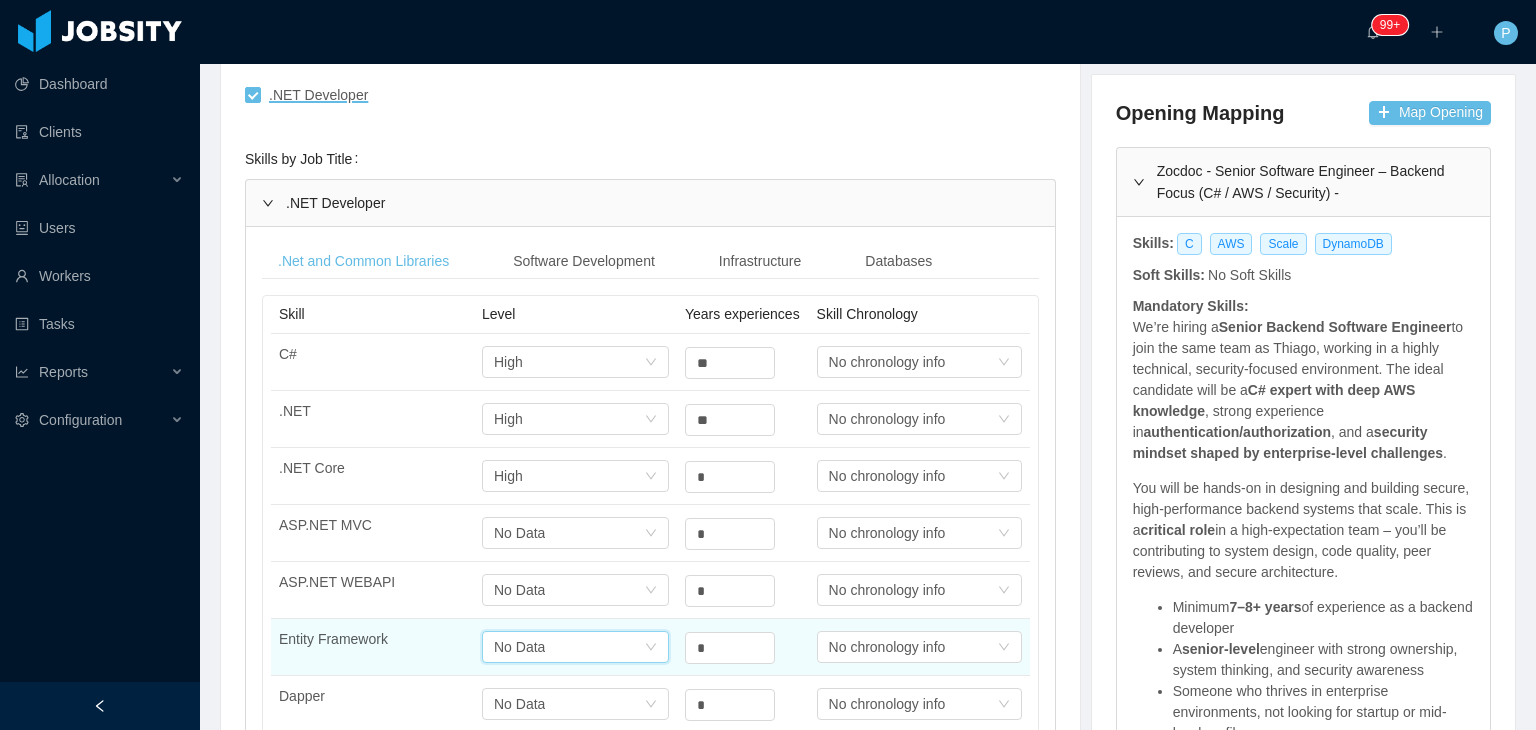 click on "Select one No Data" at bounding box center (569, 647) 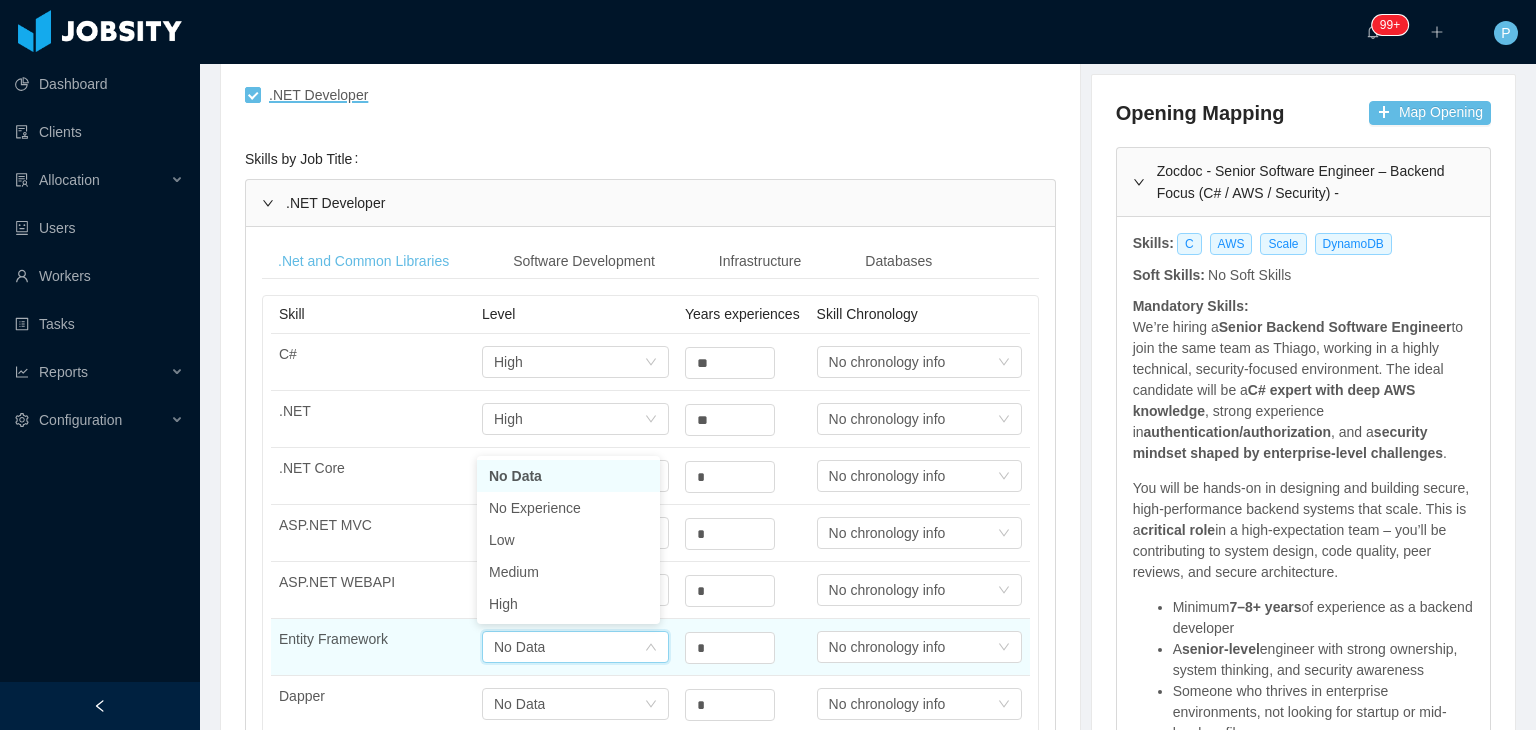 click on "Select one No Data" at bounding box center (569, 647) 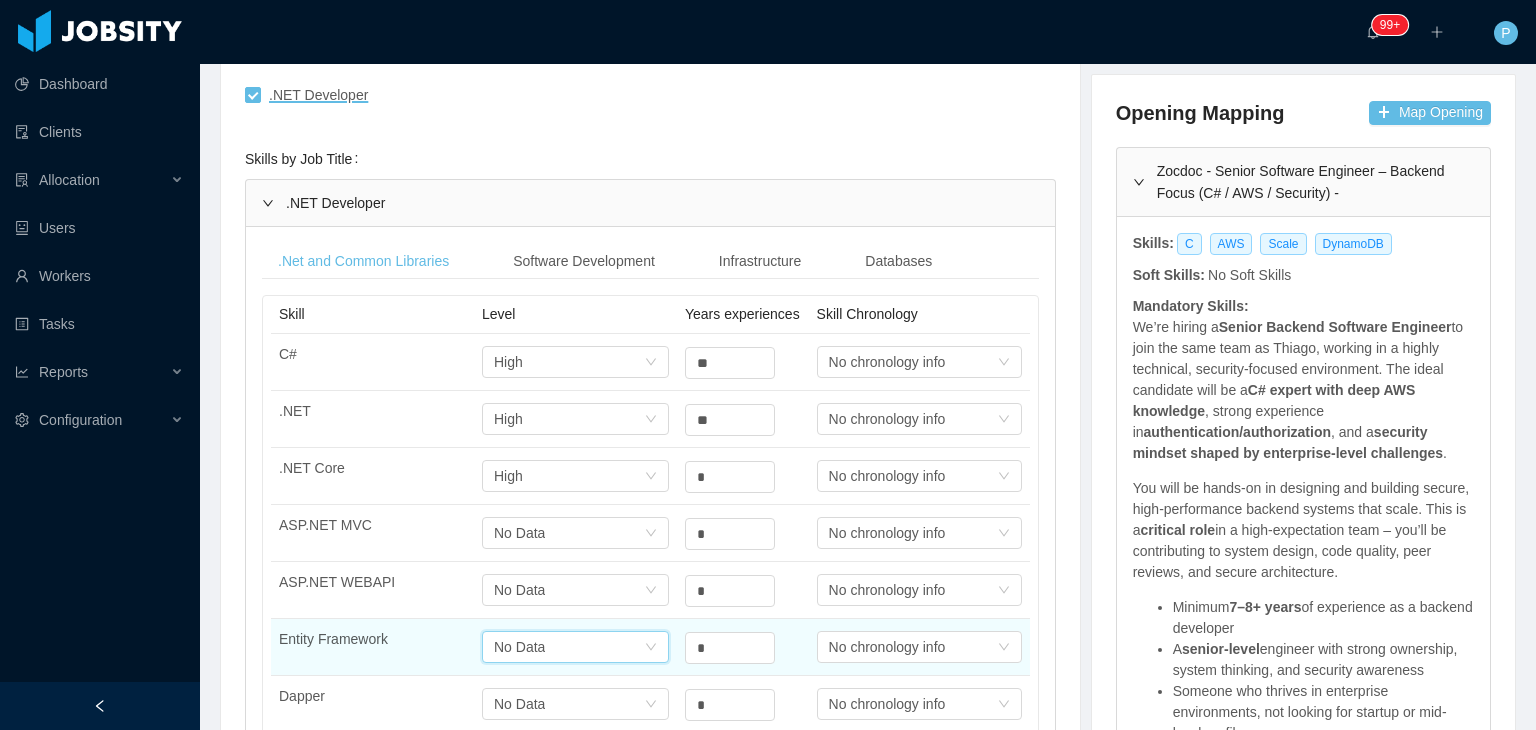 click on "Select one No Data" at bounding box center (569, 647) 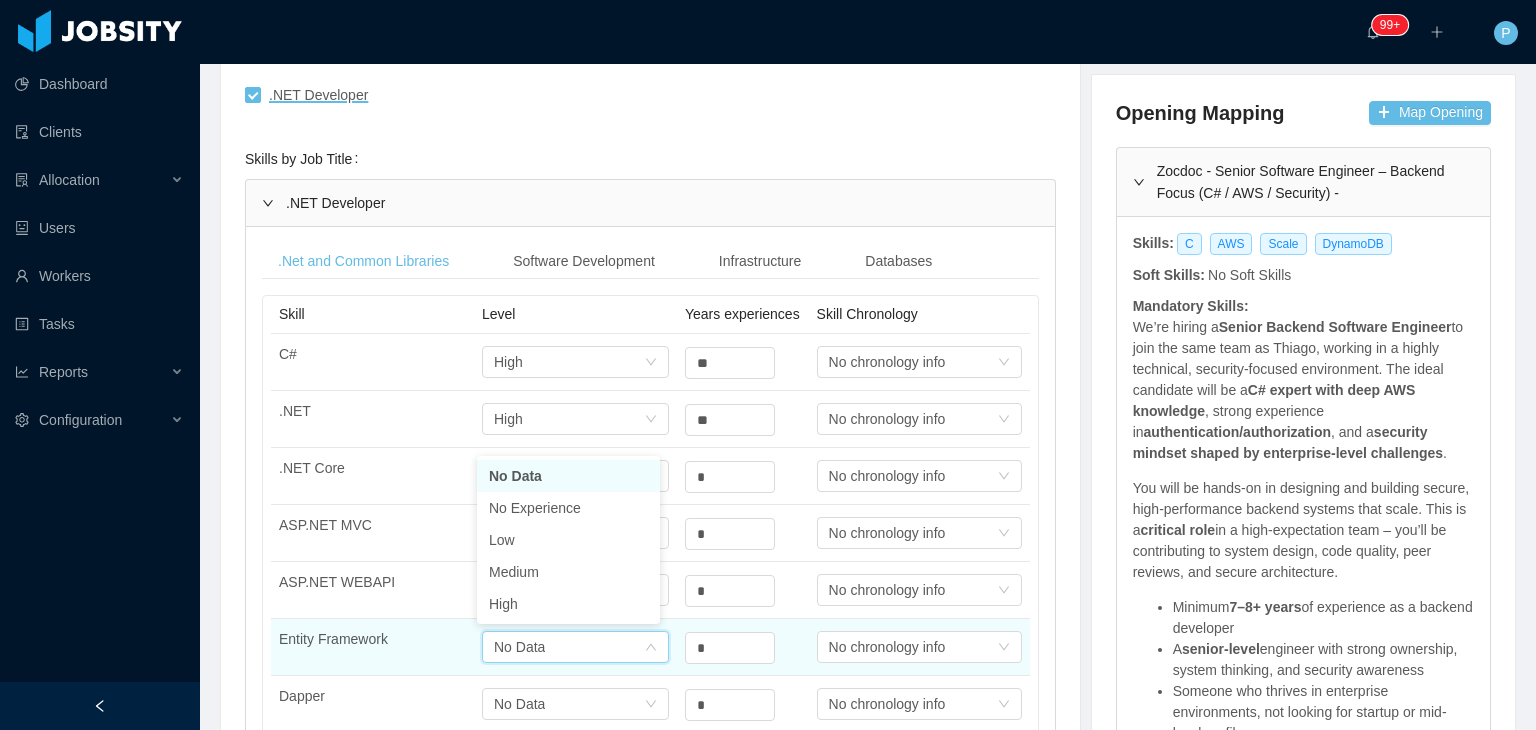 click on "Select one No Data" at bounding box center (569, 647) 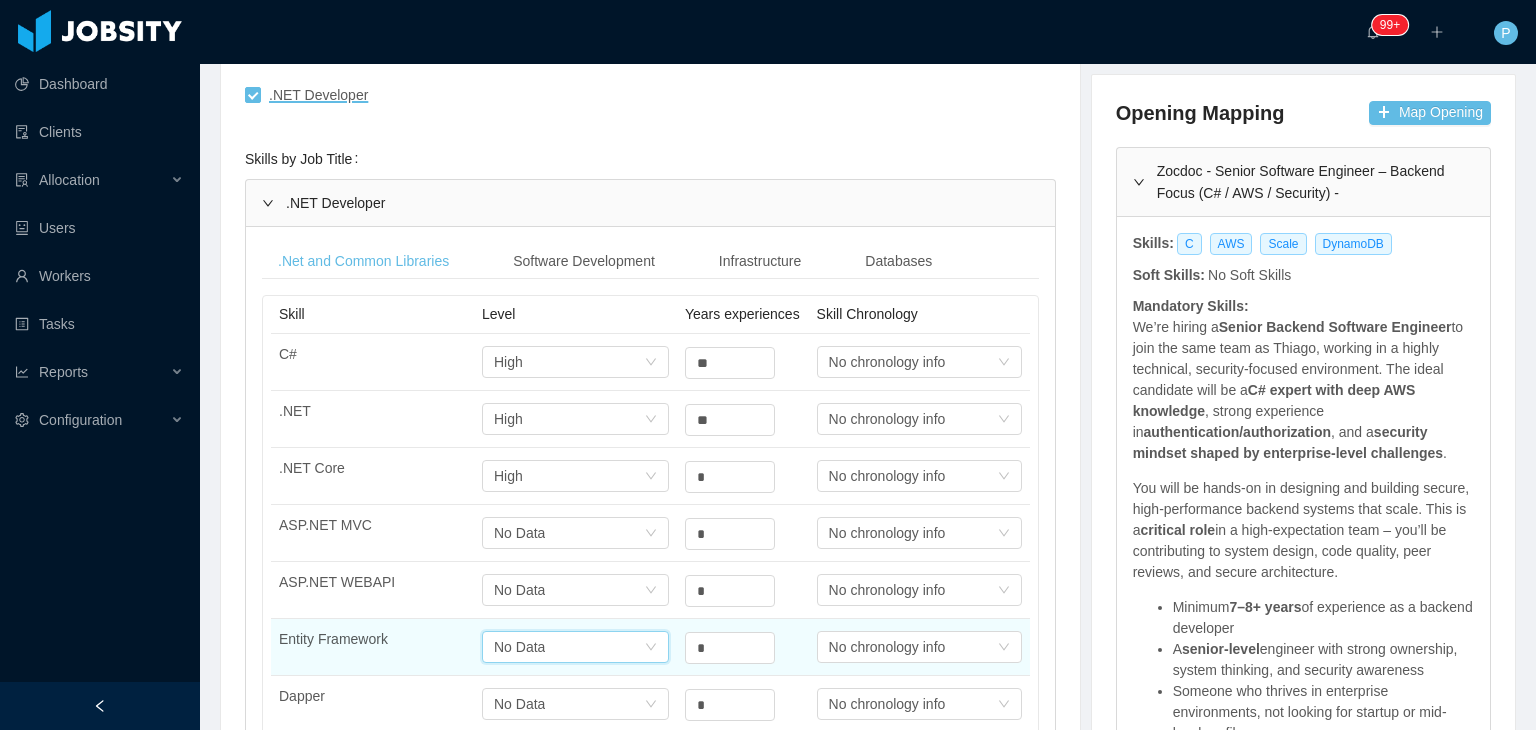 click on "Select one No Data" at bounding box center (569, 647) 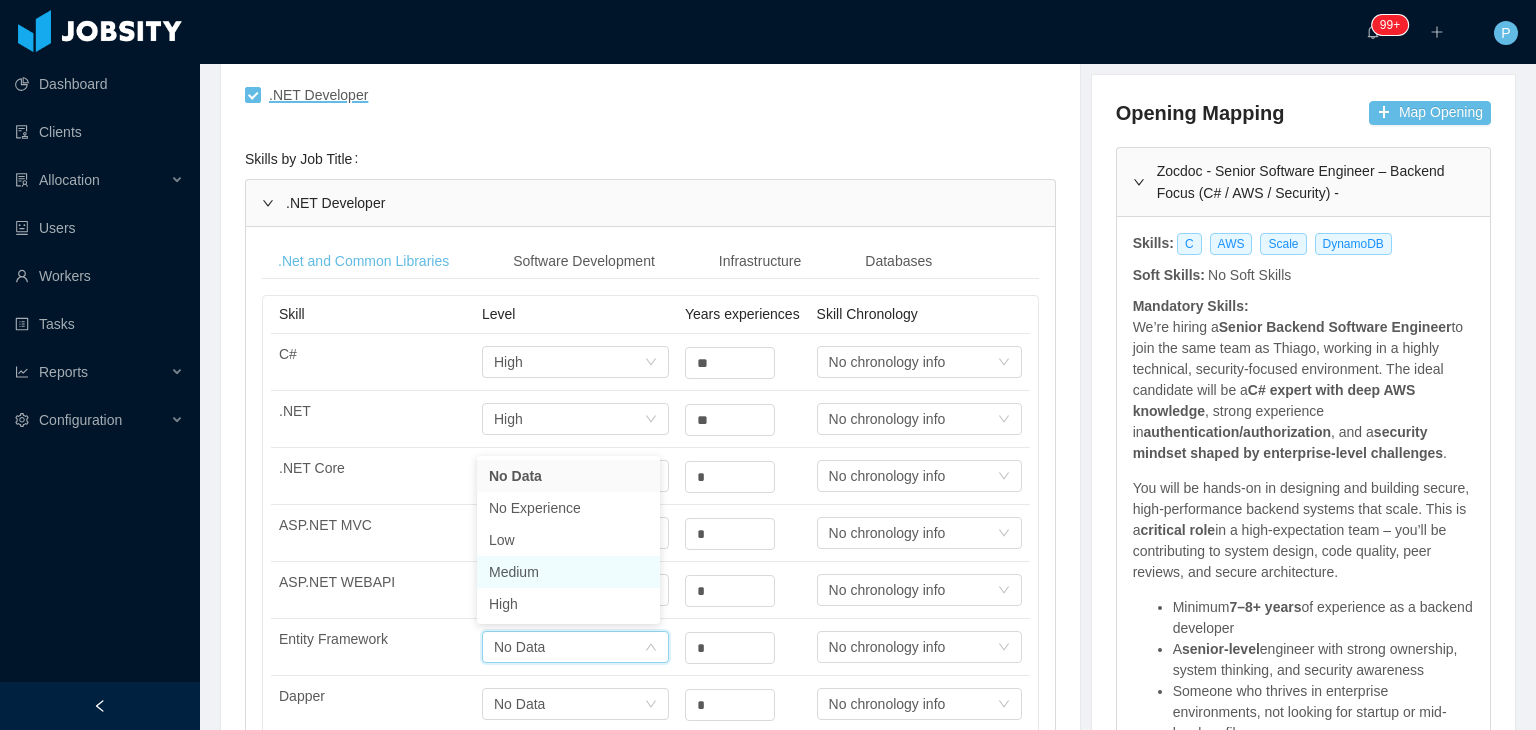 click on "Medium" at bounding box center [568, 572] 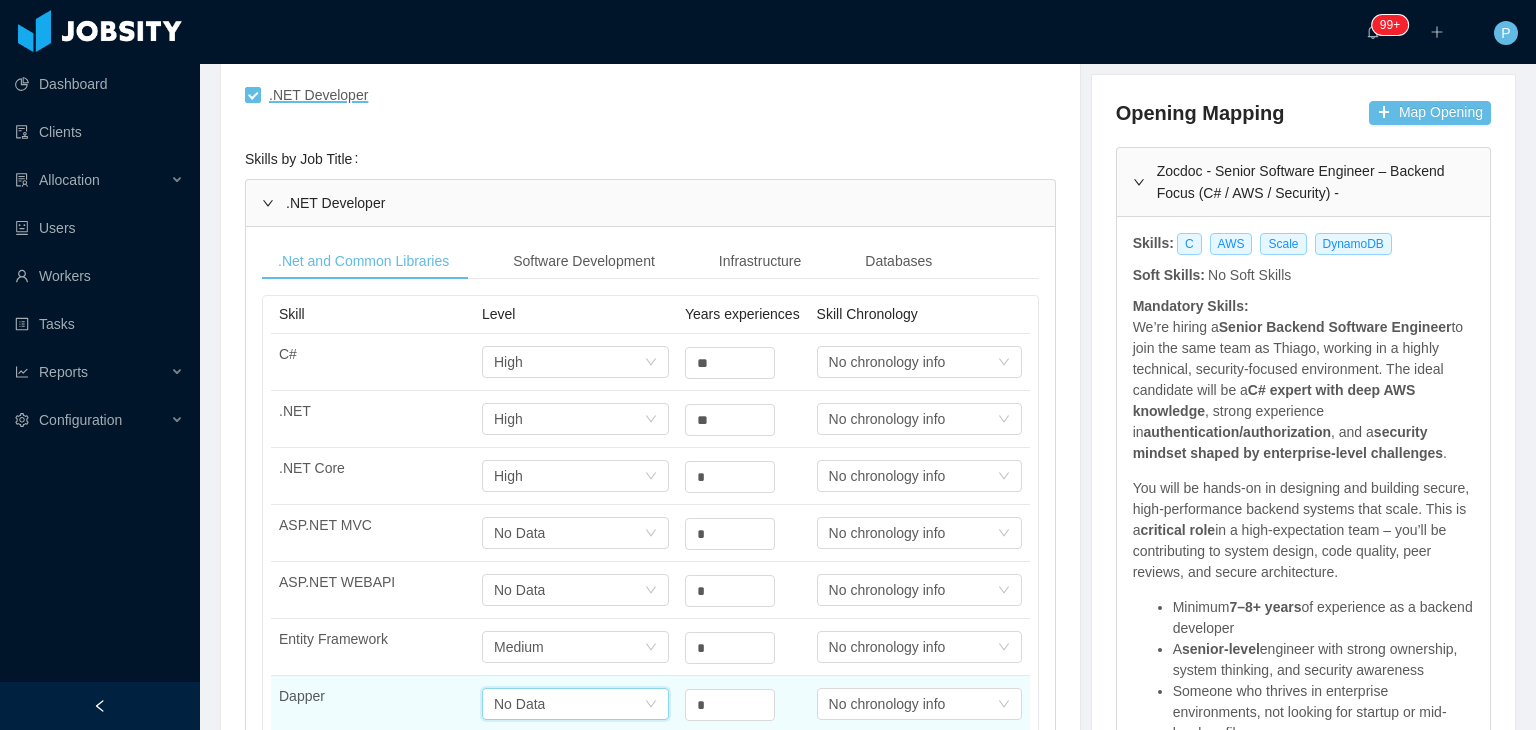 click on "Select one No Data" at bounding box center (569, 704) 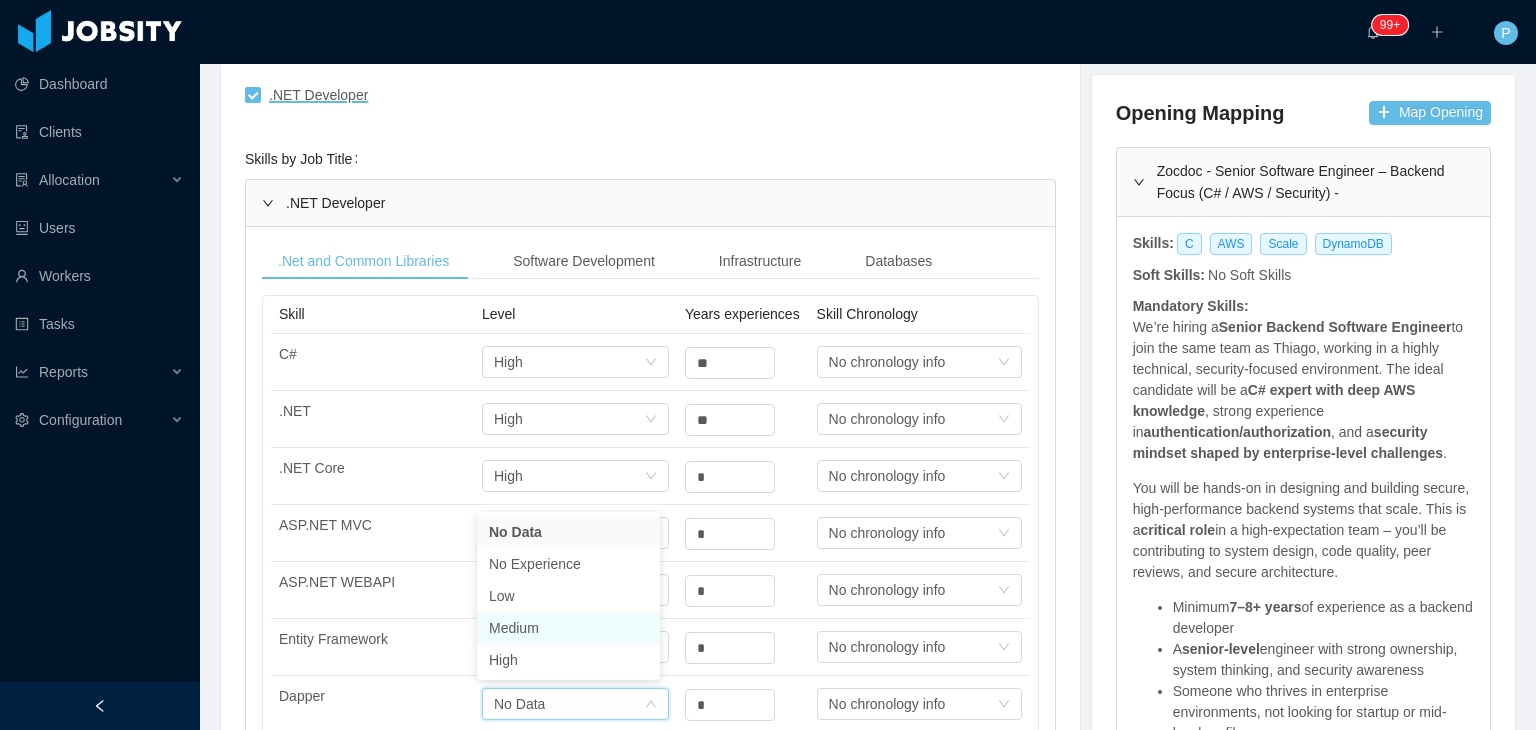 click on "Medium" at bounding box center (568, 628) 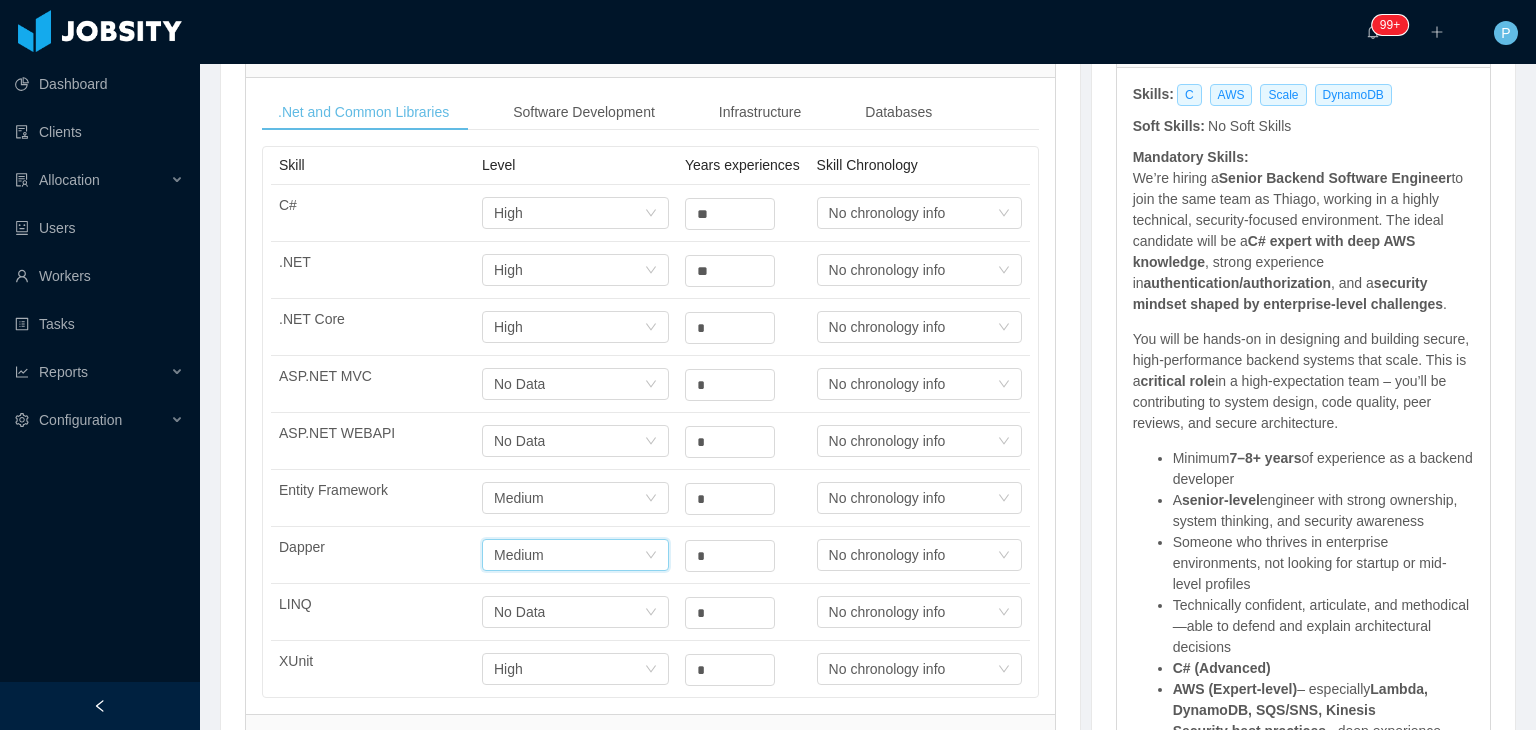 scroll, scrollTop: 630, scrollLeft: 0, axis: vertical 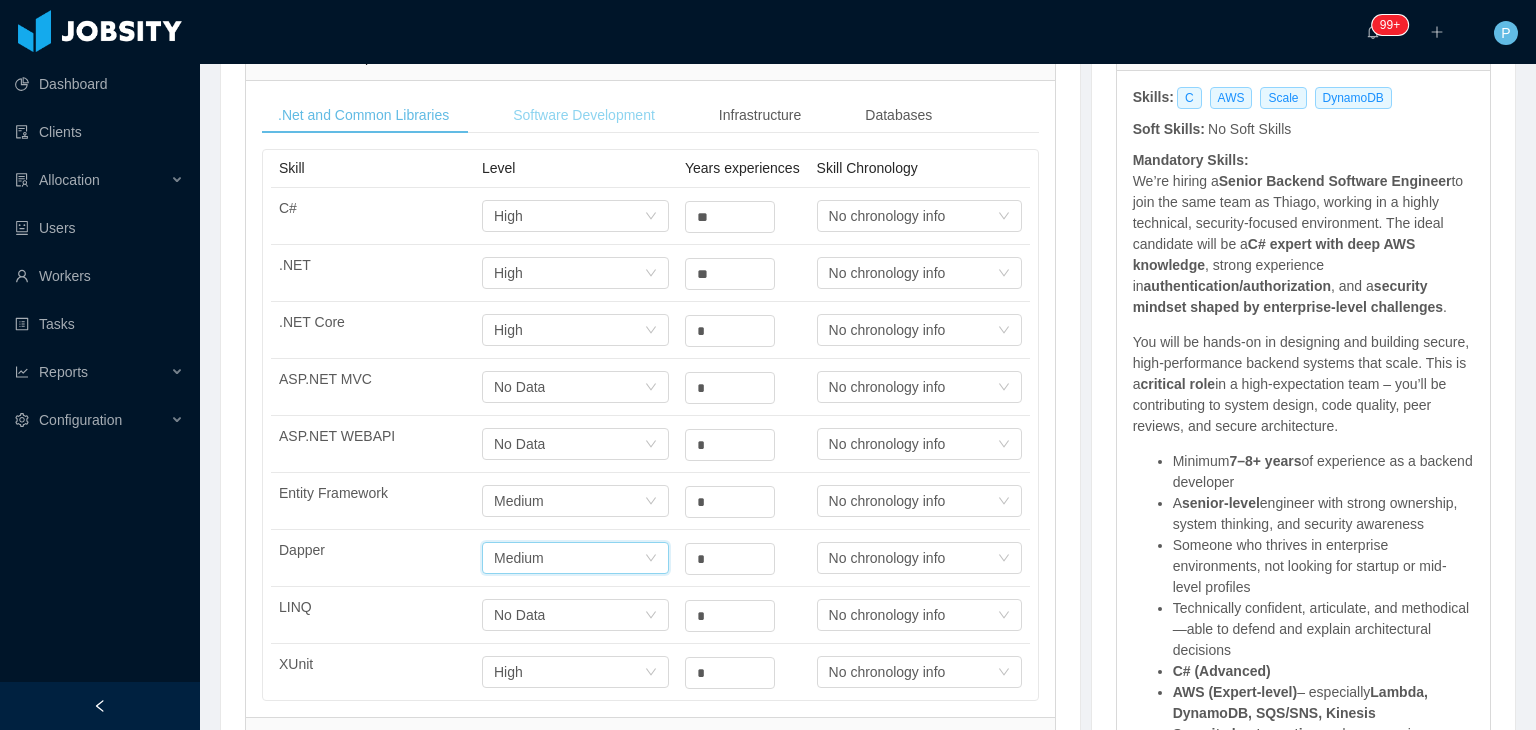 click on "Software Development" at bounding box center (584, 115) 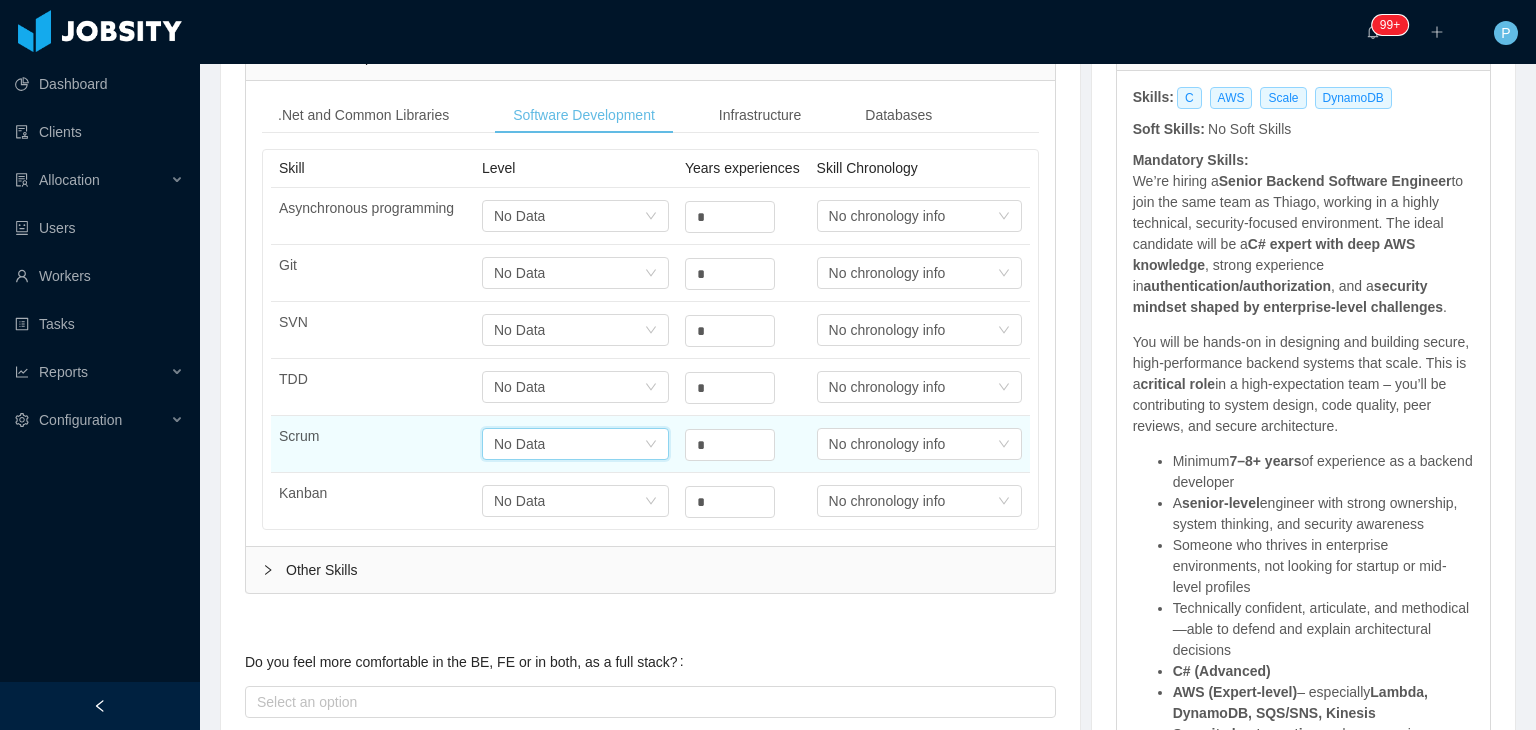 click on "Select one No Data" at bounding box center [569, 444] 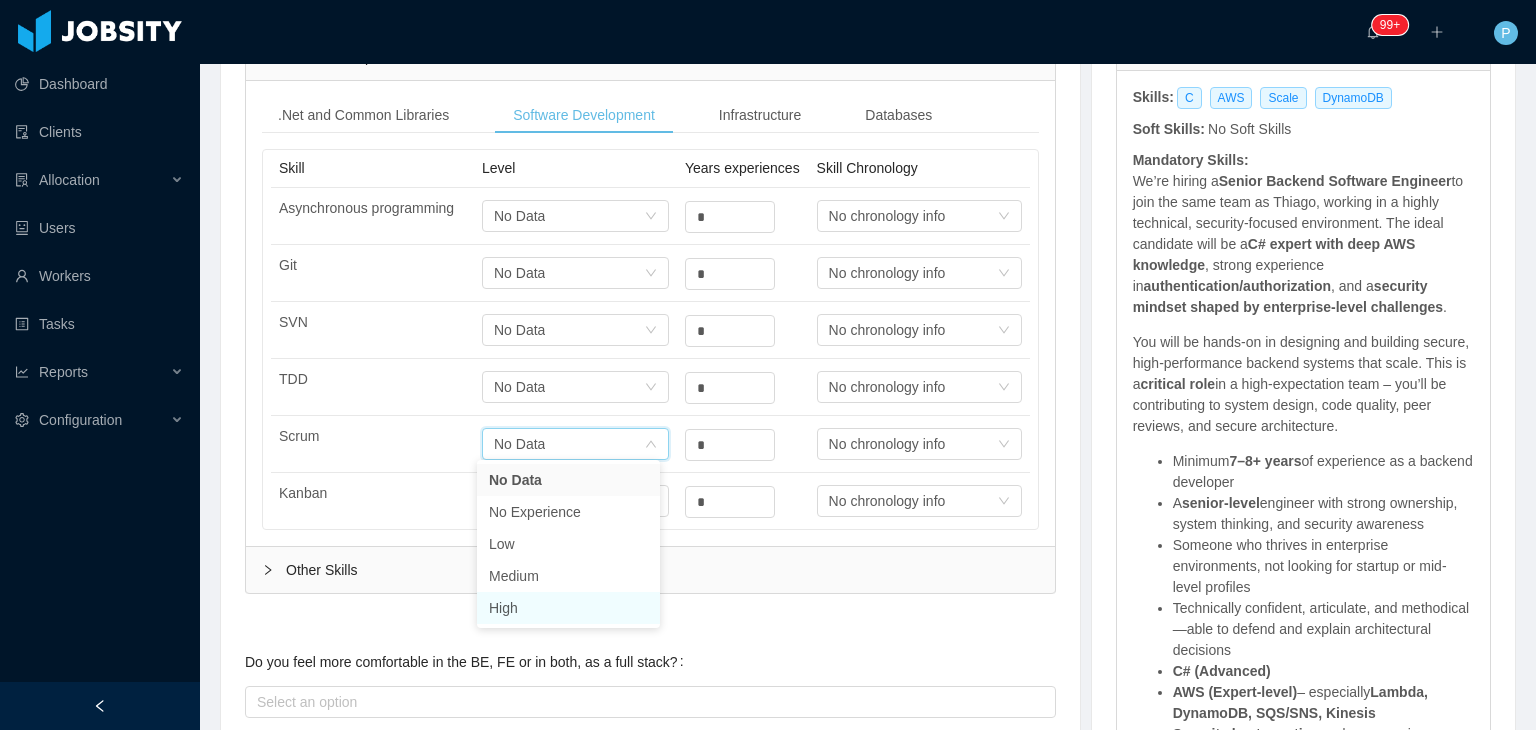 click on "High" at bounding box center [568, 608] 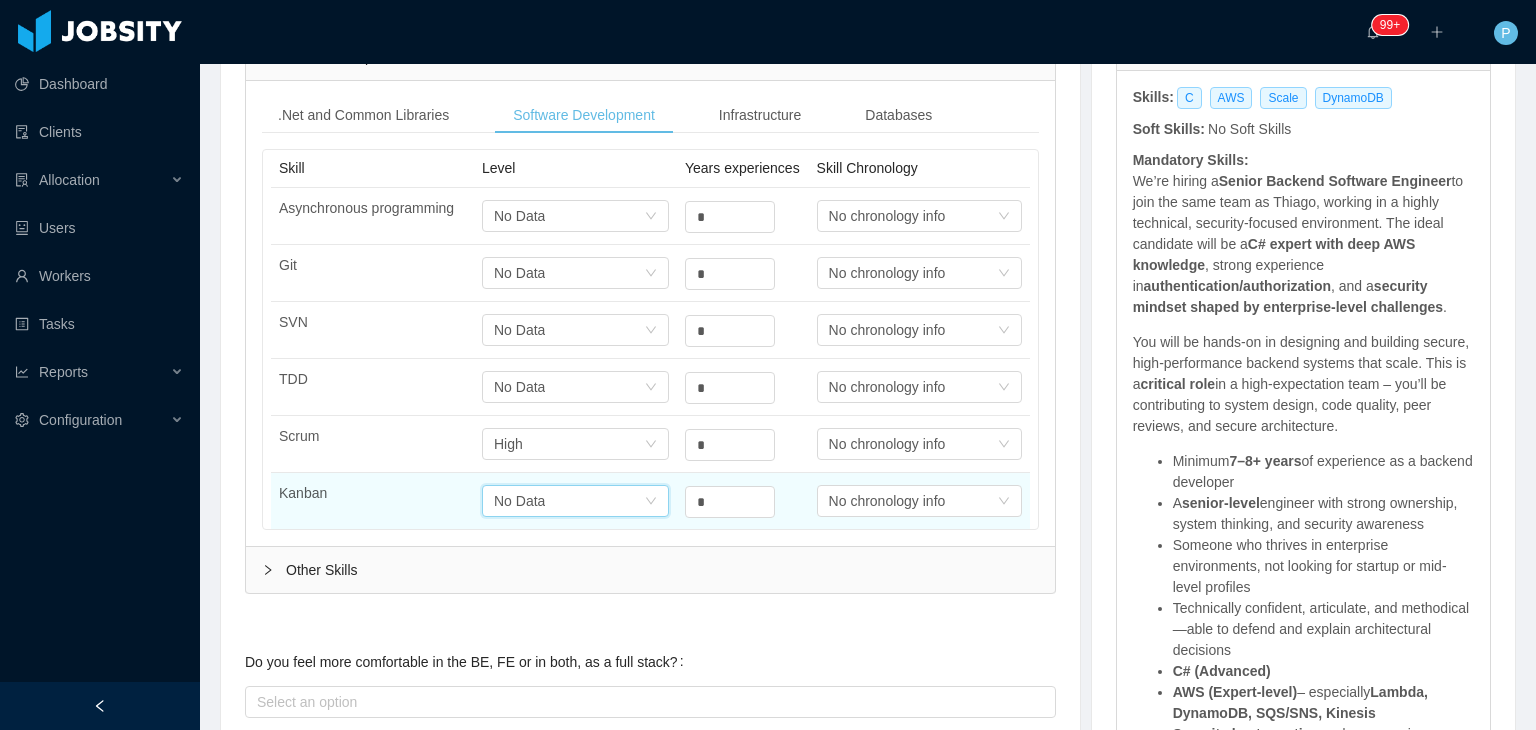 click on "Select one No Data" at bounding box center (569, 501) 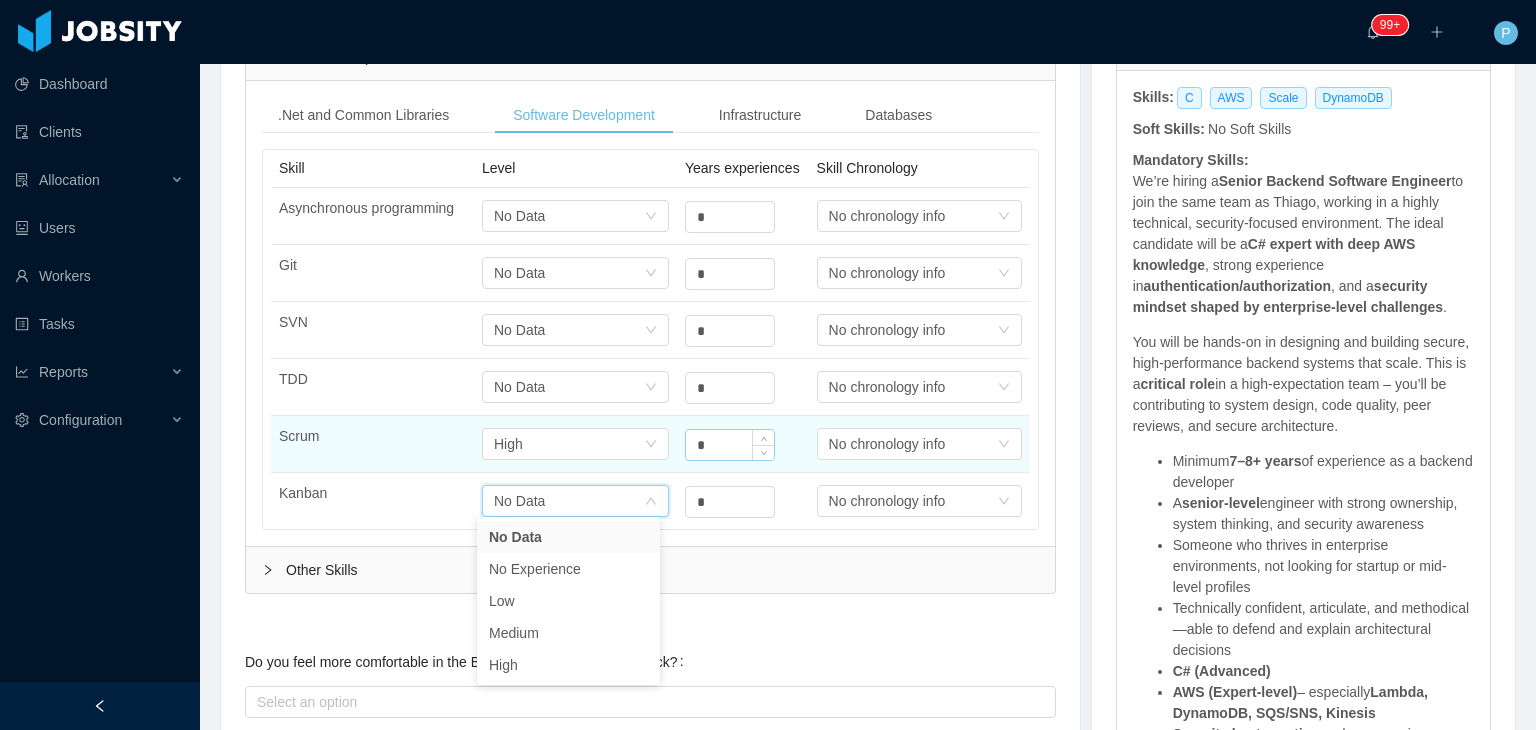 click on "*" at bounding box center [730, 217] 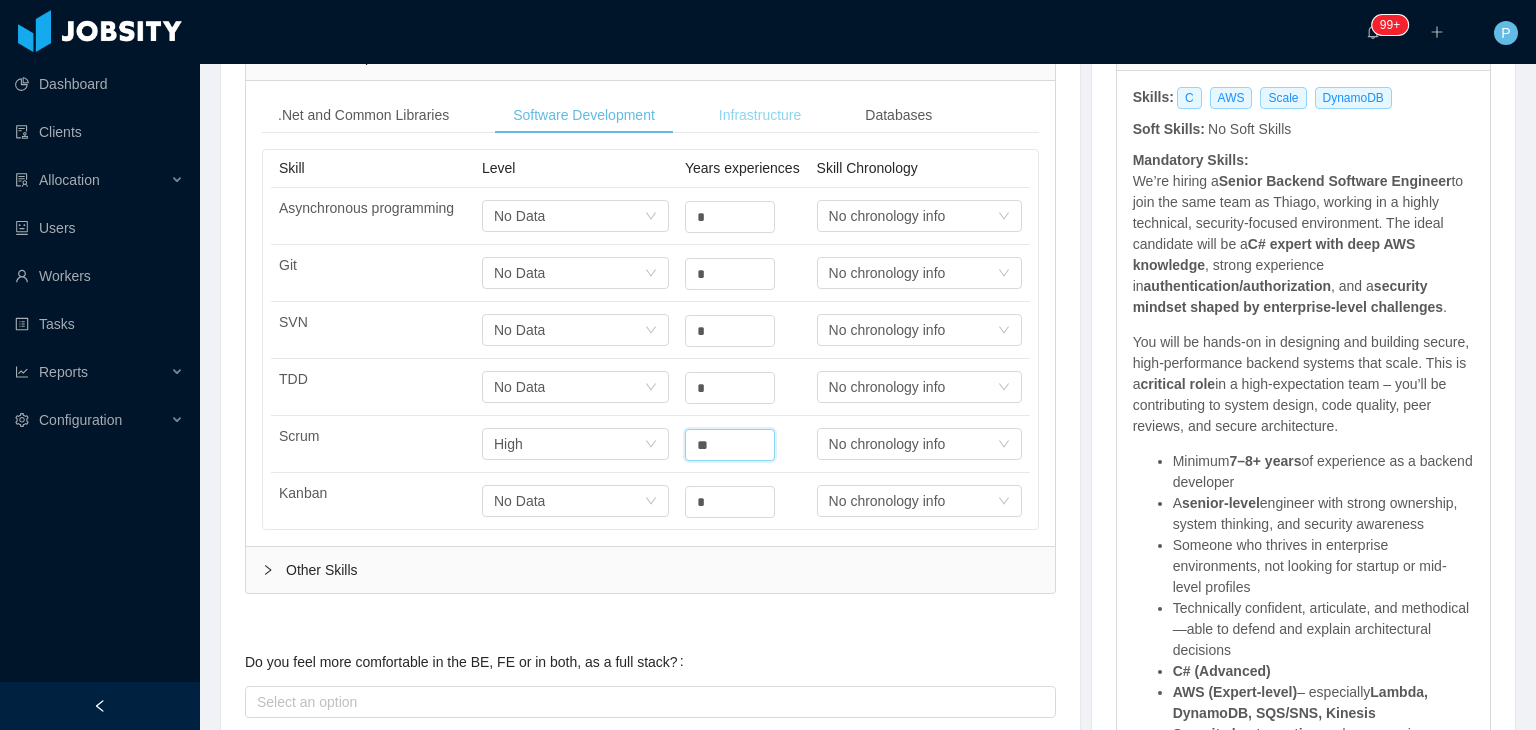 type on "*" 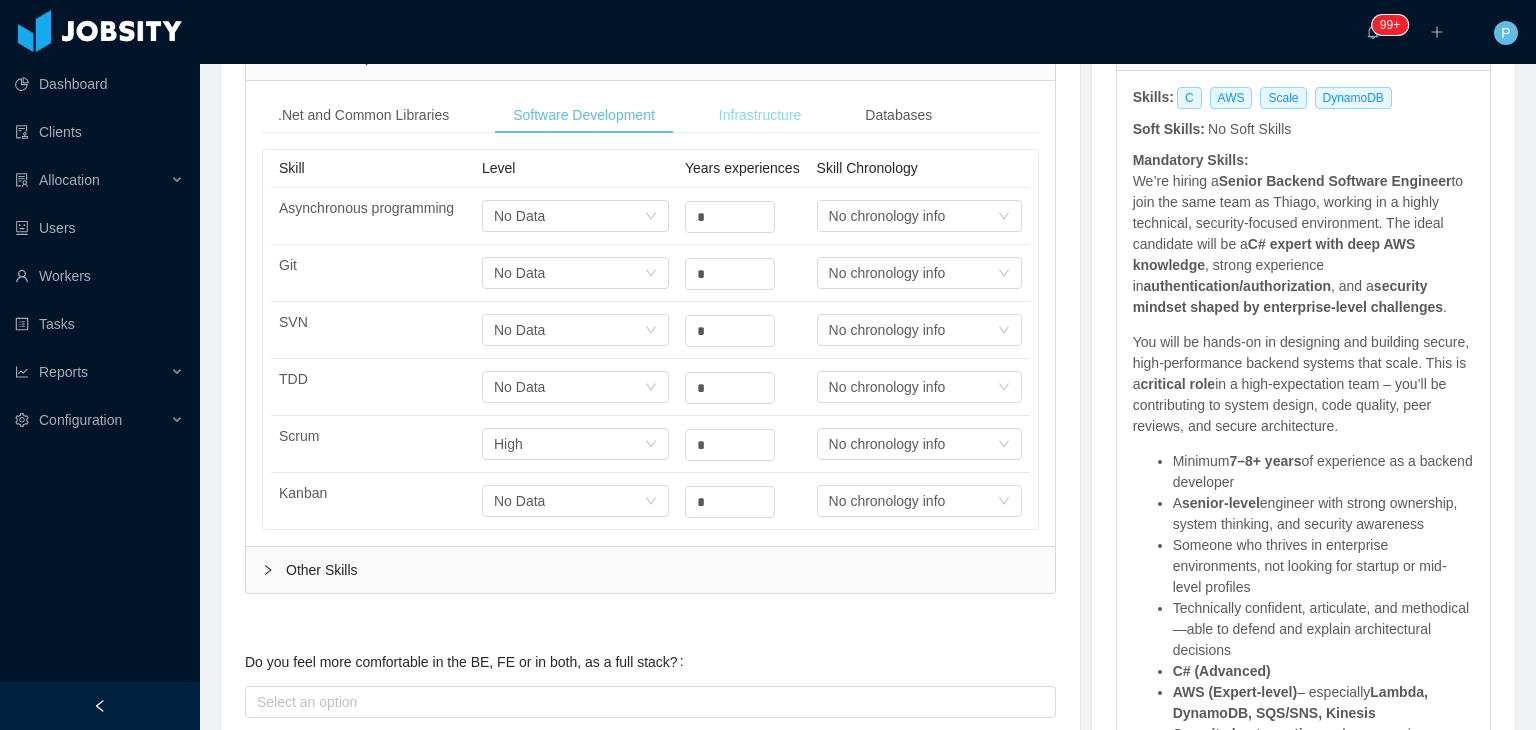 click on "Infrastructure" at bounding box center (760, 115) 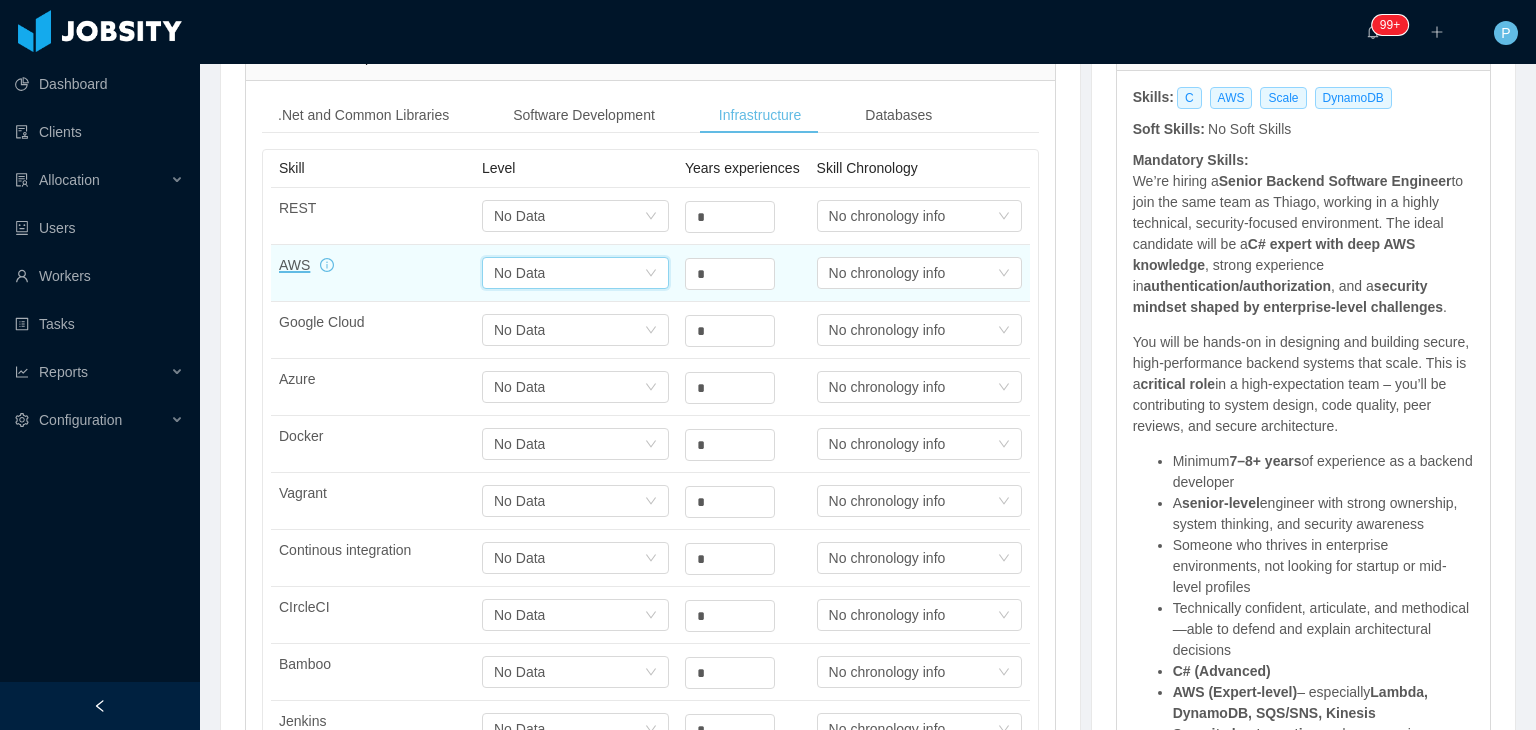 click on "Select one No Data" at bounding box center (569, 273) 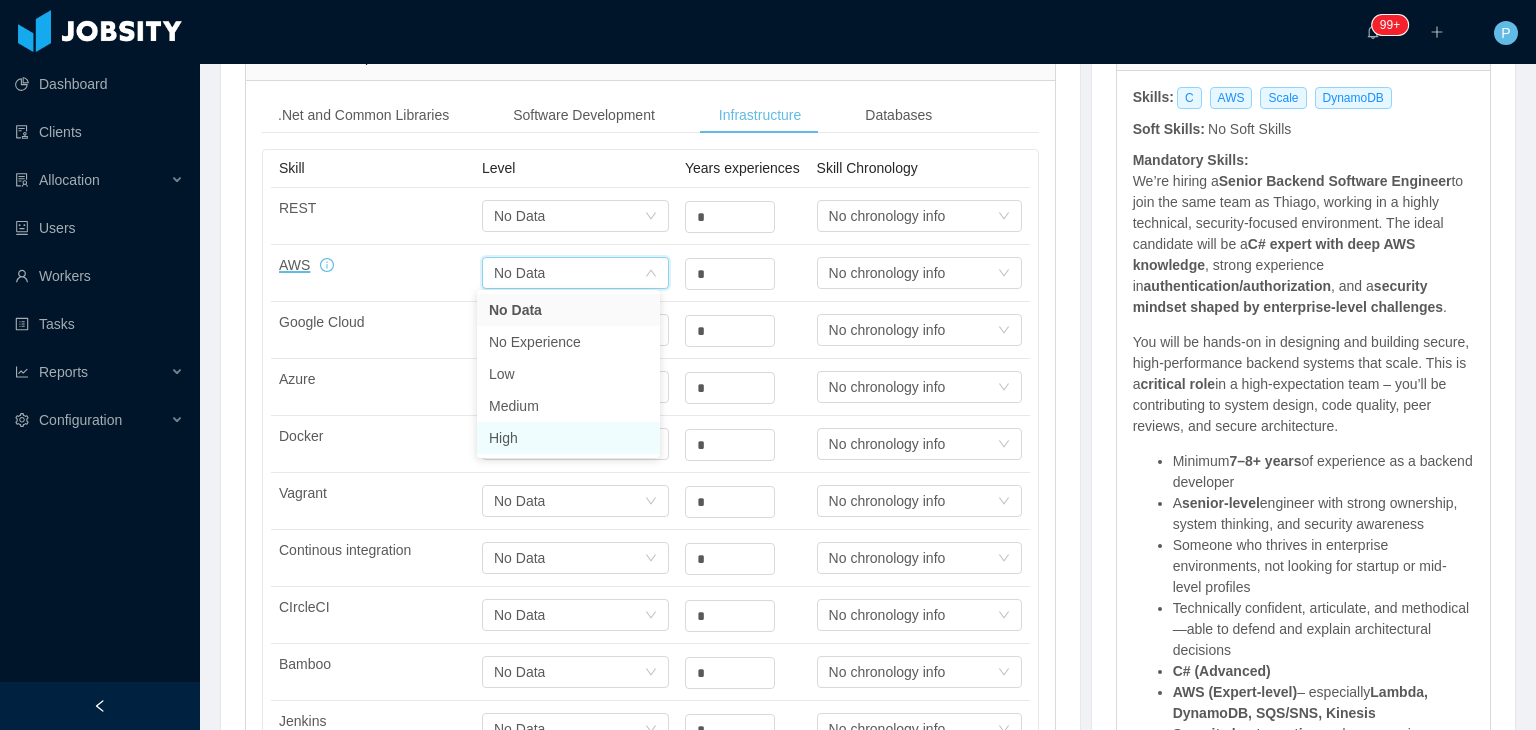 click on "High" at bounding box center (568, 438) 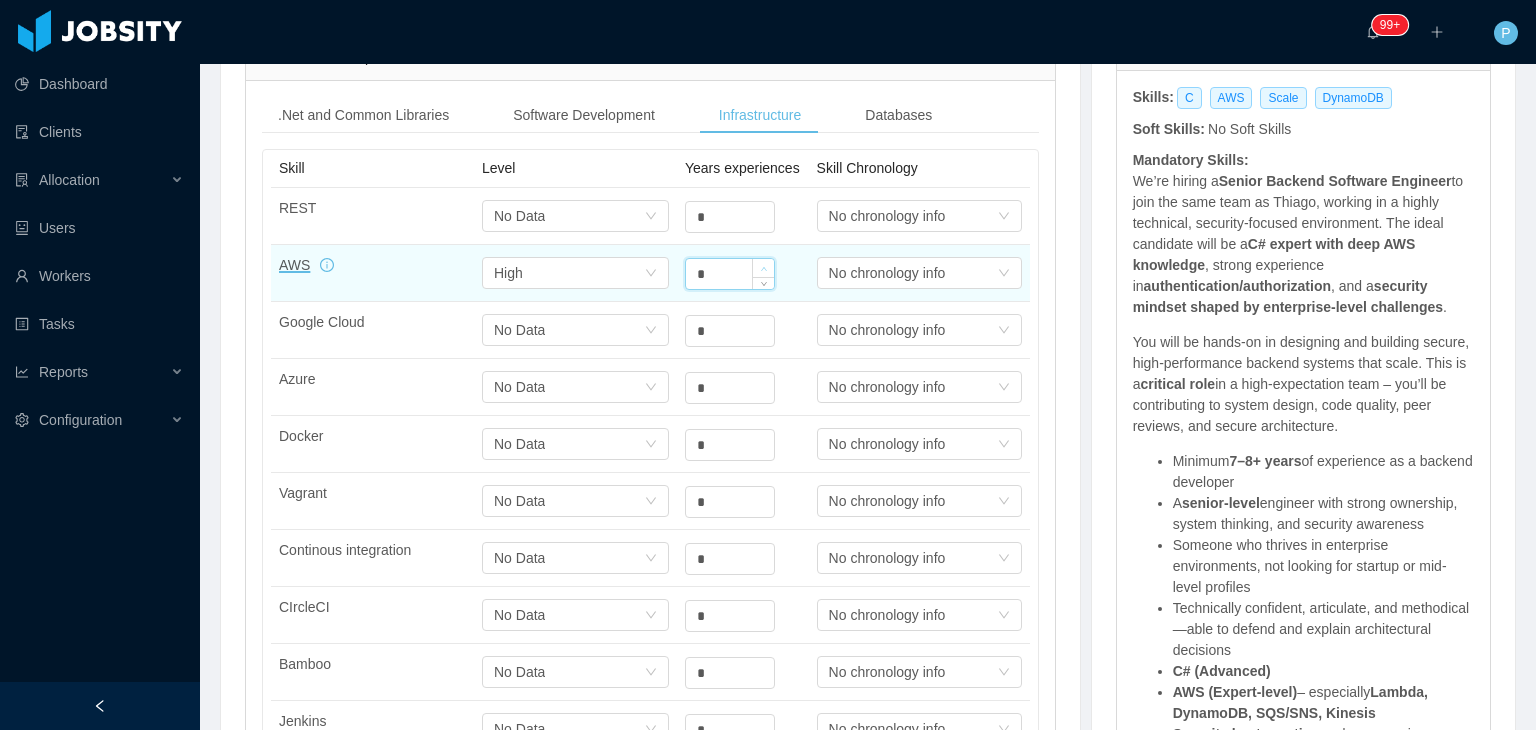 click at bounding box center (763, 268) 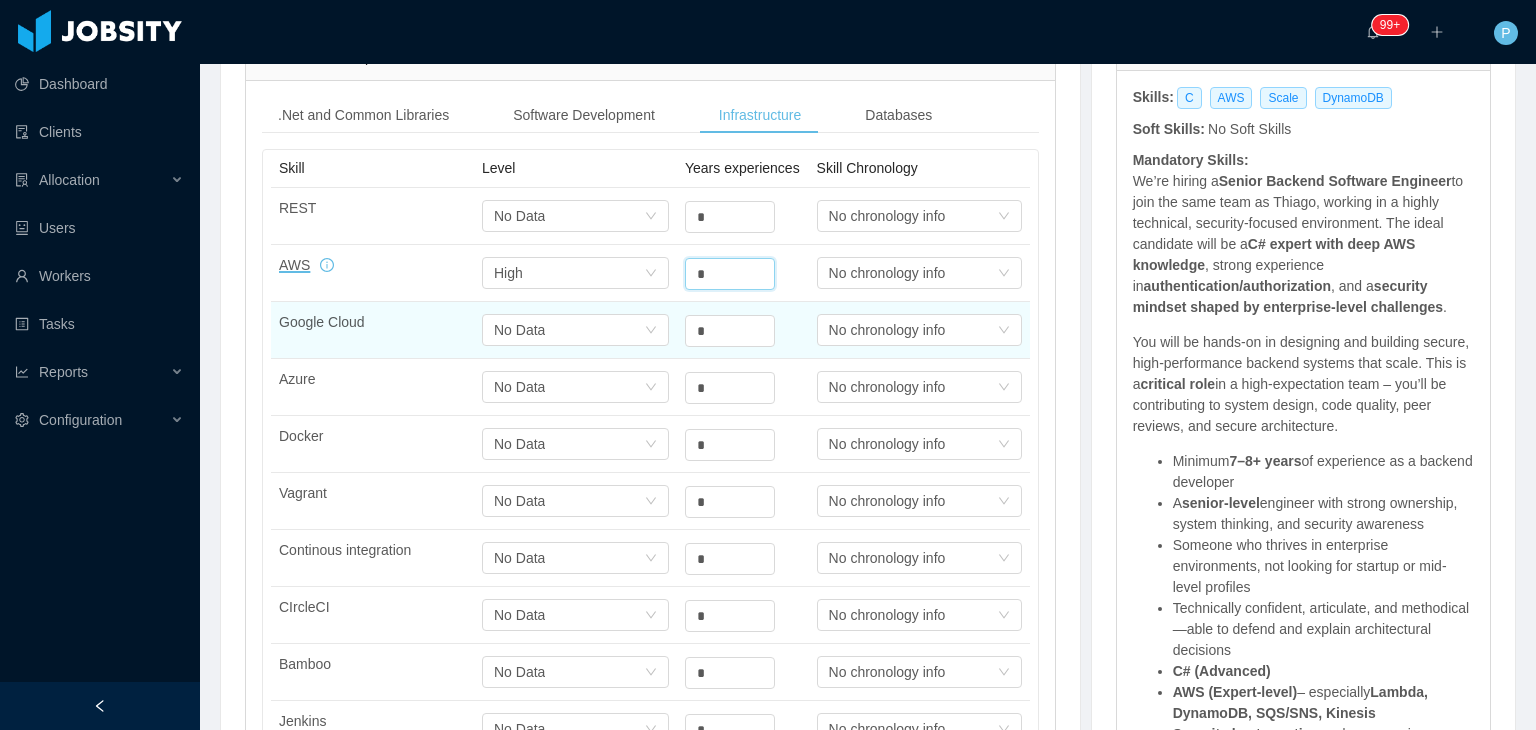 click on "Select one No Data" at bounding box center [575, 330] 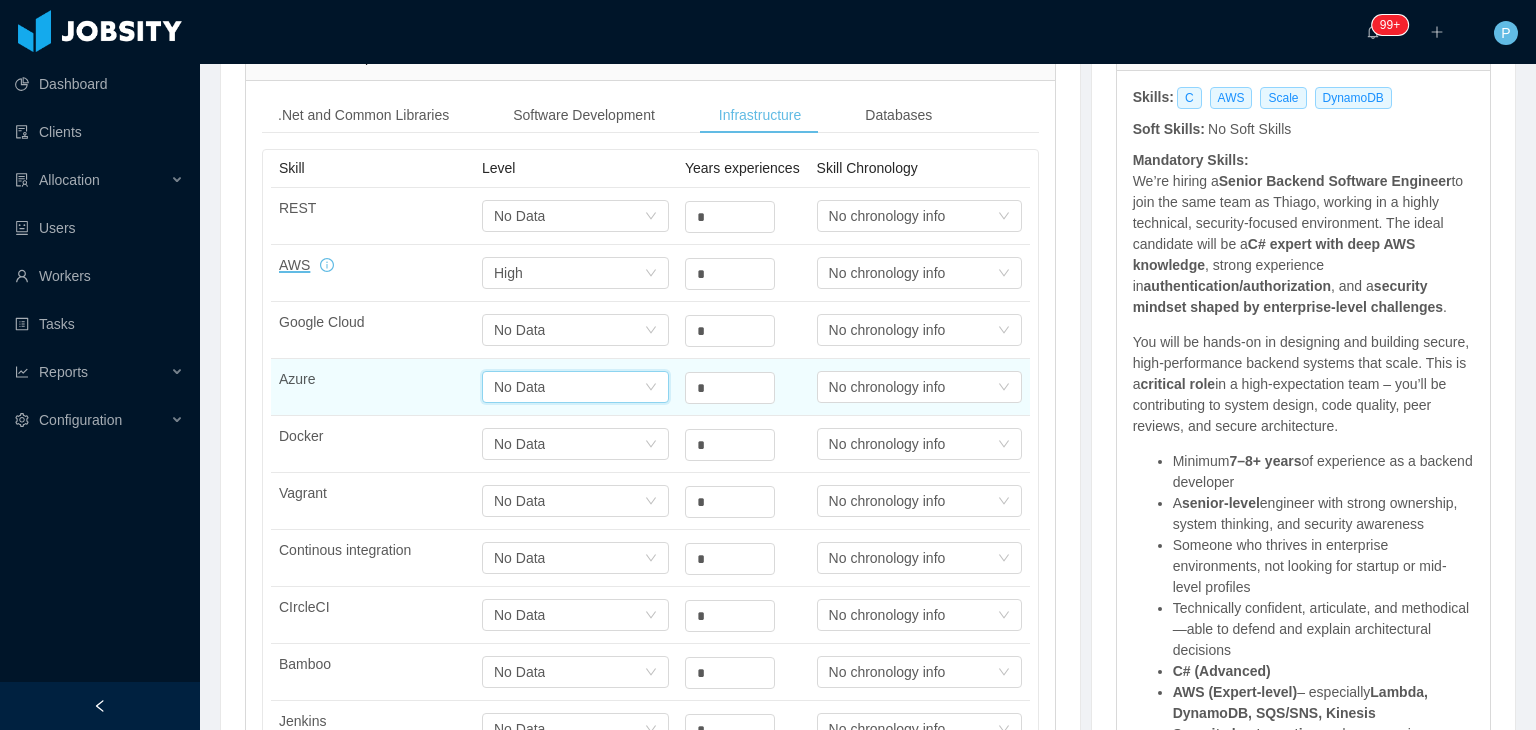 click on "Select one No Data" at bounding box center (569, 387) 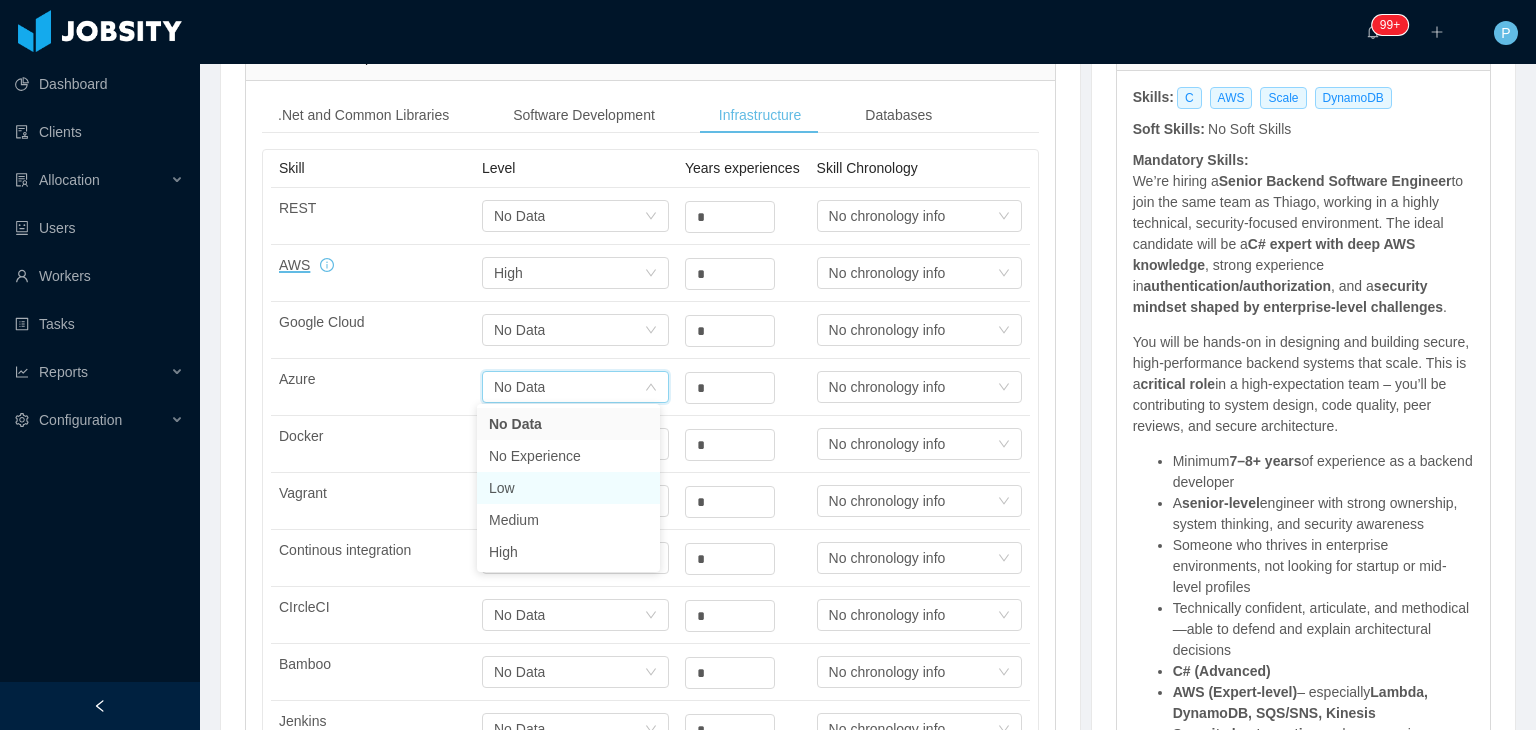 click on "Low" at bounding box center [568, 488] 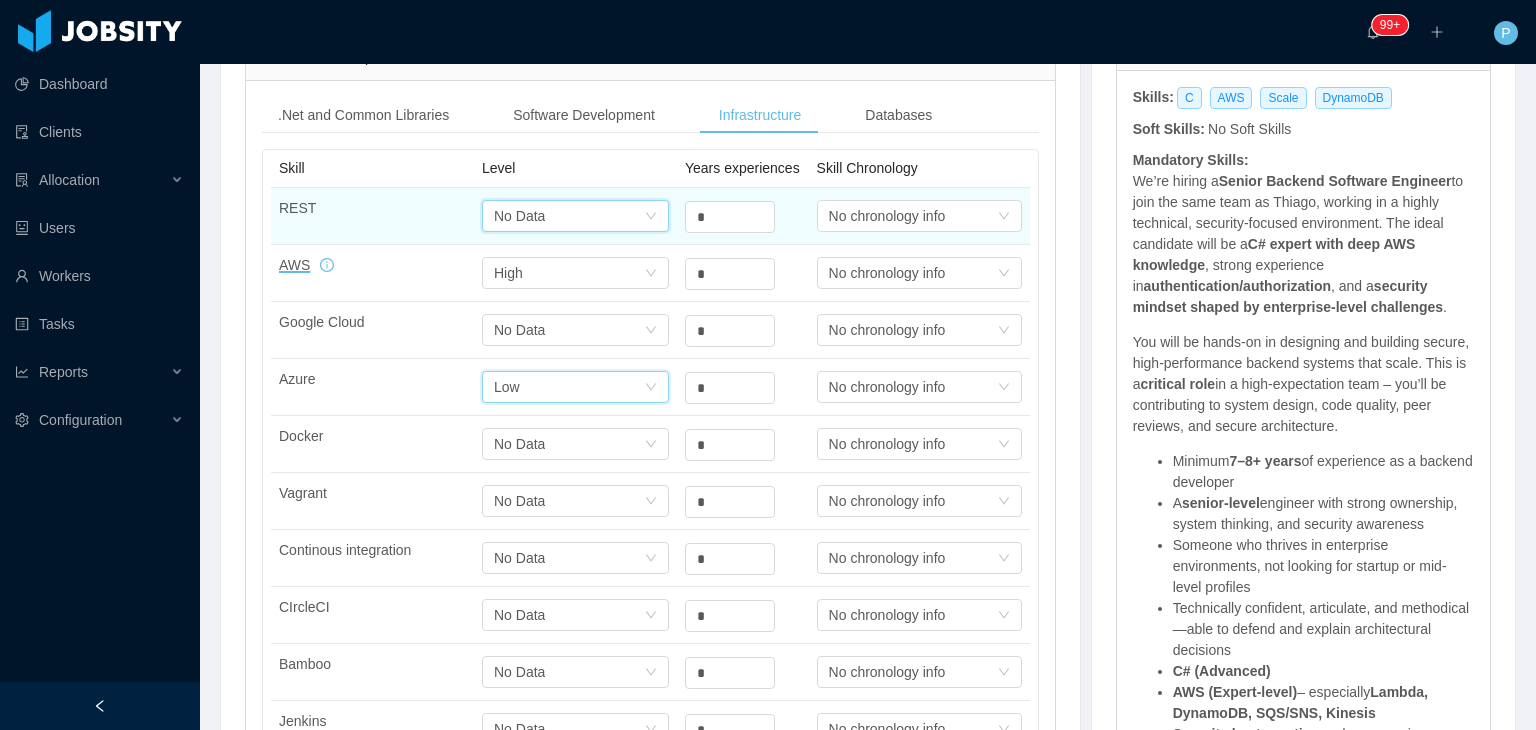 click on "Select one No Data" at bounding box center [569, 216] 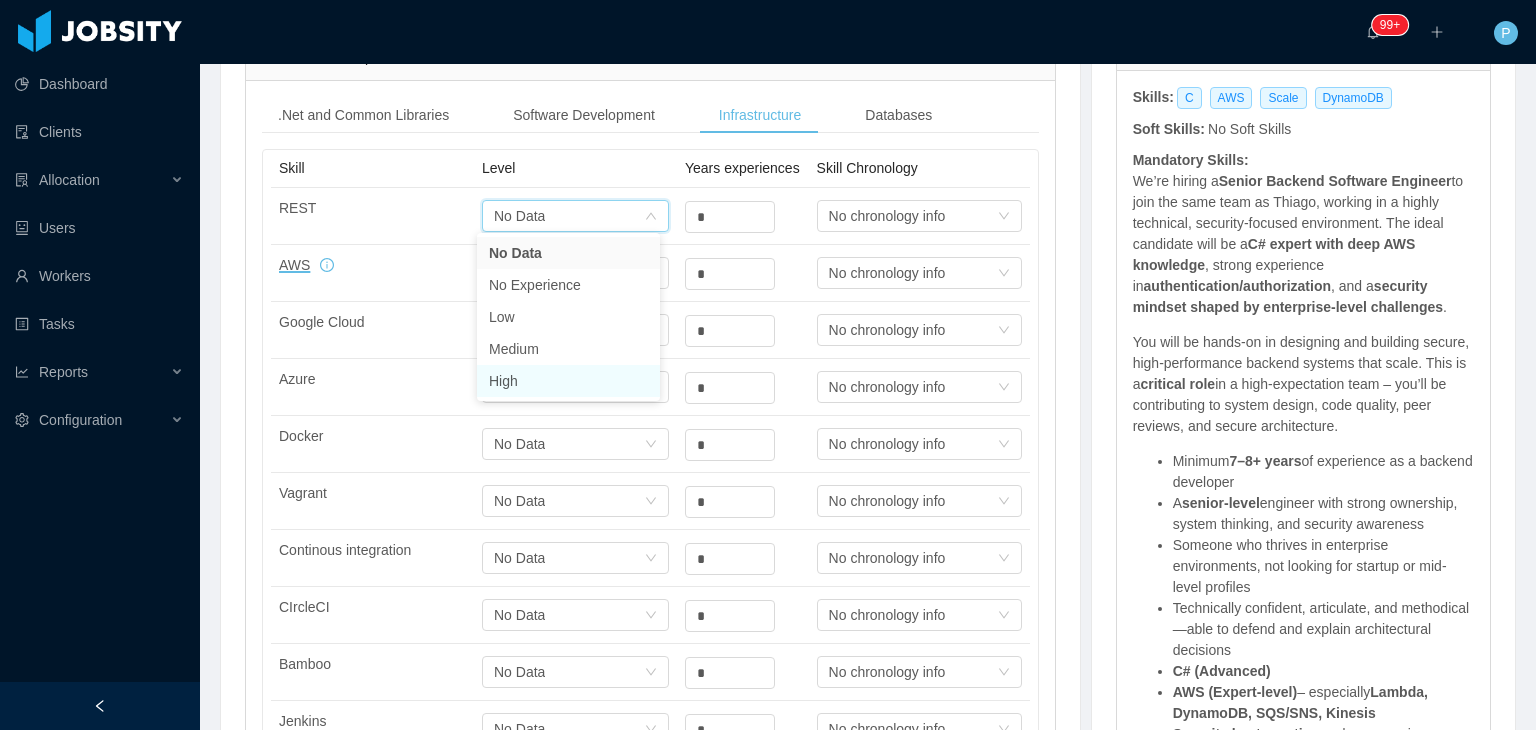 click on "High" at bounding box center (568, 381) 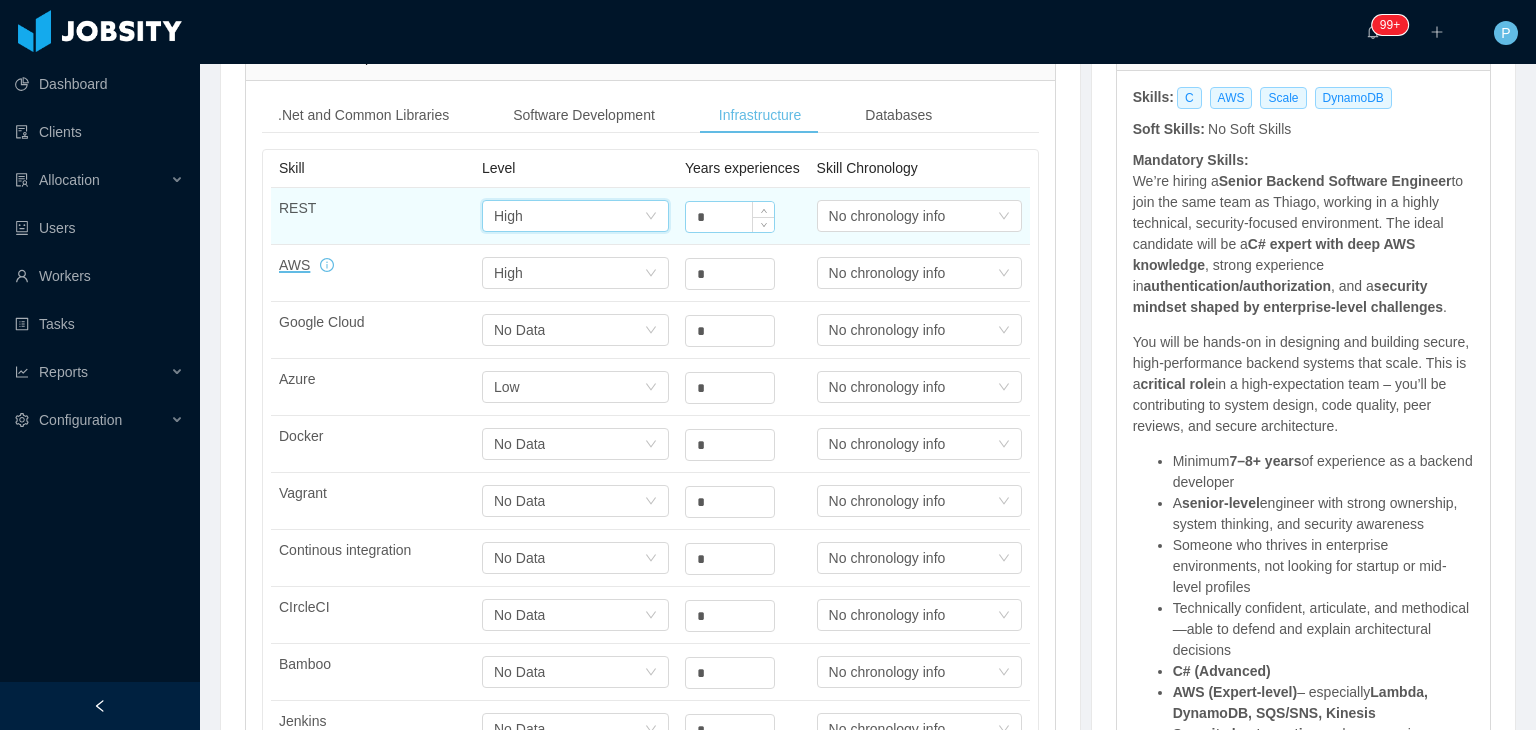 click on "*" at bounding box center [730, 217] 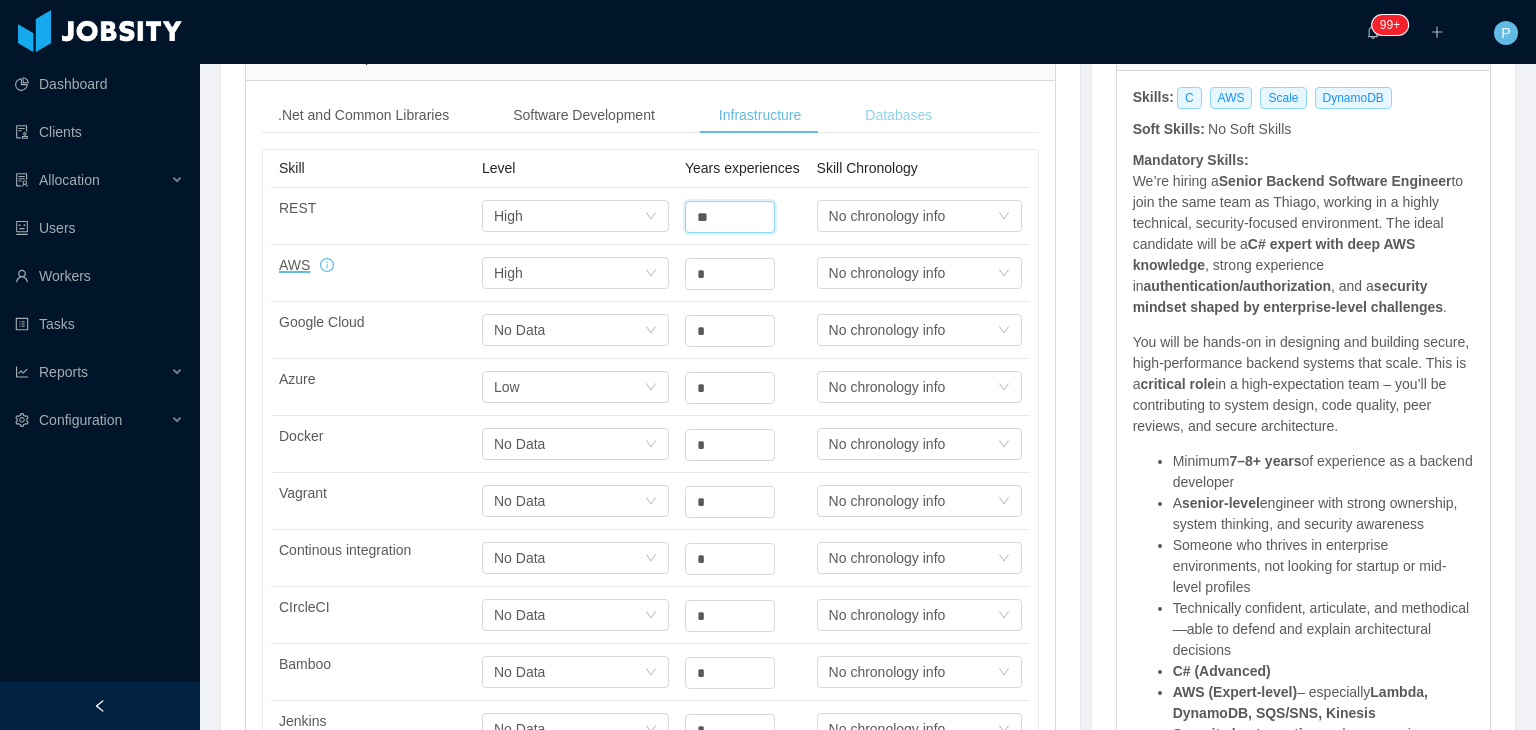 type on "*" 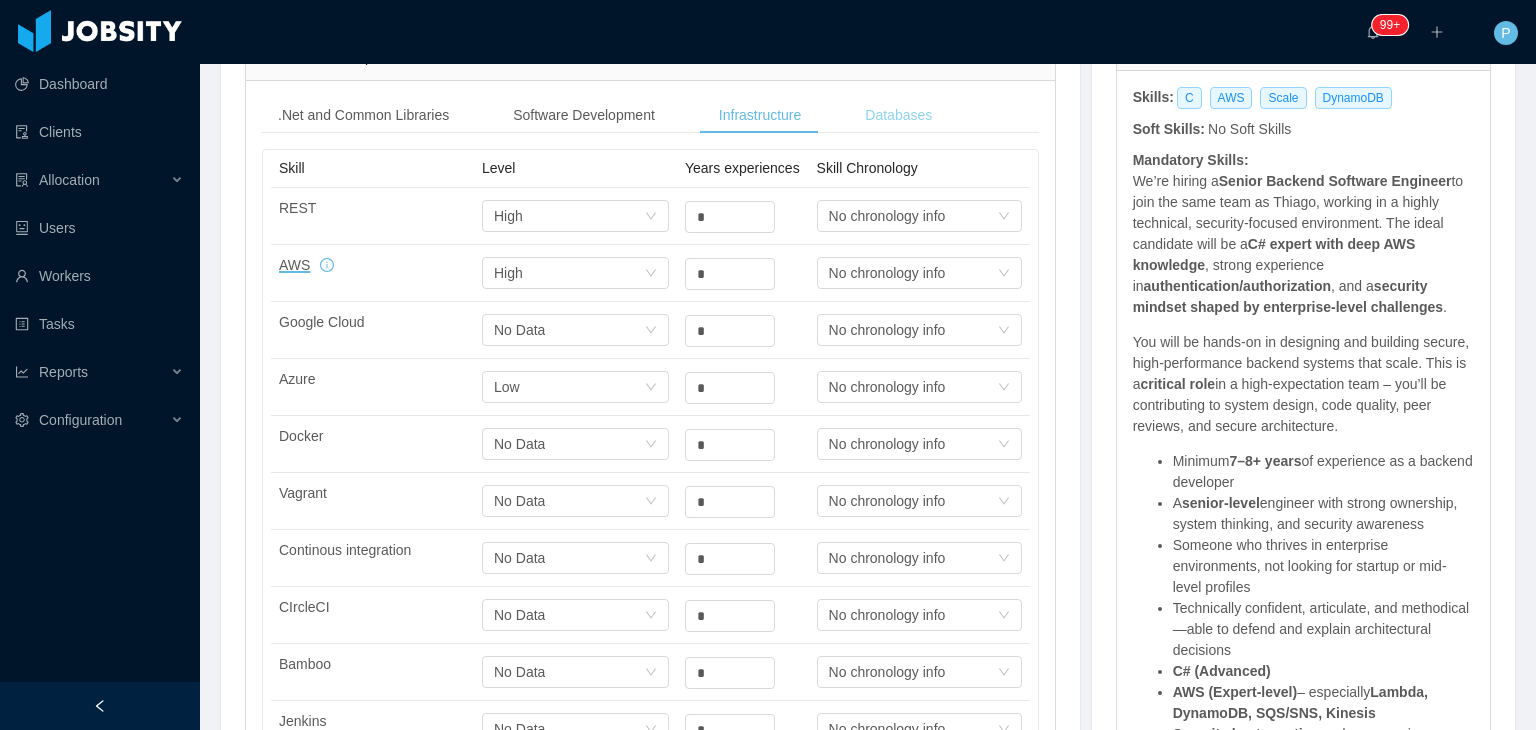 click on "Databases" at bounding box center [898, 115] 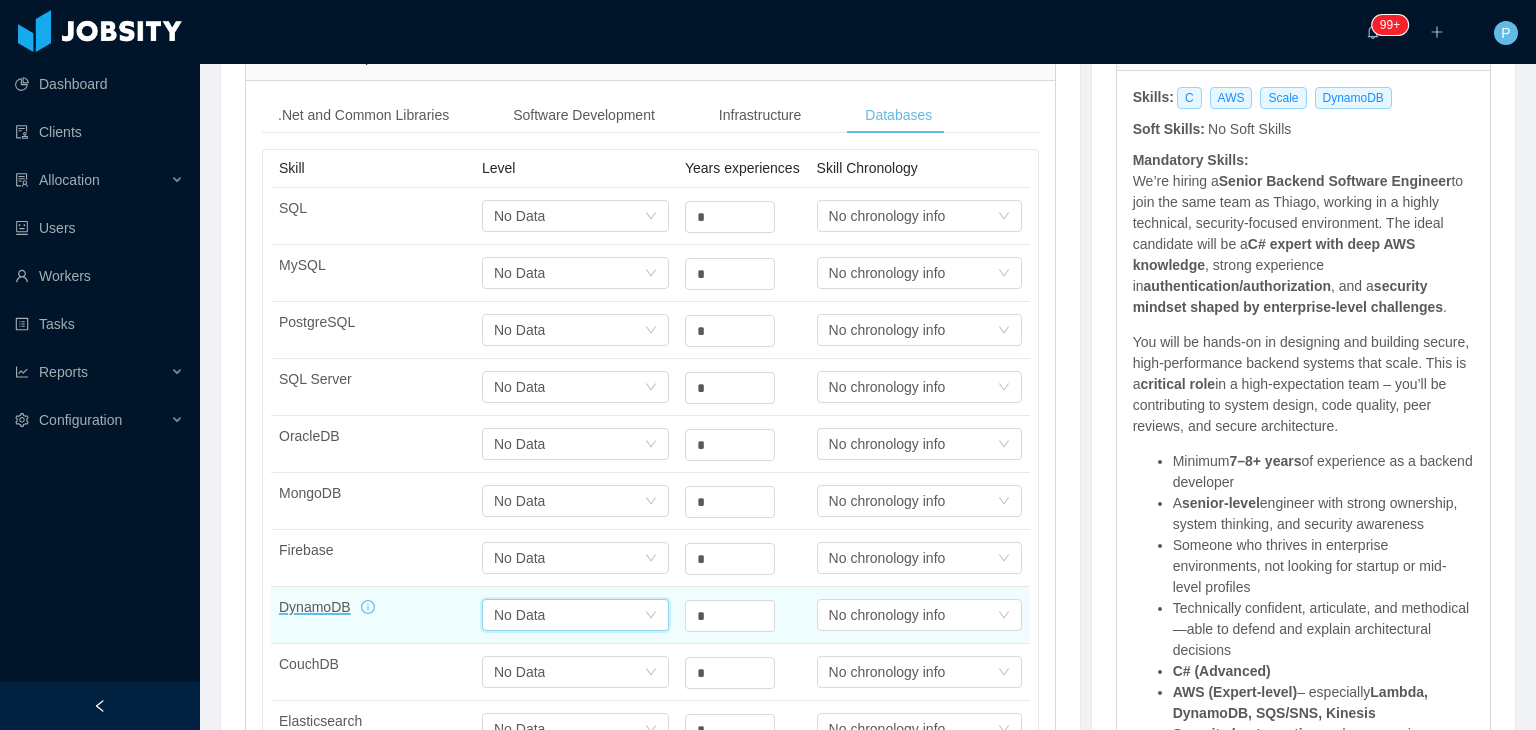 click on "Select one No Data" at bounding box center [569, 615] 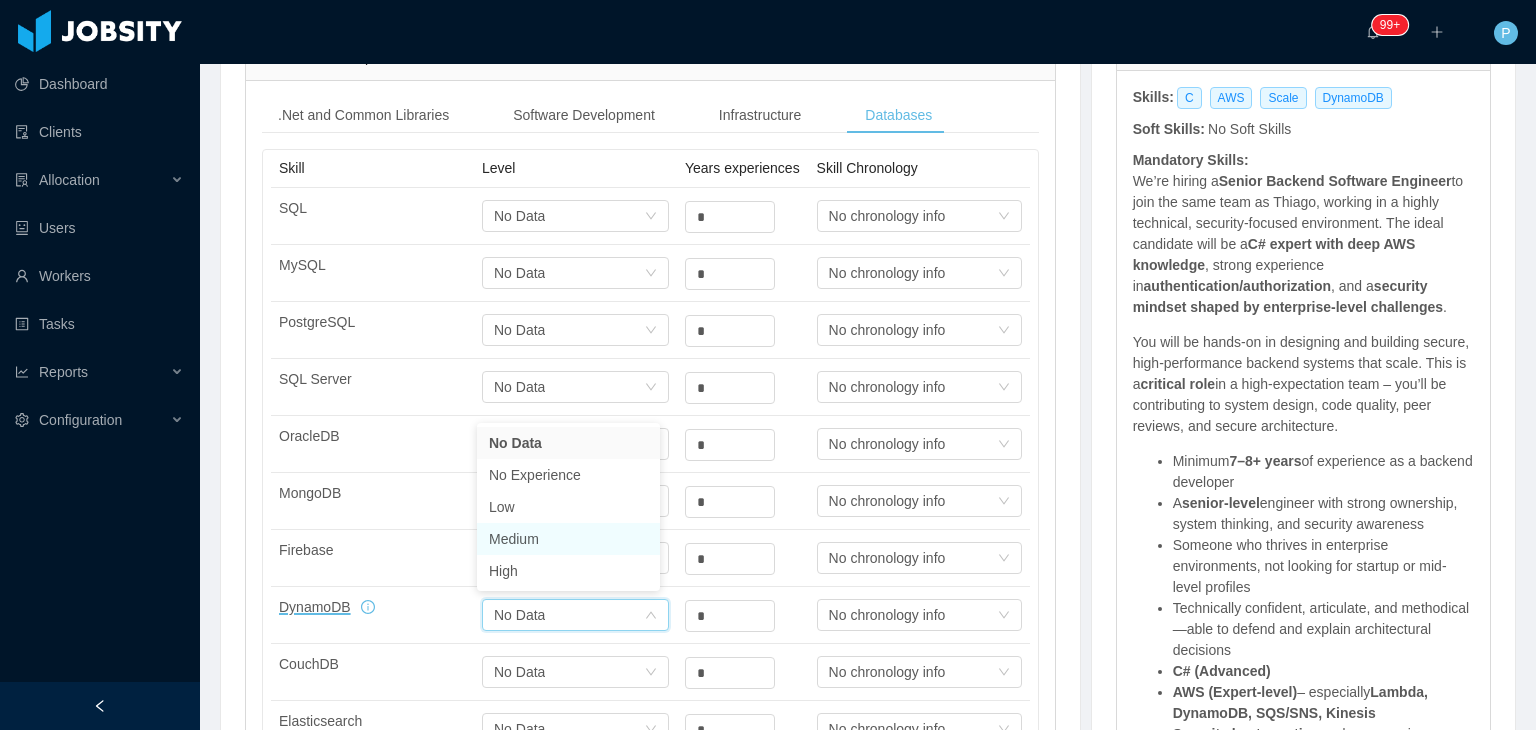 click on "Medium" at bounding box center [568, 539] 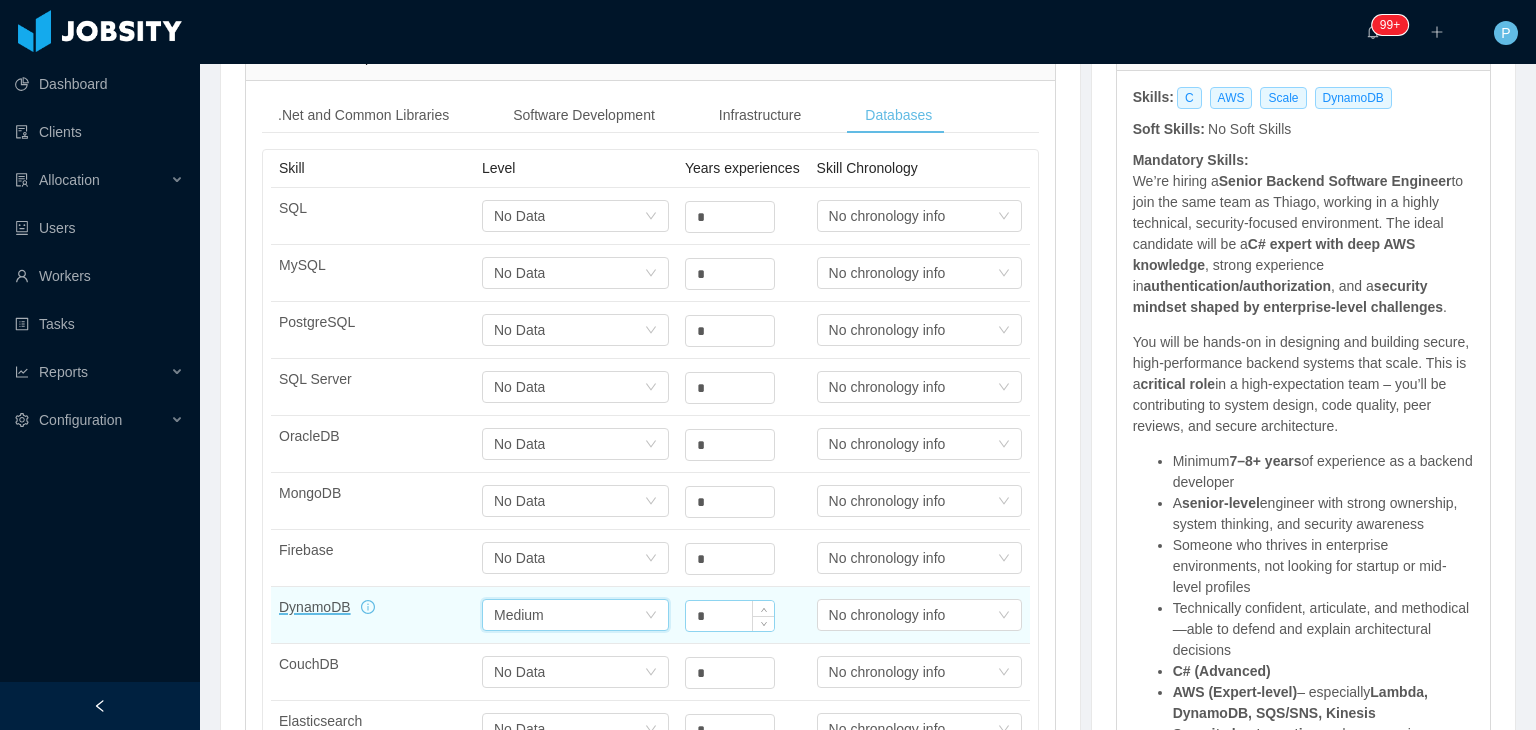 click on "*" at bounding box center (730, 217) 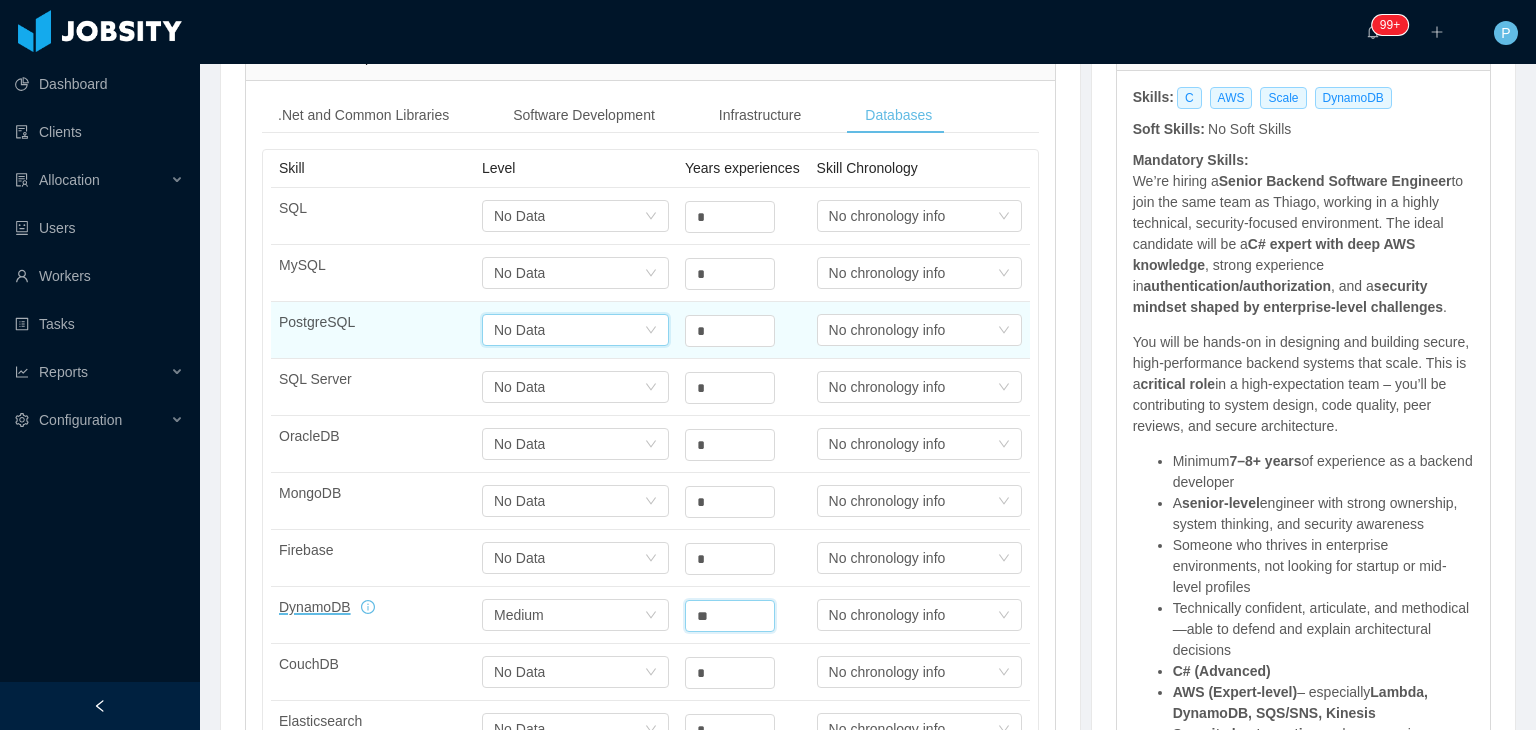 type on "*" 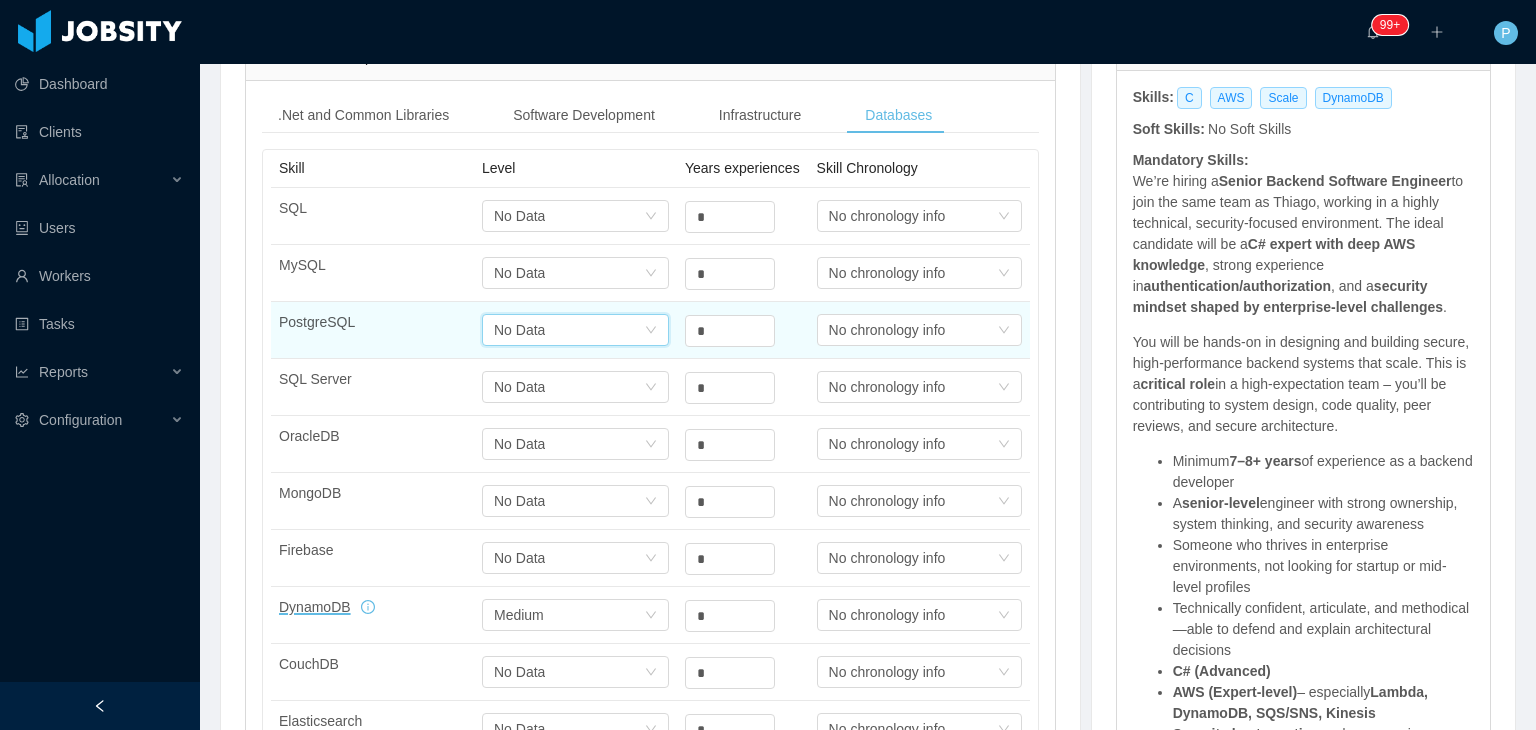 click on "No Data" at bounding box center (519, 330) 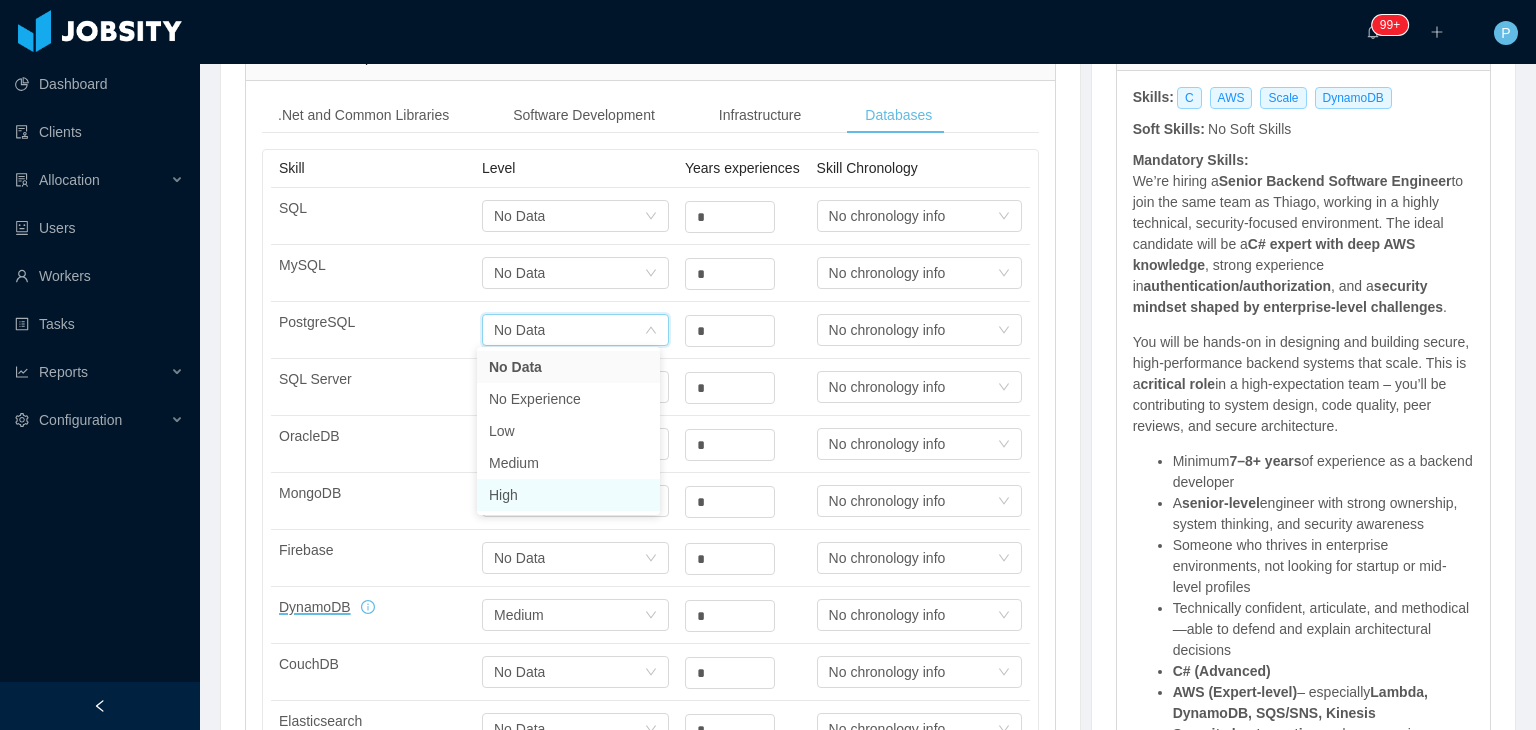 click on "High" at bounding box center (568, 495) 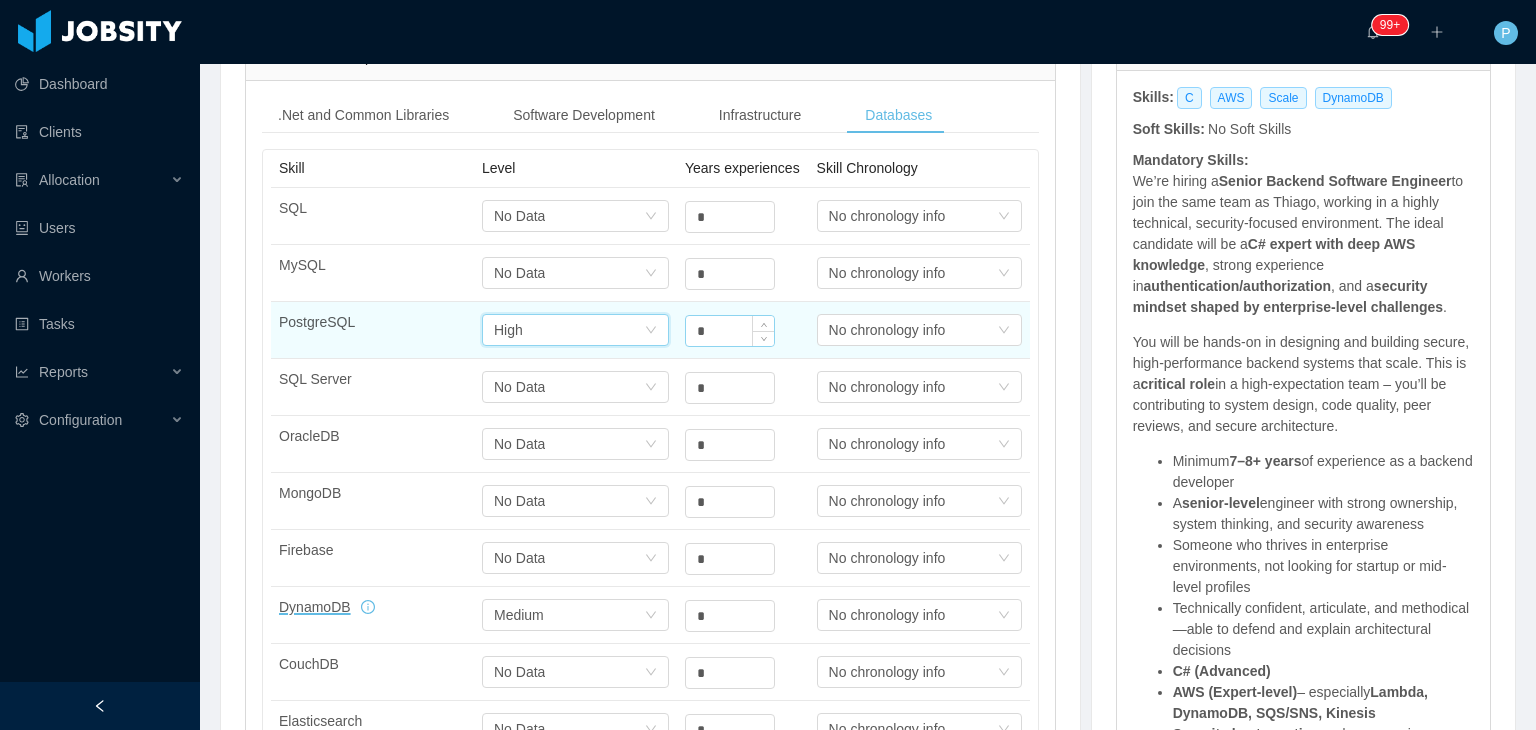 click on "*" at bounding box center [730, 217] 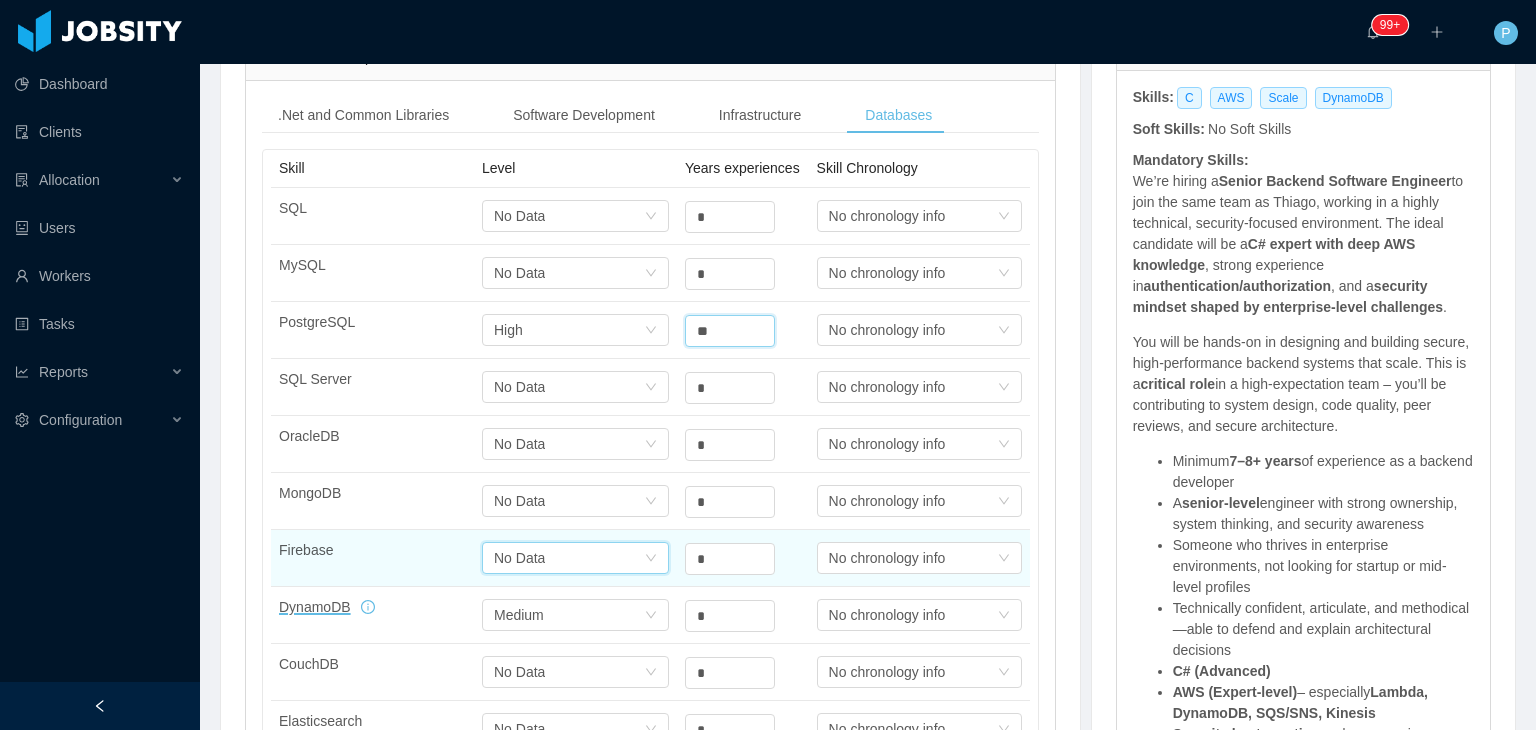 type on "*" 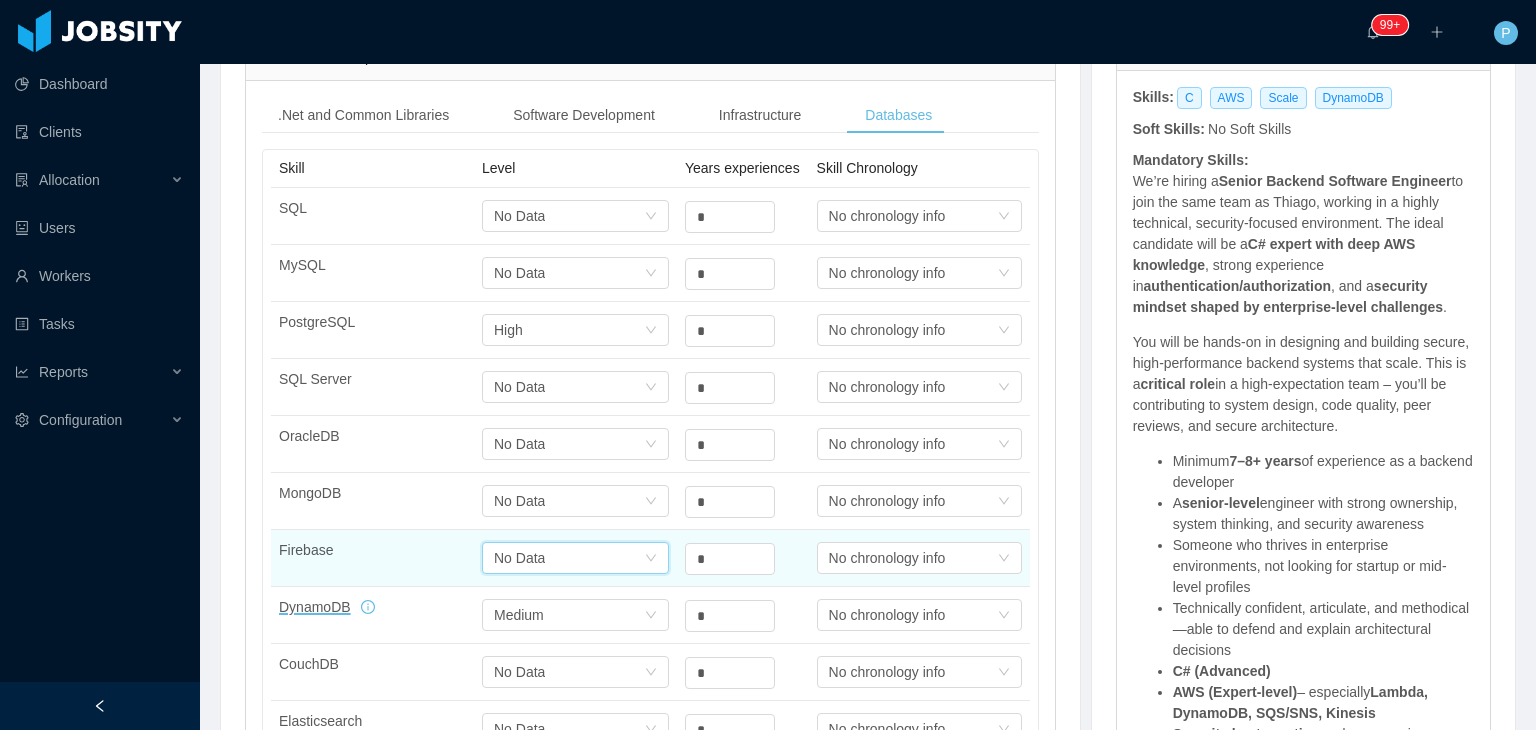 click on "Select one No Data" at bounding box center [569, 558] 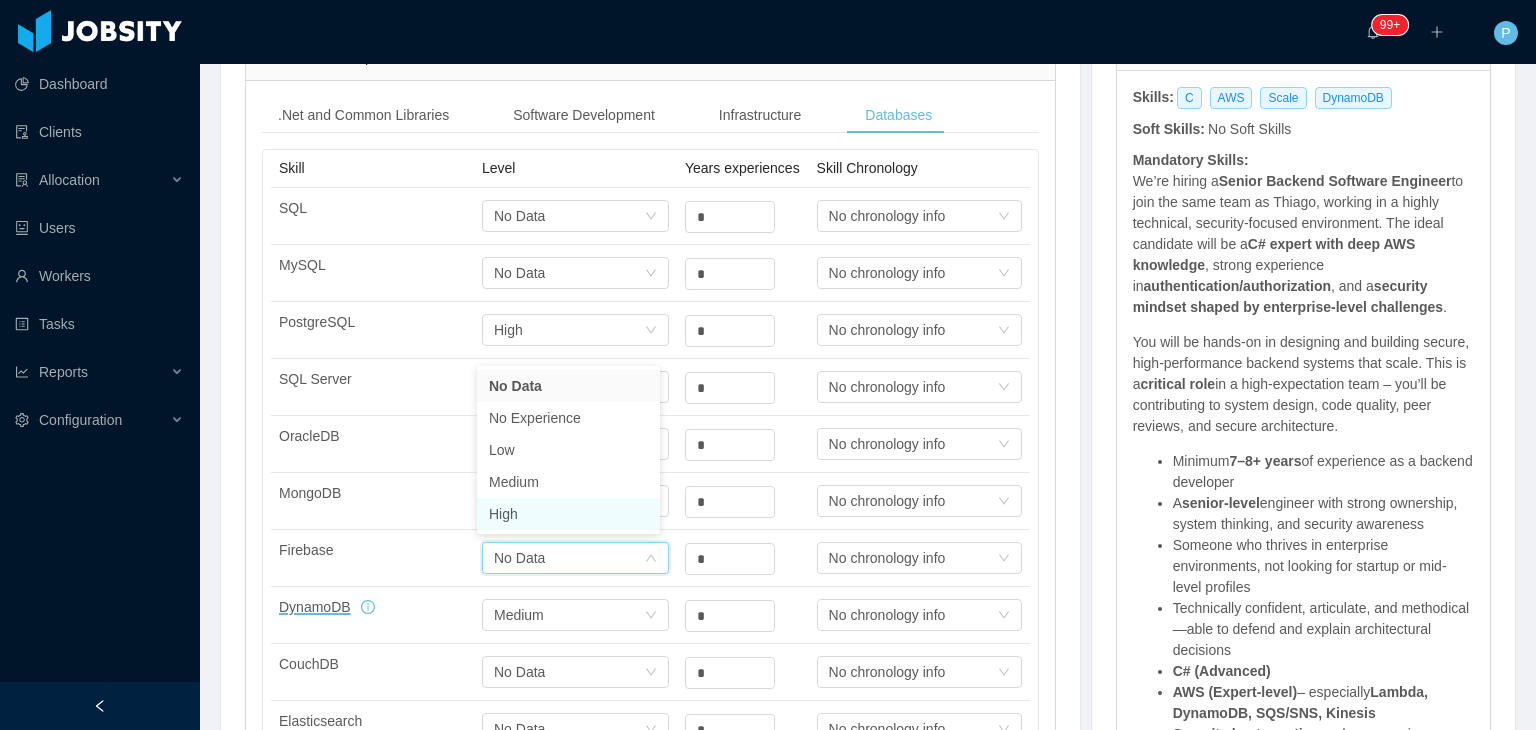 click on "High" at bounding box center [568, 514] 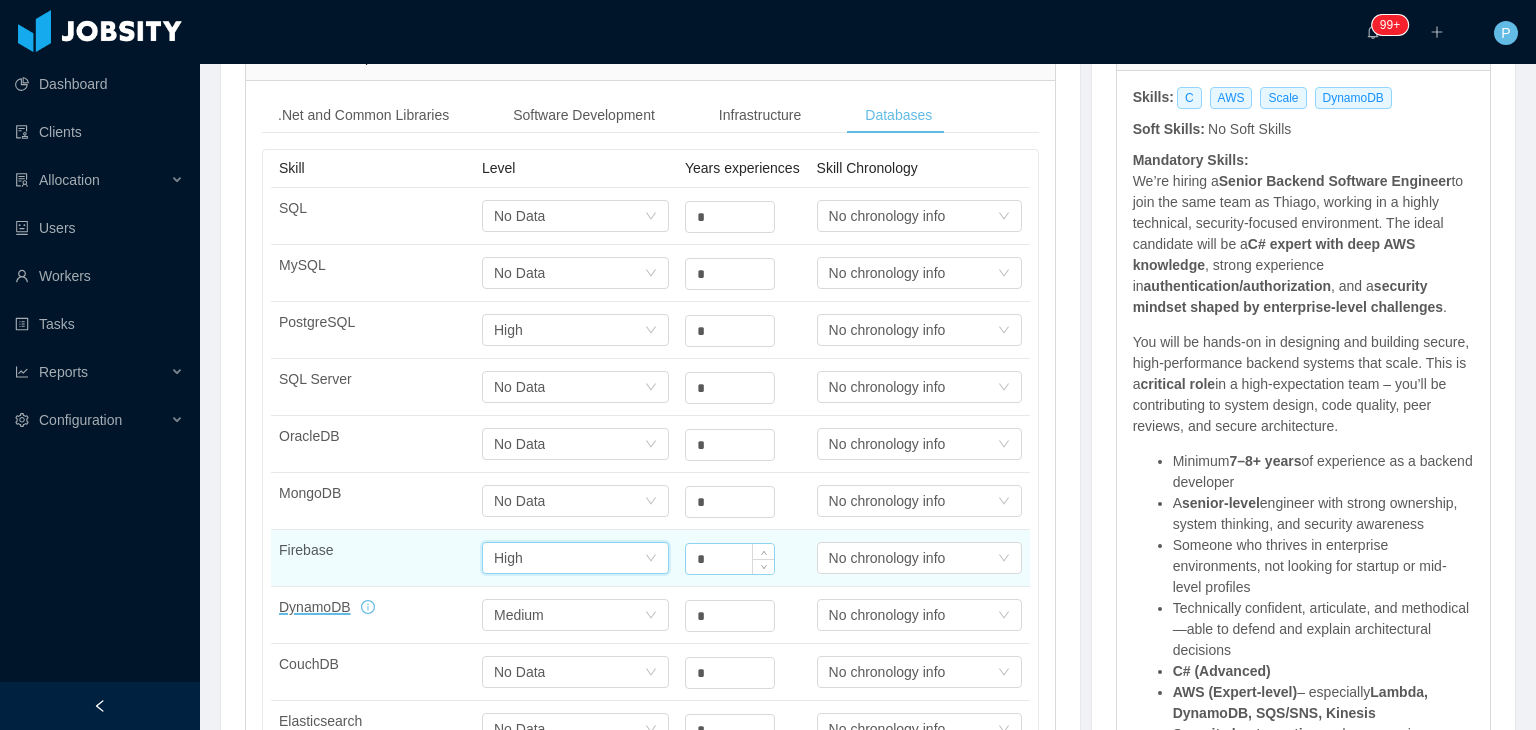click on "*" at bounding box center (730, 217) 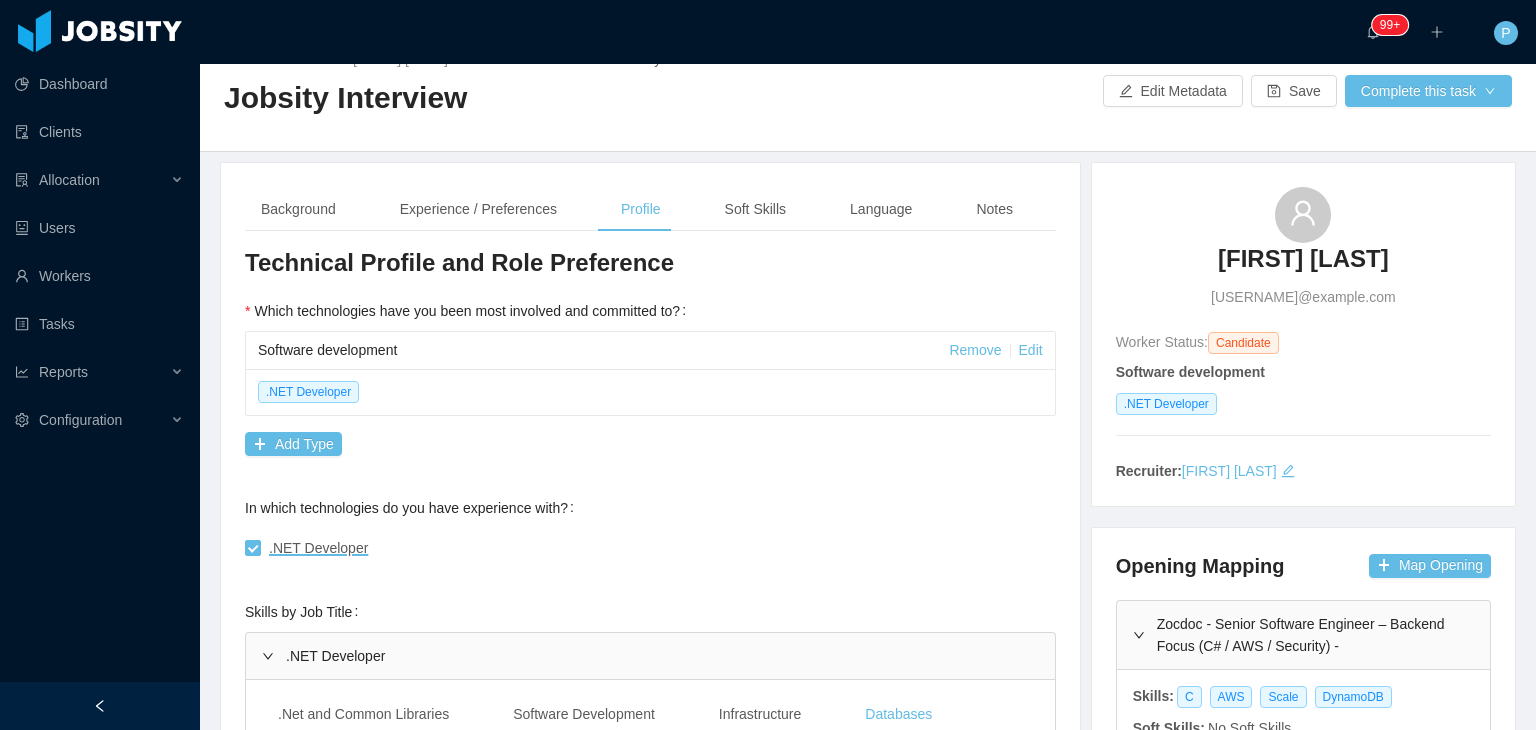 scroll, scrollTop: 0, scrollLeft: 0, axis: both 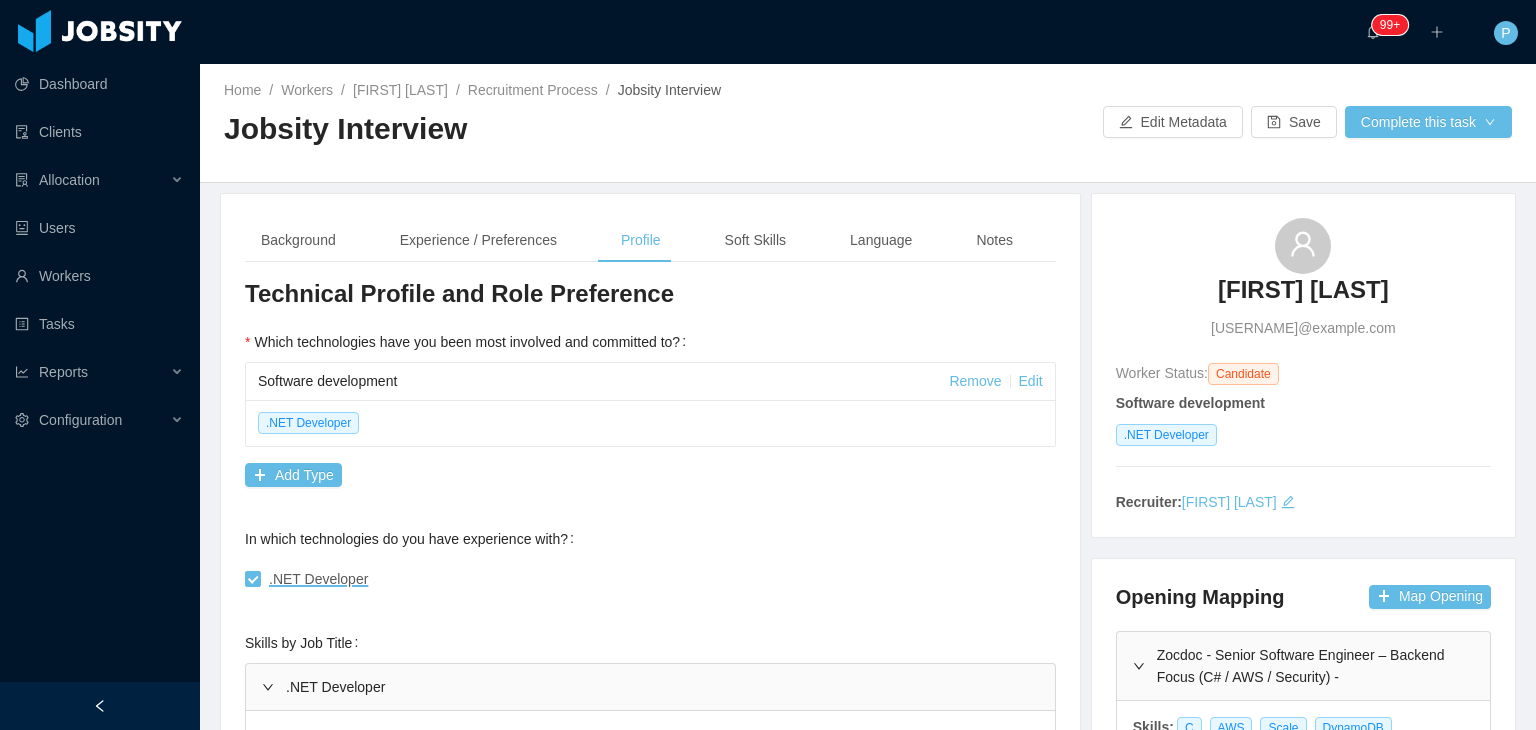 type on "*" 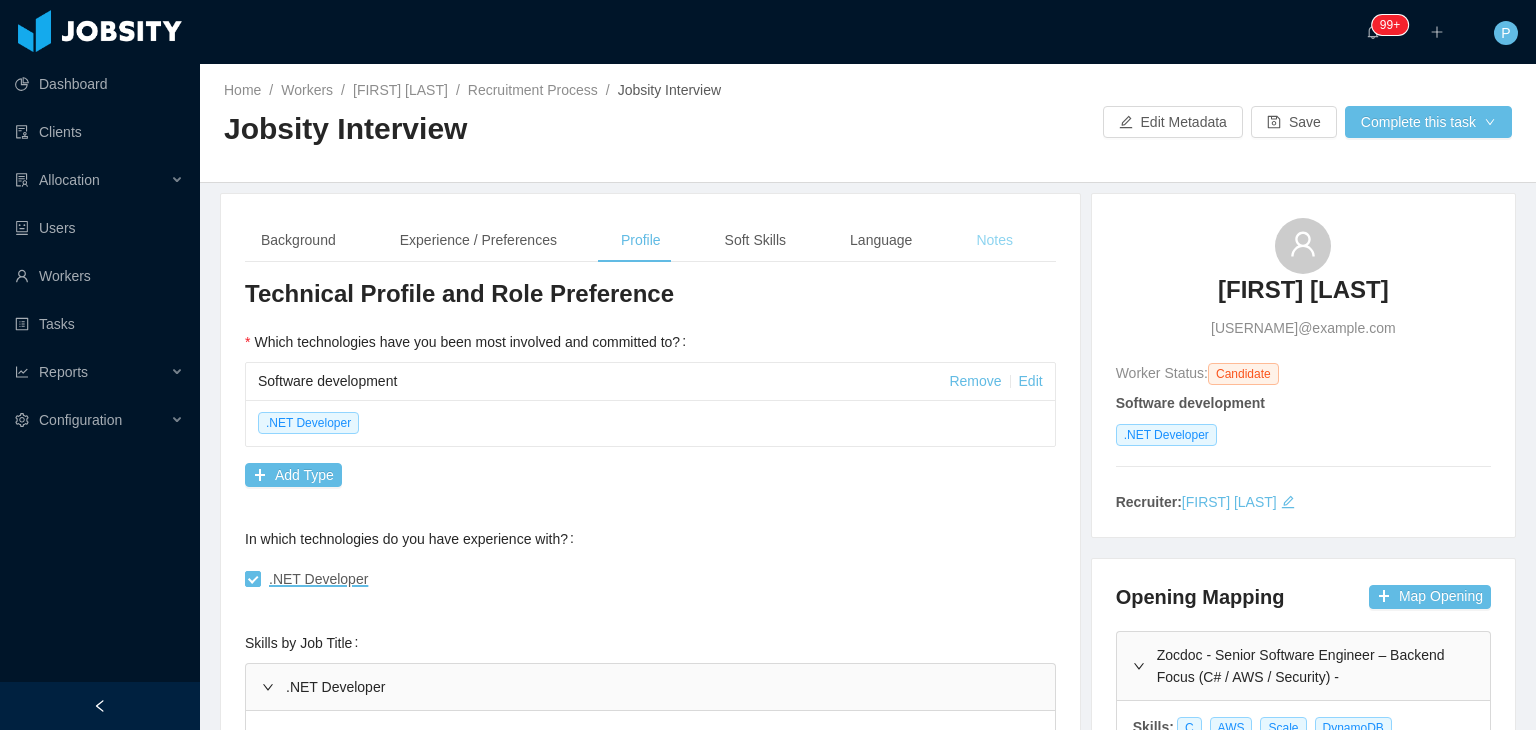 click on "Notes" at bounding box center [994, 240] 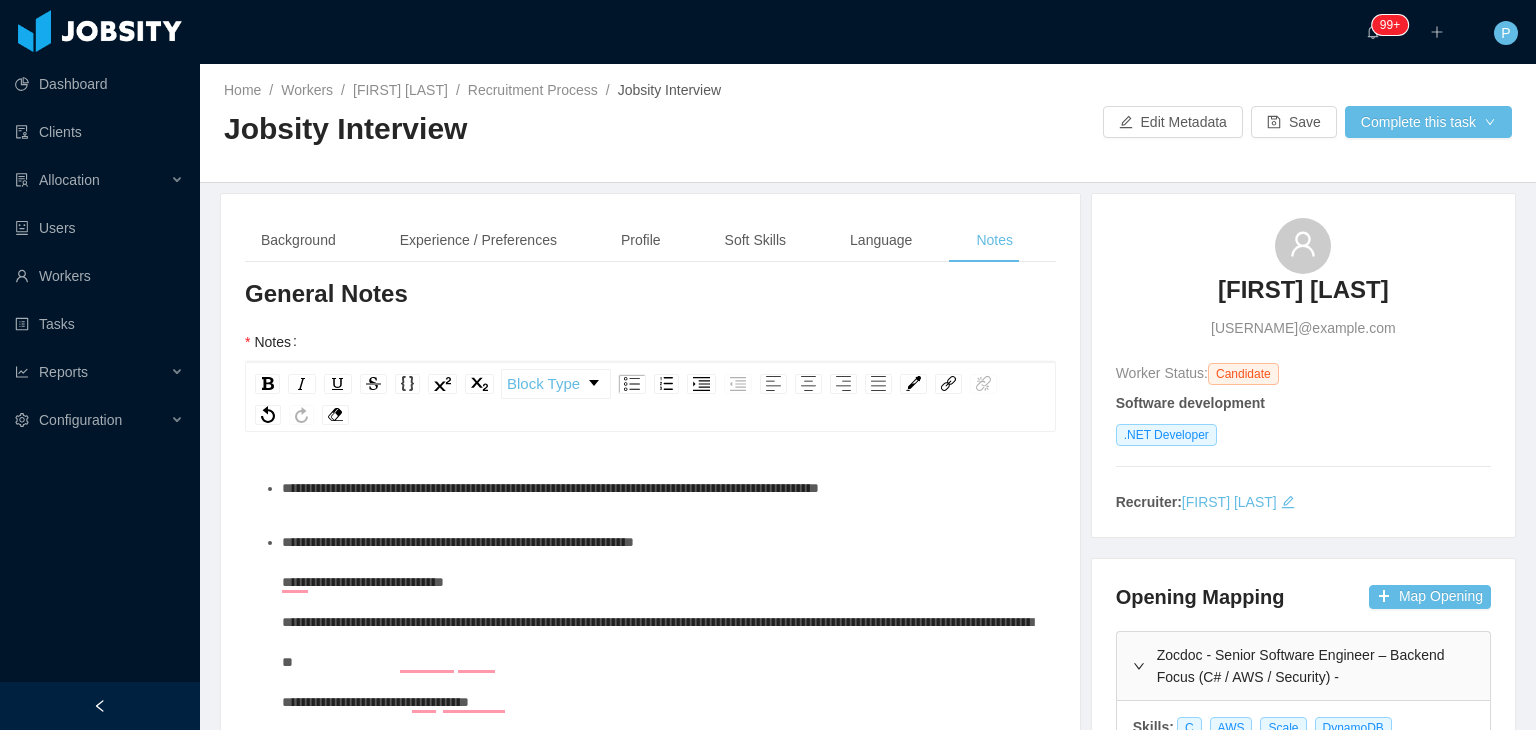 click on "**********" at bounding box center (661, 642) 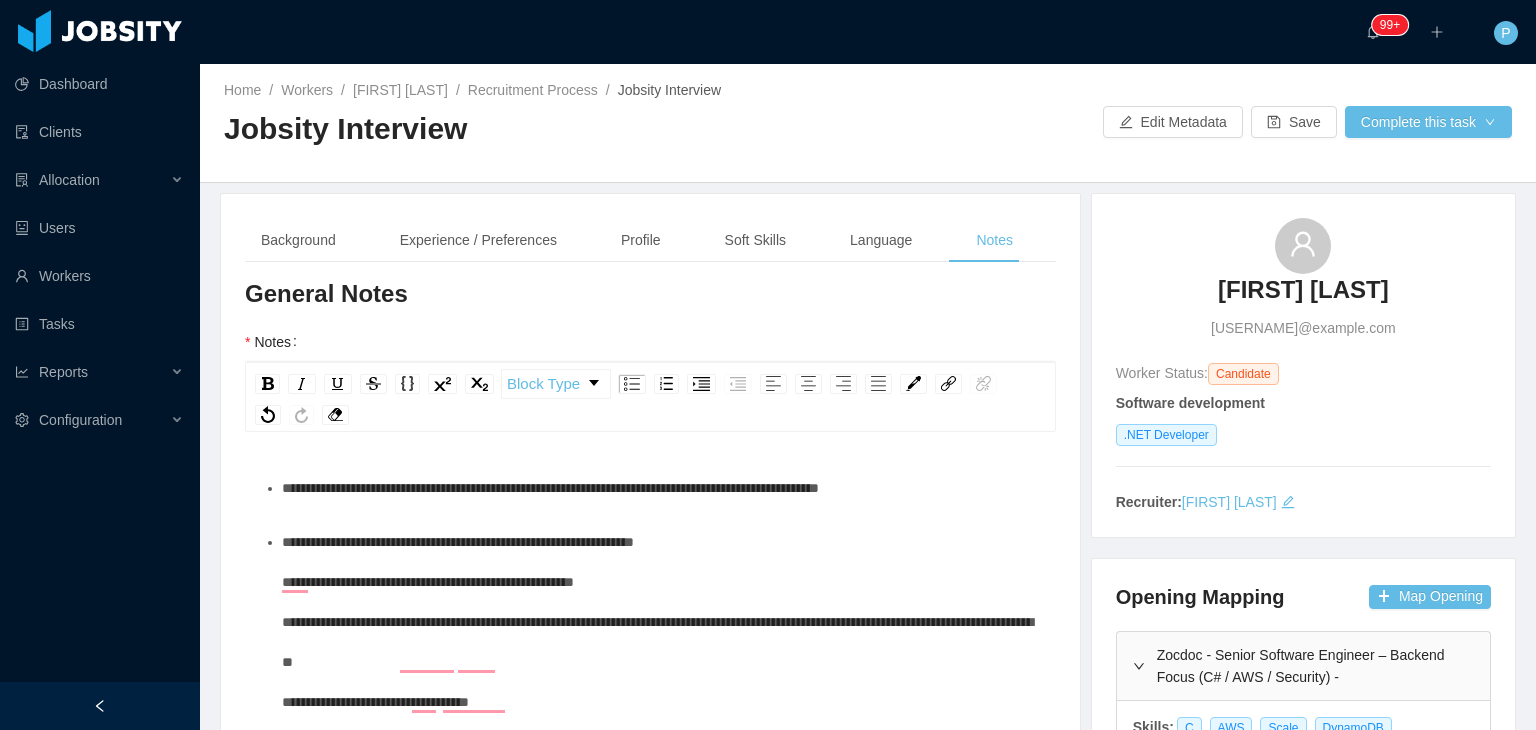 scroll, scrollTop: 140, scrollLeft: 0, axis: vertical 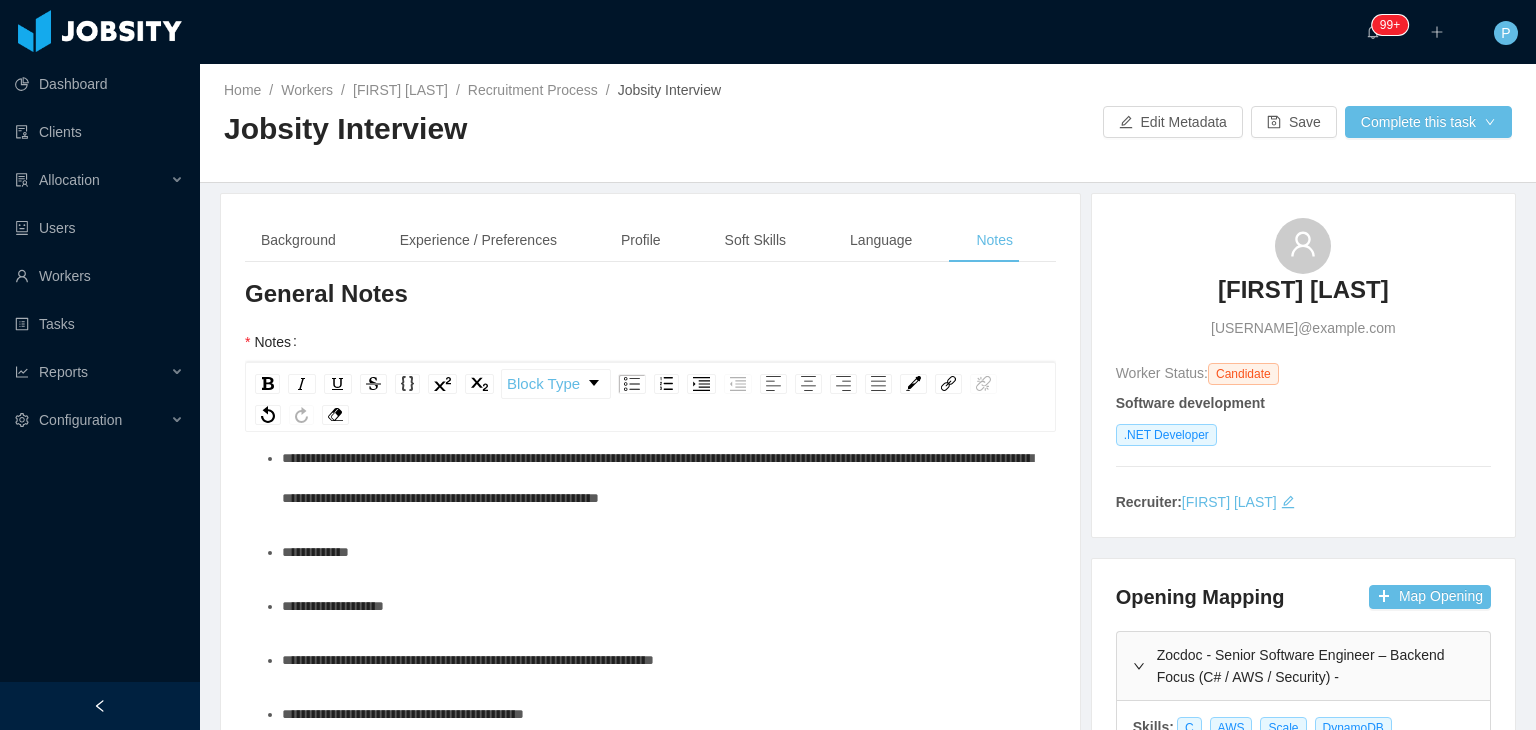 click on "**********" at bounding box center [661, 552] 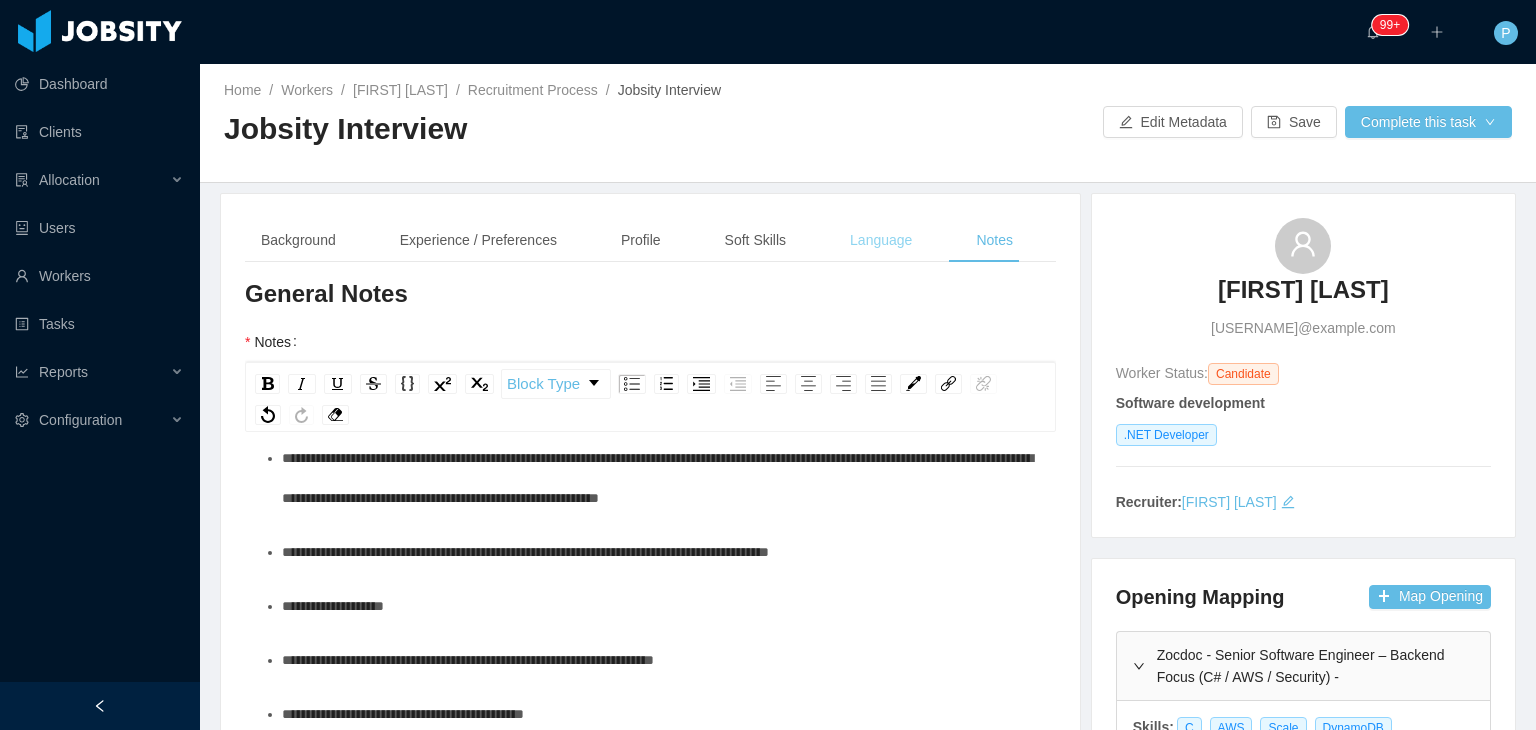 click on "Language" at bounding box center [881, 240] 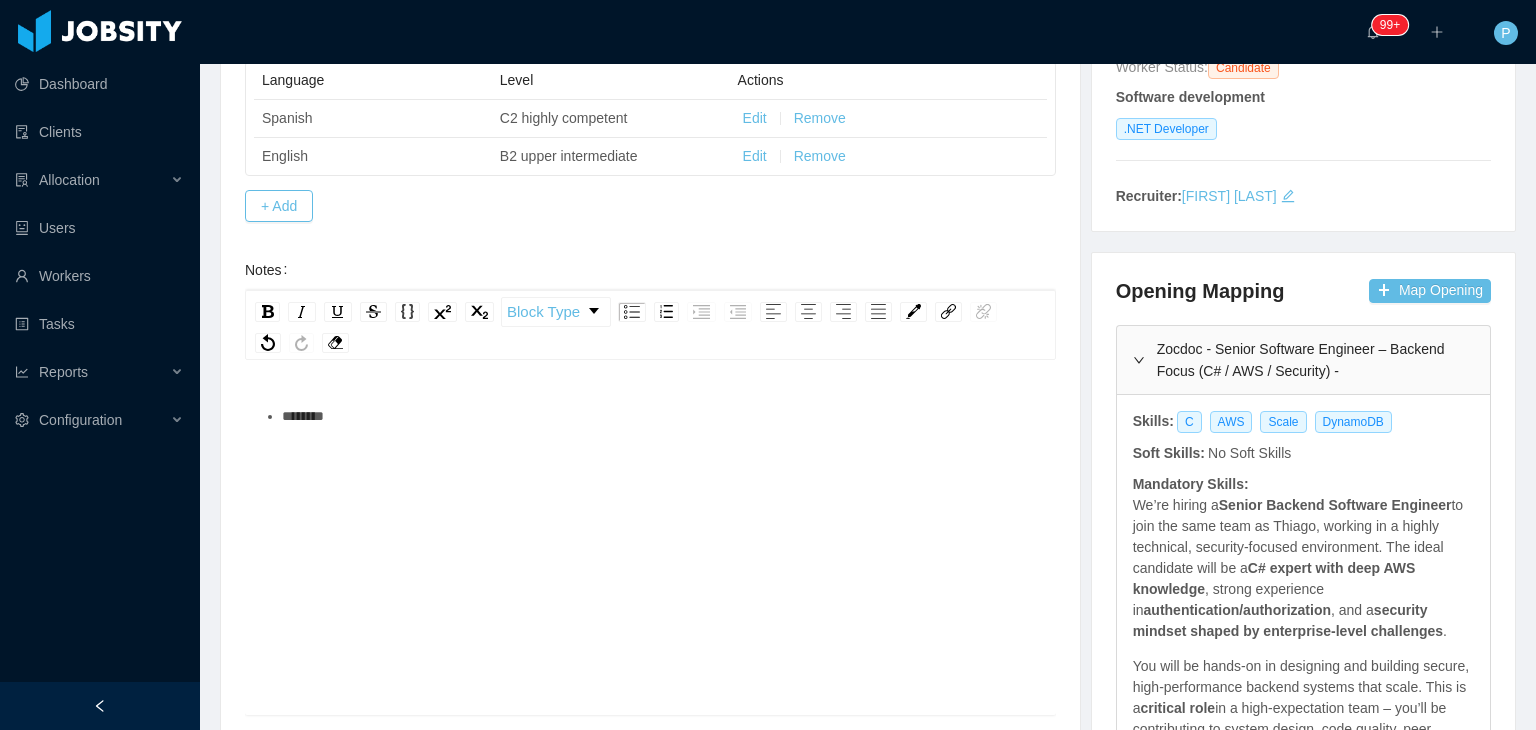 scroll, scrollTop: 375, scrollLeft: 0, axis: vertical 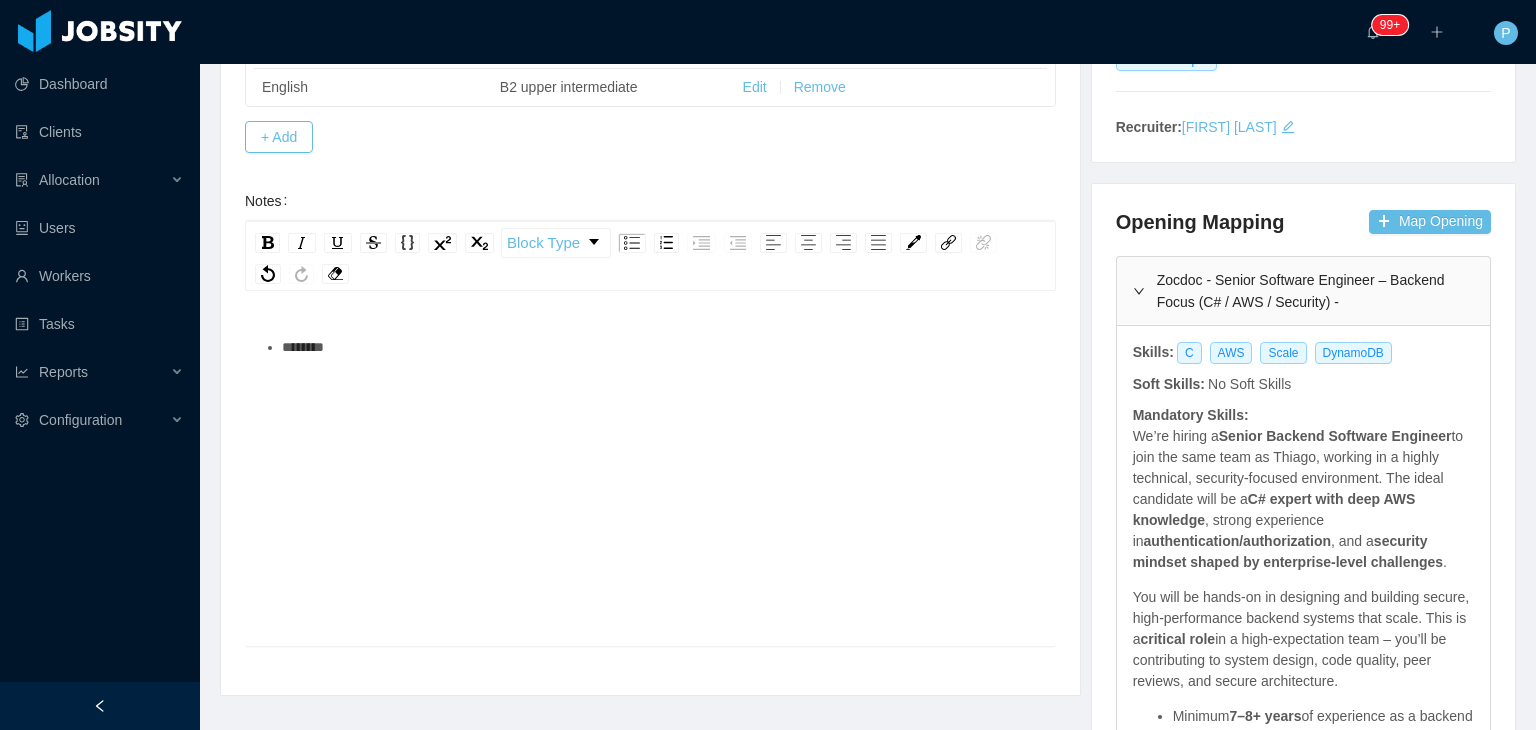 click on "********" at bounding box center (661, 347) 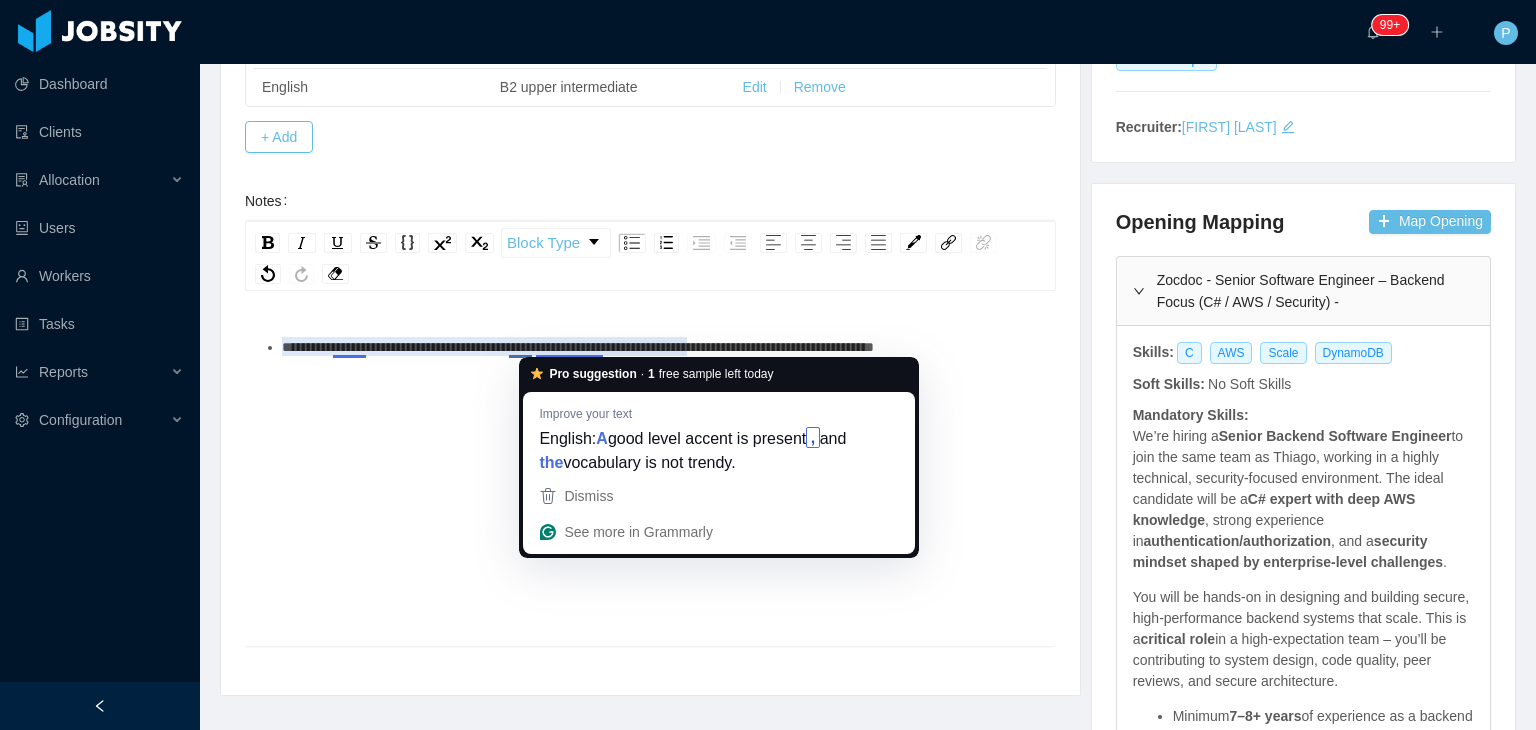 click on "**********" at bounding box center (578, 347) 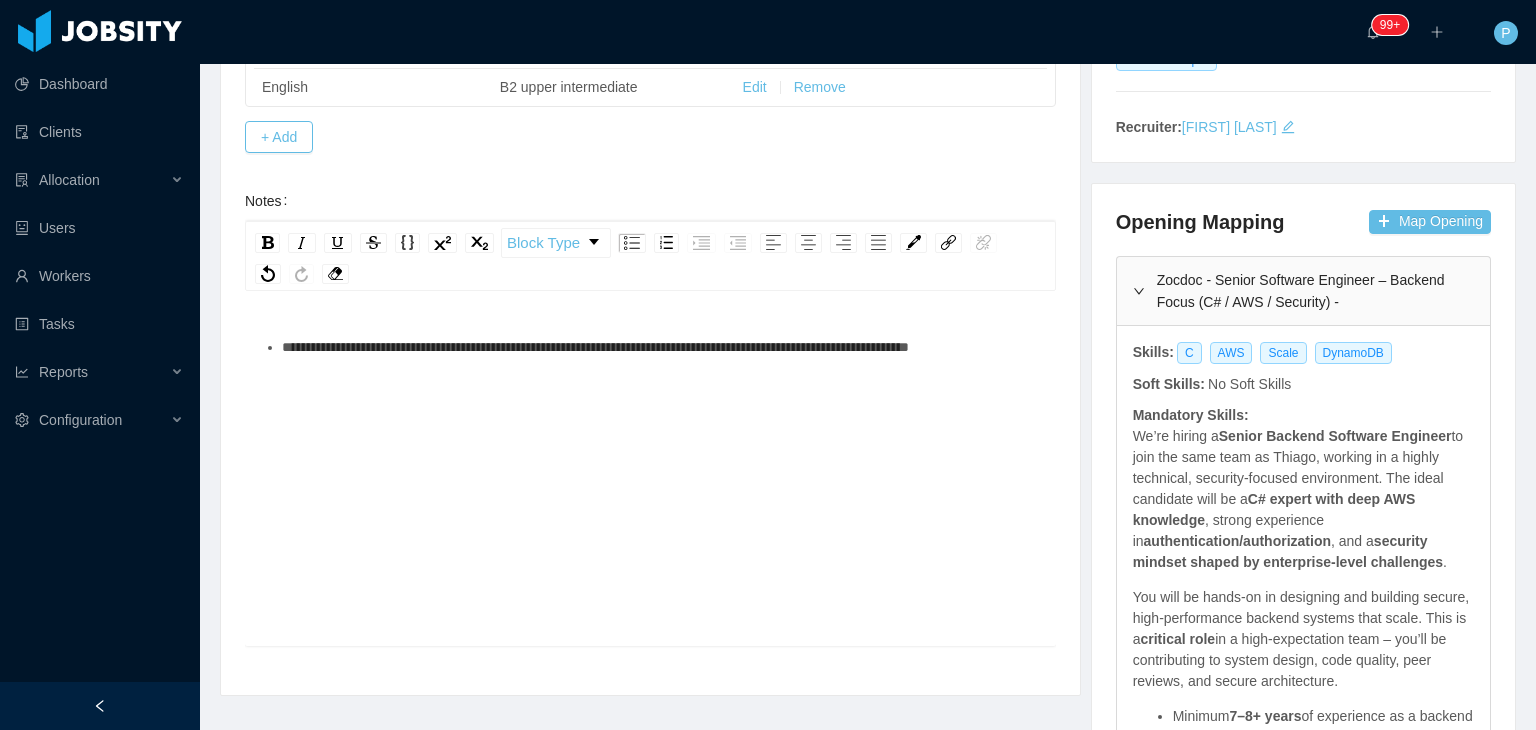 click on "**********" at bounding box center (661, 347) 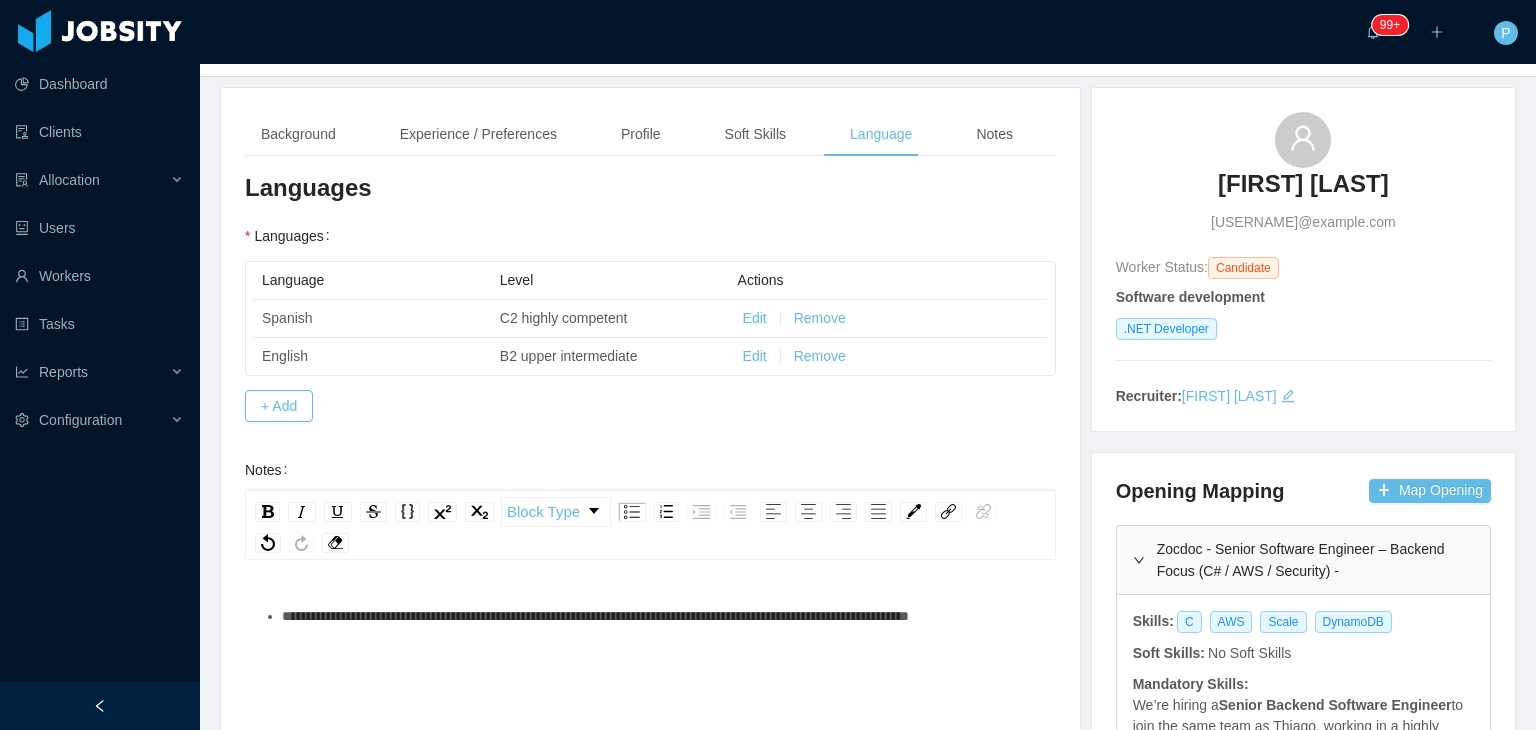 scroll, scrollTop: 0, scrollLeft: 0, axis: both 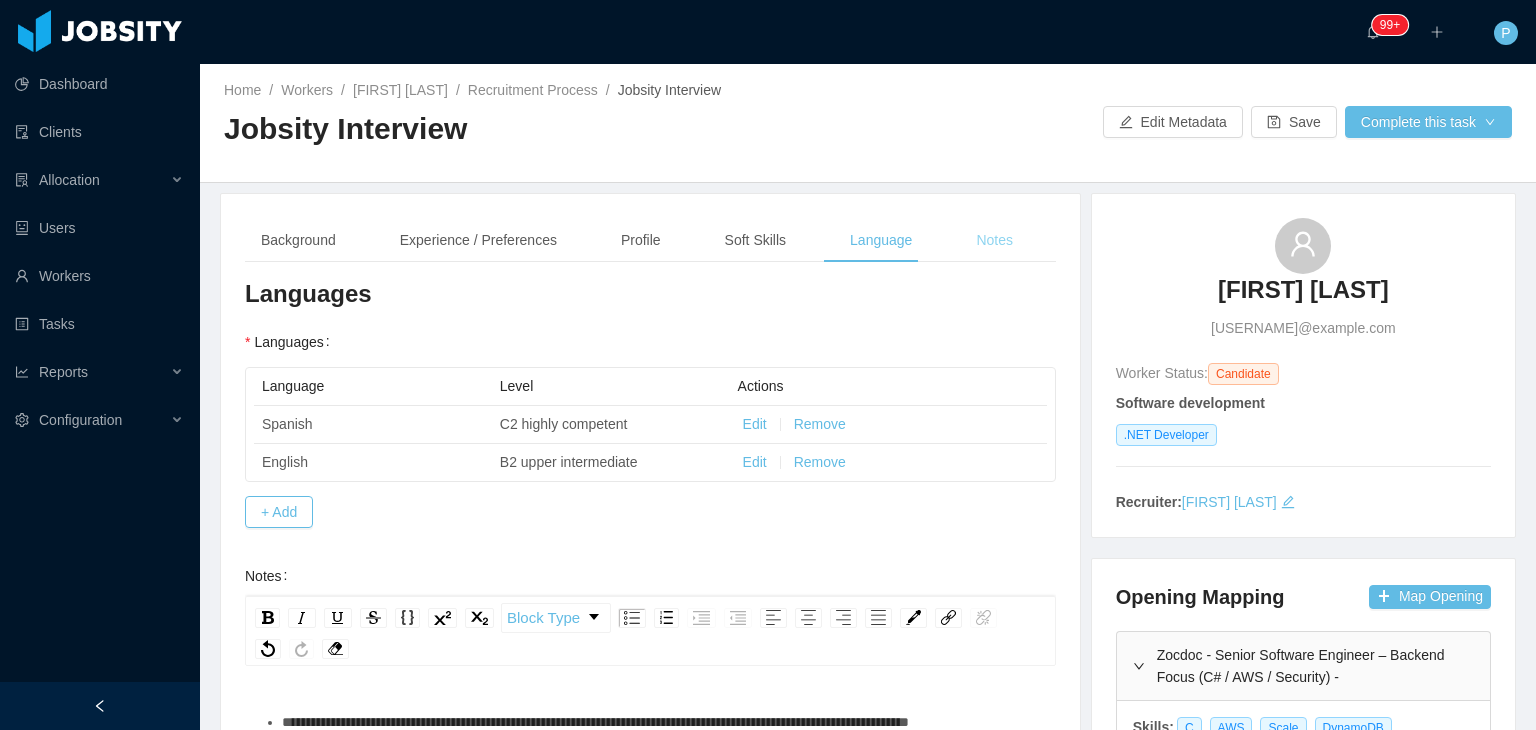 click on "Notes" at bounding box center (994, 240) 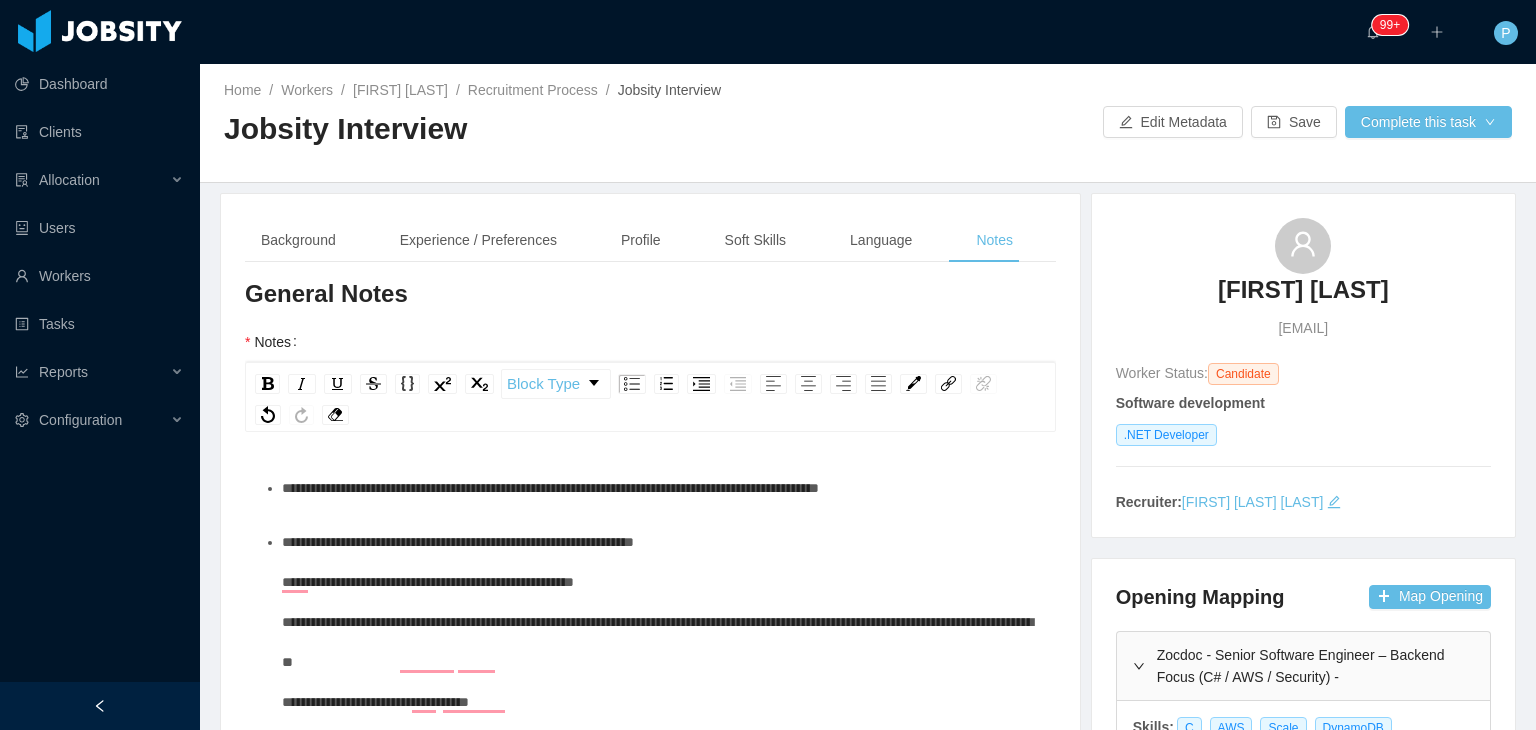 scroll, scrollTop: 0, scrollLeft: 0, axis: both 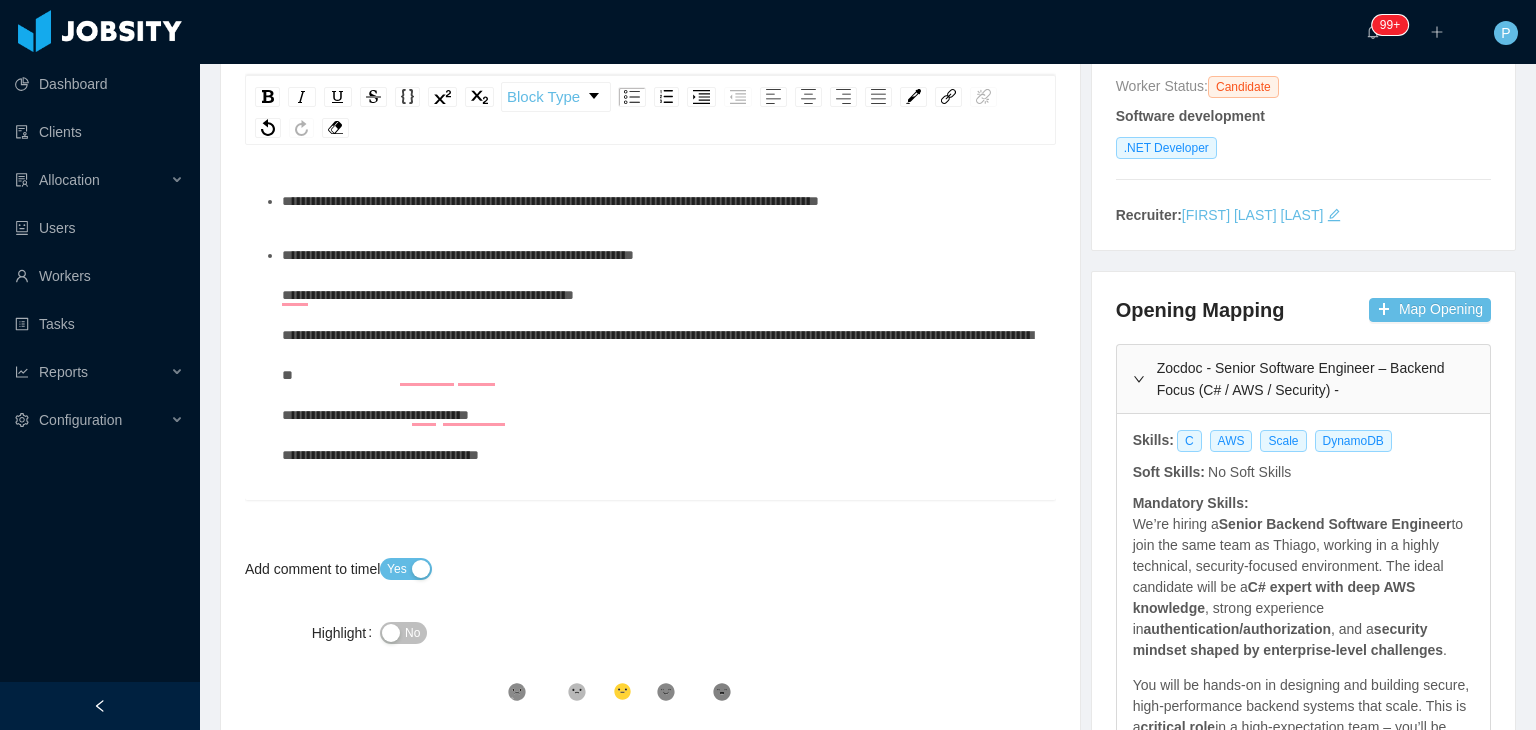 click on "**********" at bounding box center [661, 355] 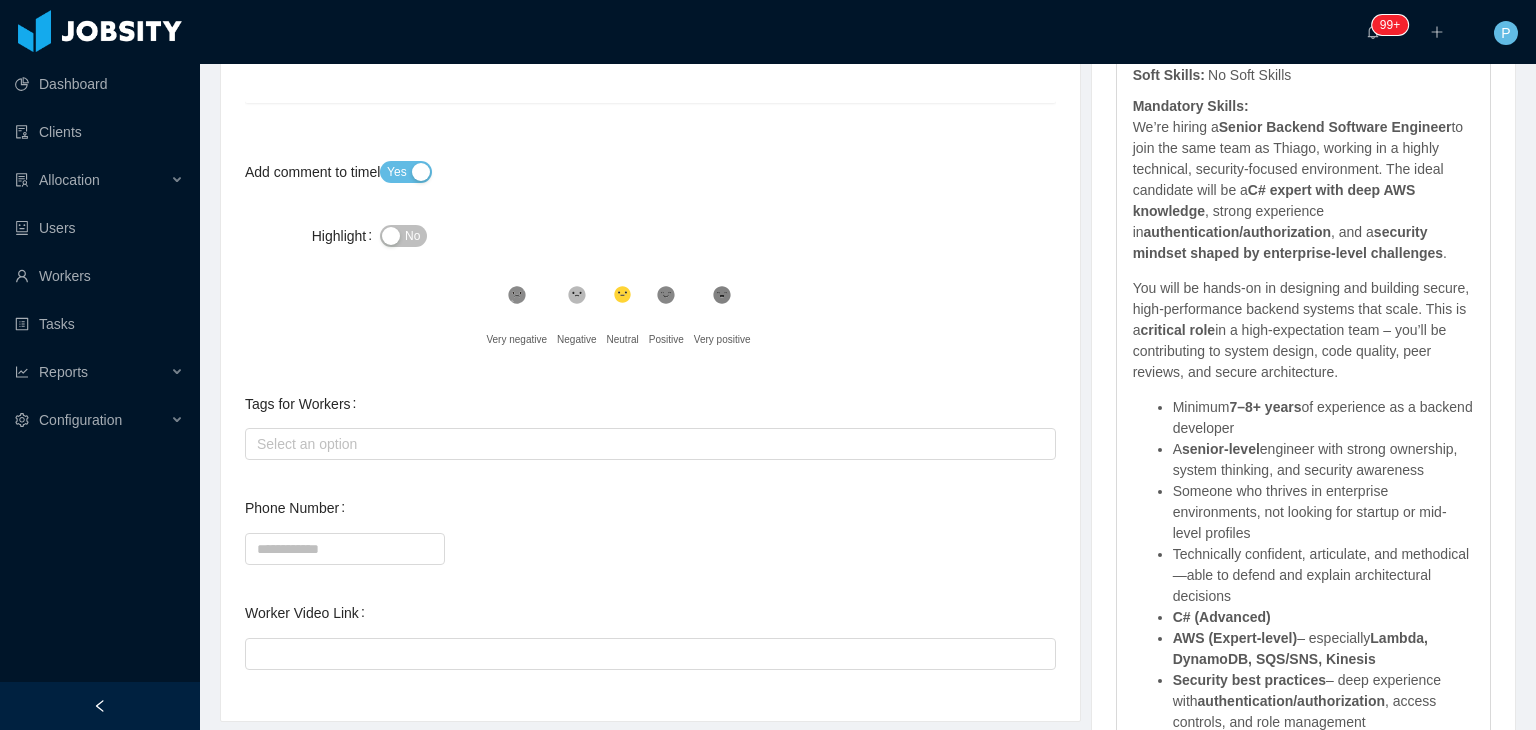 scroll, scrollTop: 0, scrollLeft: 0, axis: both 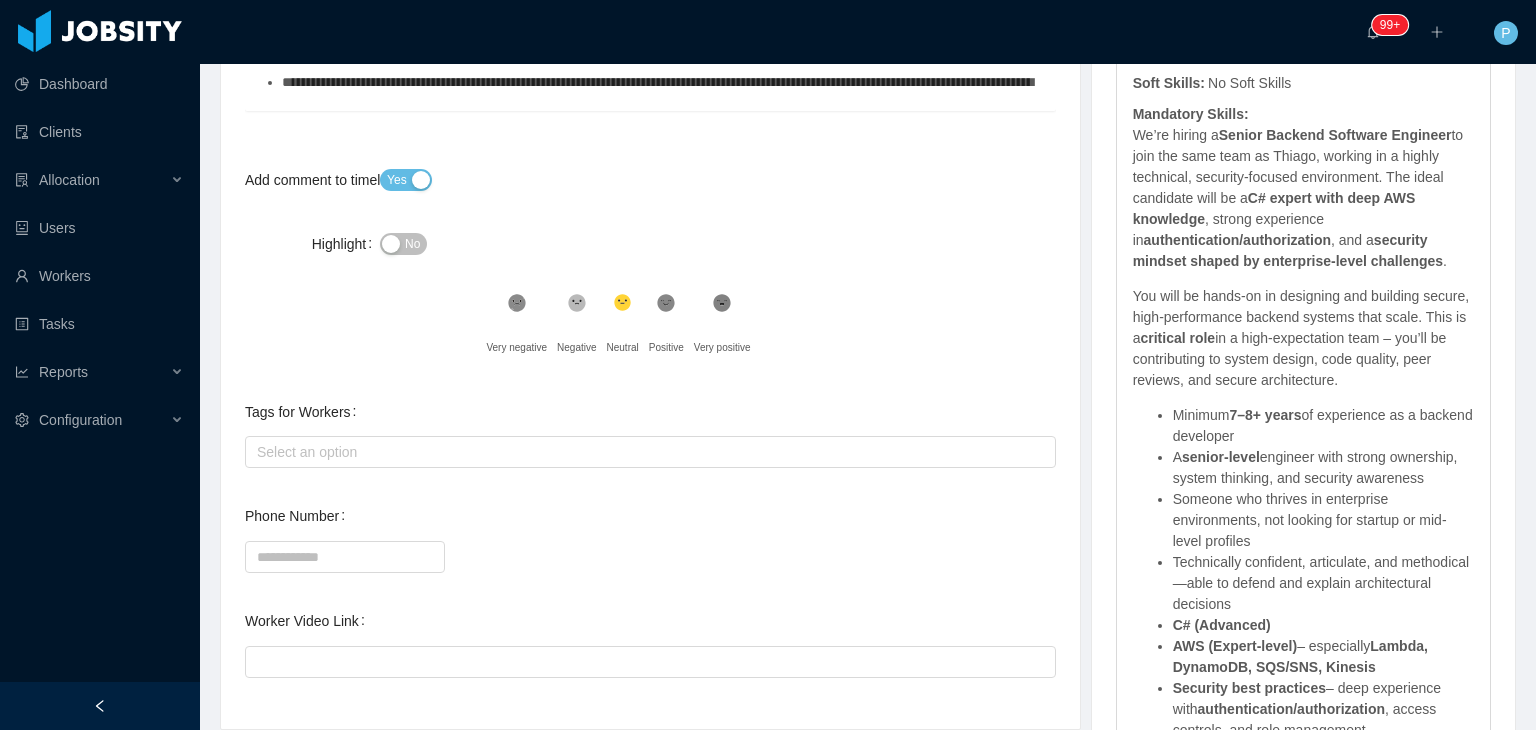 click on "No" at bounding box center (403, 244) 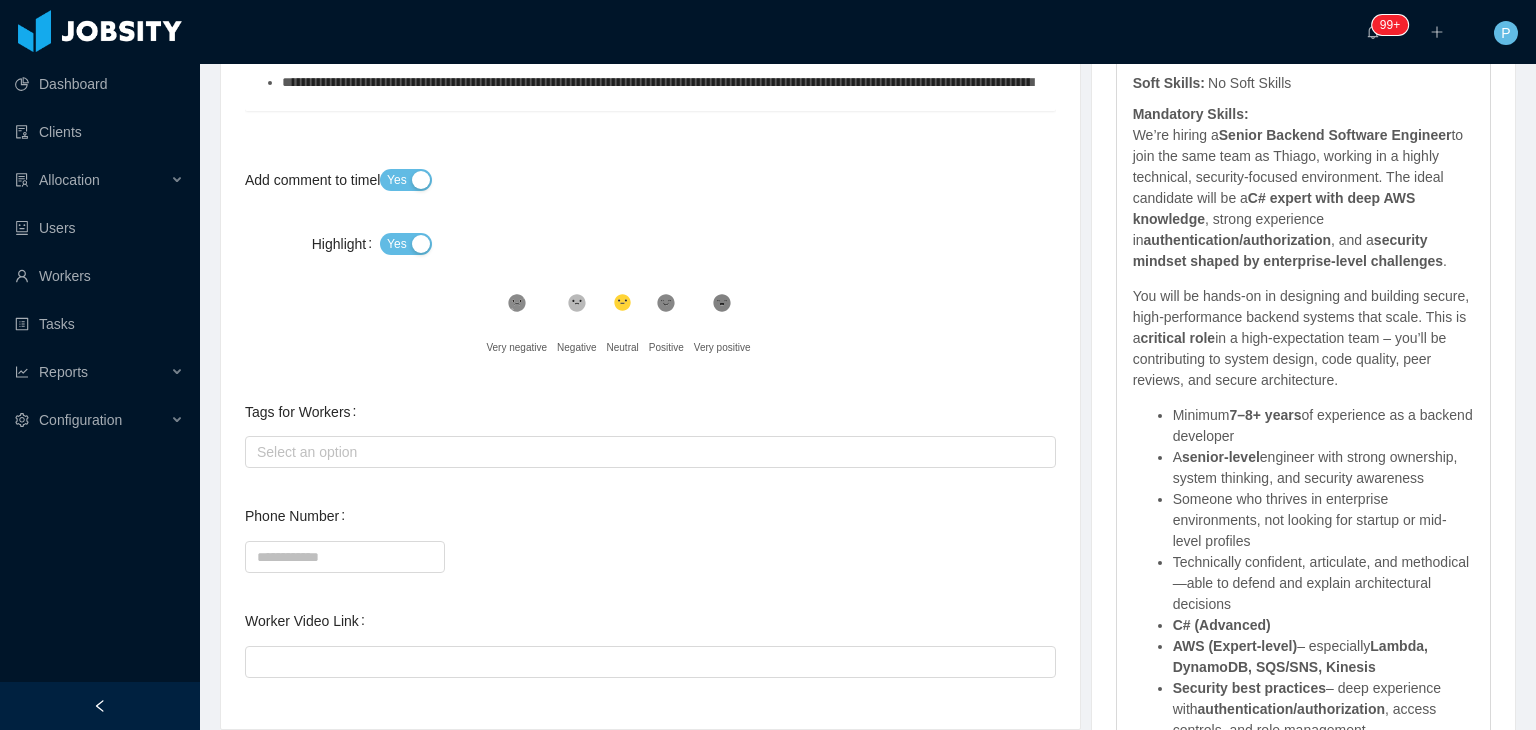 click 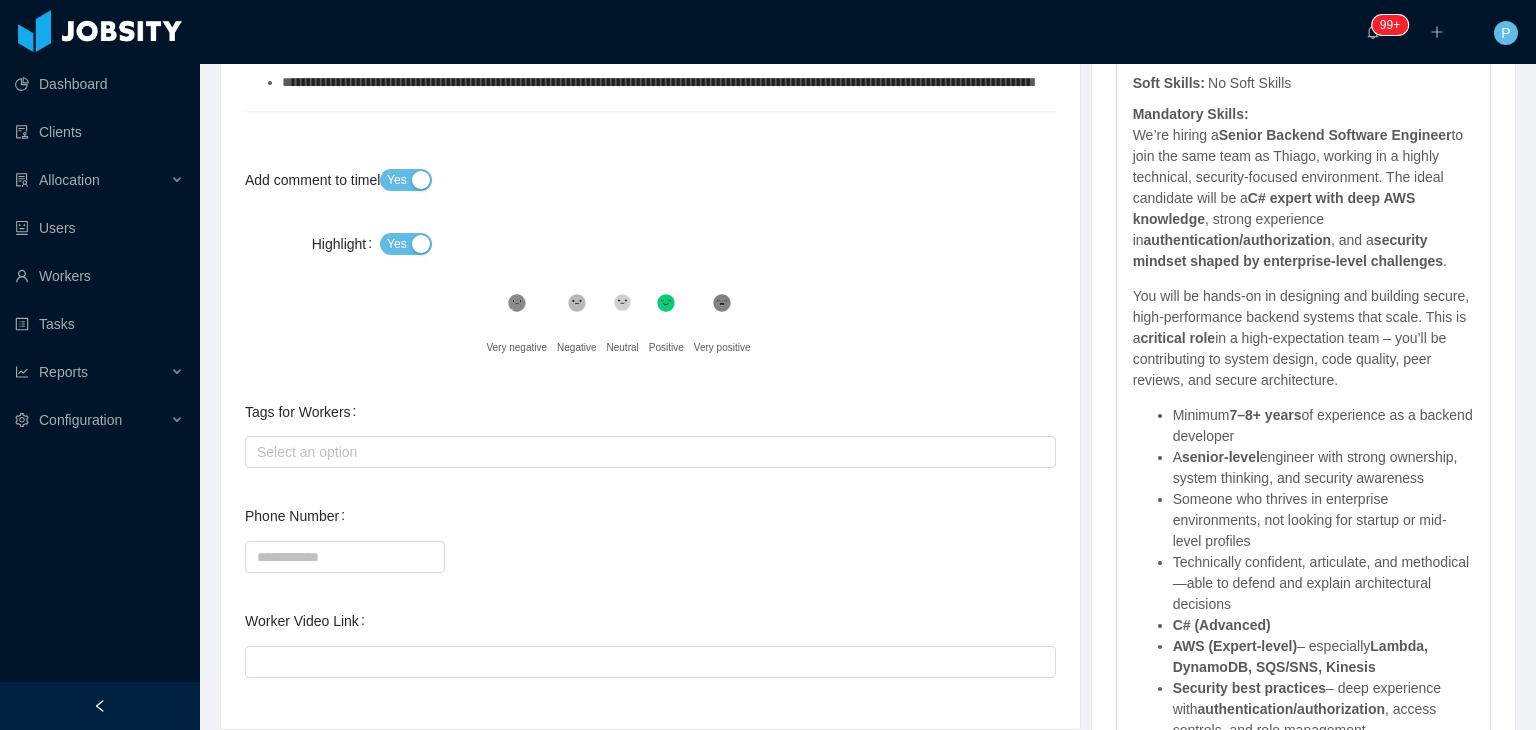 click on ".st0{fill:#8a8a8a}.st2{fill:#262626} Very negative .st1{fill:#262626} Negative .st2{fill:#262626} Neutral .st1{fill:#25231e} Positive .st1{fill:#222} Very positive" at bounding box center [886, 328] 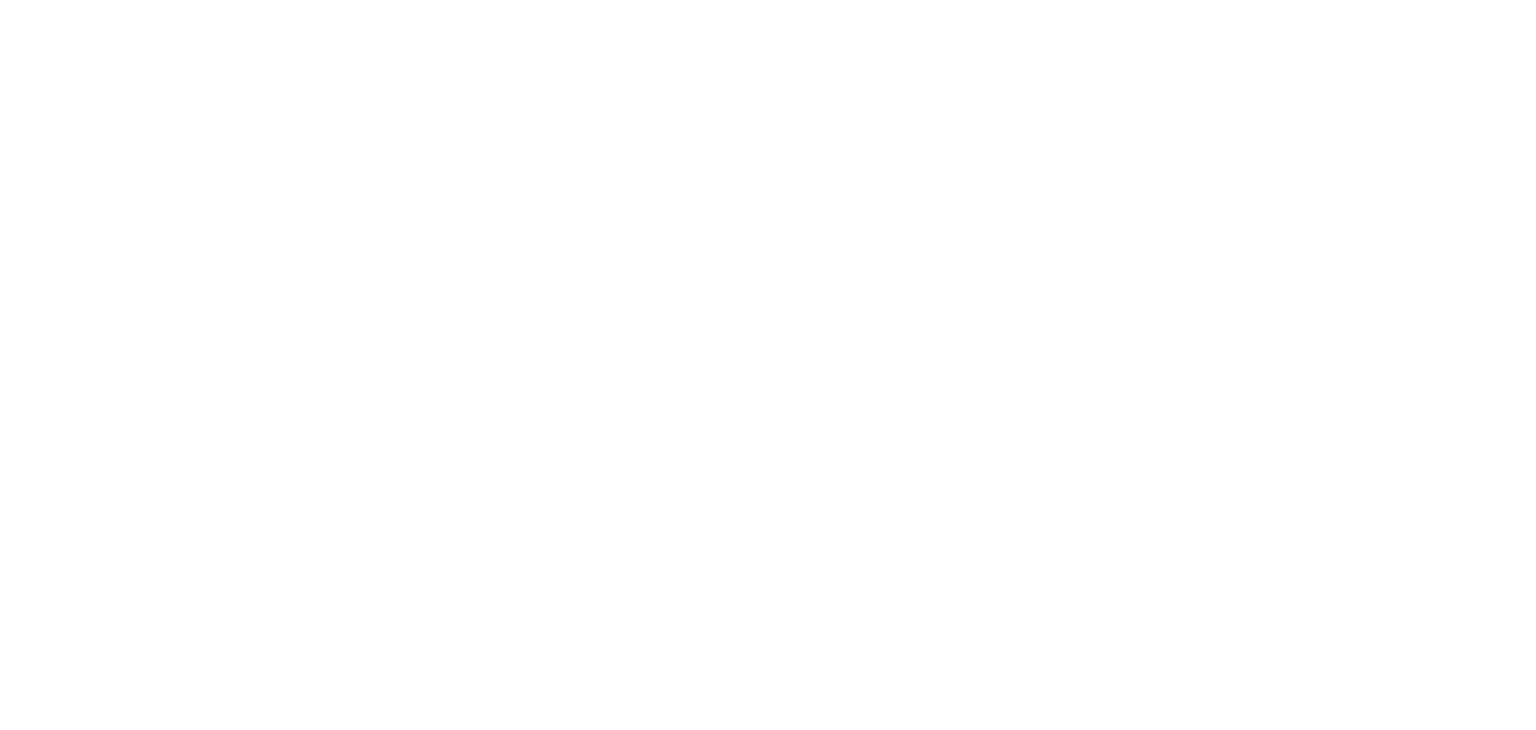 scroll, scrollTop: 0, scrollLeft: 0, axis: both 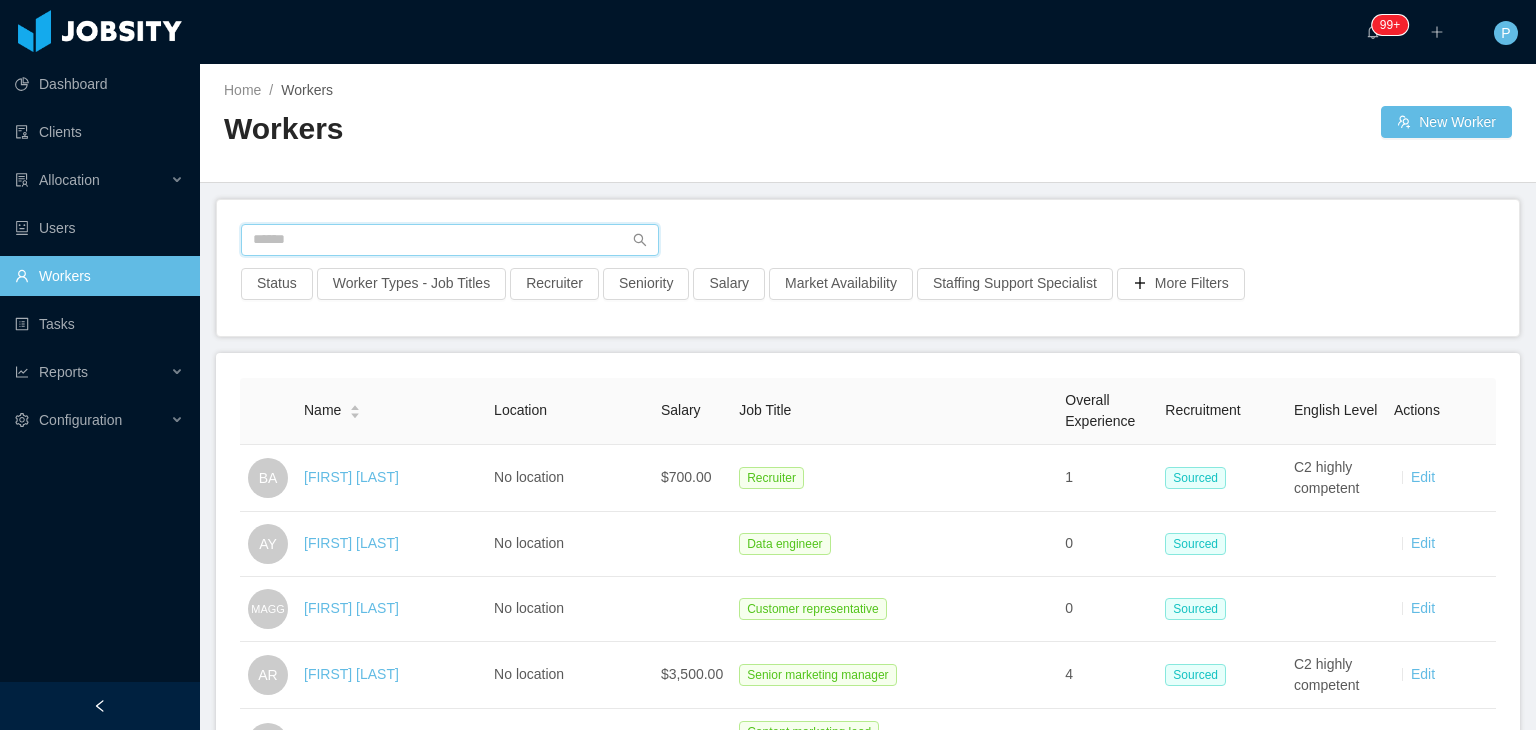 click at bounding box center [450, 240] 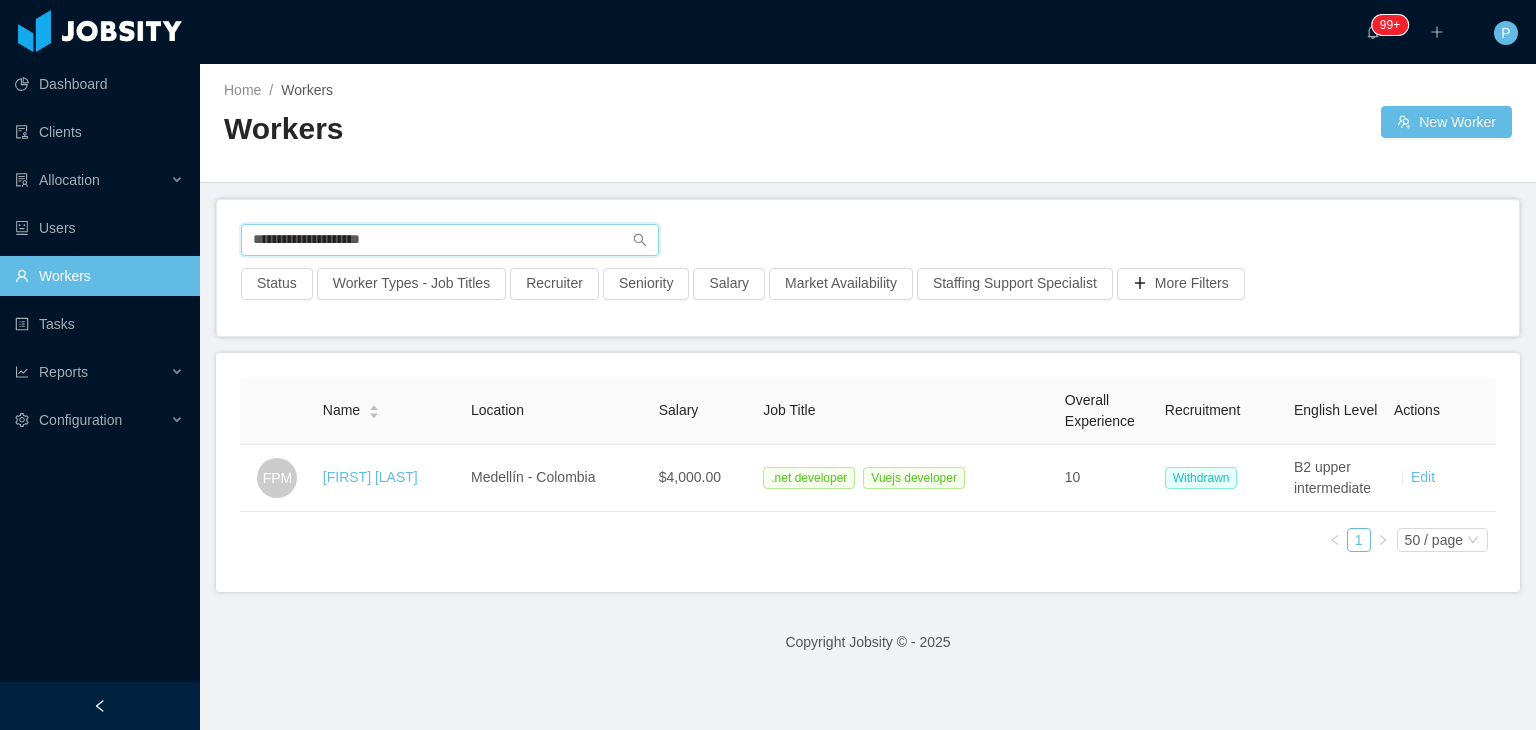 type on "**********" 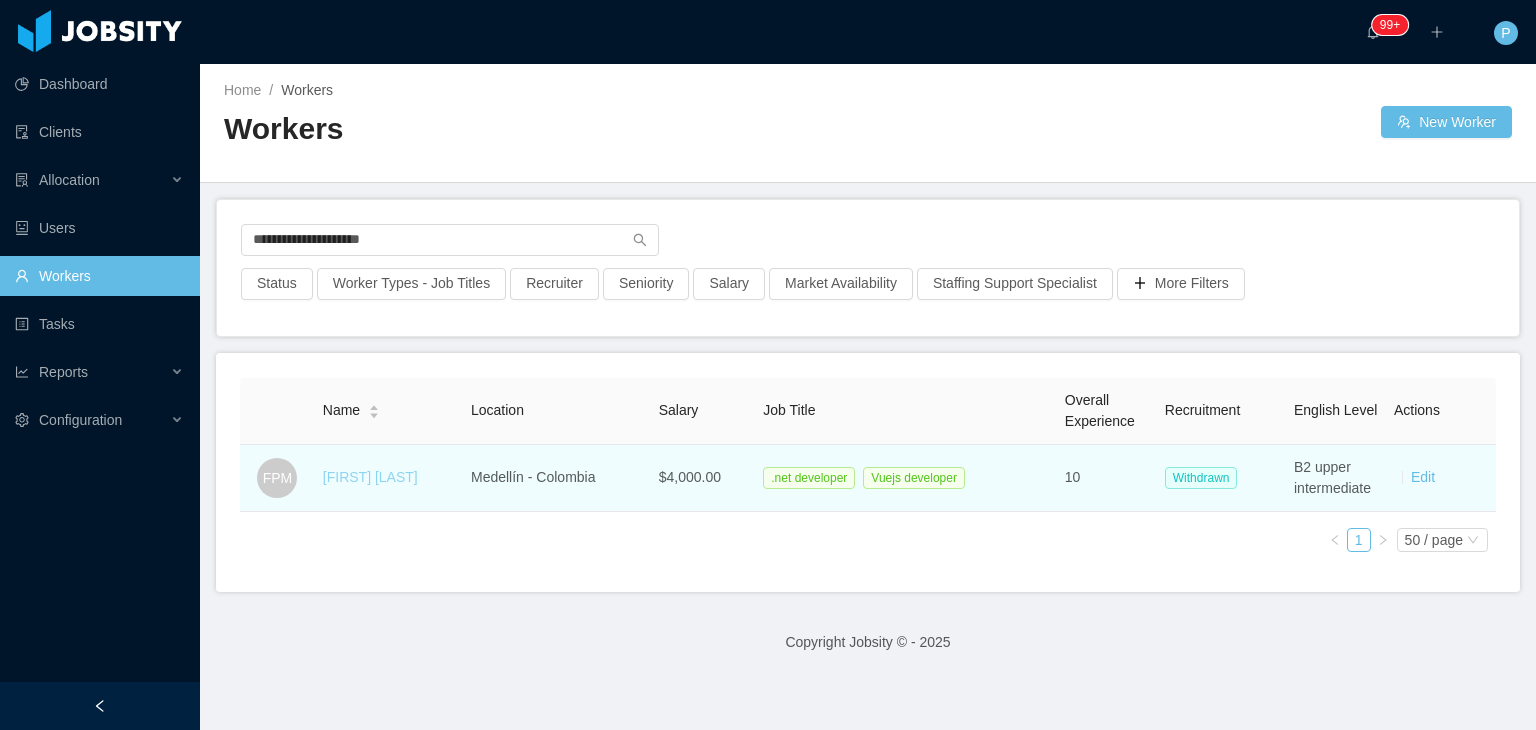 click on "[FIRST] [LAST]" at bounding box center [370, 477] 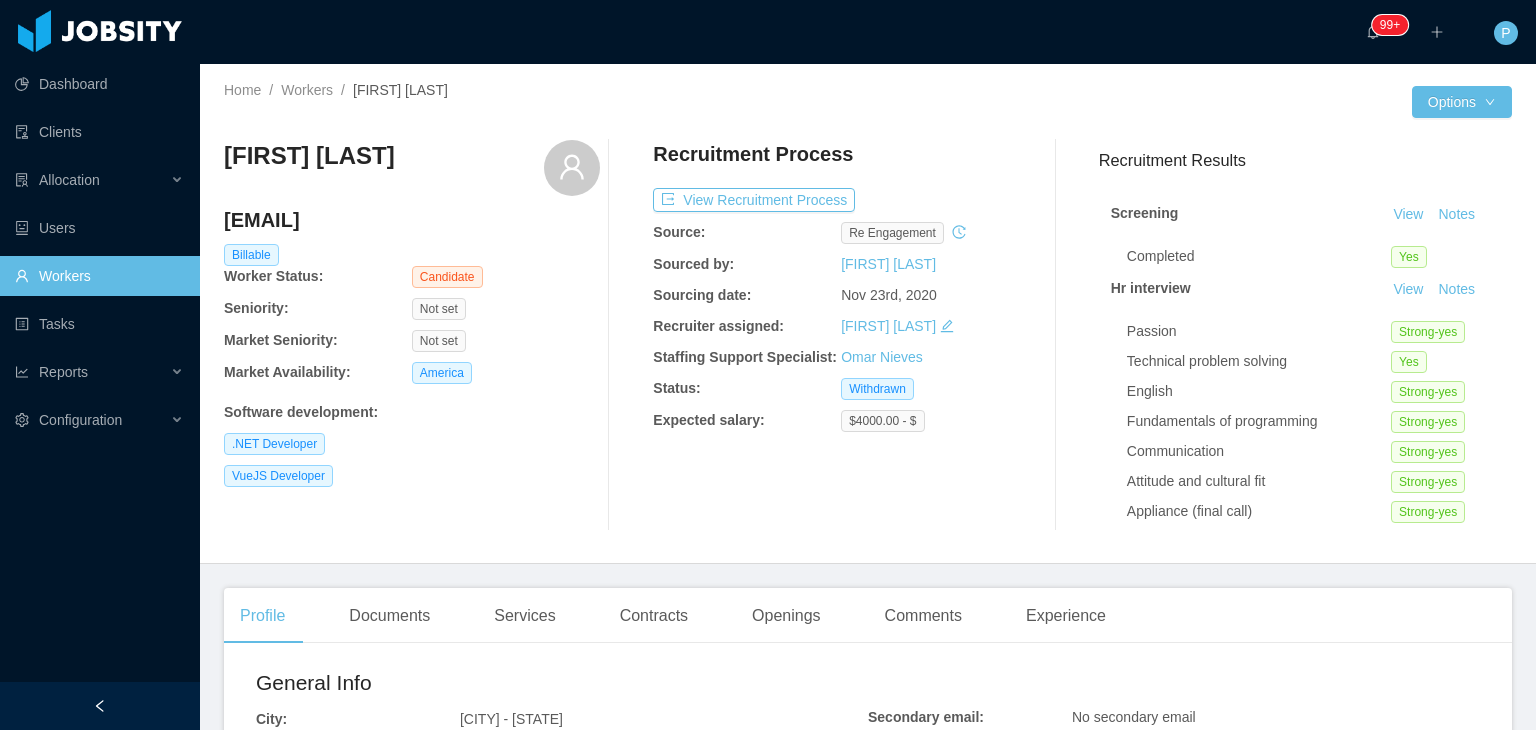 click on "Recruitment Process View Recruitment Process  Source: re engagement Sourced by: [FIRST] [LAST] Sourcing date: Nov 23rd, 2020 Recruiter assigned: [FIRST] [LAST]   Staffing Support Specialist: [FIRST] [LAST] Status: Withdrawn Expected salary: $4000.00 -" at bounding box center (841, 335) 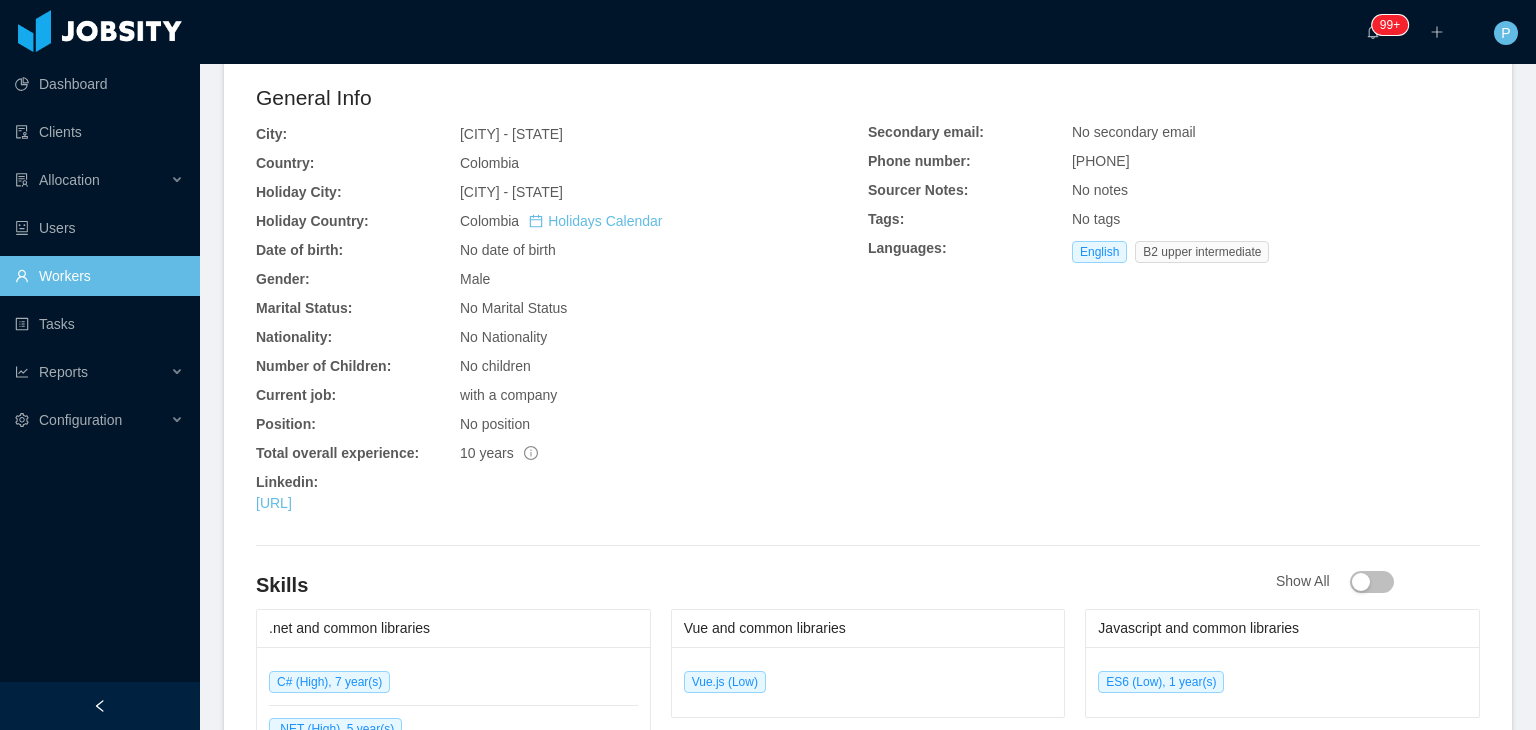 scroll, scrollTop: 640, scrollLeft: 0, axis: vertical 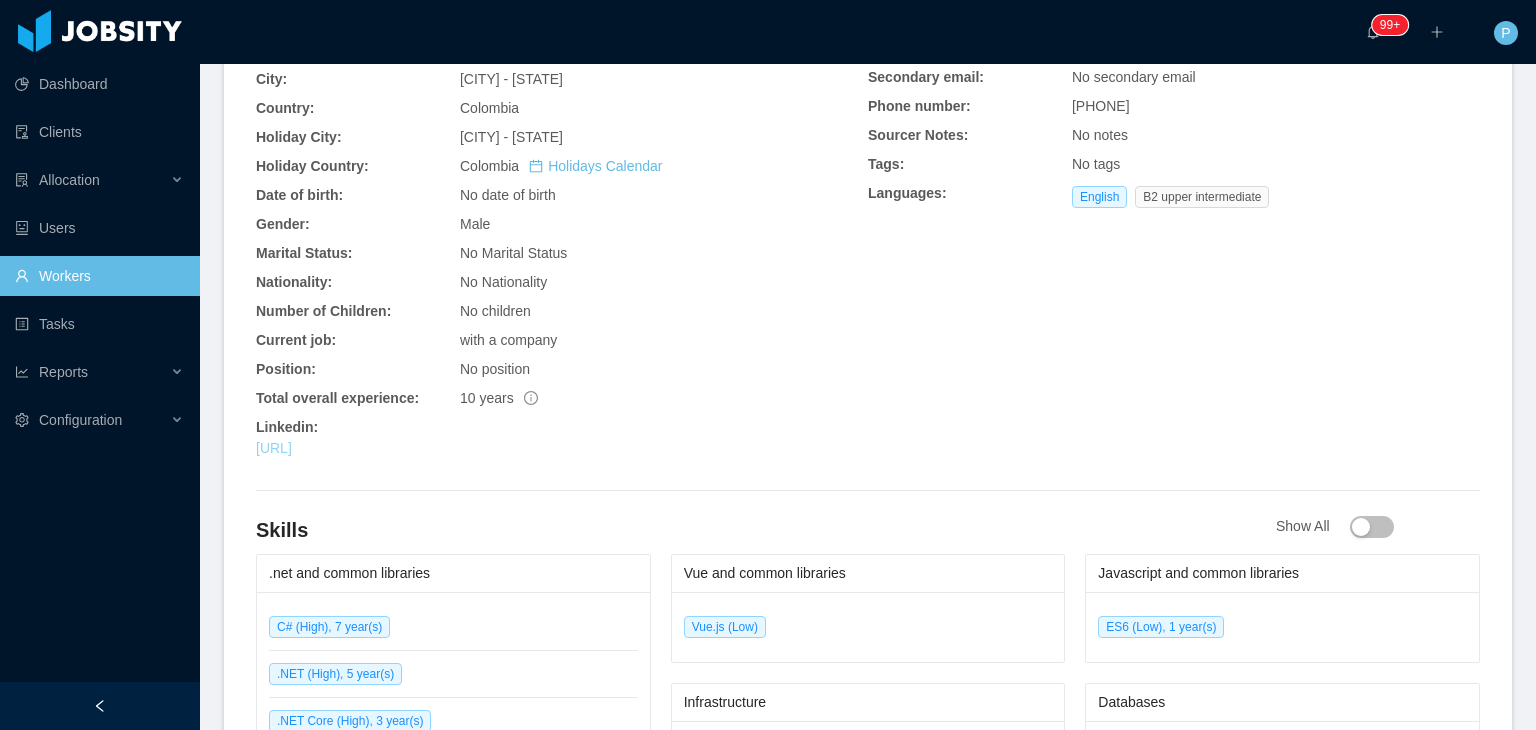 click on "[URL]" at bounding box center (274, 448) 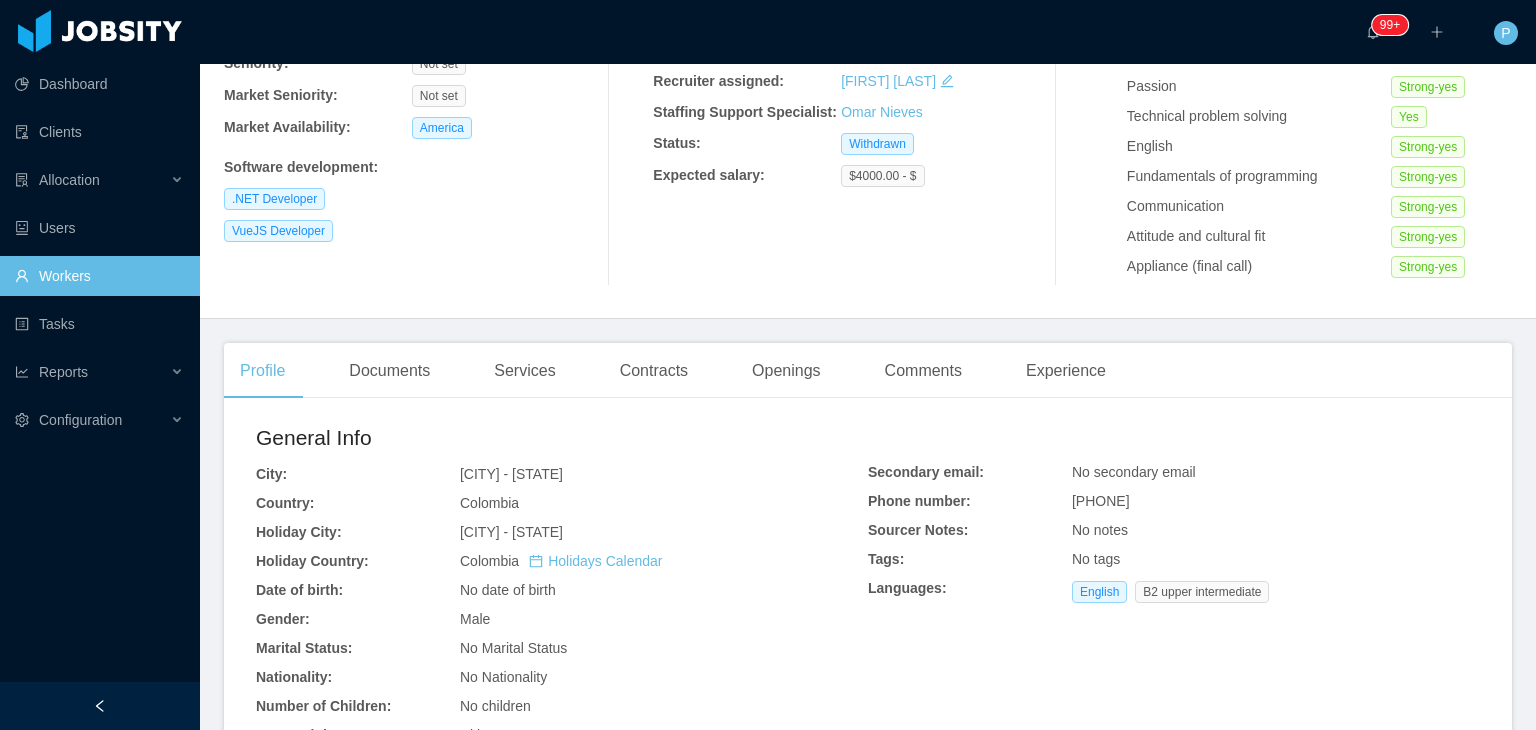 scroll, scrollTop: 0, scrollLeft: 0, axis: both 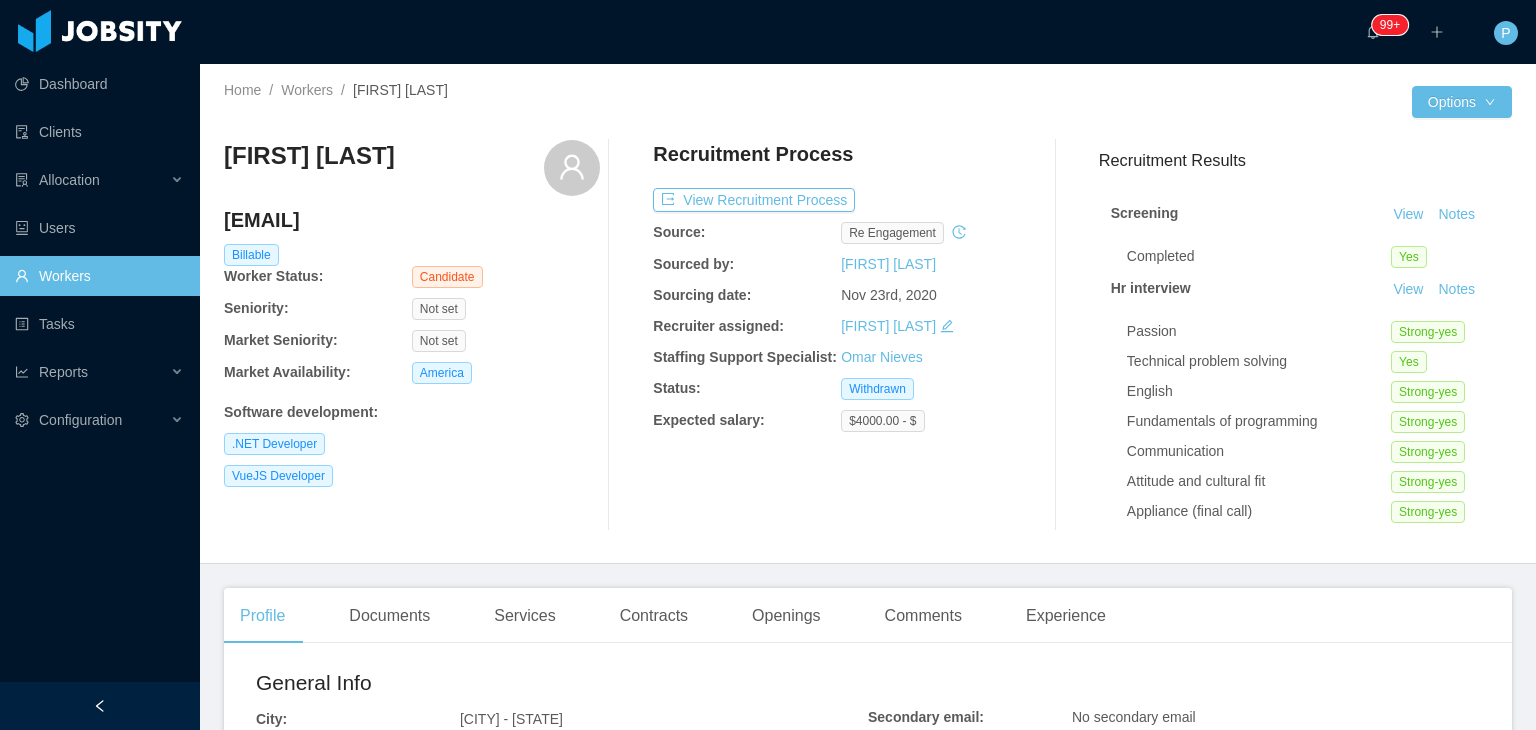 click on "Recruitment Process View Recruitment Process  Source: re engagement Sourced by: [FIRST] [LAST] Sourcing date: Nov 23rd, 2020 Recruiter assigned: [FIRST] [LAST]   Staffing Support Specialist: [FIRST] [LAST] Status: Withdrawn Expected salary: $4000.00 -" at bounding box center (841, 335) 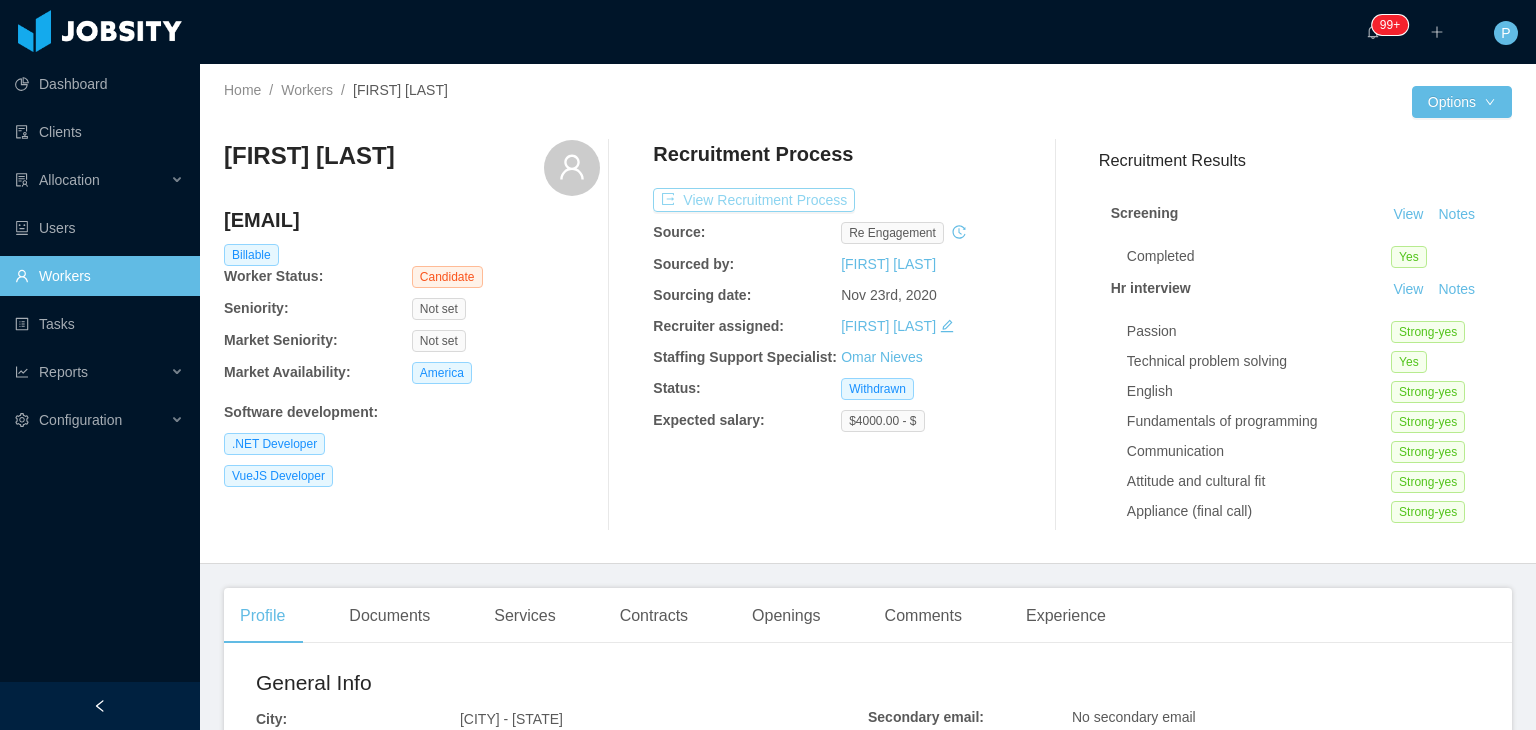 click on "View Recruitment Process" at bounding box center [754, 200] 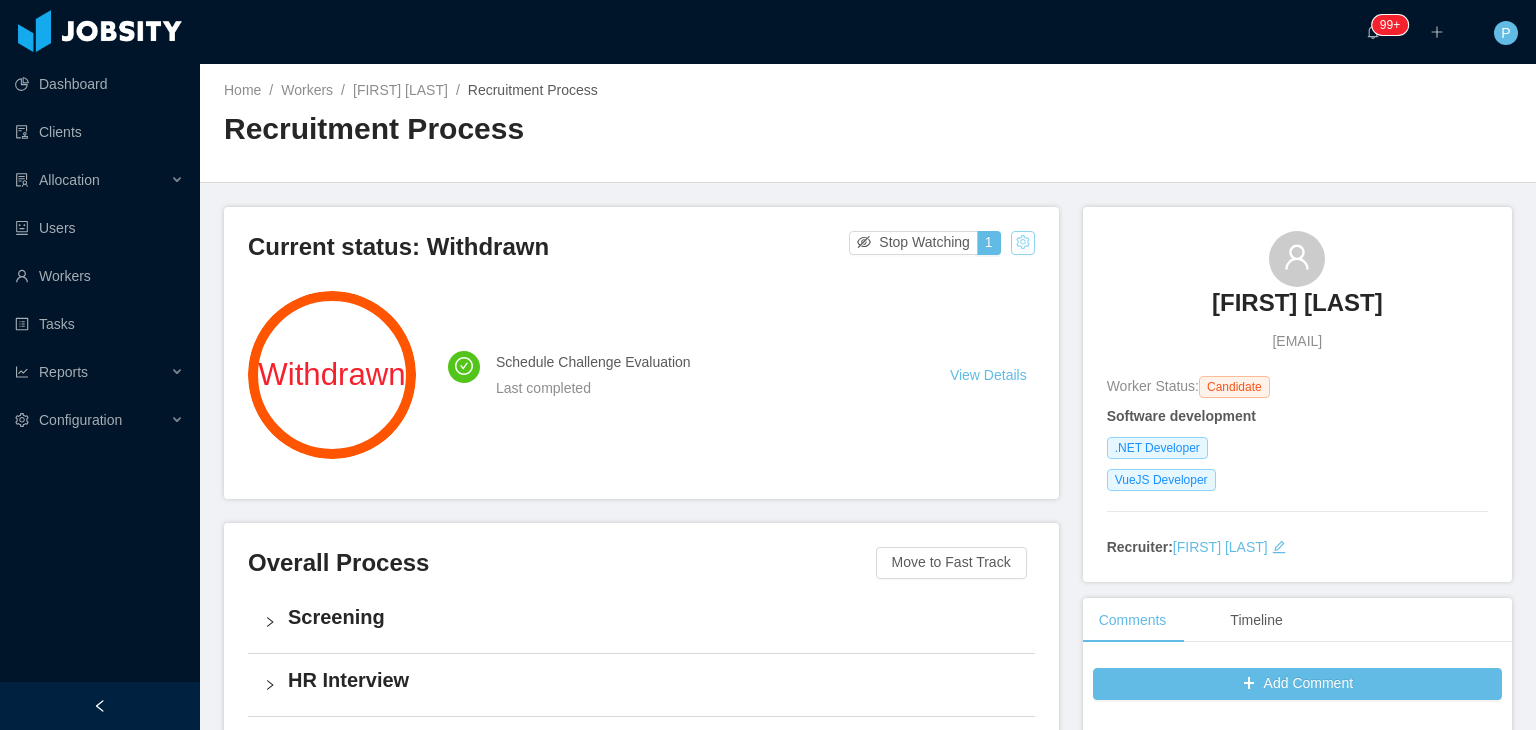 click at bounding box center [1023, 243] 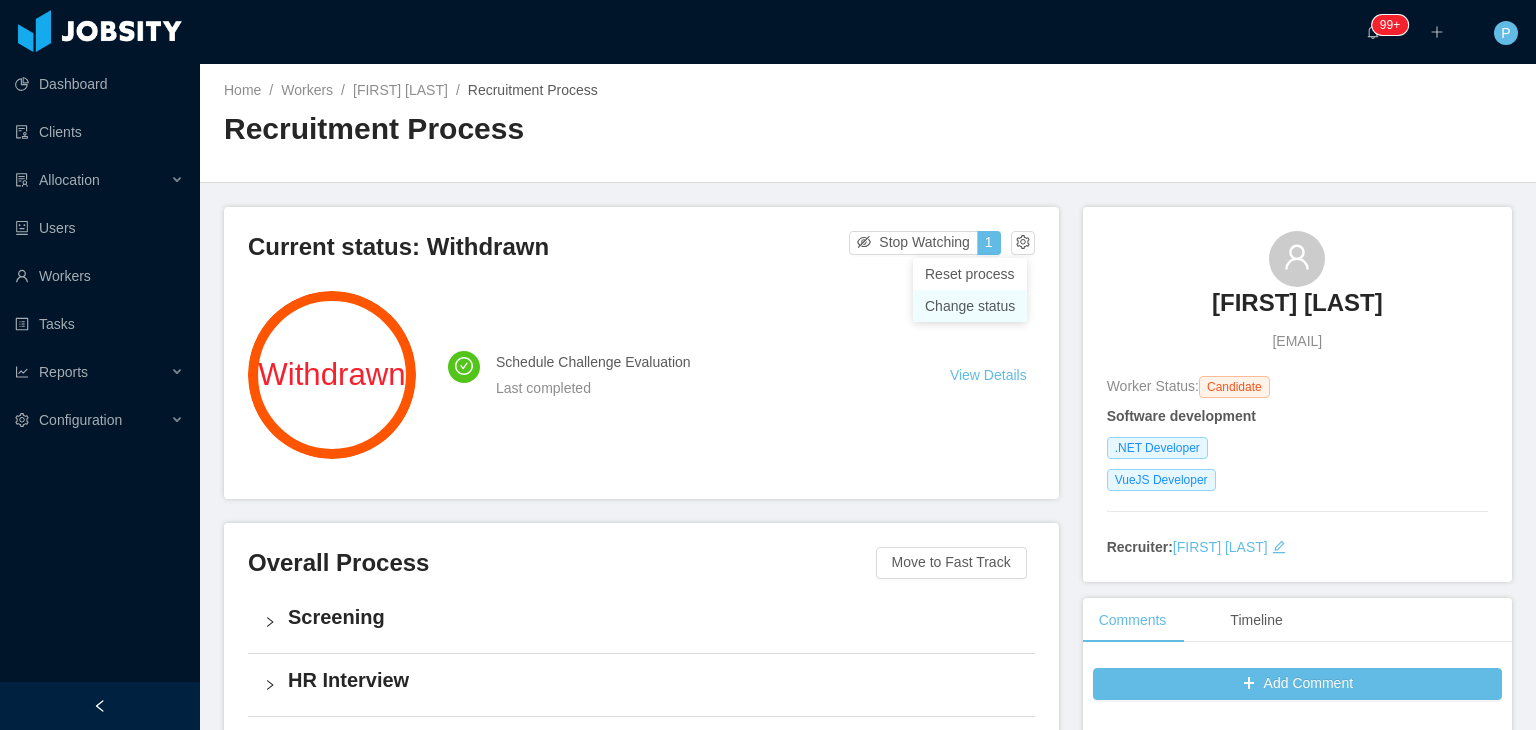 click on "Change status" at bounding box center (970, 306) 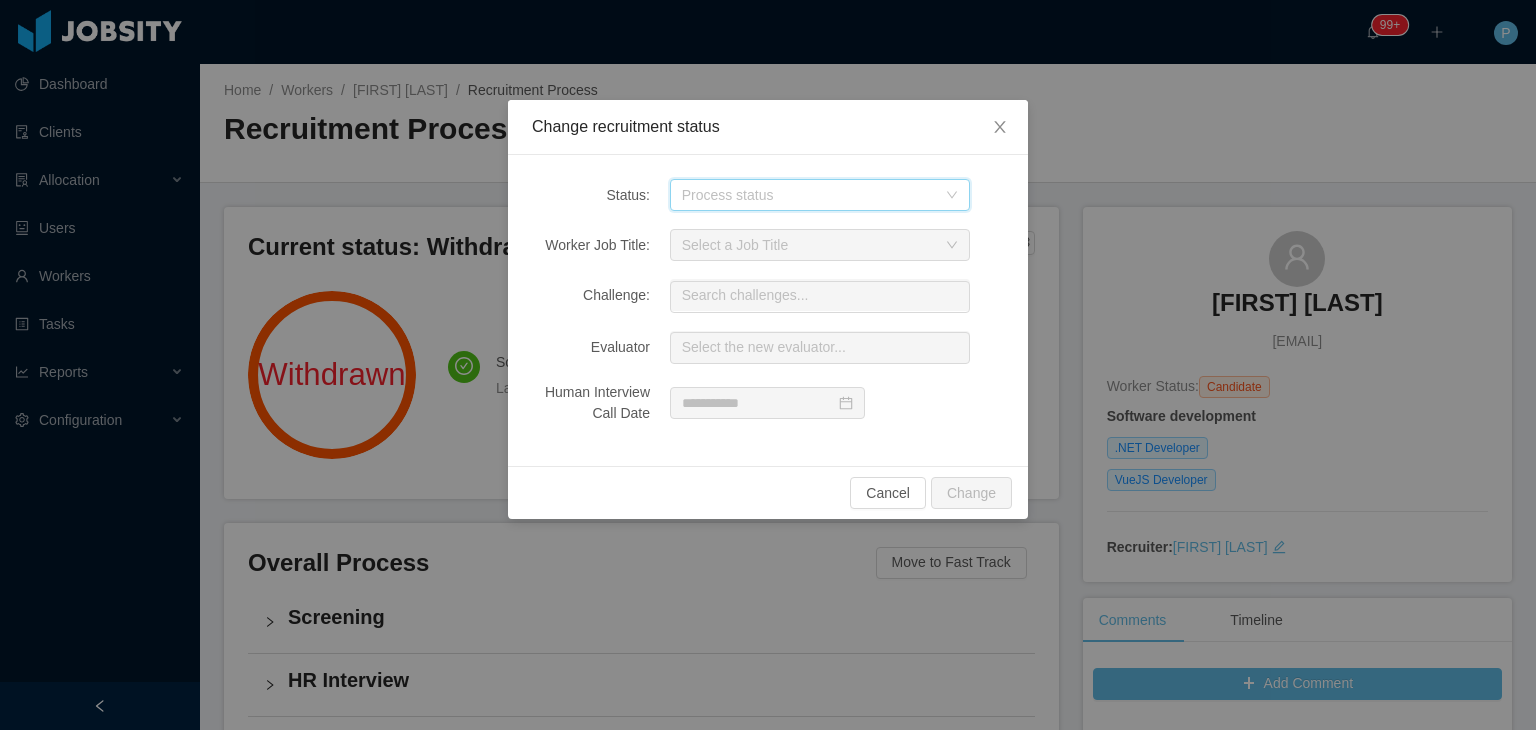 click 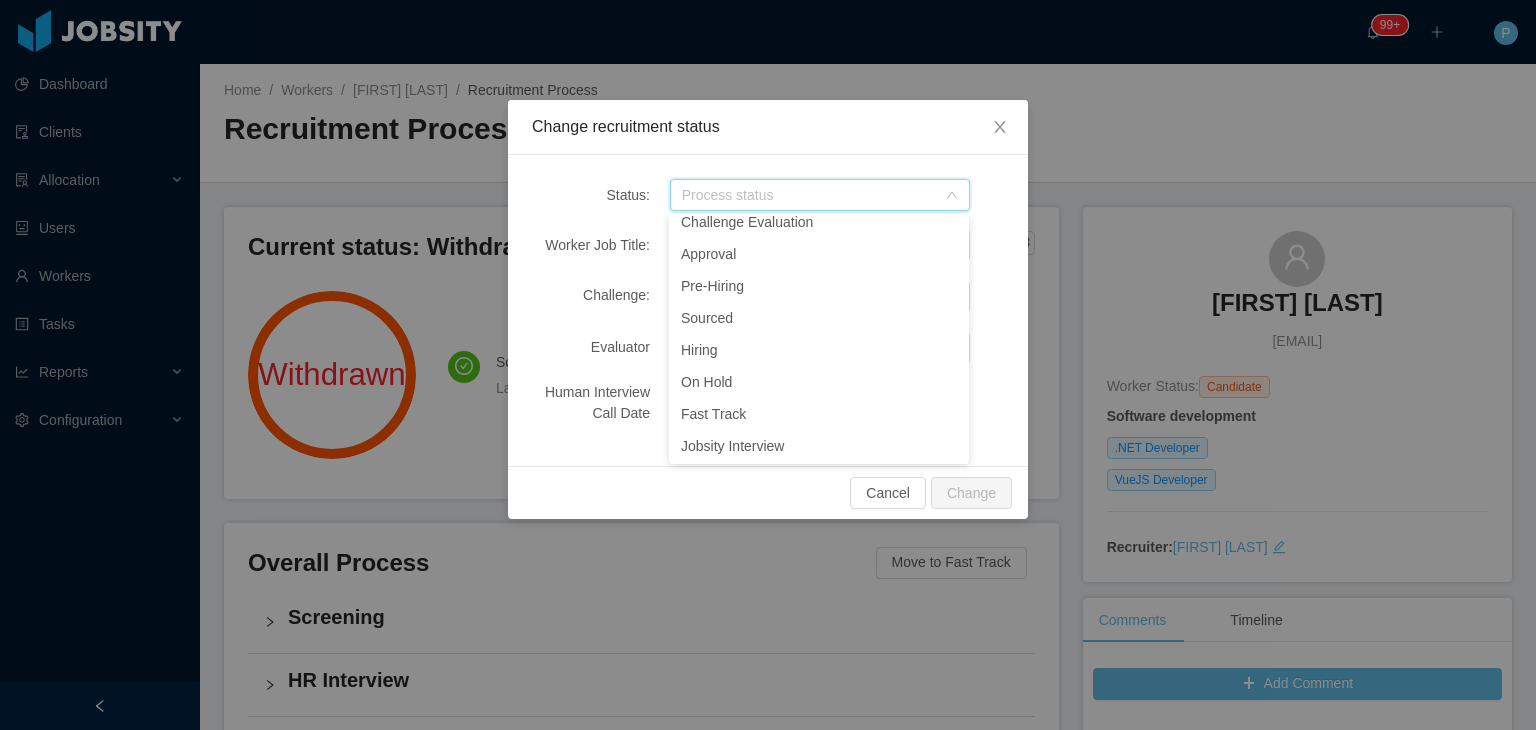 scroll, scrollTop: 218, scrollLeft: 0, axis: vertical 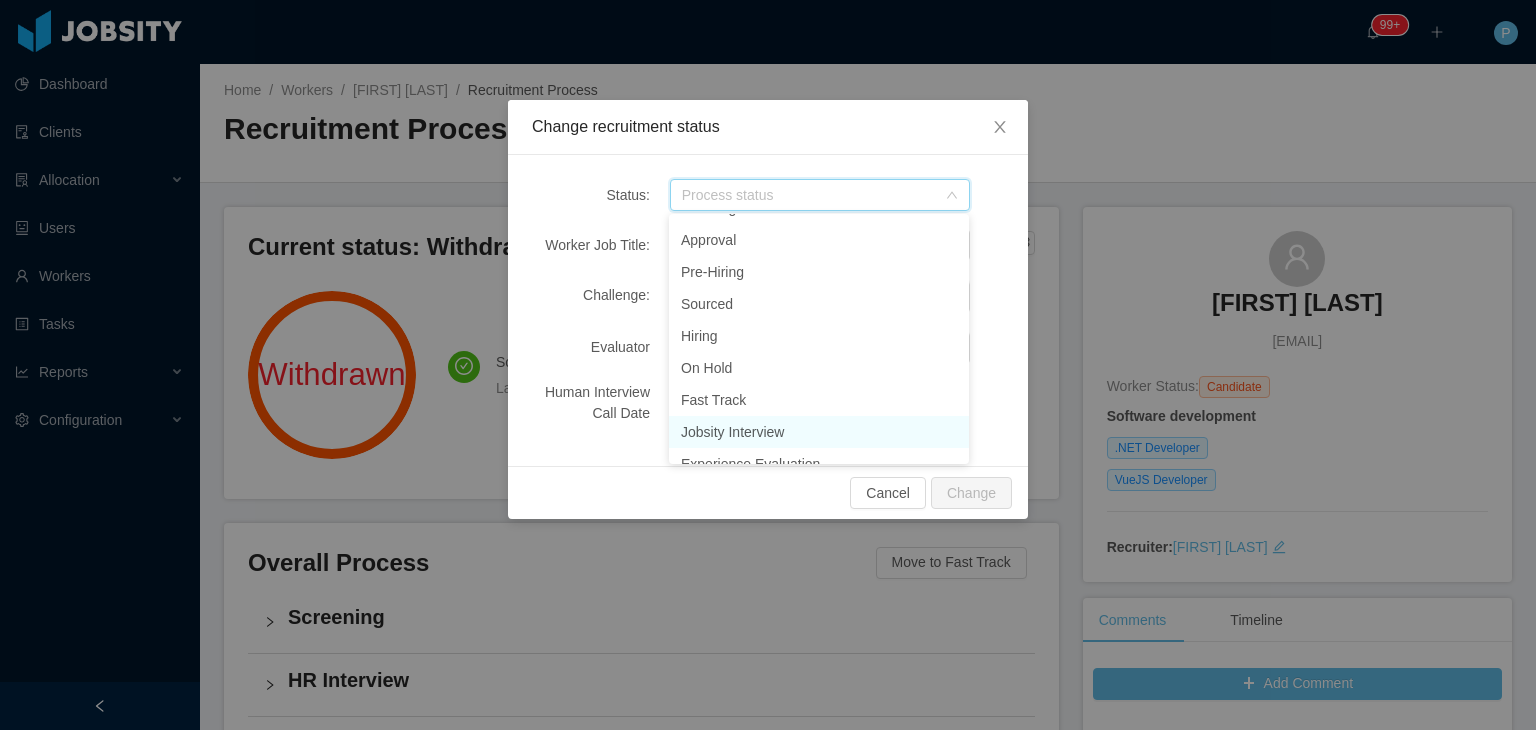 click on "Jobsity Interview" at bounding box center (819, 432) 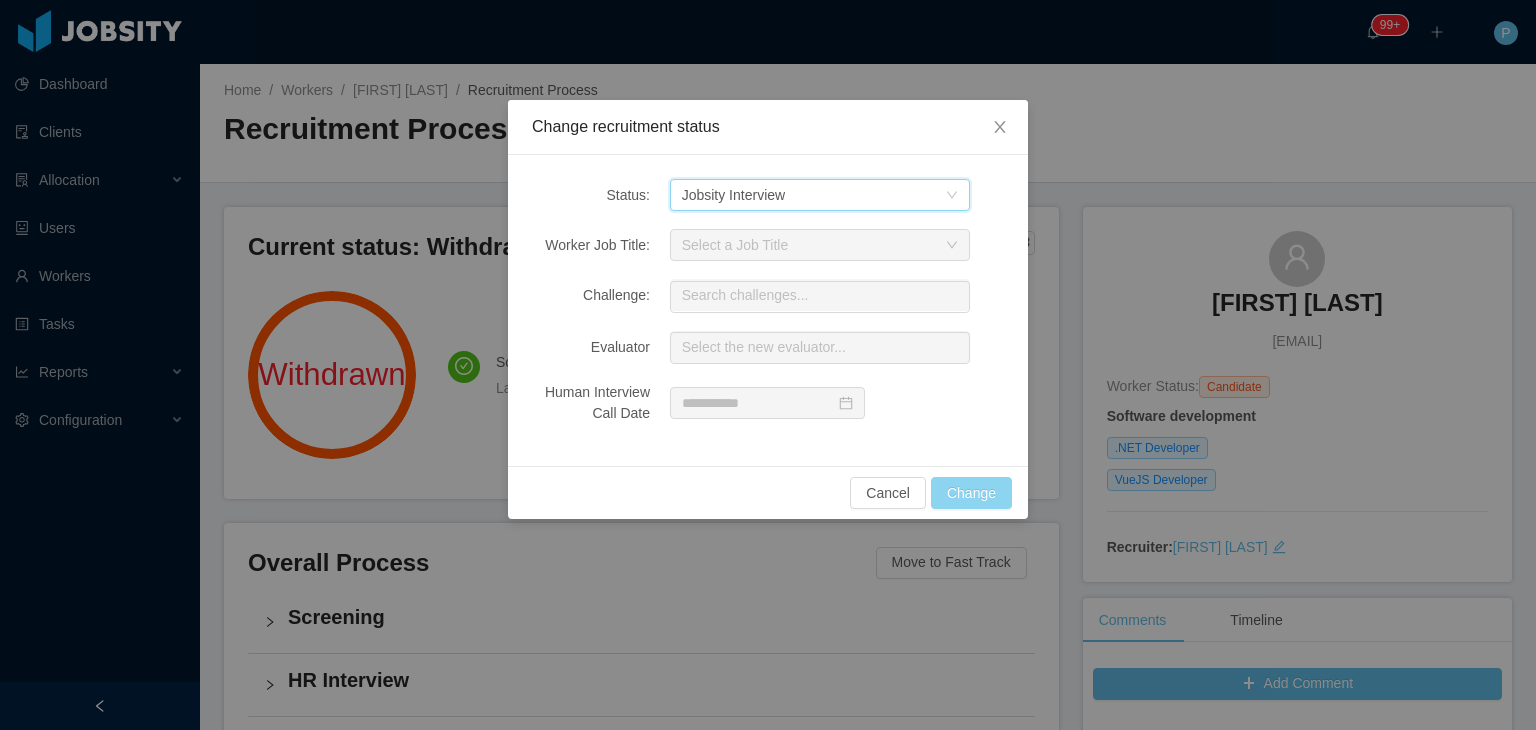click on "Change" at bounding box center [971, 493] 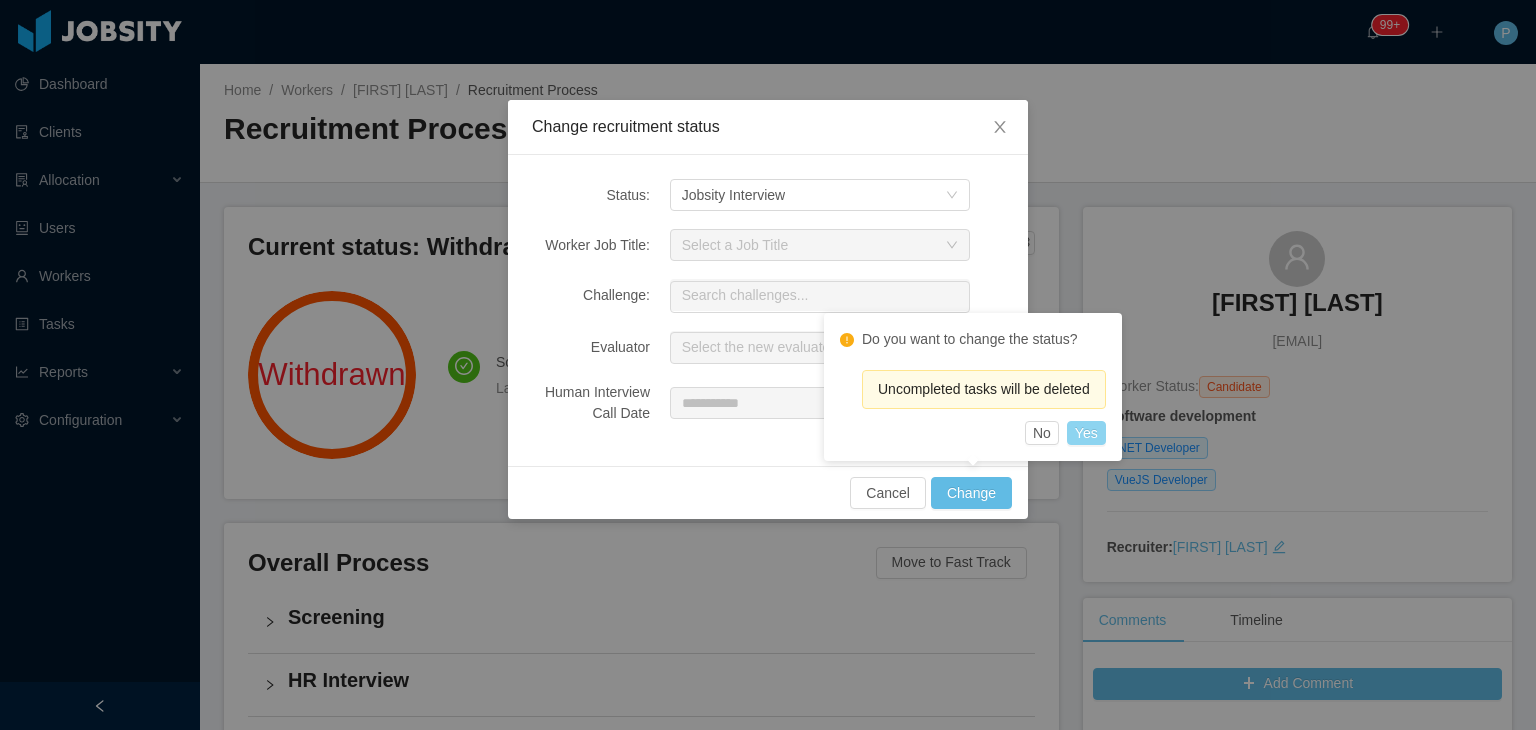 click on "Yes" at bounding box center [1086, 433] 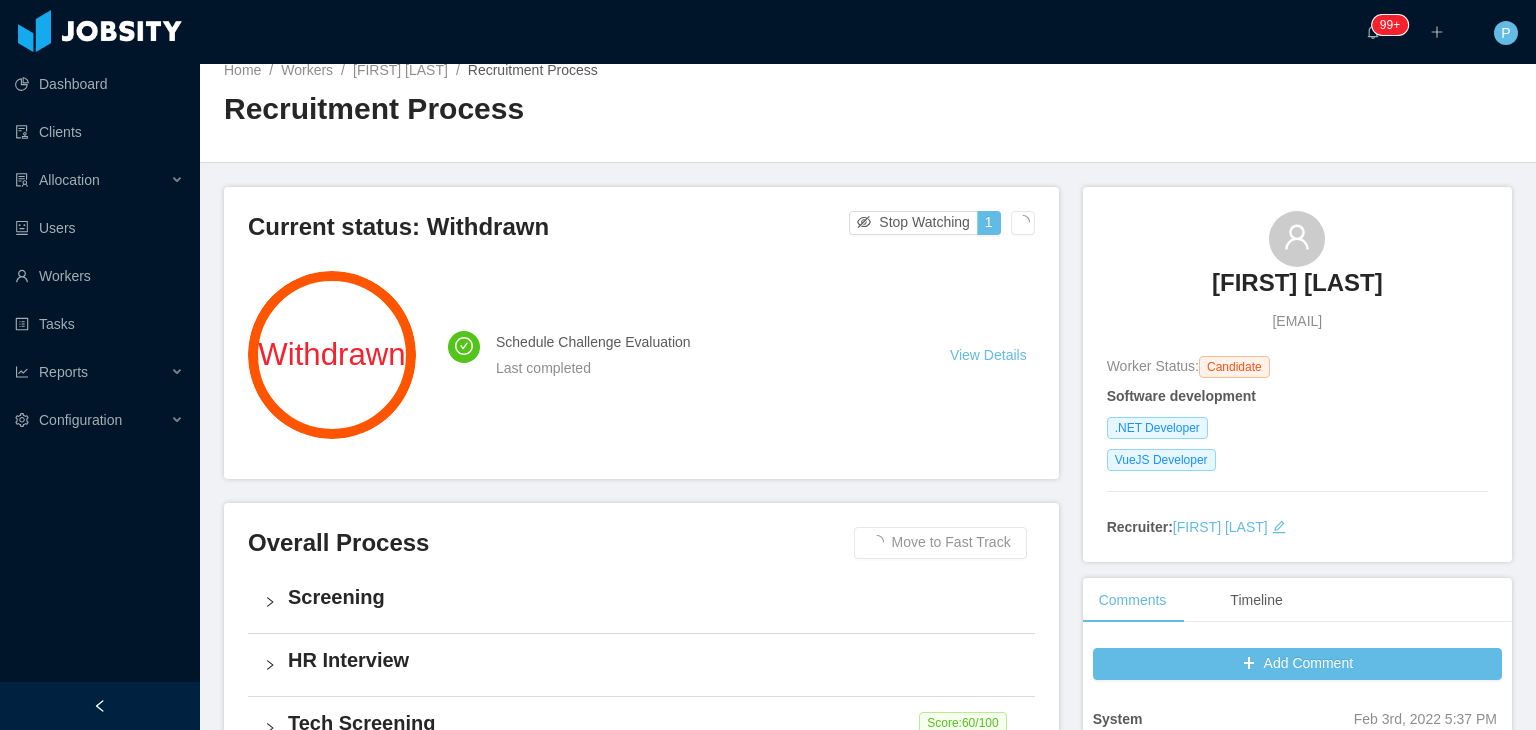 scroll, scrollTop: 0, scrollLeft: 0, axis: both 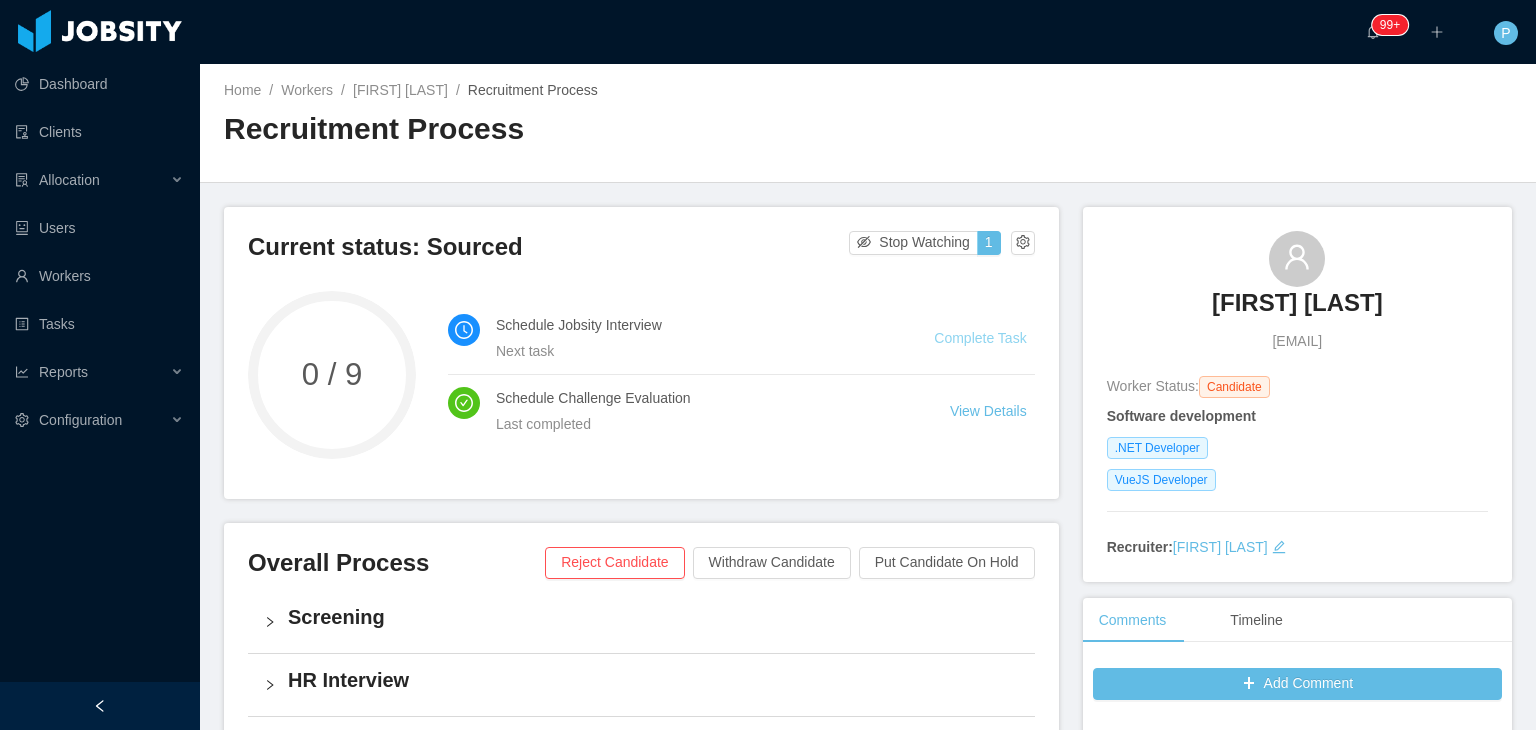 click on "Complete Task" at bounding box center (980, 338) 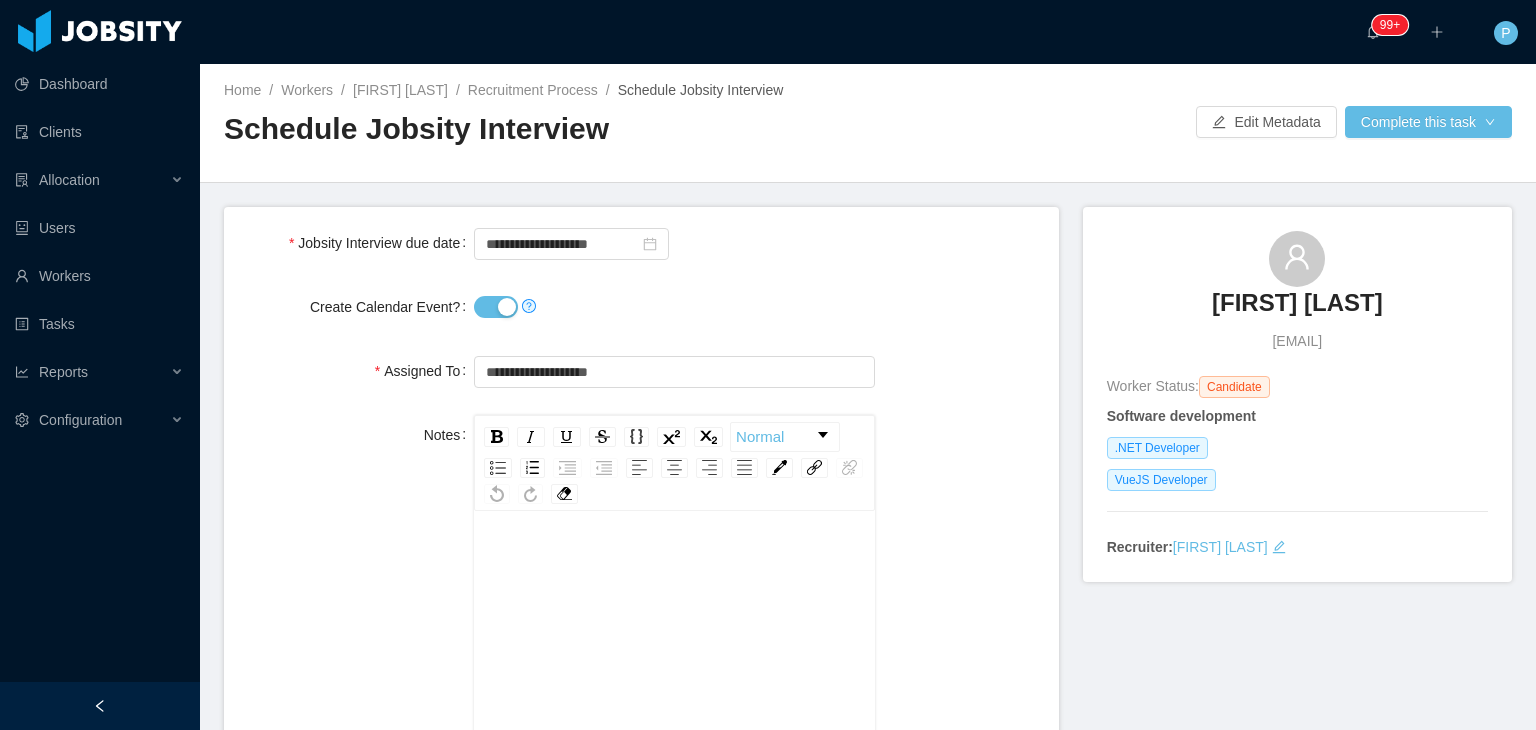 click on "Create Calendar Event?" at bounding box center [496, 307] 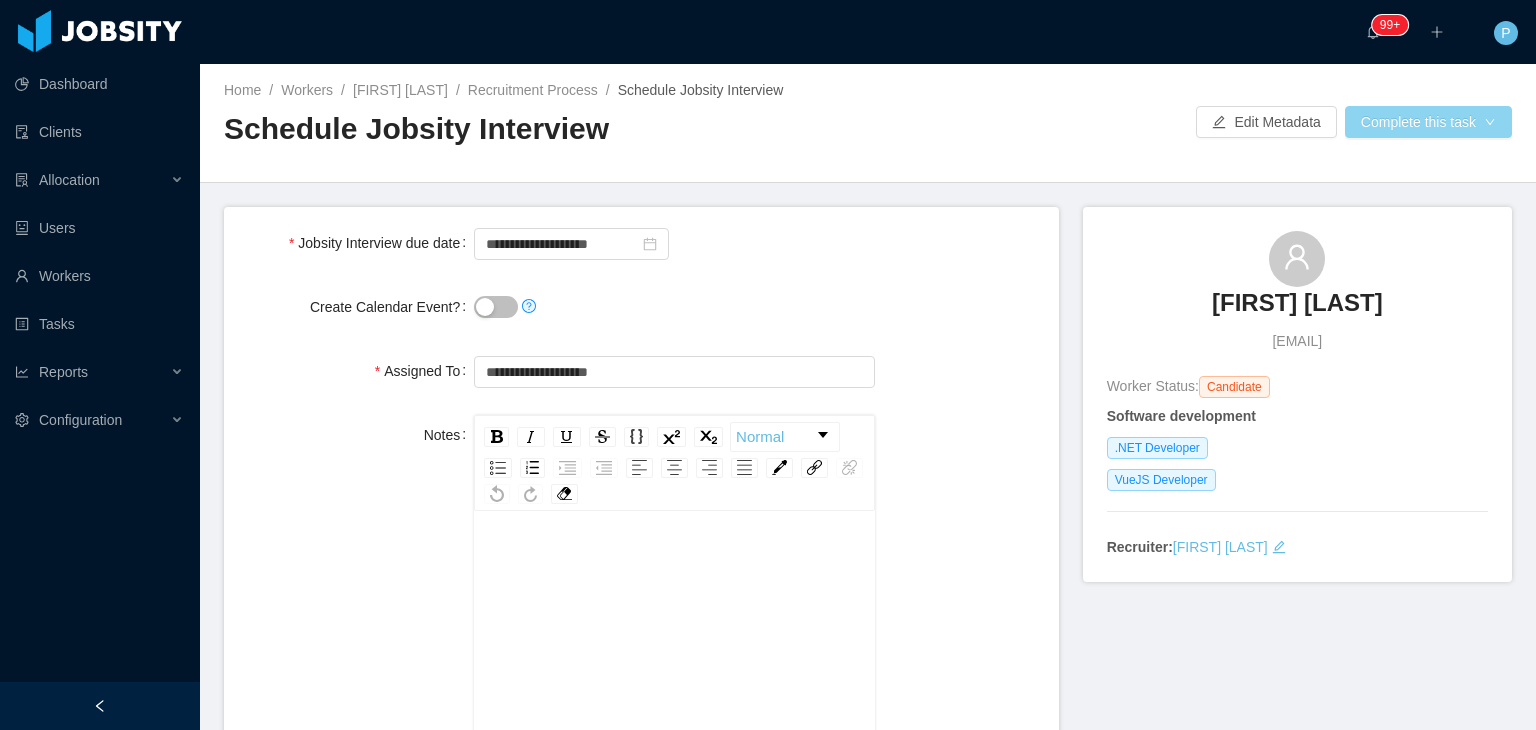 click on "Complete this task" at bounding box center (1428, 122) 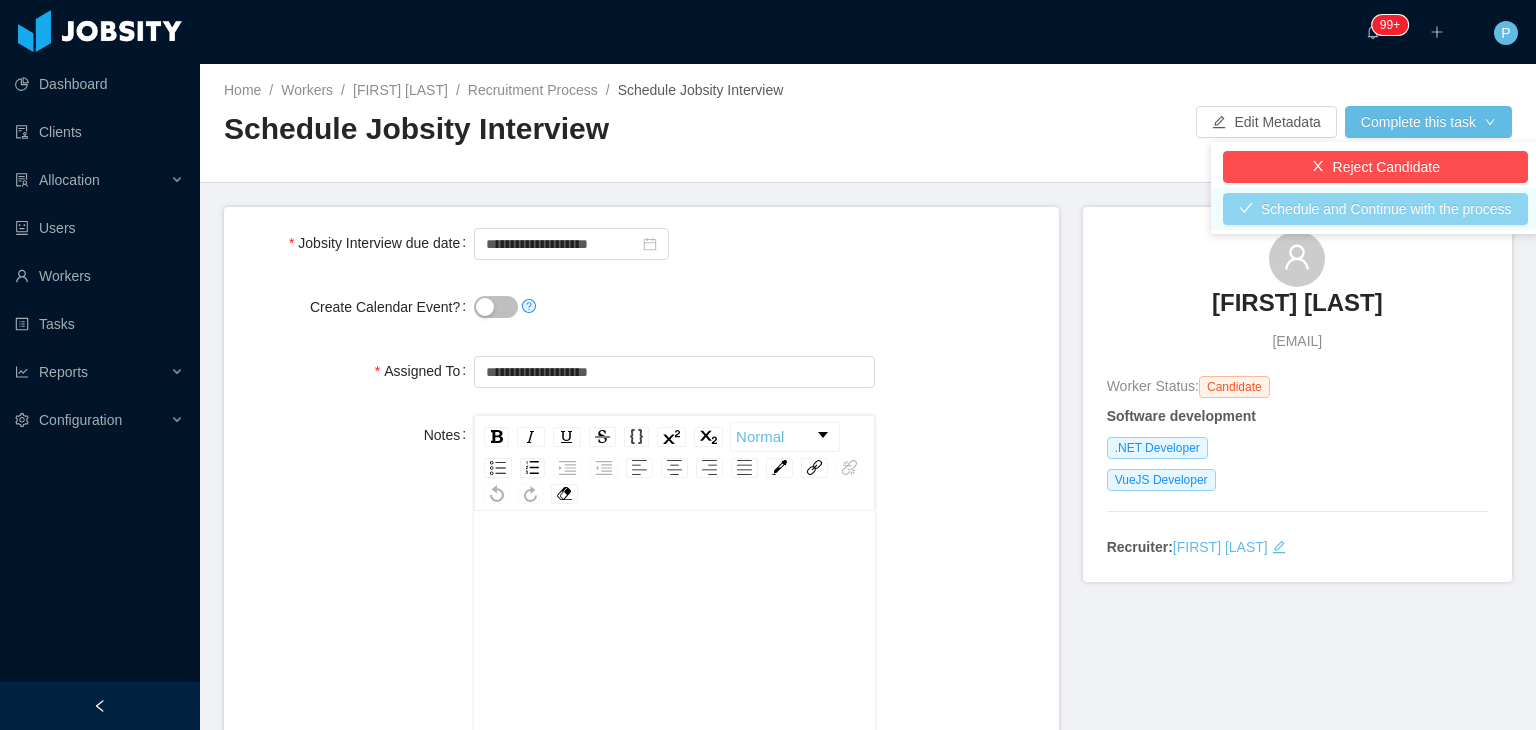 click on "Schedule and Continue with the process" at bounding box center (1375, 209) 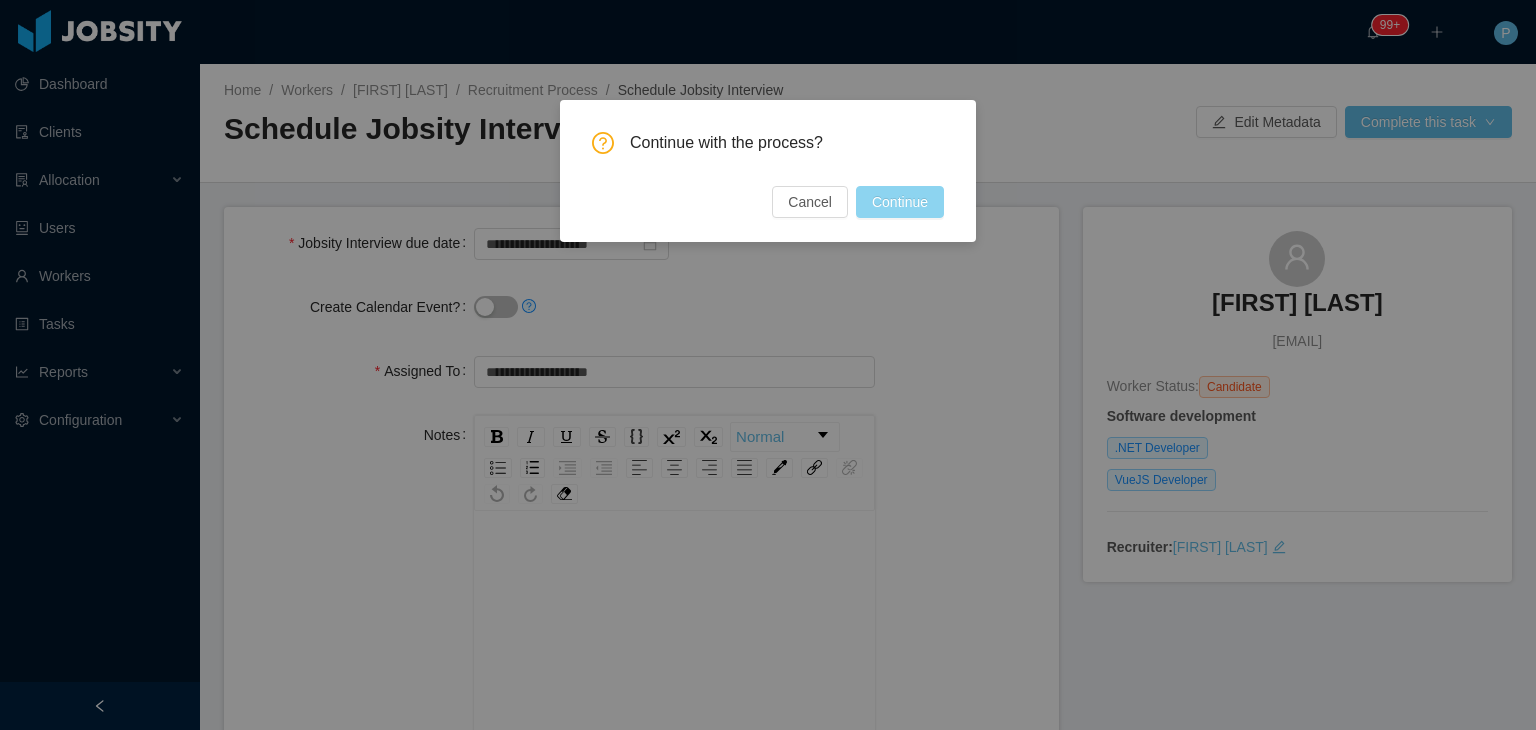 click on "Continue" at bounding box center [900, 202] 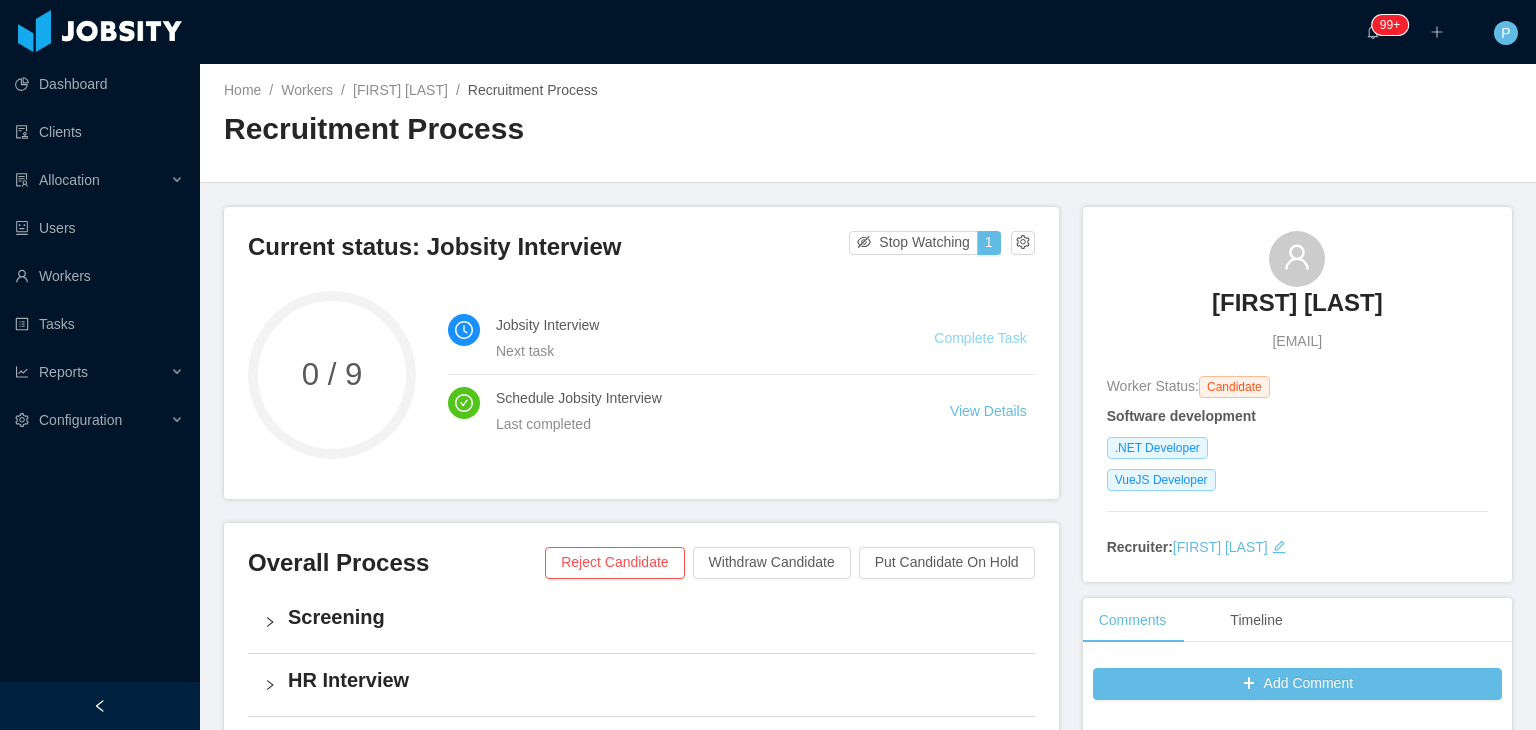 click on "Complete Task" at bounding box center (980, 338) 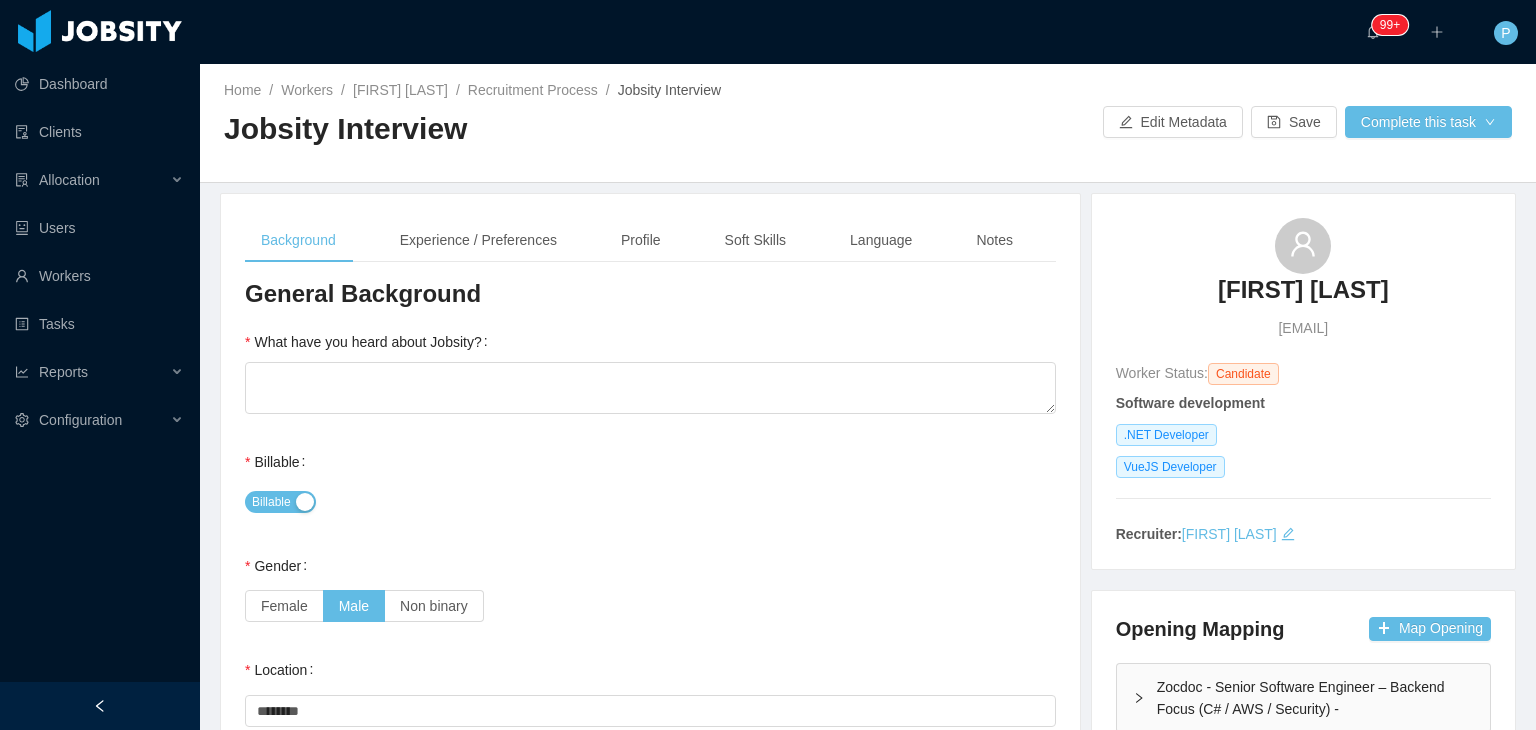 type 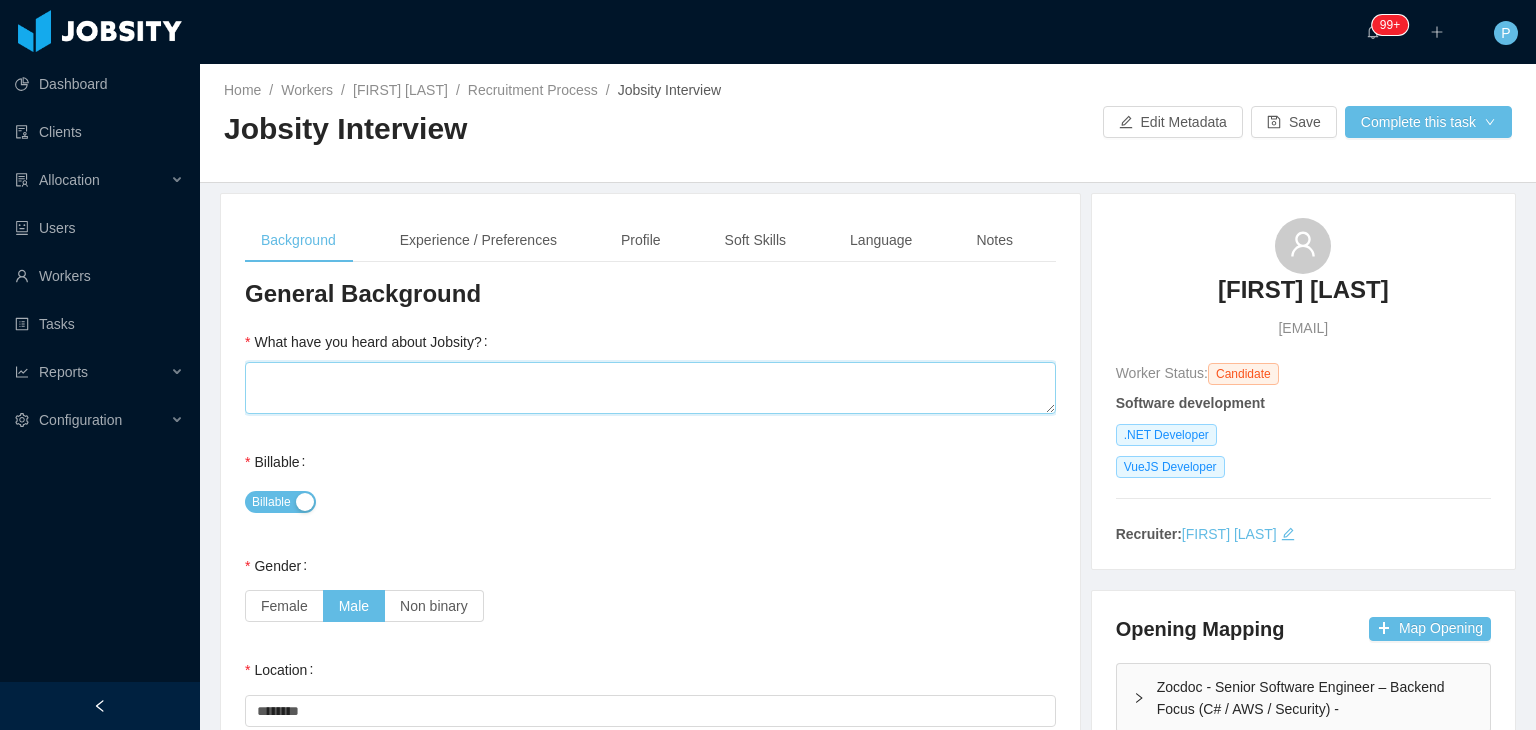 click on "What have you heard about Jobsity?" at bounding box center (650, 388) 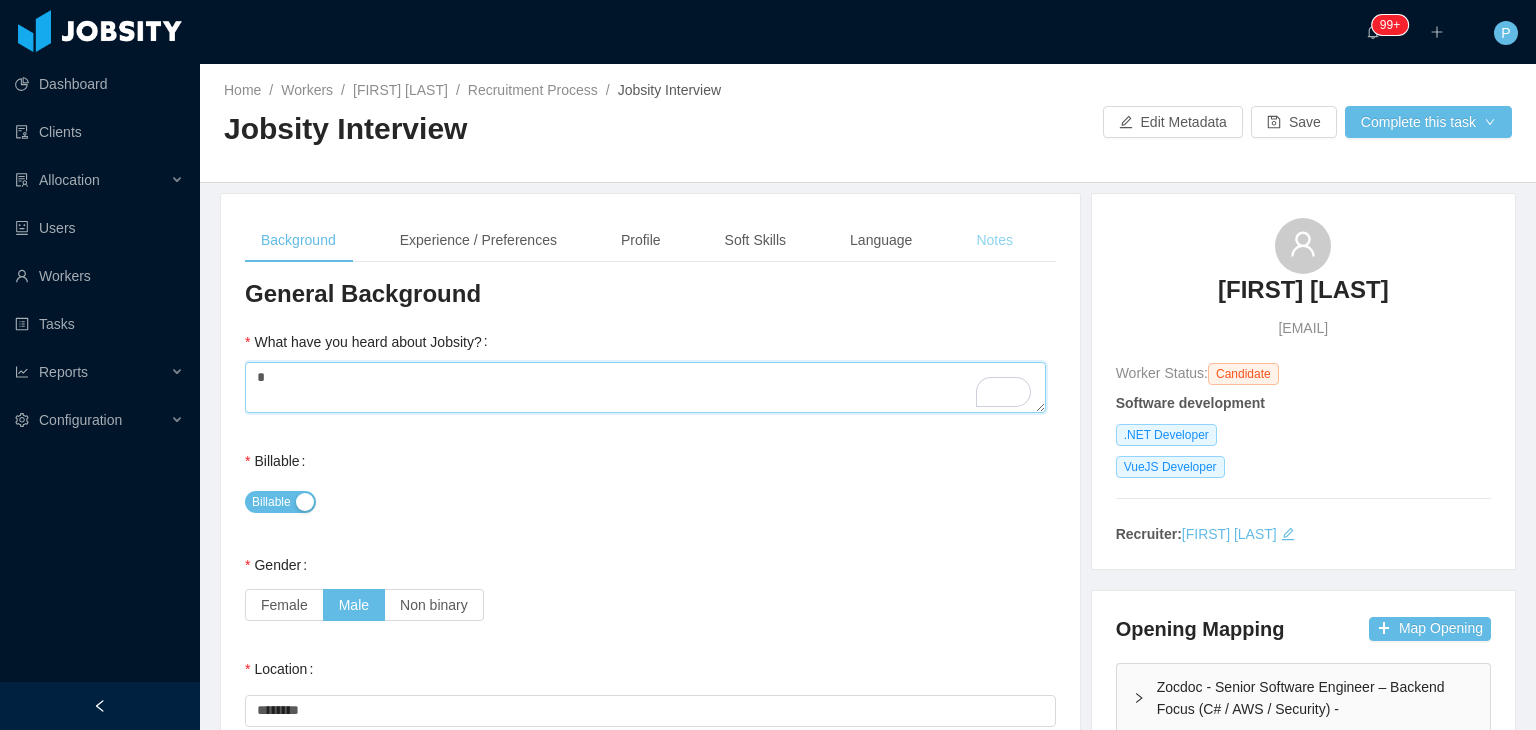 type on "*" 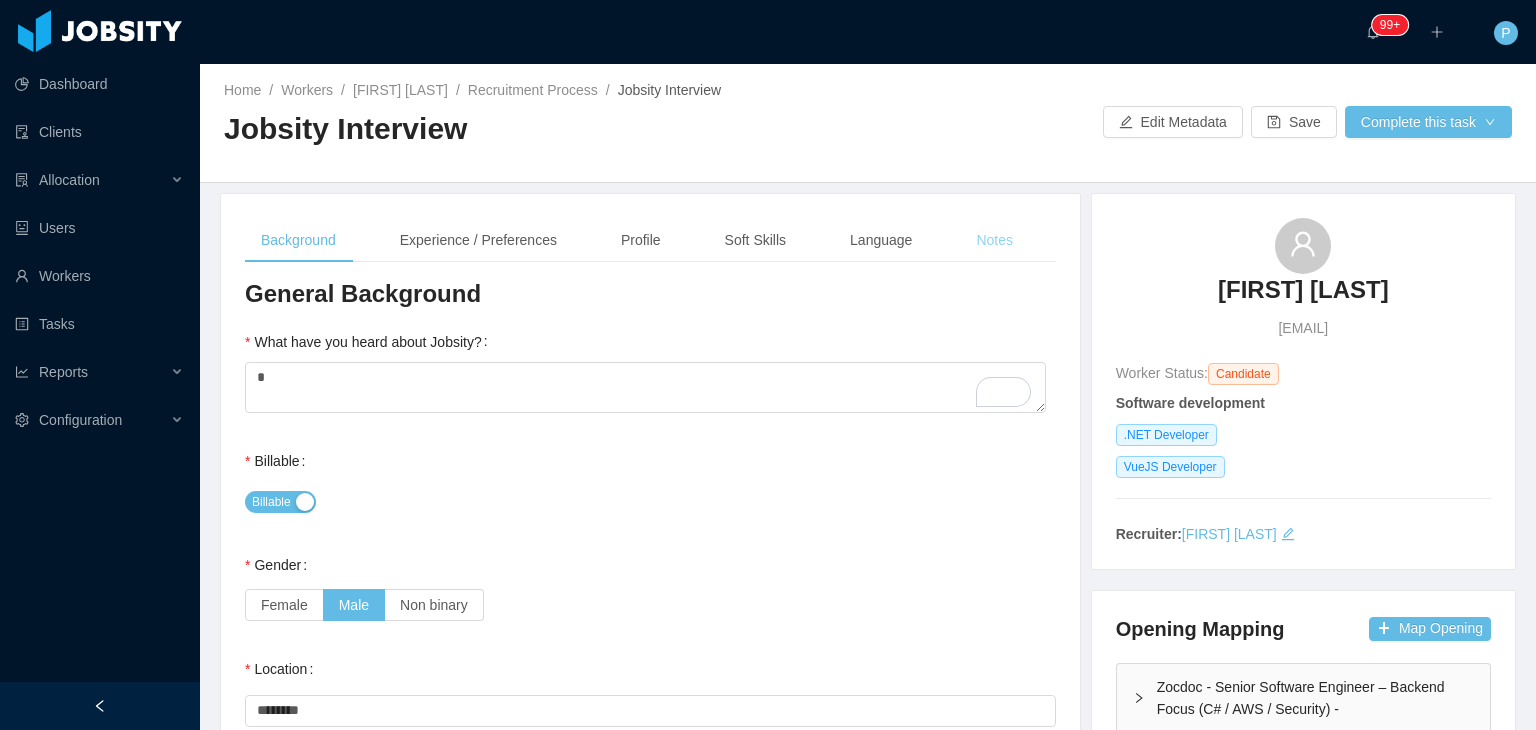 click on "Notes" at bounding box center [994, 240] 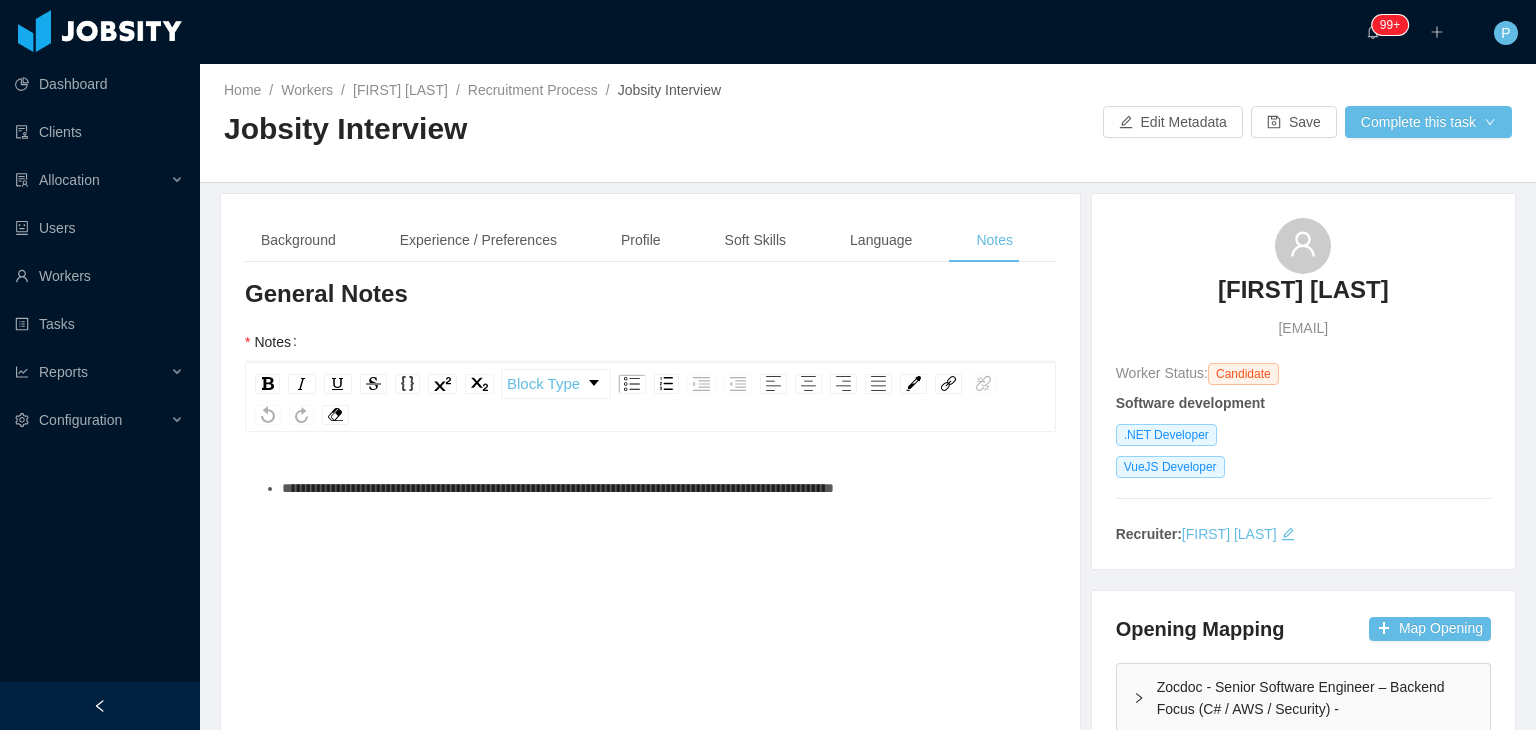 click on "**********" at bounding box center (661, 488) 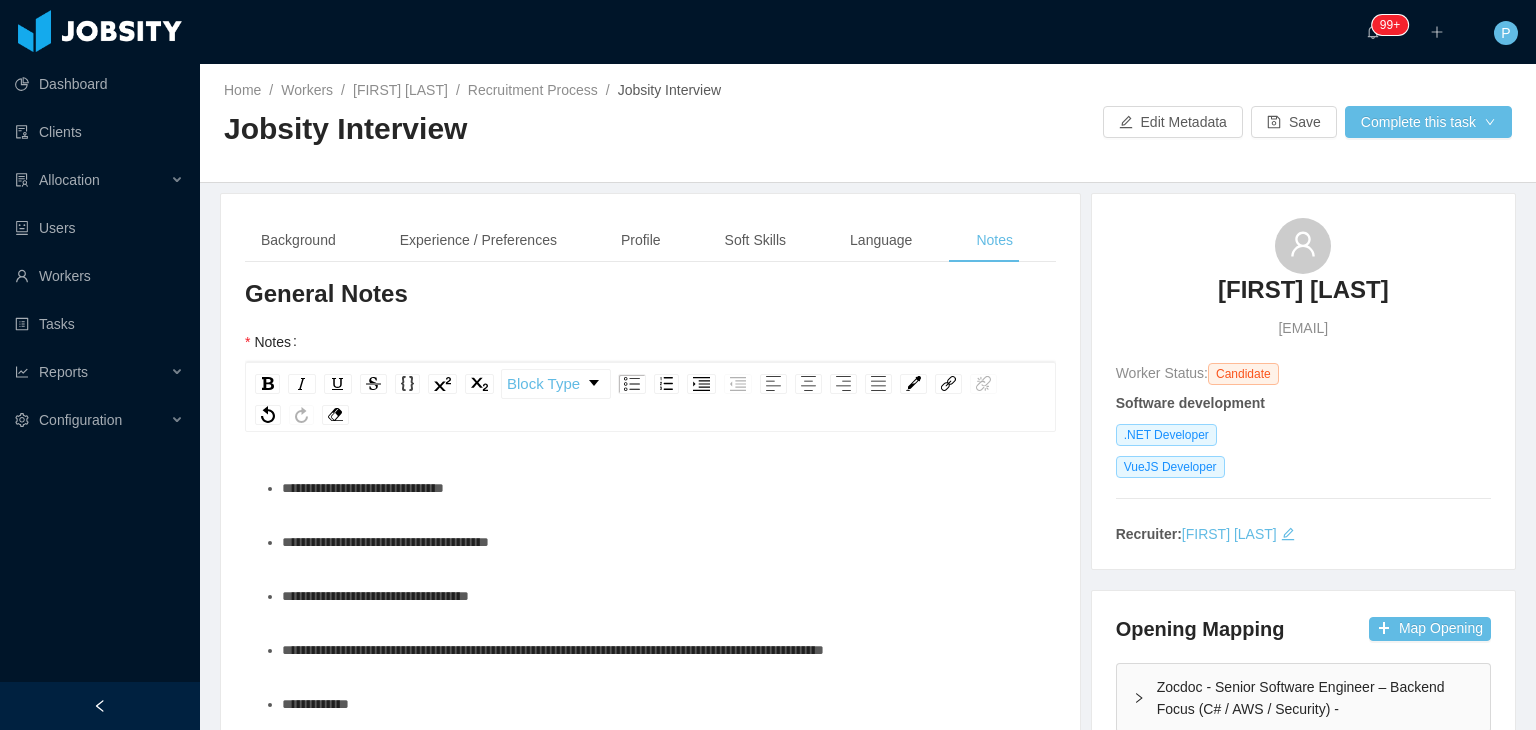 click on "**********" at bounding box center (661, 542) 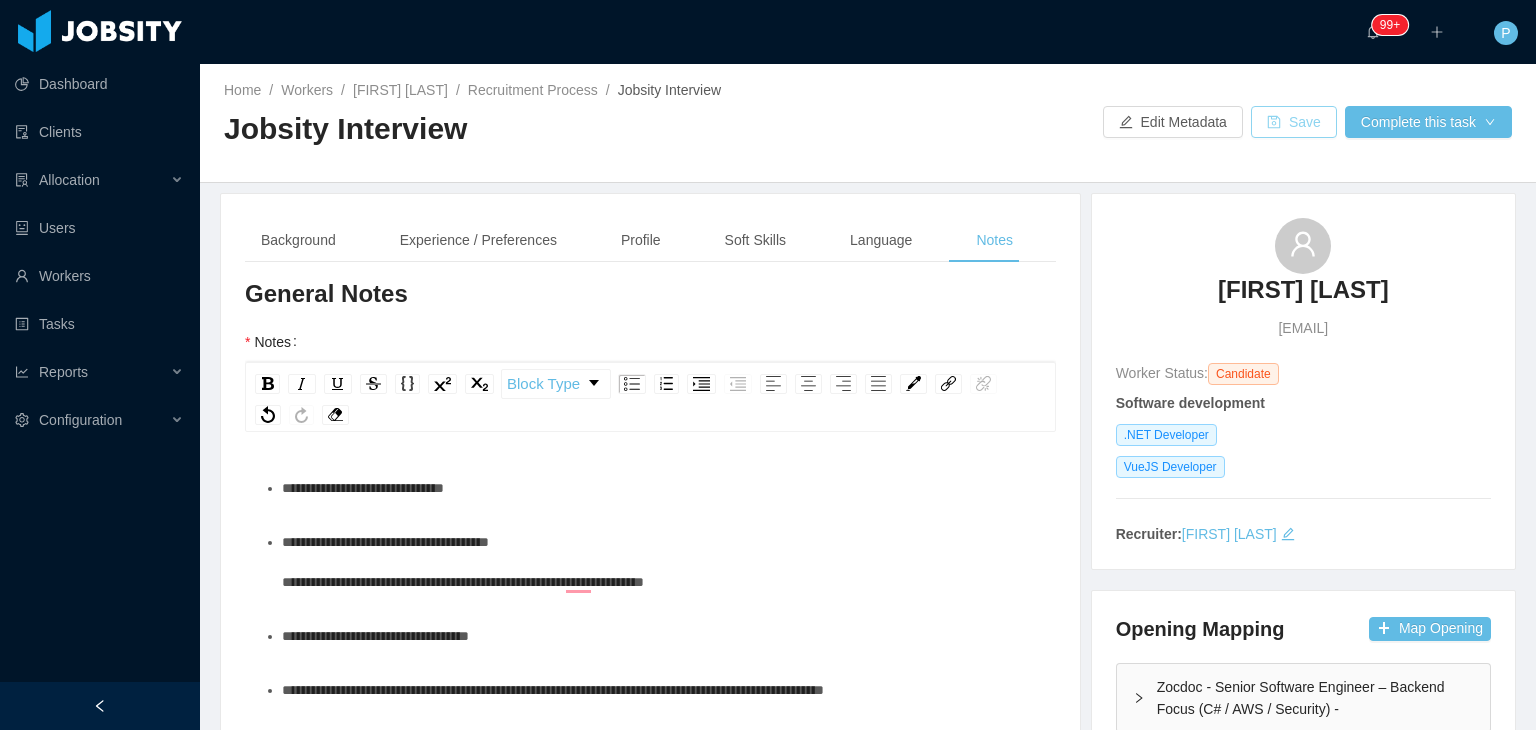 click on "Save" at bounding box center (1294, 122) 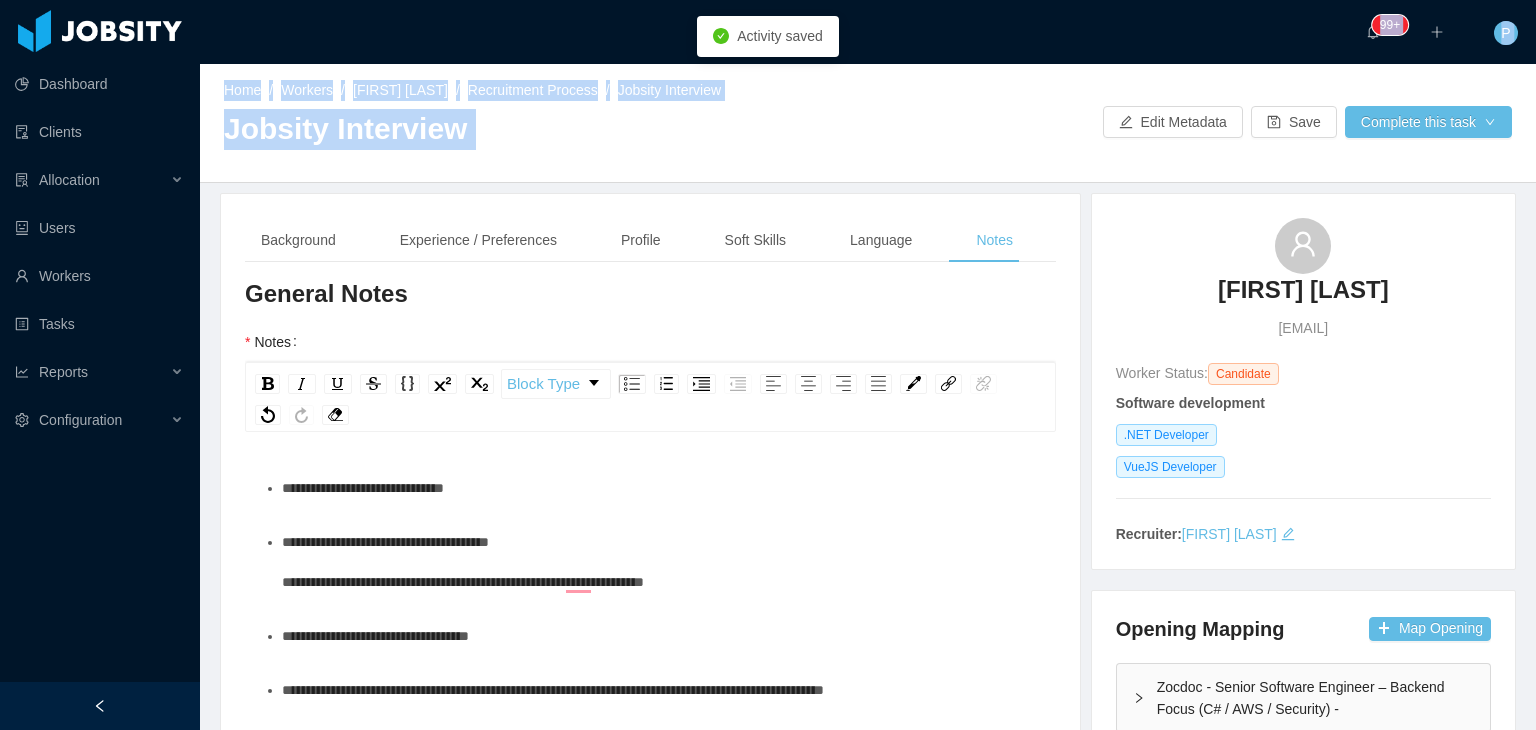 drag, startPoint x: 1060, startPoint y: 55, endPoint x: 1147, endPoint y: -64, distance: 147.411 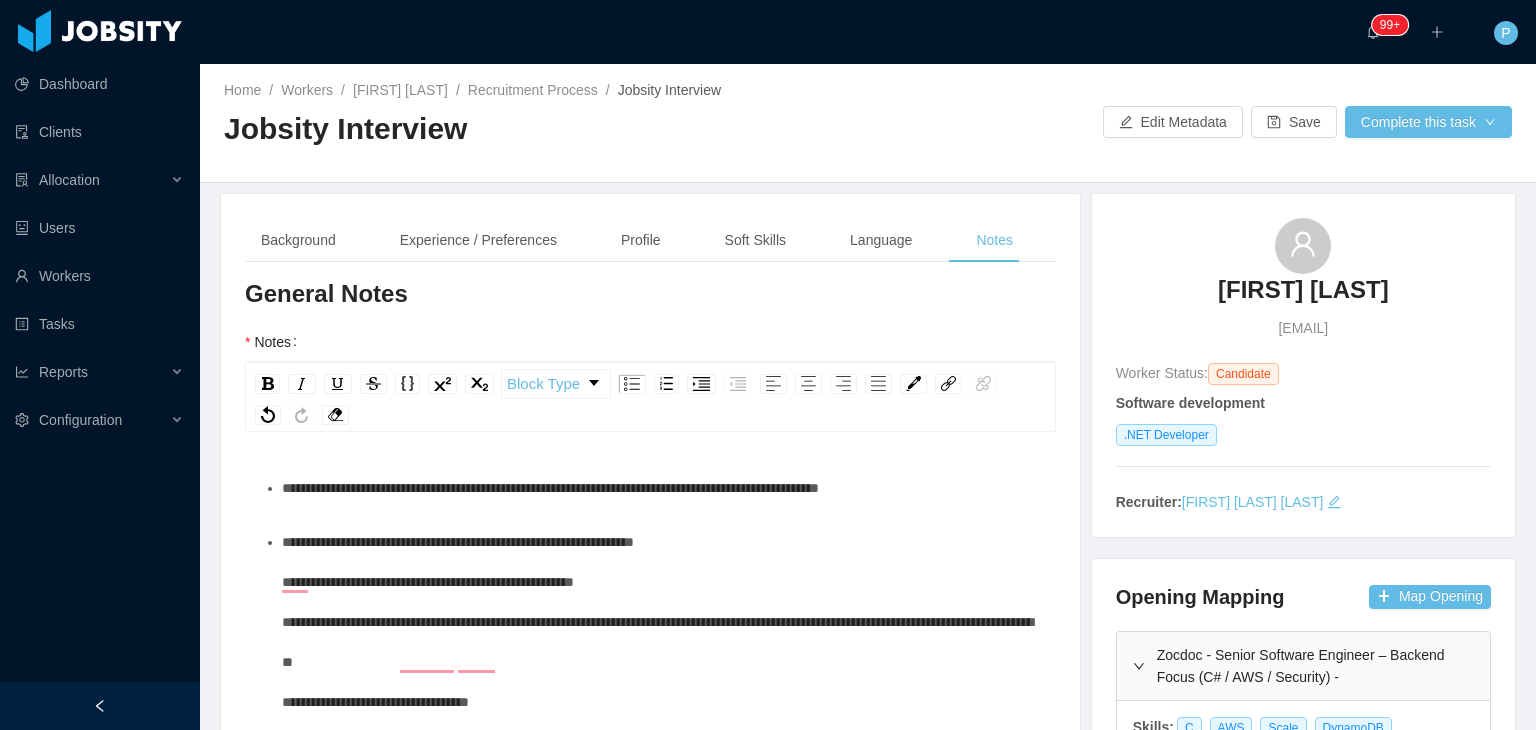 scroll, scrollTop: 0, scrollLeft: 0, axis: both 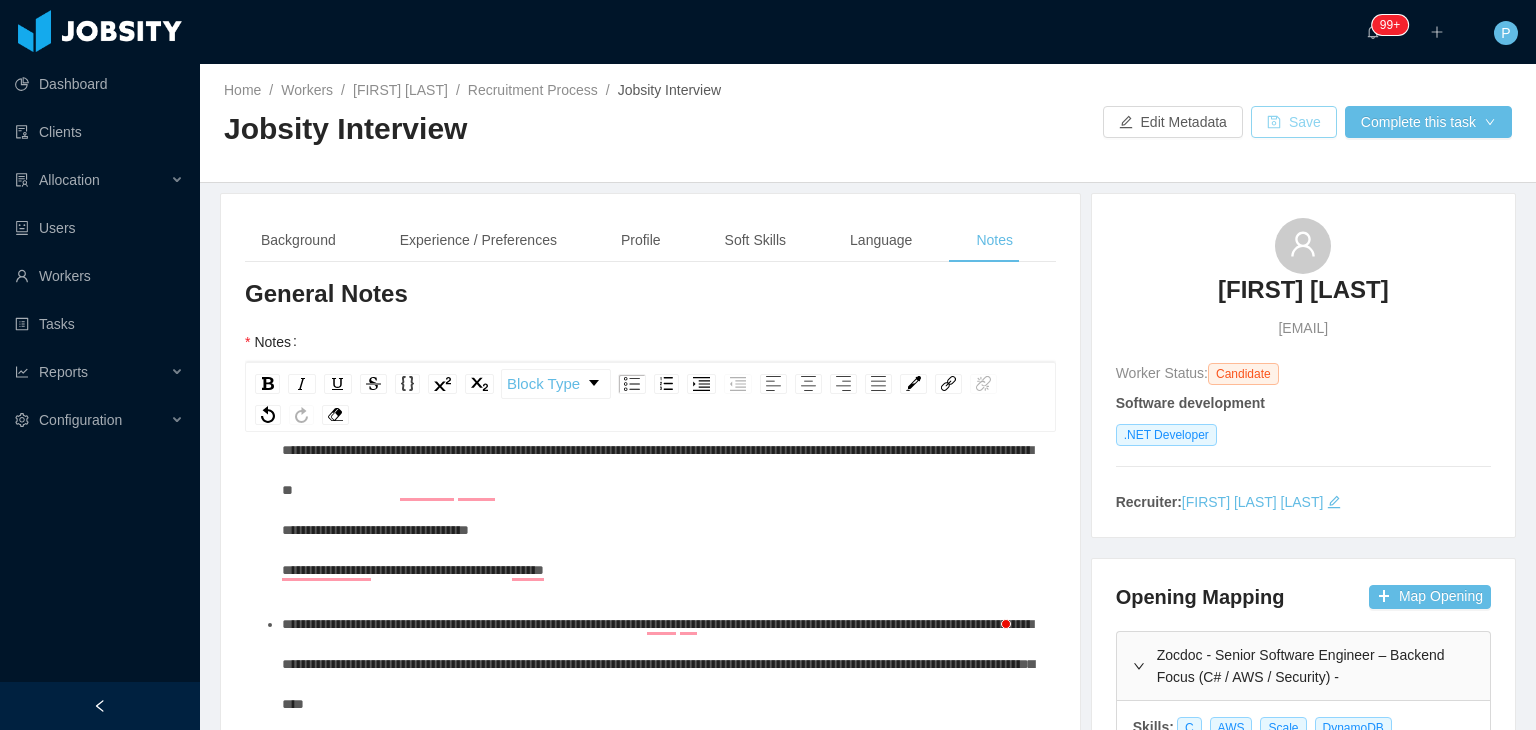 click on "Save" at bounding box center [1294, 122] 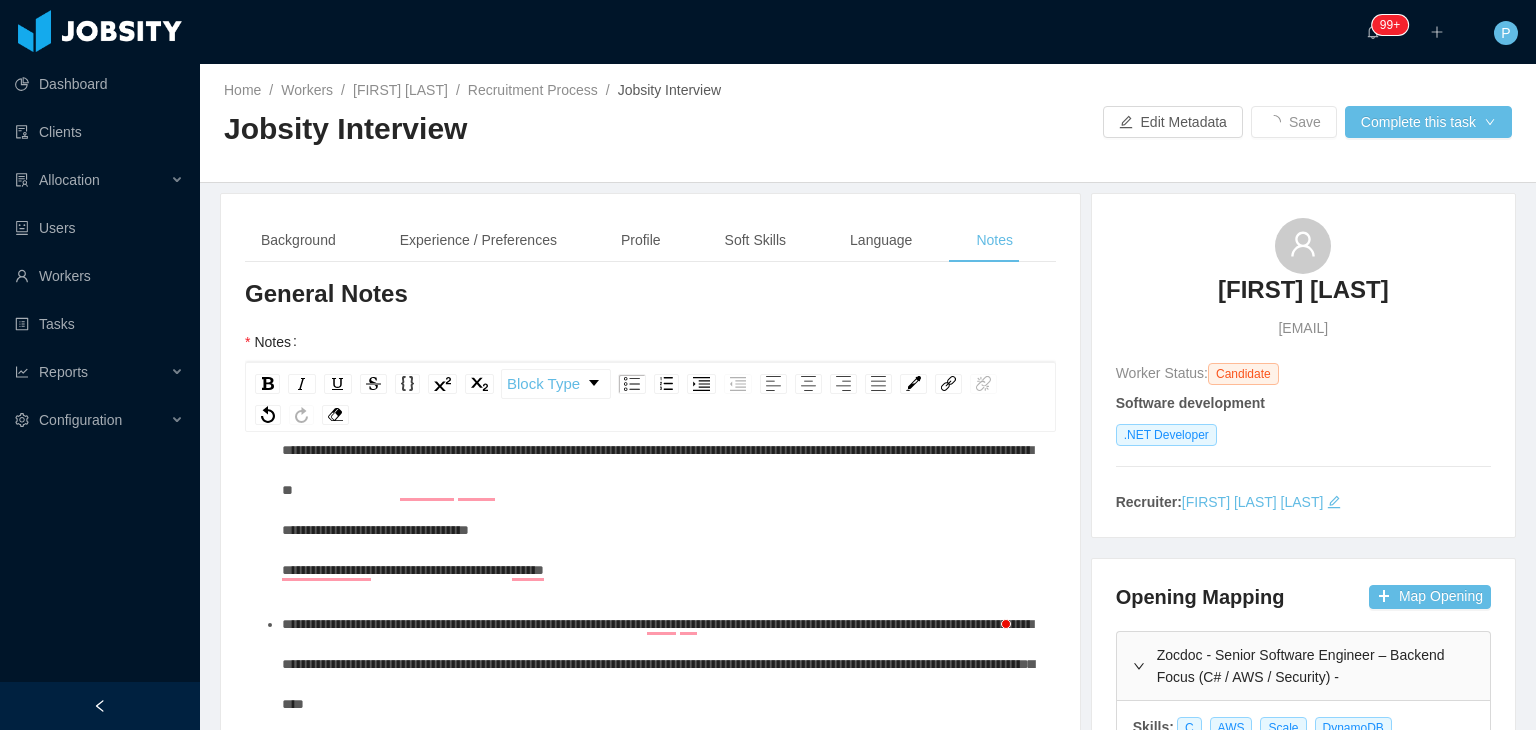 drag, startPoint x: 1400, startPoint y: 296, endPoint x: 1190, endPoint y: 285, distance: 210.2879 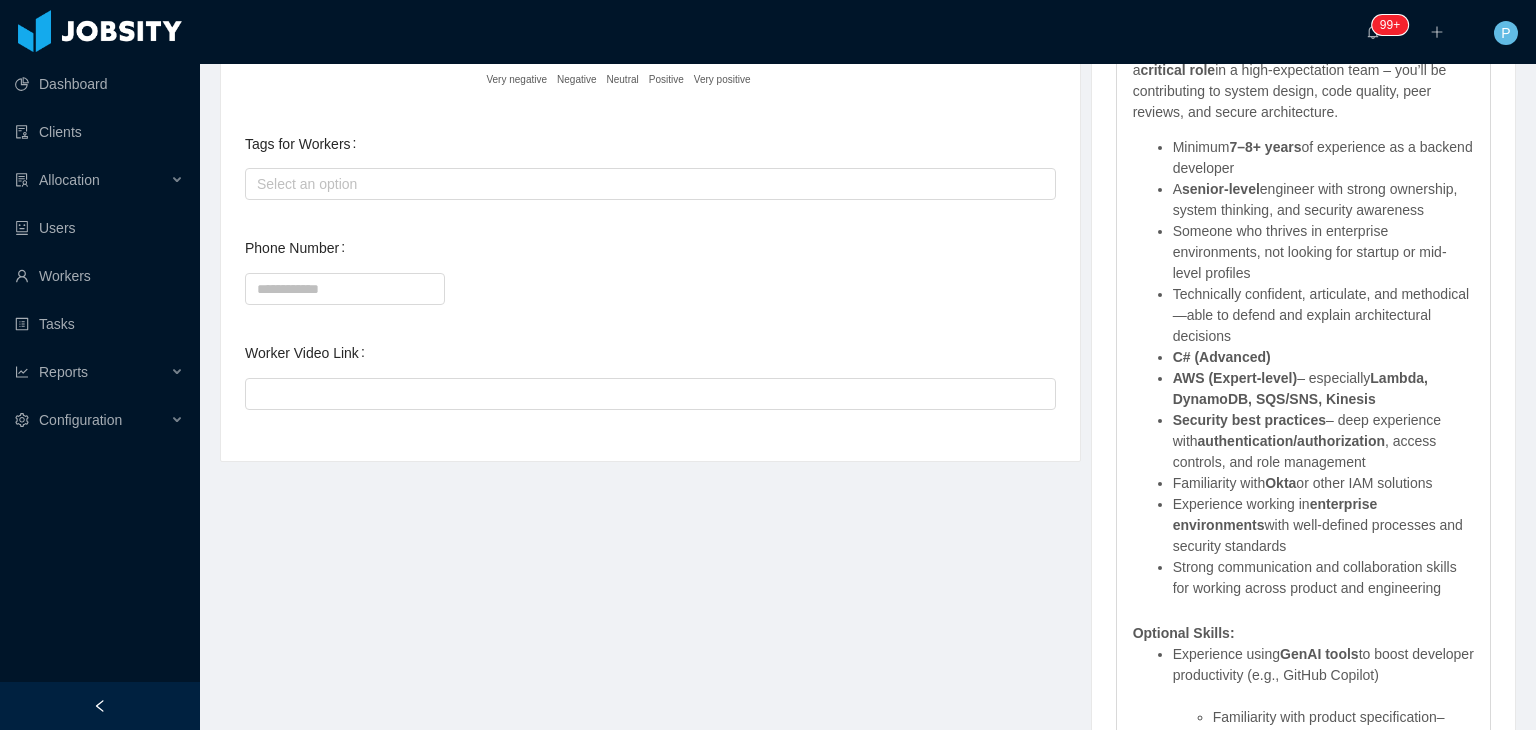 scroll, scrollTop: 942, scrollLeft: 0, axis: vertical 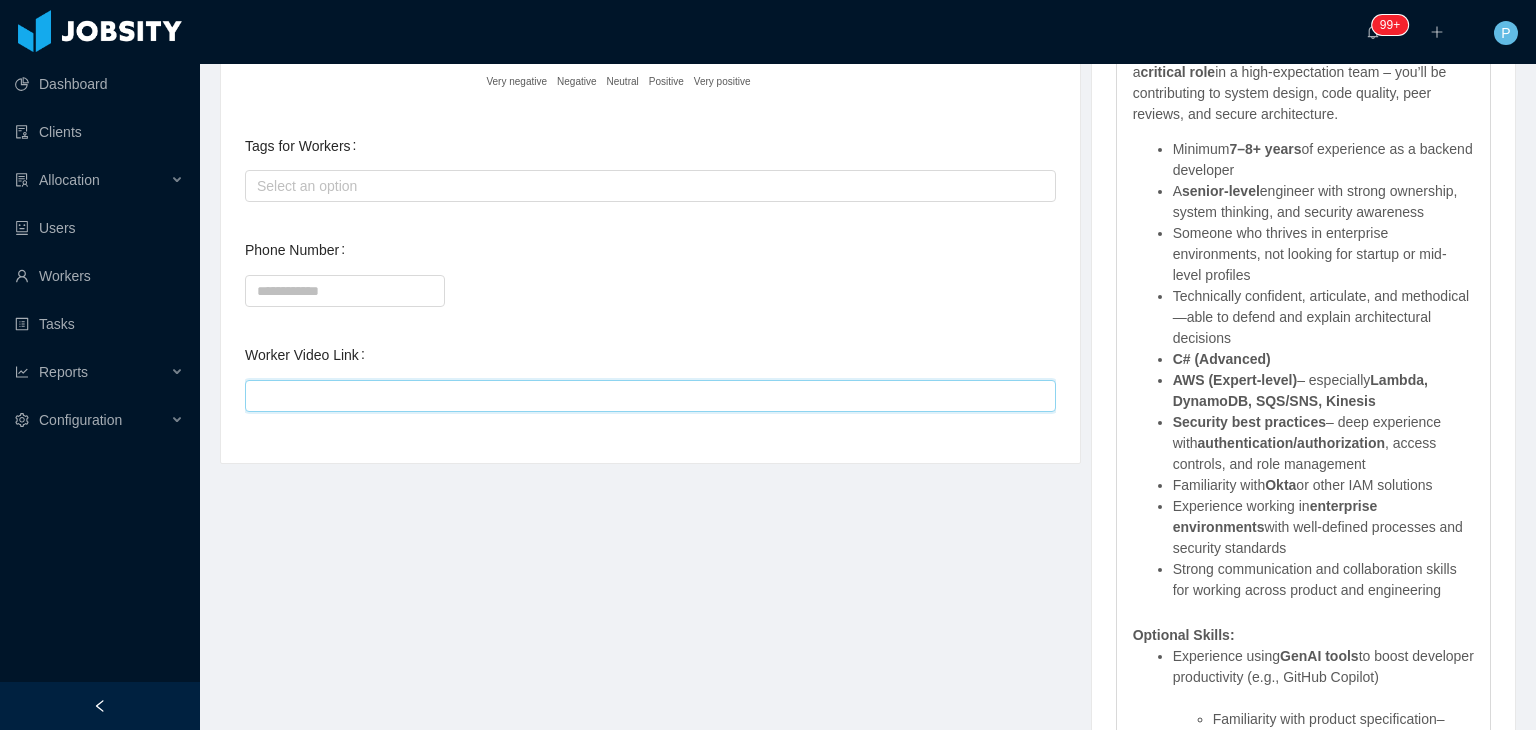 click on "Worker Video Link" at bounding box center (650, 396) 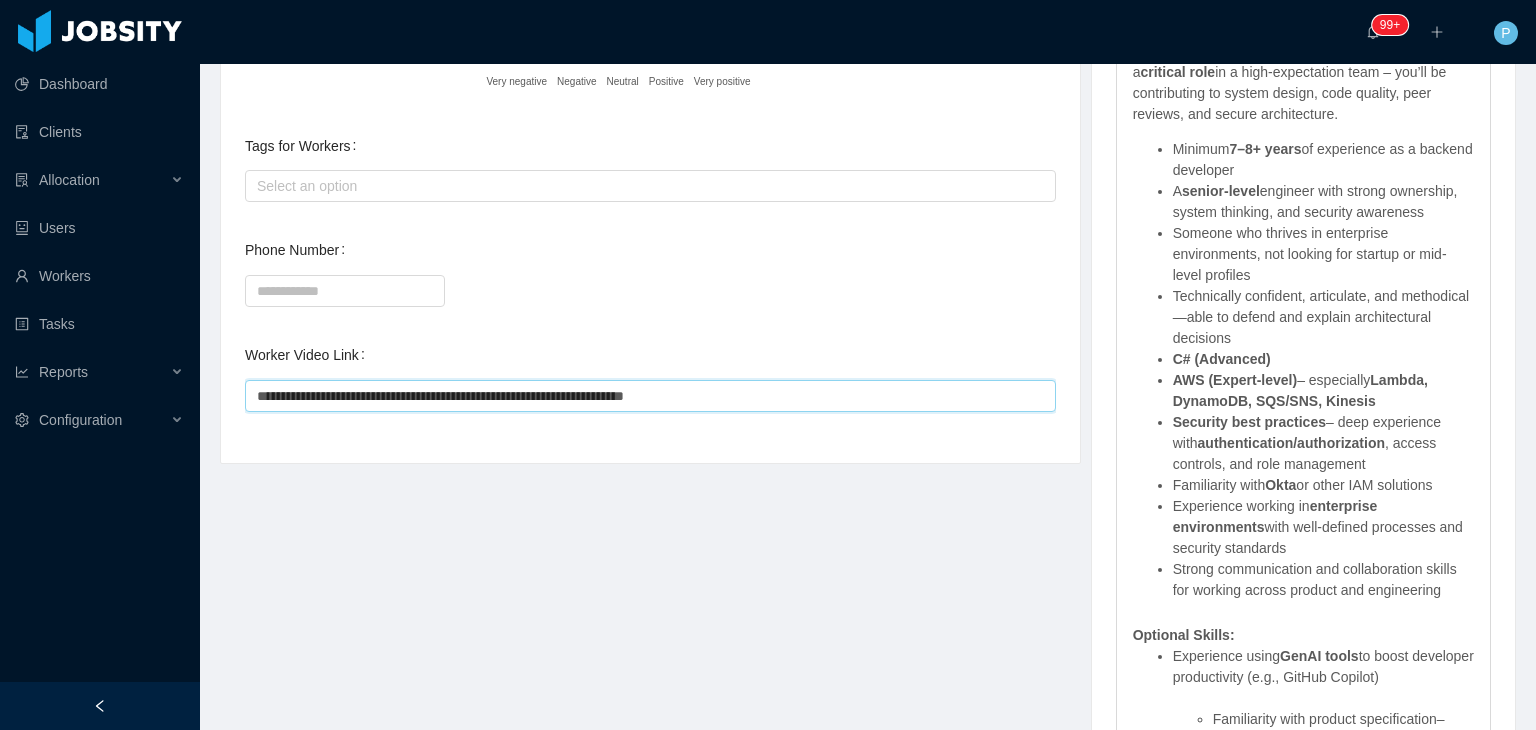 type on "**********" 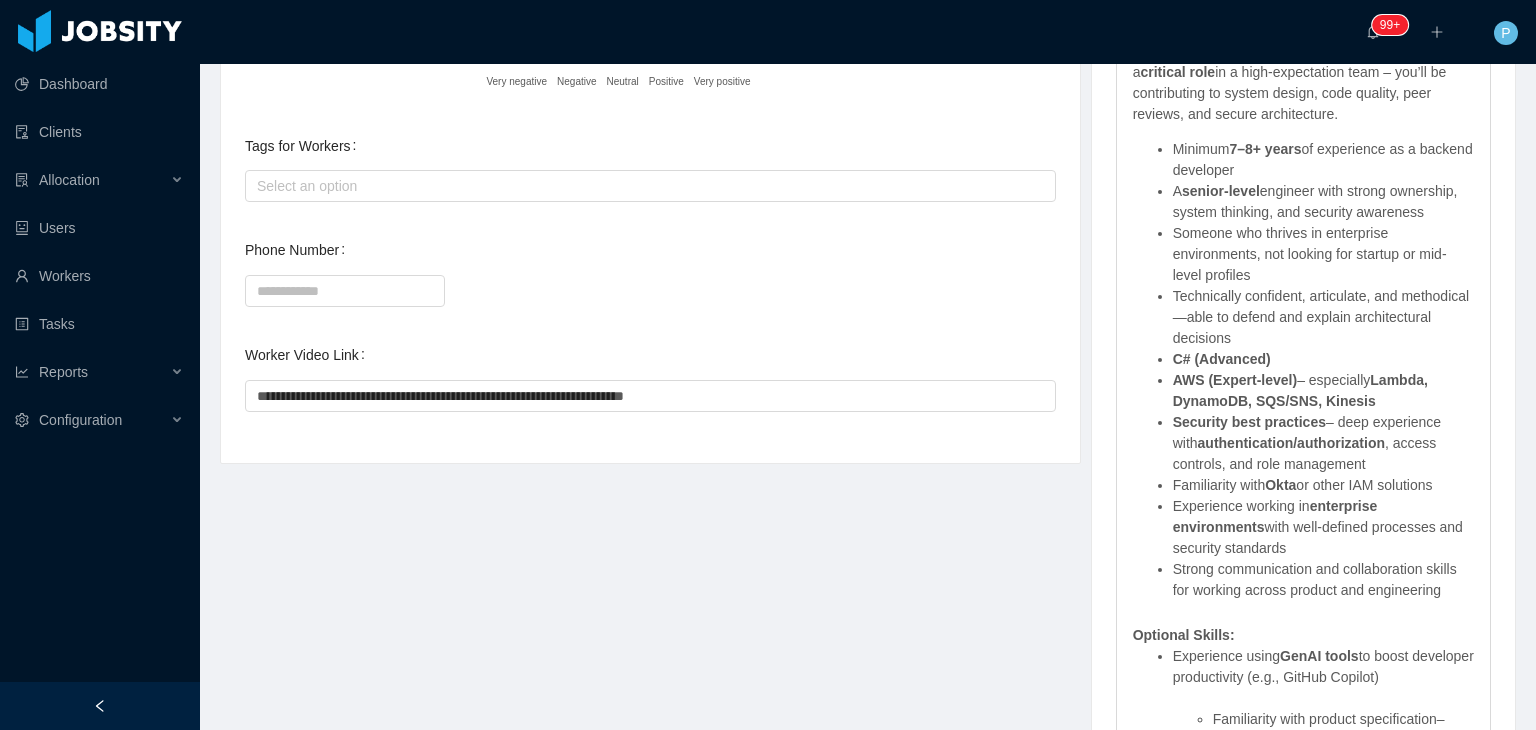 click at bounding box center [650, 290] 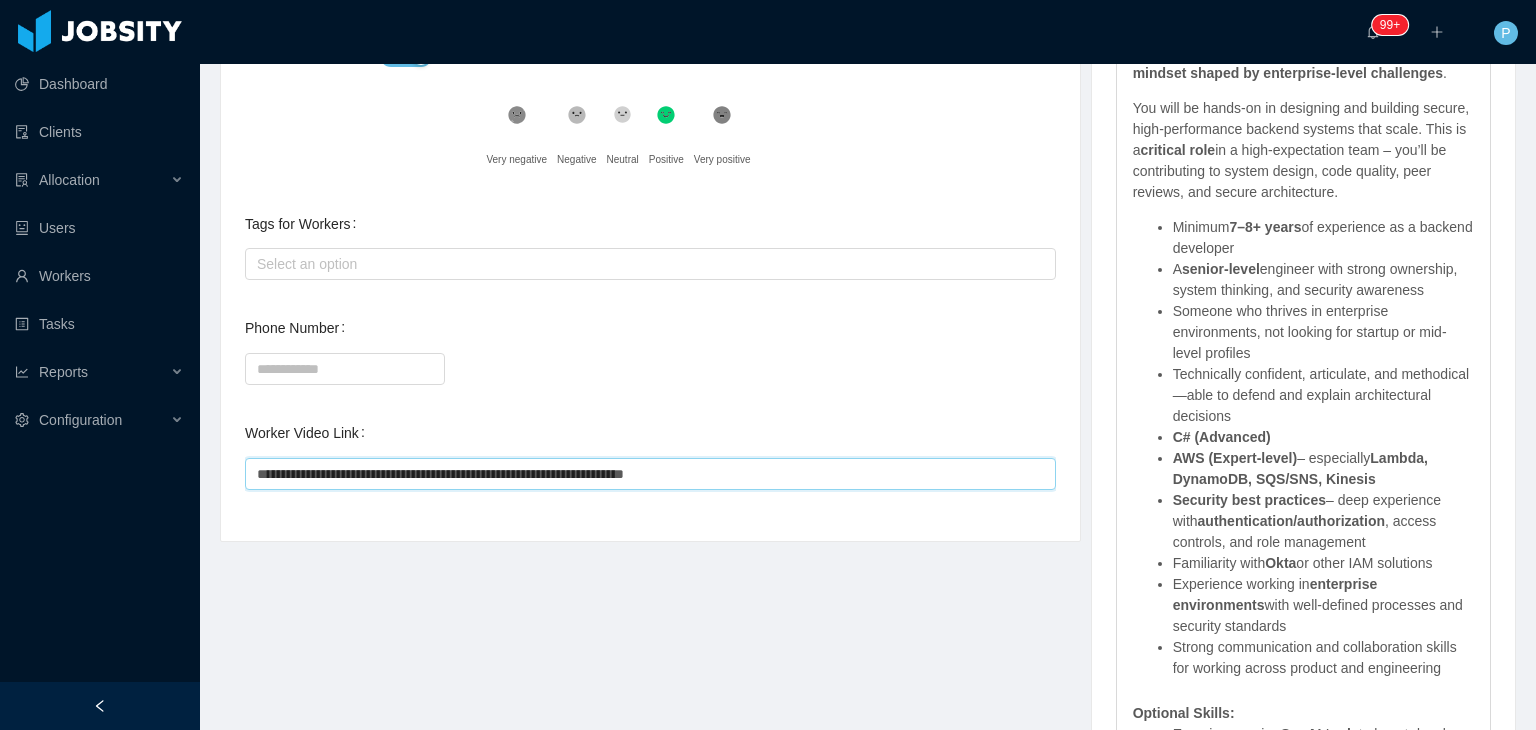 drag, startPoint x: 762, startPoint y: 470, endPoint x: 214, endPoint y: 445, distance: 548.56995 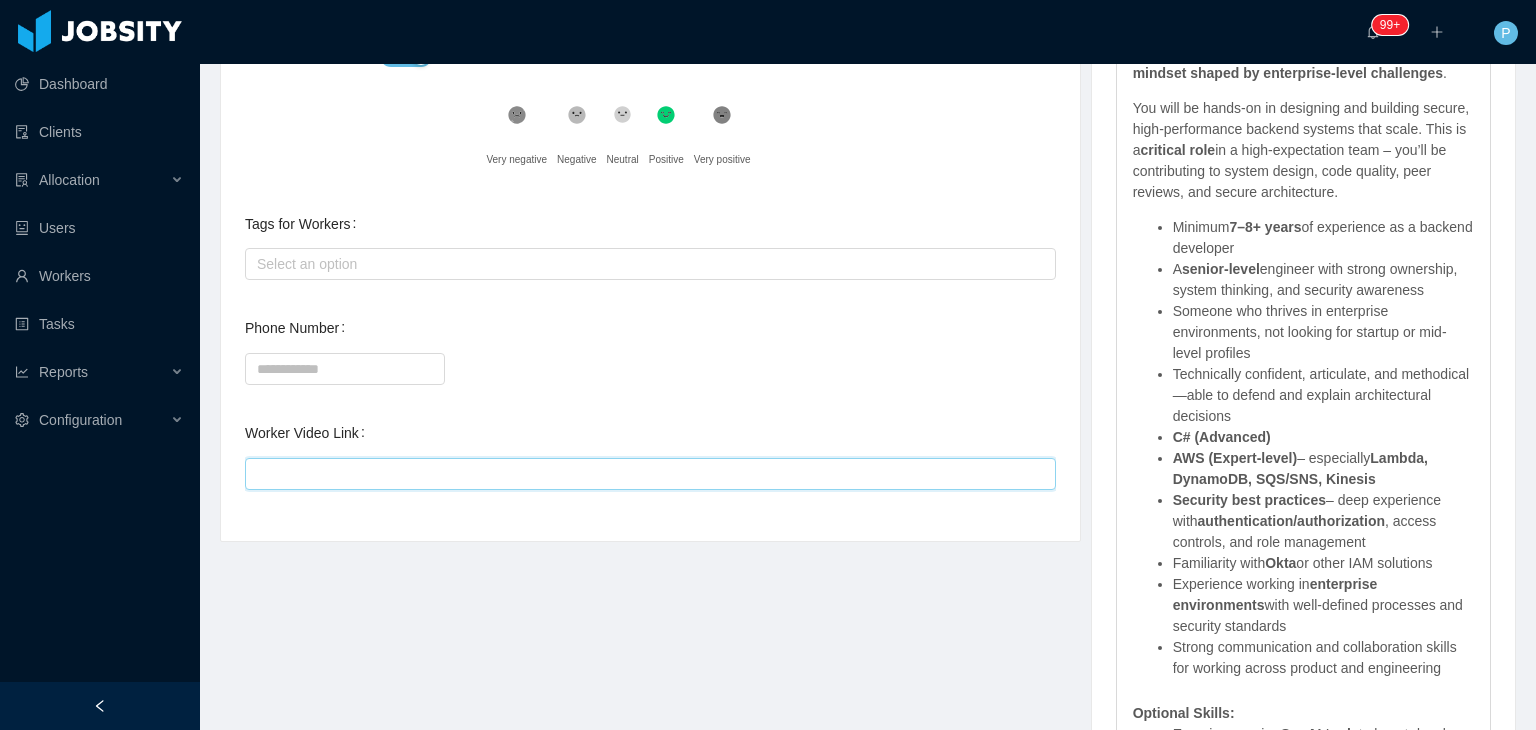 type 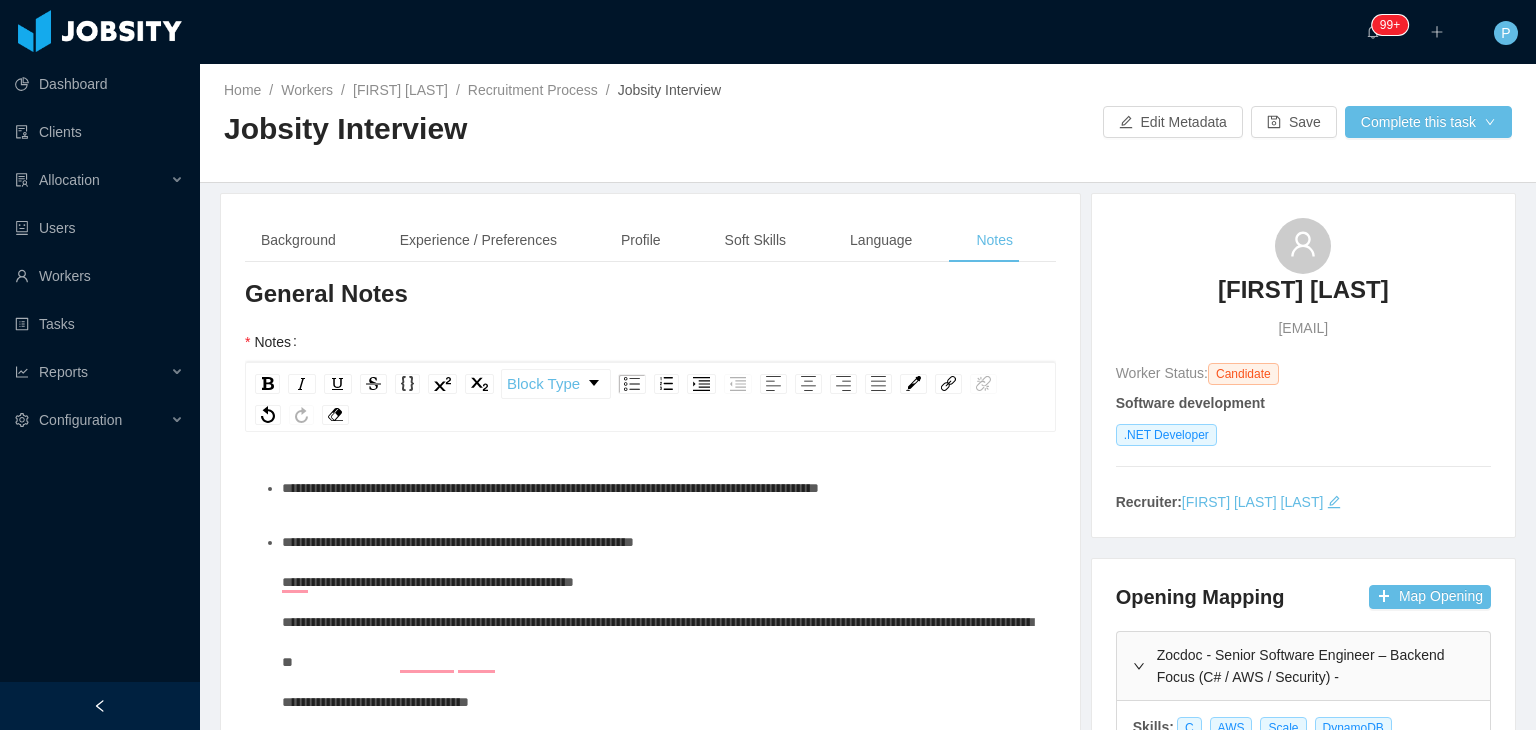scroll, scrollTop: 0, scrollLeft: 0, axis: both 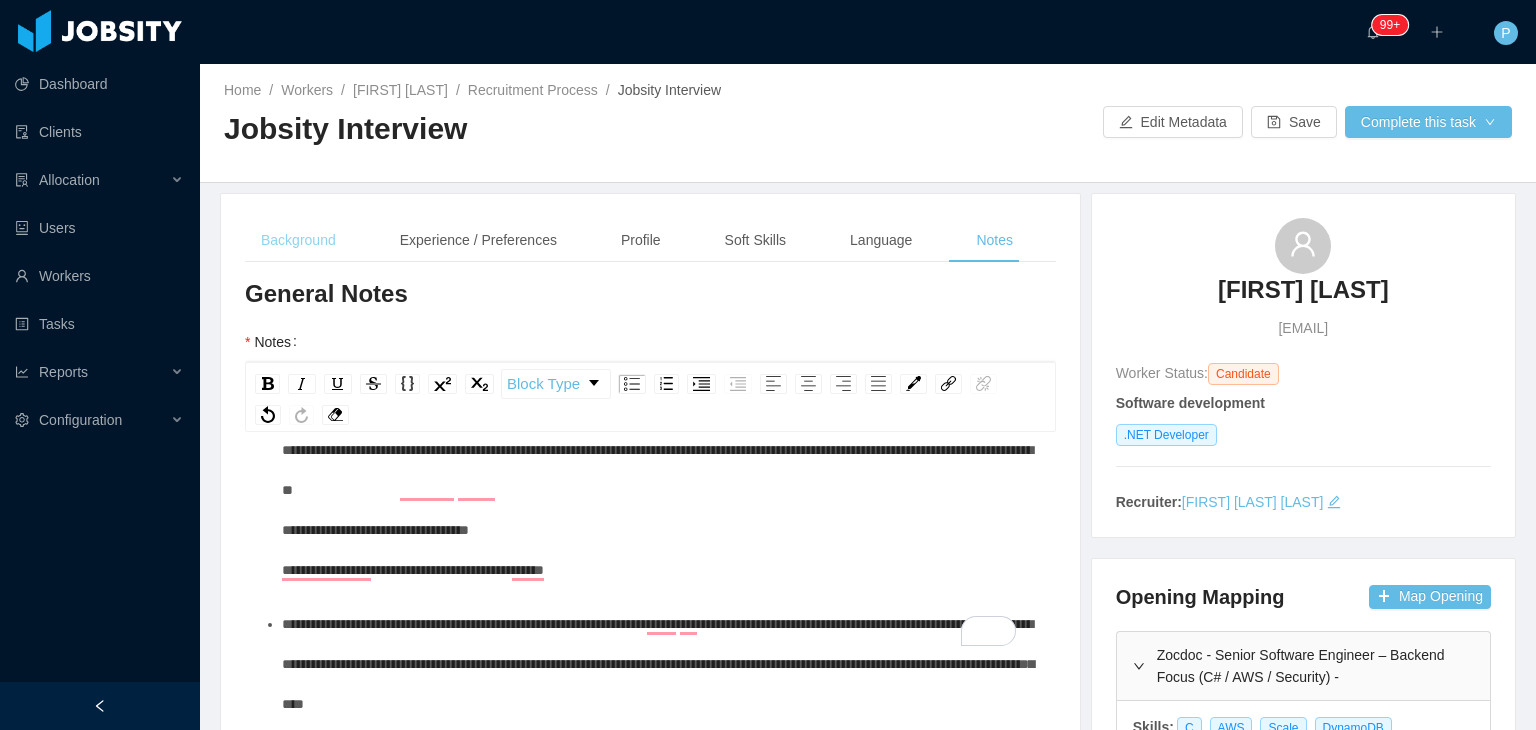 type on "**********" 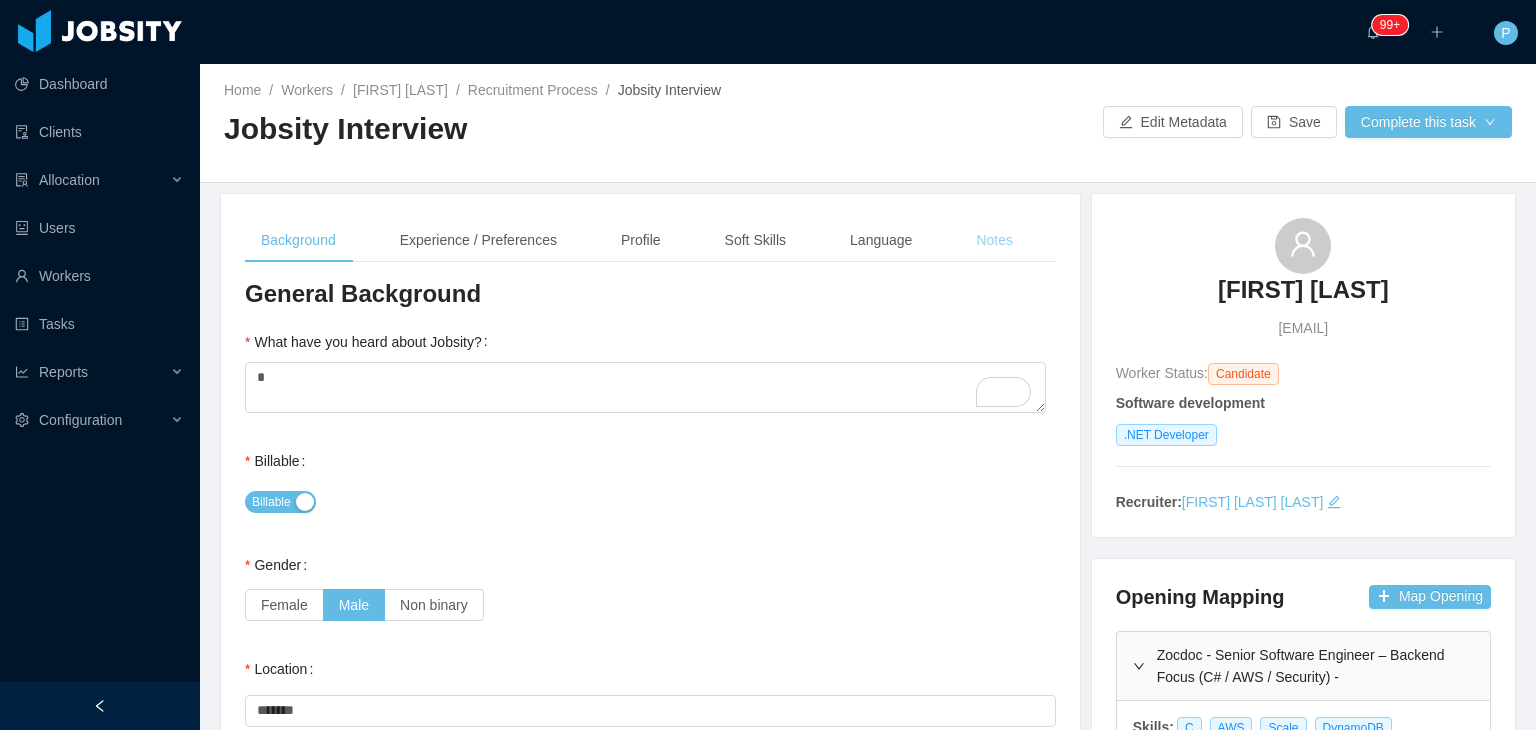 click on "Notes" at bounding box center (994, 240) 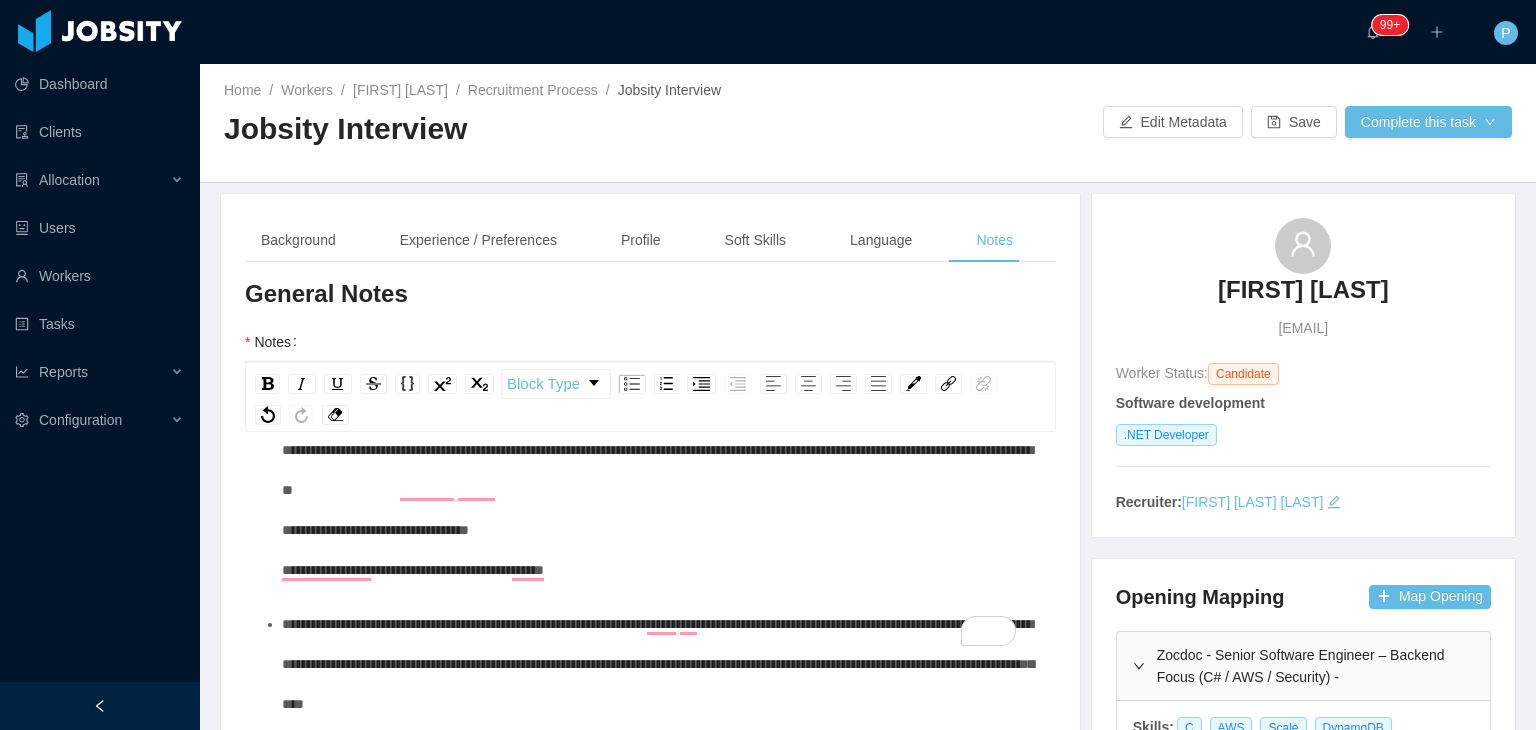 scroll, scrollTop: 163, scrollLeft: 0, axis: vertical 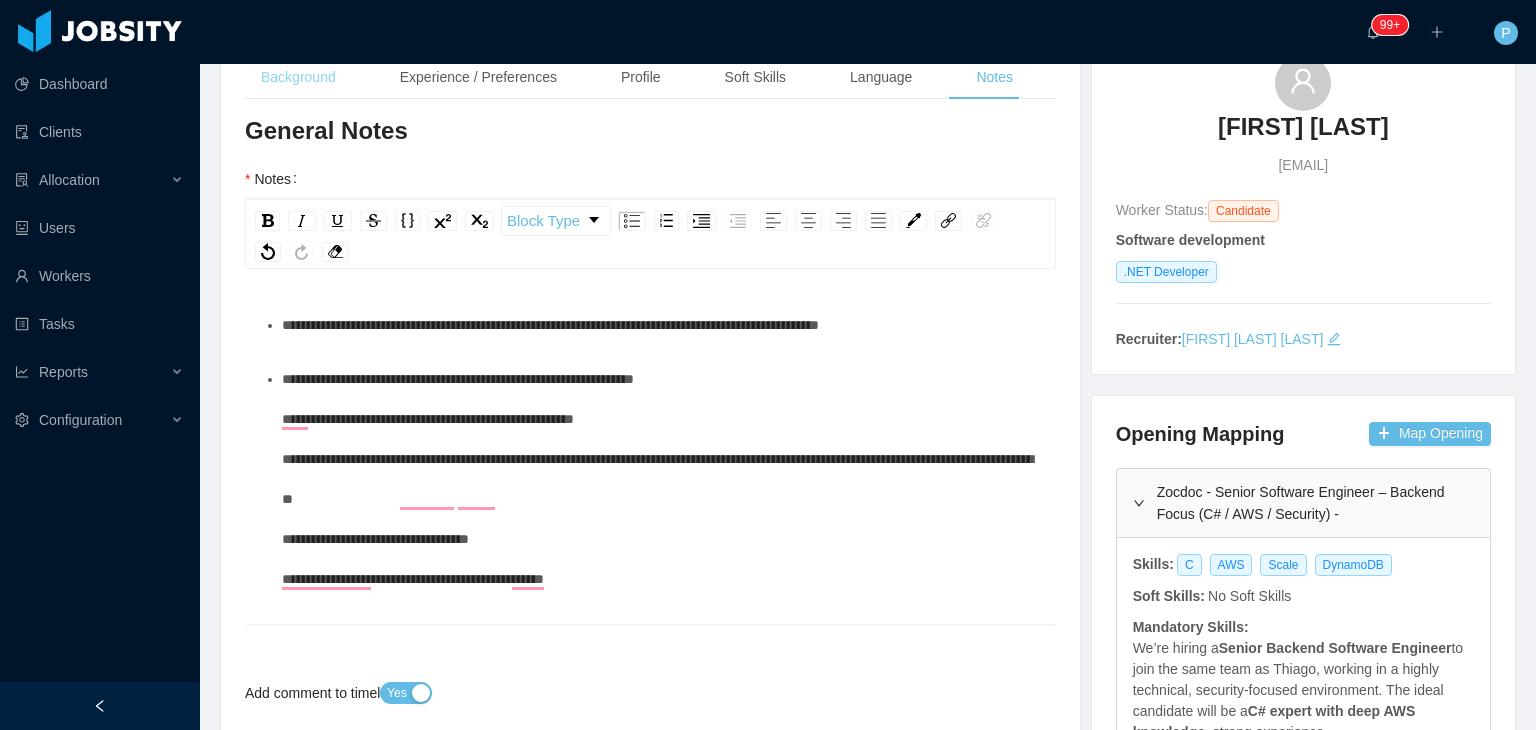 click on "Background" at bounding box center [298, 77] 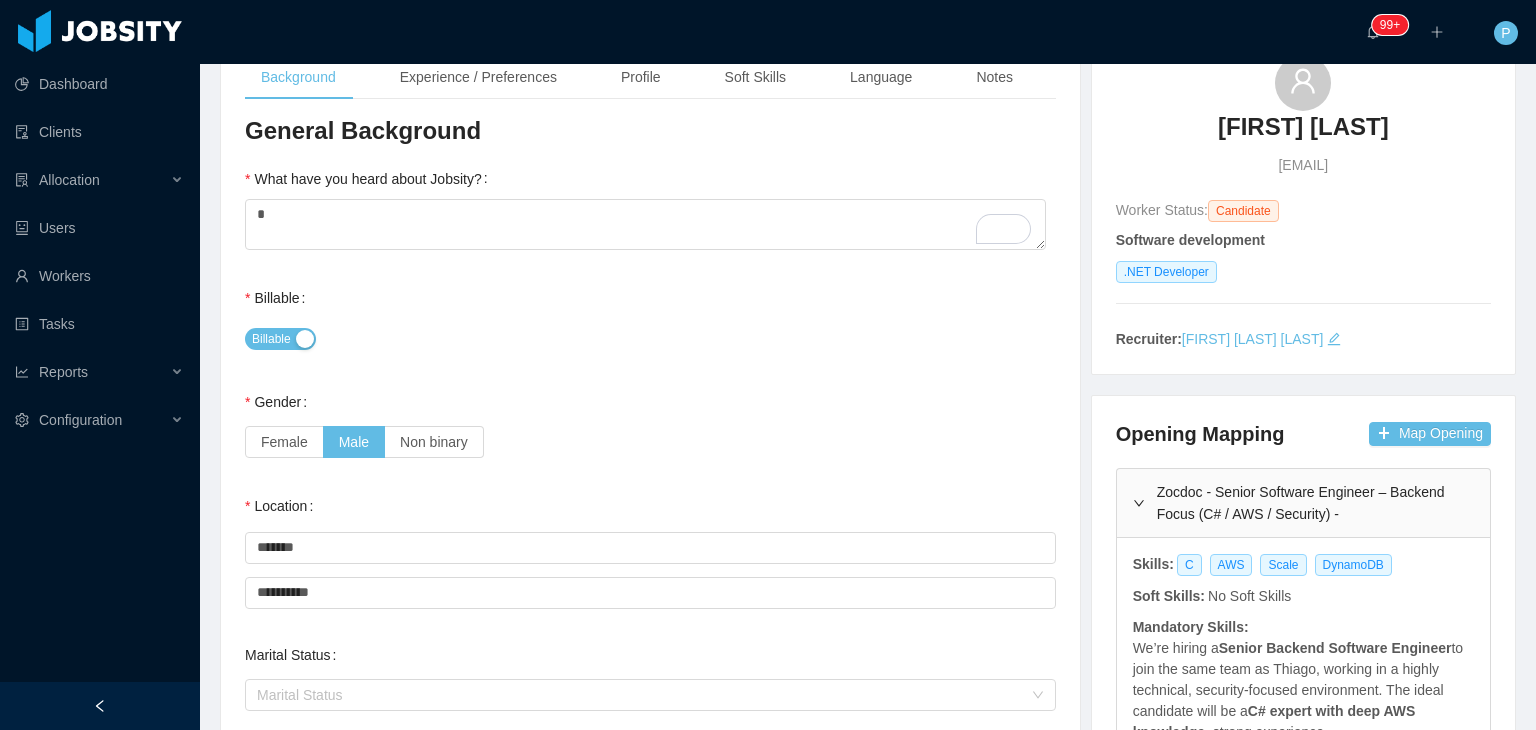 click on "Female Male Non binary" at bounding box center (650, 442) 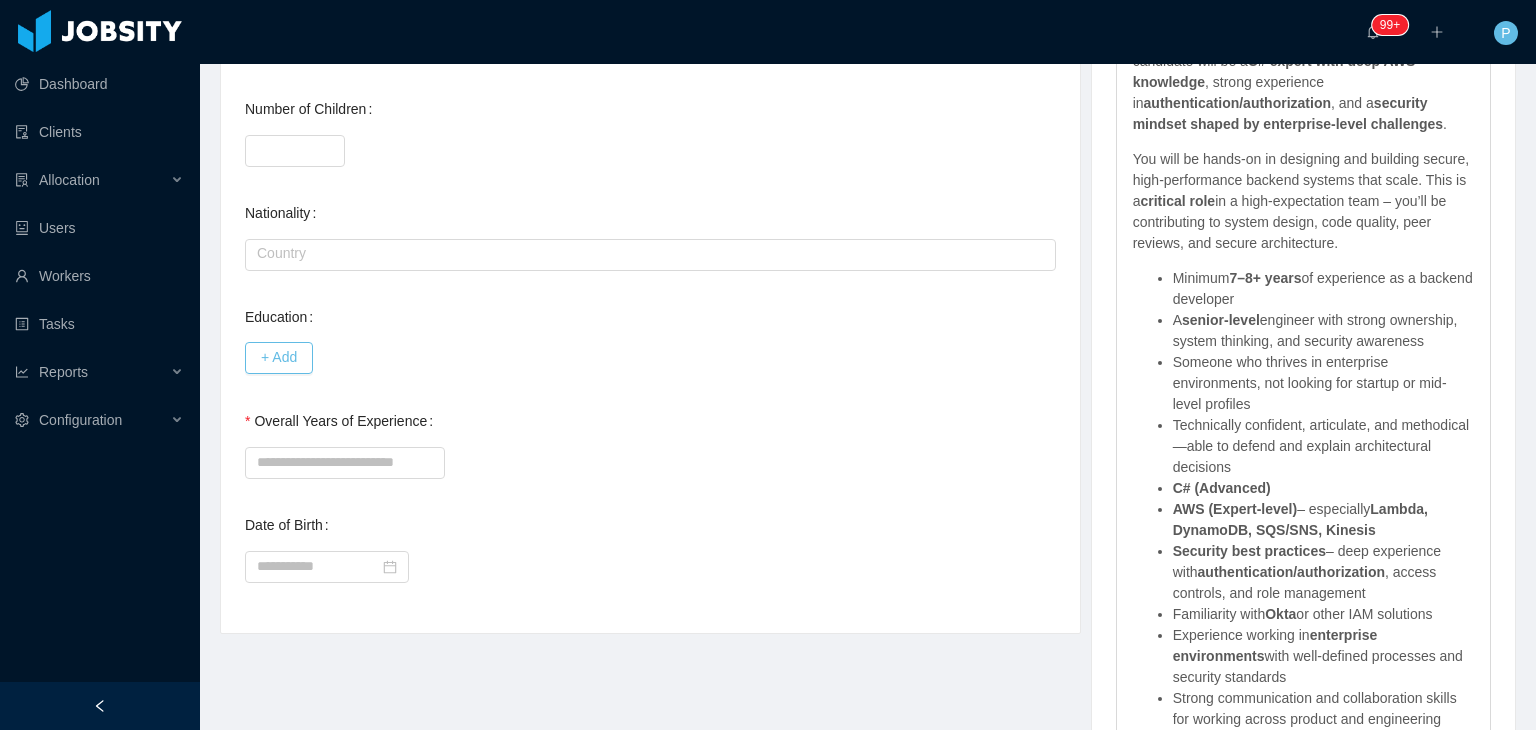 scroll, scrollTop: 864, scrollLeft: 0, axis: vertical 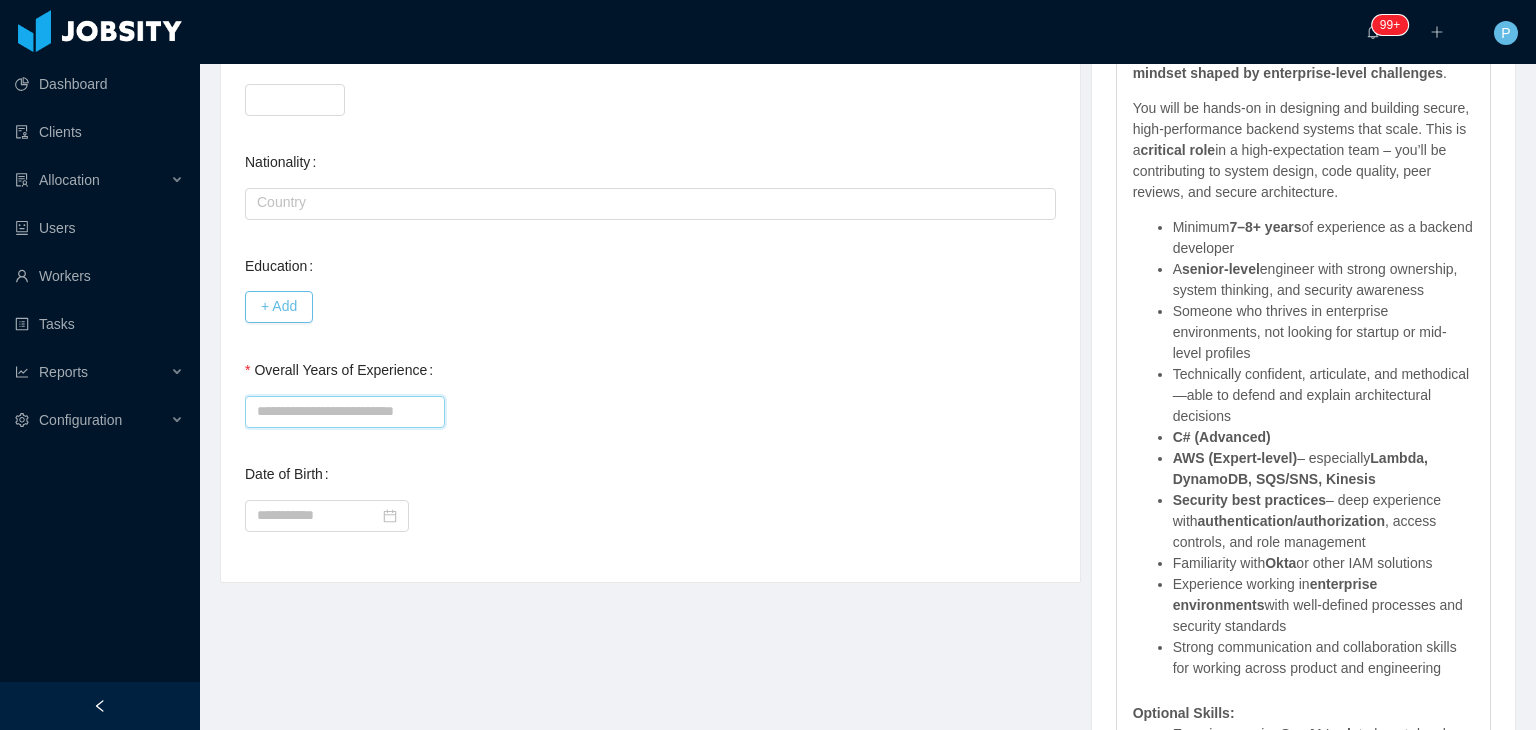 click on "Overall Years of Experience" at bounding box center [345, 412] 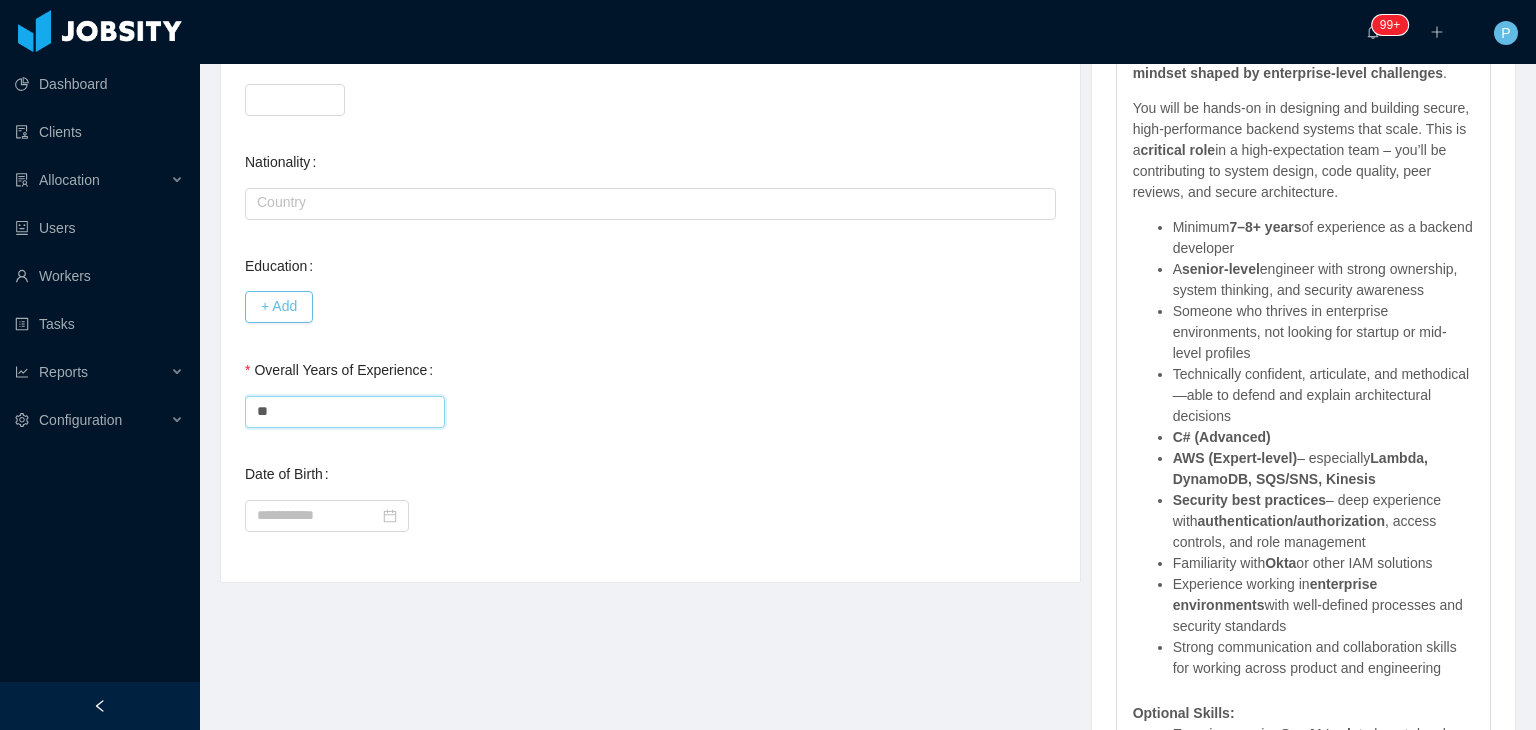 type on "**" 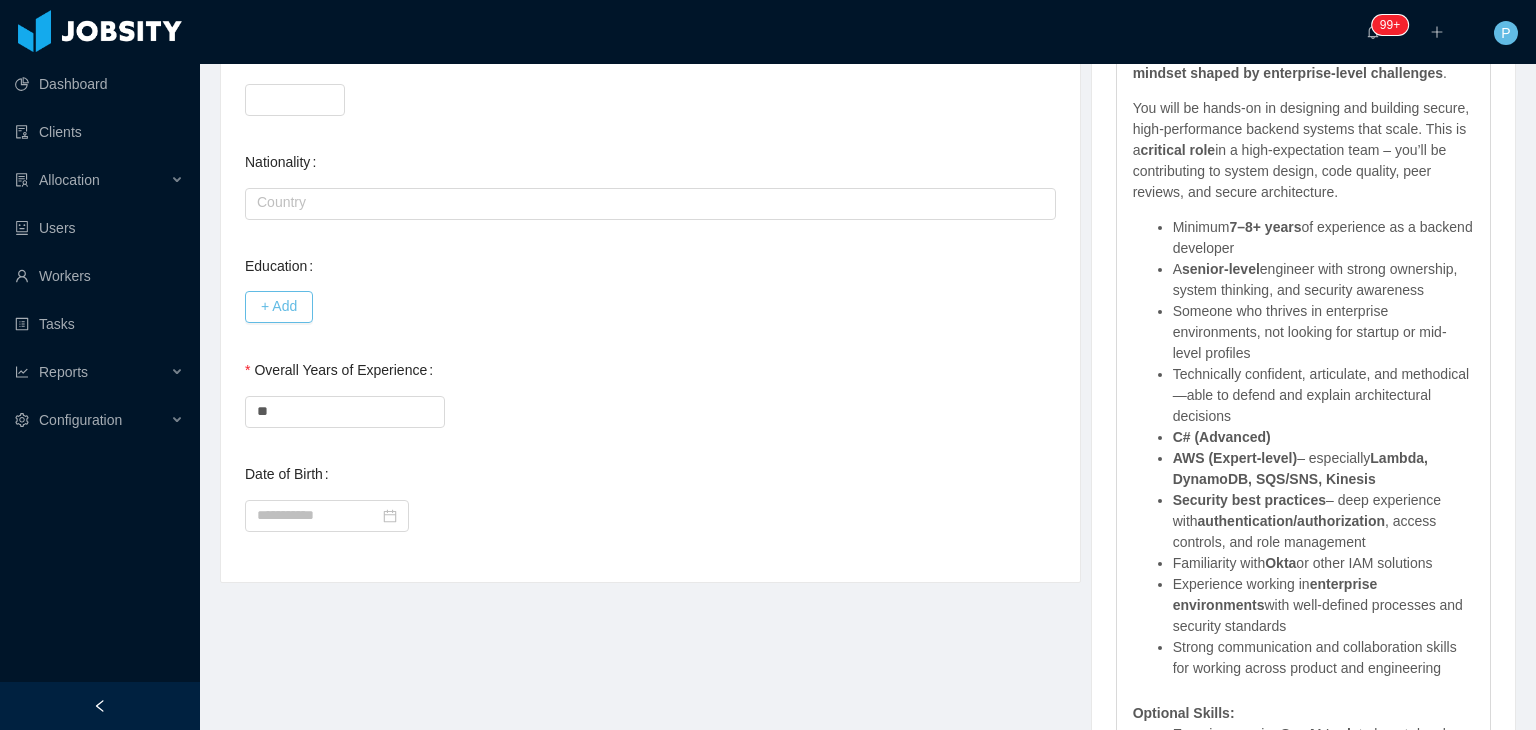 click on "Overall Years of Experience **" at bounding box center (650, 390) 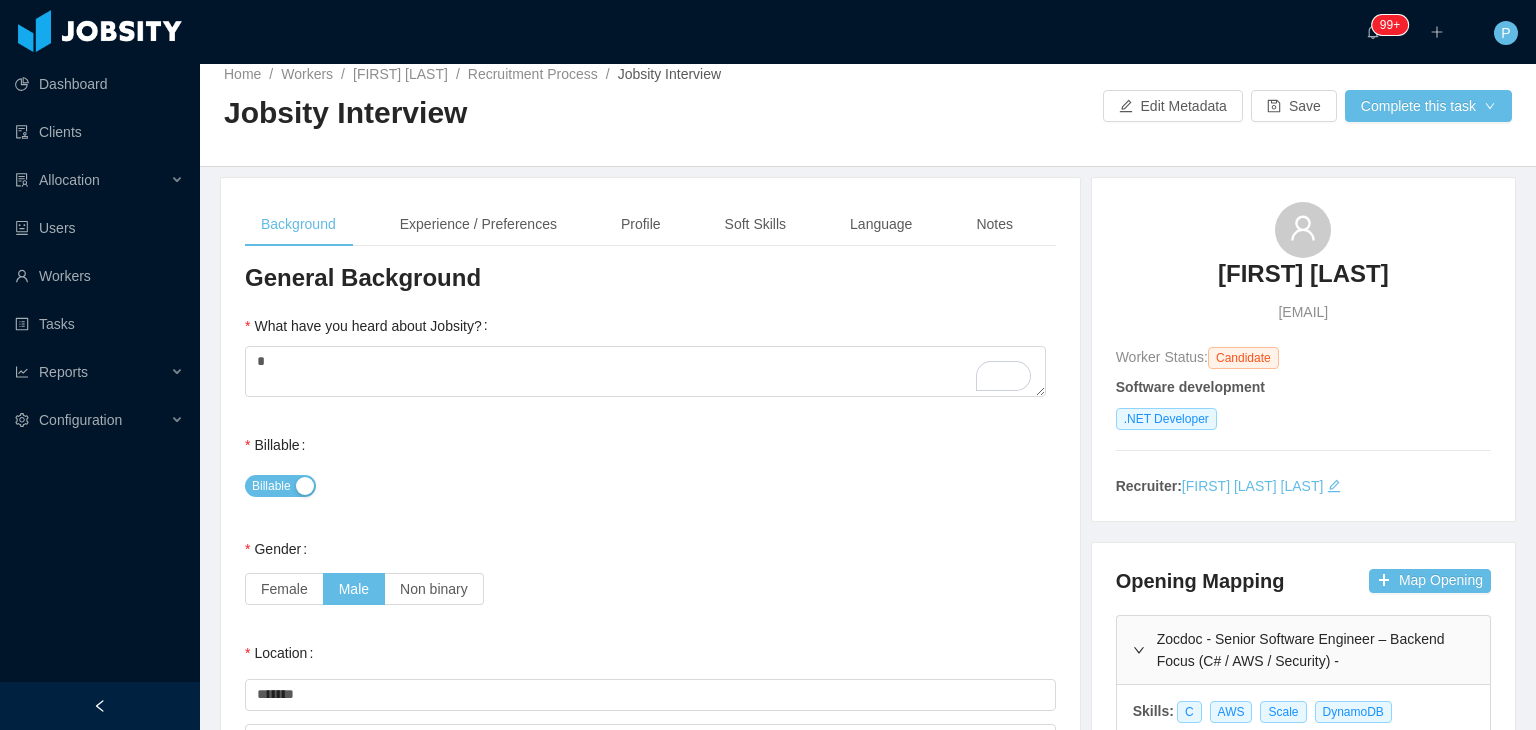 scroll, scrollTop: 0, scrollLeft: 0, axis: both 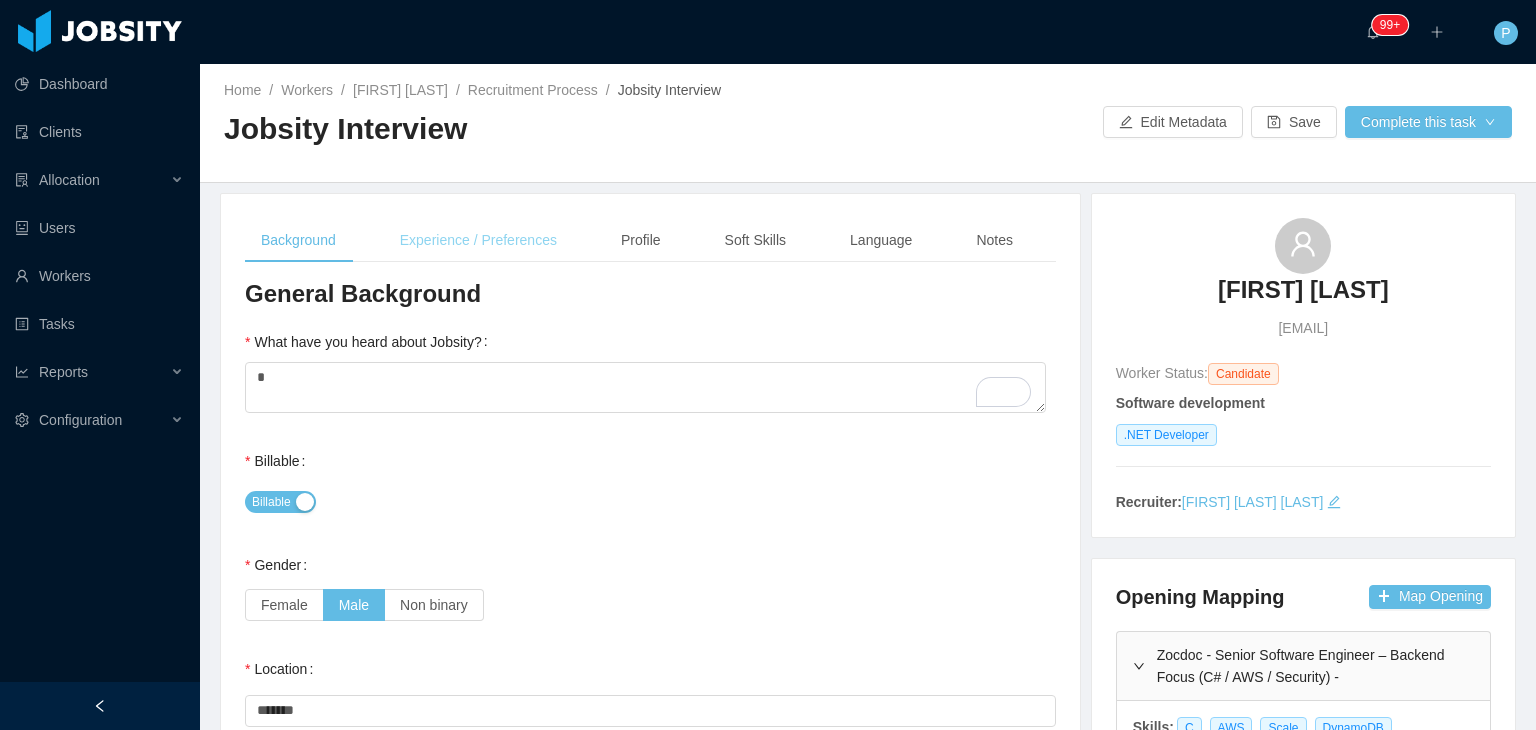 click on "Experience / Preferences" at bounding box center [478, 240] 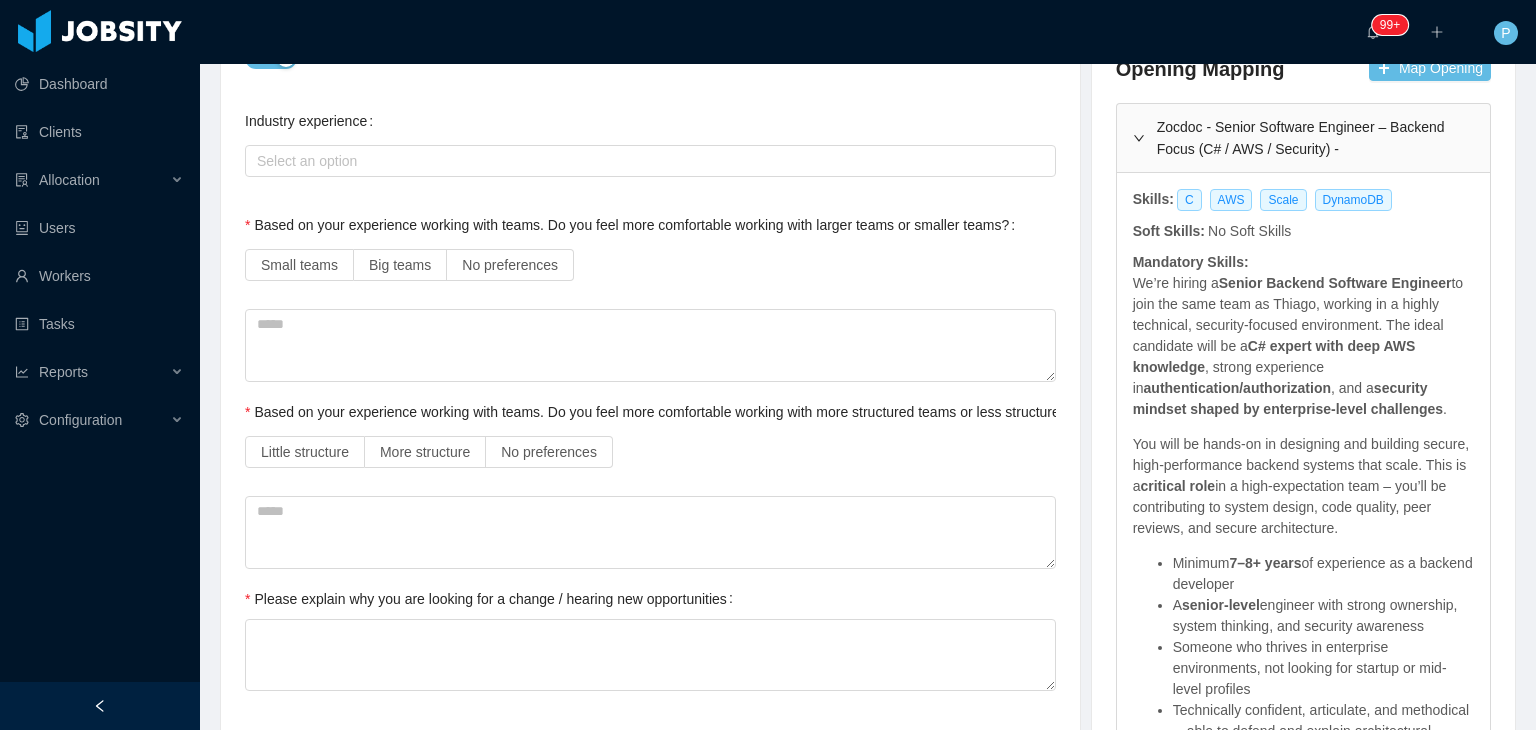 scroll, scrollTop: 620, scrollLeft: 0, axis: vertical 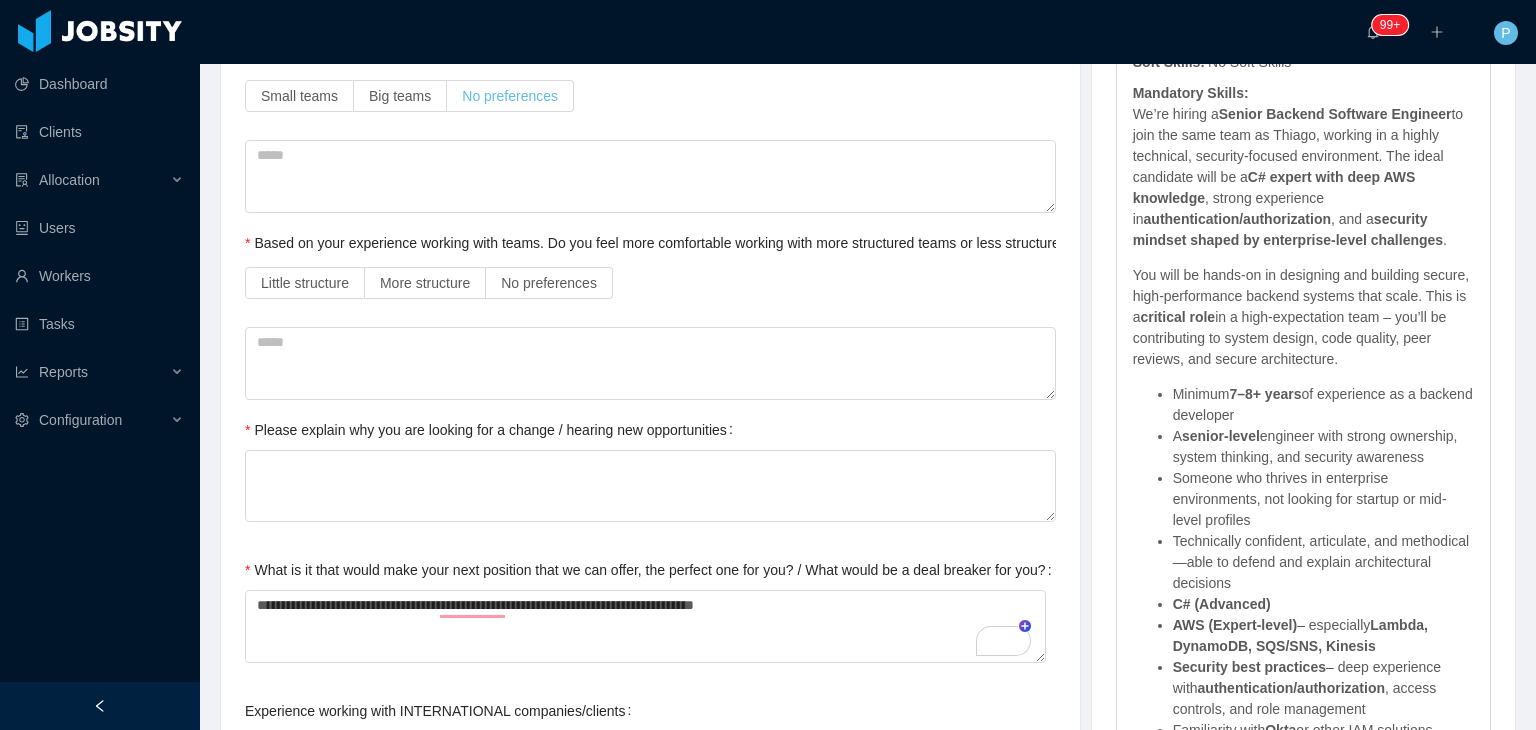 click on "No preferences" at bounding box center [510, 96] 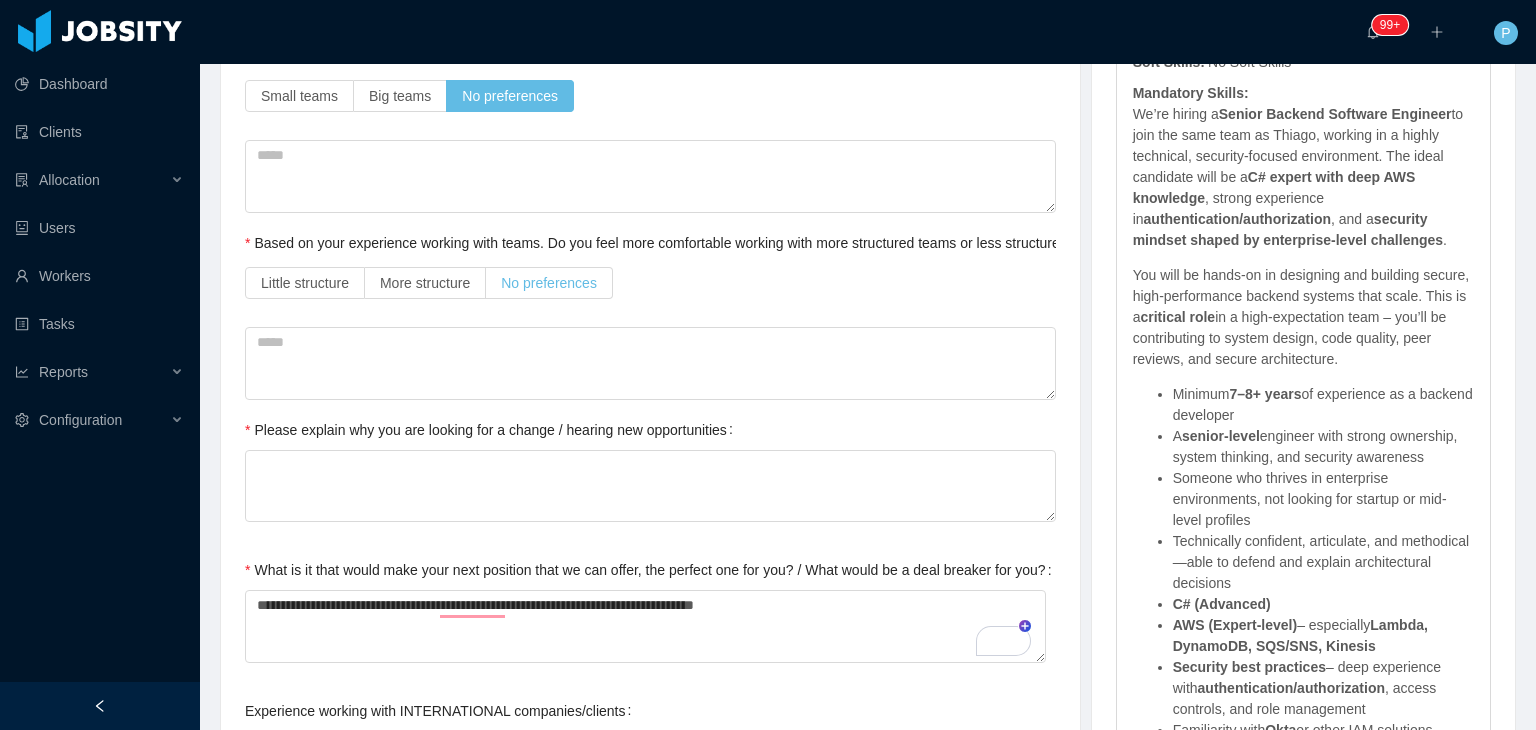 click on "No preferences" at bounding box center (549, 283) 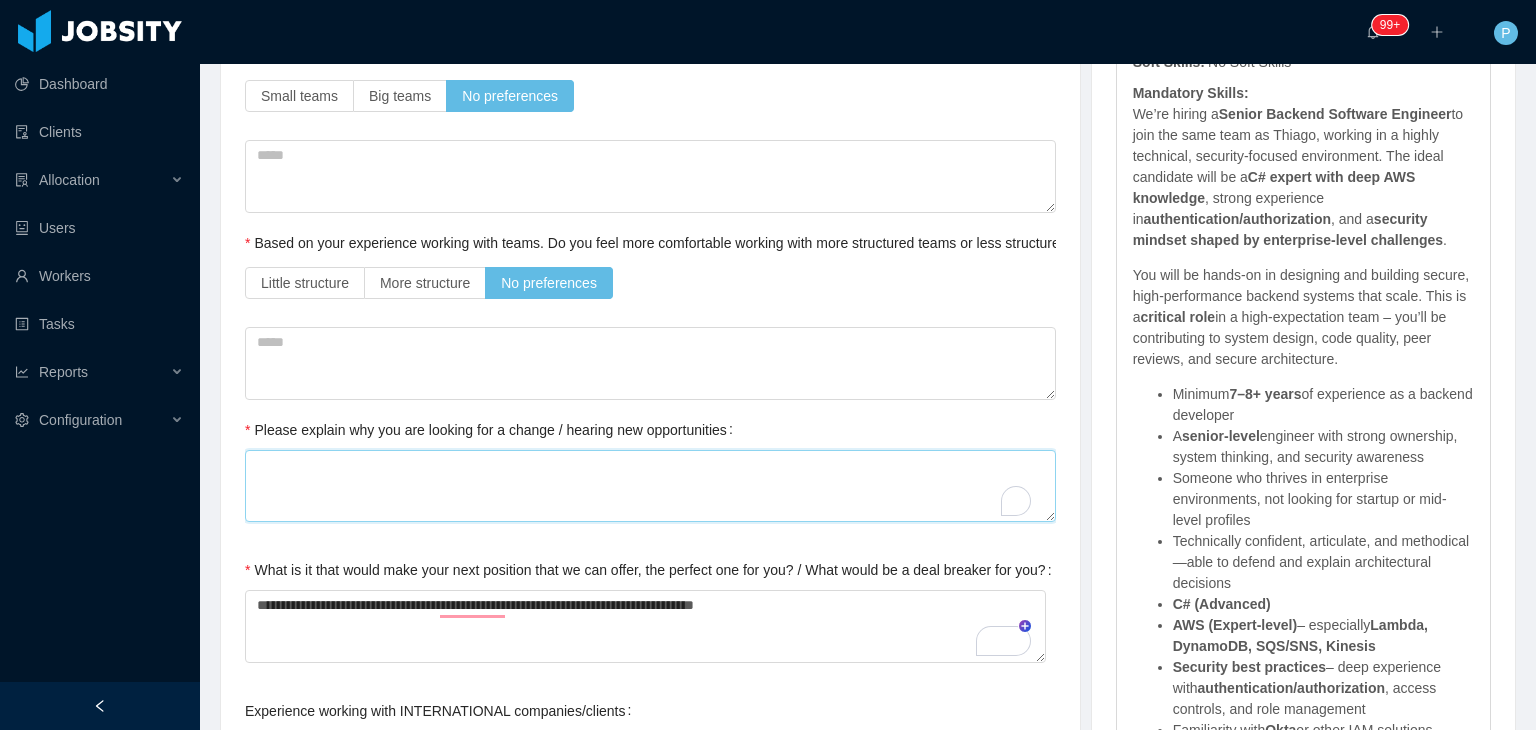 click on "Please explain why you are looking for a change / hearing new opportunities" at bounding box center (650, 486) 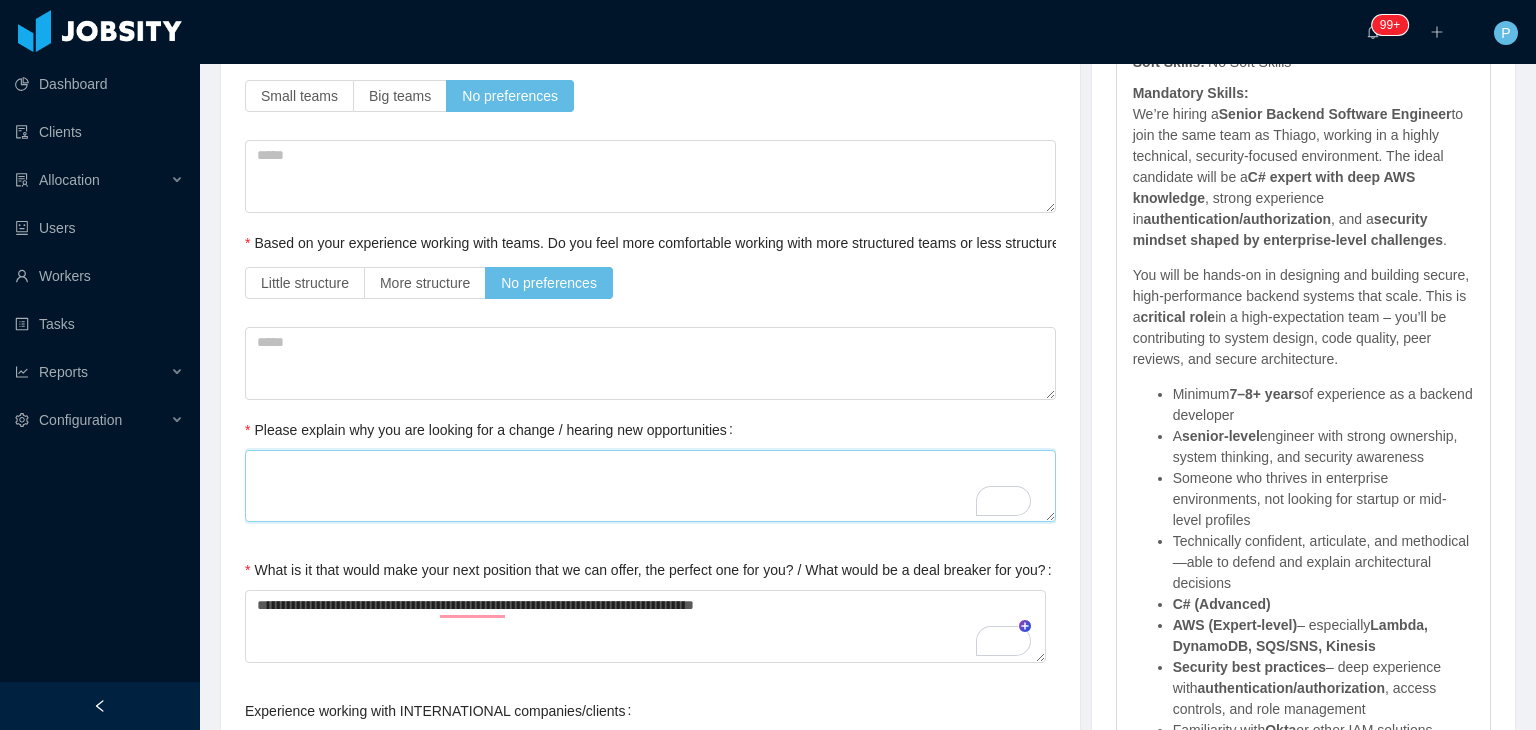 type on "*" 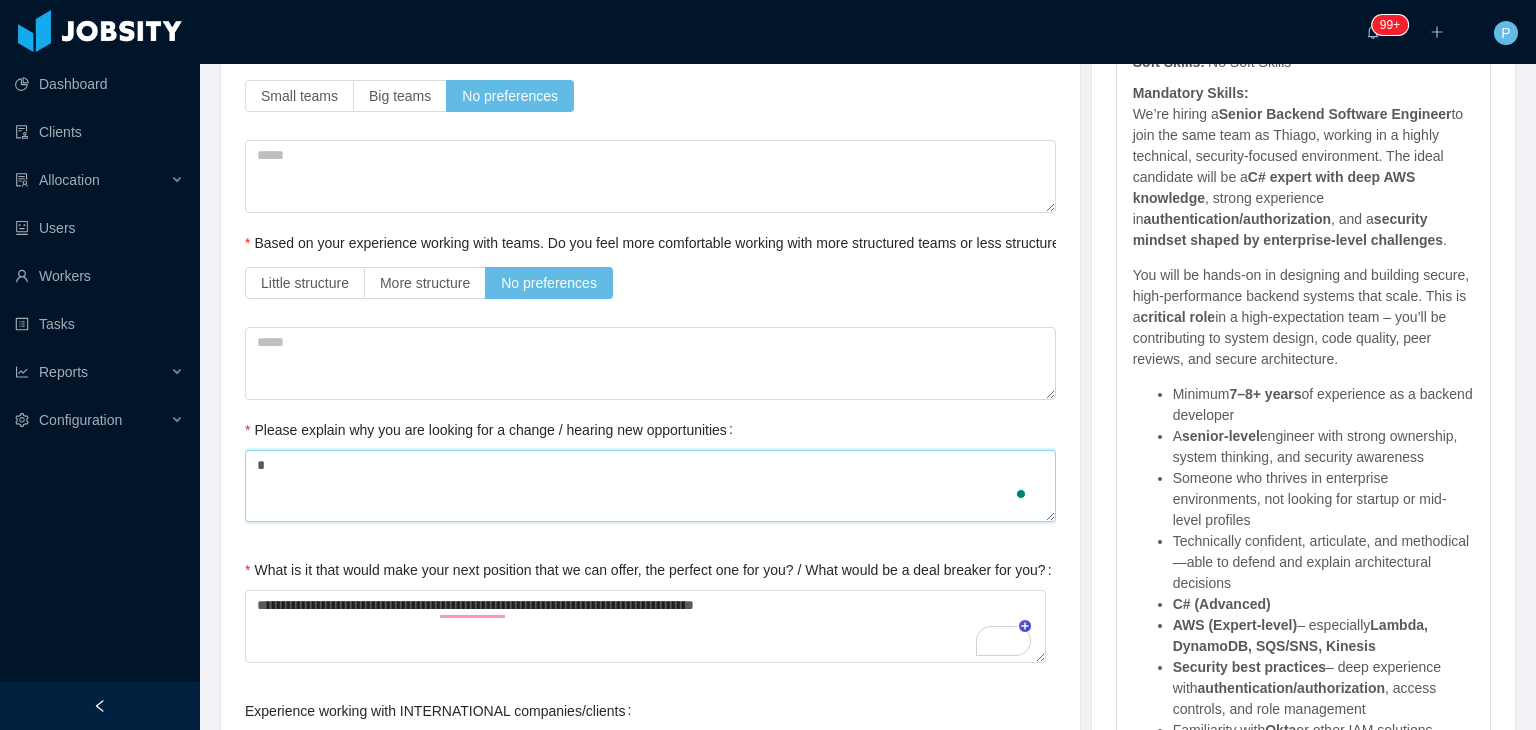 type on "**" 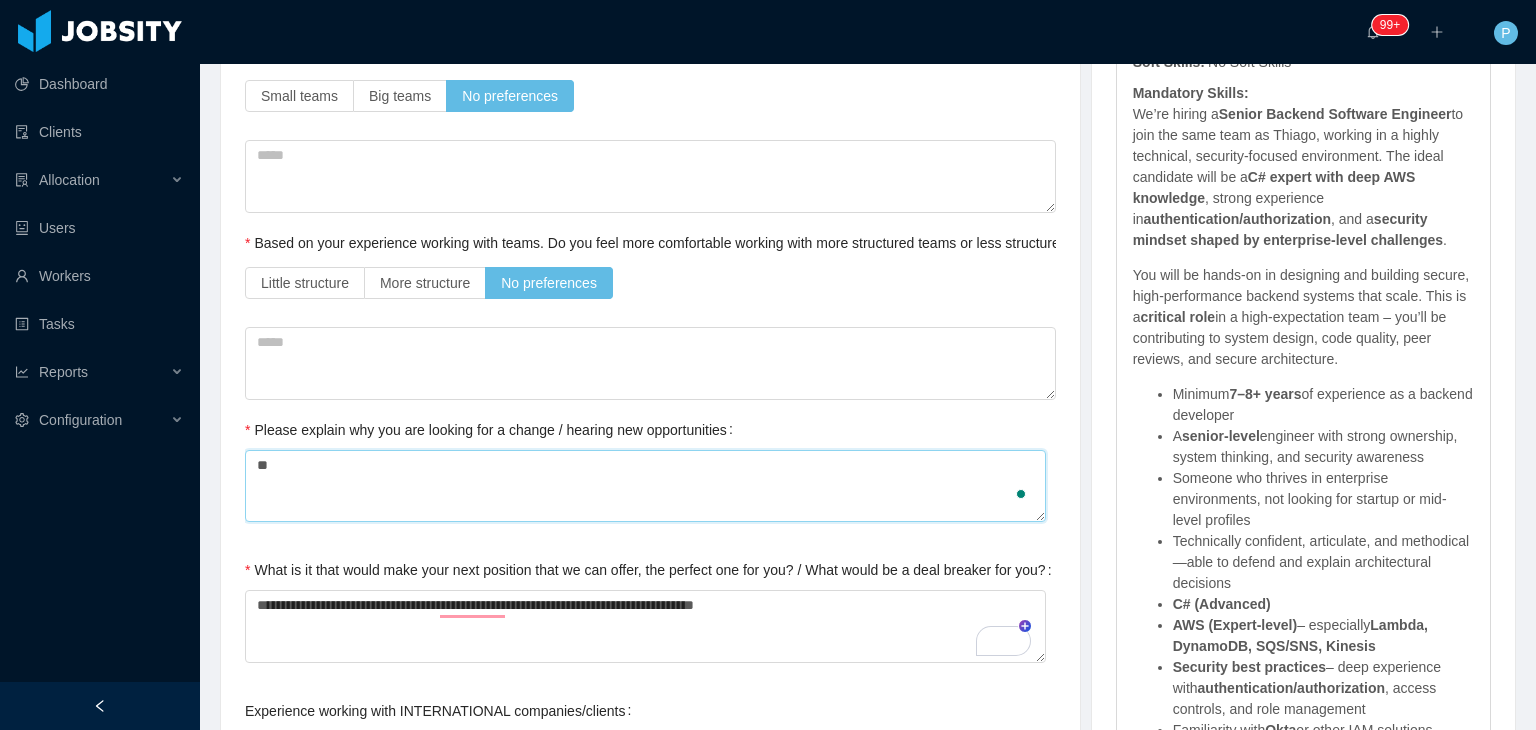 type on "***" 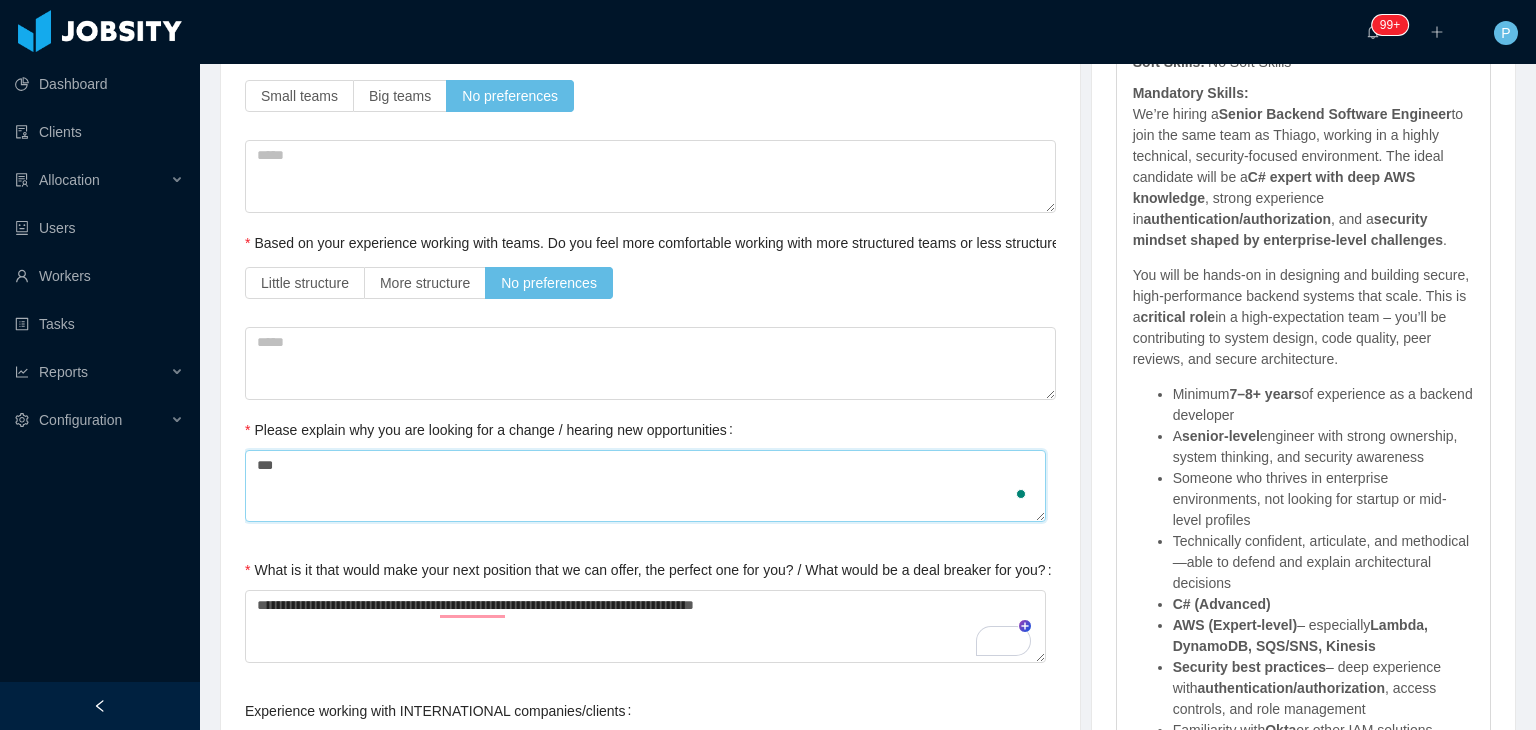 type on "****" 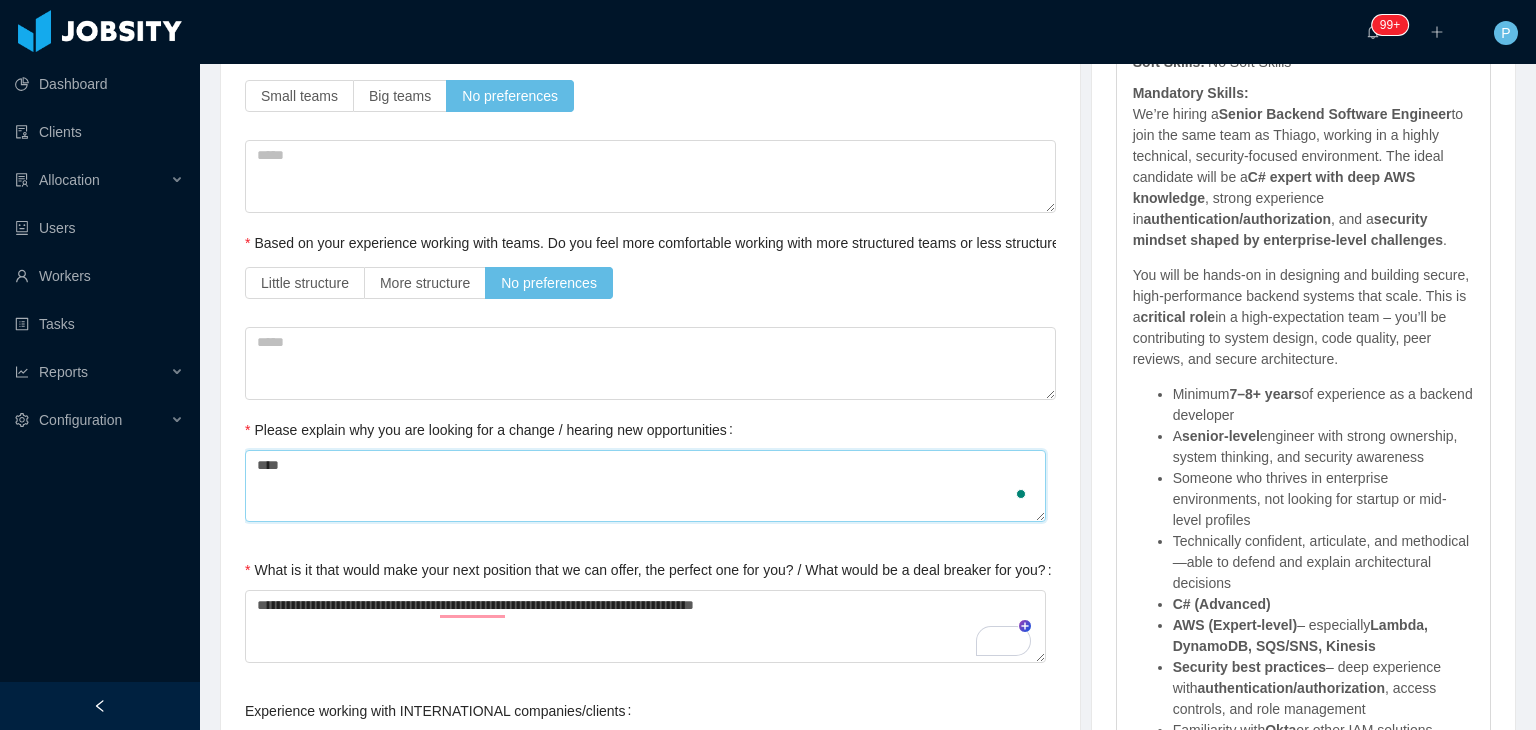 type on "*****" 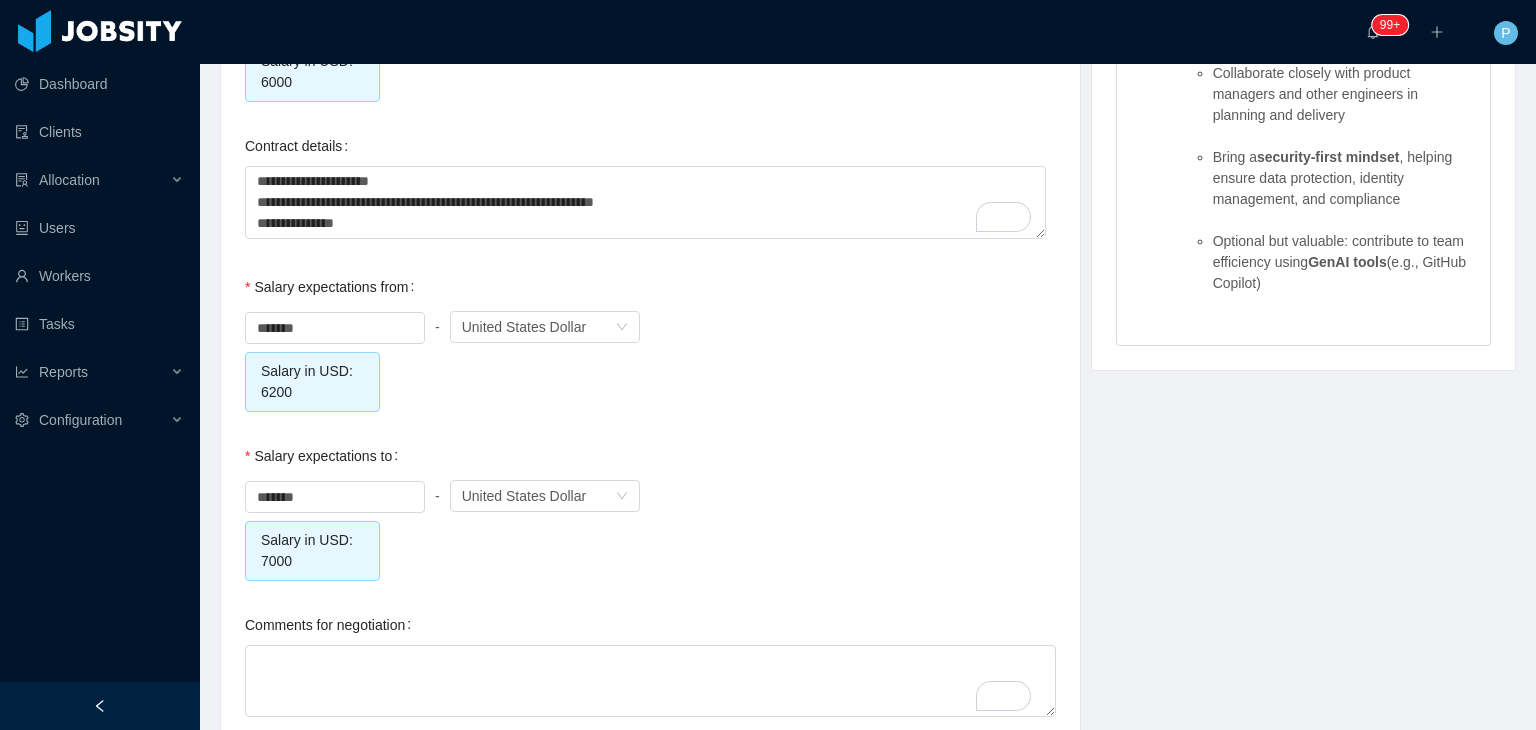 scroll, scrollTop: 2224, scrollLeft: 0, axis: vertical 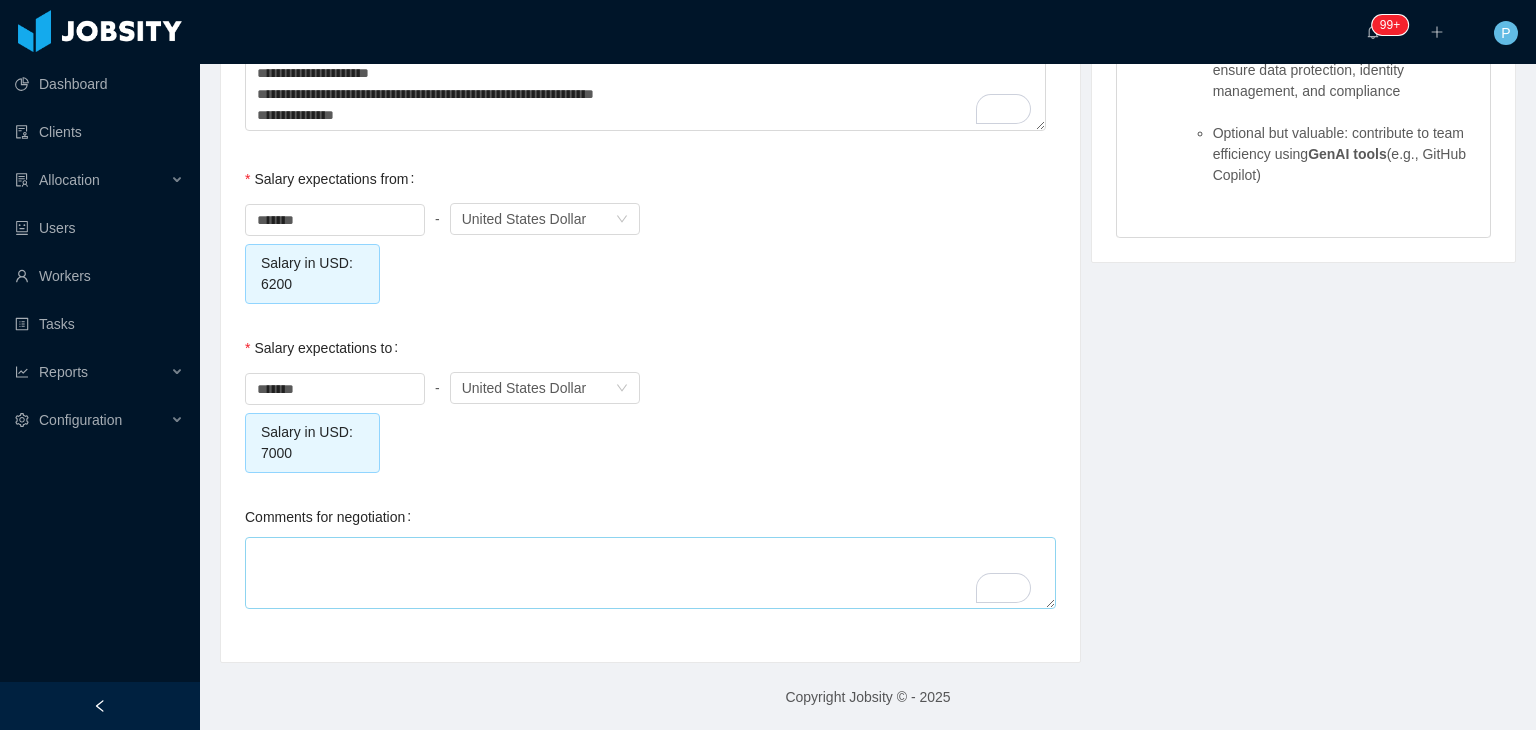 type on "*****" 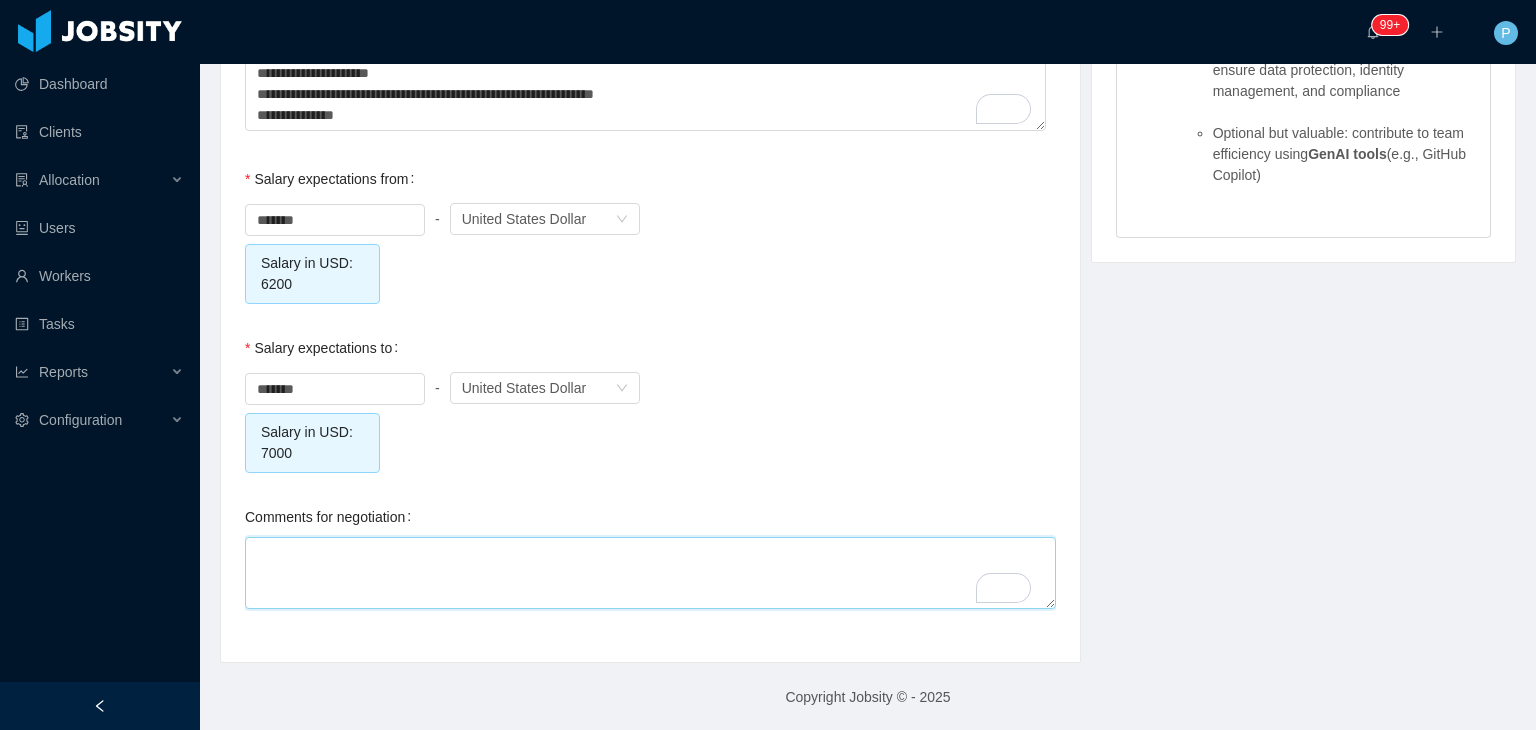 click on "Comments for negotiation" at bounding box center [650, 573] 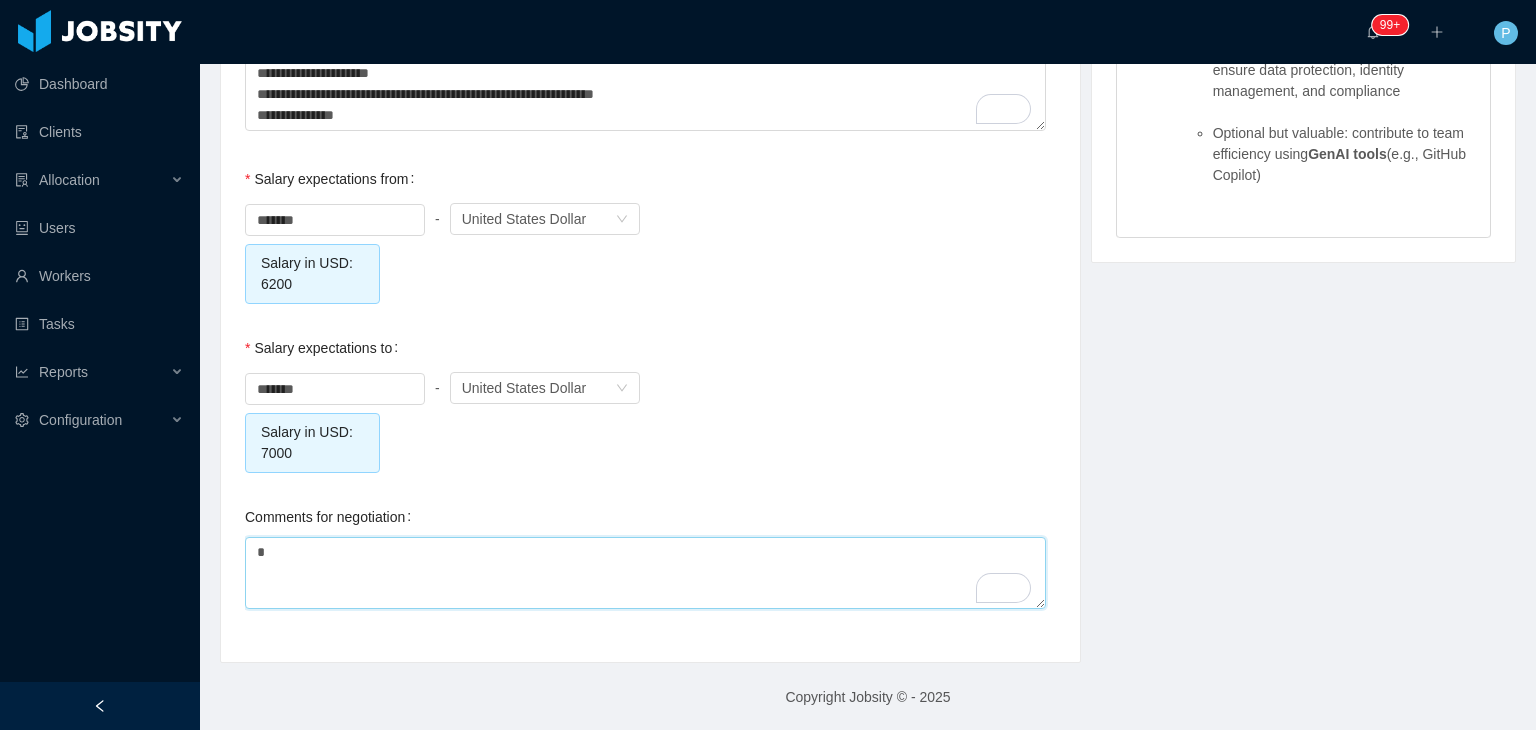 type on "**" 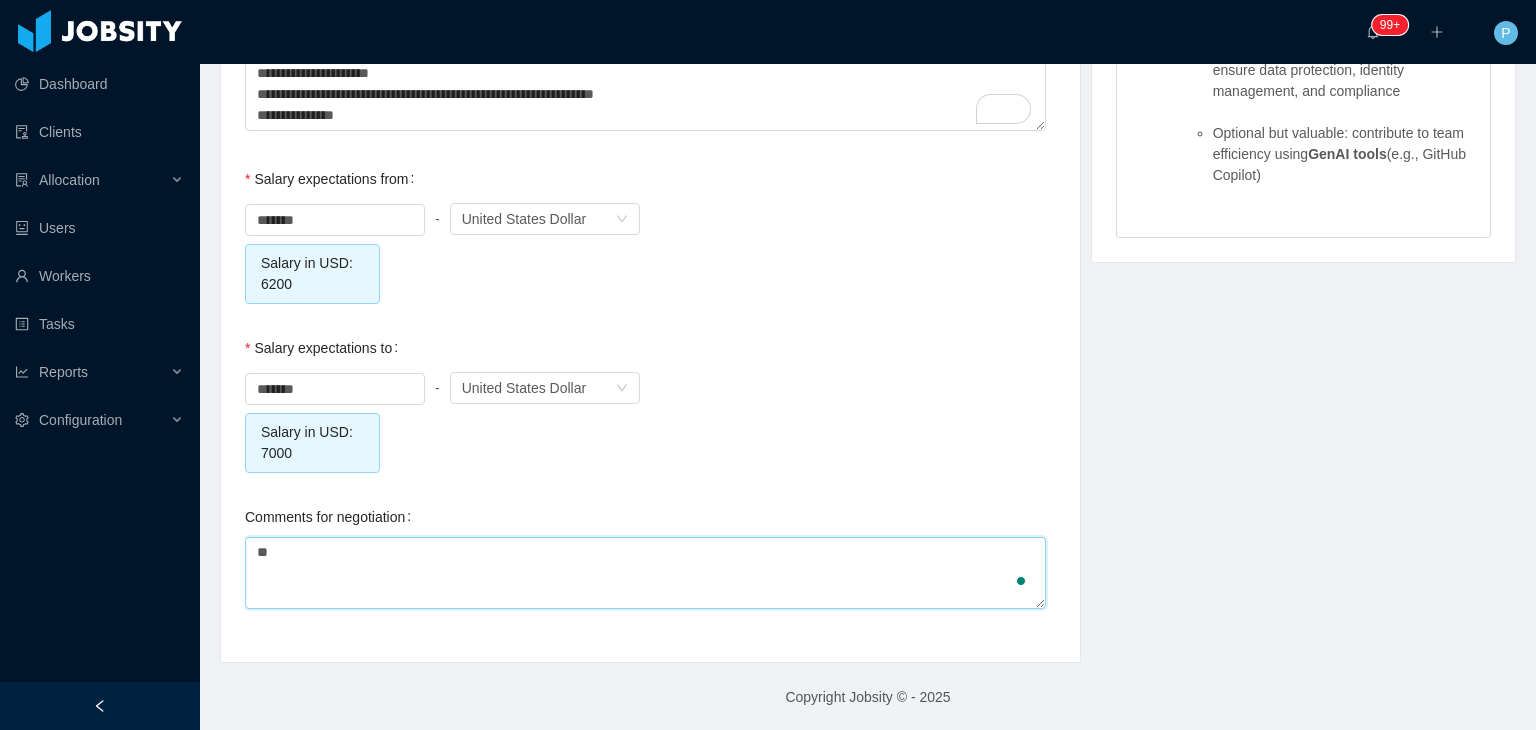 type on "**" 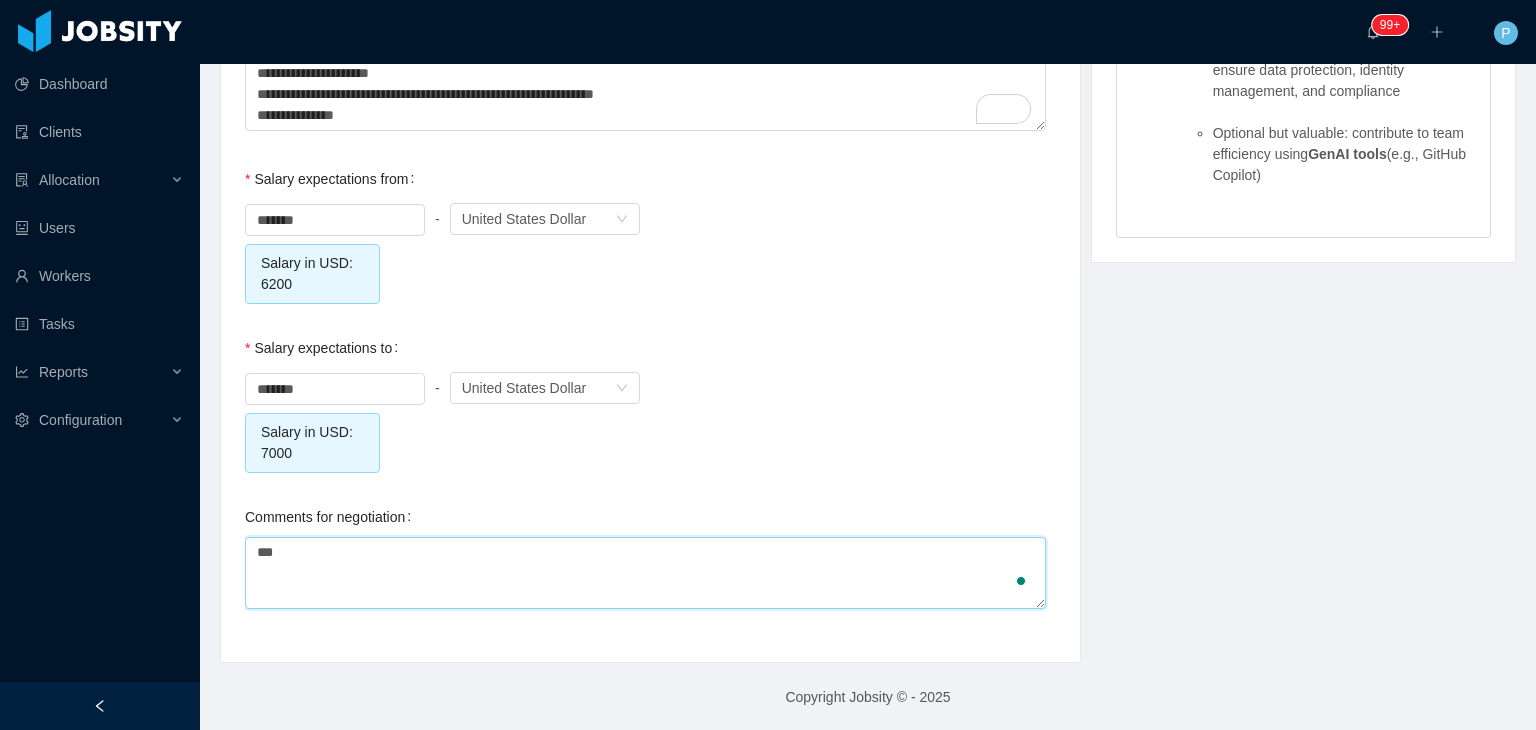 type 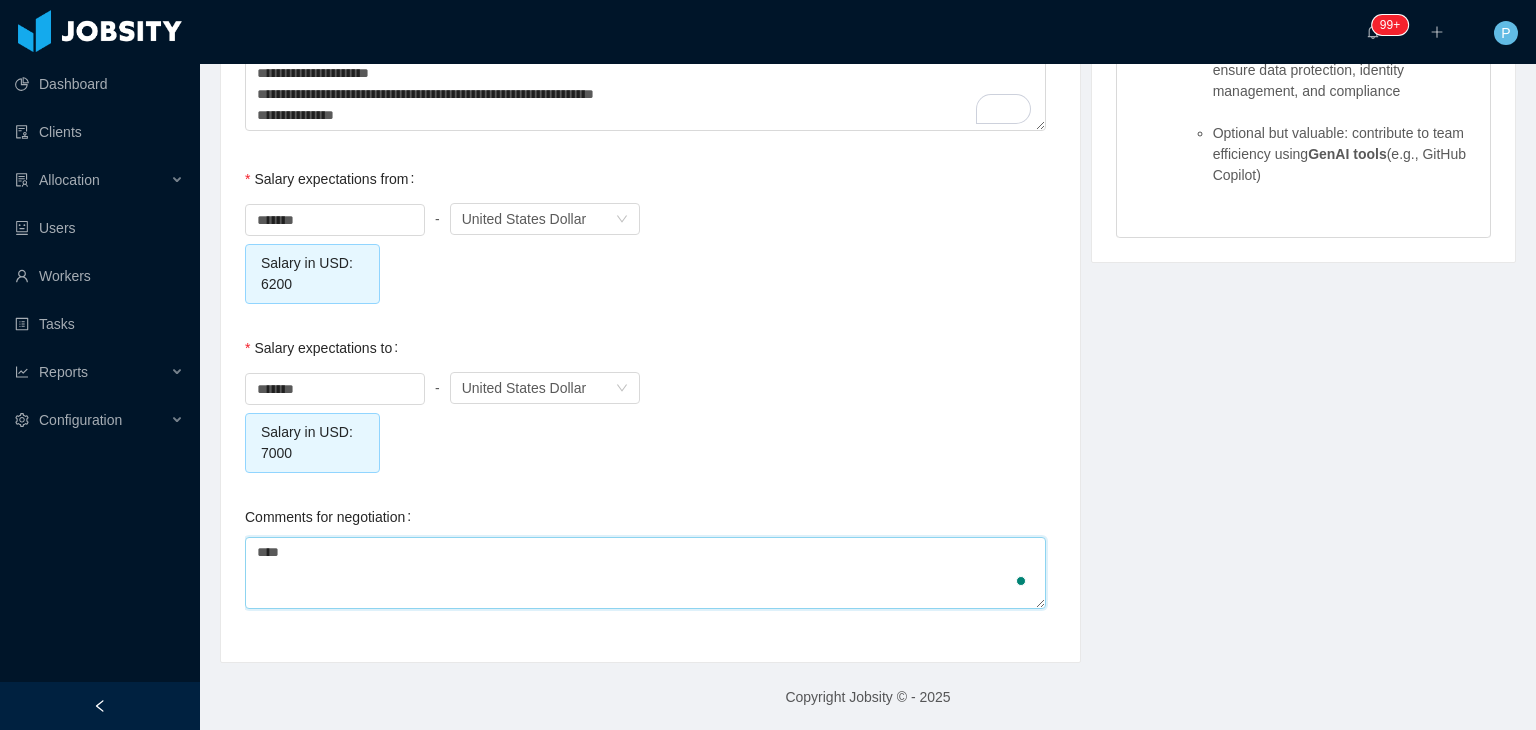 type on "*****" 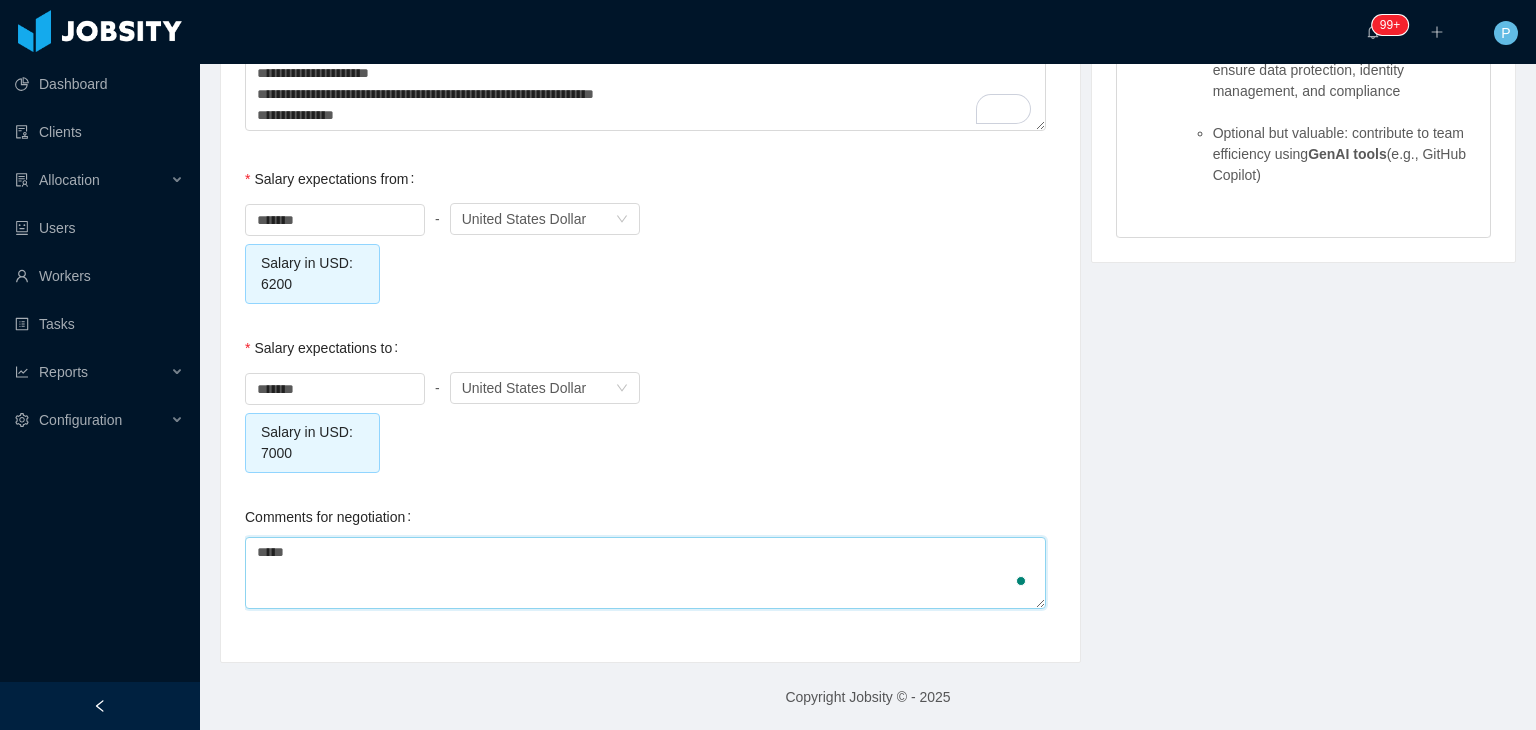 type on "*****" 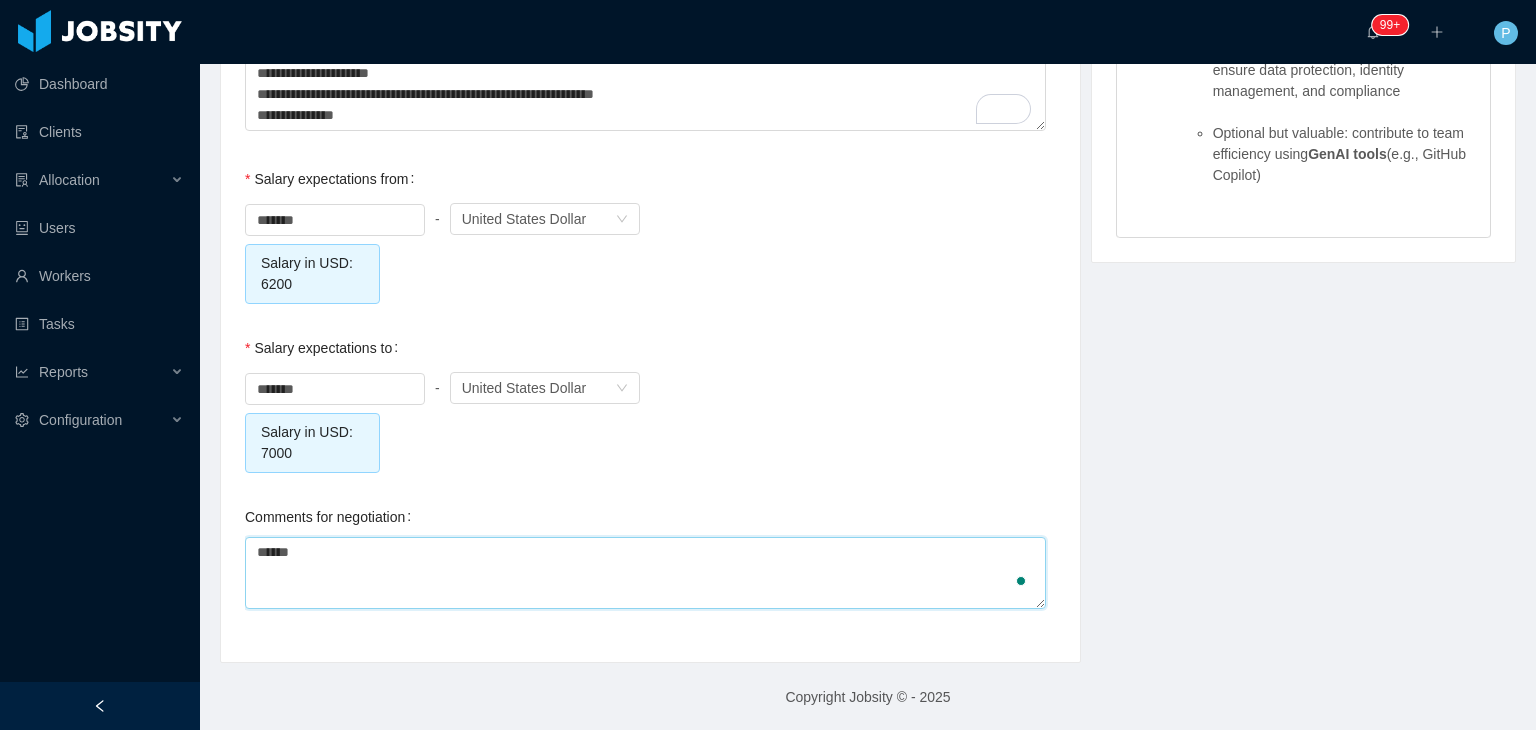 type 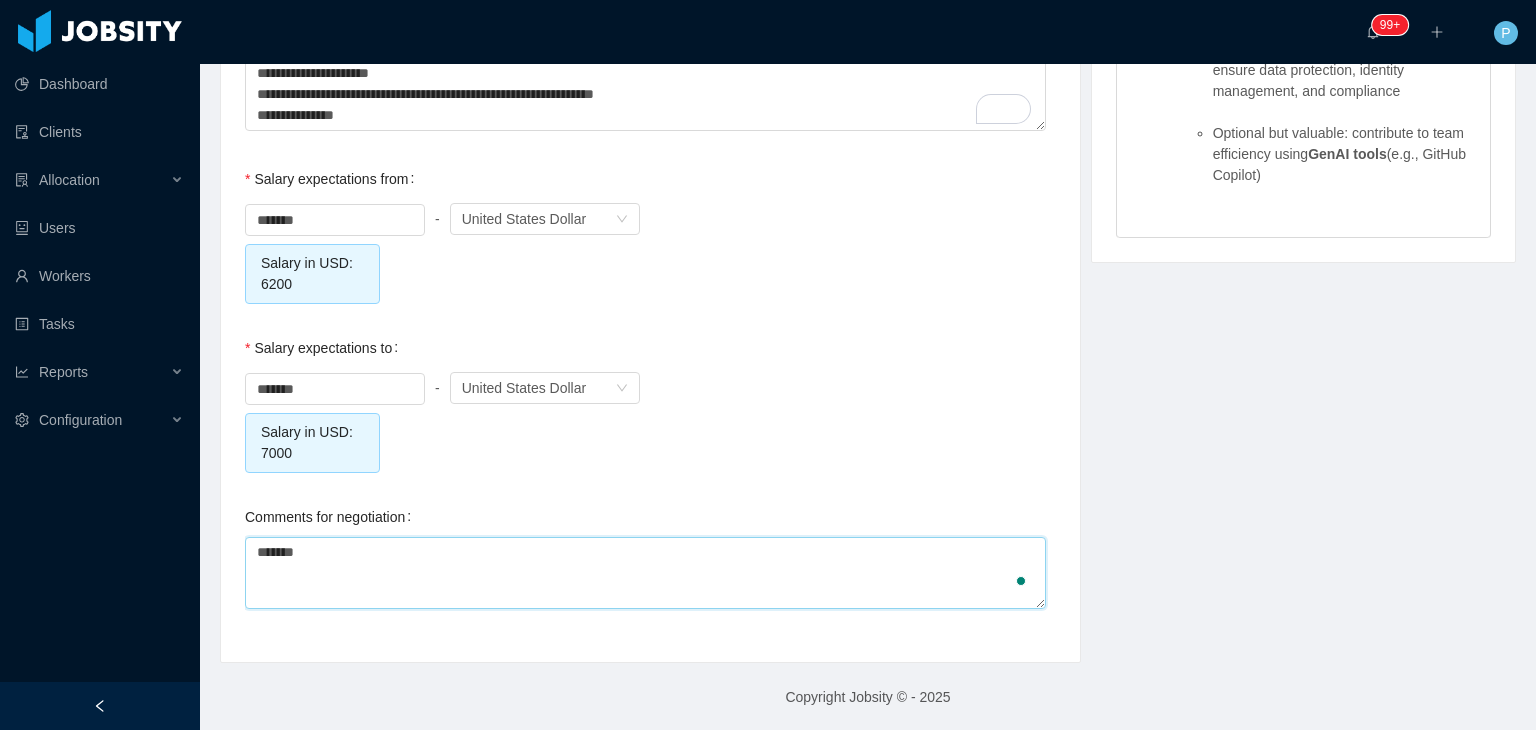 type on "********" 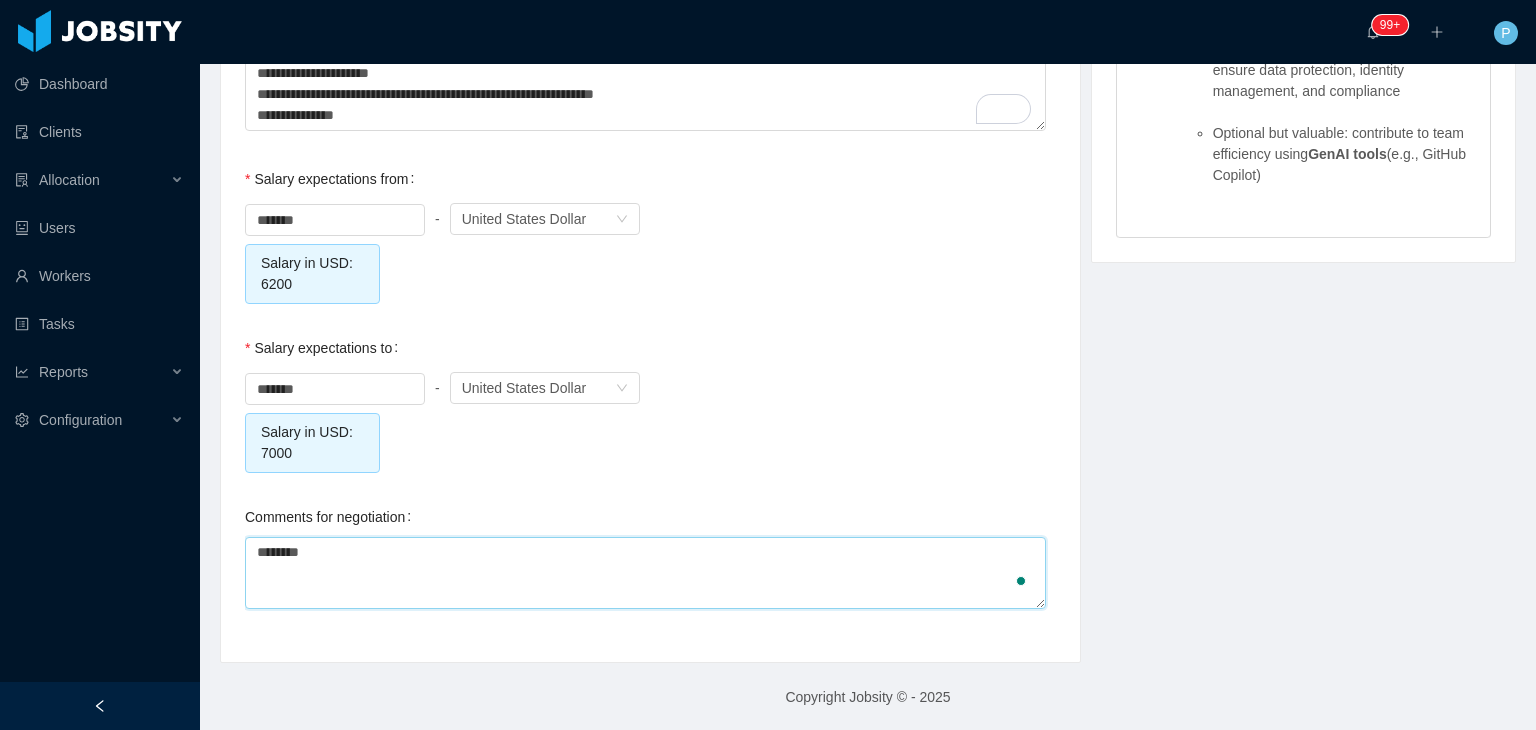 type on "*********" 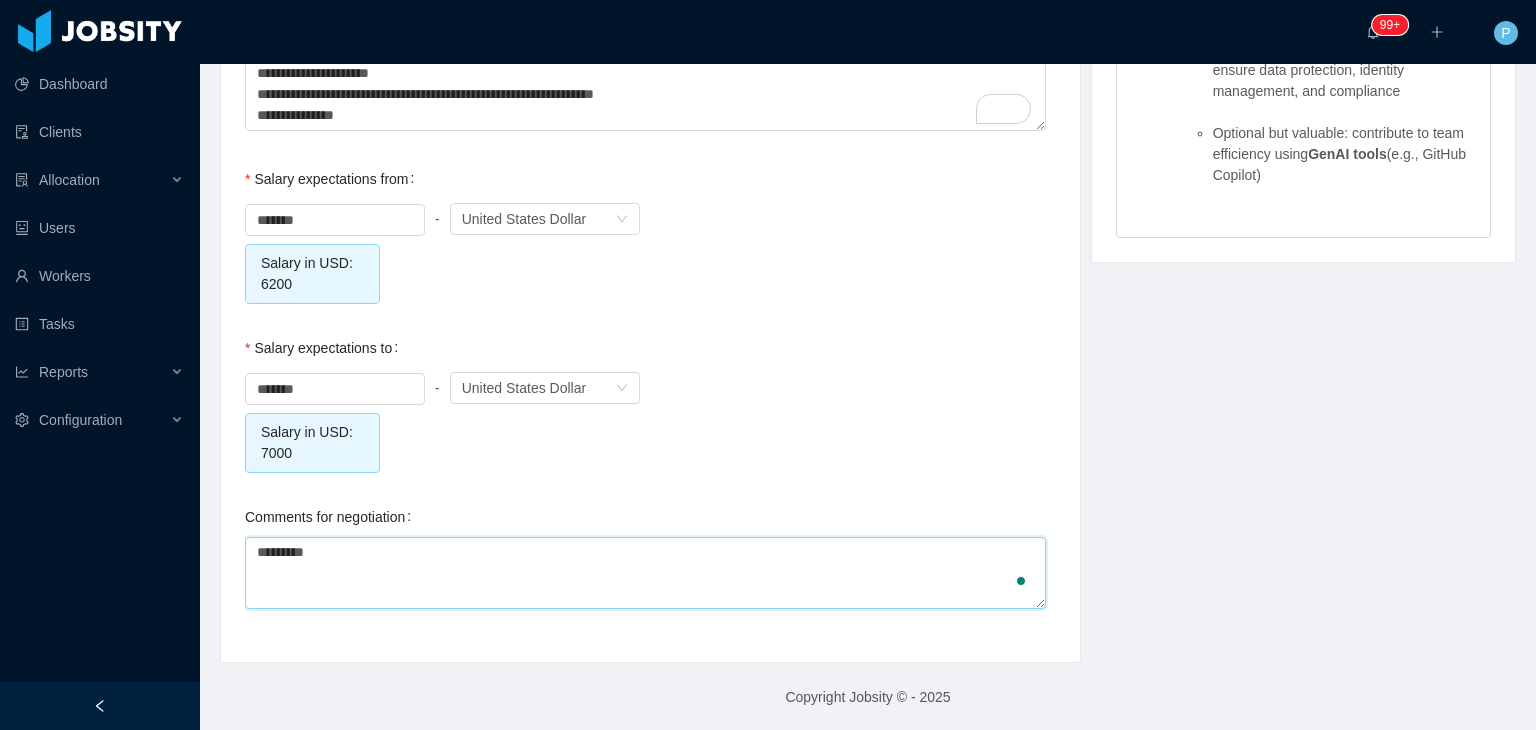 type on "*********" 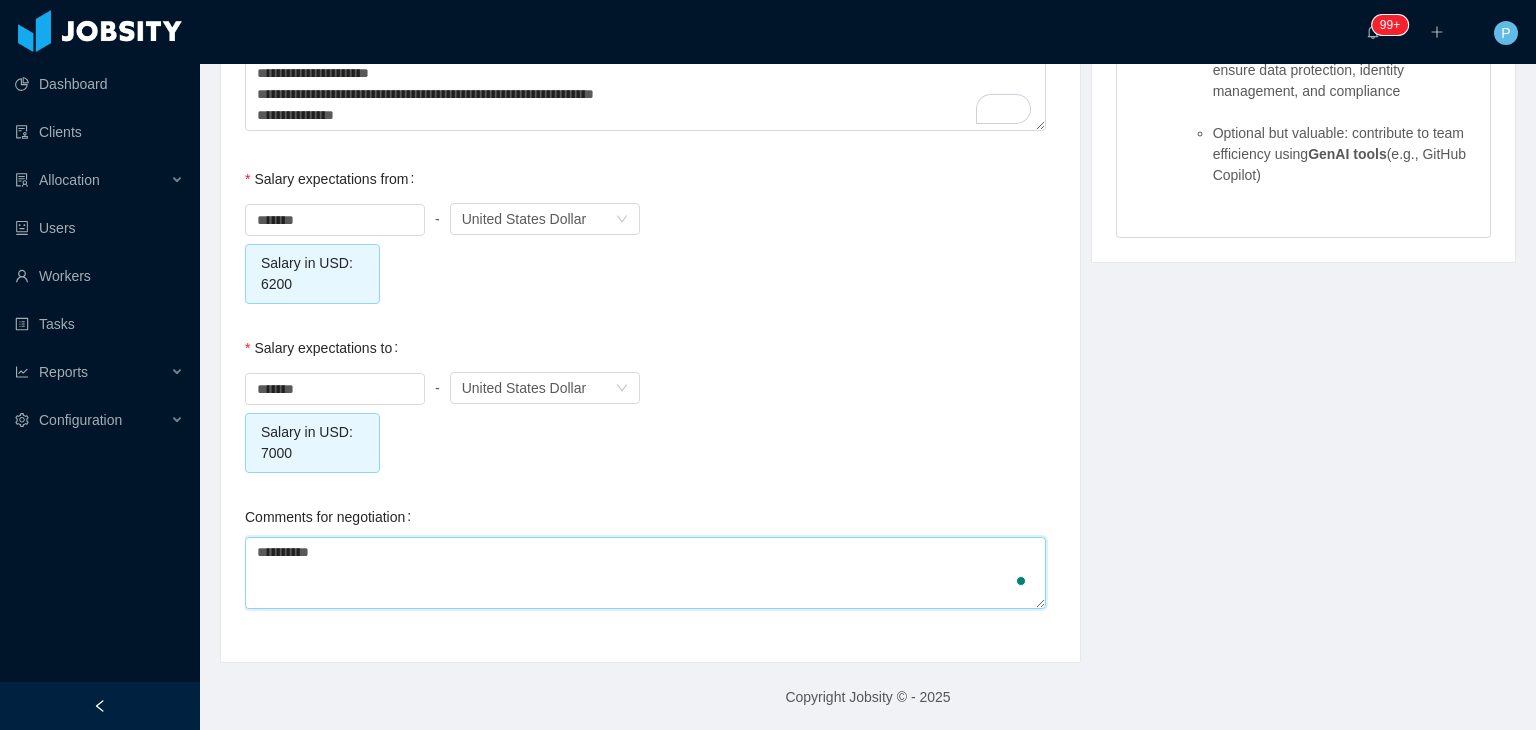 type on "**********" 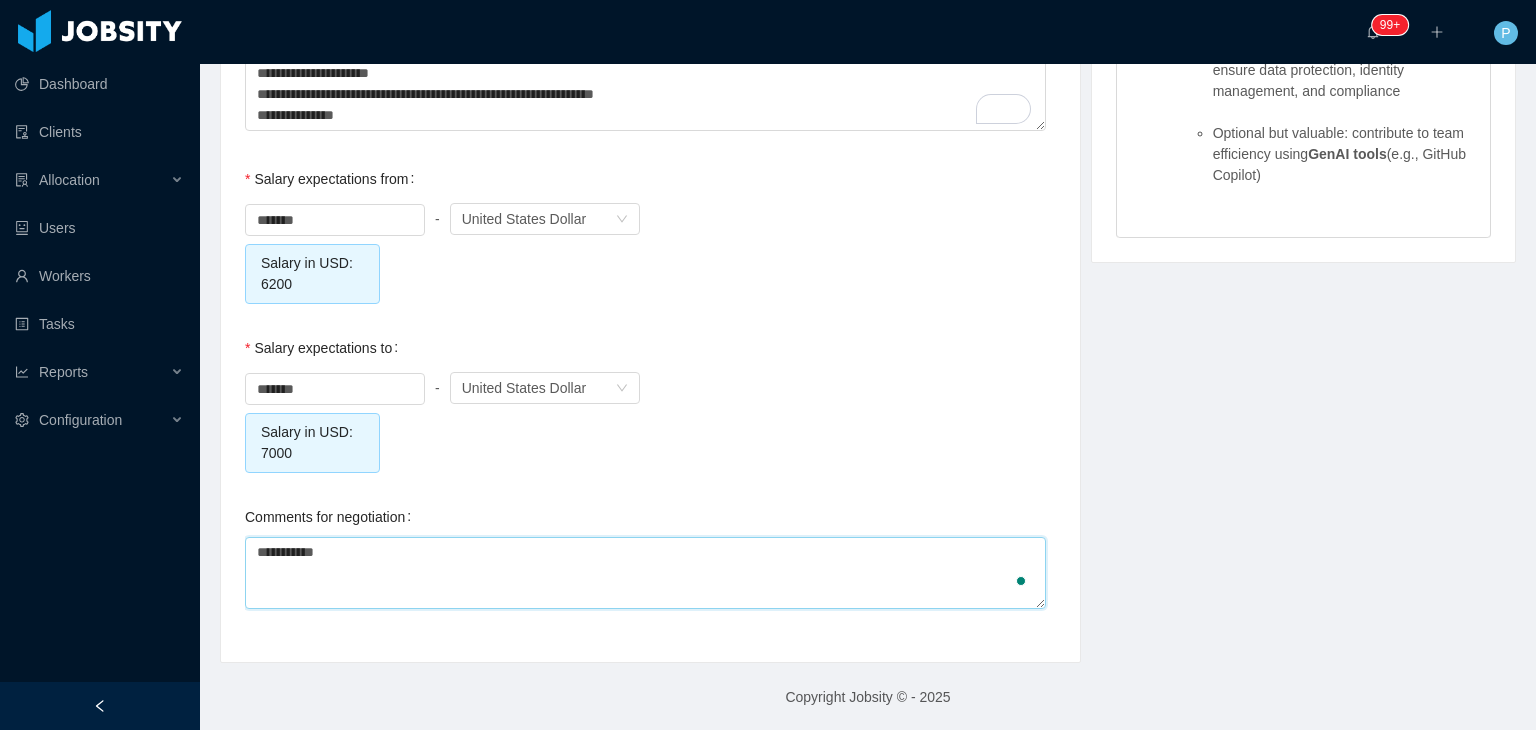 type on "**********" 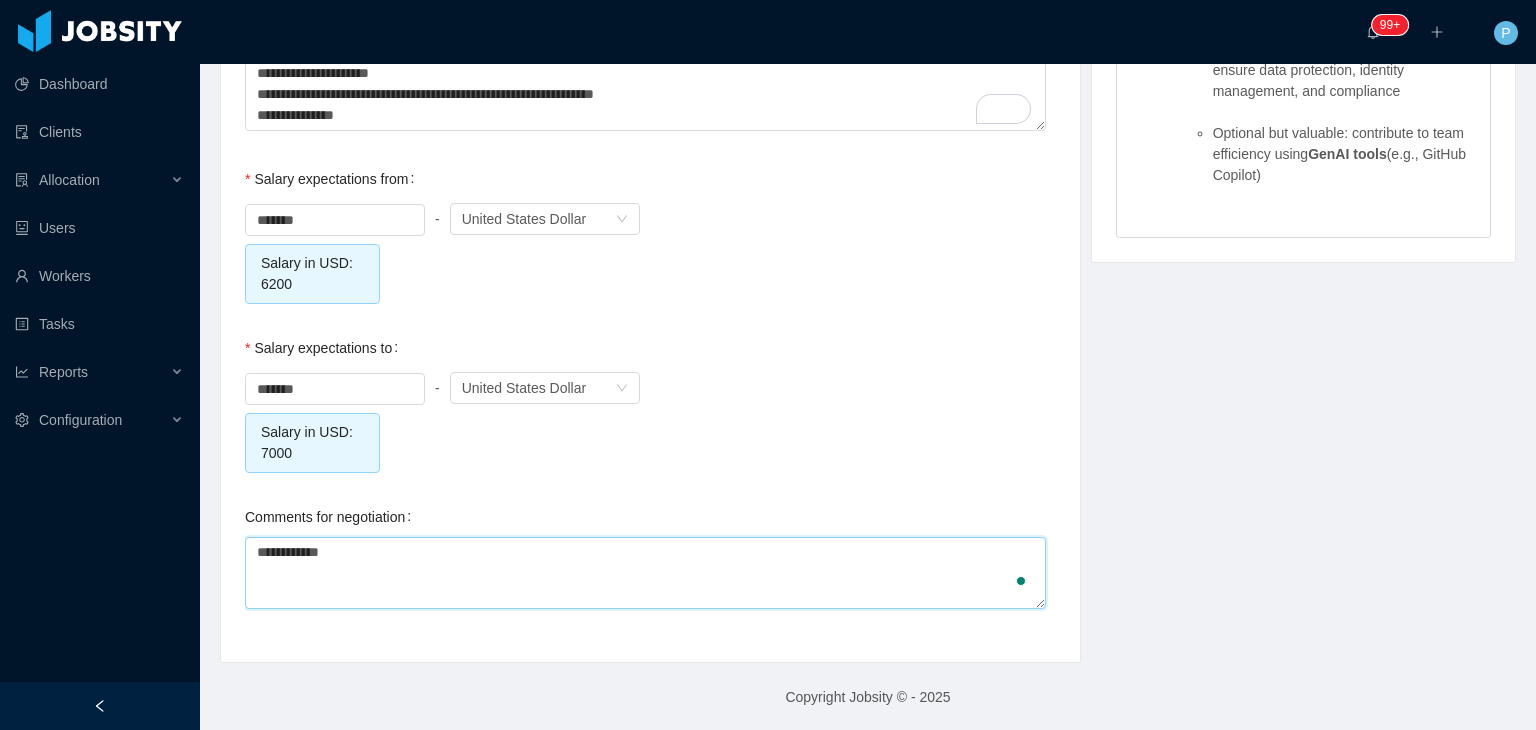 type on "**********" 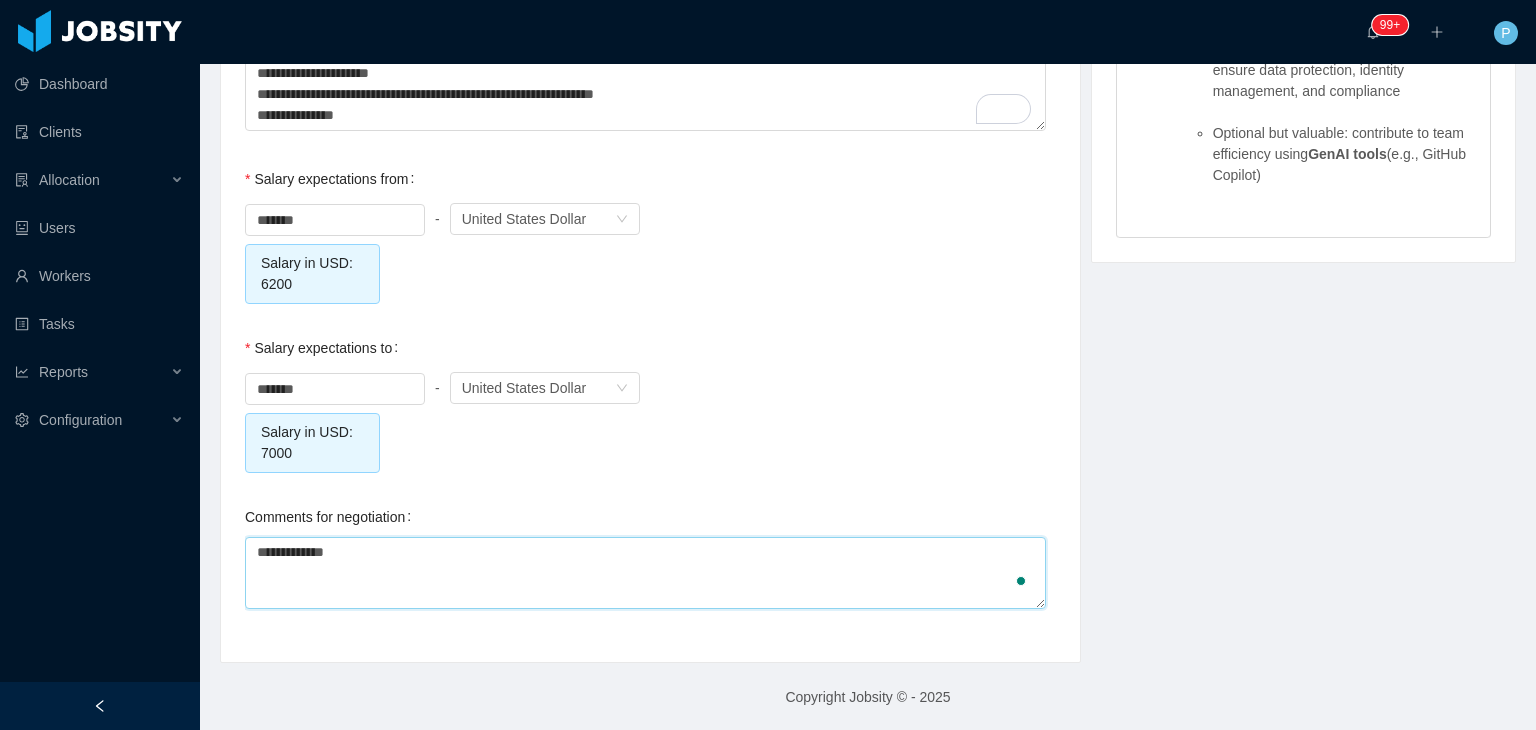 type on "**********" 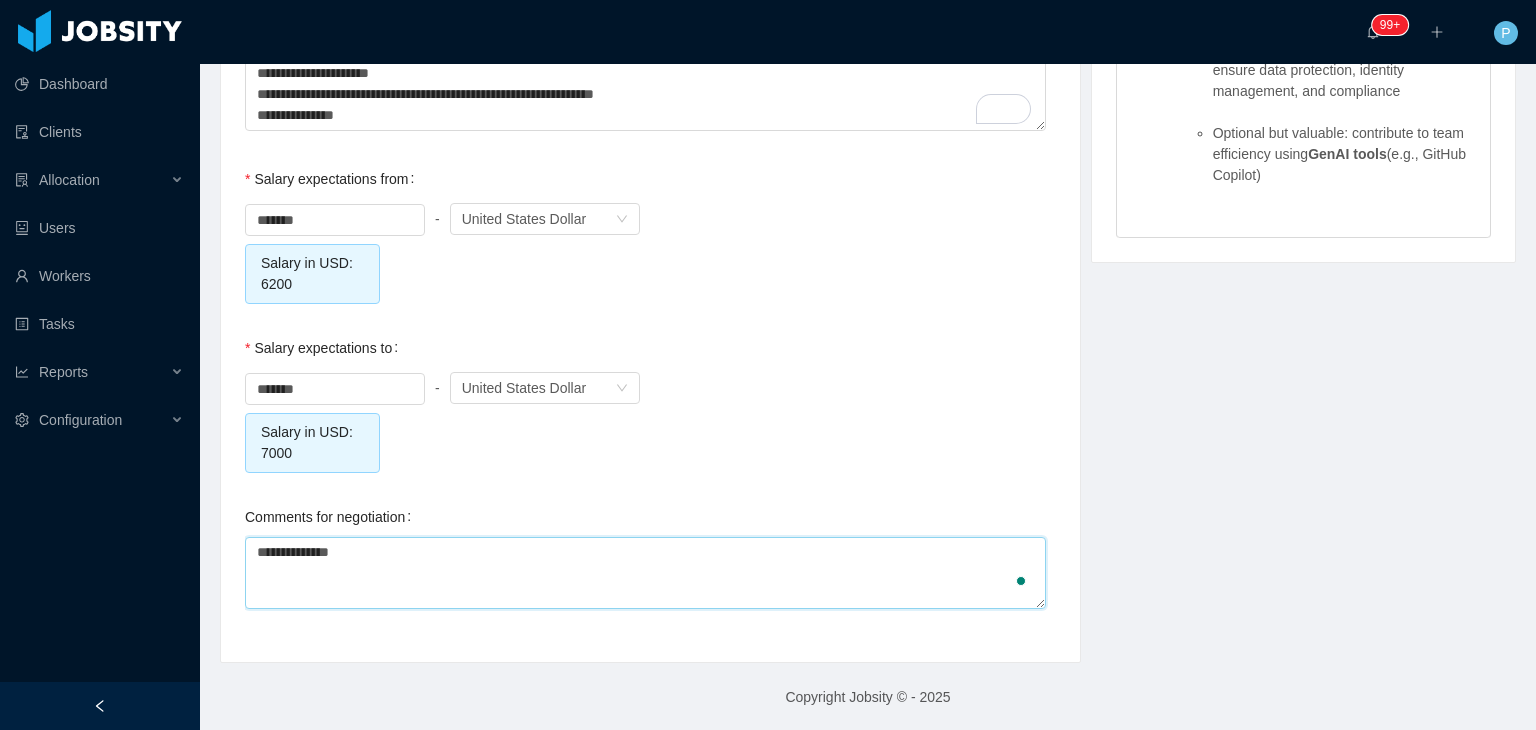 type on "**********" 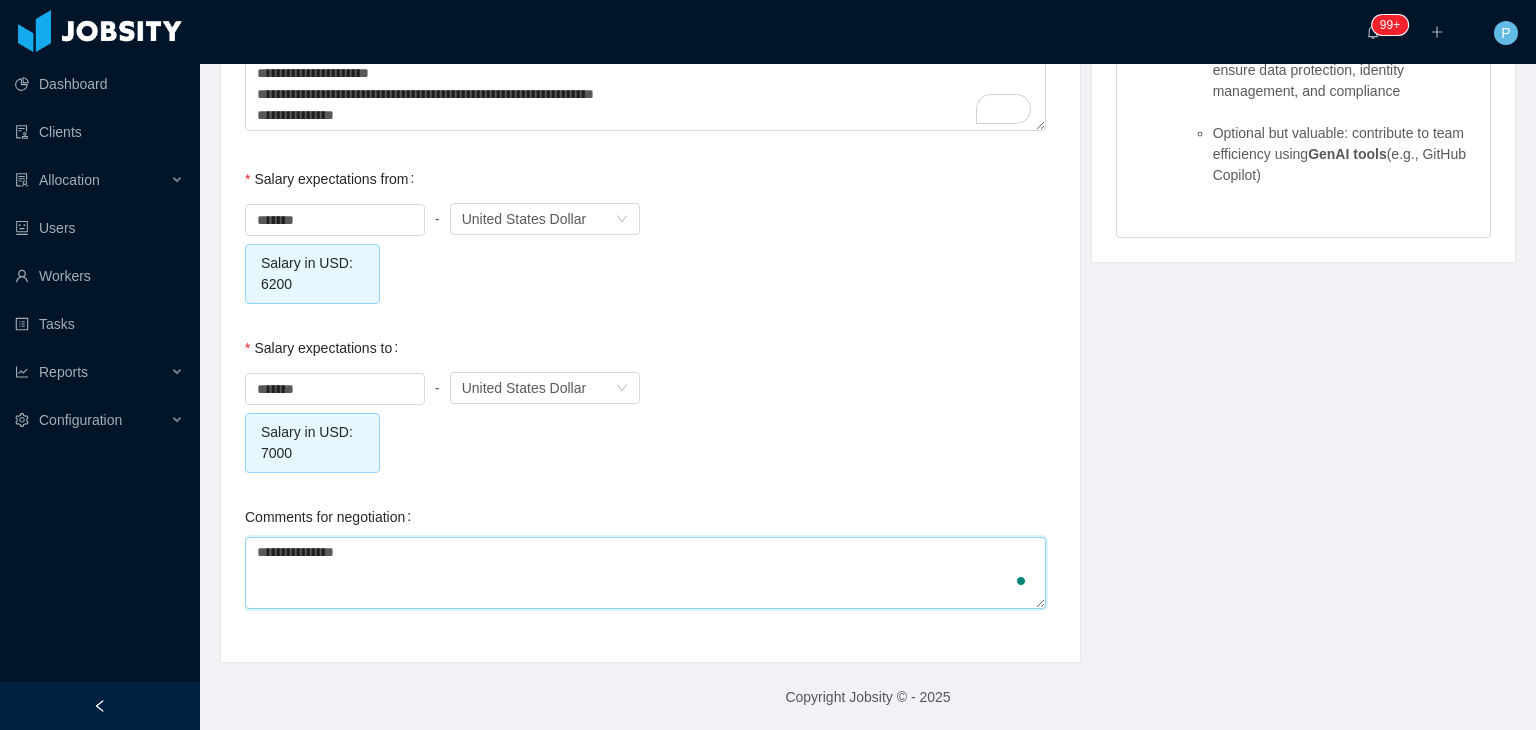 type on "**********" 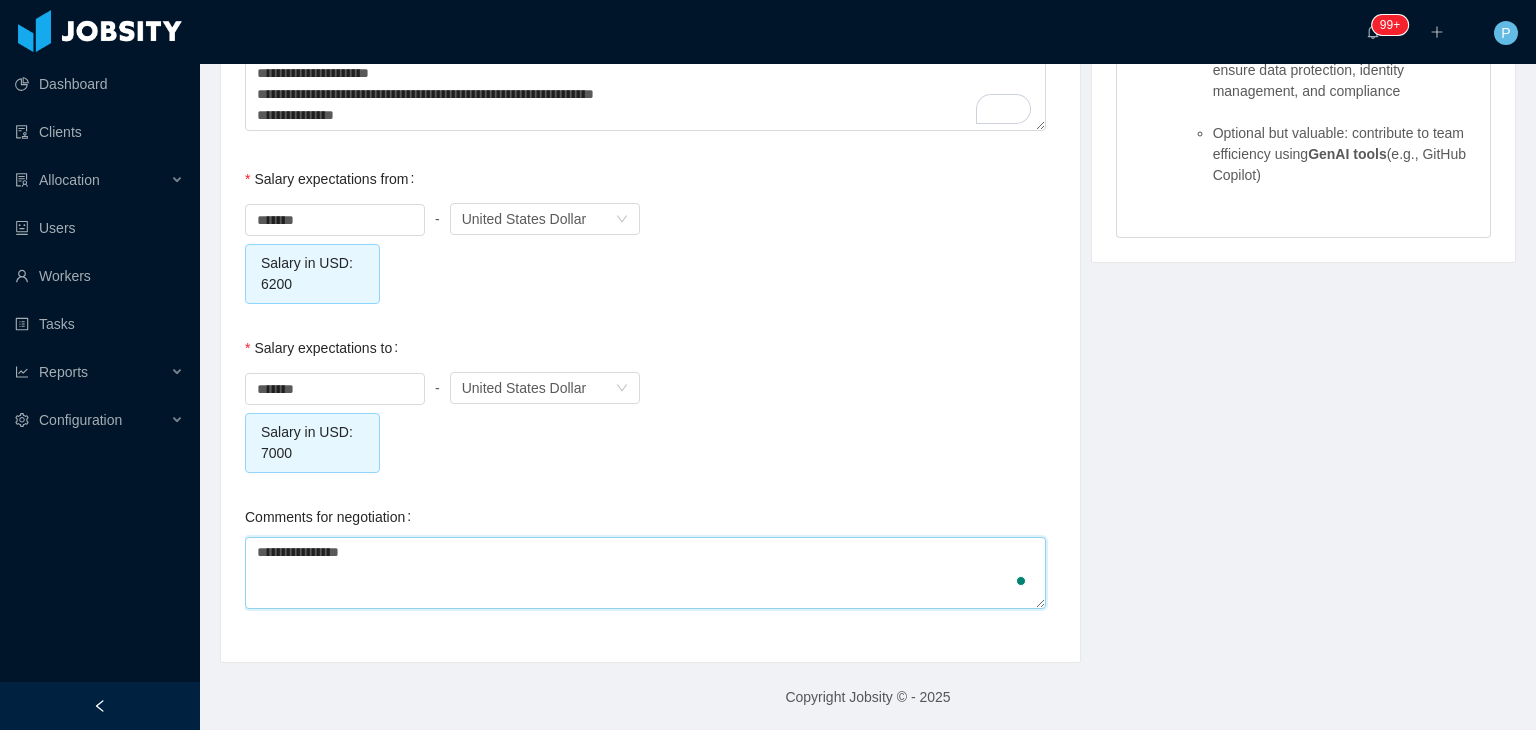 type on "**********" 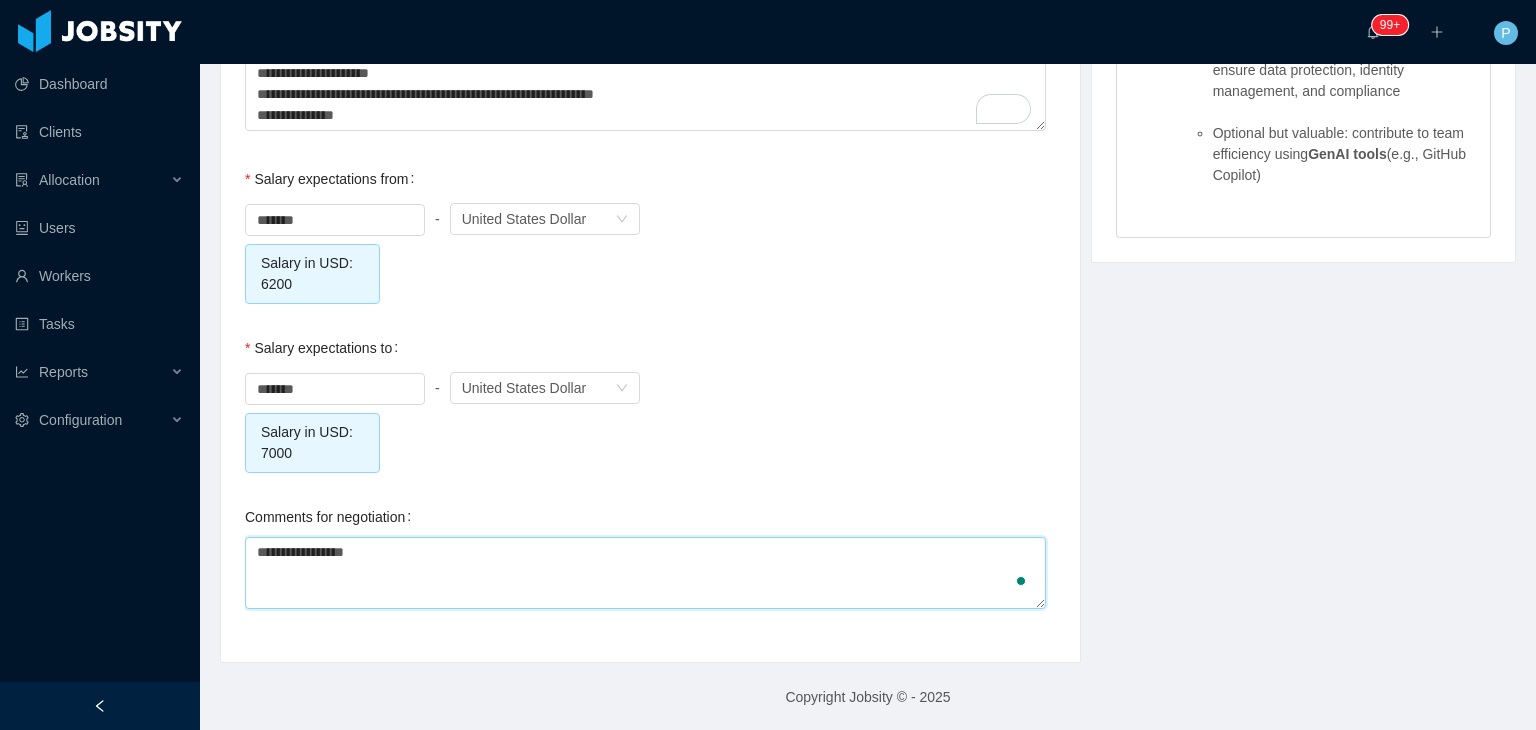 type on "**********" 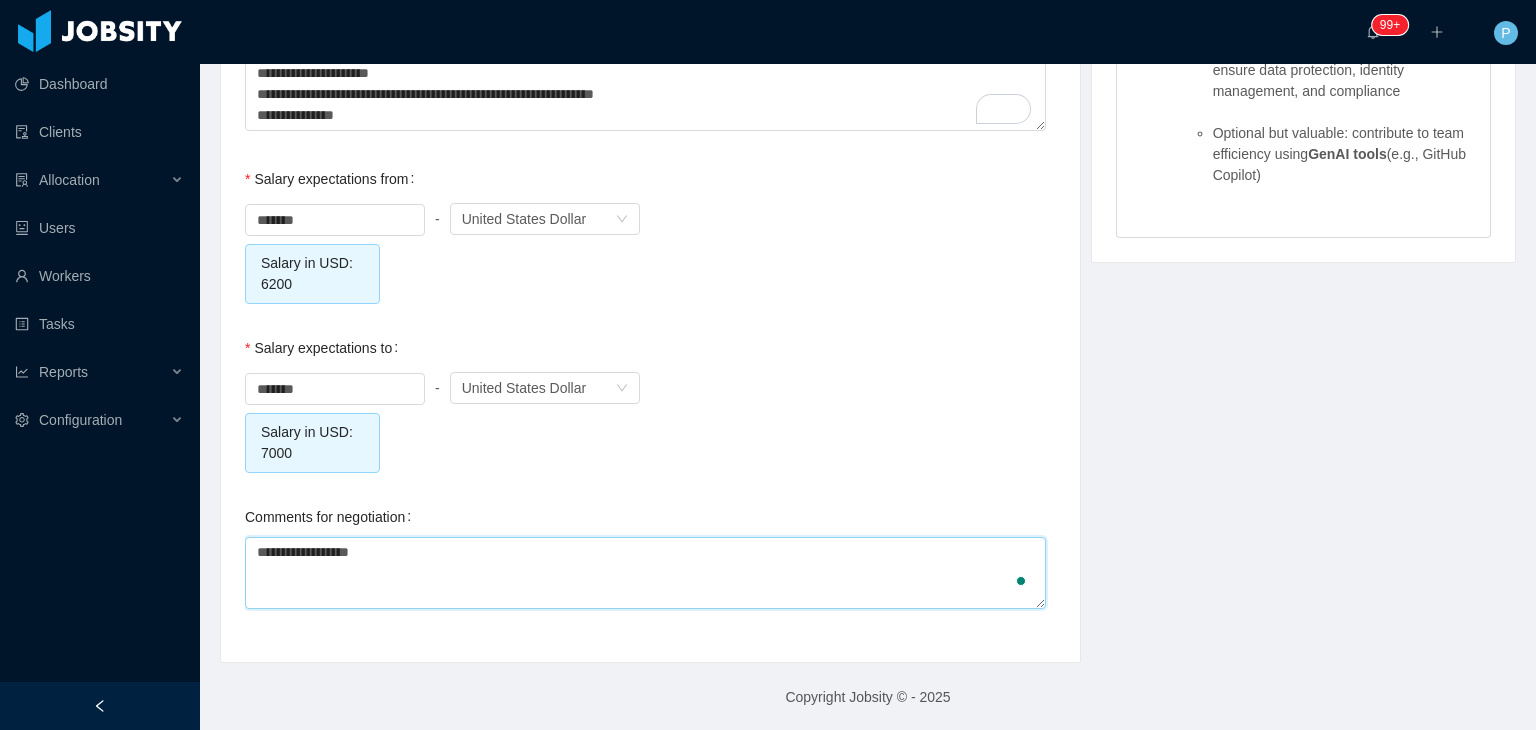 type on "**********" 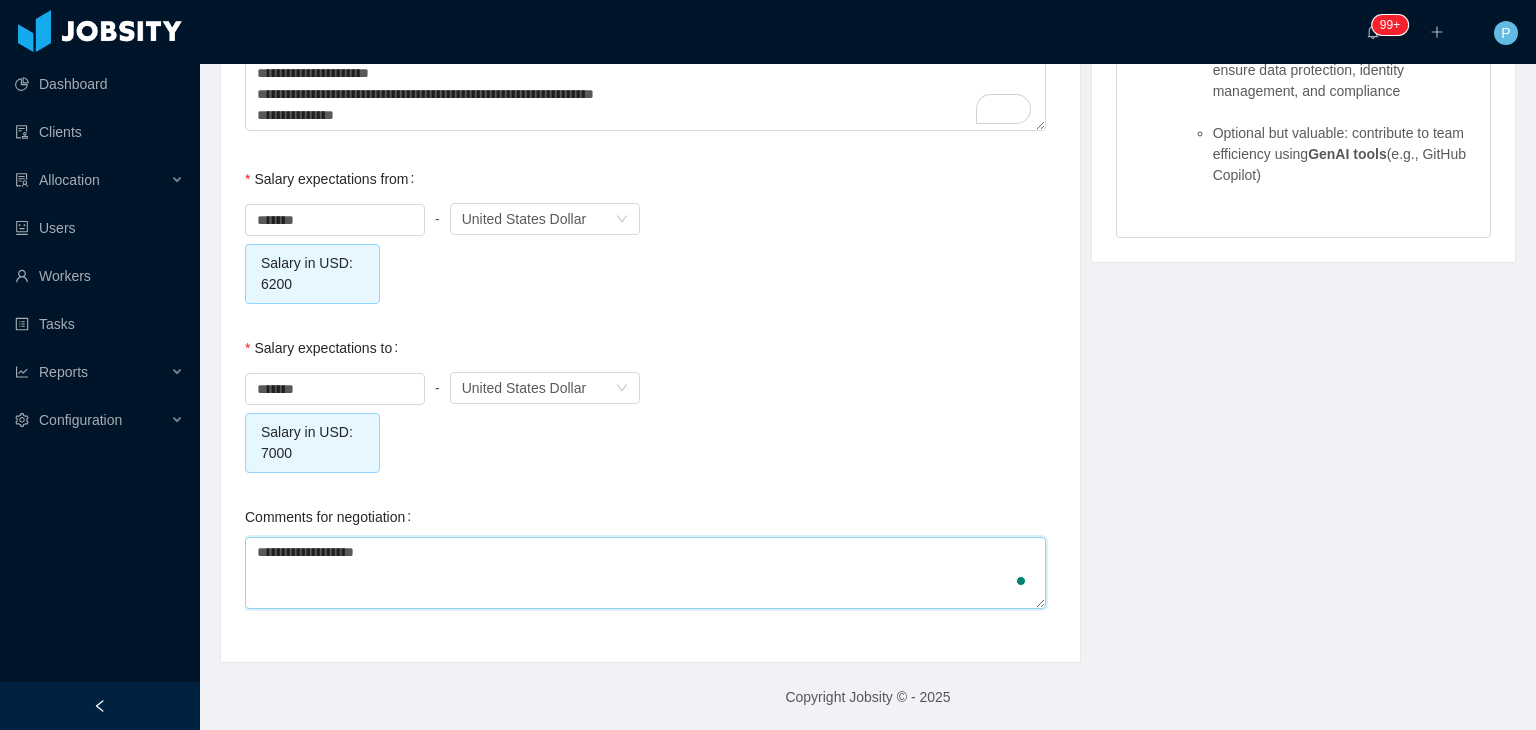type on "**********" 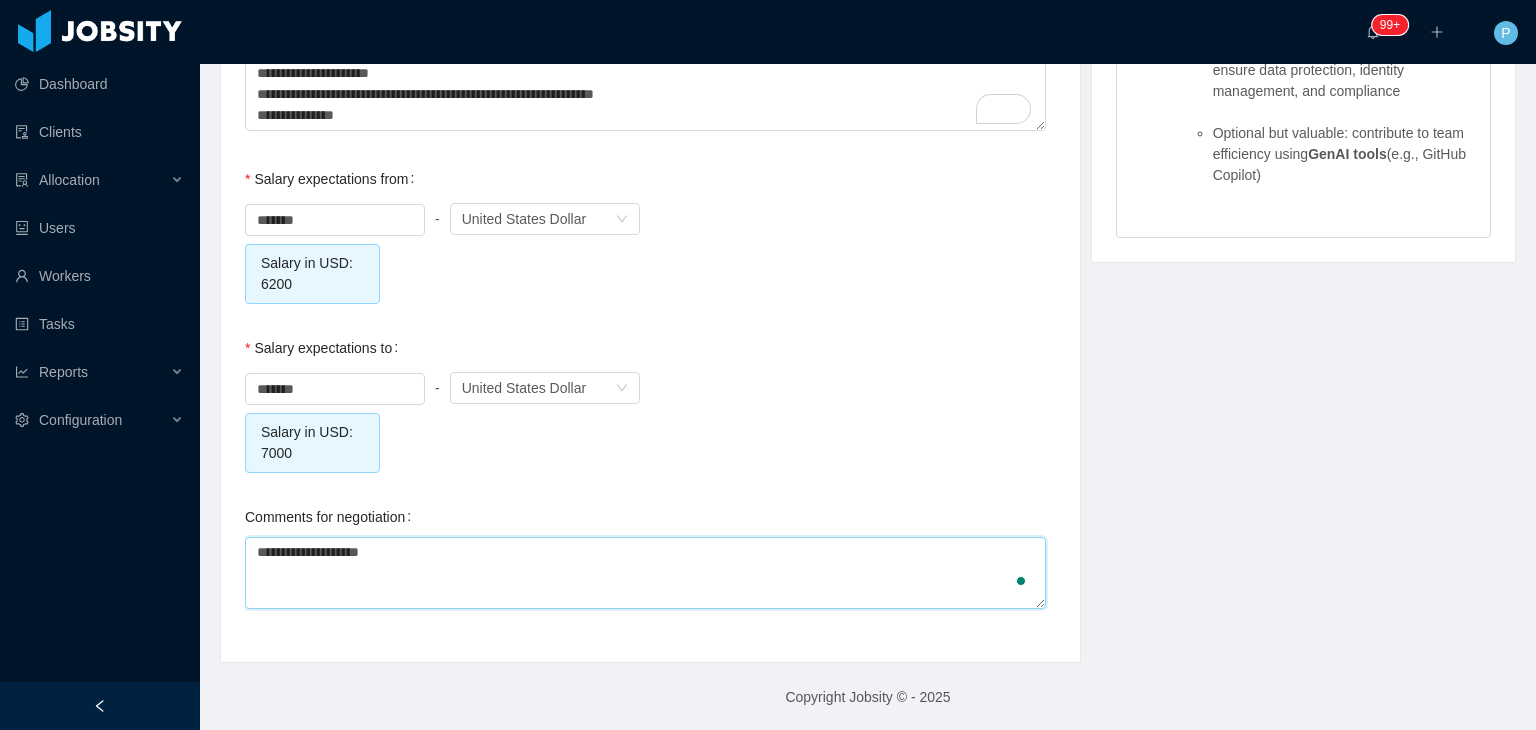 type on "**********" 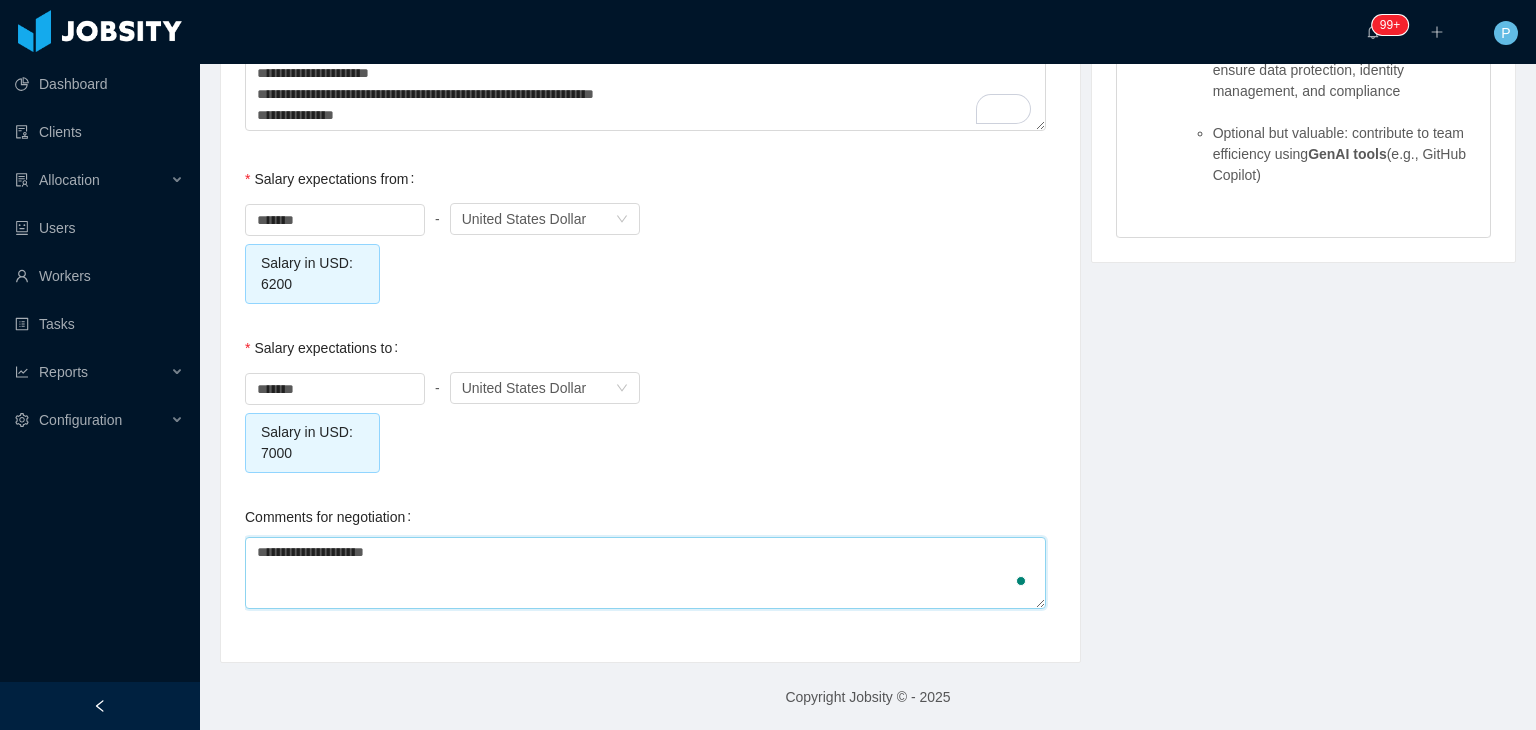 type on "**********" 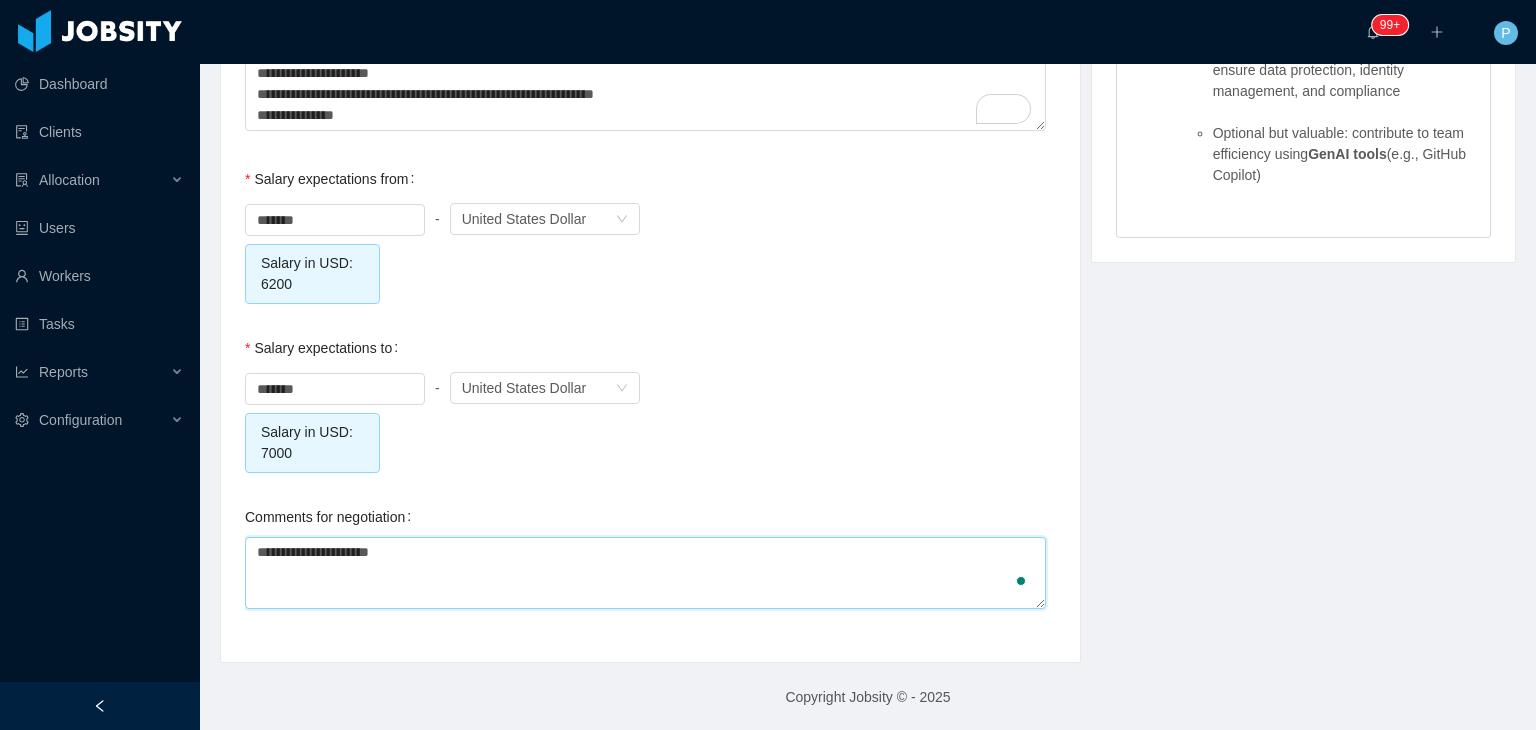 type on "**********" 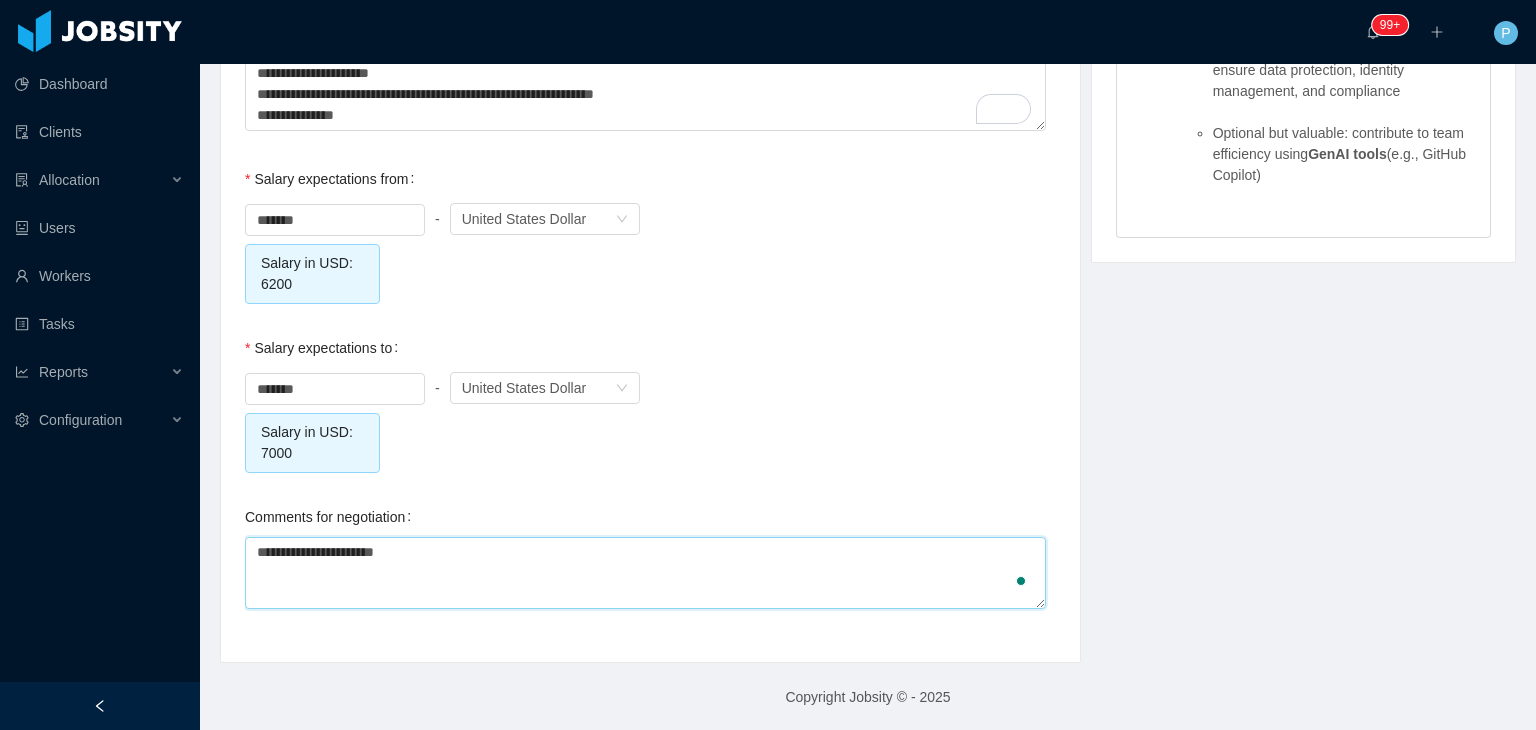 type on "**********" 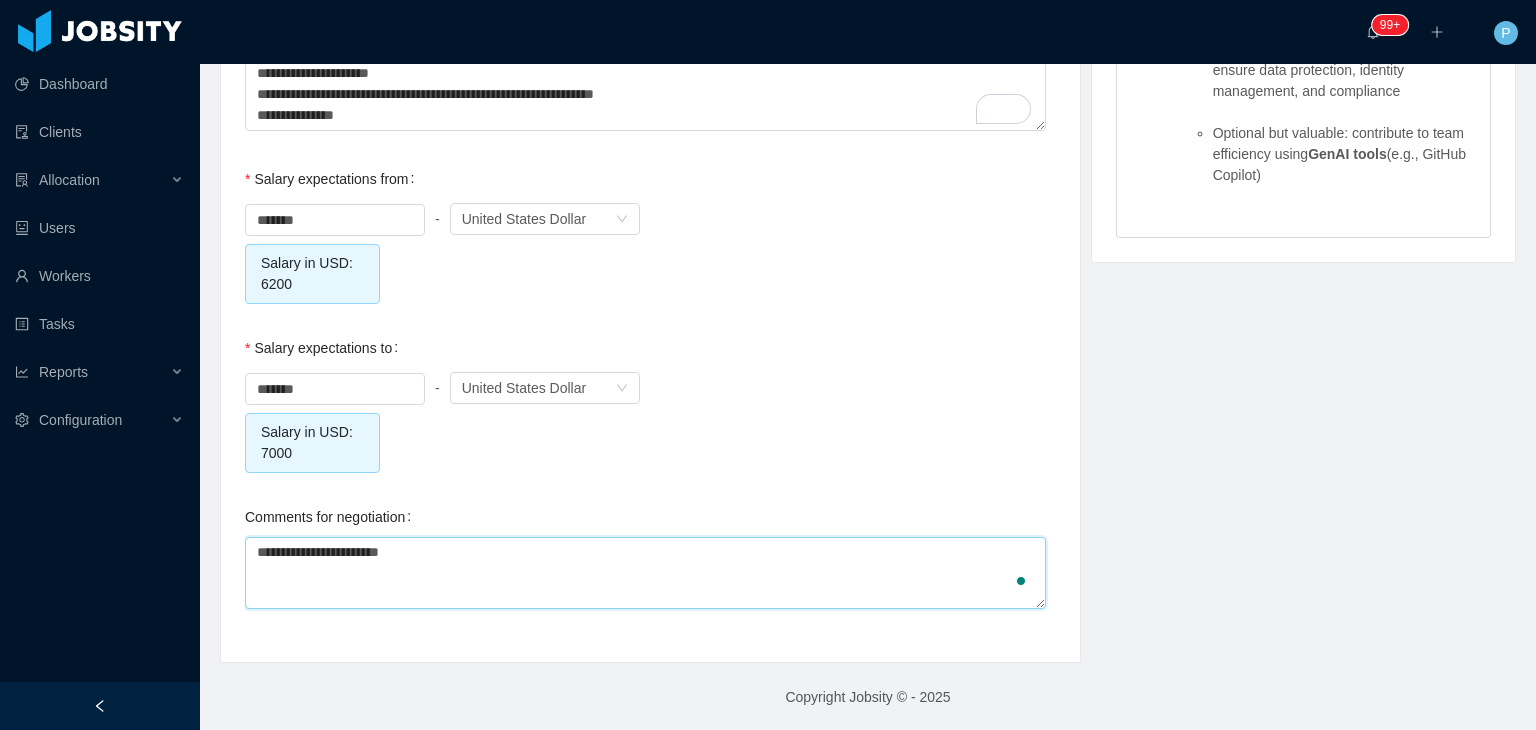 type on "**********" 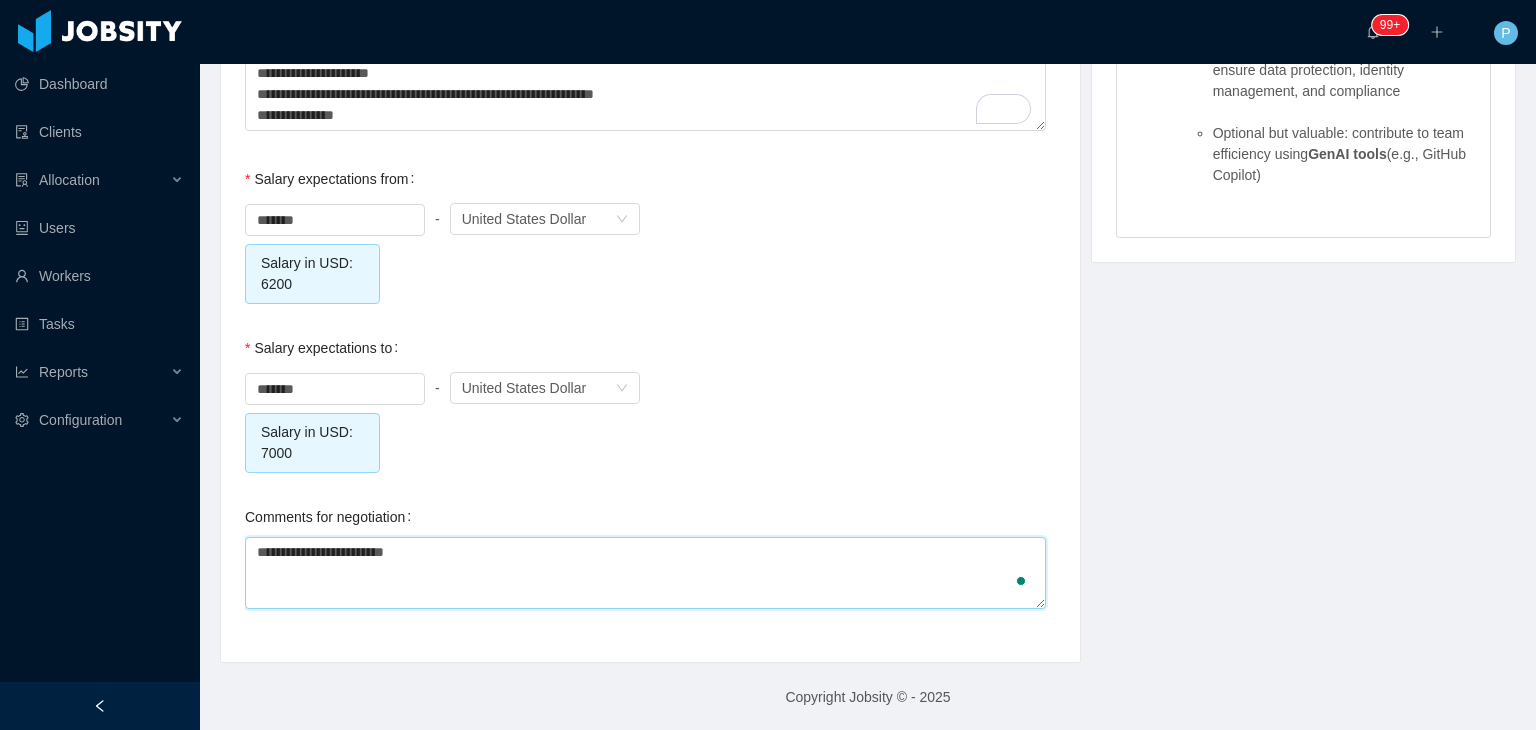 type on "**********" 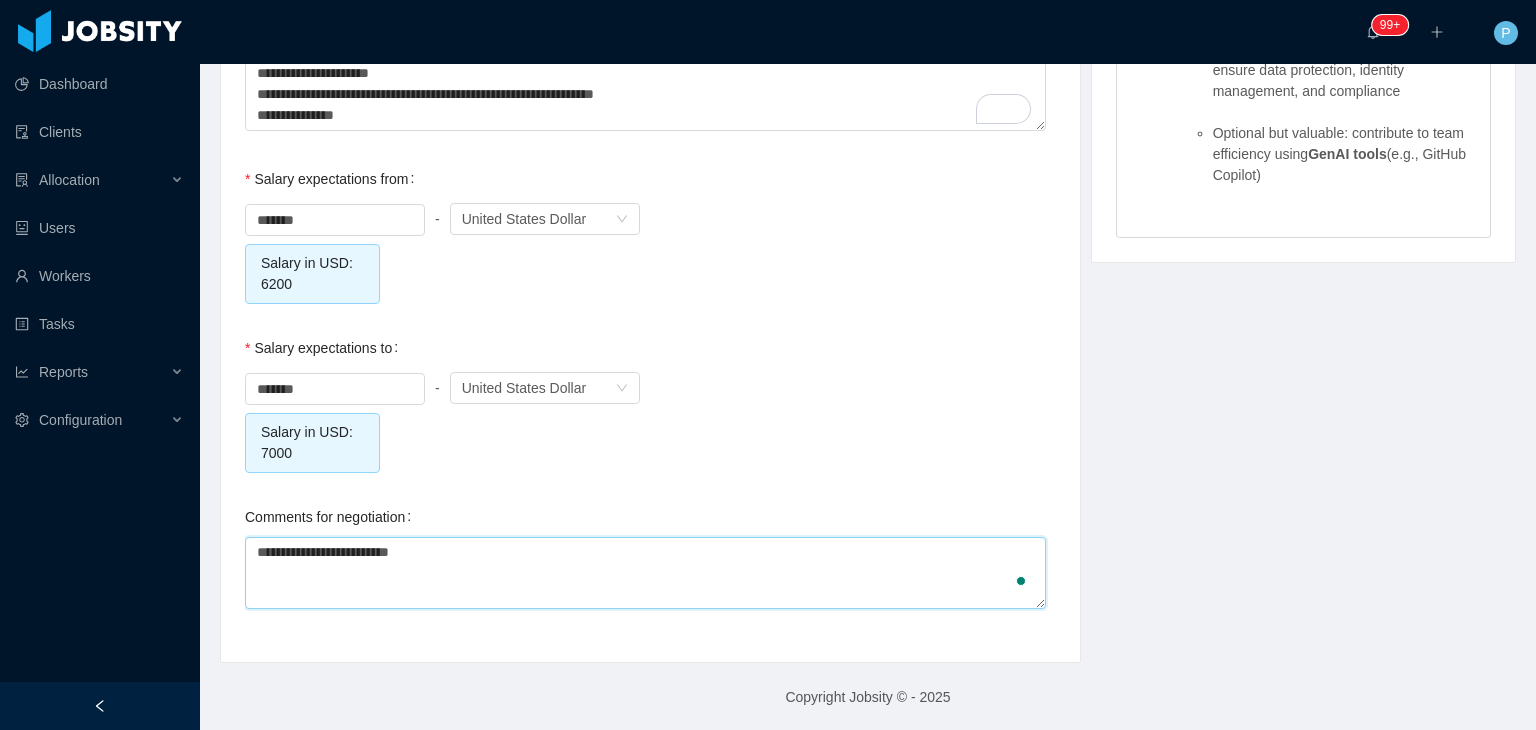 type on "**********" 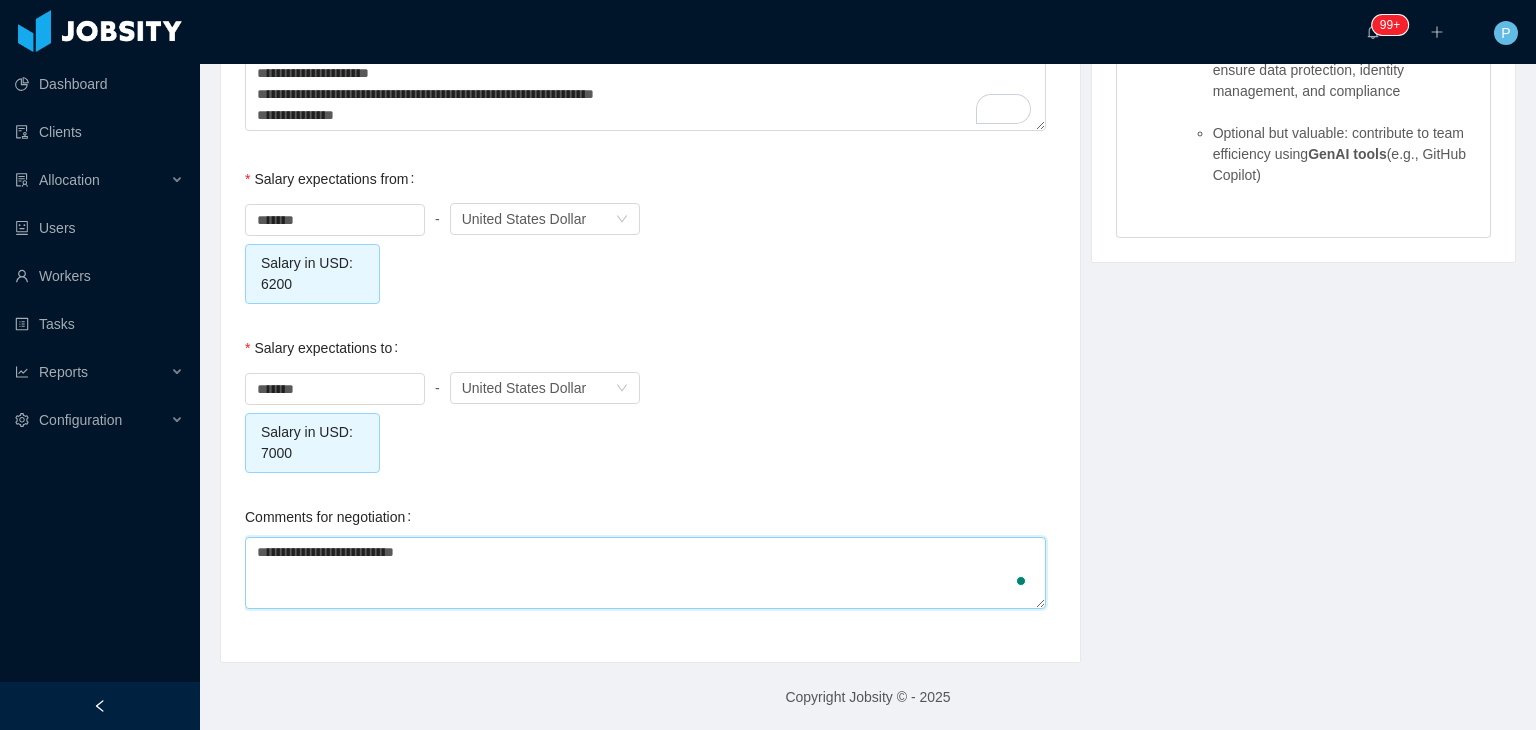 type on "**********" 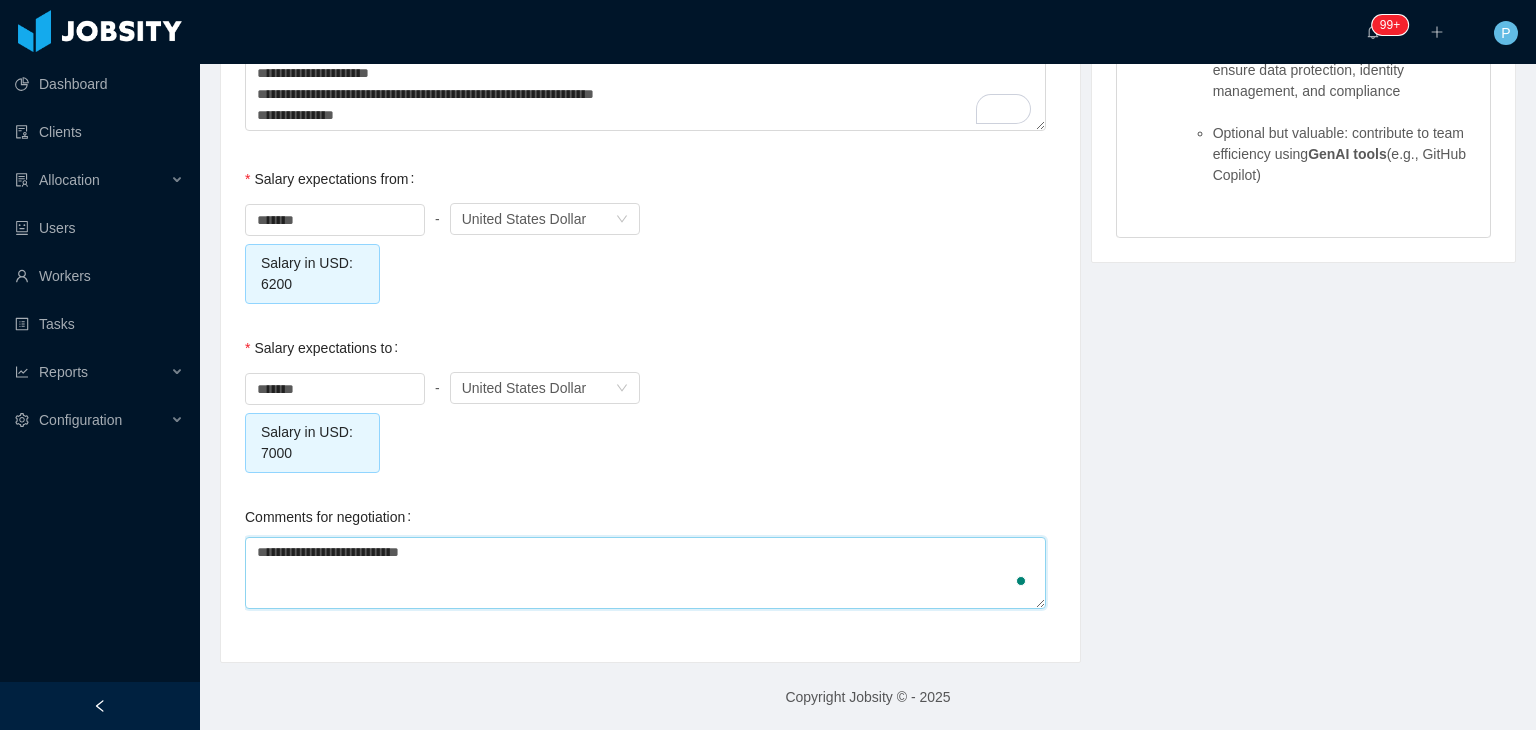 type on "**********" 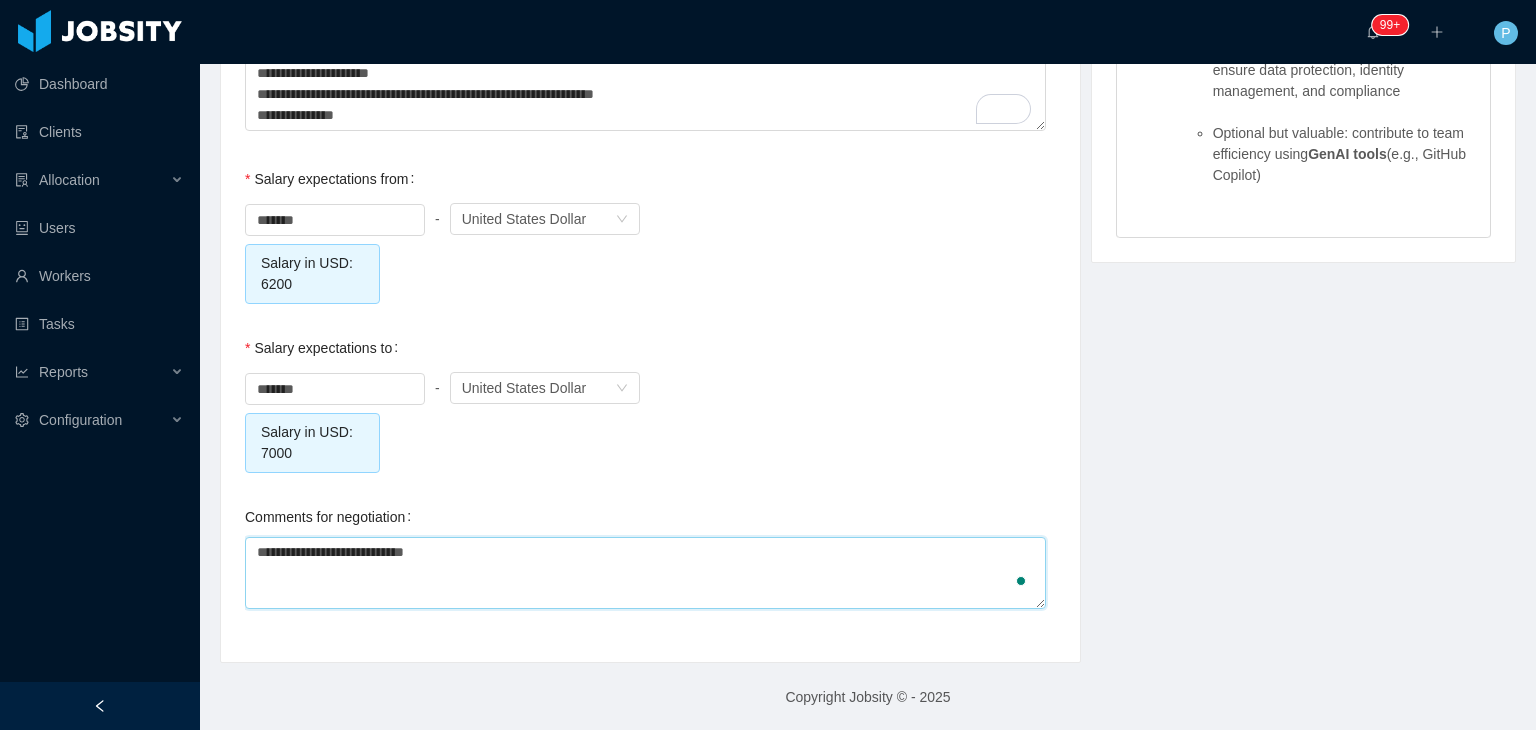 type on "**********" 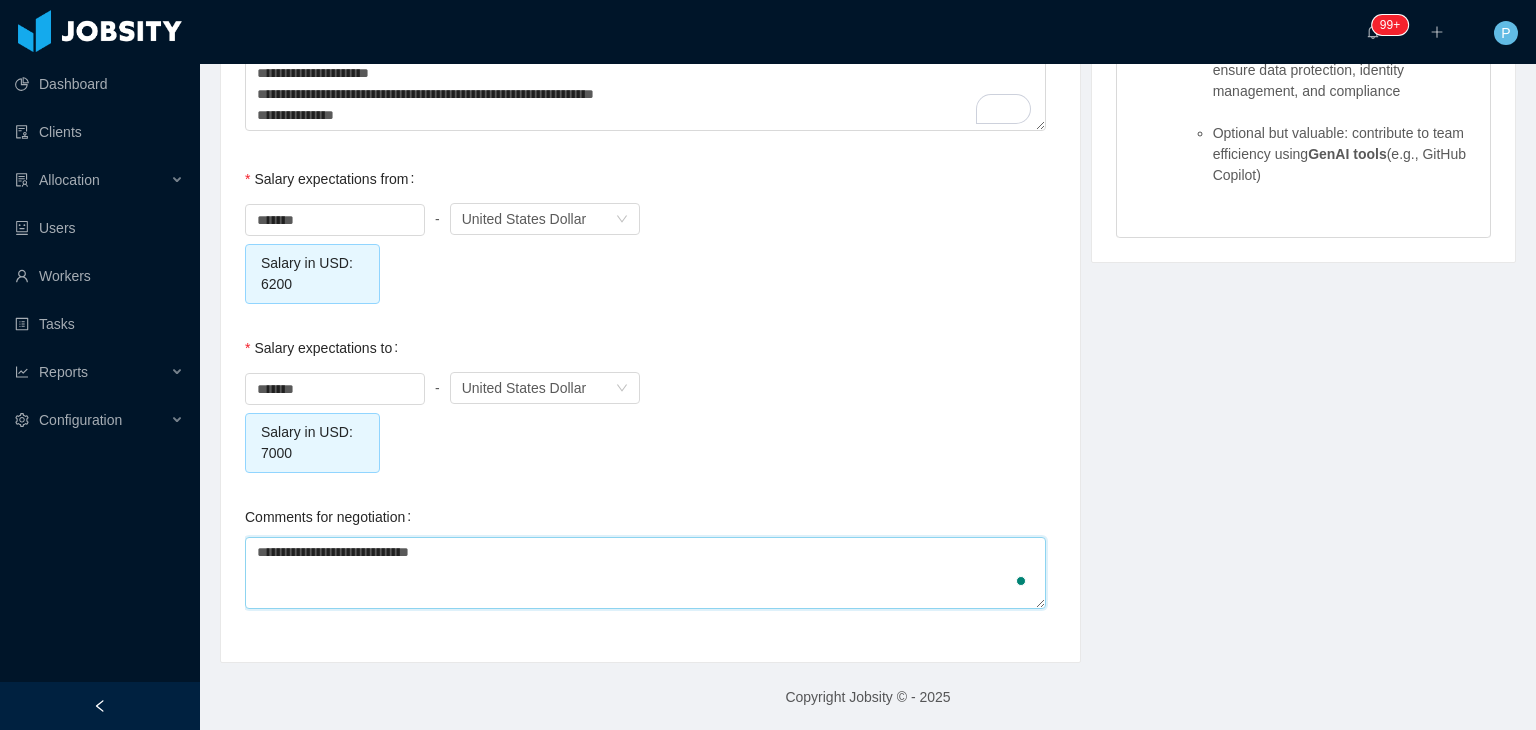 type on "**********" 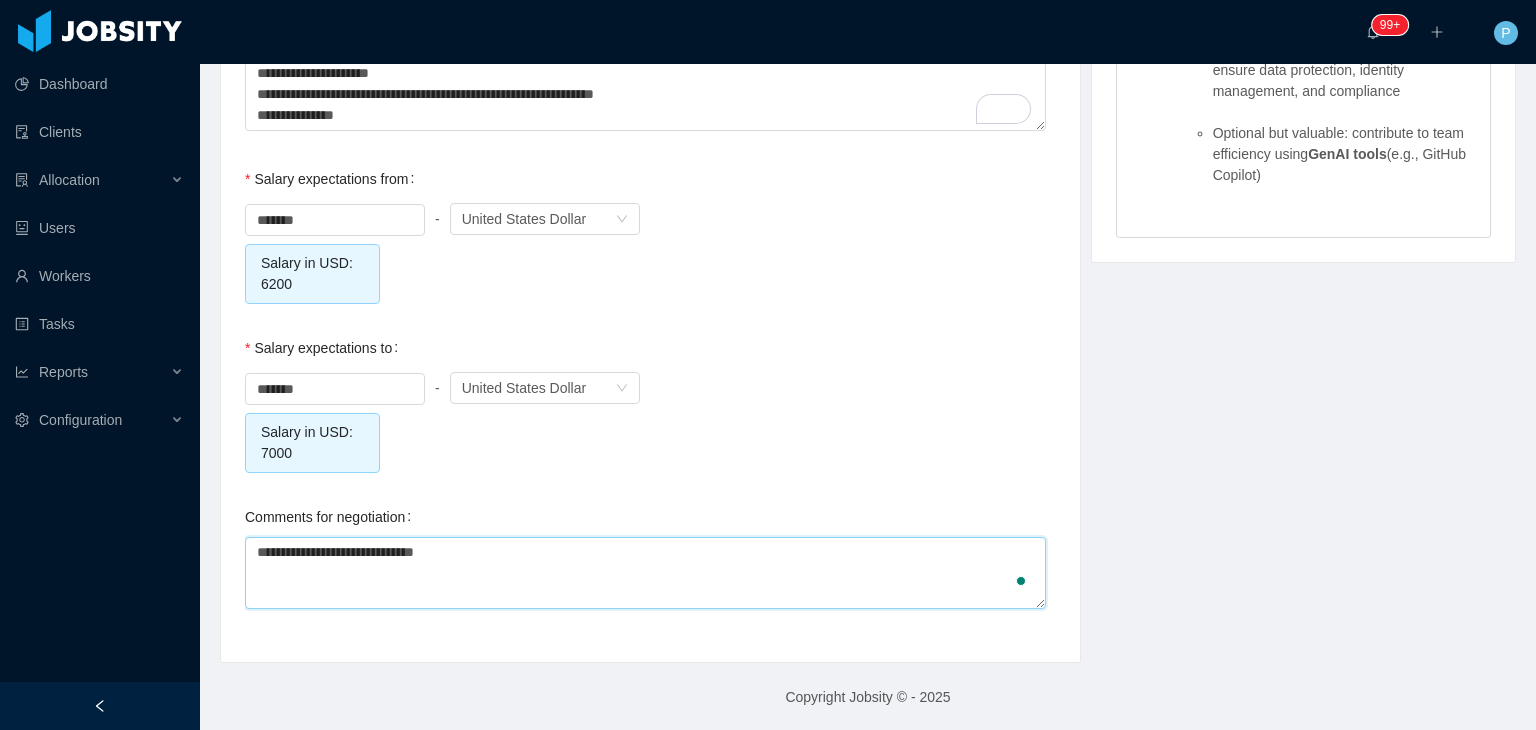 type on "**********" 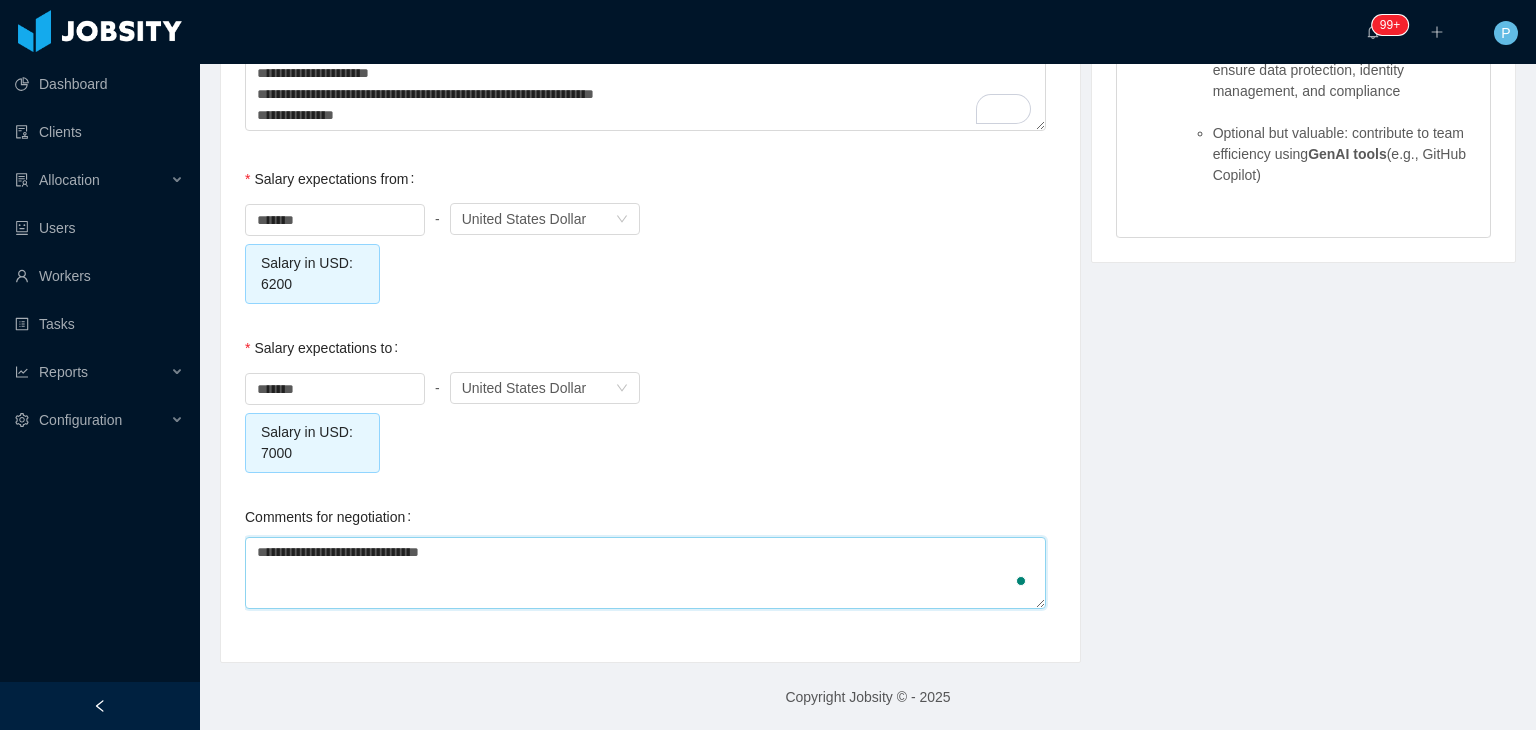 type on "**********" 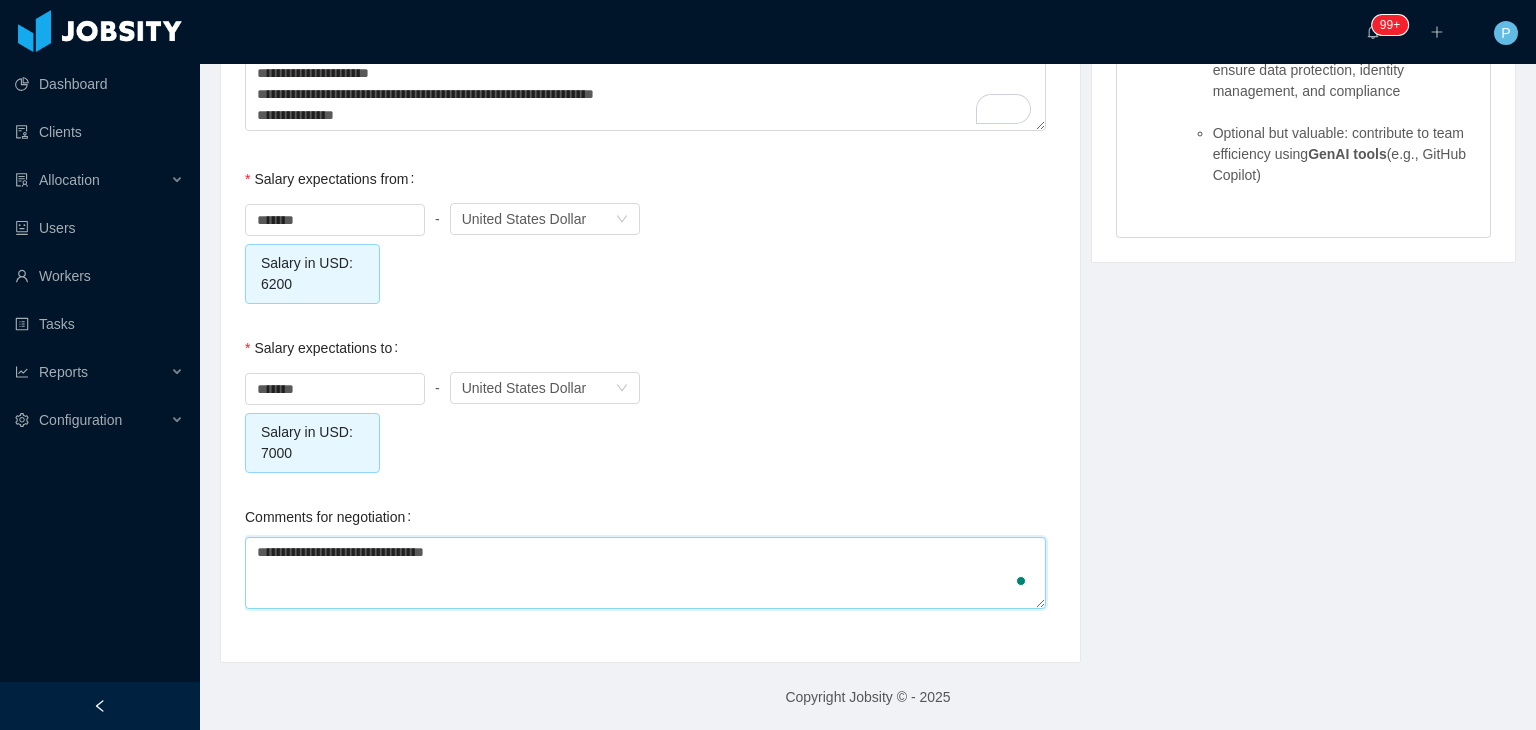 type on "**********" 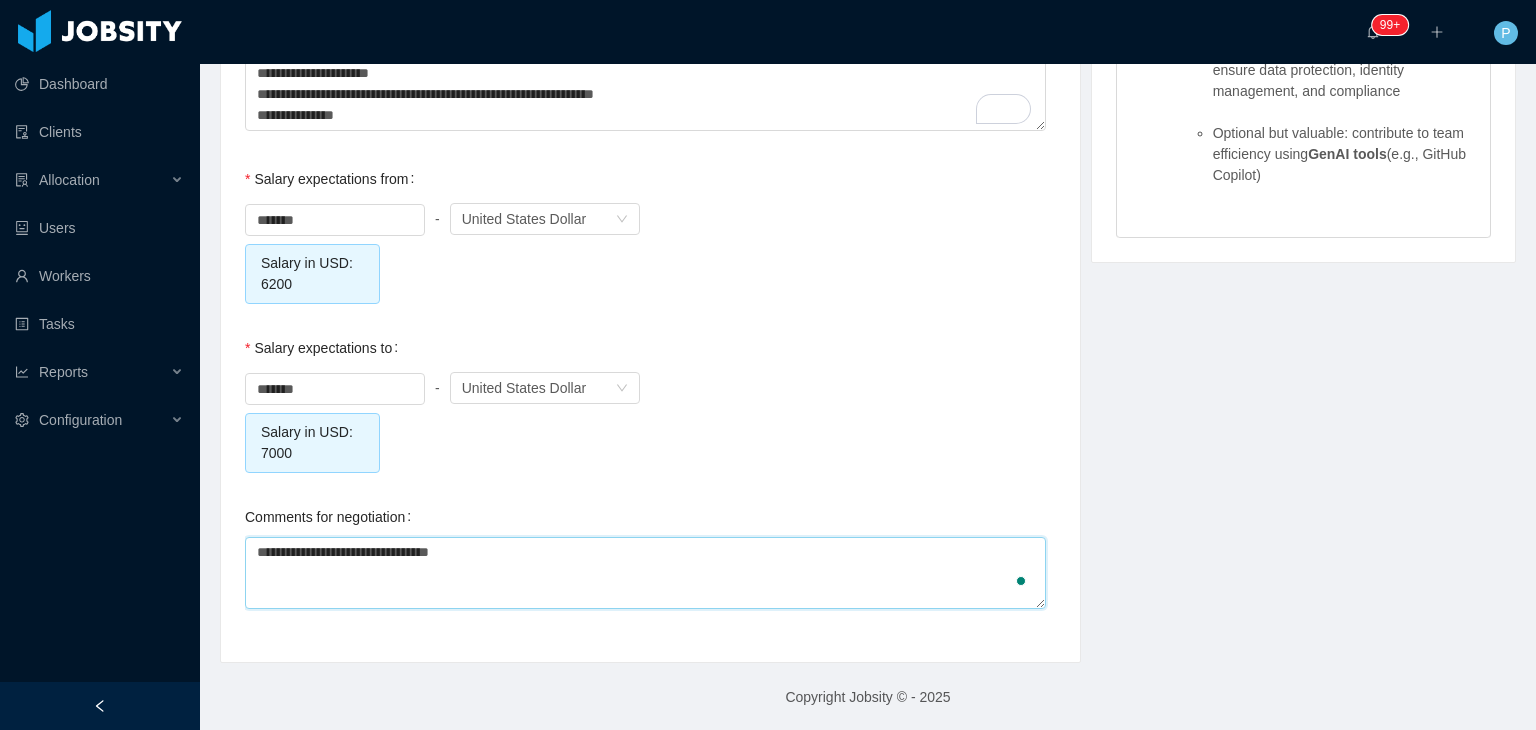 type on "**********" 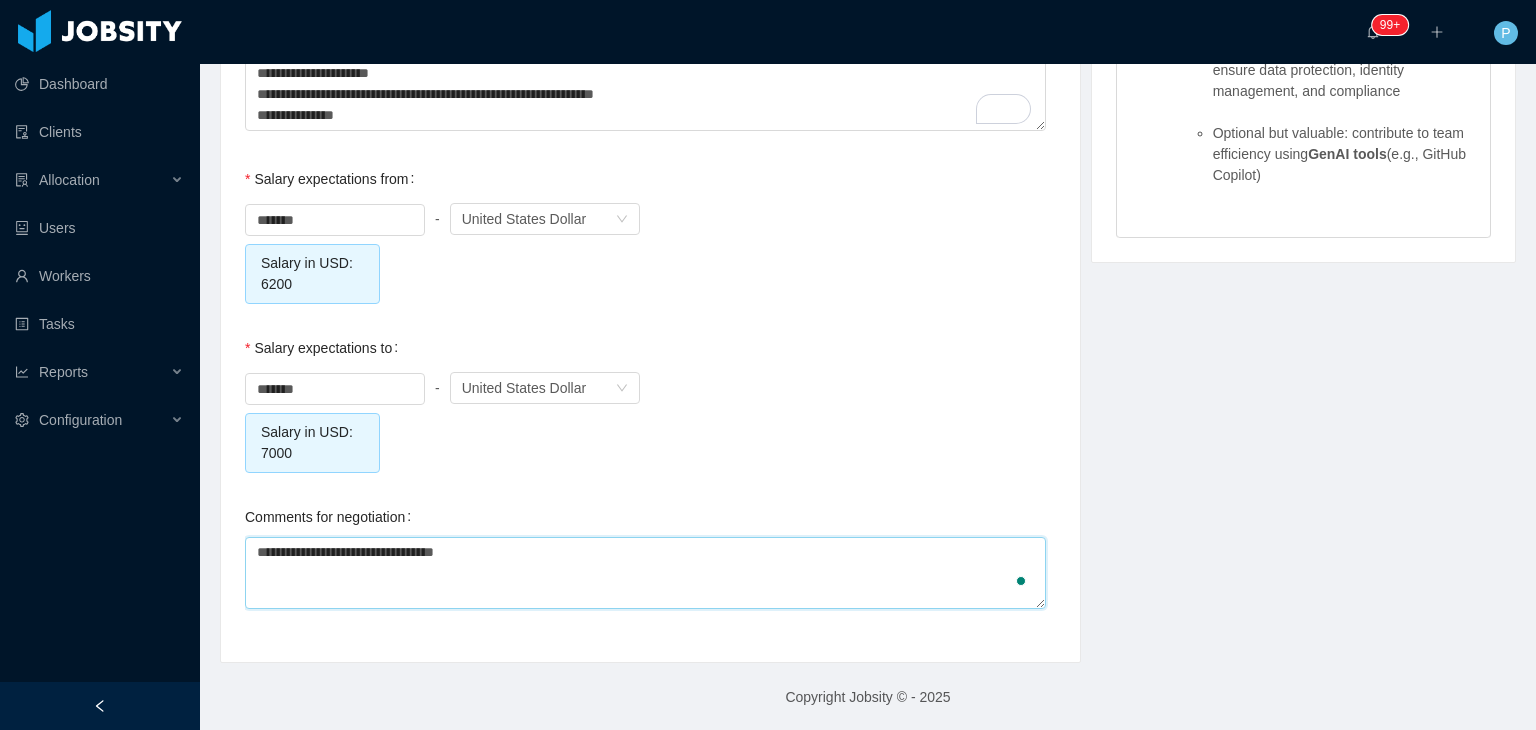 type 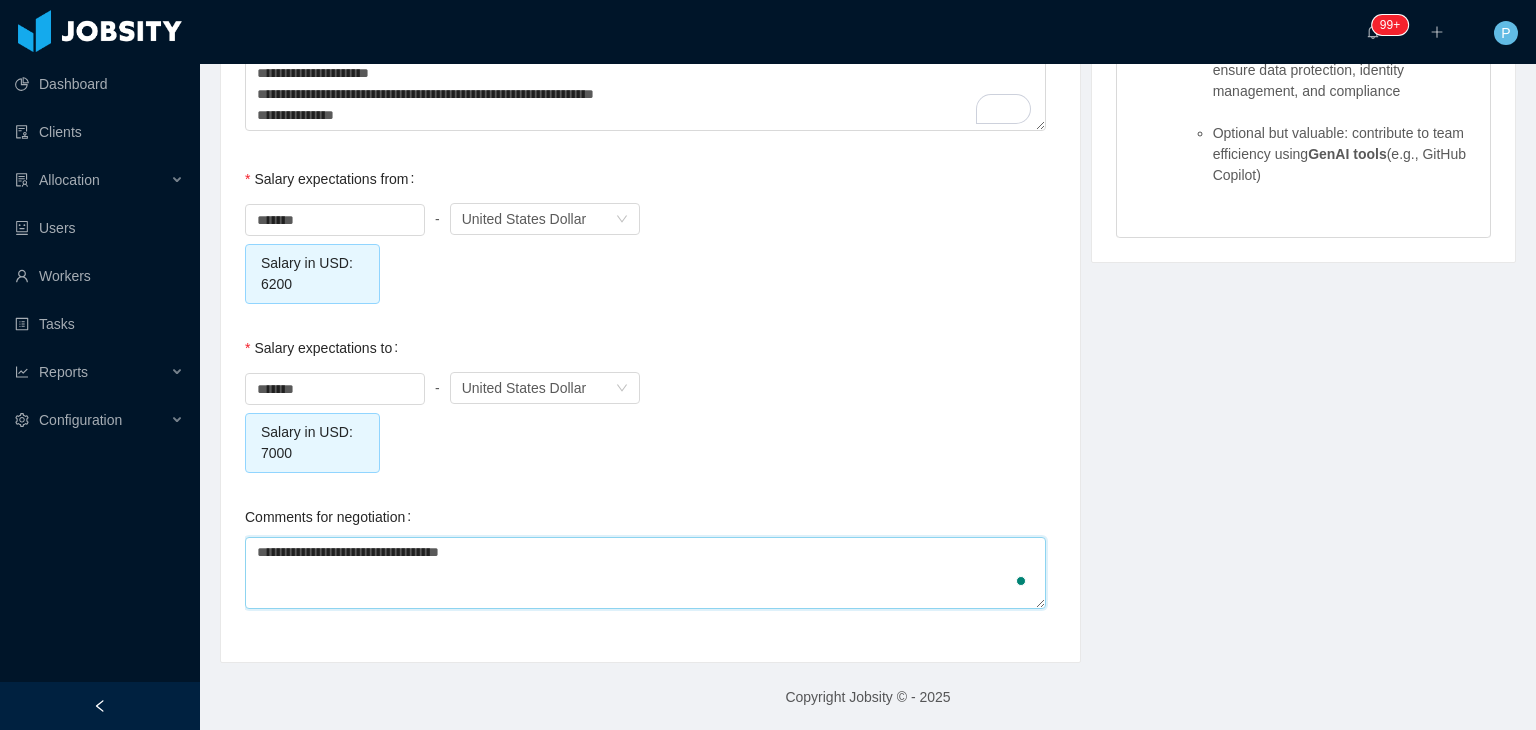type on "**********" 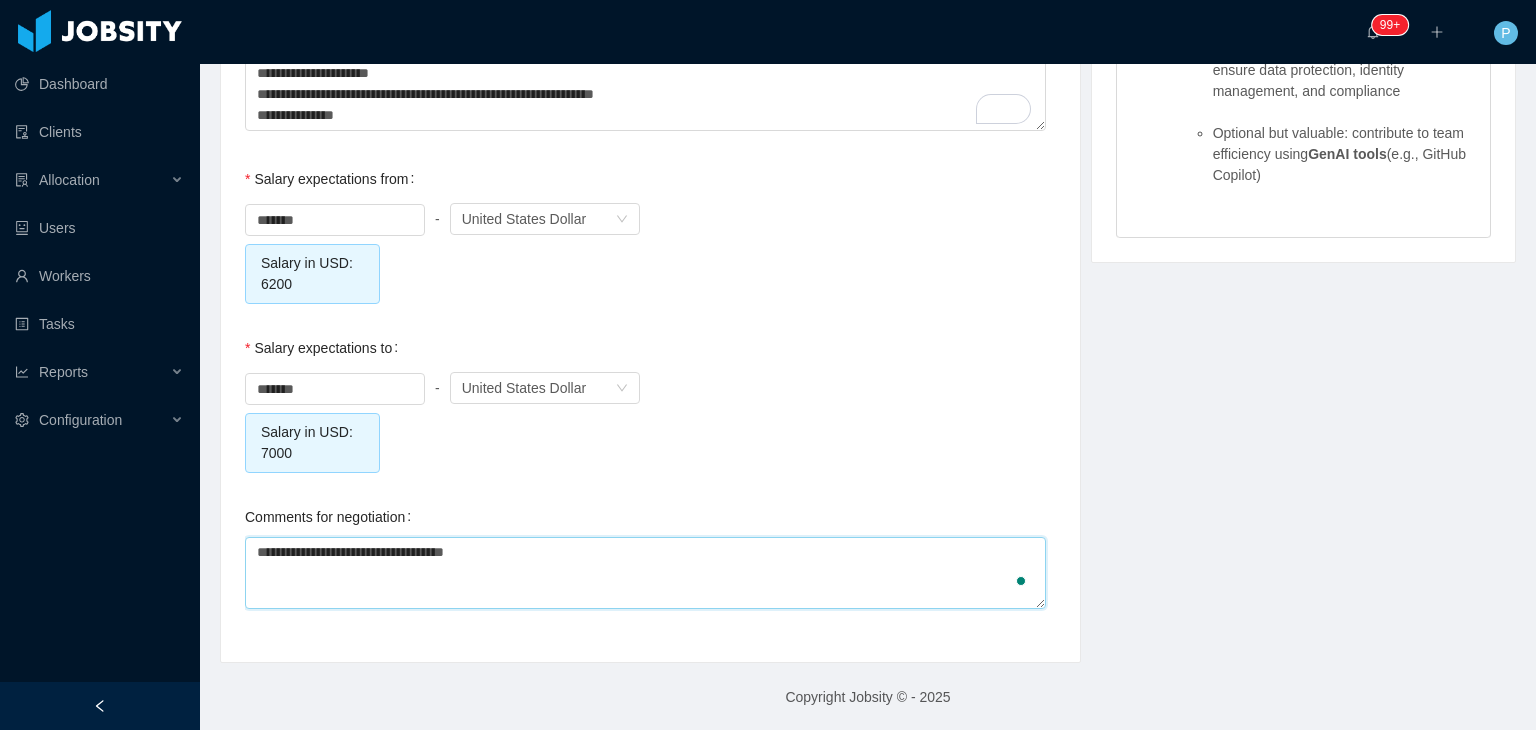 type on "**********" 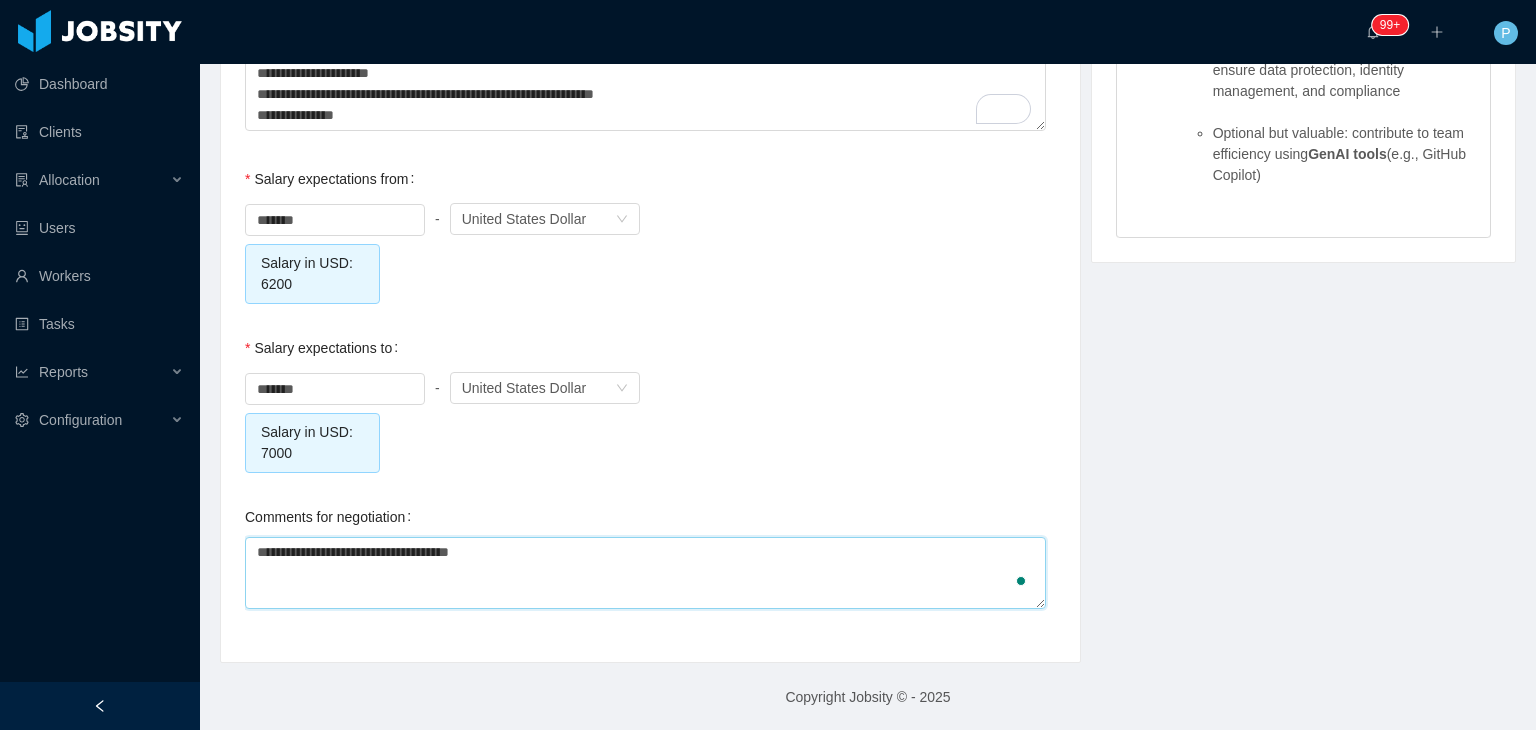 type on "**********" 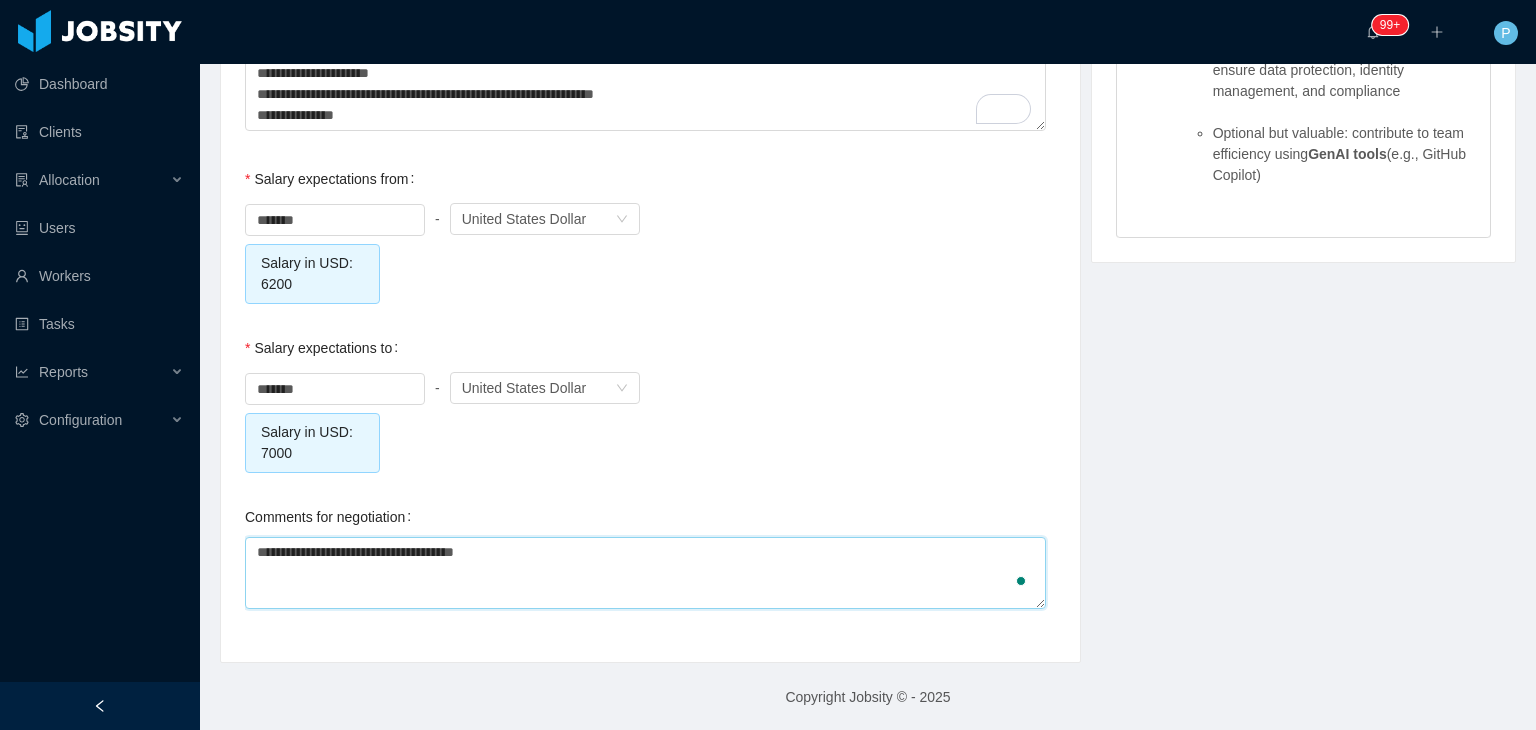 type on "**********" 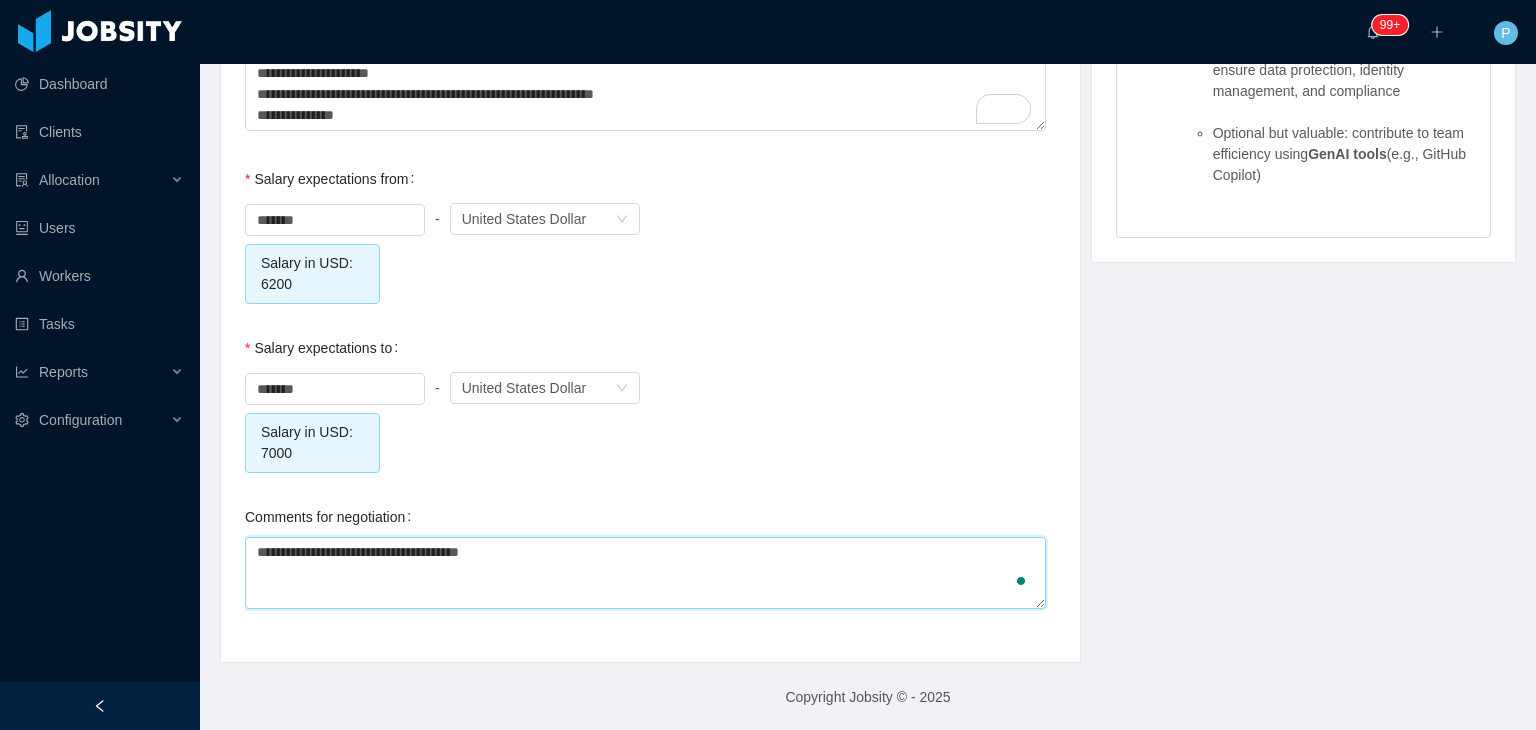 type on "**********" 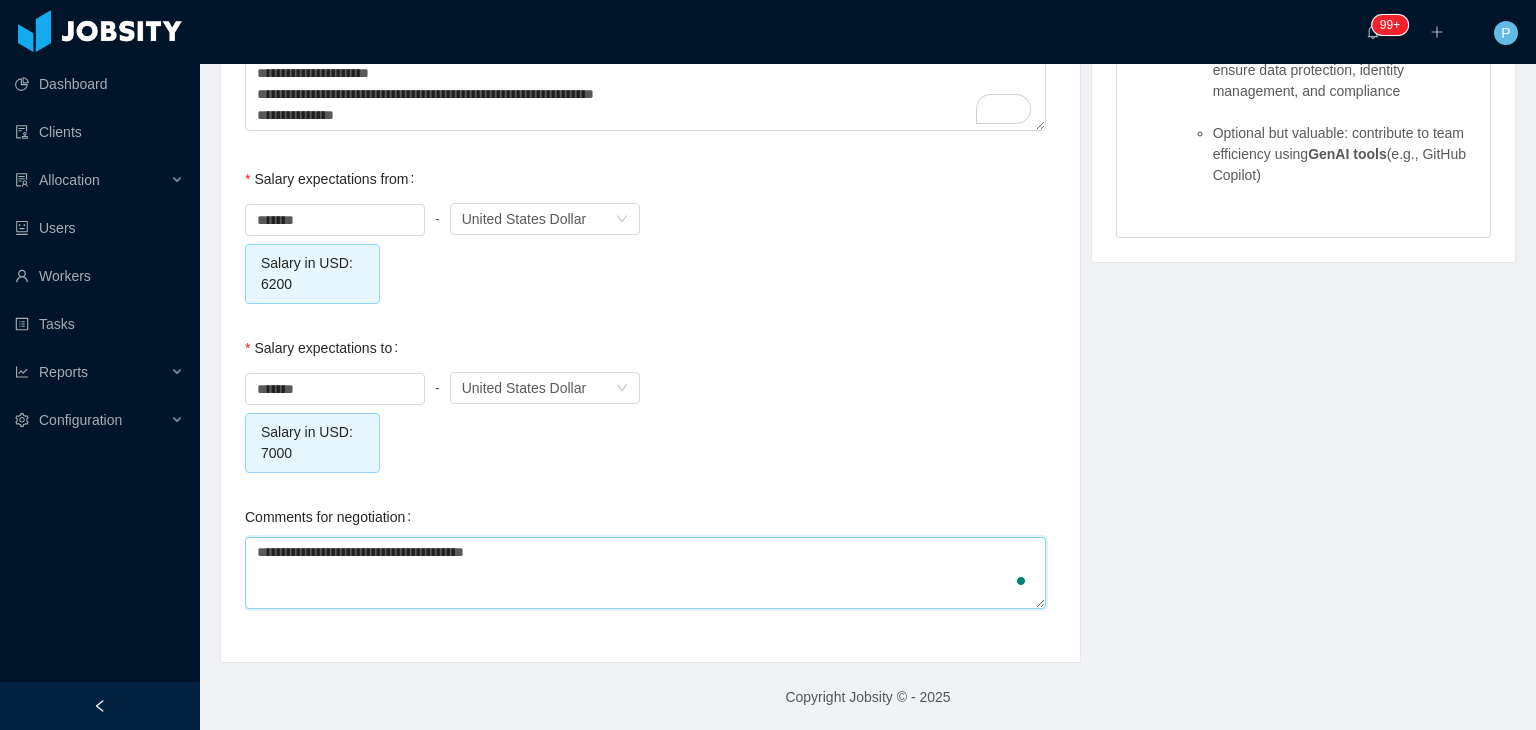 type on "**********" 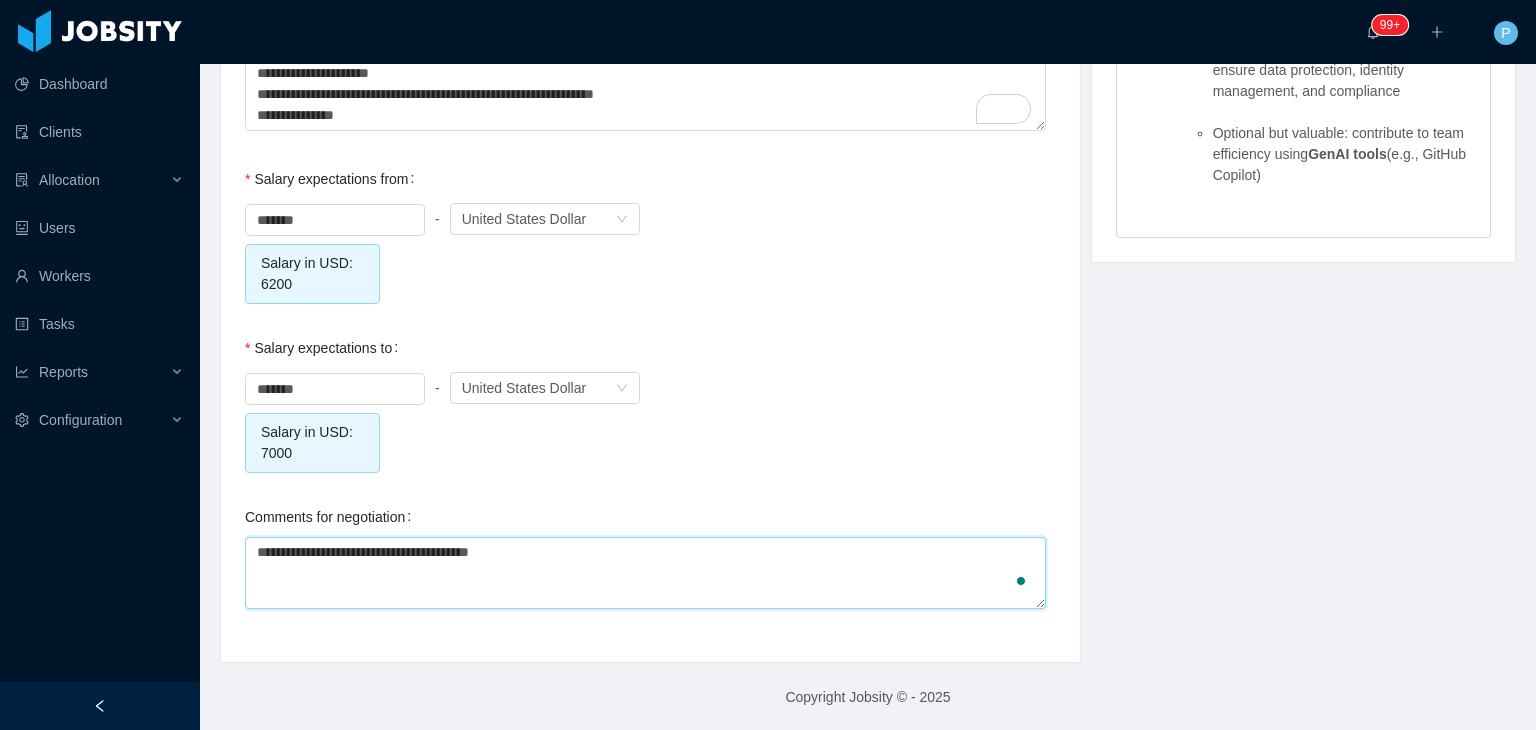 type on "**********" 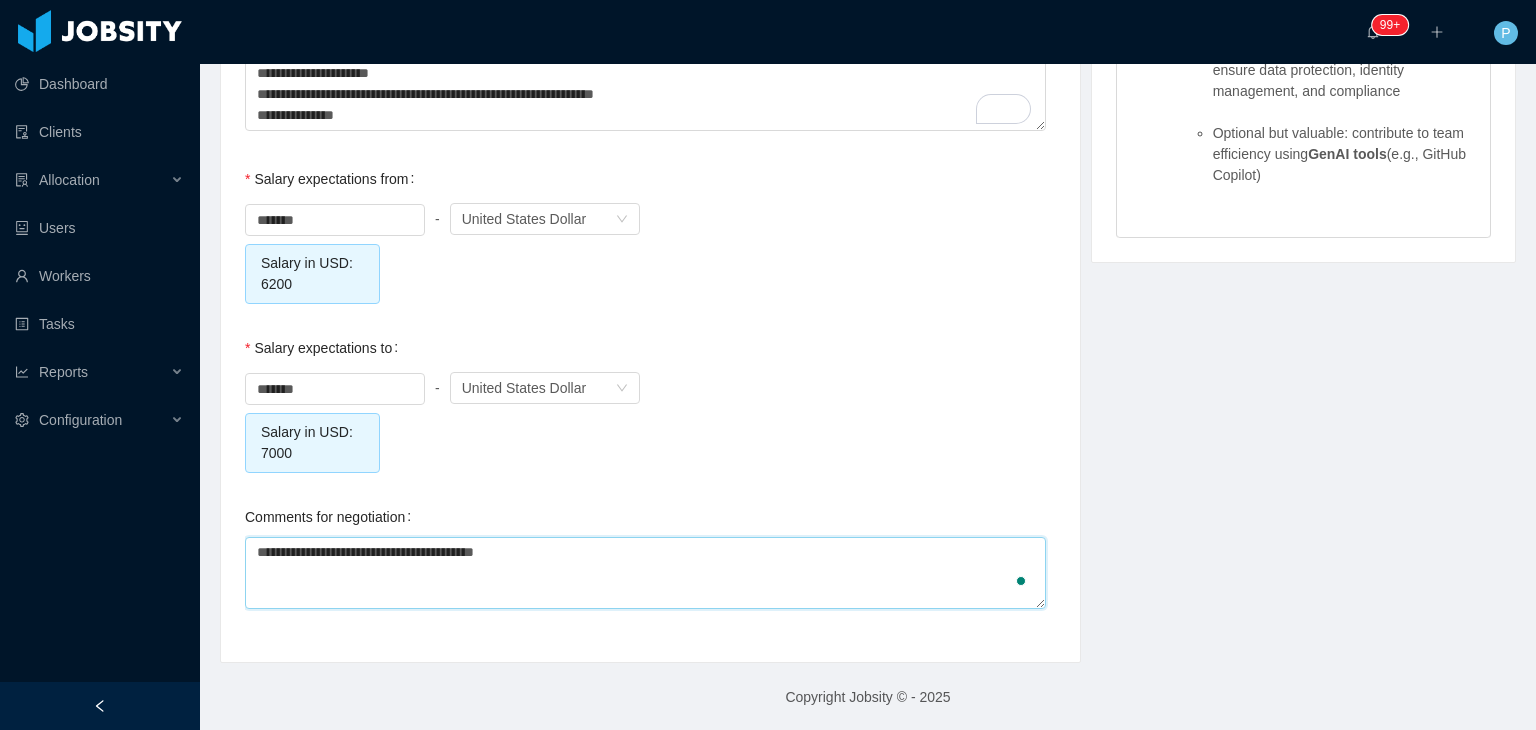 type on "**********" 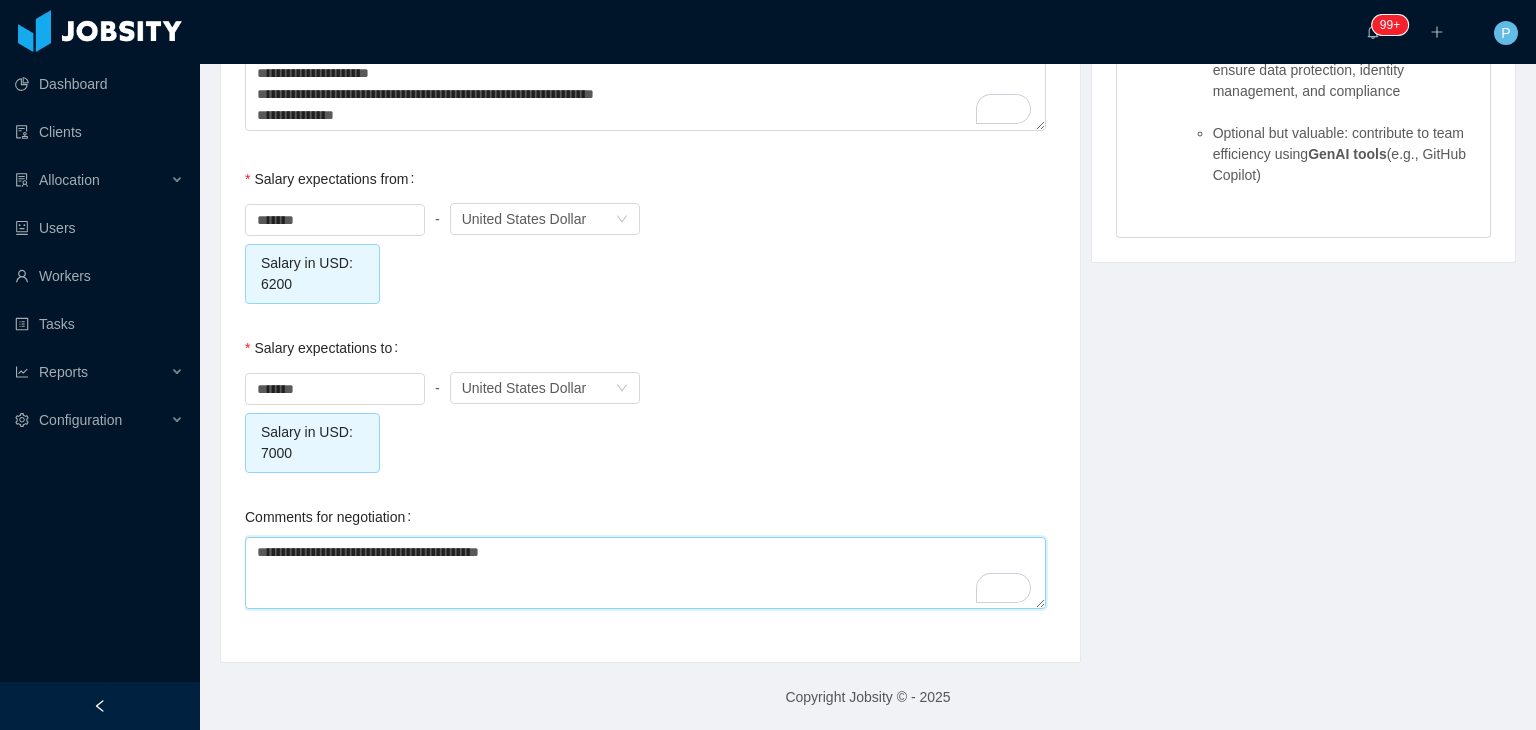 type on "**********" 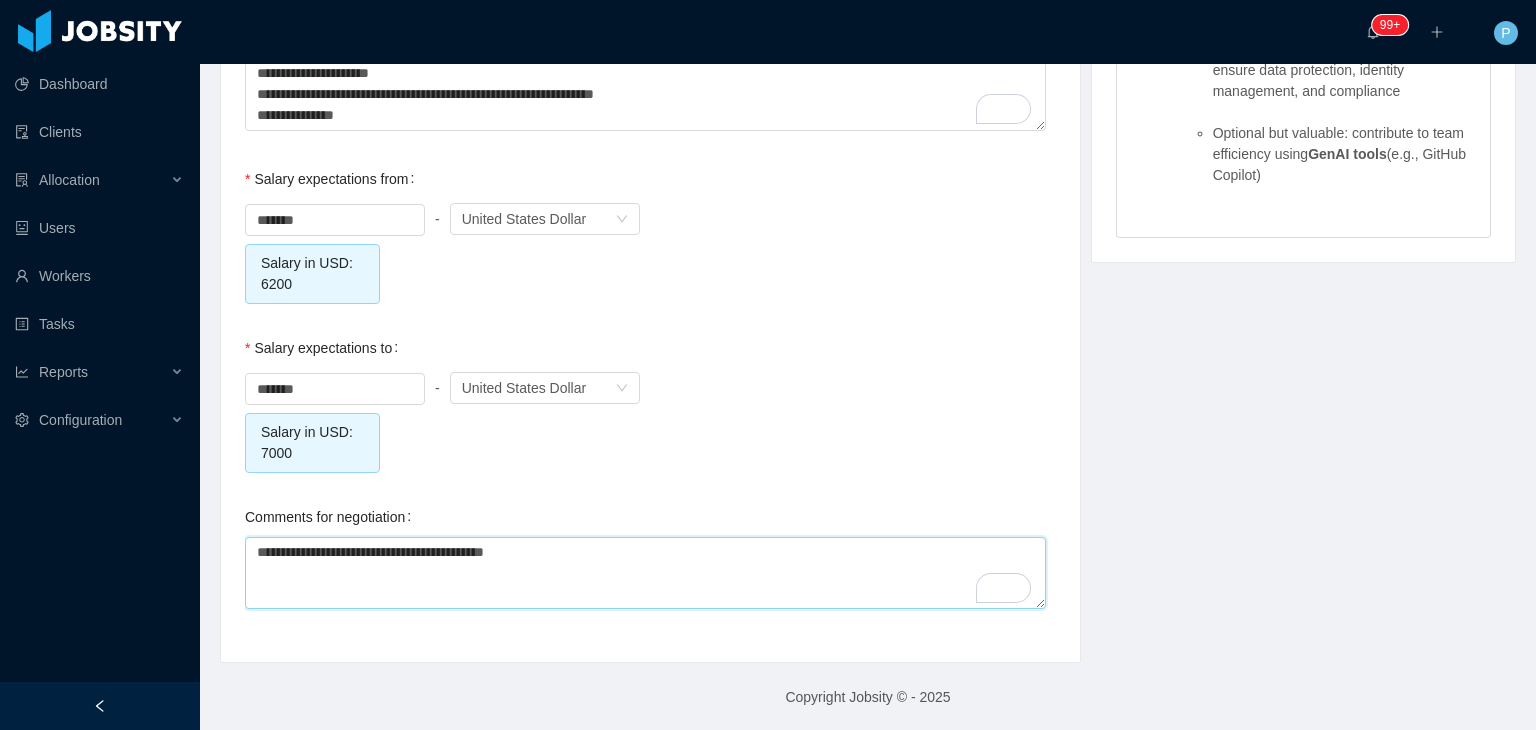 type on "**********" 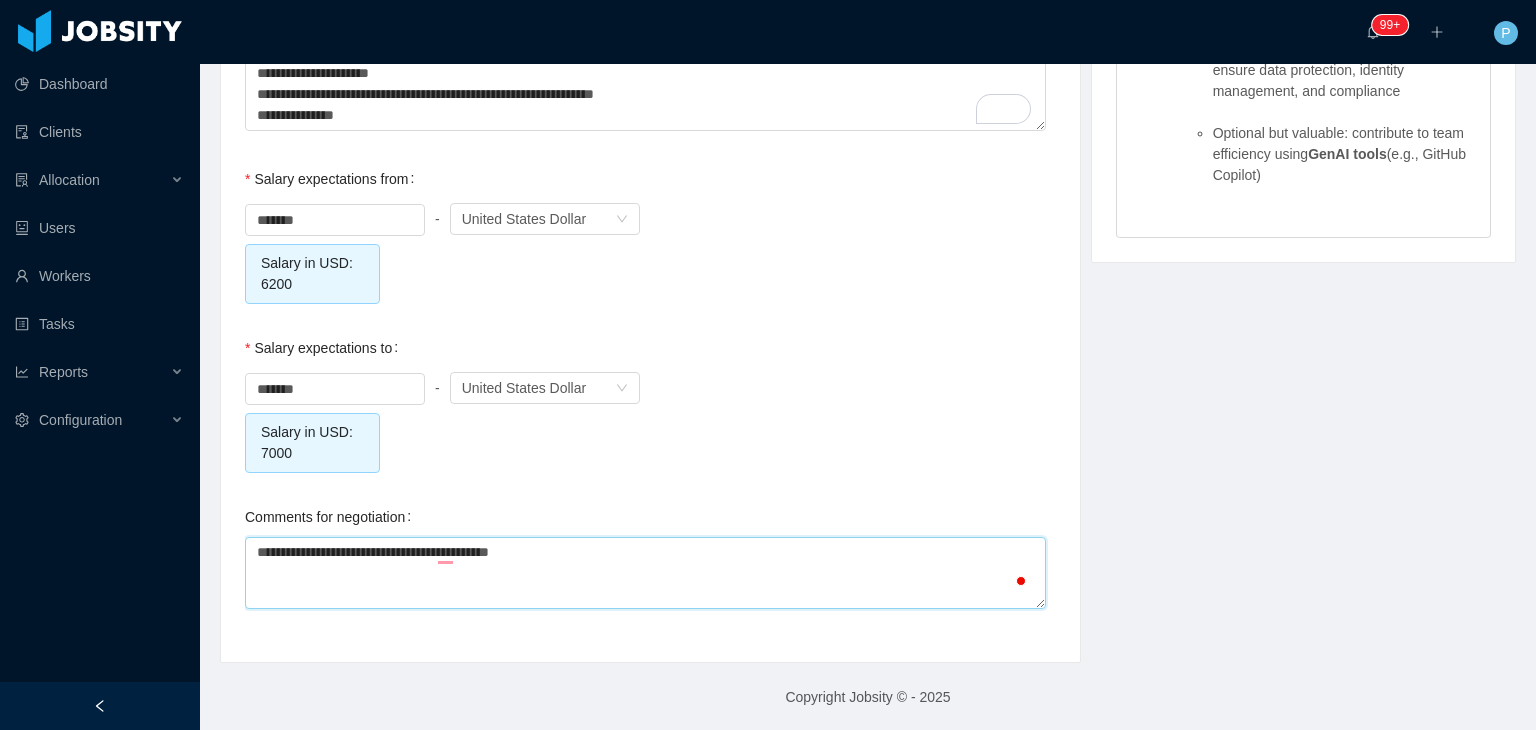 type on "**********" 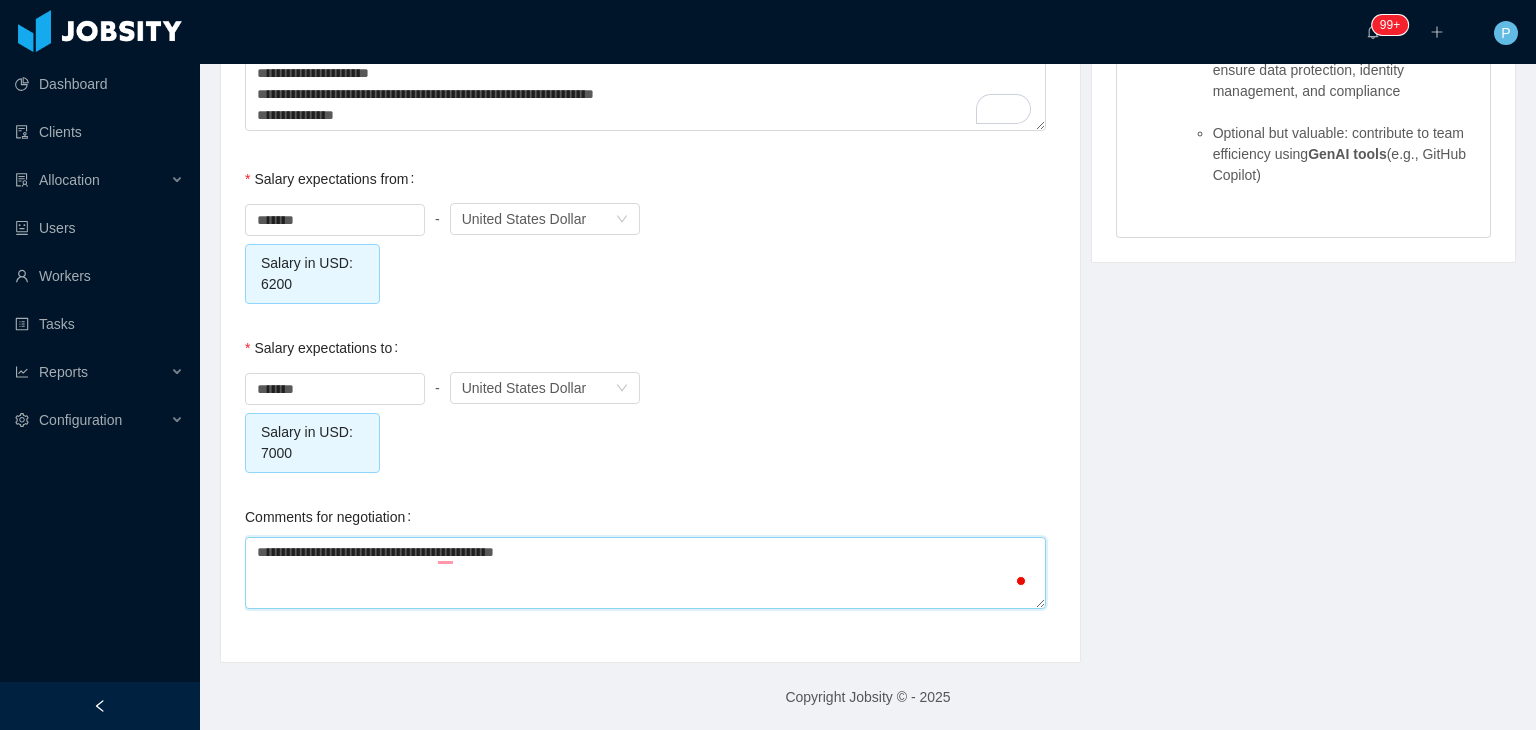 type on "**********" 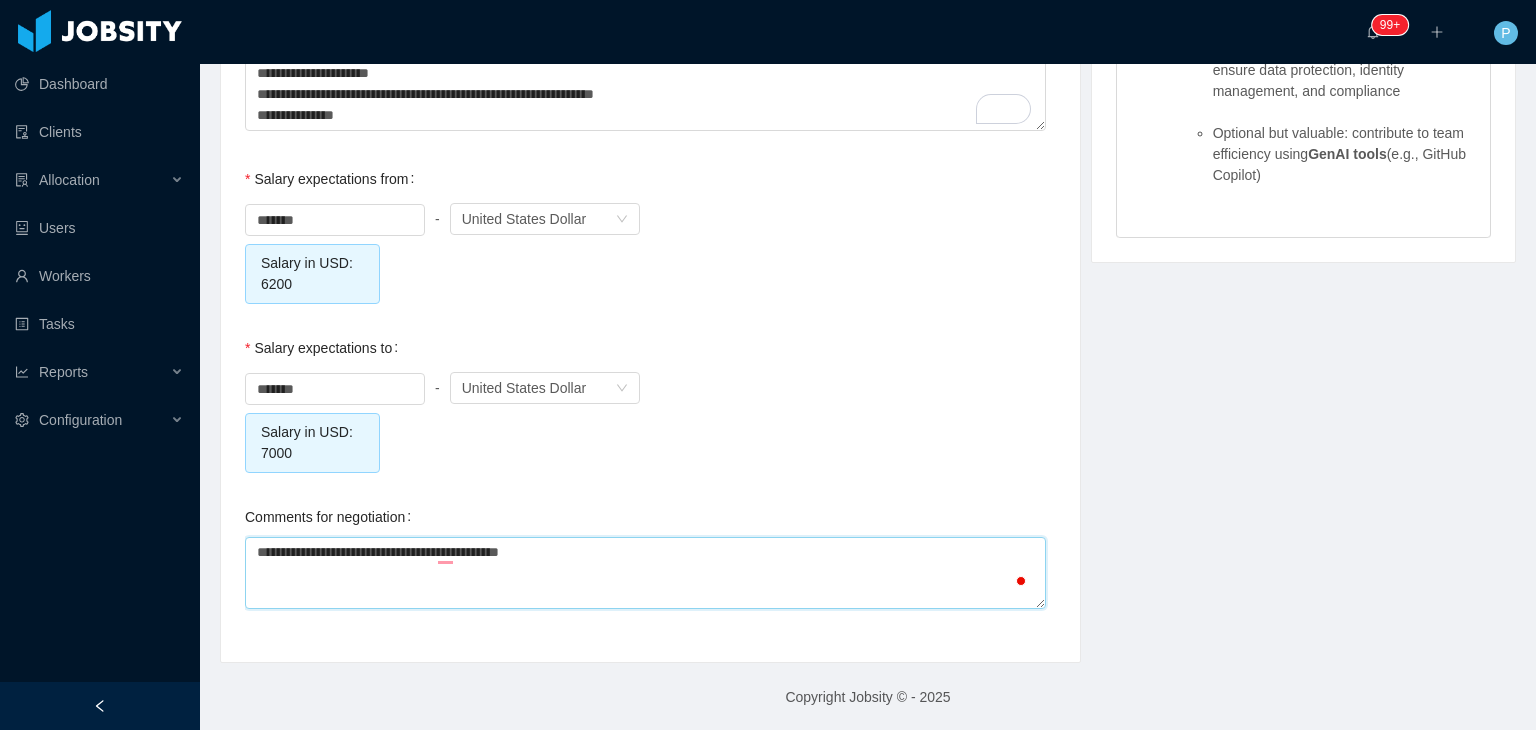 type on "**********" 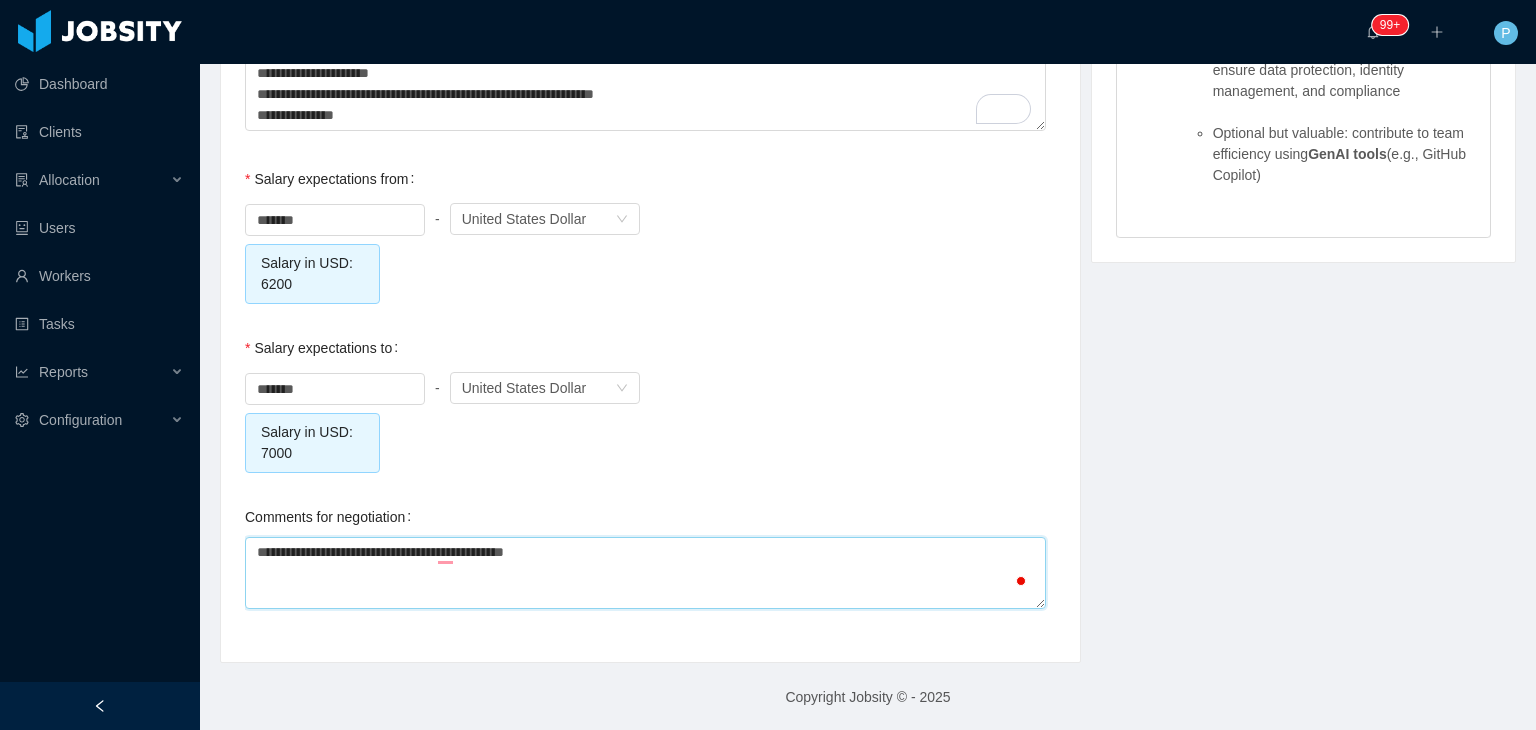 type on "**********" 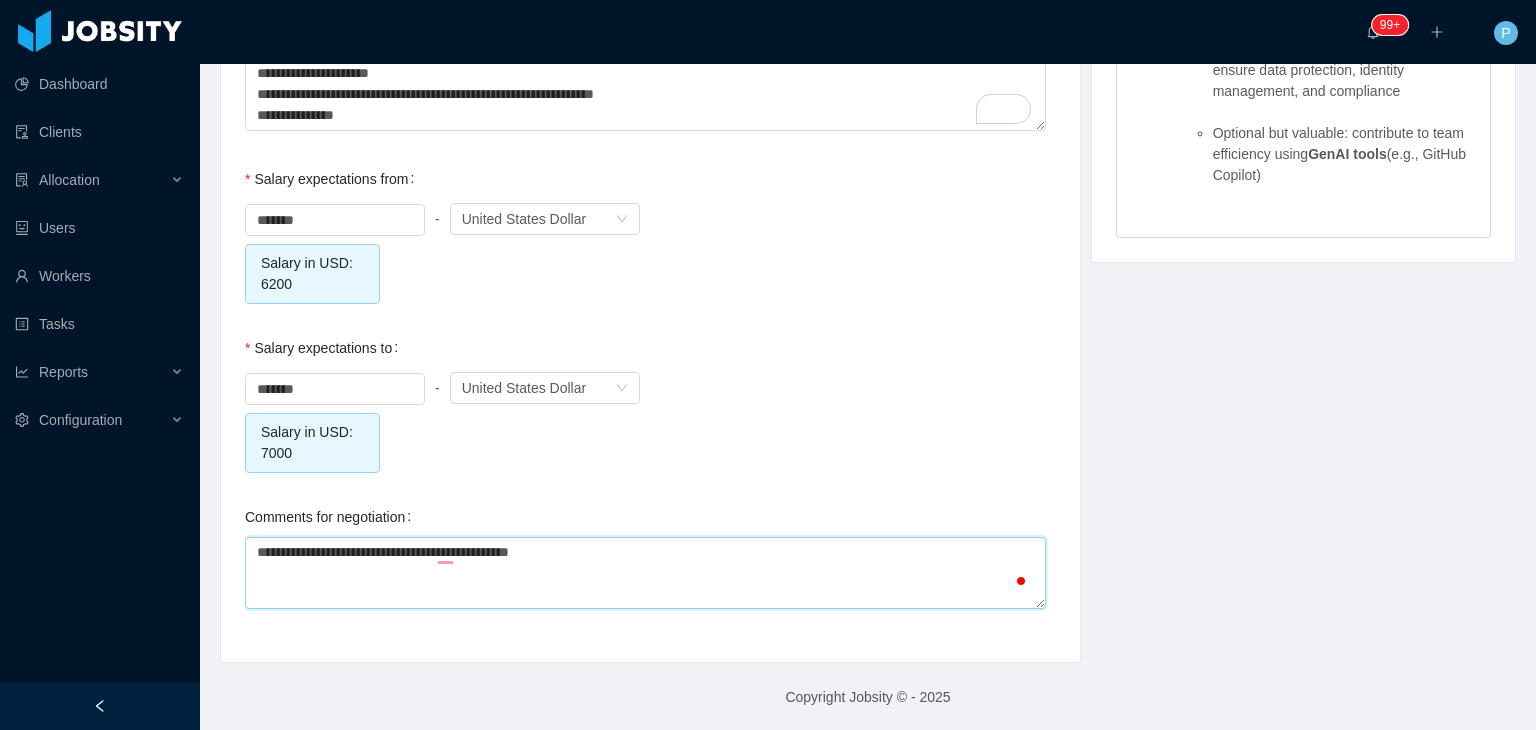 type on "**********" 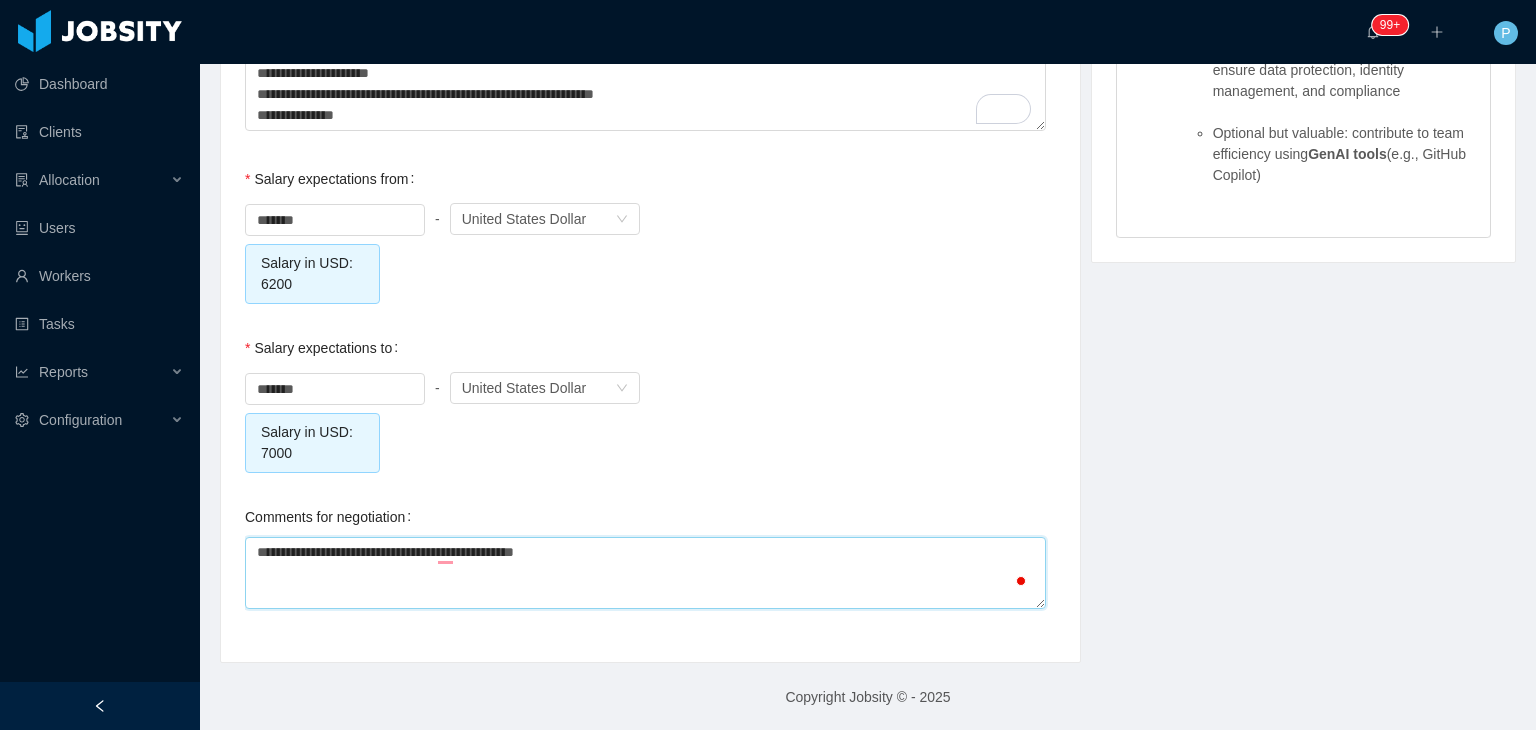 type on "**********" 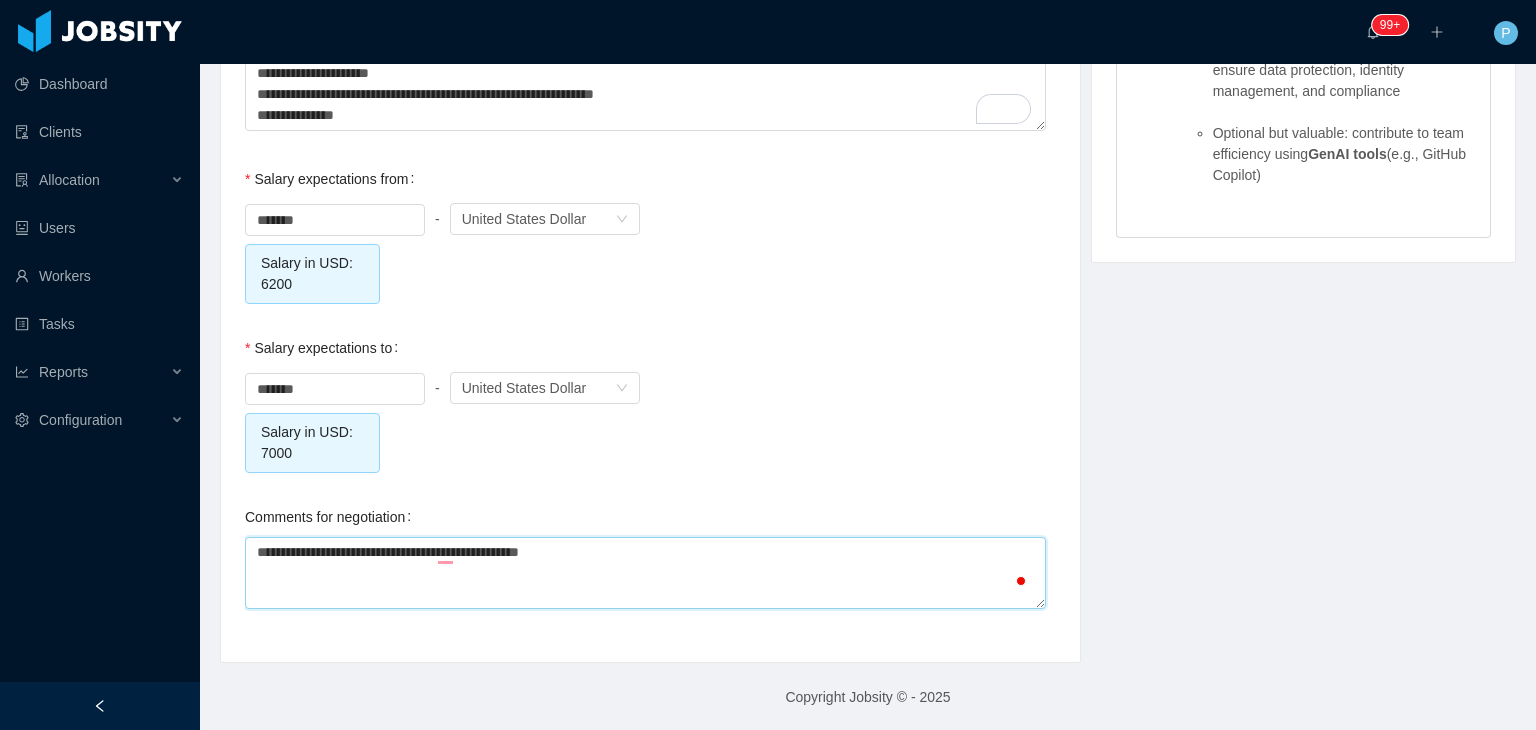 type on "**********" 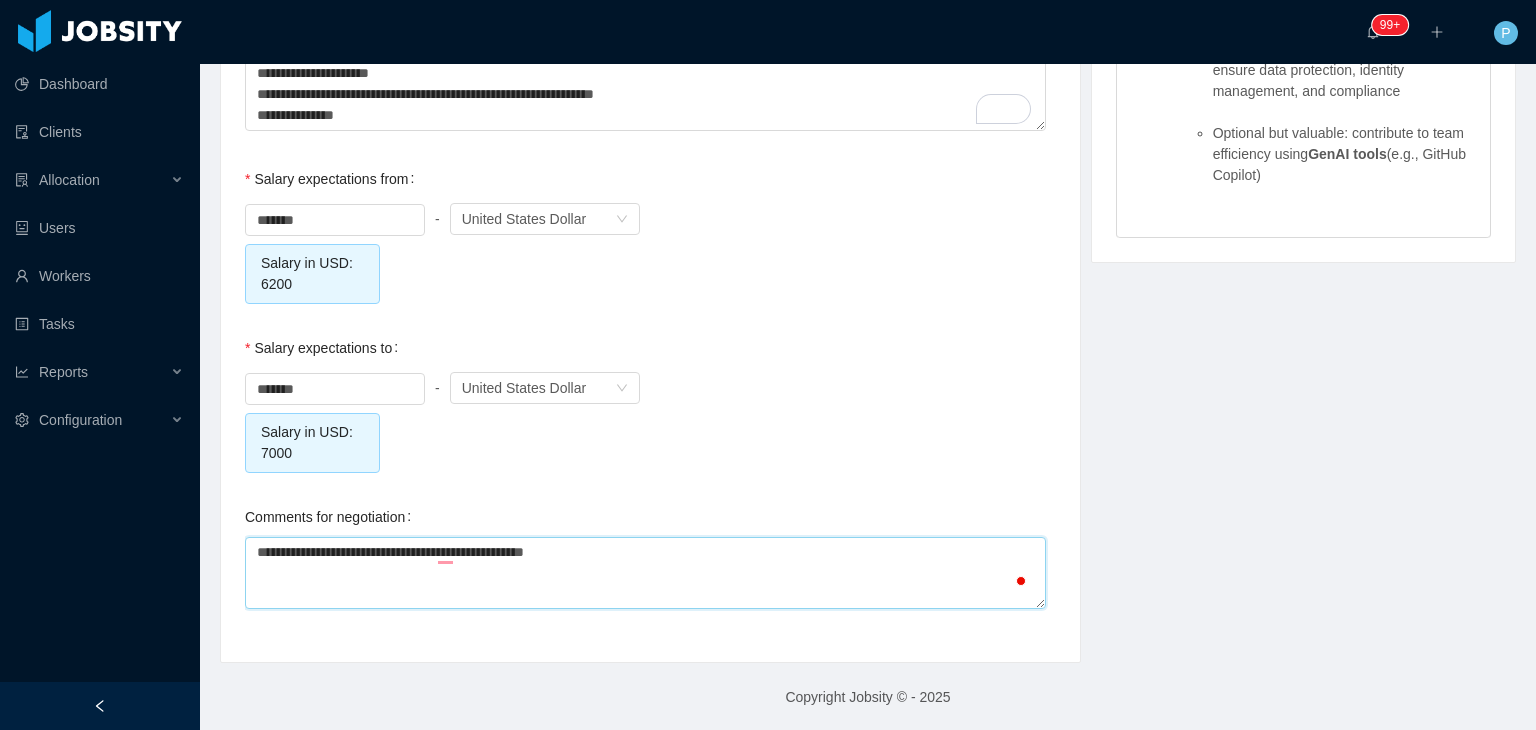 type on "**********" 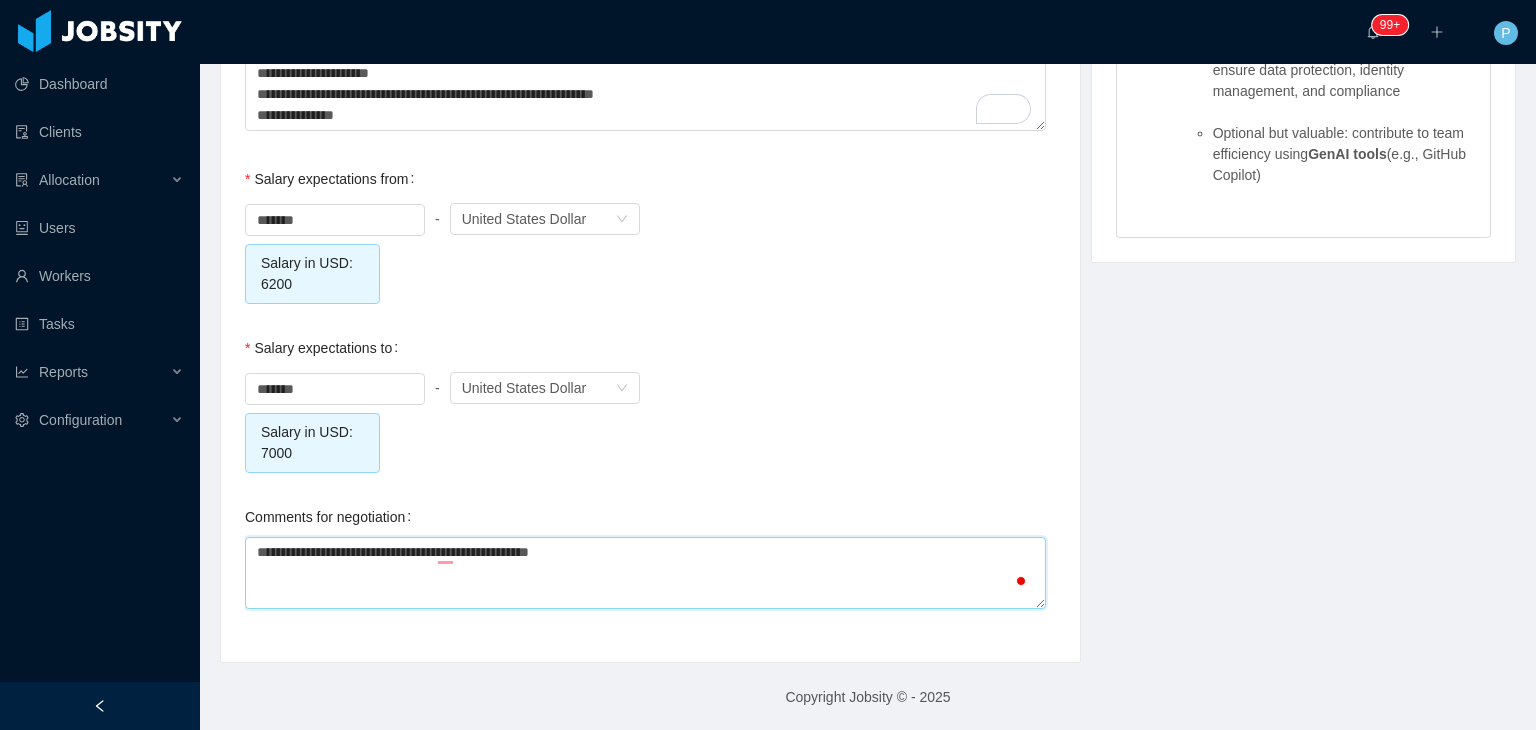 type on "**********" 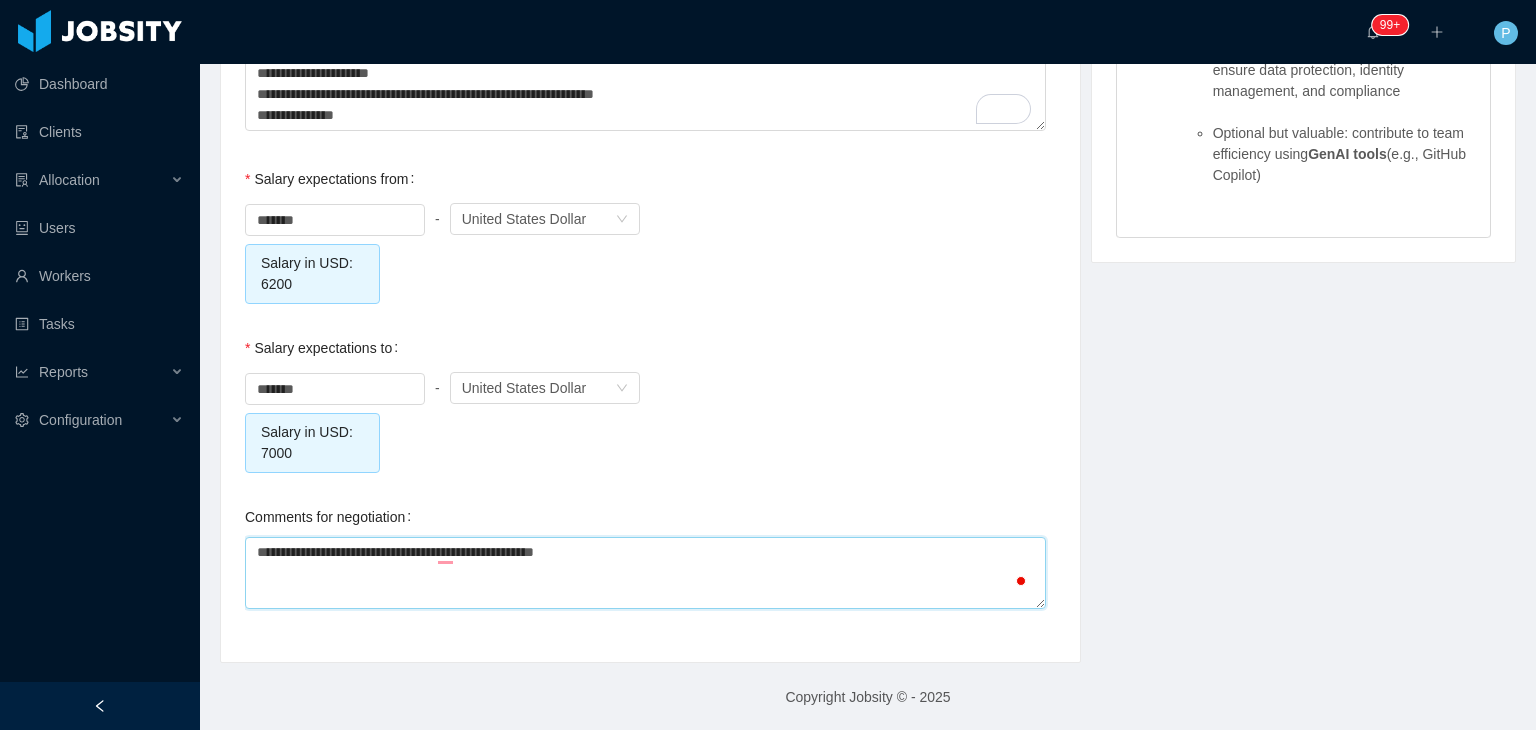 type on "**********" 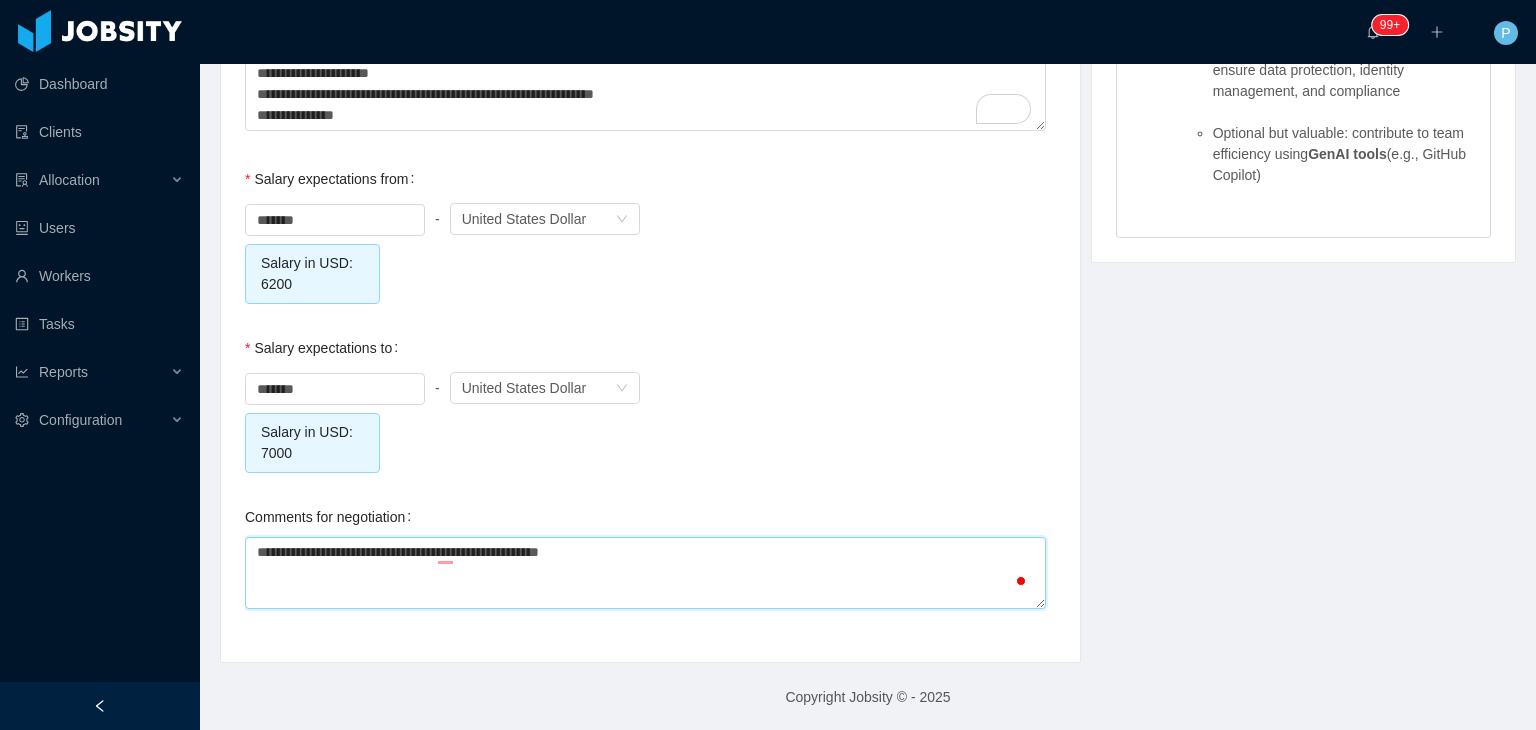 type on "**********" 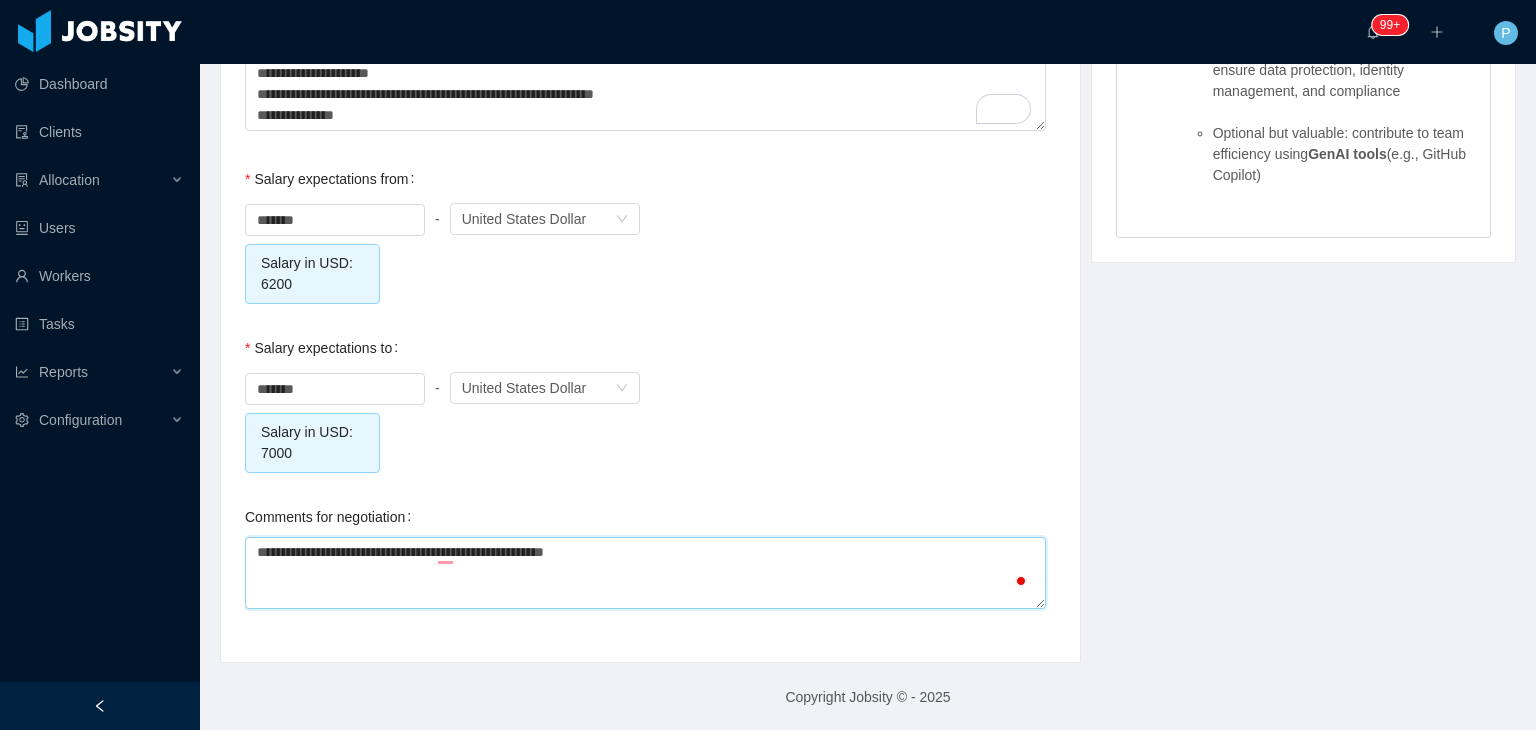 type on "**********" 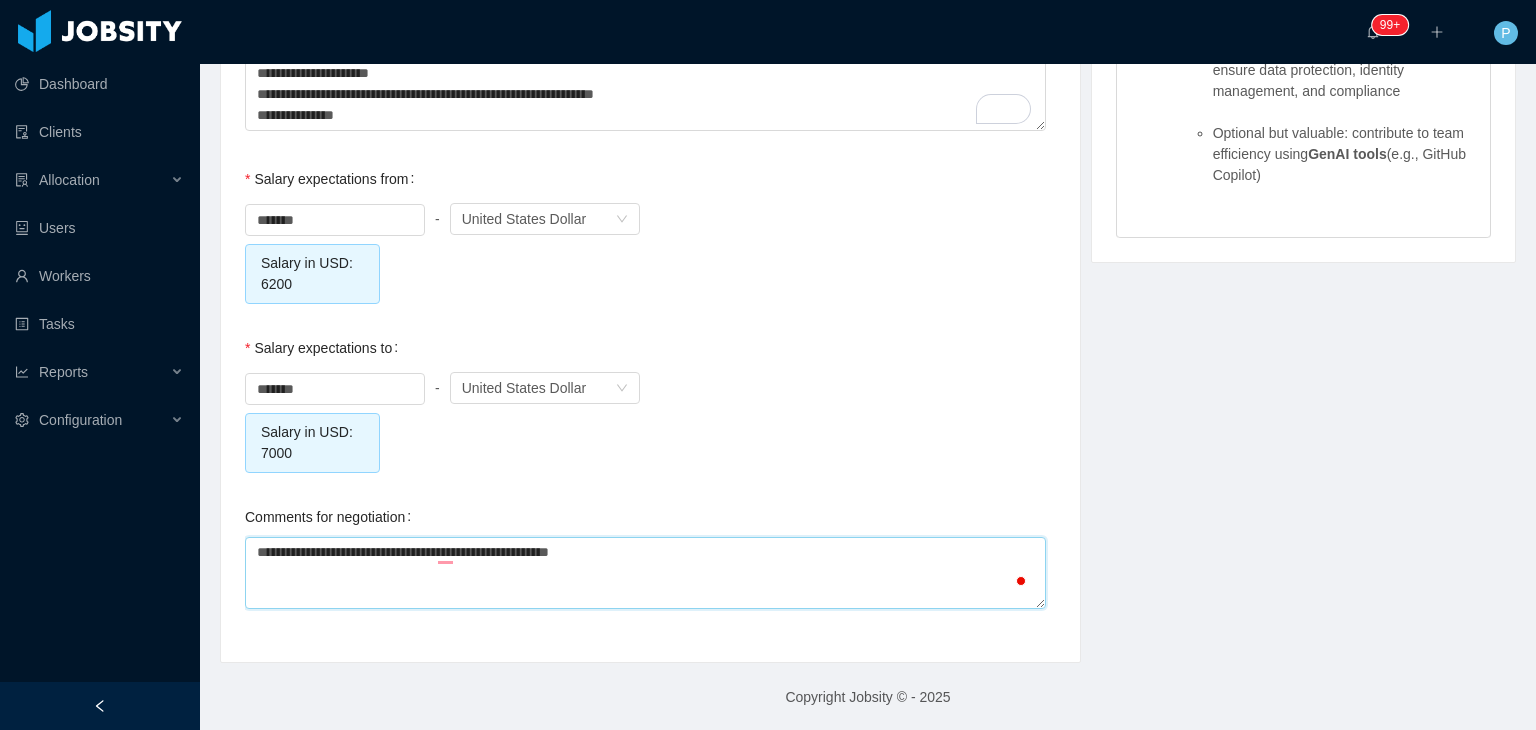 type on "**********" 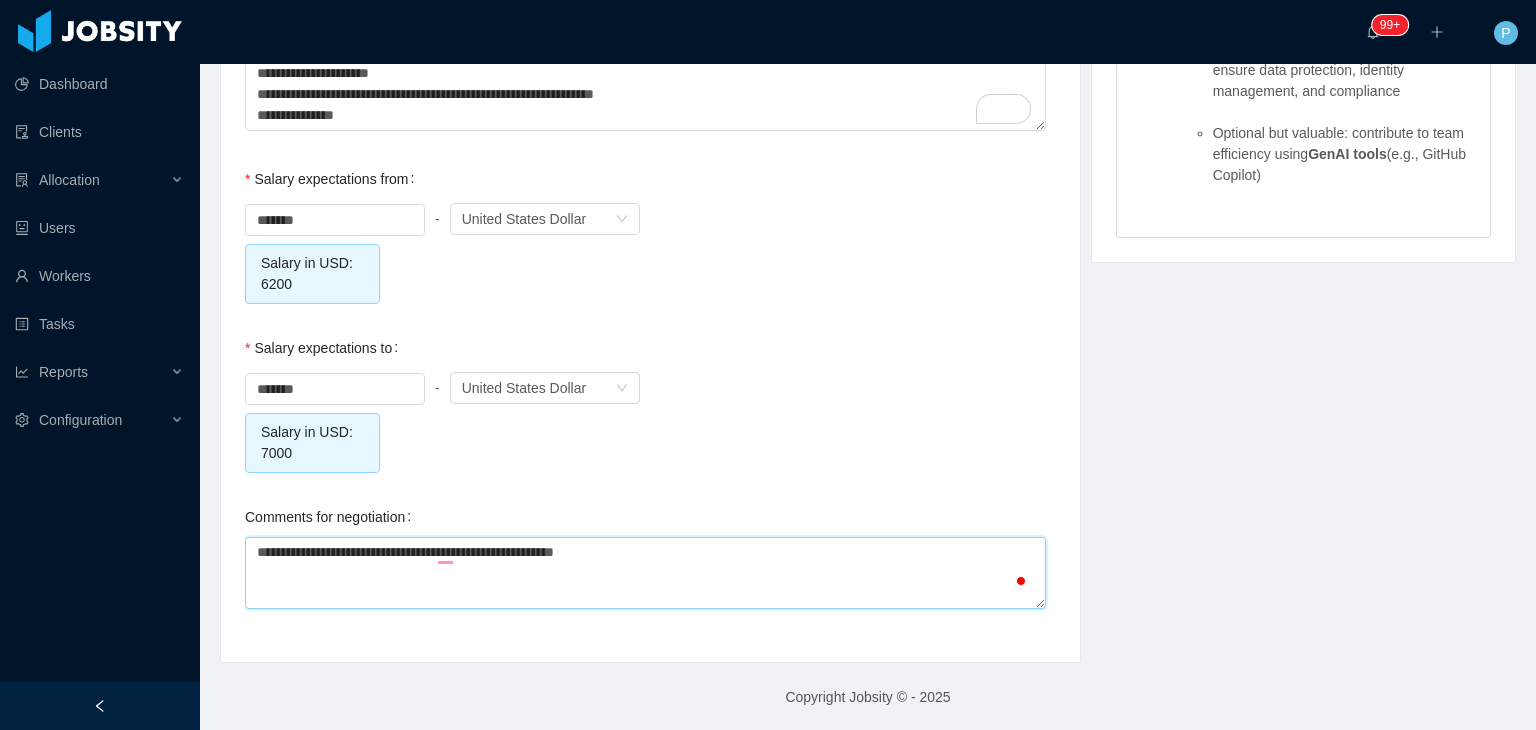 type on "**********" 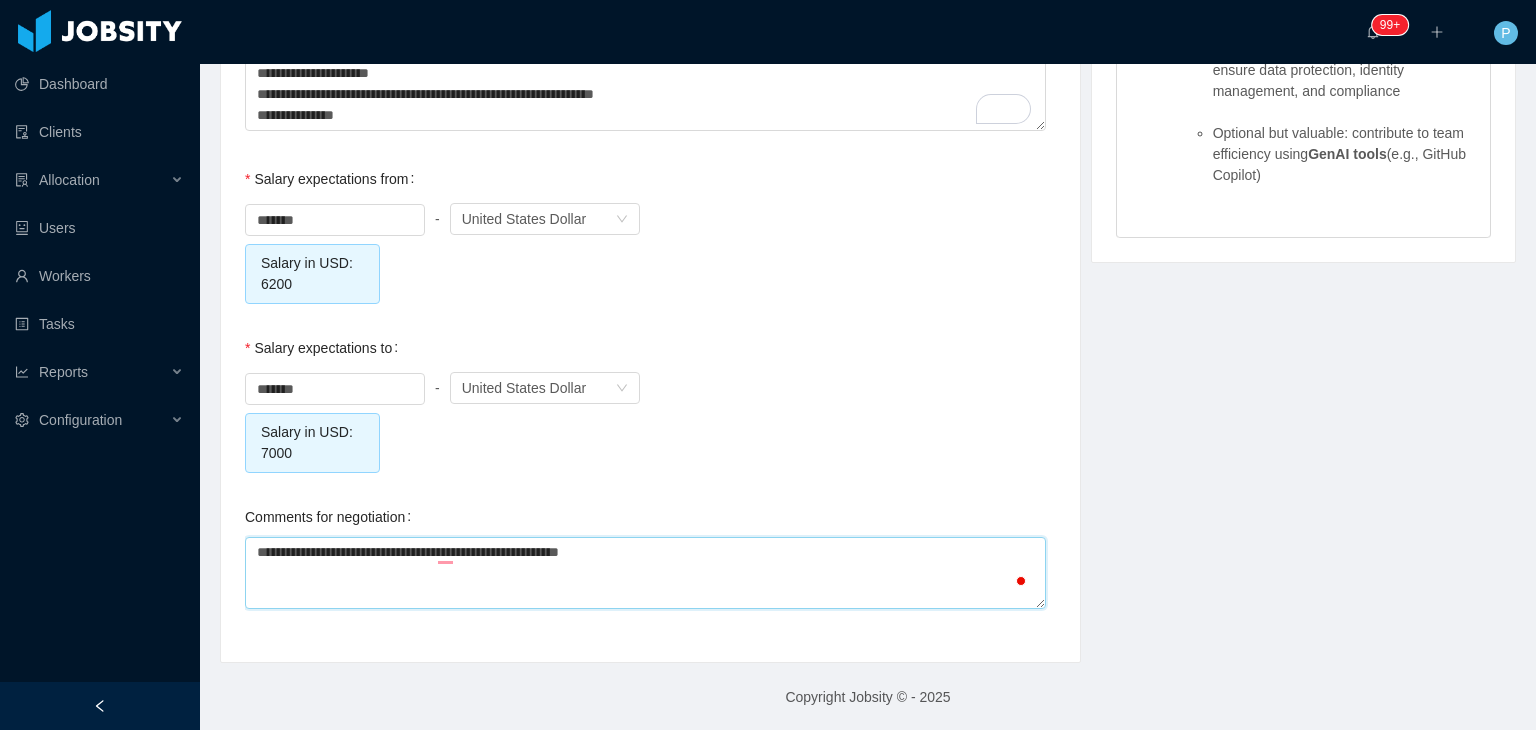type on "**********" 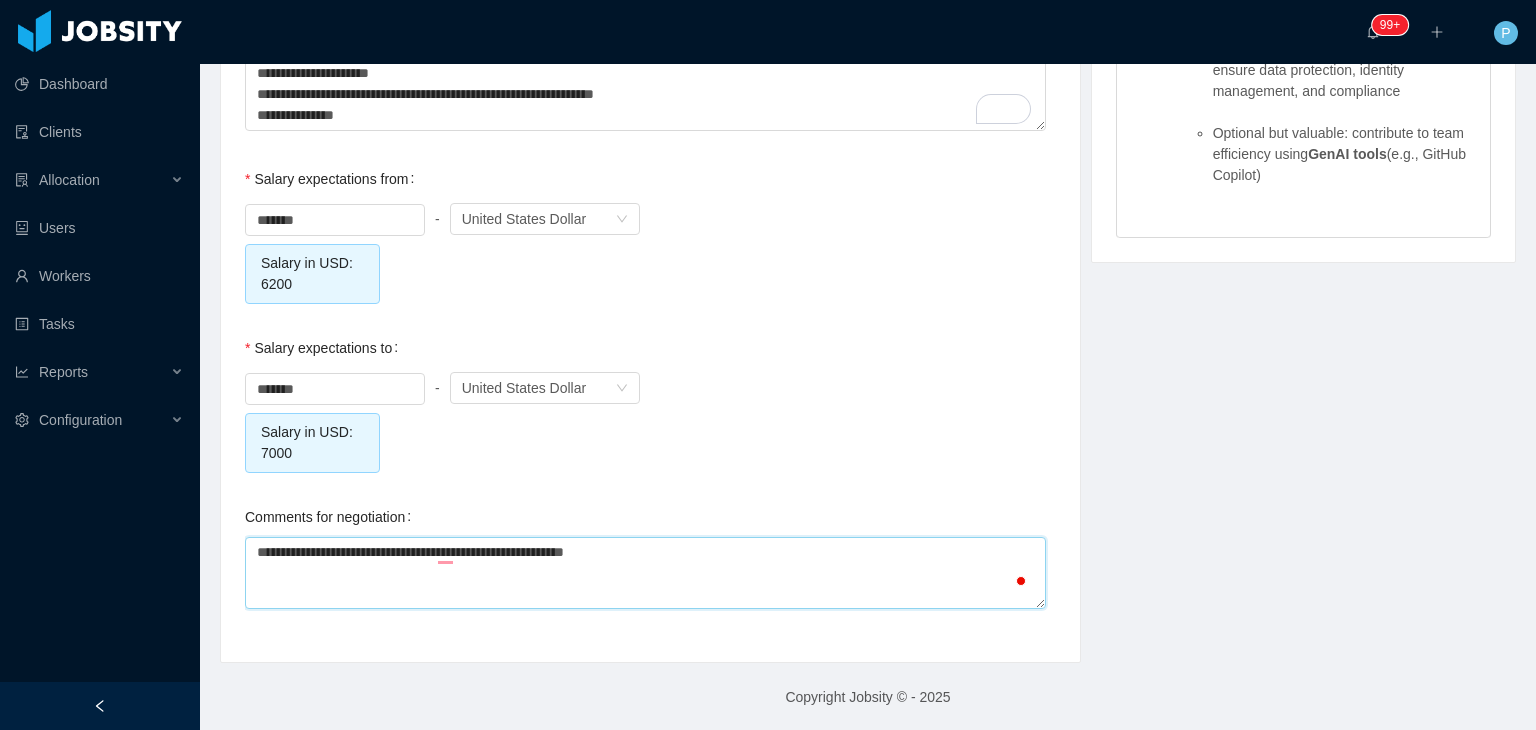type on "**********" 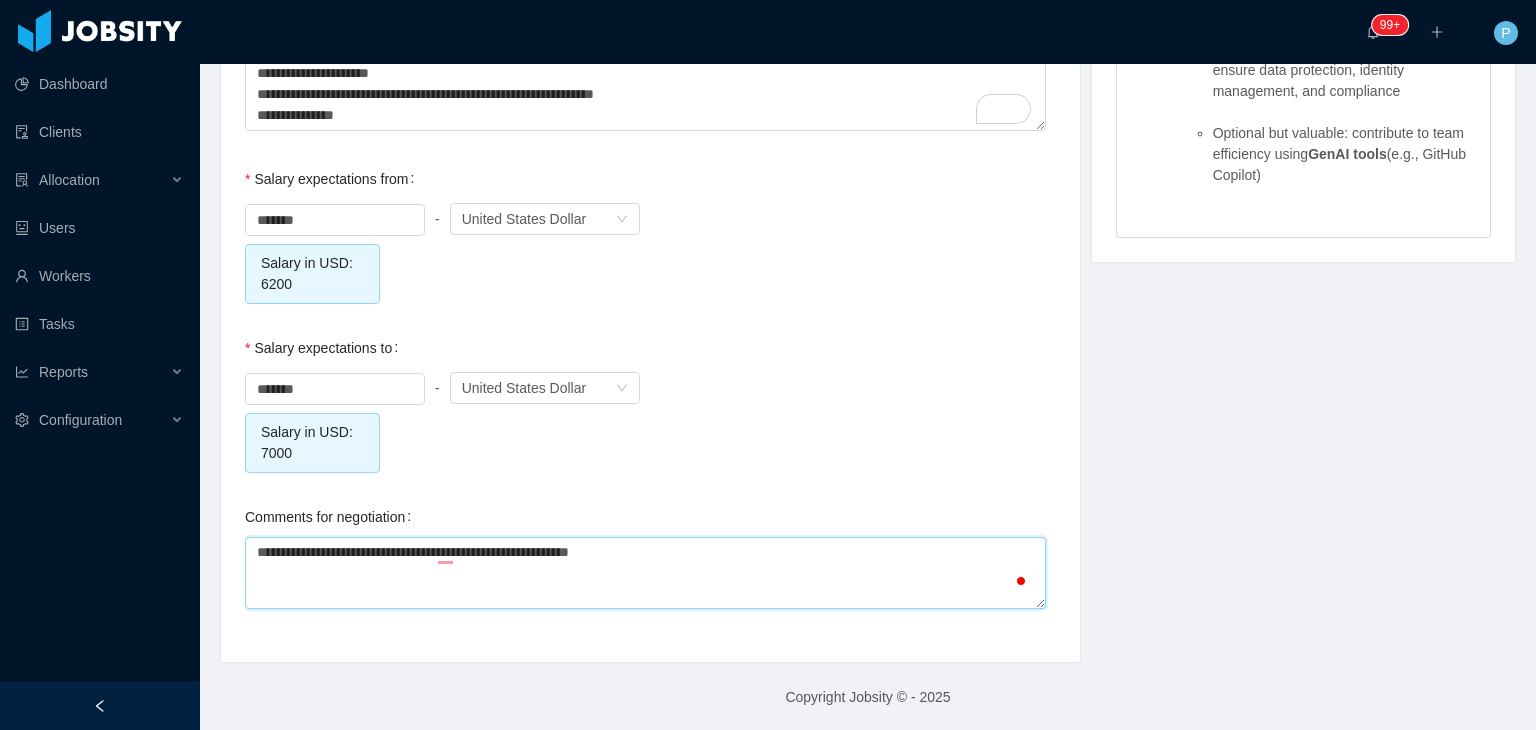 type 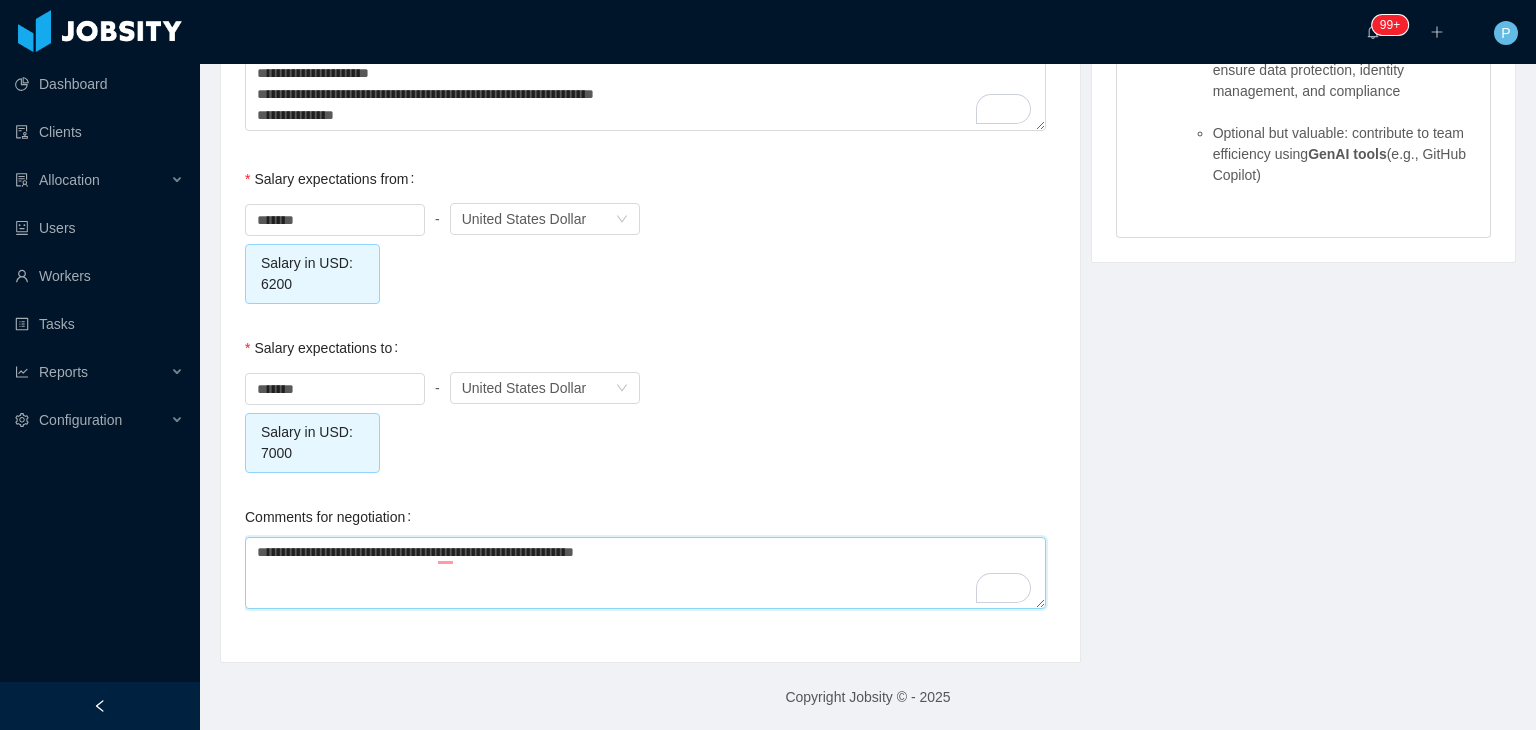 type on "**********" 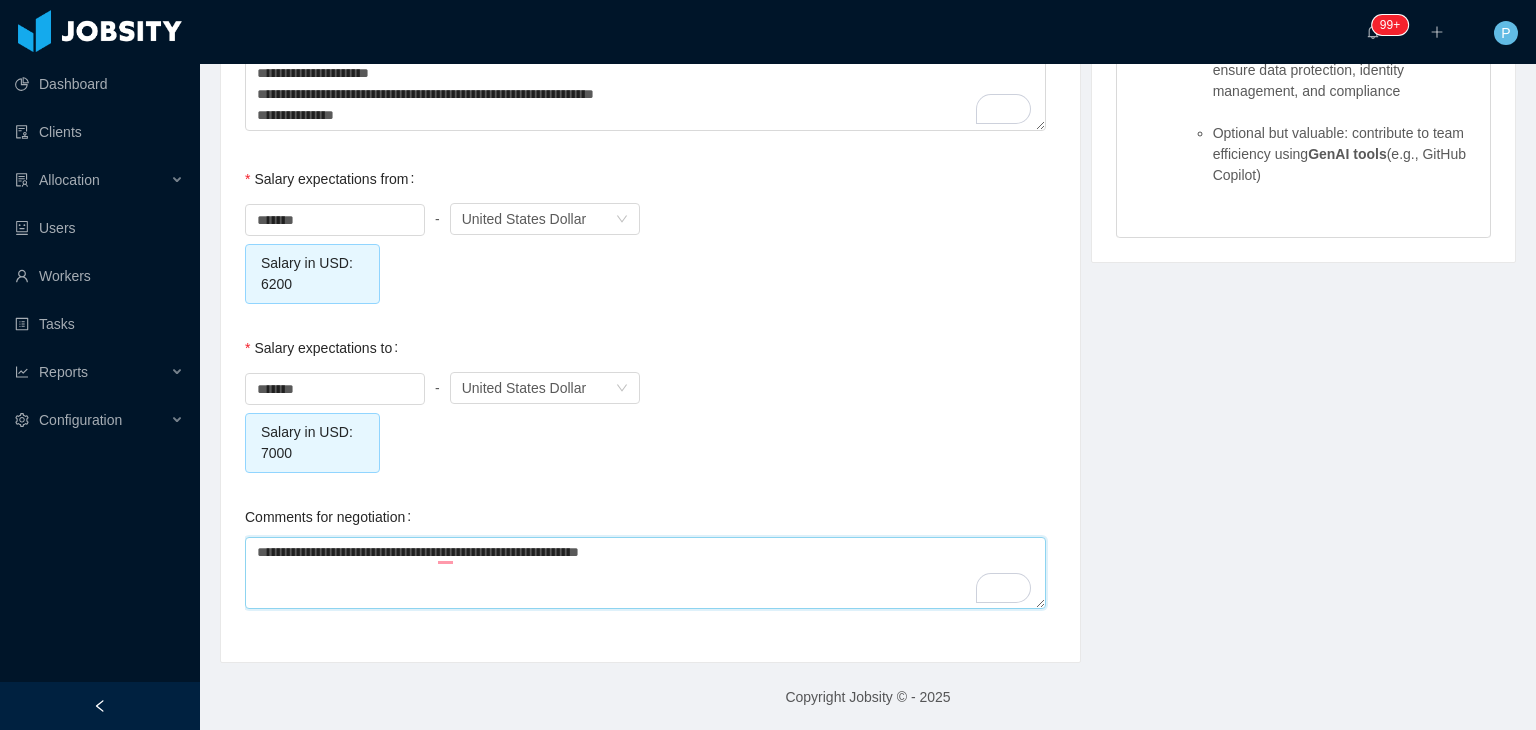 type on "**********" 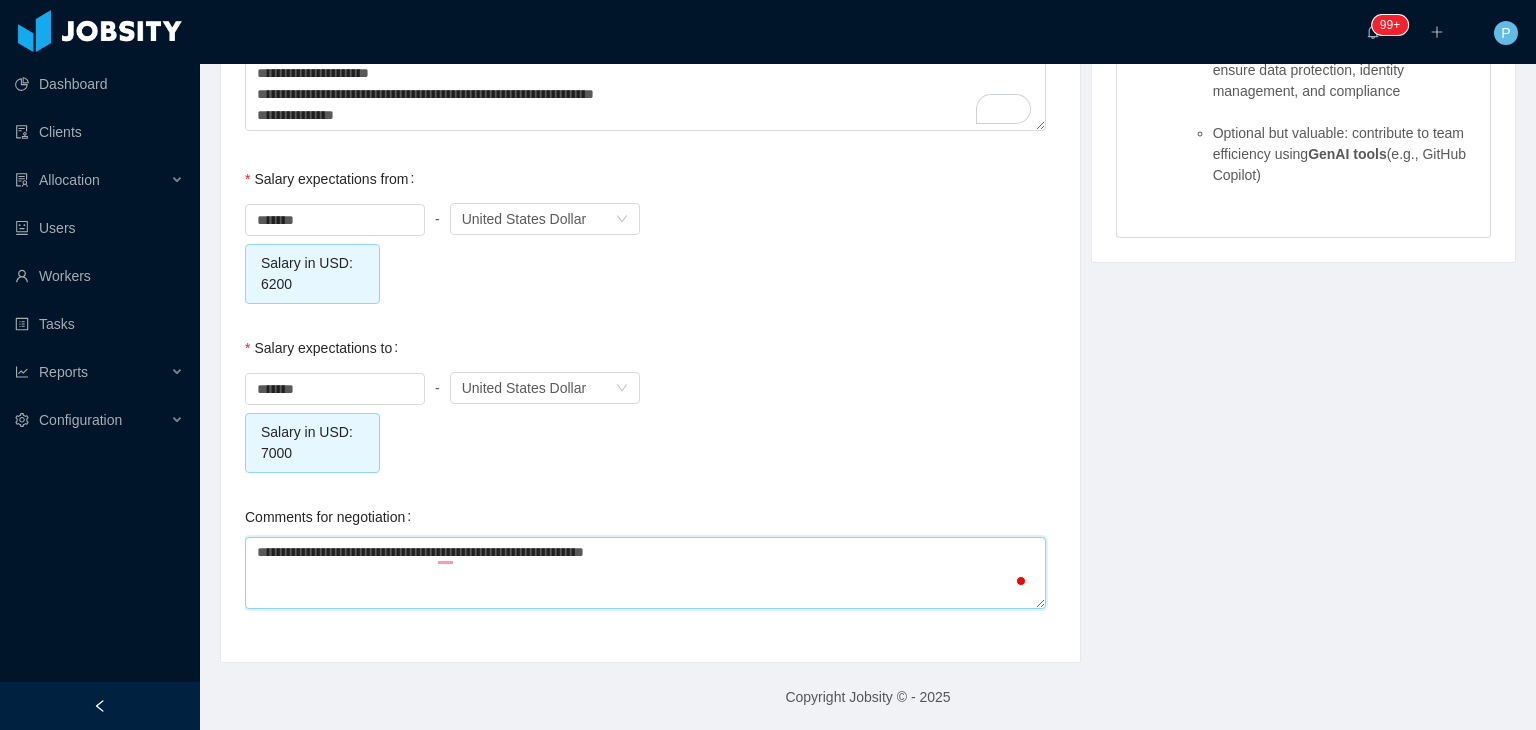 type on "**********" 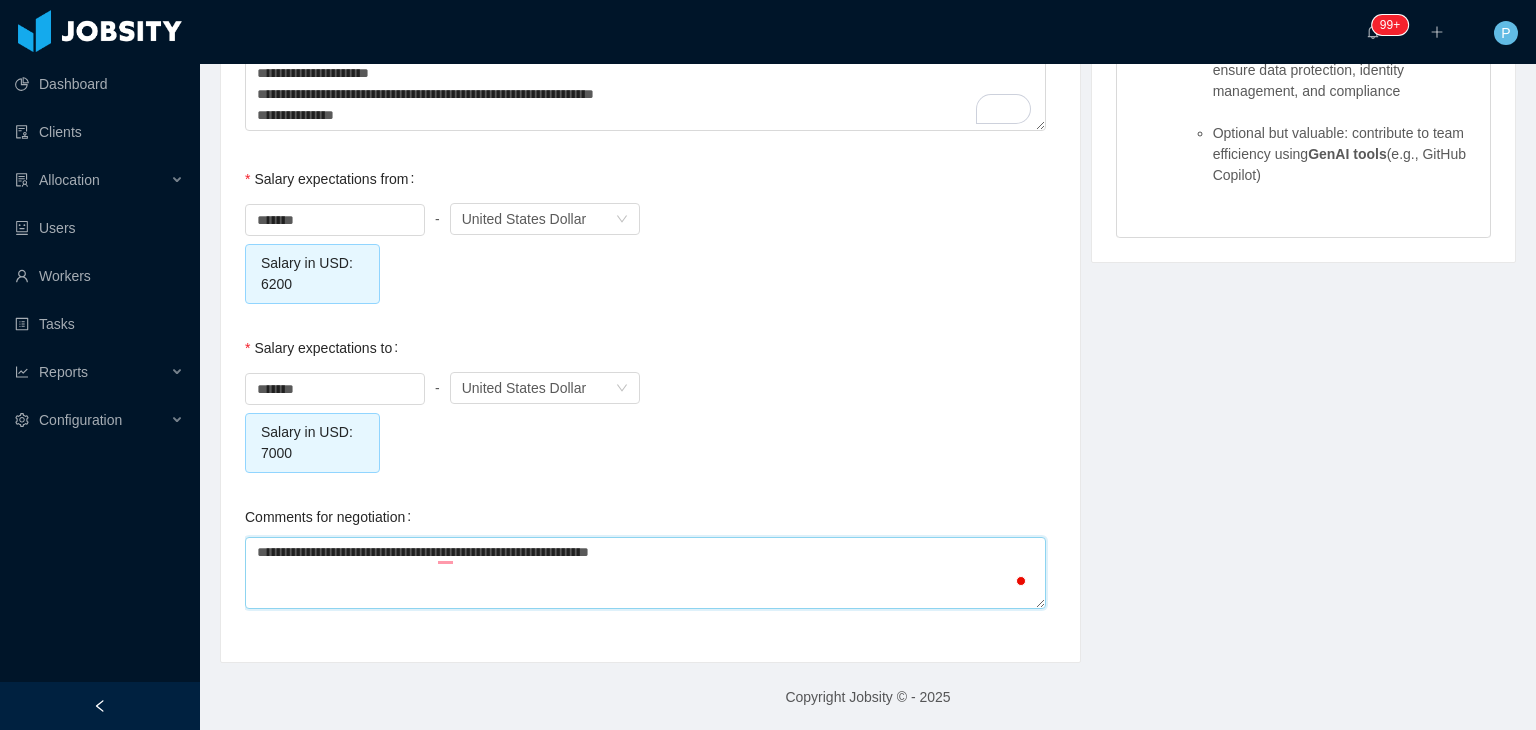 type 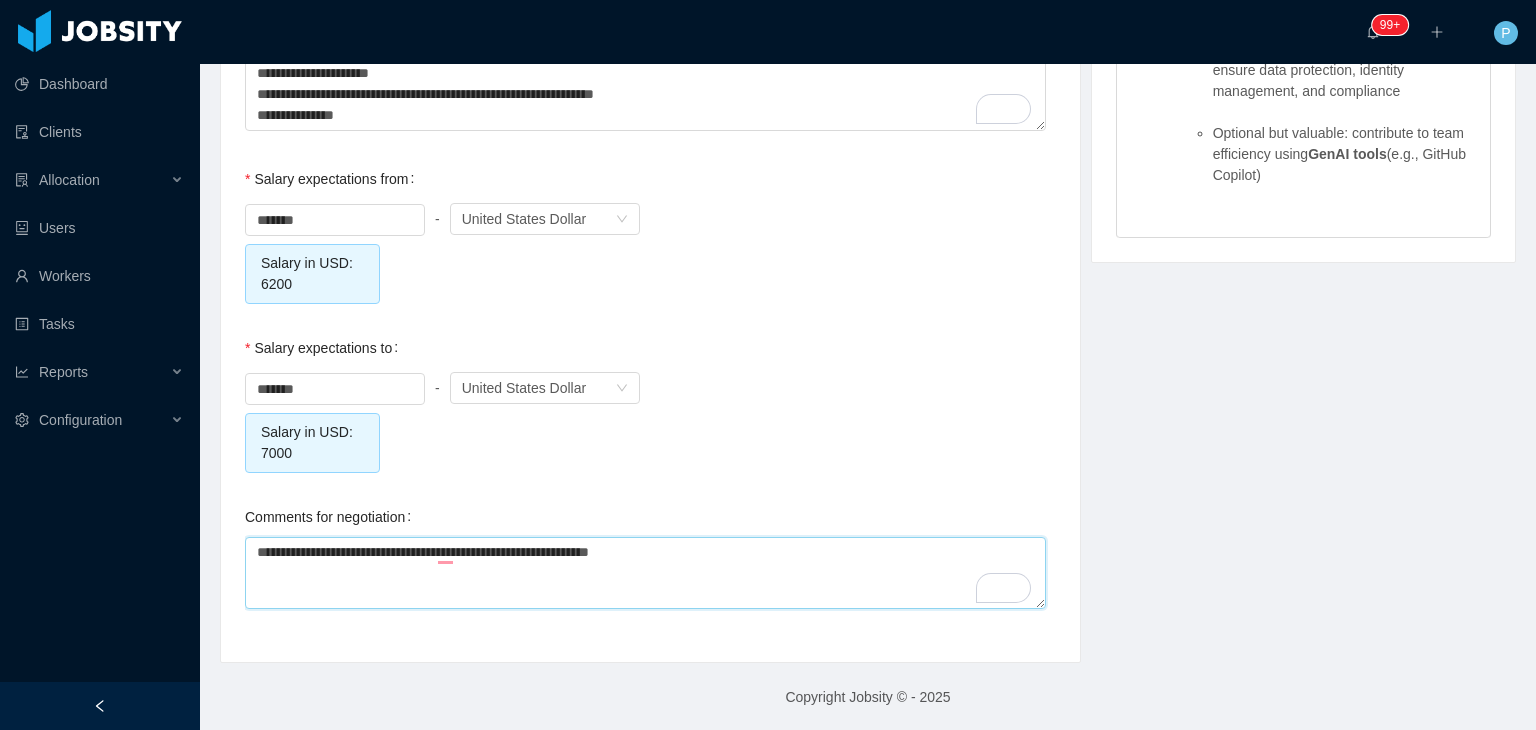 scroll, scrollTop: 0, scrollLeft: 0, axis: both 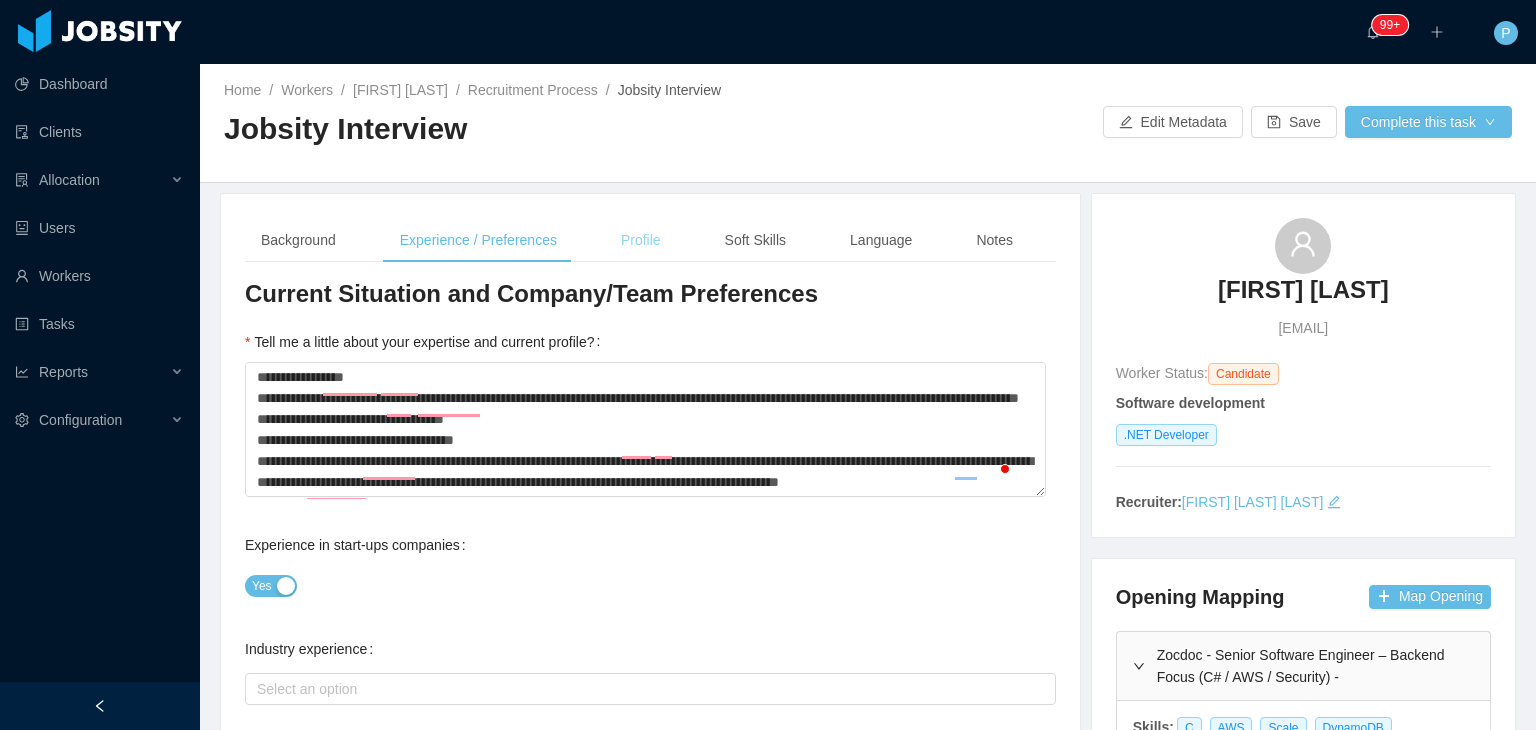type on "**********" 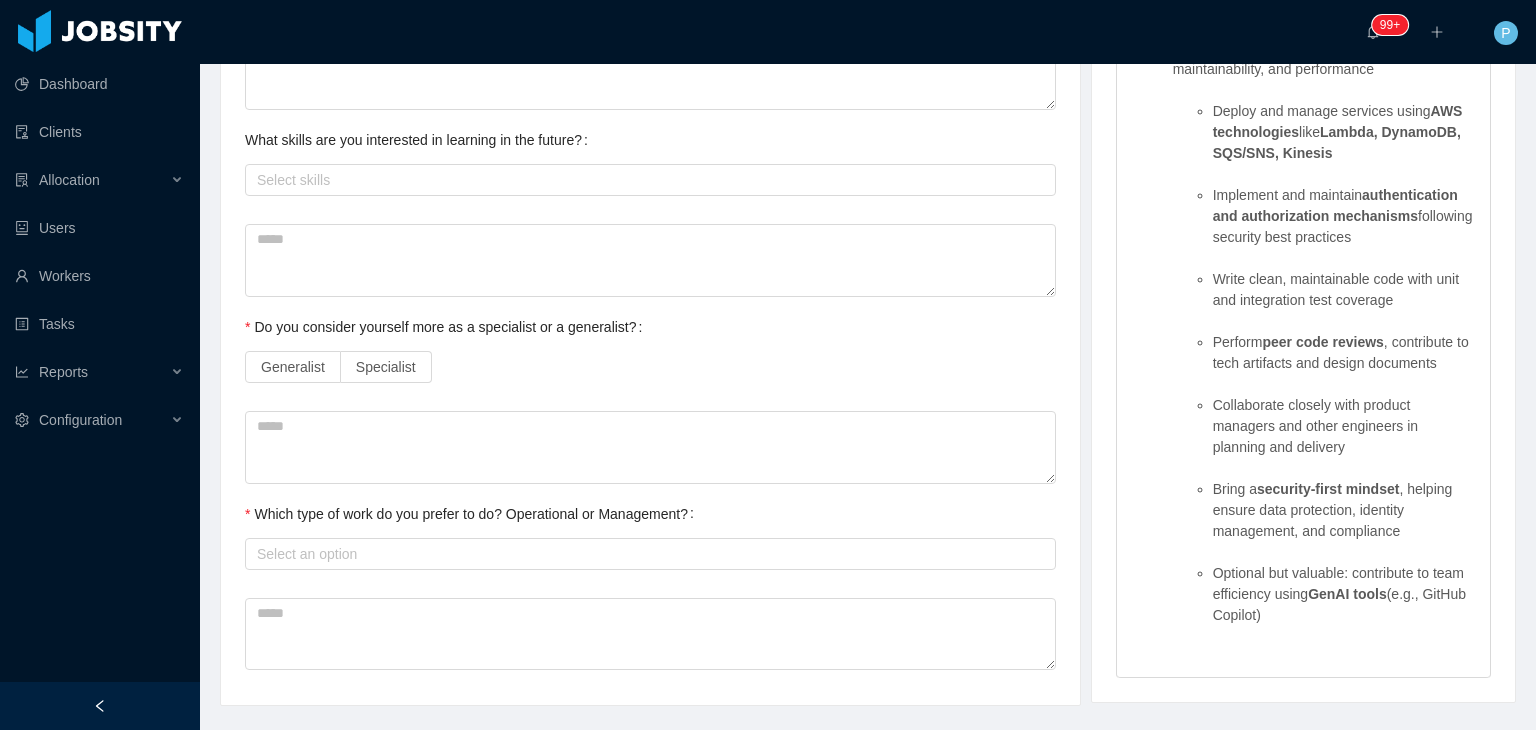 scroll, scrollTop: 1813, scrollLeft: 0, axis: vertical 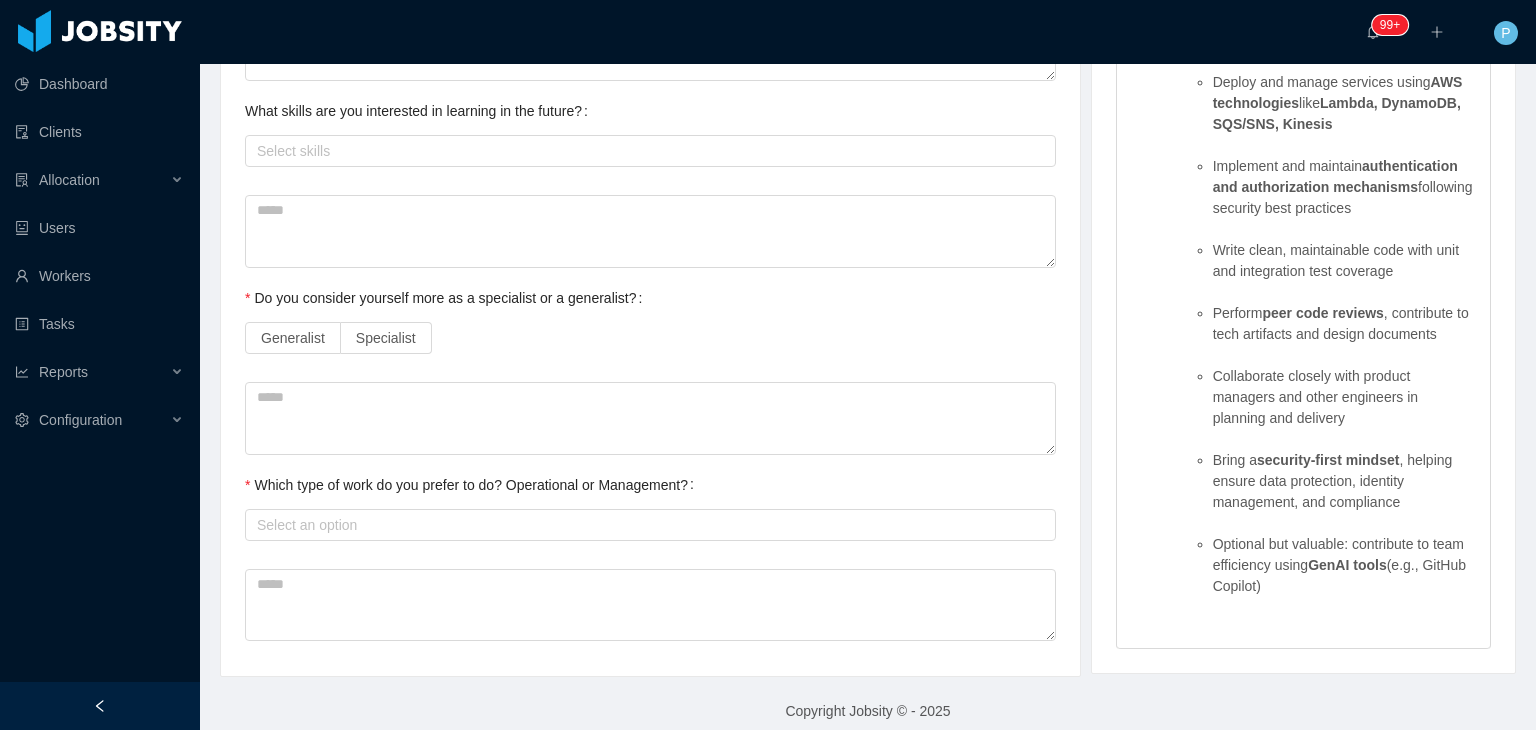 click on "Generalist Specialist" at bounding box center [650, 338] 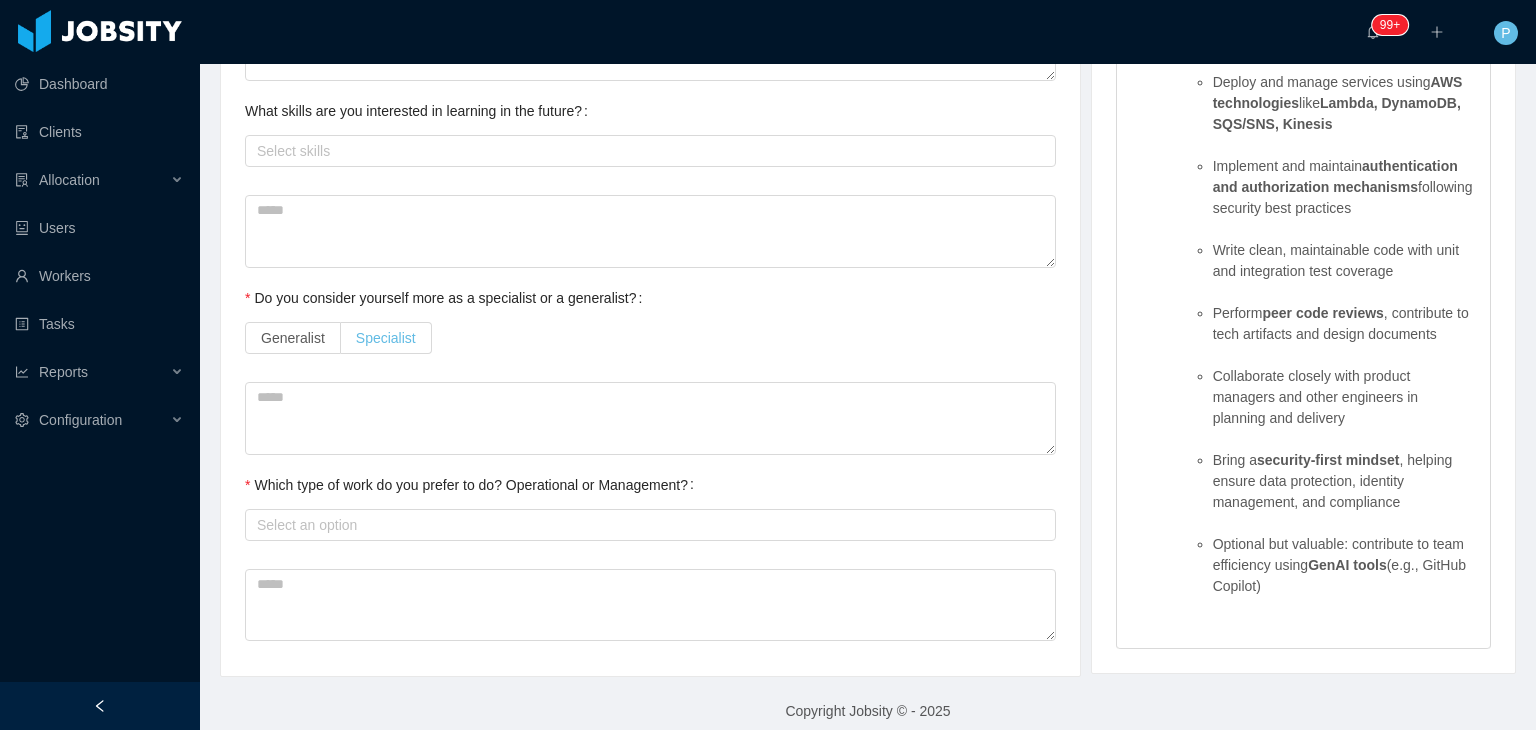 click on "Specialist" at bounding box center (386, 338) 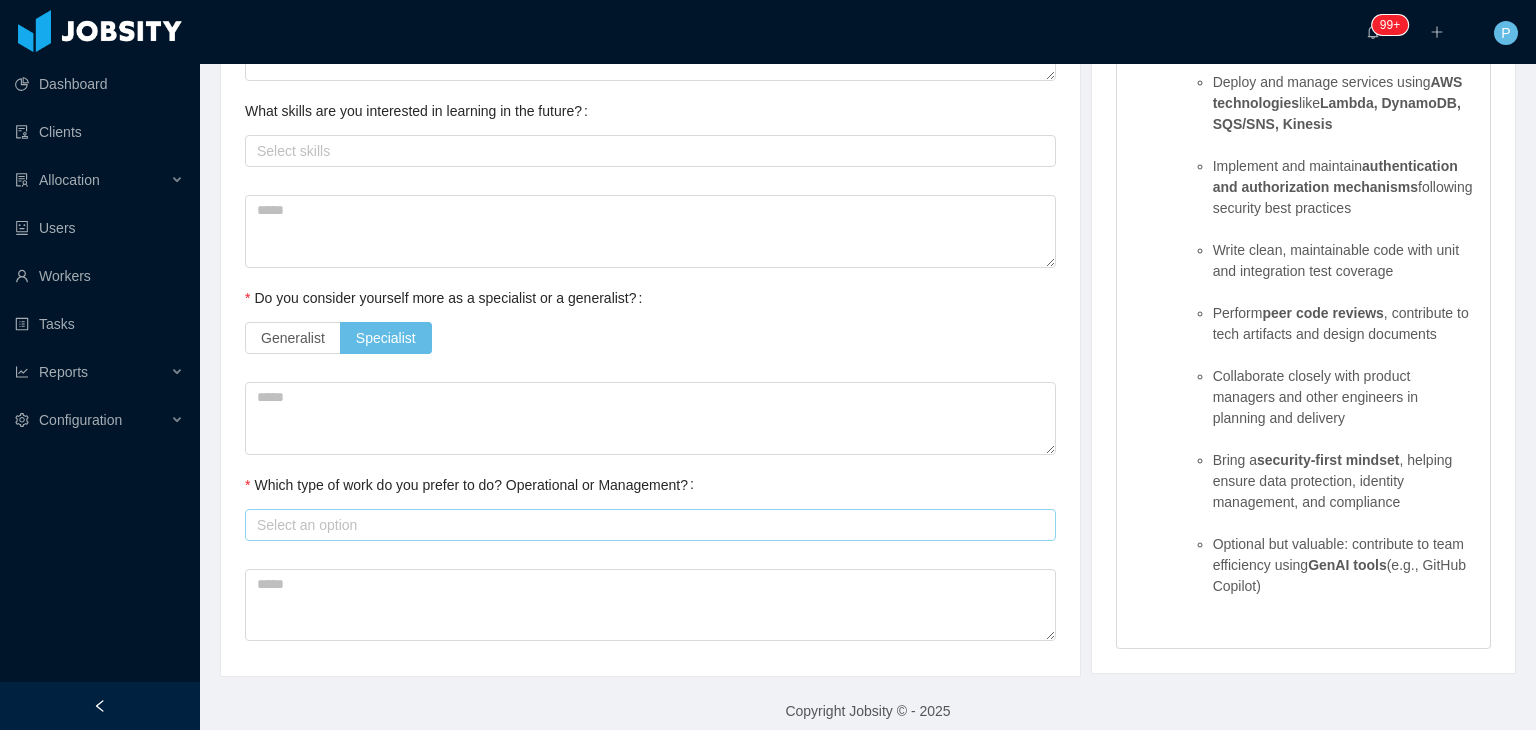 click on "Select an option" at bounding box center (650, 525) 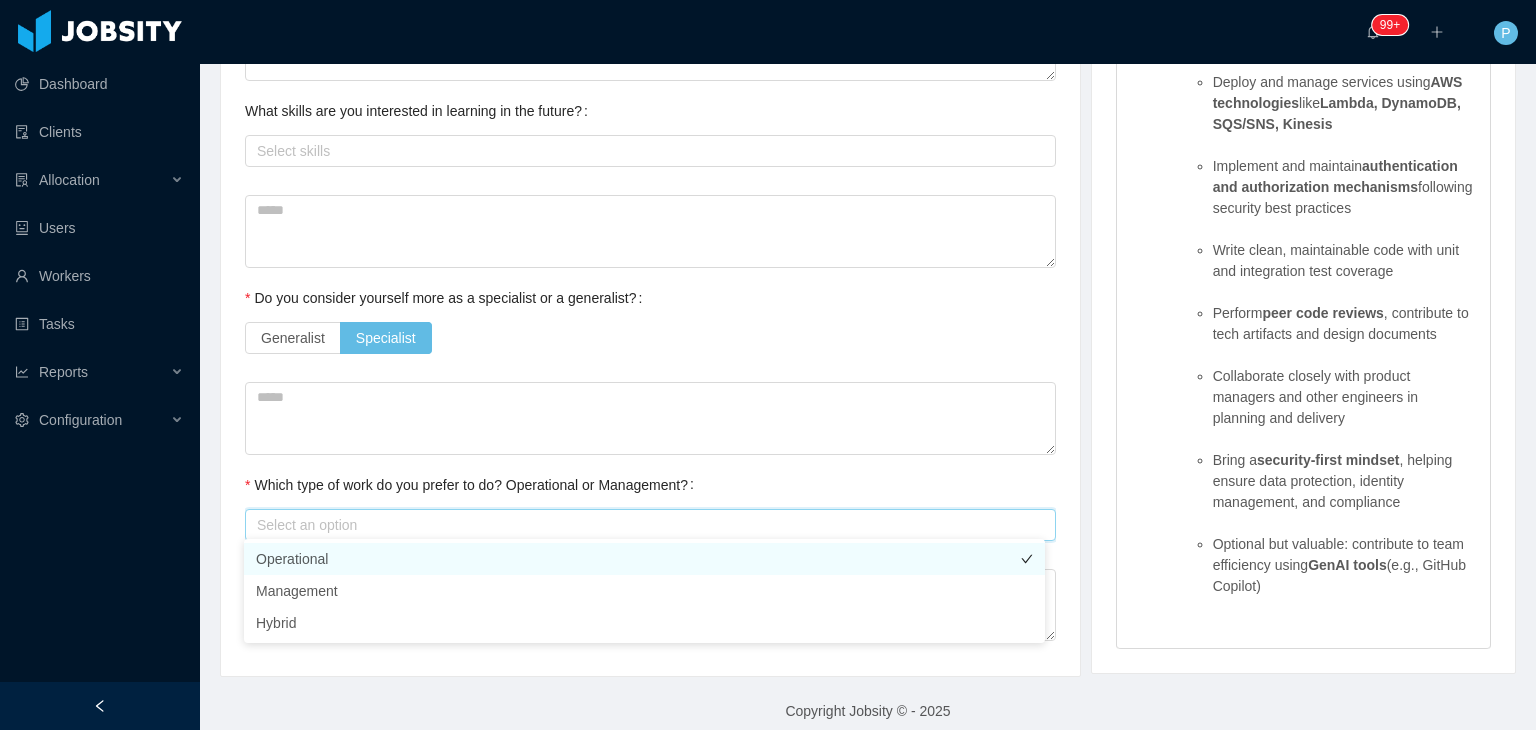 click on "Operational" at bounding box center (644, 559) 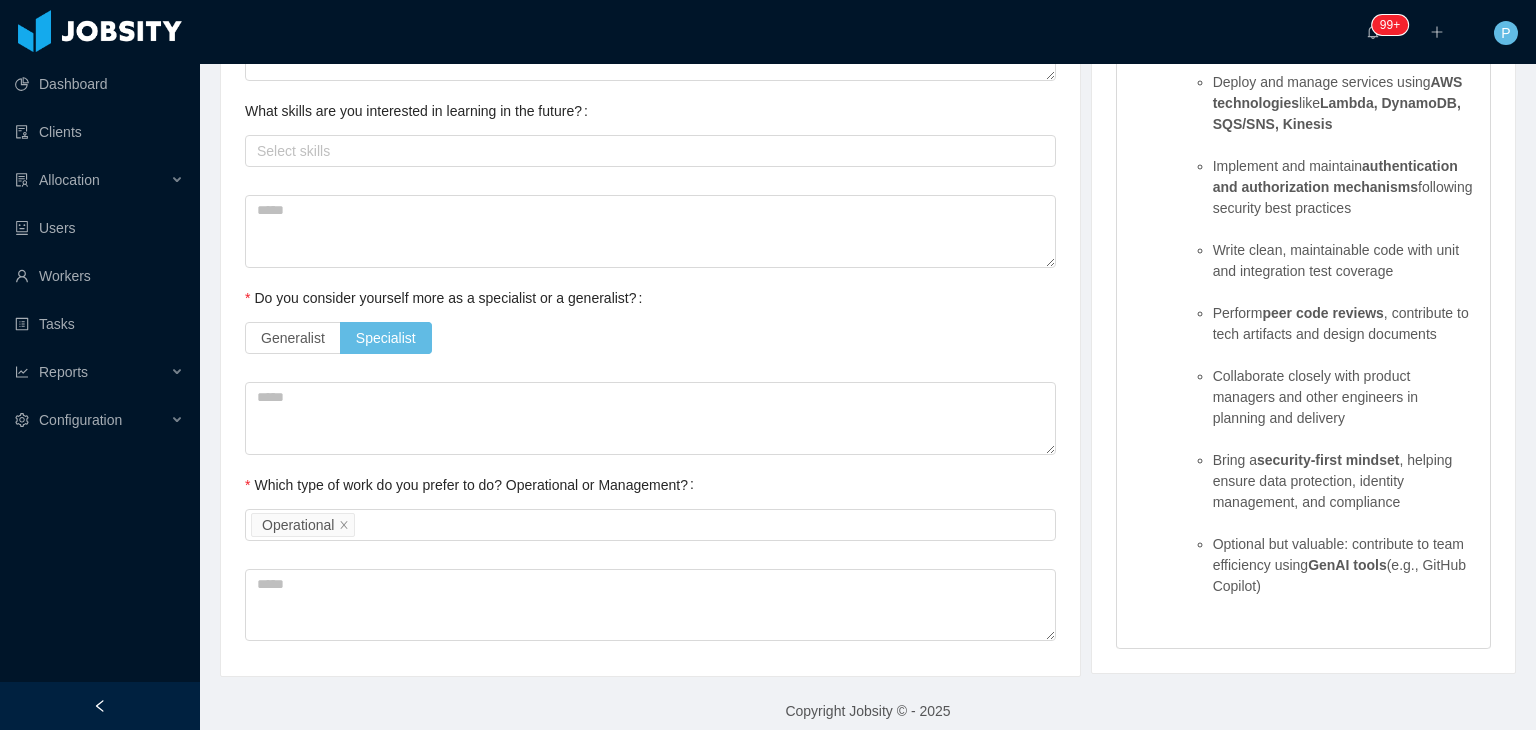click on "**********" at bounding box center [650, -471] 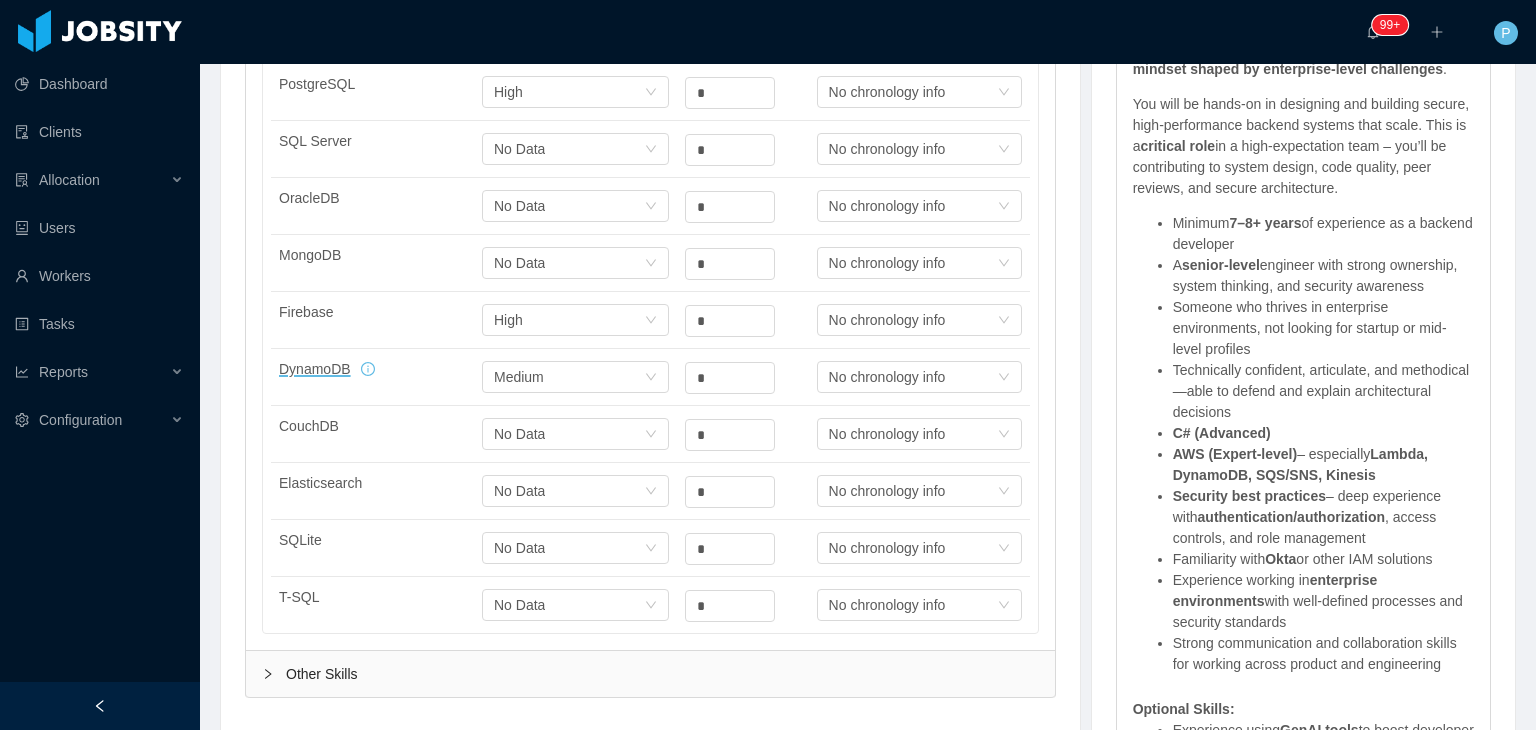 scroll, scrollTop: 0, scrollLeft: 0, axis: both 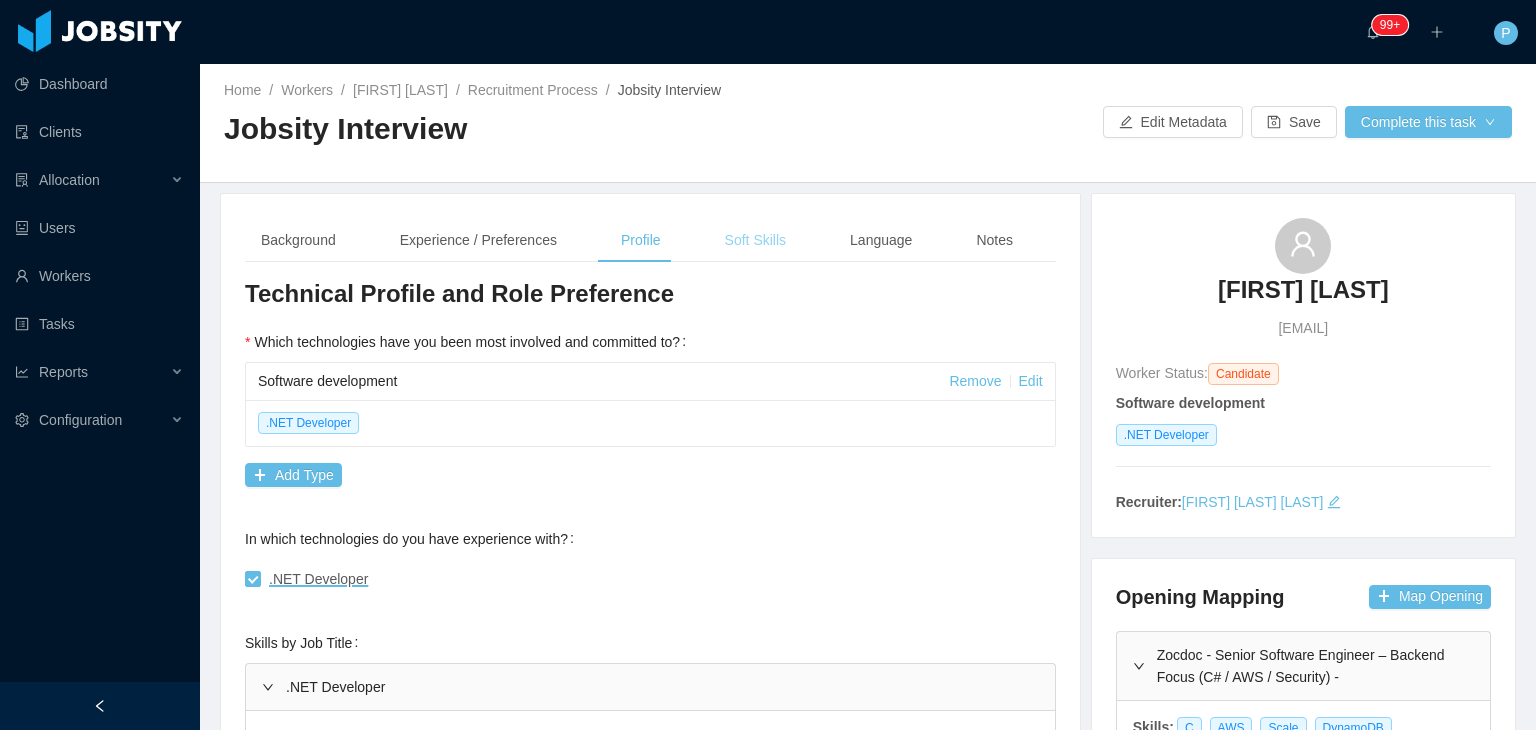 click on "Soft Skills" at bounding box center [755, 240] 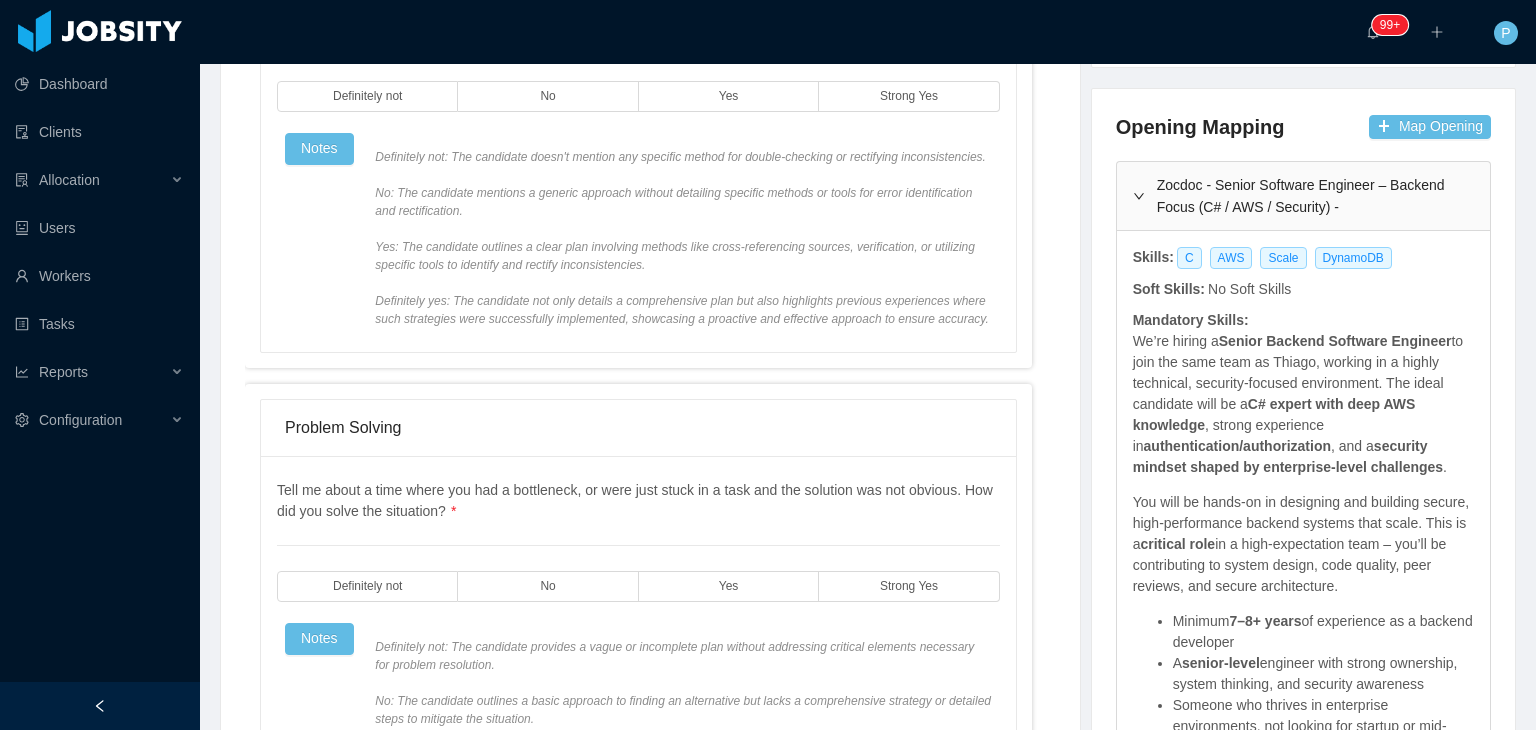 scroll, scrollTop: 473, scrollLeft: 0, axis: vertical 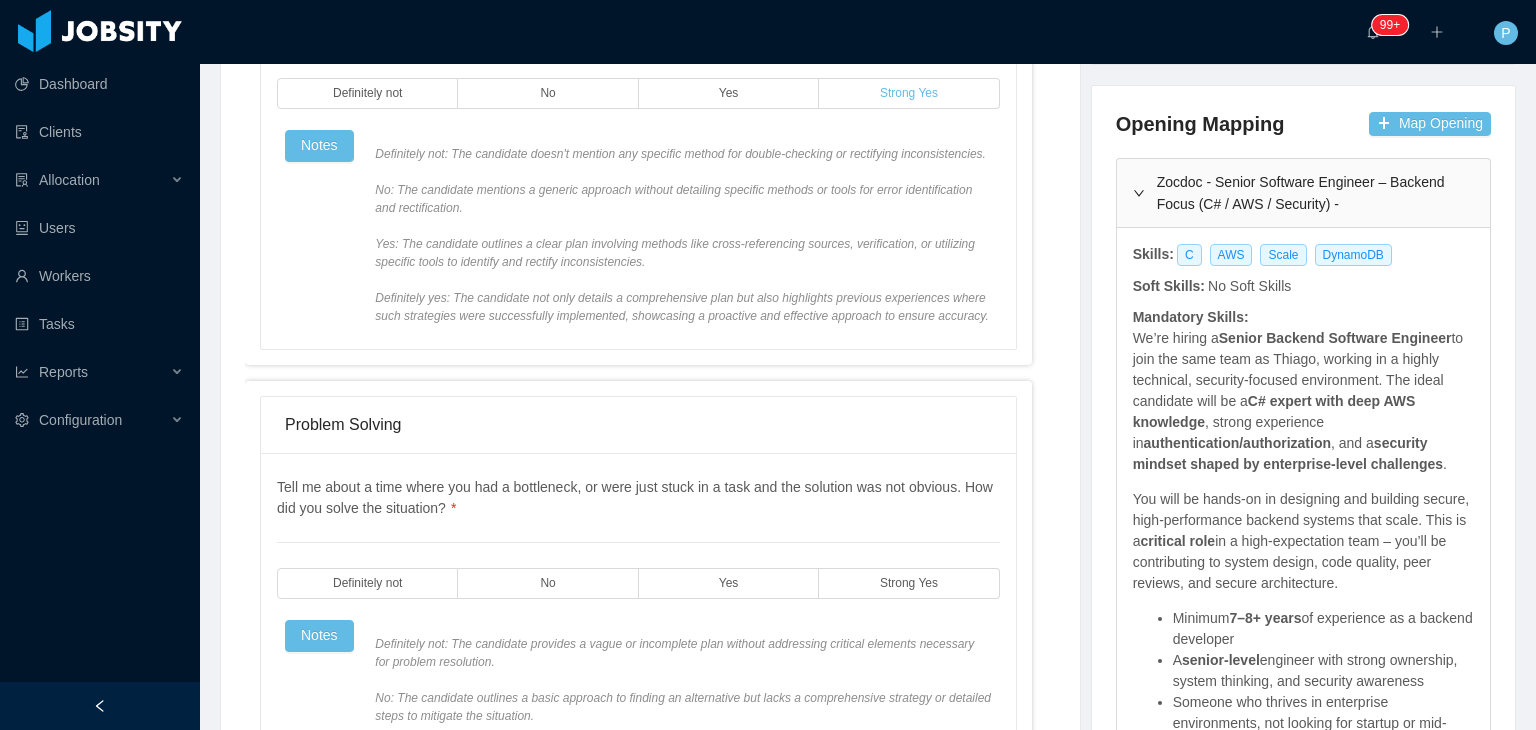 click on "Strong Yes" at bounding box center (909, 93) 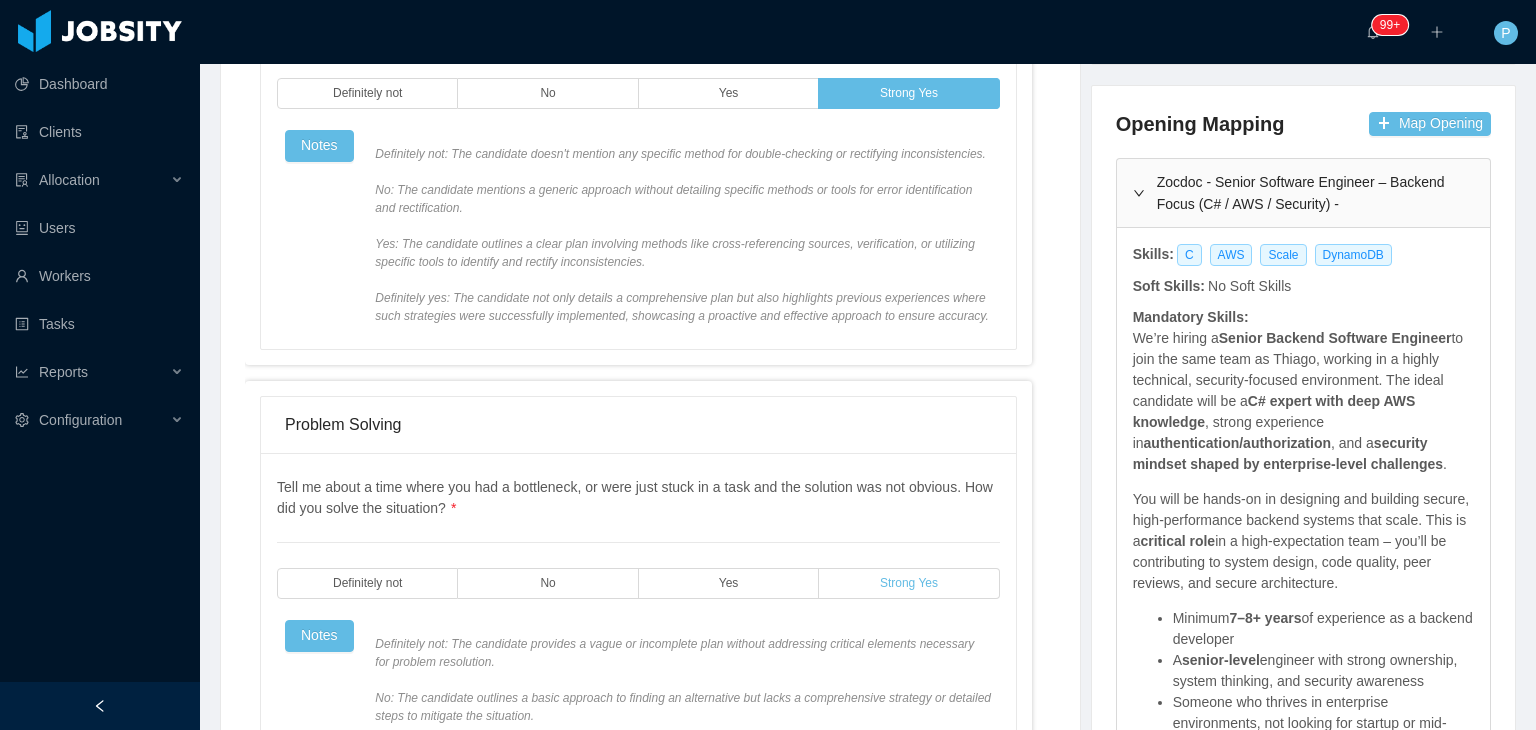 click on "Strong Yes" at bounding box center (909, 583) 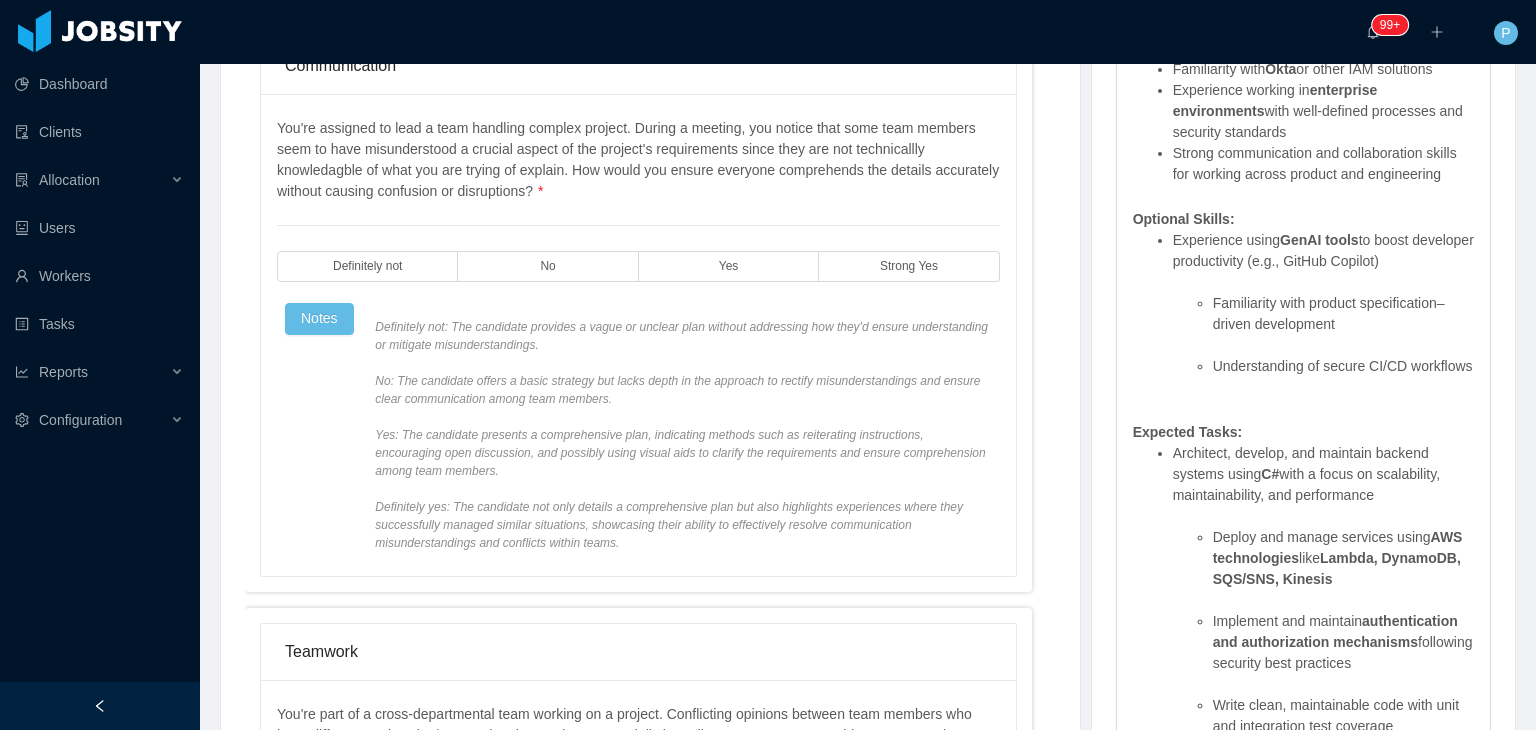 scroll, scrollTop: 1375, scrollLeft: 0, axis: vertical 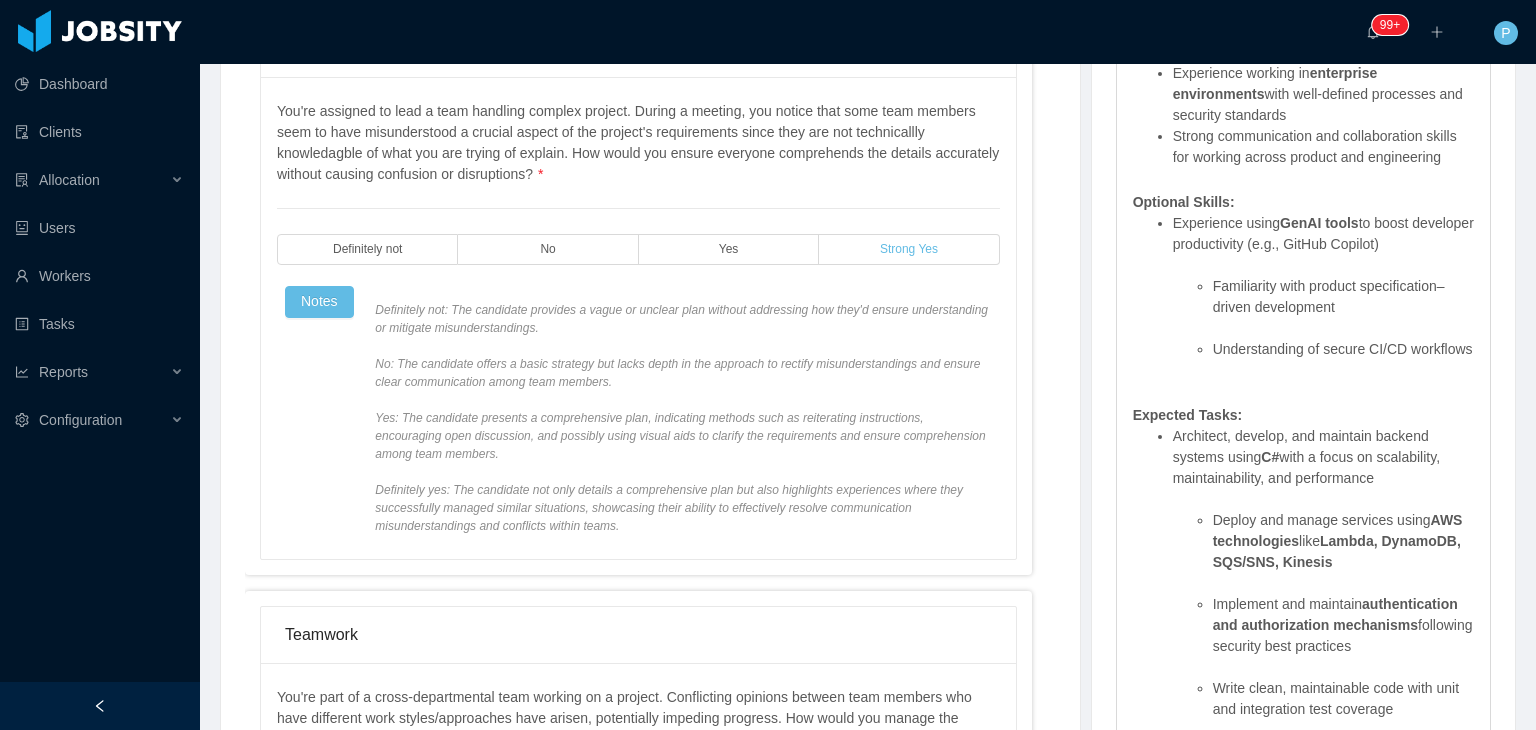 click on "Strong Yes" at bounding box center [909, 249] 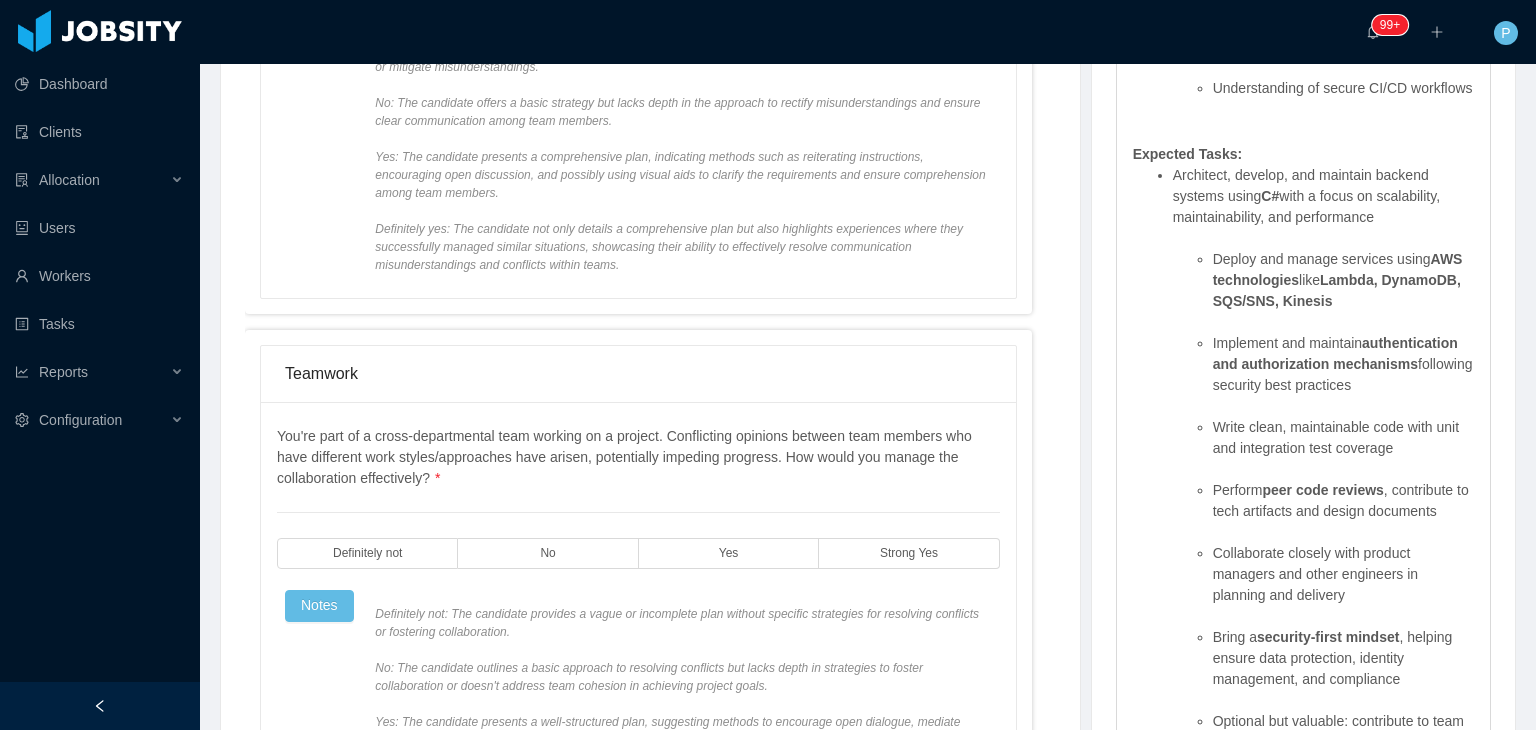 scroll, scrollTop: 1724, scrollLeft: 0, axis: vertical 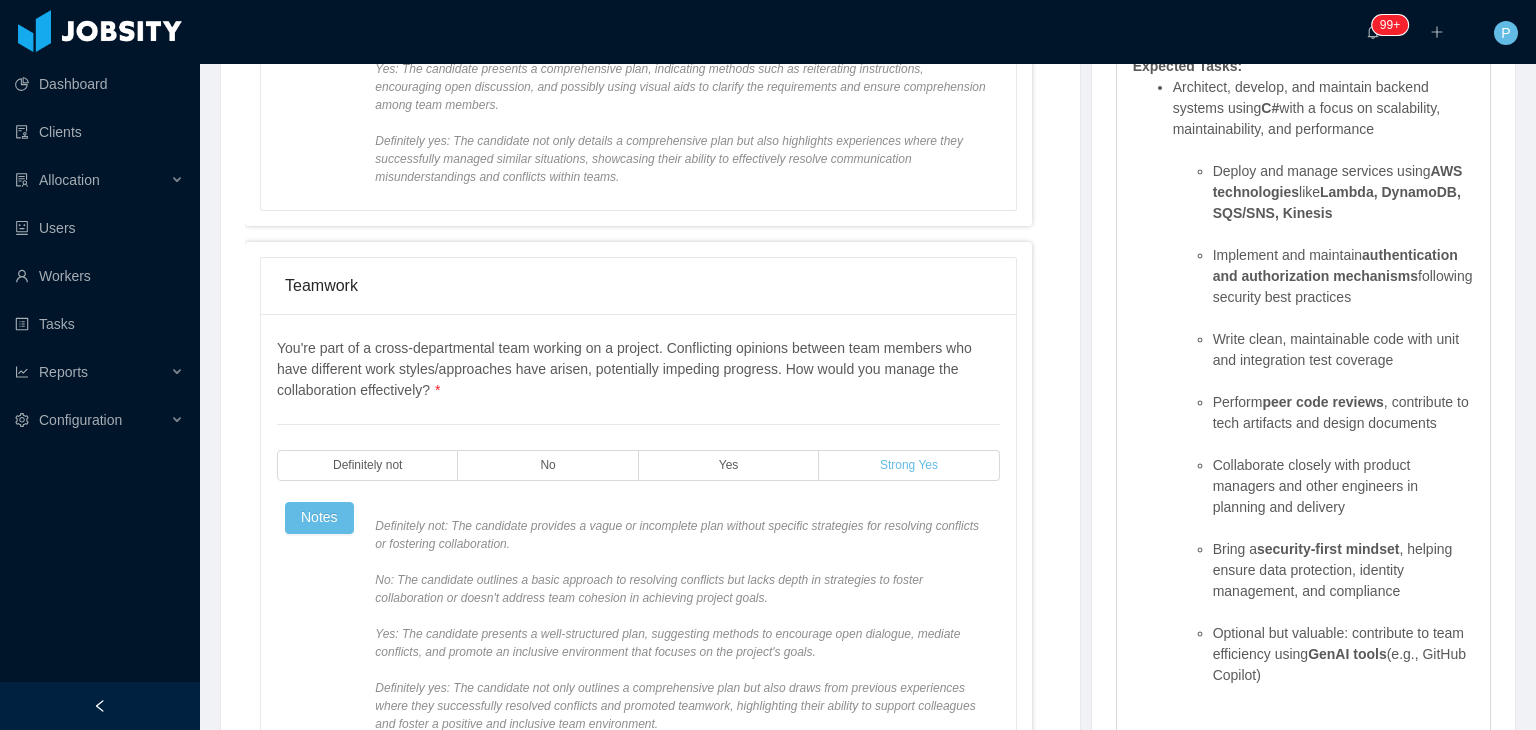 click on "Strong Yes" at bounding box center (909, 465) 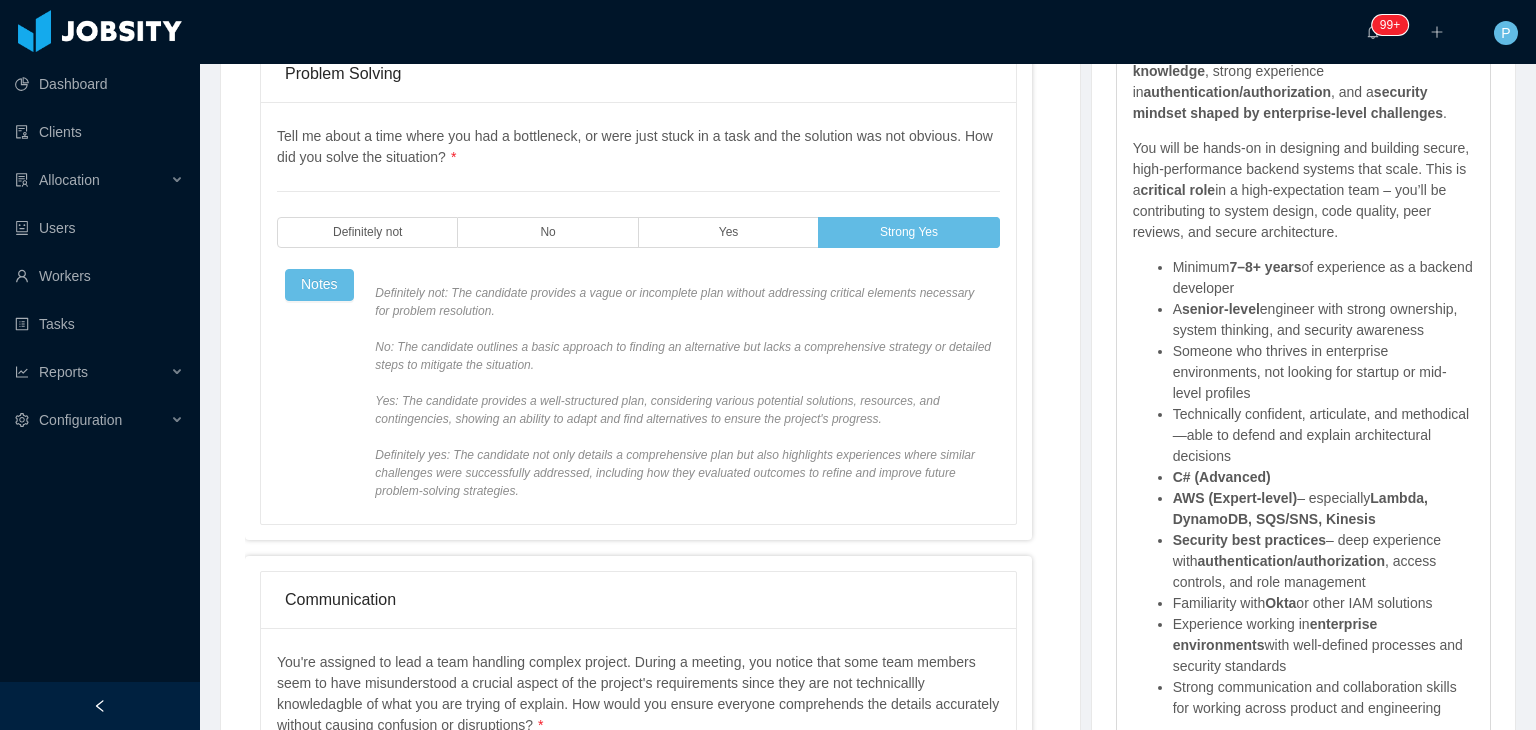 scroll, scrollTop: 0, scrollLeft: 0, axis: both 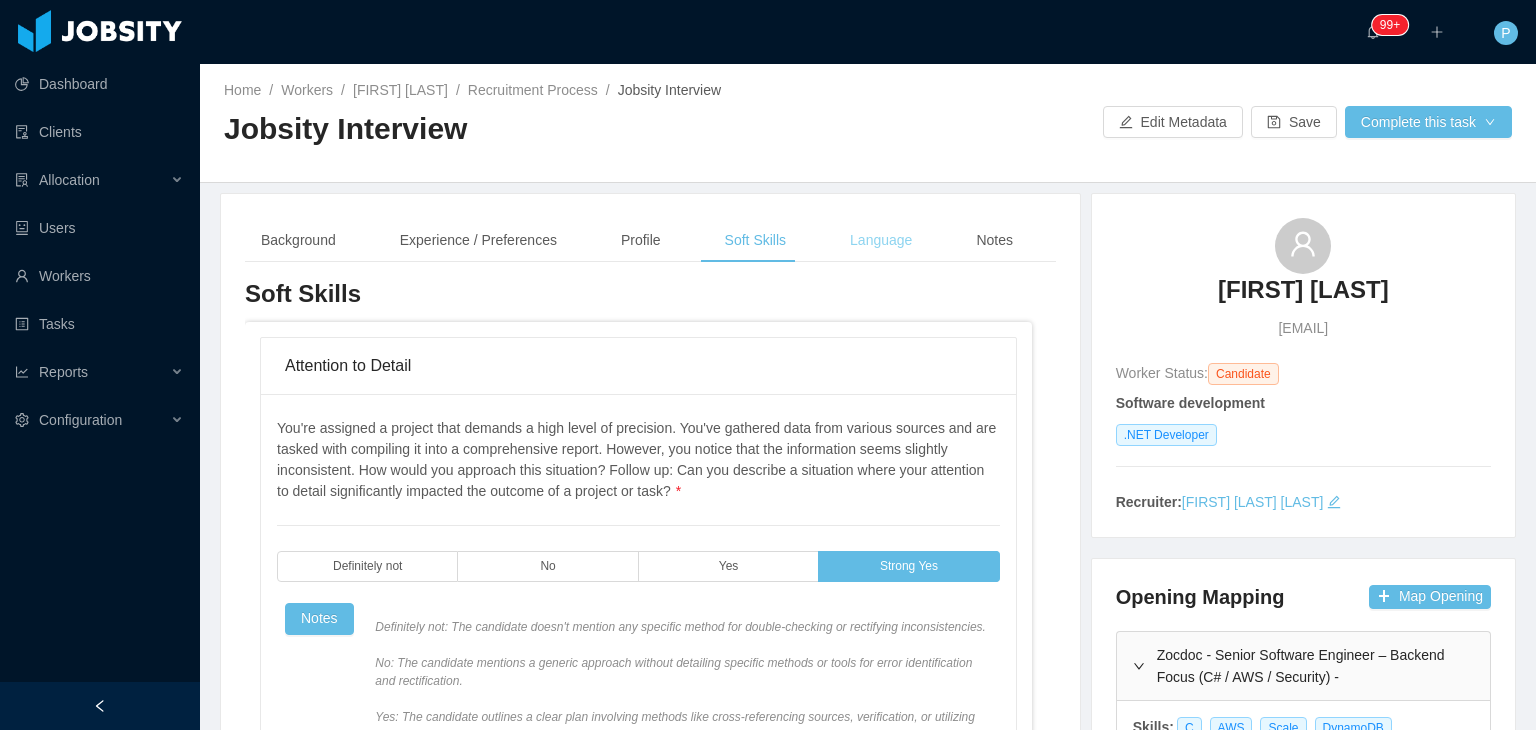 click on "Language" at bounding box center (881, 240) 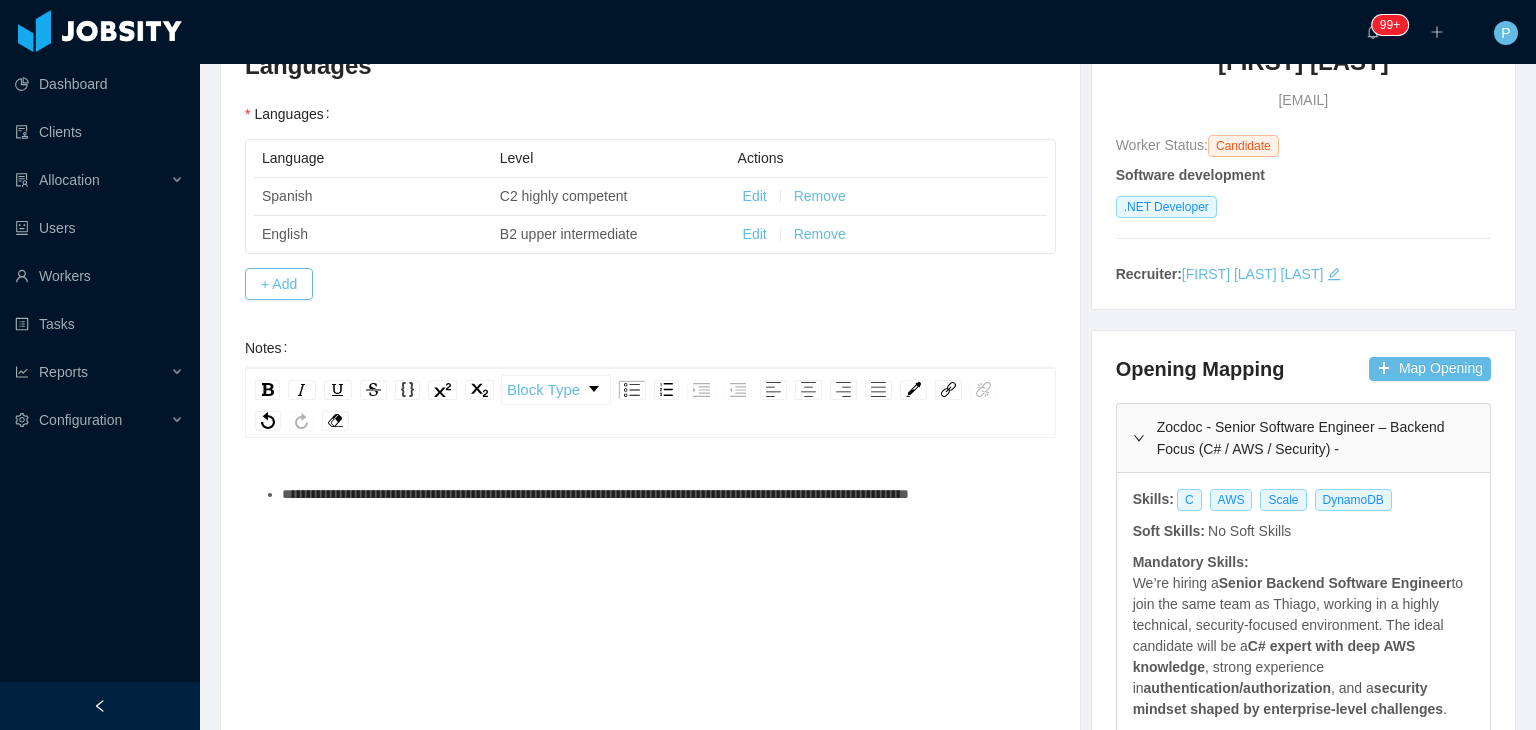 scroll, scrollTop: 0, scrollLeft: 0, axis: both 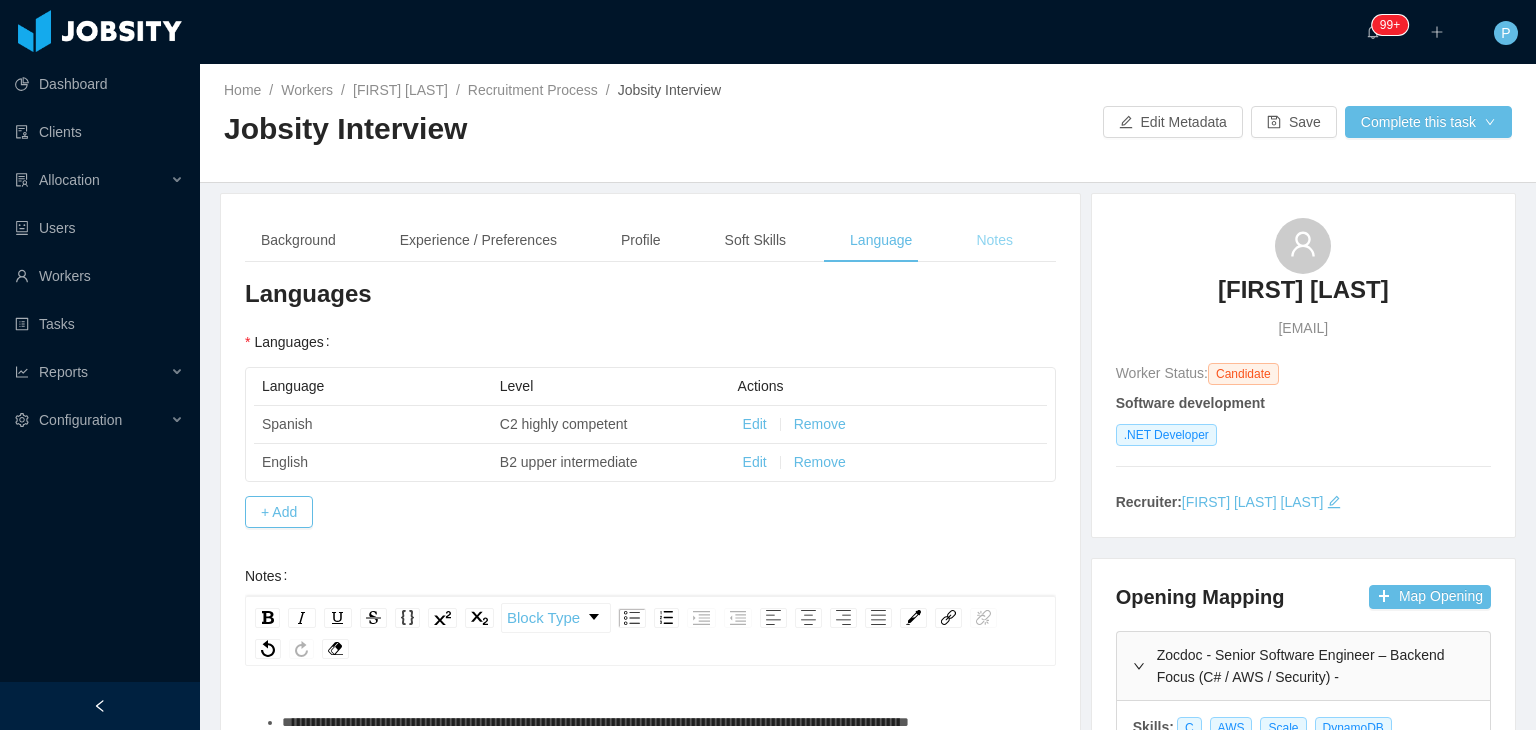 click on "Notes" at bounding box center [994, 240] 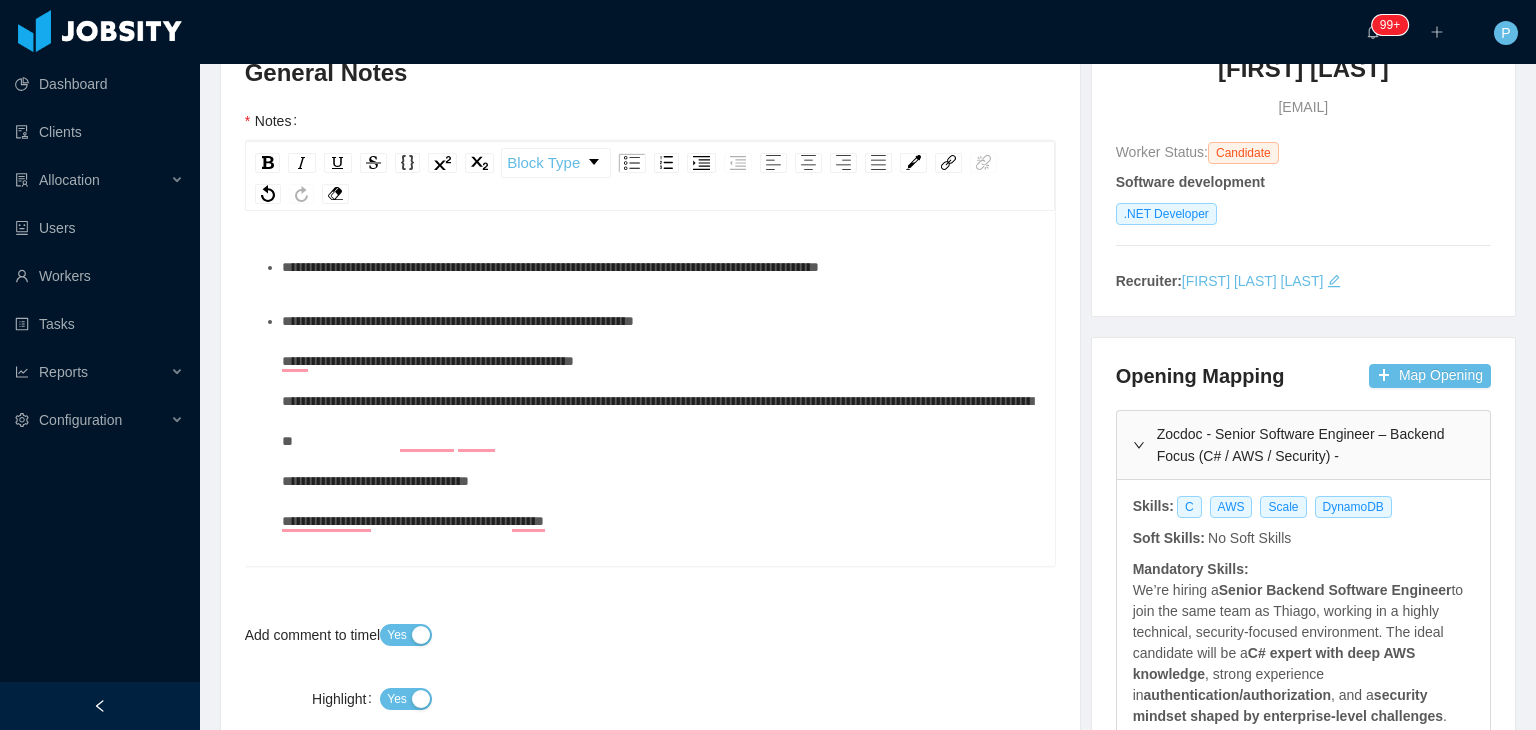 scroll, scrollTop: 234, scrollLeft: 0, axis: vertical 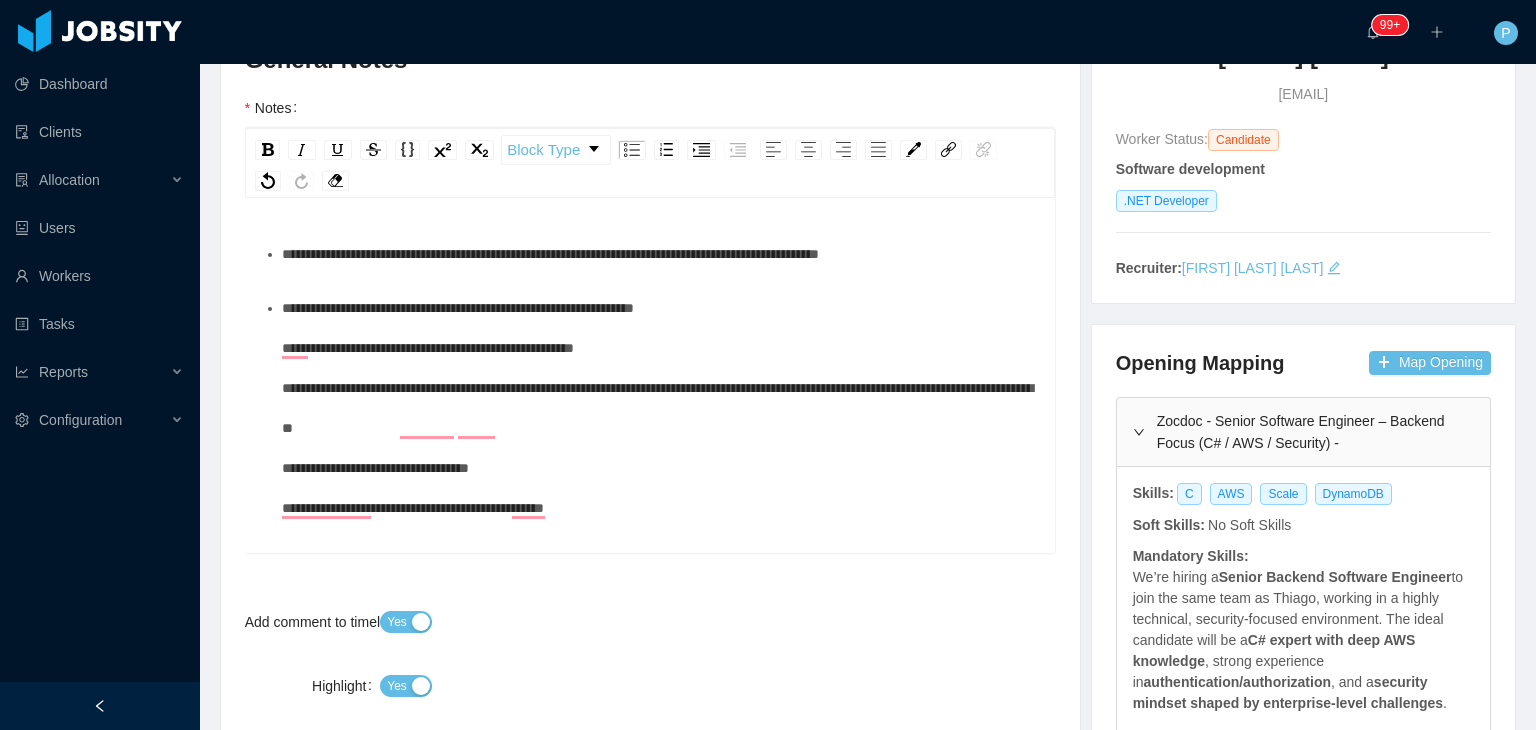 click on "**********" at bounding box center (661, 254) 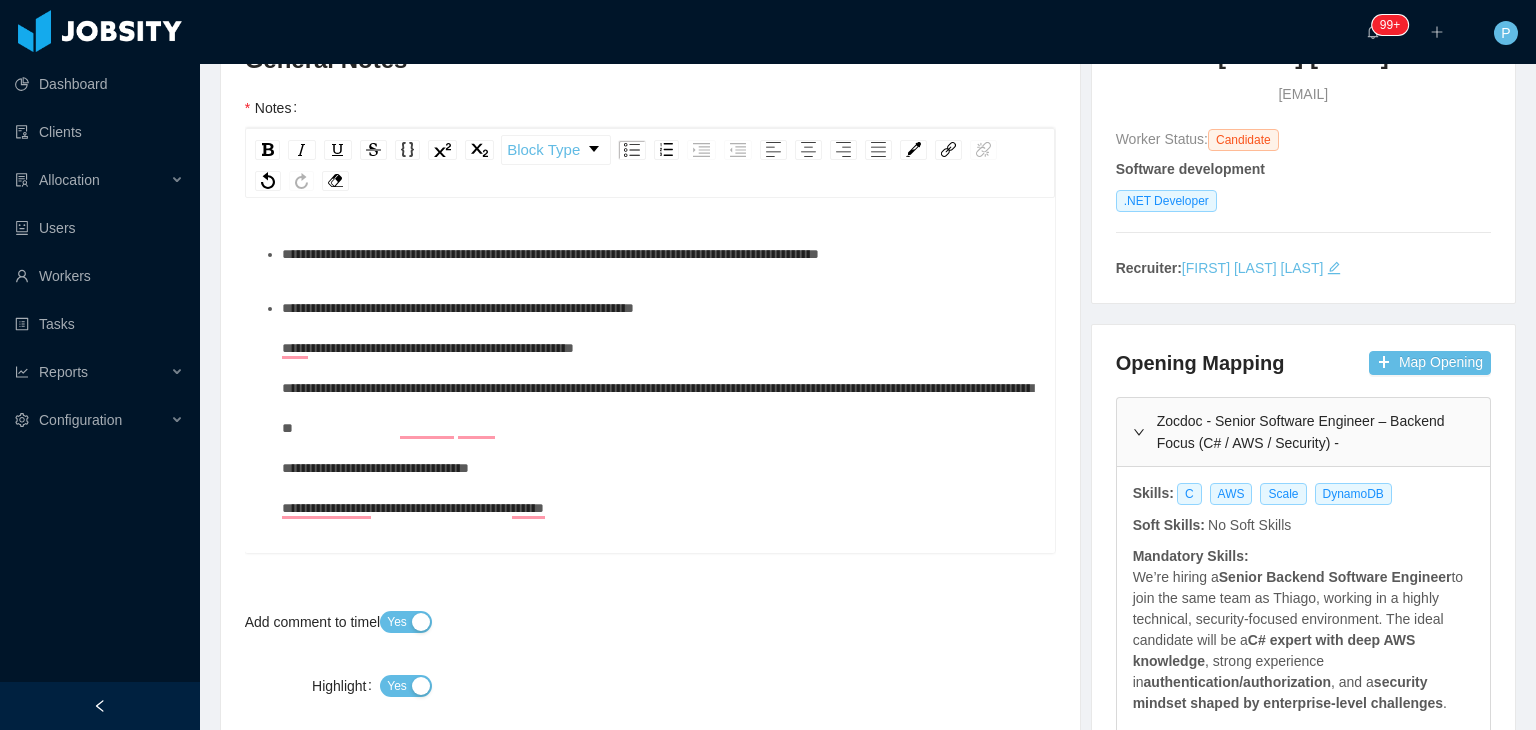 type 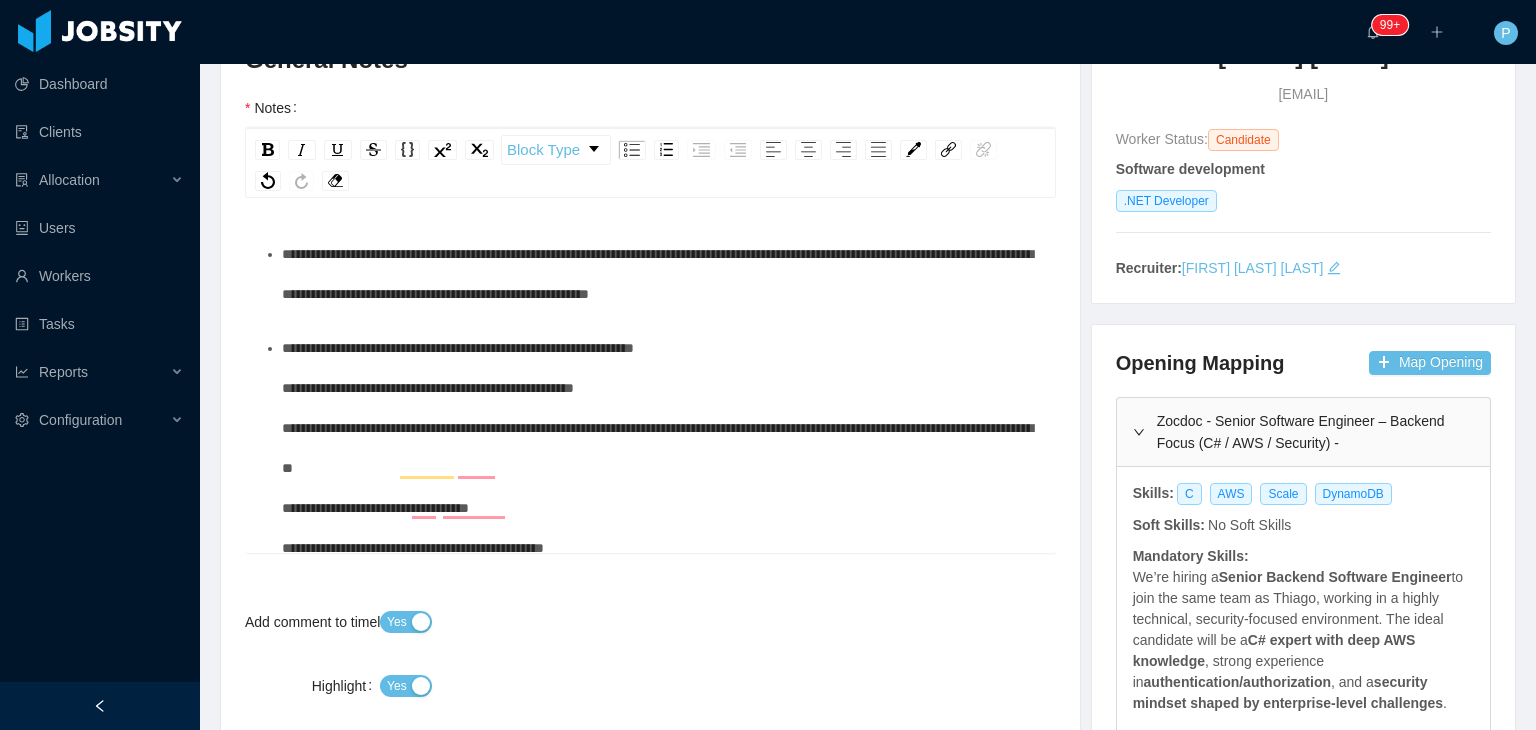 scroll, scrollTop: 139, scrollLeft: 0, axis: vertical 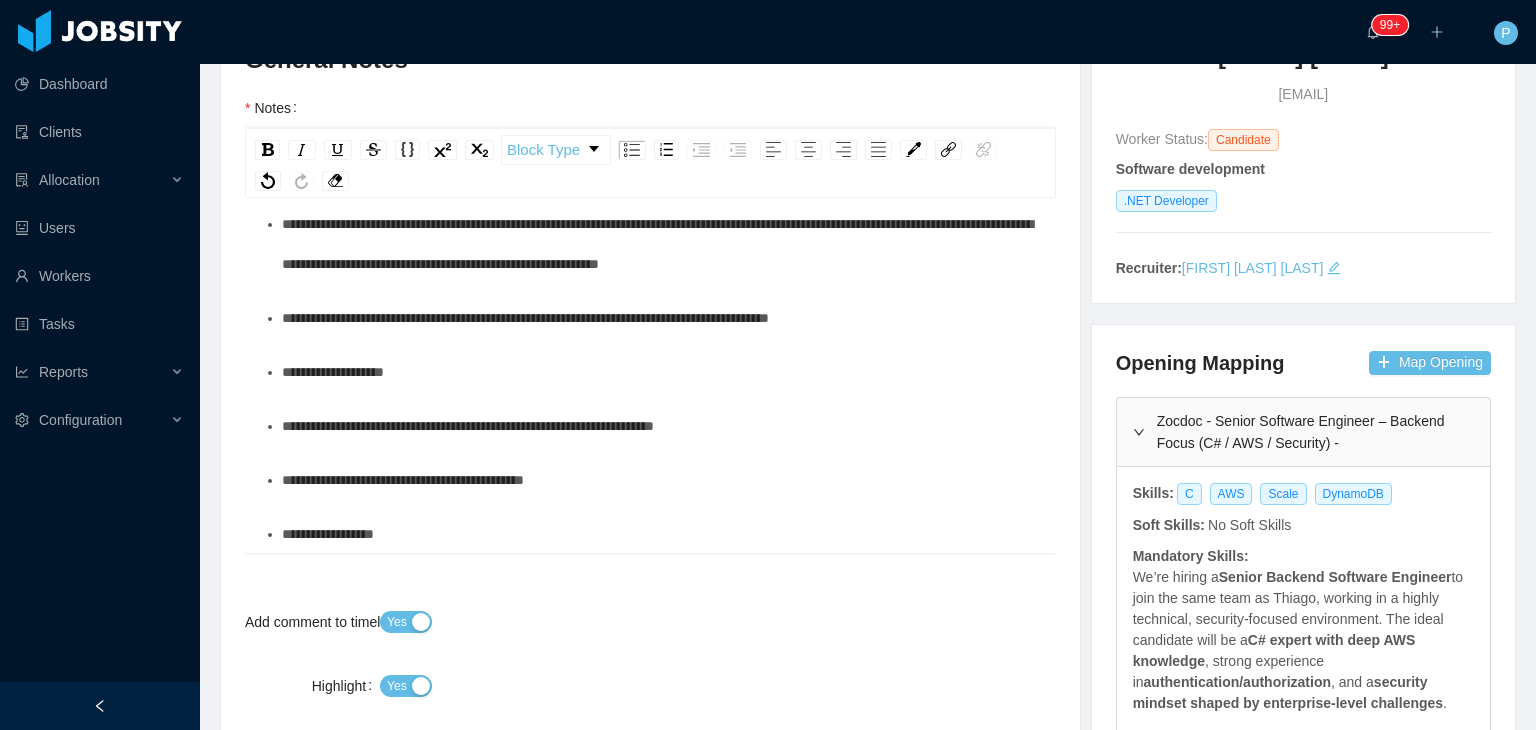 click on "**********" at bounding box center [661, 372] 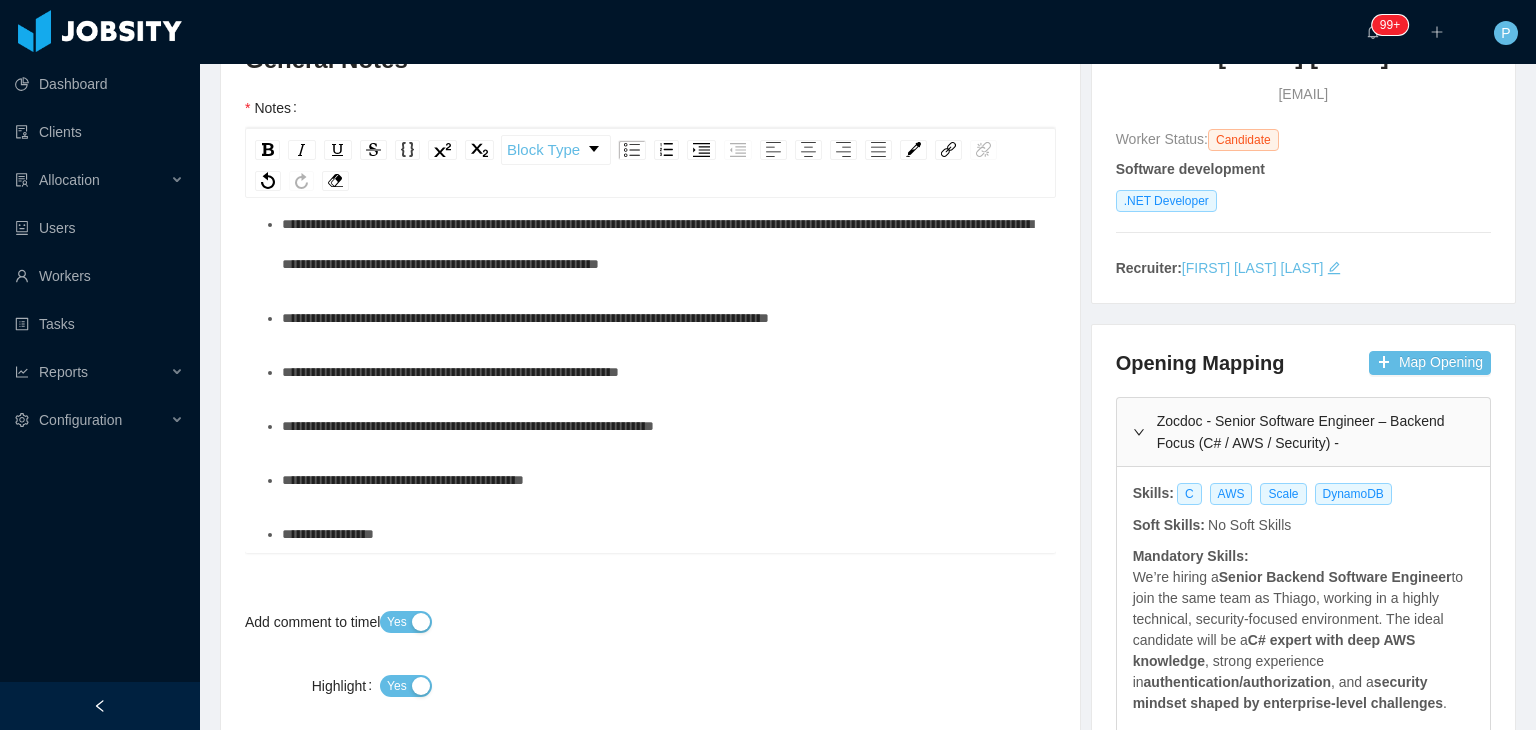 click on "**********" at bounding box center (661, 426) 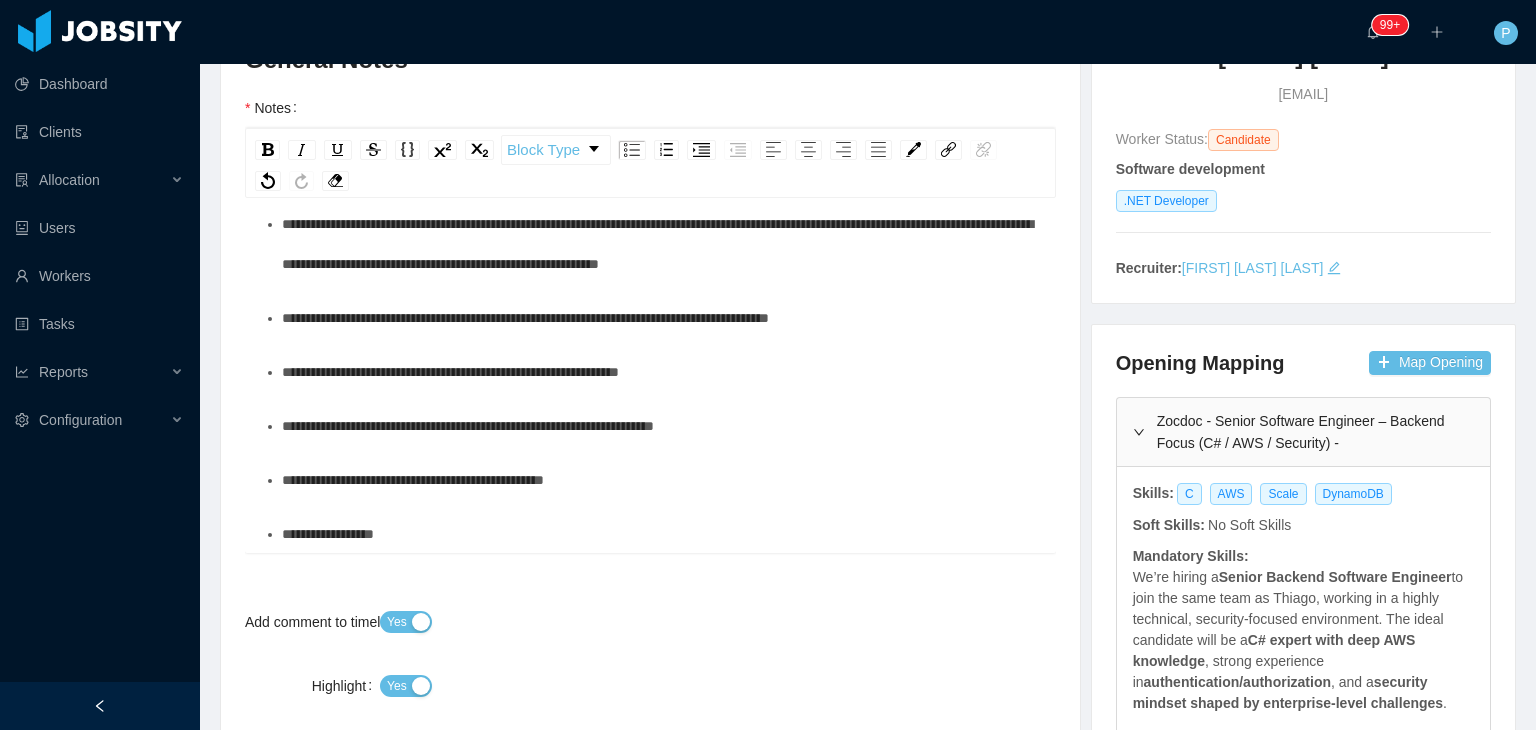 click on "**********" at bounding box center (661, 480) 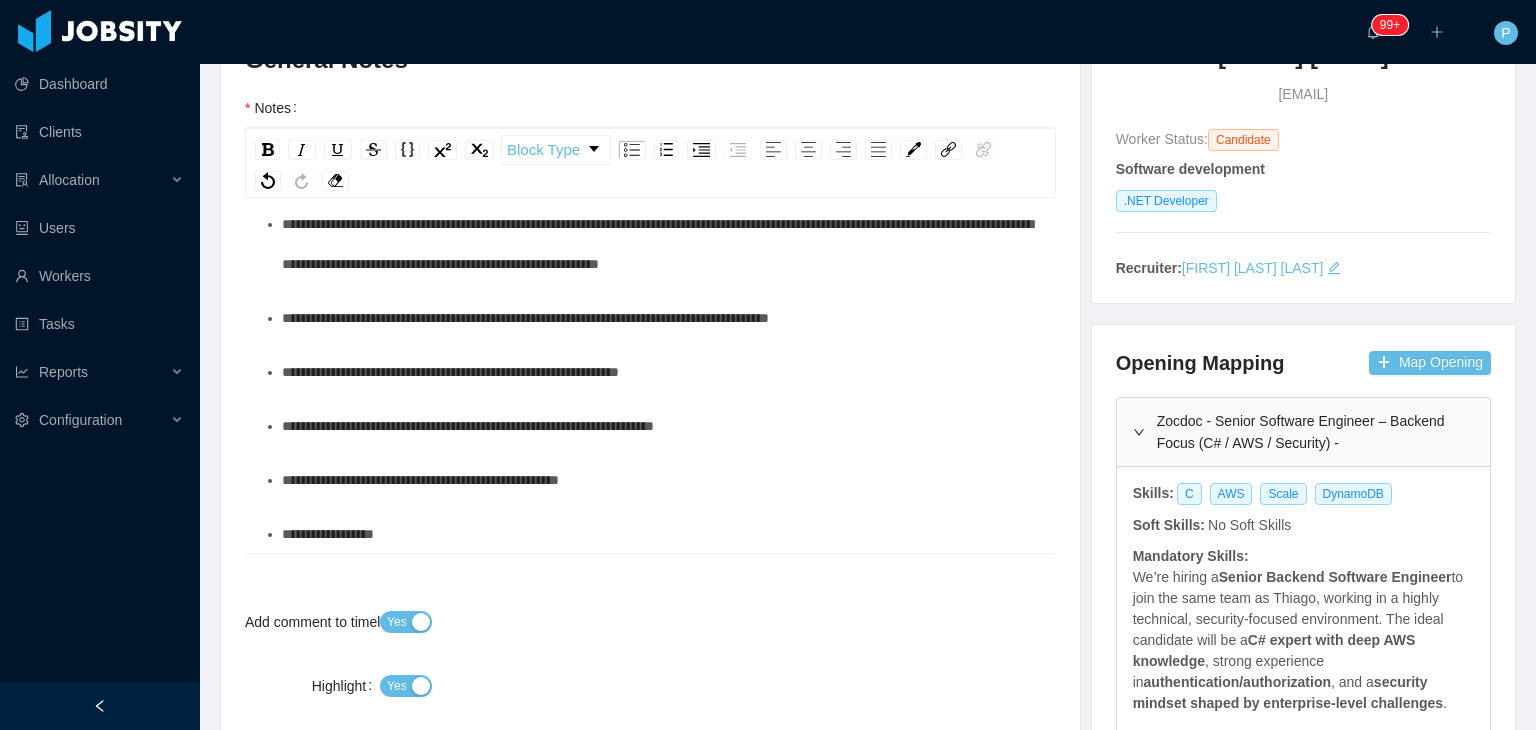 click on "**********" at bounding box center (420, 480) 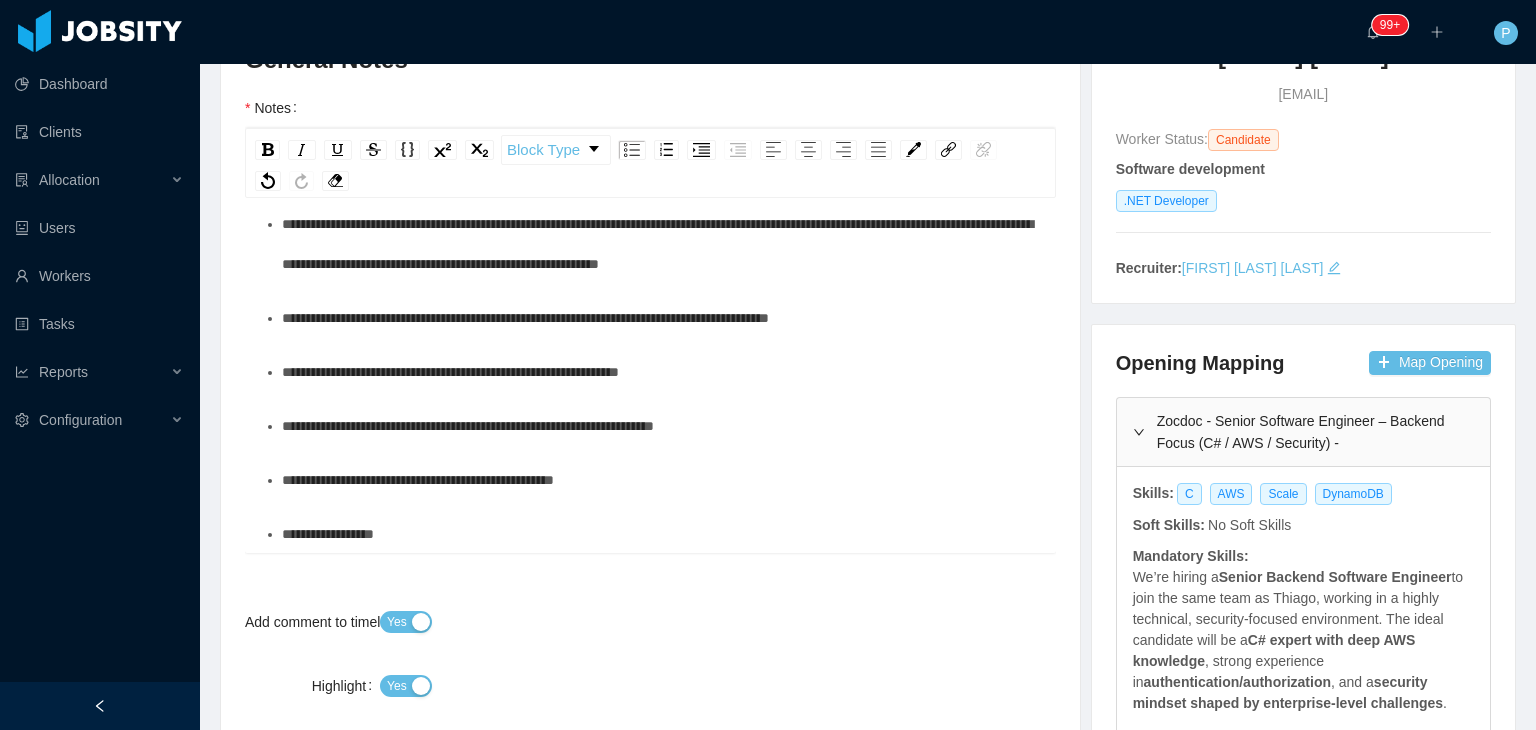 click on "**********" at bounding box center [661, 534] 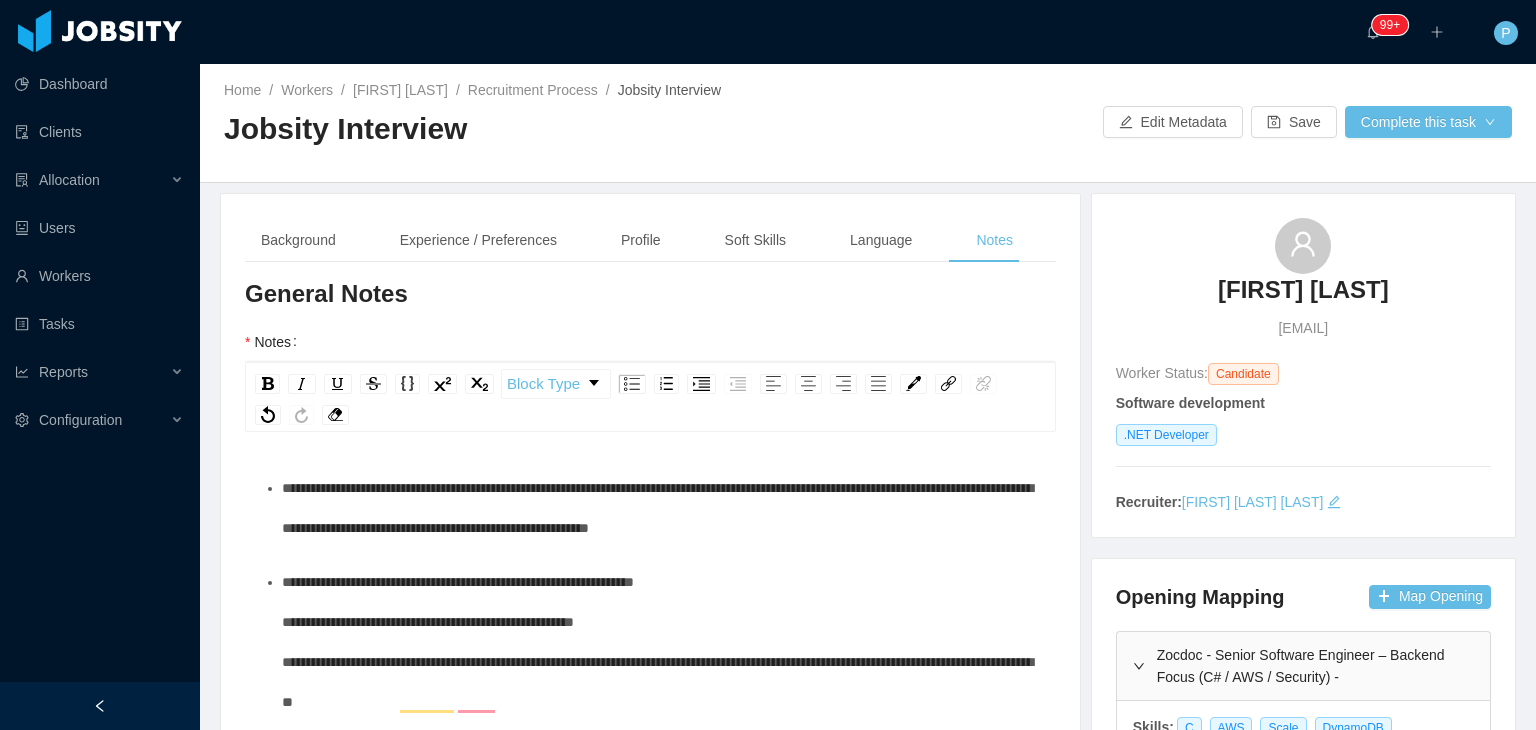 scroll, scrollTop: 0, scrollLeft: 0, axis: both 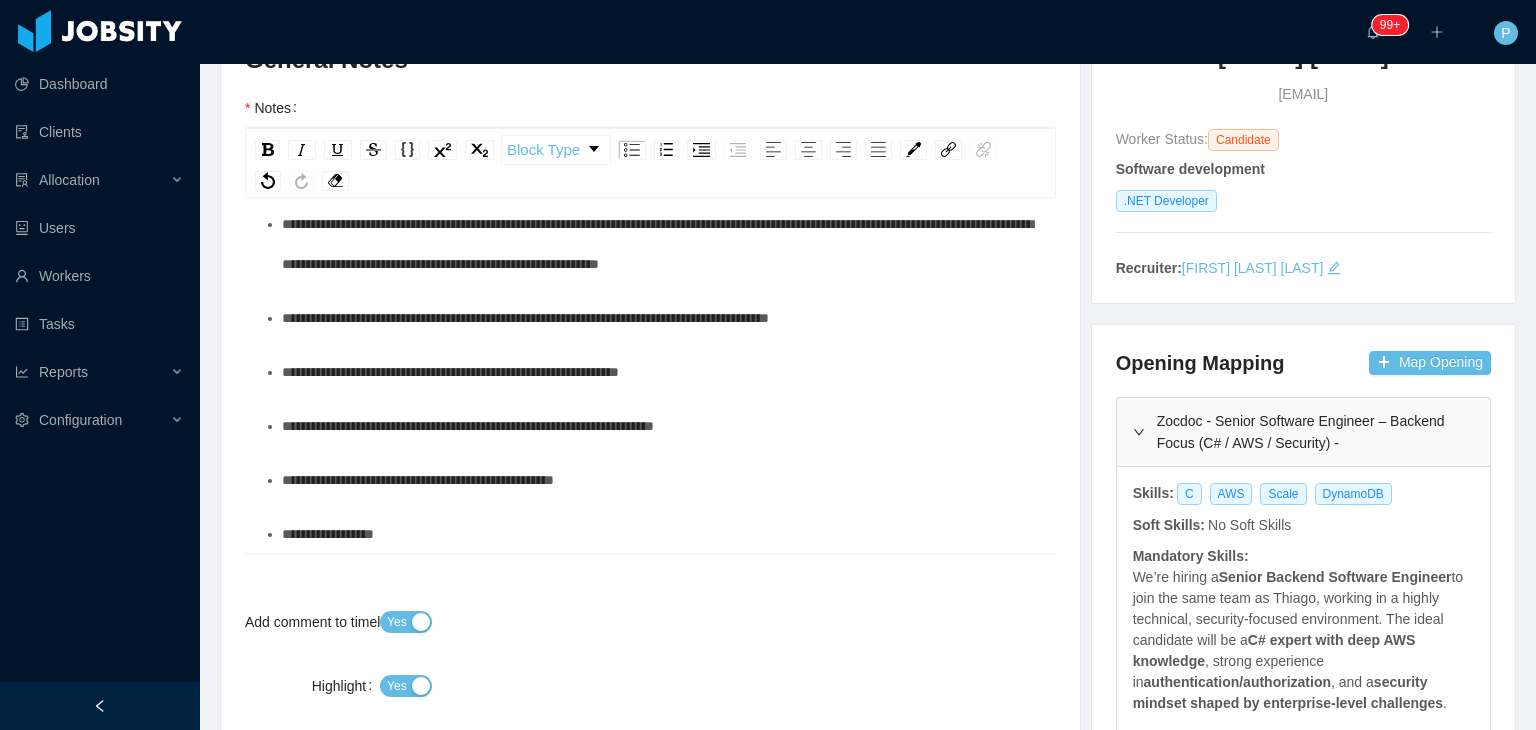 type 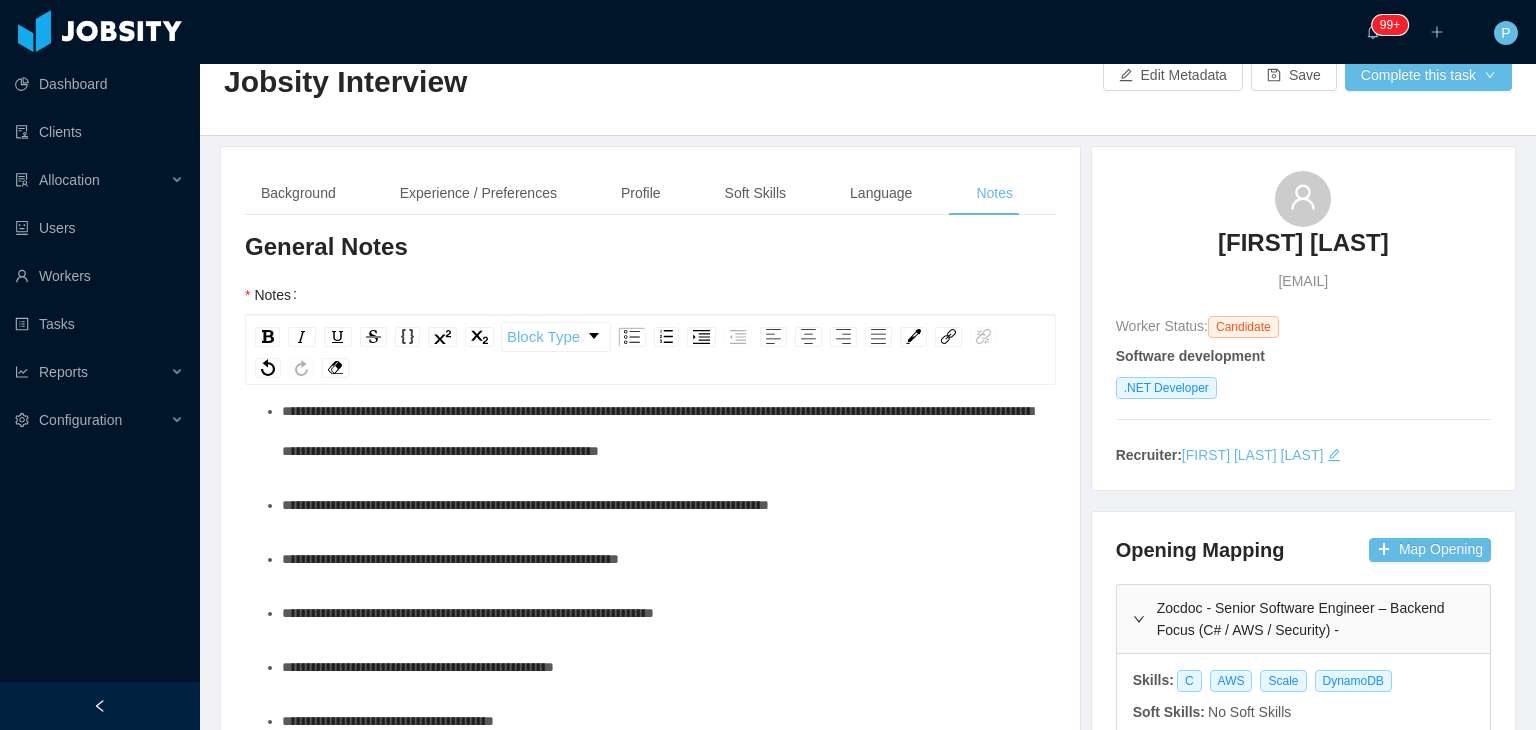 scroll, scrollTop: 0, scrollLeft: 0, axis: both 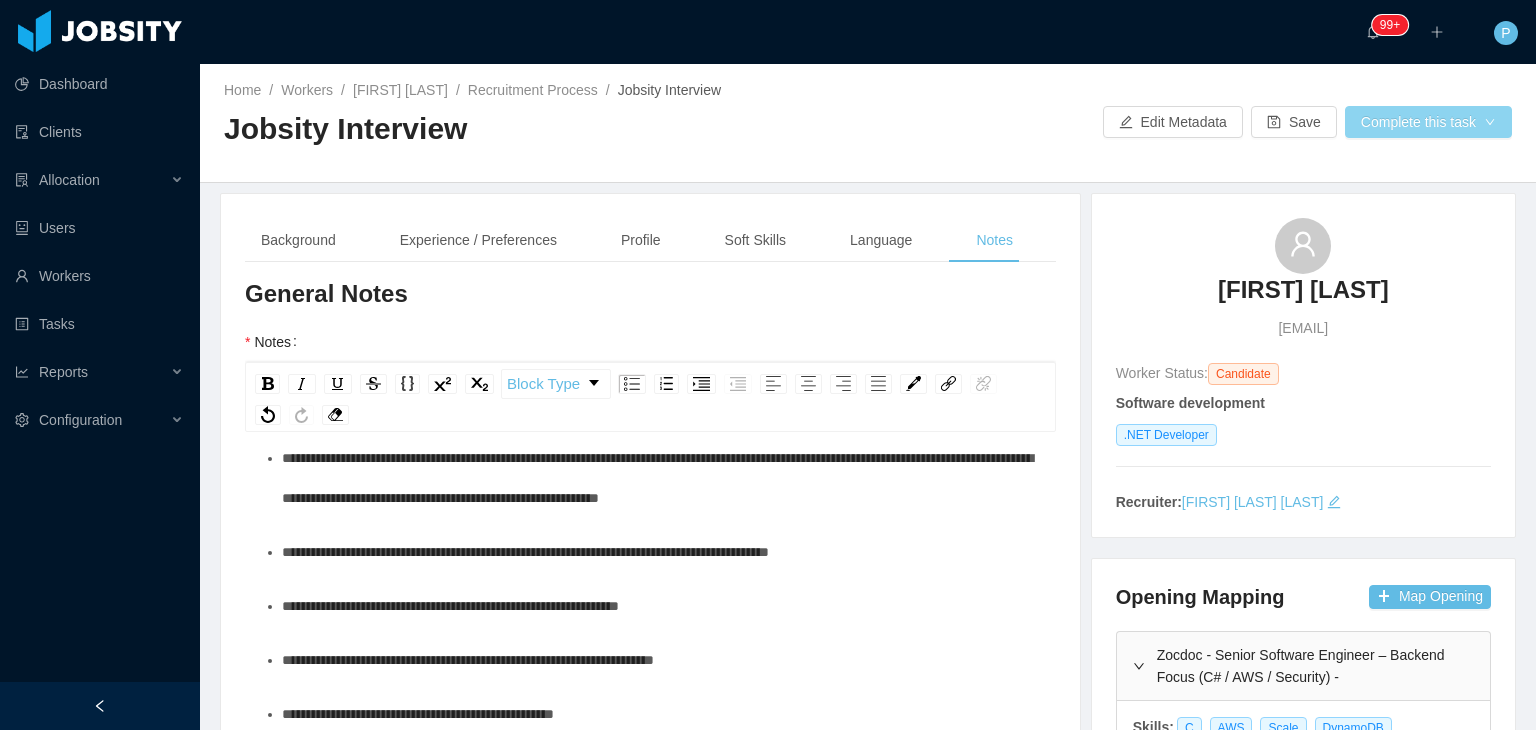 click on "Complete this task" at bounding box center (1428, 122) 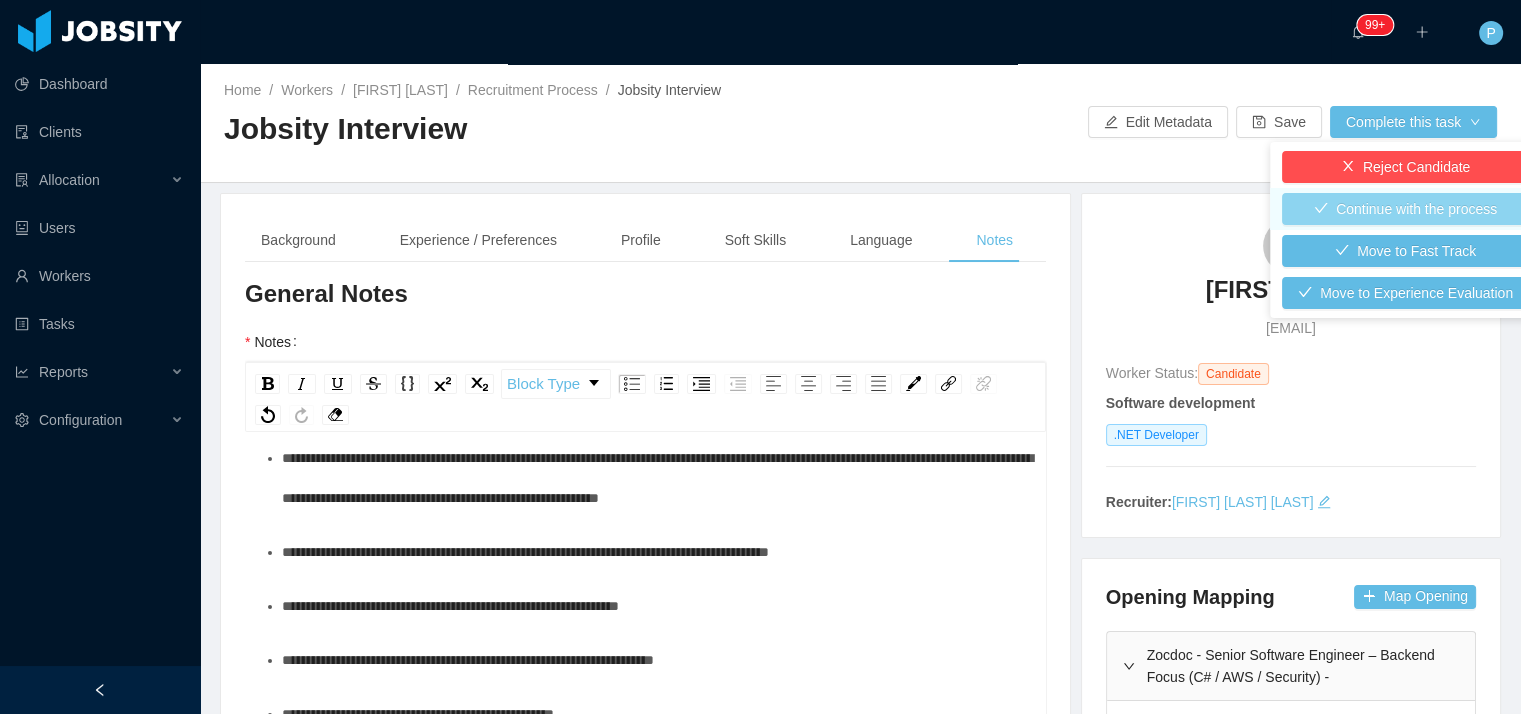 click on "Continue with the process" at bounding box center [1405, 209] 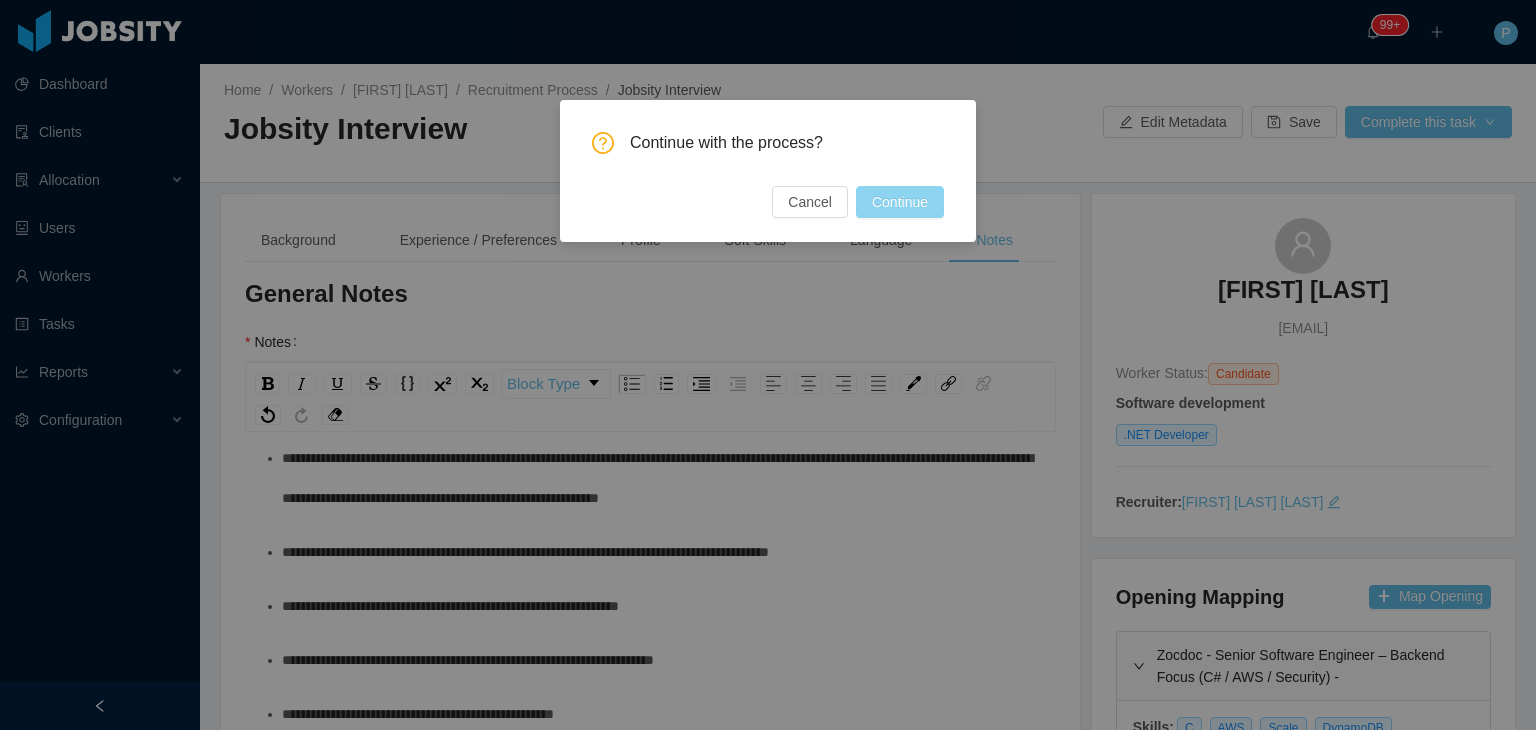 click on "Continue" at bounding box center (900, 202) 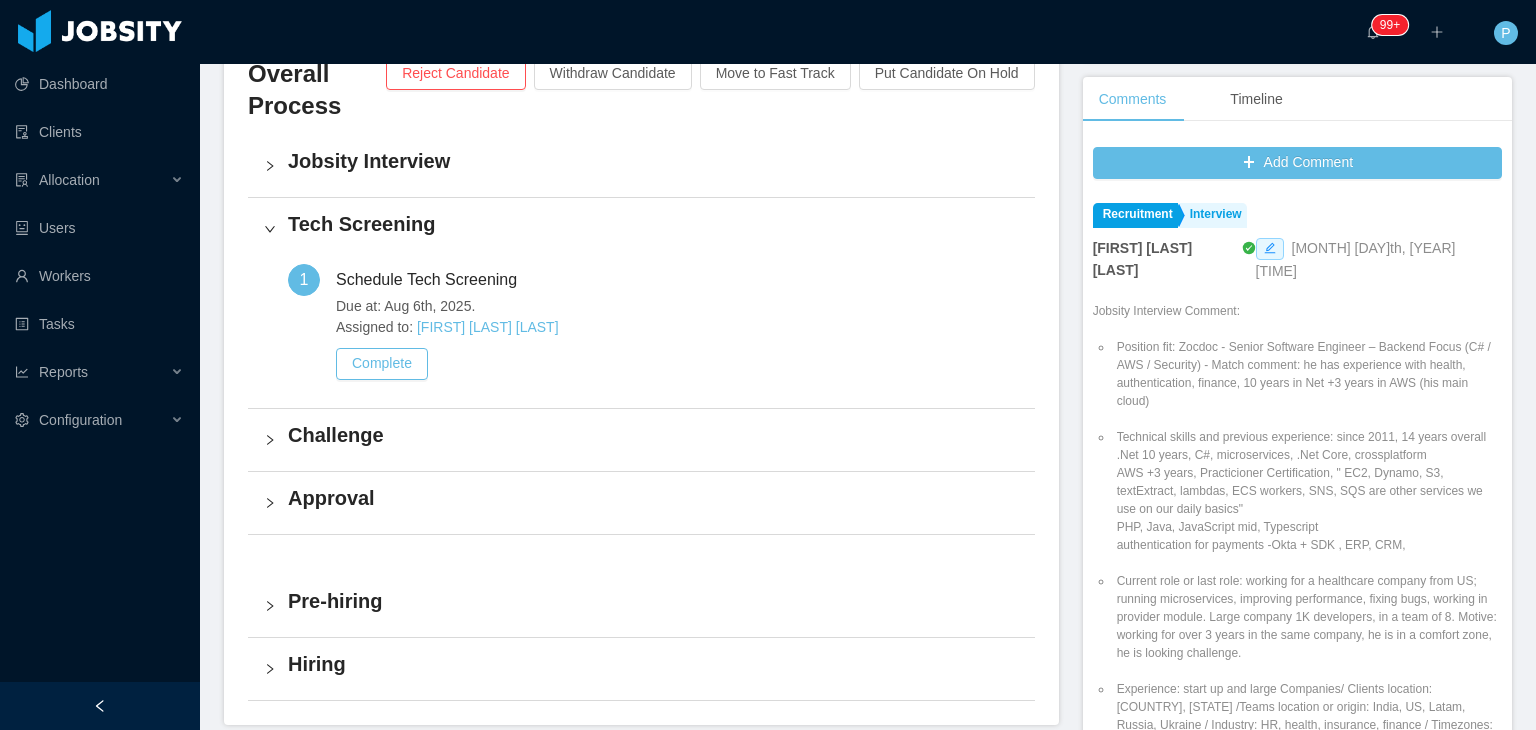 scroll, scrollTop: 534, scrollLeft: 0, axis: vertical 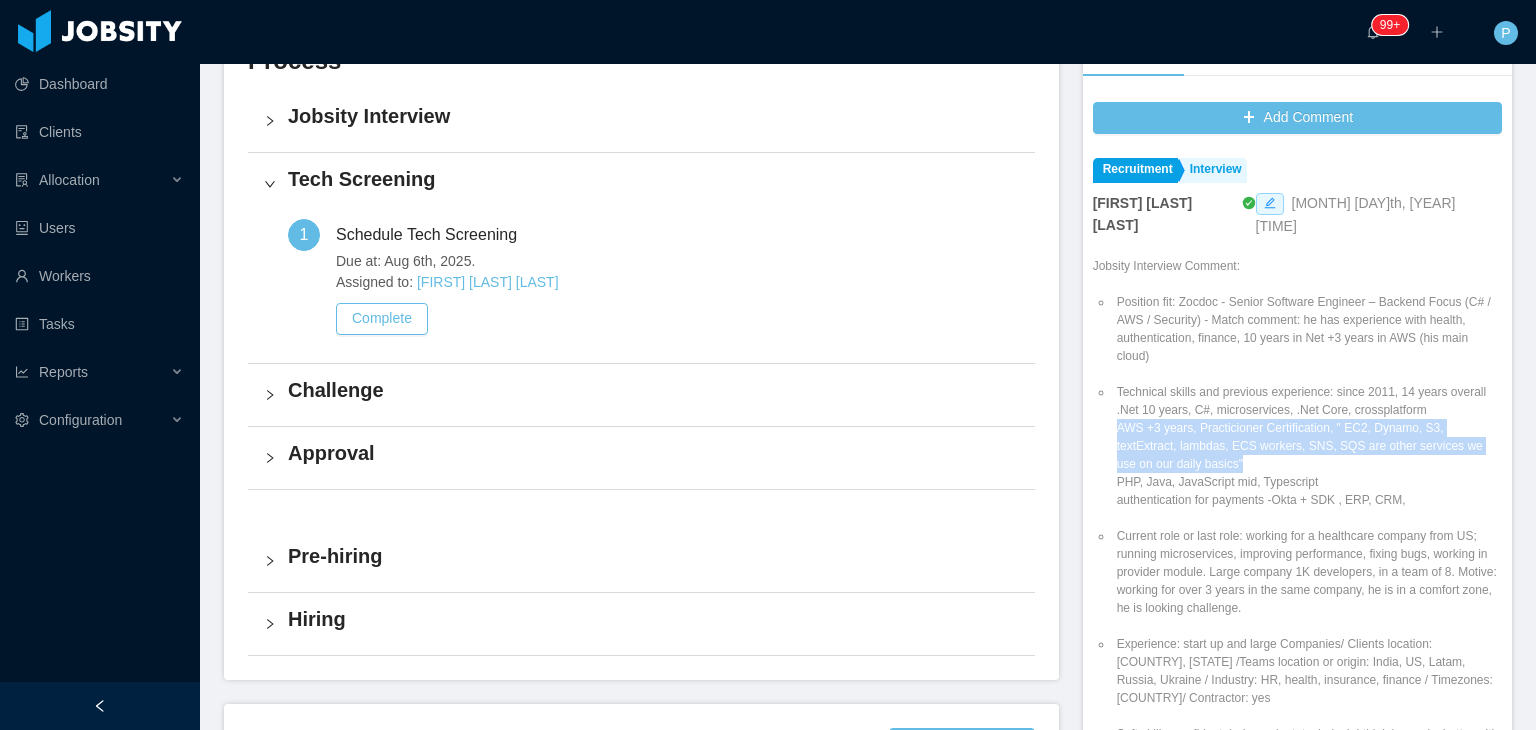 drag, startPoint x: 1109, startPoint y: 410, endPoint x: 1231, endPoint y: 437, distance: 124.95199 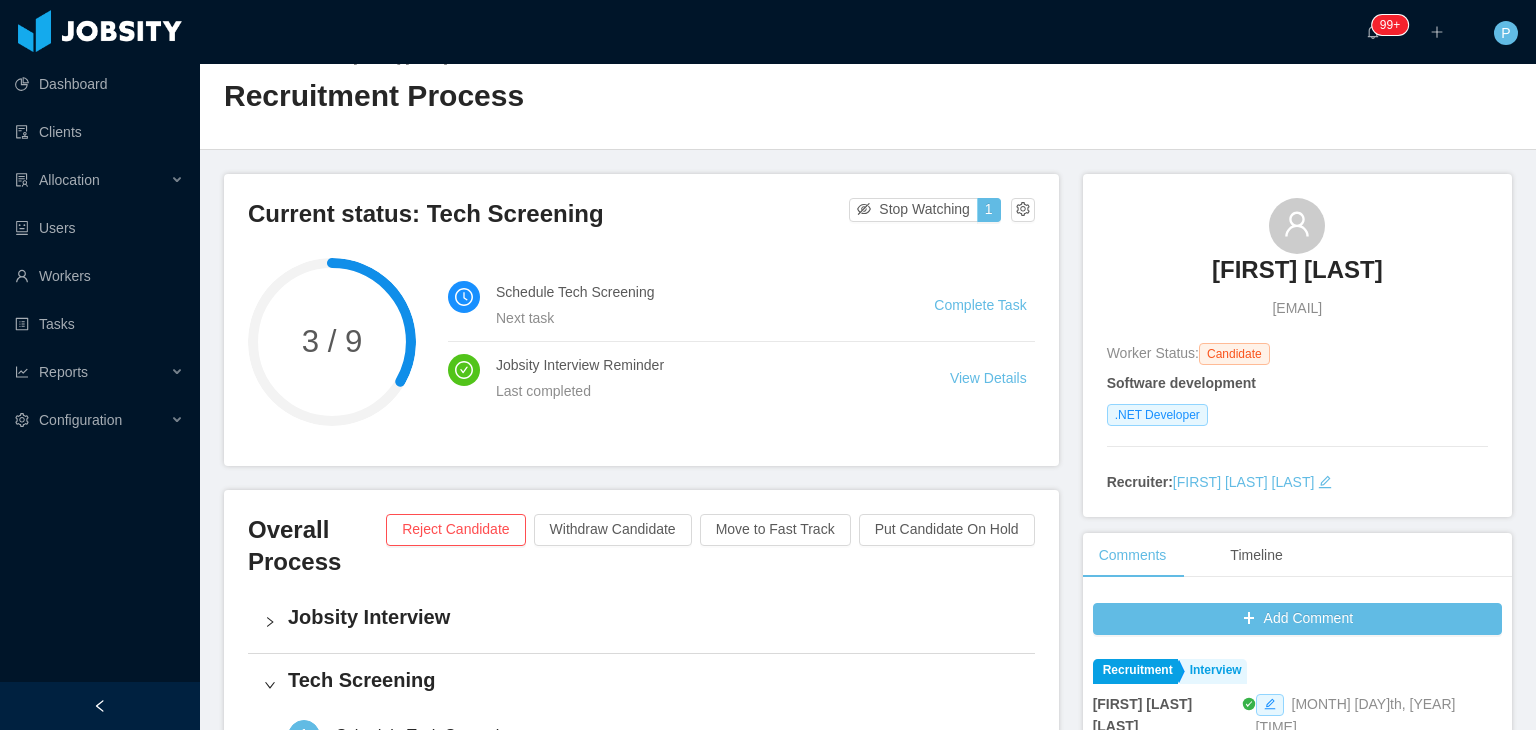 scroll, scrollTop: 0, scrollLeft: 0, axis: both 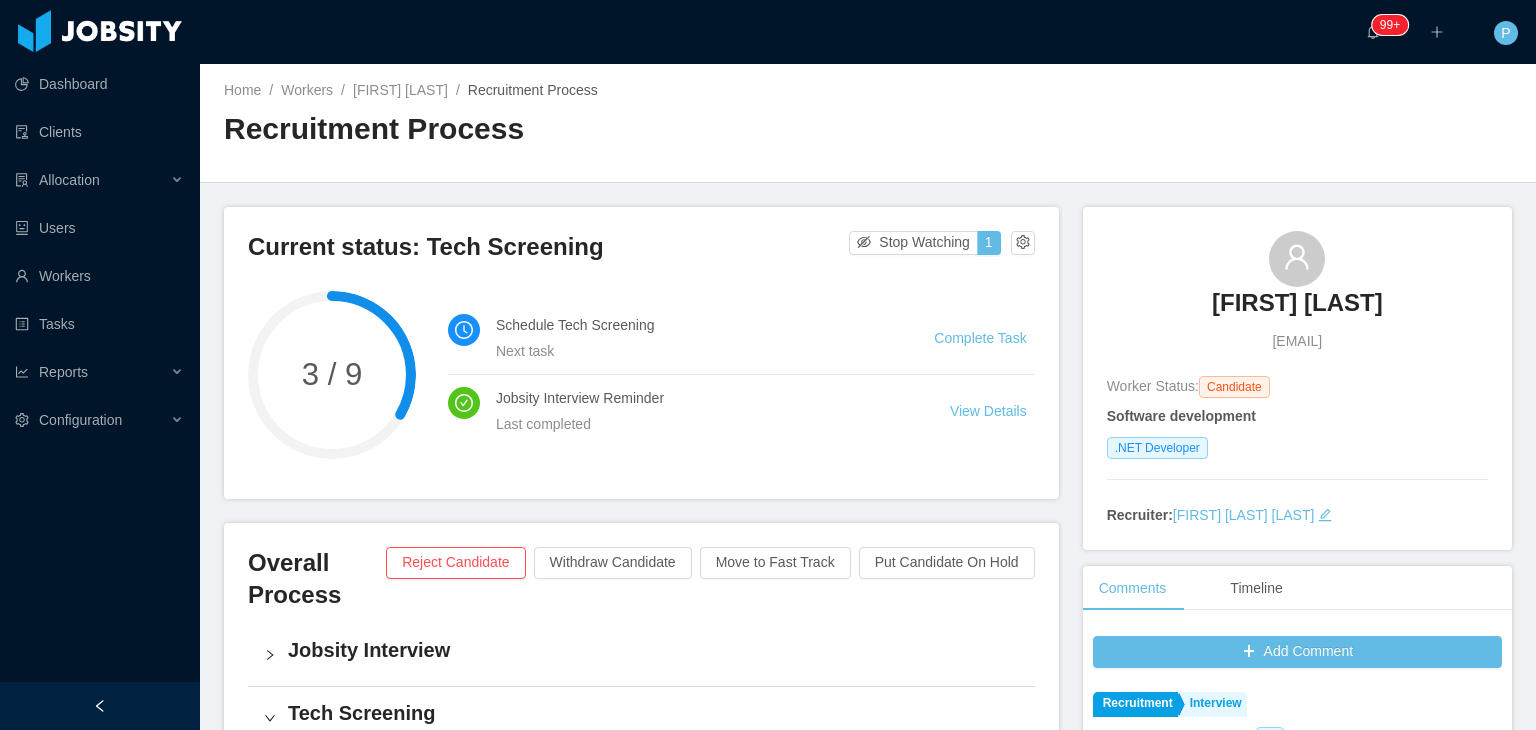 click on "Home / Workers / Marlon Gonzalez / Recruitment Process / Recruitment Process" at bounding box center (868, 123) 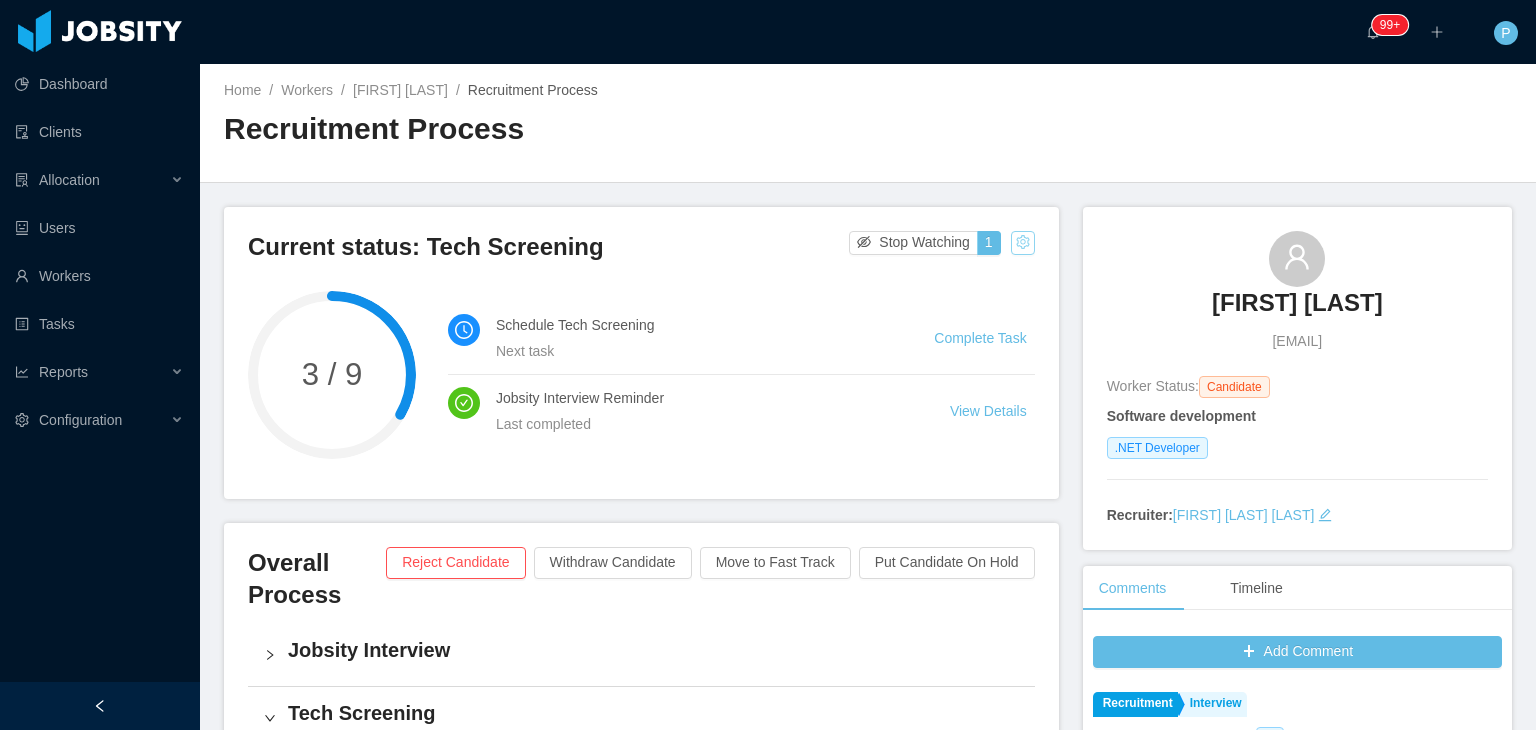 click at bounding box center (1023, 243) 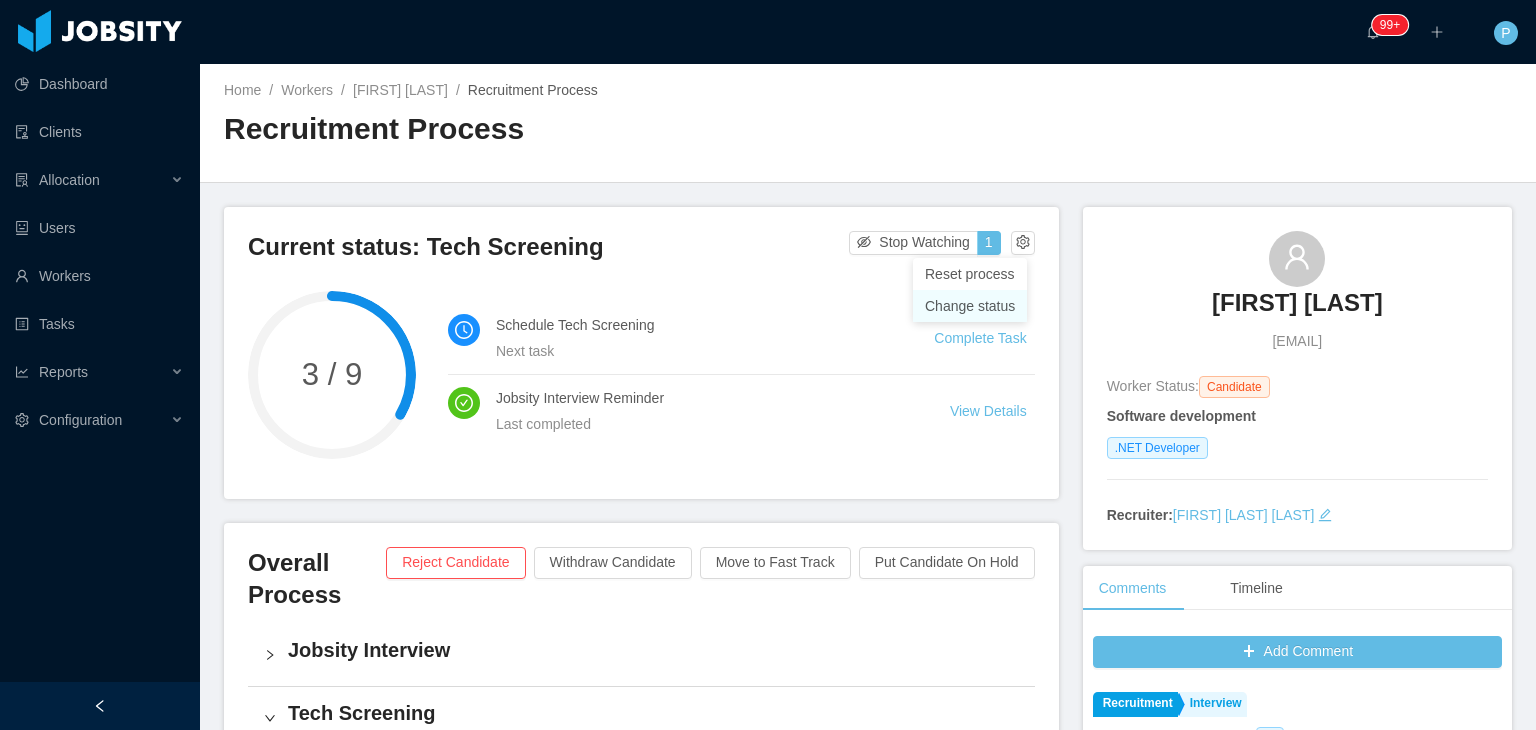 click on "Change status" at bounding box center [970, 306] 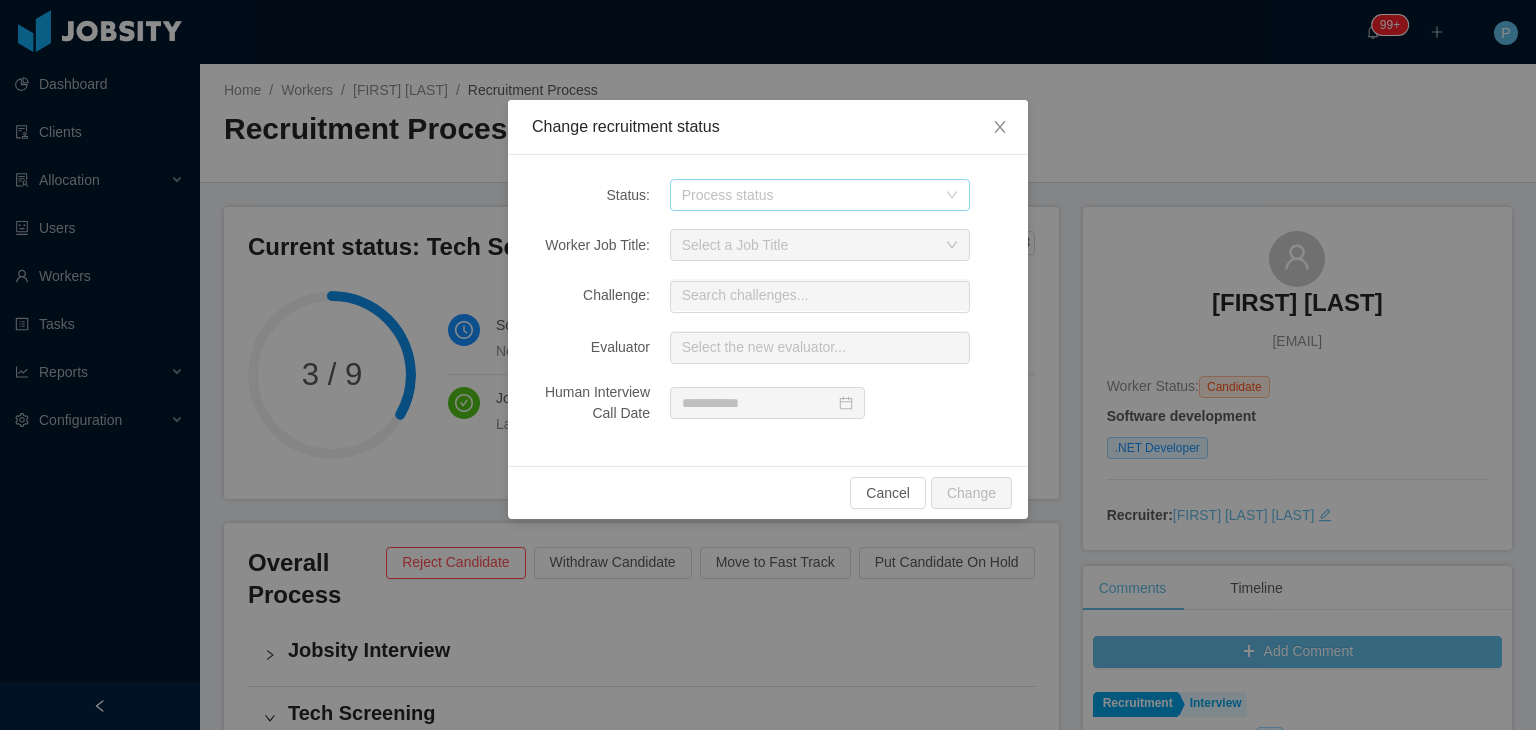 click on "Process status" at bounding box center [809, 195] 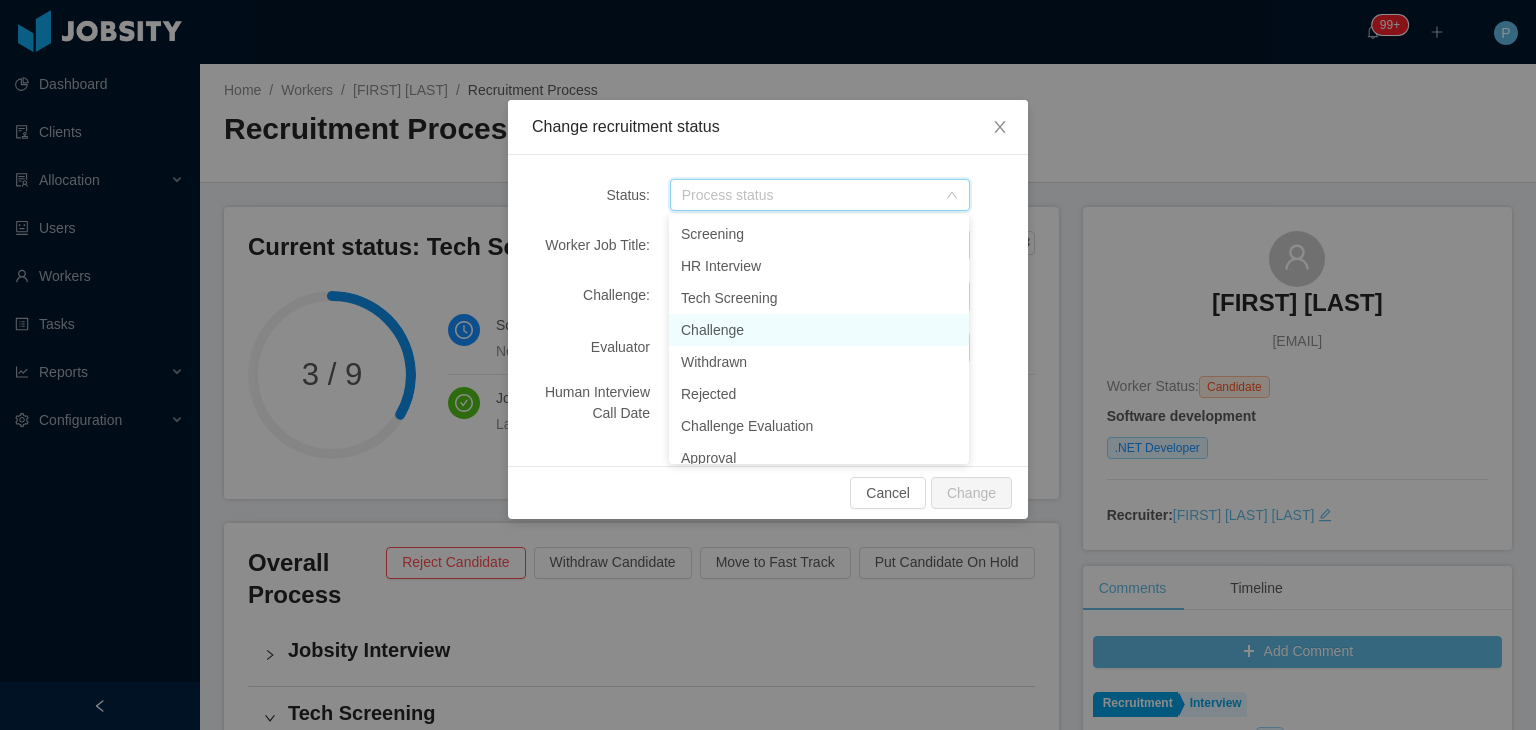 click on "Challenge" at bounding box center (819, 330) 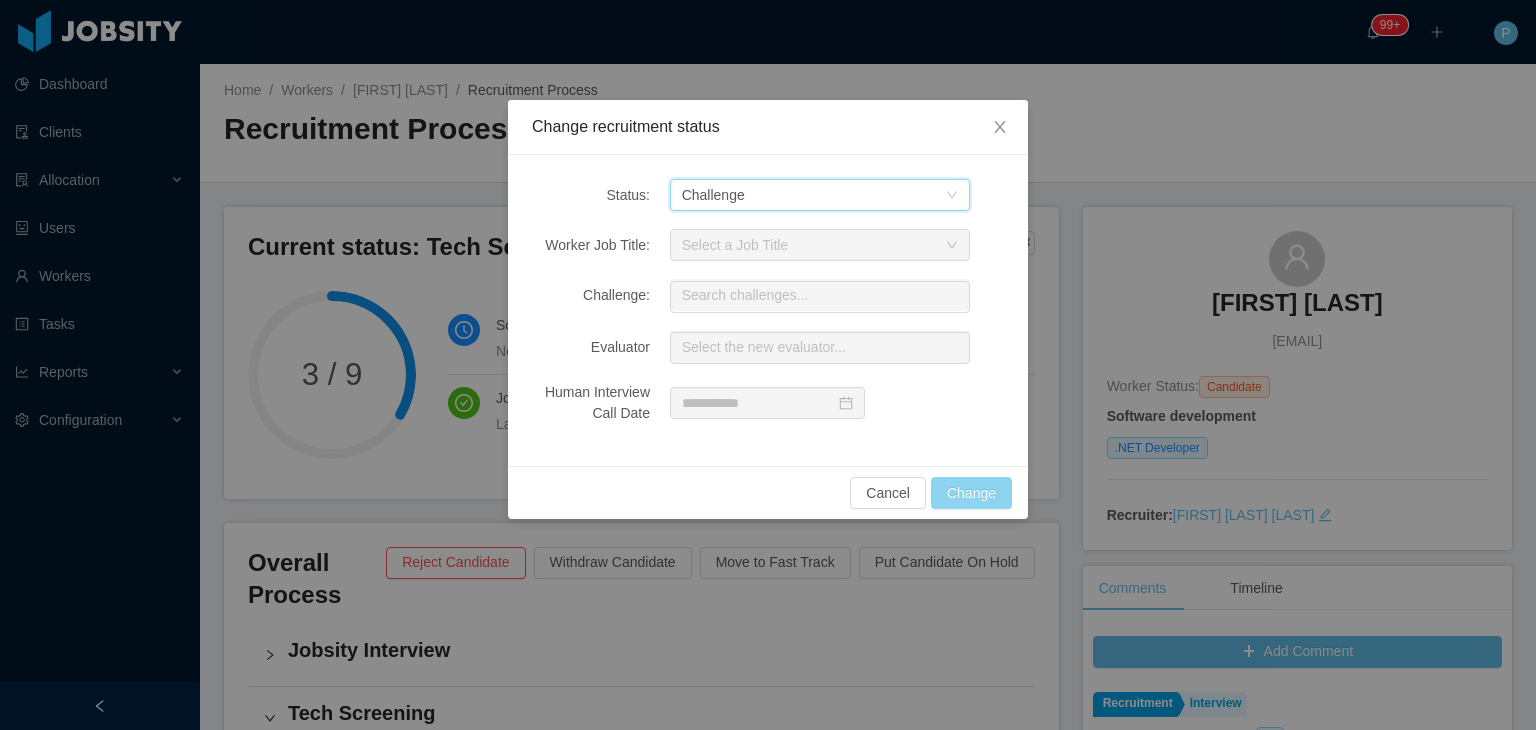 click on "Change" at bounding box center (971, 493) 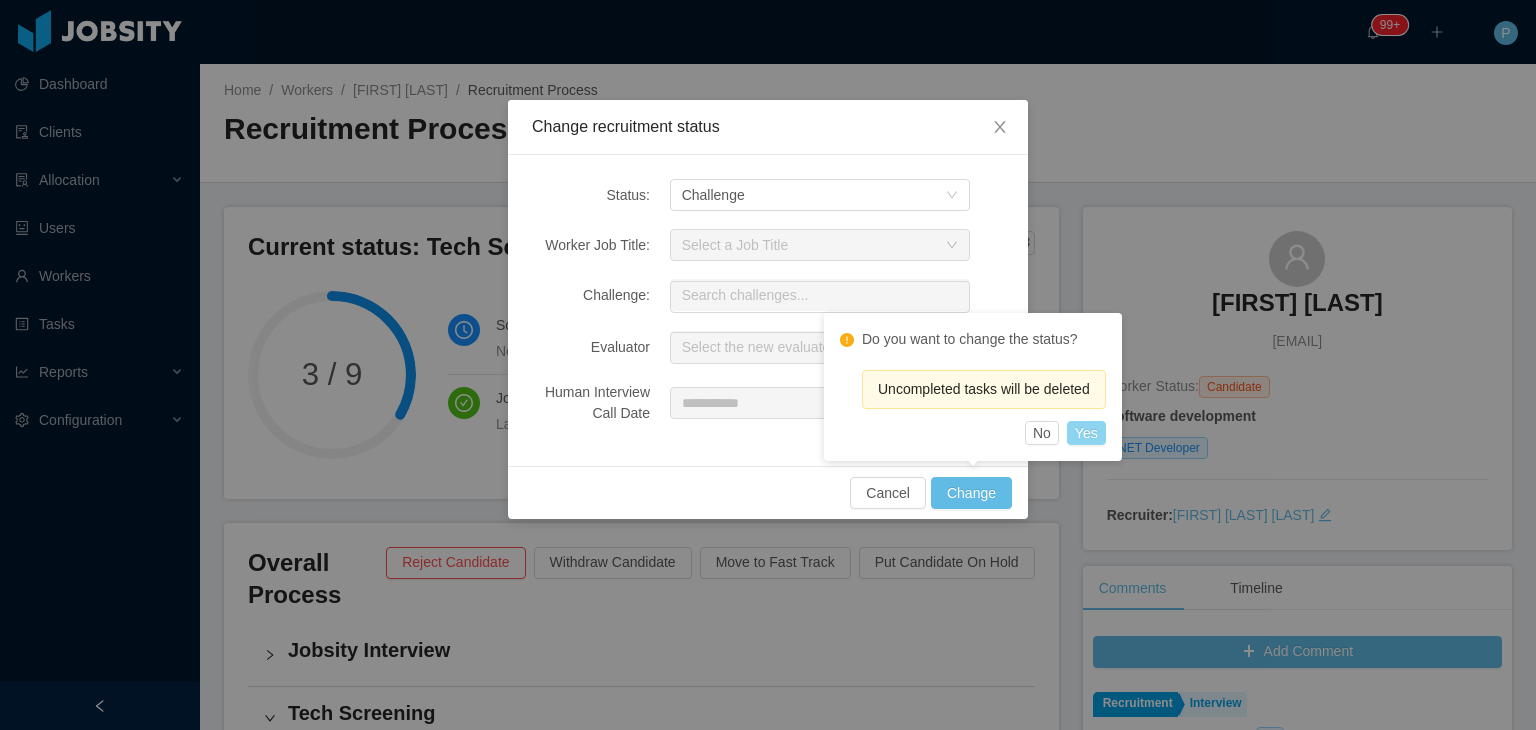 click on "Yes" at bounding box center [1086, 433] 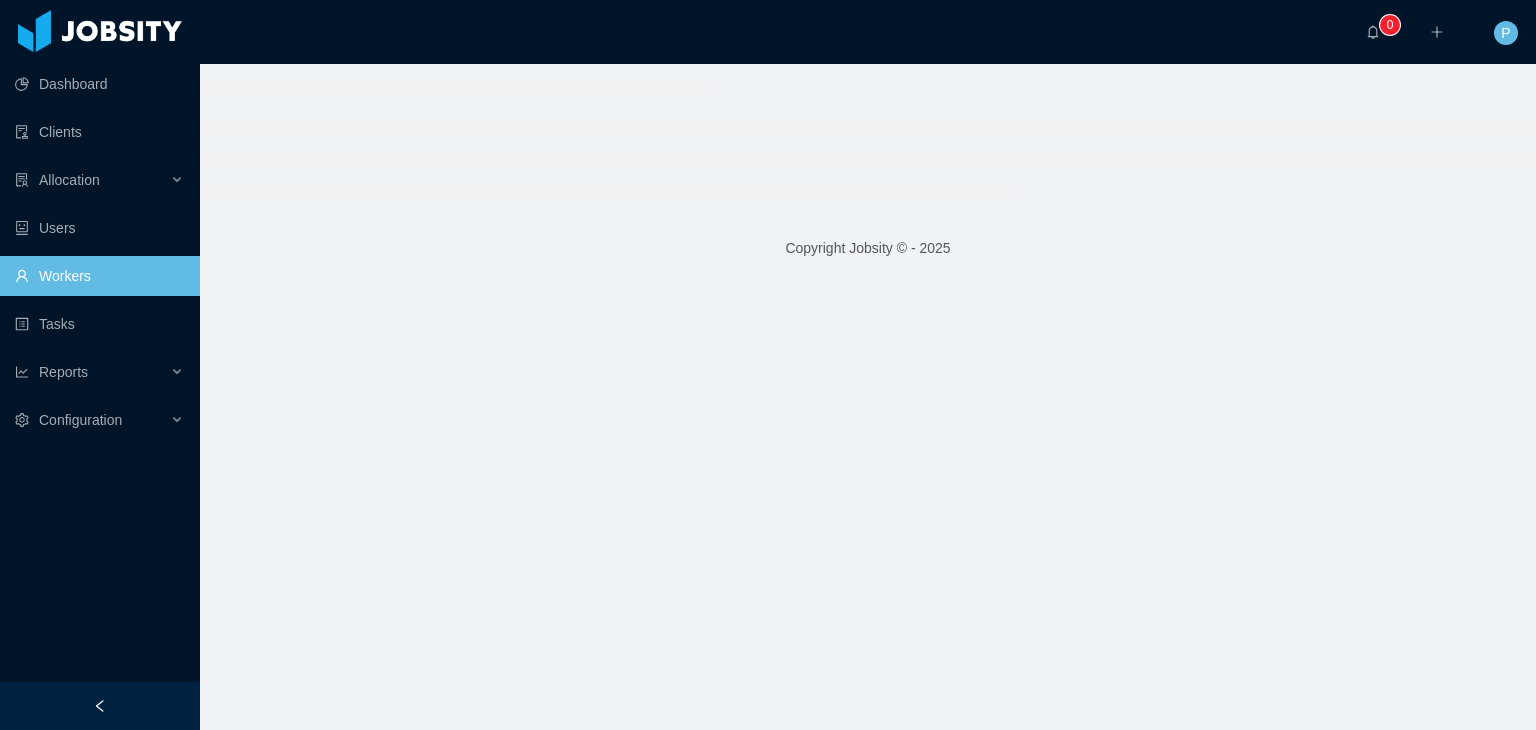 scroll, scrollTop: 0, scrollLeft: 0, axis: both 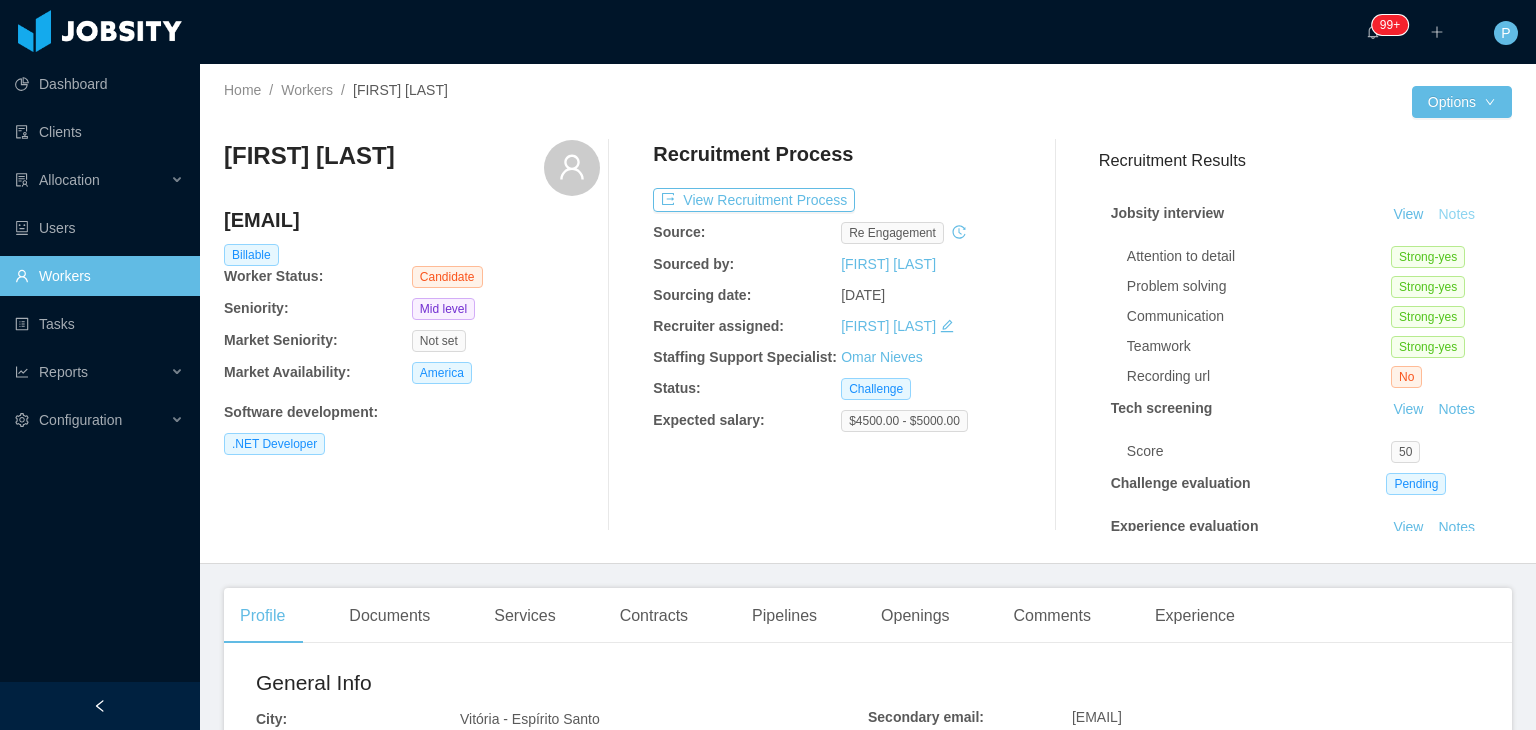 click on "Notes" at bounding box center [1456, 215] 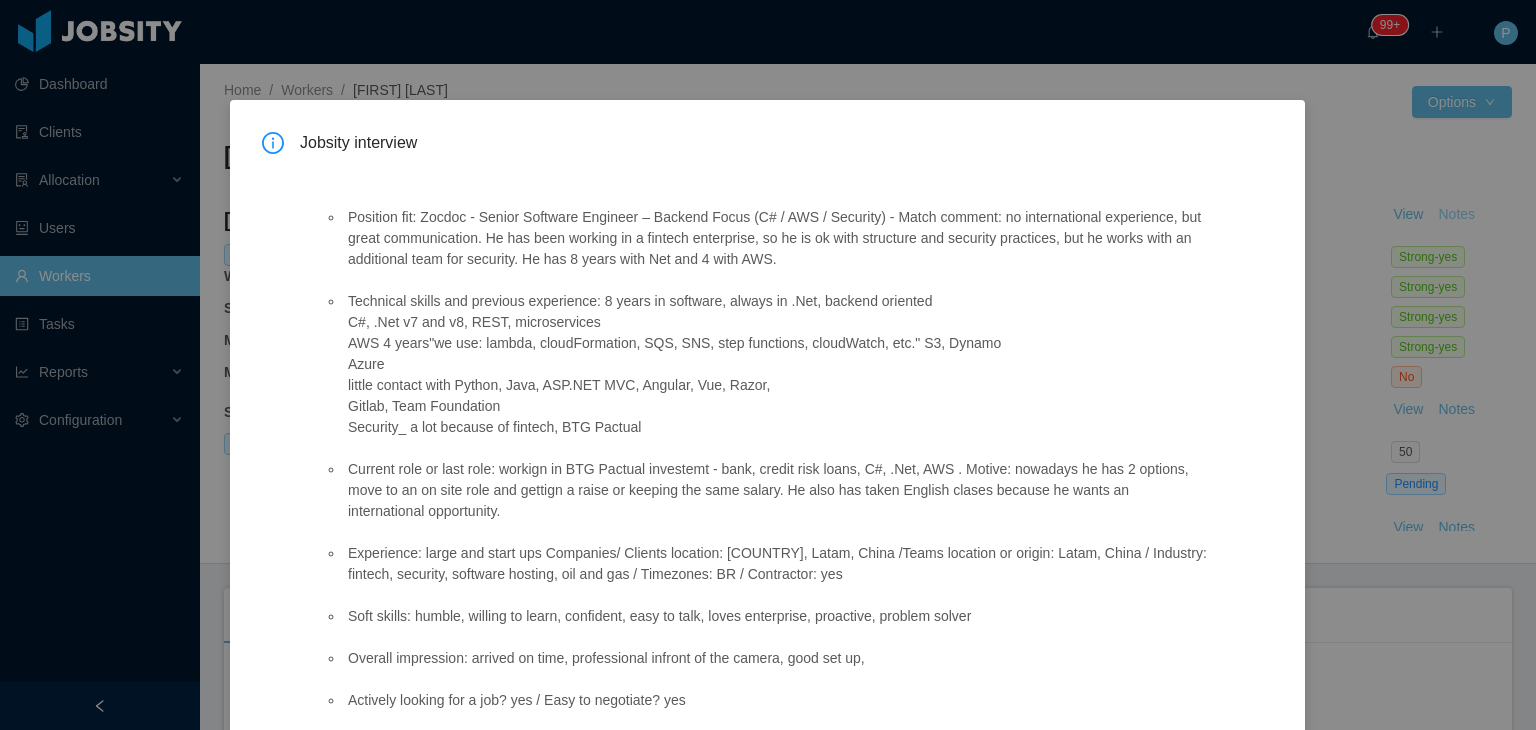scroll, scrollTop: 143, scrollLeft: 0, axis: vertical 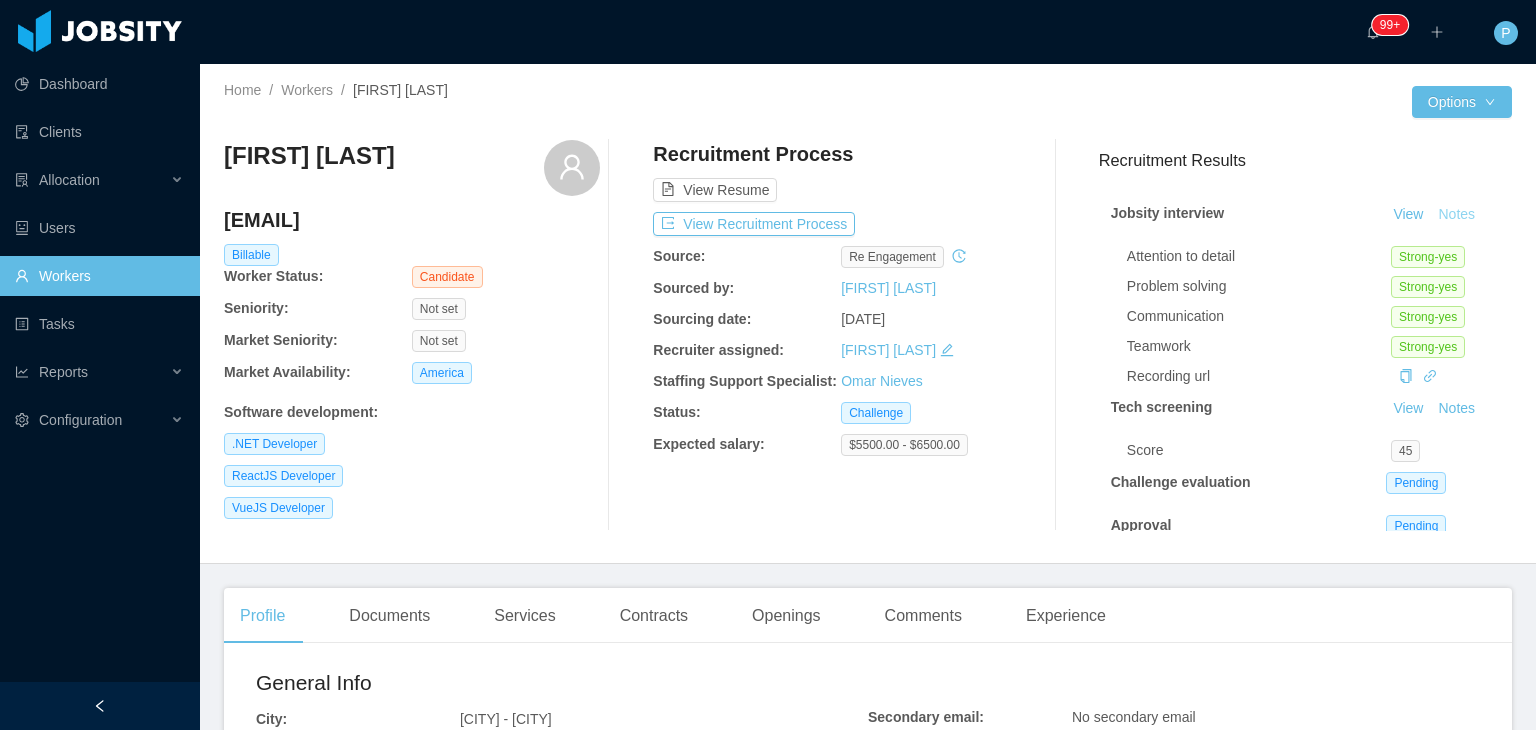 click on "Notes" at bounding box center [1456, 215] 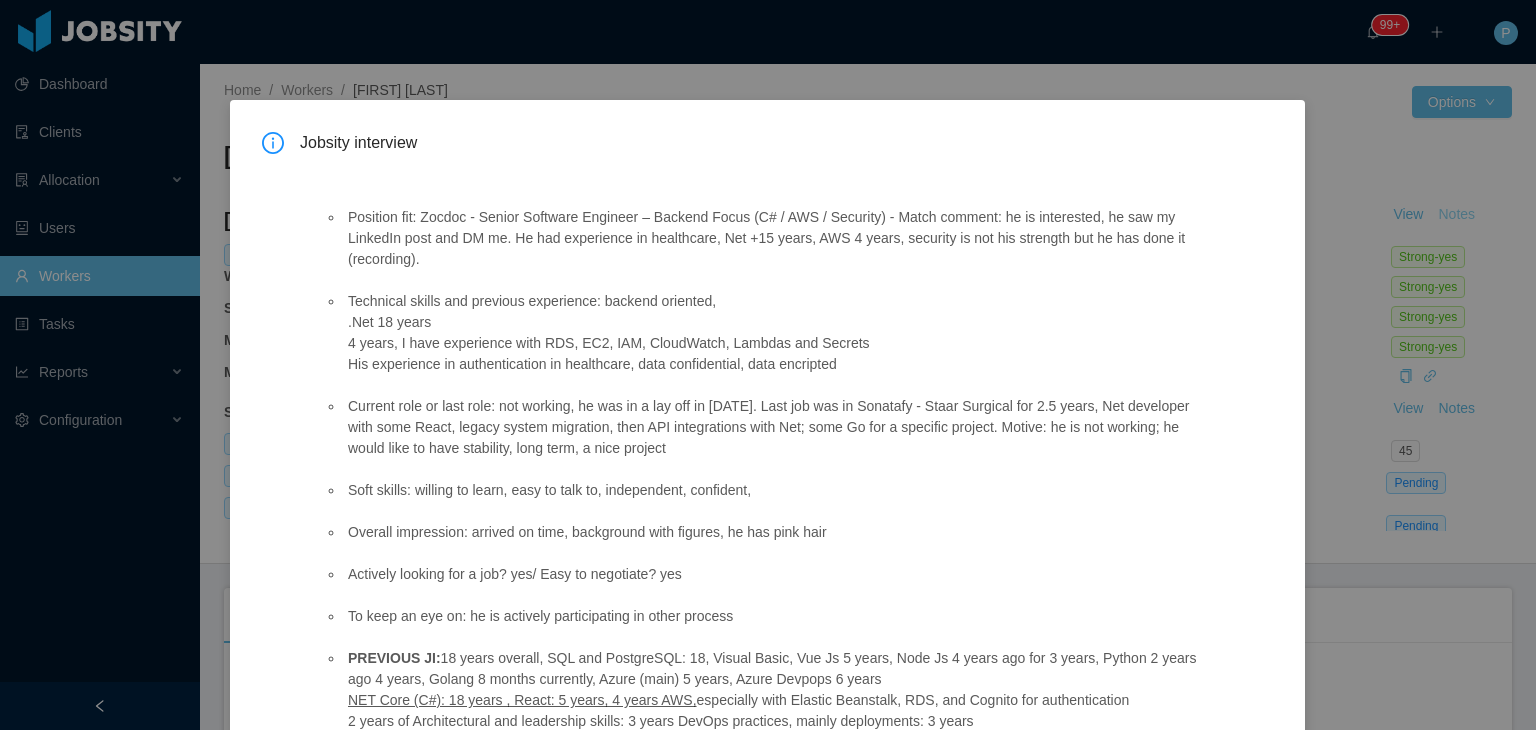 scroll, scrollTop: 268, scrollLeft: 0, axis: vertical 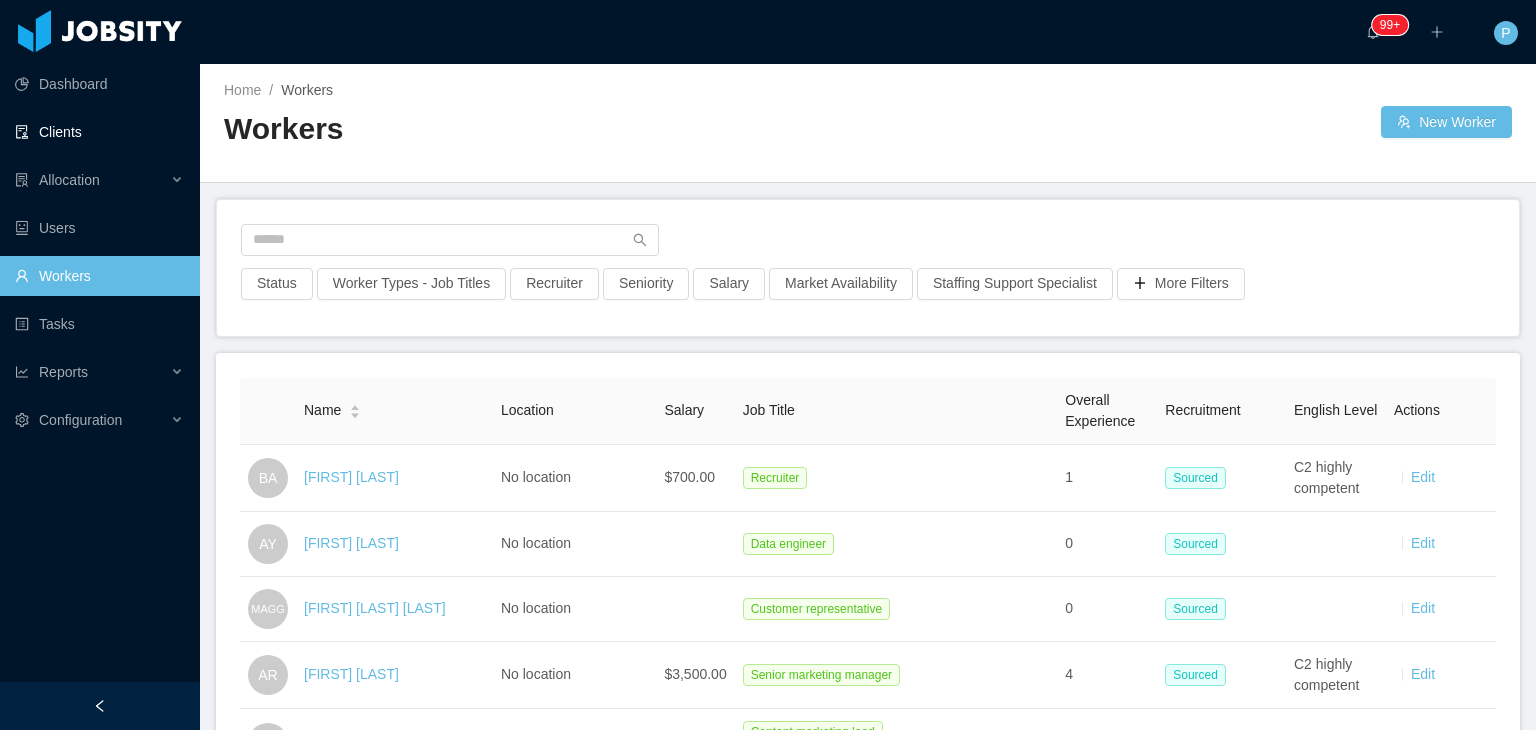click on "Clients" at bounding box center [99, 132] 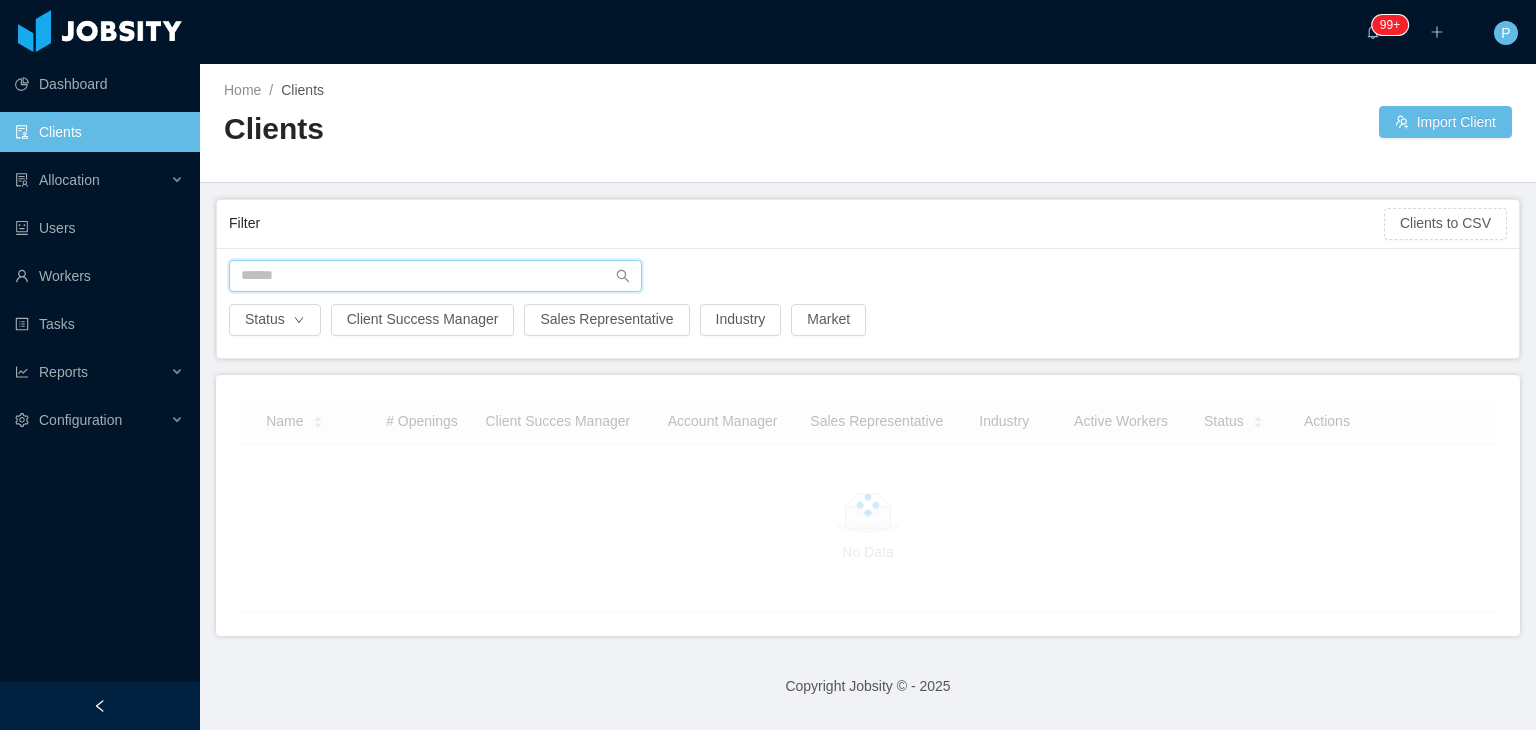 click at bounding box center (435, 276) 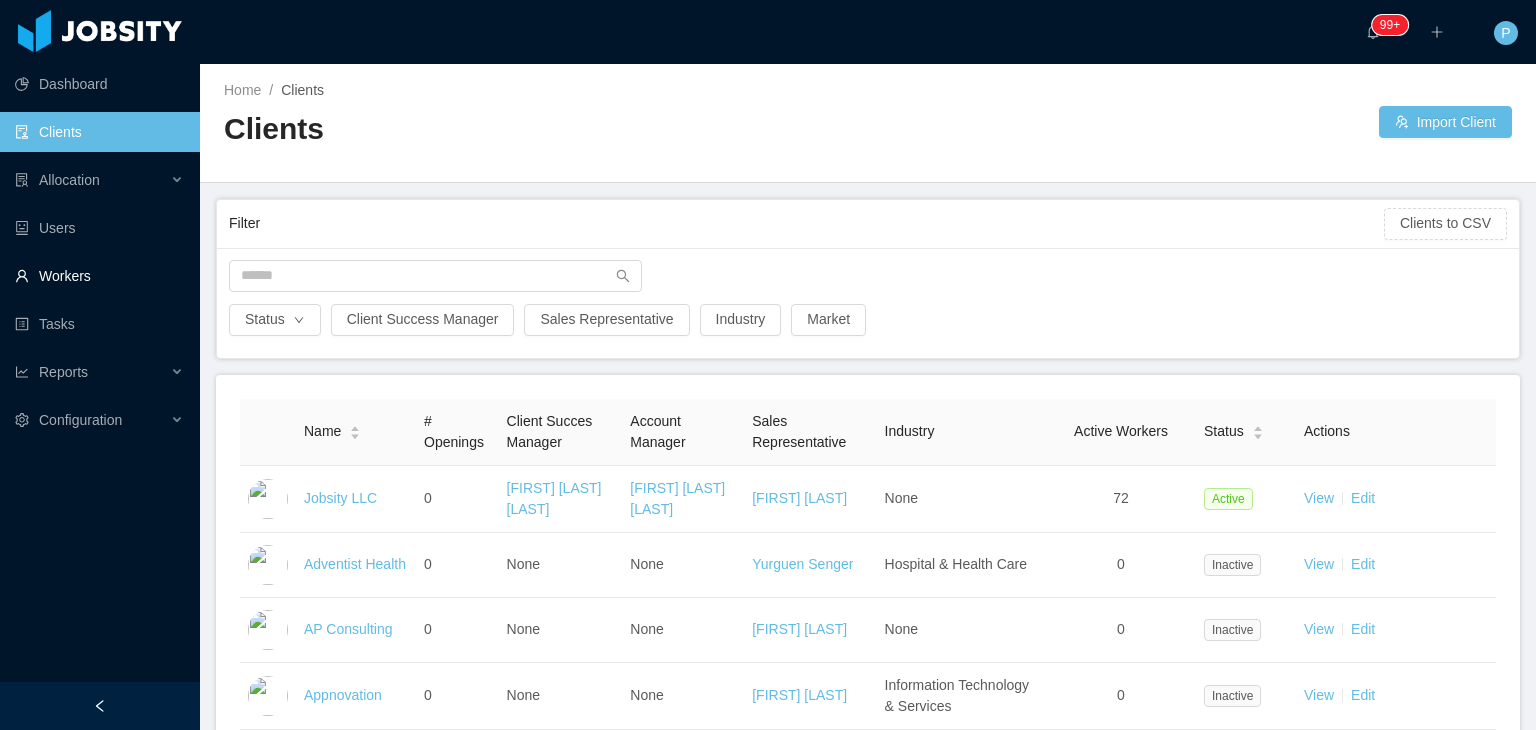 click on "Workers" at bounding box center [99, 276] 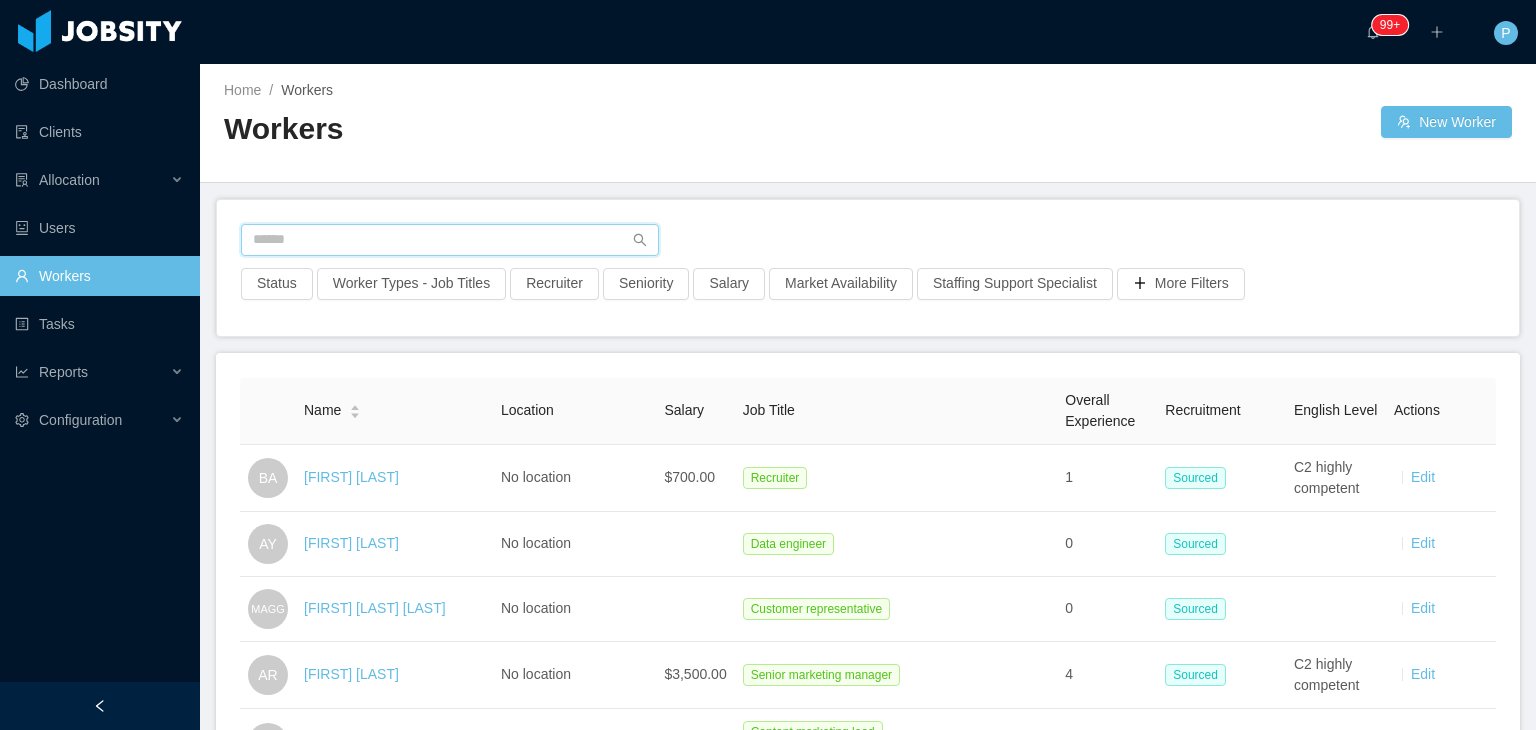 click at bounding box center (450, 240) 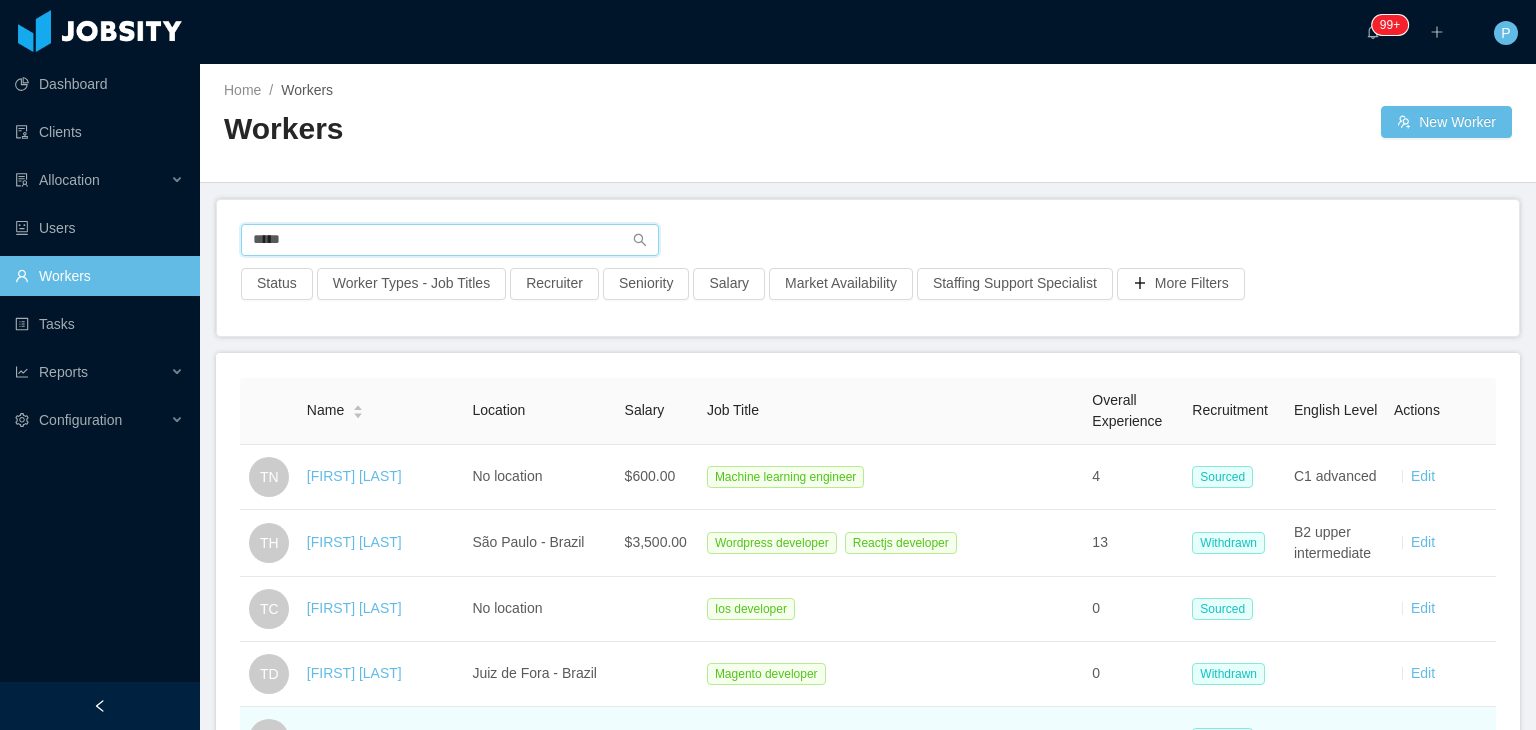 type on "*****" 